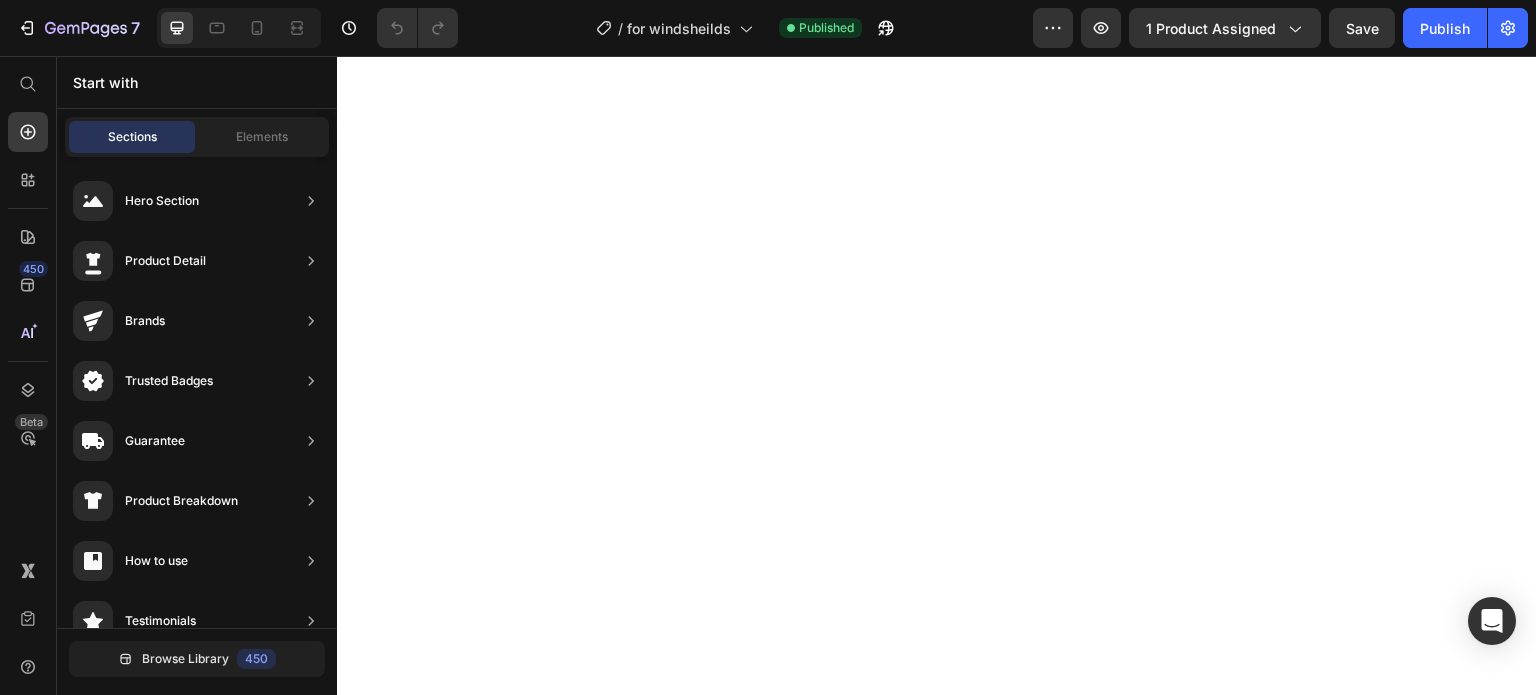 scroll, scrollTop: 0, scrollLeft: 0, axis: both 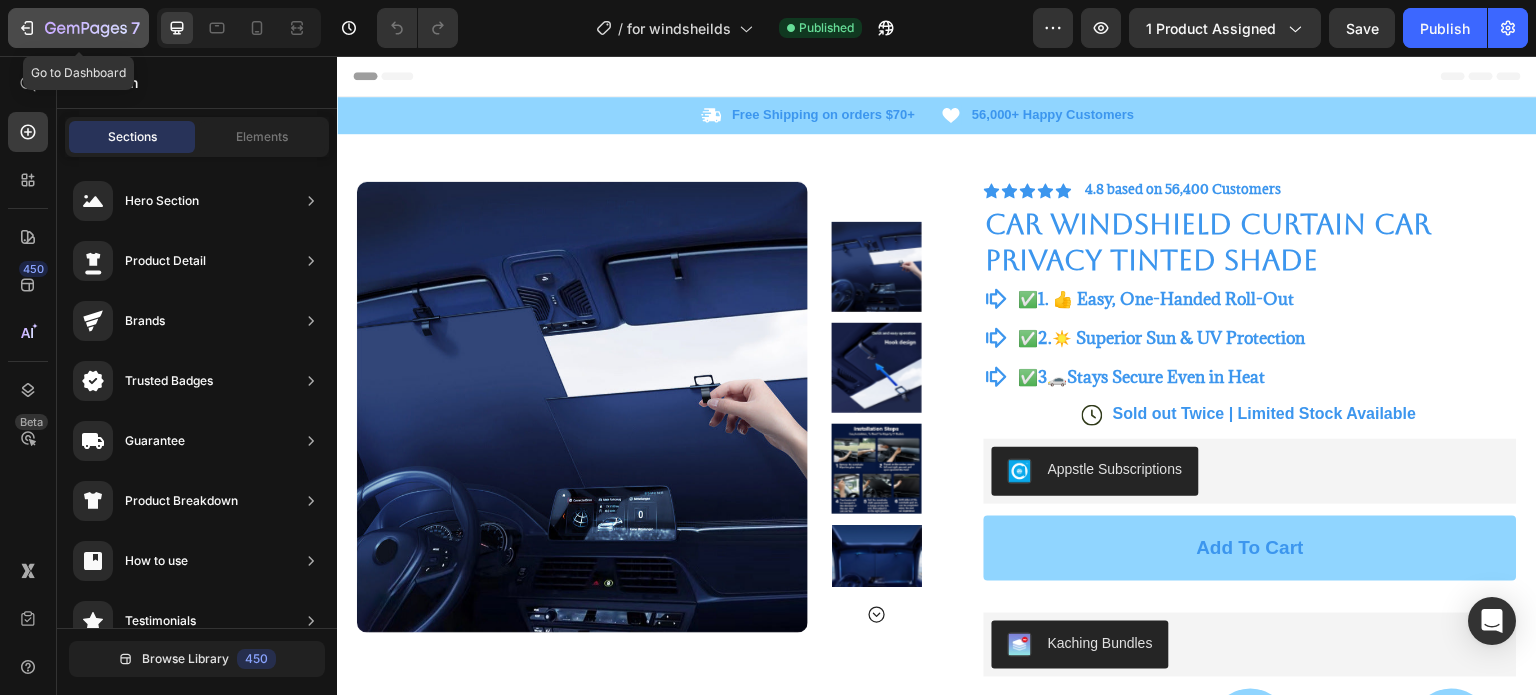 click on "7" at bounding box center [78, 28] 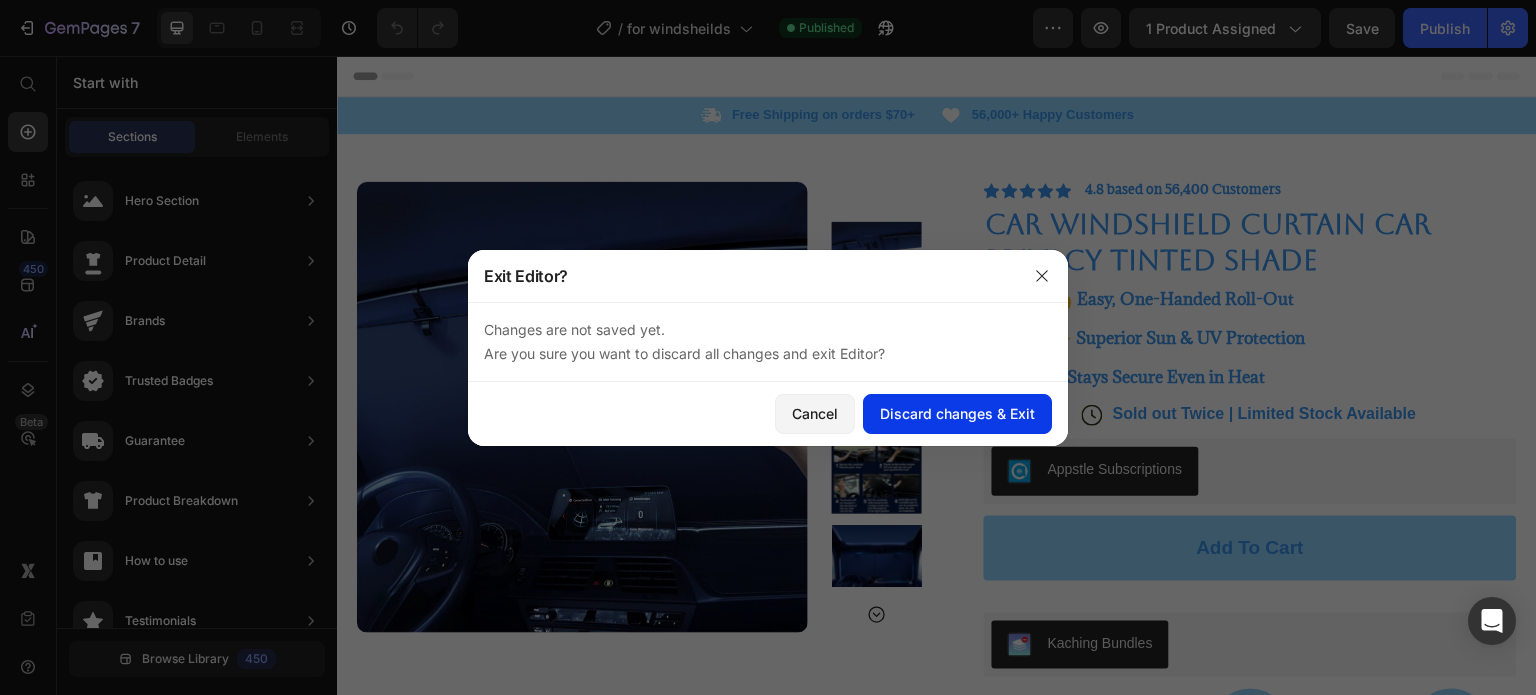 click on "Discard changes & Exit" at bounding box center (957, 413) 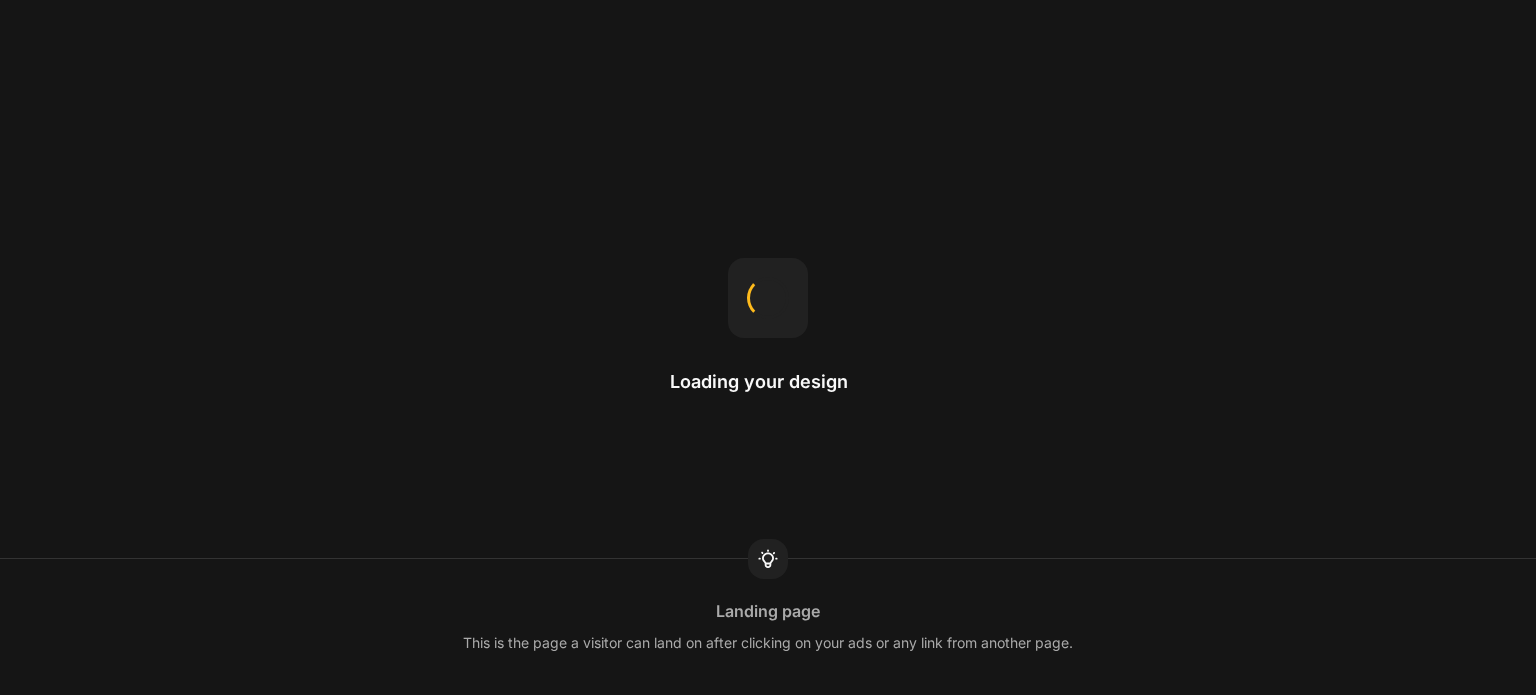 scroll, scrollTop: 0, scrollLeft: 0, axis: both 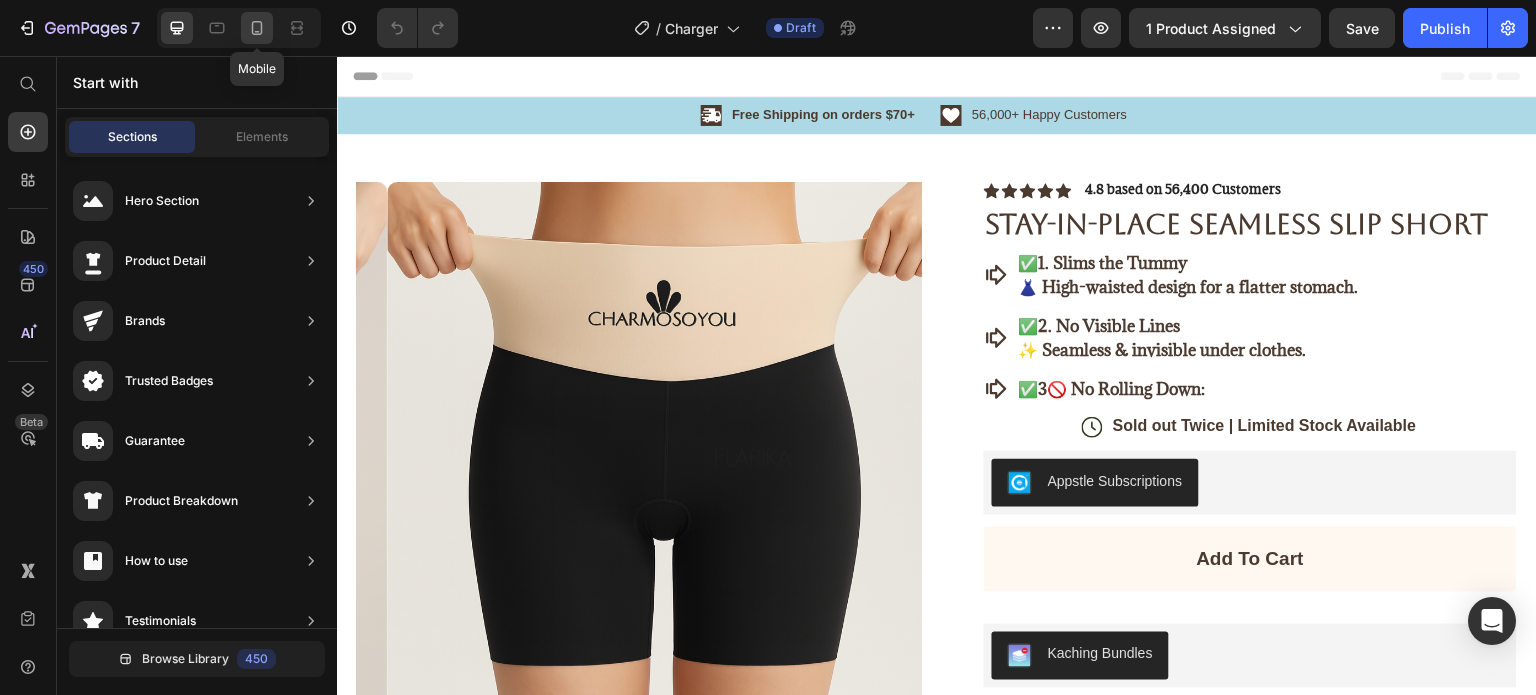 click 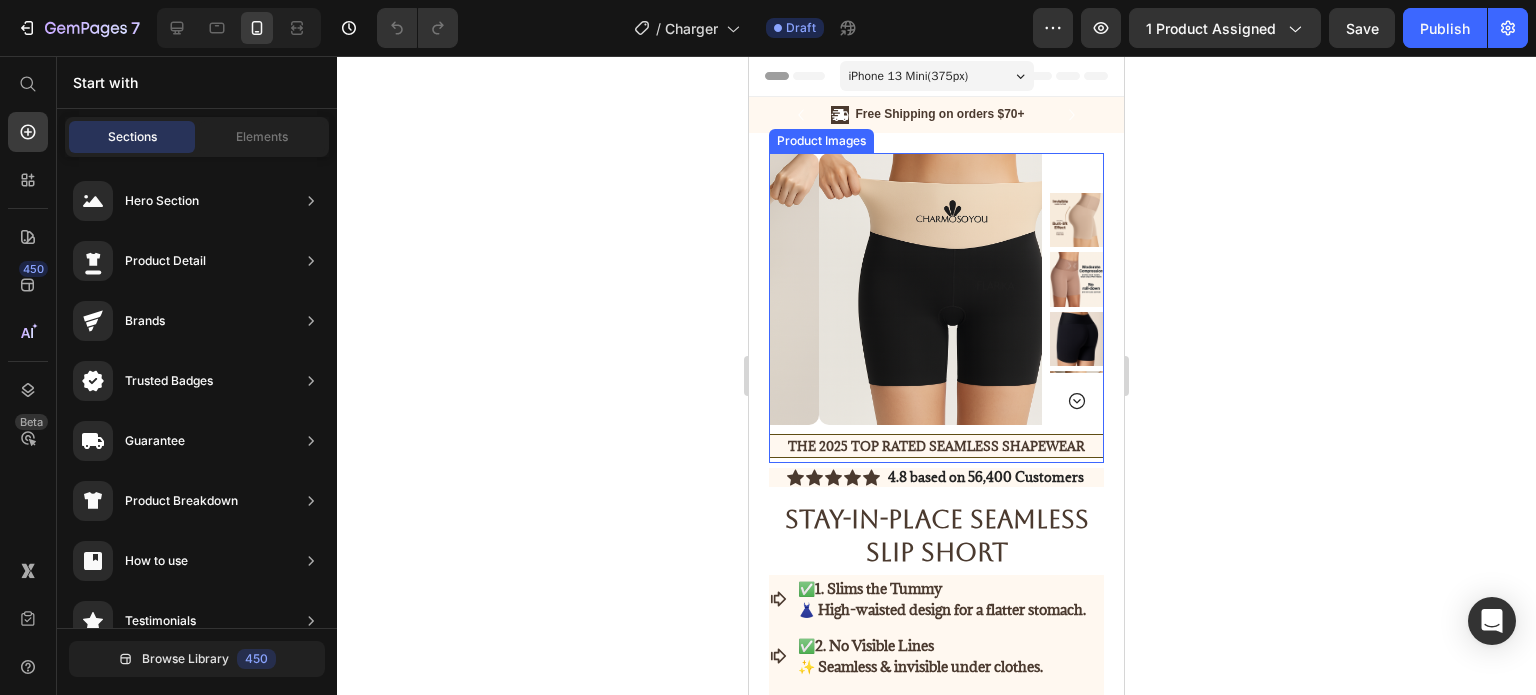 click at bounding box center [936, 283] 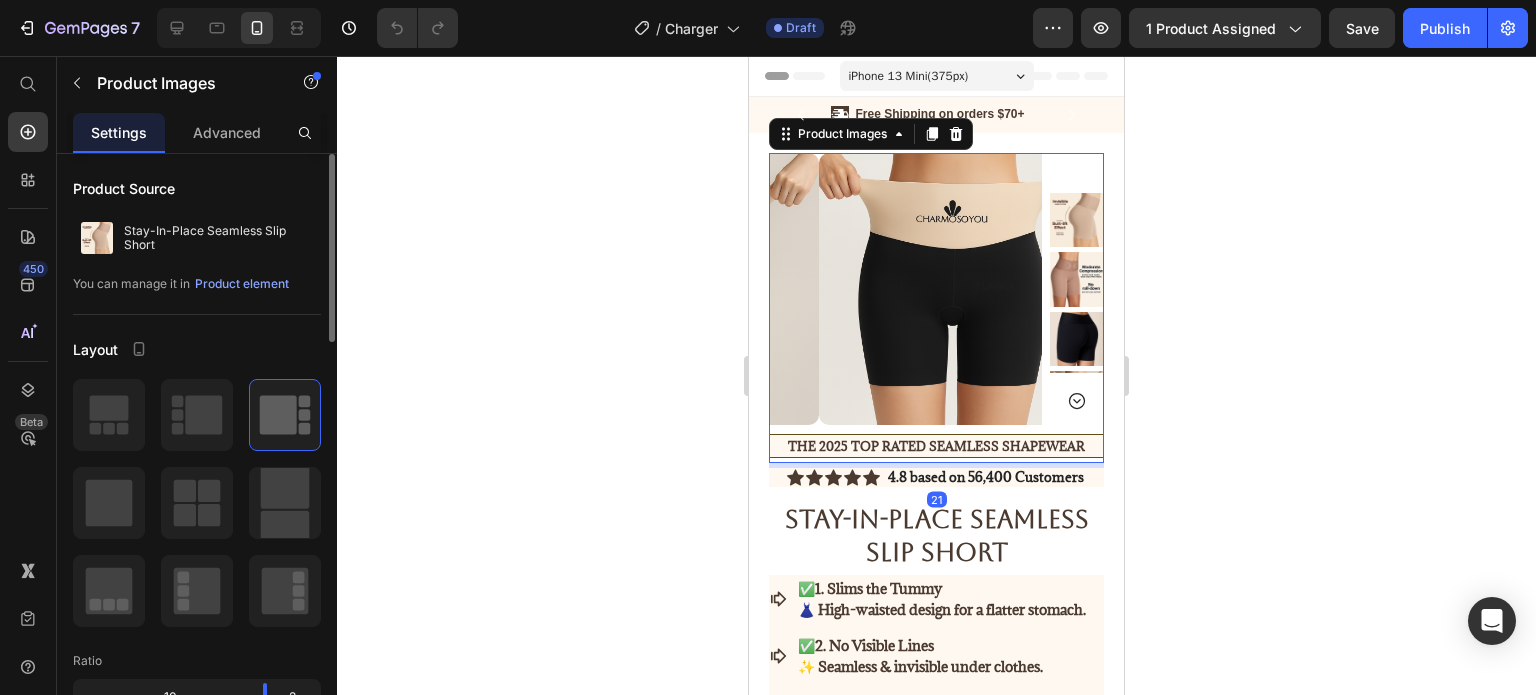 click on "Product Source" at bounding box center (197, 188) 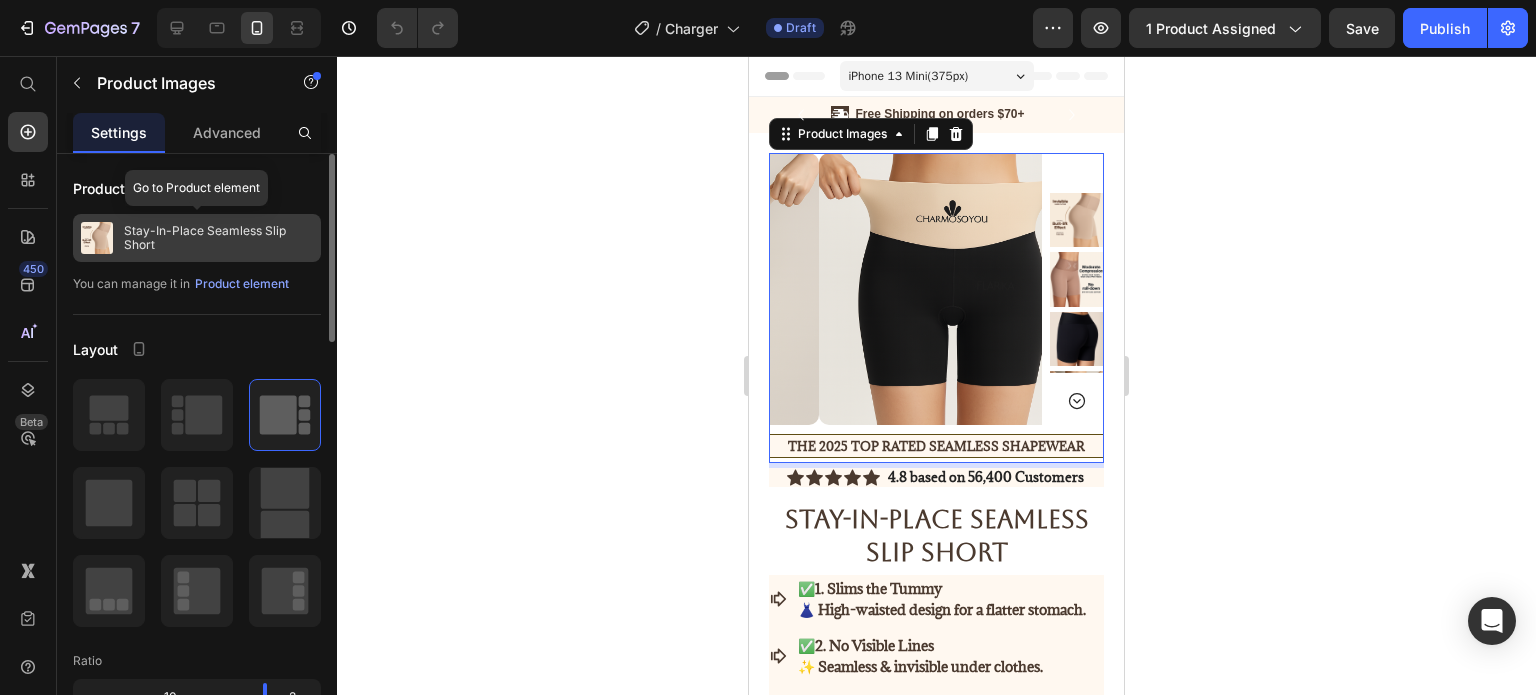 click on "Stay-In-Place Seamless Slip Short" at bounding box center (218, 238) 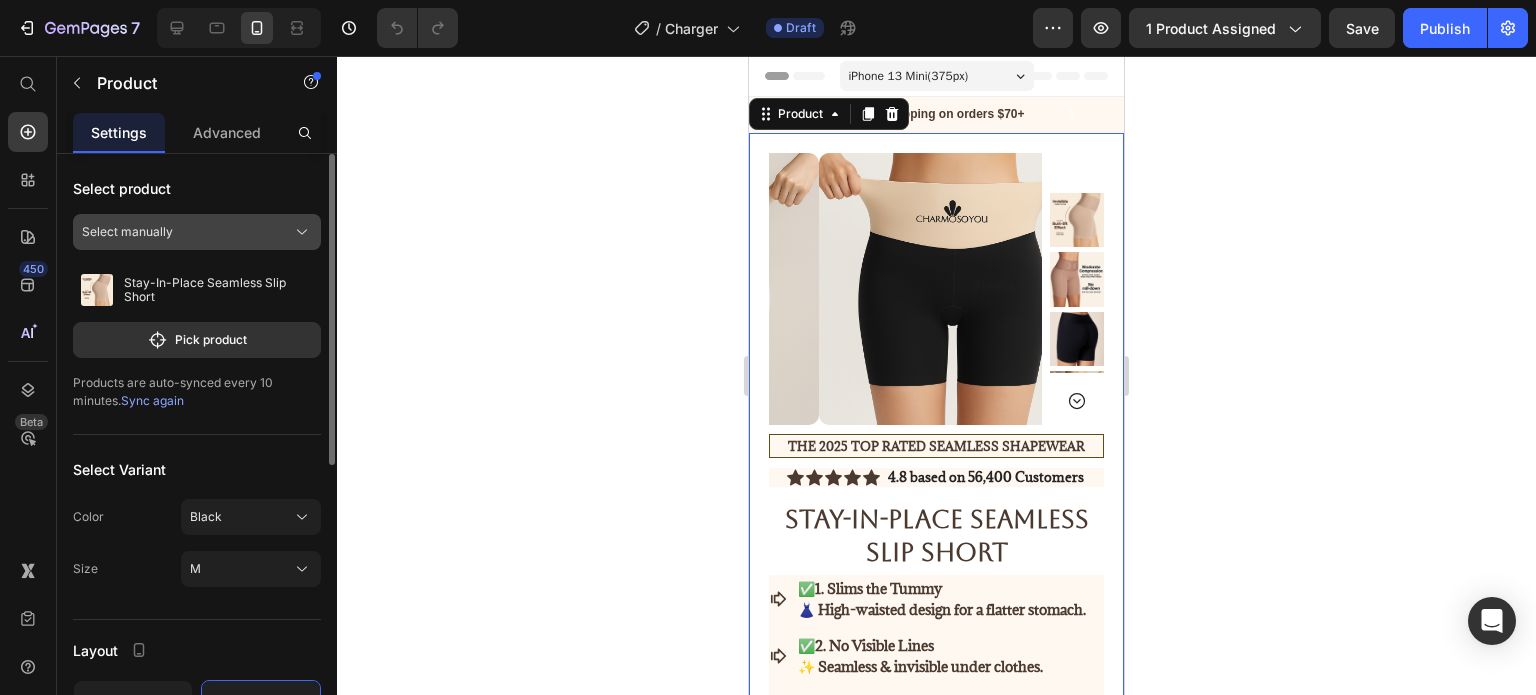 click on "Select manually" 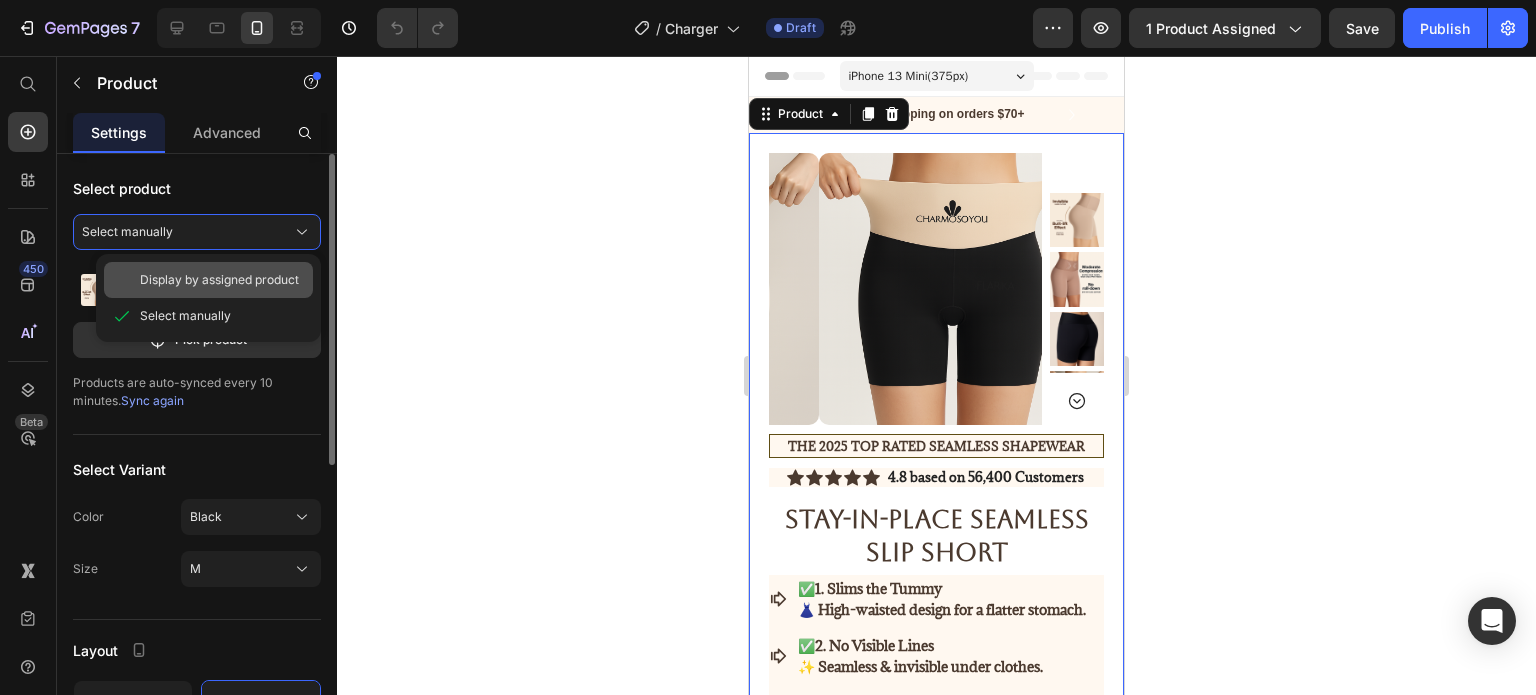 click on "Display by assigned product" at bounding box center (219, 280) 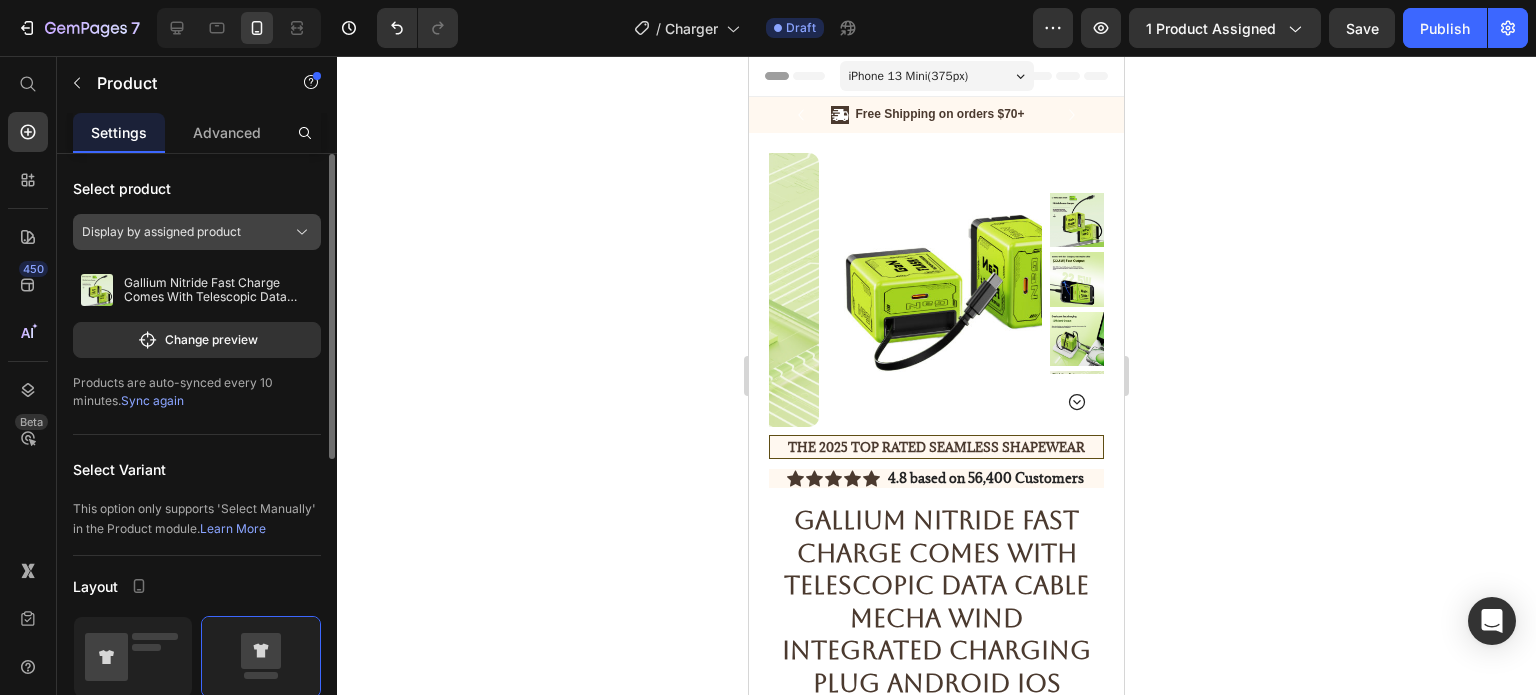 click on "Display by assigned product" at bounding box center [161, 232] 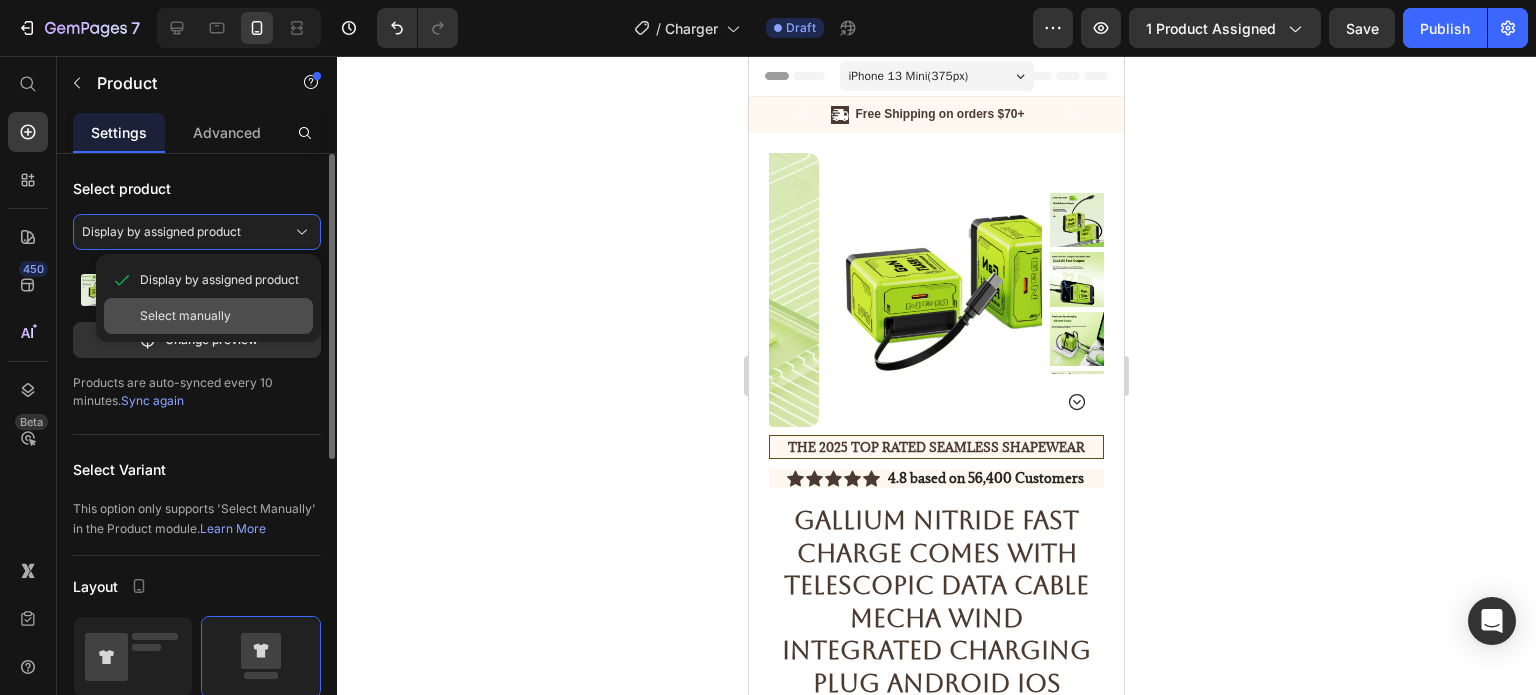 click on "Select manually" at bounding box center (185, 316) 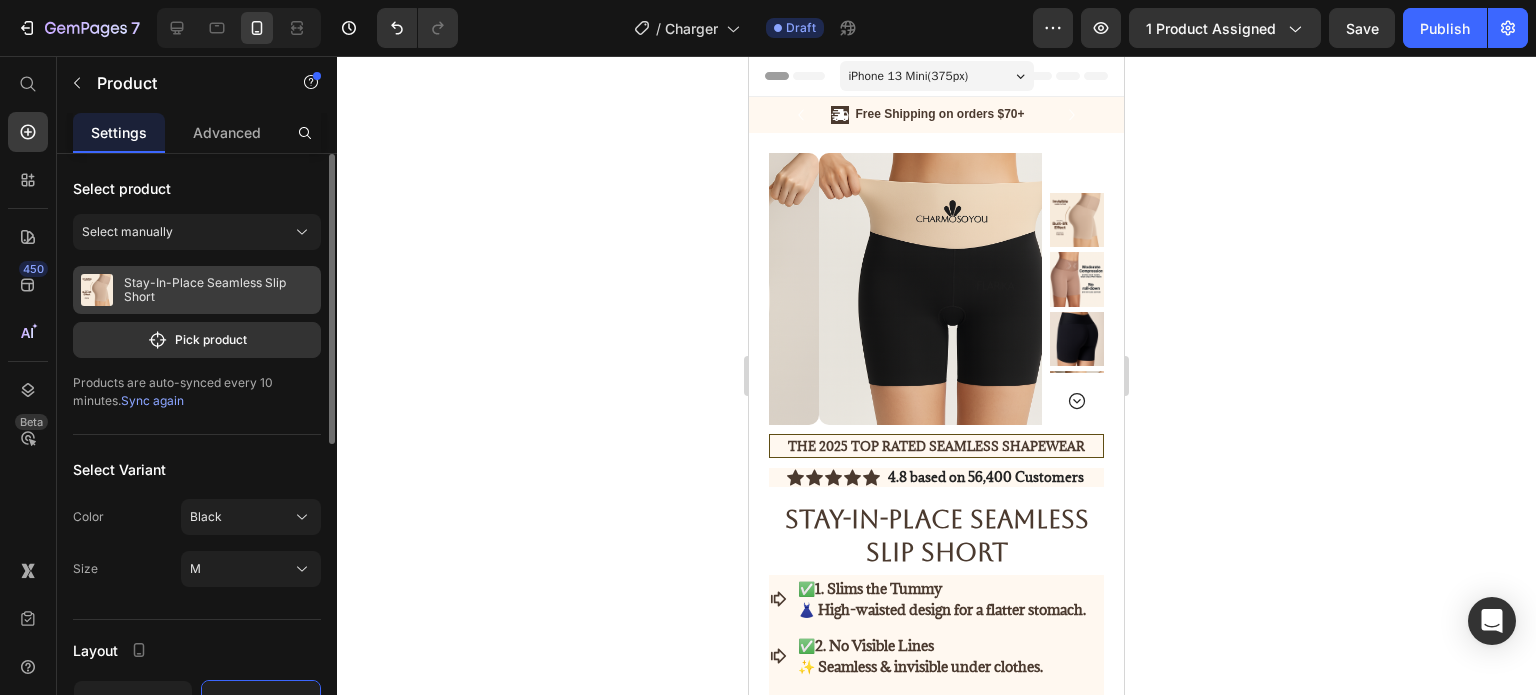 click on "Stay-In-Place Seamless Slip Short" at bounding box center (218, 290) 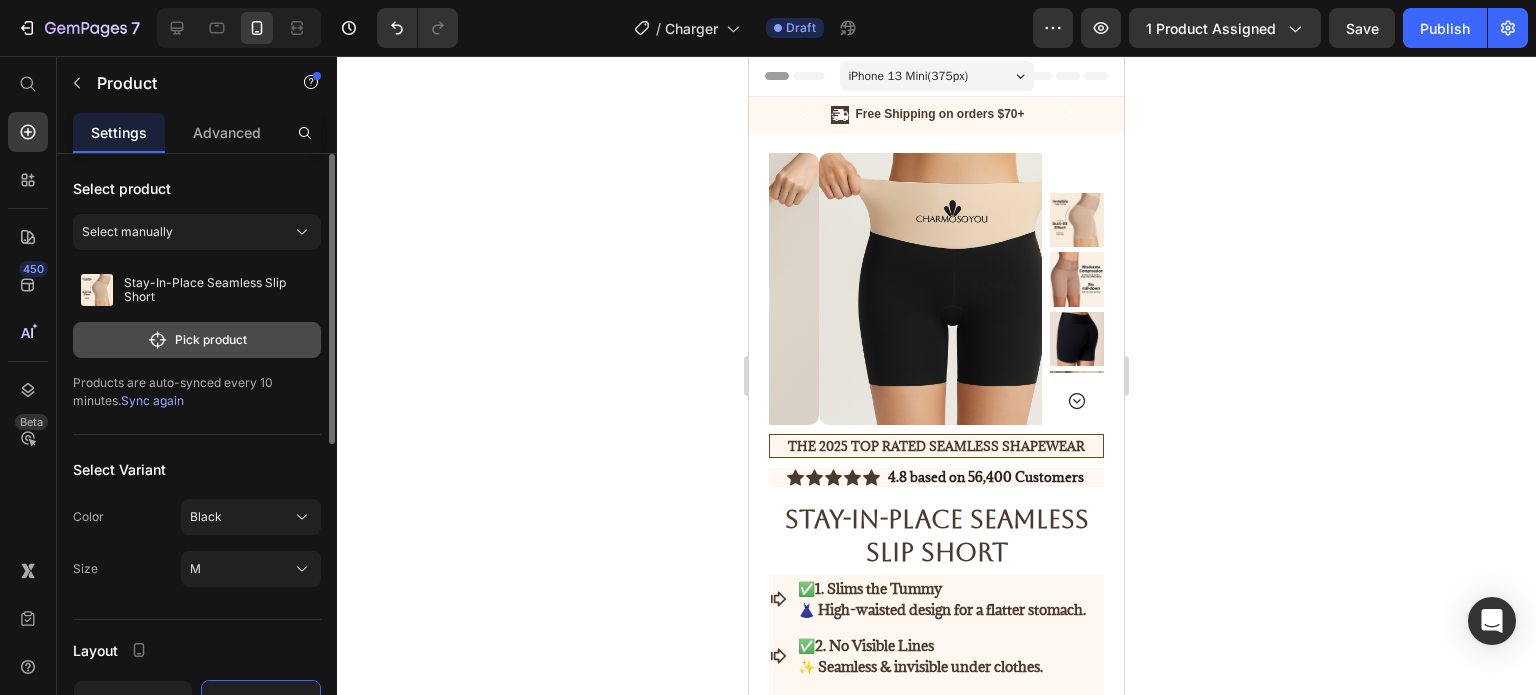 click on "Pick product" at bounding box center (197, 340) 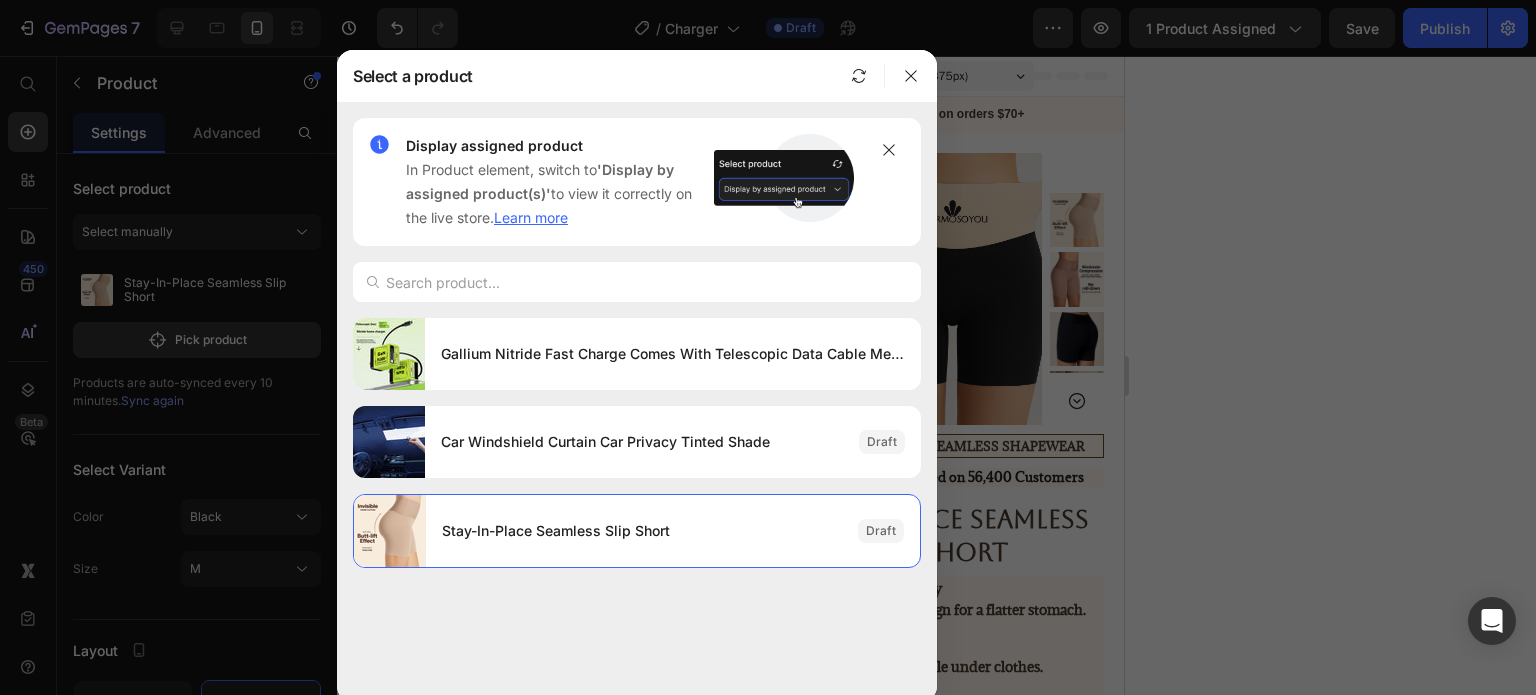 click at bounding box center [768, 347] 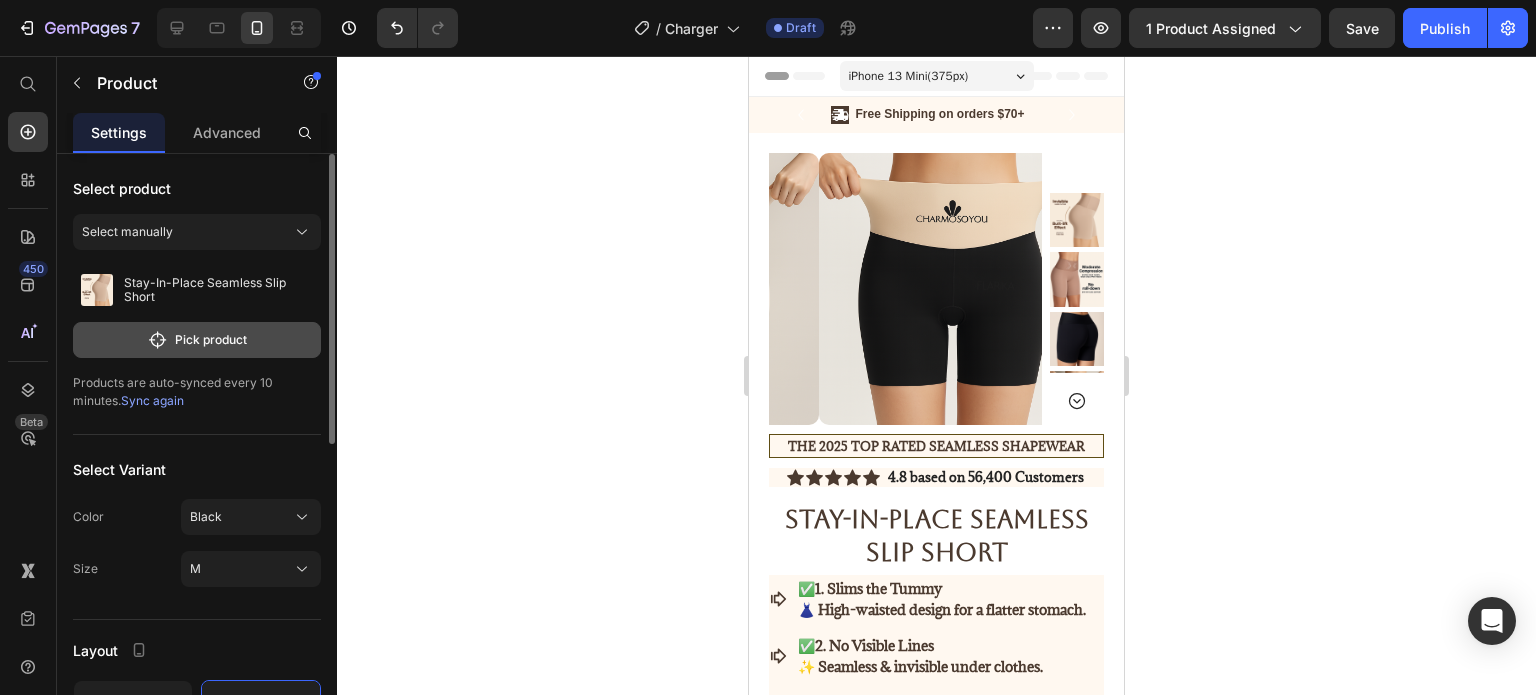 click on "Pick product" at bounding box center (197, 340) 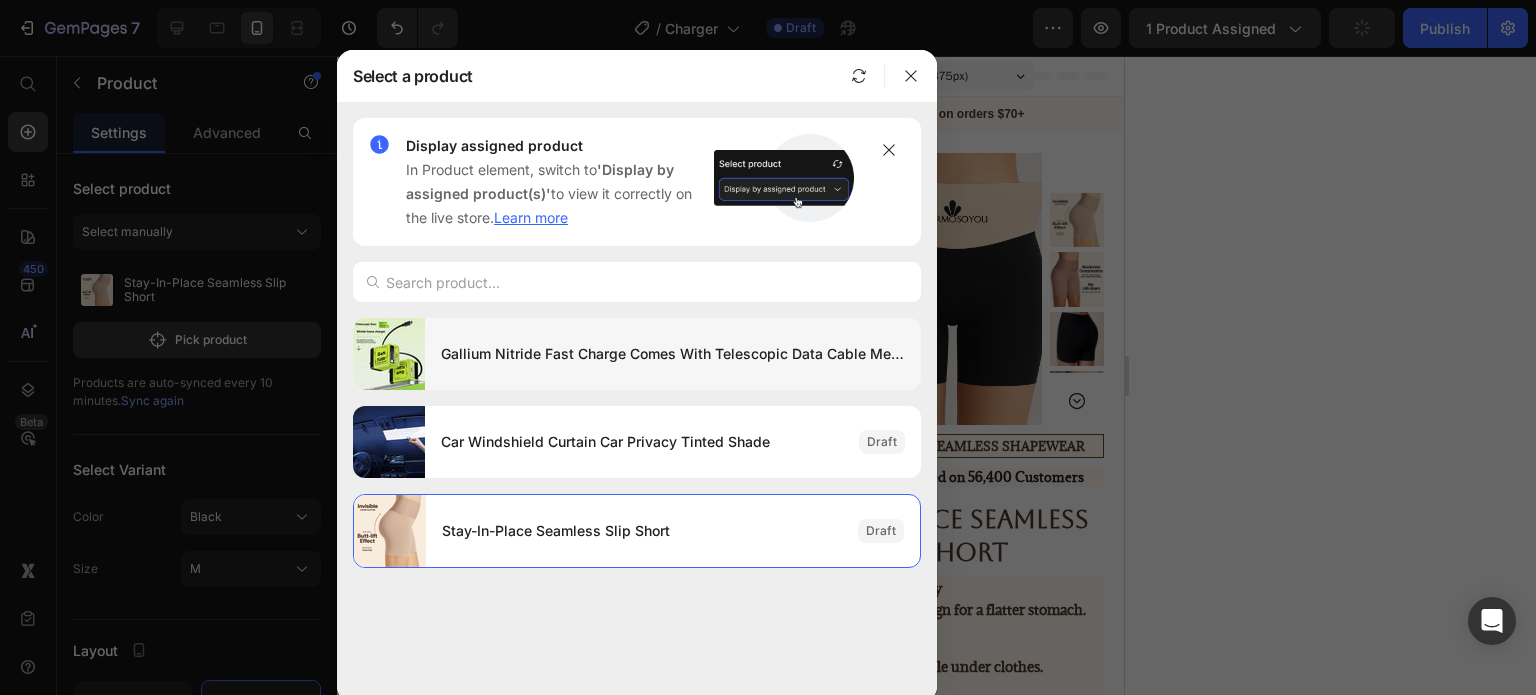 click on "Gallium Nitride Fast Charge Comes With Telescopic Data Cable Mecha Wind Integrated Charging Plug Android Ios Universal" at bounding box center [673, 354] 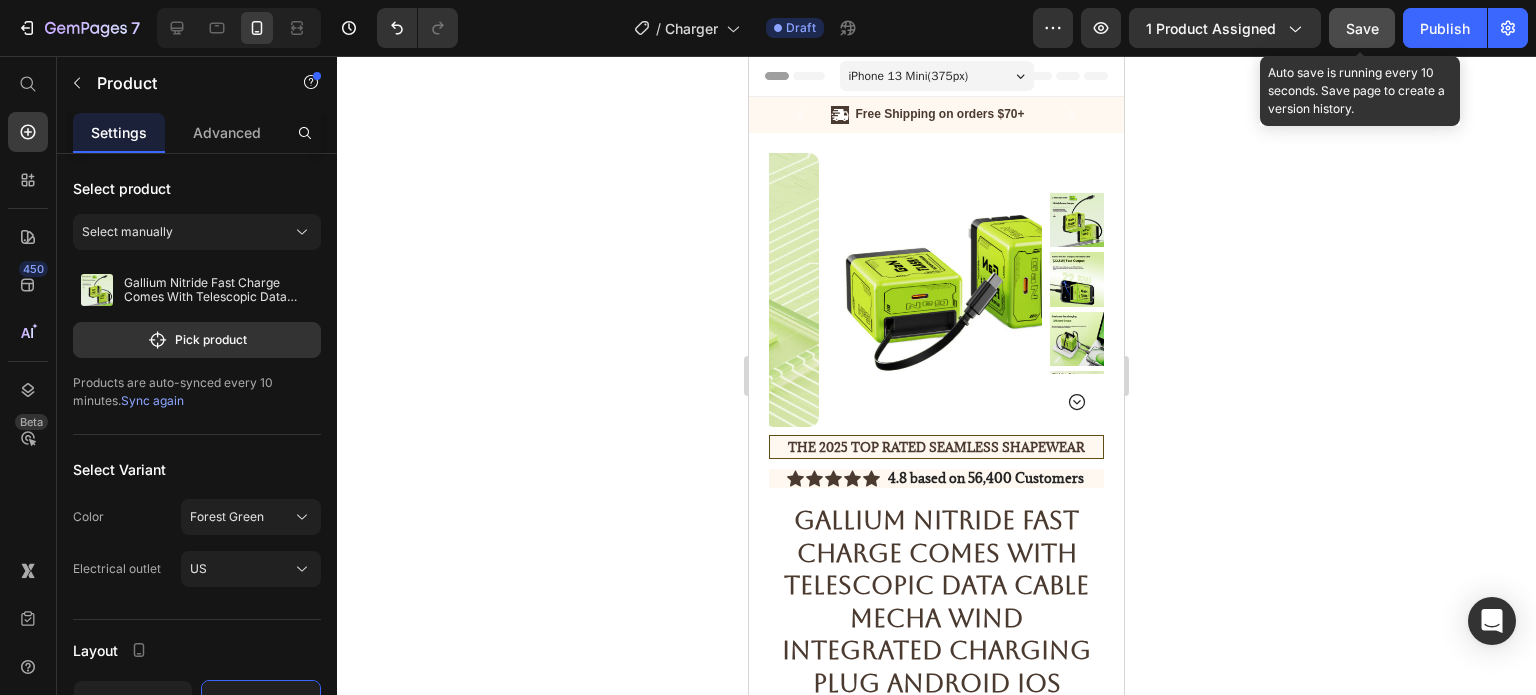 click on "Save" at bounding box center [1362, 28] 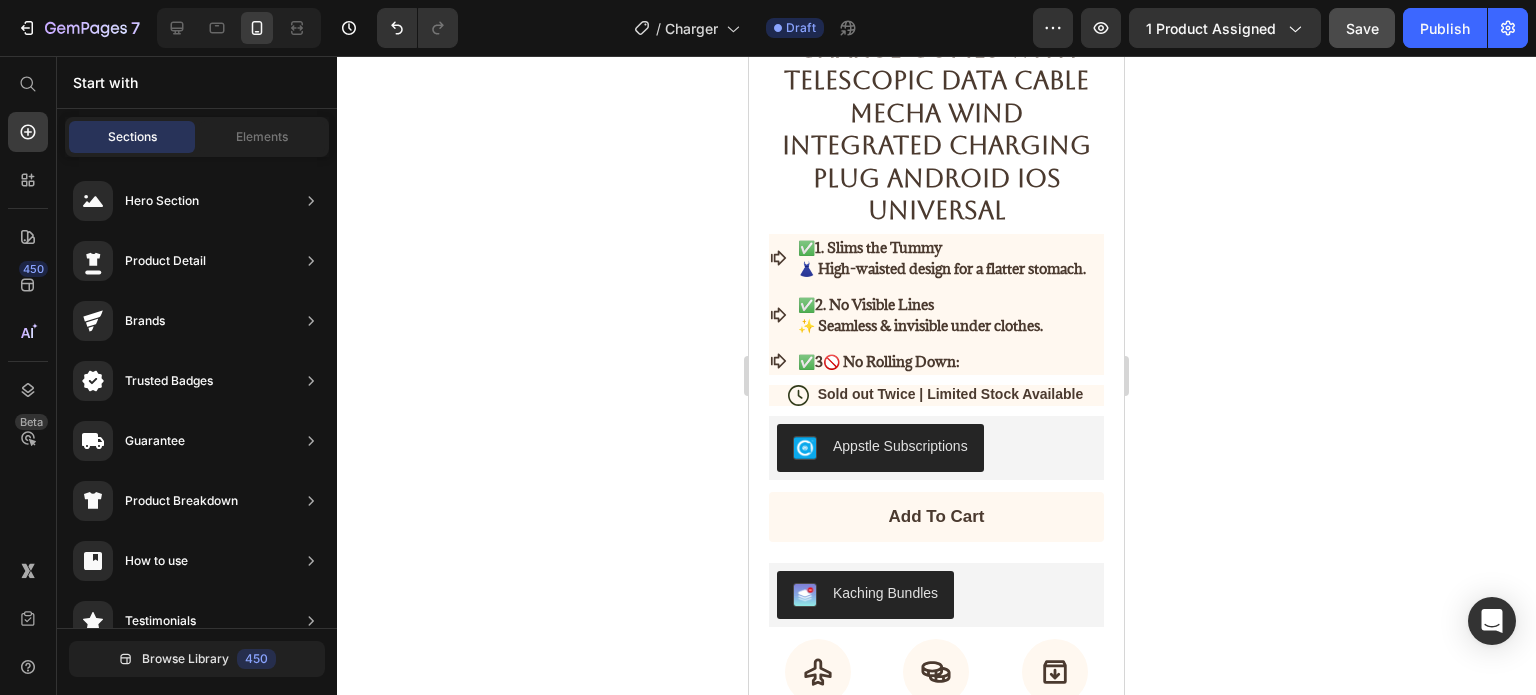 scroll, scrollTop: 513, scrollLeft: 0, axis: vertical 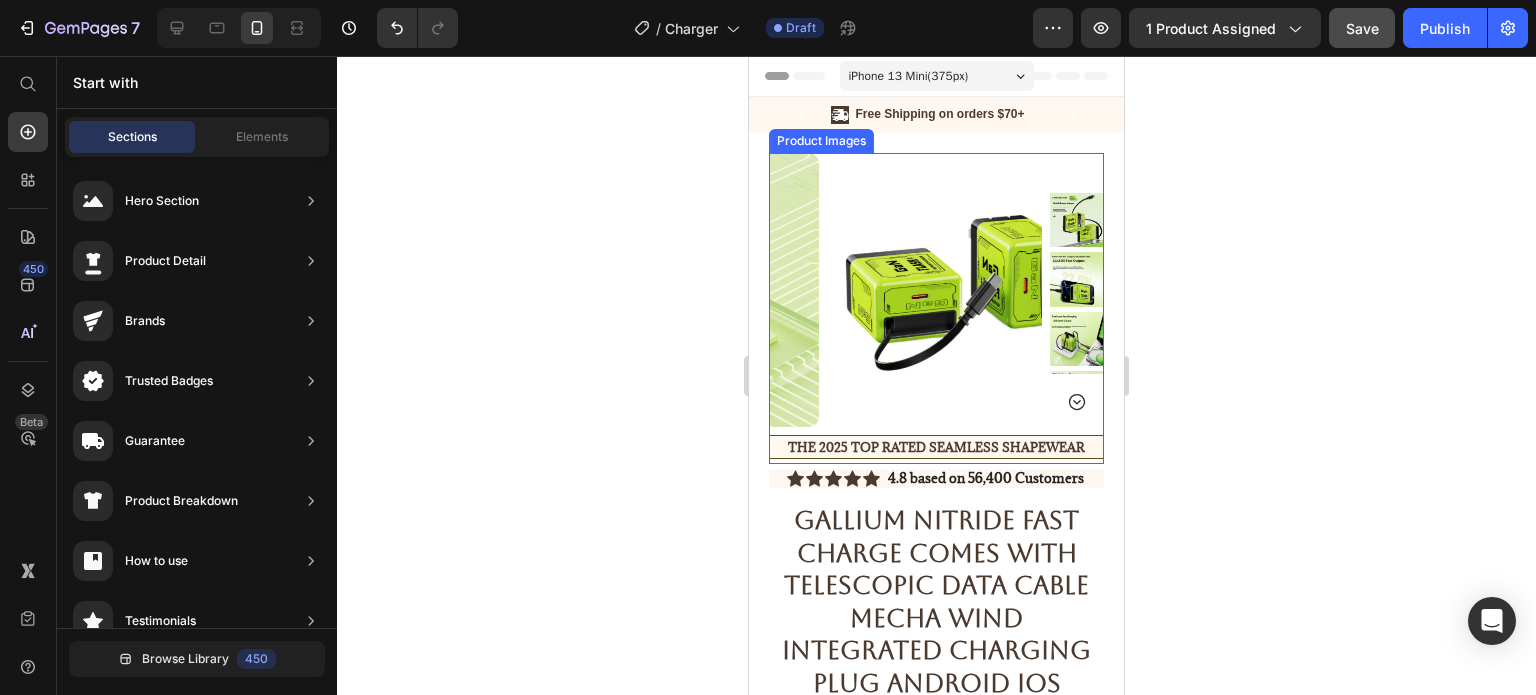 click at bounding box center (1077, 283) 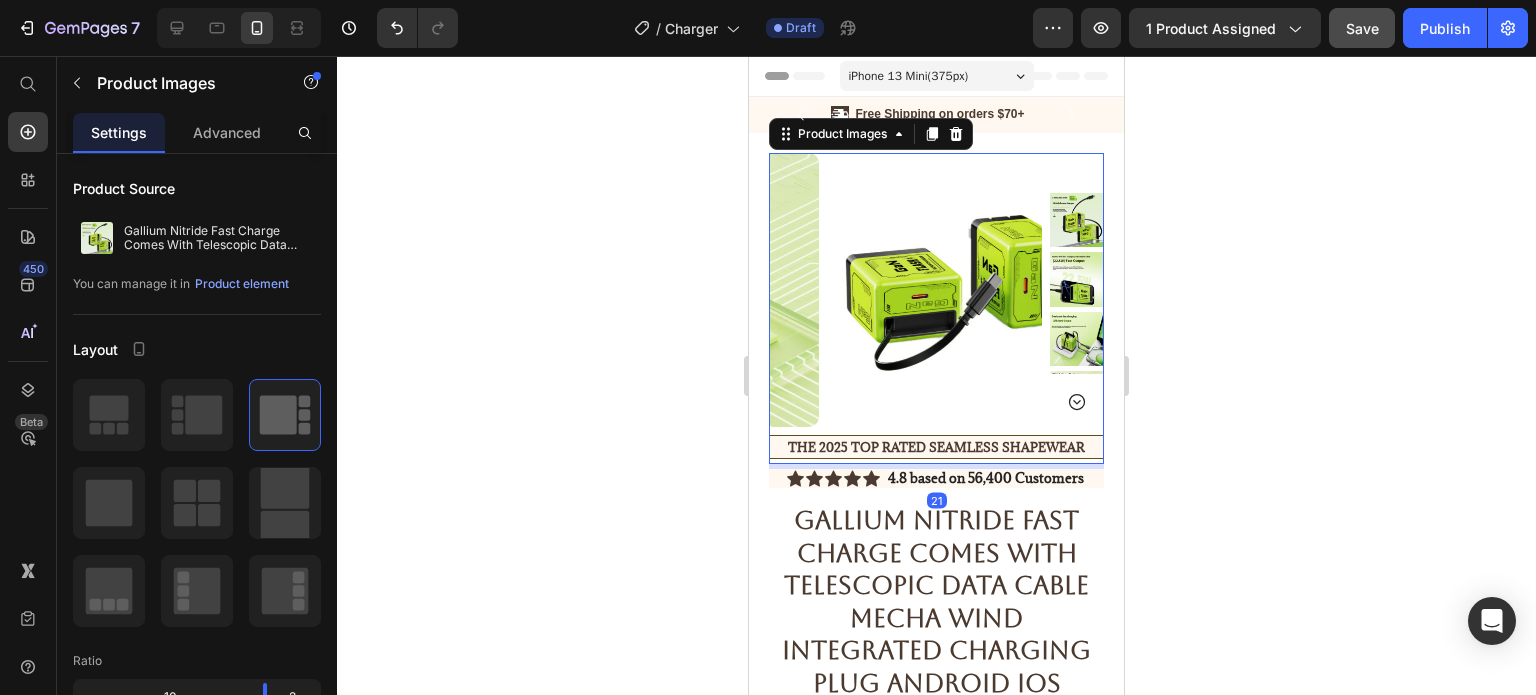 click at bounding box center [1077, 279] 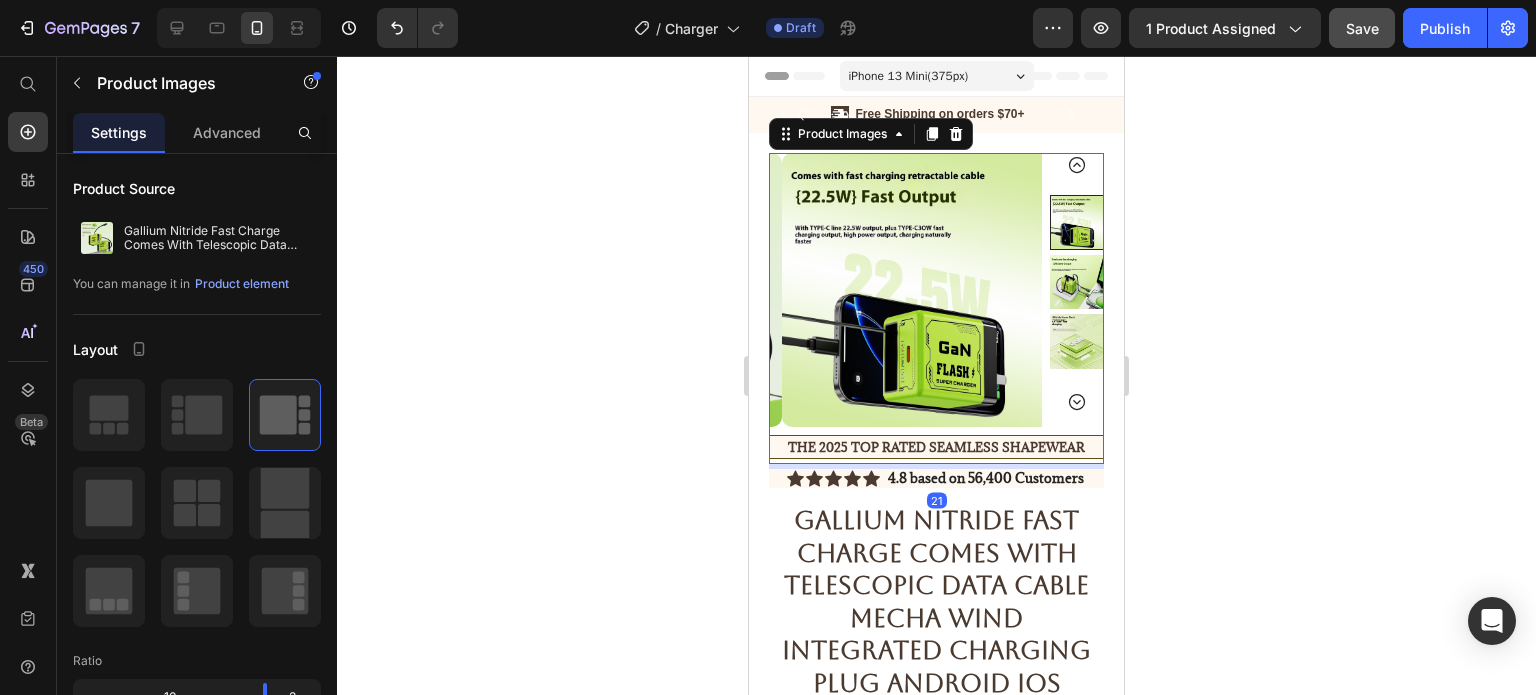 click at bounding box center (1077, 283) 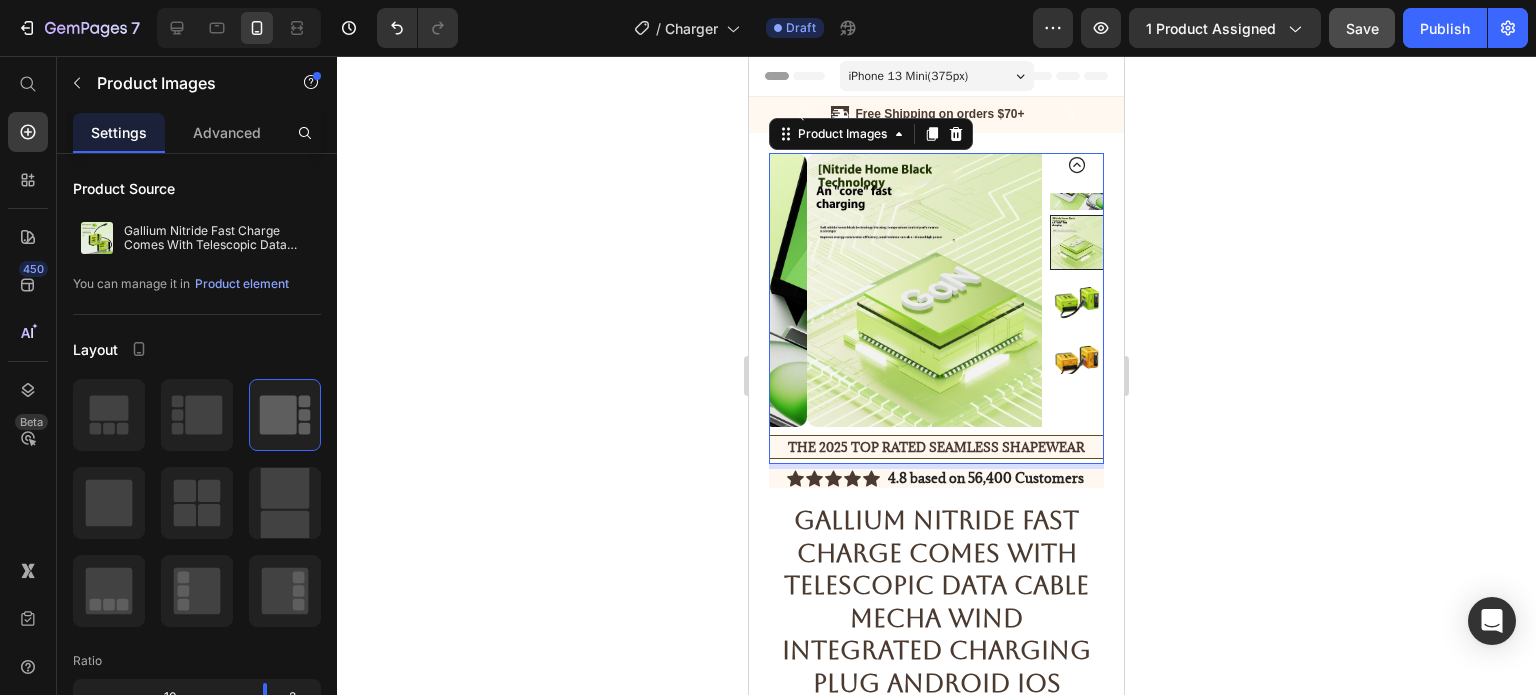 click at bounding box center (1077, 361) 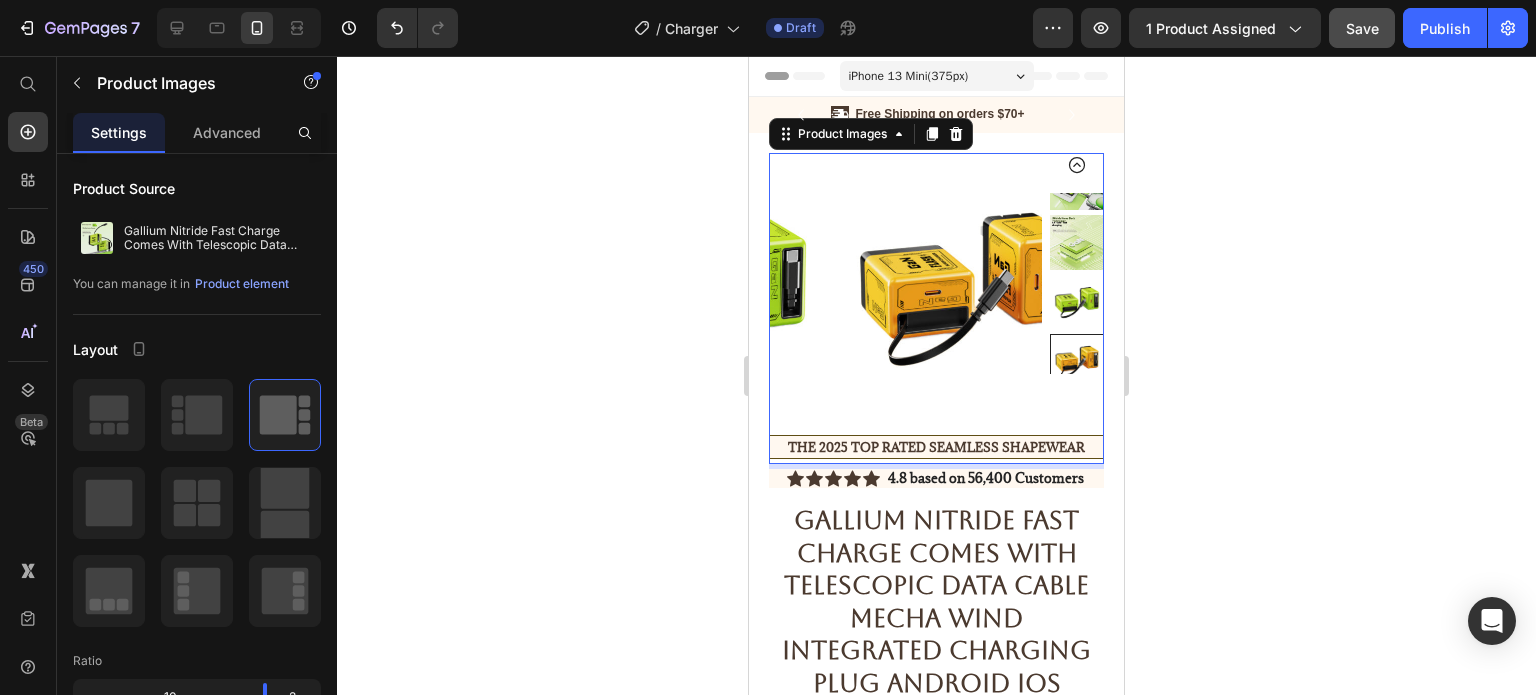 click at bounding box center [1077, 361] 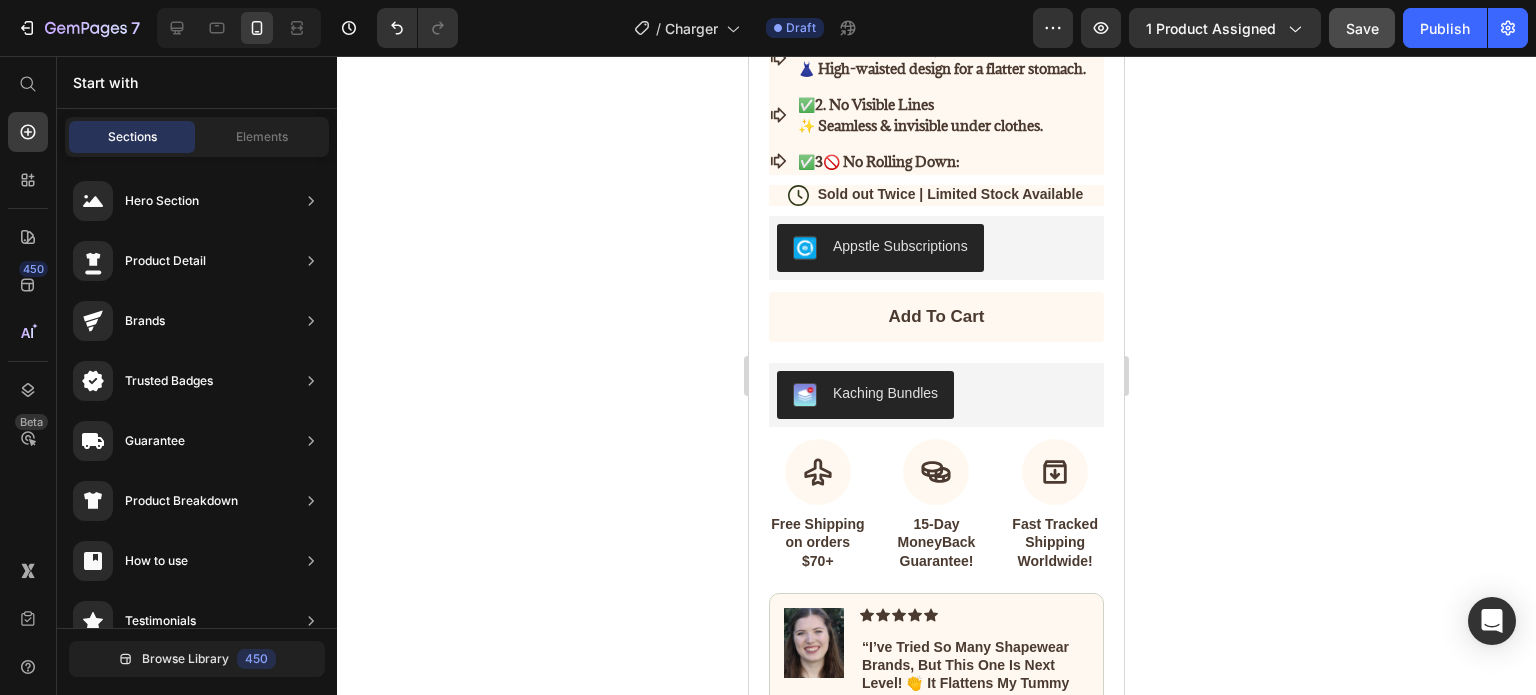scroll, scrollTop: 0, scrollLeft: 0, axis: both 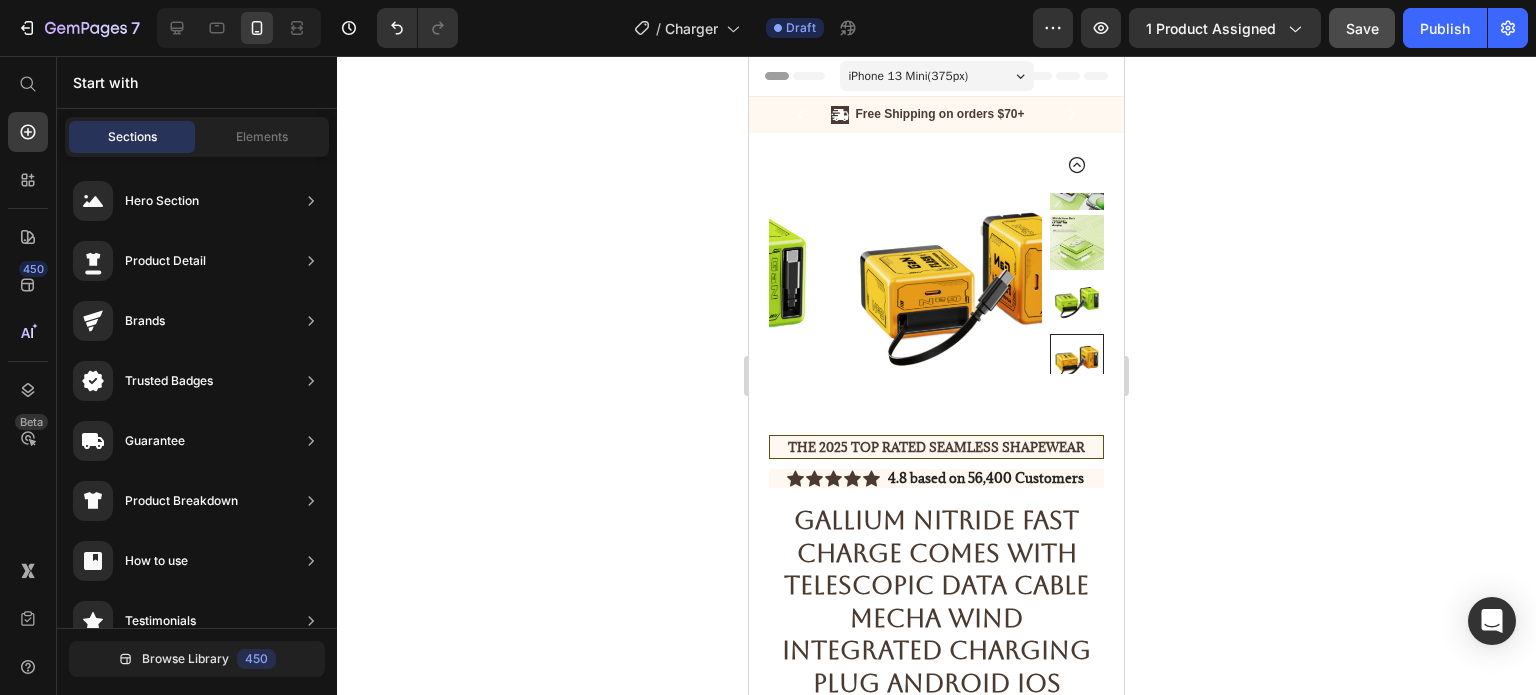 click 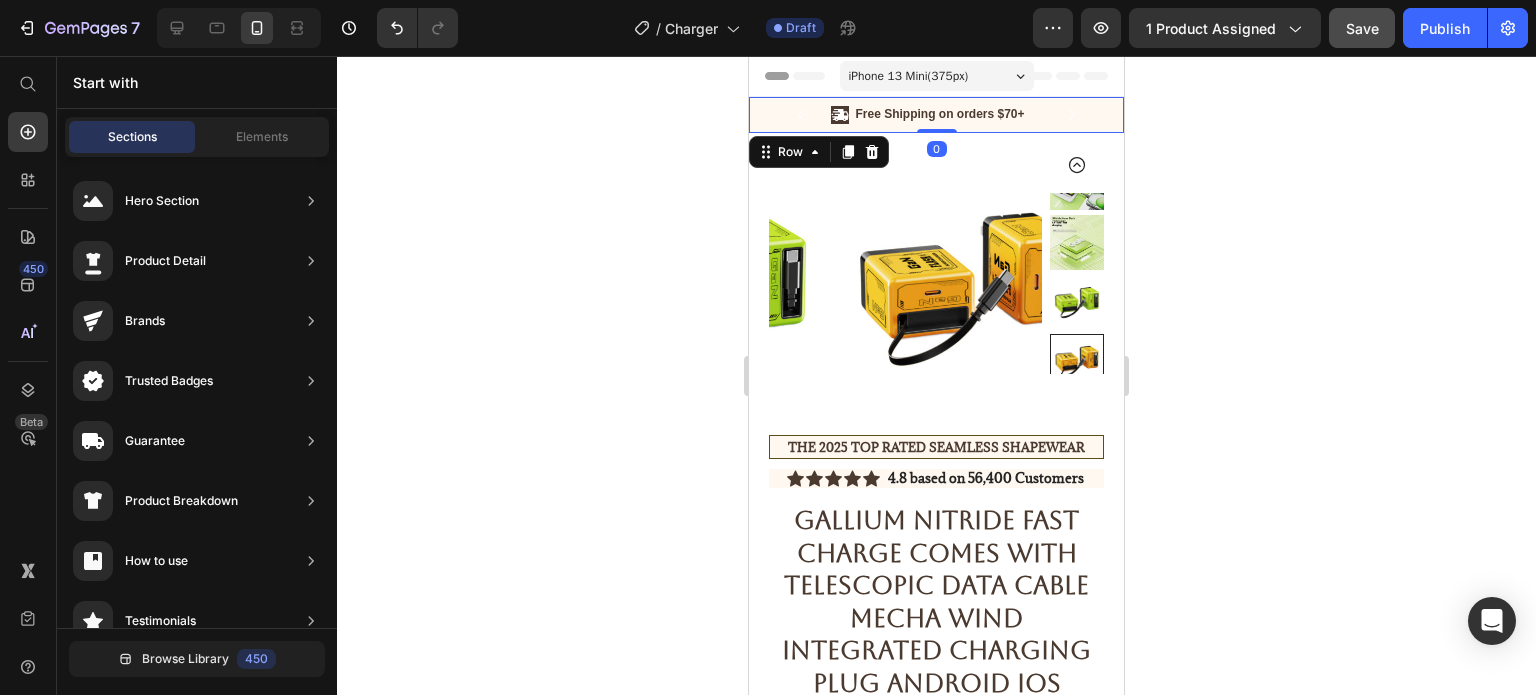click on "Icon Free Shipping on orders $70+ Text Block Row
Icon 56,000+ Happy Customers Text Block Row
Carousel Row   0" at bounding box center [936, 115] 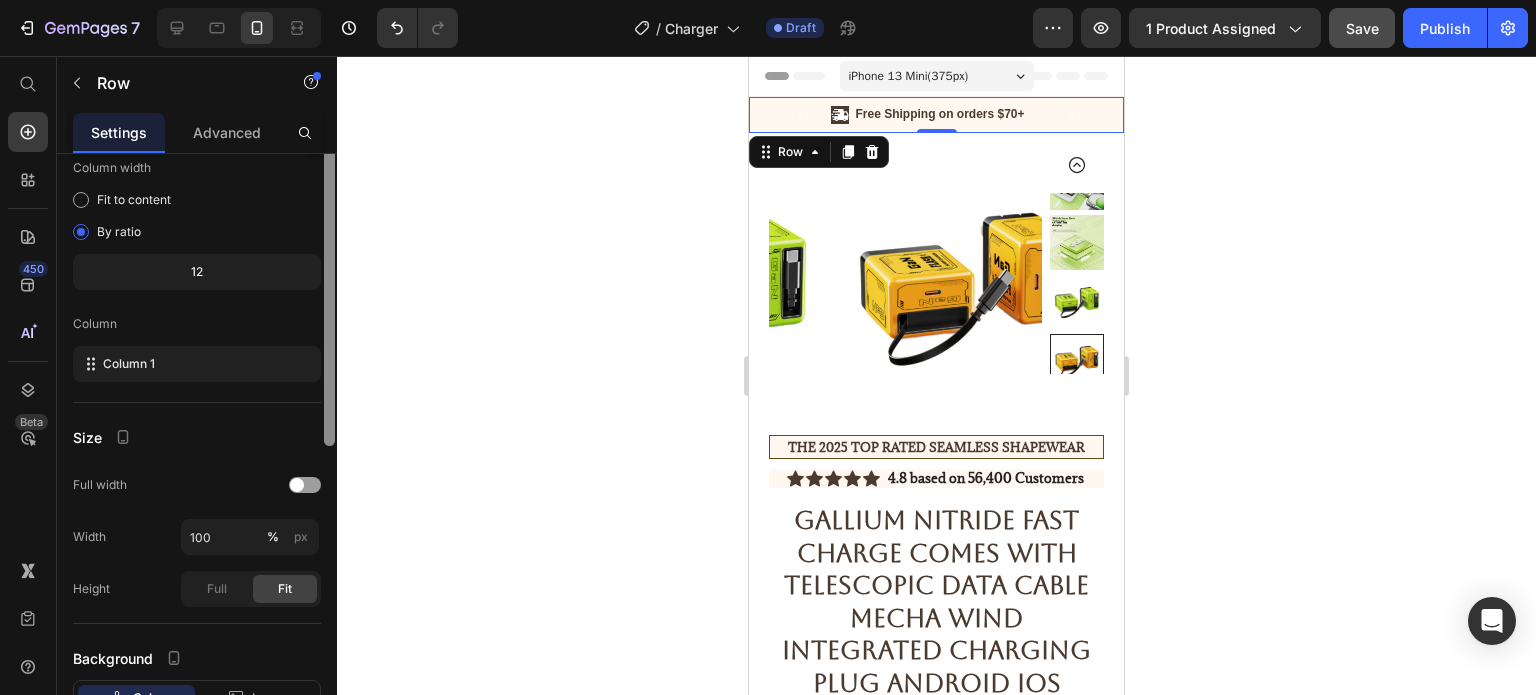 scroll, scrollTop: 268, scrollLeft: 0, axis: vertical 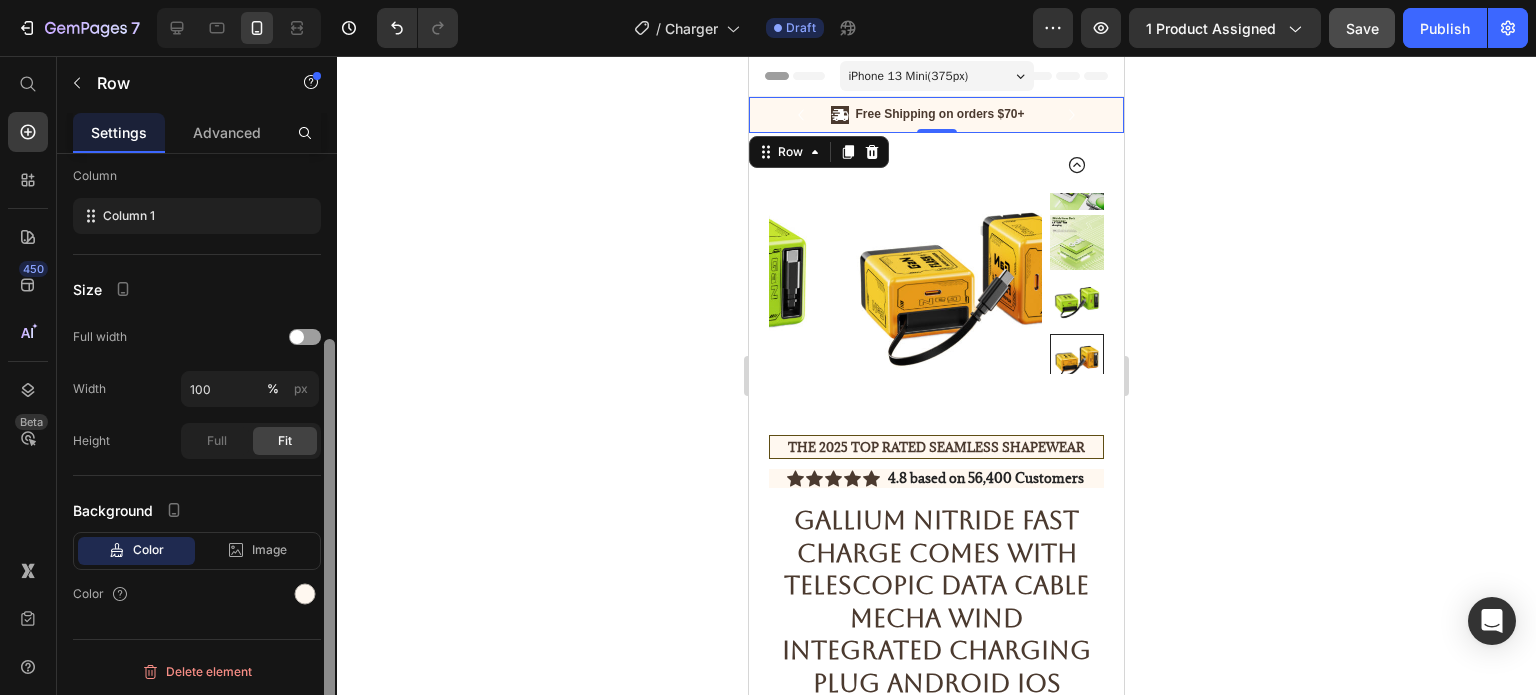 drag, startPoint x: 329, startPoint y: 335, endPoint x: 344, endPoint y: 590, distance: 255.4408 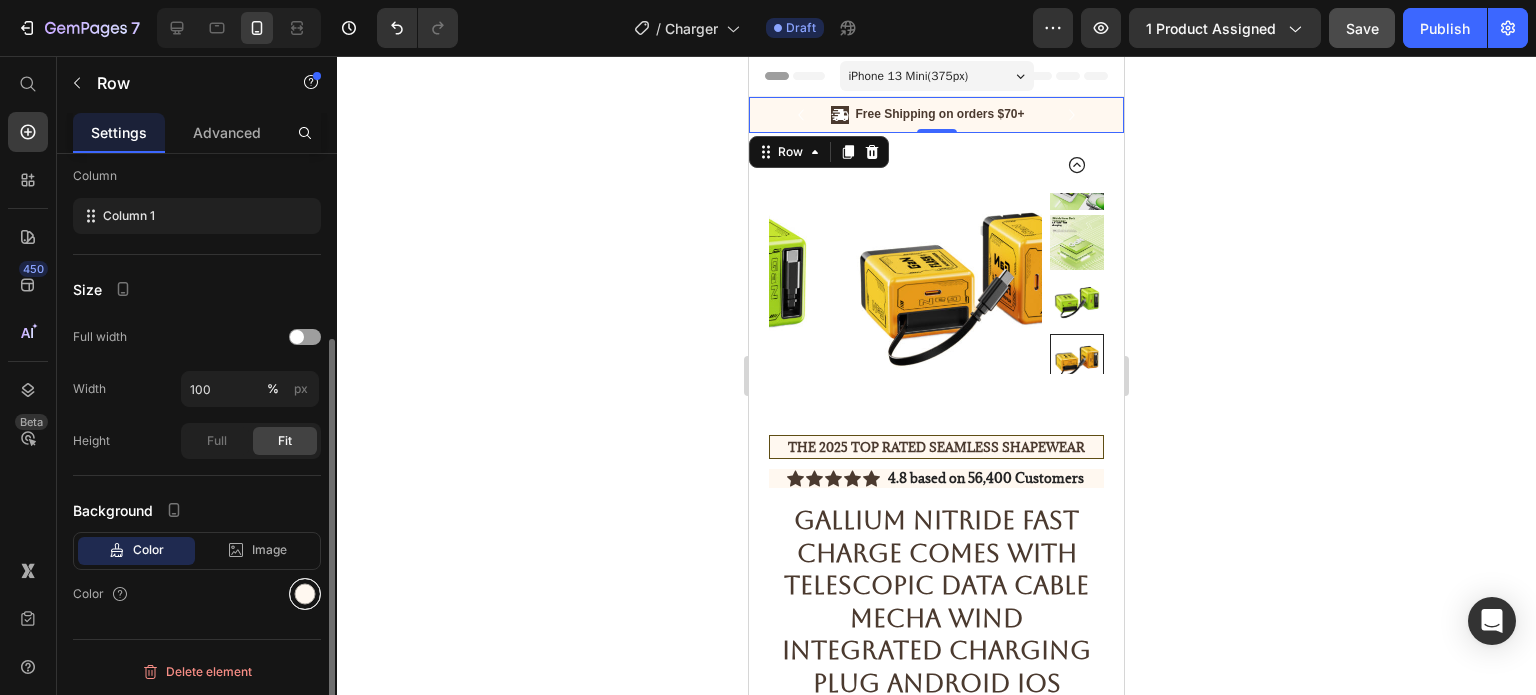 click at bounding box center [305, 594] 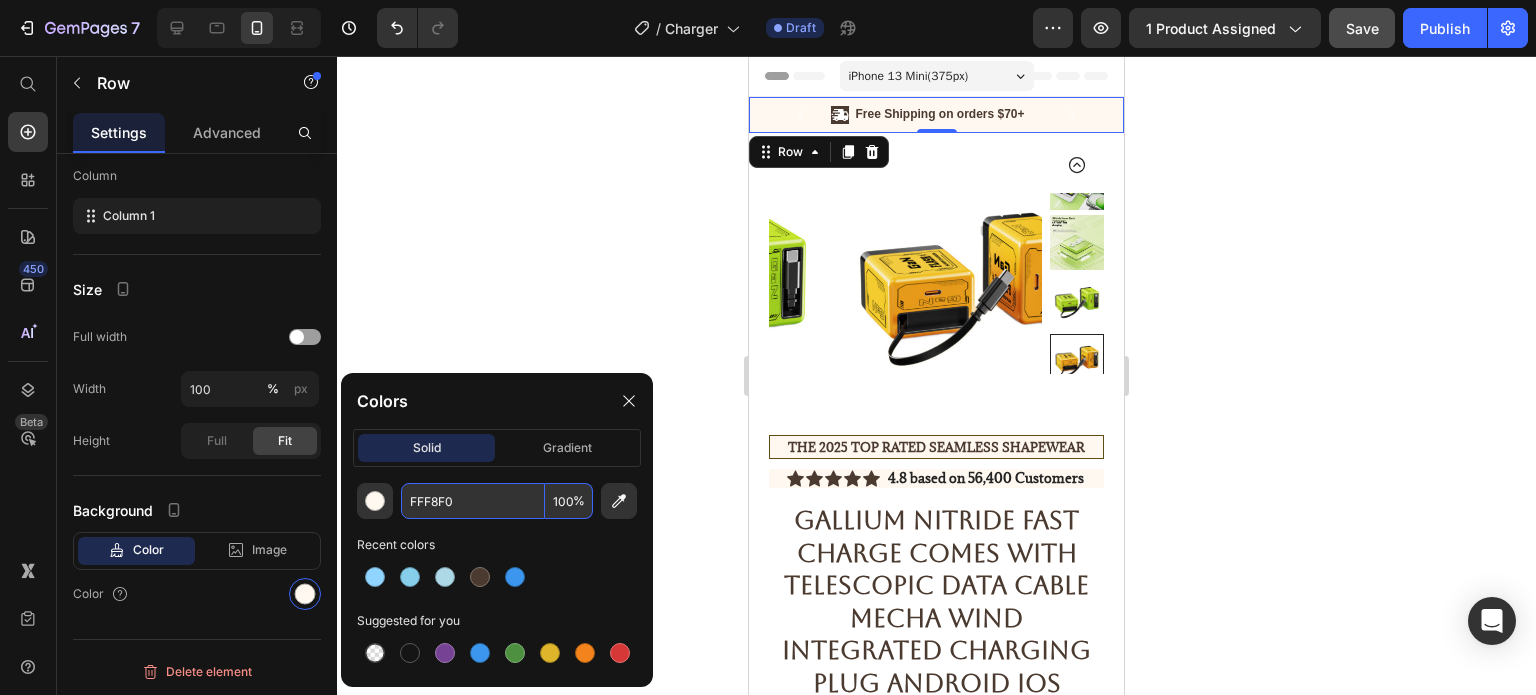 click on "FFF8F0" at bounding box center (473, 501) 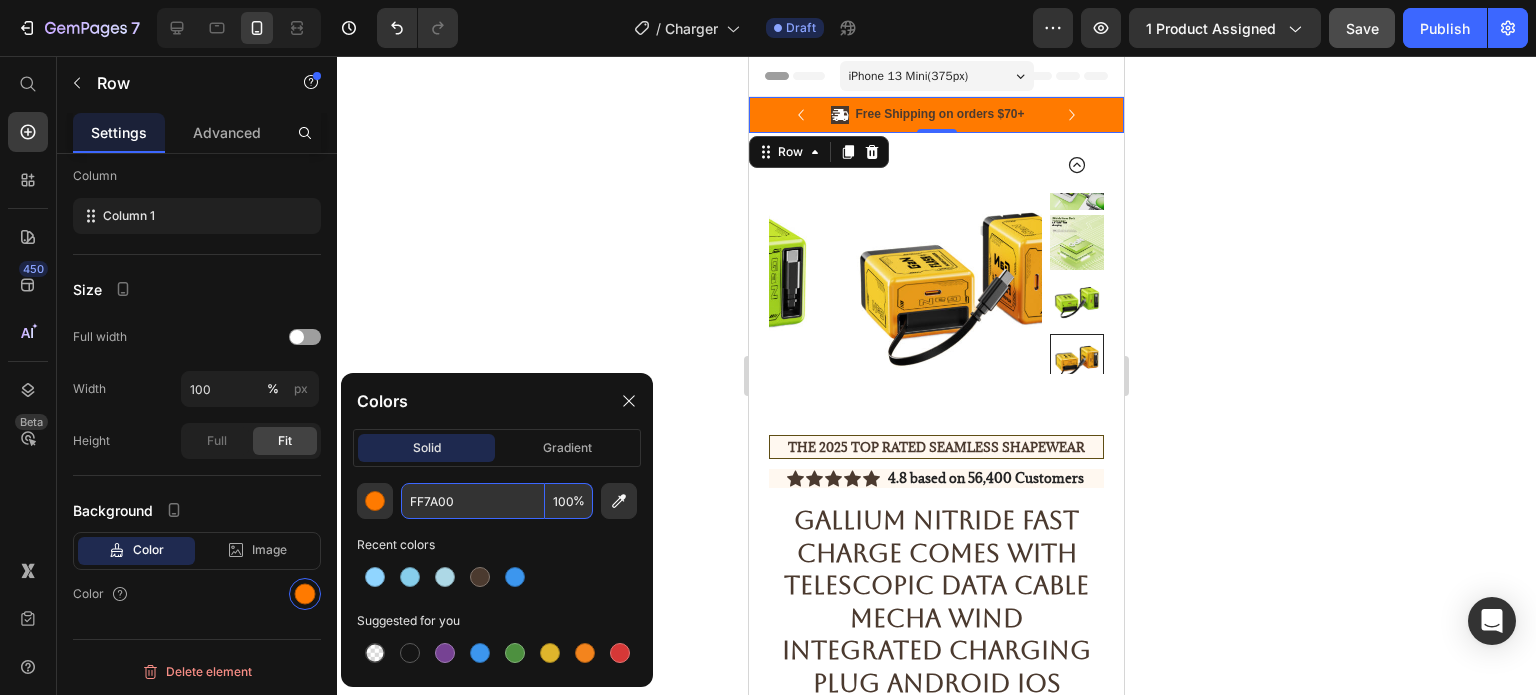 type on "FF7A00" 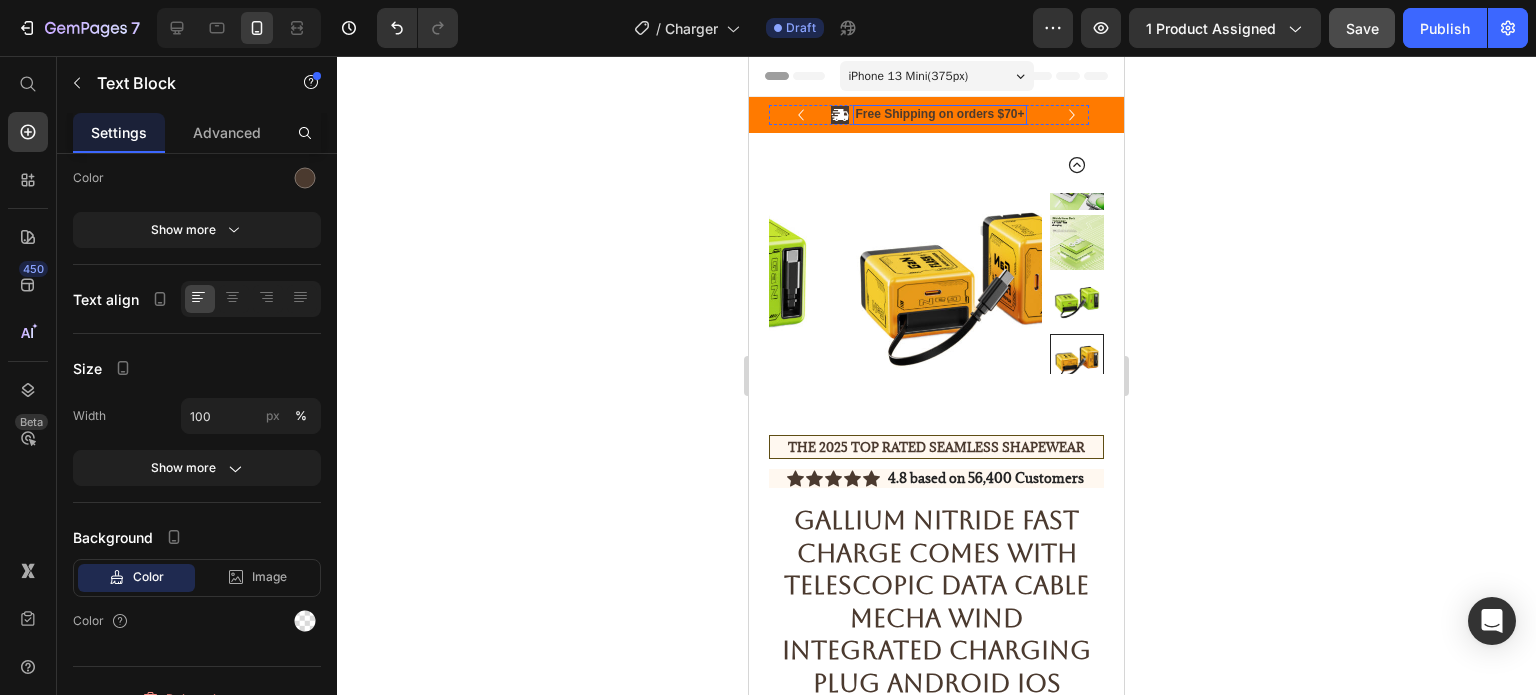 click on "Free Shipping on orders $70+" at bounding box center (939, 115) 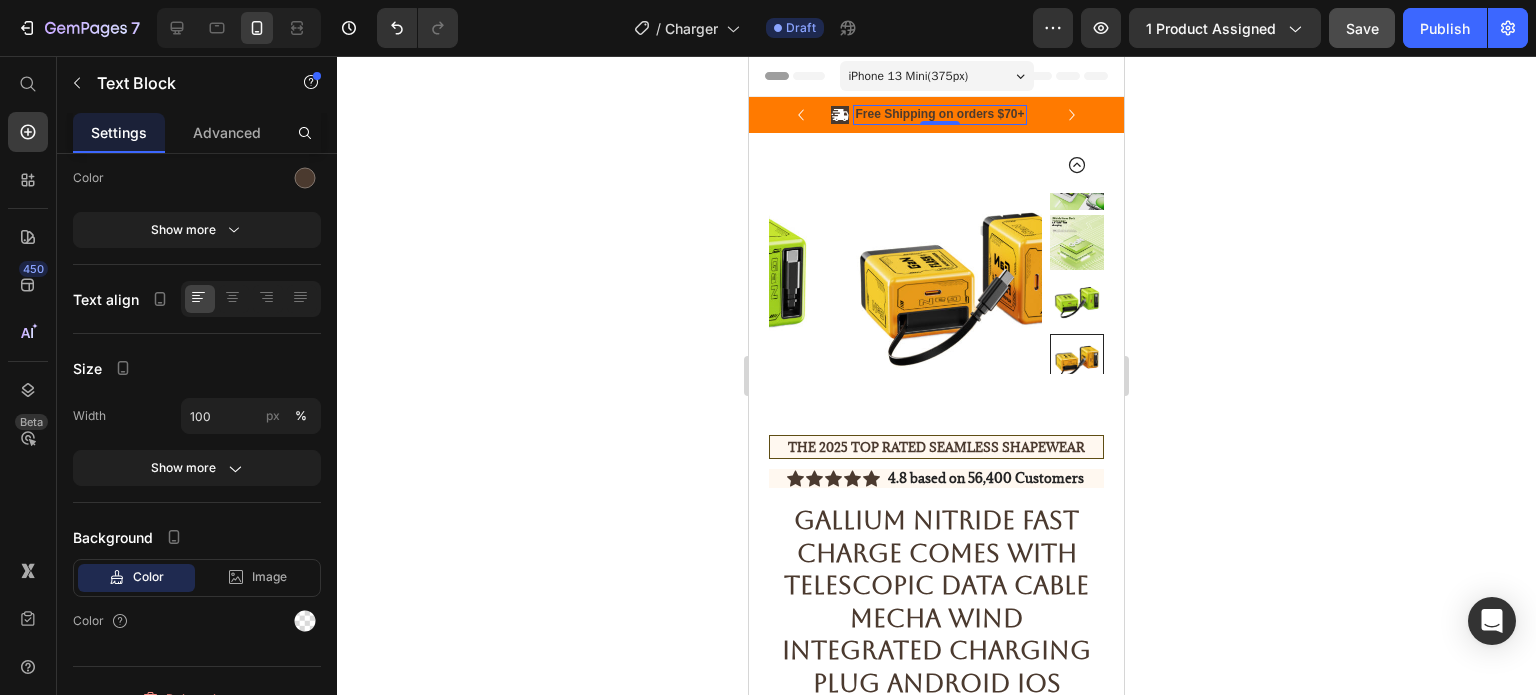 scroll, scrollTop: 0, scrollLeft: 0, axis: both 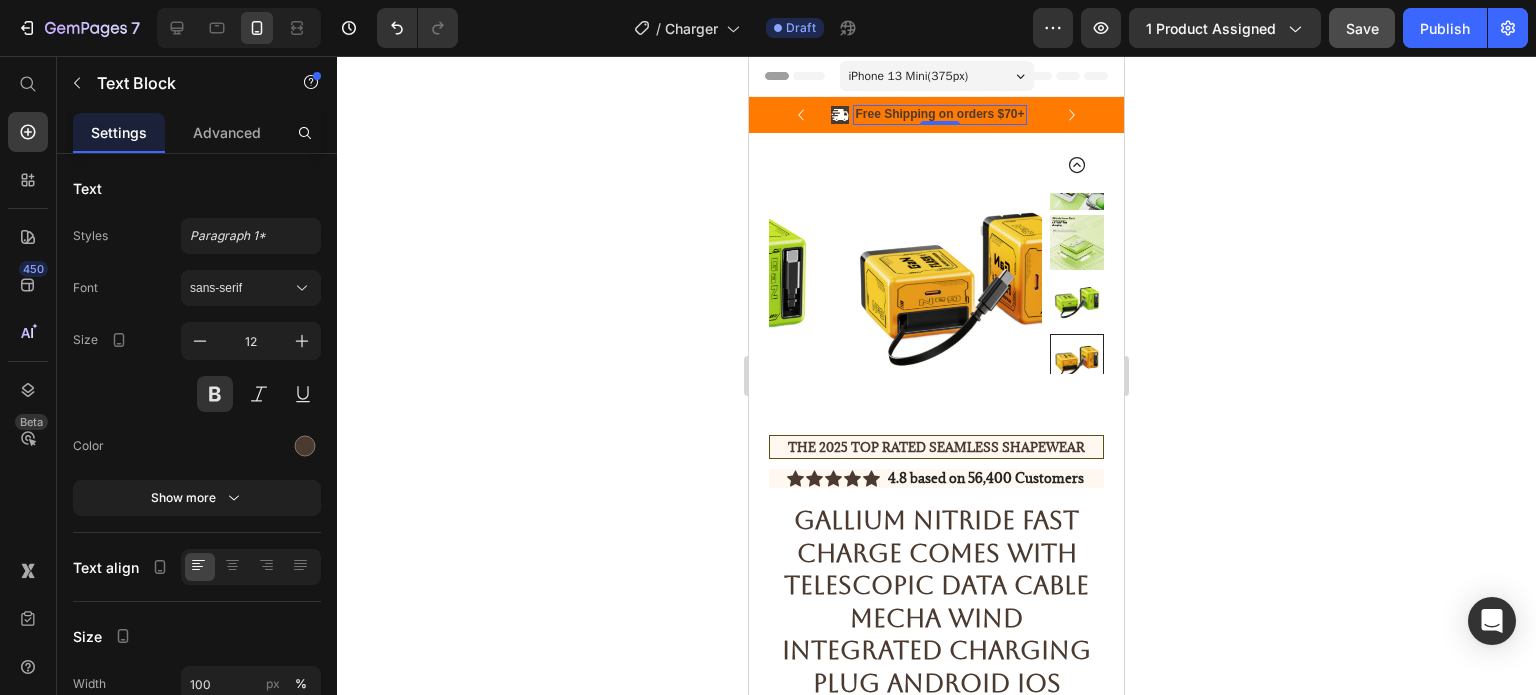 click on "Free Shipping on orders $70+" at bounding box center [939, 115] 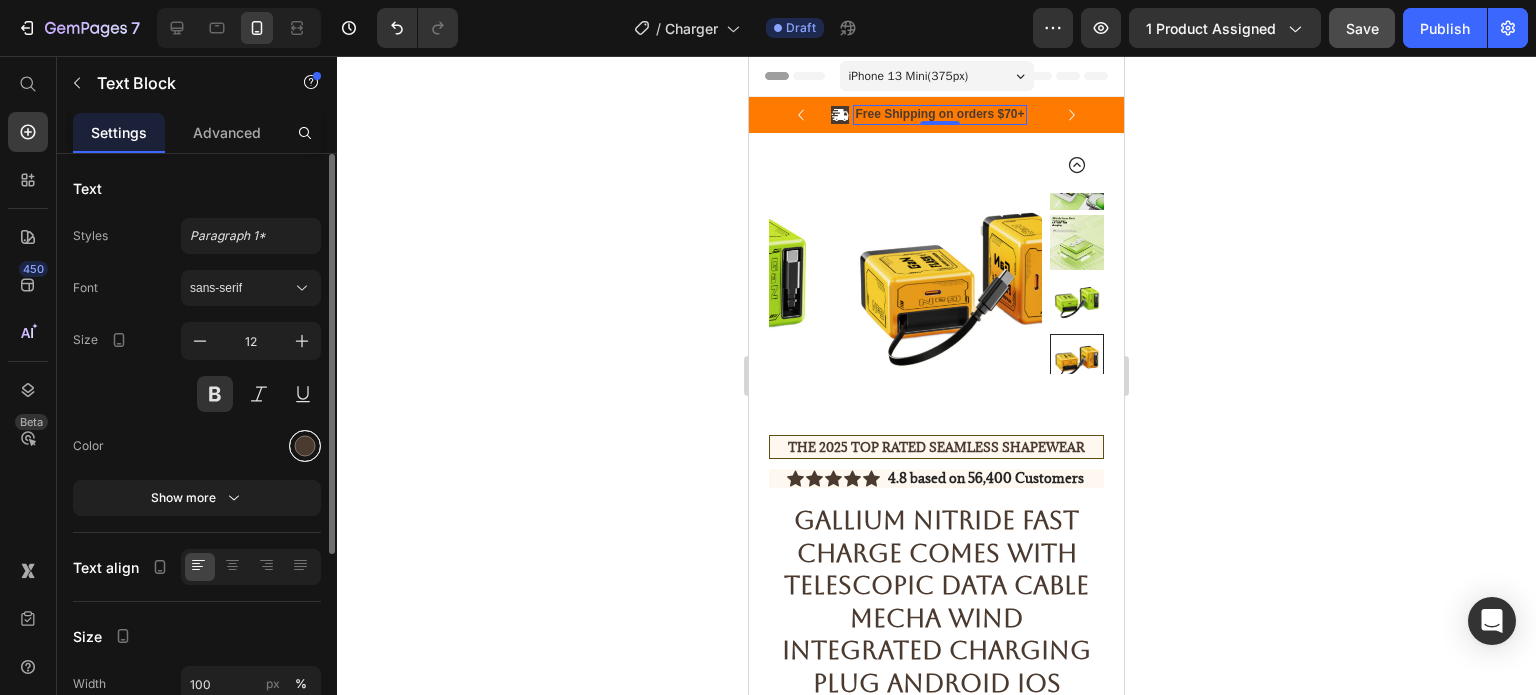 click at bounding box center (305, 446) 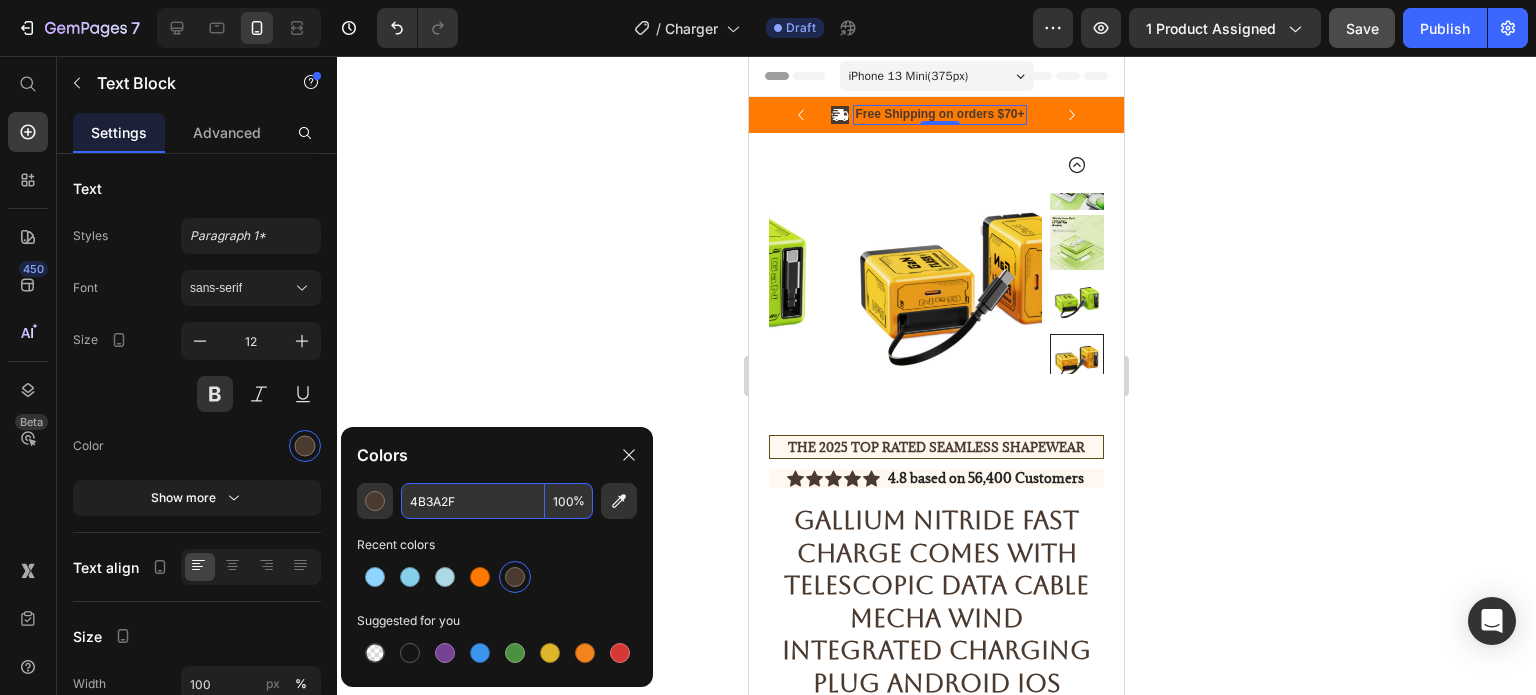 click on "4B3A2F" at bounding box center (473, 501) 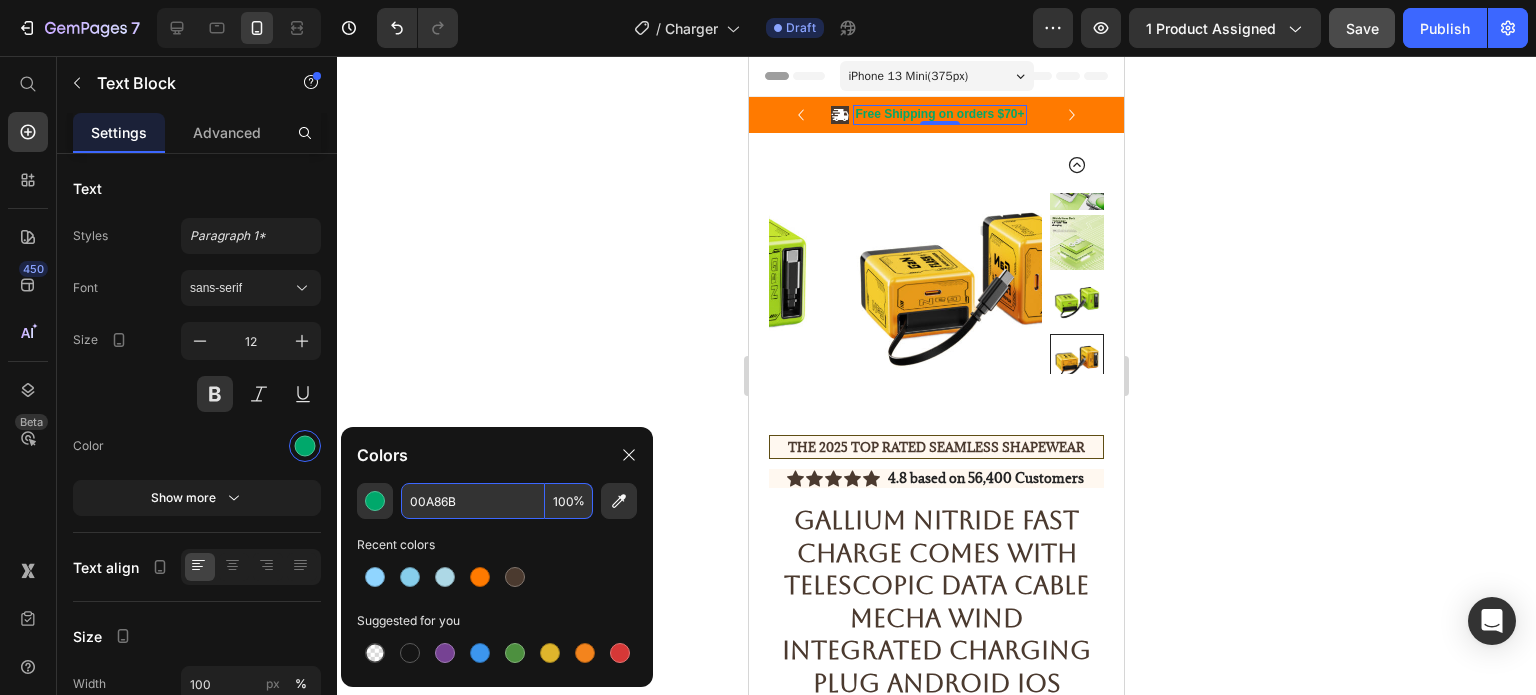 type on "00A86B" 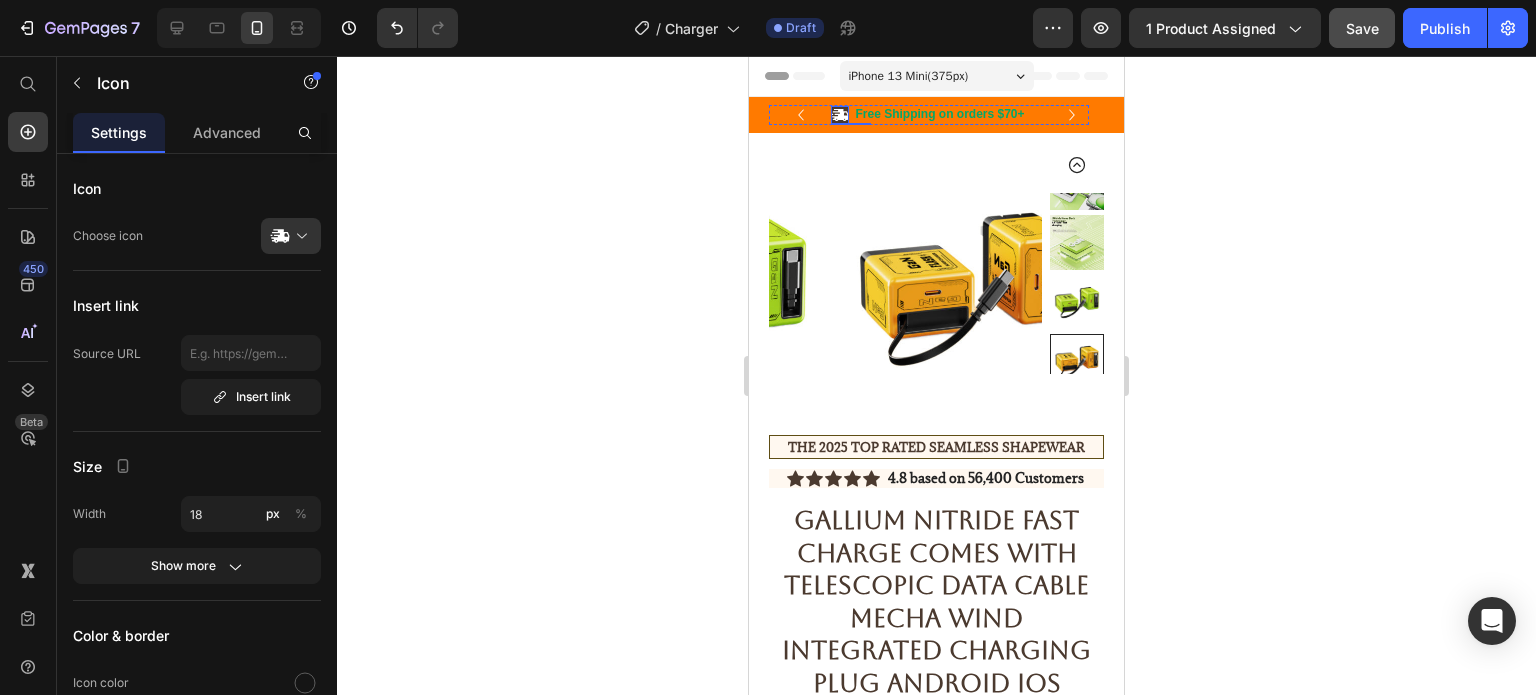 click 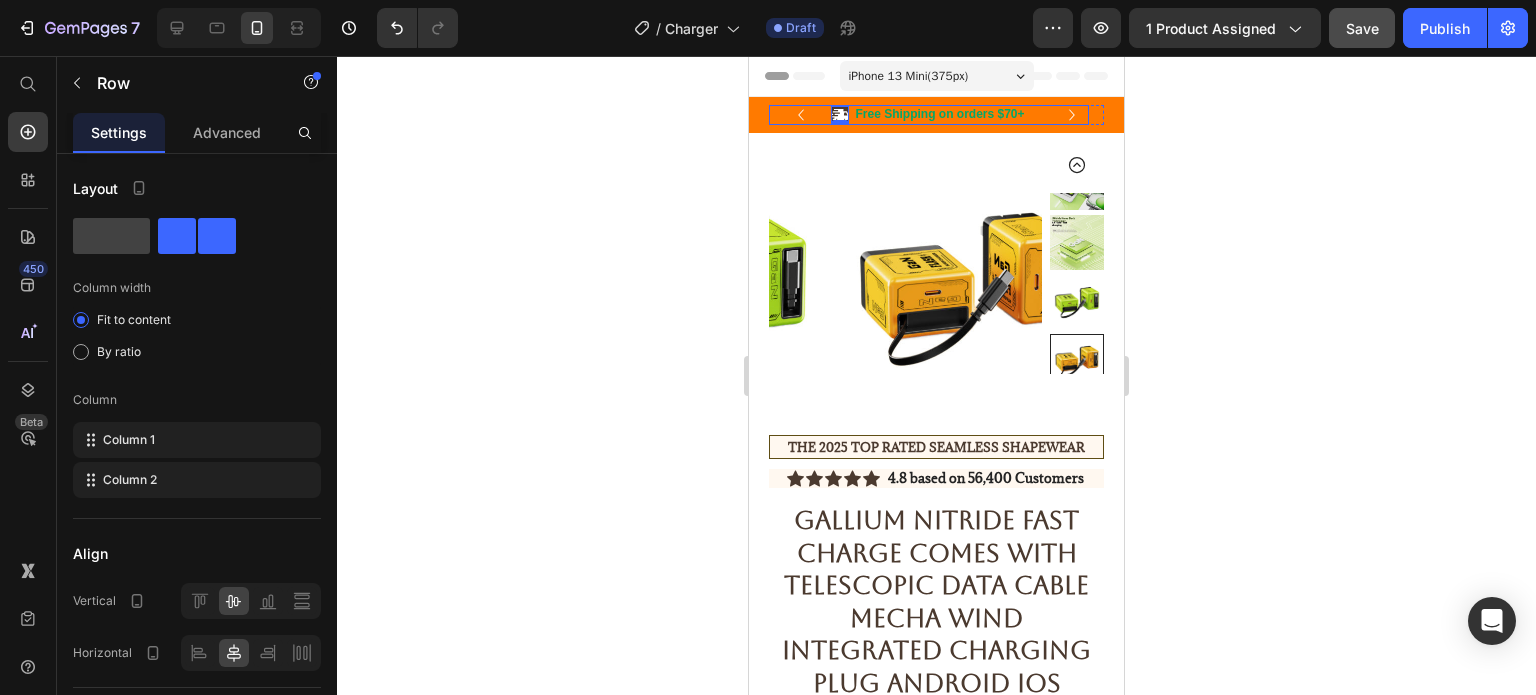 click on "Icon   0 Free Shipping on orders $70+ Text Block Row" at bounding box center (929, 115) 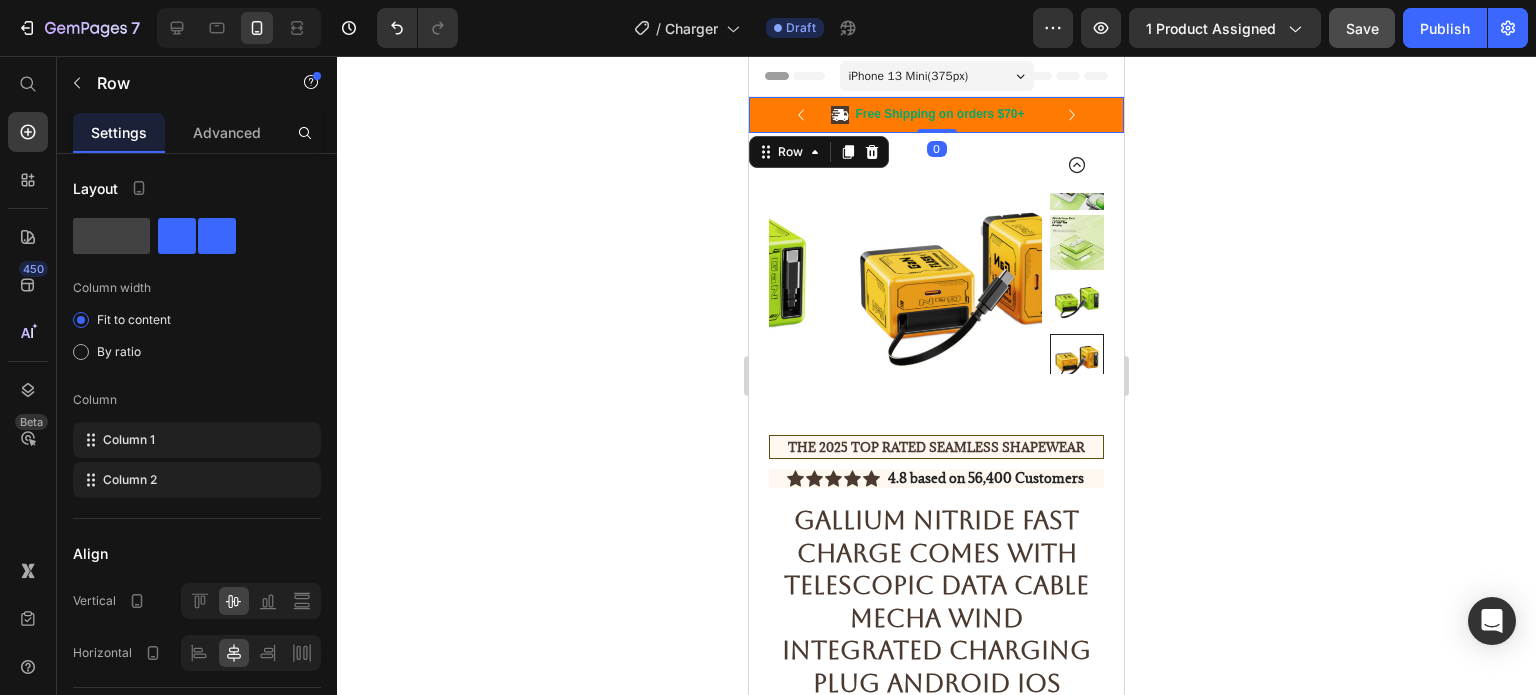 click on "Icon Free Shipping on orders $70+ Text Block Row
Icon 56,000+ Happy Customers Text Block Row
Carousel Row   0" at bounding box center (936, 115) 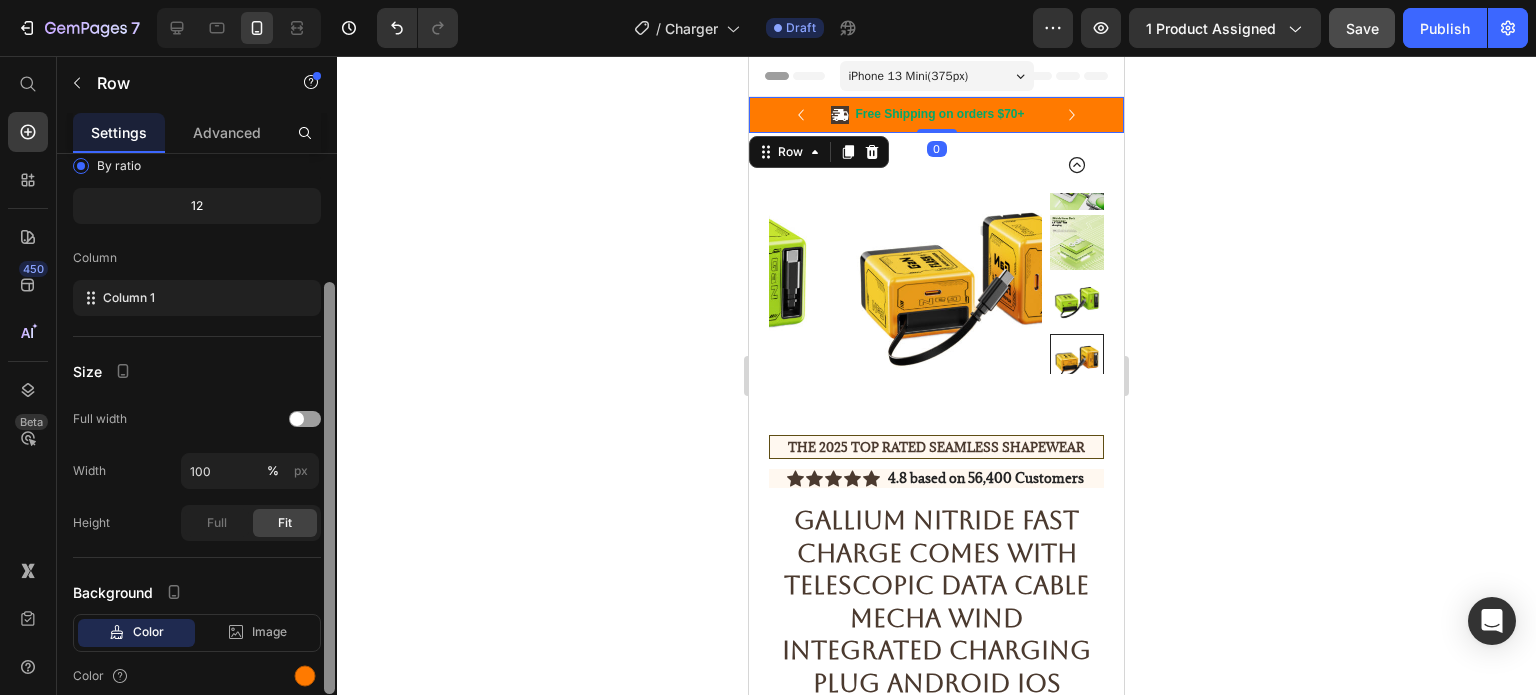 scroll, scrollTop: 268, scrollLeft: 0, axis: vertical 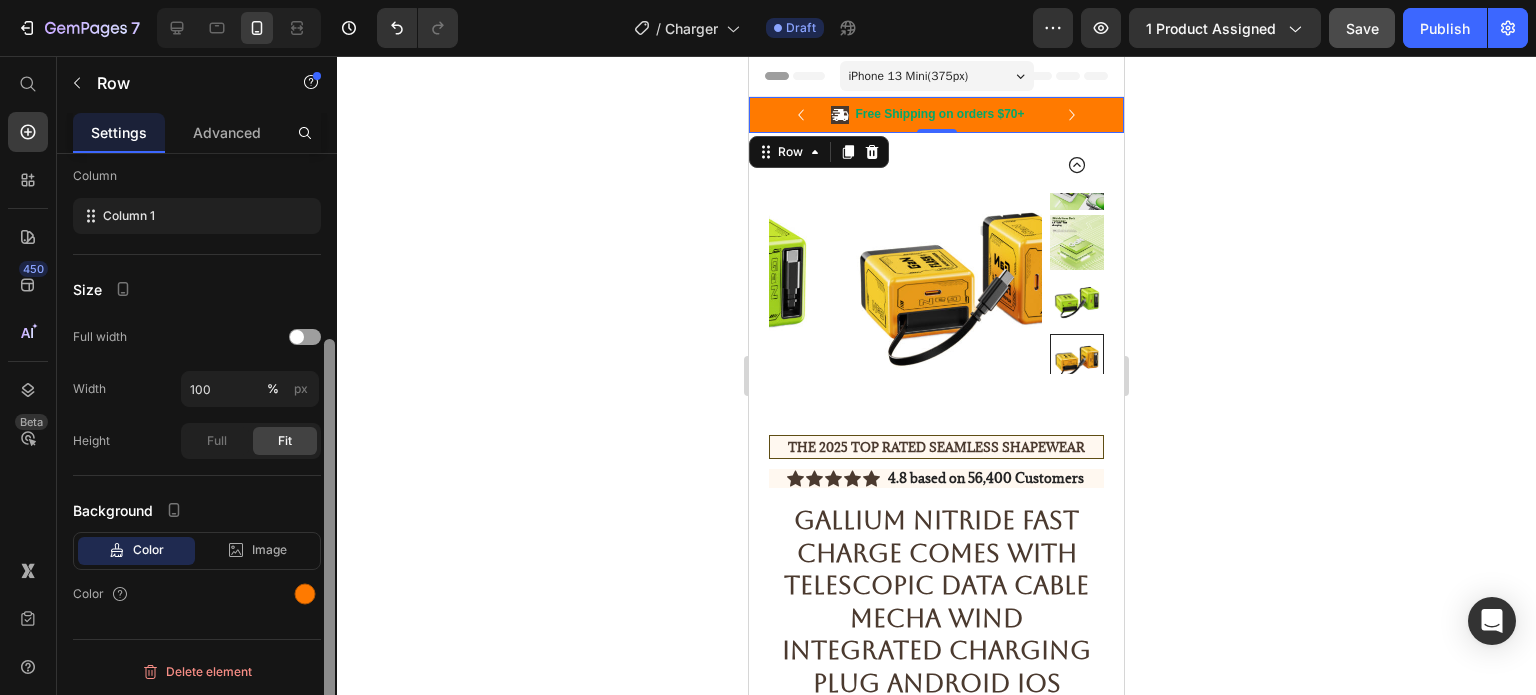 drag, startPoint x: 327, startPoint y: 311, endPoint x: 352, endPoint y: 552, distance: 242.29321 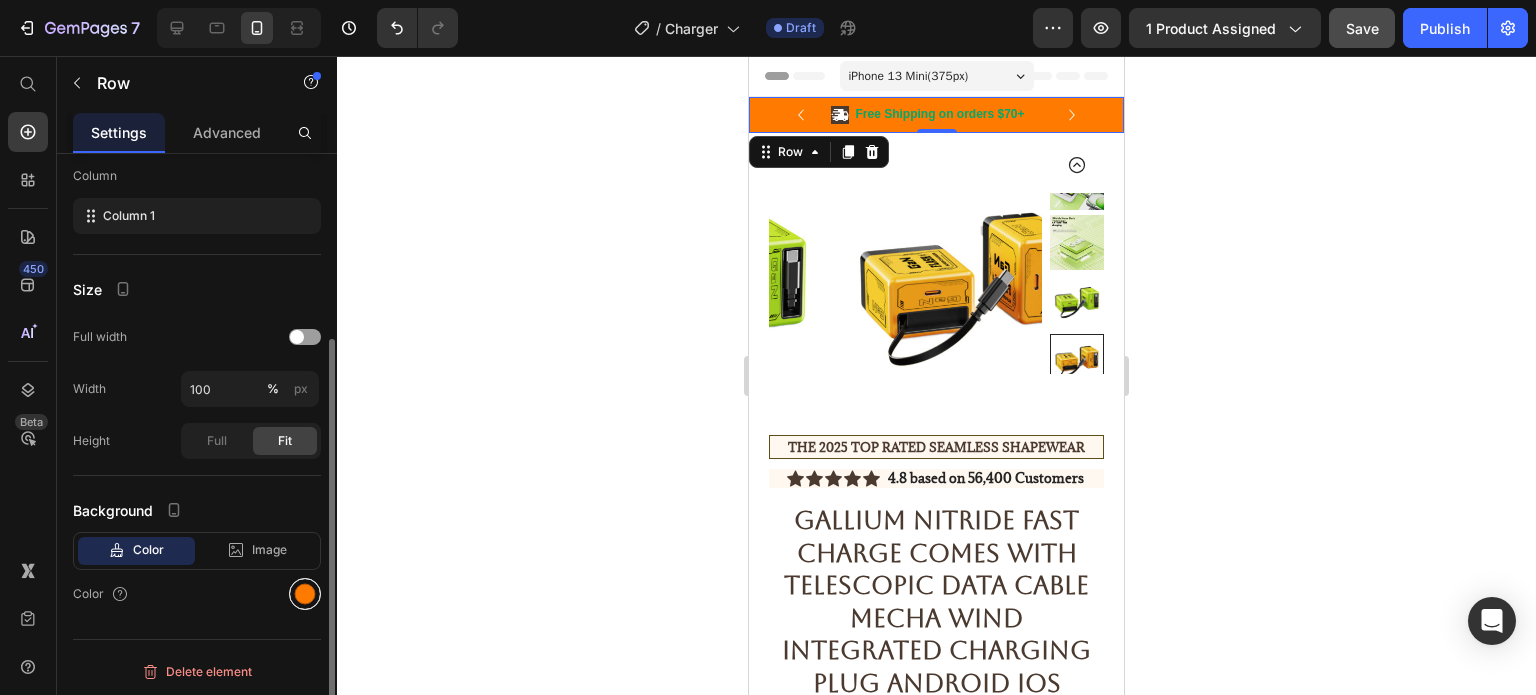 click at bounding box center [305, 594] 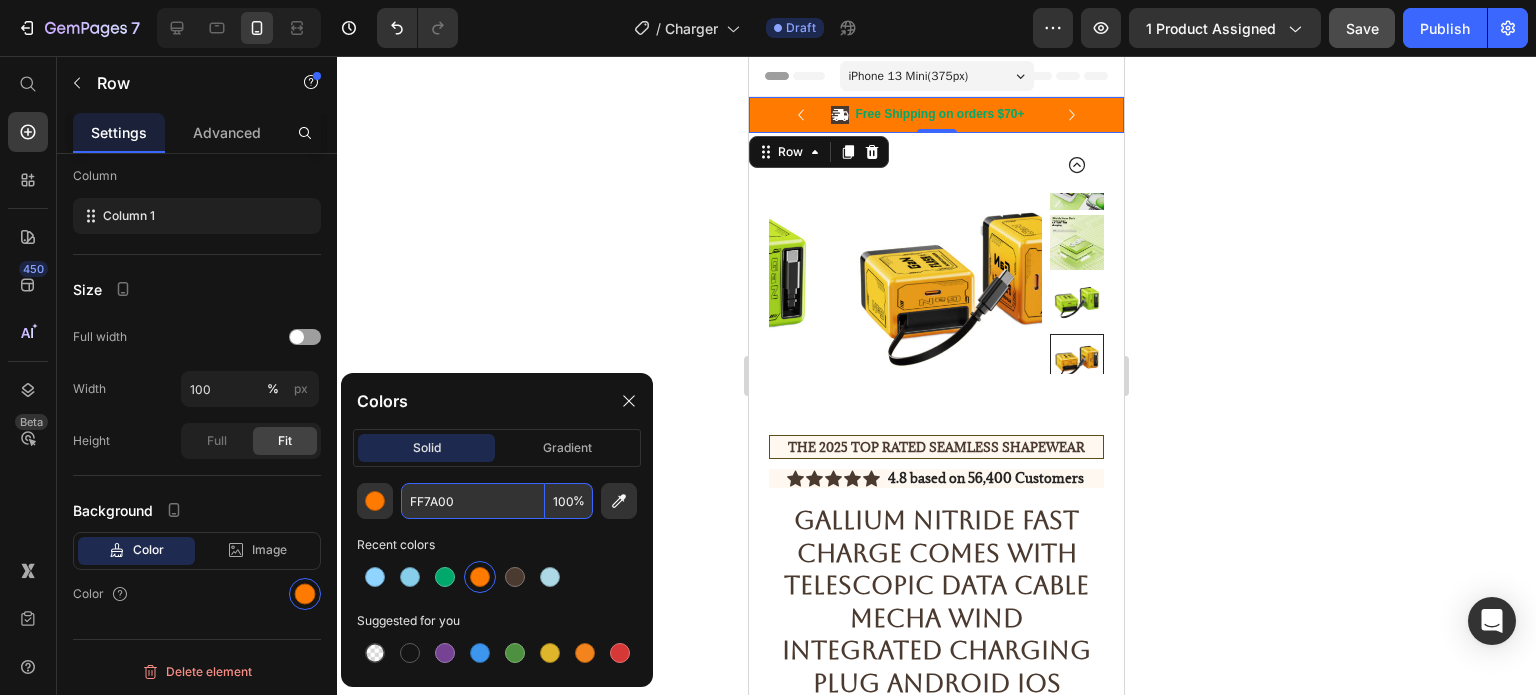 click on "FF7A00" at bounding box center (473, 501) 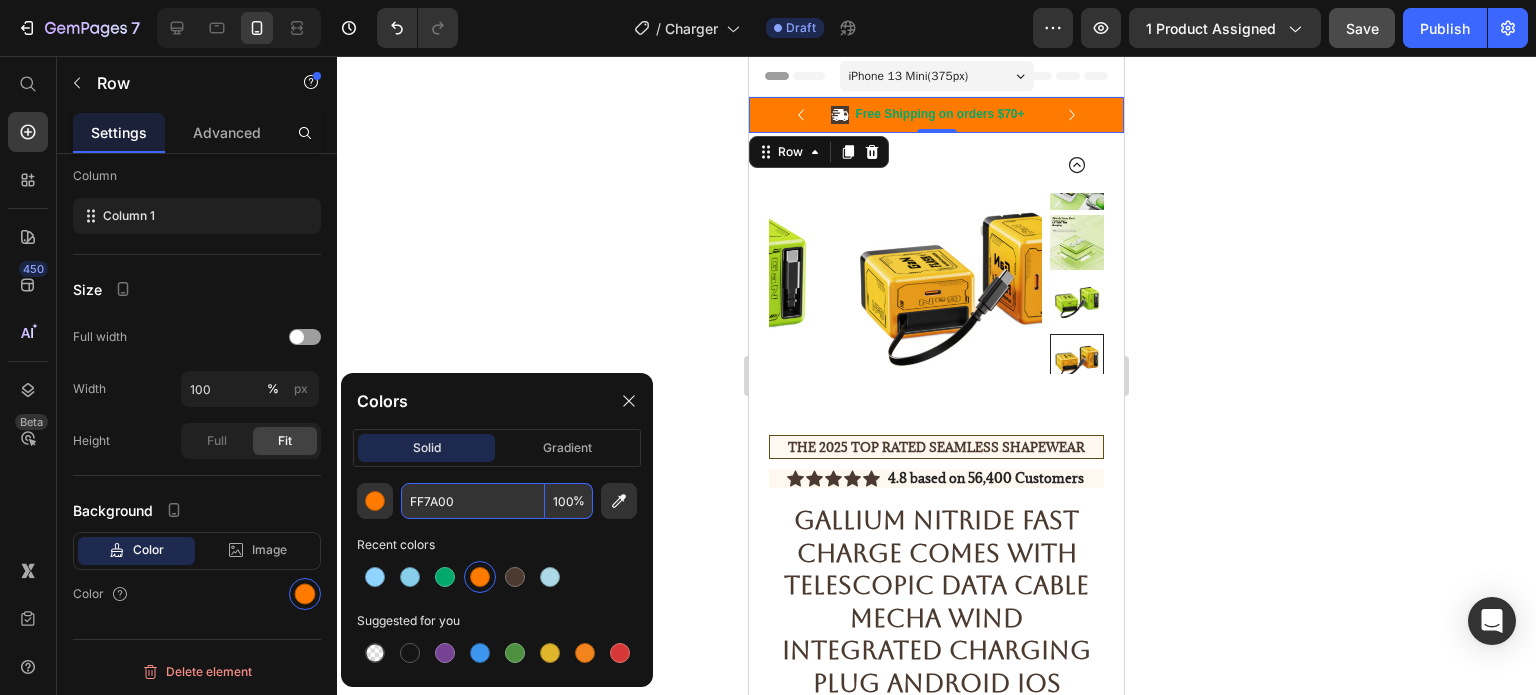 paste on "#FFE5CC" 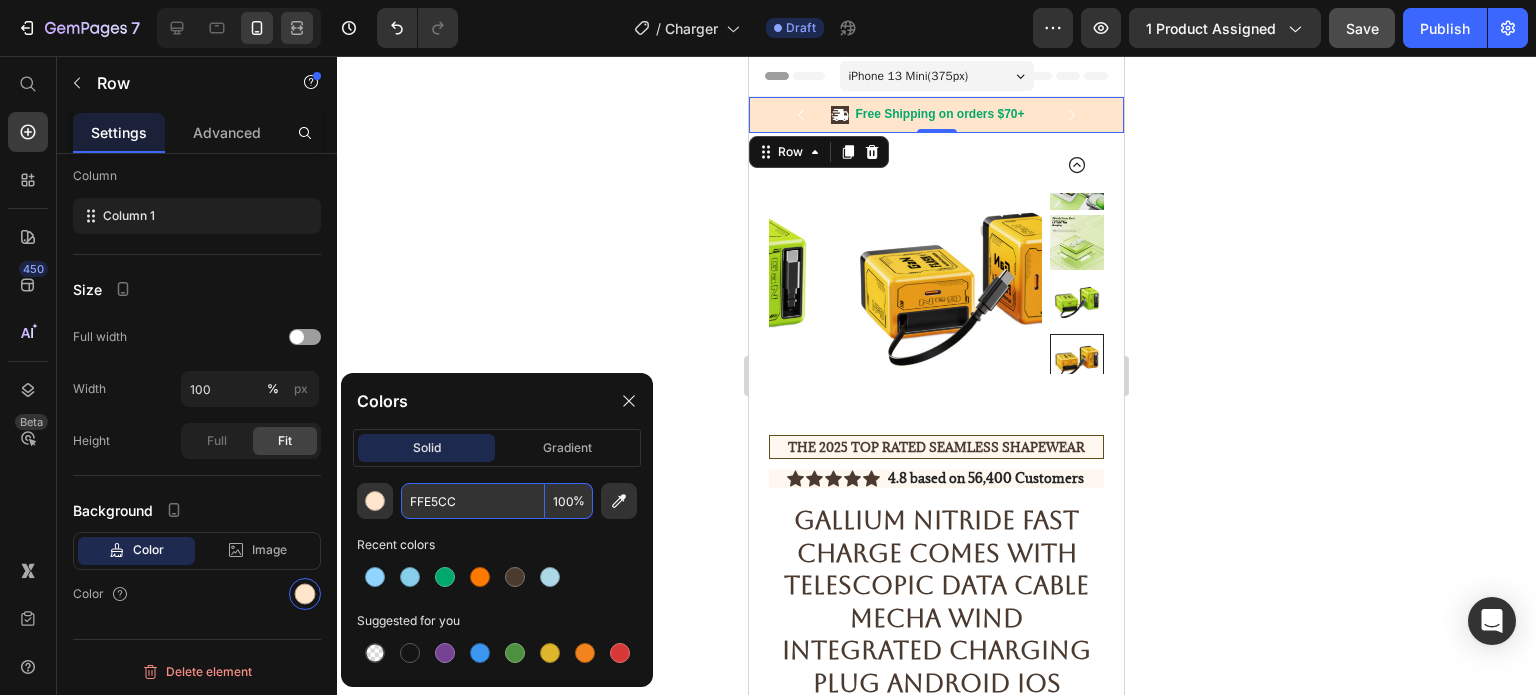 type on "FFE5CC" 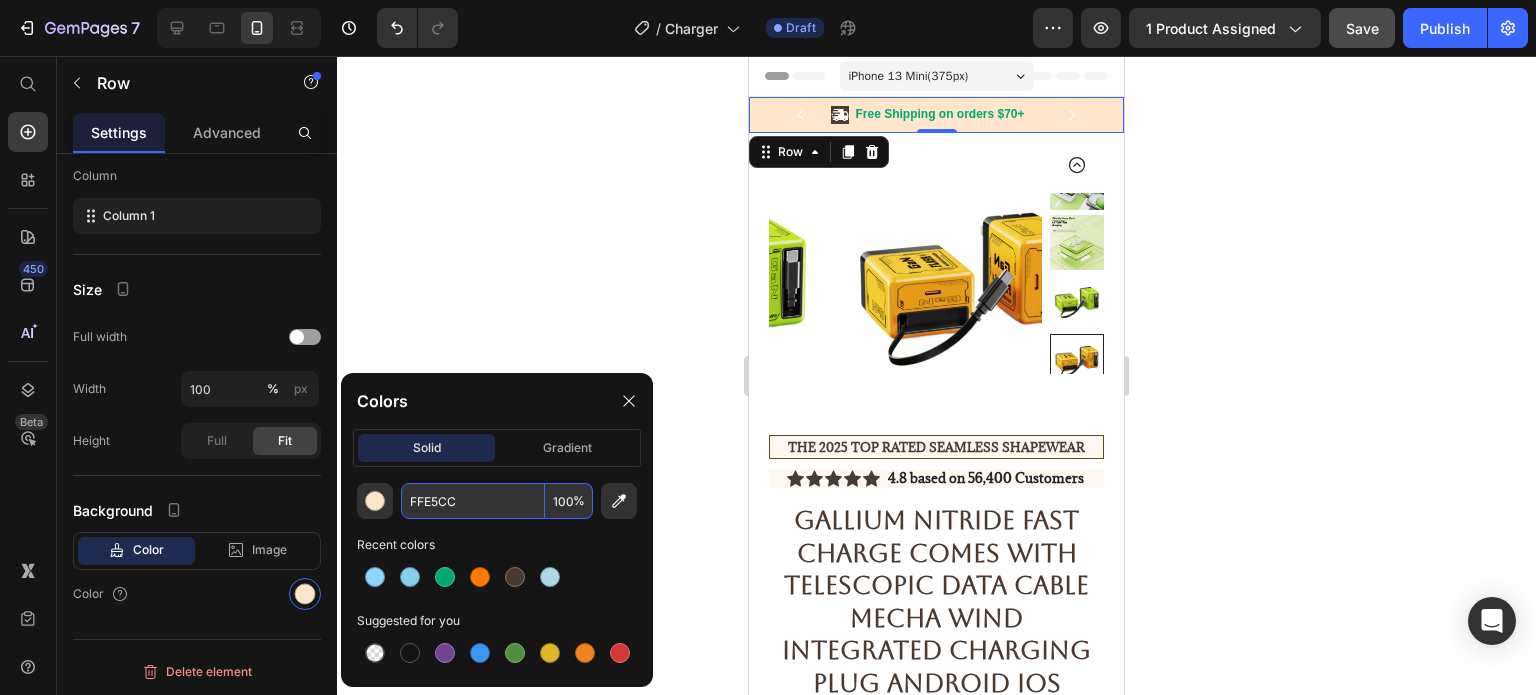 click 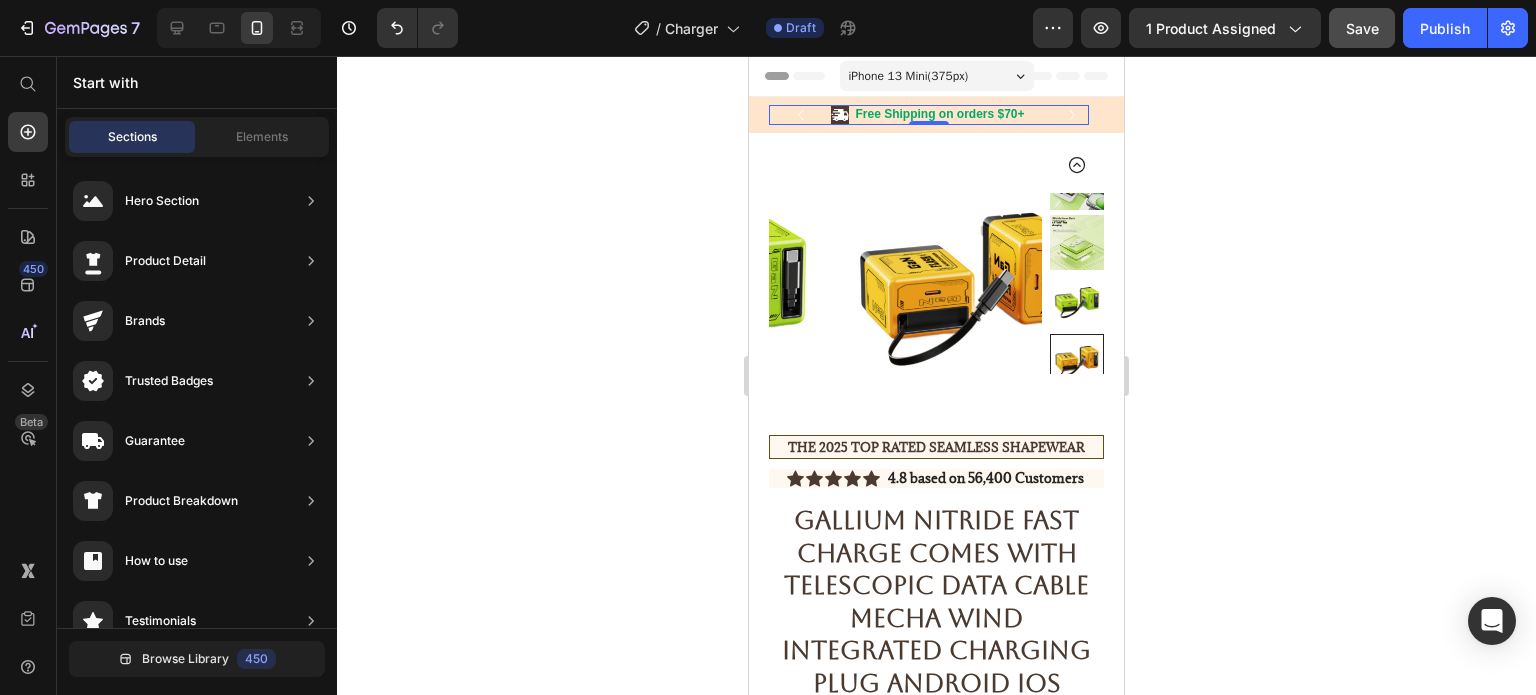click on "Icon Free Shipping on orders $70+ Text Block Row   0" at bounding box center [929, 115] 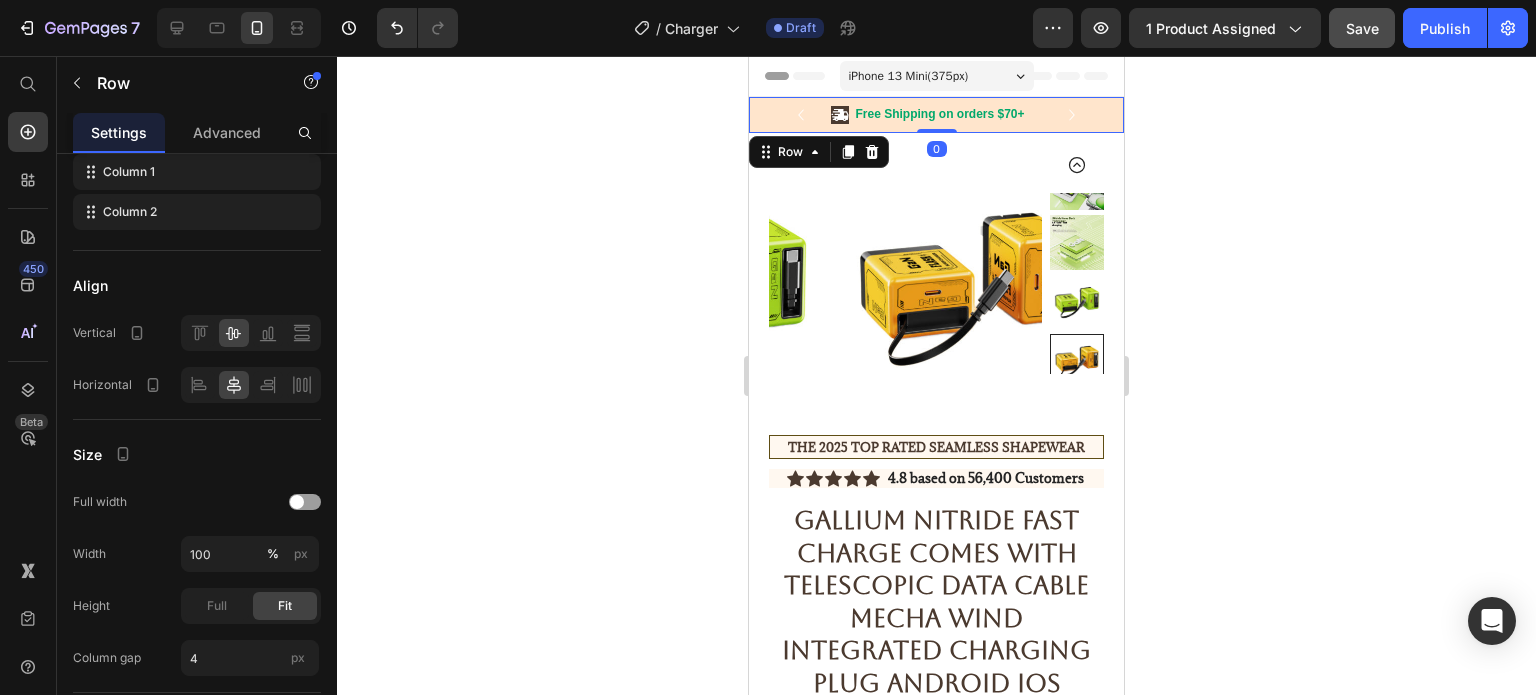 click on "Icon Free Shipping on orders $70+ Text Block Row
Icon 56,000+ Happy Customers Text Block Row
Carousel Row   0" at bounding box center (936, 115) 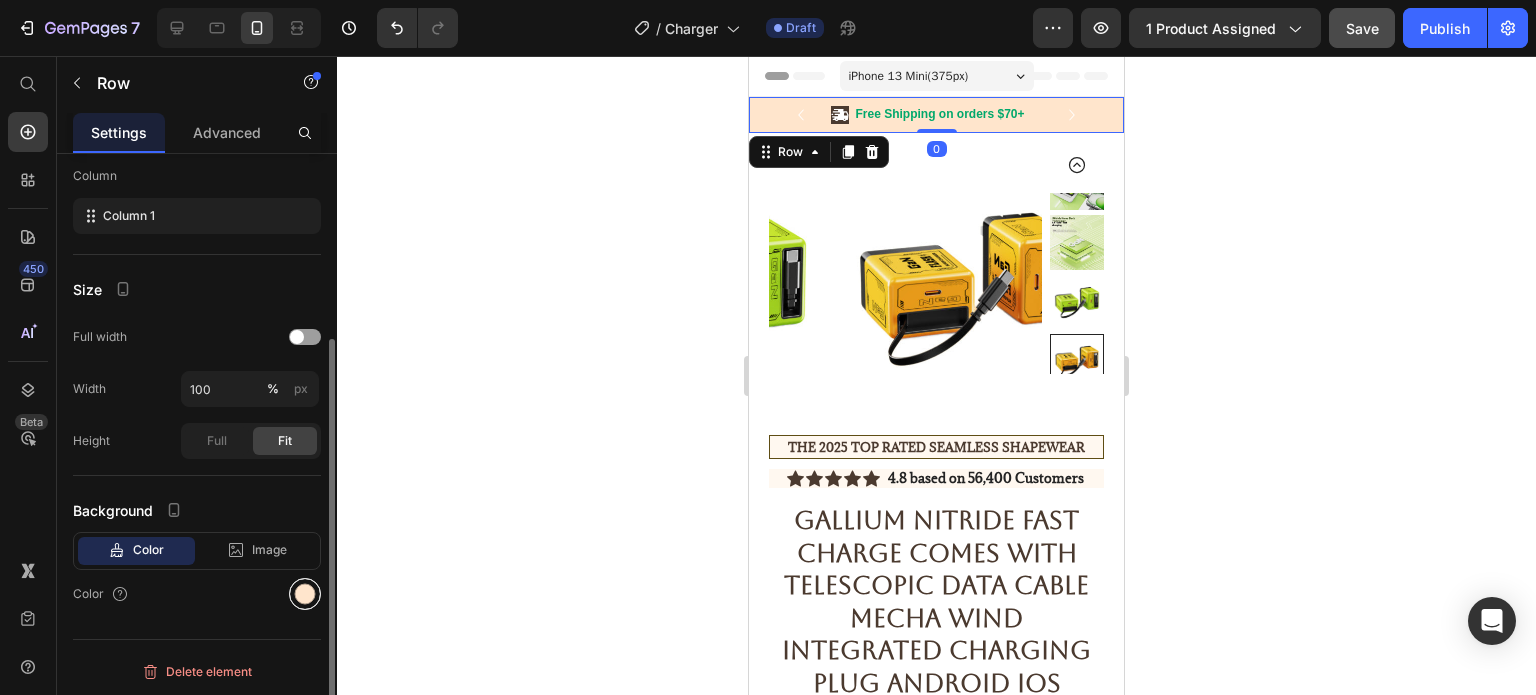 click at bounding box center [305, 594] 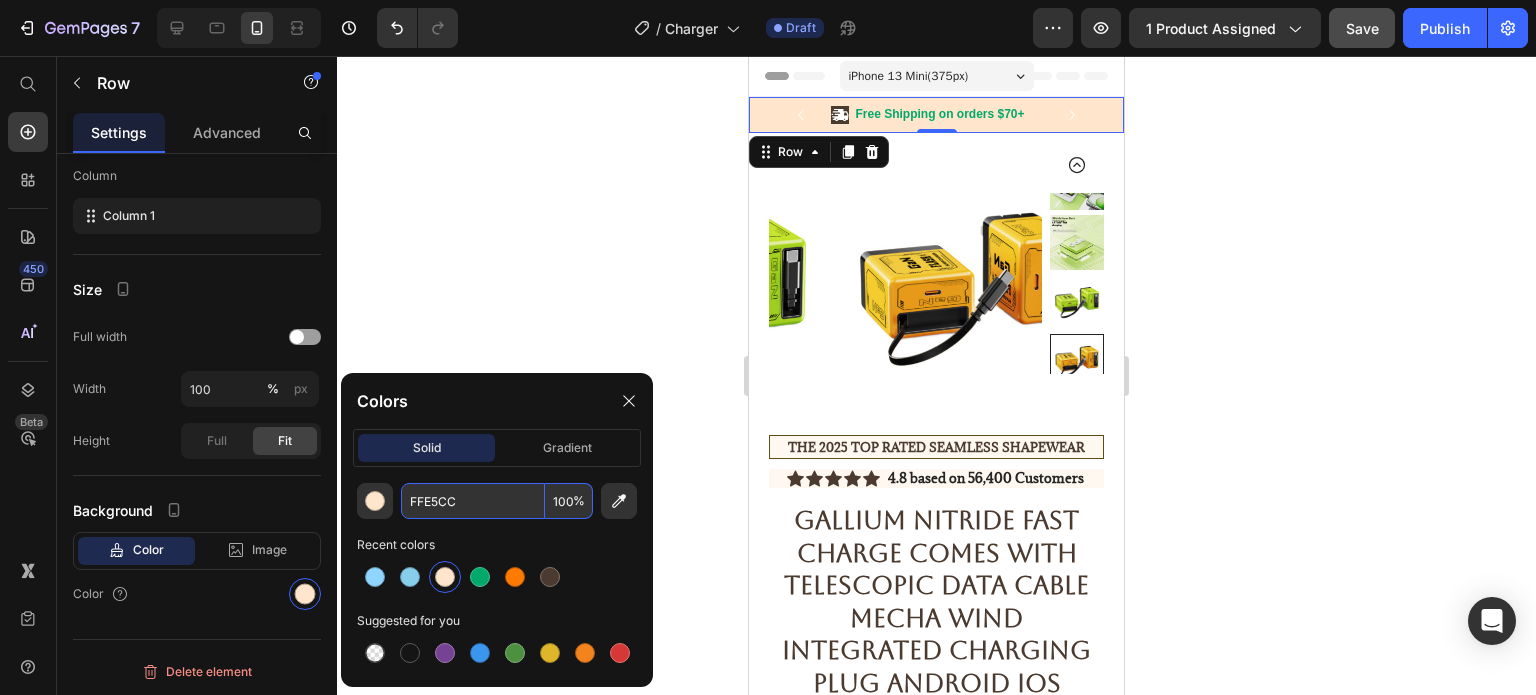 click on "FFE5CC" at bounding box center [473, 501] 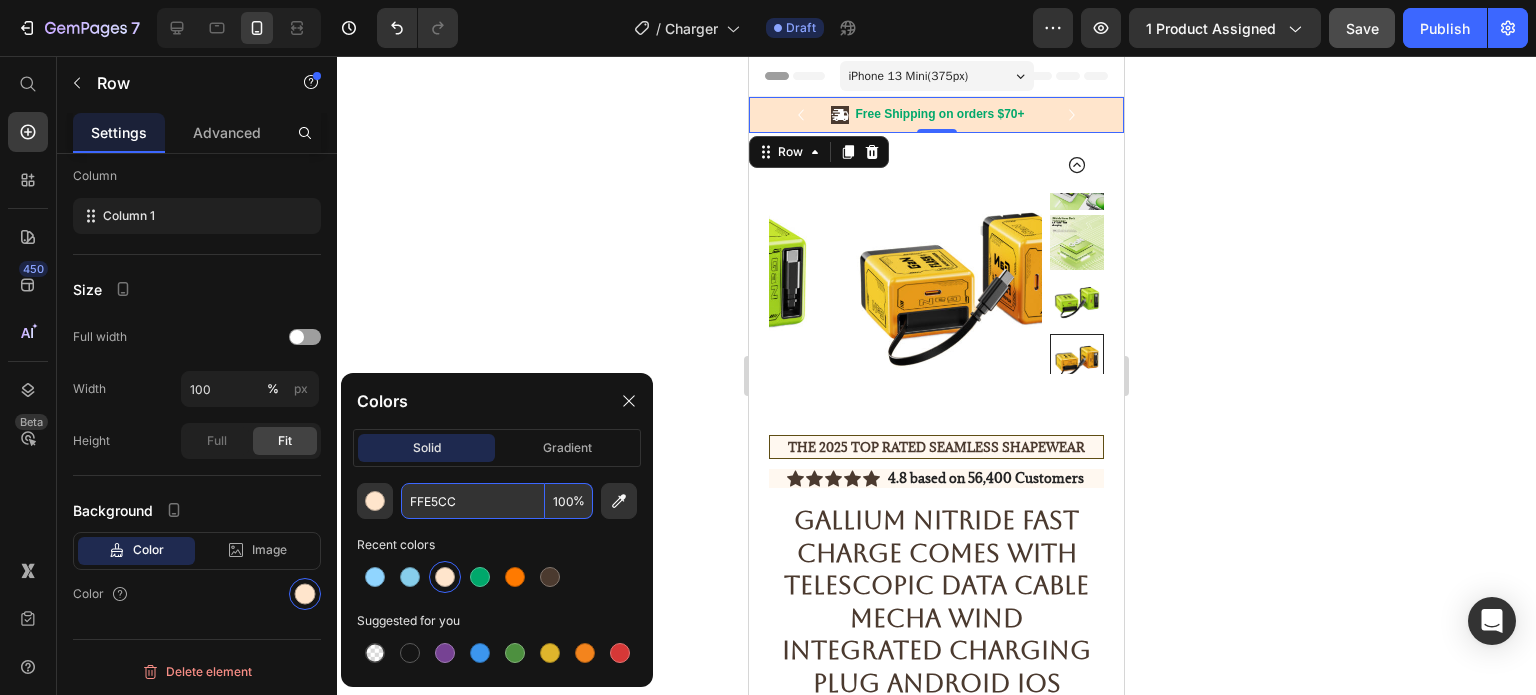 paste on "#DFF5E3" 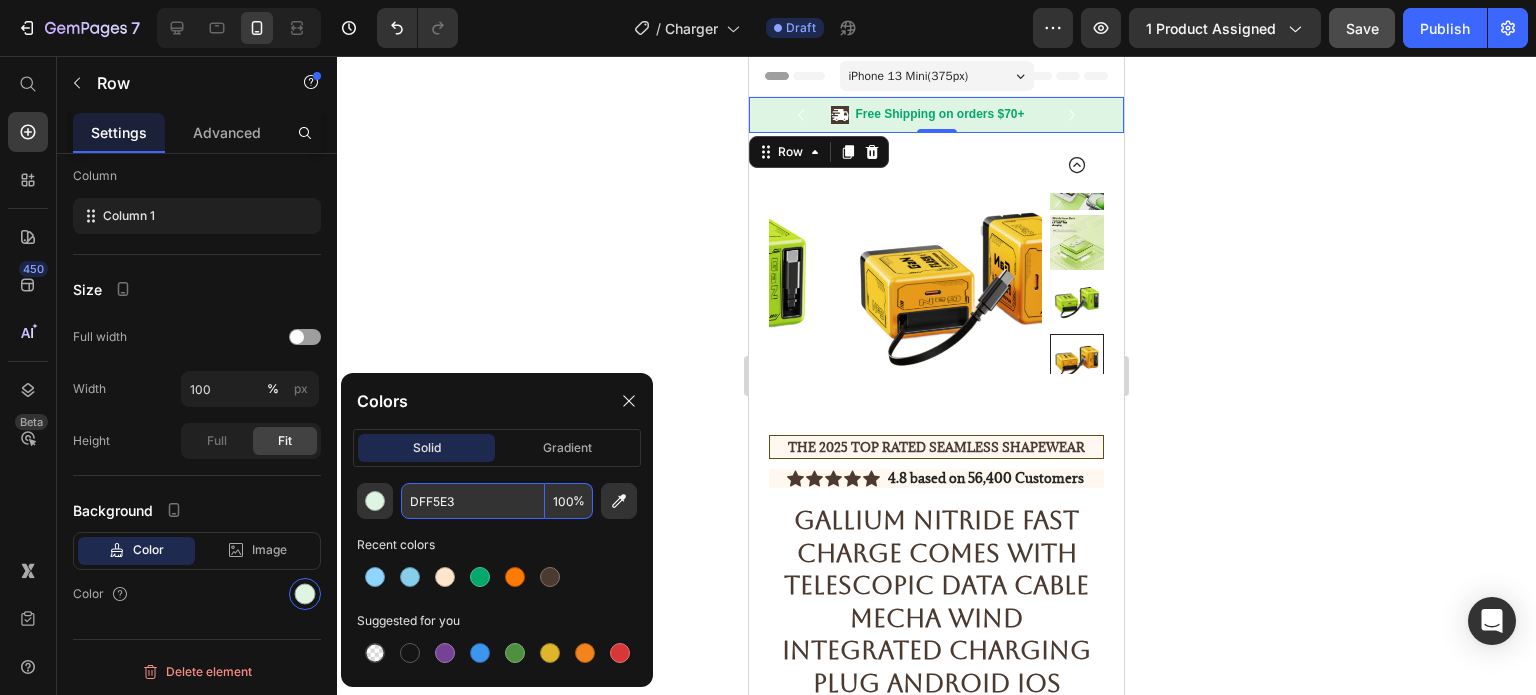type on "DFF5E3" 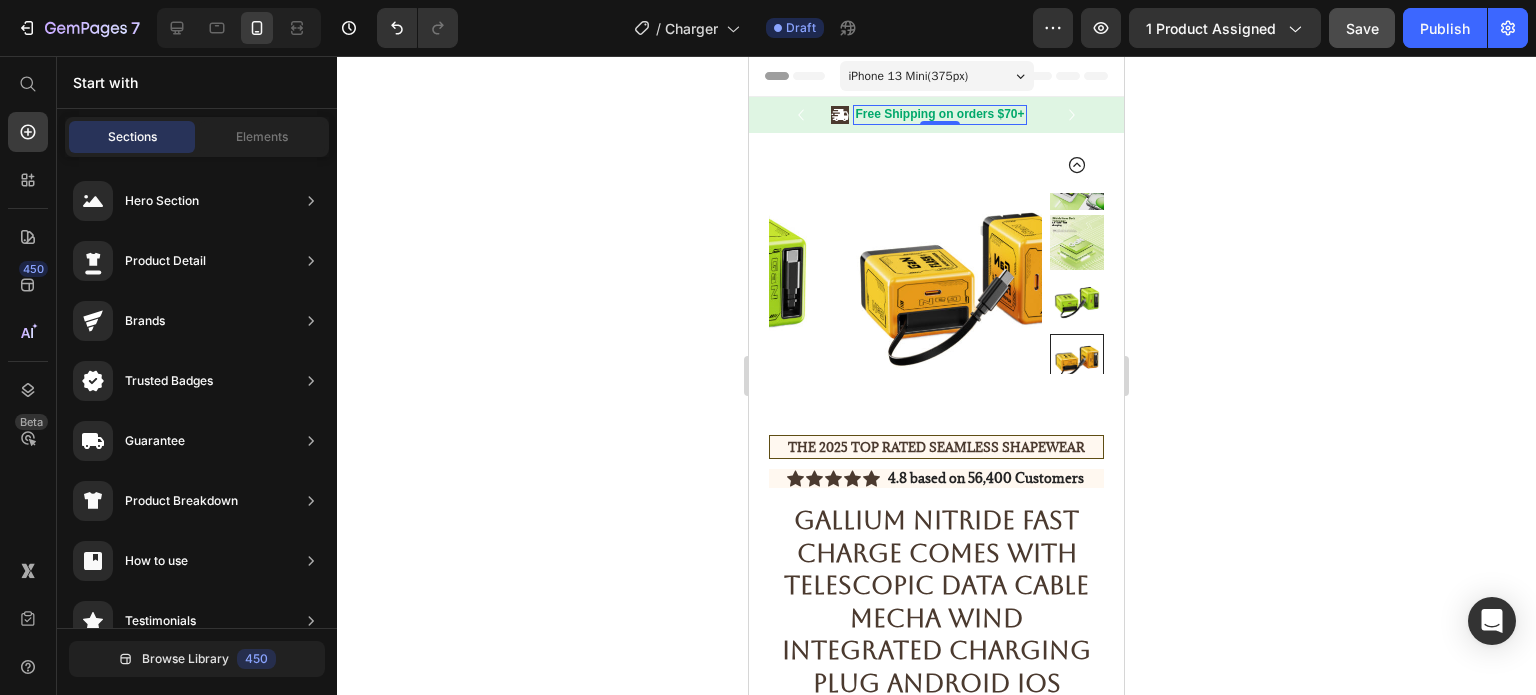 click on "Free Shipping on orders $70+" at bounding box center (939, 115) 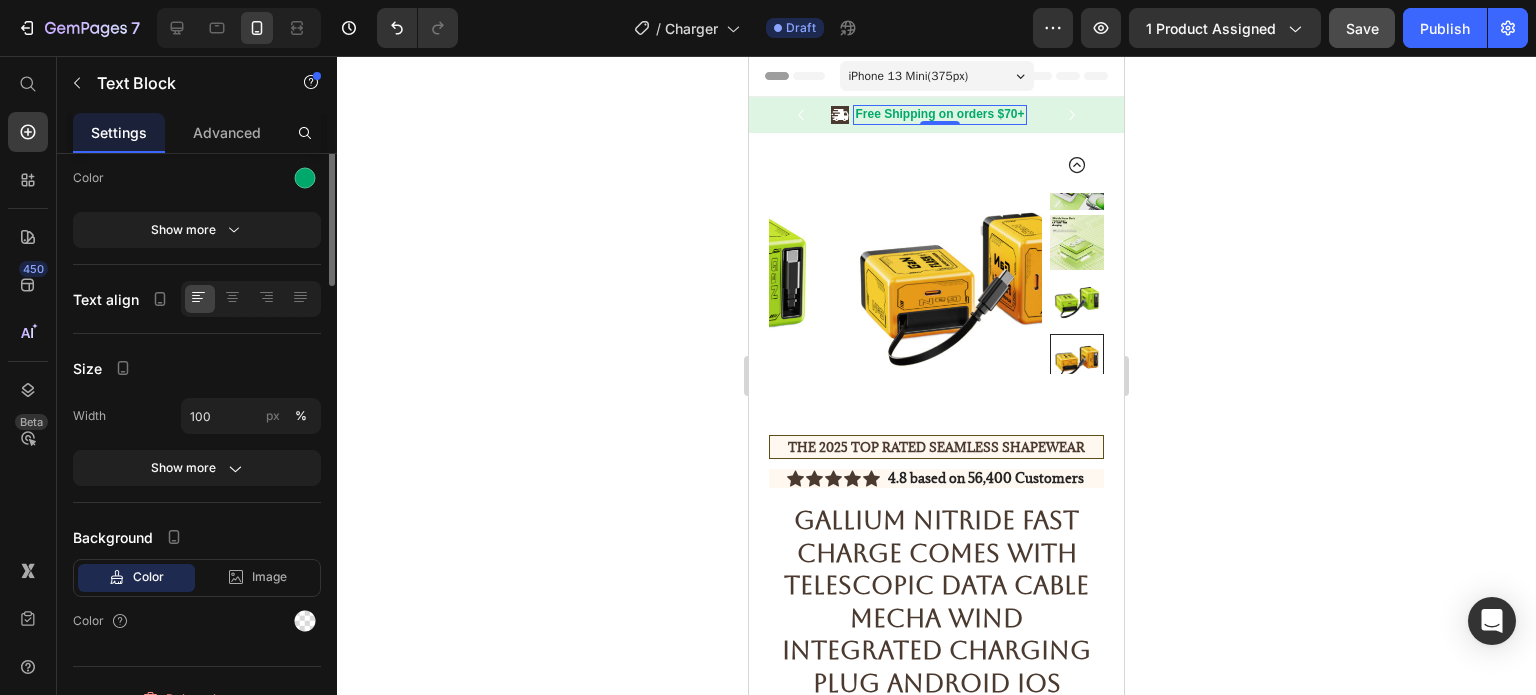 scroll, scrollTop: 0, scrollLeft: 0, axis: both 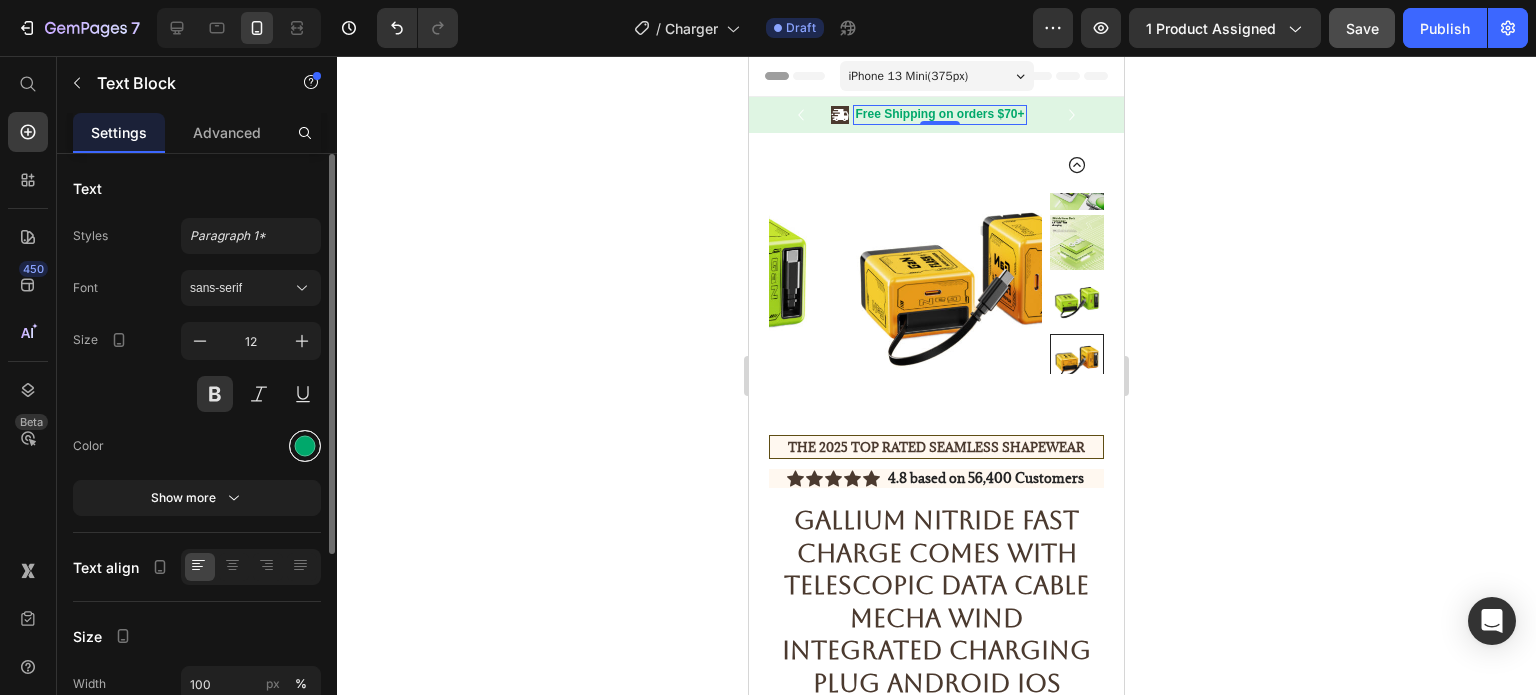 click at bounding box center [305, 446] 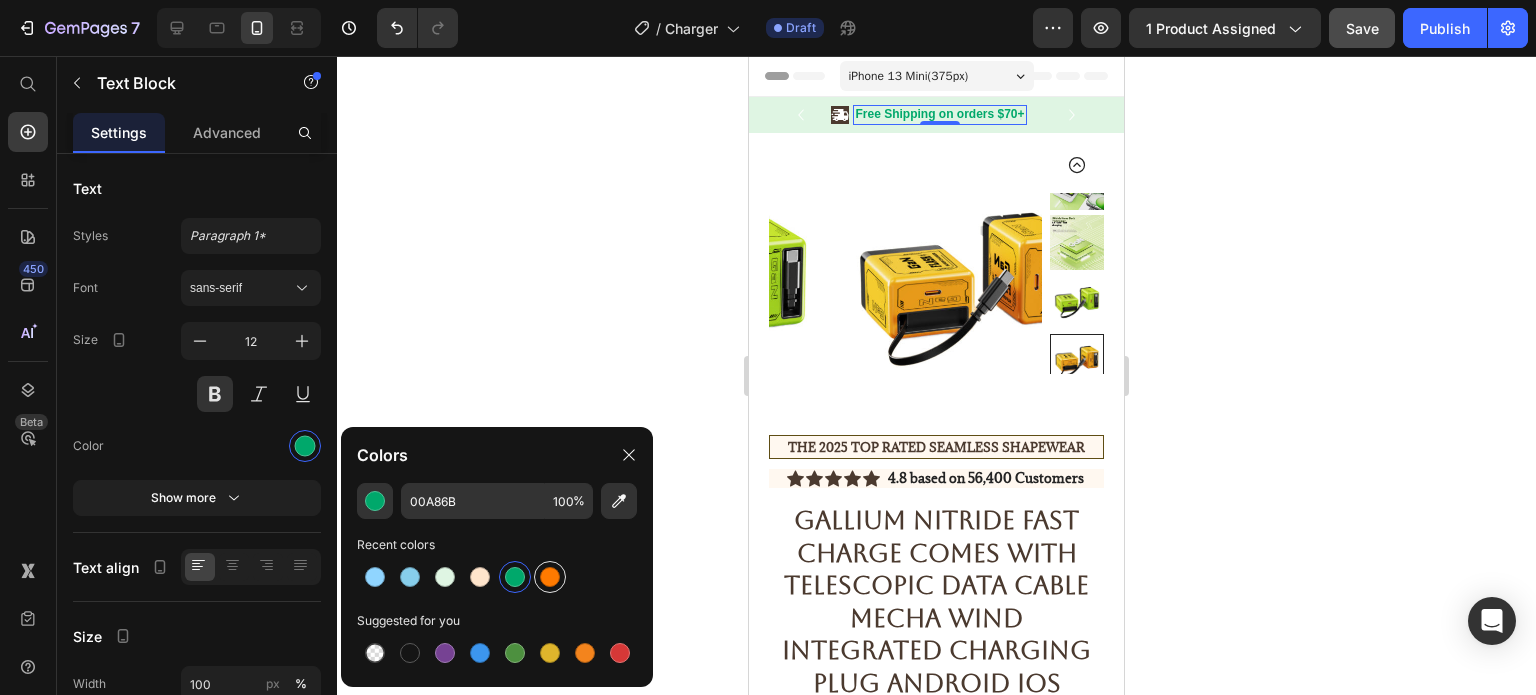 click at bounding box center (550, 577) 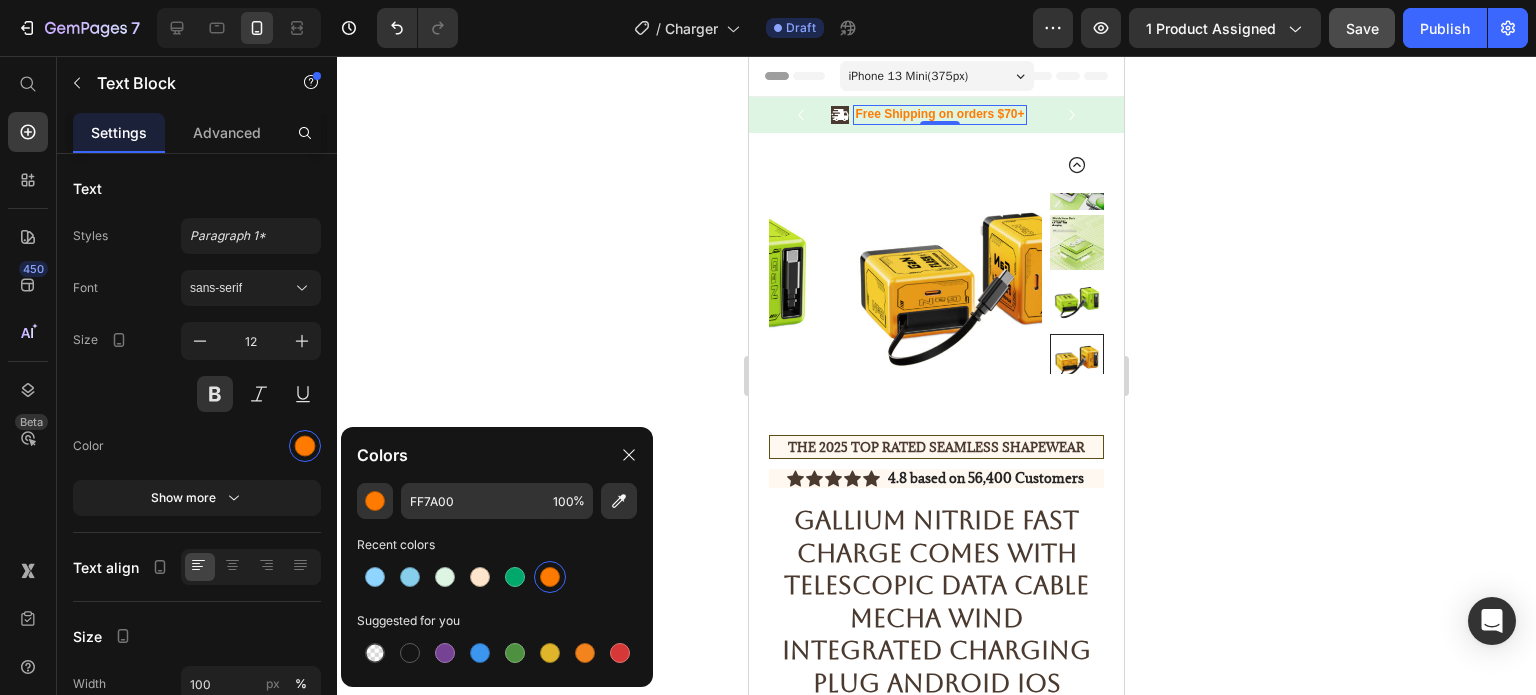 click 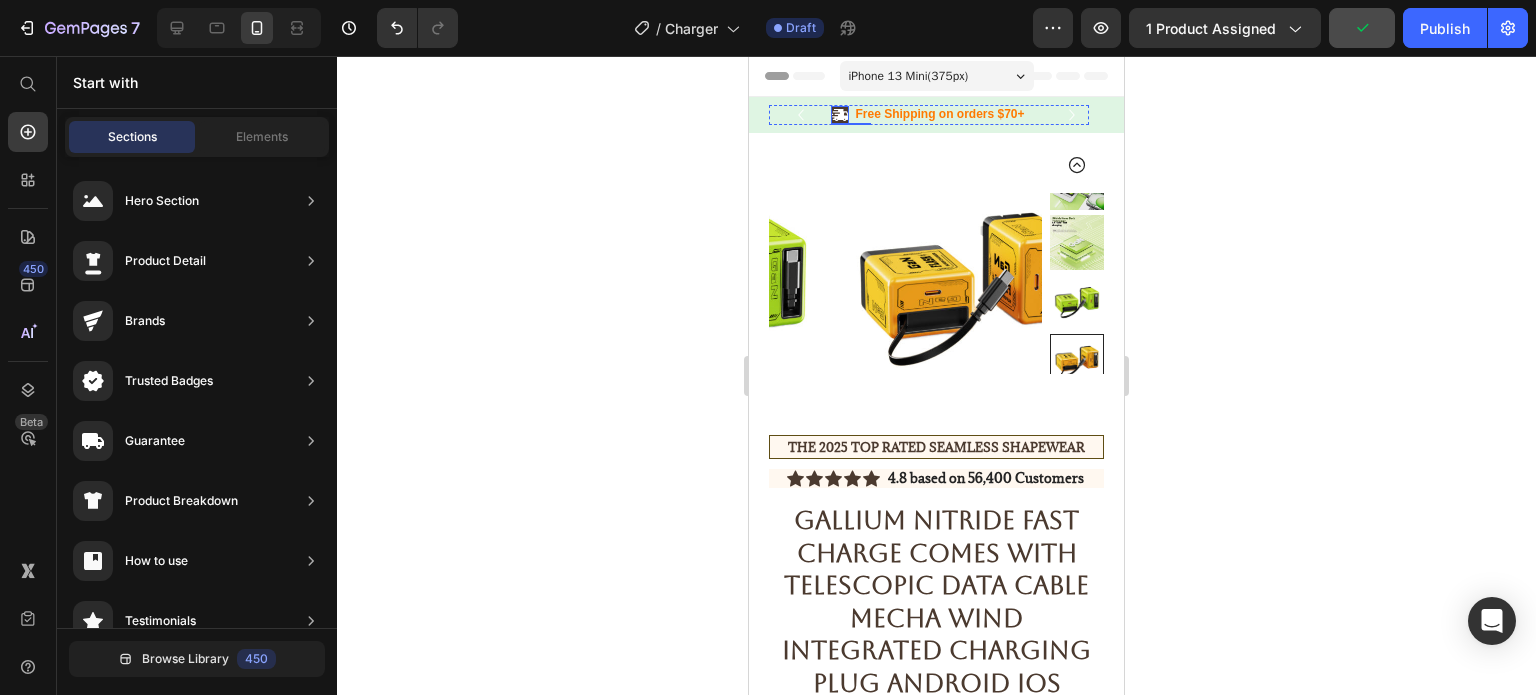 click 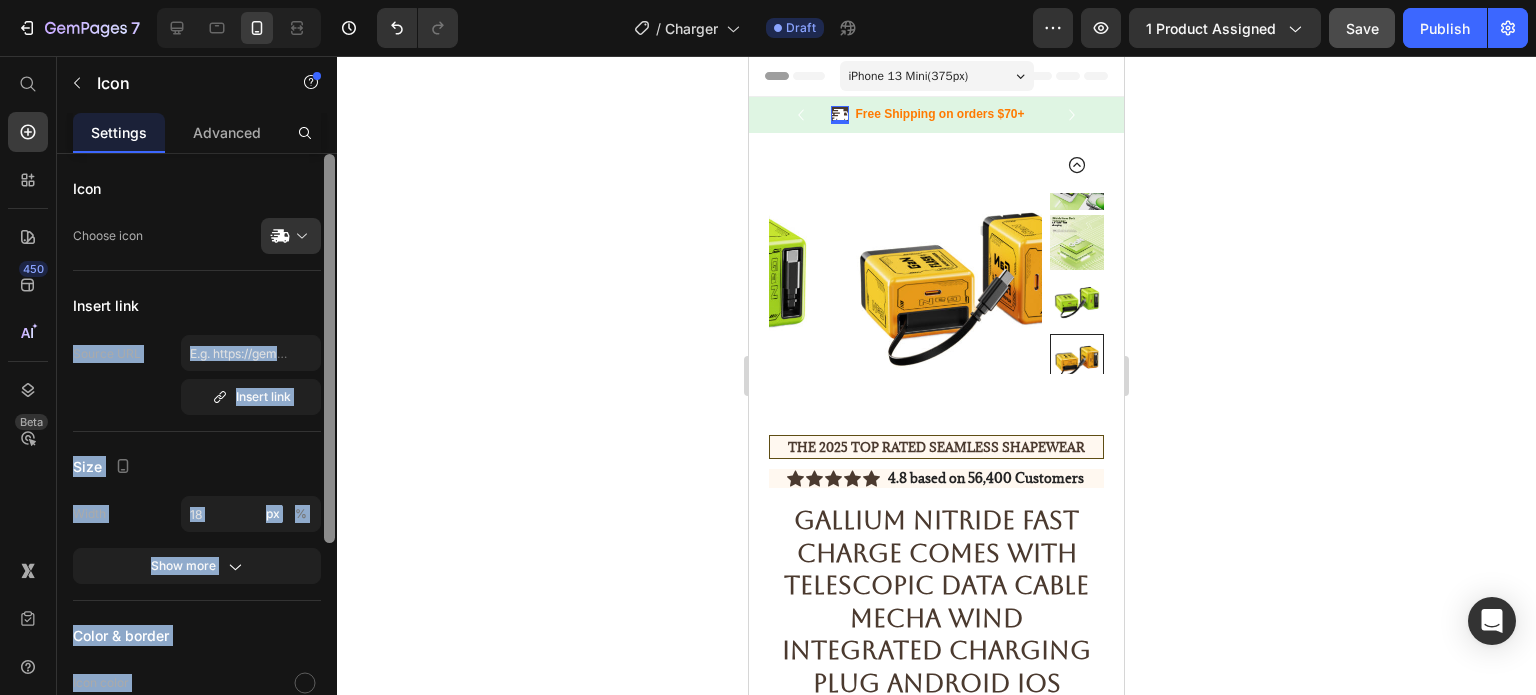 drag, startPoint x: 319, startPoint y: 286, endPoint x: 336, endPoint y: 383, distance: 98.478424 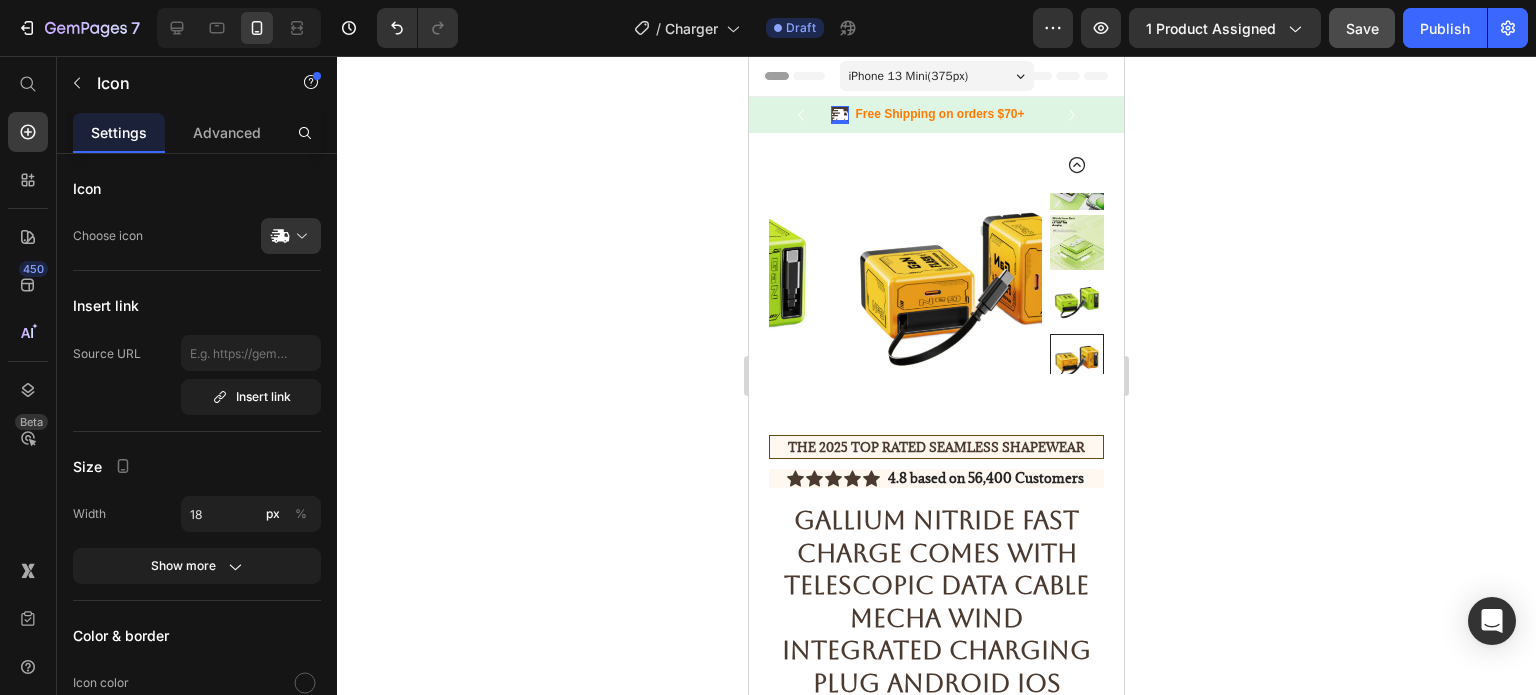 click 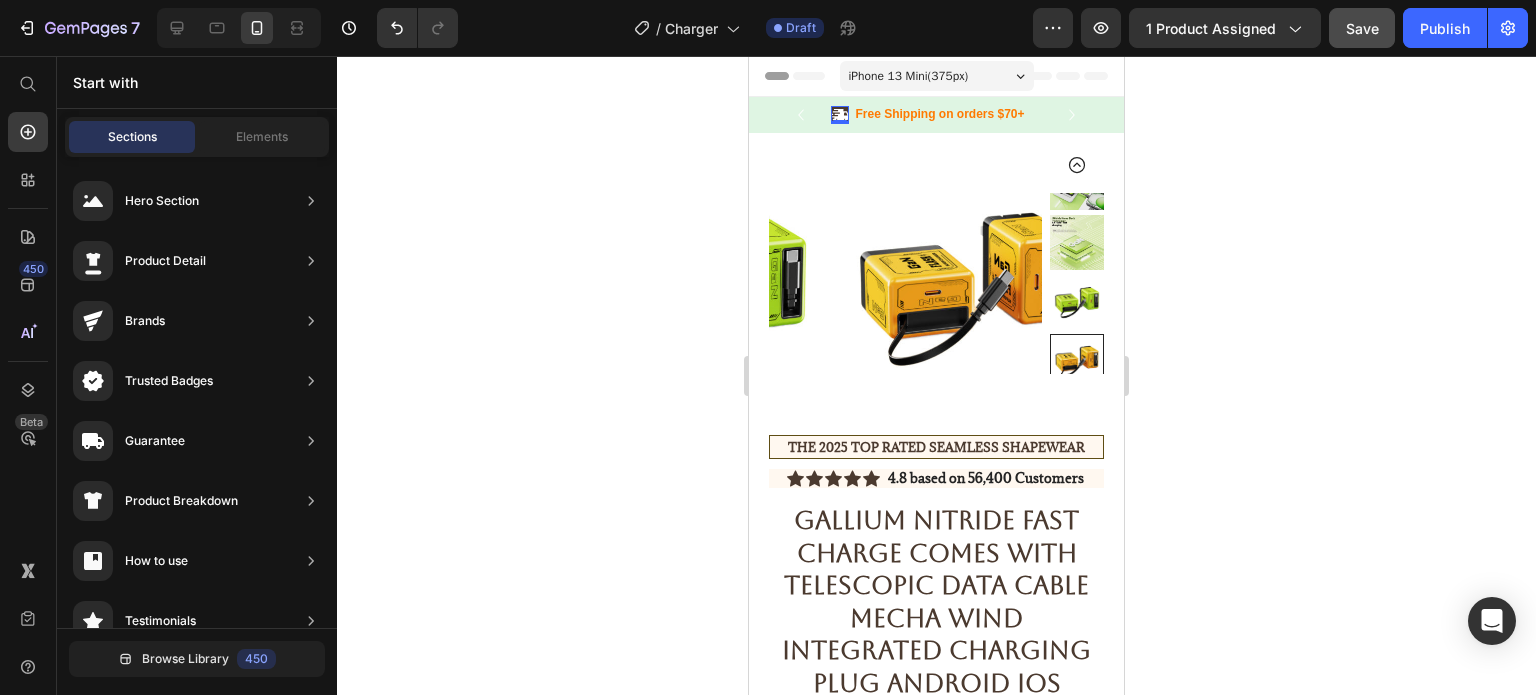 click on "Icon   0" at bounding box center (840, 115) 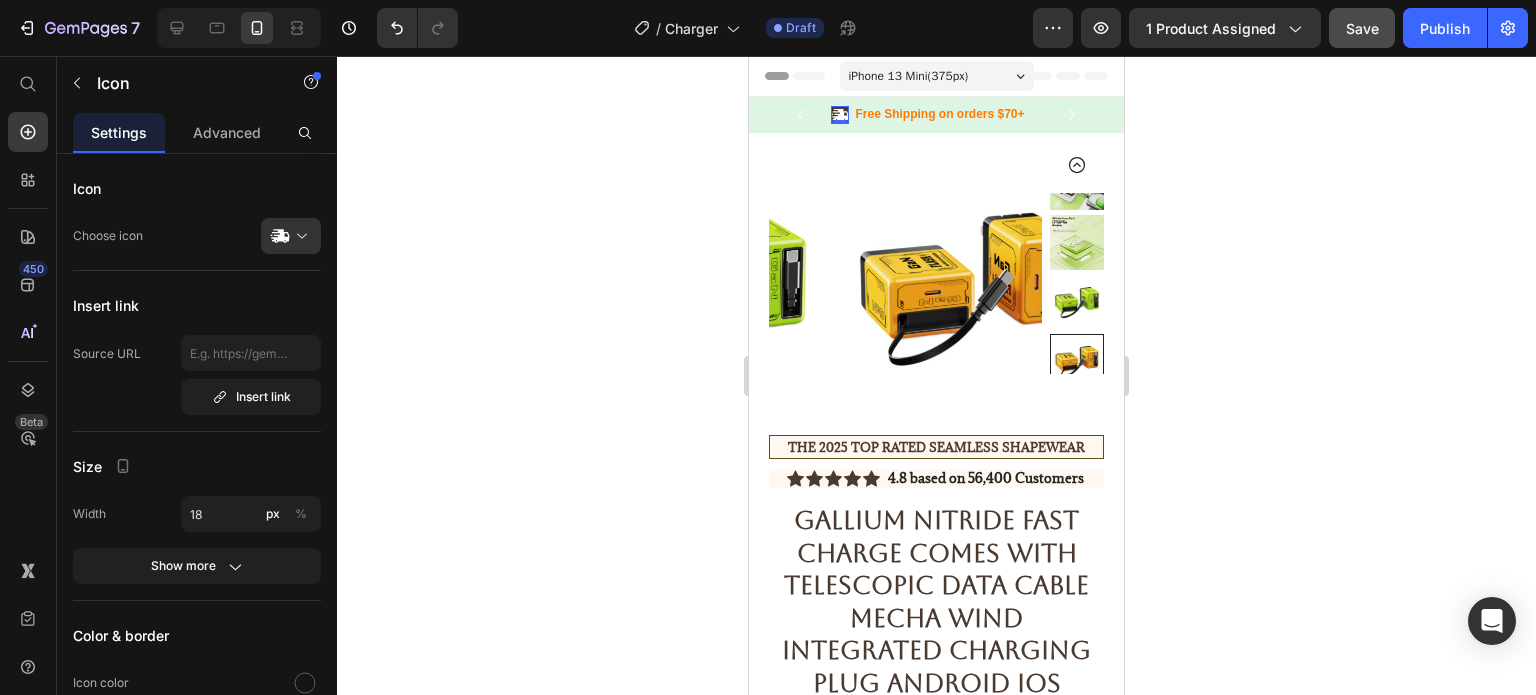 click 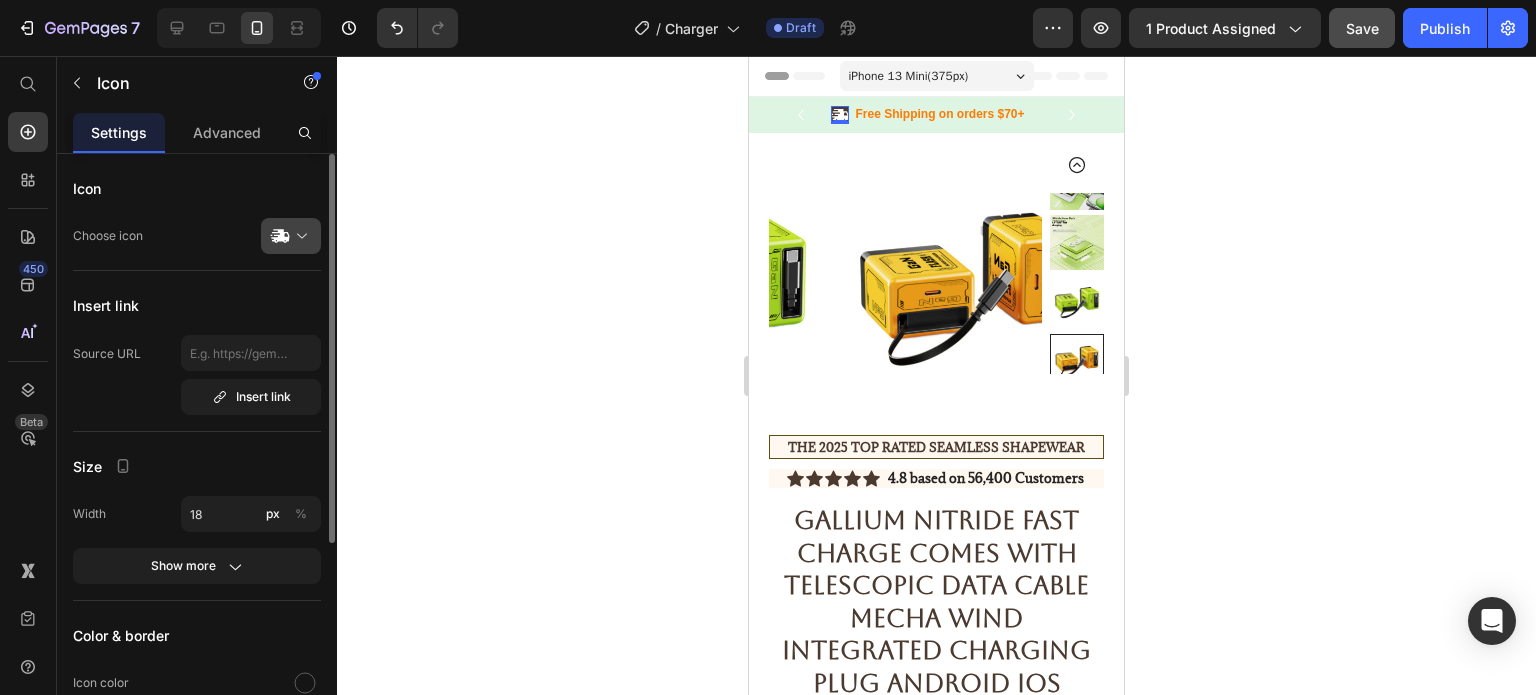 click at bounding box center (299, 236) 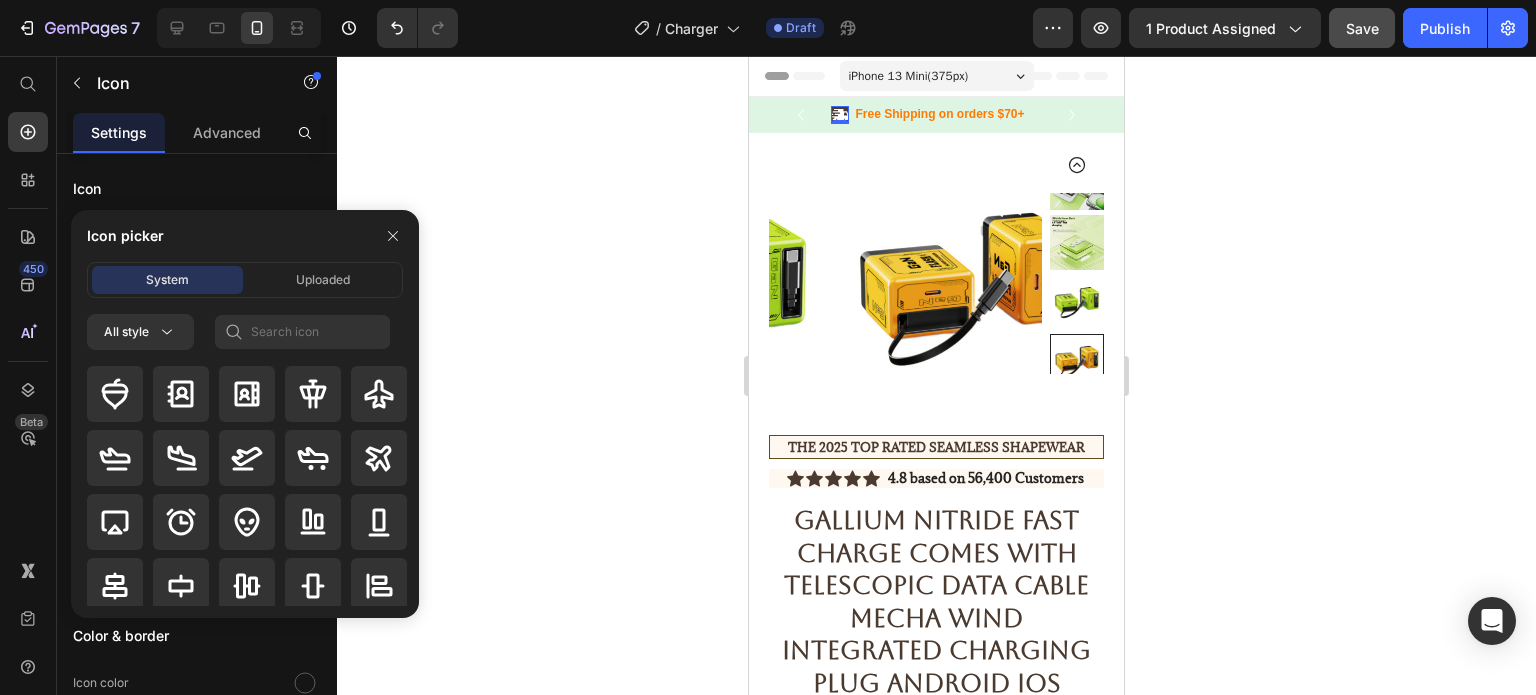 click 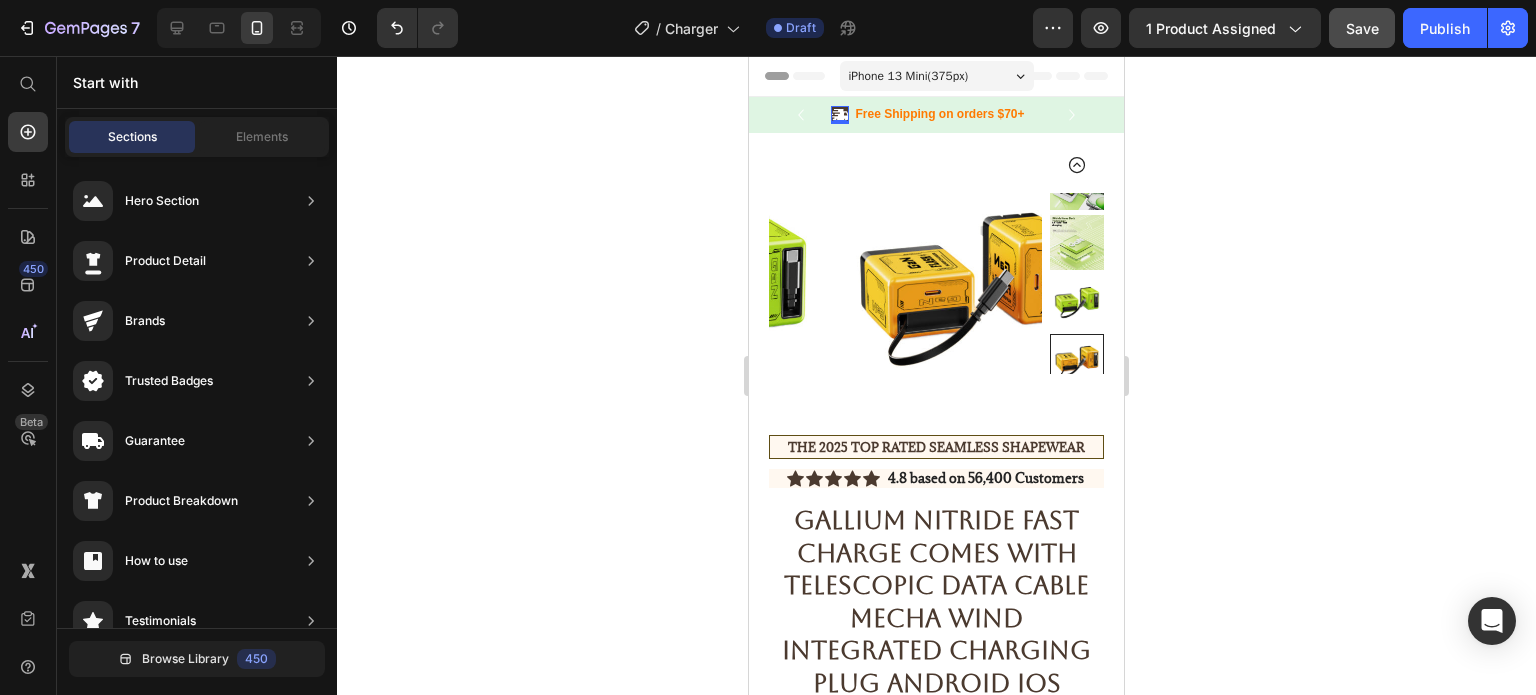 click 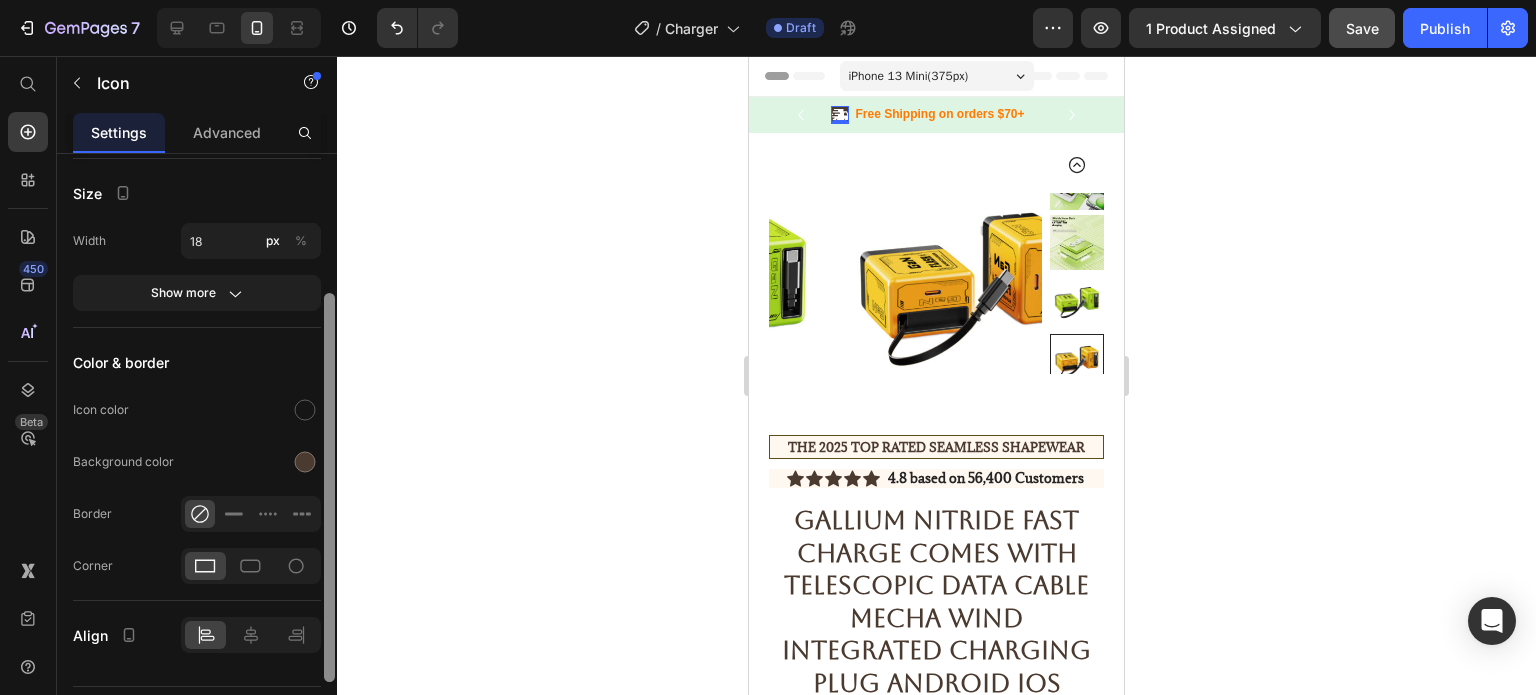scroll, scrollTop: 282, scrollLeft: 0, axis: vertical 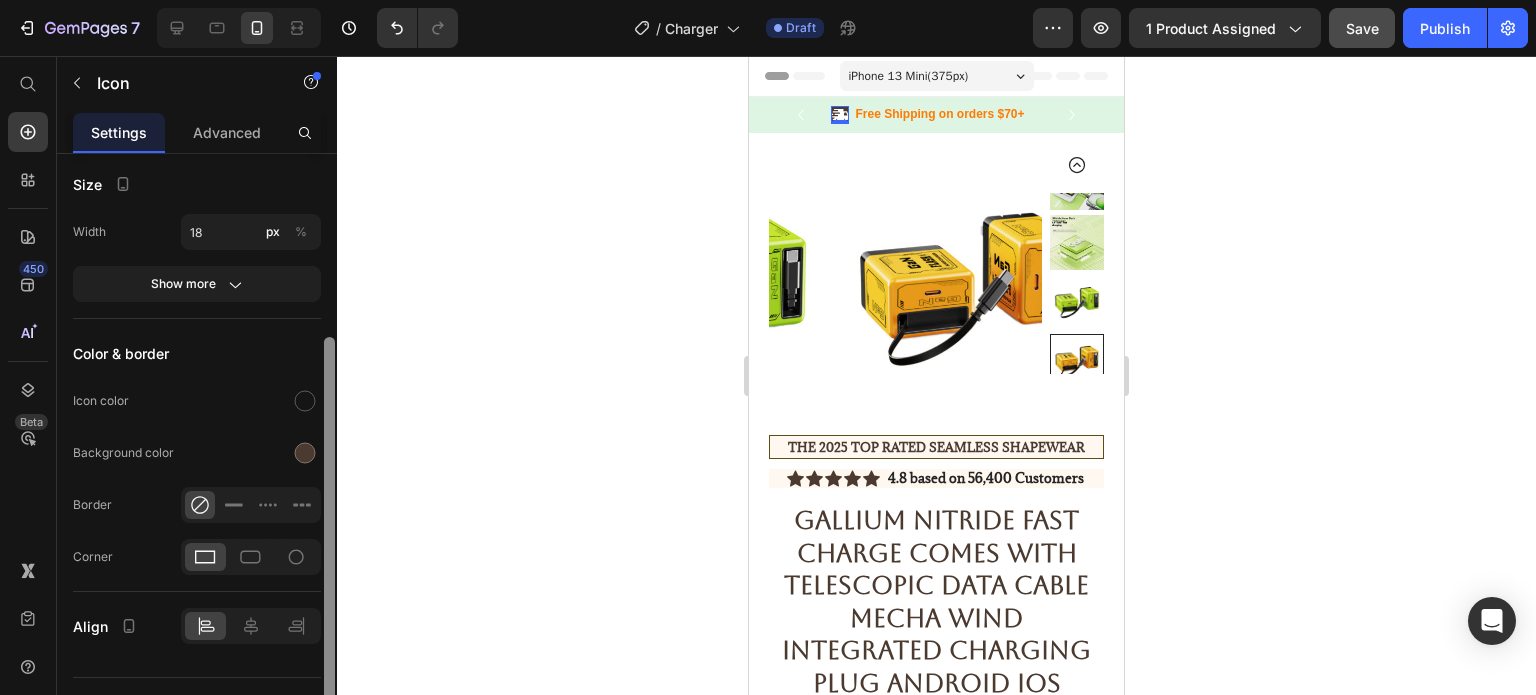 click at bounding box center [329, 531] 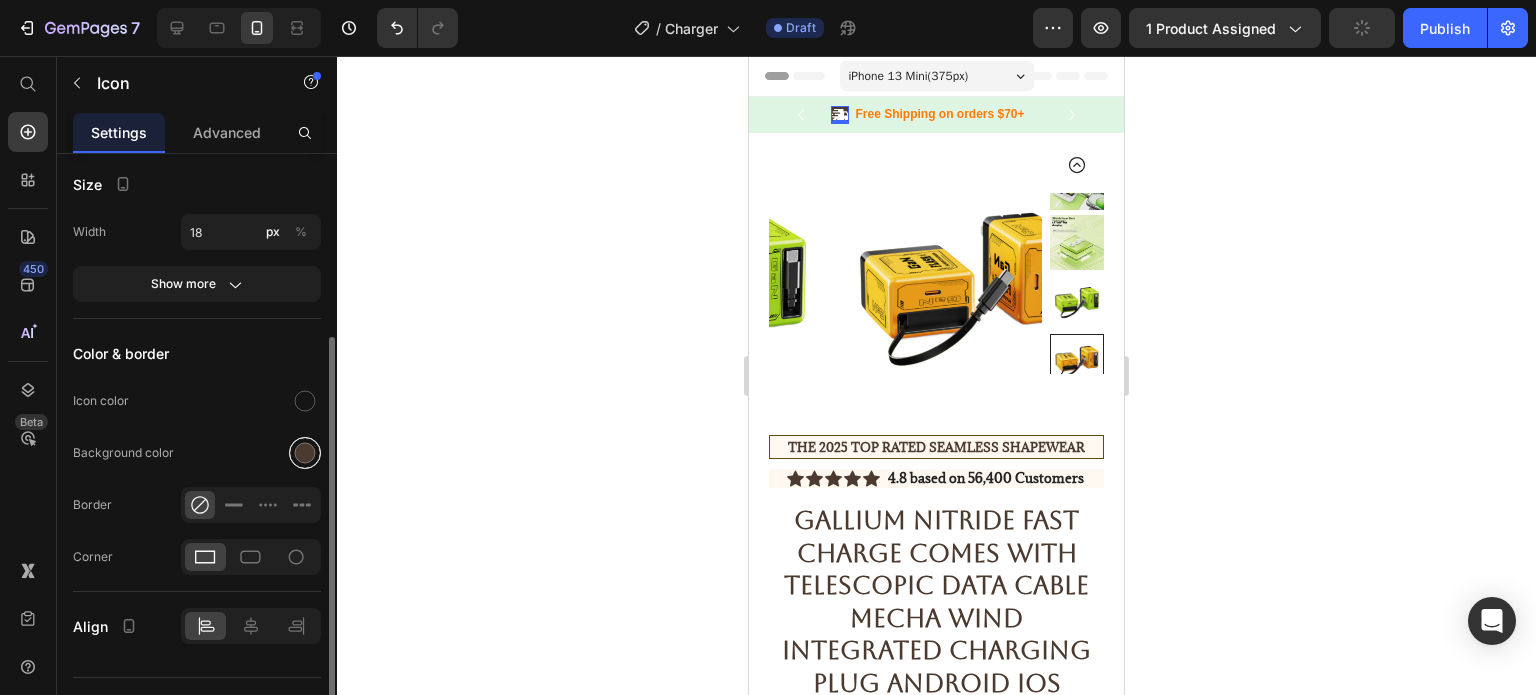 click at bounding box center [305, 453] 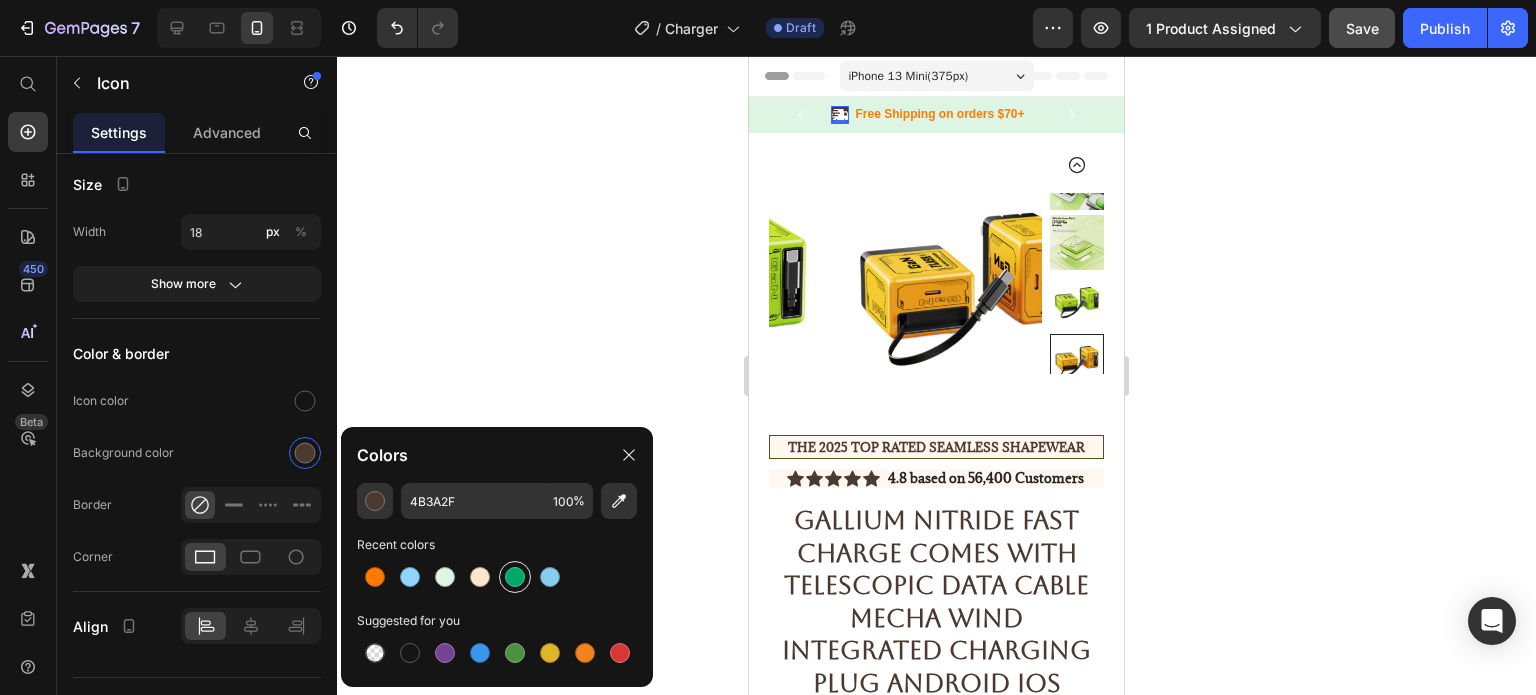 click at bounding box center (515, 577) 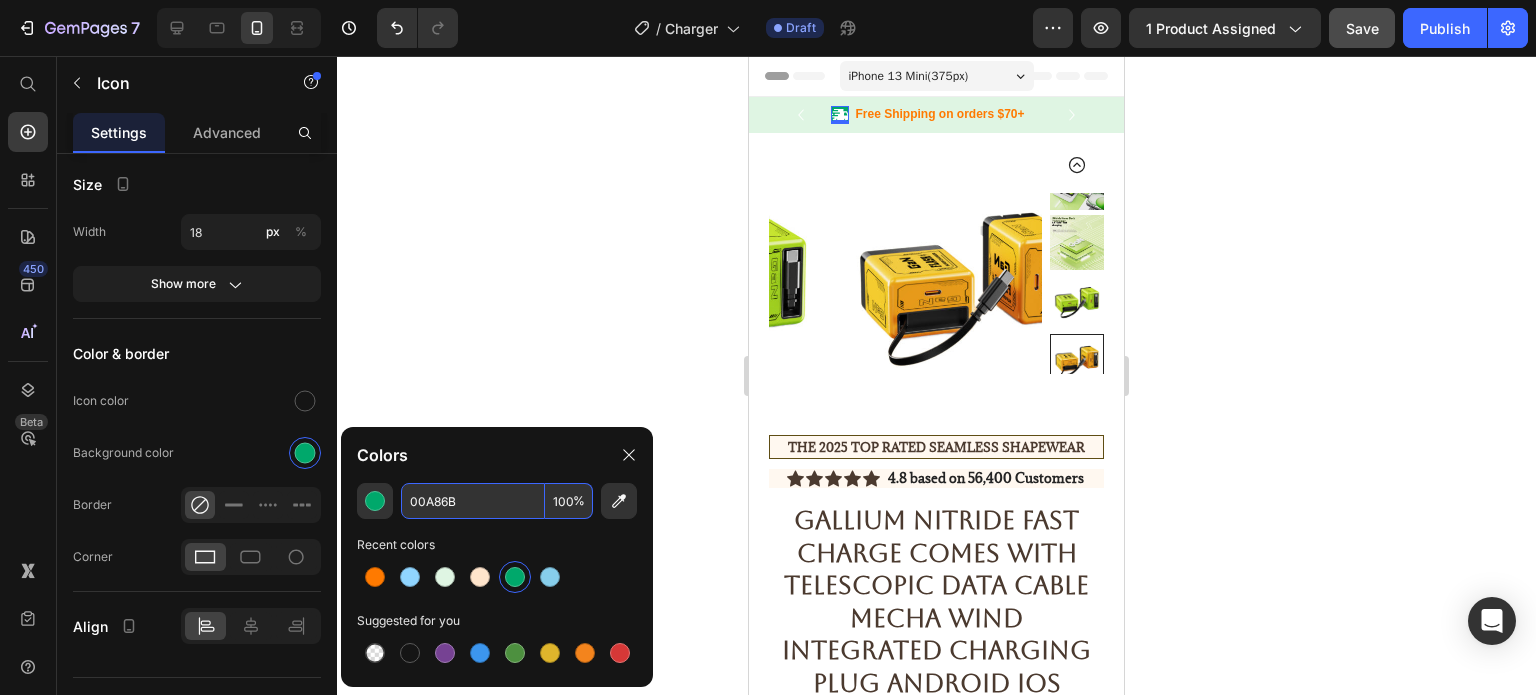 click on "00A86B" at bounding box center [473, 501] 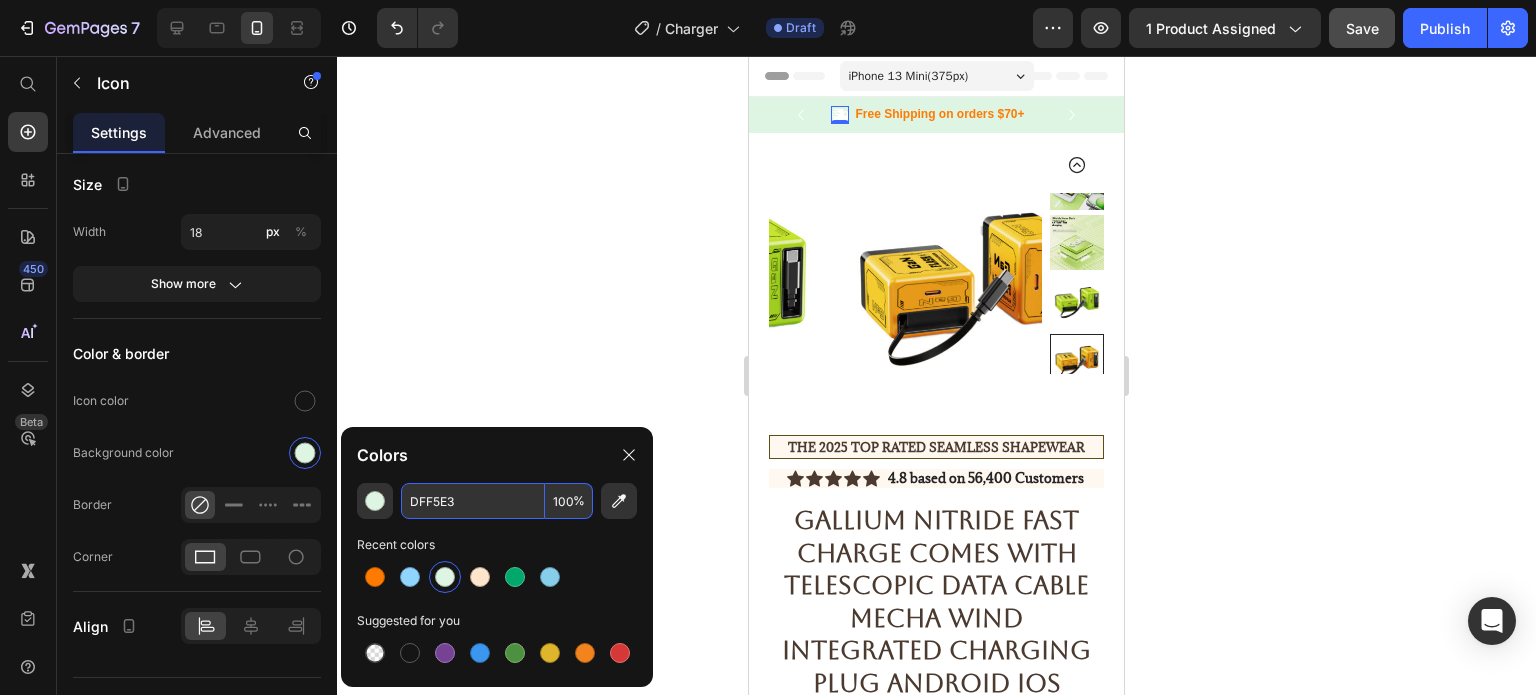 type on "DFF5E3" 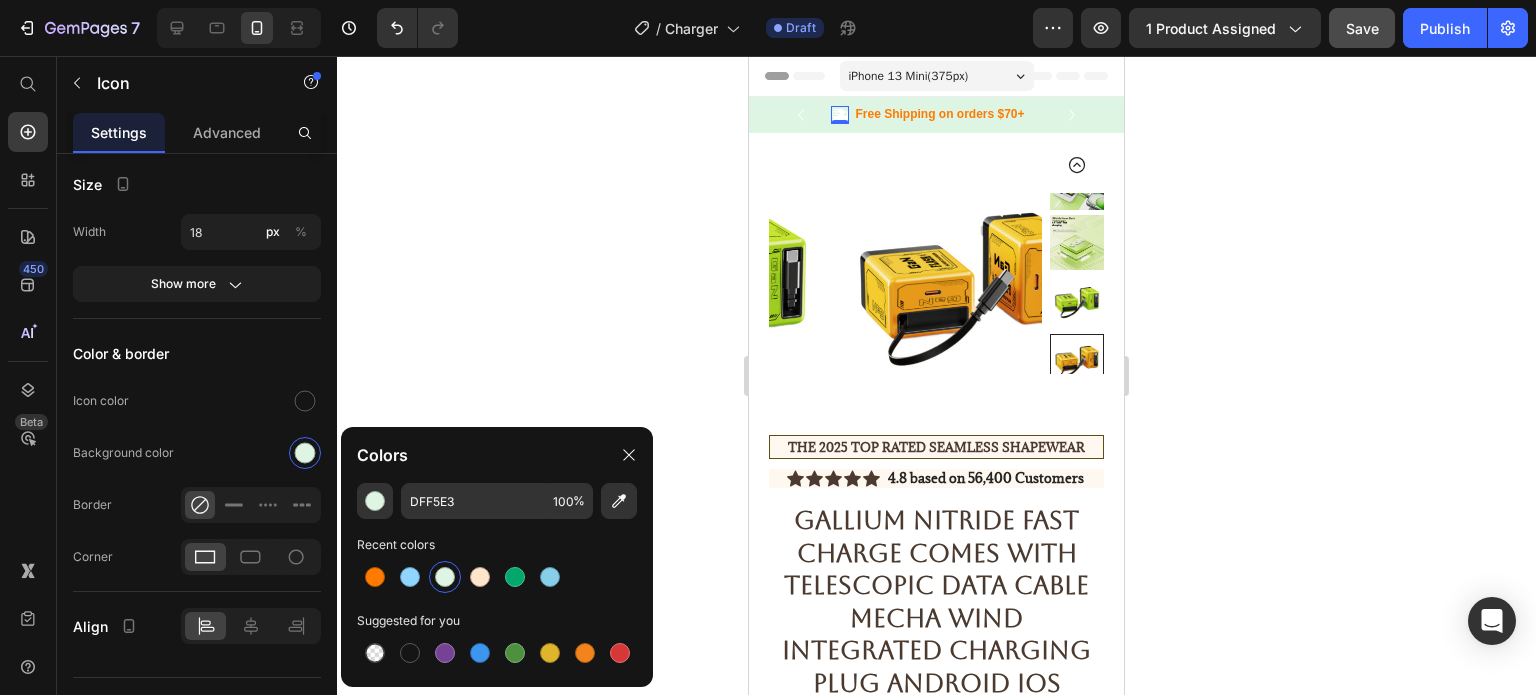 click 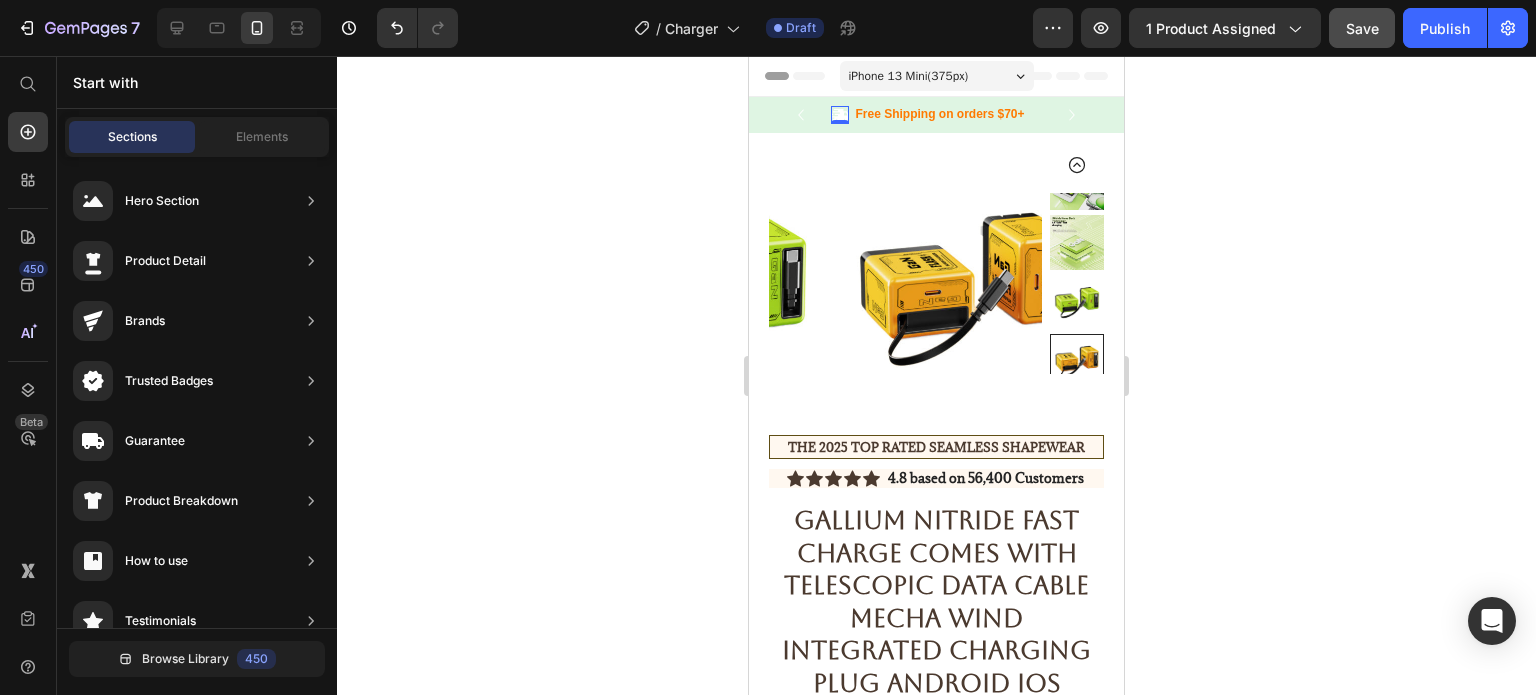 click 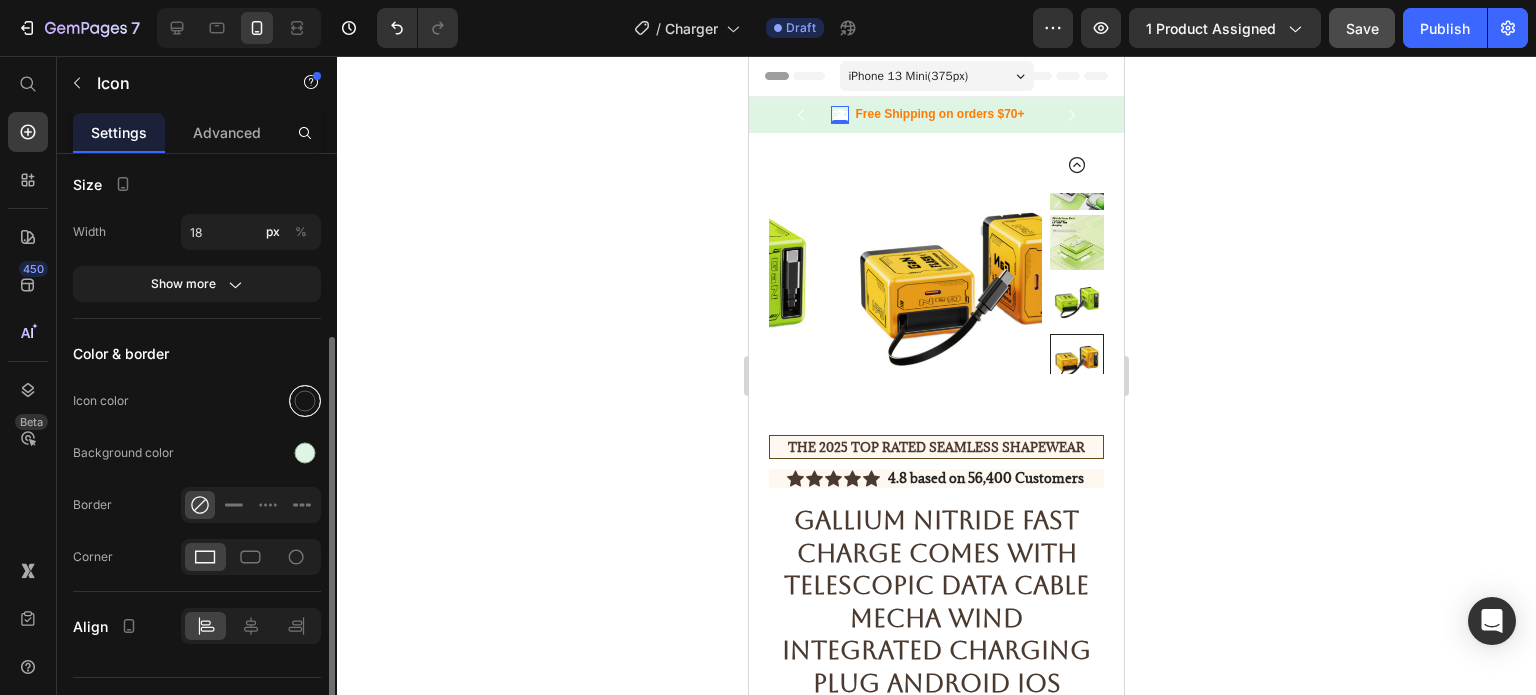 click at bounding box center [305, 401] 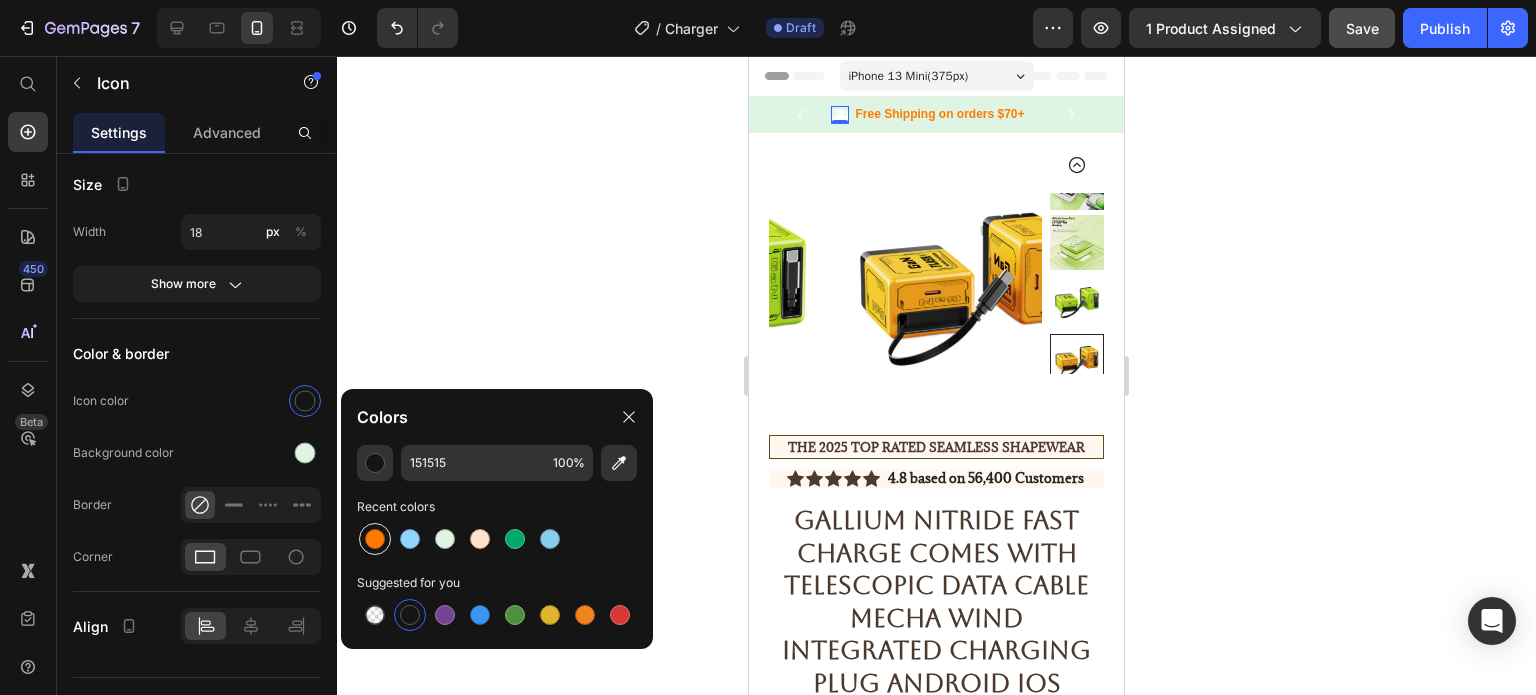 click at bounding box center [375, 539] 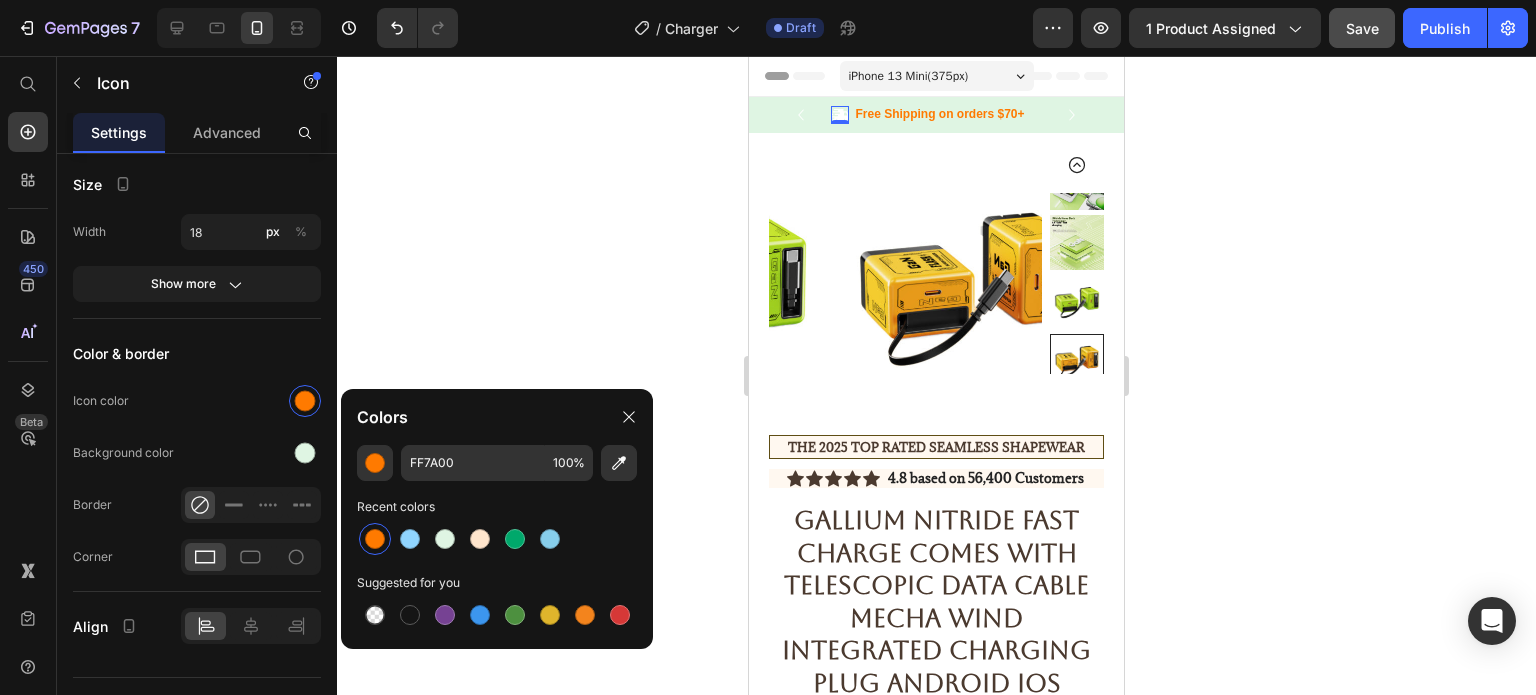 click 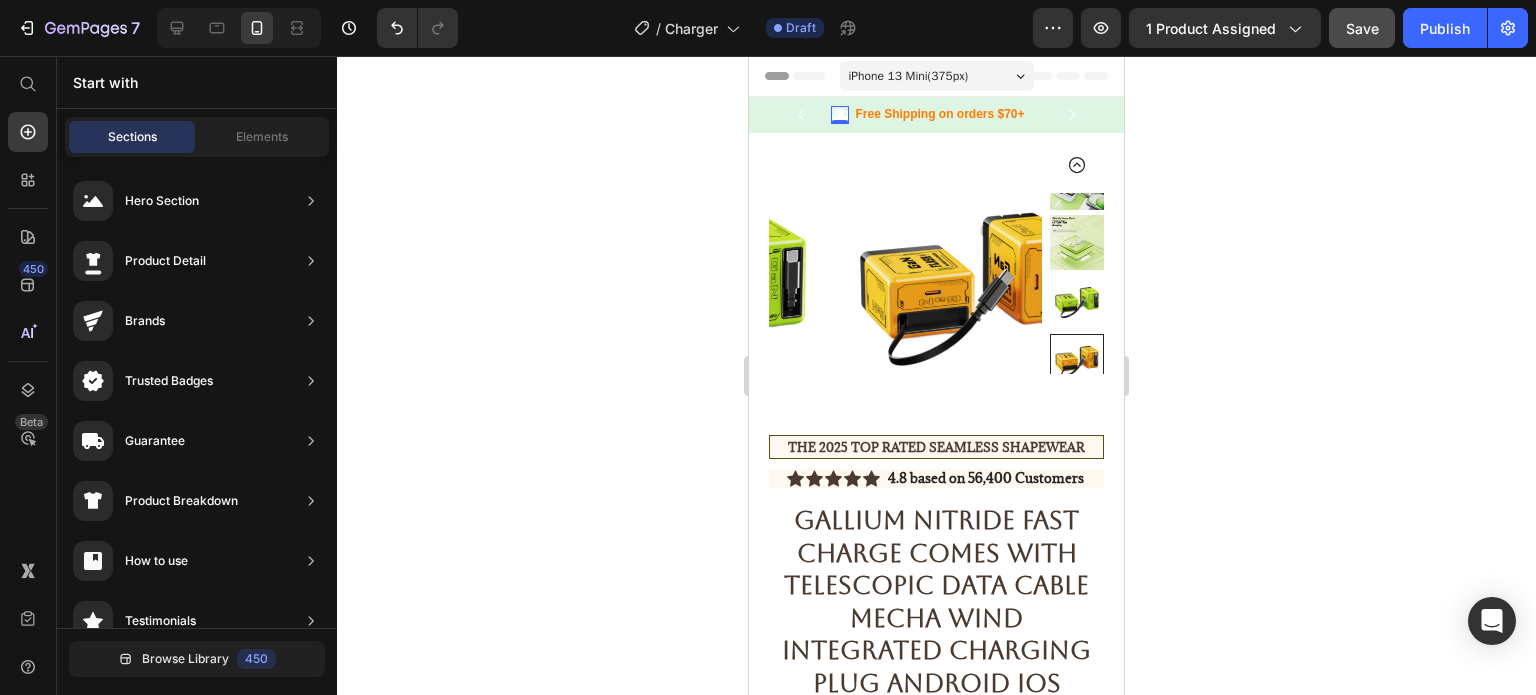 click 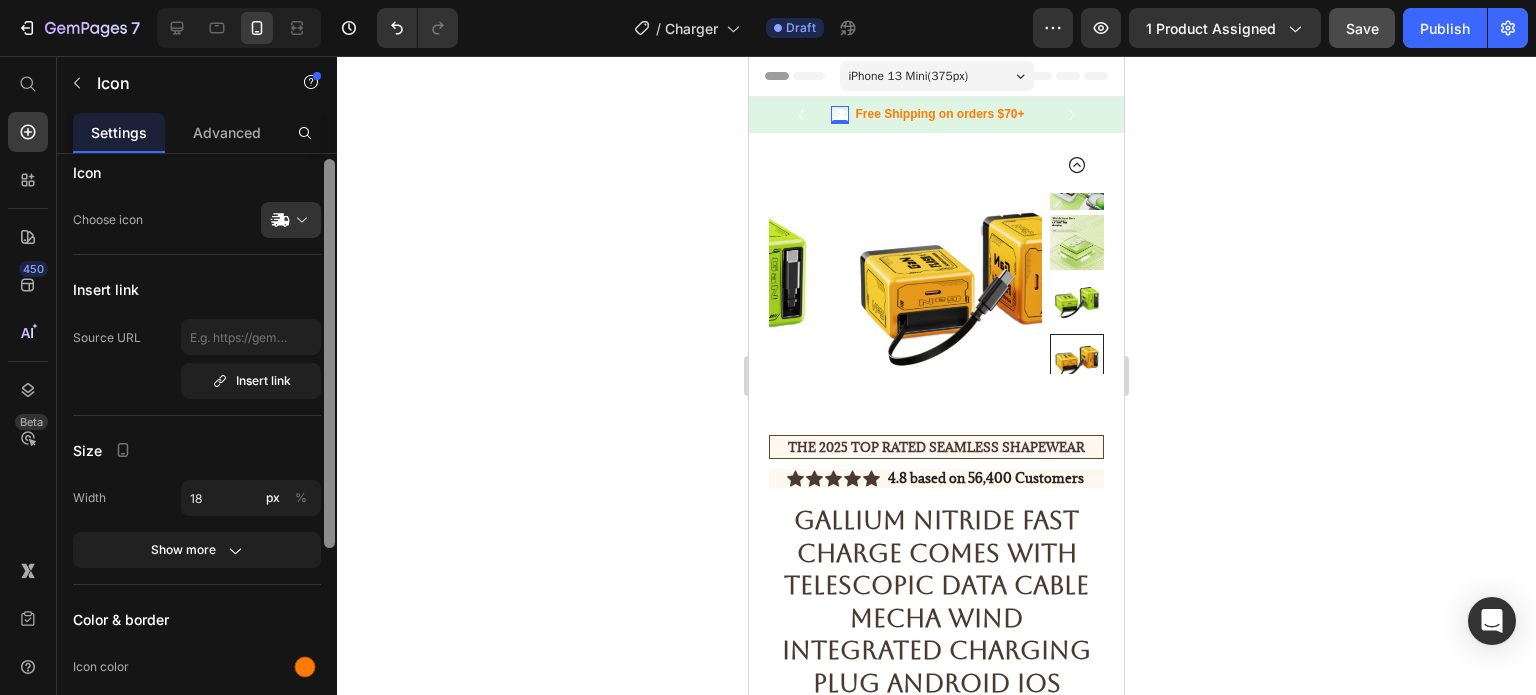 scroll, scrollTop: 0, scrollLeft: 0, axis: both 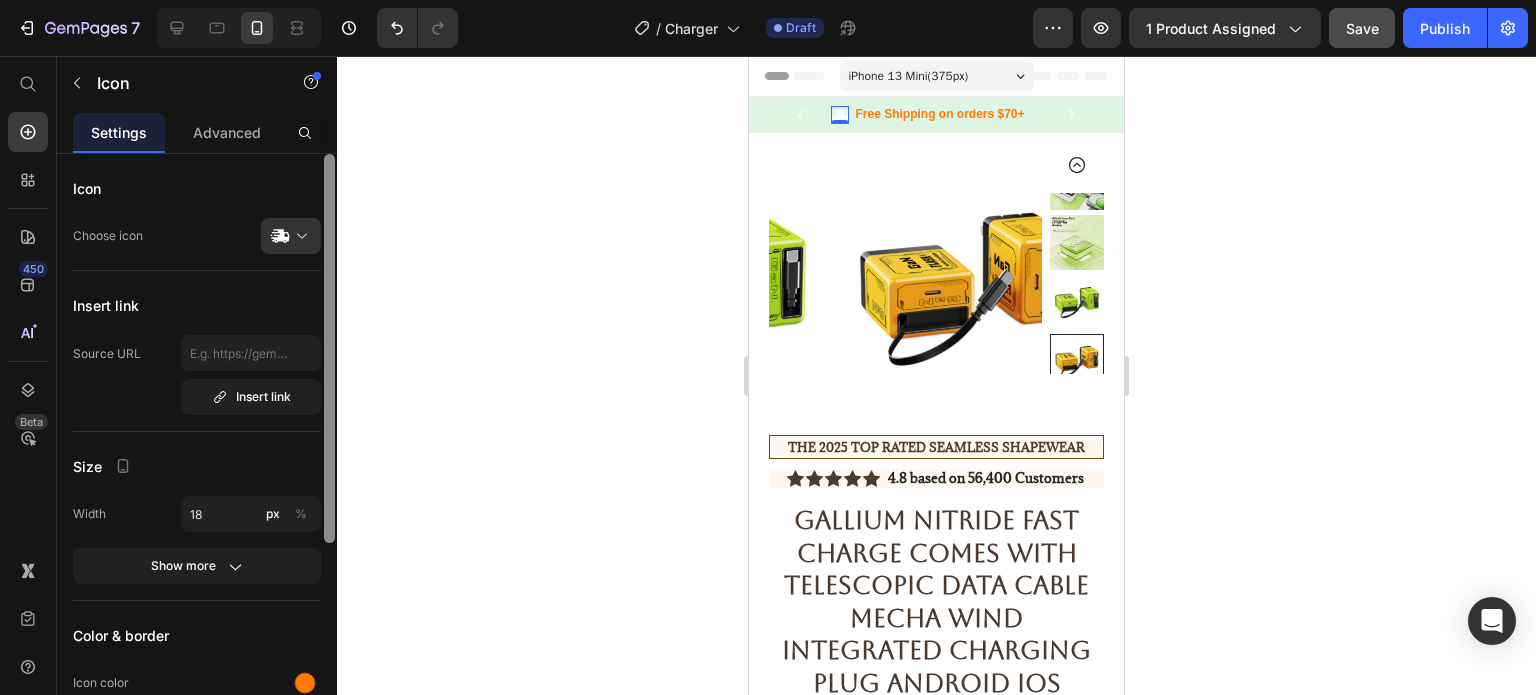 drag, startPoint x: 328, startPoint y: 368, endPoint x: 360, endPoint y: 155, distance: 215.39035 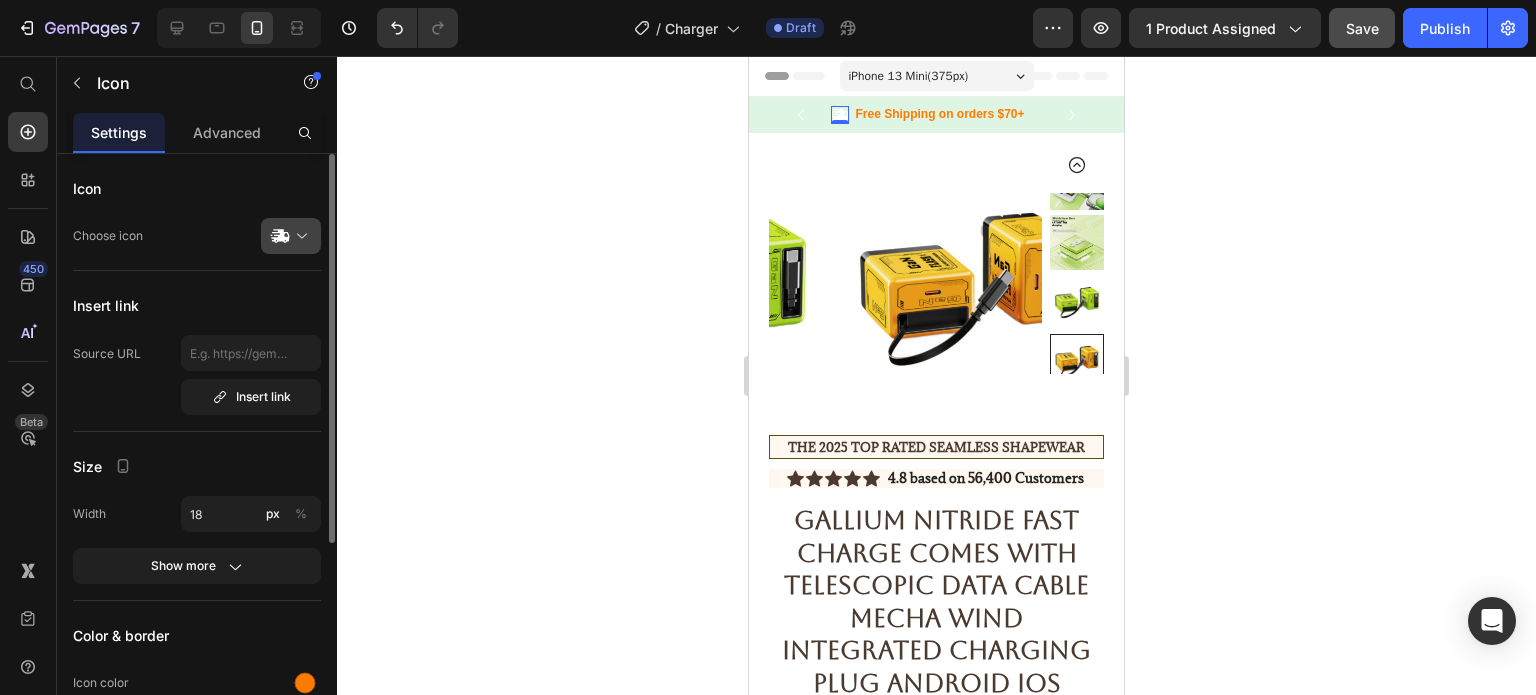 click at bounding box center [299, 236] 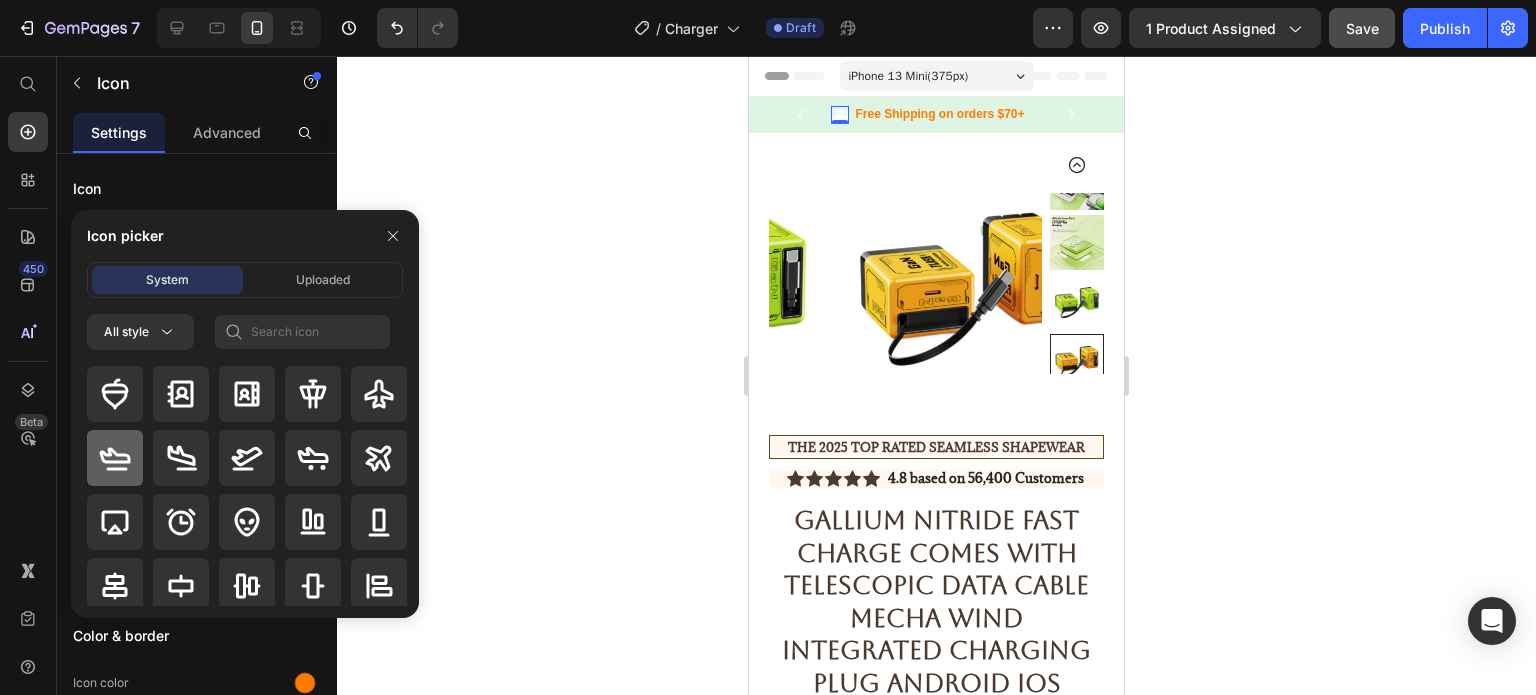 click 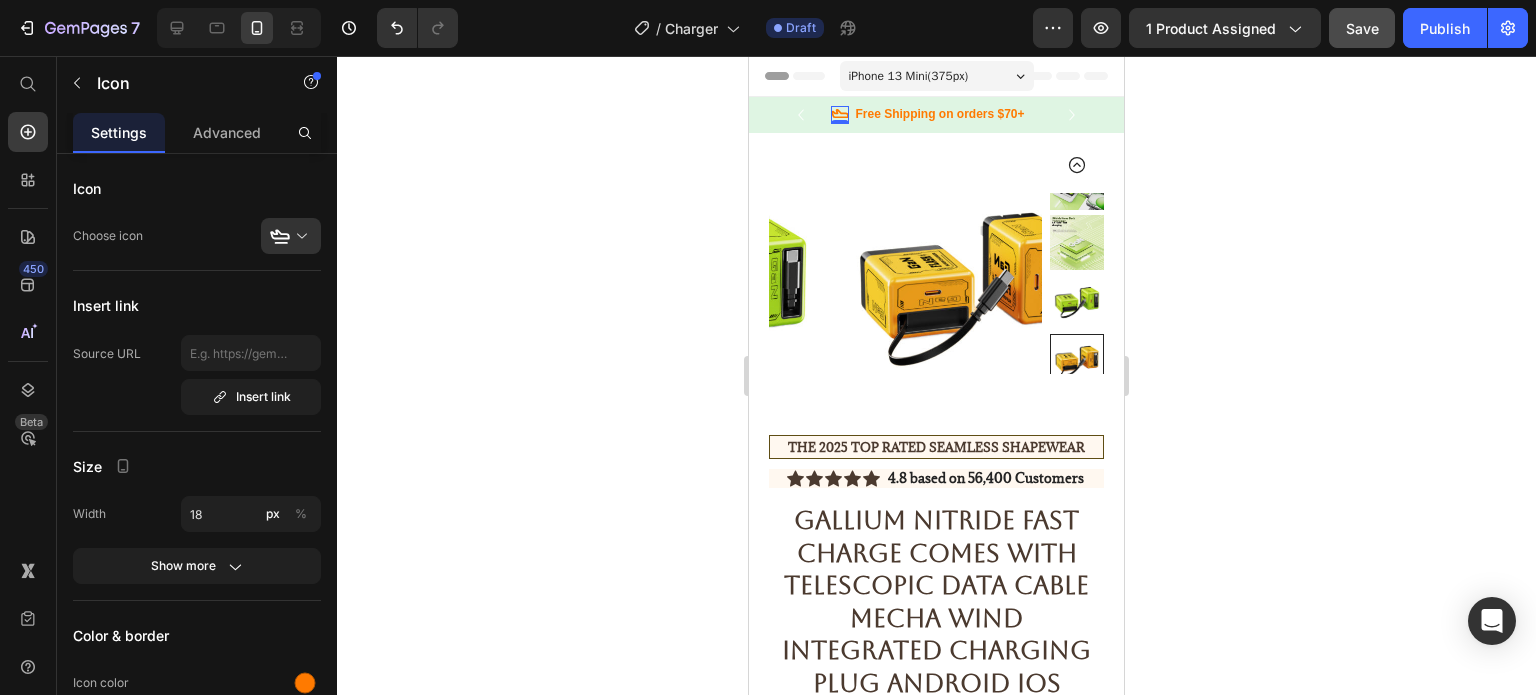 click 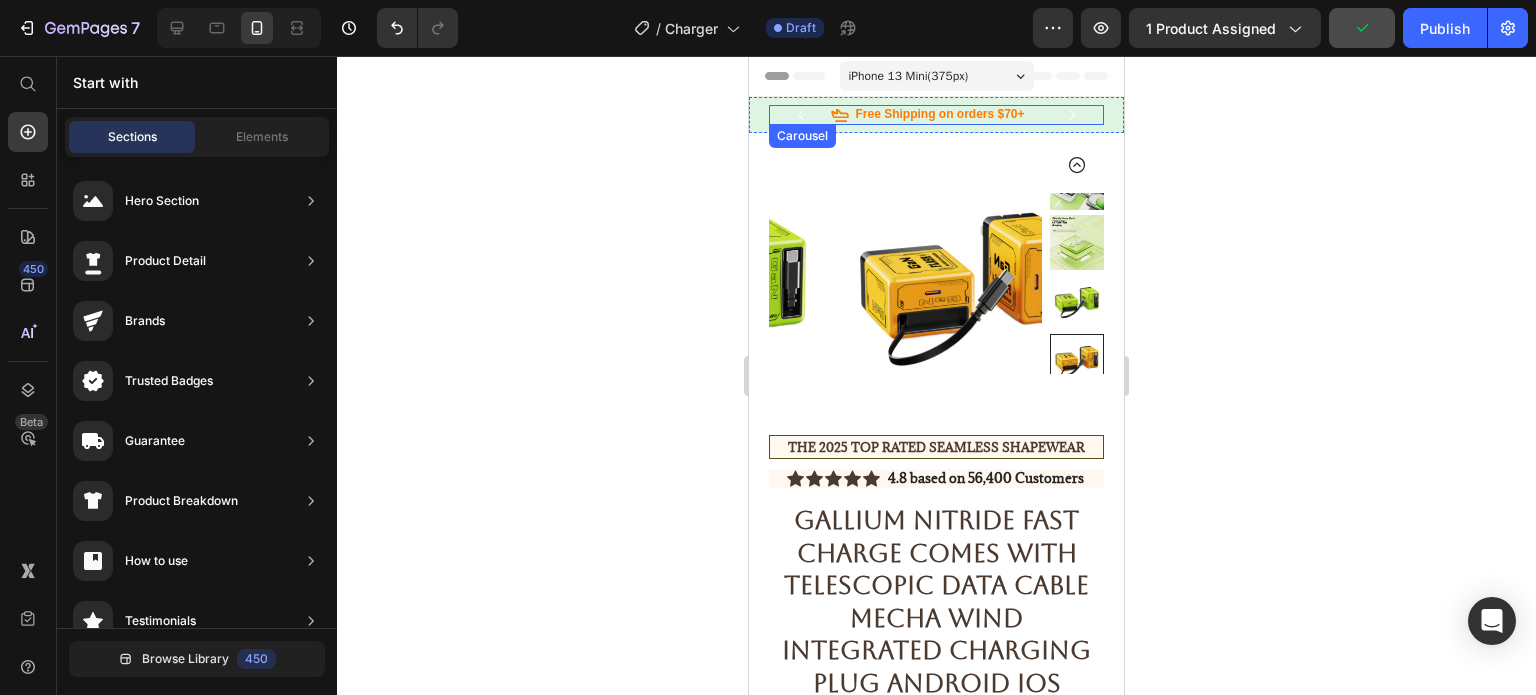 click 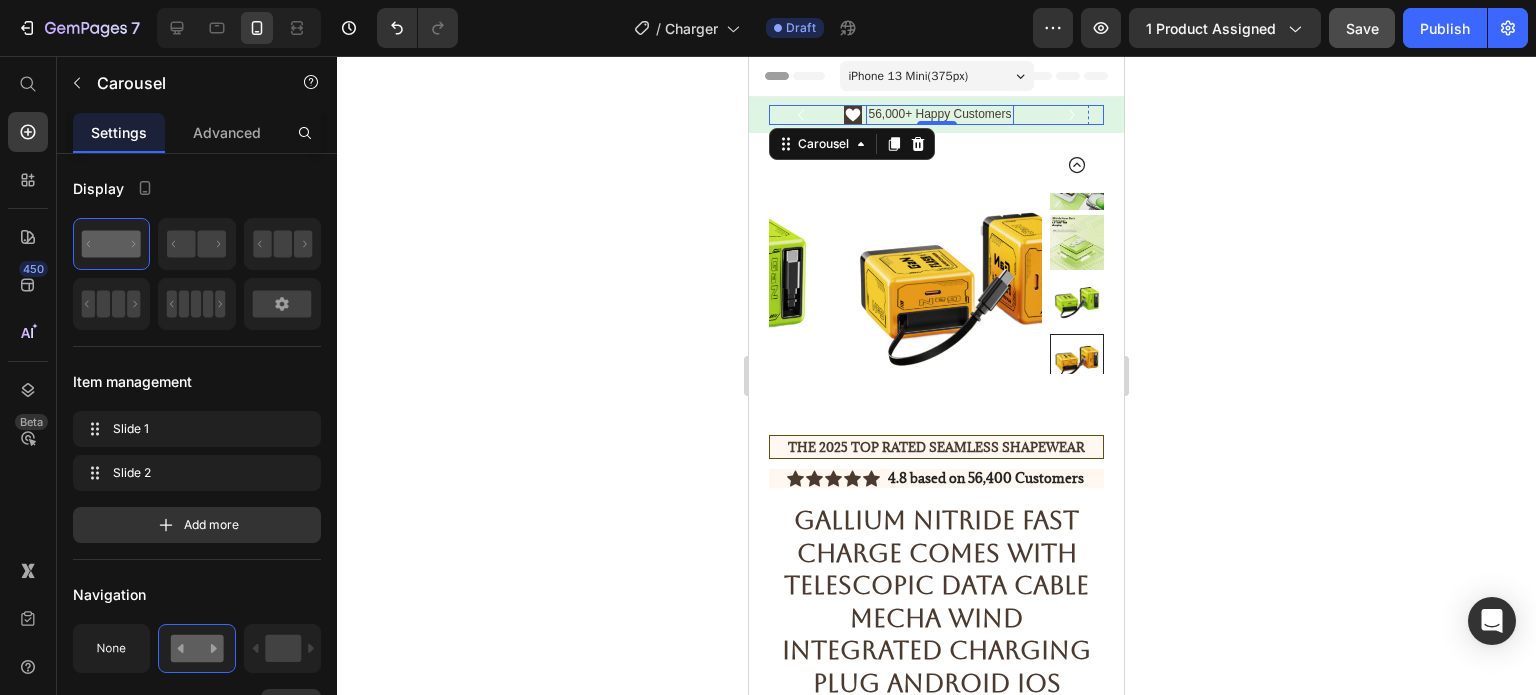 click on "56,000+ Happy Customers" at bounding box center [939, 115] 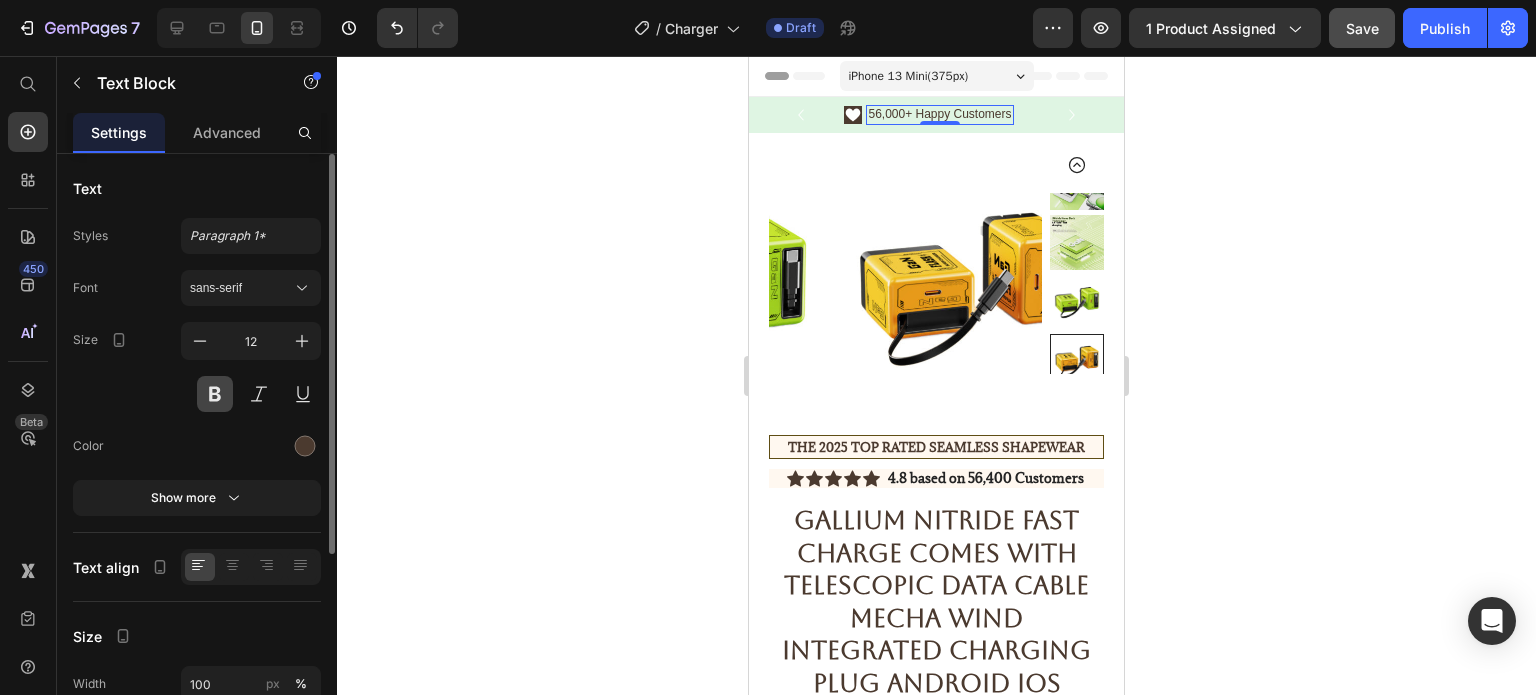 click at bounding box center [215, 394] 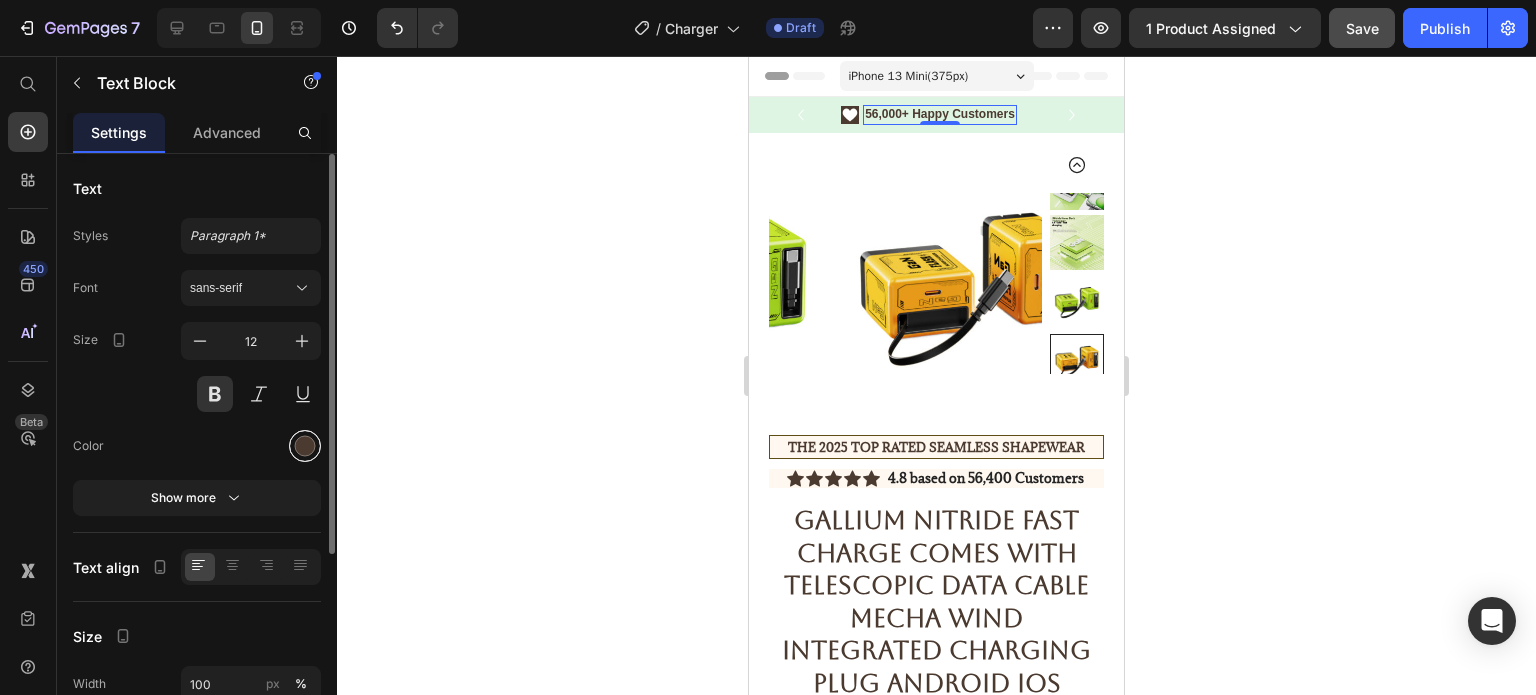 click at bounding box center [305, 446] 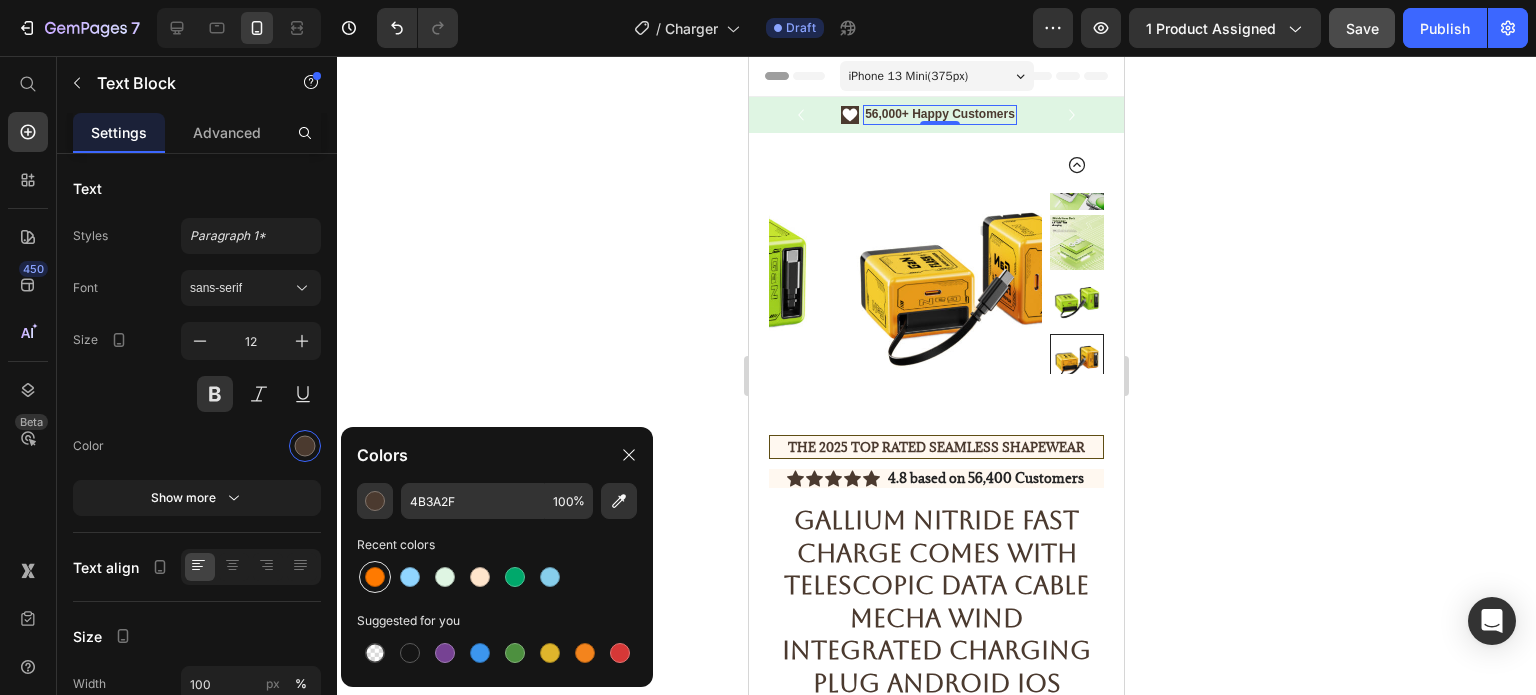 click at bounding box center [375, 577] 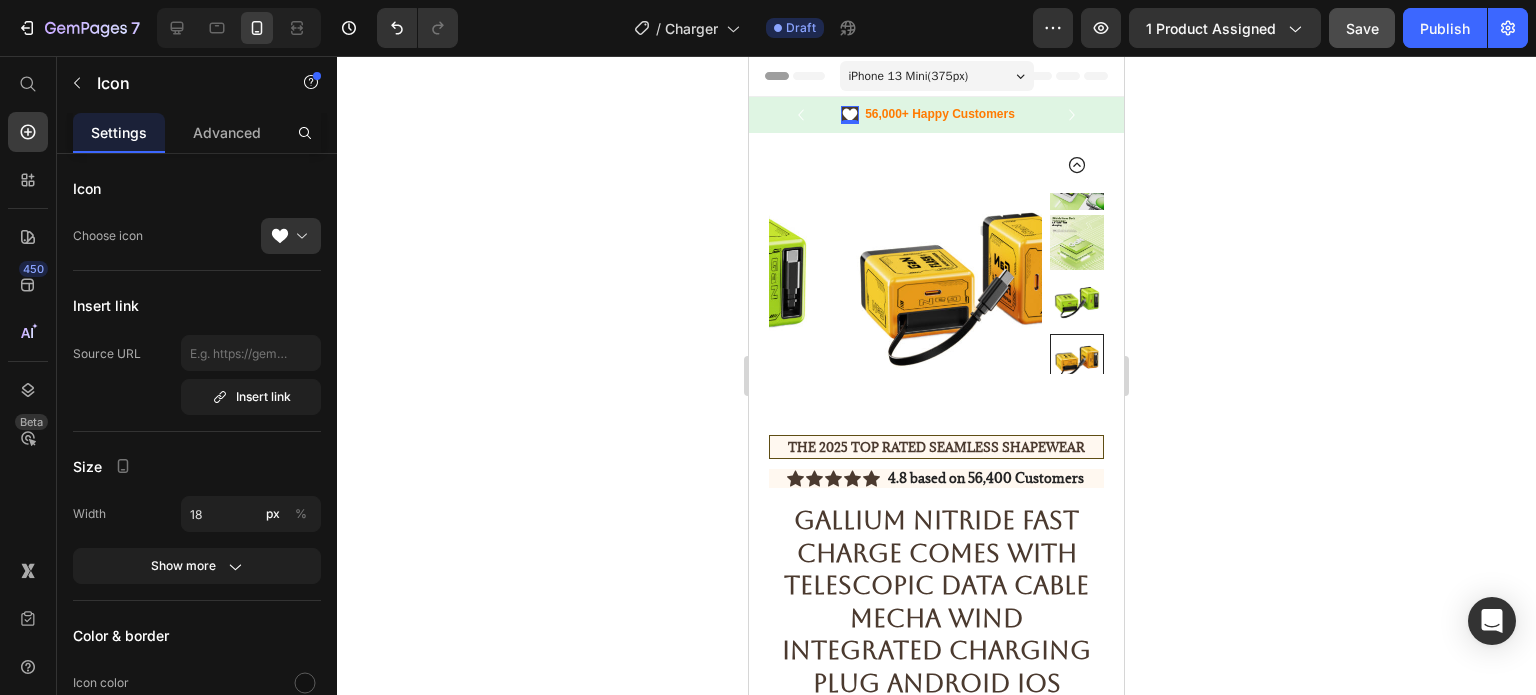 click 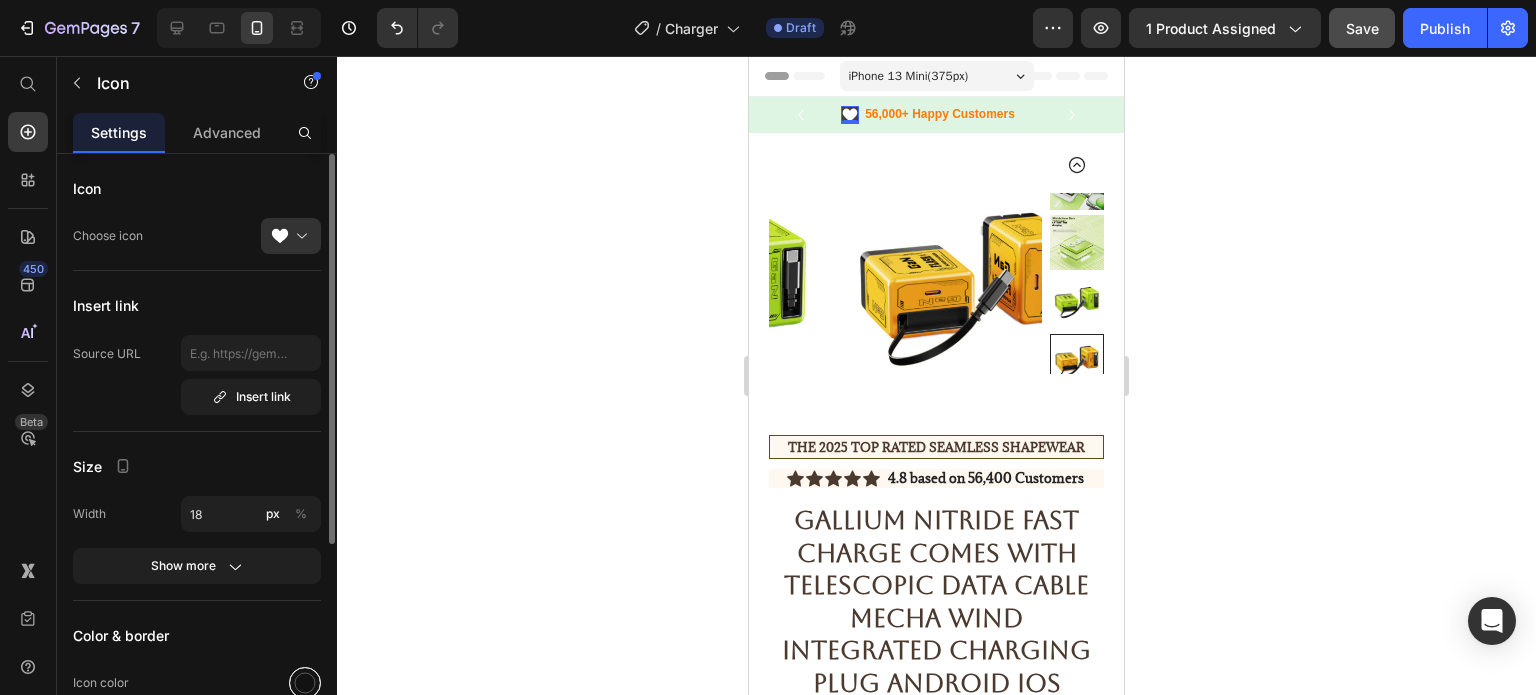 click at bounding box center (305, 683) 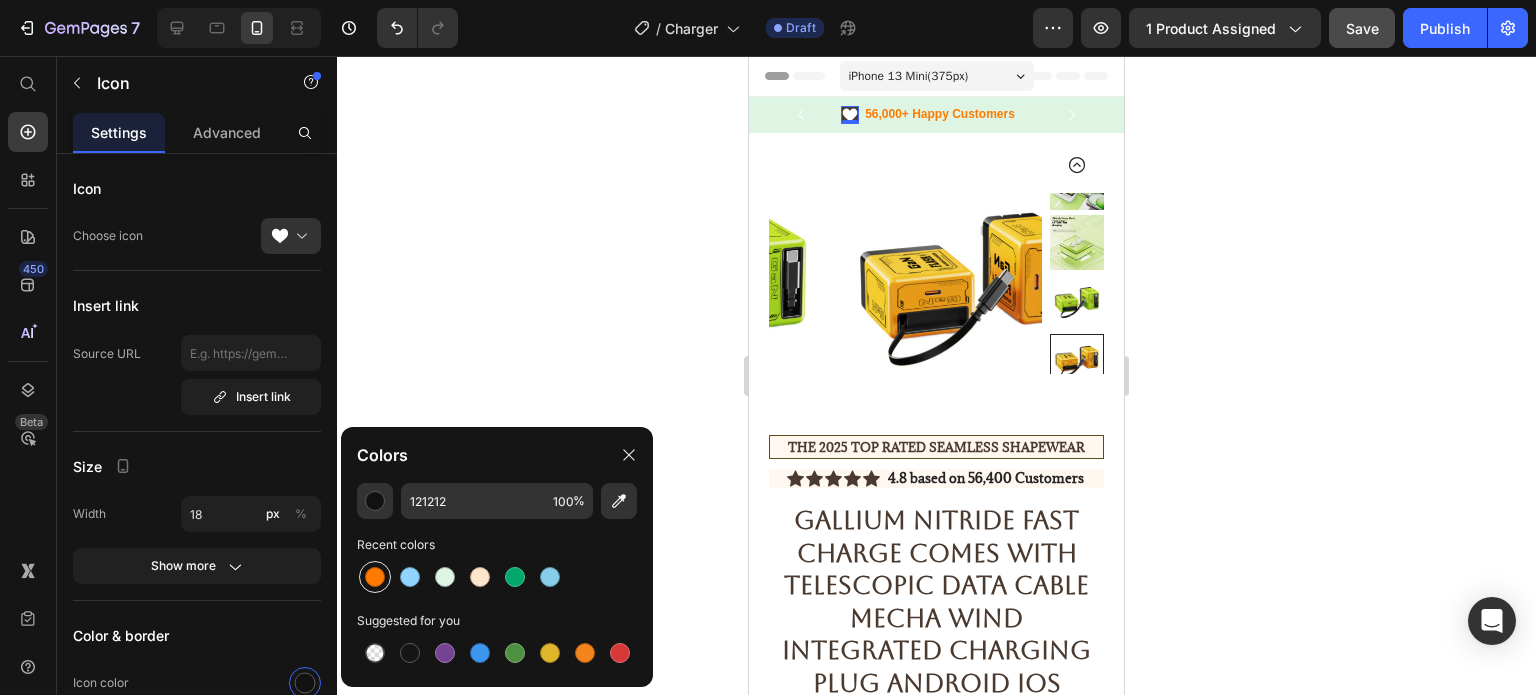 click at bounding box center (375, 577) 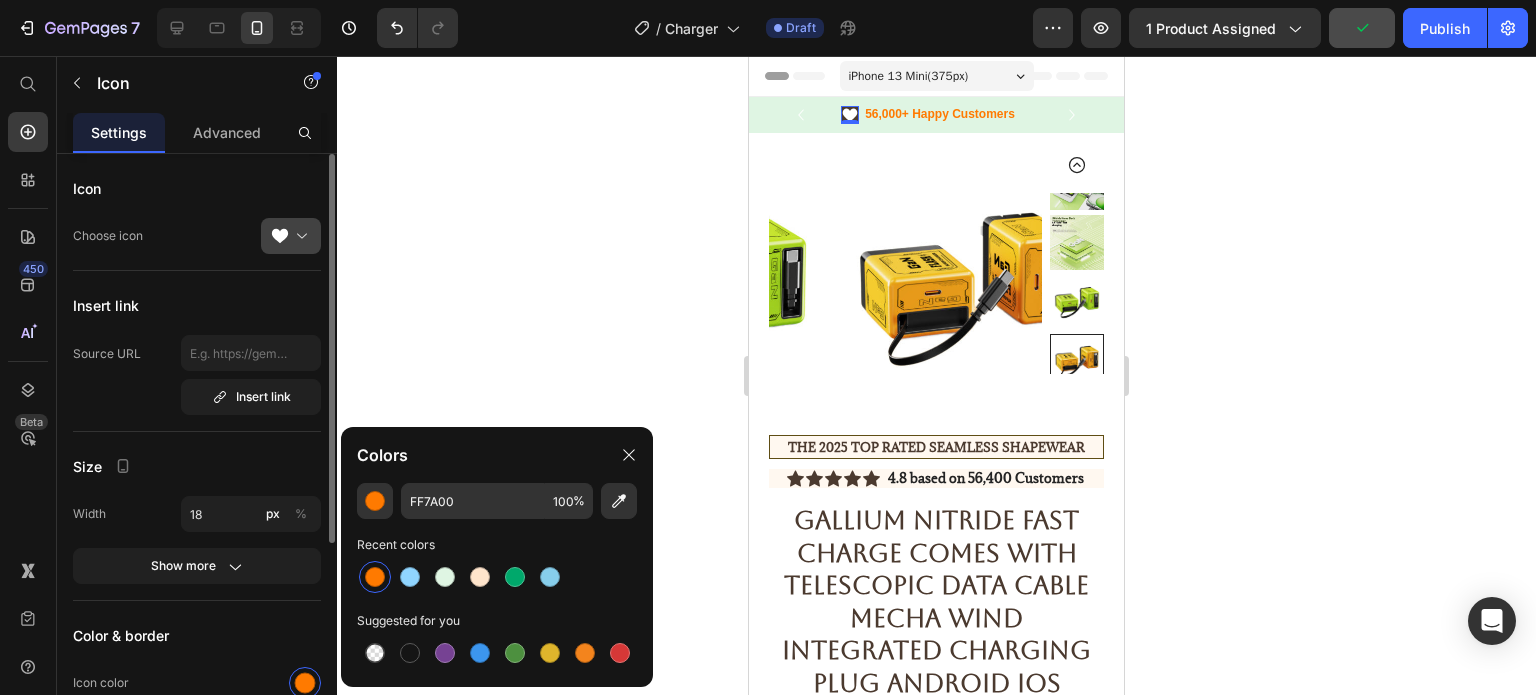 click at bounding box center (299, 236) 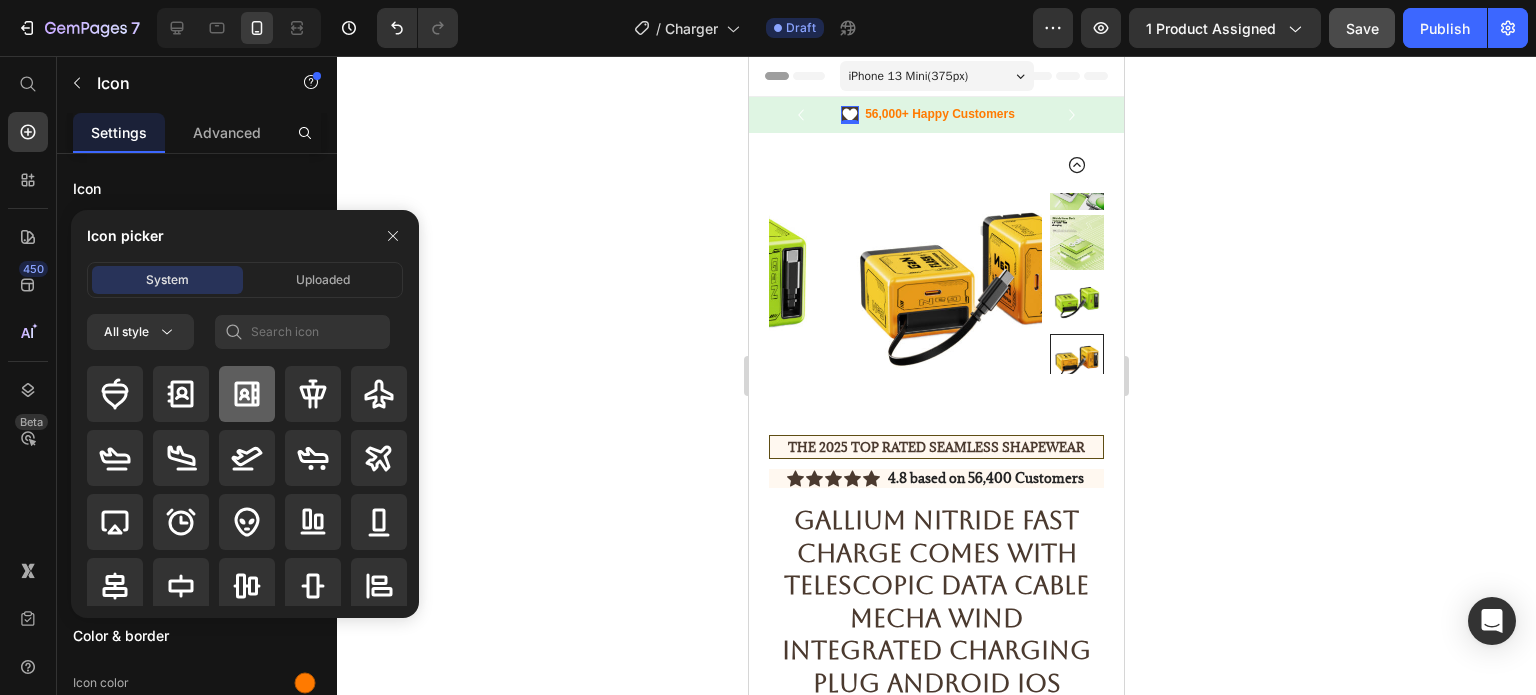click 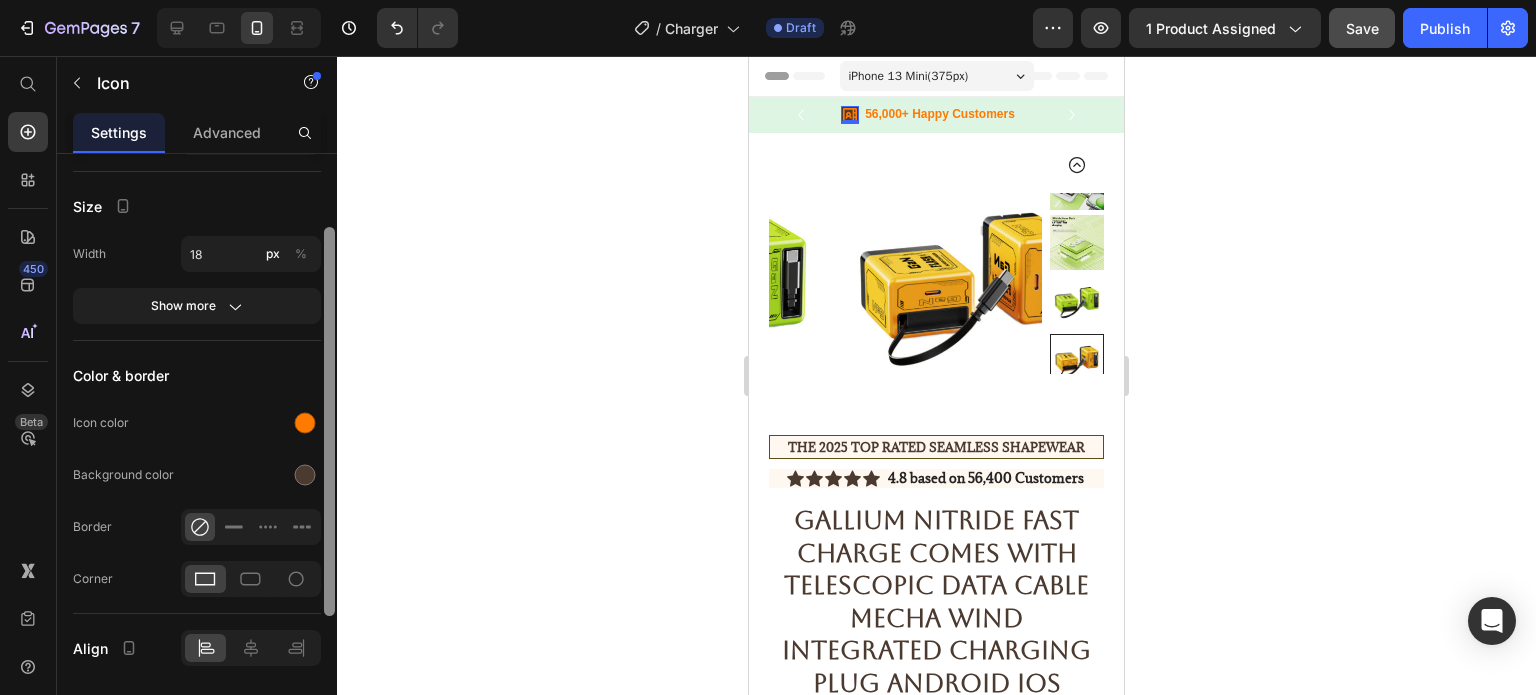 scroll, scrollTop: 320, scrollLeft: 0, axis: vertical 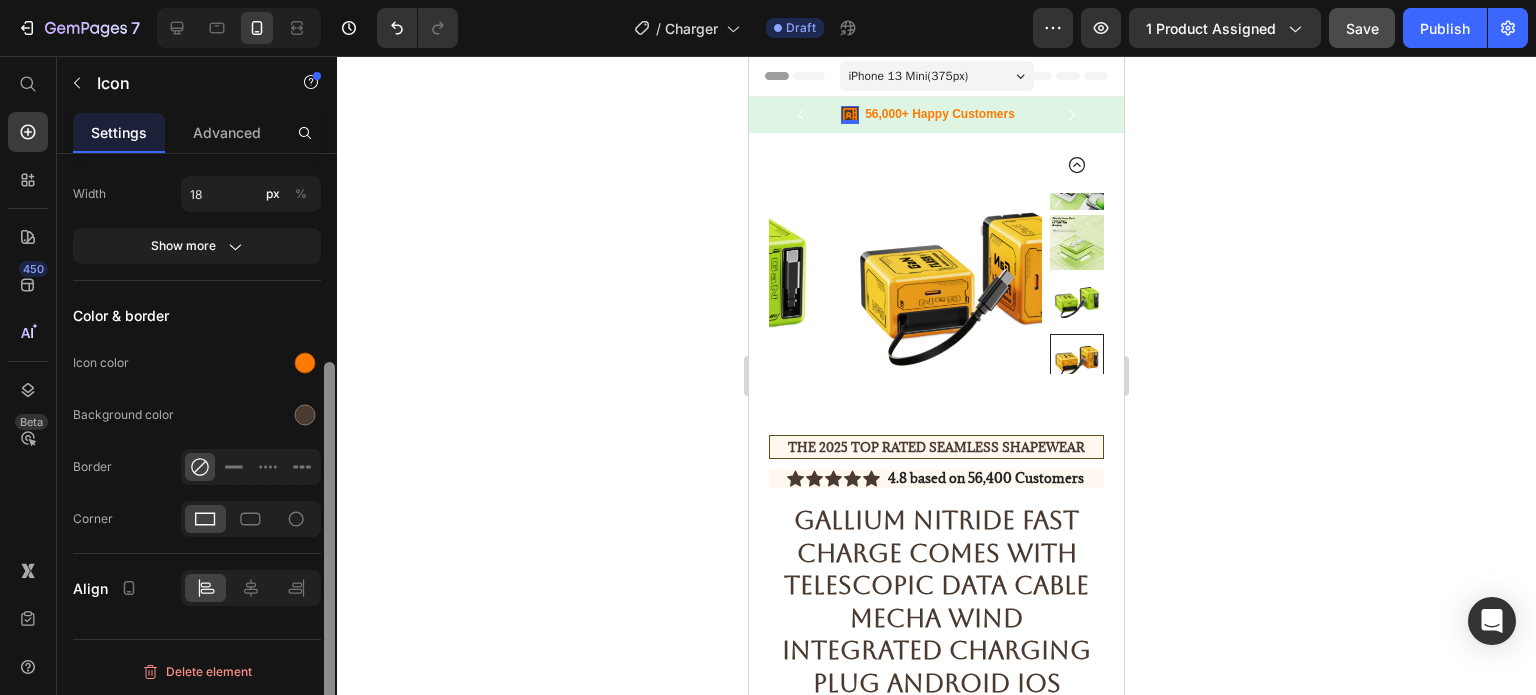 drag, startPoint x: 328, startPoint y: 395, endPoint x: 344, endPoint y: 624, distance: 229.55827 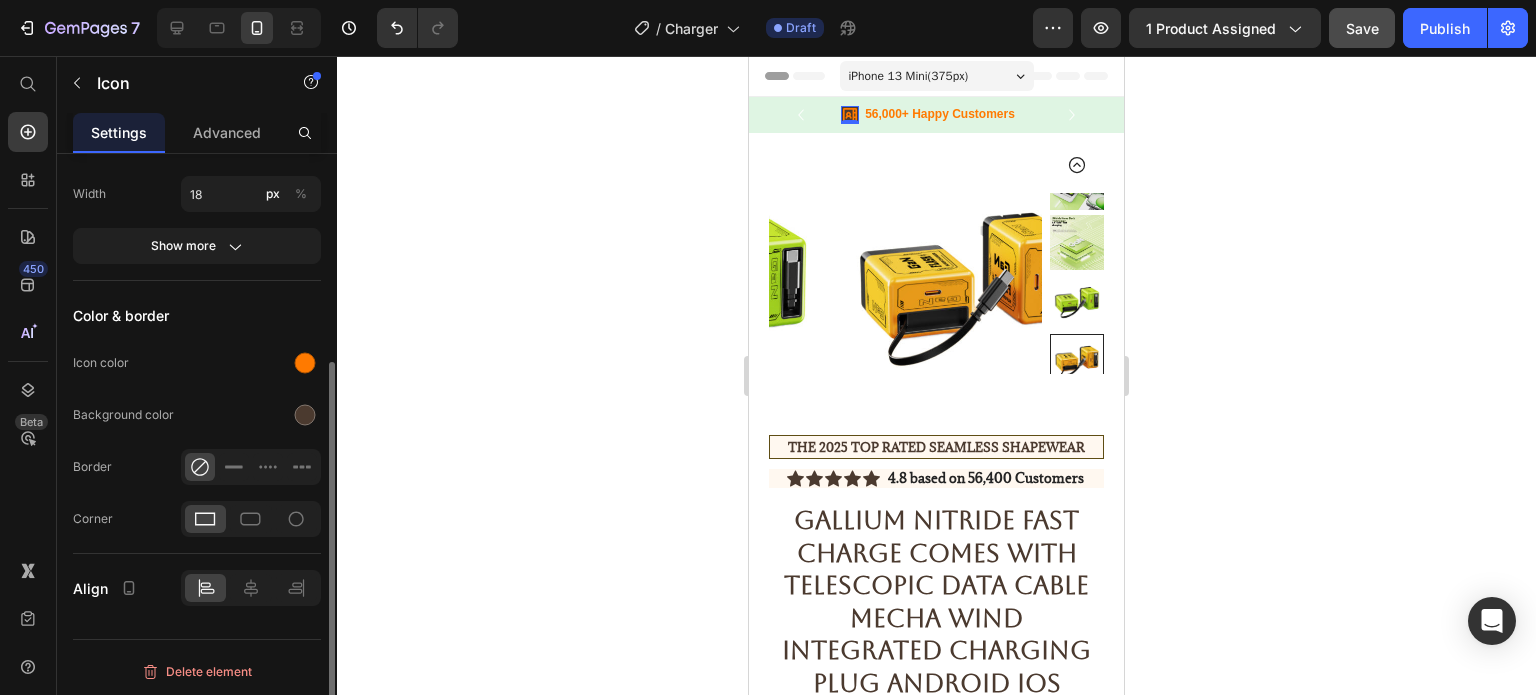 click on "Color & border Icon color Background color Border Corner" 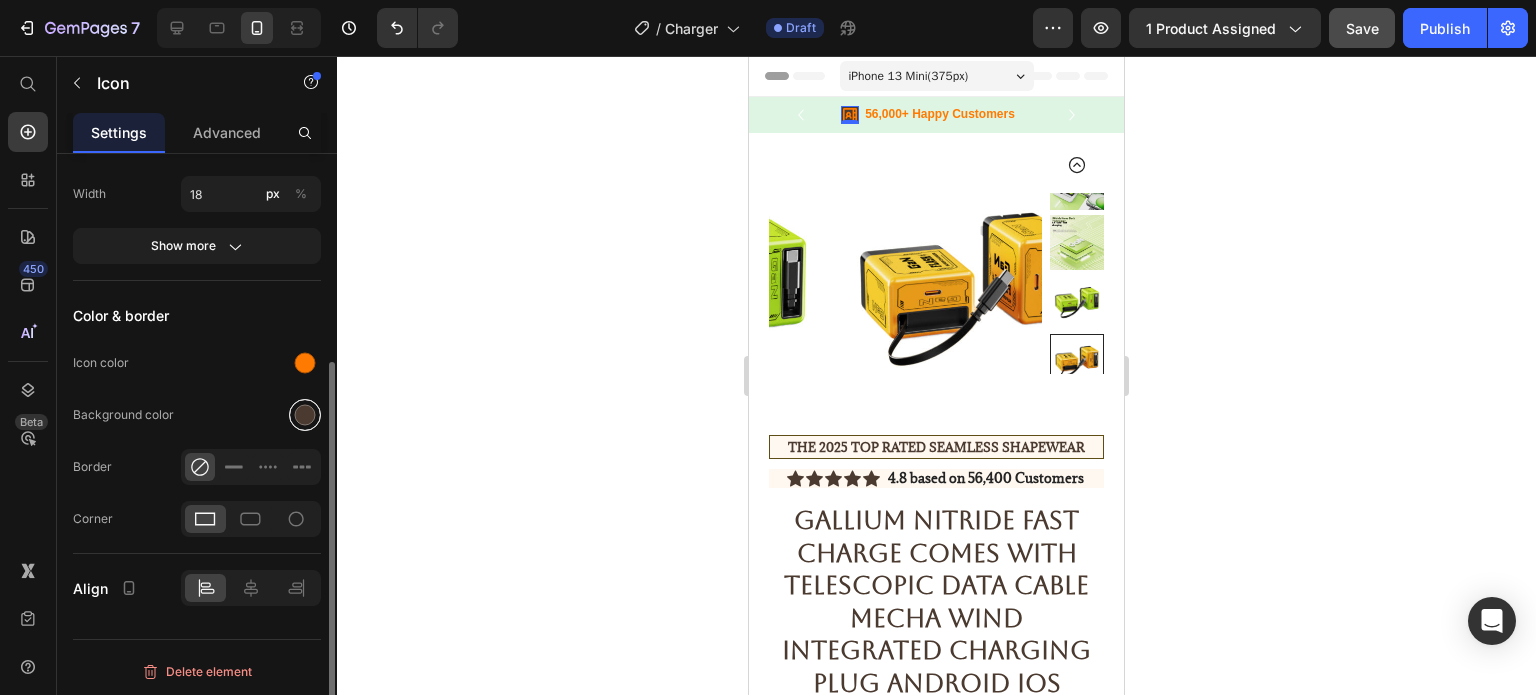 click at bounding box center [305, 415] 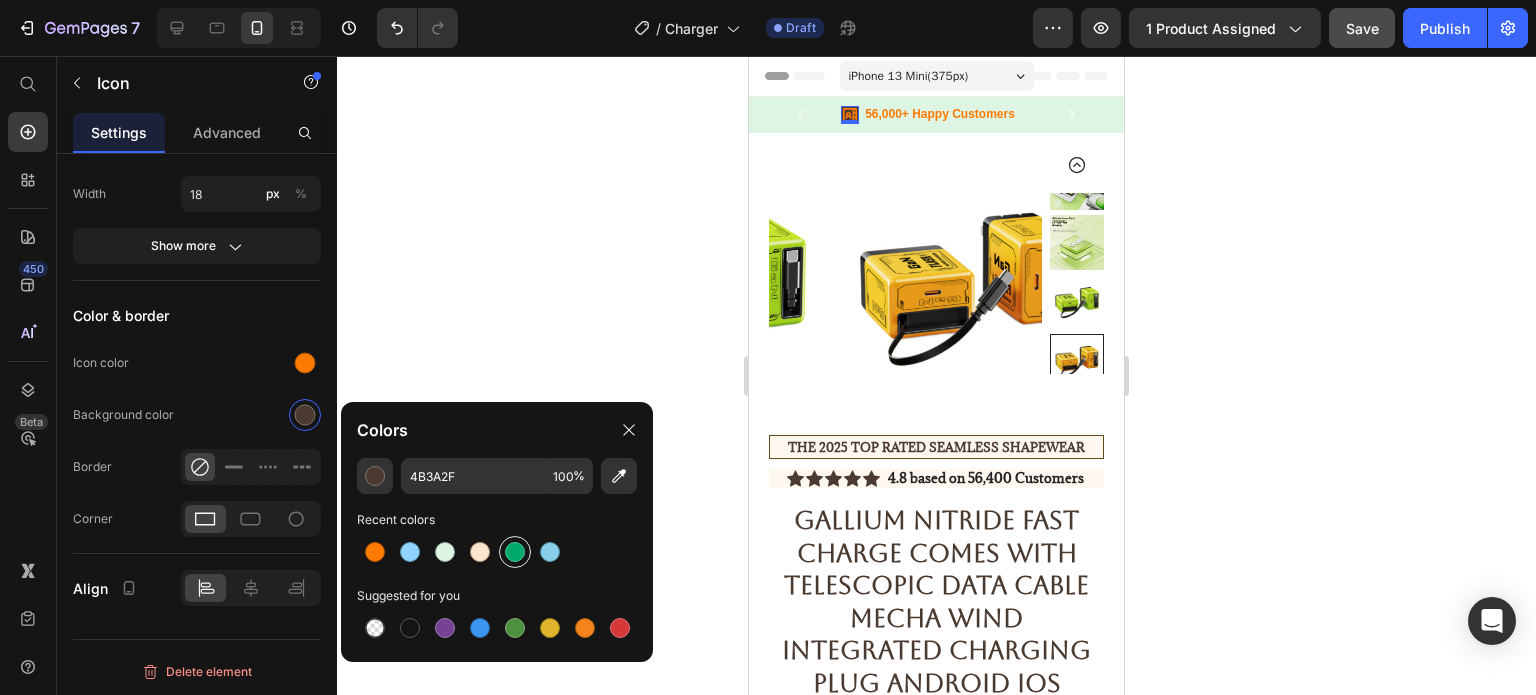 click at bounding box center [515, 552] 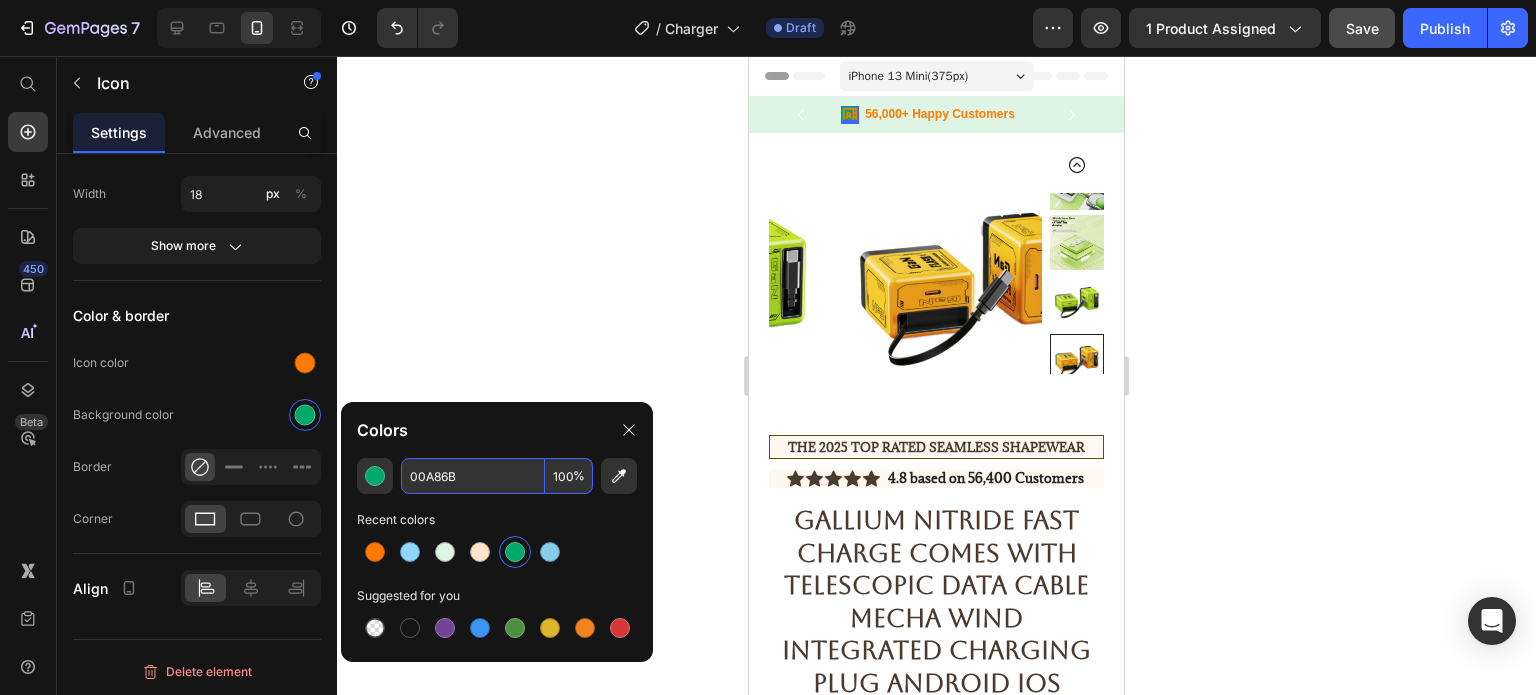 click on "00A86B" at bounding box center [473, 476] 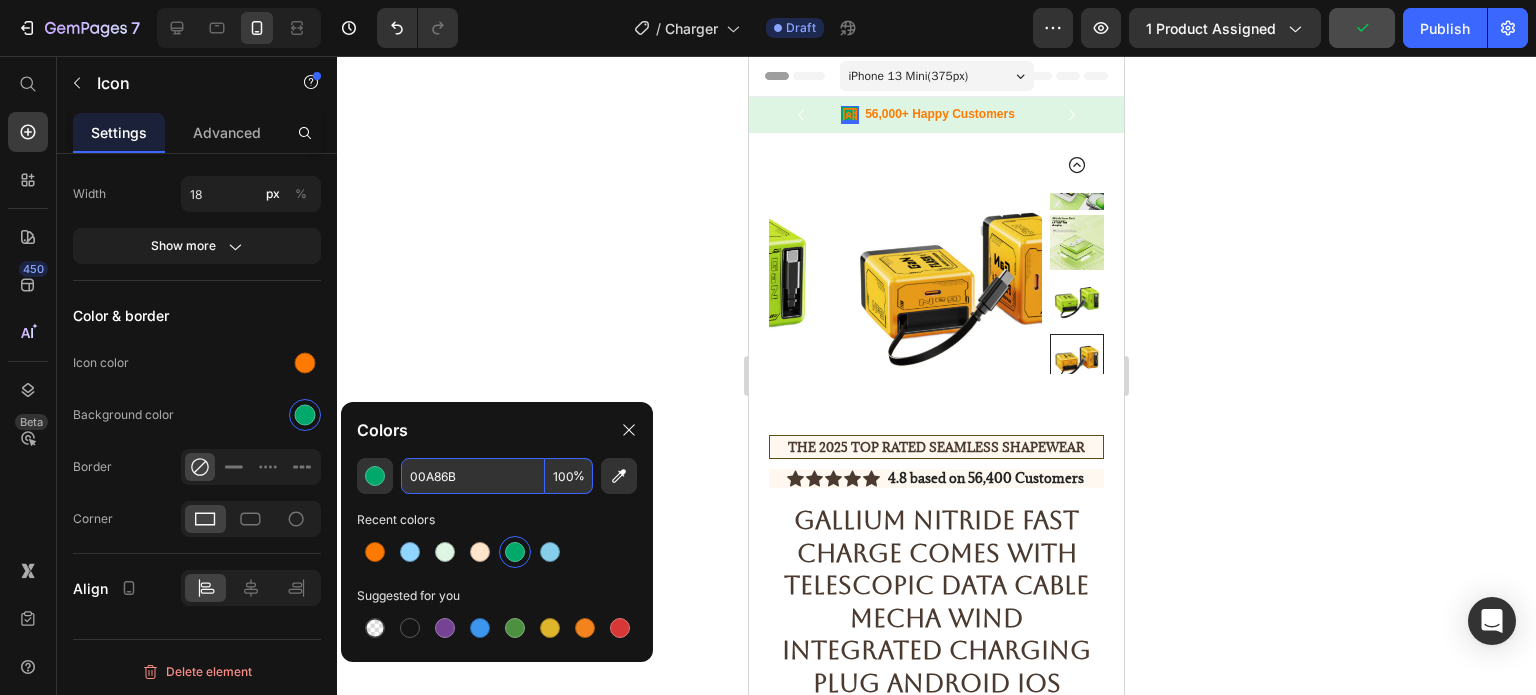paste on "#DFF5E3" 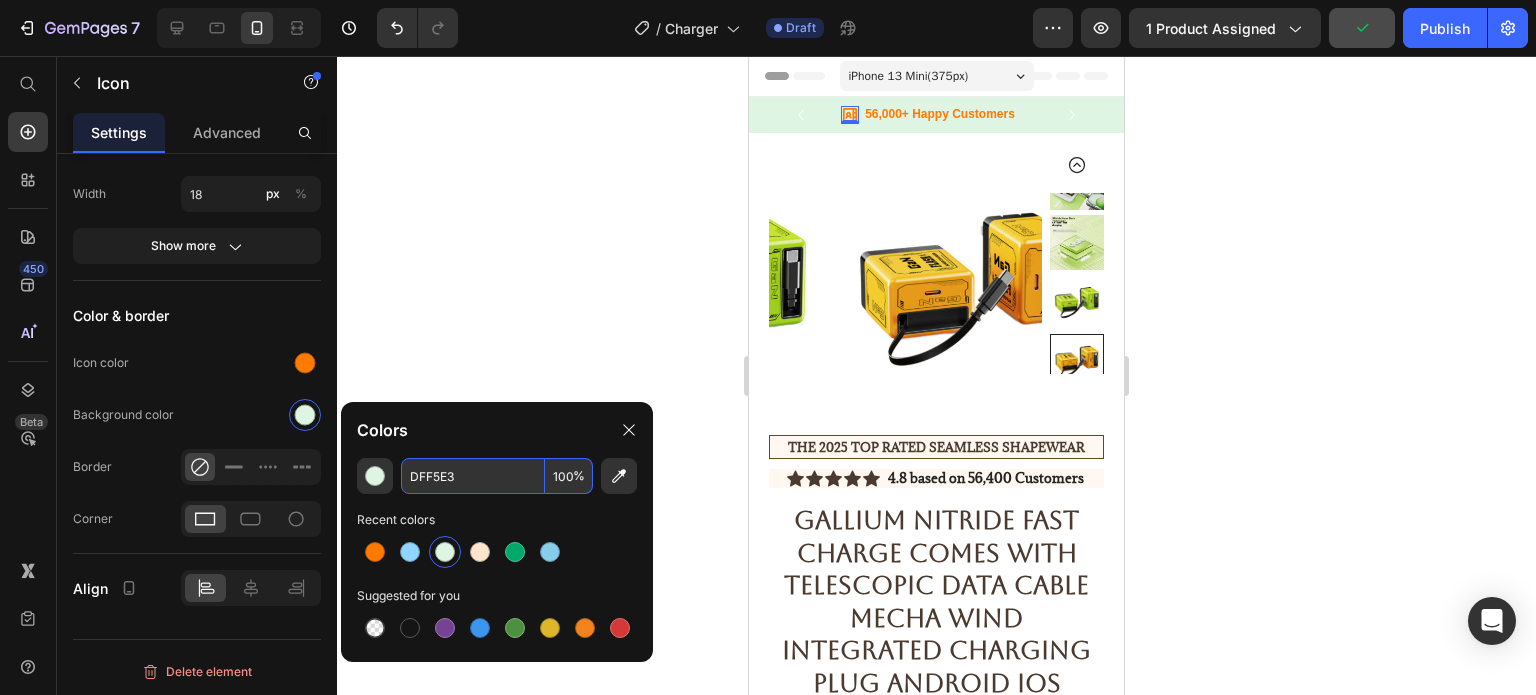 type on "DFF5E3" 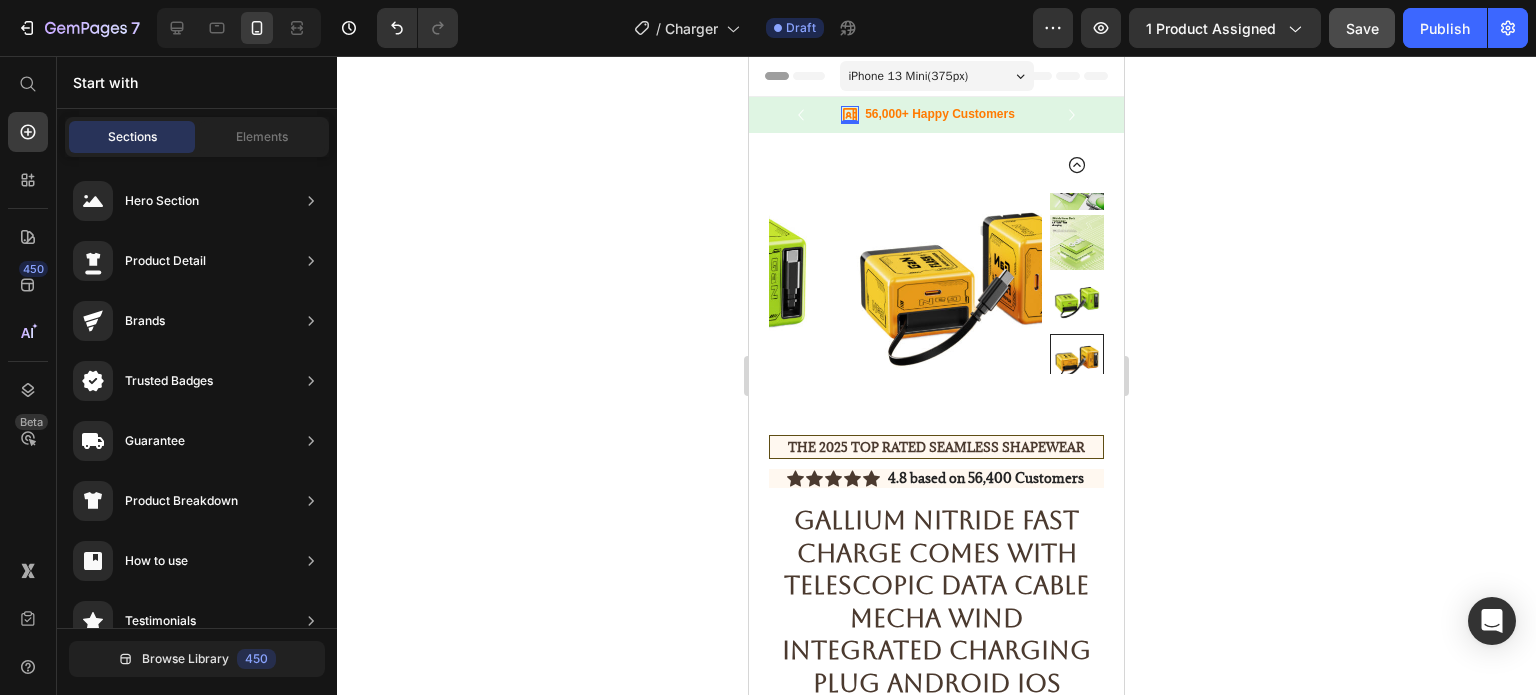 click 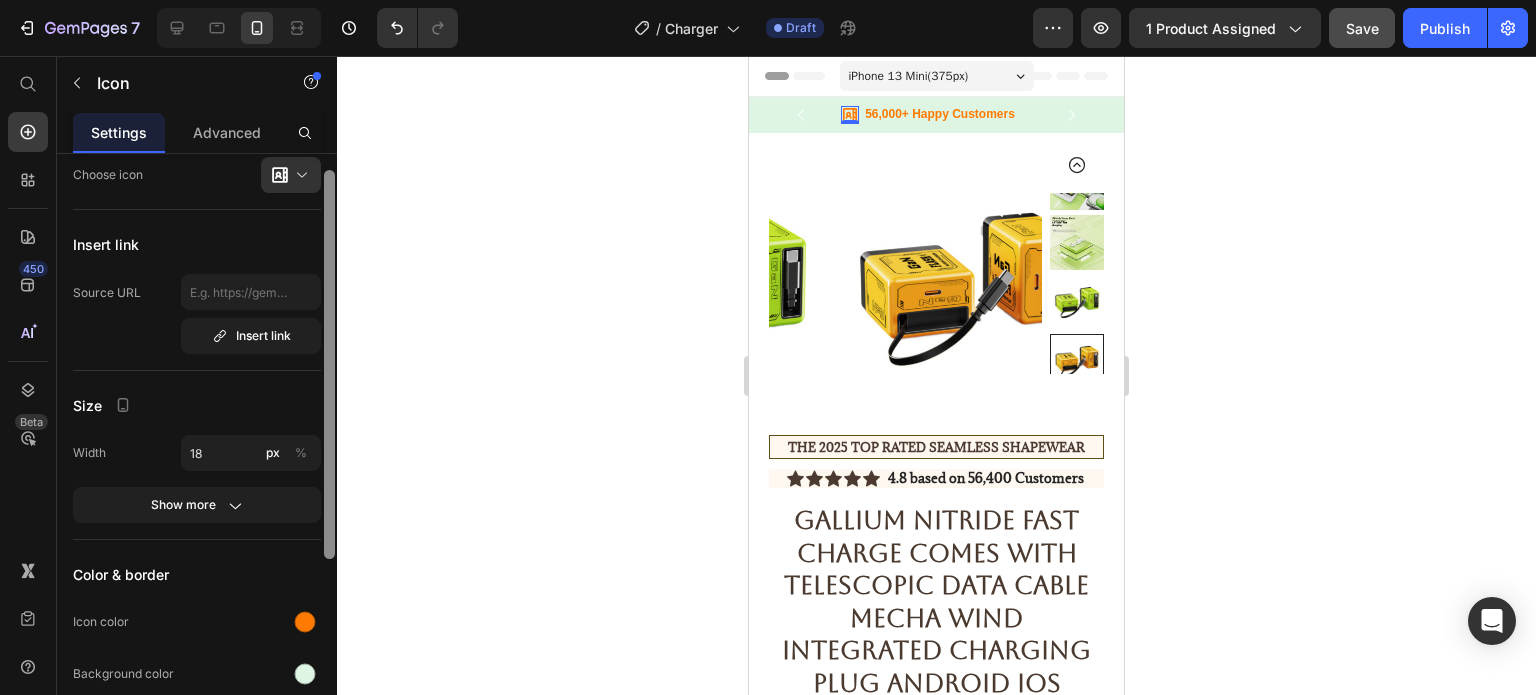 scroll, scrollTop: 0, scrollLeft: 0, axis: both 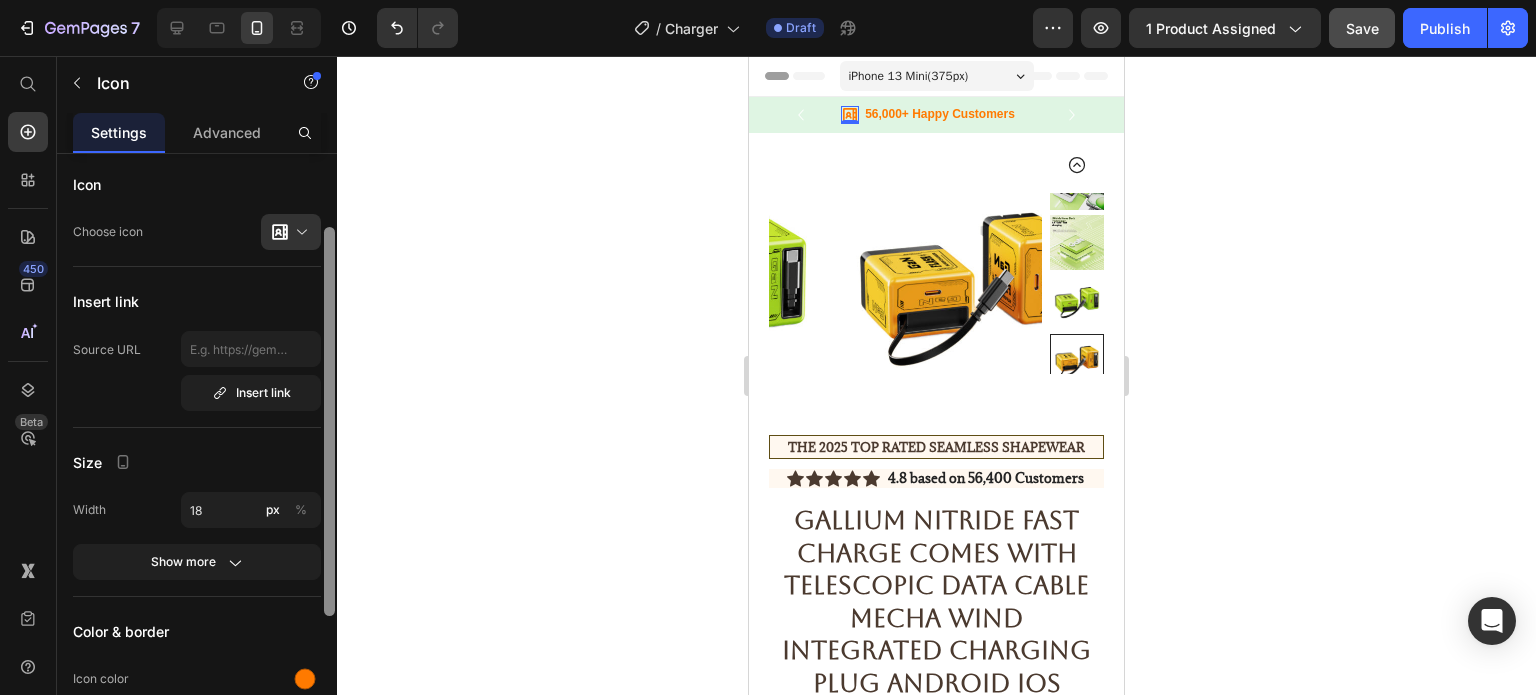 drag, startPoint x: 329, startPoint y: 389, endPoint x: 364, endPoint y: 180, distance: 211.91035 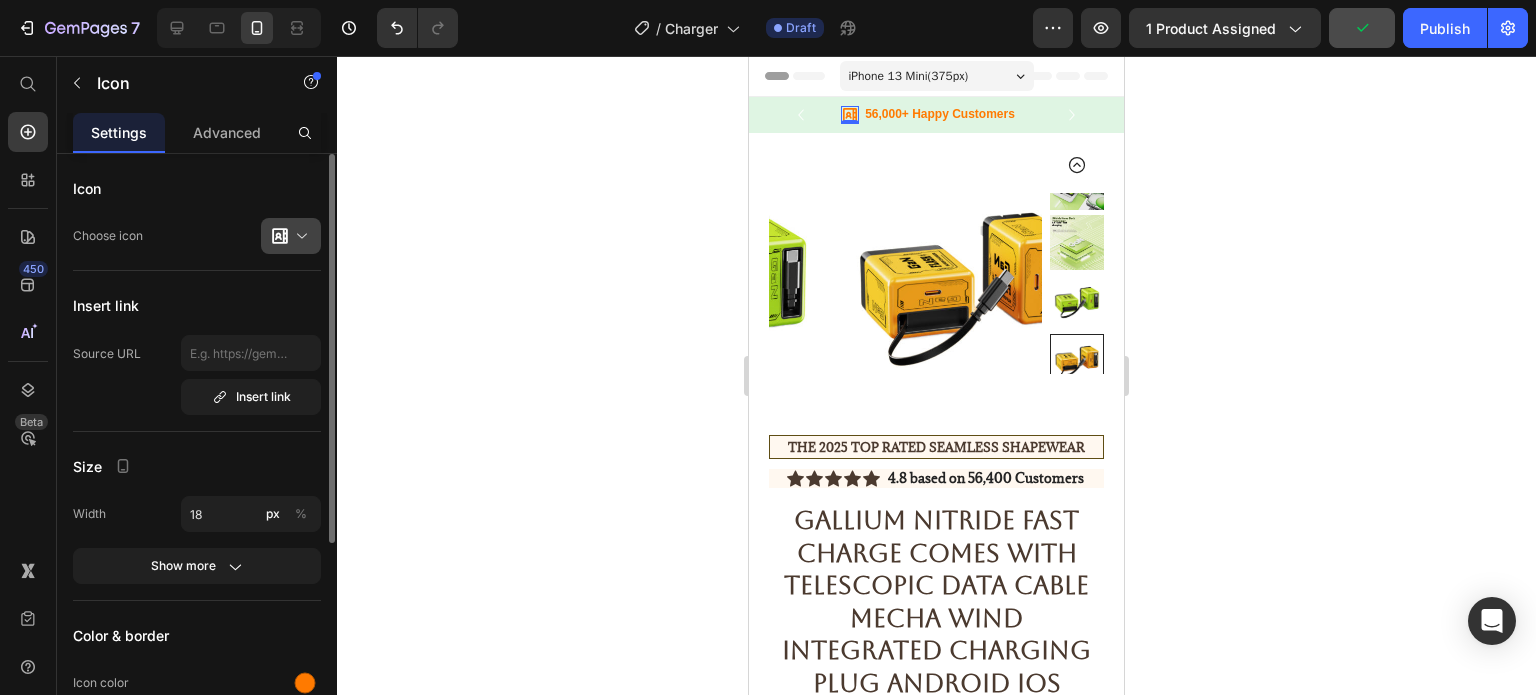 click at bounding box center (299, 236) 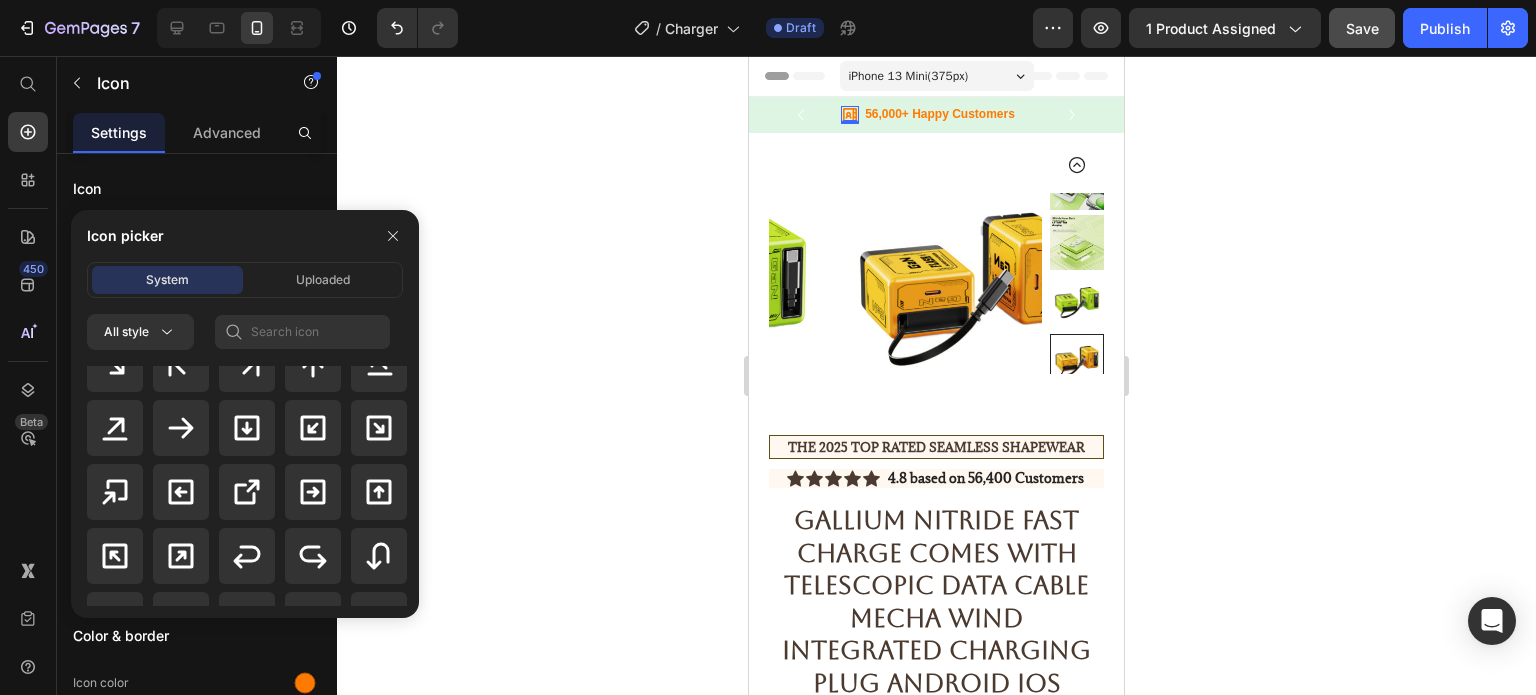 scroll, scrollTop: 1063, scrollLeft: 0, axis: vertical 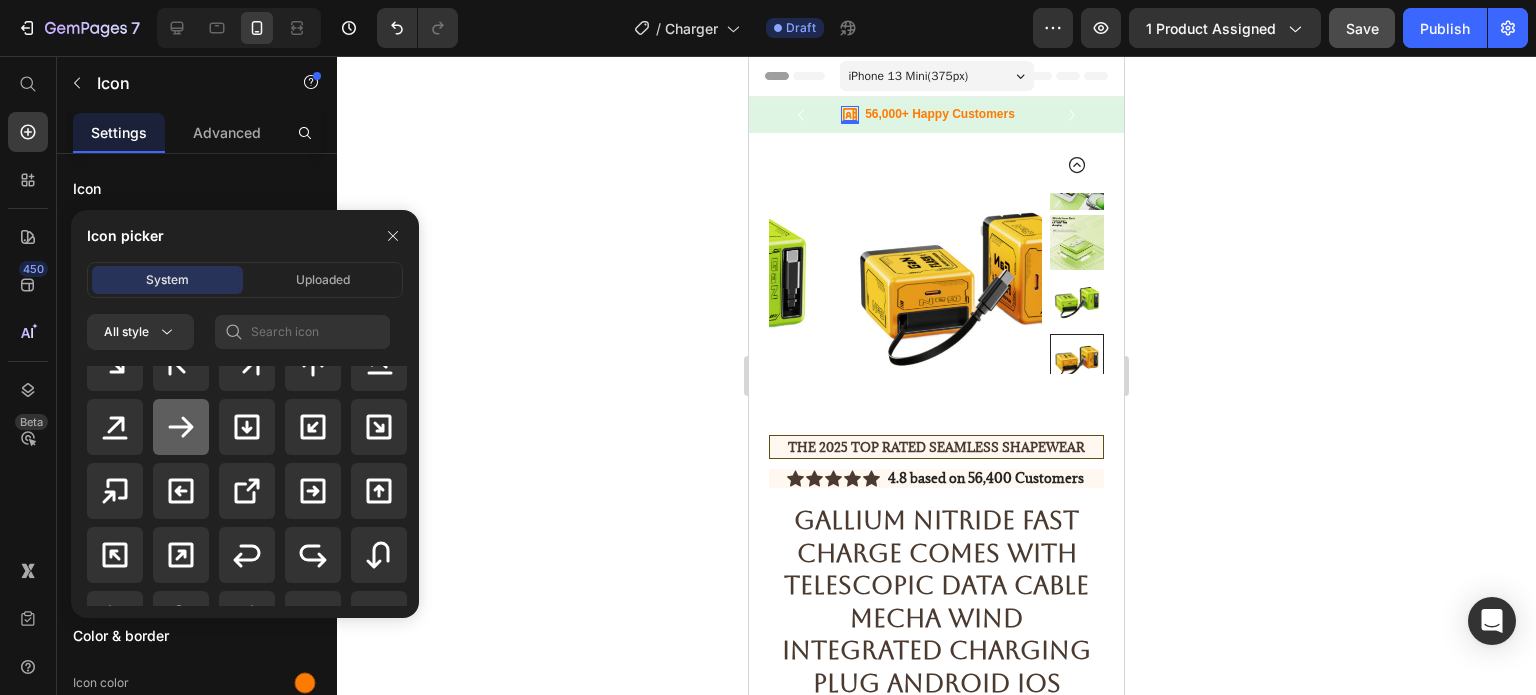 click 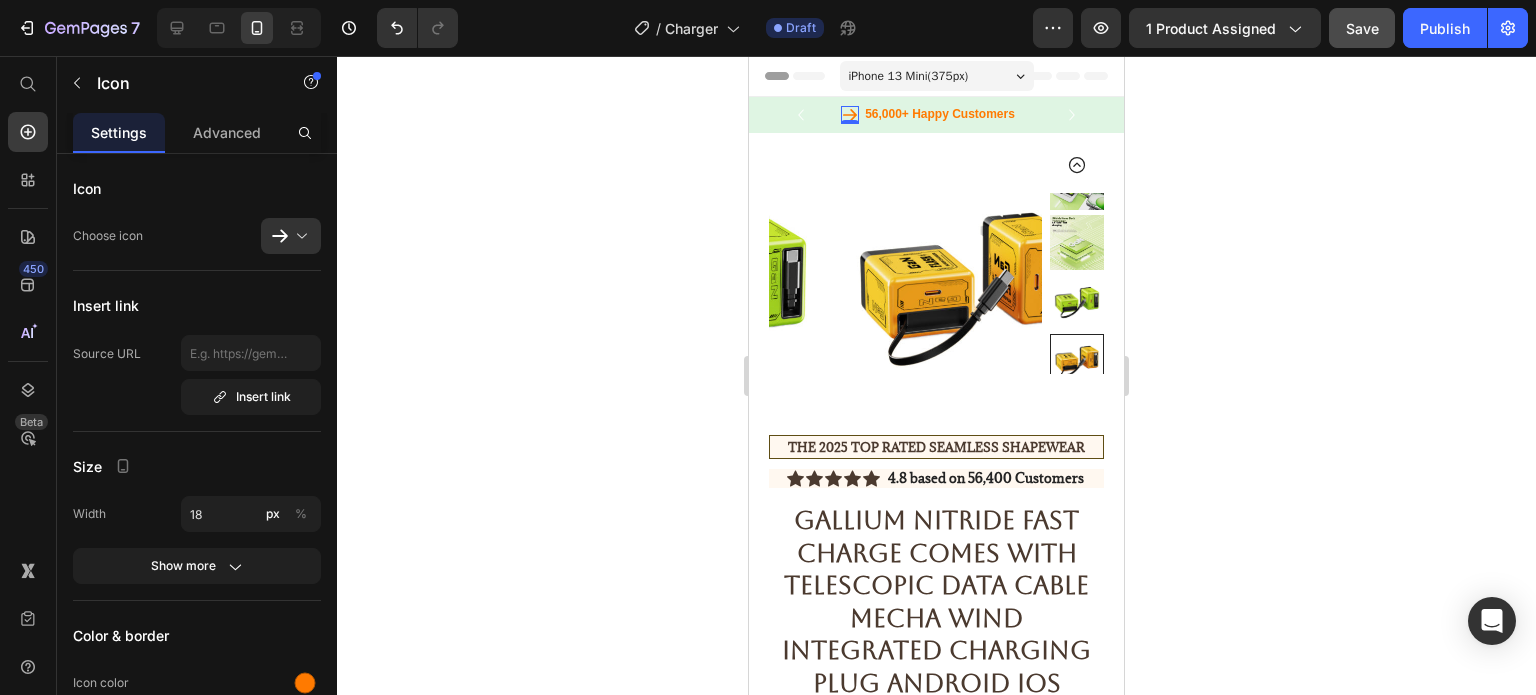click 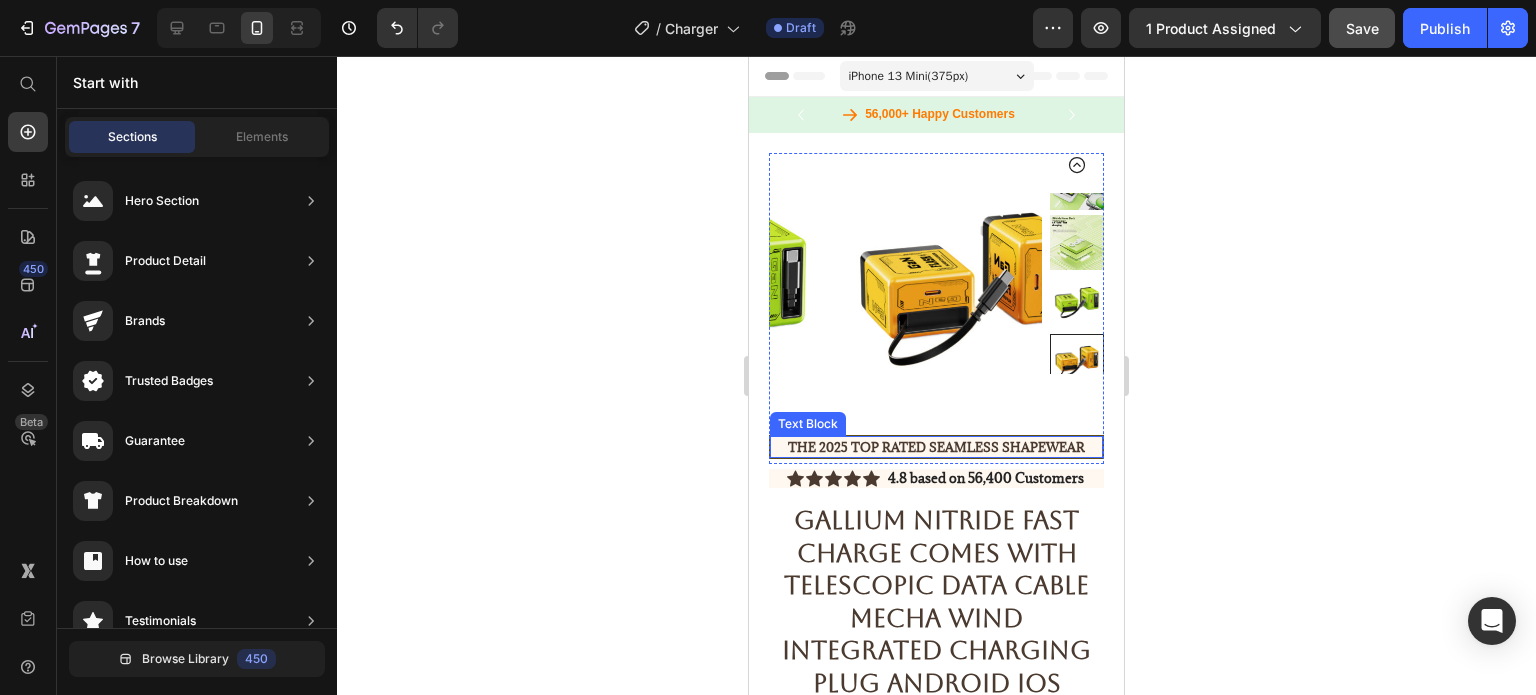 click on "The 2025 TOP RATED SEAMLESS SHAPEWEAR" at bounding box center (936, 447) 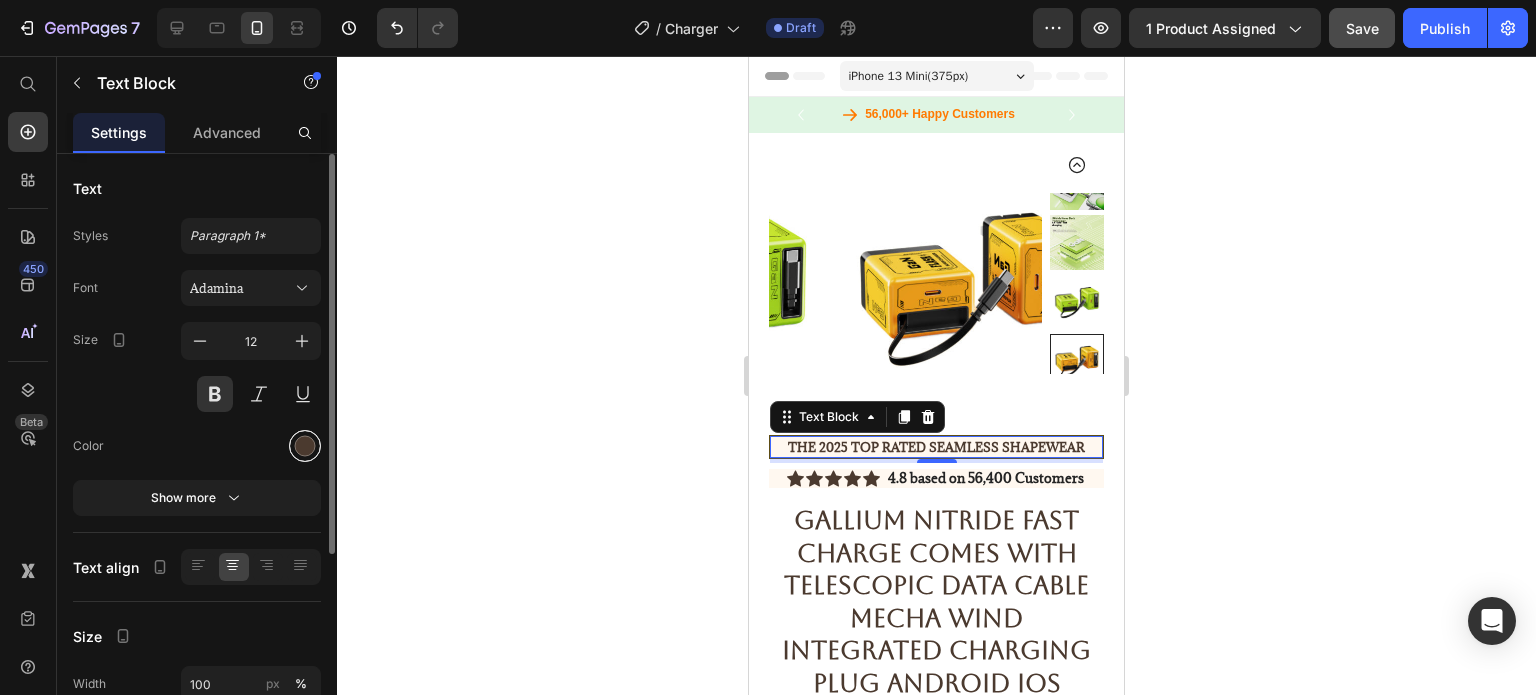 click at bounding box center [305, 446] 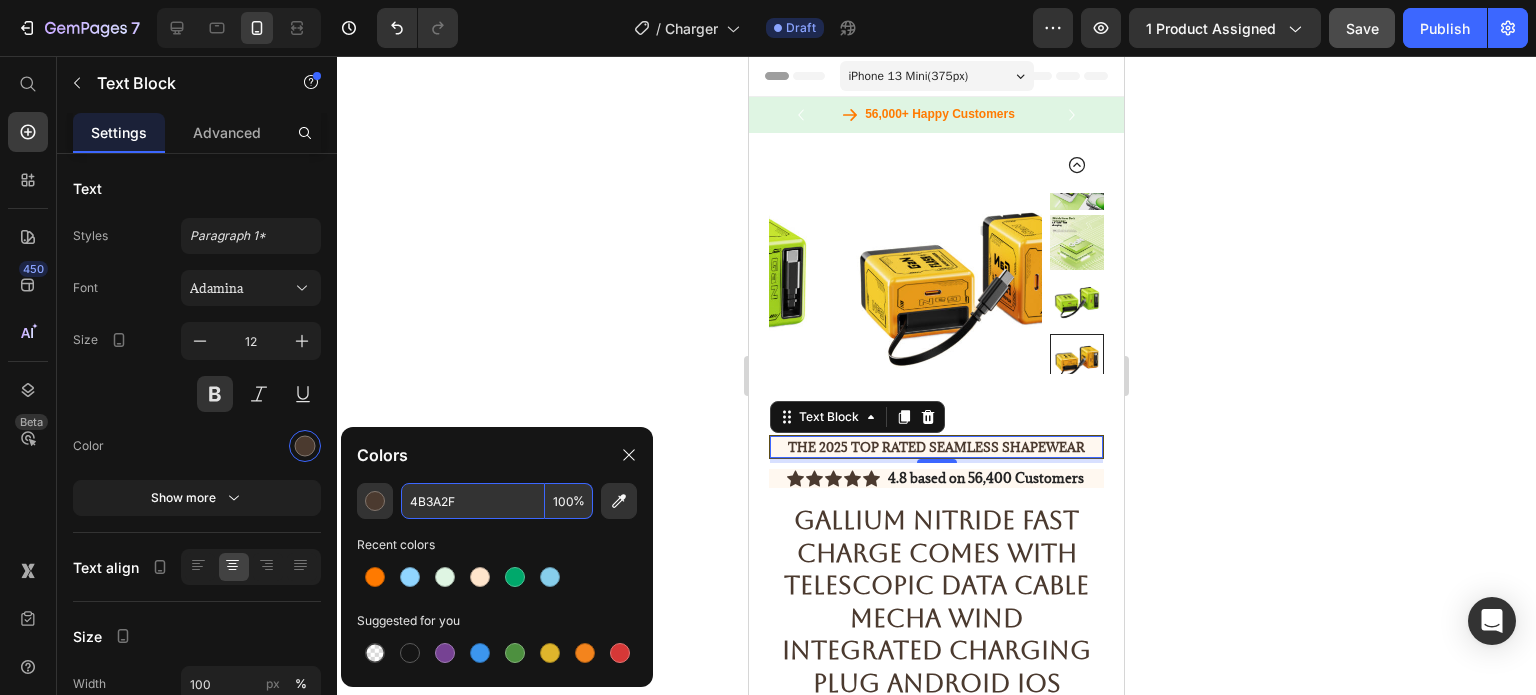 click on "4B3A2F" at bounding box center [473, 501] 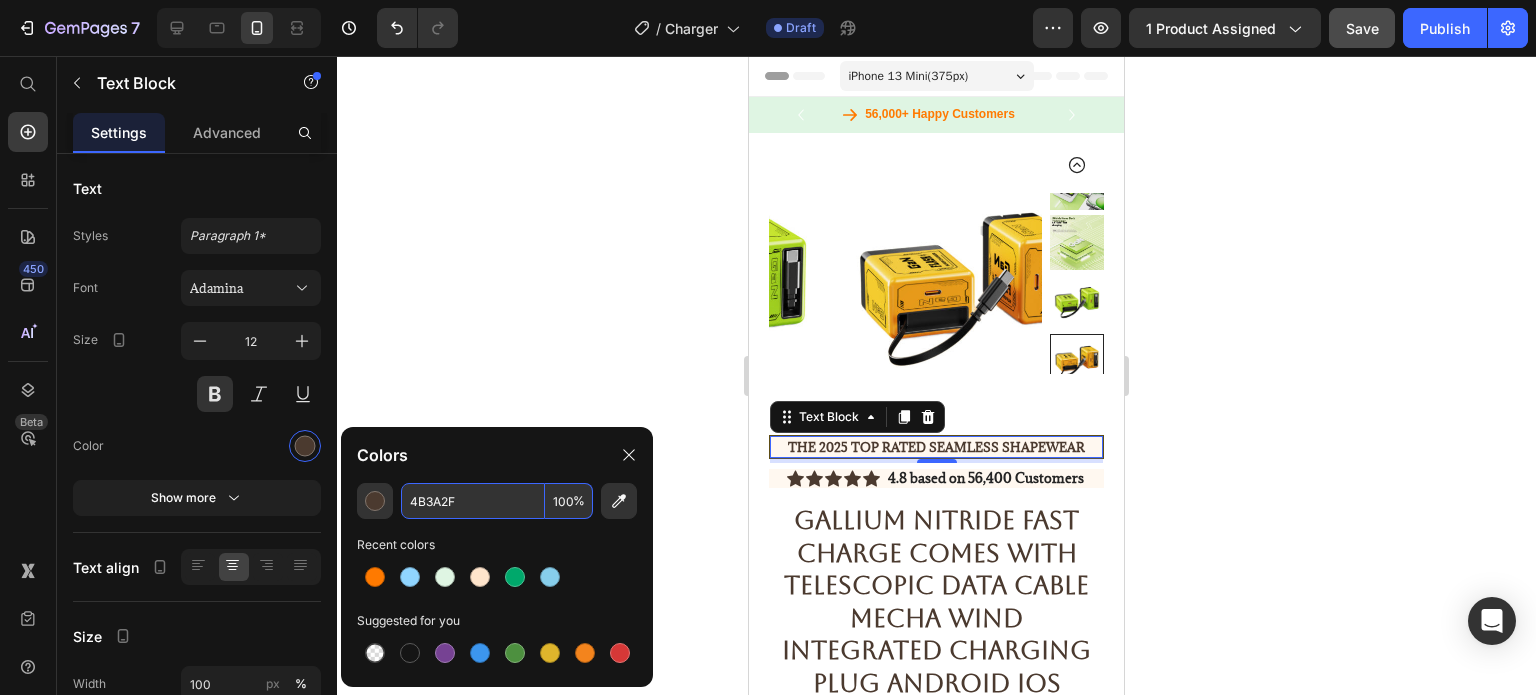 paste on "#DFF5E3" 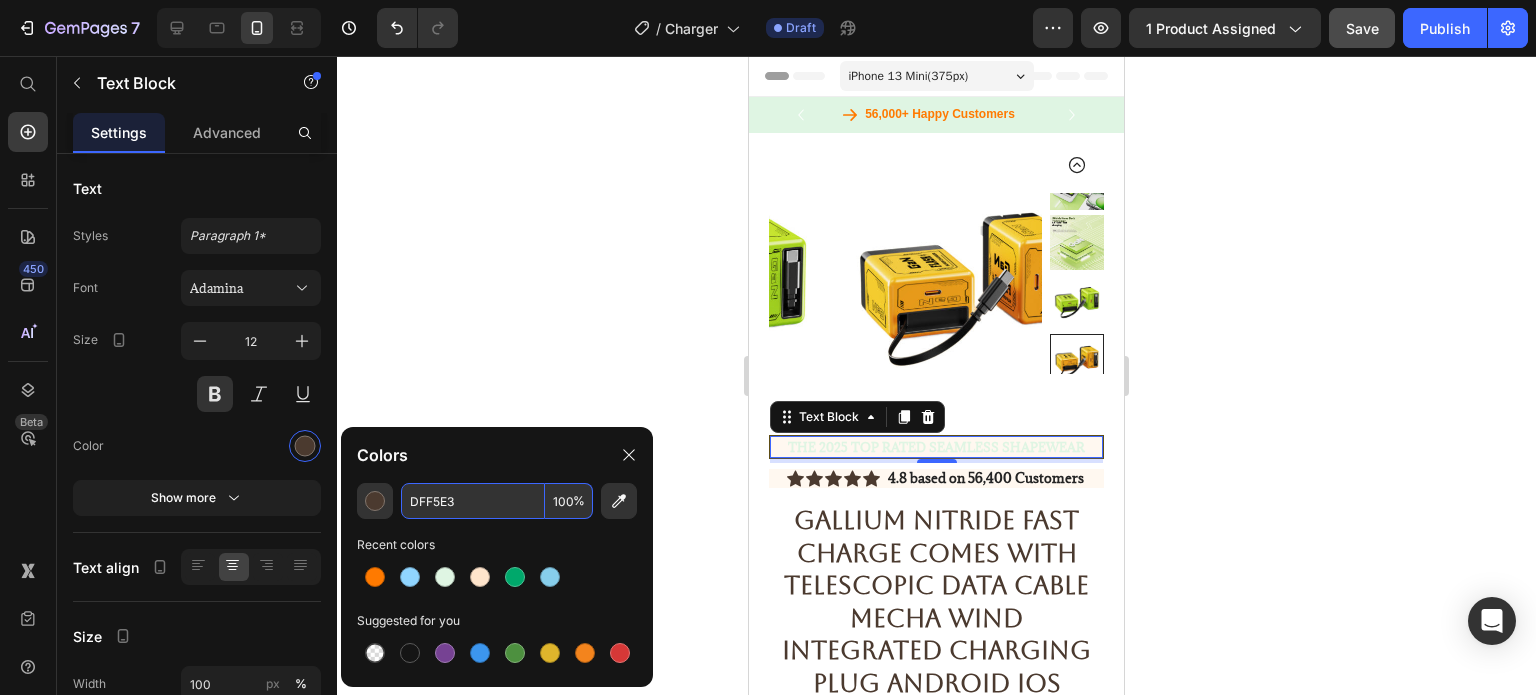 type on "DFF5E3" 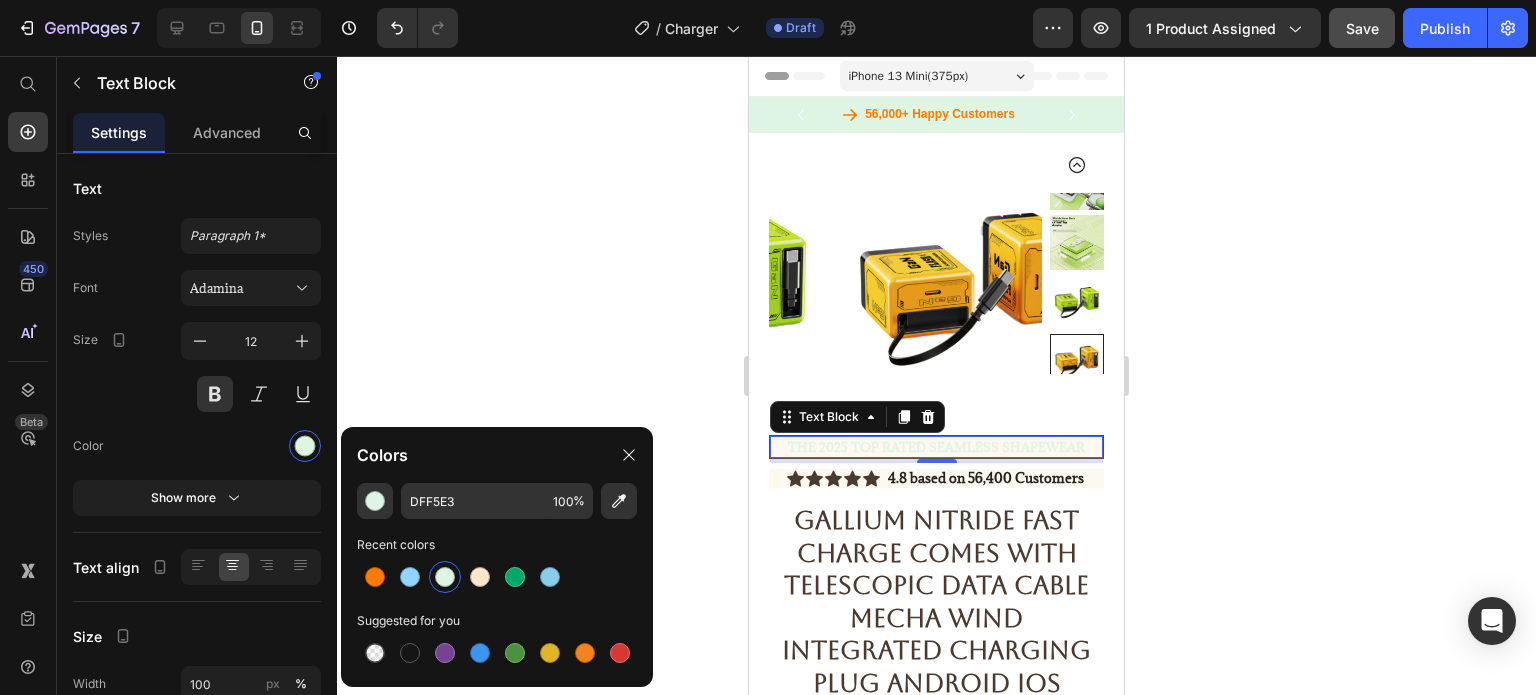 click 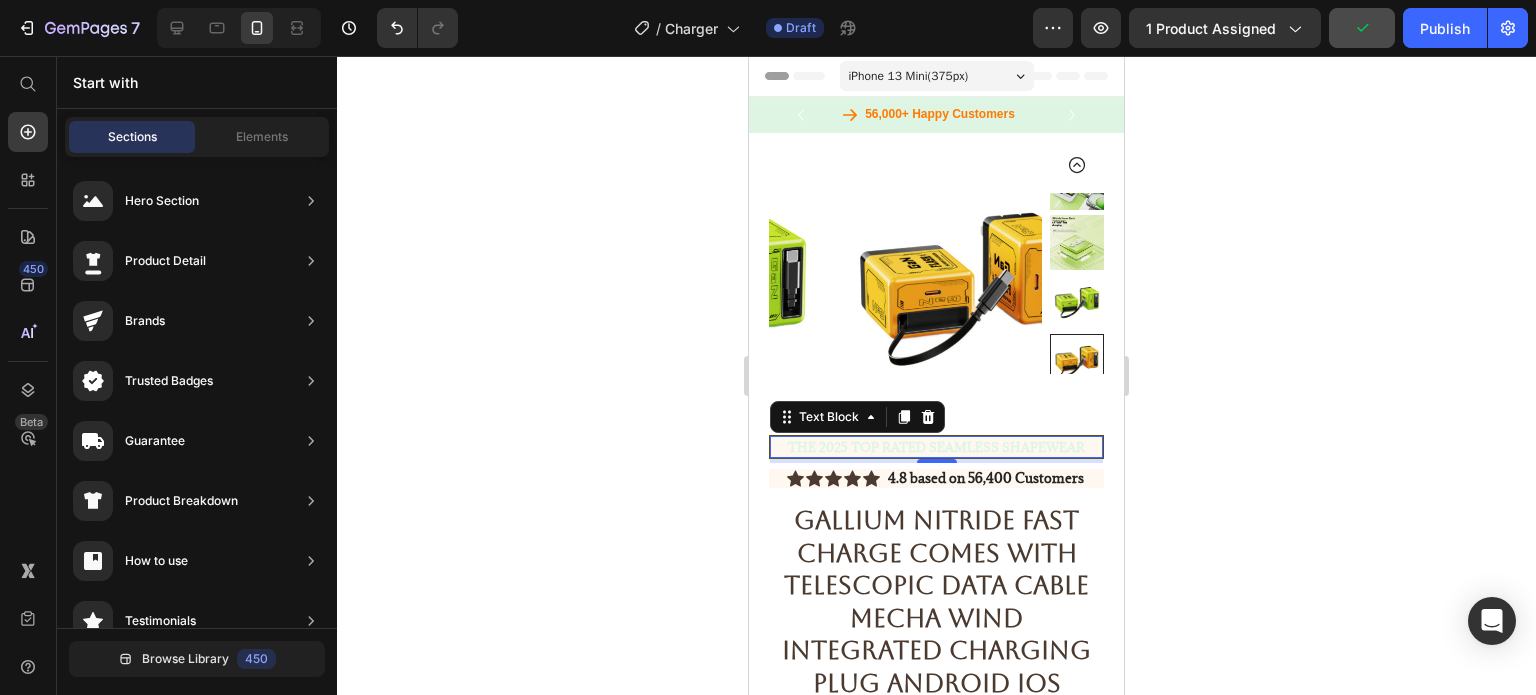 click on "The 2025 TOP RATED SEAMLESS SHAPEWEAR" at bounding box center (936, 447) 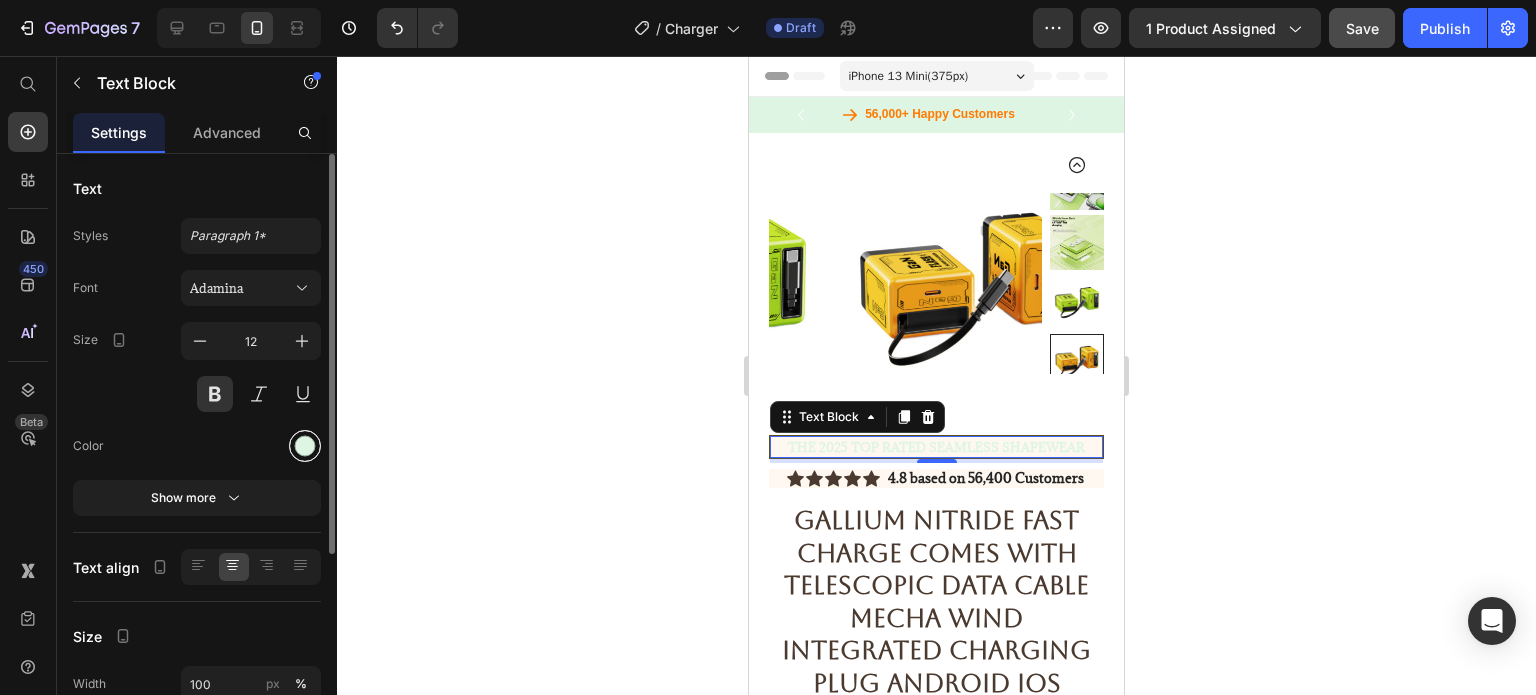 click at bounding box center (305, 446) 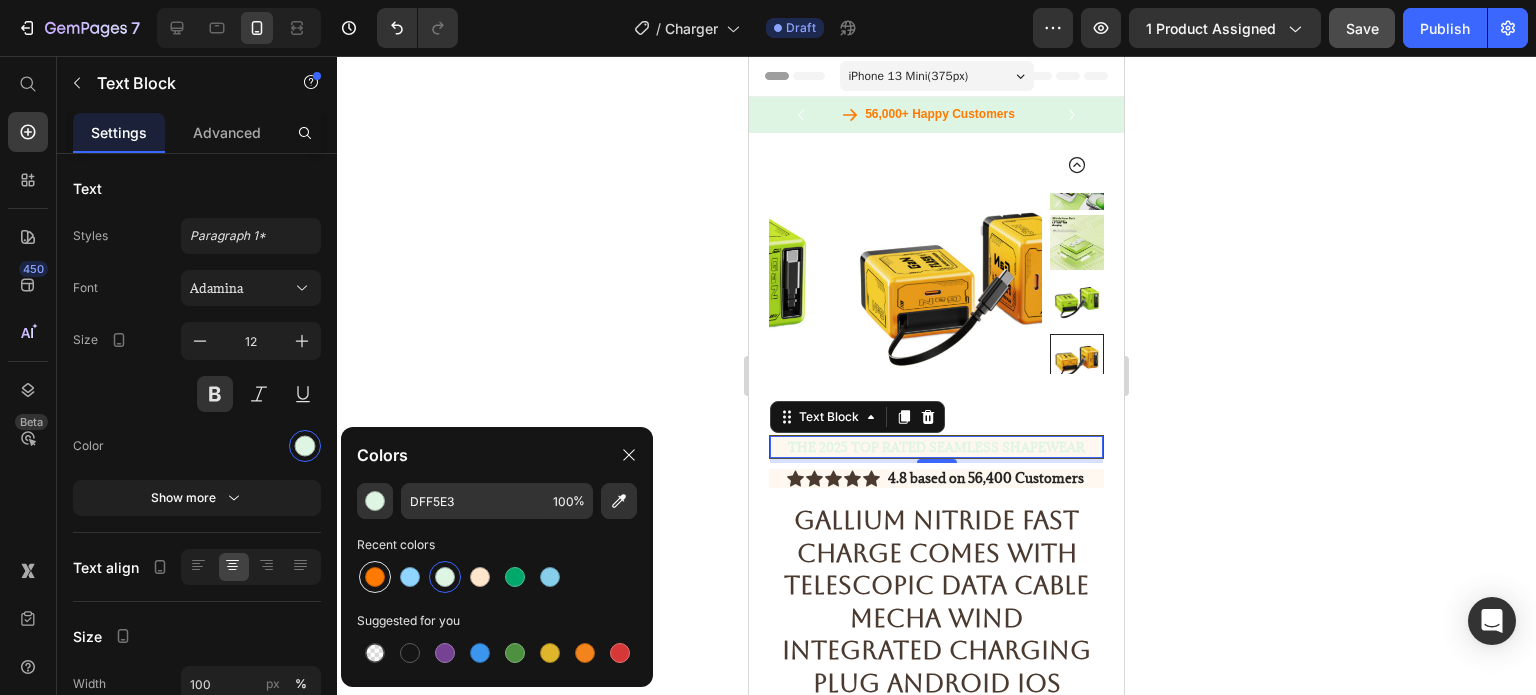 click at bounding box center (375, 577) 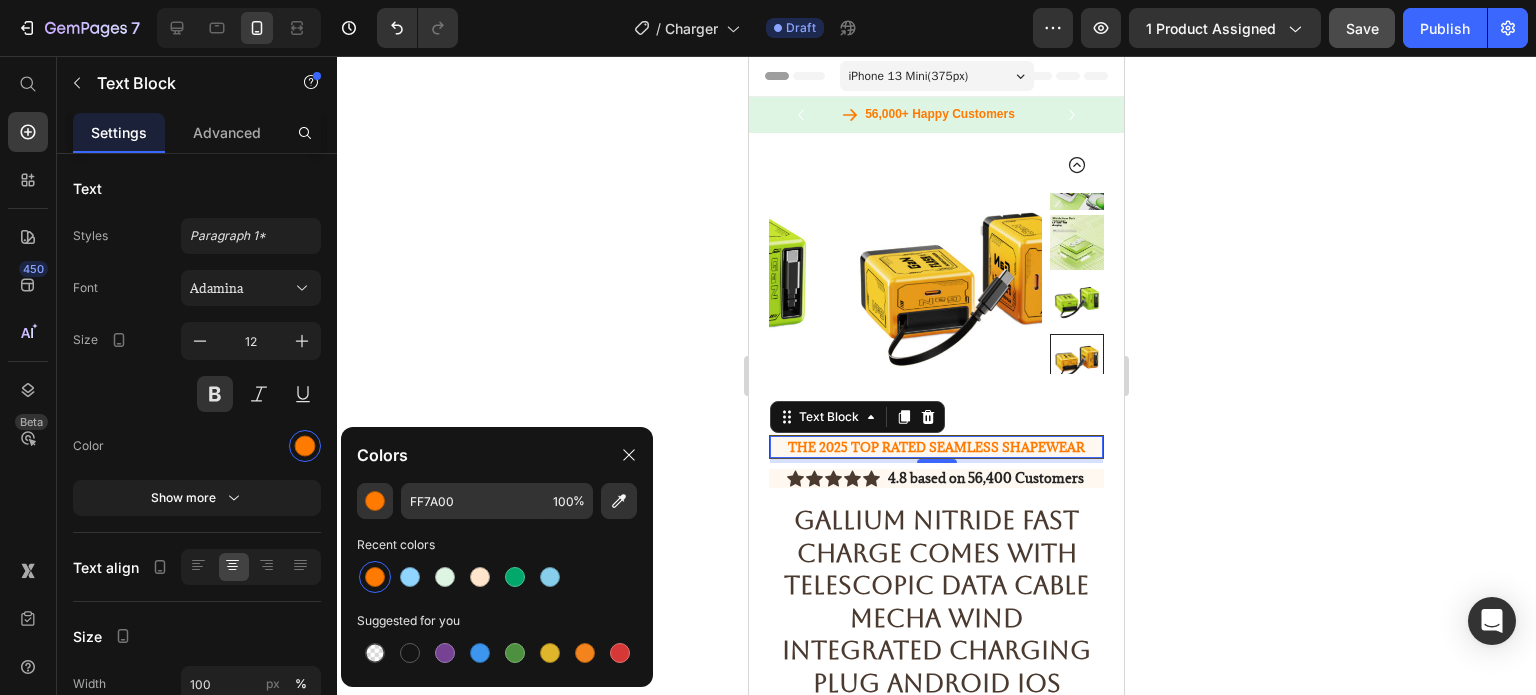 click 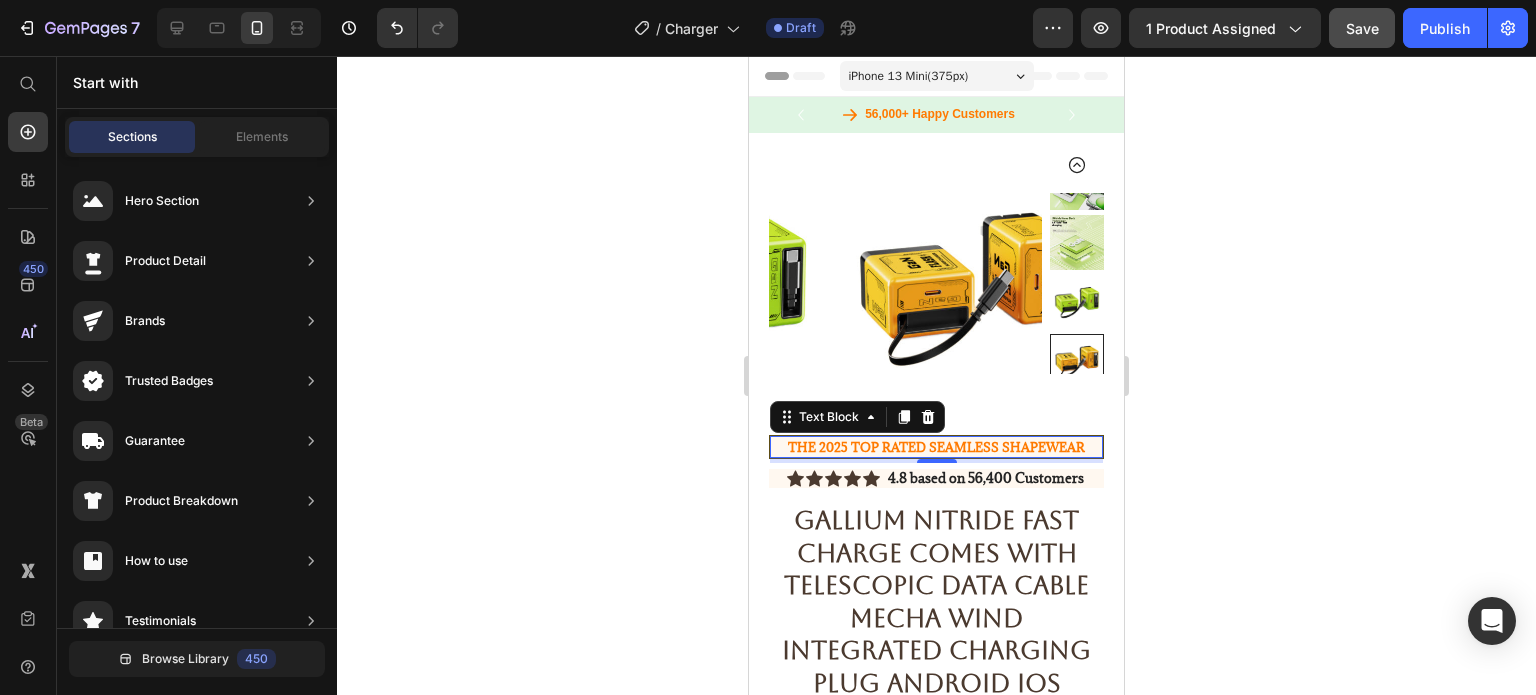 click on "The 2025 TOP RATED SEAMLESS SHAPEWEAR" at bounding box center (936, 447) 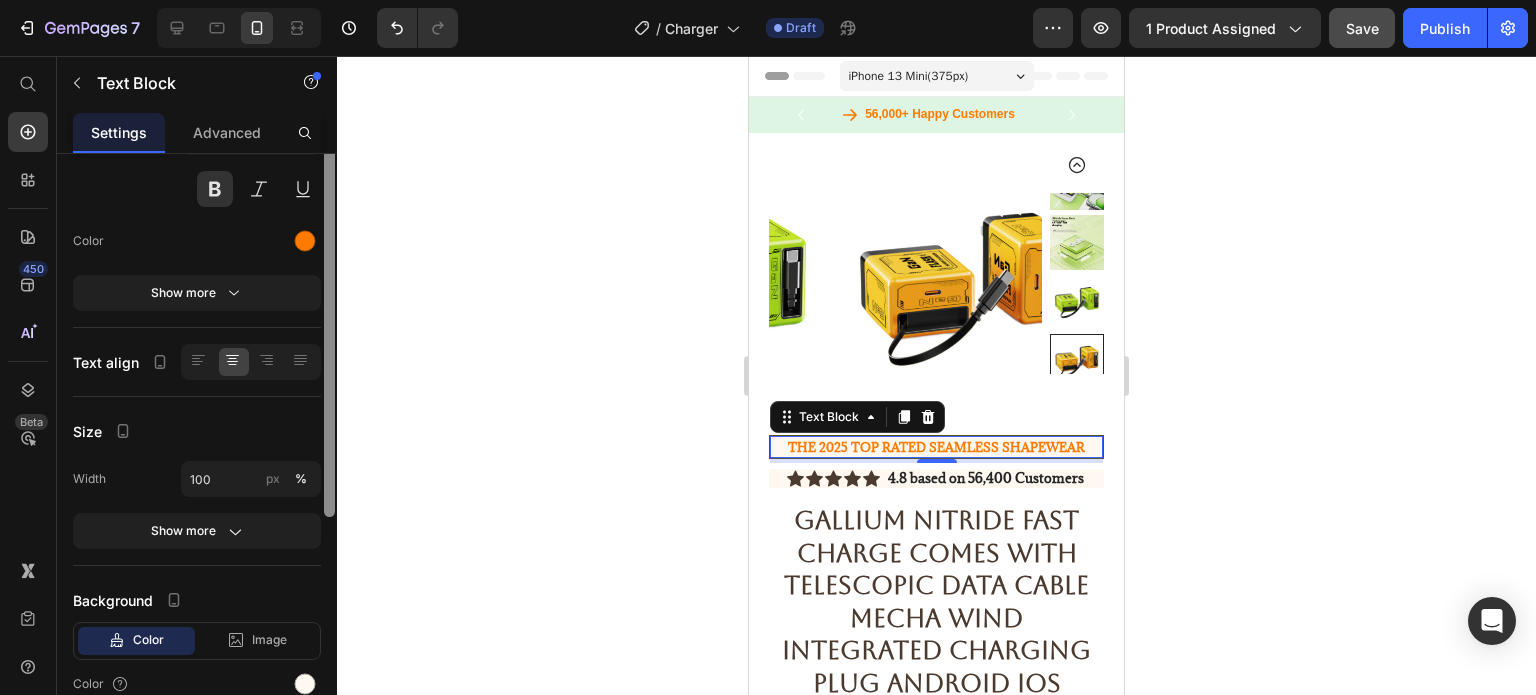 scroll, scrollTop: 294, scrollLeft: 0, axis: vertical 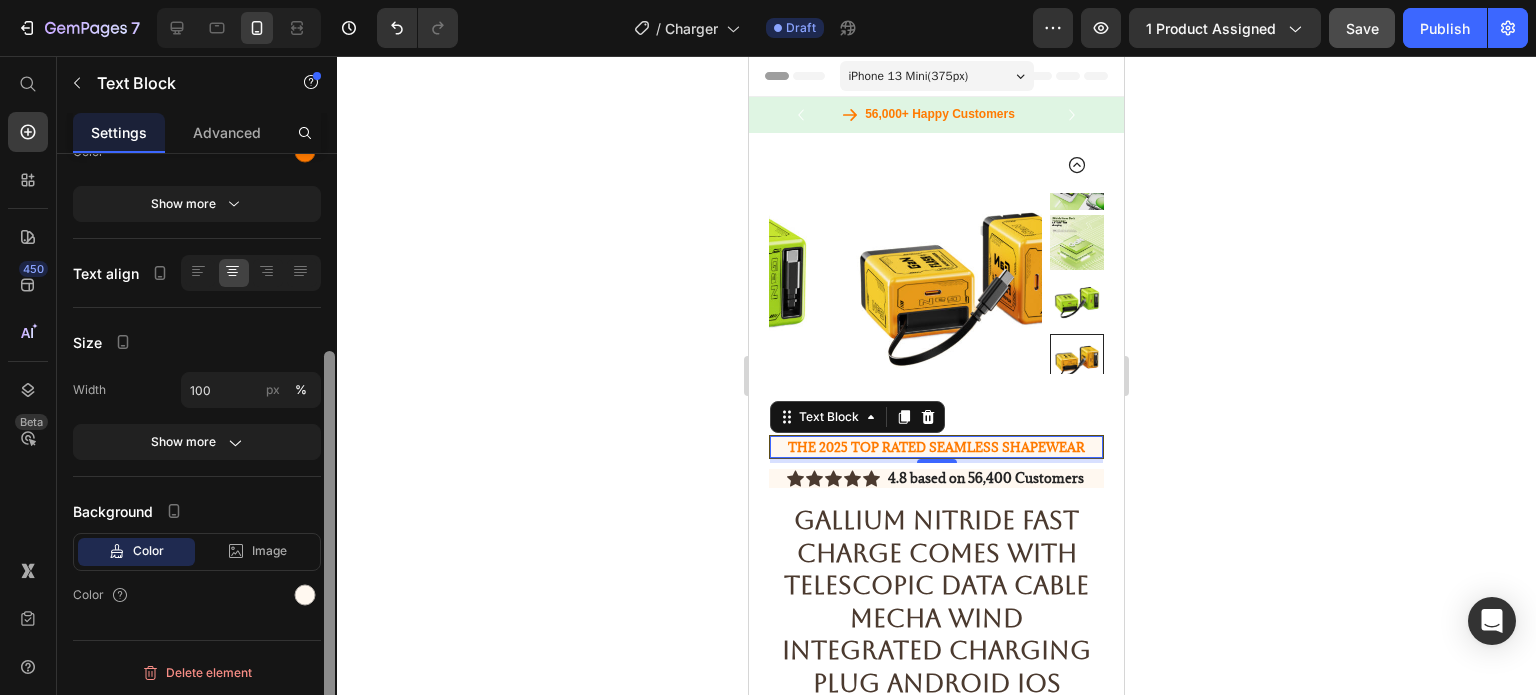 drag, startPoint x: 330, startPoint y: 327, endPoint x: 346, endPoint y: 572, distance: 245.5219 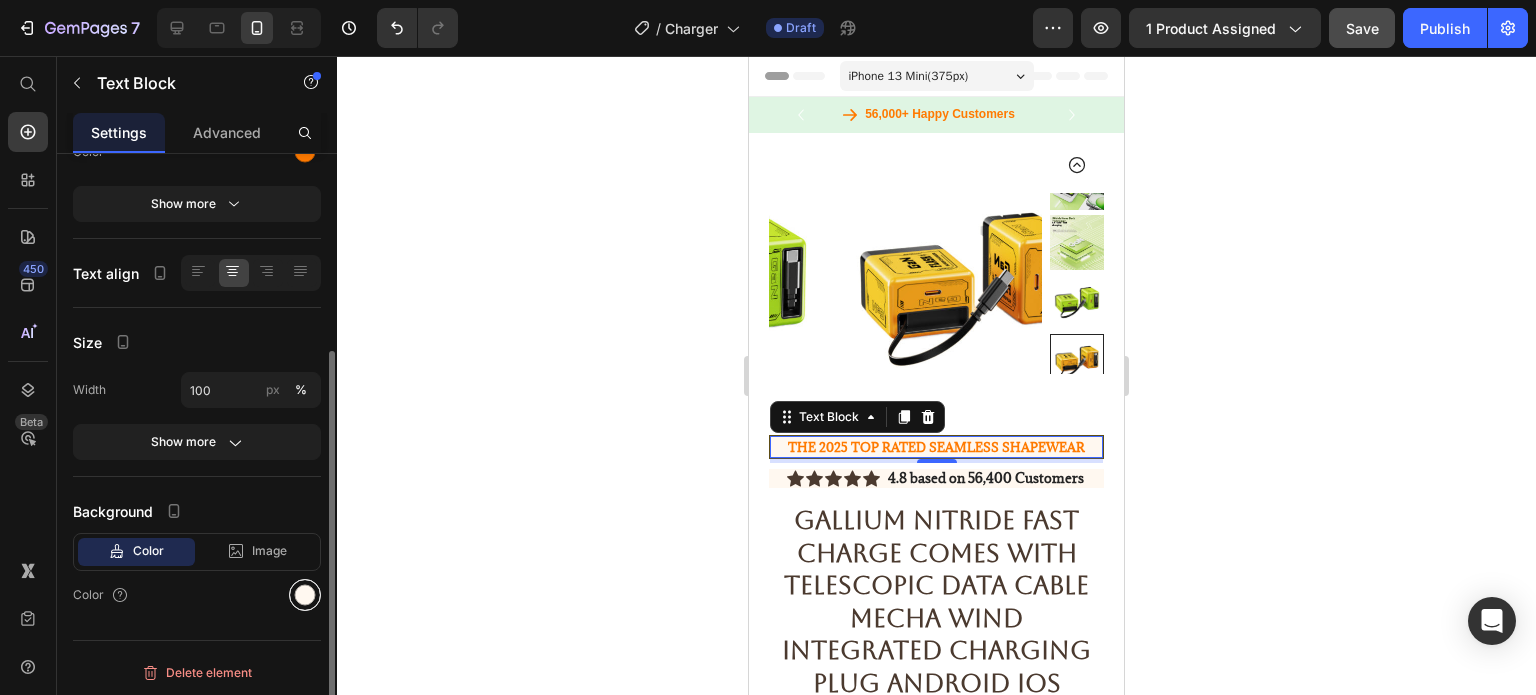 click at bounding box center [305, 595] 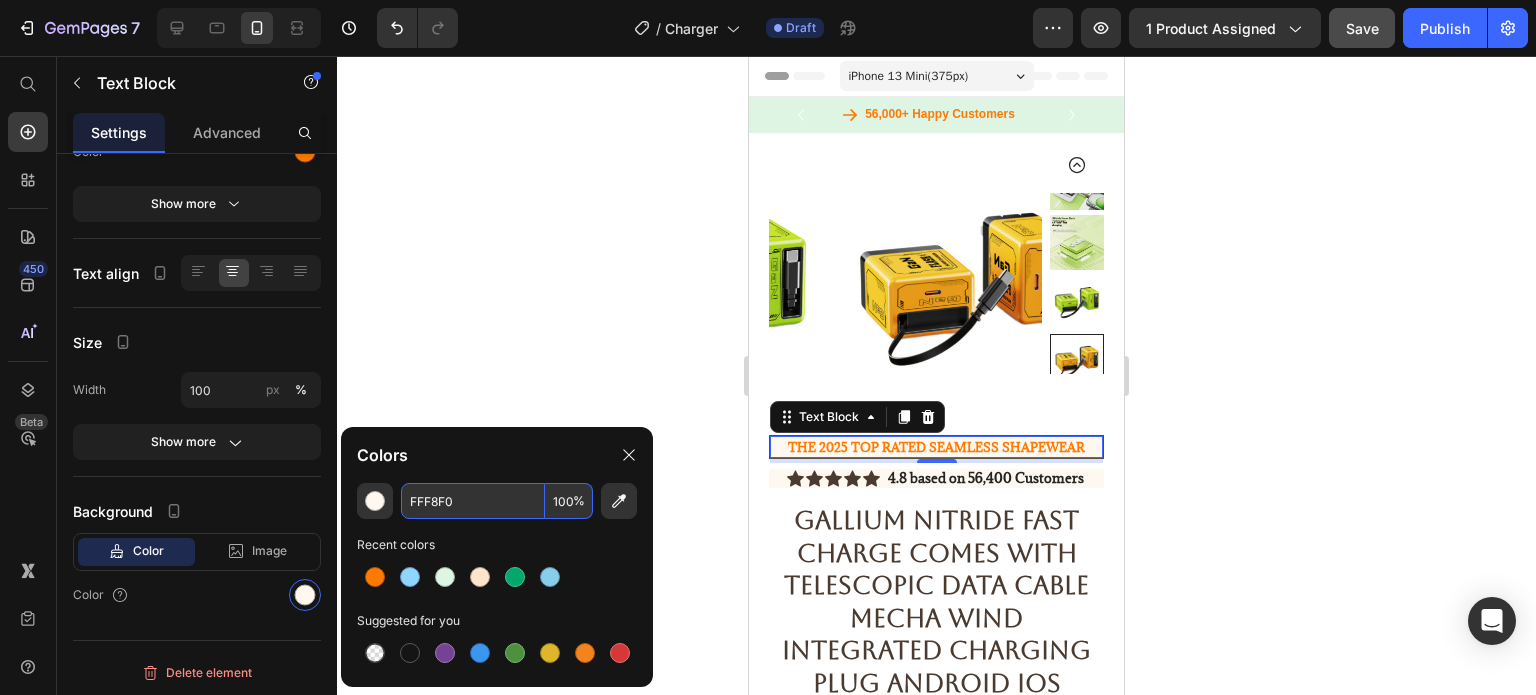 click on "FFF8F0" at bounding box center (473, 501) 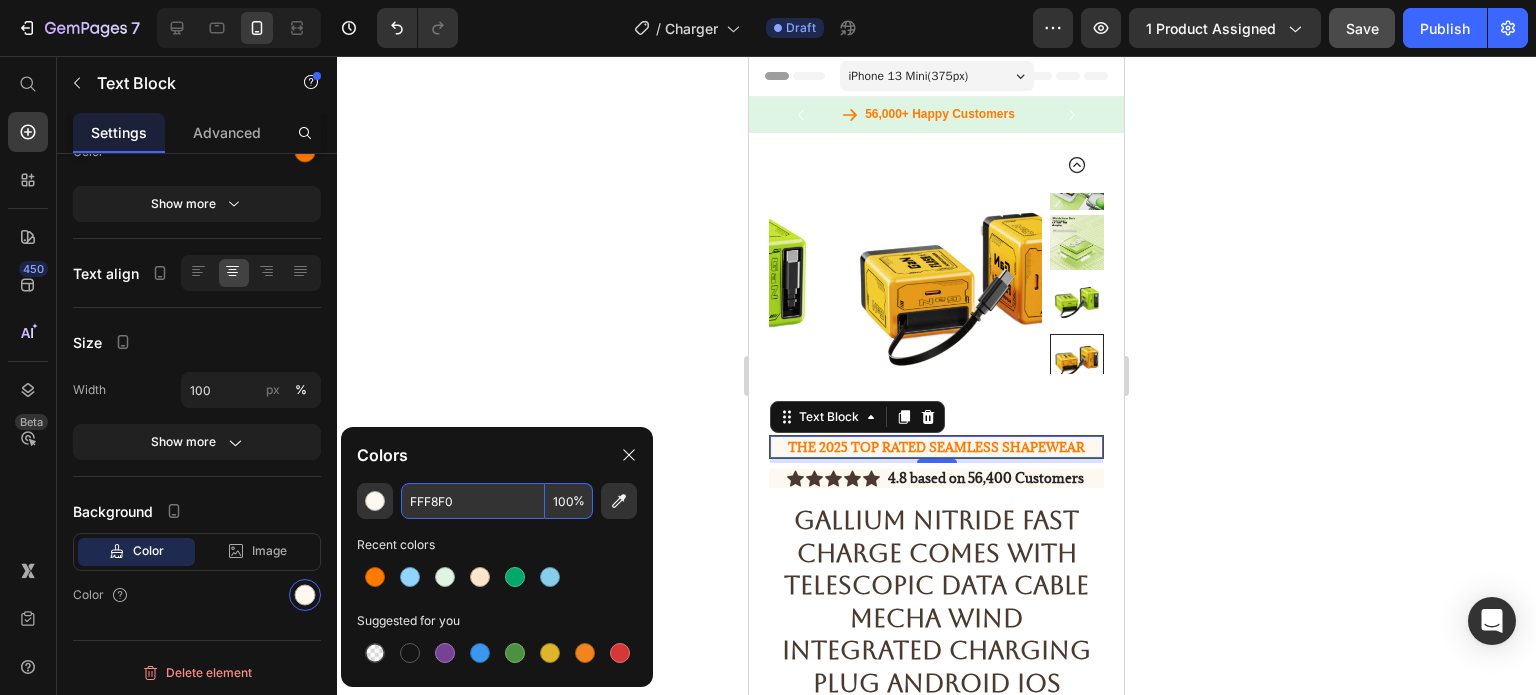 paste on "#DFF5E3" 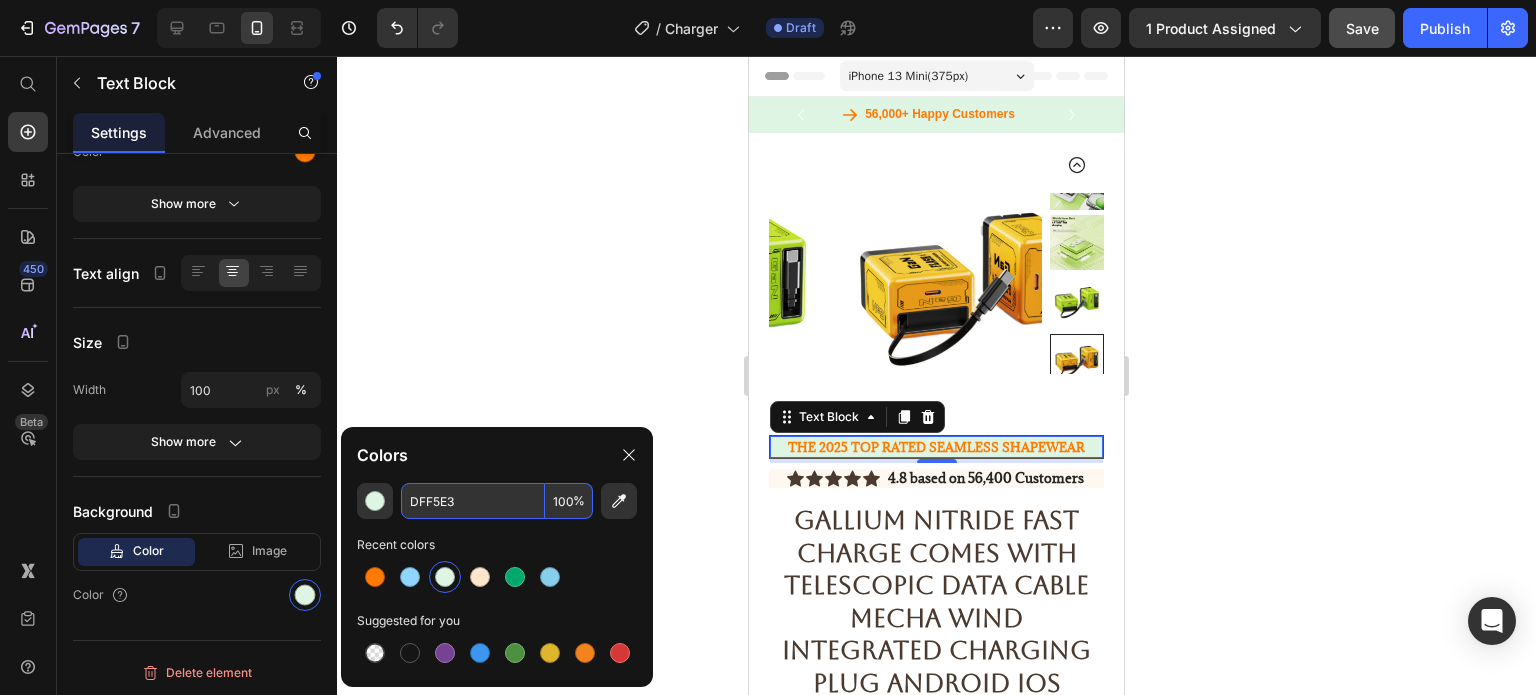 type on "DFF5E3" 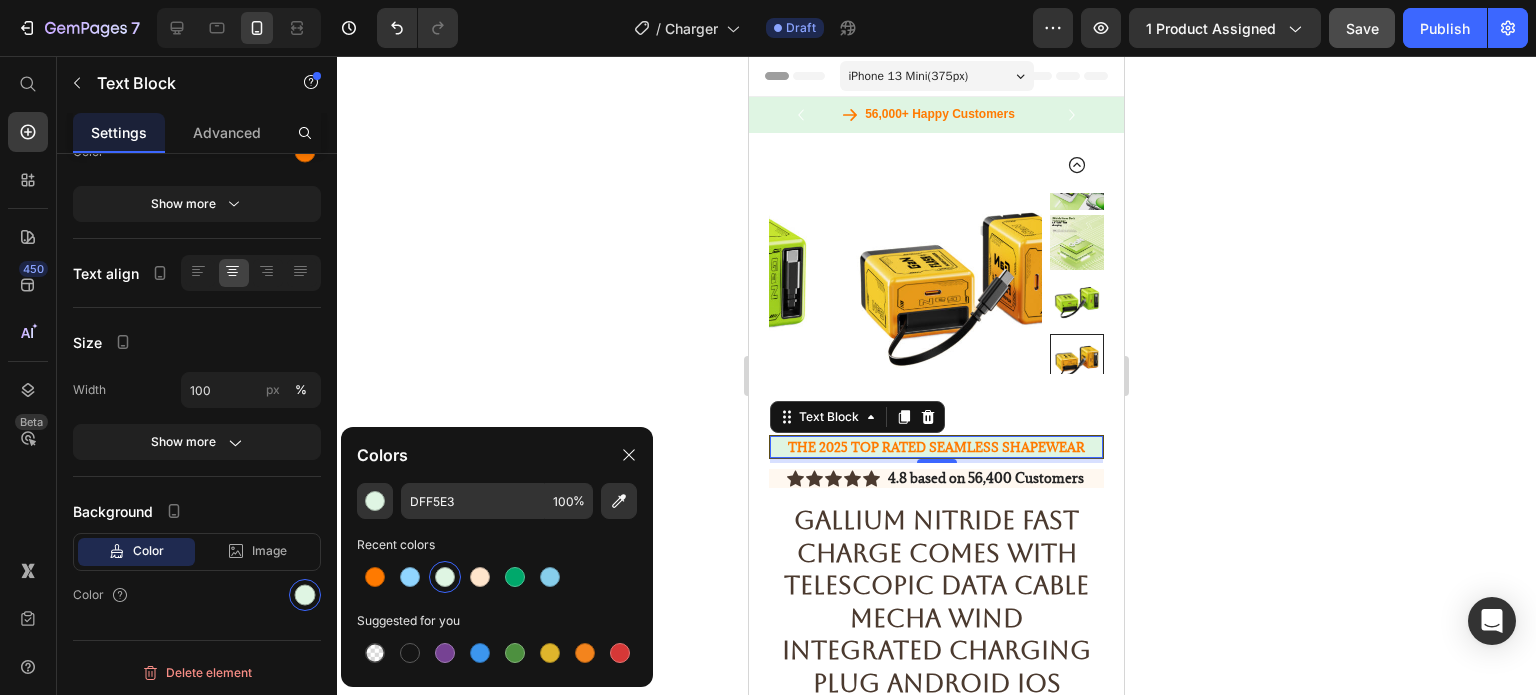 click 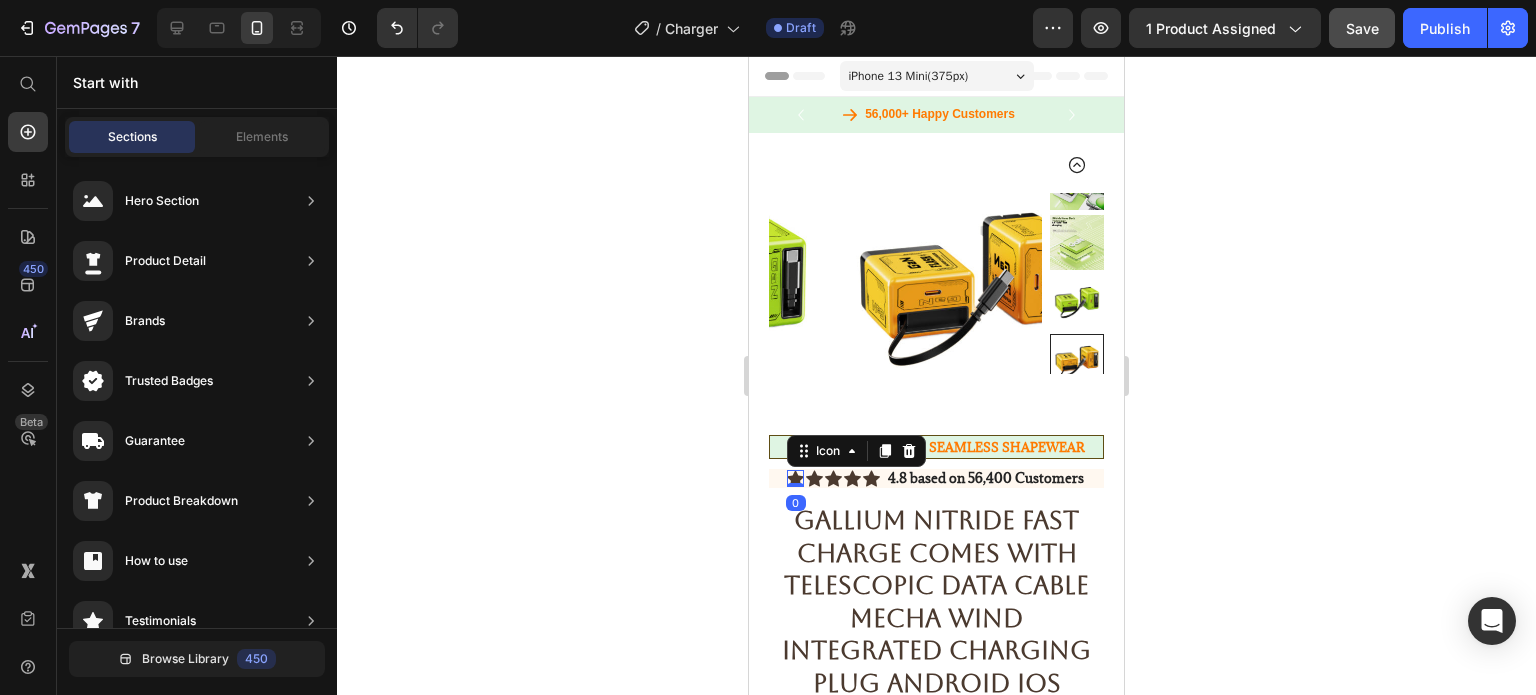 click 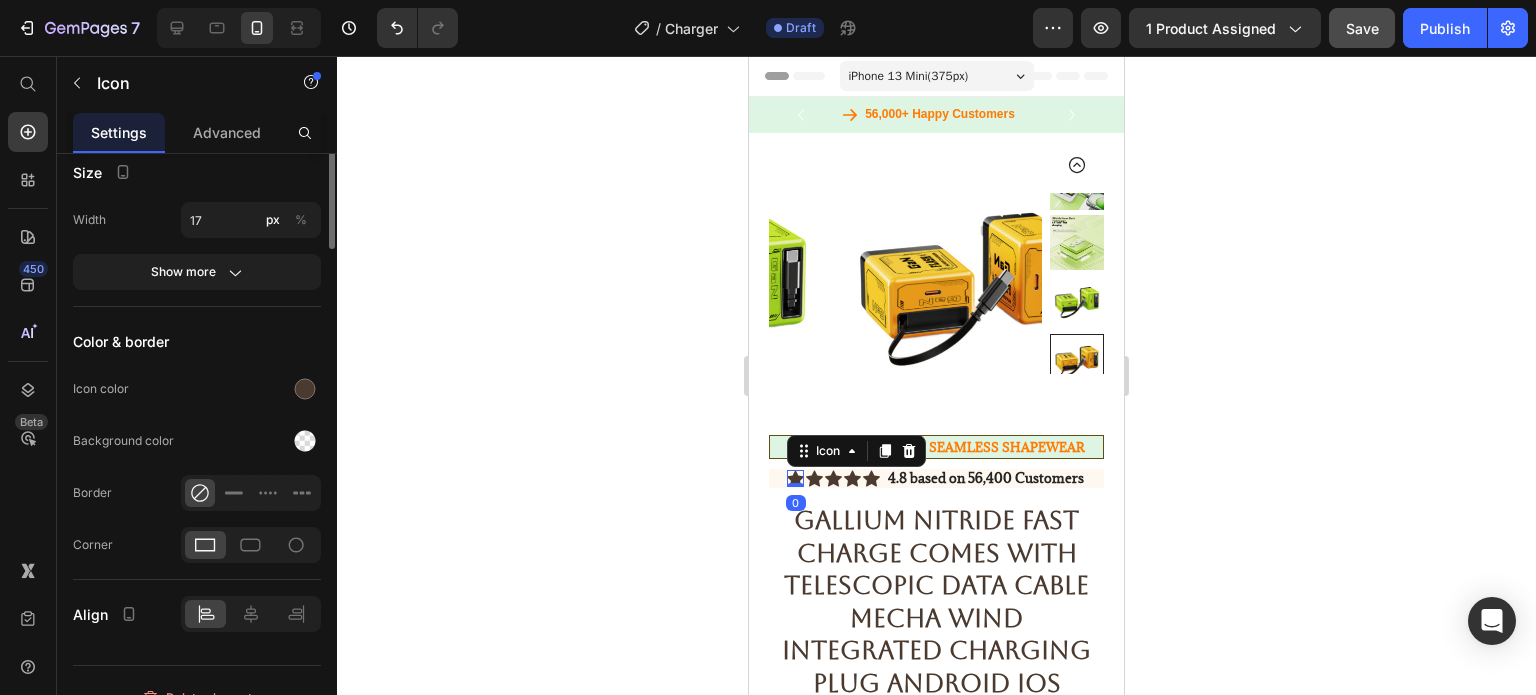 scroll, scrollTop: 0, scrollLeft: 0, axis: both 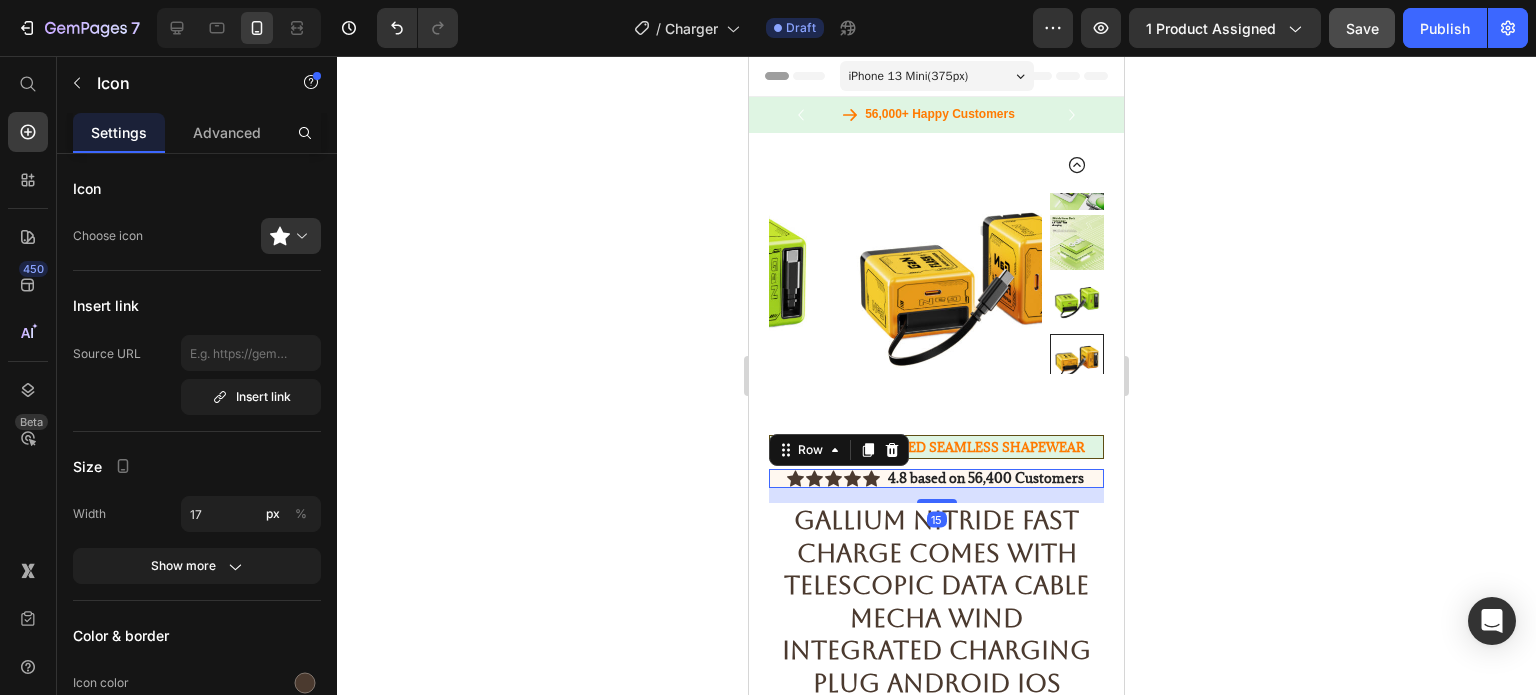 click on "Icon Icon Icon Icon Icon Icon List 4.8 based on 56,400 Customers Text Block Row   15" at bounding box center [936, 479] 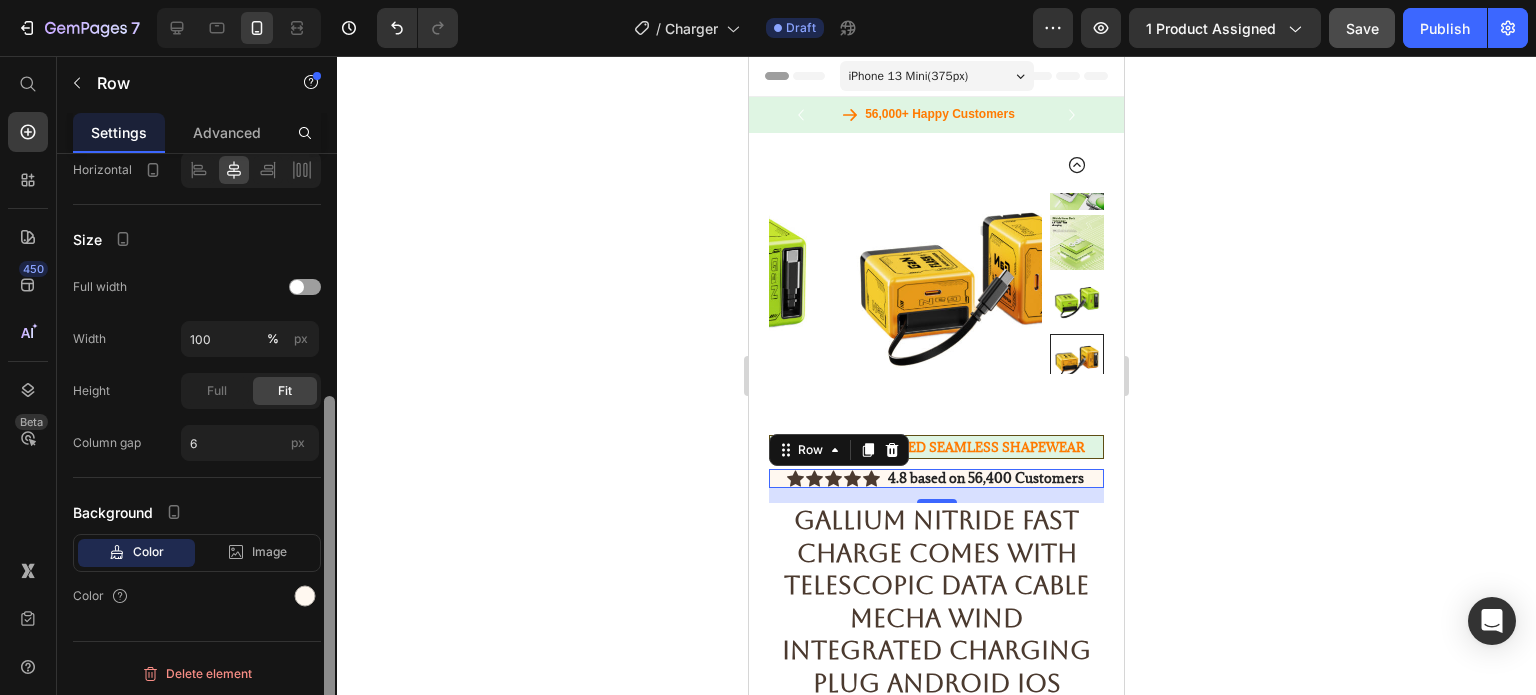 drag, startPoint x: 330, startPoint y: 389, endPoint x: 331, endPoint y: 662, distance: 273.00183 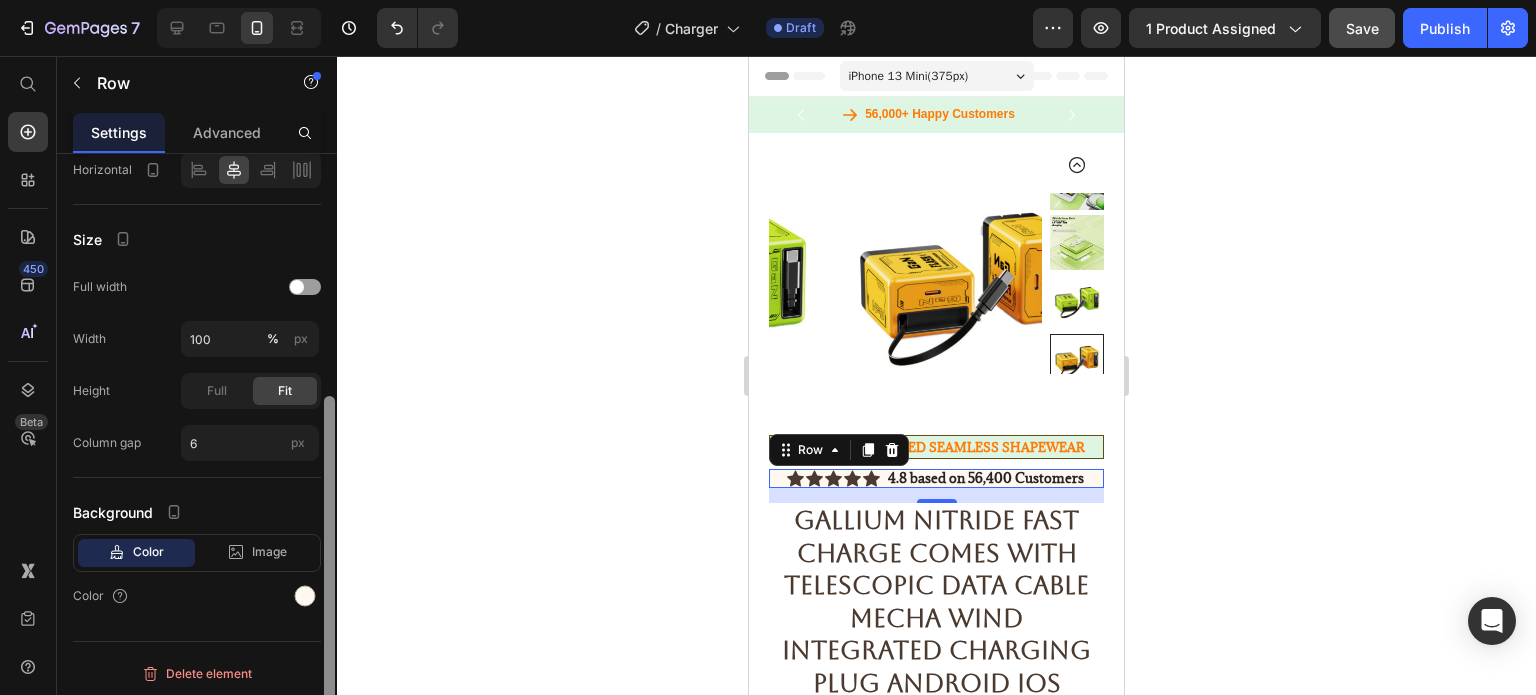 click at bounding box center (329, 561) 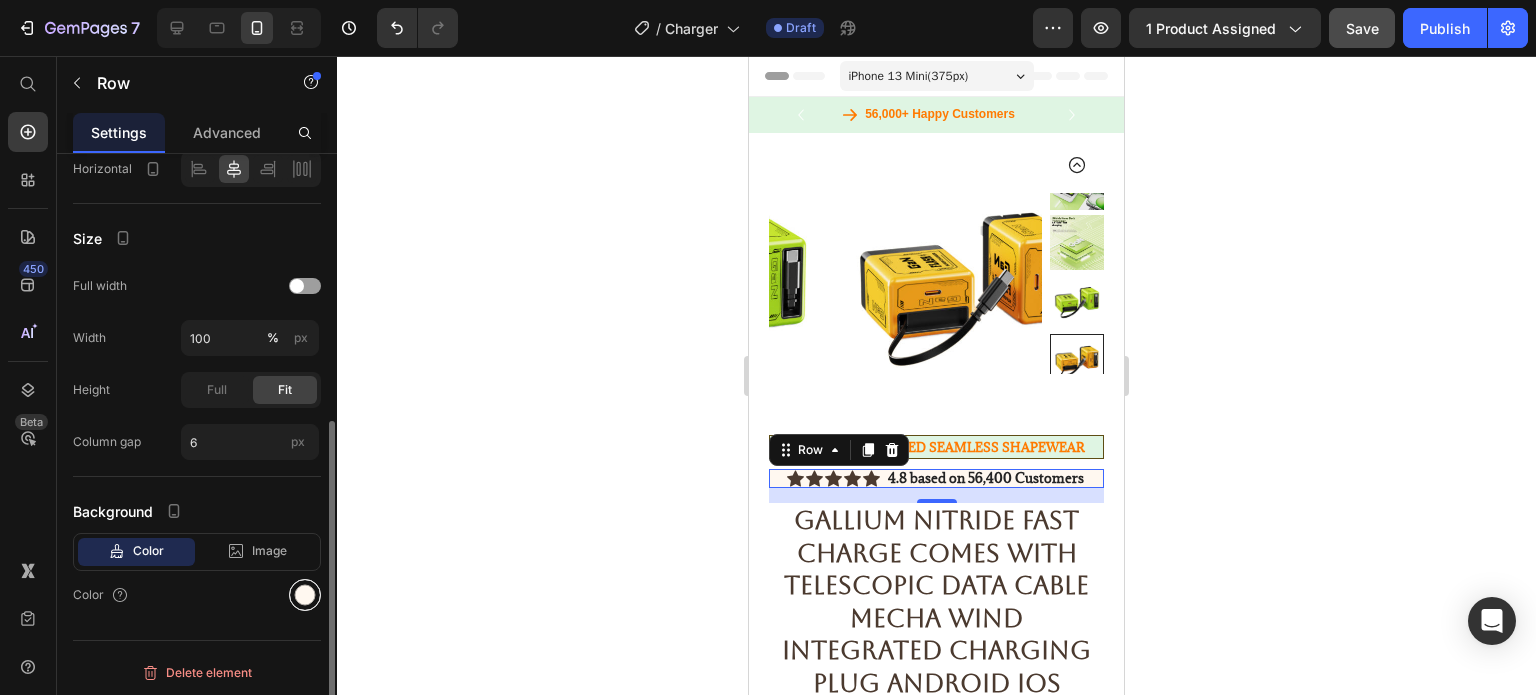 click at bounding box center (305, 595) 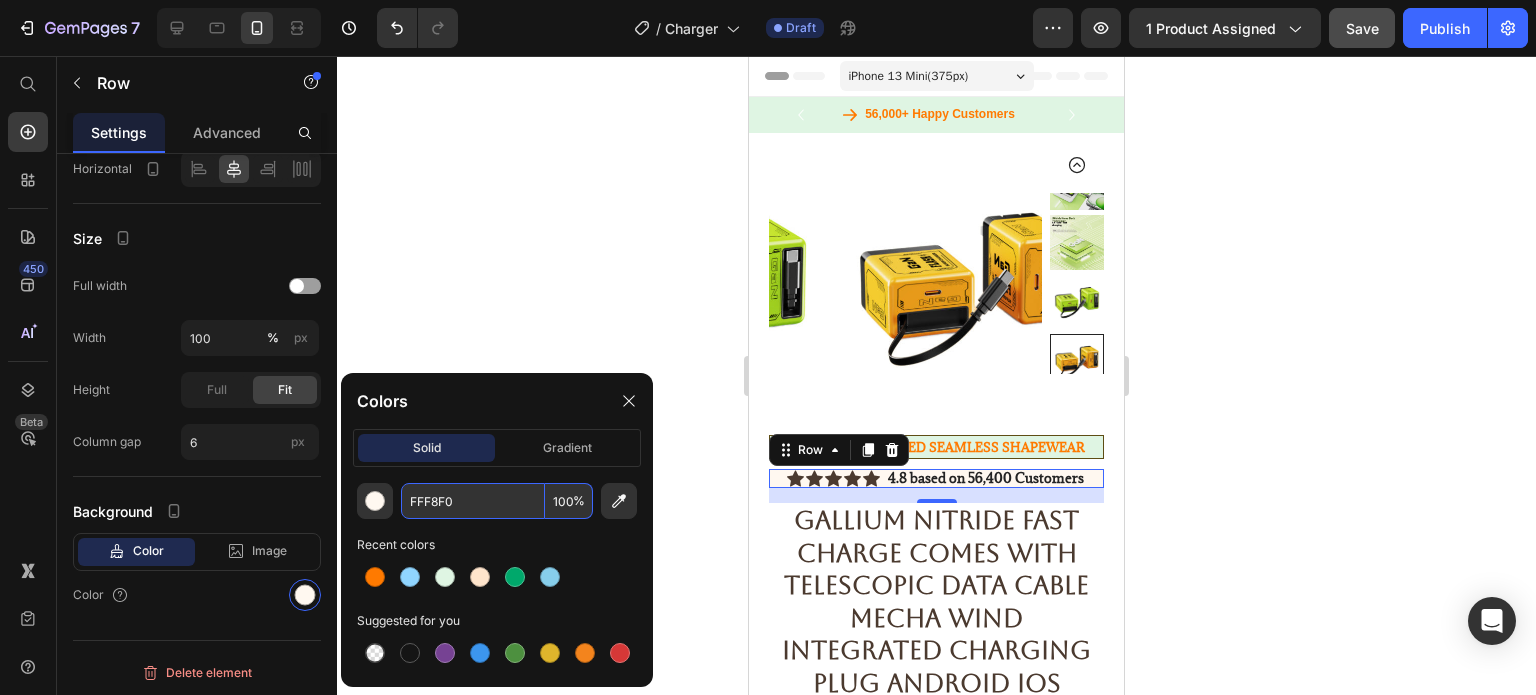 click on "FFF8F0" at bounding box center [473, 501] 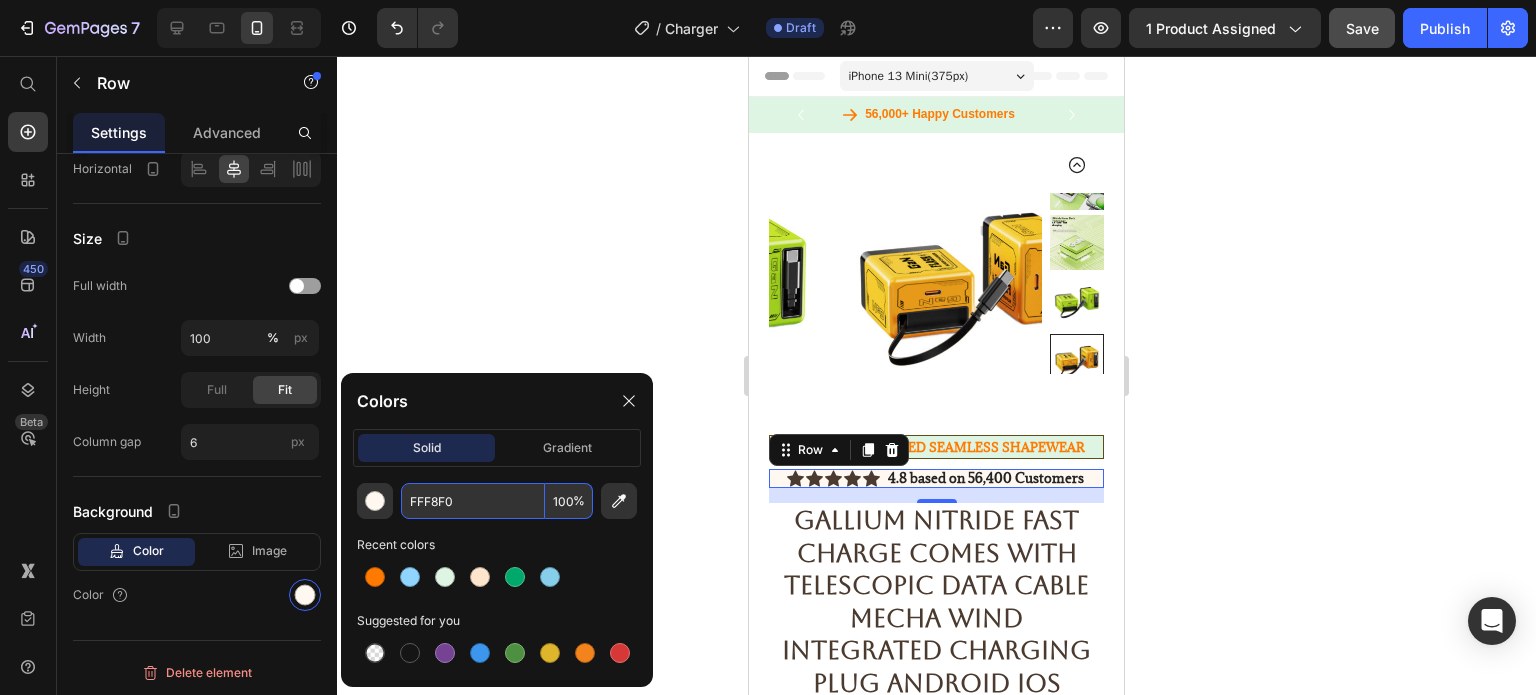 paste on "#DFF5E3" 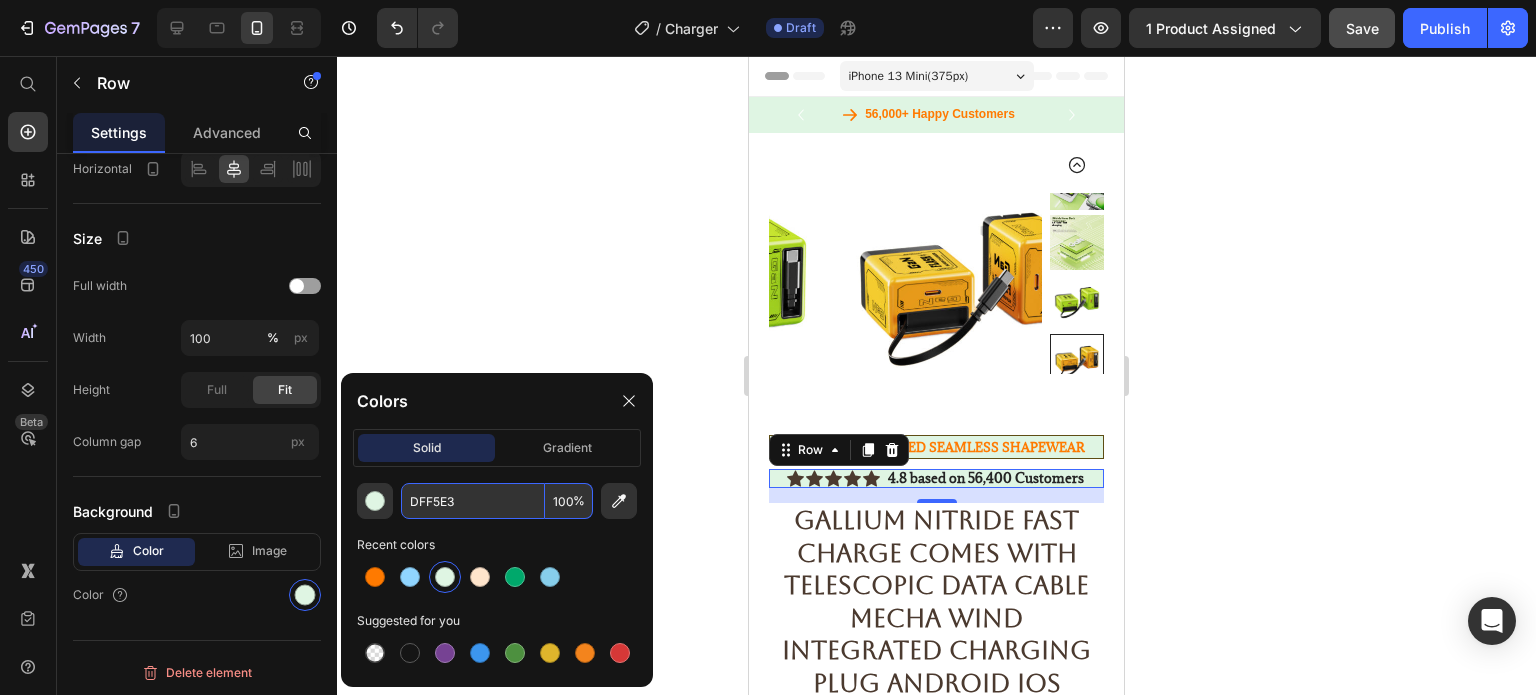 type on "DFF5E3" 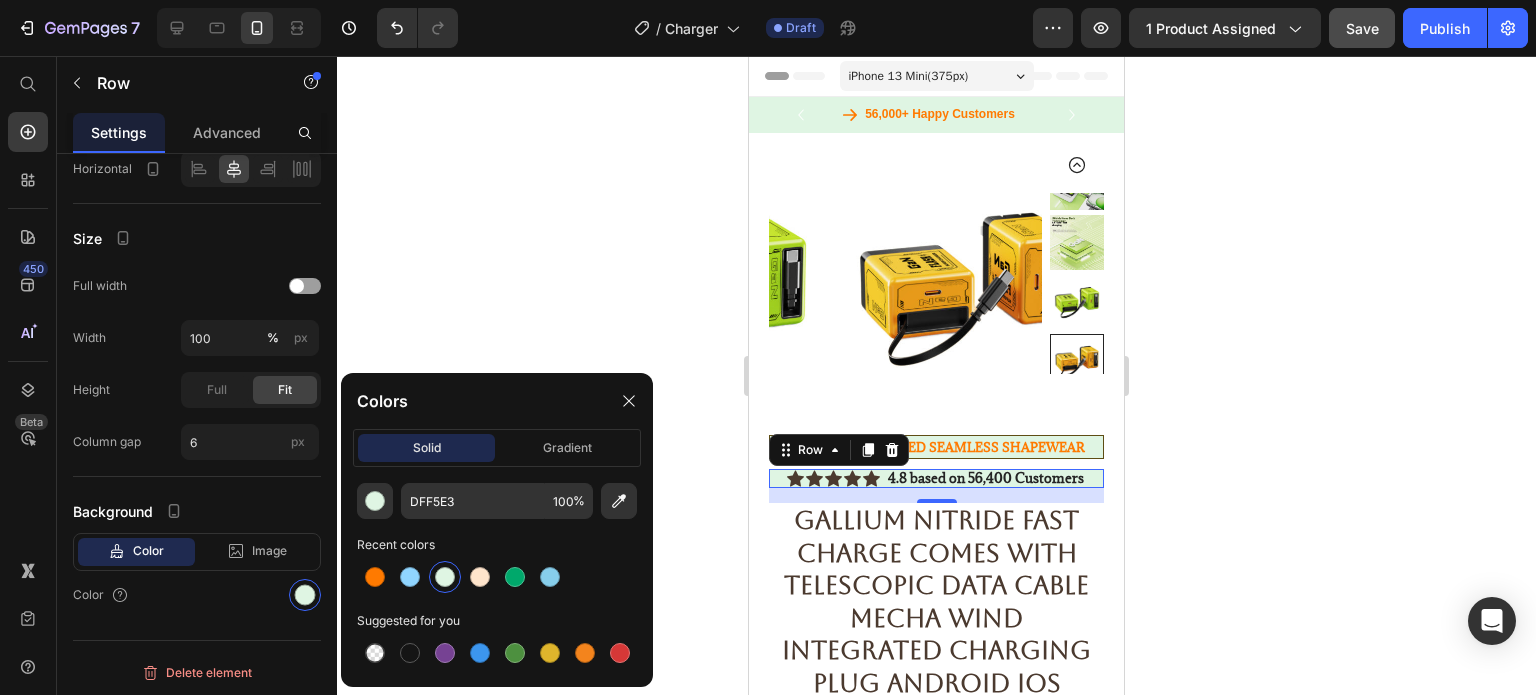 click 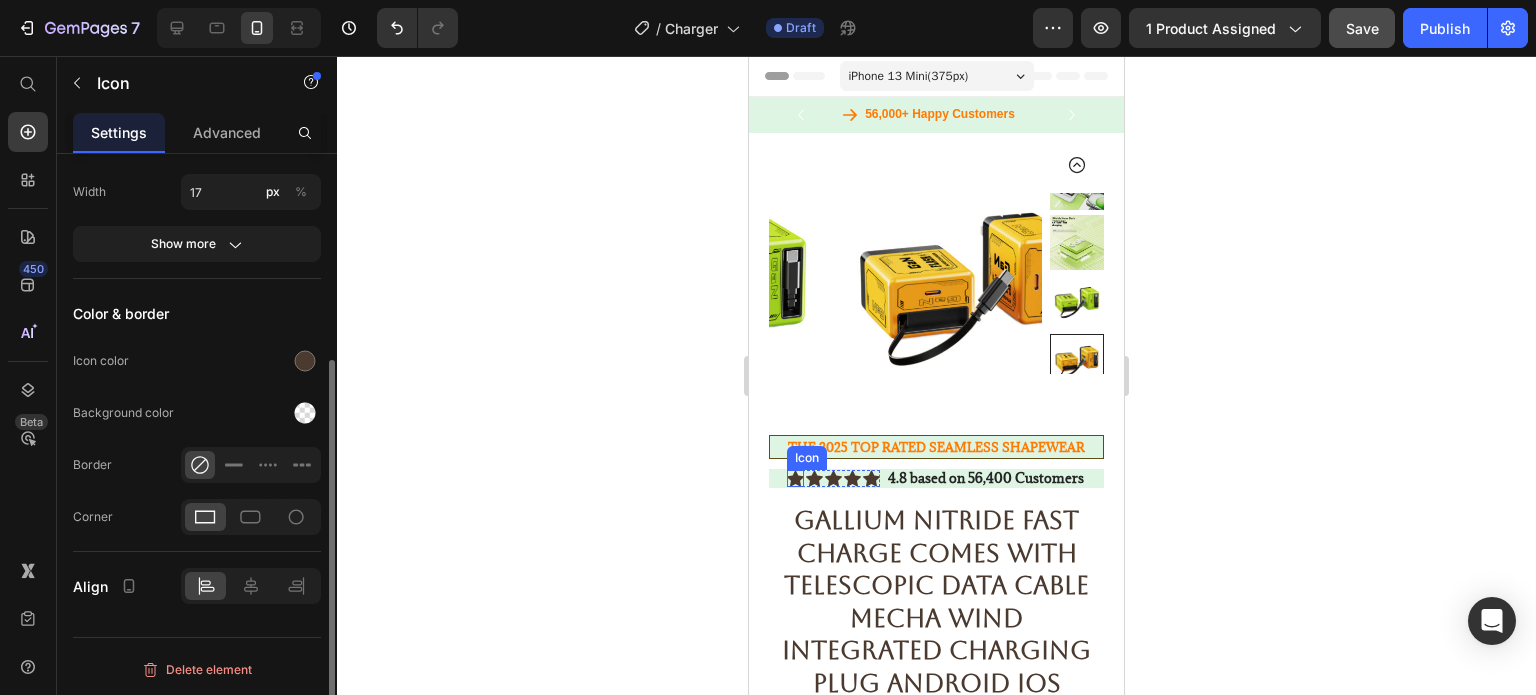 click 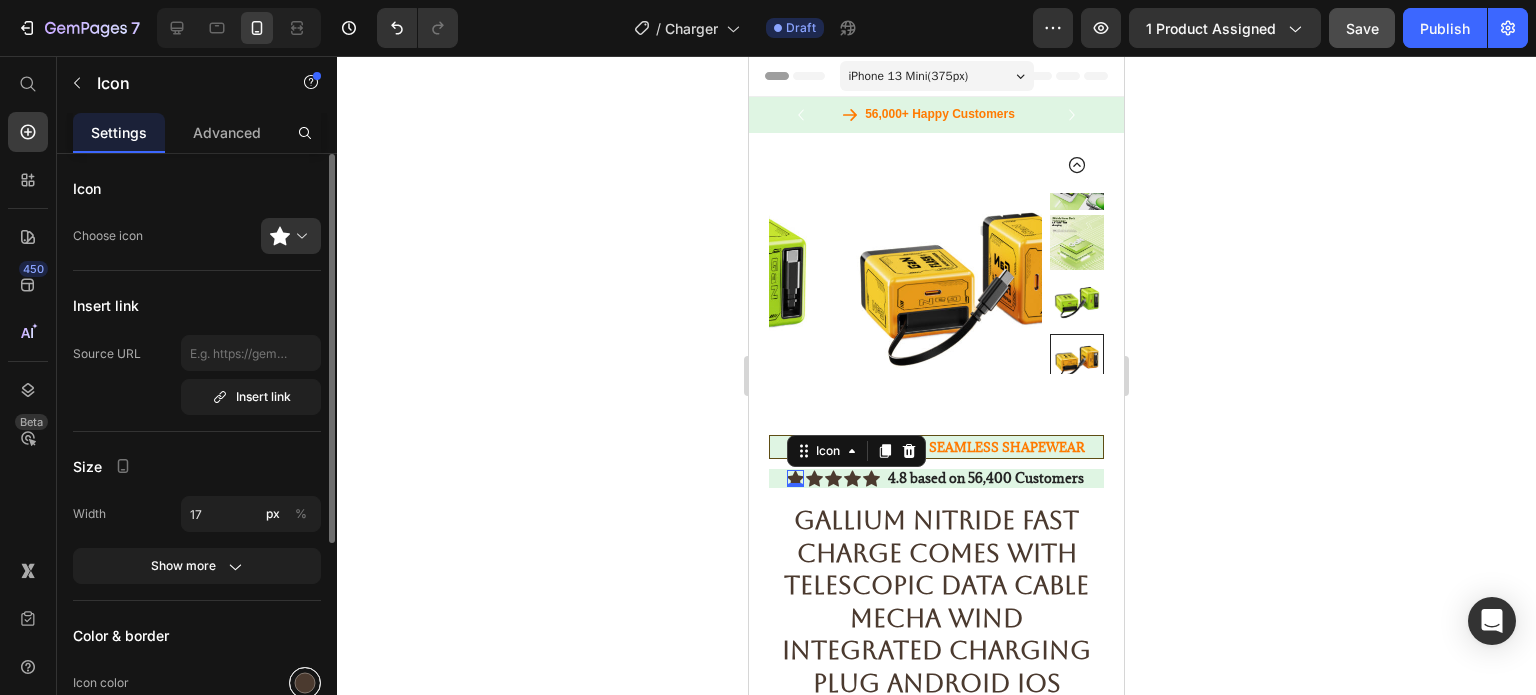 click at bounding box center (305, 683) 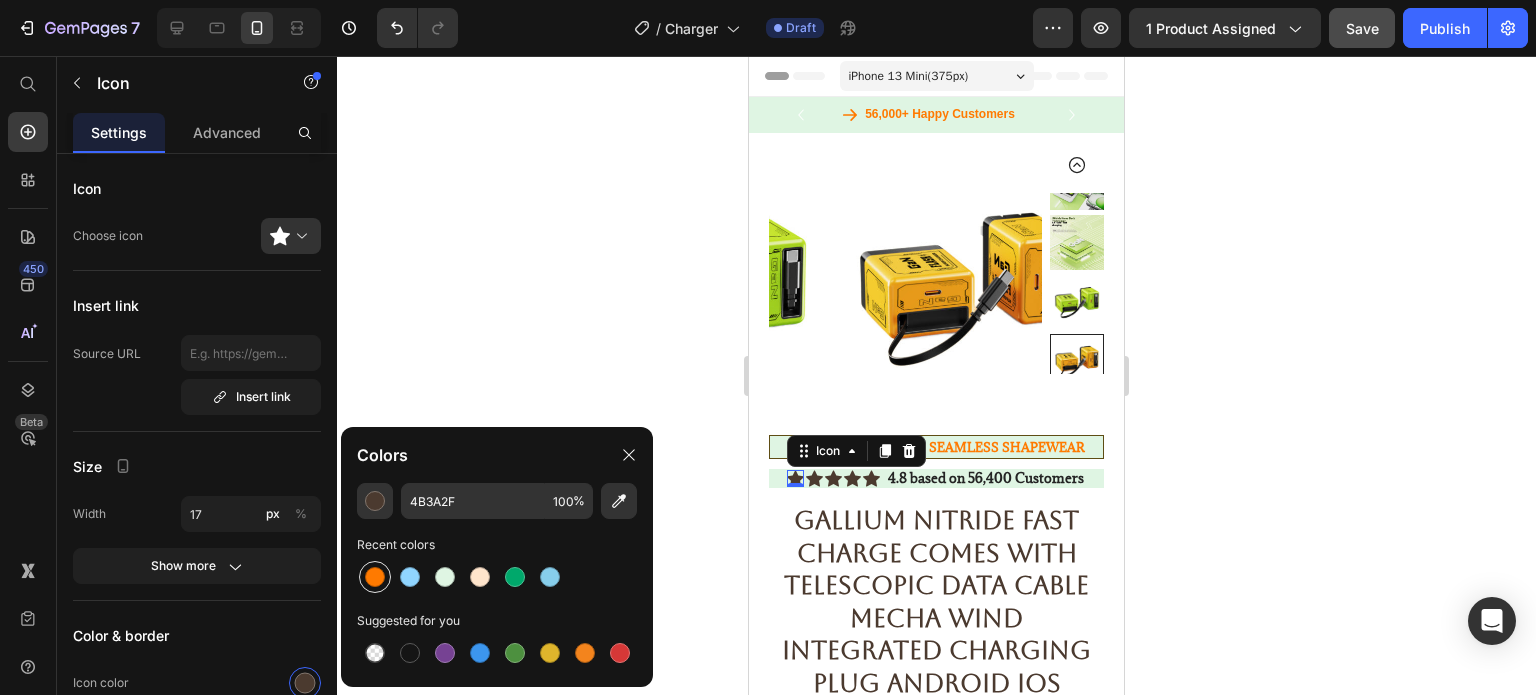 click at bounding box center [375, 577] 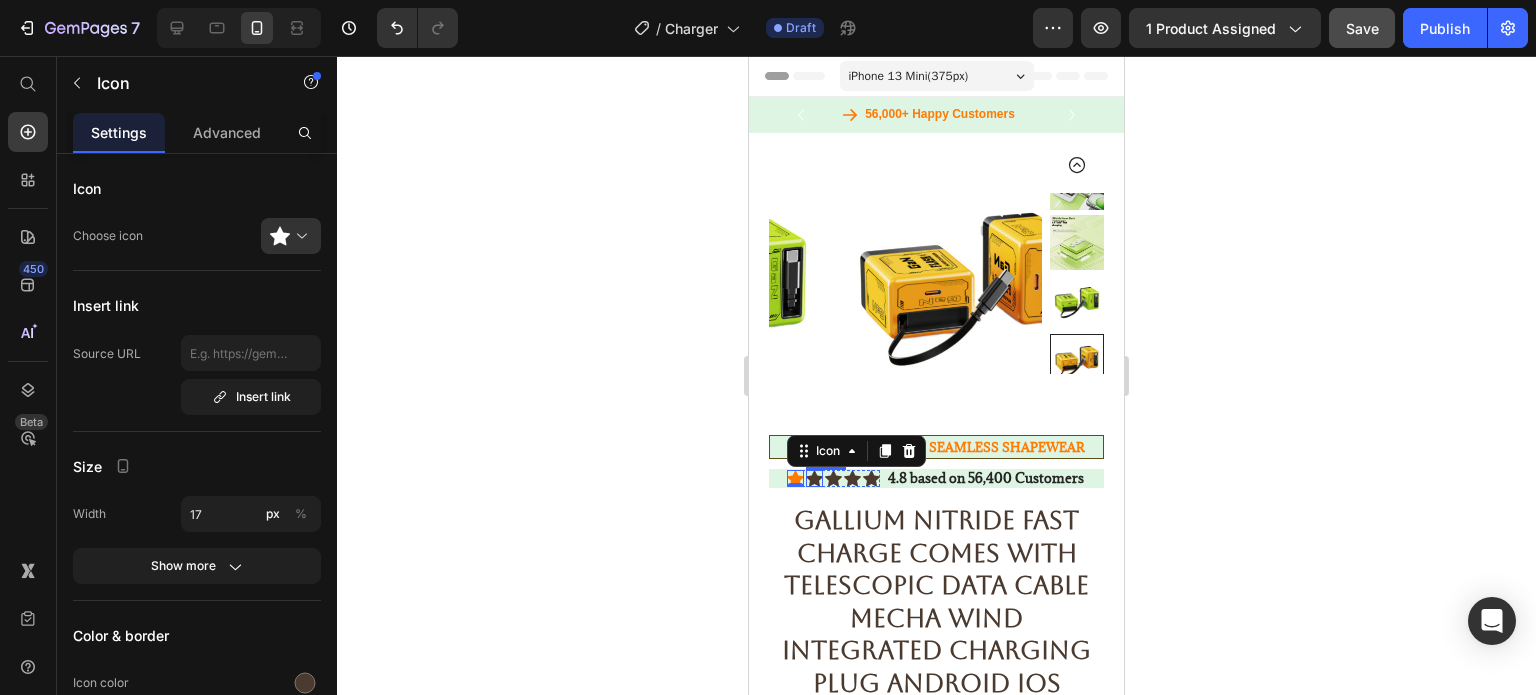 click 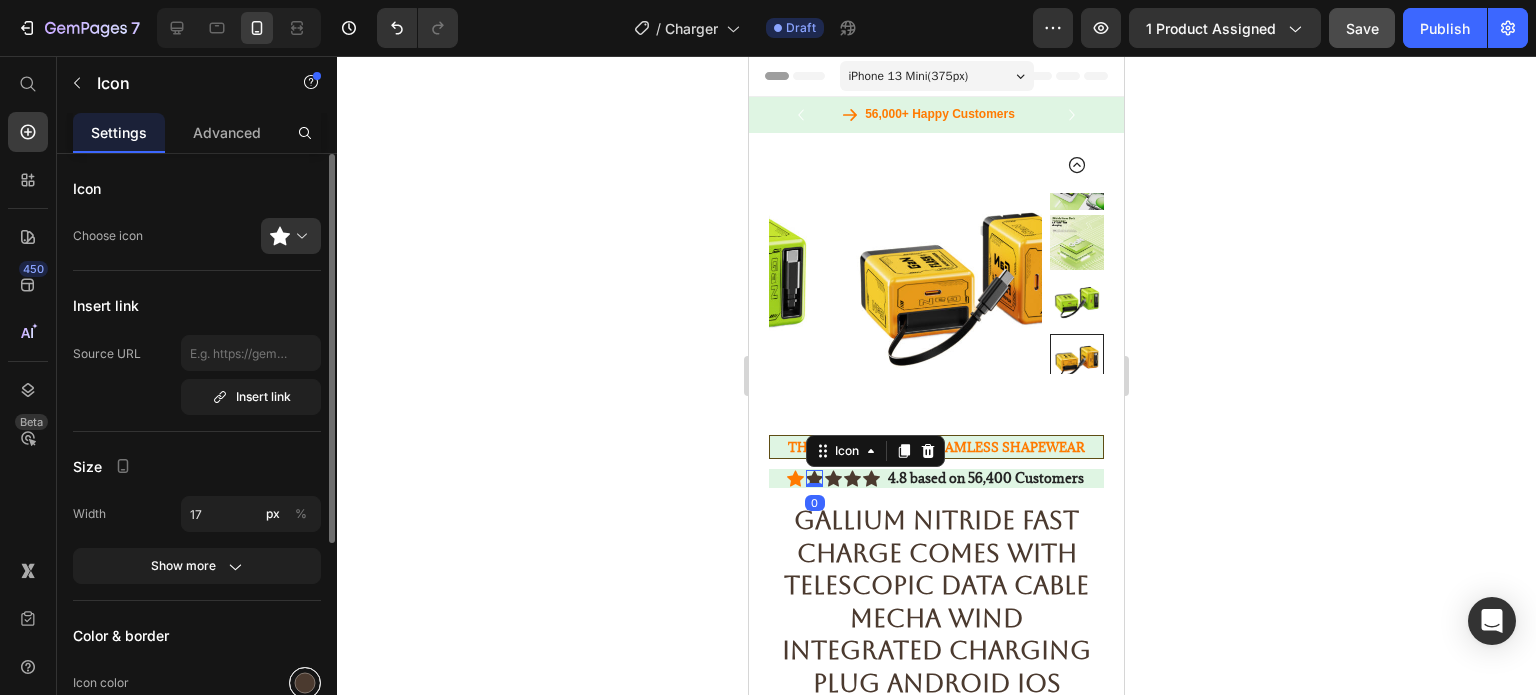 click at bounding box center (305, 683) 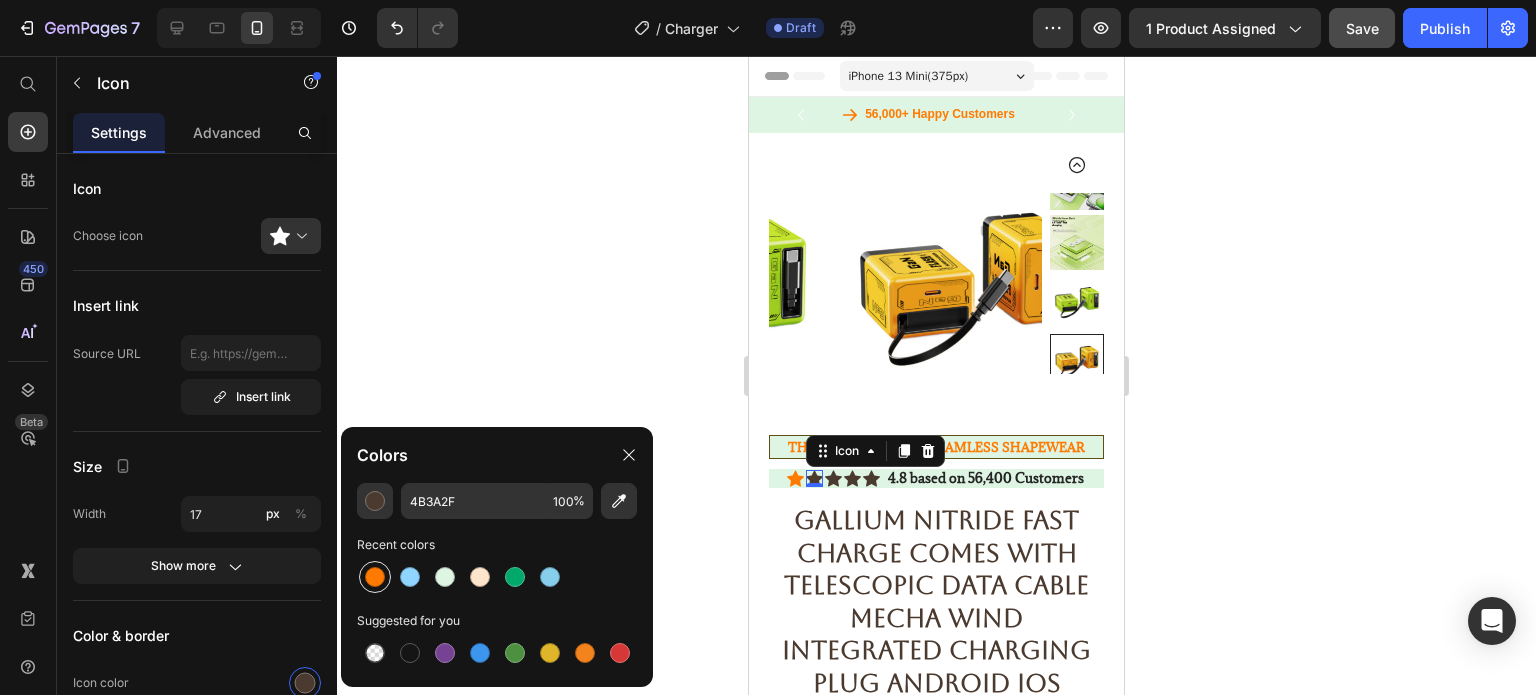 click at bounding box center (375, 577) 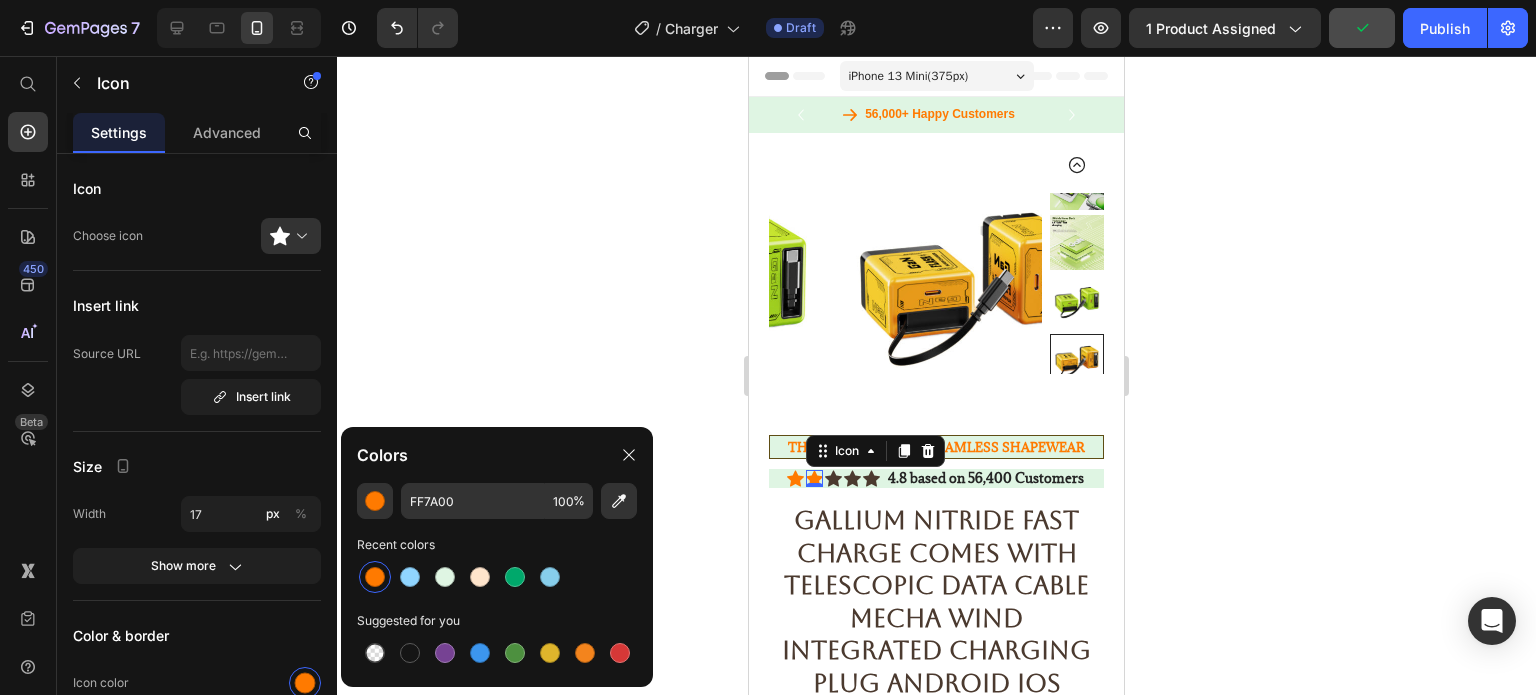 click 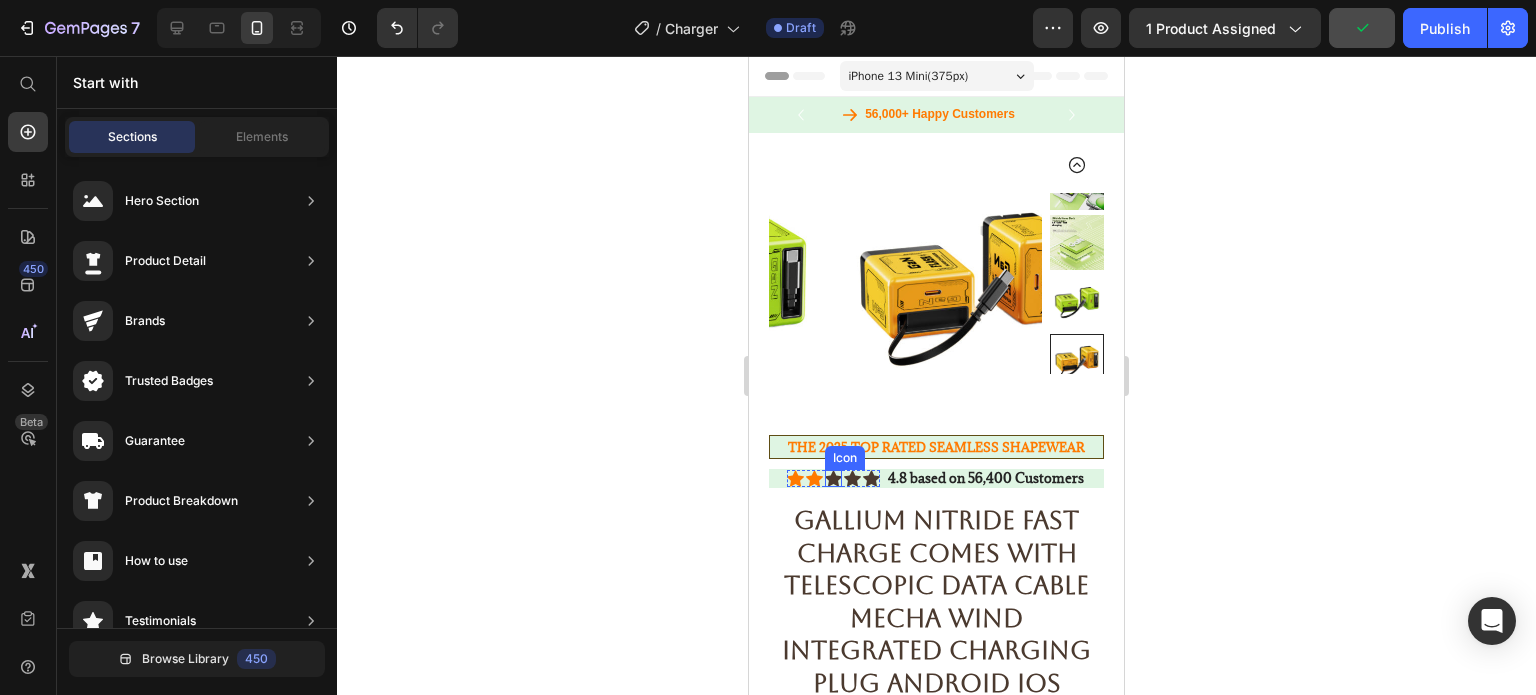 click 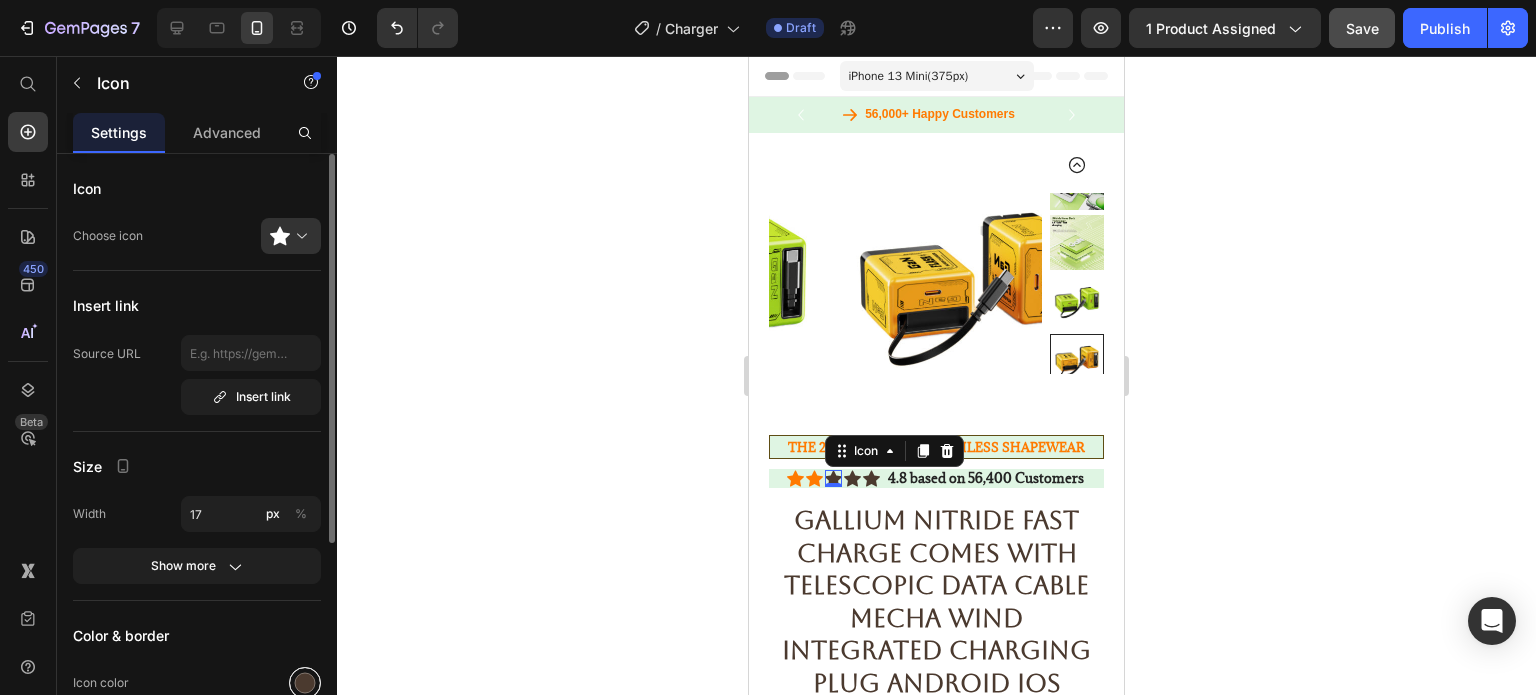 click at bounding box center (305, 683) 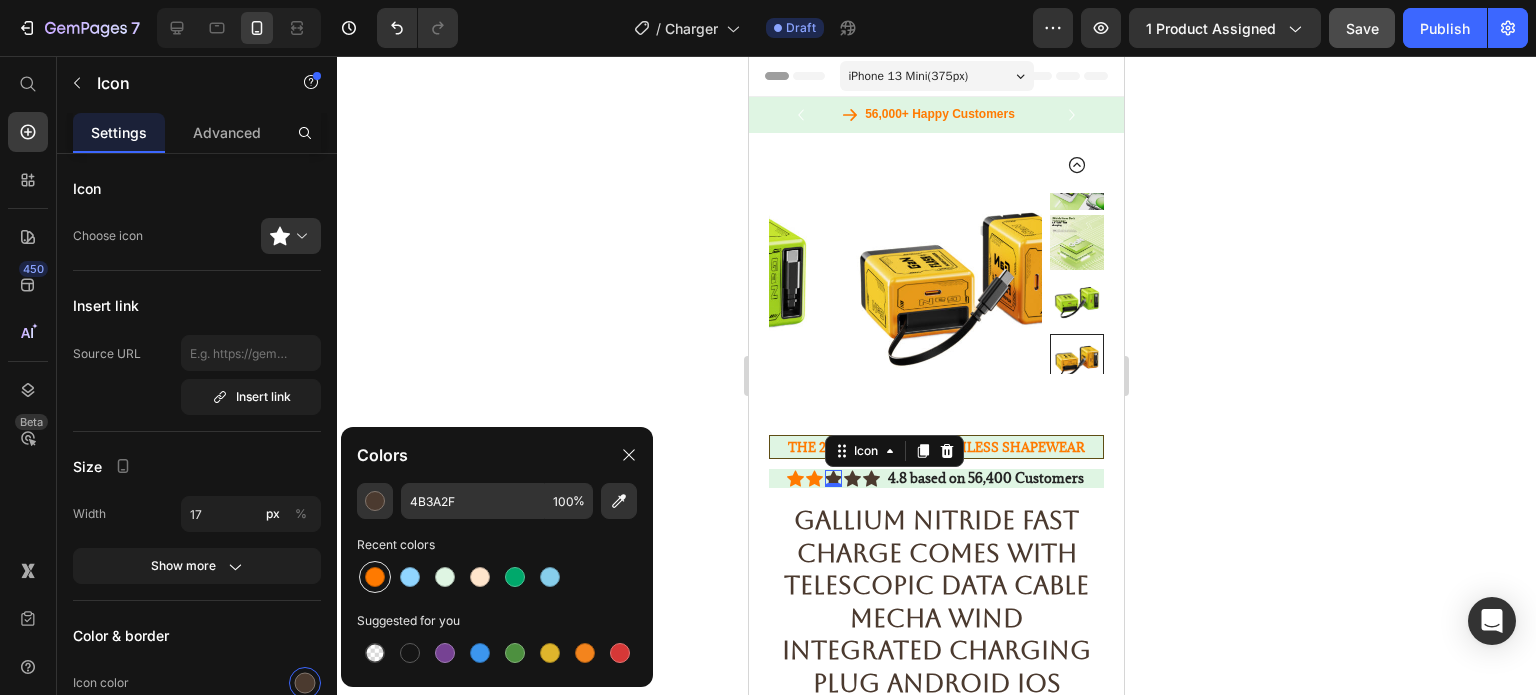 click at bounding box center [375, 577] 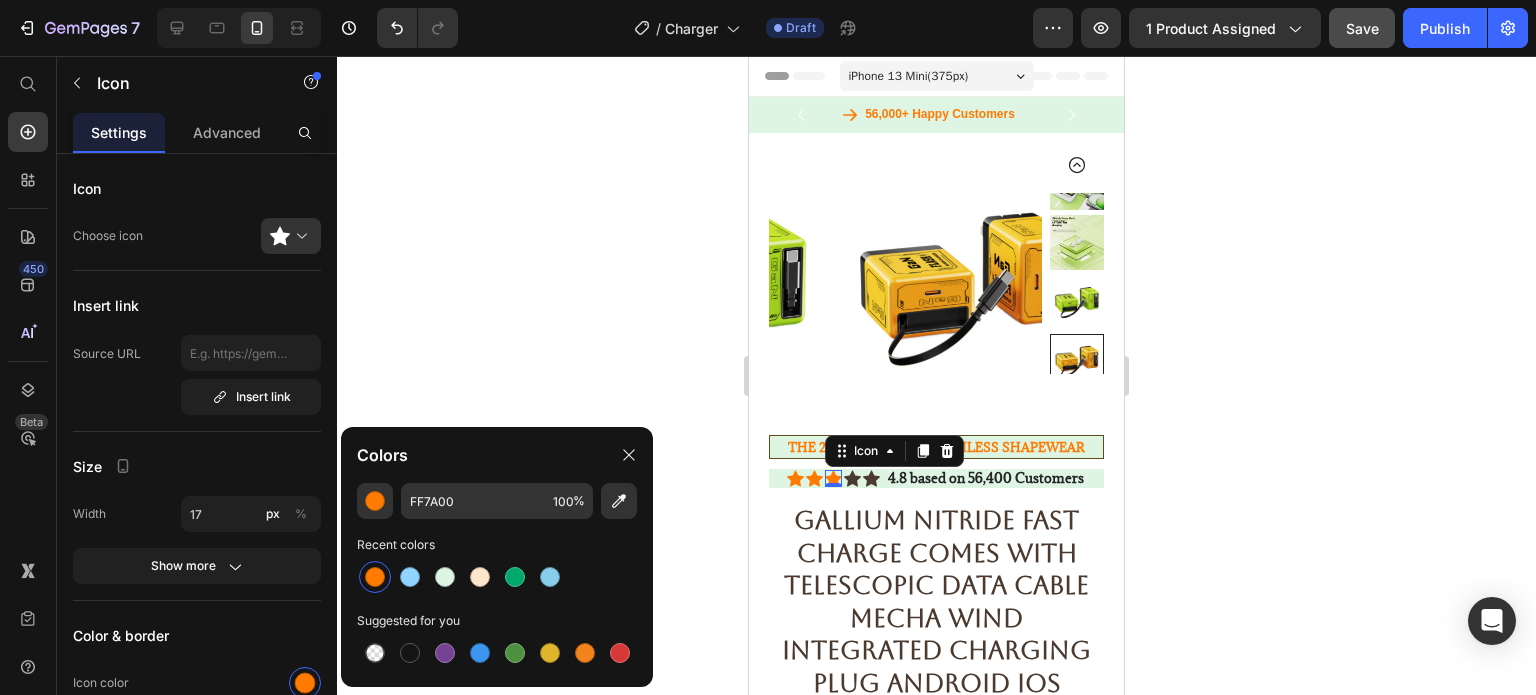 click 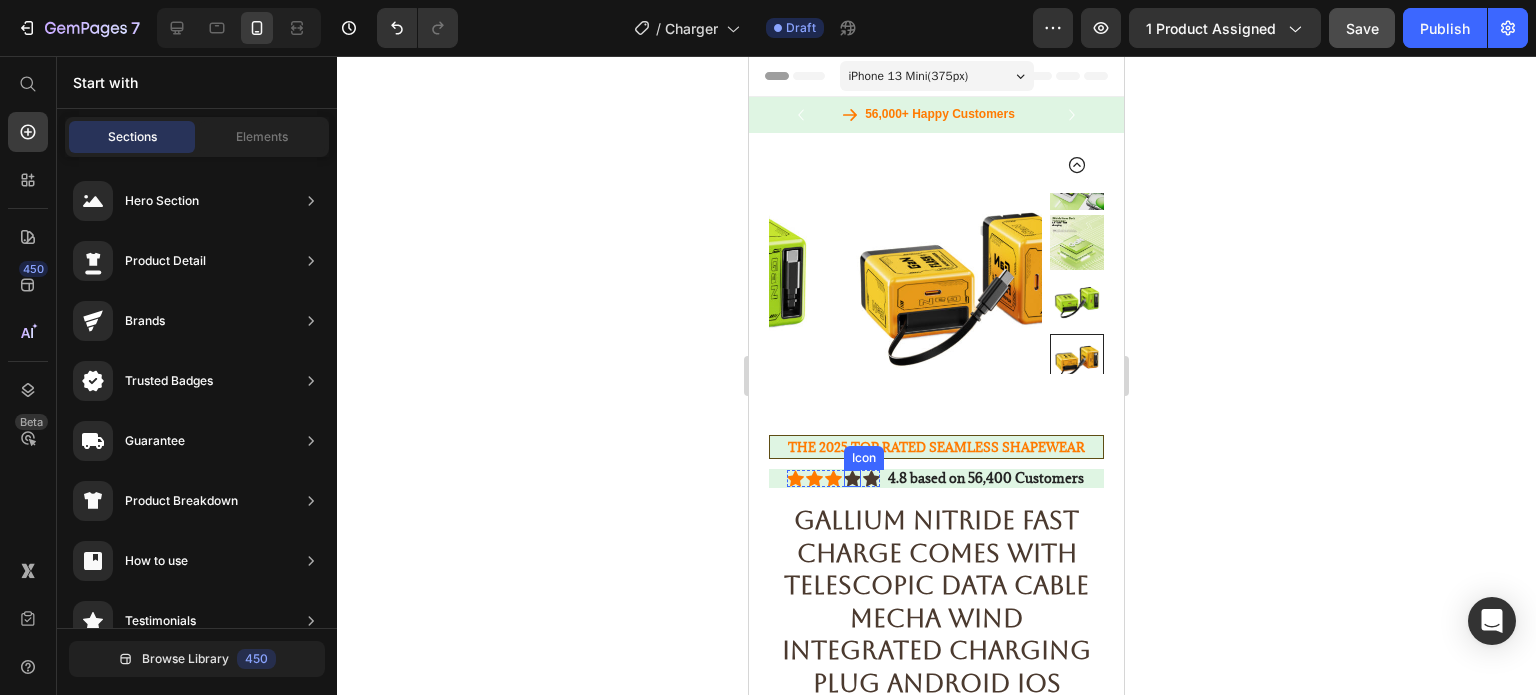 click 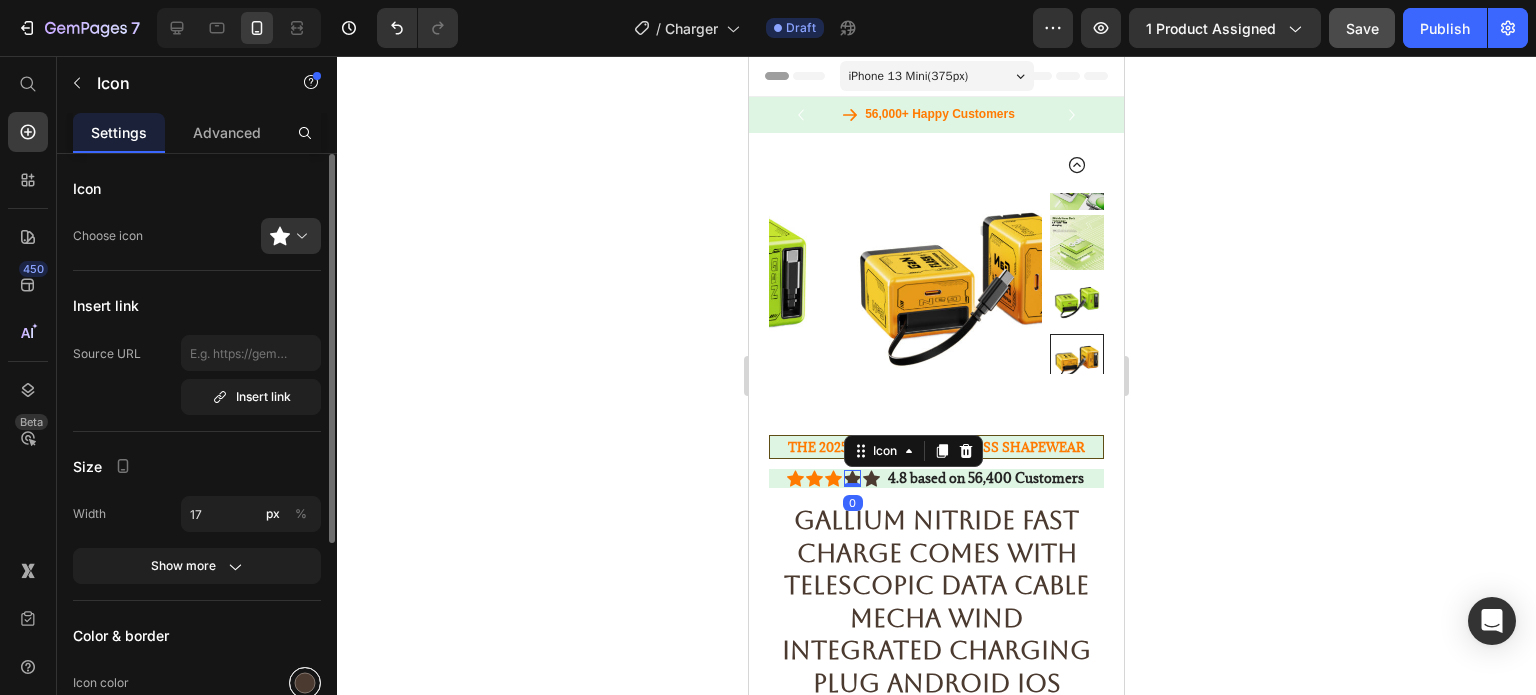 click at bounding box center (305, 683) 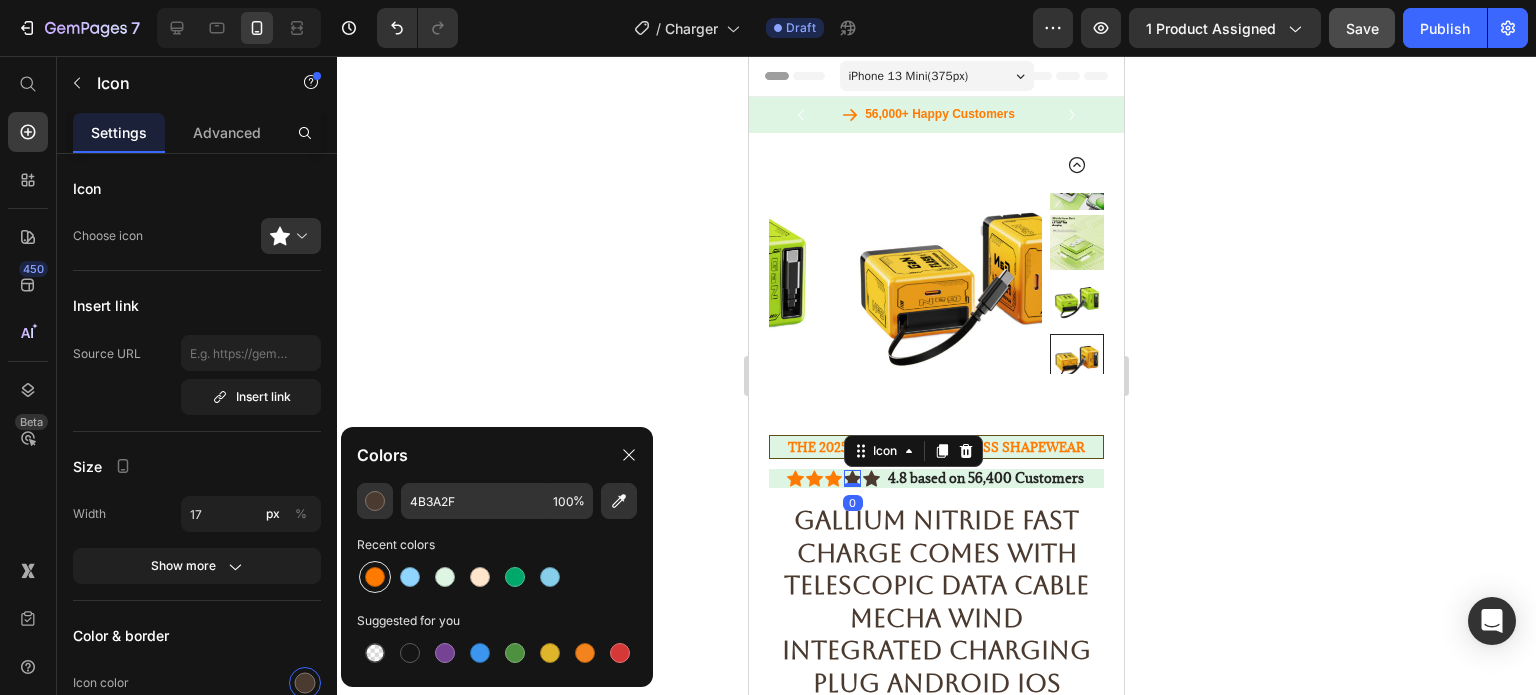 click at bounding box center [375, 577] 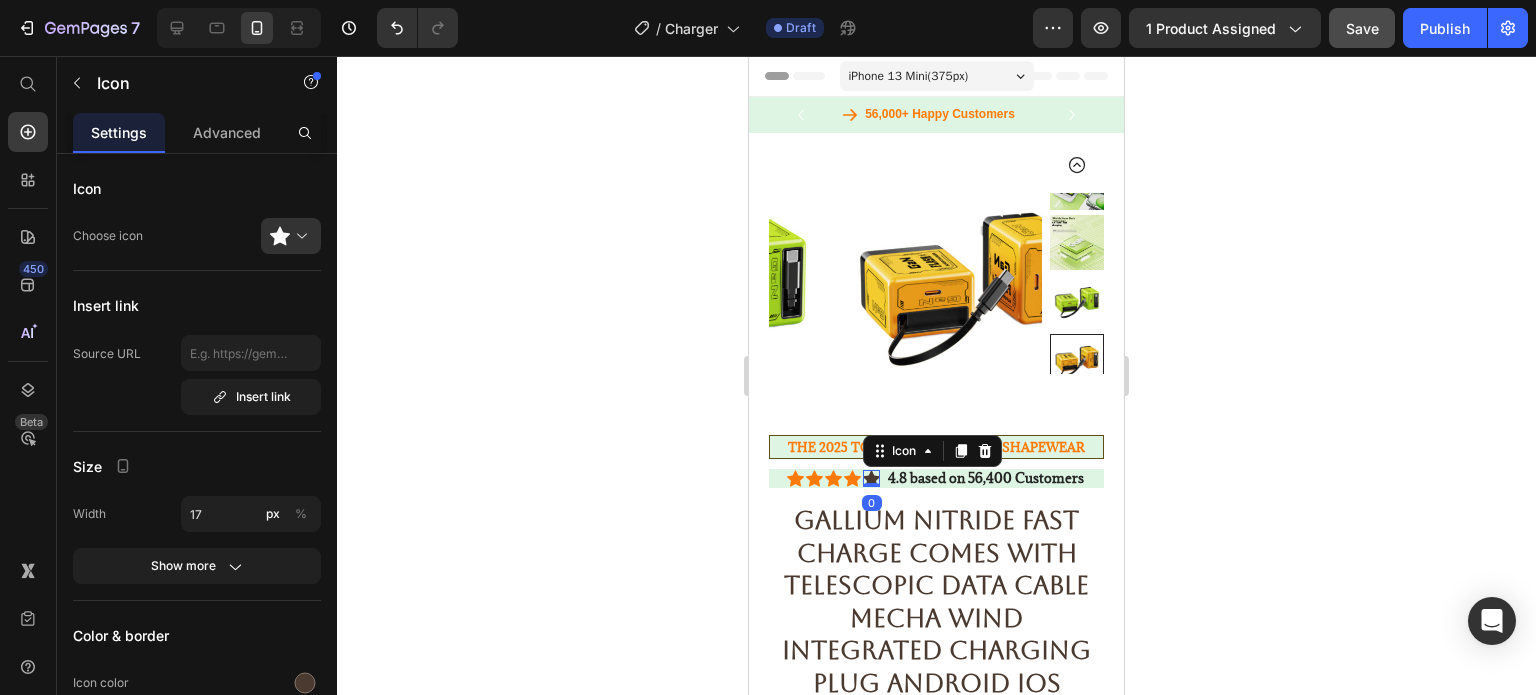 click 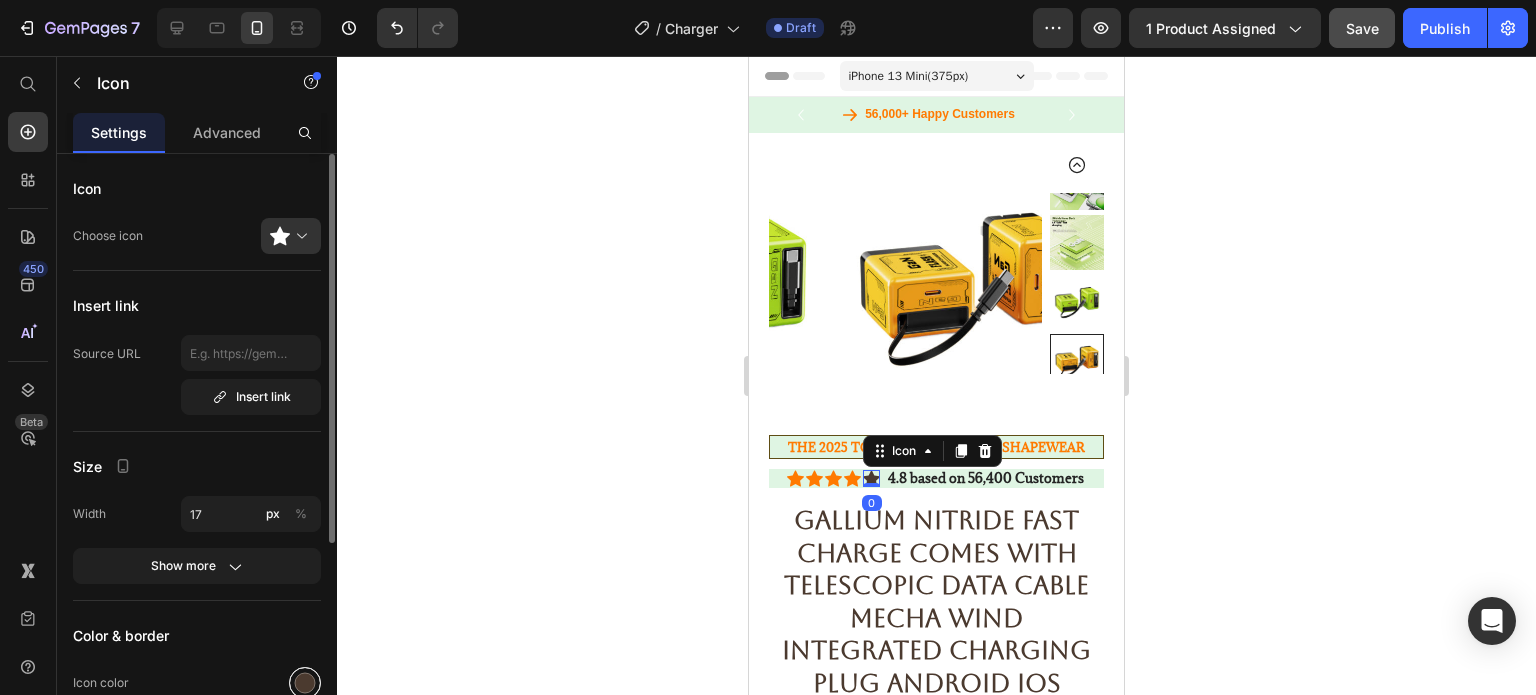 click at bounding box center [305, 683] 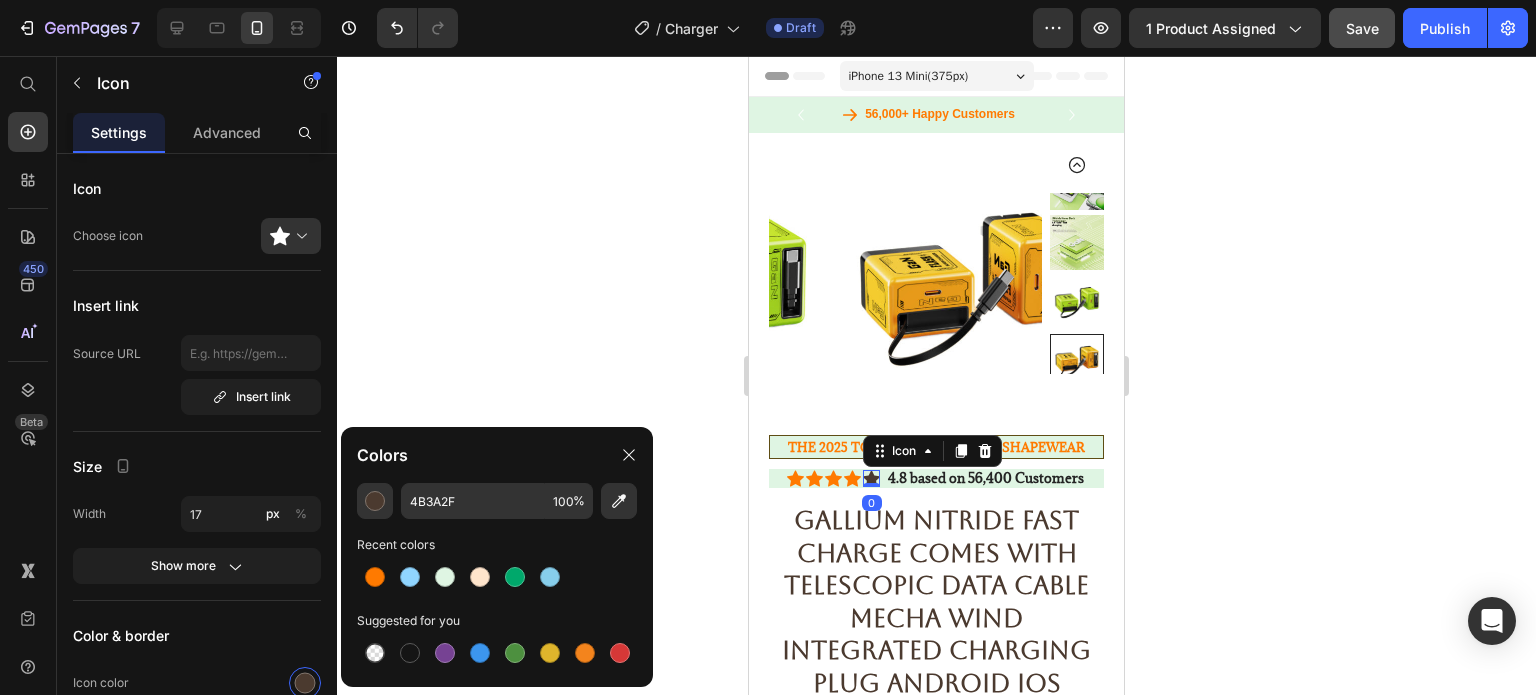 click on "4B3A2F 100 % Recent colors Suggested for you" 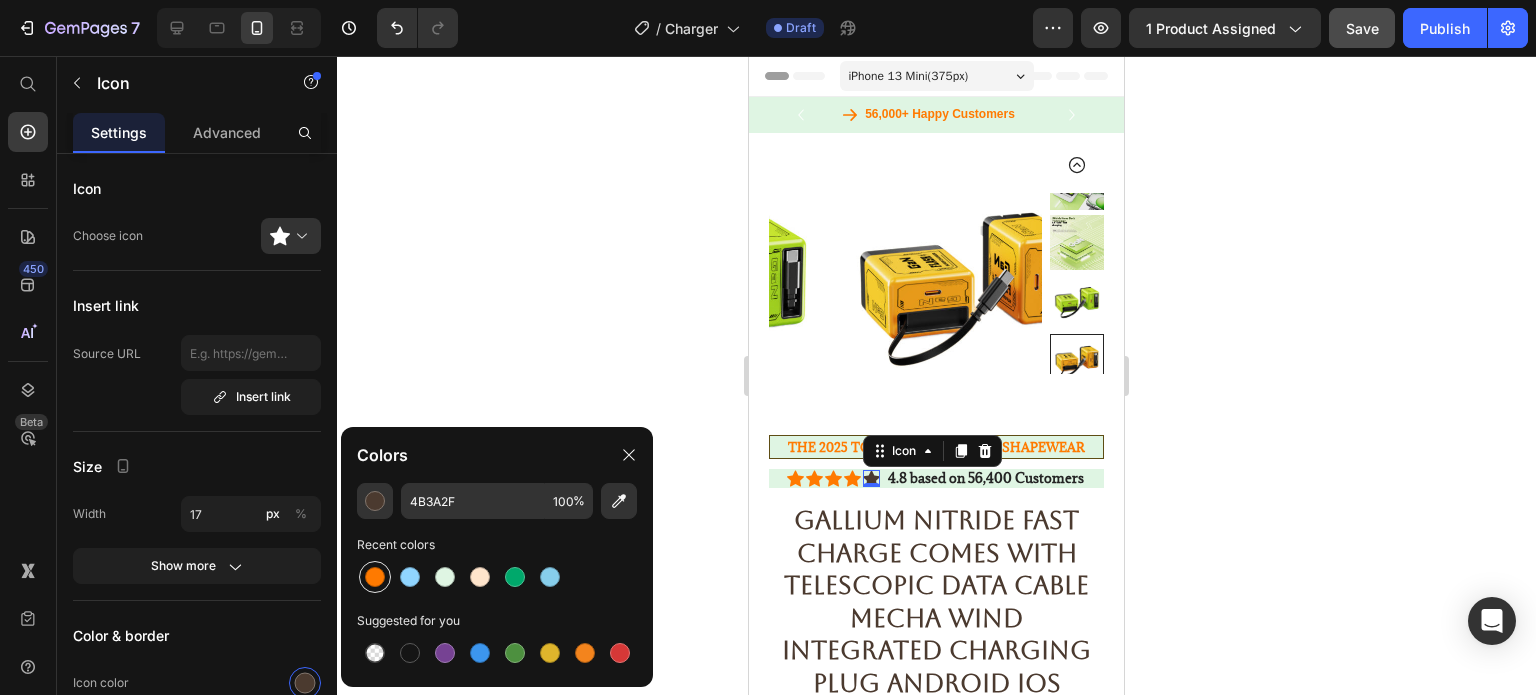 click at bounding box center (375, 577) 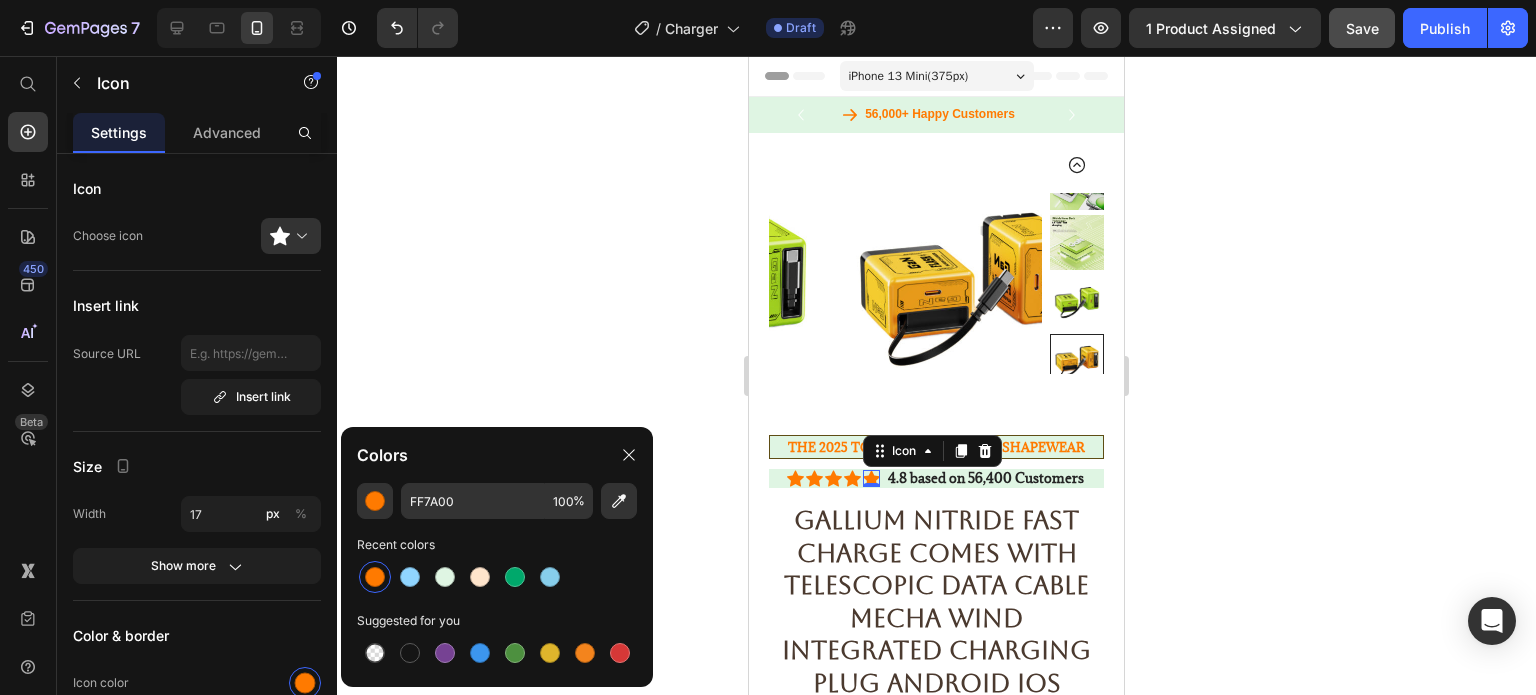click 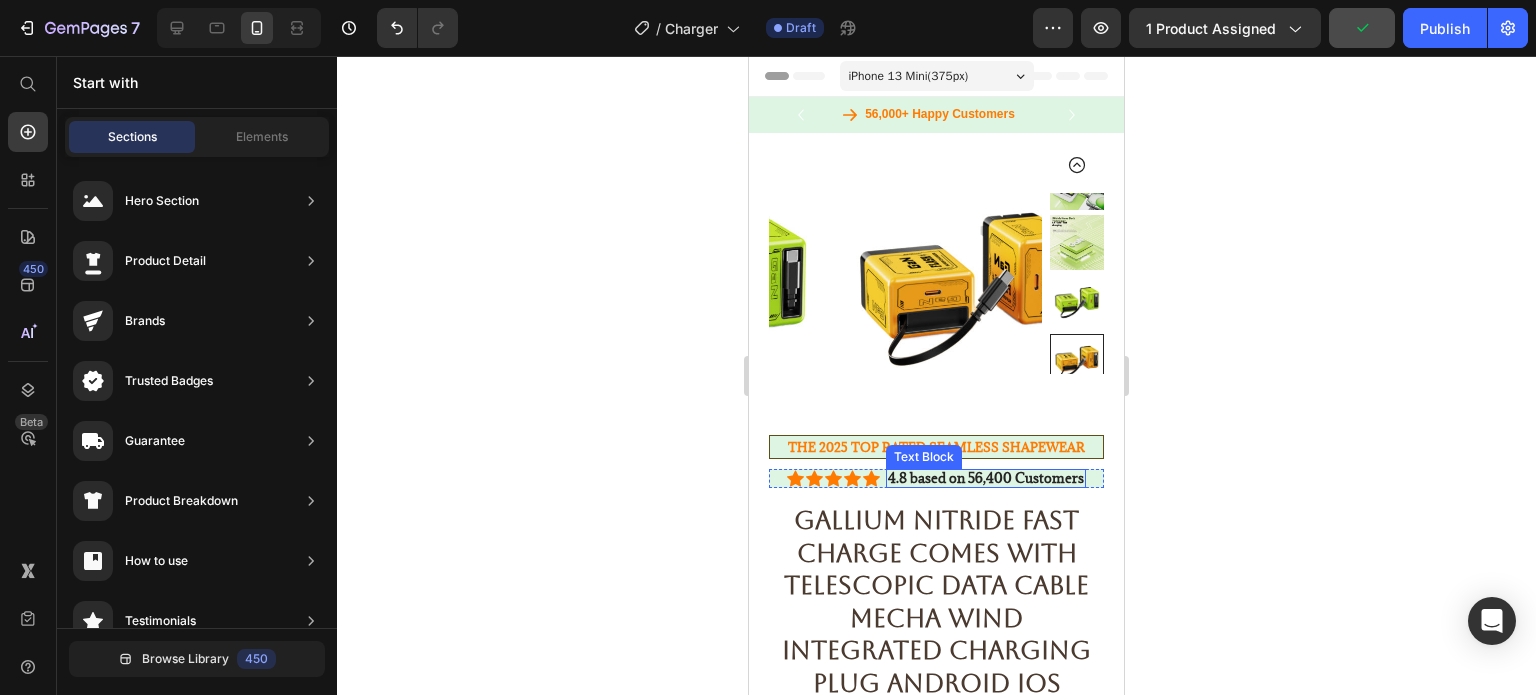 click on "4.8 based on 56,400 Customers" at bounding box center [986, 478] 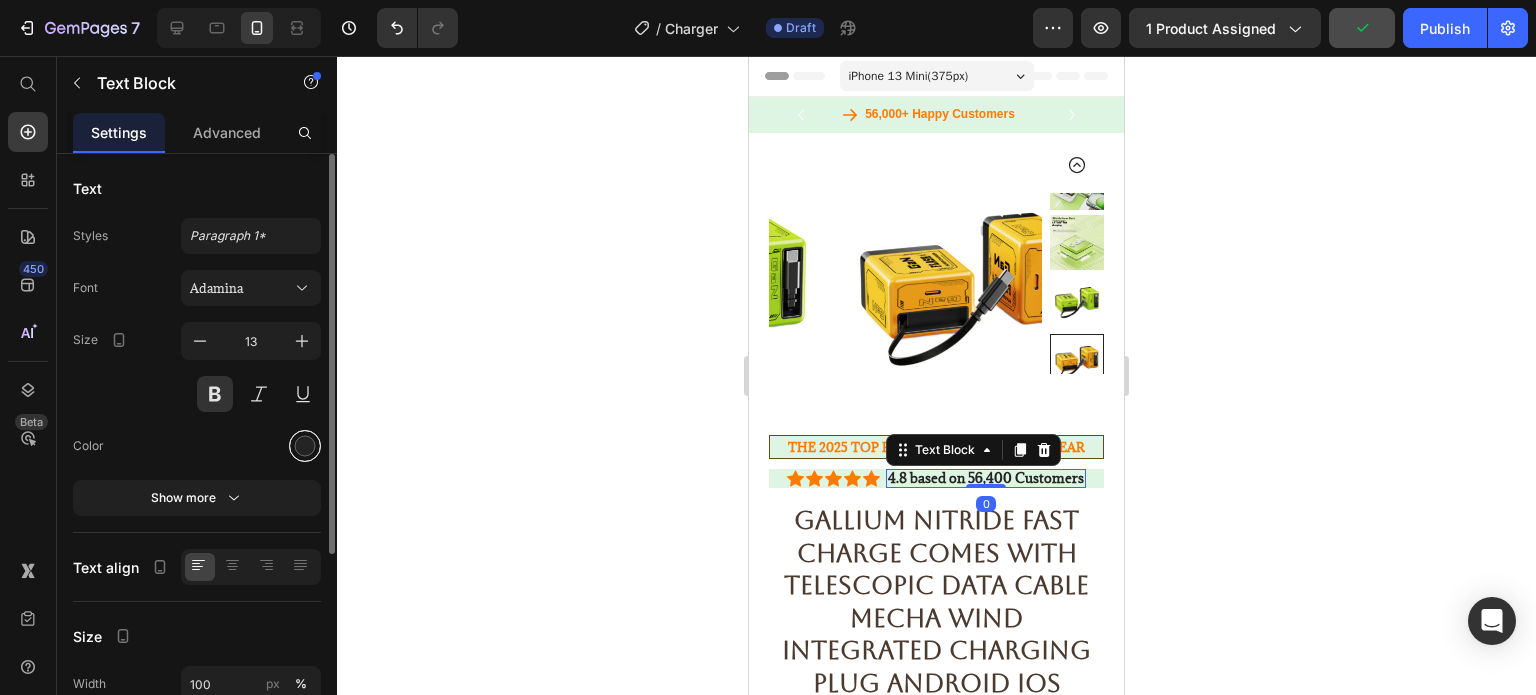 click at bounding box center (305, 446) 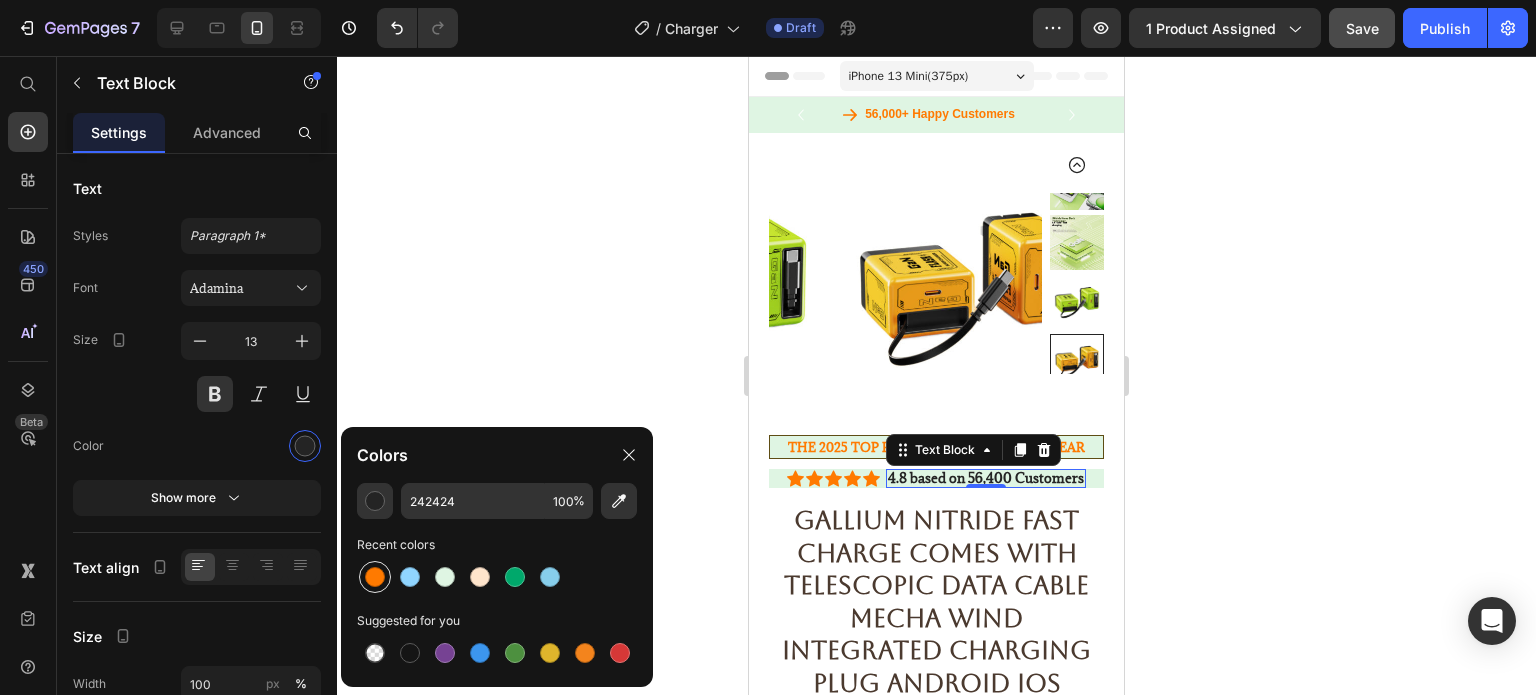 click at bounding box center (375, 577) 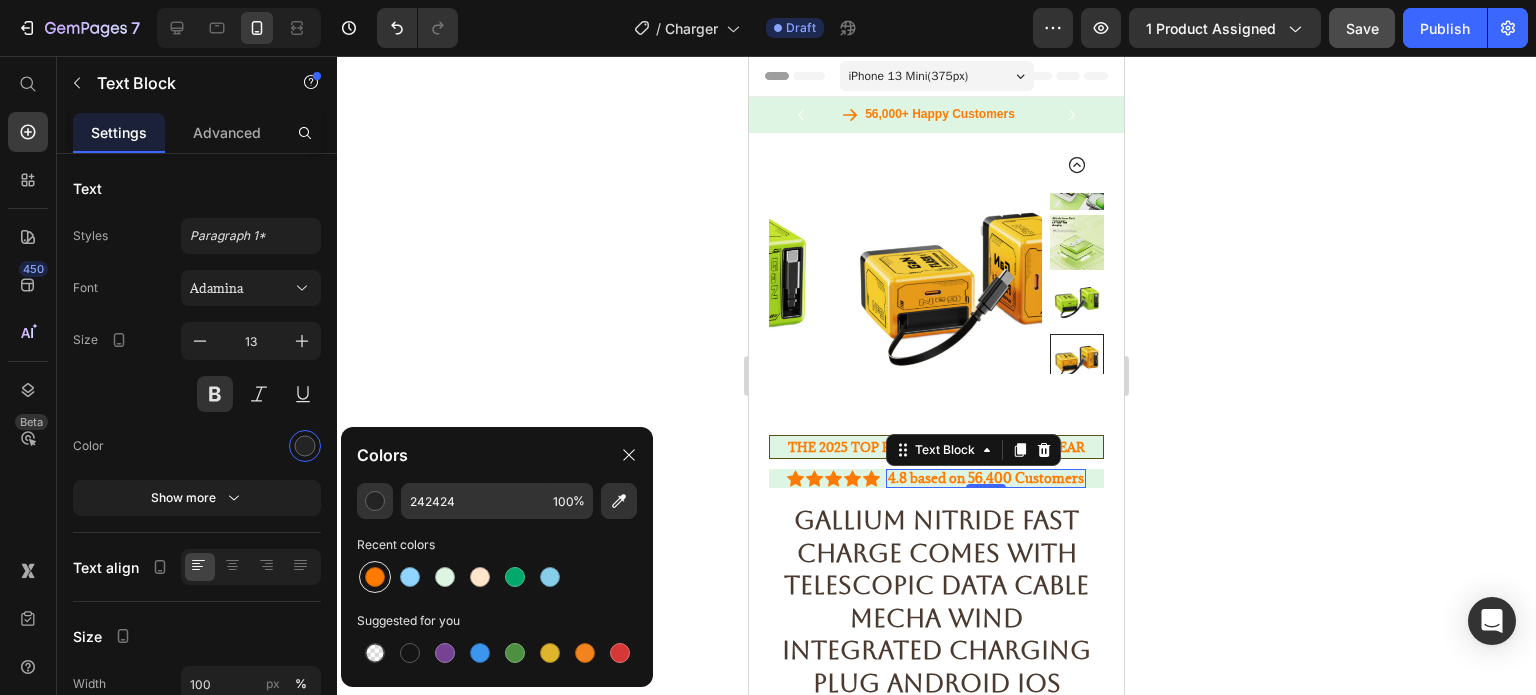 type on "FF7A00" 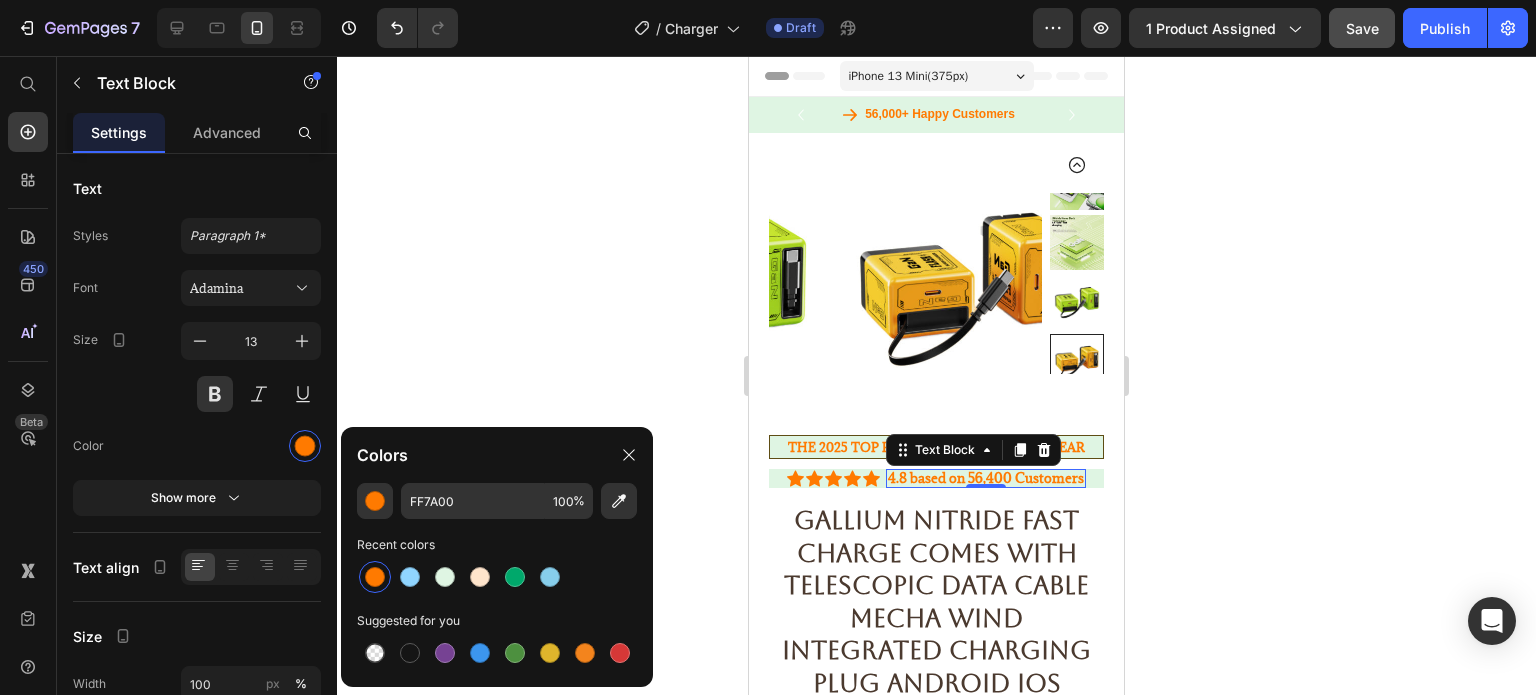 click 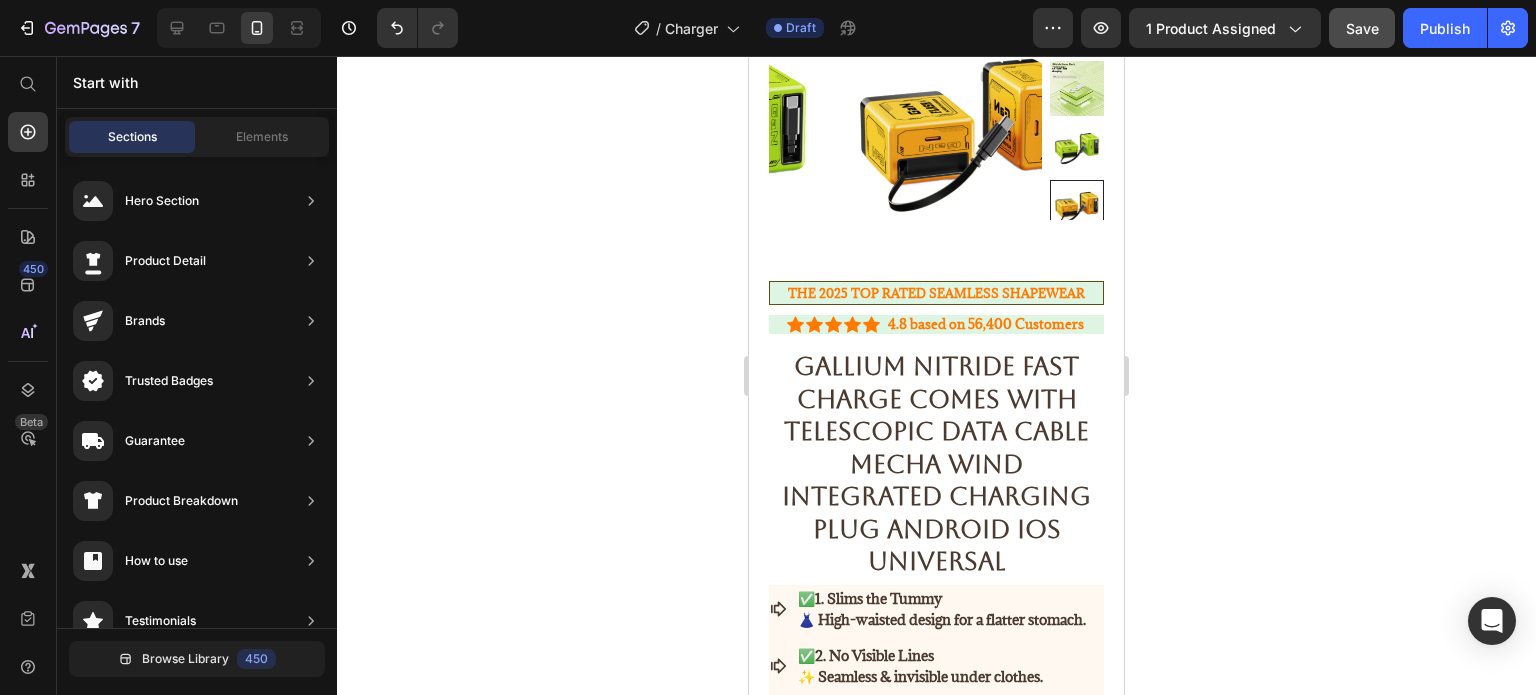 scroll, scrollTop: 219, scrollLeft: 0, axis: vertical 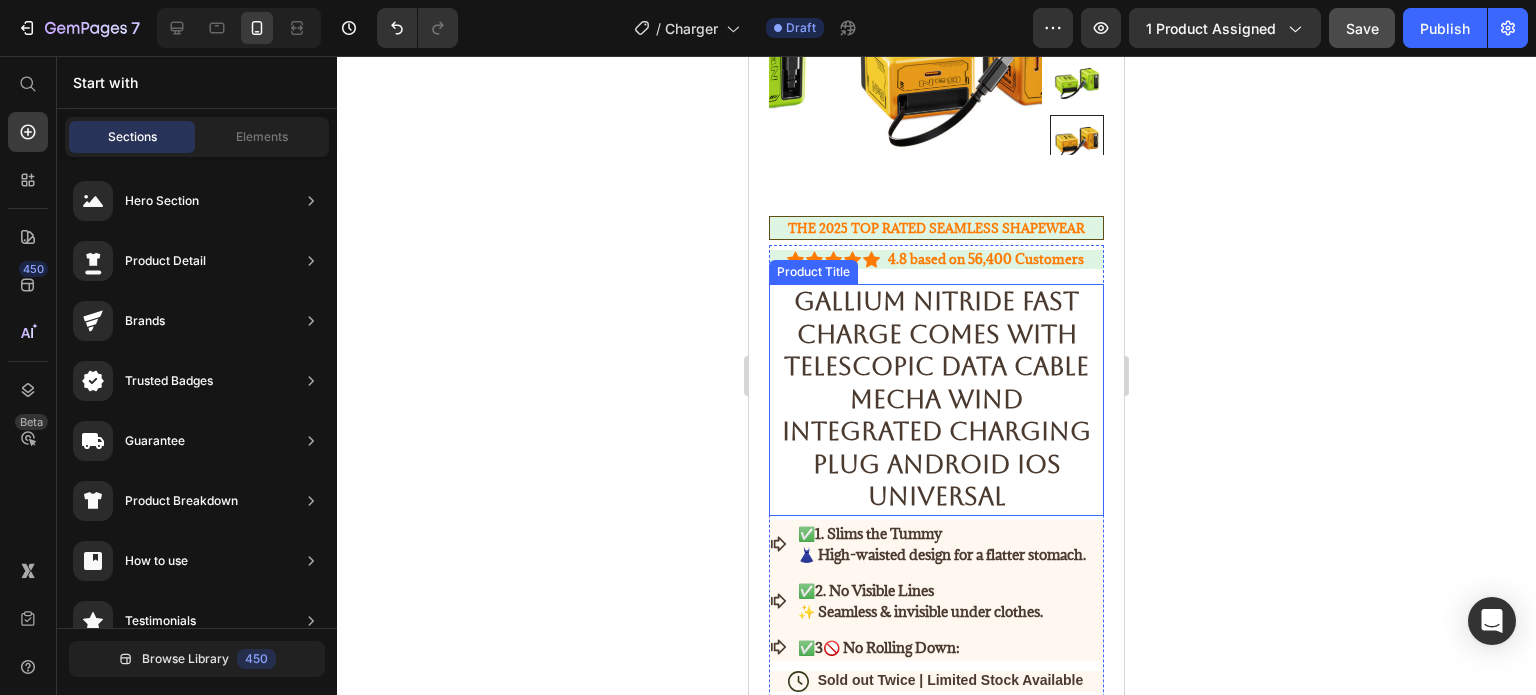 click on "Gallium Nitride Fast Charge Comes With Telescopic Data Cable Mecha Wind Integrated Charging Plug Android Ios Universal" at bounding box center (936, 400) 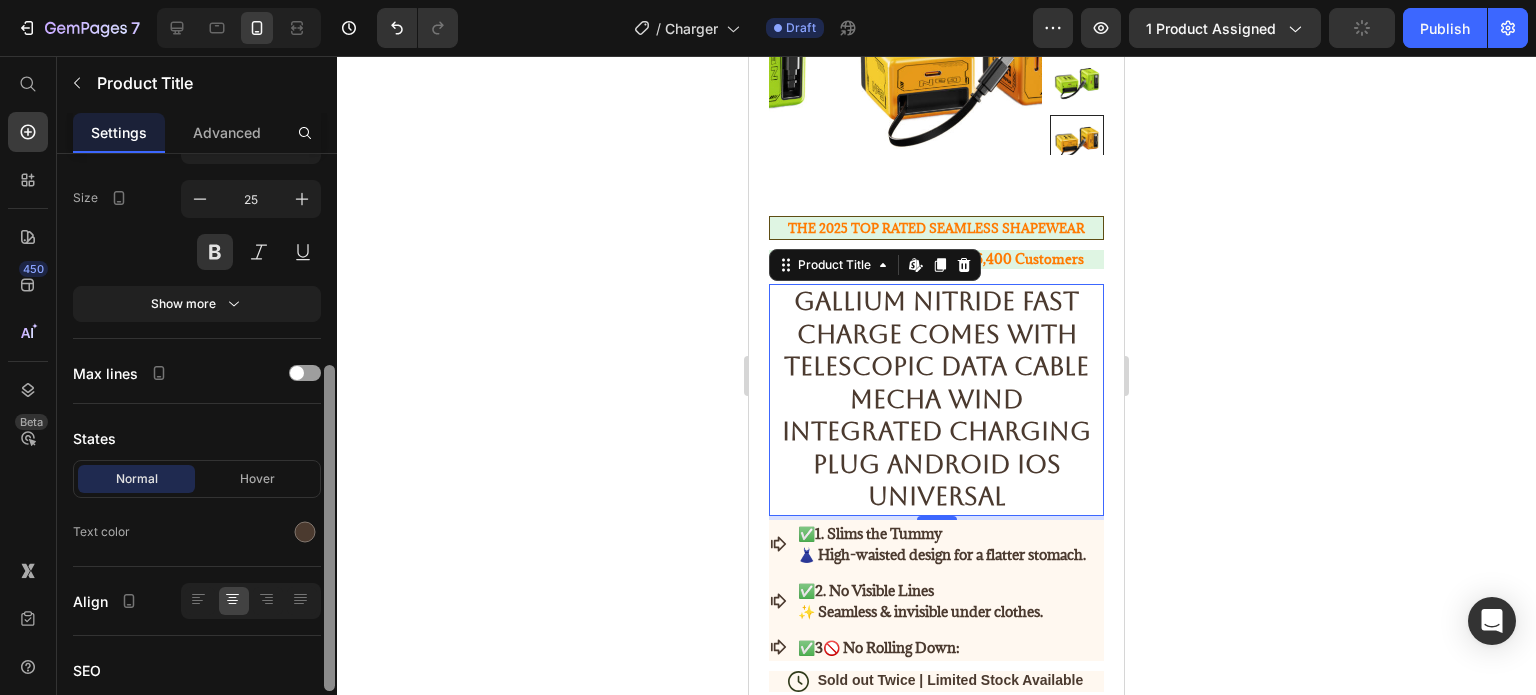 drag, startPoint x: 324, startPoint y: 351, endPoint x: 360, endPoint y: 574, distance: 225.88715 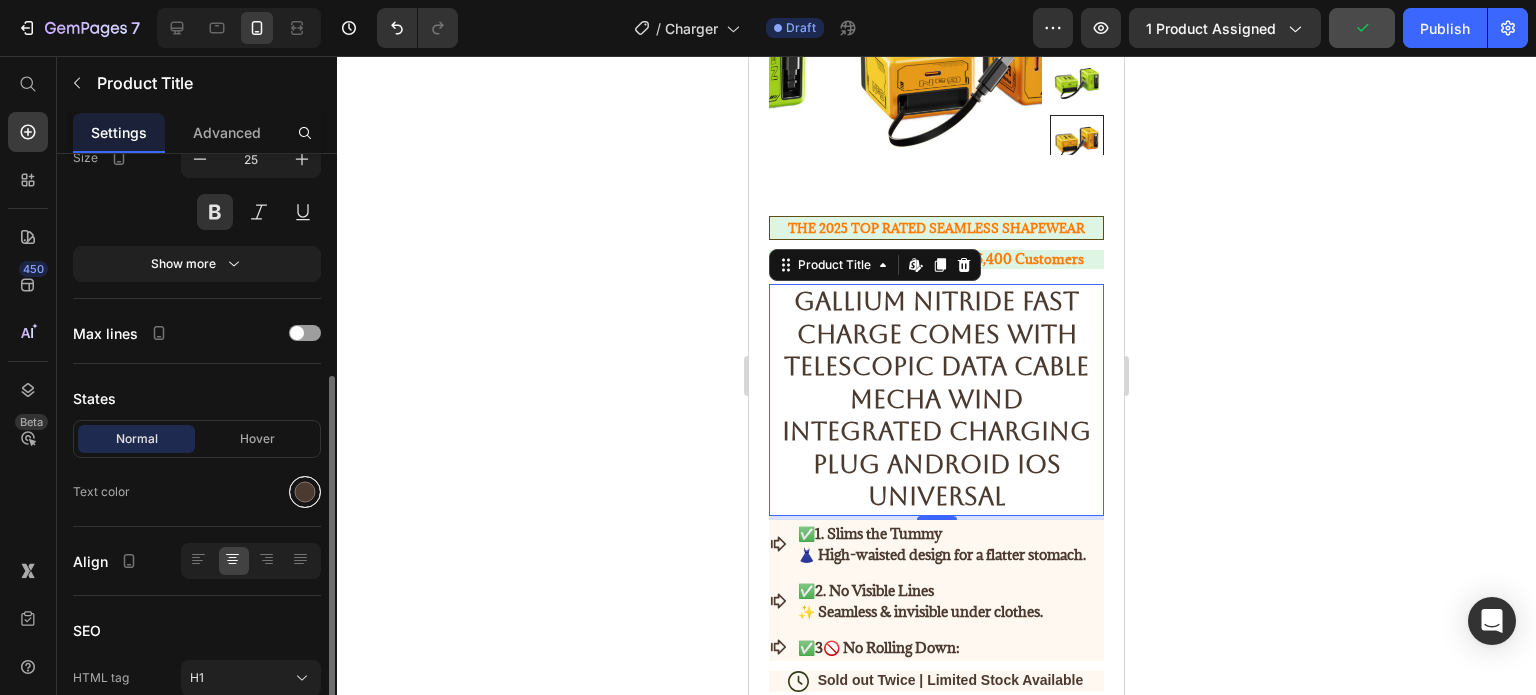 click at bounding box center [305, 492] 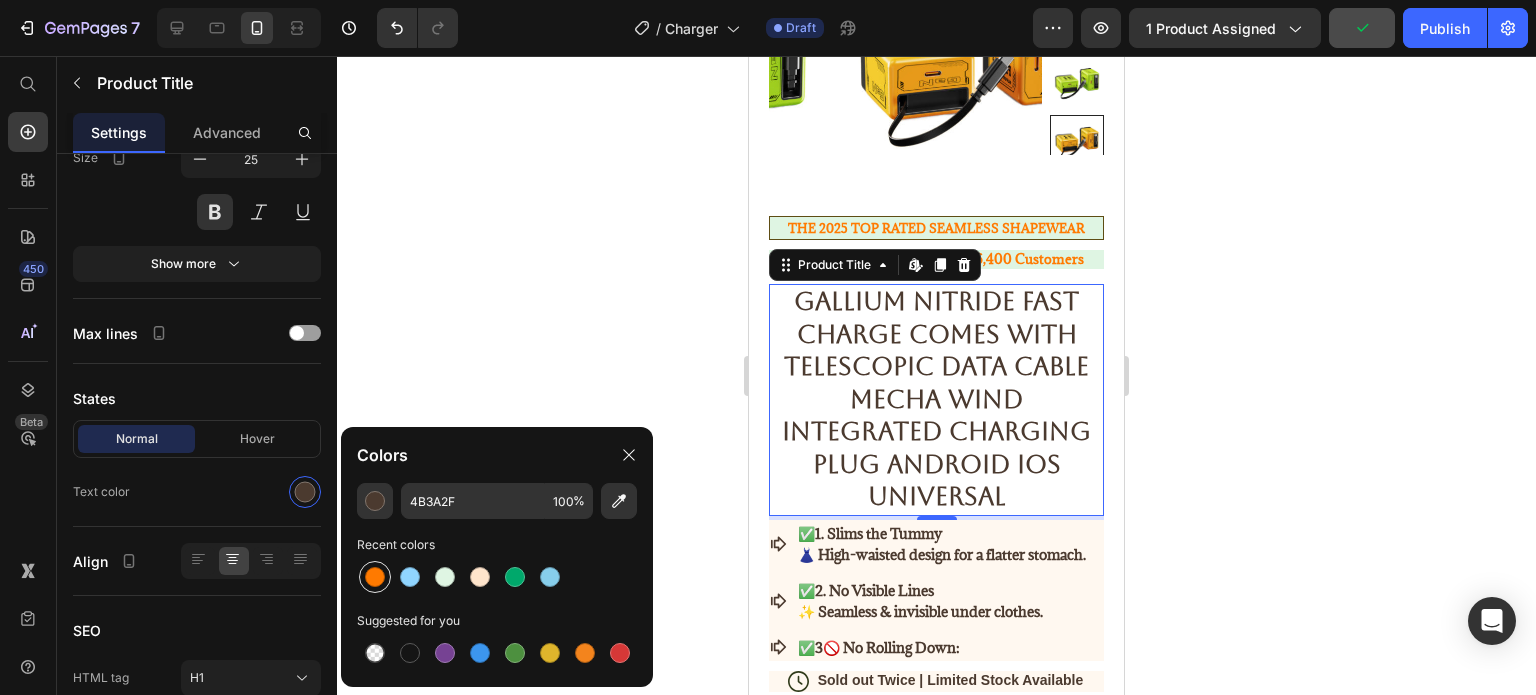click at bounding box center (375, 577) 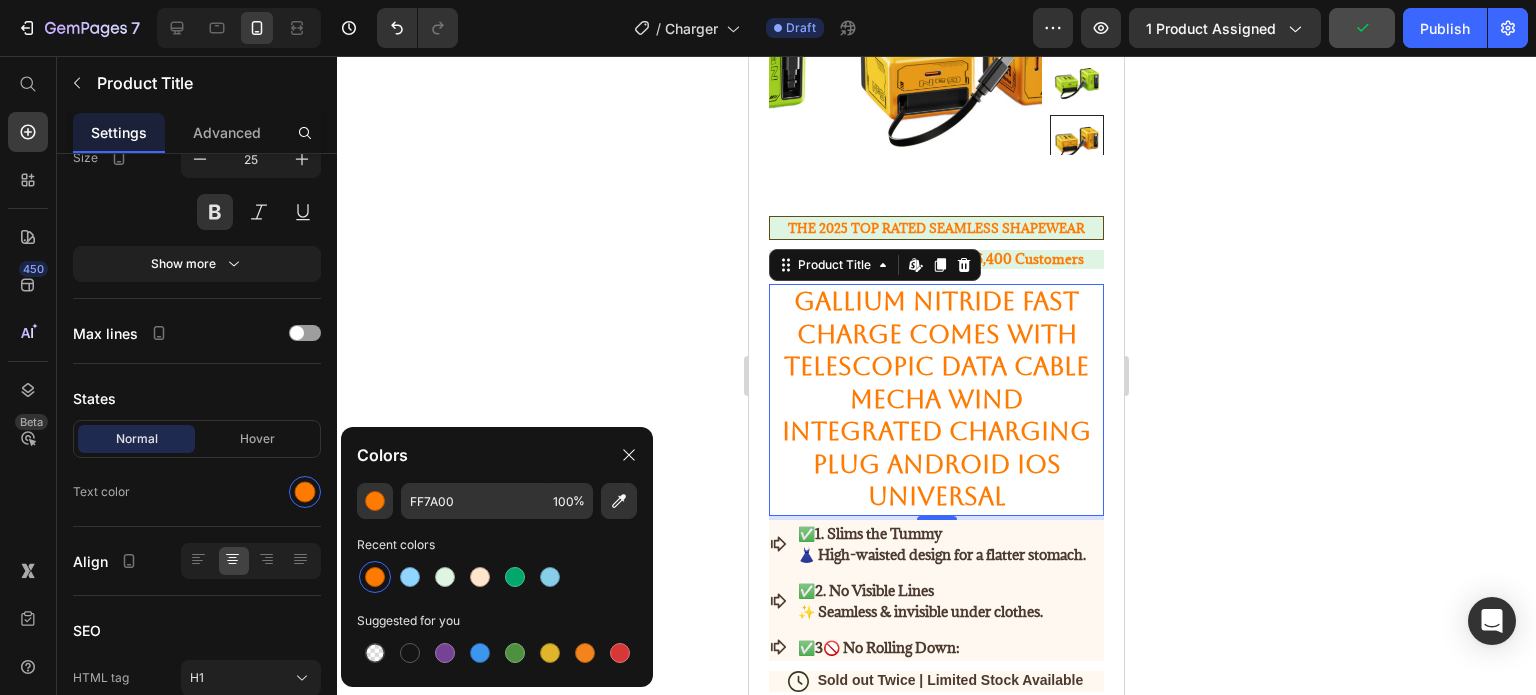 click 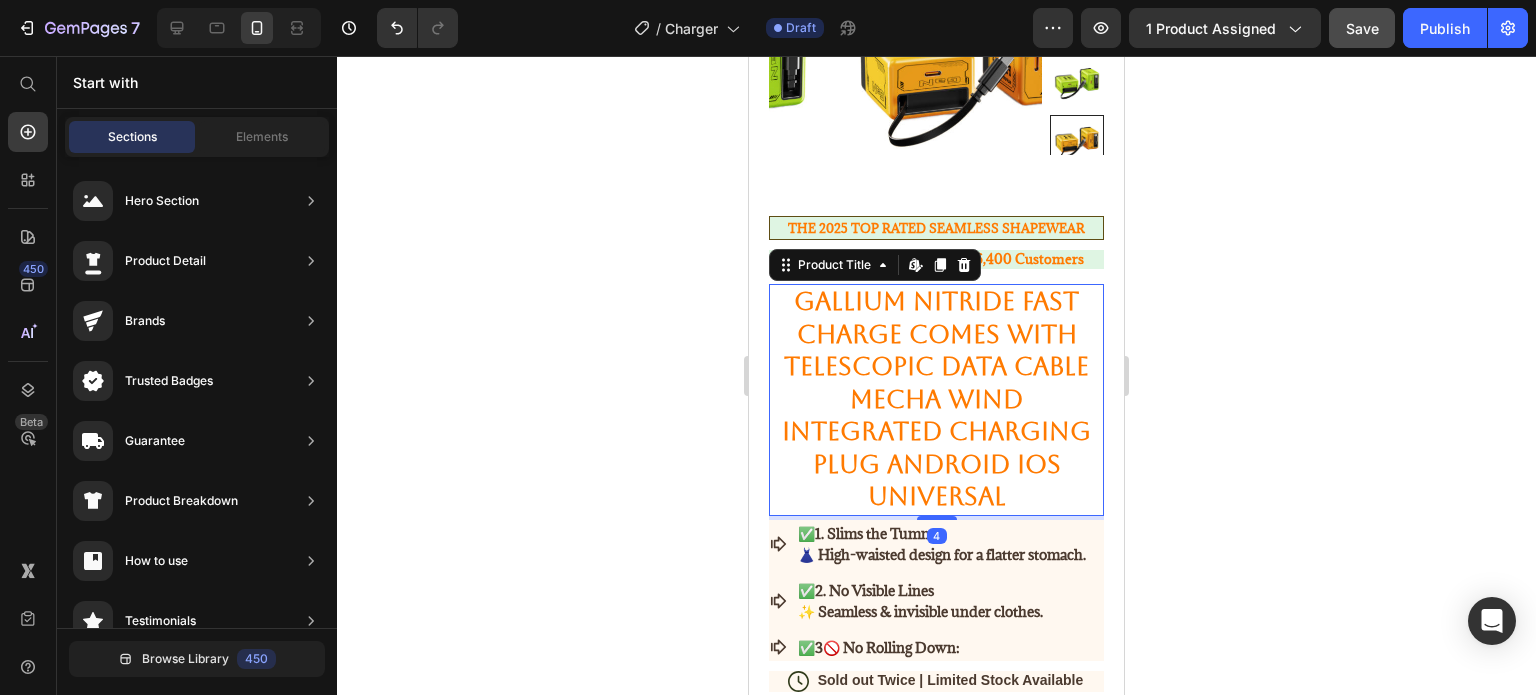 click on "Gallium Nitride Fast Charge Comes With Telescopic Data Cable Mecha Wind Integrated Charging Plug Android Ios Universal" at bounding box center (936, 400) 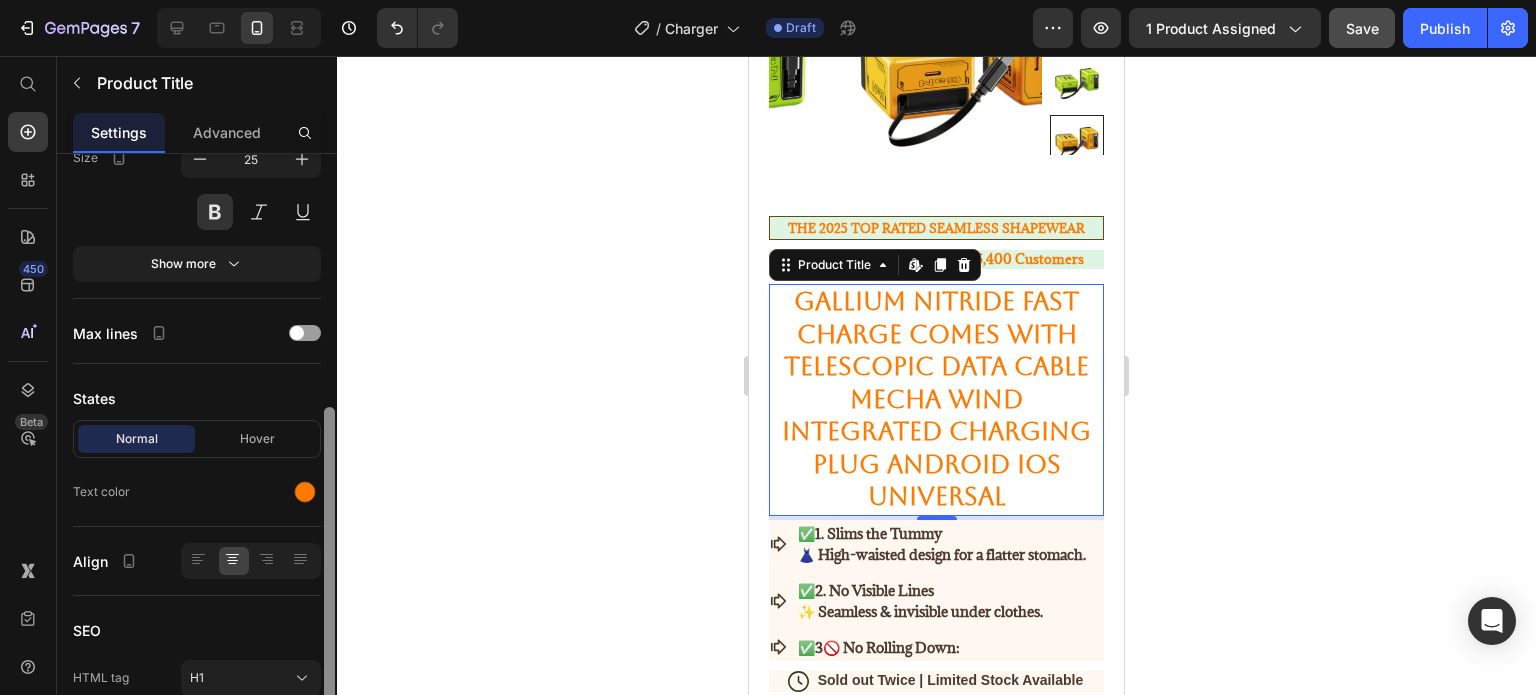 scroll, scrollTop: 497, scrollLeft: 0, axis: vertical 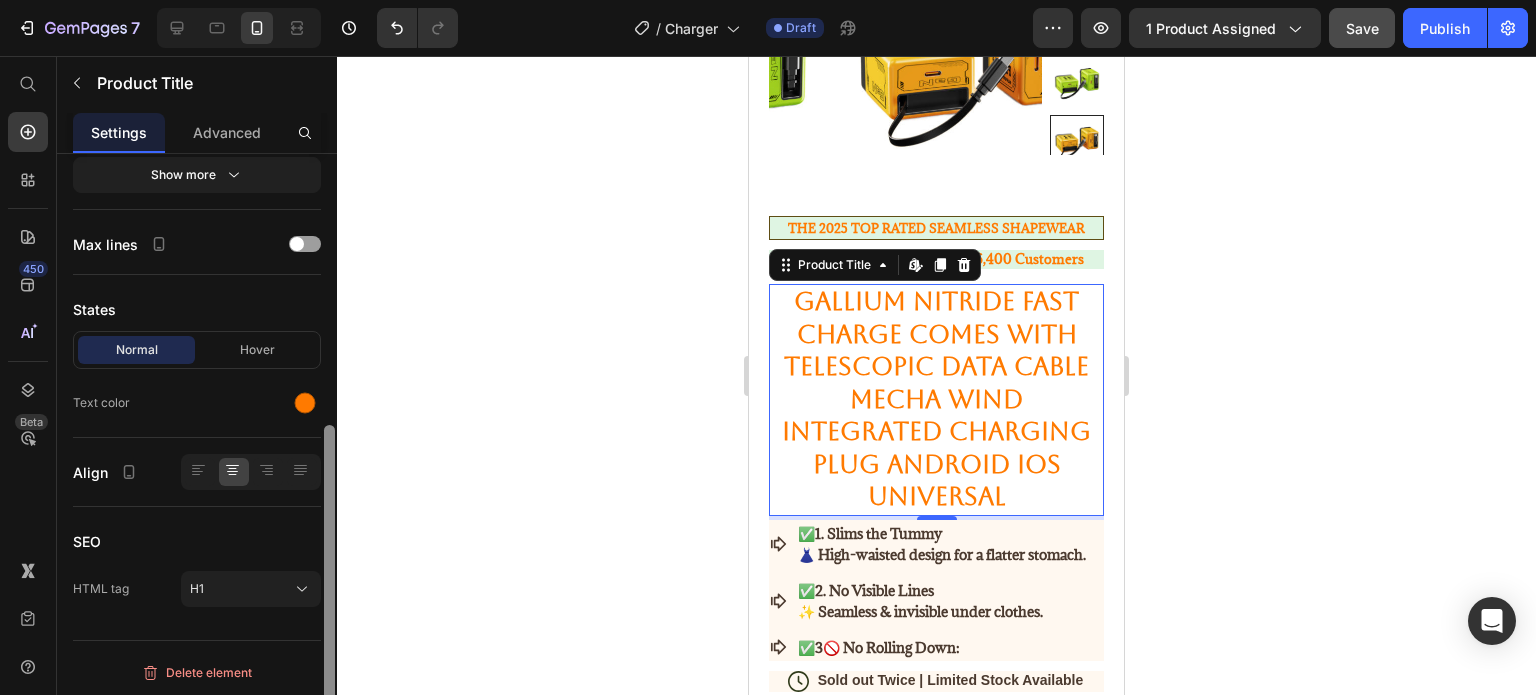 drag, startPoint x: 329, startPoint y: 389, endPoint x: 336, endPoint y: 541, distance: 152.1611 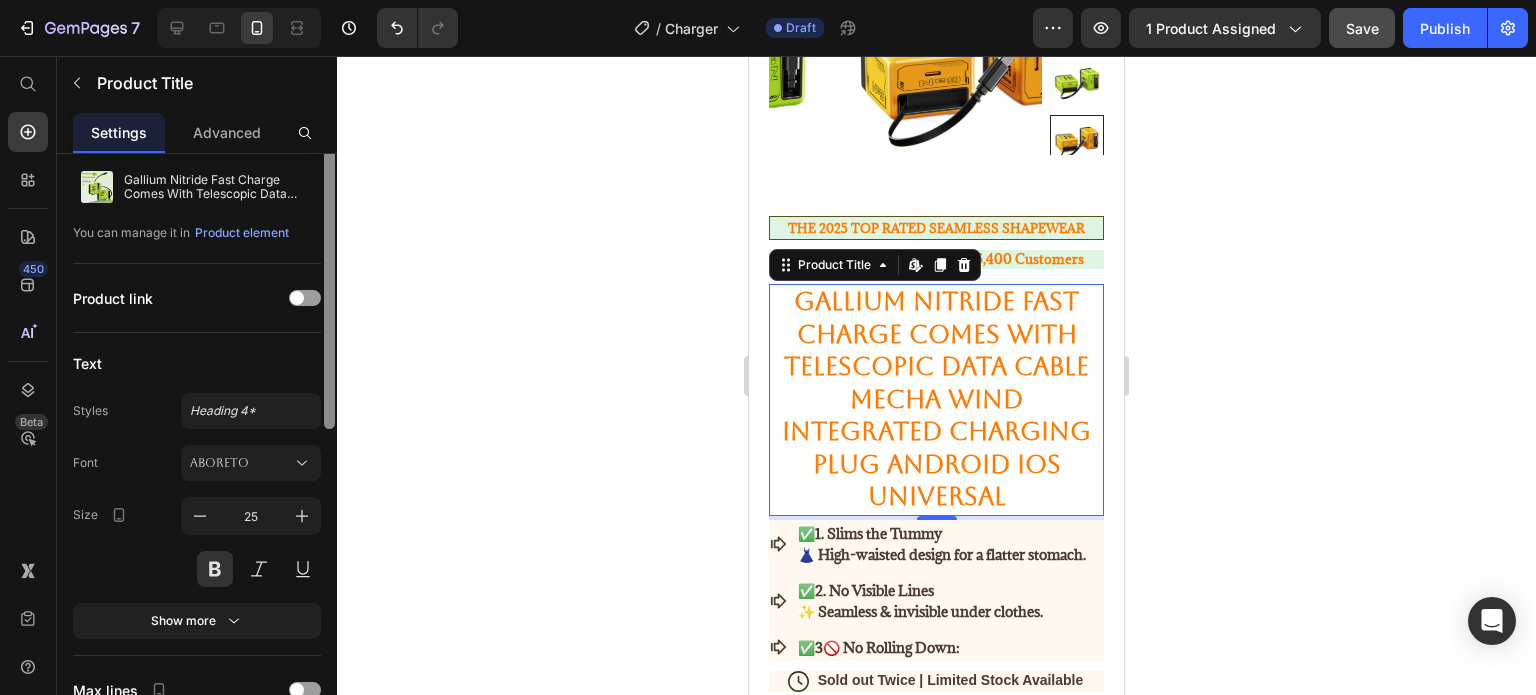 scroll, scrollTop: 0, scrollLeft: 0, axis: both 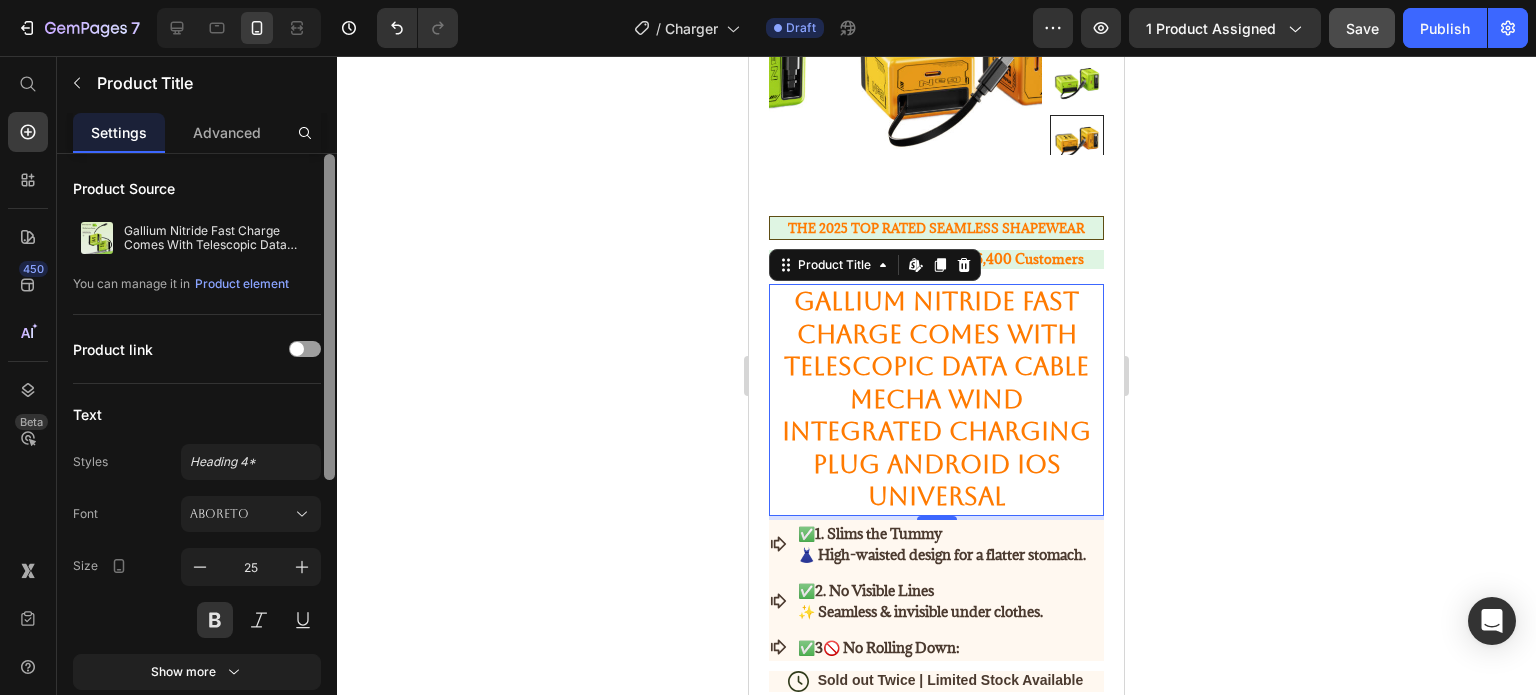 drag, startPoint x: 332, startPoint y: 470, endPoint x: 356, endPoint y: 174, distance: 296.97137 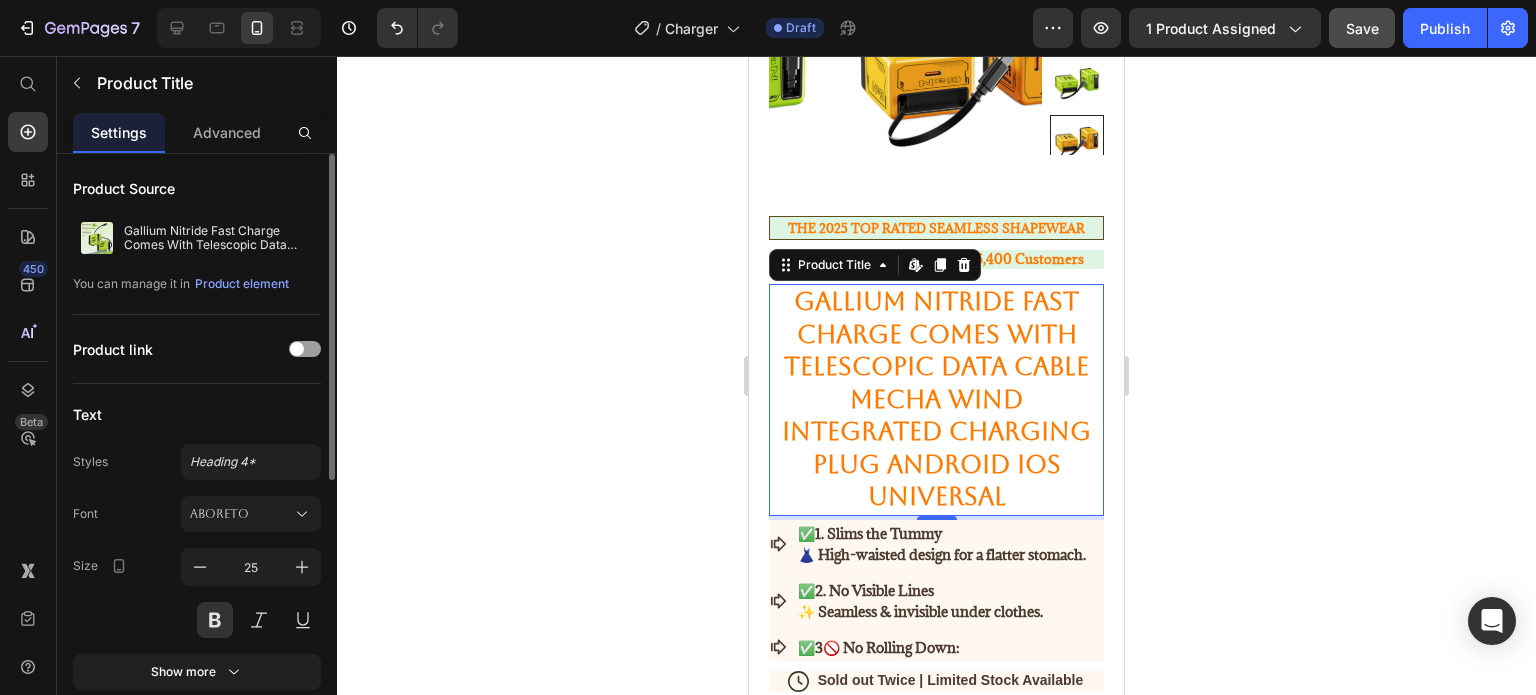 click 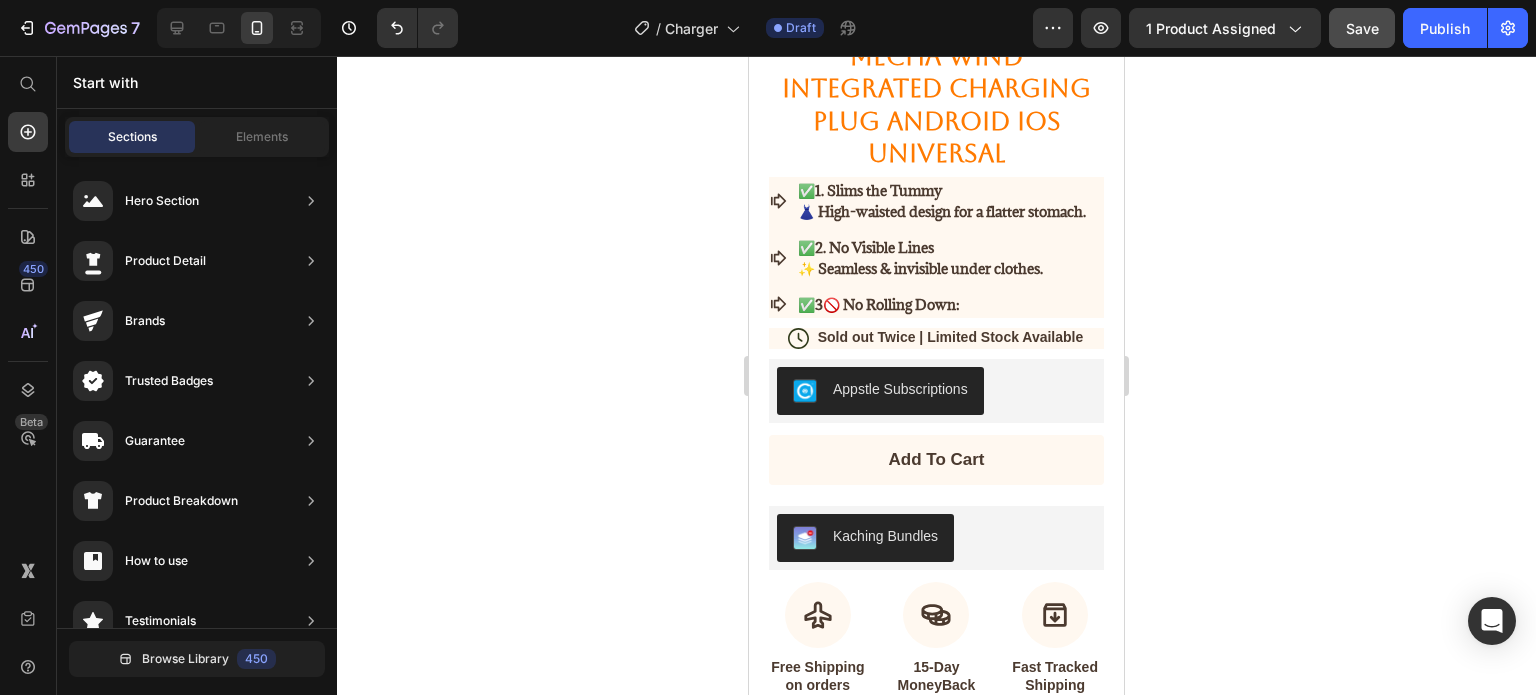scroll, scrollTop: 591, scrollLeft: 0, axis: vertical 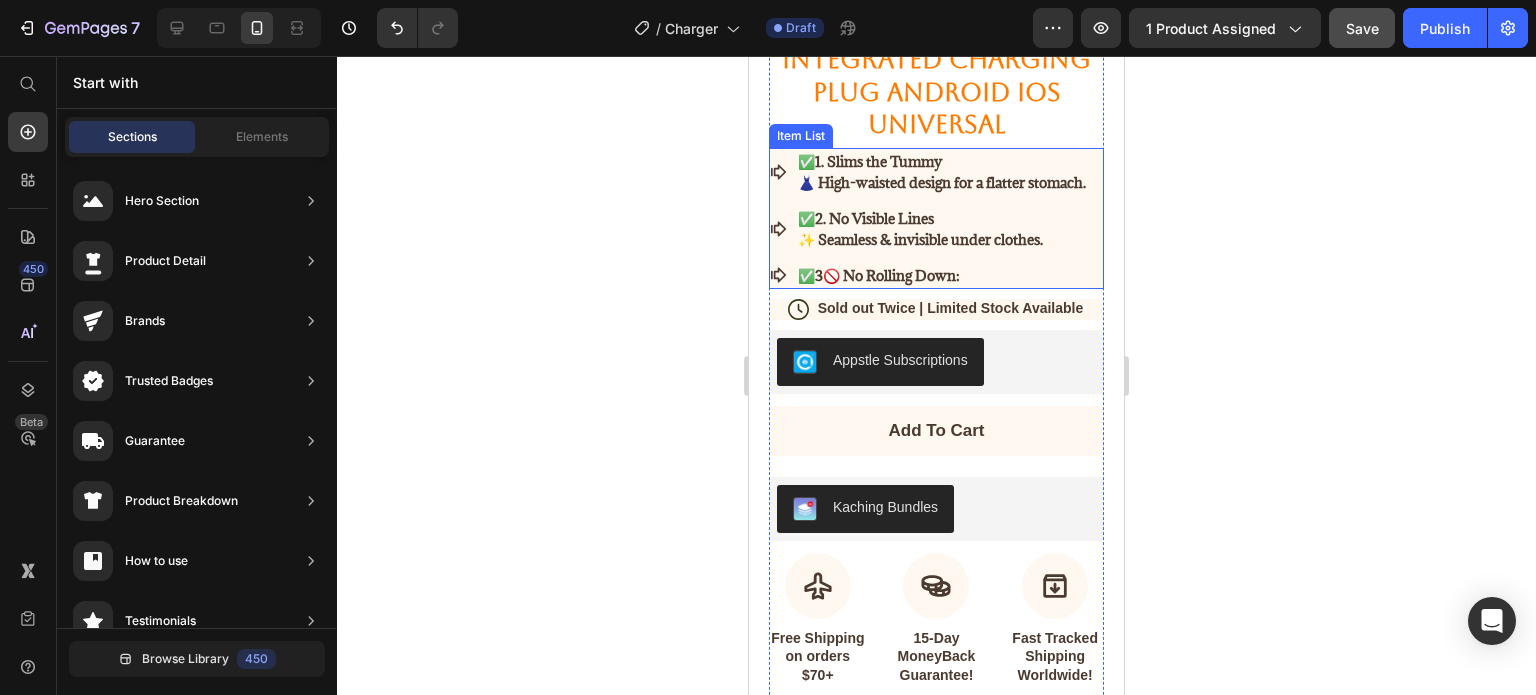 click on "✅  1. Slims the Tummy 👗 High-waisted design for a flatter stomach." at bounding box center [929, 172] 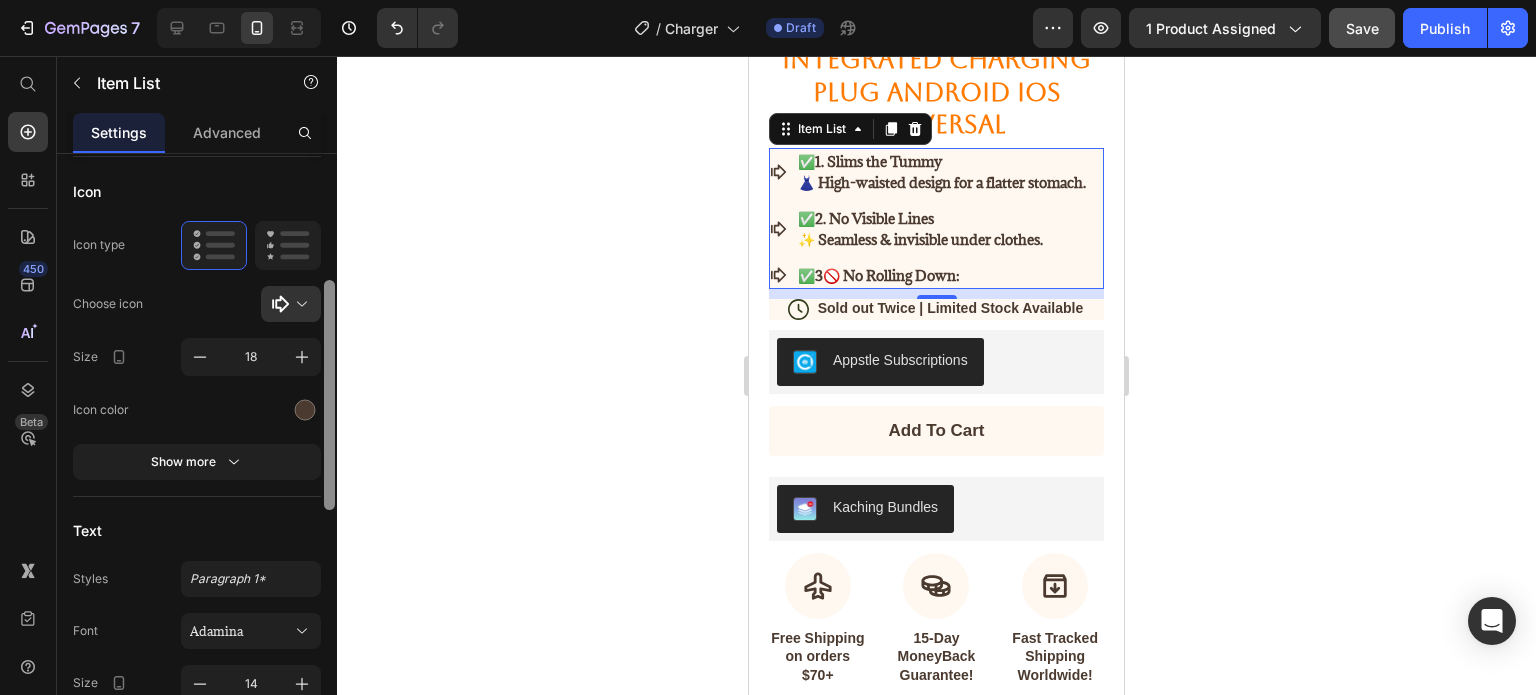 scroll, scrollTop: 280, scrollLeft: 0, axis: vertical 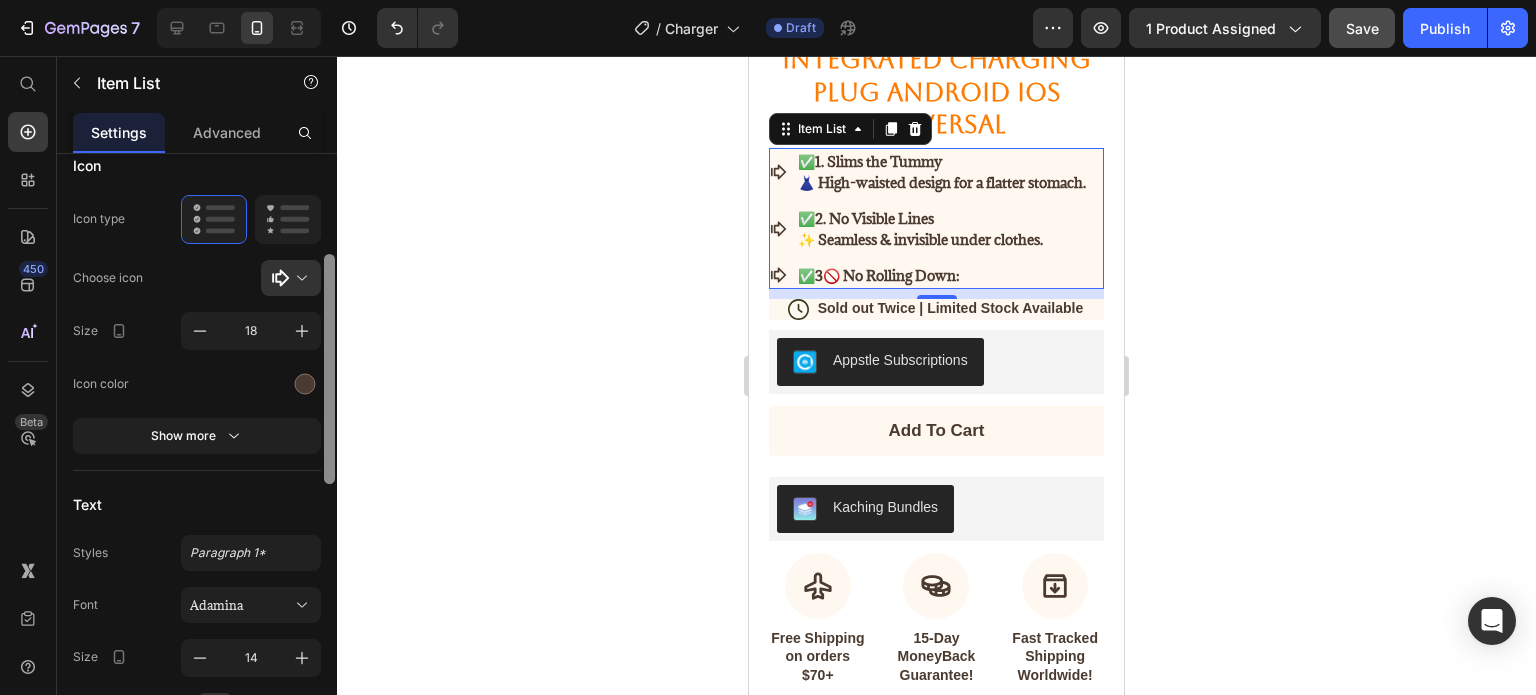 drag, startPoint x: 328, startPoint y: 338, endPoint x: 344, endPoint y: 446, distance: 109.17875 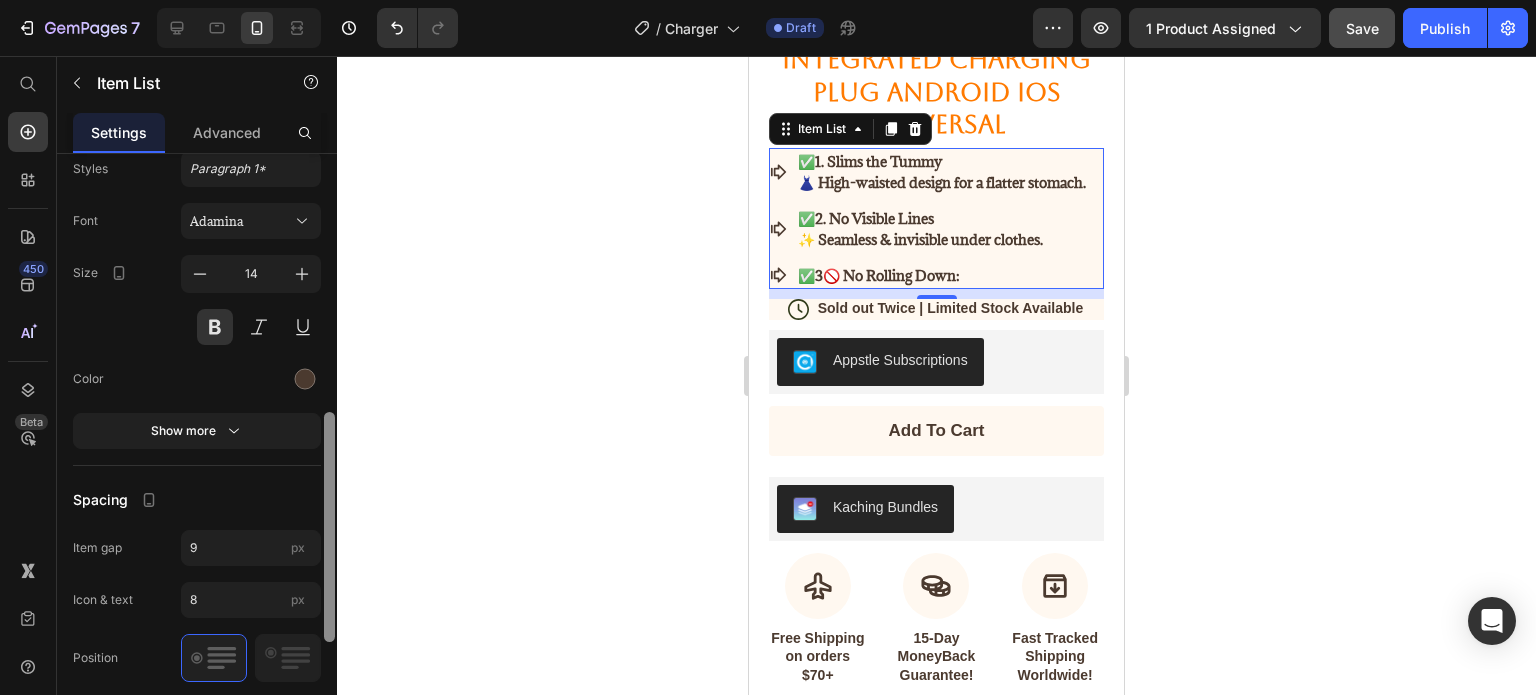 scroll, scrollTop: 669, scrollLeft: 0, axis: vertical 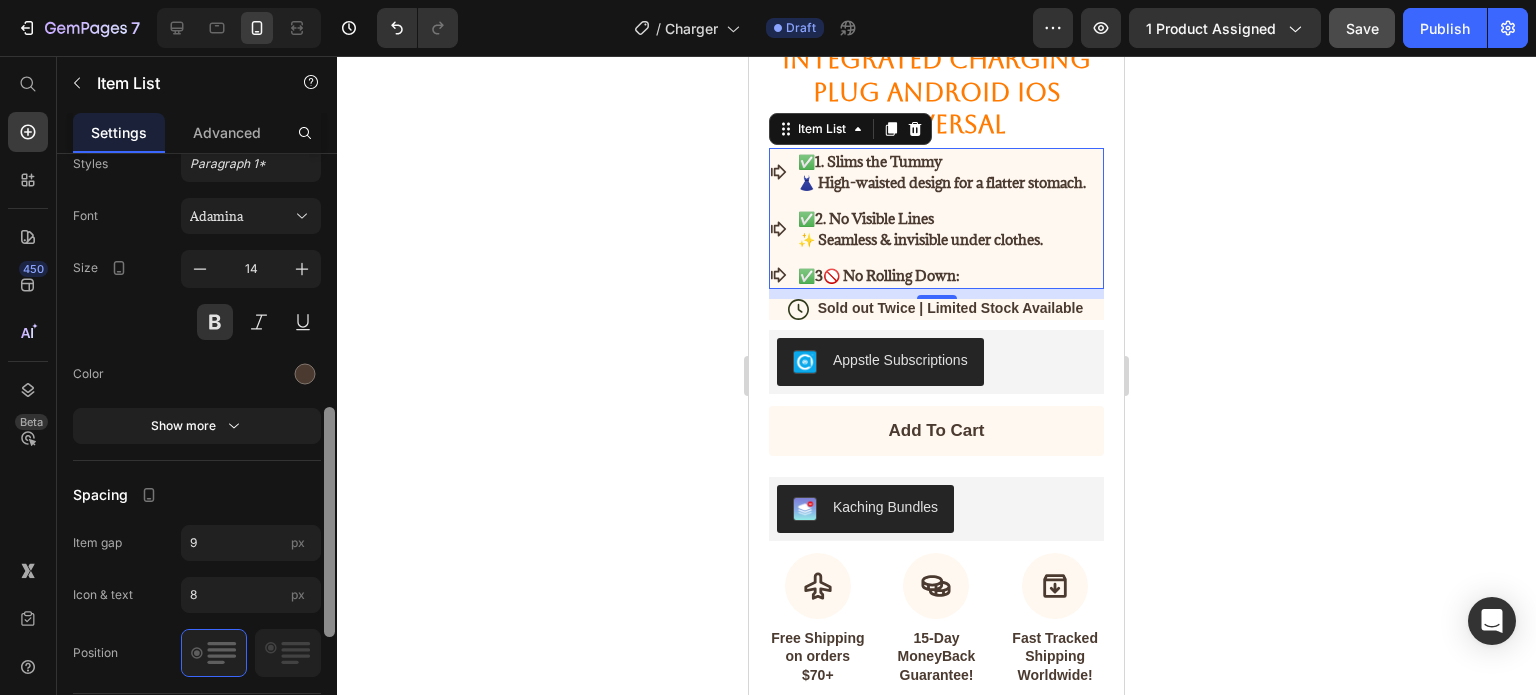 drag, startPoint x: 329, startPoint y: 417, endPoint x: 345, endPoint y: 567, distance: 150.85092 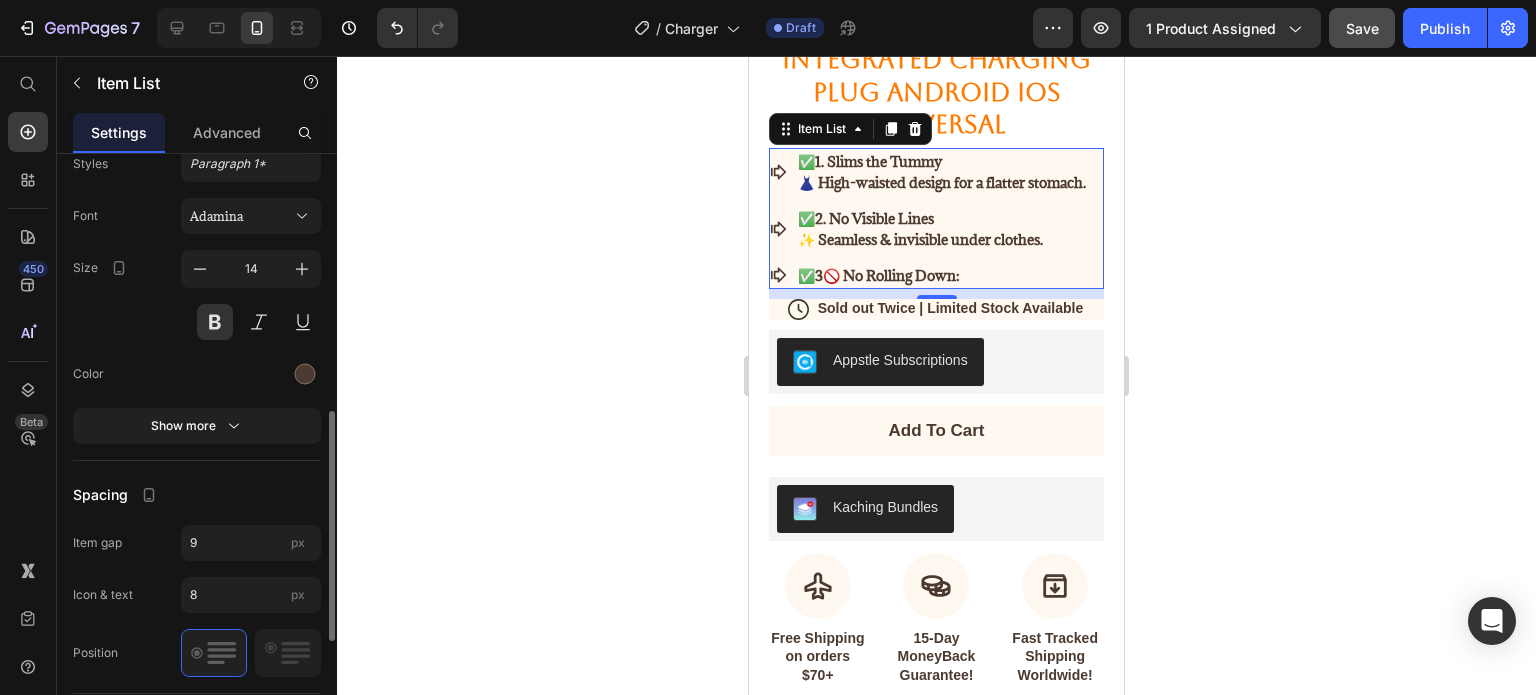 click 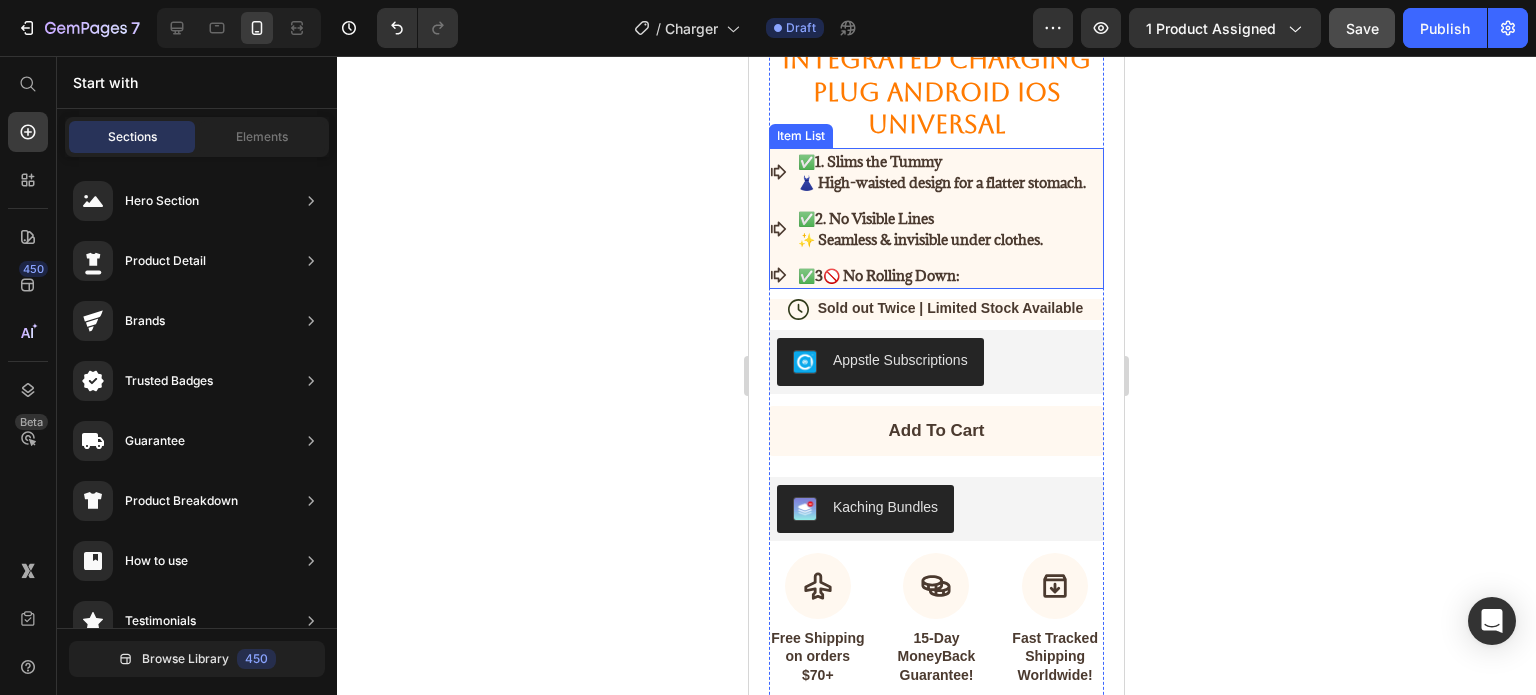 click on "✅  1. Slims the Tummy 👗 High-waisted design for a flatter stomach." at bounding box center (929, 172) 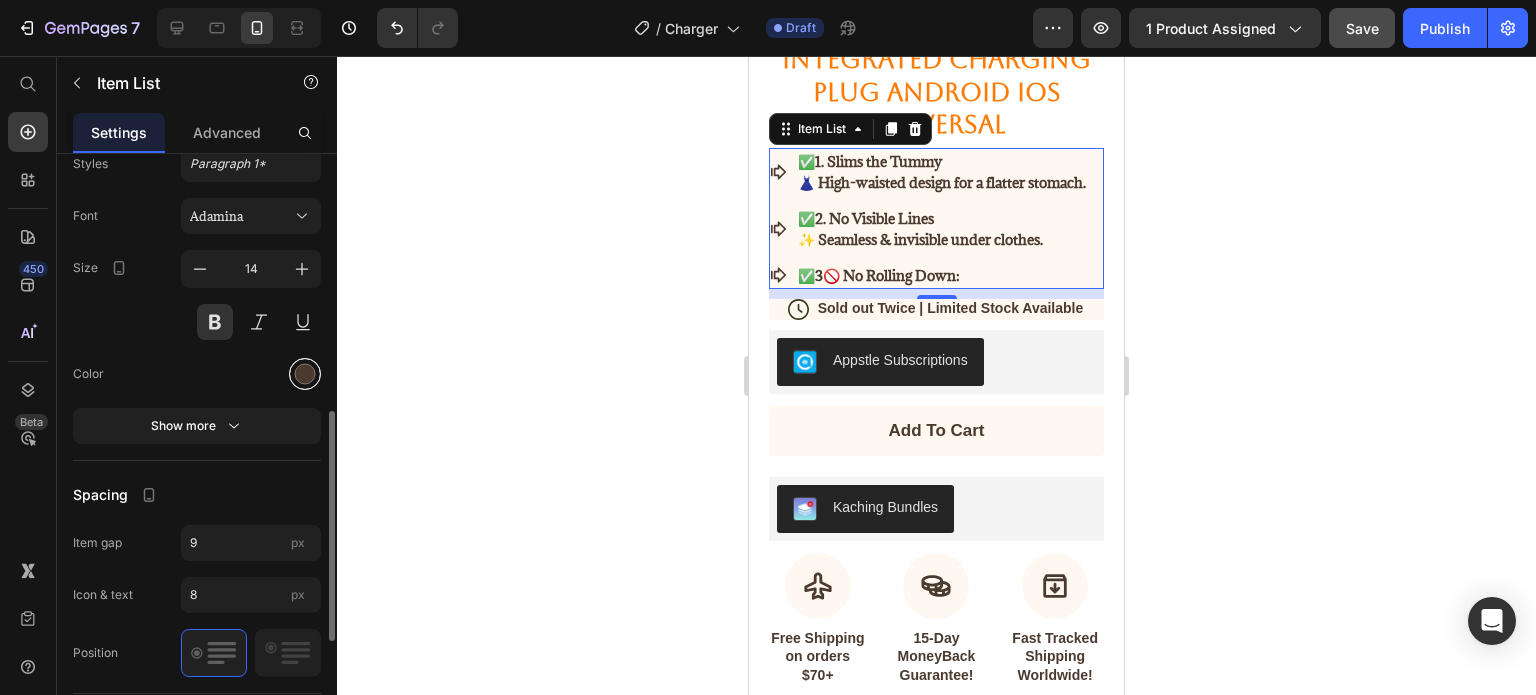 click at bounding box center [305, 373] 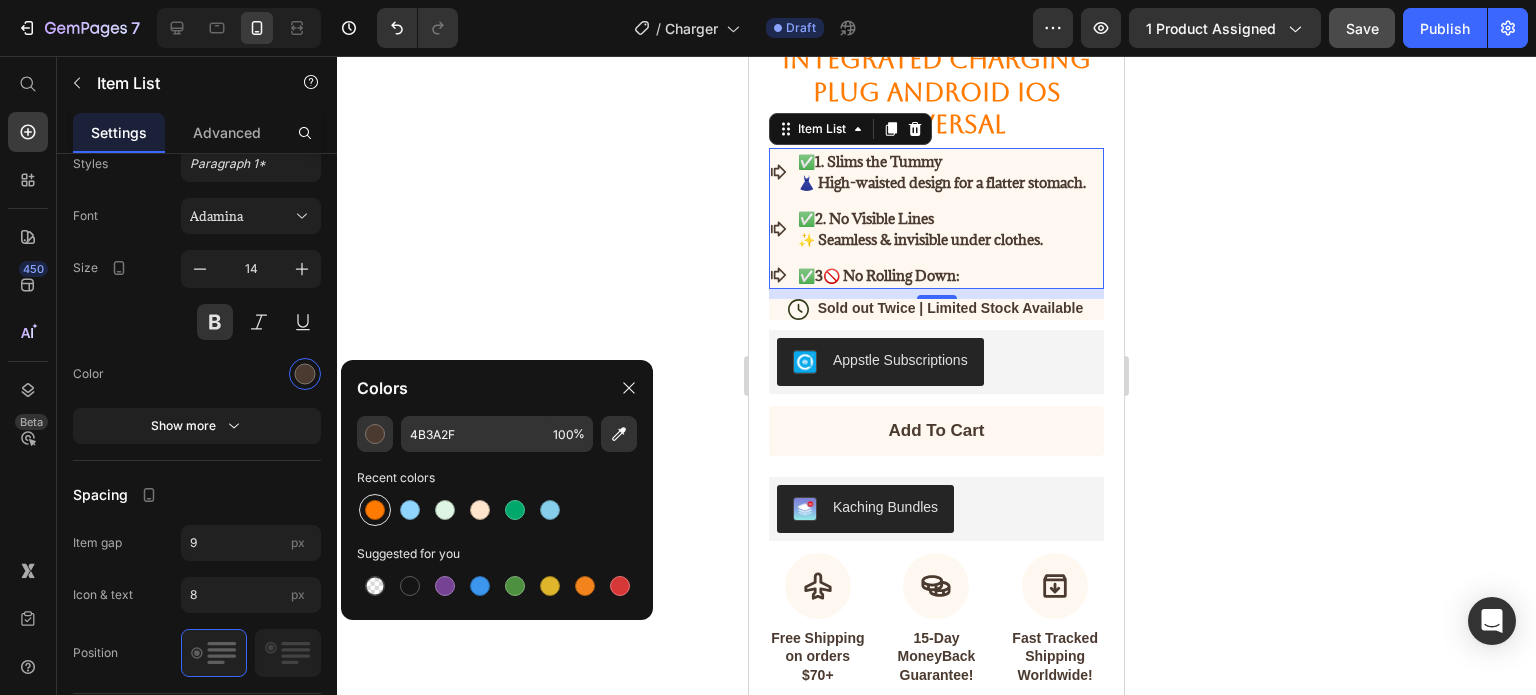 click at bounding box center (375, 510) 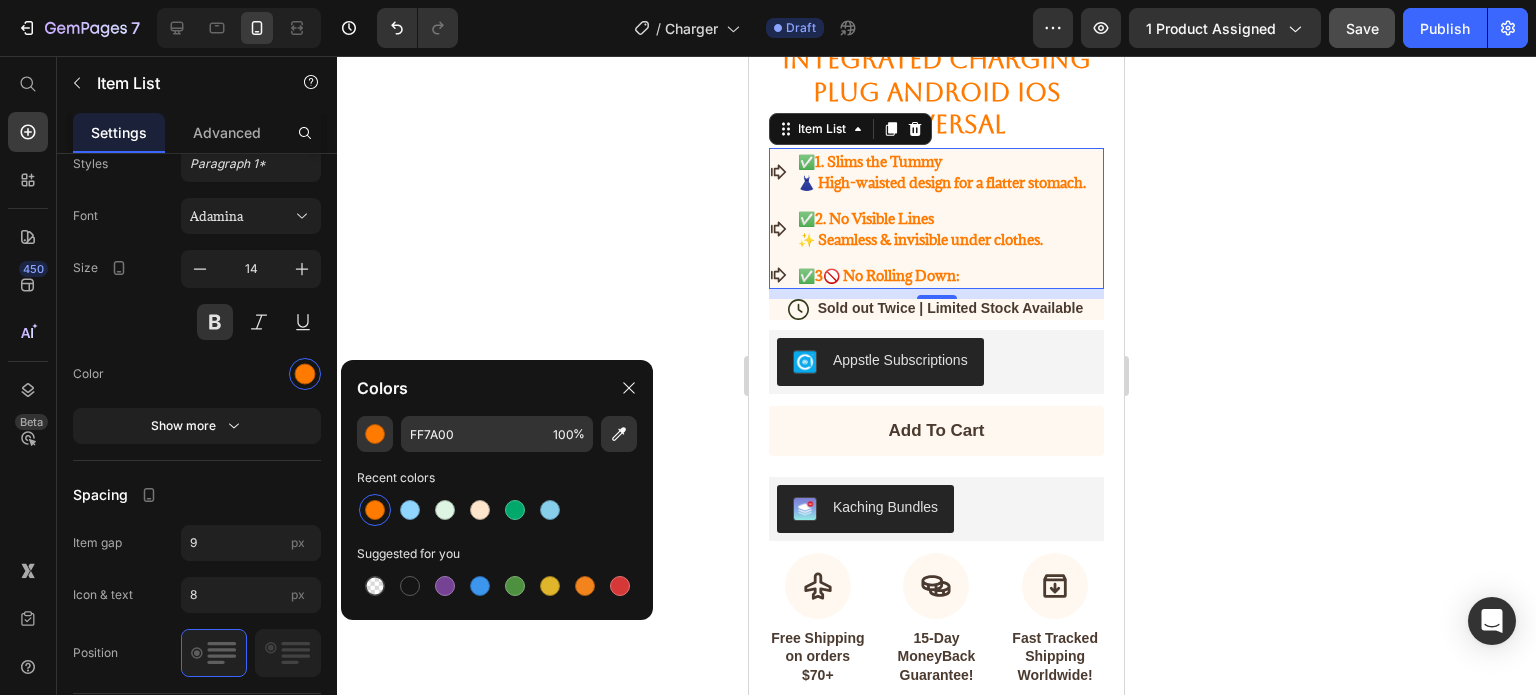 click 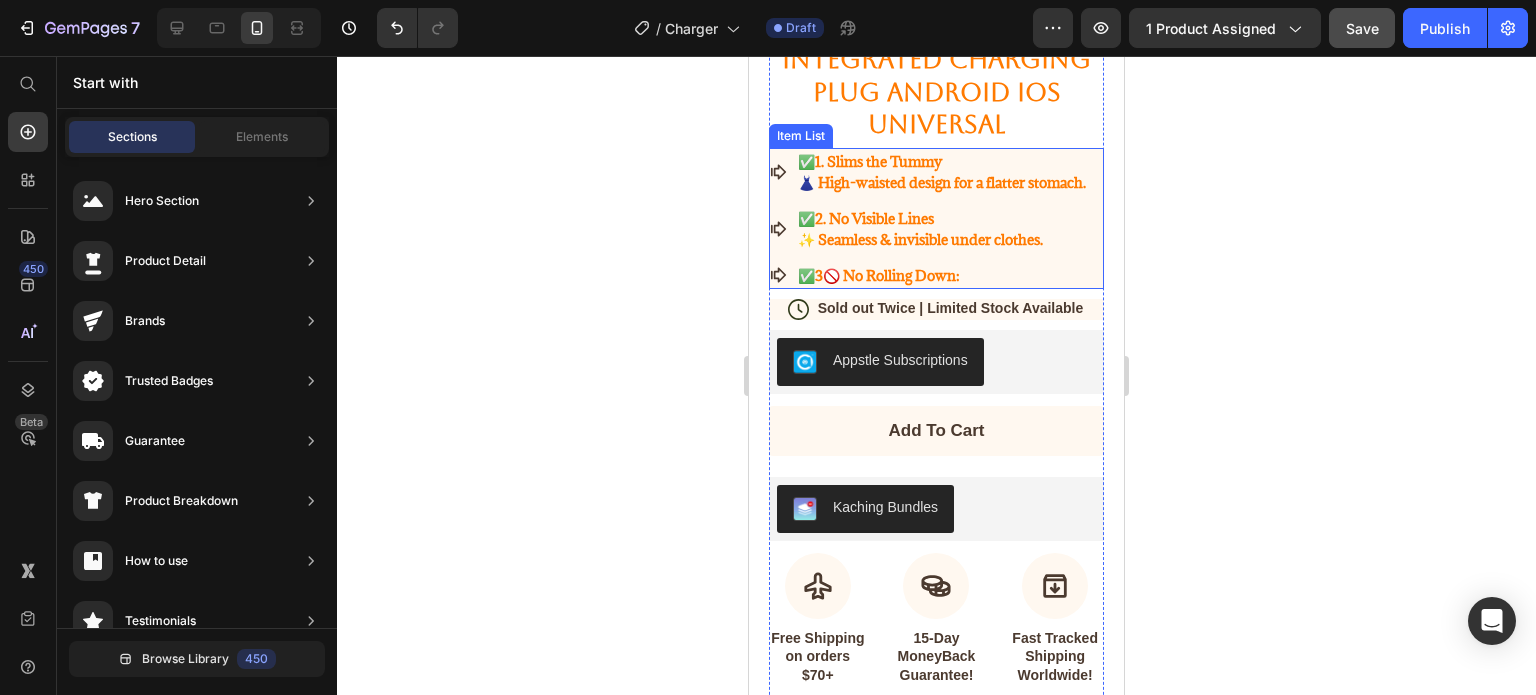 click 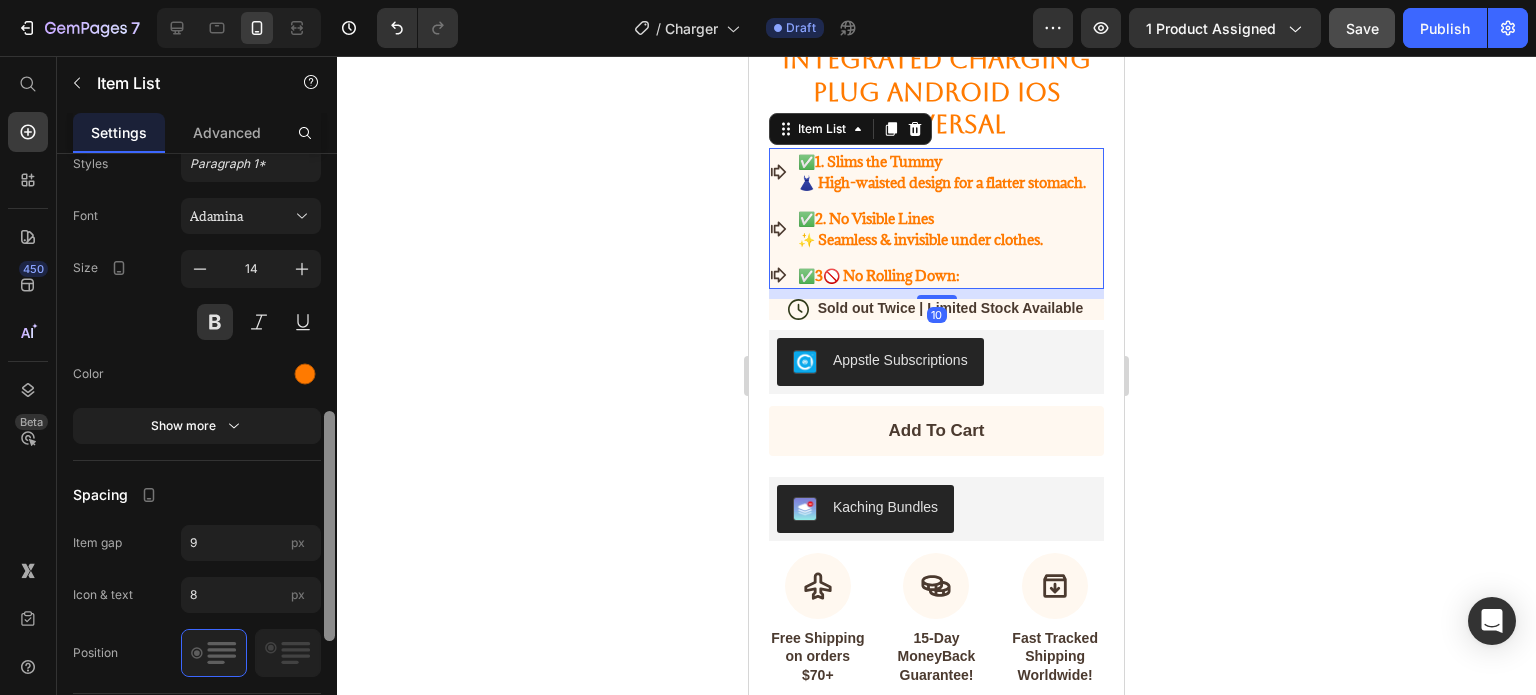 scroll, scrollTop: 71, scrollLeft: 0, axis: vertical 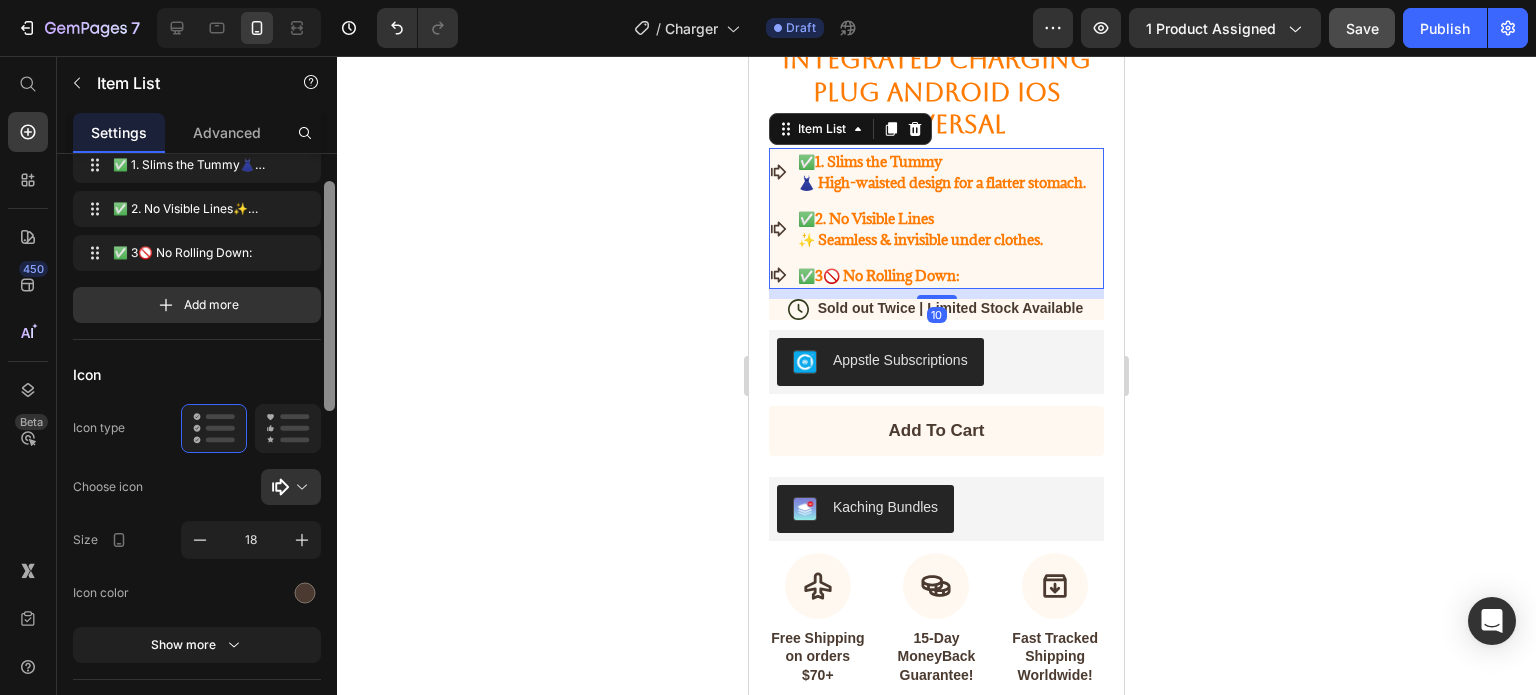 click at bounding box center (329, 453) 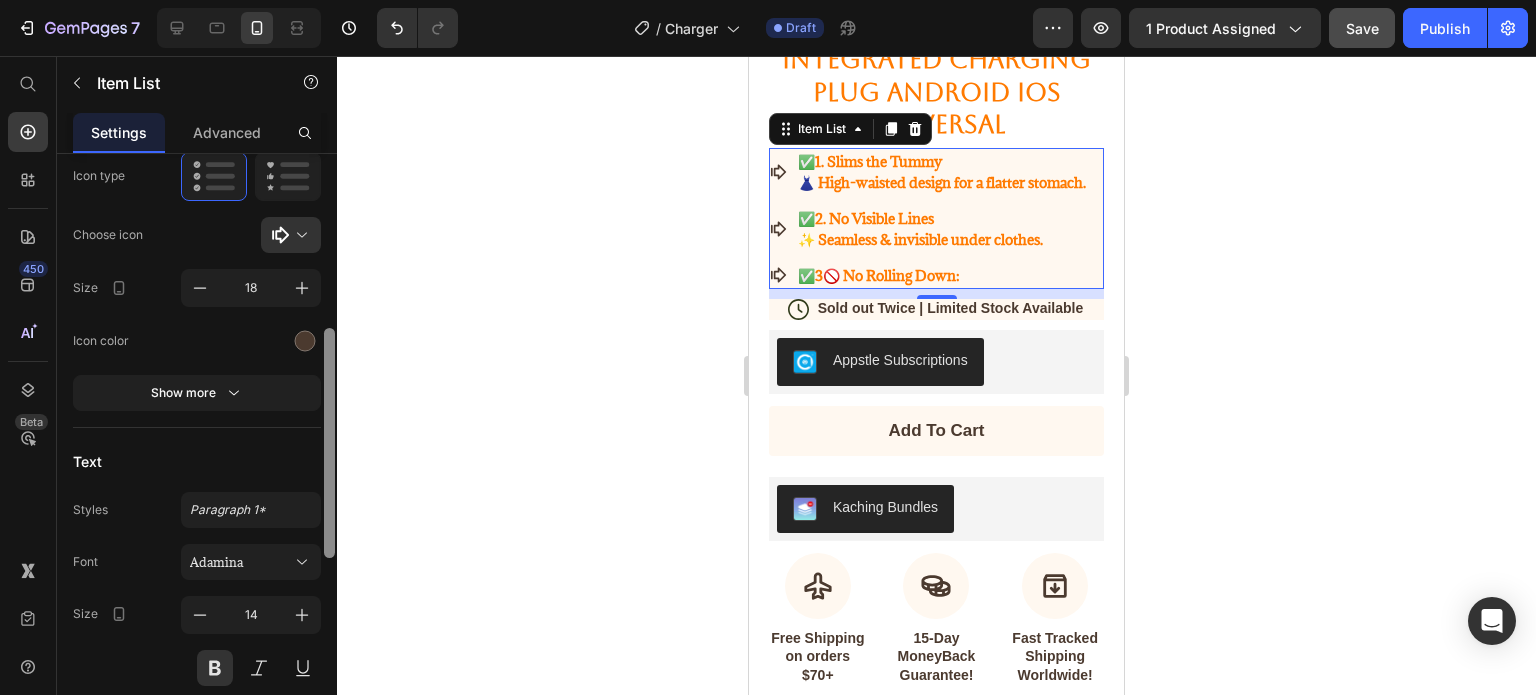 scroll, scrollTop: 361, scrollLeft: 0, axis: vertical 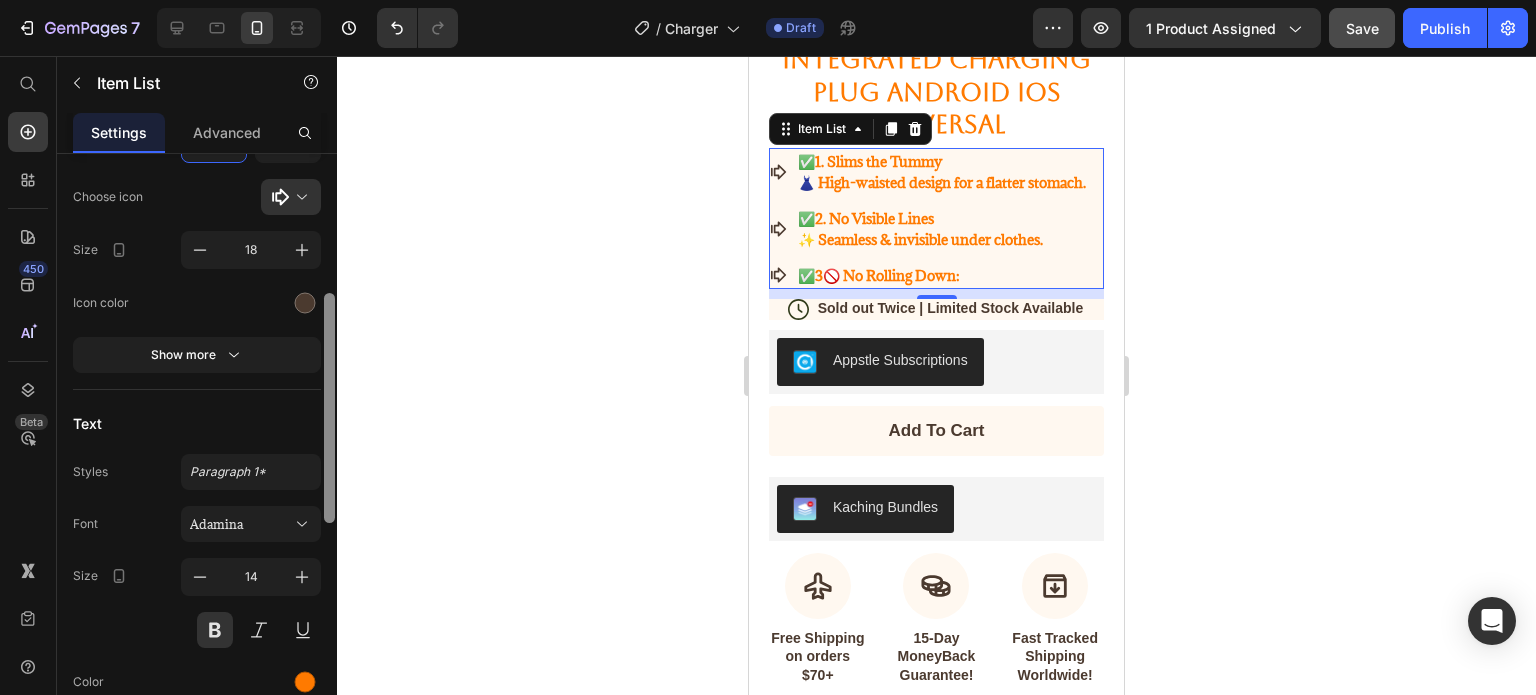 drag, startPoint x: 331, startPoint y: 350, endPoint x: 360, endPoint y: 462, distance: 115.69356 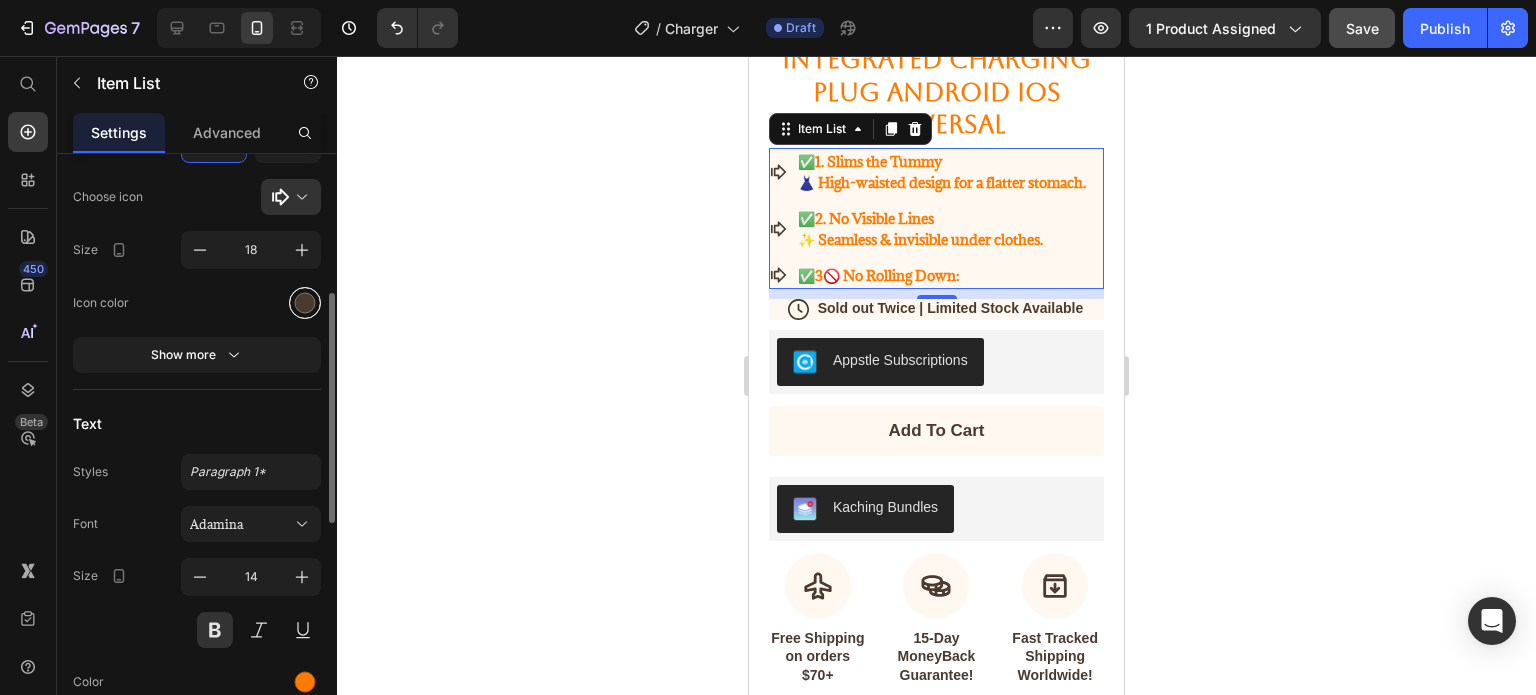 click at bounding box center [305, 303] 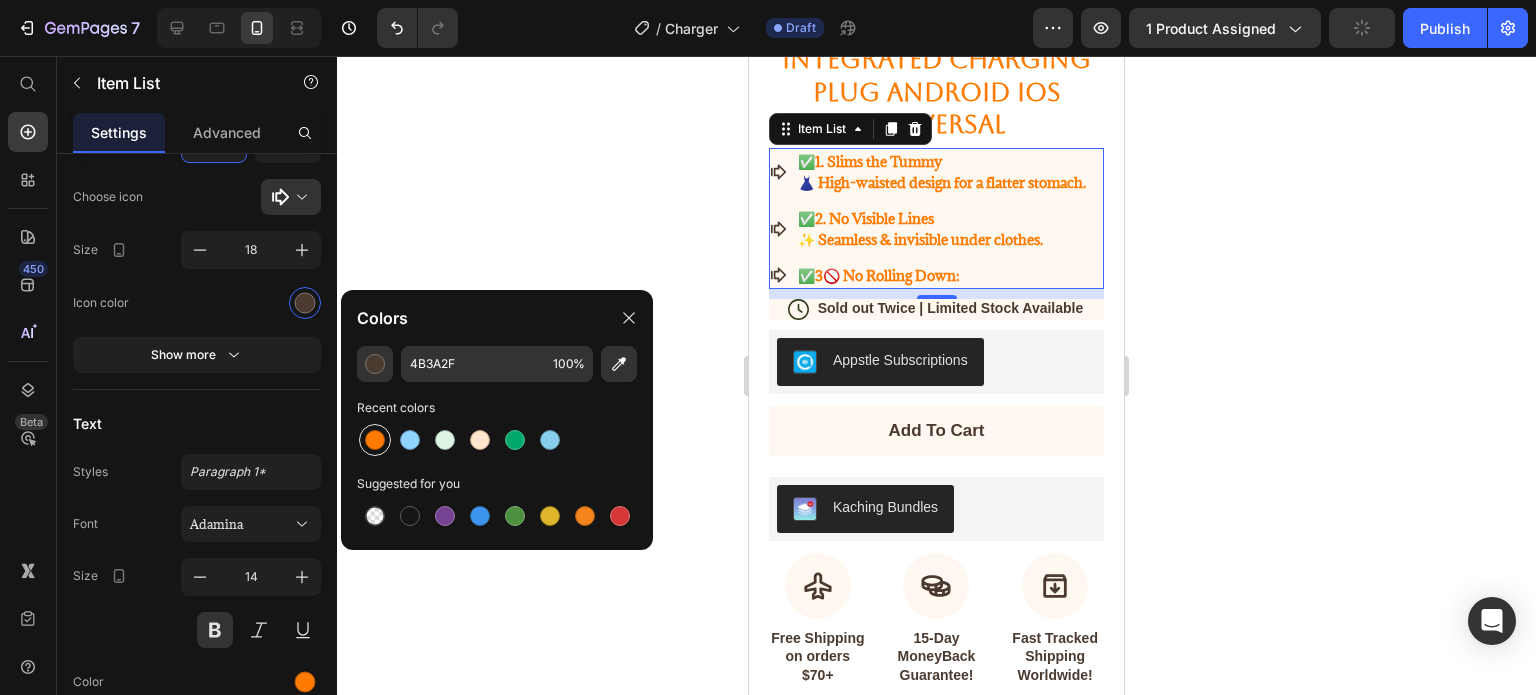 click at bounding box center [375, 440] 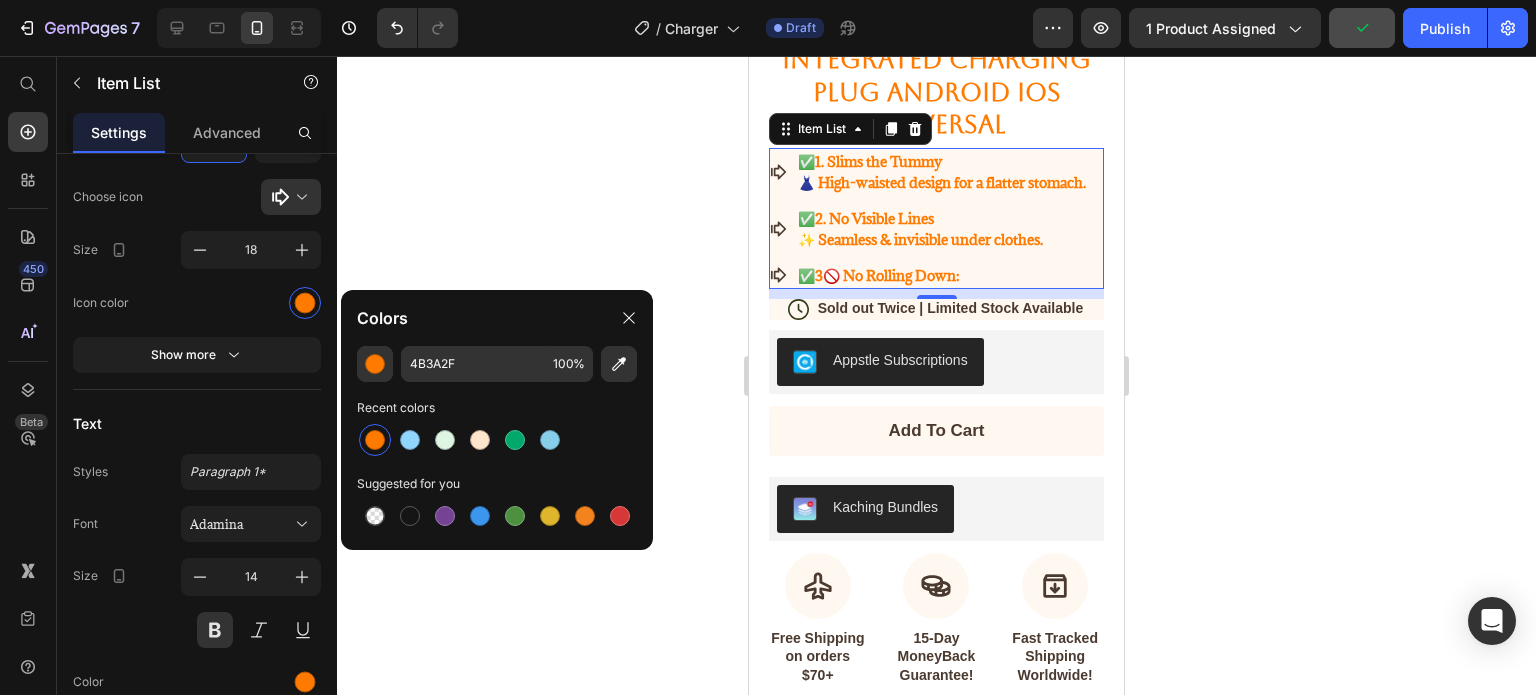 type on "FF7A00" 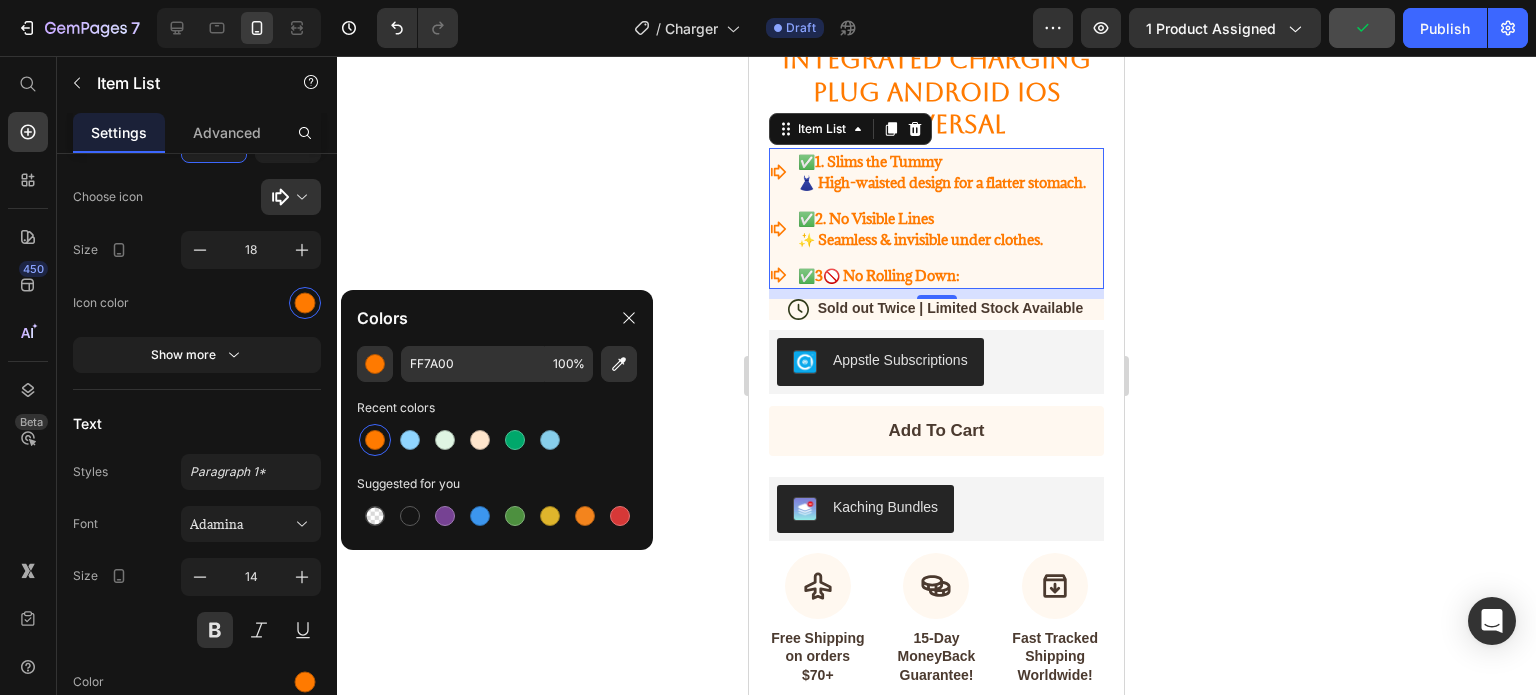 click 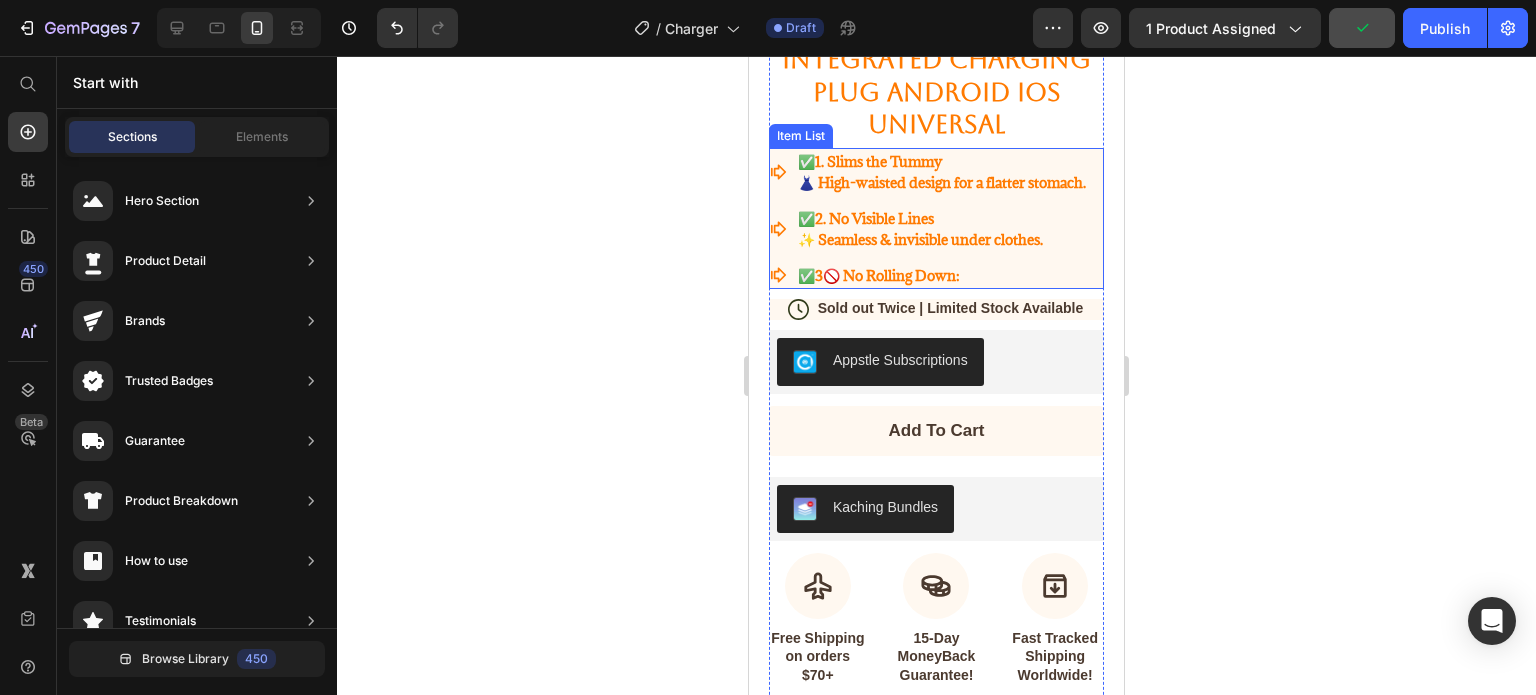 click on "✅  1. Slims the Tummy 👗 High-waisted design for a flatter stomach." at bounding box center [929, 172] 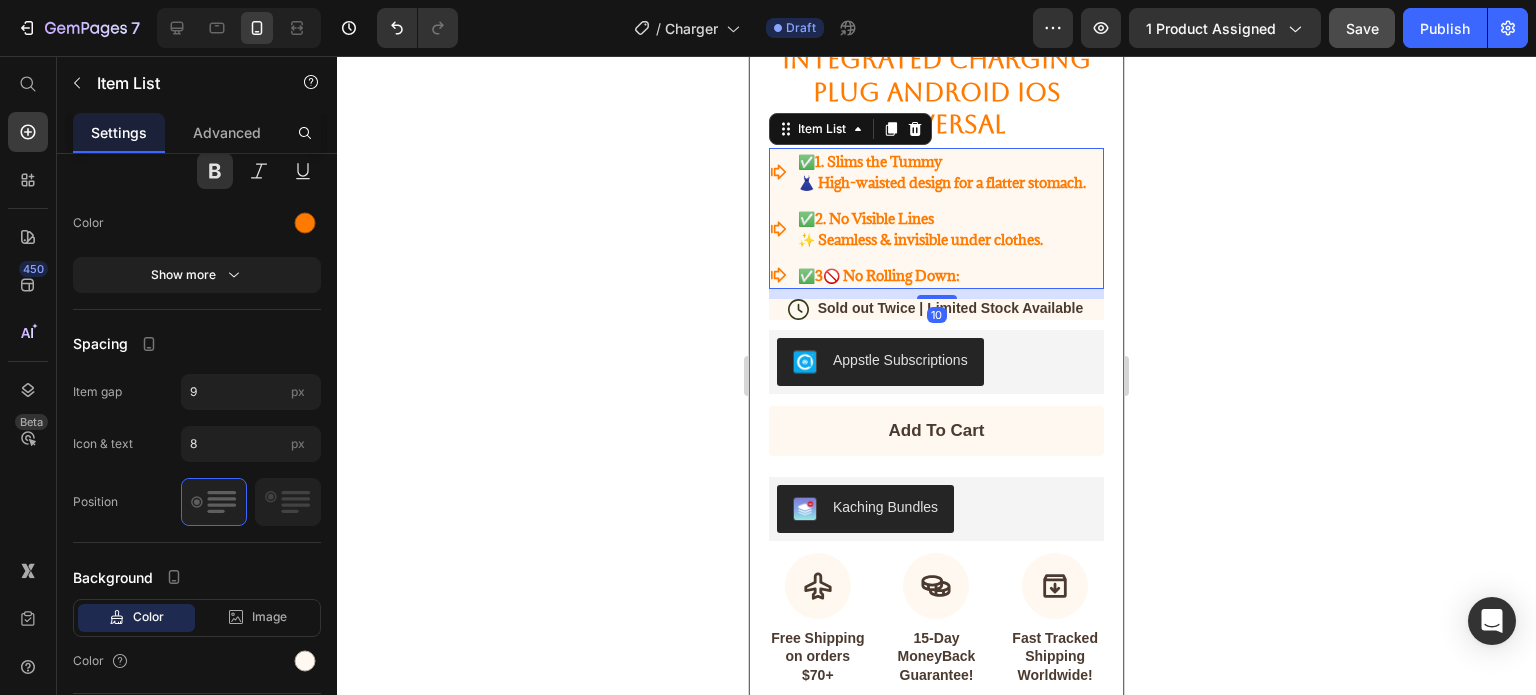 scroll, scrollTop: 954, scrollLeft: 0, axis: vertical 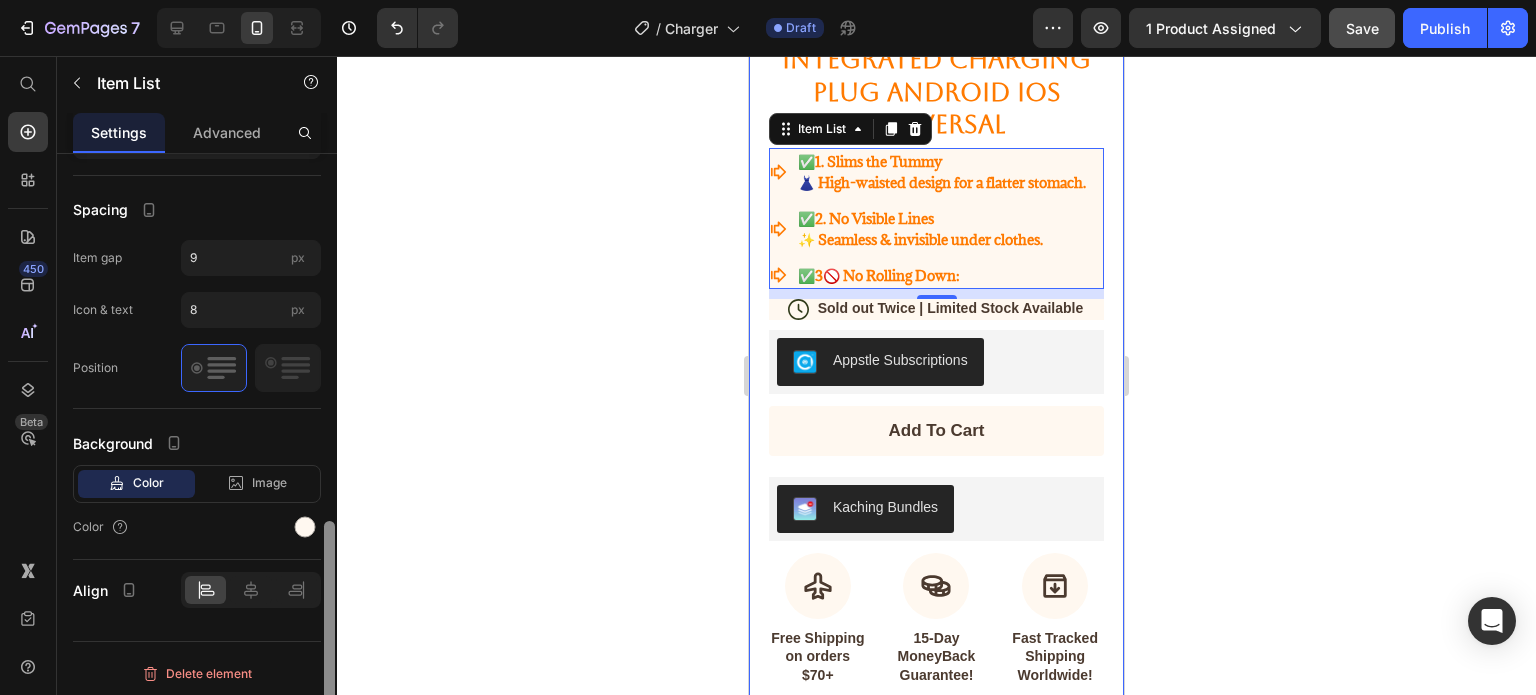 drag, startPoint x: 326, startPoint y: 315, endPoint x: 320, endPoint y: 645, distance: 330.05453 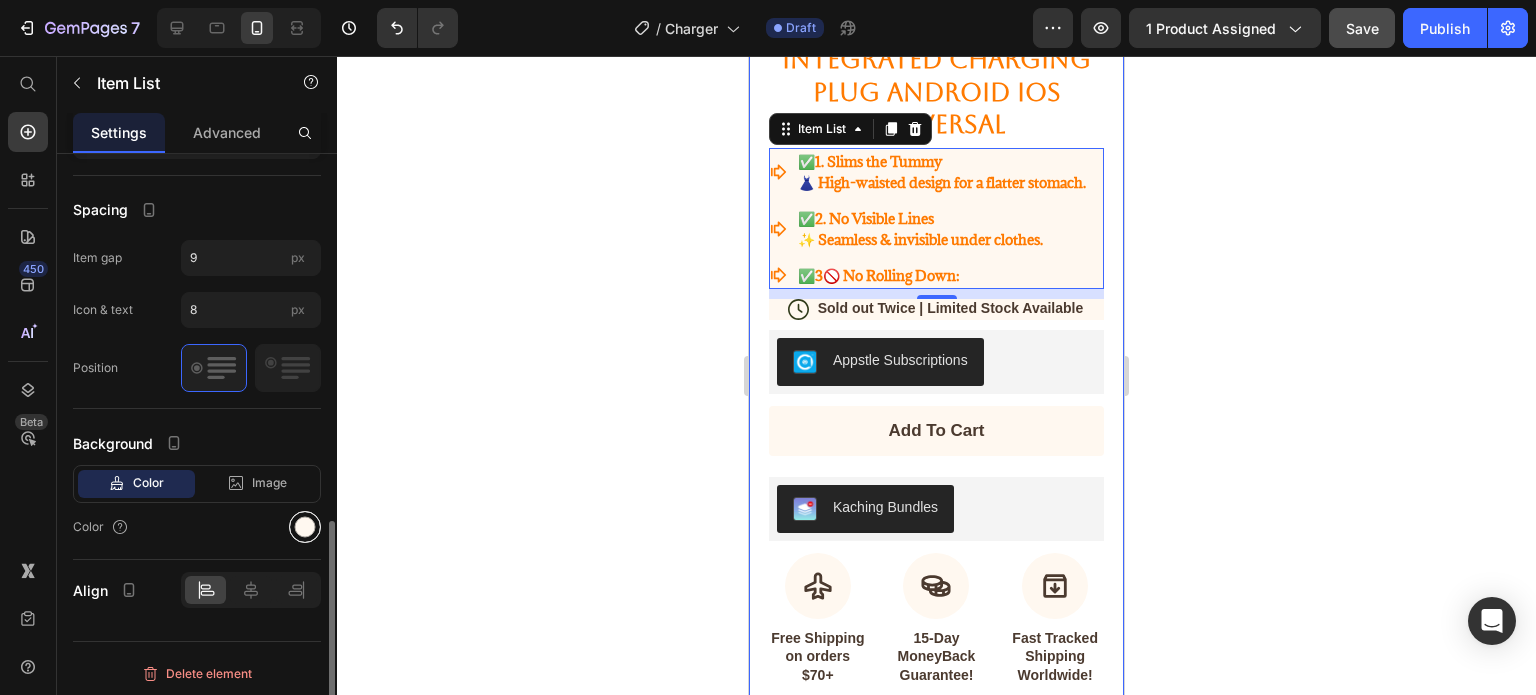 click at bounding box center [305, 527] 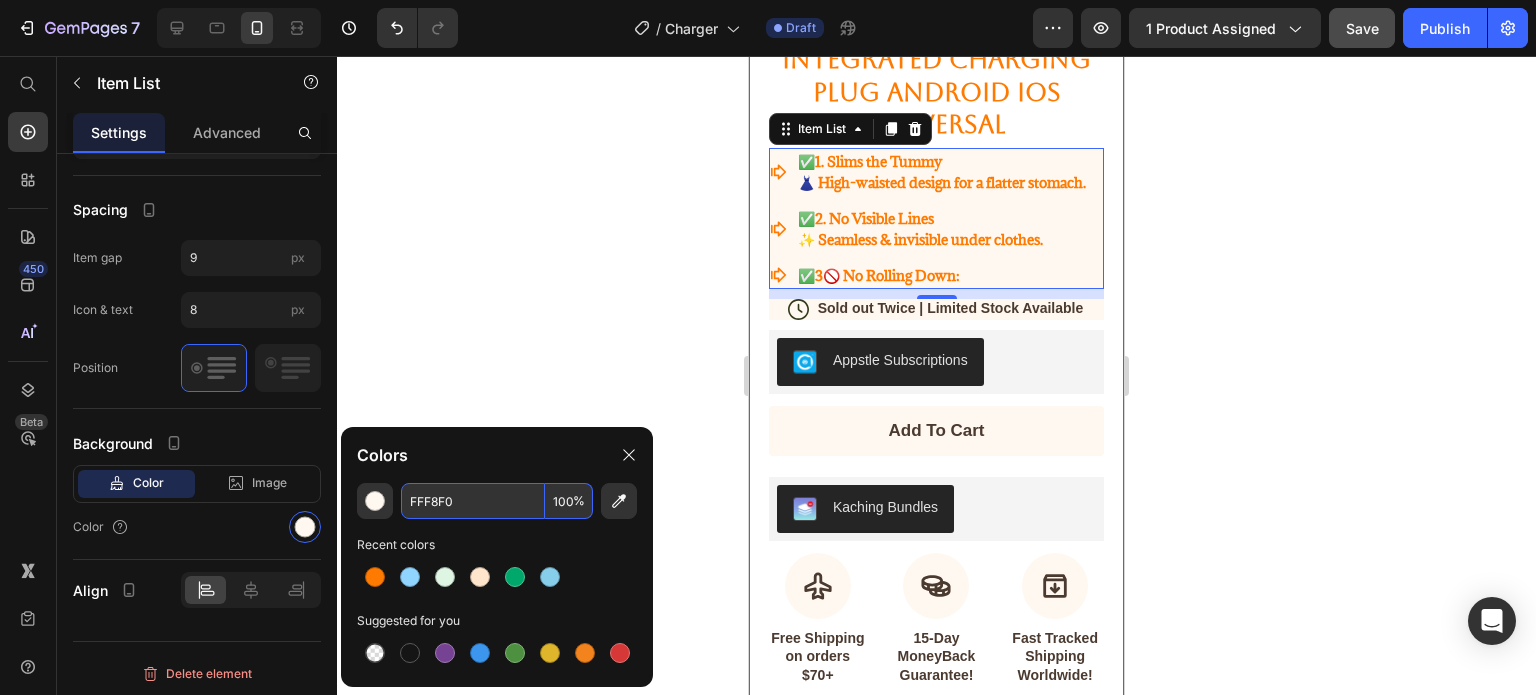 click on "FFF8F0" at bounding box center [473, 501] 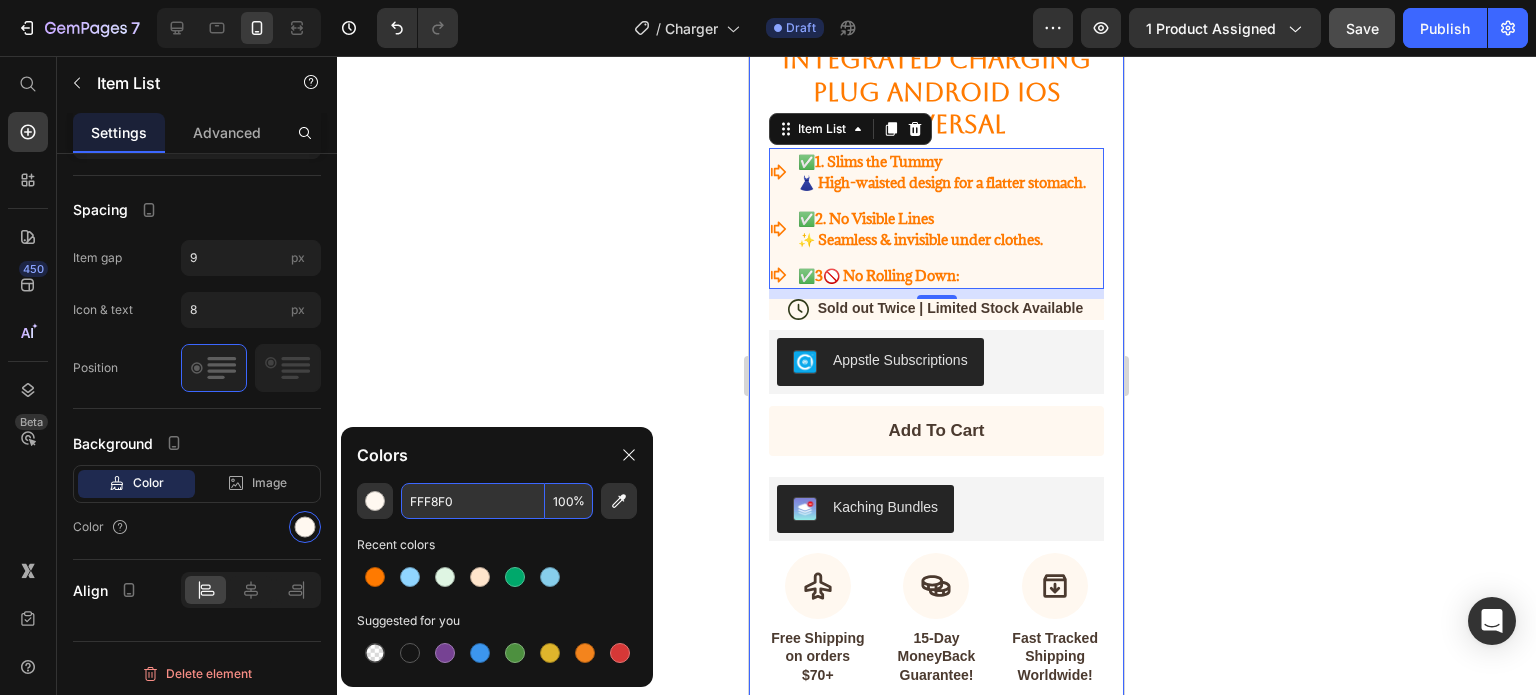 paste on "#DFF5E3" 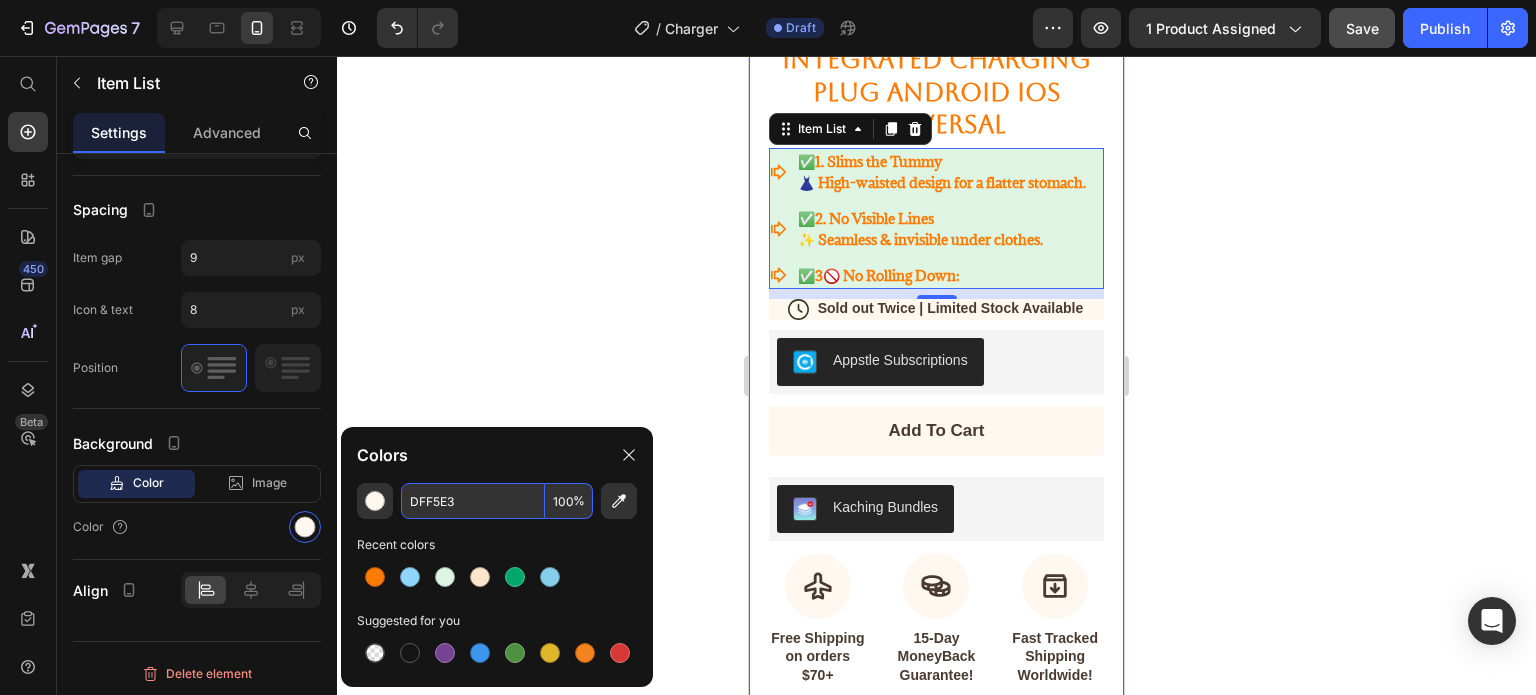 type on "DFF5E3" 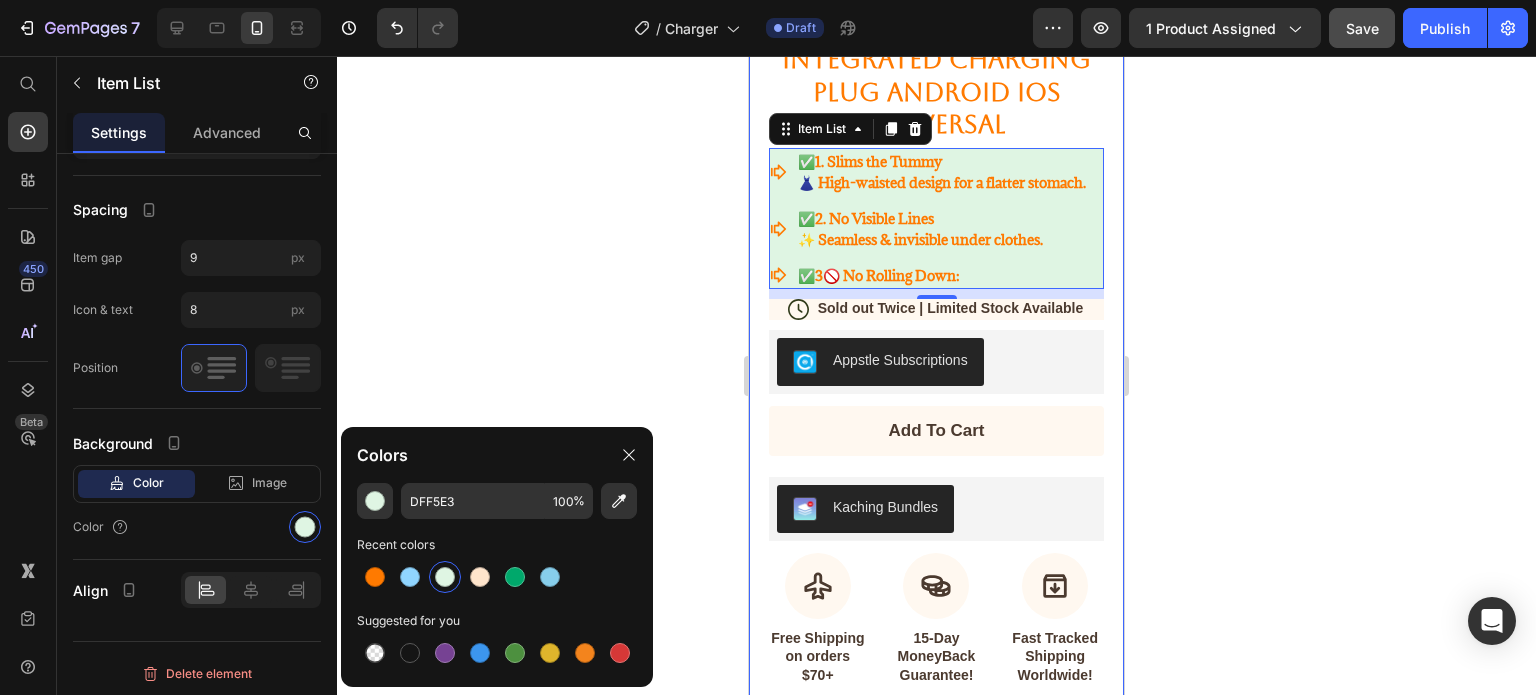 click 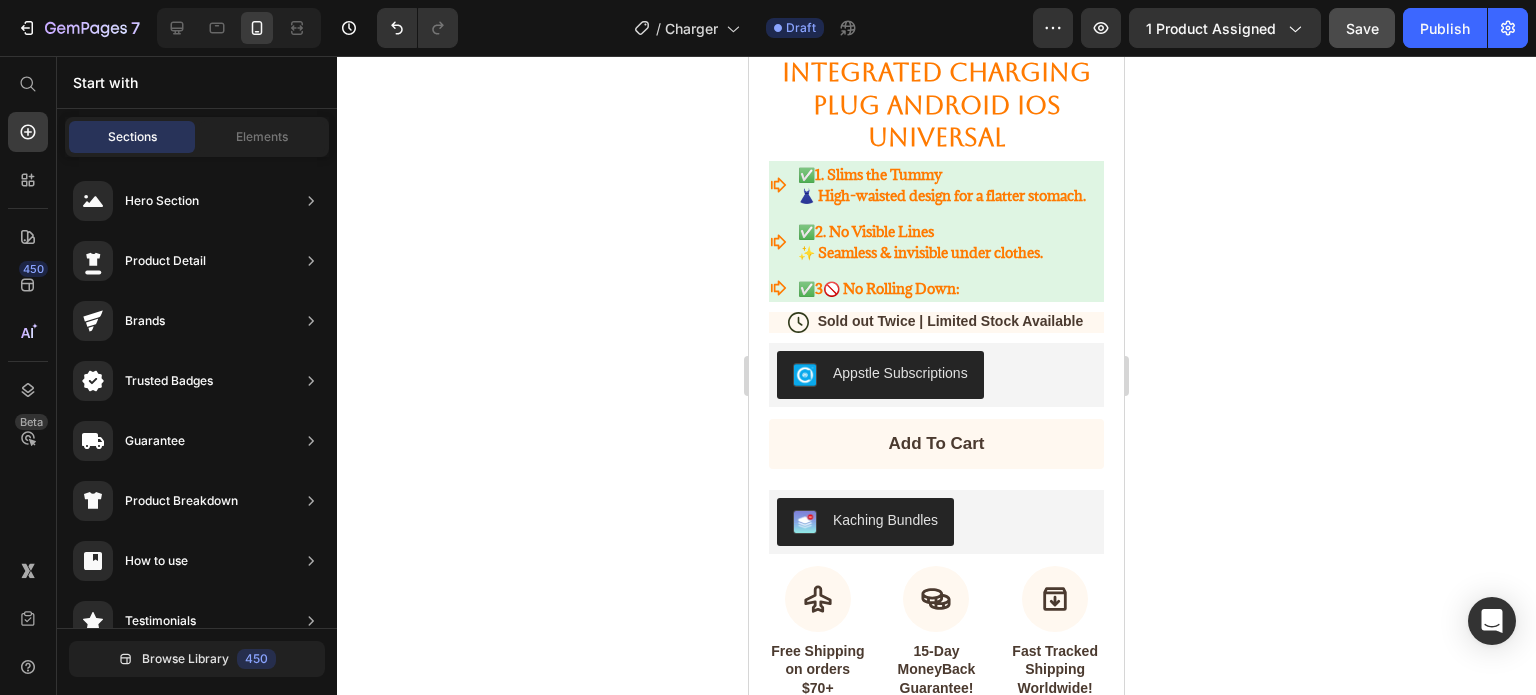 scroll, scrollTop: 600, scrollLeft: 0, axis: vertical 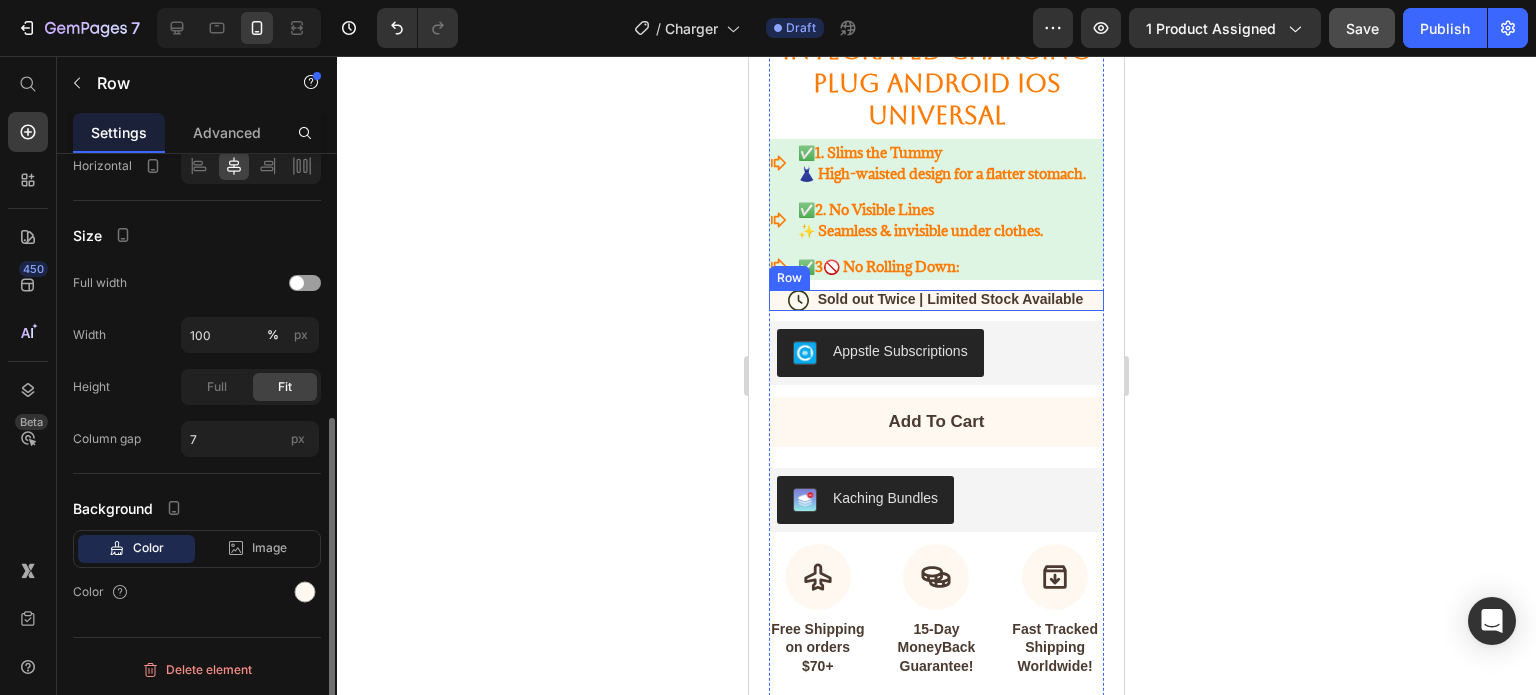 click on "Icon Sold out Twice | Limited Stock Available Text Block Row" at bounding box center [936, 300] 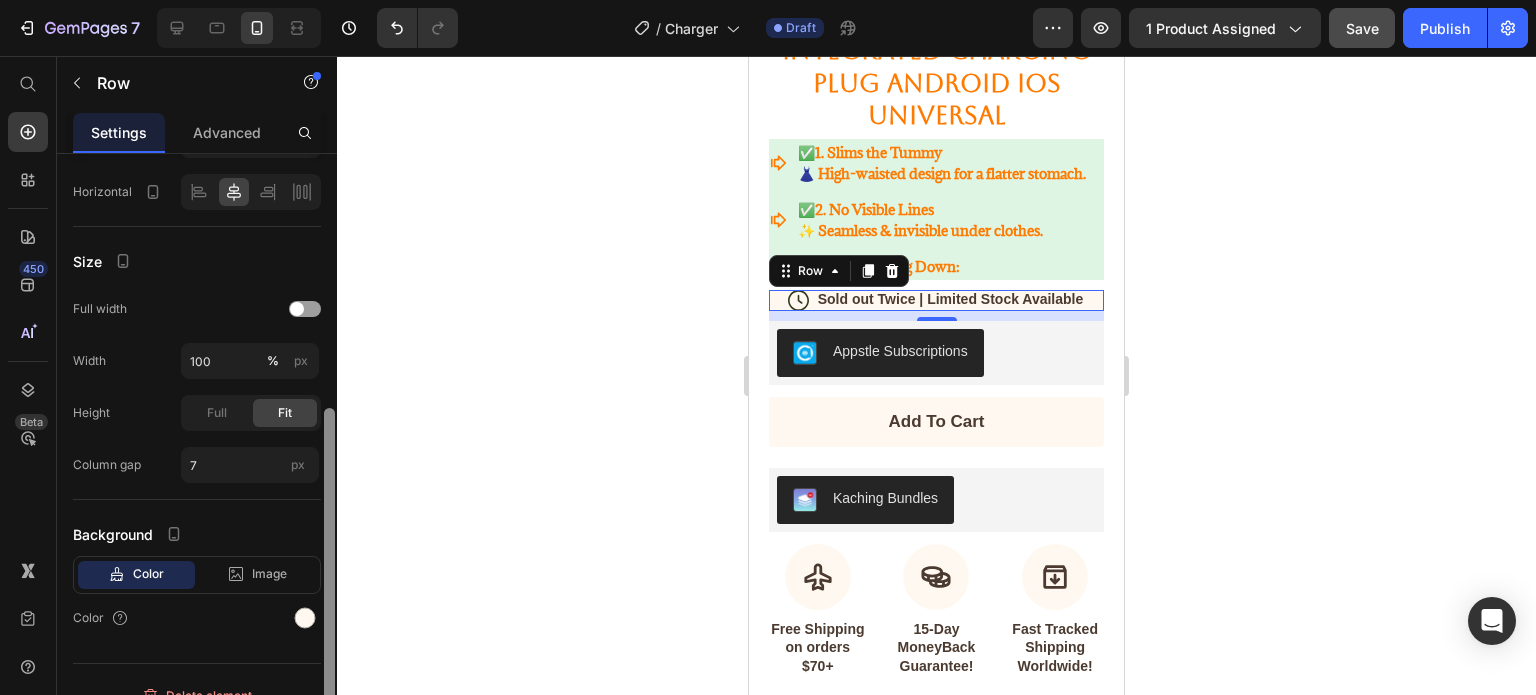 scroll, scrollTop: 464, scrollLeft: 0, axis: vertical 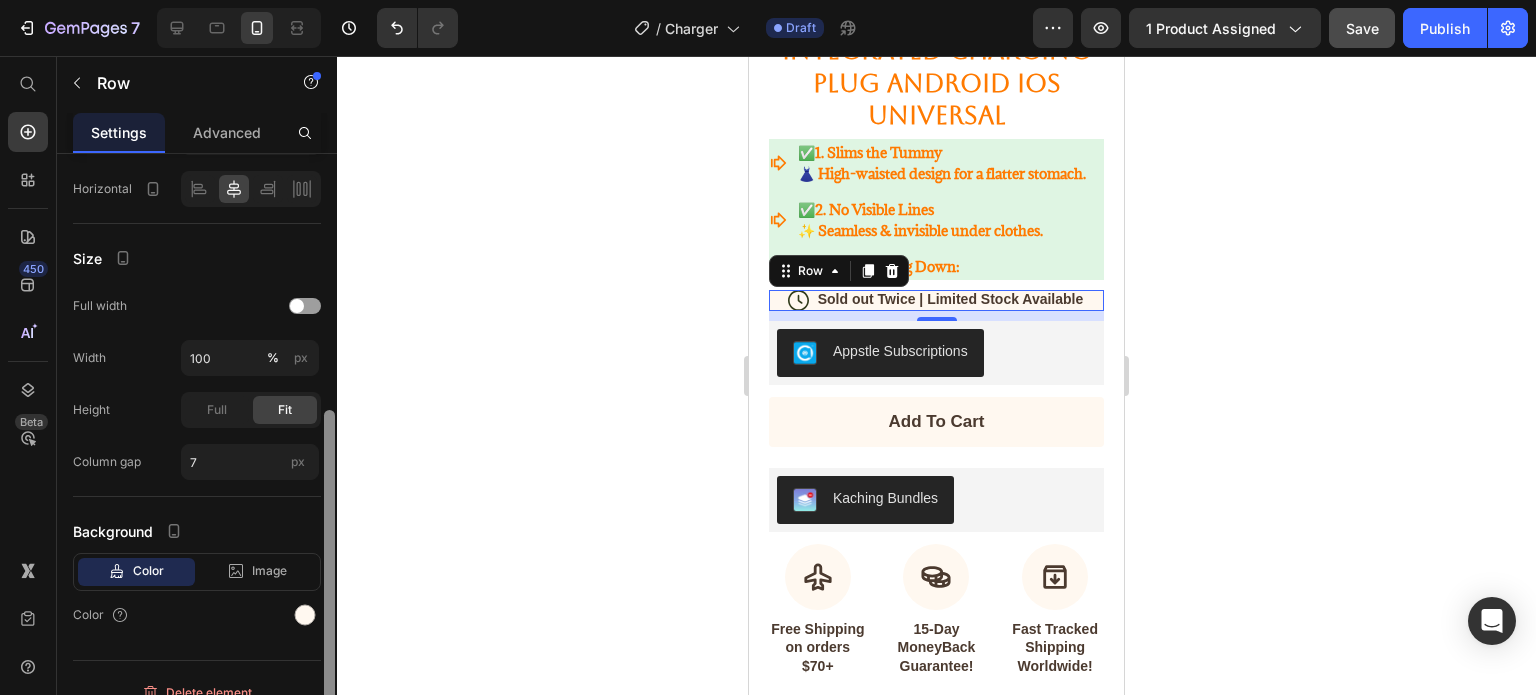 drag, startPoint x: 332, startPoint y: 440, endPoint x: 325, endPoint y: 697, distance: 257.0953 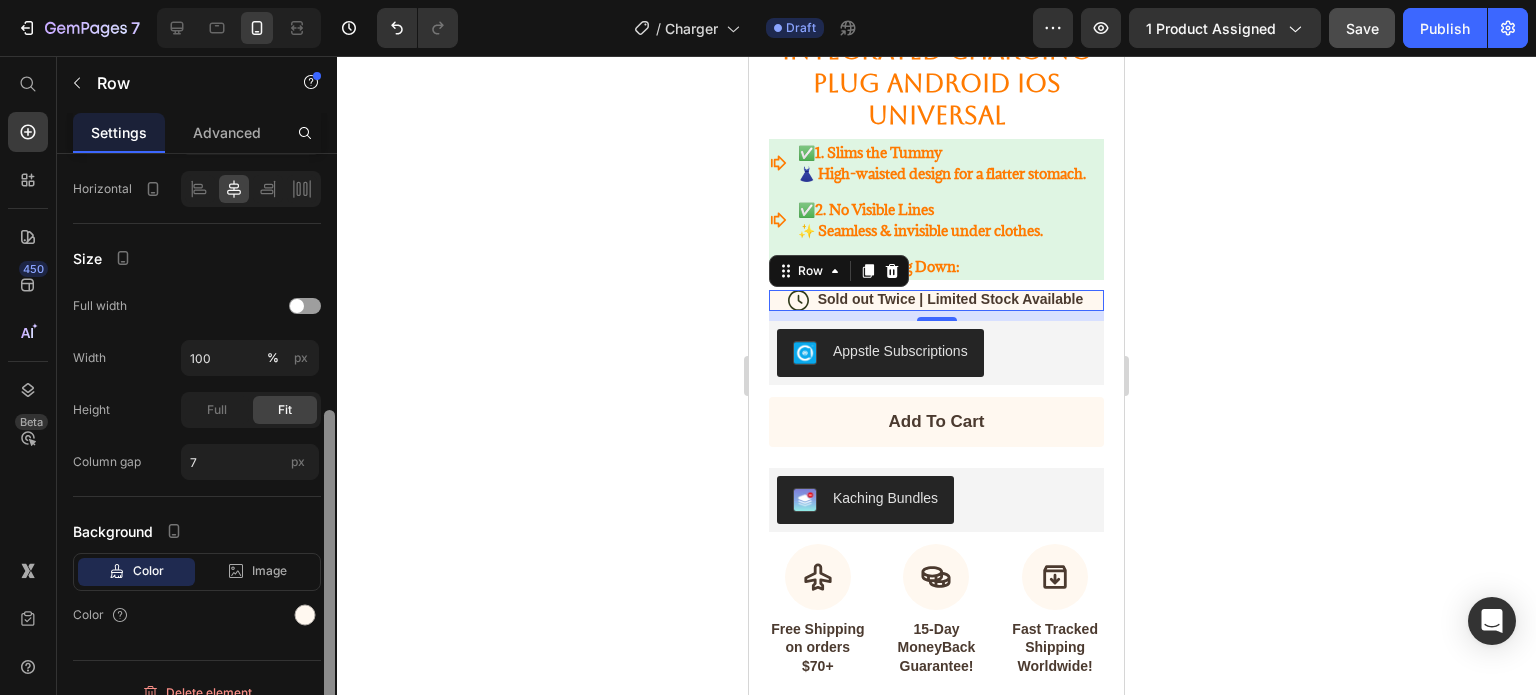 click on "7  Version history  /  Charger Draft Preview 1 product assigned  Save   Publish  450 Beta Start with Sections Elements Hero Section Product Detail Brands Trusted Badges Guarantee Product Breakdown How to use Testimonials Compare Bundle FAQs Social Proof Brand Story Product List Collection Blog List Contact Sticky Add to Cart Custom Footer Browse Library 450 Layout
Row
Row
Row
Row Text
Heading
Text Block Button
Button
Button
Sticky Back to top Media
Image" at bounding box center (768, 0) 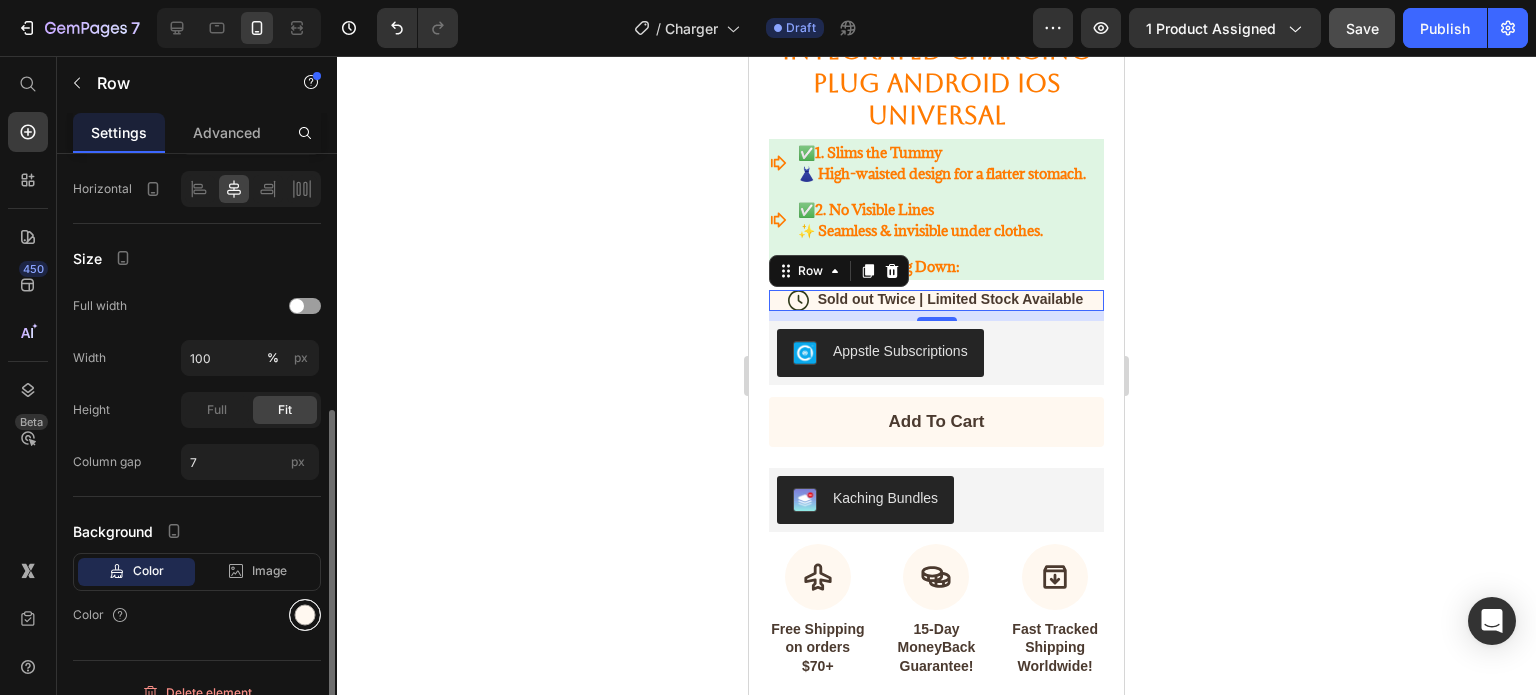 click at bounding box center [305, 615] 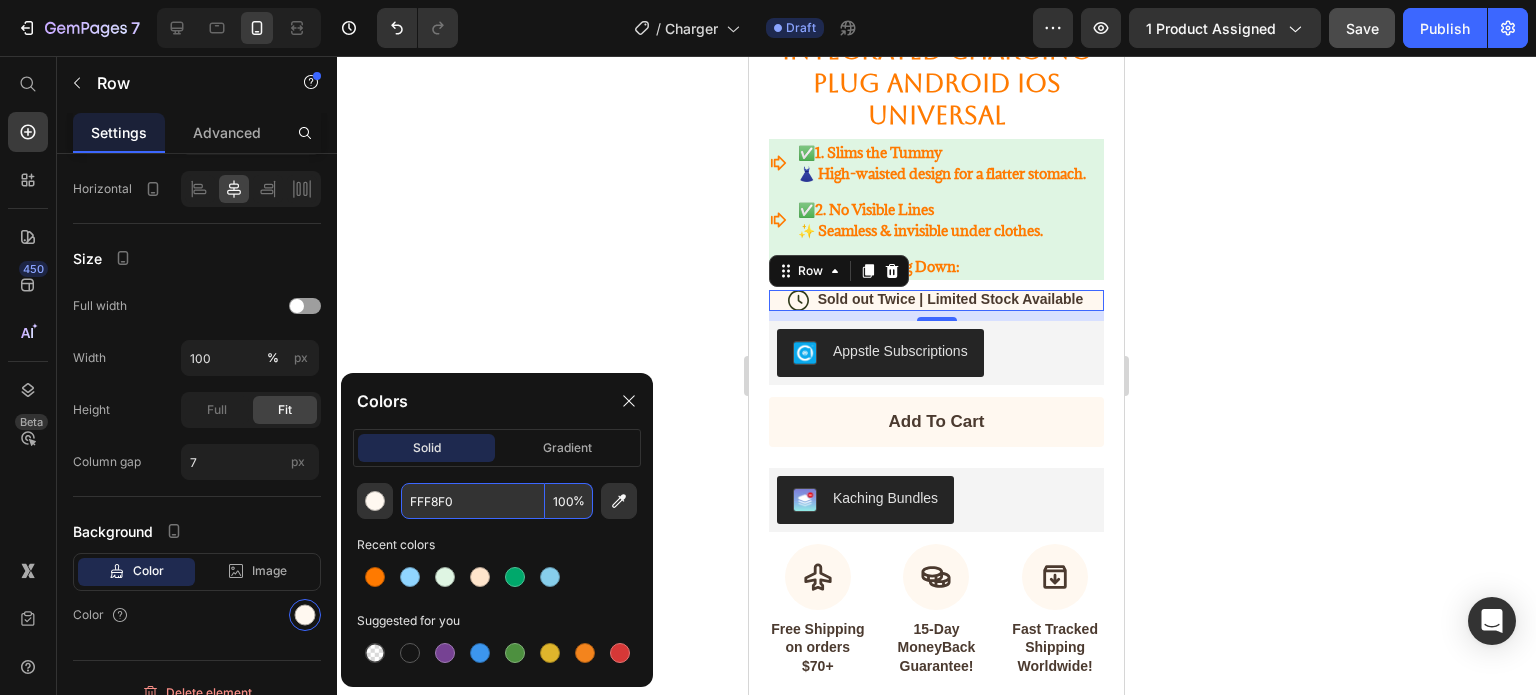 click on "FFF8F0" at bounding box center [473, 501] 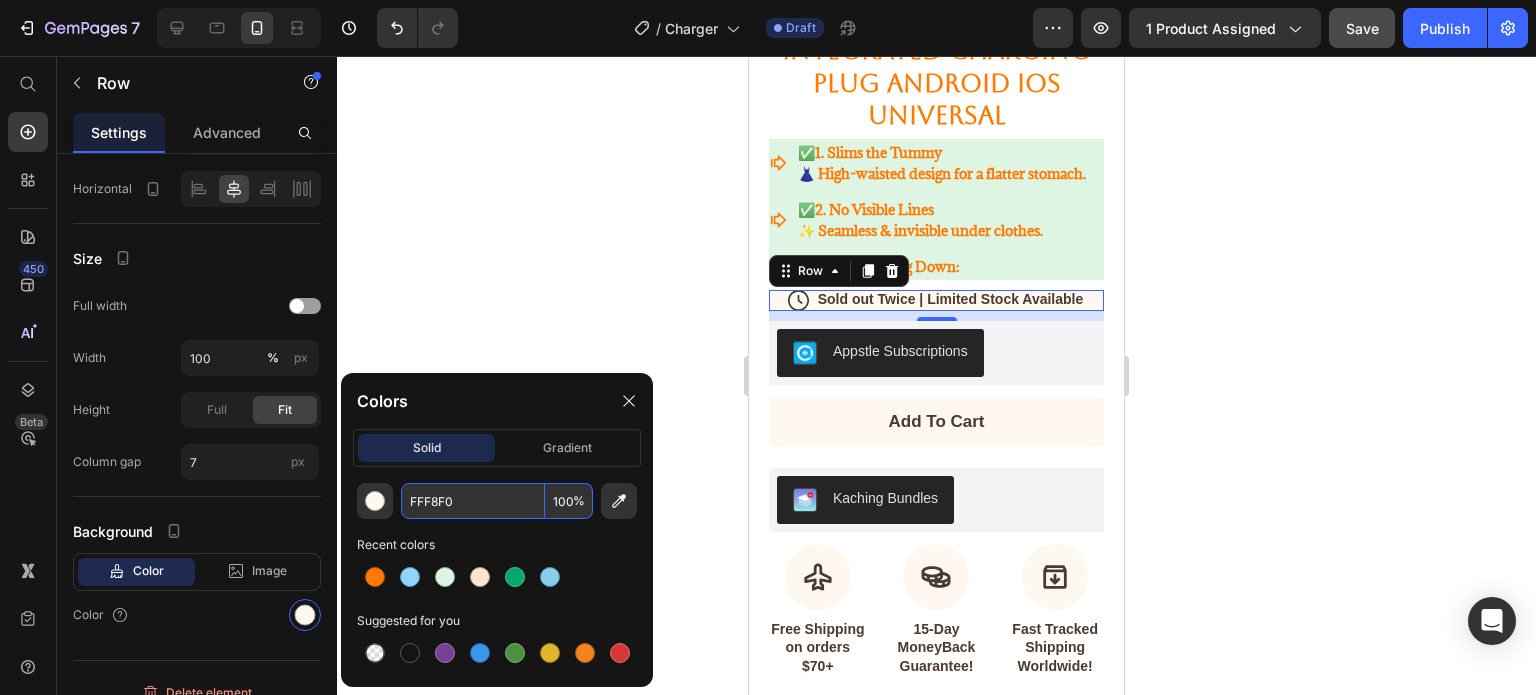 paste on "#DFF5E3" 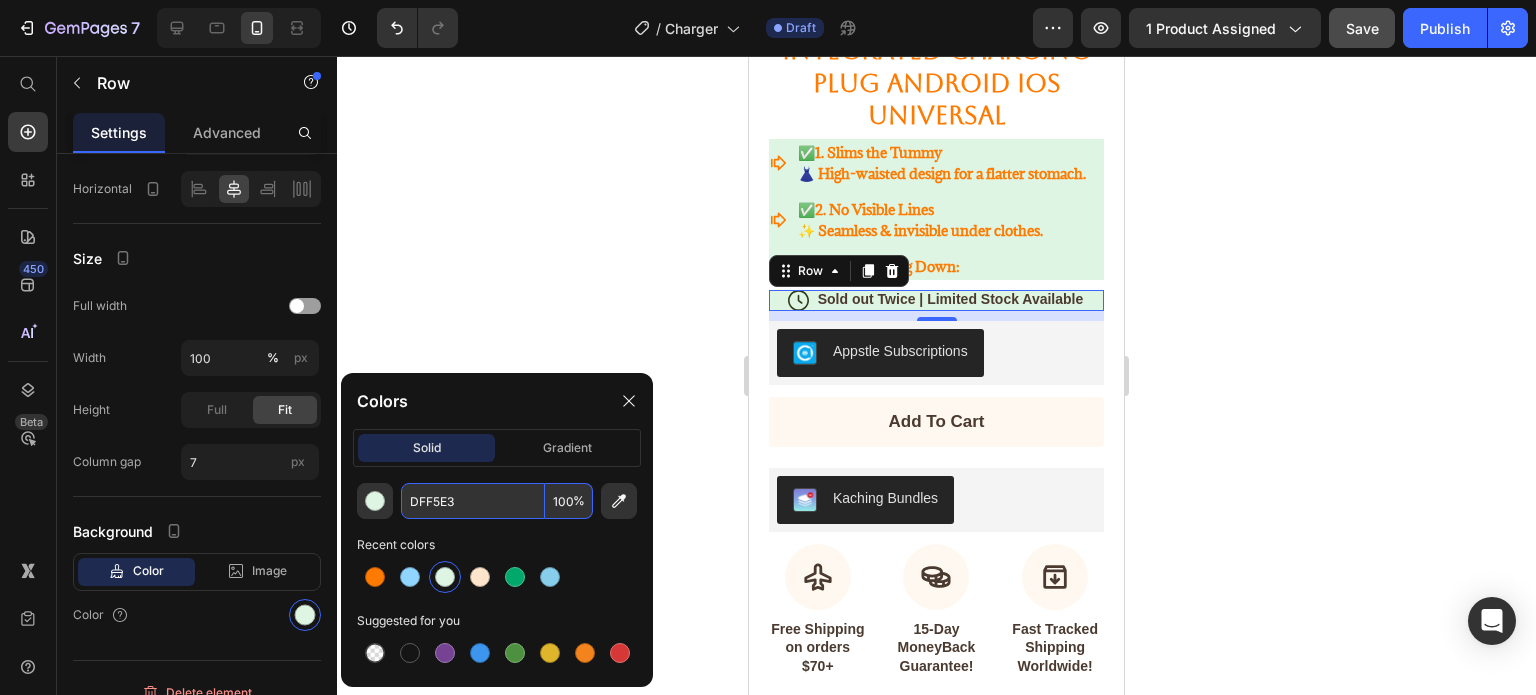type on "DFF5E3" 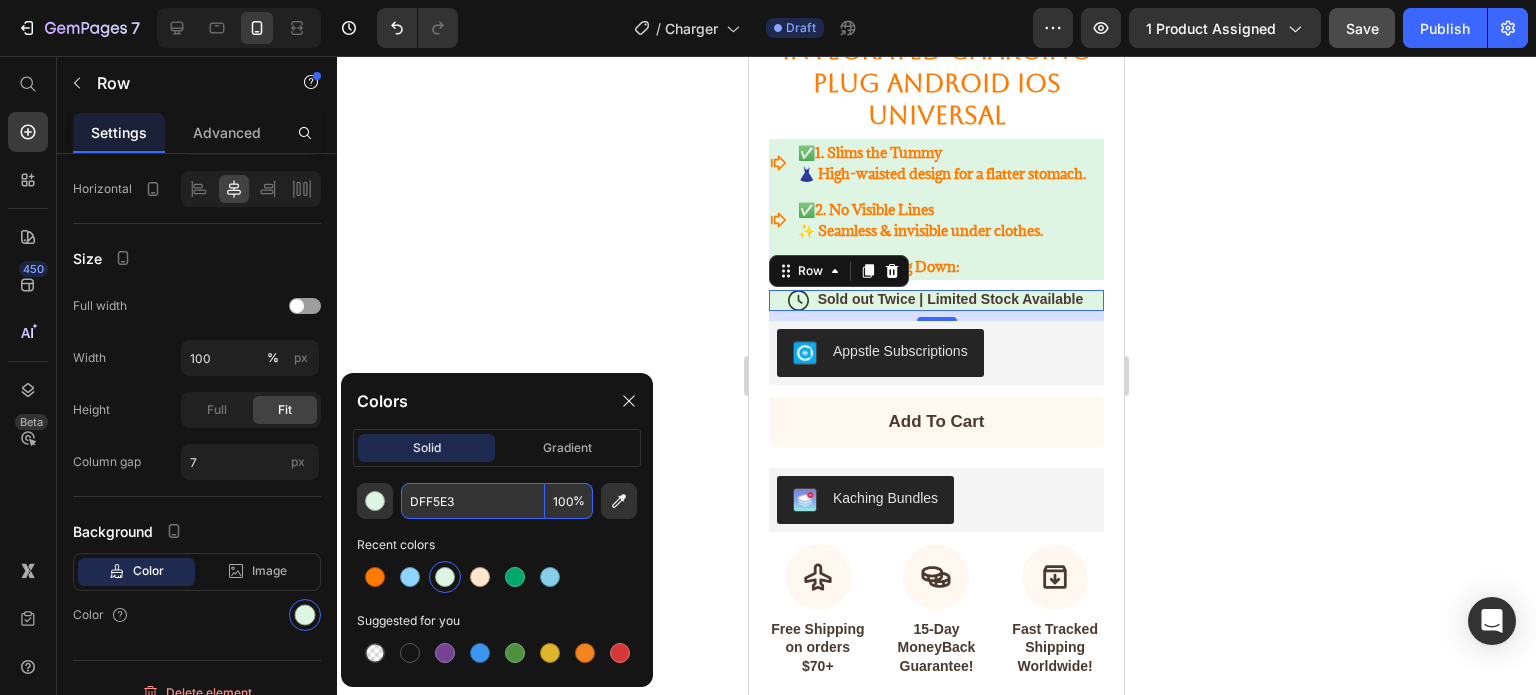click 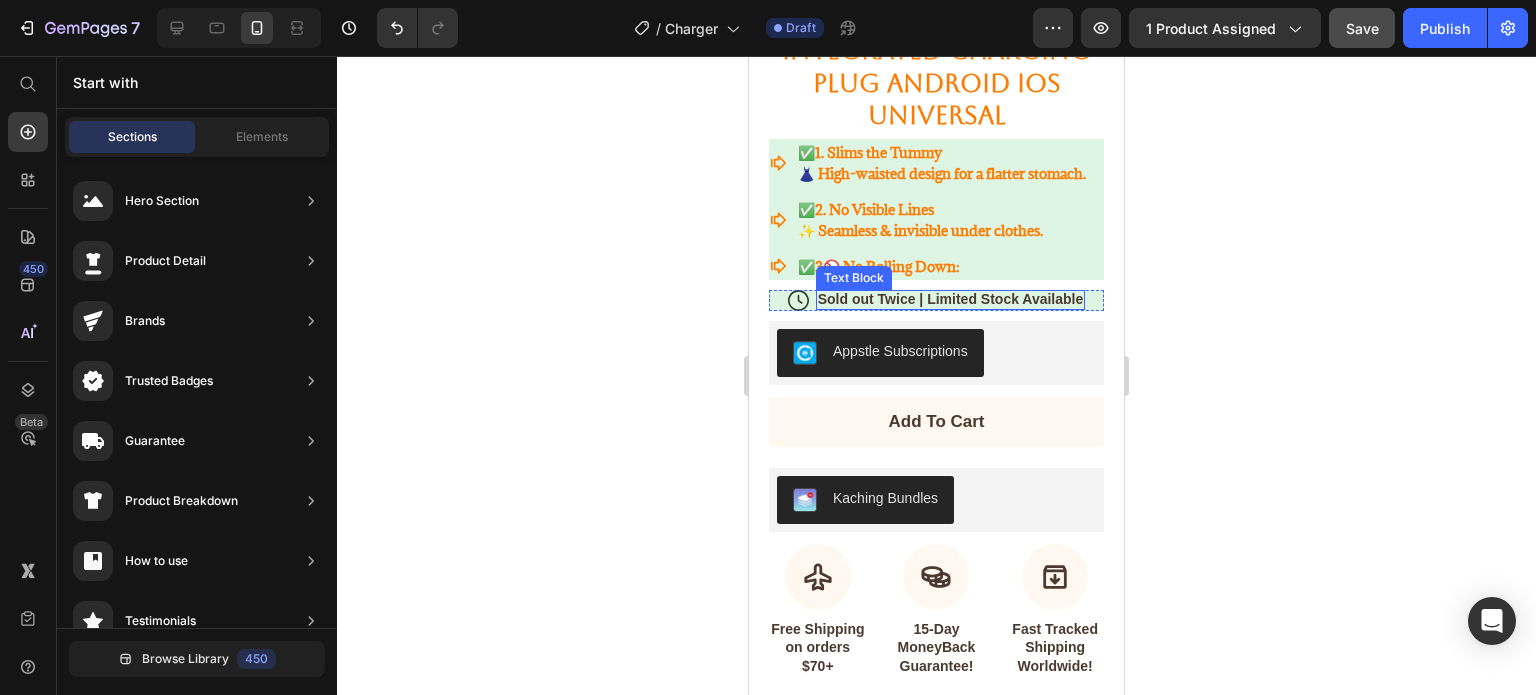 click on "Sold out Twice | Limited Stock Available" at bounding box center (951, 299) 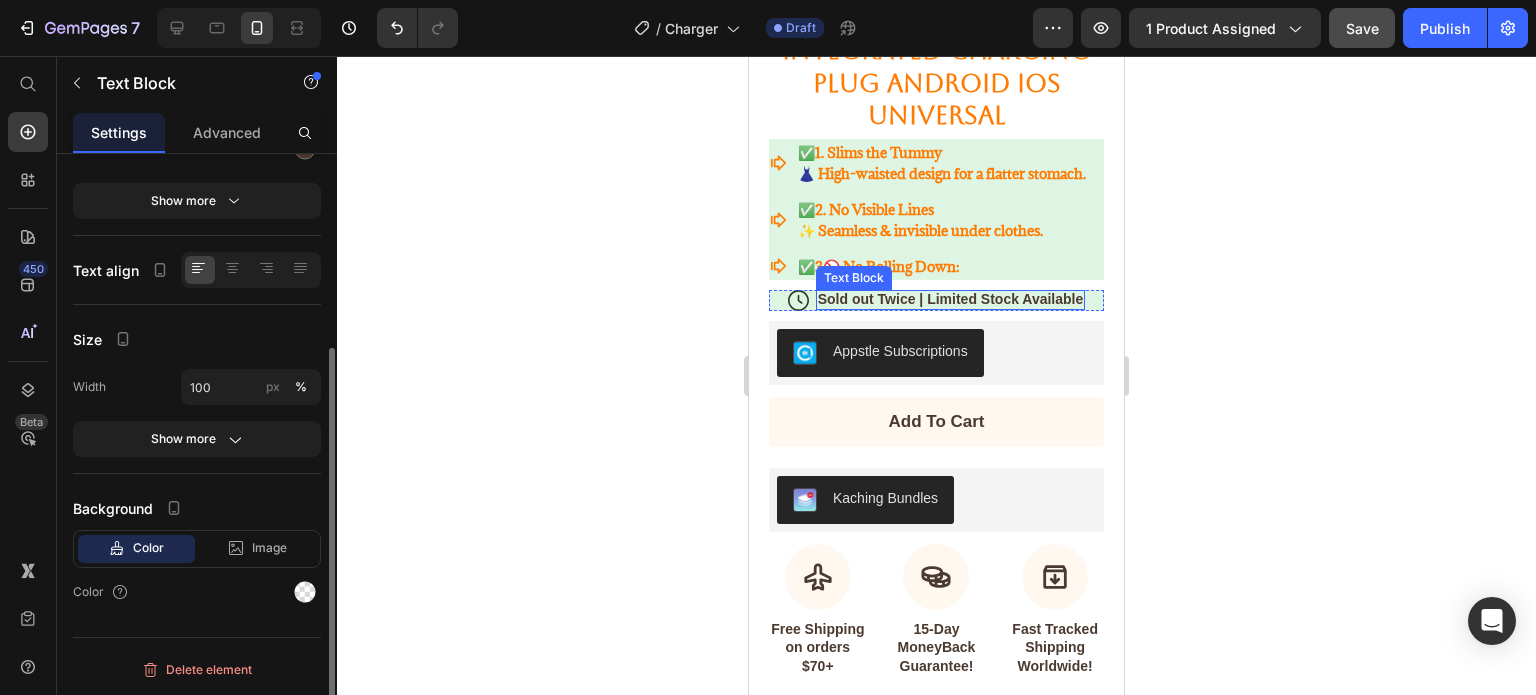 scroll, scrollTop: 0, scrollLeft: 0, axis: both 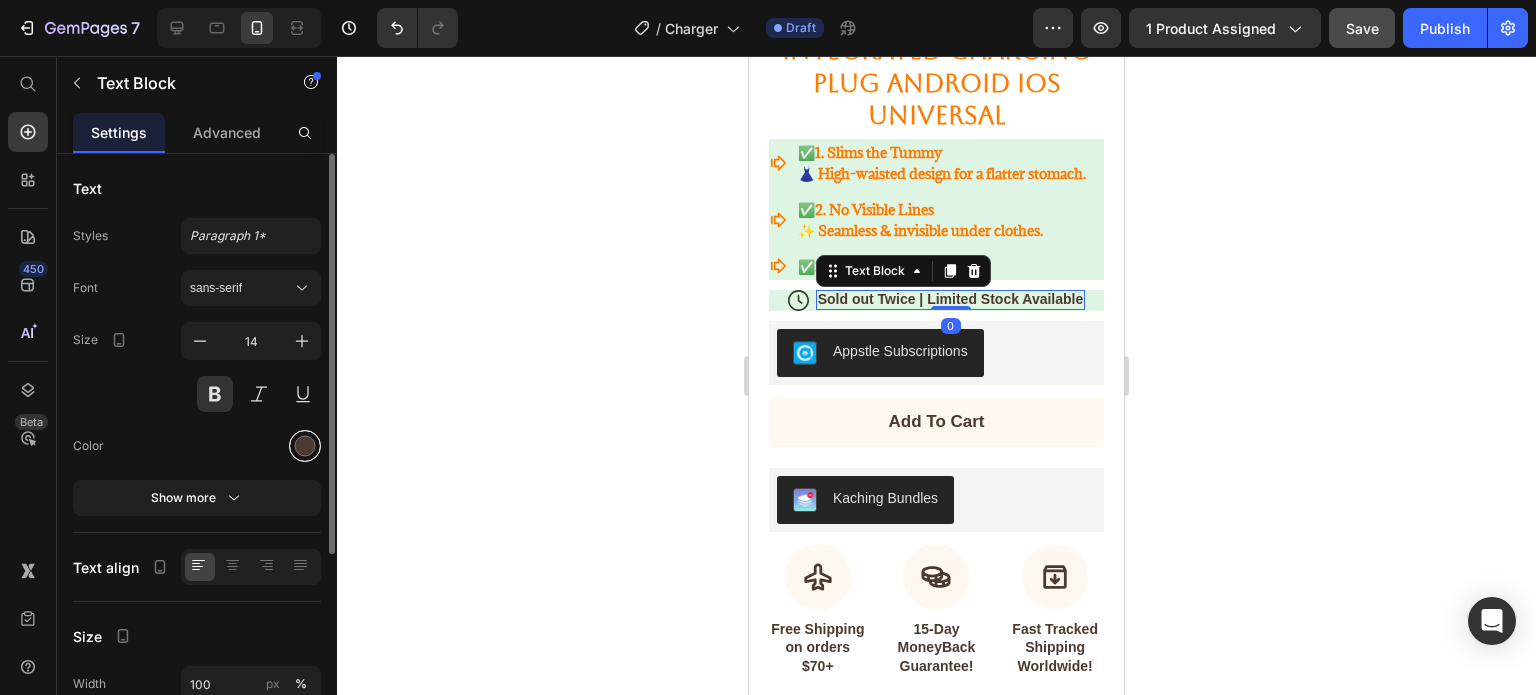 click at bounding box center (305, 446) 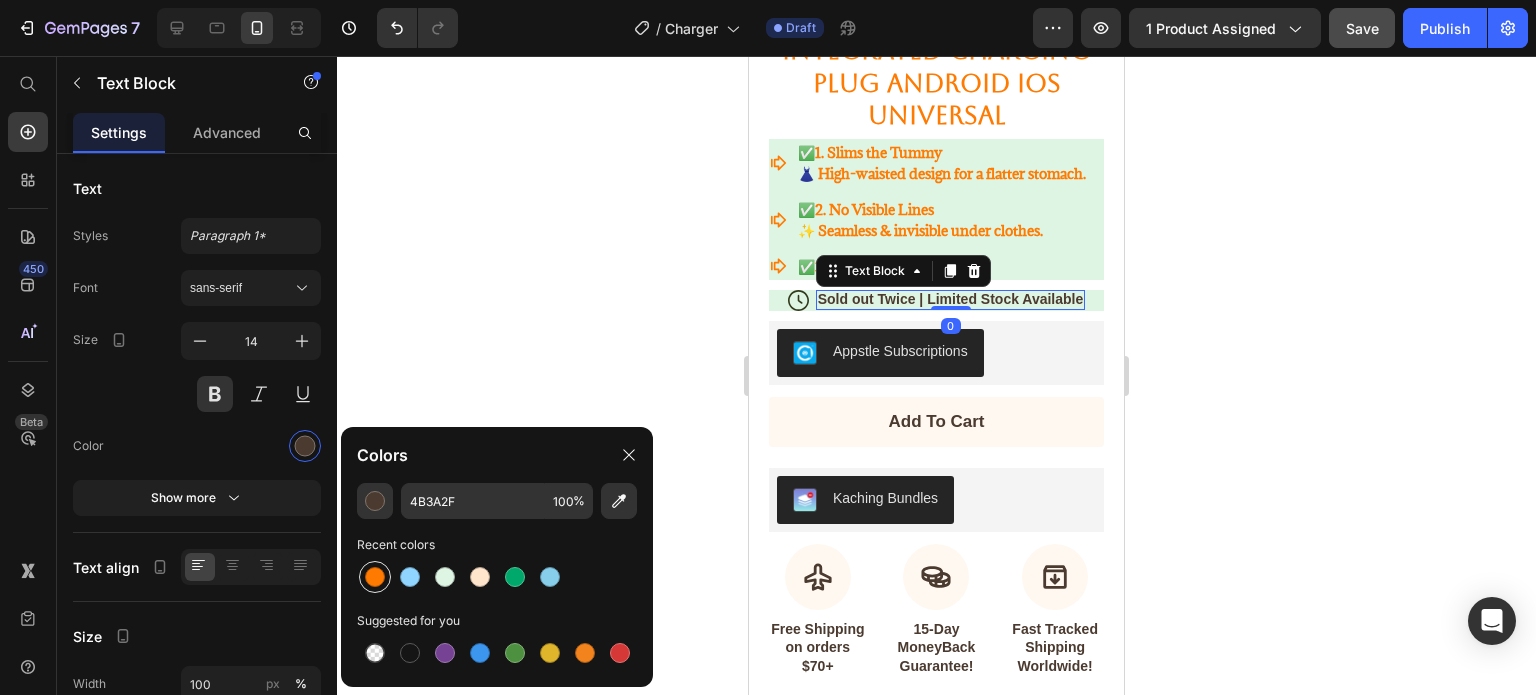 click at bounding box center [375, 577] 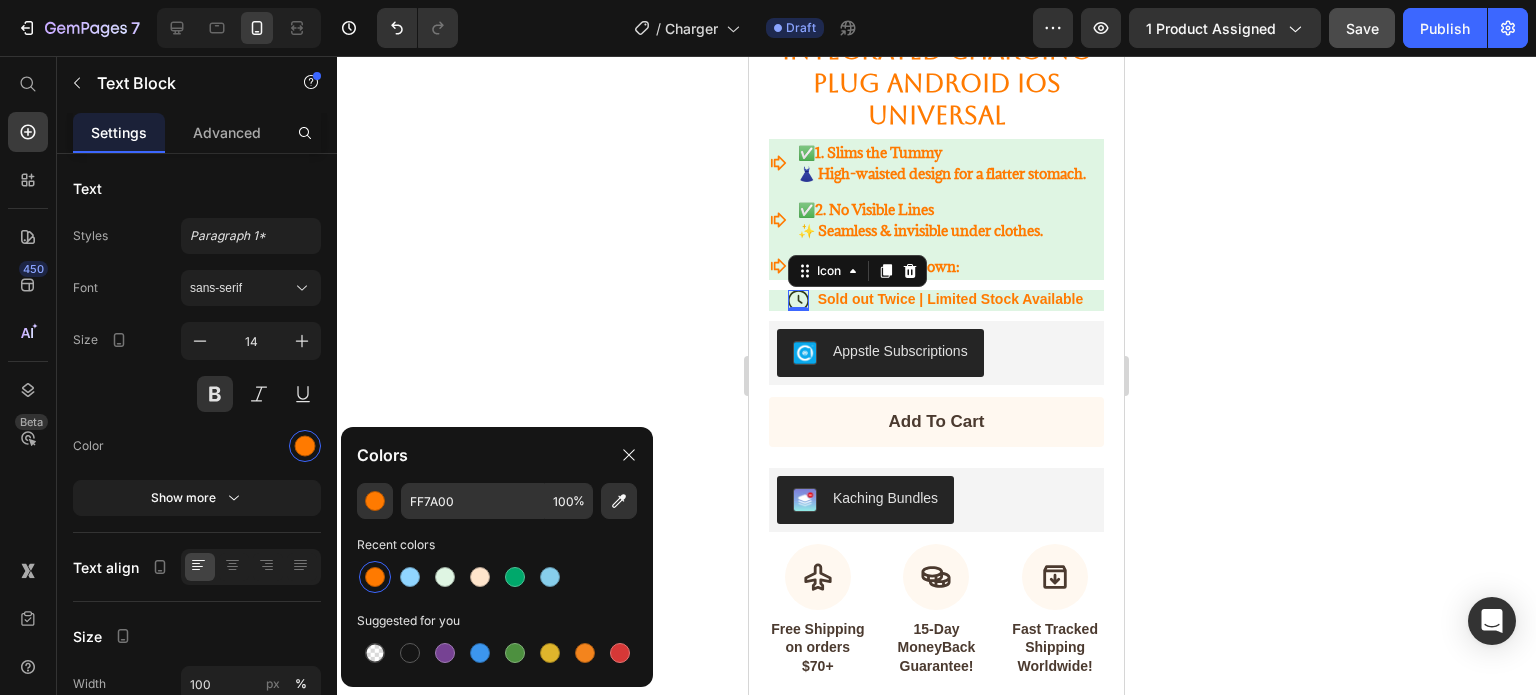 click 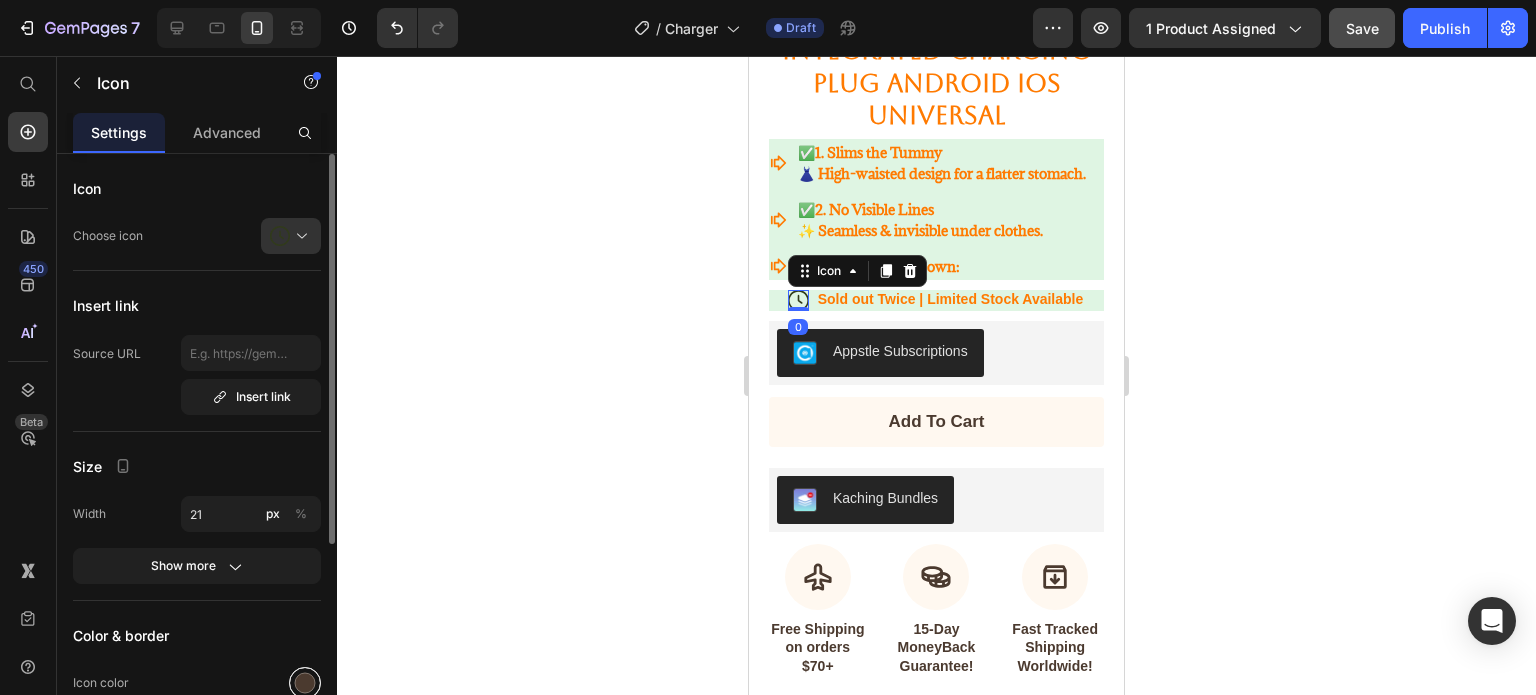 click at bounding box center [305, 683] 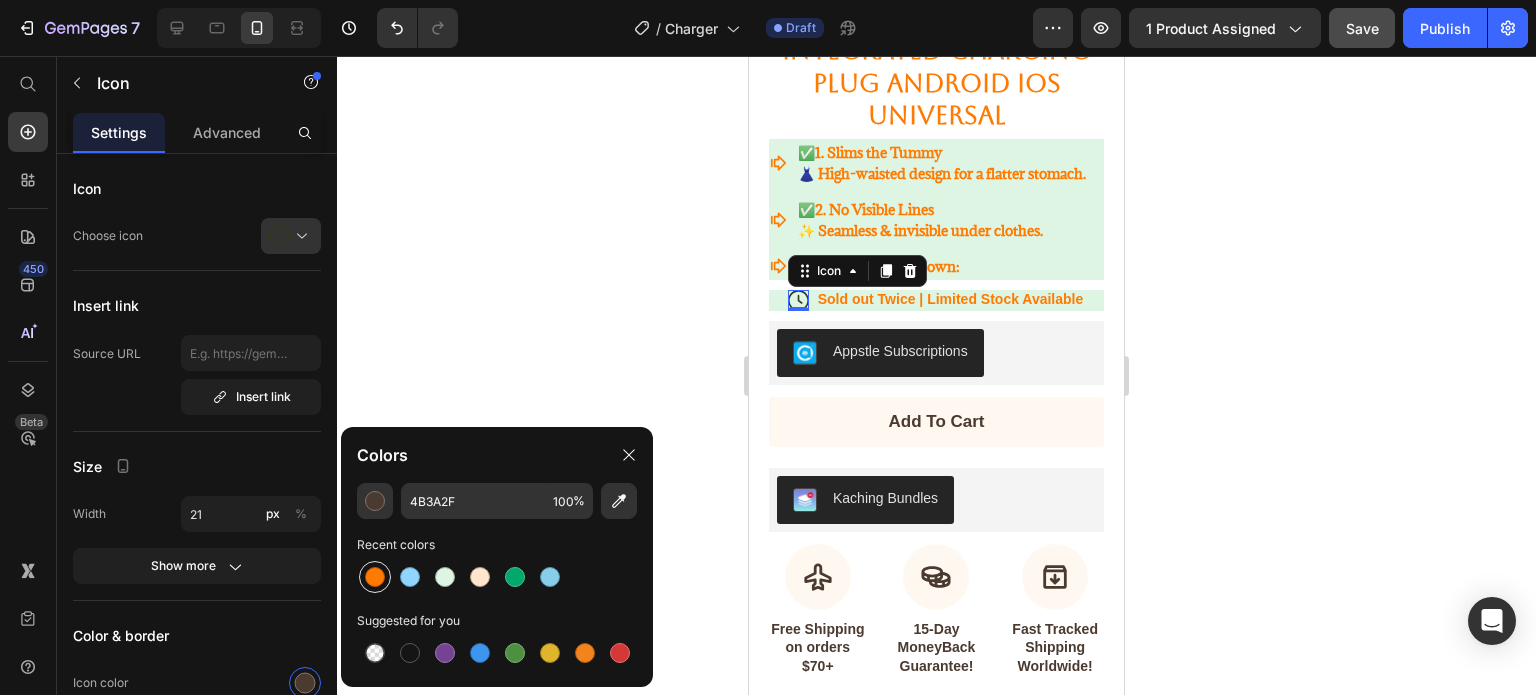 click at bounding box center (375, 577) 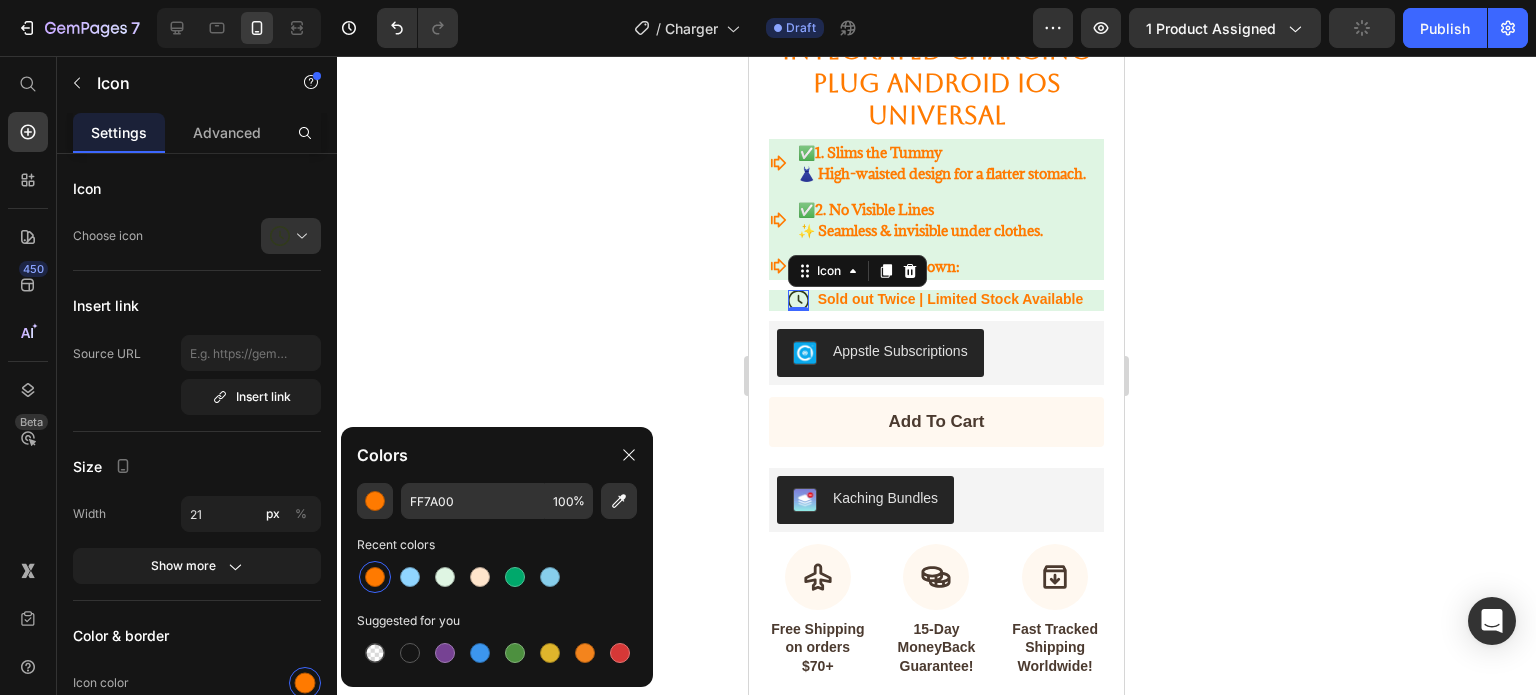 click 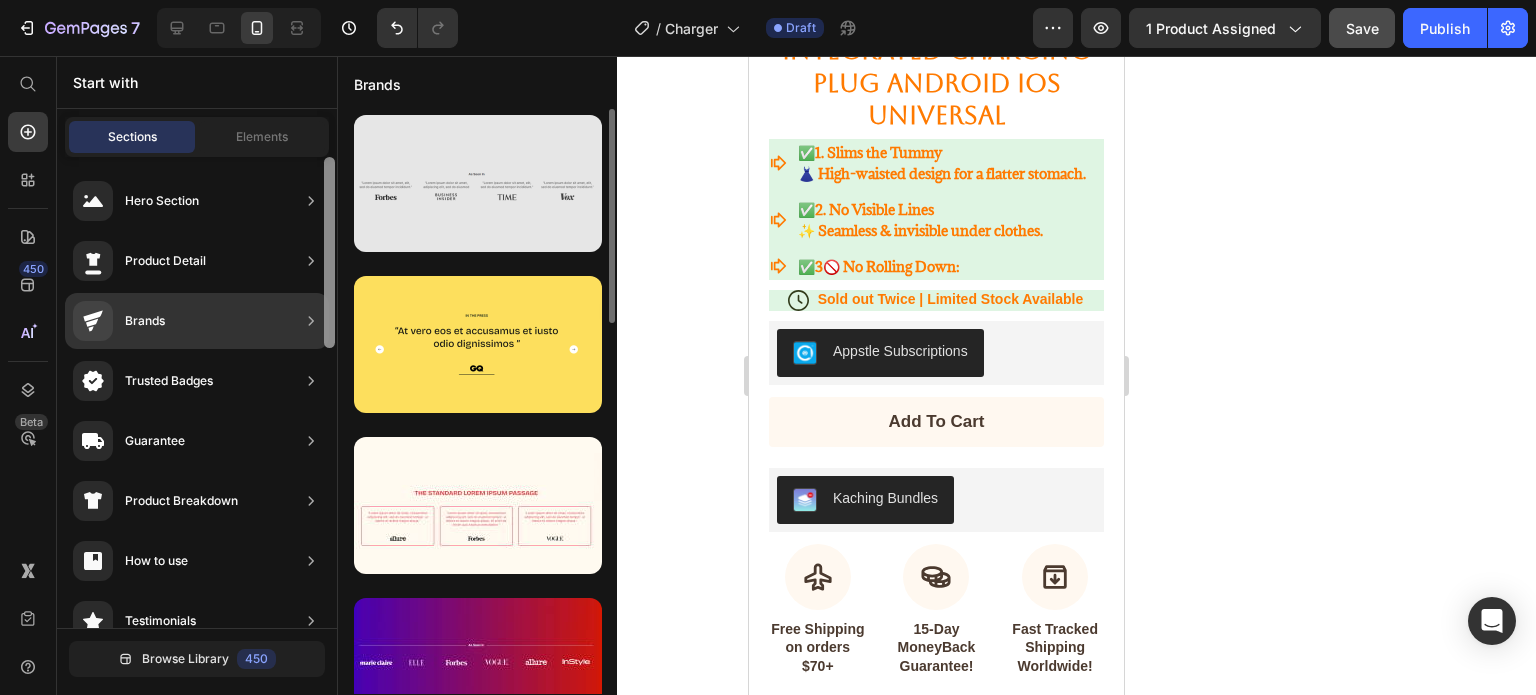 drag, startPoint x: 329, startPoint y: 290, endPoint x: 358, endPoint y: 201, distance: 93.60555 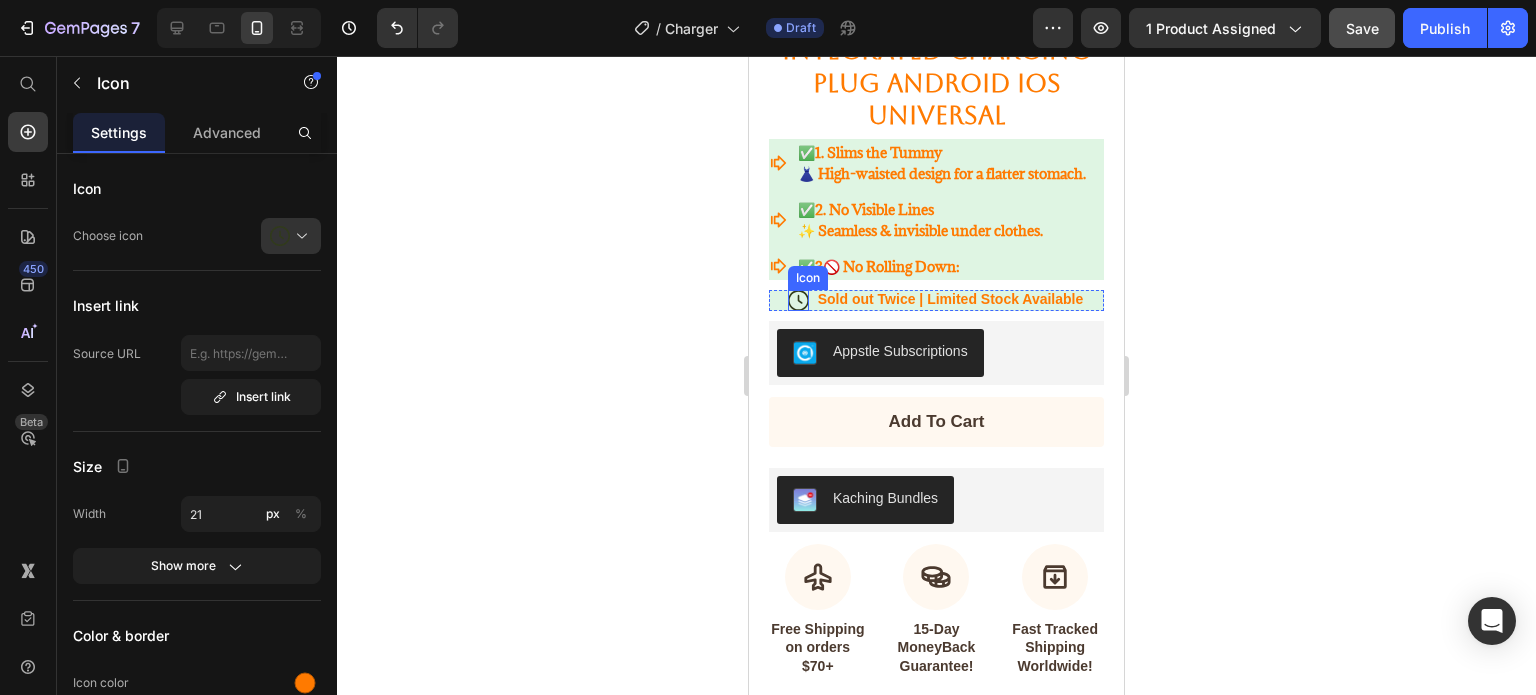 click 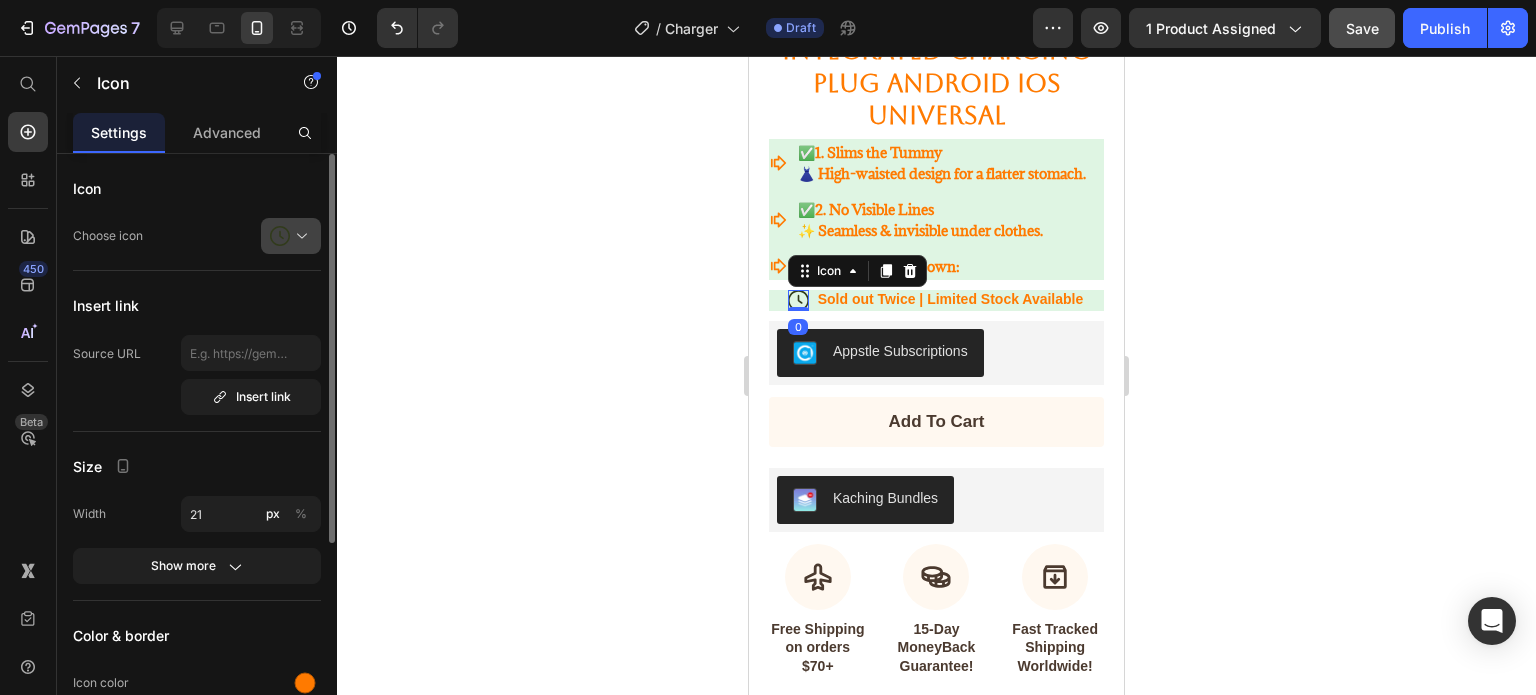 click at bounding box center (299, 236) 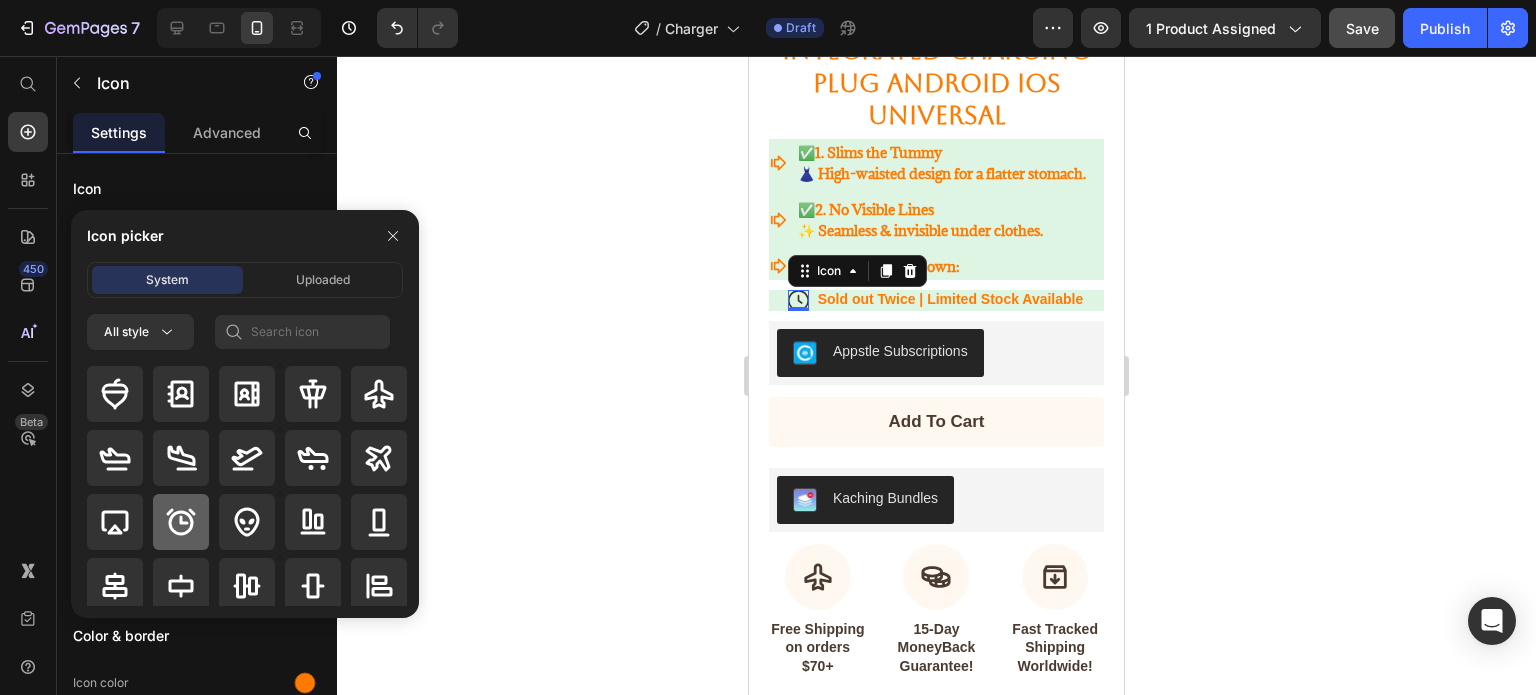 click 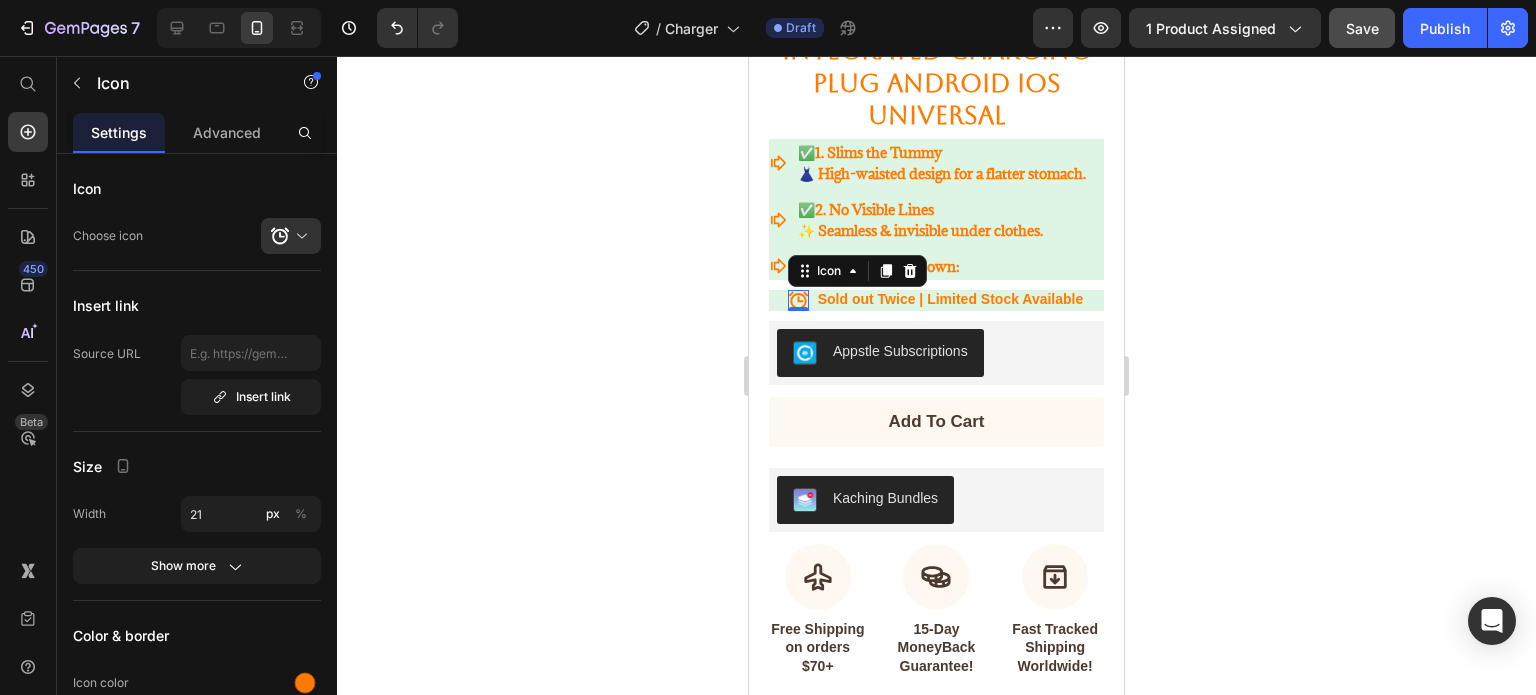 click 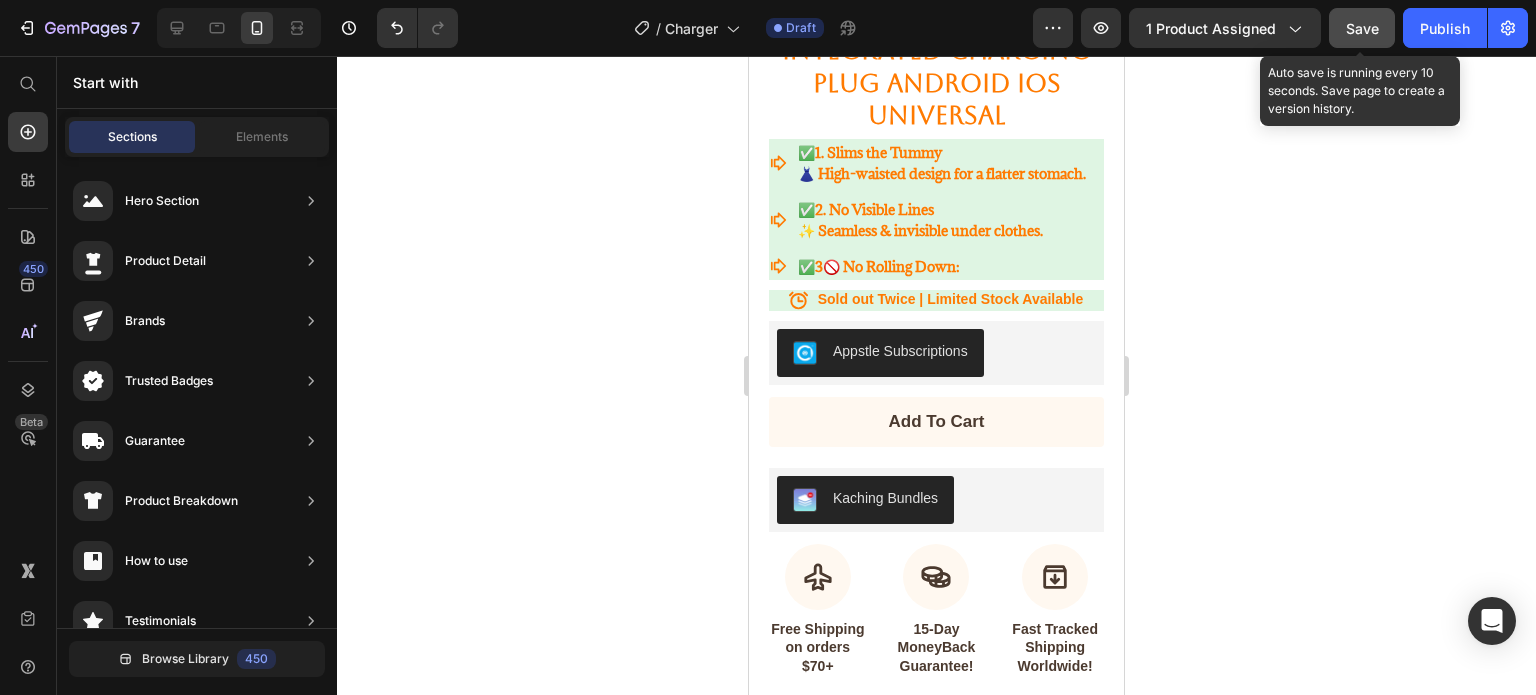 click on "Save" at bounding box center [1362, 28] 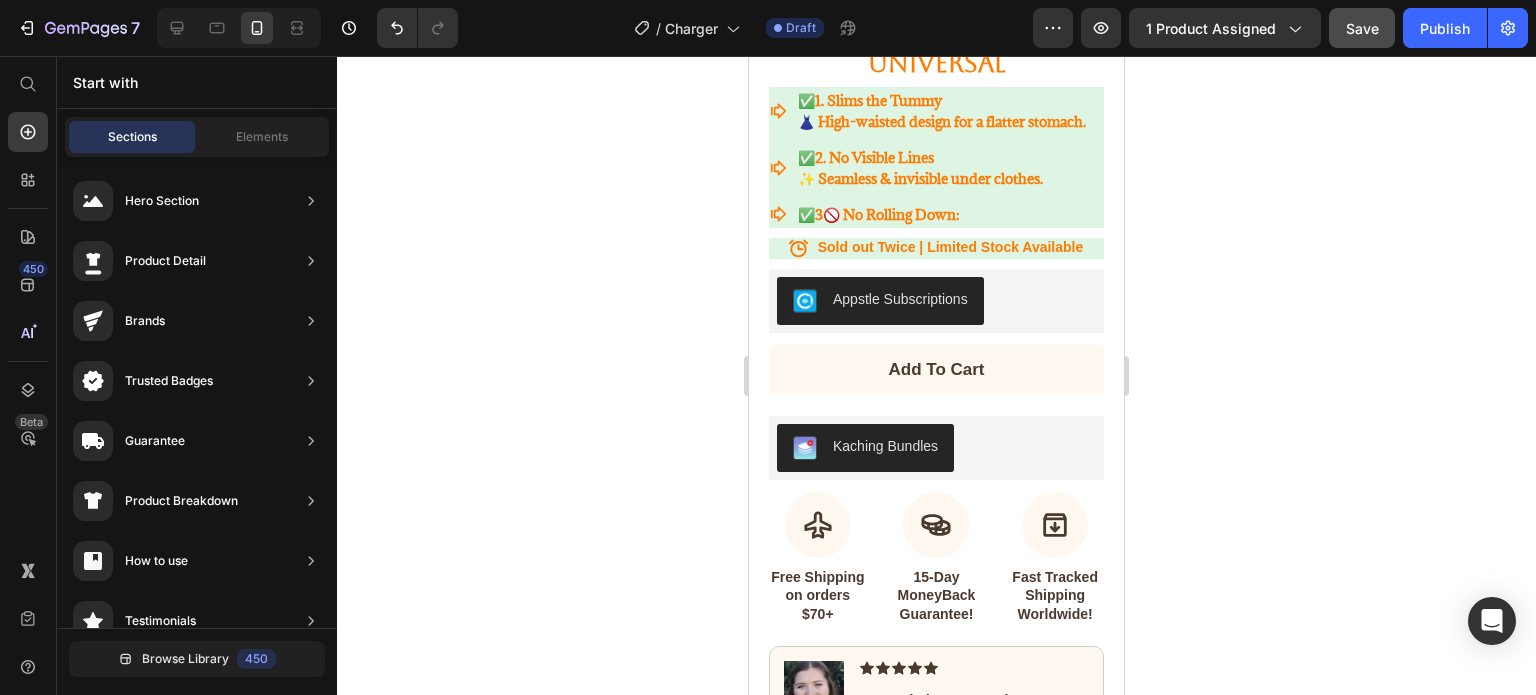 scroll, scrollTop: 645, scrollLeft: 0, axis: vertical 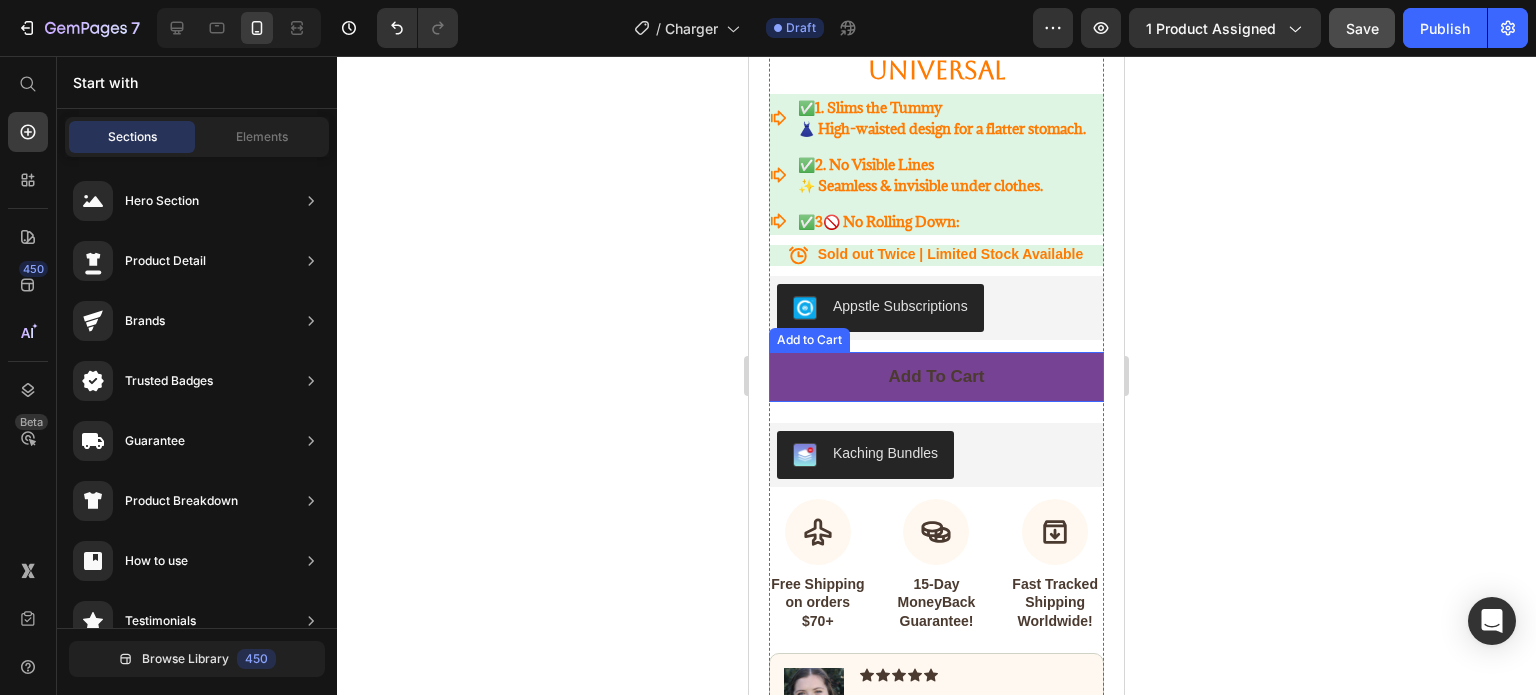 click on "add to cart" at bounding box center (936, 377) 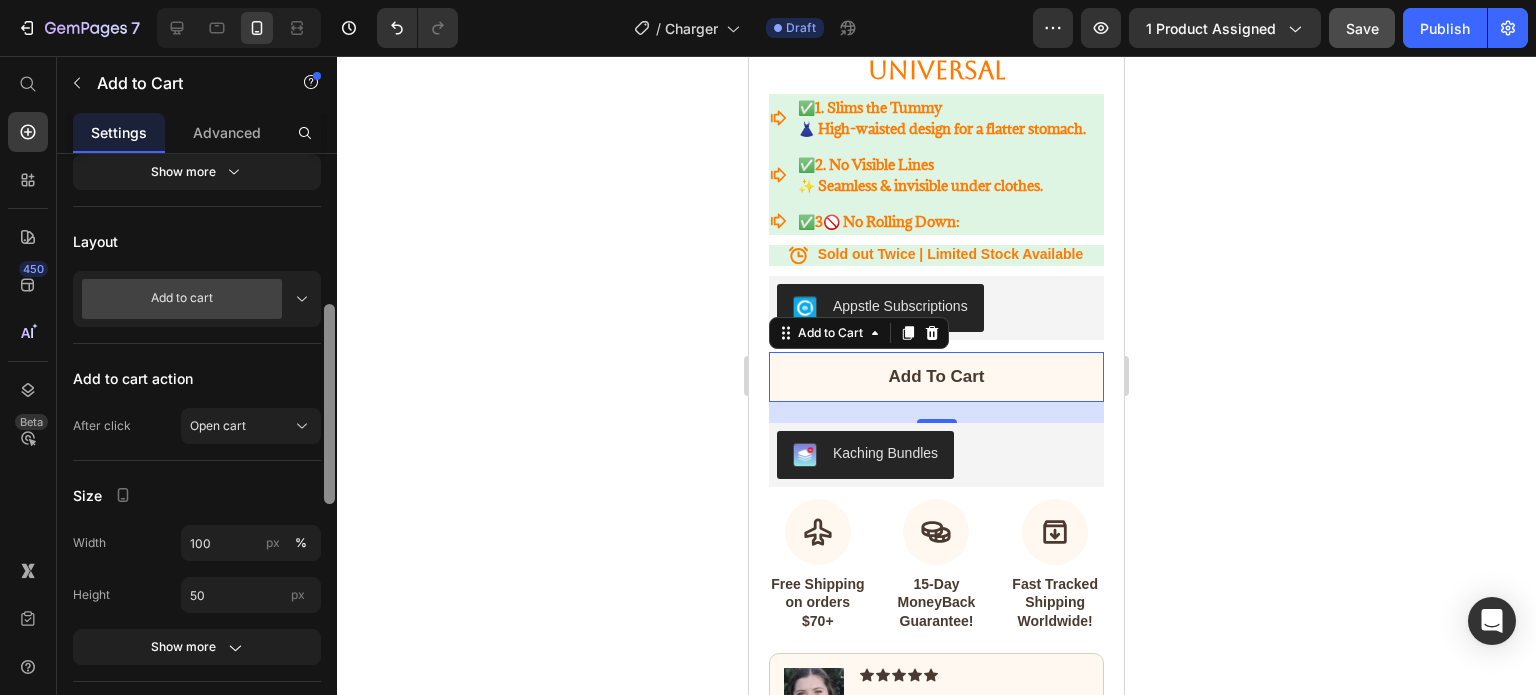 drag, startPoint x: 324, startPoint y: 346, endPoint x: 334, endPoint y: 508, distance: 162.30835 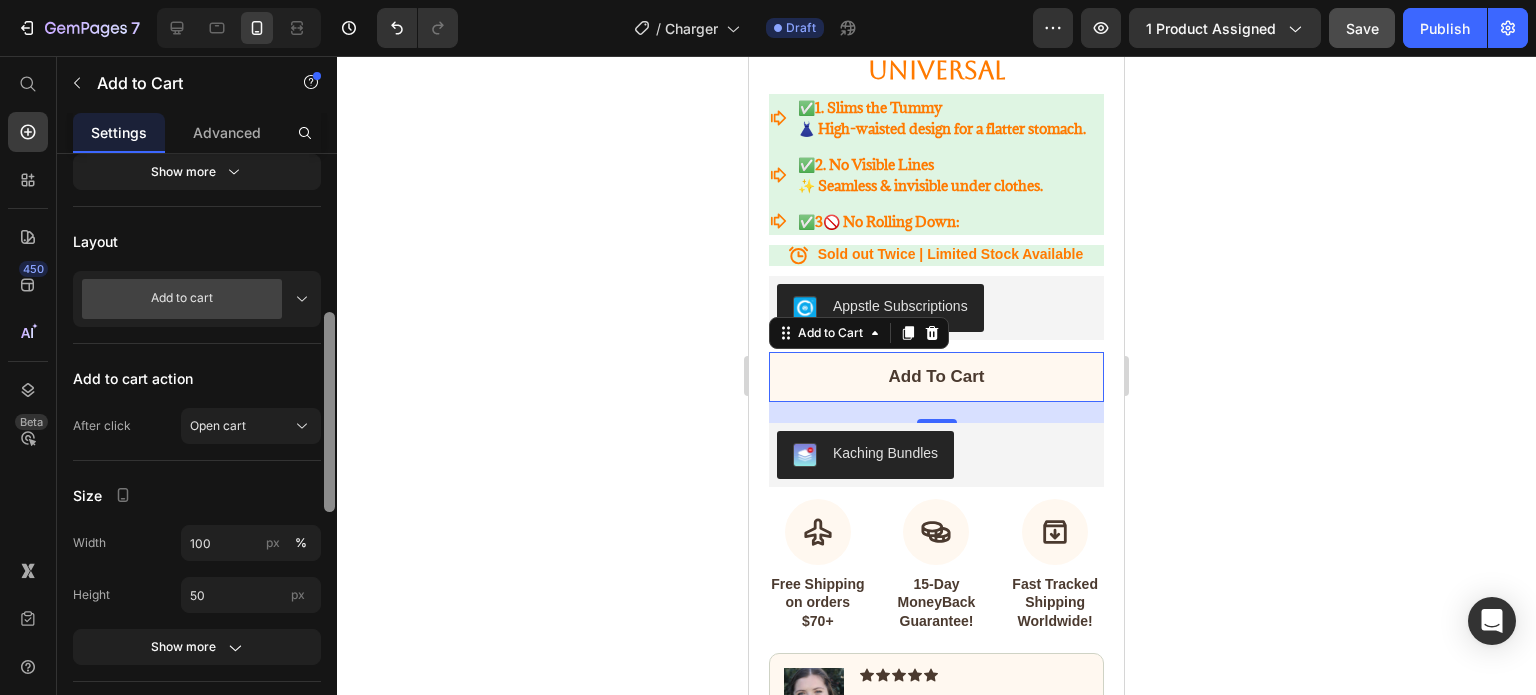 scroll, scrollTop: 484, scrollLeft: 0, axis: vertical 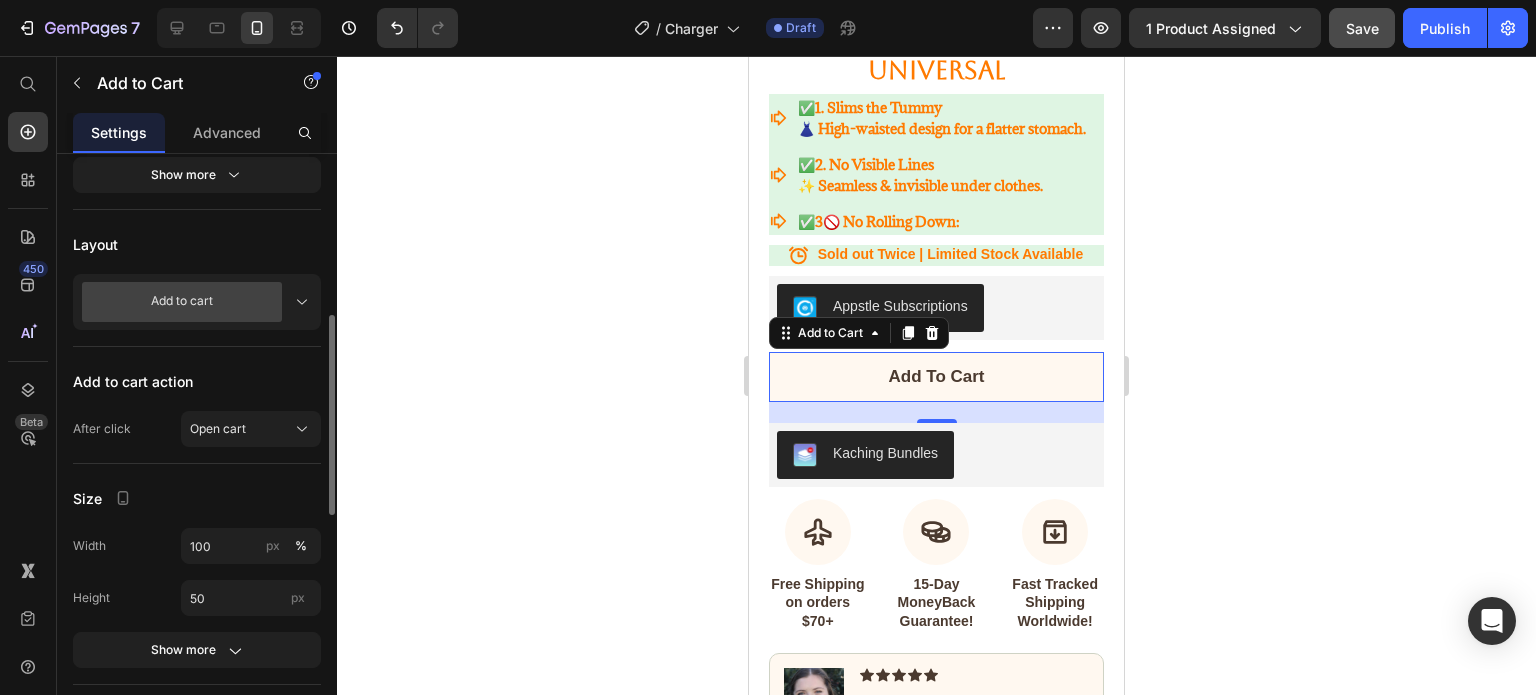 click 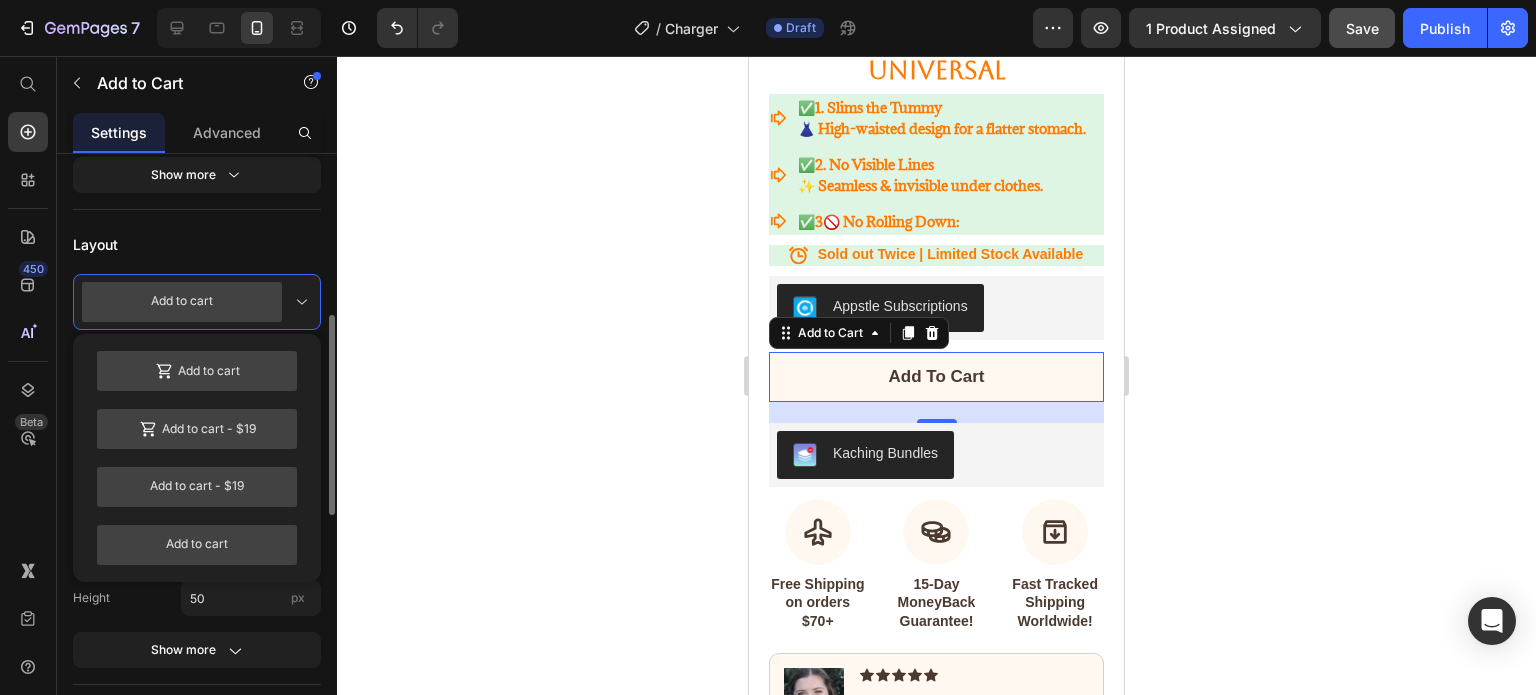 click 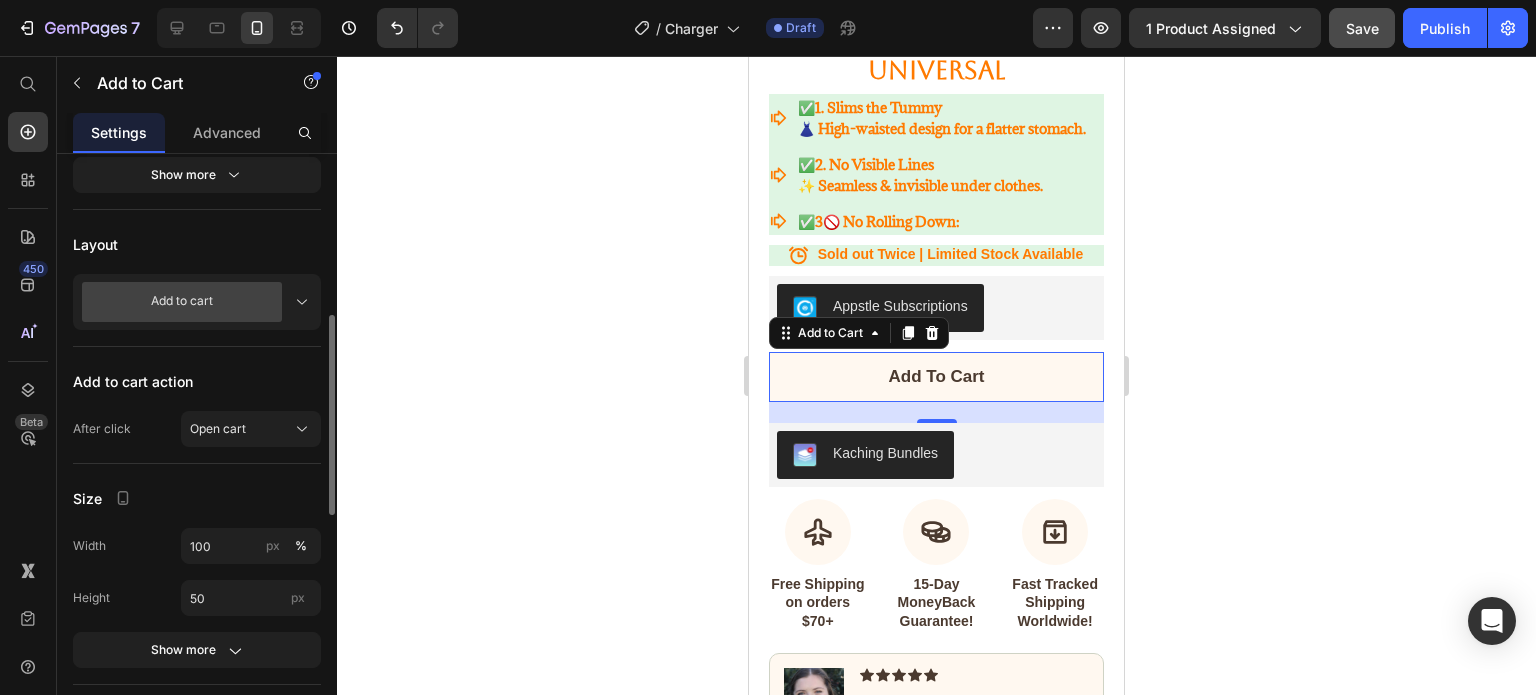 click 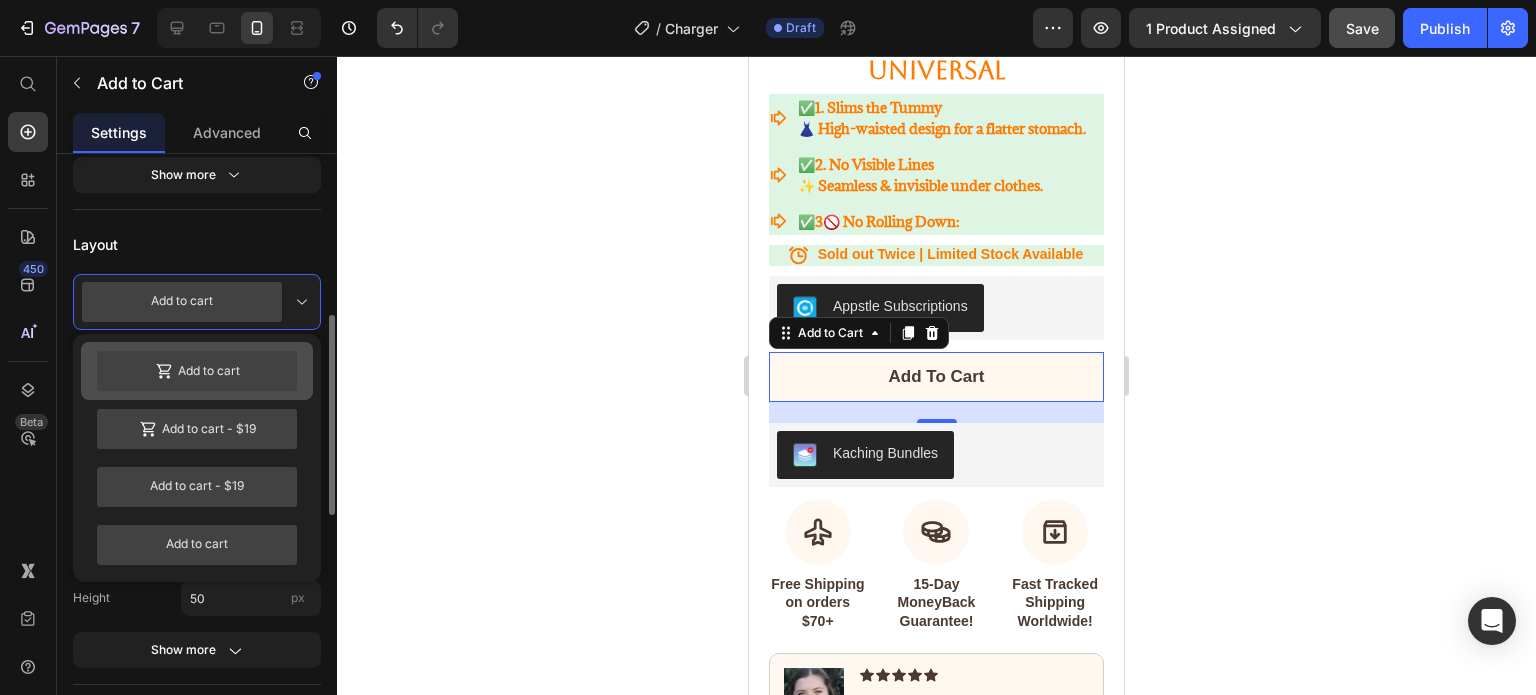 click on "Add to cart" at bounding box center [197, 371] 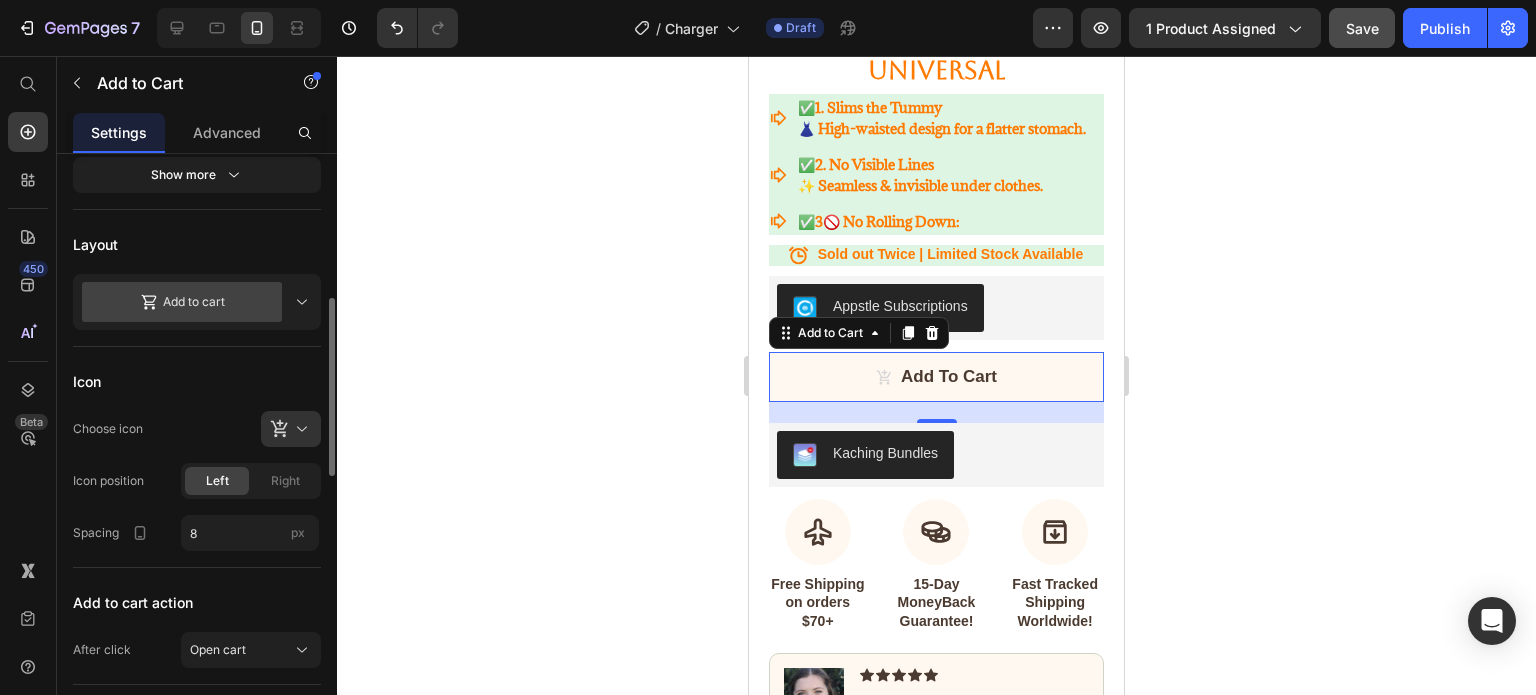click 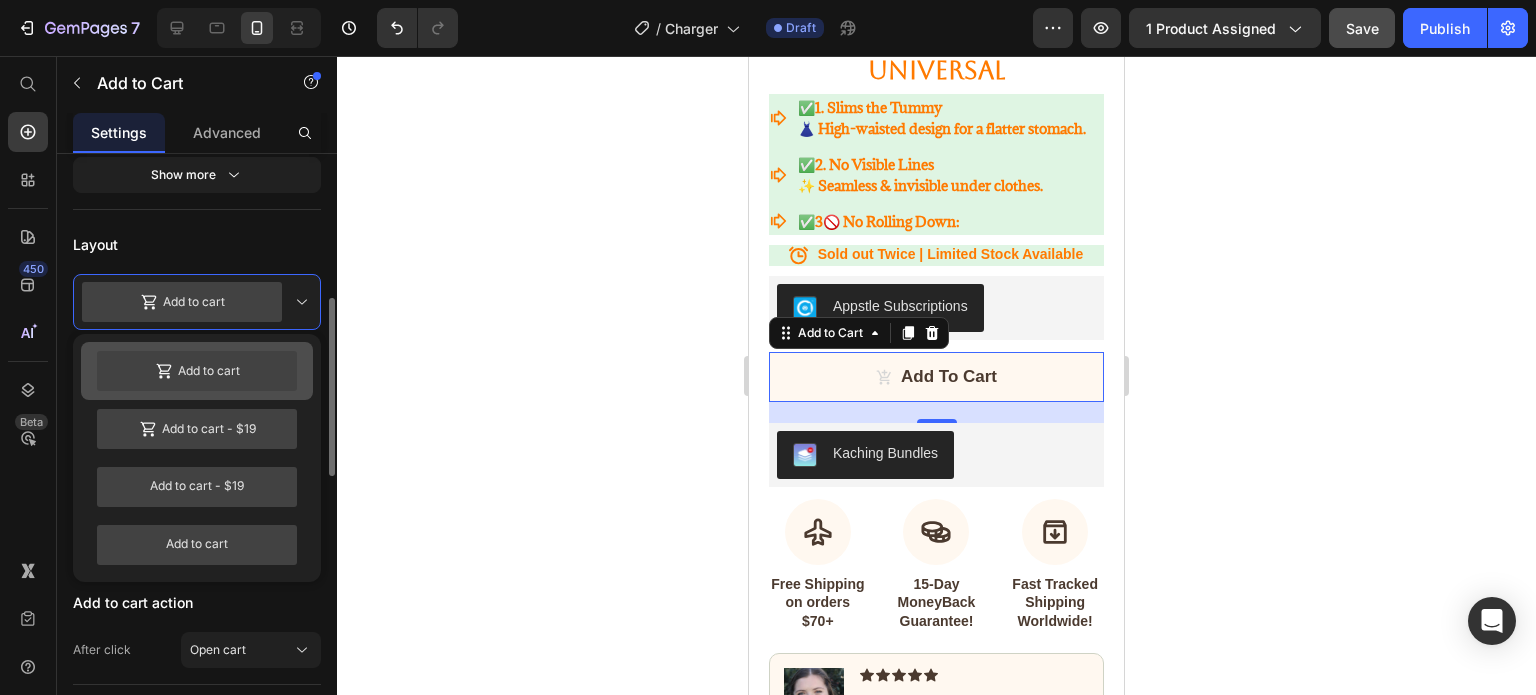 click on "Add to cart" at bounding box center [197, 371] 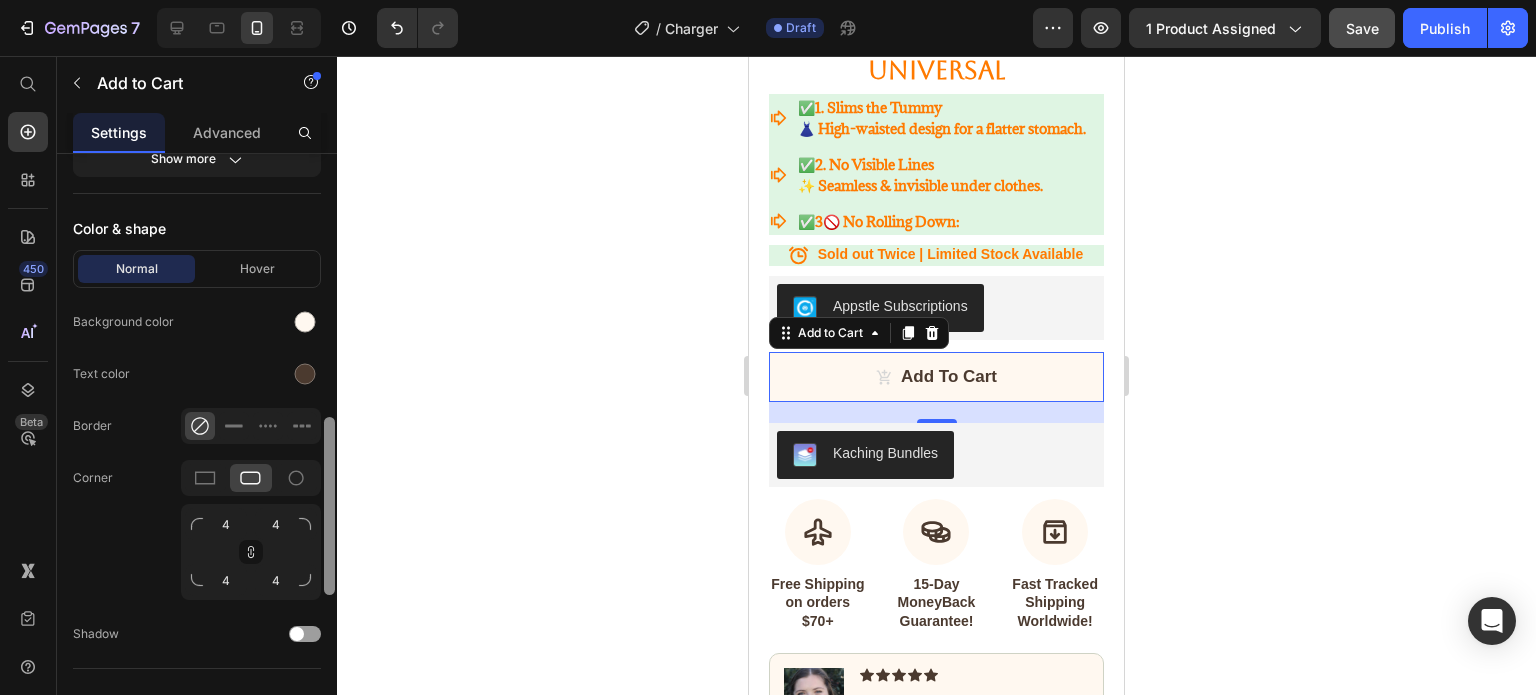 drag, startPoint x: 331, startPoint y: 347, endPoint x: 324, endPoint y: 561, distance: 214.11446 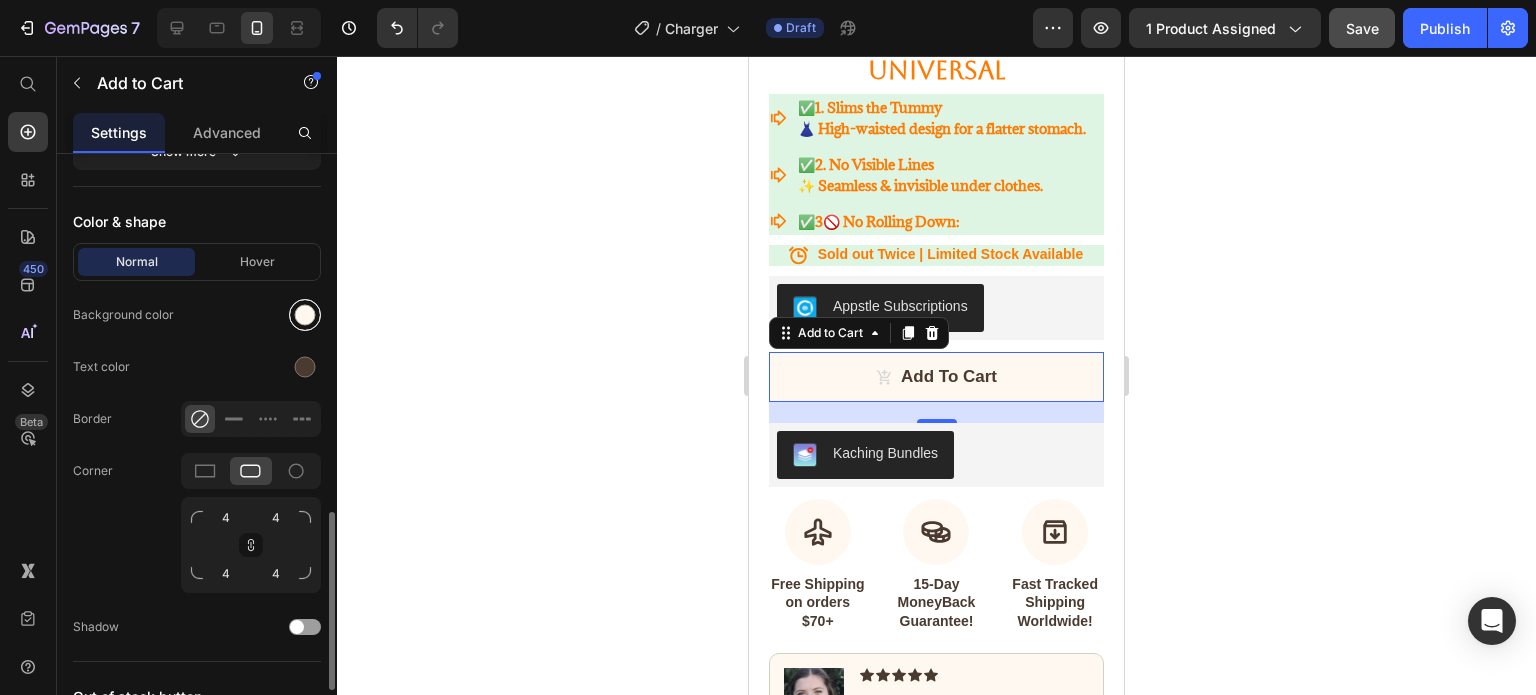 click at bounding box center (305, 315) 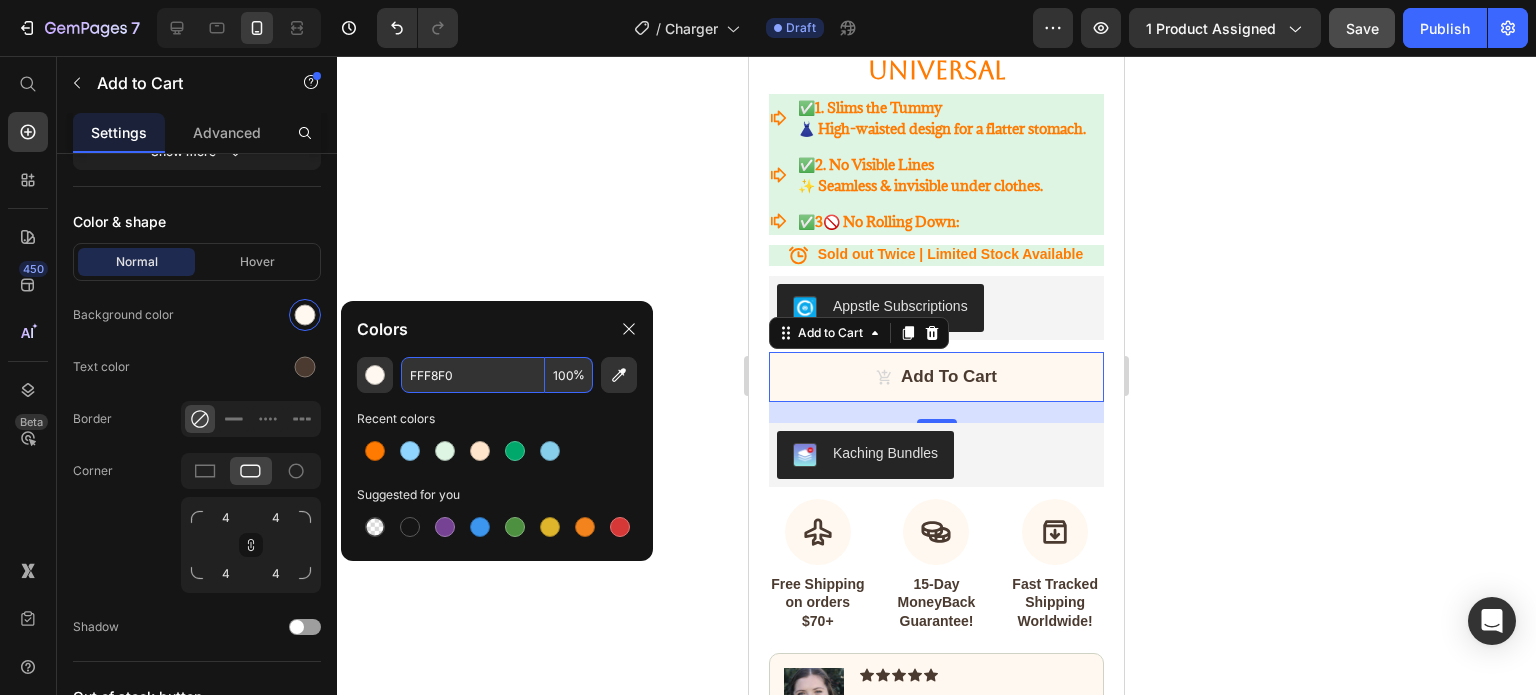 click on "FFF8F0" at bounding box center (473, 375) 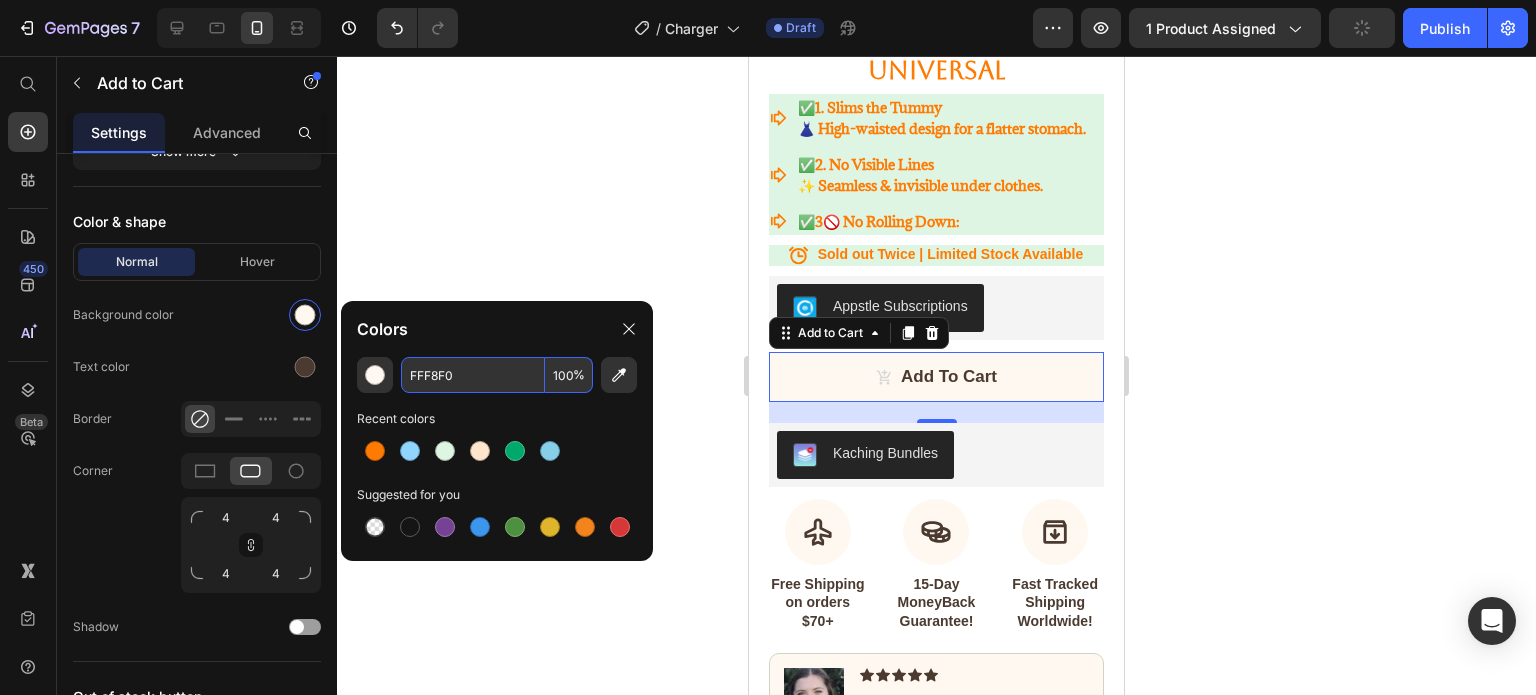 paste on "#DFF5E3" 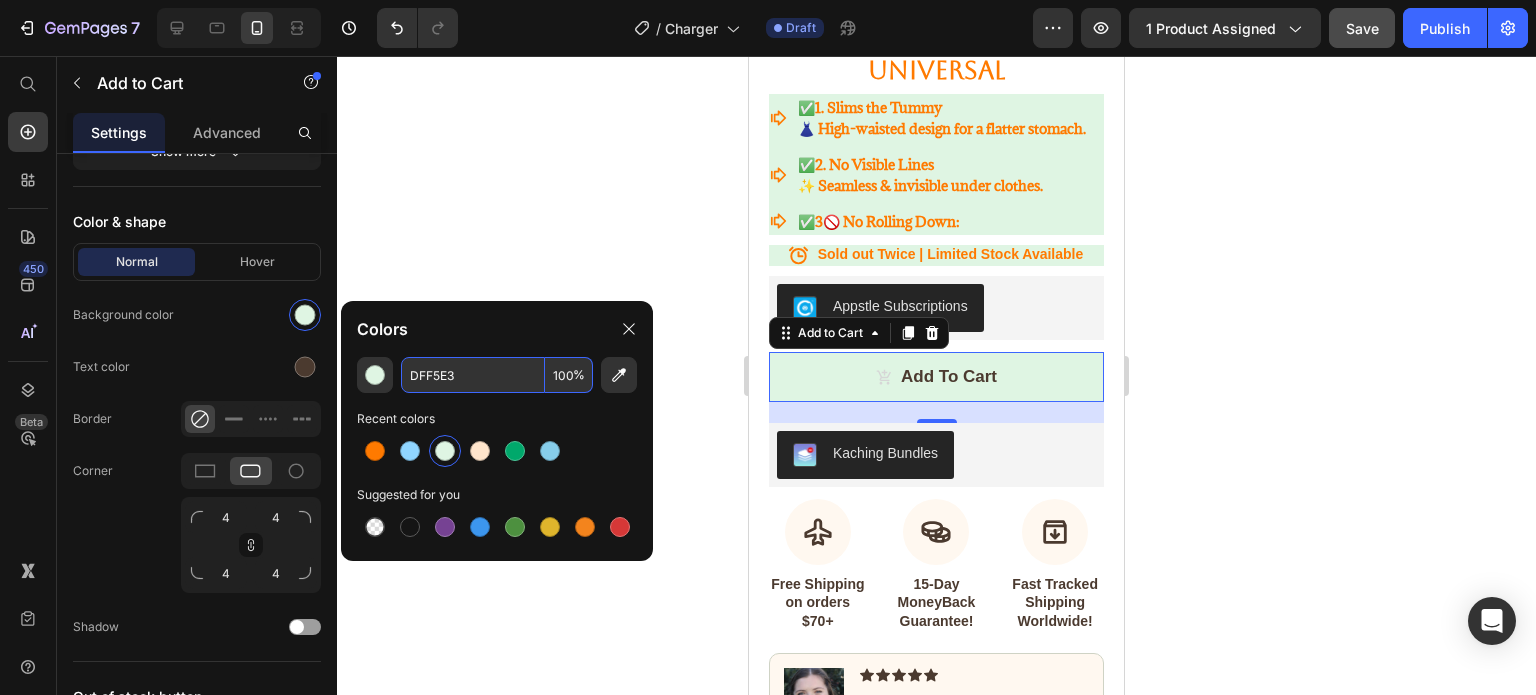 type on "DFF5E3" 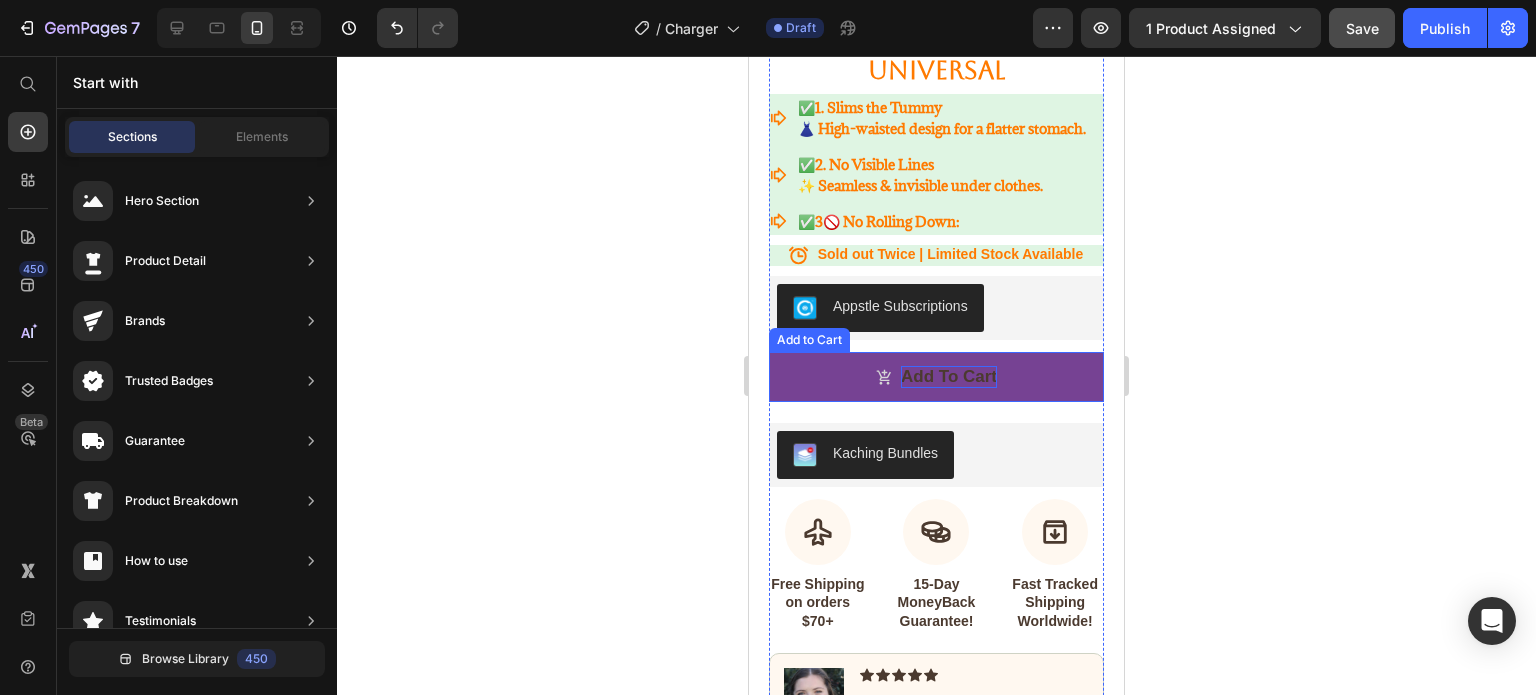 click on "add to cart" at bounding box center (949, 377) 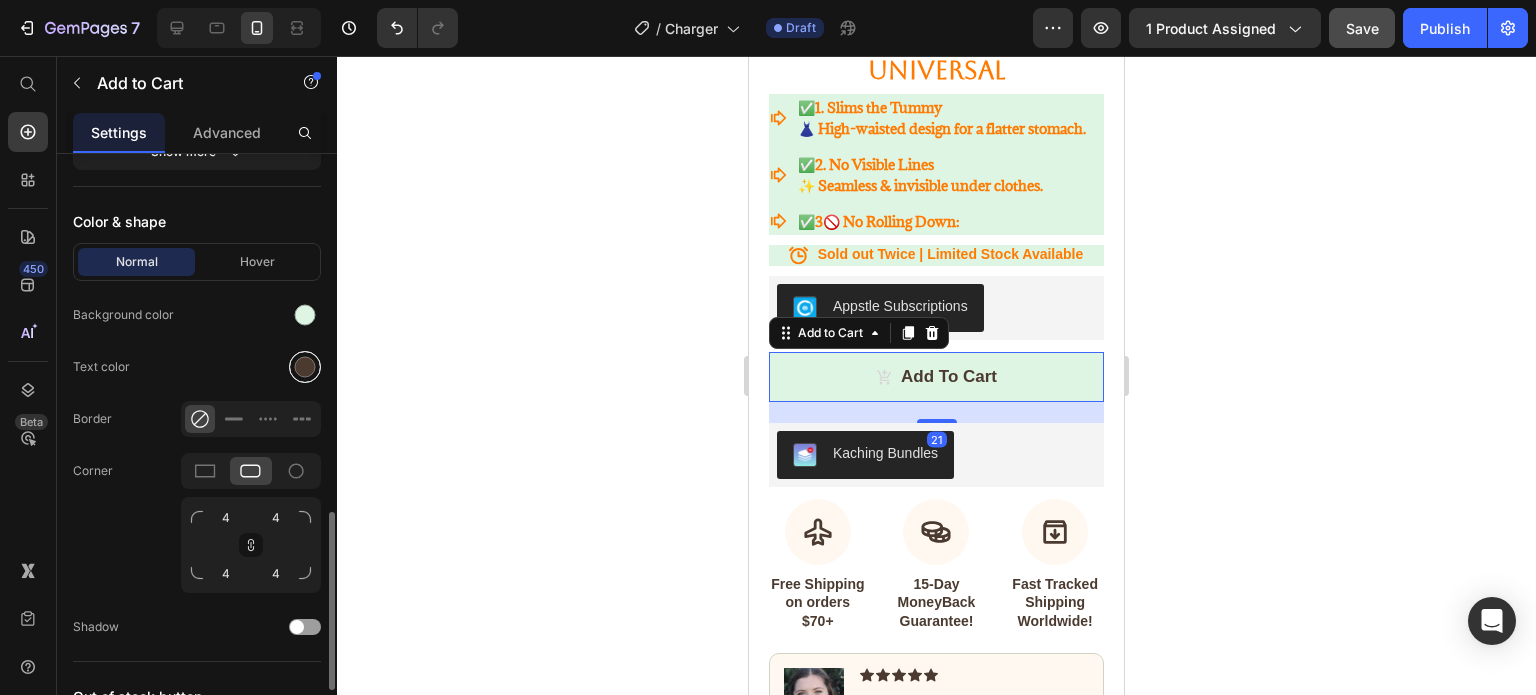 click at bounding box center [305, 367] 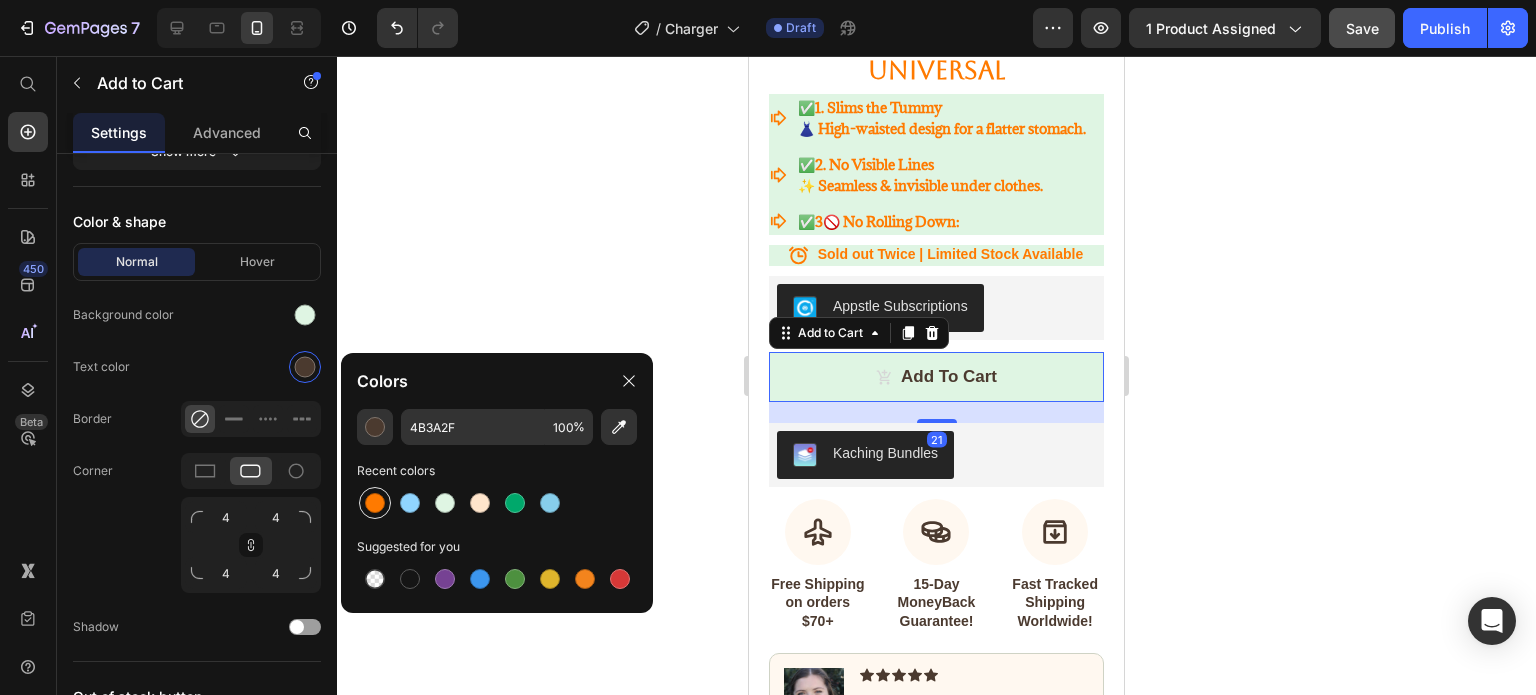 click at bounding box center [375, 503] 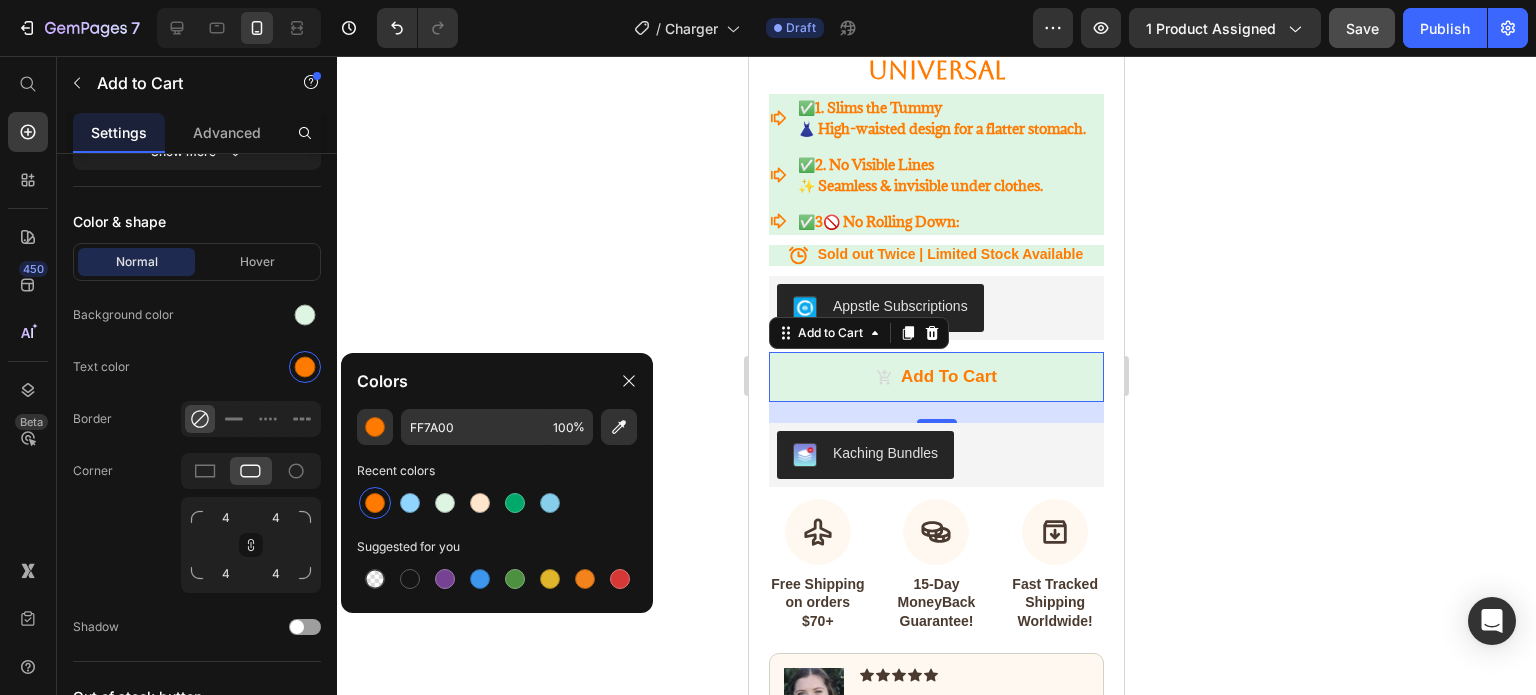 click 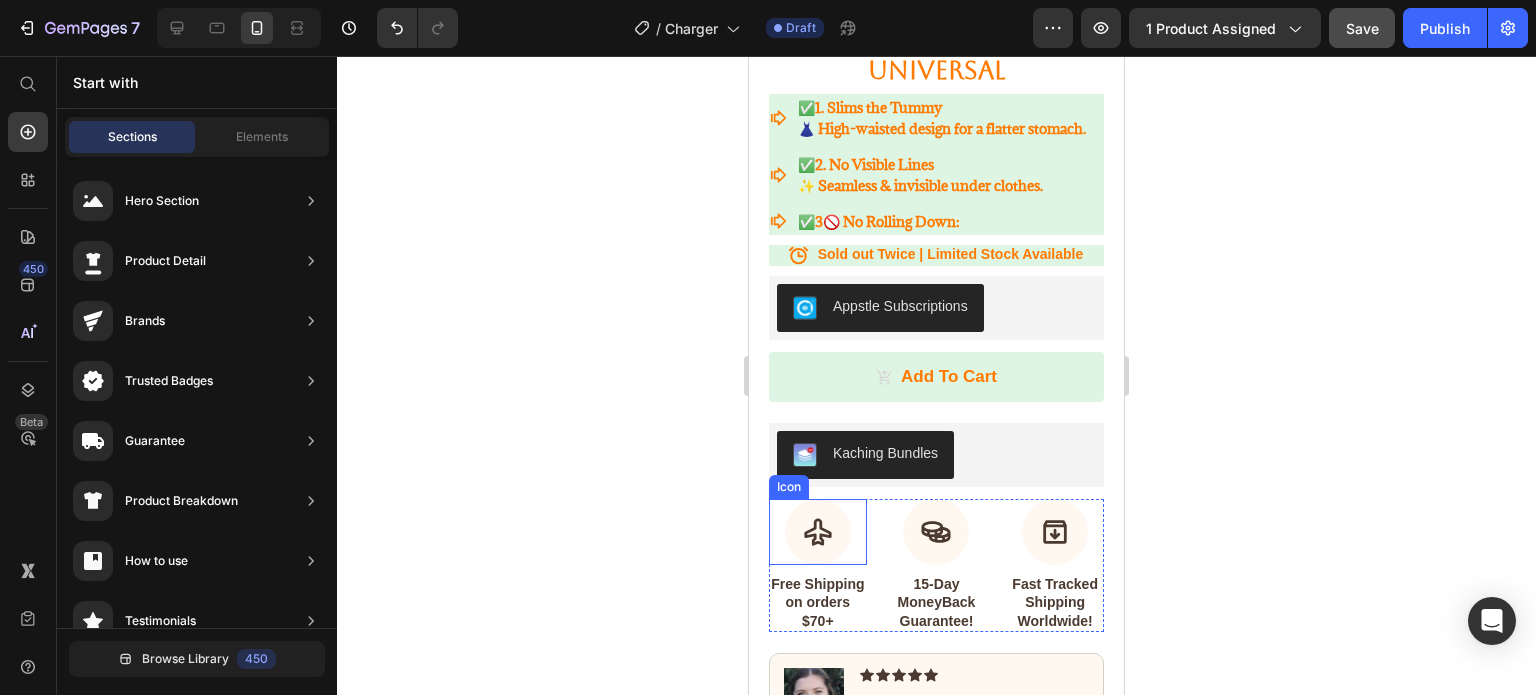 click 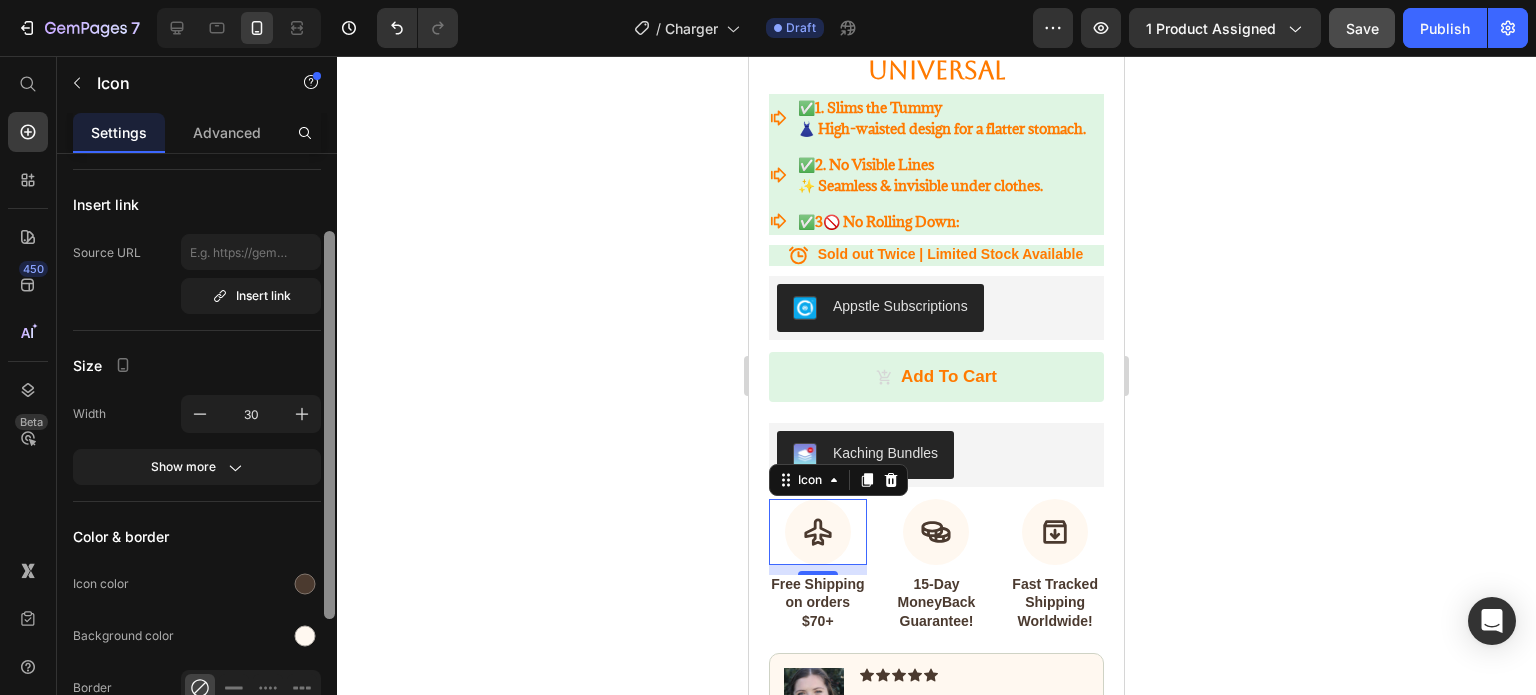 scroll, scrollTop: 108, scrollLeft: 0, axis: vertical 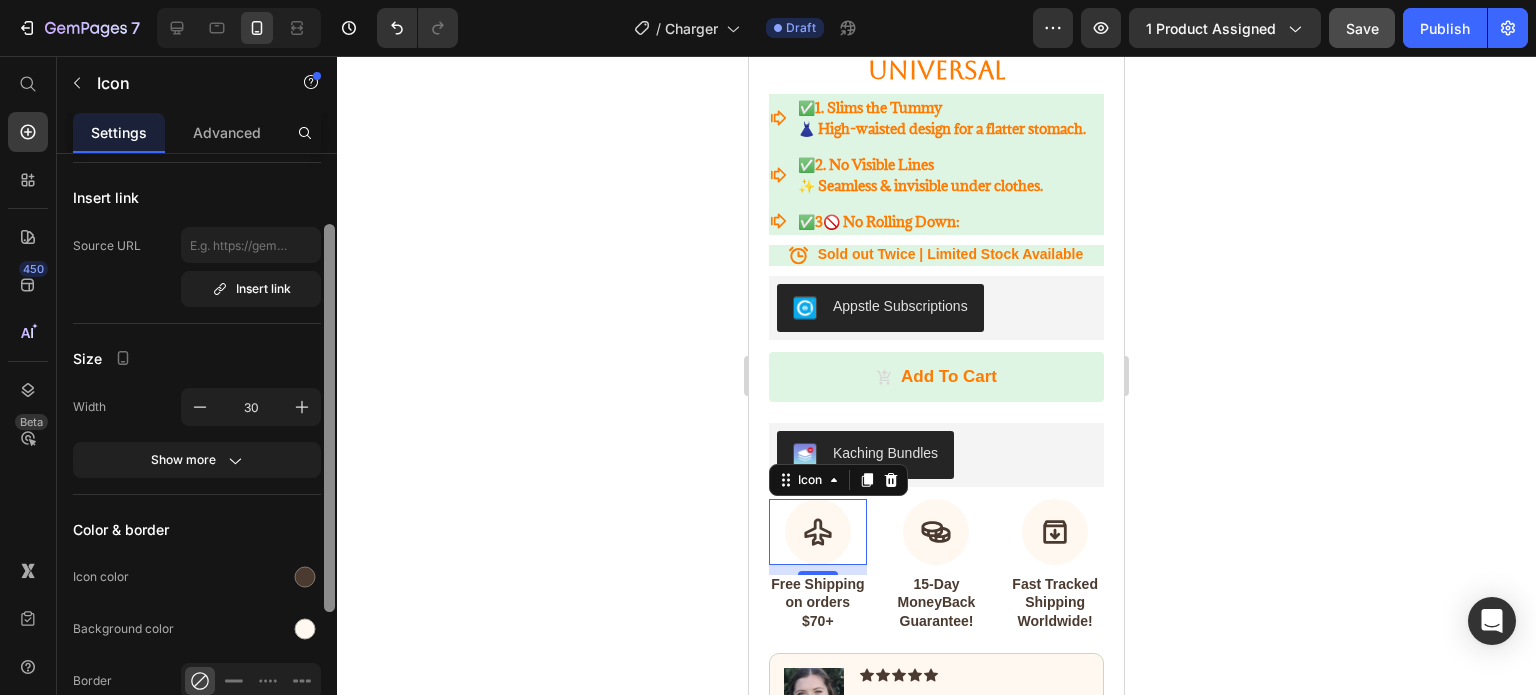 drag, startPoint x: 329, startPoint y: 497, endPoint x: 341, endPoint y: 567, distance: 71.021126 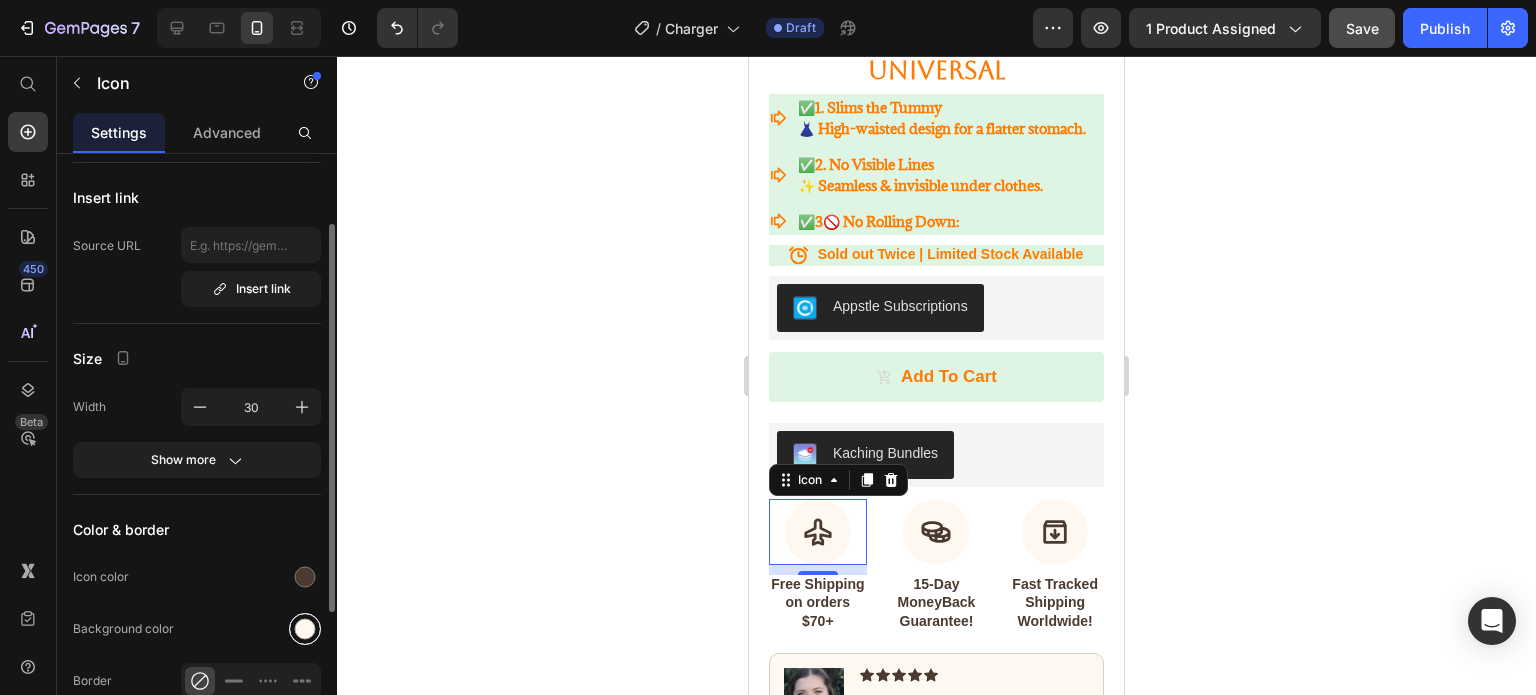 click at bounding box center (305, 629) 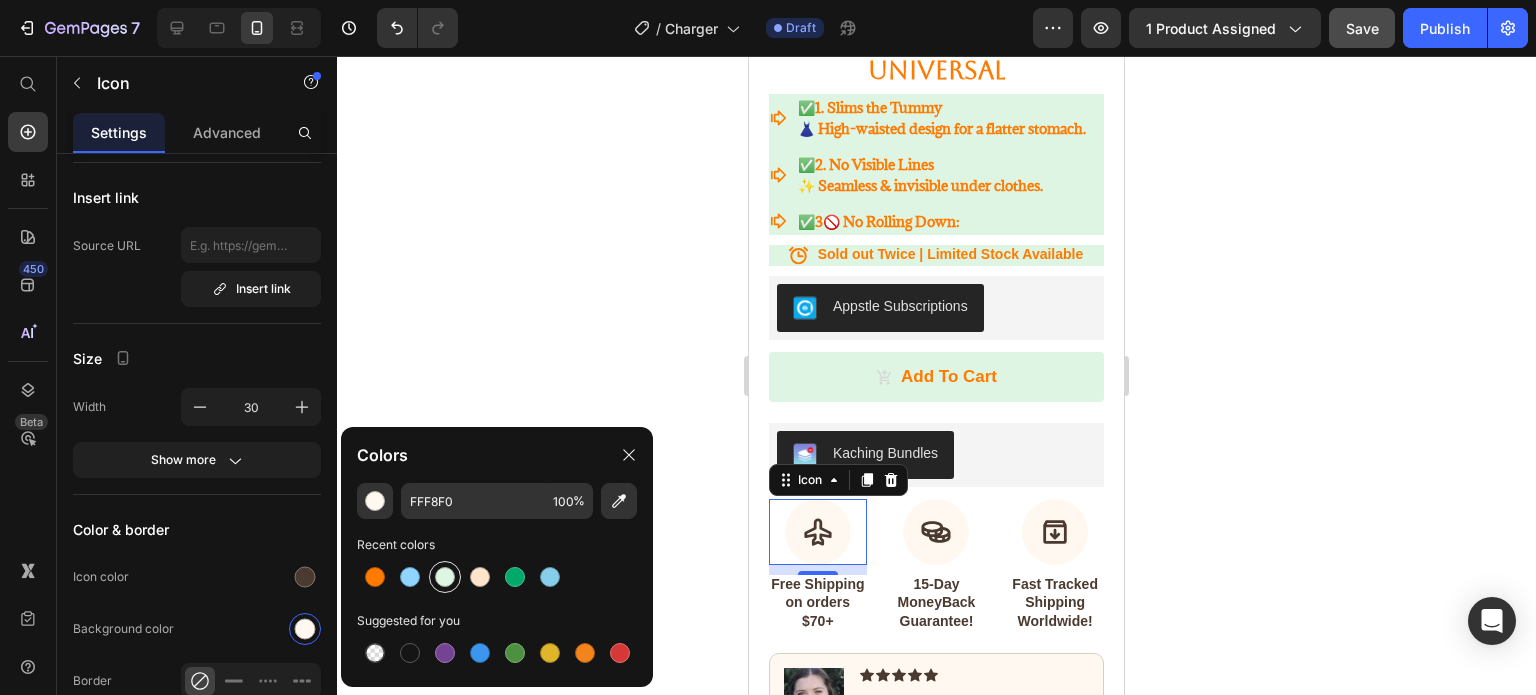 click at bounding box center (445, 577) 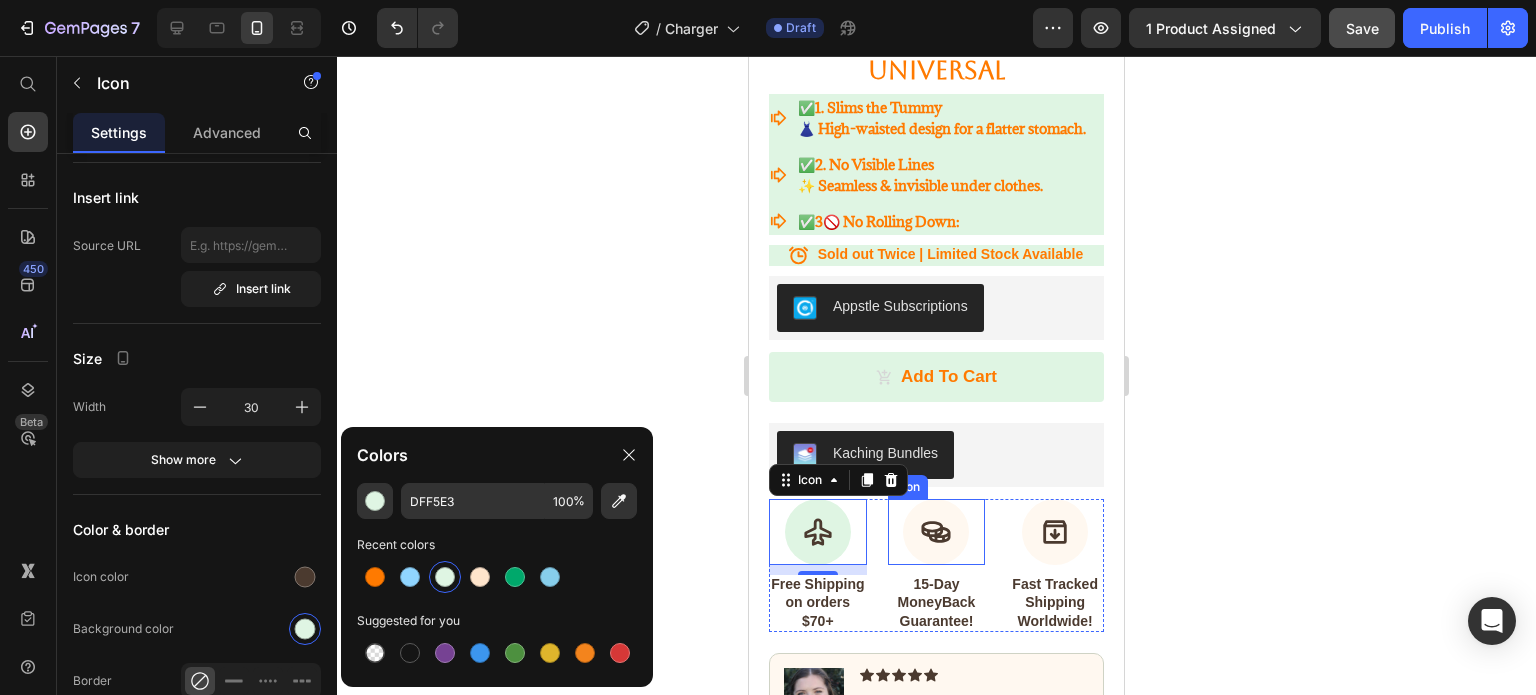 click at bounding box center (936, 532) 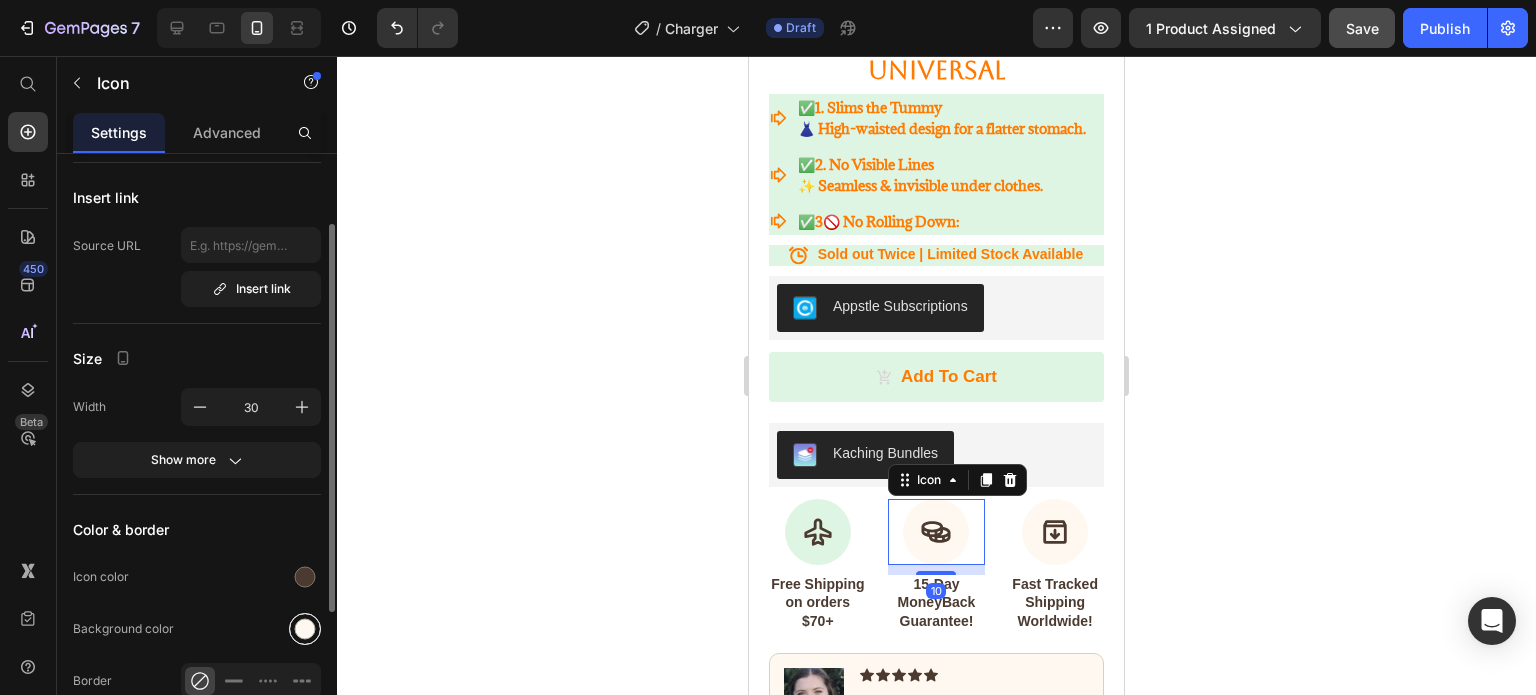 click at bounding box center [305, 629] 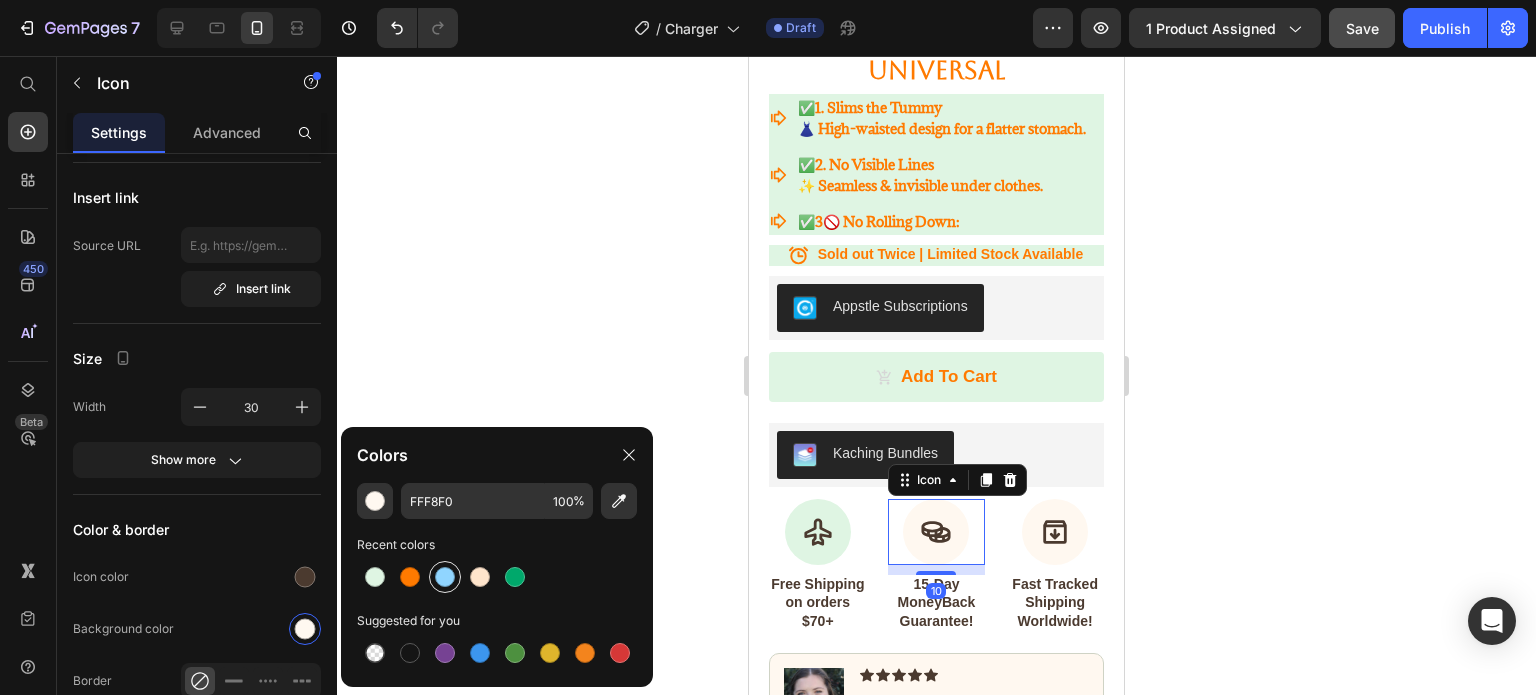 click at bounding box center (445, 577) 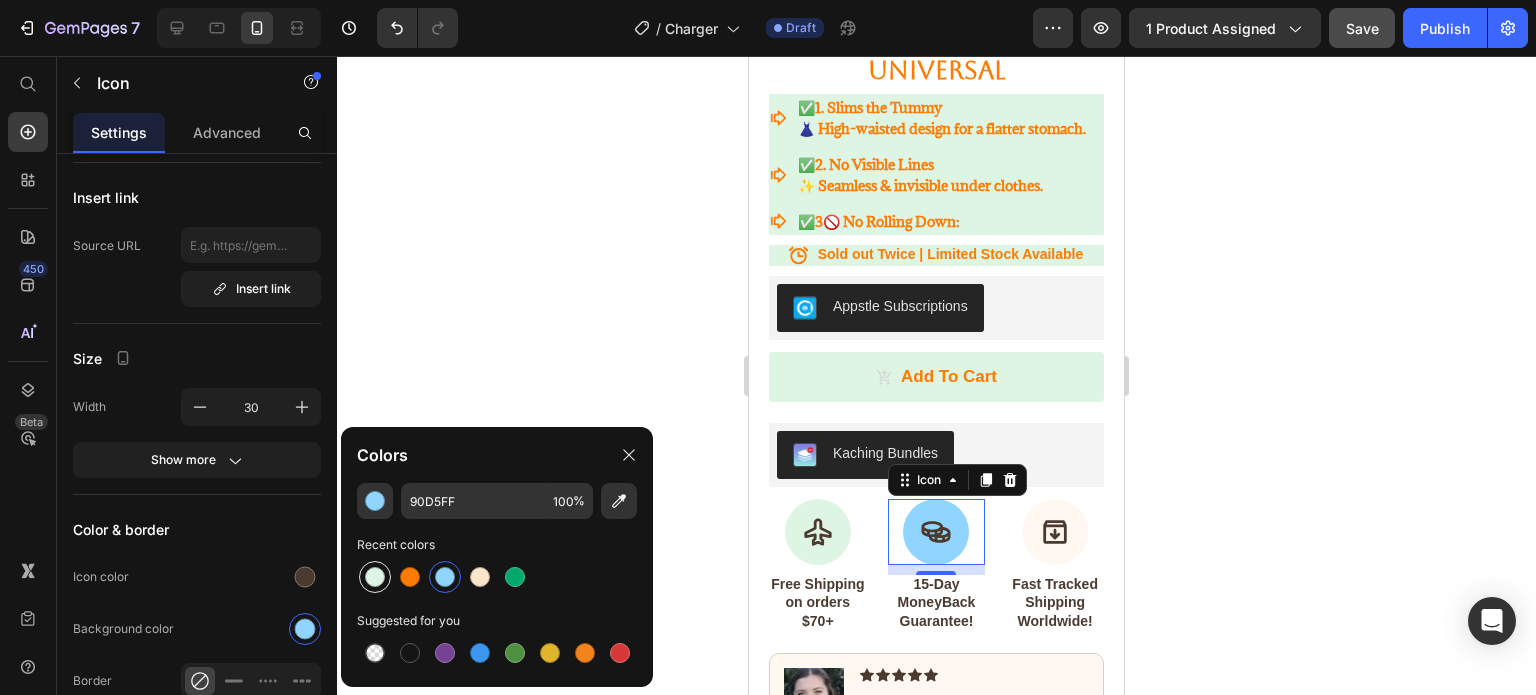 click at bounding box center [375, 577] 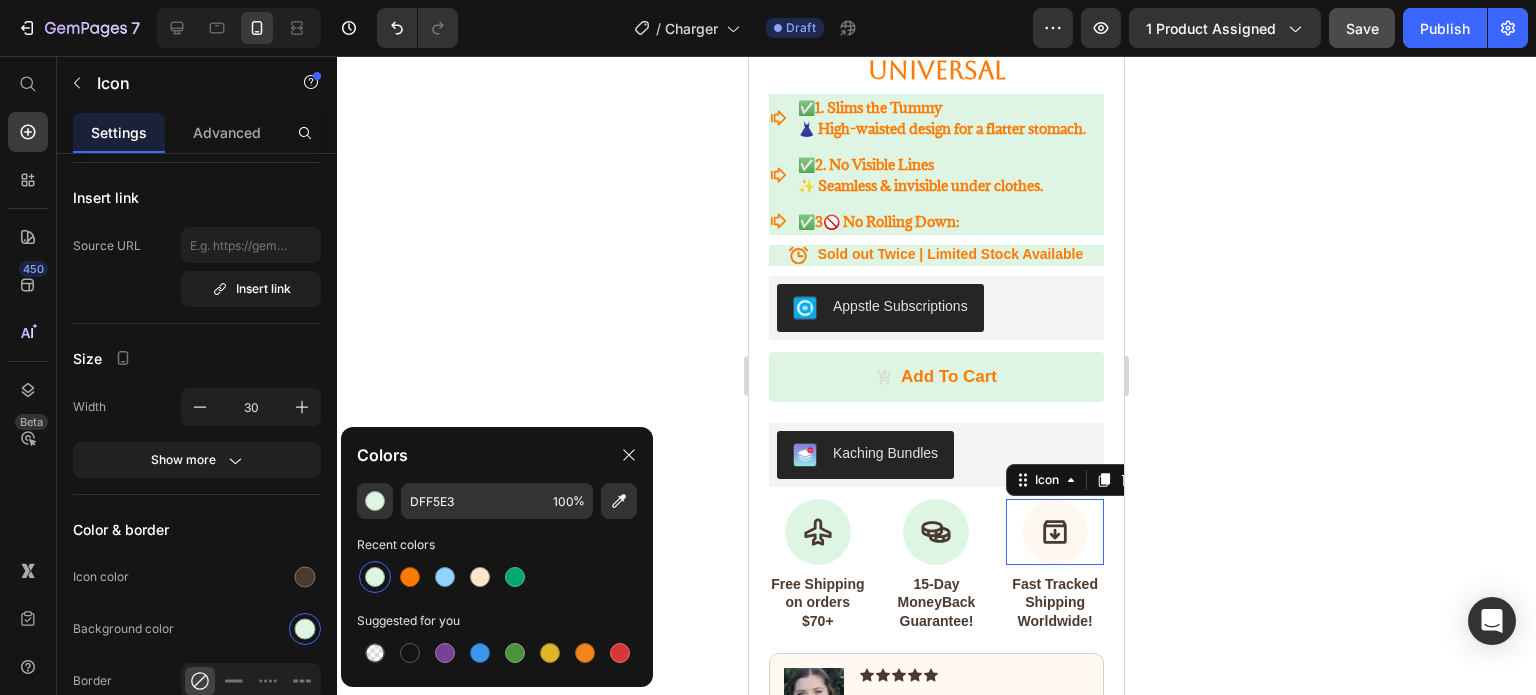click at bounding box center (1055, 532) 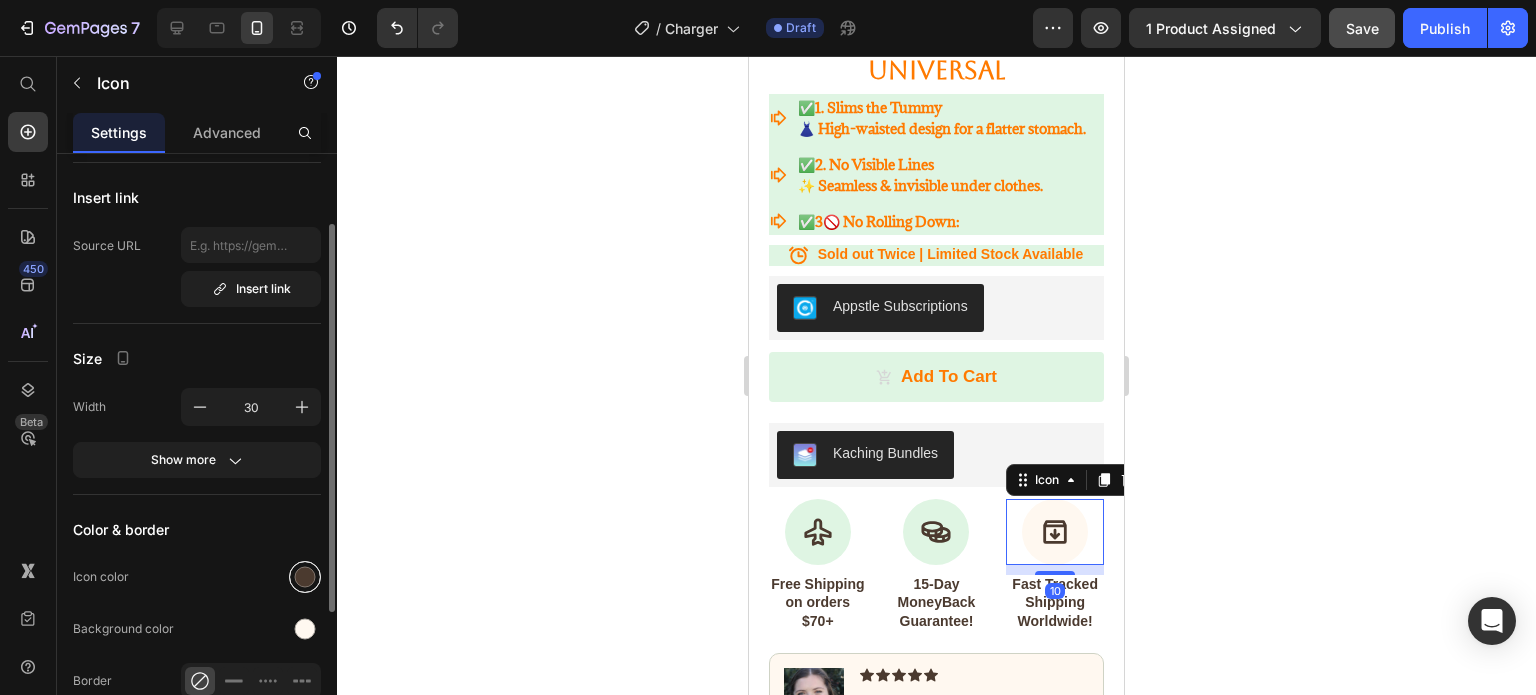 click at bounding box center [305, 577] 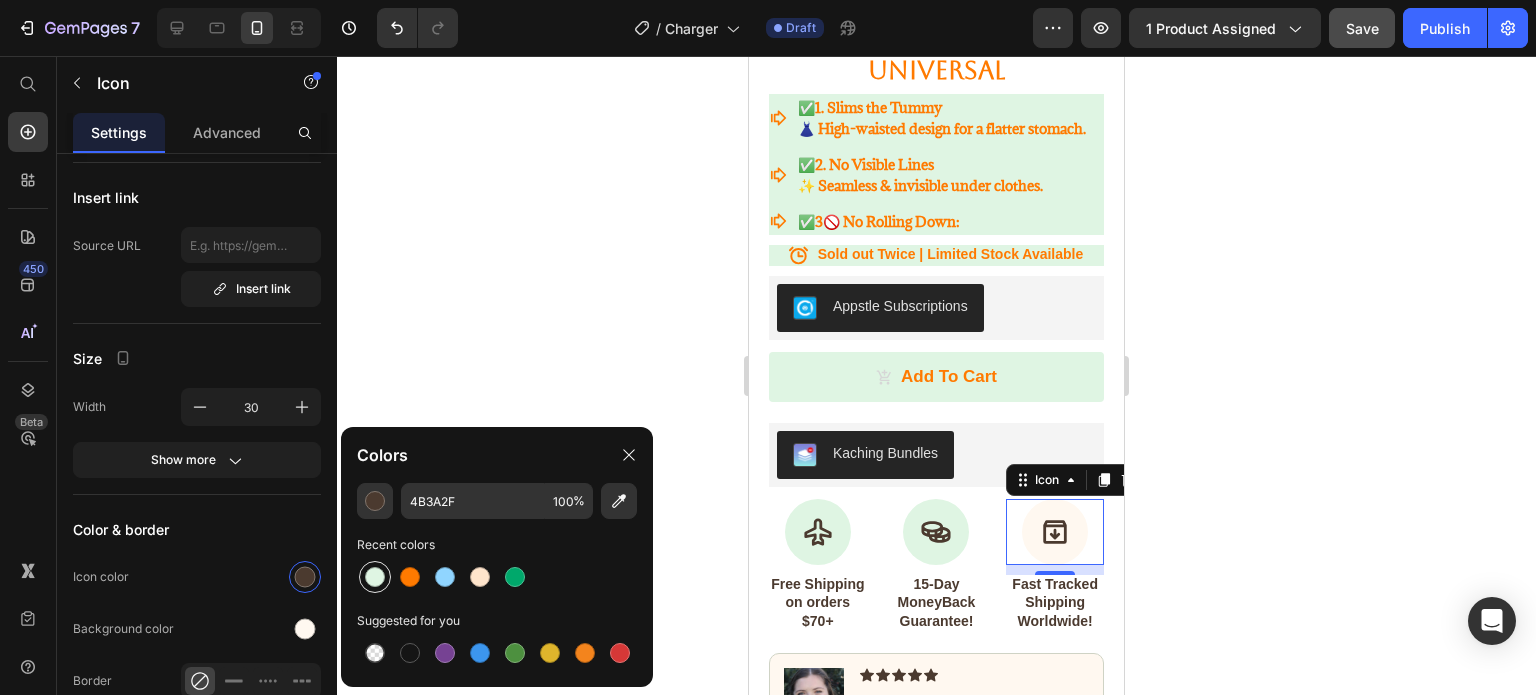 click at bounding box center (375, 577) 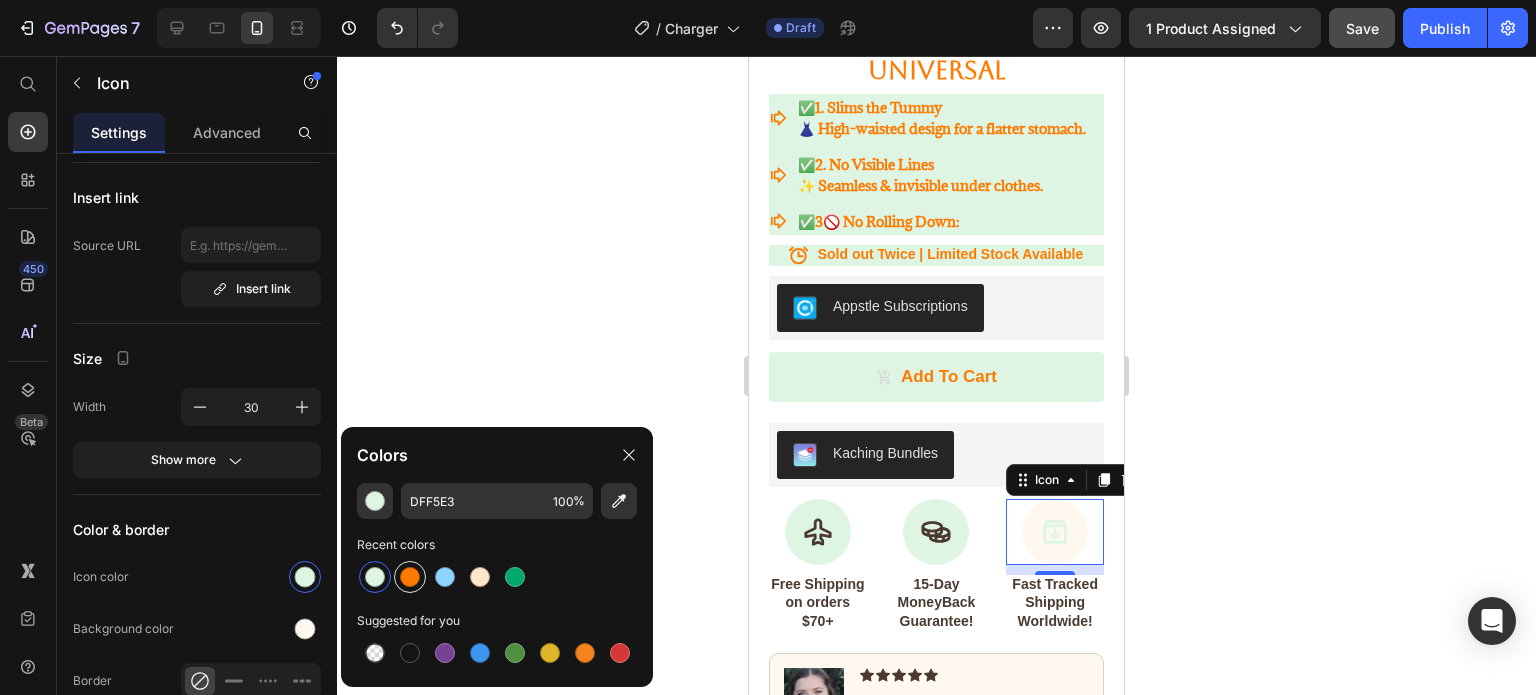 click at bounding box center [410, 577] 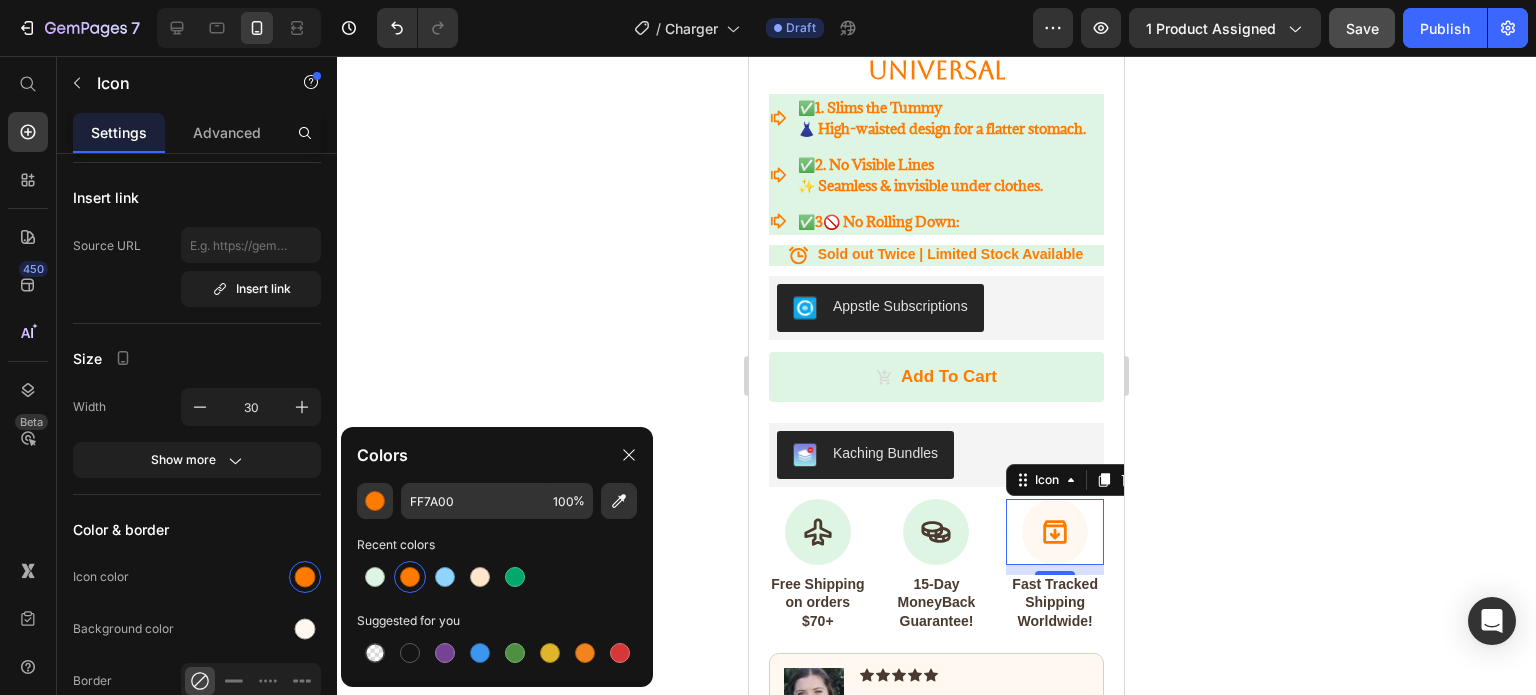 click at bounding box center (1055, 532) 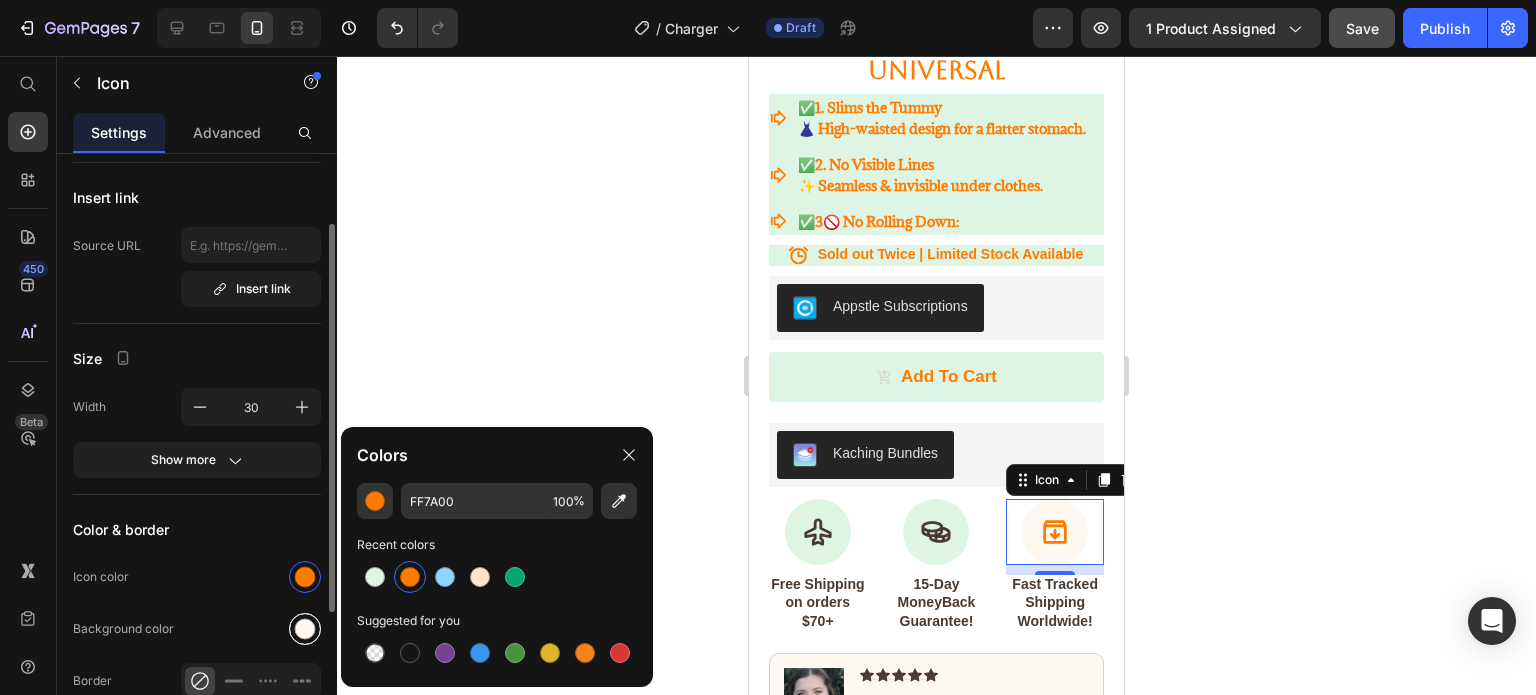 click at bounding box center (305, 629) 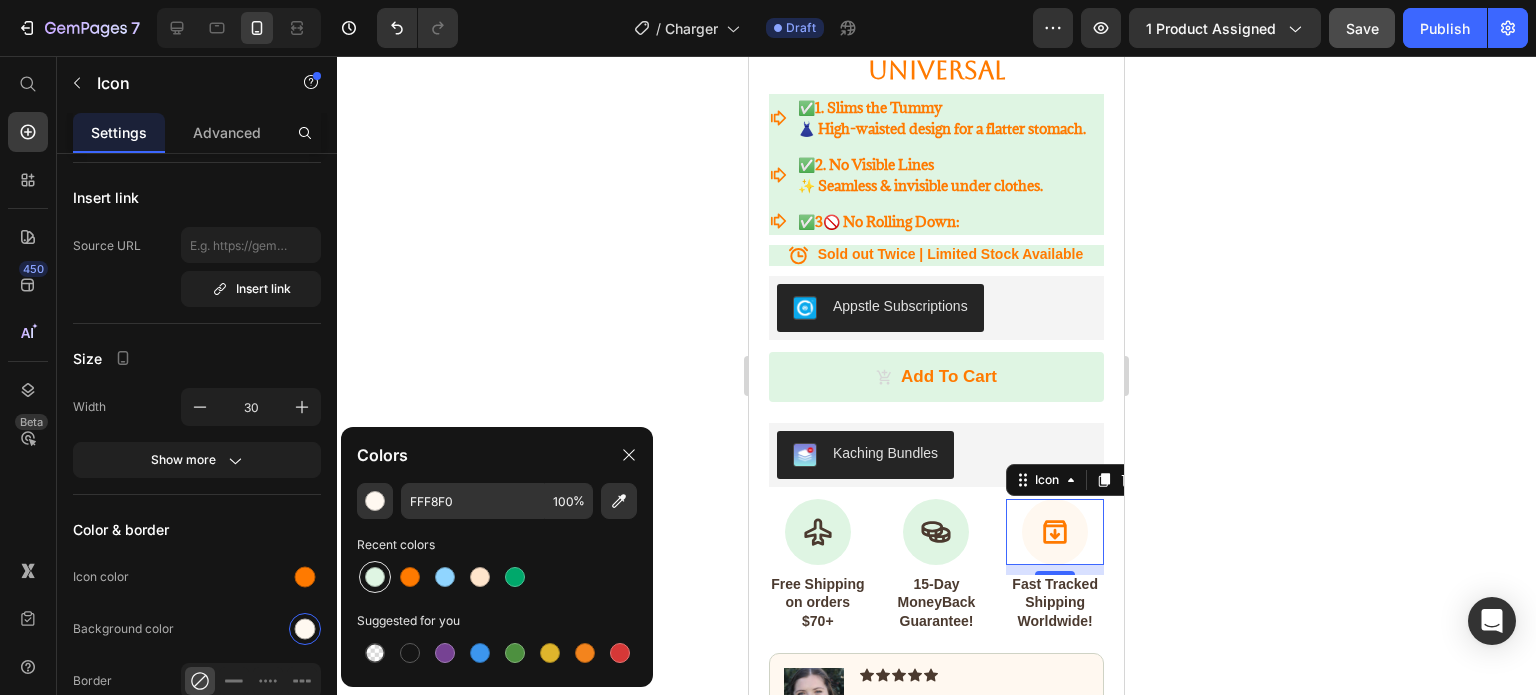 click at bounding box center [375, 577] 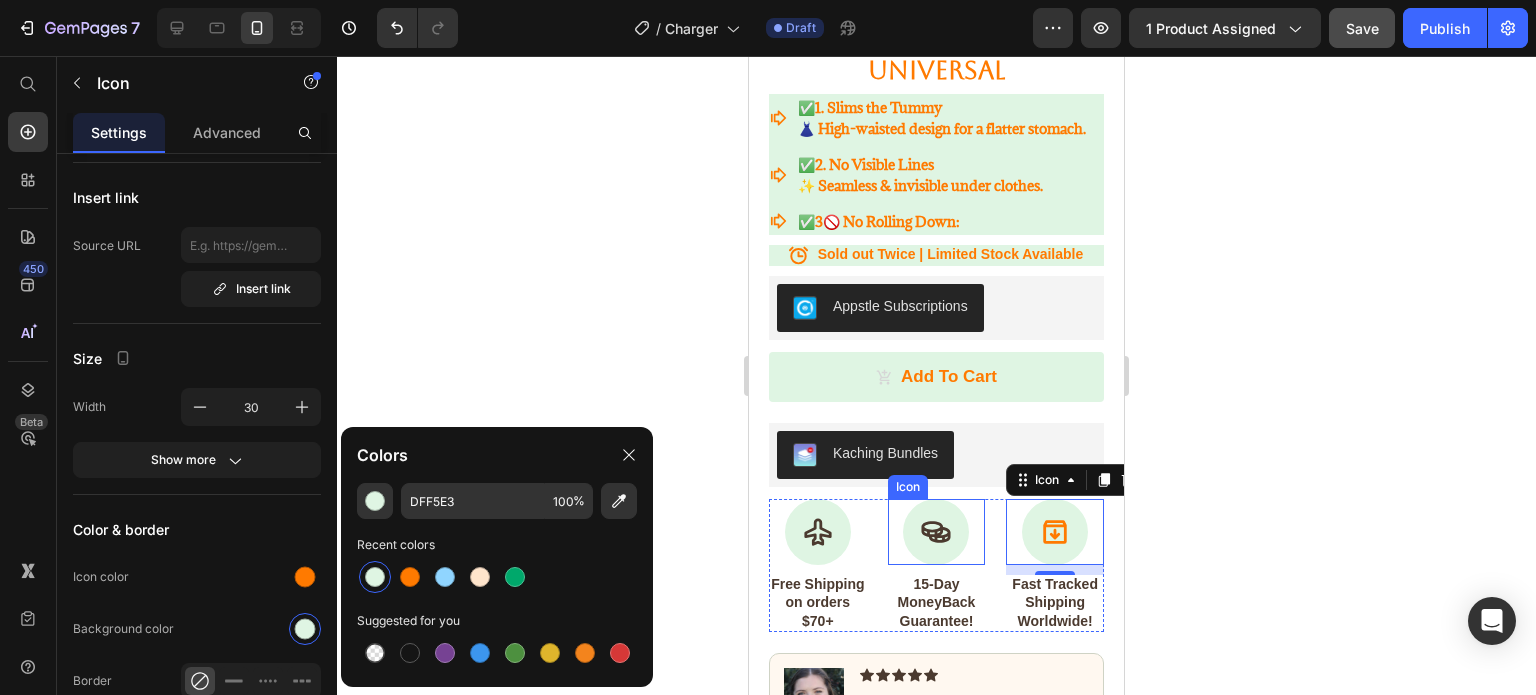 click 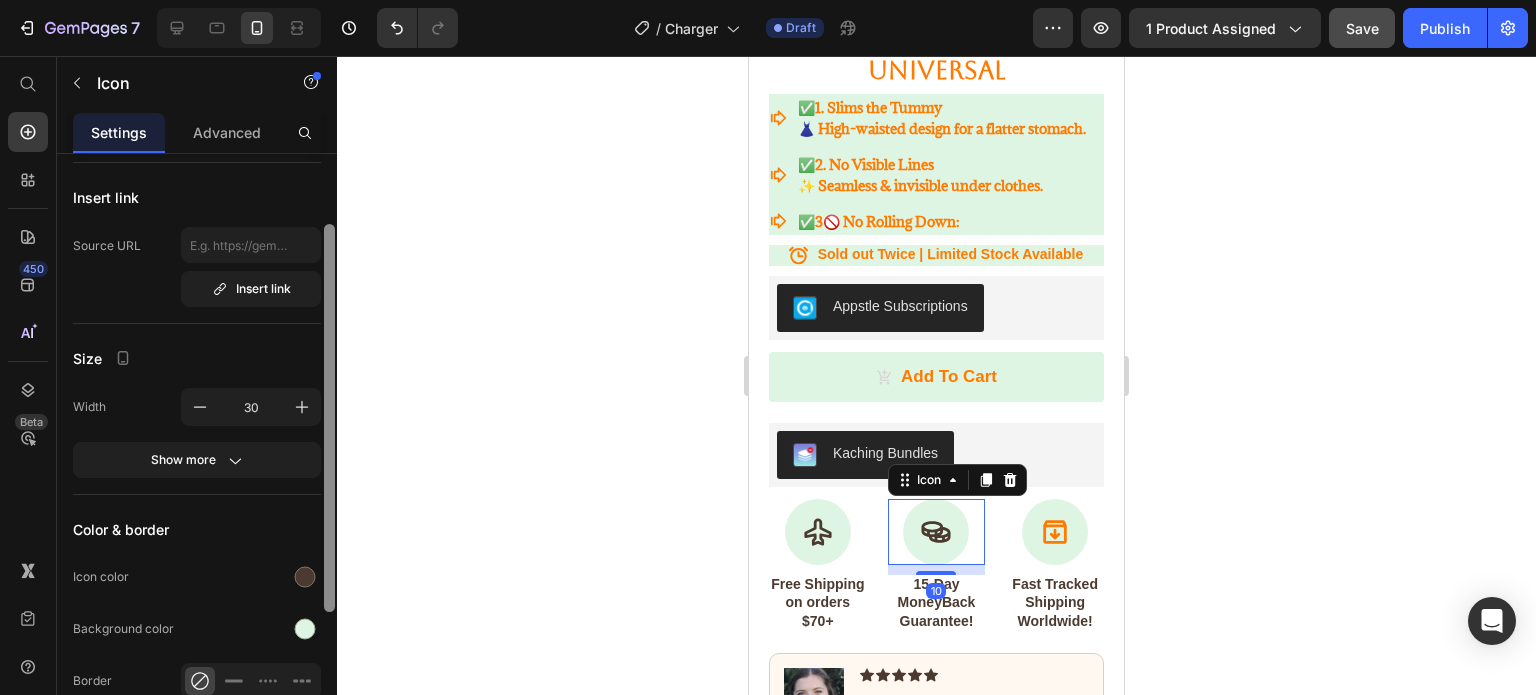 click at bounding box center (329, 418) 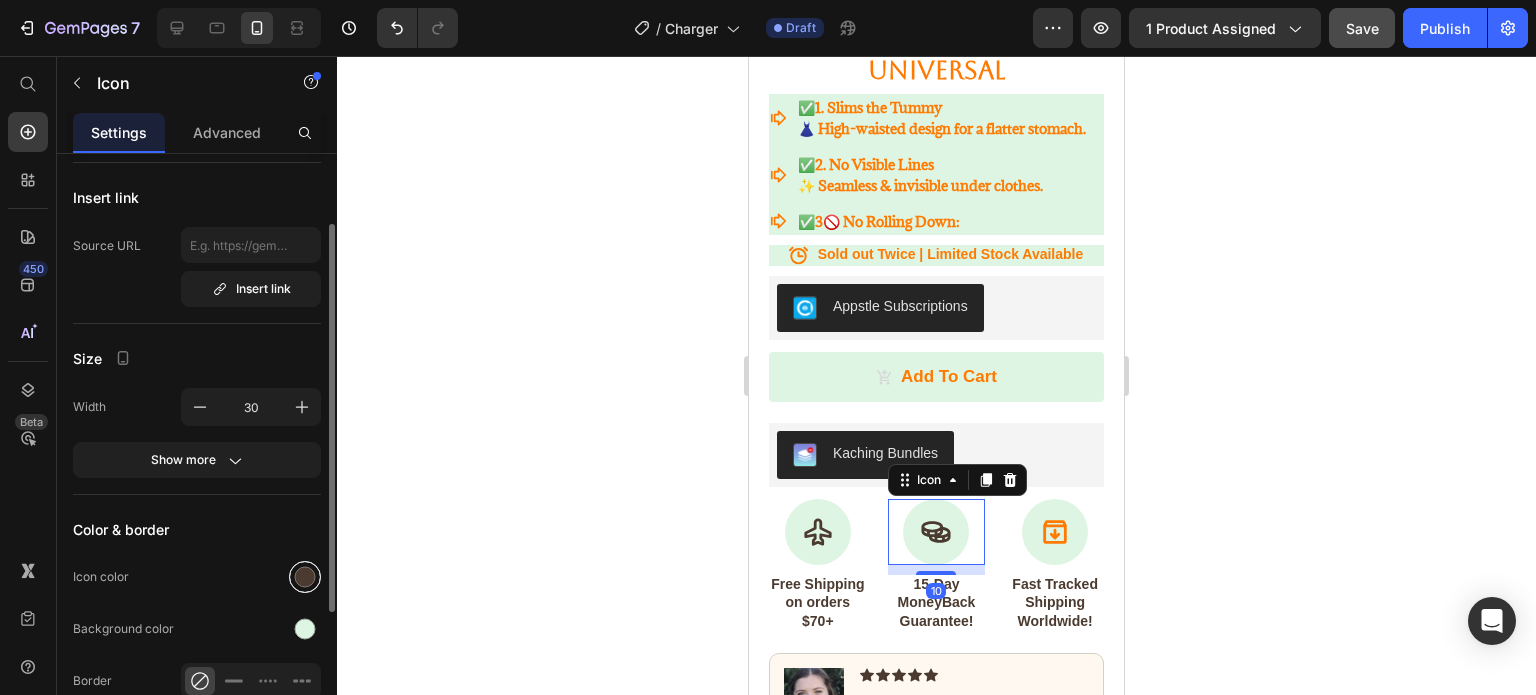 click at bounding box center [305, 577] 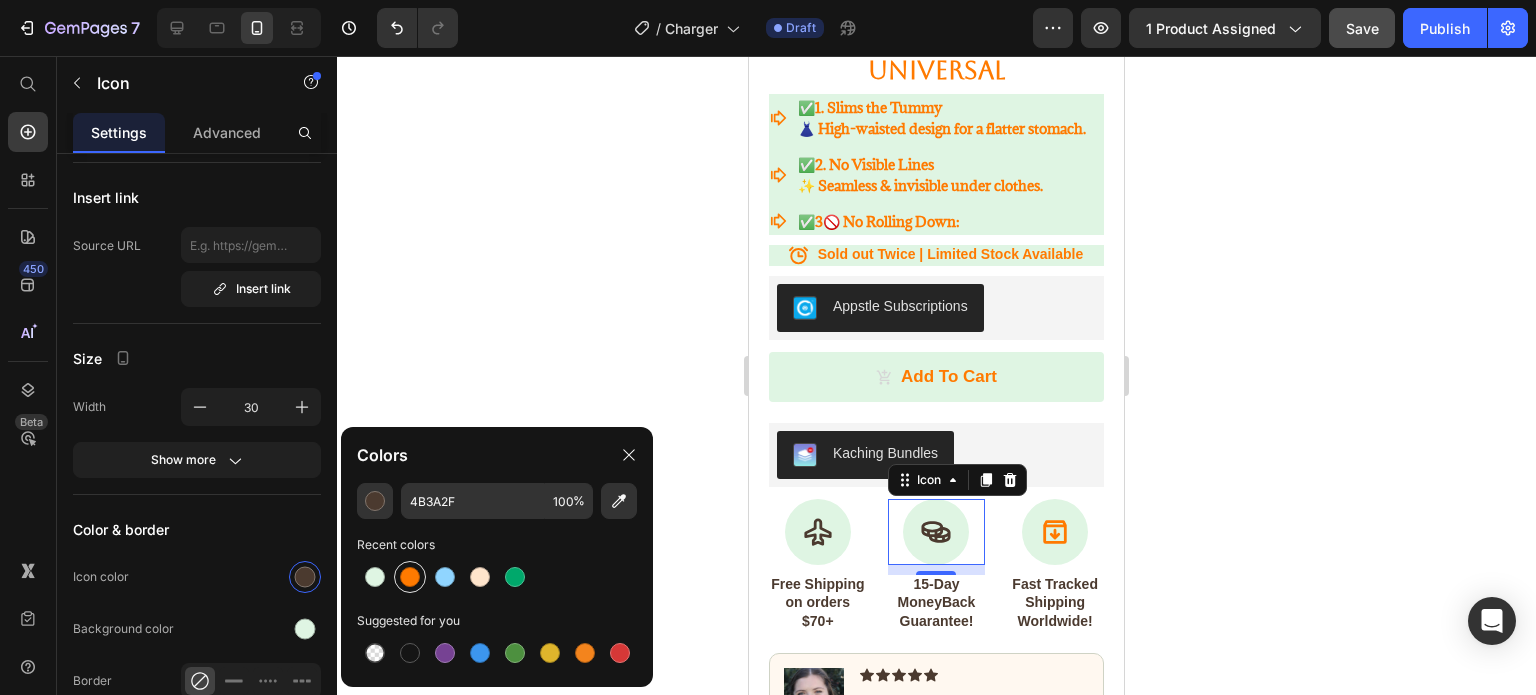 click at bounding box center (410, 577) 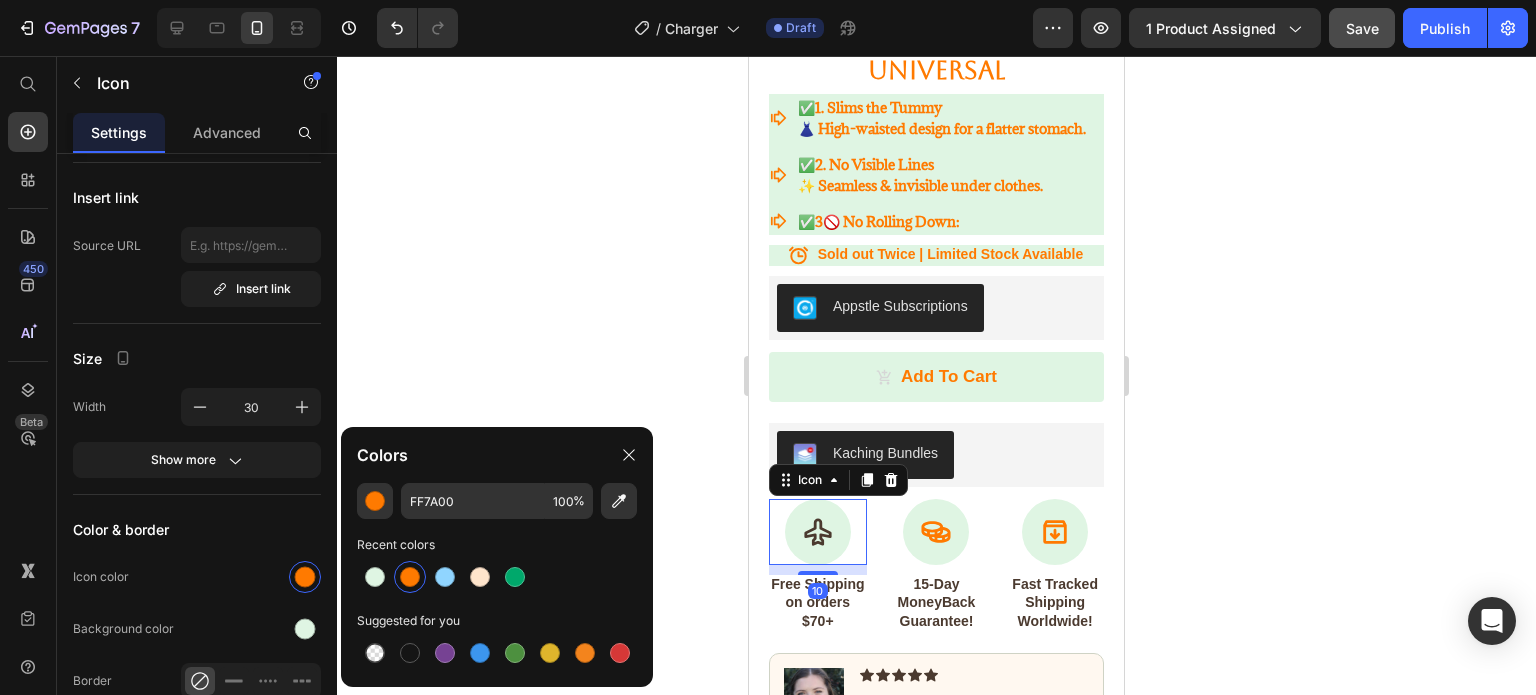 click at bounding box center (818, 532) 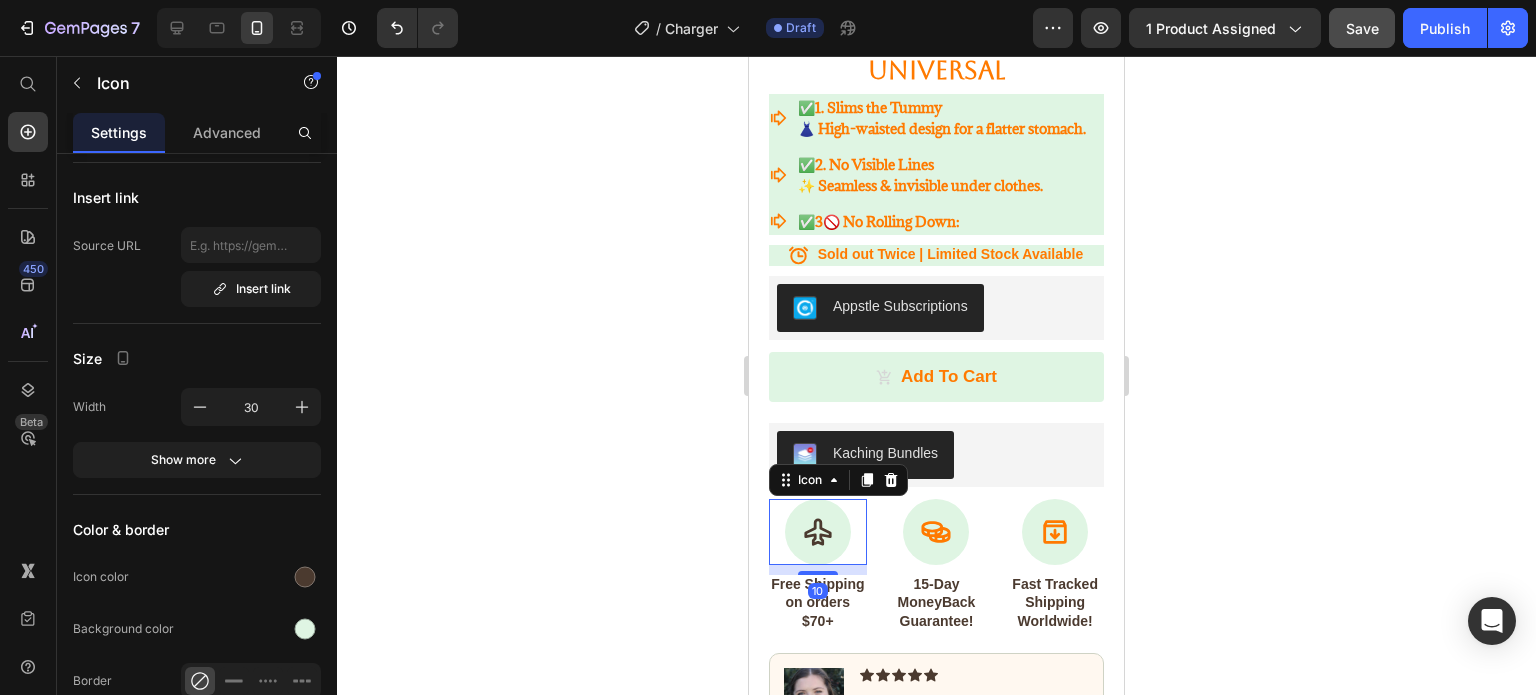 click 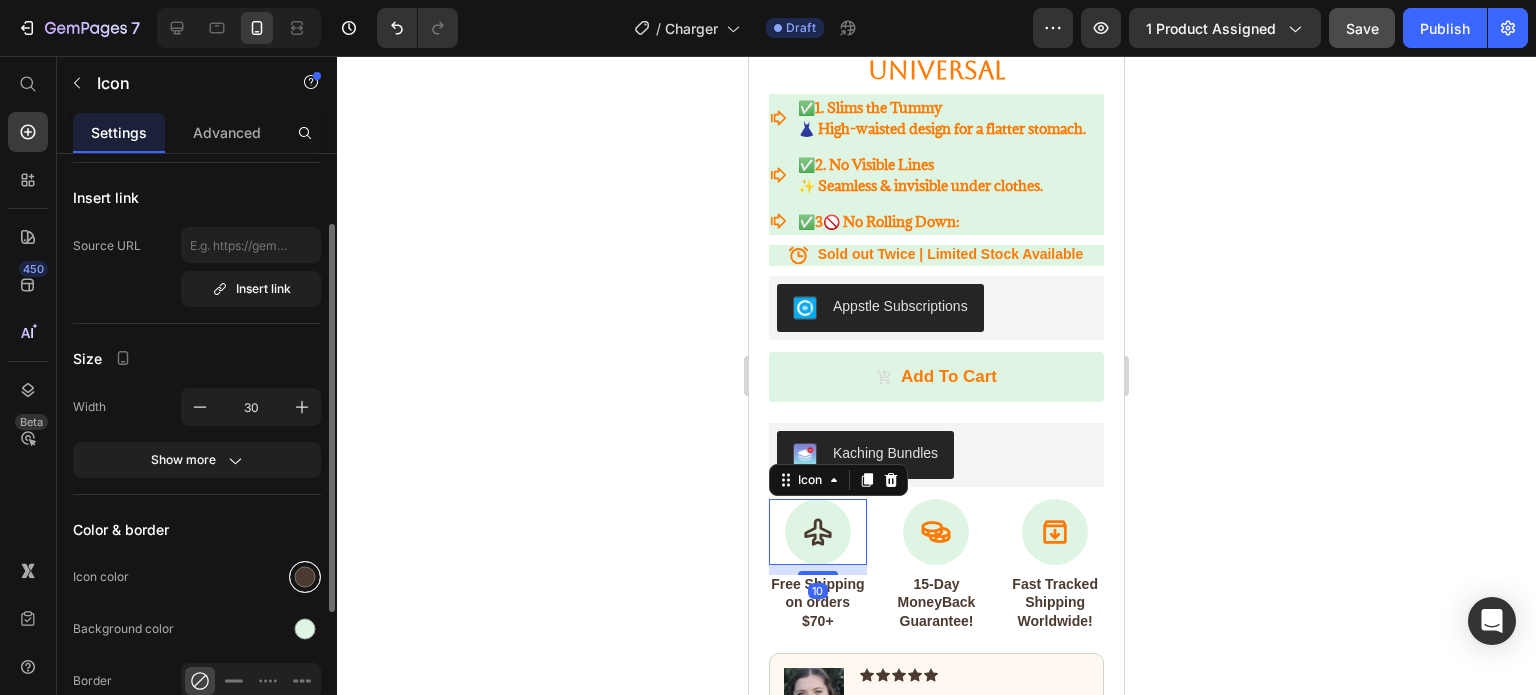 click at bounding box center [305, 577] 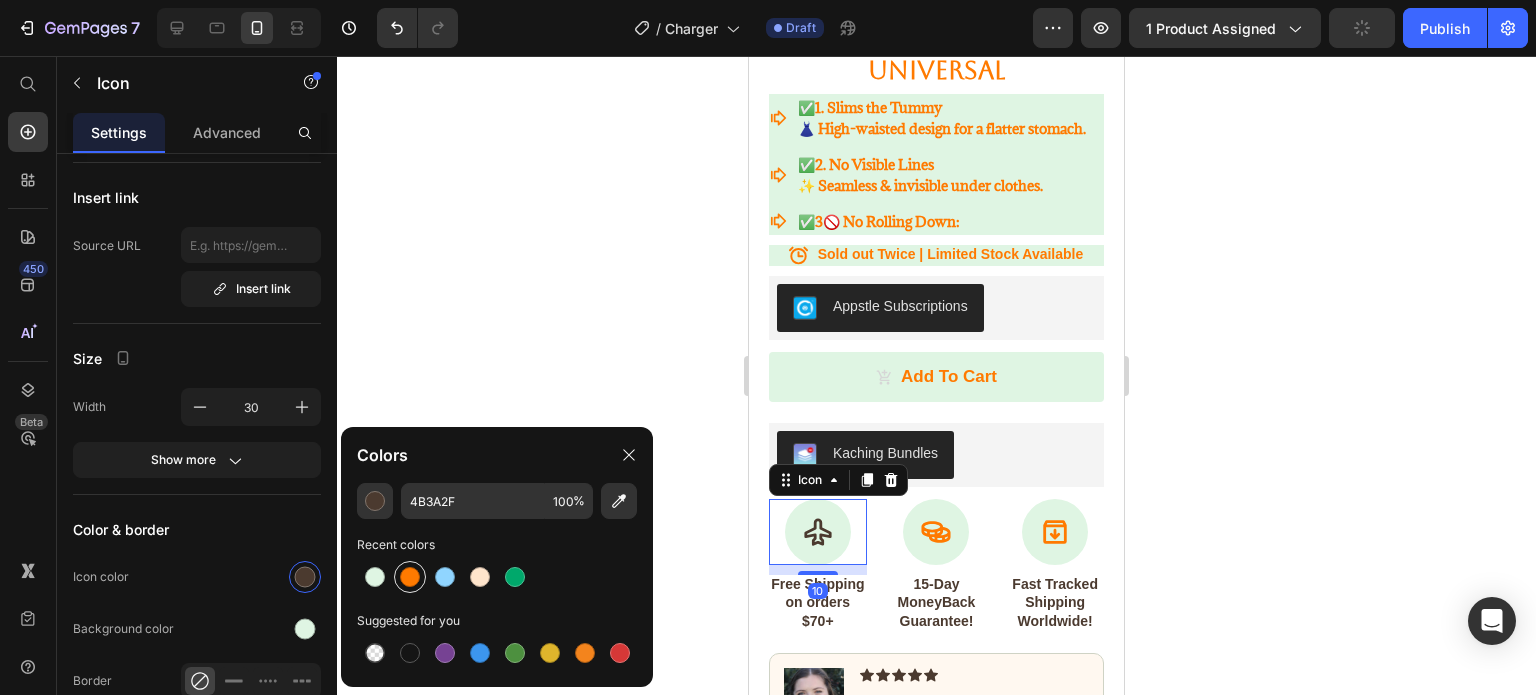 click at bounding box center (410, 577) 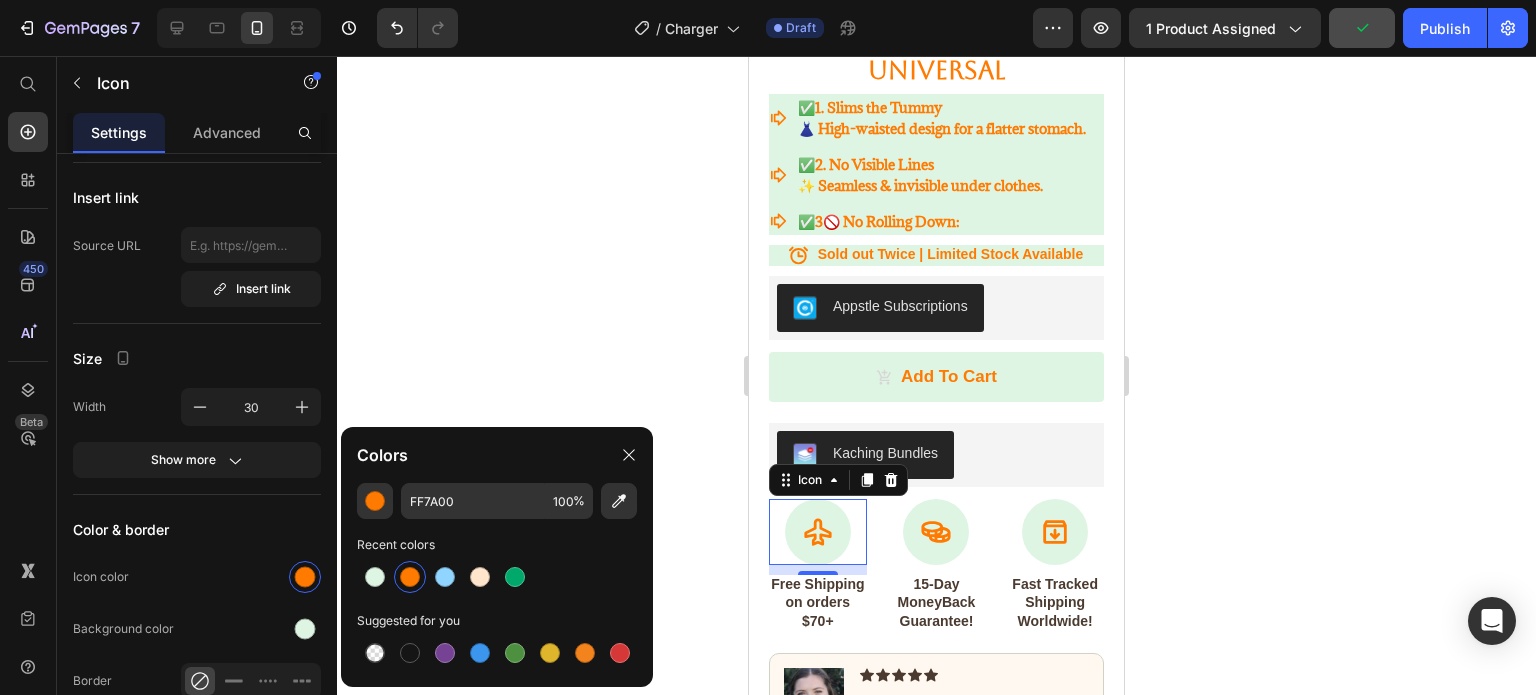 click 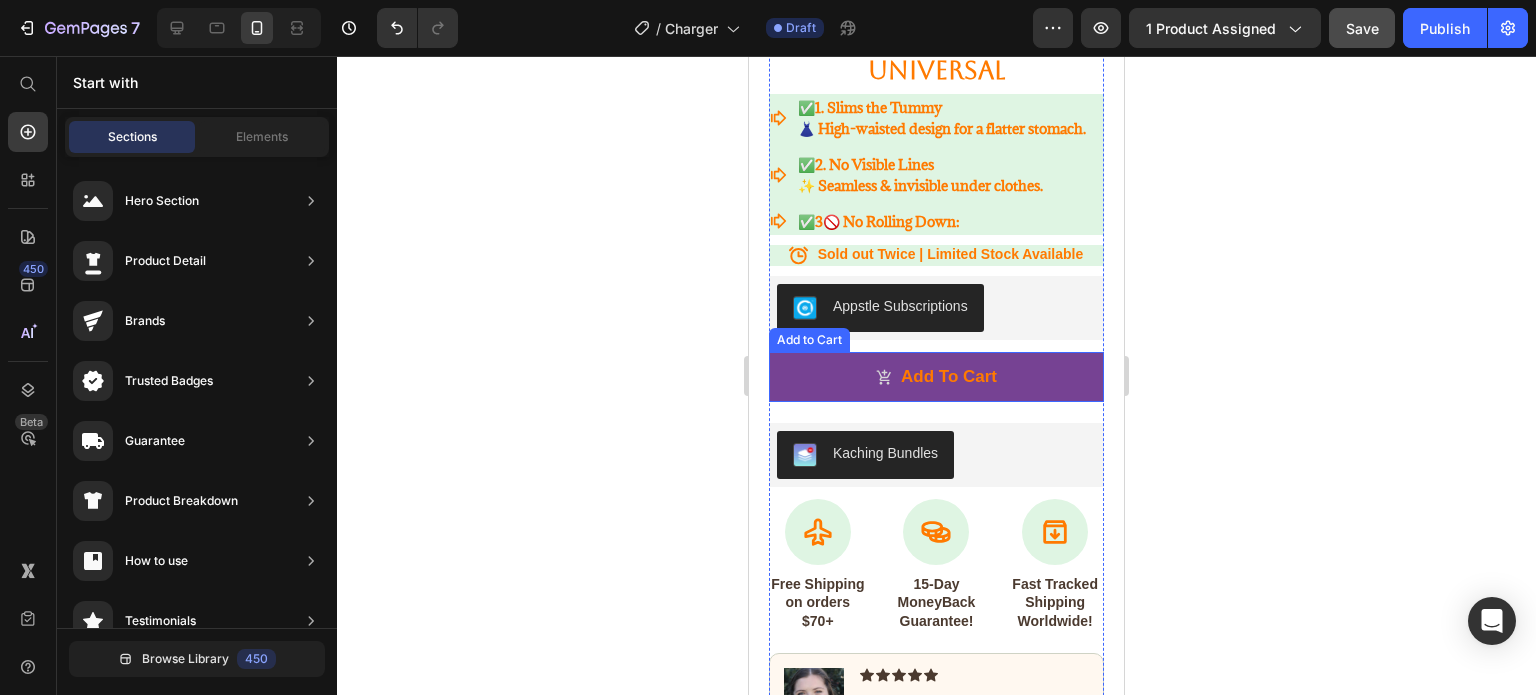 click on "add to cart" at bounding box center [936, 377] 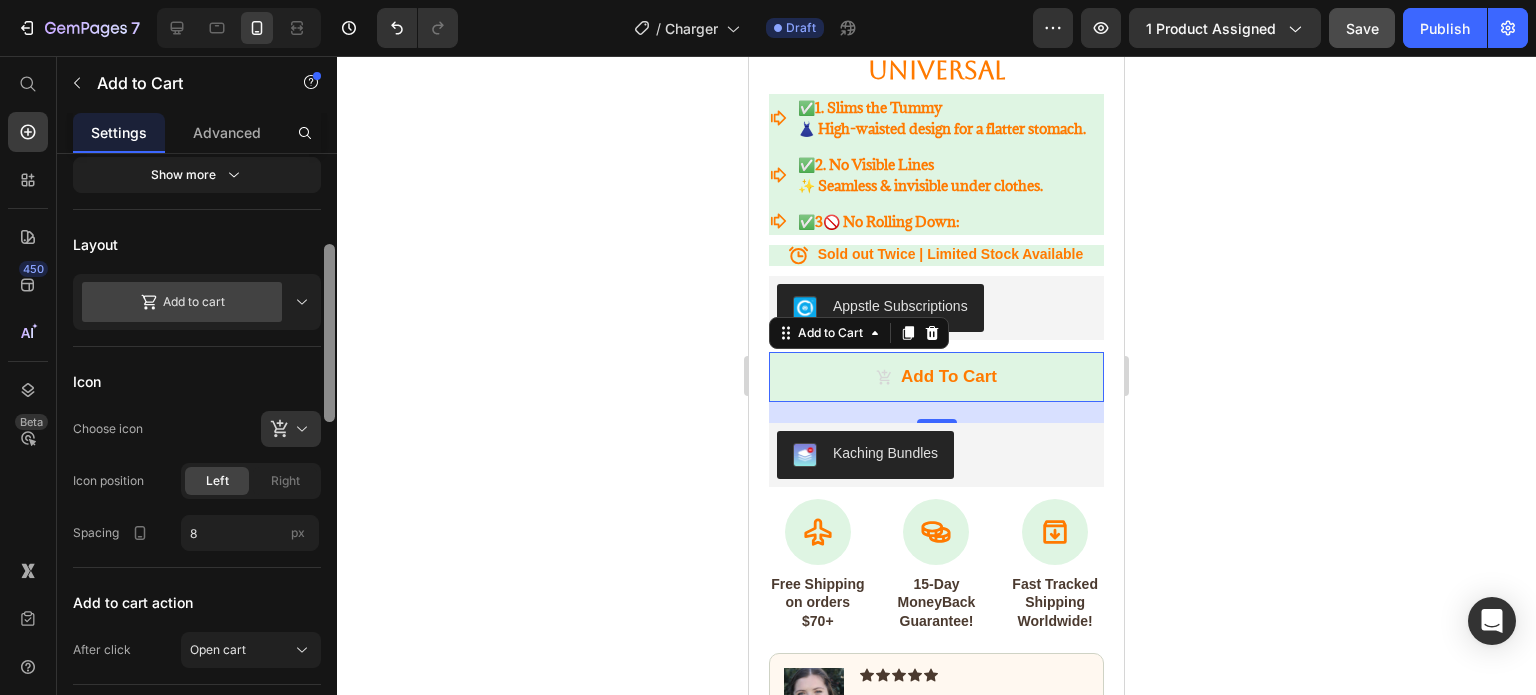 scroll, scrollTop: 531, scrollLeft: 0, axis: vertical 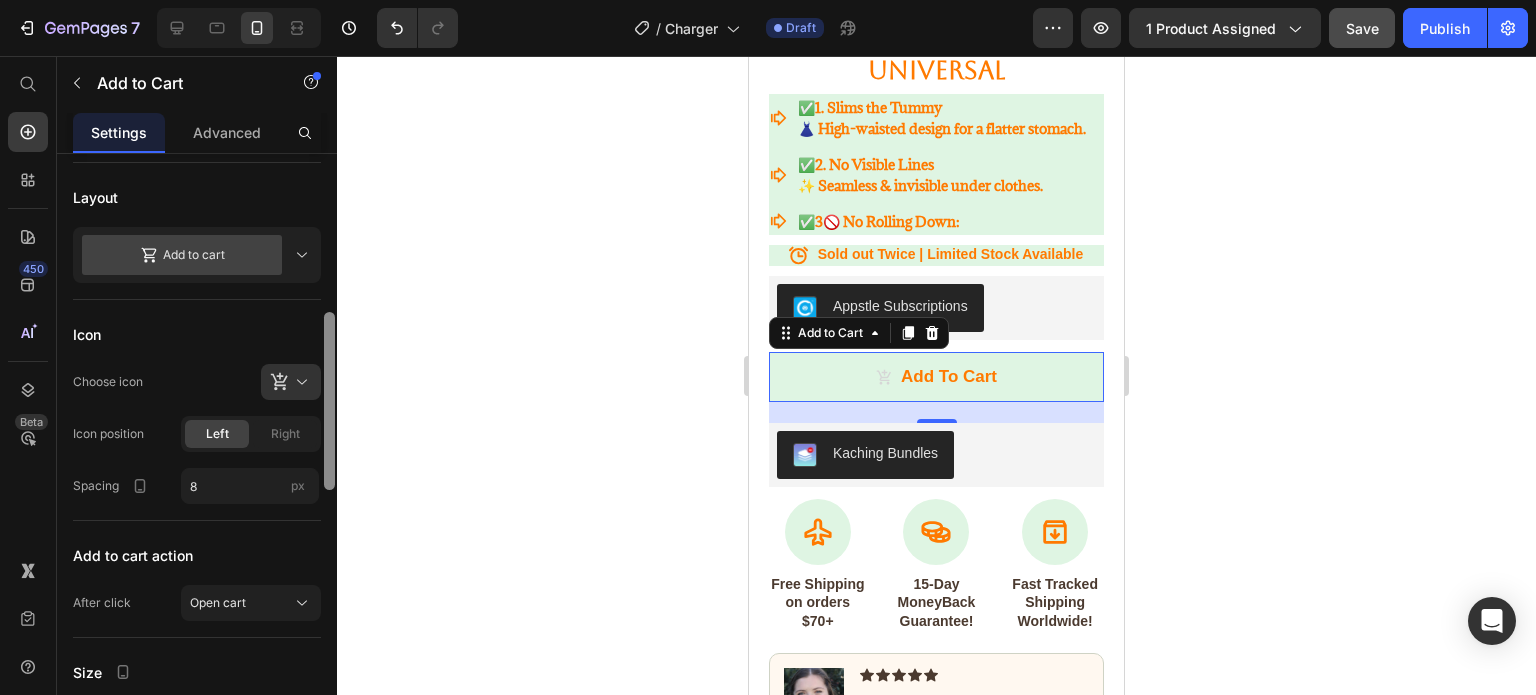 drag, startPoint x: 331, startPoint y: 284, endPoint x: 345, endPoint y: 442, distance: 158.61903 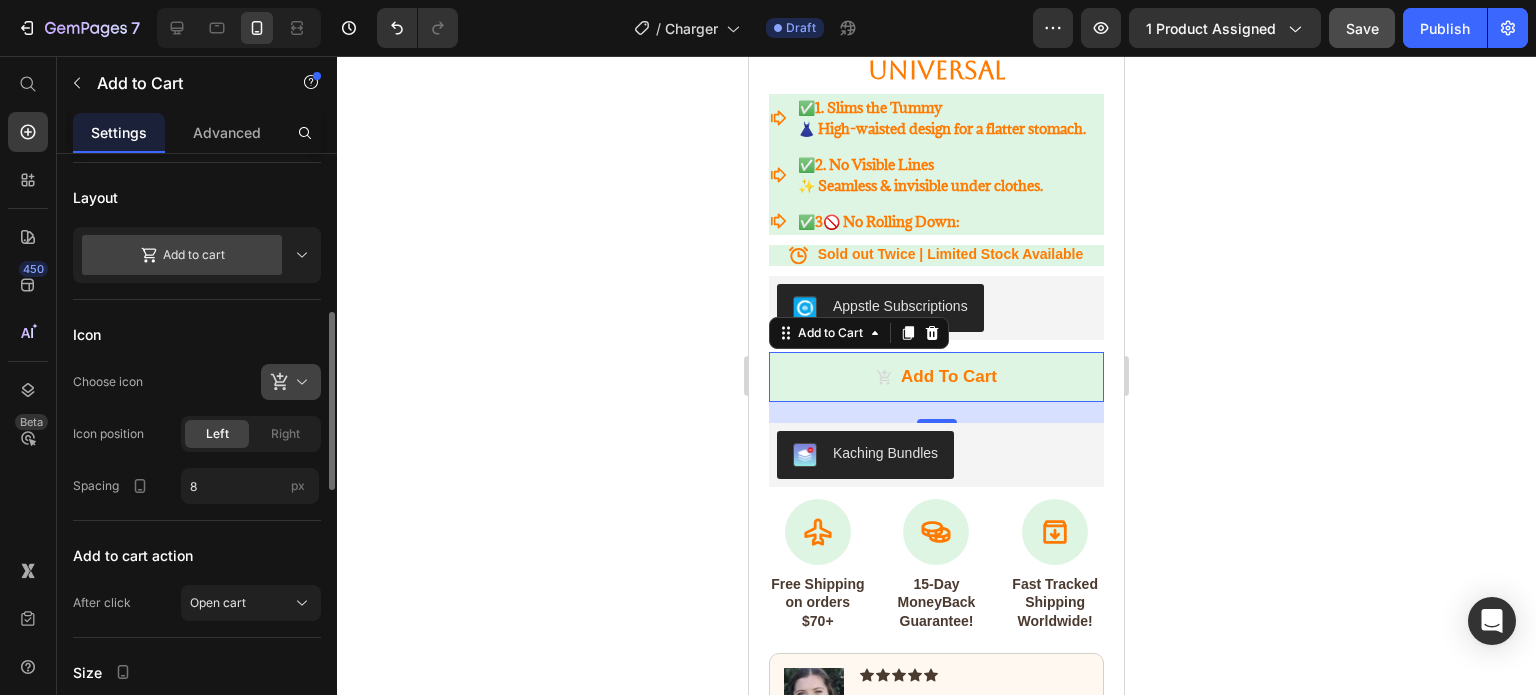 click at bounding box center [299, 382] 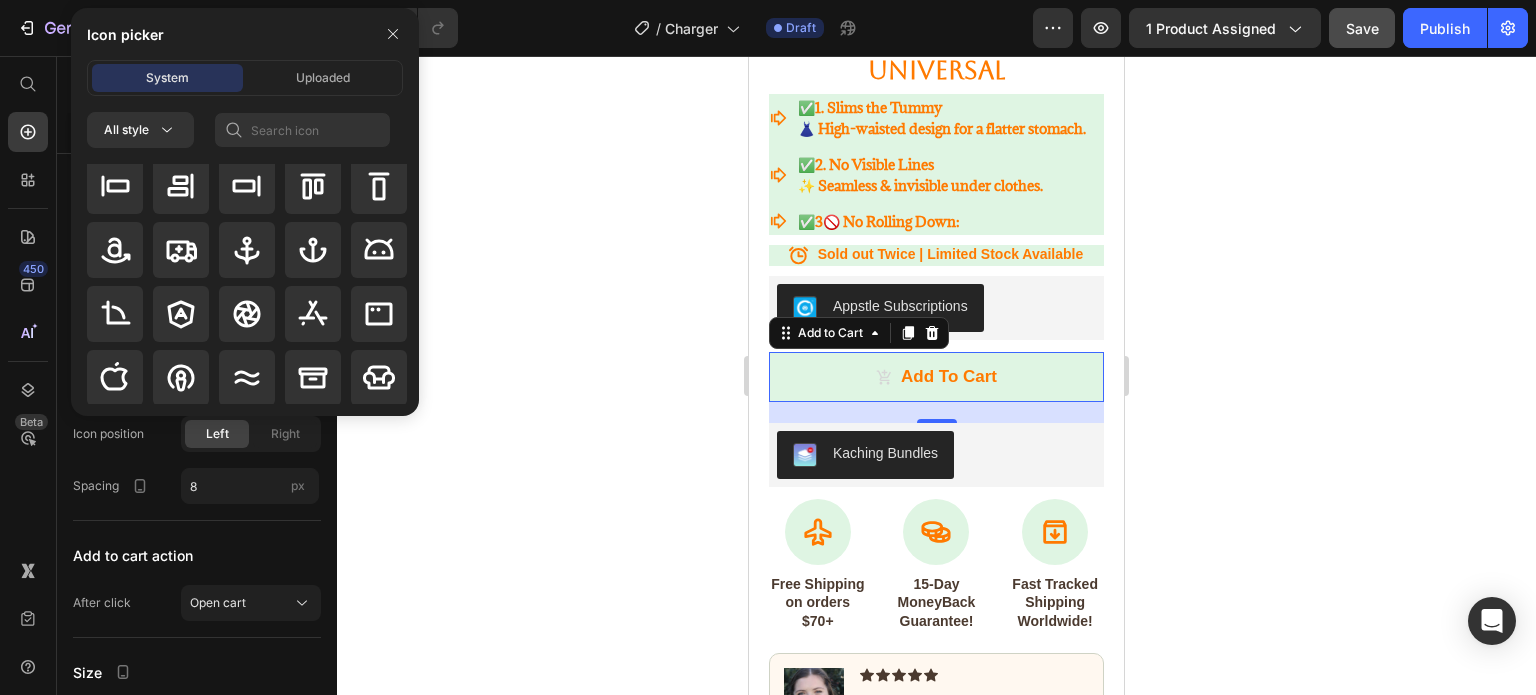 scroll, scrollTop: 196, scrollLeft: 0, axis: vertical 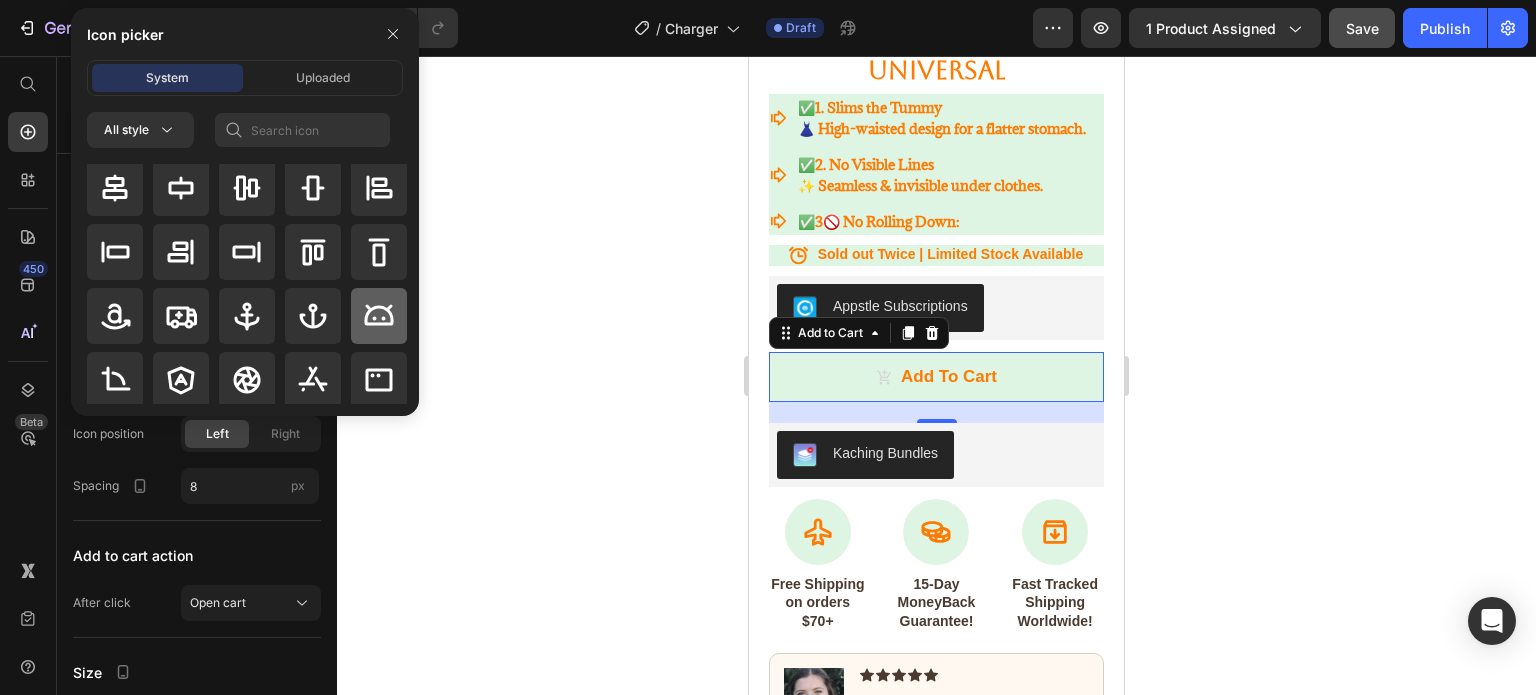 click 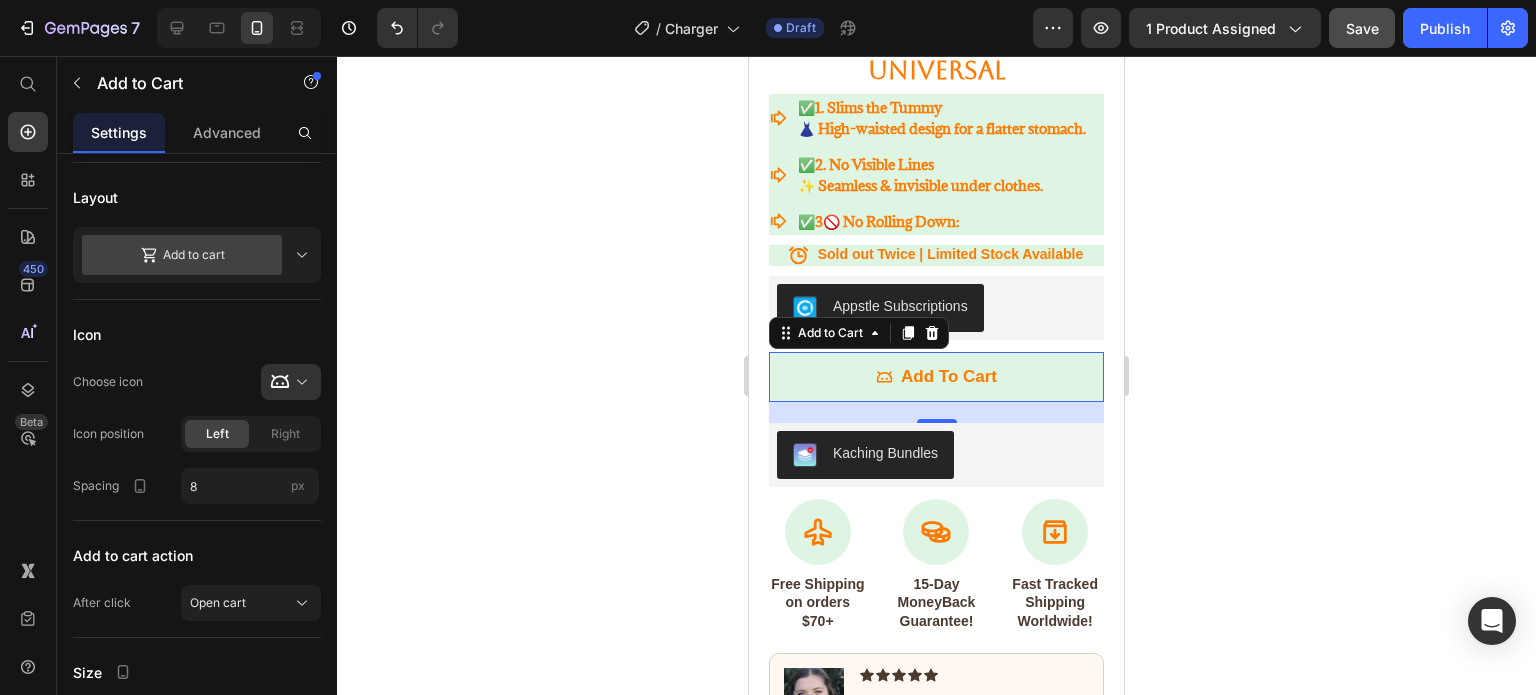 click 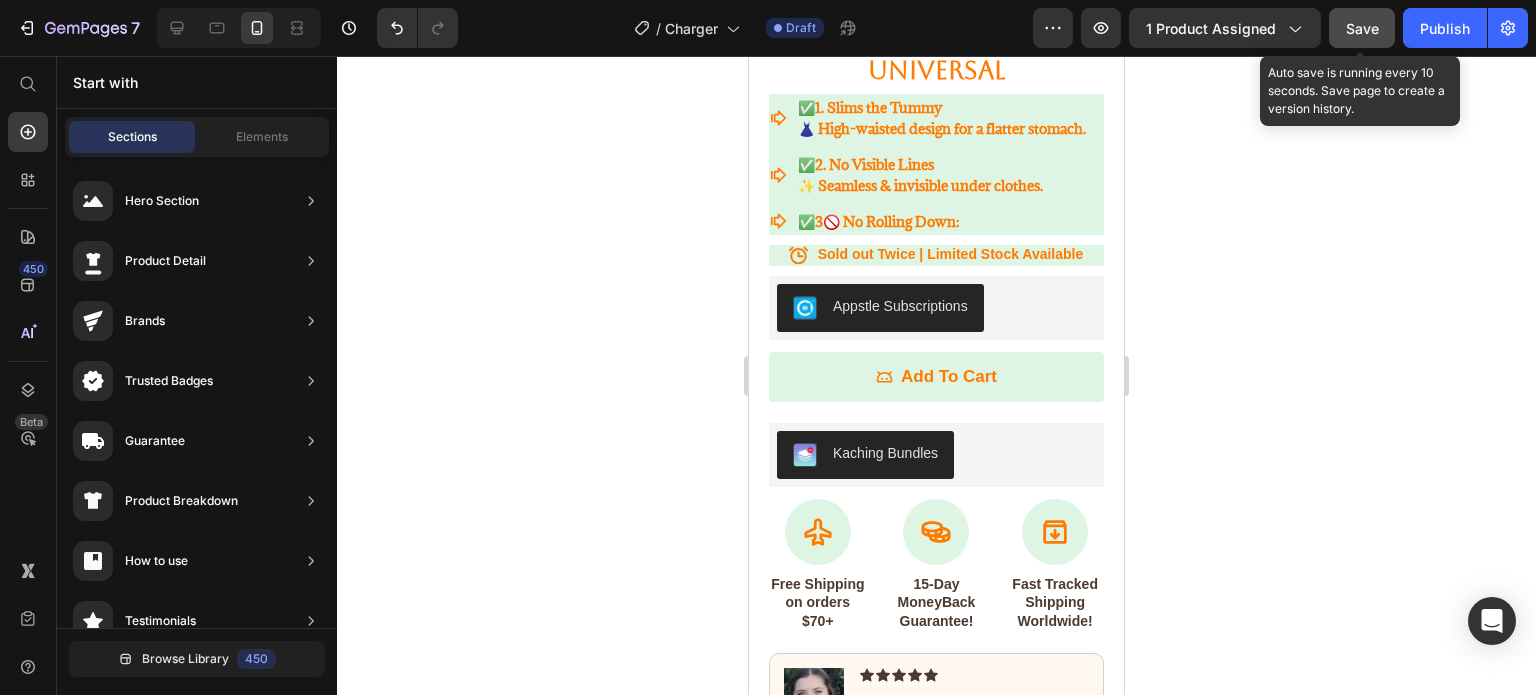 click on "Save" 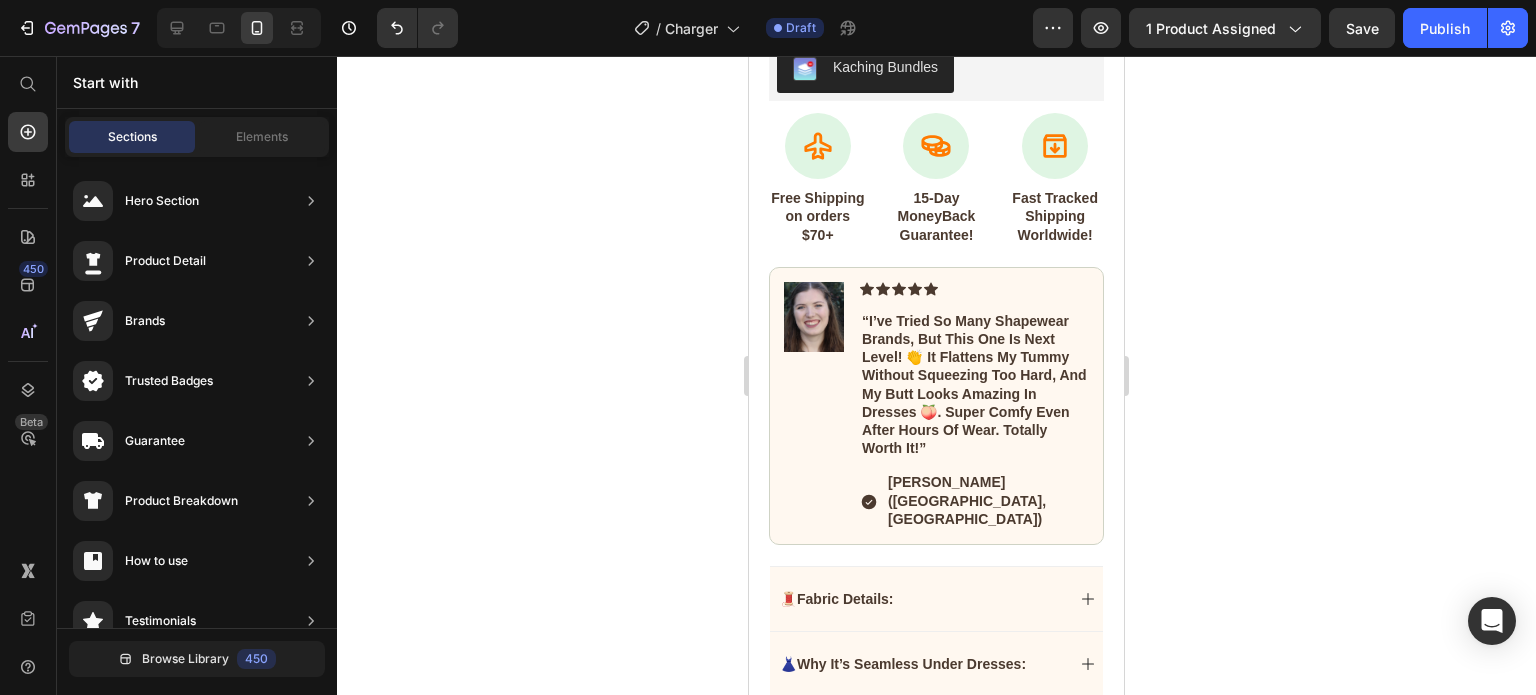scroll, scrollTop: 1045, scrollLeft: 0, axis: vertical 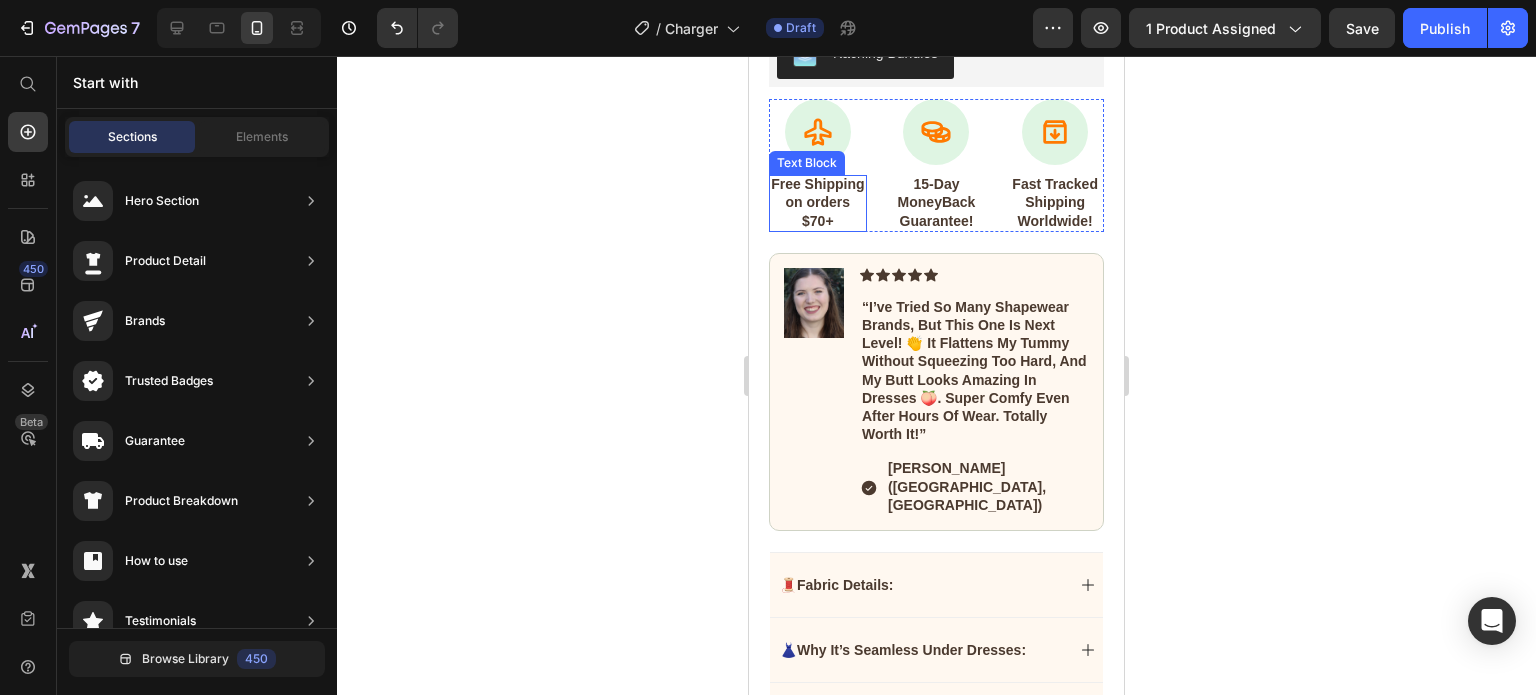 click on "Free Shipping on orders $70+" at bounding box center (818, 202) 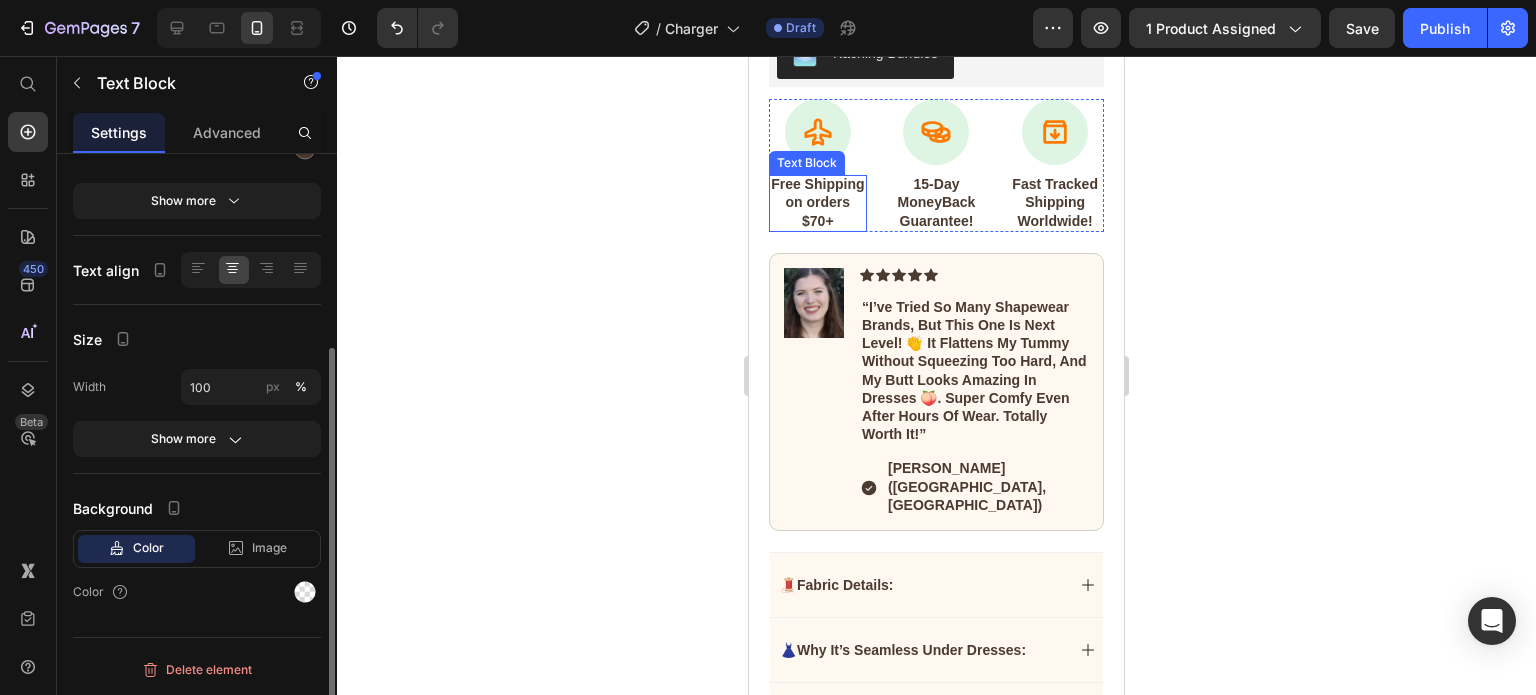 scroll, scrollTop: 0, scrollLeft: 0, axis: both 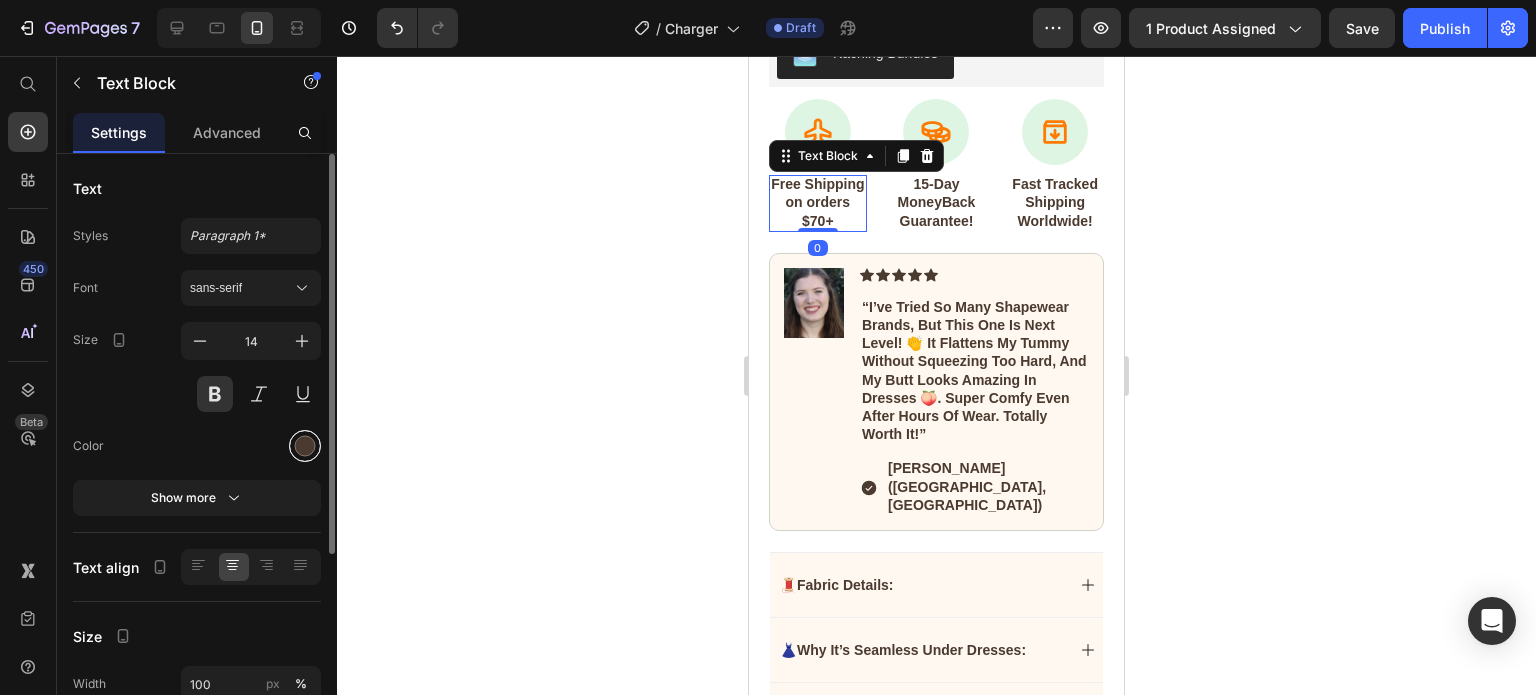 click at bounding box center [305, 446] 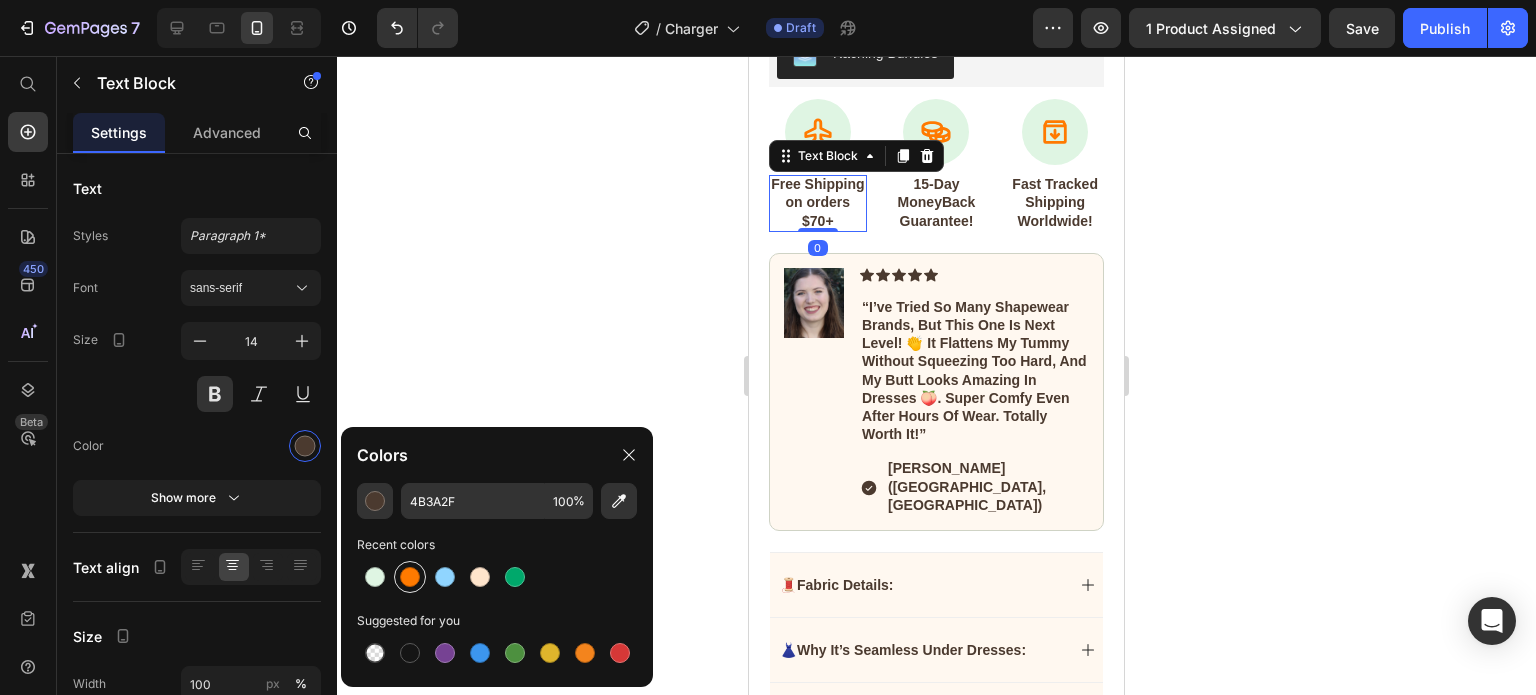 click at bounding box center (410, 577) 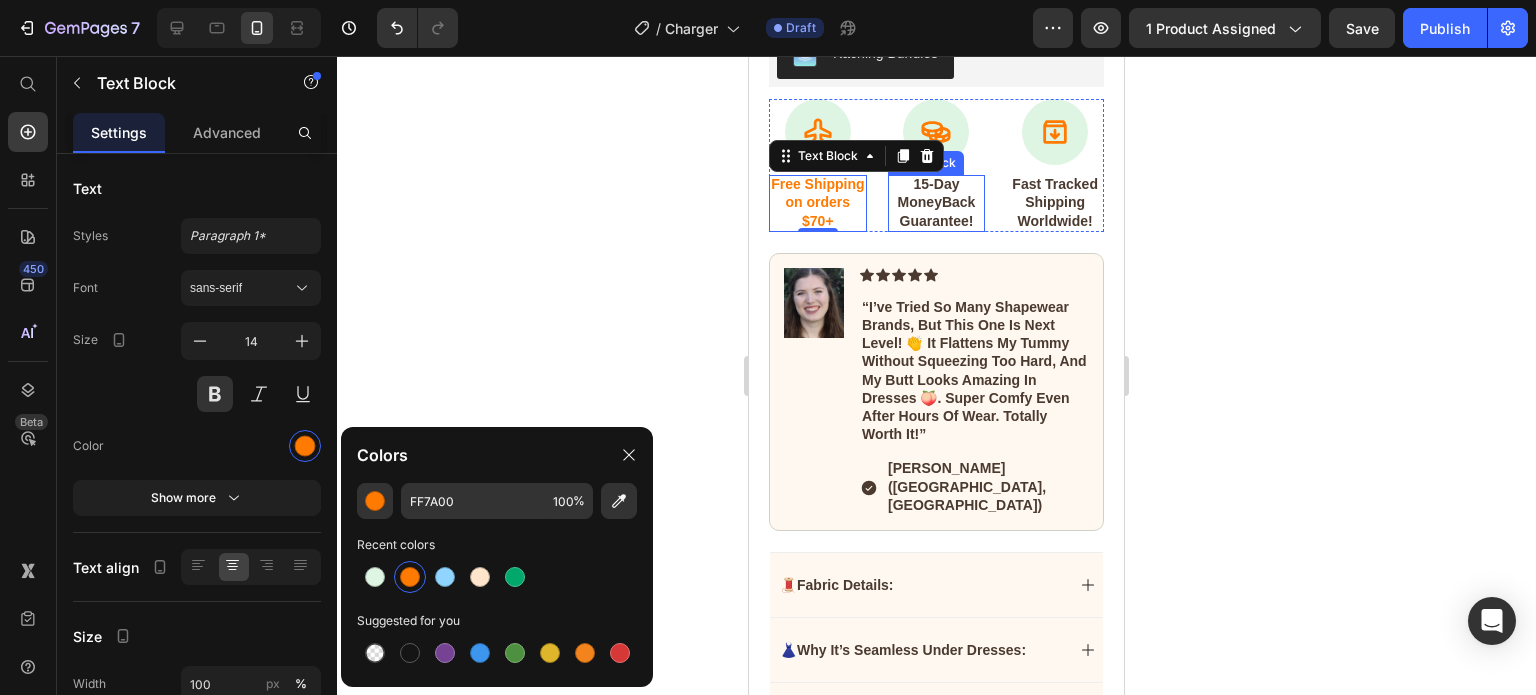 click on "15-Day MoneyBack Guarantee!" at bounding box center [937, 202] 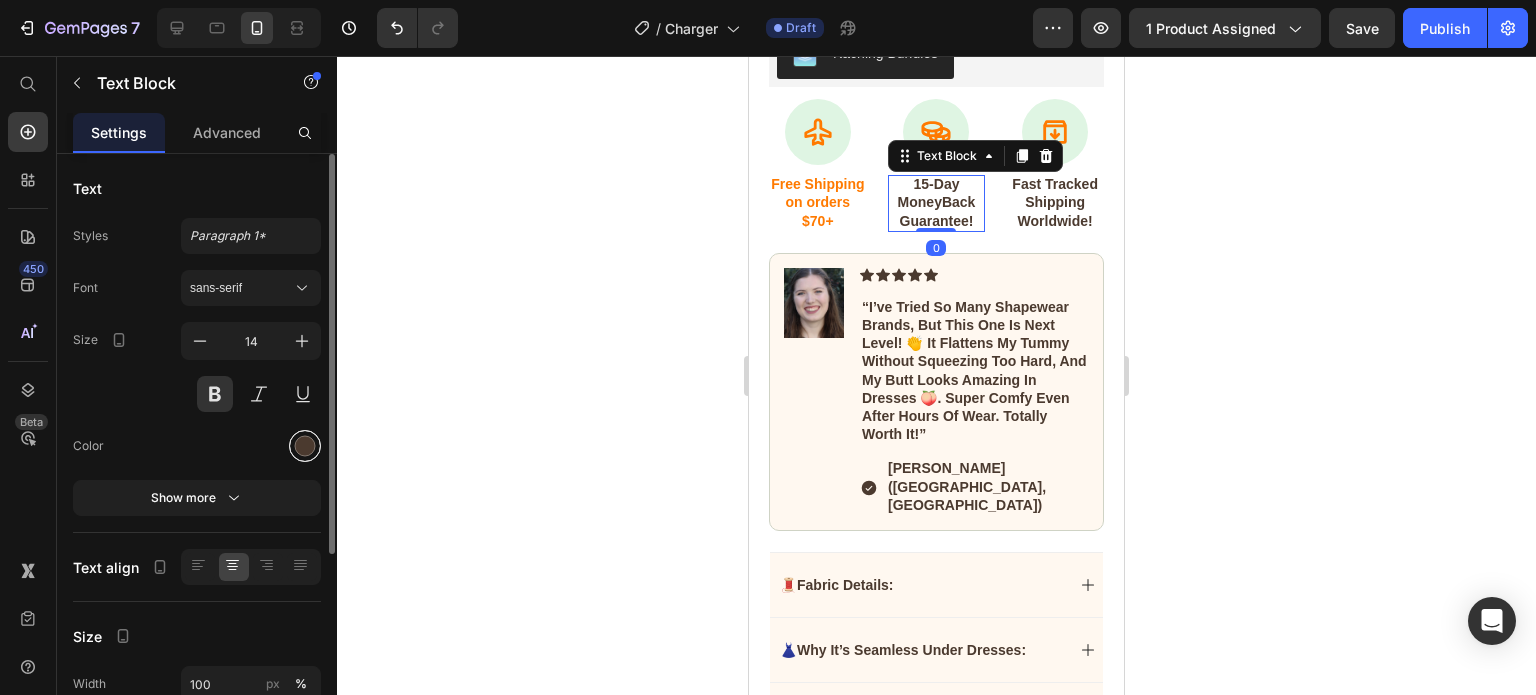 click at bounding box center [305, 446] 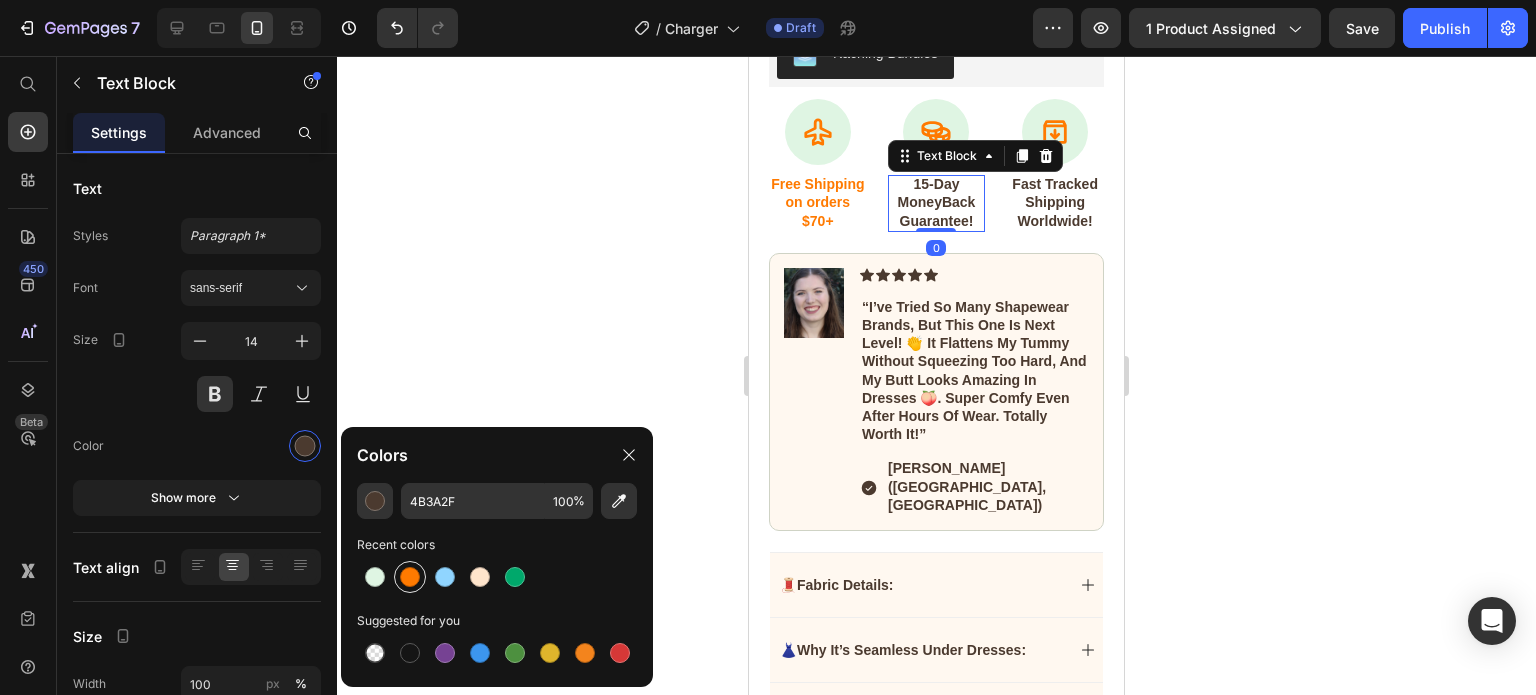 click at bounding box center [410, 577] 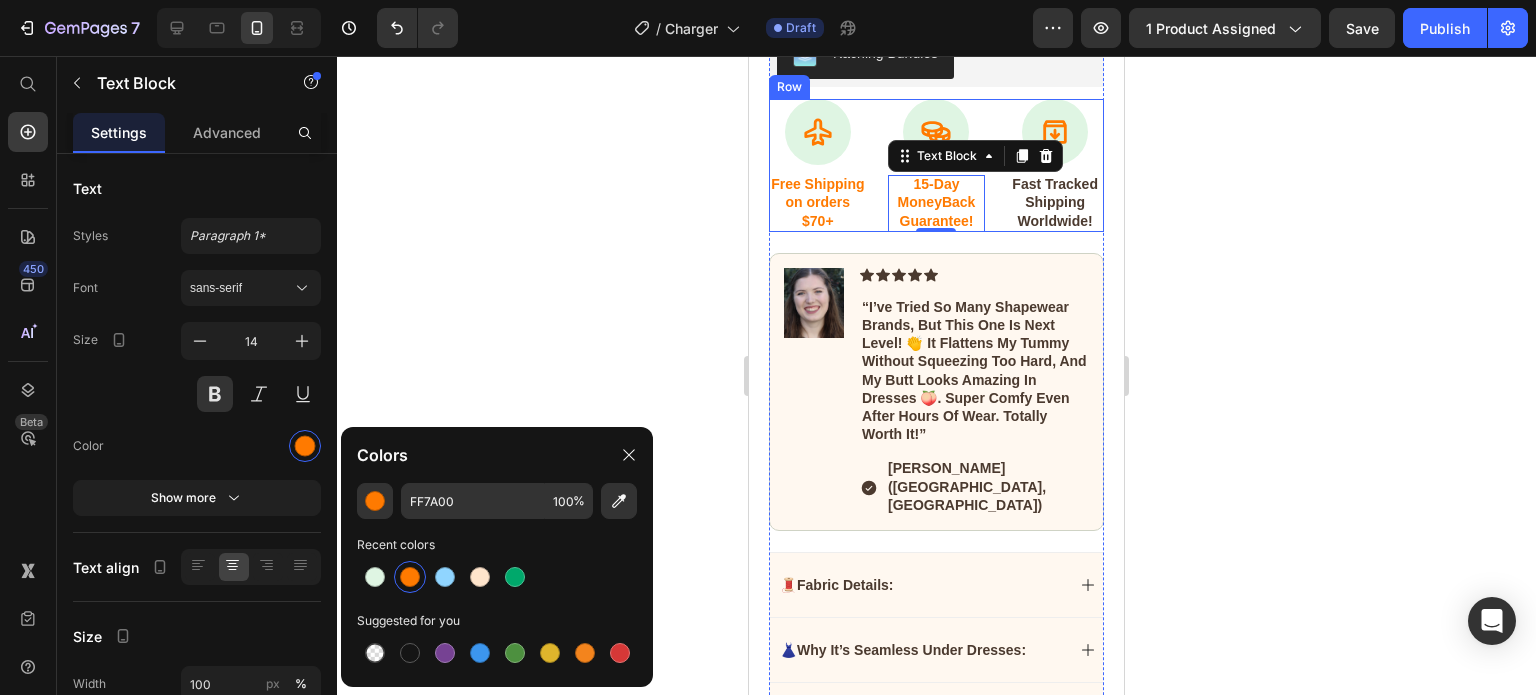 click on "Fast Tracked Shipping Worldwide!" at bounding box center [1055, 202] 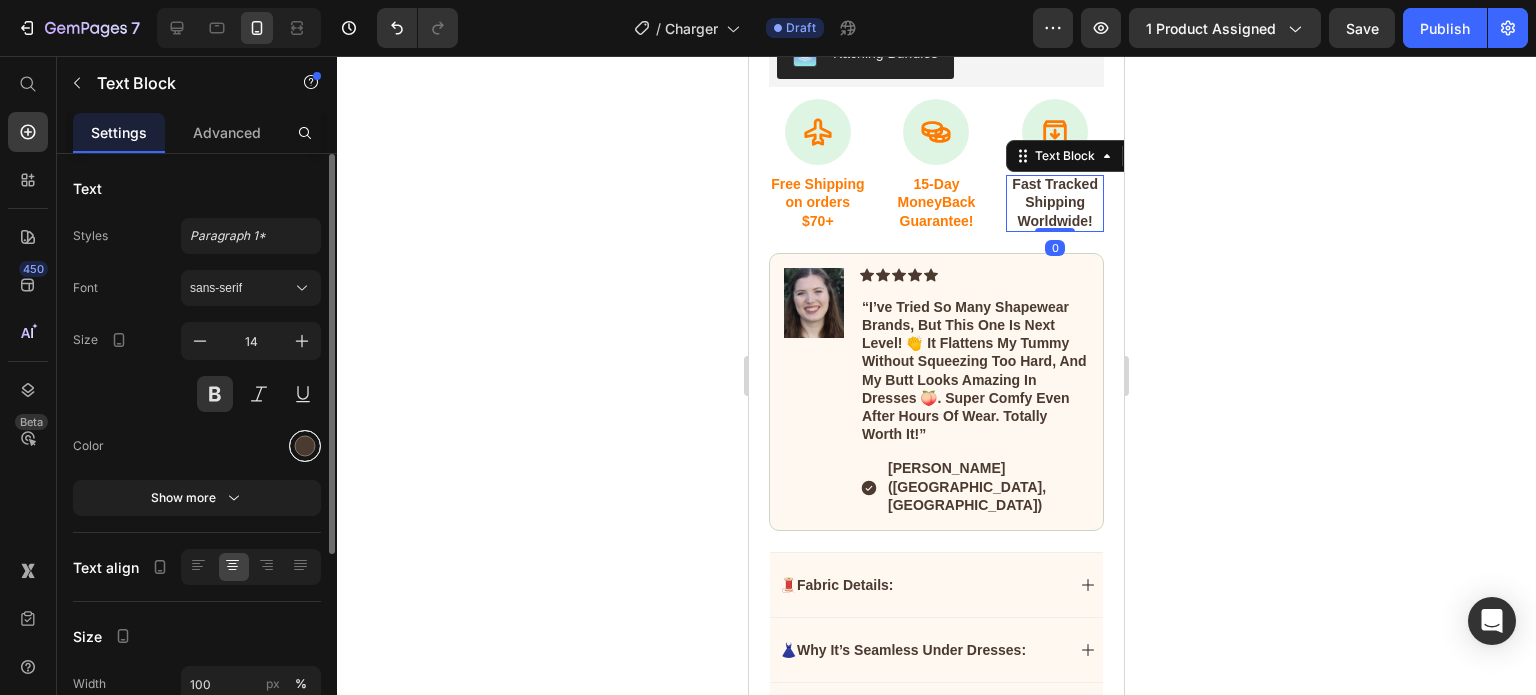 click at bounding box center [305, 446] 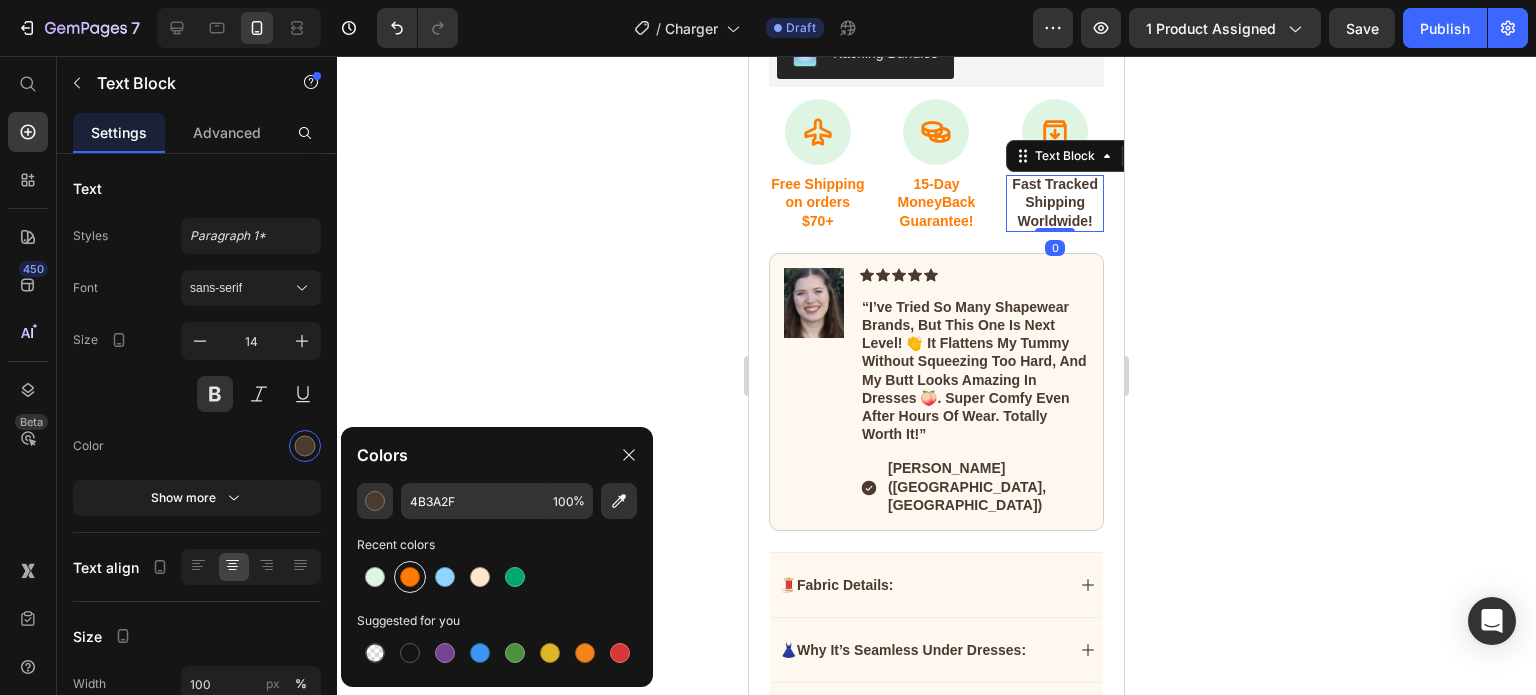 click at bounding box center [410, 577] 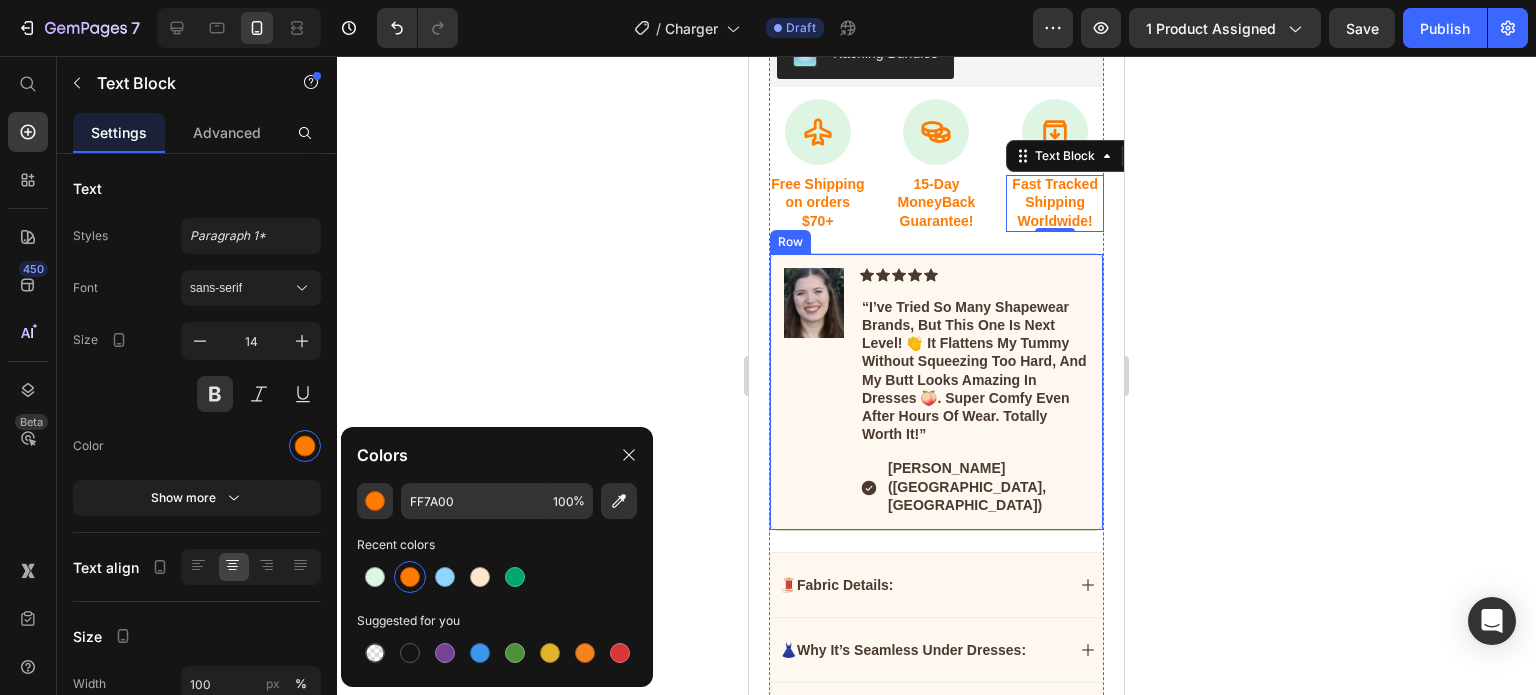 click on "Image" at bounding box center (814, 392) 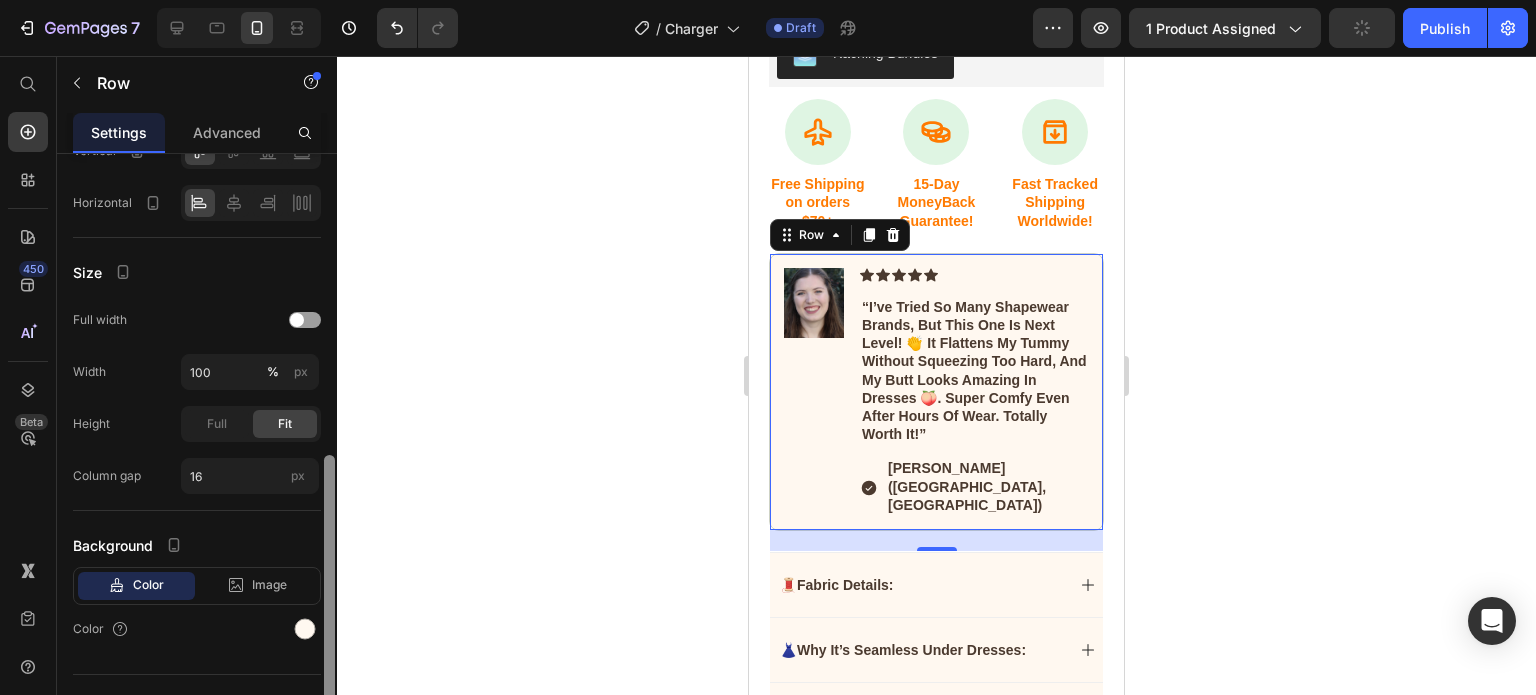 scroll, scrollTop: 484, scrollLeft: 0, axis: vertical 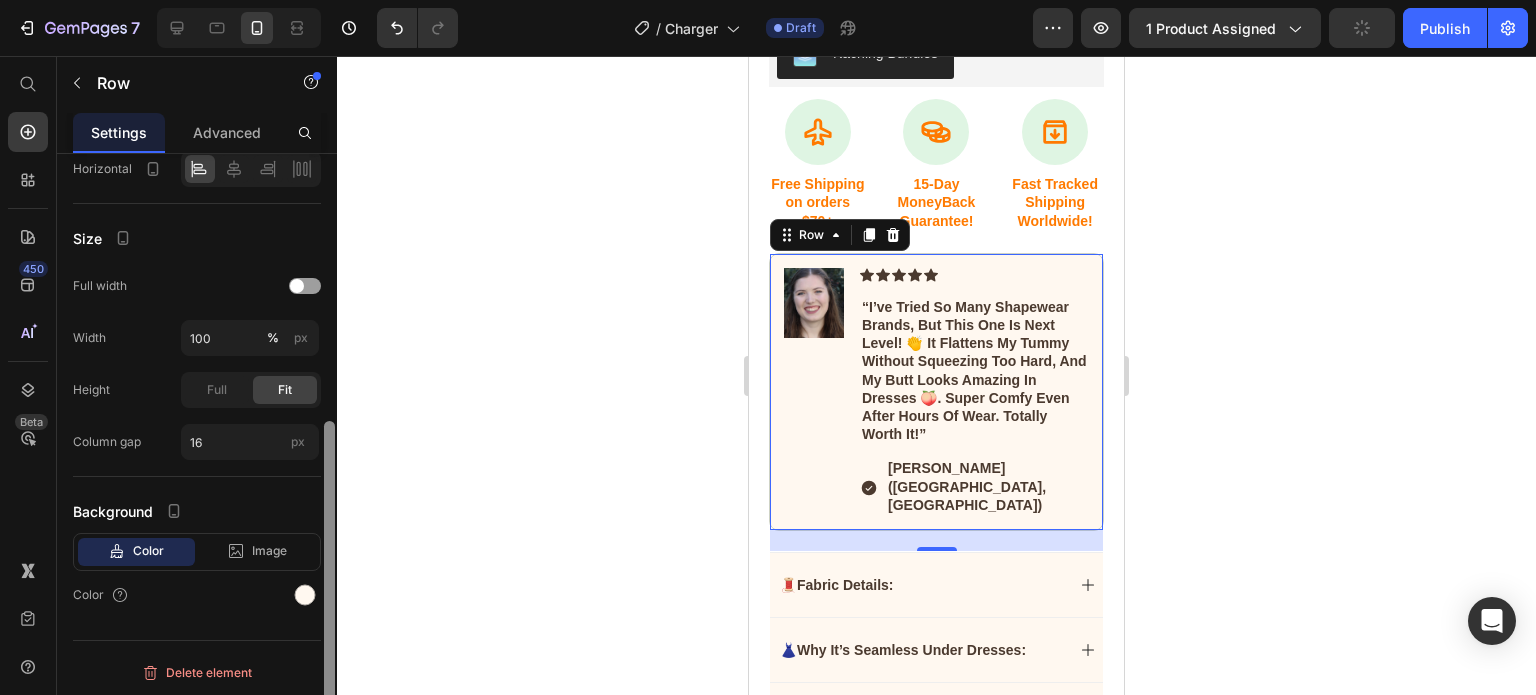 drag, startPoint x: 327, startPoint y: 351, endPoint x: 328, endPoint y: 676, distance: 325.00153 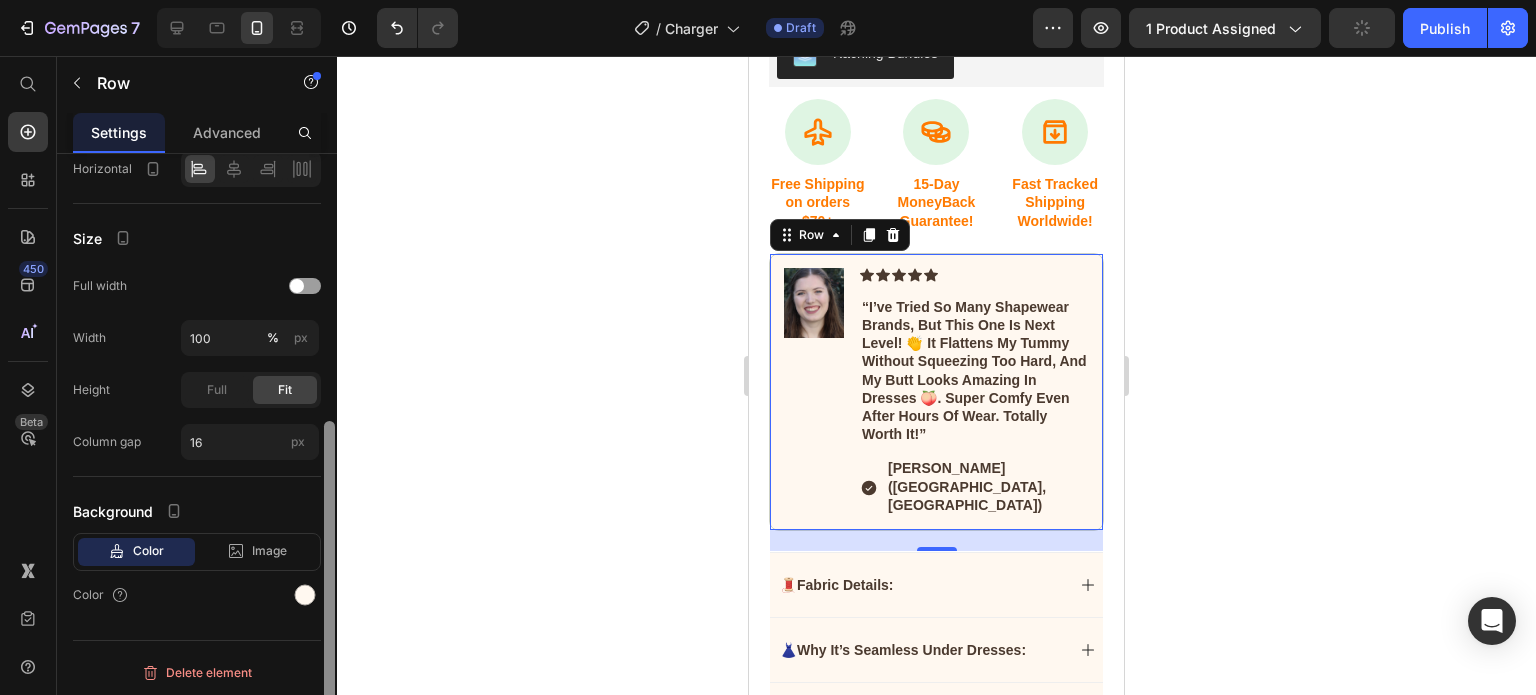 click at bounding box center (329, 586) 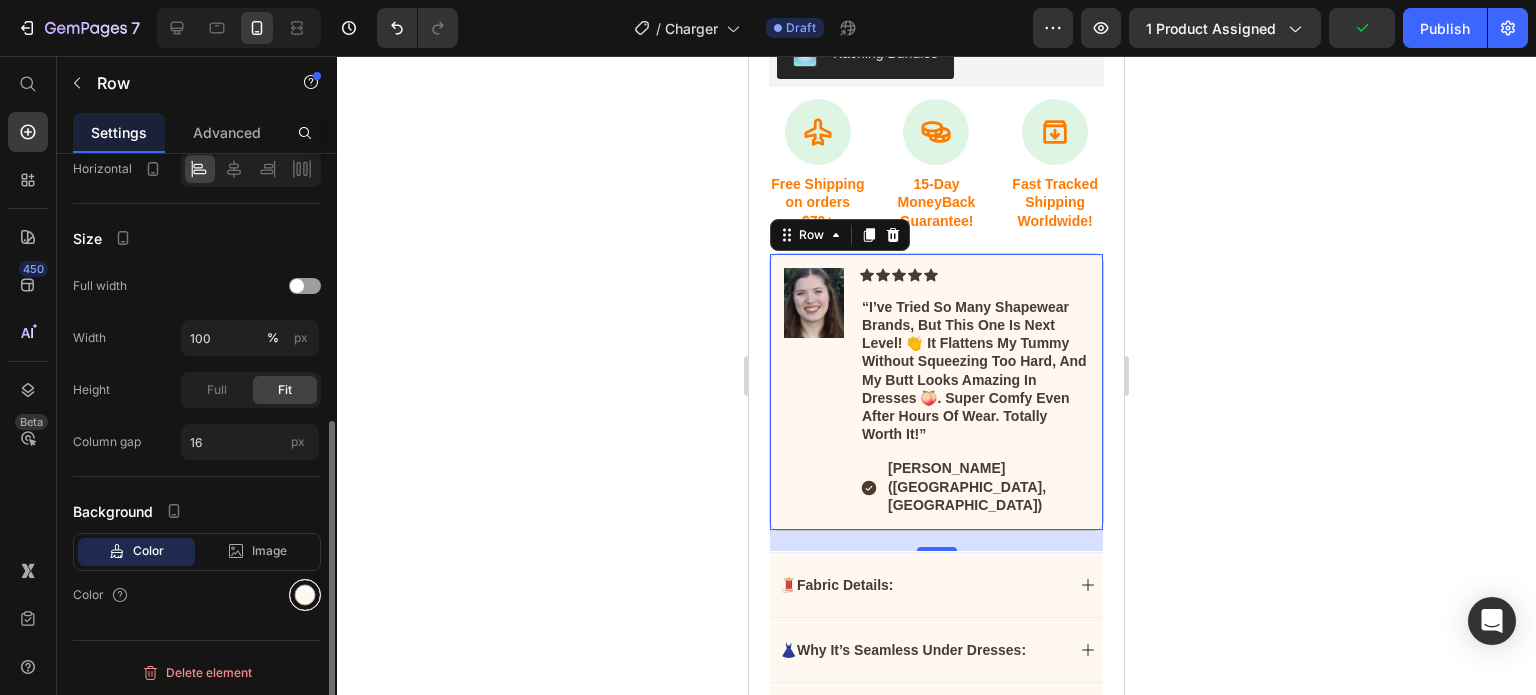 click at bounding box center [305, 595] 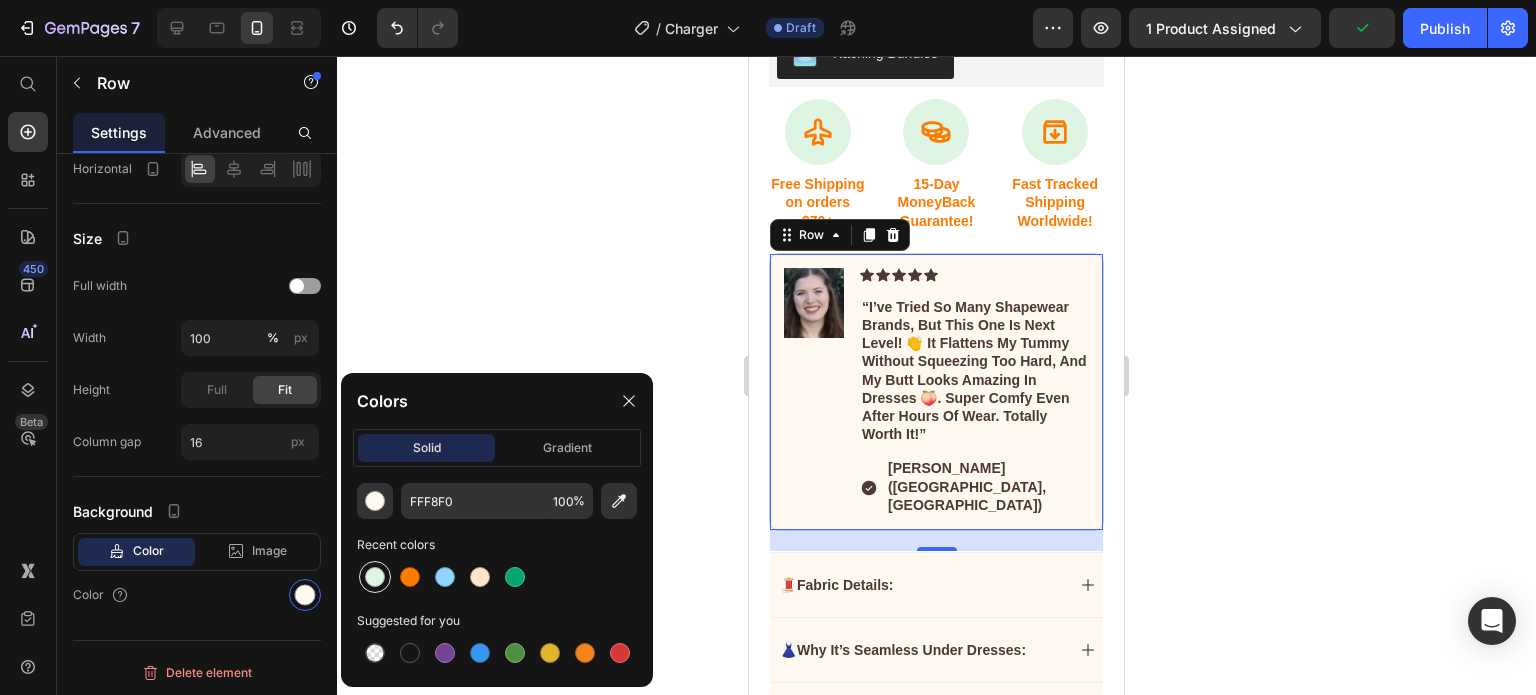 click at bounding box center (375, 577) 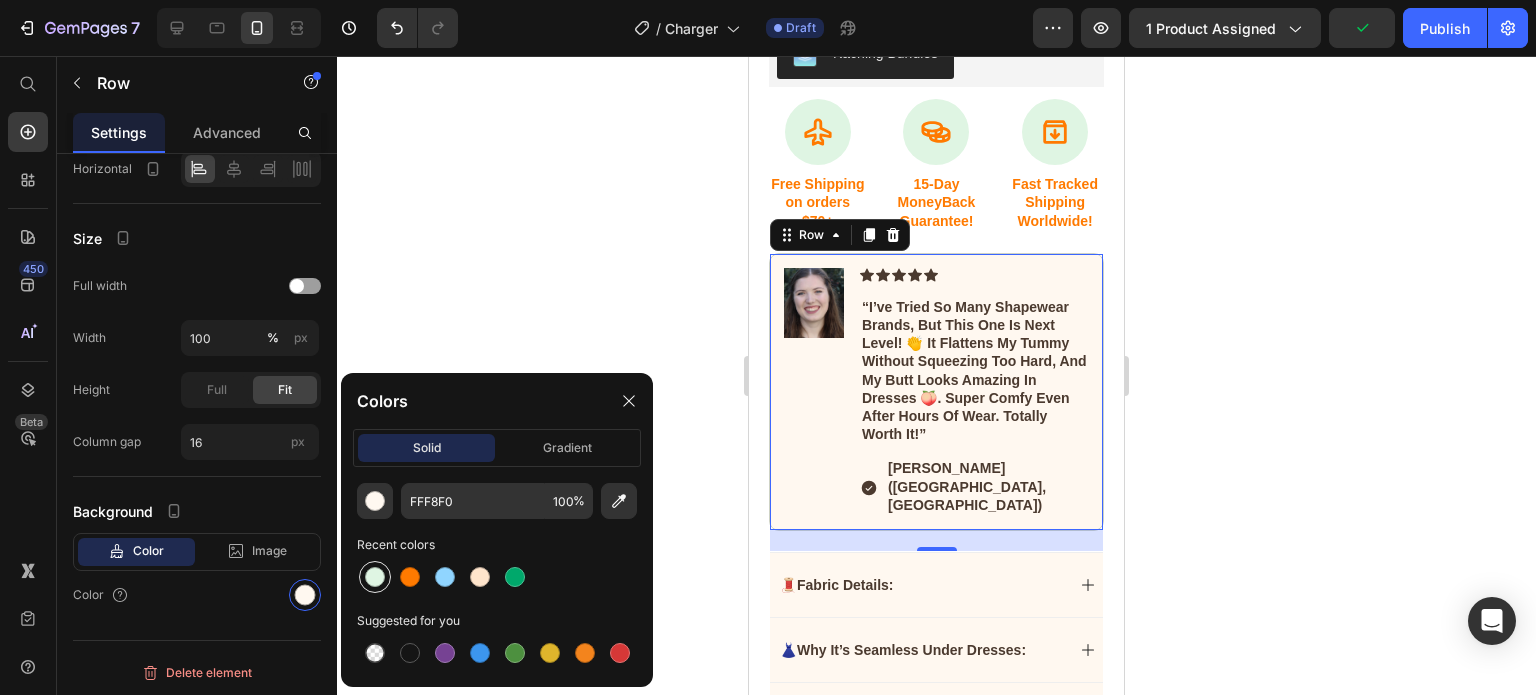 type on "DFF5E3" 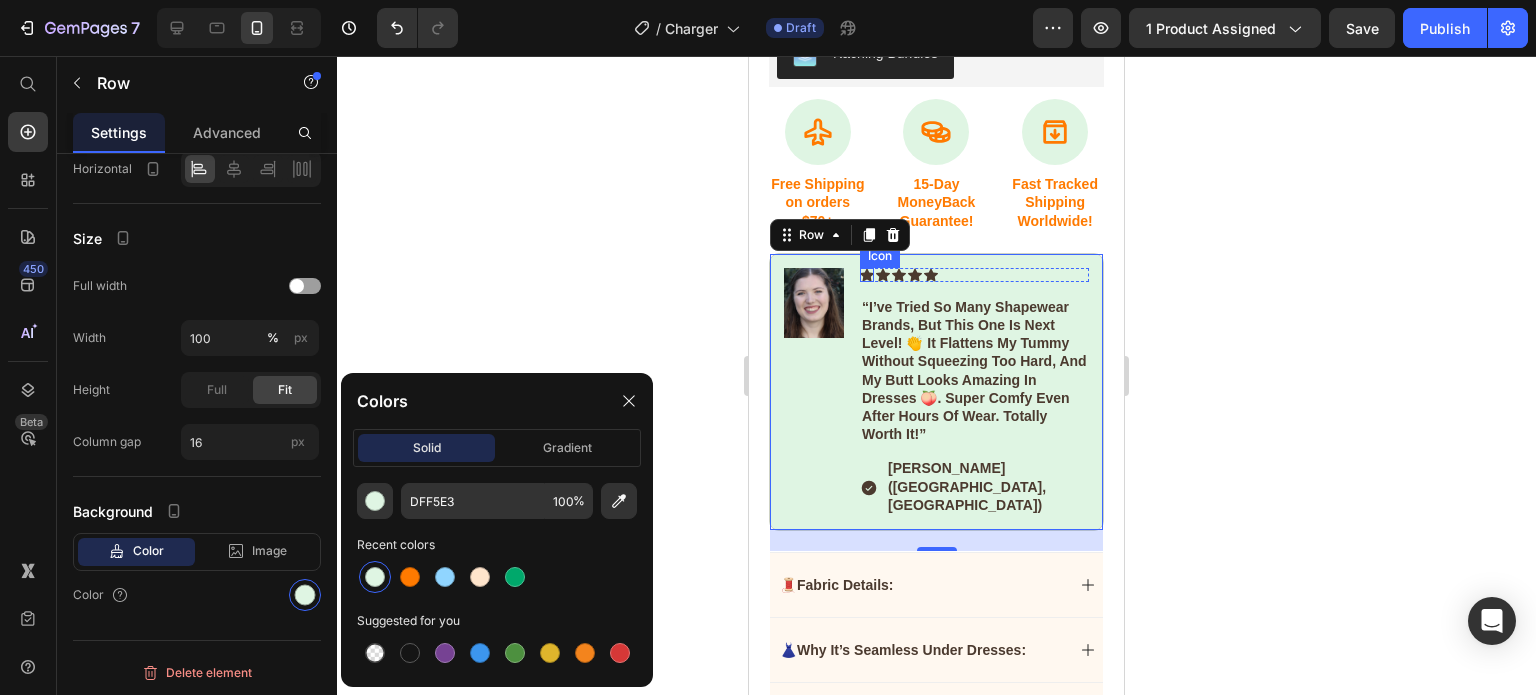 click 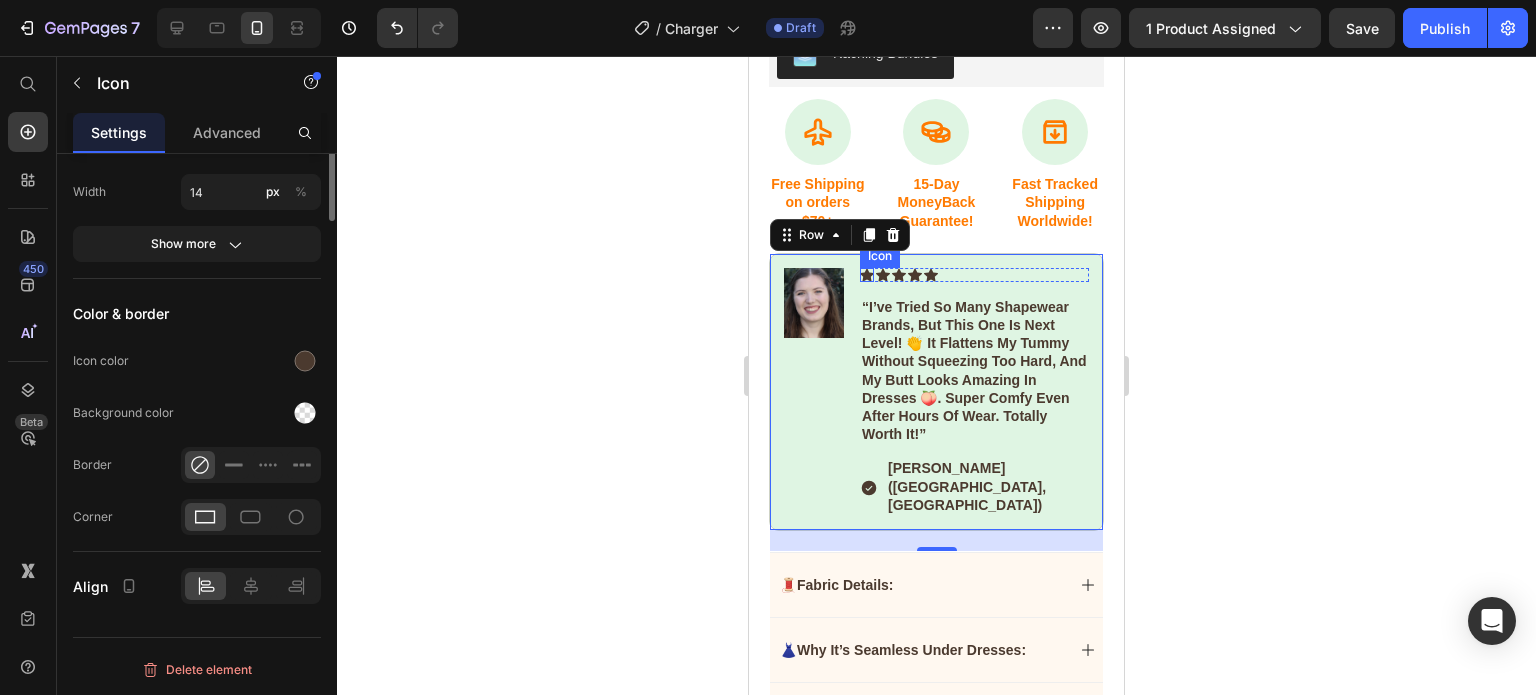 scroll, scrollTop: 0, scrollLeft: 0, axis: both 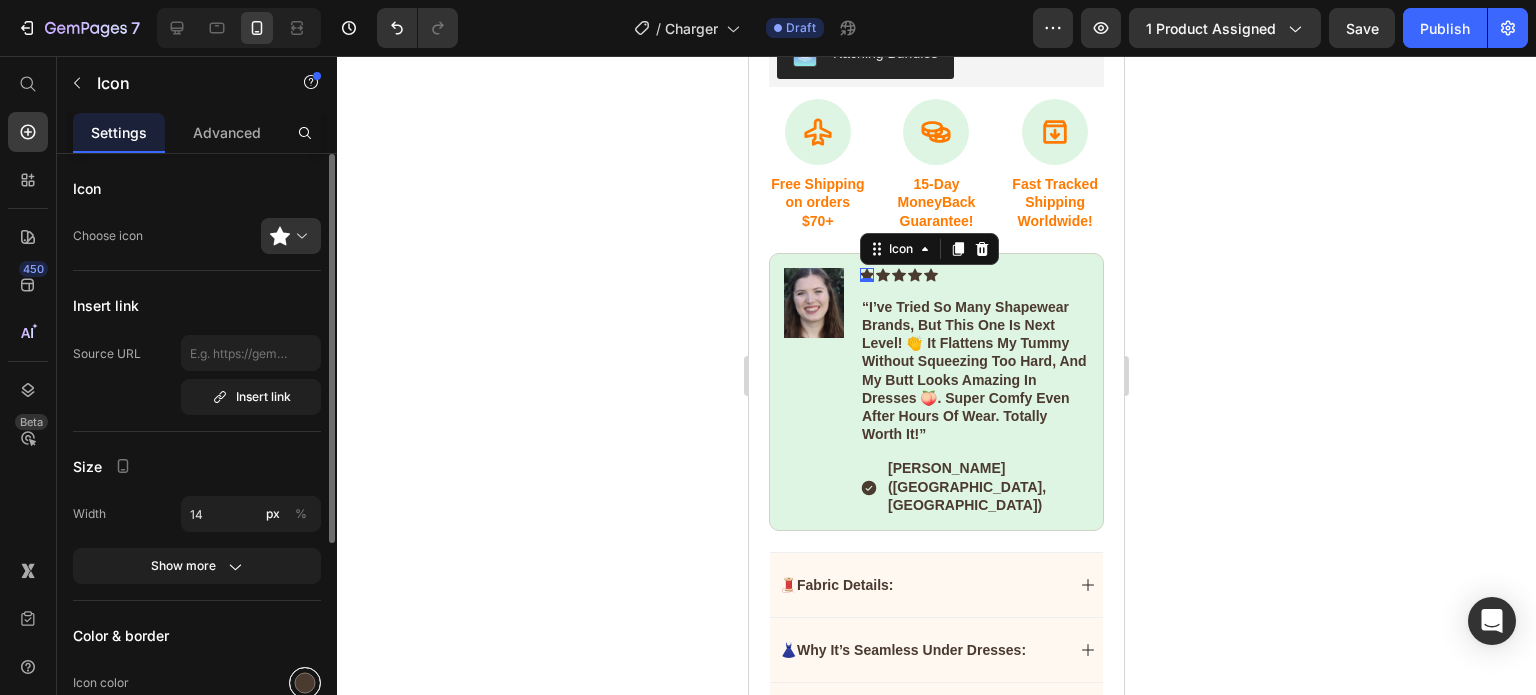 click at bounding box center (305, 683) 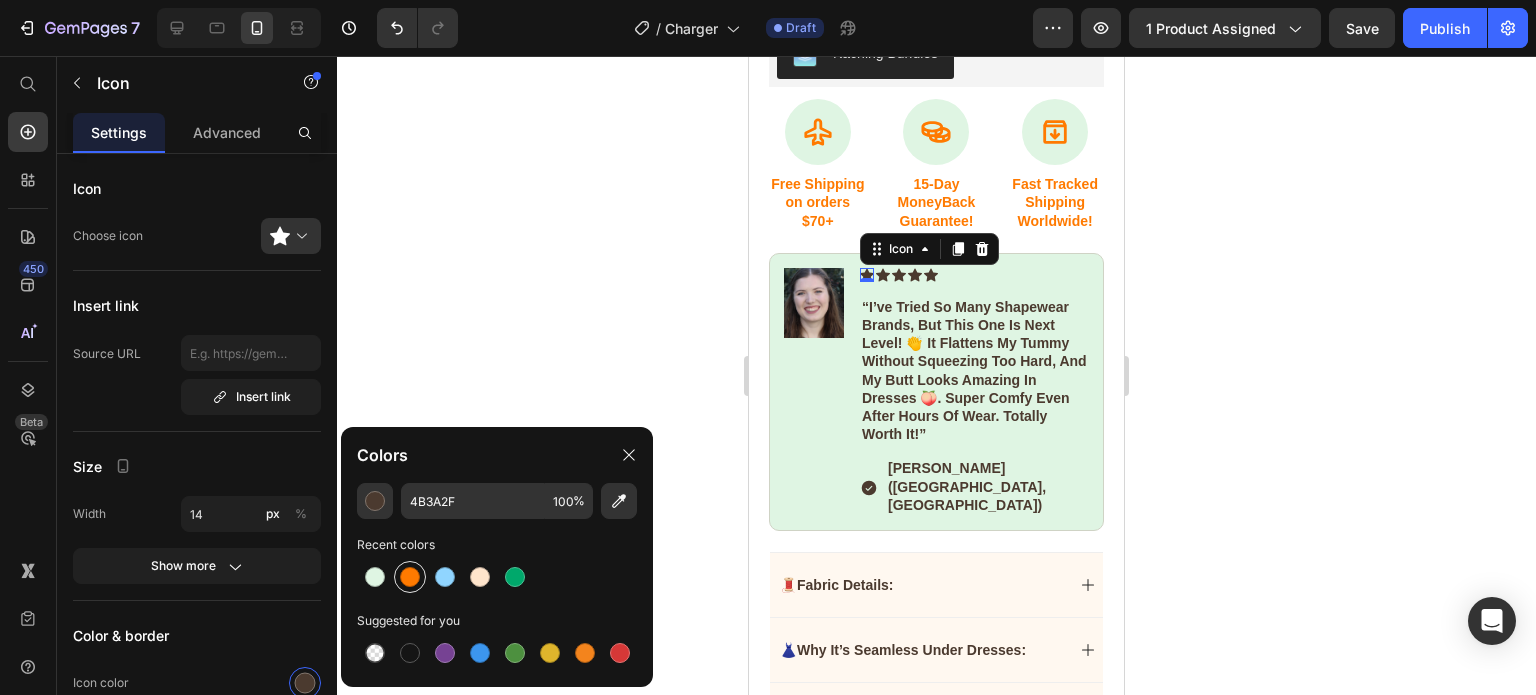 click at bounding box center (410, 577) 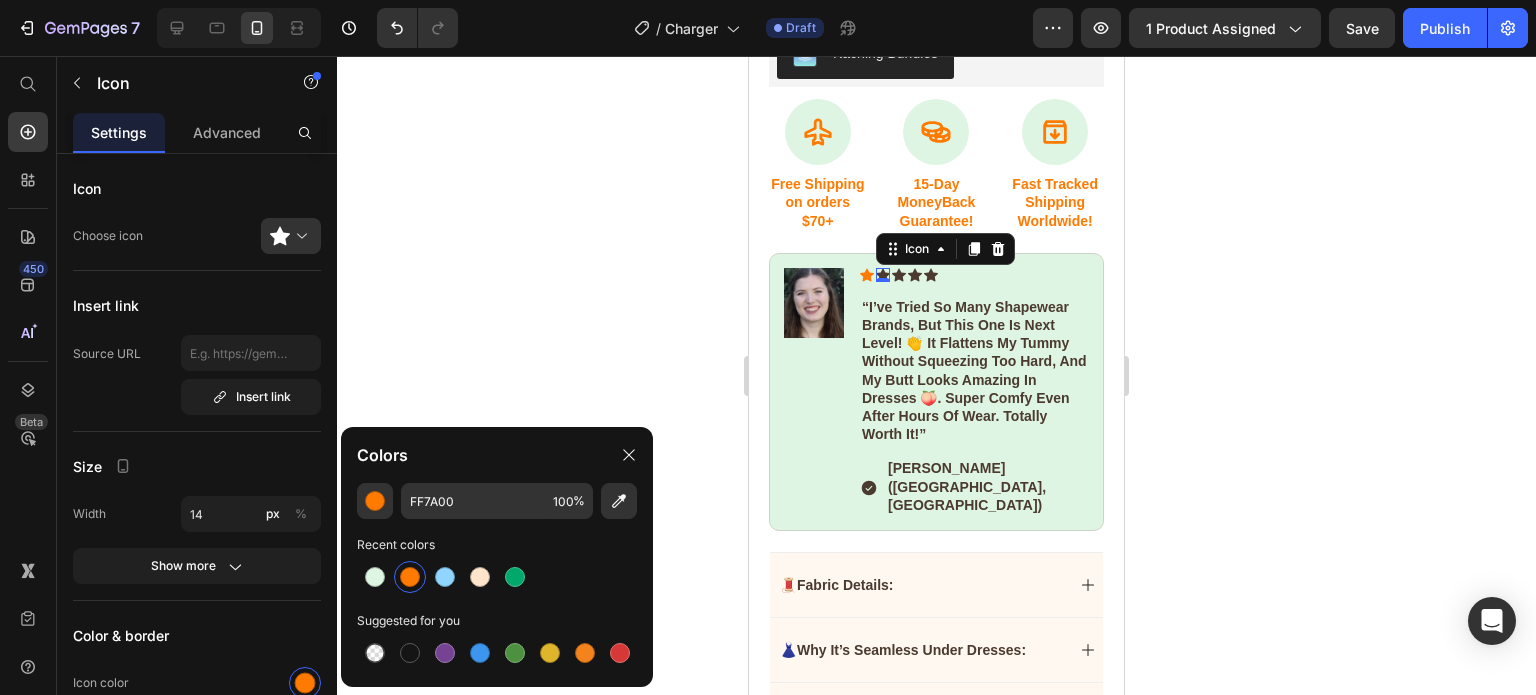 click 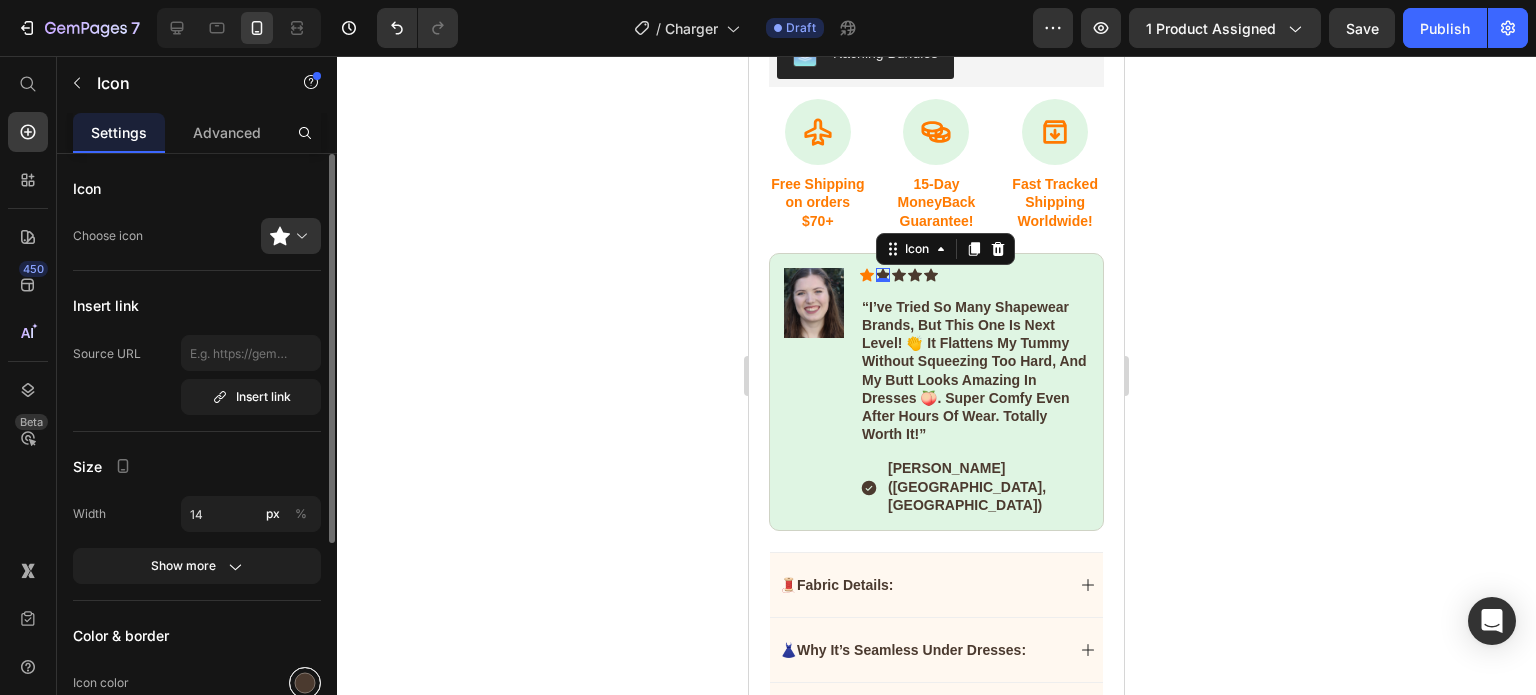 click at bounding box center (305, 683) 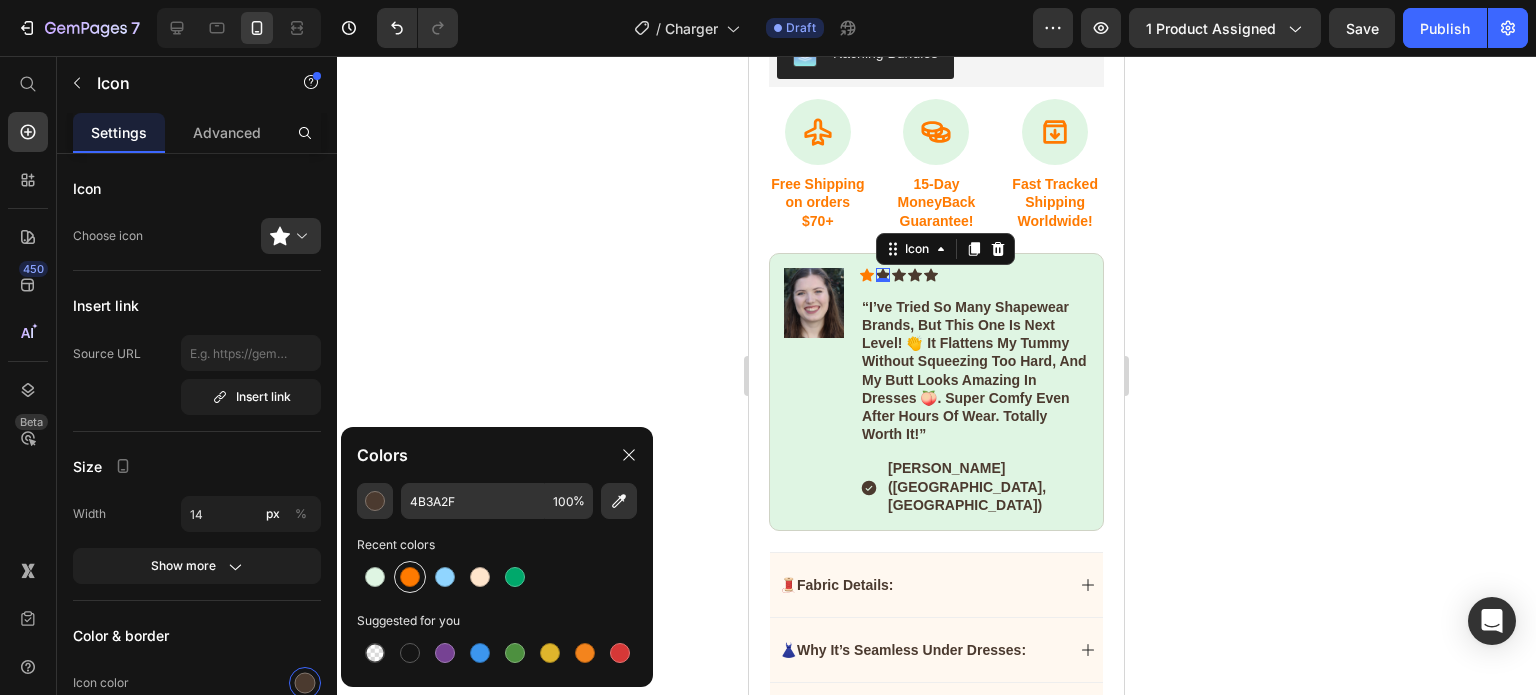 click at bounding box center (410, 577) 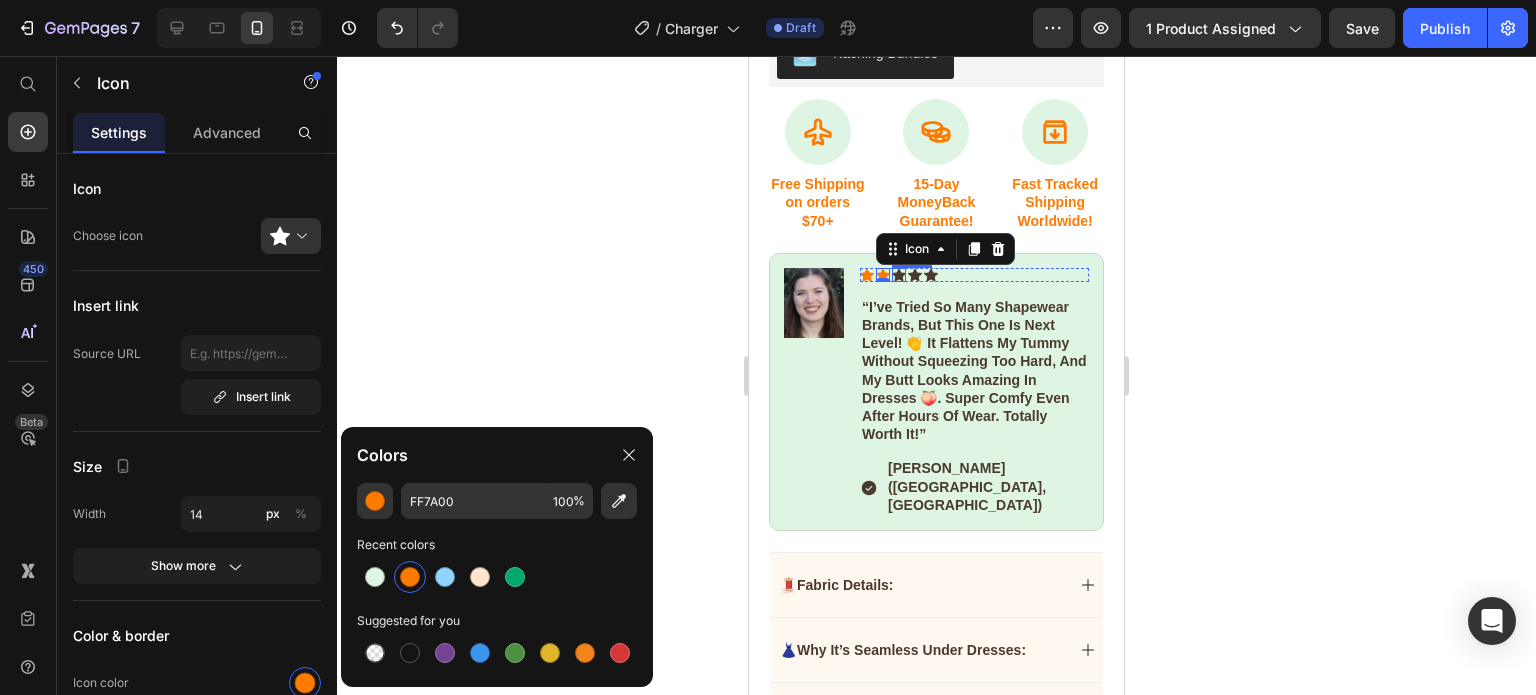click 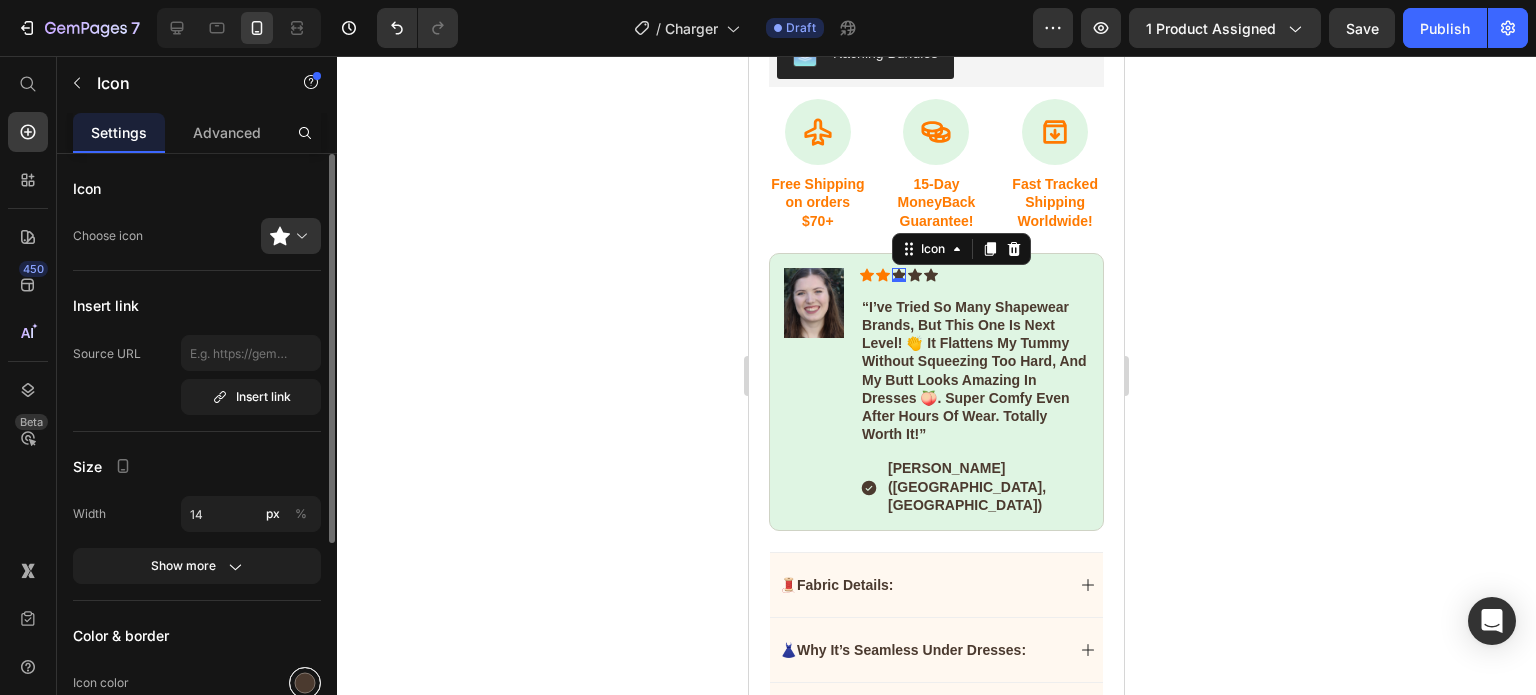 click at bounding box center [305, 683] 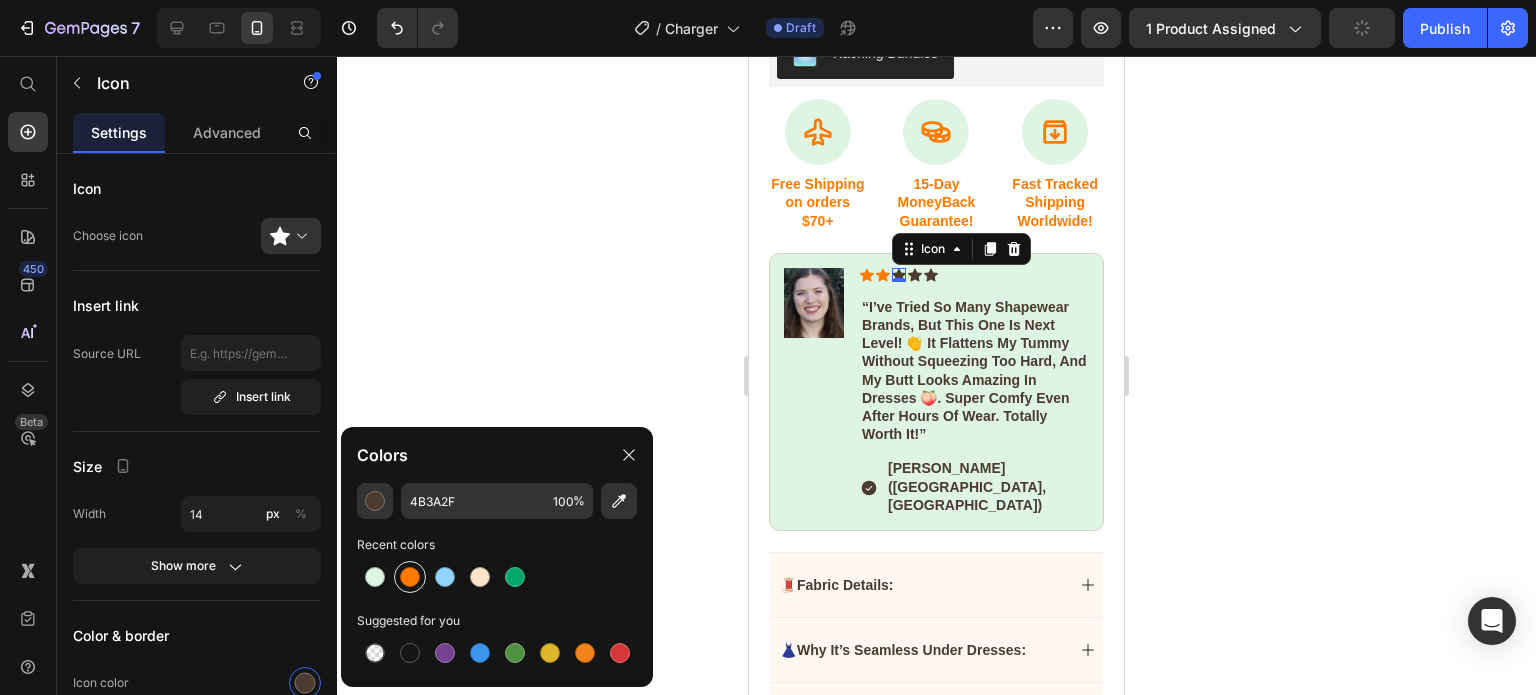 click at bounding box center (410, 577) 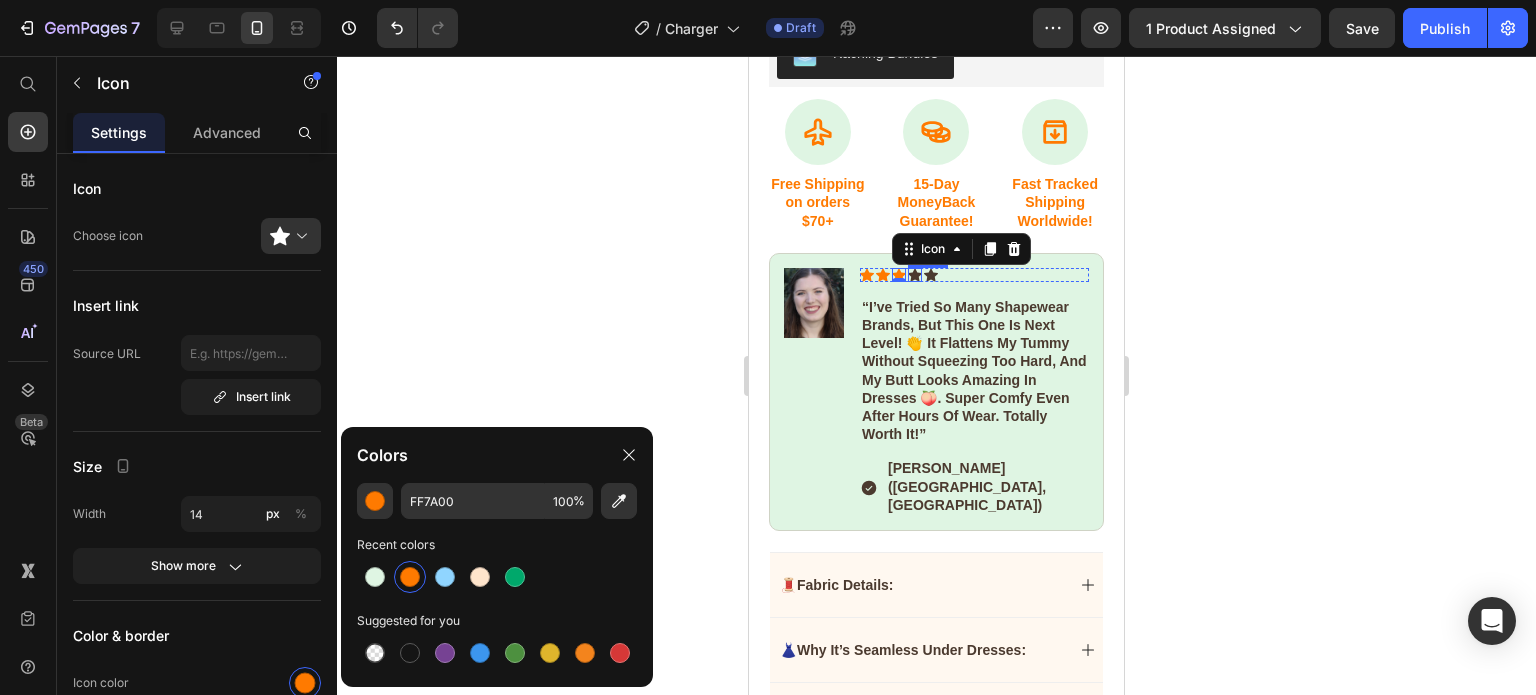 click 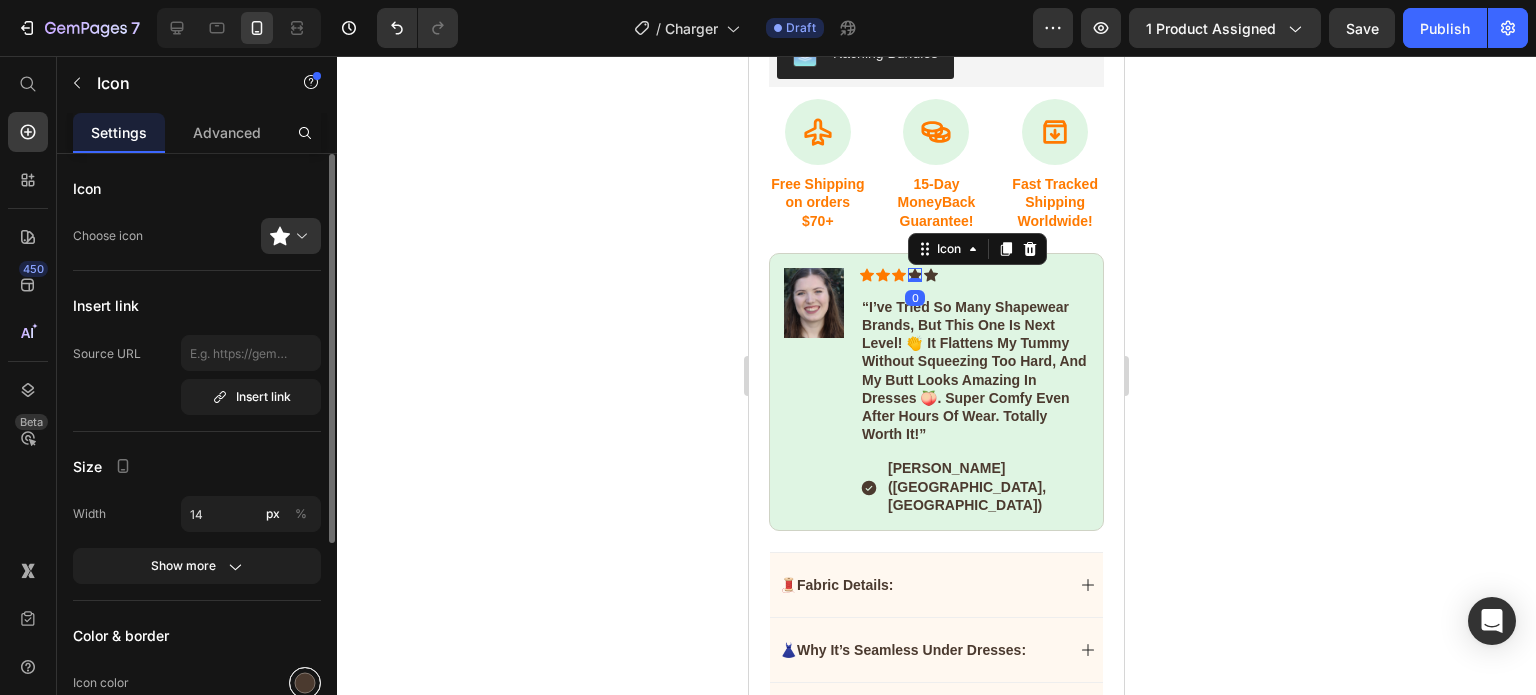 click at bounding box center (305, 683) 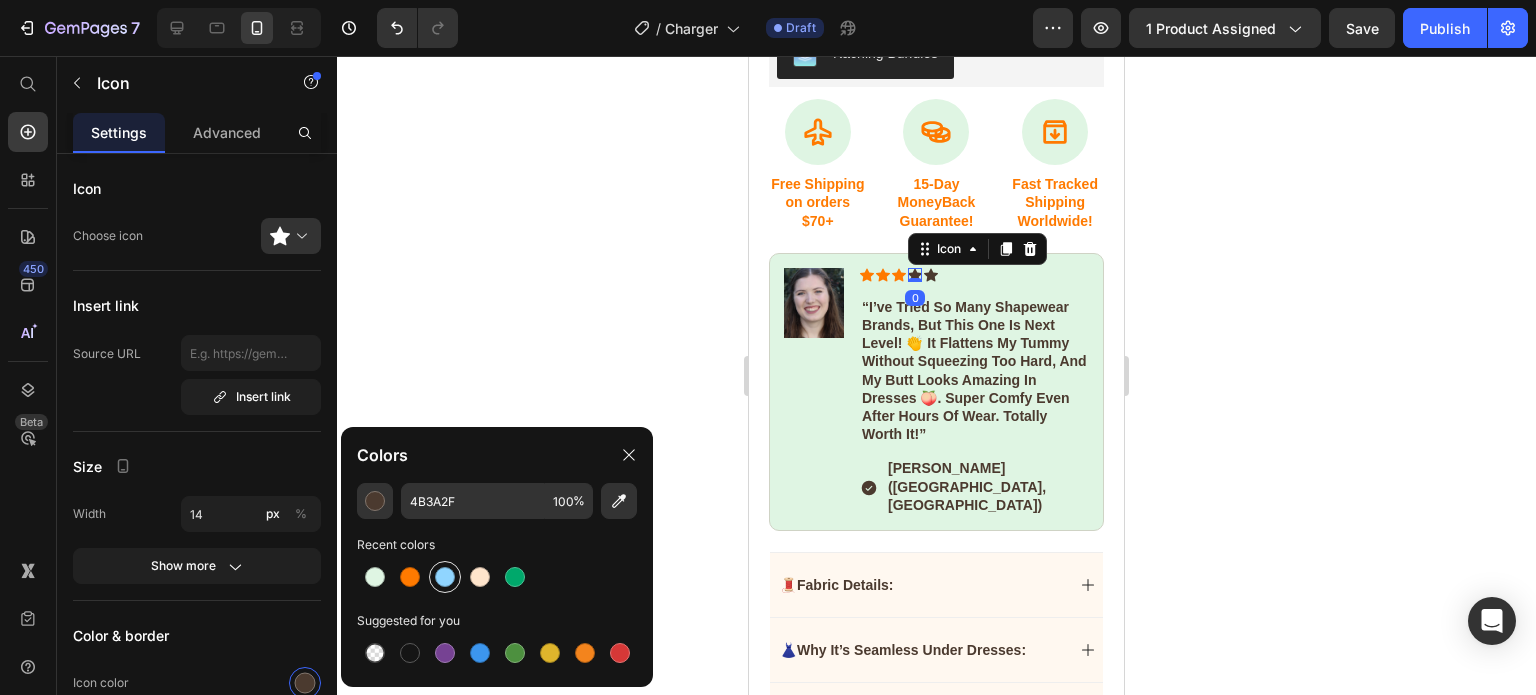 click at bounding box center (445, 577) 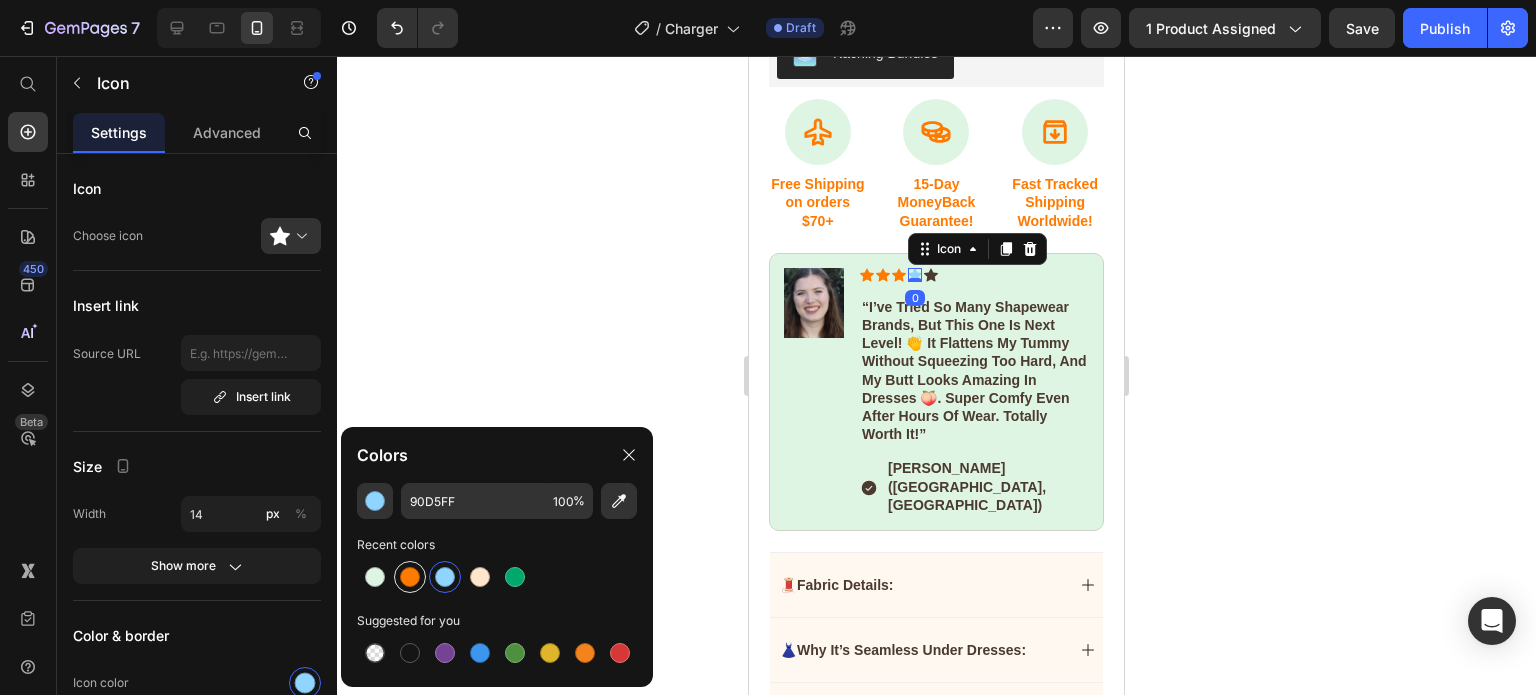 click at bounding box center [410, 577] 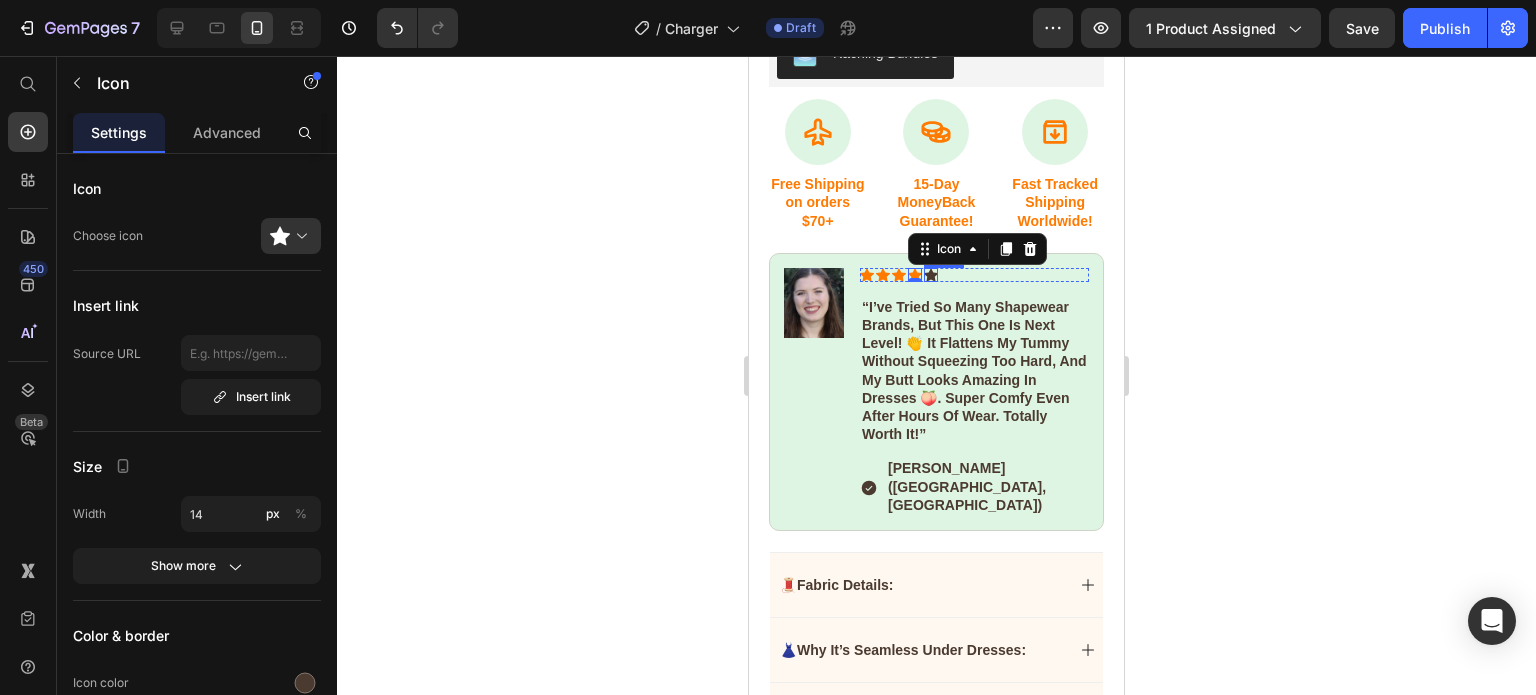 click 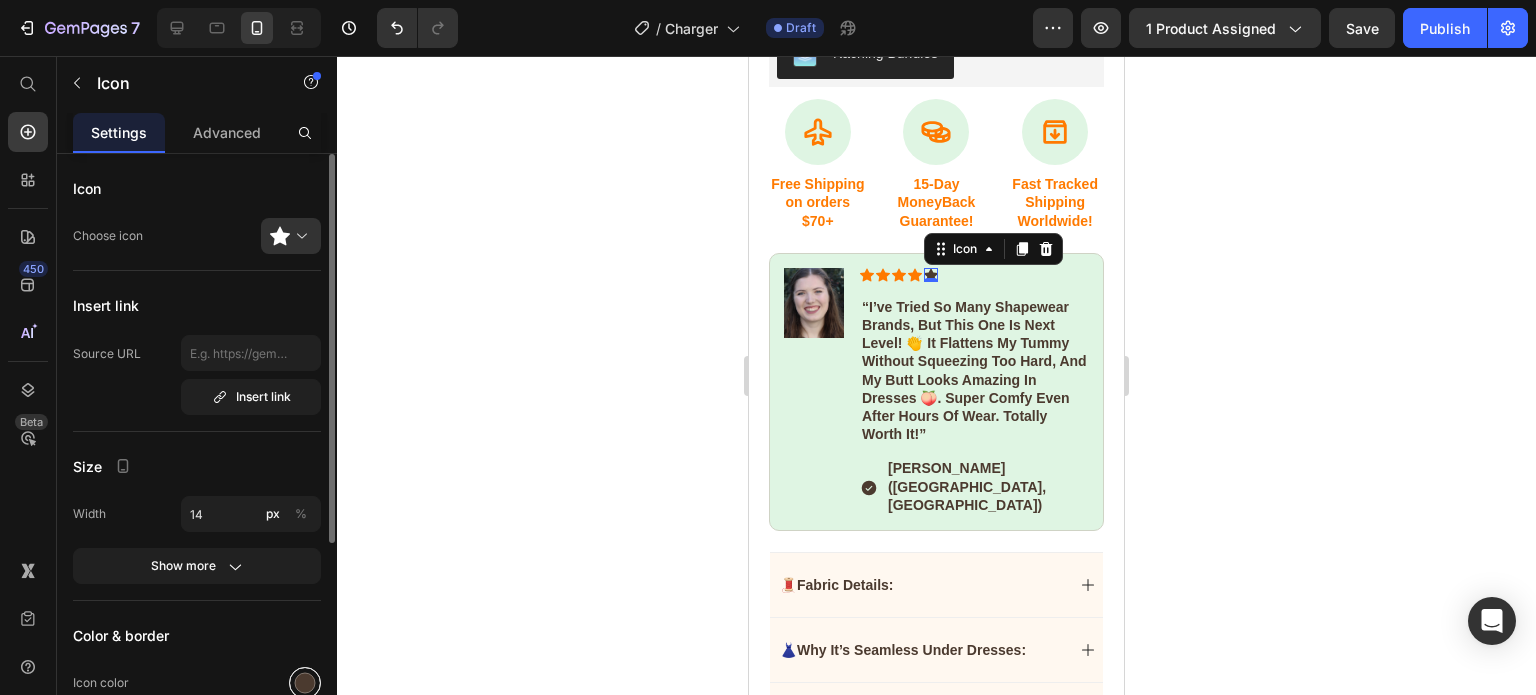 click at bounding box center [305, 683] 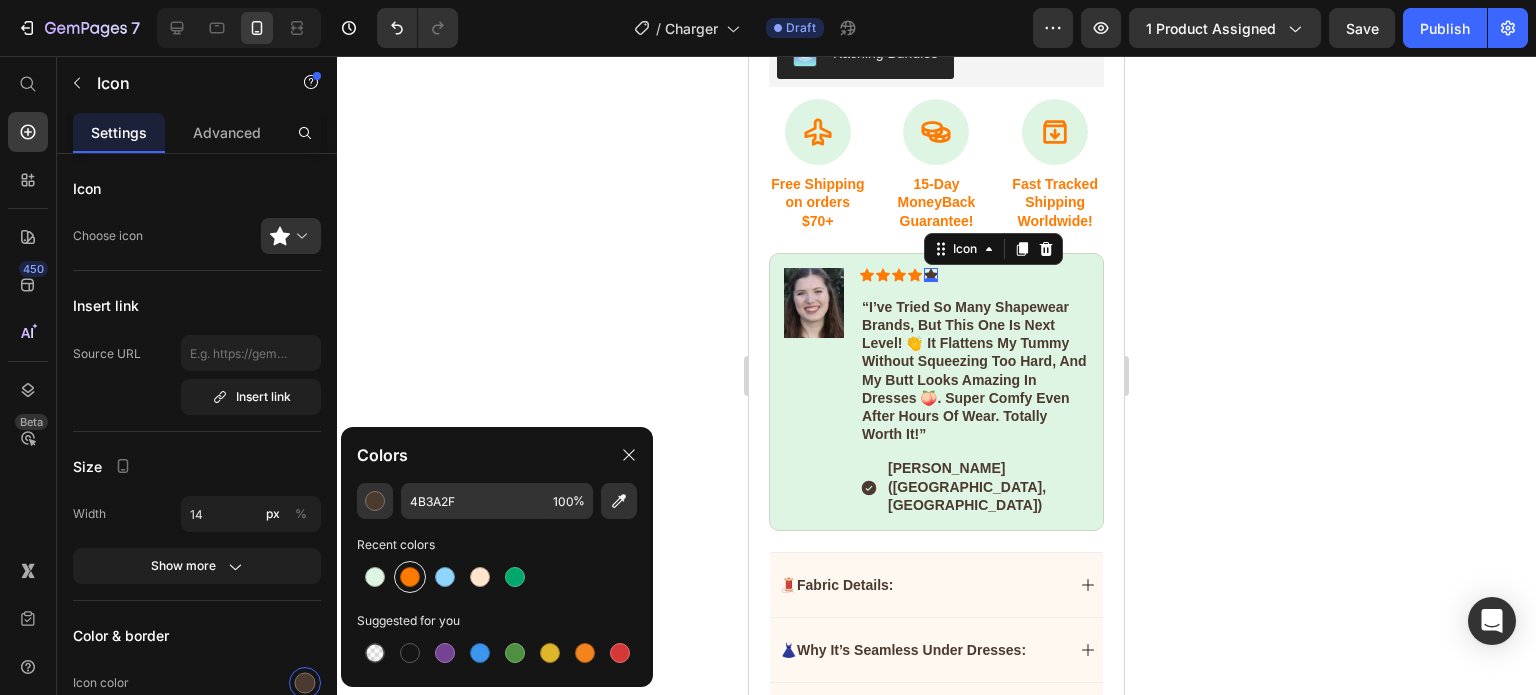 click at bounding box center [410, 577] 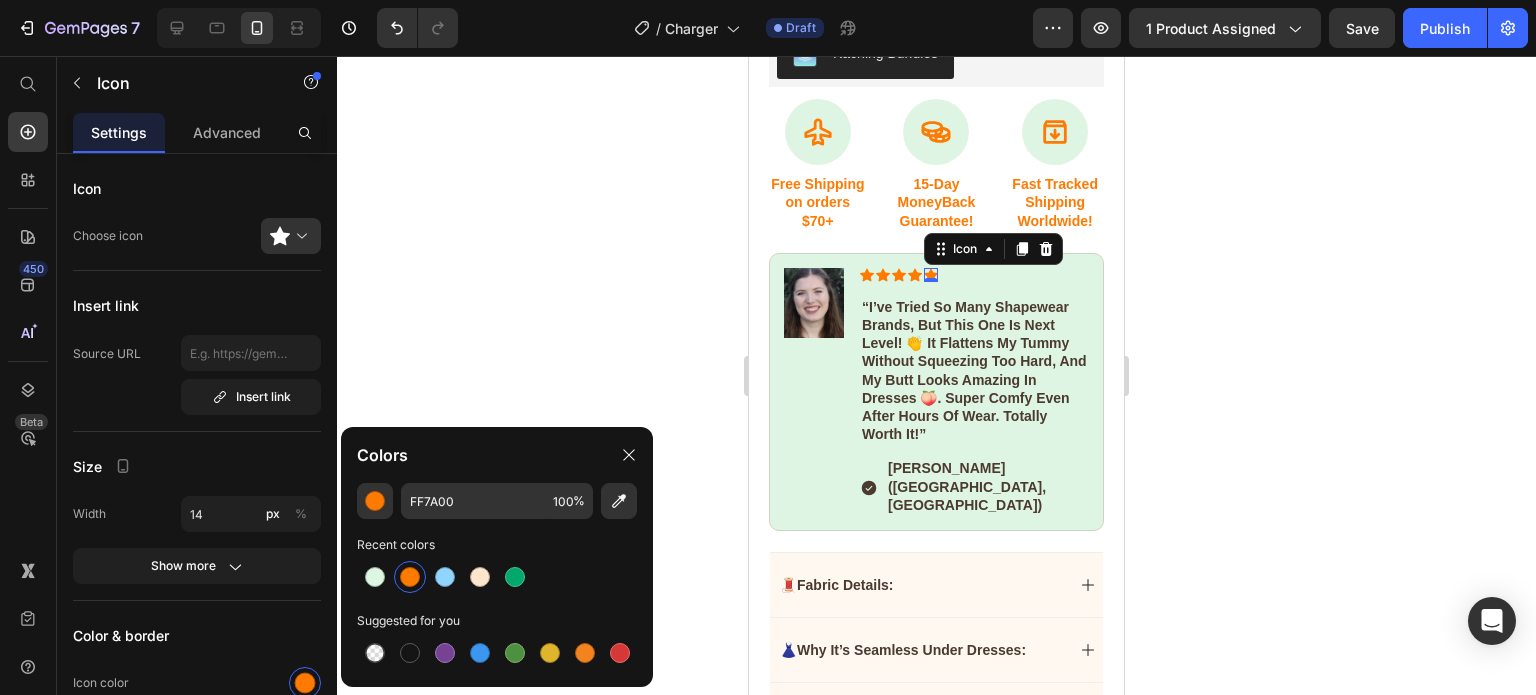 click 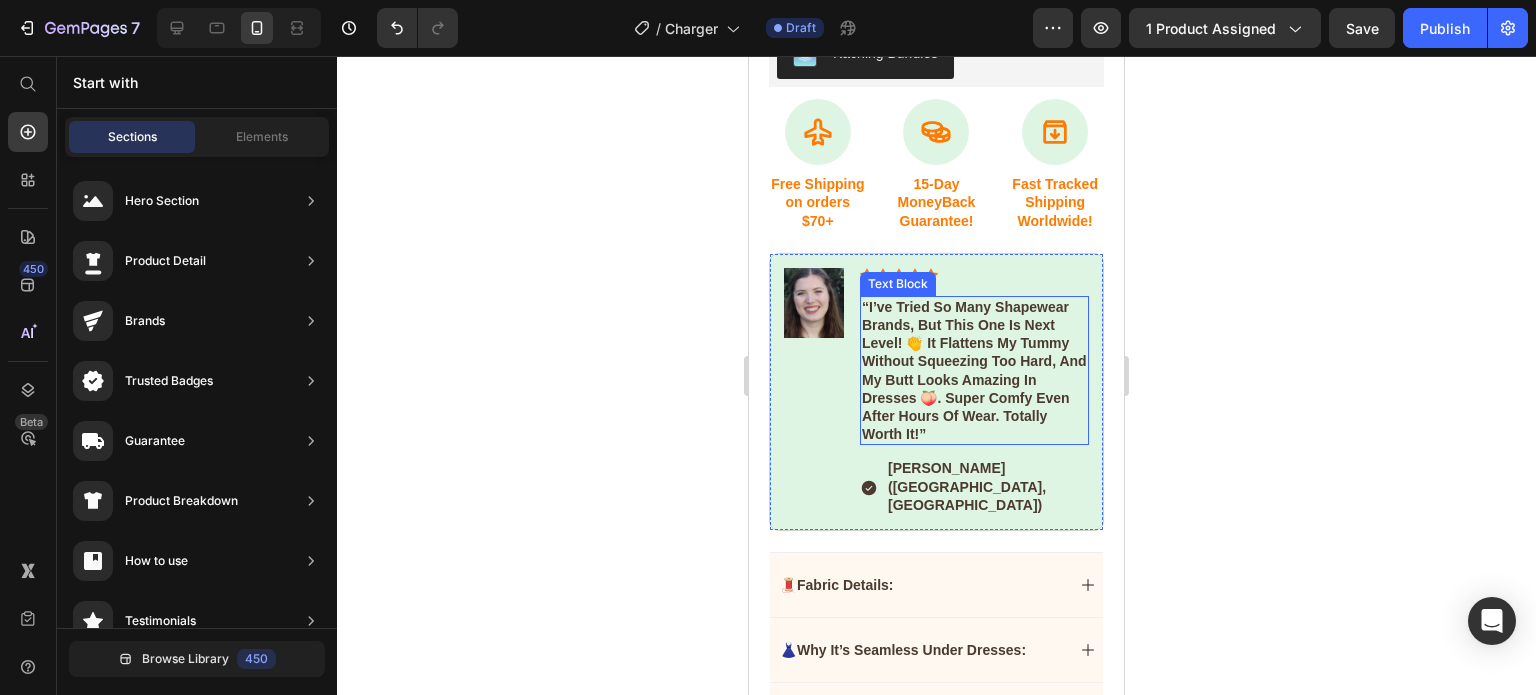 click on "“I’ve tried so many shapewear brands, but this one is next level! 👏 It flattens my tummy without squeezing too hard, and my butt looks amazing in dresses 🍑. Super comfy even after hours of wear. Totally worth it!”" at bounding box center [974, 371] 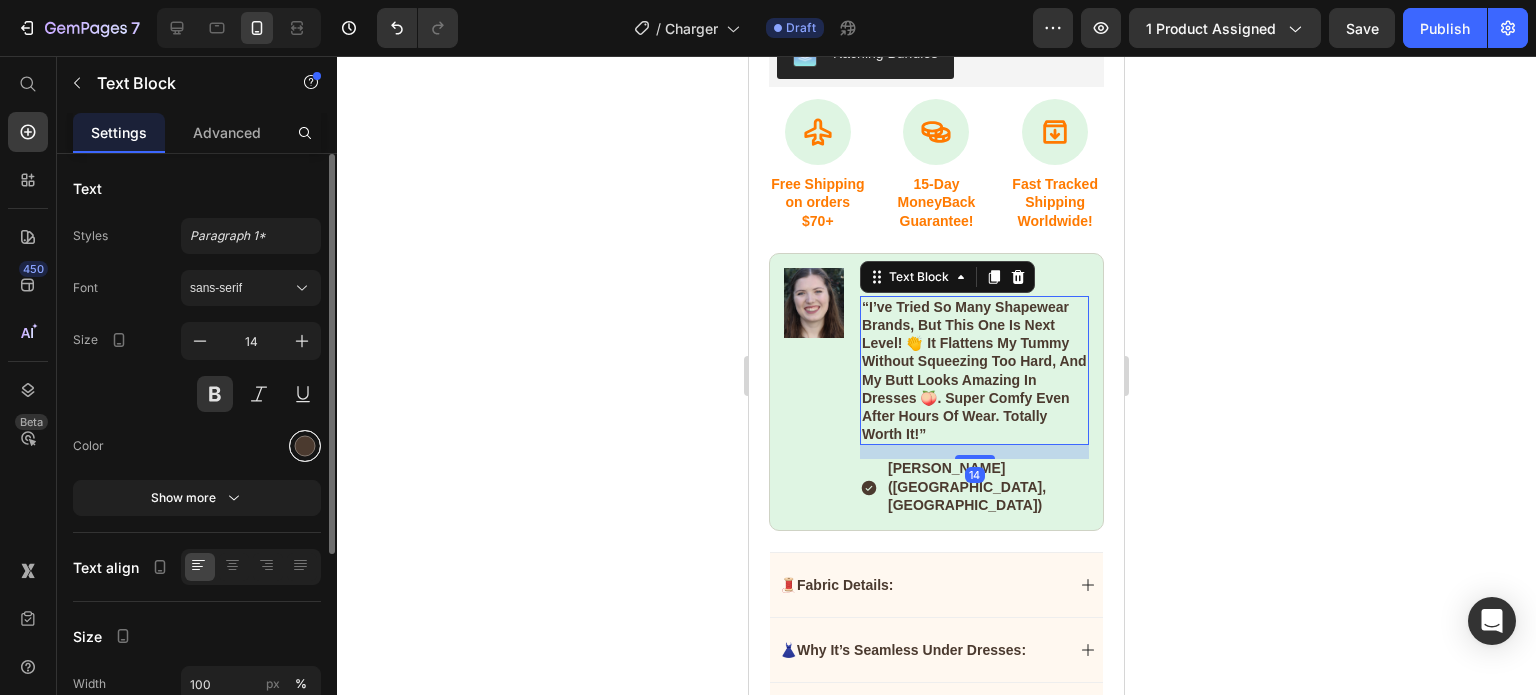 click at bounding box center (305, 446) 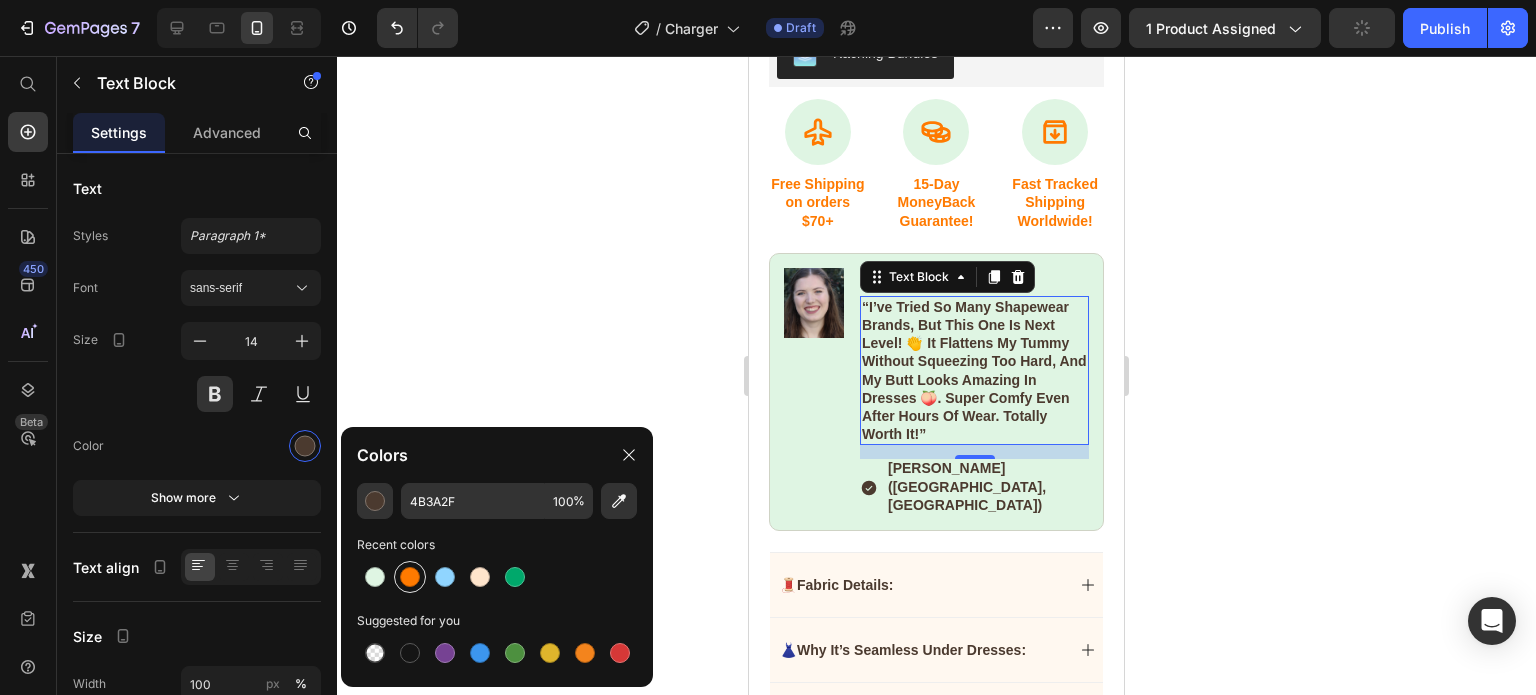click at bounding box center [410, 577] 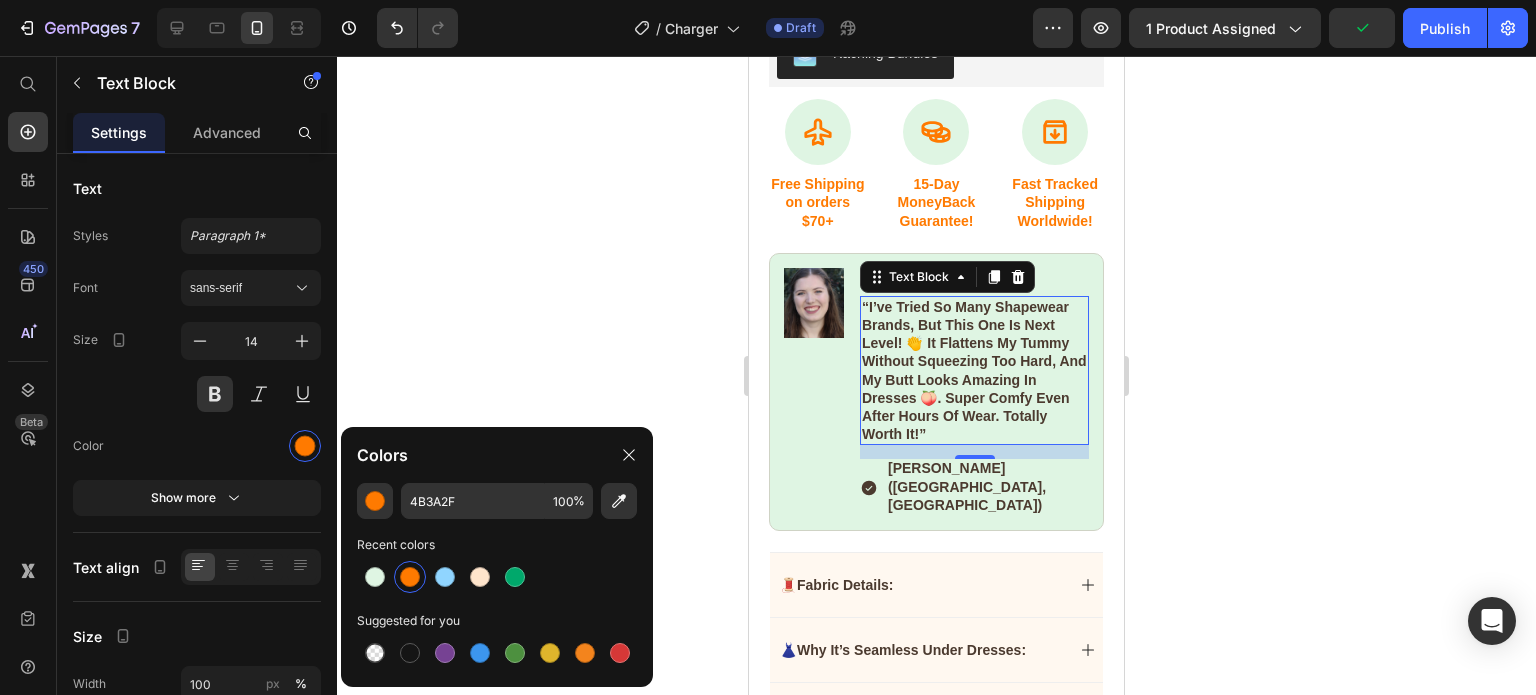 type on "FF7A00" 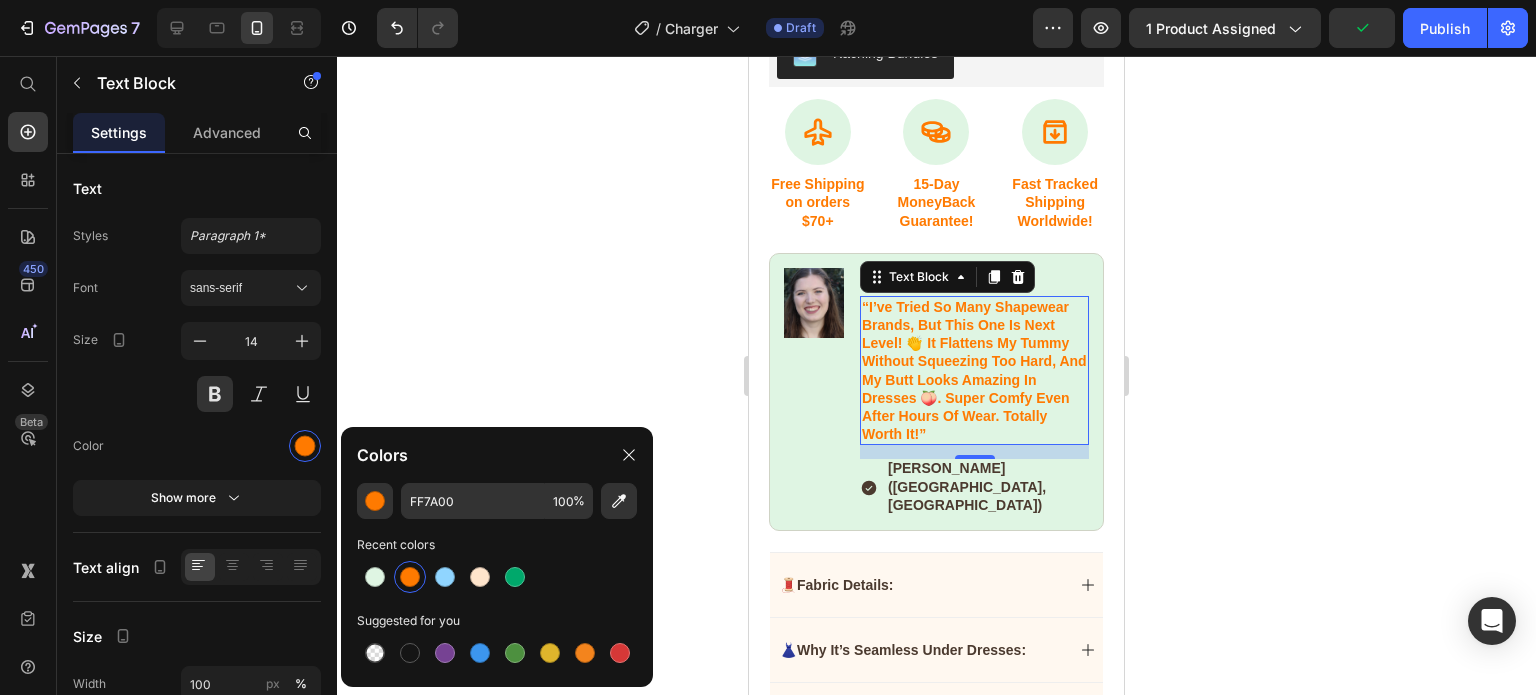 click 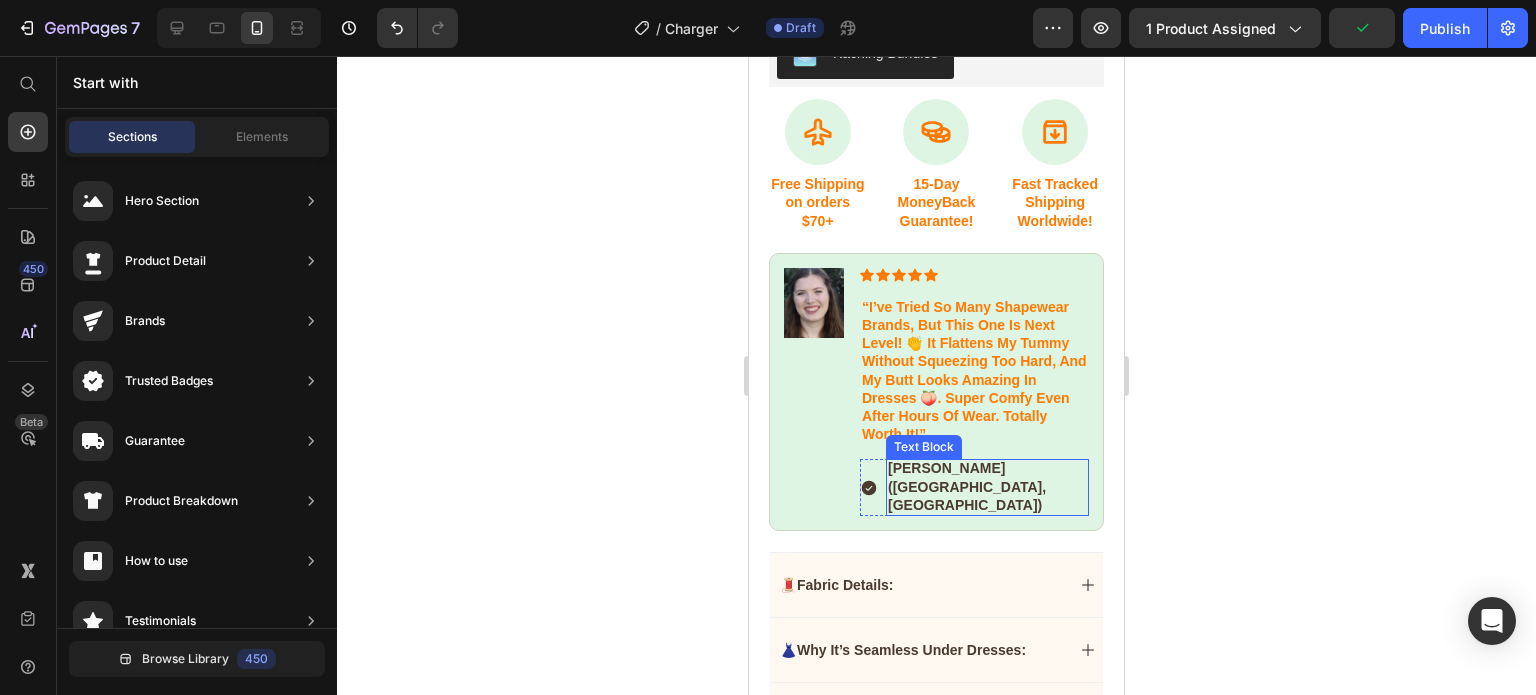 click on "[PERSON_NAME] ([GEOGRAPHIC_DATA], [GEOGRAPHIC_DATA])" at bounding box center (987, 487) 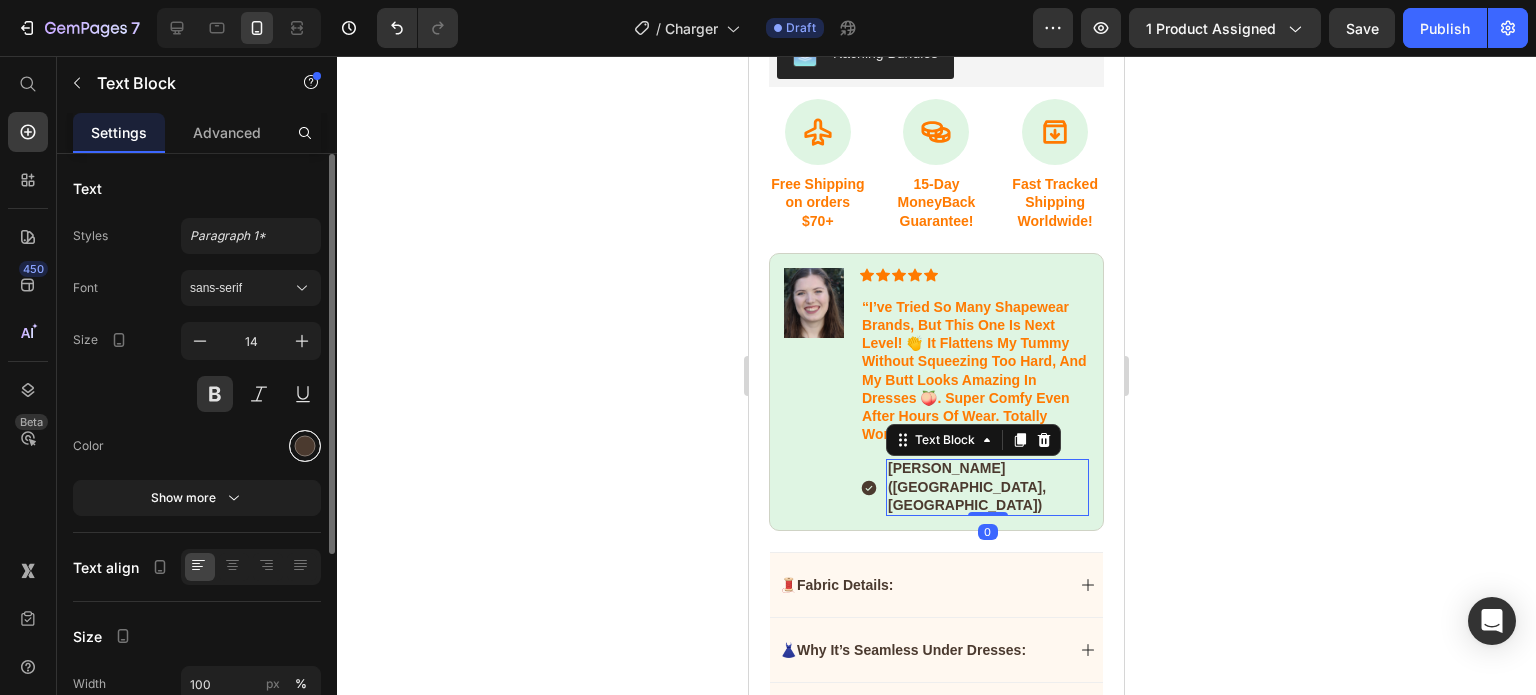 click at bounding box center [305, 446] 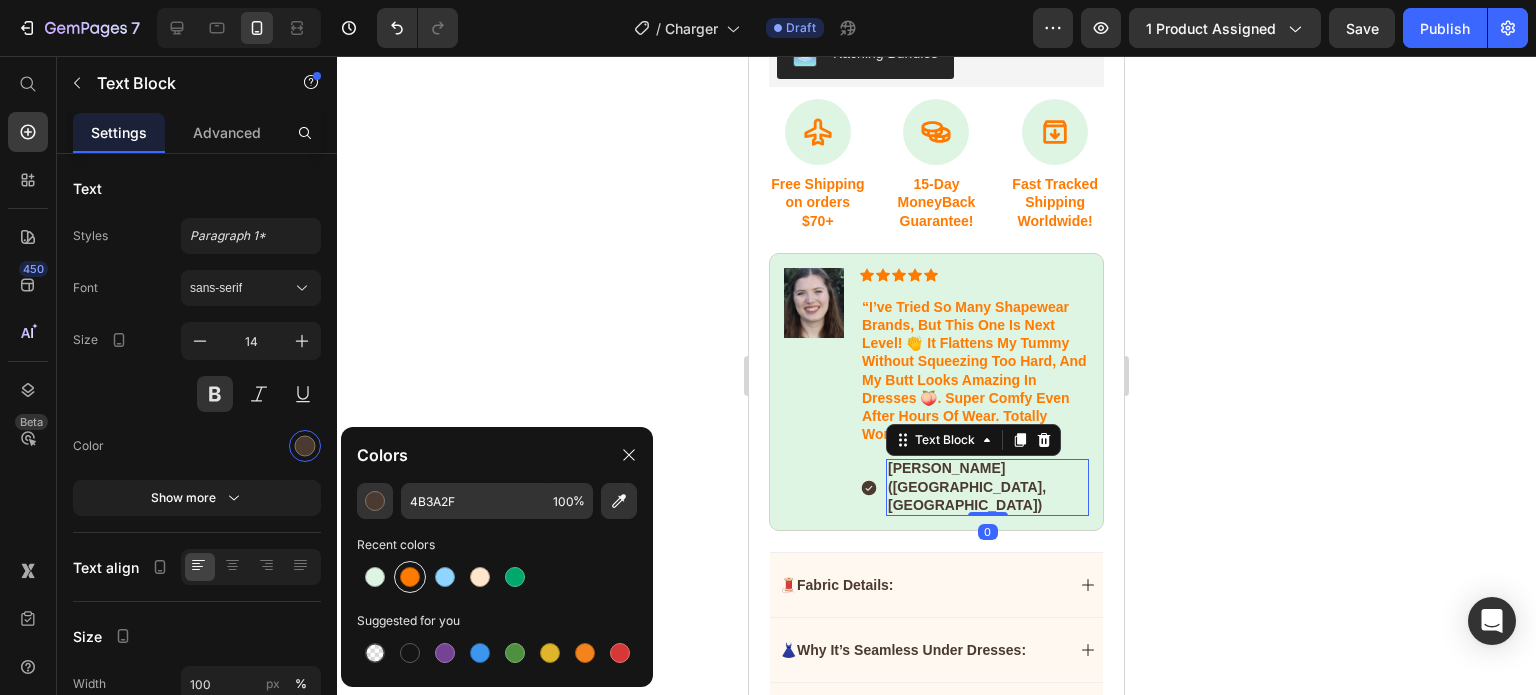 click at bounding box center (410, 577) 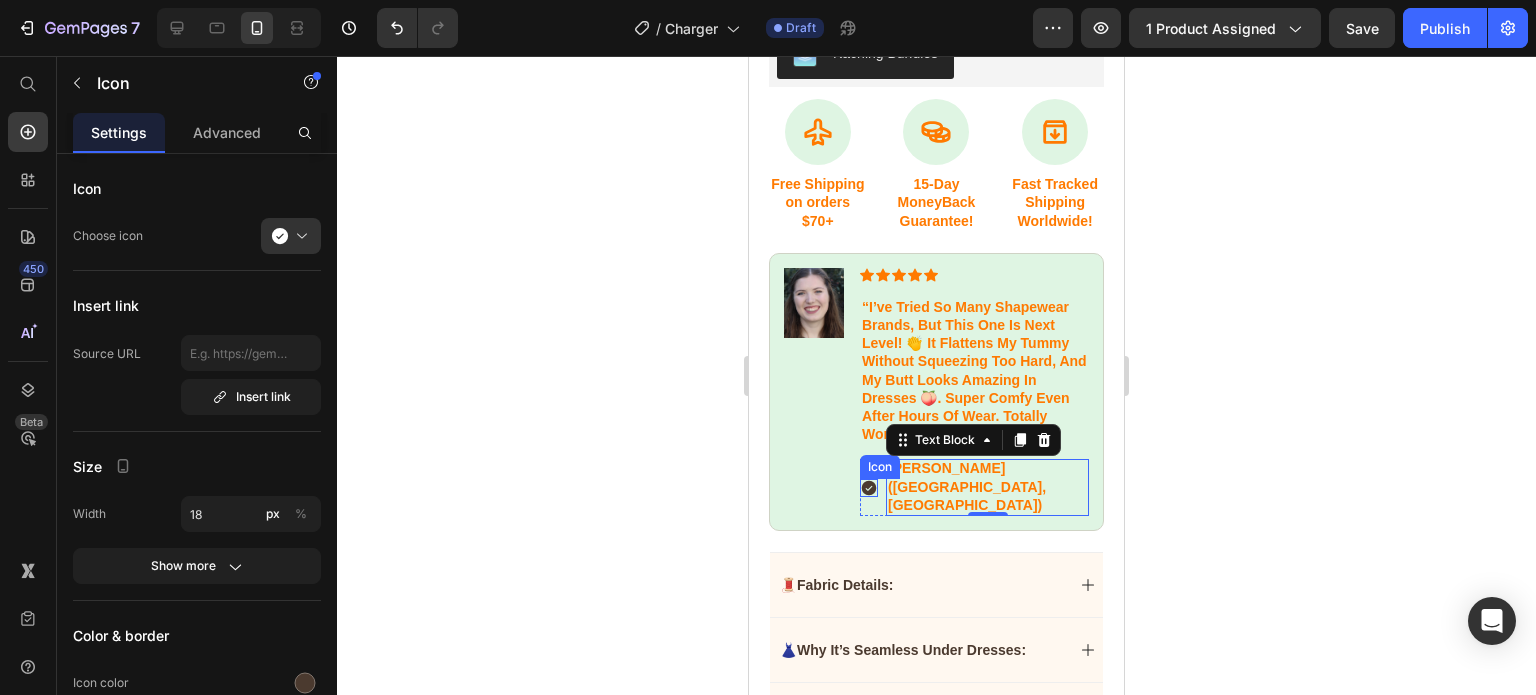 click 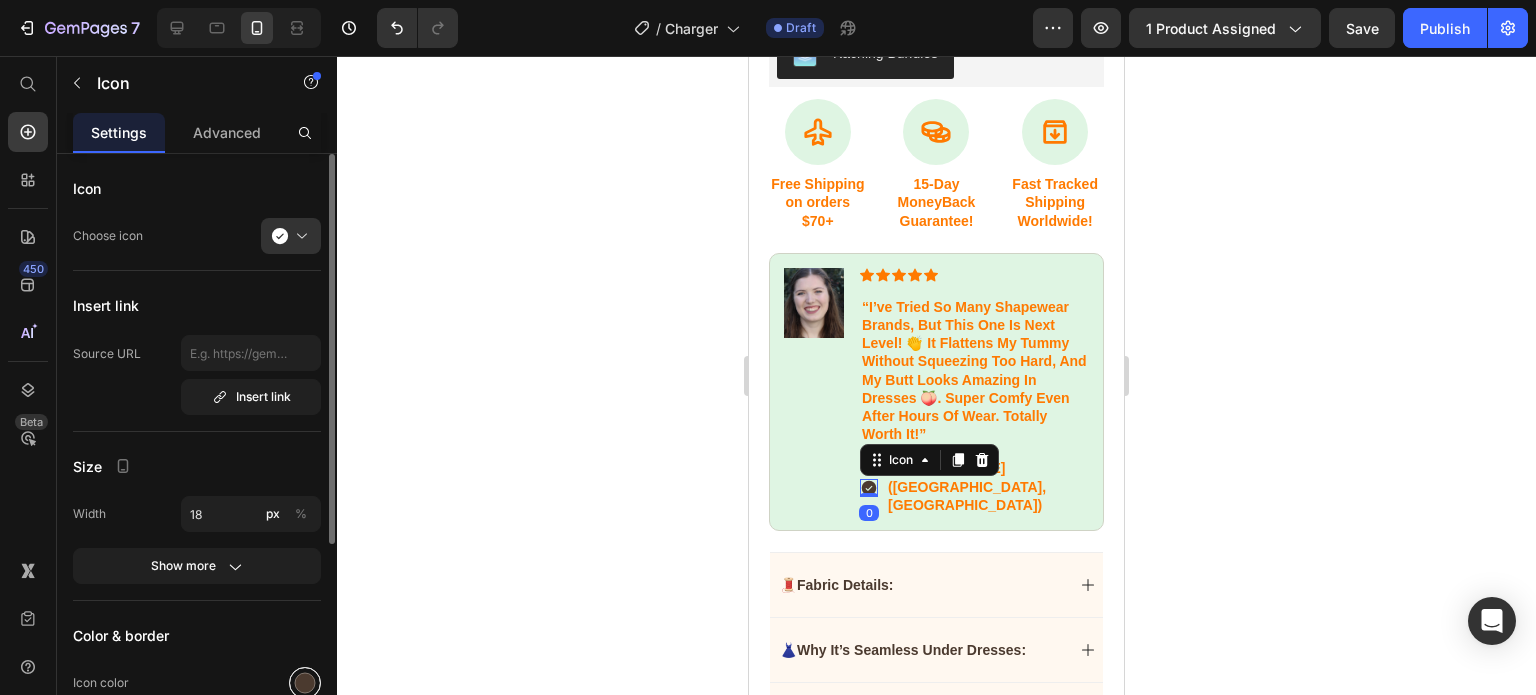 click at bounding box center (305, 683) 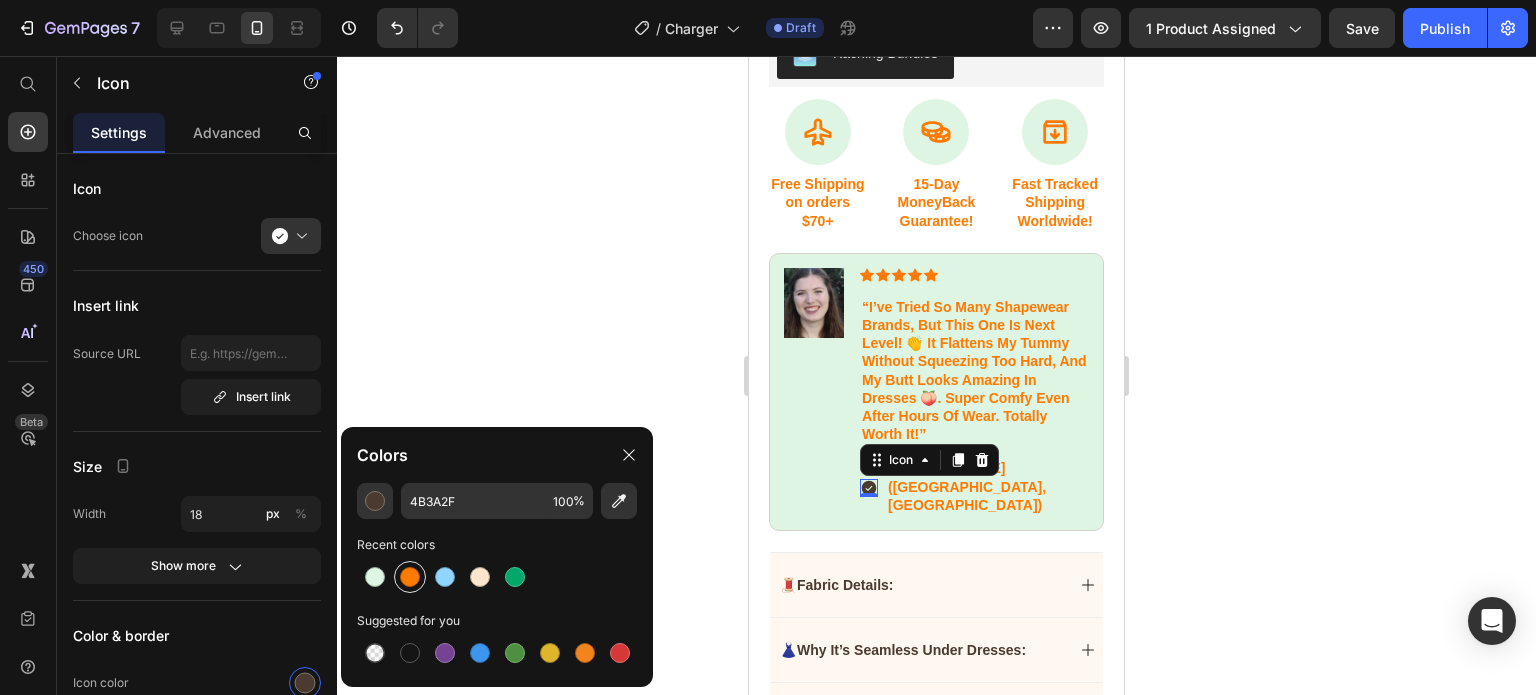 click at bounding box center [410, 577] 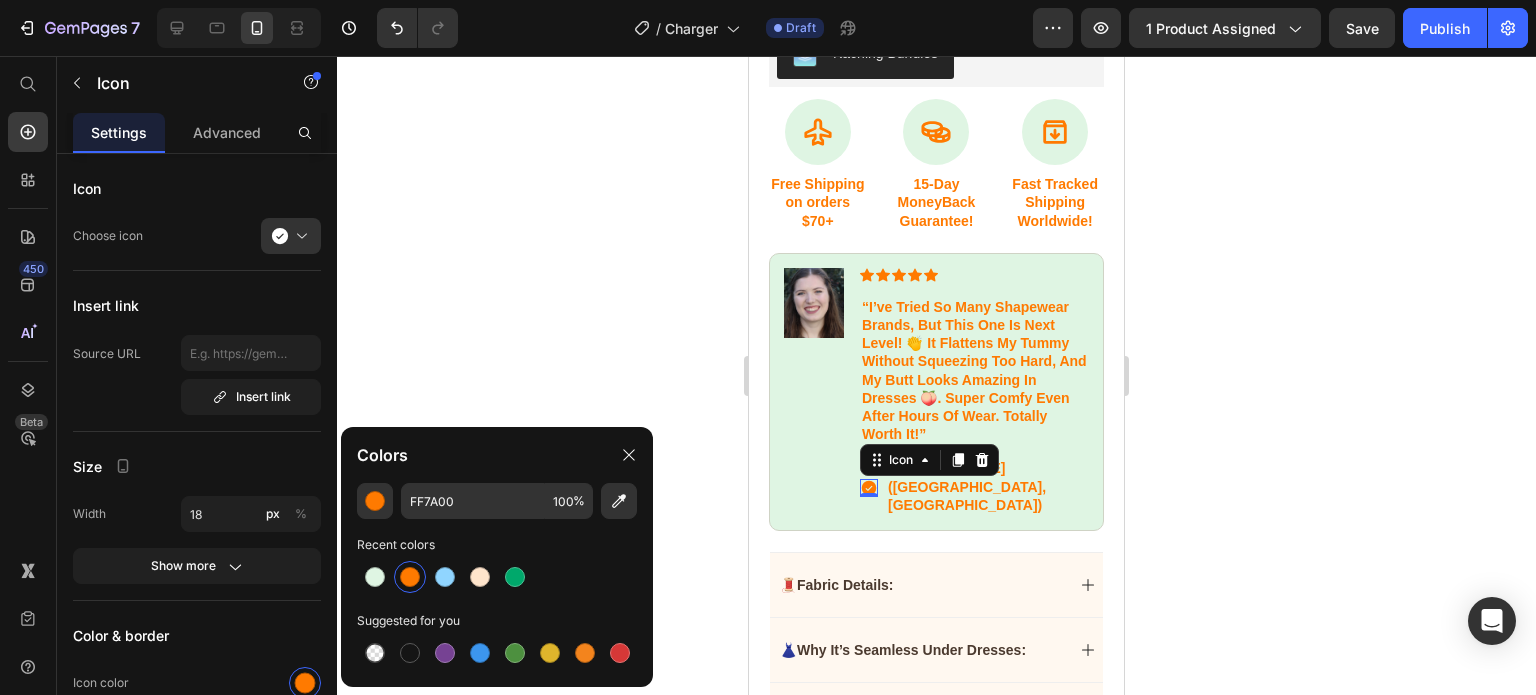 click 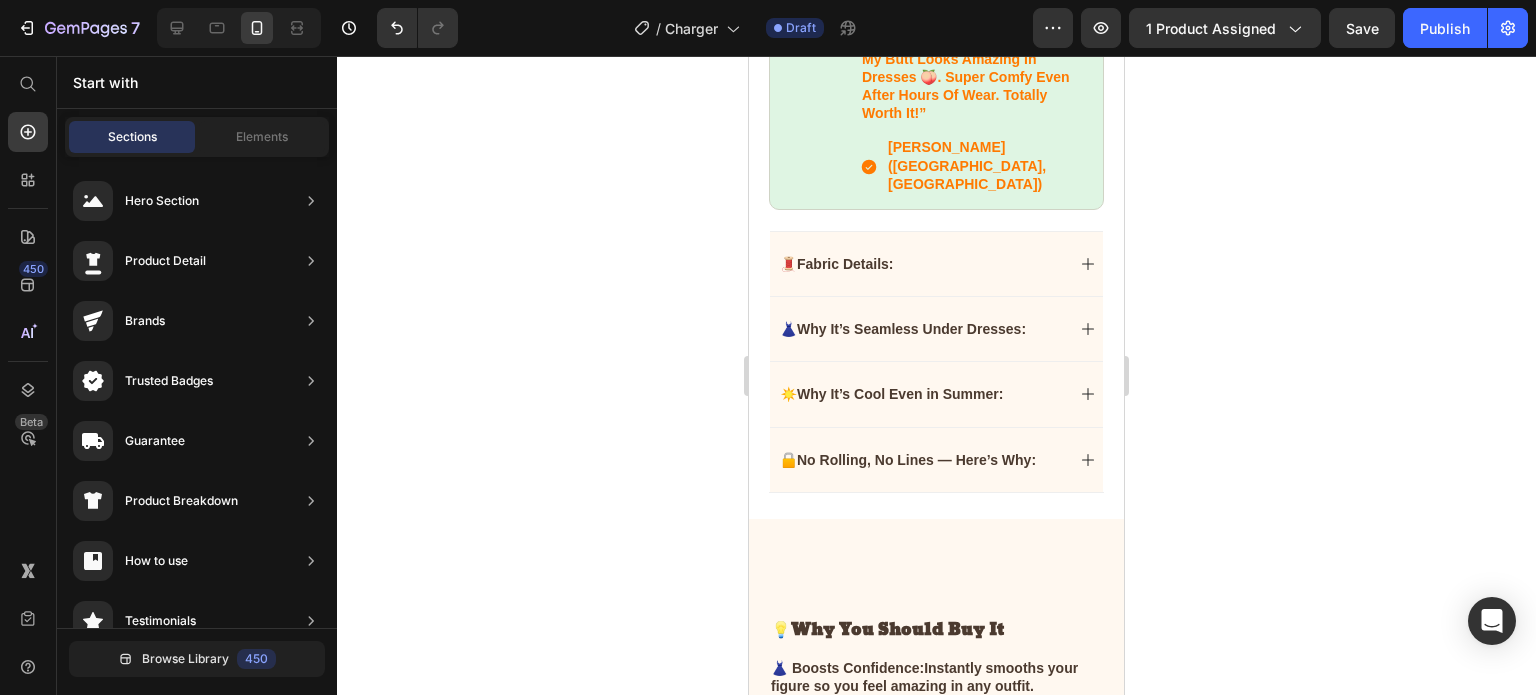 scroll, scrollTop: 1460, scrollLeft: 0, axis: vertical 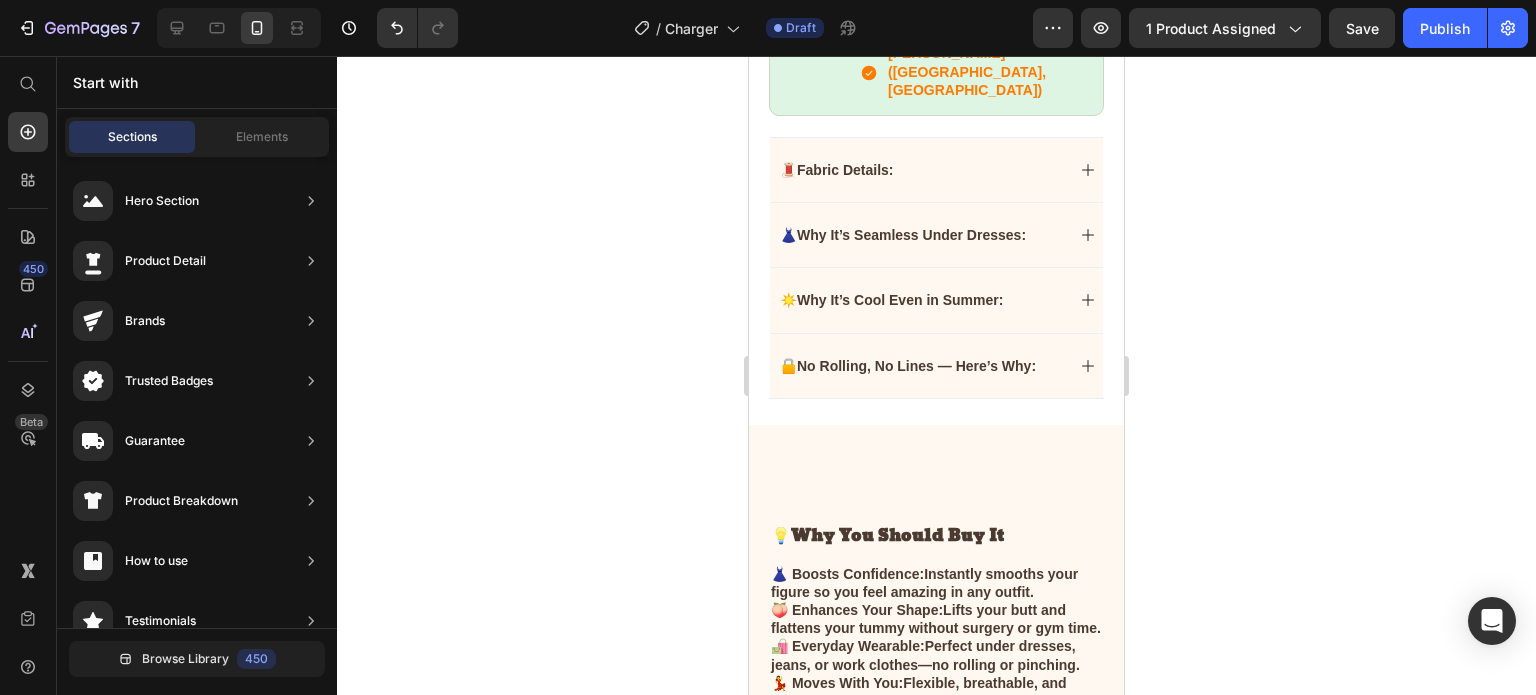 drag, startPoint x: 1114, startPoint y: 217, endPoint x: 1877, endPoint y: 322, distance: 770.19086 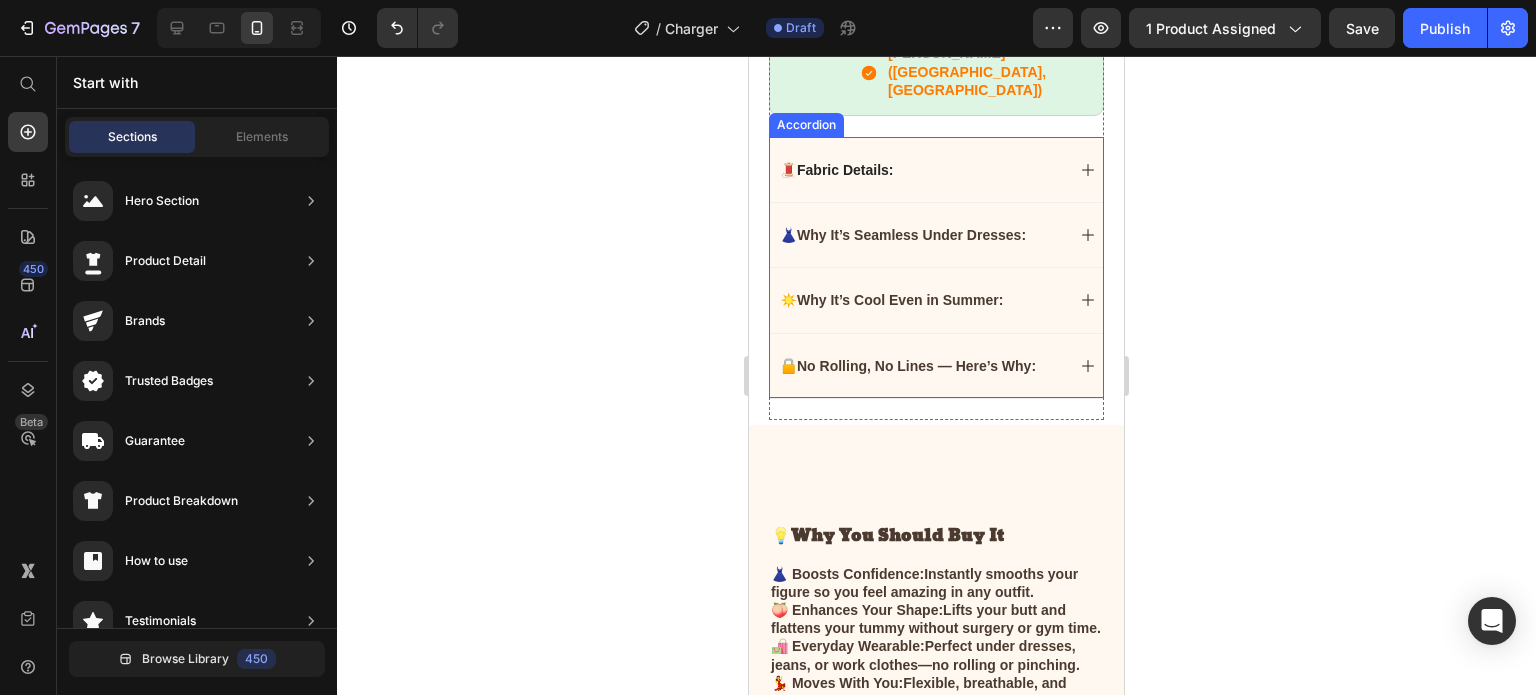 click on "🧵  Fabric Details :" at bounding box center [936, 169] 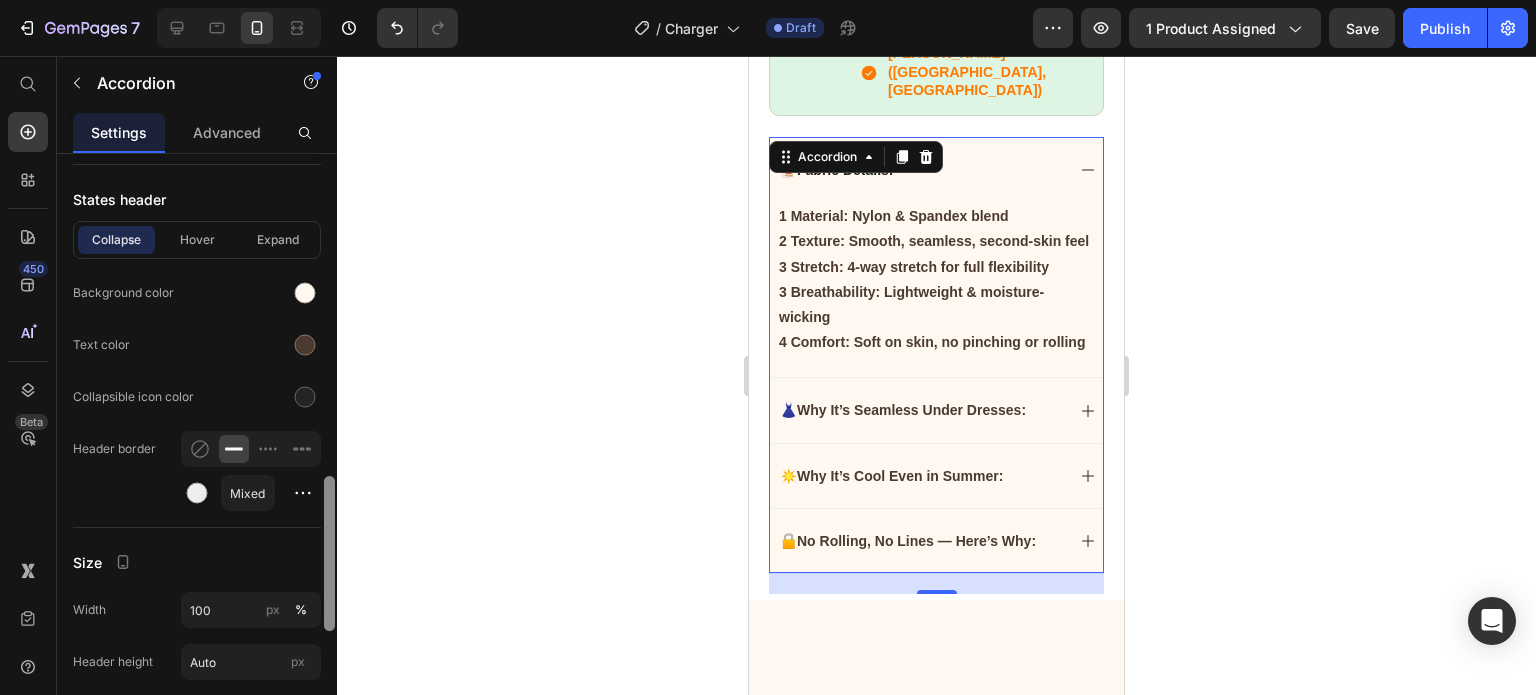 scroll, scrollTop: 1236, scrollLeft: 0, axis: vertical 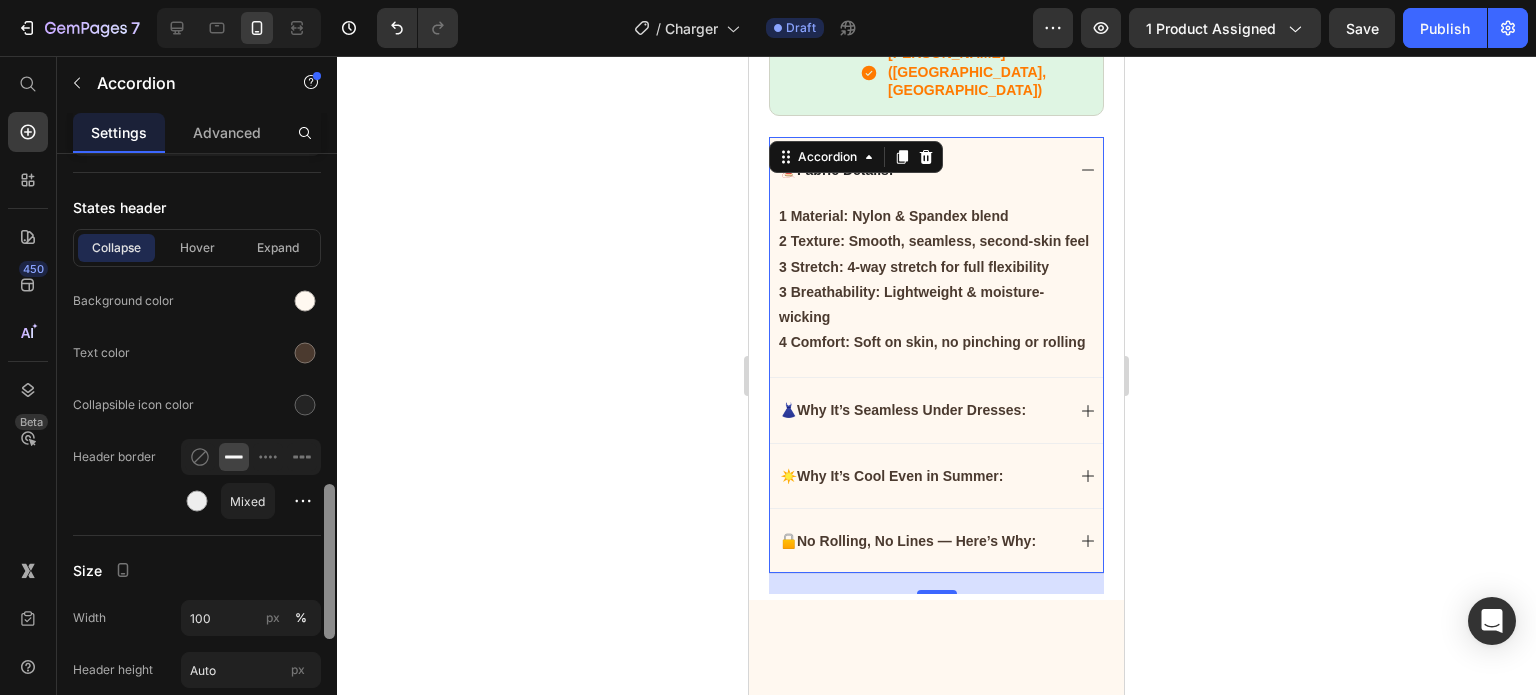 drag, startPoint x: 328, startPoint y: 280, endPoint x: 358, endPoint y: 601, distance: 322.39883 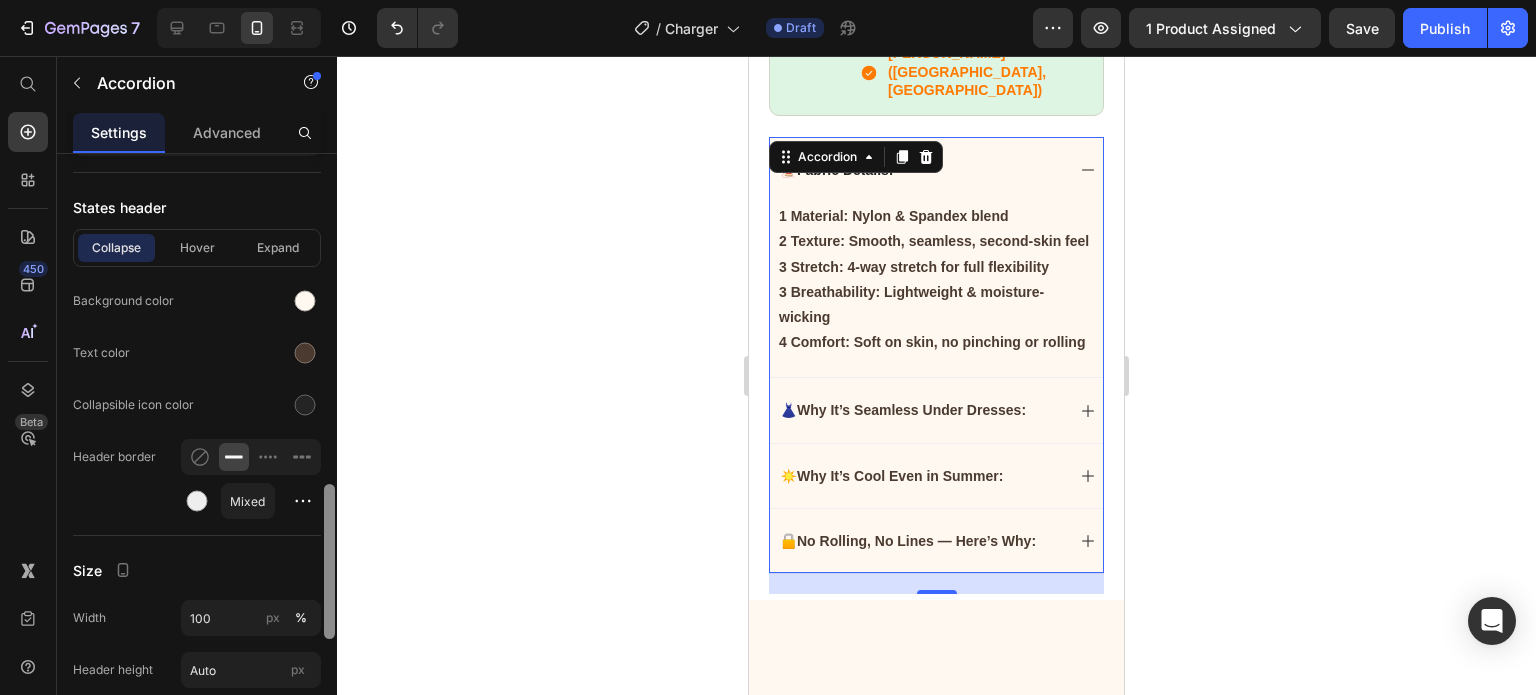 click on "7  Version history  /  Charger Draft Preview 1 product assigned  Save   Publish  450 Beta Start with Sections Elements Hero Section Product Detail Brands Trusted Badges Guarantee Product Breakdown How to use Testimonials Compare Bundle FAQs Social Proof Brand Story Product List Collection Blog List Contact Sticky Add to Cart Custom Footer Browse Library 450 Layout
Row
Row
Row
Row Text
Heading
Text Block Button
Button
Button
Sticky Back to top Media
Image
Image" 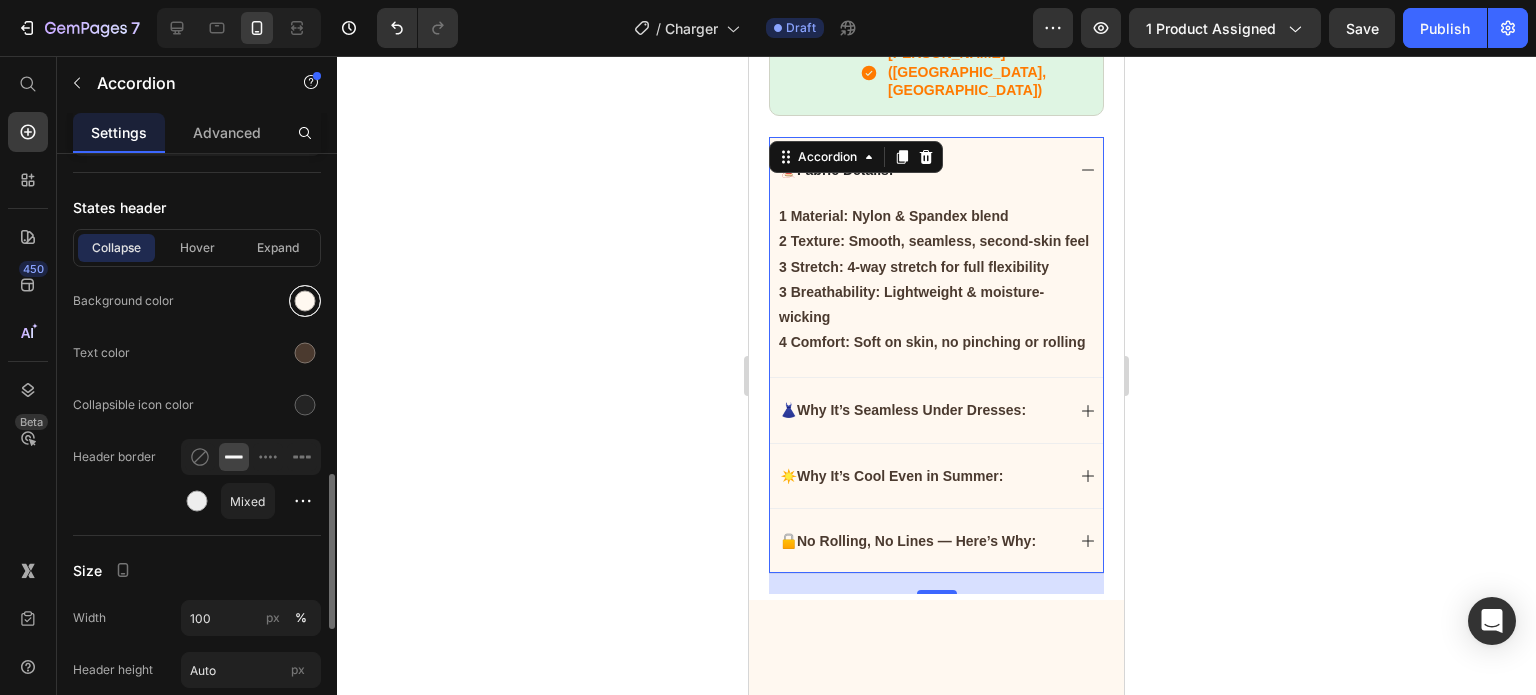 click at bounding box center (305, 301) 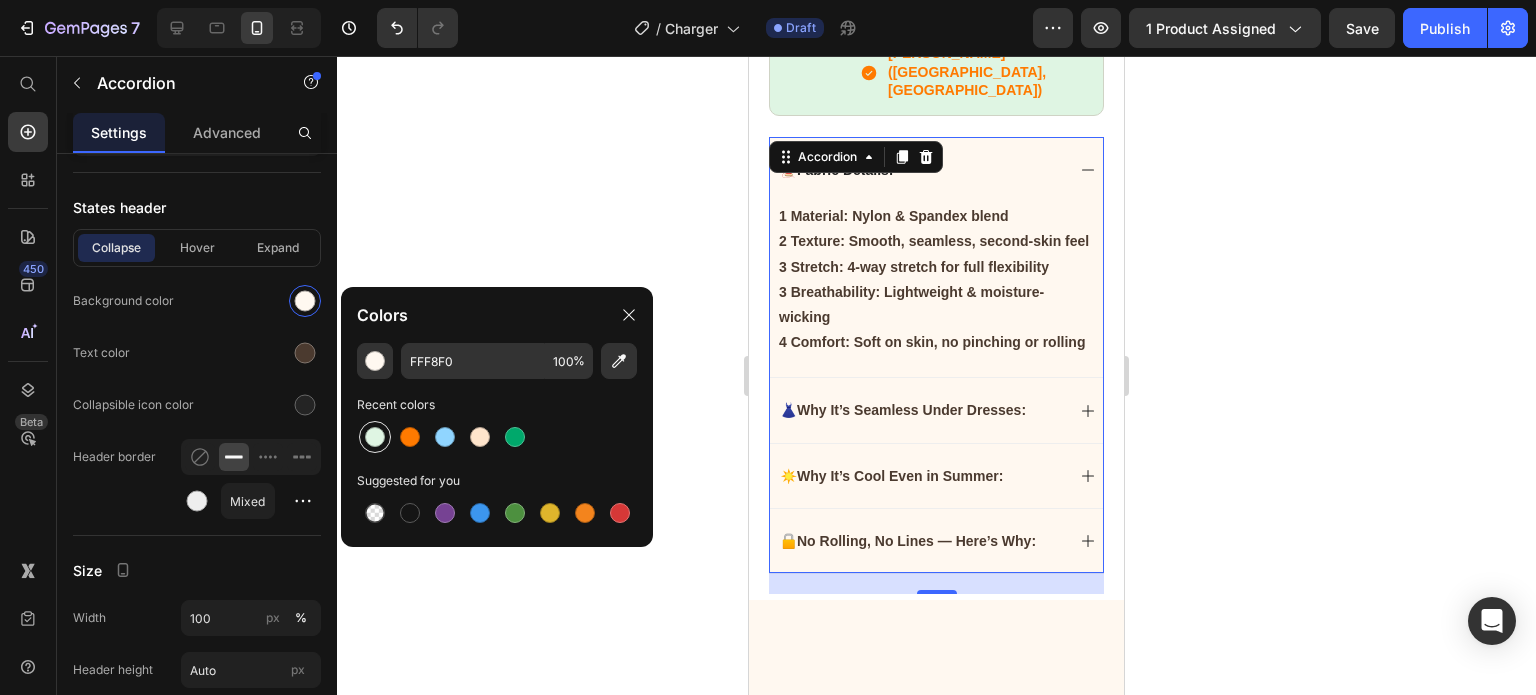 click at bounding box center (375, 437) 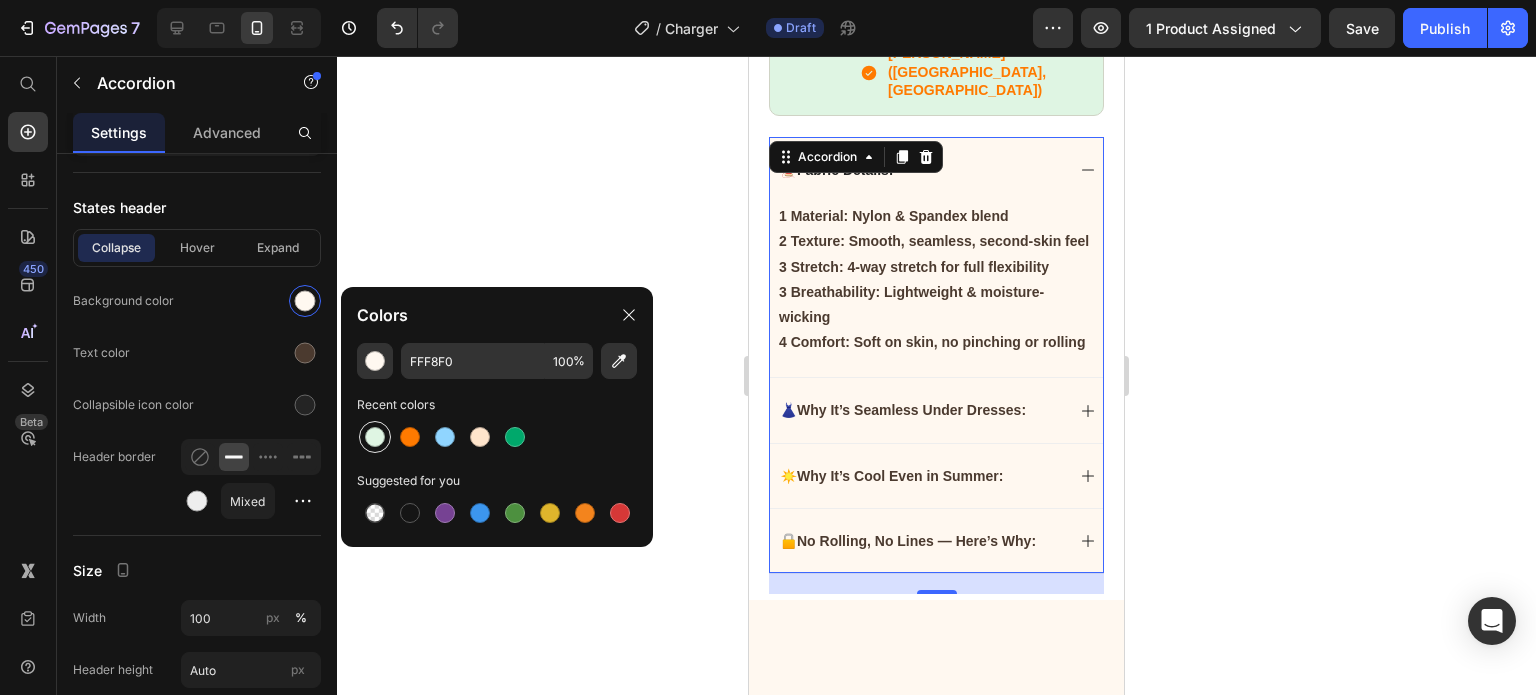 type on "DFF5E3" 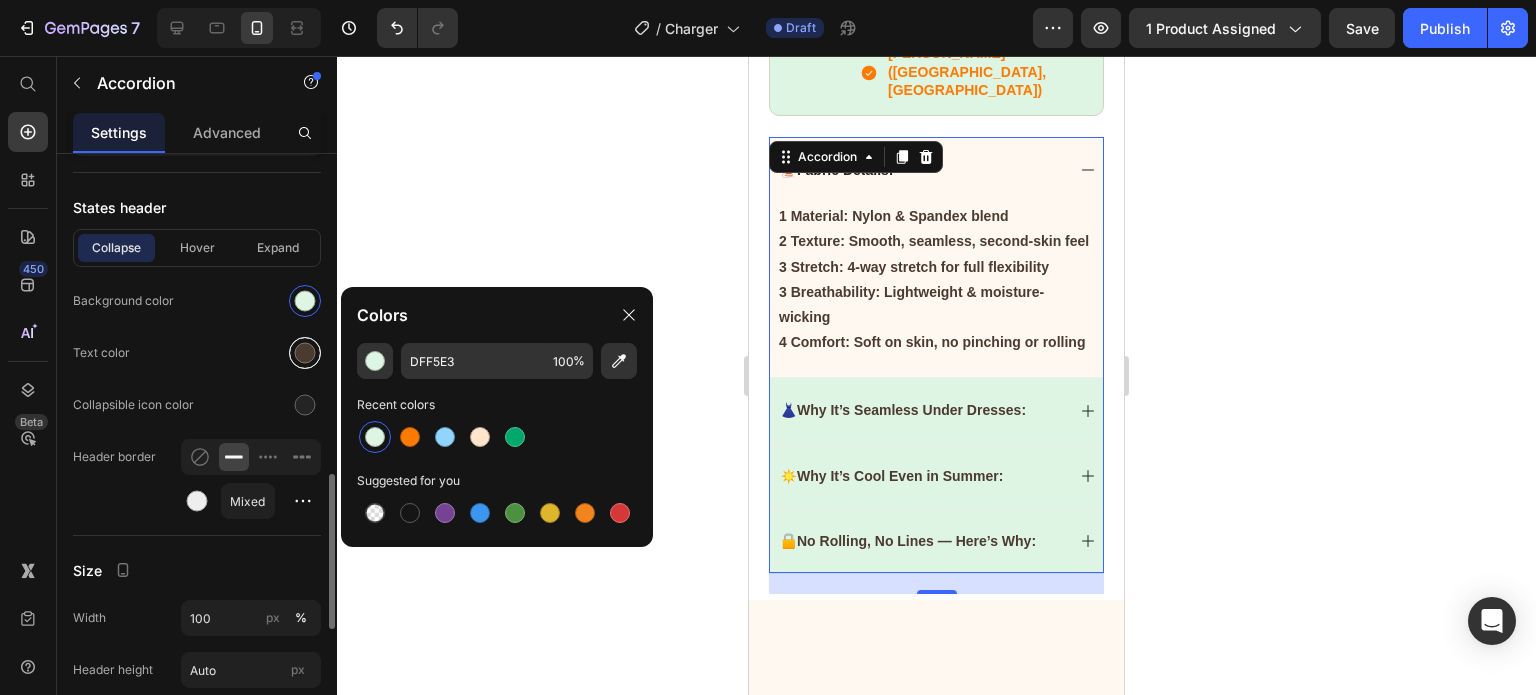 click at bounding box center (305, 353) 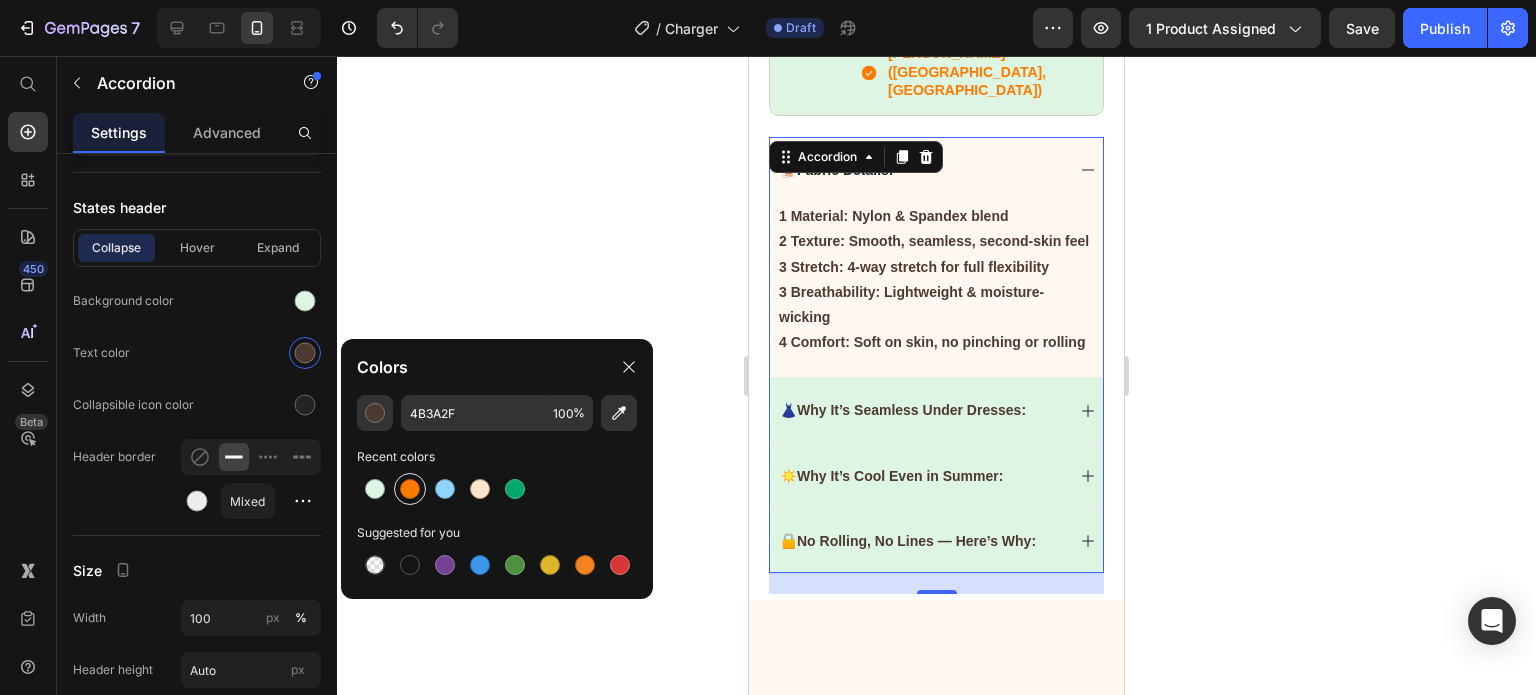 click at bounding box center [410, 489] 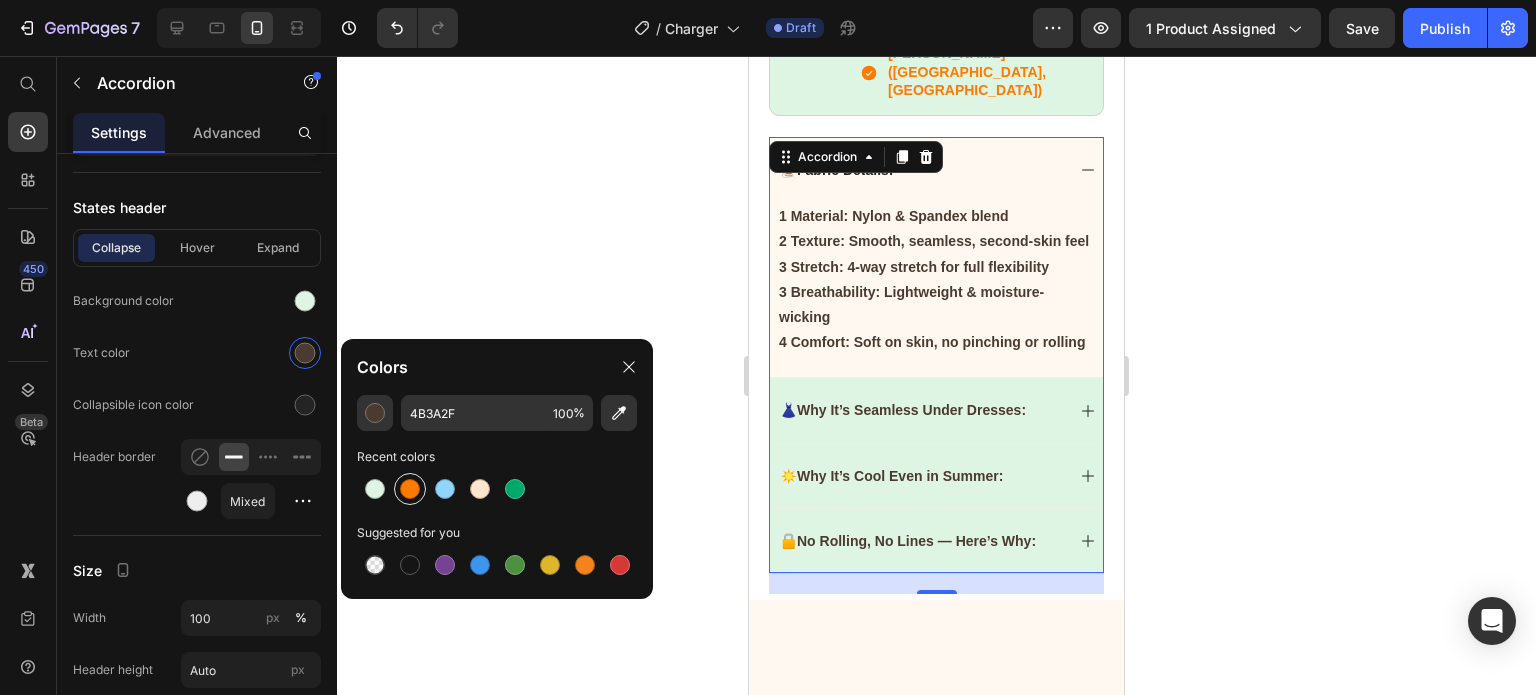 type on "FF7A00" 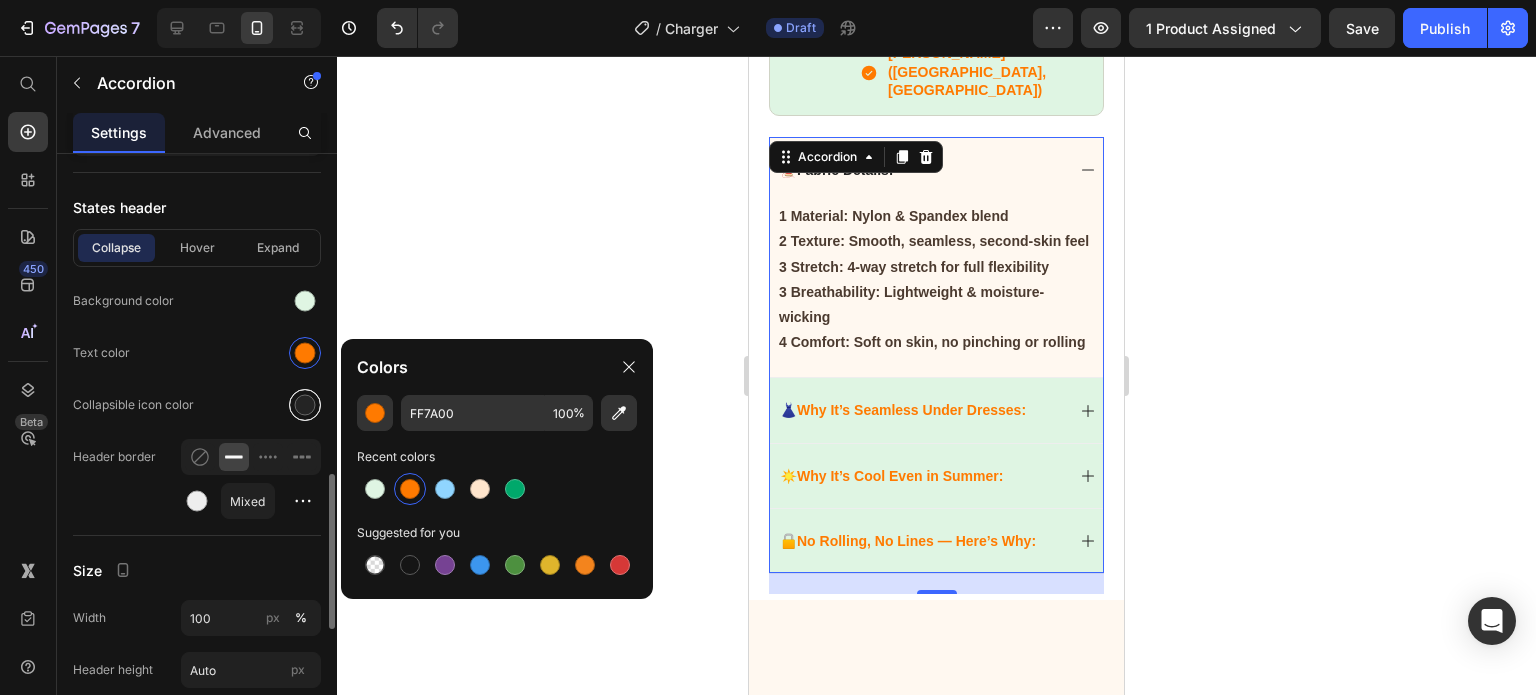 click at bounding box center (305, 405) 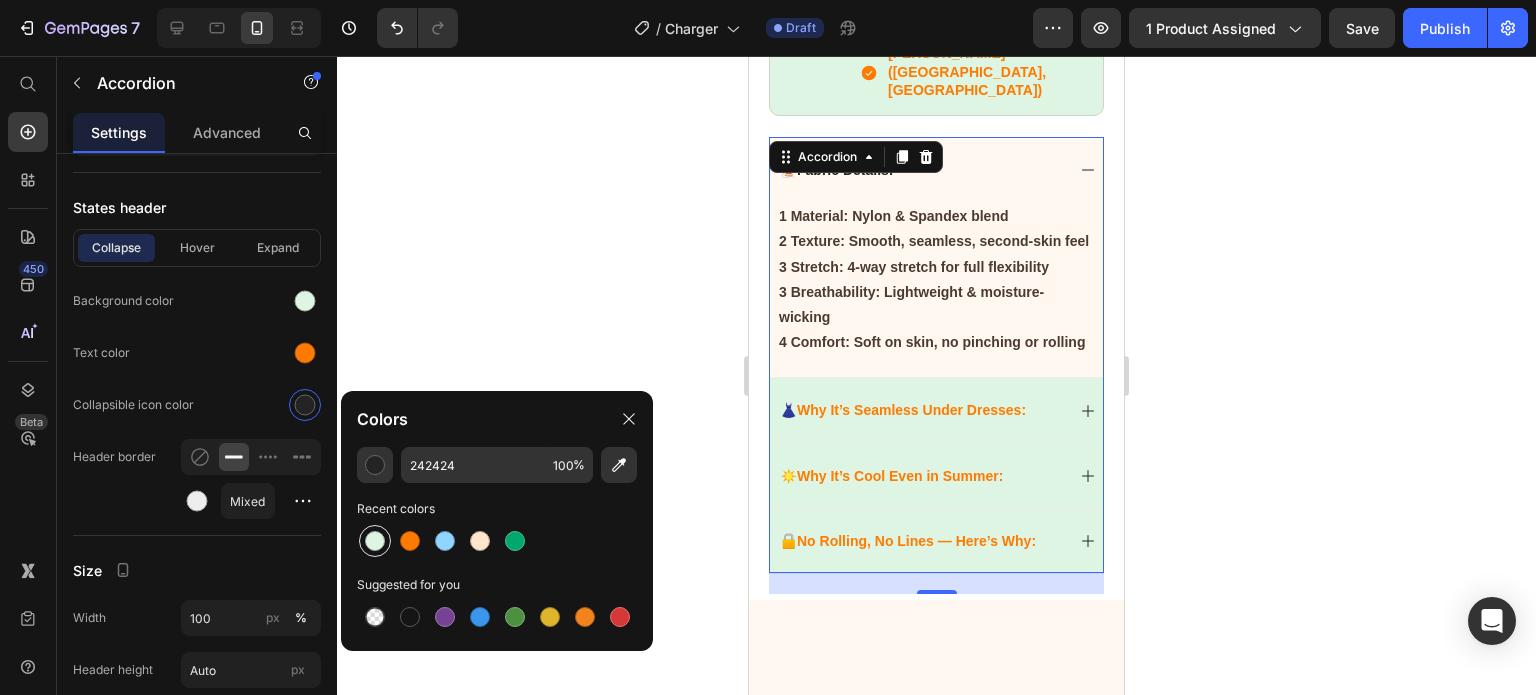 click at bounding box center [375, 541] 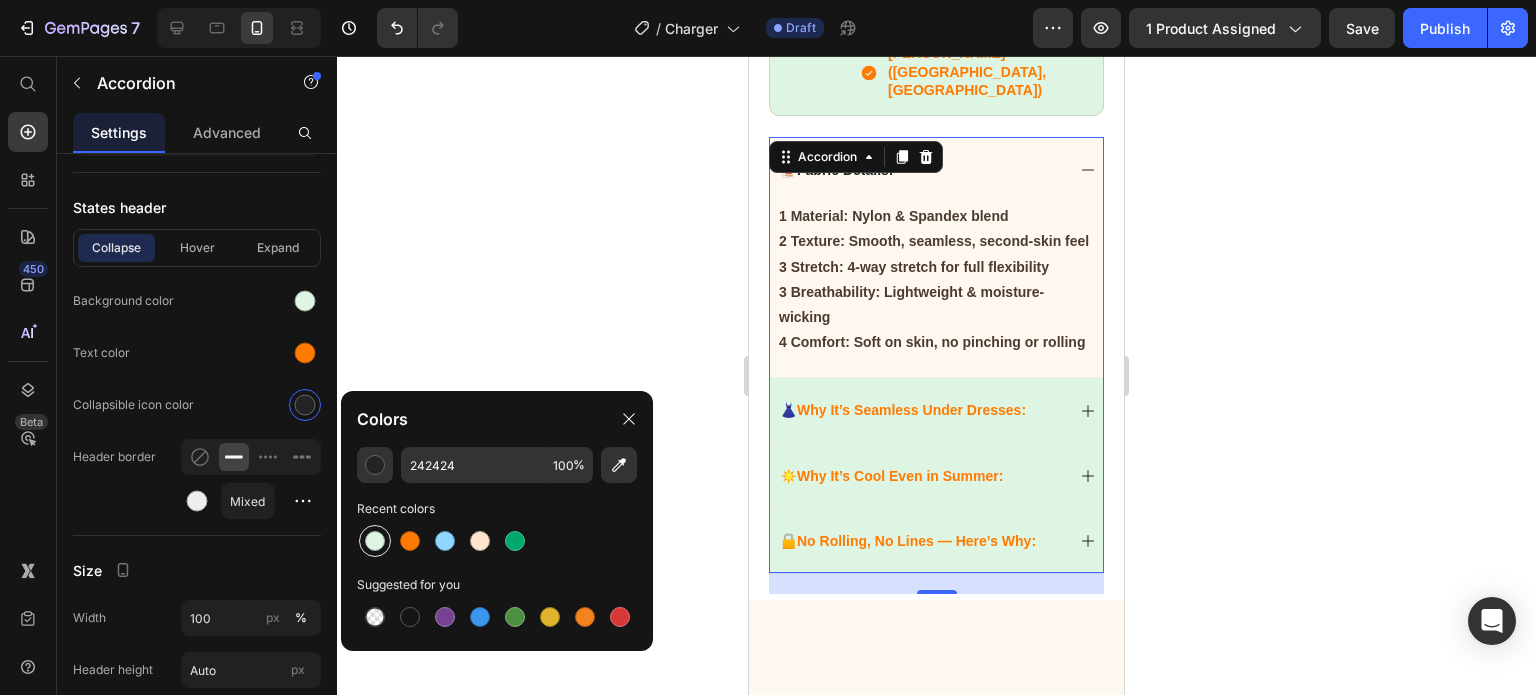 type on "DFF5E3" 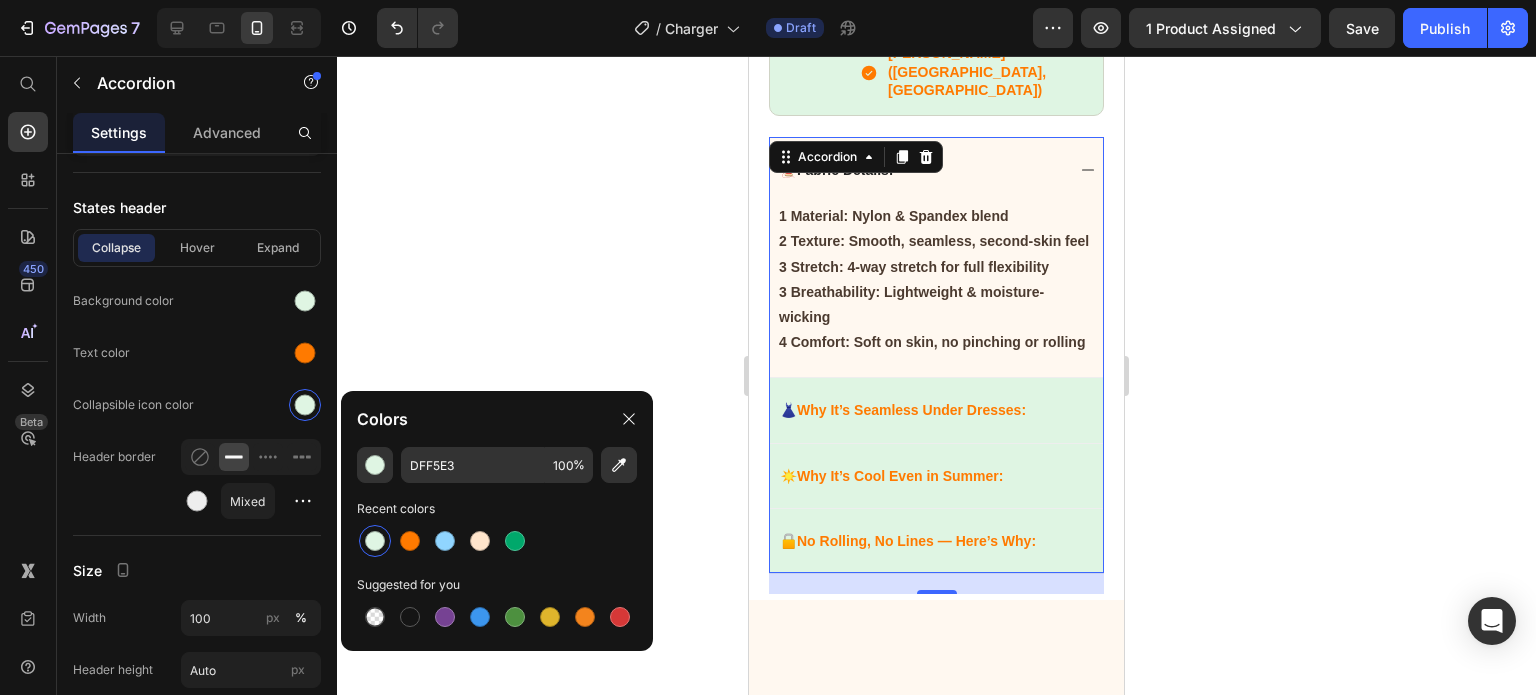 click 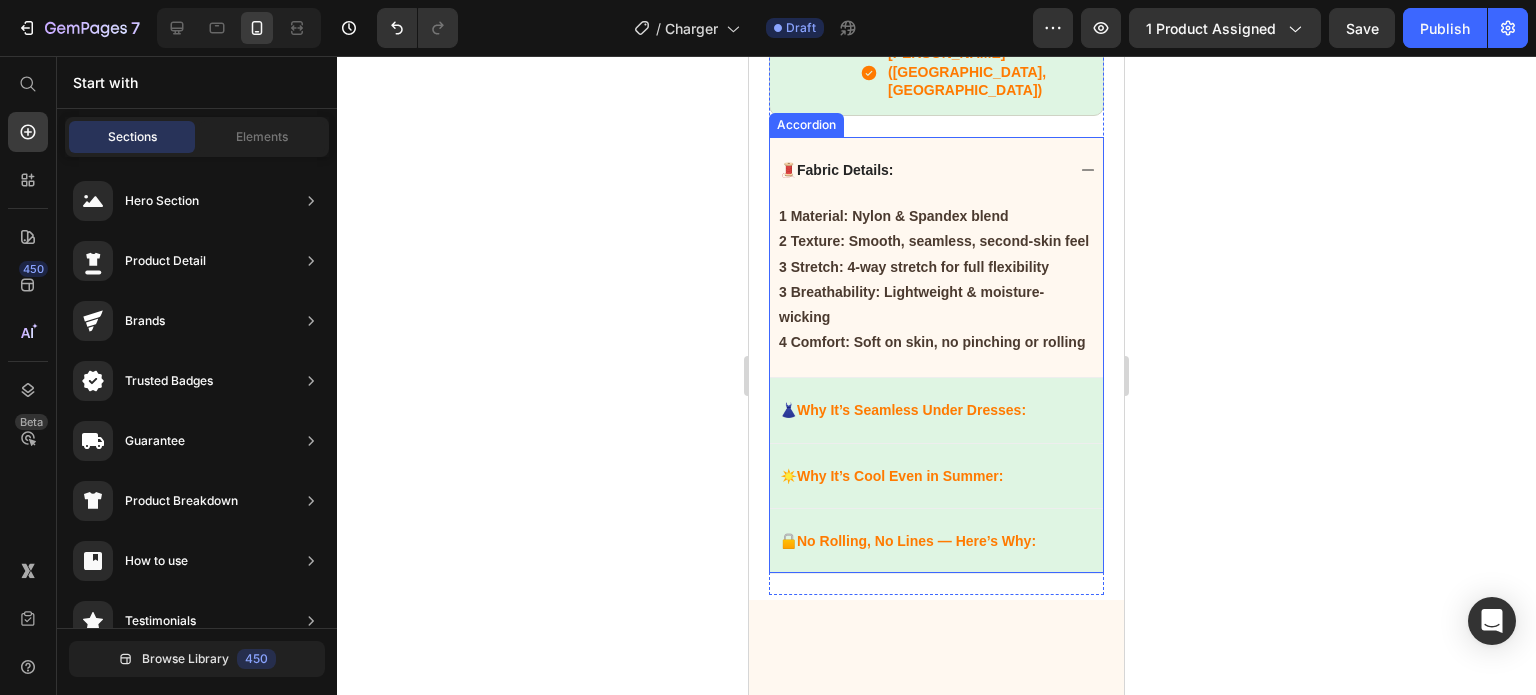 click on "🧵  Fabric Details :" at bounding box center (936, 169) 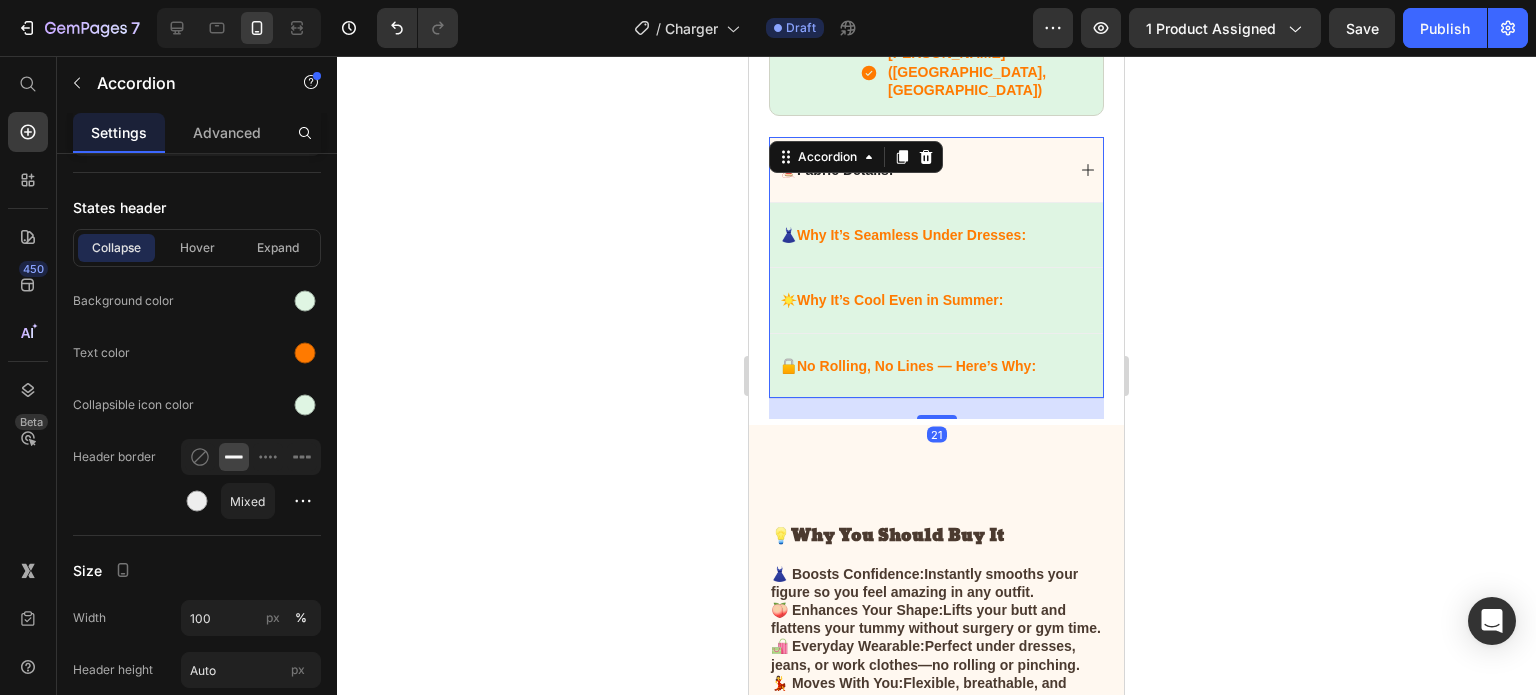 click on "🧵  Fabric Details :" at bounding box center (936, 169) 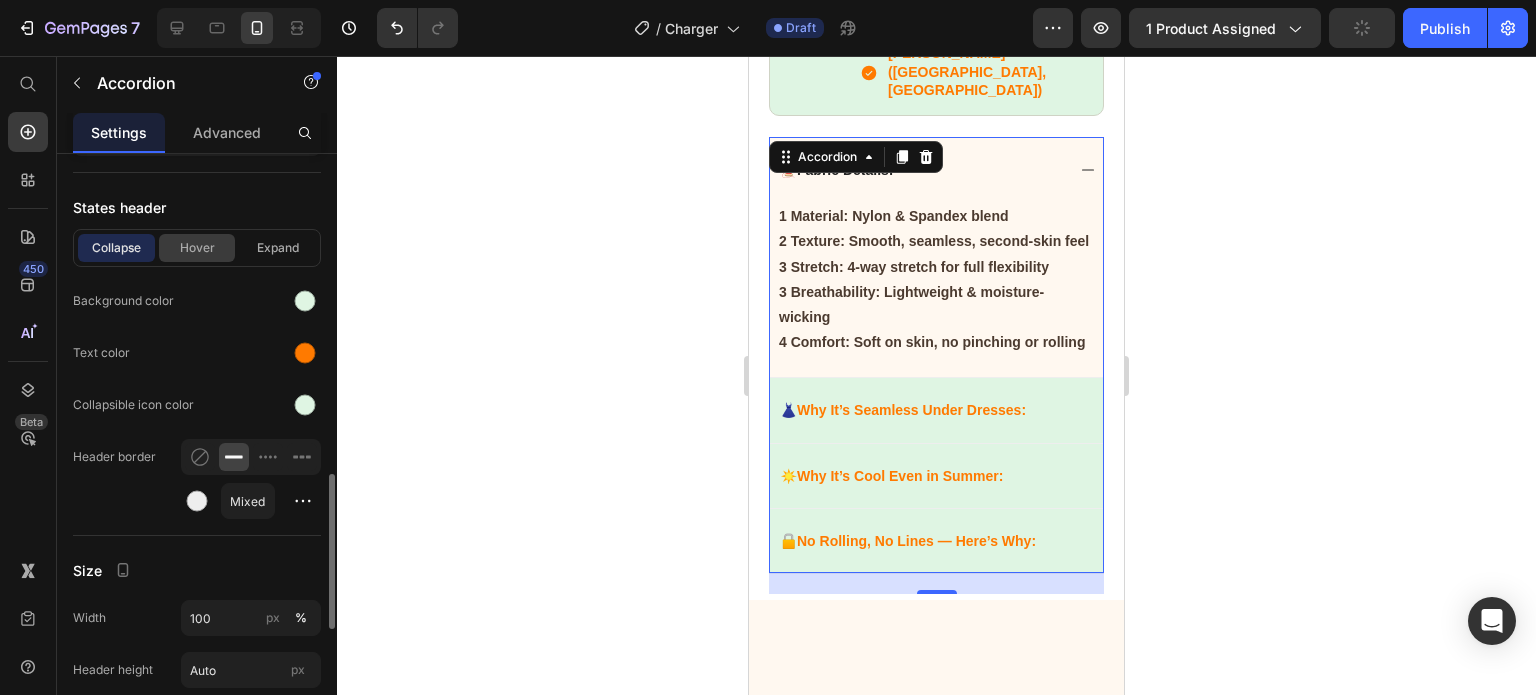 click on "Hover" at bounding box center (197, 248) 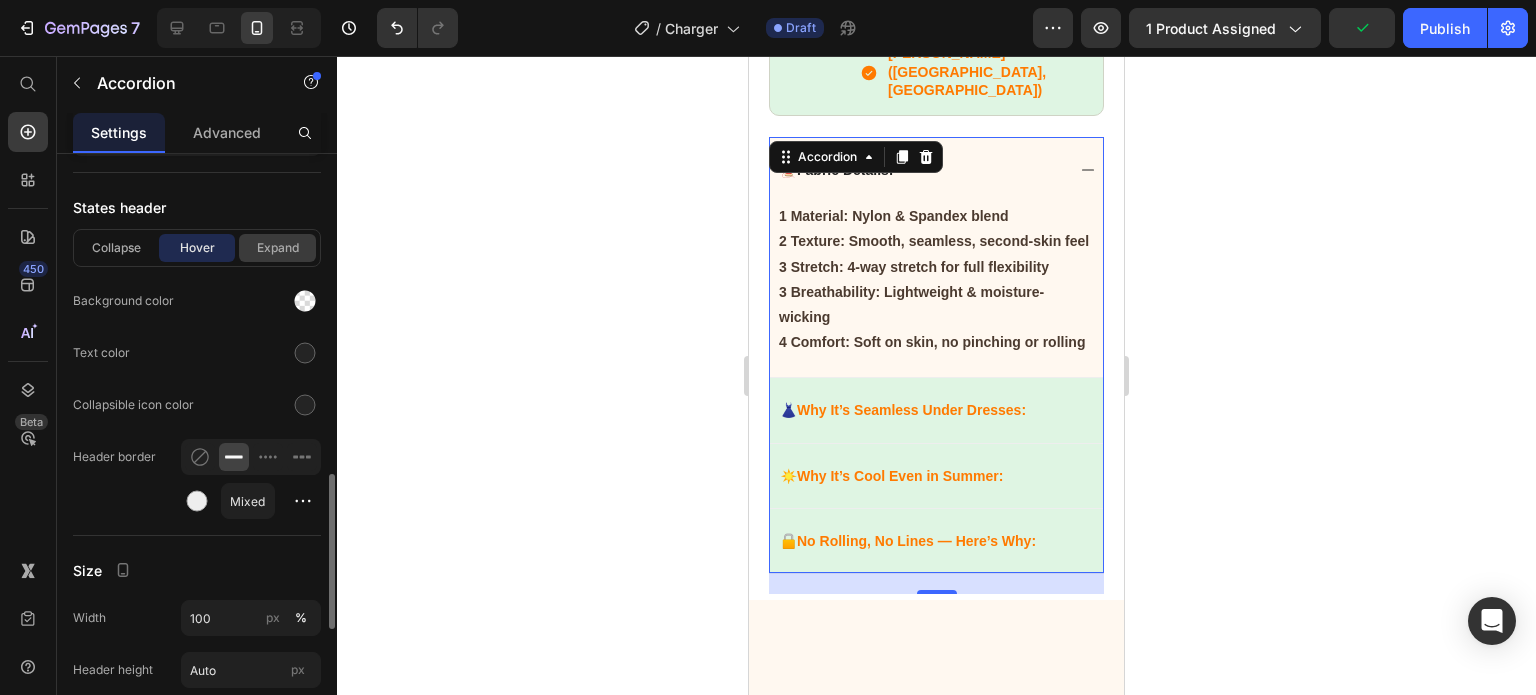 click on "Expand" at bounding box center (277, 248) 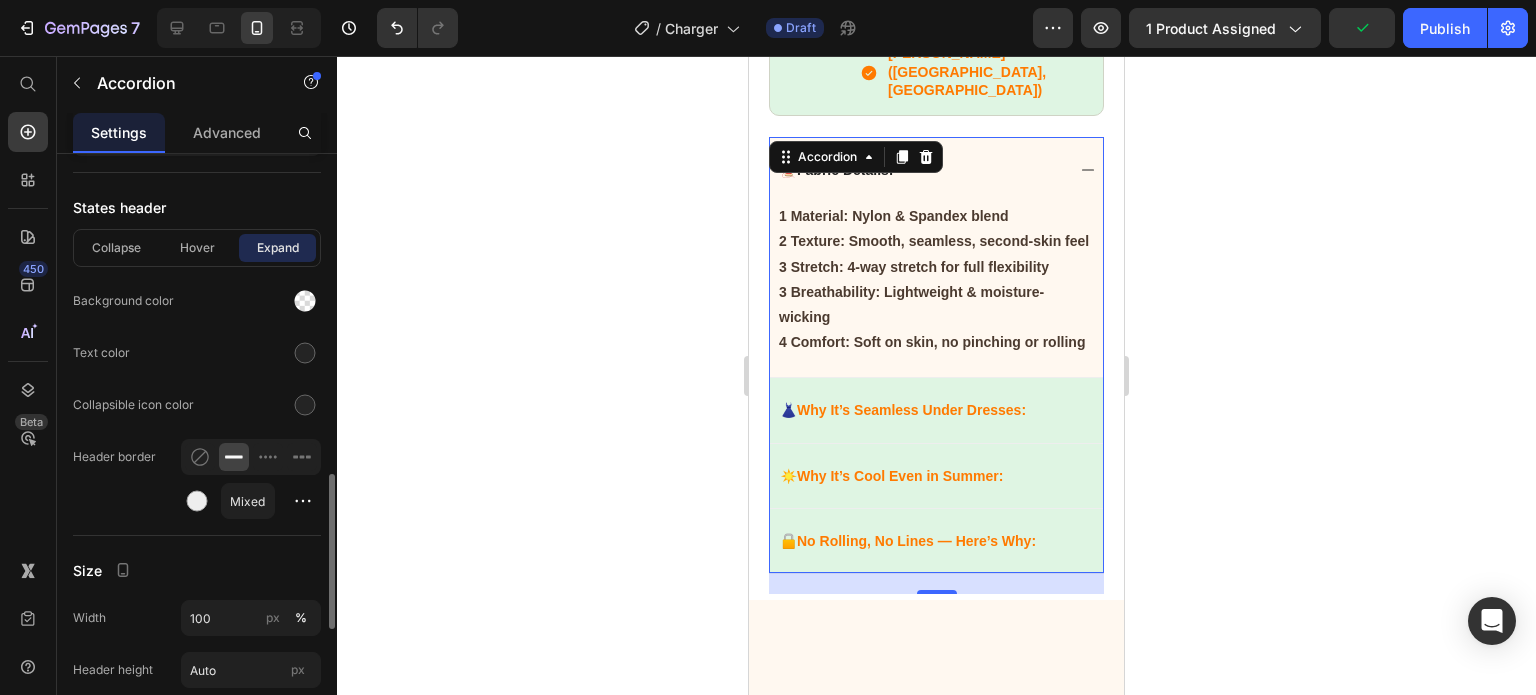 click on "Expand" at bounding box center [277, 248] 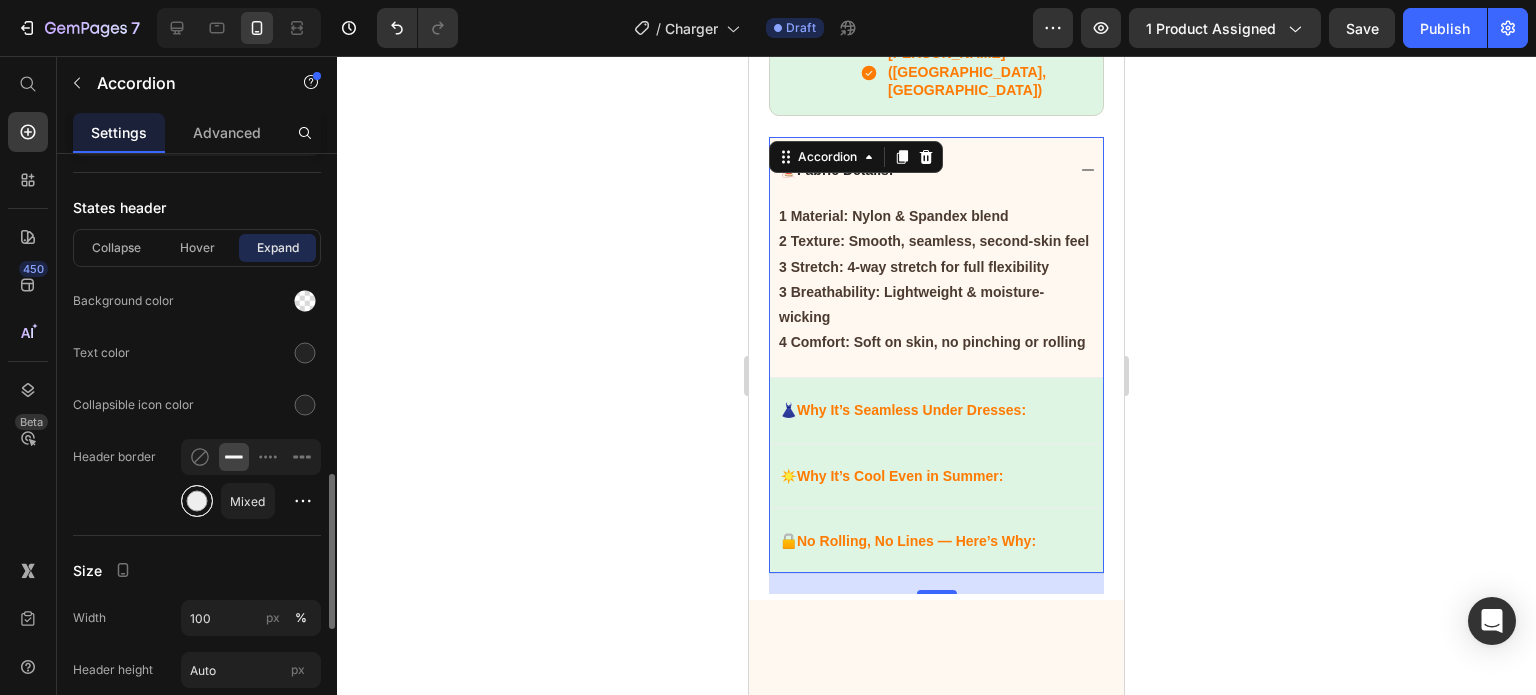 click at bounding box center (197, 501) 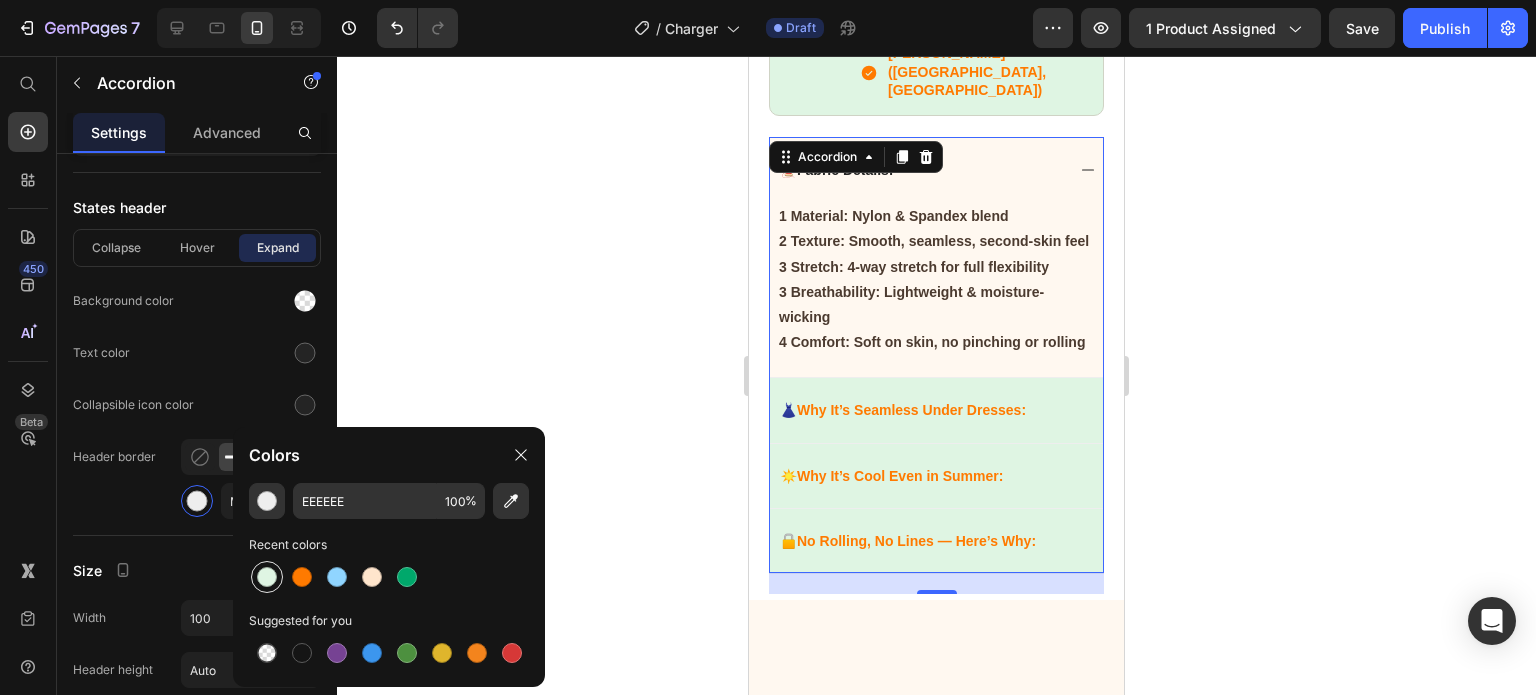 click at bounding box center (267, 577) 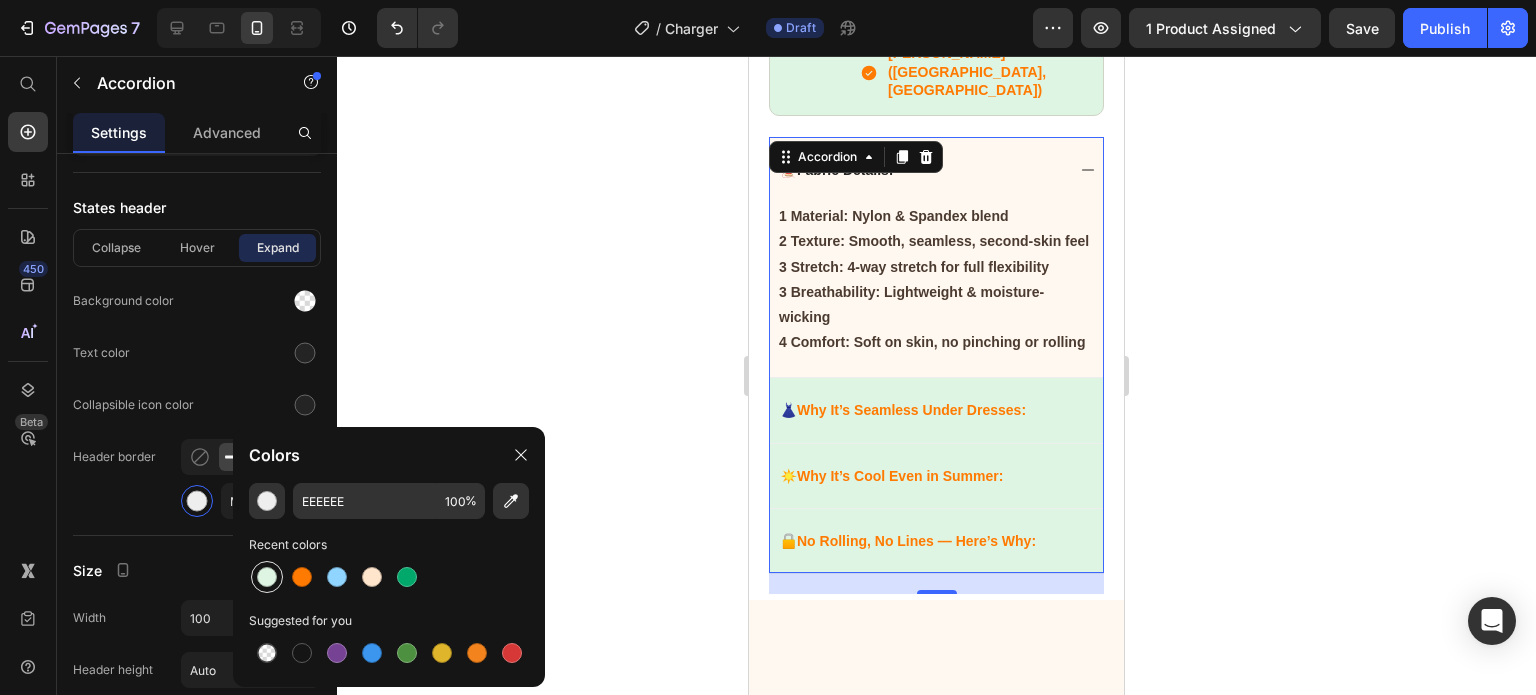 type on "DFF5E3" 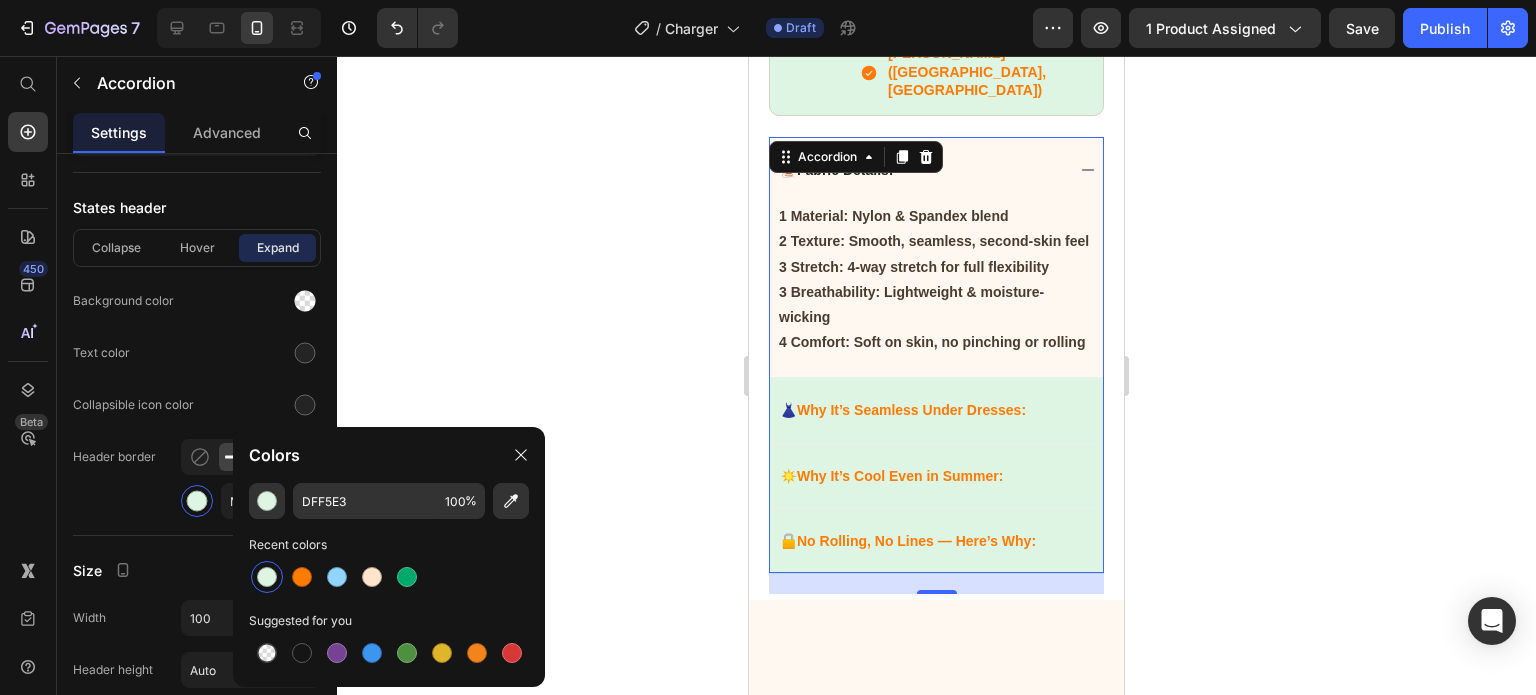 click 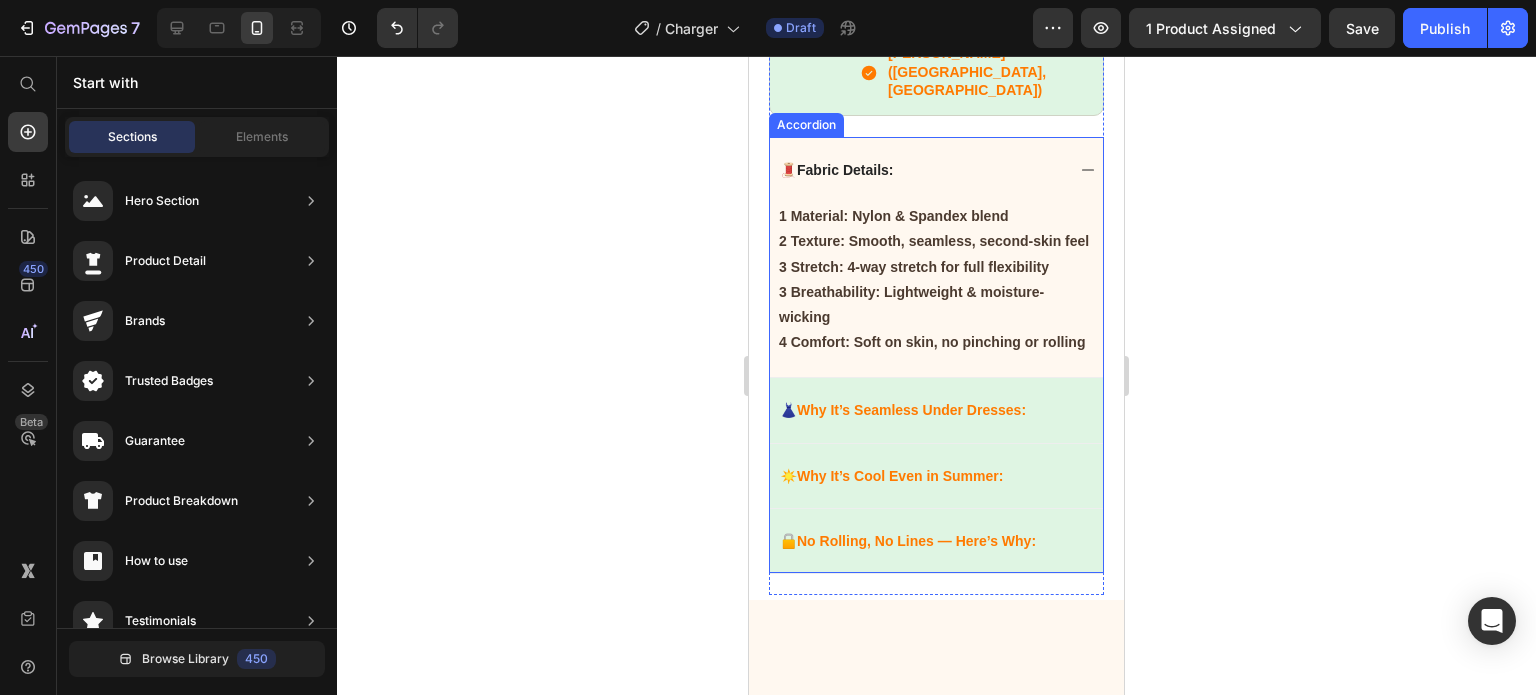 click on "🧵  Fabric Details :" at bounding box center (920, 170) 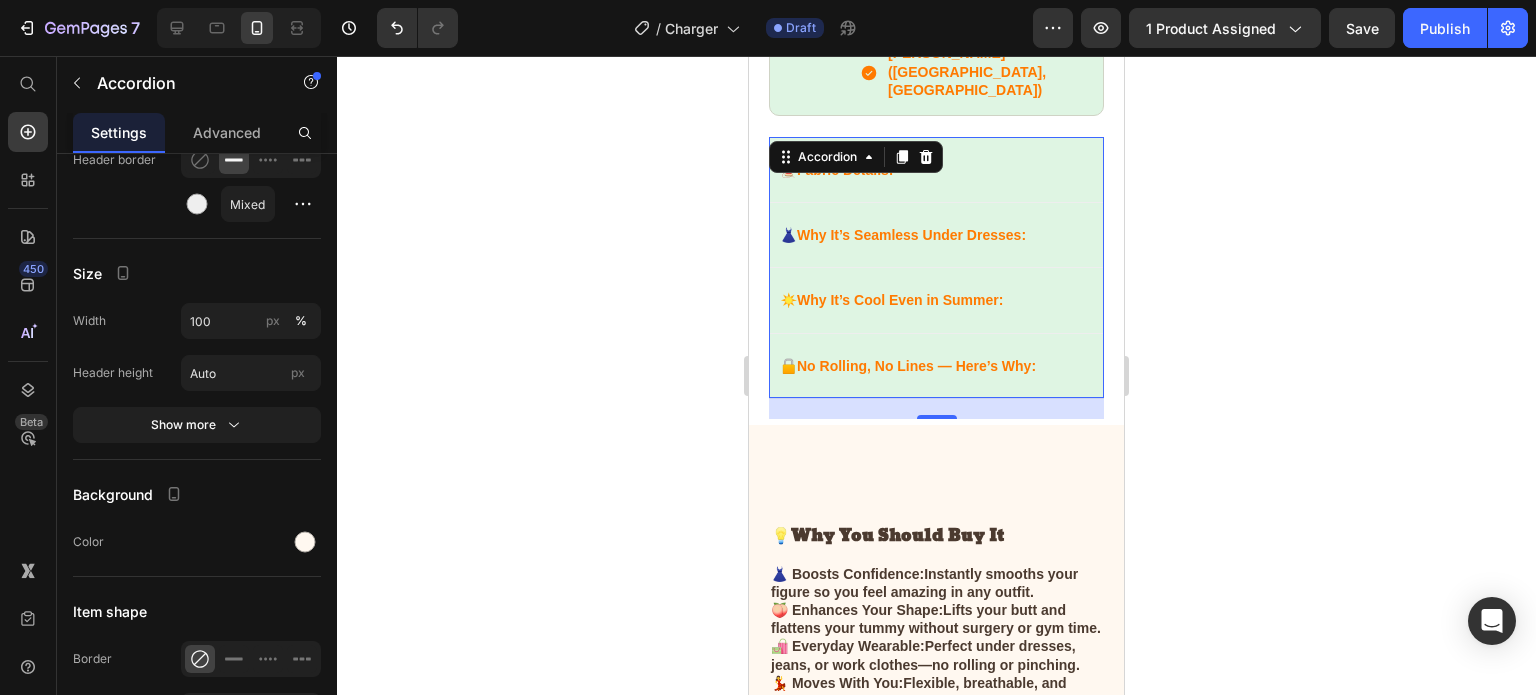 scroll, scrollTop: 1707, scrollLeft: 0, axis: vertical 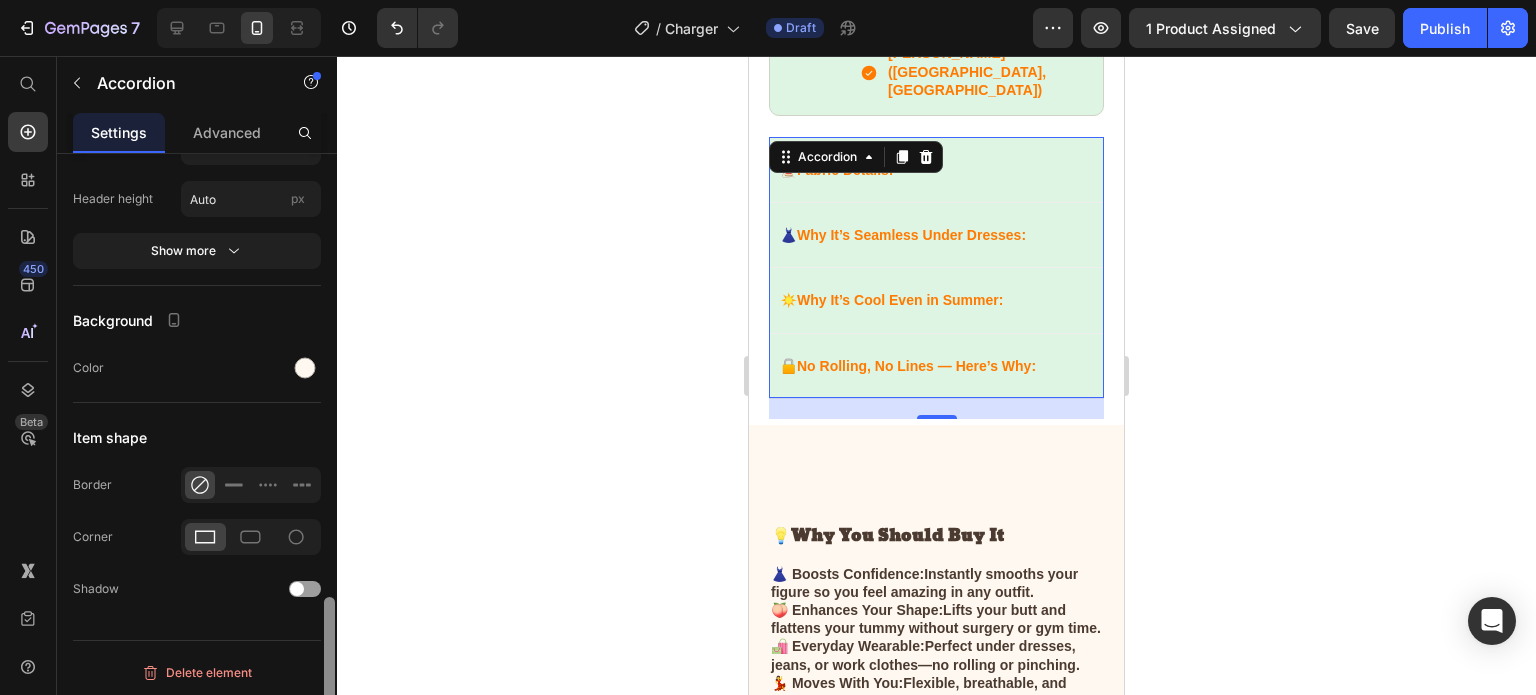 drag, startPoint x: 325, startPoint y: 484, endPoint x: 325, endPoint y: 633, distance: 149 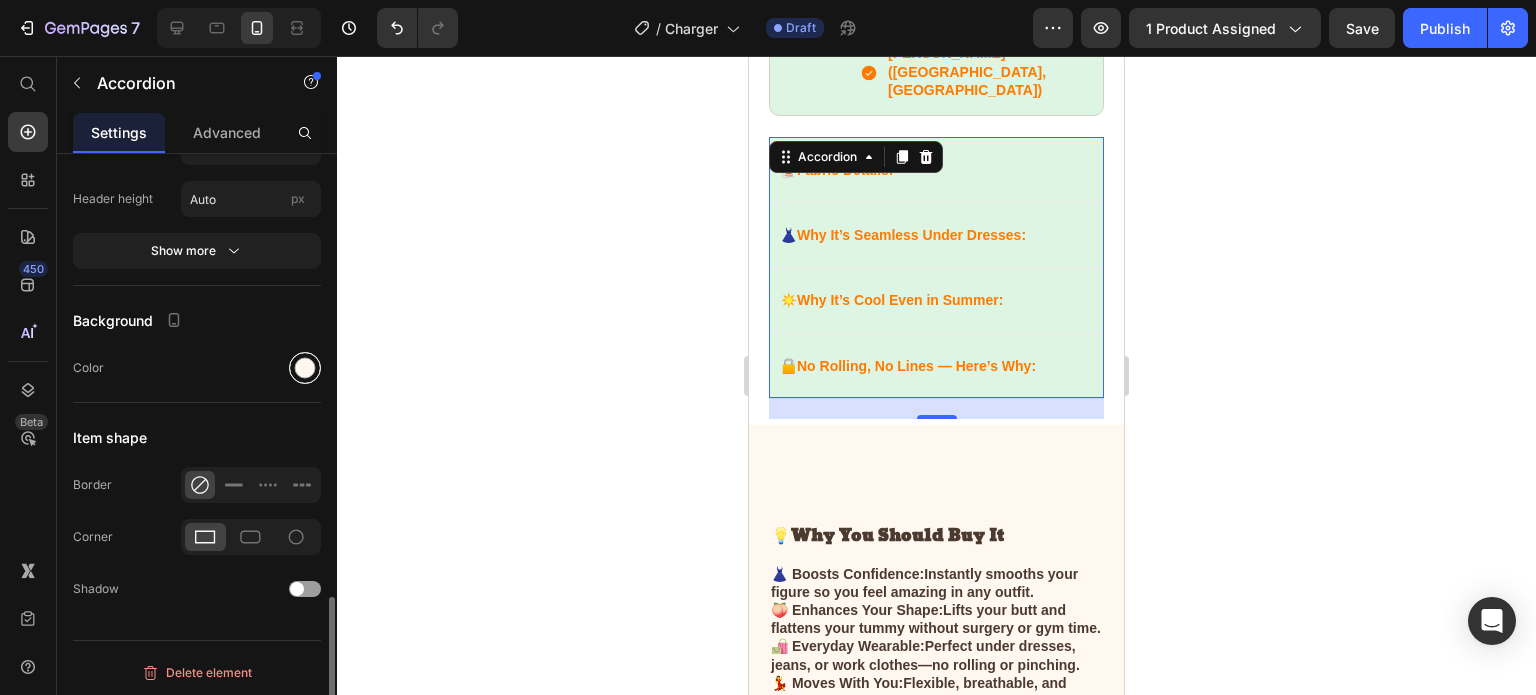 click at bounding box center (305, 368) 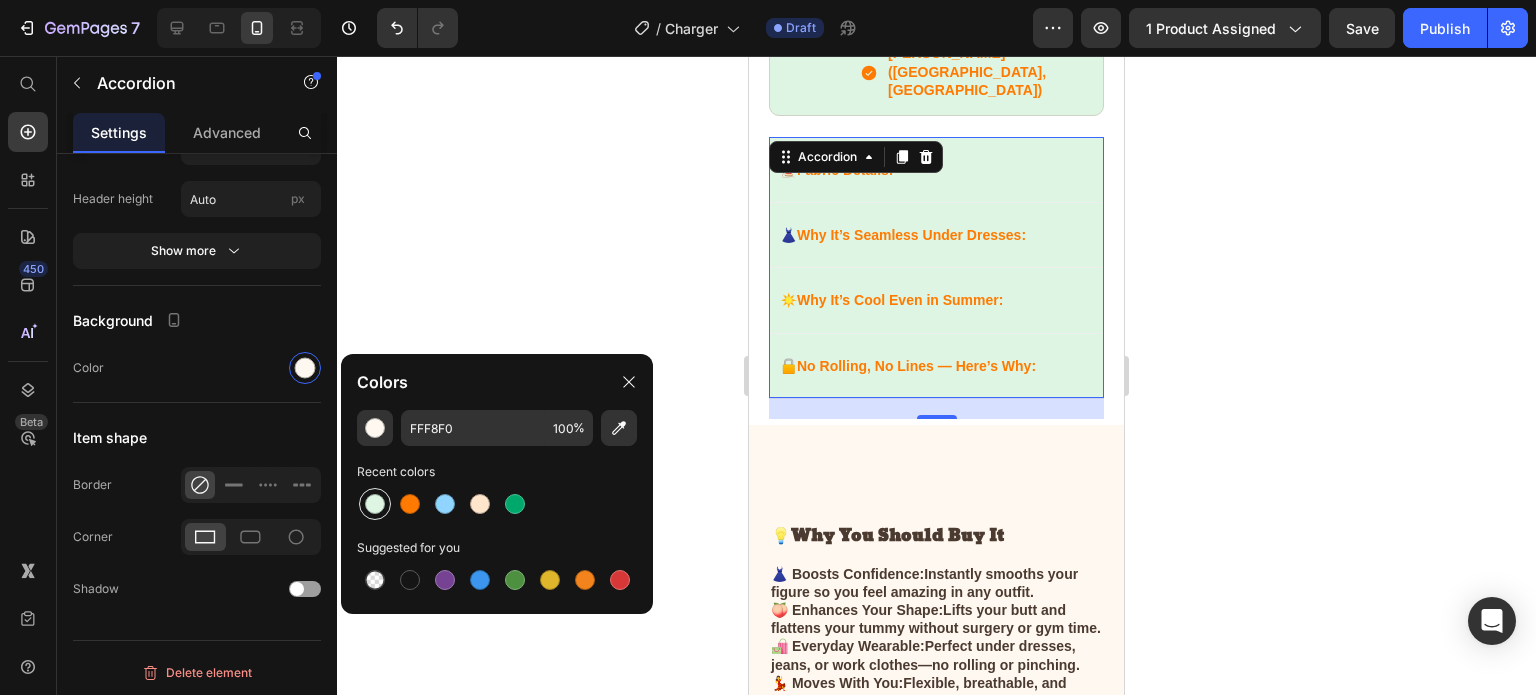 click at bounding box center (375, 504) 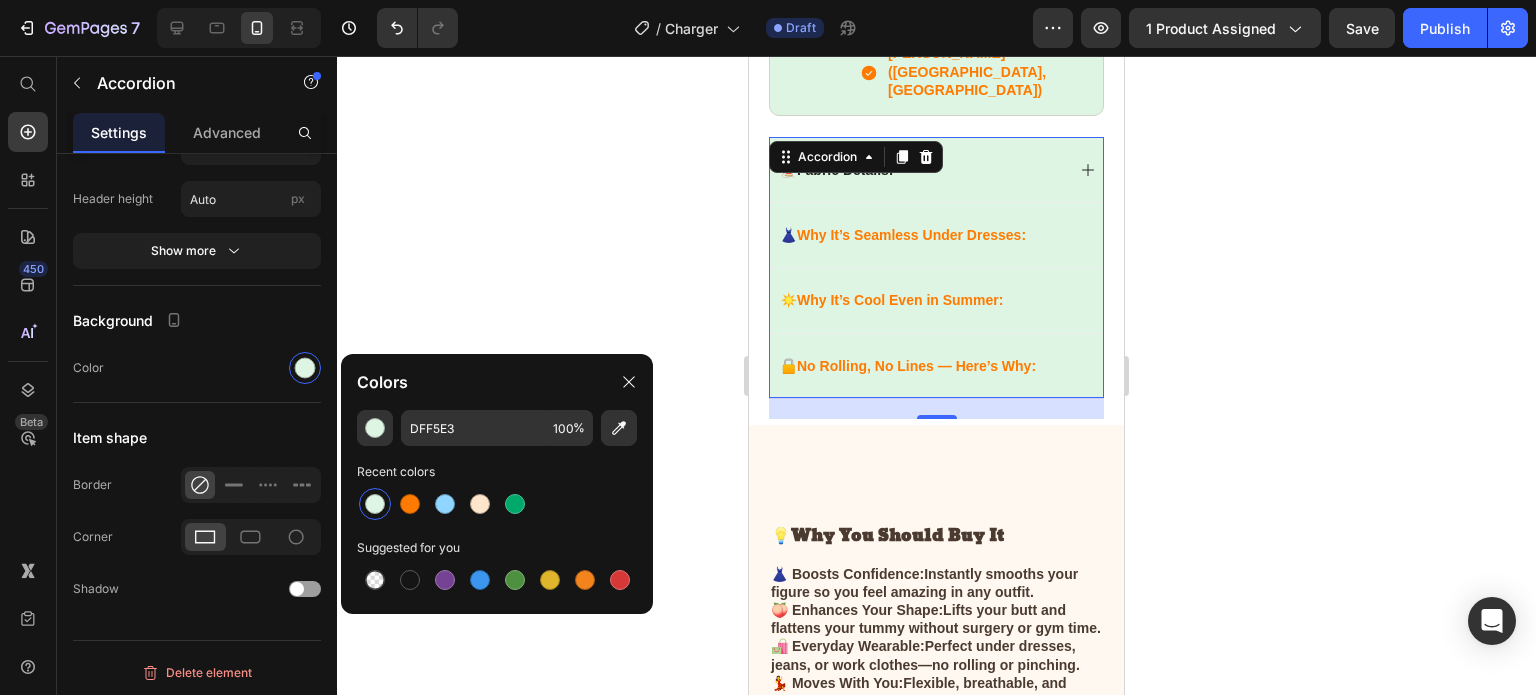 click on "🧵  Fabric Details :" at bounding box center [920, 170] 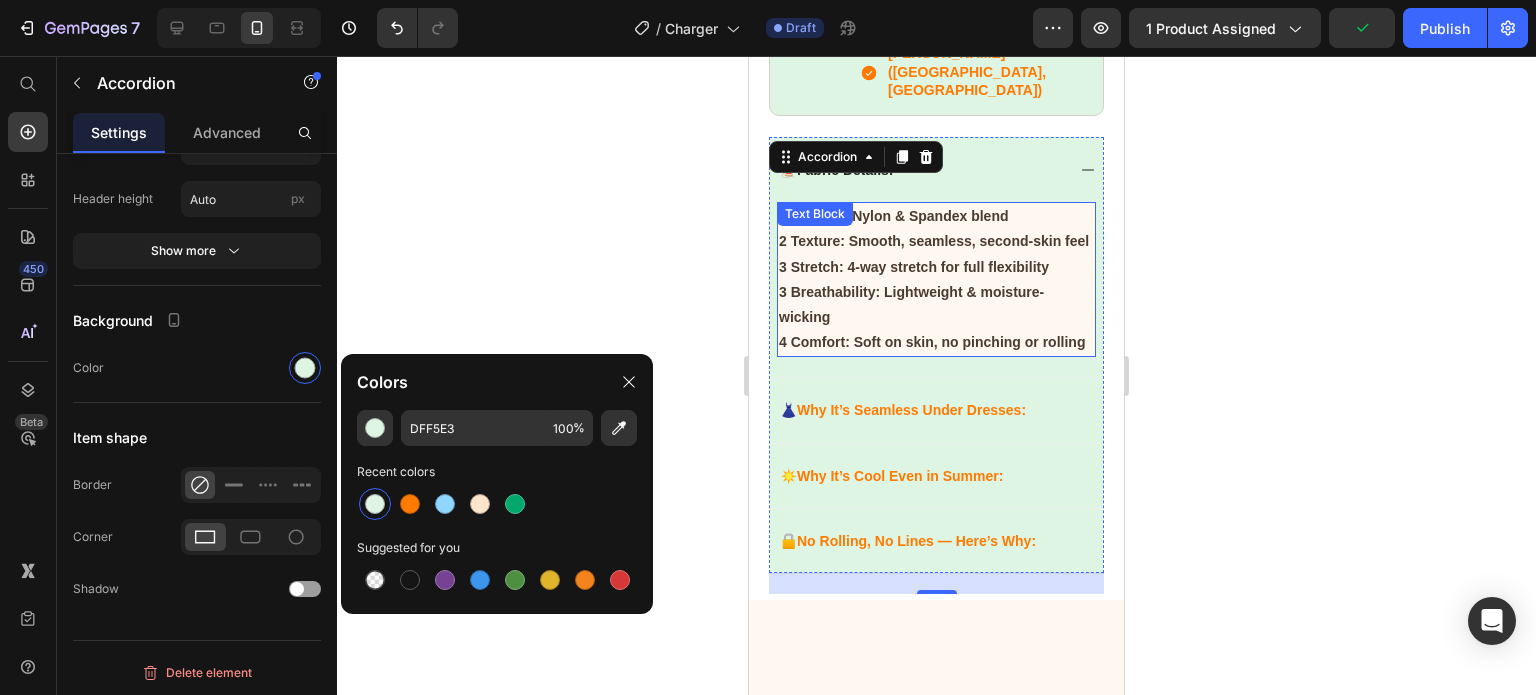 click on "1 Material : Nylon & Spandex blend" at bounding box center [936, 216] 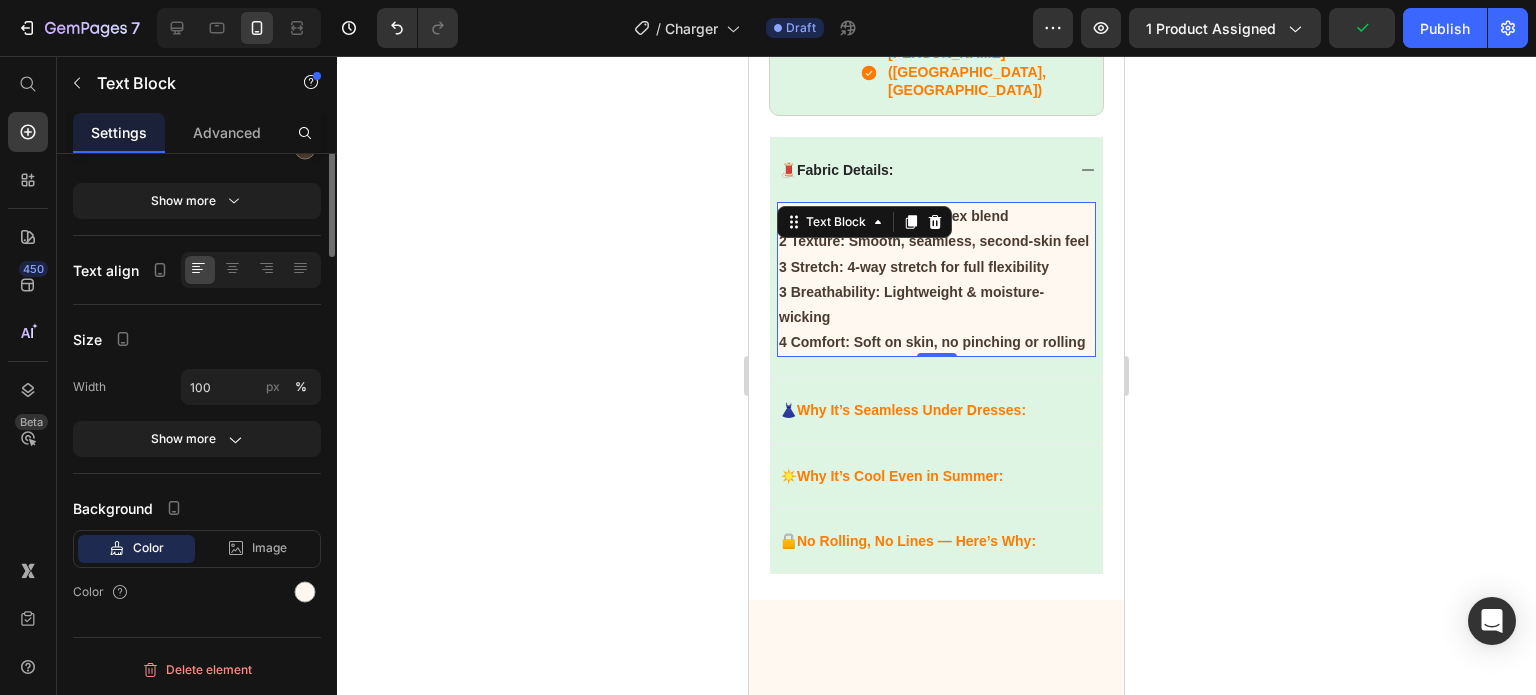 scroll, scrollTop: 0, scrollLeft: 0, axis: both 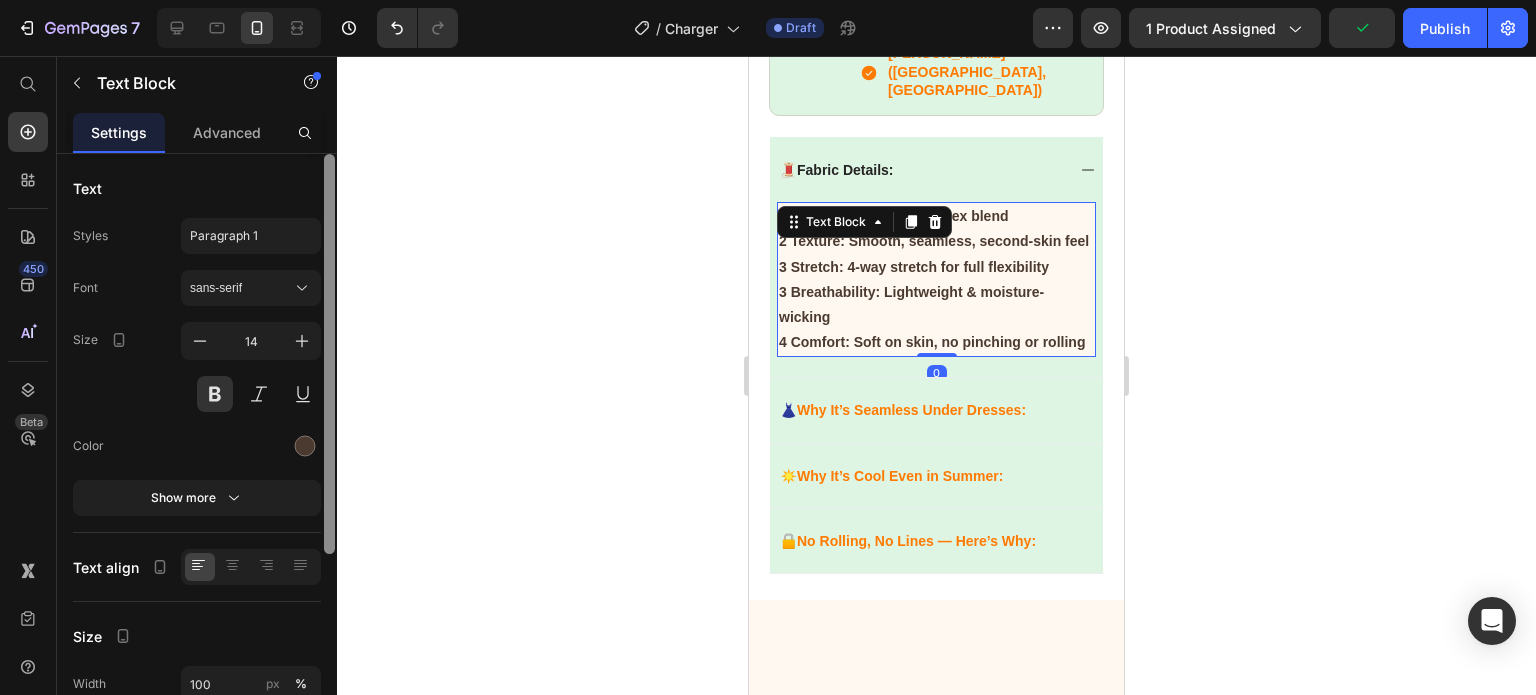 click at bounding box center [329, 354] 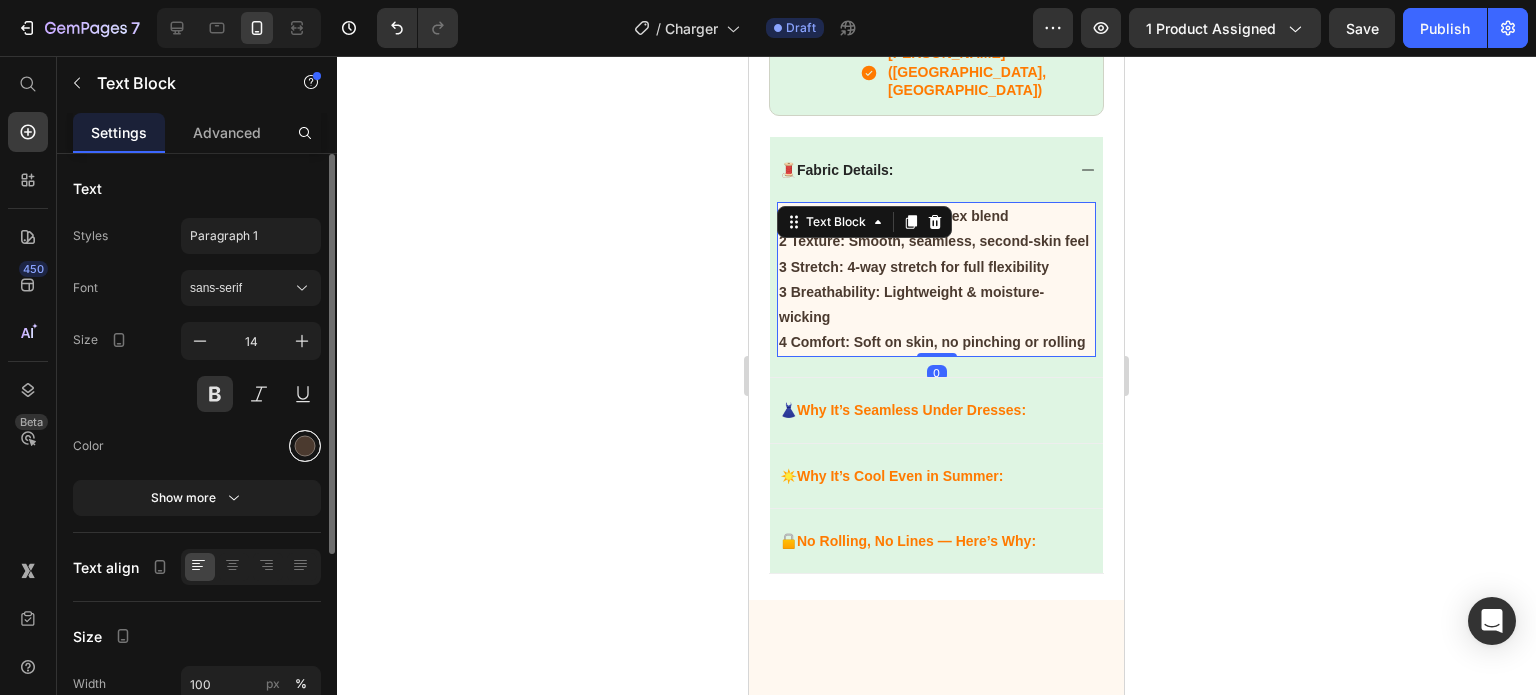 click at bounding box center (305, 446) 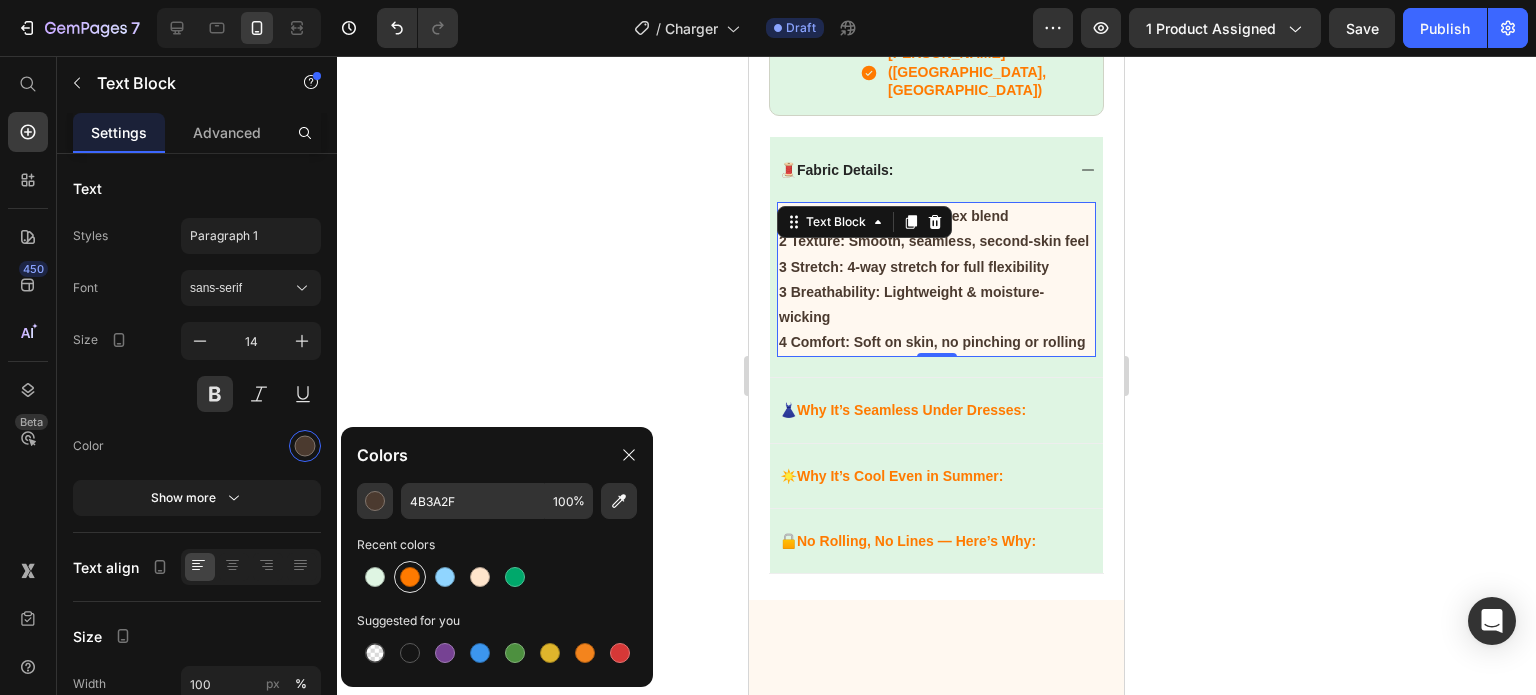 click at bounding box center [410, 577] 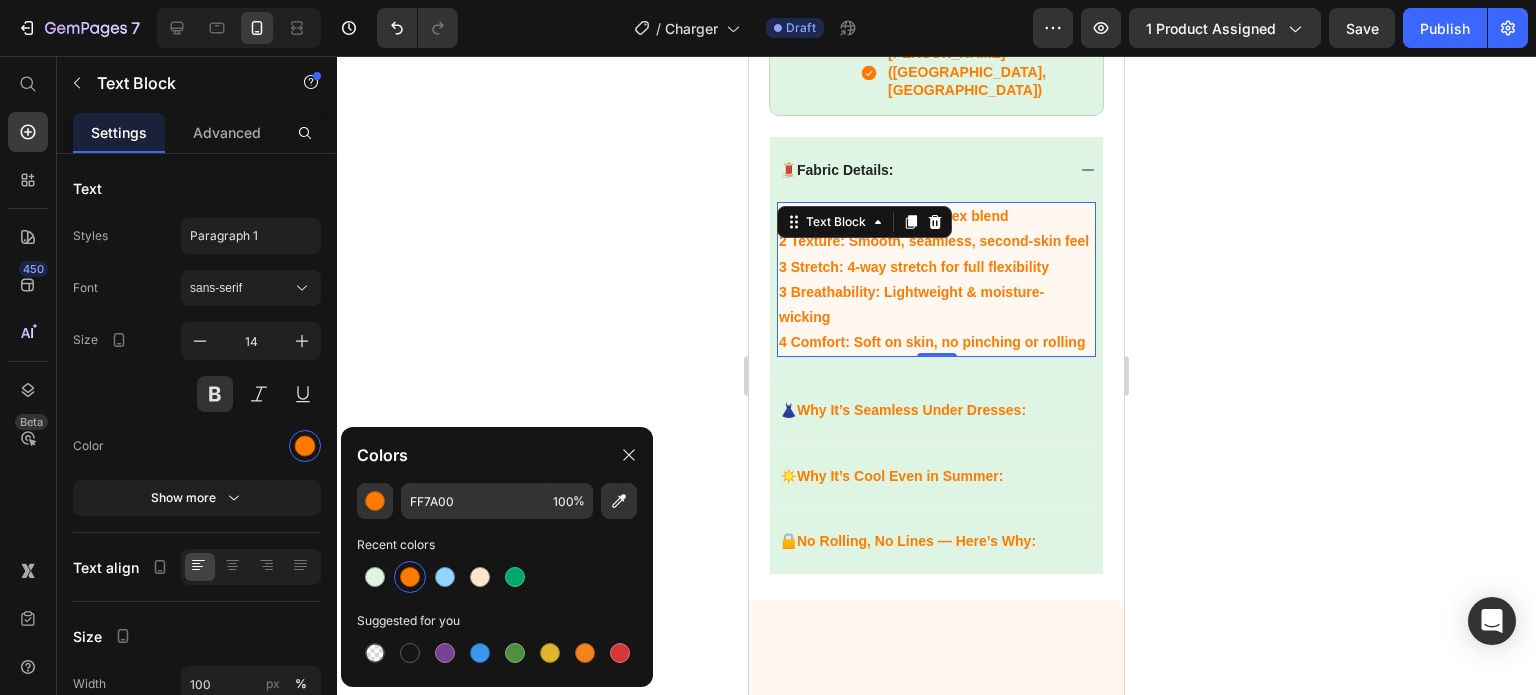 drag, startPoint x: 369, startPoint y: 342, endPoint x: 566, endPoint y: 339, distance: 197.02284 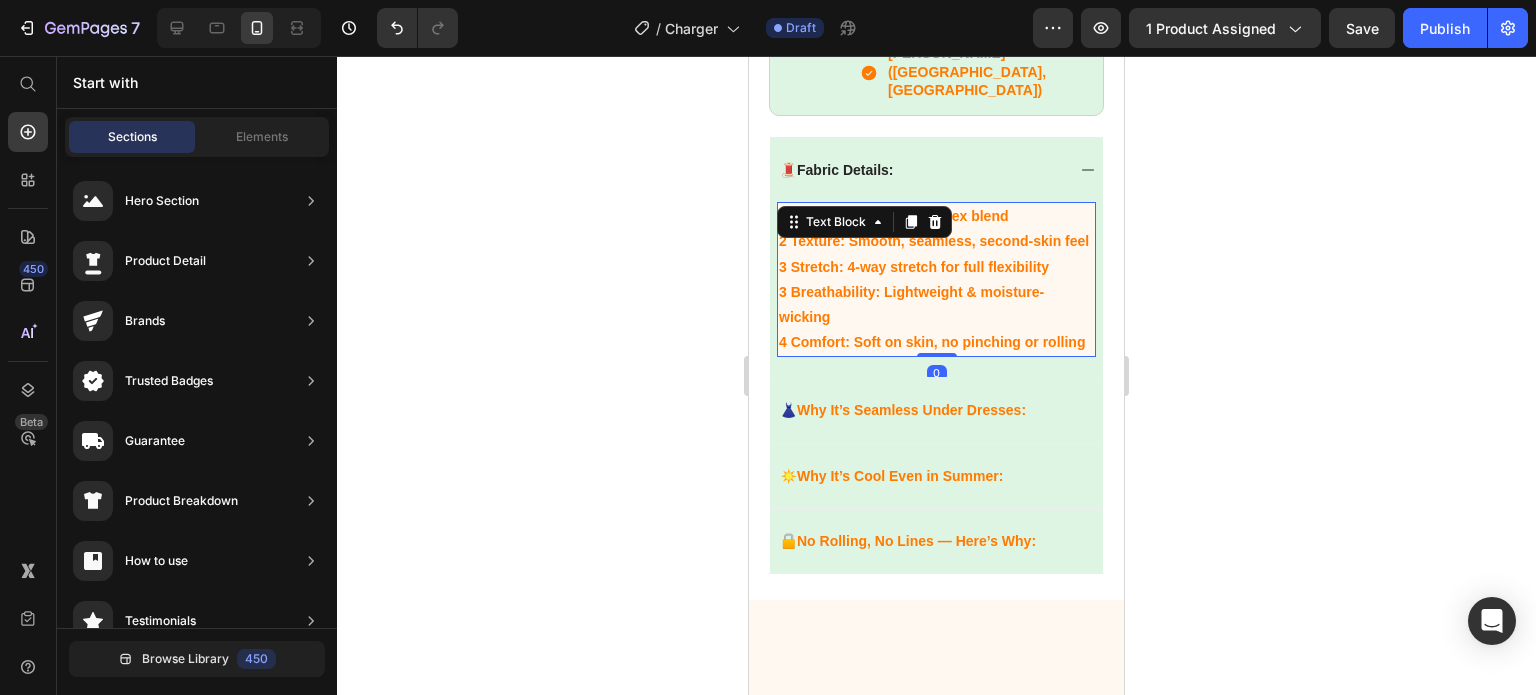 click on "3 Stretch : 4-way stretch for full flexibility" at bounding box center [936, 267] 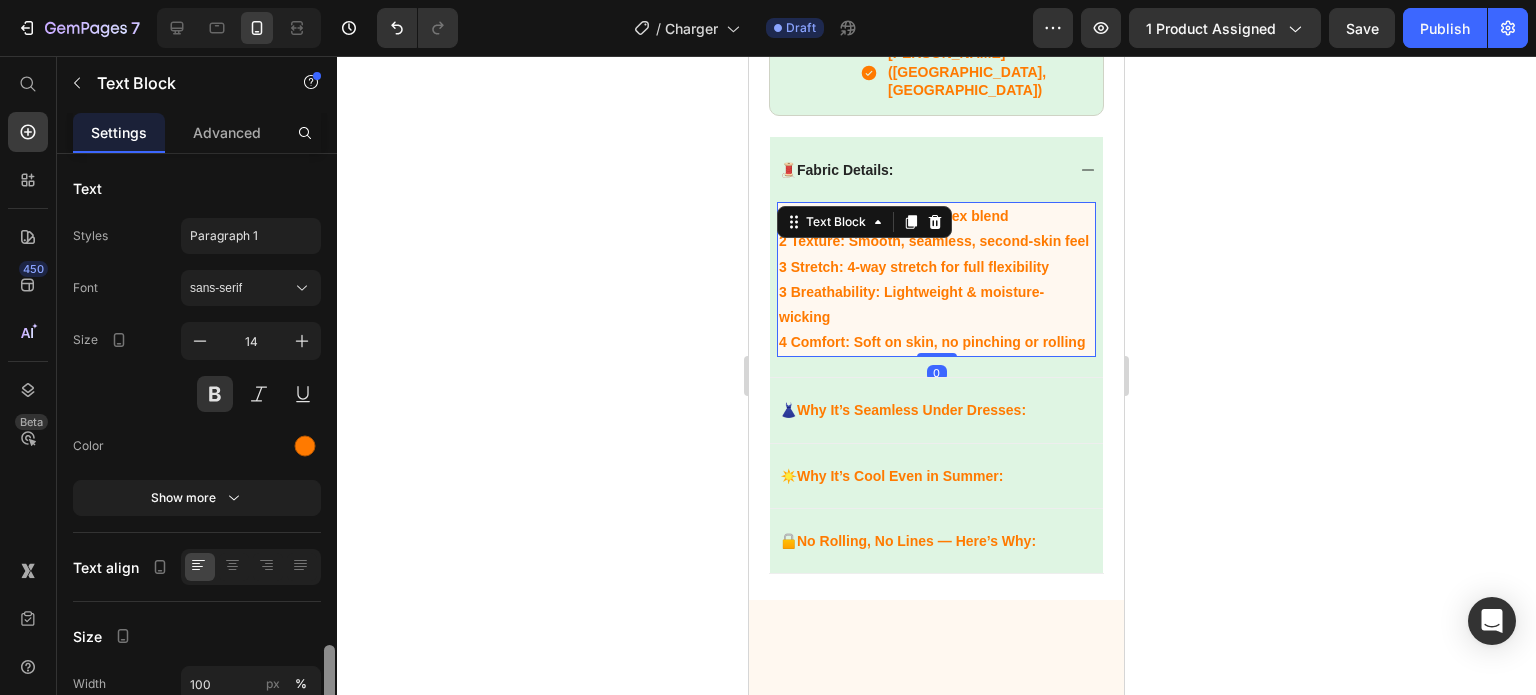 scroll, scrollTop: 294, scrollLeft: 0, axis: vertical 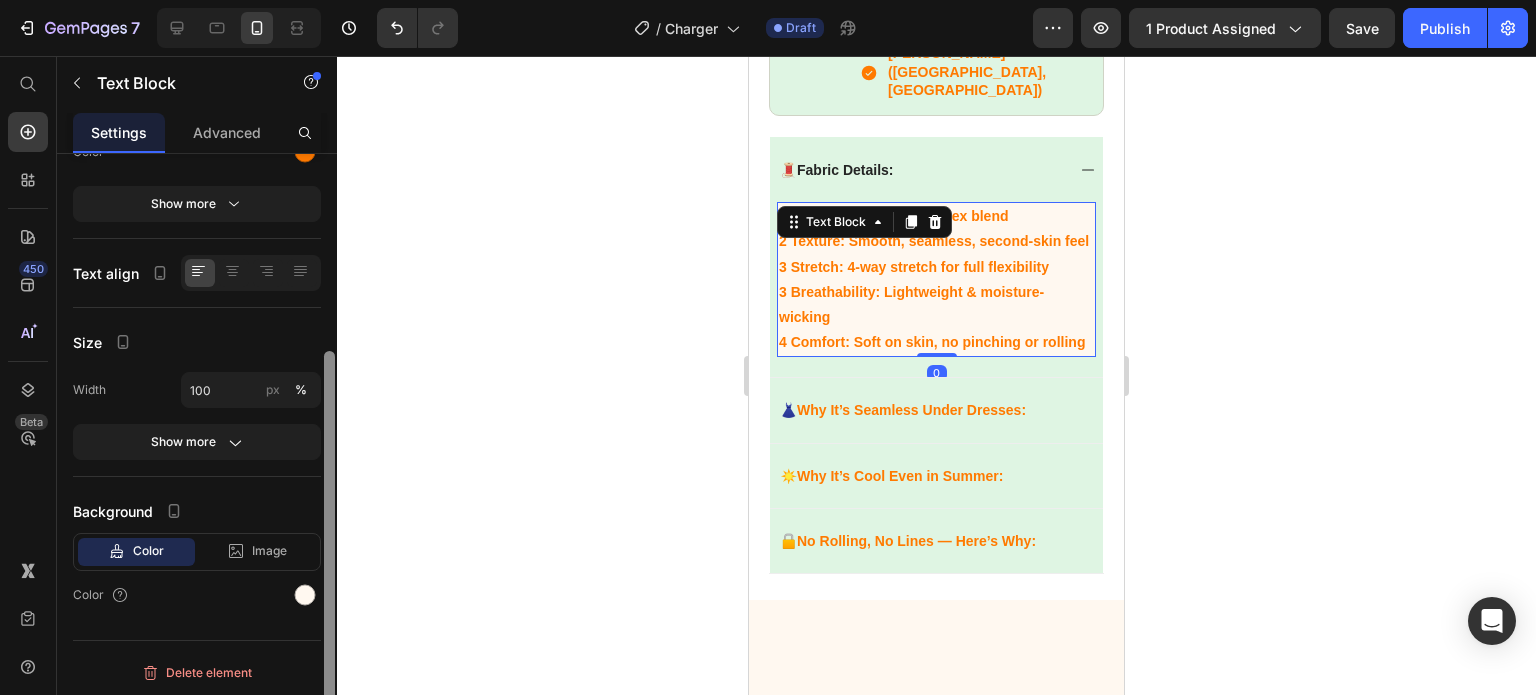 drag, startPoint x: 336, startPoint y: 453, endPoint x: 336, endPoint y: 577, distance: 124 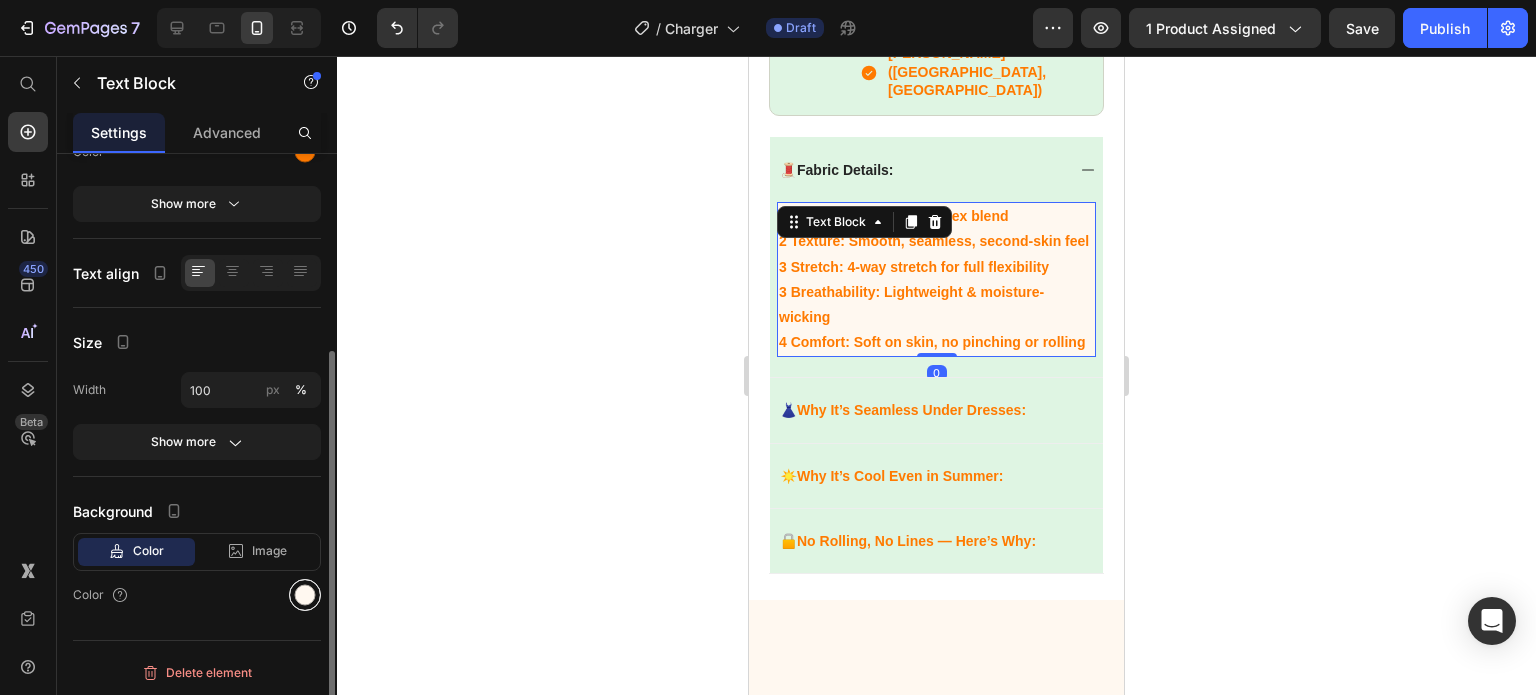 click at bounding box center (305, 595) 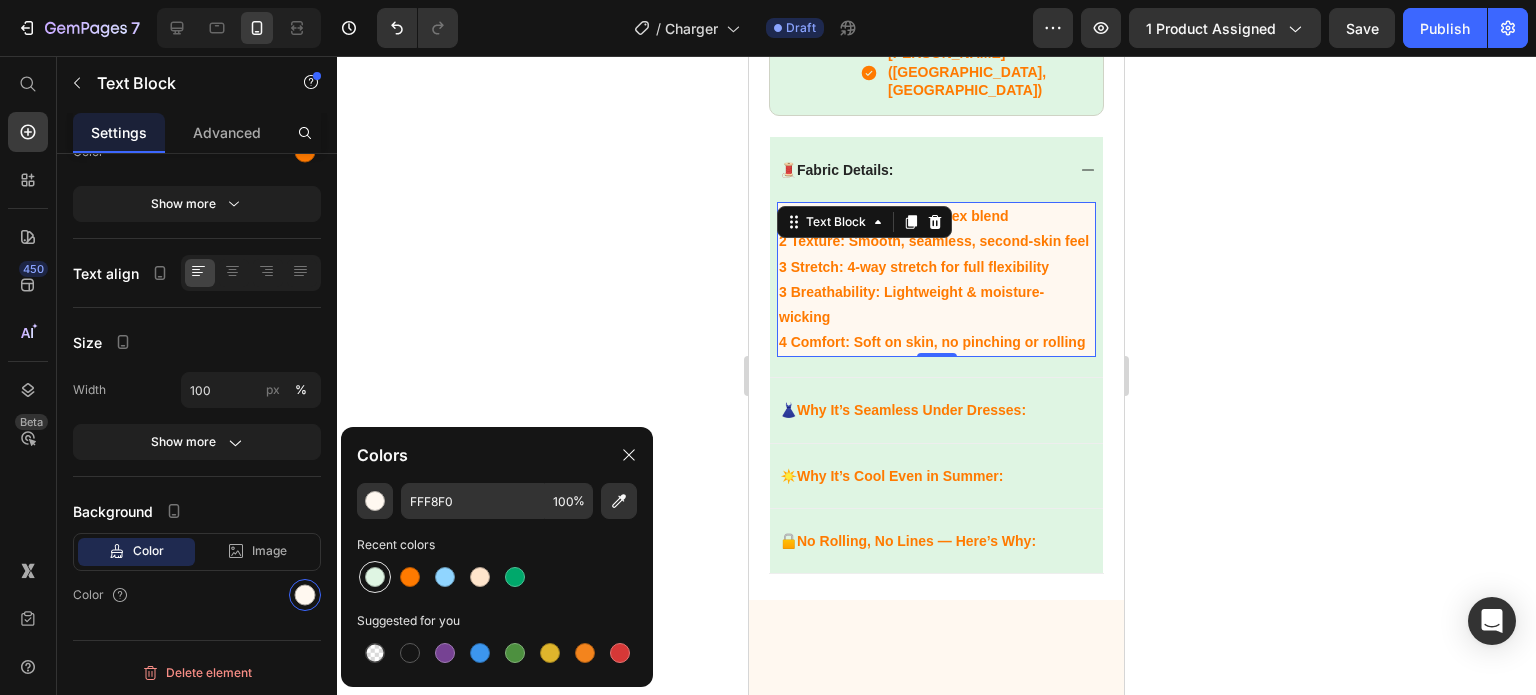 click at bounding box center [375, 577] 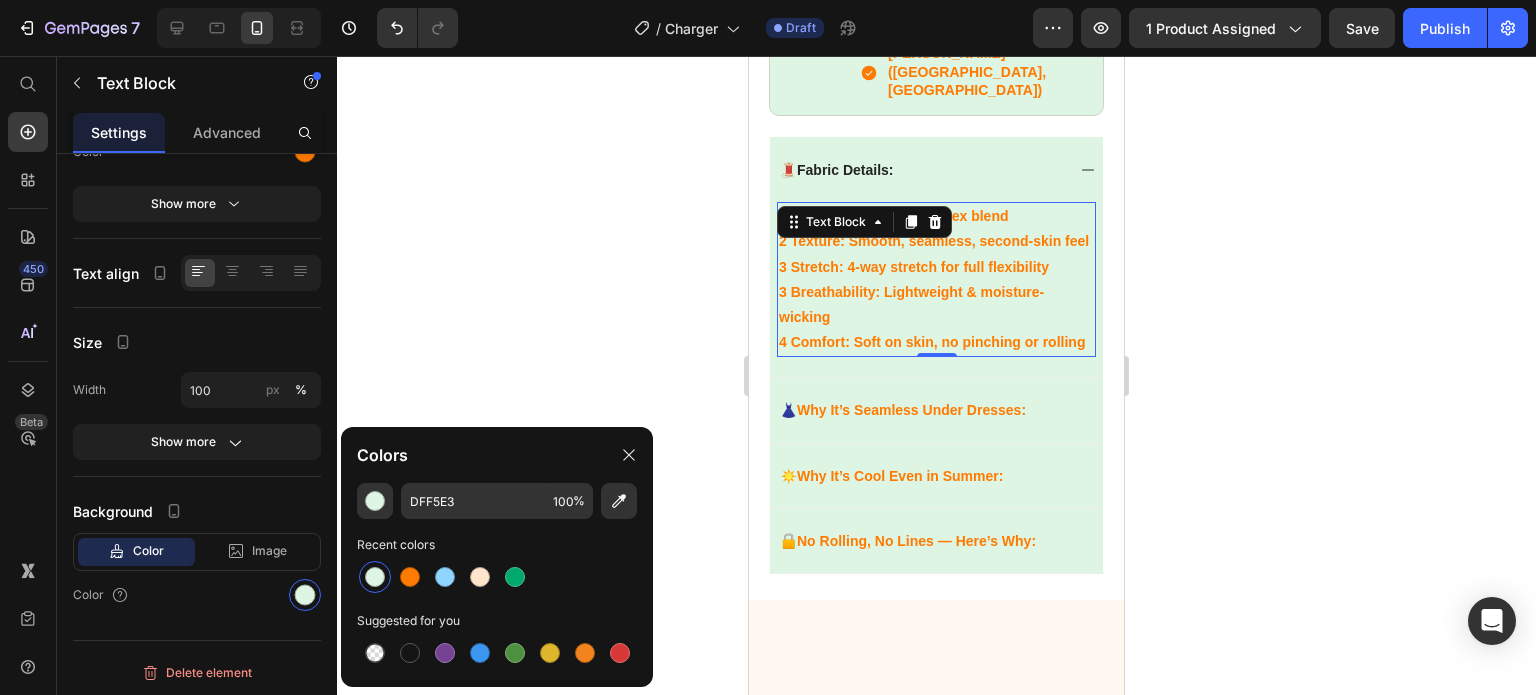 click 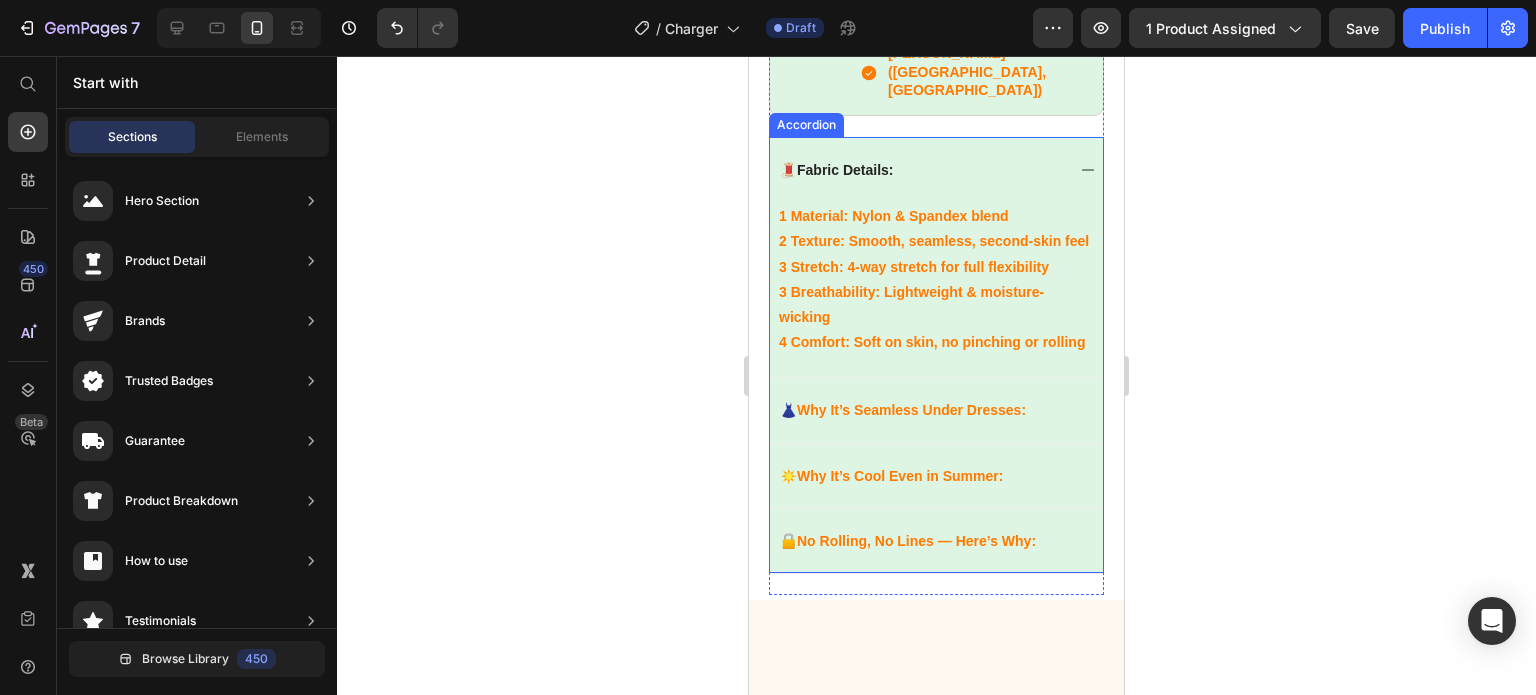 click on "🧵  Fabric Details :" at bounding box center (936, 169) 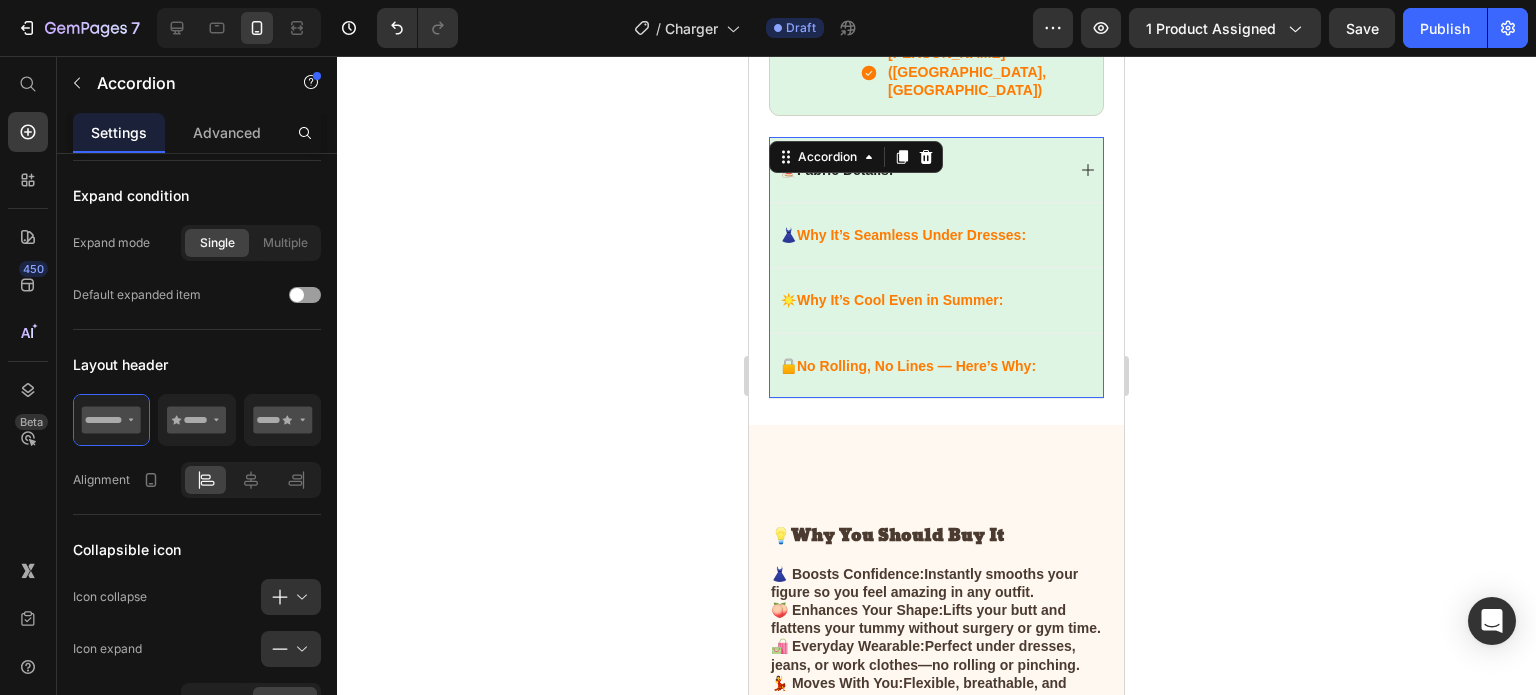 scroll, scrollTop: 0, scrollLeft: 0, axis: both 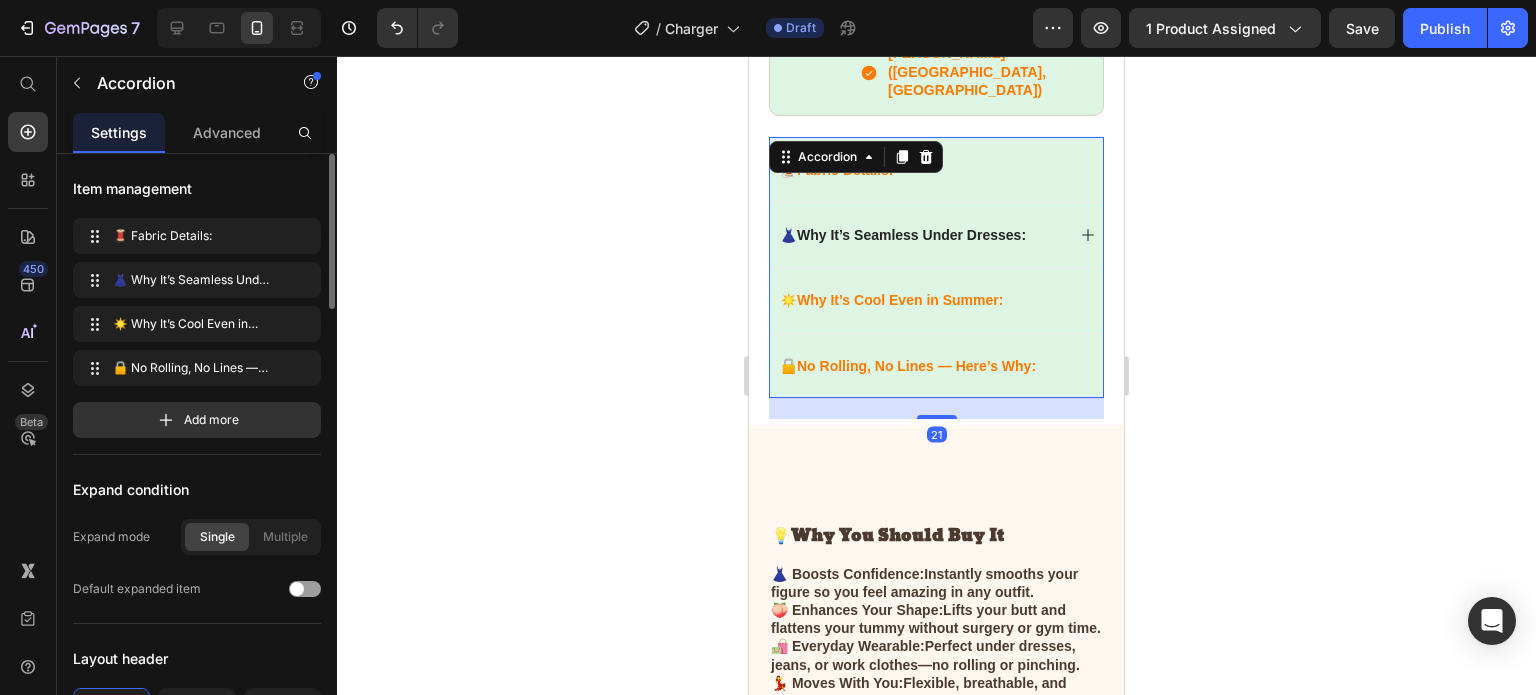 click on "👗  Why It’s Seamless Under Dresses :" at bounding box center [920, 235] 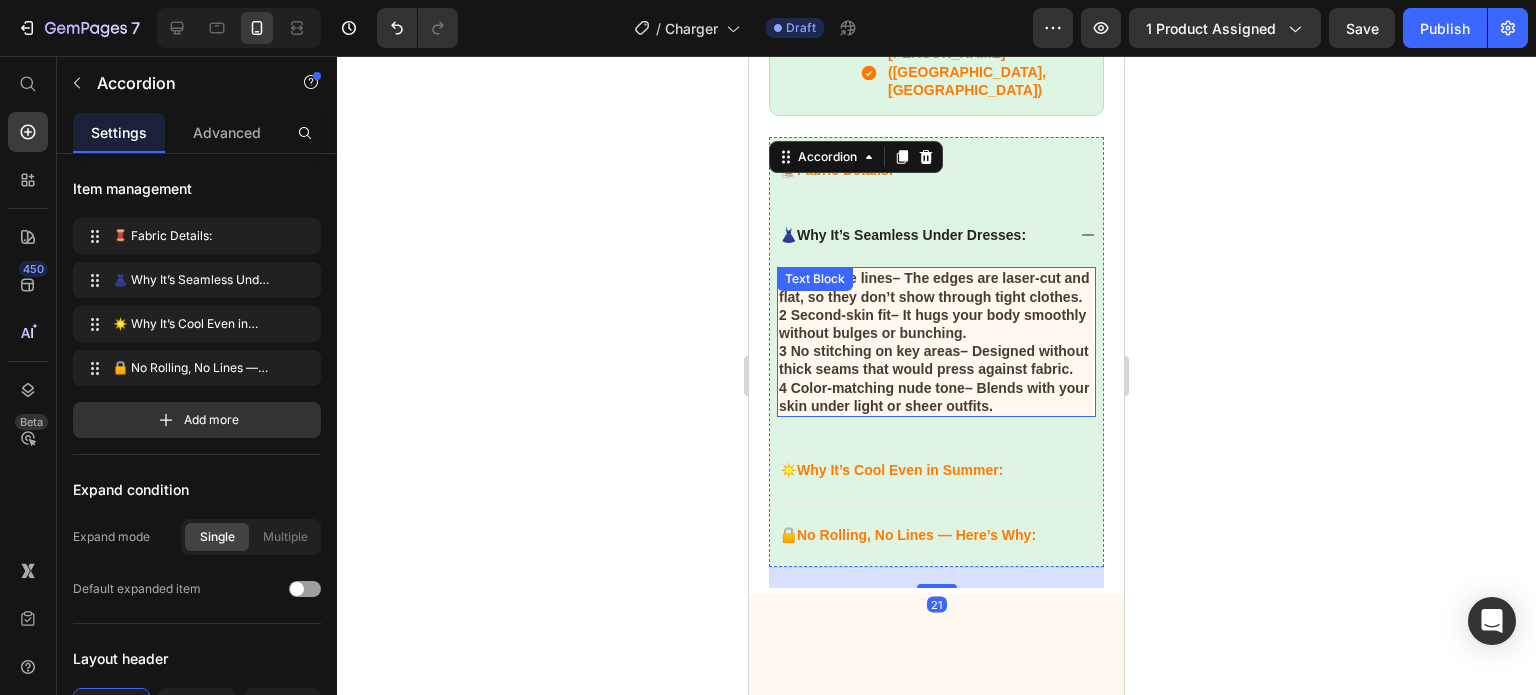 click on "1 No visible lines  – The edges are laser-cut and flat, so they don’t show through tight clothes." at bounding box center (936, 287) 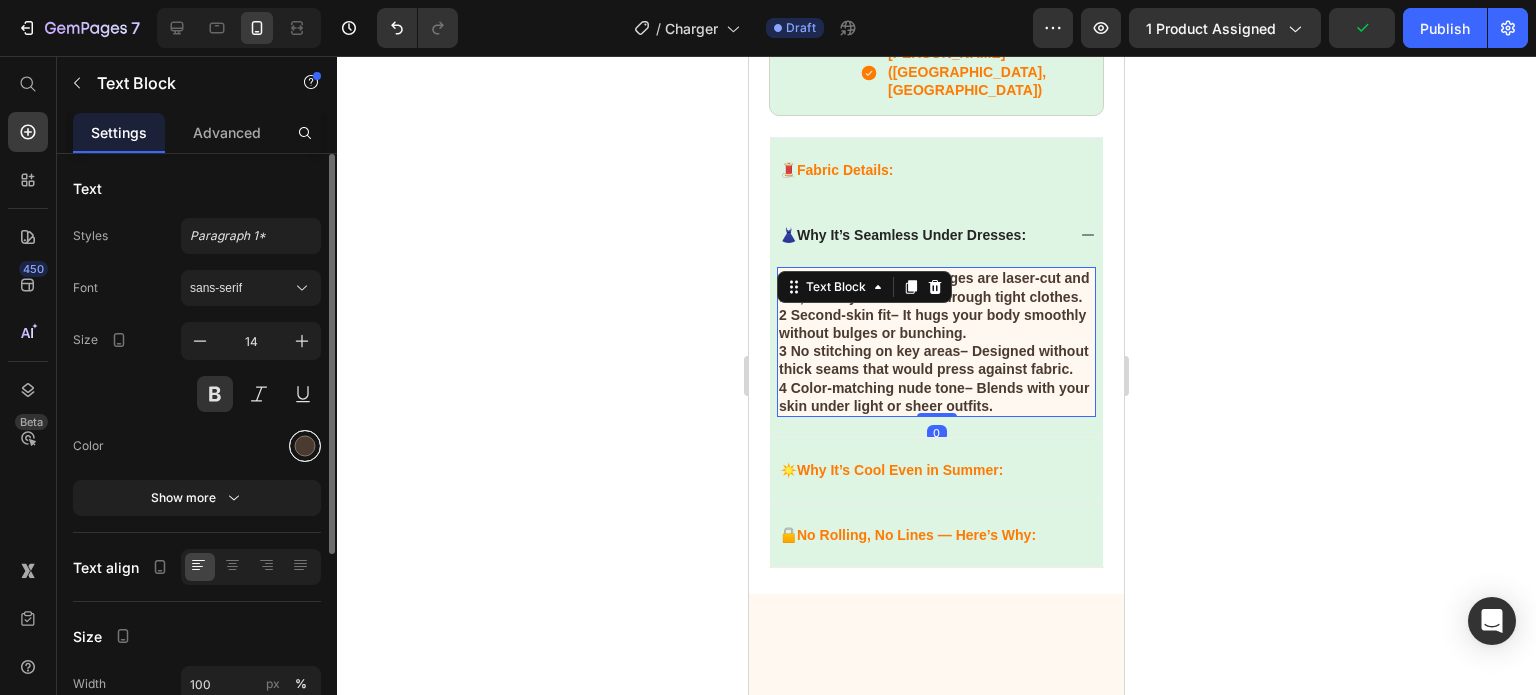 click at bounding box center [305, 446] 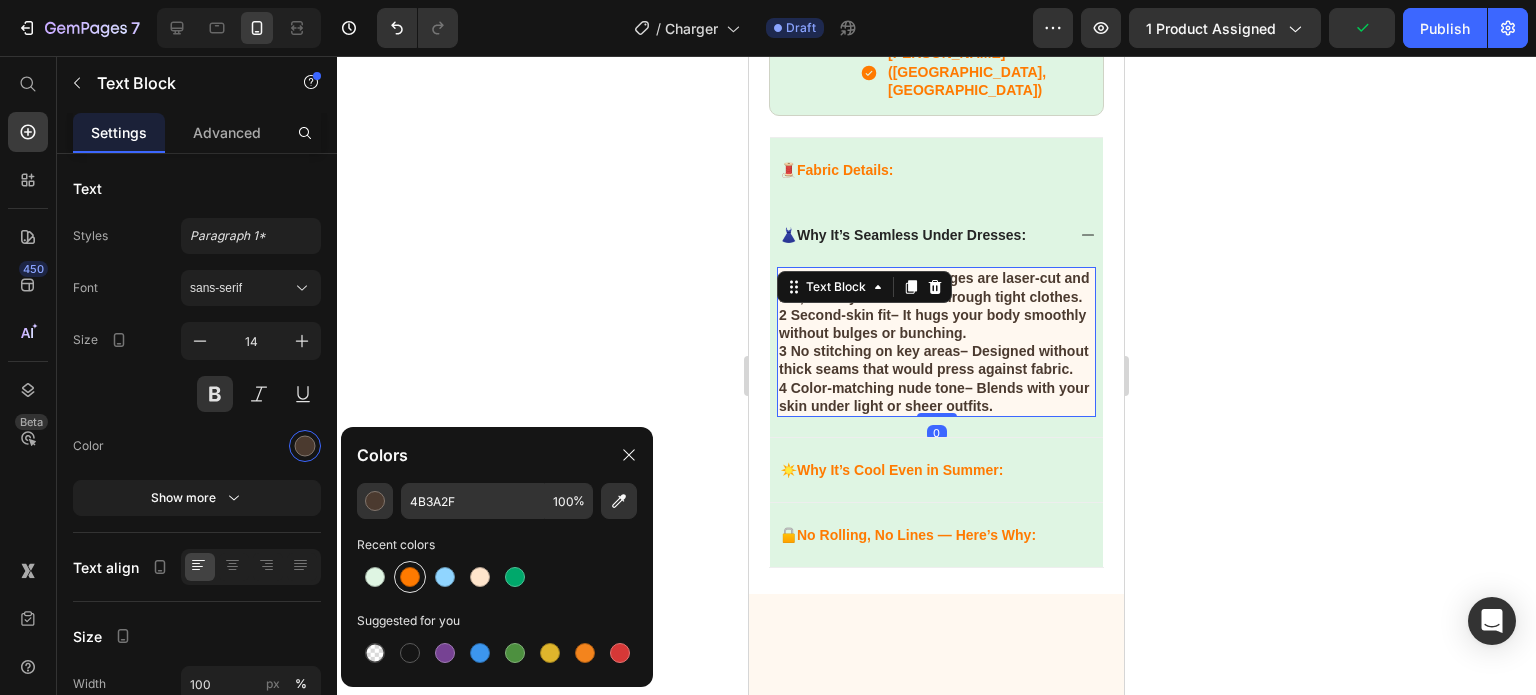 click at bounding box center [410, 577] 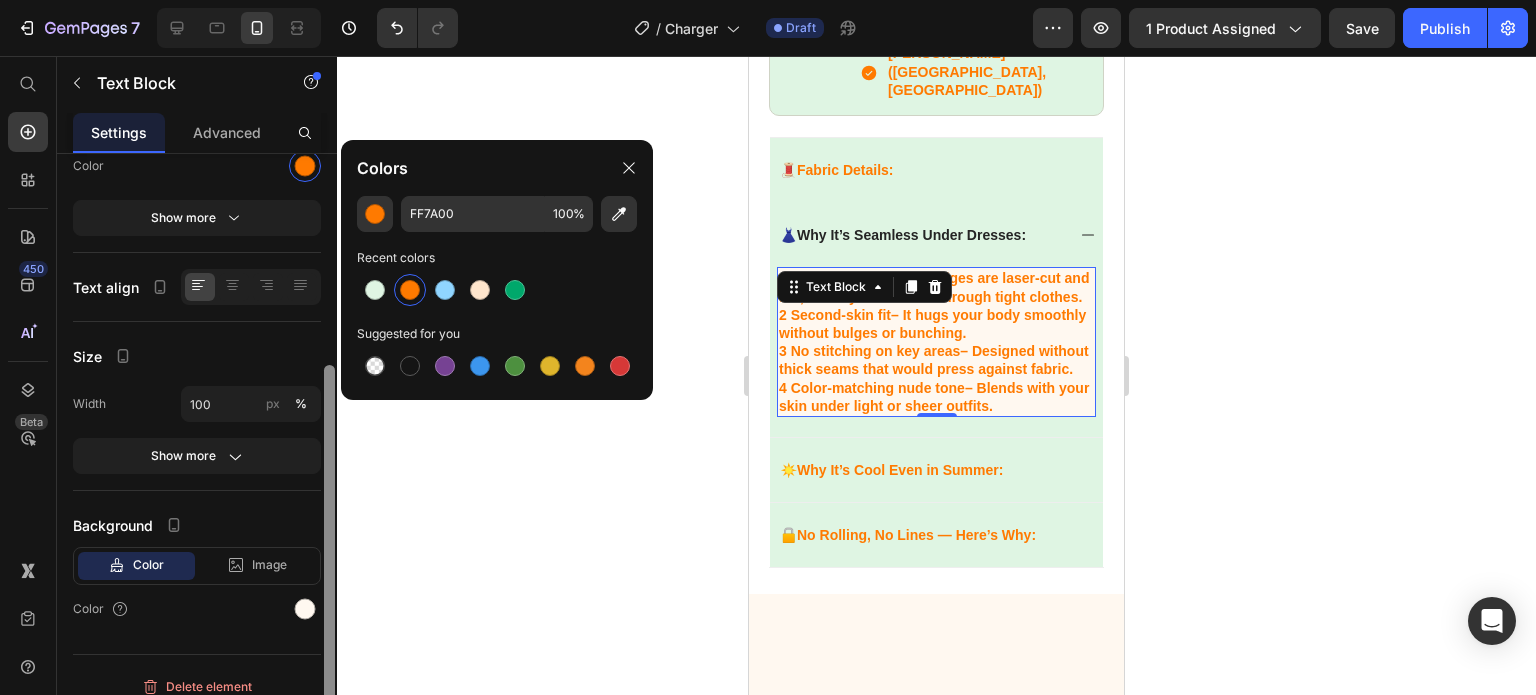 scroll, scrollTop: 294, scrollLeft: 0, axis: vertical 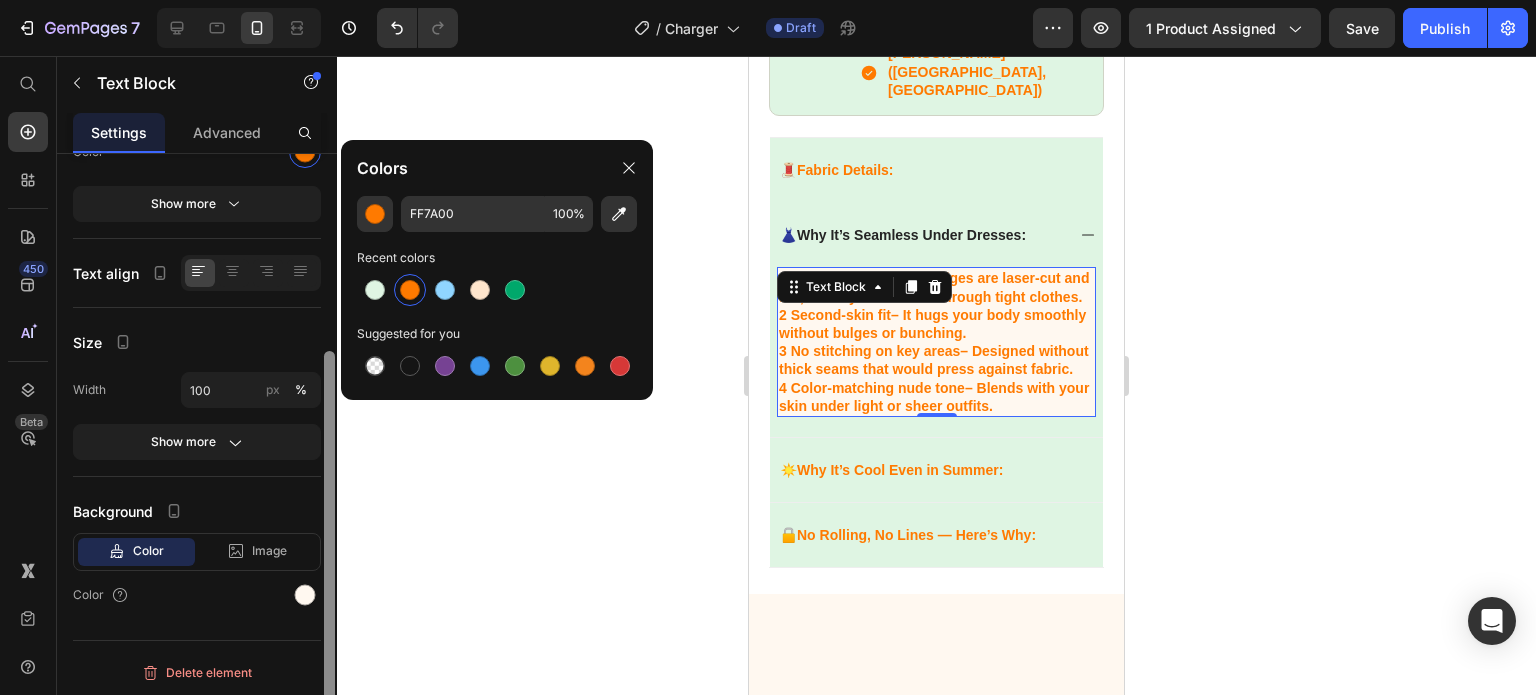 drag, startPoint x: 328, startPoint y: 409, endPoint x: 333, endPoint y: 623, distance: 214.05841 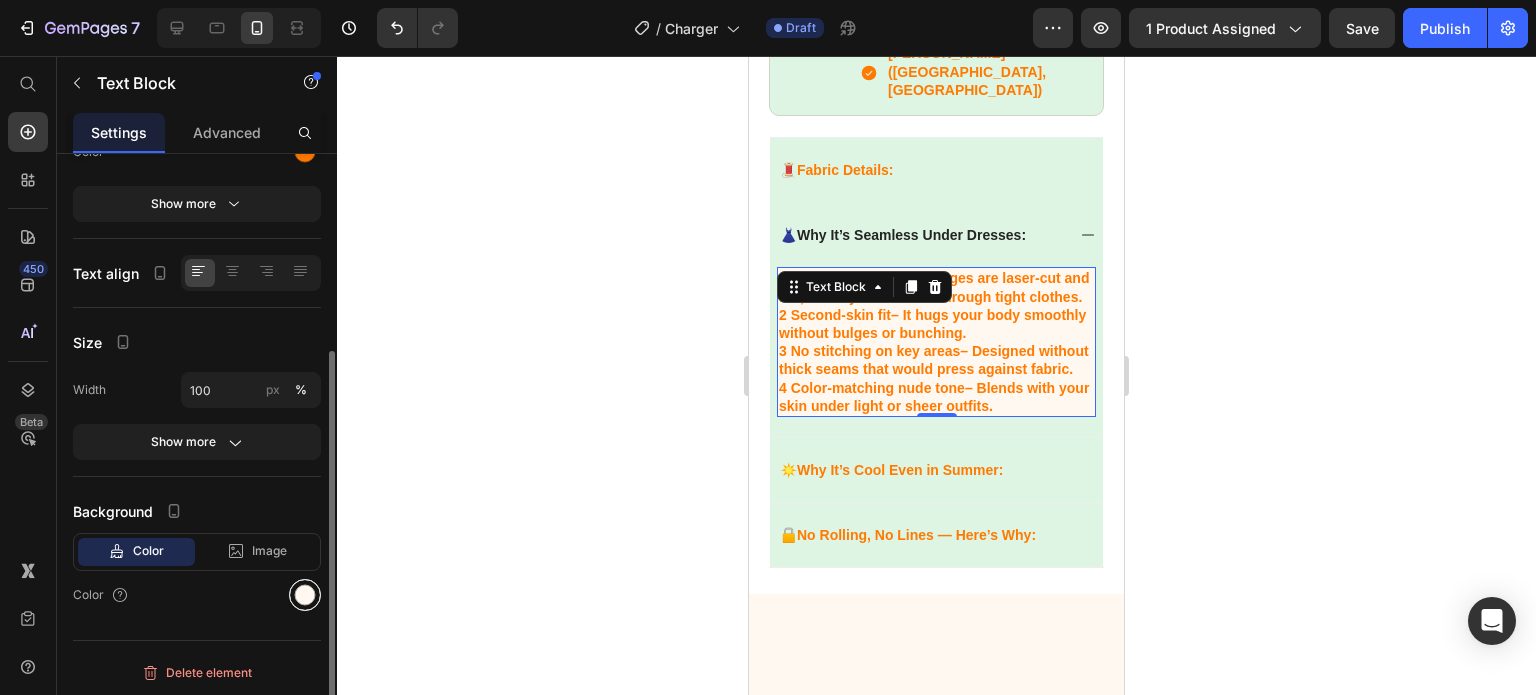 click at bounding box center (305, 595) 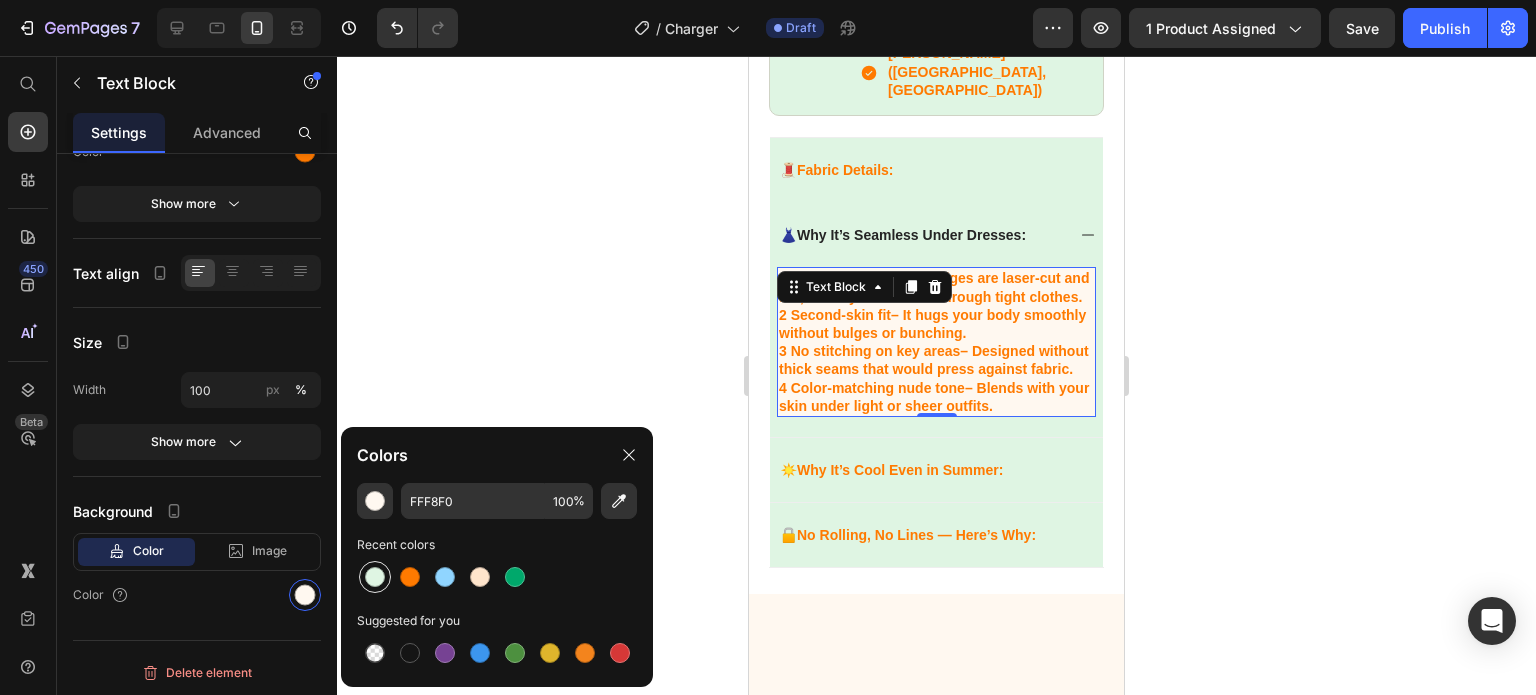 click at bounding box center (375, 577) 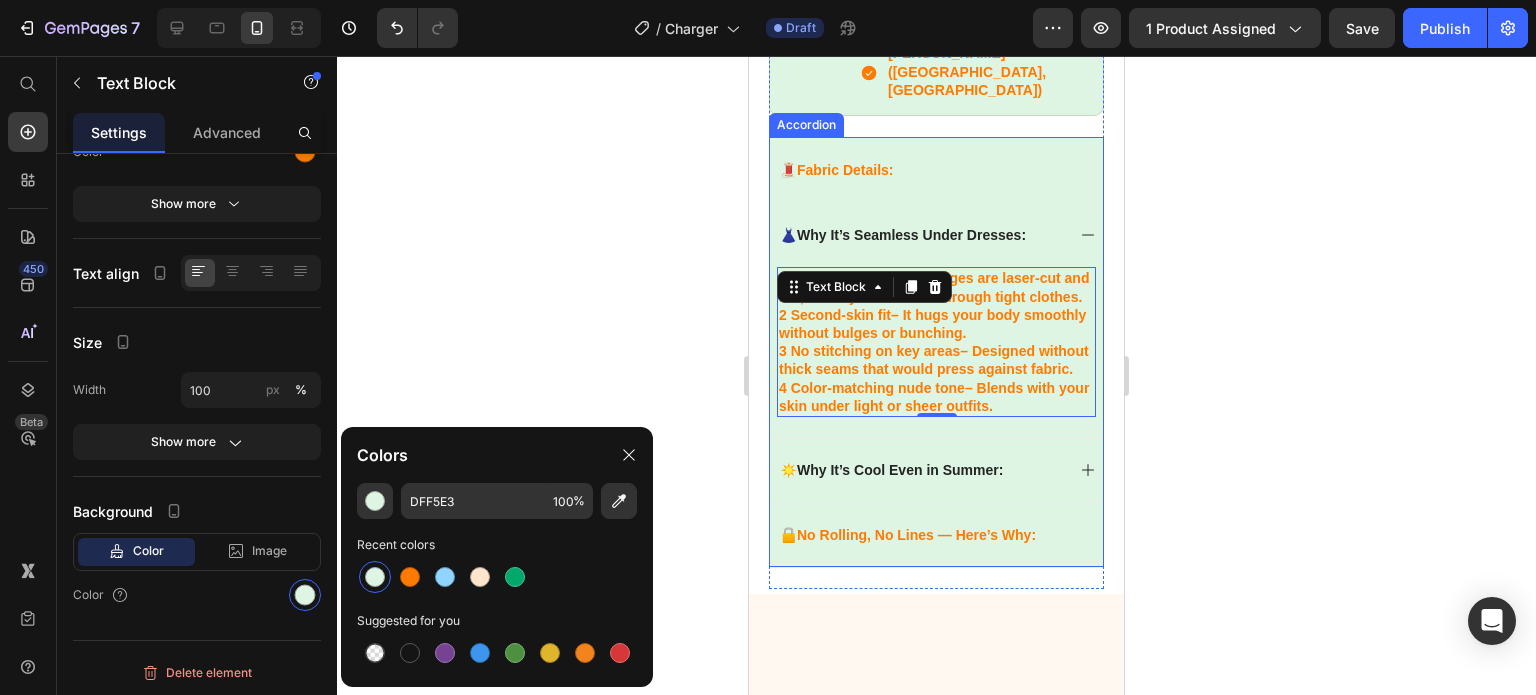 click on "☀️  Why It’s Cool Even in Summer :" at bounding box center [936, 469] 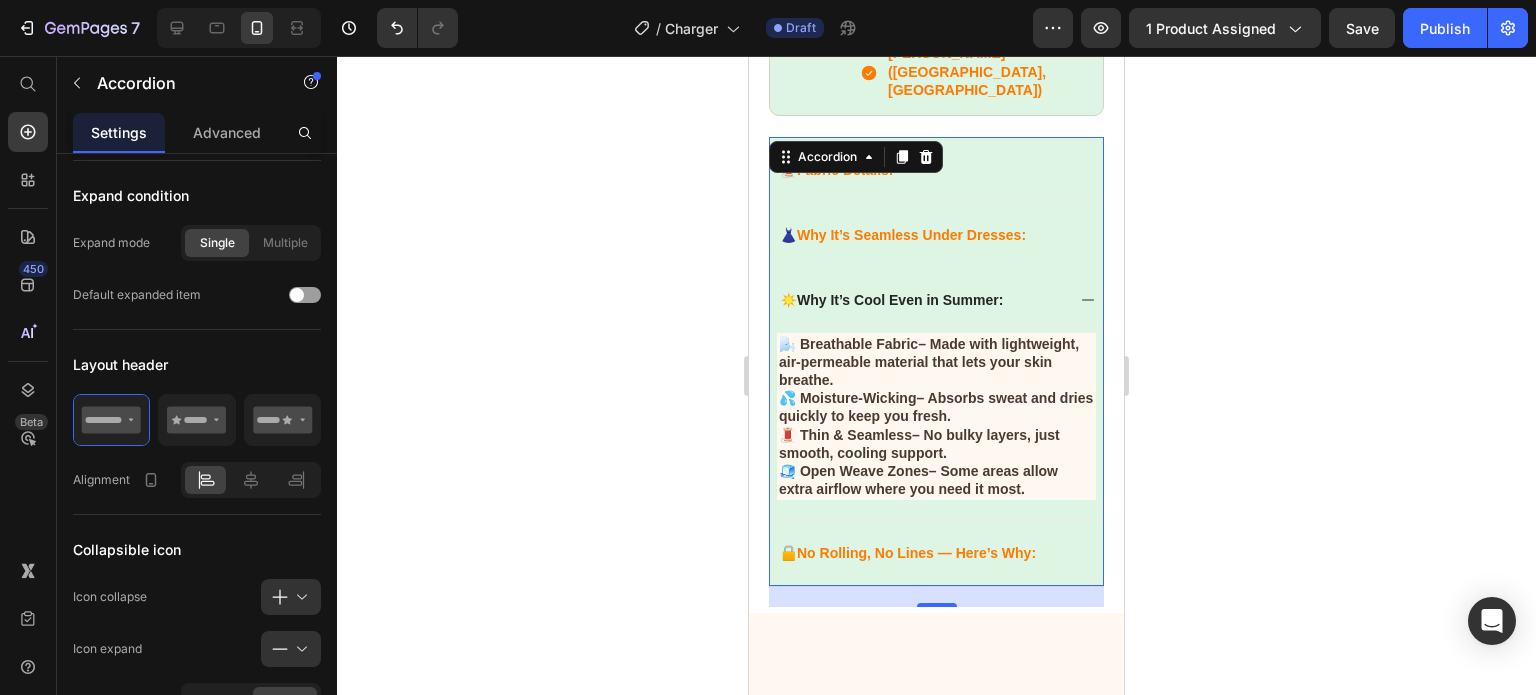 scroll, scrollTop: 0, scrollLeft: 0, axis: both 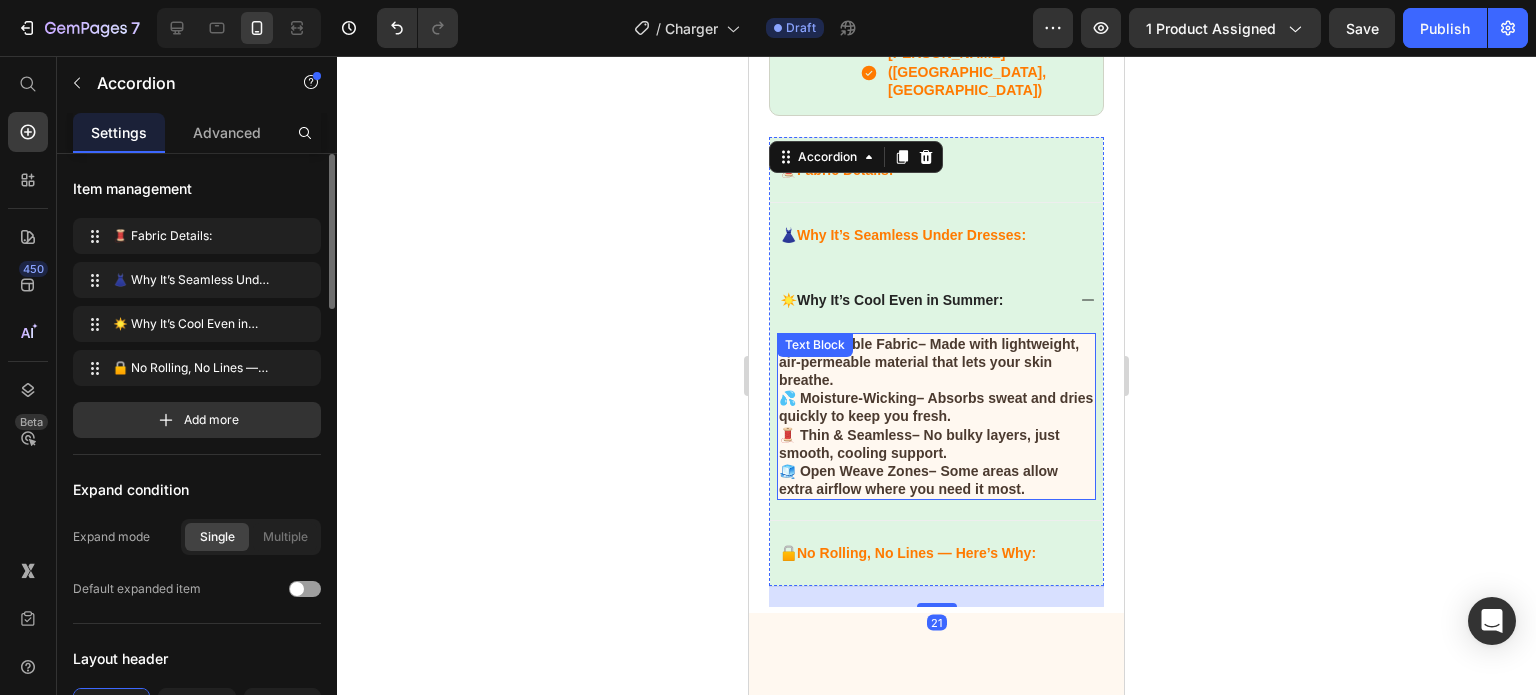 click on "💦 Moisture-Wicking  – Absorbs sweat and dries quickly to keep you fresh." at bounding box center (936, 407) 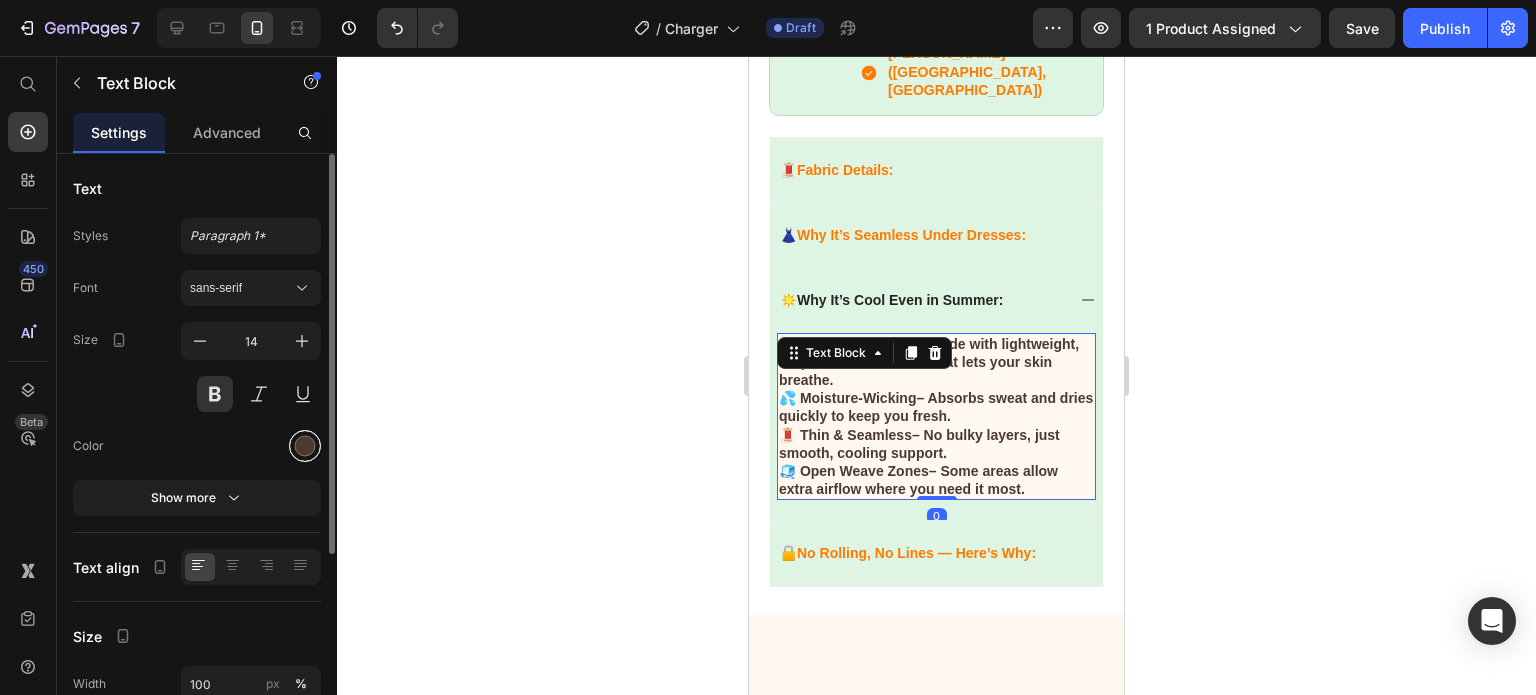 click at bounding box center [305, 446] 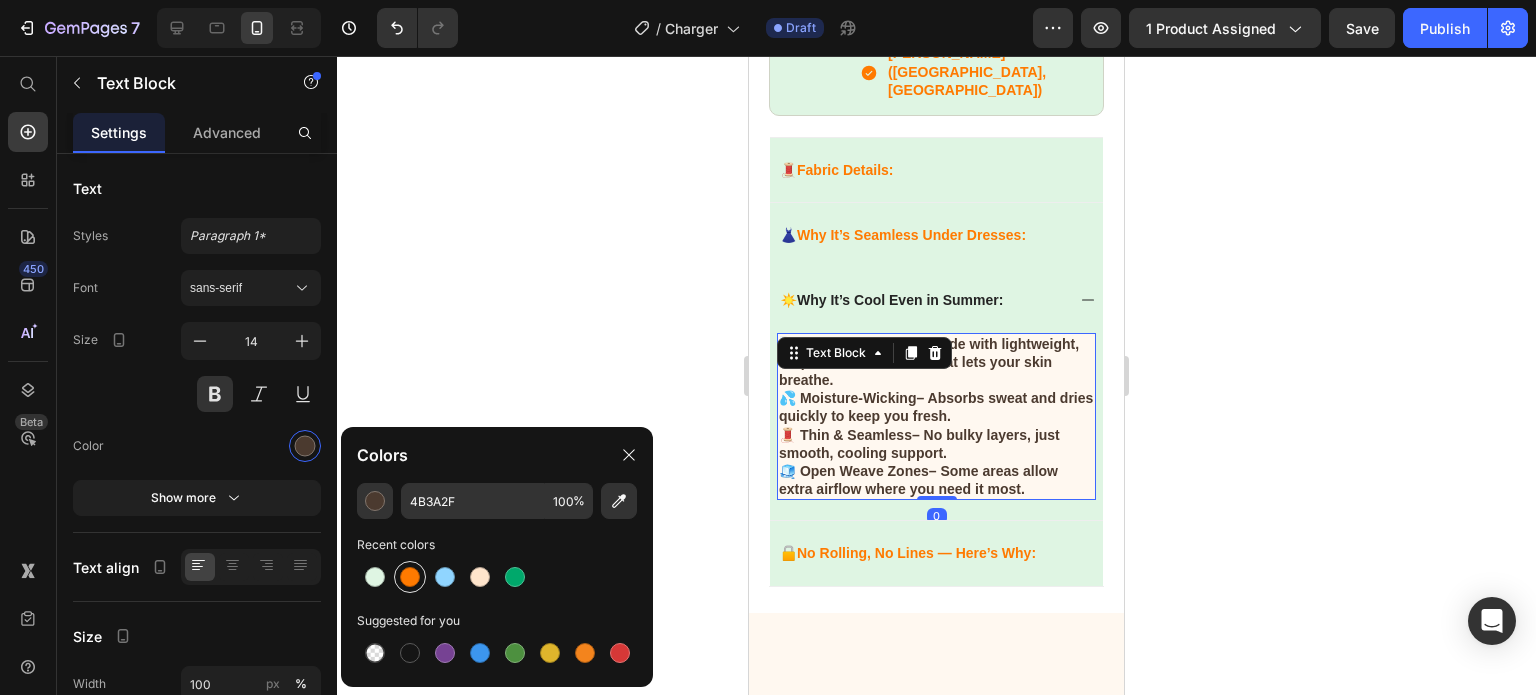 click at bounding box center (410, 577) 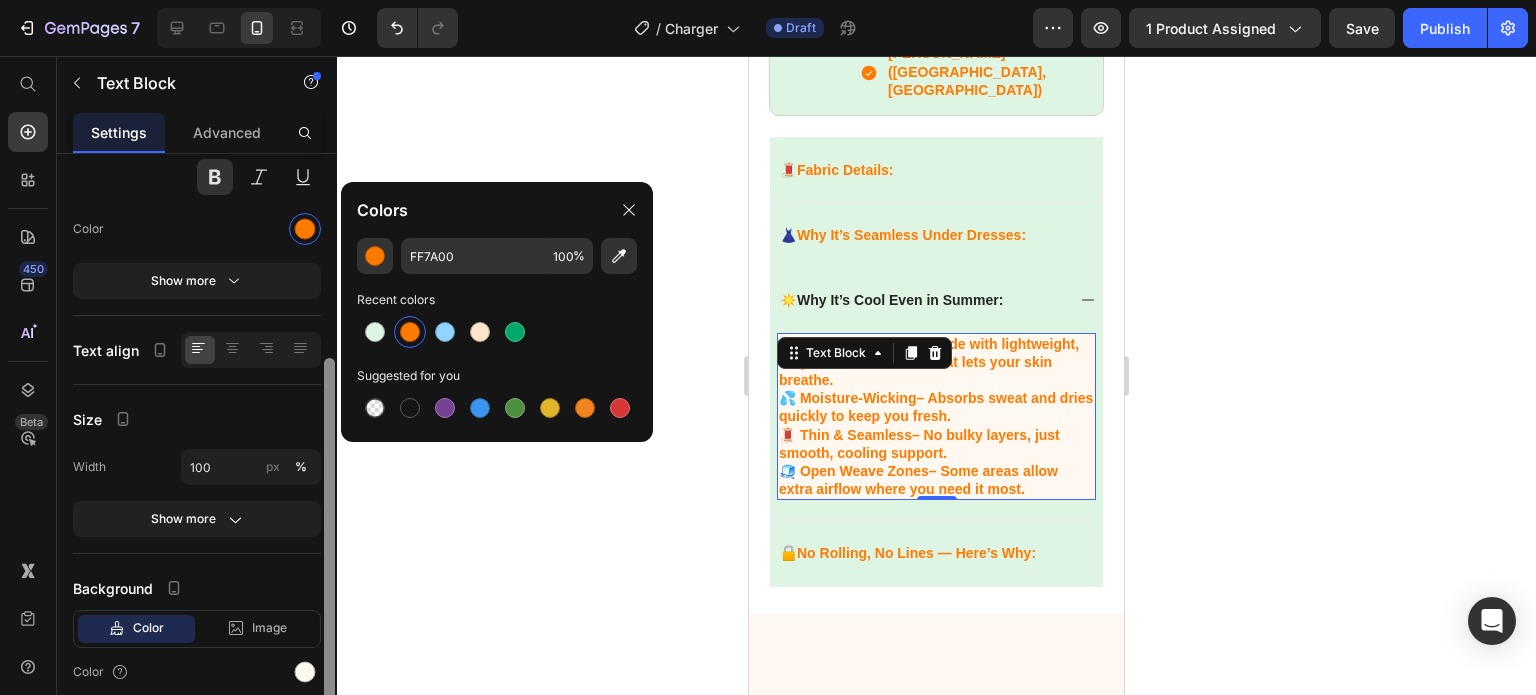 scroll, scrollTop: 294, scrollLeft: 0, axis: vertical 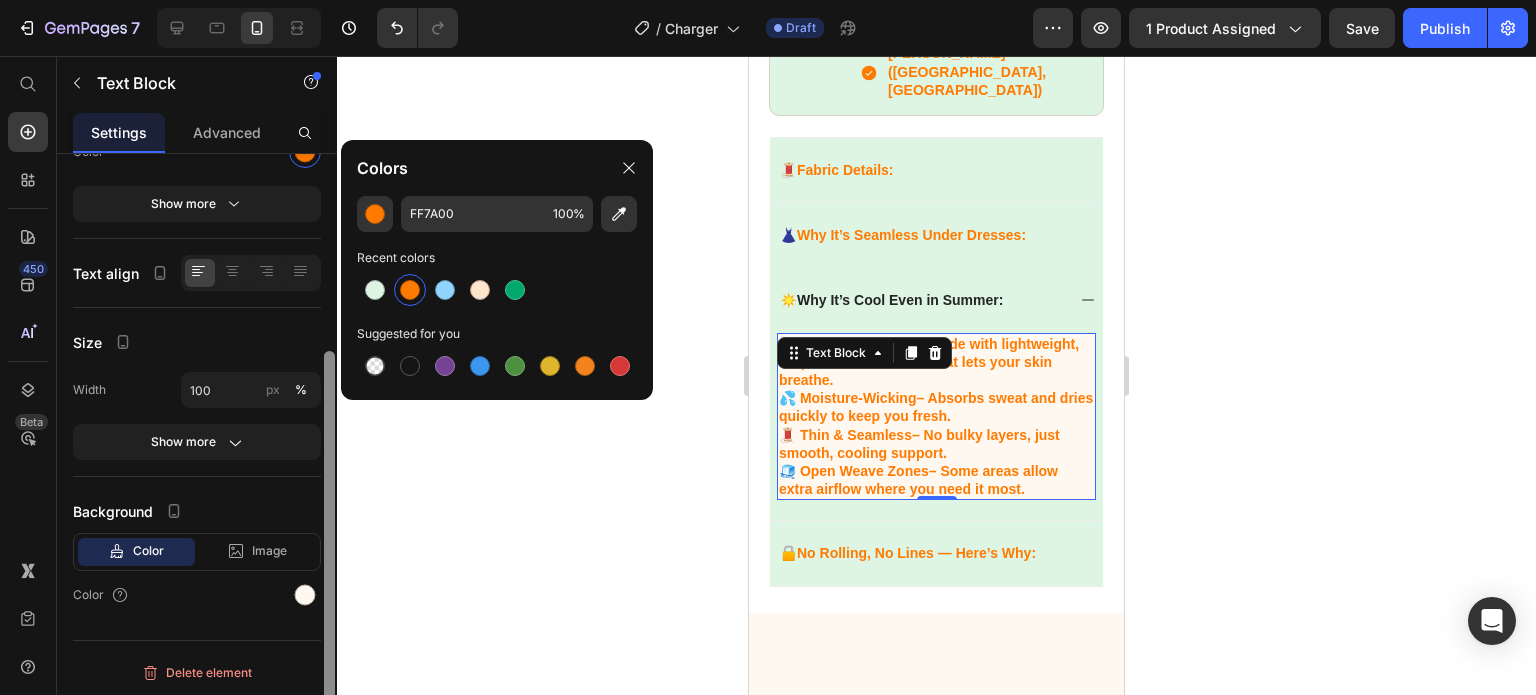 drag, startPoint x: 330, startPoint y: 419, endPoint x: 337, endPoint y: 630, distance: 211.11609 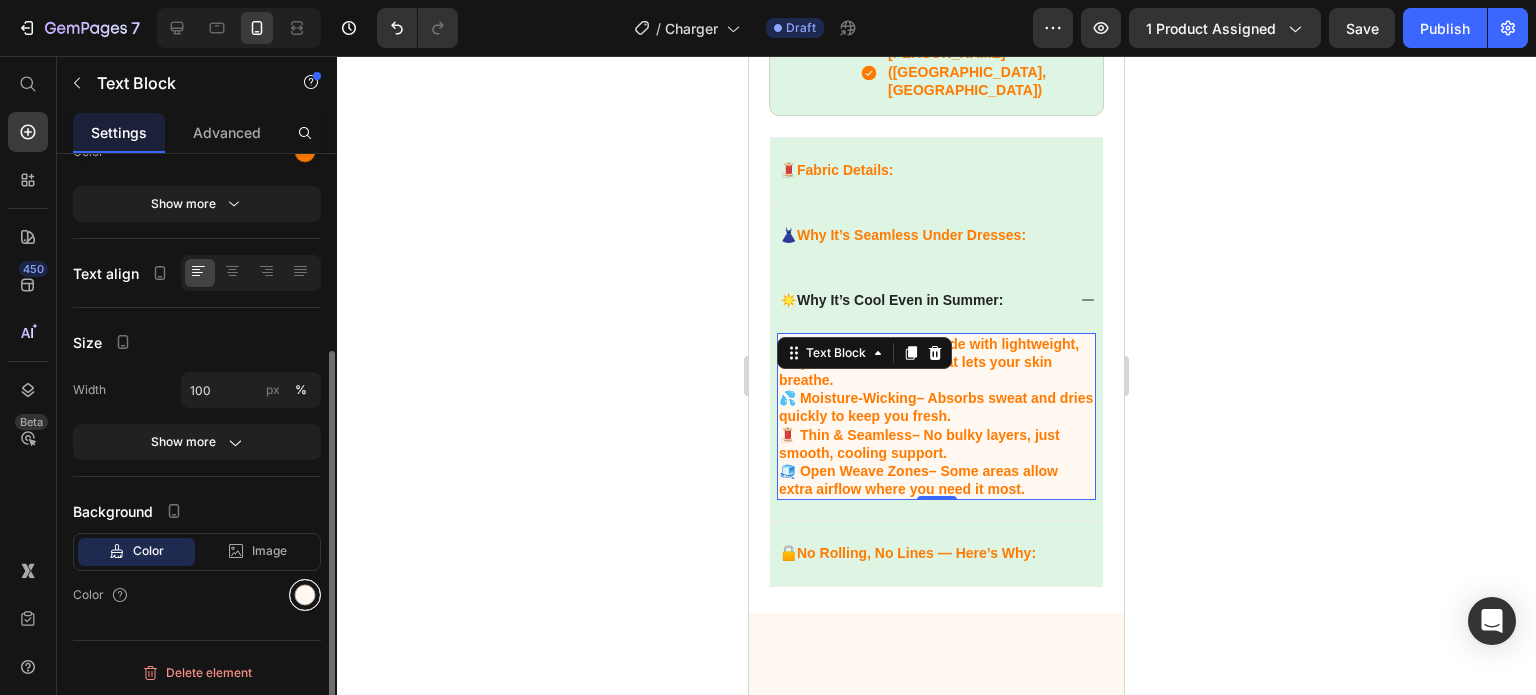 click at bounding box center (305, 595) 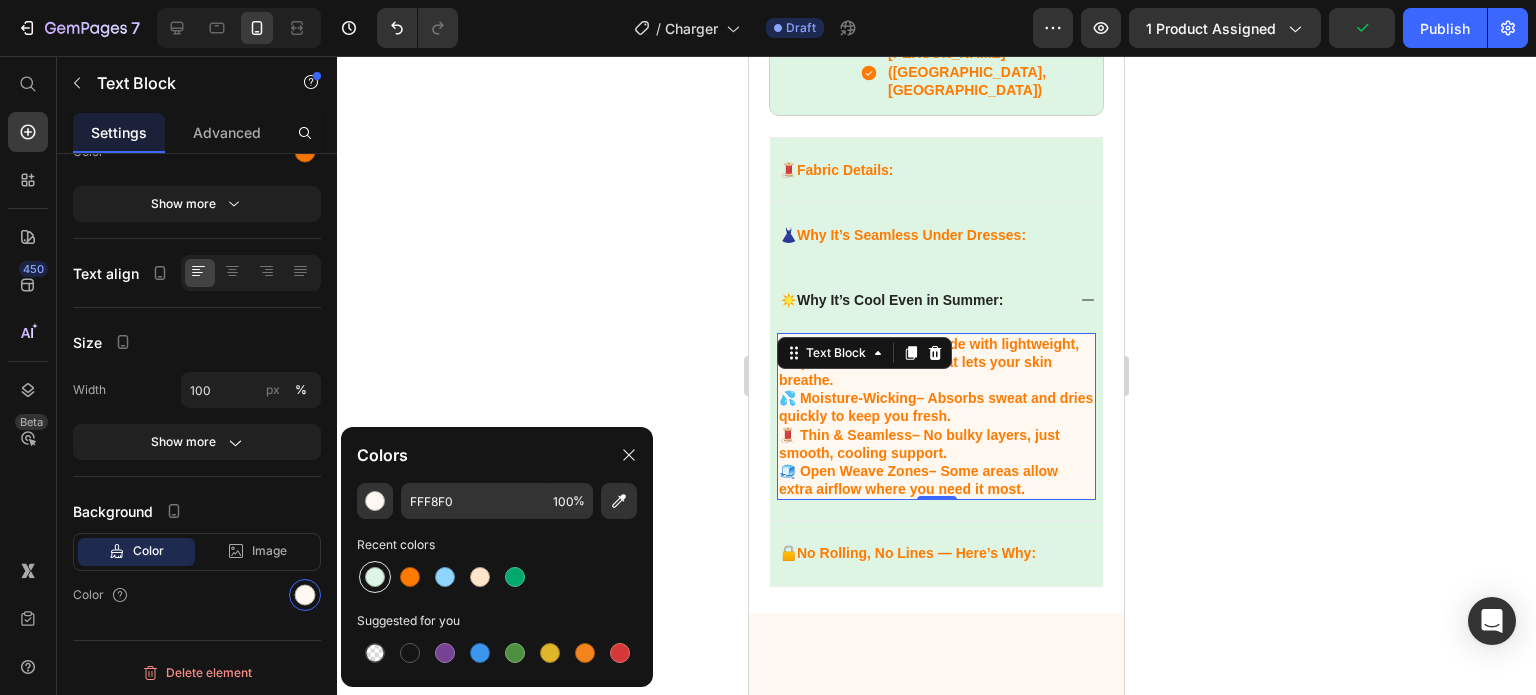 click at bounding box center (375, 577) 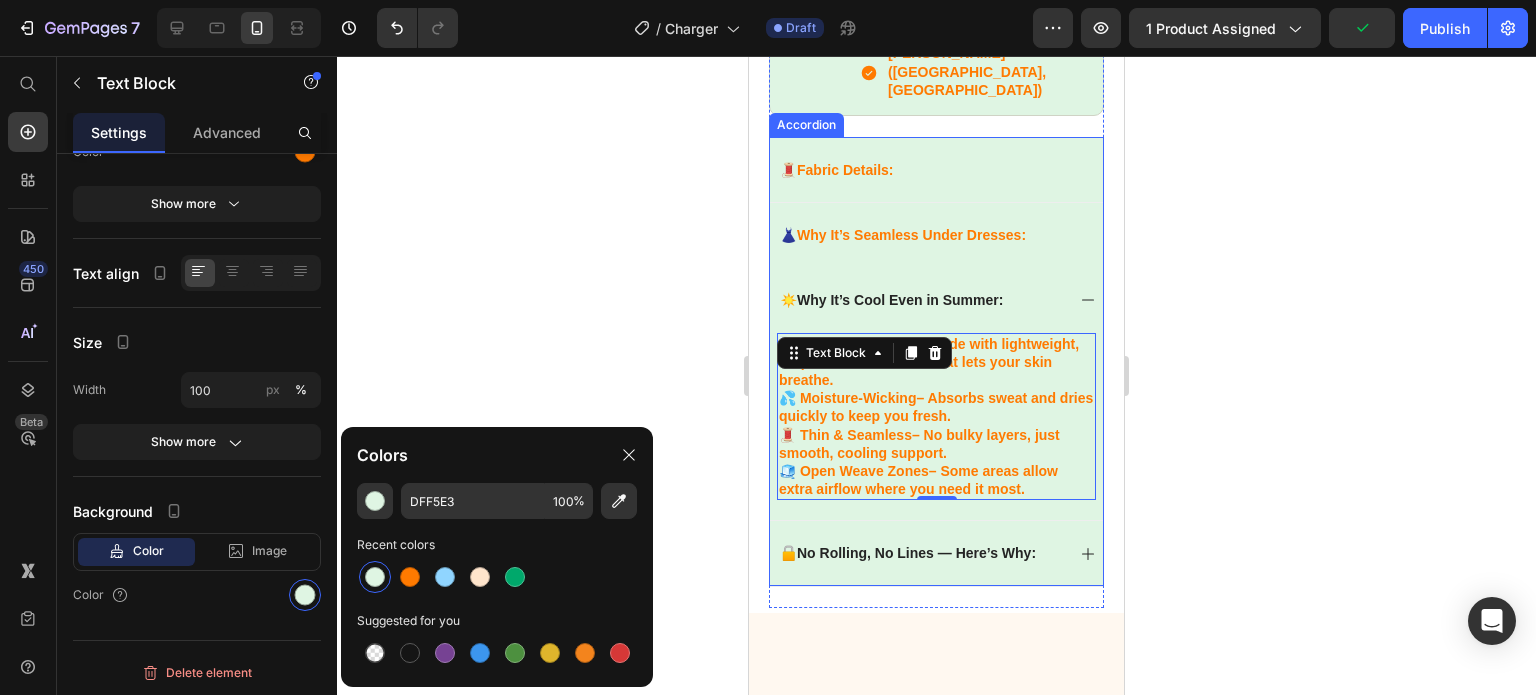click on "🔒  No Rolling, No Lines — Here’s Why:" at bounding box center [936, 552] 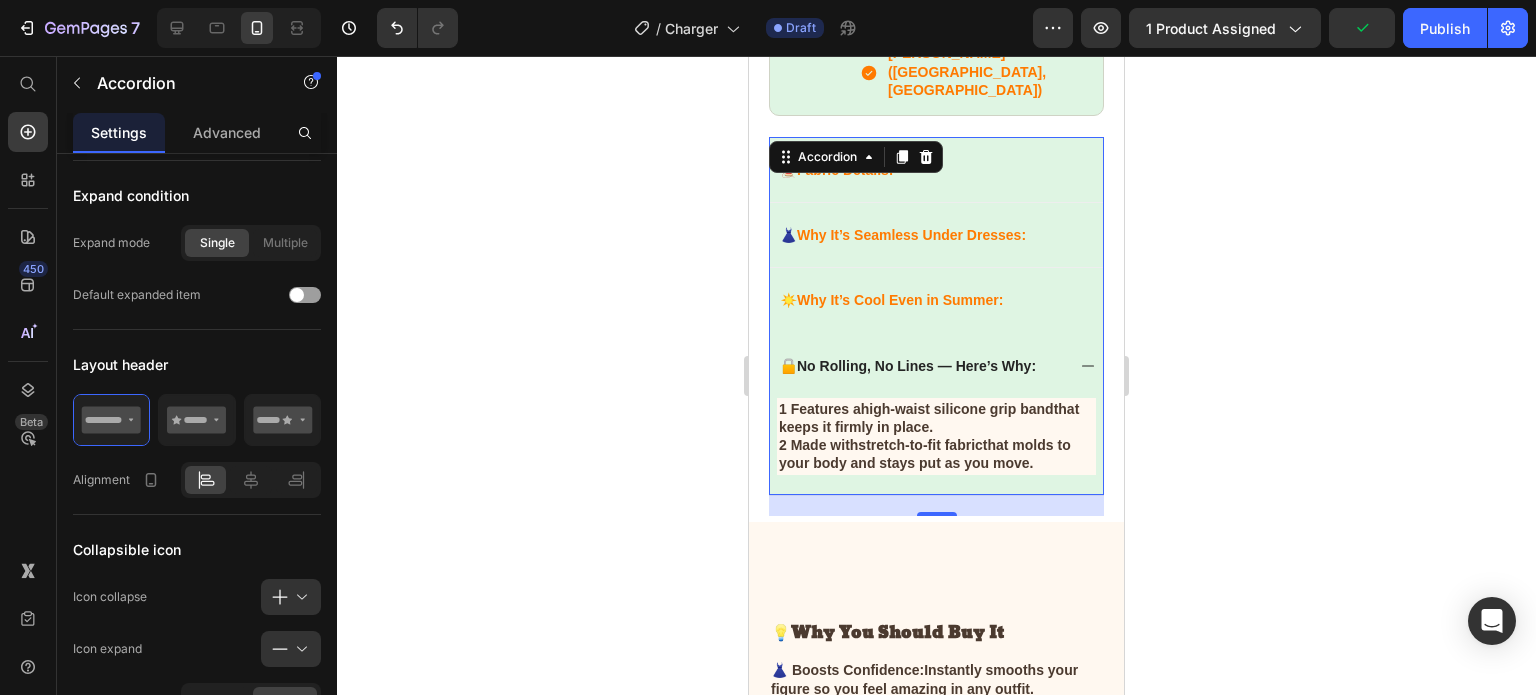 scroll, scrollTop: 0, scrollLeft: 0, axis: both 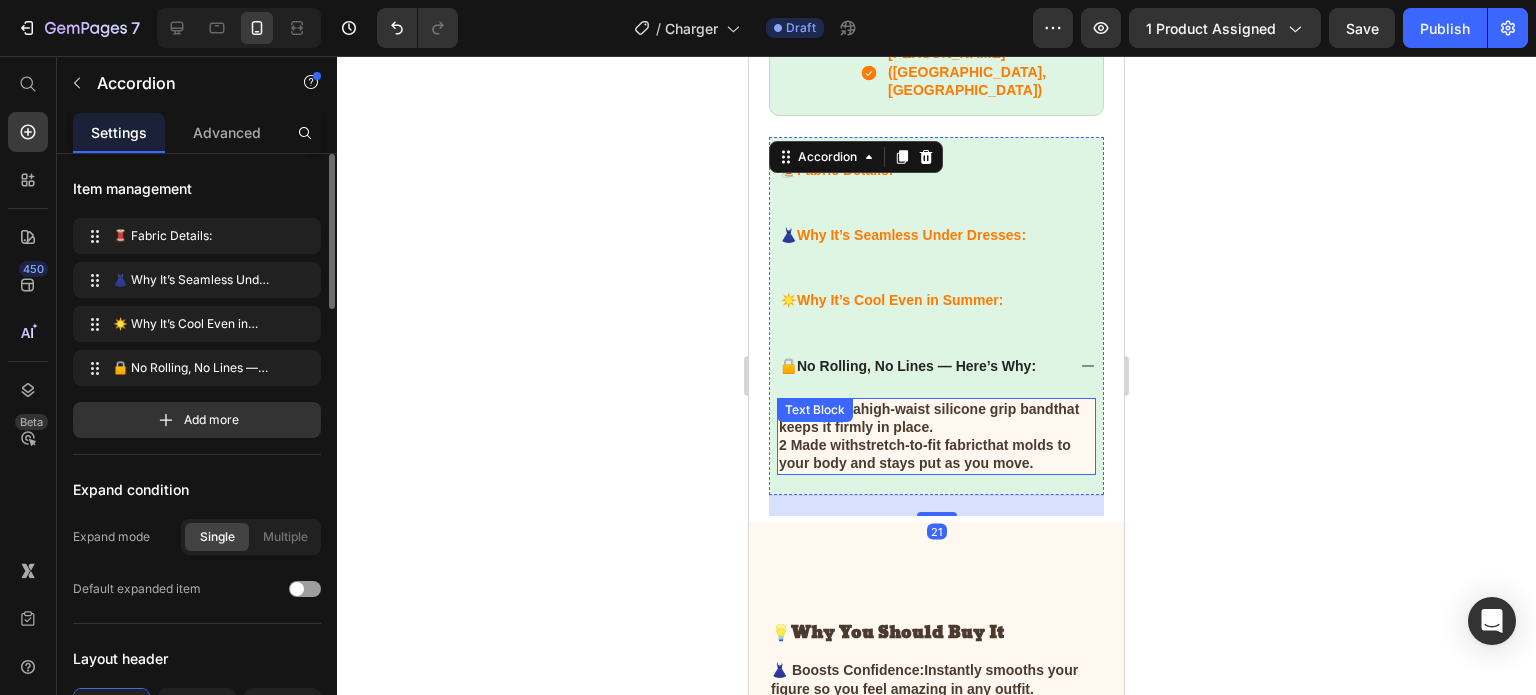 click on "1 Features a  high-waist silicone grip band  that keeps it firmly in place." at bounding box center (936, 418) 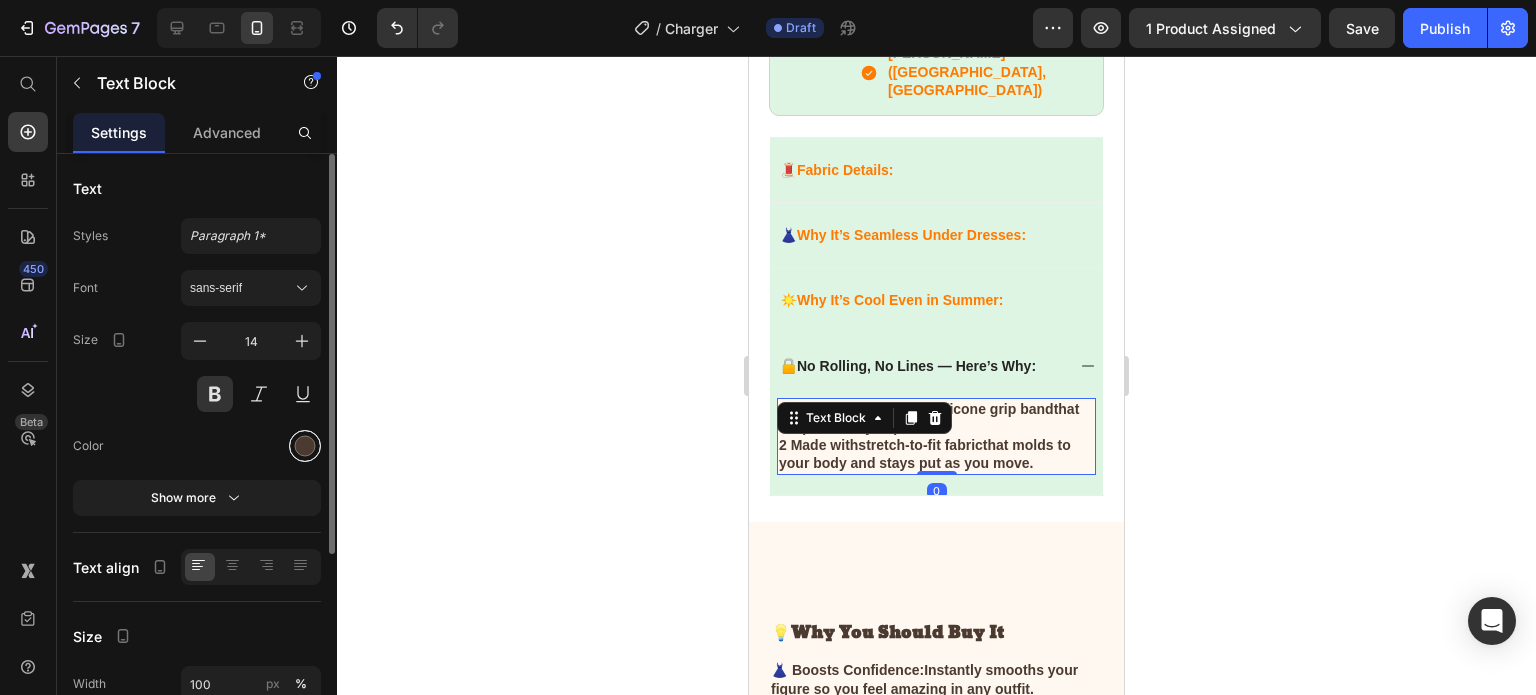 click at bounding box center (305, 446) 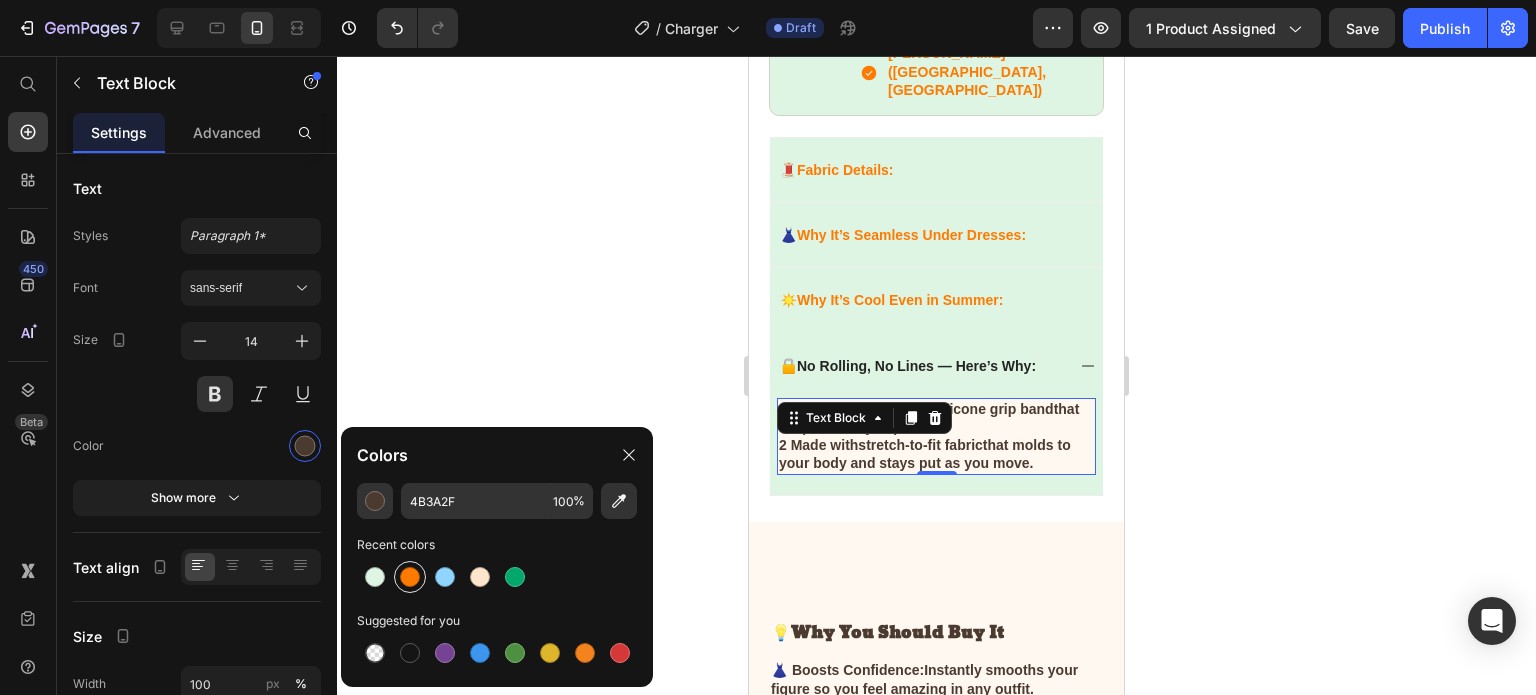 click at bounding box center [410, 577] 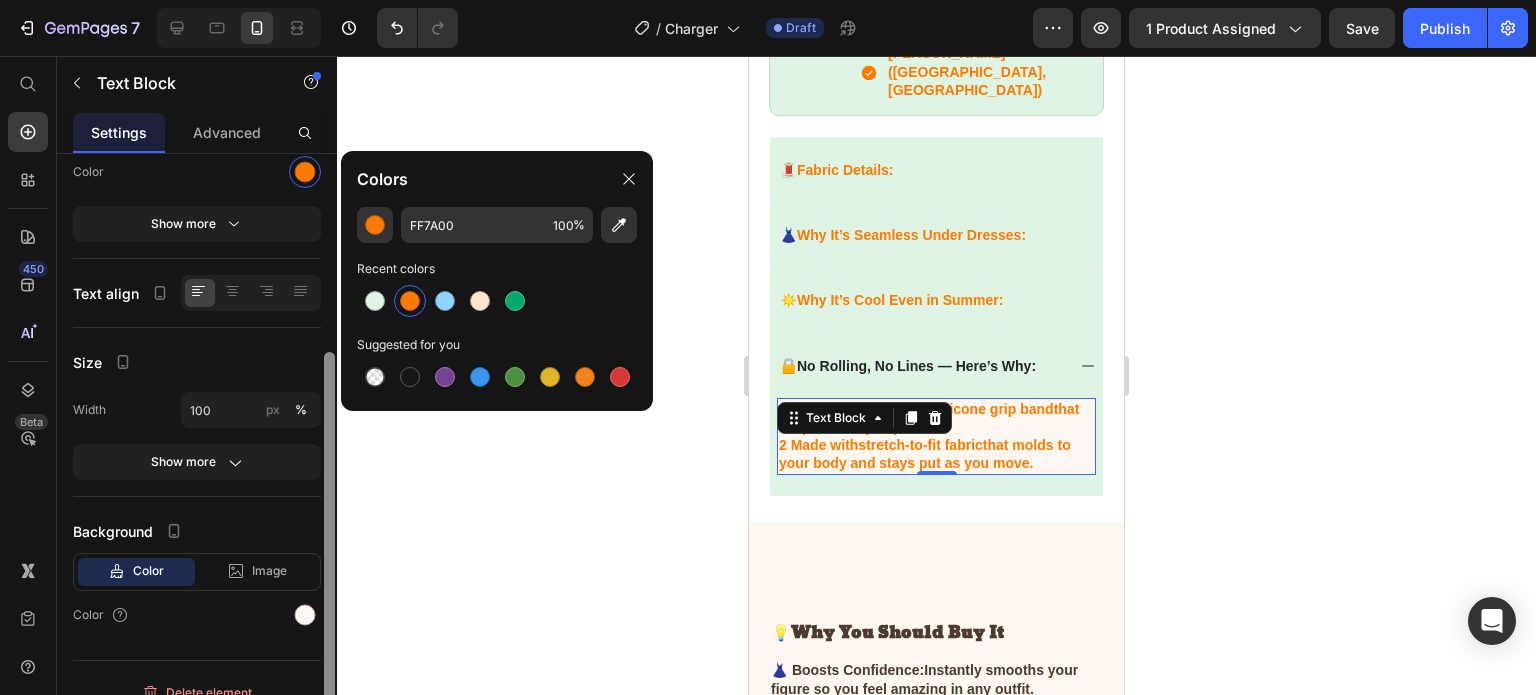 scroll, scrollTop: 294, scrollLeft: 0, axis: vertical 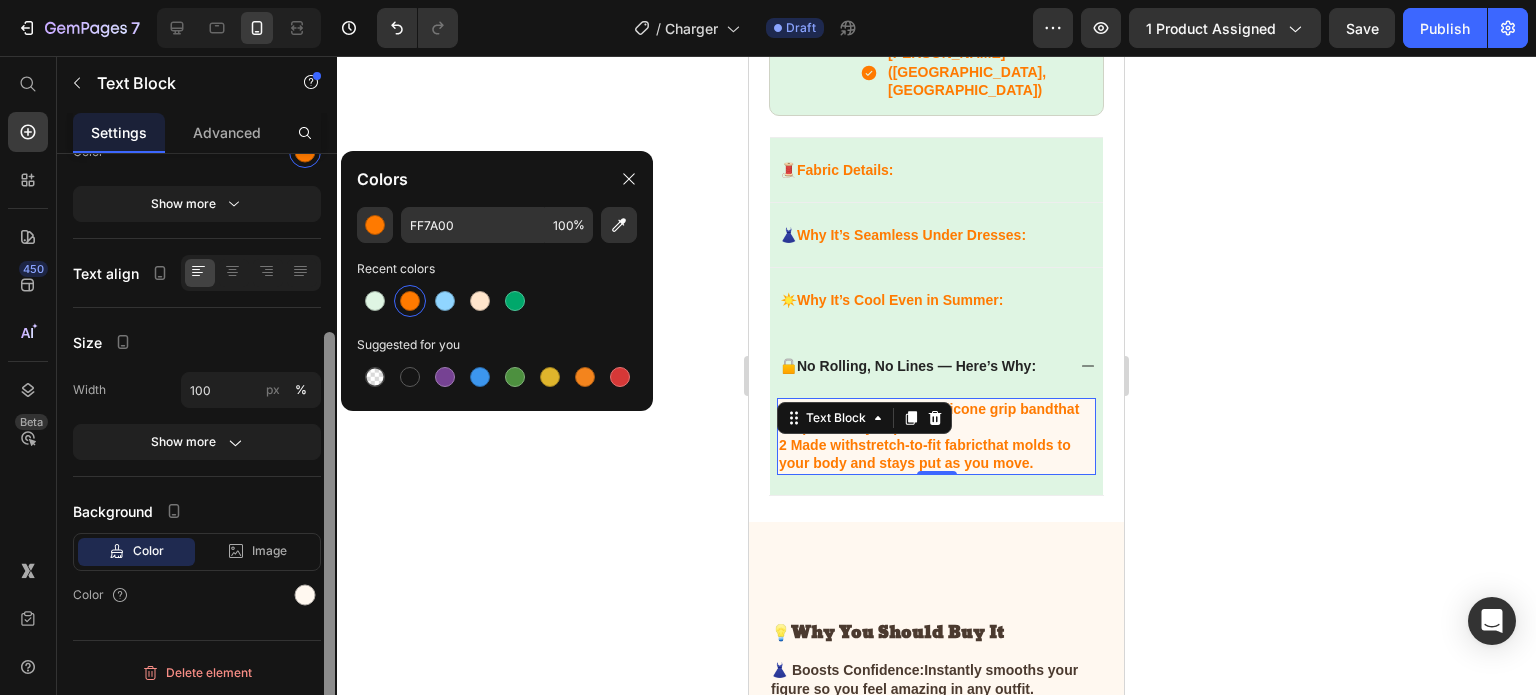 drag, startPoint x: 331, startPoint y: 375, endPoint x: 326, endPoint y: 599, distance: 224.0558 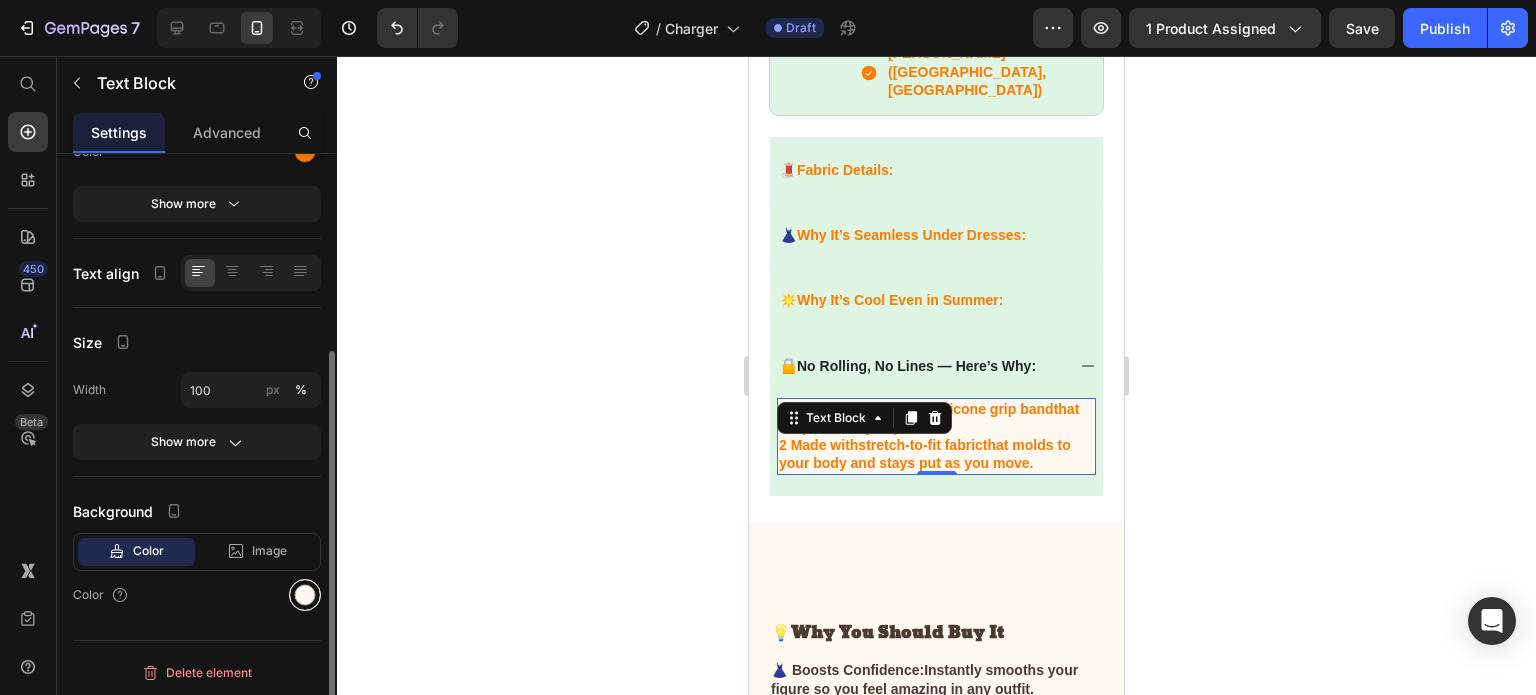 click at bounding box center (305, 595) 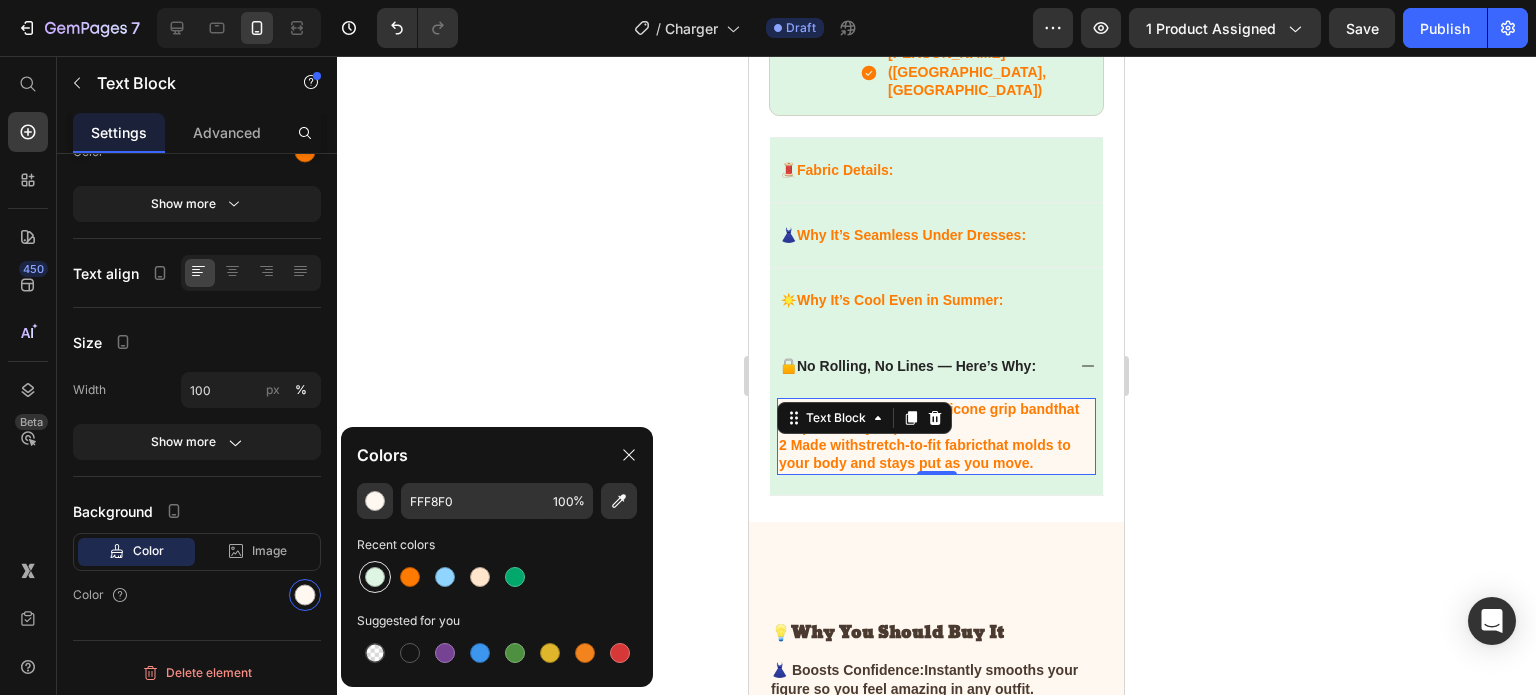 click at bounding box center (375, 577) 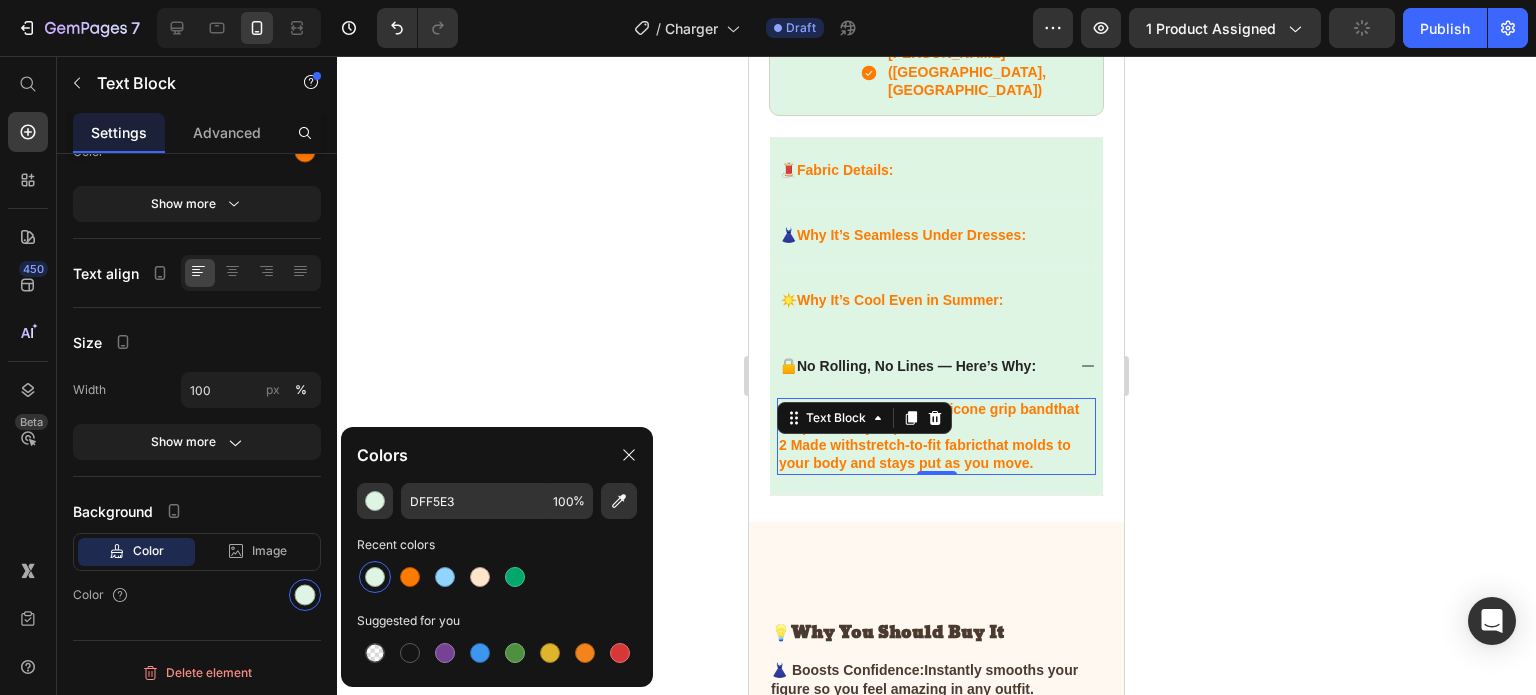 click 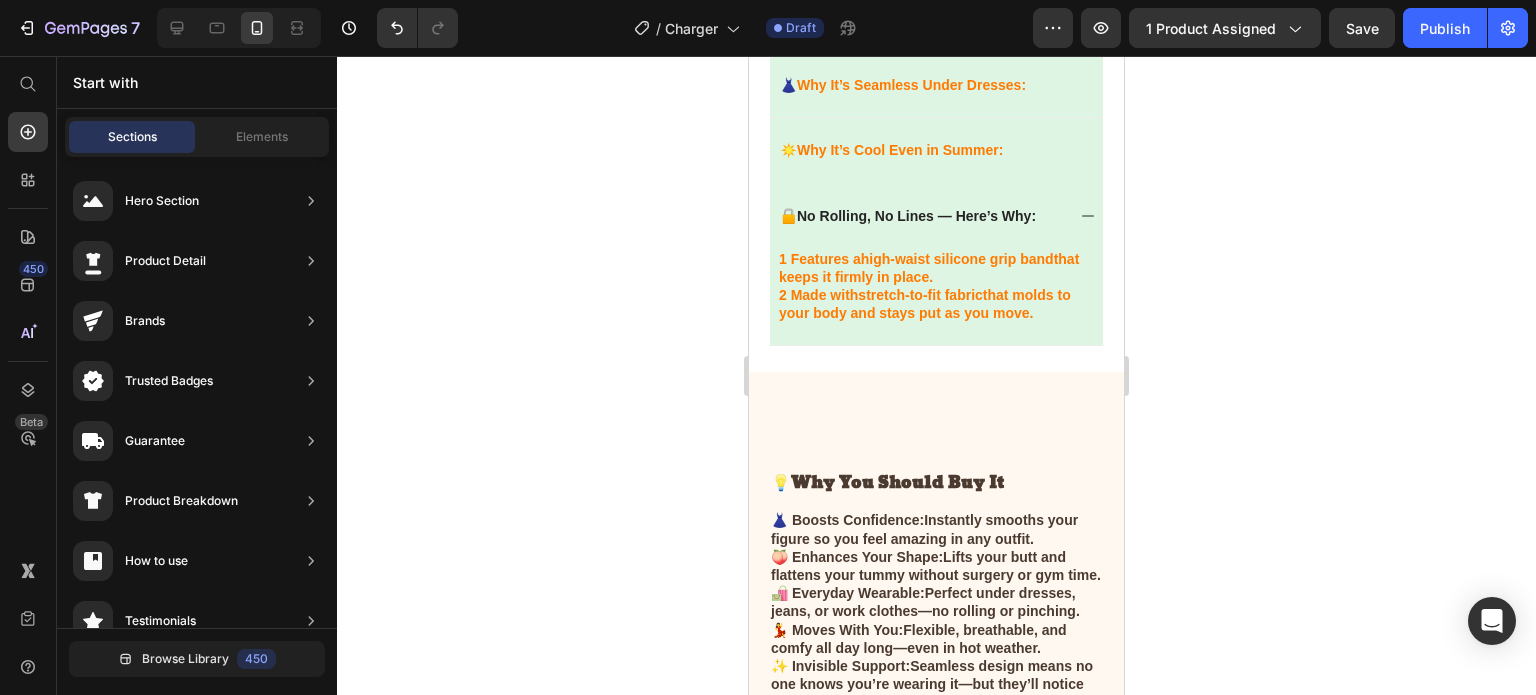 scroll, scrollTop: 1795, scrollLeft: 0, axis: vertical 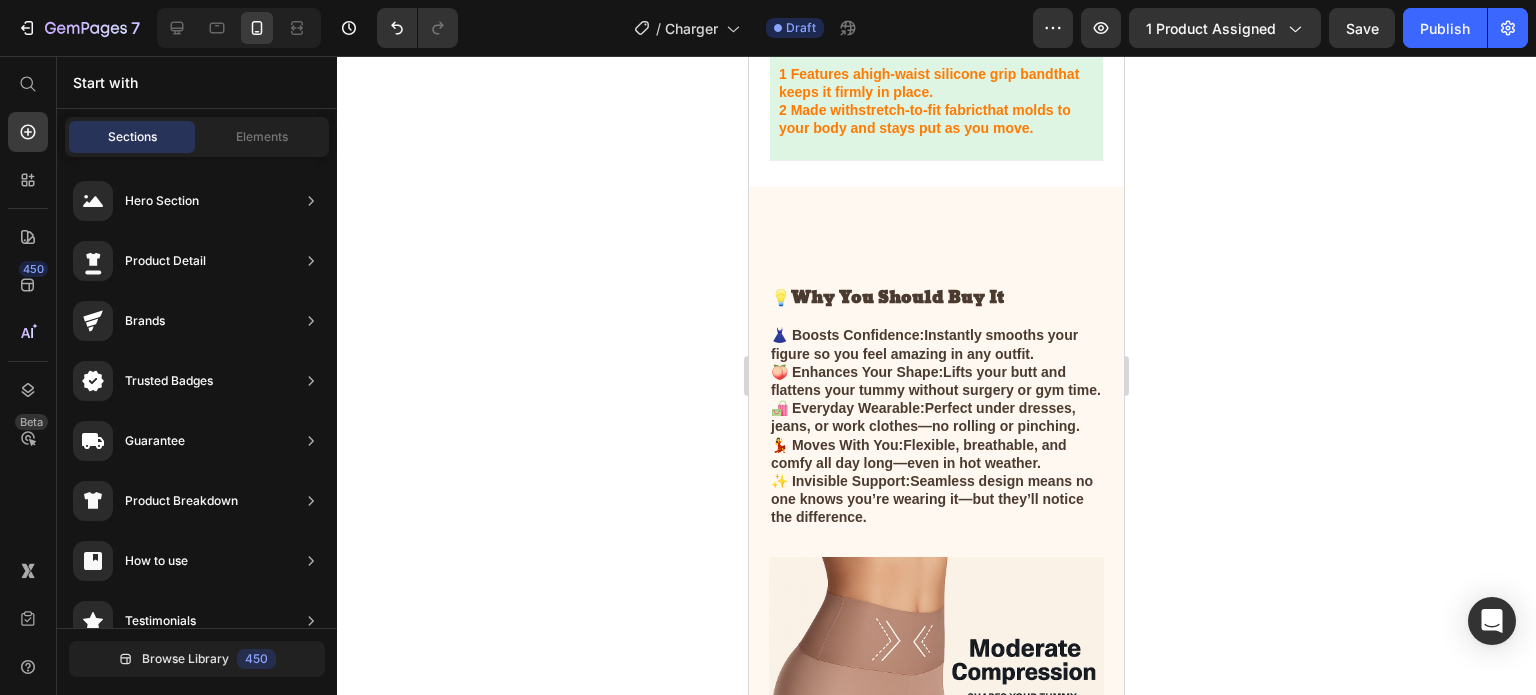 drag, startPoint x: 1114, startPoint y: 264, endPoint x: 1877, endPoint y: 357, distance: 768.64685 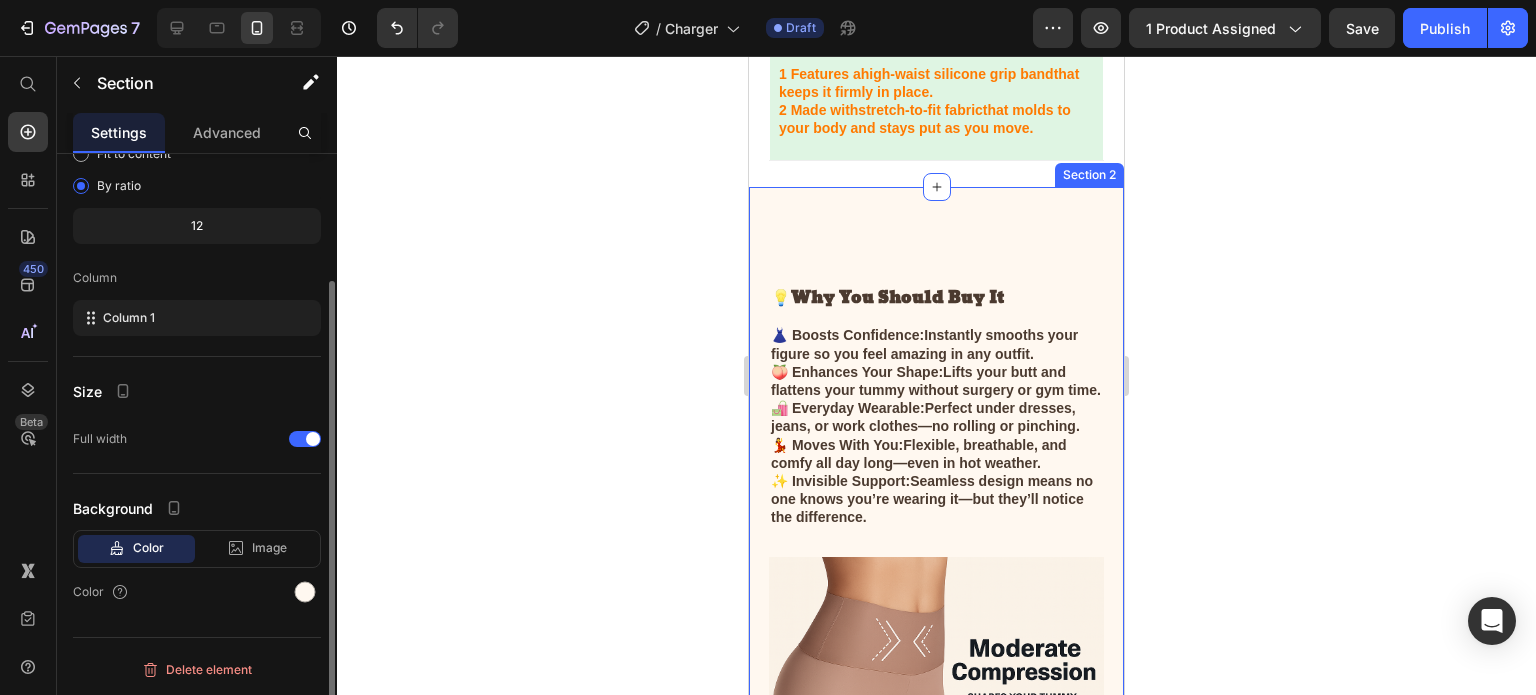 click on "💡  Why You Should Buy It Heading 👗 Boosts Confidence:  Instantly smooths your figure so you feel amazing in any outfit. 🍑 Enhances Your Shape:  Lifts your butt and flattens your tummy without surgery or gym time. 🛍️ Everyday Wearable:  Perfect under dresses, jeans, or work clothes—no rolling or pinching. 💃 Moves With You:  Flexible, breathable, and comfy all day long—even in hot weather. ✨ Invisible Support:  Seamless design means no one knows you’re wearing it—but they’ll notice the difference. Text Block
Organic
100% Vegan Item List
Sulfate-Free
Cruelty Free Item List
Paraben-Free
Lab-Tested Item List Row Row Image Row Section 2" at bounding box center (936, 574) 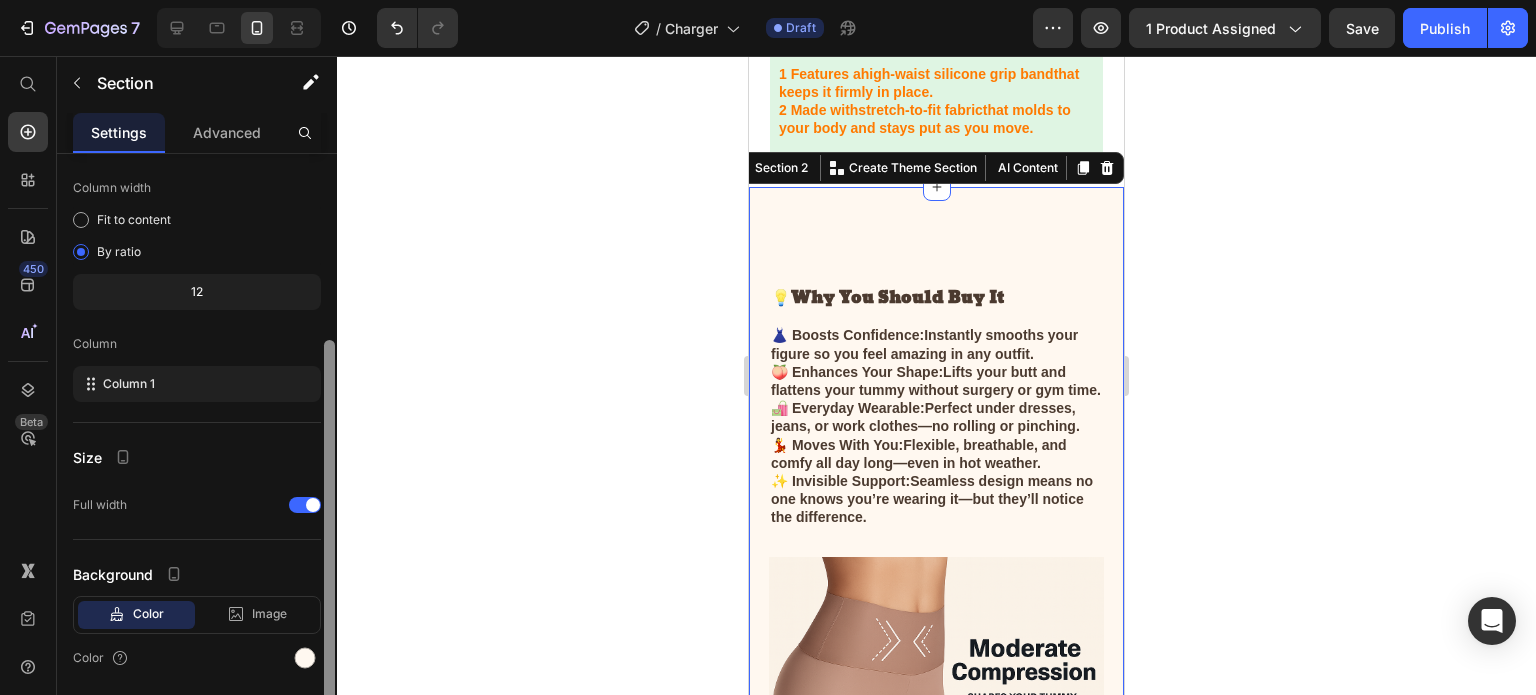 scroll, scrollTop: 164, scrollLeft: 0, axis: vertical 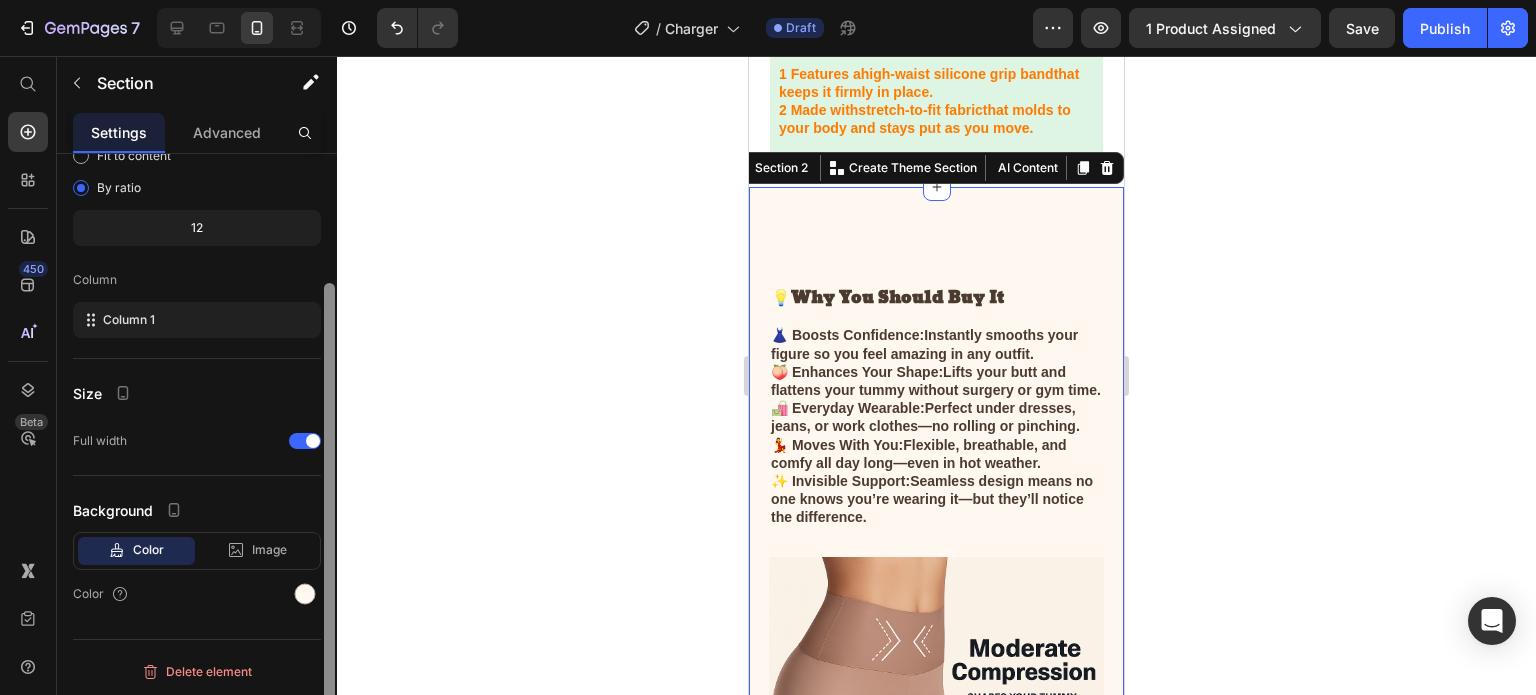 drag, startPoint x: 325, startPoint y: 353, endPoint x: 327, endPoint y: 586, distance: 233.00859 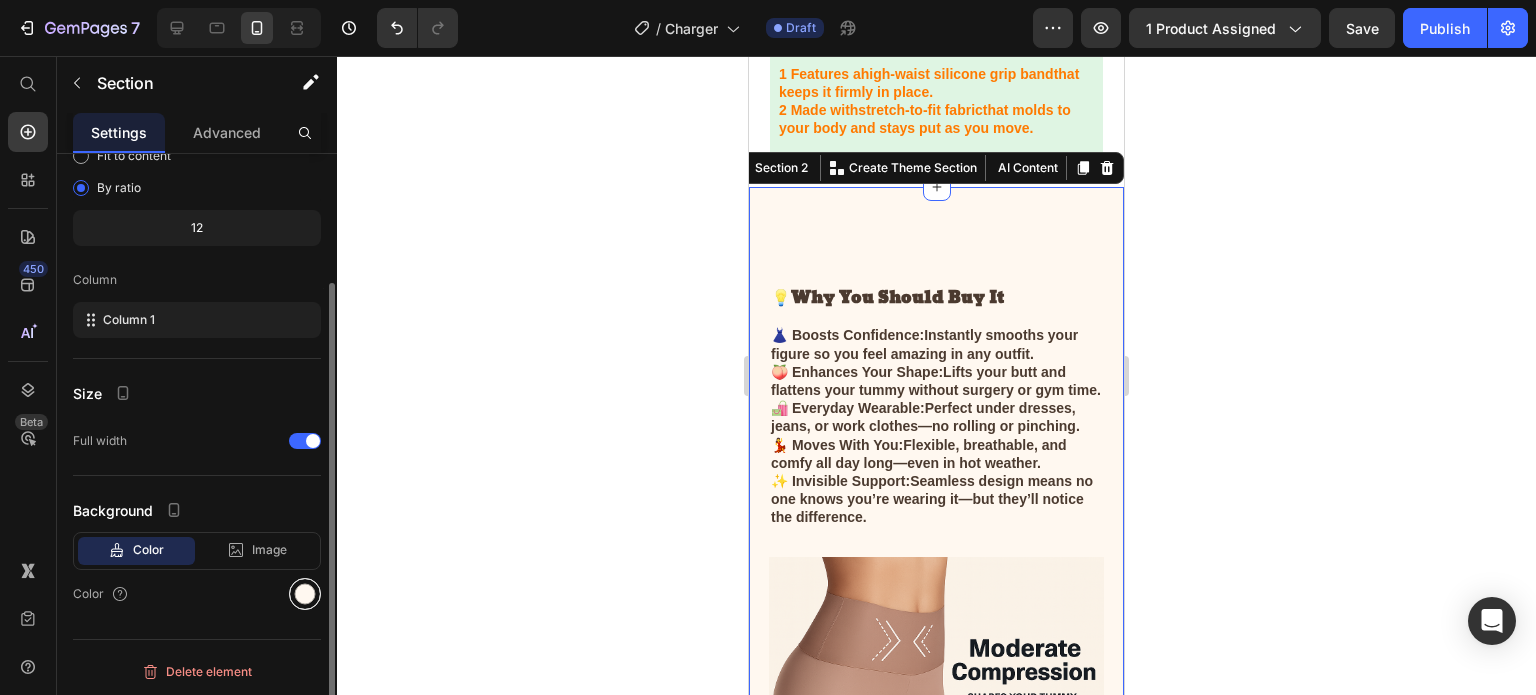 click at bounding box center (305, 594) 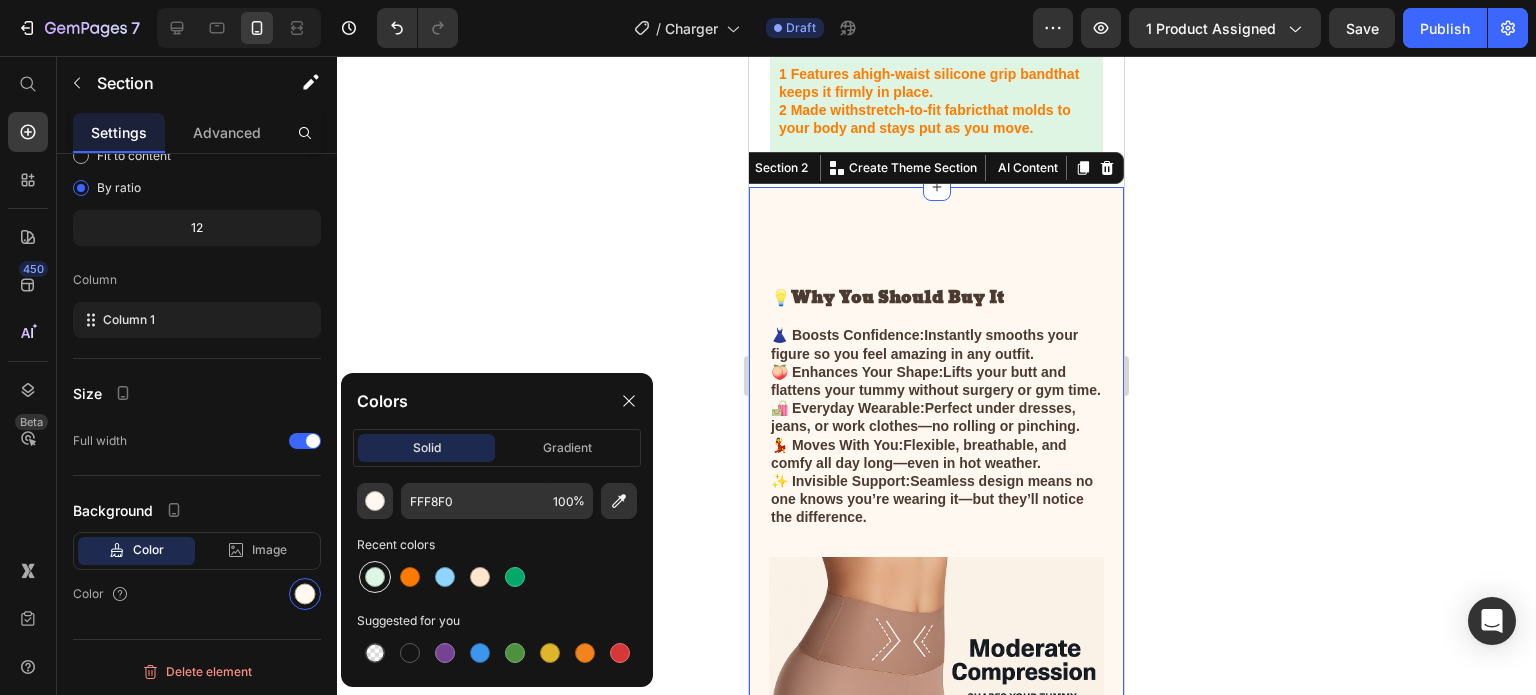 click at bounding box center [375, 577] 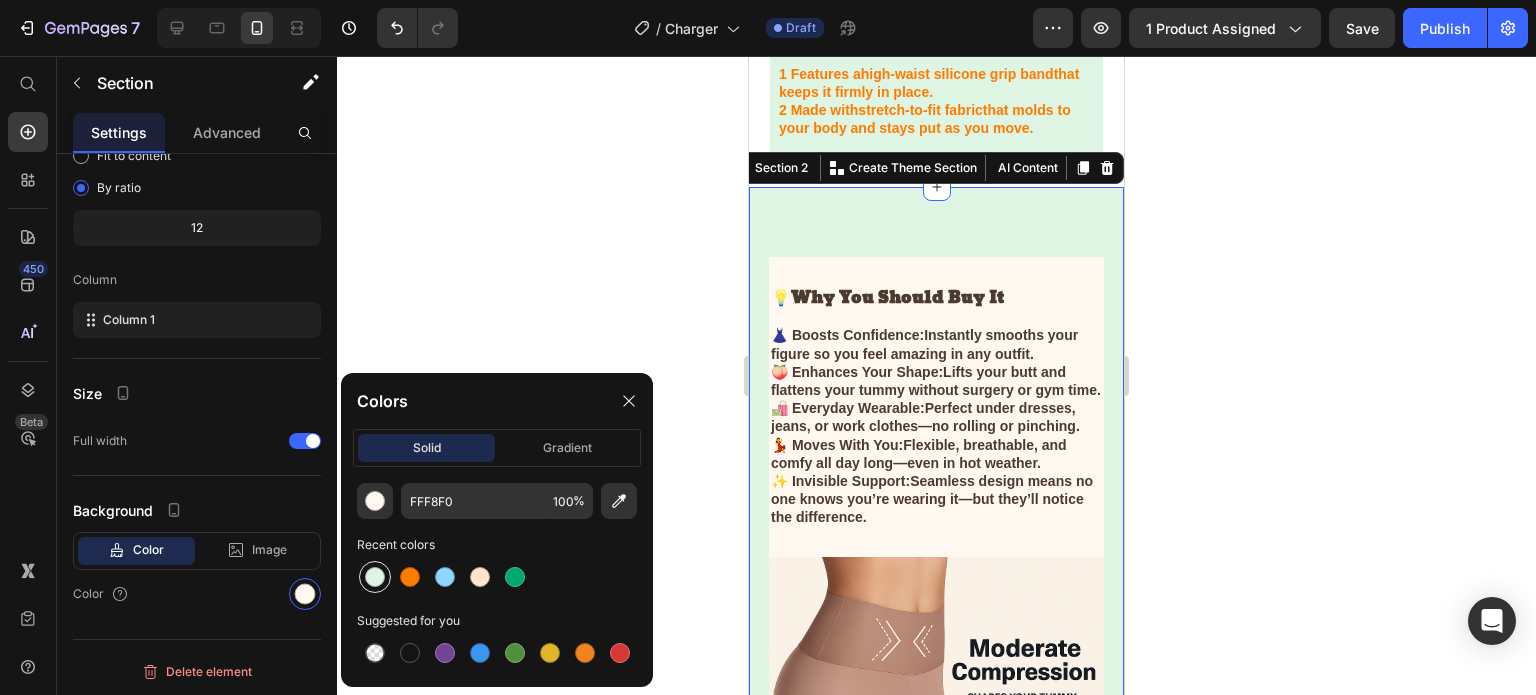type on "DFF5E3" 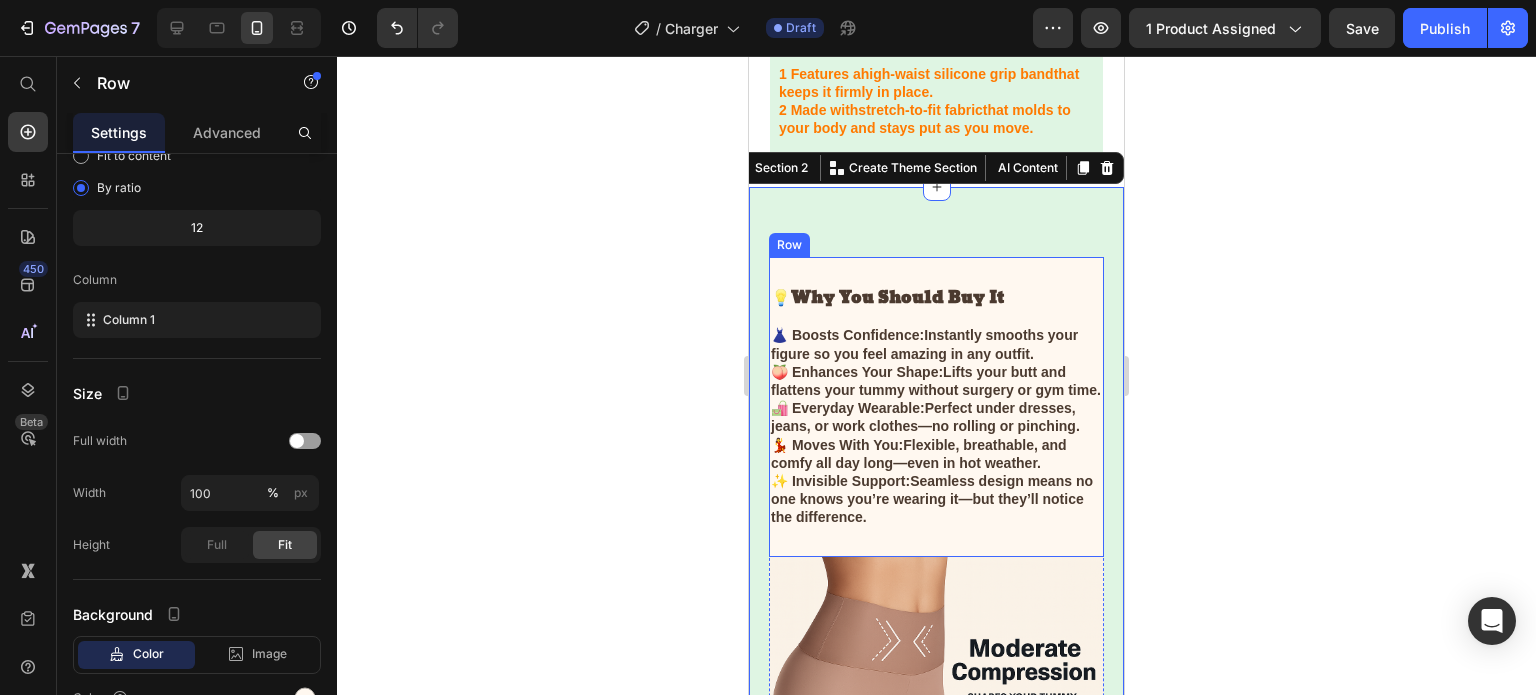 click on "💡  Why You Should Buy It Heading 👗 Boosts Confidence:  Instantly smooths your figure so you feel amazing in any outfit. 🍑 Enhances Your Shape:  Lifts your butt and flattens your tummy without surgery or gym time. 🛍️ Everyday Wearable:  Perfect under dresses, jeans, or work clothes—no rolling or pinching. 💃 Moves With You:  Flexible, breathable, and comfy all day long—even in hot weather. ✨ Invisible Support:  Seamless design means no one knows you’re wearing it—but they’ll notice the difference. Text Block
Organic
100% Vegan Item List
Sulfate-Free
Cruelty Free Item List
Paraben-Free
Lab-Tested Item List Row" at bounding box center [936, 407] 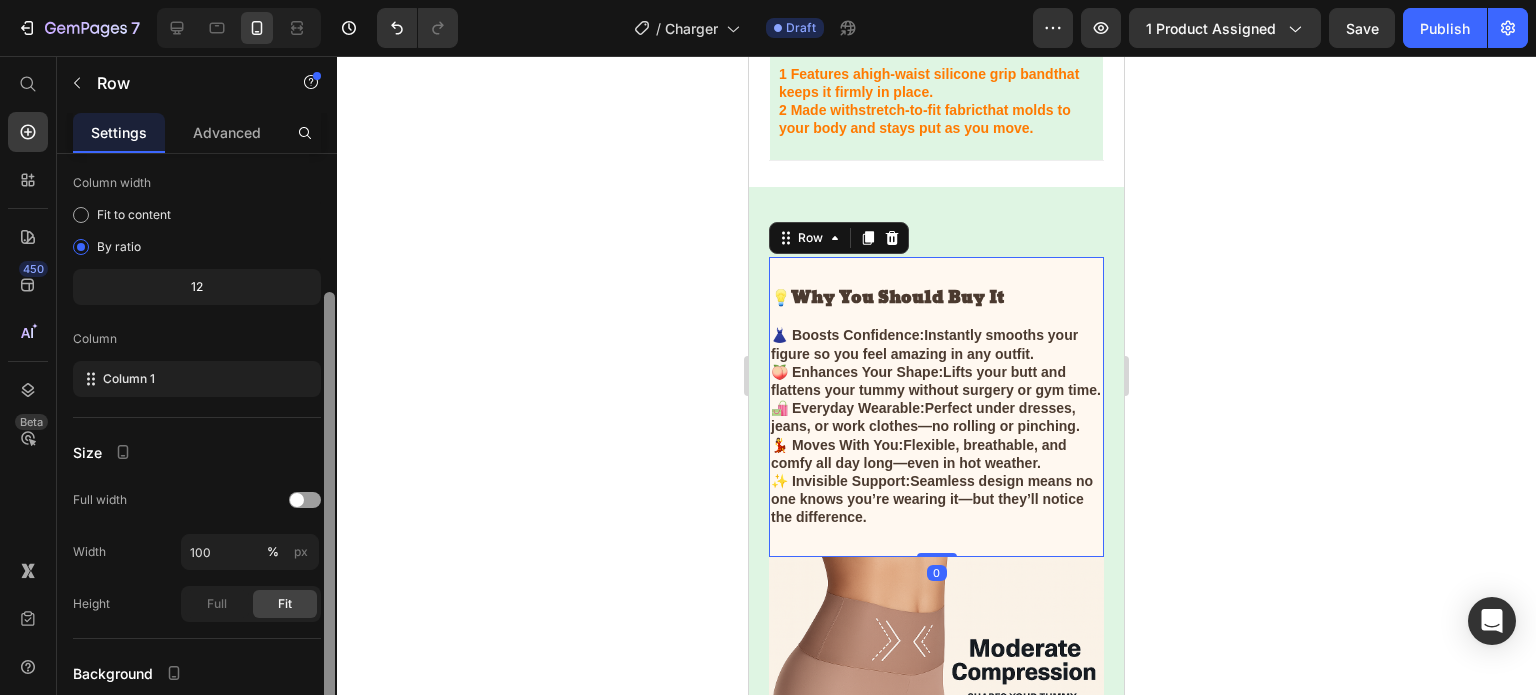 scroll, scrollTop: 268, scrollLeft: 0, axis: vertical 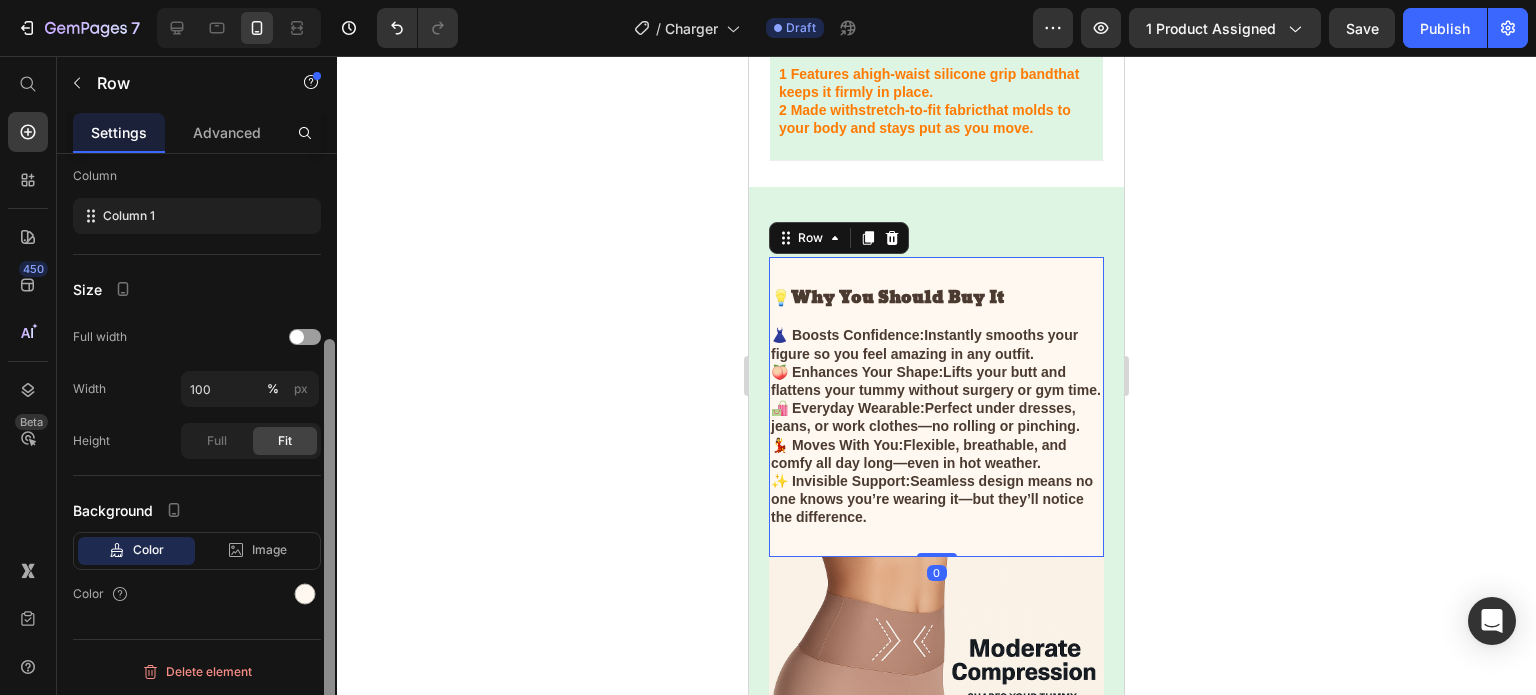 drag, startPoint x: 327, startPoint y: 531, endPoint x: 329, endPoint y: 733, distance: 202.0099 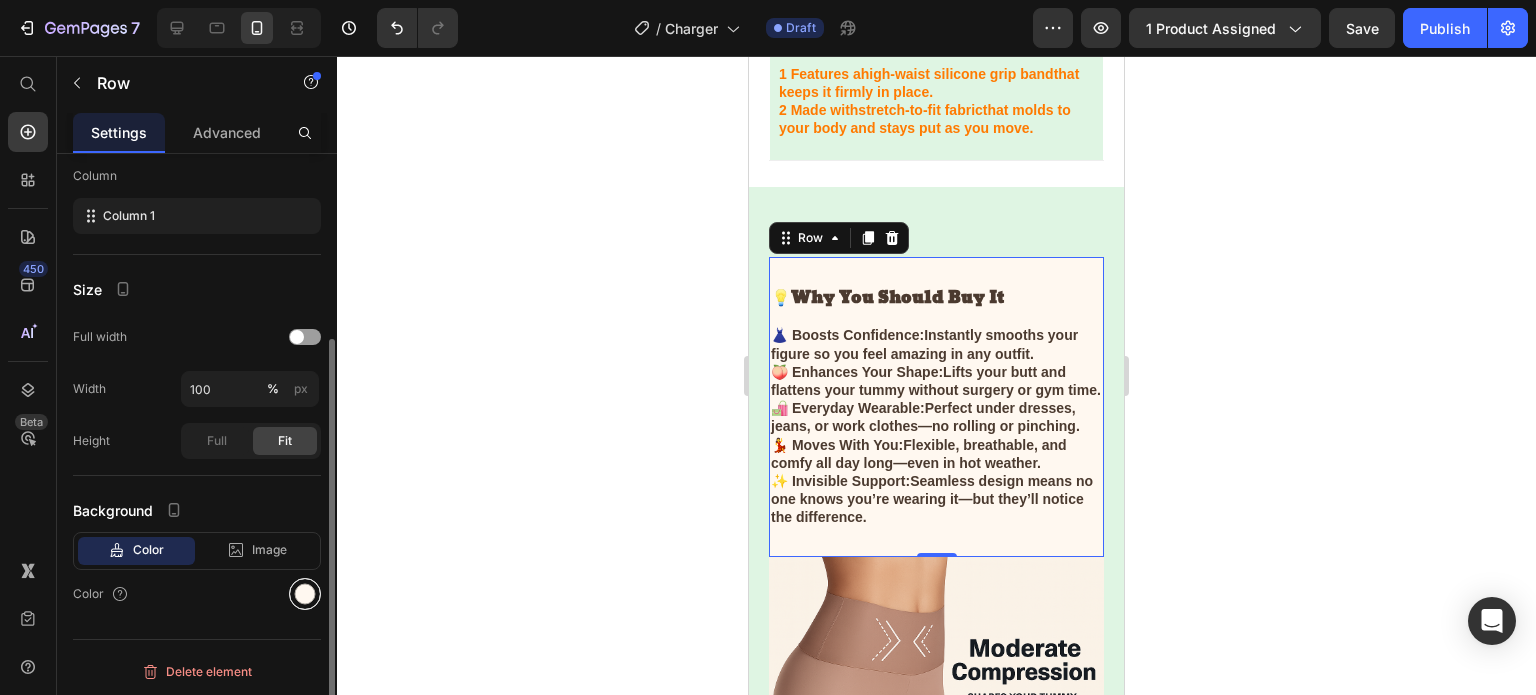 click at bounding box center (305, 594) 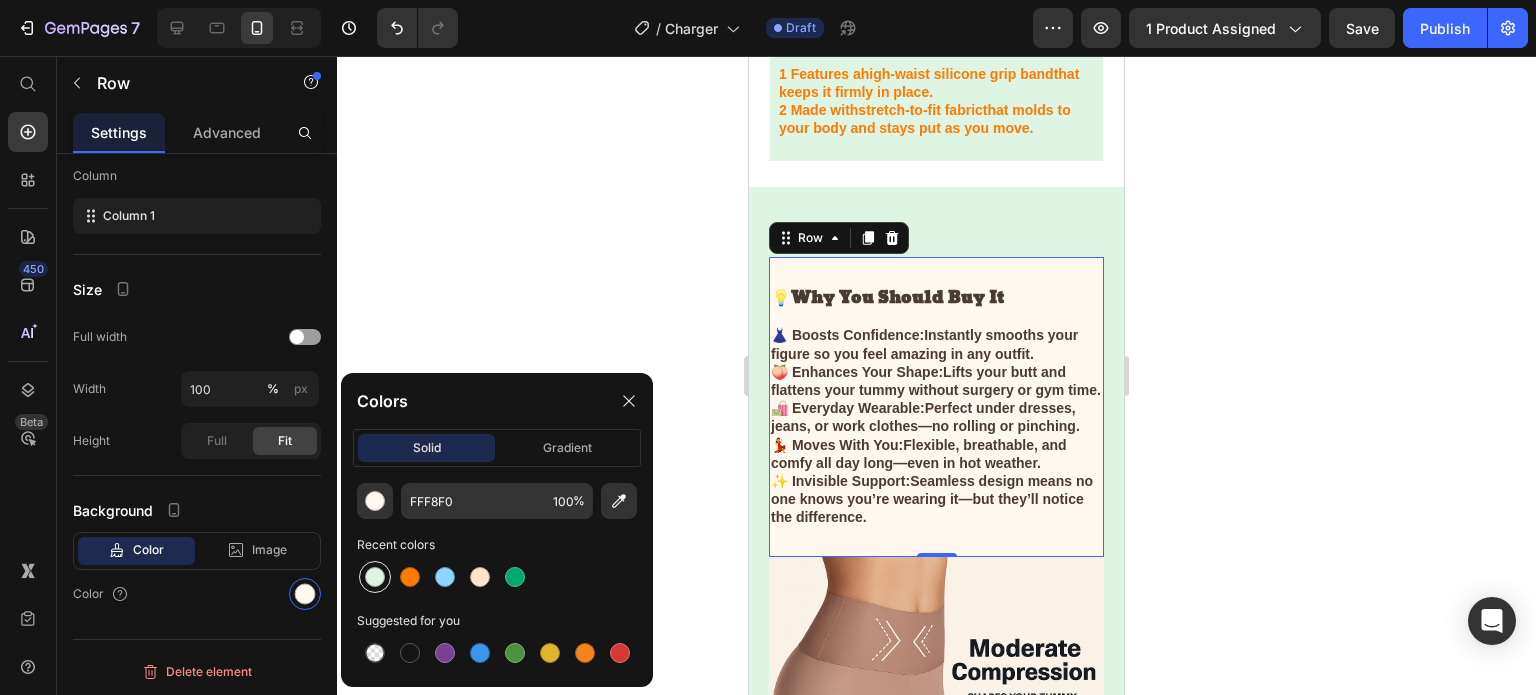 click at bounding box center (375, 577) 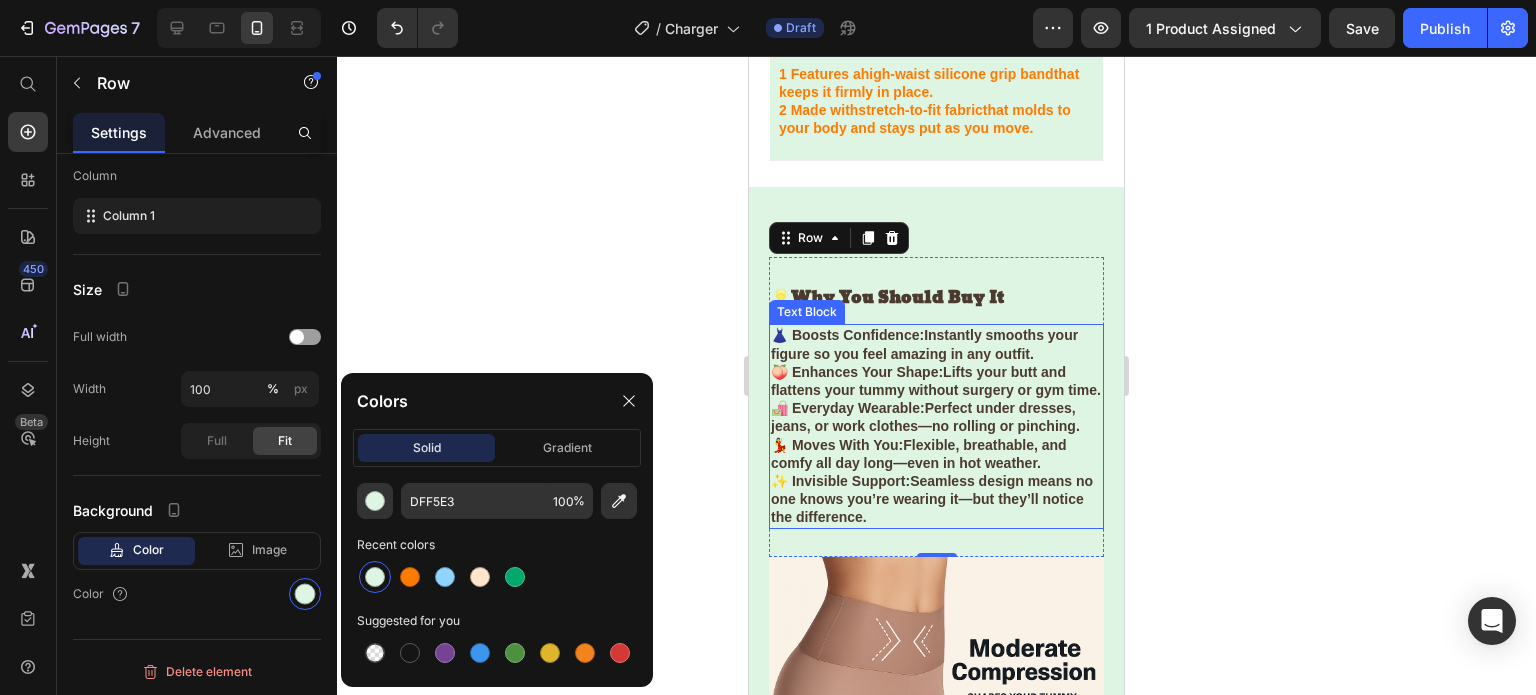 click on "Why You Should Buy It" at bounding box center [897, 297] 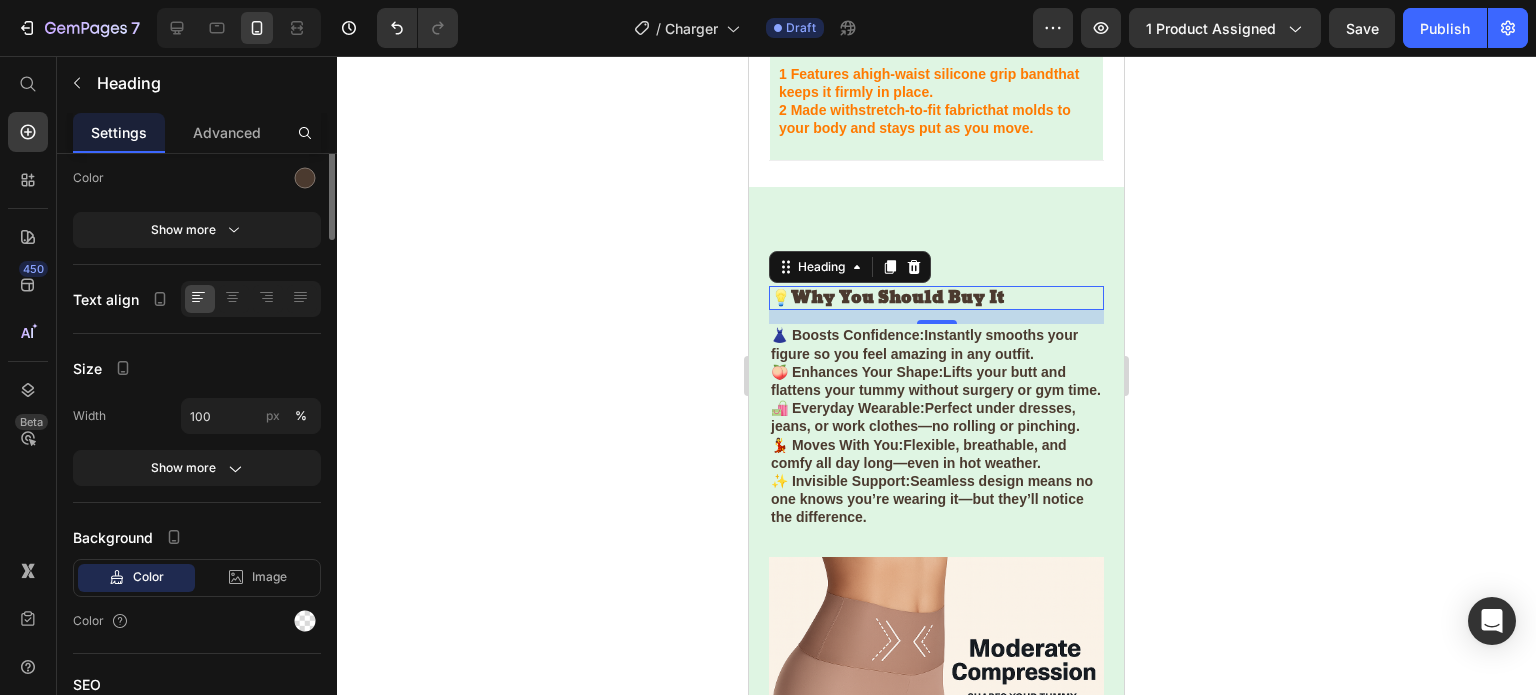 scroll, scrollTop: 0, scrollLeft: 0, axis: both 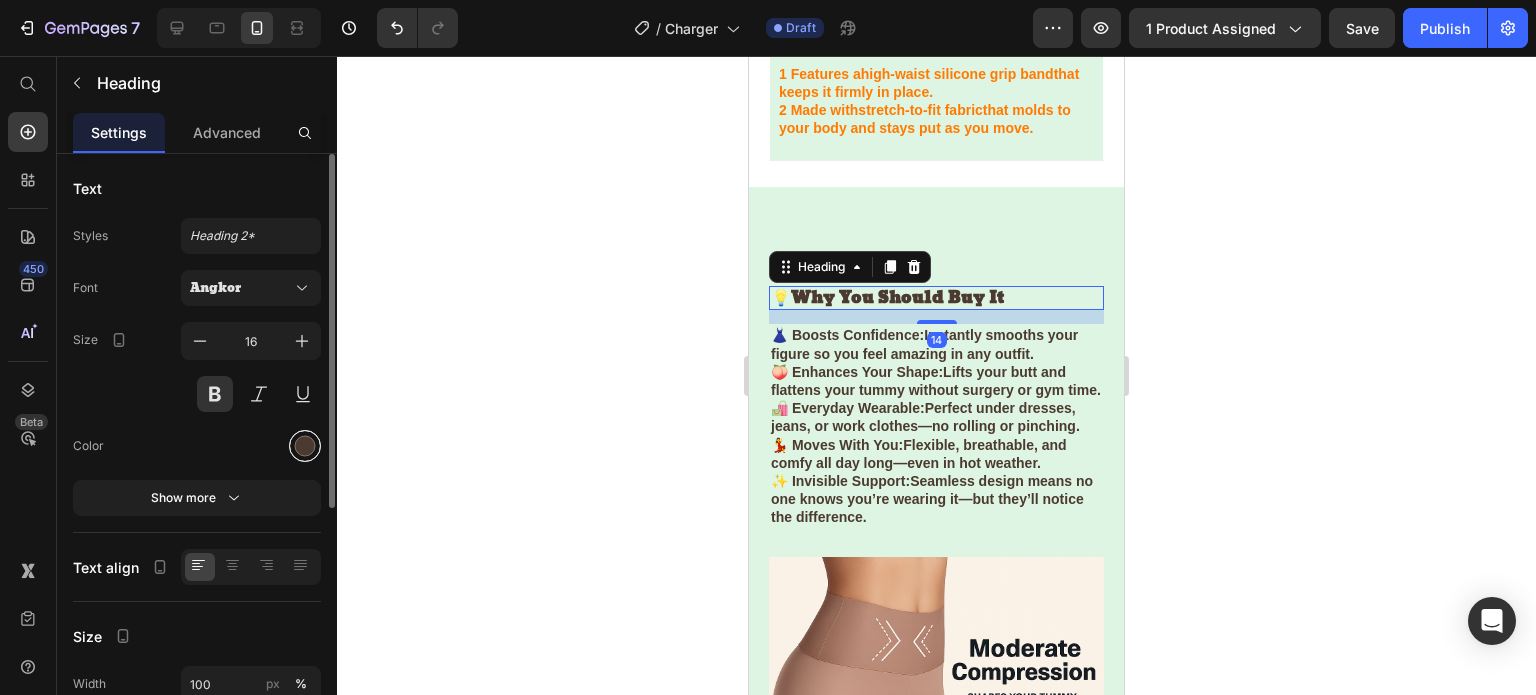 click at bounding box center (305, 446) 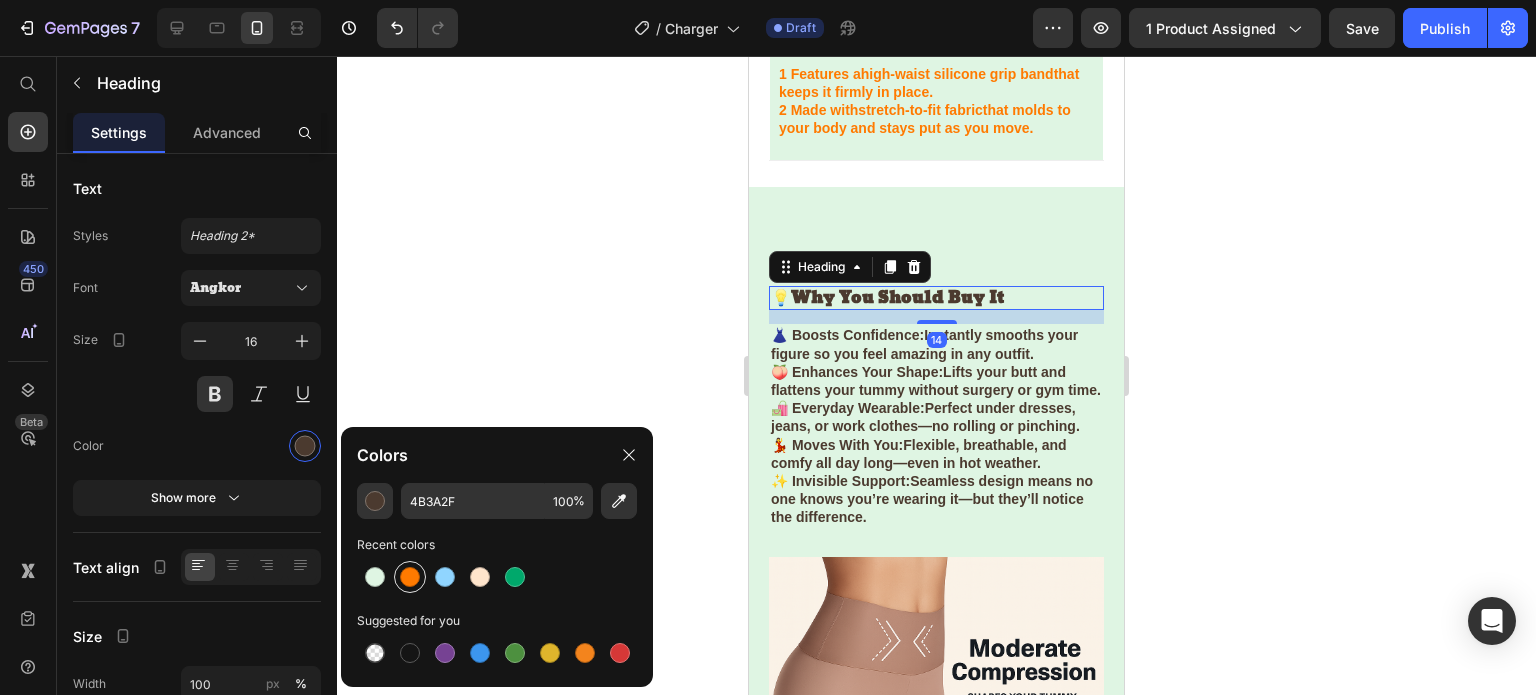 click at bounding box center (410, 577) 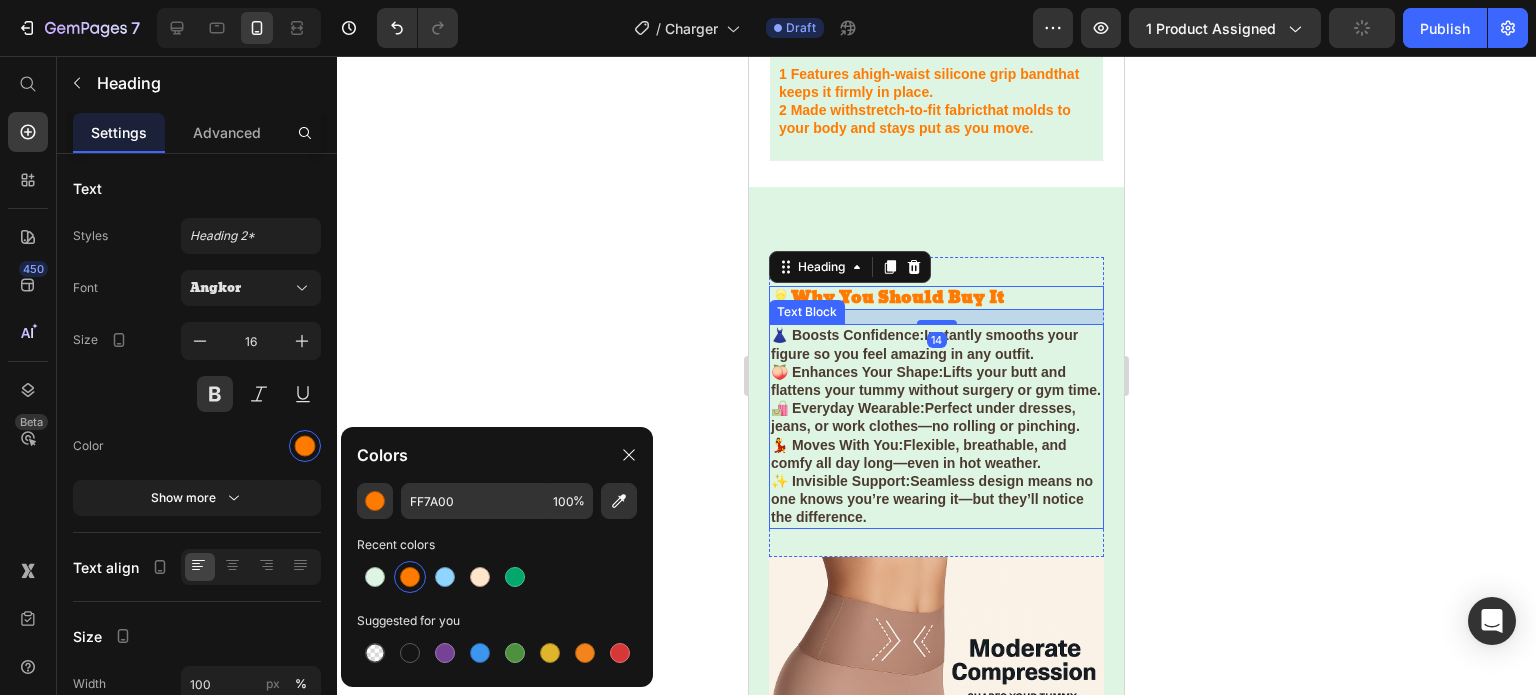 click on "🍑 Enhances Your Shape:  Lifts your butt and flattens your tummy without surgery or gym time." at bounding box center [936, 381] 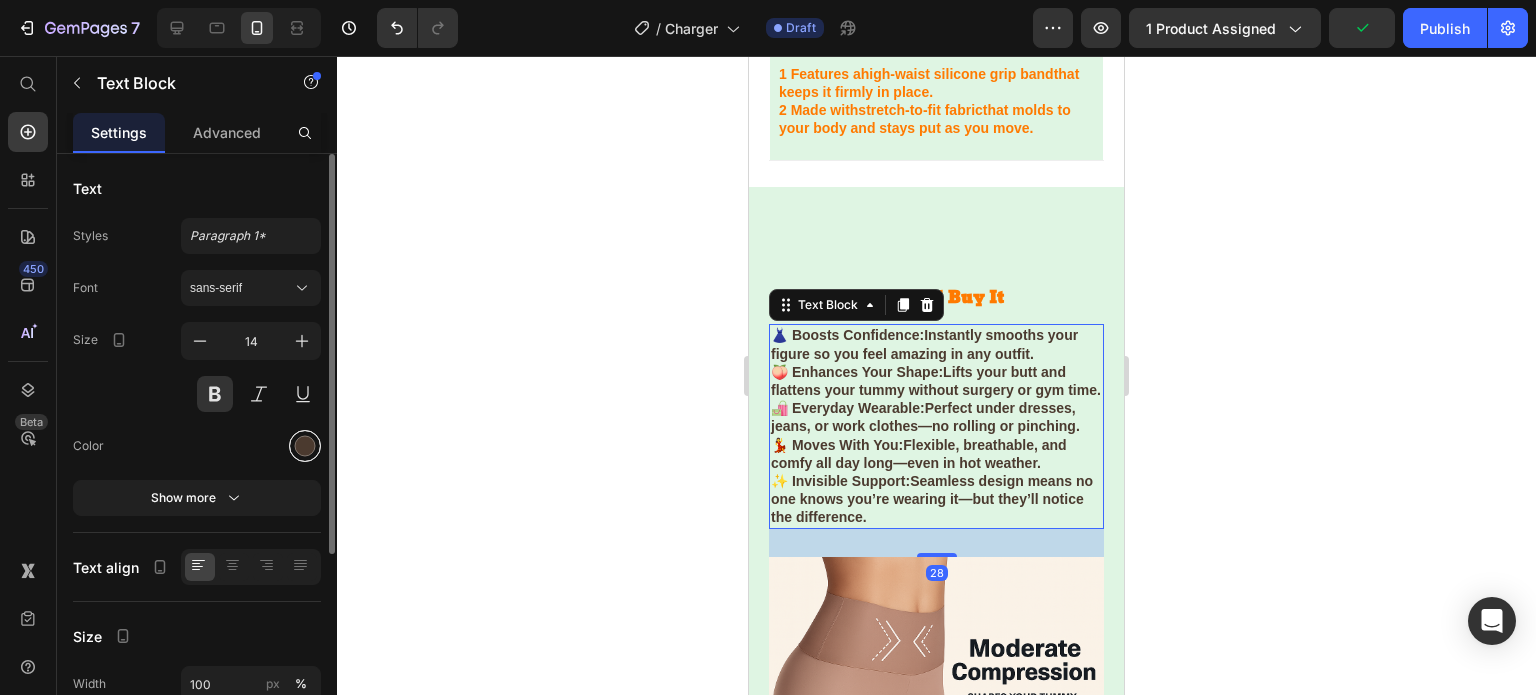 click at bounding box center (305, 446) 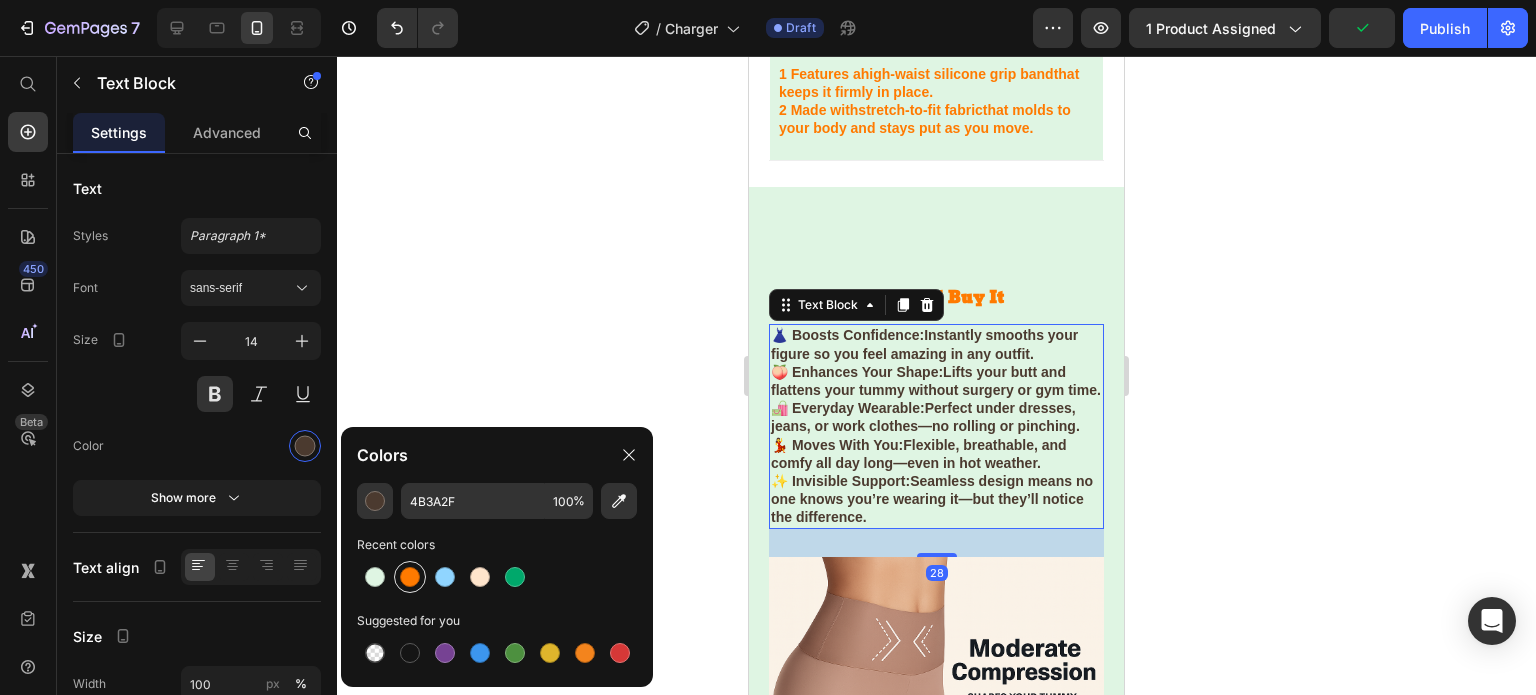 click at bounding box center [410, 577] 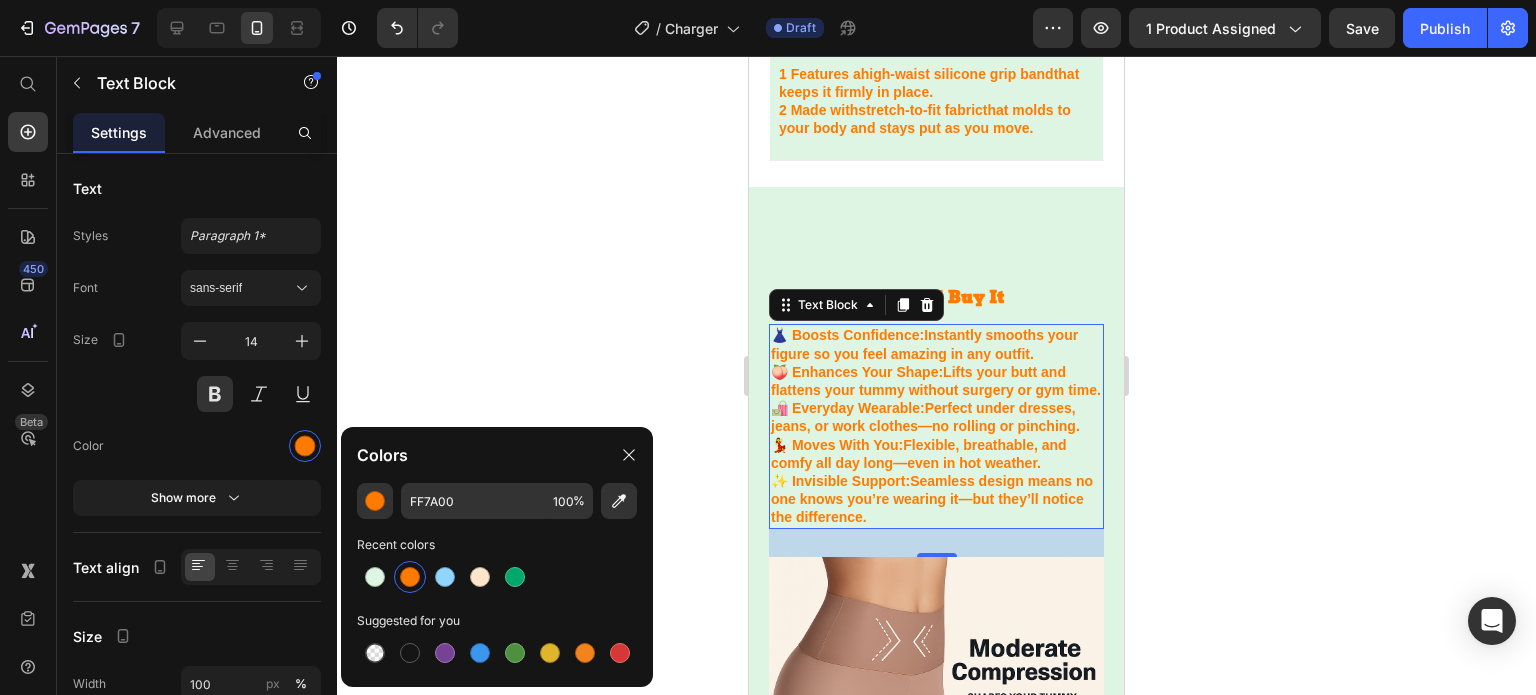 click 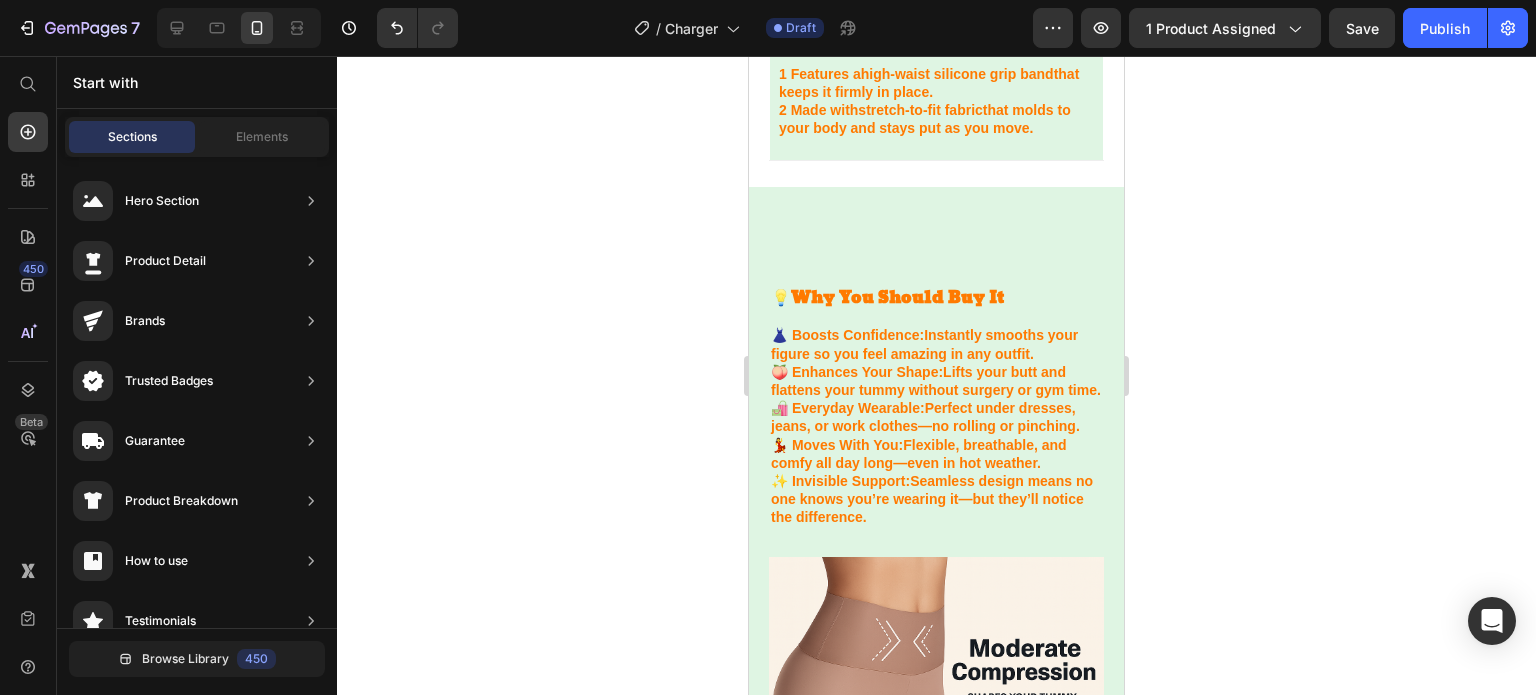 drag, startPoint x: 1116, startPoint y: 298, endPoint x: 1885, endPoint y: 487, distance: 791.8851 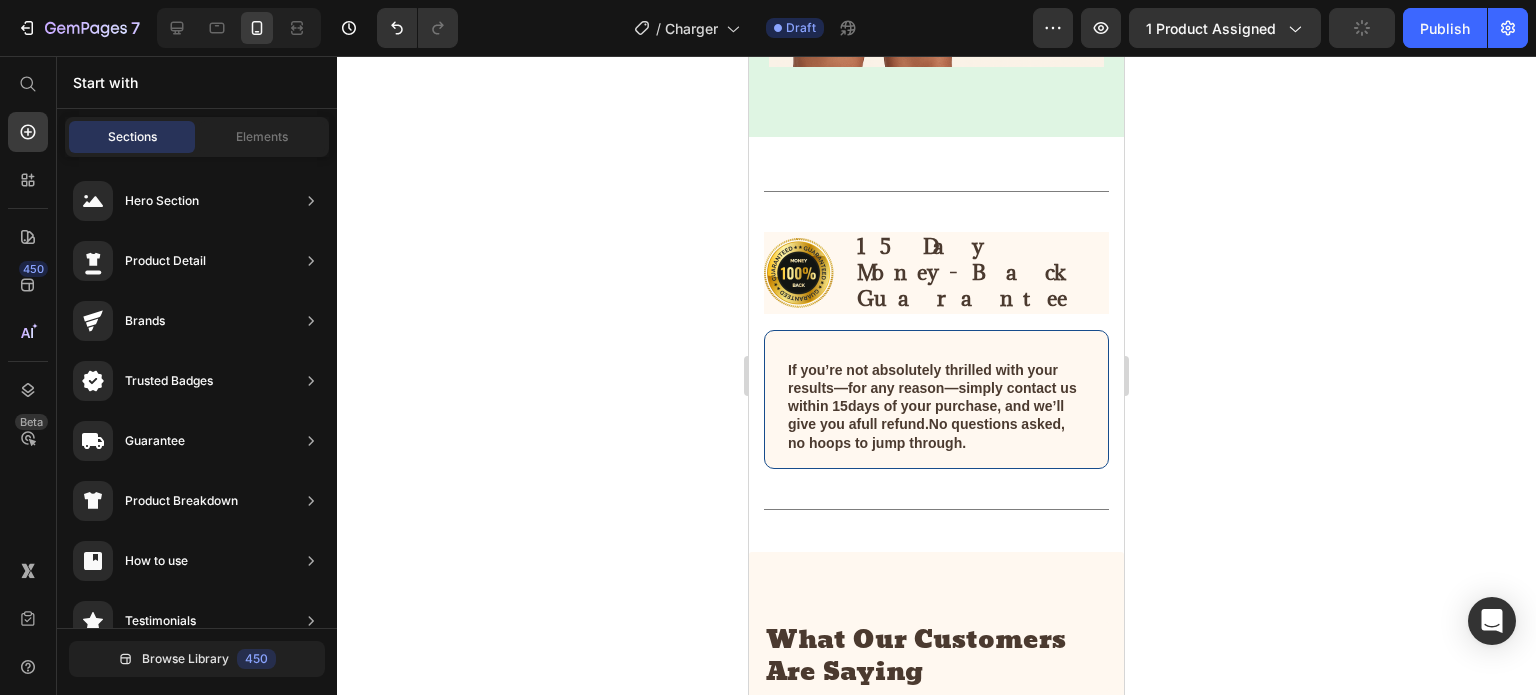 scroll, scrollTop: 2467, scrollLeft: 0, axis: vertical 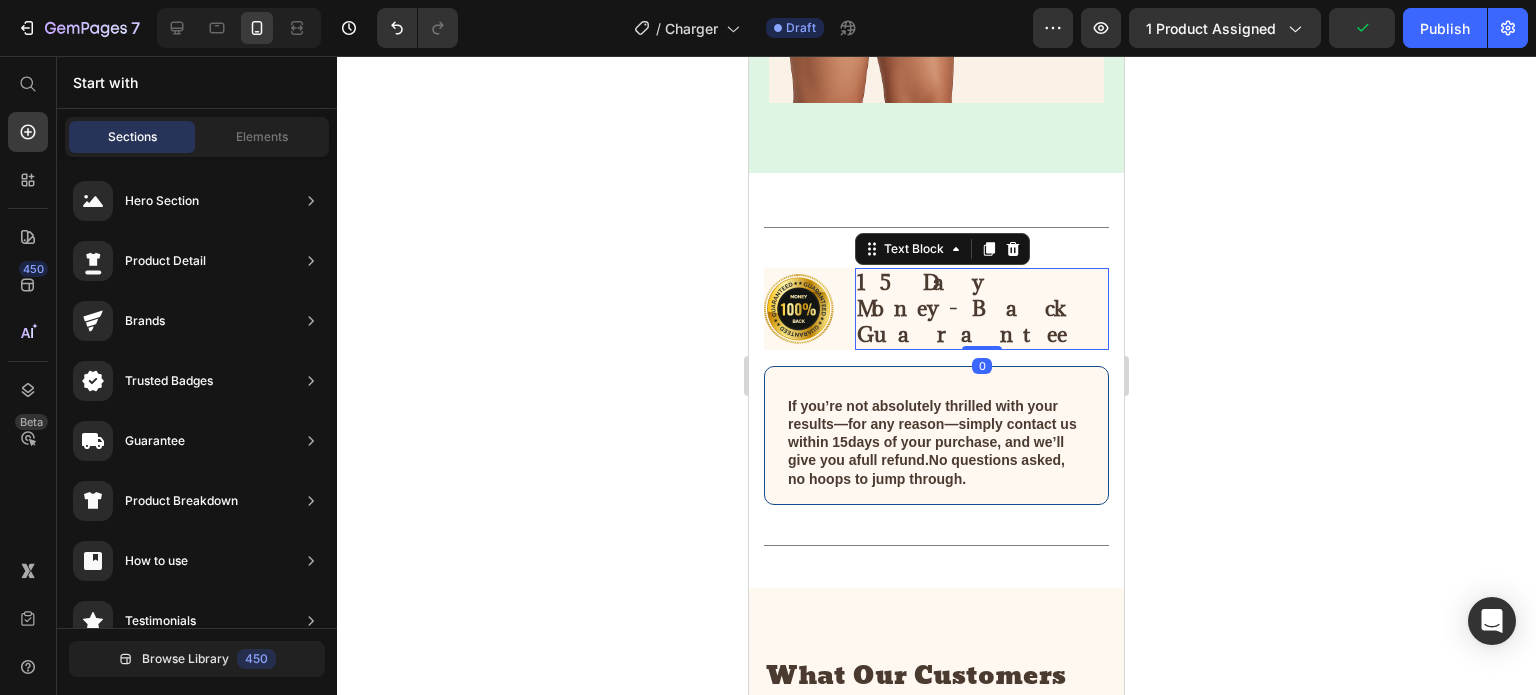click on "15 Day Money-Back Guarantee" at bounding box center (982, 309) 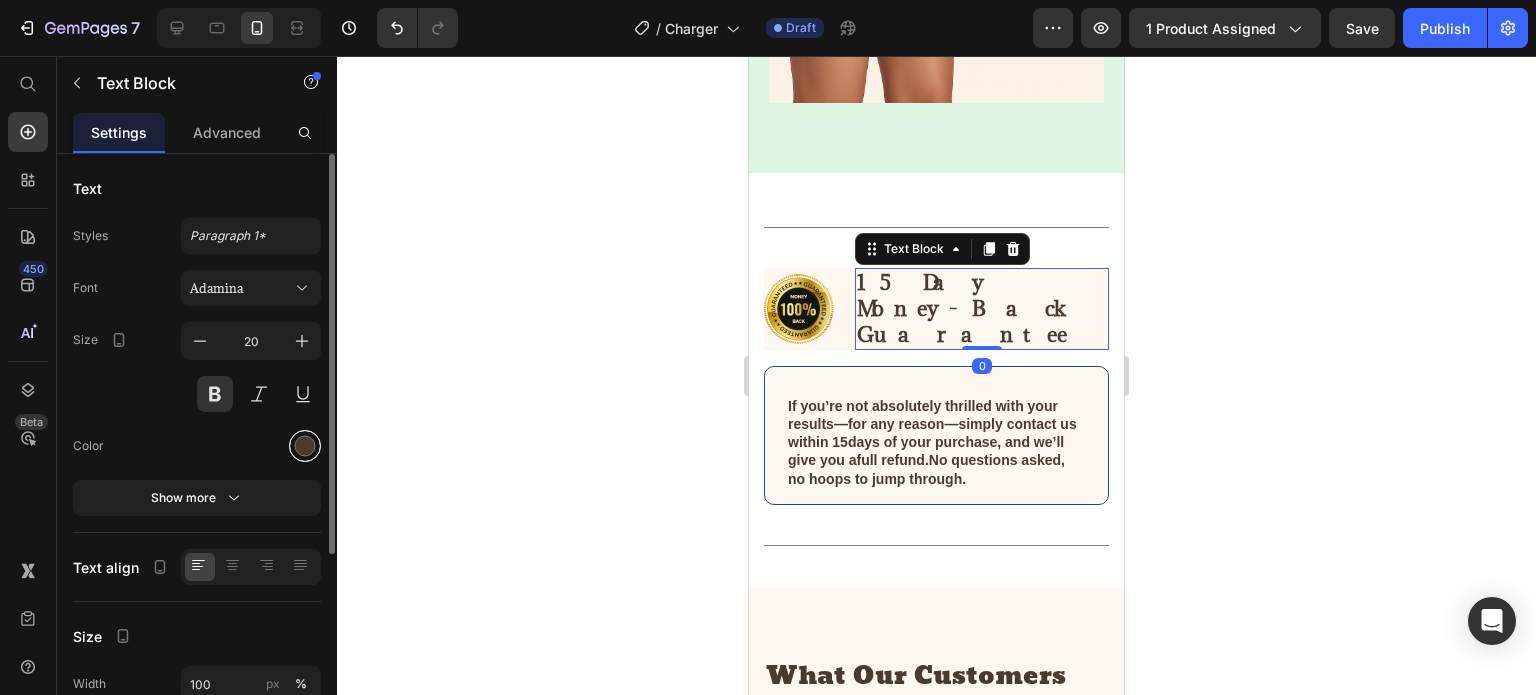 click at bounding box center [305, 446] 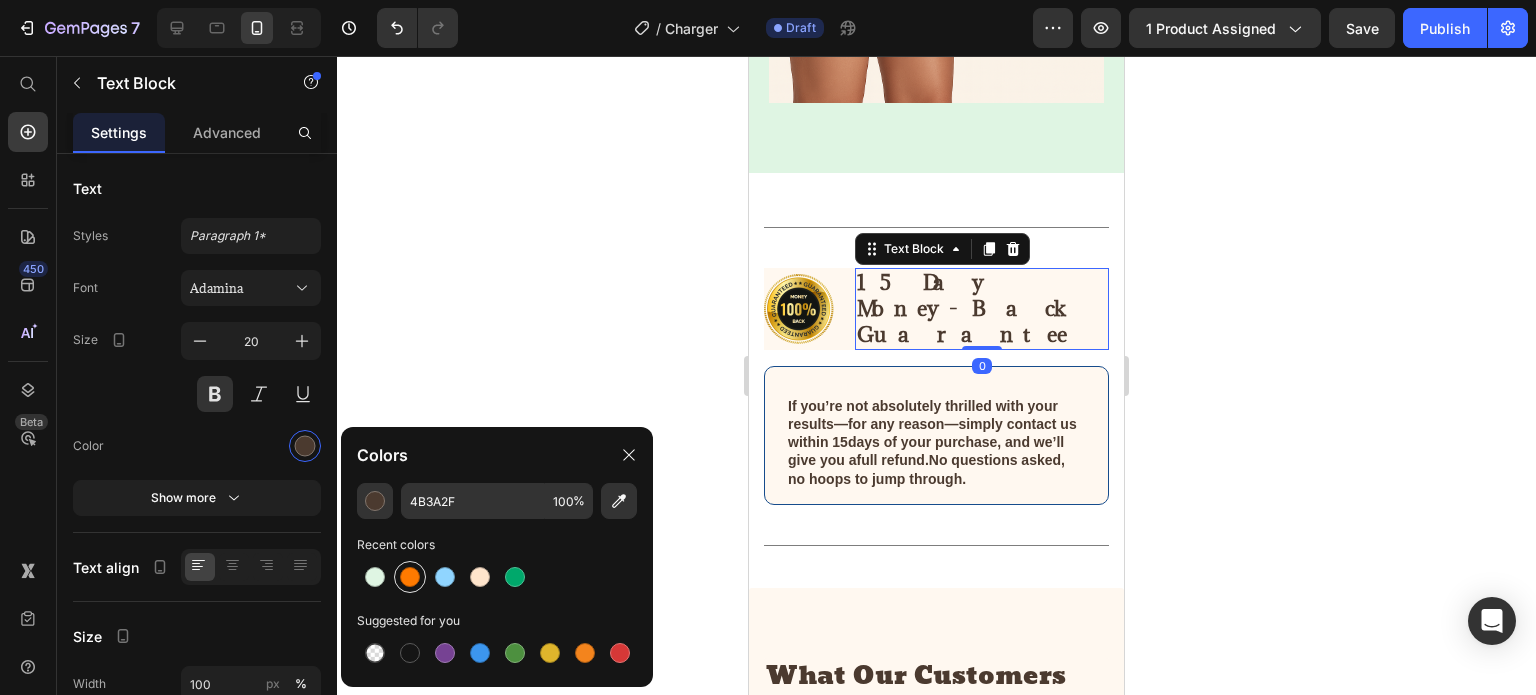 click at bounding box center [410, 577] 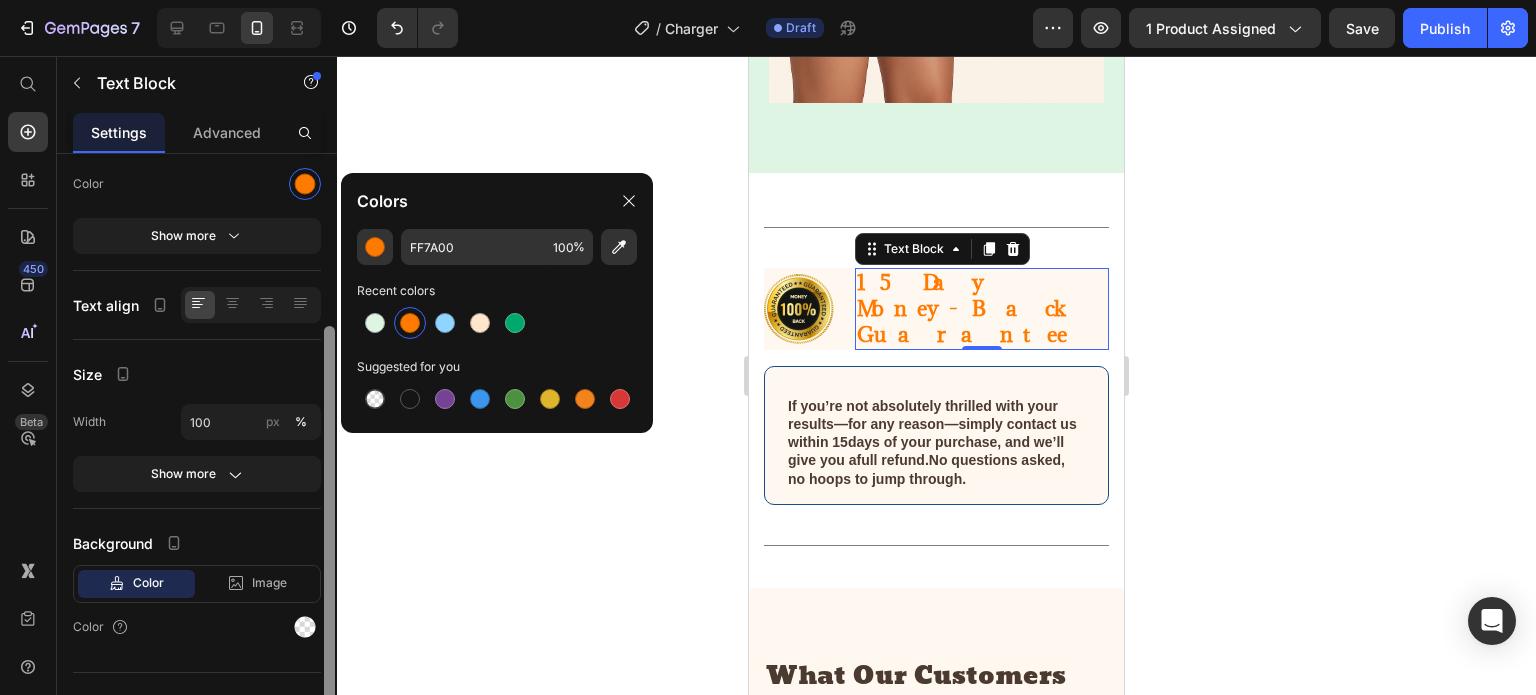 drag, startPoint x: 327, startPoint y: 431, endPoint x: 343, endPoint y: 611, distance: 180.70972 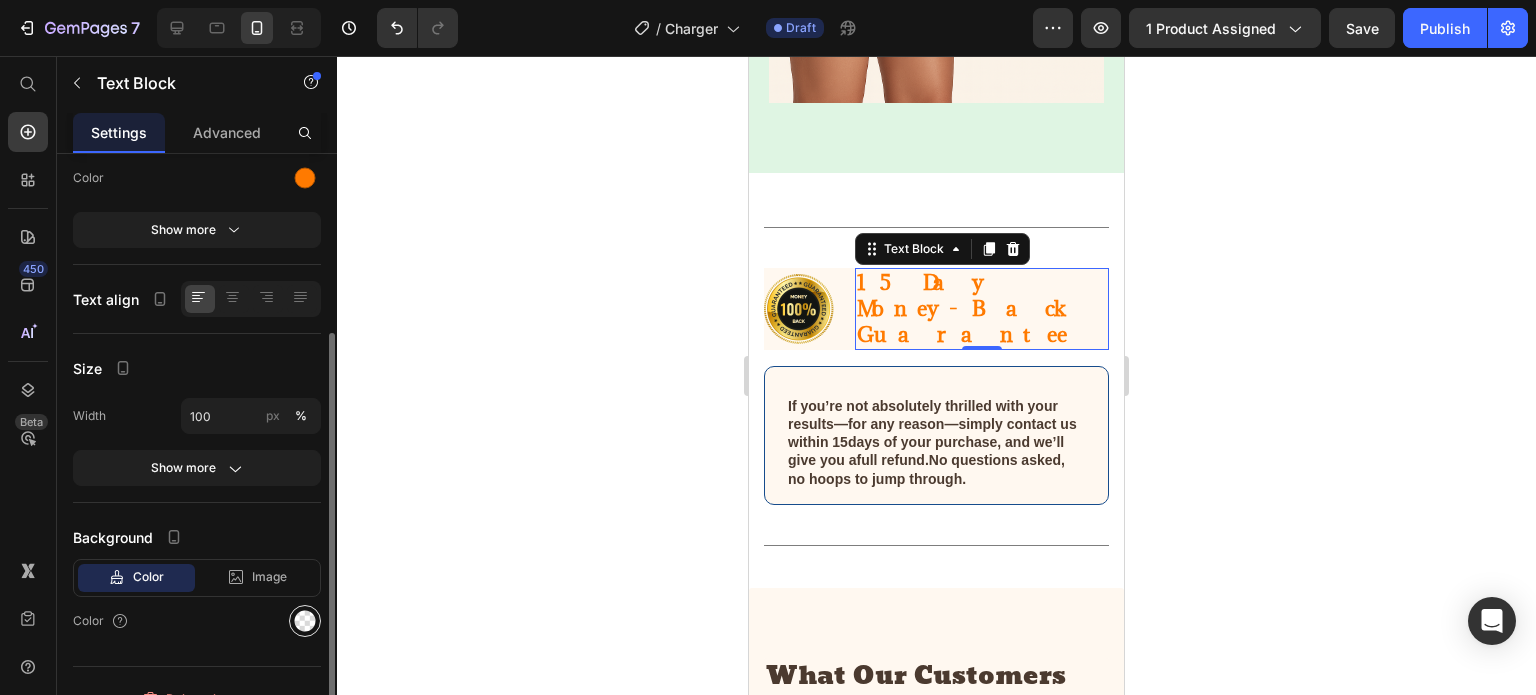 click at bounding box center [305, 621] 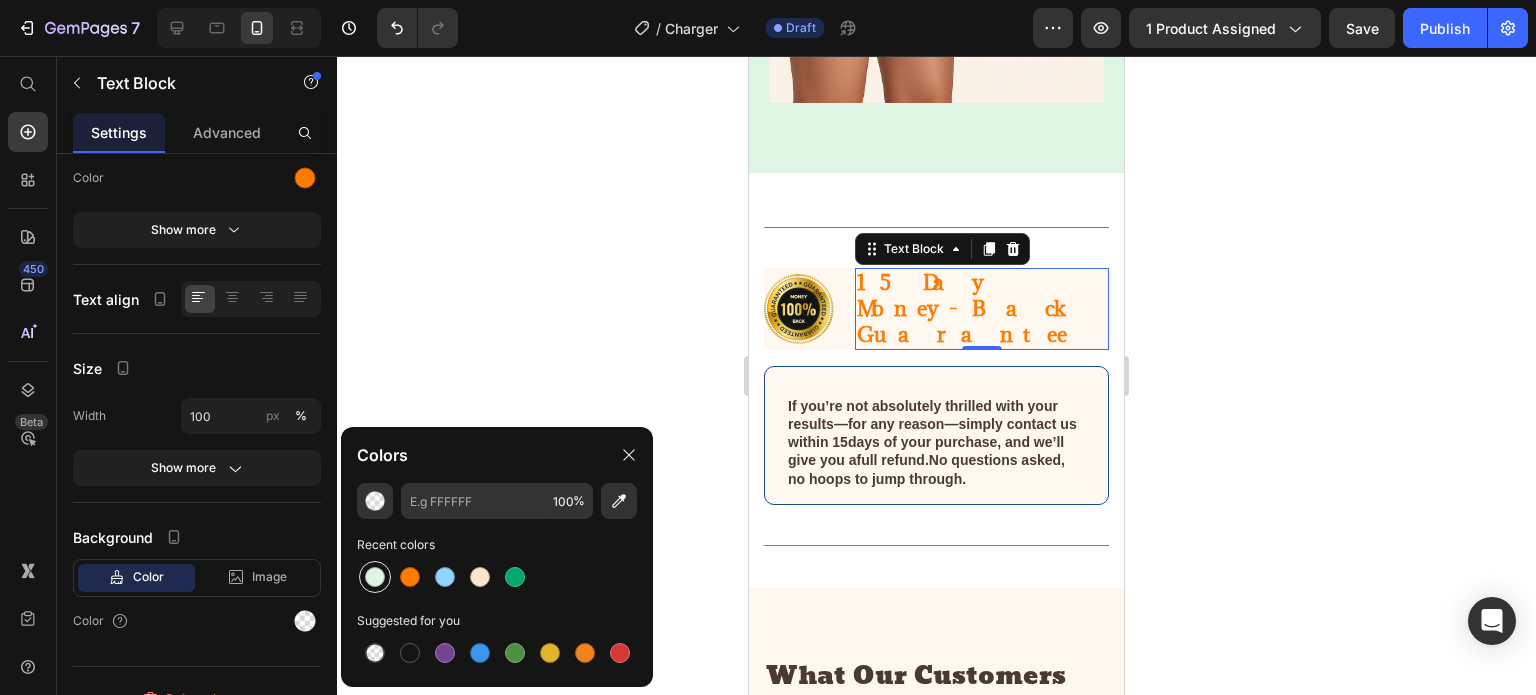 click at bounding box center (375, 577) 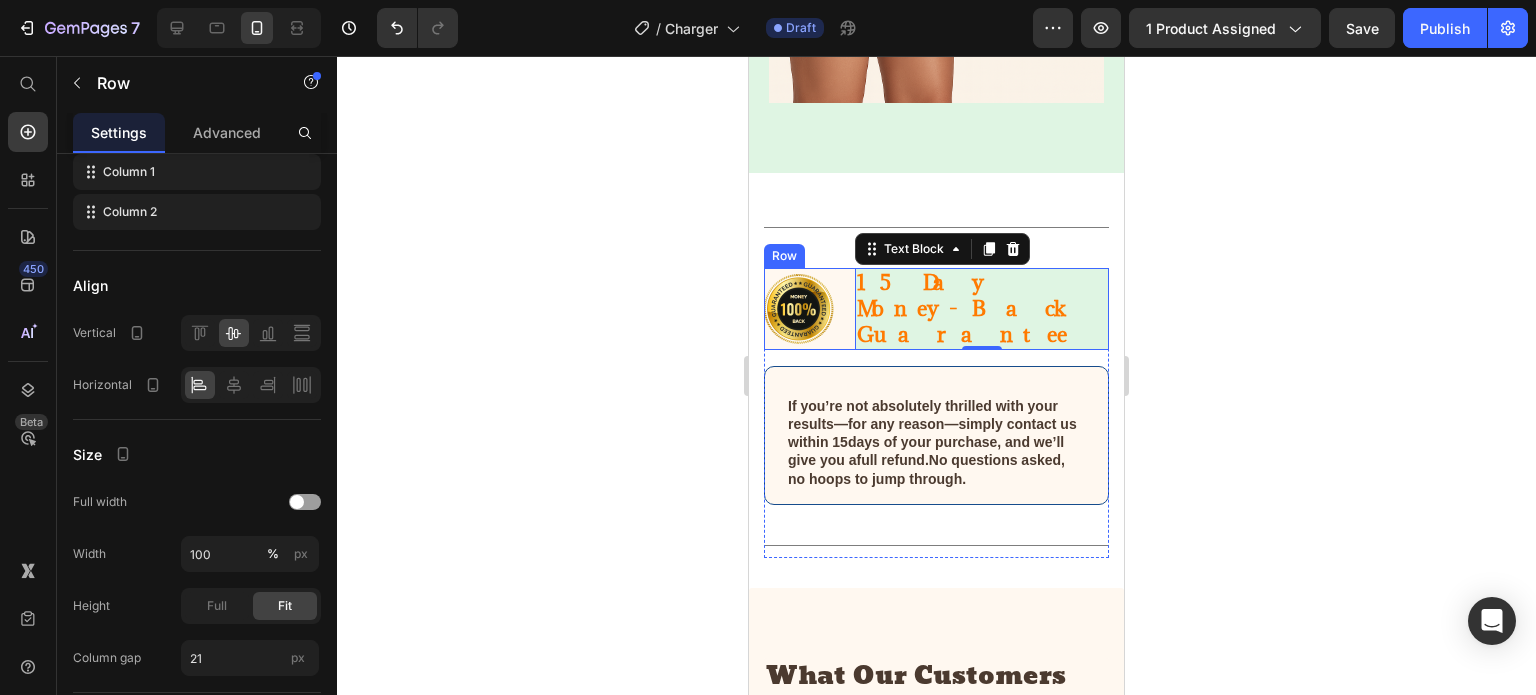 click on "Image  15 Day Money-Back Guarantee Text Block   0 Row" at bounding box center (936, 309) 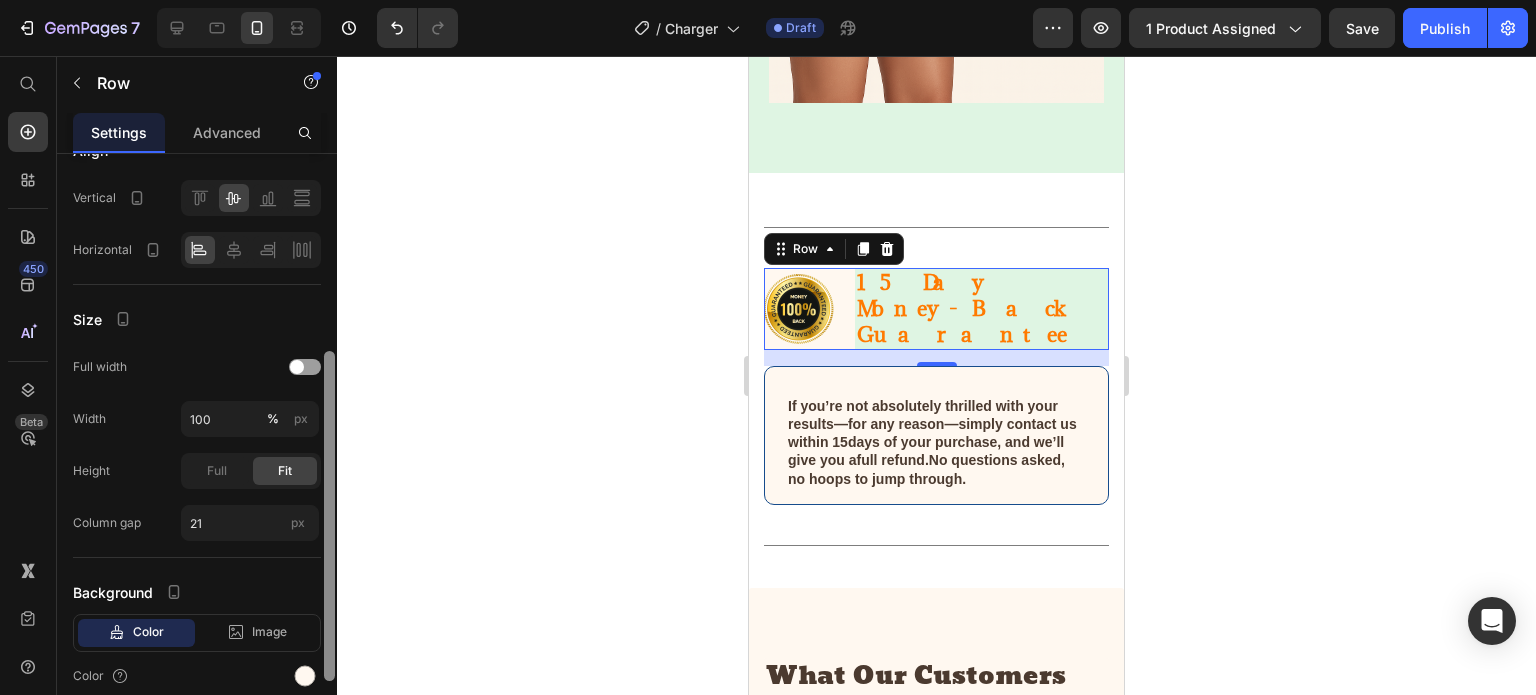 scroll, scrollTop: 450, scrollLeft: 0, axis: vertical 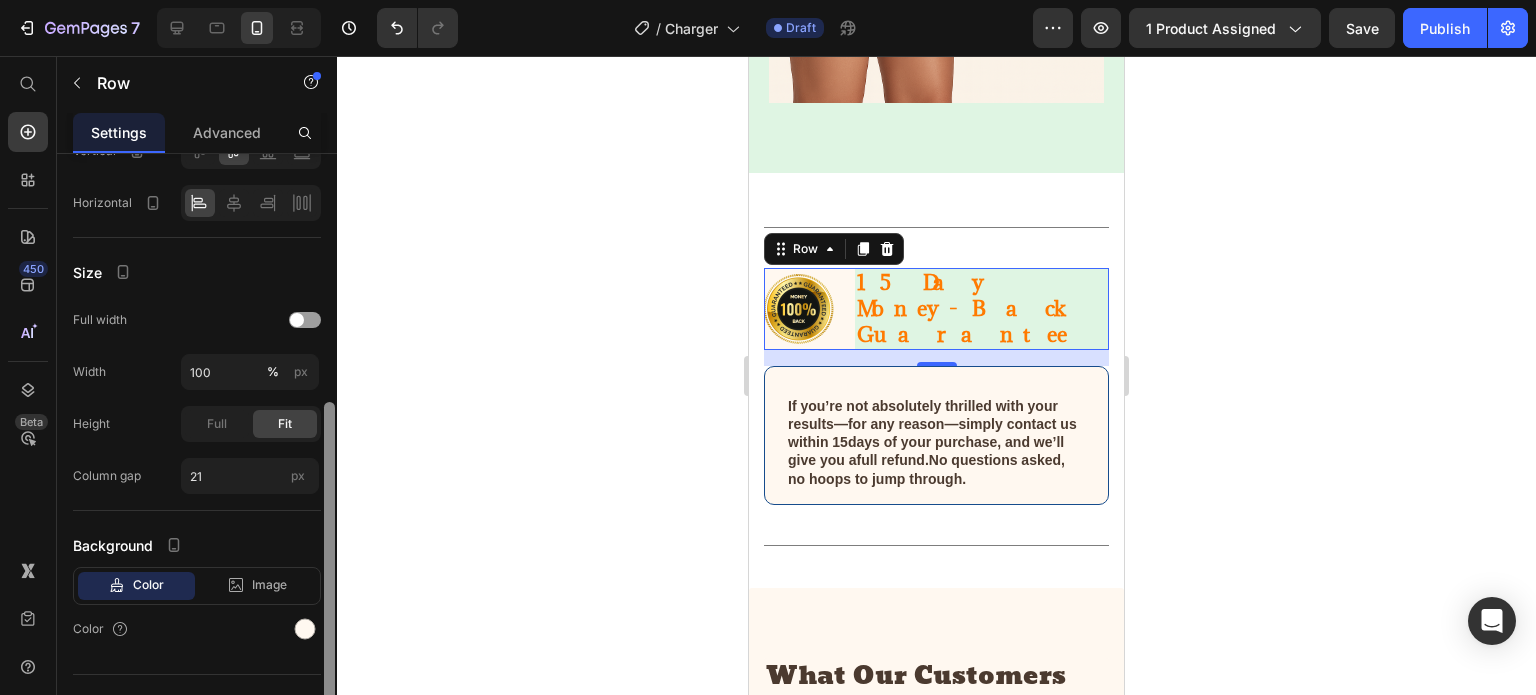 drag, startPoint x: 328, startPoint y: 458, endPoint x: 322, endPoint y: 707, distance: 249.07228 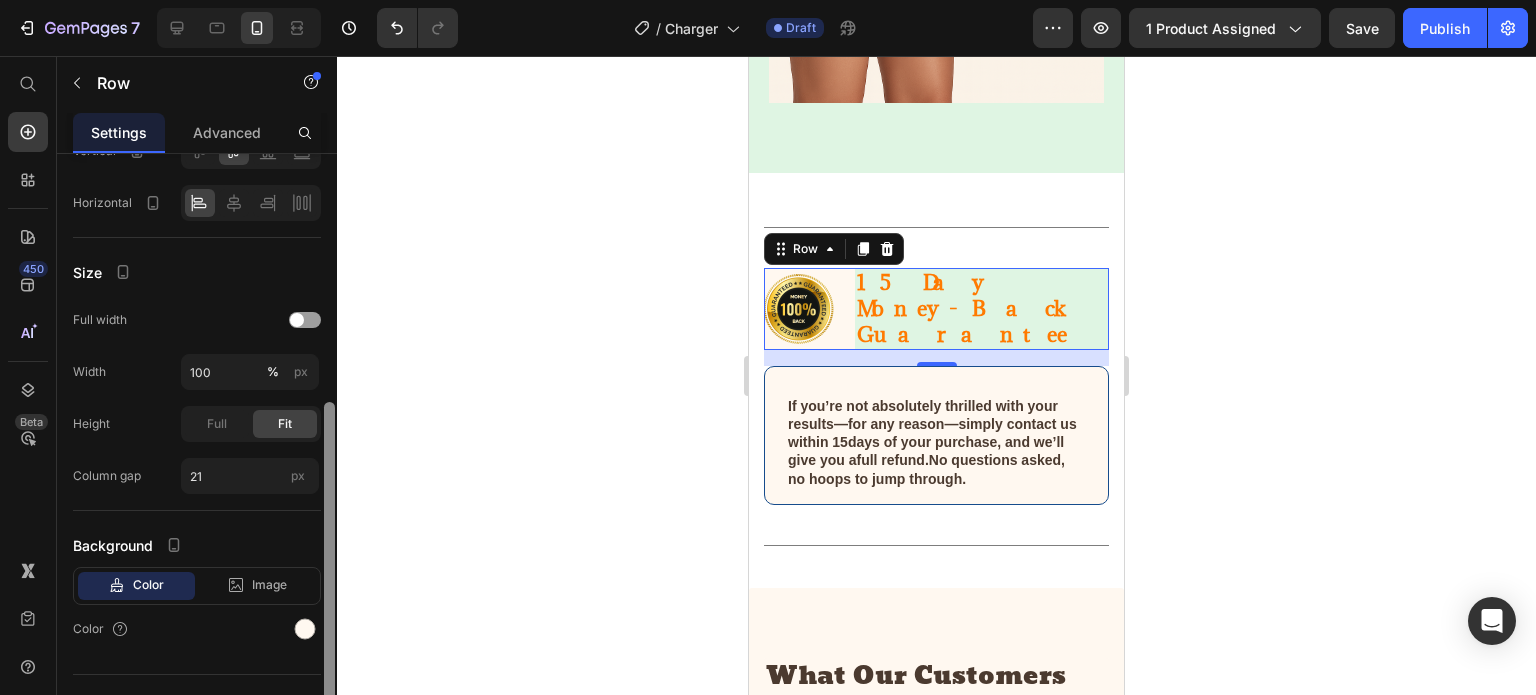 click on "7  Version history  /  Charger Draft Preview 1 product assigned  Save   Publish  450 Beta Start with Sections Elements Hero Section Product Detail Brands Trusted Badges Guarantee Product Breakdown How to use Testimonials Compare Bundle FAQs Social Proof Brand Story Product List Collection Blog List Contact Sticky Add to Cart Custom Footer Browse Library 450 Layout
Row
Row
Row
Row Text
Heading
Text Block Button
Button
Button
Sticky Back to top Media
Image" at bounding box center (768, 0) 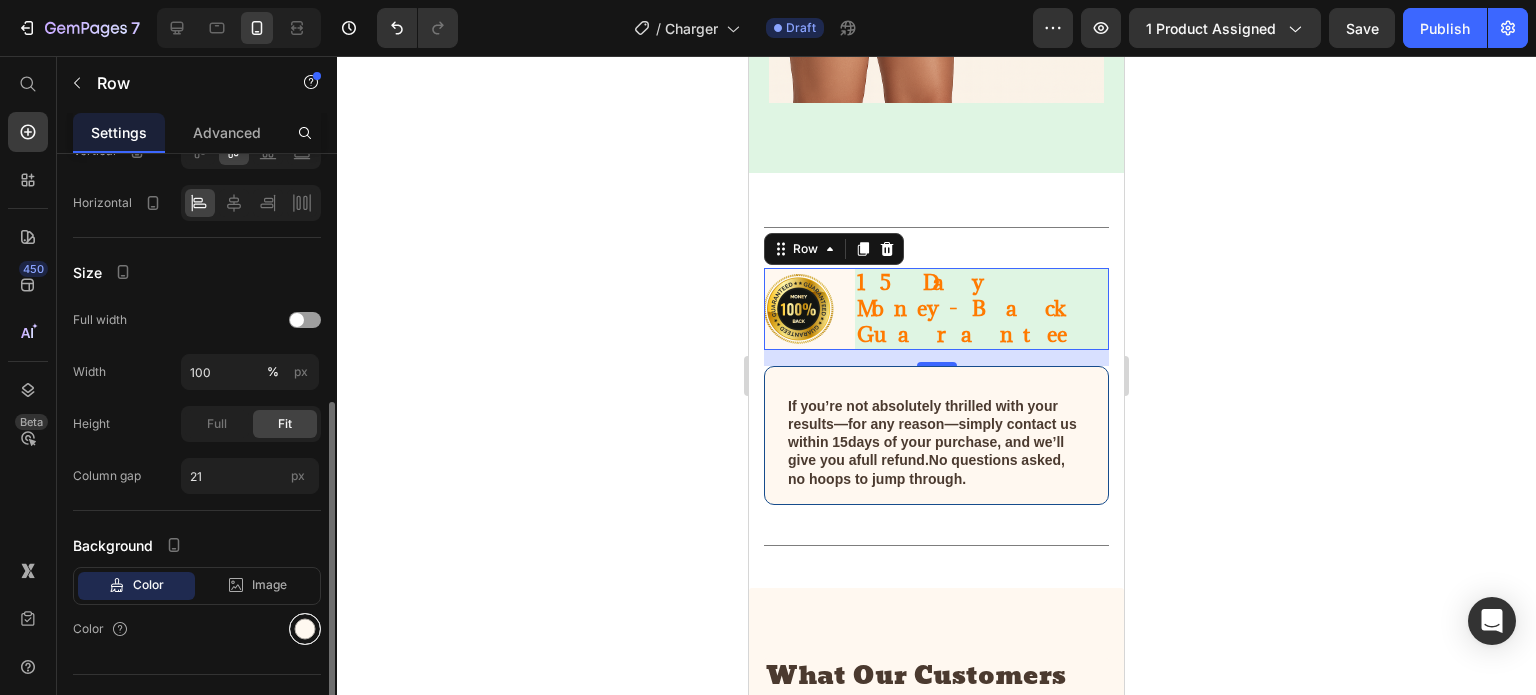 click at bounding box center [305, 629] 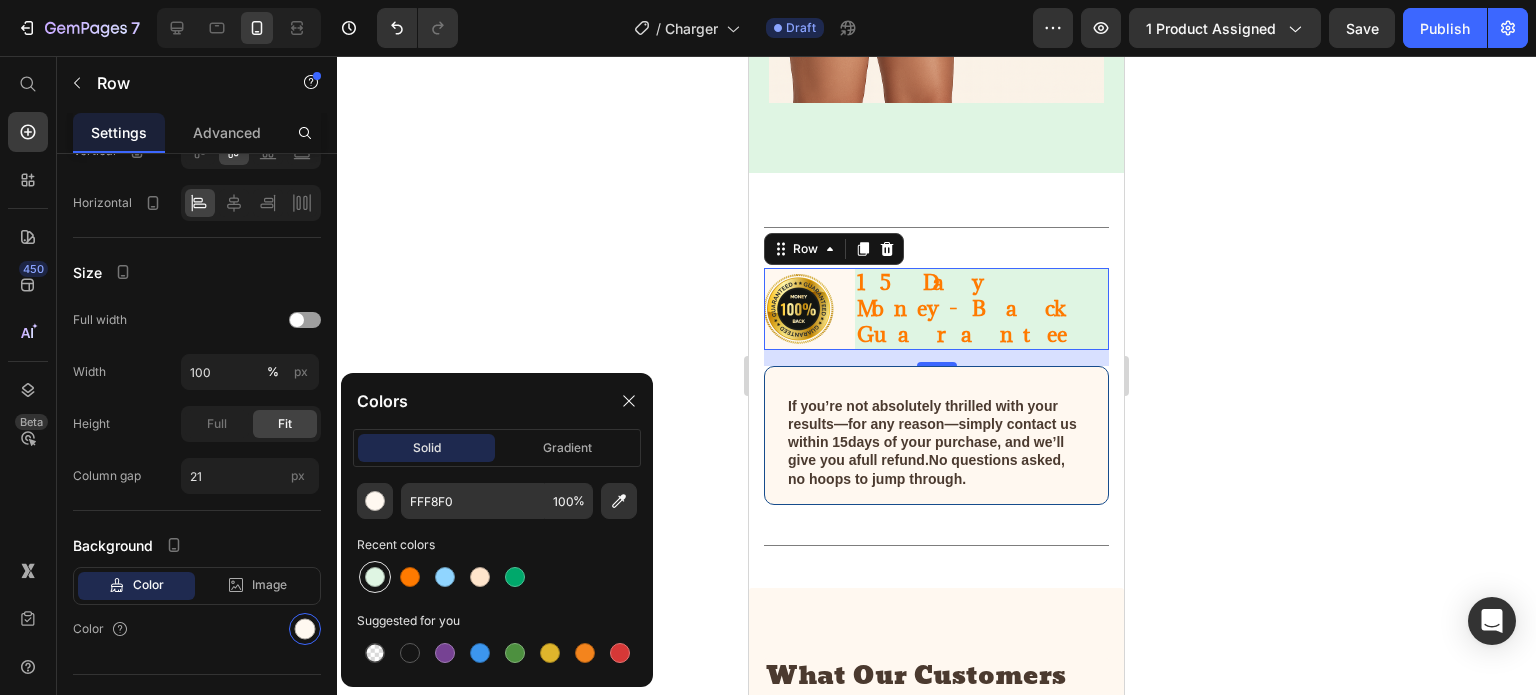 click at bounding box center (375, 577) 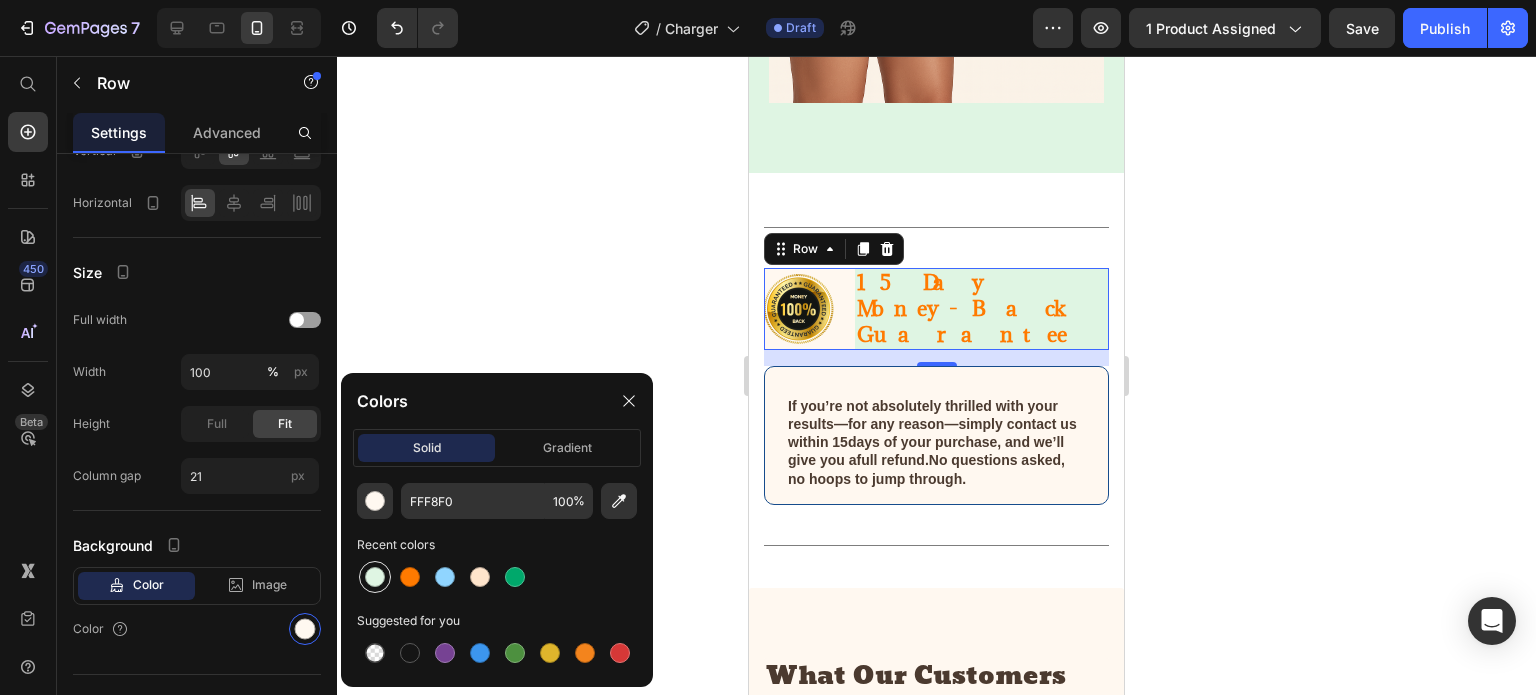 type on "DFF5E3" 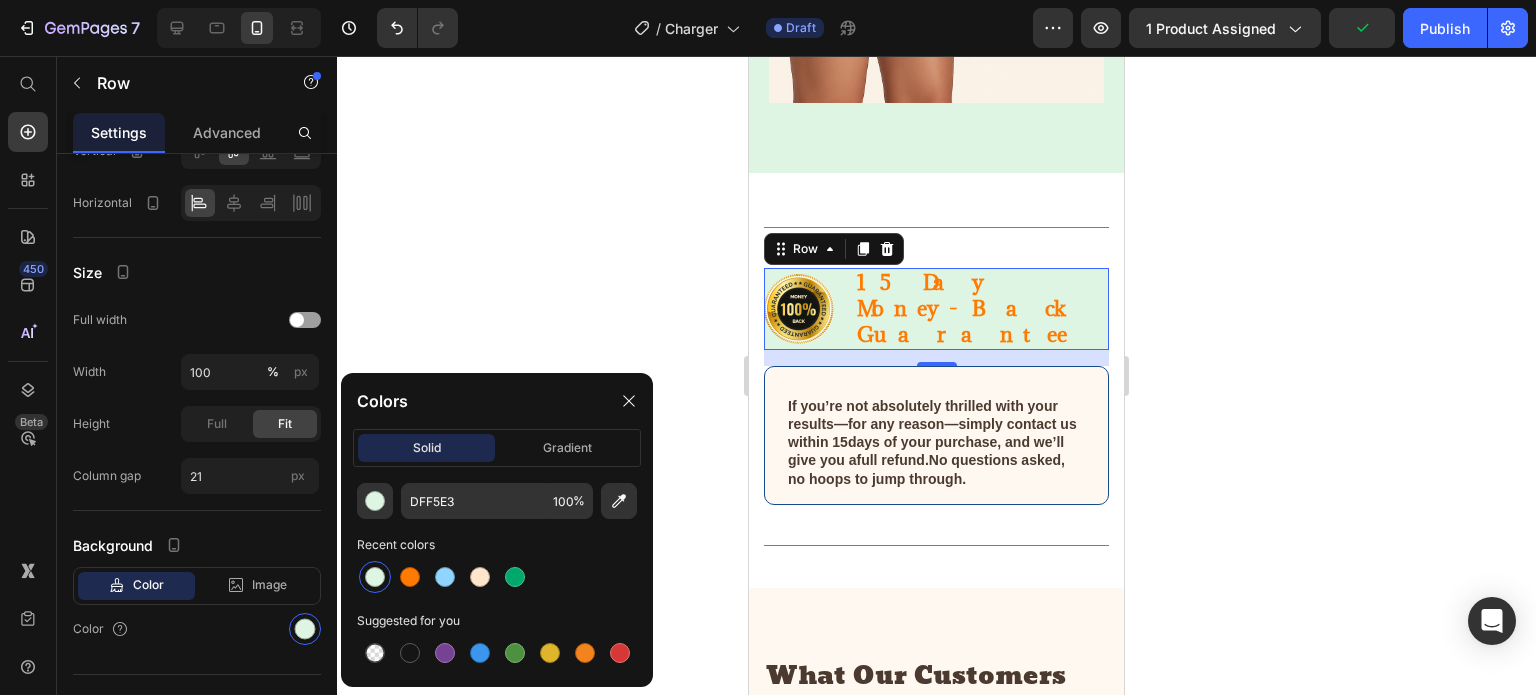 click 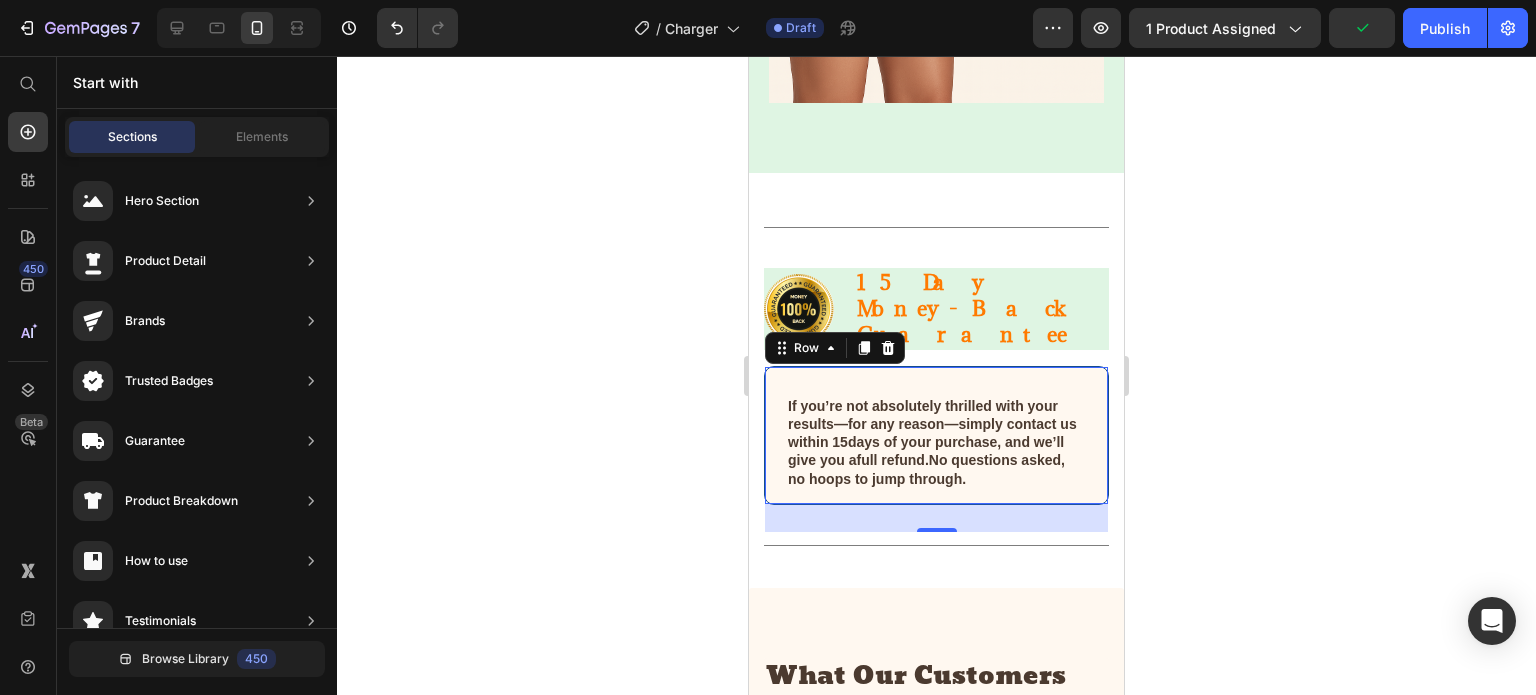 scroll, scrollTop: 268, scrollLeft: 0, axis: vertical 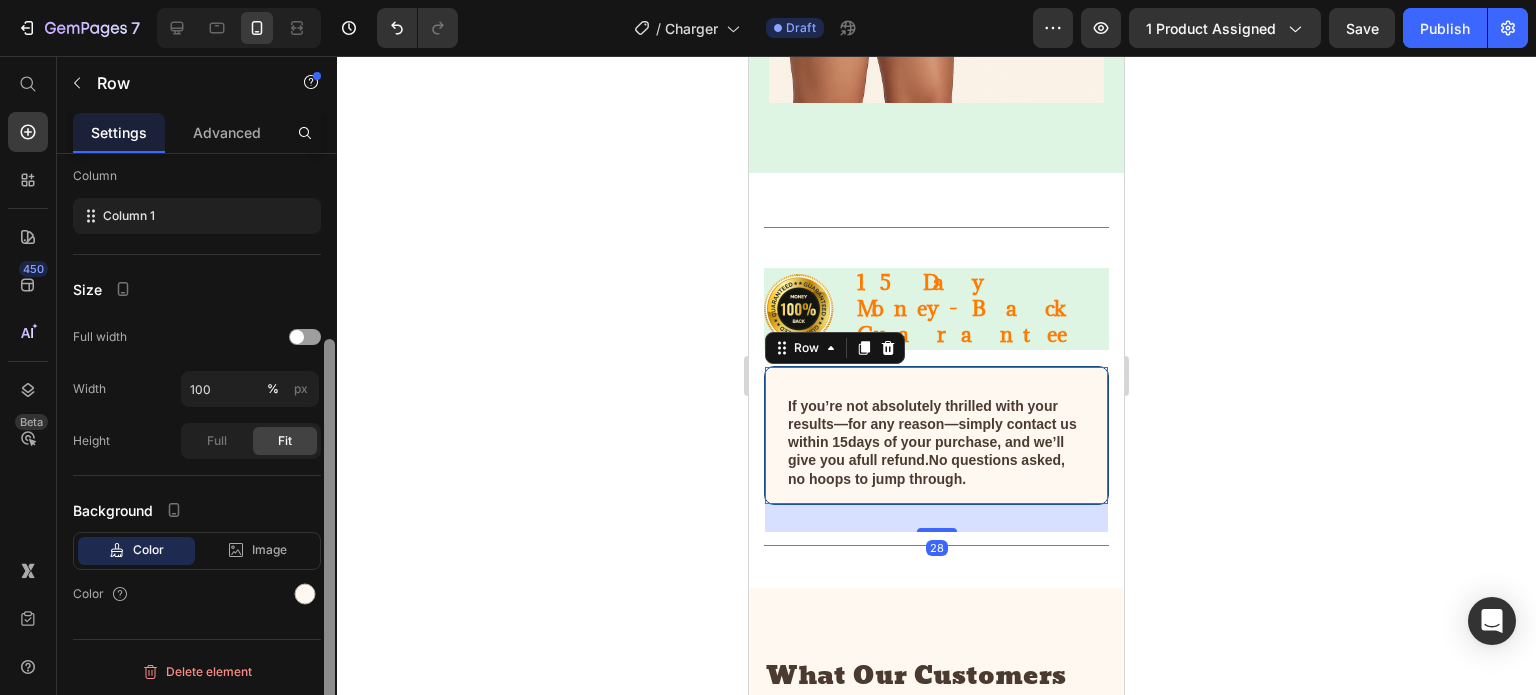 drag, startPoint x: 329, startPoint y: 387, endPoint x: 338, endPoint y: 575, distance: 188.2153 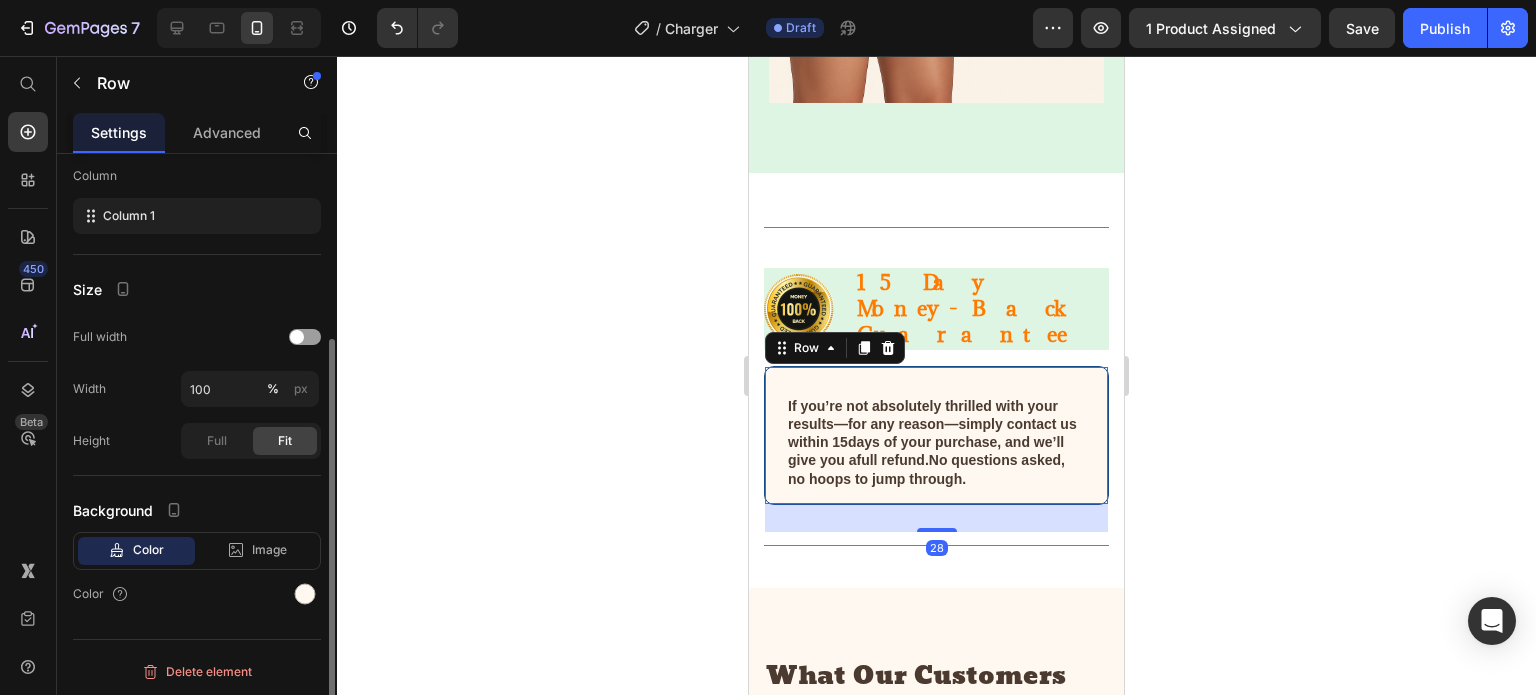 click on "Background Color Image Video  Color" 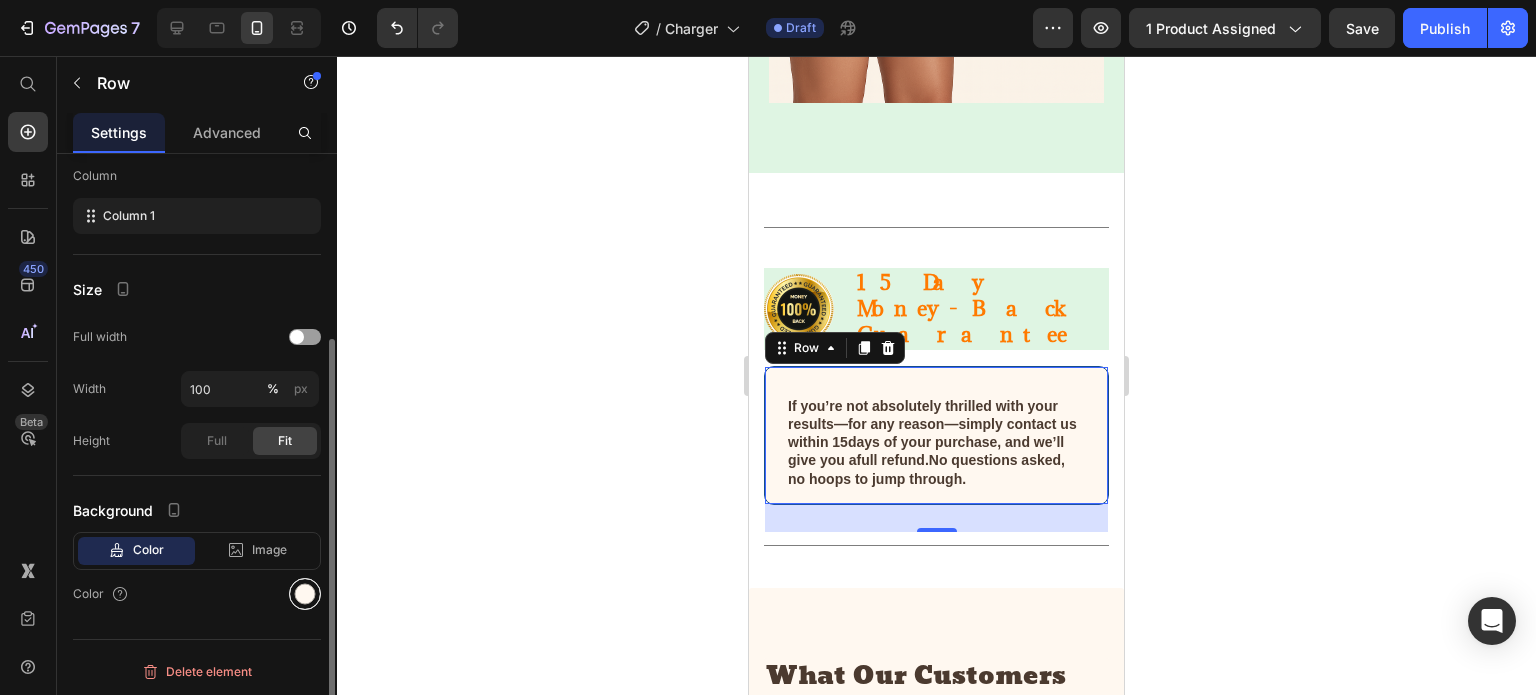 click at bounding box center (305, 594) 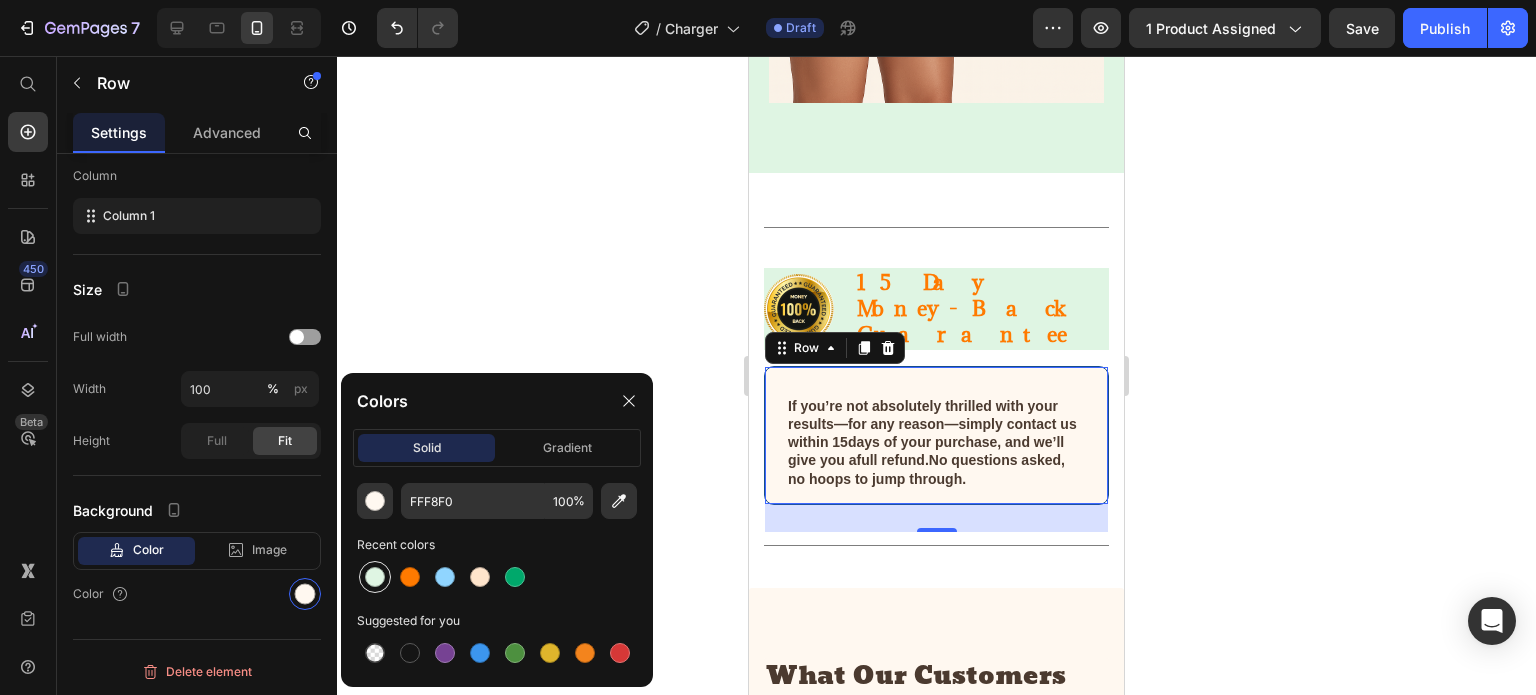 click at bounding box center (375, 577) 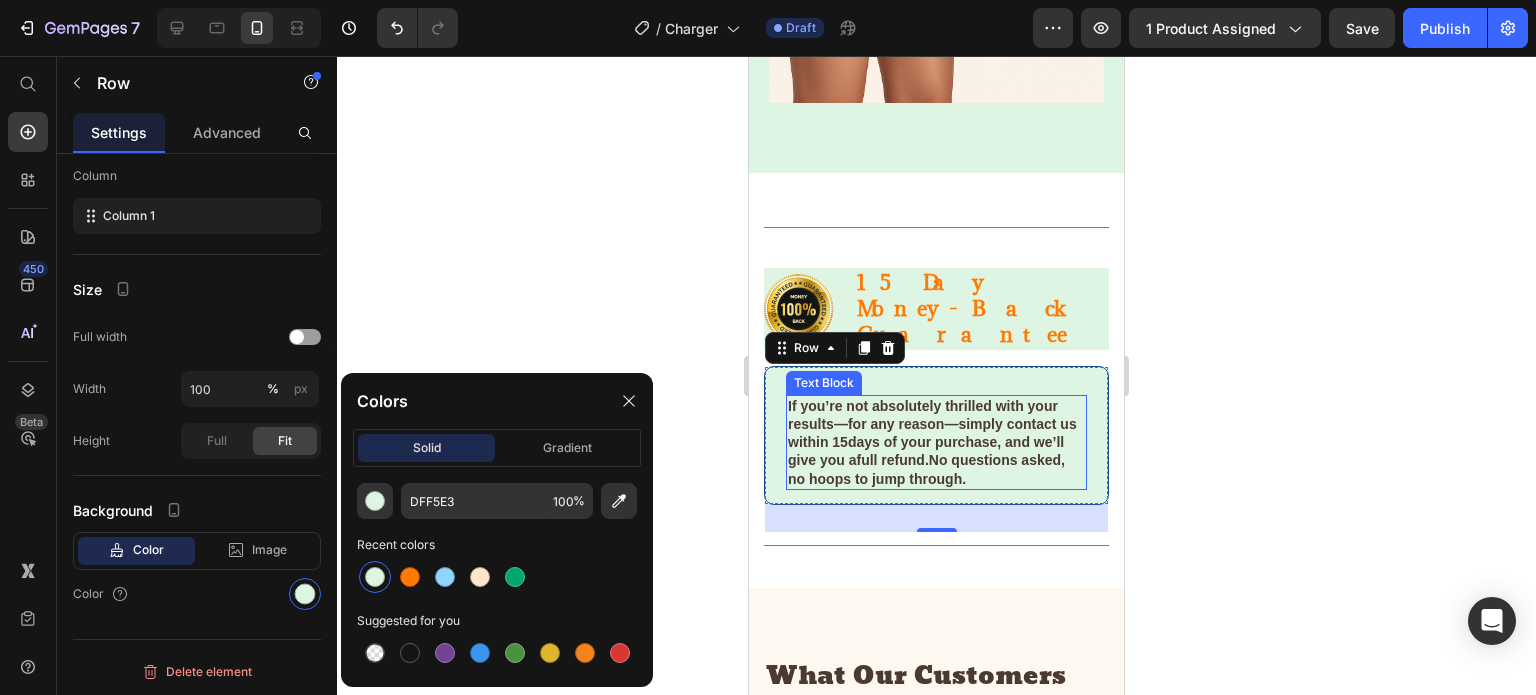 click on "days of your purchase" at bounding box center [922, 442] 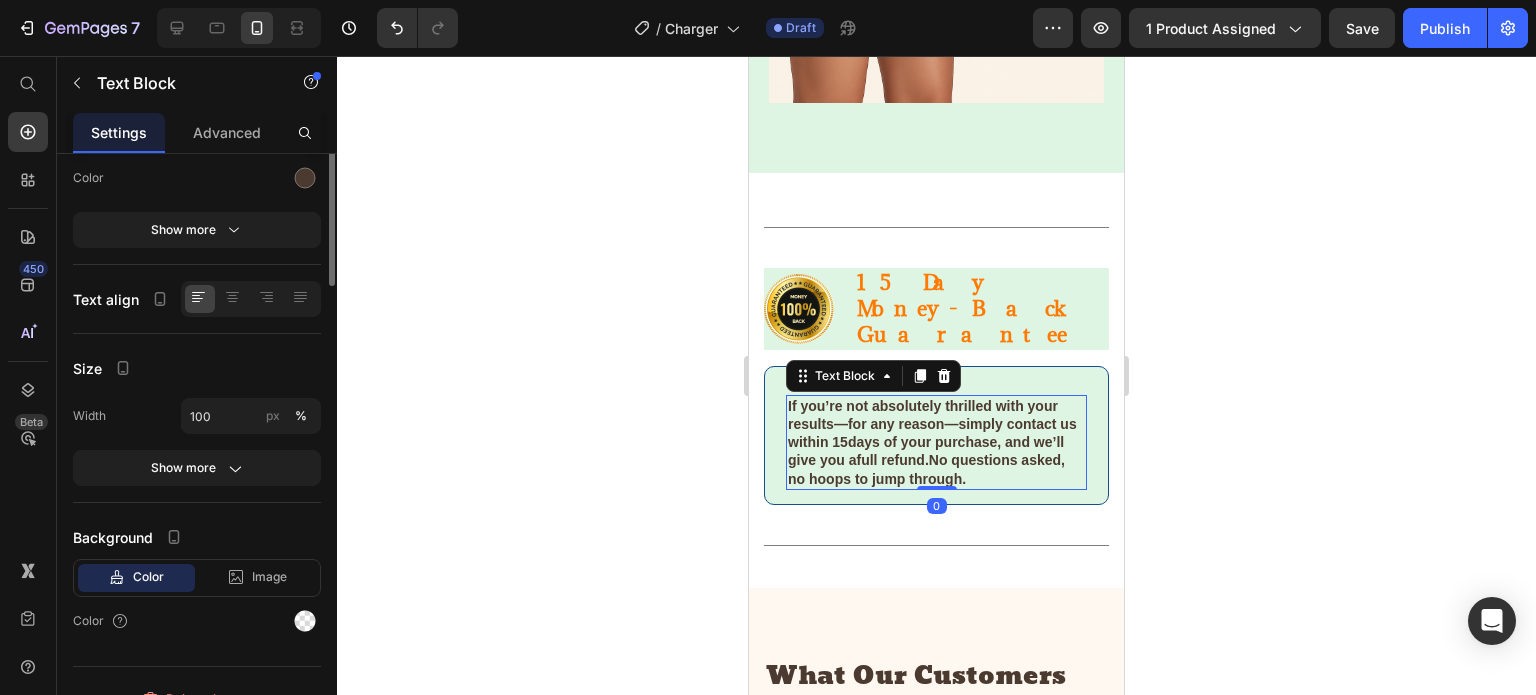 scroll, scrollTop: 0, scrollLeft: 0, axis: both 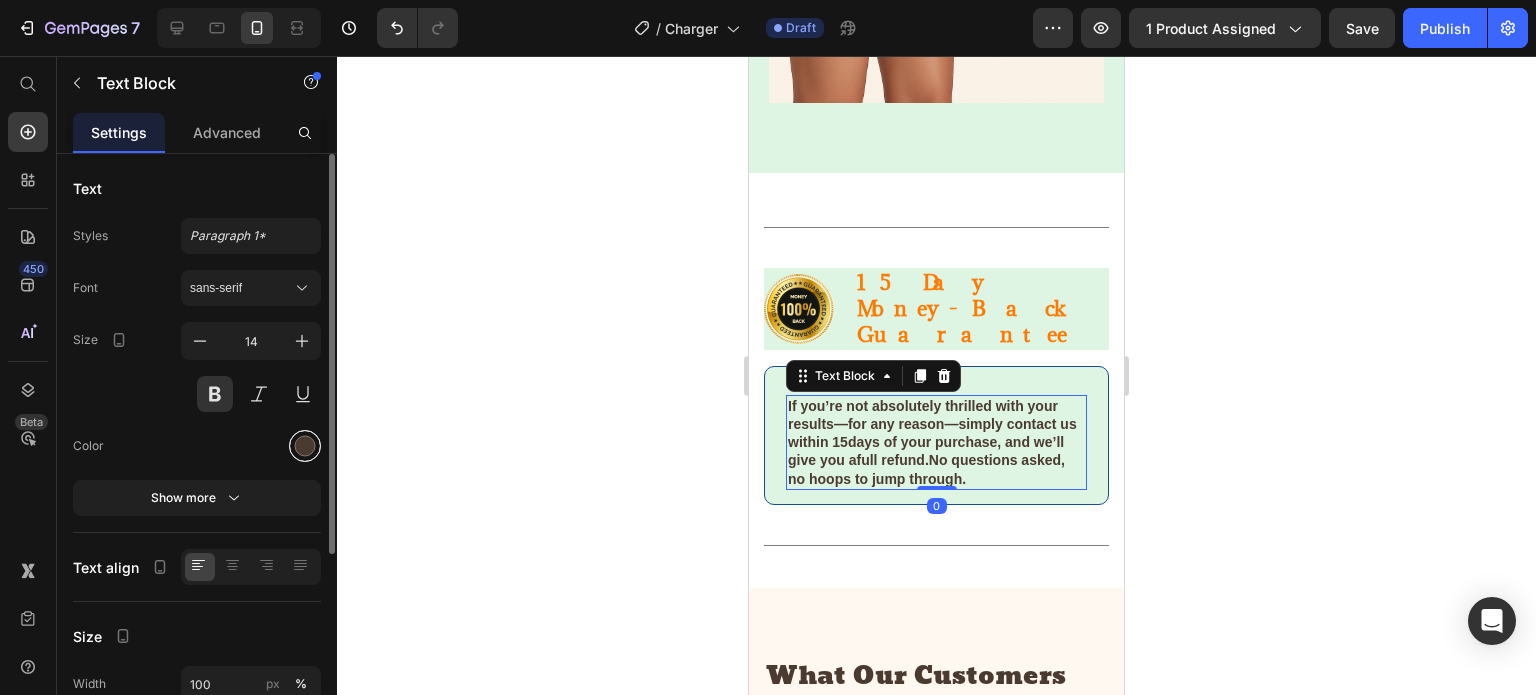 click at bounding box center (305, 446) 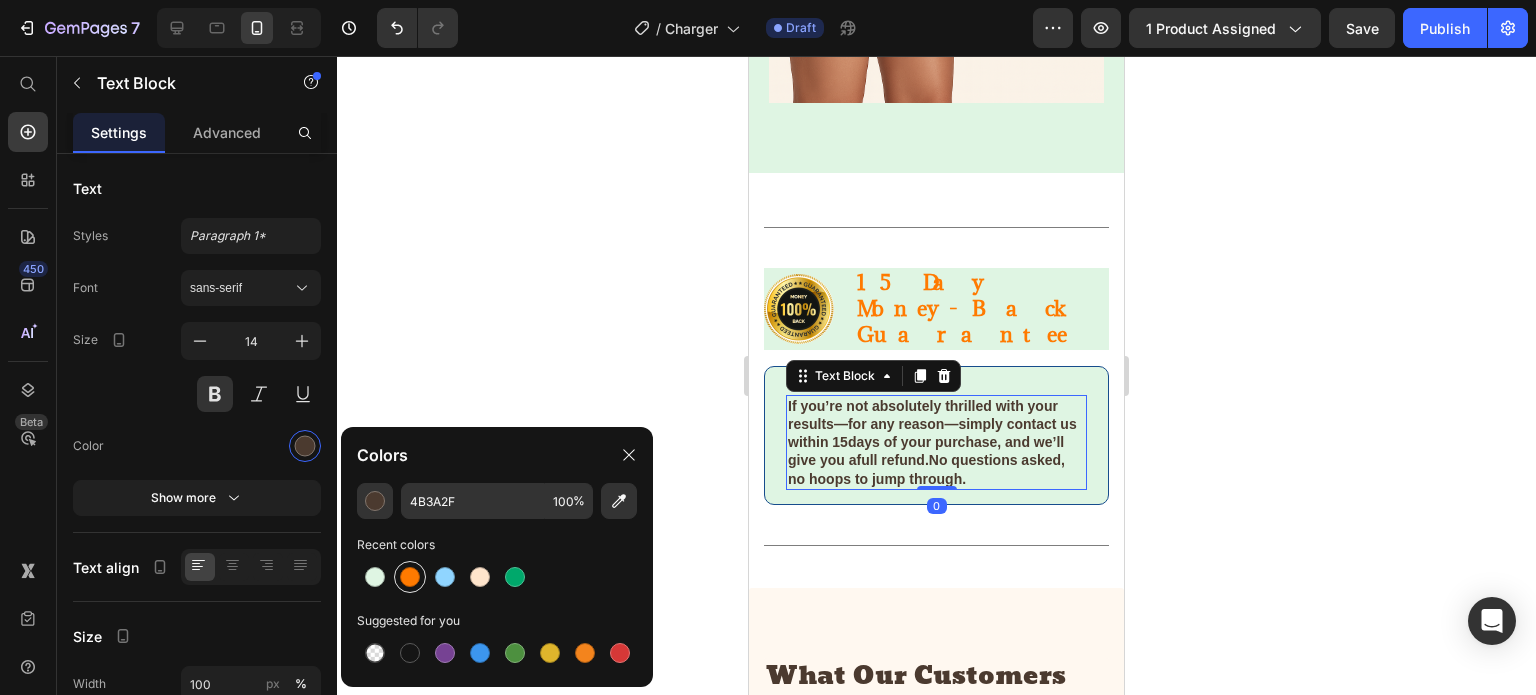 click at bounding box center [410, 577] 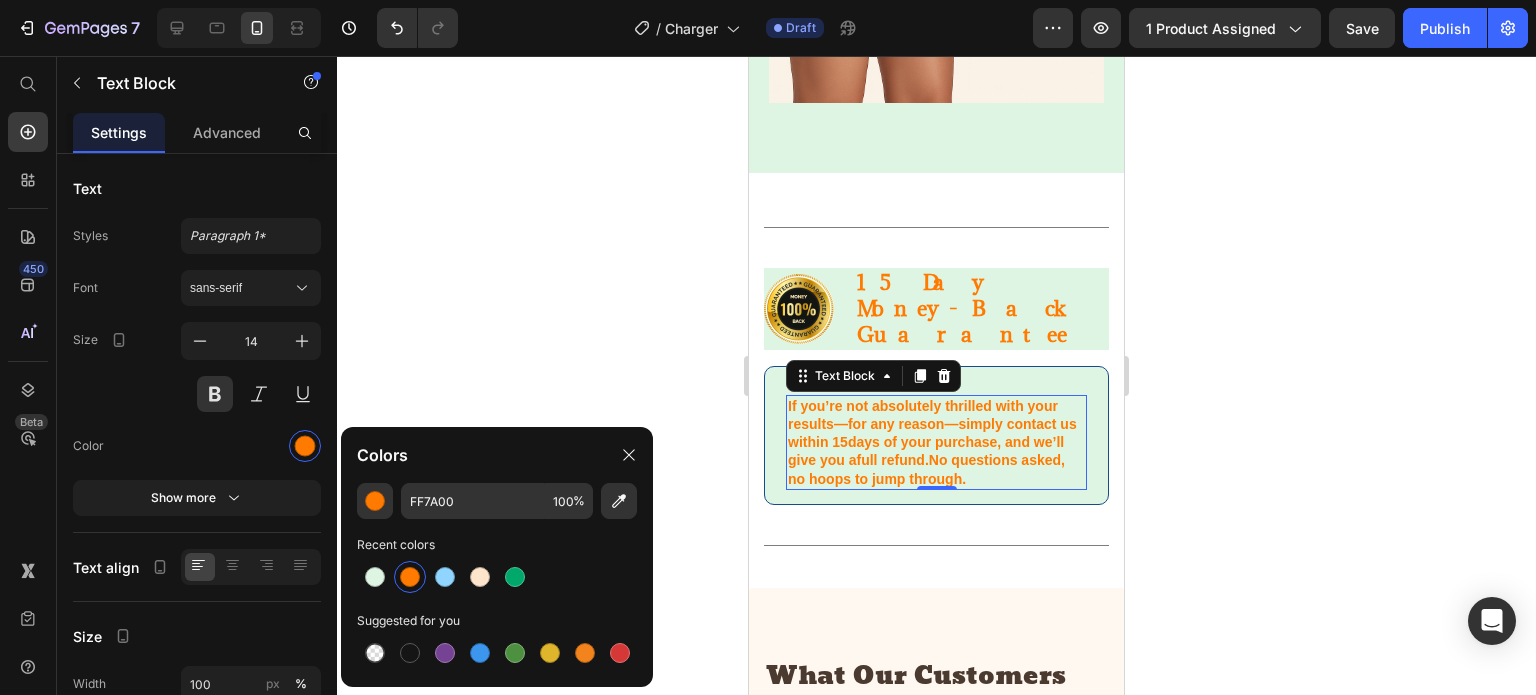 click 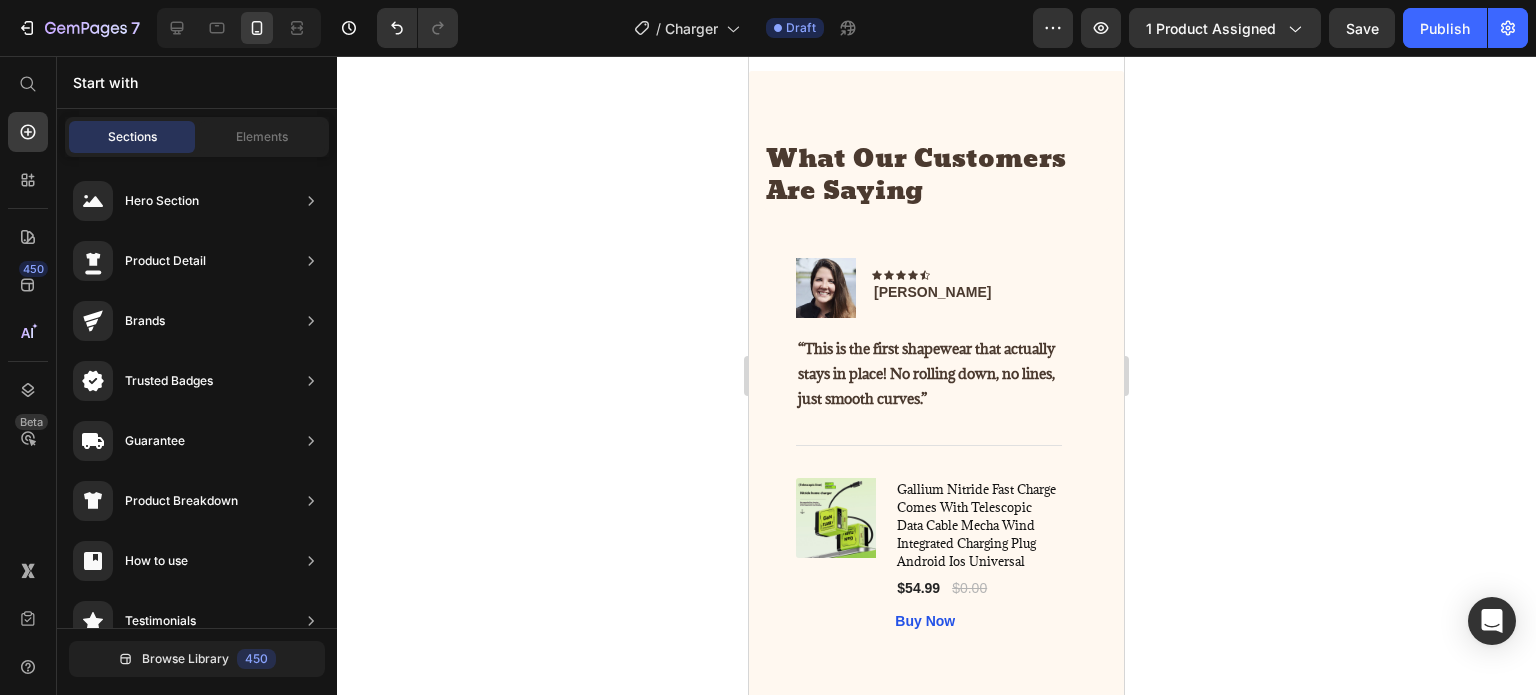 scroll, scrollTop: 2904, scrollLeft: 0, axis: vertical 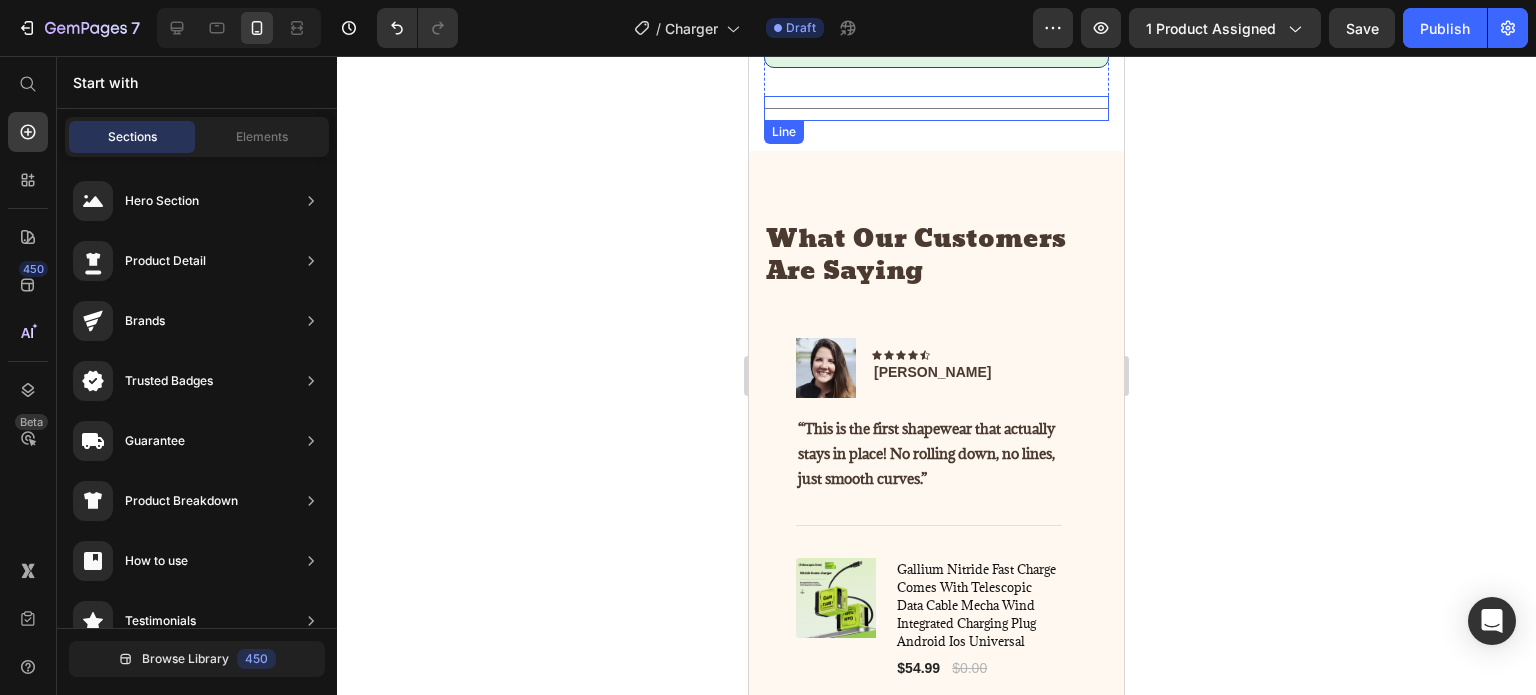 click at bounding box center (936, 108) 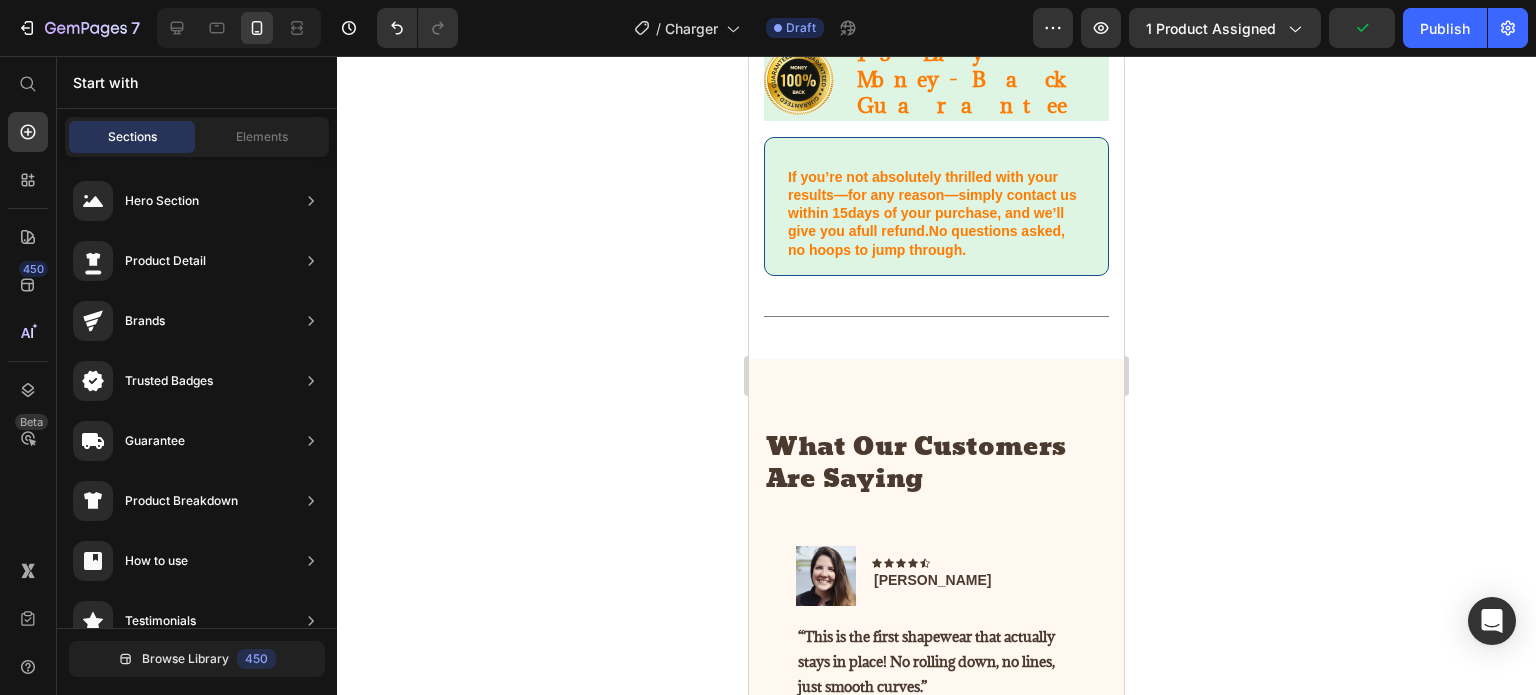 scroll, scrollTop: 2688, scrollLeft: 0, axis: vertical 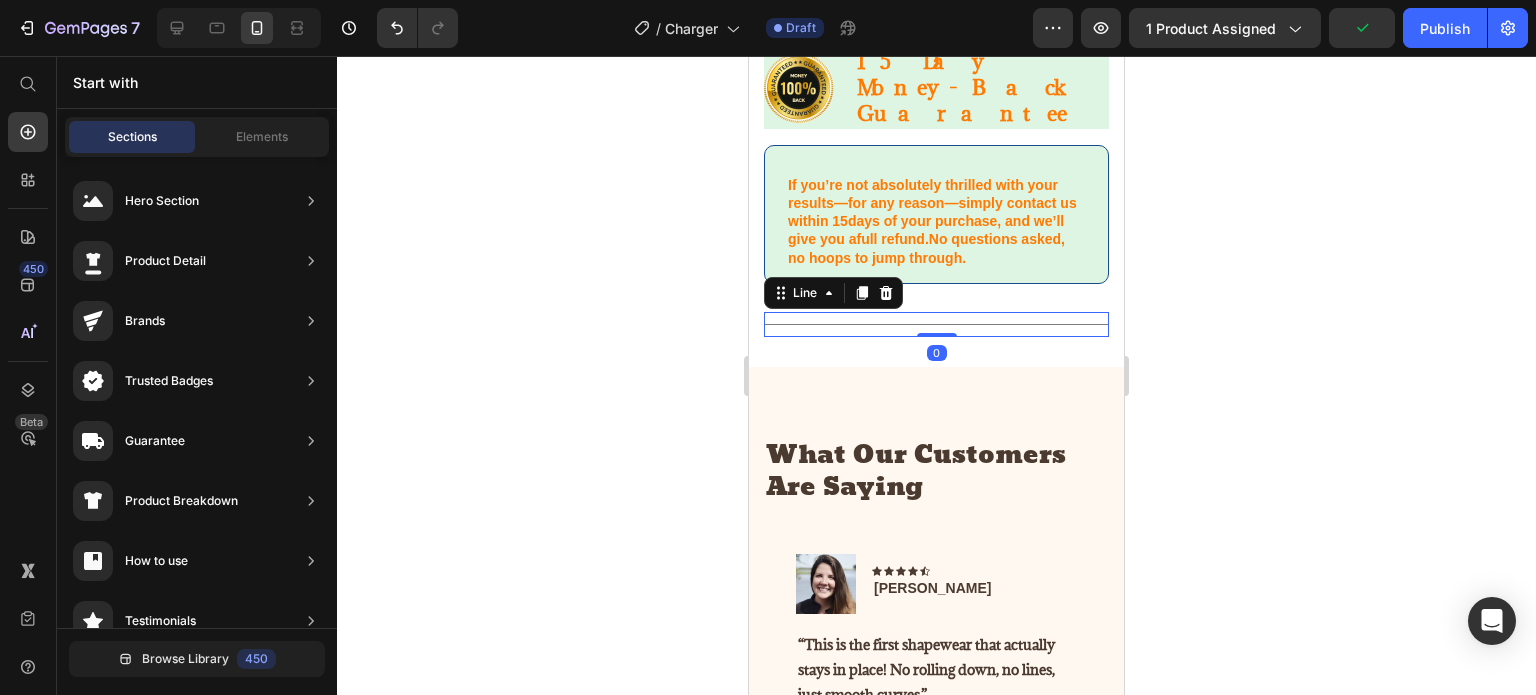 click on "Title Line   0" at bounding box center (936, 324) 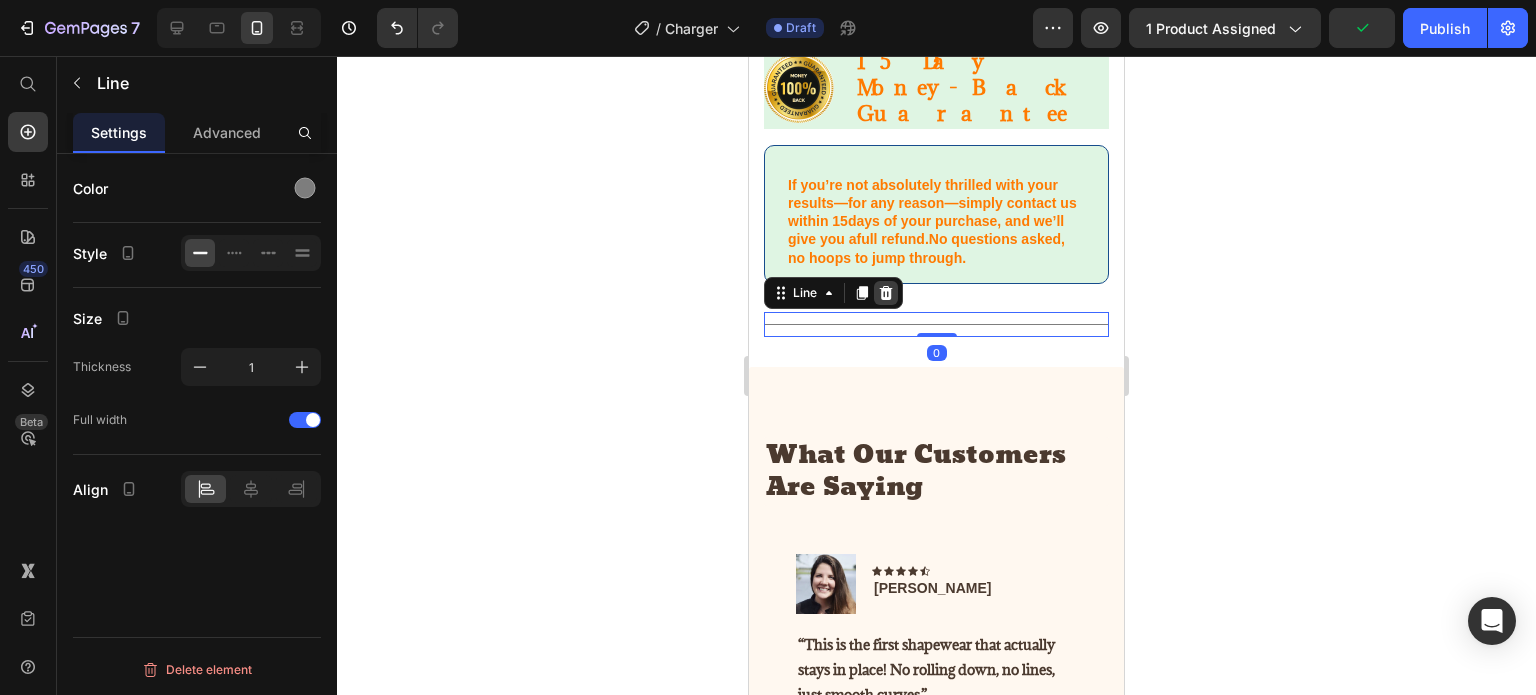 click 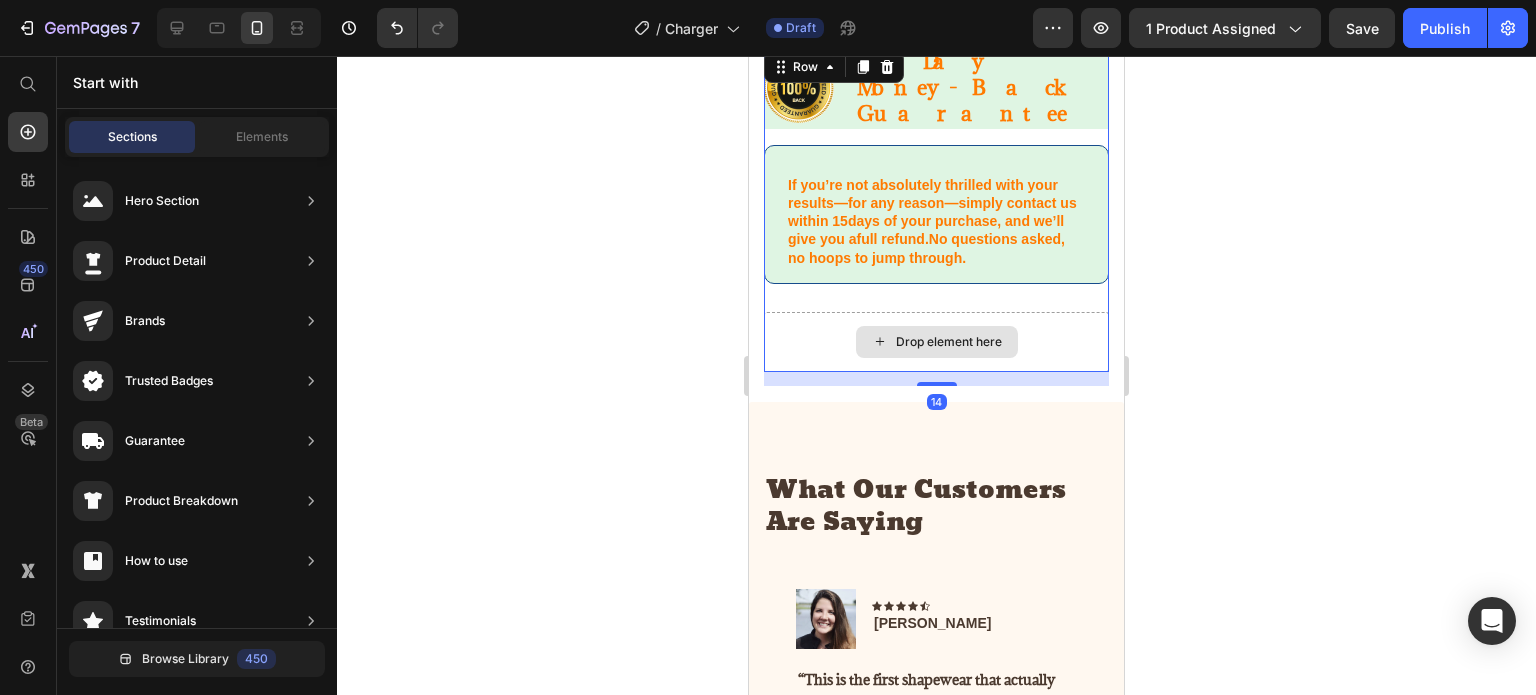click on "Drop element here" at bounding box center (936, 342) 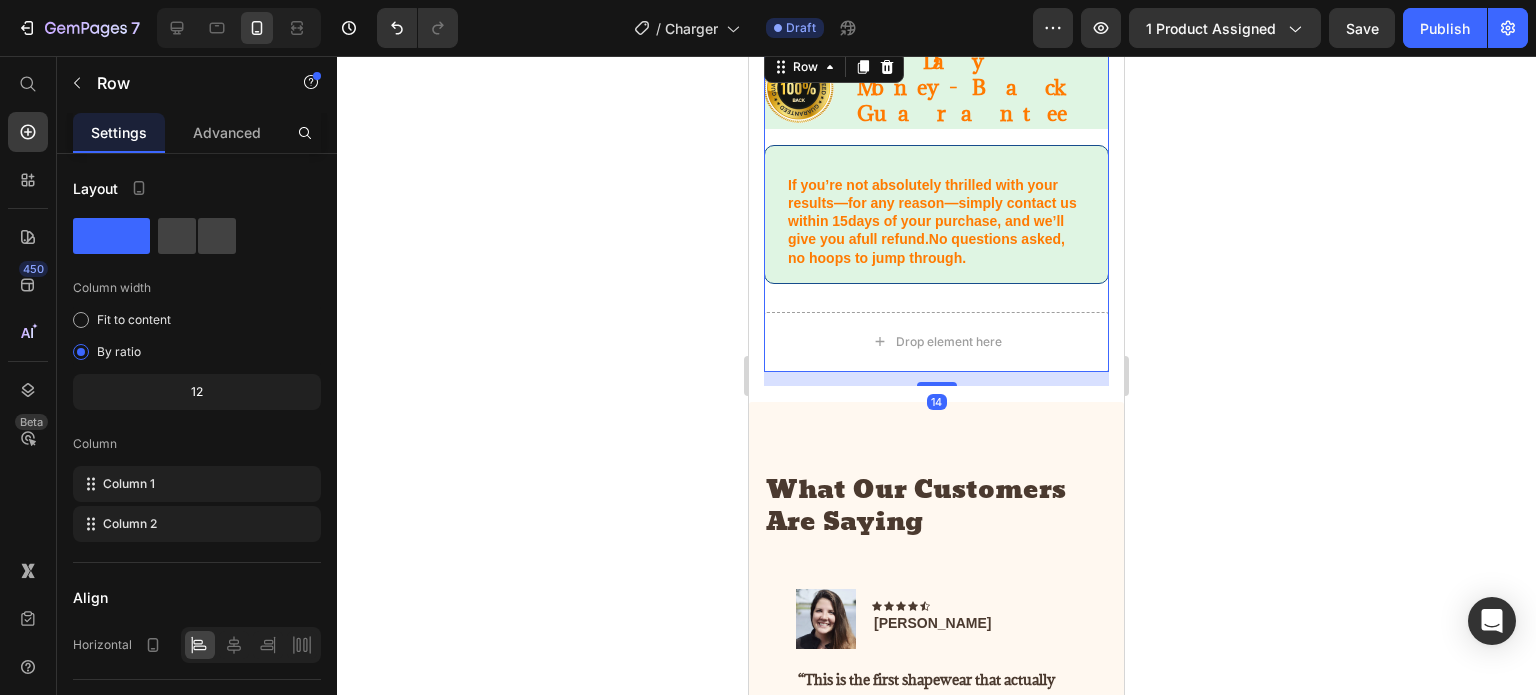 click 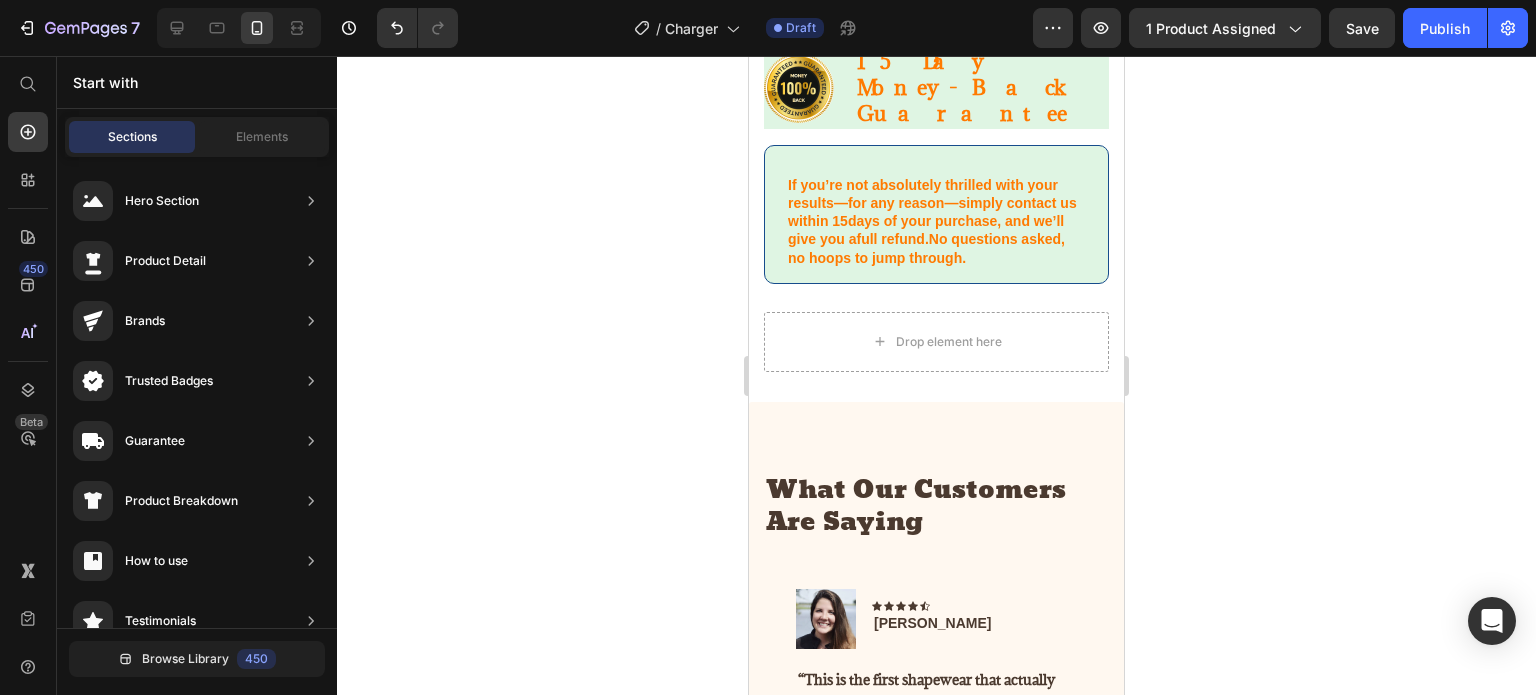 click on "7  Version history  /  Charger Draft Preview 1 product assigned  Save   Publish" 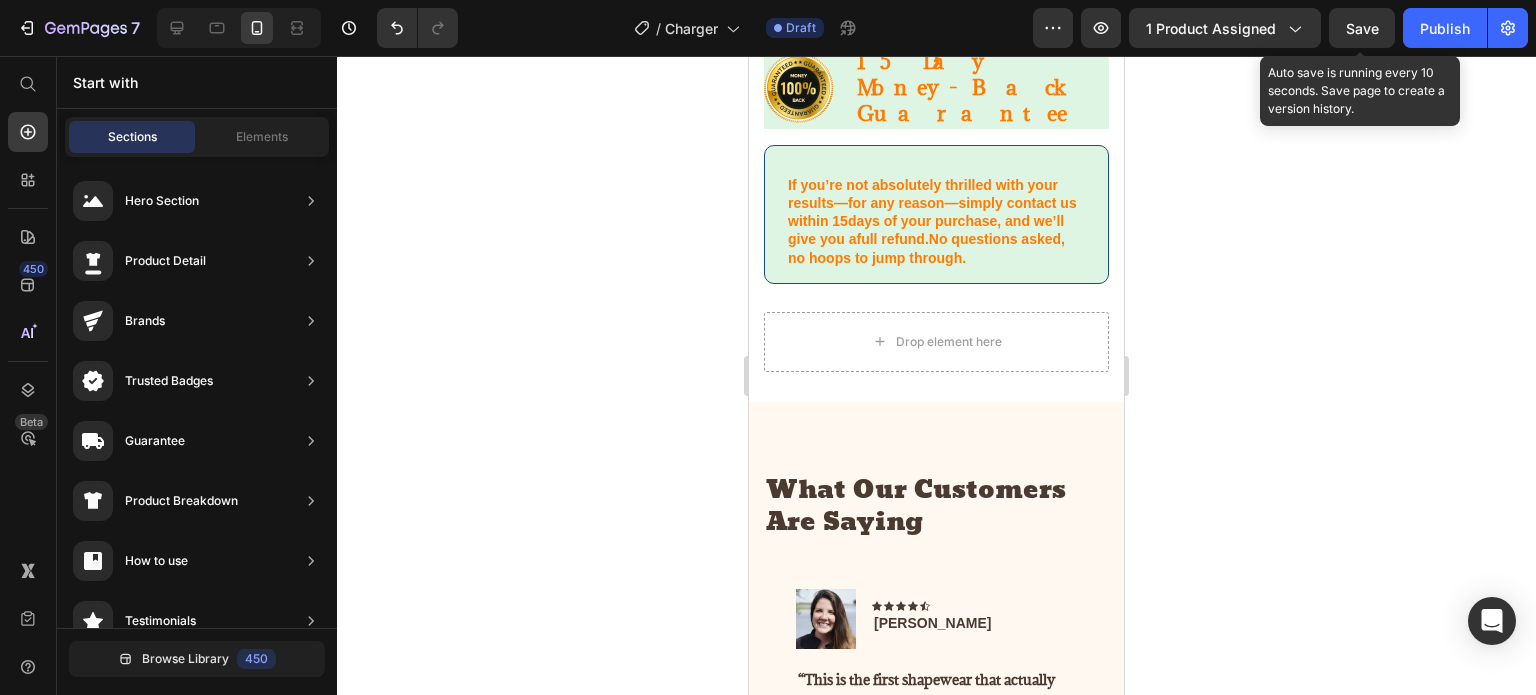 click on "Save" 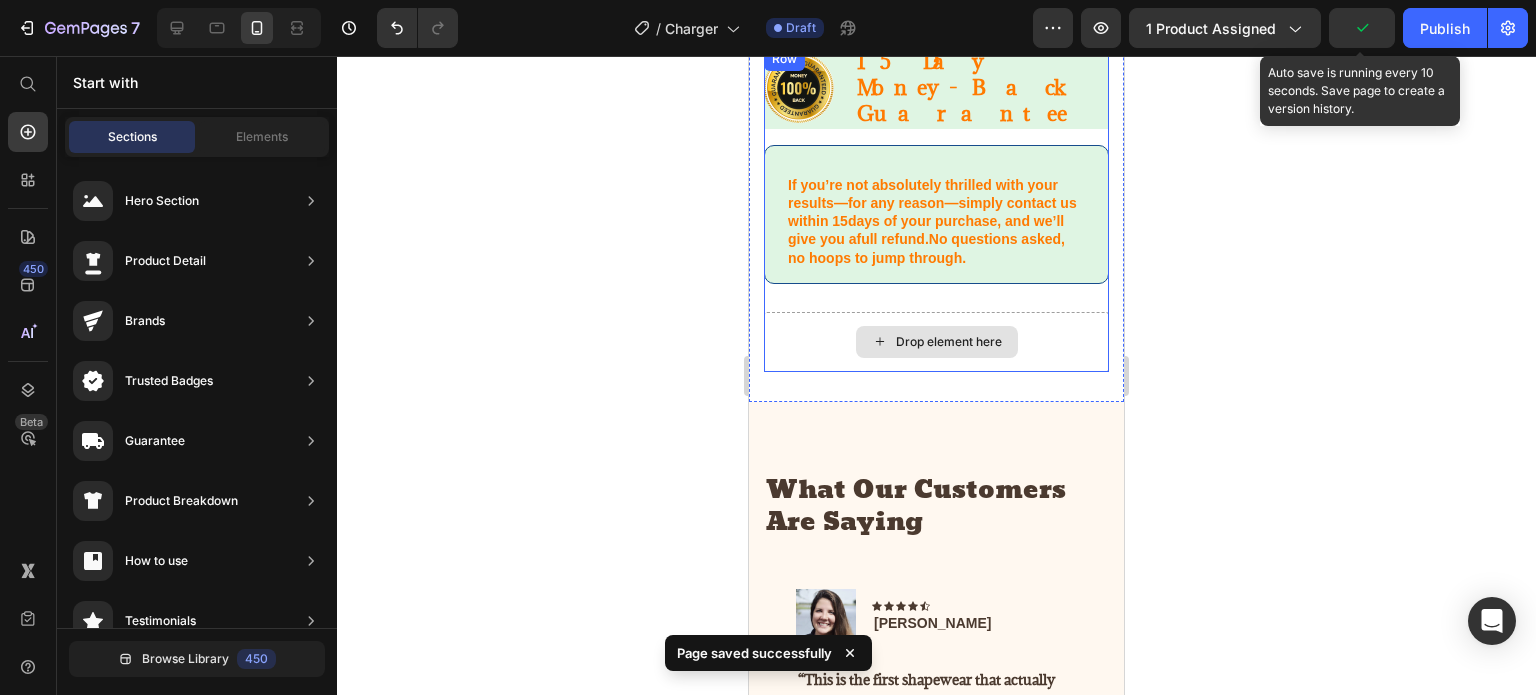 click on "Drop element here" at bounding box center (949, 342) 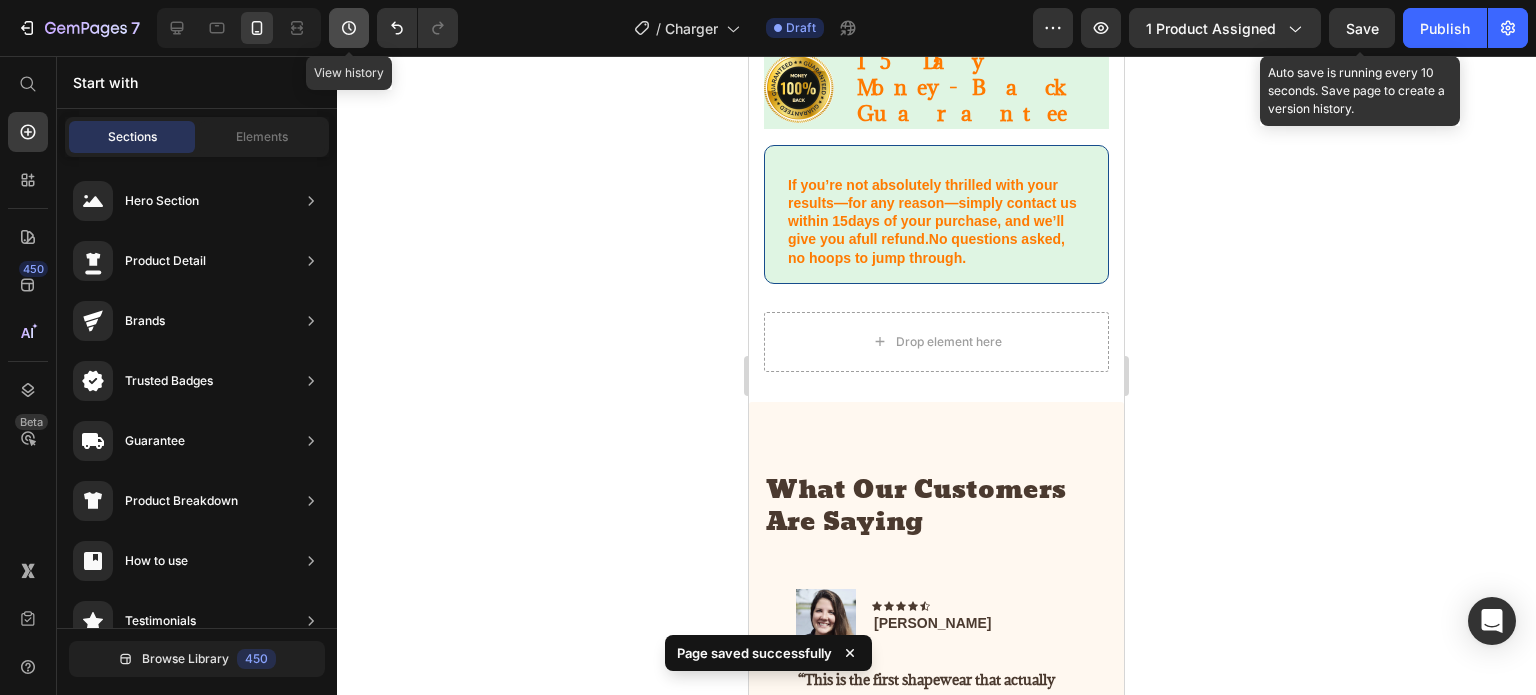 click 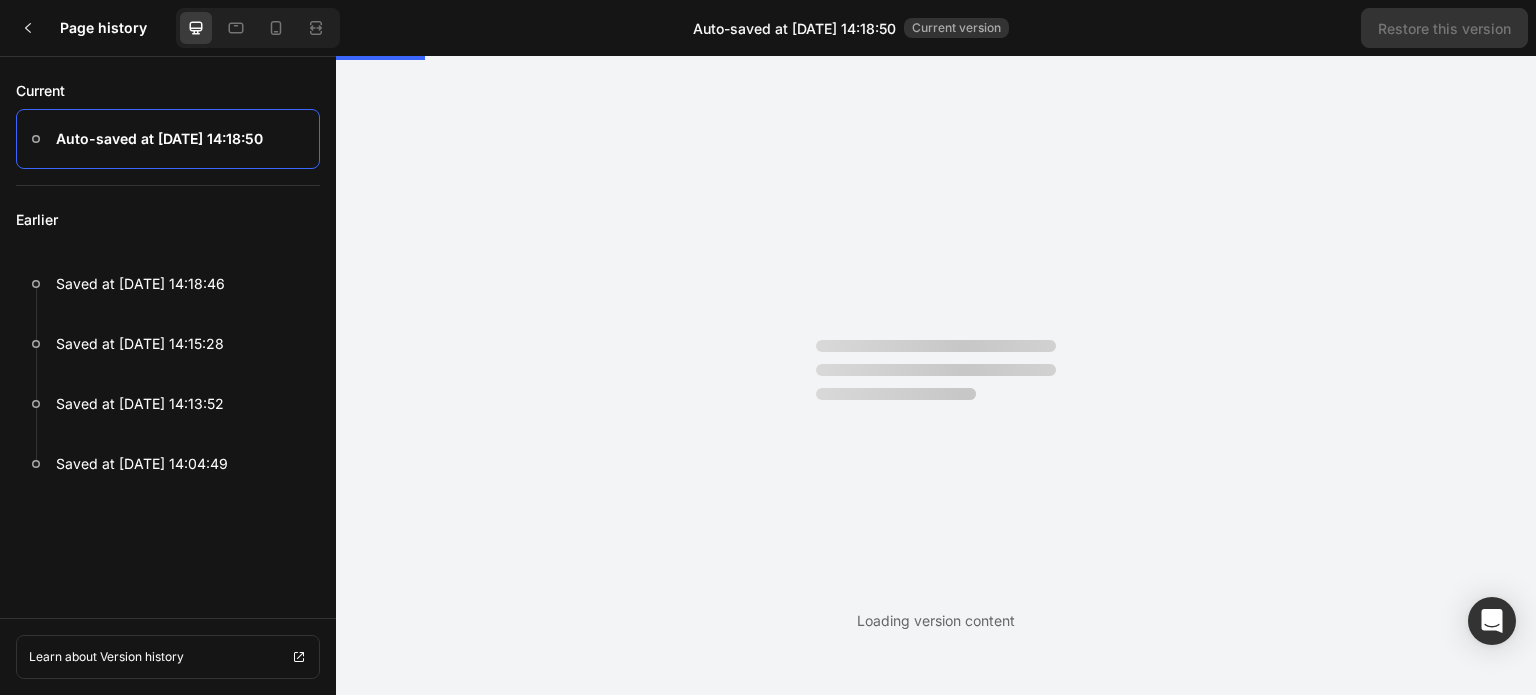 scroll, scrollTop: 0, scrollLeft: 0, axis: both 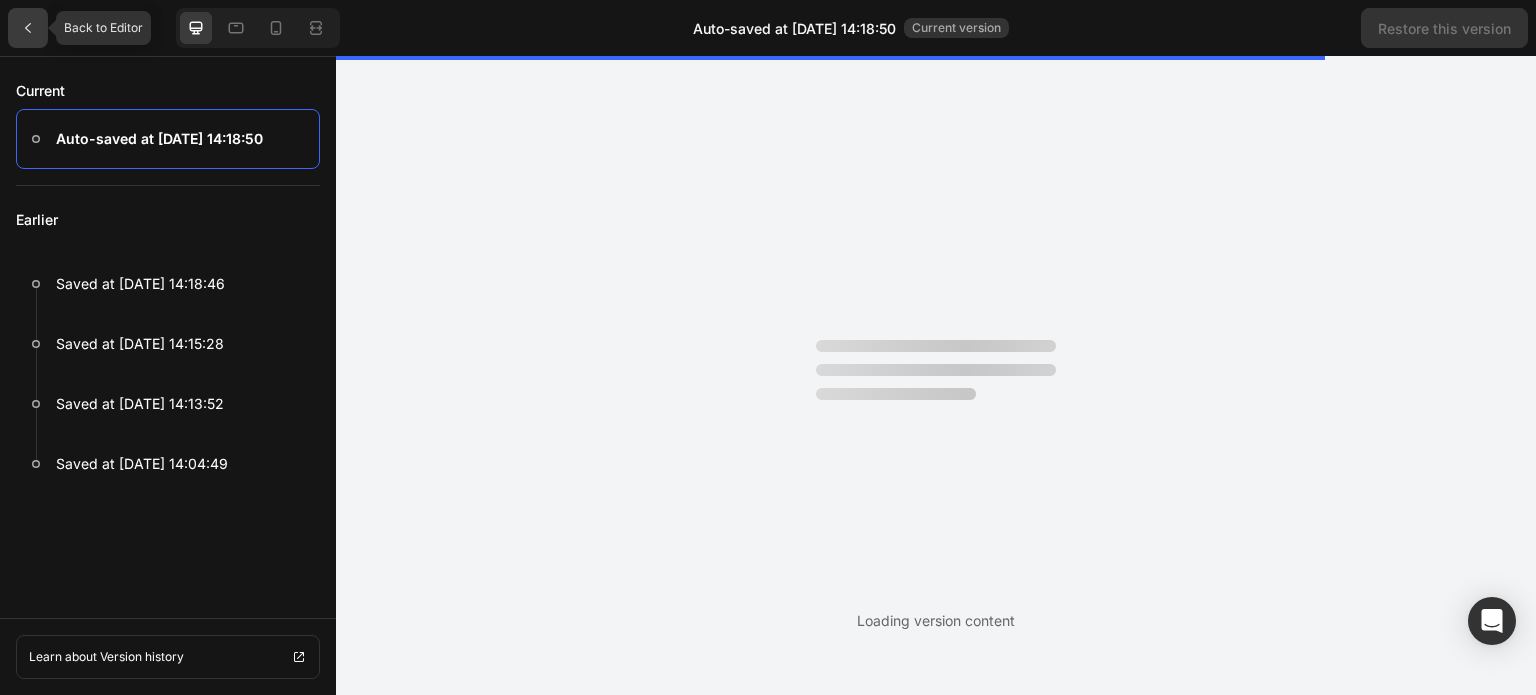 click 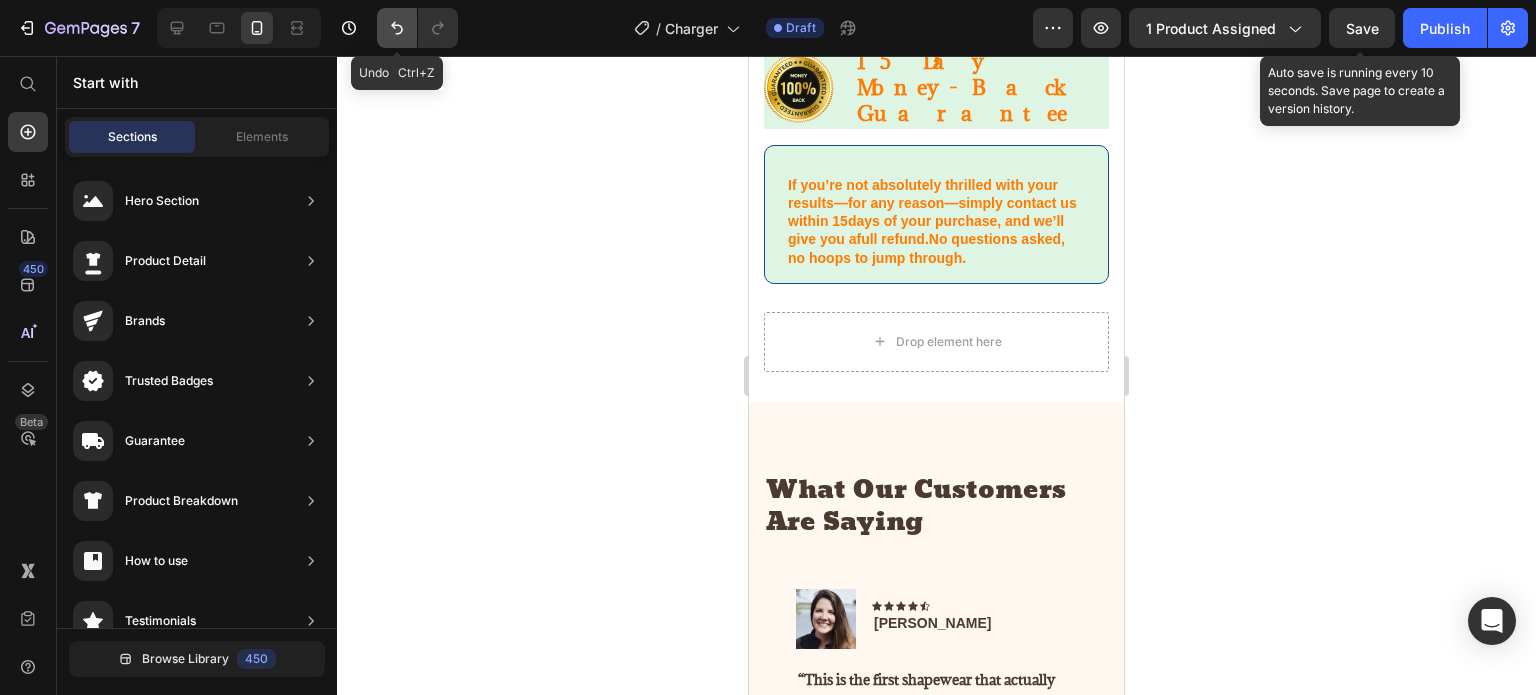 click 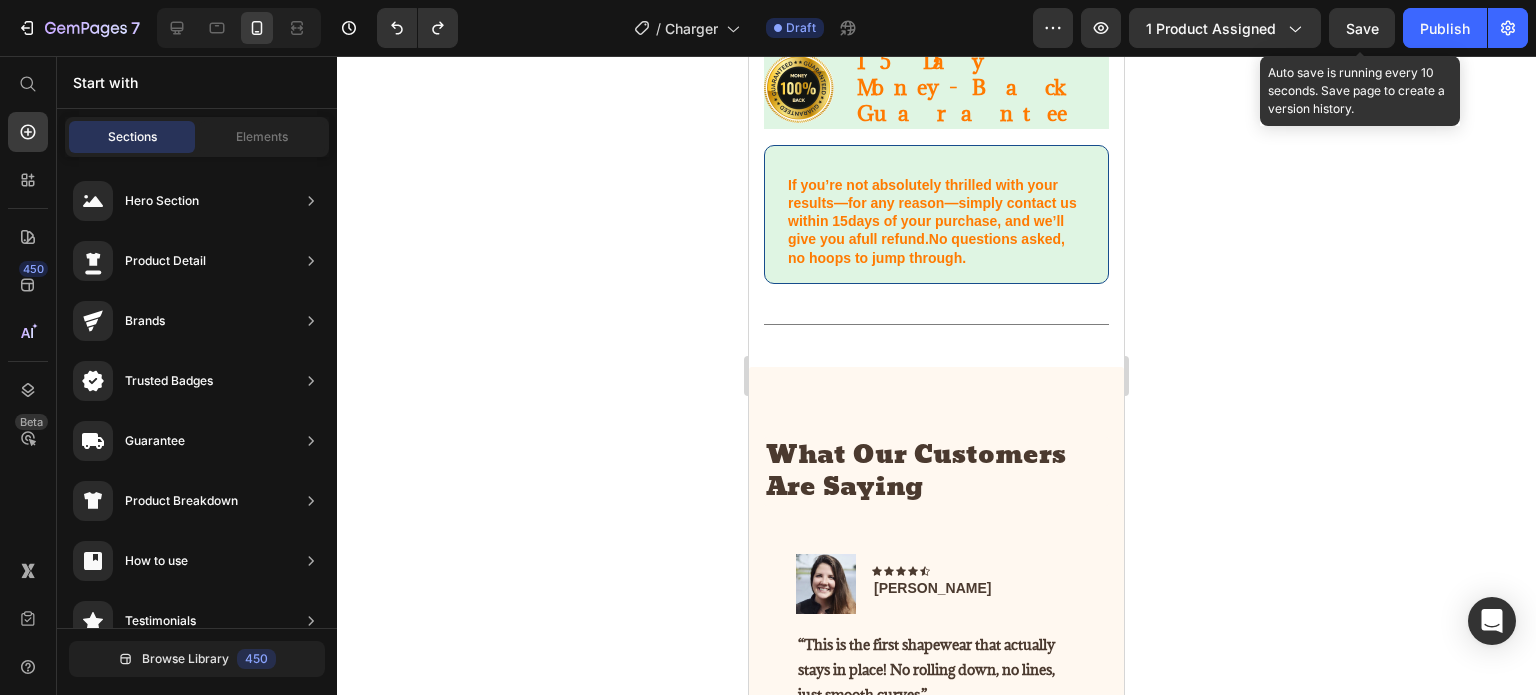 click 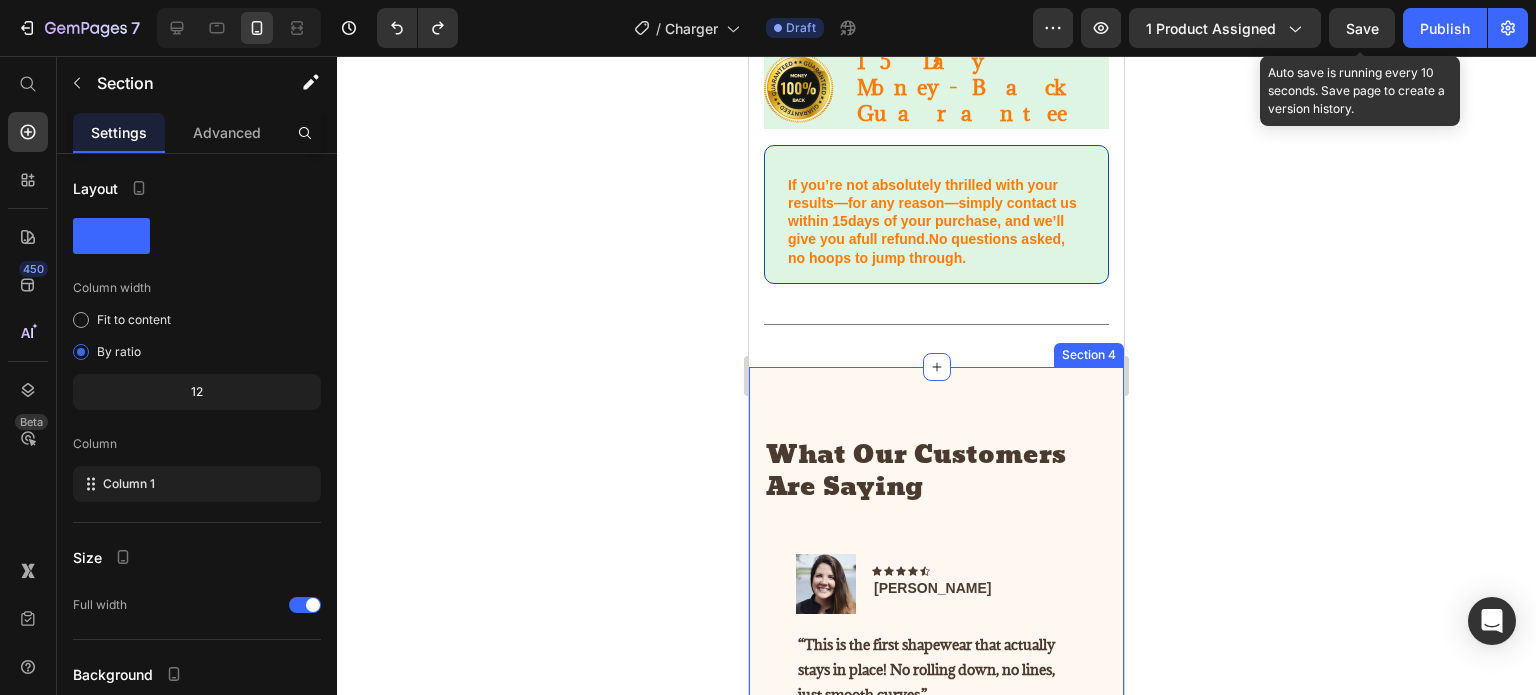 click on "What Our Customers Are Saying Heading Image
Icon
Icon
Icon
Icon
Icon Row Rita Carroll Text block Row “This is the first shapewear that actually stays in place! No rolling down, no lines, just smooth curves.” Text block                Title Line (P) Images & Gallery Gallium Nitride Fast Charge Comes With Telescopic Data Cable Mecha Wind Integrated Charging Plug Android Ios Universal (P) Title $54.99 (P) Price $0.00 (P) Price Row Buy Now (P) Cart Button Product Row Image
Icon
Icon
Icon
Icon
Icon Row —  Sara M. Text block Row  “I wore it under my wedding guest dress and got so many compliments! It shaped me perfectly without feeling tight.” Text block                Title Line (P) Images & Gallery Gallium Nitride Fast Charge Comes With Telescopic Data Cable Mecha Wind Integrated Charging Plug Android Ios Universal (P) Title $54.99 (P) Price Row" at bounding box center (936, 733) 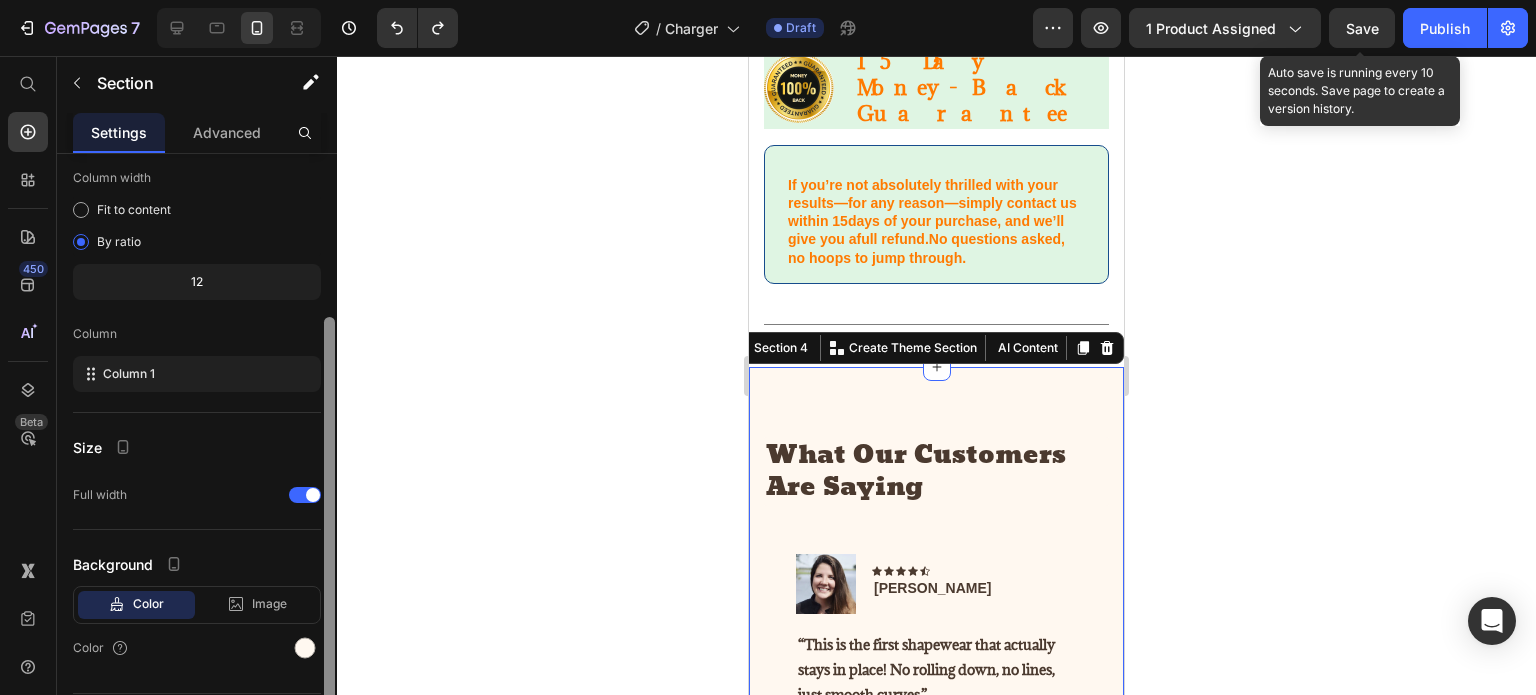 scroll, scrollTop: 164, scrollLeft: 0, axis: vertical 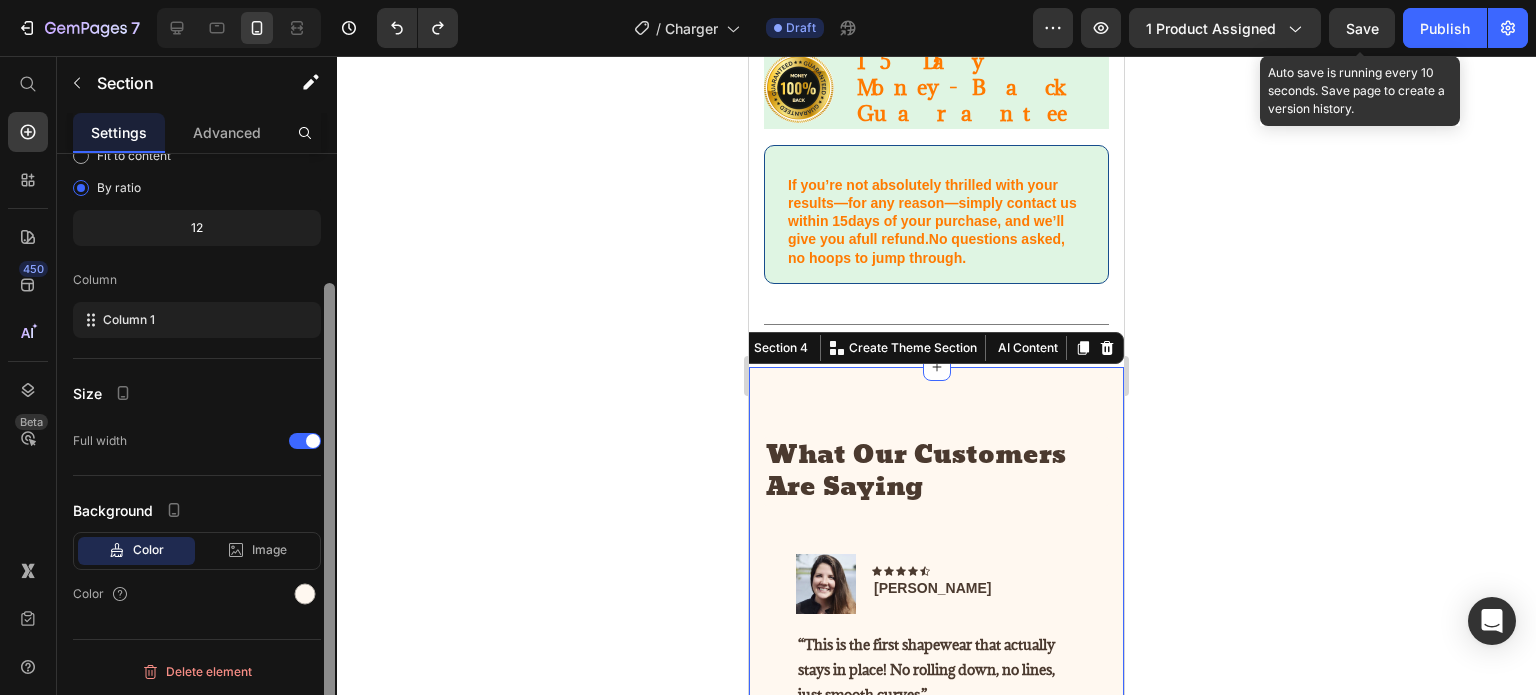 drag, startPoint x: 329, startPoint y: 323, endPoint x: 352, endPoint y: 551, distance: 229.15715 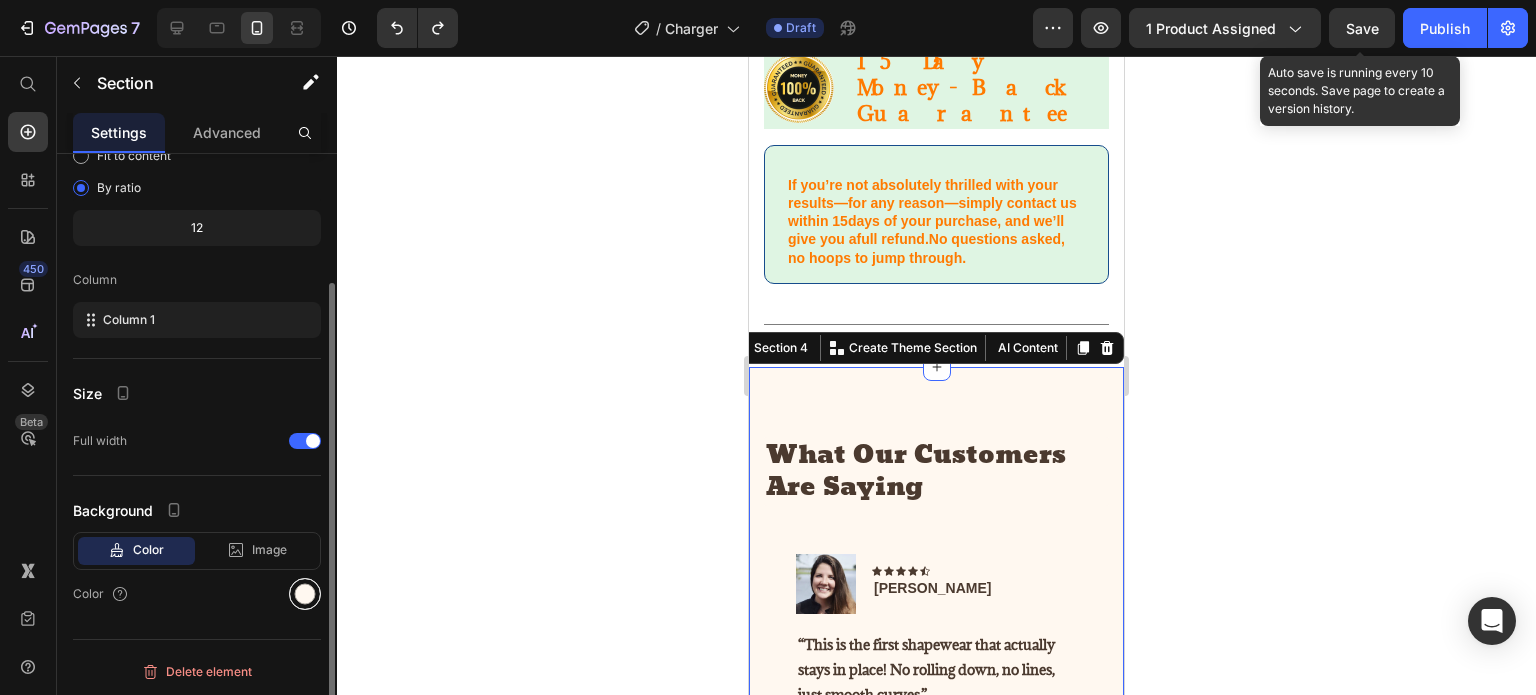 click at bounding box center (305, 594) 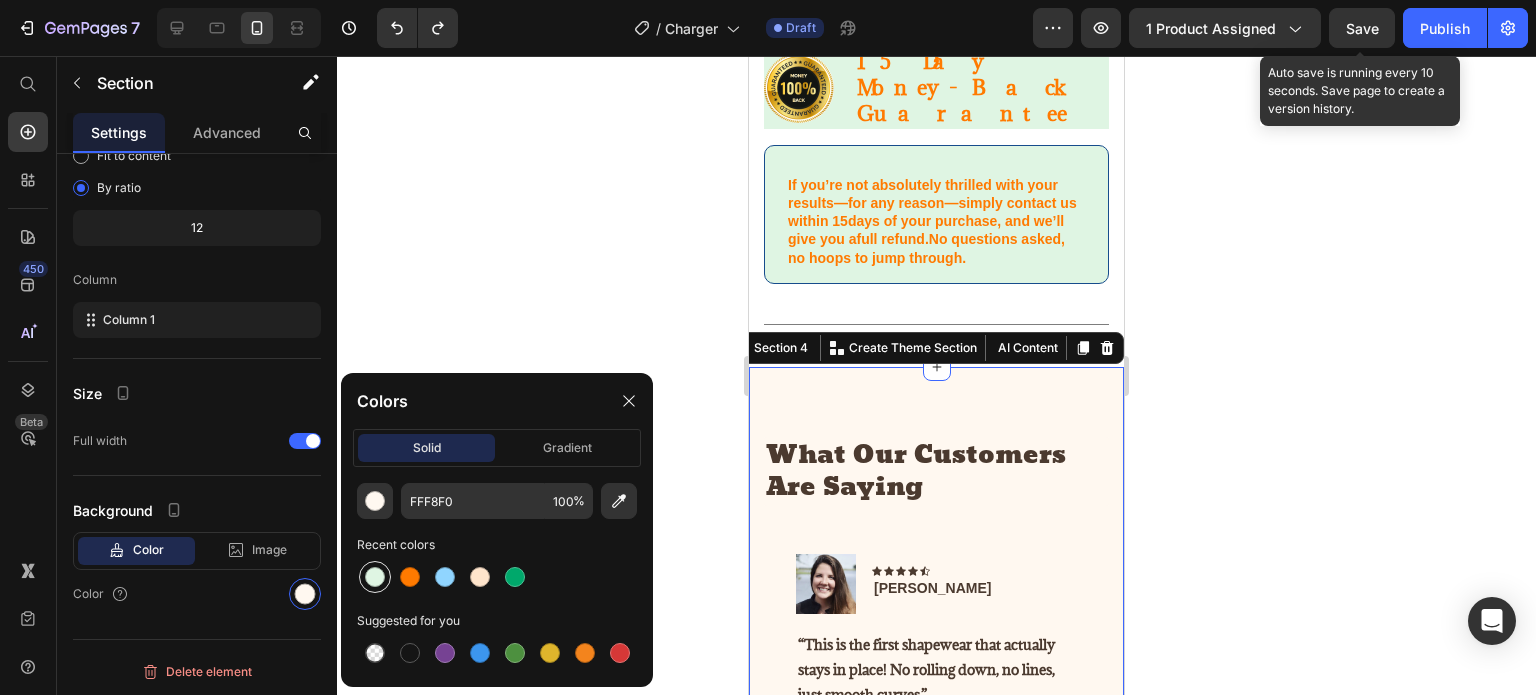 click at bounding box center (375, 577) 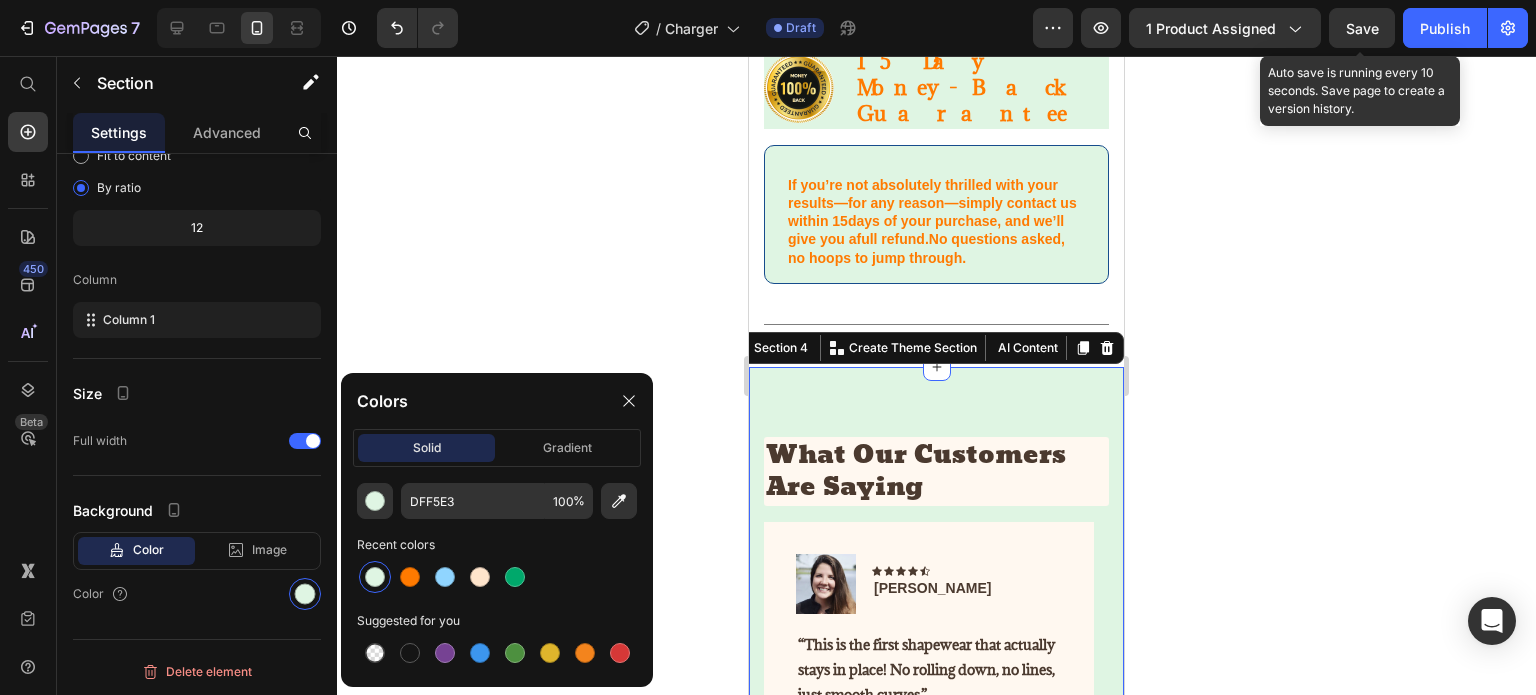 click 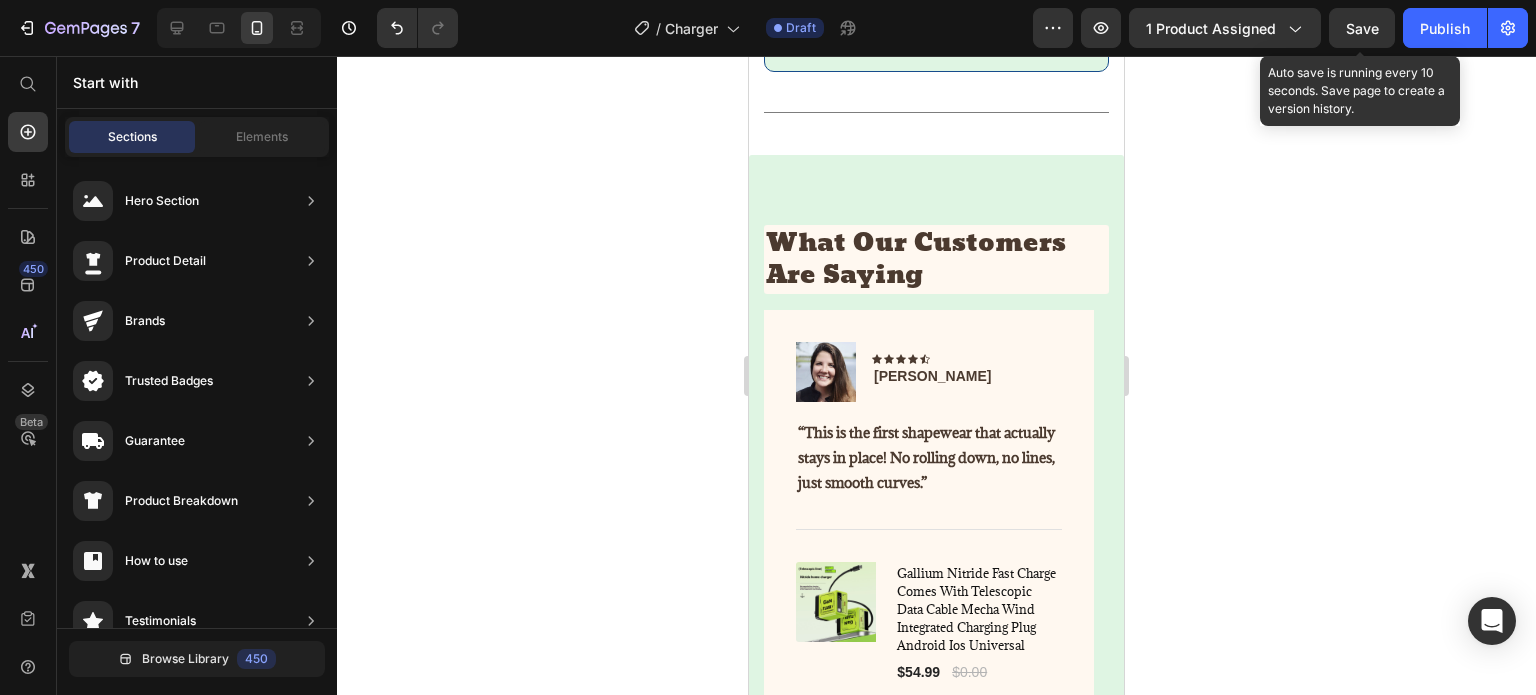 scroll, scrollTop: 2879, scrollLeft: 0, axis: vertical 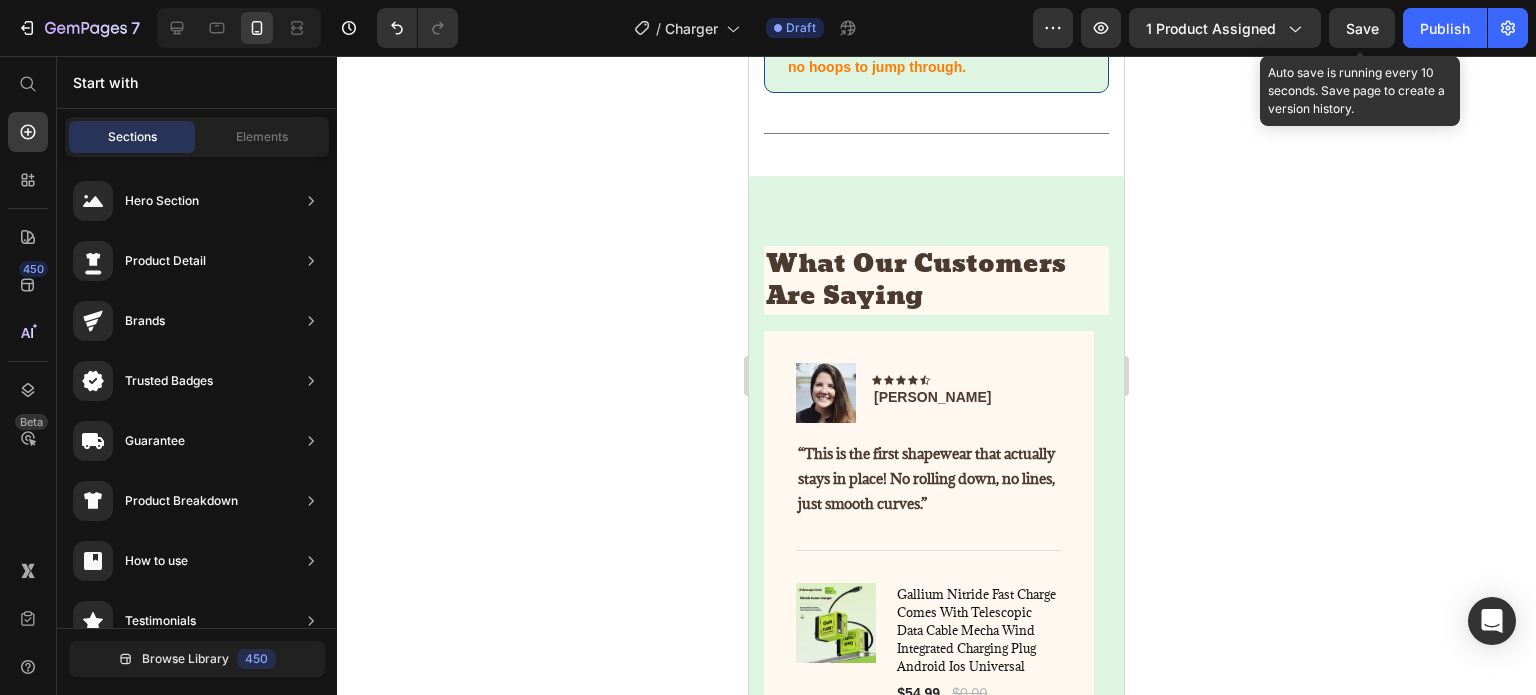 drag, startPoint x: 1117, startPoint y: 399, endPoint x: 1874, endPoint y: 477, distance: 761.0079 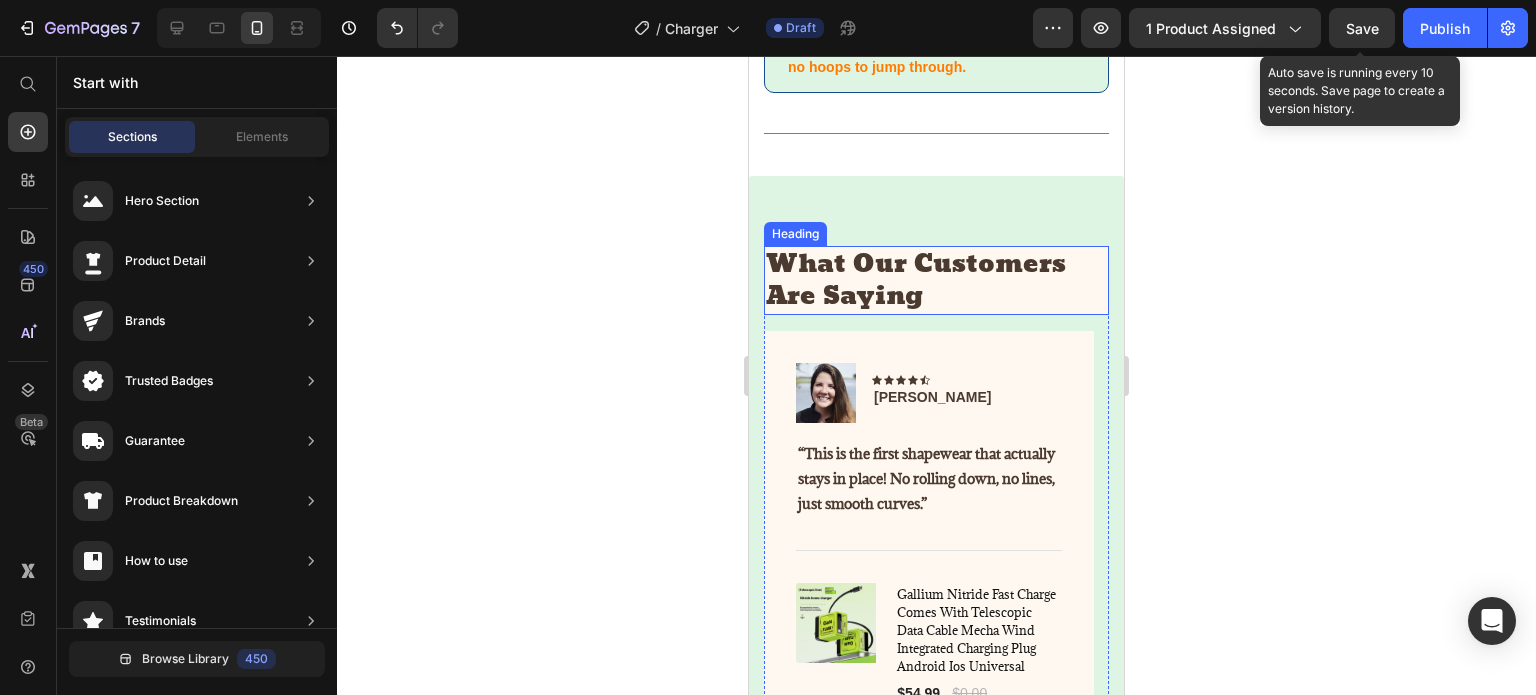 click on "What Our Customers Are Saying" at bounding box center [936, 280] 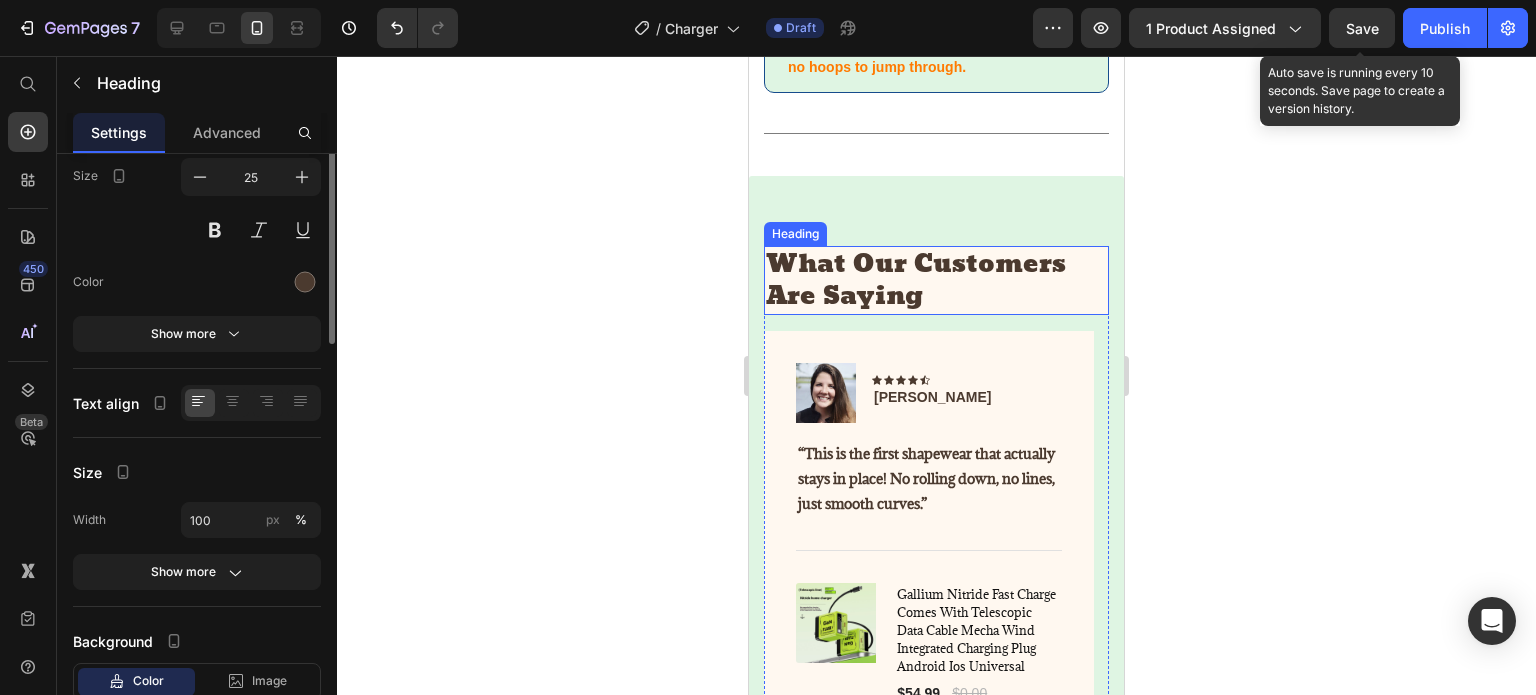 scroll, scrollTop: 0, scrollLeft: 0, axis: both 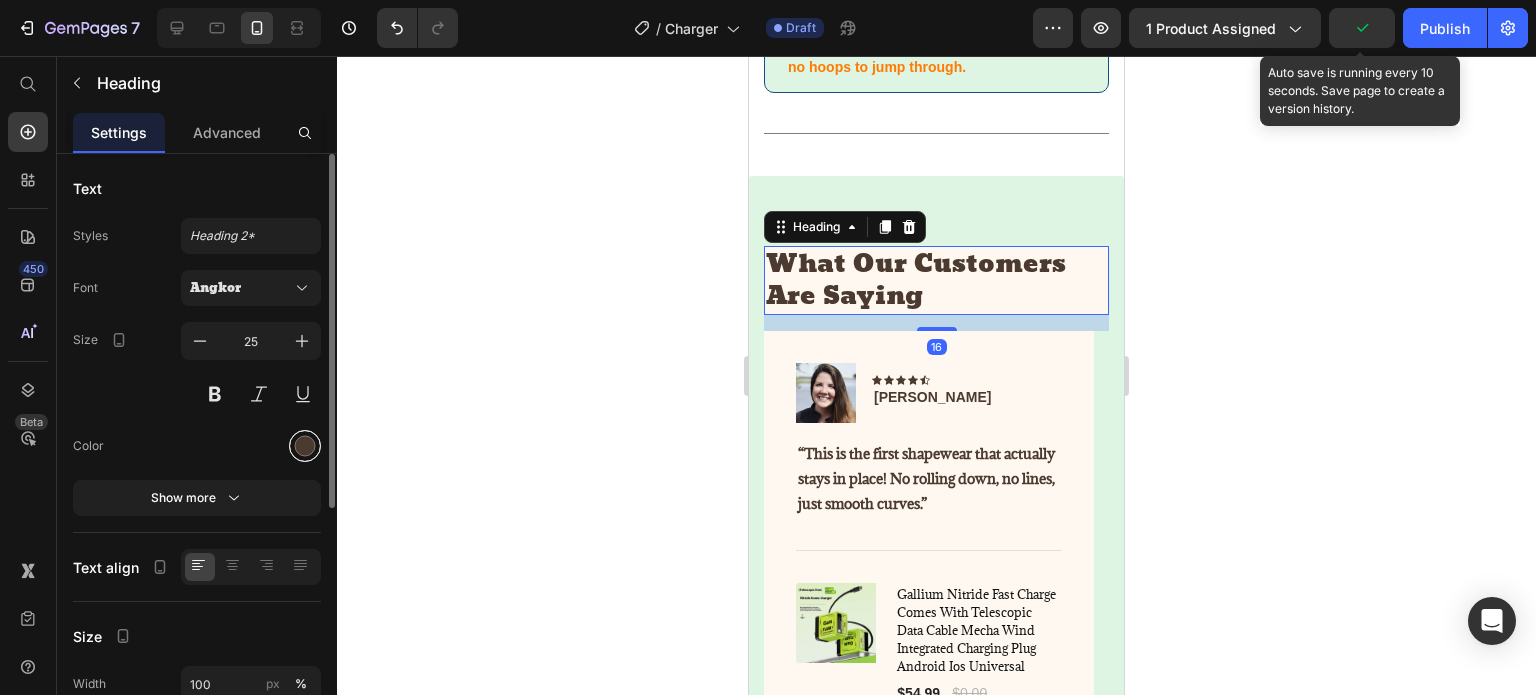 click at bounding box center [305, 446] 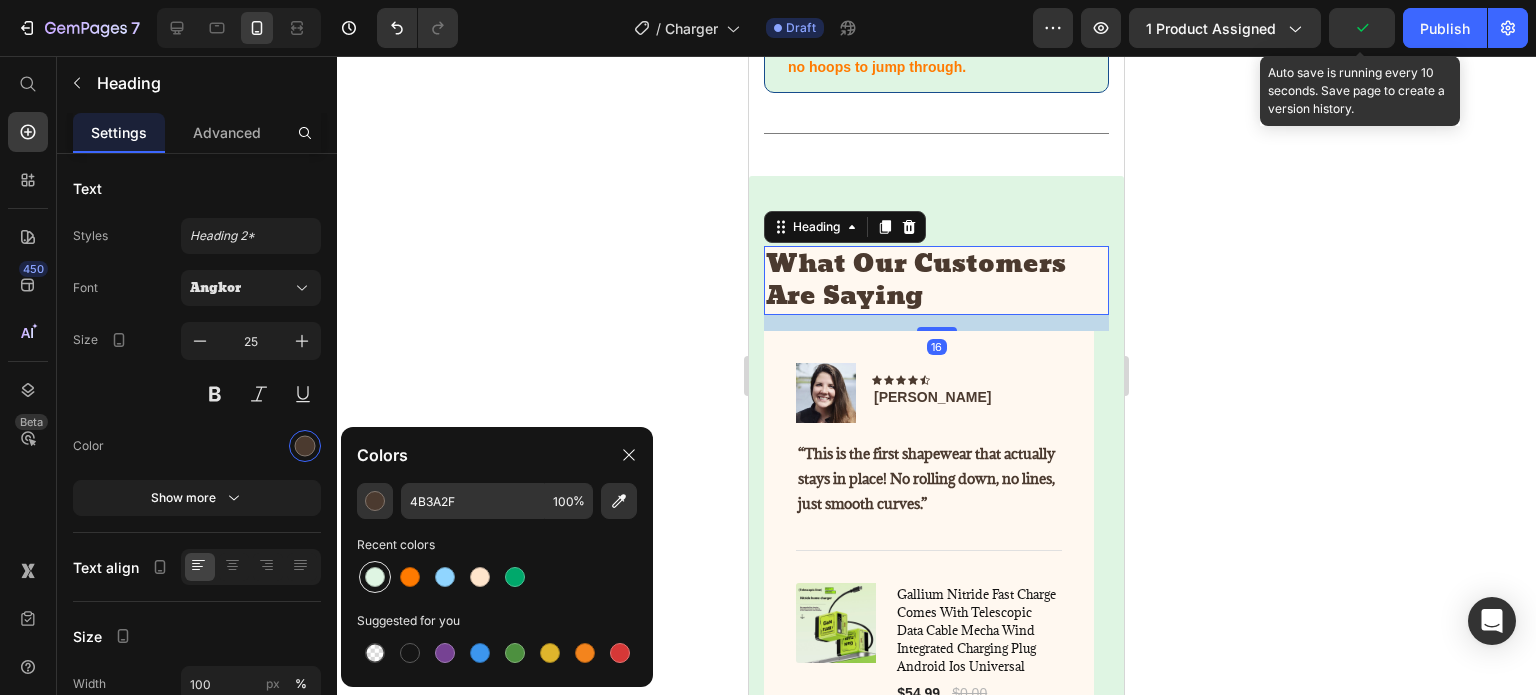 click at bounding box center (375, 577) 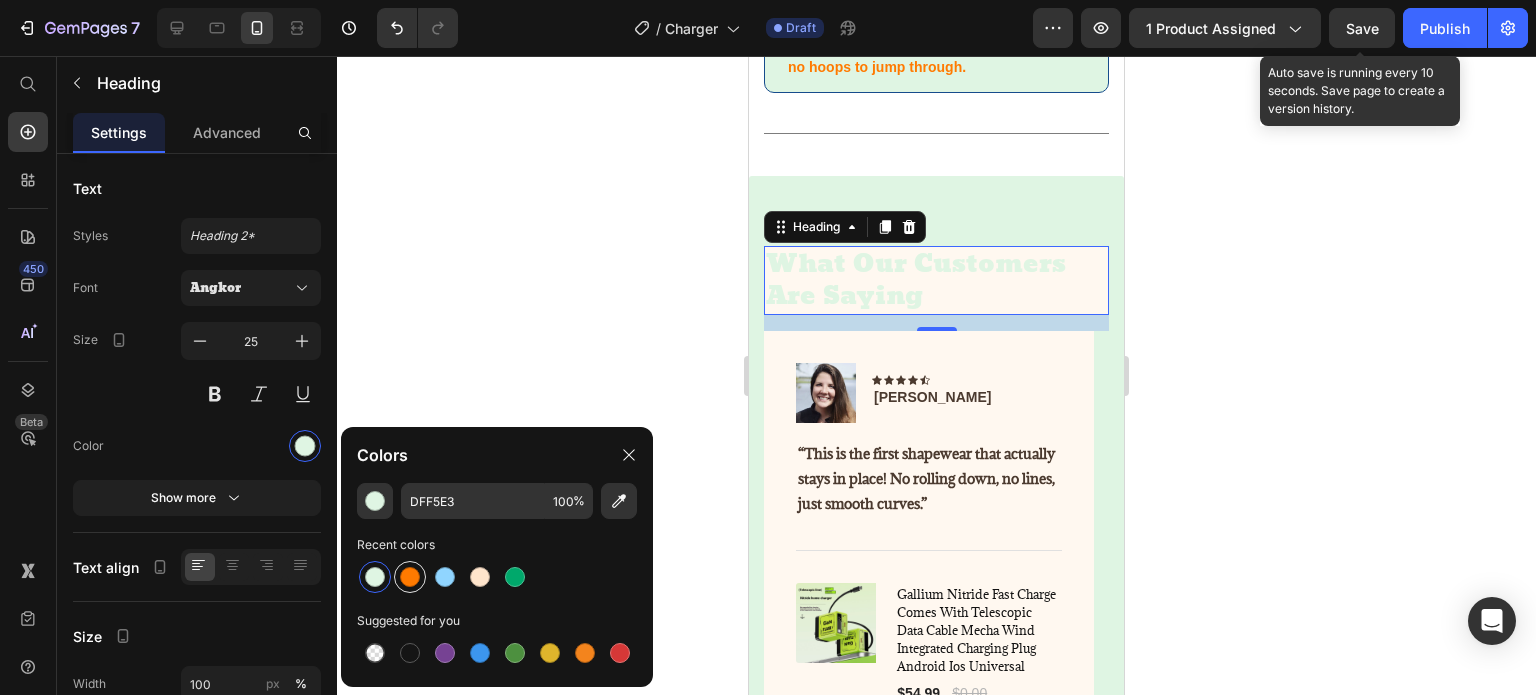 click at bounding box center [410, 577] 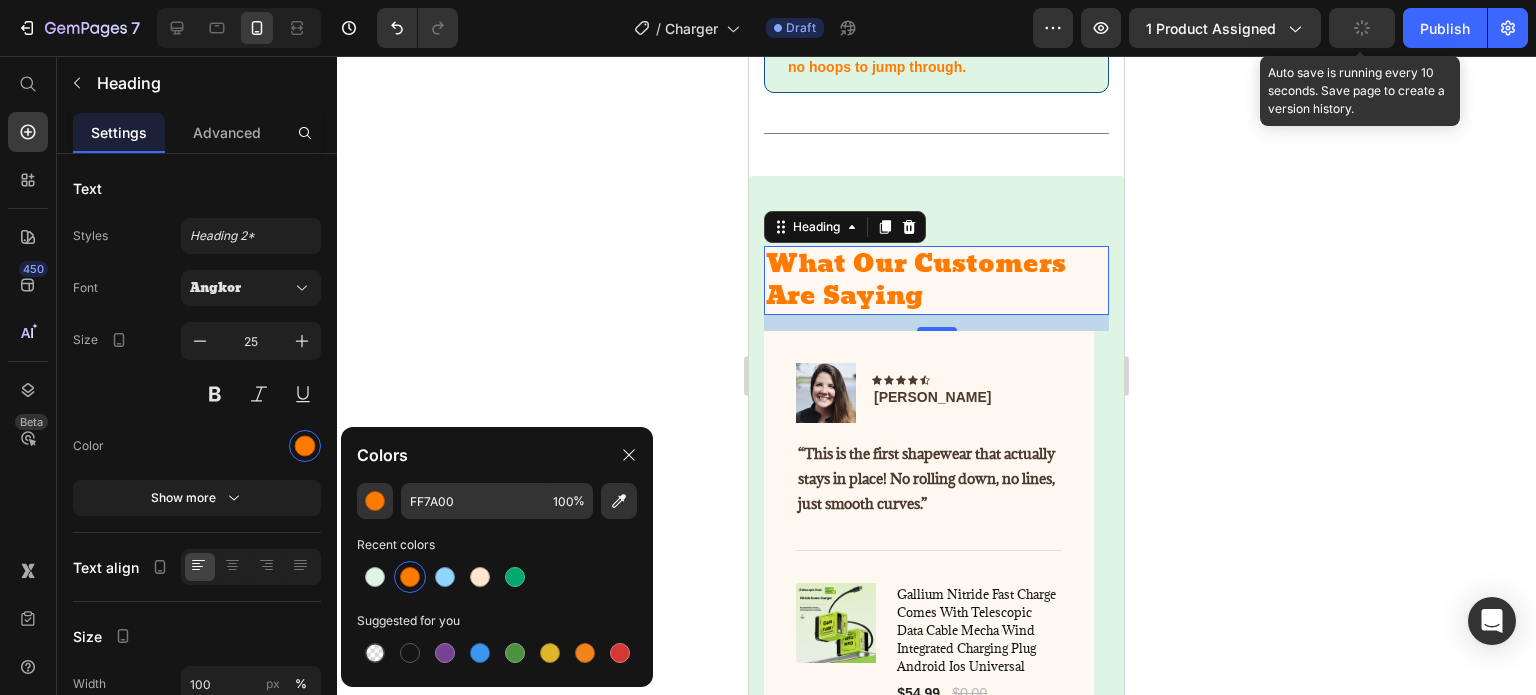 click on "What Our Customers Are Saying" at bounding box center (936, 280) 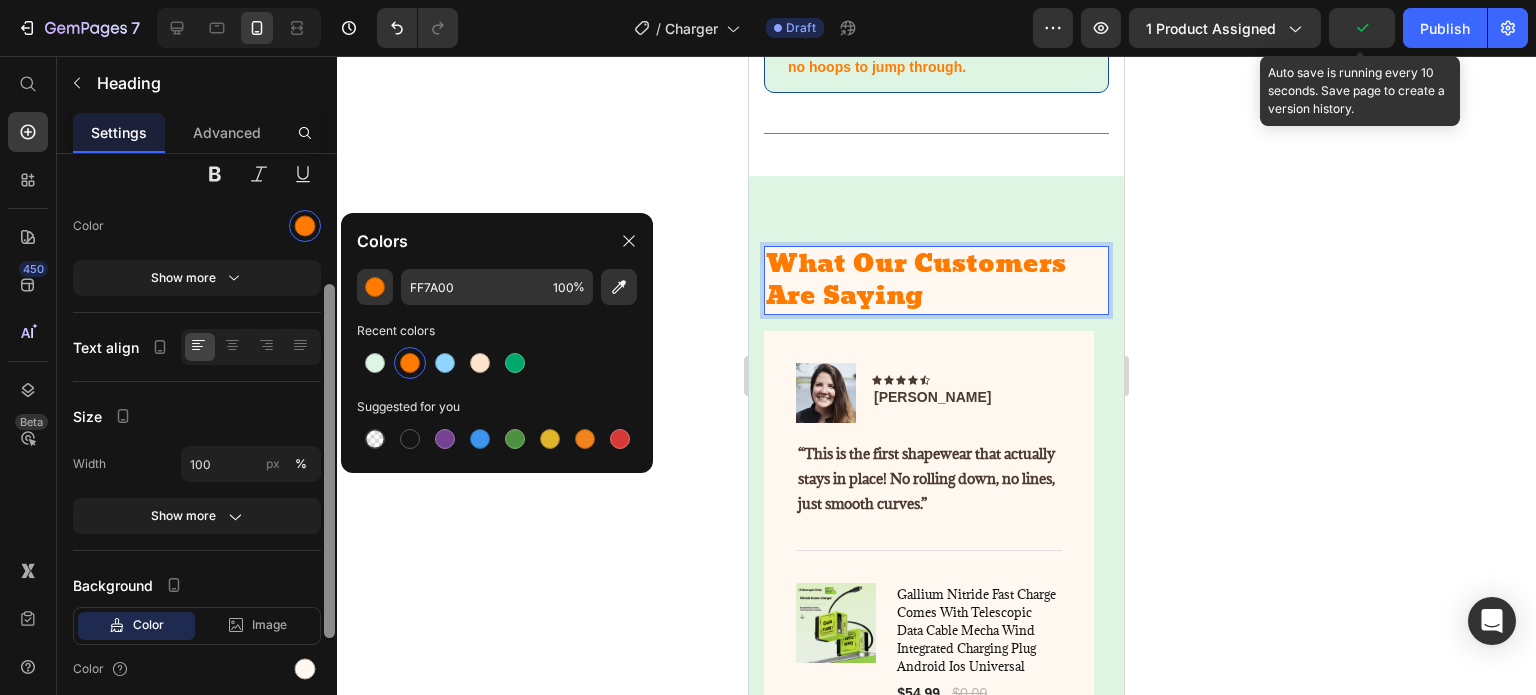 scroll, scrollTop: 411, scrollLeft: 0, axis: vertical 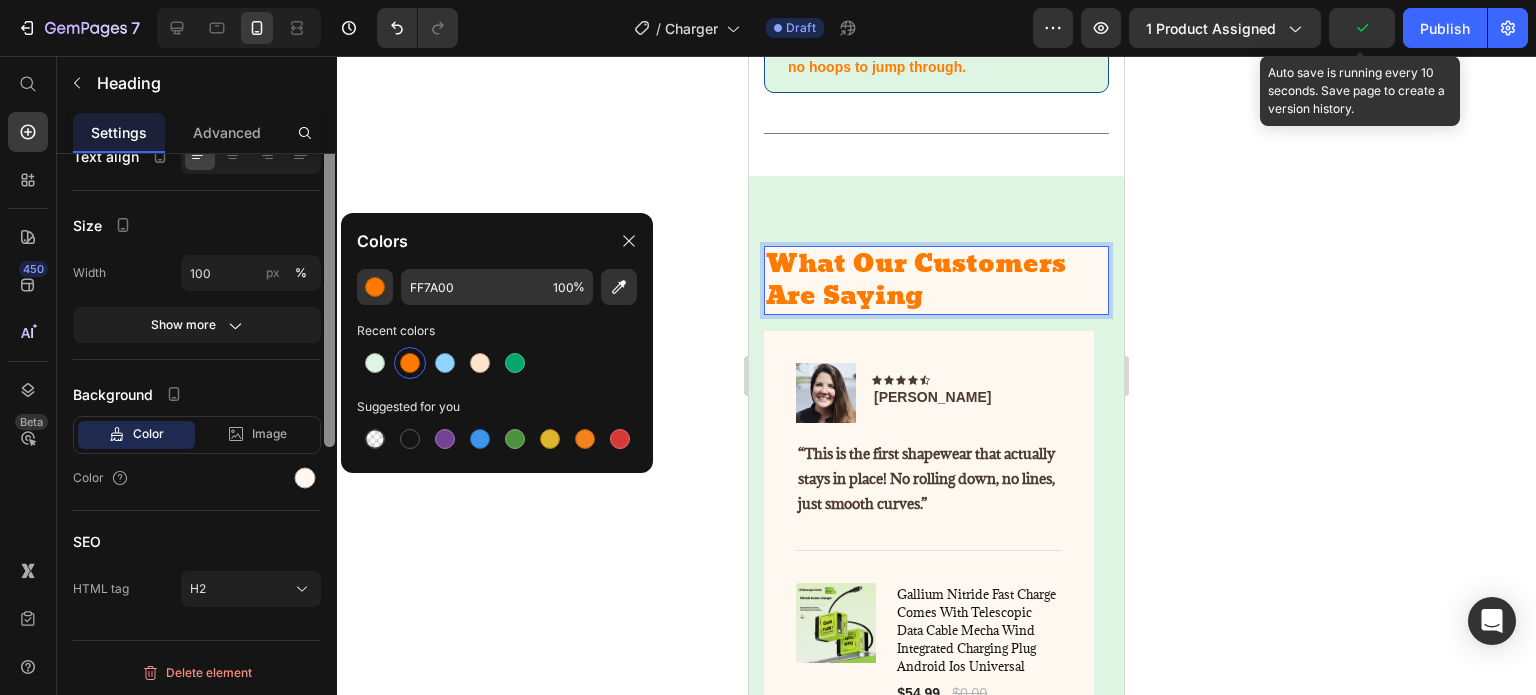 drag, startPoint x: 329, startPoint y: 342, endPoint x: 345, endPoint y: 632, distance: 290.44104 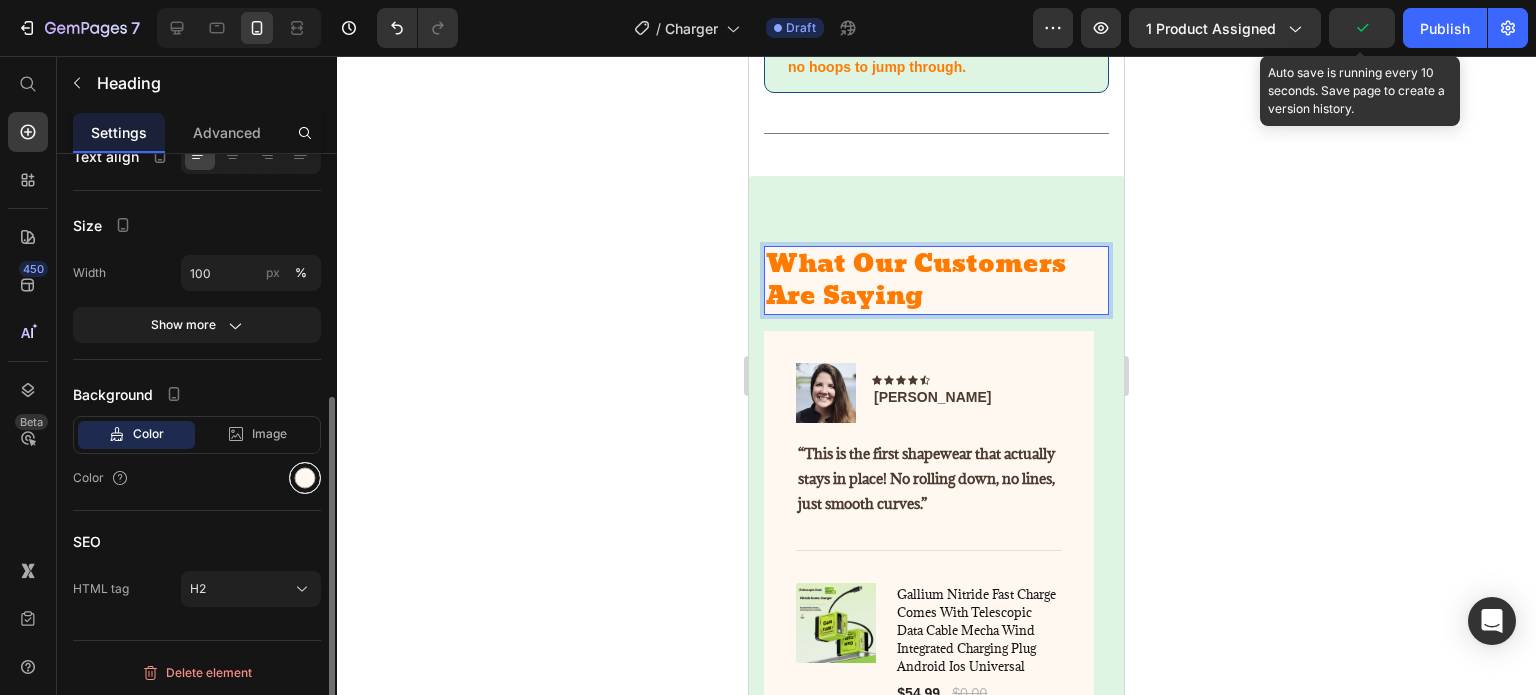 click at bounding box center (305, 478) 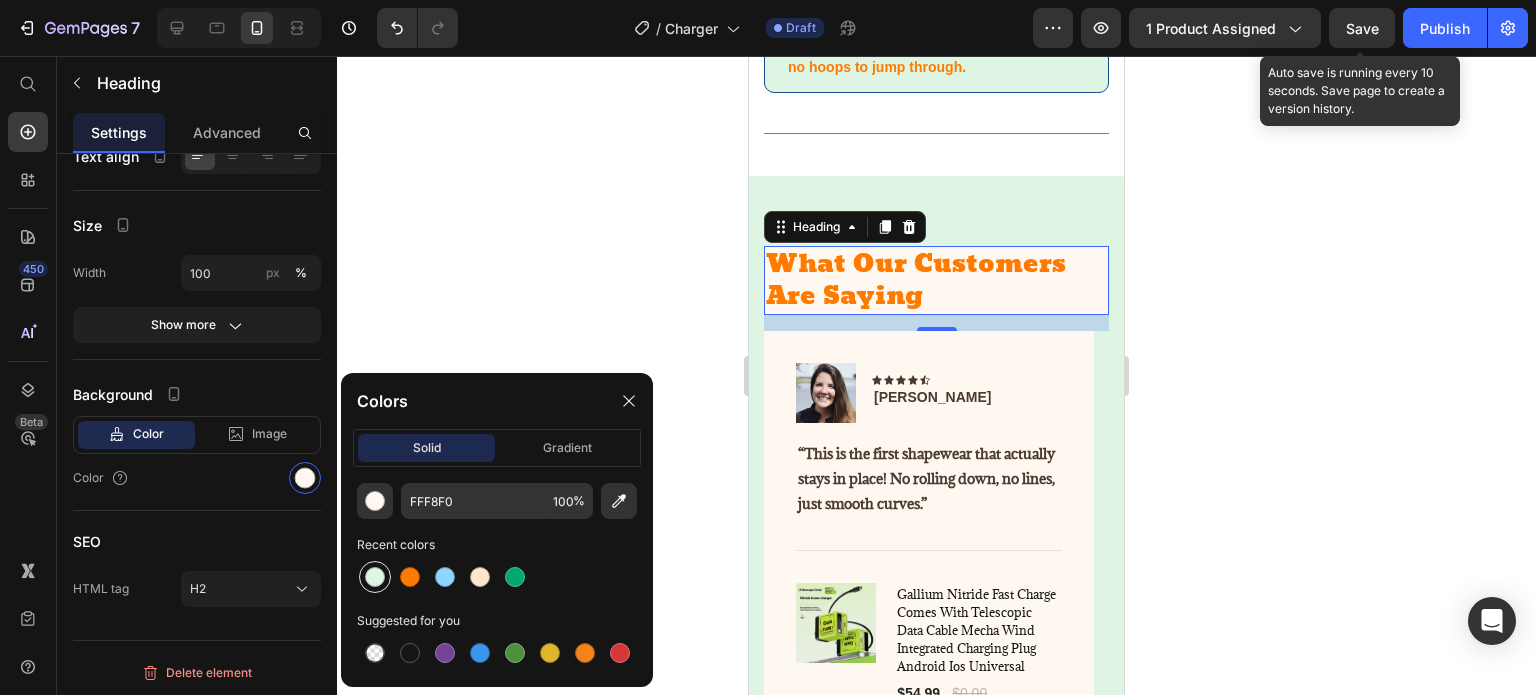 click at bounding box center [375, 577] 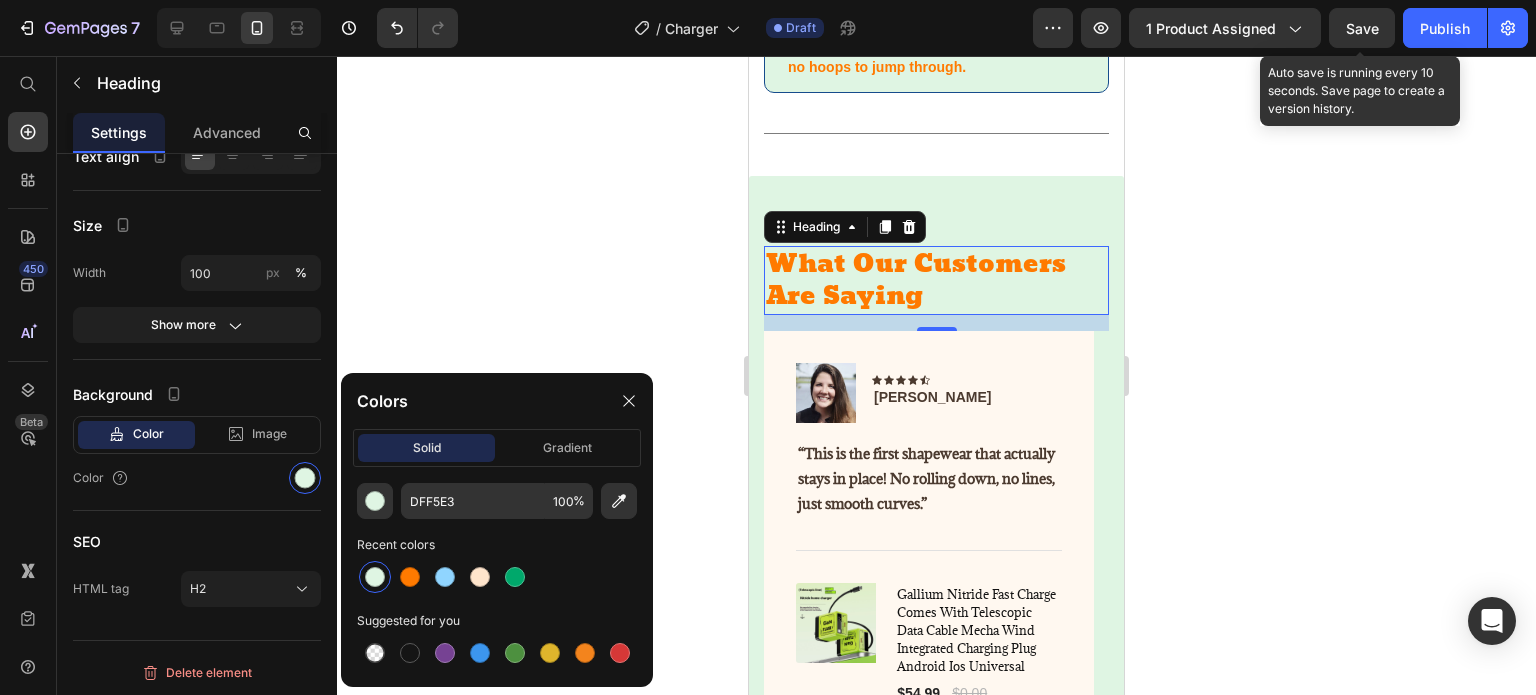 click 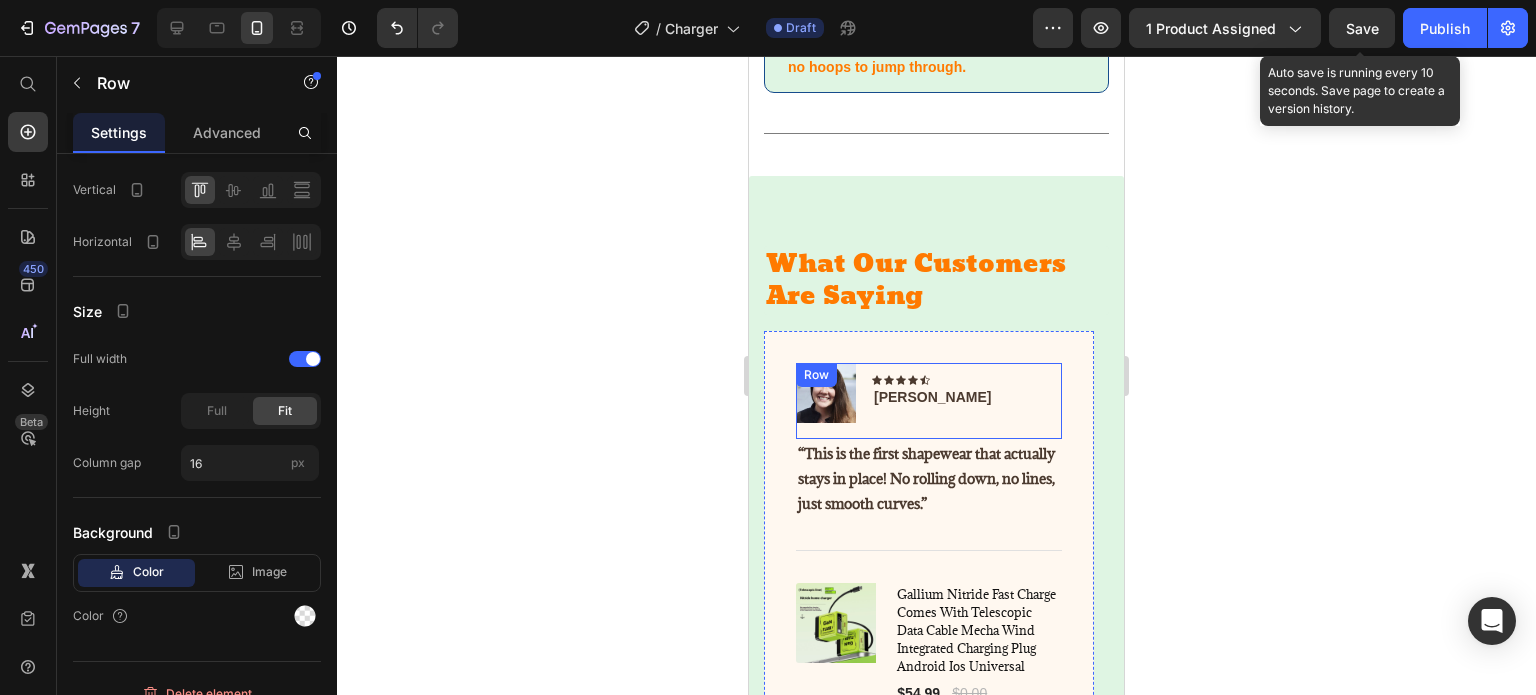 click on "Image
Icon
Icon
Icon
Icon
Icon Row Rita Carroll Text block Row" at bounding box center (929, 401) 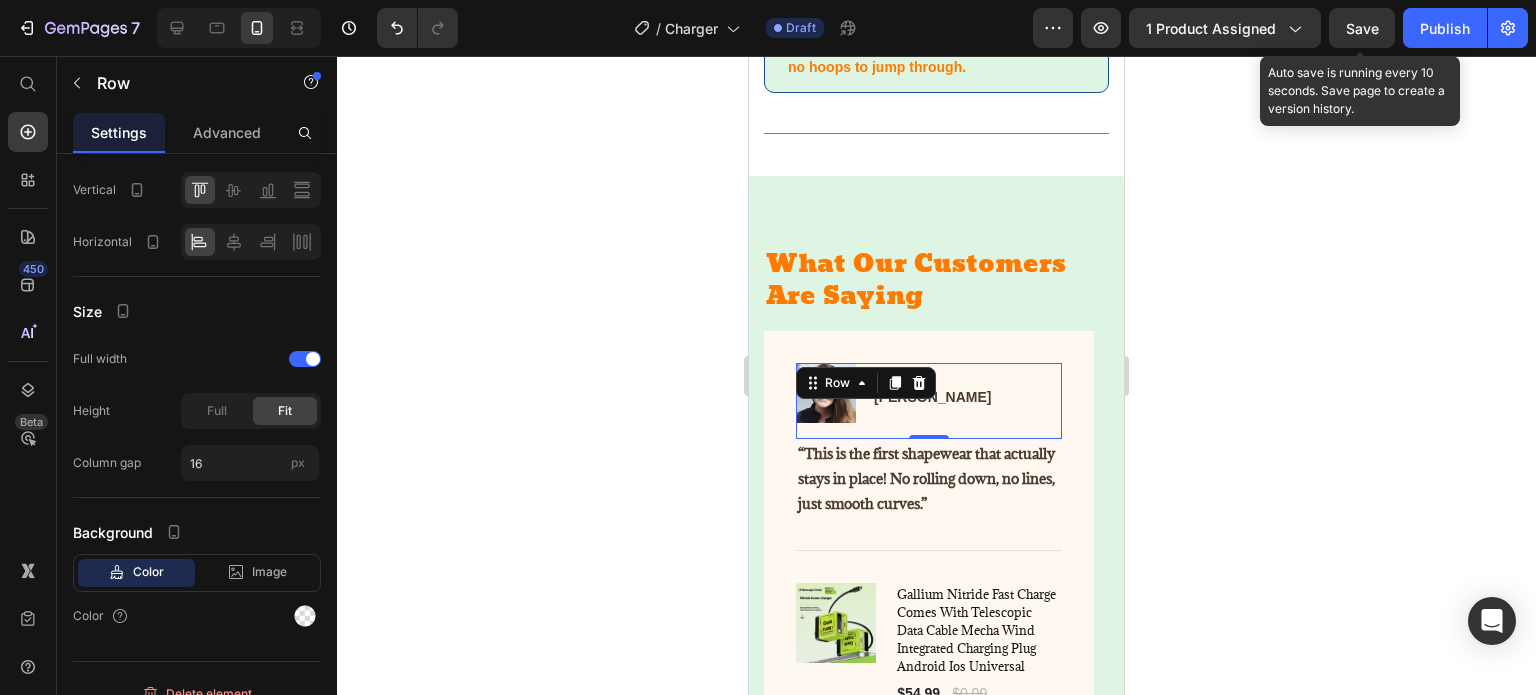 scroll, scrollTop: 0, scrollLeft: 0, axis: both 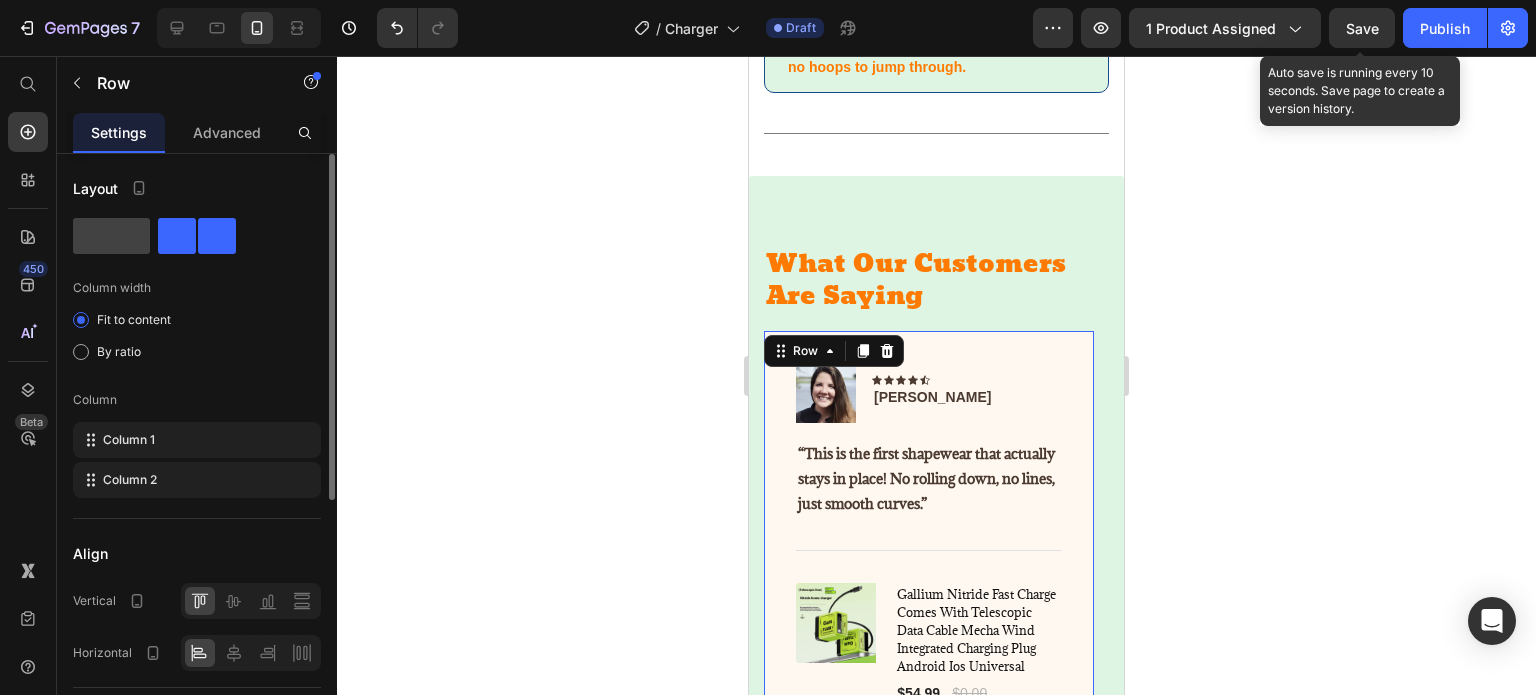 click on "Image
Icon
Icon
Icon
Icon
Icon Row Rita Carroll Text block Row “This is the first shapewear that actually stays in place! No rolling down, no lines, just smooth curves.” Text block                Title Line (P) Images & Gallery Gallium Nitride Fast Charge Comes With Telescopic Data Cable Mecha Wind Integrated Charging Plug Android Ios Universal (P) Title $54.99 (P) Price $0.00 (P) Price Row Buy Now (P) Cart Button Product Row   0" at bounding box center [929, 551] 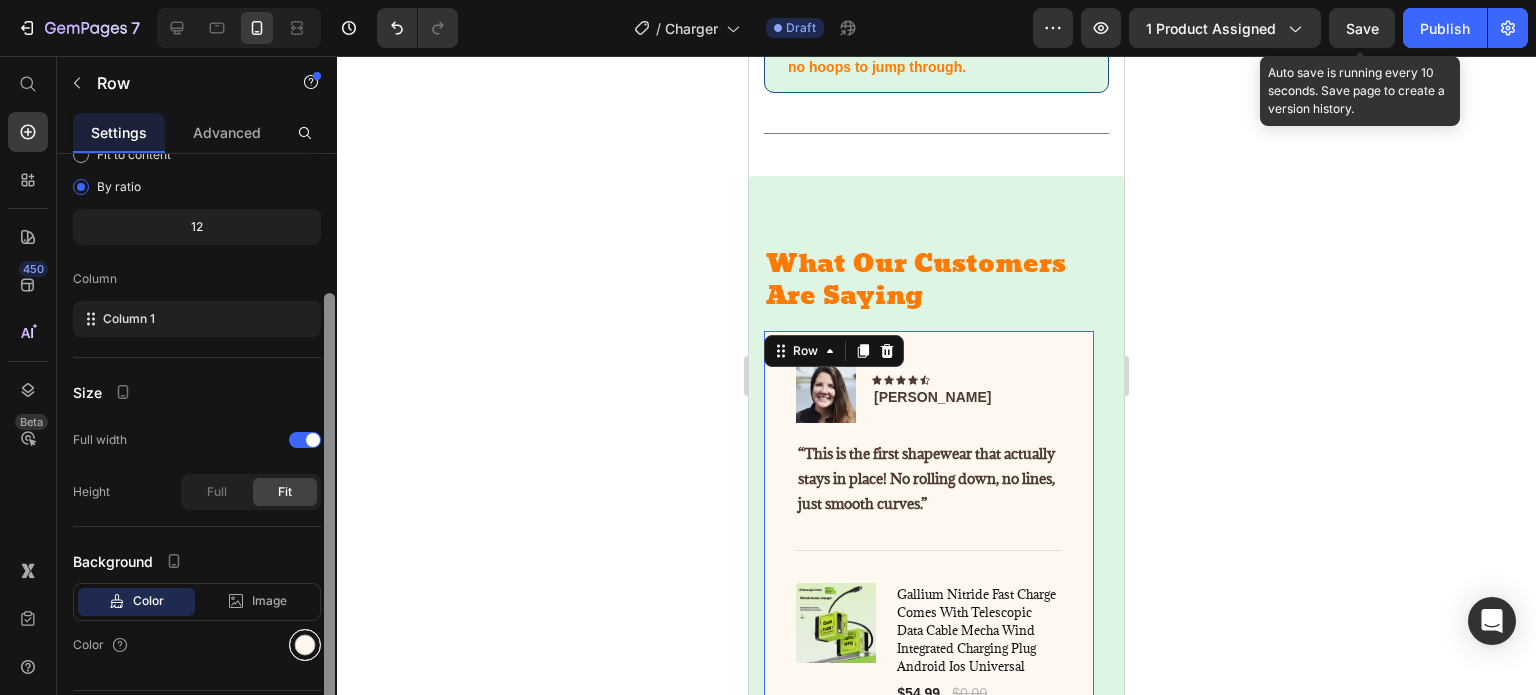 scroll, scrollTop: 216, scrollLeft: 0, axis: vertical 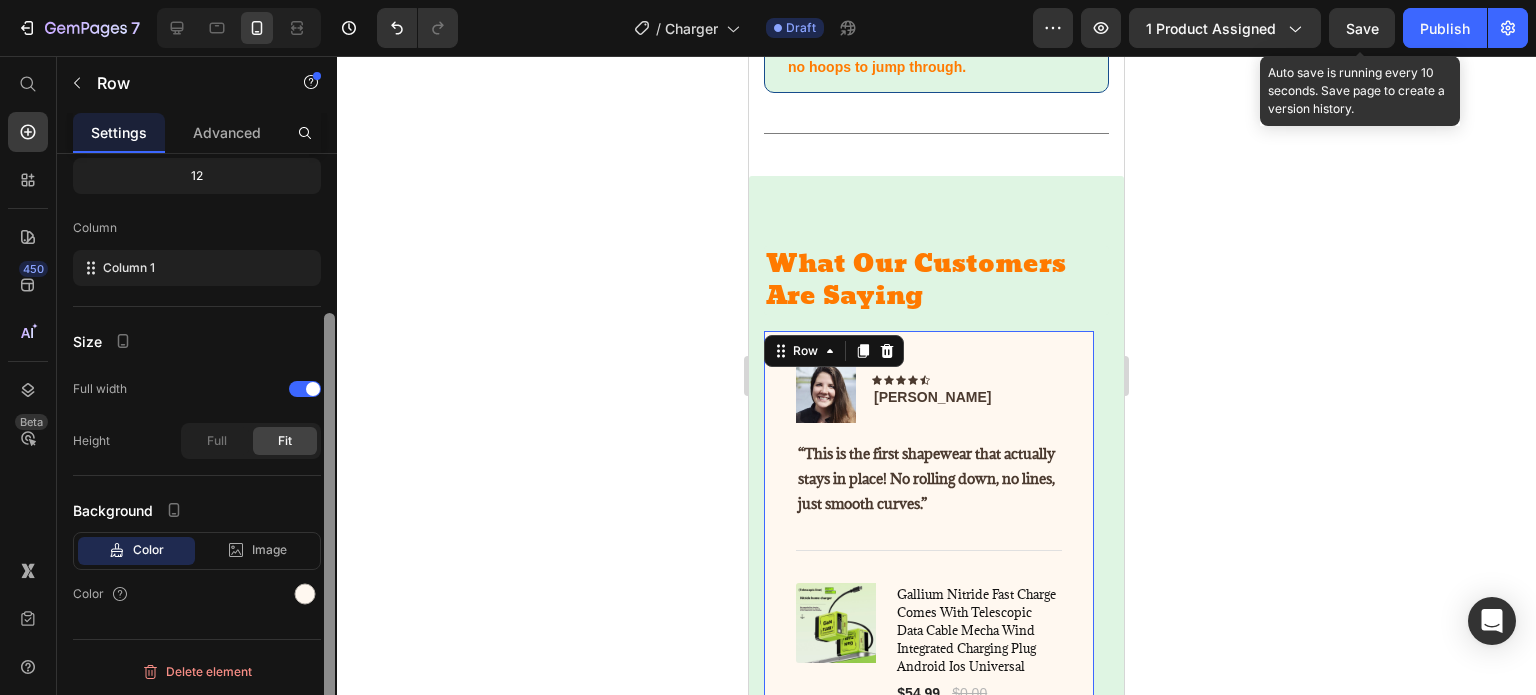 drag, startPoint x: 329, startPoint y: 405, endPoint x: 316, endPoint y: 617, distance: 212.39821 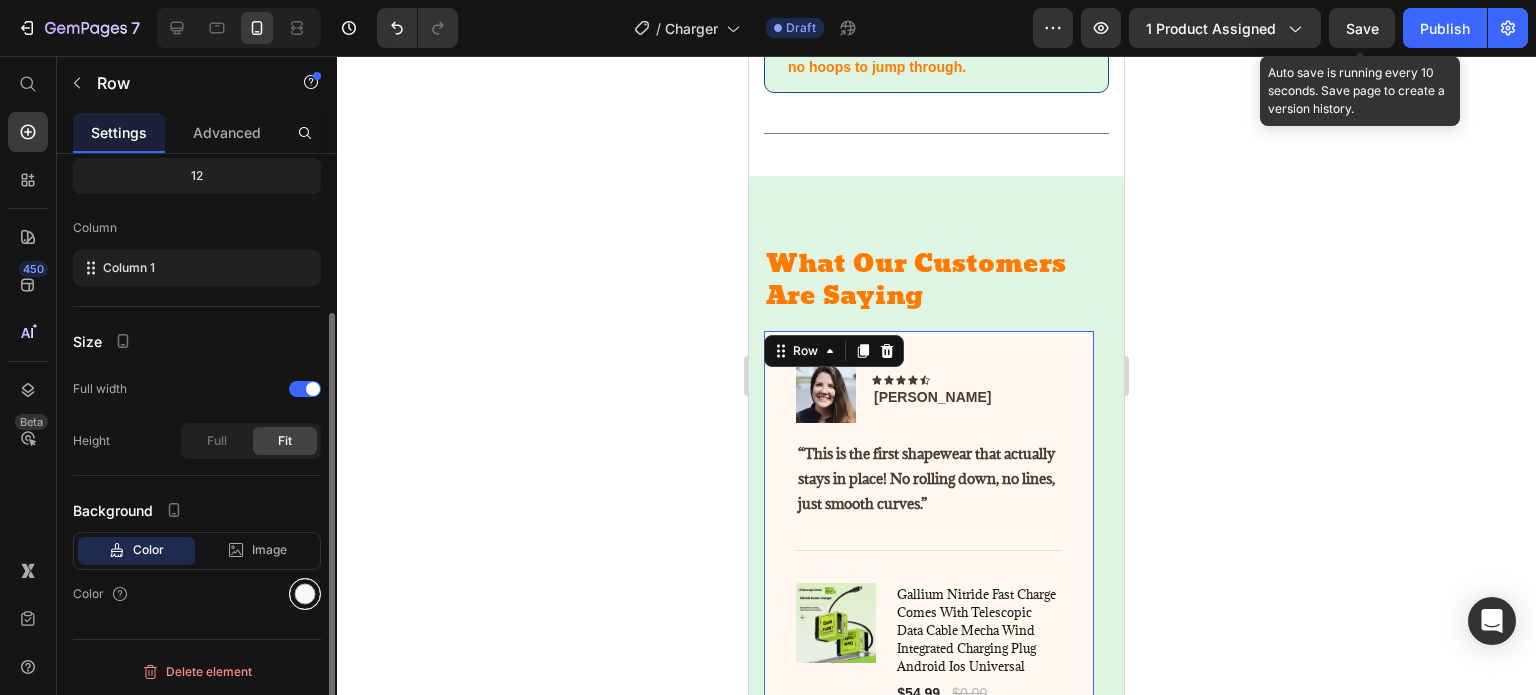 click at bounding box center [305, 594] 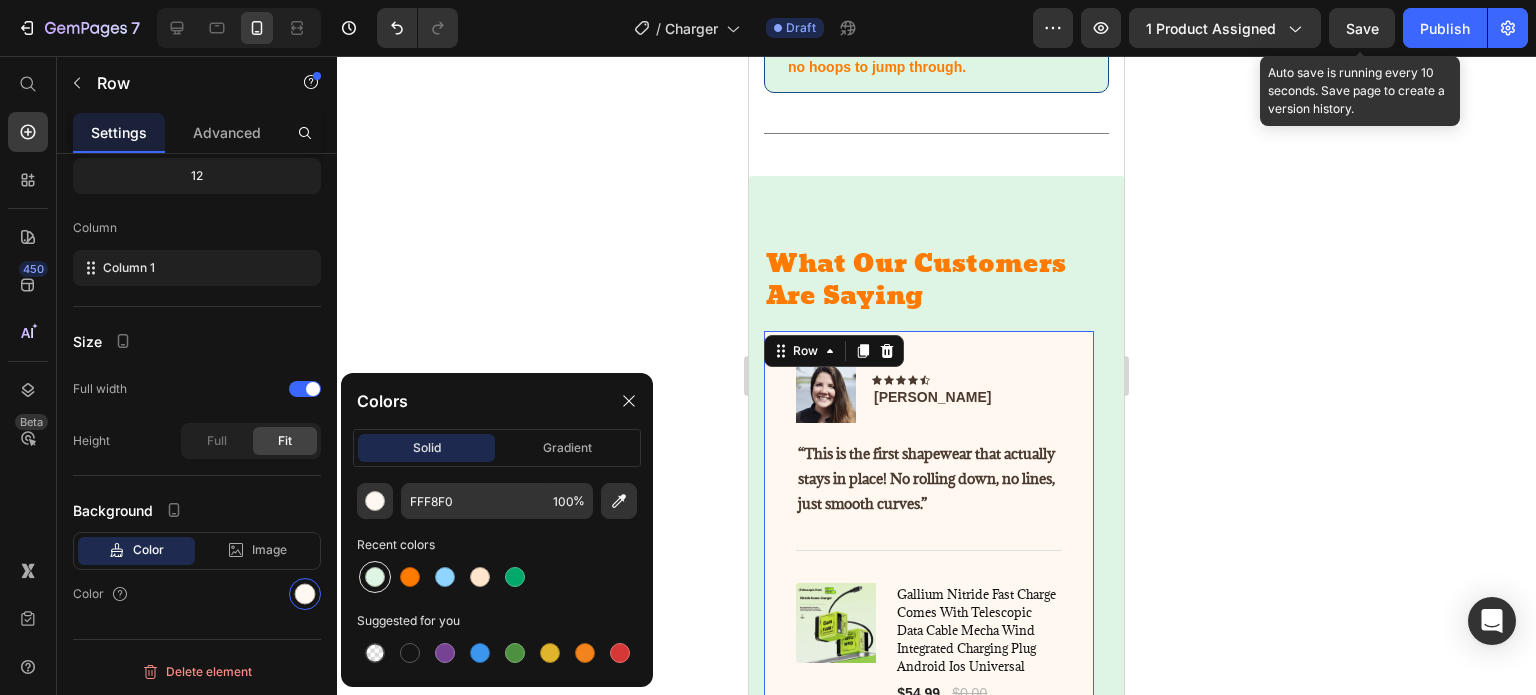 click at bounding box center (375, 577) 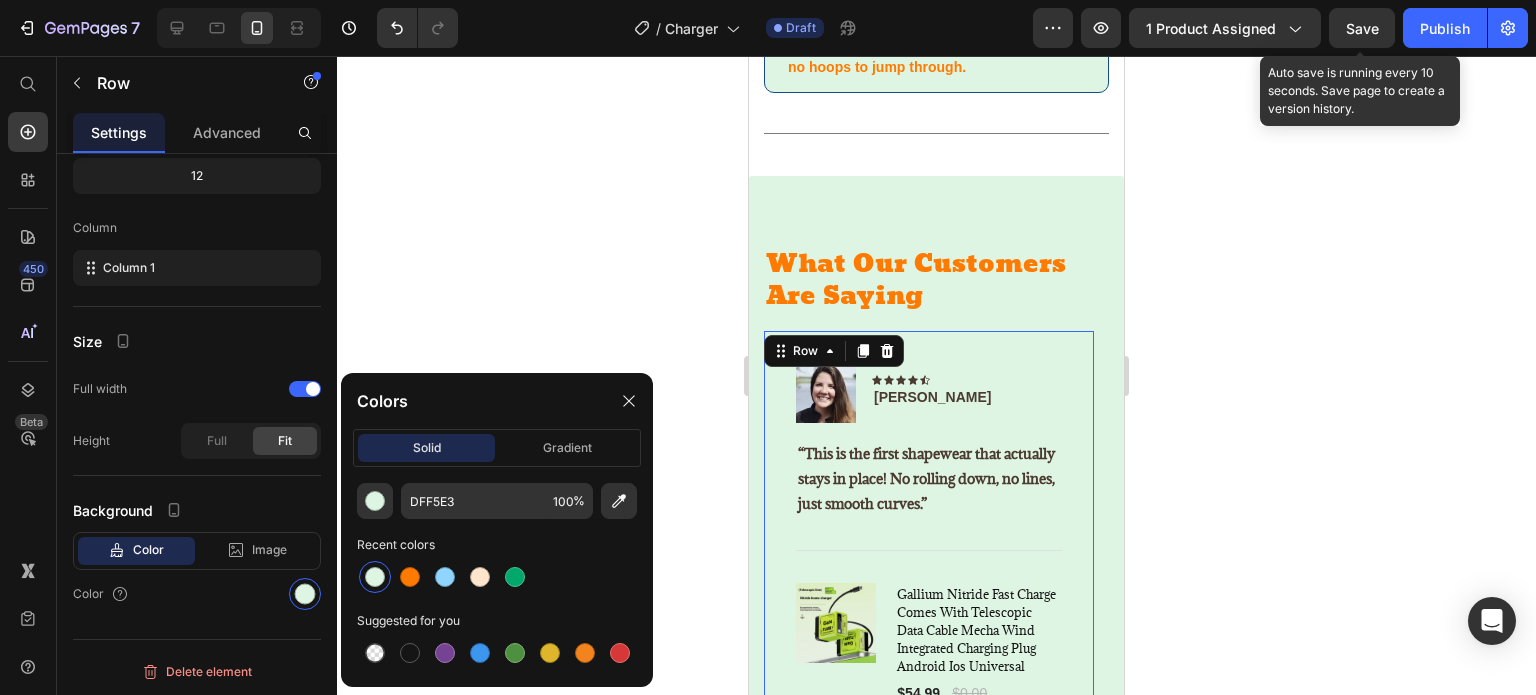 click 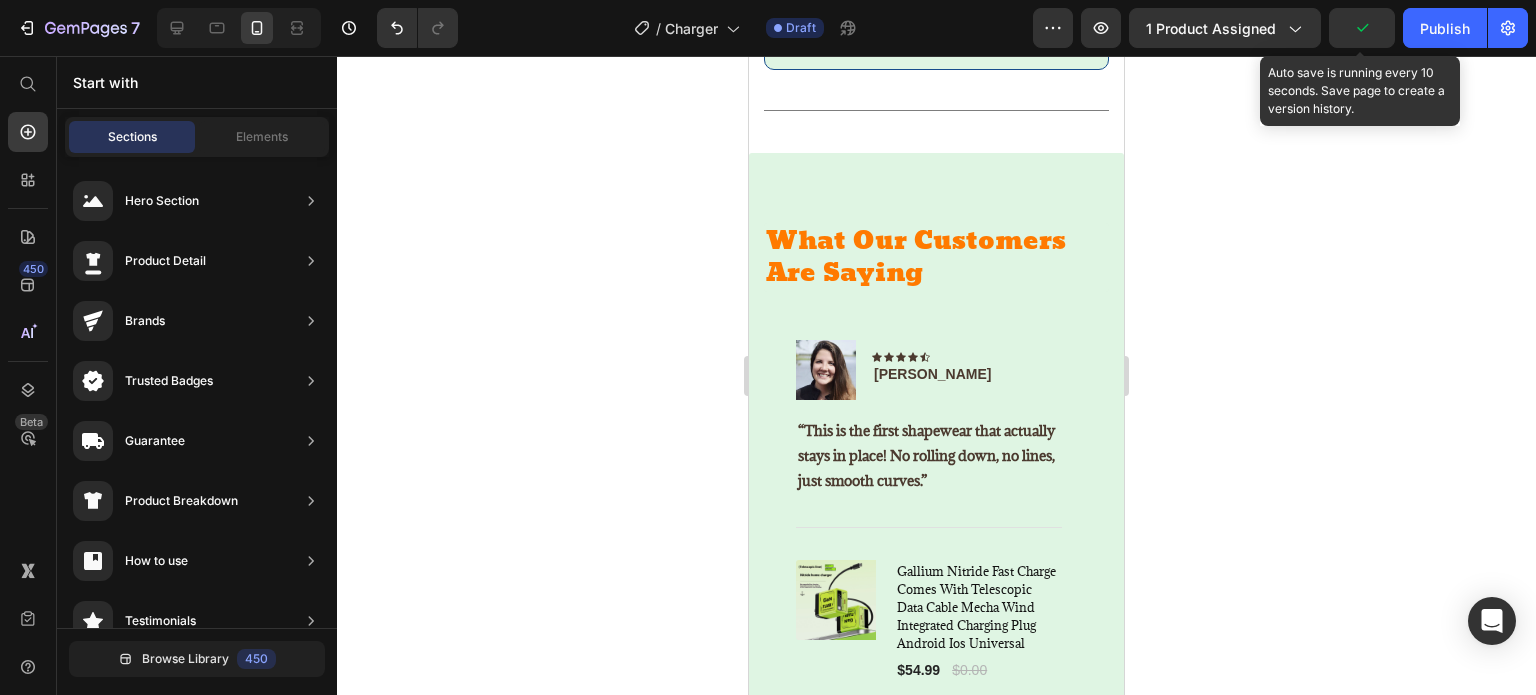scroll, scrollTop: 2909, scrollLeft: 0, axis: vertical 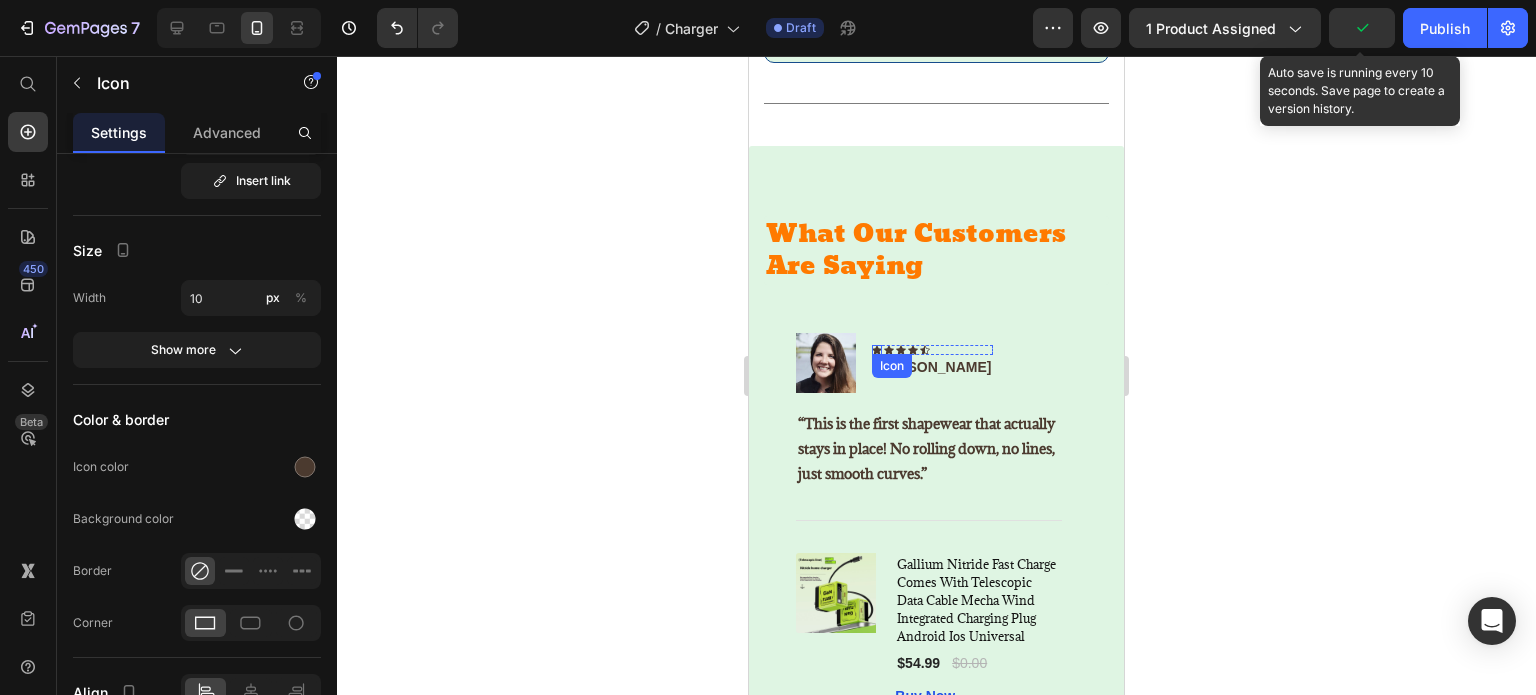 click 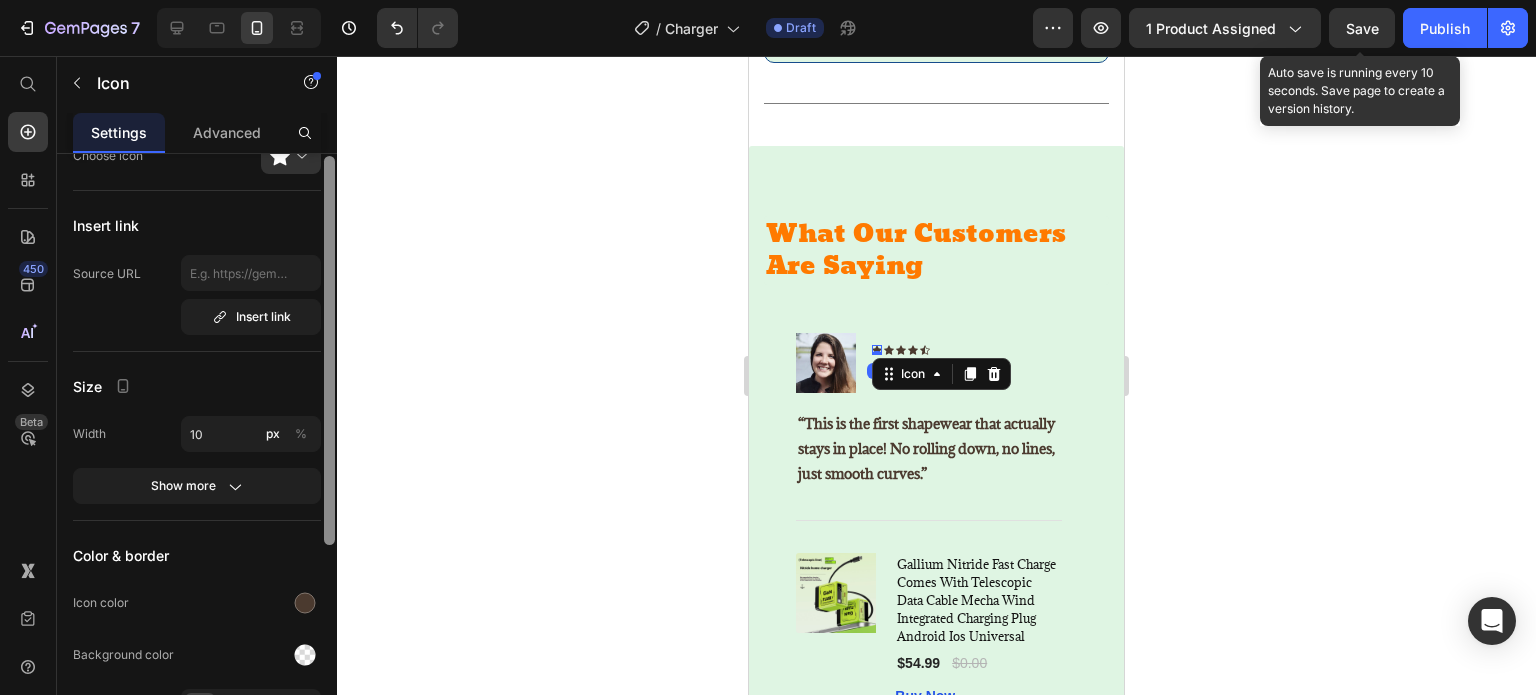 scroll, scrollTop: 104, scrollLeft: 0, axis: vertical 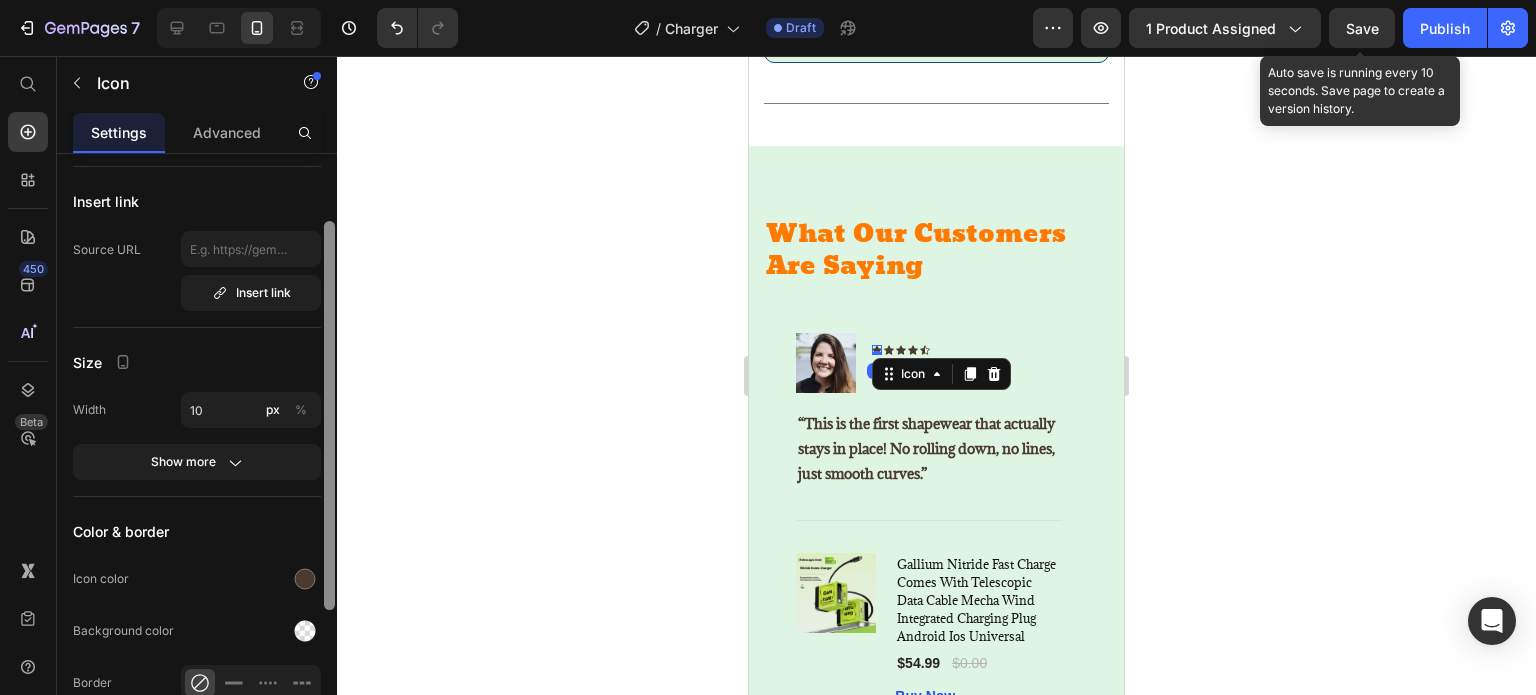drag, startPoint x: 331, startPoint y: 479, endPoint x: 335, endPoint y: 547, distance: 68.117546 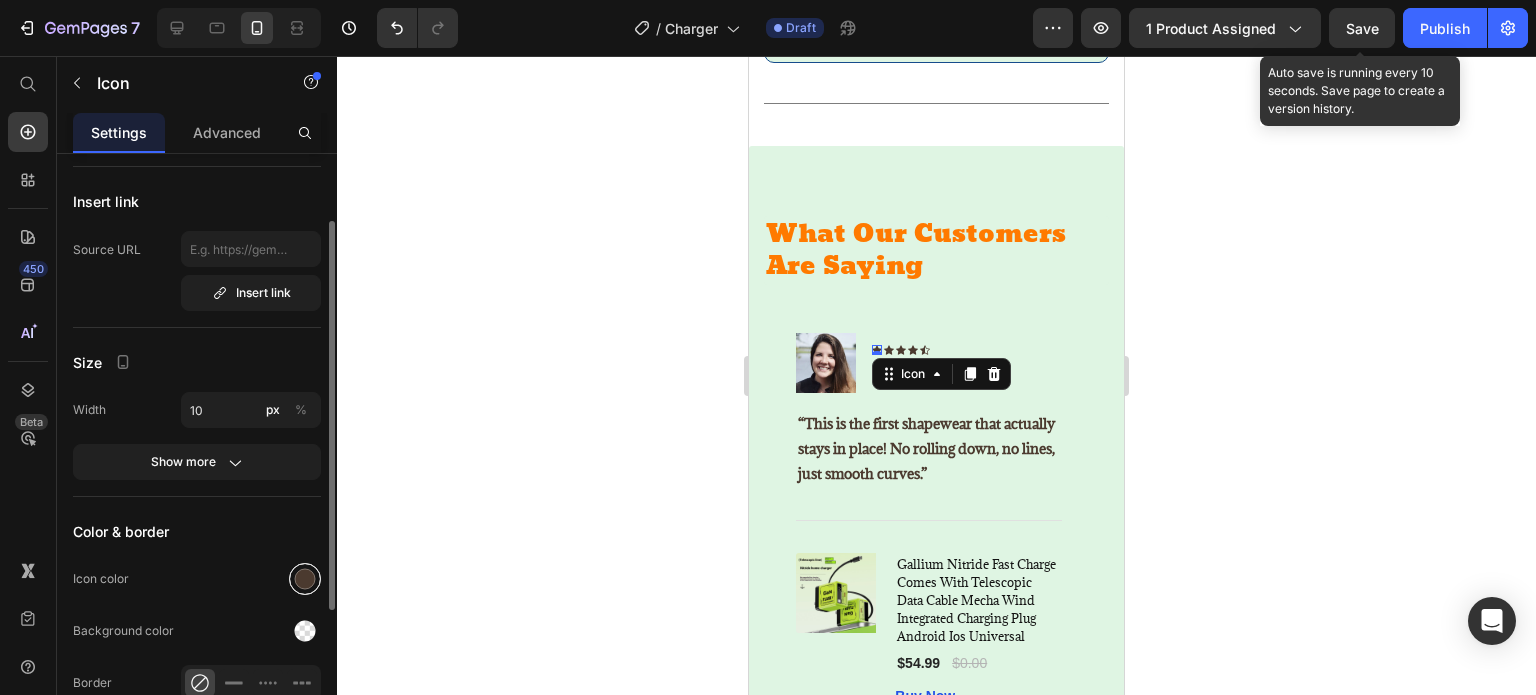 click at bounding box center [305, 579] 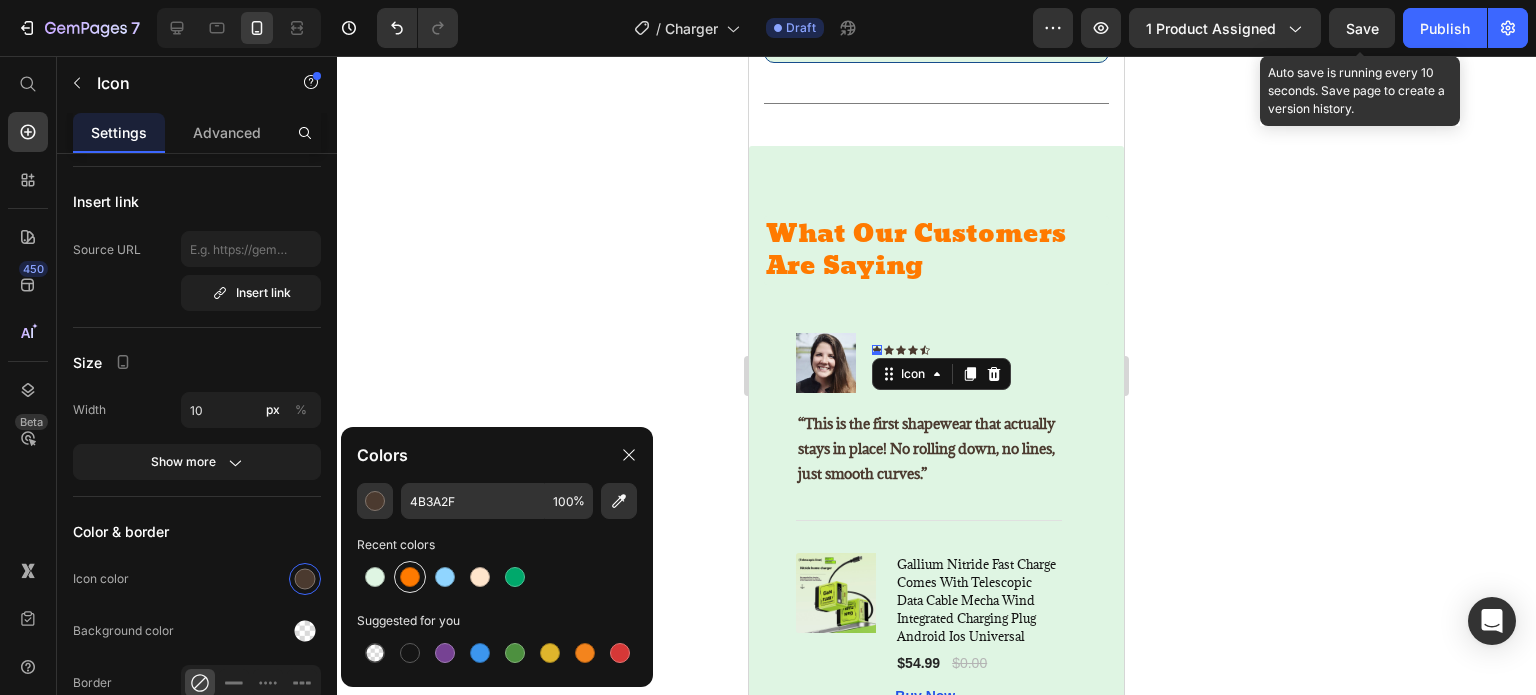 click at bounding box center [410, 577] 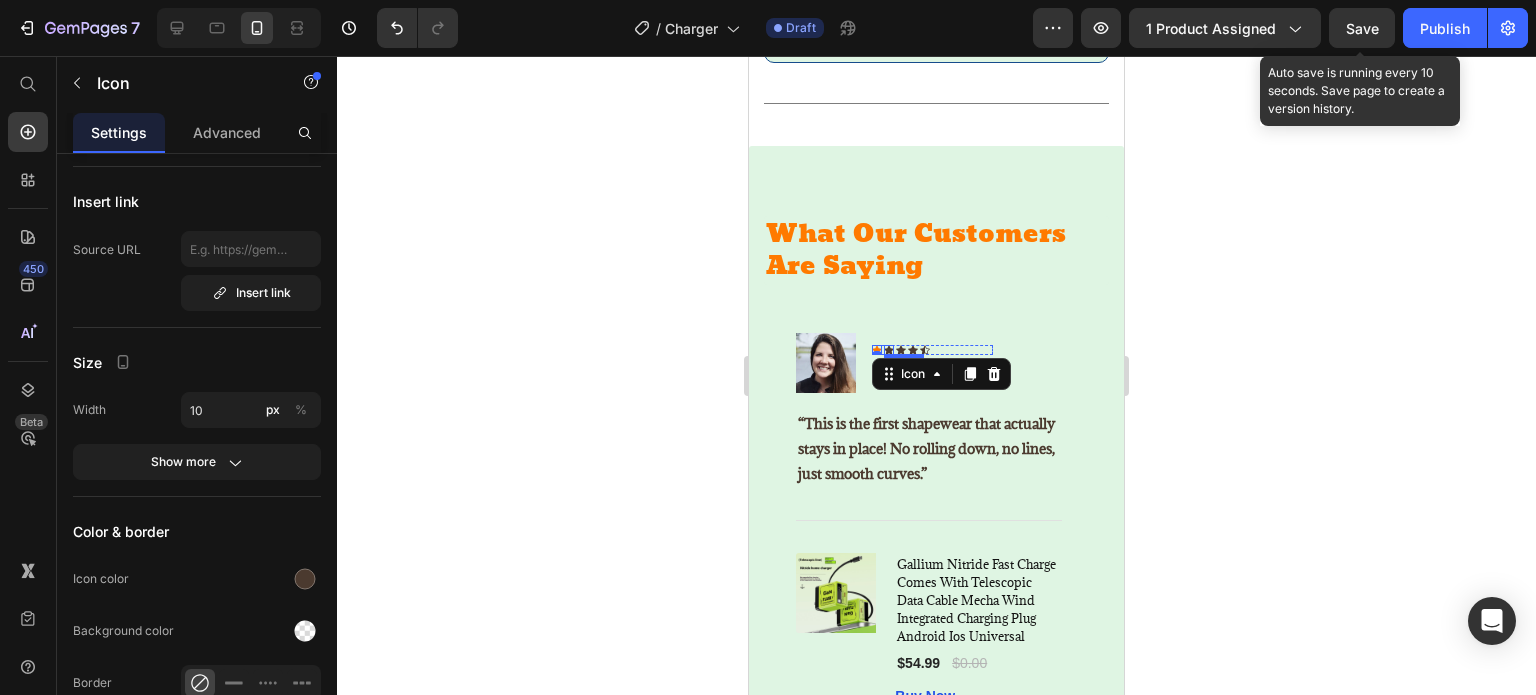 click 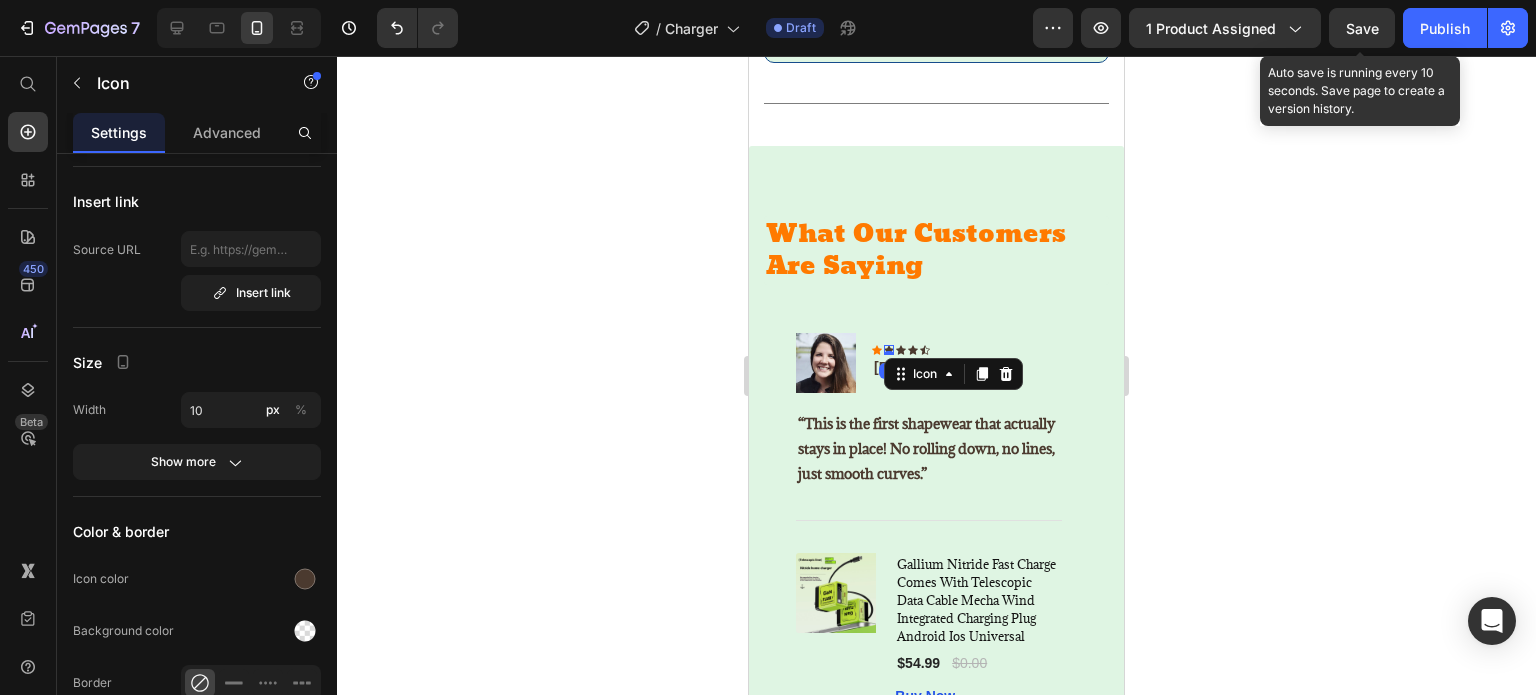 scroll, scrollTop: 104, scrollLeft: 0, axis: vertical 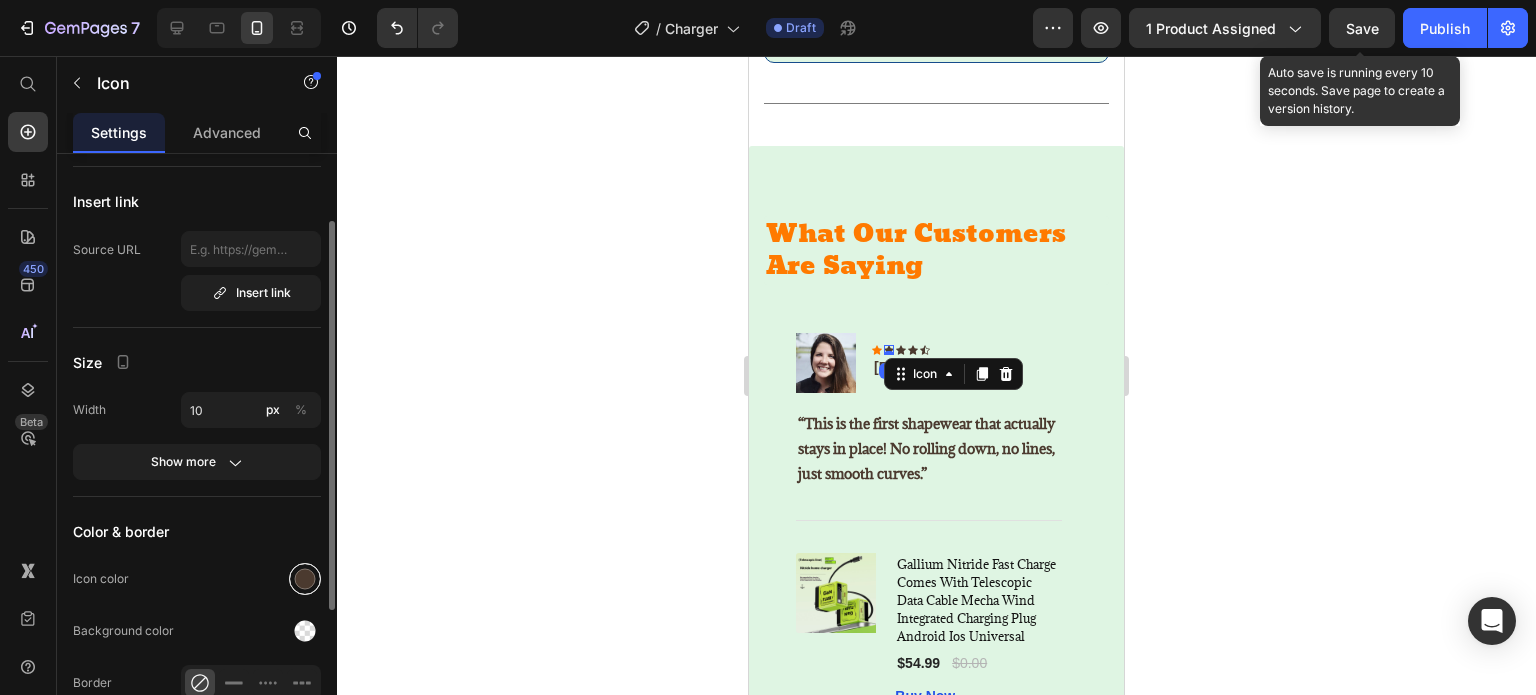 click at bounding box center (305, 579) 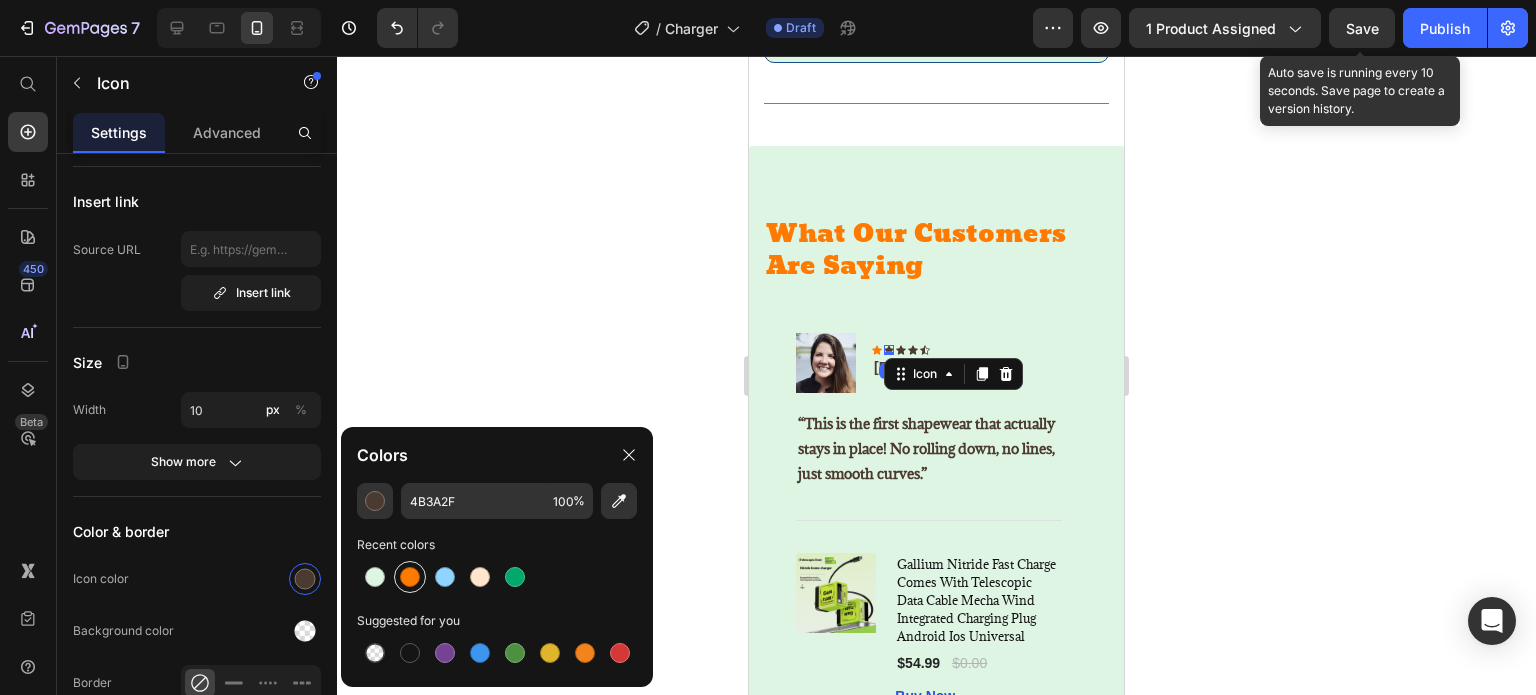 click at bounding box center [410, 577] 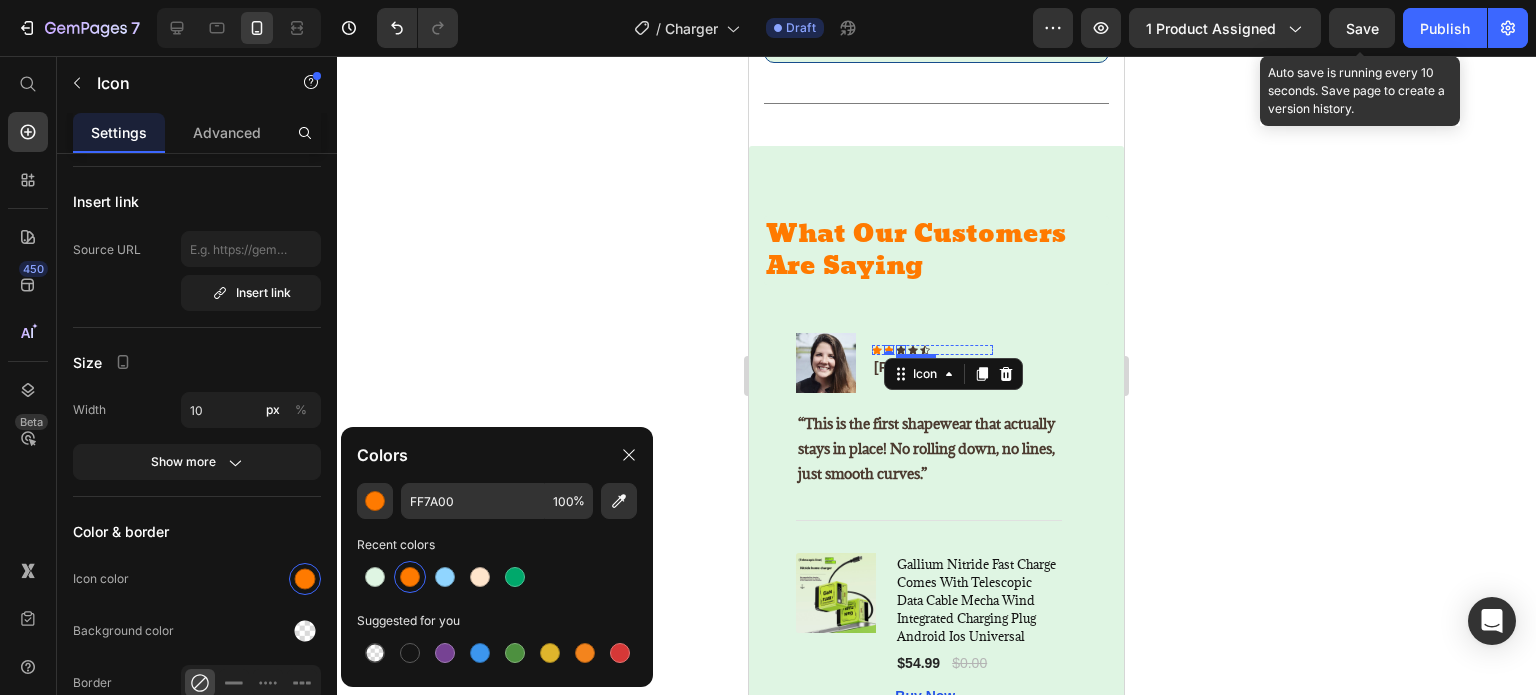 click on "Icon" at bounding box center [901, 350] 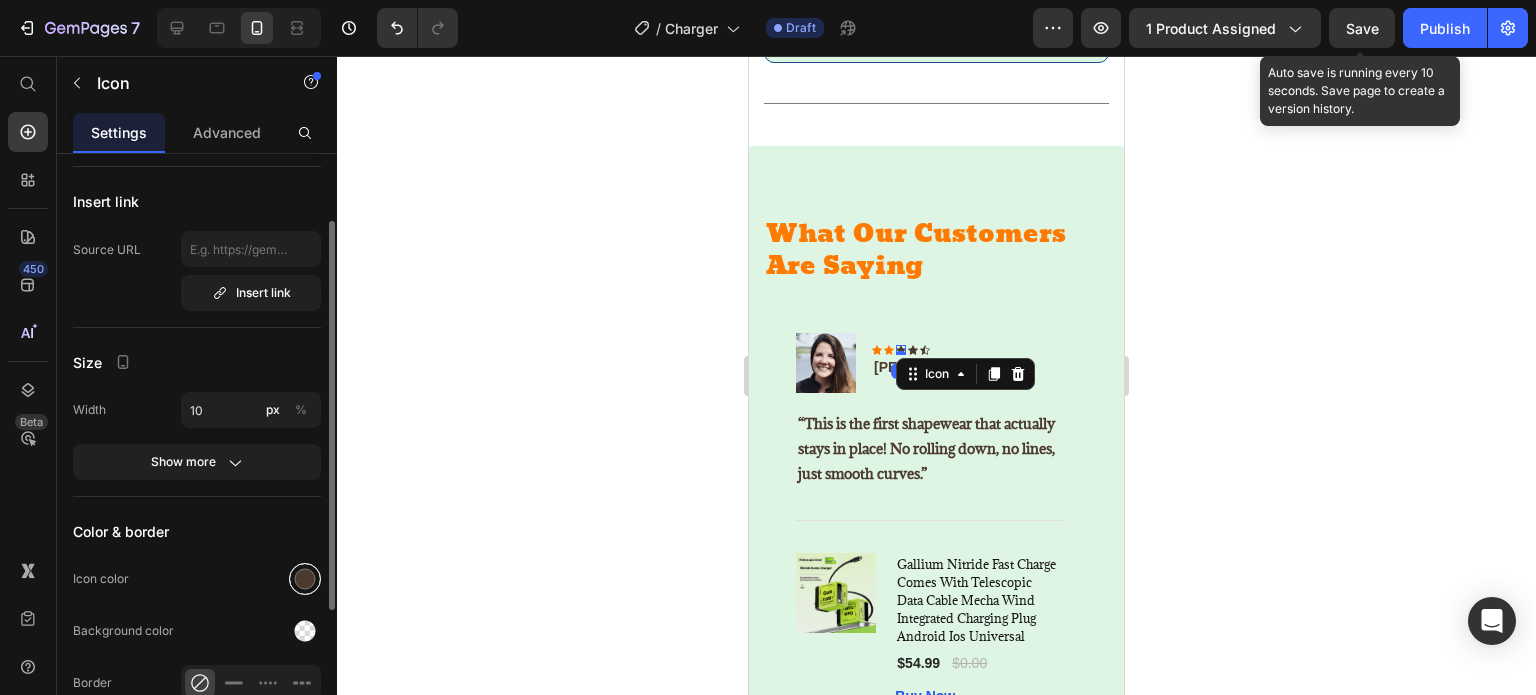 click at bounding box center (305, 579) 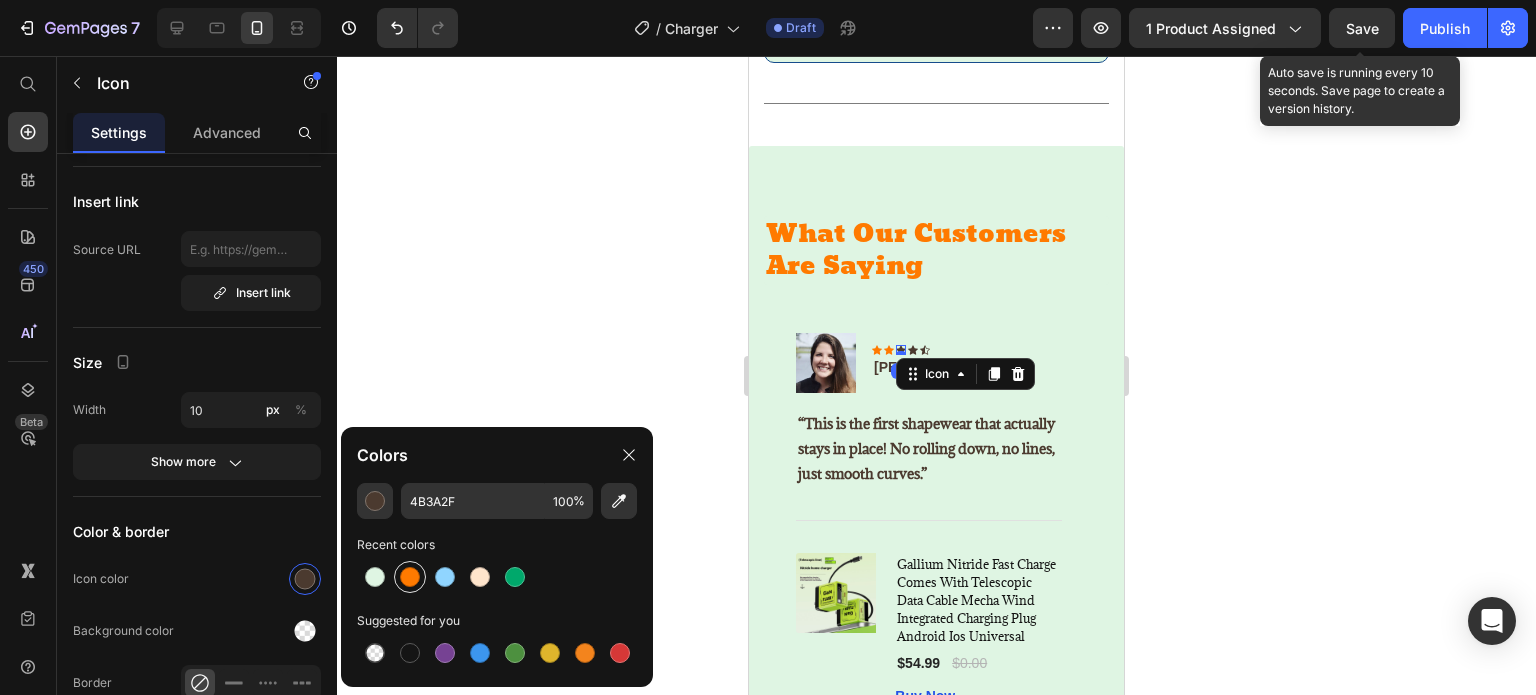 click at bounding box center (410, 577) 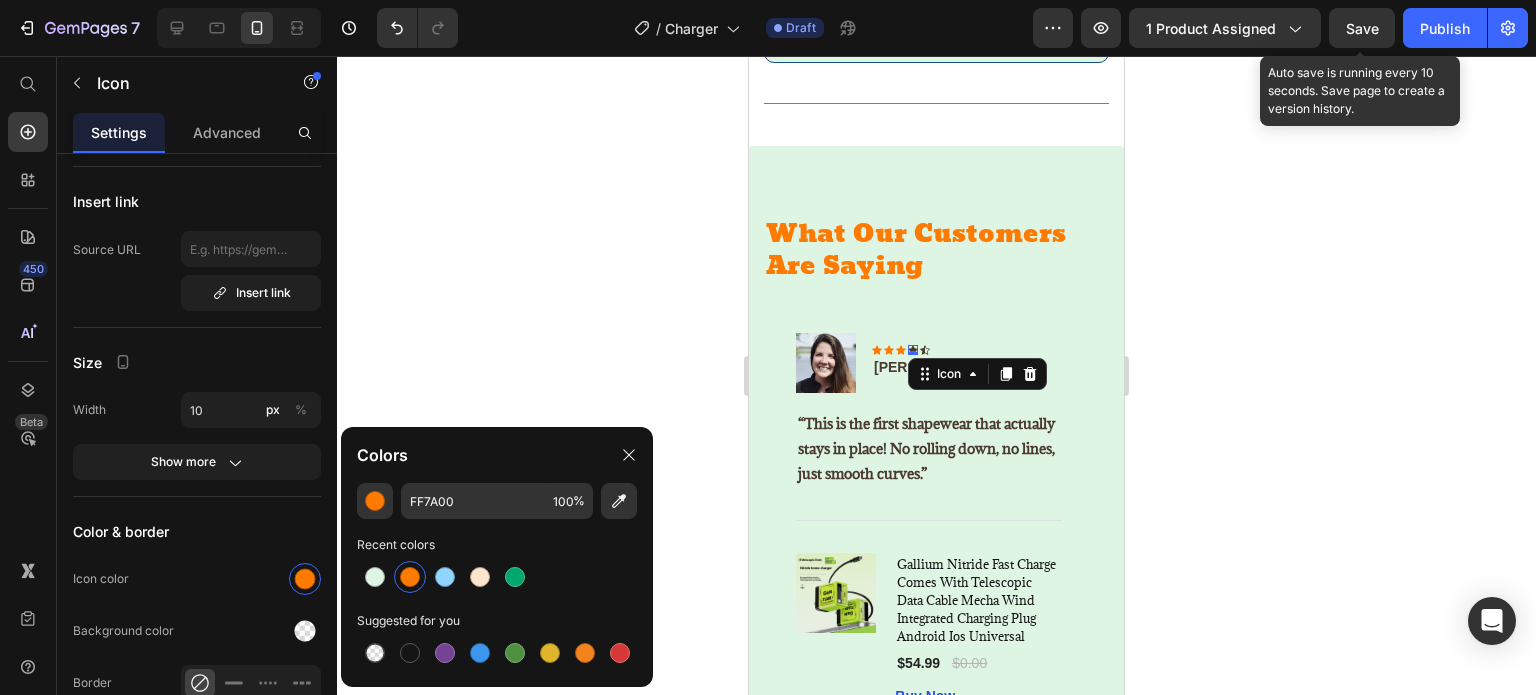 click on "Icon   0" at bounding box center (913, 350) 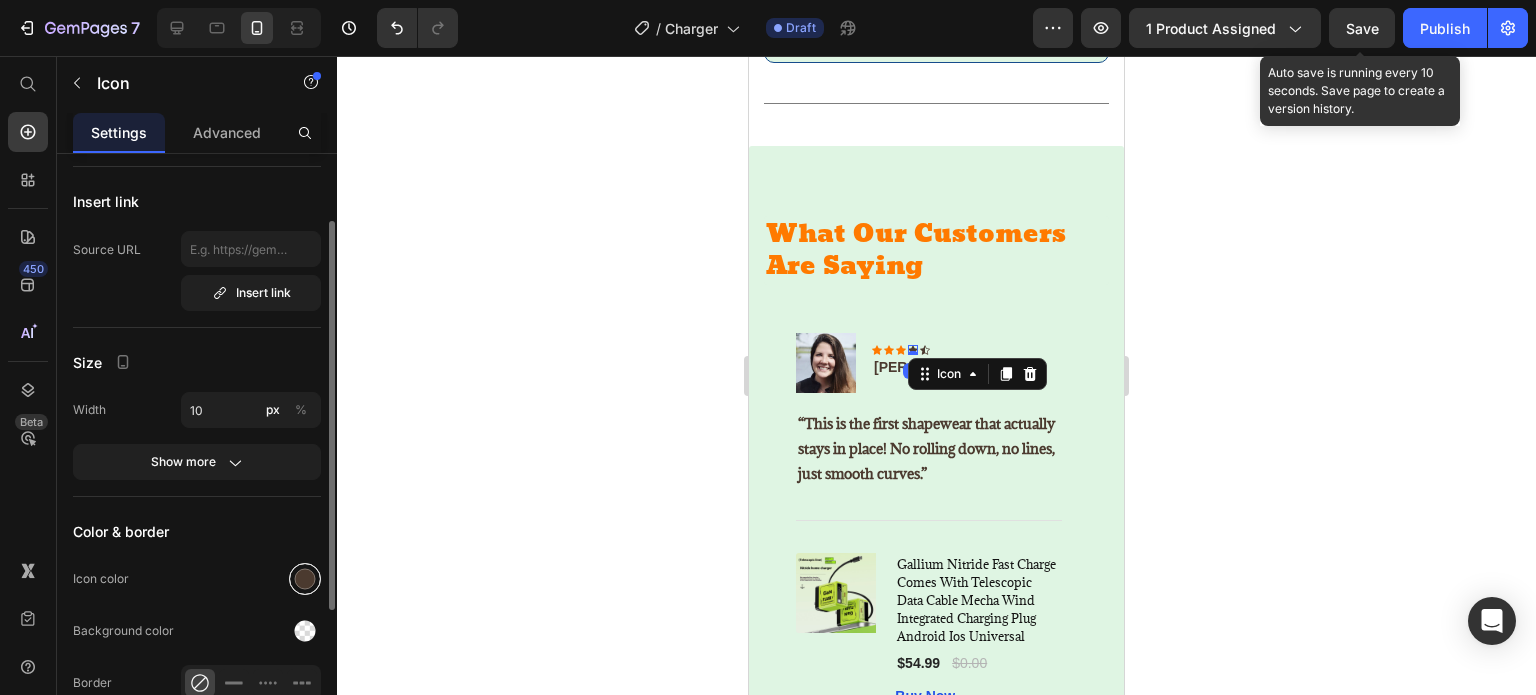 click at bounding box center [305, 579] 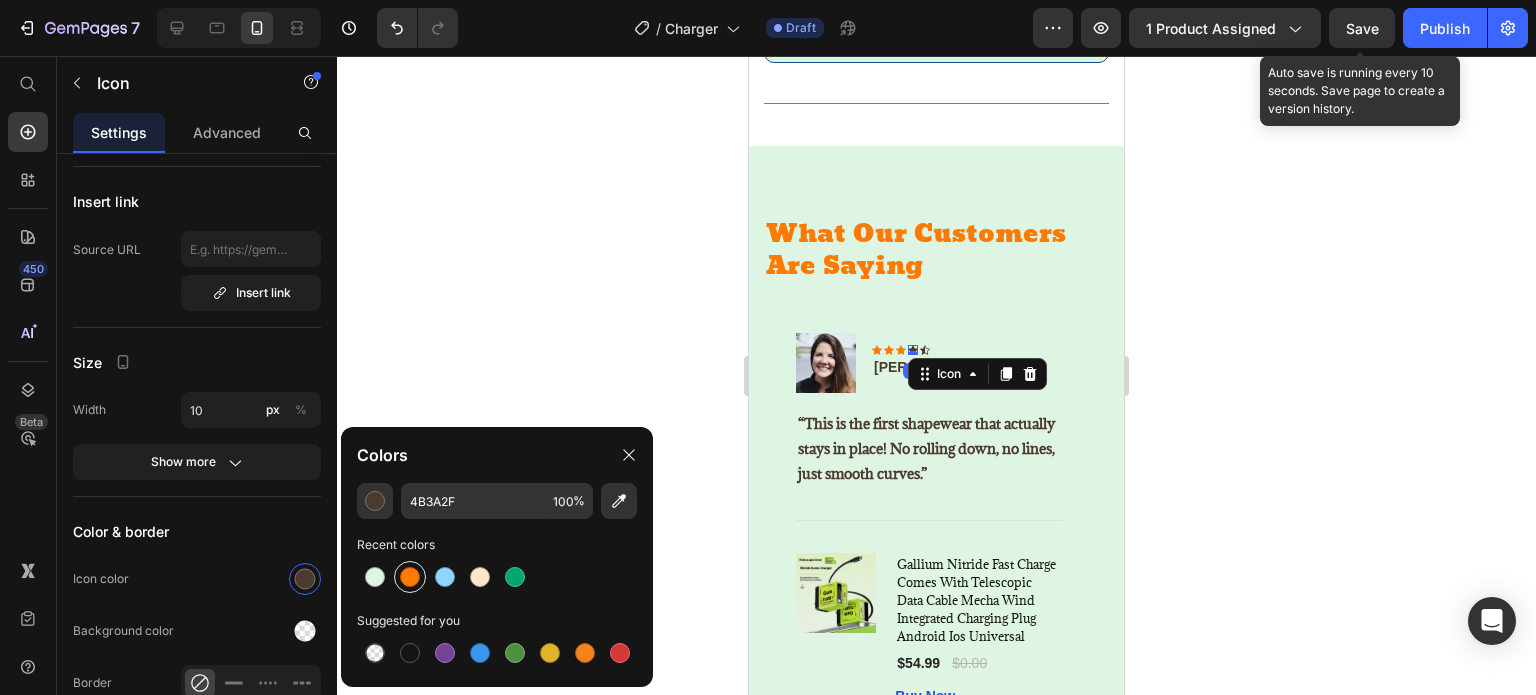 click at bounding box center (410, 577) 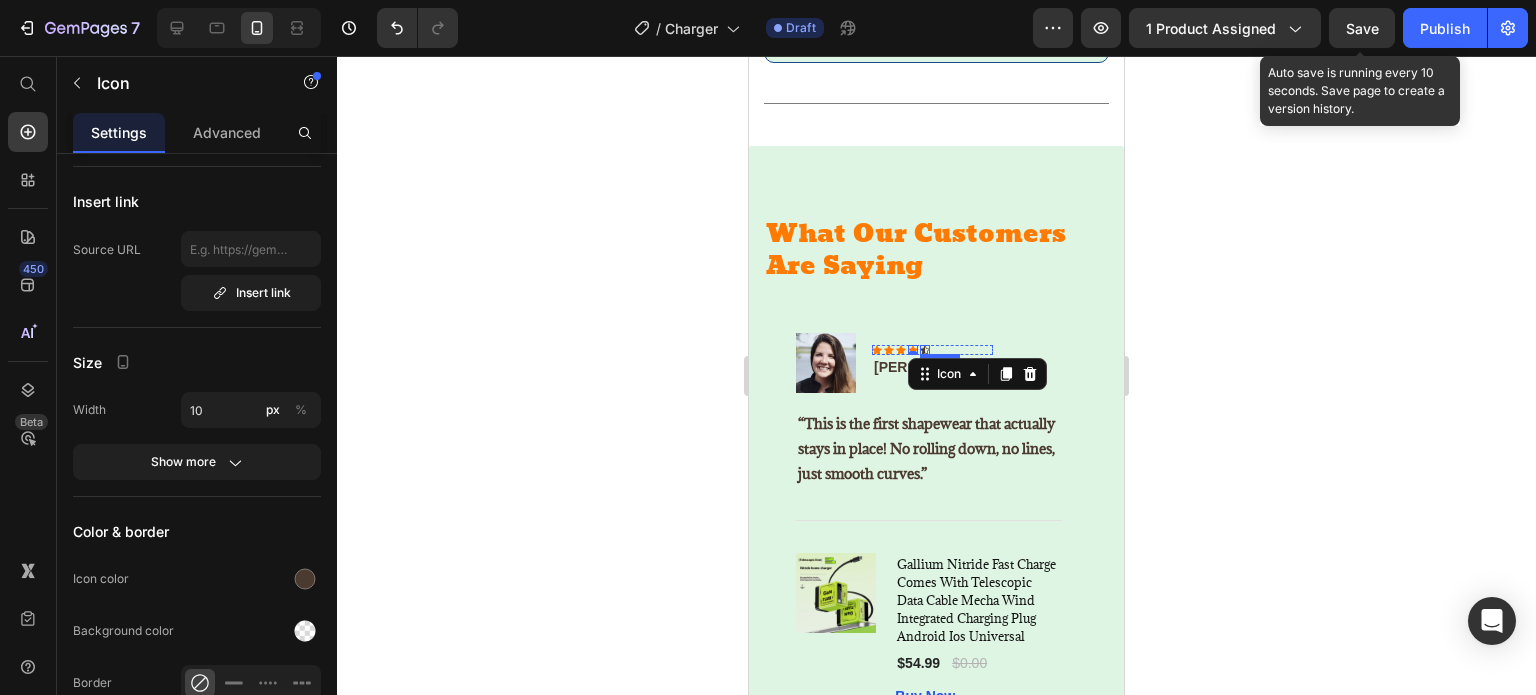click on "Icon" at bounding box center [925, 350] 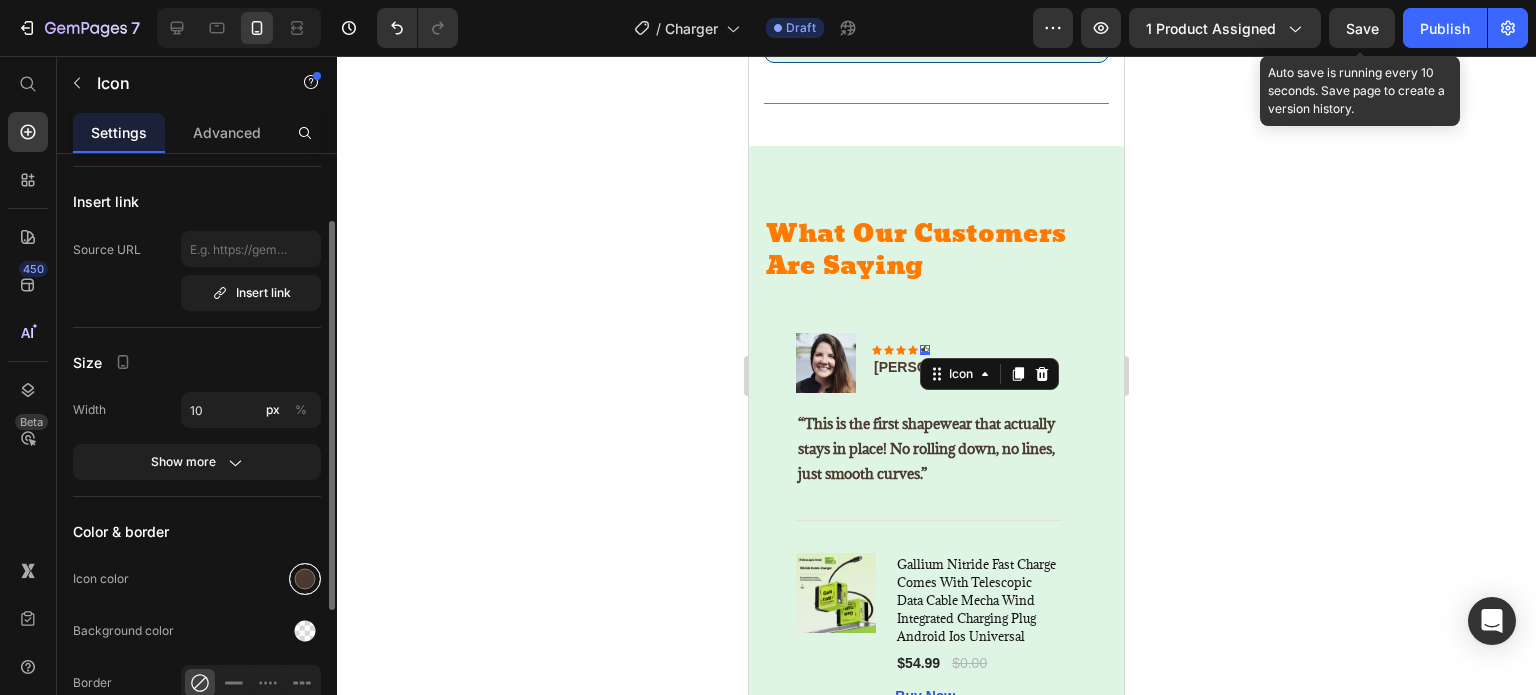 click at bounding box center [305, 579] 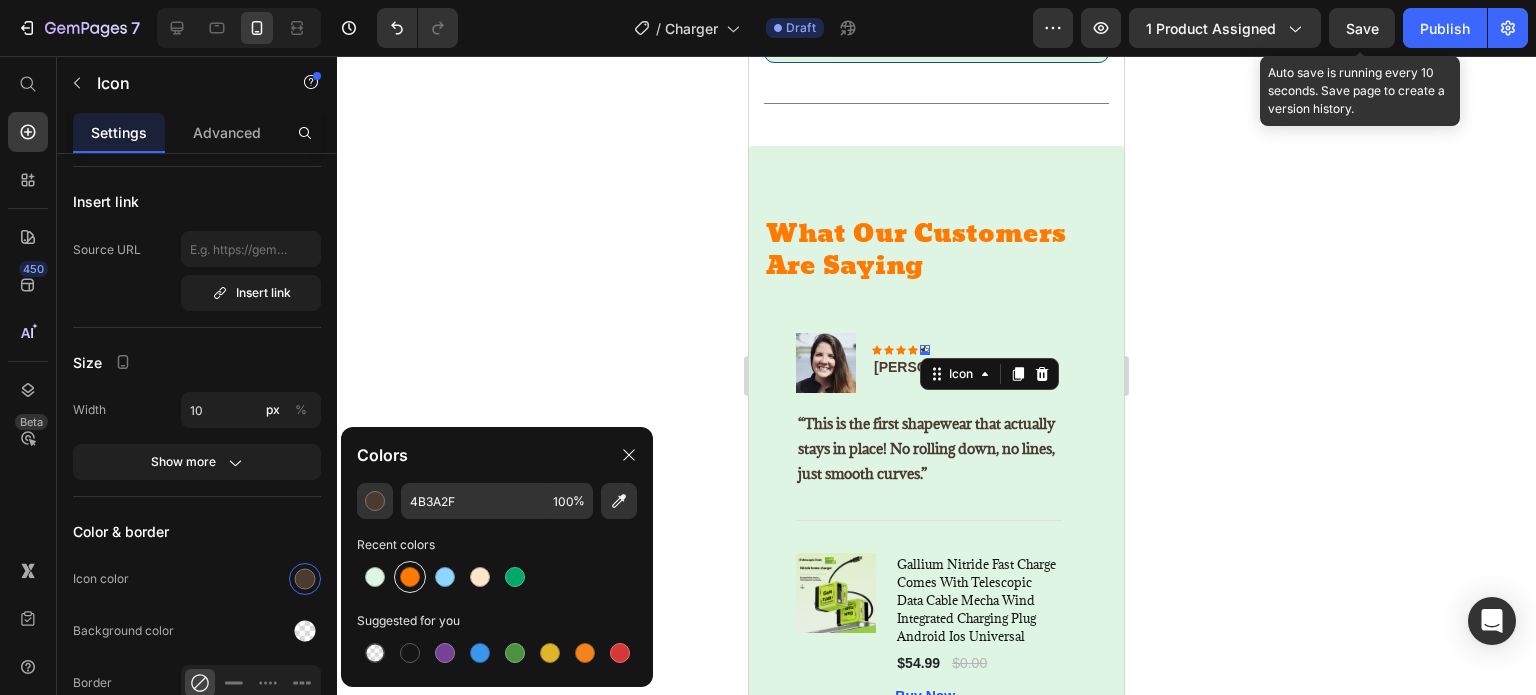 click at bounding box center (410, 577) 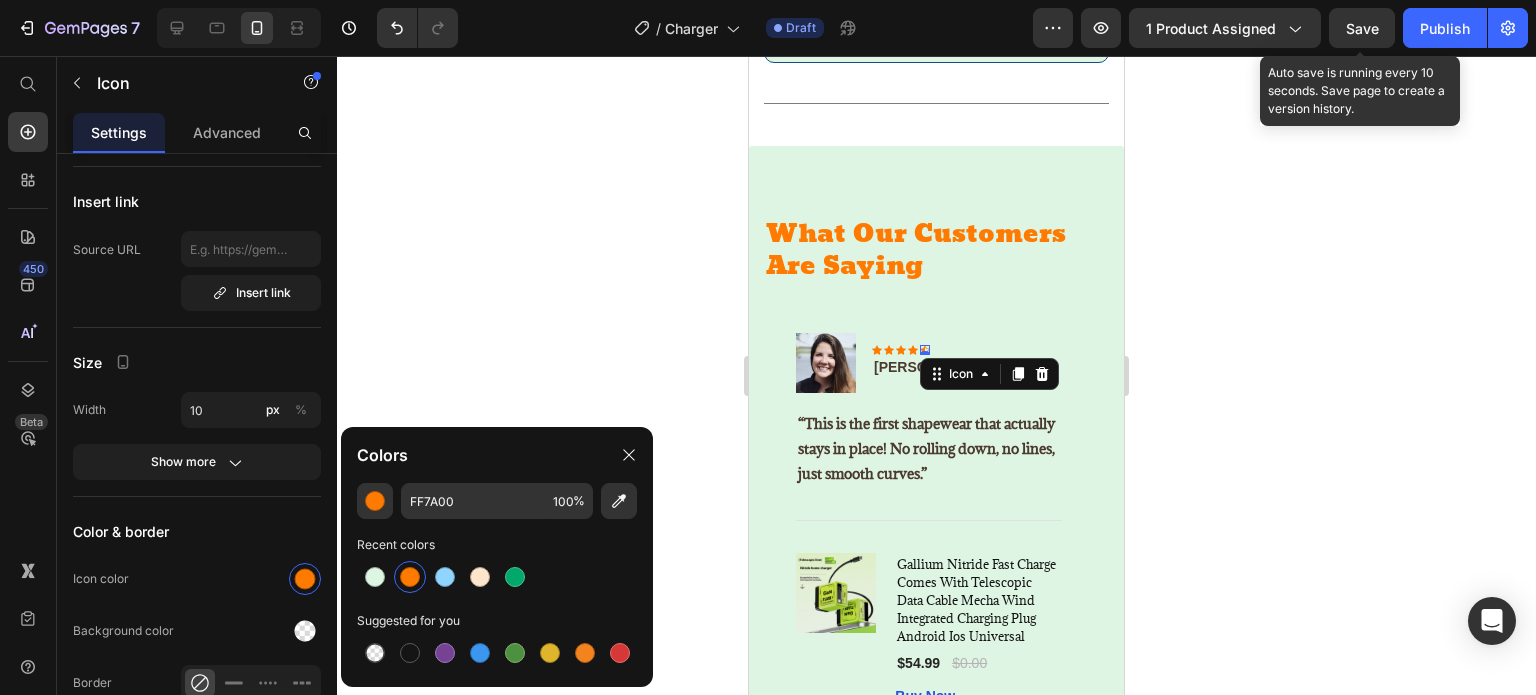 click 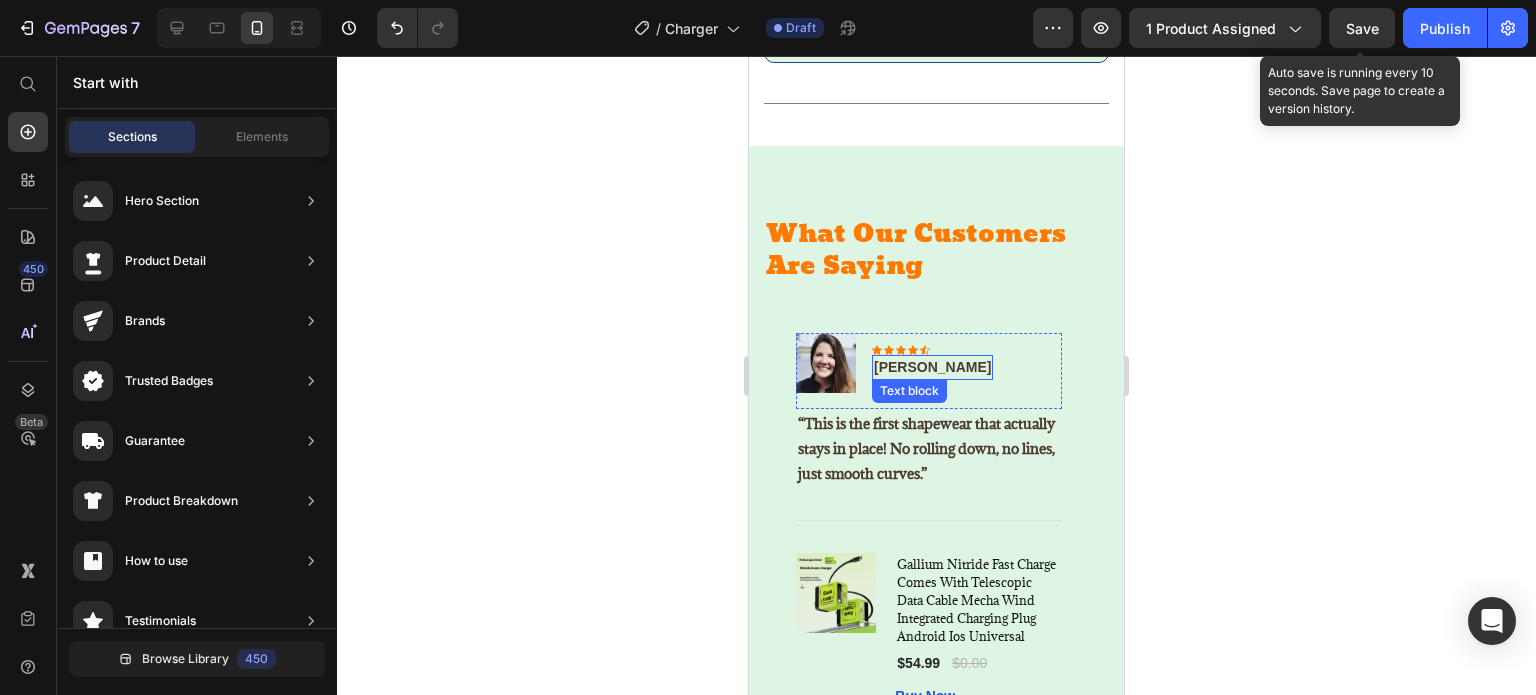 click on "[PERSON_NAME]" at bounding box center (932, 367) 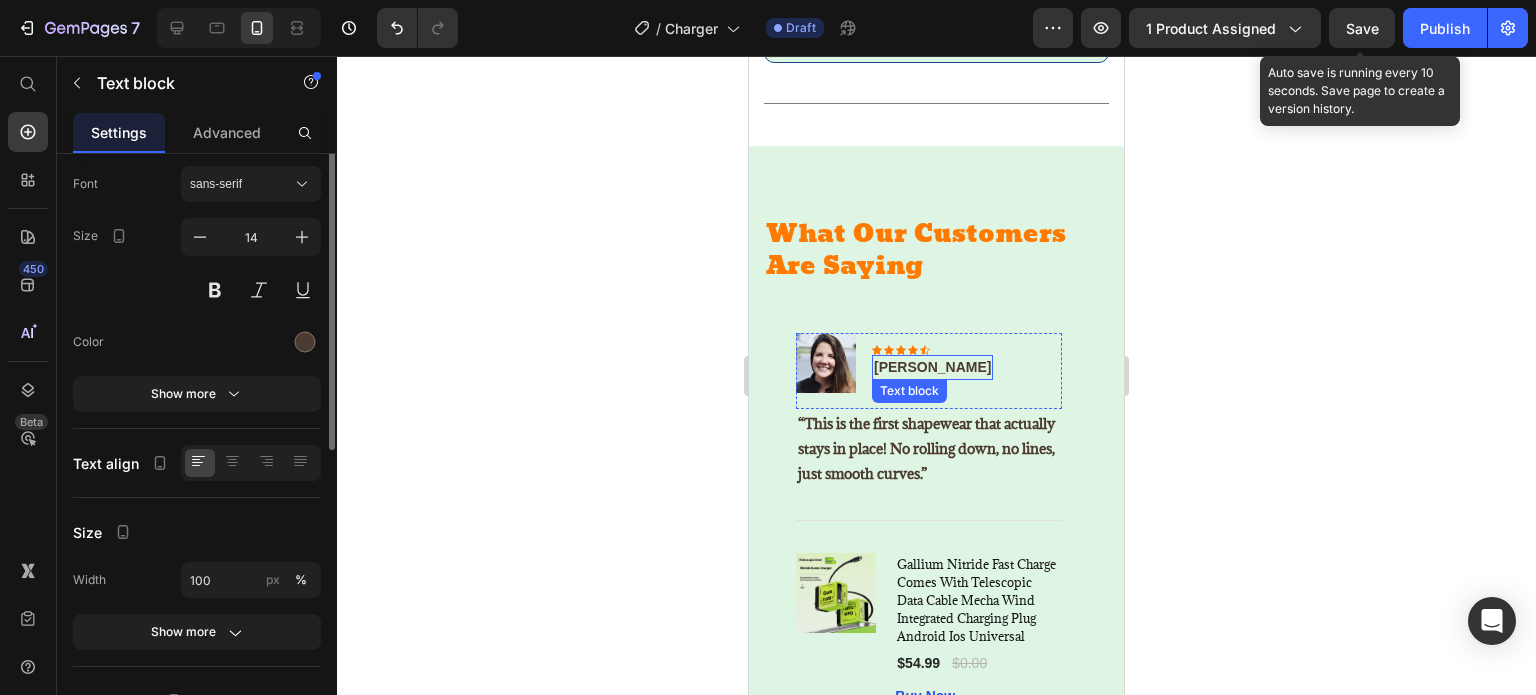 scroll, scrollTop: 0, scrollLeft: 0, axis: both 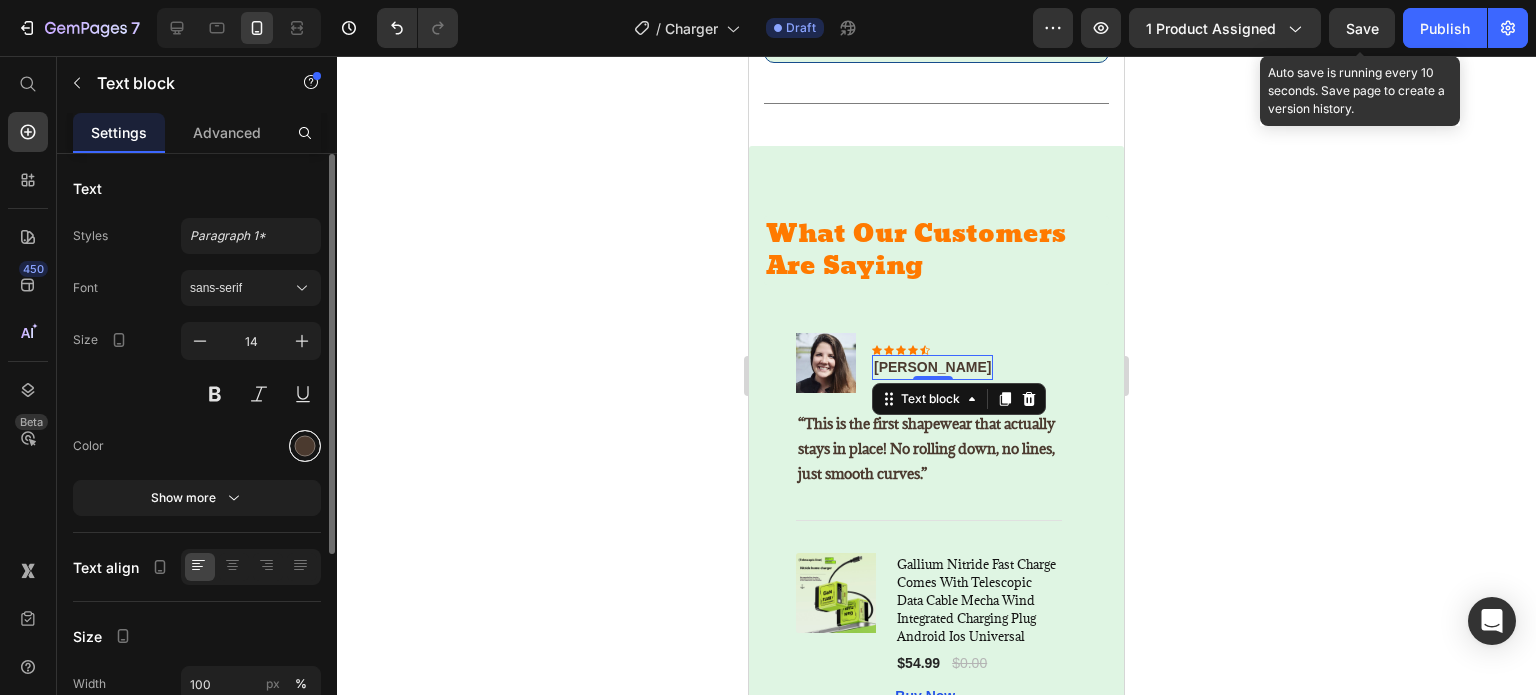 click at bounding box center (305, 446) 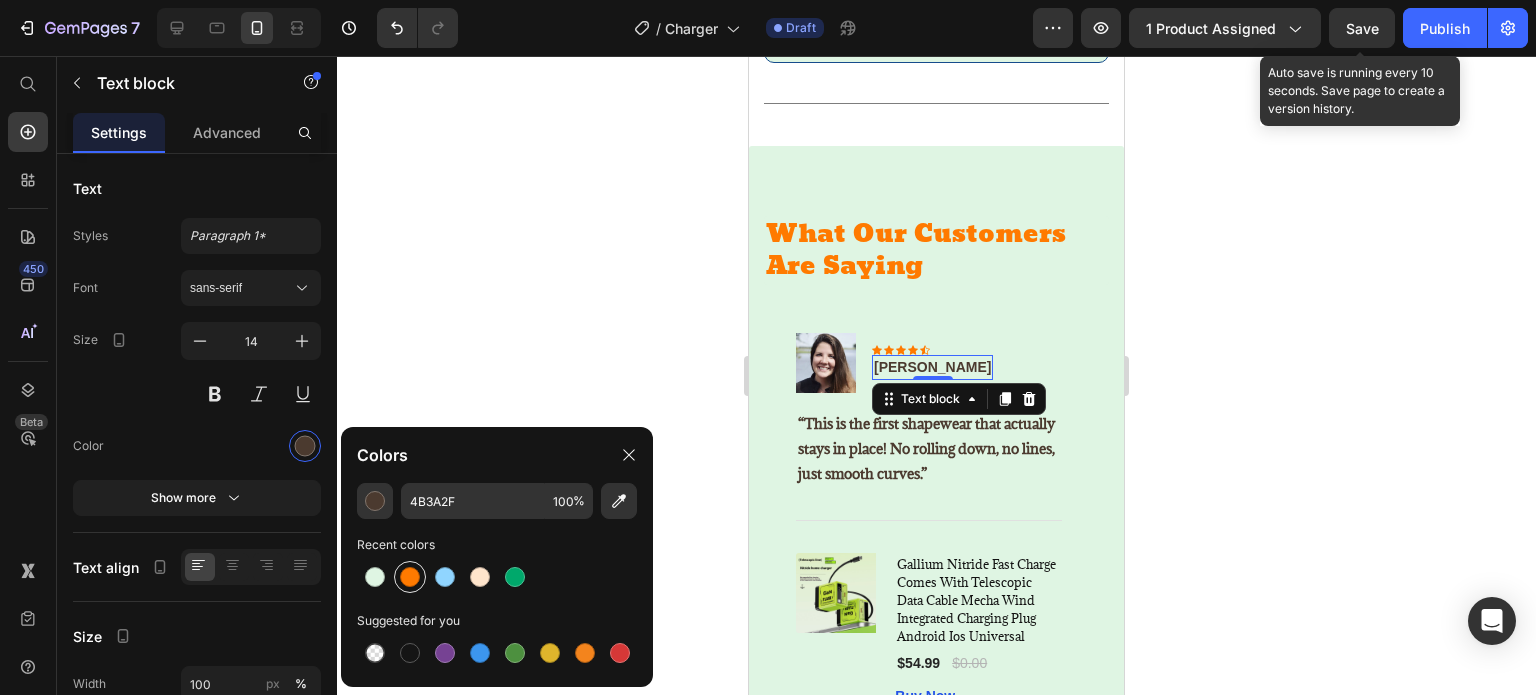 click at bounding box center (410, 577) 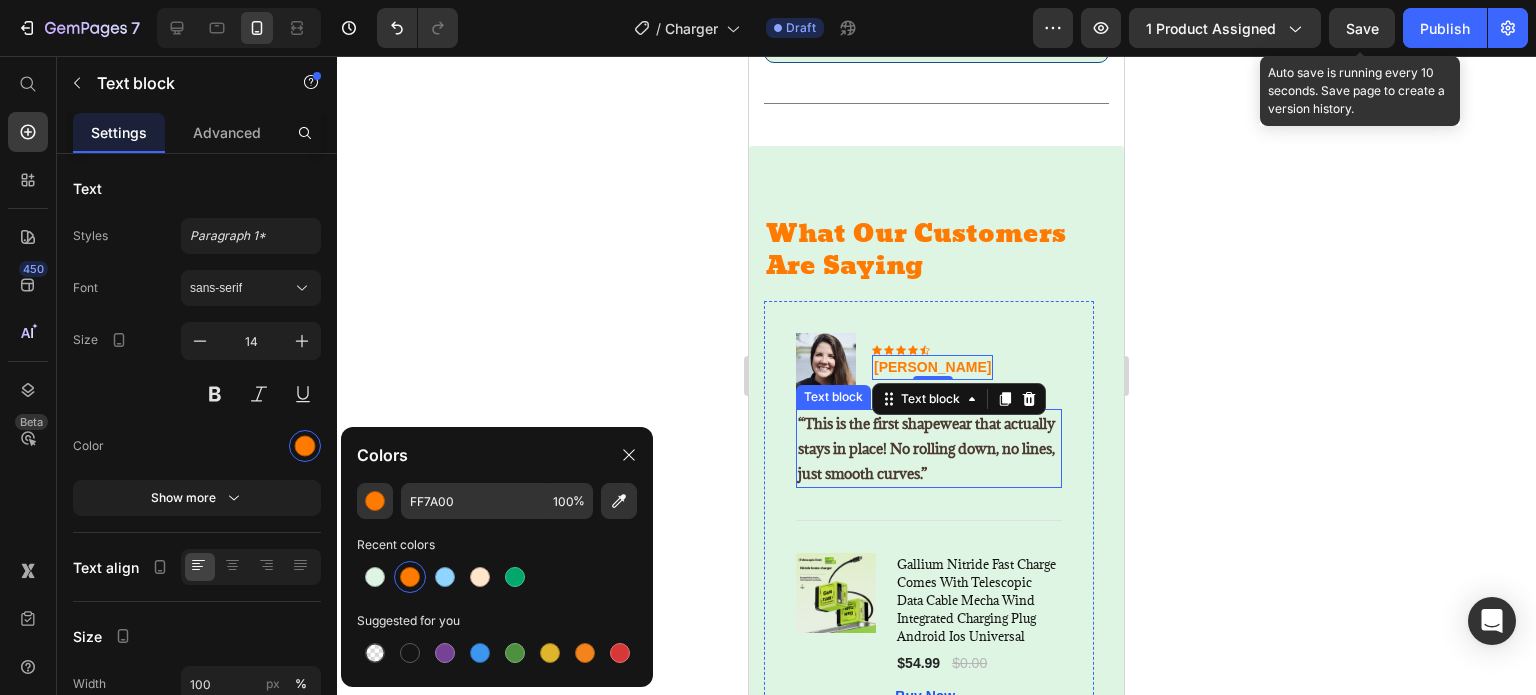 click on "“This is the first shapewear that actually stays in place! No rolling down, no lines, just smooth curves.”" at bounding box center (929, 449) 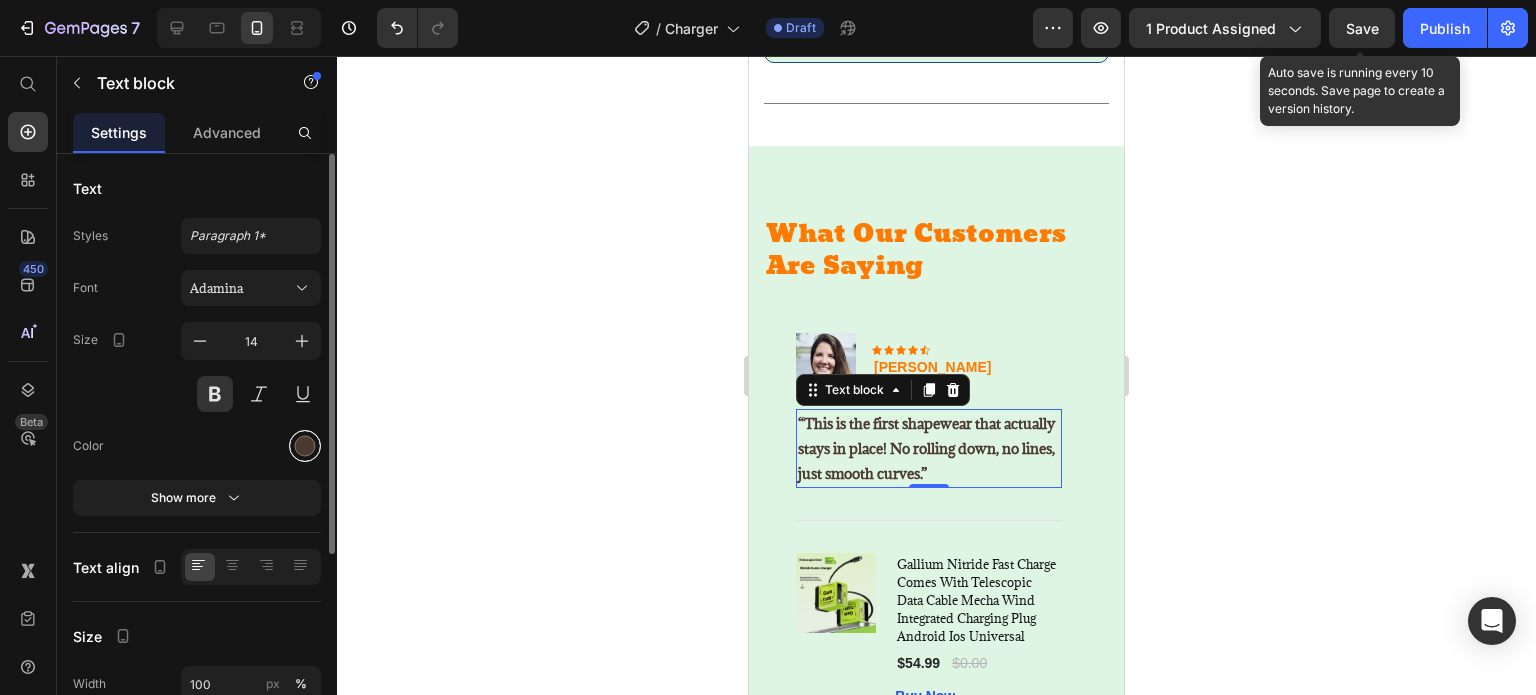 click at bounding box center (305, 446) 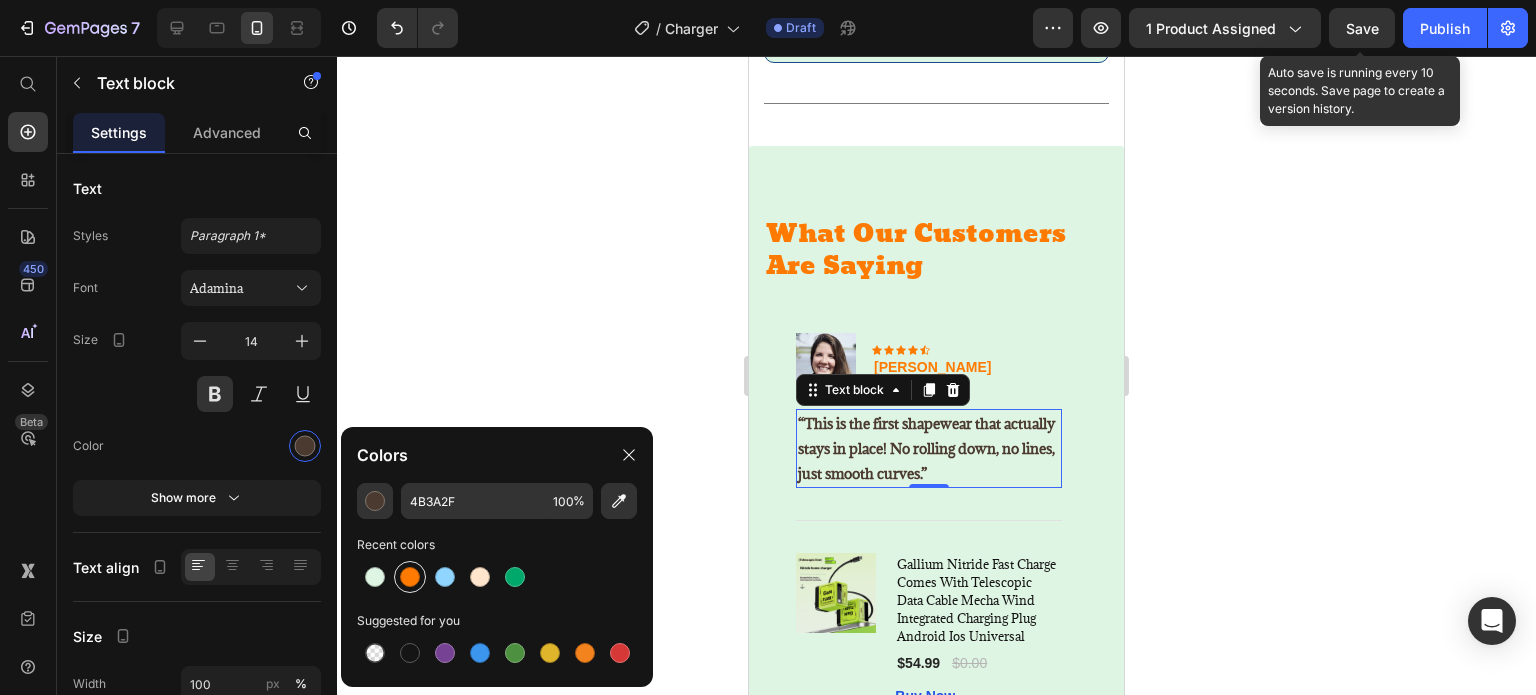 click at bounding box center (410, 577) 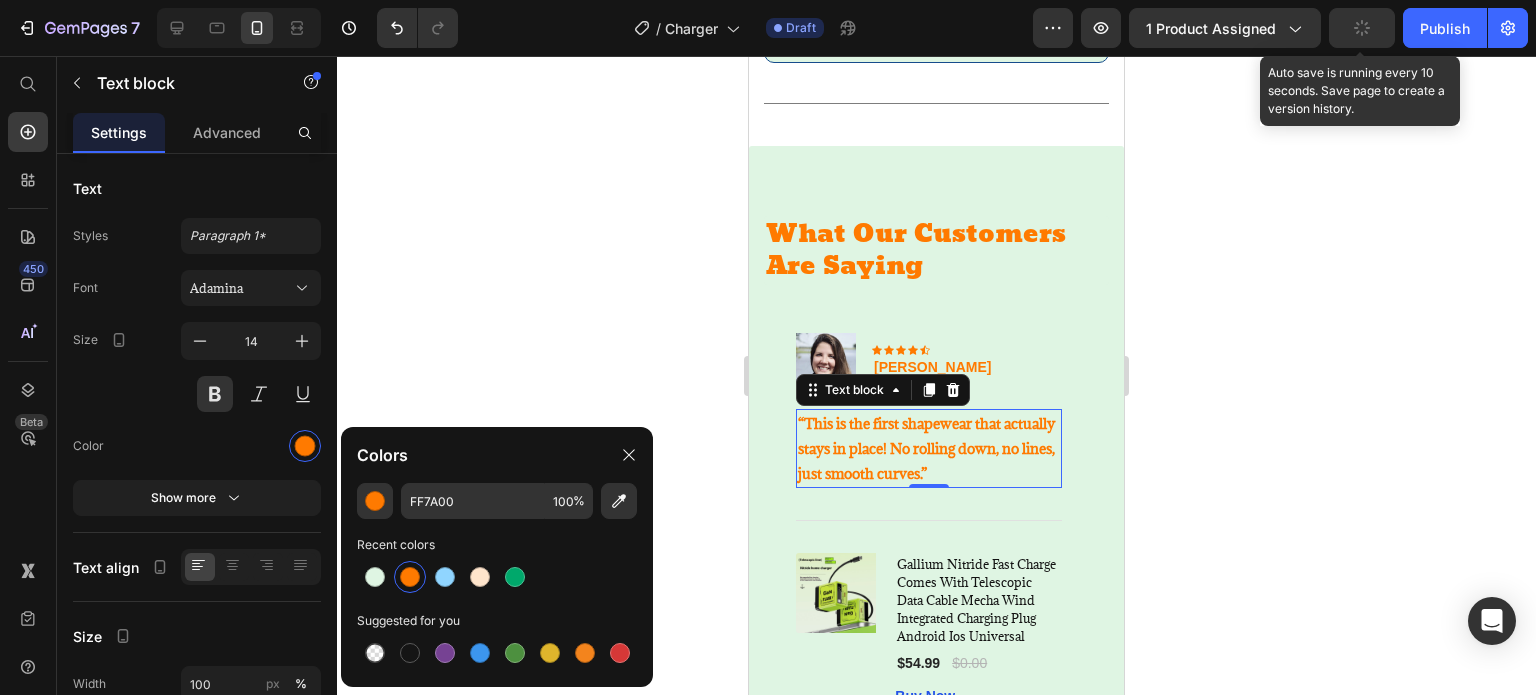 click 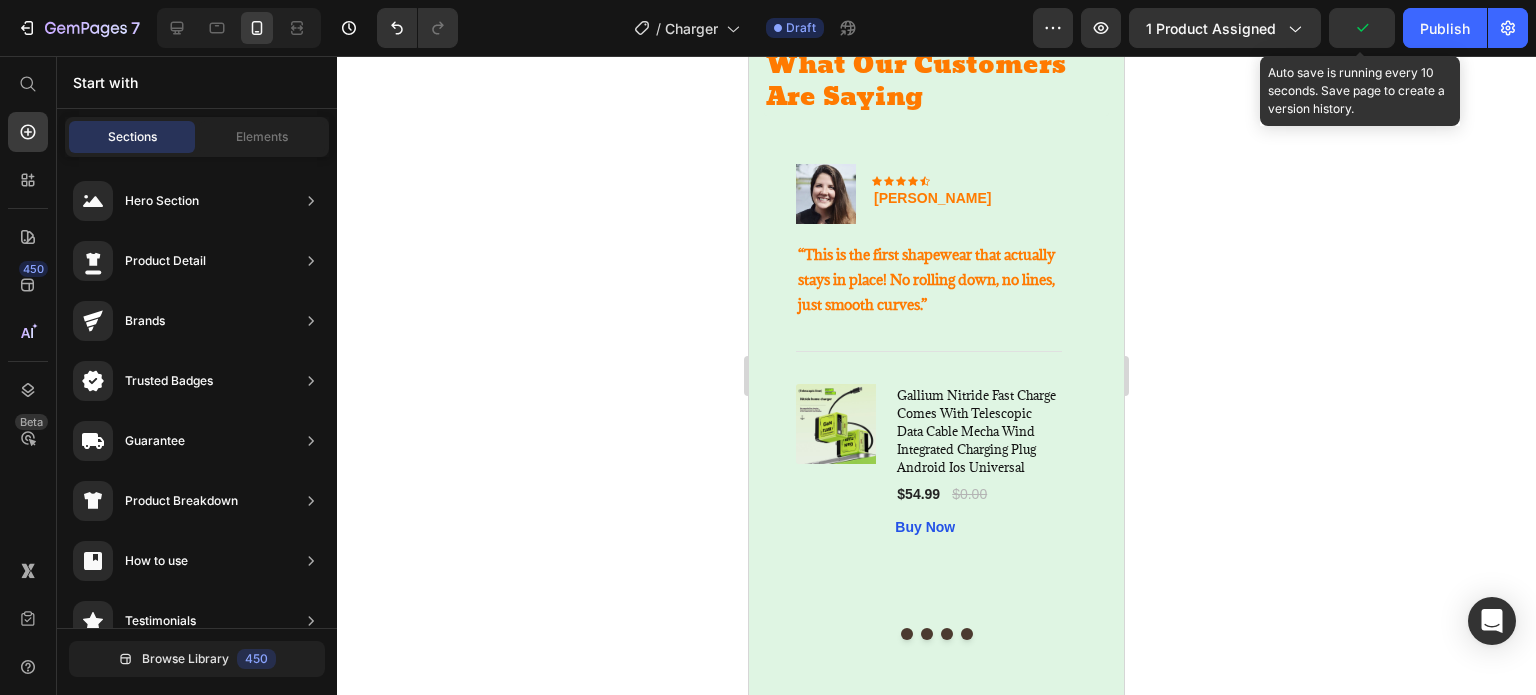 scroll, scrollTop: 3085, scrollLeft: 0, axis: vertical 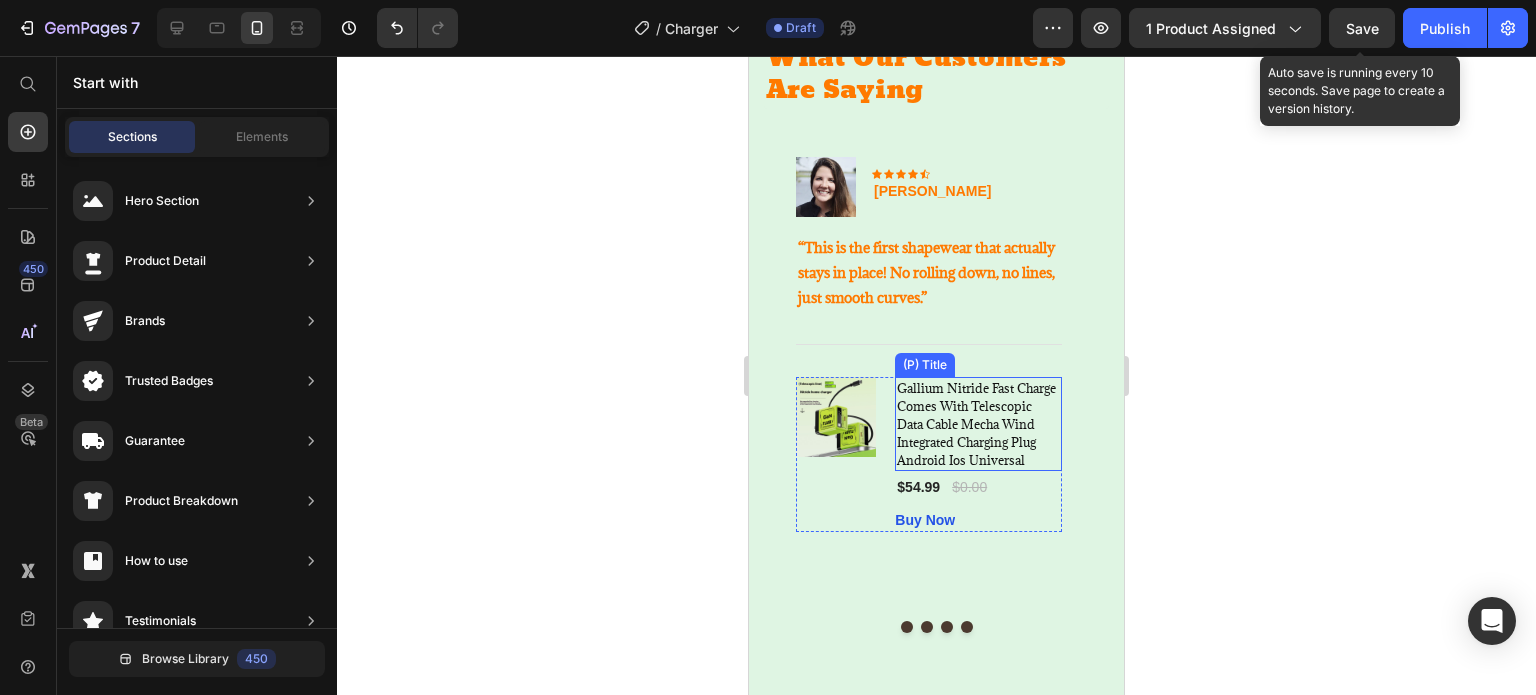 click on "Gallium Nitride Fast Charge Comes With Telescopic Data Cable Mecha Wind Integrated Charging Plug Android Ios Universal" at bounding box center (978, 424) 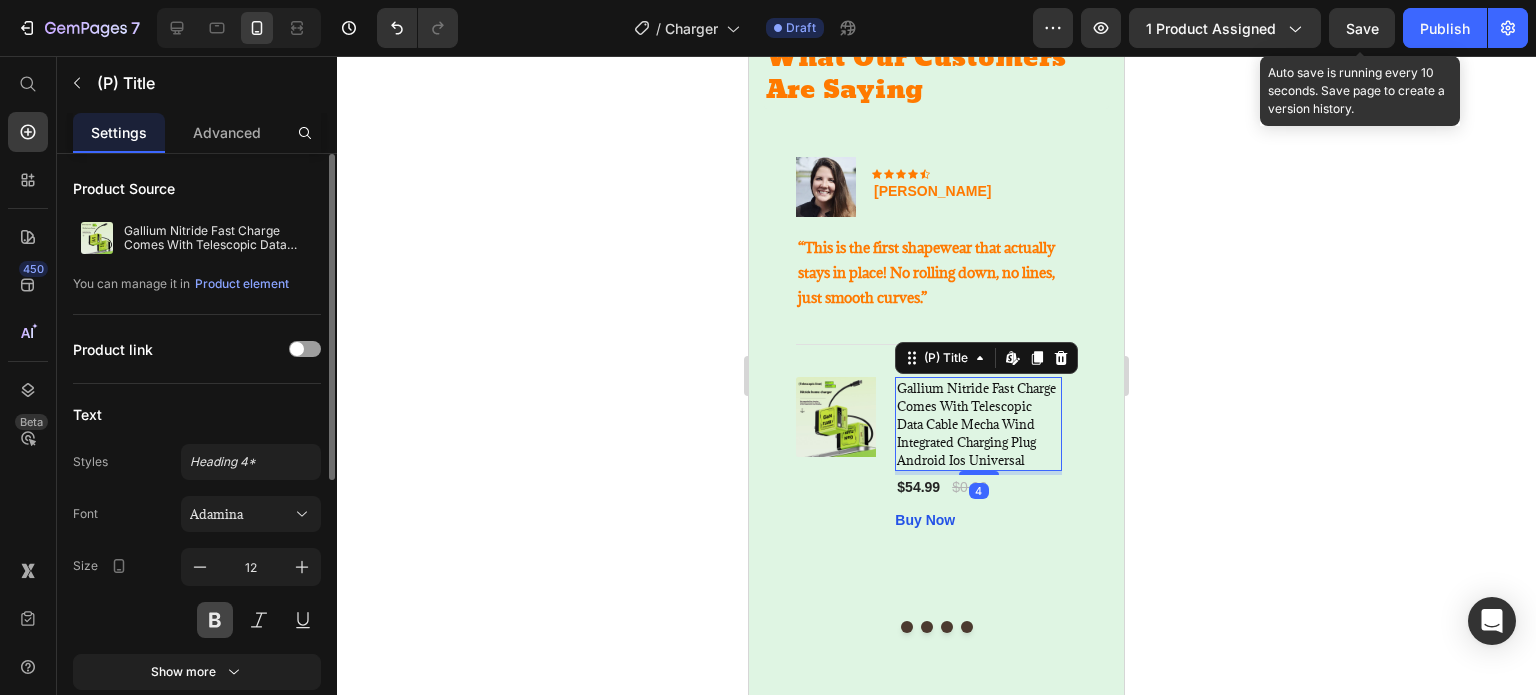 click at bounding box center [215, 620] 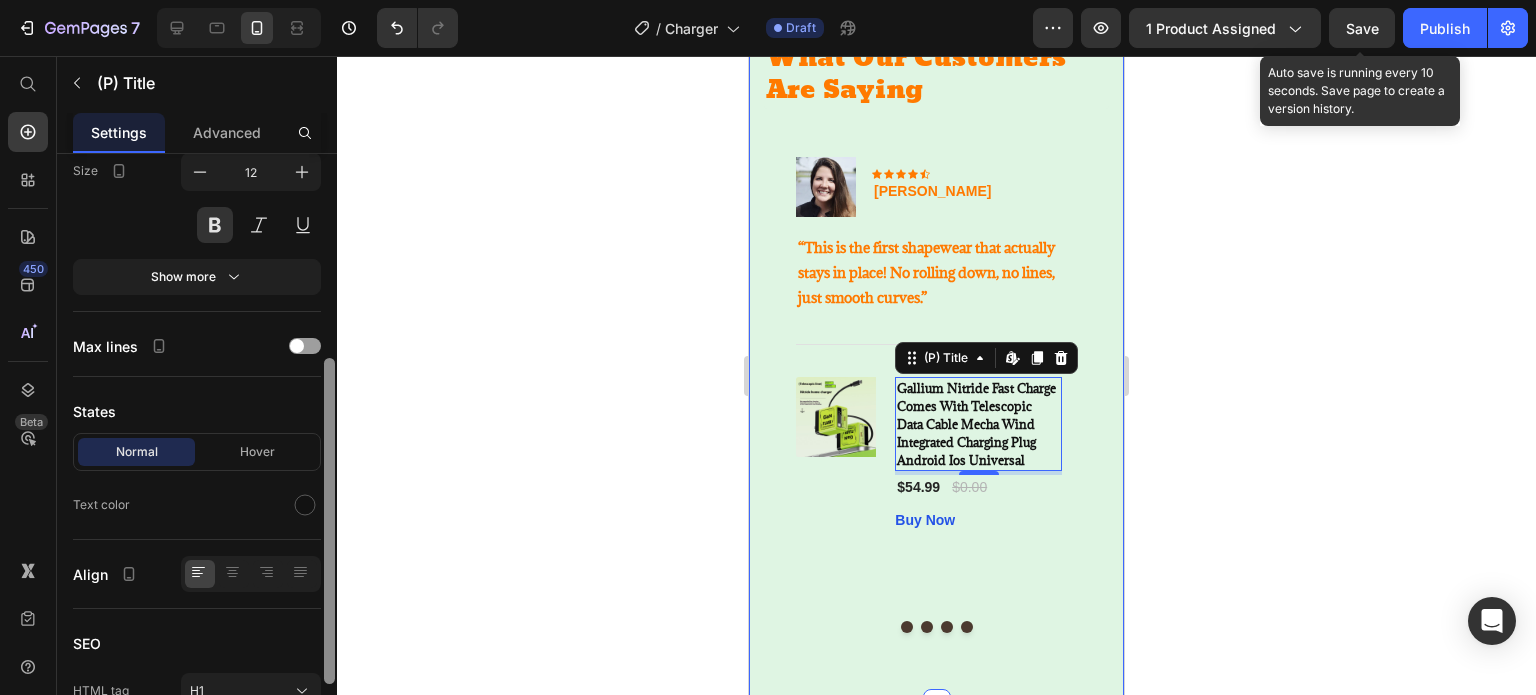 scroll, scrollTop: 410, scrollLeft: 0, axis: vertical 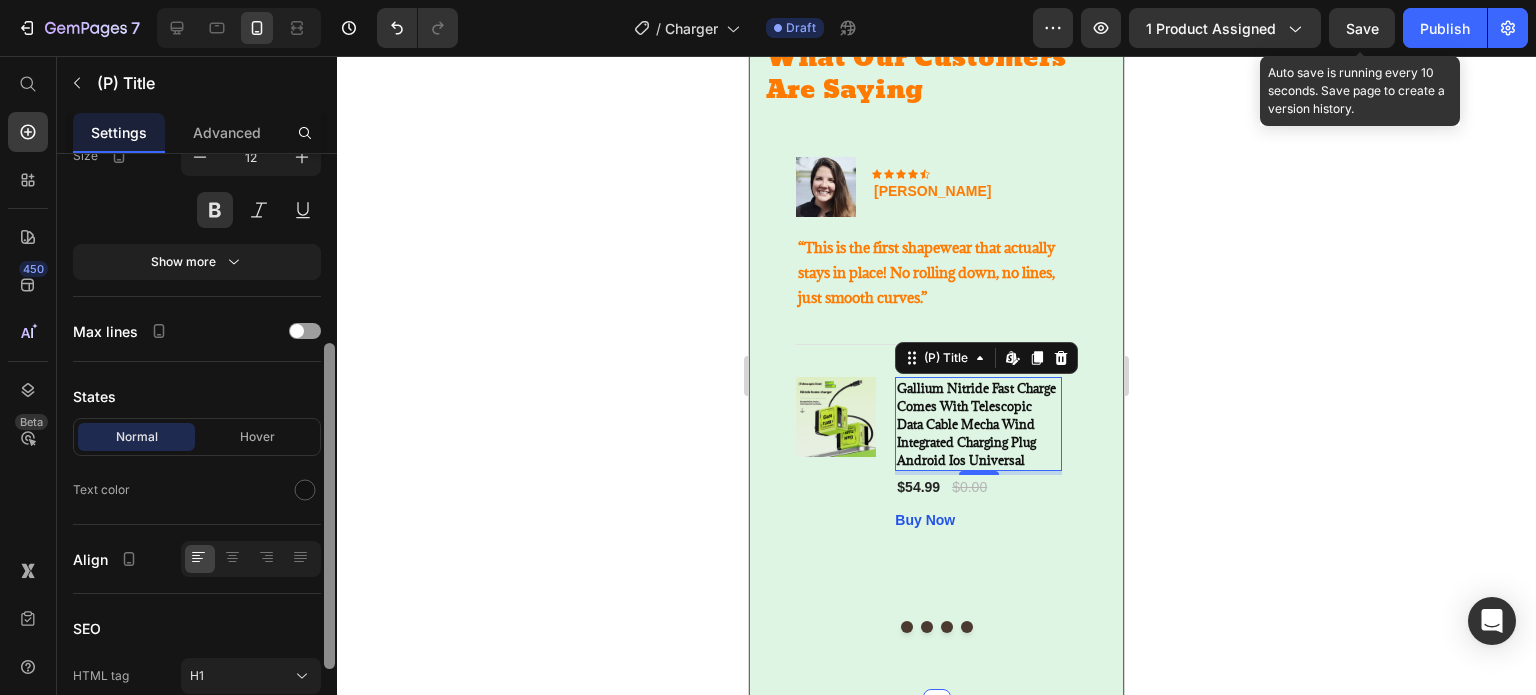 drag, startPoint x: 328, startPoint y: 407, endPoint x: 332, endPoint y: 631, distance: 224.0357 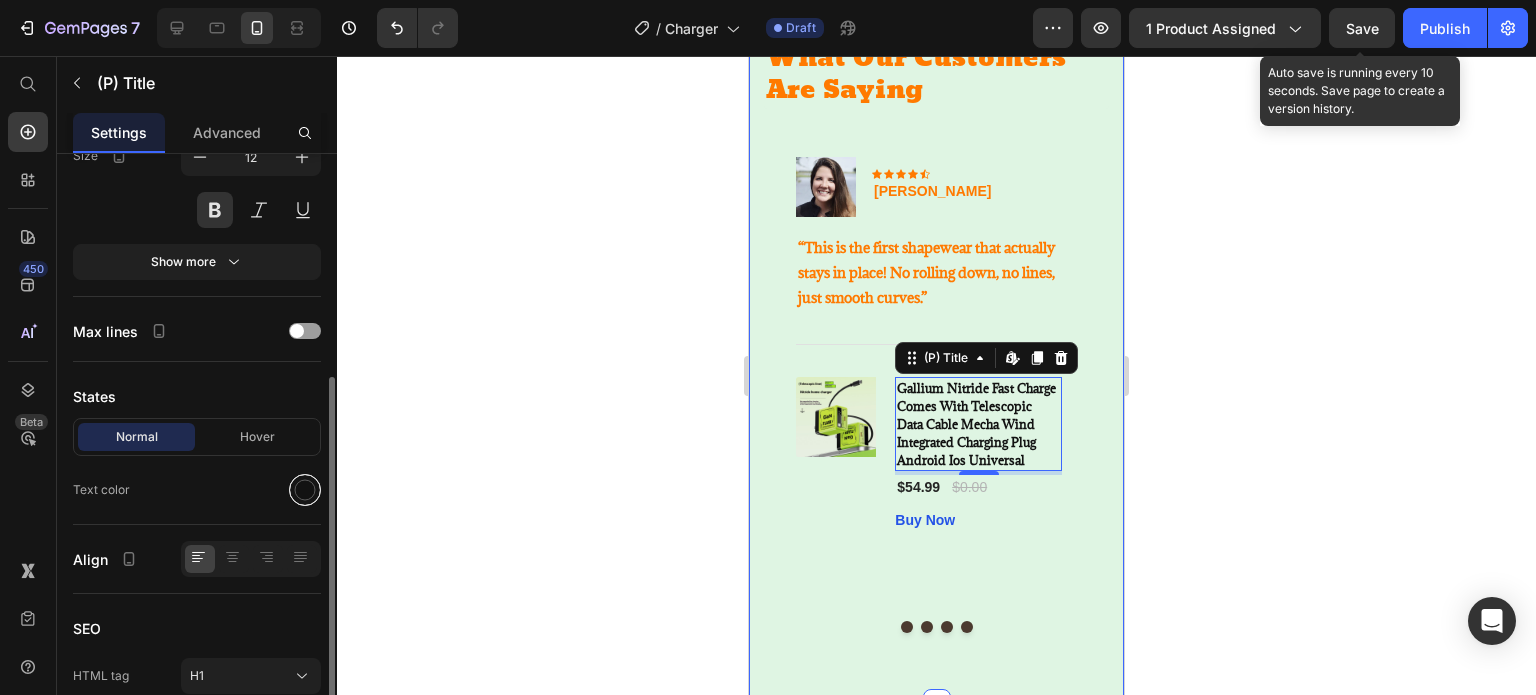 click at bounding box center (305, 490) 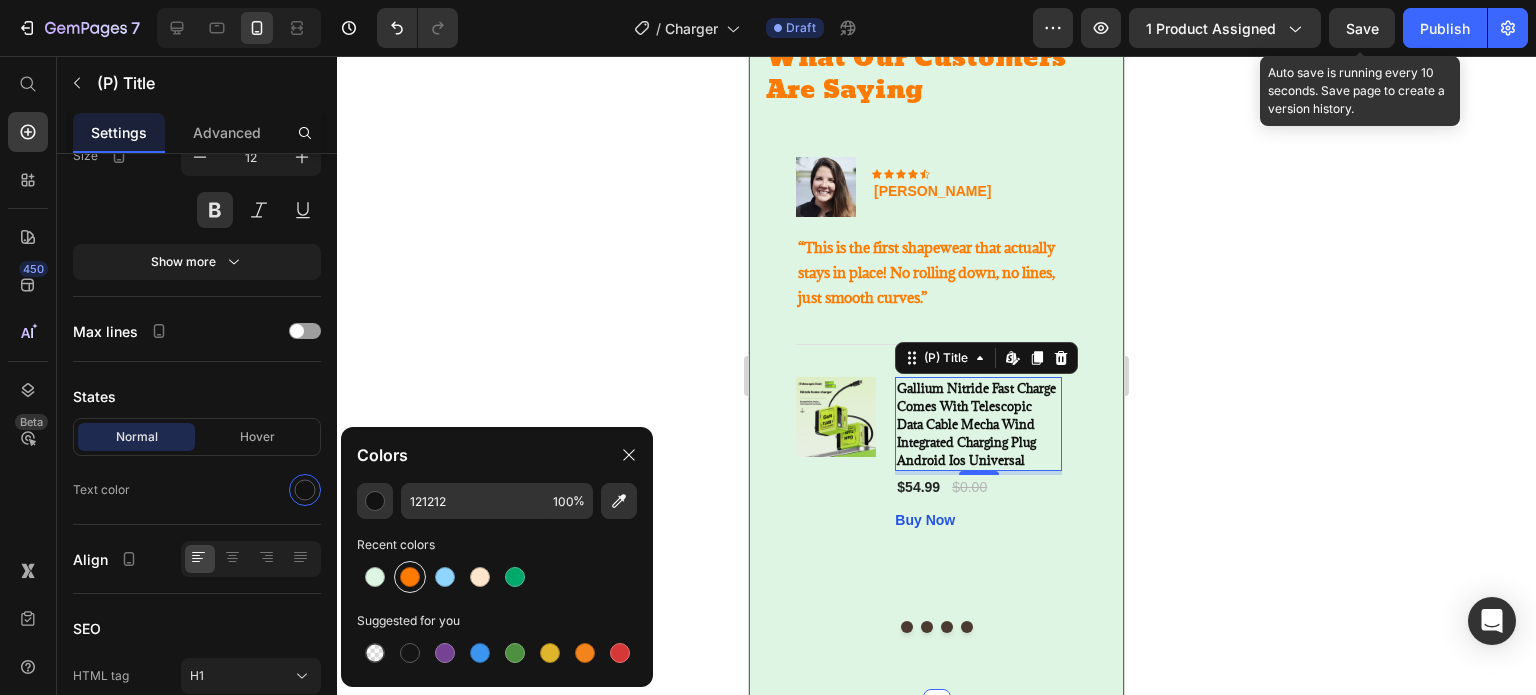 click at bounding box center [410, 577] 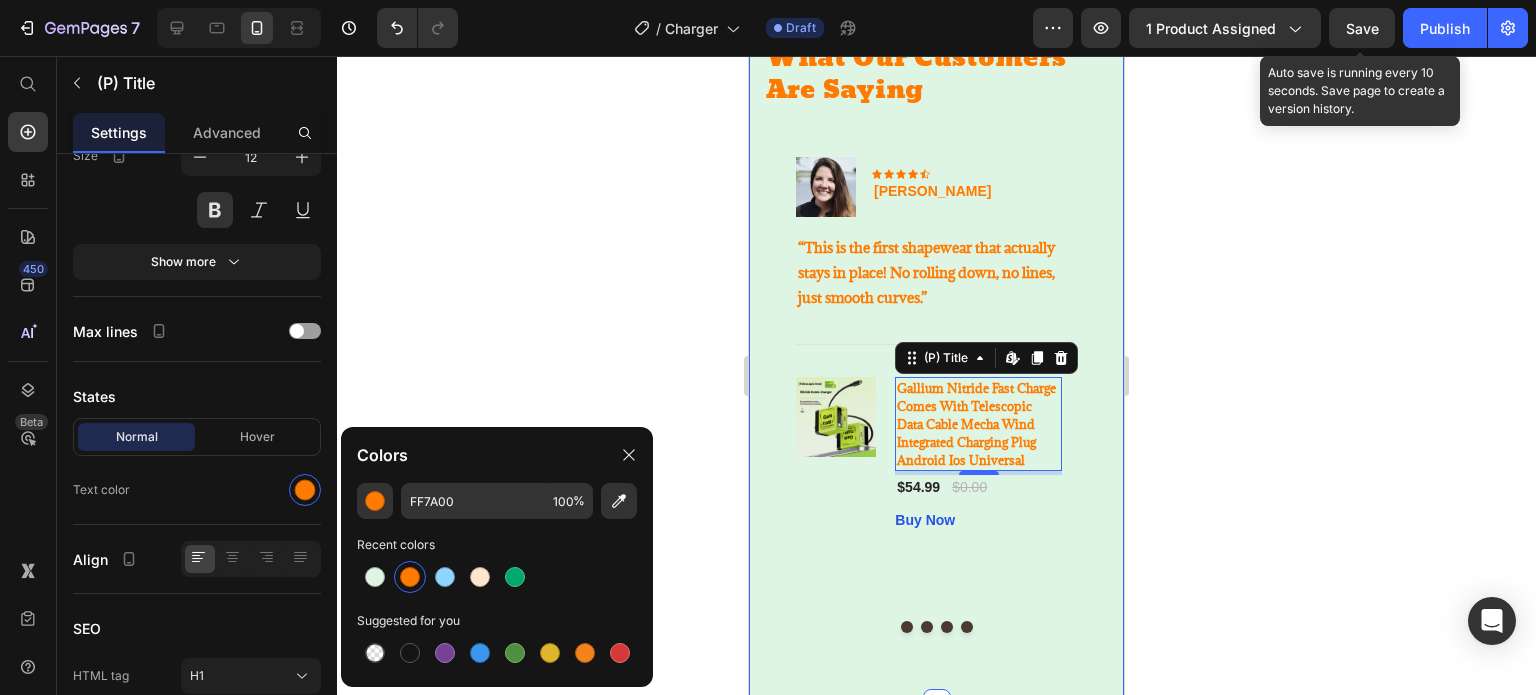 click 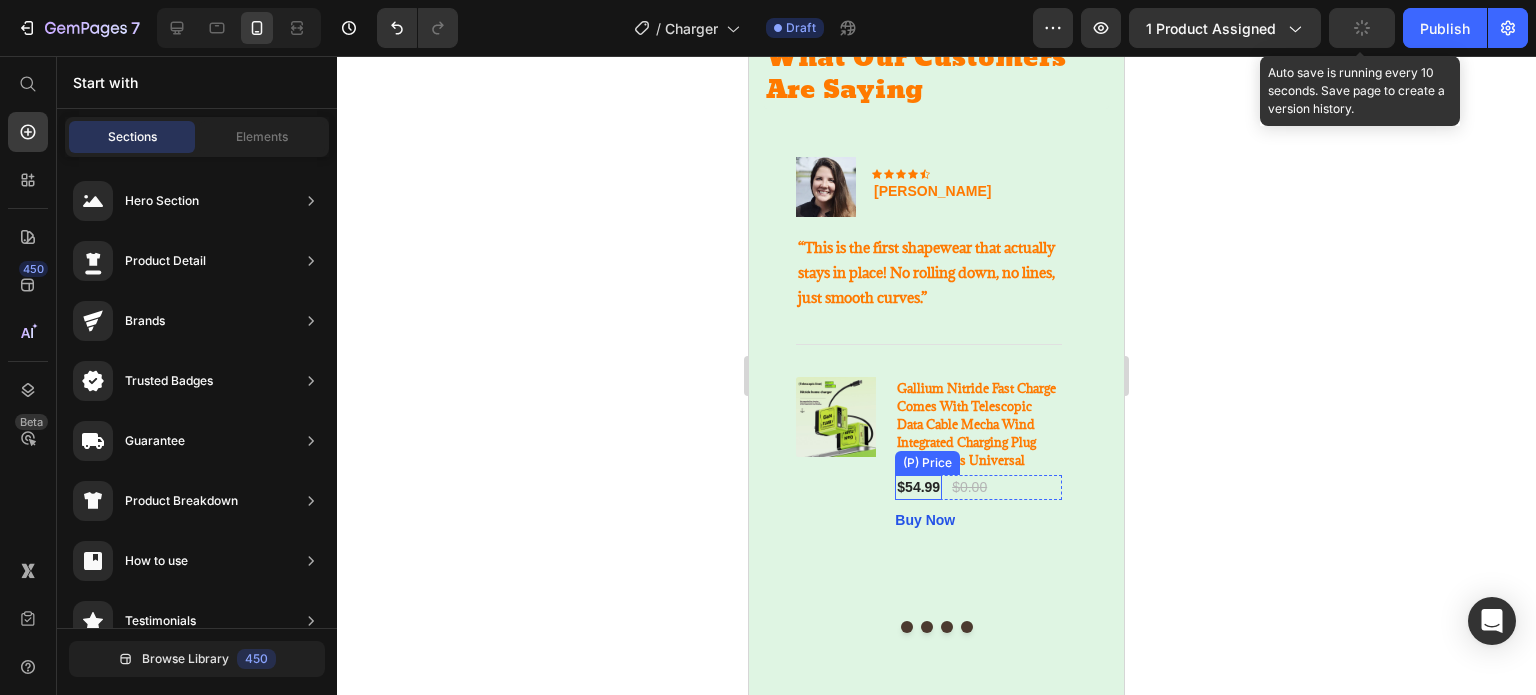 click on "$54.99" at bounding box center (918, 487) 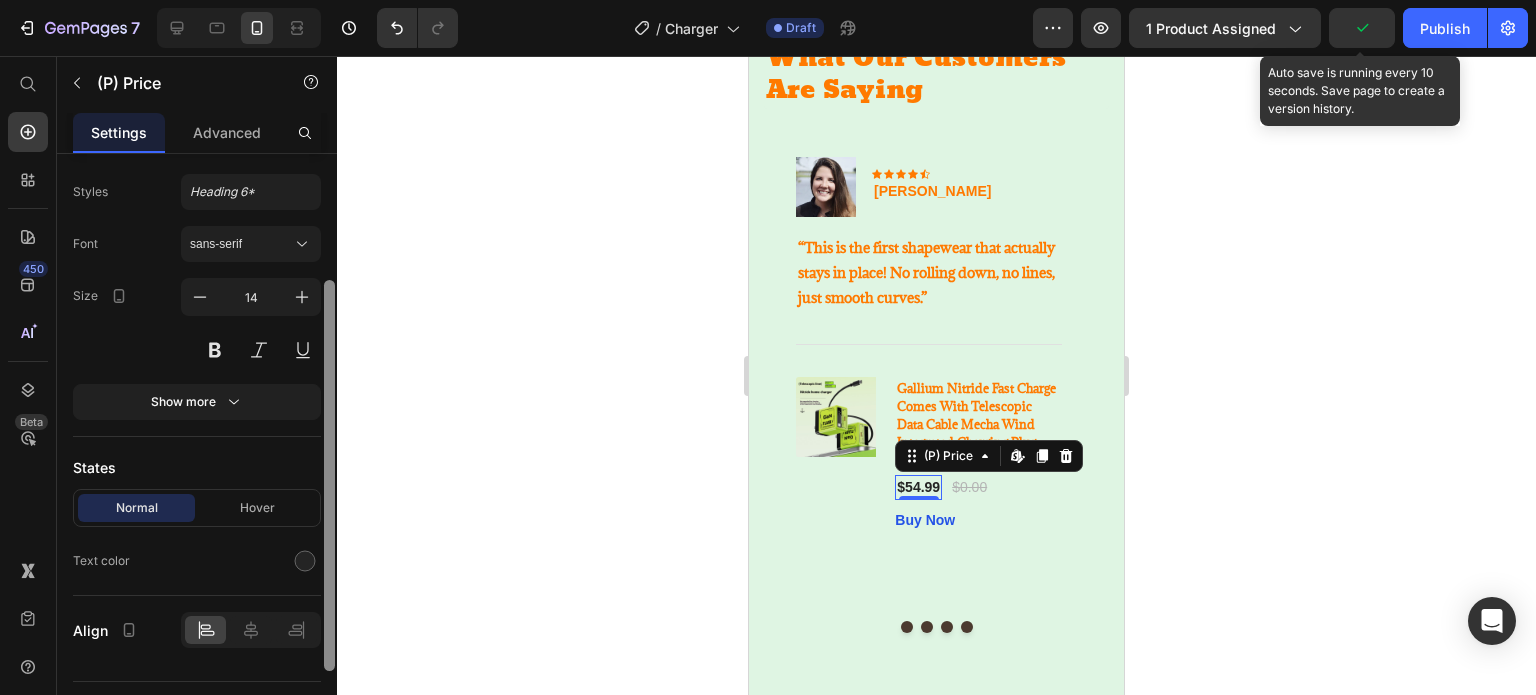 drag, startPoint x: 328, startPoint y: 523, endPoint x: 325, endPoint y: 705, distance: 182.02472 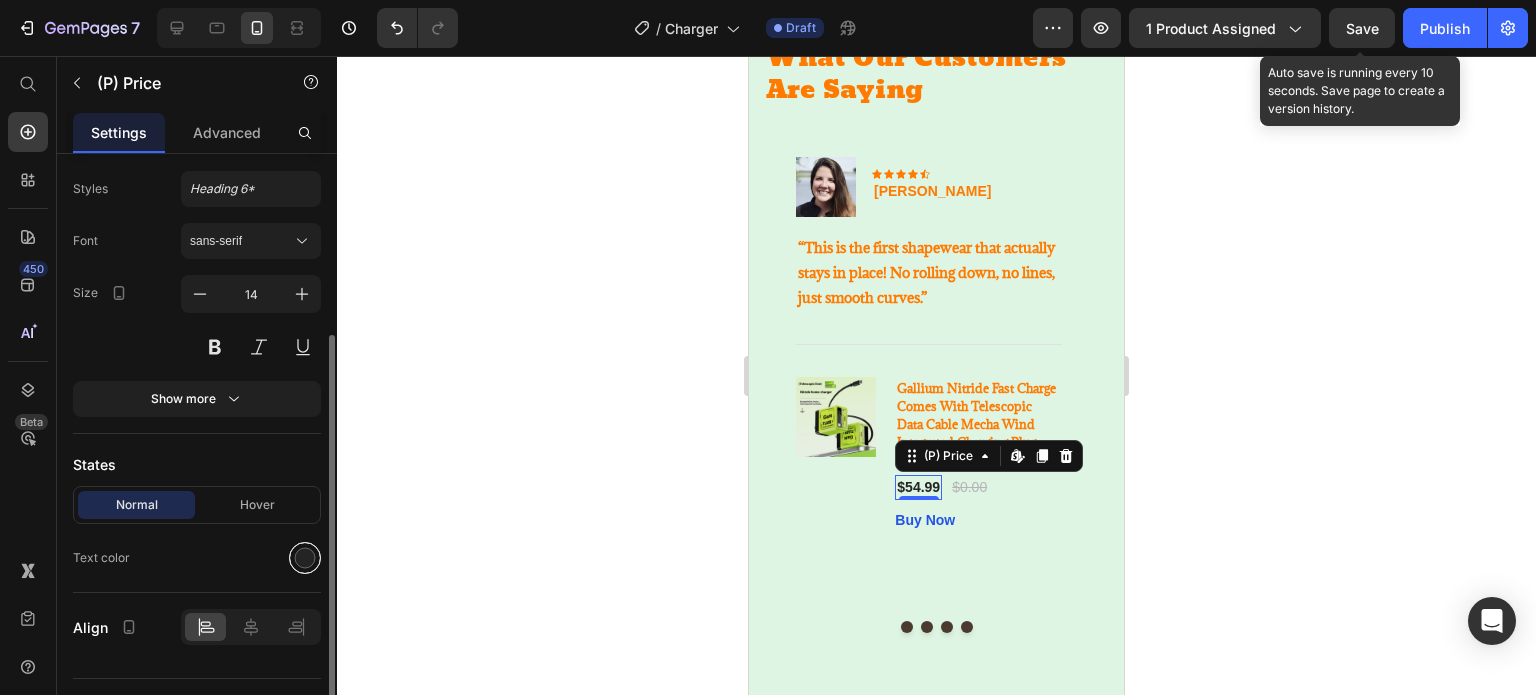 click at bounding box center (305, 558) 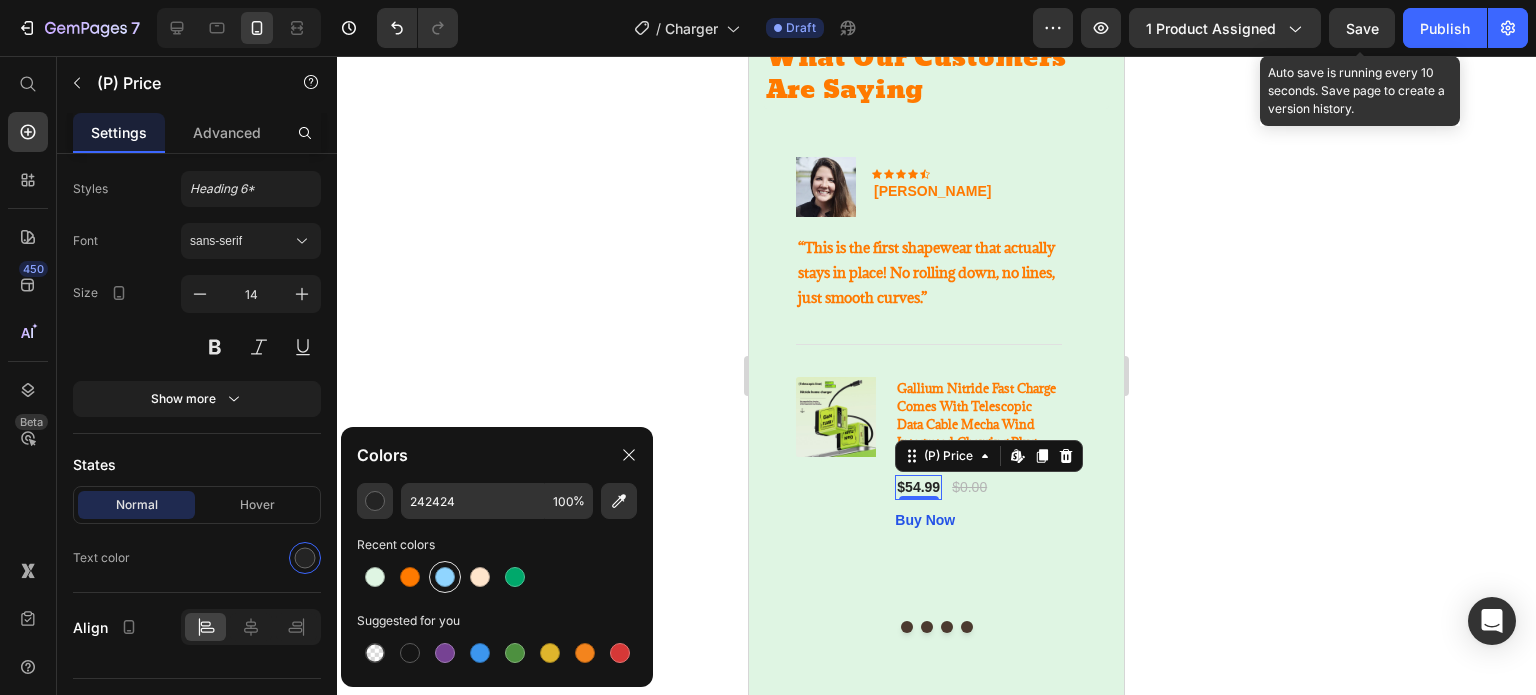 click at bounding box center (445, 577) 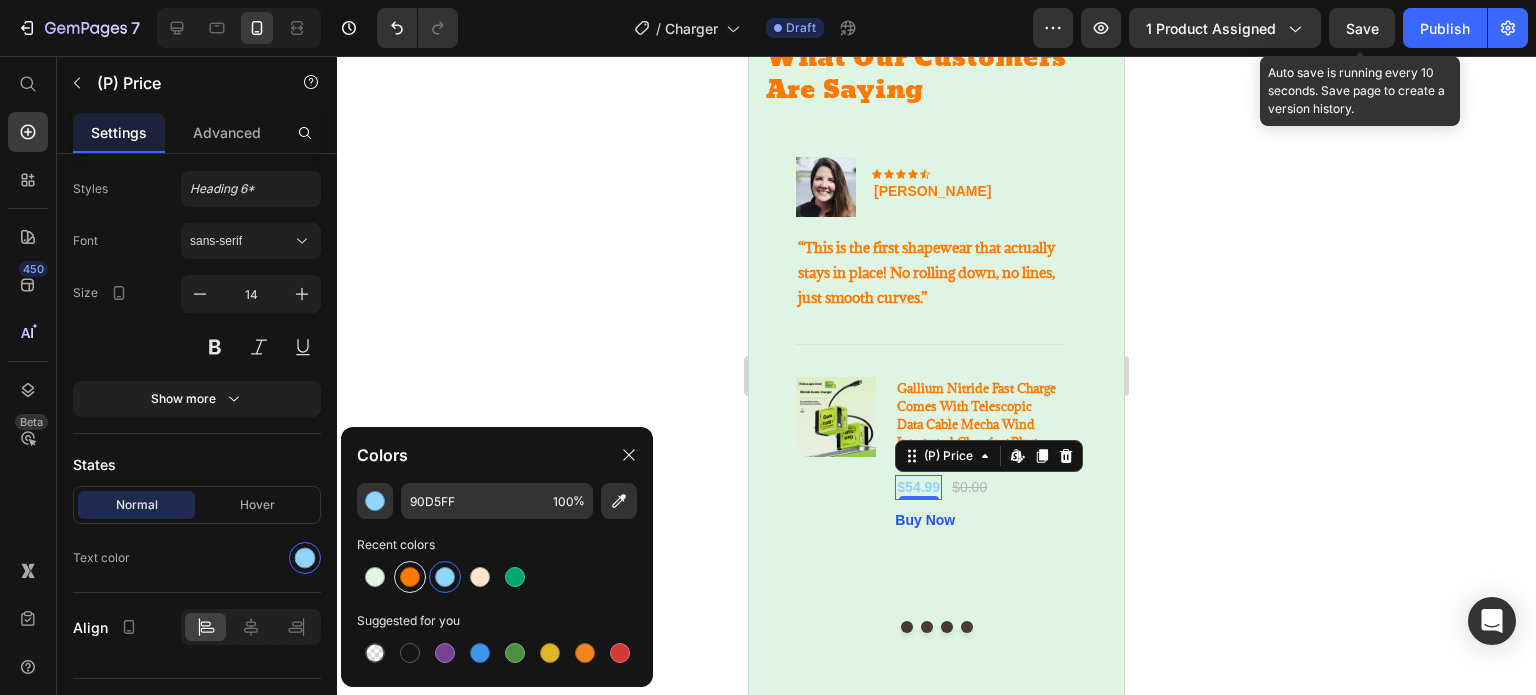 click at bounding box center [410, 577] 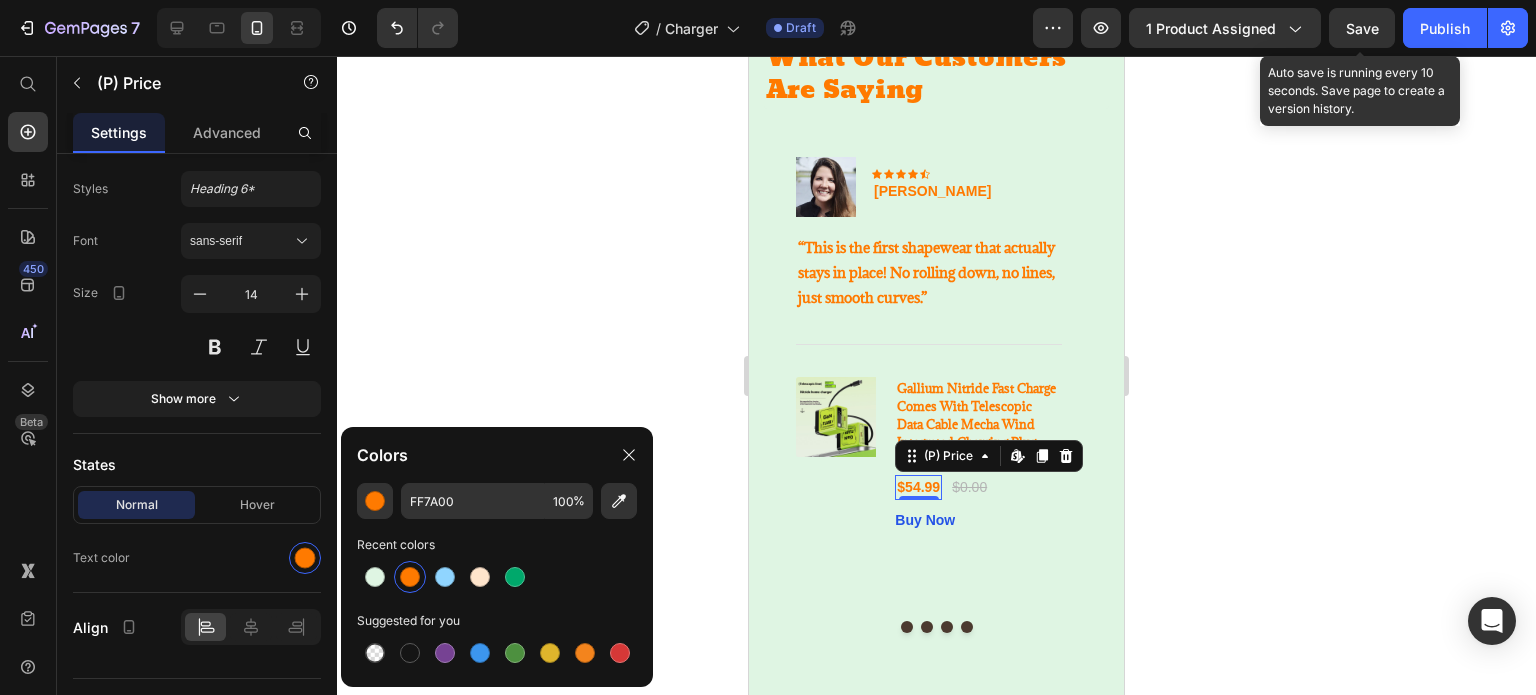 click 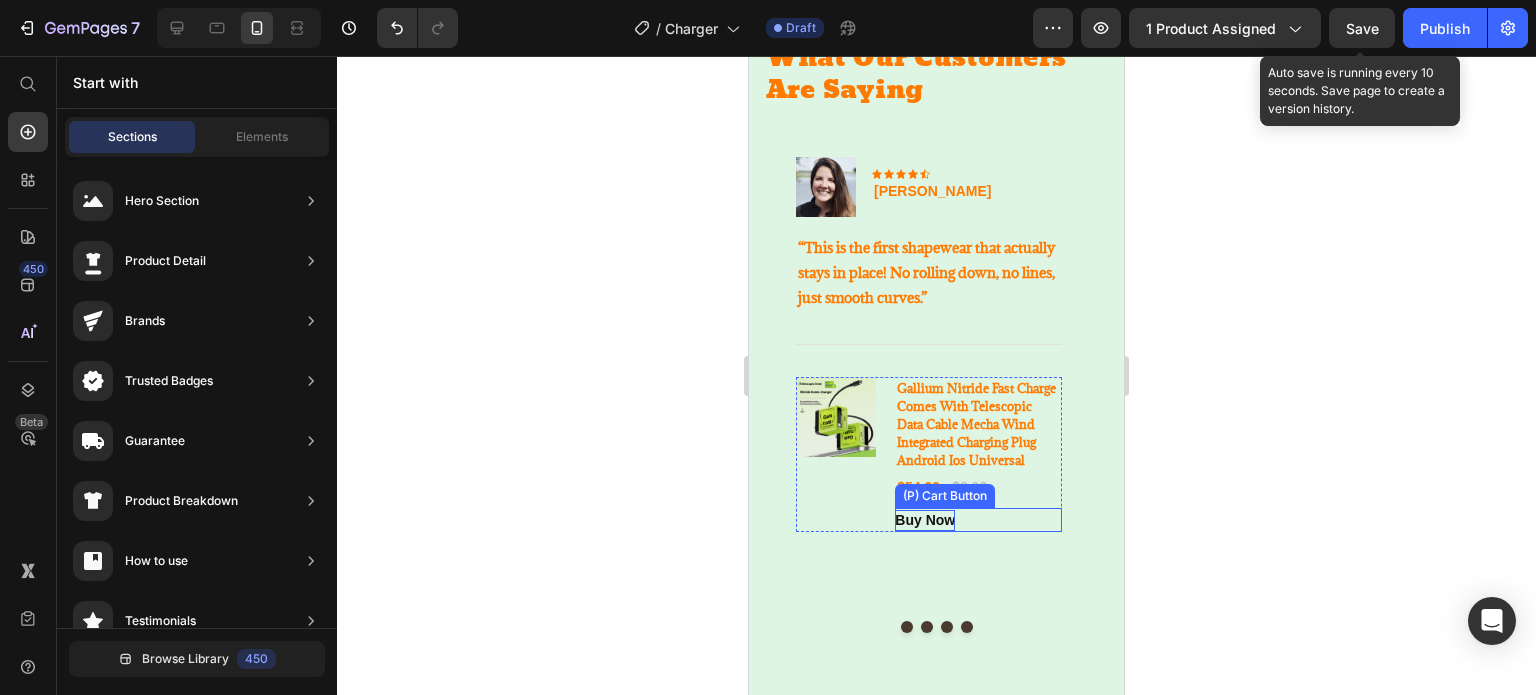click on "Buy Now" at bounding box center (925, 520) 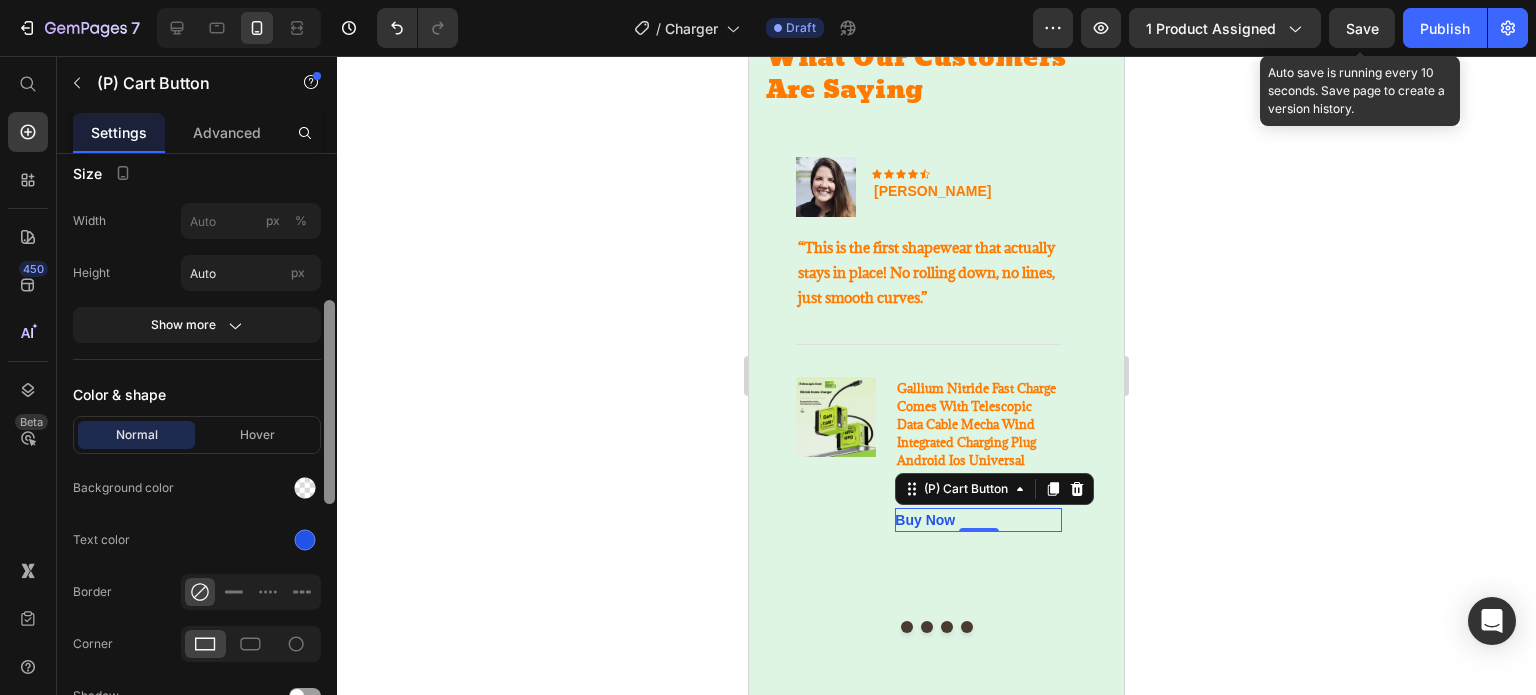 scroll, scrollTop: 829, scrollLeft: 0, axis: vertical 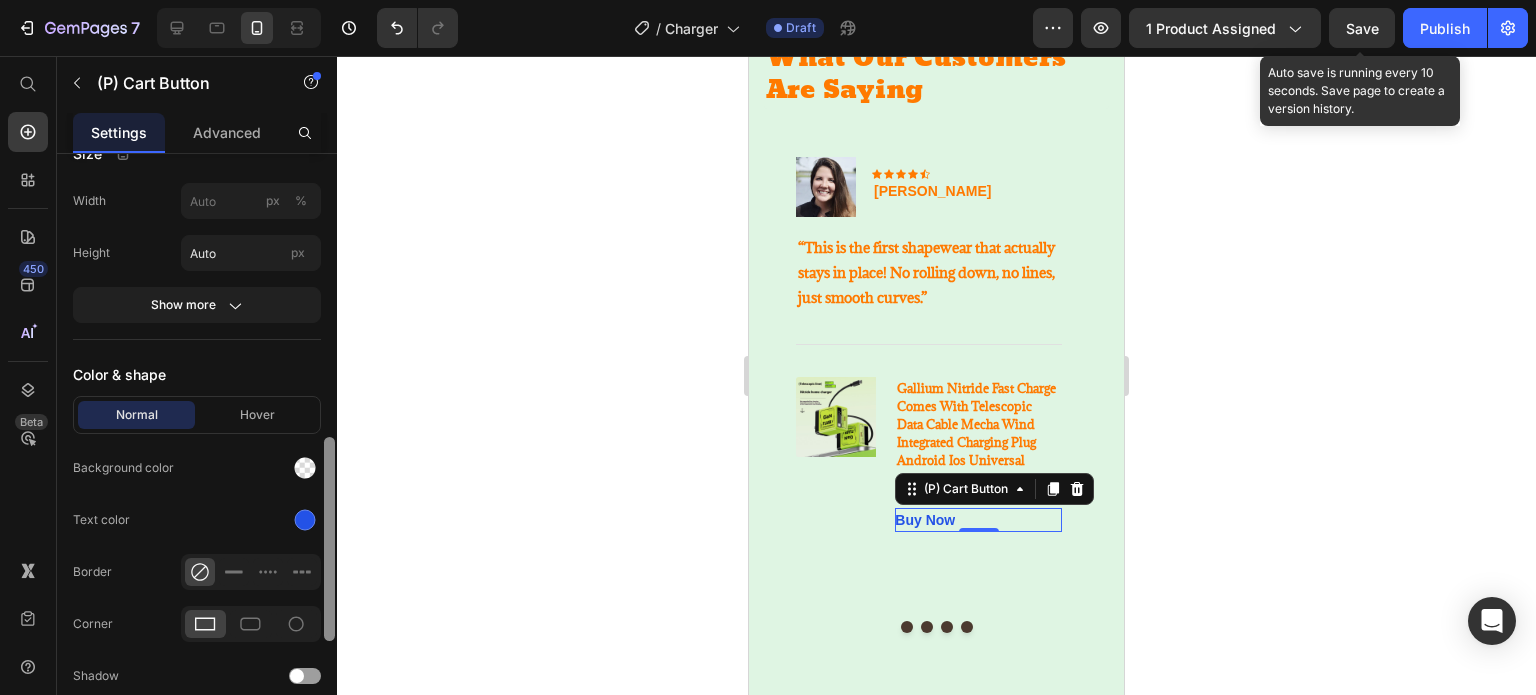 drag, startPoint x: 331, startPoint y: 316, endPoint x: 344, endPoint y: 600, distance: 284.2974 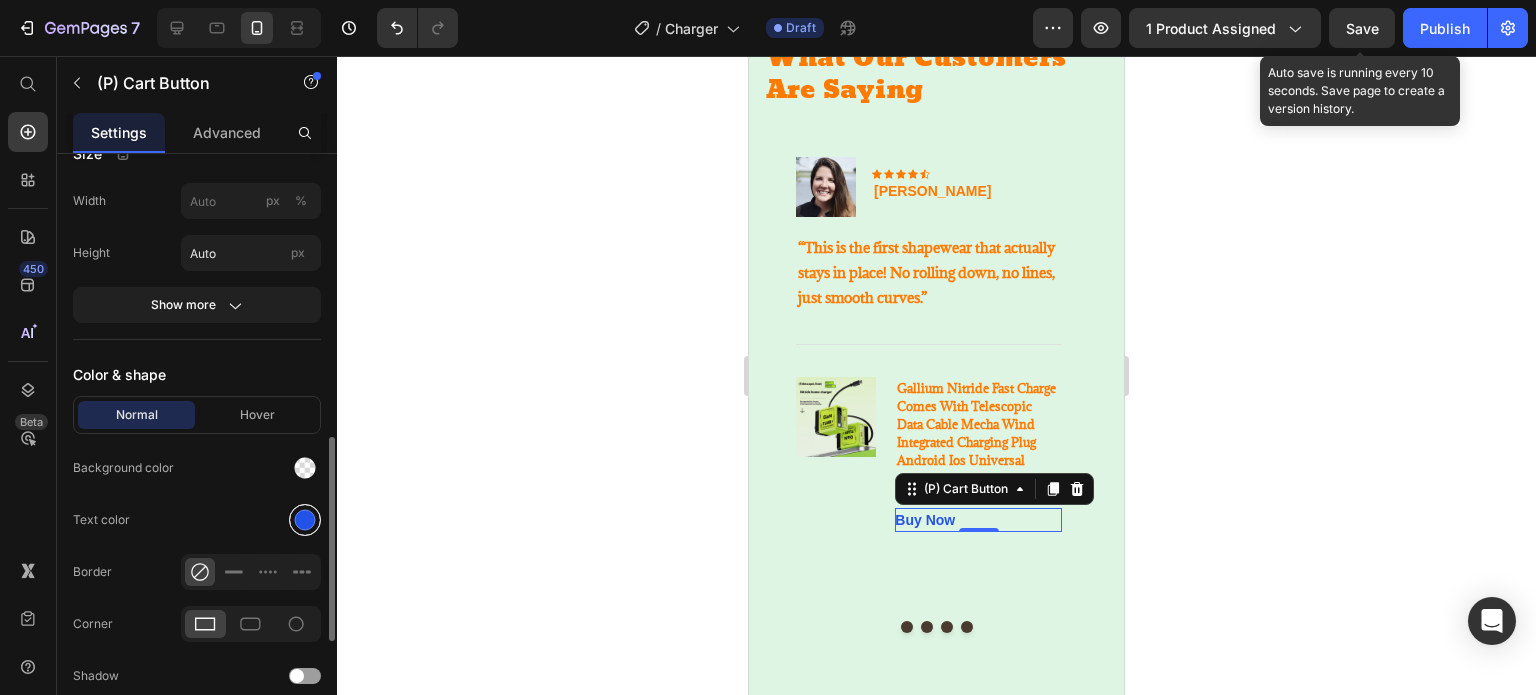 click at bounding box center [305, 520] 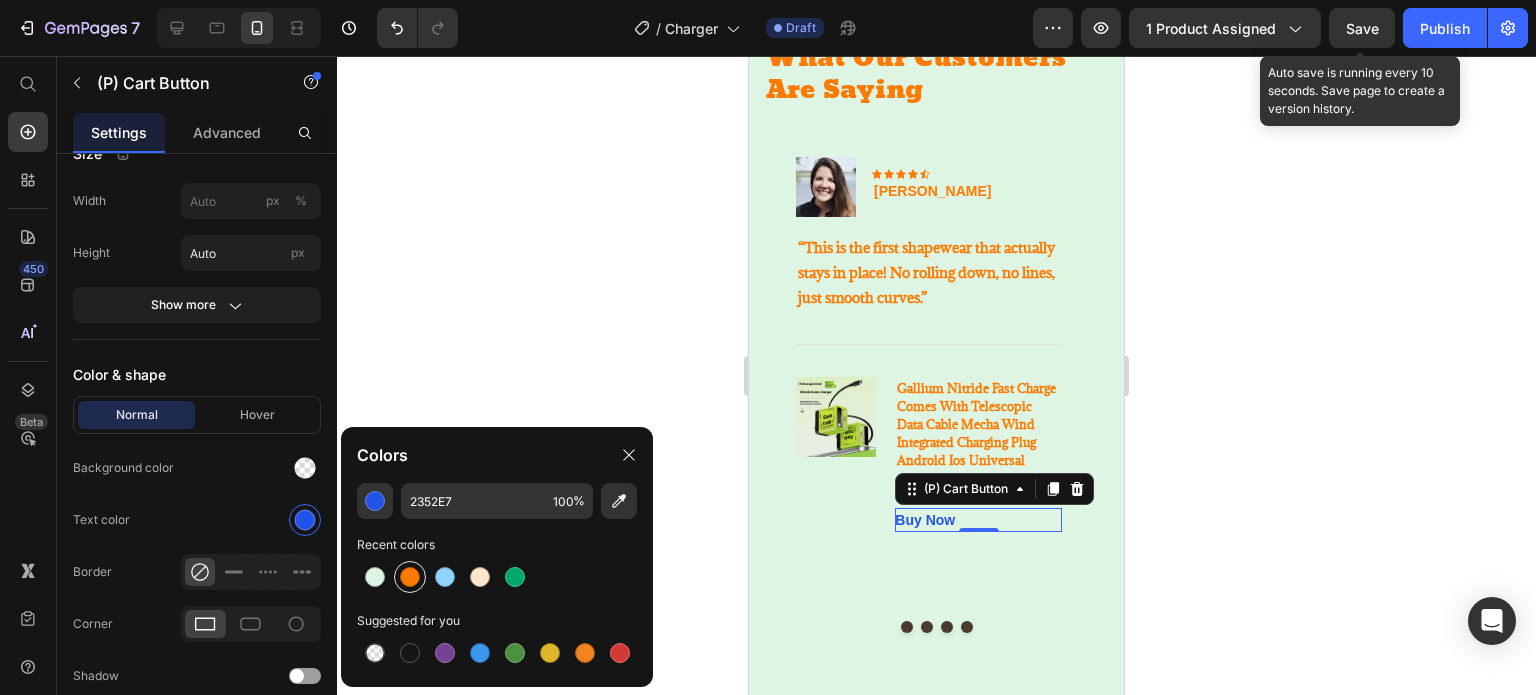 click at bounding box center (410, 577) 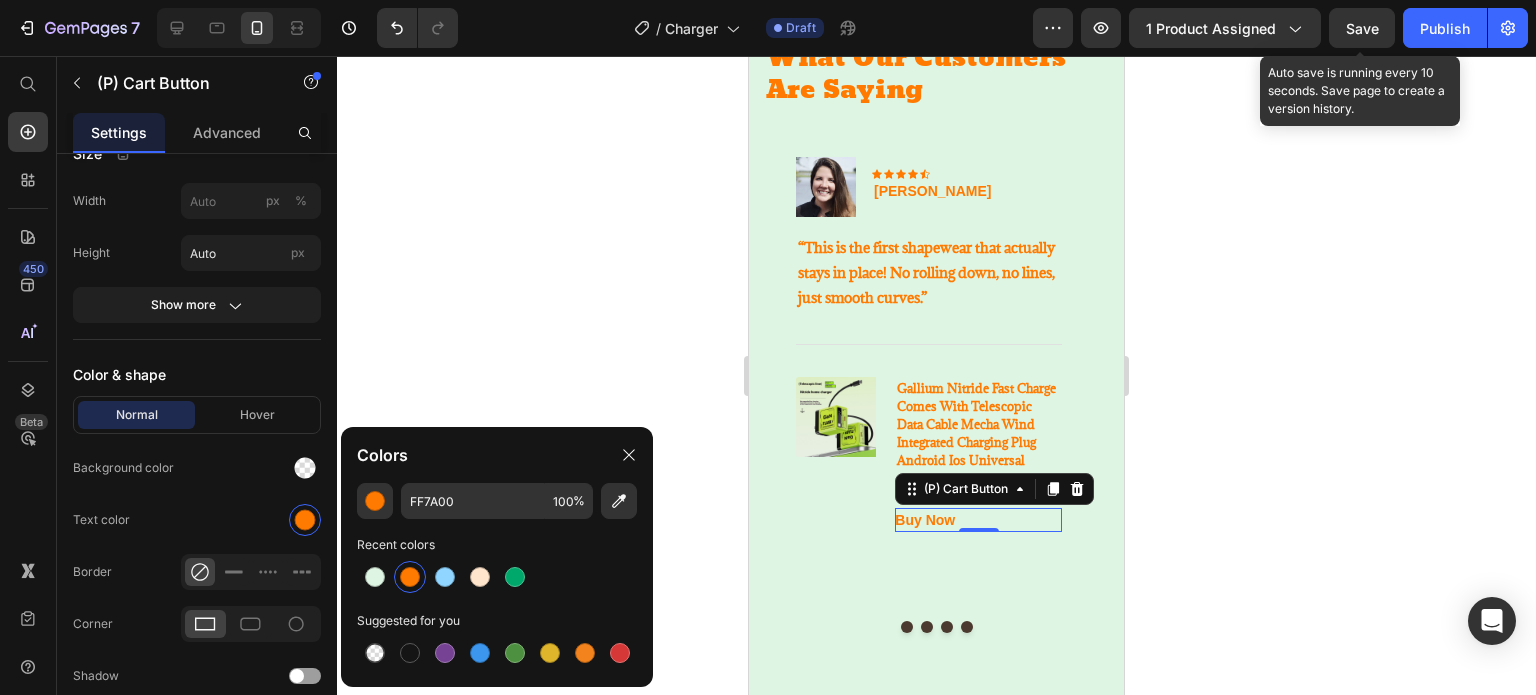 click 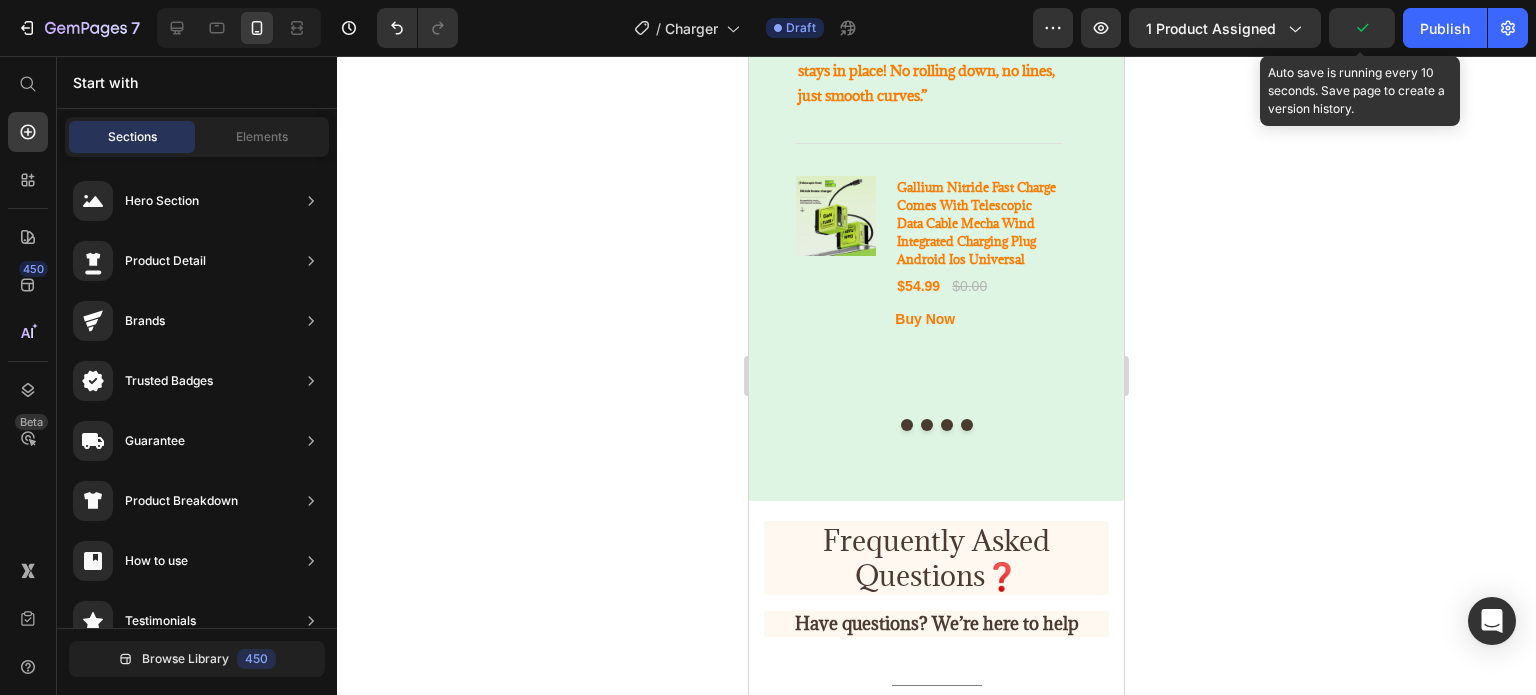 scroll, scrollTop: 3297, scrollLeft: 0, axis: vertical 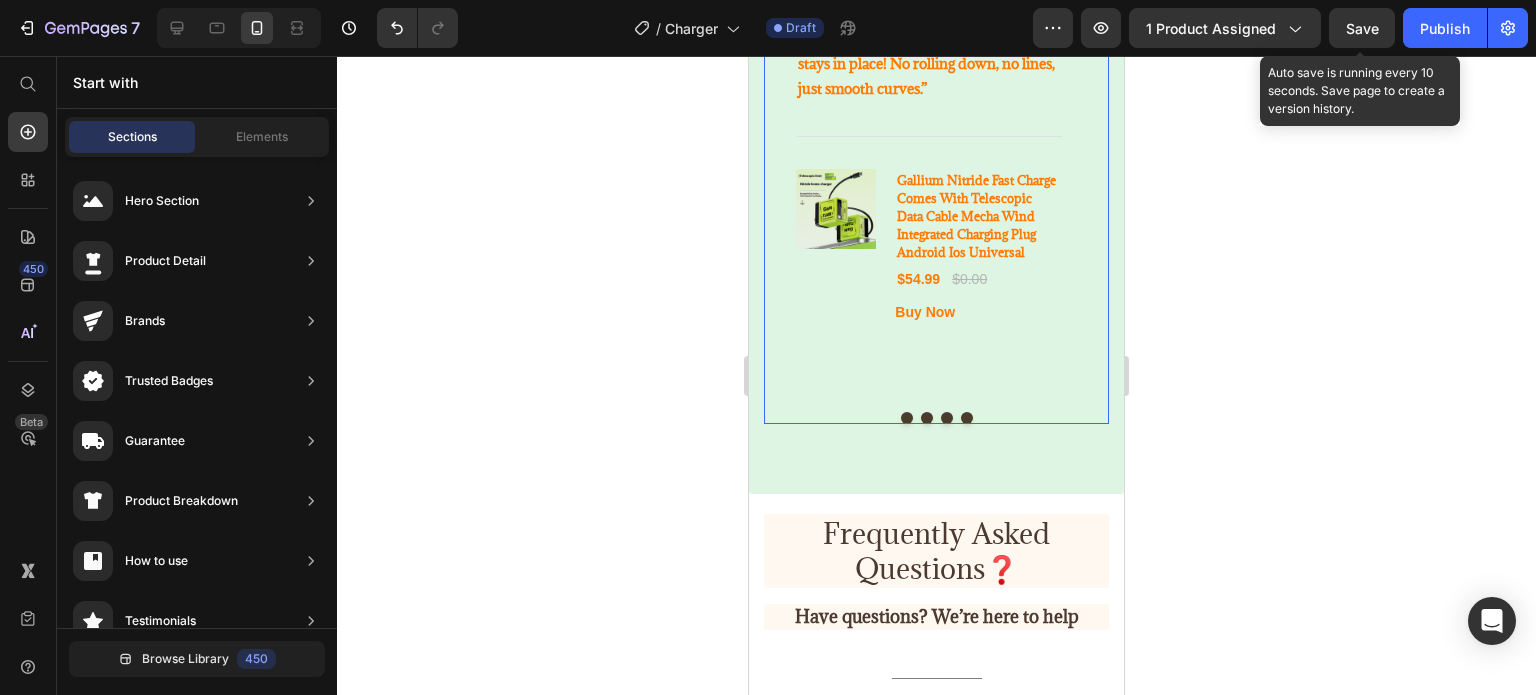 click at bounding box center (907, 418) 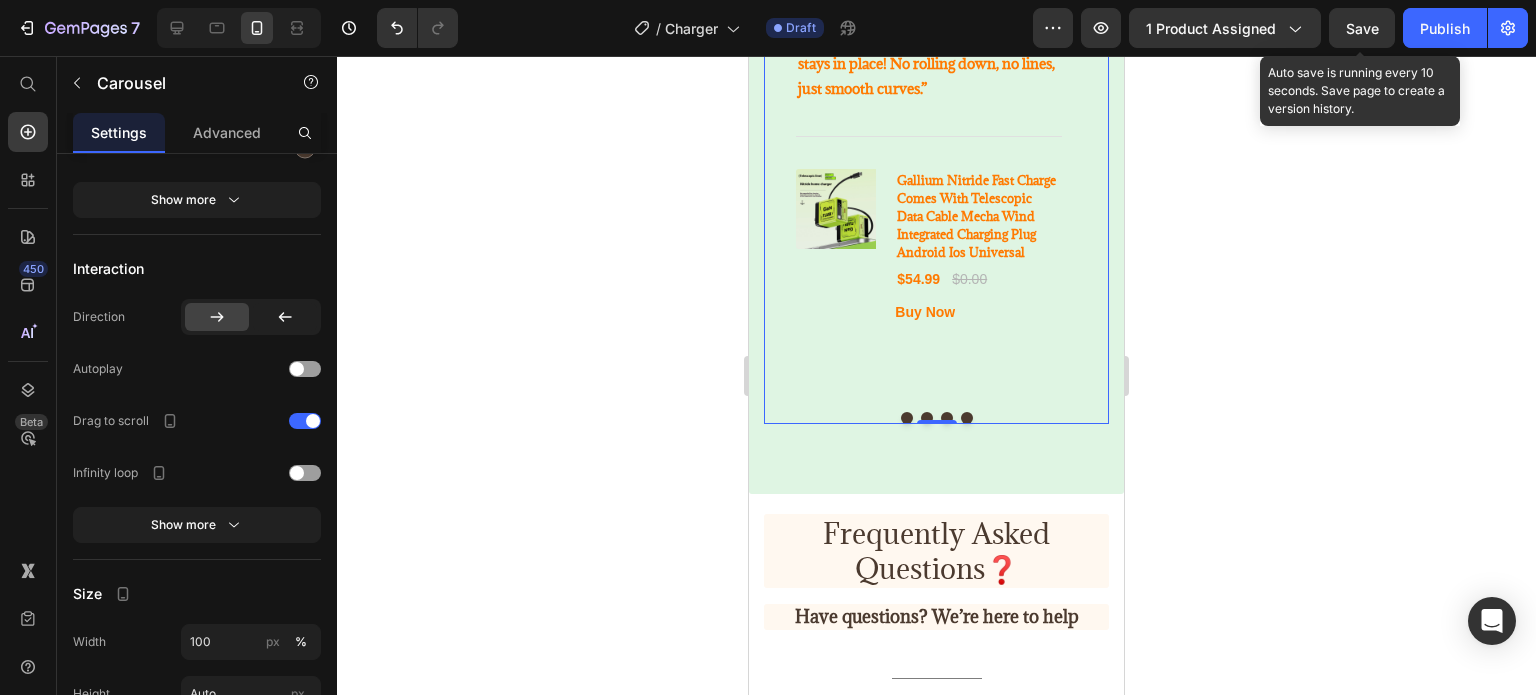 scroll, scrollTop: 0, scrollLeft: 0, axis: both 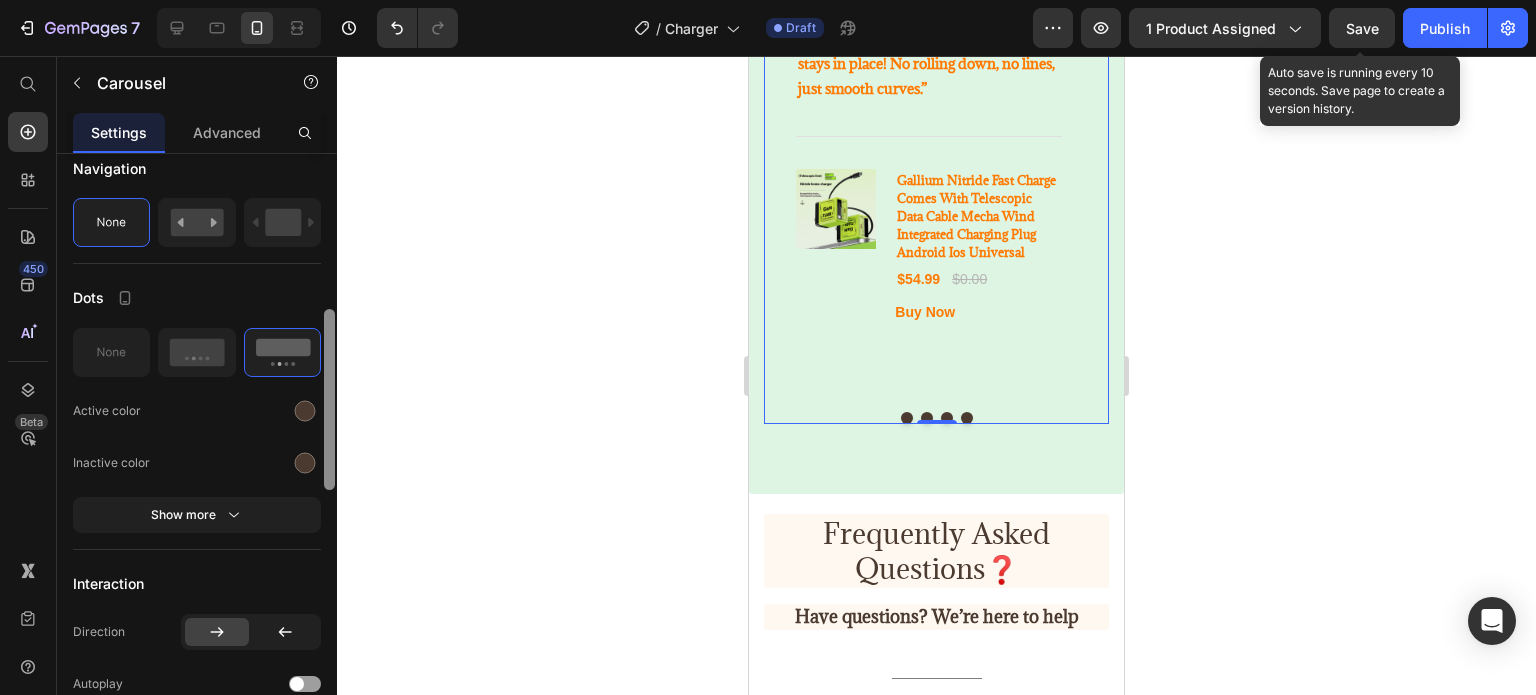 drag, startPoint x: 330, startPoint y: 293, endPoint x: 334, endPoint y: 450, distance: 157.05095 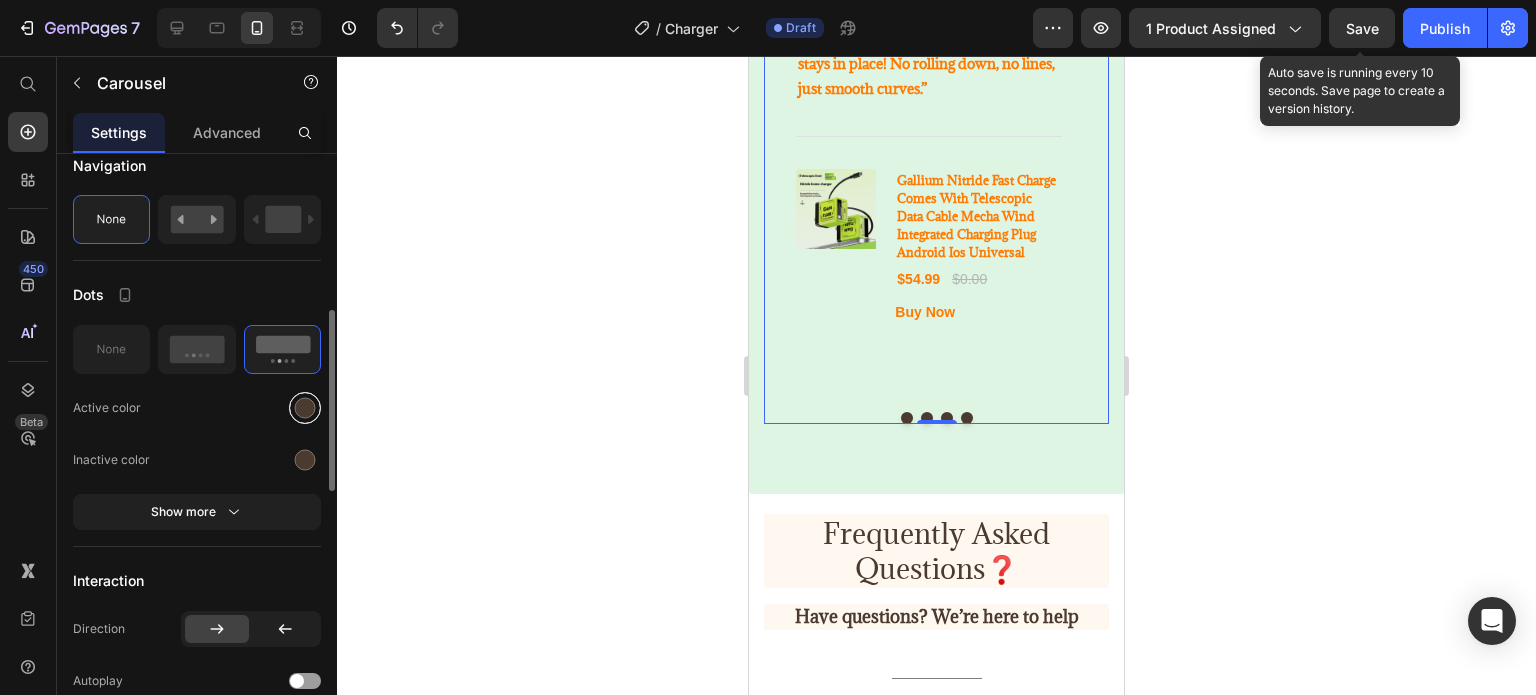 click at bounding box center (305, 407) 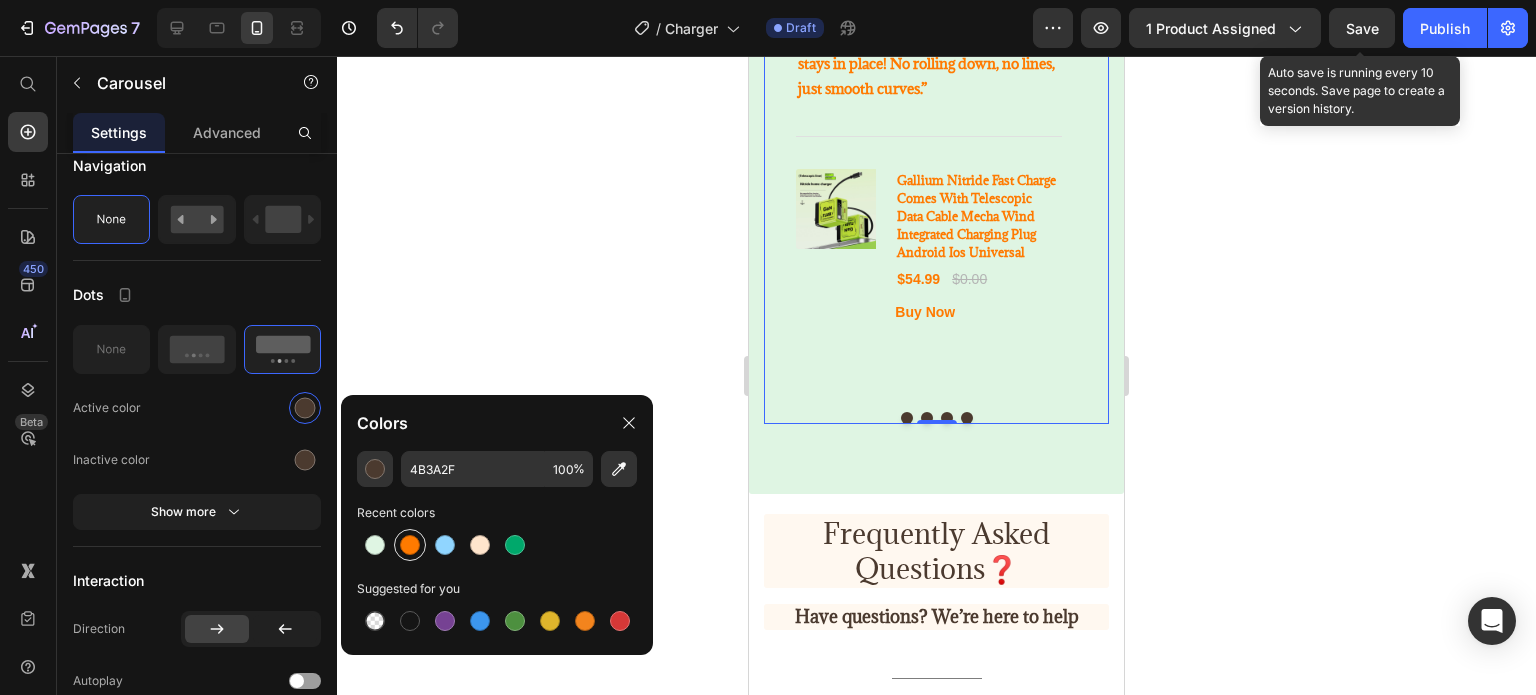 click at bounding box center [410, 545] 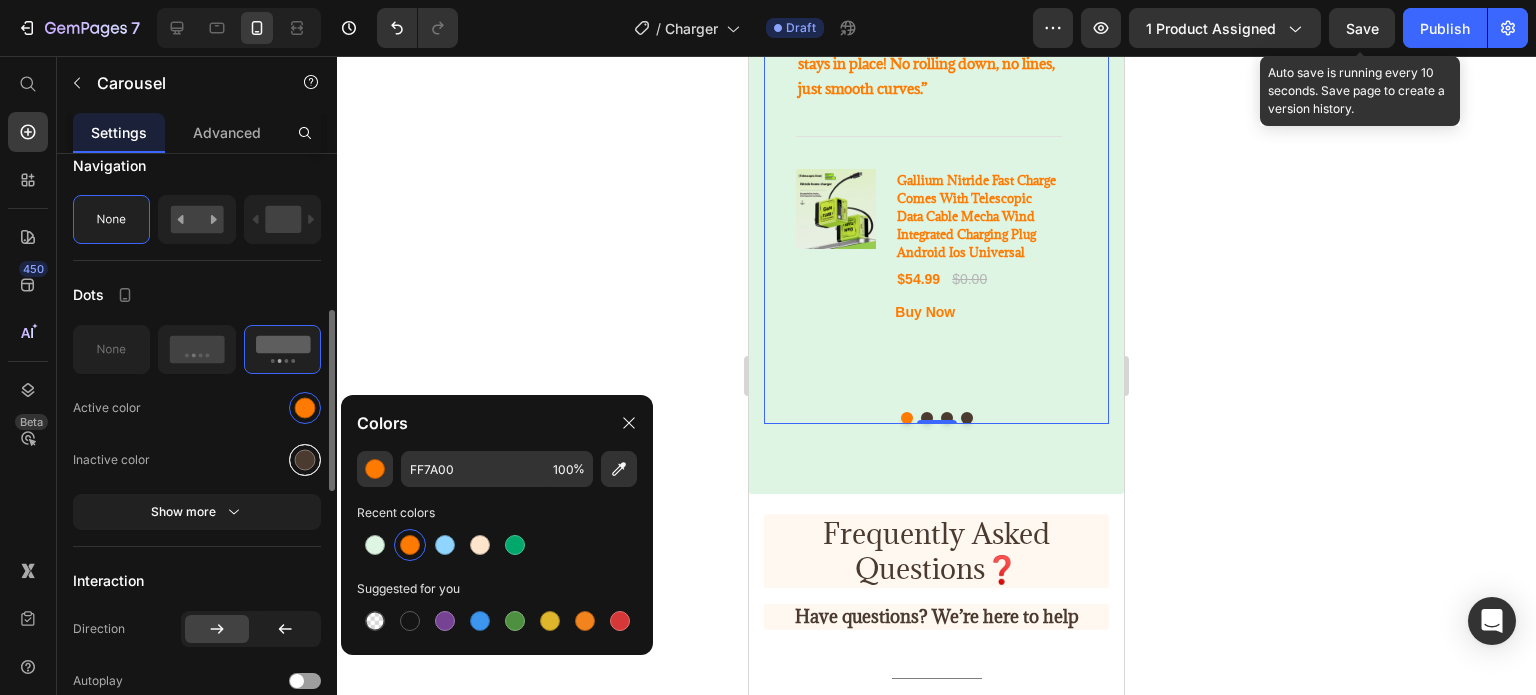 click at bounding box center [305, 460] 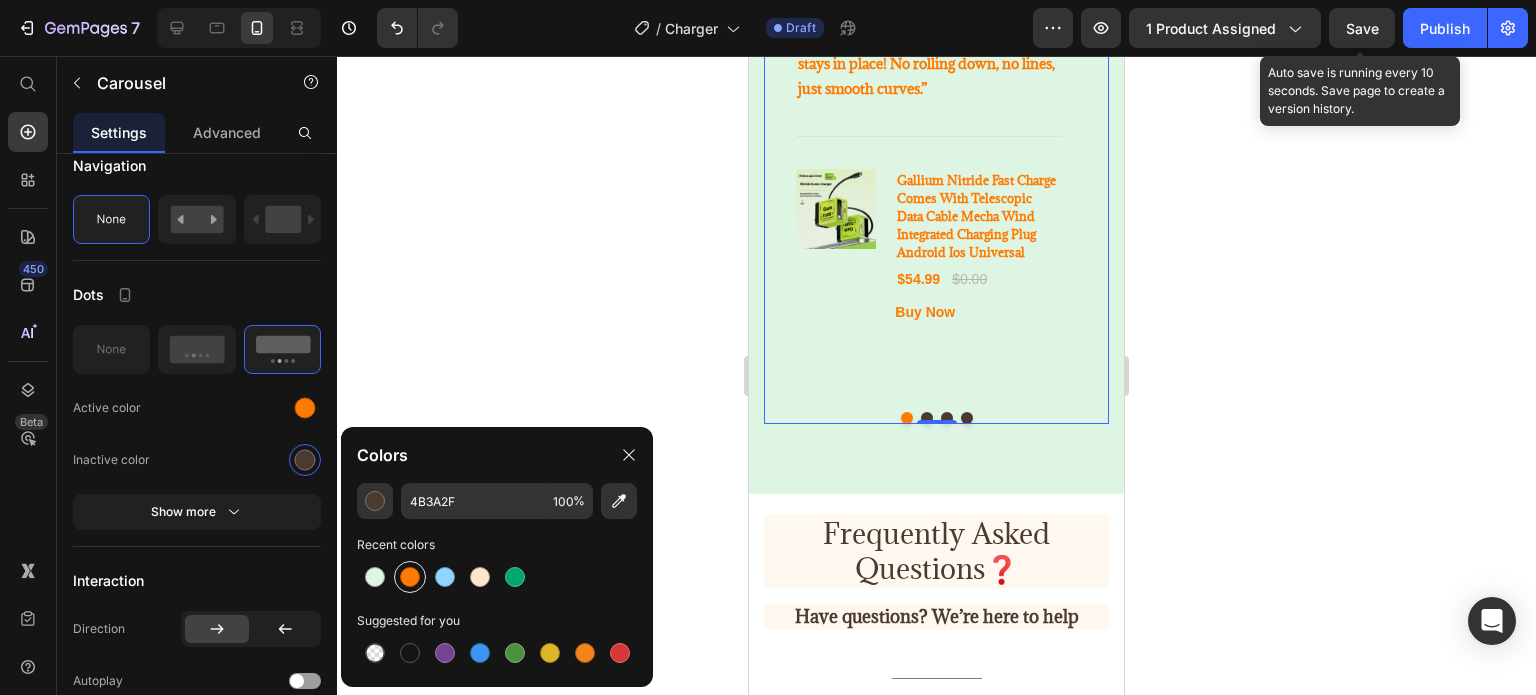 click at bounding box center (410, 577) 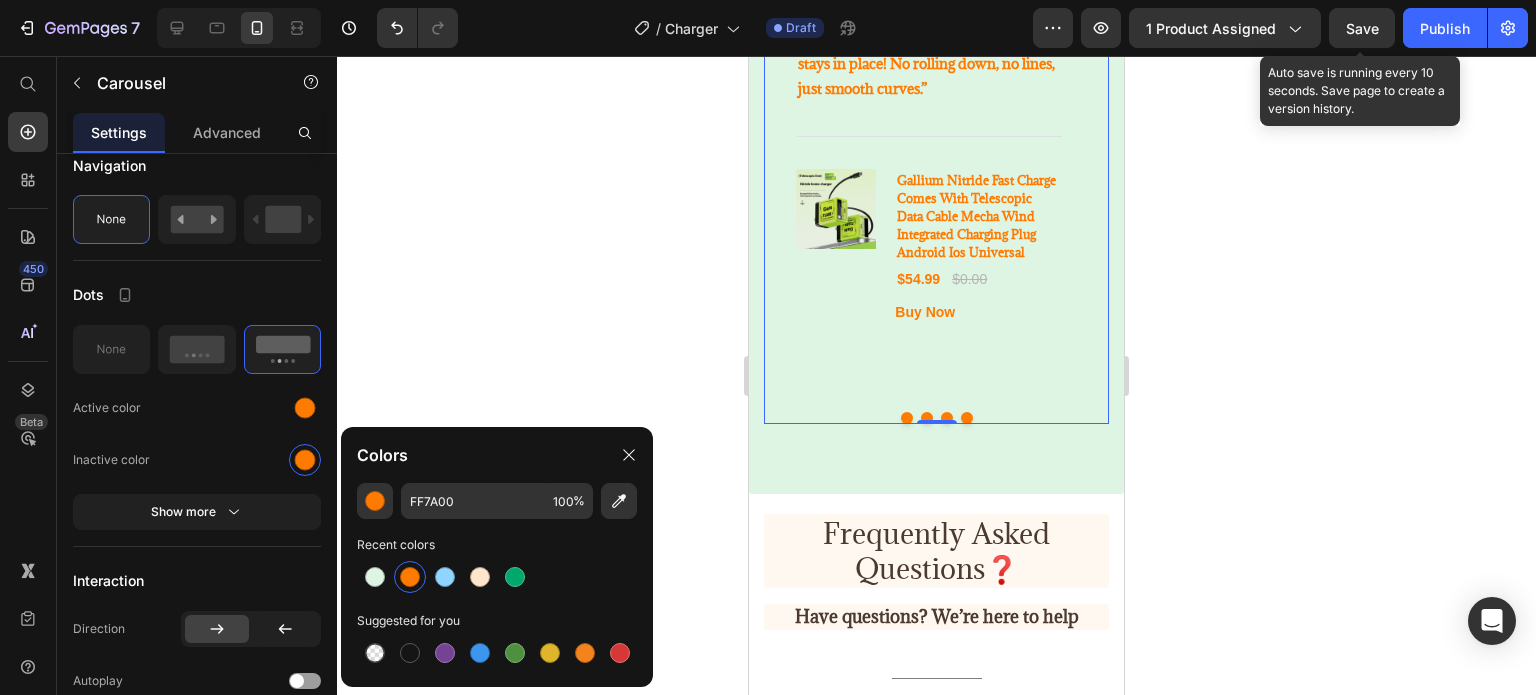 click 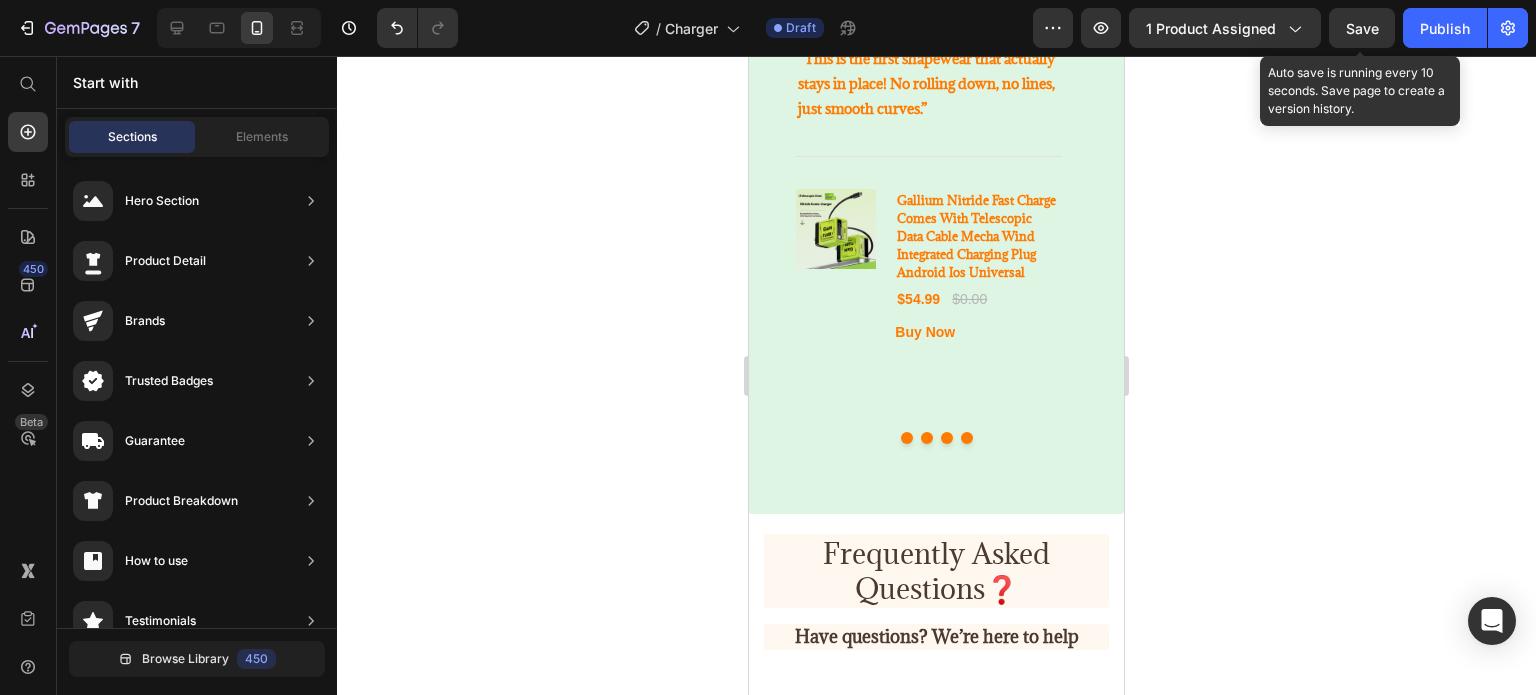 scroll, scrollTop: 3299, scrollLeft: 0, axis: vertical 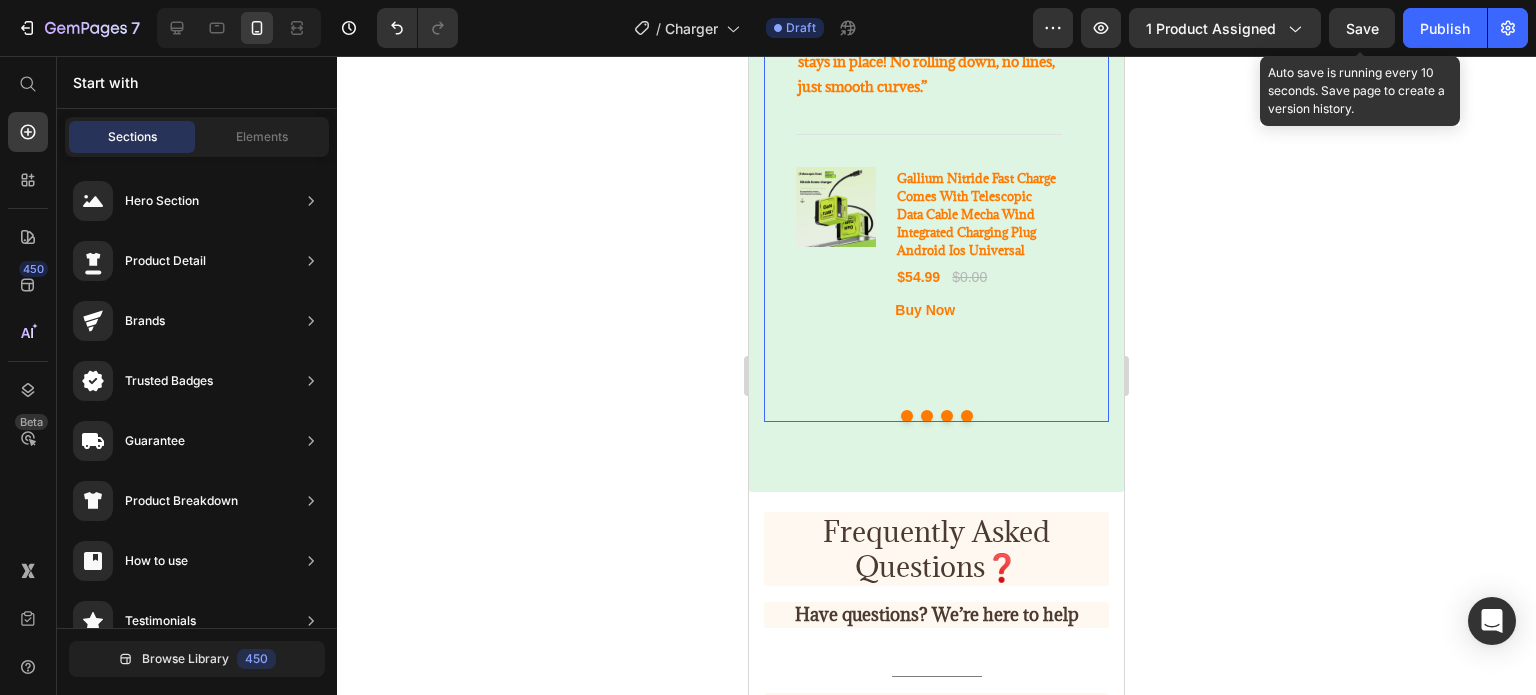 click at bounding box center (927, 416) 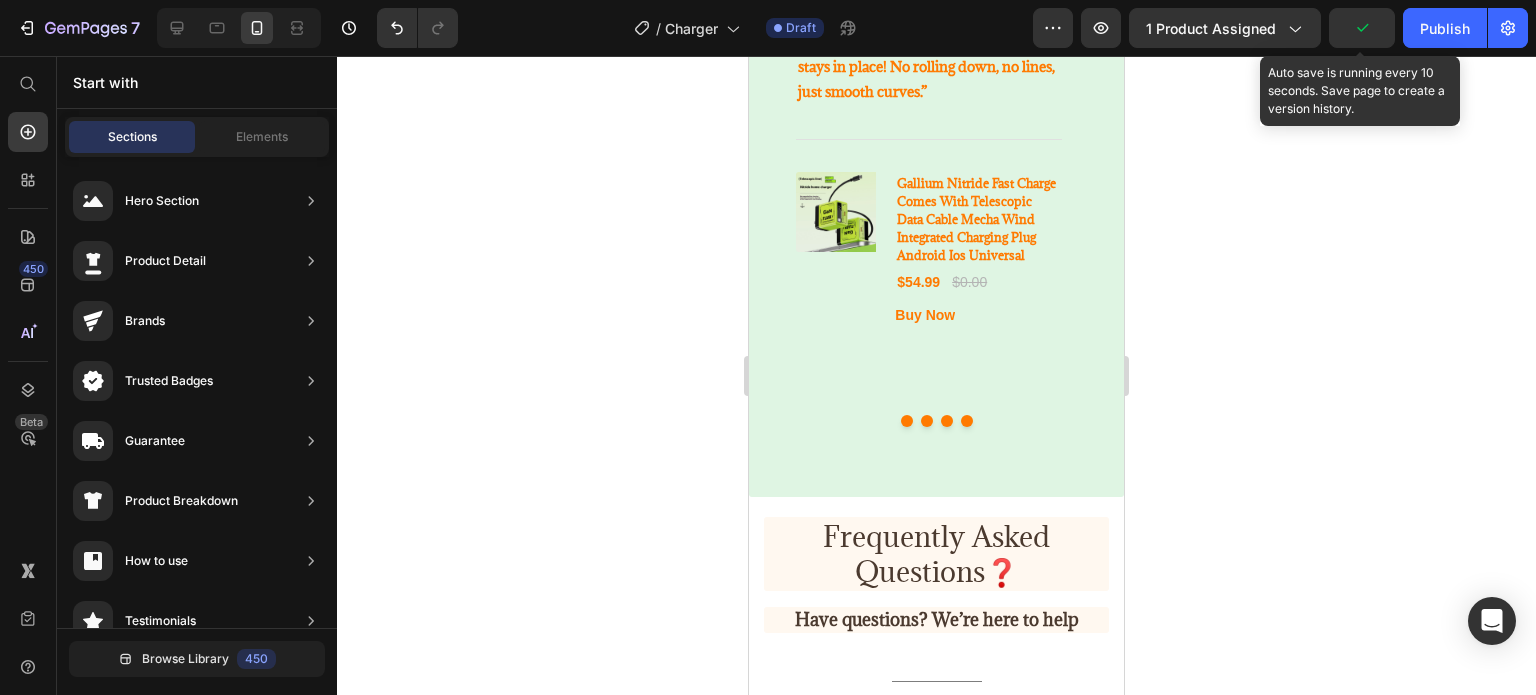 scroll, scrollTop: 3323, scrollLeft: 0, axis: vertical 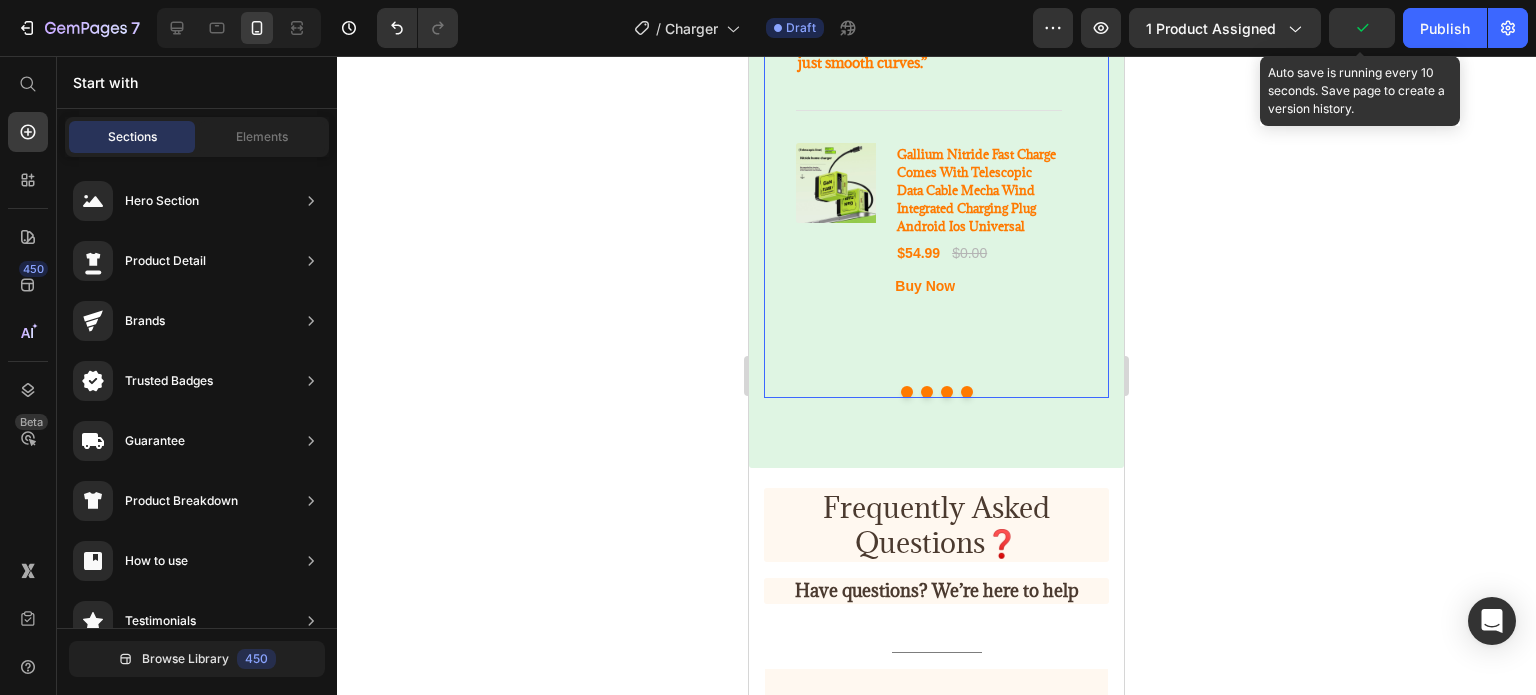 click at bounding box center (907, 392) 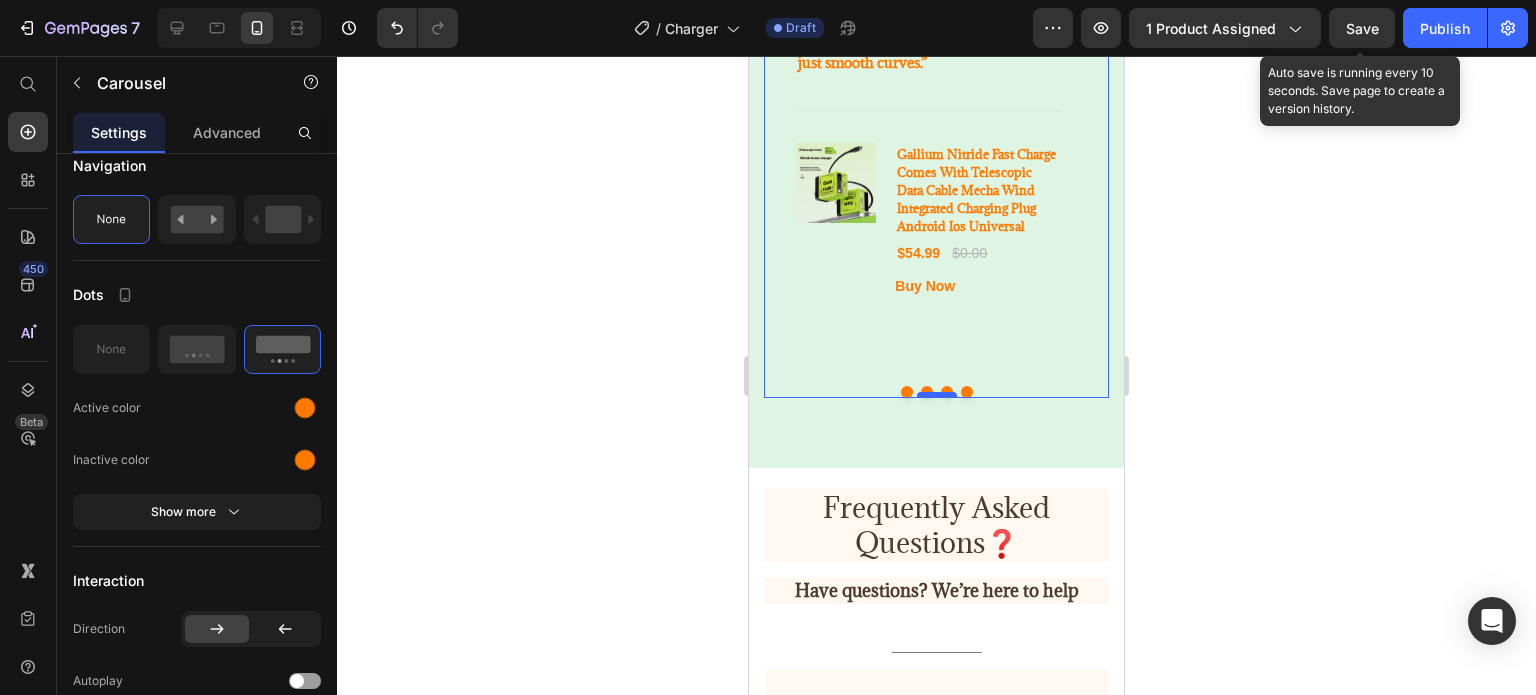 click at bounding box center (937, 395) 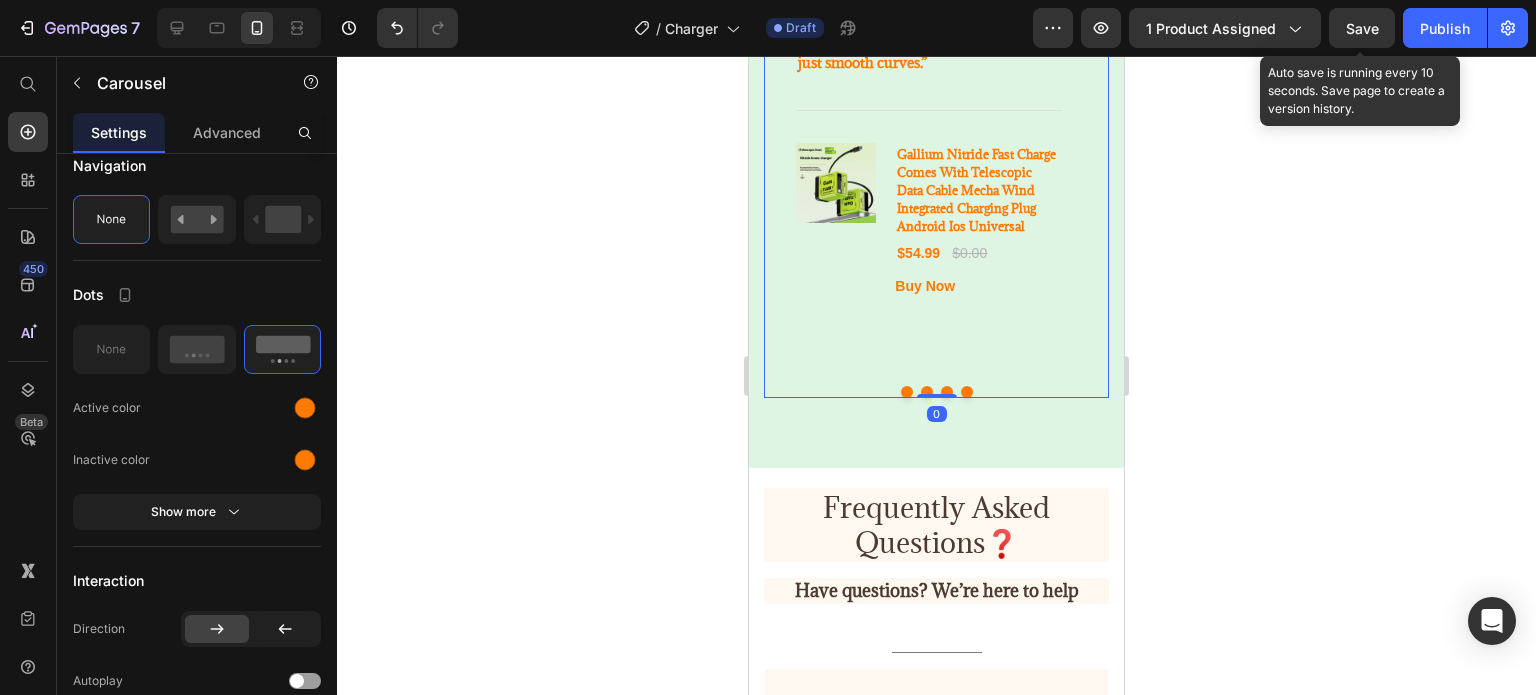 click at bounding box center (927, 392) 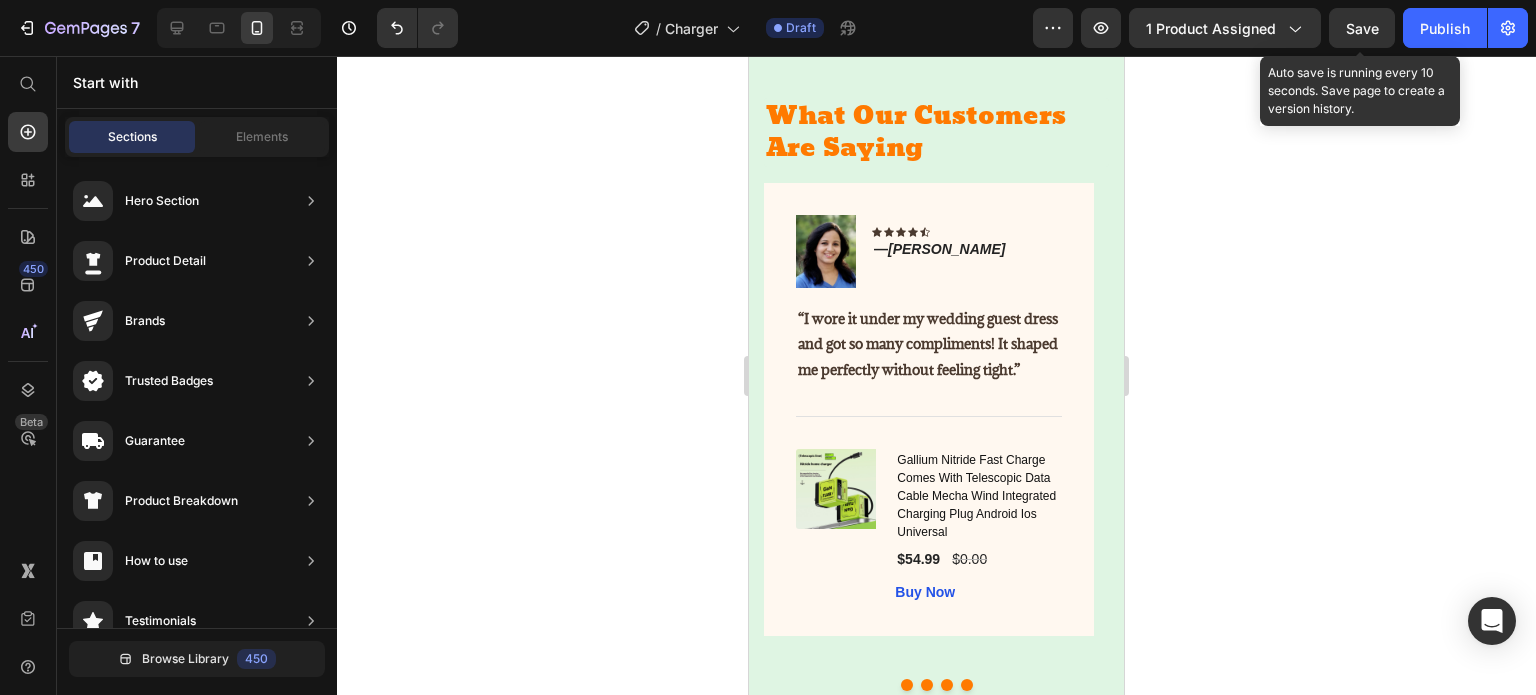 drag, startPoint x: 1117, startPoint y: 443, endPoint x: 1873, endPoint y: 468, distance: 756.41327 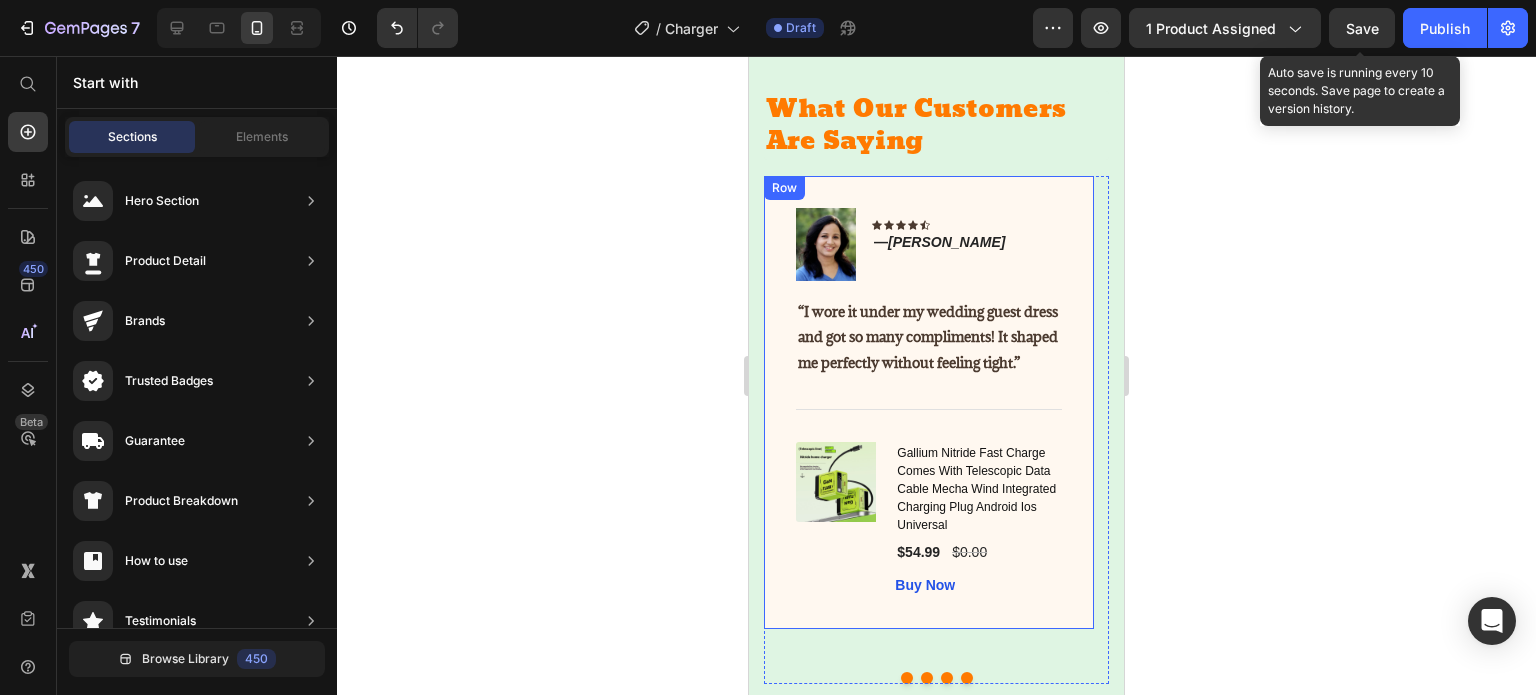 click on "Image
Icon
Icon
Icon
Icon
Icon Row —  Sara M. Text block Row  “I wore it under my wedding guest dress and got so many compliments! It shaped me perfectly without feeling tight.” Text block                Title Line (P) Images & Gallery Gallium Nitride Fast Charge Comes With Telescopic Data Cable Mecha Wind Integrated Charging Plug Android Ios Universal (P) Title $54.99 (P) Price $0.00 (P) Price Row Buy Now (P) Cart Button Product Row" at bounding box center (929, 402) 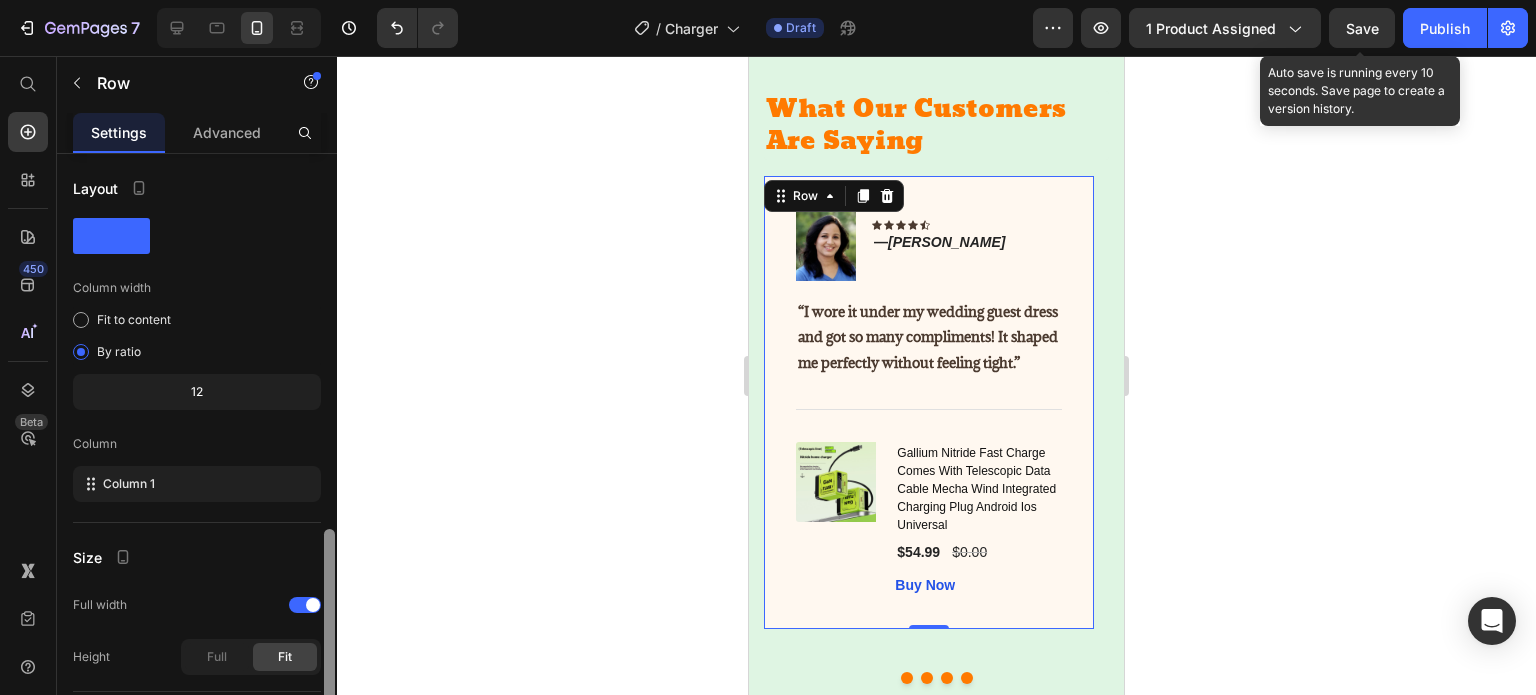 scroll, scrollTop: 216, scrollLeft: 0, axis: vertical 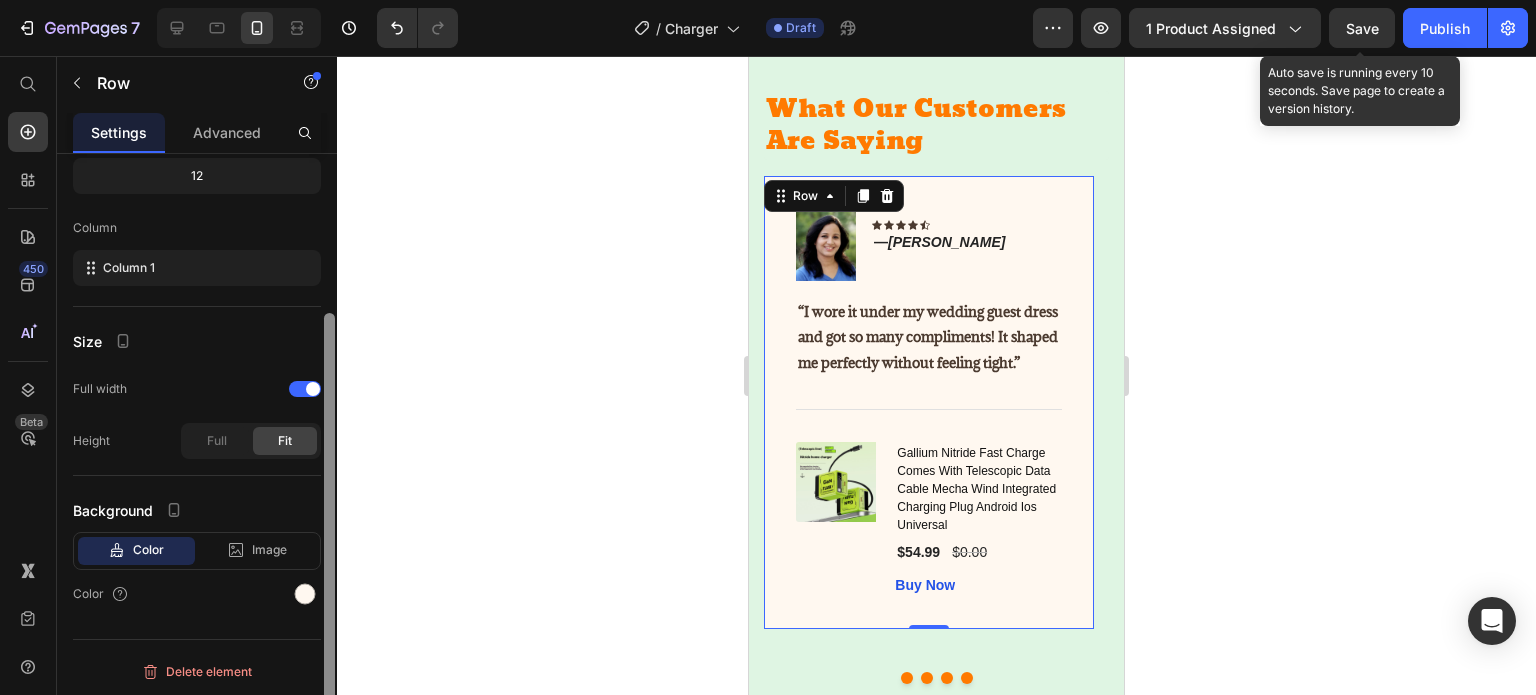 click at bounding box center [329, 453] 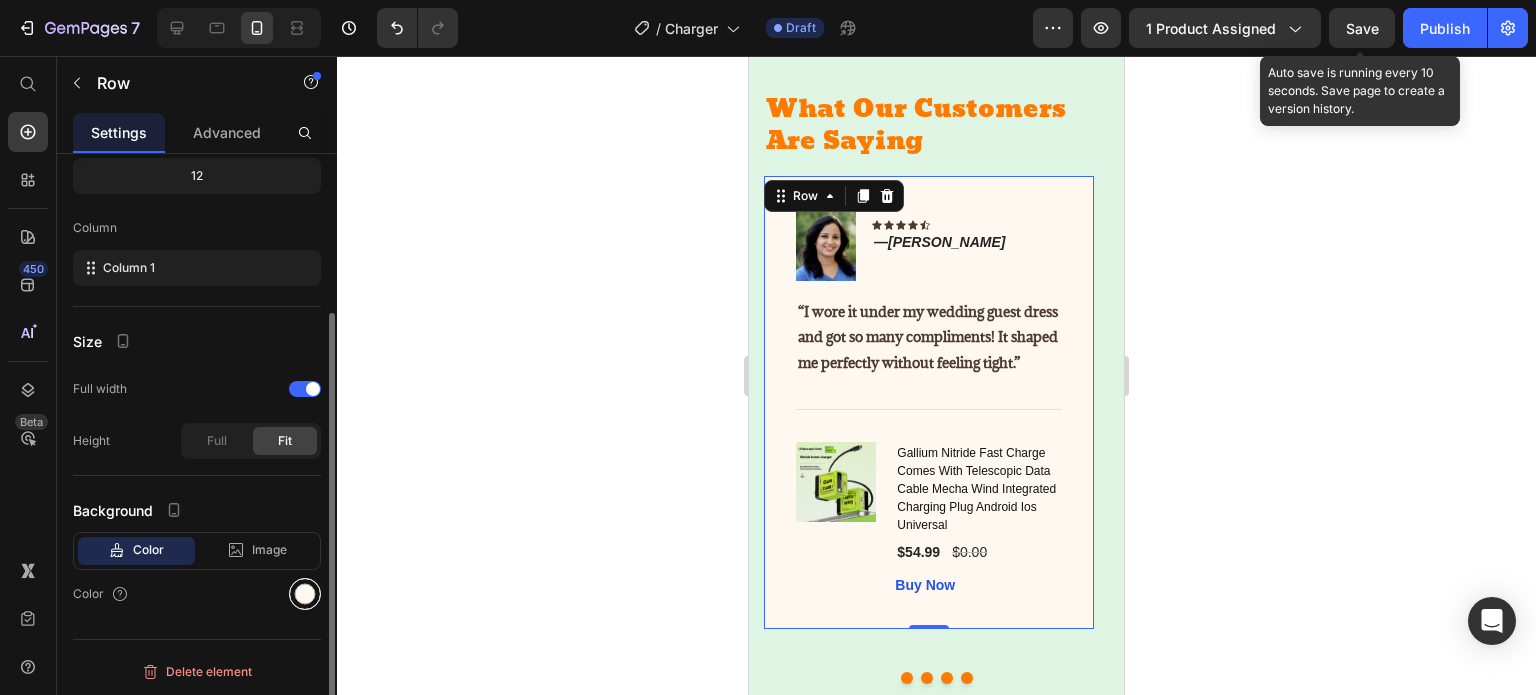 click at bounding box center (305, 594) 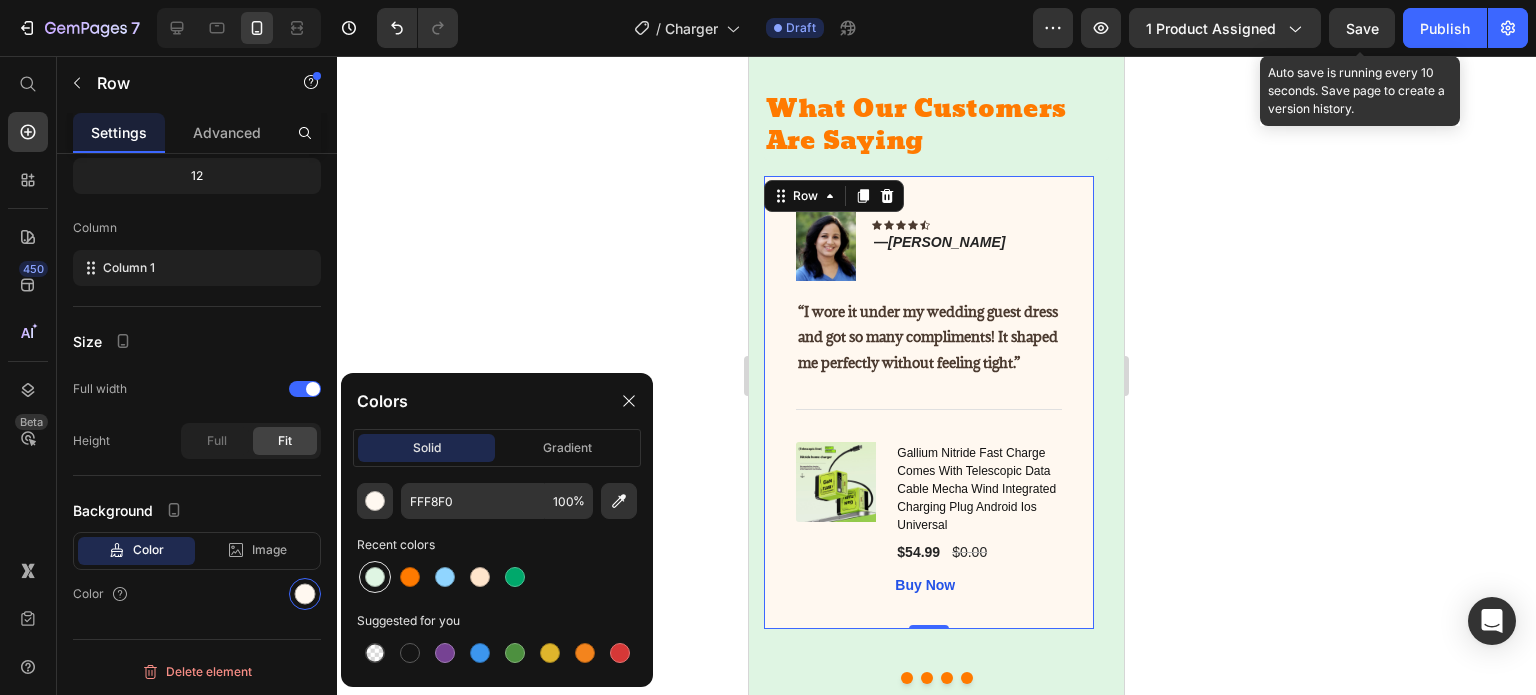 click at bounding box center [375, 577] 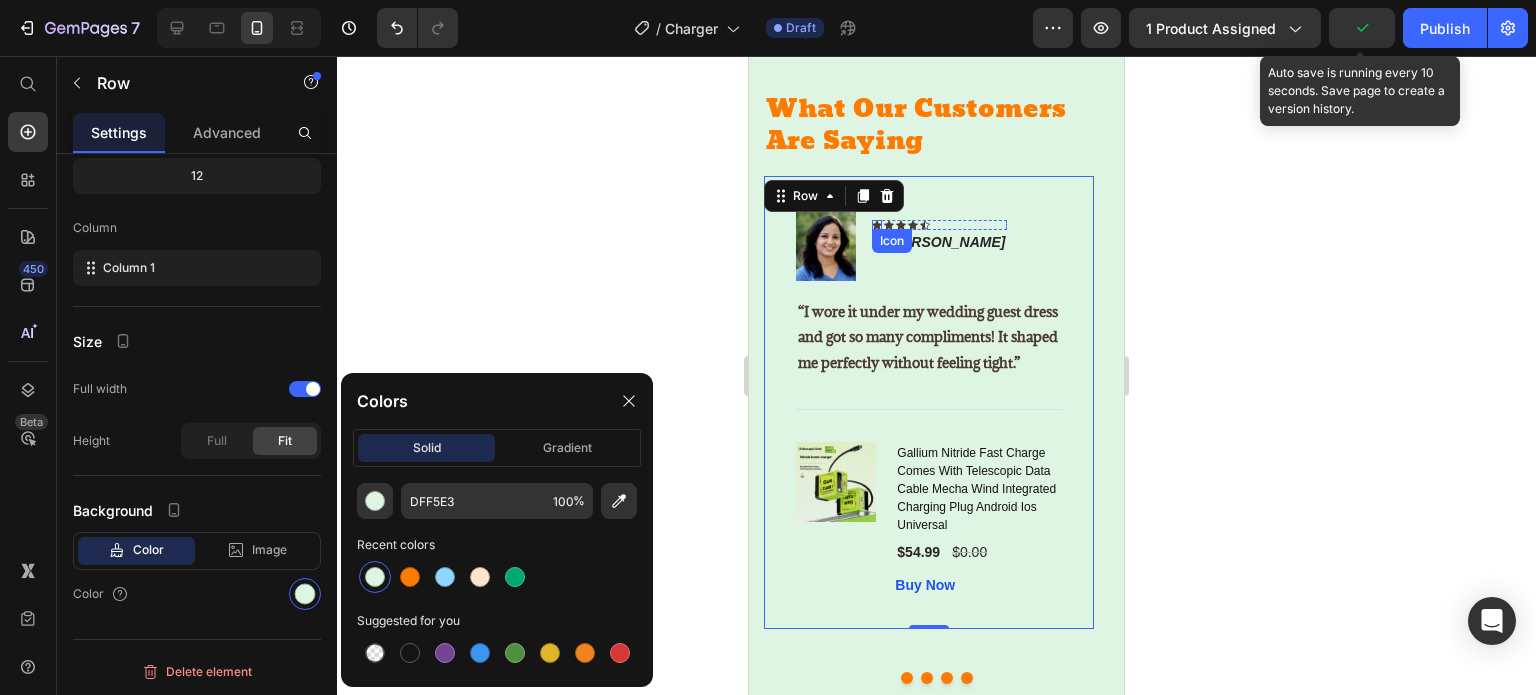 click on "Icon" at bounding box center [877, 225] 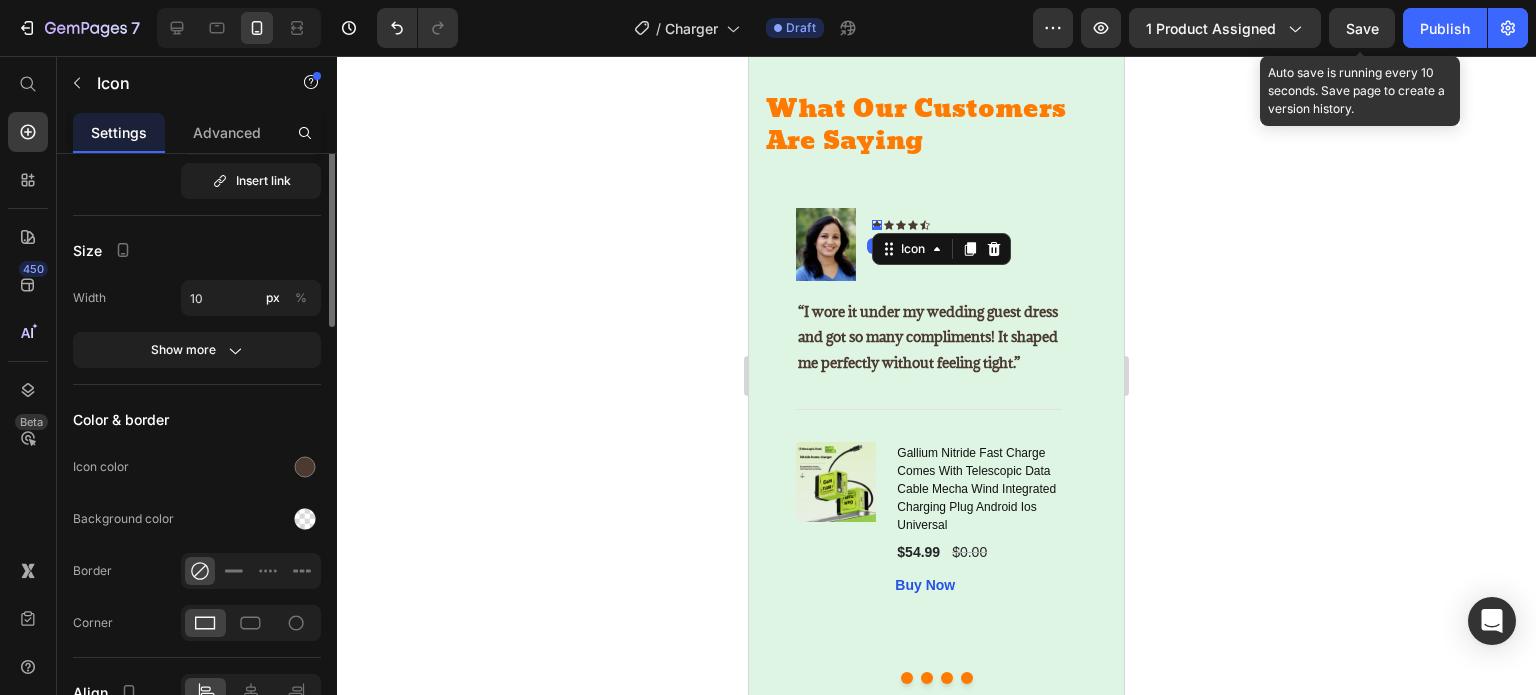 scroll, scrollTop: 0, scrollLeft: 0, axis: both 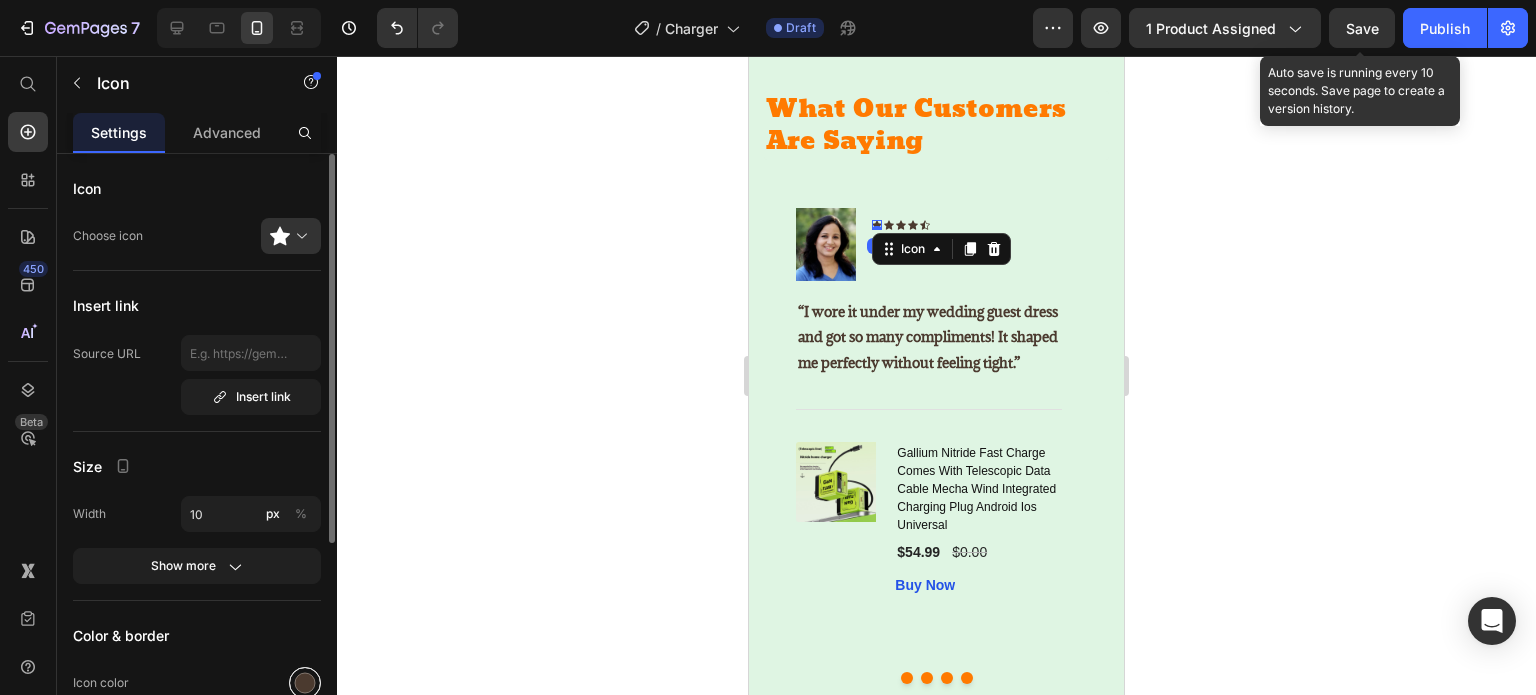 click at bounding box center [305, 683] 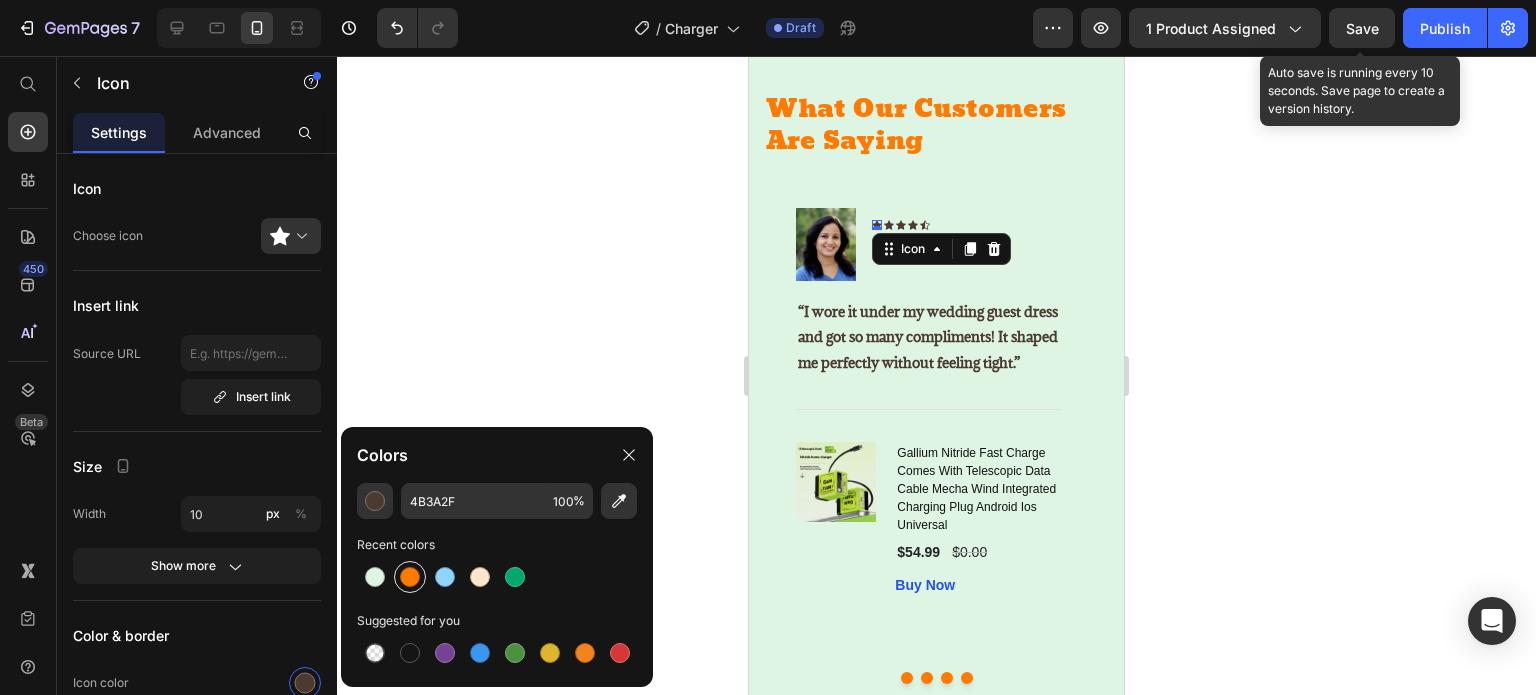 click at bounding box center [410, 577] 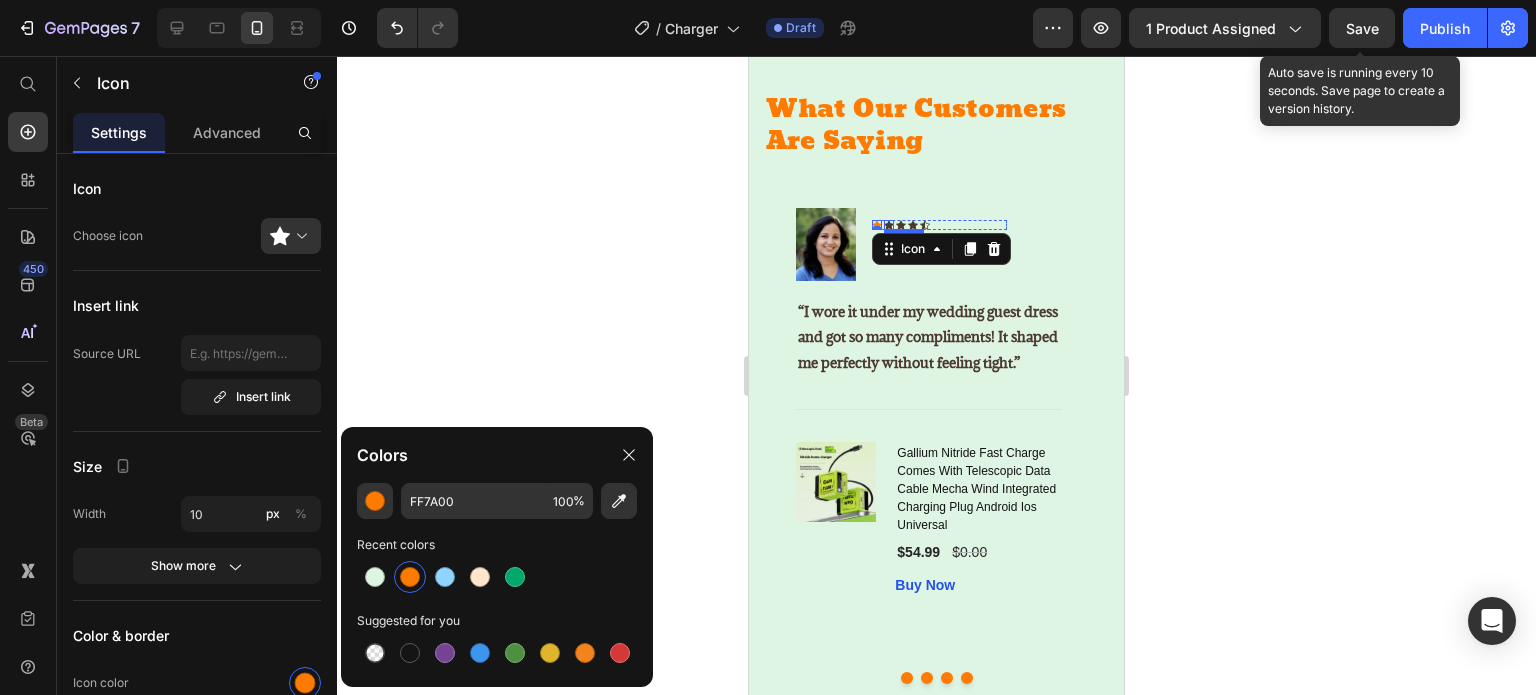 click on "Icon" at bounding box center (889, 225) 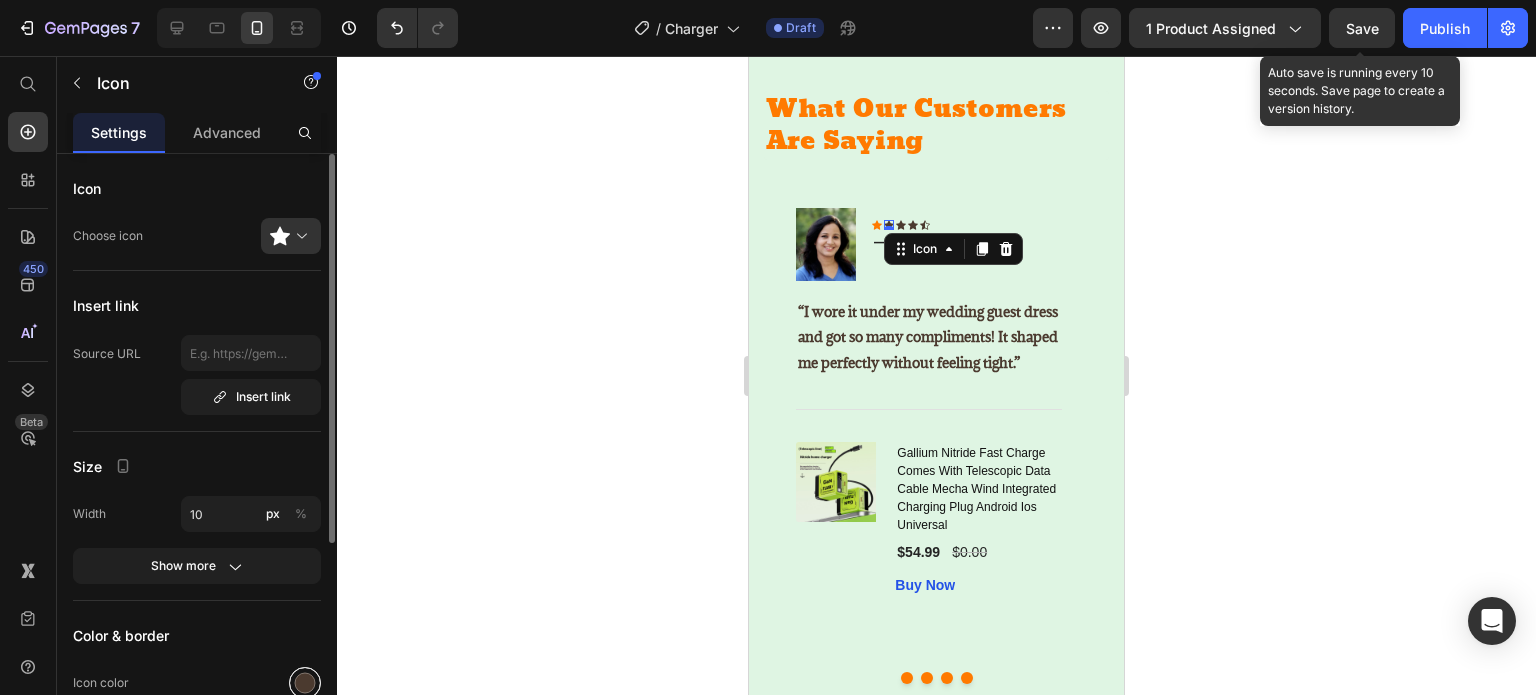 click at bounding box center (305, 683) 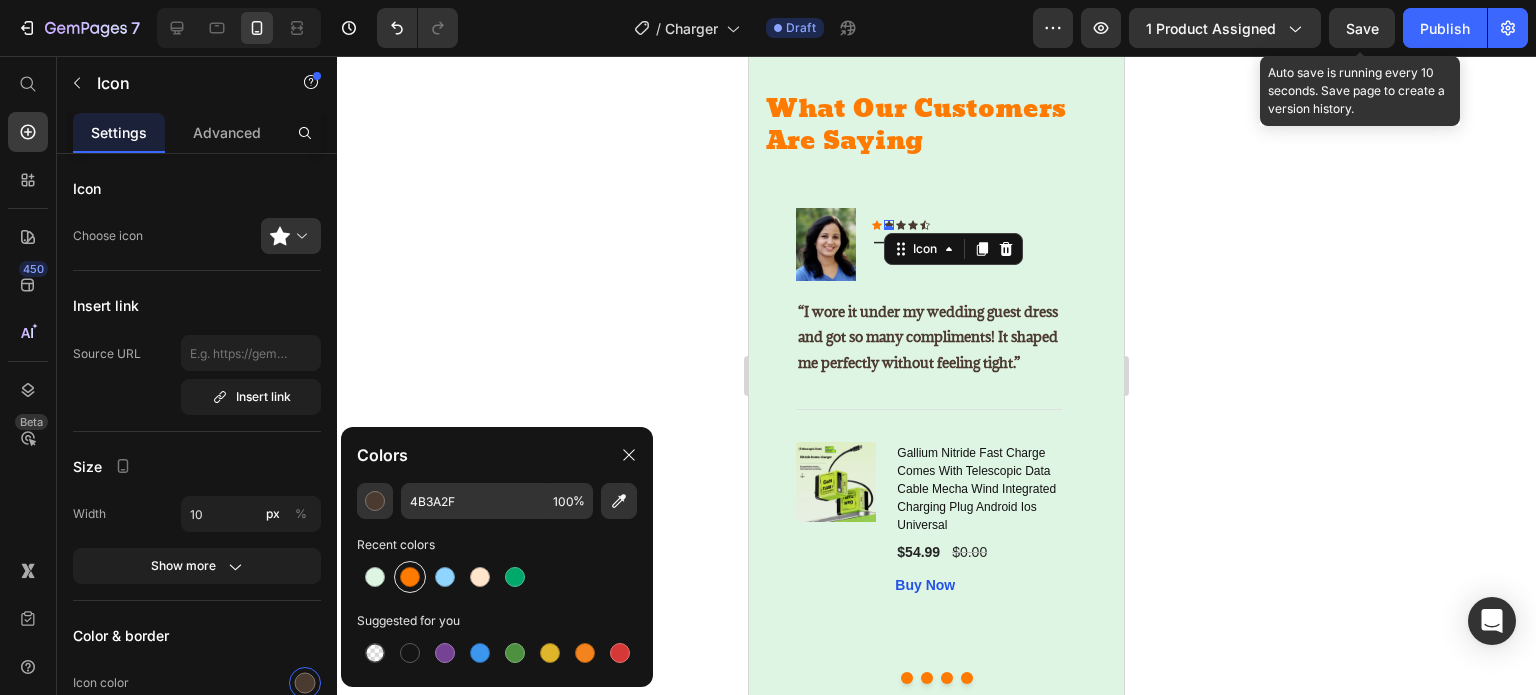 click at bounding box center (410, 577) 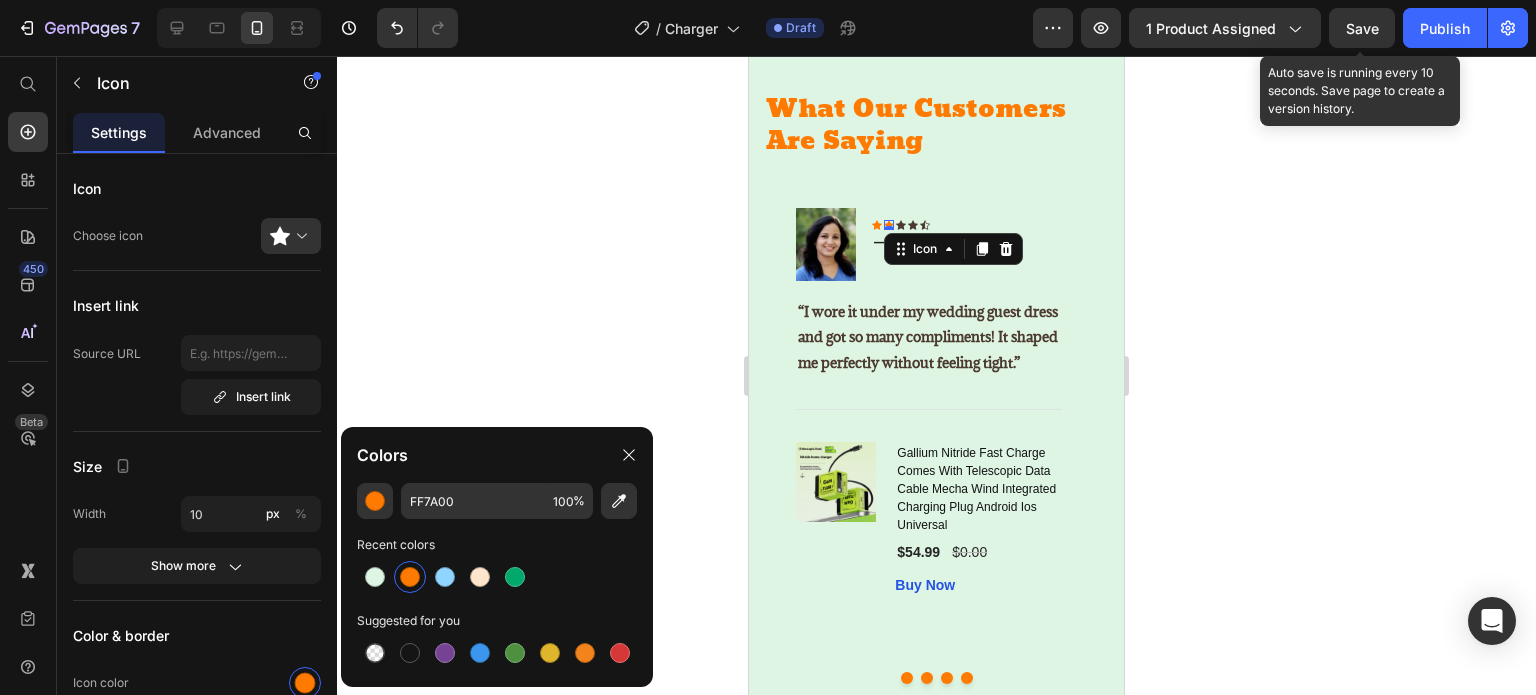 click on "0" at bounding box center [889, 230] 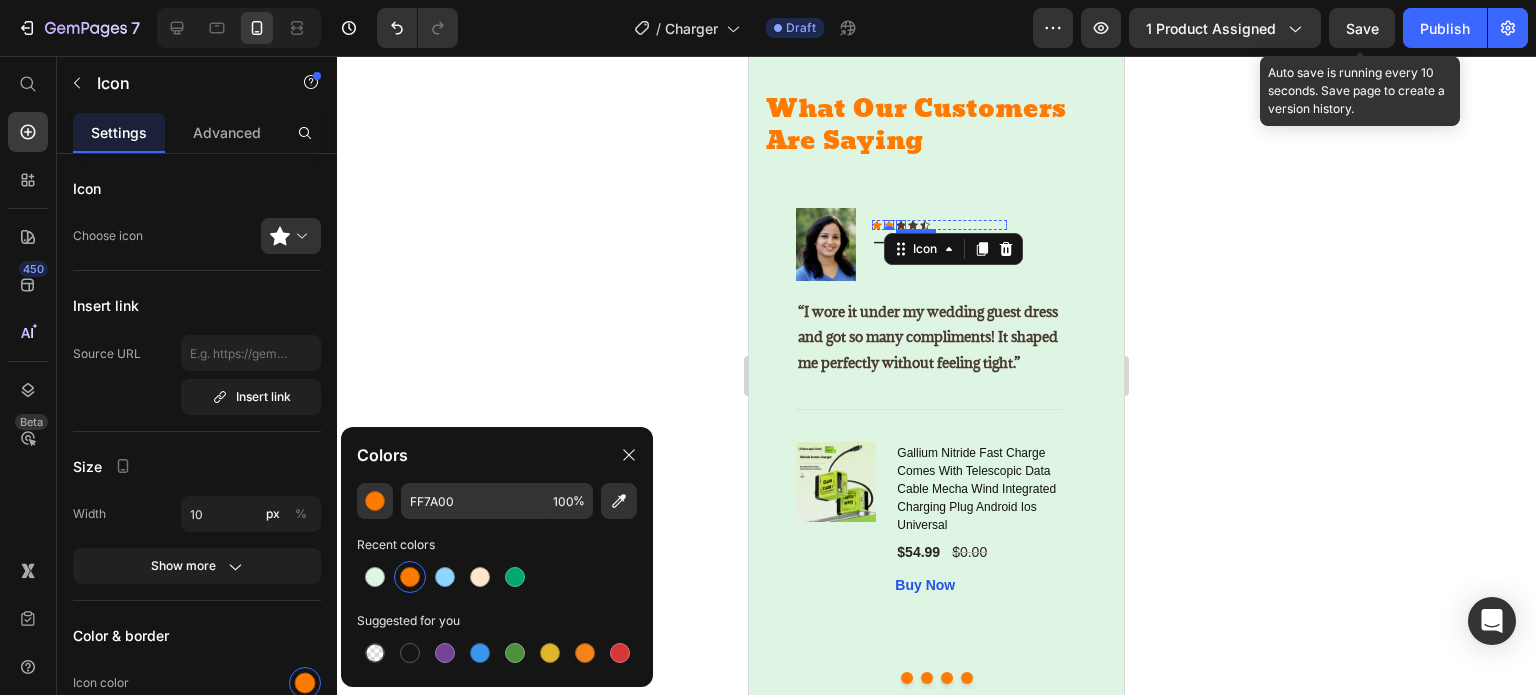click 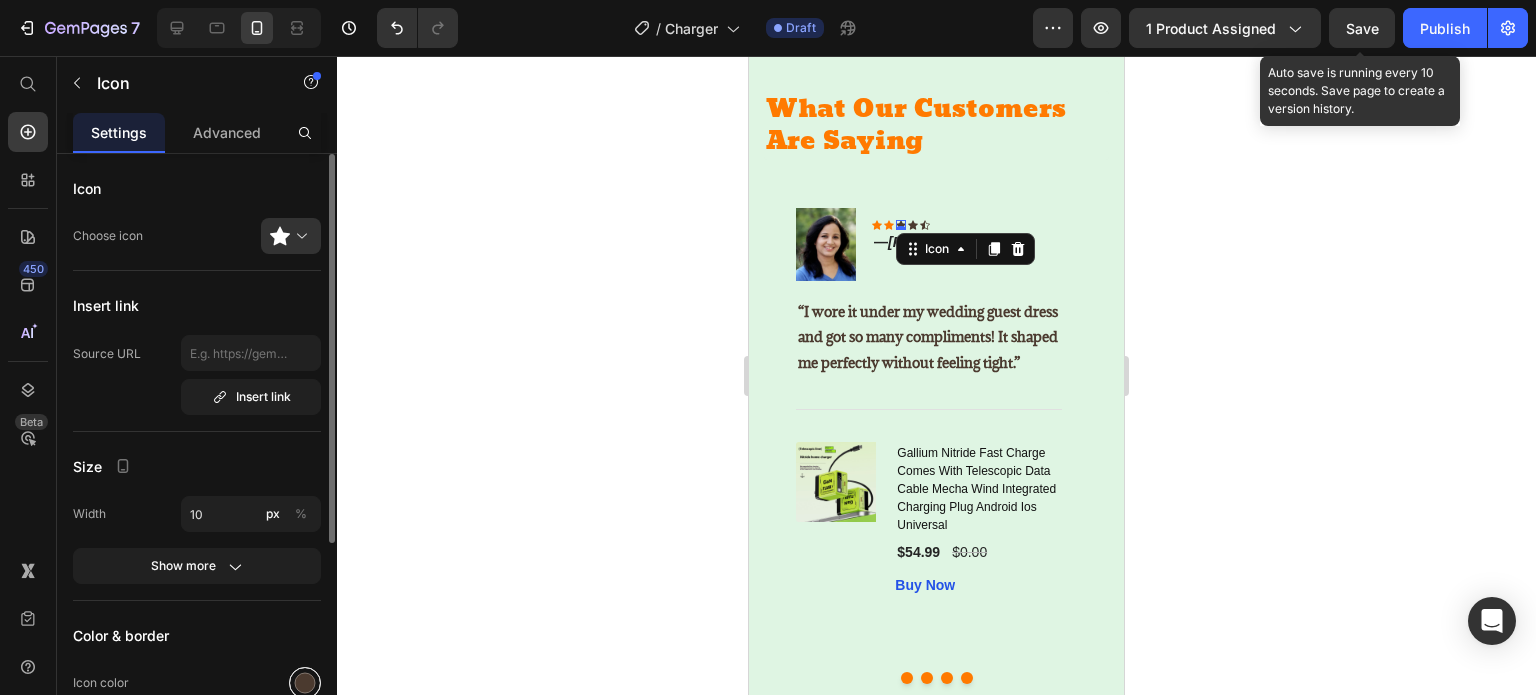 click at bounding box center (305, 683) 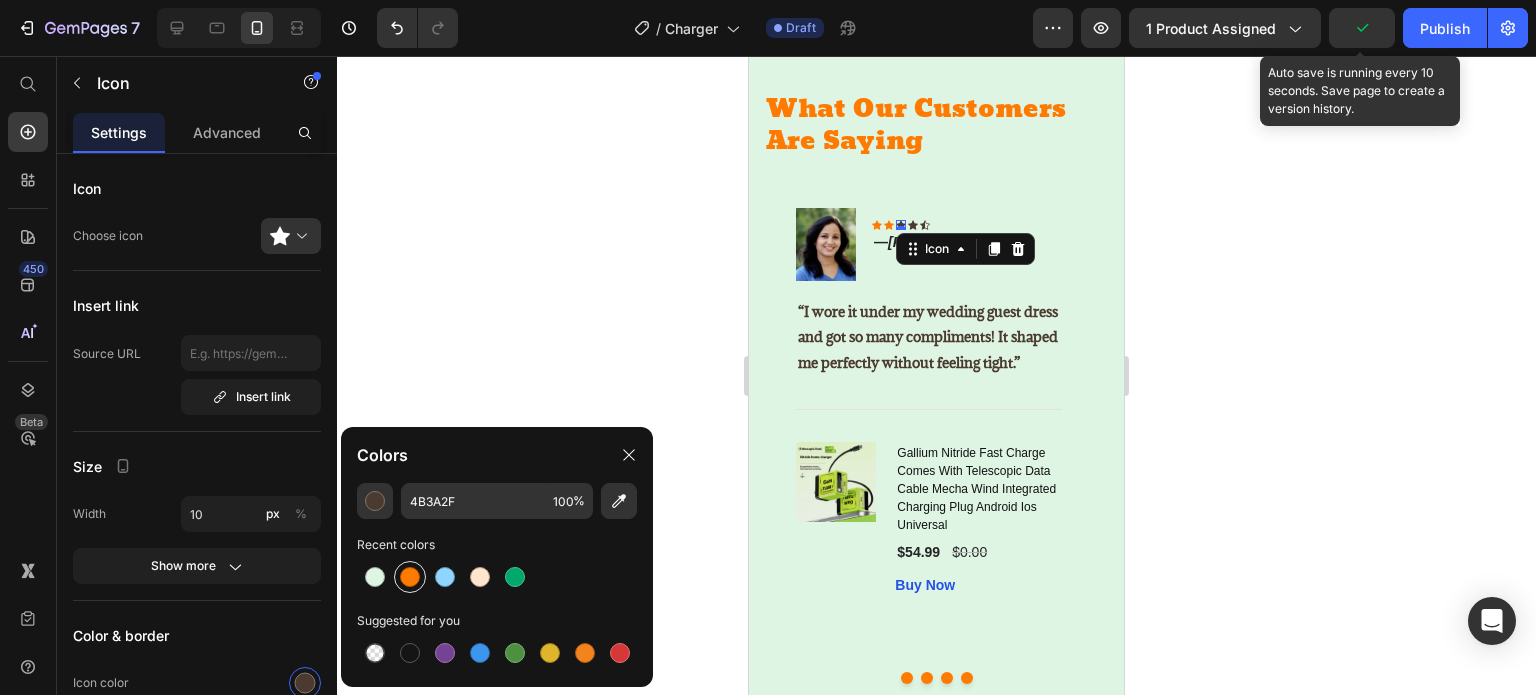 click at bounding box center [410, 577] 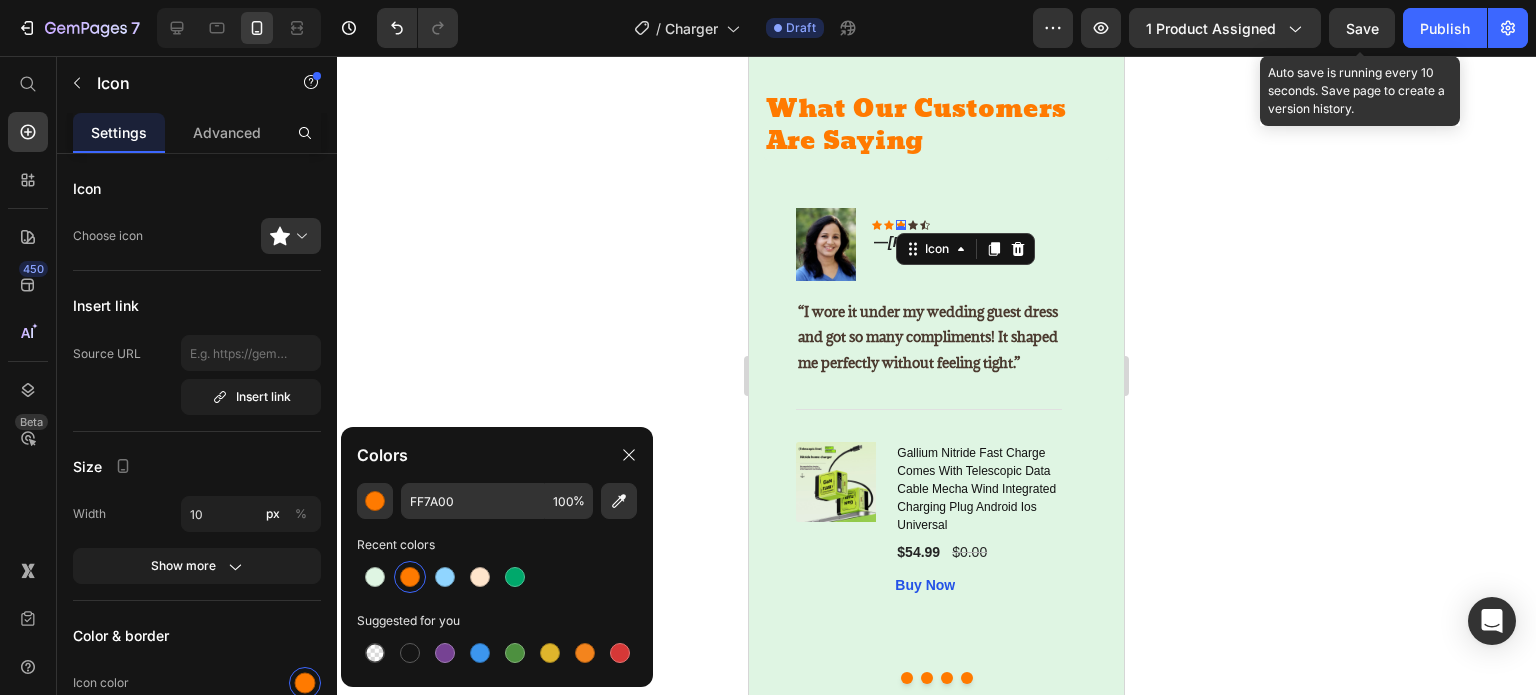 click on "0" at bounding box center [901, 230] 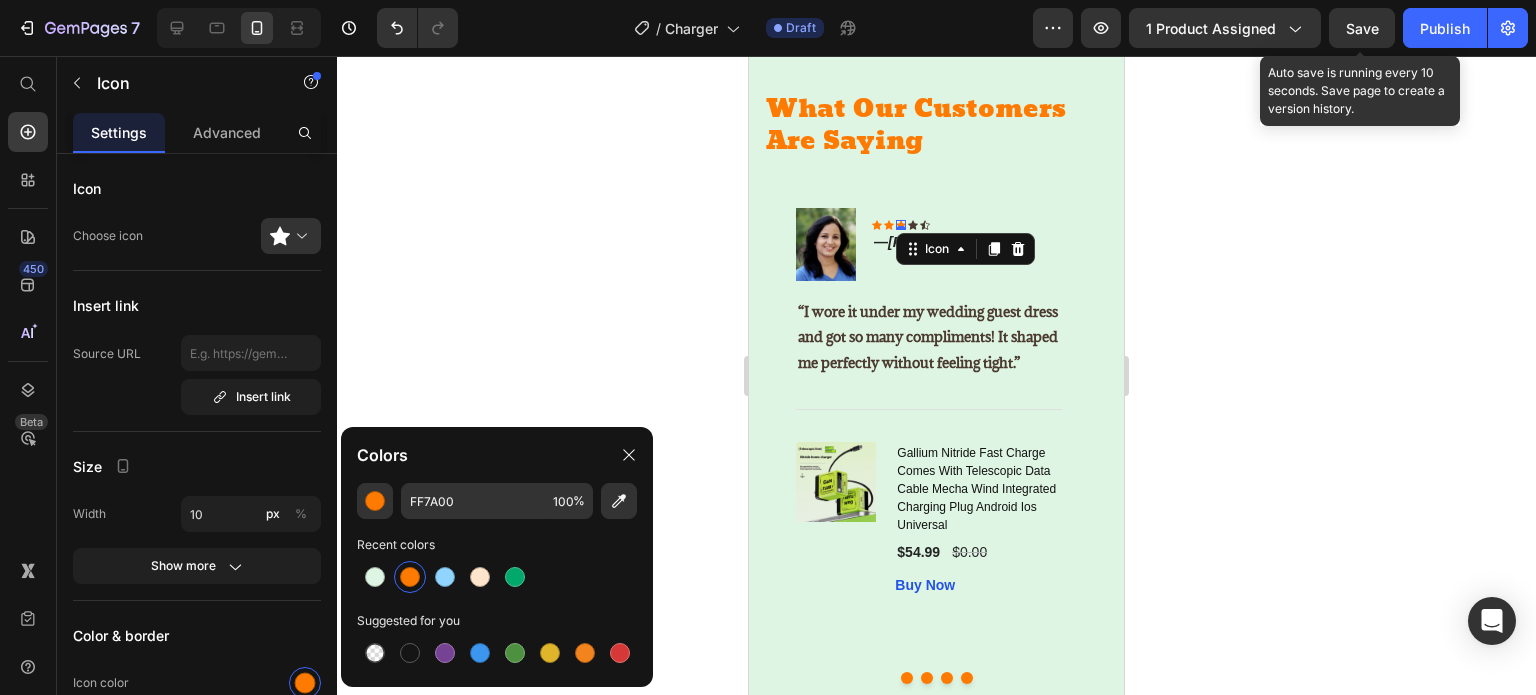 click on "0" at bounding box center [901, 230] 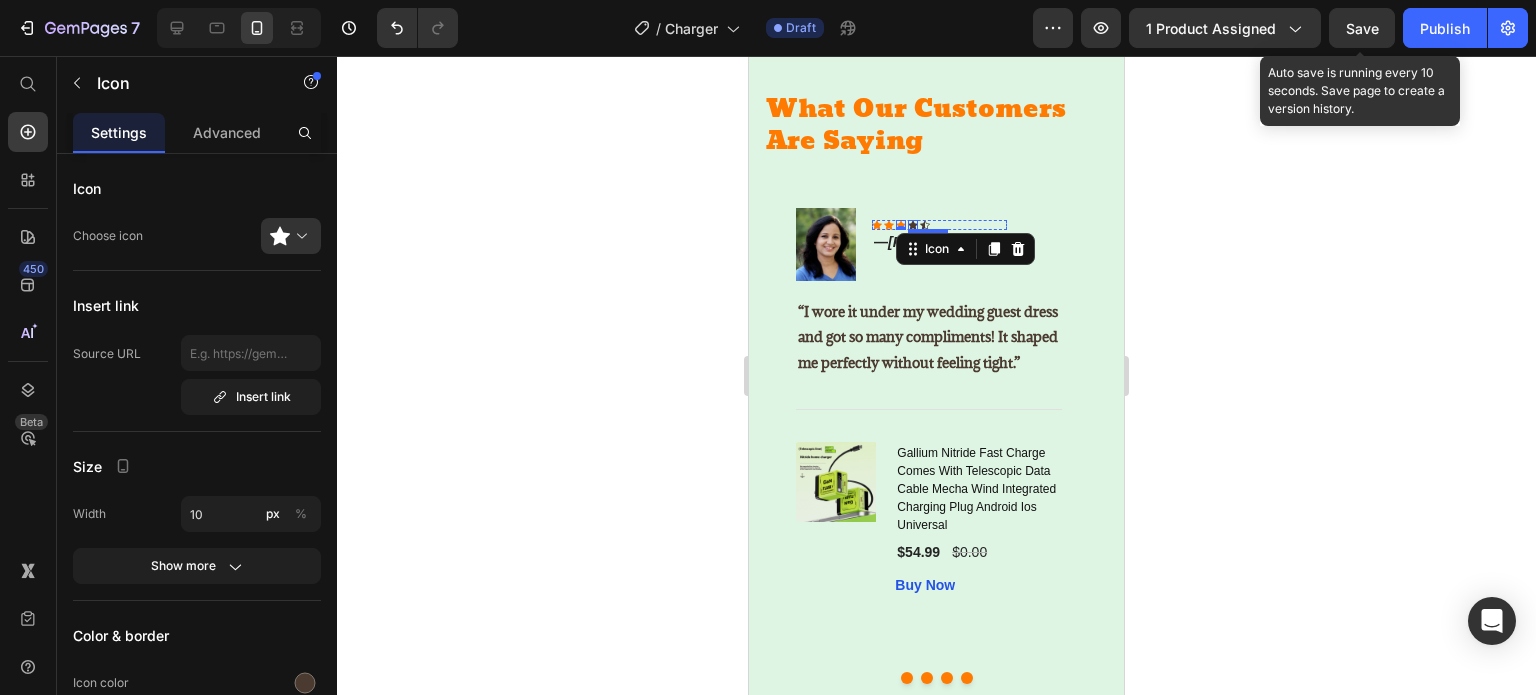 click on "Icon" at bounding box center (913, 225) 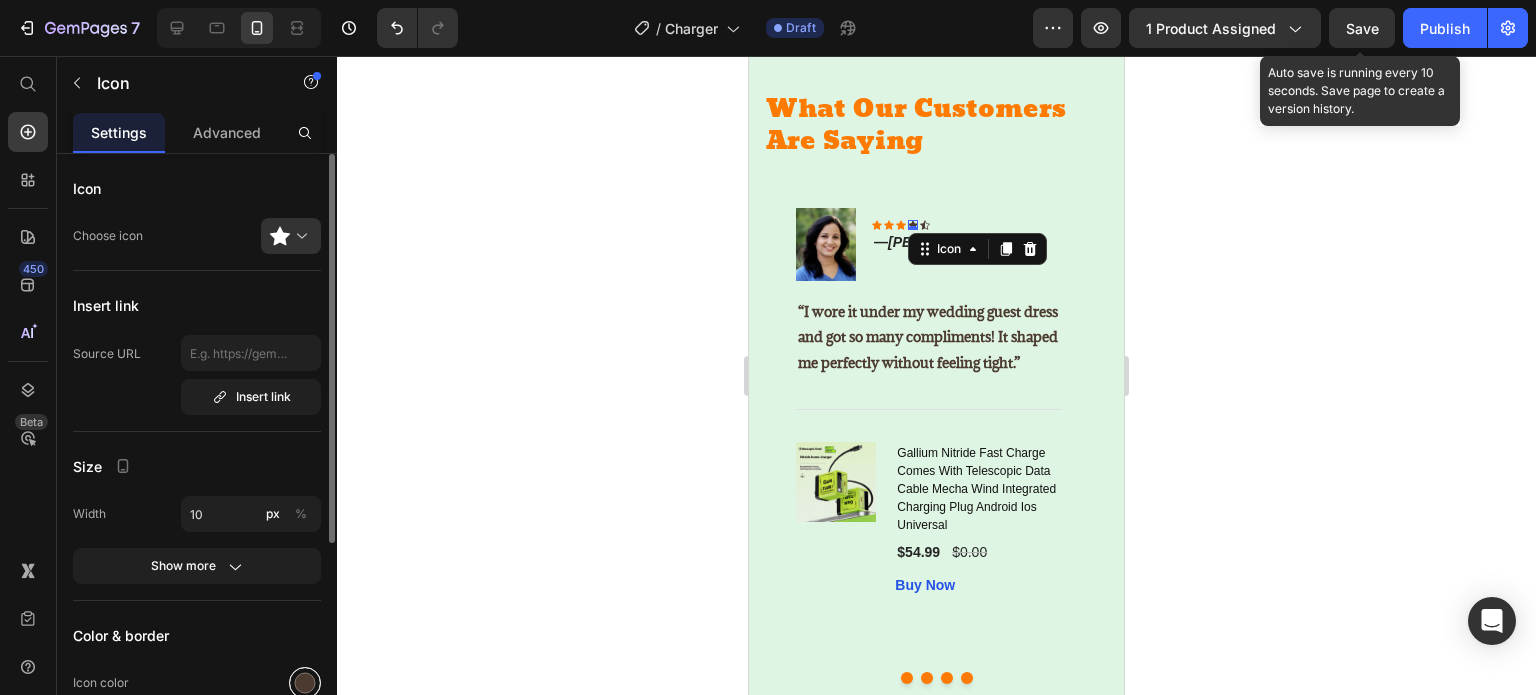 click at bounding box center [305, 683] 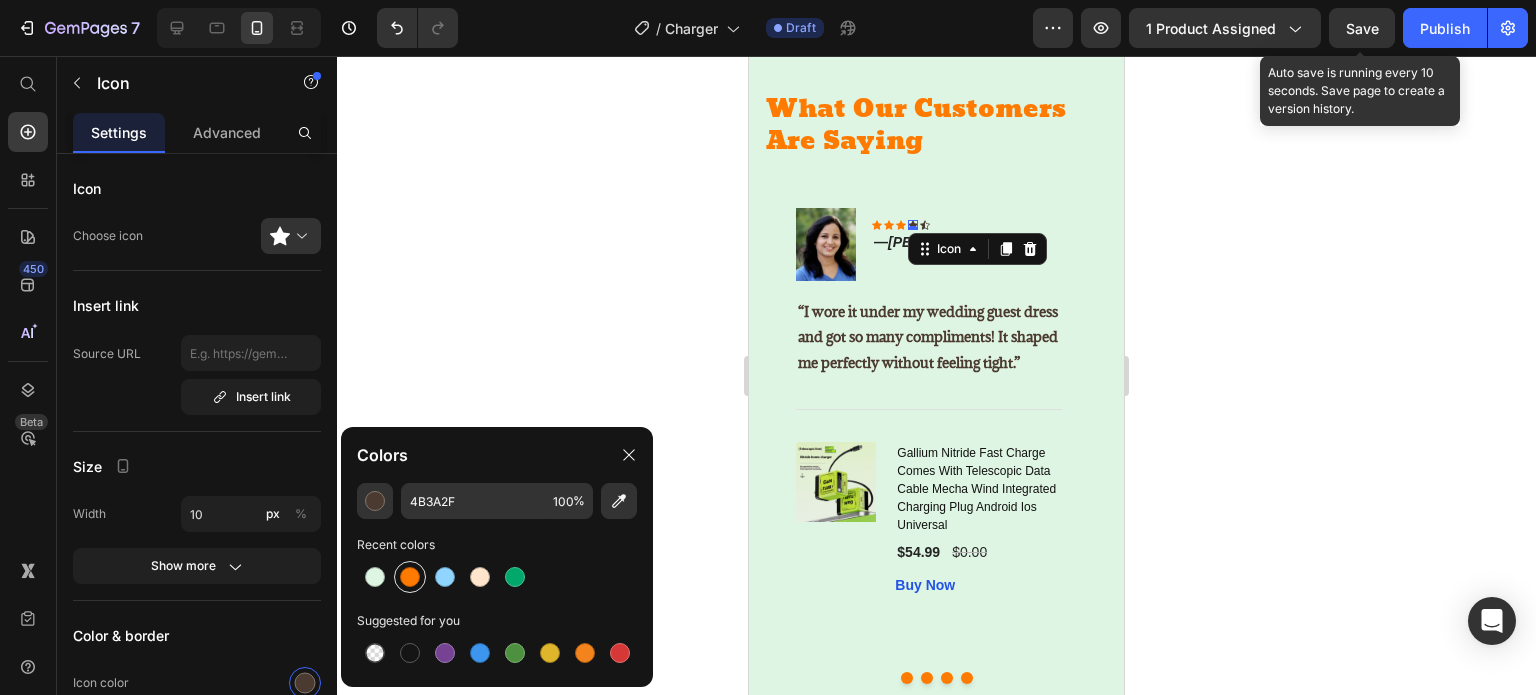click at bounding box center (410, 577) 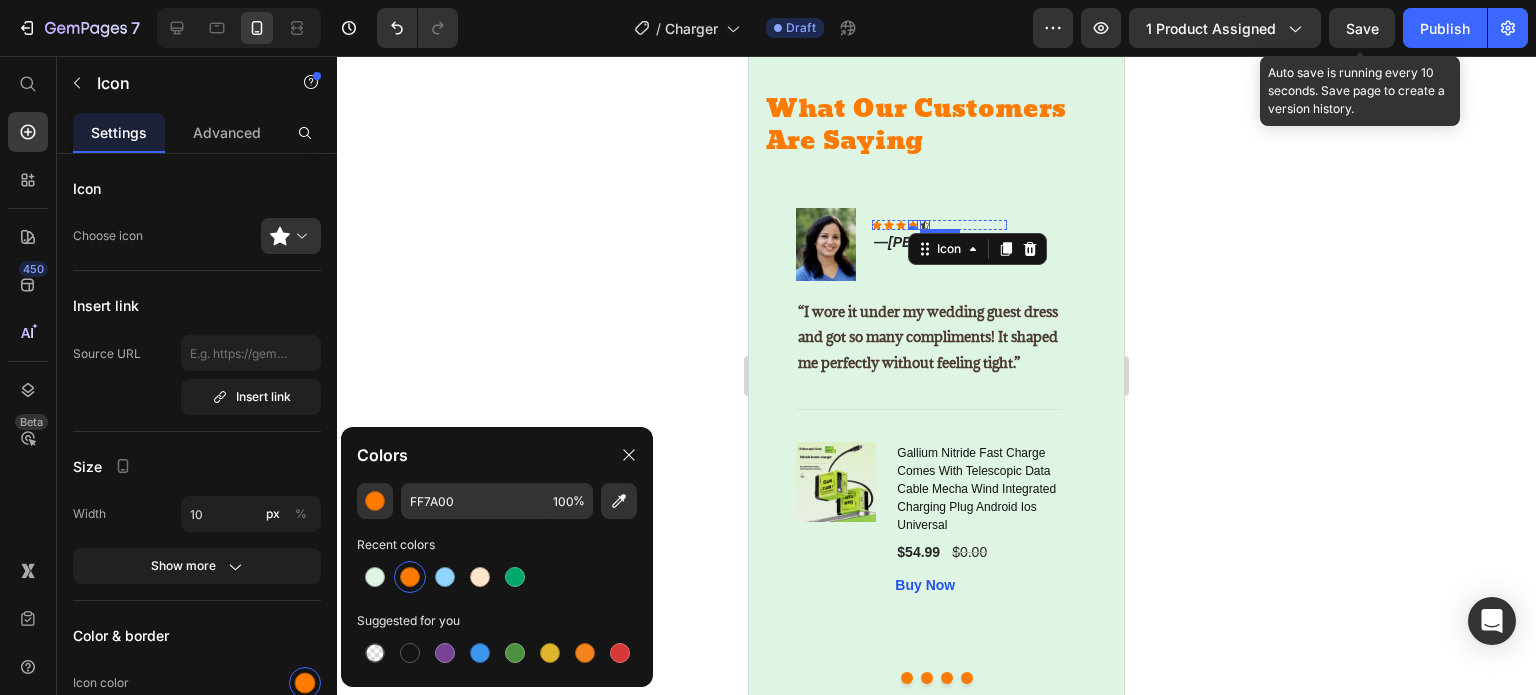click on "Icon" at bounding box center (925, 225) 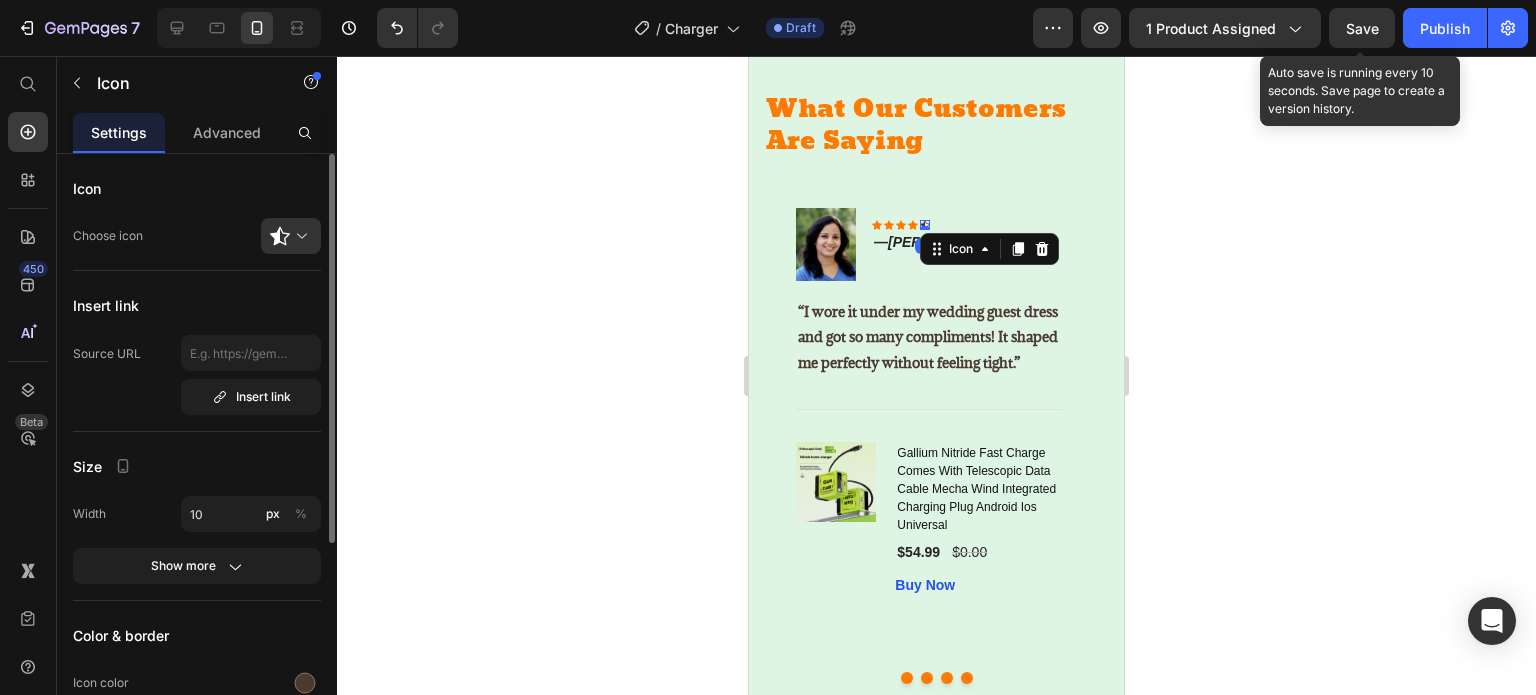 click on "Color & border Icon color Background color Border Corner" 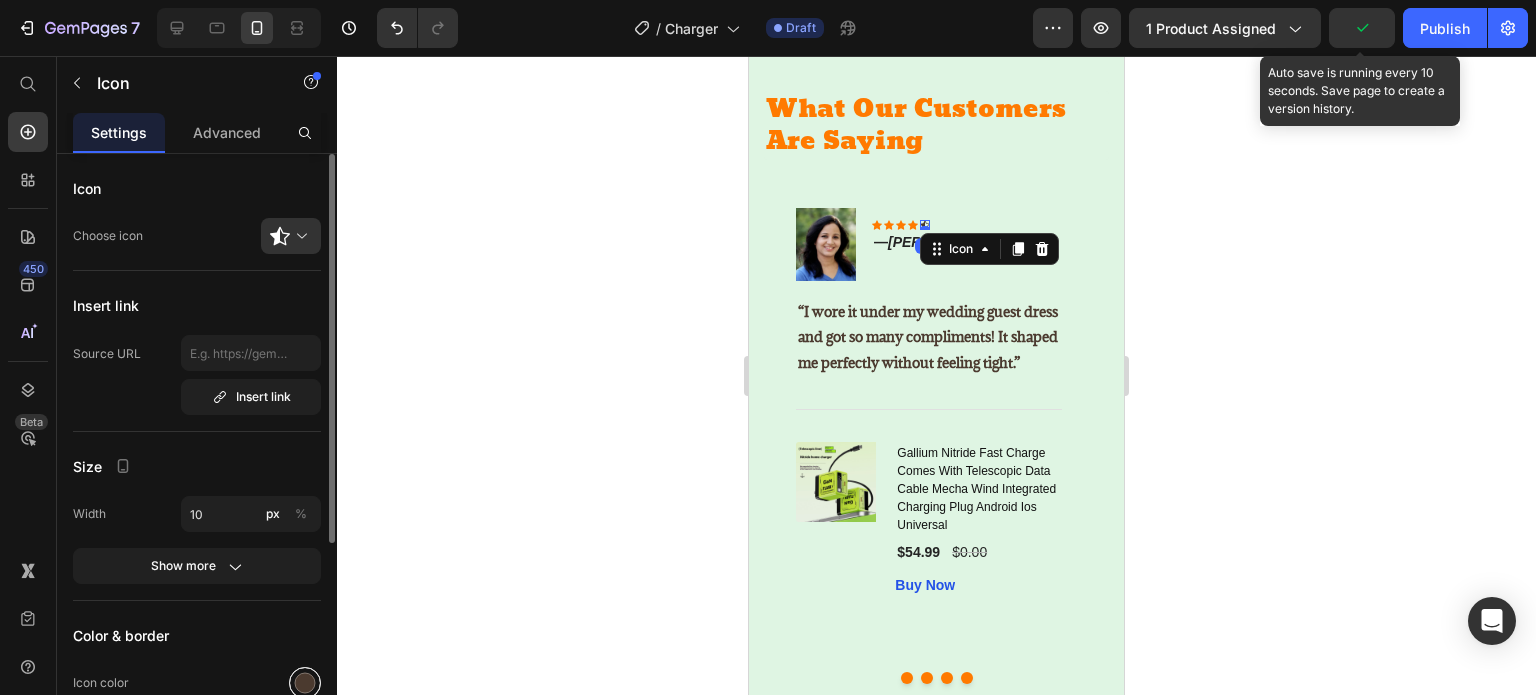 click at bounding box center [305, 683] 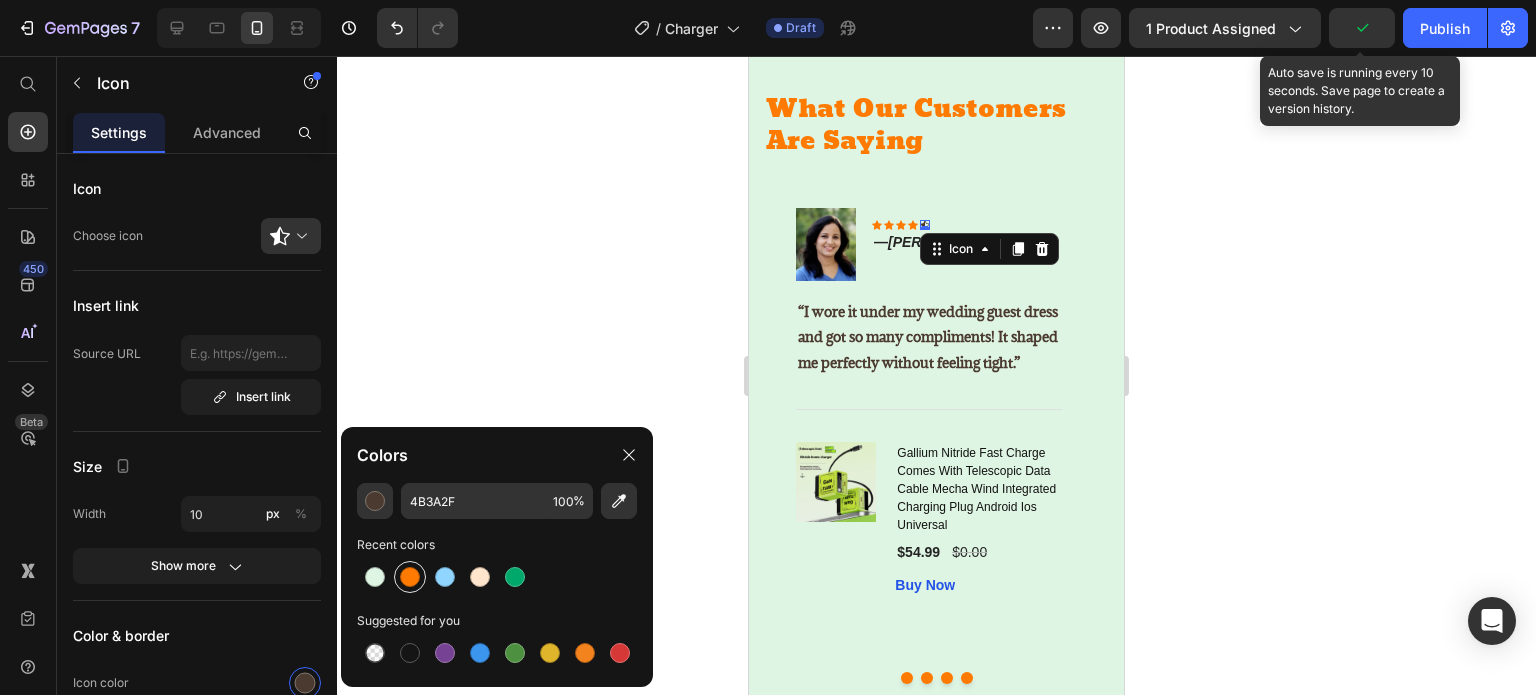 click at bounding box center (410, 577) 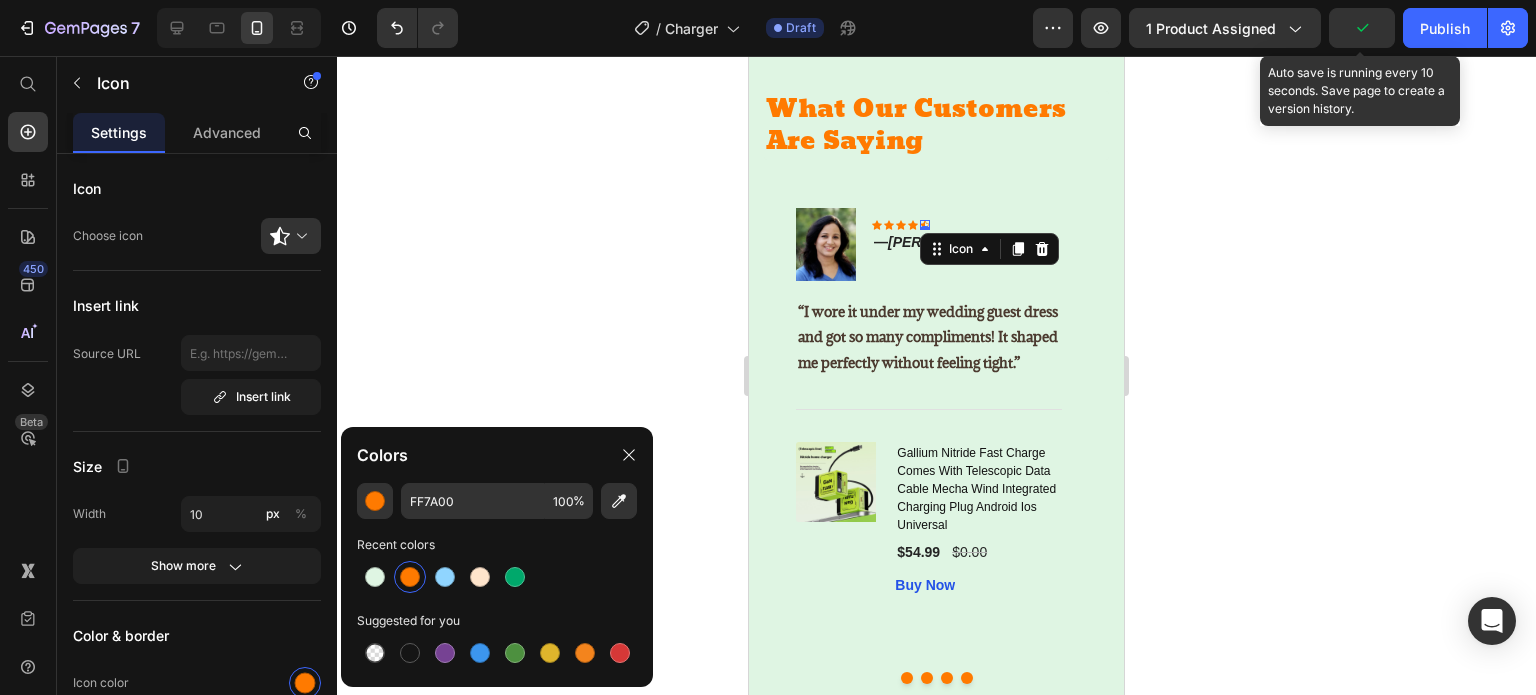 click 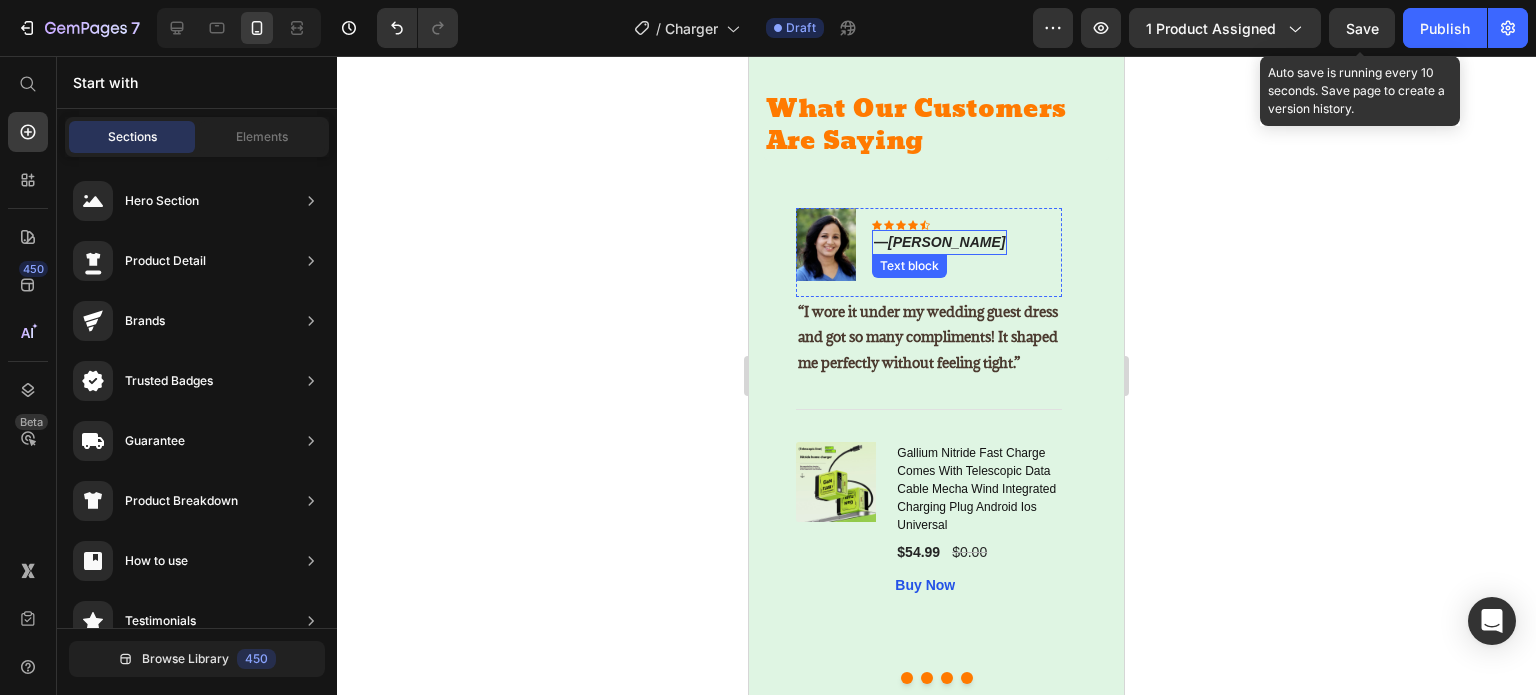 click on "[PERSON_NAME]" at bounding box center (946, 242) 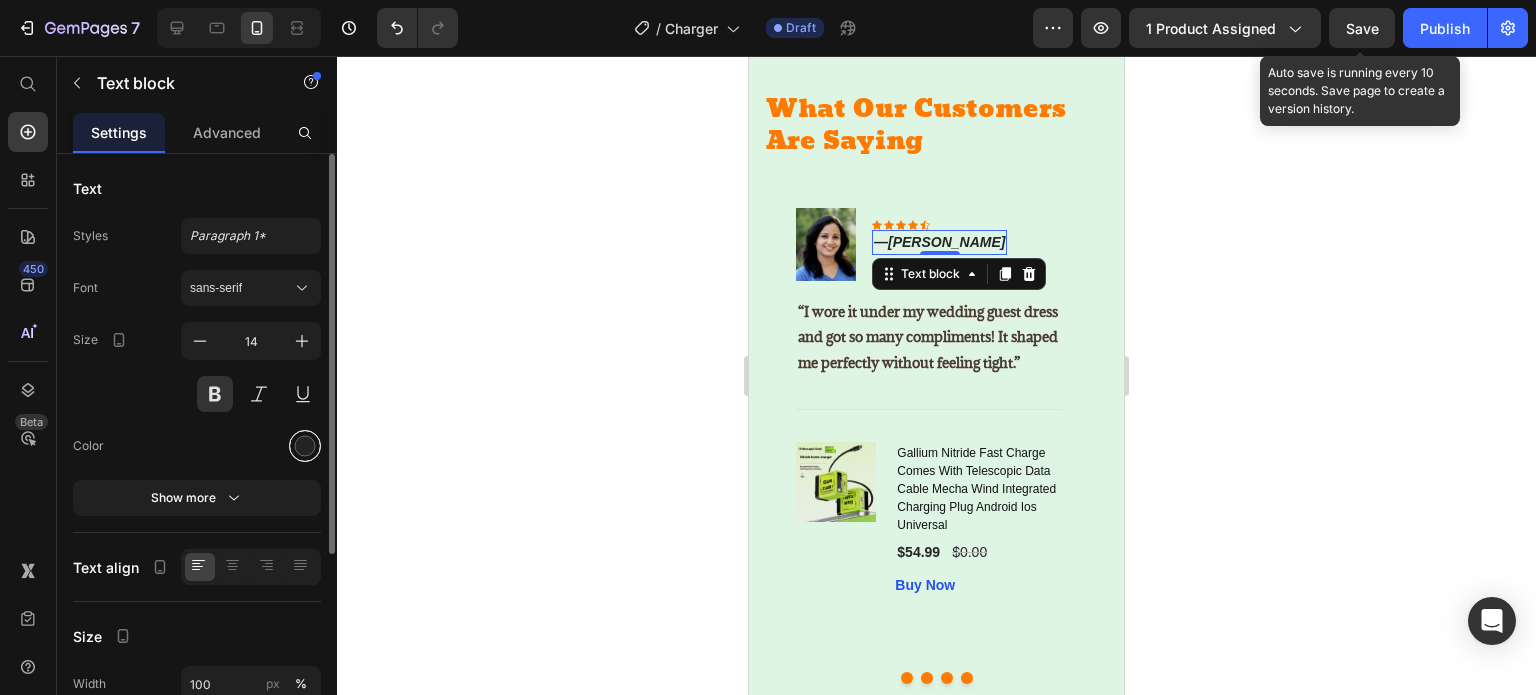 click at bounding box center [305, 446] 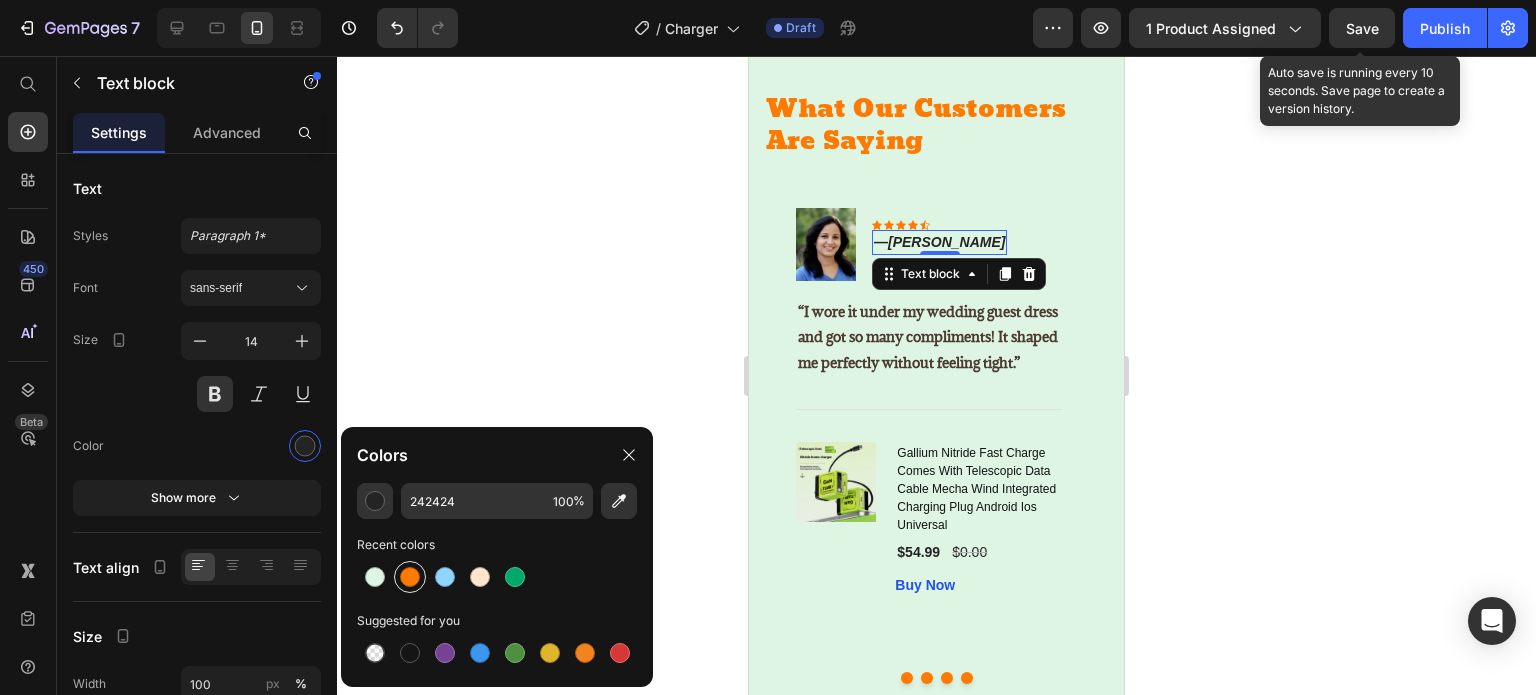 click at bounding box center (410, 577) 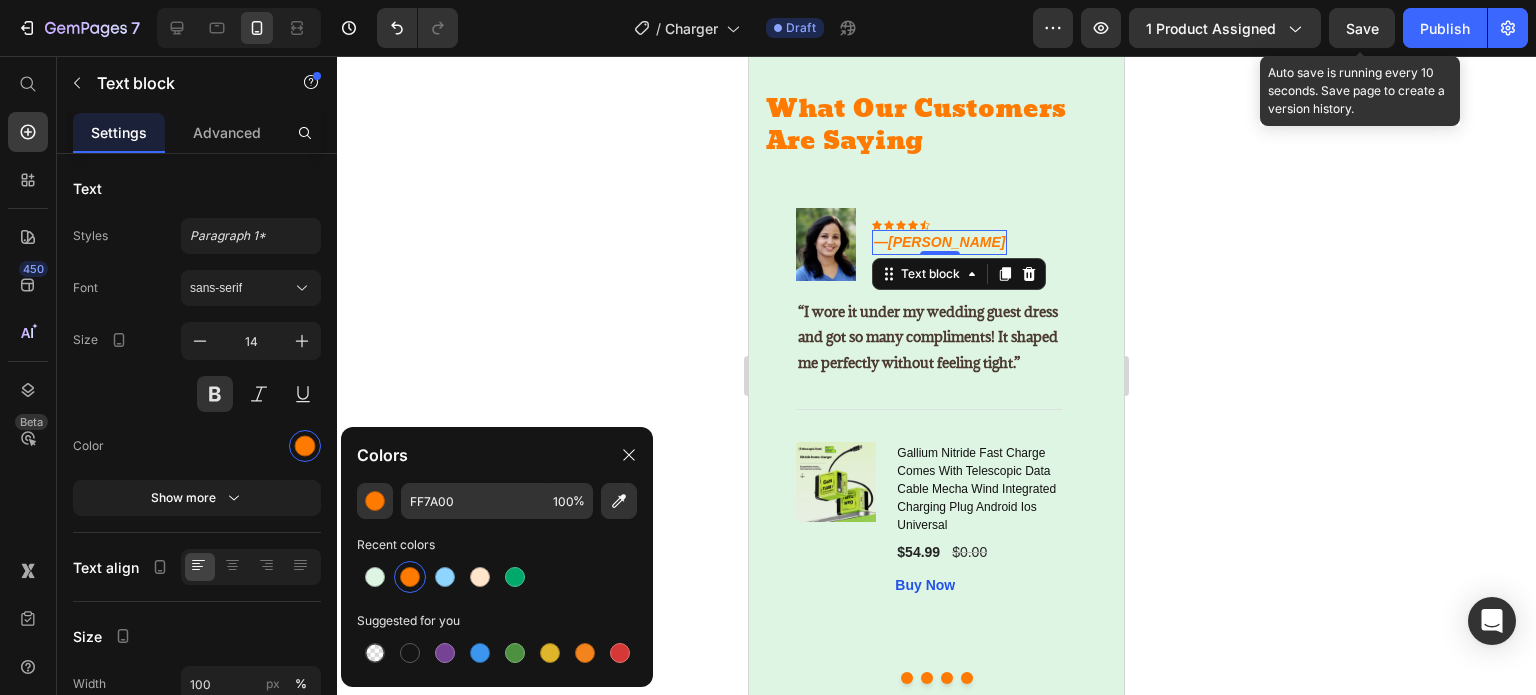 click 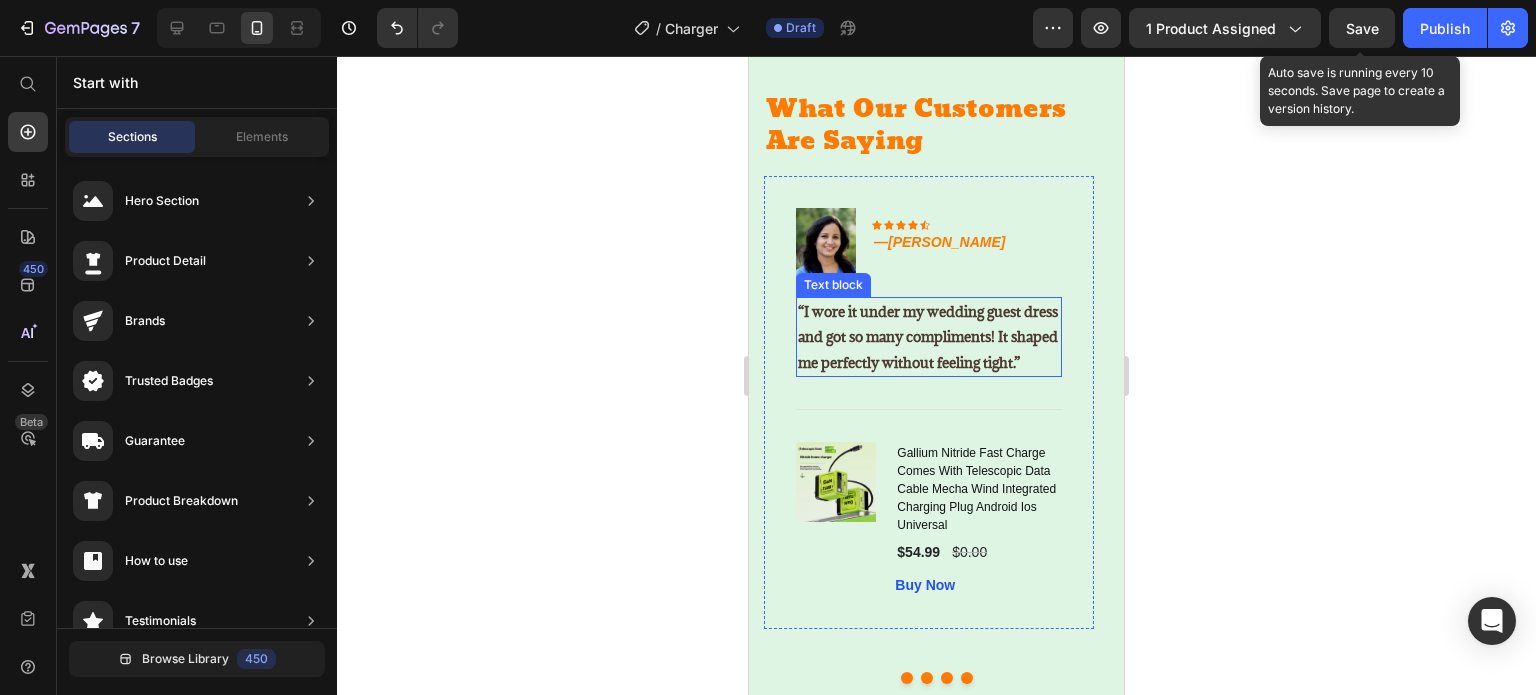 click on "“I wore it under my wedding guest dress and got so many compliments! It shaped me perfectly without feeling tight.”" at bounding box center (929, 337) 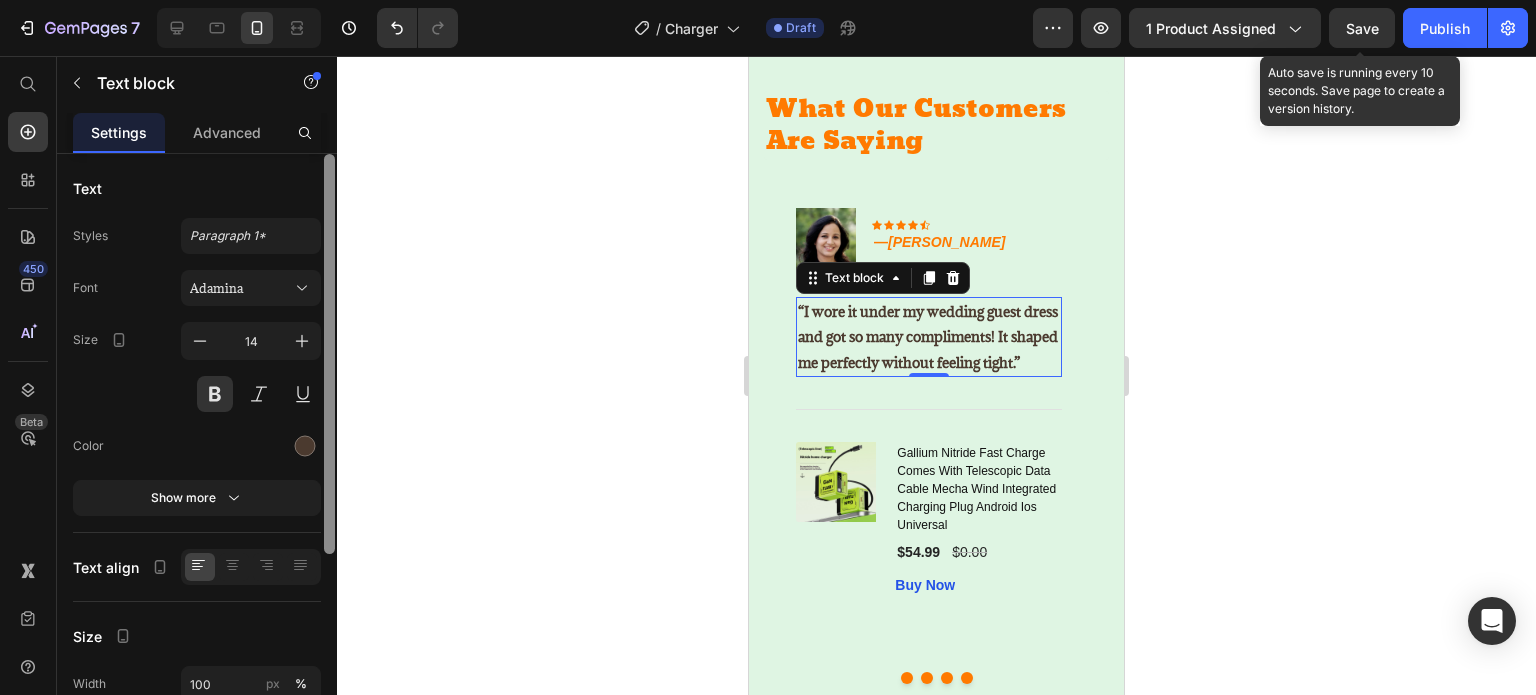 scroll, scrollTop: 294, scrollLeft: 0, axis: vertical 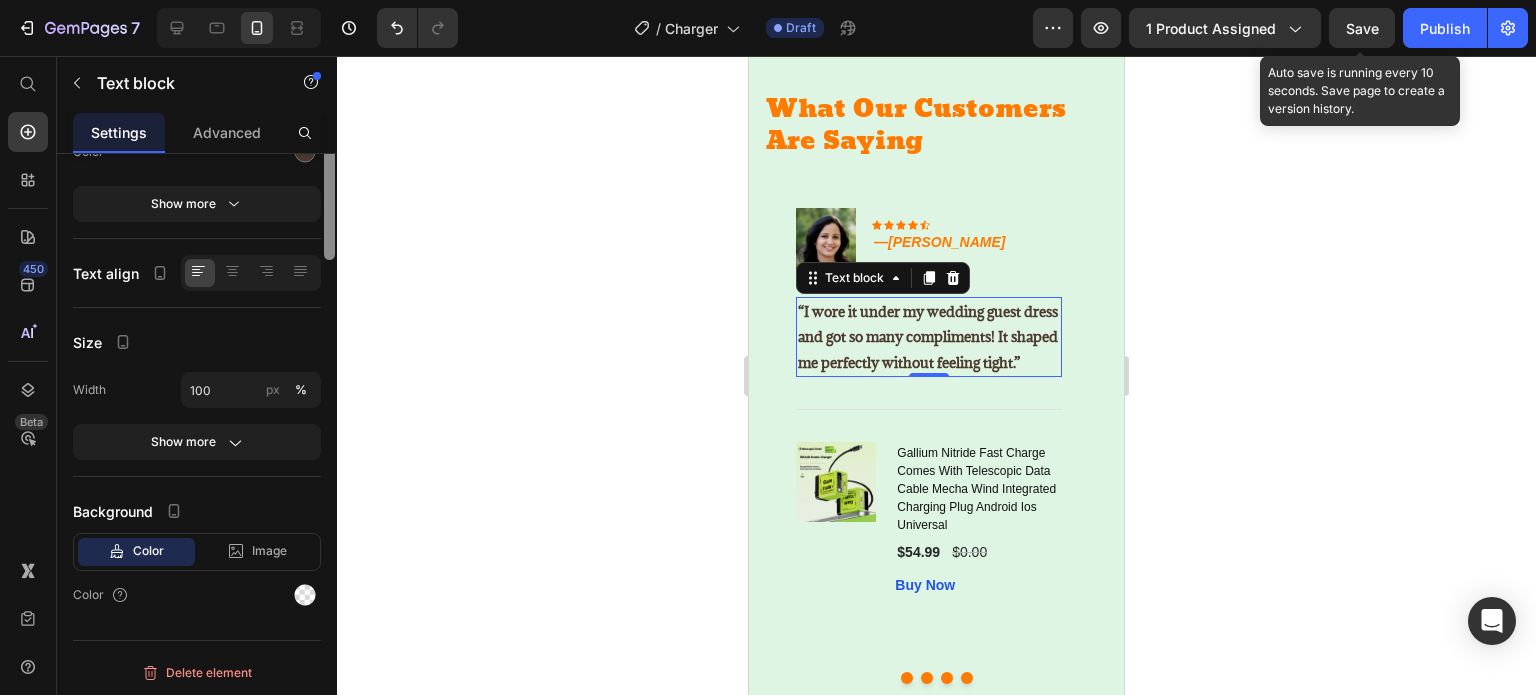 click at bounding box center [329, 159] 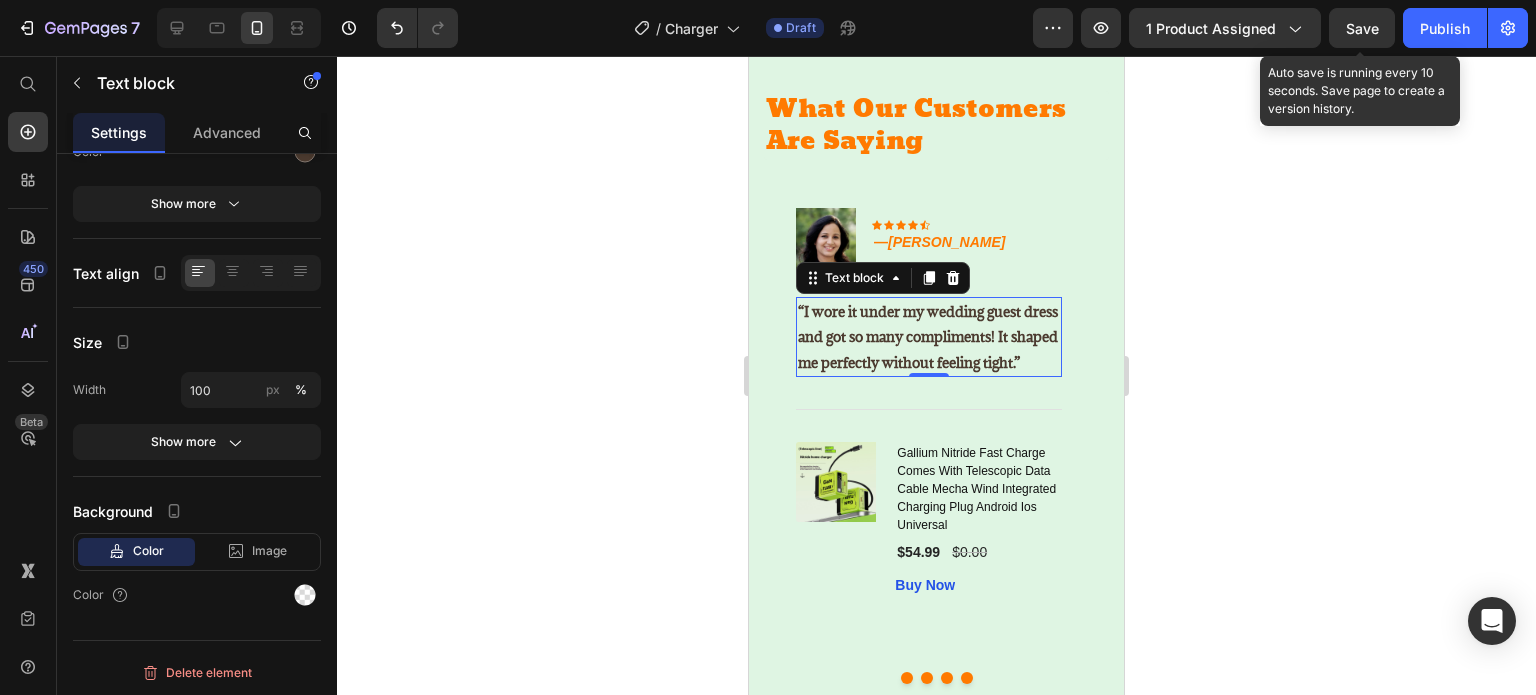 click on "“I wore it under my wedding guest dress and got so many compliments! It shaped me perfectly without feeling tight.”" at bounding box center [929, 337] 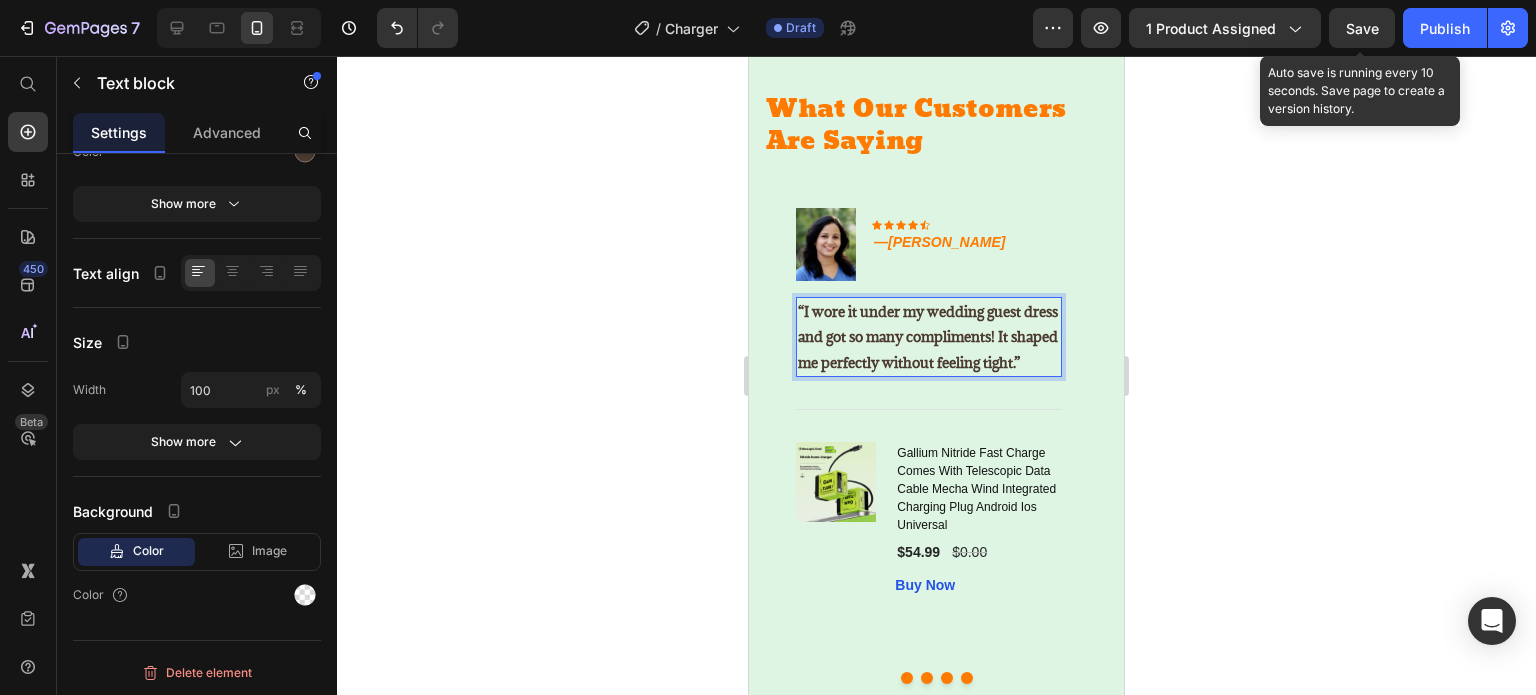 click on "“I wore it under my wedding guest dress and got so many compliments! It shaped me perfectly without feeling tight.”" at bounding box center (929, 337) 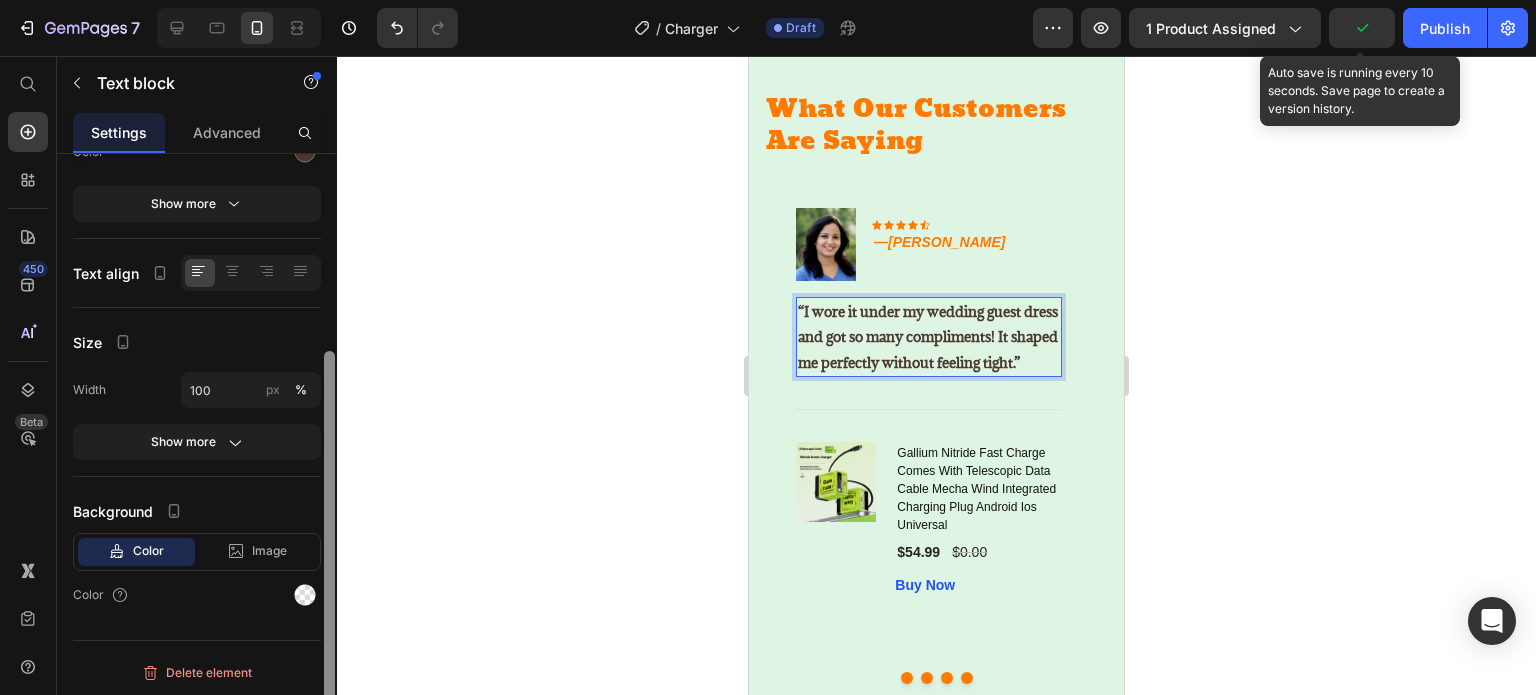 drag, startPoint x: 328, startPoint y: 397, endPoint x: 334, endPoint y: 448, distance: 51.351727 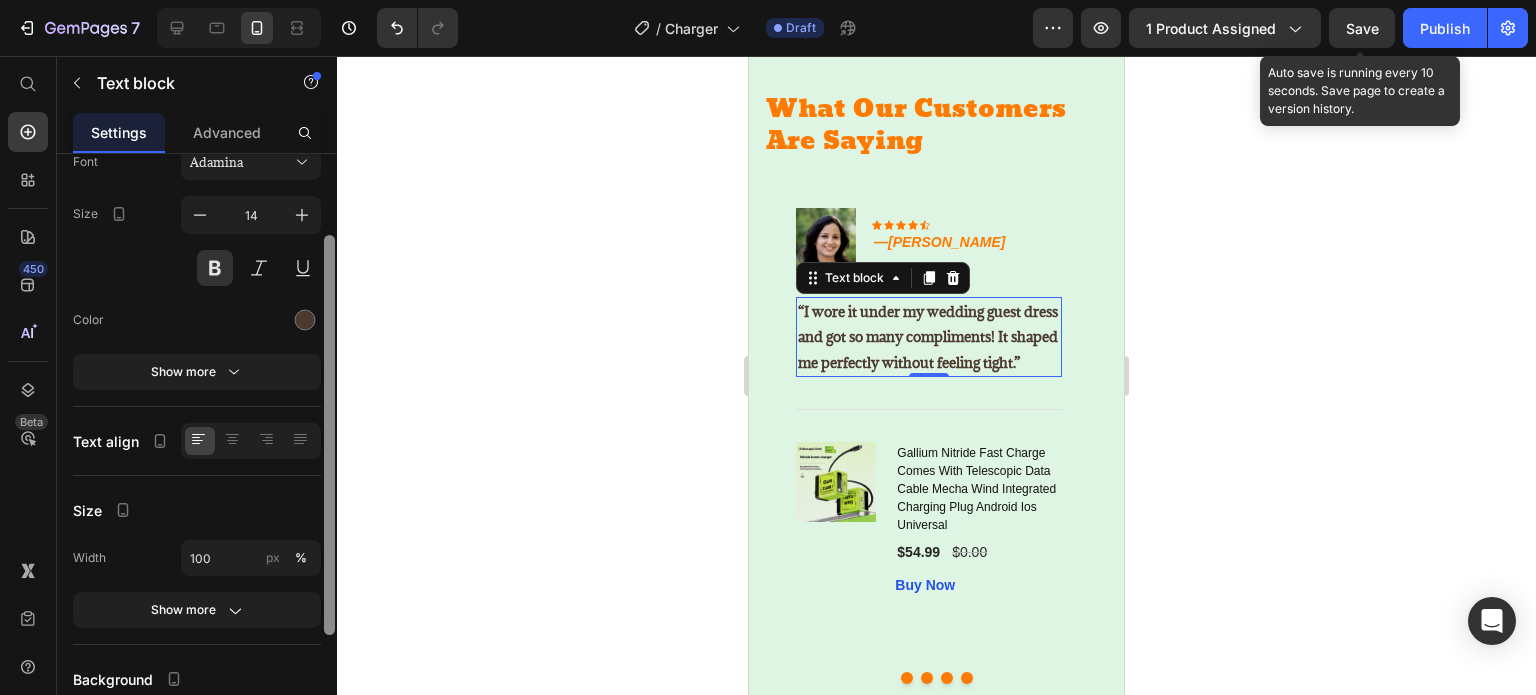 scroll, scrollTop: 124, scrollLeft: 0, axis: vertical 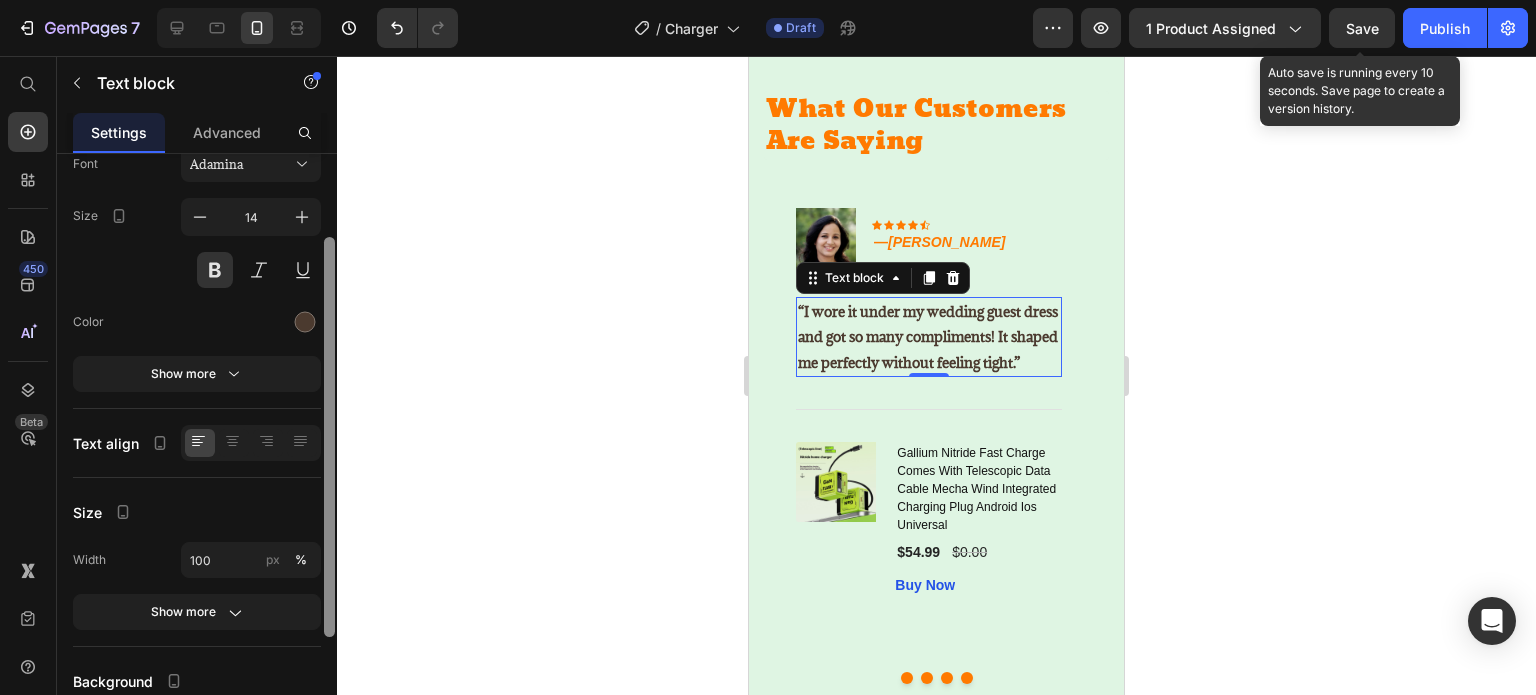 drag, startPoint x: 328, startPoint y: 387, endPoint x: 335, endPoint y: 273, distance: 114.21471 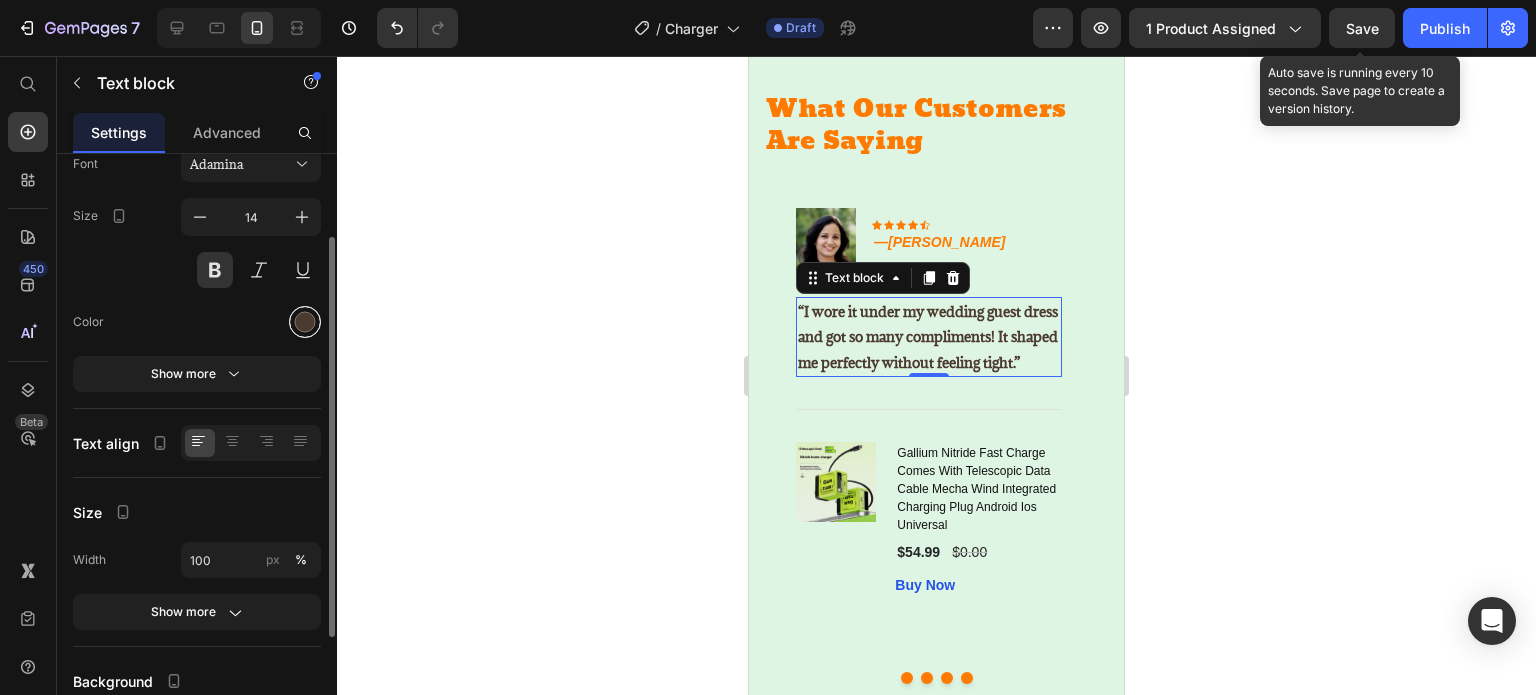 click at bounding box center (305, 322) 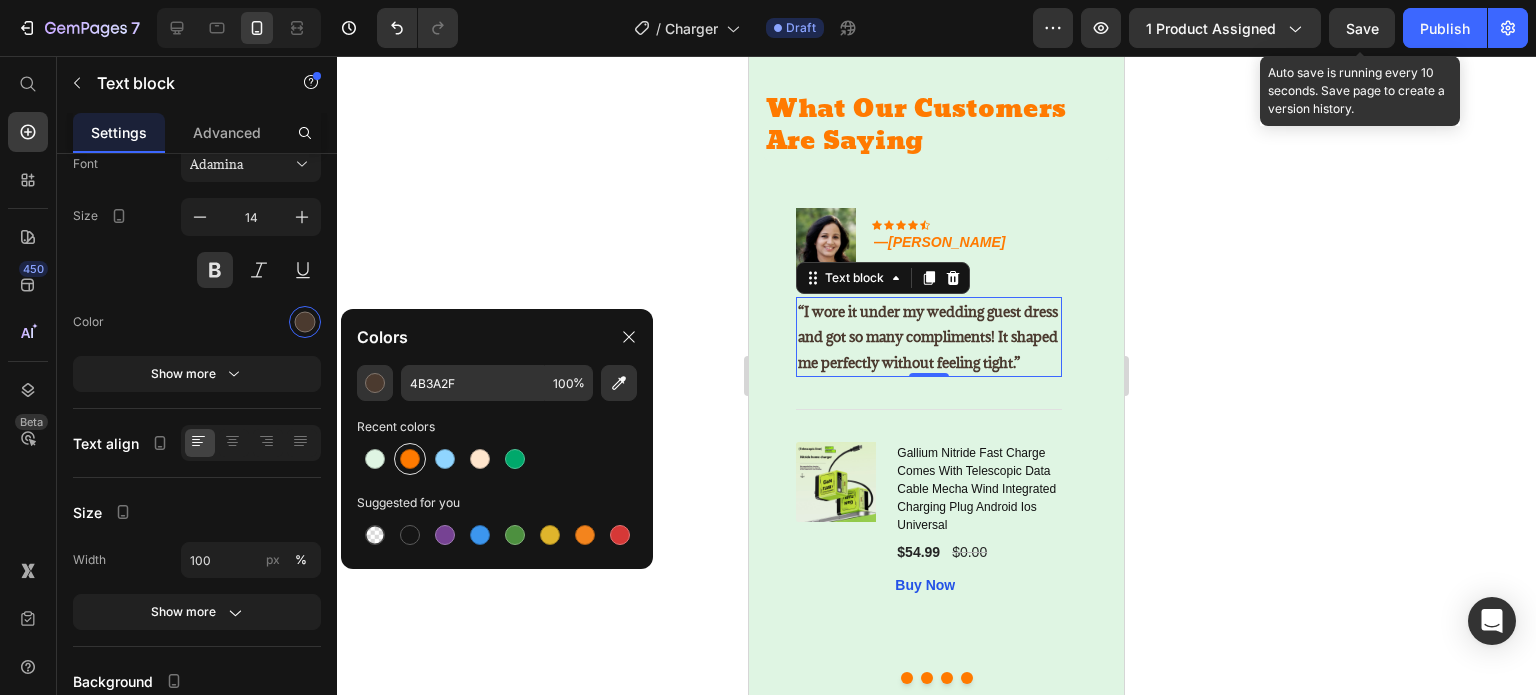 click at bounding box center (410, 459) 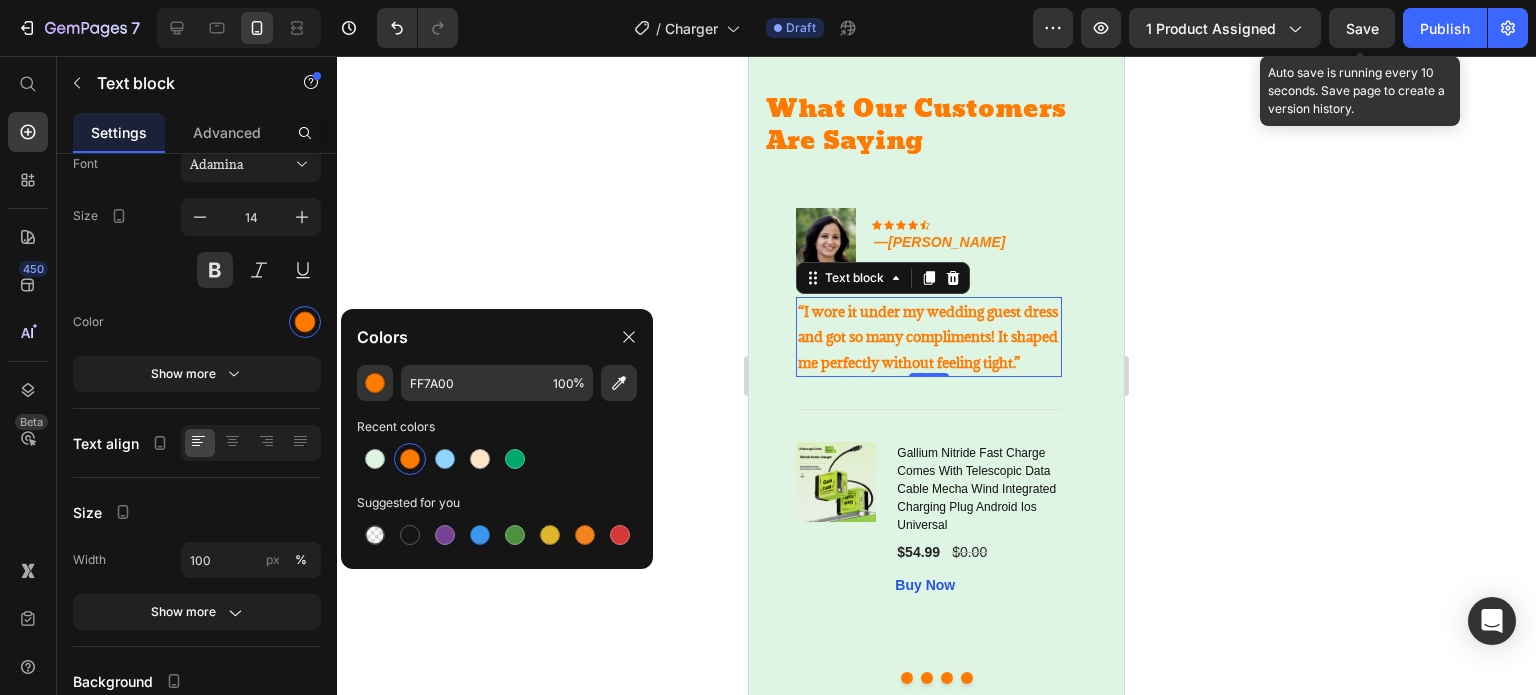 click 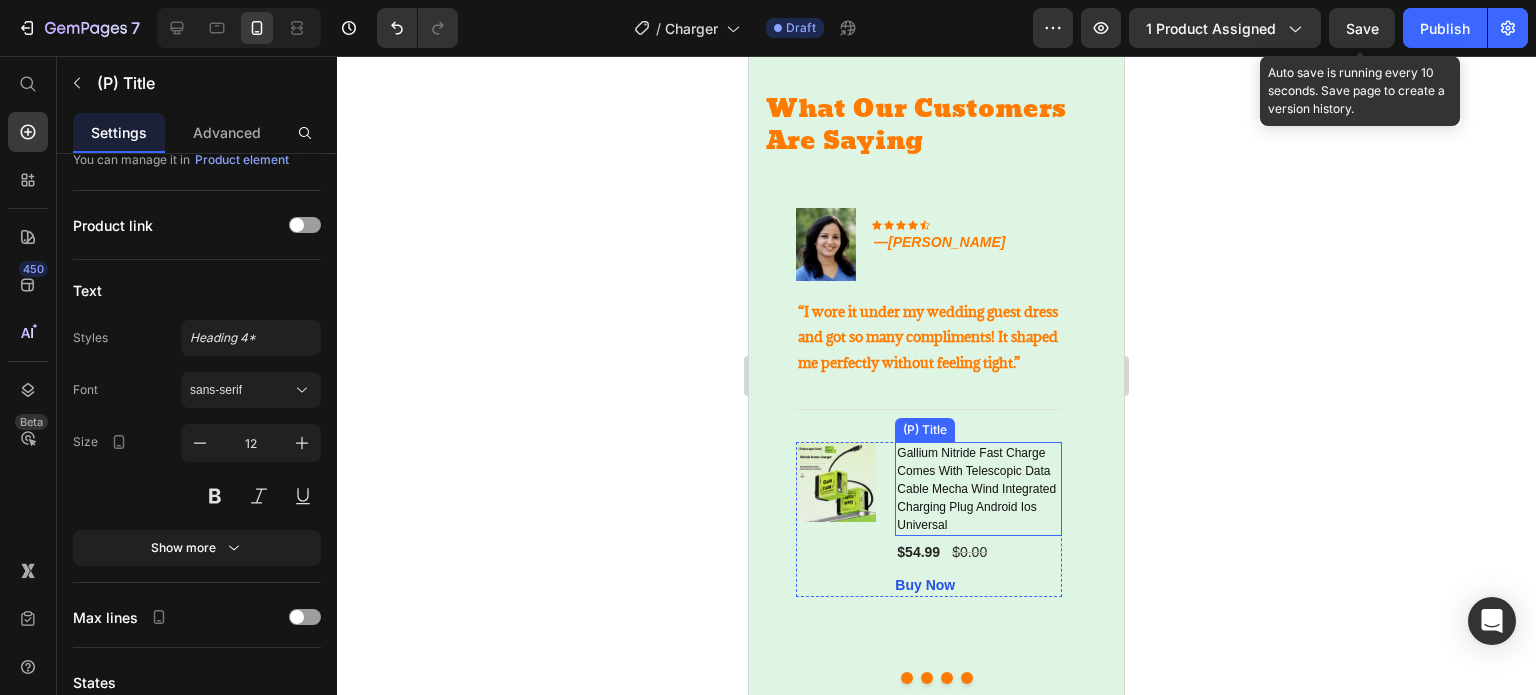 click on "Gallium Nitride Fast Charge Comes With Telescopic Data Cable Mecha Wind Integrated Charging Plug Android Ios Universal" at bounding box center [978, 489] 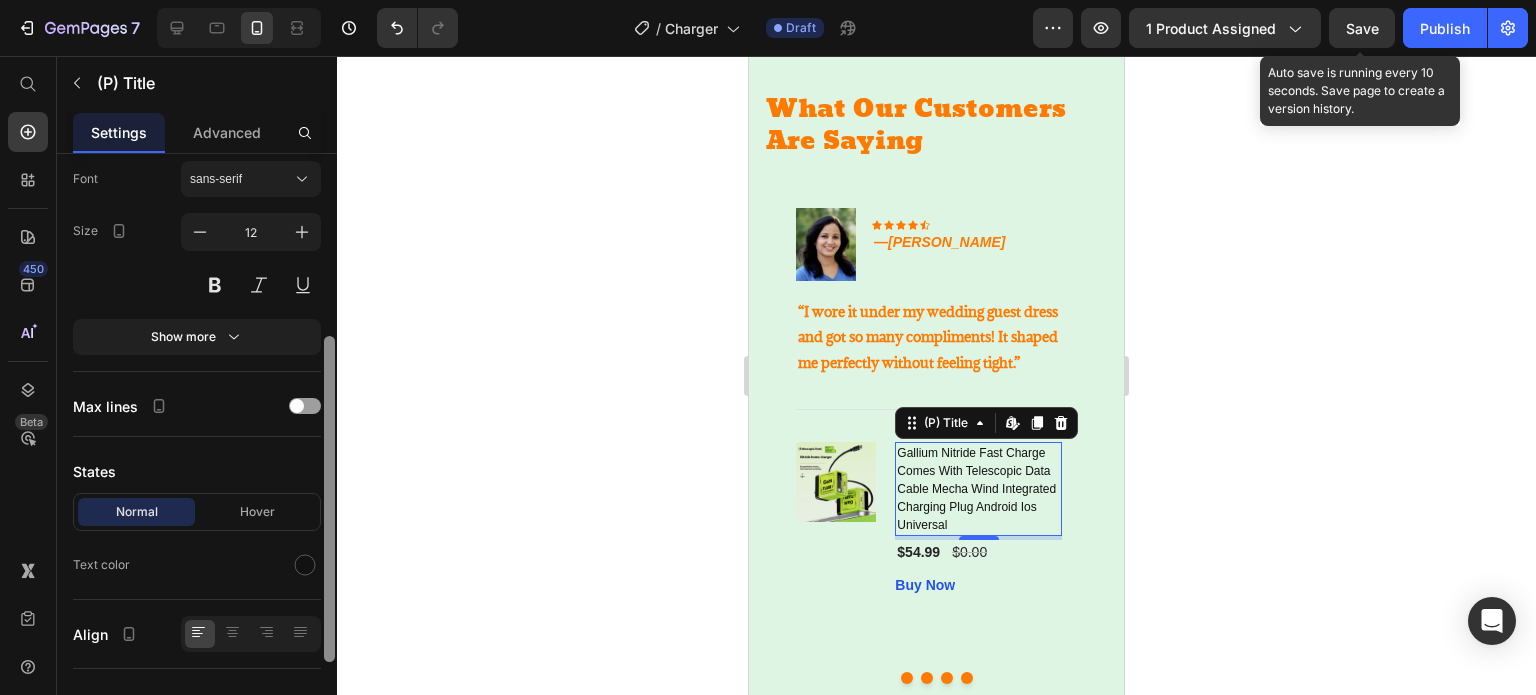 scroll, scrollTop: 380, scrollLeft: 0, axis: vertical 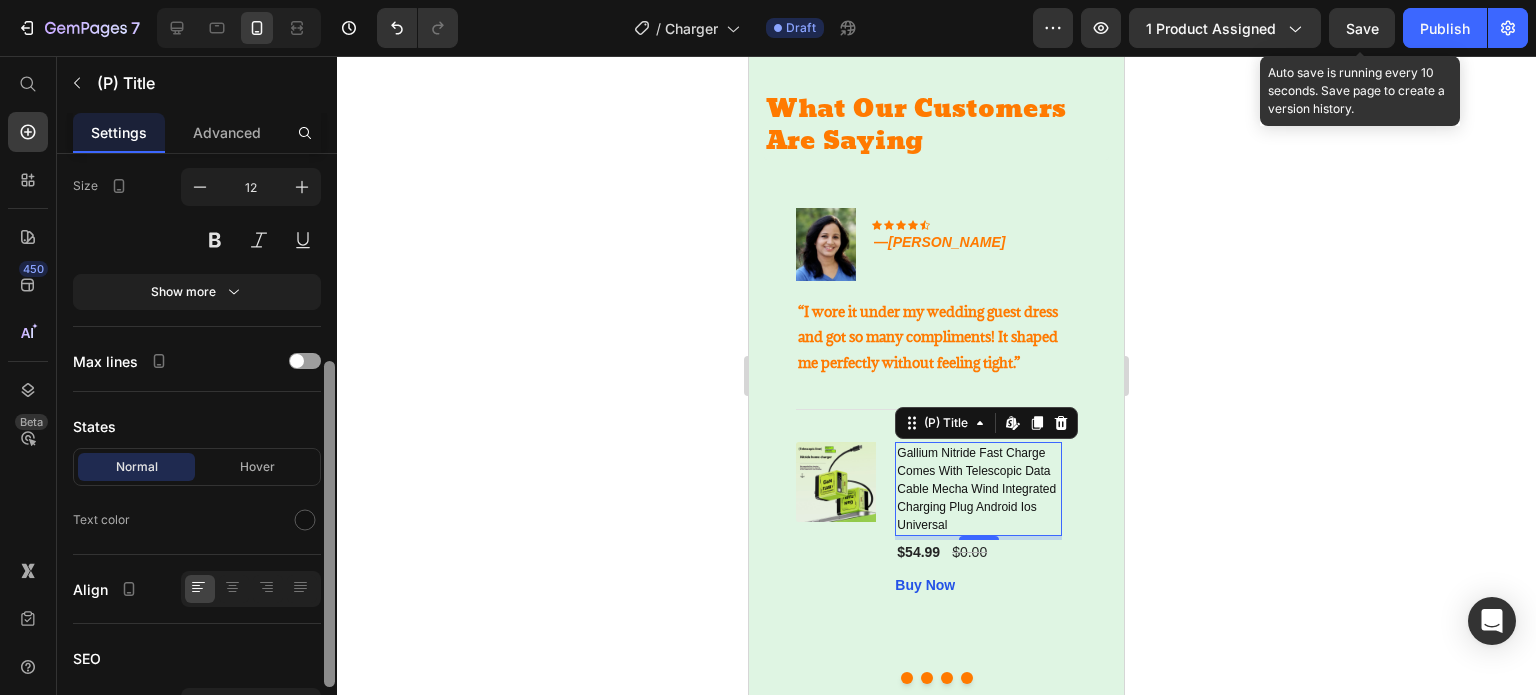 drag, startPoint x: 328, startPoint y: 391, endPoint x: 323, endPoint y: 599, distance: 208.06009 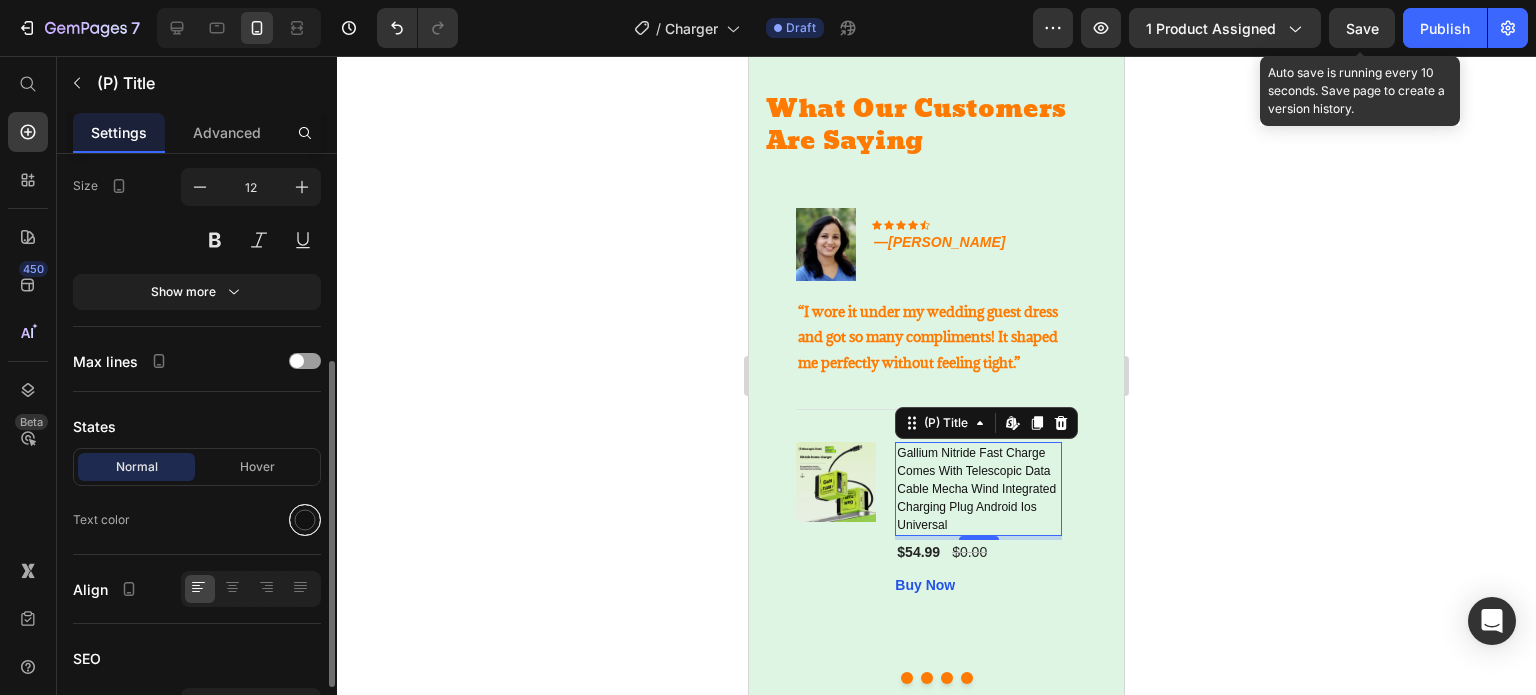 click at bounding box center [305, 520] 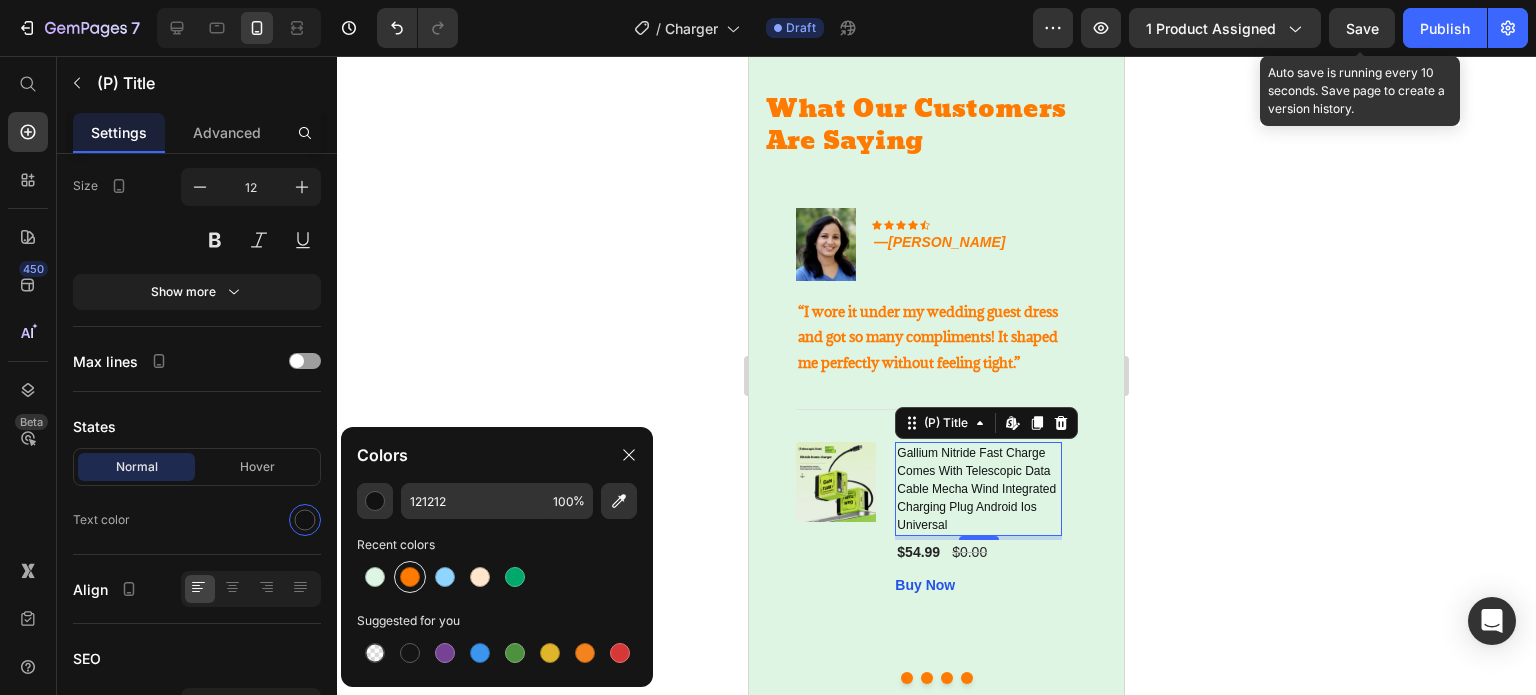 click at bounding box center [410, 577] 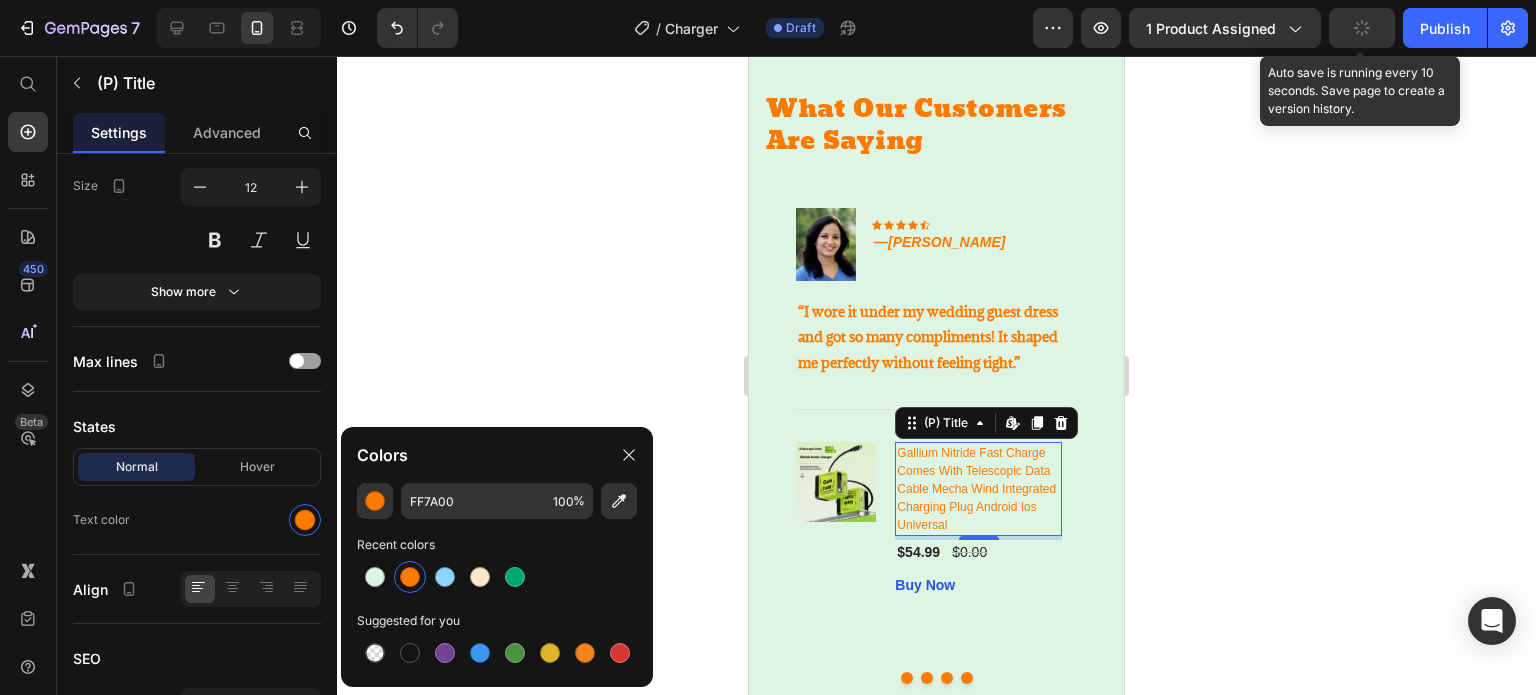 click 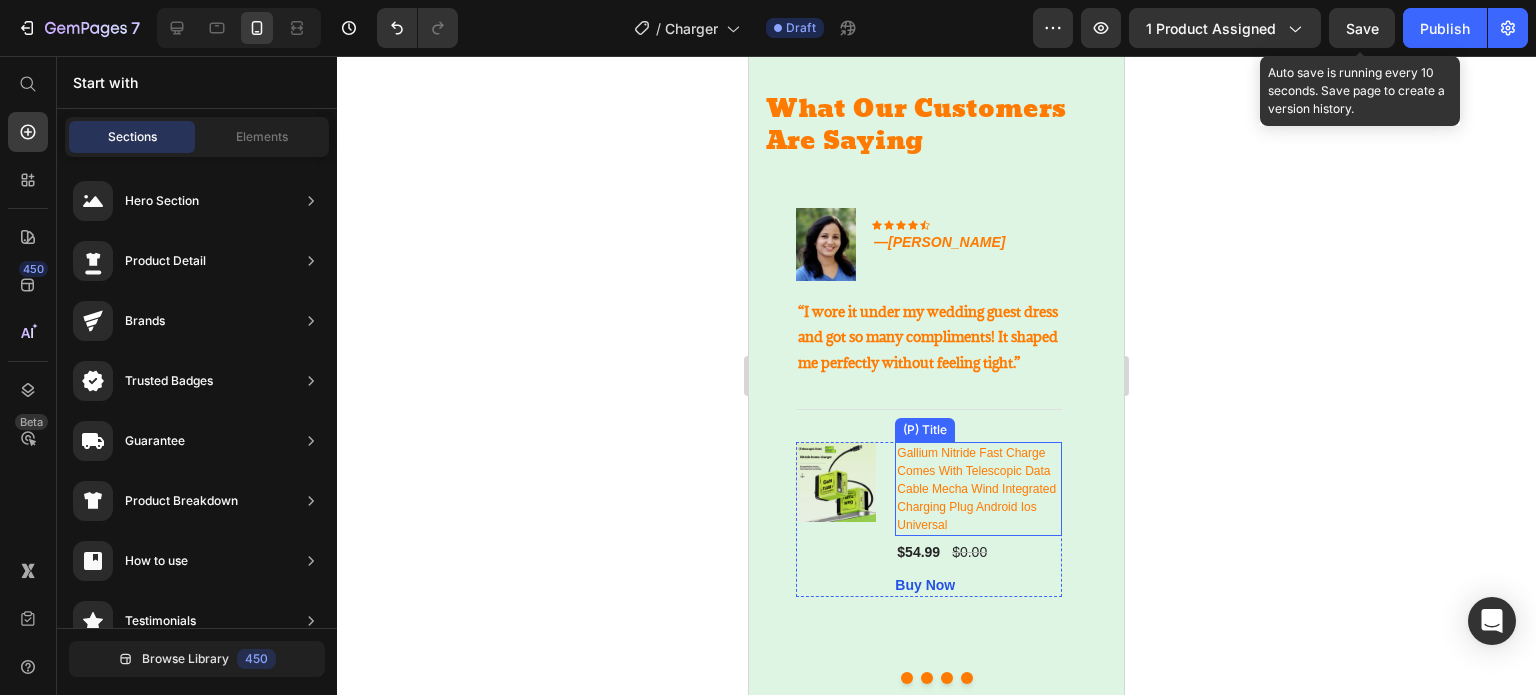 click on "Gallium Nitride Fast Charge Comes With Telescopic Data Cable Mecha Wind Integrated Charging Plug Android Ios Universal" at bounding box center (978, 489) 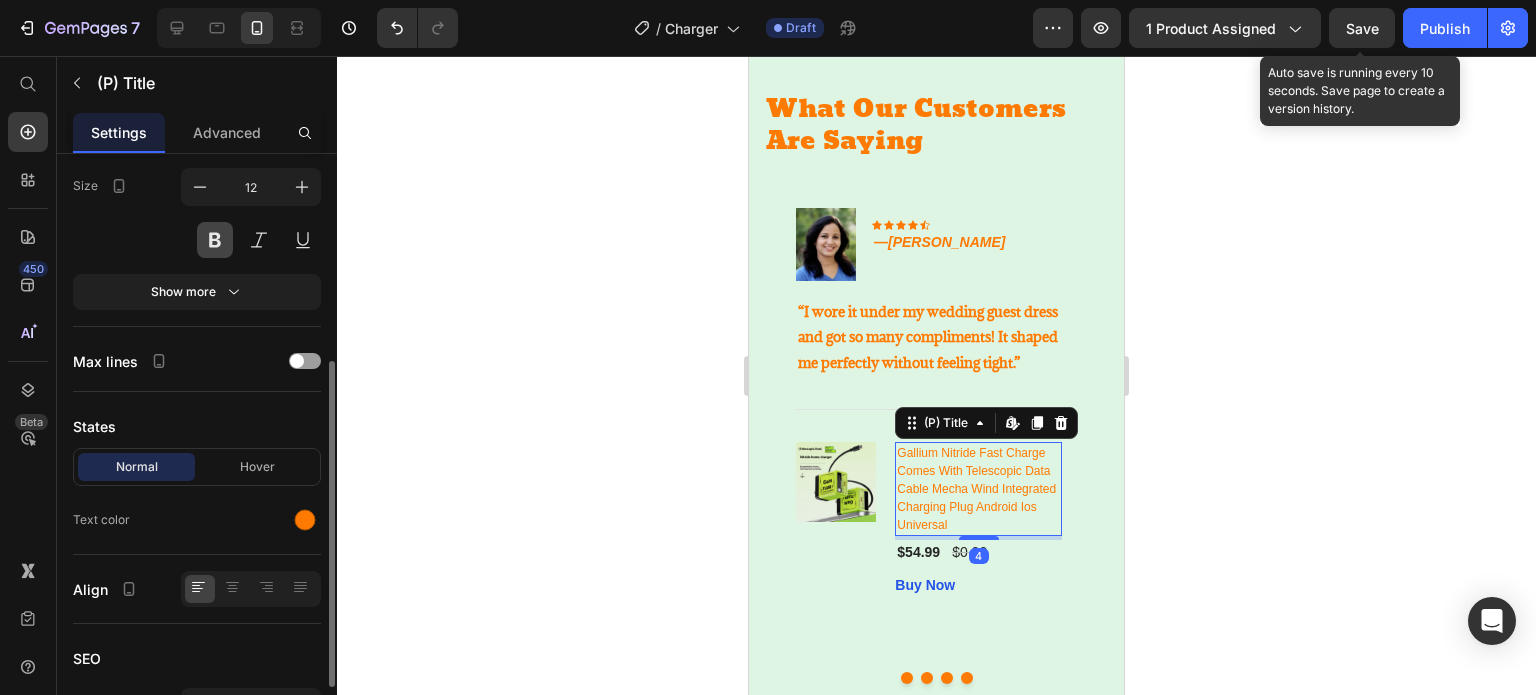 click at bounding box center [215, 240] 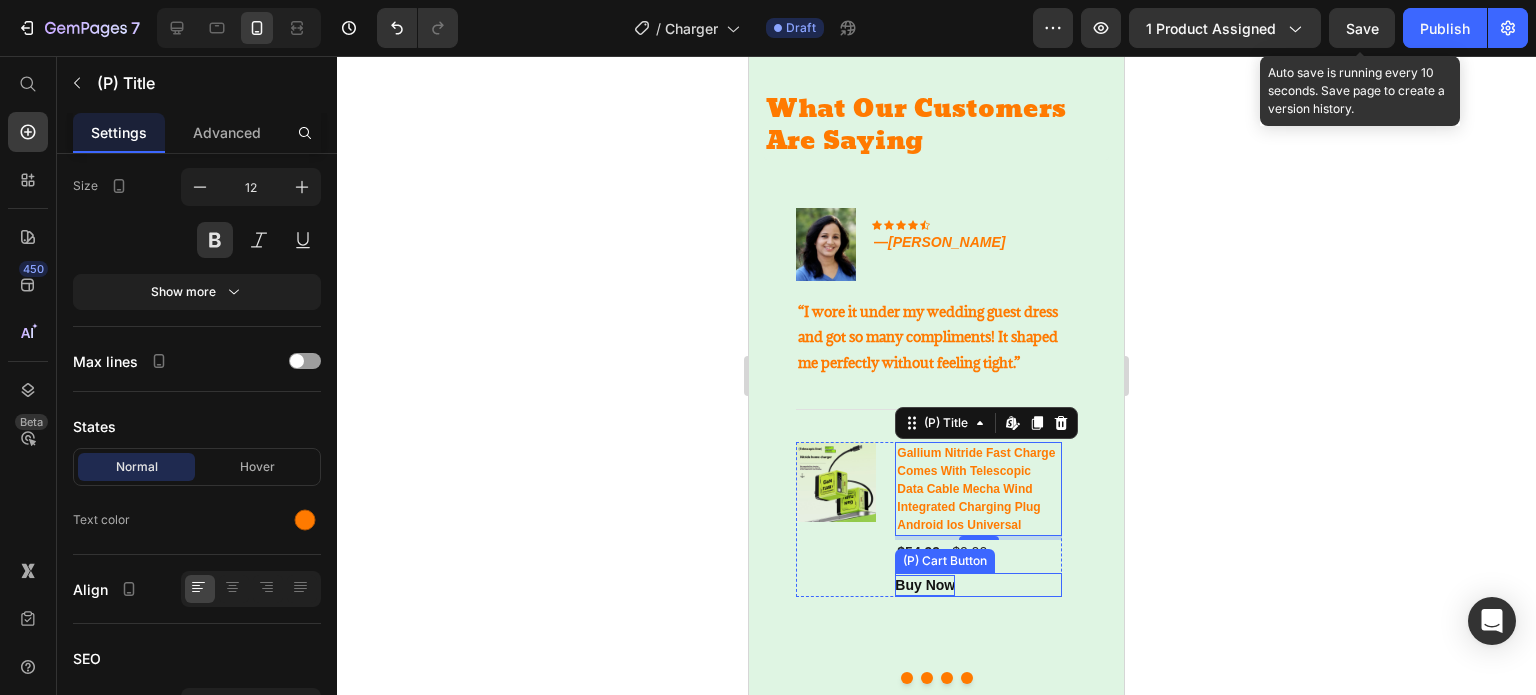 click on "Buy Now" at bounding box center [925, 585] 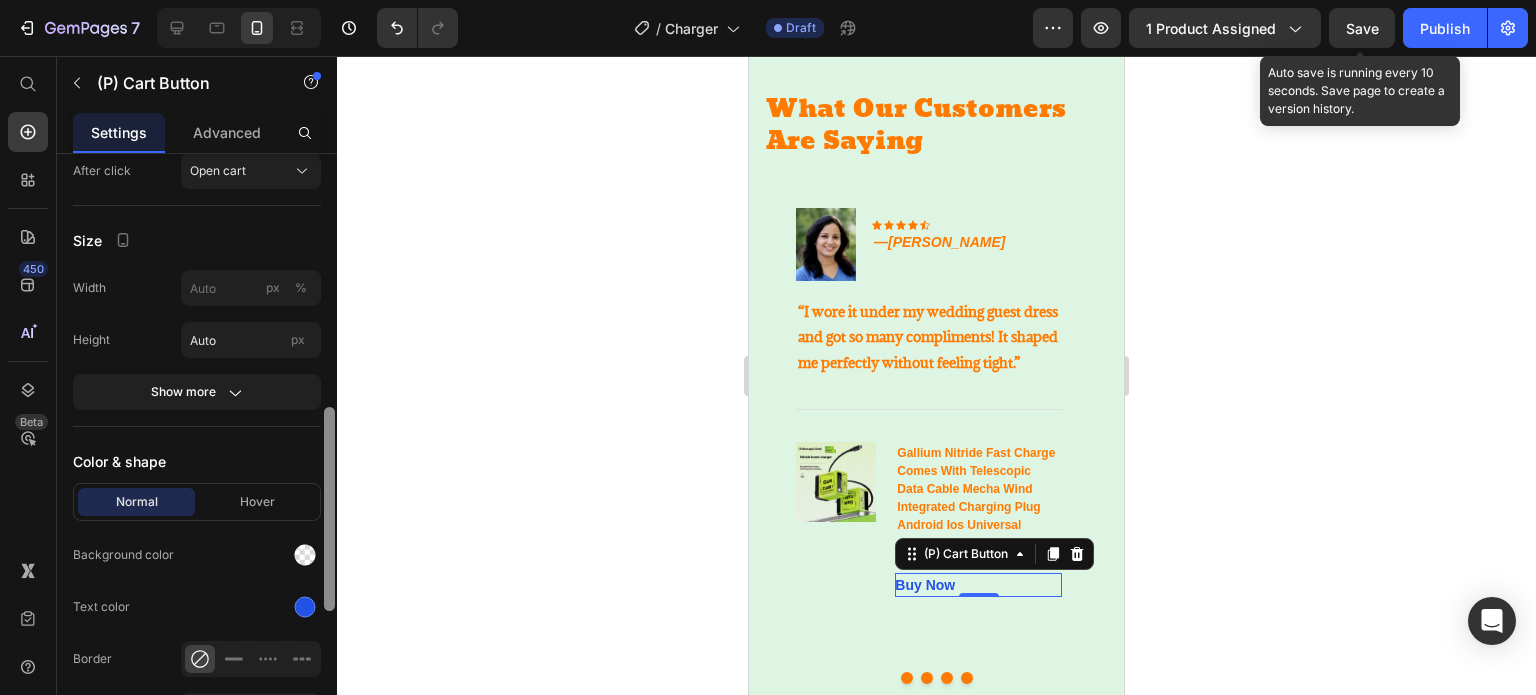 scroll, scrollTop: 820, scrollLeft: 0, axis: vertical 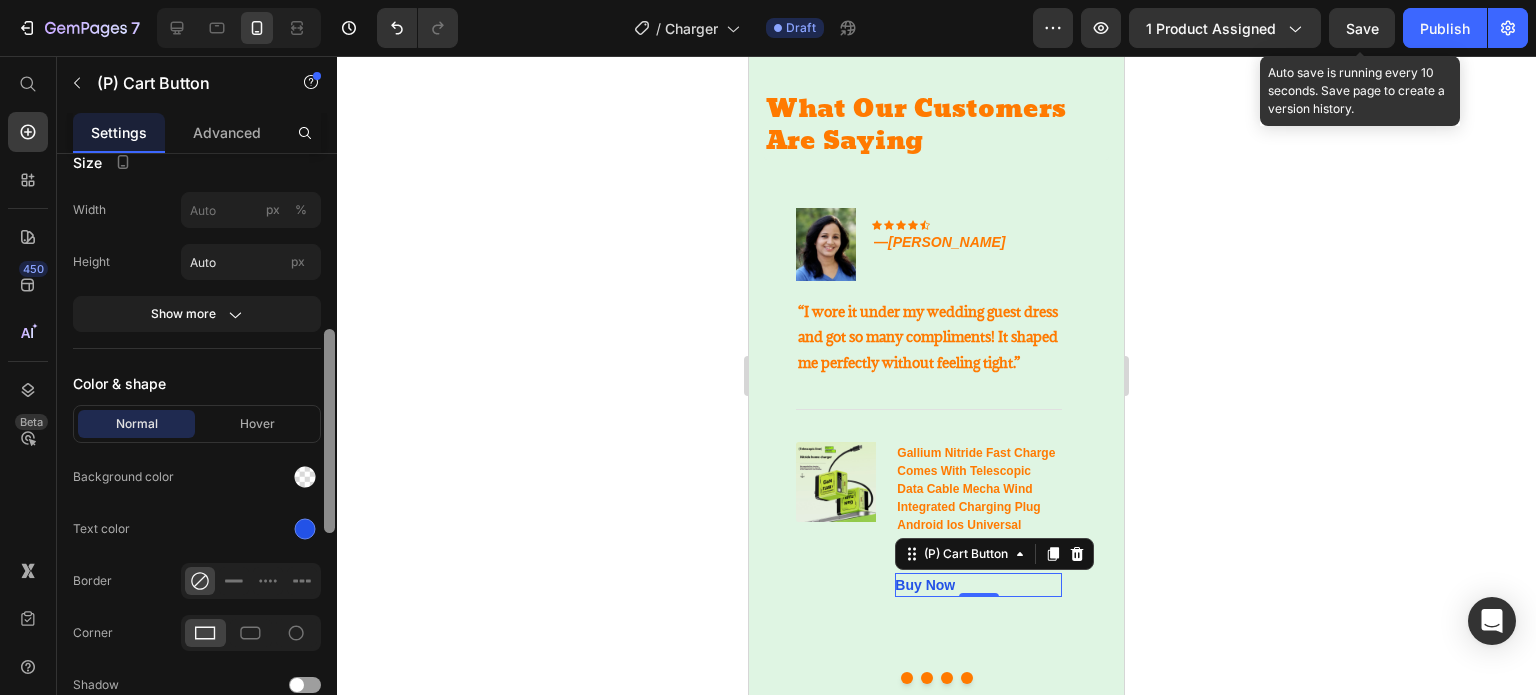 drag, startPoint x: 328, startPoint y: 335, endPoint x: 363, endPoint y: 616, distance: 283.17133 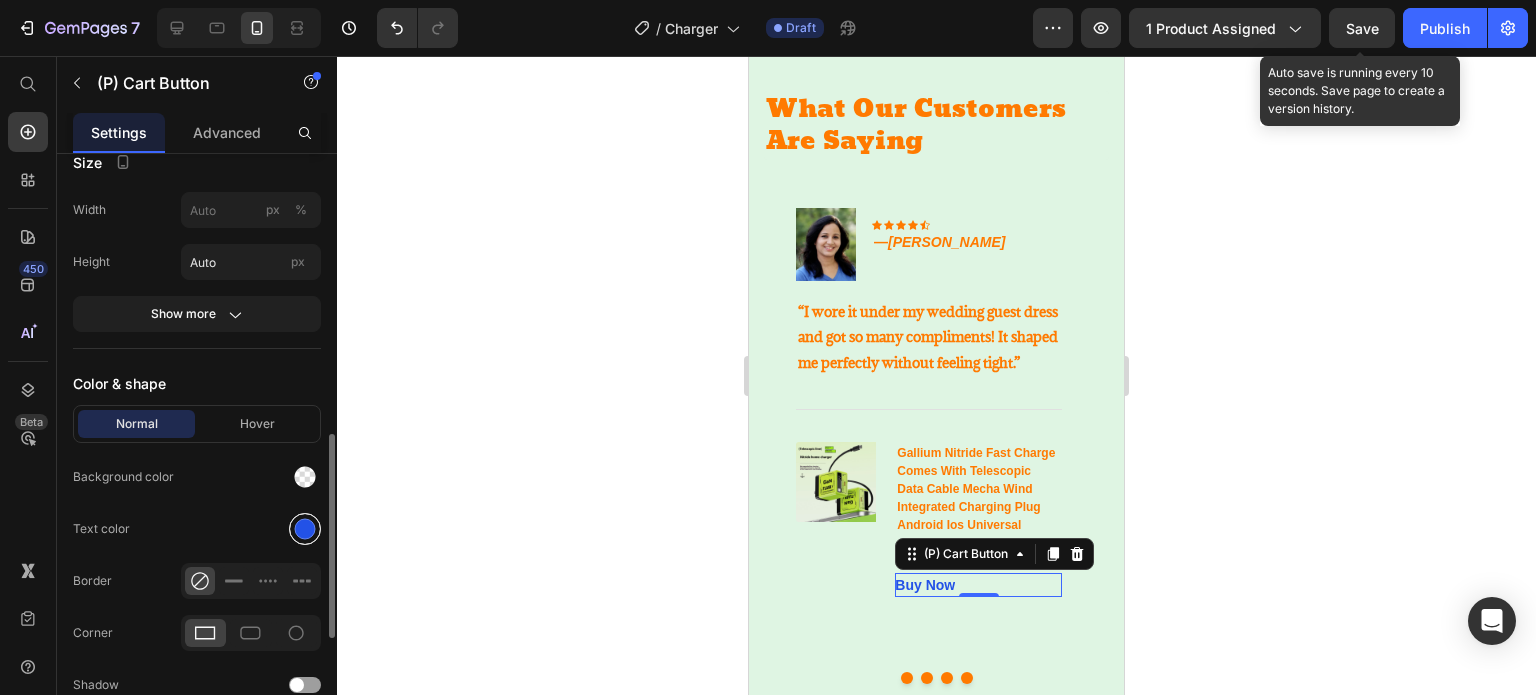 click at bounding box center [305, 529] 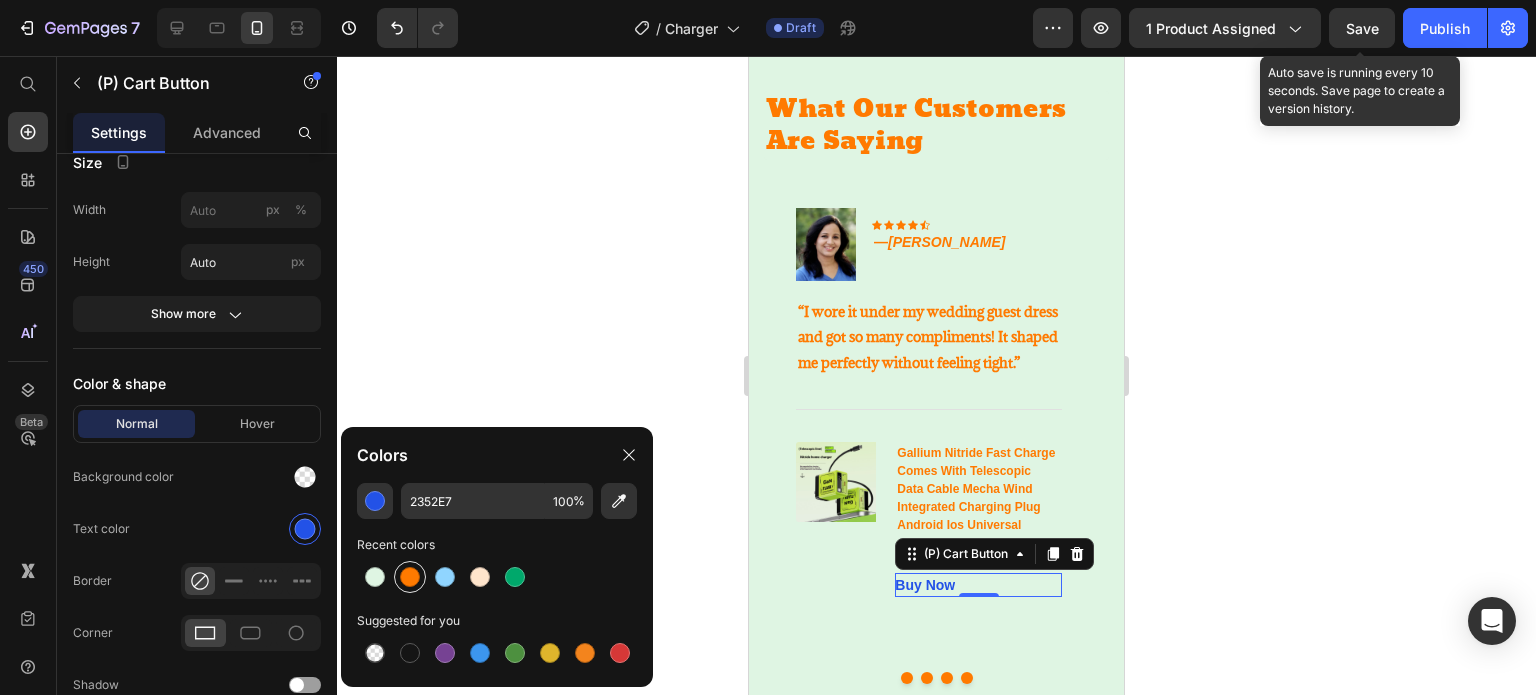 click at bounding box center [410, 577] 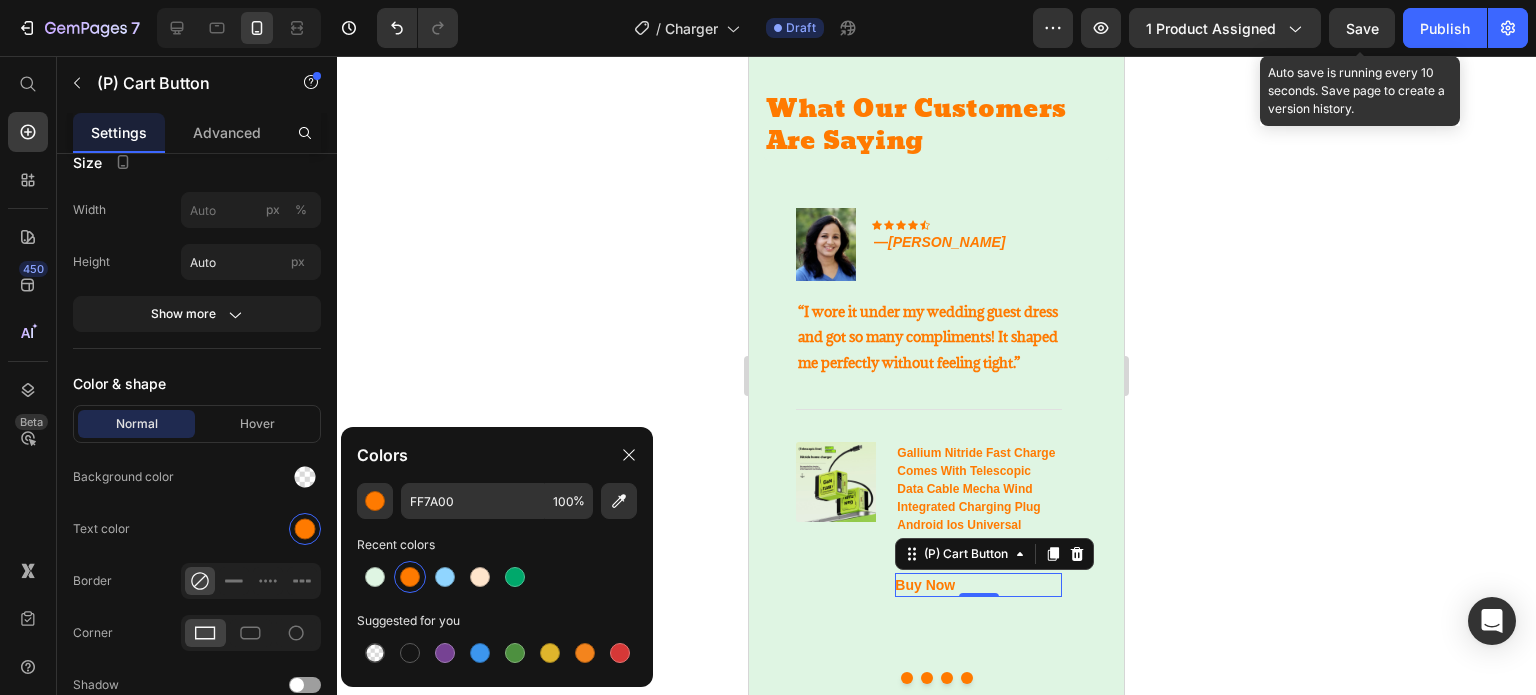 click 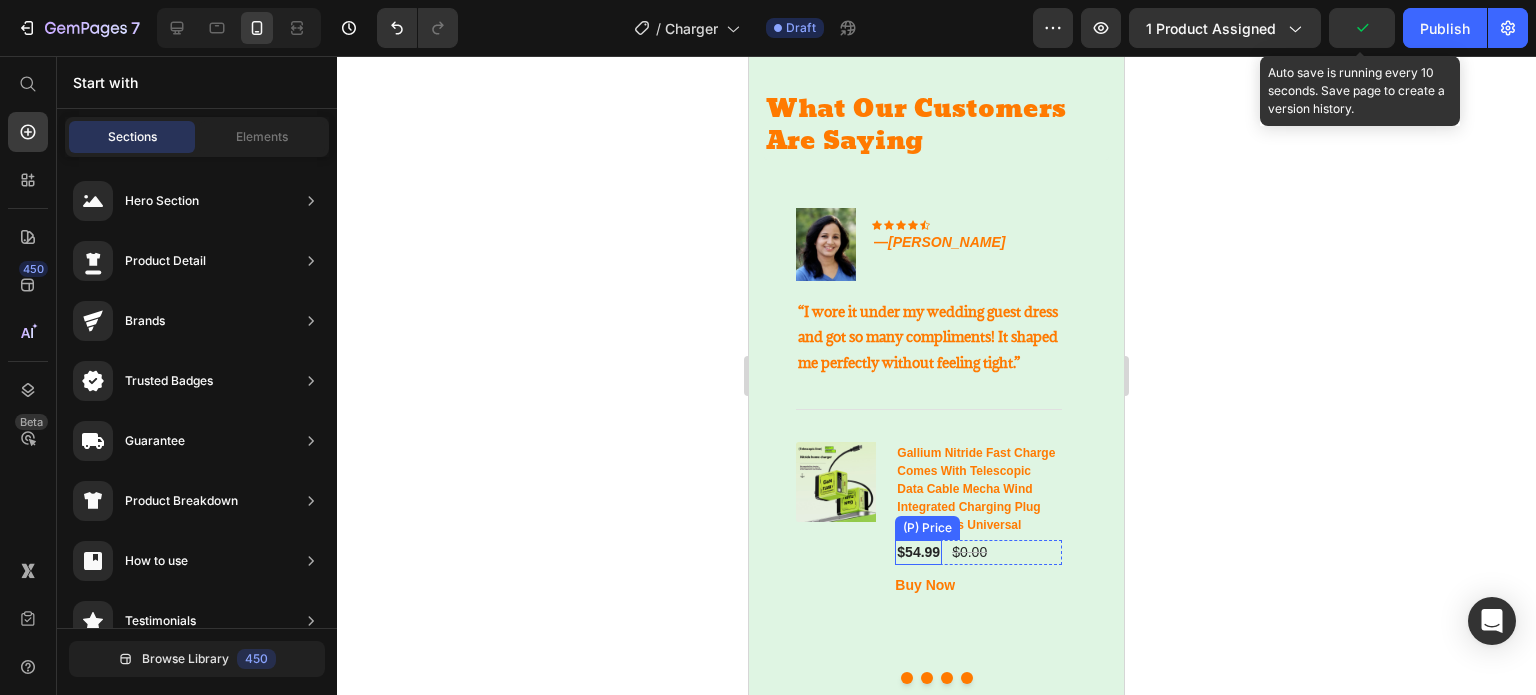 click on "$54.99" at bounding box center (918, 552) 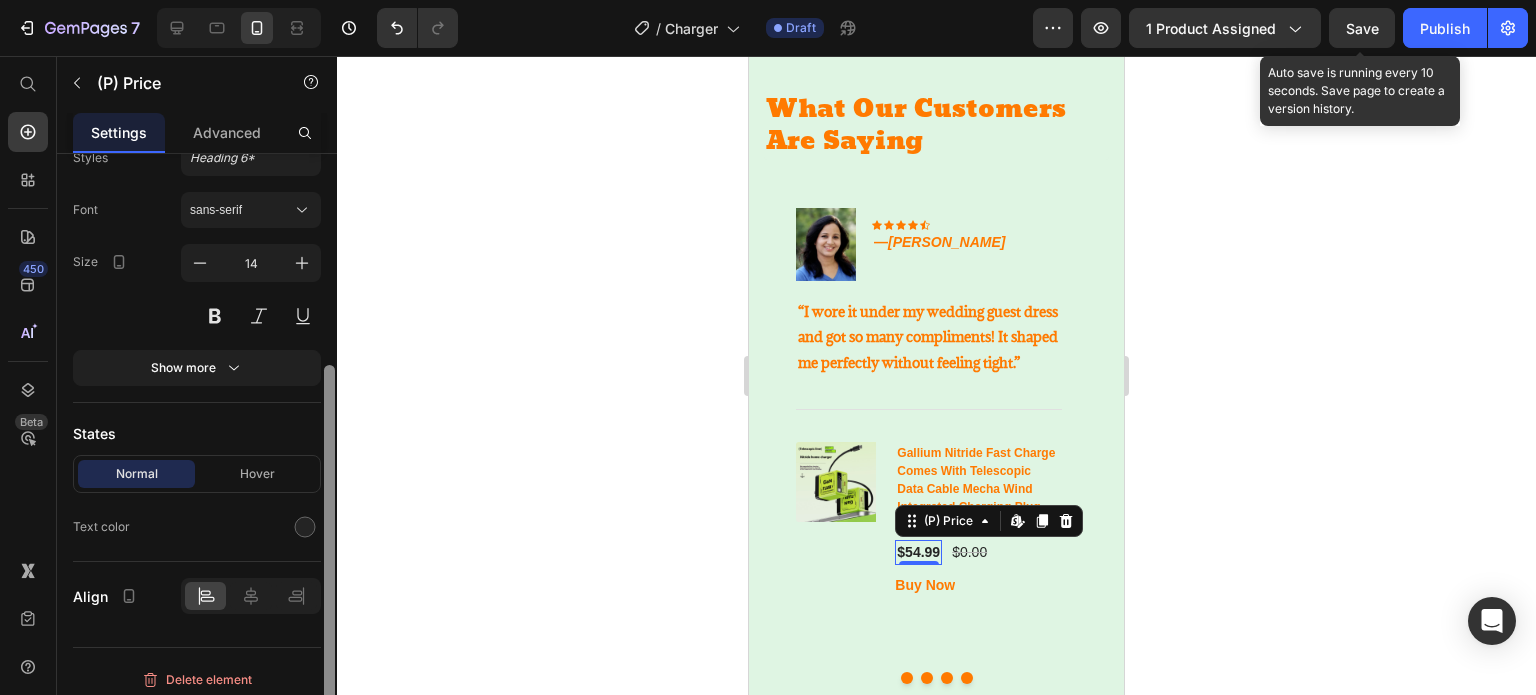 scroll, scrollTop: 316, scrollLeft: 0, axis: vertical 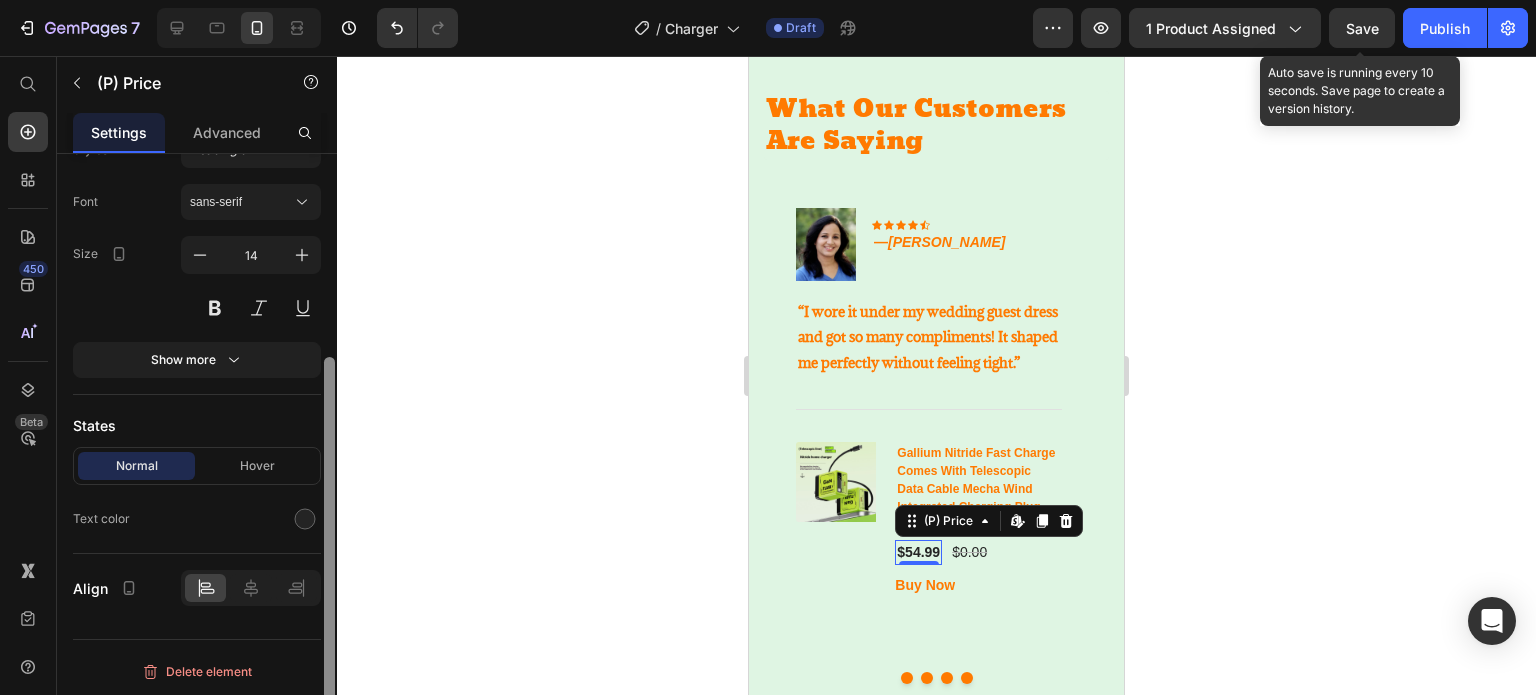 drag, startPoint x: 331, startPoint y: 493, endPoint x: 344, endPoint y: 703, distance: 210.402 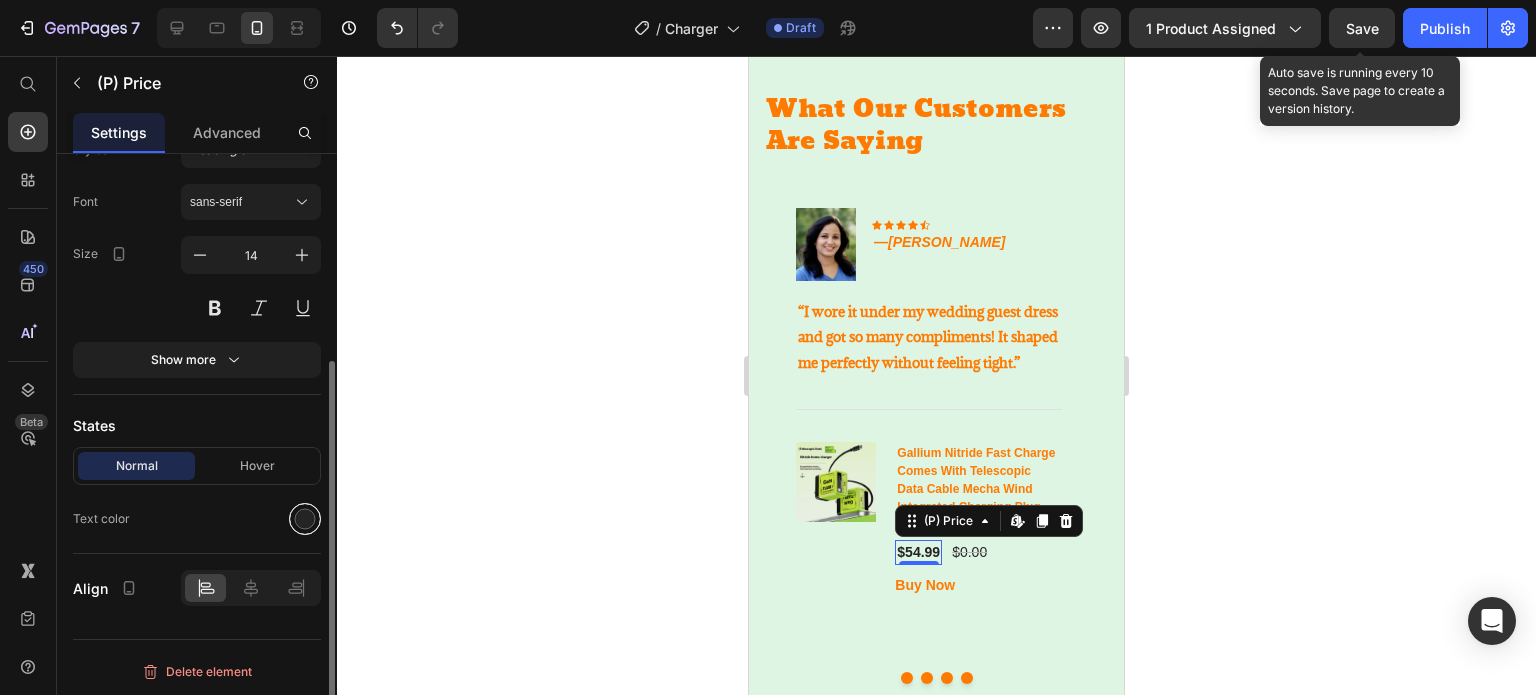click at bounding box center (305, 519) 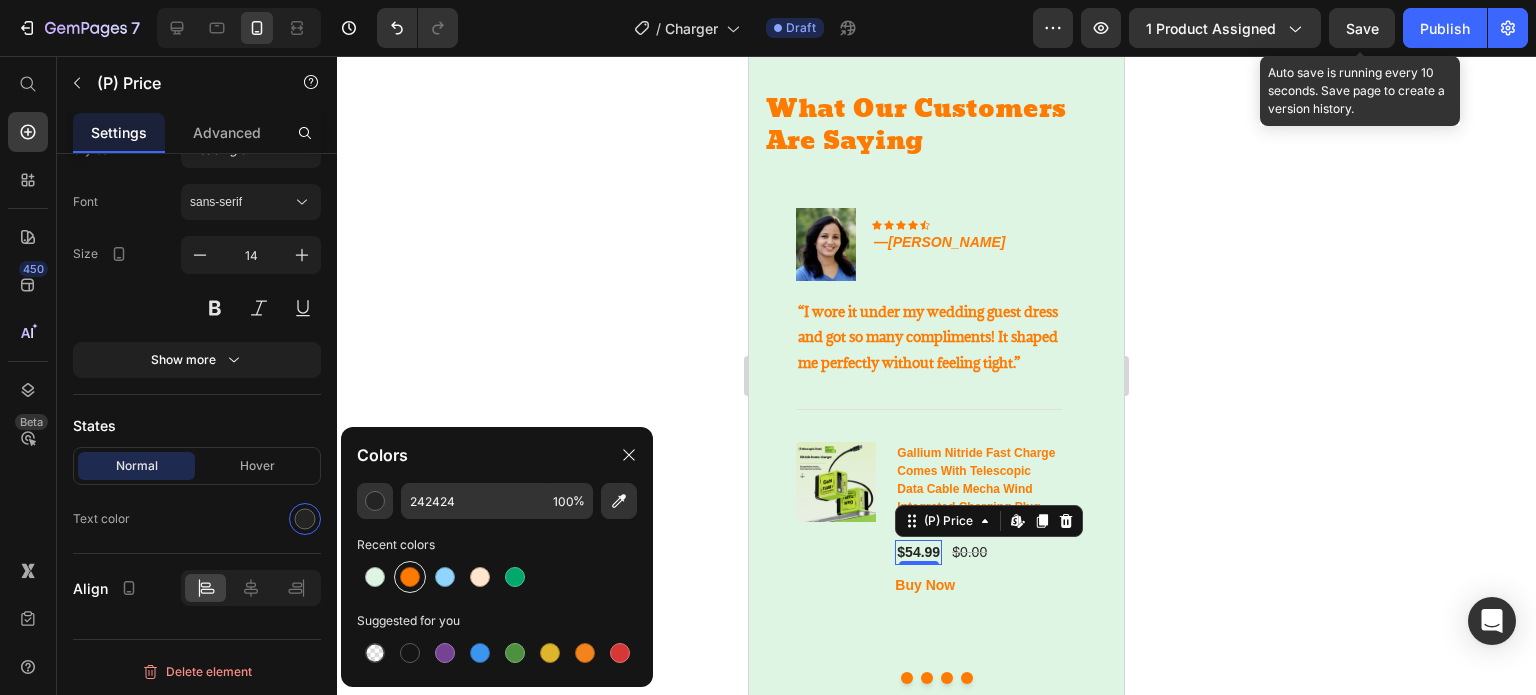 click at bounding box center [410, 577] 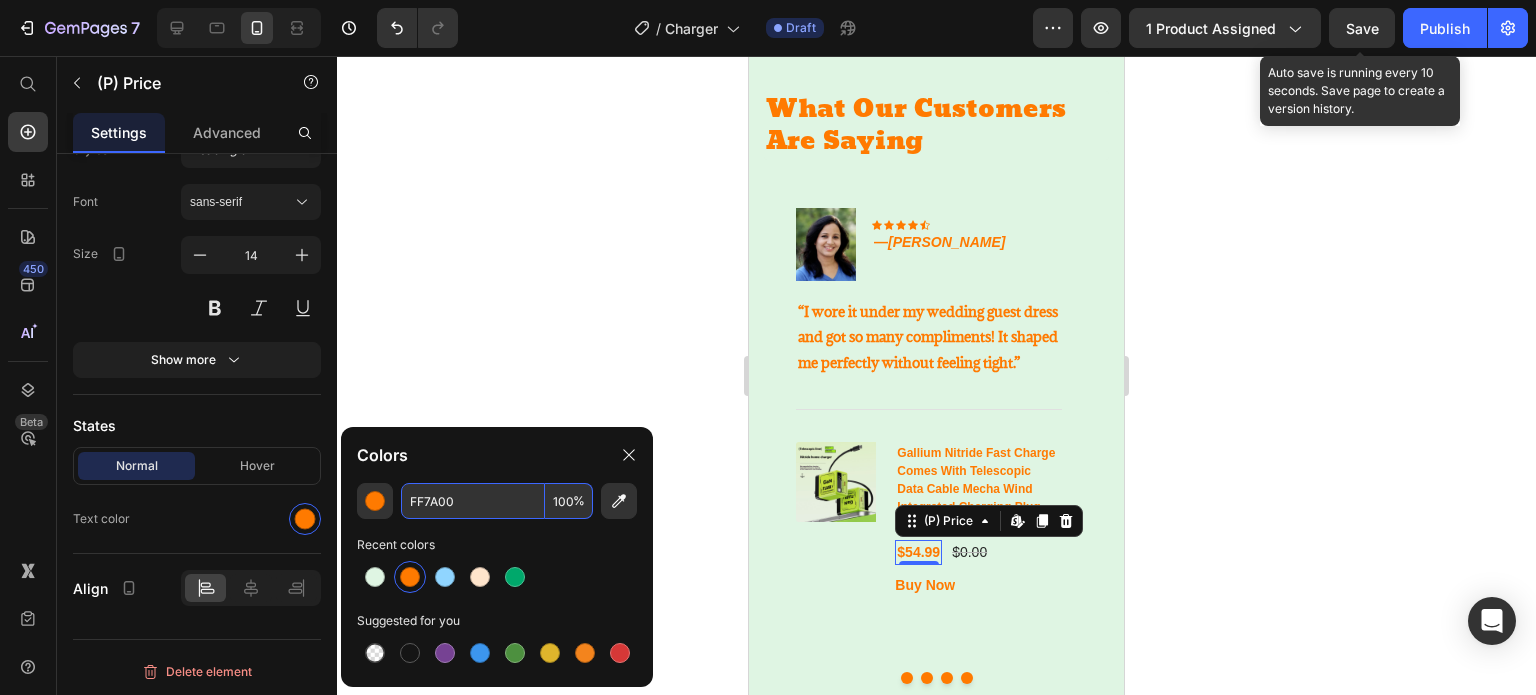 click 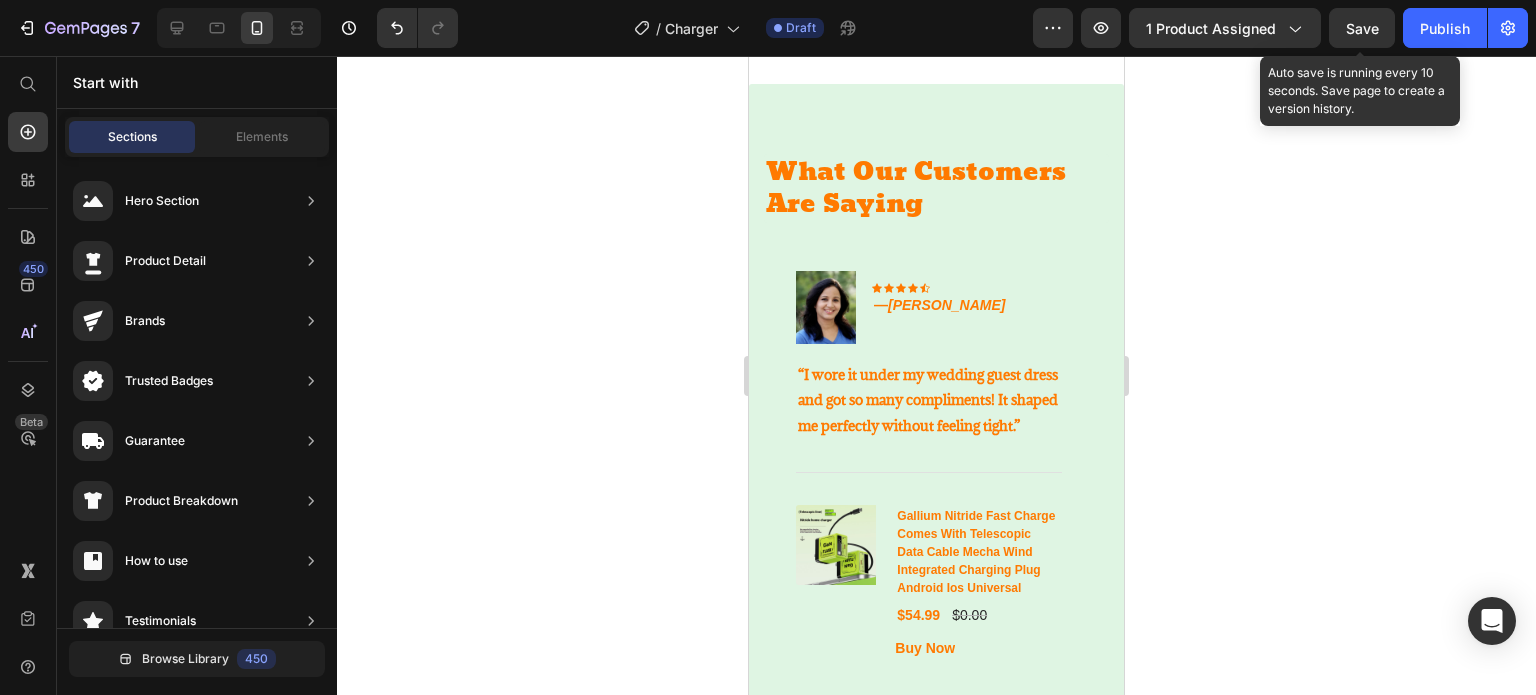 scroll, scrollTop: 3160, scrollLeft: 0, axis: vertical 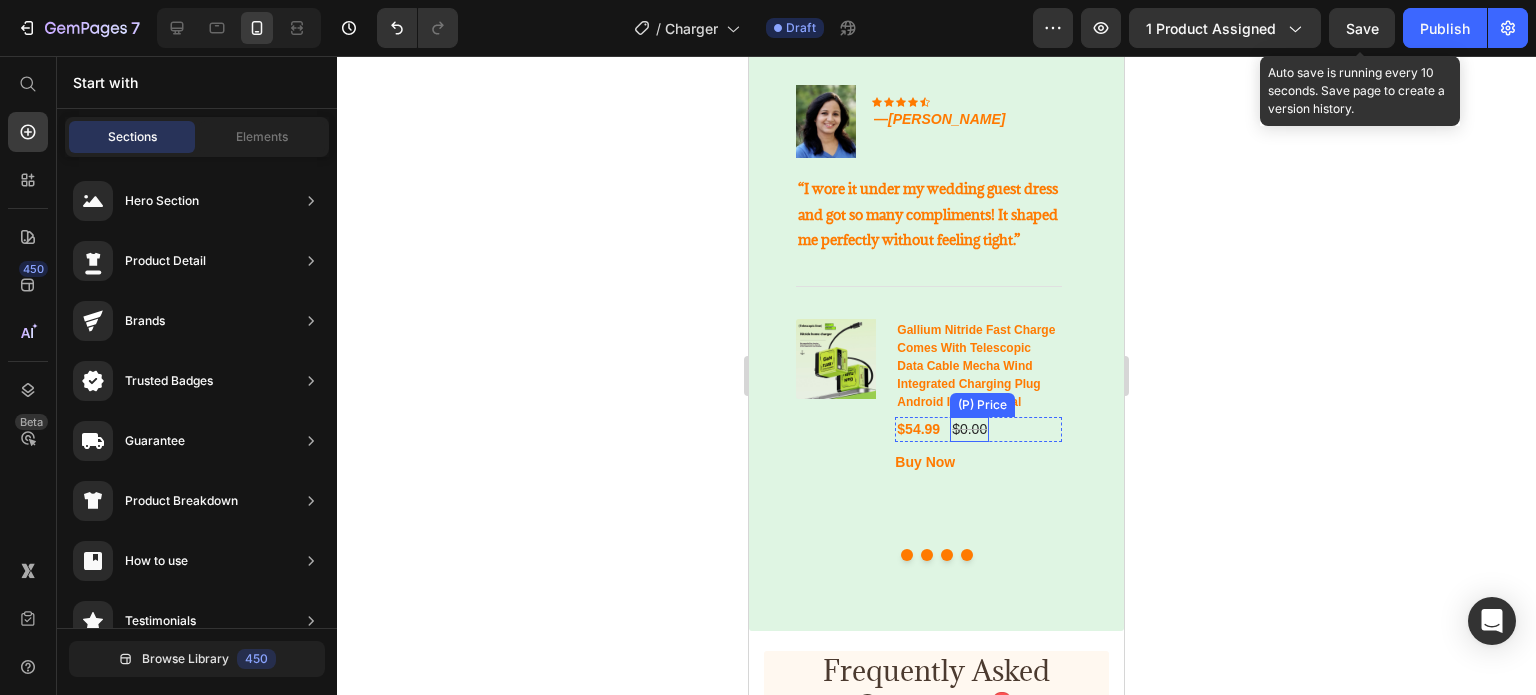 click on "$0.00" at bounding box center (969, 429) 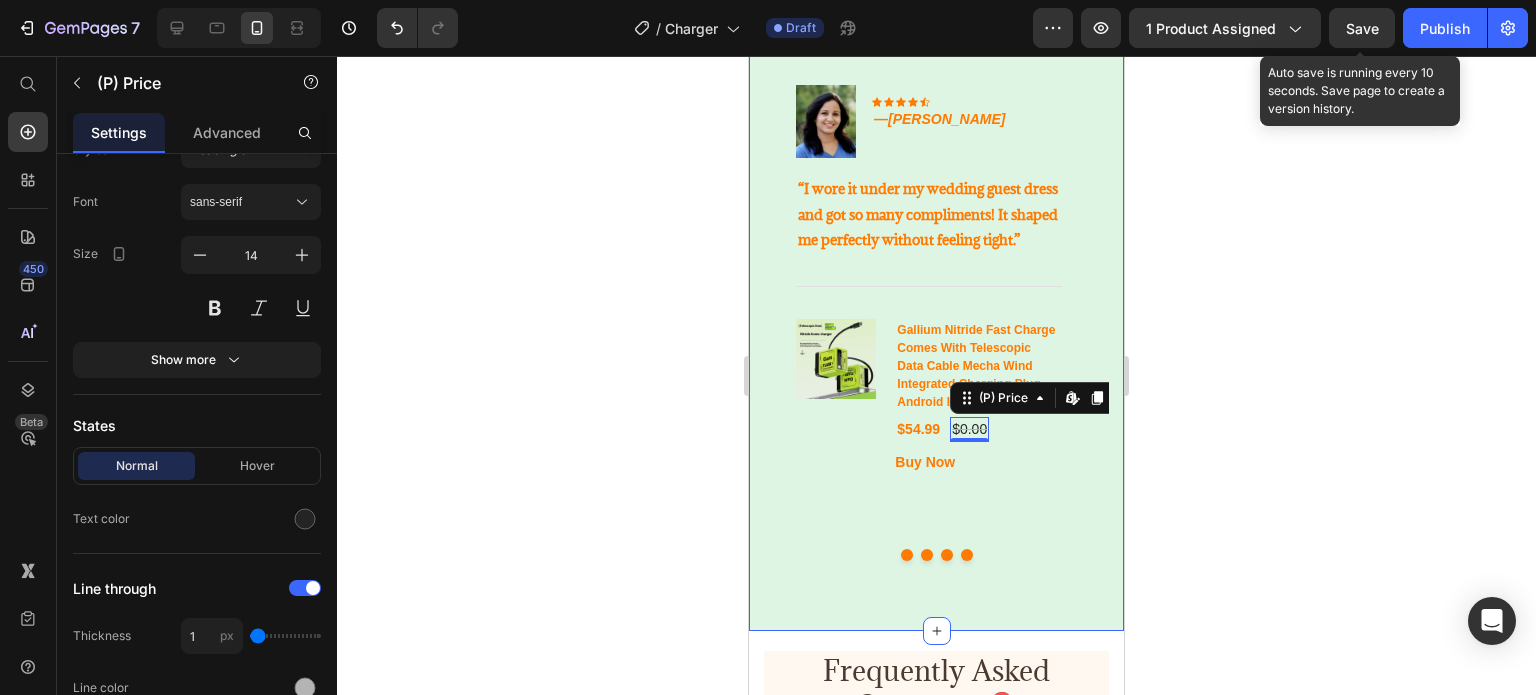 click on "Image
Icon
Icon
Icon
Icon
Icon Row Rita Carroll Text block Row “This is the first shapewear that actually stays in place! No rolling down, no lines, just smooth curves.” Text block                Title Line (P) Images & Gallery Gallium Nitride Fast Charge Comes With Telescopic Data Cable Mecha Wind Integrated Charging Plug Android Ios Universal (P) Title $54.99 (P) Price $0.00 (P) Price Row Buy Now (P) Cart Button Product Row Image
Icon
Icon
Icon
Icon
Icon Row —  Sara M. Text block Row  “I wore it under my wedding guest dress and got so many compliments! It shaped me perfectly without feeling tight.” Text block                Title Line (P) Images & Gallery Gallium Nitride Fast Charge Comes With Telescopic Data Cable Mecha Wind Integrated Charging Plug Android Ios Universal (P) Title $54.99 (P) Price $0.00 (P) Price   Edit content in Shopify" at bounding box center (936, 307) 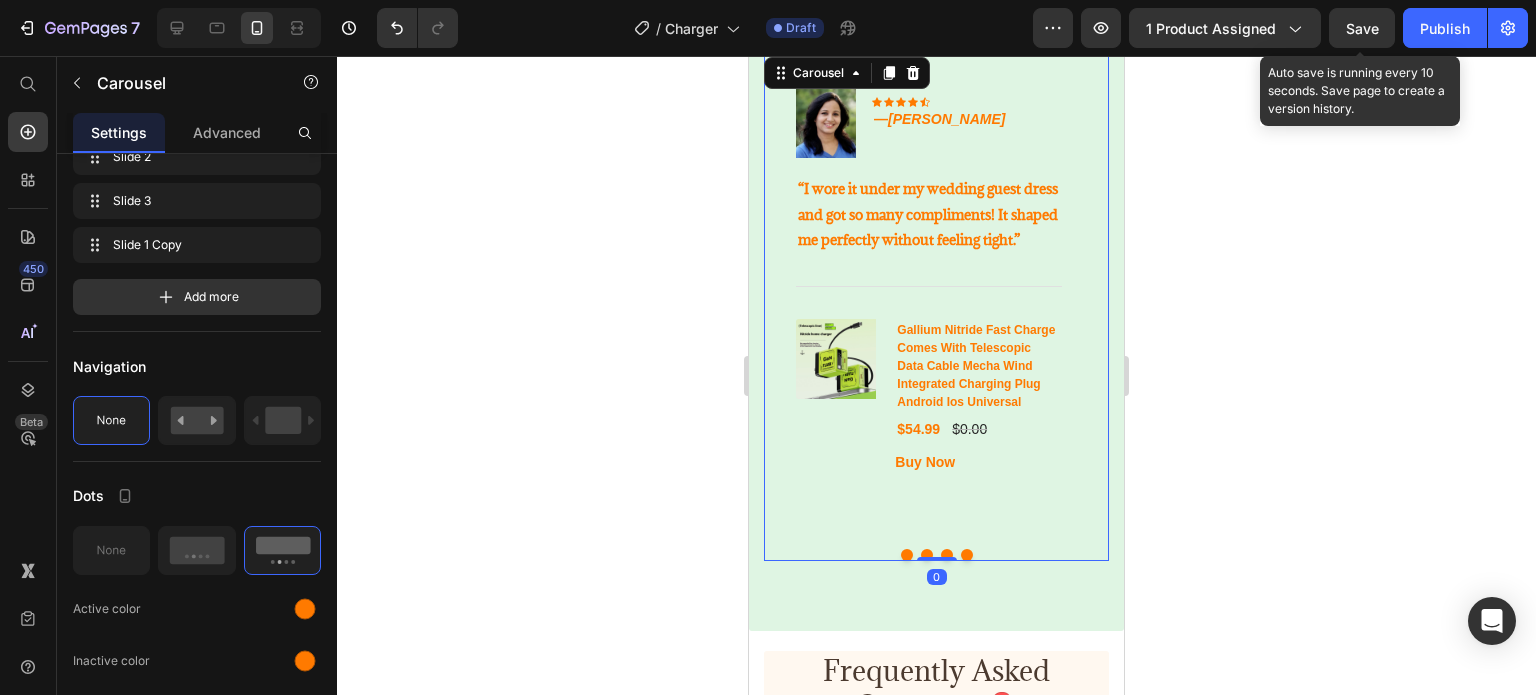 scroll, scrollTop: 0, scrollLeft: 0, axis: both 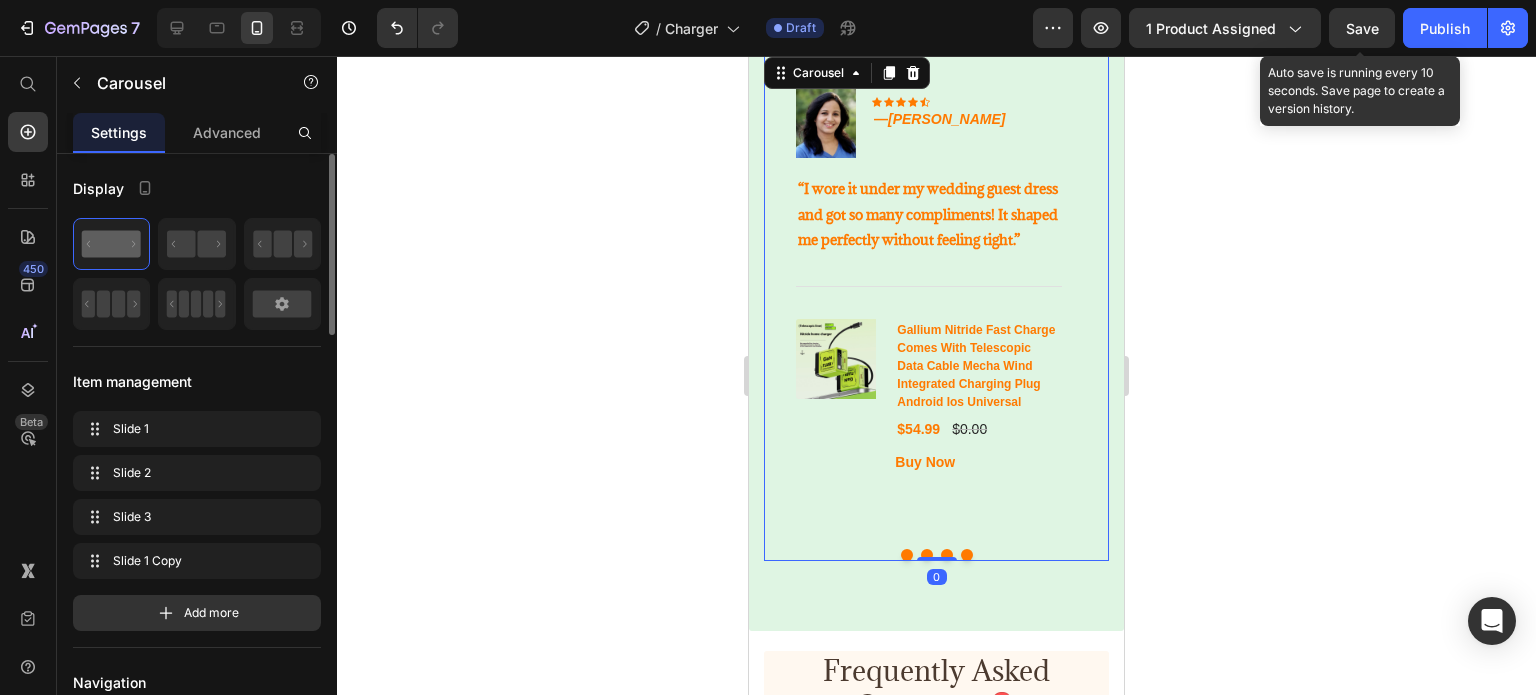 click at bounding box center (907, 555) 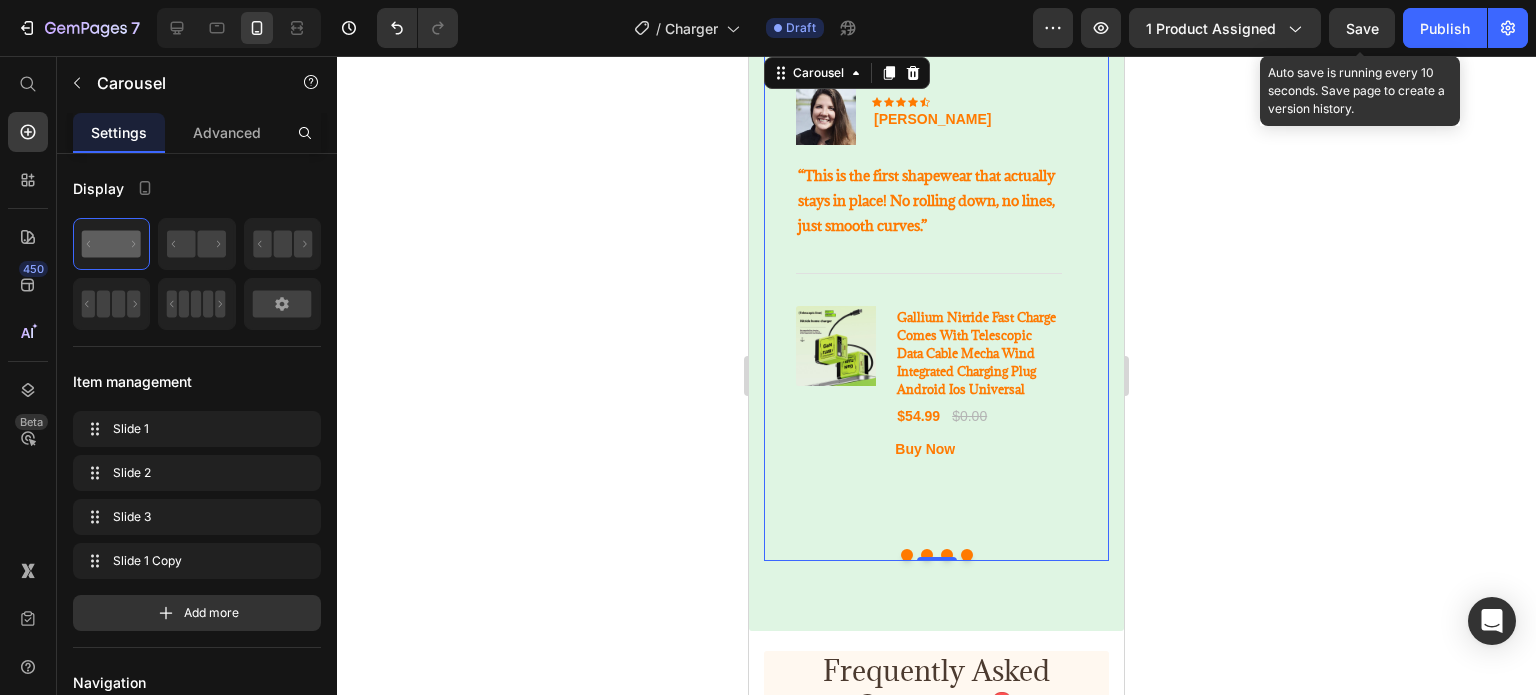 click at bounding box center (927, 555) 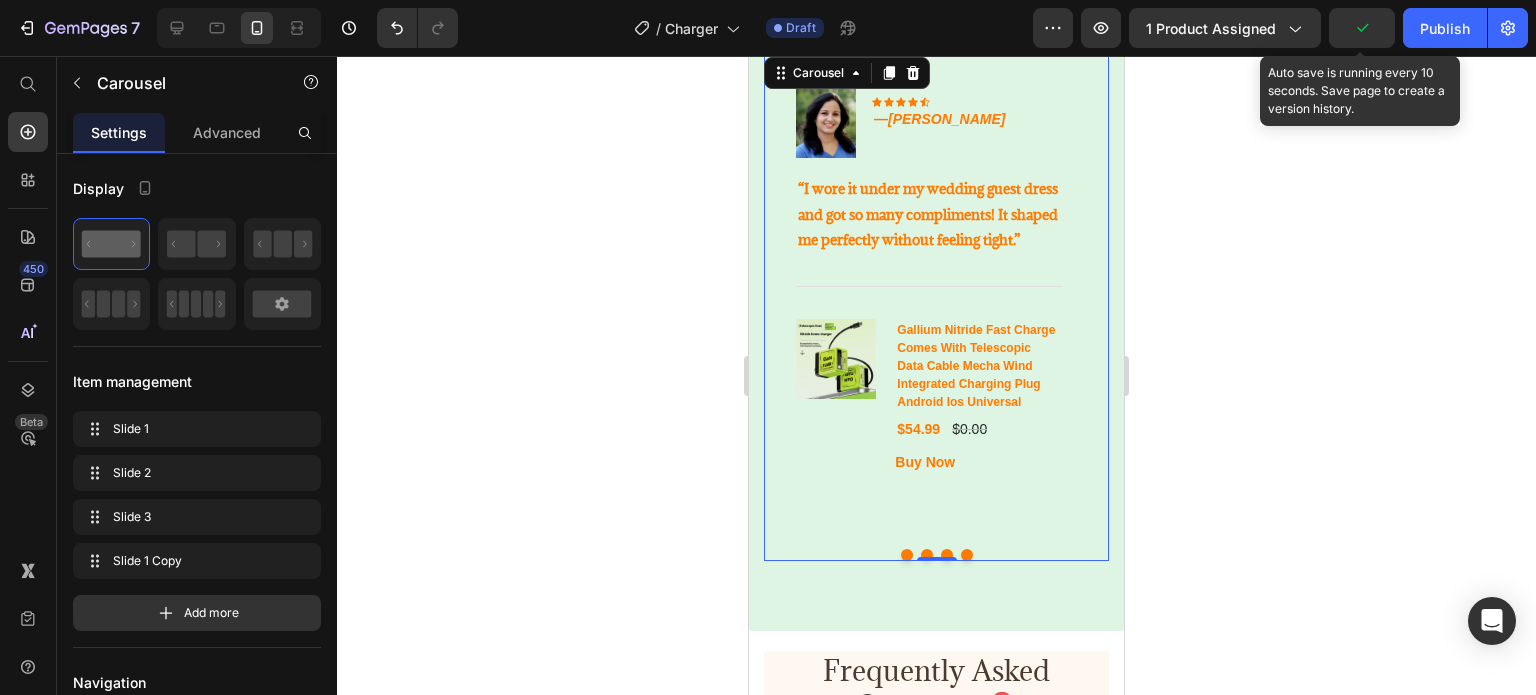 click at bounding box center (947, 555) 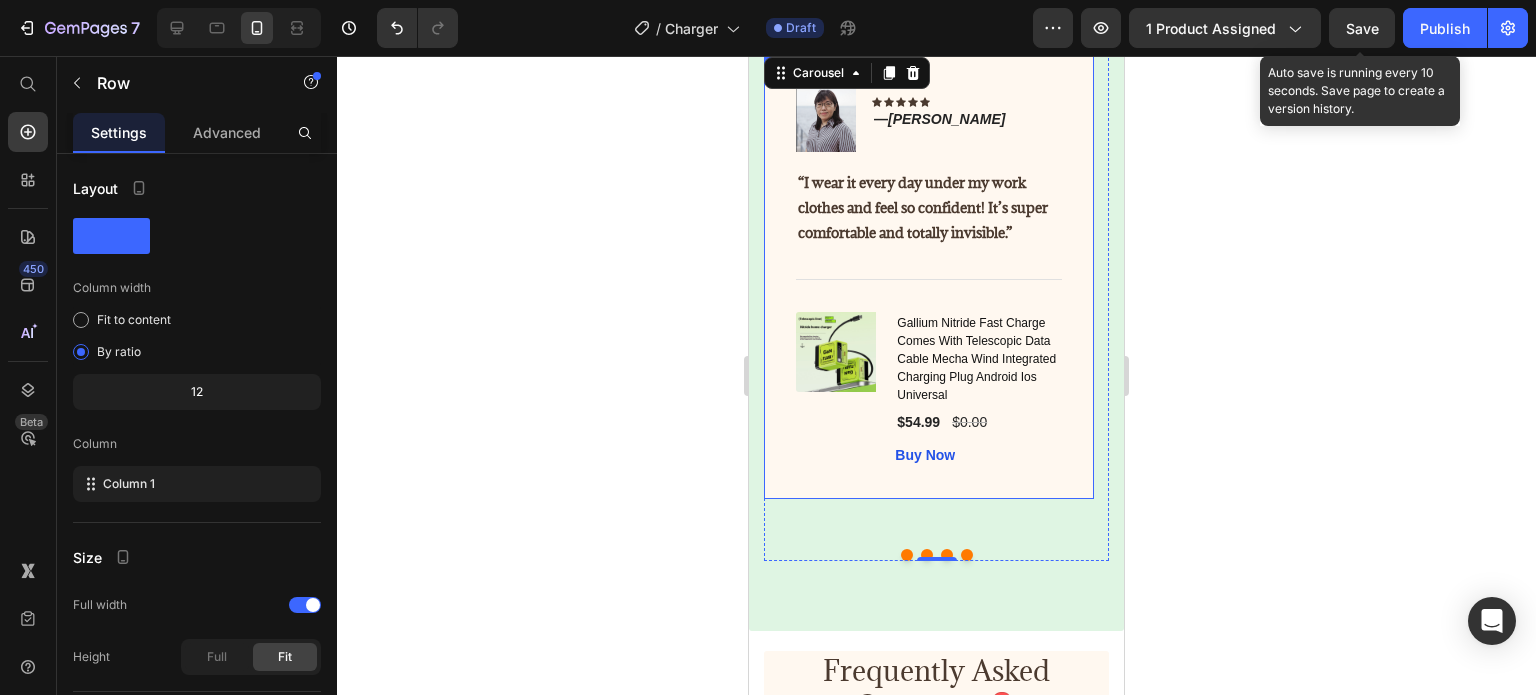 click on "Image
Icon
Icon
Icon
Icon
Icon Row —  Amina R. Text block Row “I wear it every day under my work clothes and feel so confident! It’s super comfortable and totally invisible.” Text block                Title Line (P) Images & Gallery Gallium Nitride Fast Charge Comes With Telescopic Data Cable Mecha Wind Integrated Charging Plug Android Ios Universal (P) Title $54.99 (P) Price $0.00 (P) Price Row Buy Now (P) Cart Button Product Row" at bounding box center [929, 276] 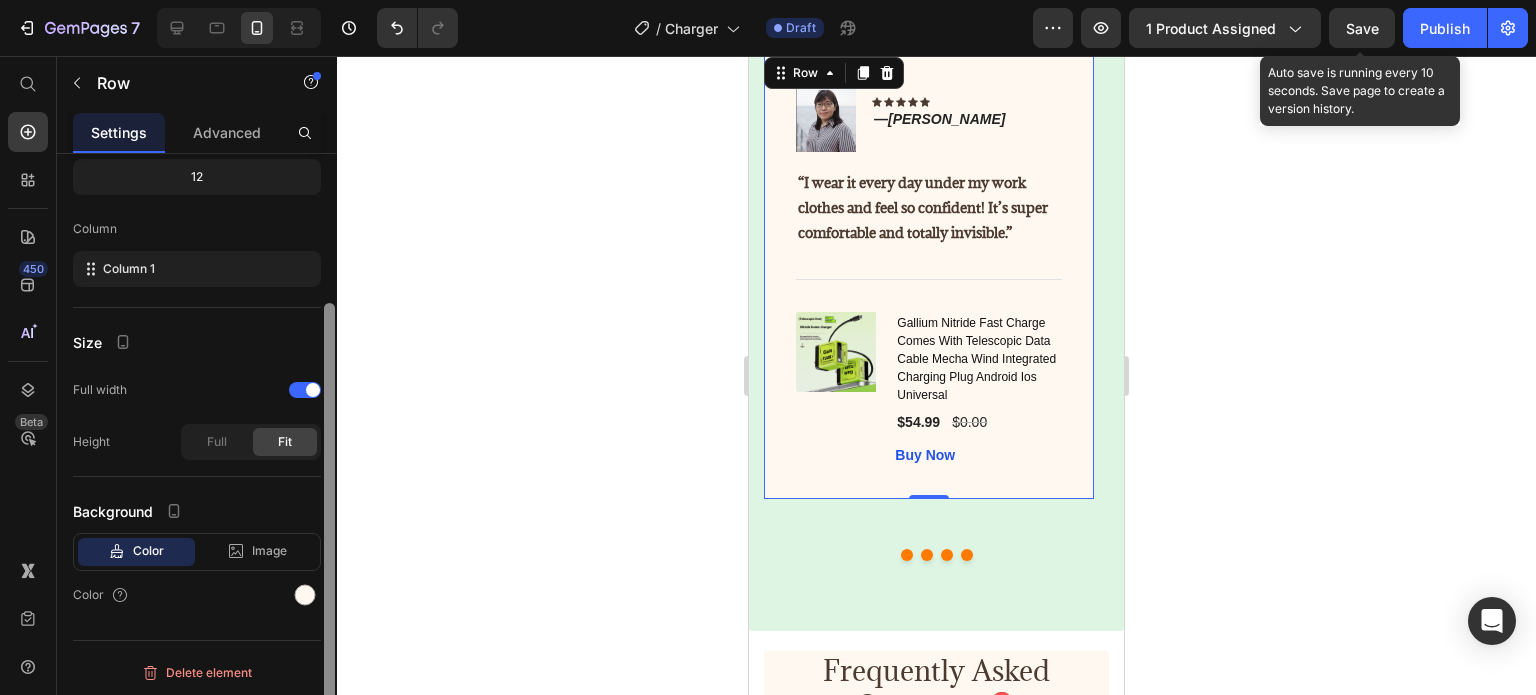 scroll, scrollTop: 216, scrollLeft: 0, axis: vertical 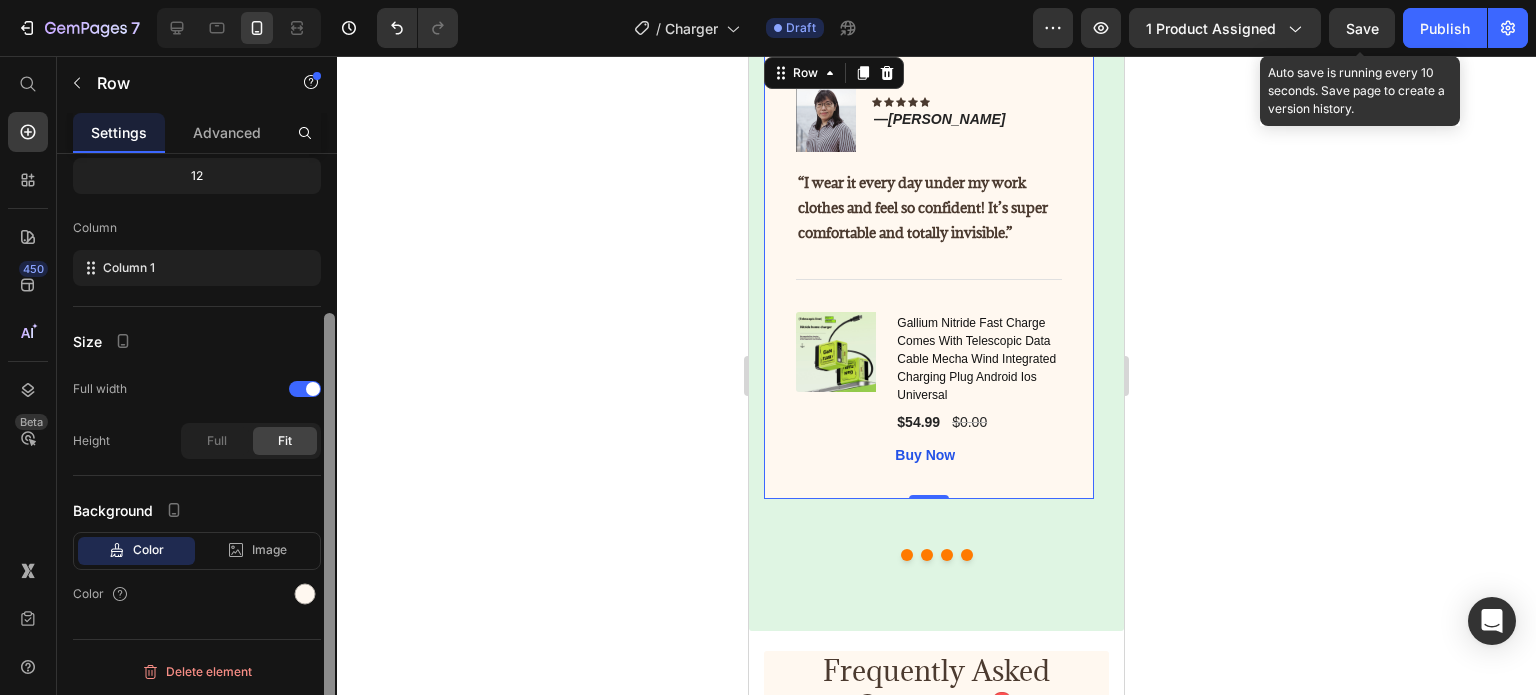 drag, startPoint x: 328, startPoint y: 365, endPoint x: 325, endPoint y: 622, distance: 257.01752 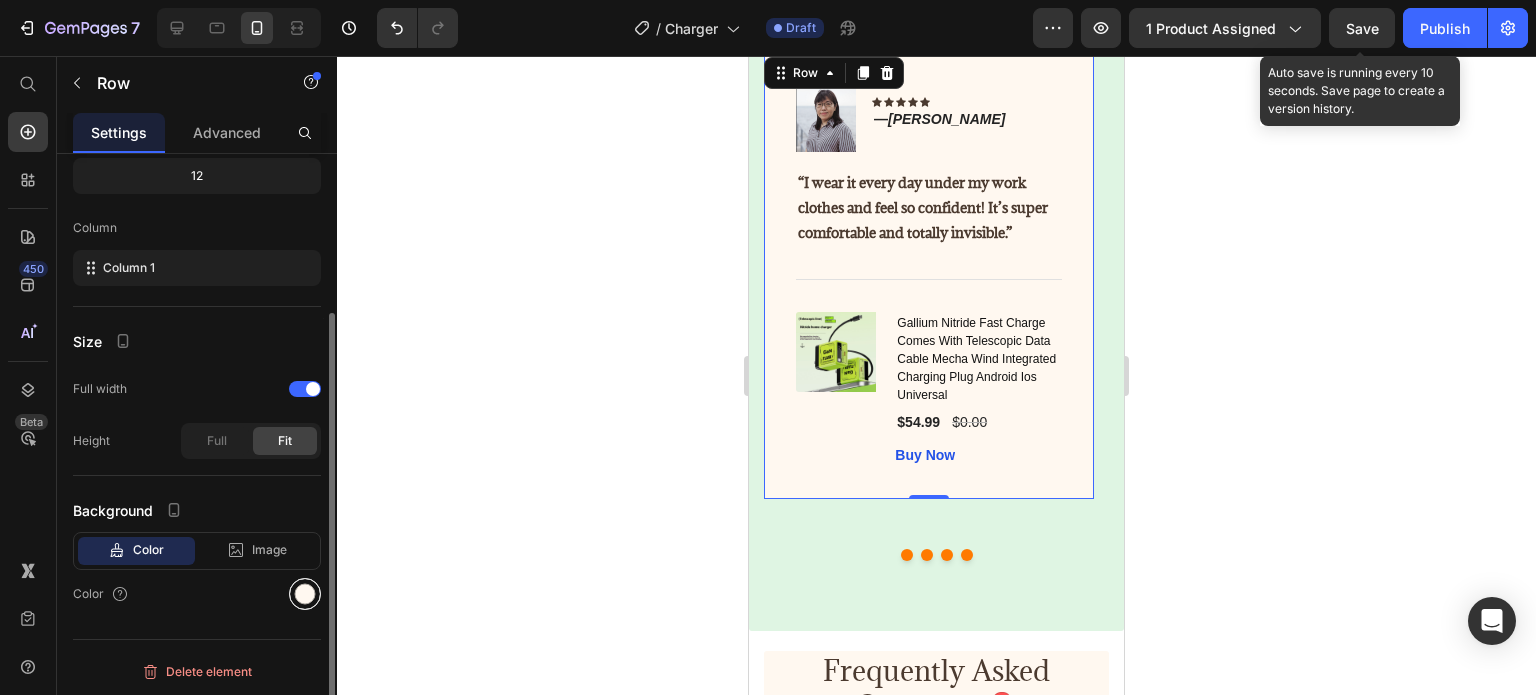 click at bounding box center (305, 594) 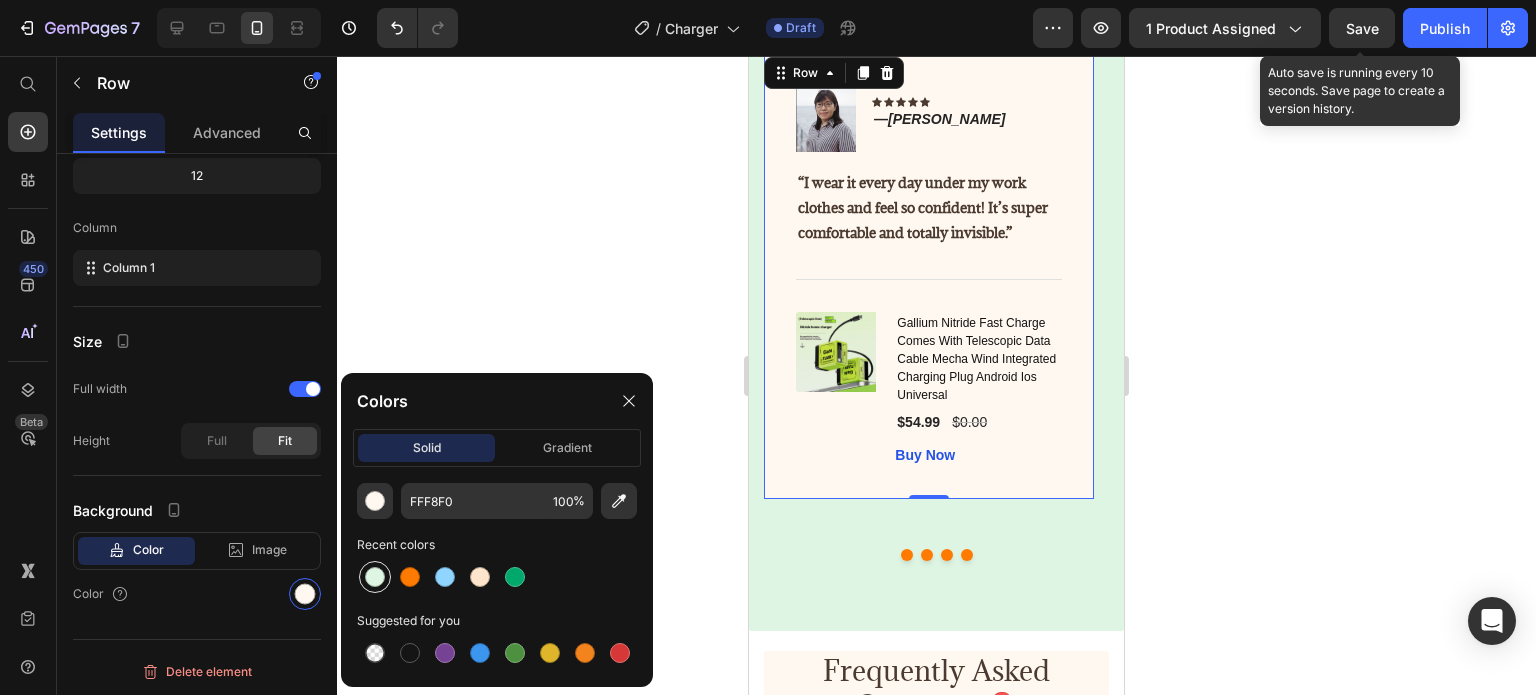 click at bounding box center [375, 577] 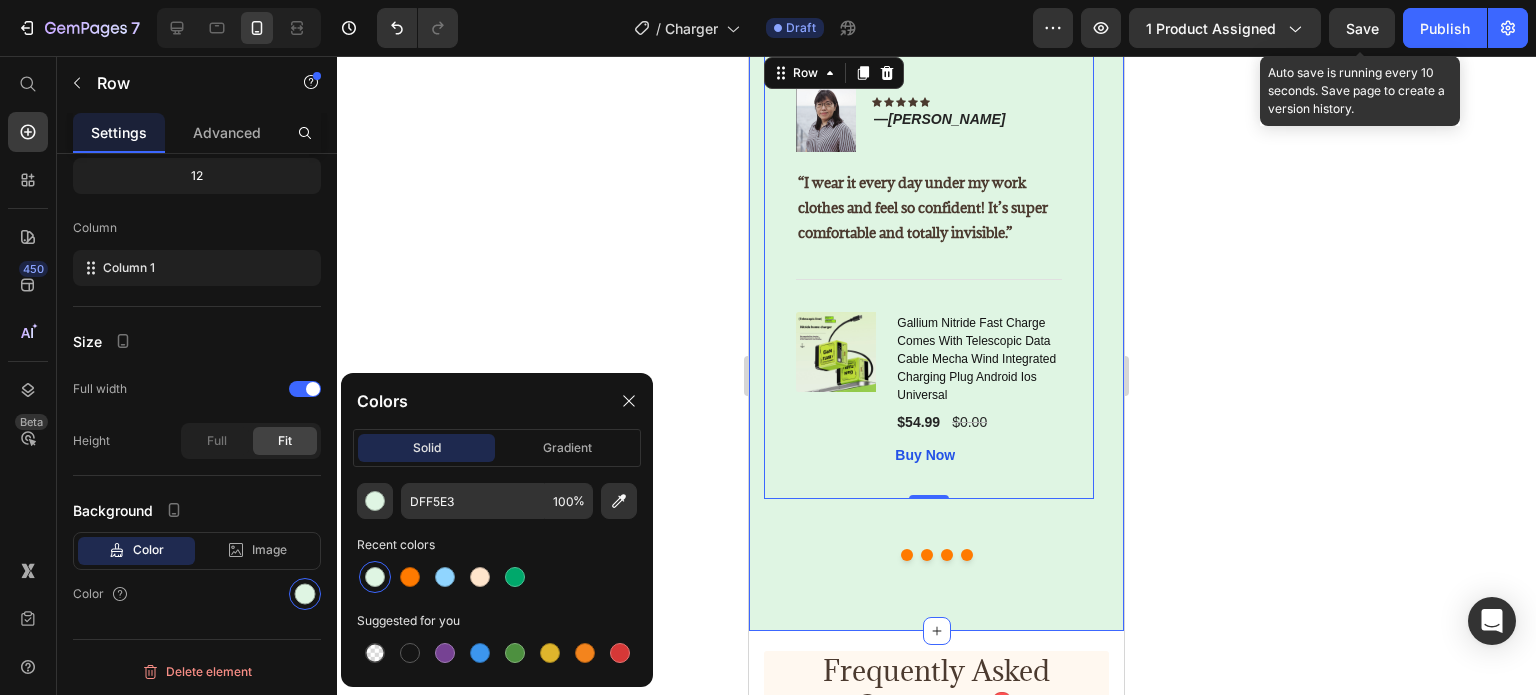 click 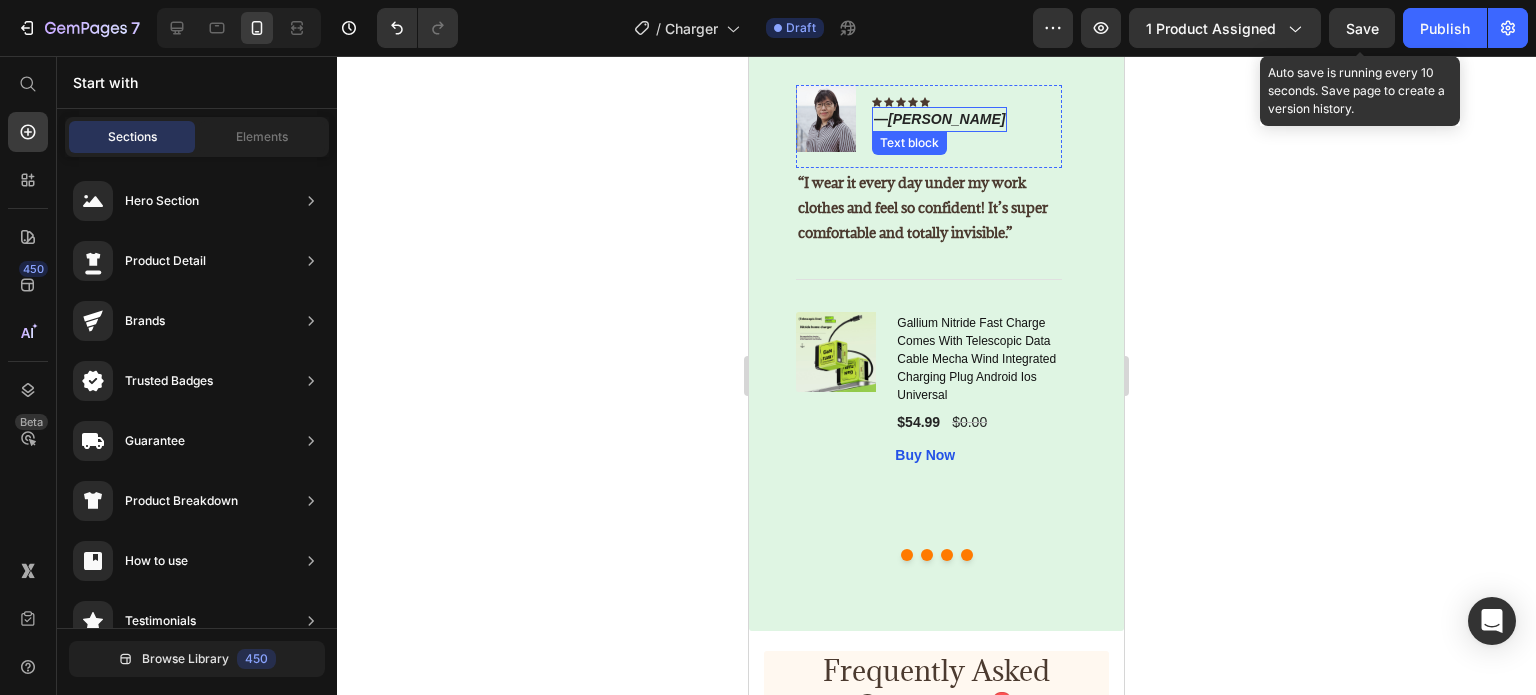 click on "[PERSON_NAME]" at bounding box center [946, 119] 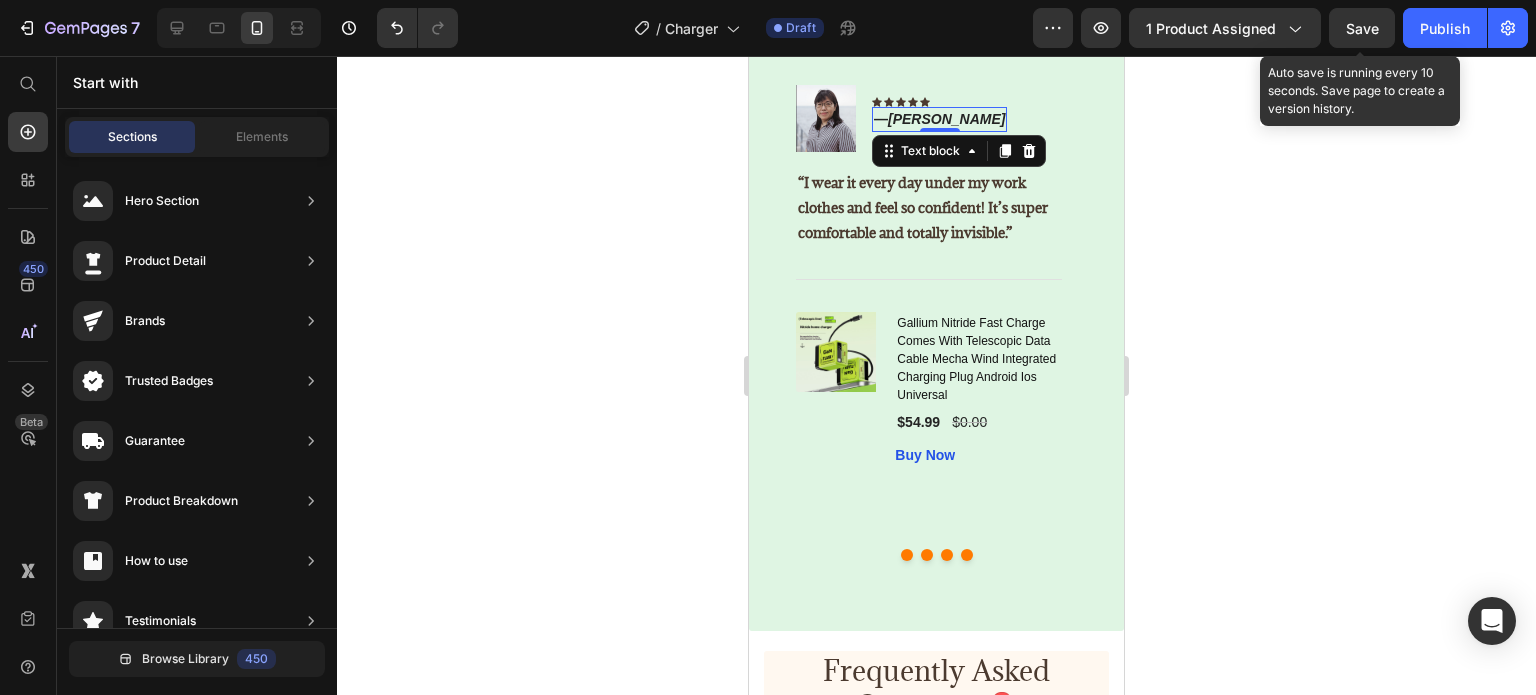 scroll, scrollTop: 0, scrollLeft: 0, axis: both 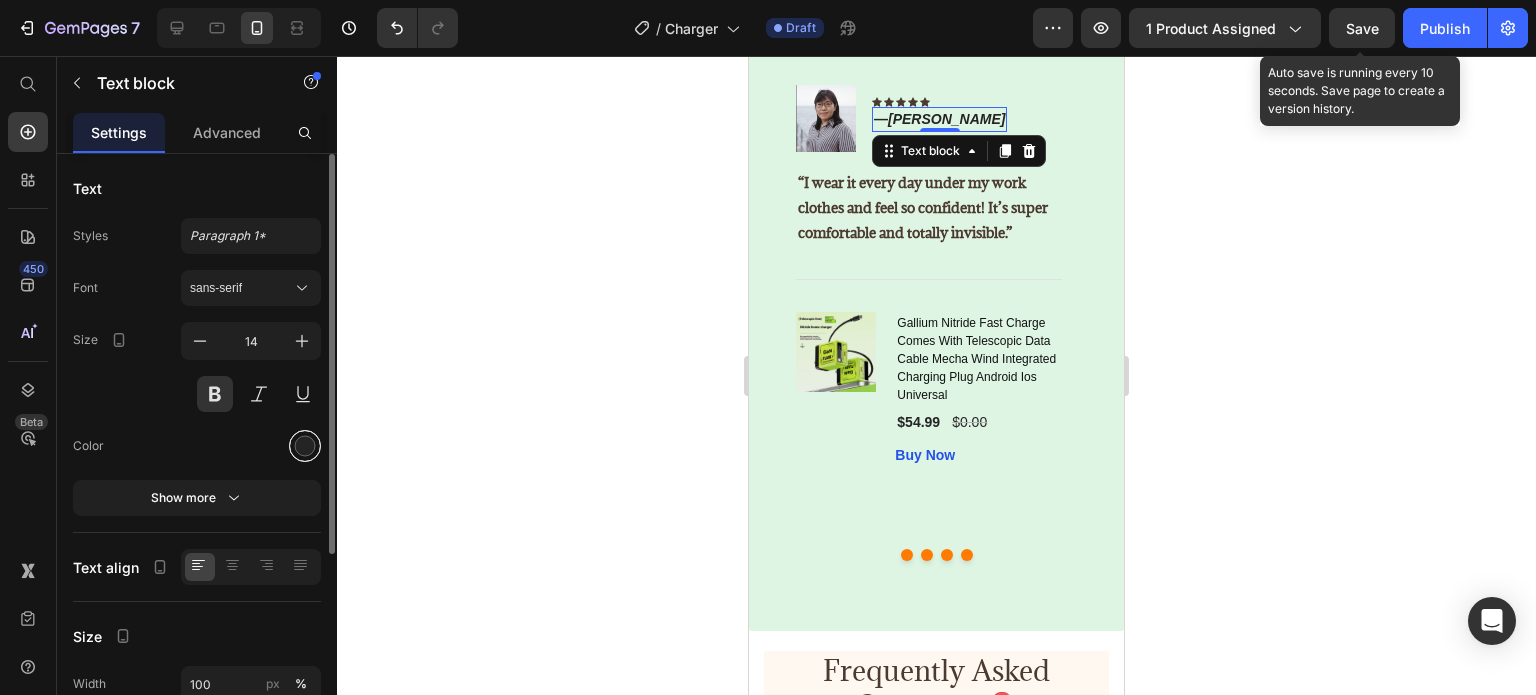 click at bounding box center [305, 446] 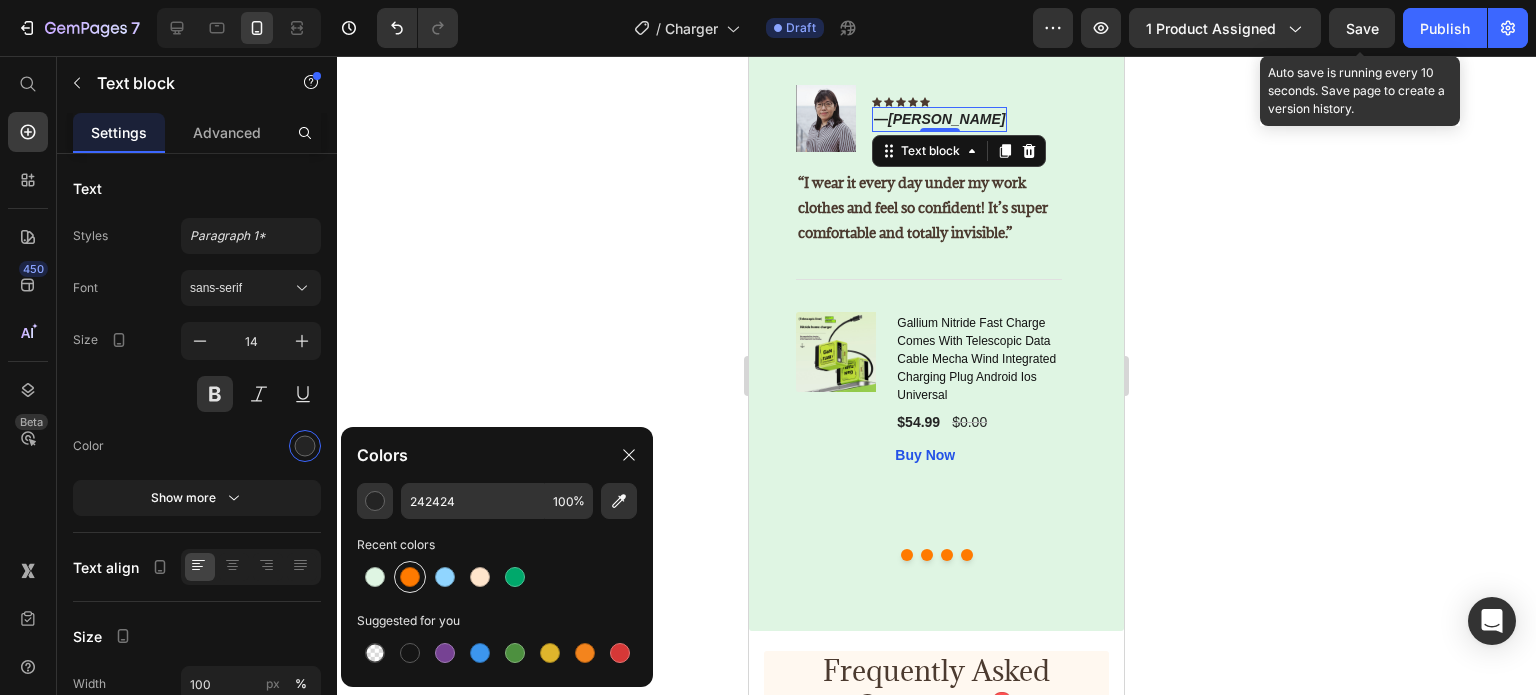 click at bounding box center (410, 577) 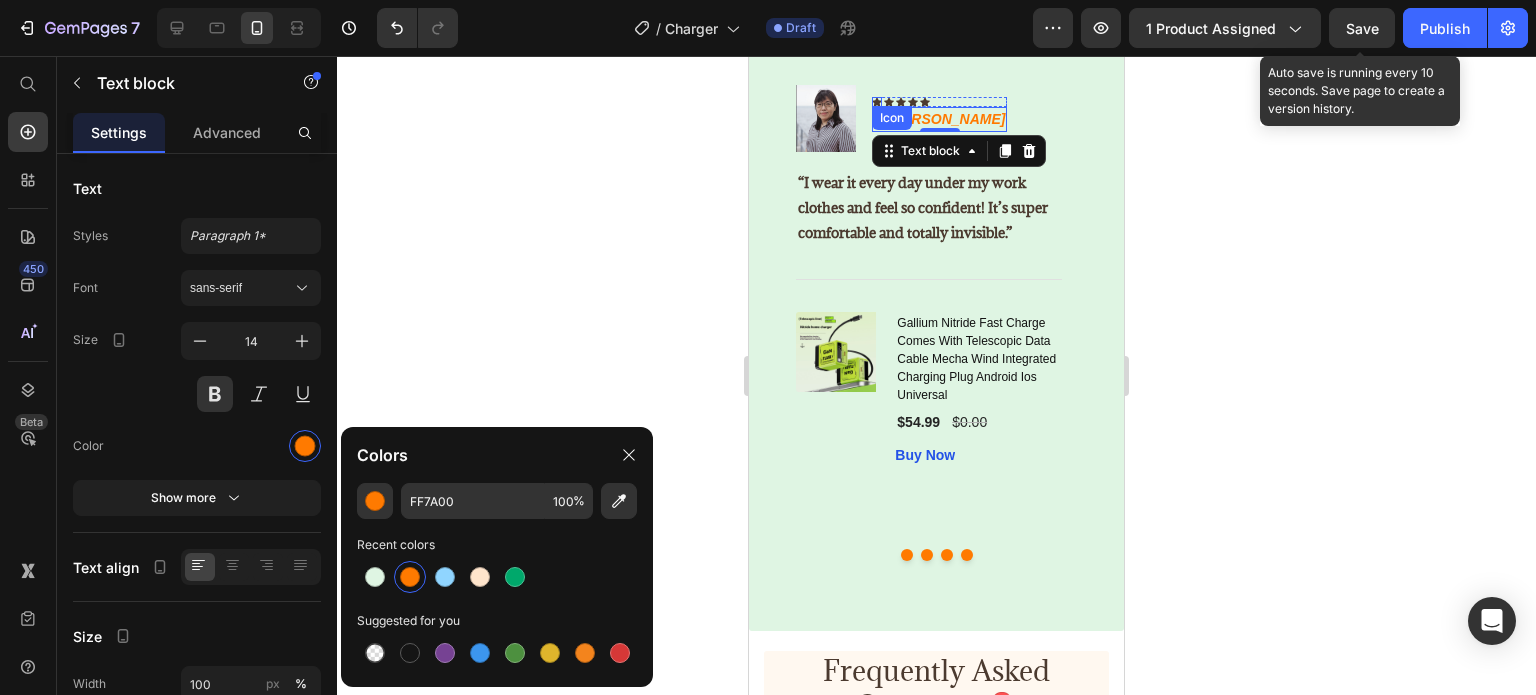 click 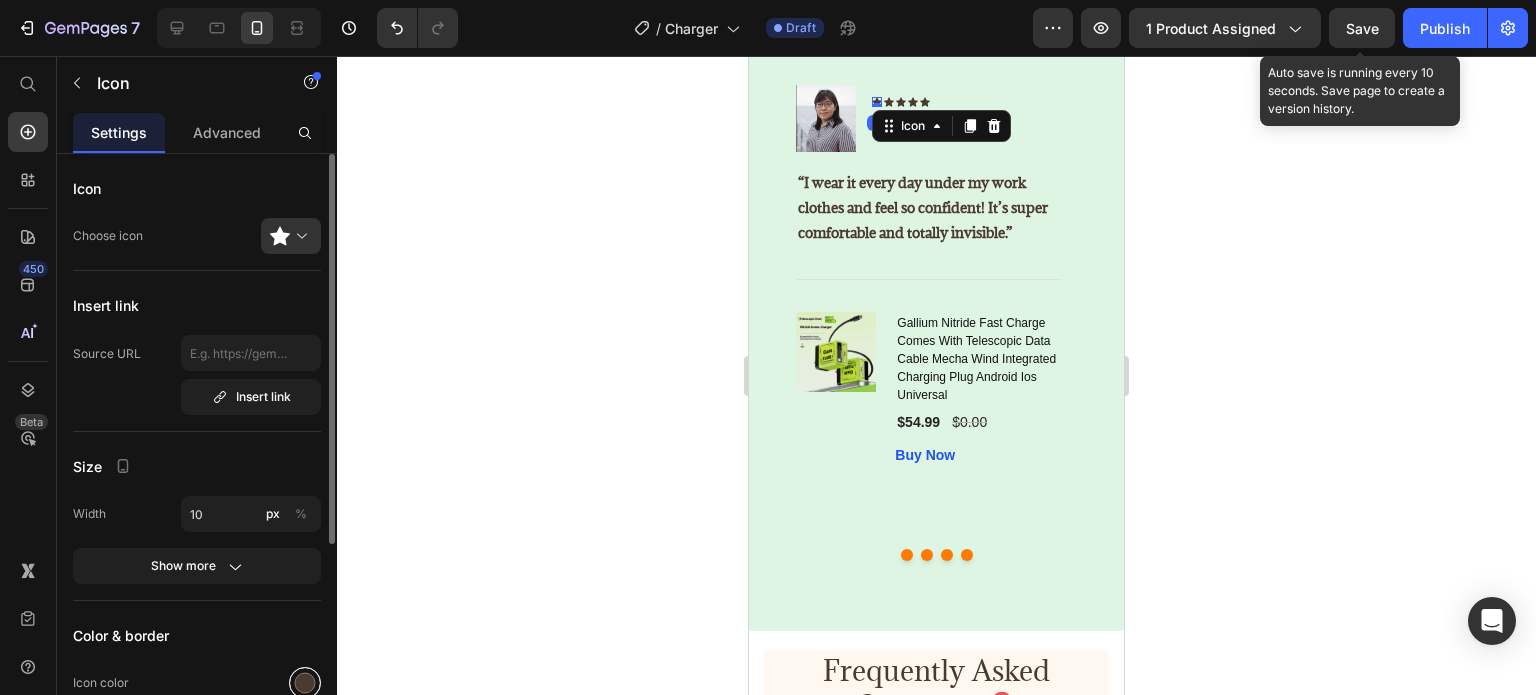 click at bounding box center (305, 683) 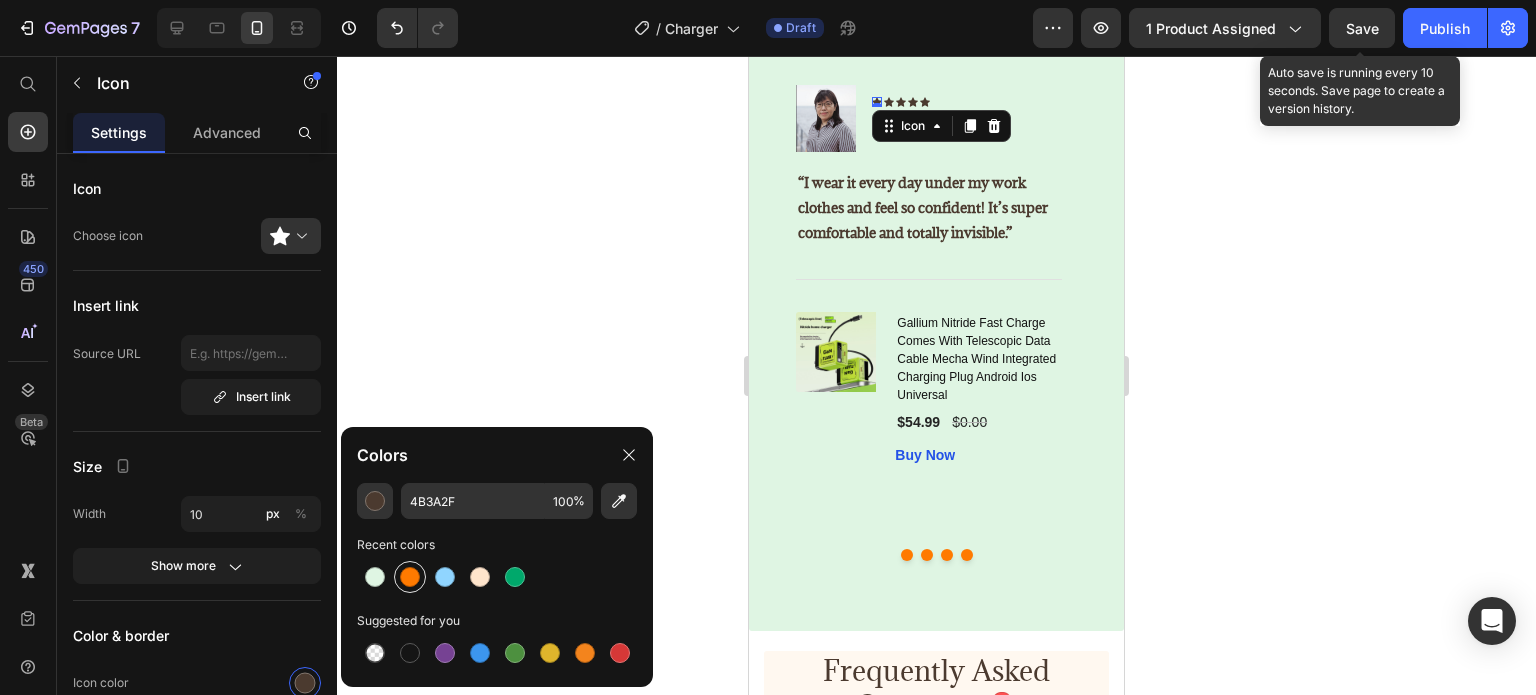 click at bounding box center [410, 577] 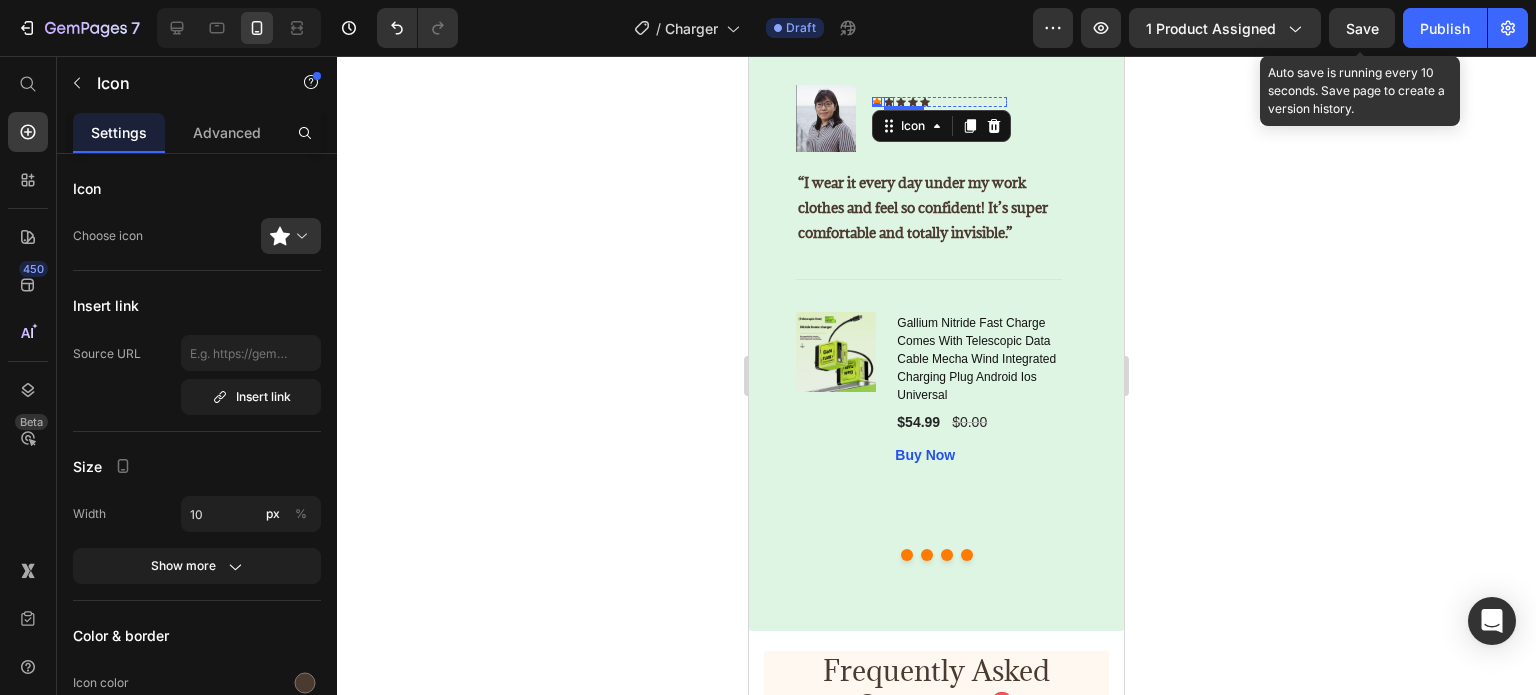 click 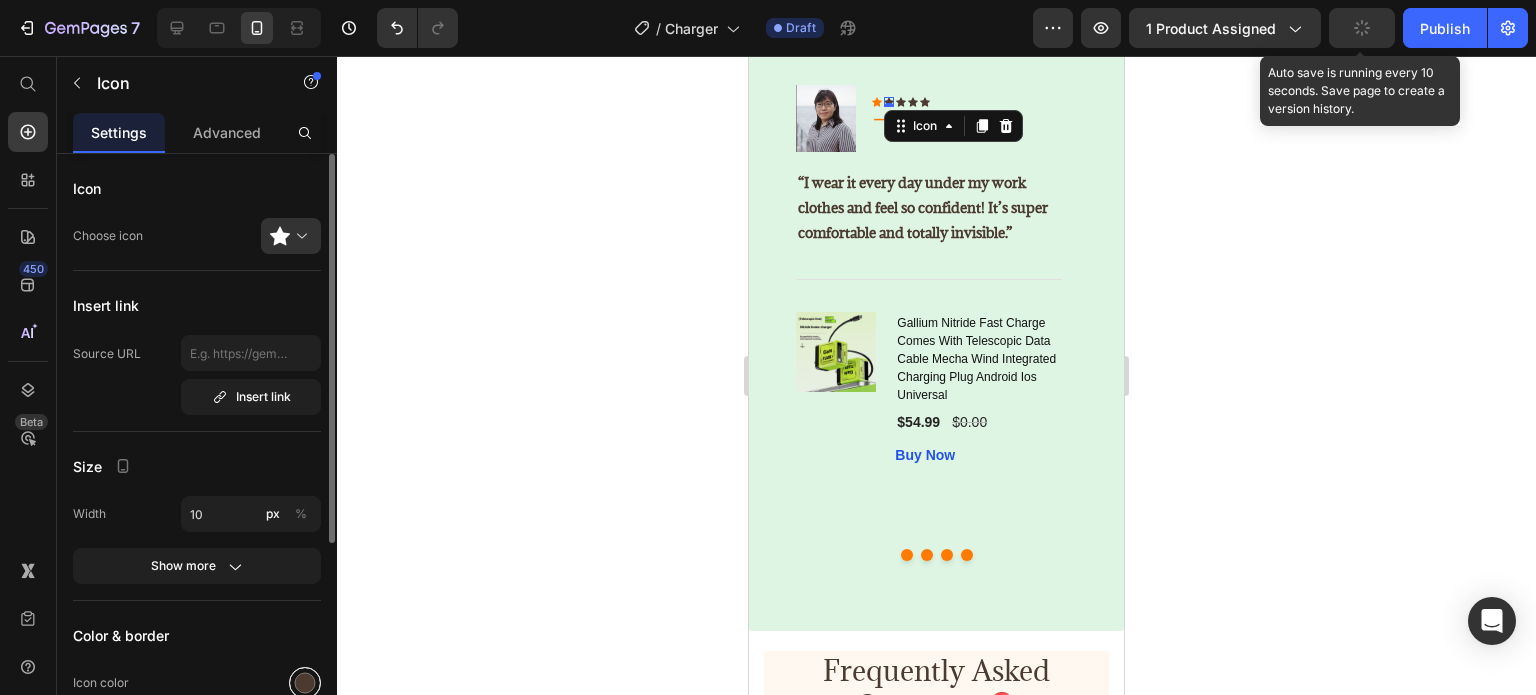 click at bounding box center [305, 683] 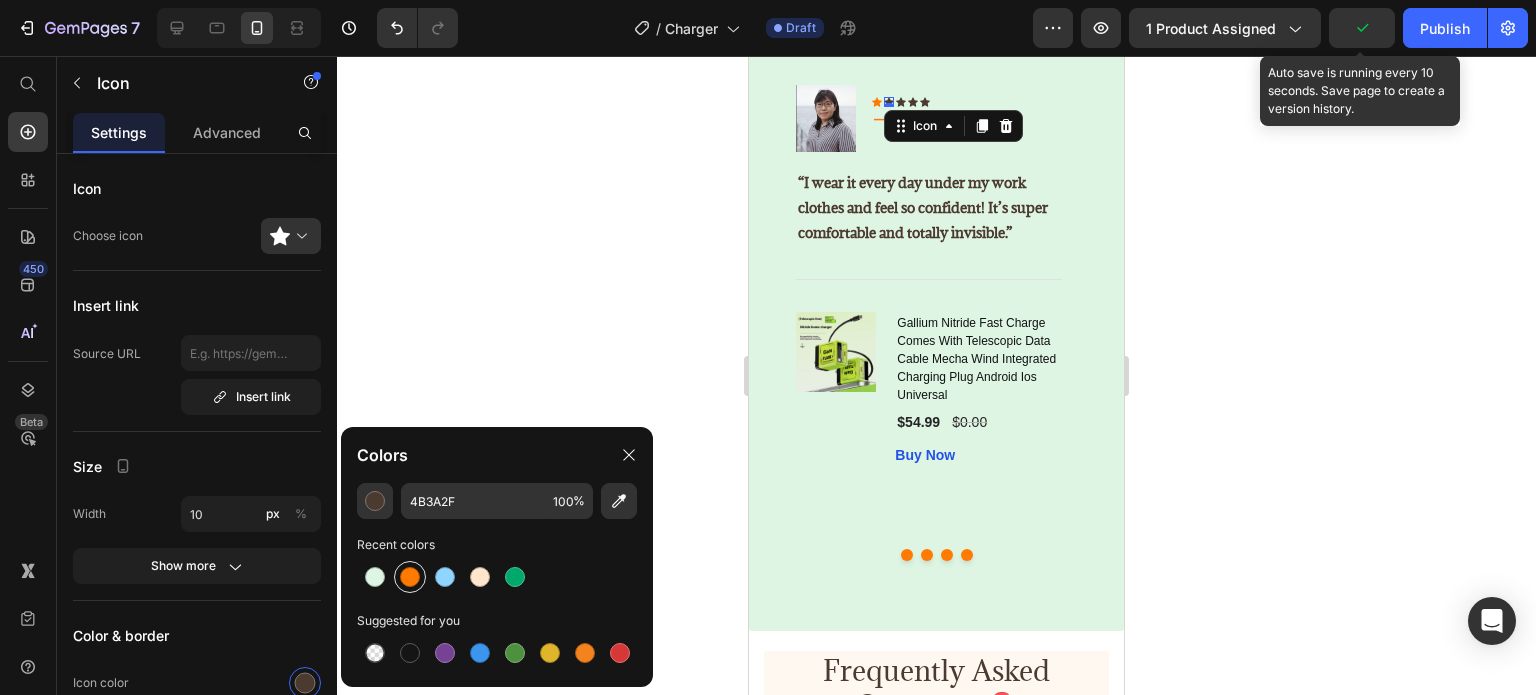 click at bounding box center [410, 577] 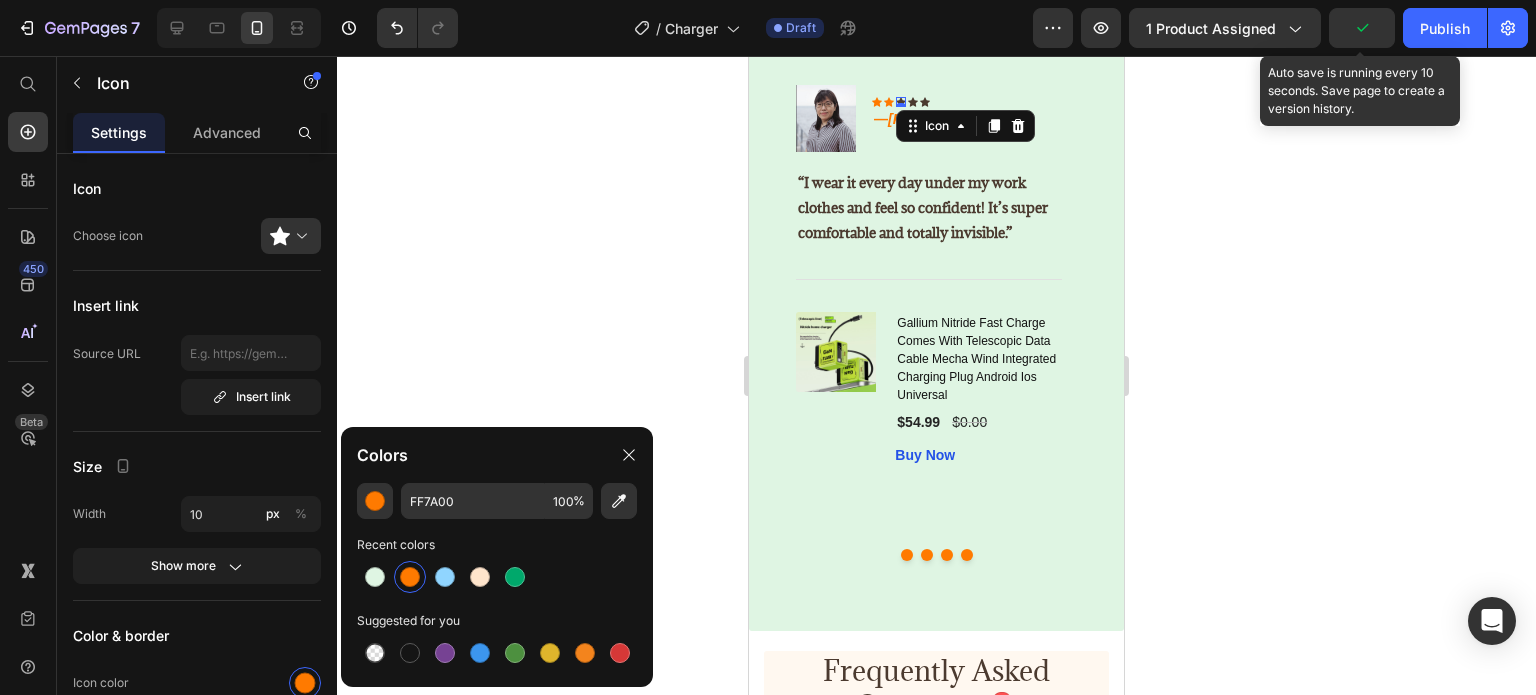 click 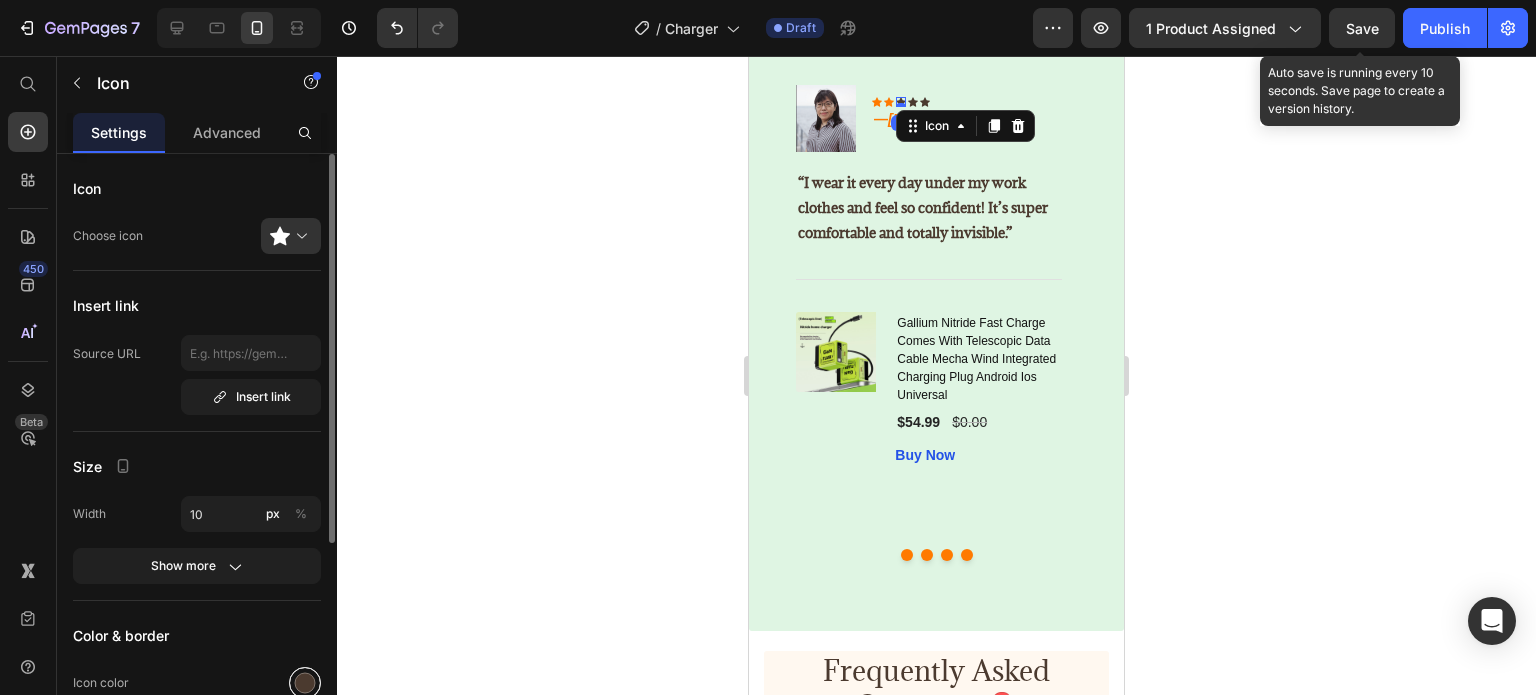 click at bounding box center [305, 683] 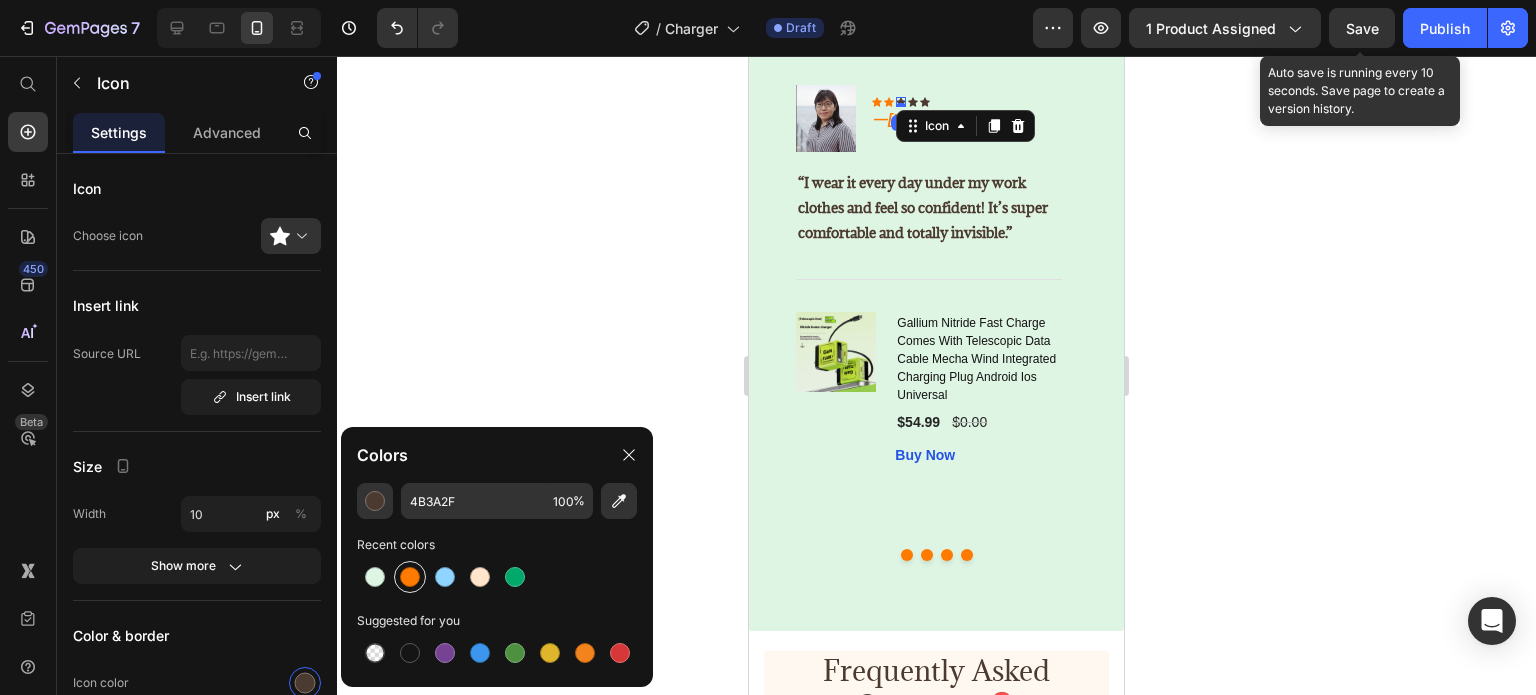 click at bounding box center [410, 577] 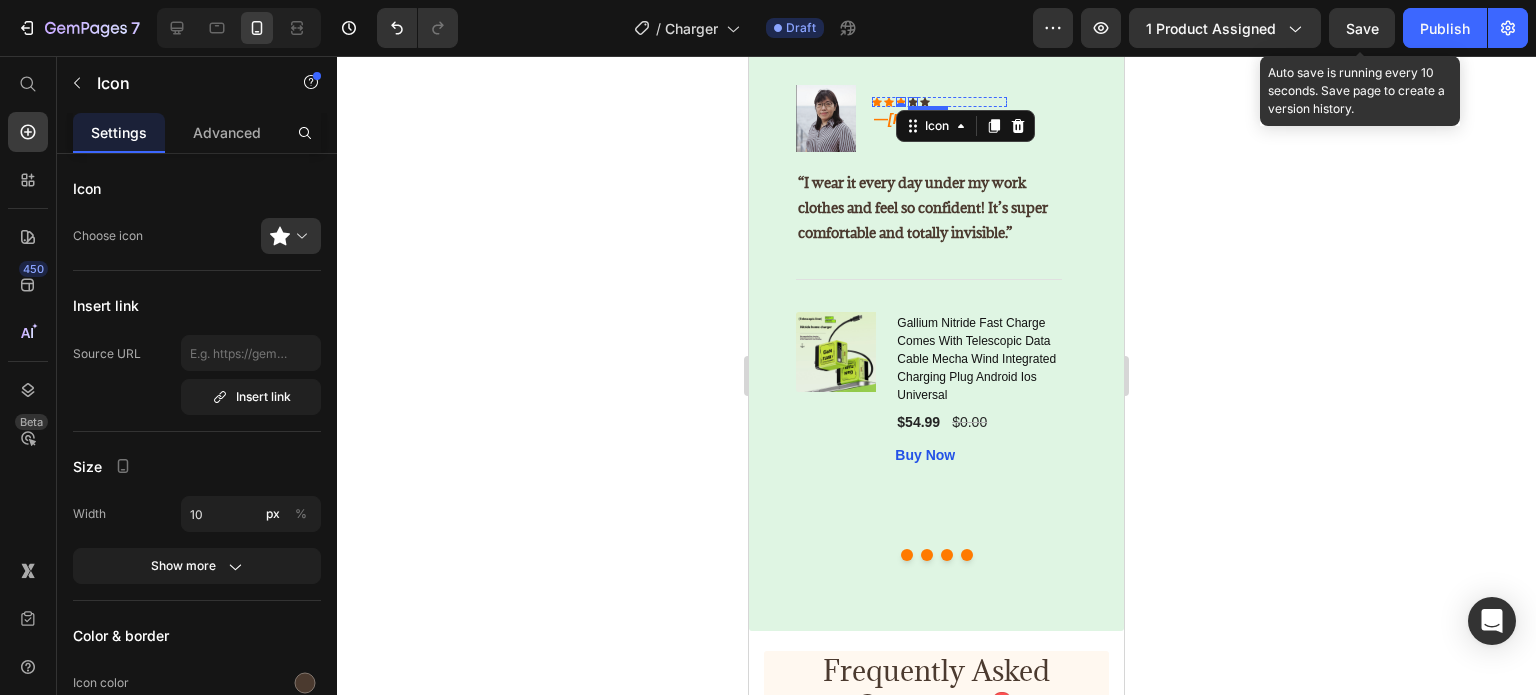 click on "Icon" at bounding box center (913, 102) 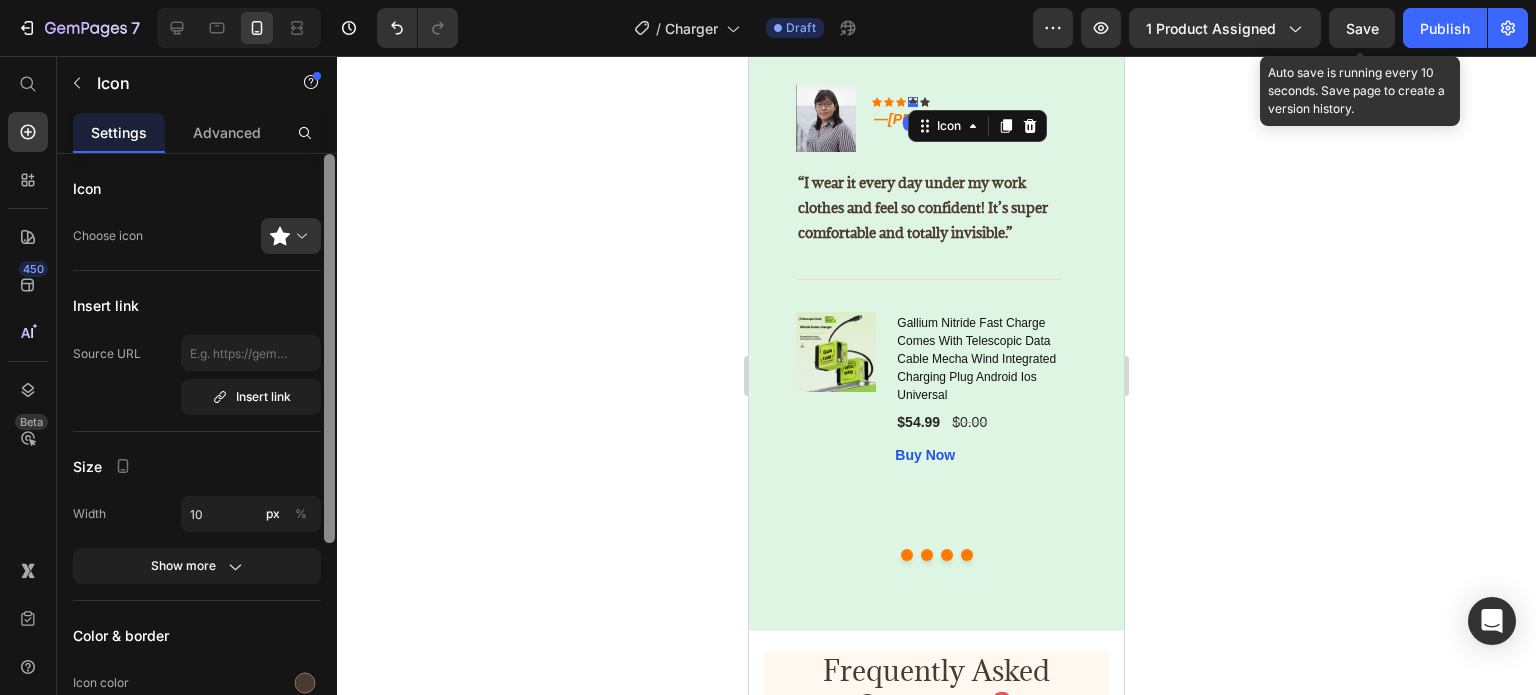 scroll, scrollTop: 320, scrollLeft: 0, axis: vertical 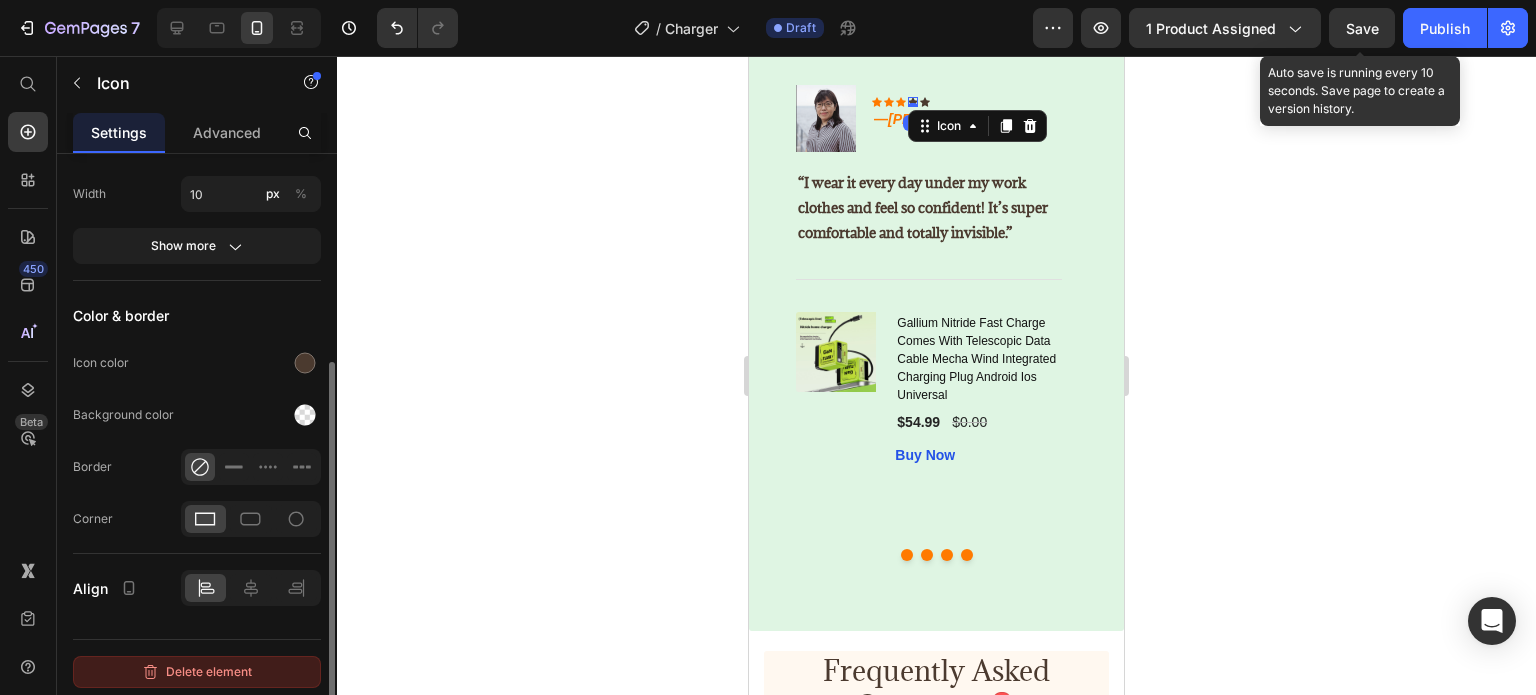 drag, startPoint x: 336, startPoint y: 668, endPoint x: 302, endPoint y: 681, distance: 36.40055 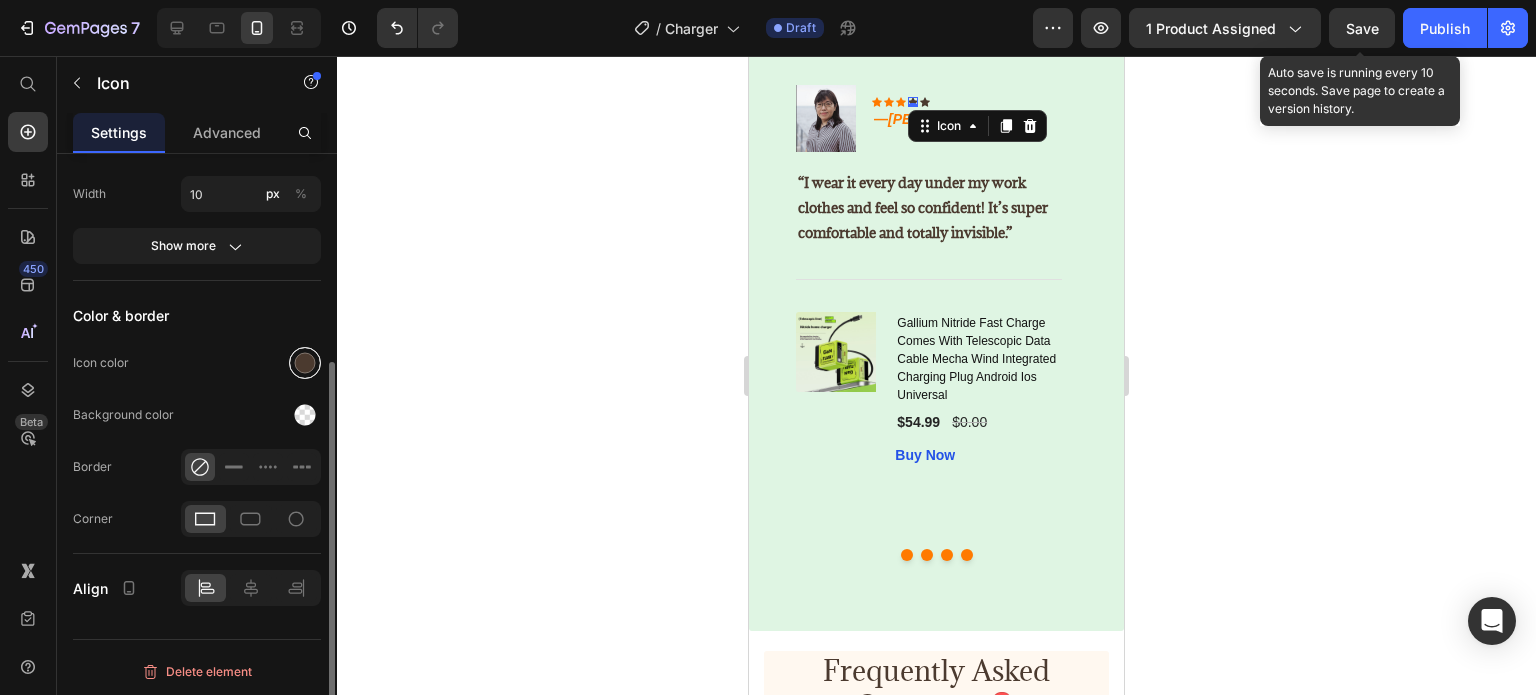 click at bounding box center (305, 363) 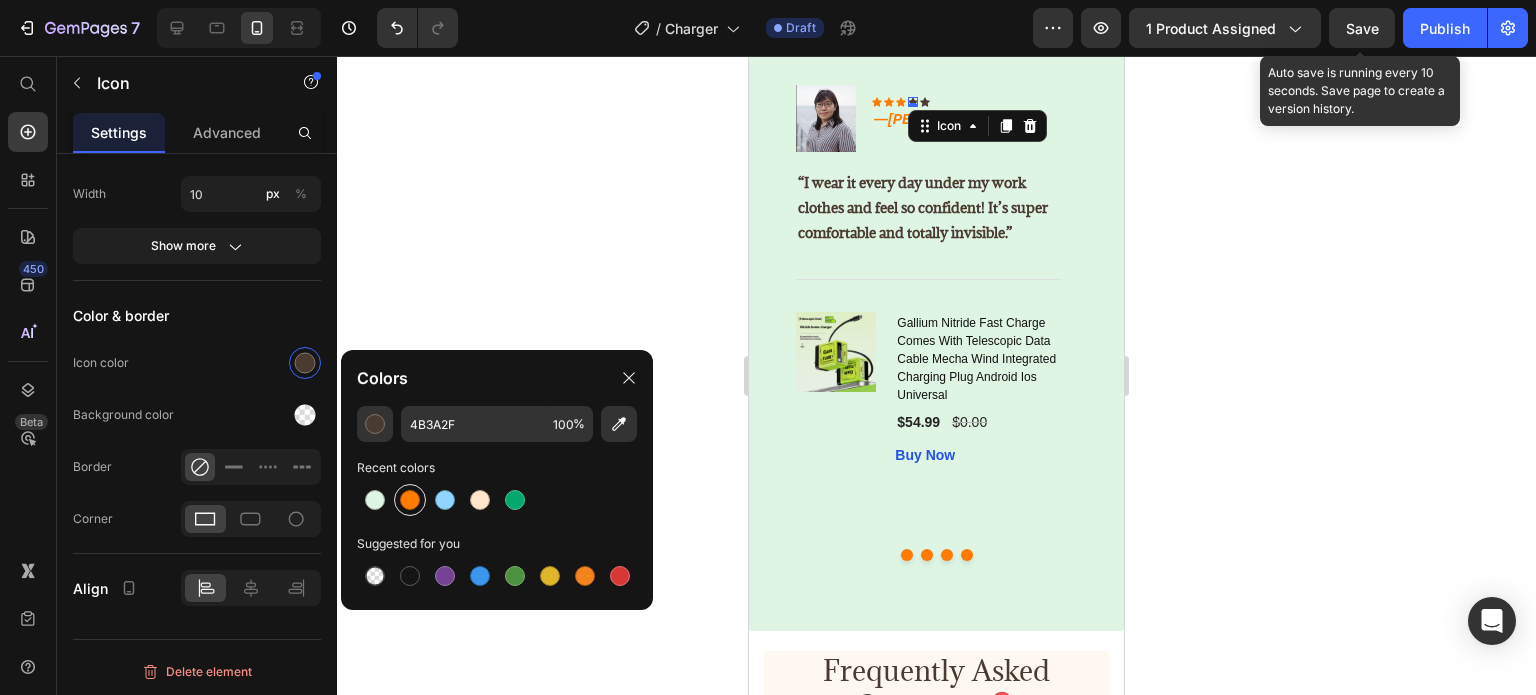 click at bounding box center [410, 500] 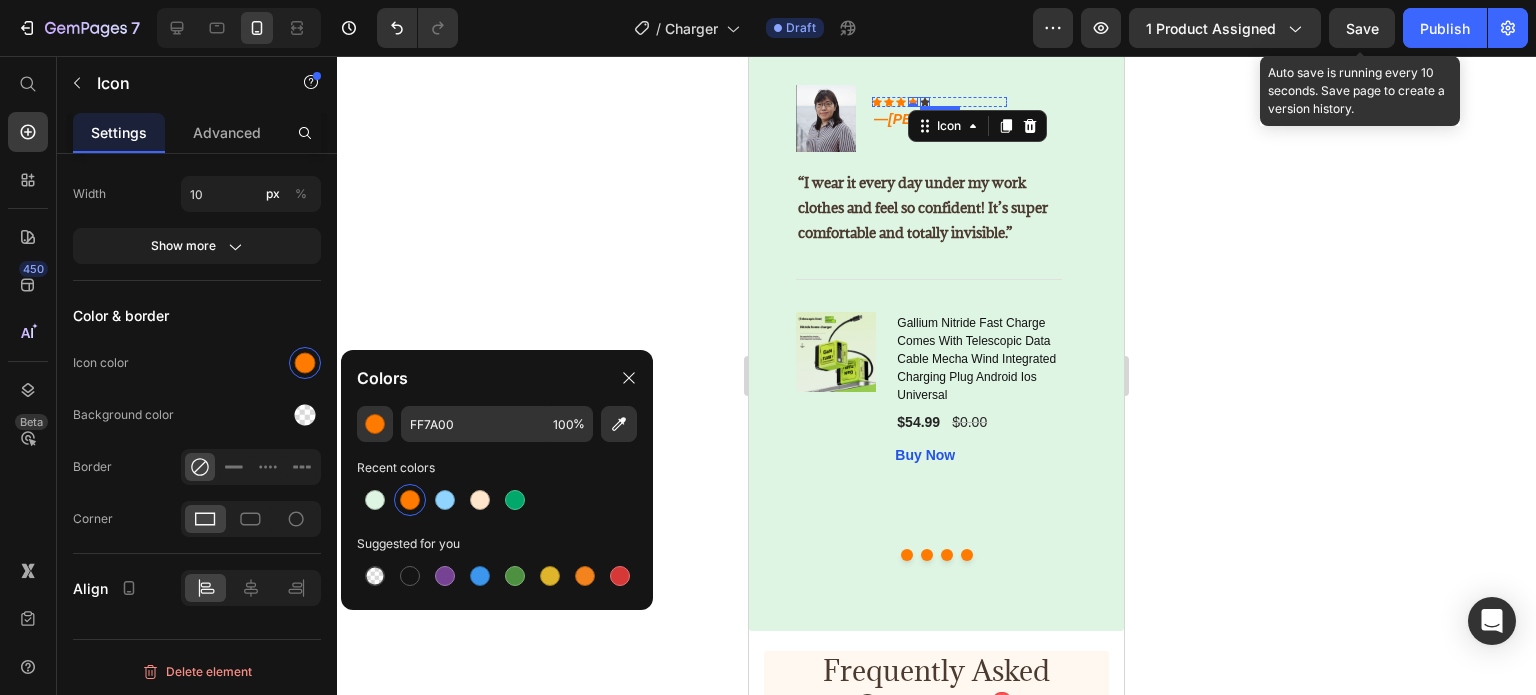 click on "Icon" at bounding box center [925, 102] 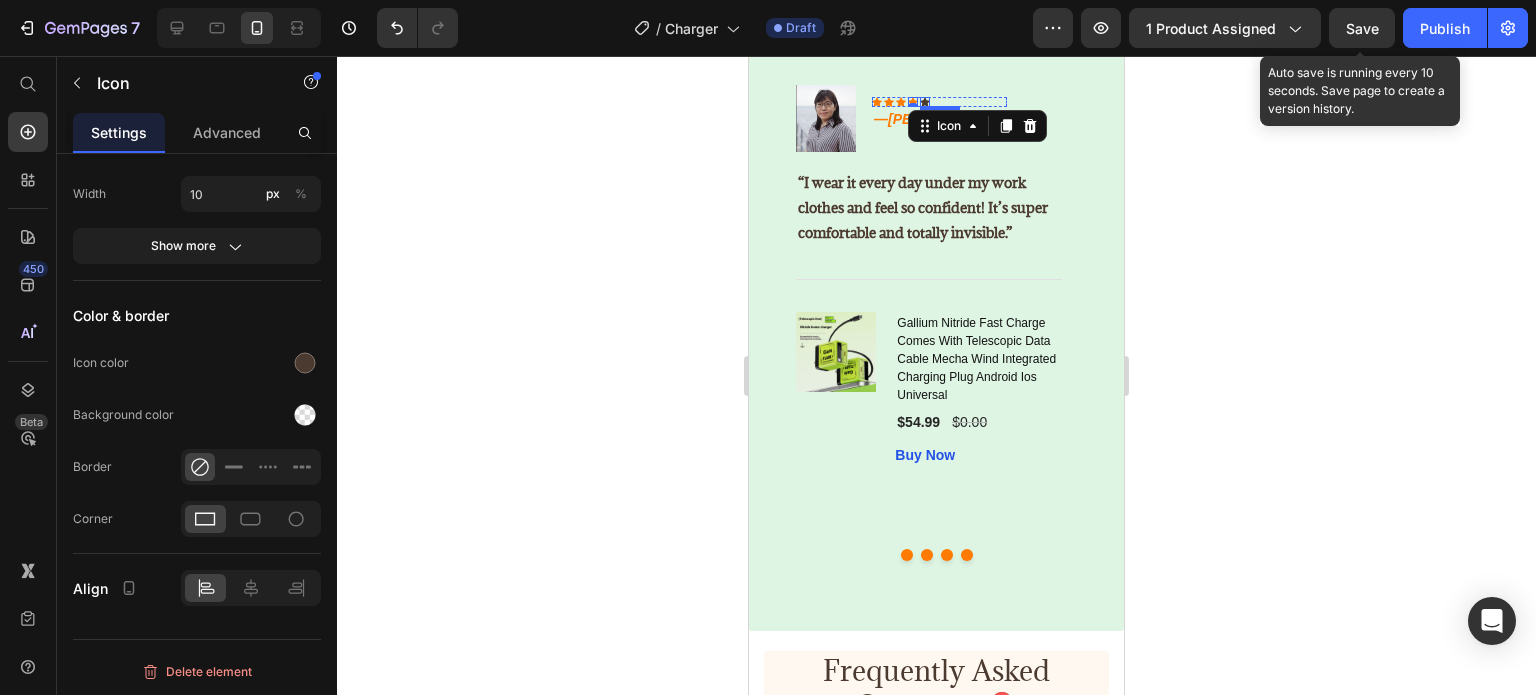 scroll, scrollTop: 320, scrollLeft: 0, axis: vertical 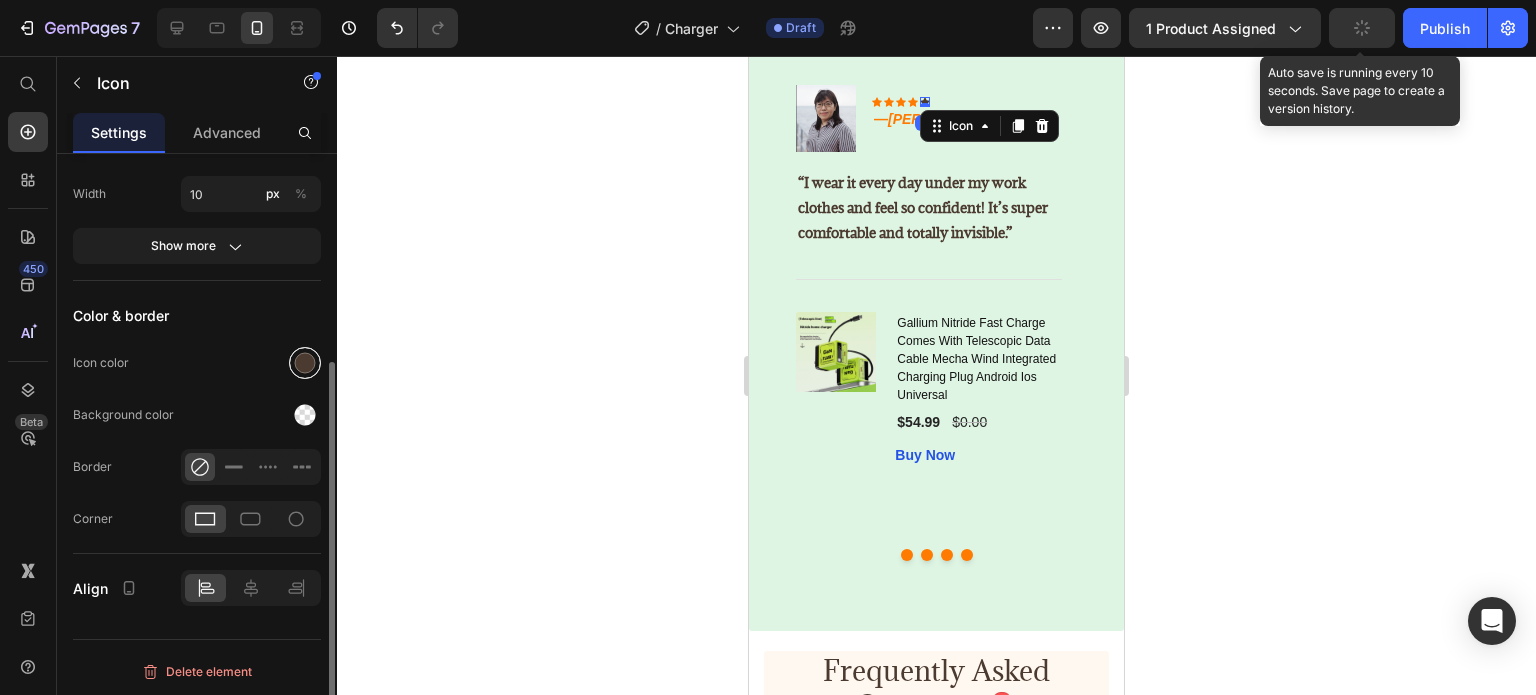 click at bounding box center [305, 363] 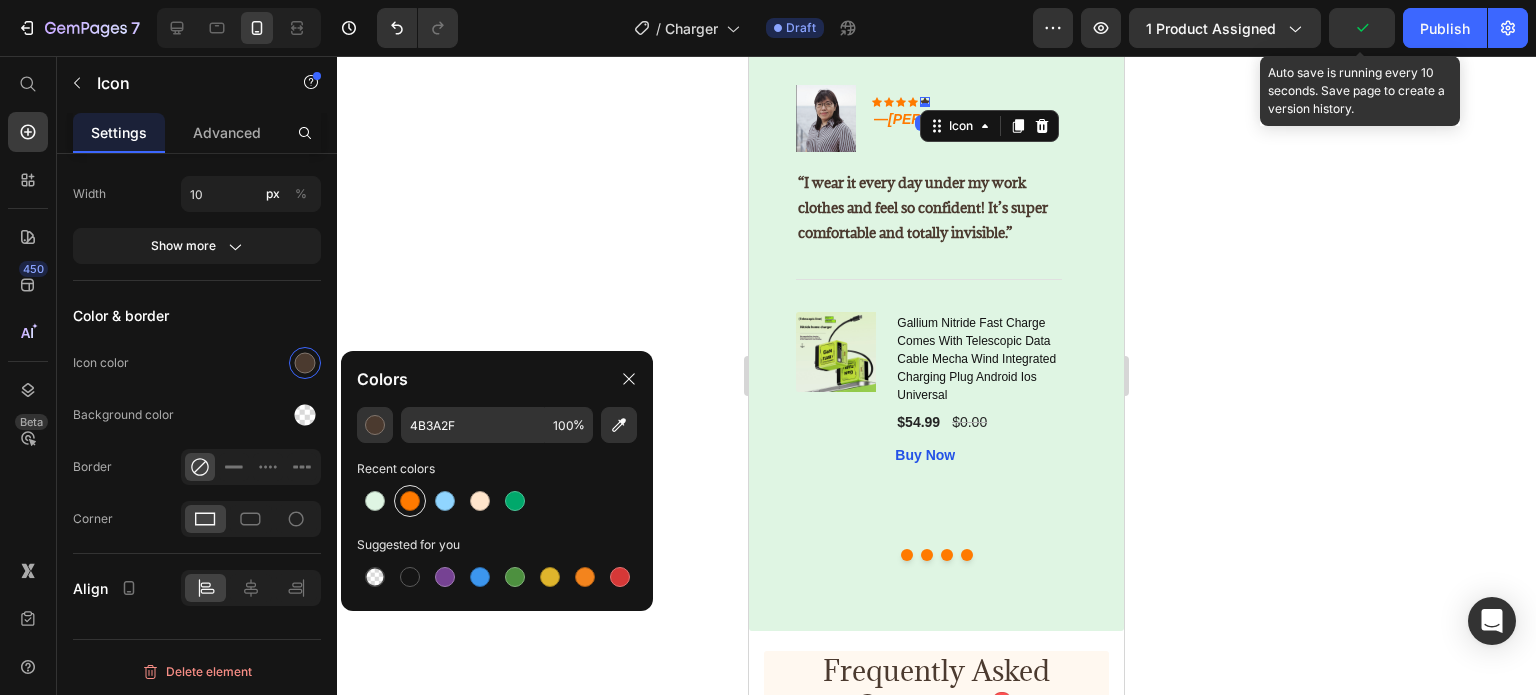 click at bounding box center (410, 501) 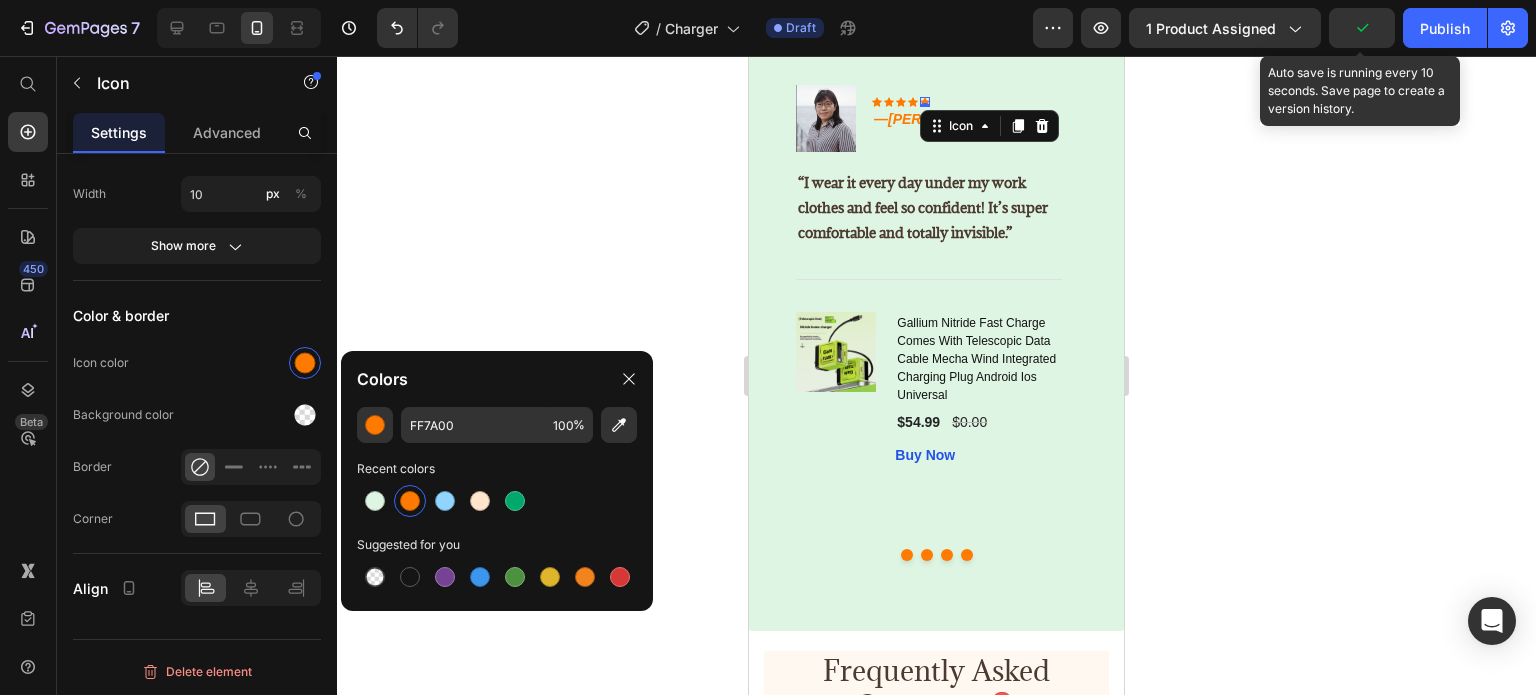 click 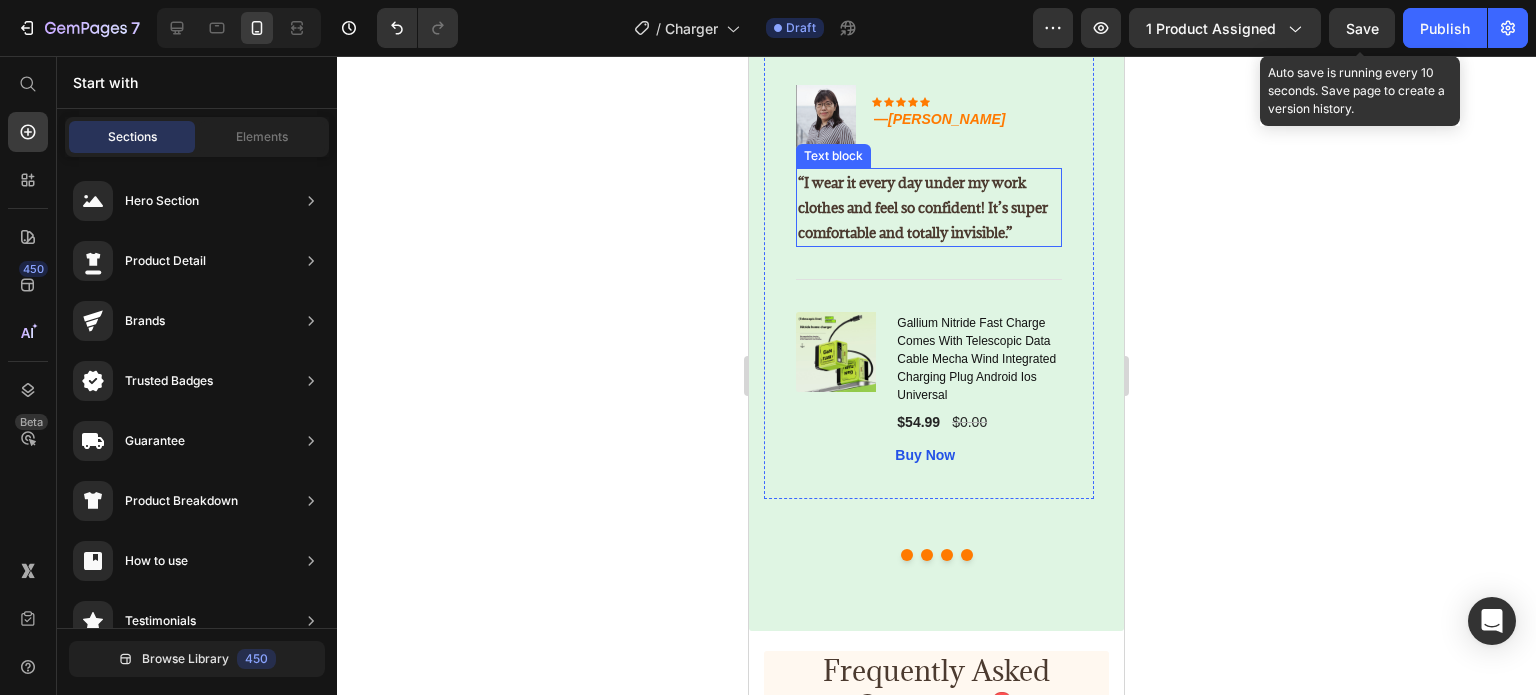 click on "“I wear it every day under my work clothes and feel so confident! It’s super comfortable and totally invisible.”" at bounding box center [929, 208] 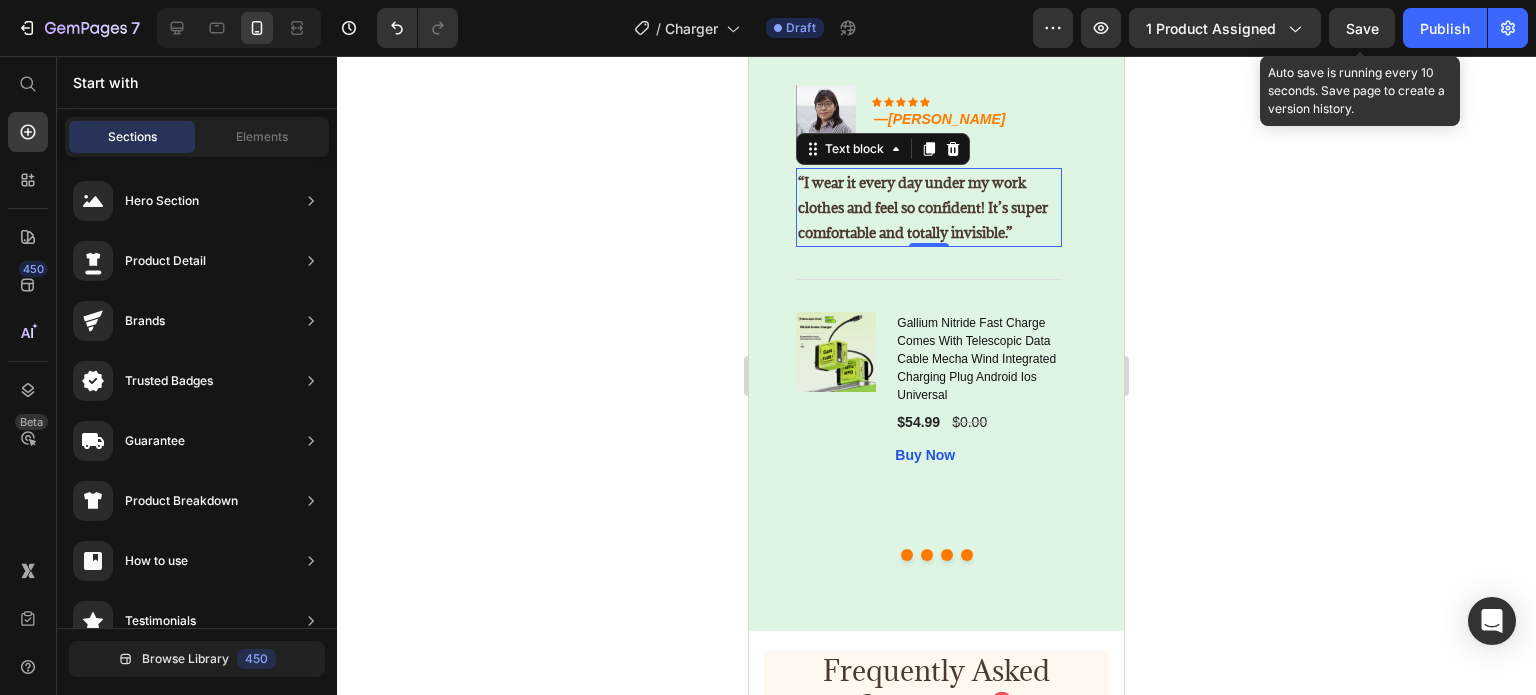 scroll, scrollTop: 0, scrollLeft: 0, axis: both 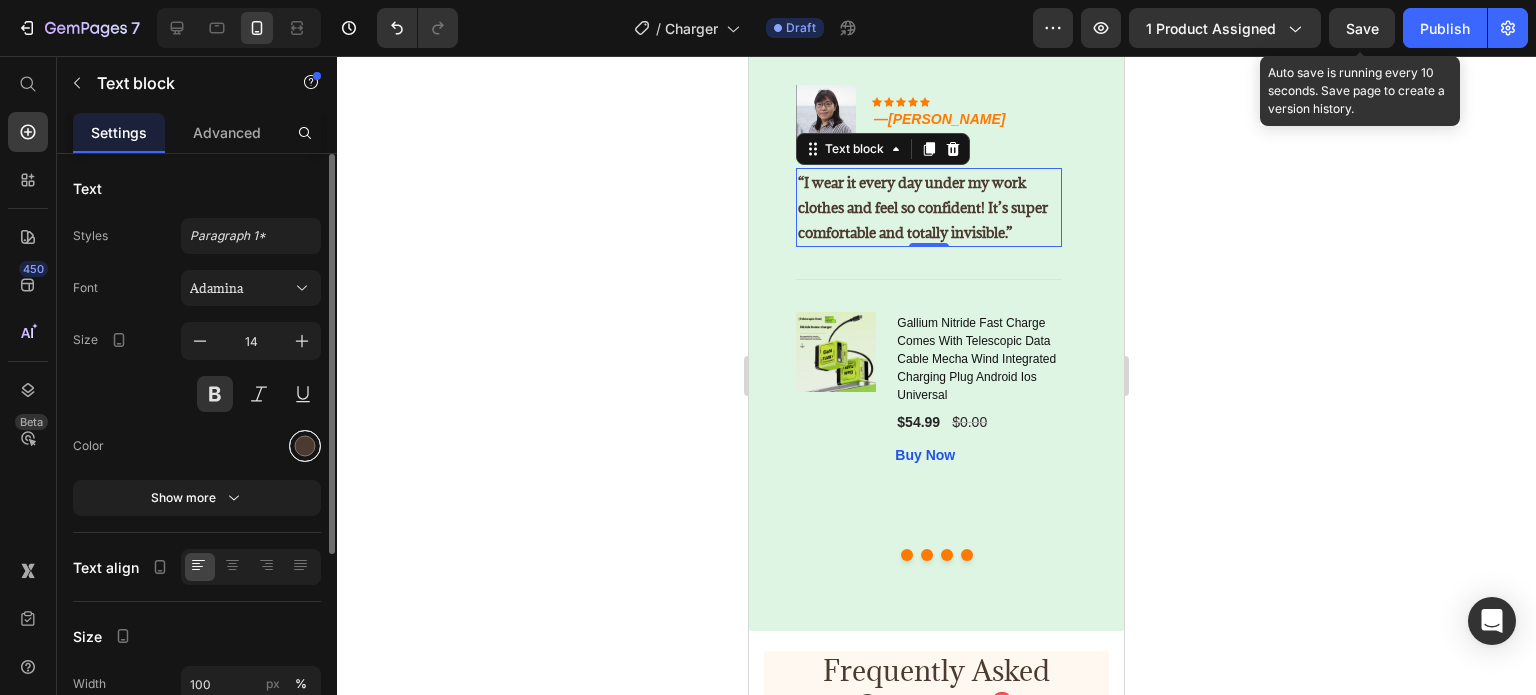 click at bounding box center [305, 446] 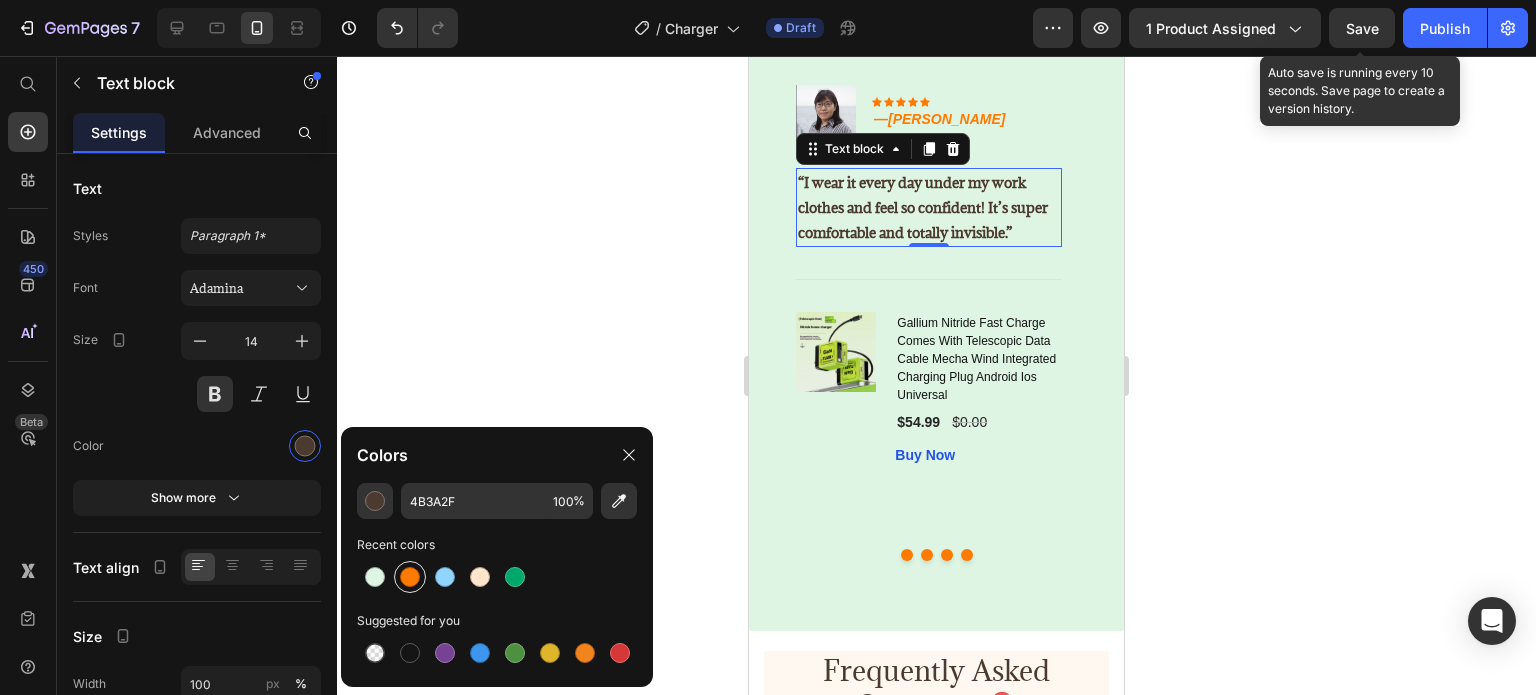 click at bounding box center [410, 577] 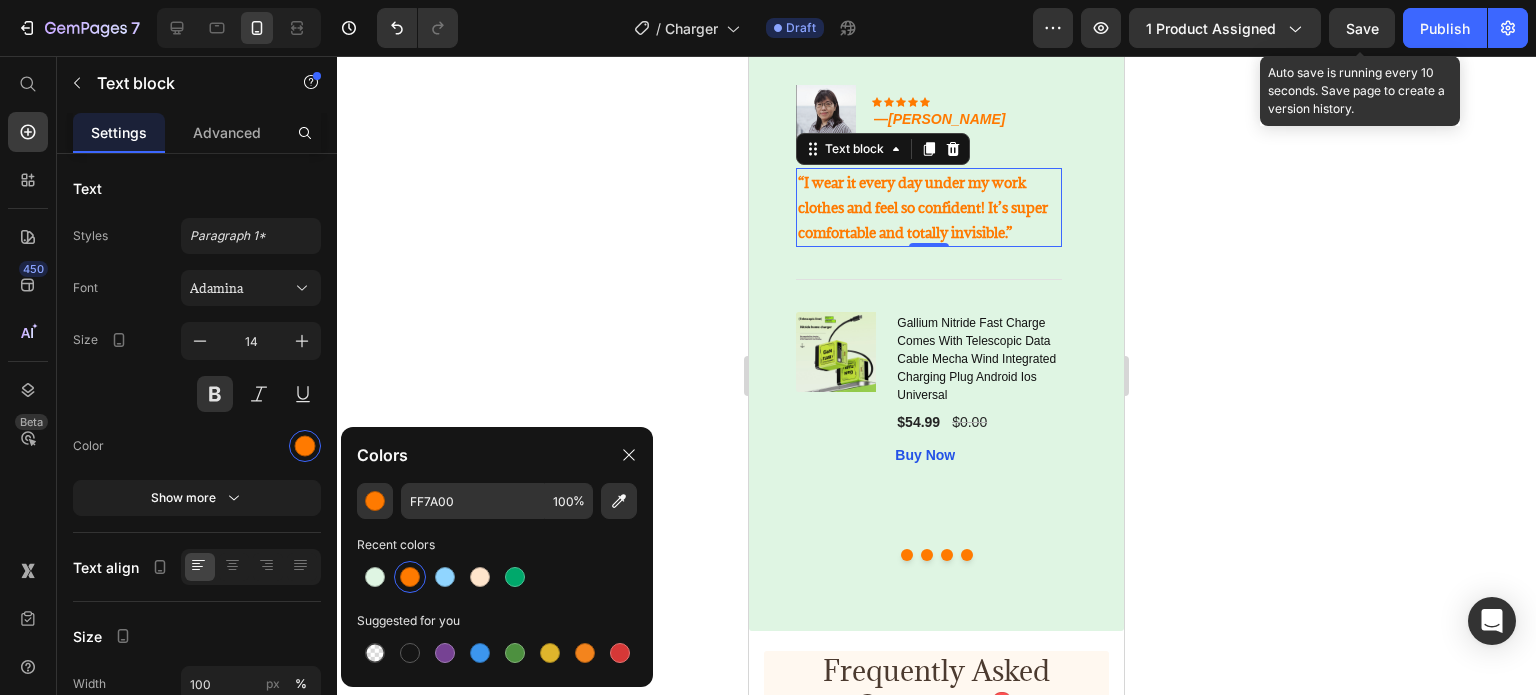 click 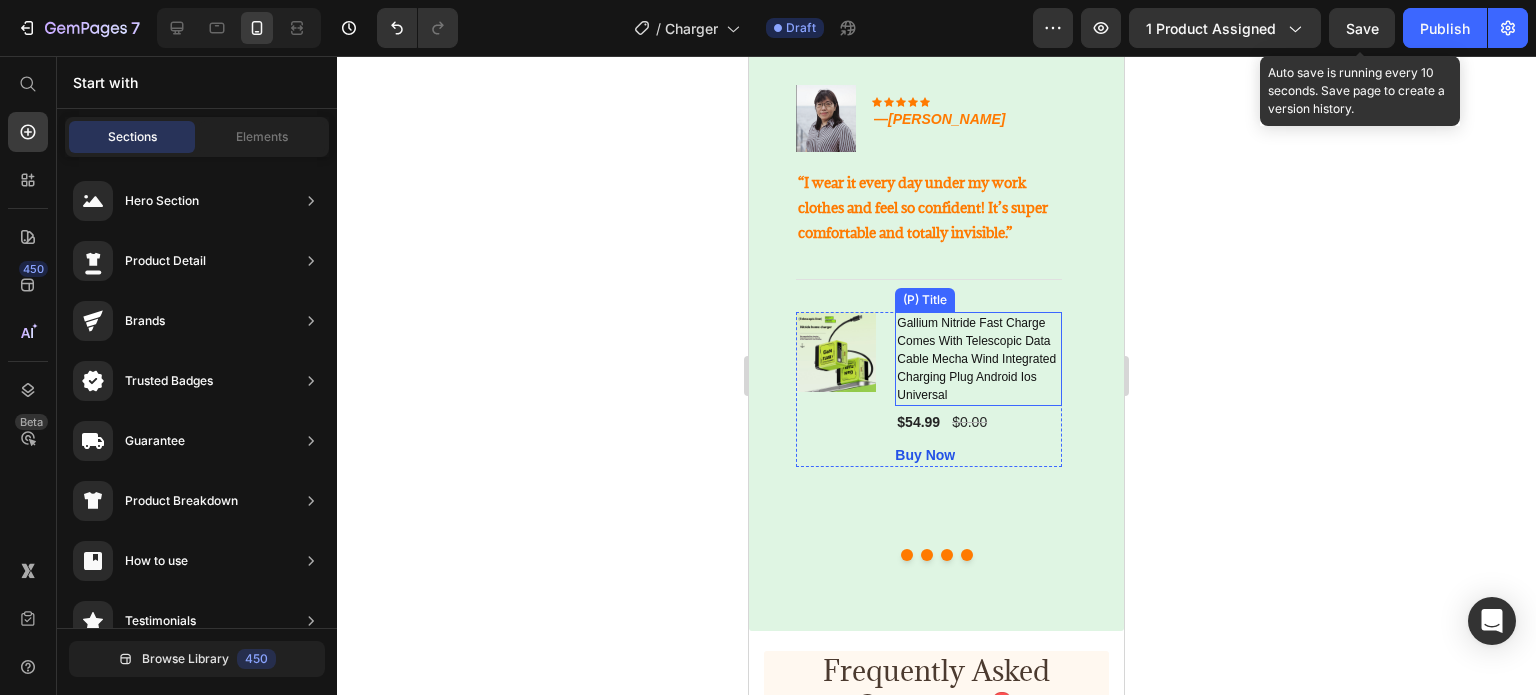 click on "Gallium Nitride Fast Charge Comes With Telescopic Data Cable Mecha Wind Integrated Charging Plug Android Ios Universal" at bounding box center (978, 359) 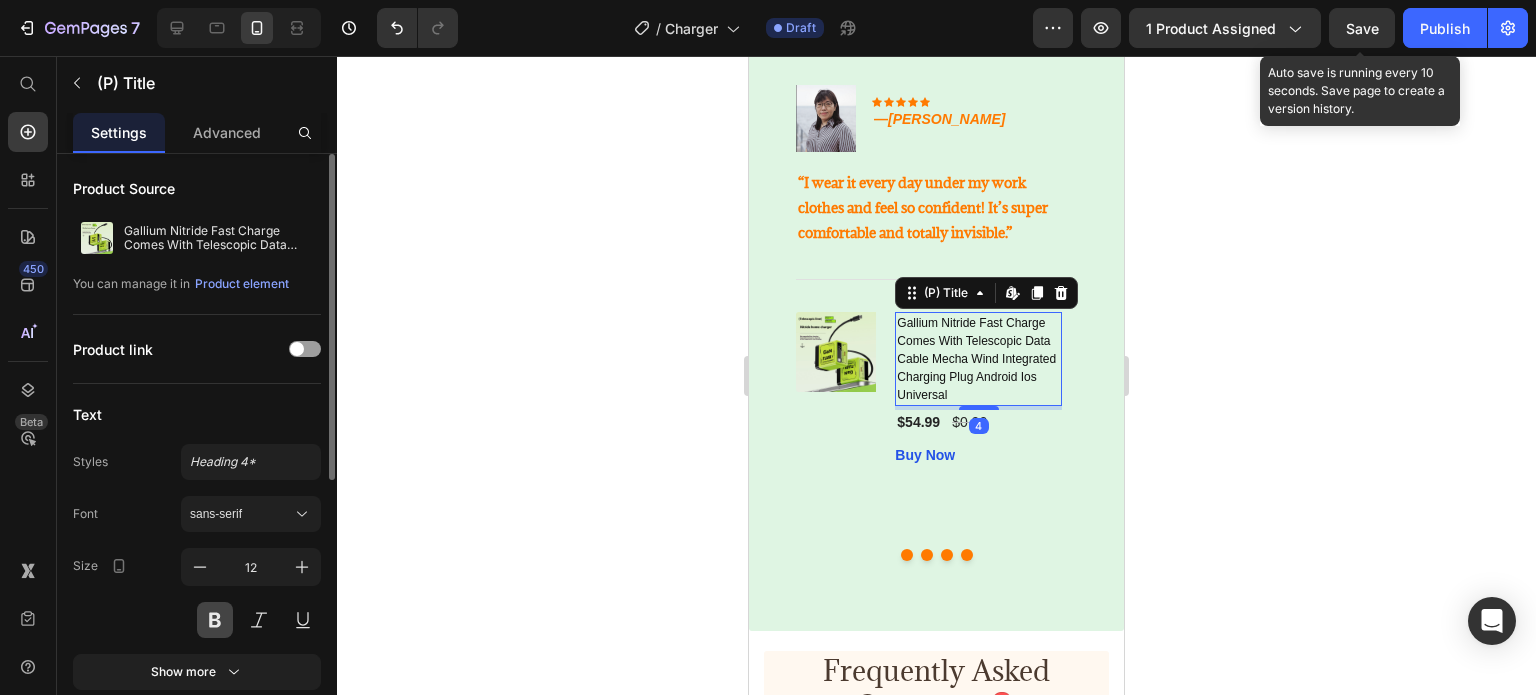 click at bounding box center [215, 620] 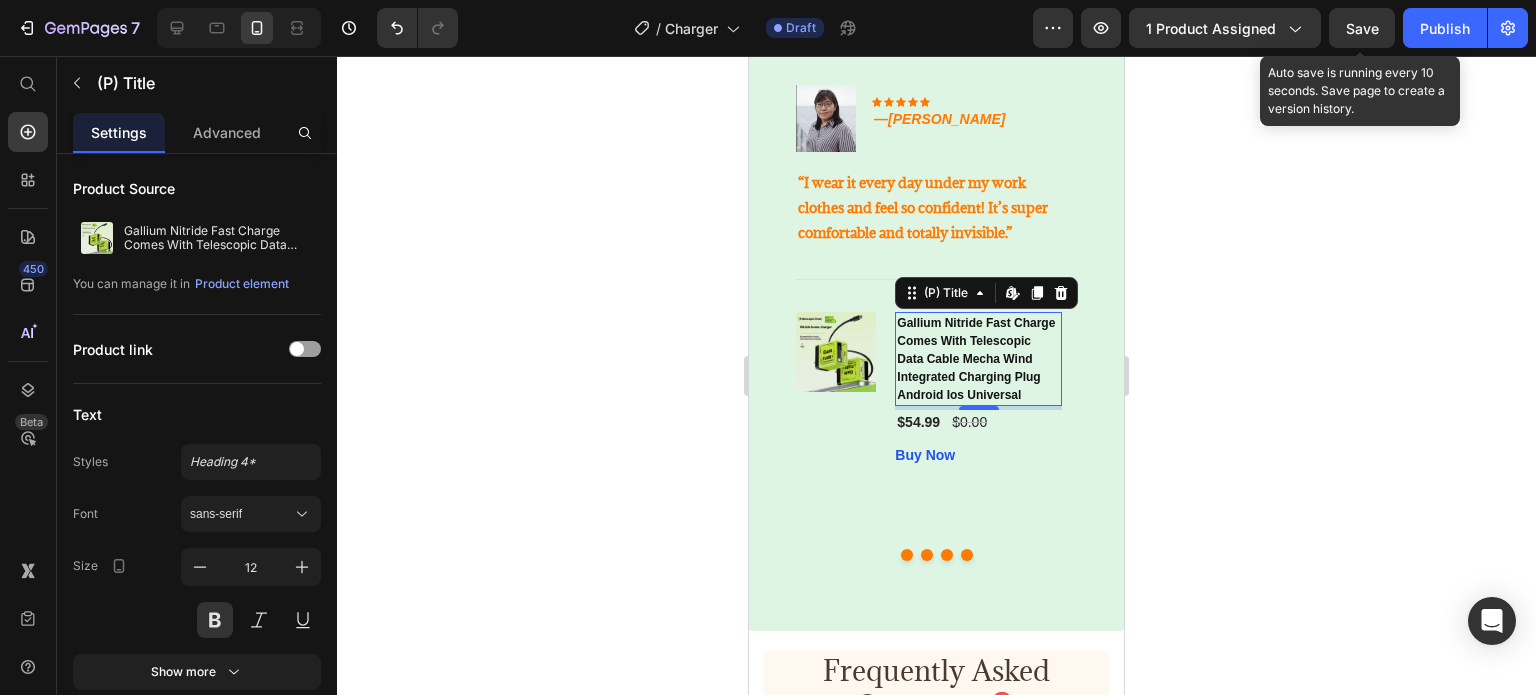 scroll, scrollTop: 497, scrollLeft: 0, axis: vertical 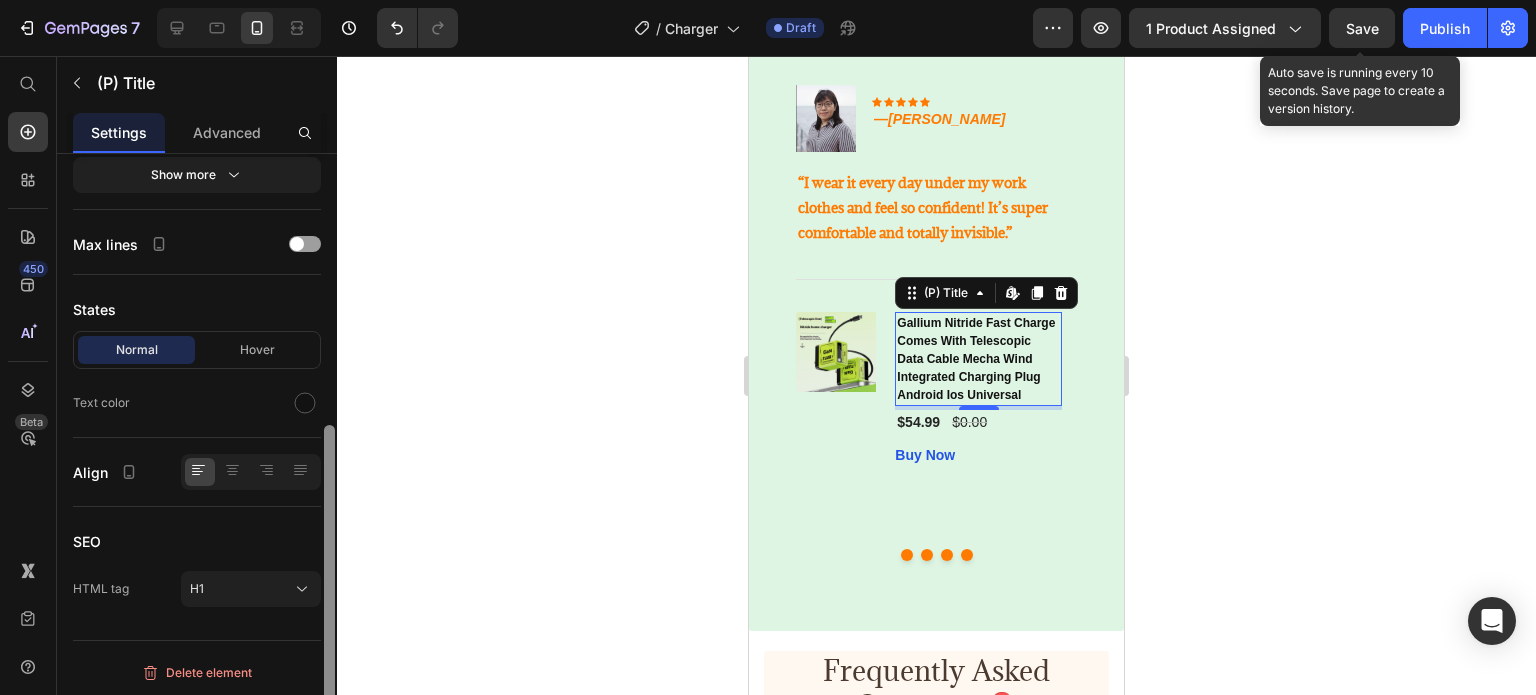 drag, startPoint x: 322, startPoint y: 395, endPoint x: 328, endPoint y: 411, distance: 17.088007 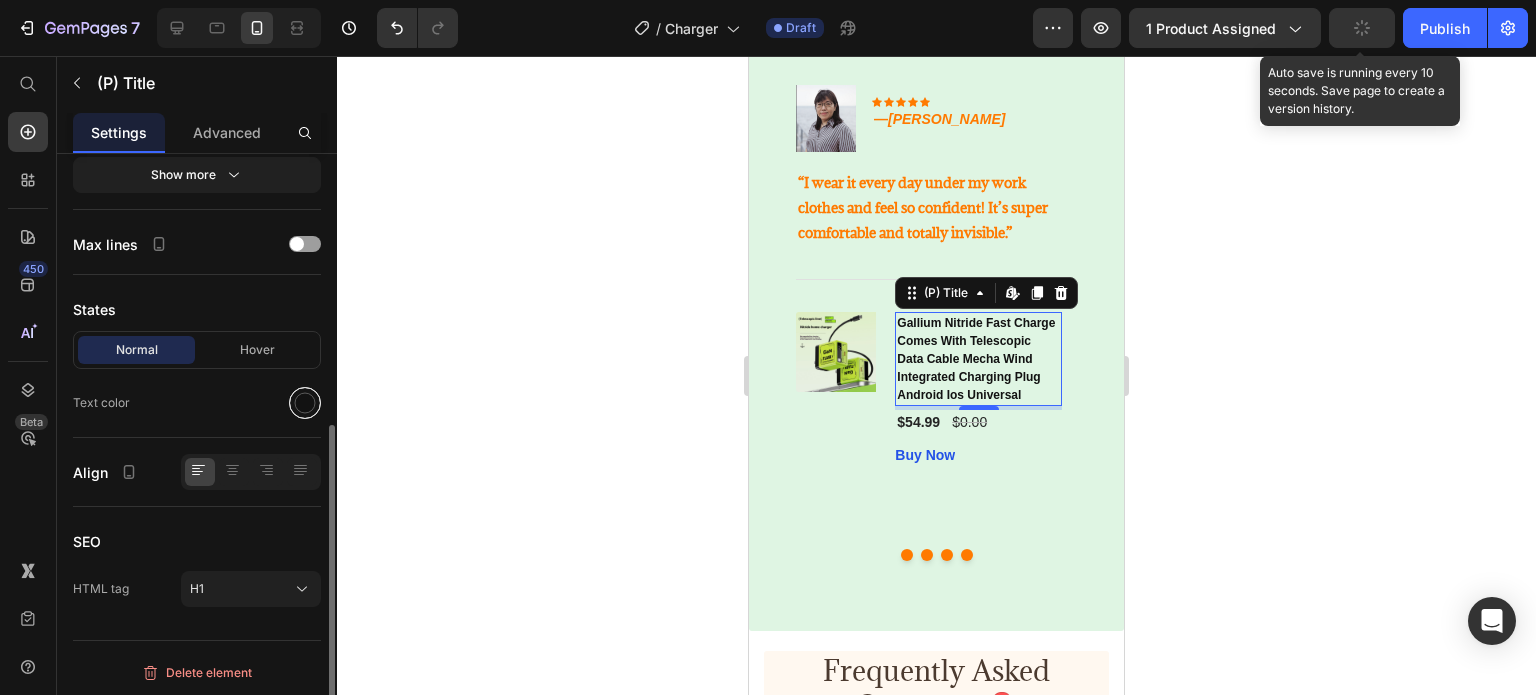 click at bounding box center (305, 403) 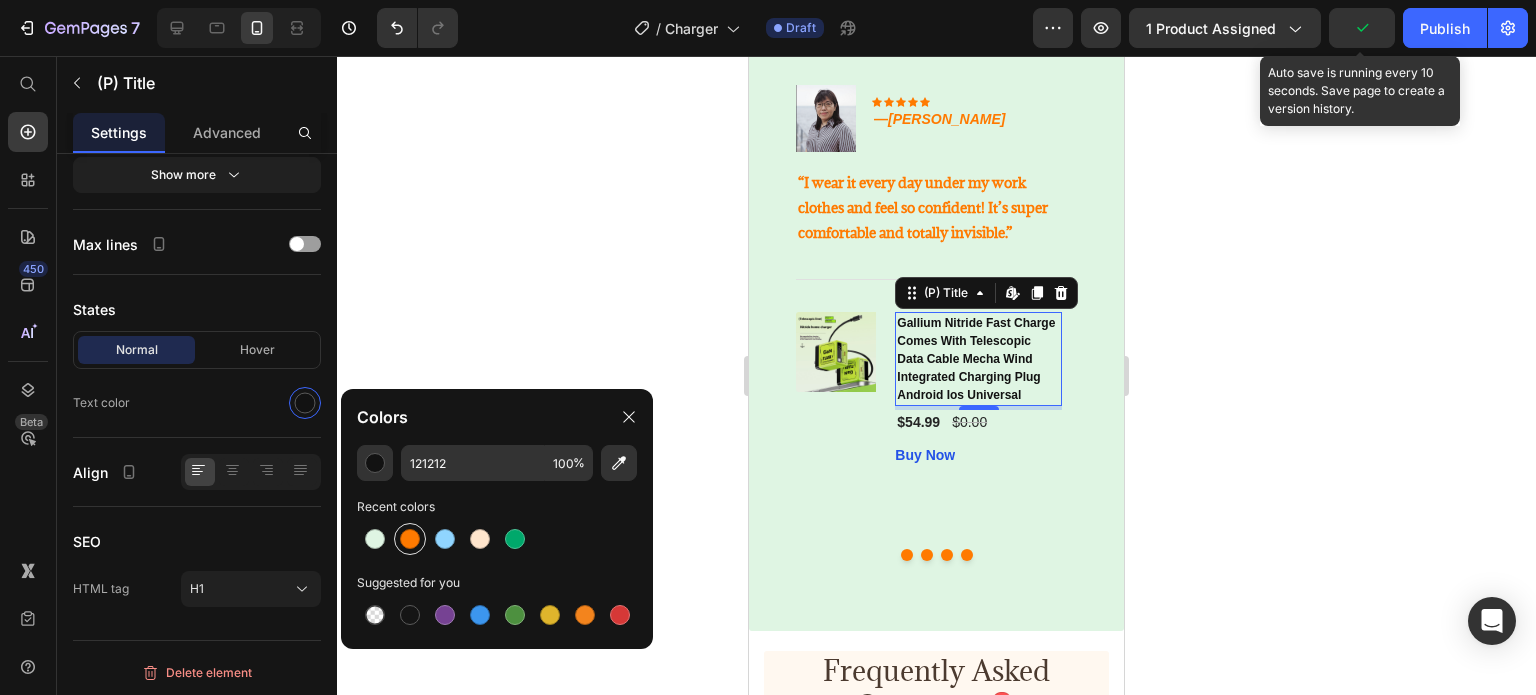 click at bounding box center (410, 539) 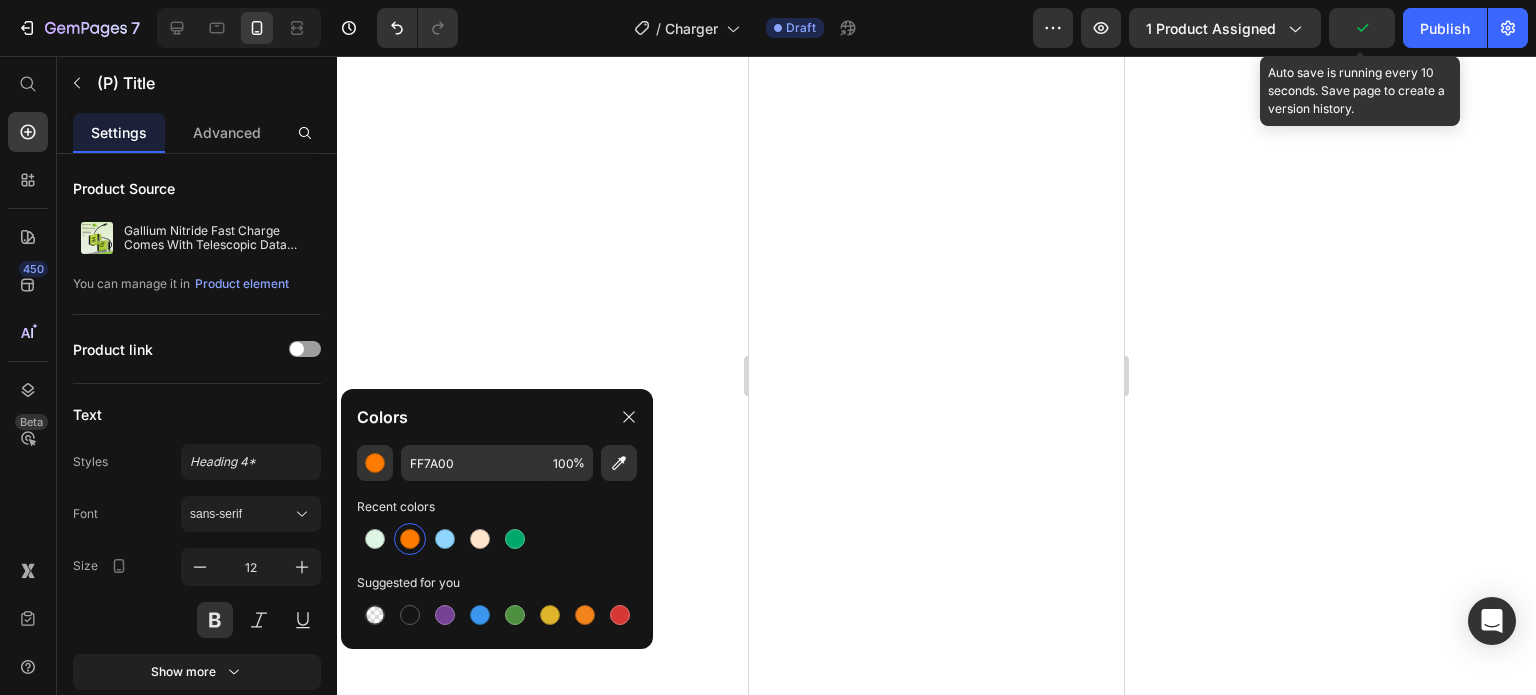 scroll, scrollTop: 0, scrollLeft: 0, axis: both 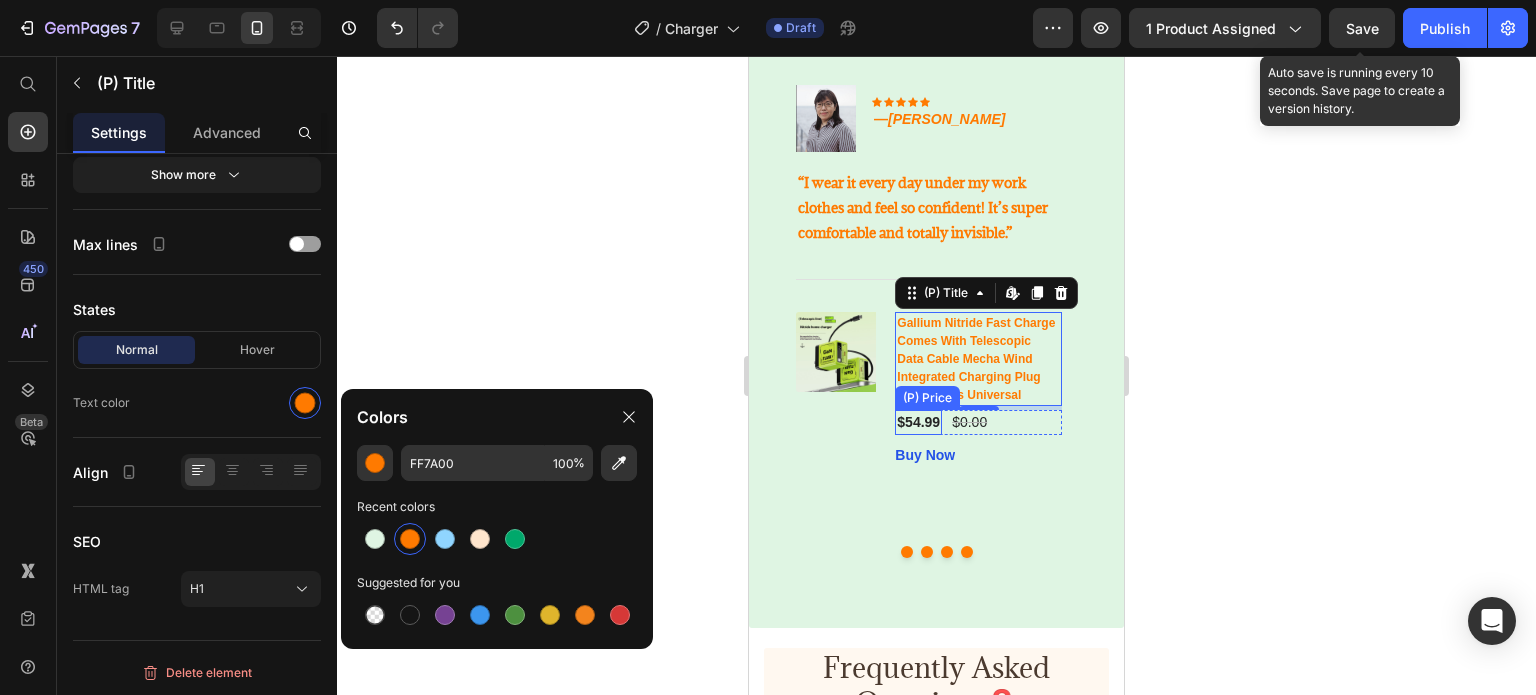 click on "$54.99" at bounding box center [918, 422] 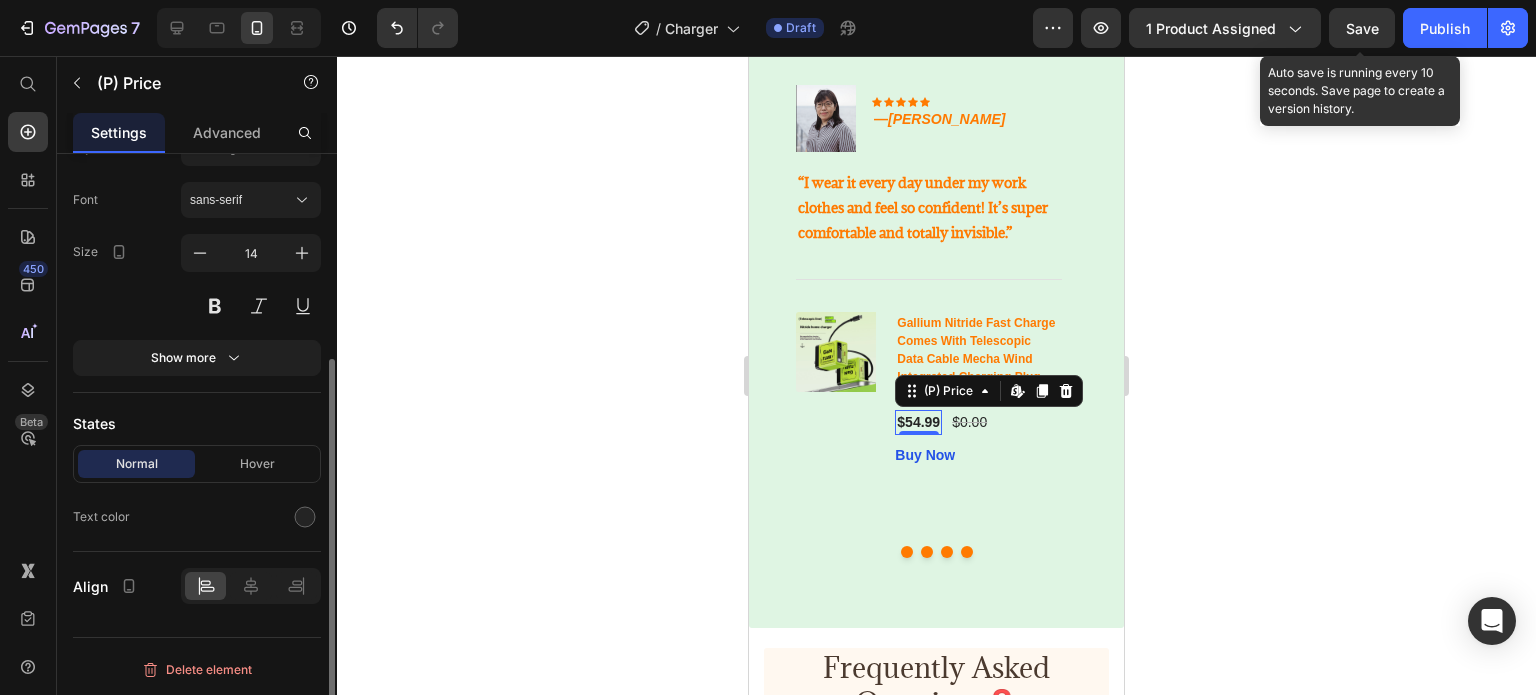 scroll, scrollTop: 0, scrollLeft: 0, axis: both 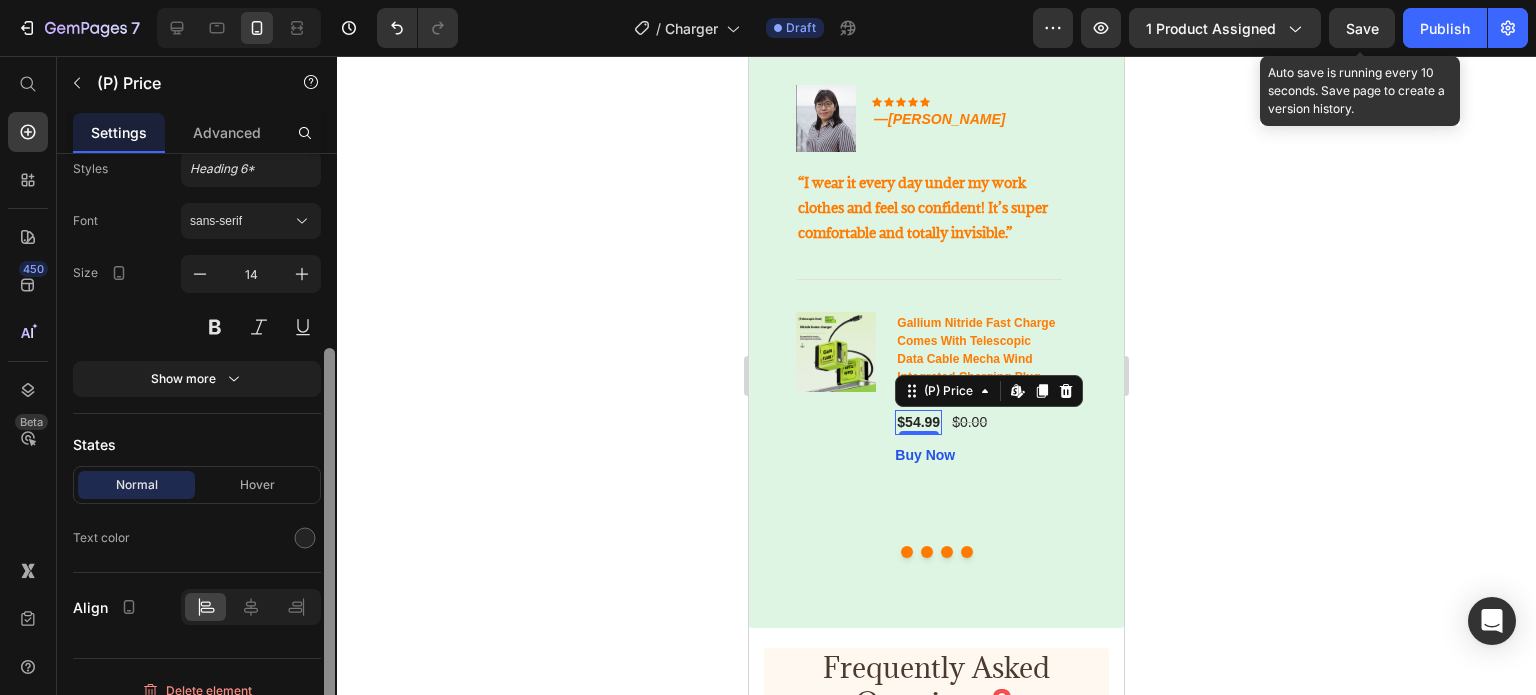 drag, startPoint x: 327, startPoint y: 468, endPoint x: 340, endPoint y: 663, distance: 195.43285 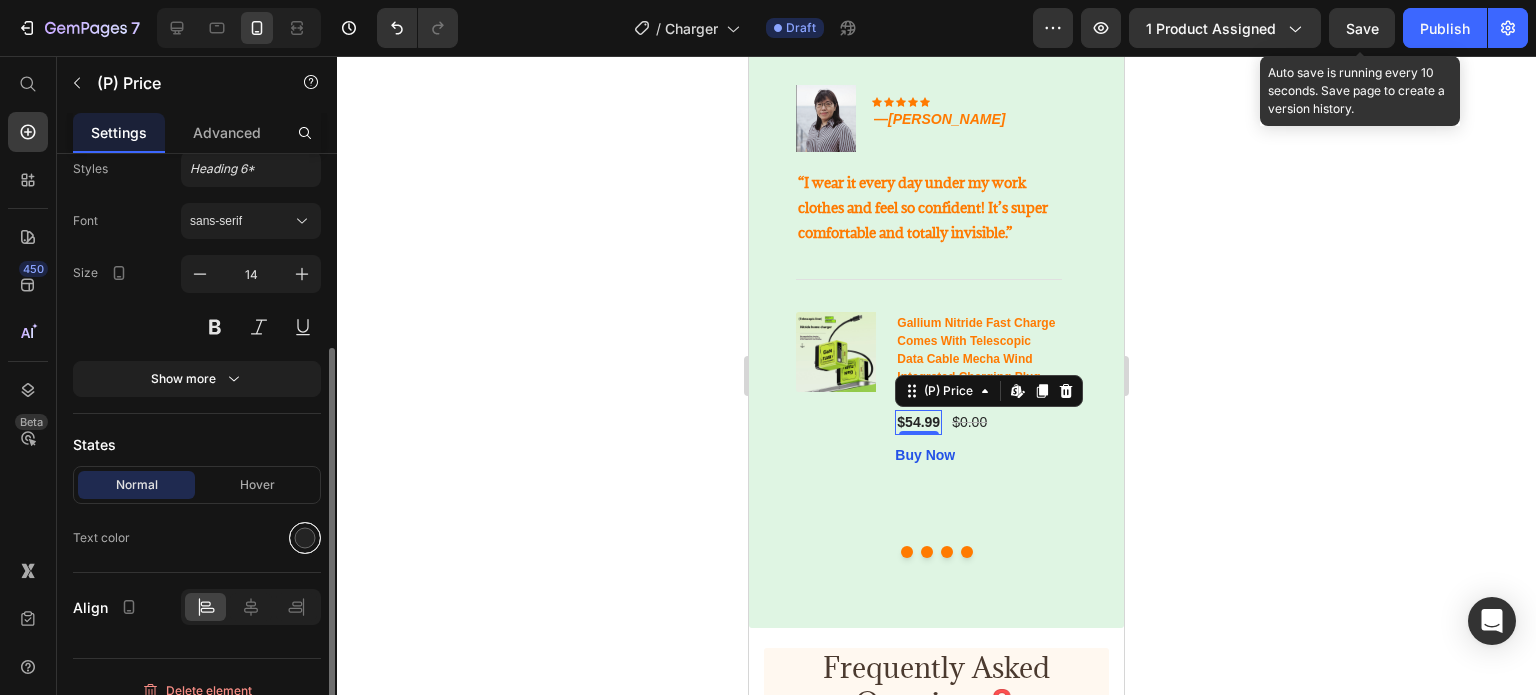 click at bounding box center [305, 538] 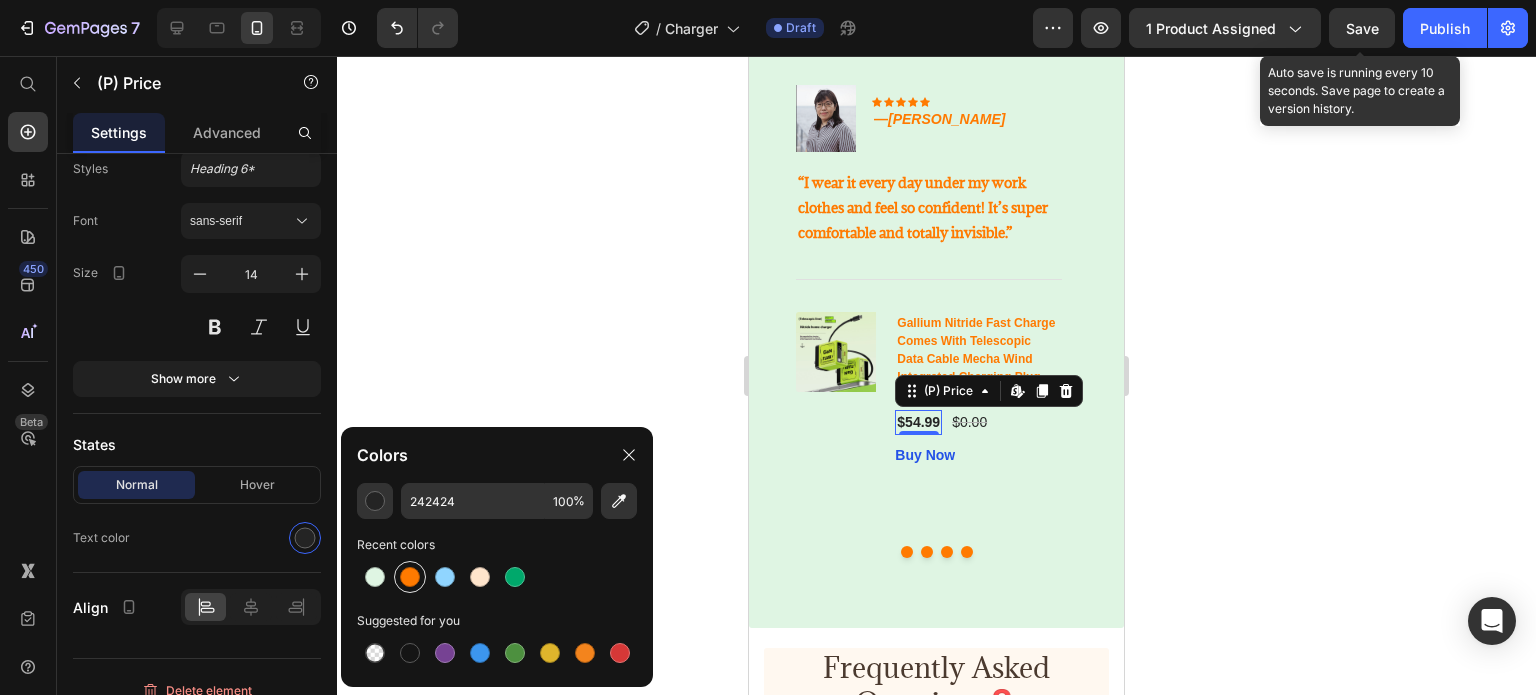 click at bounding box center [410, 577] 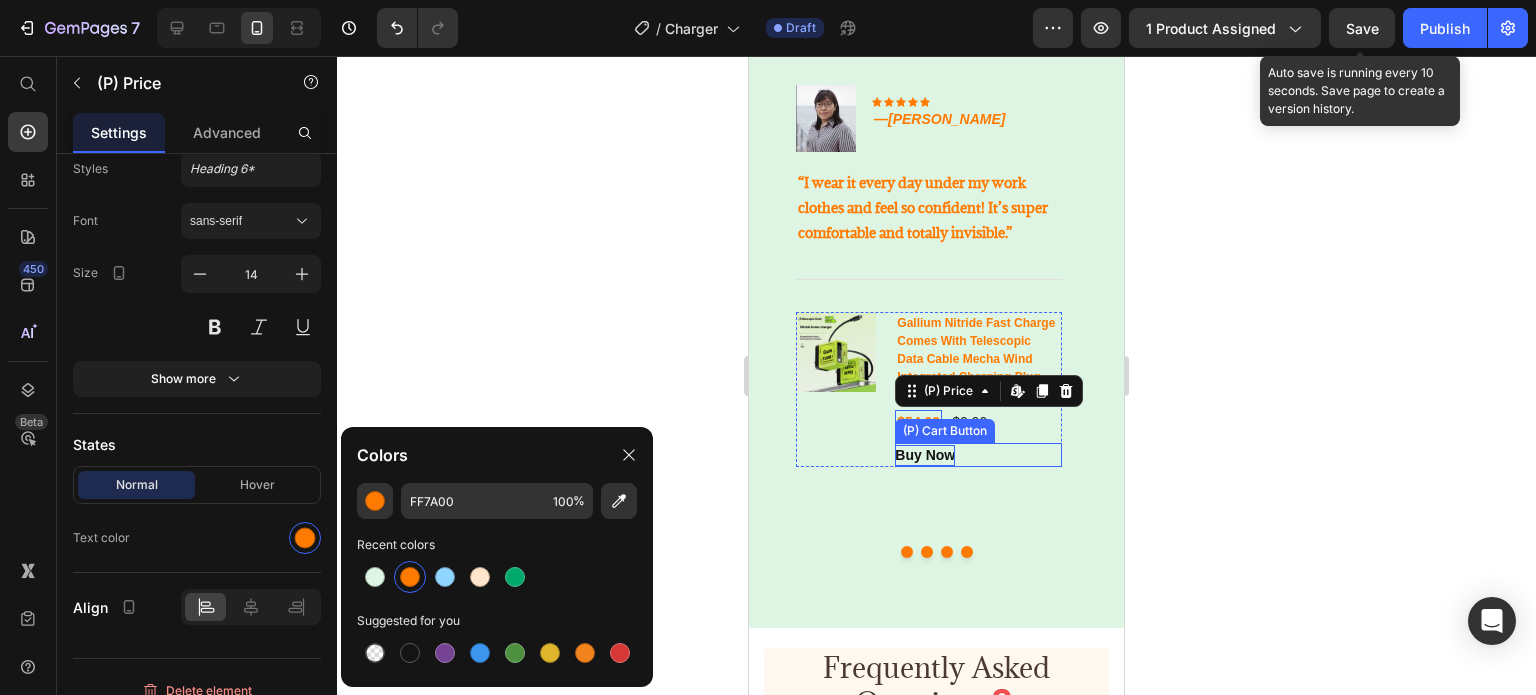 click on "Buy Now" at bounding box center (925, 455) 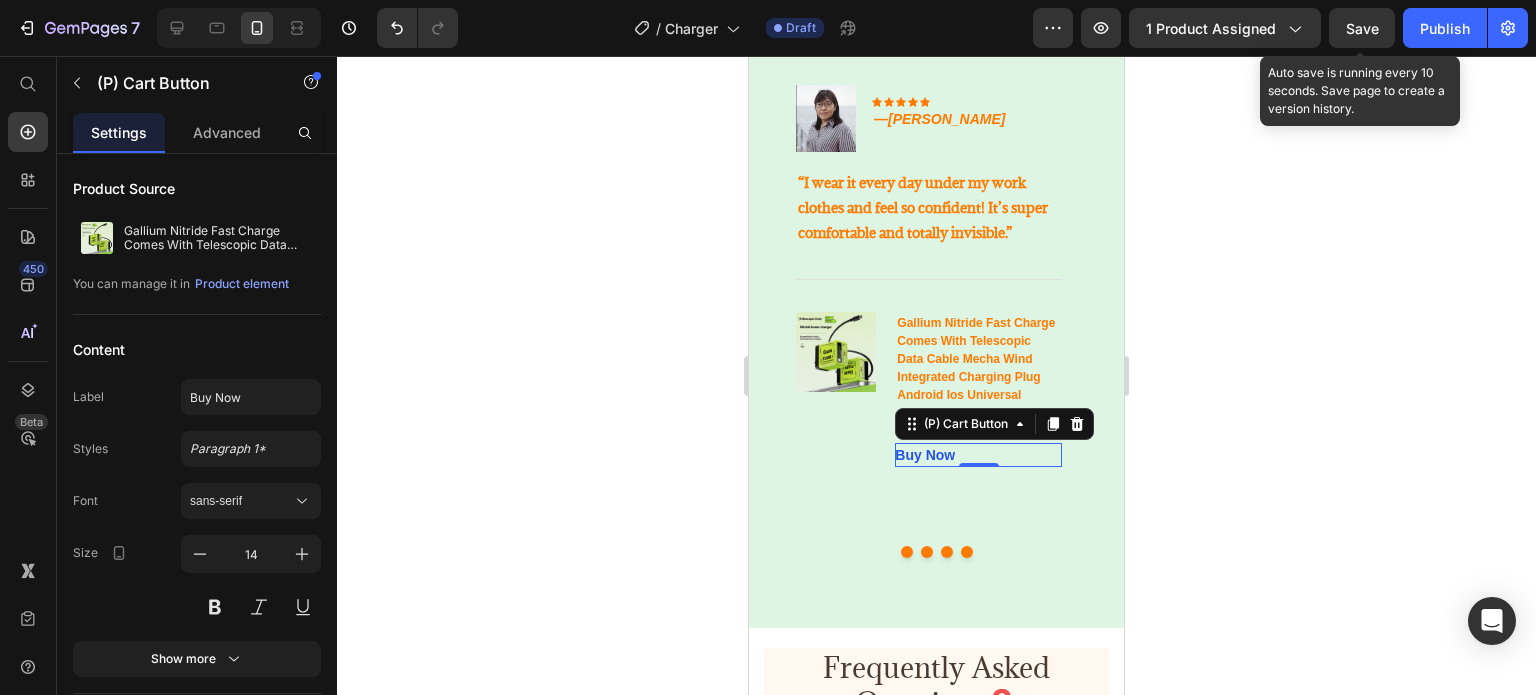 scroll, scrollTop: 598, scrollLeft: 0, axis: vertical 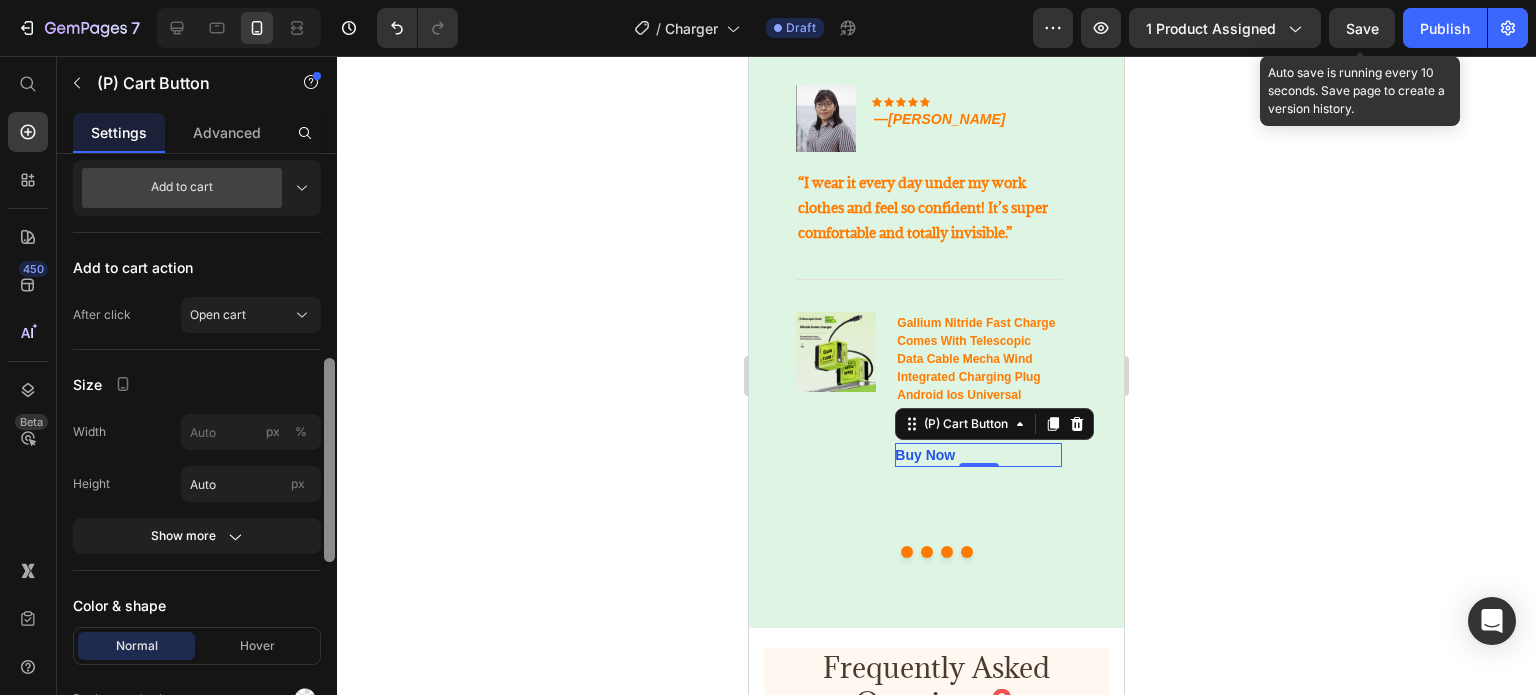 drag, startPoint x: 323, startPoint y: 328, endPoint x: 336, endPoint y: 400, distance: 73.1642 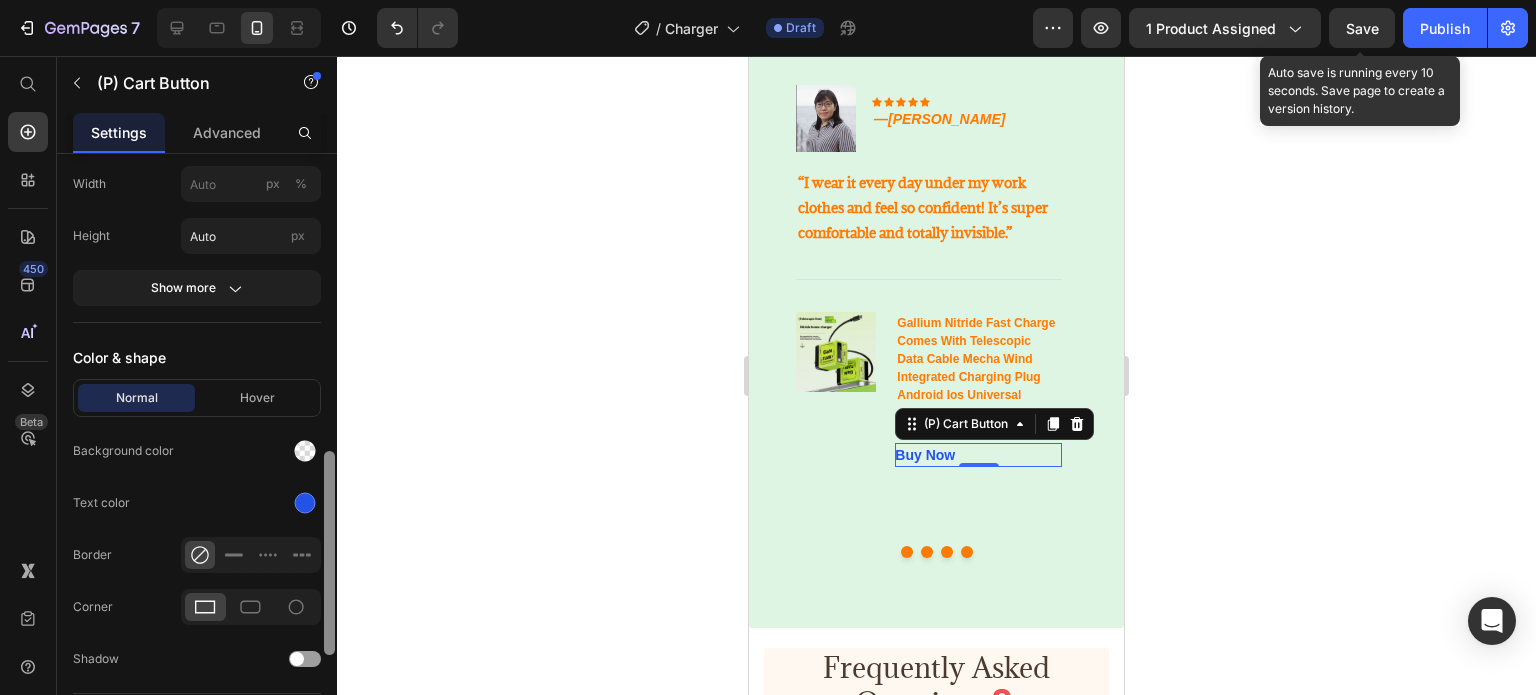 scroll, scrollTop: 855, scrollLeft: 0, axis: vertical 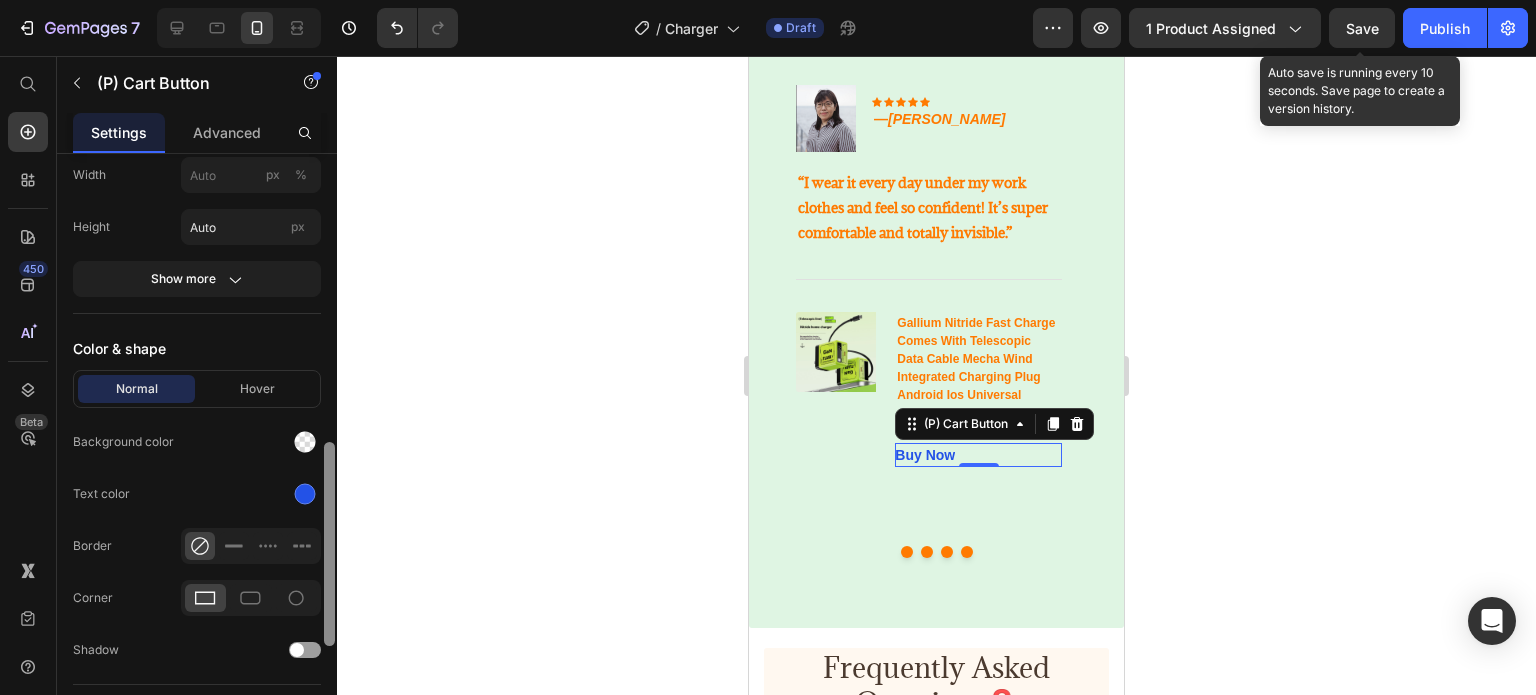 drag, startPoint x: 329, startPoint y: 430, endPoint x: 332, endPoint y: 518, distance: 88.051125 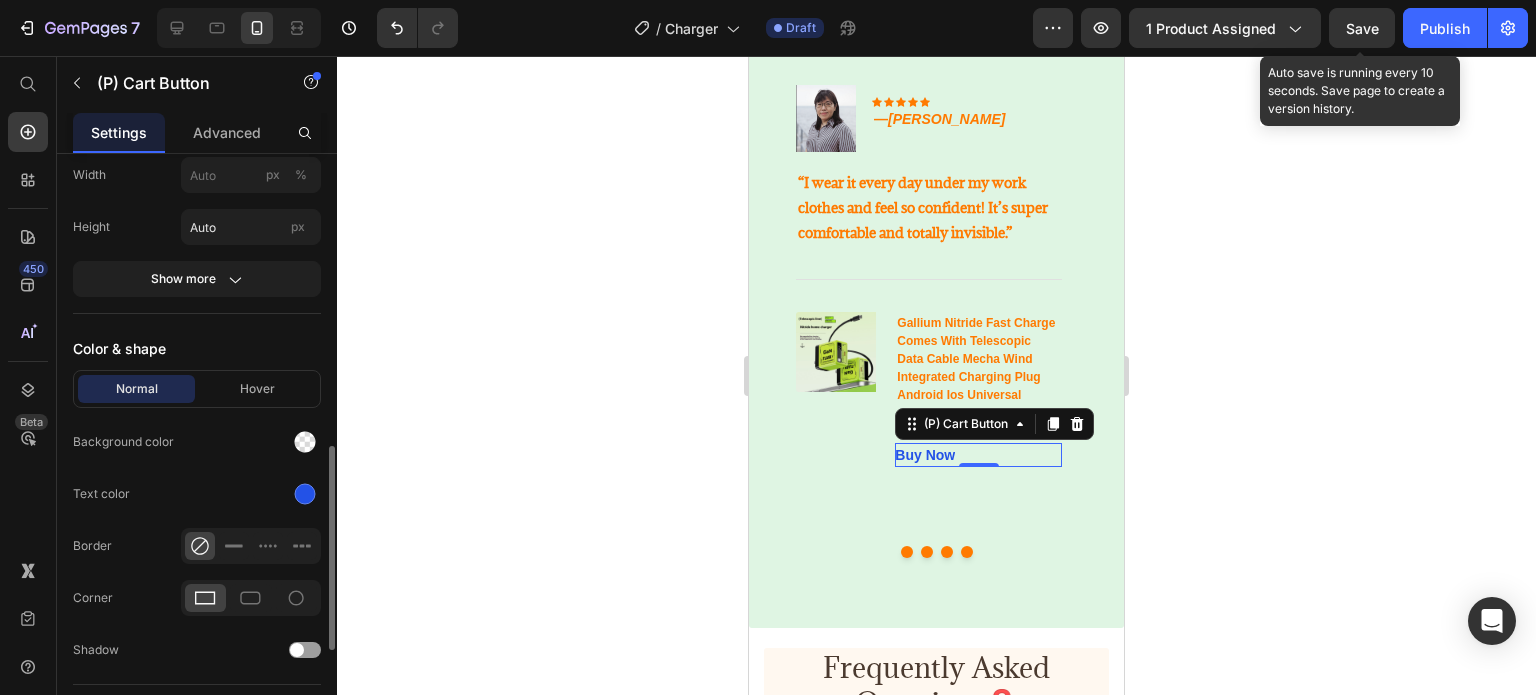 click on "Normal Hover Background color Text color Border Corner Shadow" 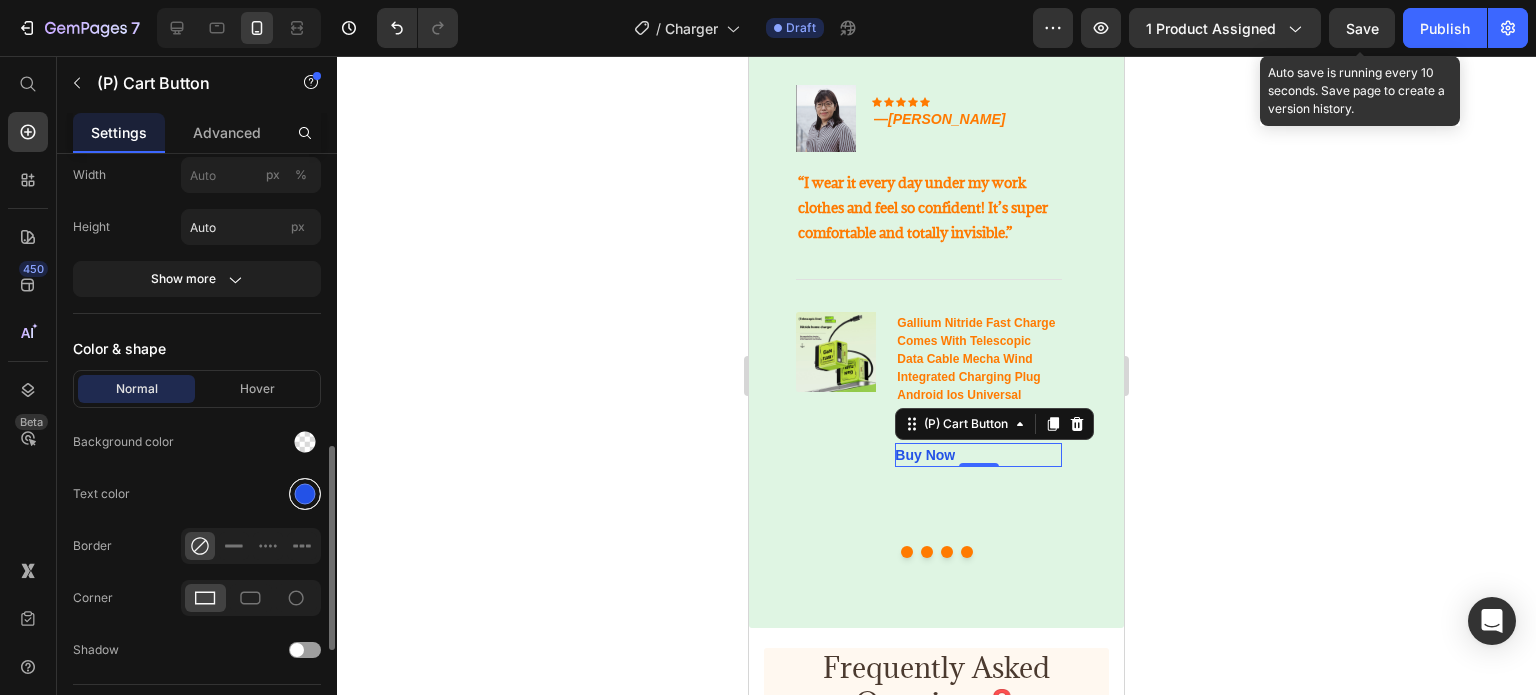 click at bounding box center [305, 494] 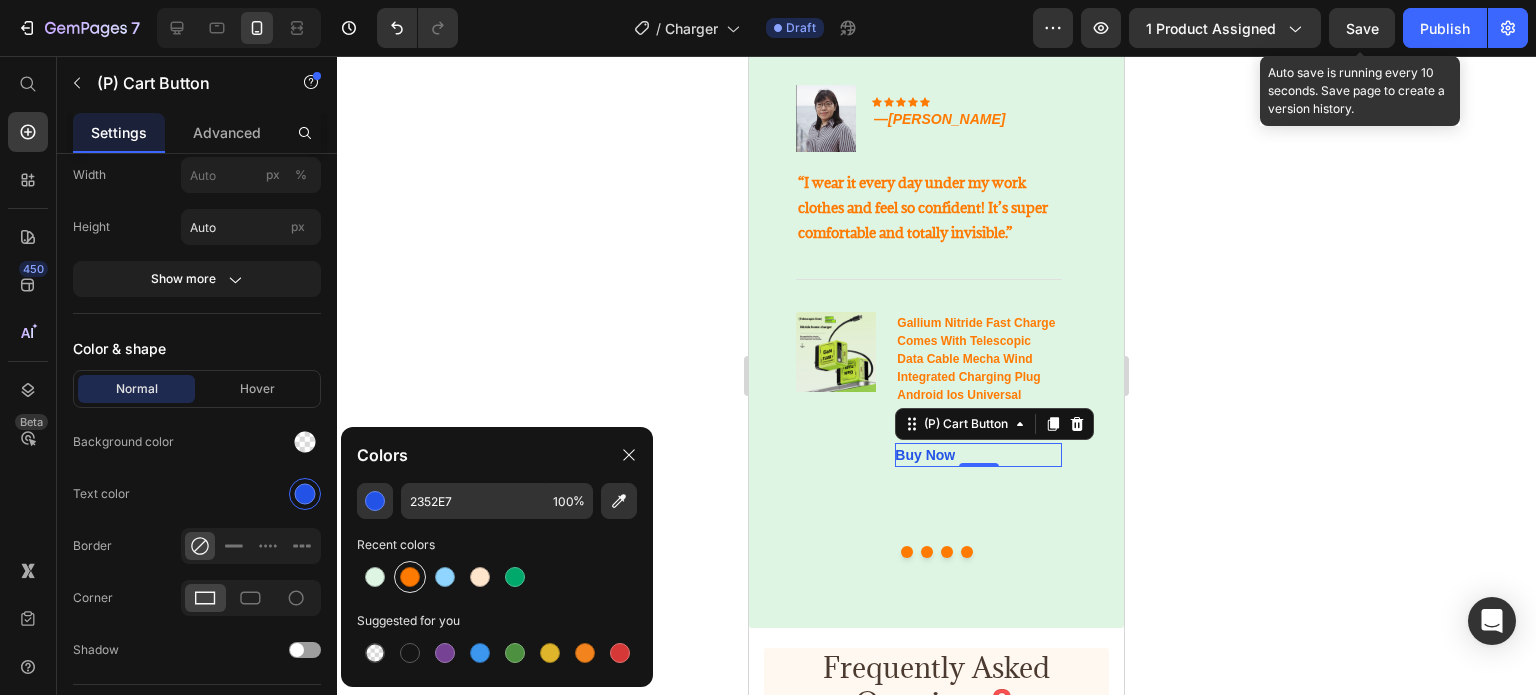 click at bounding box center (410, 577) 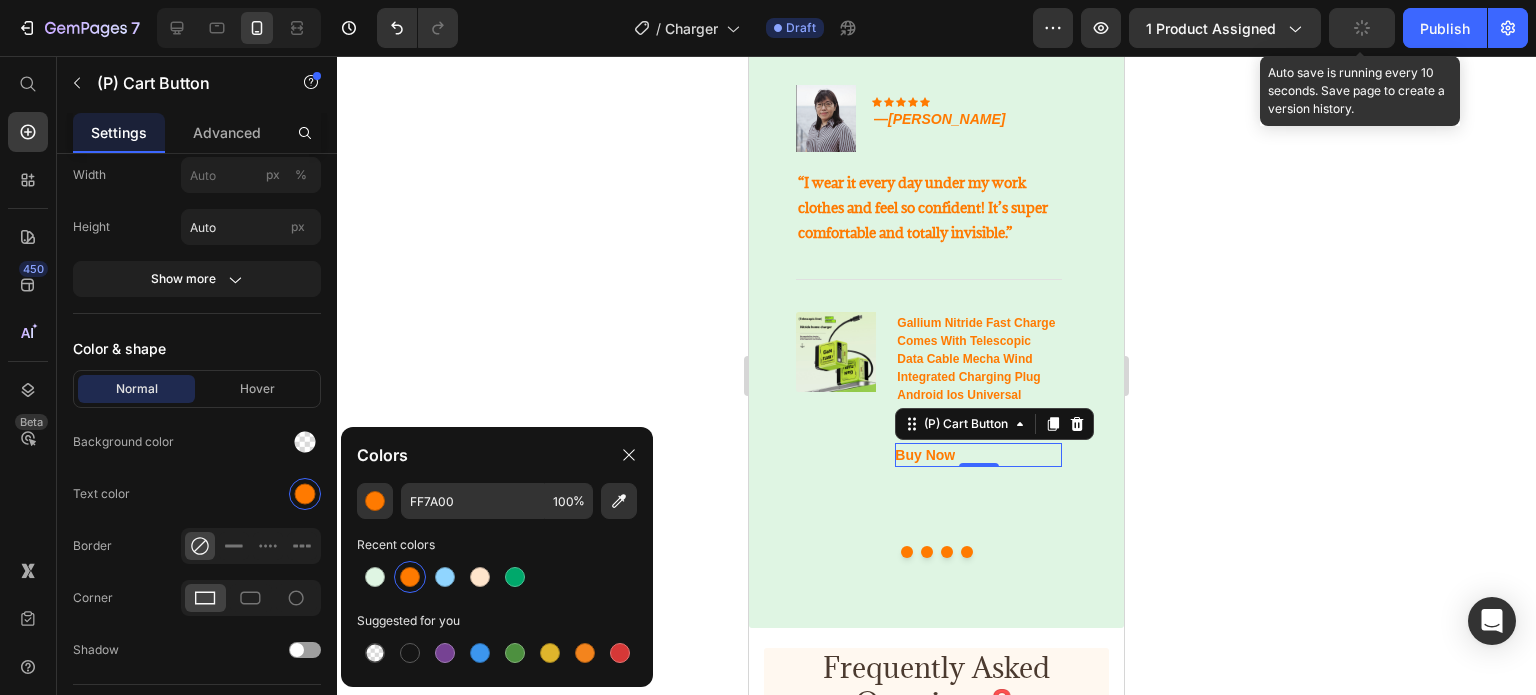 click 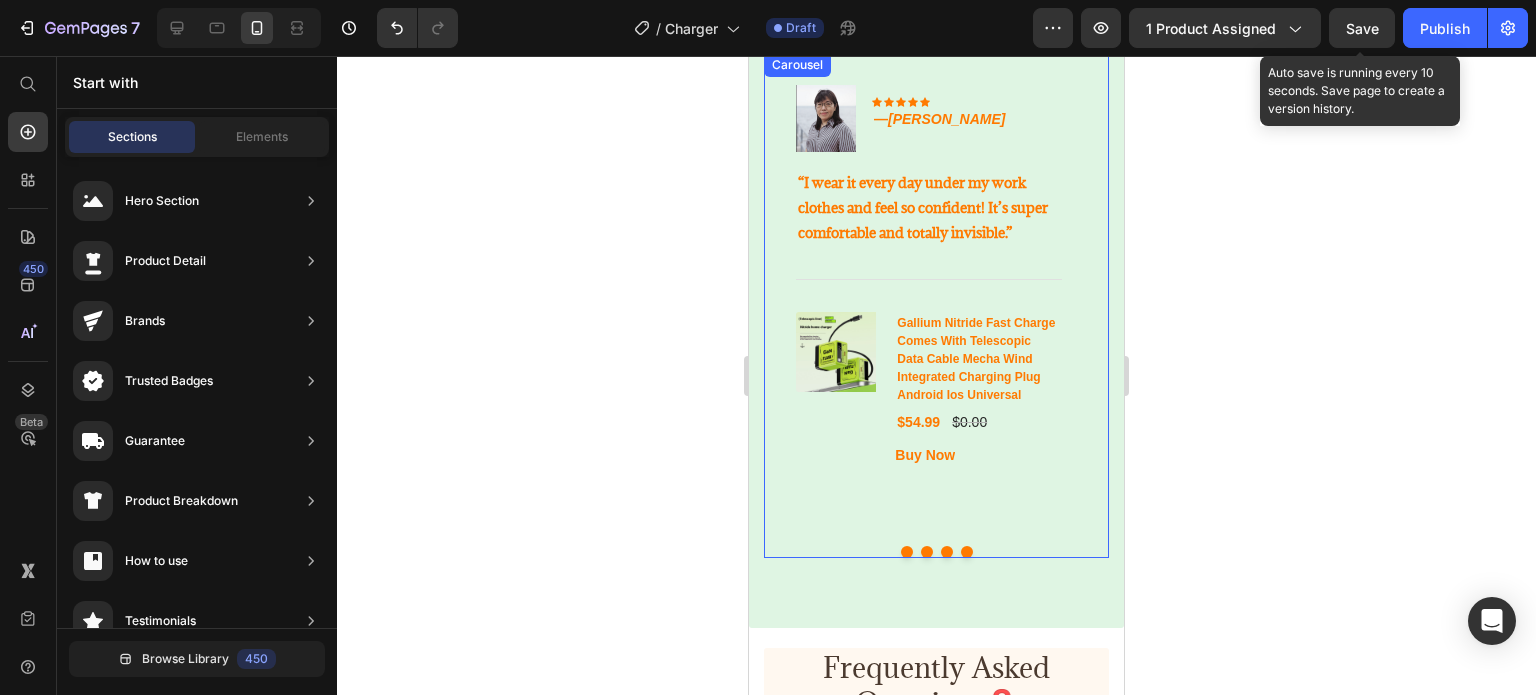 click at bounding box center [967, 552] 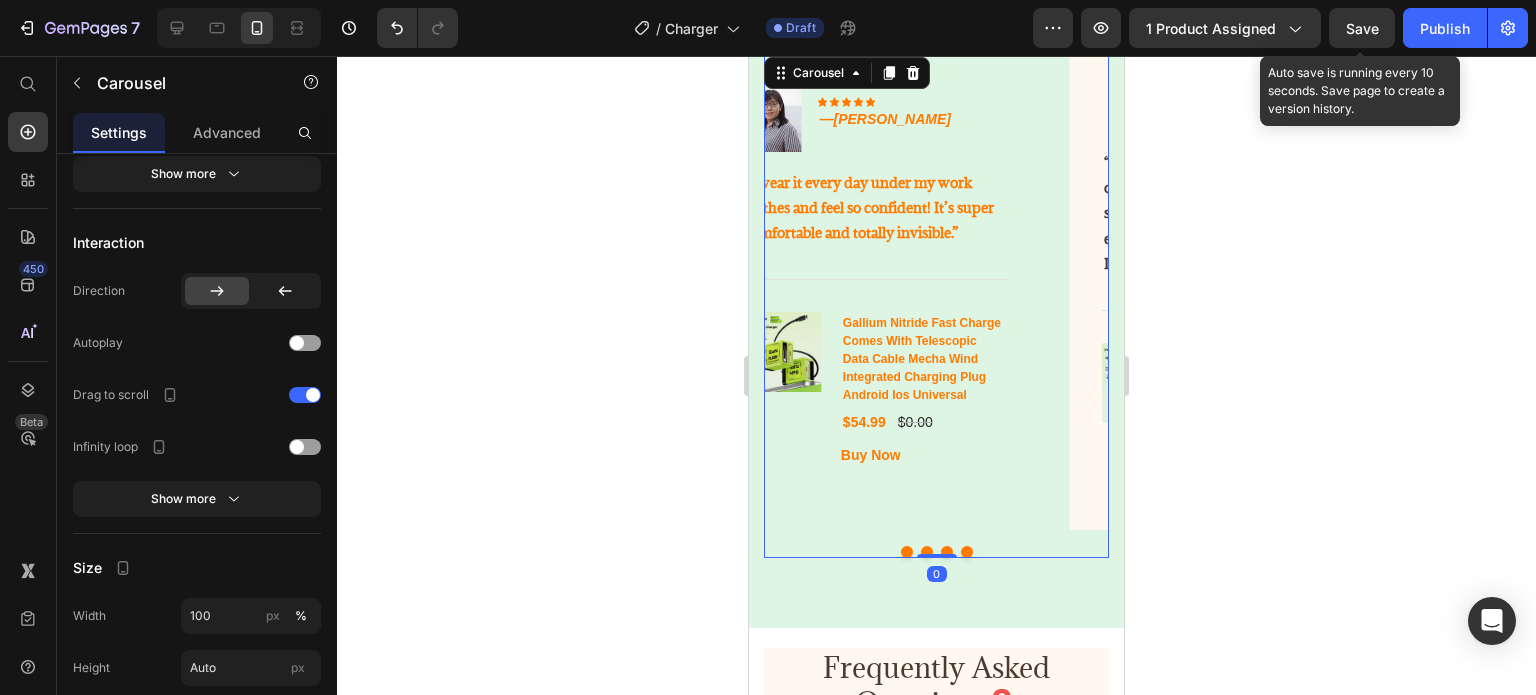 scroll, scrollTop: 0, scrollLeft: 0, axis: both 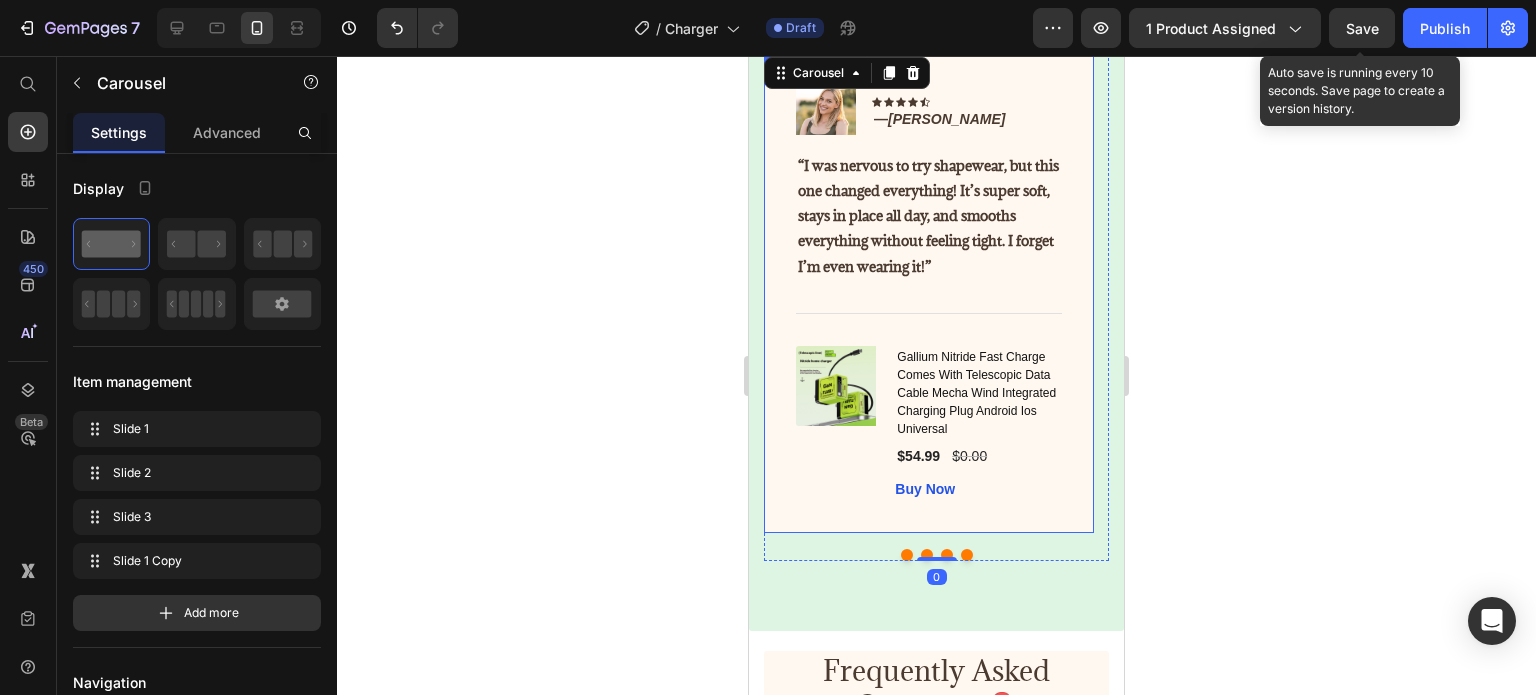 click on "Image
Icon
Icon
Icon
Icon
Icon Row —  Nadia K. Text block Row “I was nervous to try shapewear, but this one changed everything! It’s super soft, stays in place all day, and smooths everything without feeling tight. I forget I’m even wearing it!” Text block                Title Line (P) Images & Gallery Gallium Nitride Fast Charge Comes With Telescopic Data Cable Mecha Wind Integrated Charging Plug Android Ios Universal (P) Title $54.99 (P) Price $0.00 (P) Price Row Buy Now (P) Cart Button Product Row" at bounding box center (929, 293) 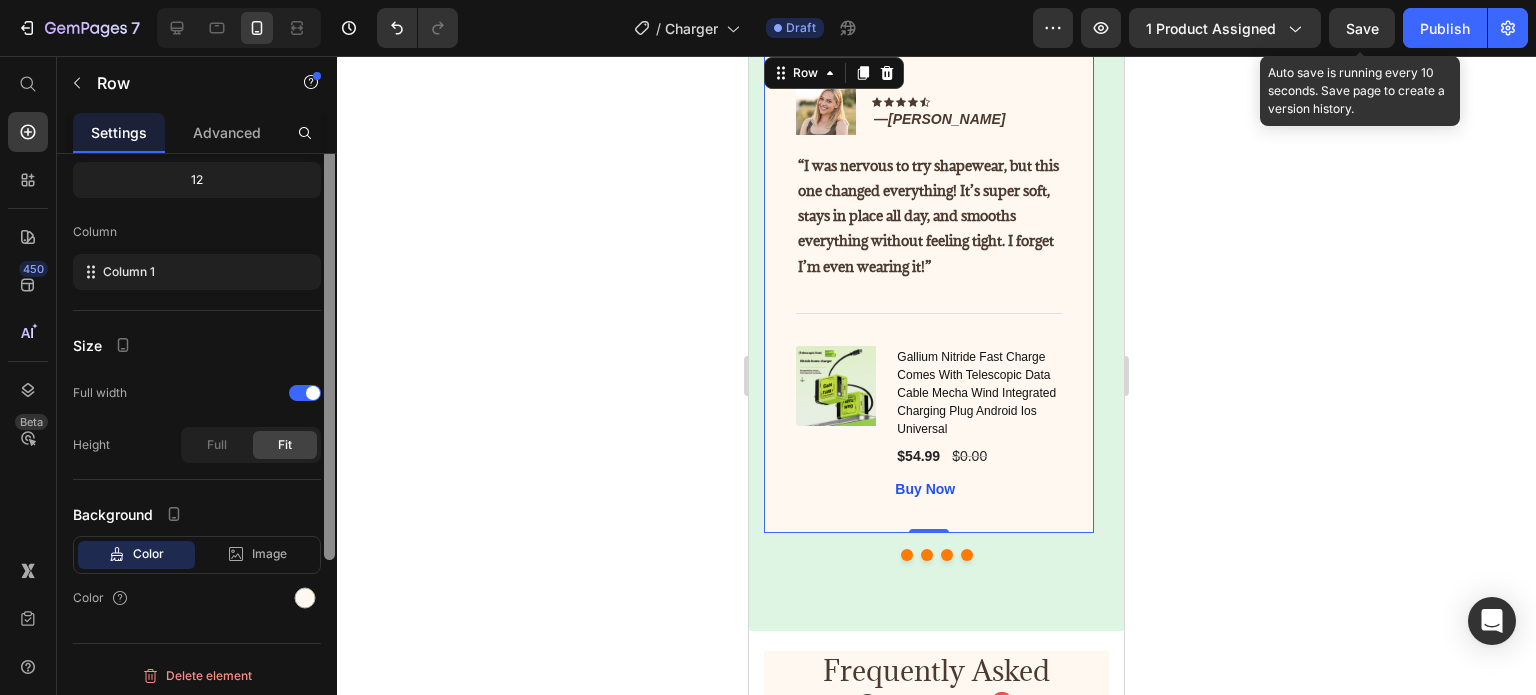 scroll, scrollTop: 216, scrollLeft: 0, axis: vertical 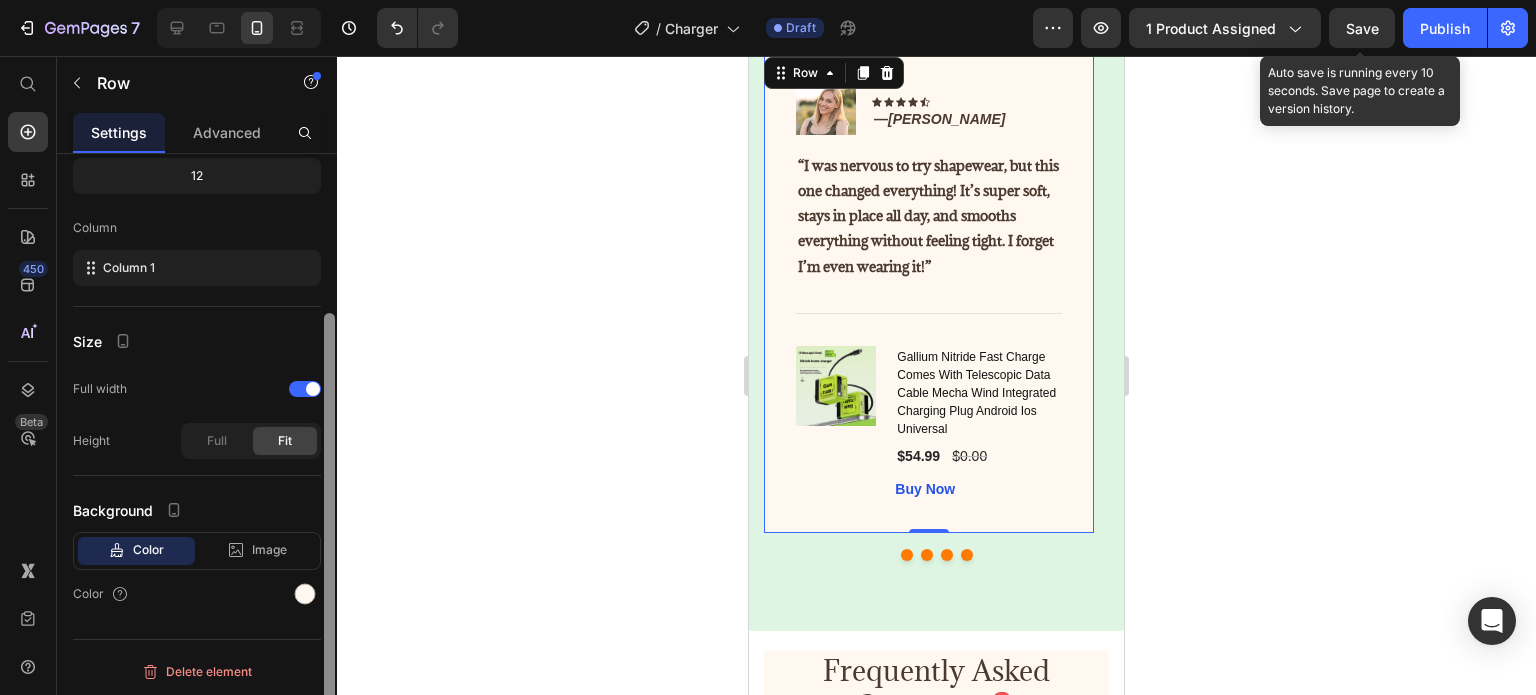 drag, startPoint x: 327, startPoint y: 429, endPoint x: 343, endPoint y: 617, distance: 188.67963 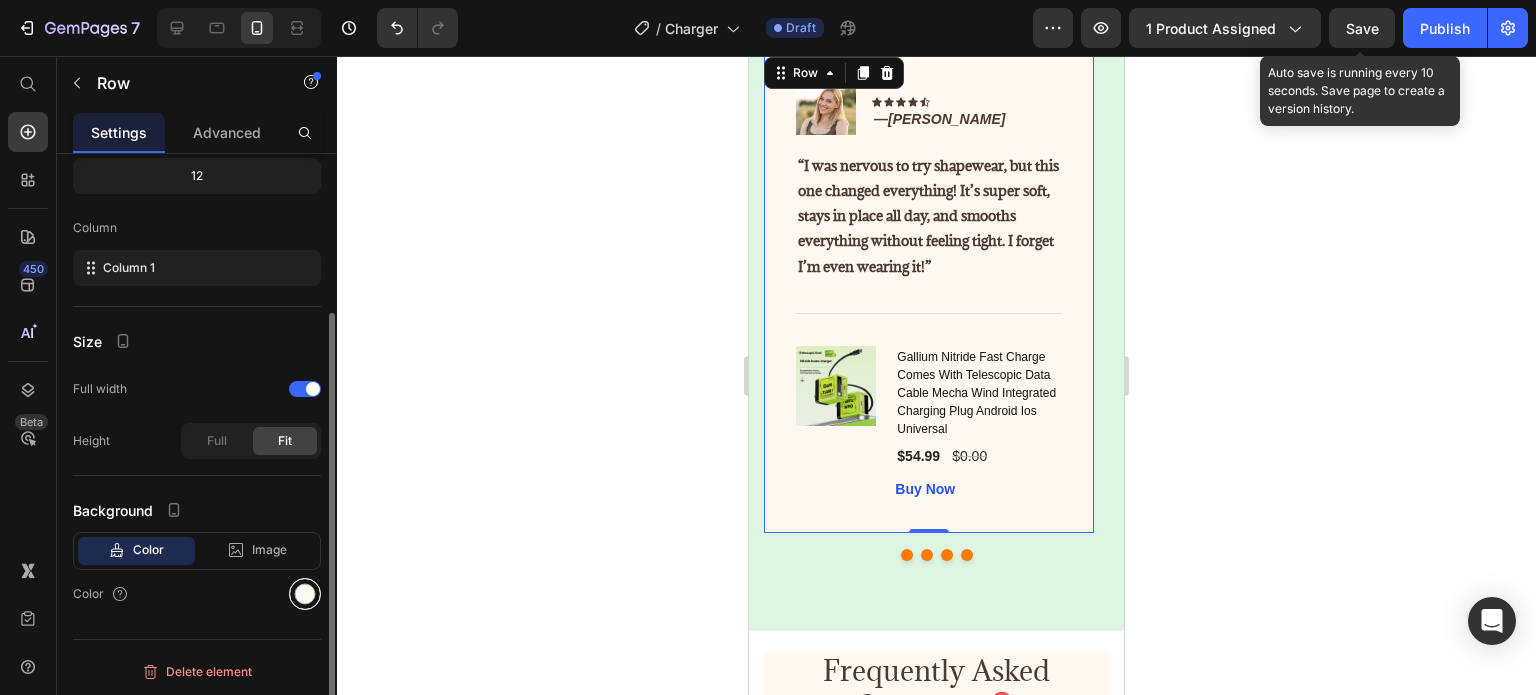 click at bounding box center [305, 594] 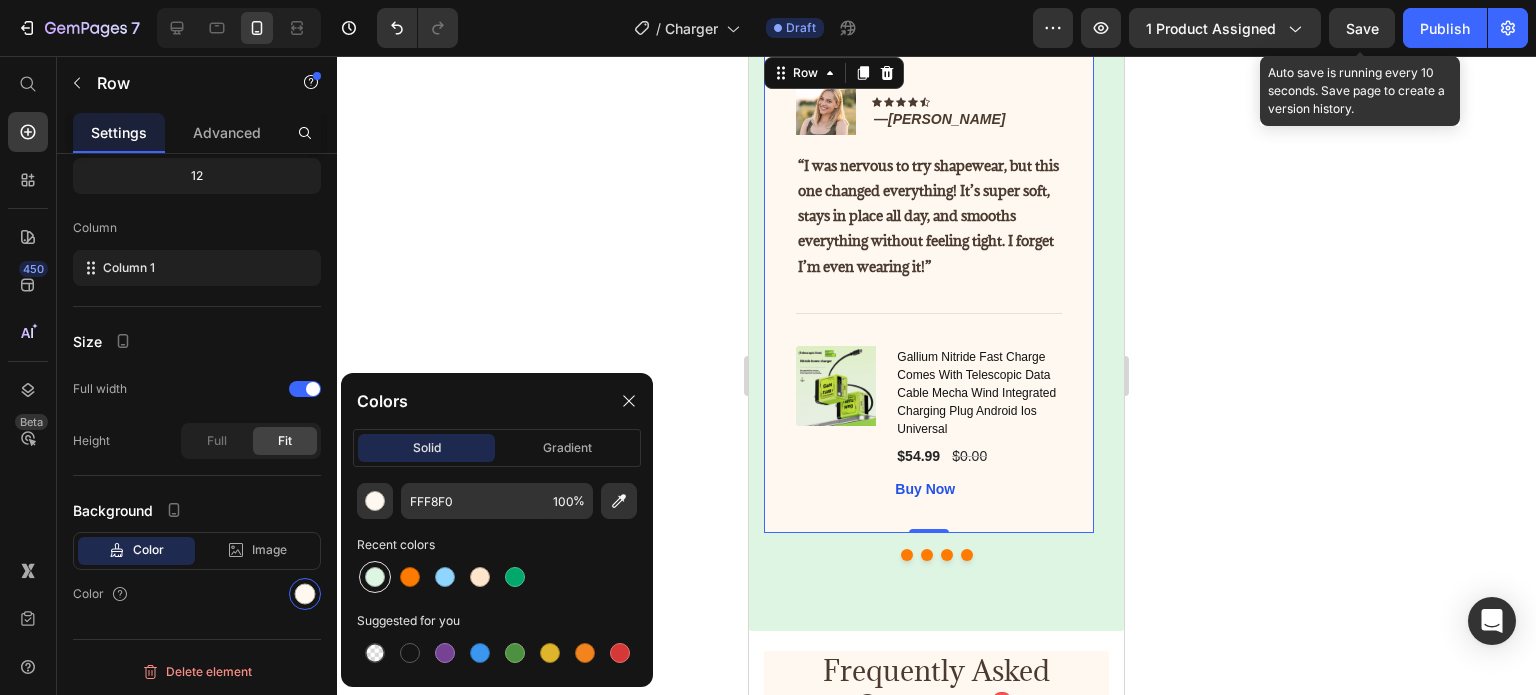 click at bounding box center [375, 577] 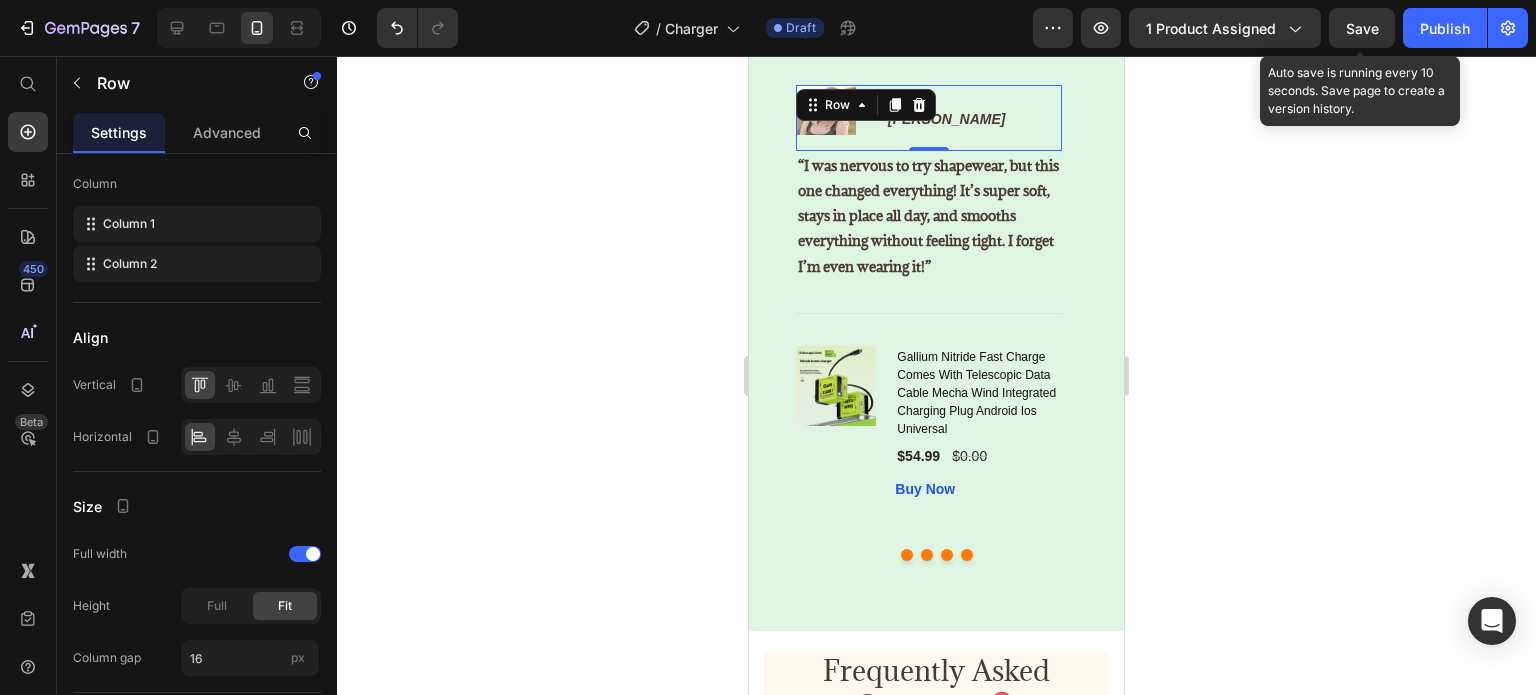 click on "Image
Icon
Icon
Icon
Icon
Icon Row —  Nadia K. Text block Row   0" at bounding box center (929, 118) 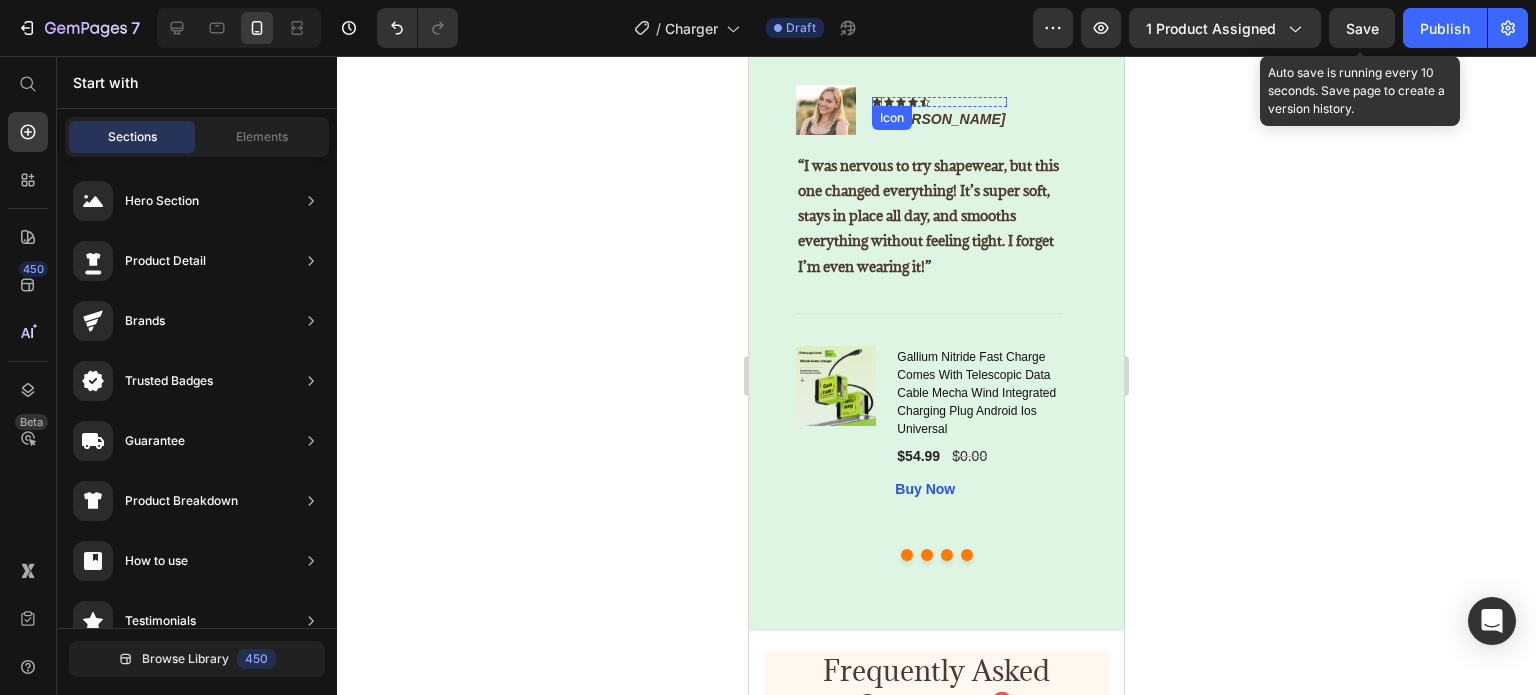 click on "Icon" at bounding box center [877, 102] 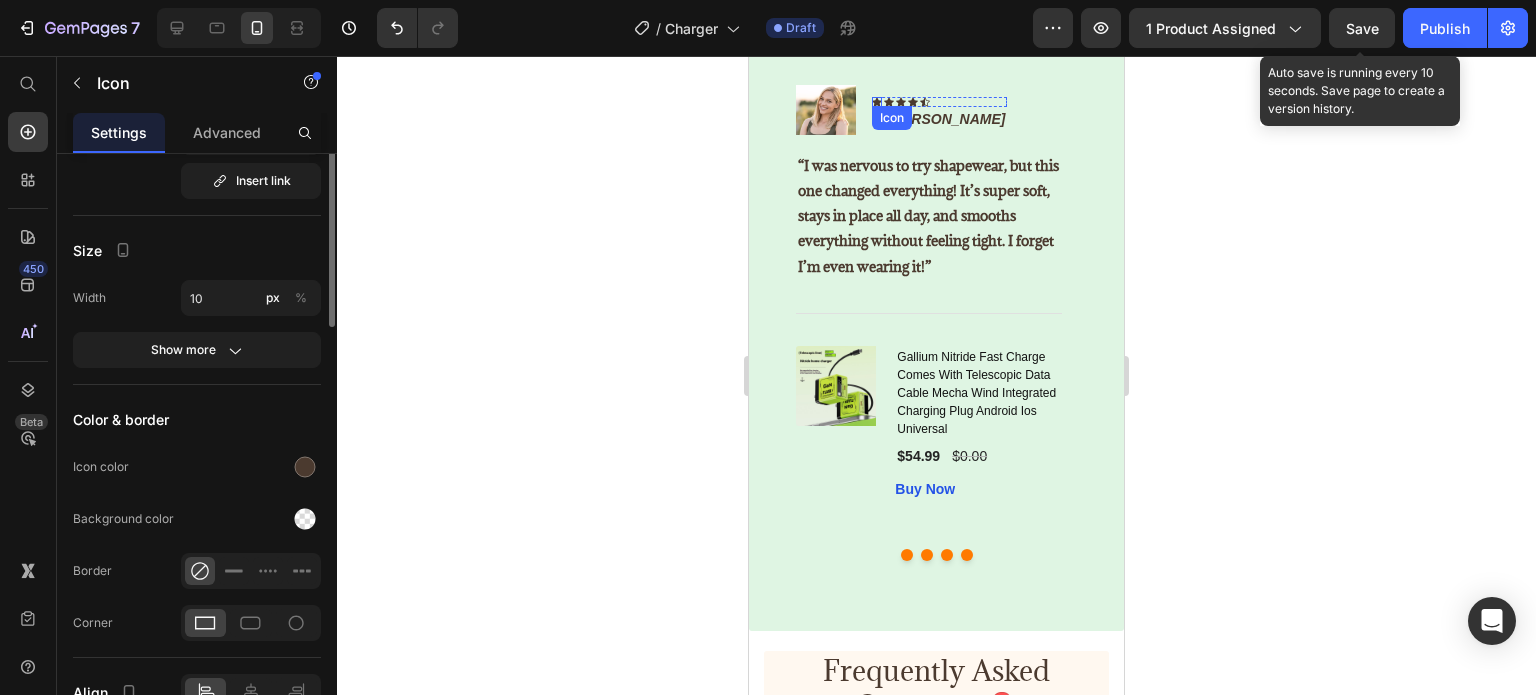 scroll, scrollTop: 0, scrollLeft: 0, axis: both 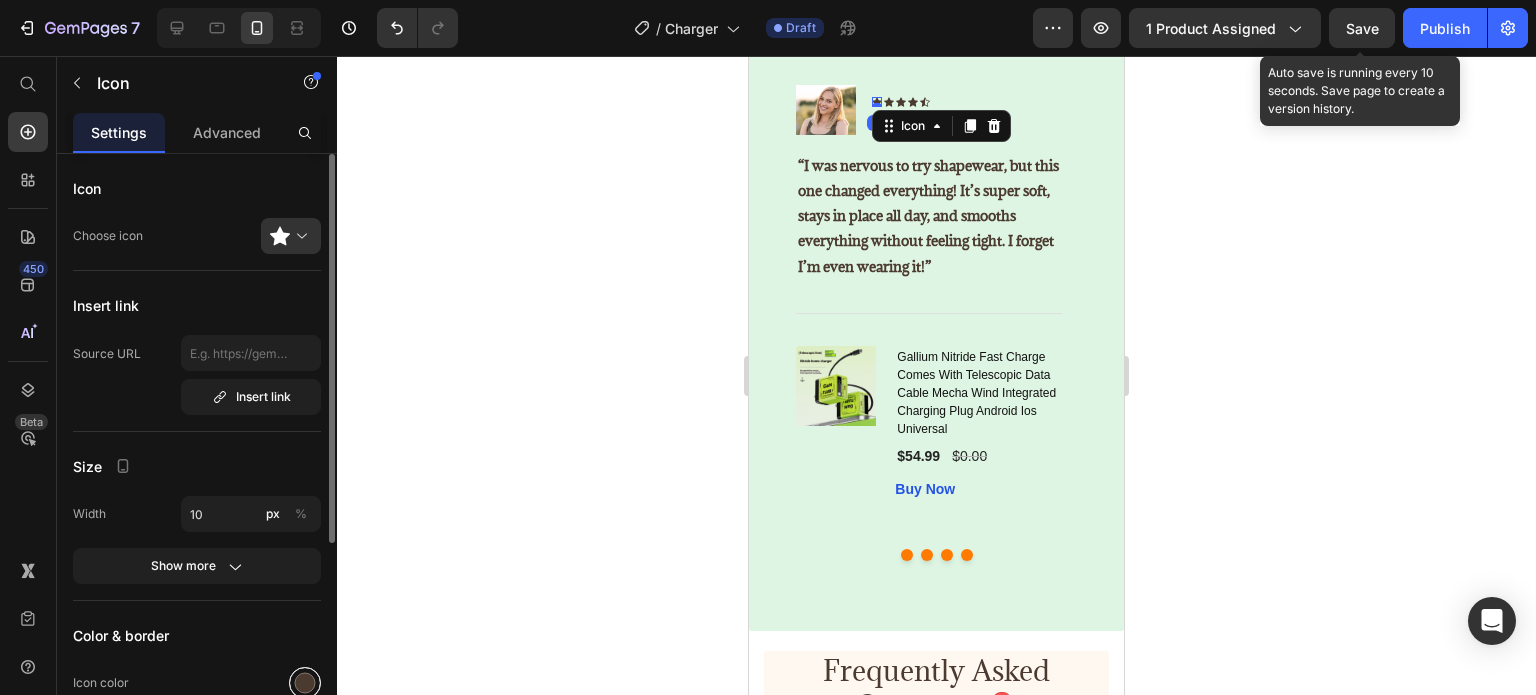 click at bounding box center (305, 683) 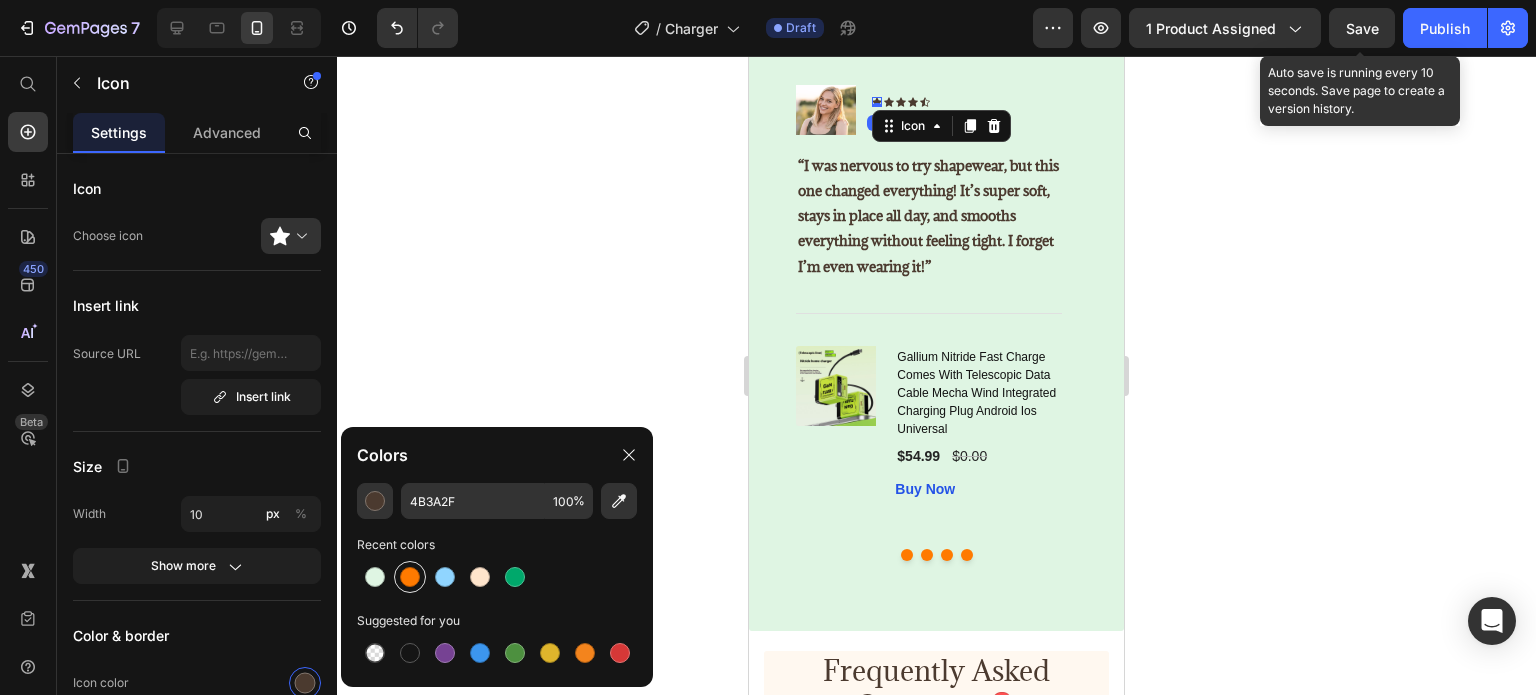 click at bounding box center [410, 577] 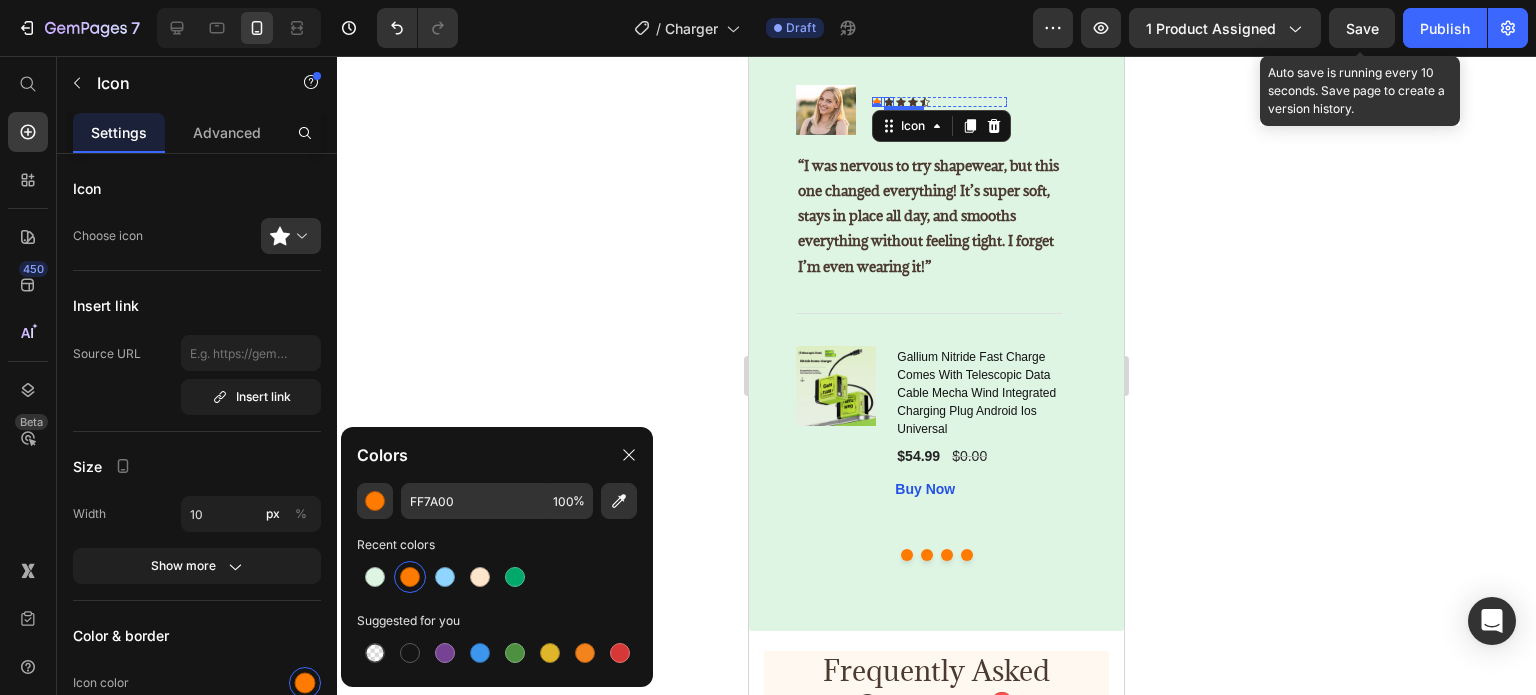click 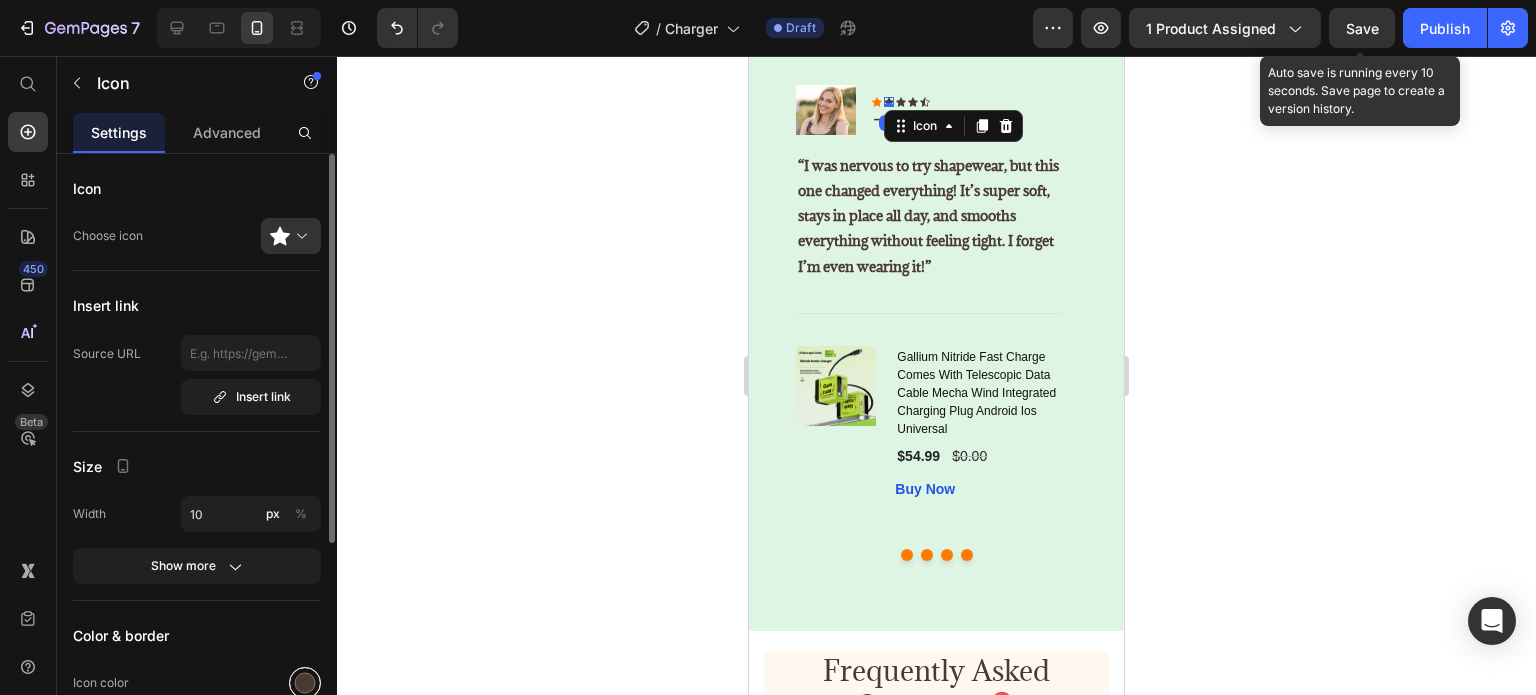 click at bounding box center [305, 683] 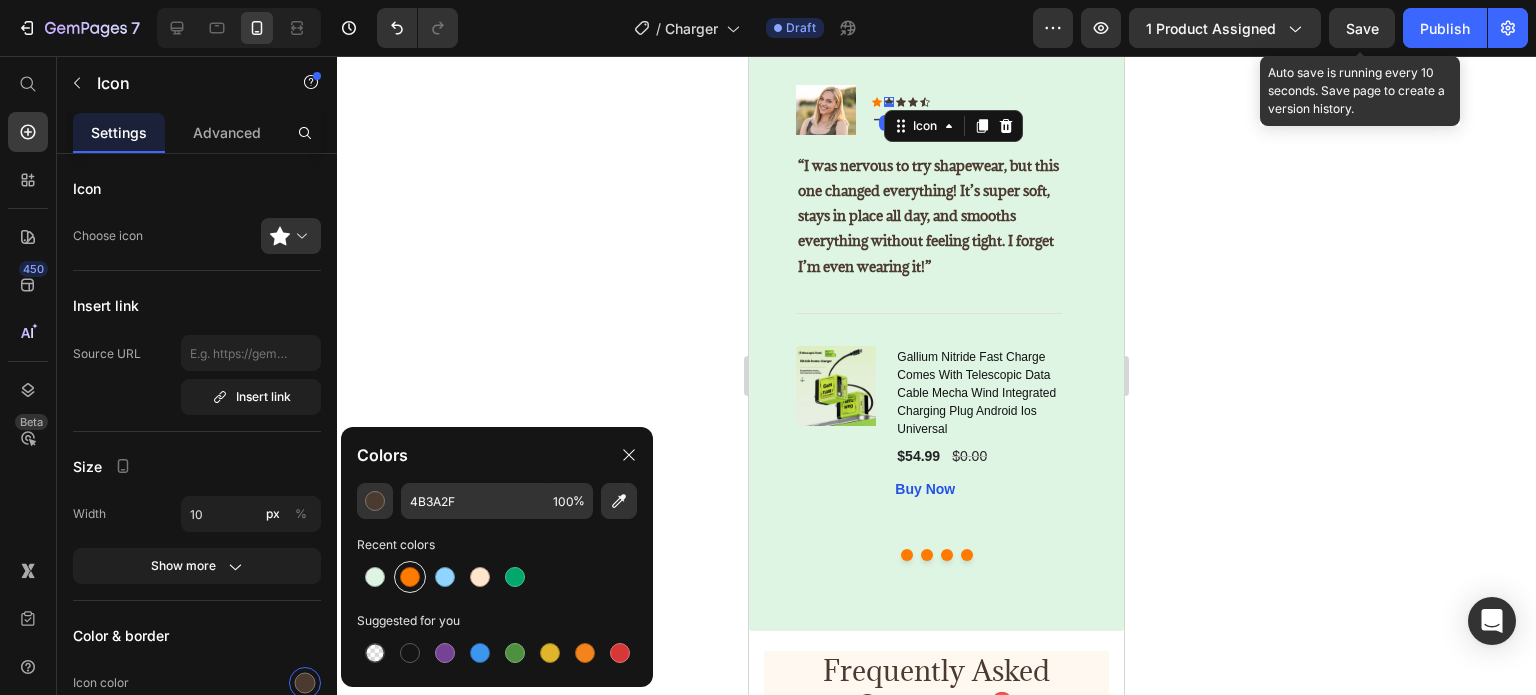 click at bounding box center (410, 577) 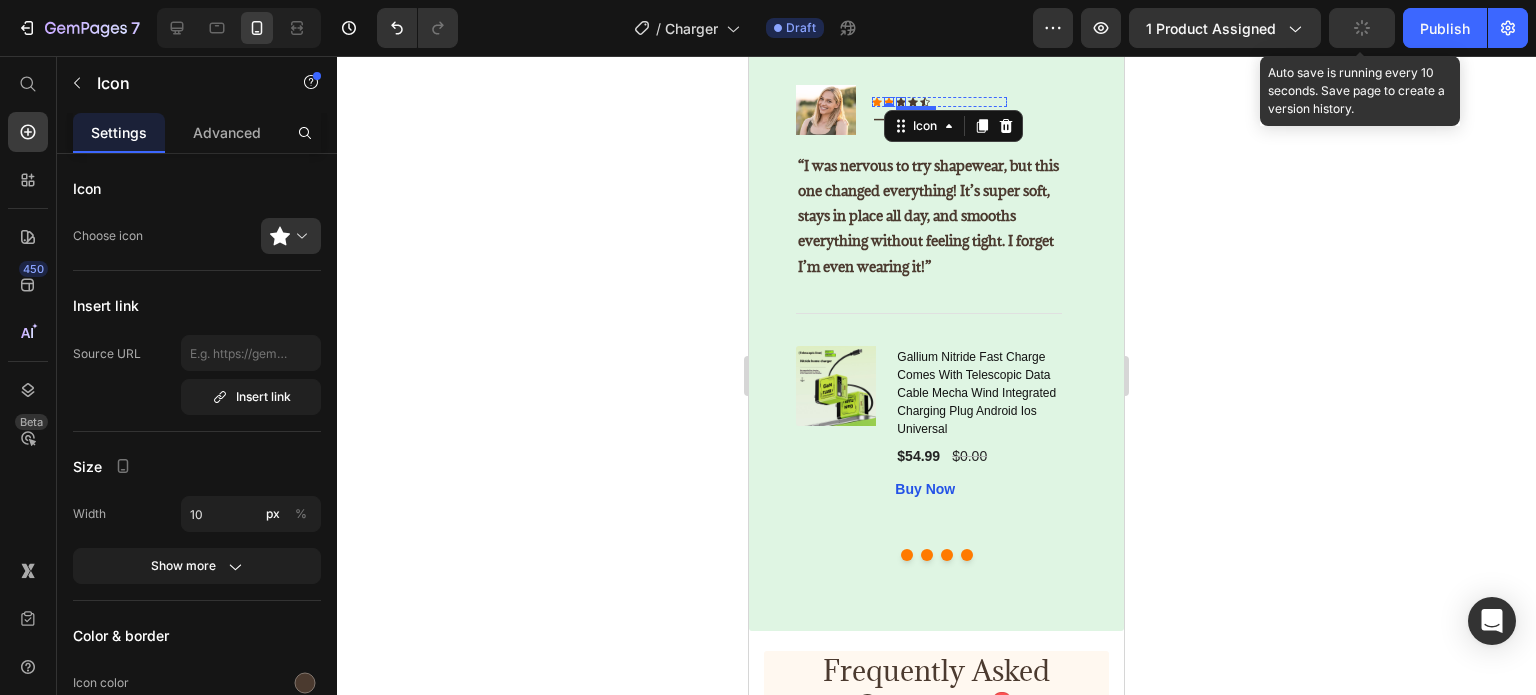 click 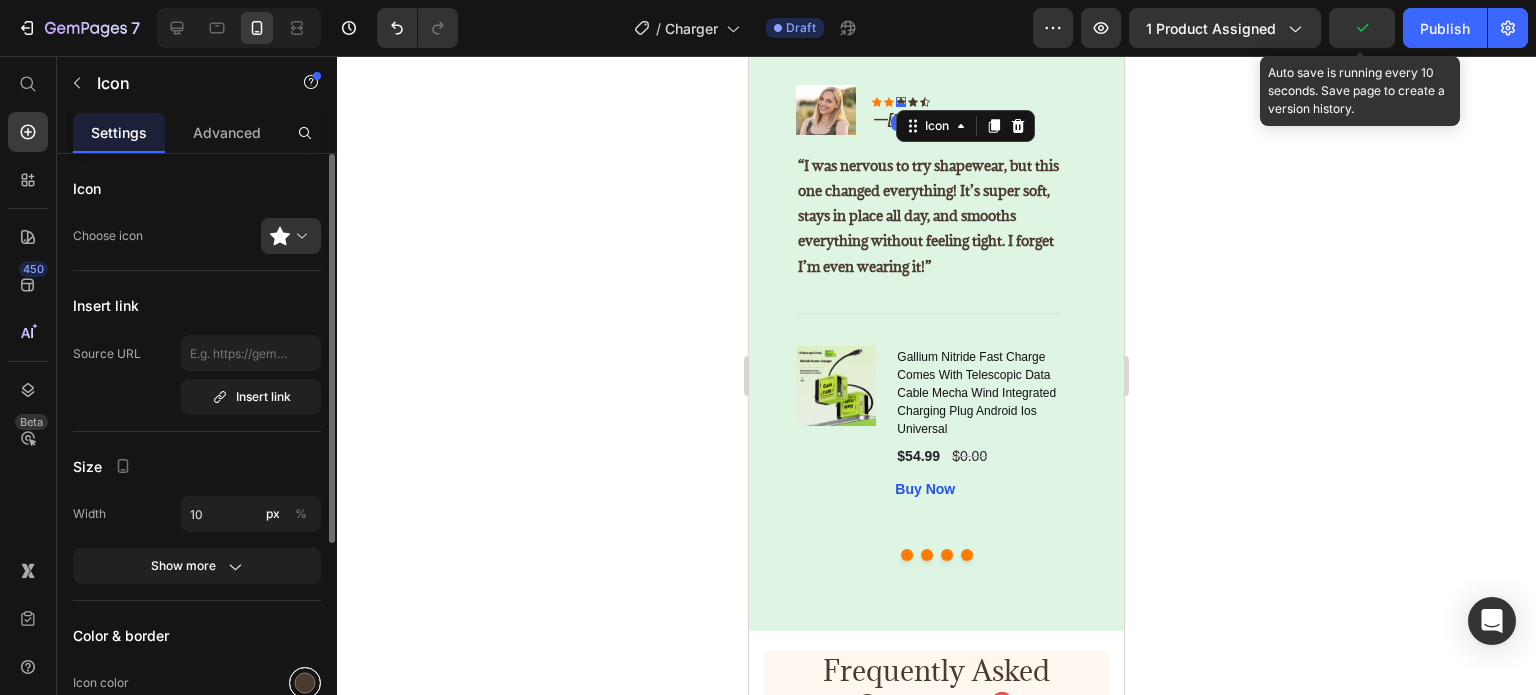click at bounding box center [305, 683] 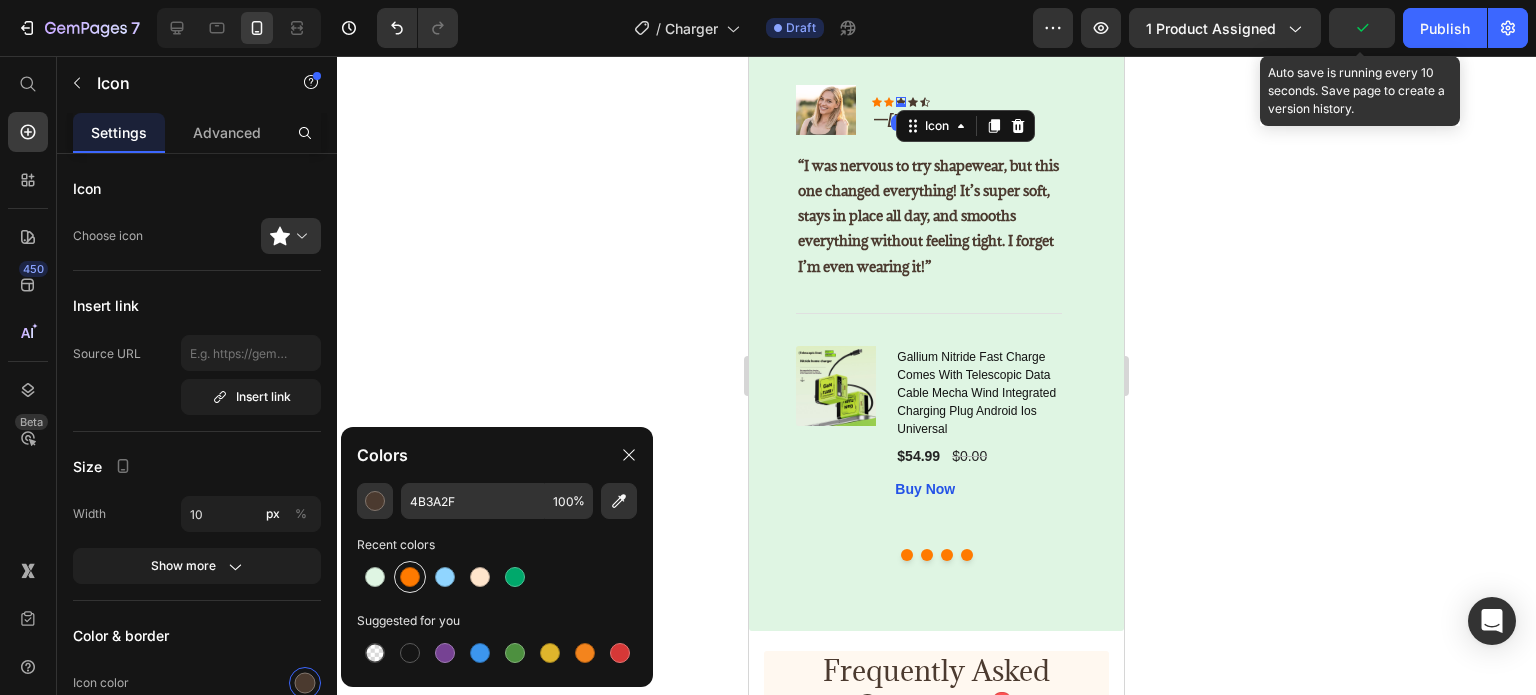 click at bounding box center (410, 577) 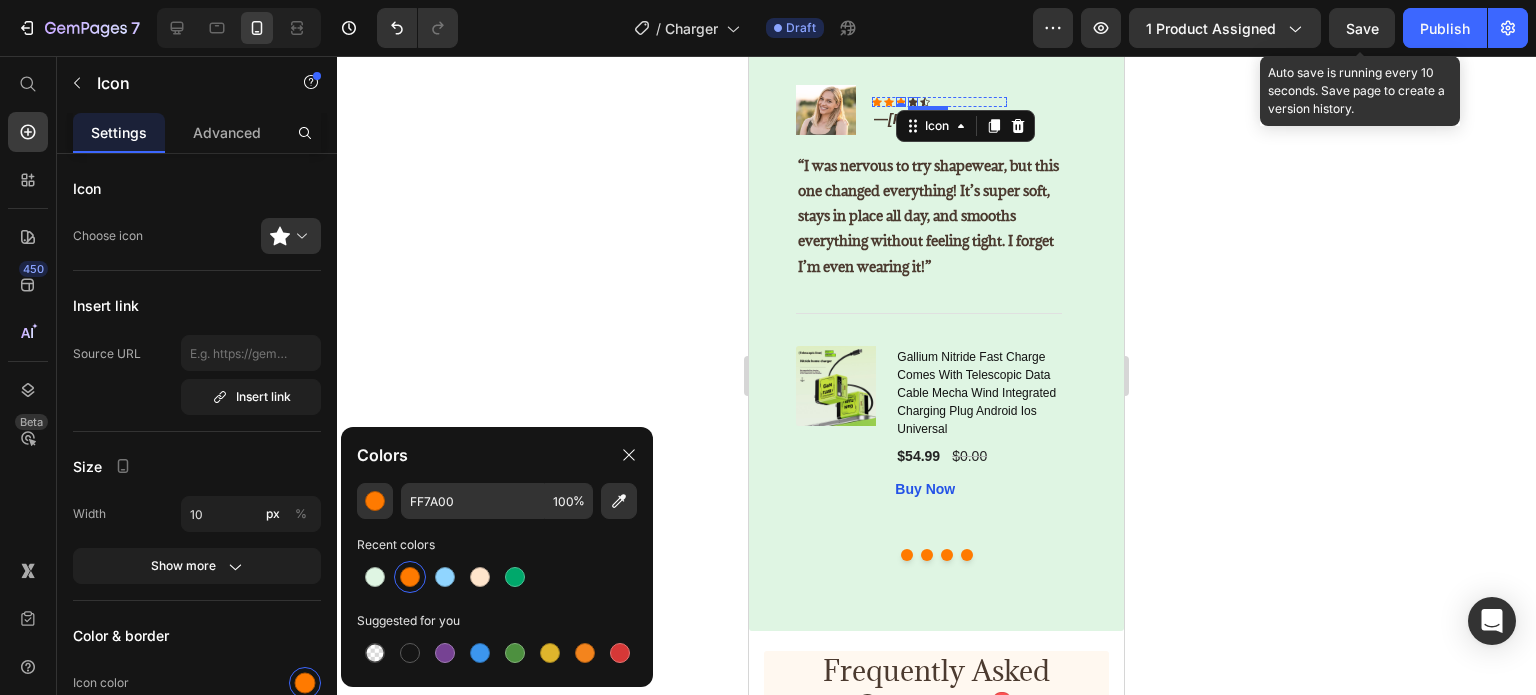 click 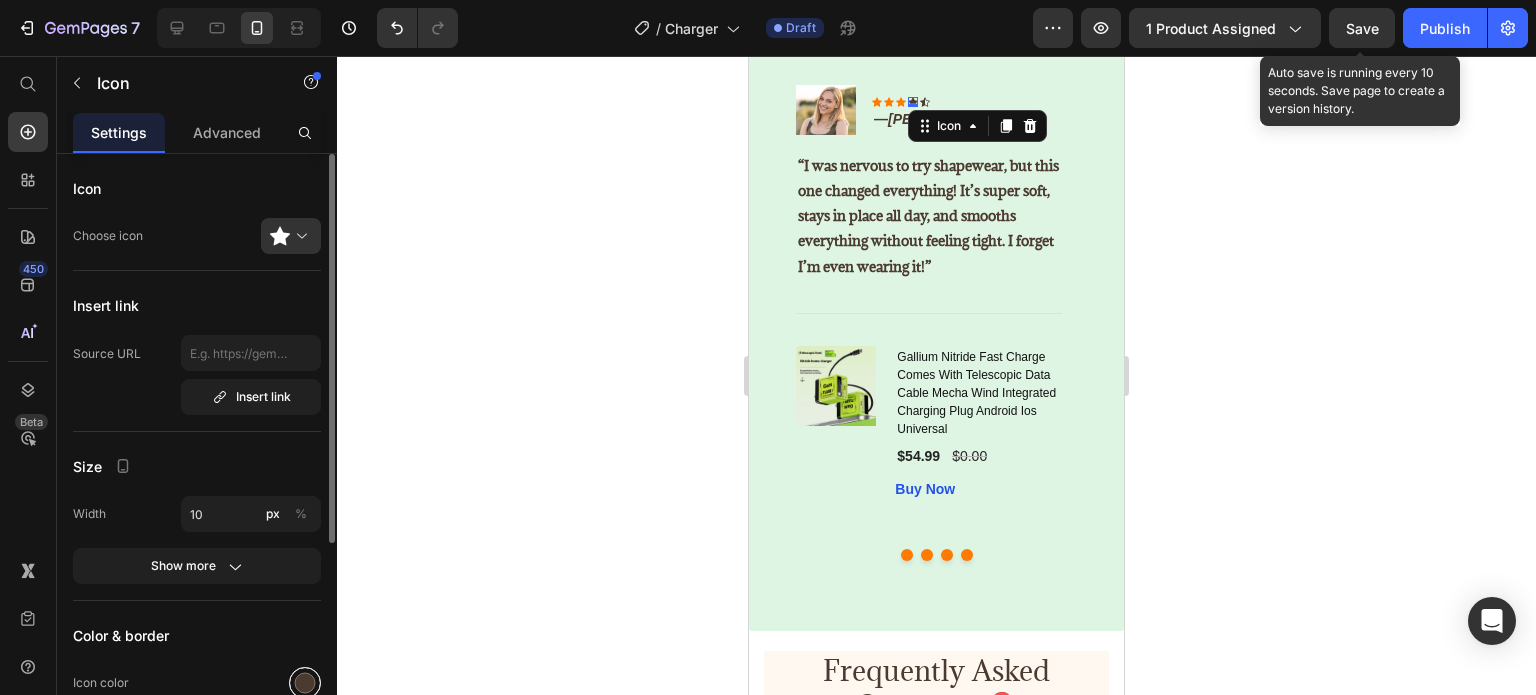 click at bounding box center [305, 683] 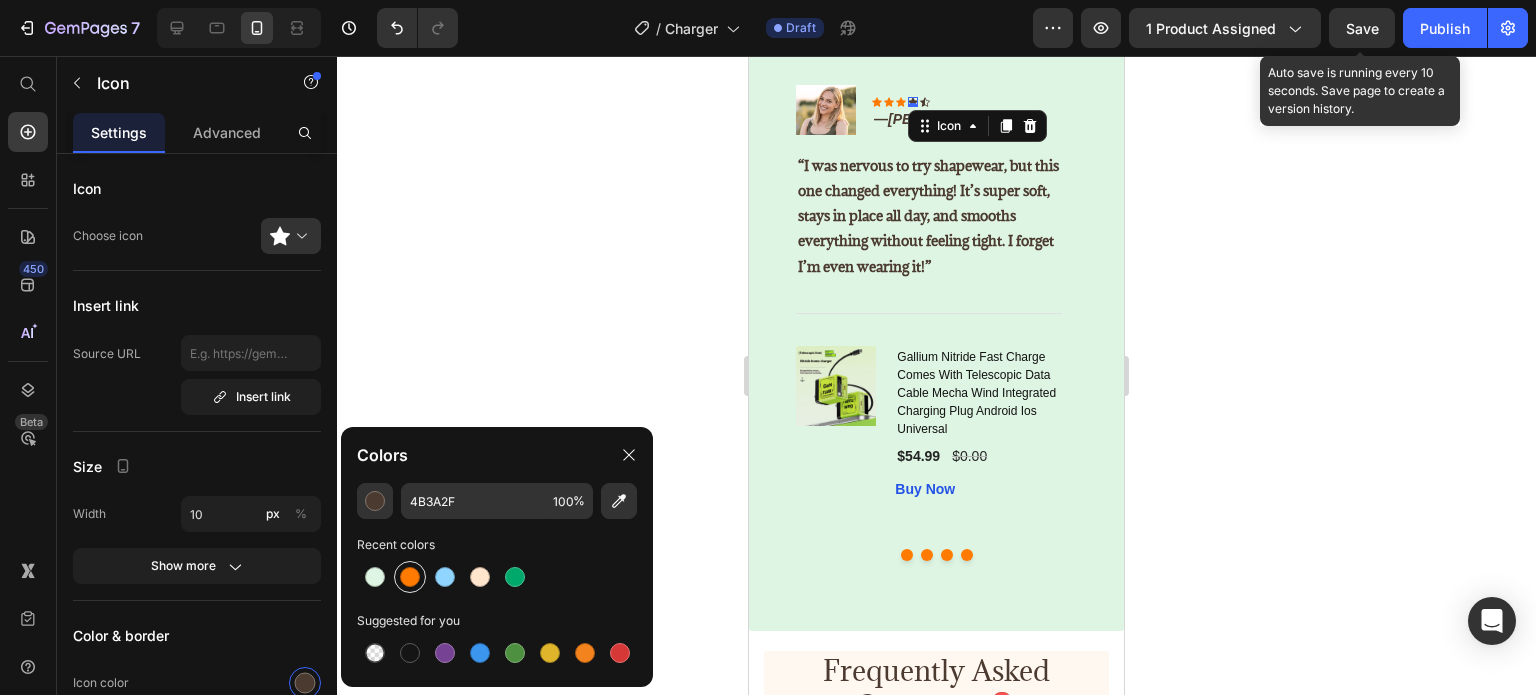 click at bounding box center (410, 577) 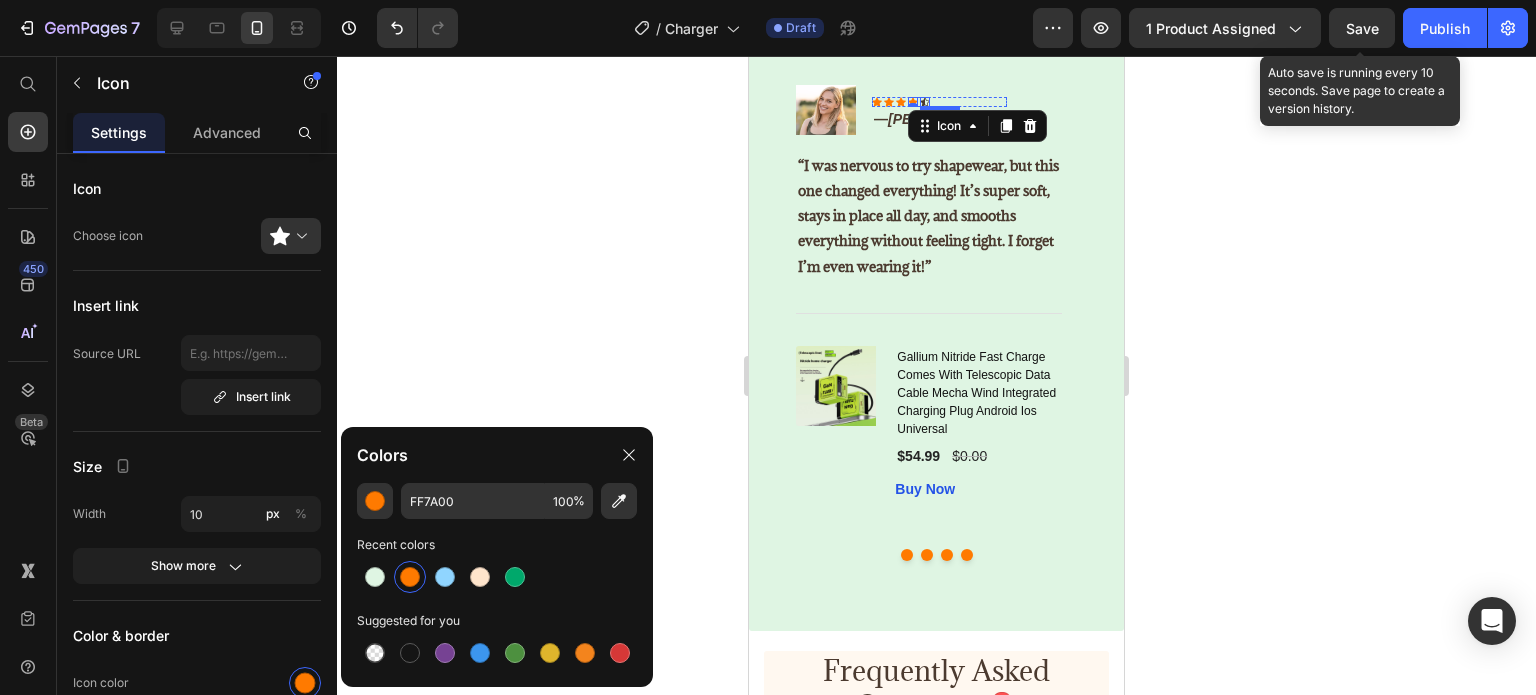 click 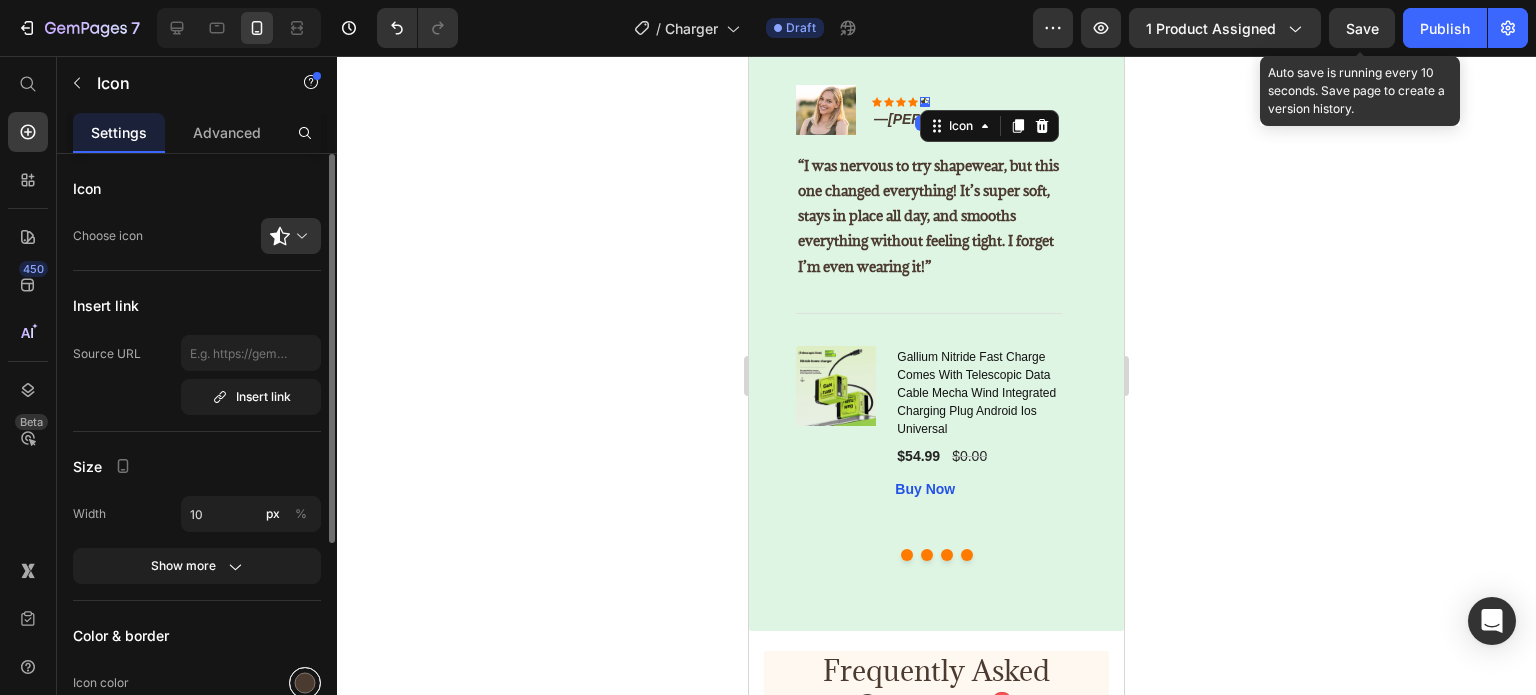 click at bounding box center (305, 683) 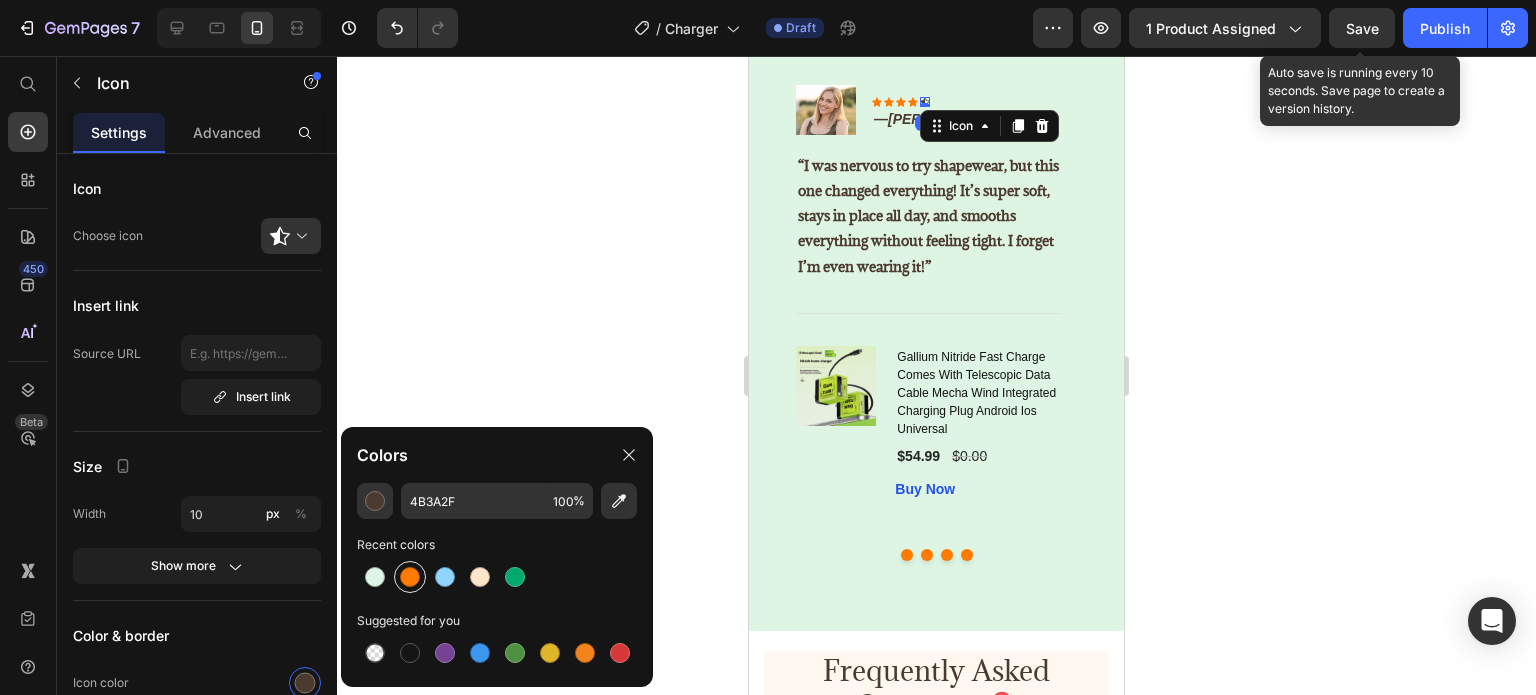 click at bounding box center (410, 577) 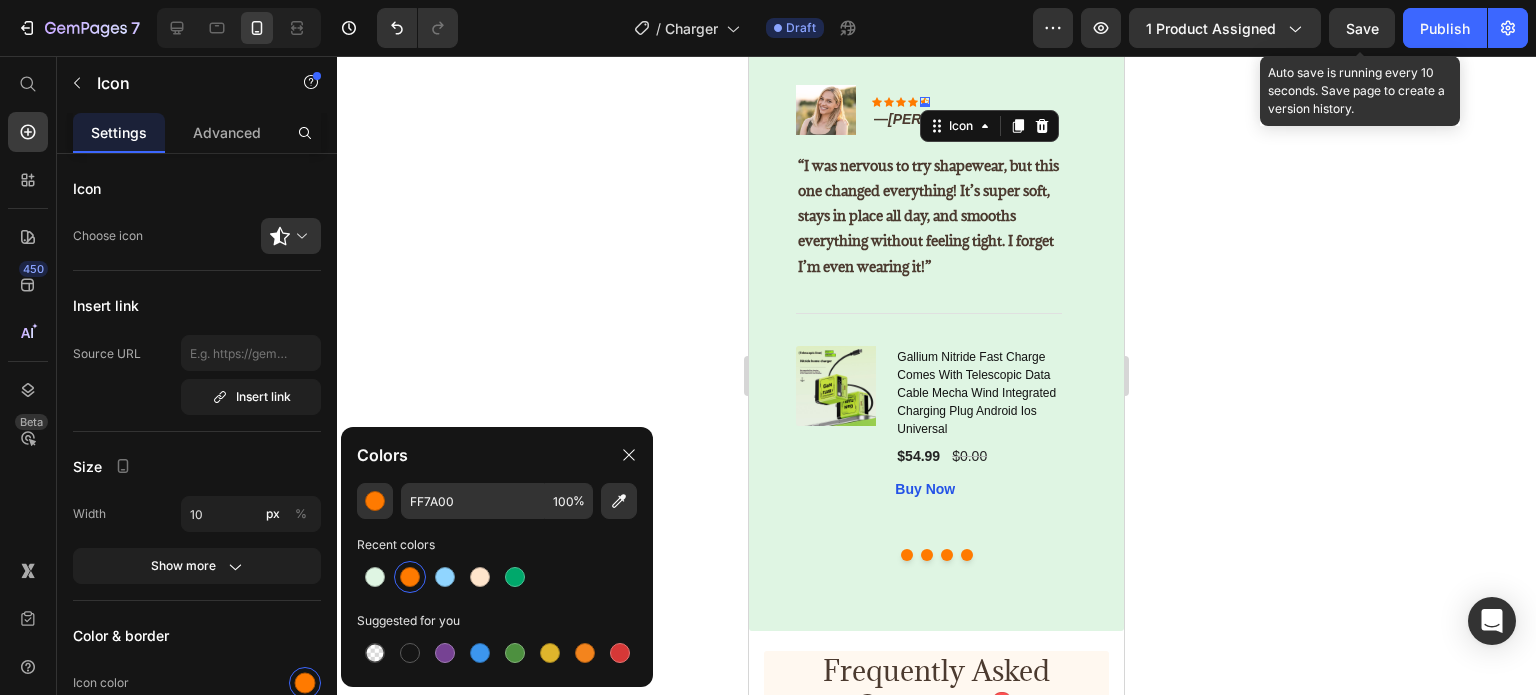click 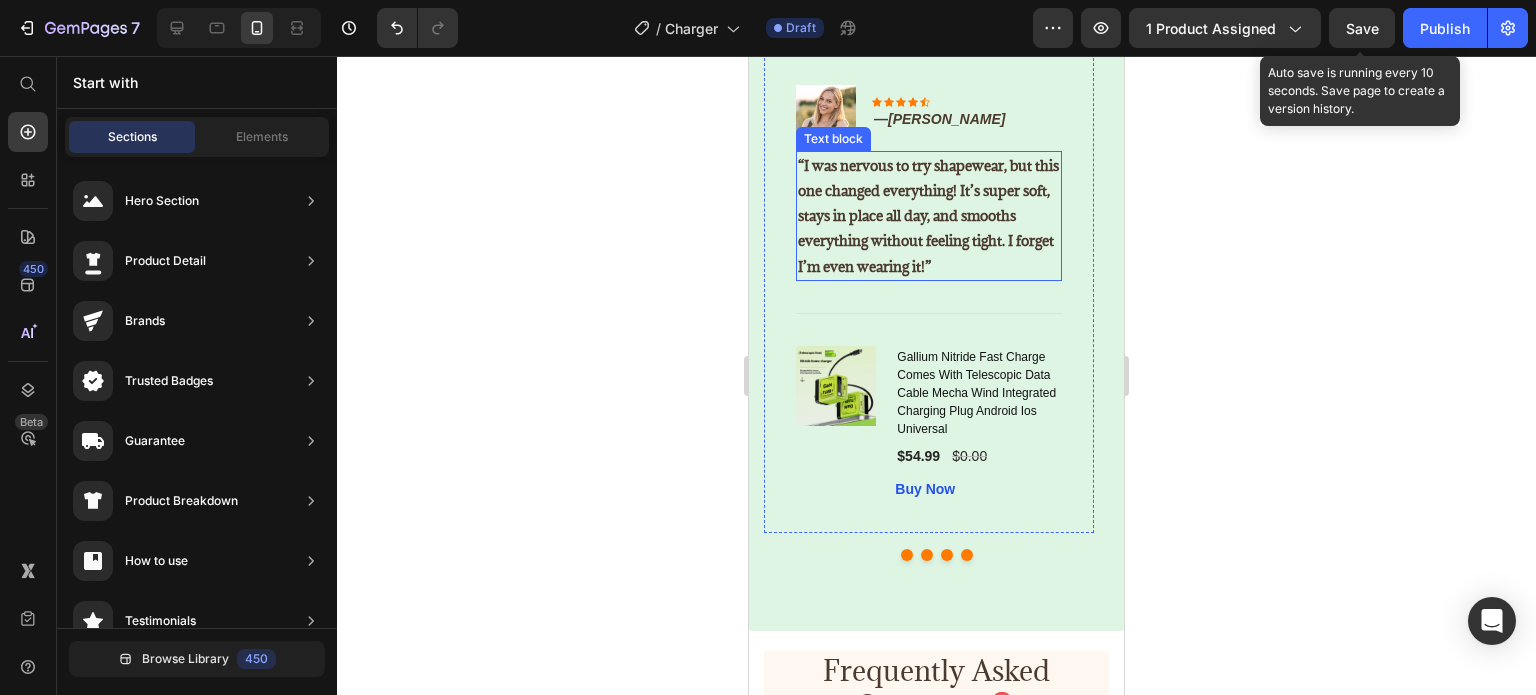 click on "“I was nervous to try shapewear, but this one changed everything! It’s super soft, stays in place all day, and smooths everything without feeling tight. I forget I’m even wearing it!”" at bounding box center (929, 216) 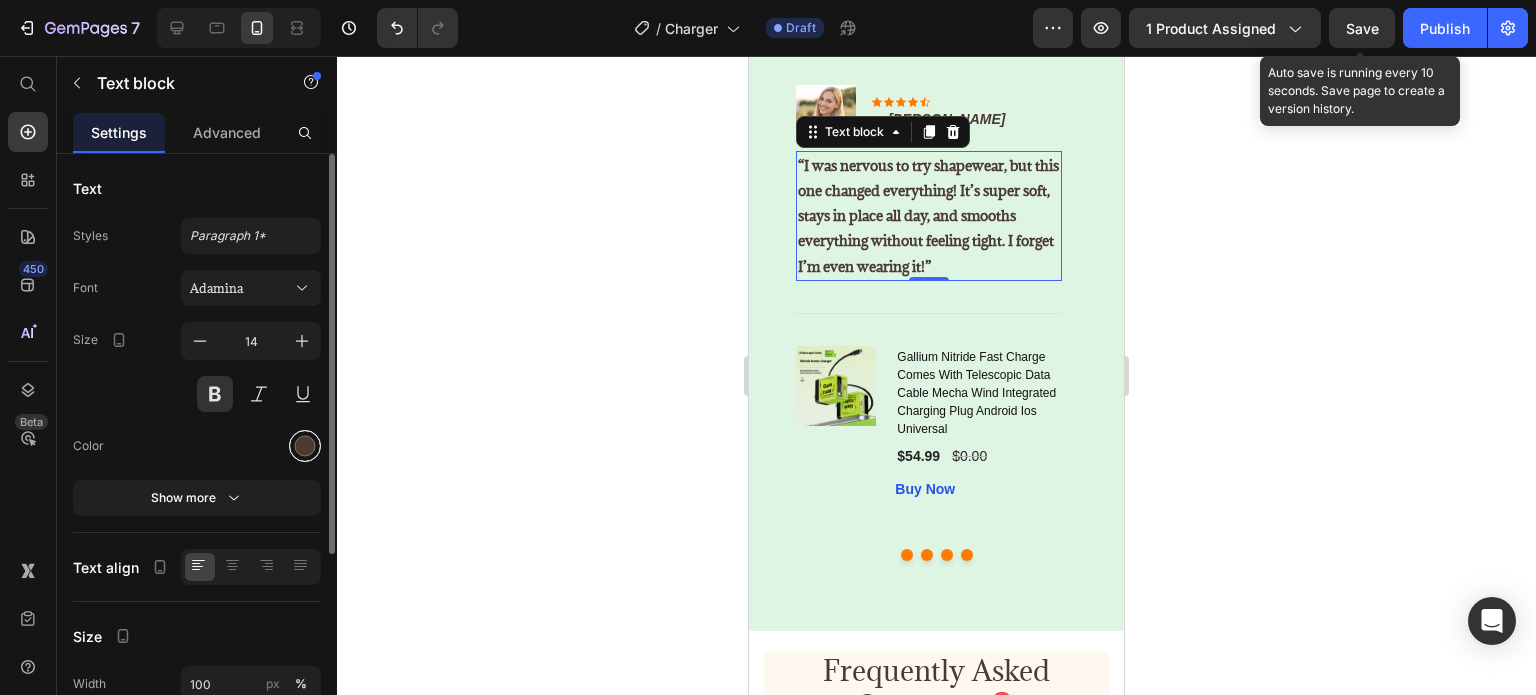 click at bounding box center [305, 446] 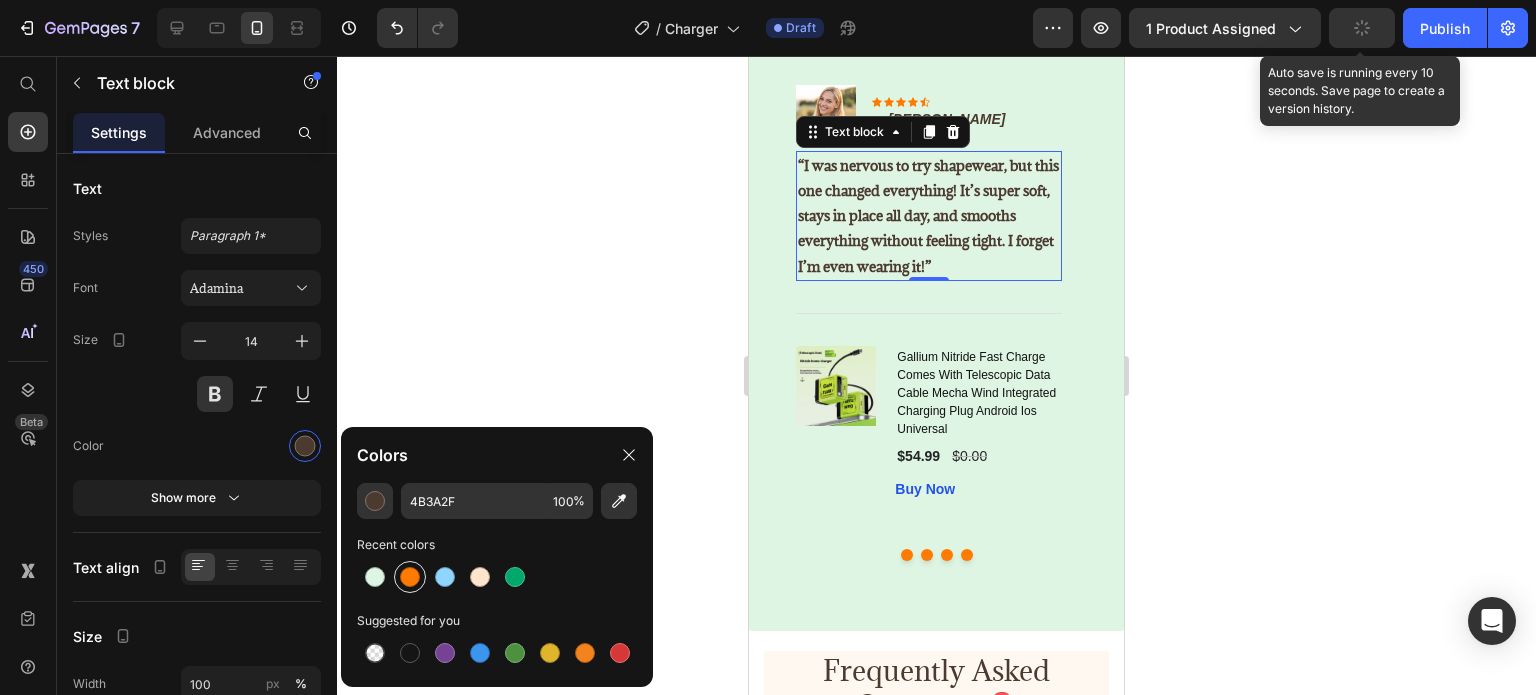 click at bounding box center (410, 577) 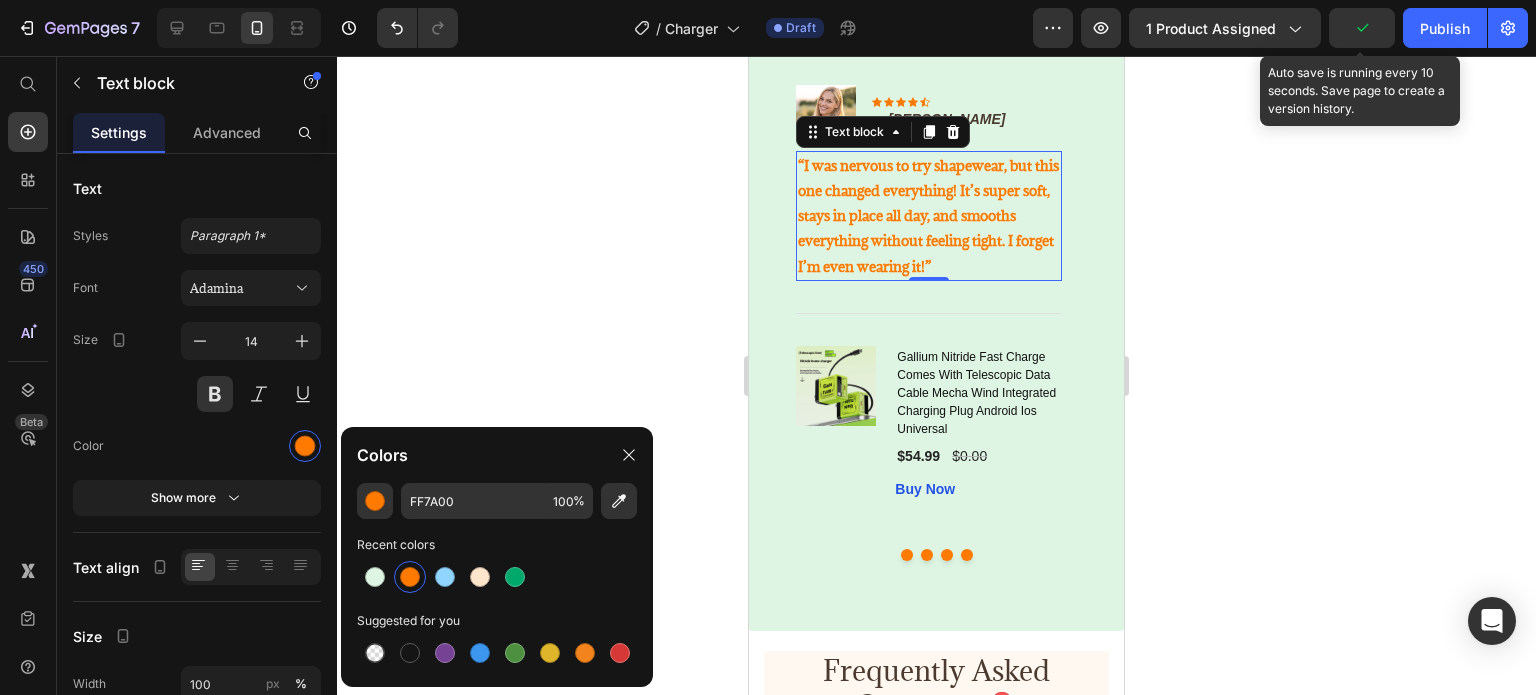 click 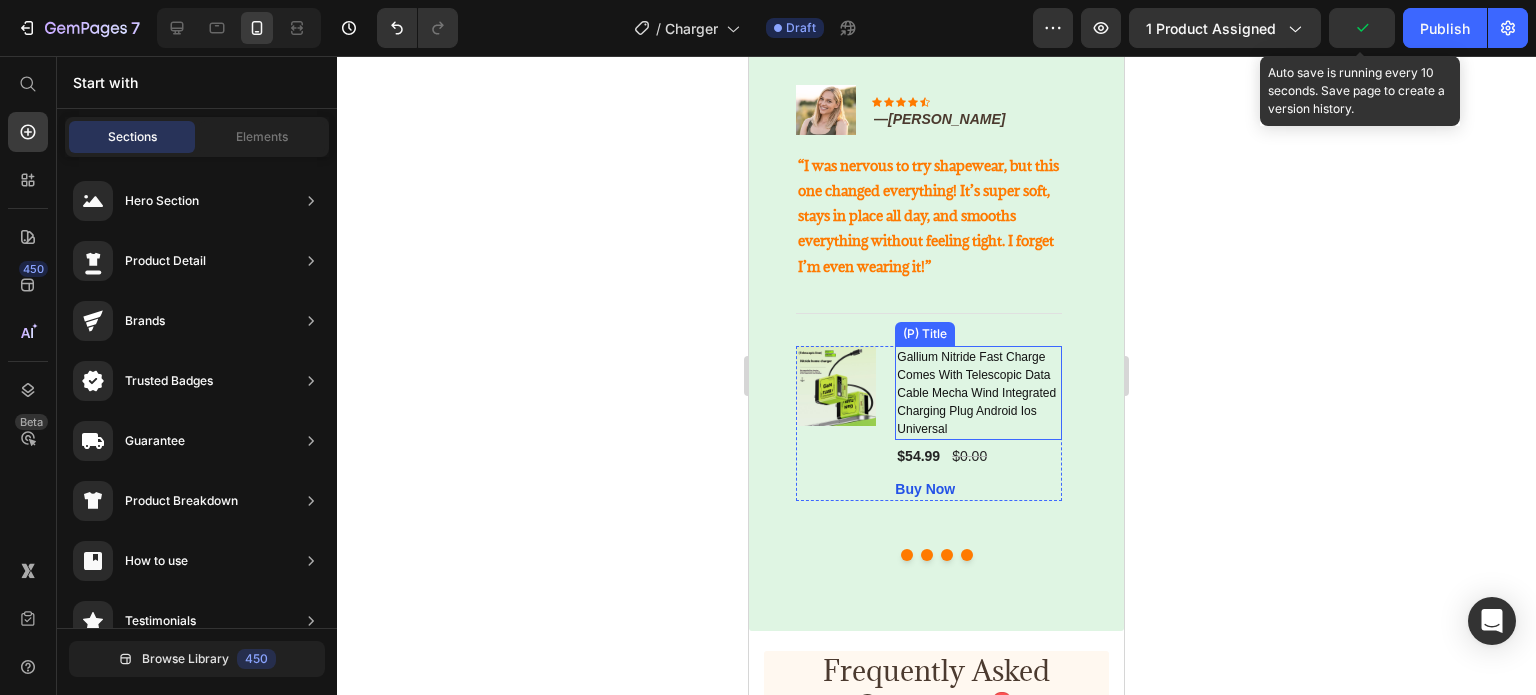 click on "Gallium Nitride Fast Charge Comes With Telescopic Data Cable Mecha Wind Integrated Charging Plug Android Ios Universal" at bounding box center [978, 393] 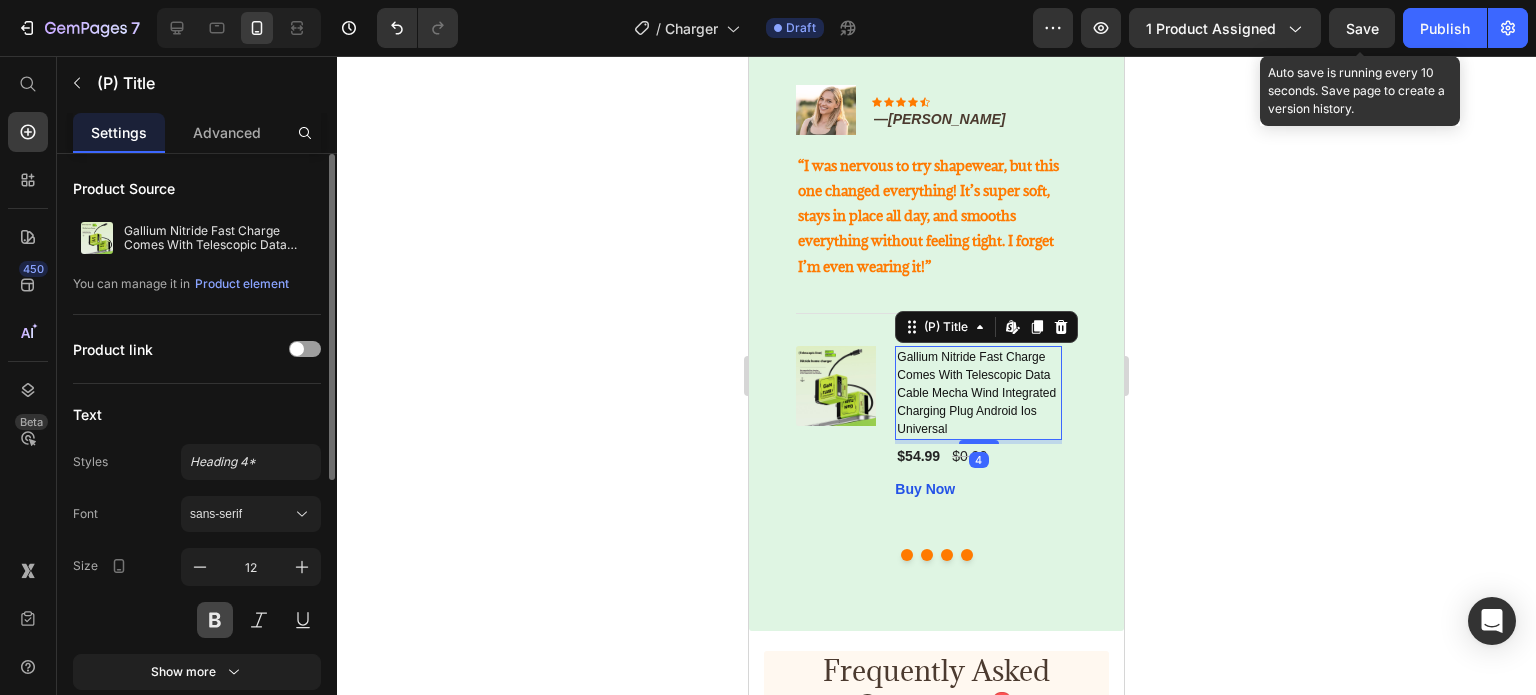 click at bounding box center (215, 620) 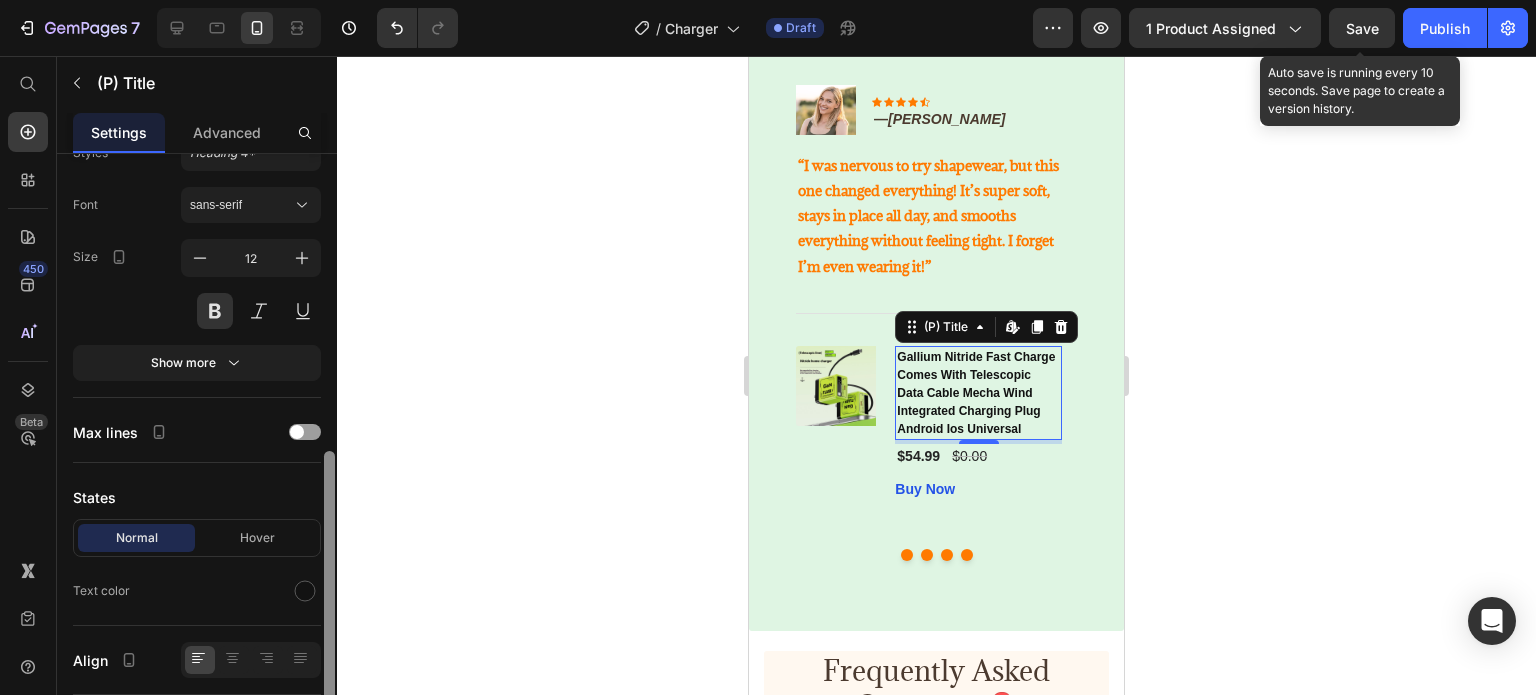 scroll, scrollTop: 397, scrollLeft: 0, axis: vertical 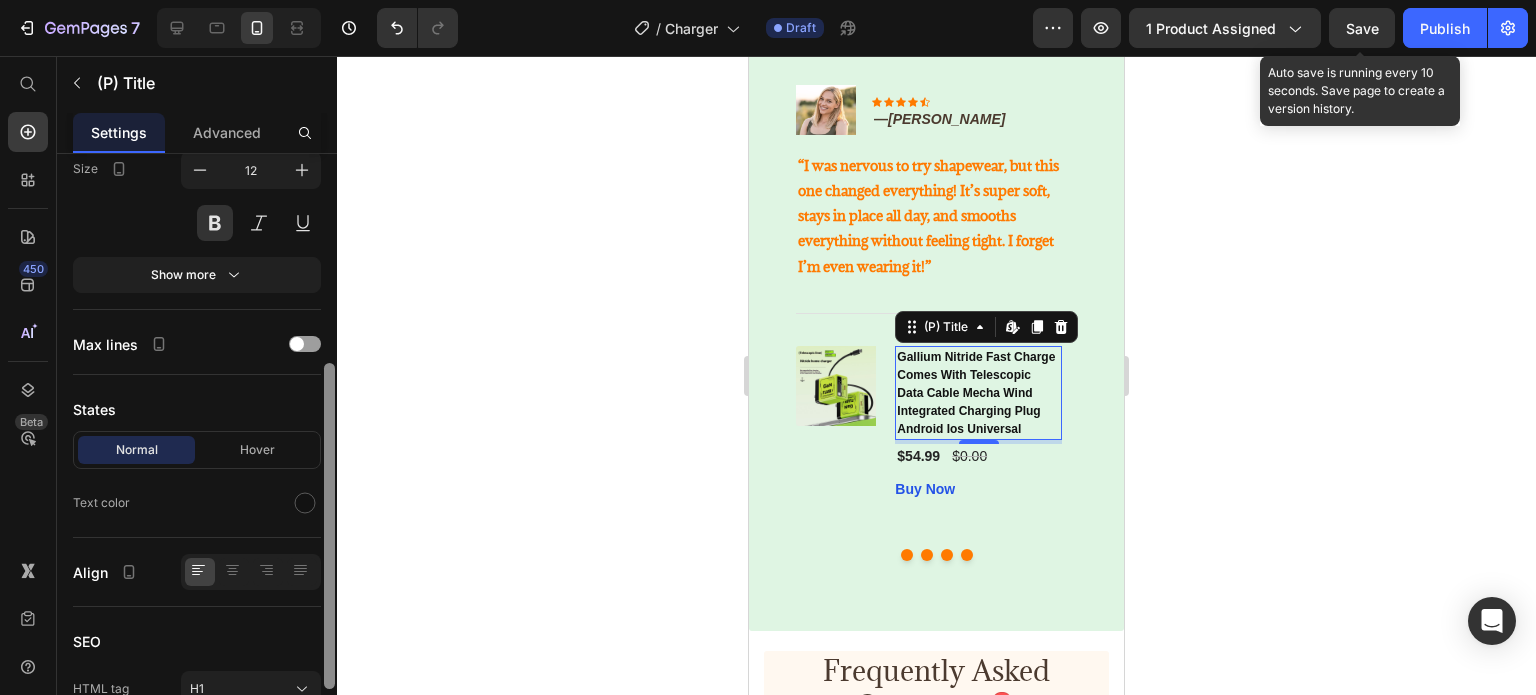 drag, startPoint x: 331, startPoint y: 371, endPoint x: 360, endPoint y: 588, distance: 218.92921 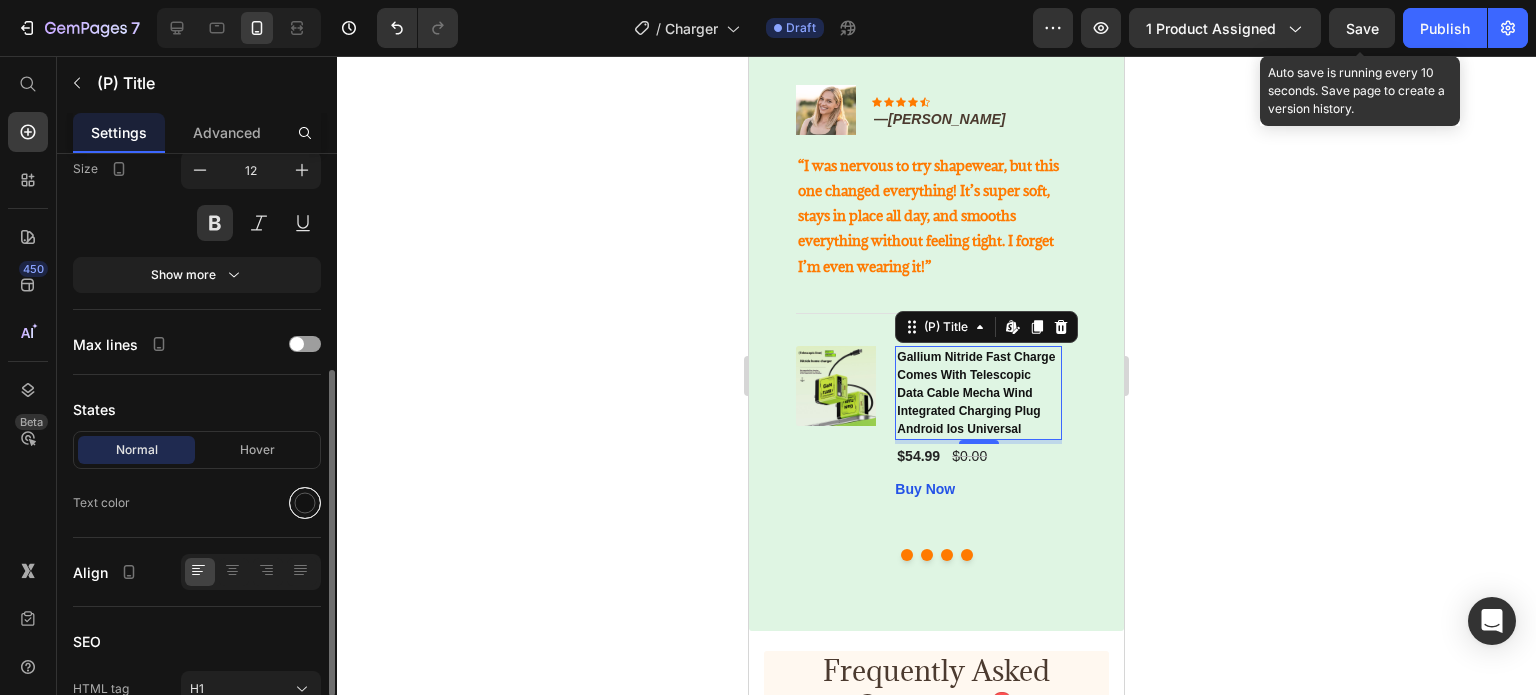 click at bounding box center (305, 503) 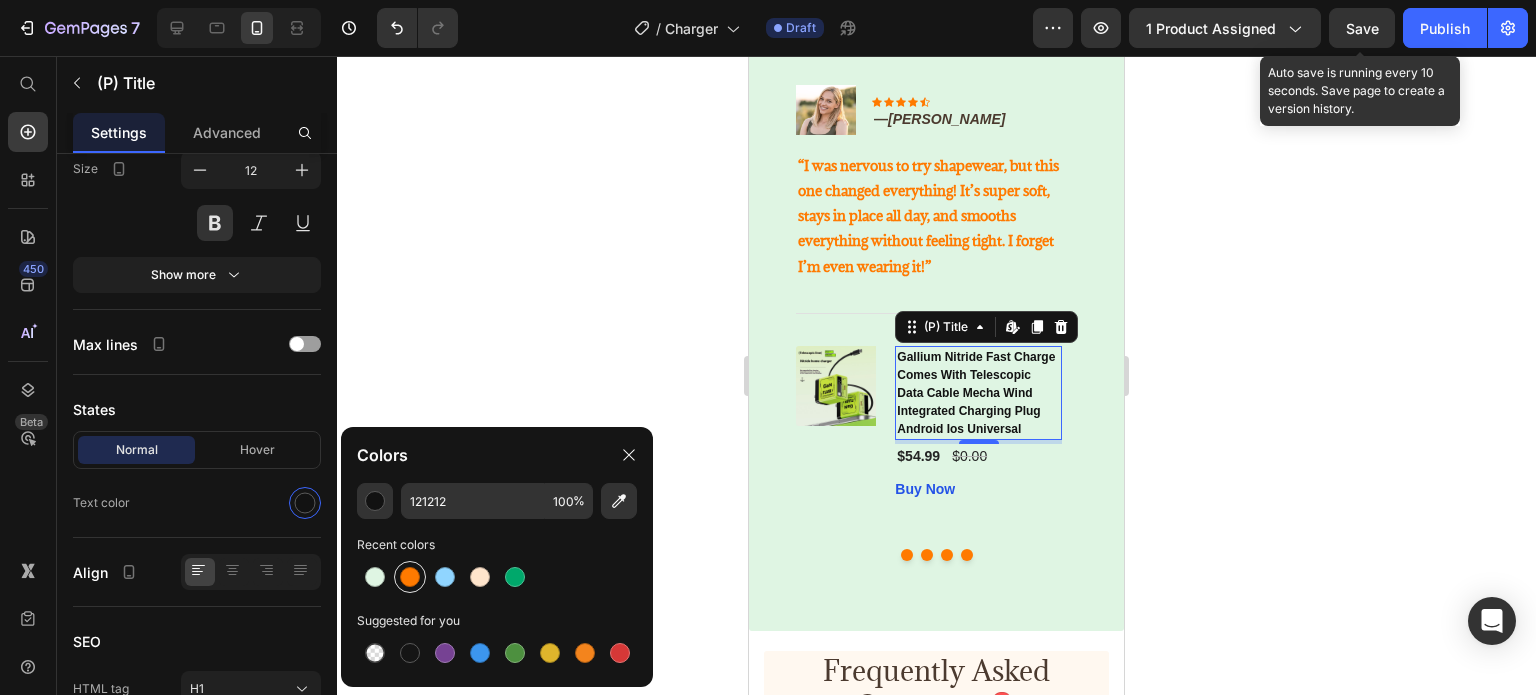 click at bounding box center [410, 577] 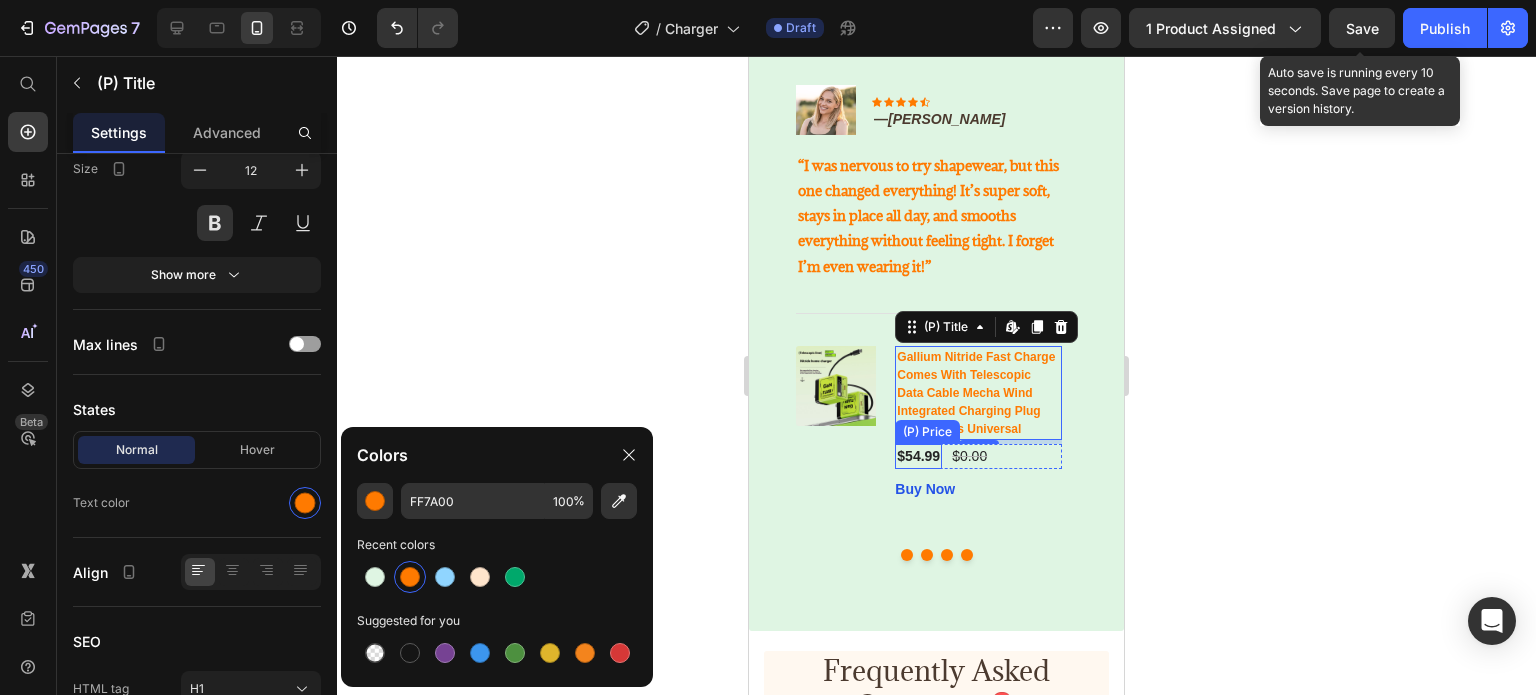 click on "$54.99" at bounding box center (918, 456) 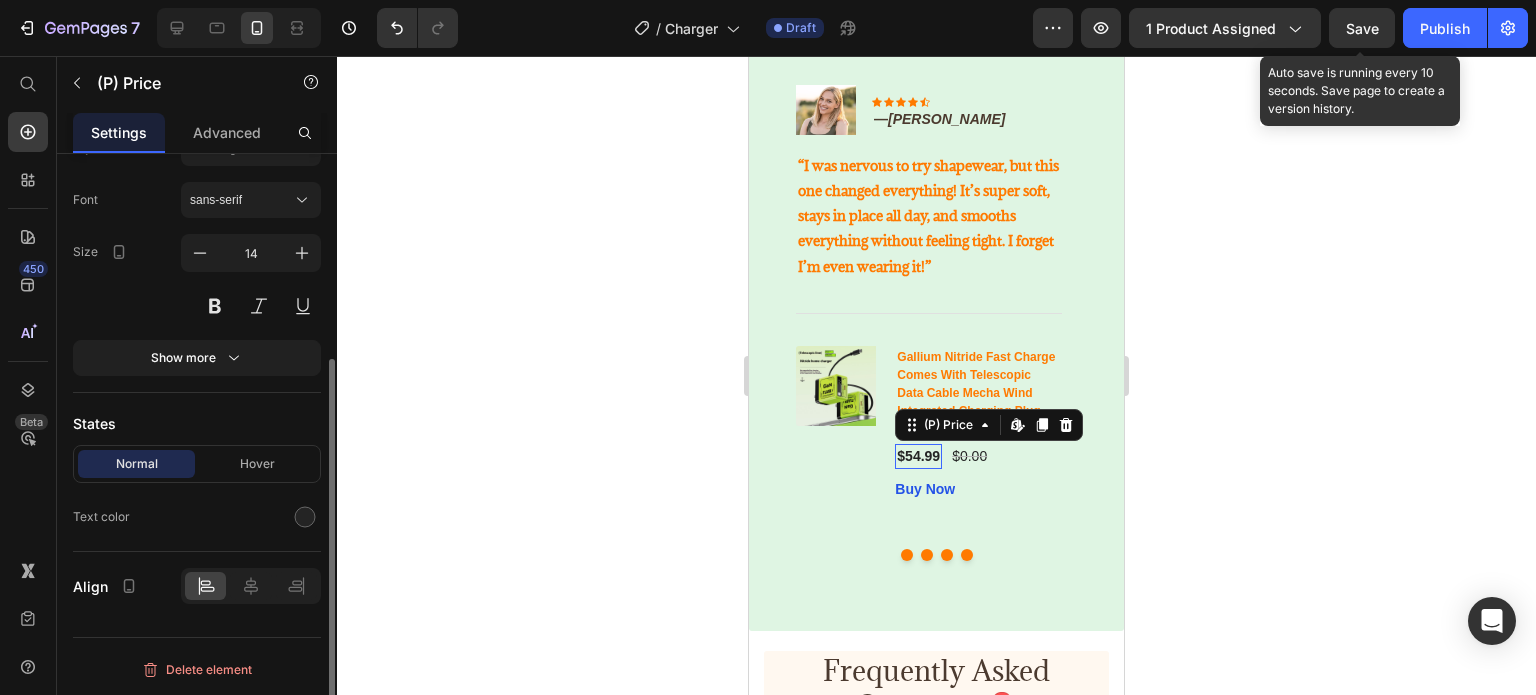 scroll, scrollTop: 0, scrollLeft: 0, axis: both 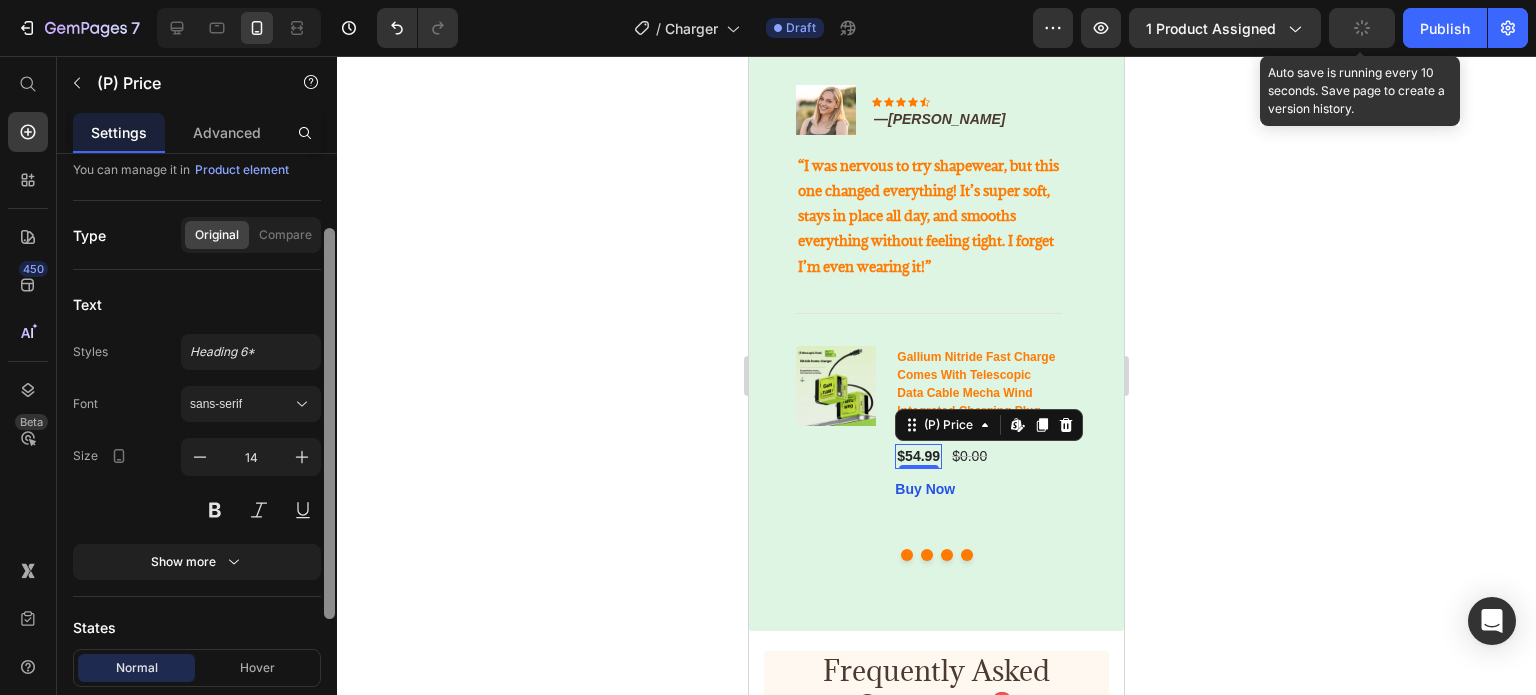 drag, startPoint x: 330, startPoint y: 501, endPoint x: 341, endPoint y: 587, distance: 86.70064 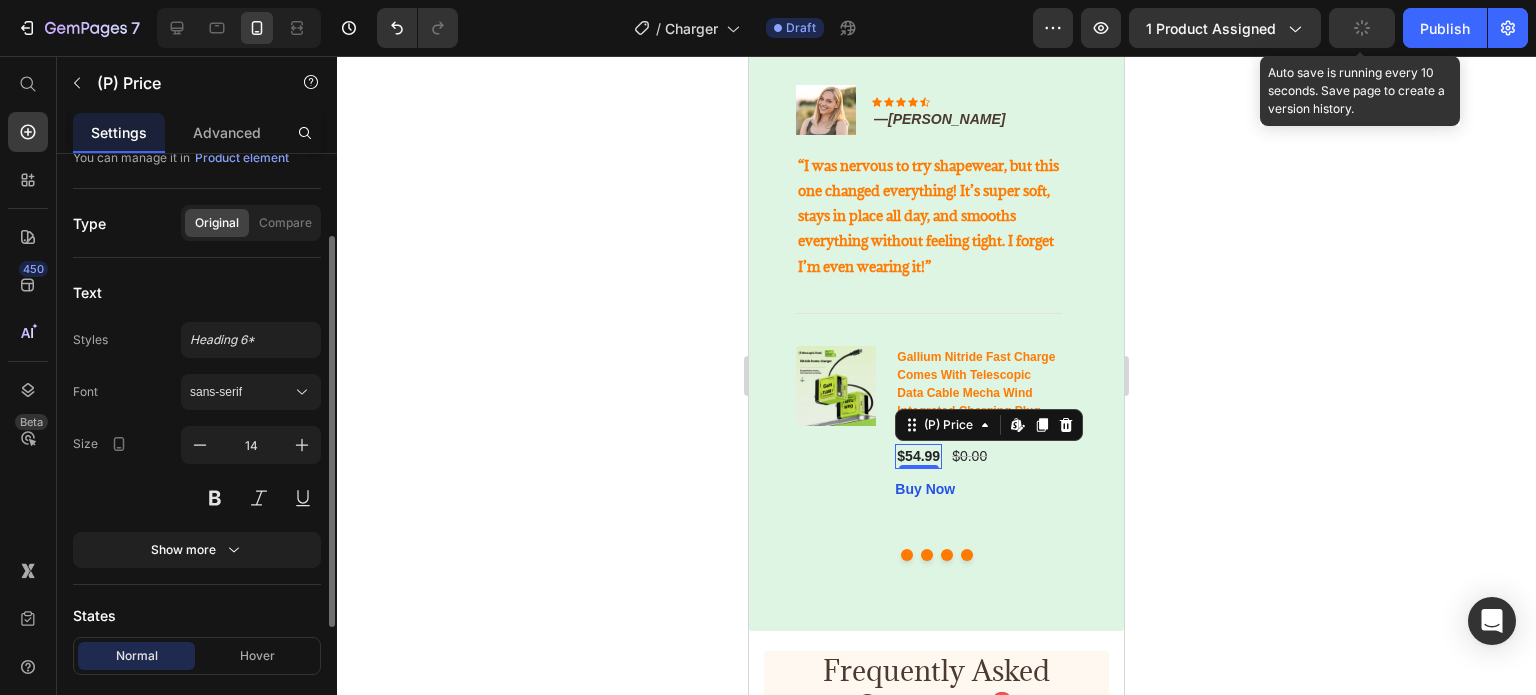 click 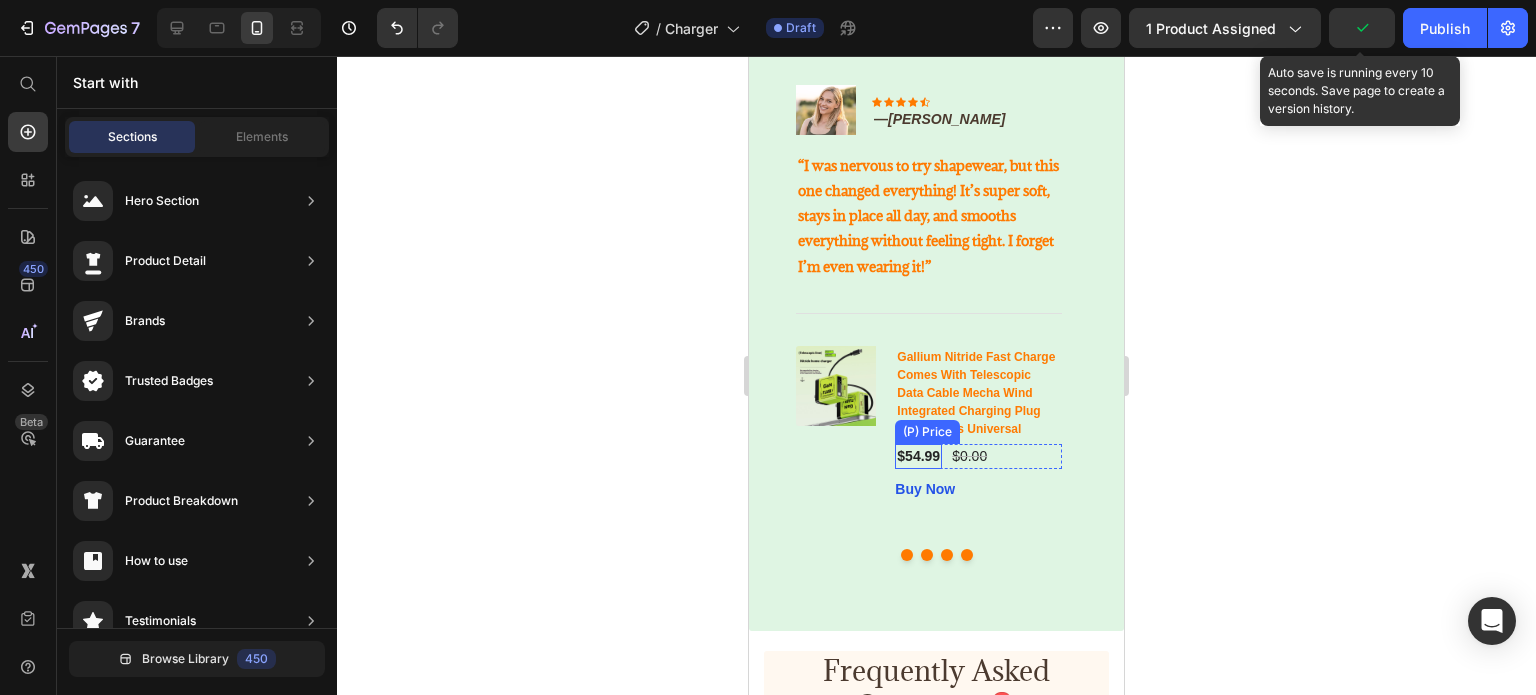 click on "$54.99 (P) Price" at bounding box center [918, 456] 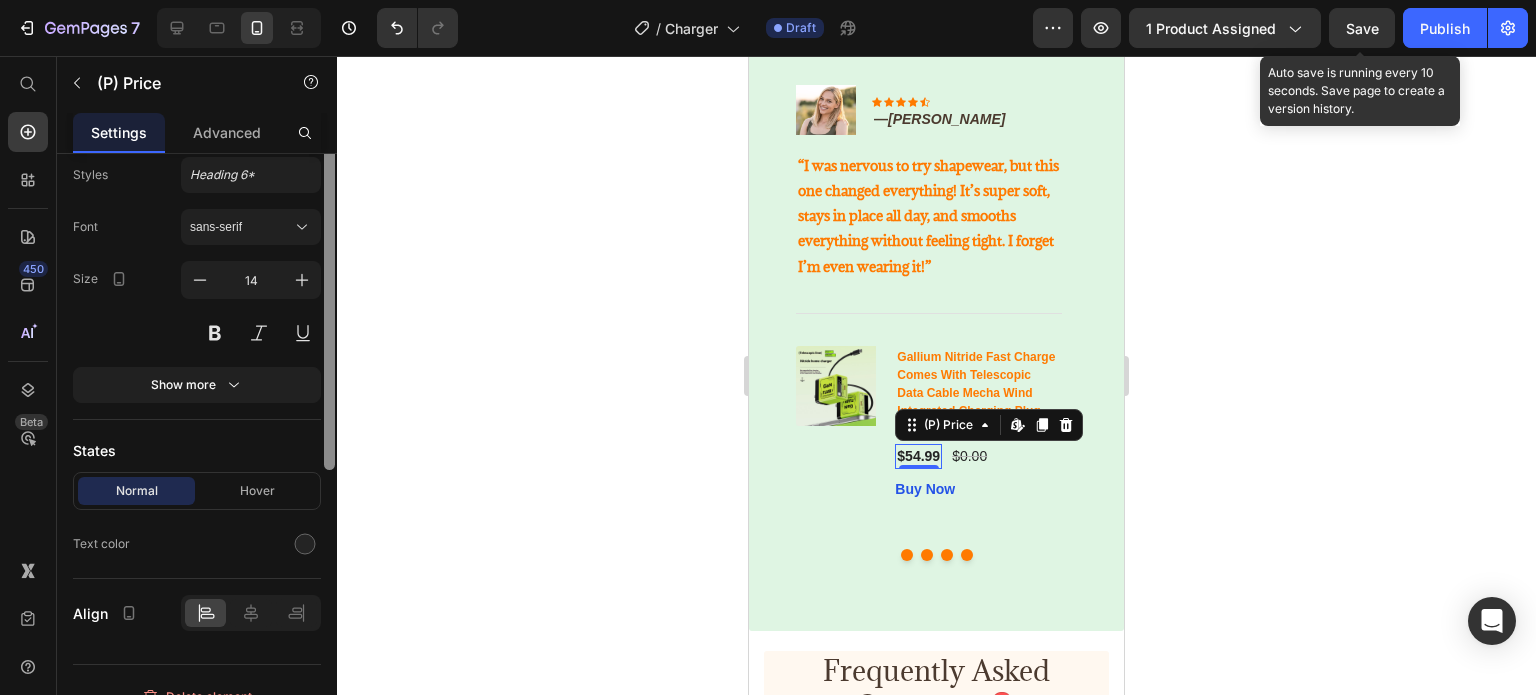 scroll, scrollTop: 316, scrollLeft: 0, axis: vertical 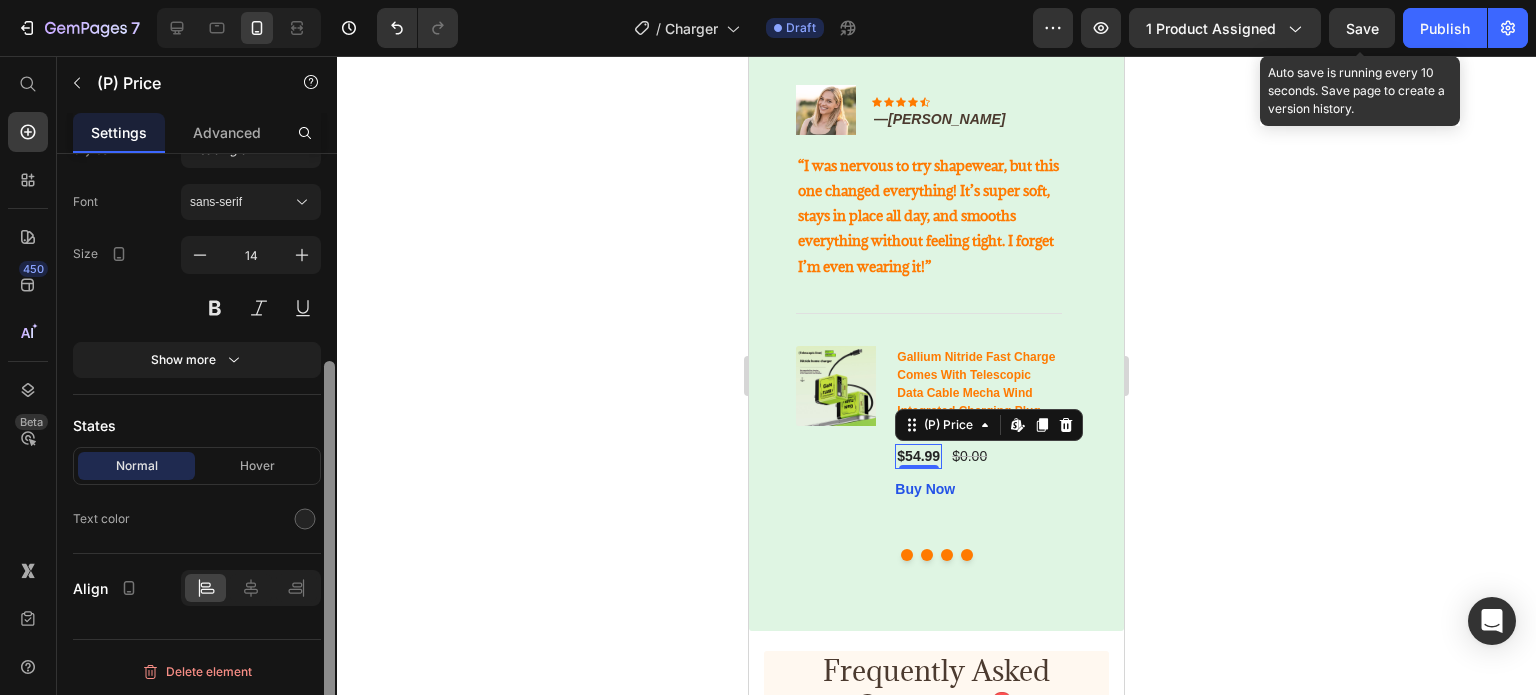 drag, startPoint x: 324, startPoint y: 377, endPoint x: 352, endPoint y: 603, distance: 227.7279 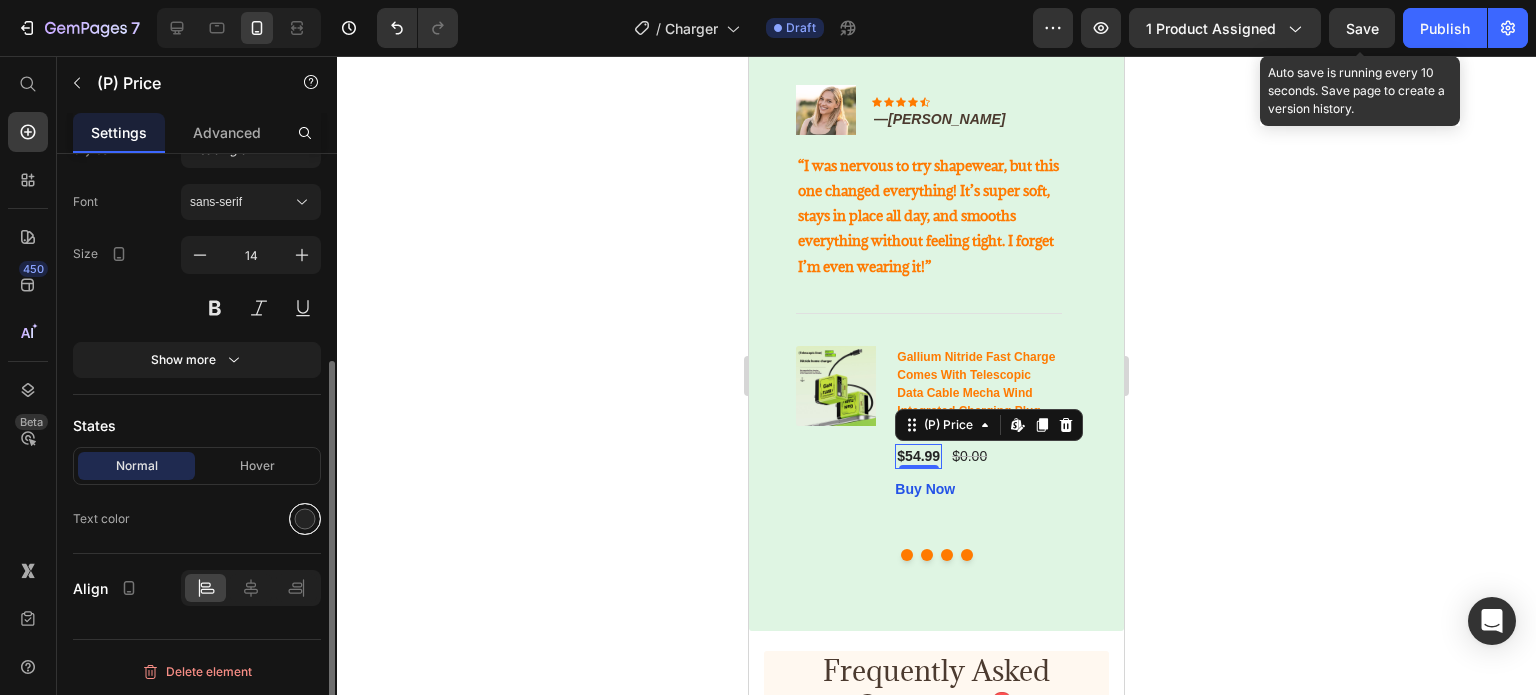 click at bounding box center (305, 519) 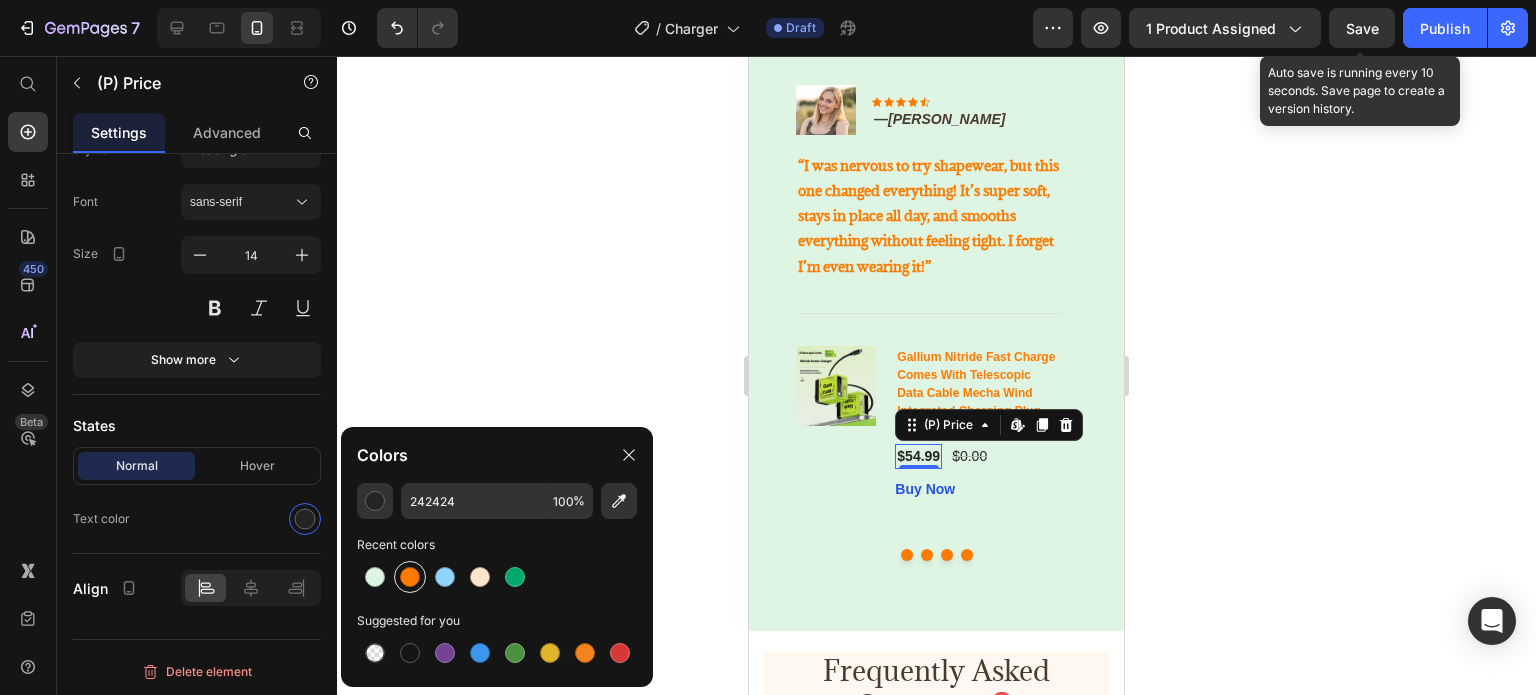 click at bounding box center [410, 577] 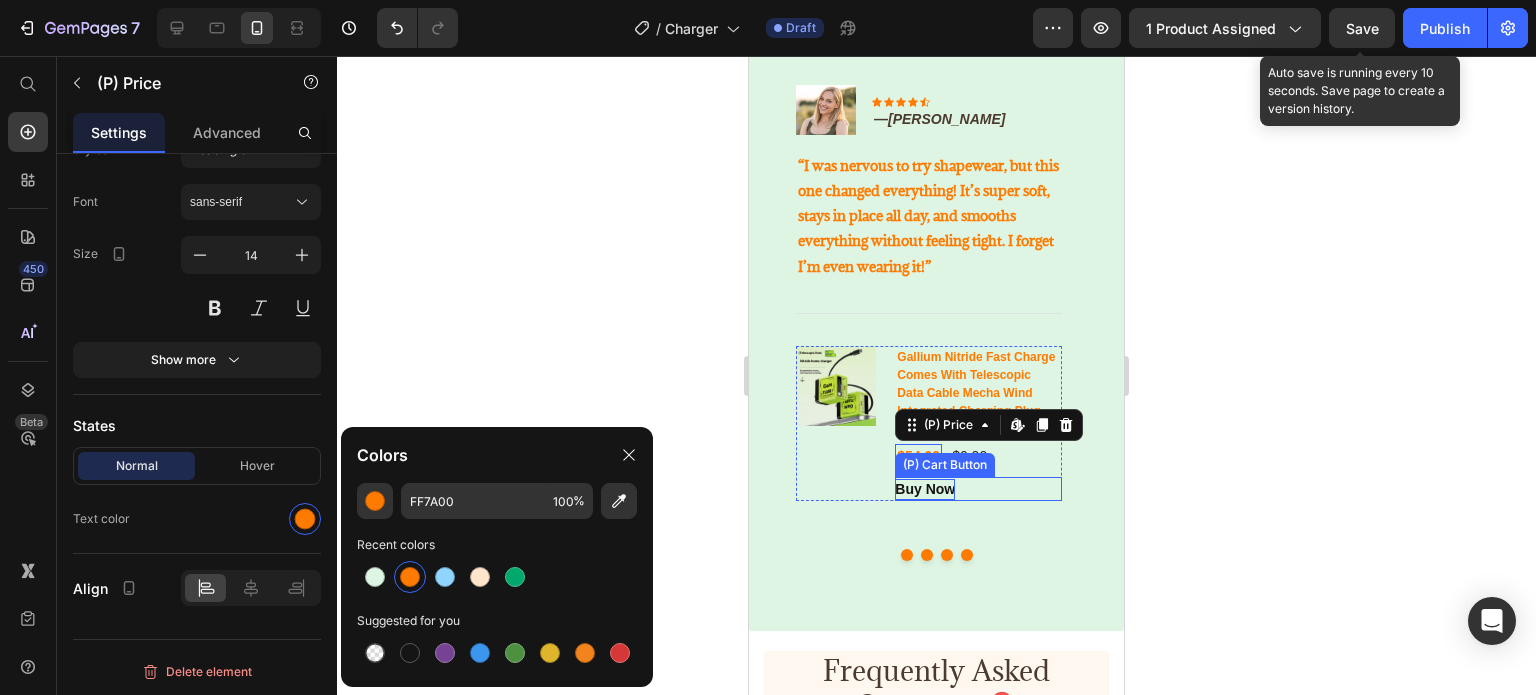 click on "Buy Now" at bounding box center [925, 489] 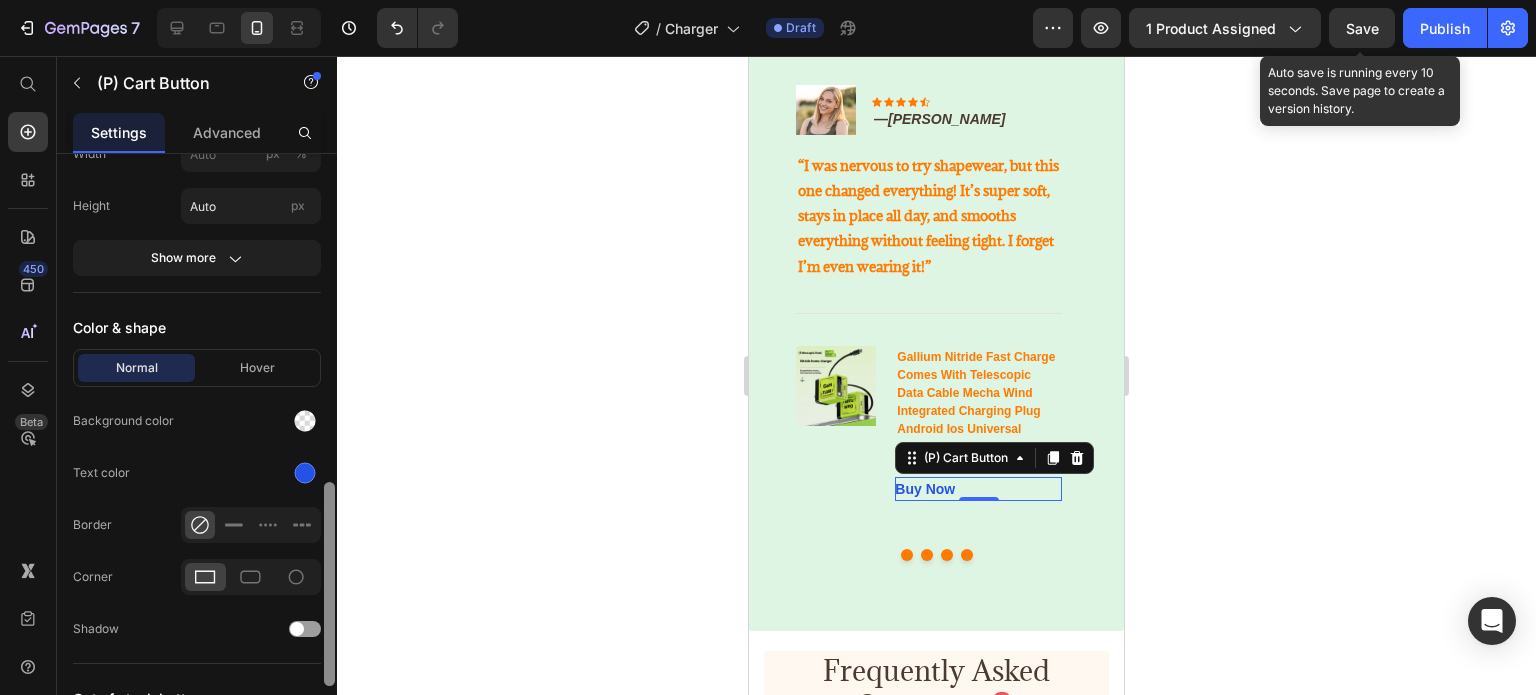 scroll, scrollTop: 897, scrollLeft: 0, axis: vertical 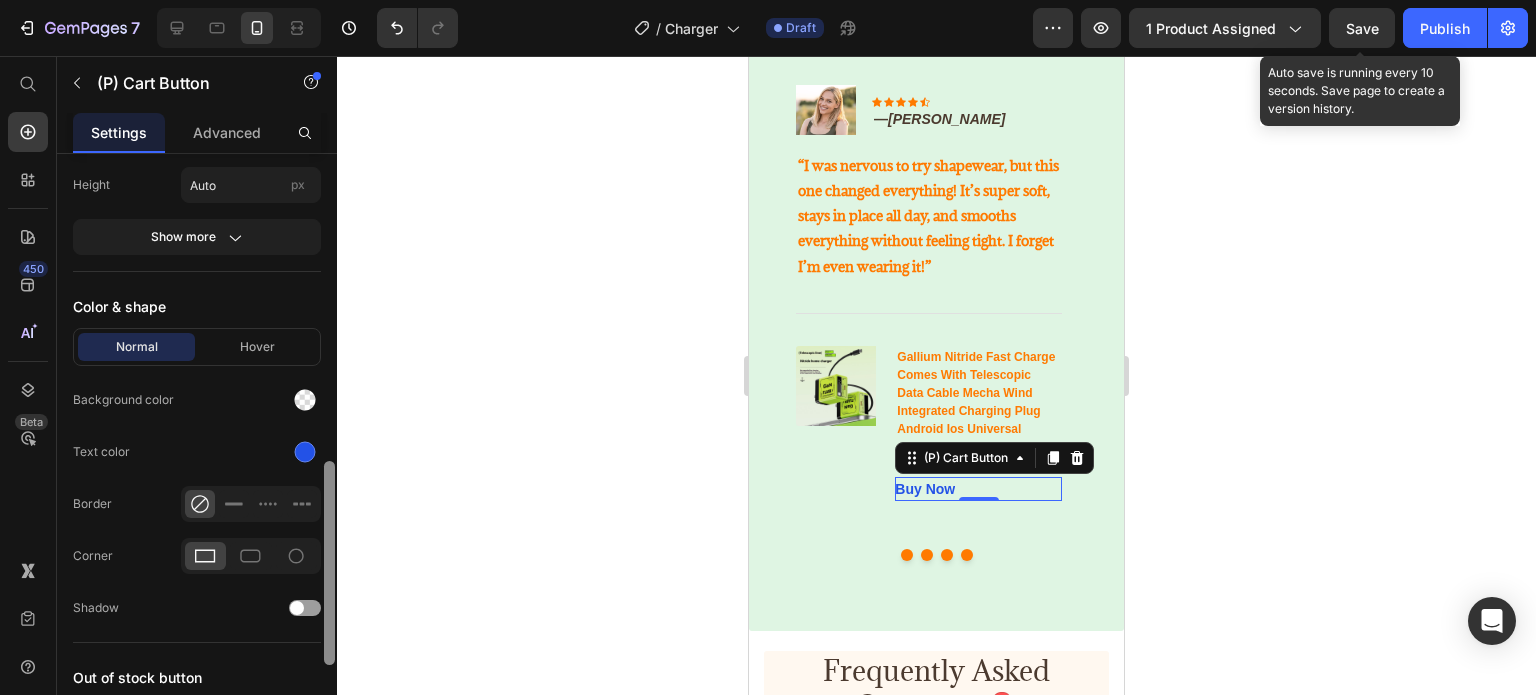 drag, startPoint x: 334, startPoint y: 295, endPoint x: 359, endPoint y: 603, distance: 309.01294 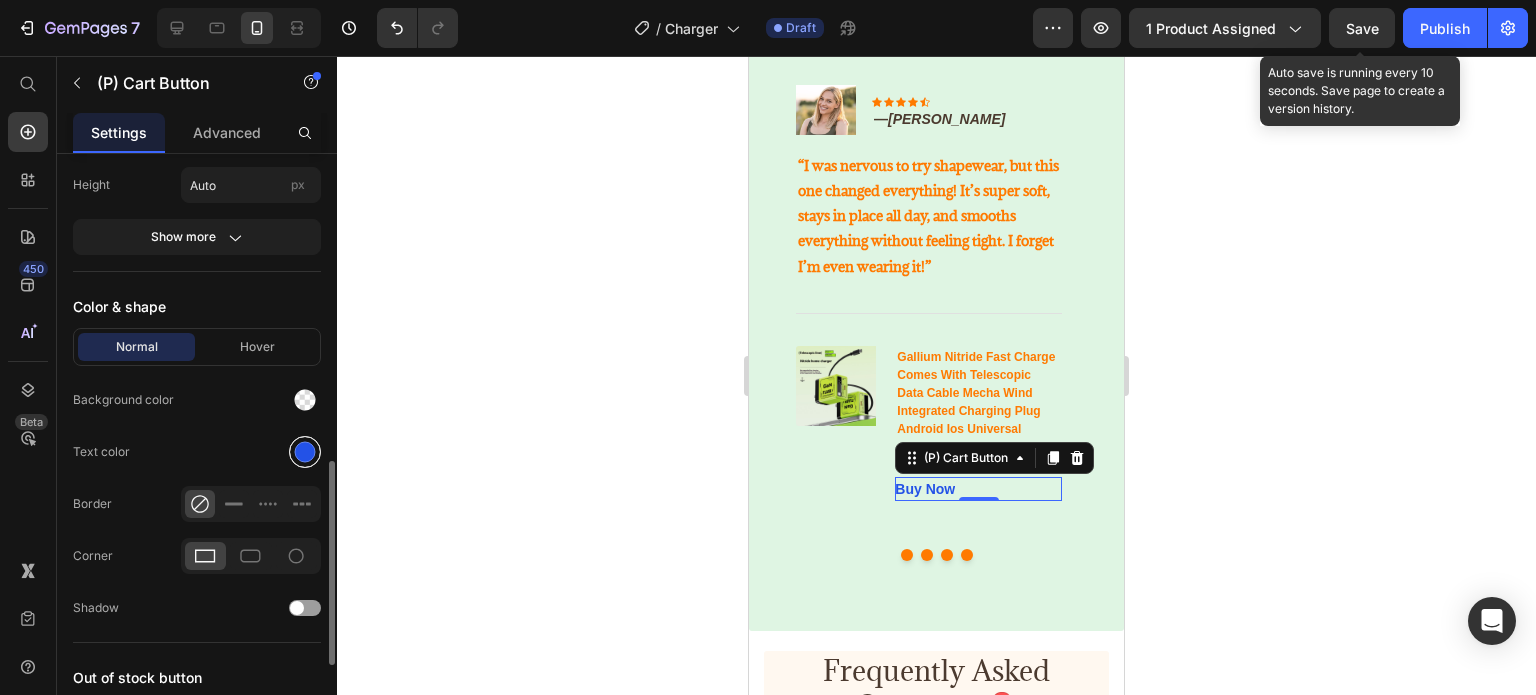 click at bounding box center (305, 452) 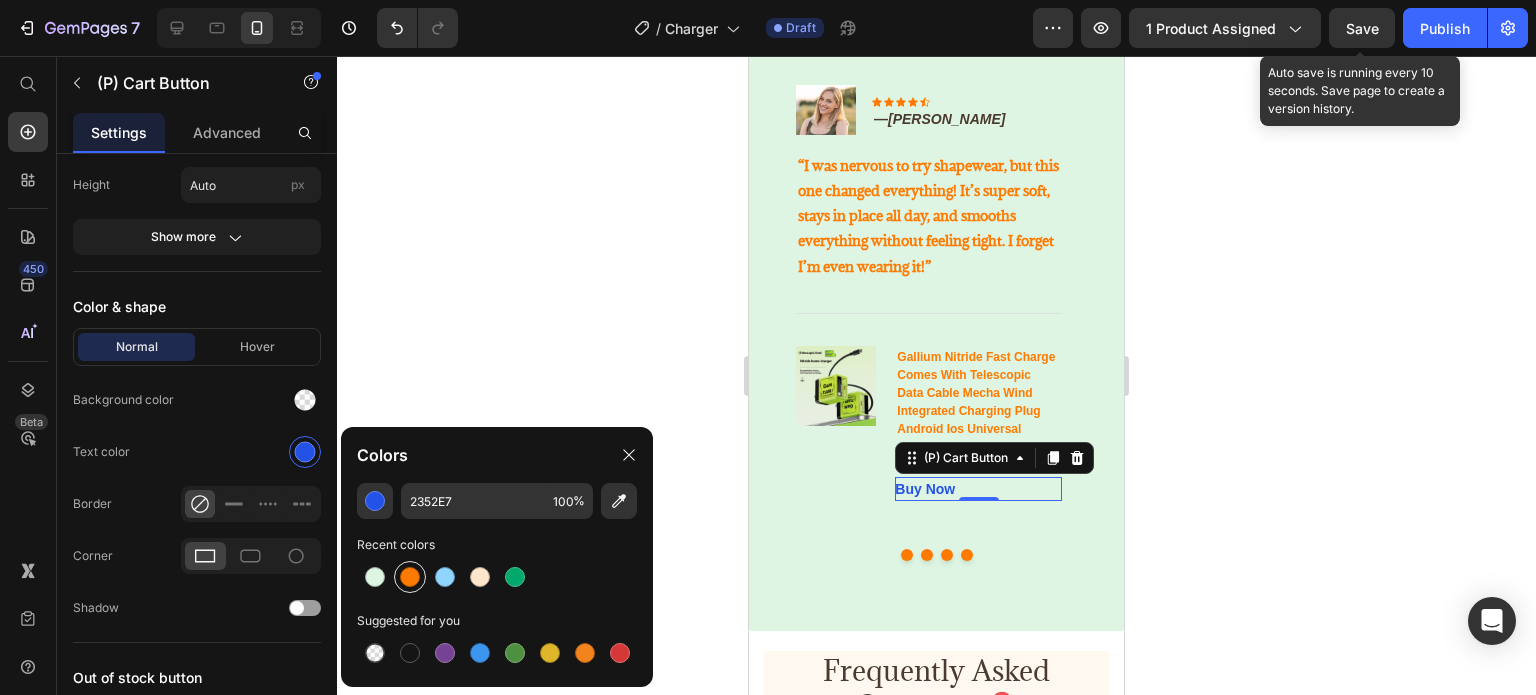 click at bounding box center (410, 577) 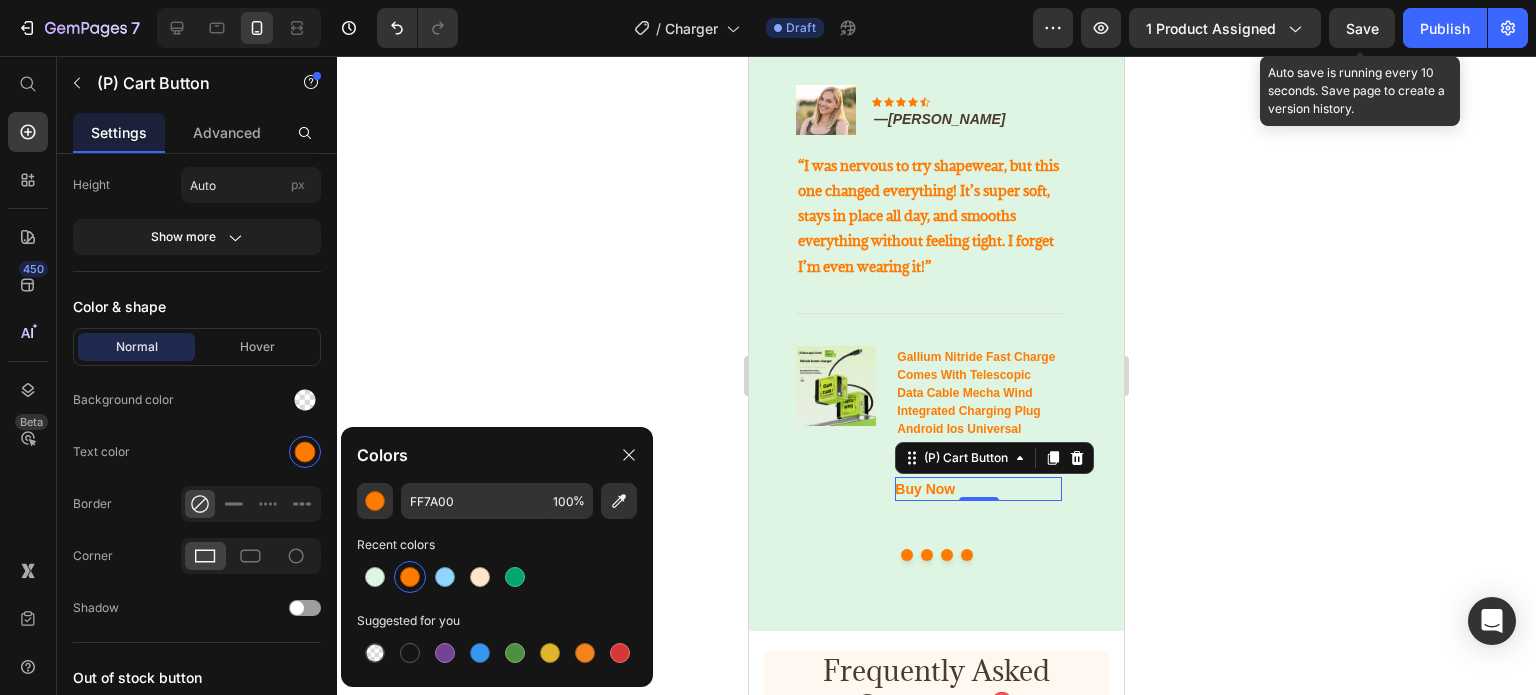 click 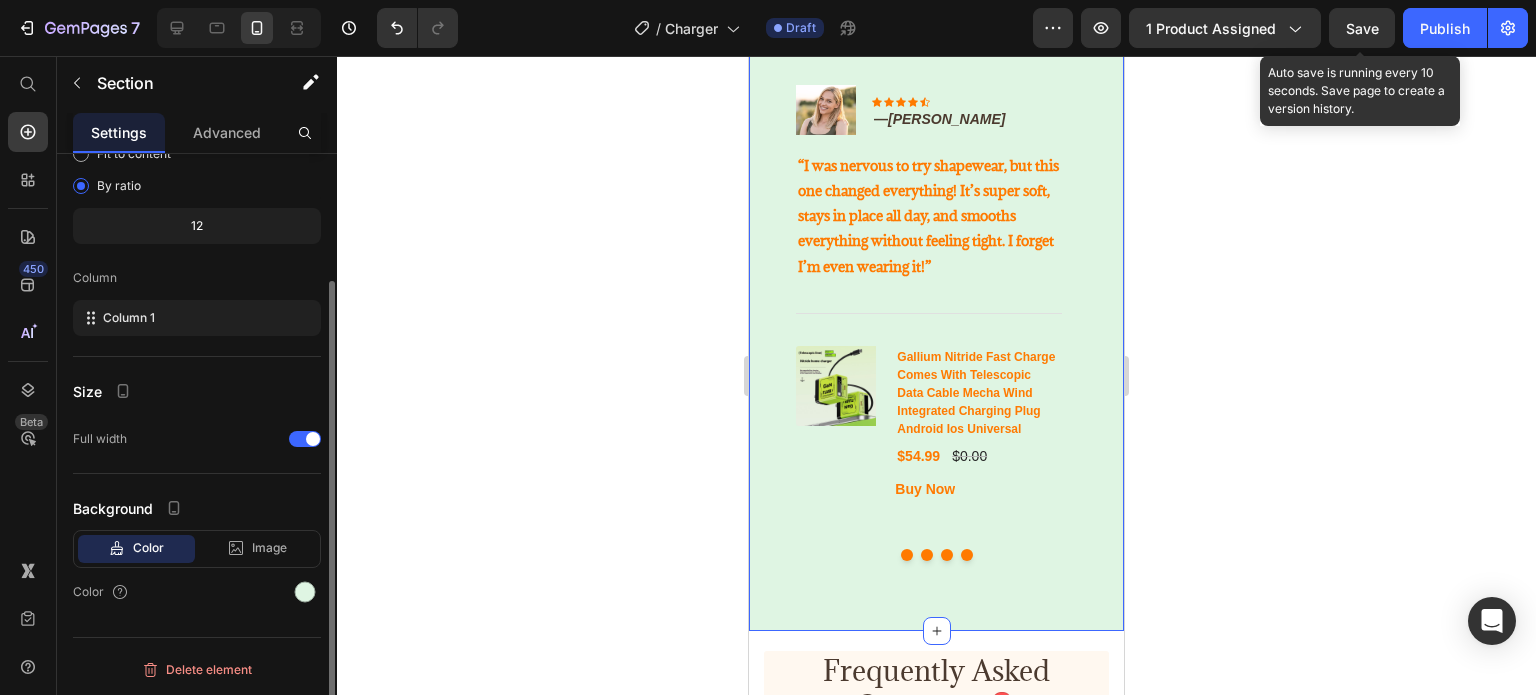click on "What Our Customers Are Saying Heading Image
Icon
Icon
Icon
Icon
Icon Row Rita Carroll Text block Row “This is the first shapewear that actually stays in place! No rolling down, no lines, just smooth curves.” Text block                Title Line (P) Images & Gallery Gallium Nitride Fast Charge Comes With Telescopic Data Cable Mecha Wind Integrated Charging Plug Android Ios Universal (P) Title $54.99 (P) Price $0.00 (P) Price Row Buy Now (P) Cart Button Product Row Image
Icon
Icon
Icon
Icon
Icon Row —  Sara M. Text block Row  “I wore it under my wedding guest dress and got so many compliments! It shaped me perfectly without feeling tight.” Text block                Title Line (P) Images & Gallery Gallium Nitride Fast Charge Comes With Telescopic Data Cable Mecha Wind Integrated Charging Plug Android Ios Universal (P) Title $54.99 (P) Price Row" at bounding box center [936, 264] 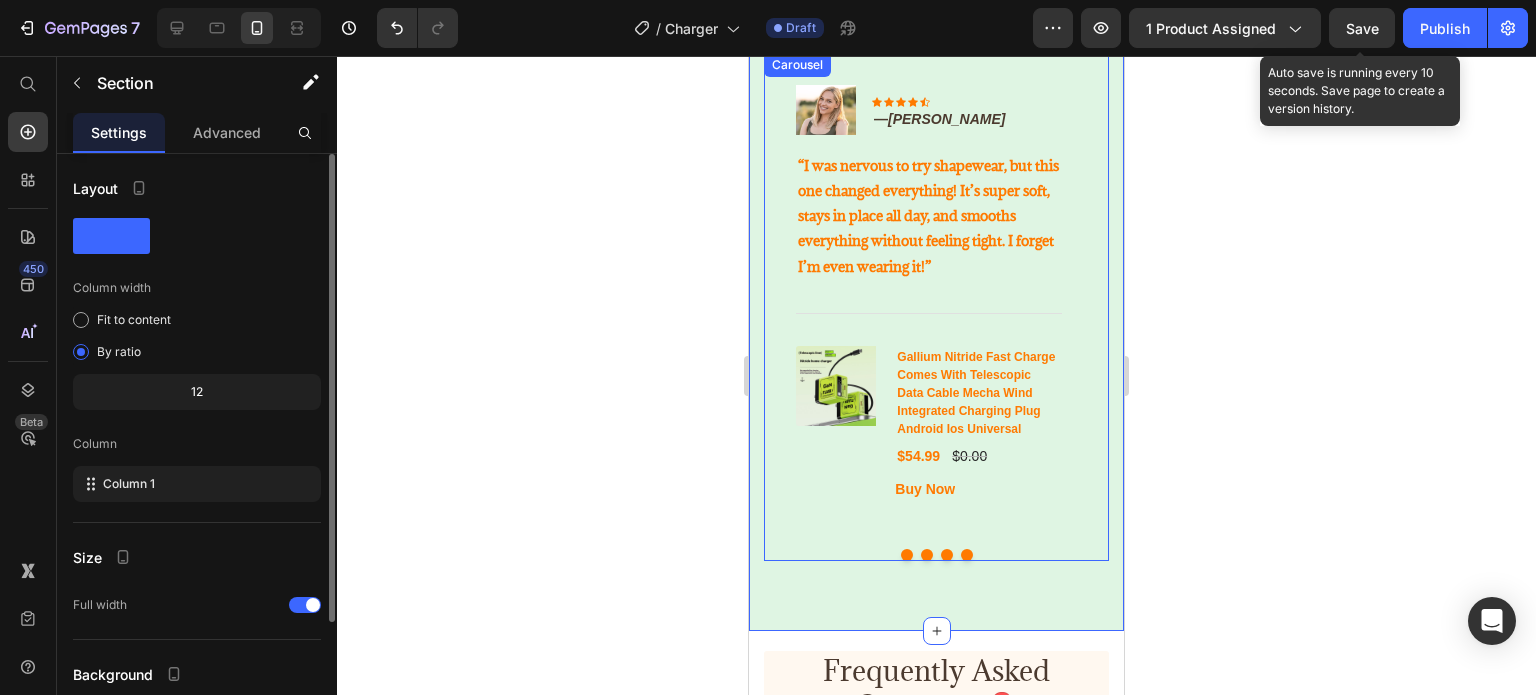 click at bounding box center (967, 555) 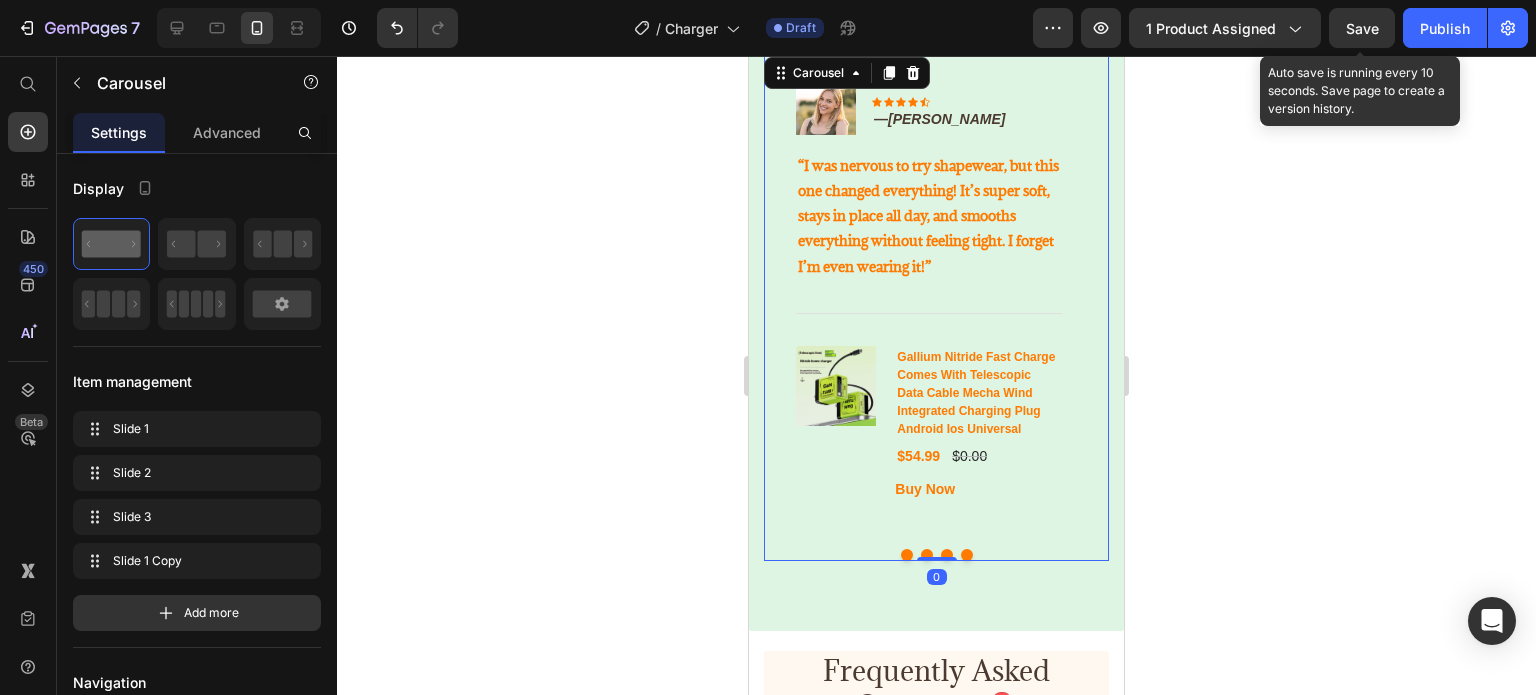 click at bounding box center (967, 555) 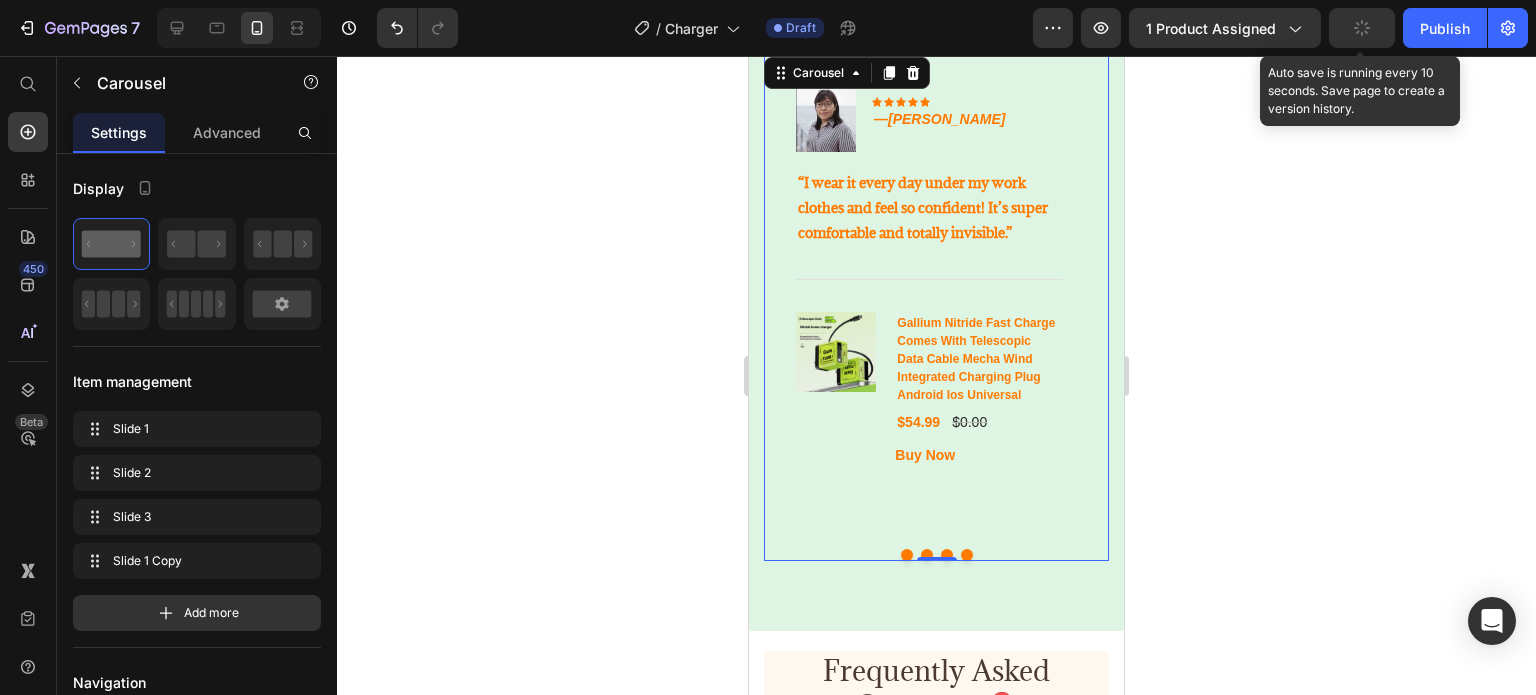 click at bounding box center [927, 555] 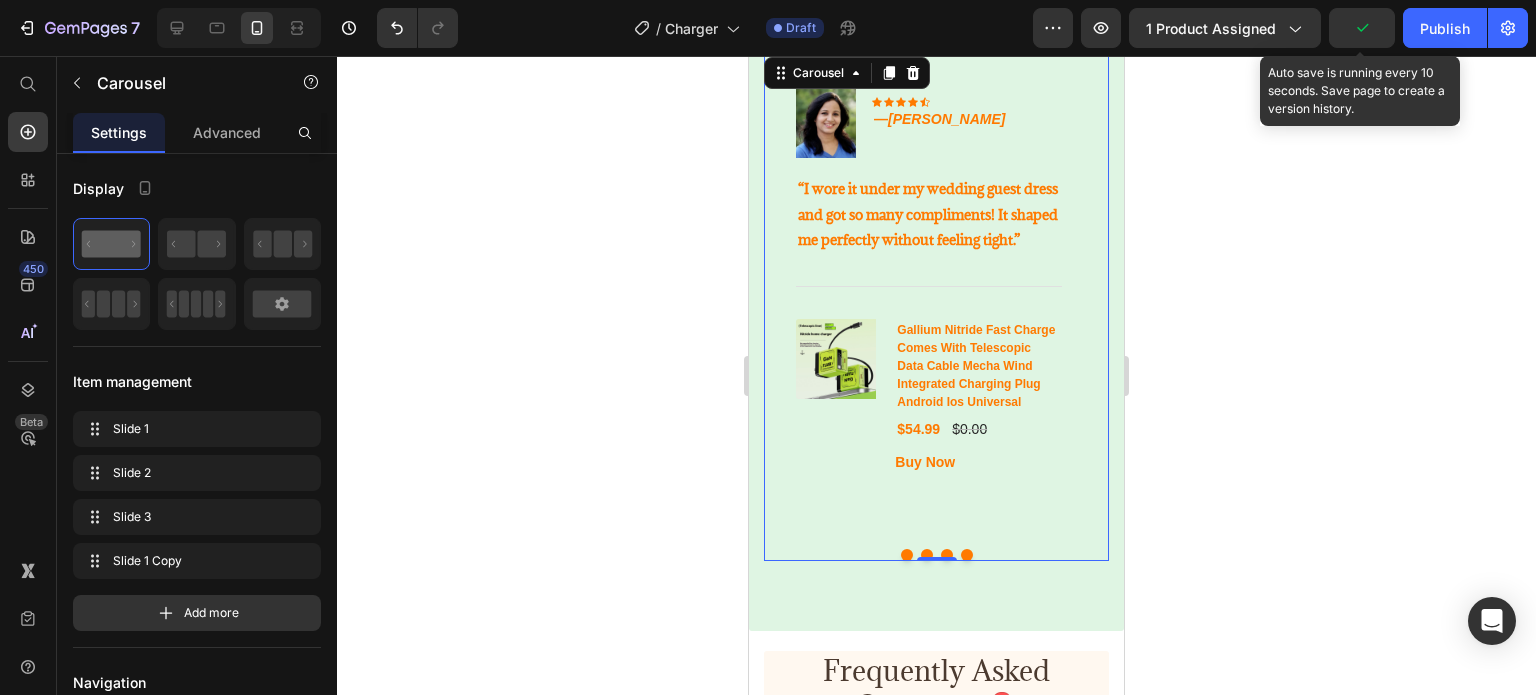 click at bounding box center (907, 555) 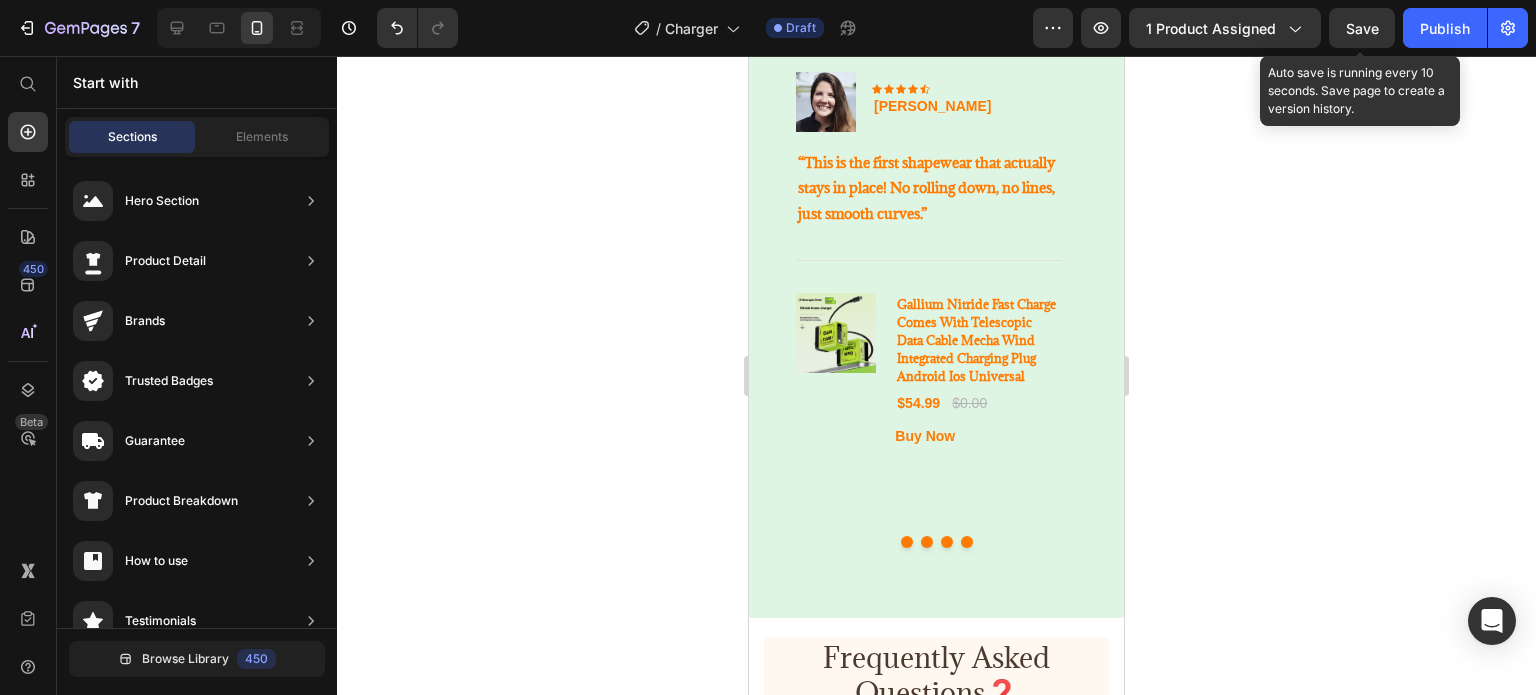 scroll, scrollTop: 3575, scrollLeft: 0, axis: vertical 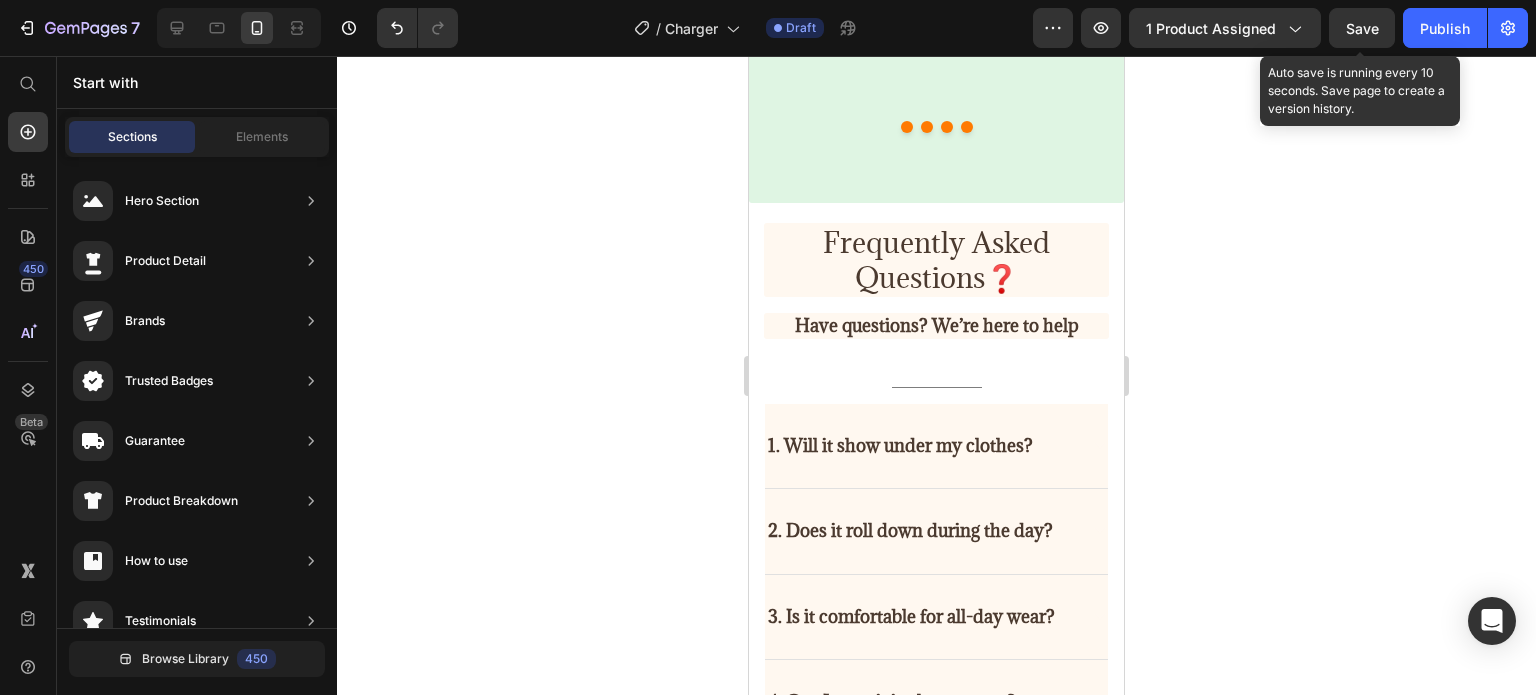 drag, startPoint x: 1114, startPoint y: 472, endPoint x: 1875, endPoint y: 575, distance: 767.9388 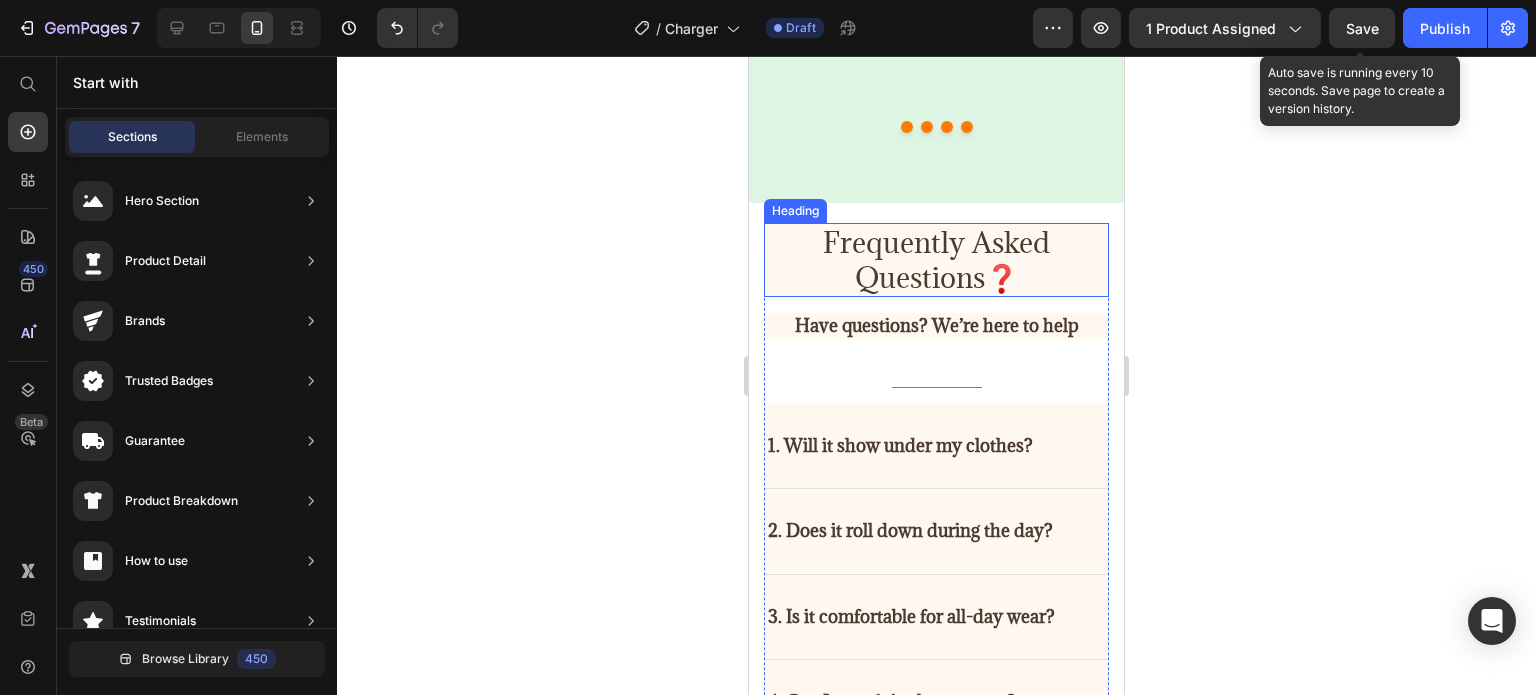 click on "Frequently Asked Questions❓" at bounding box center (936, 260) 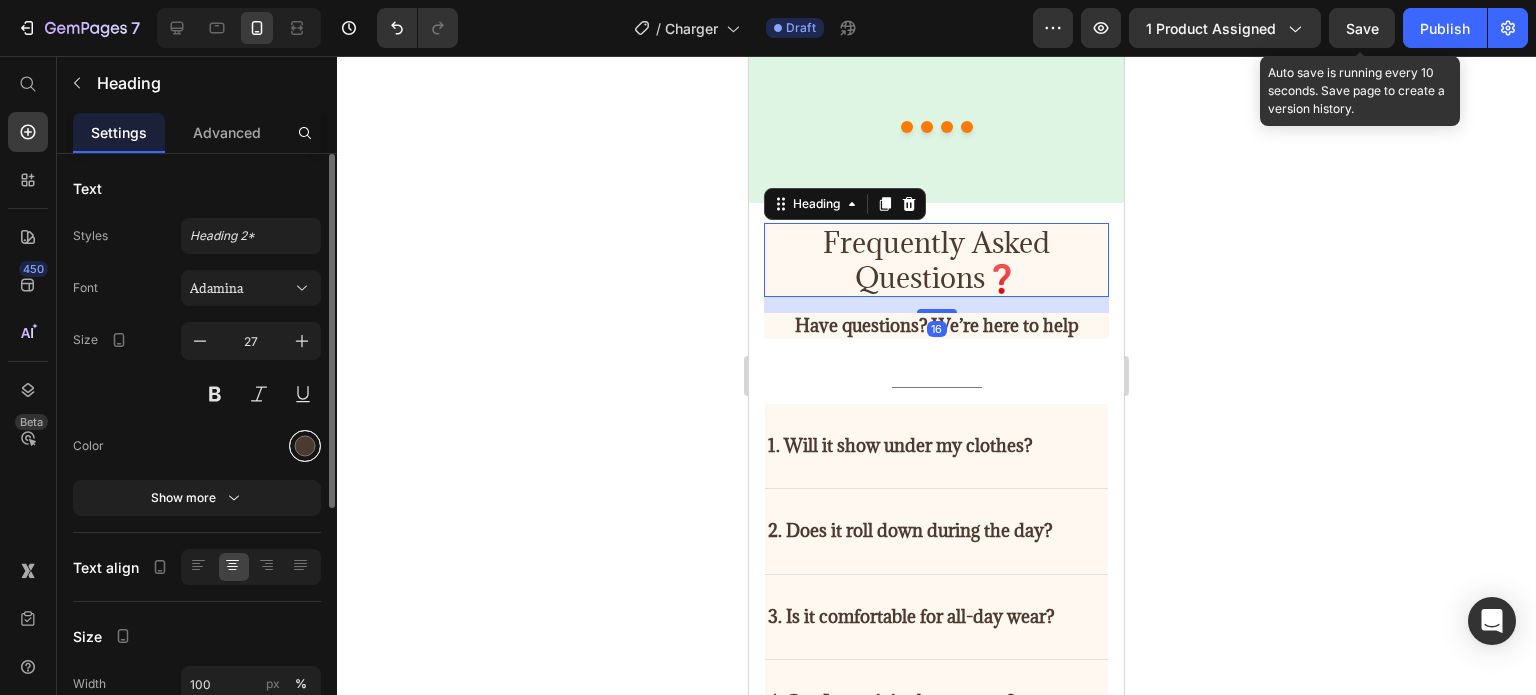click at bounding box center [305, 446] 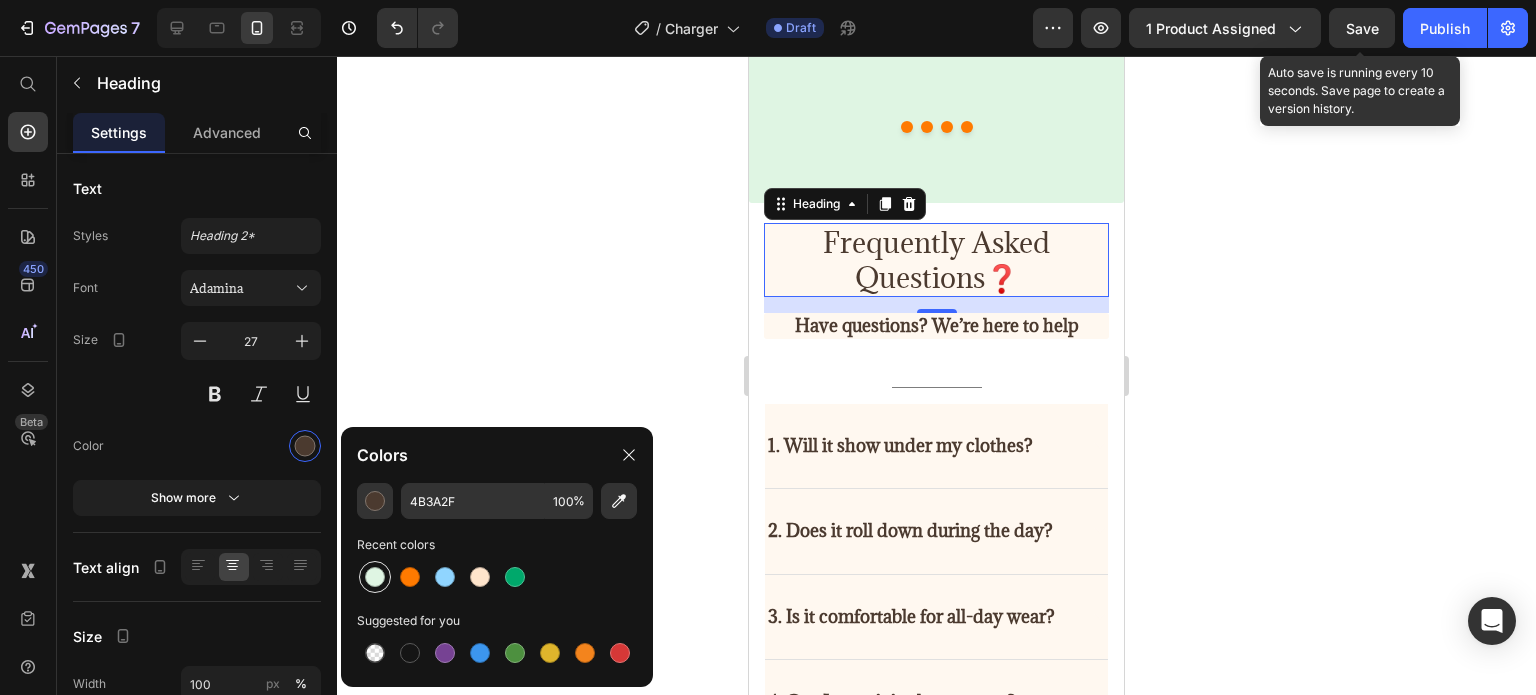 click at bounding box center [375, 577] 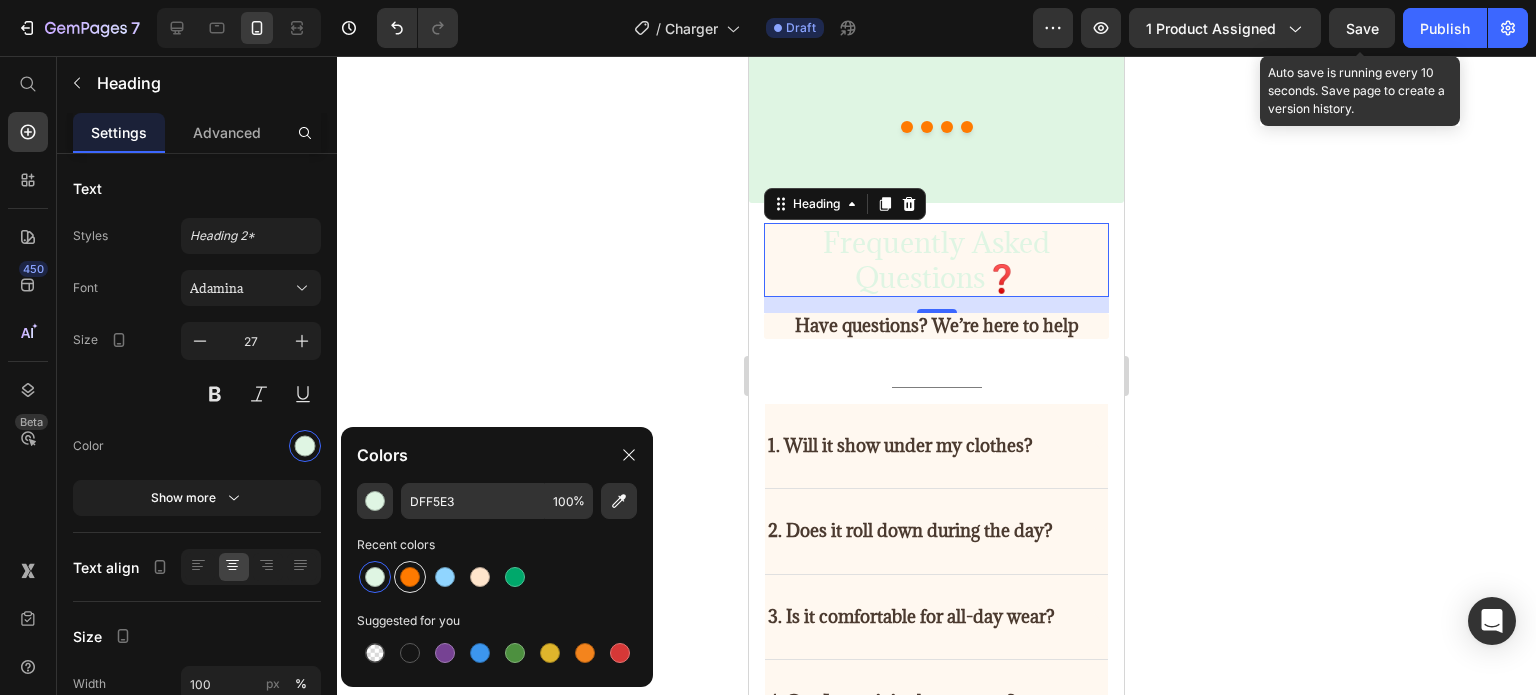 click at bounding box center (410, 577) 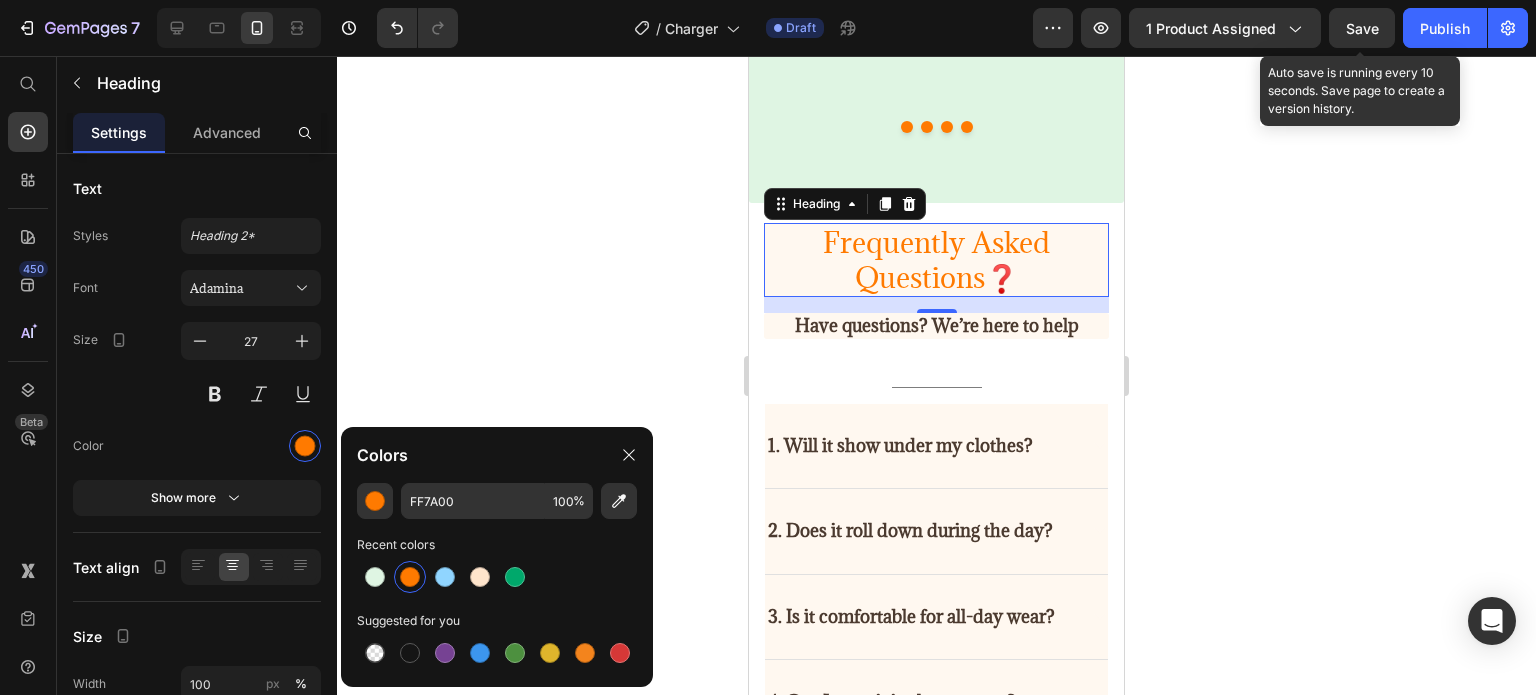 click on "Frequently Asked Questions❓" at bounding box center [936, 260] 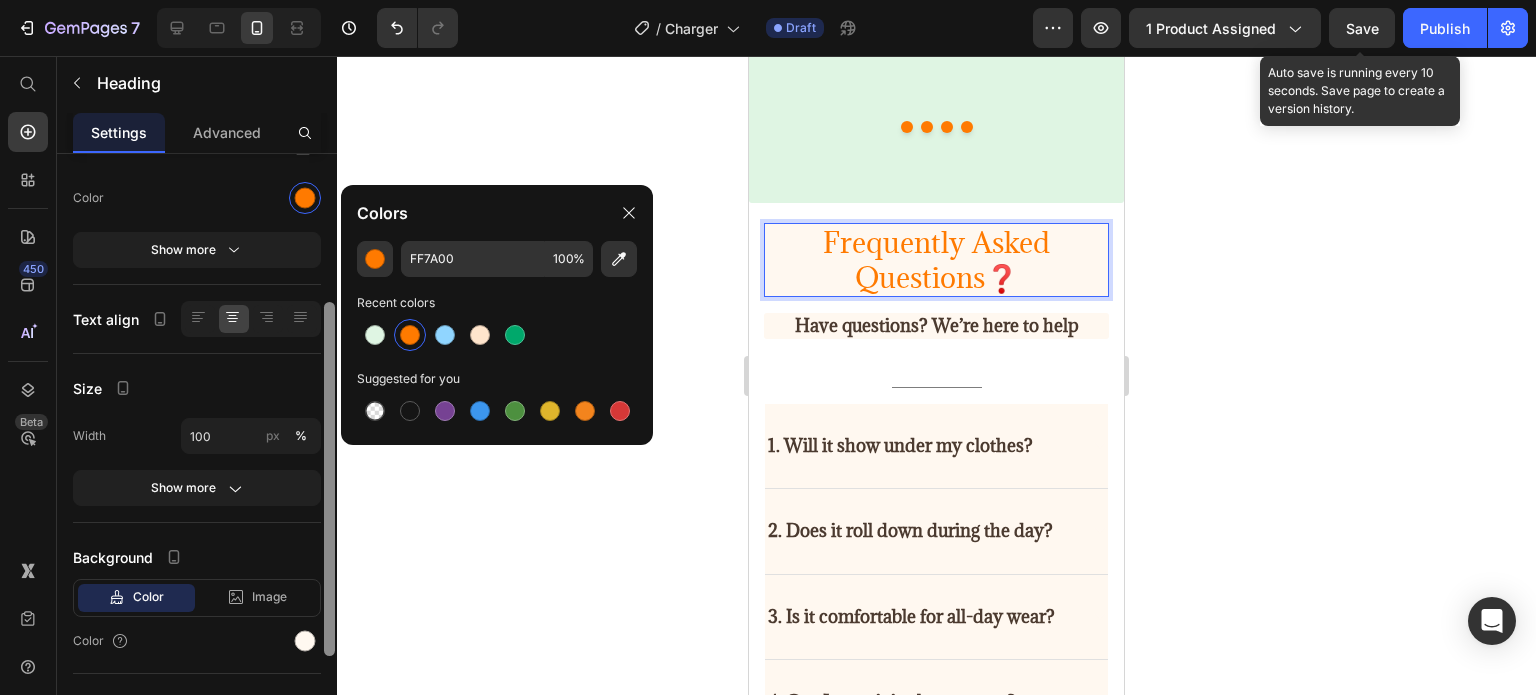 scroll, scrollTop: 249, scrollLeft: 0, axis: vertical 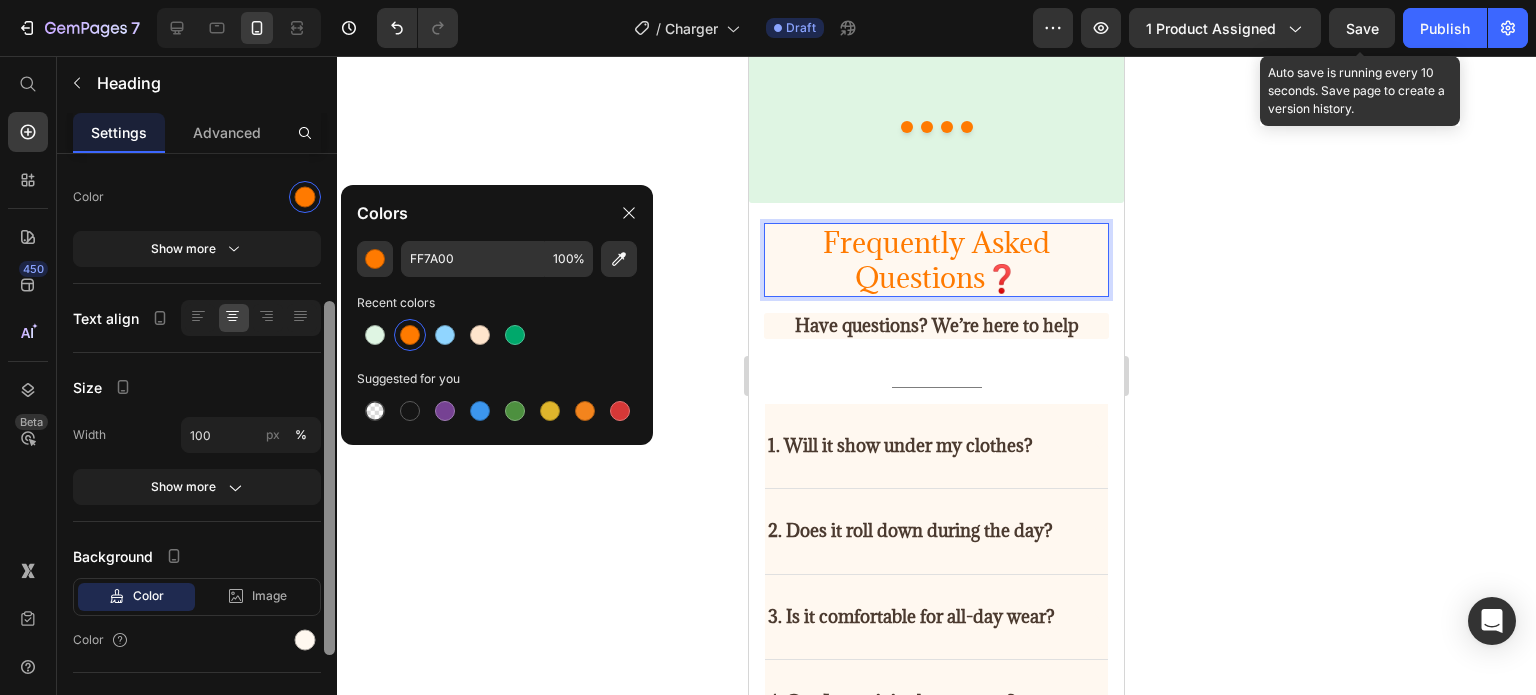 drag, startPoint x: 328, startPoint y: 459, endPoint x: 335, endPoint y: 607, distance: 148.16545 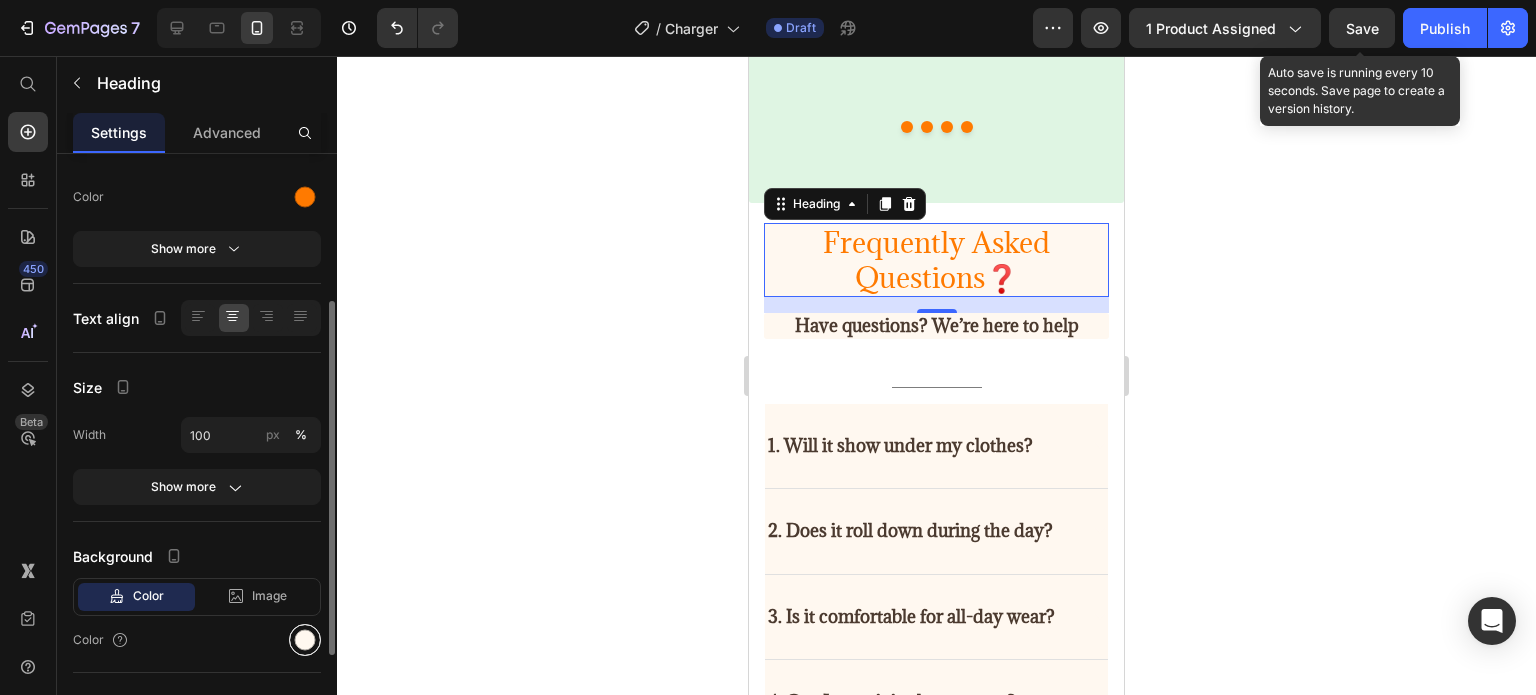 click at bounding box center [305, 640] 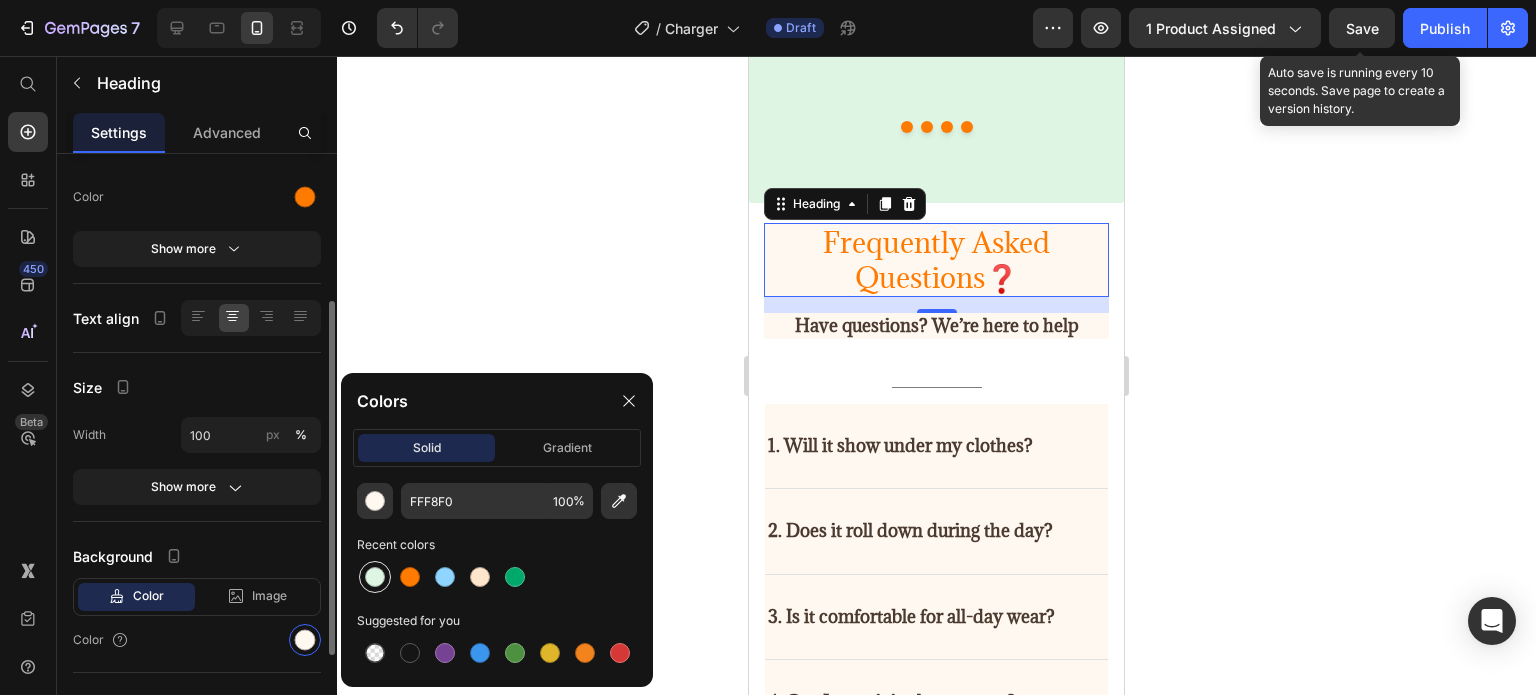 click at bounding box center [375, 577] 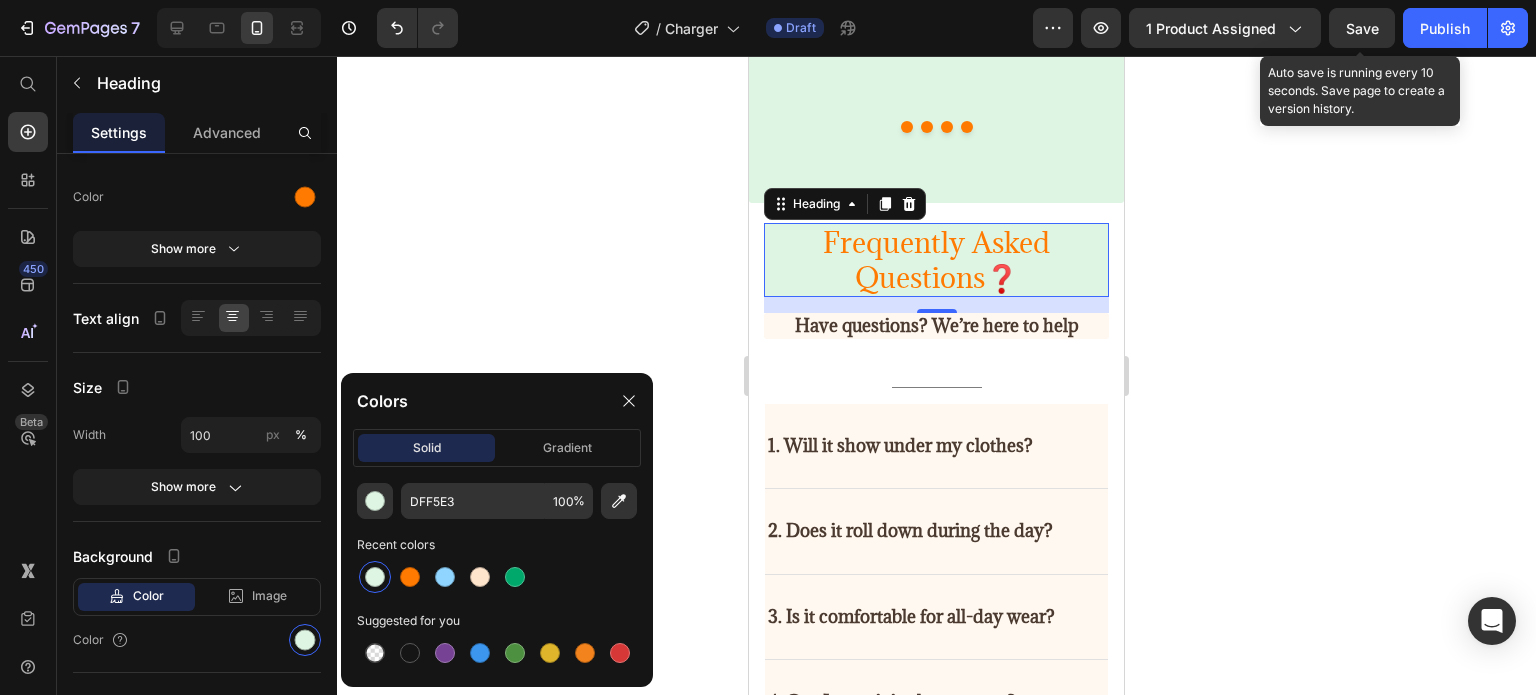 click 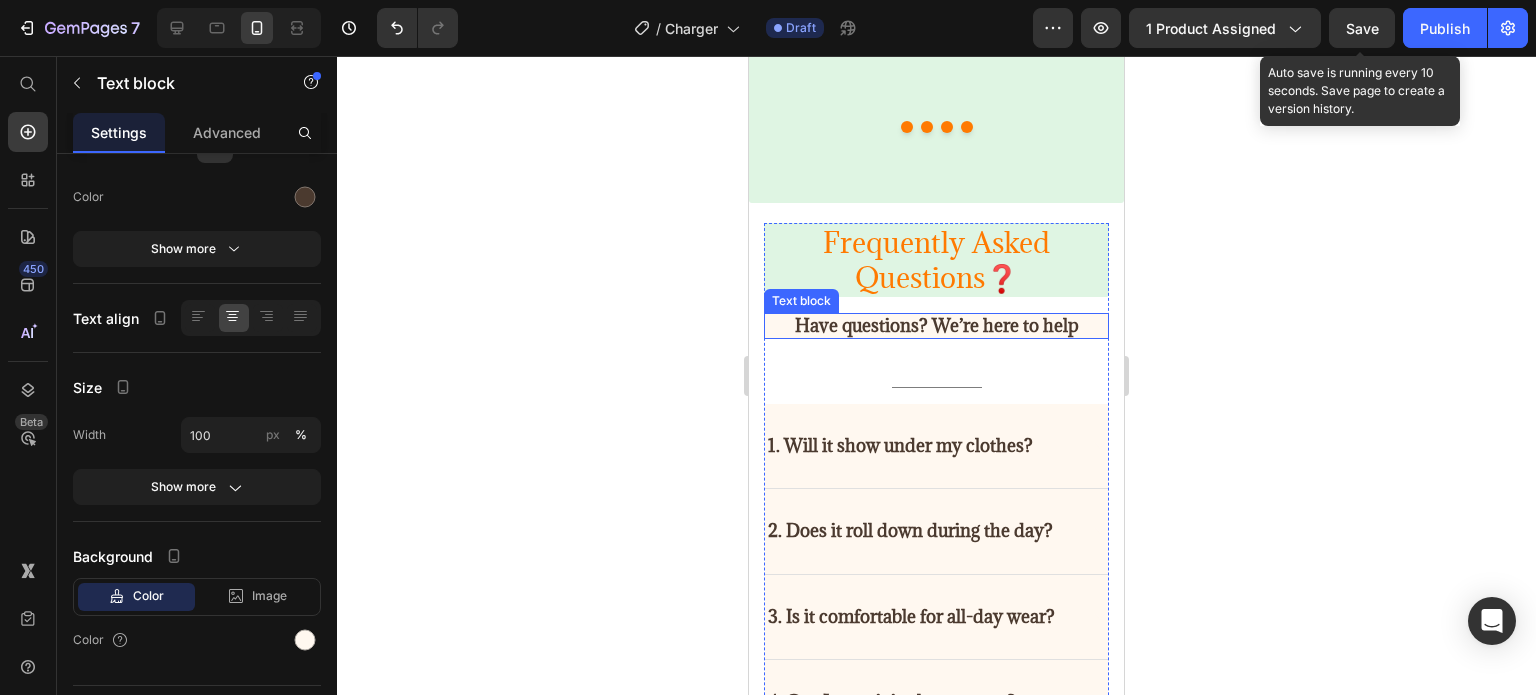 click on "Have questions? We’re here to help" at bounding box center (936, 326) 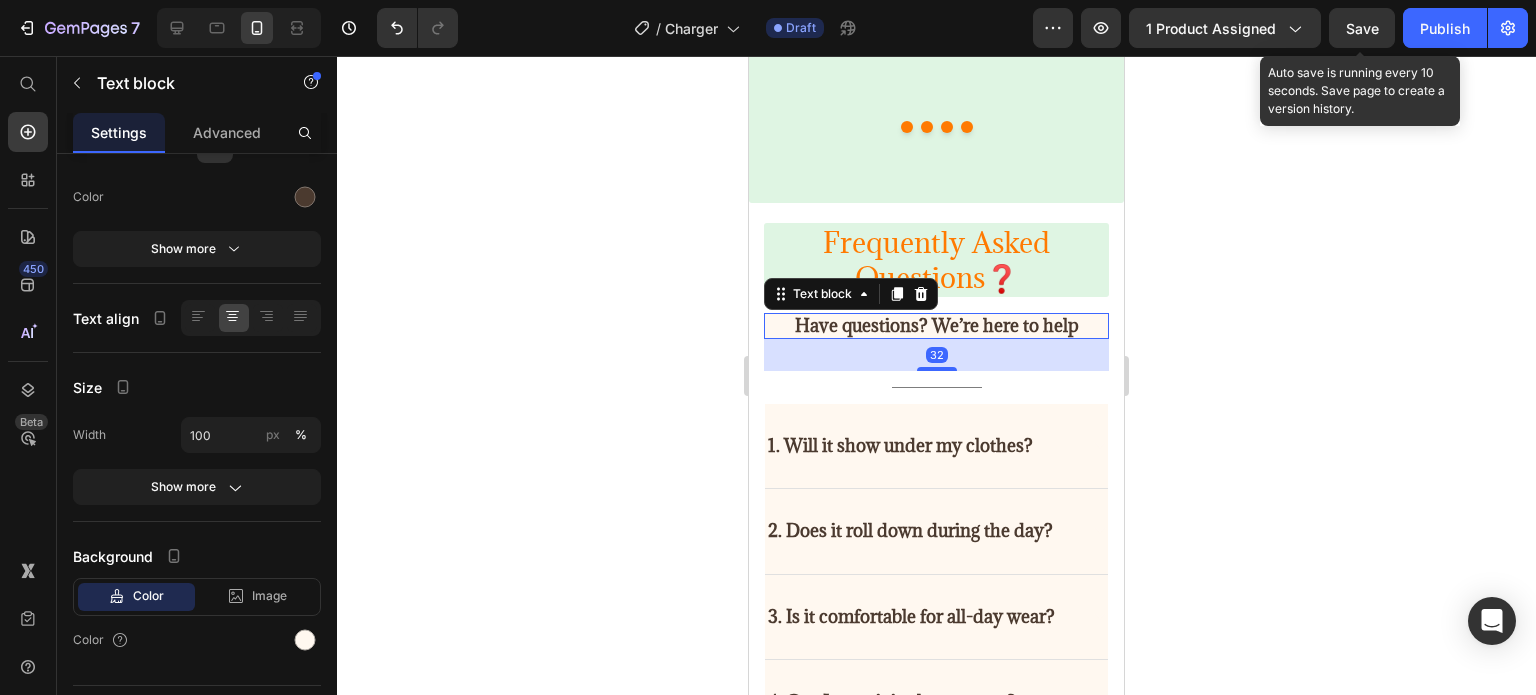 scroll, scrollTop: 0, scrollLeft: 0, axis: both 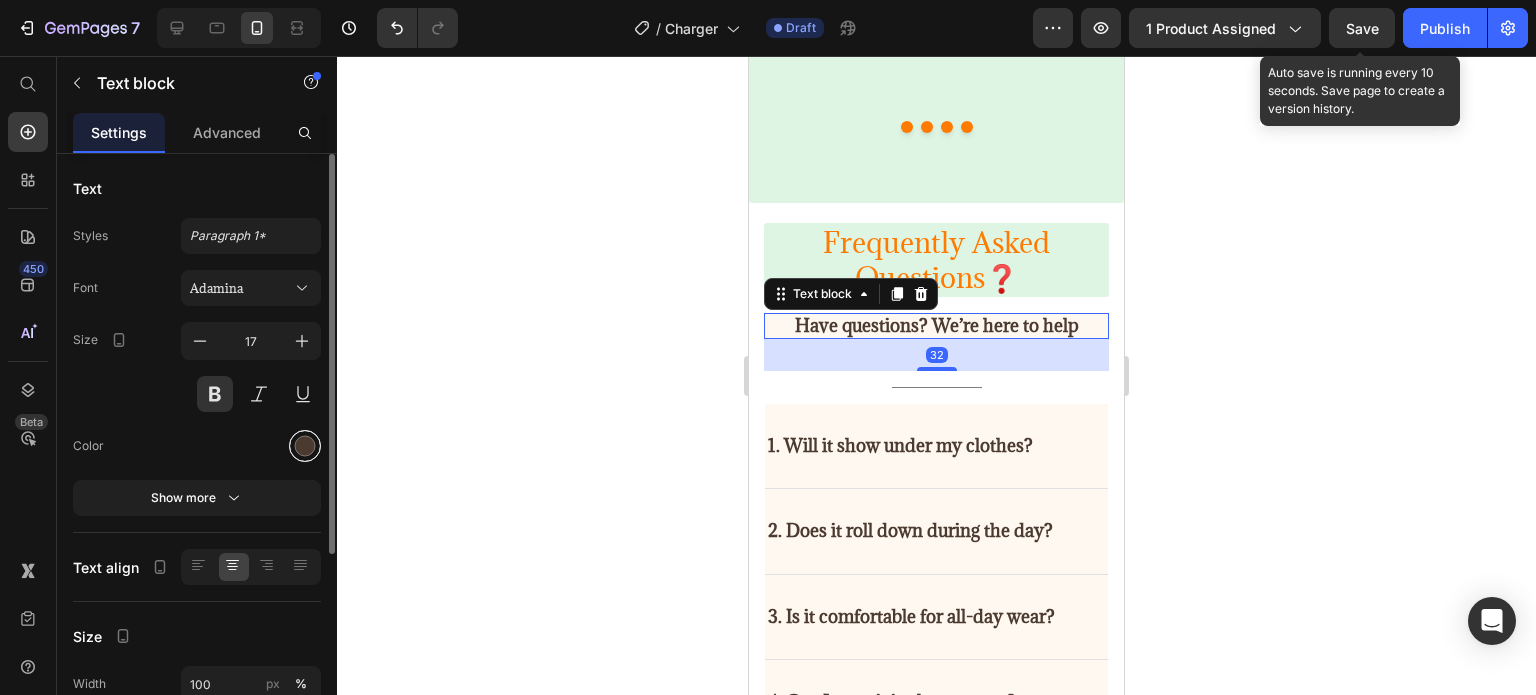 click at bounding box center [305, 446] 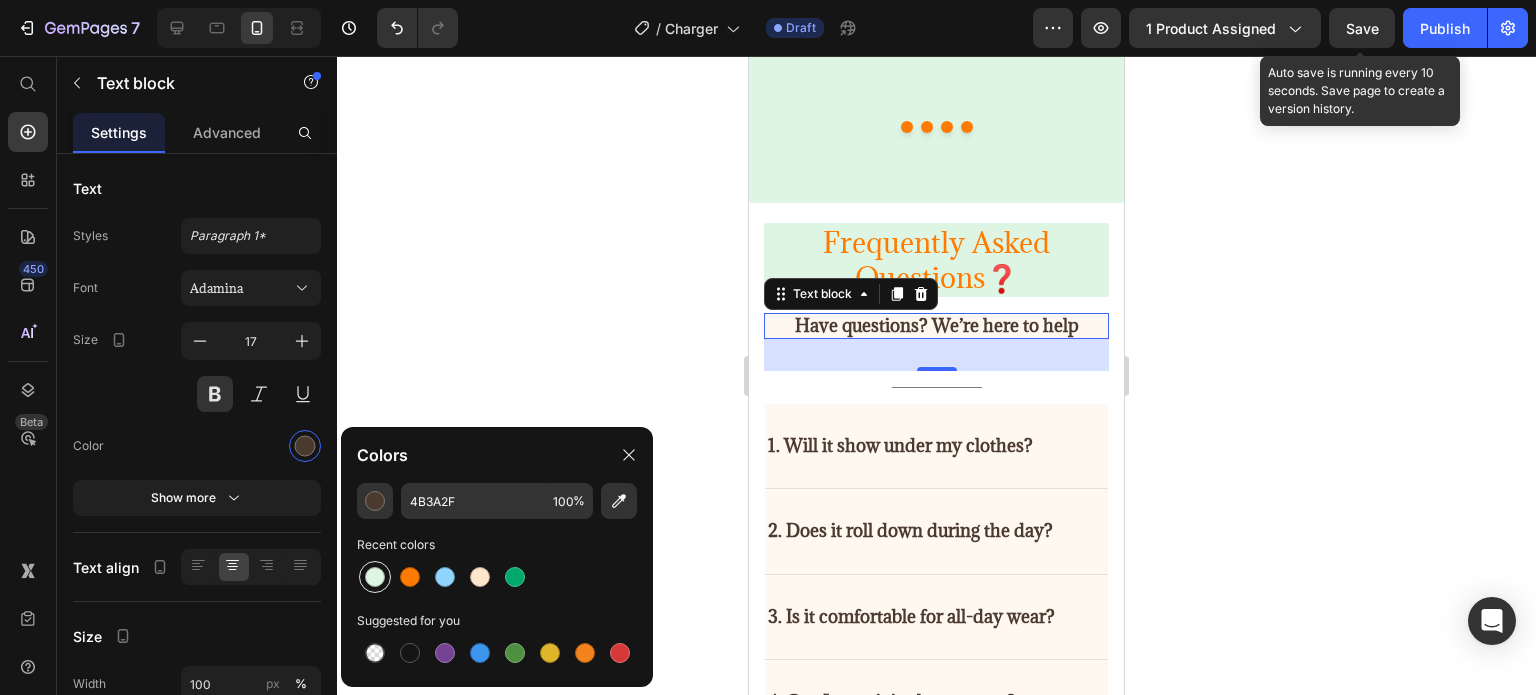 click at bounding box center [375, 577] 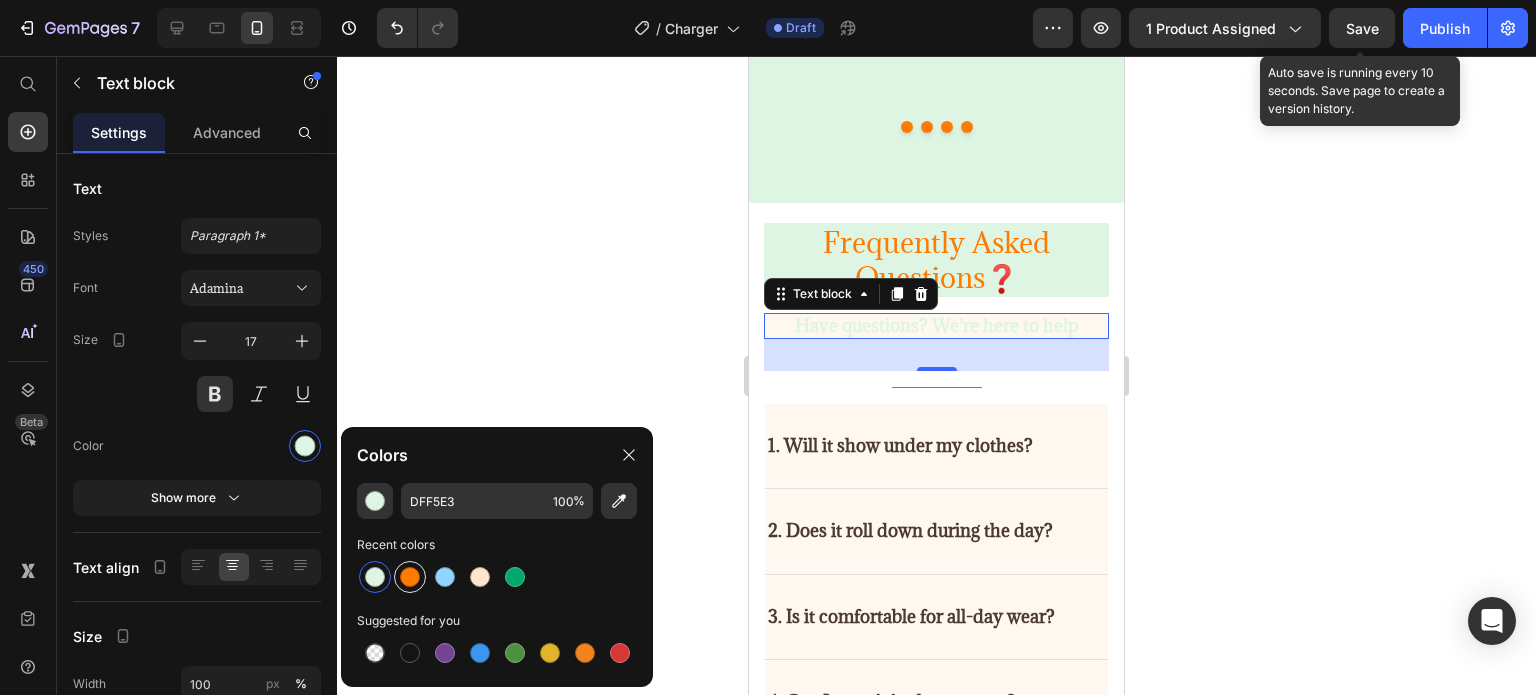 click at bounding box center (410, 577) 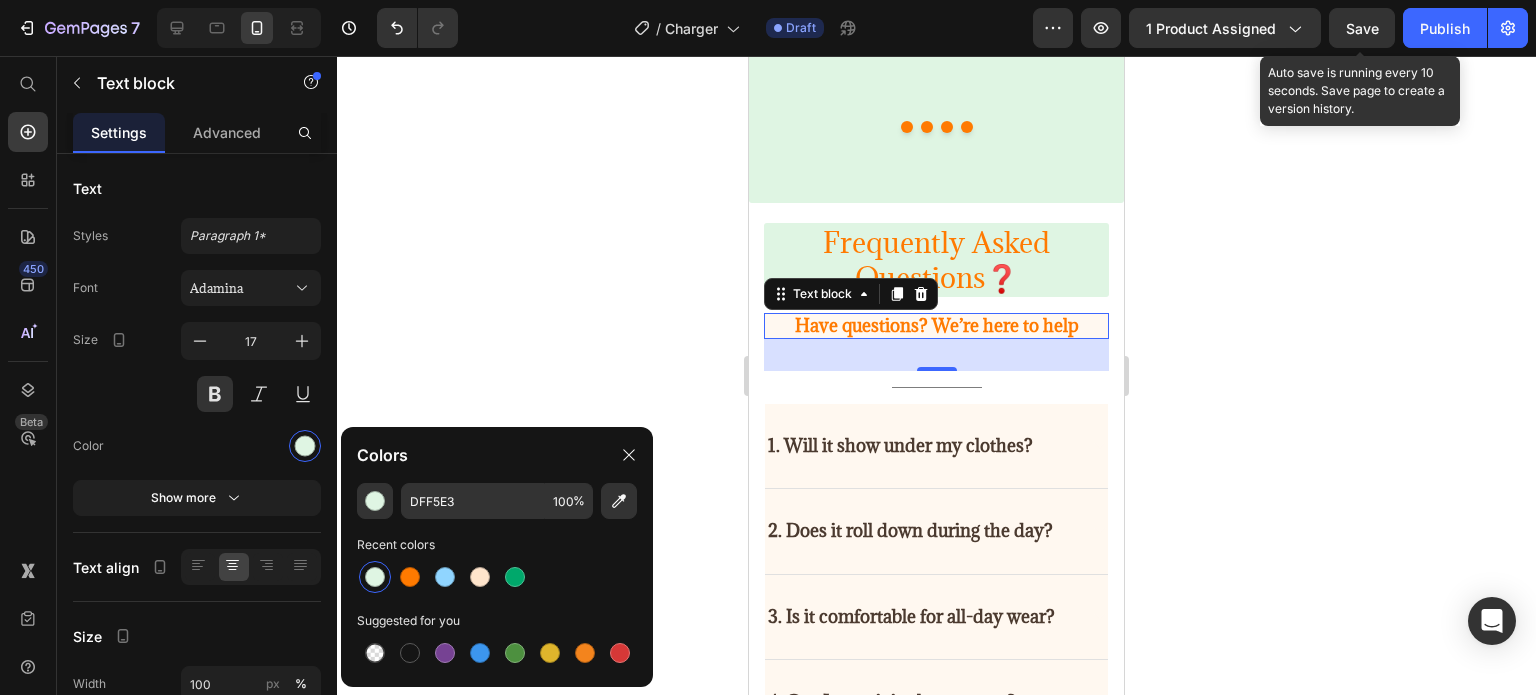 type on "FF7A00" 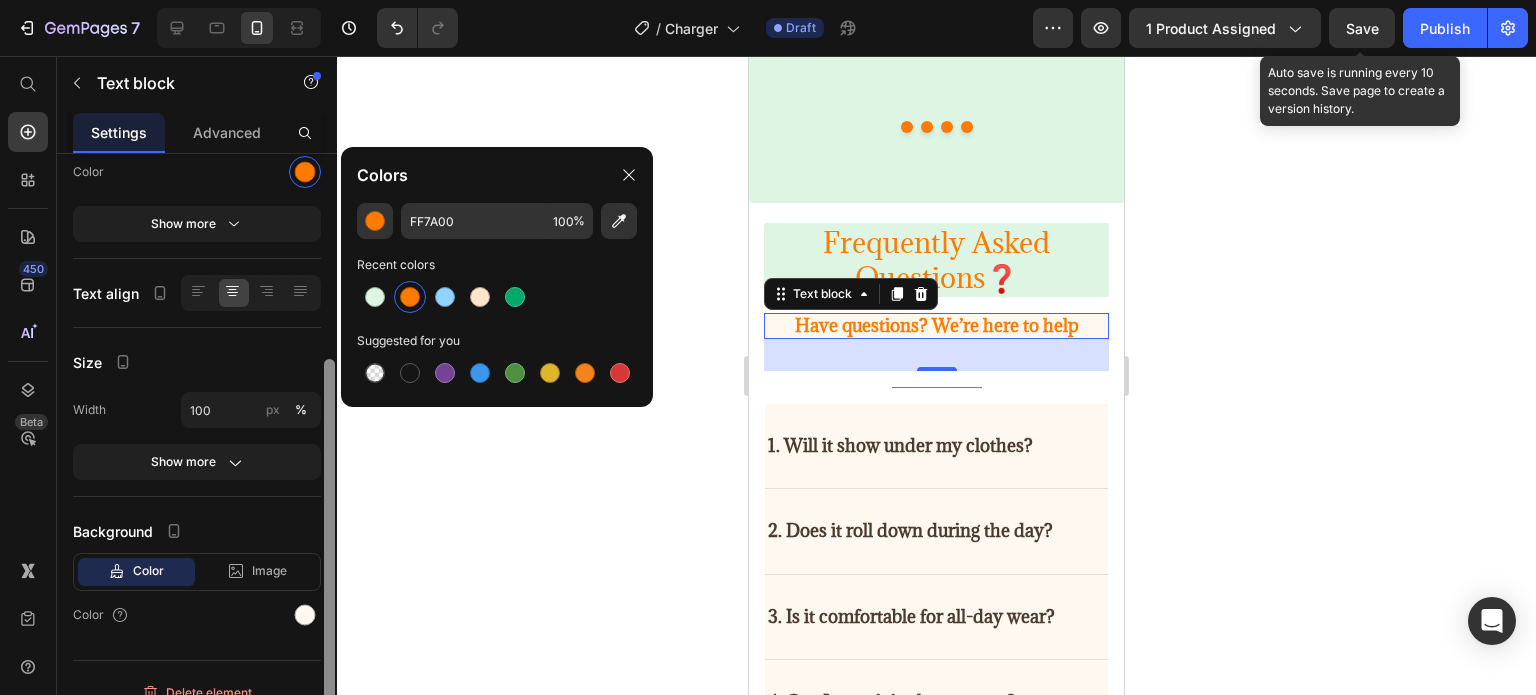 scroll, scrollTop: 294, scrollLeft: 0, axis: vertical 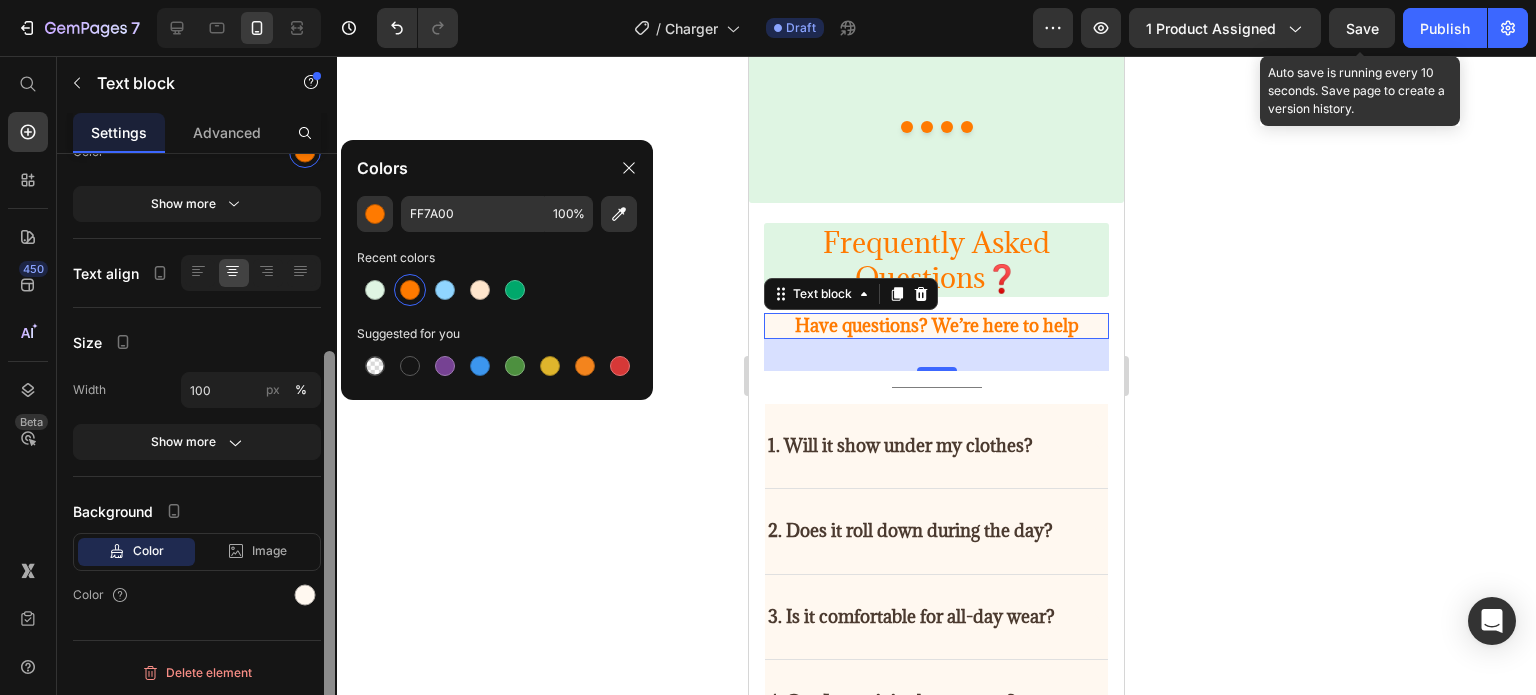 drag, startPoint x: 330, startPoint y: 359, endPoint x: 339, endPoint y: 576, distance: 217.18655 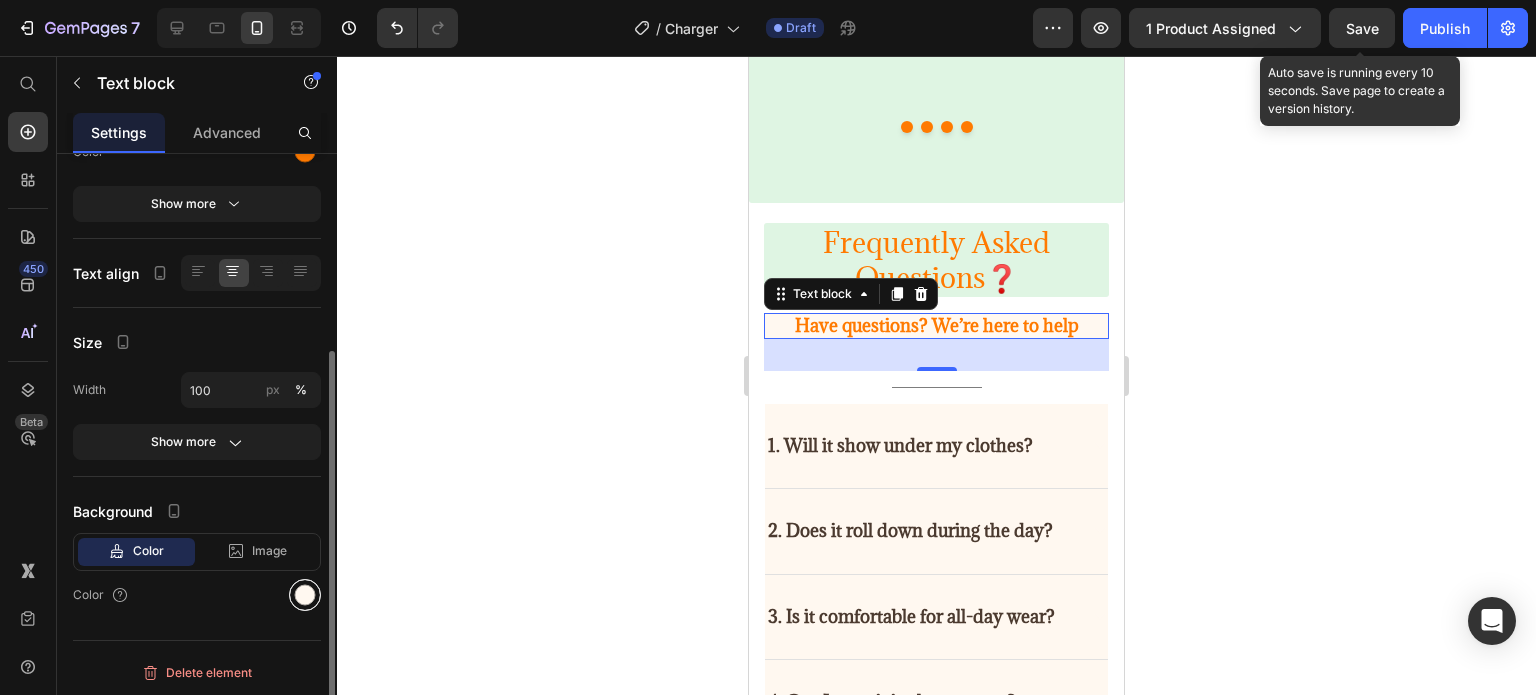 click at bounding box center (305, 595) 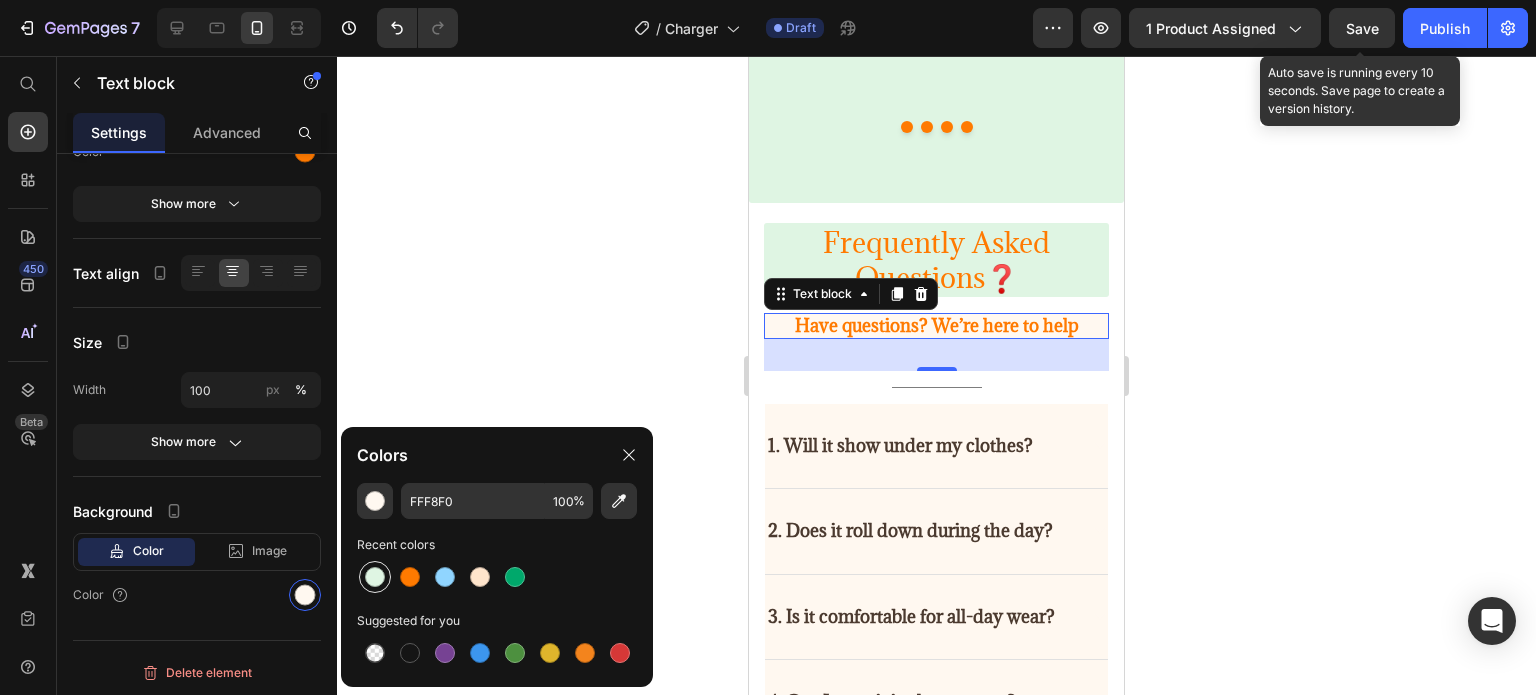 click at bounding box center (375, 577) 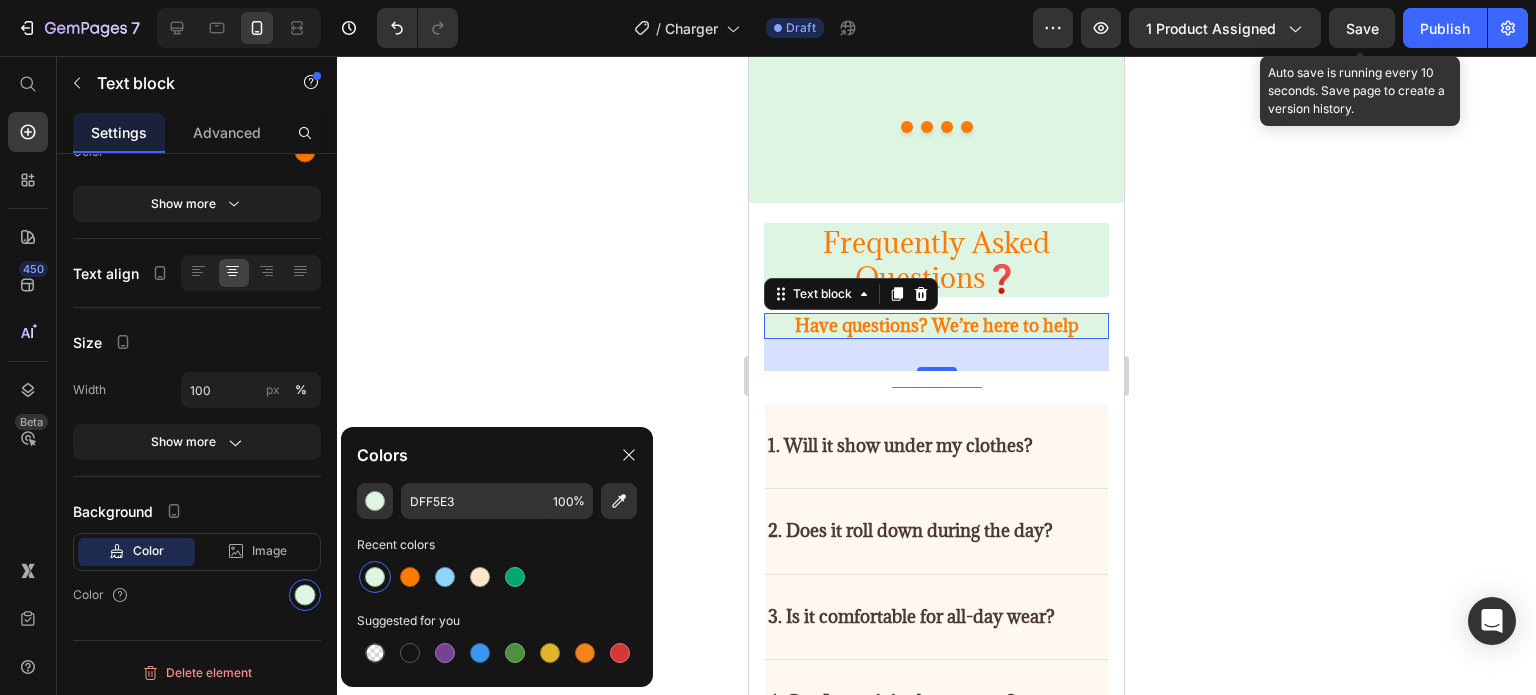 click 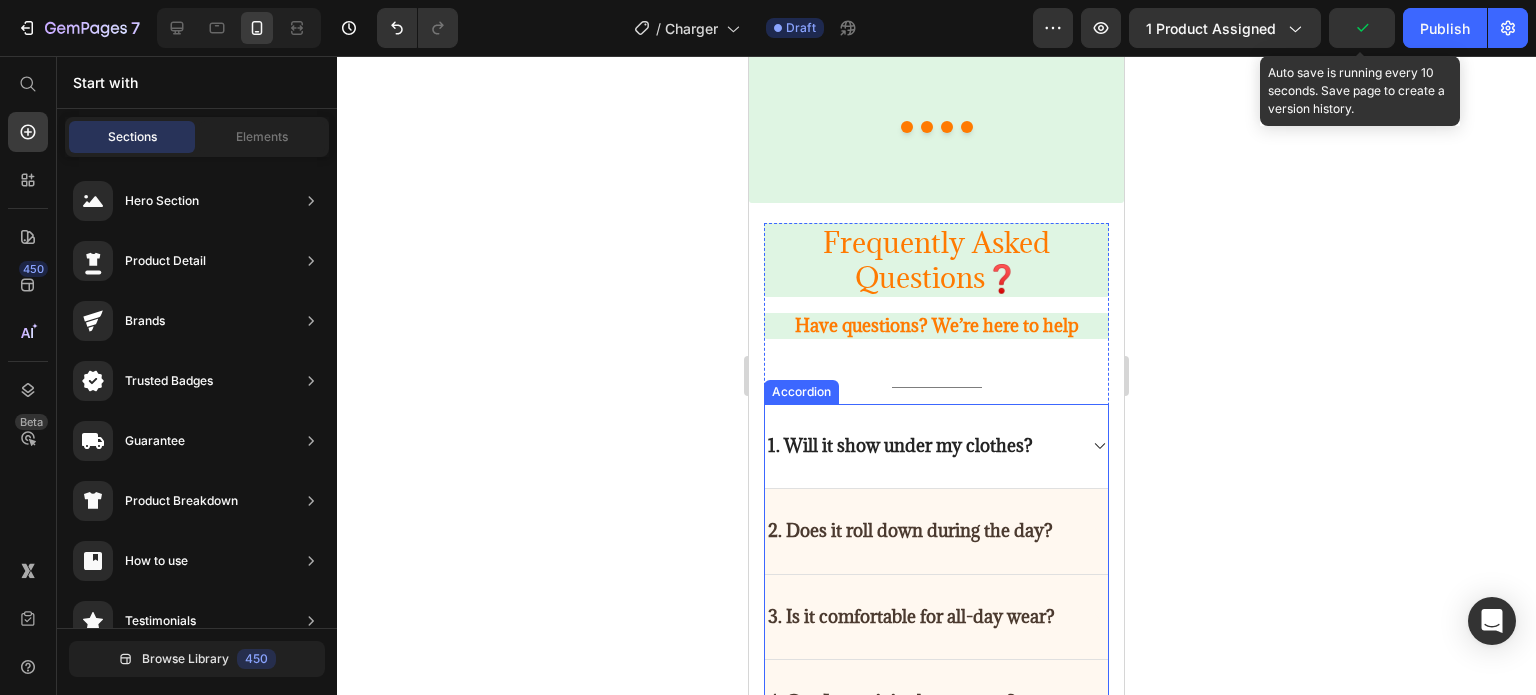 click on "1. Will it show under my clothes?" at bounding box center [936, 446] 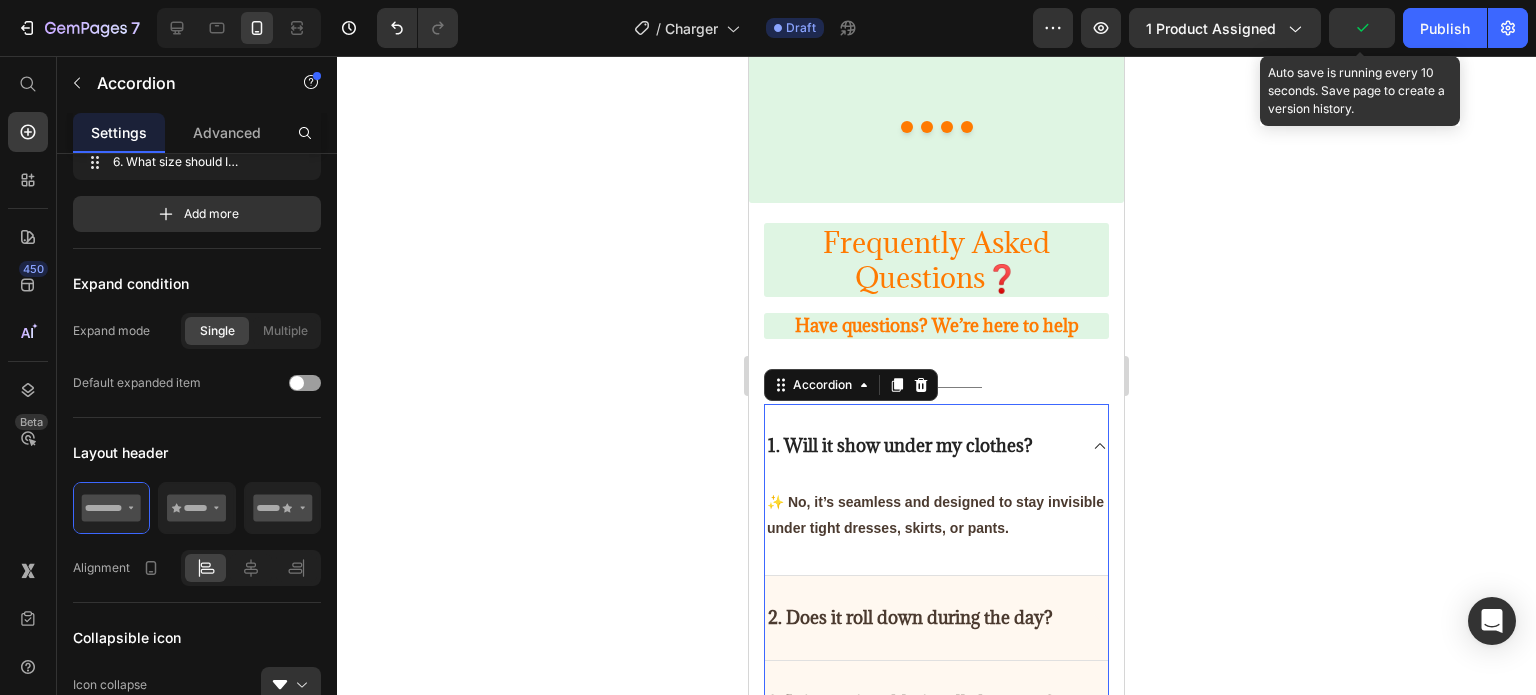 scroll, scrollTop: 0, scrollLeft: 0, axis: both 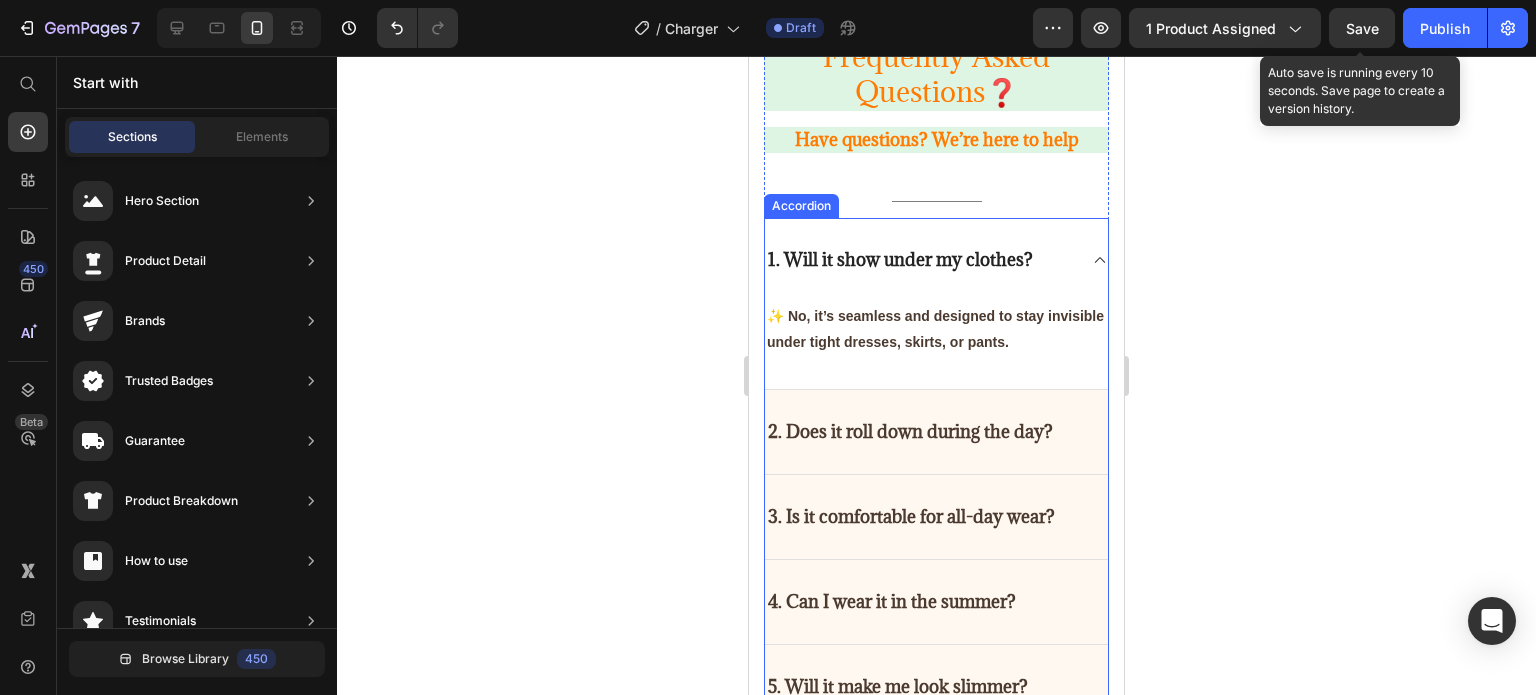 click on "1. Will it show under my clothes?" at bounding box center (936, 260) 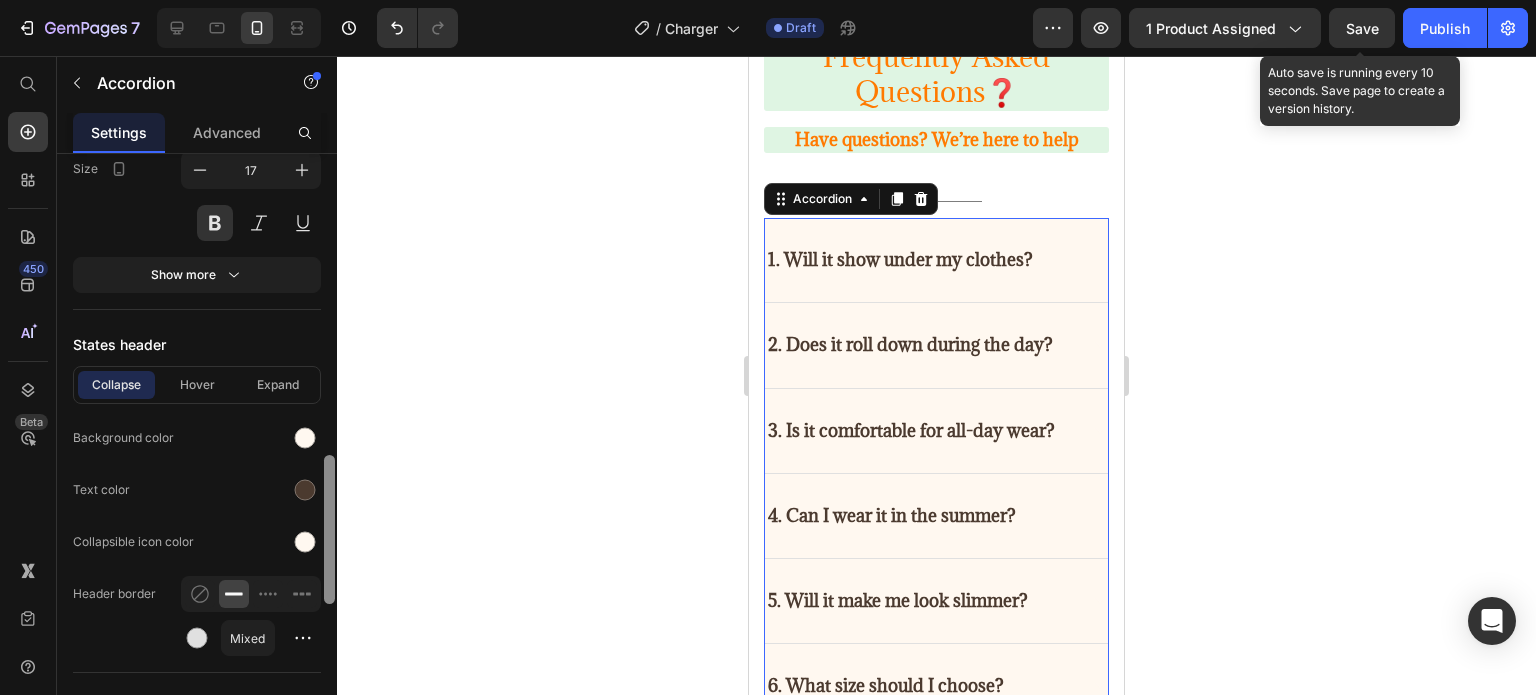 scroll, scrollTop: 1191, scrollLeft: 0, axis: vertical 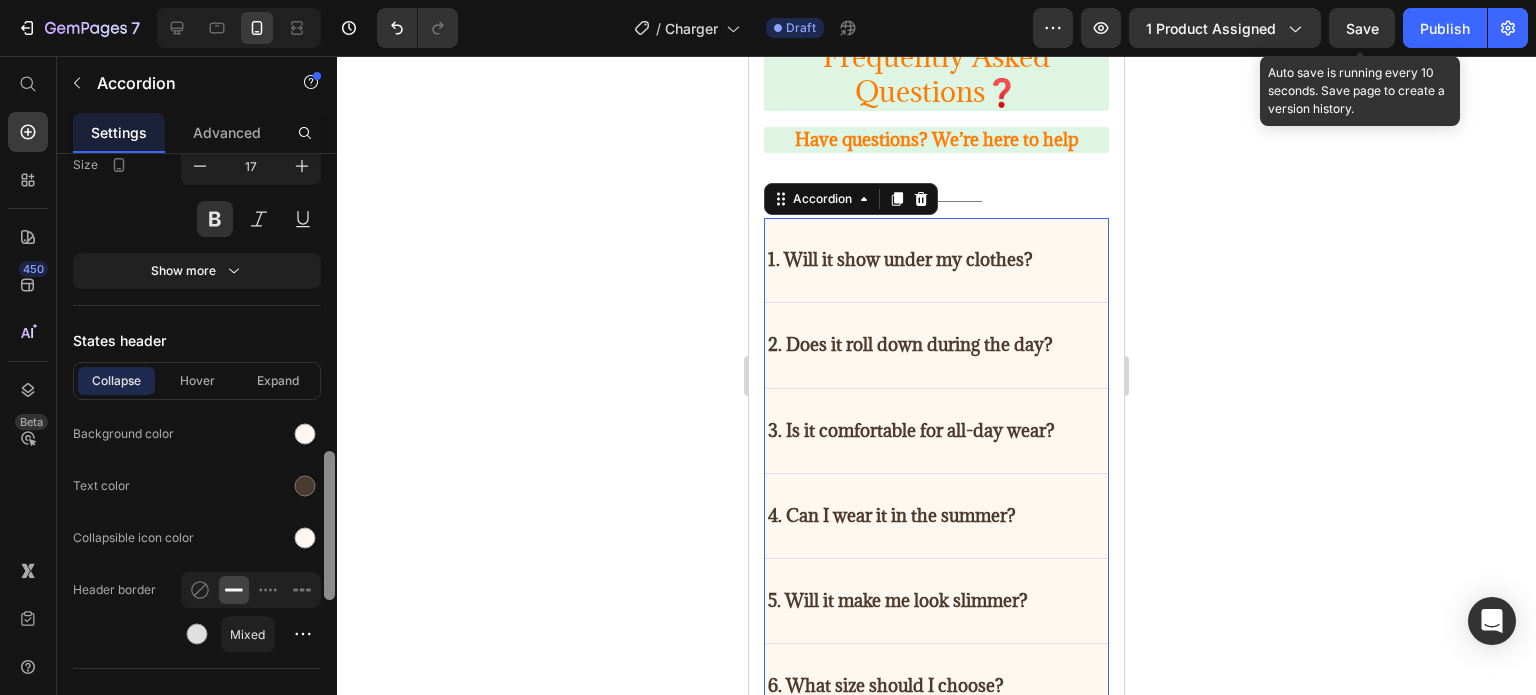 drag, startPoint x: 333, startPoint y: 230, endPoint x: 334, endPoint y: 528, distance: 298.00168 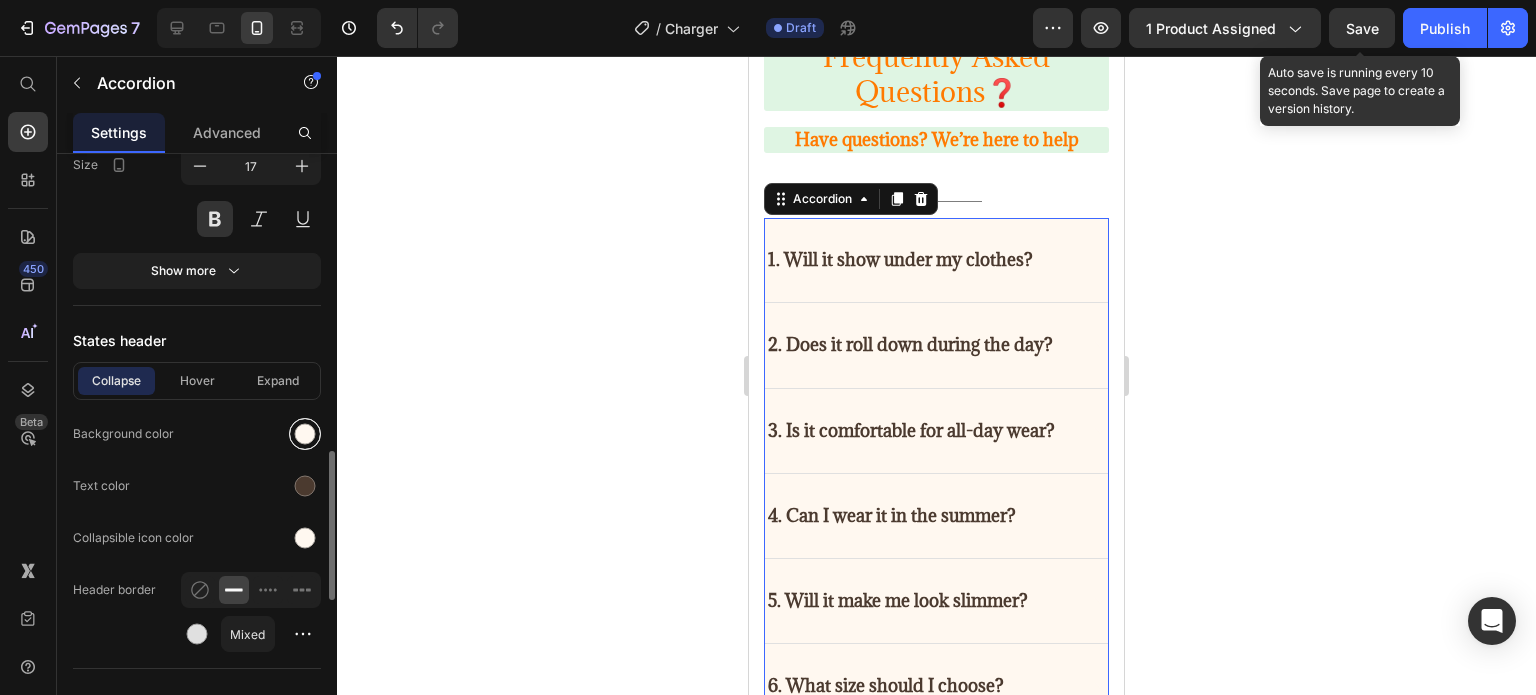 click at bounding box center [305, 434] 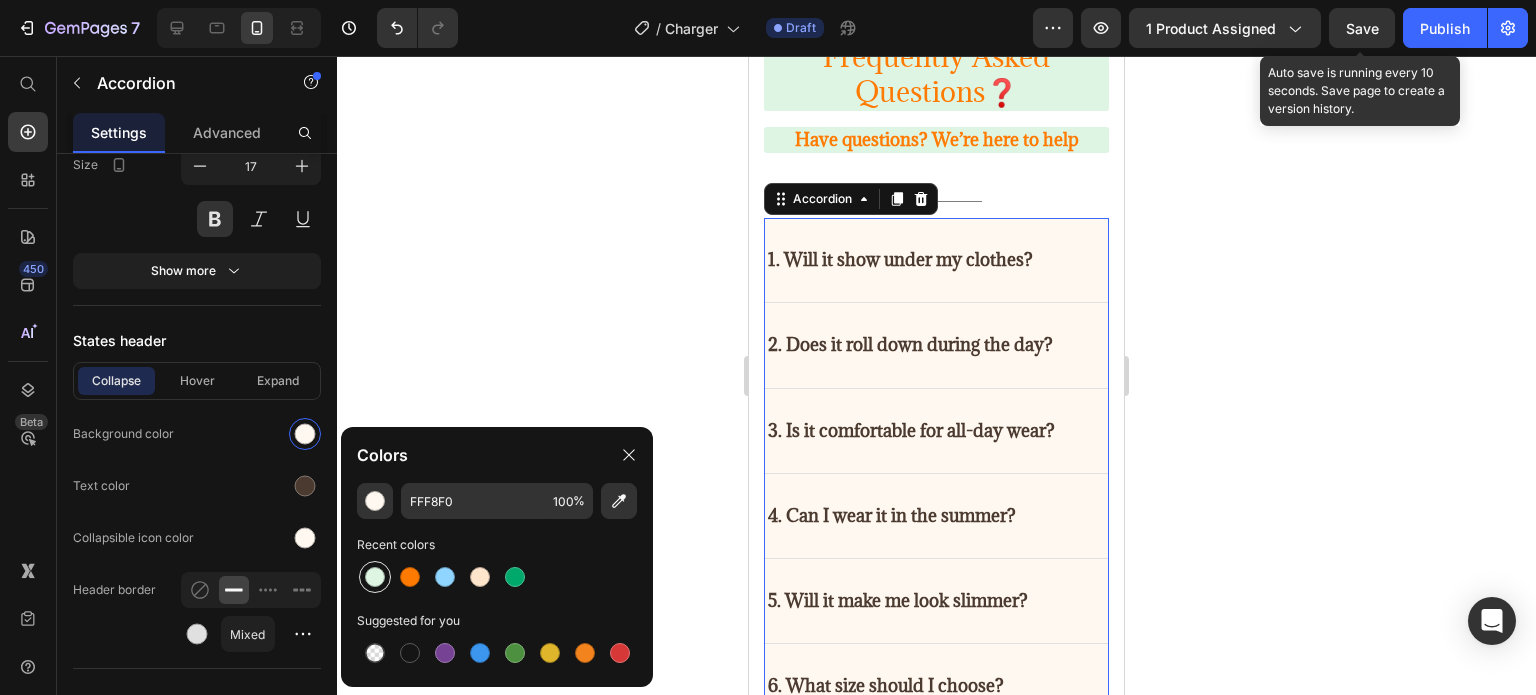 click at bounding box center [375, 577] 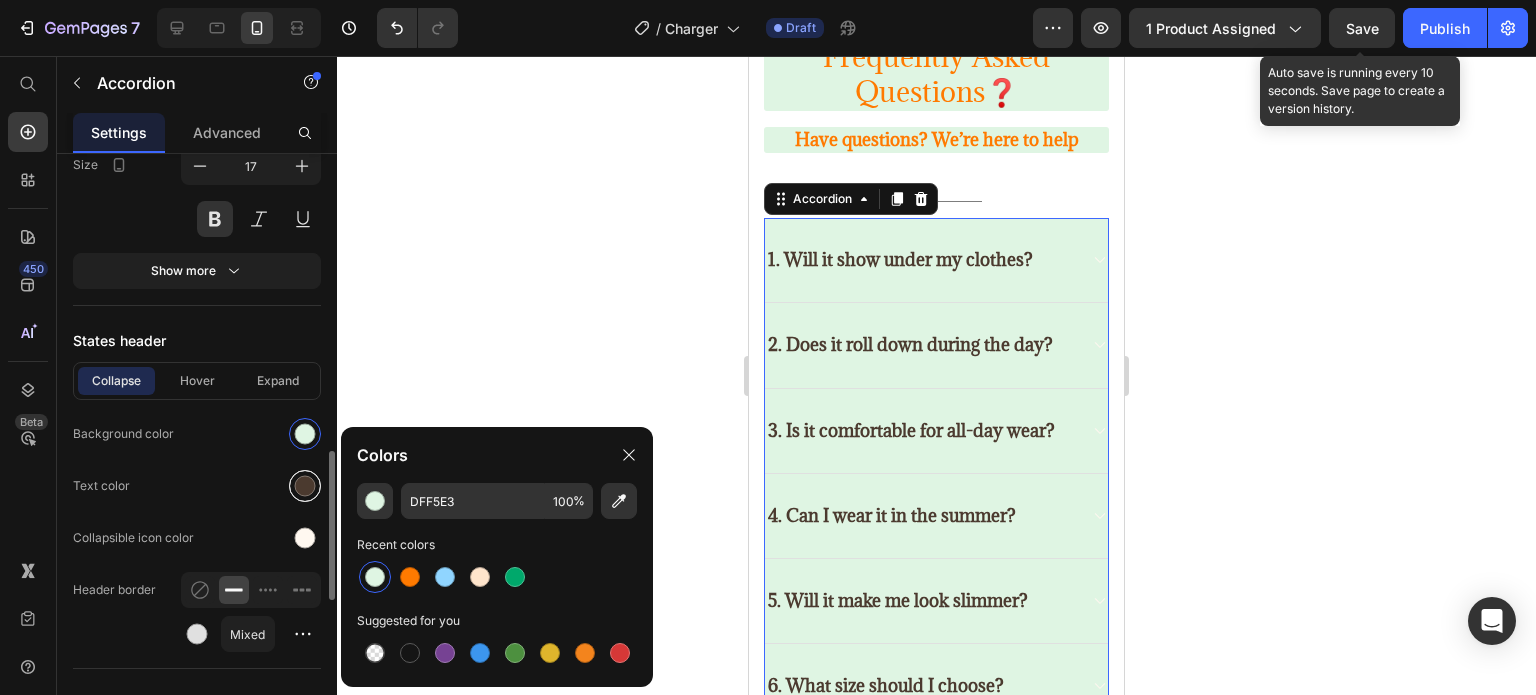 click at bounding box center (305, 486) 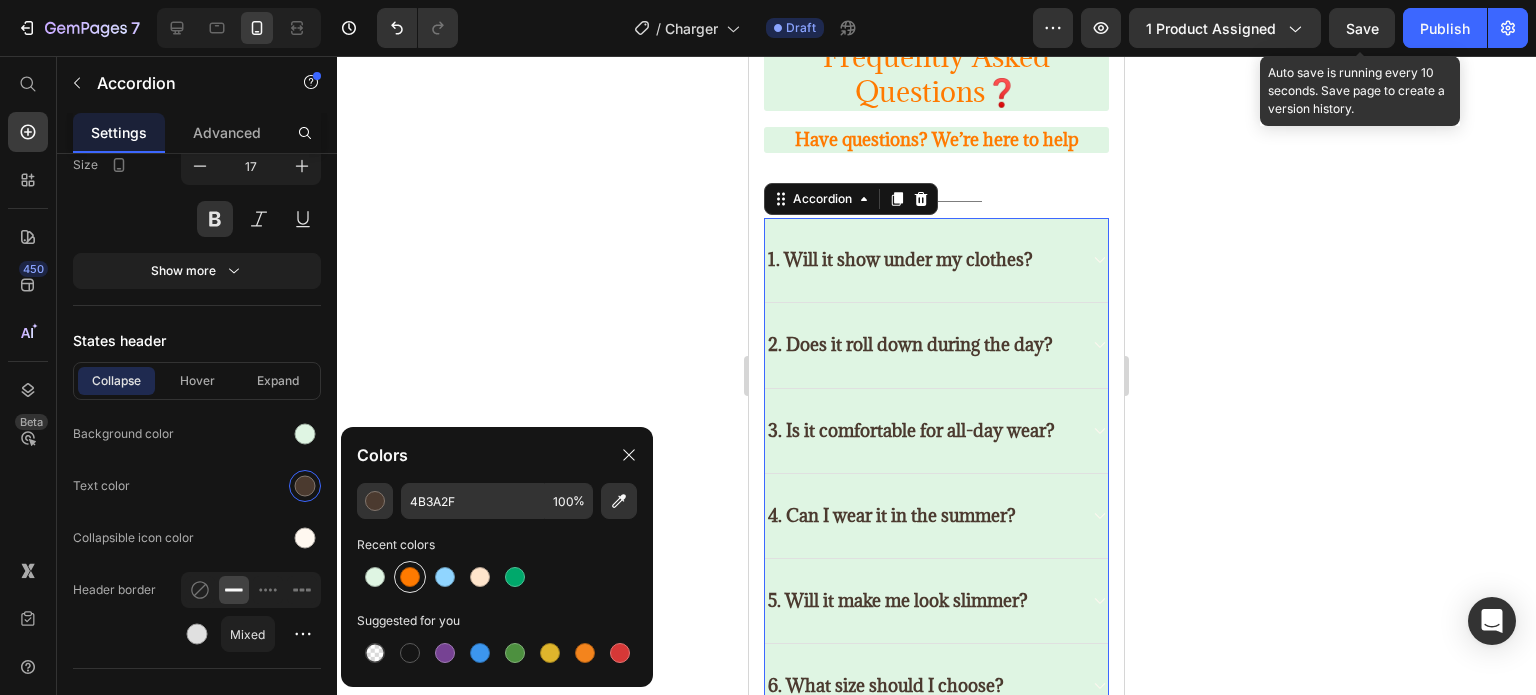 click at bounding box center [410, 577] 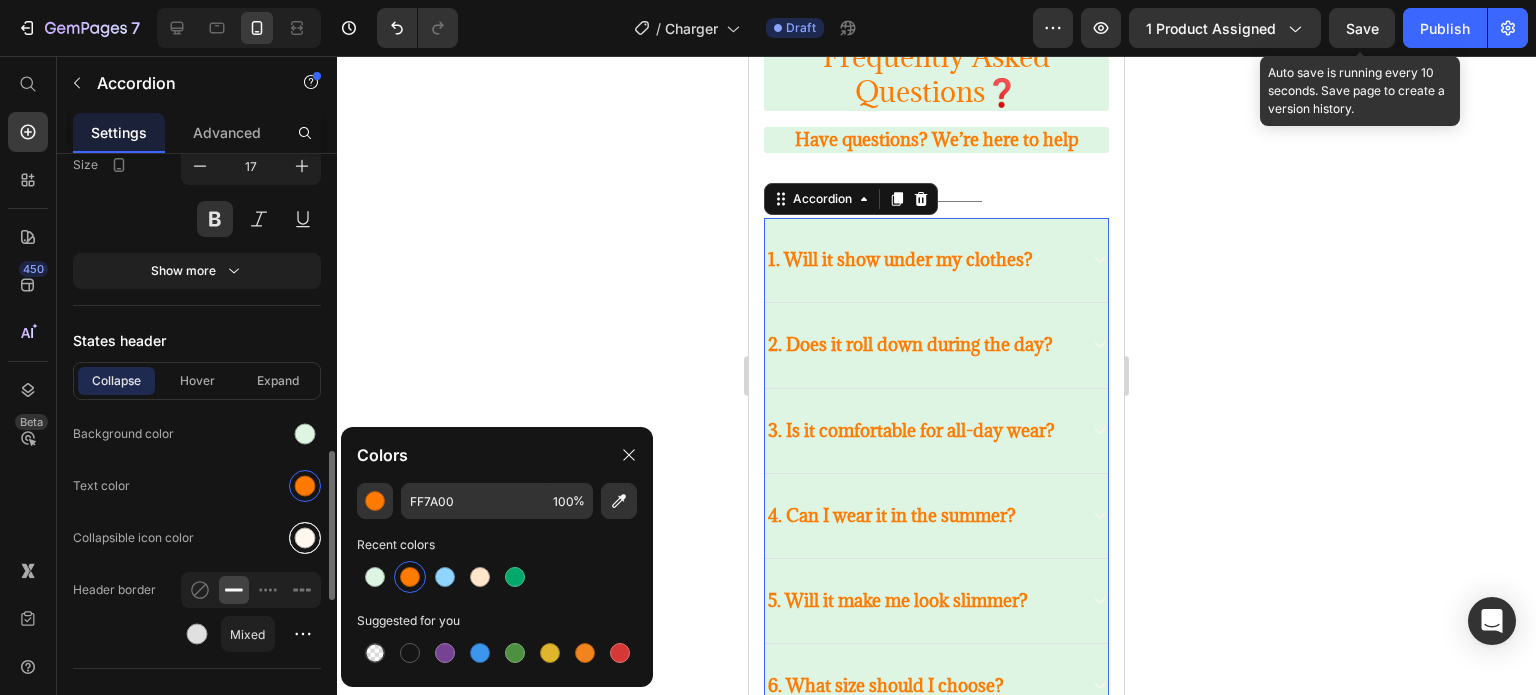 click at bounding box center (305, 538) 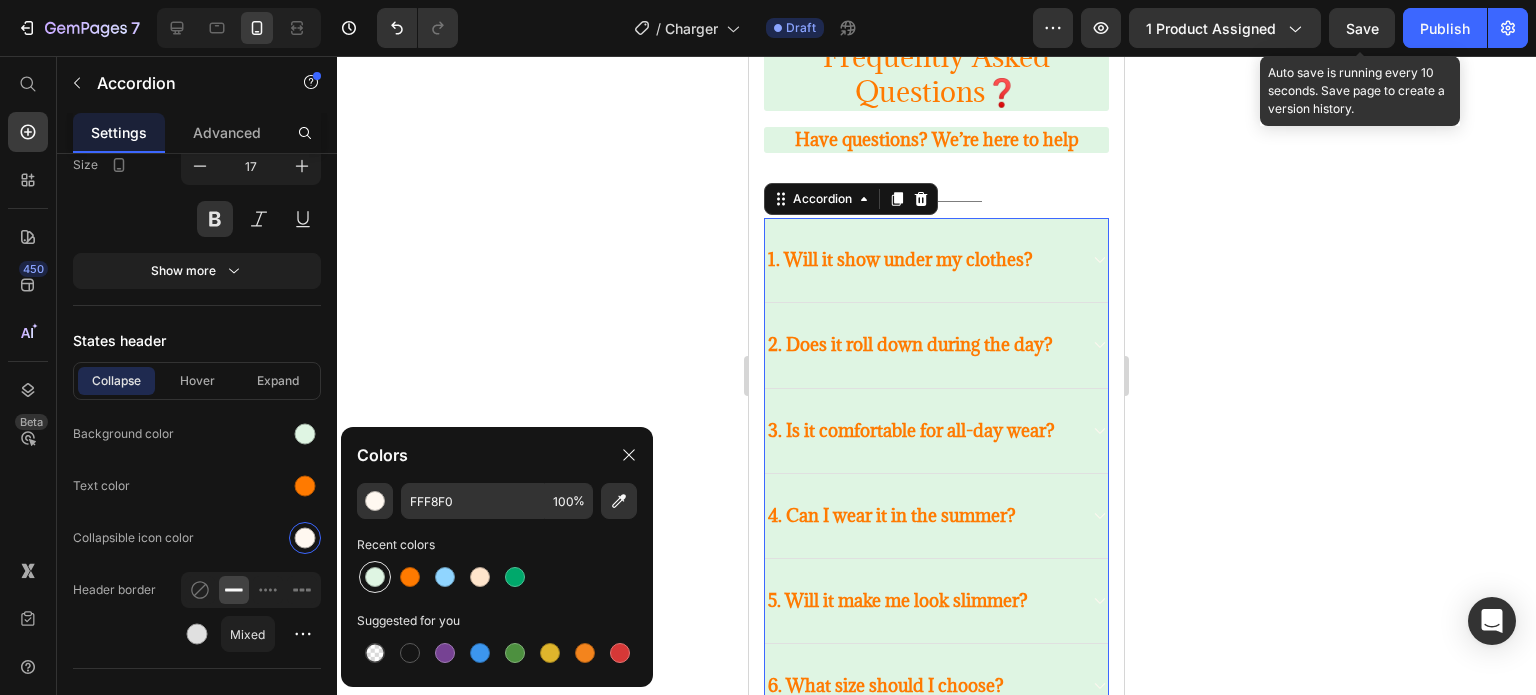 click at bounding box center (375, 577) 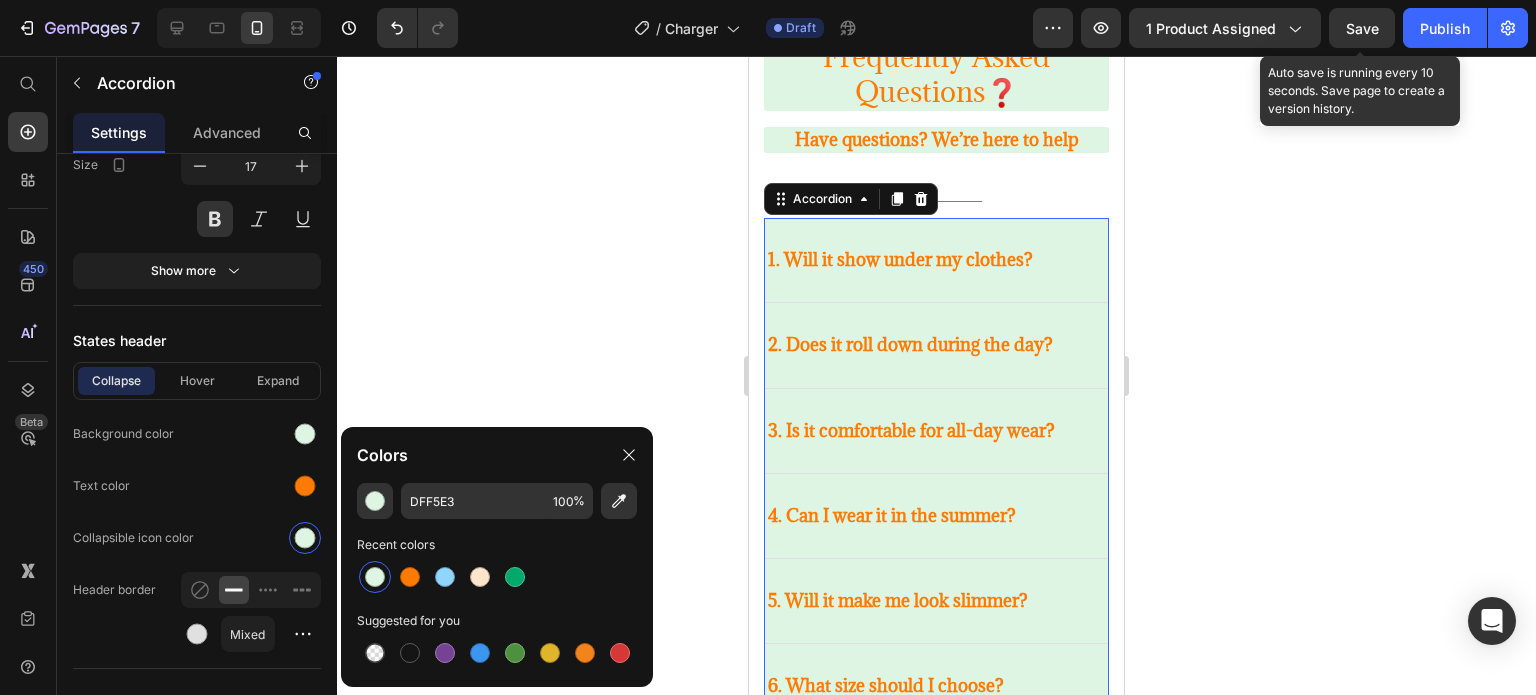 click 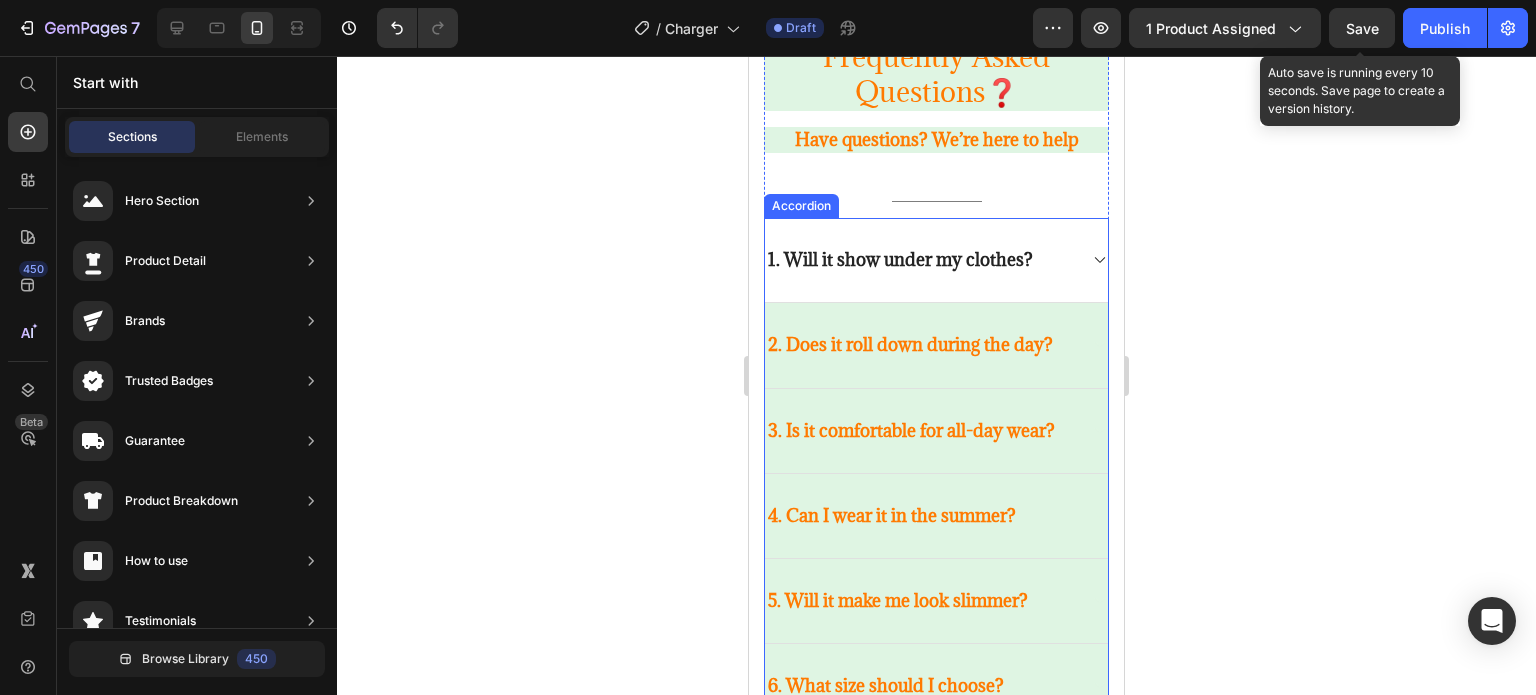 click 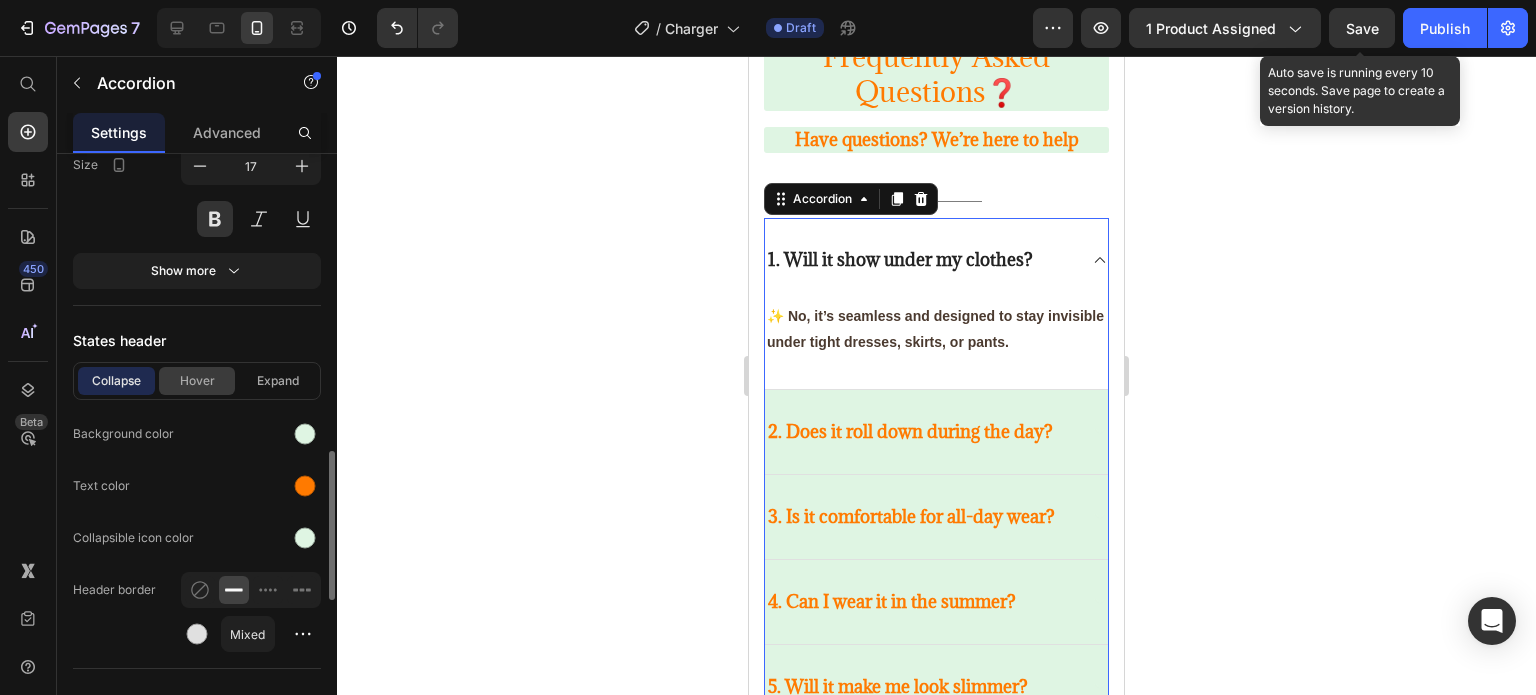 click on "Hover" at bounding box center [197, 381] 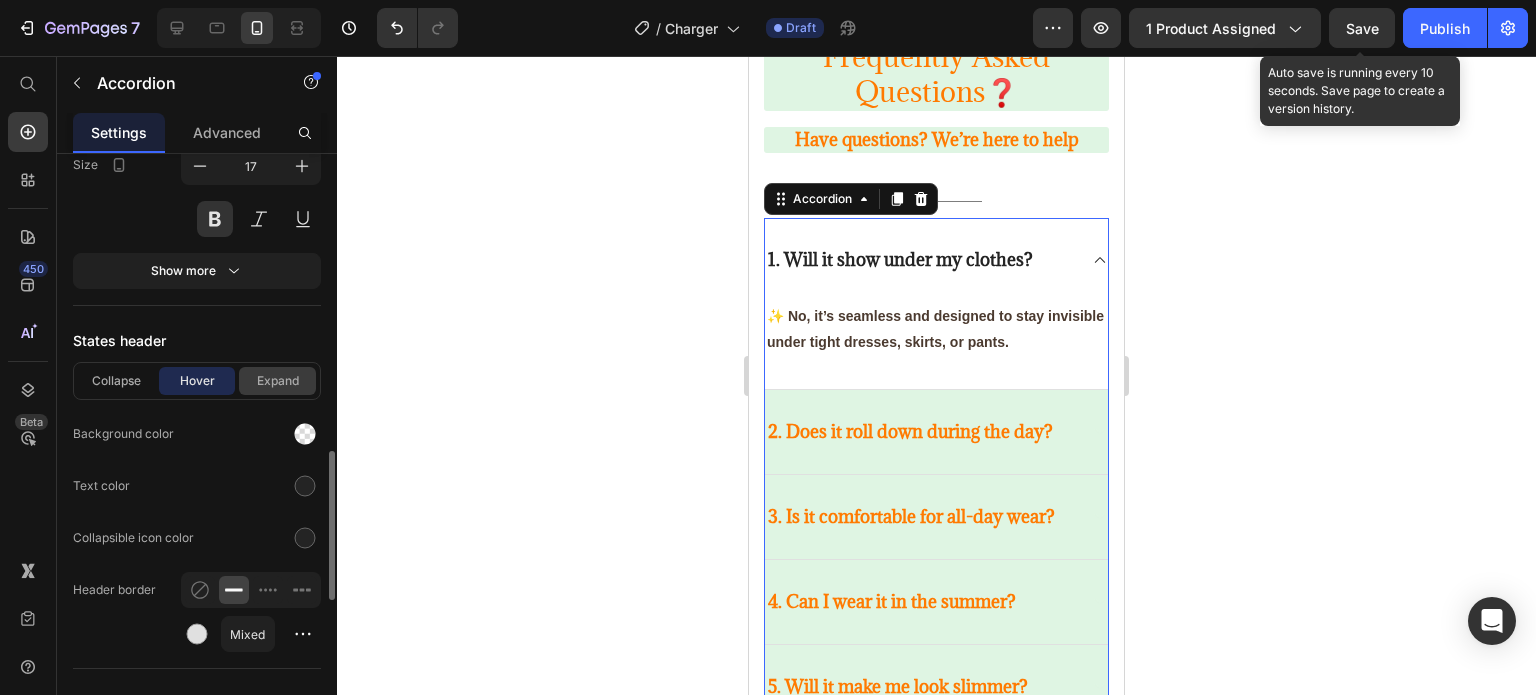 click on "Expand" at bounding box center (277, 381) 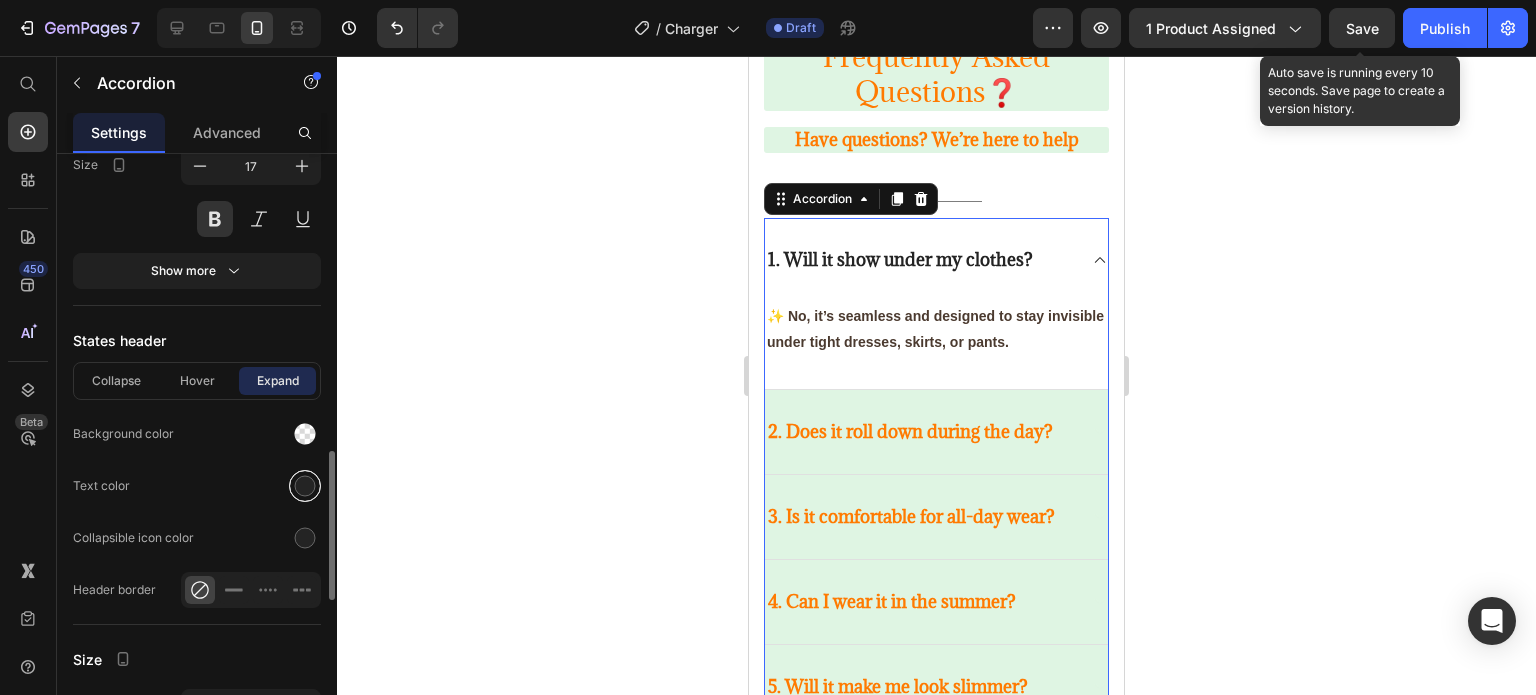 click at bounding box center [305, 486] 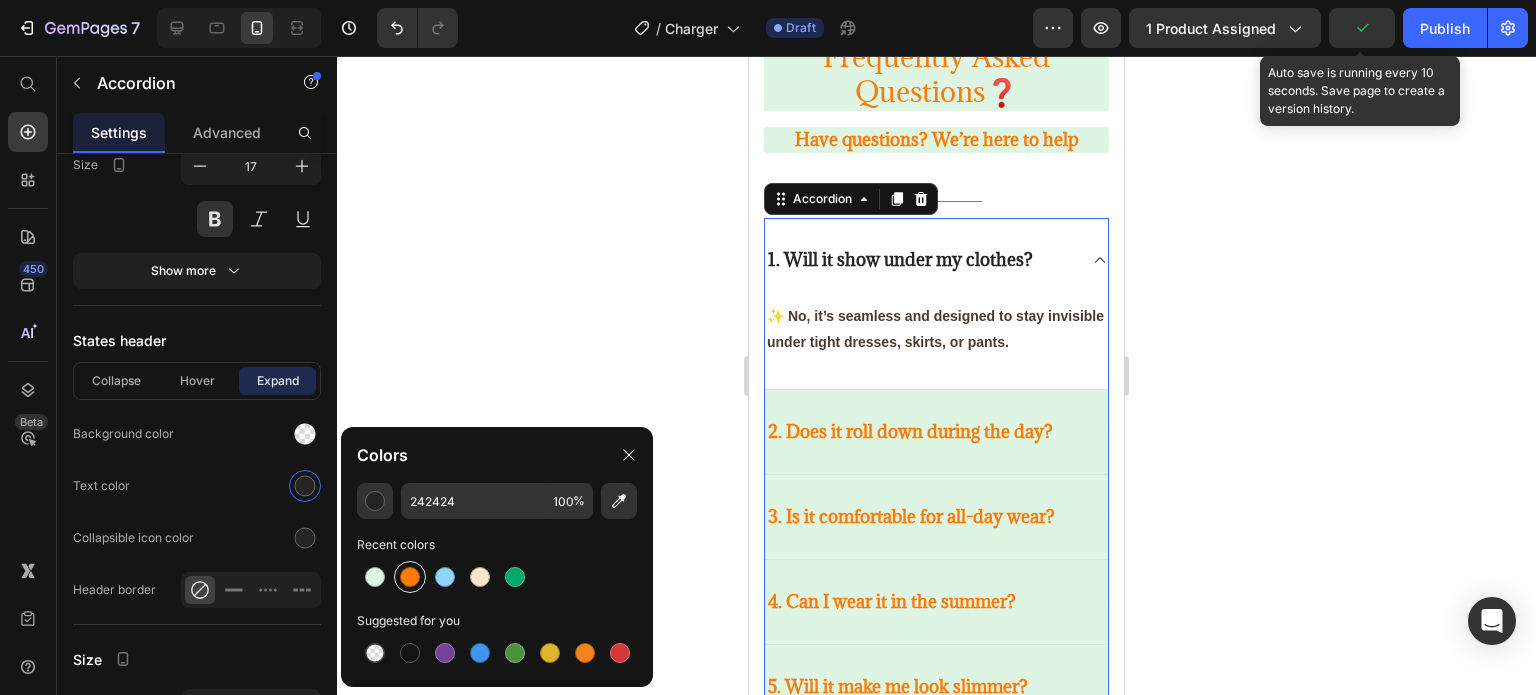 click at bounding box center [410, 577] 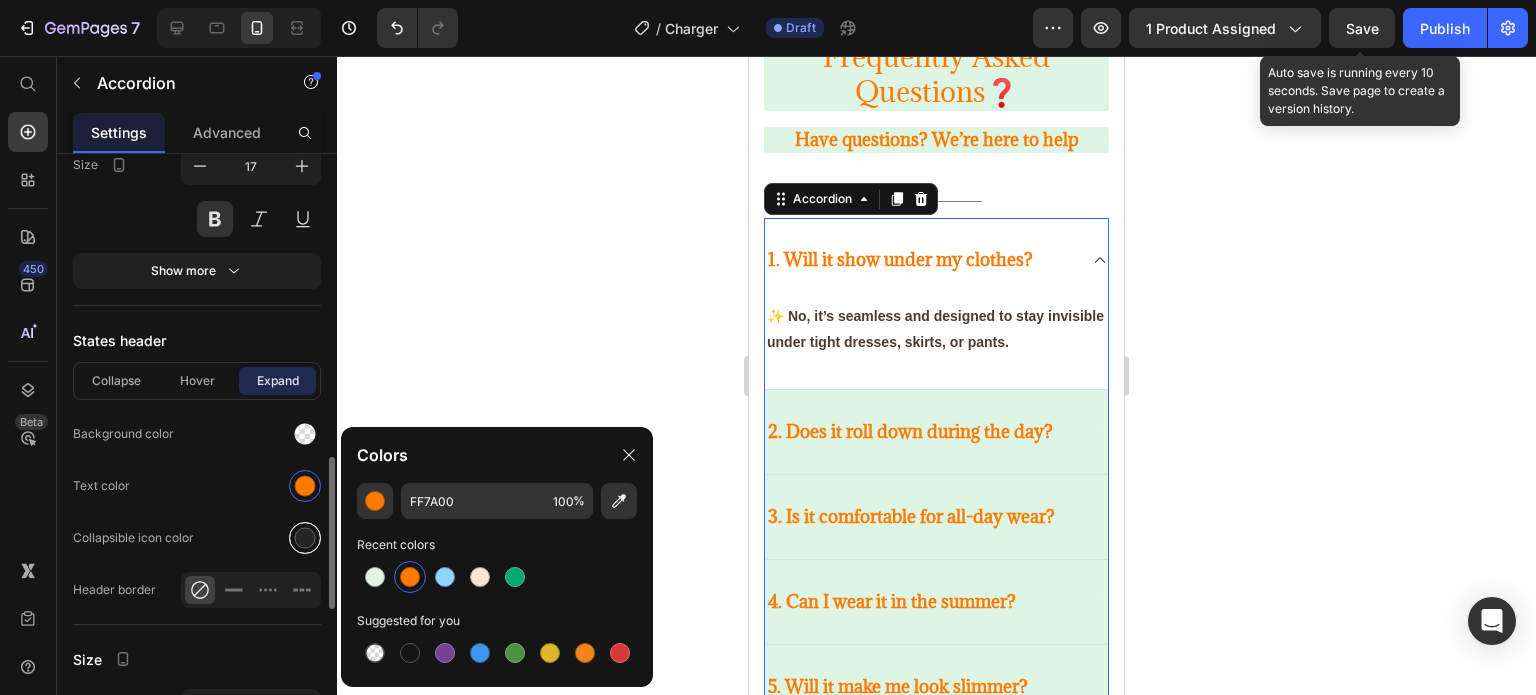 click at bounding box center (305, 538) 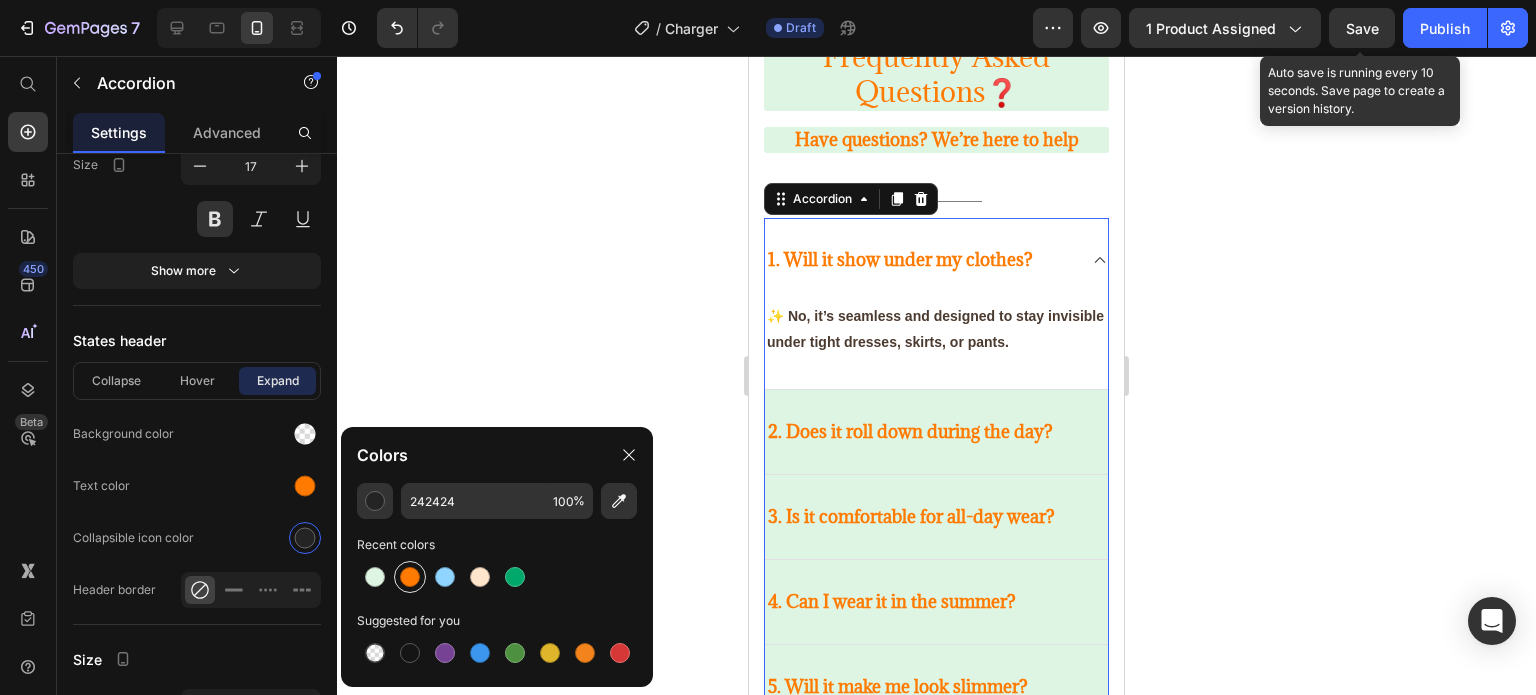 click at bounding box center (410, 577) 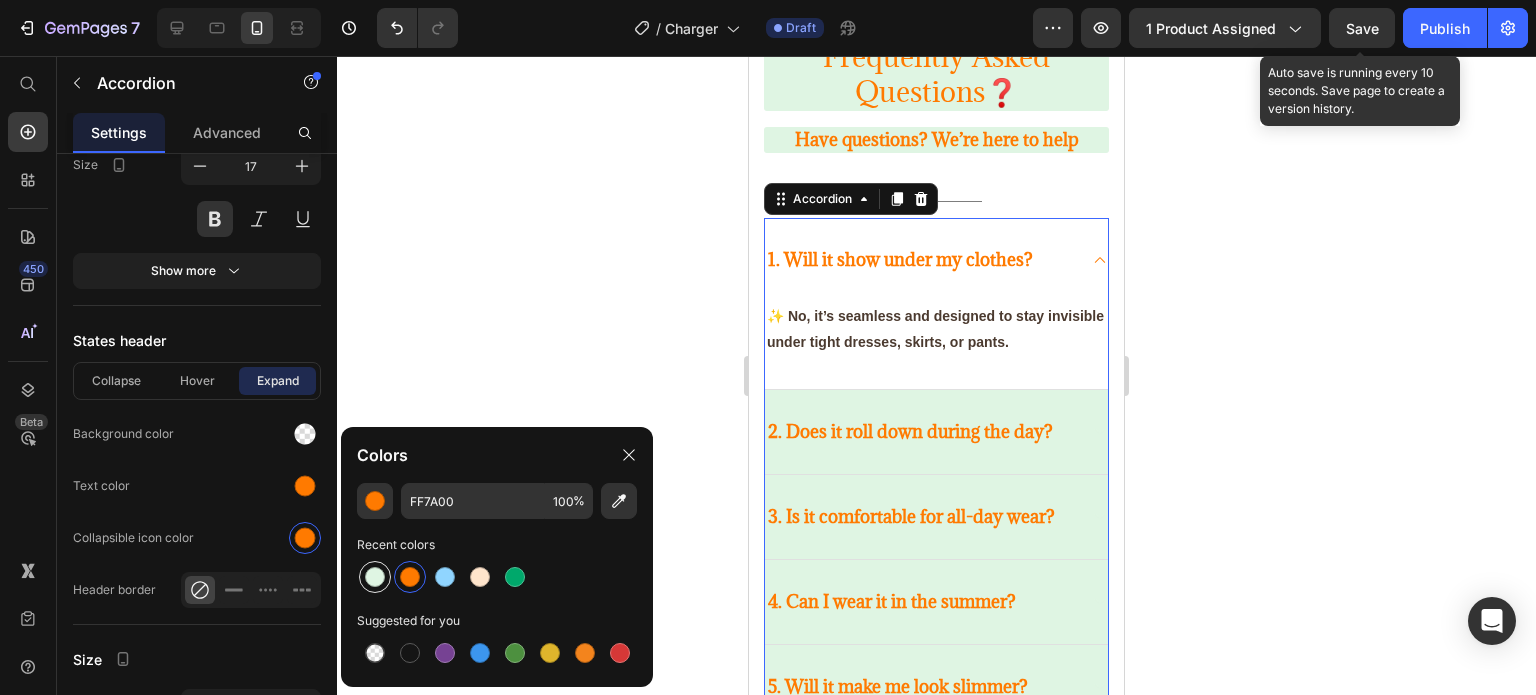 click at bounding box center [375, 577] 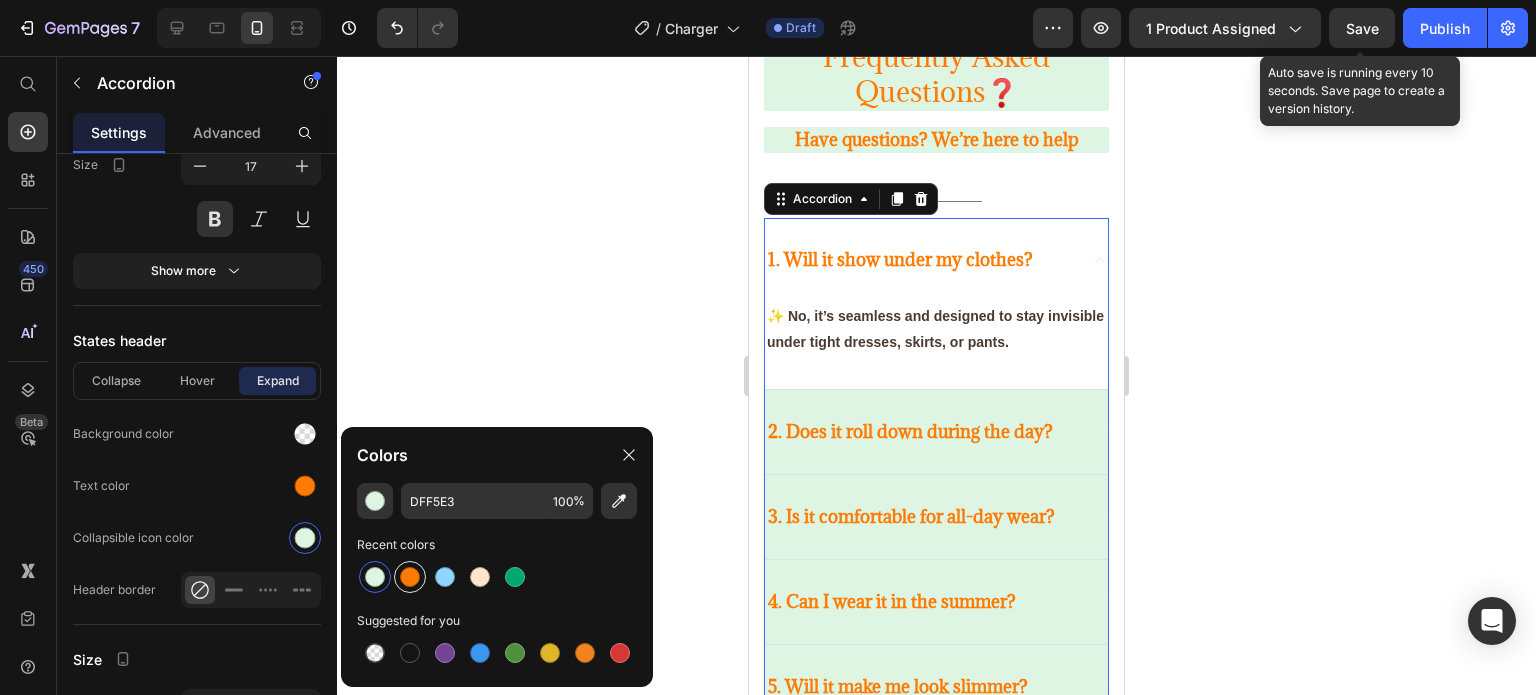 click at bounding box center (410, 577) 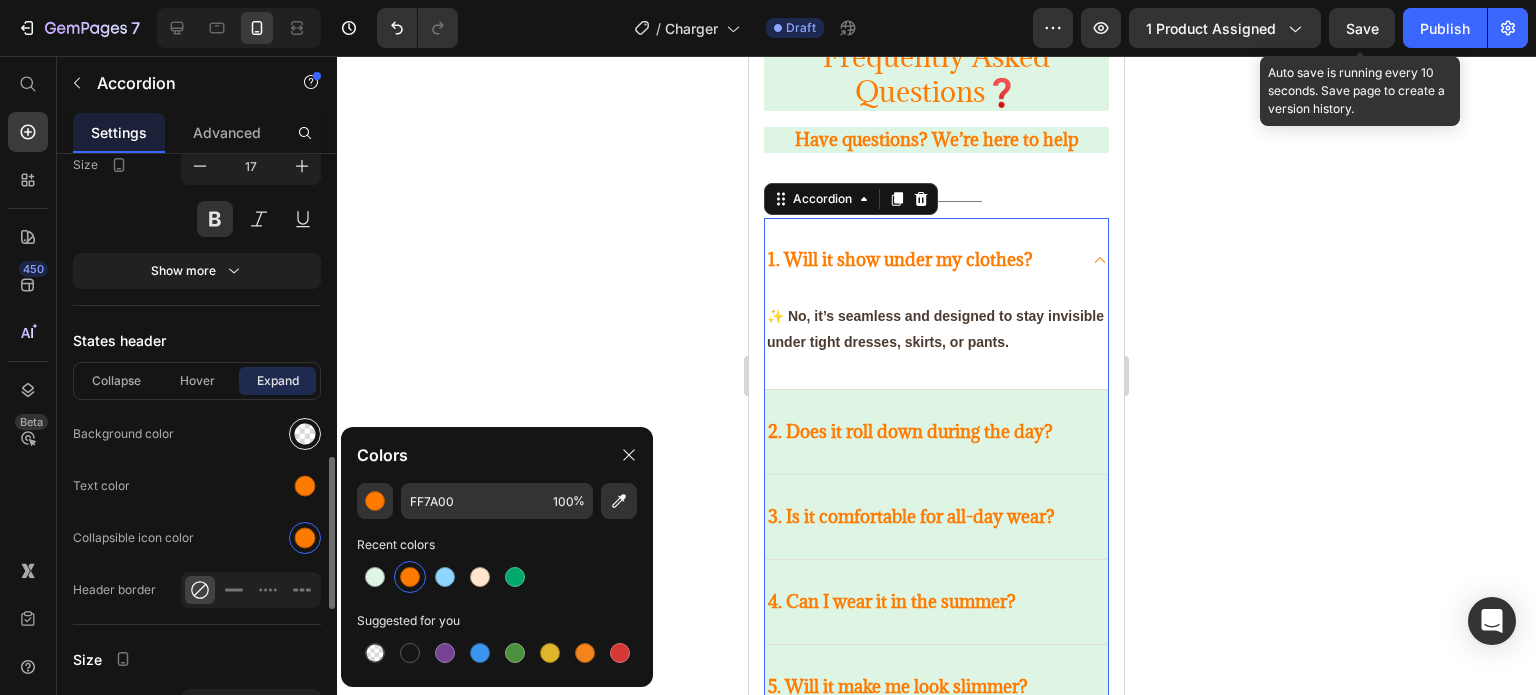 click at bounding box center (305, 434) 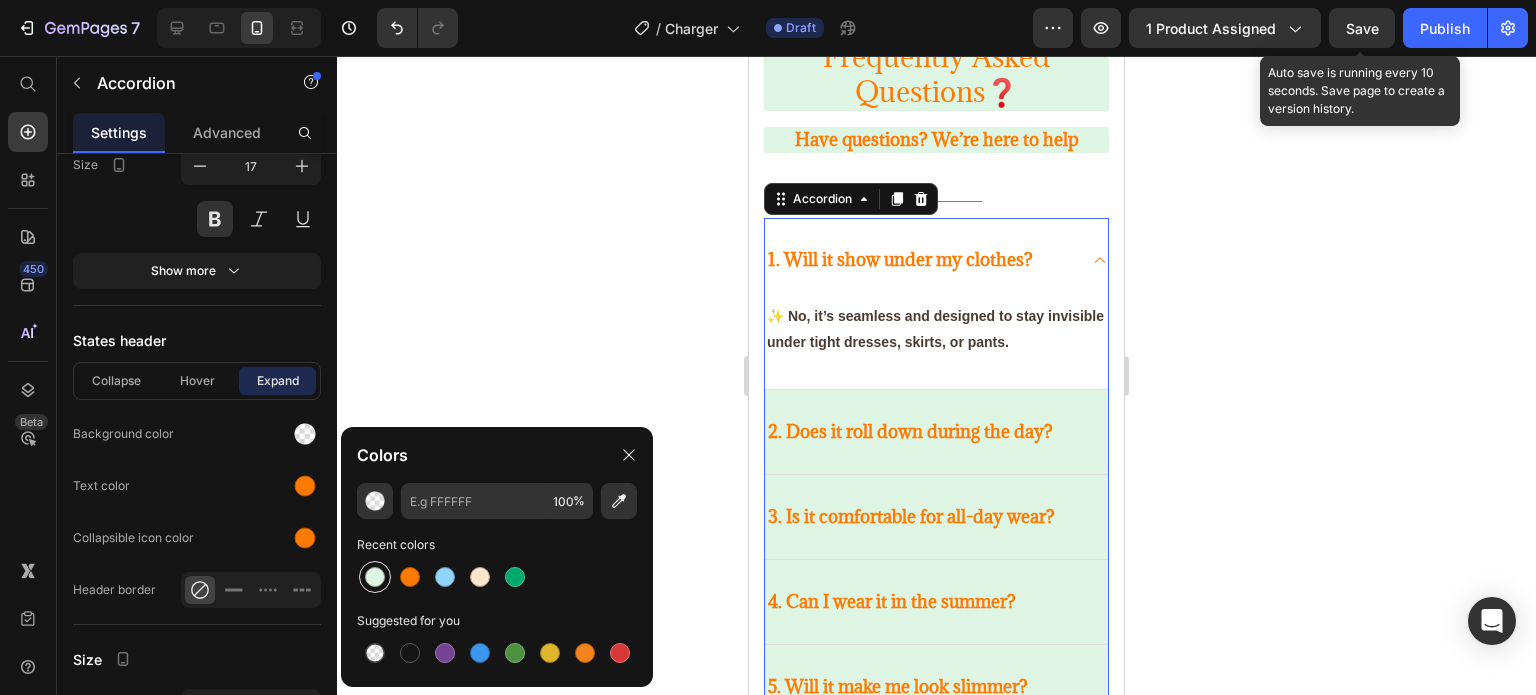 click at bounding box center [375, 577] 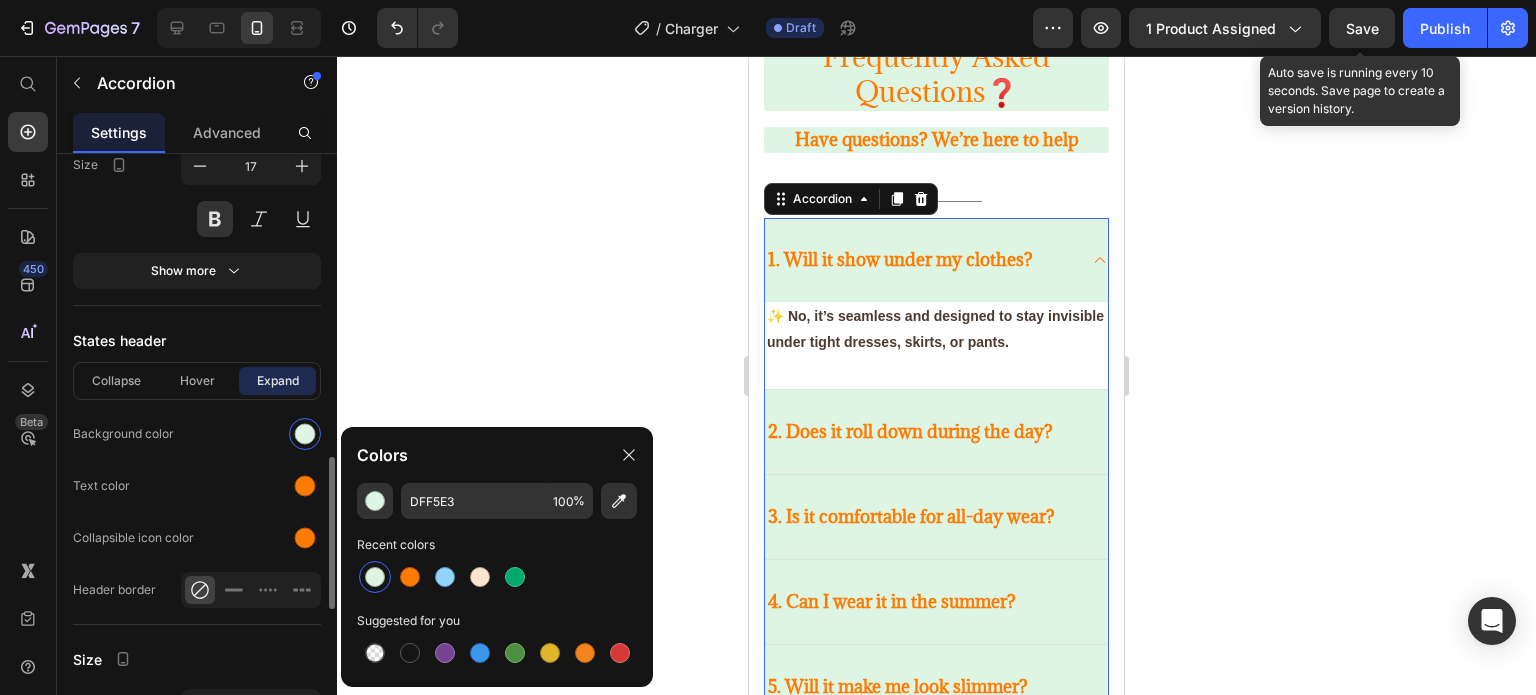 click on "Collapse Hover Expand" at bounding box center (197, 381) 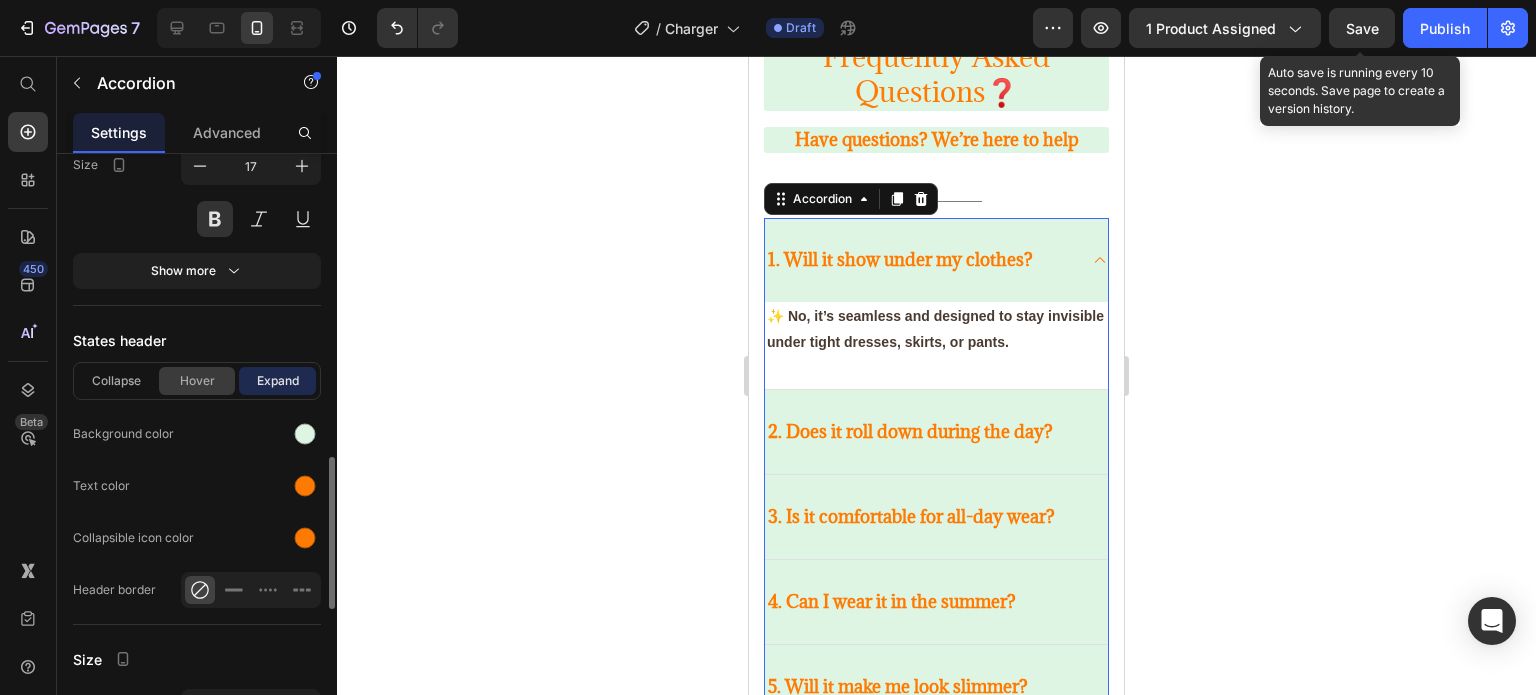click on "Hover" at bounding box center [197, 381] 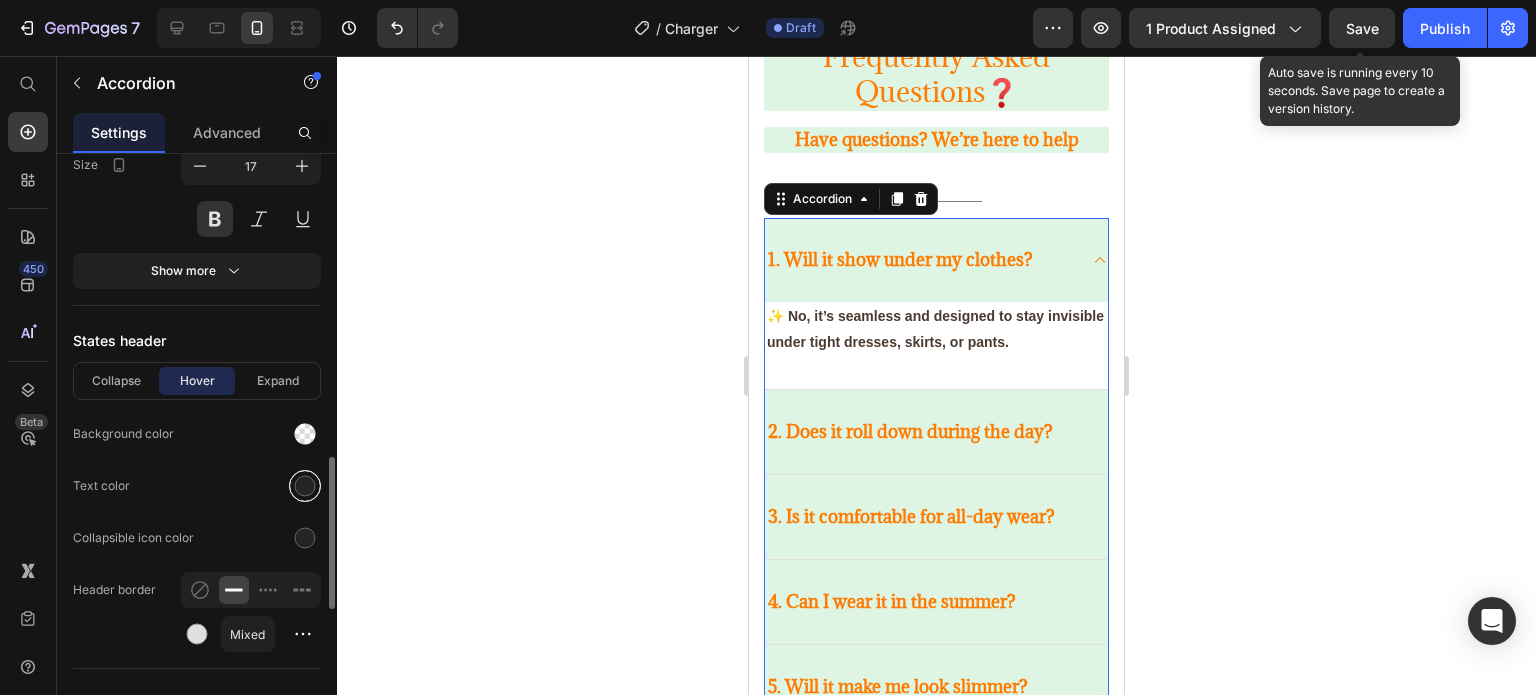 click at bounding box center [305, 486] 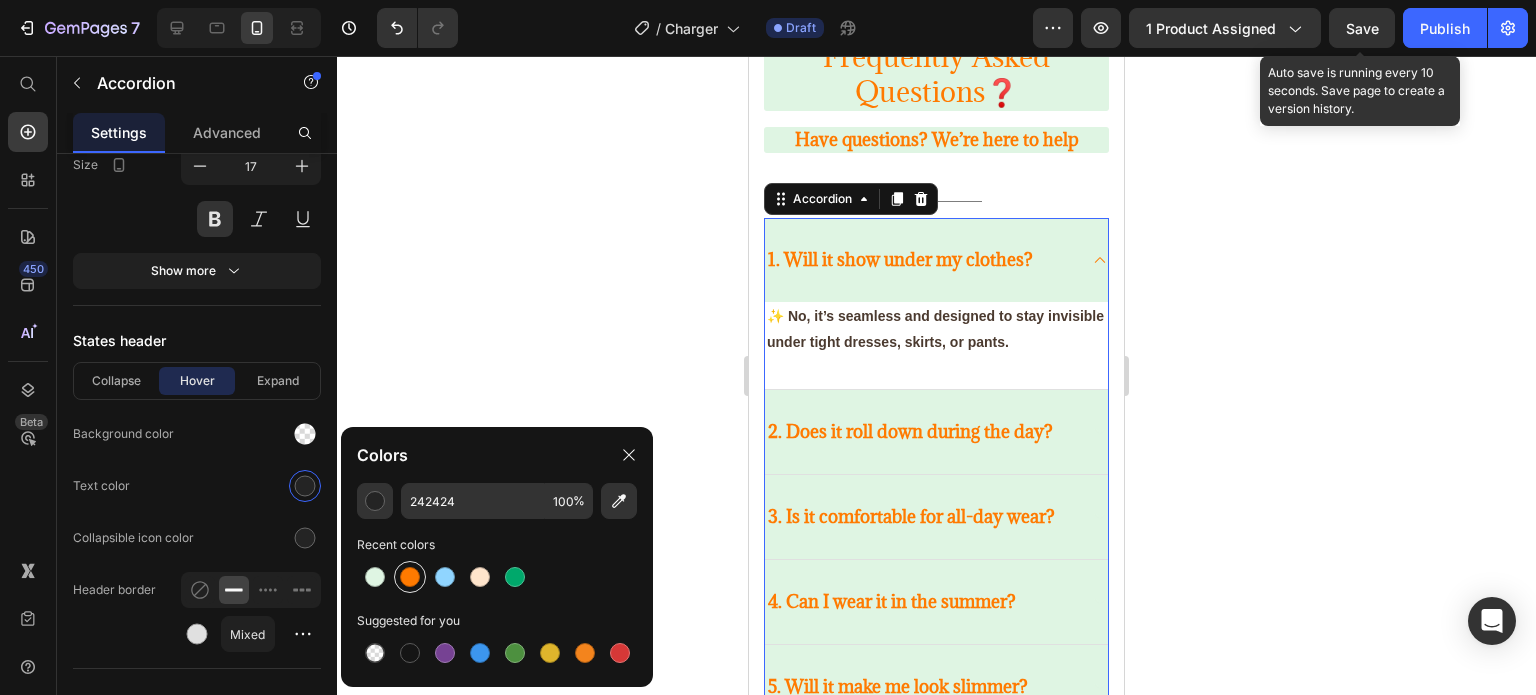 click at bounding box center [410, 577] 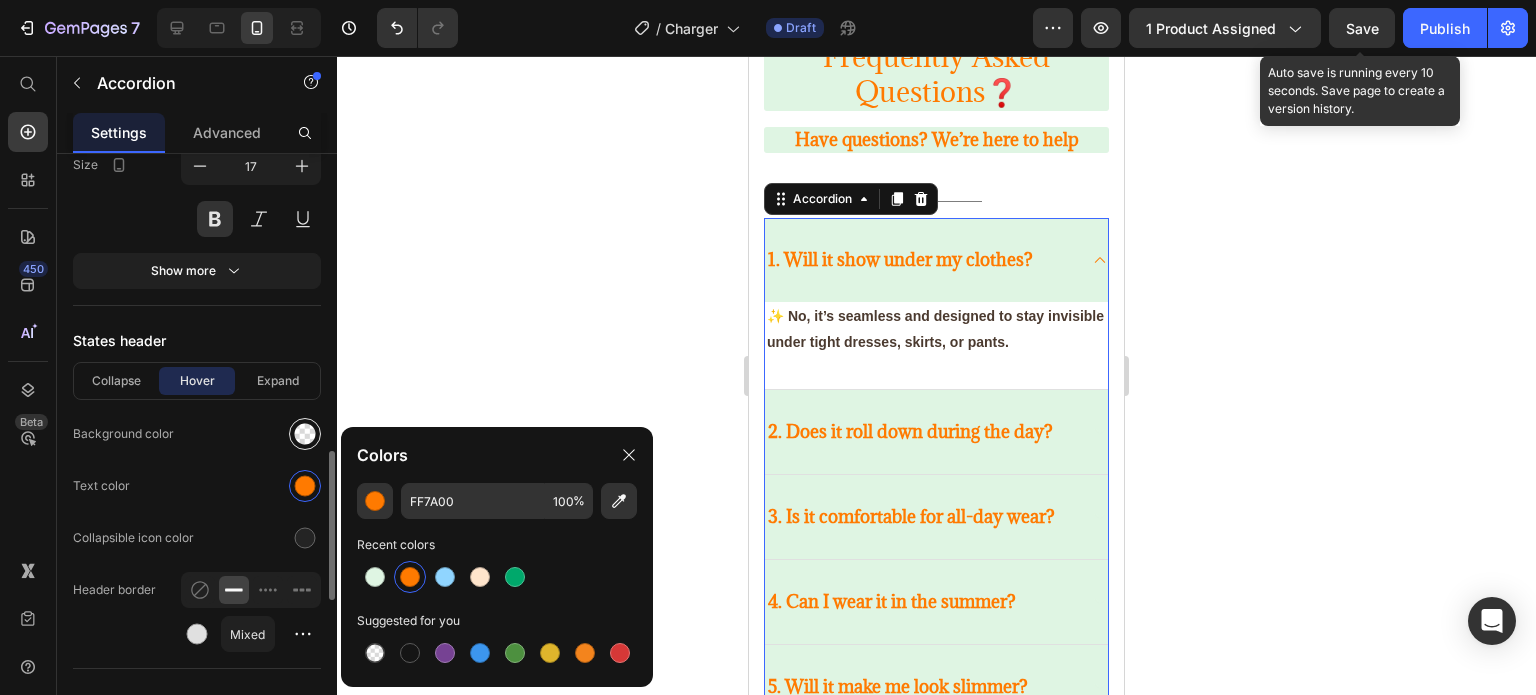 click at bounding box center (305, 434) 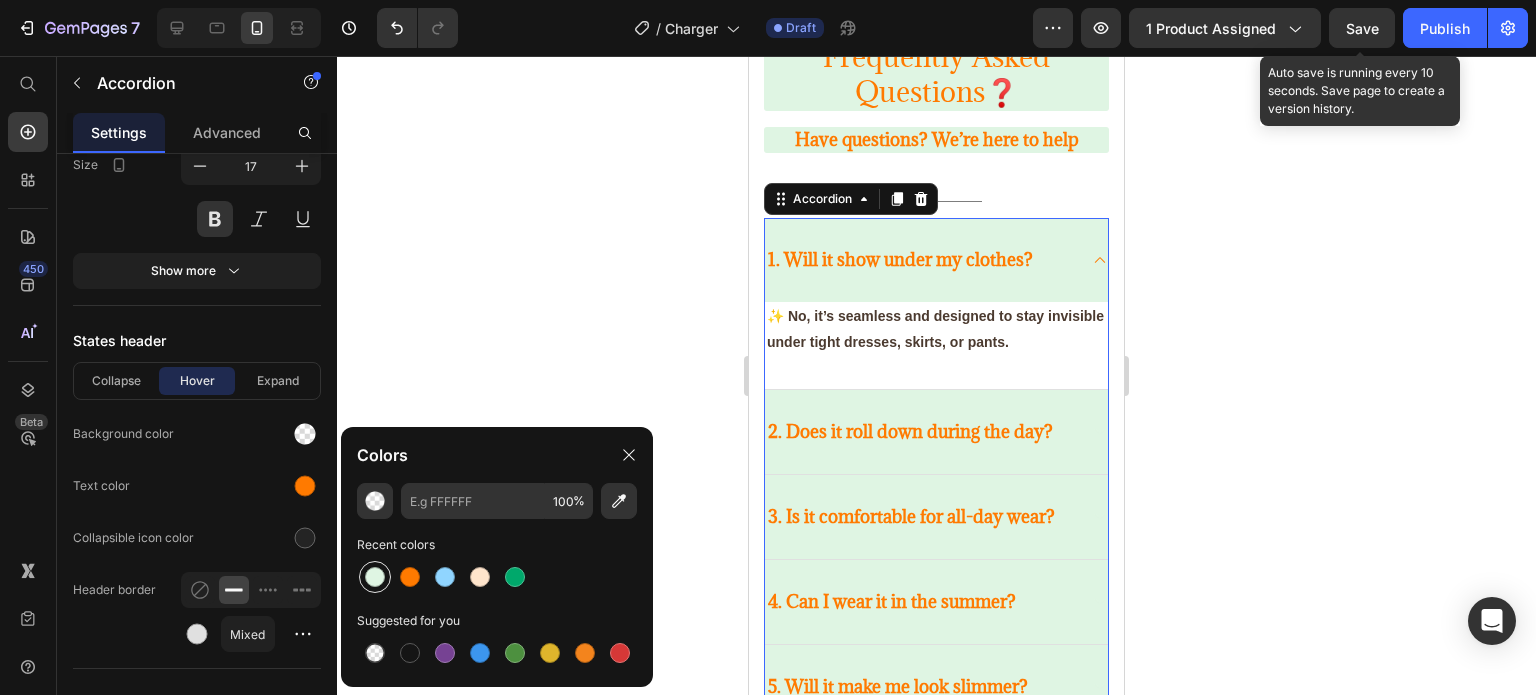 click at bounding box center (375, 577) 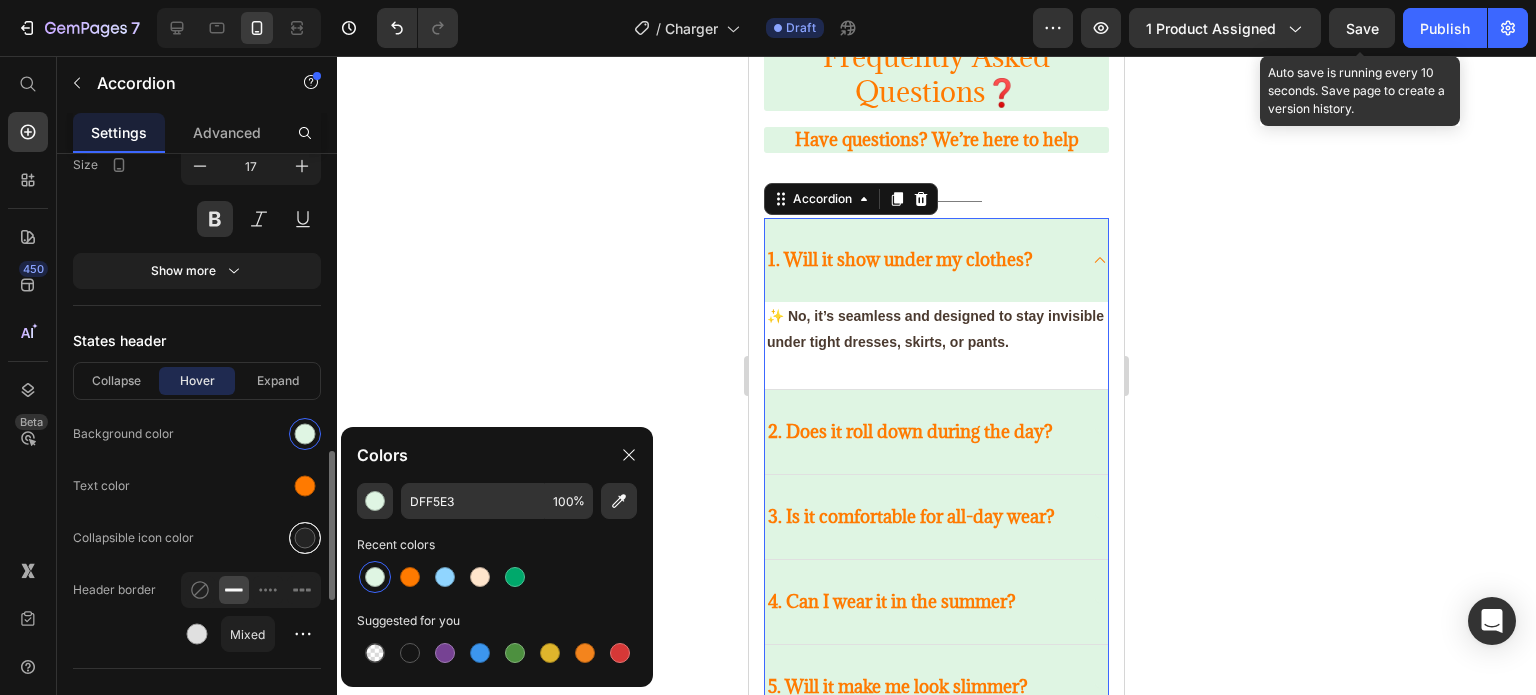 click at bounding box center (305, 538) 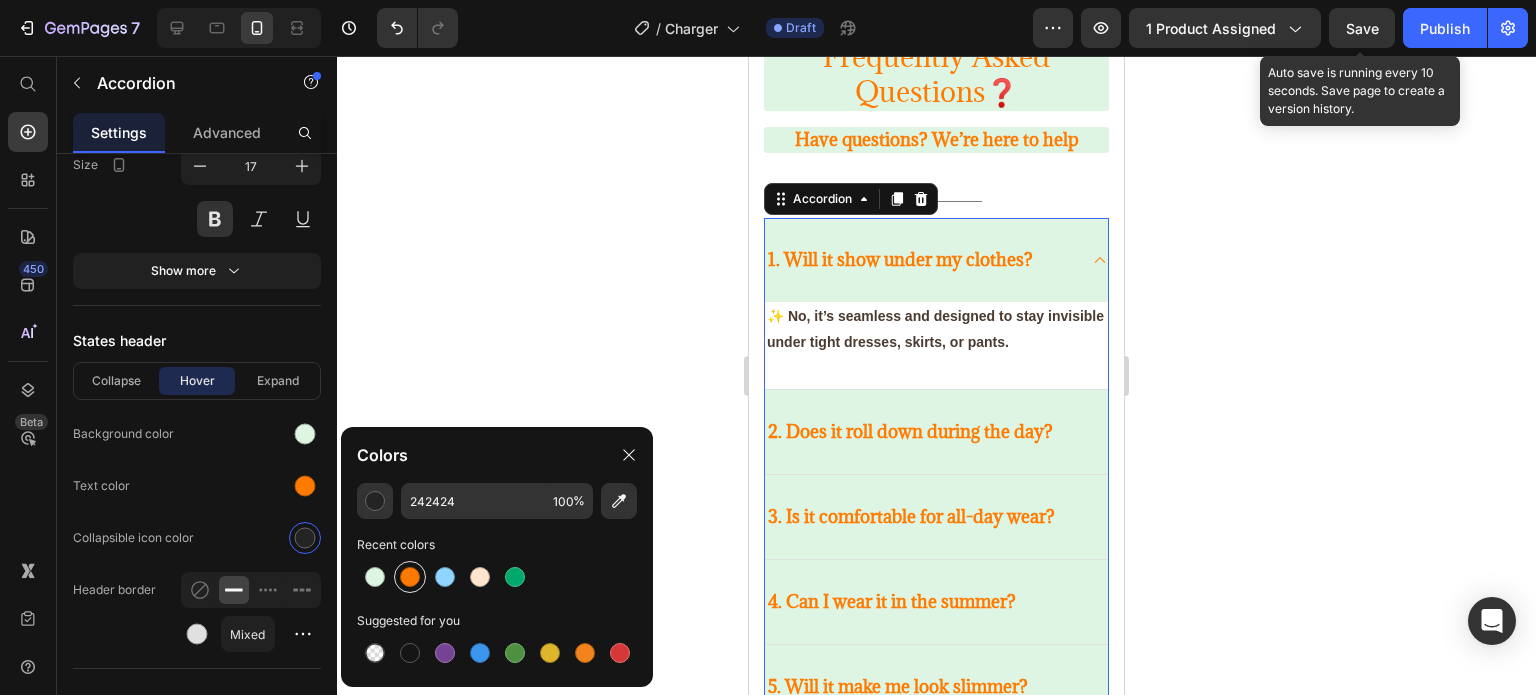 click at bounding box center [410, 577] 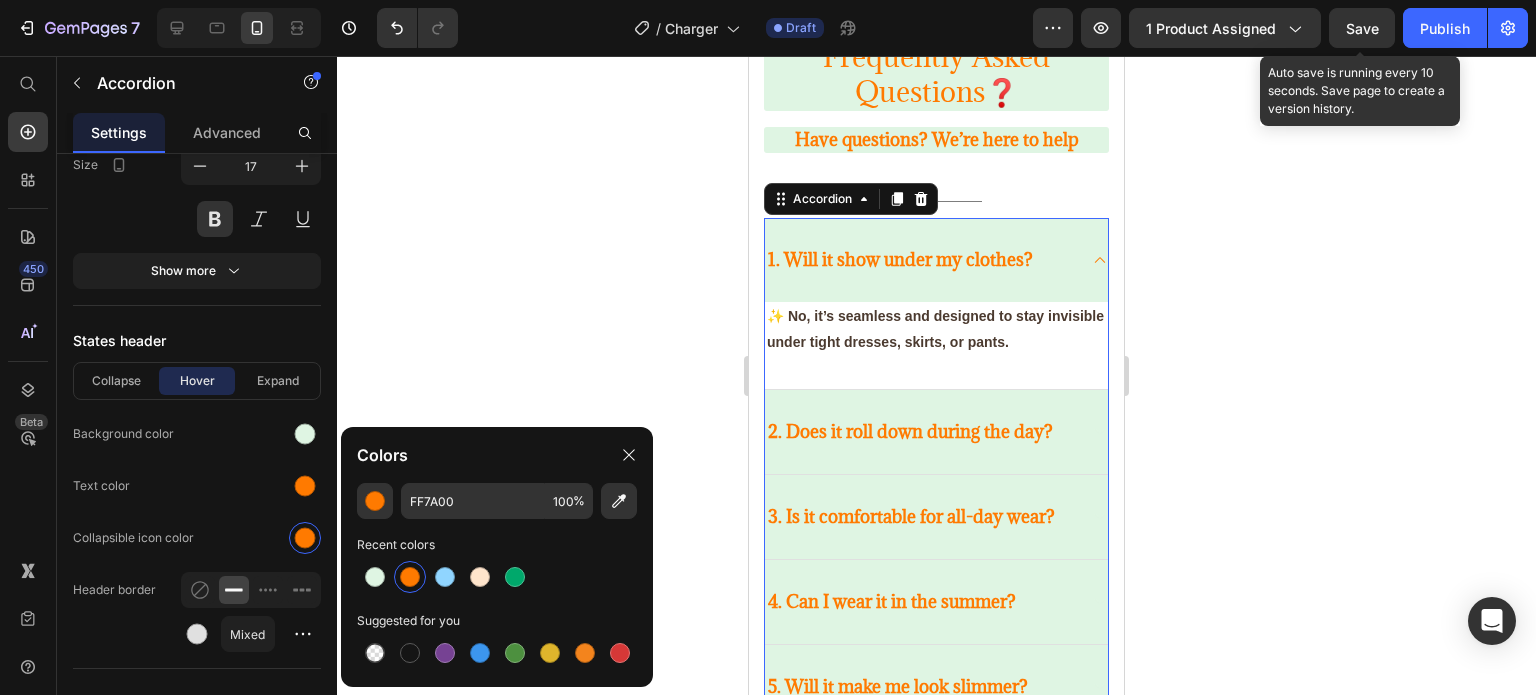 click 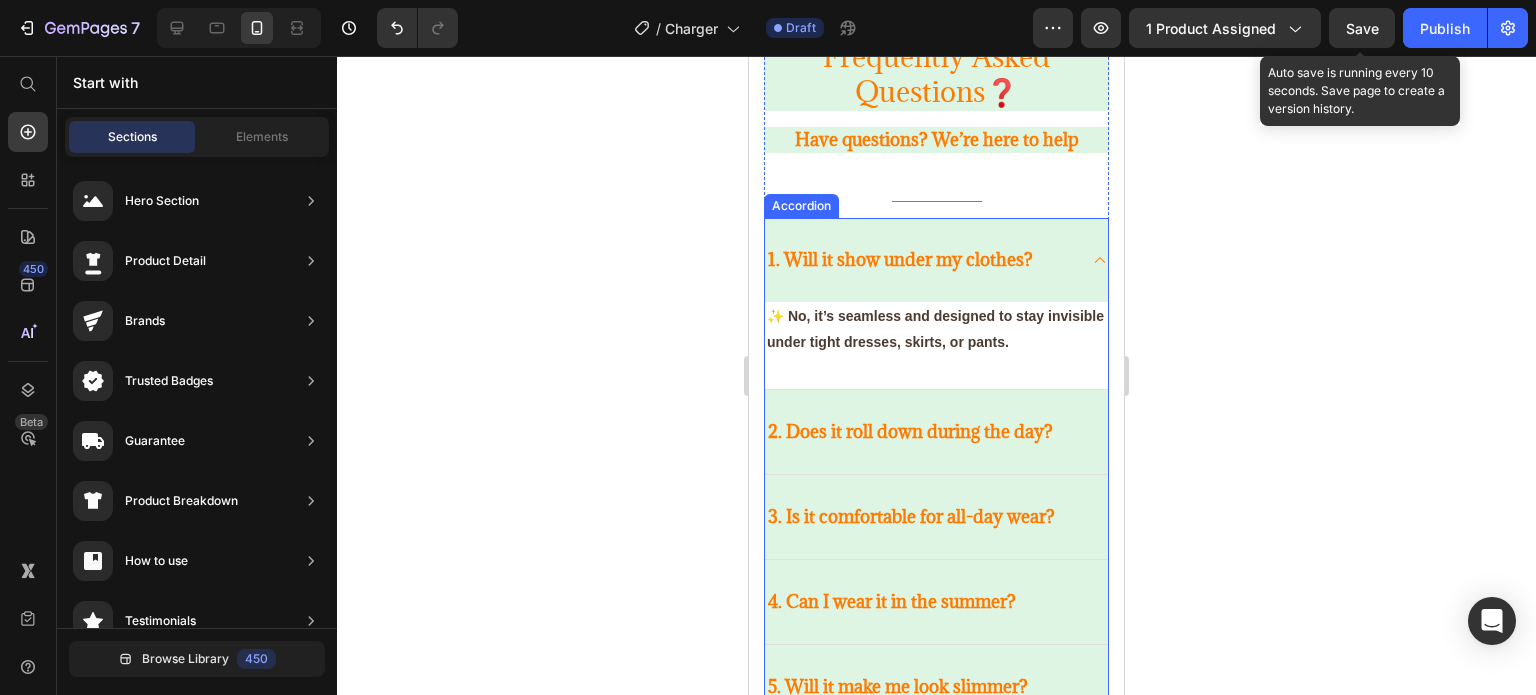 click on "1. Will it show under my clothes?" at bounding box center (936, 260) 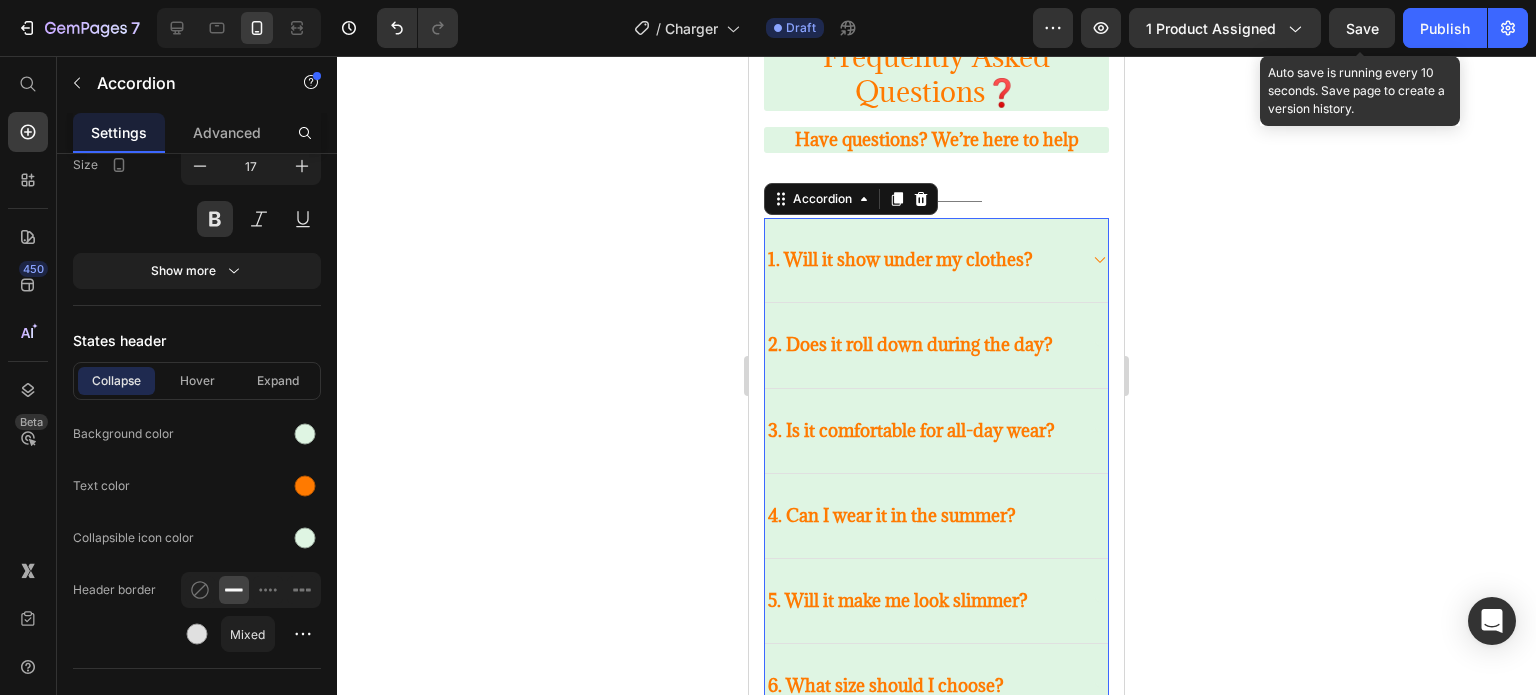 click on "1. Will it show under my clothes?" at bounding box center [936, 260] 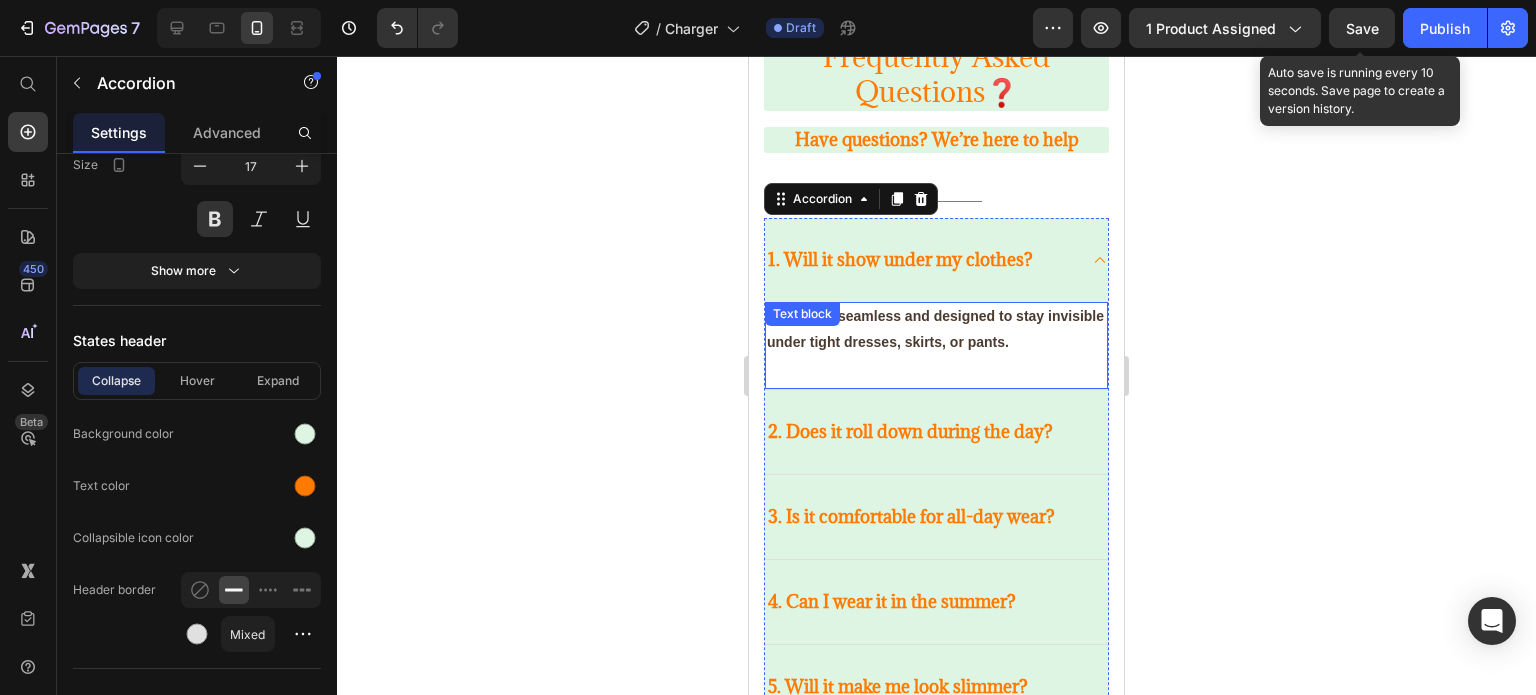 click on "✨ No, it’s seamless and designed to stay invisible under tight dresses, skirts, or pants." at bounding box center [936, 329] 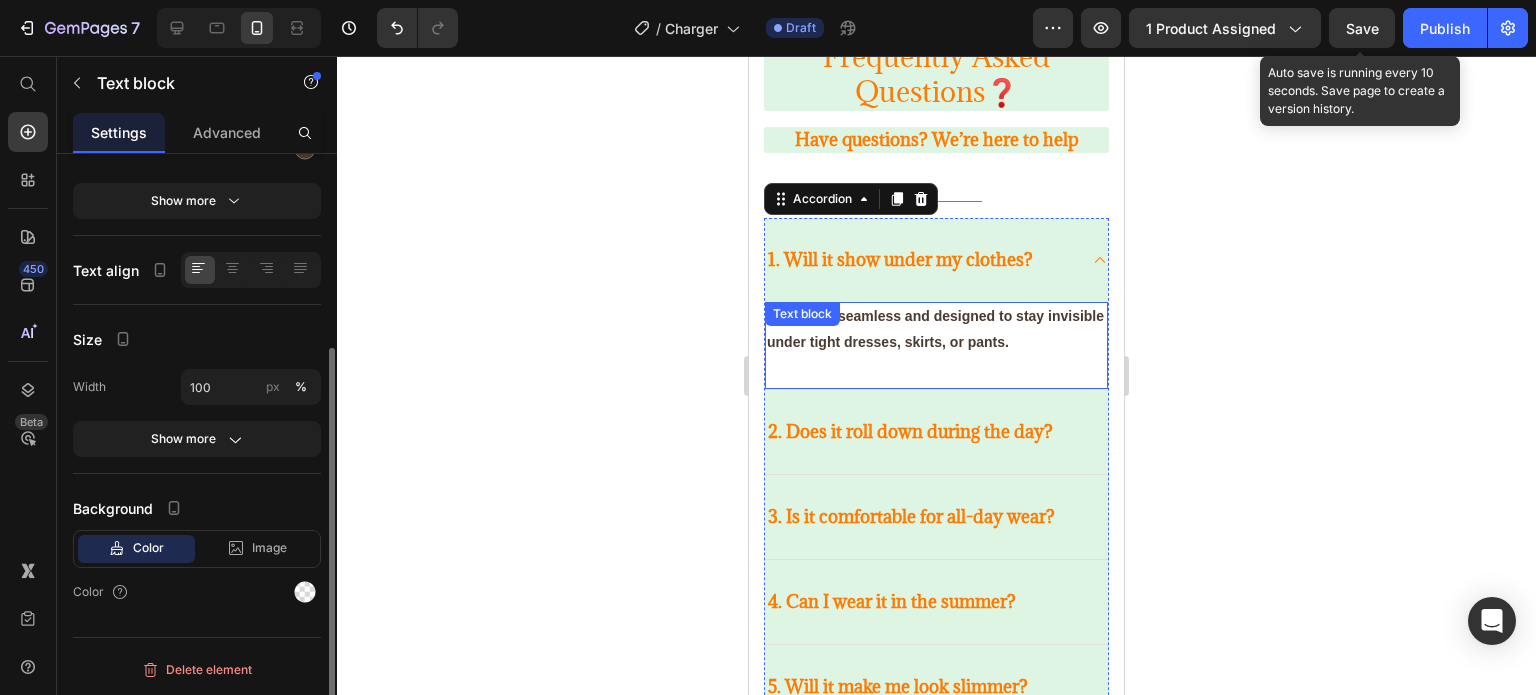 scroll, scrollTop: 0, scrollLeft: 0, axis: both 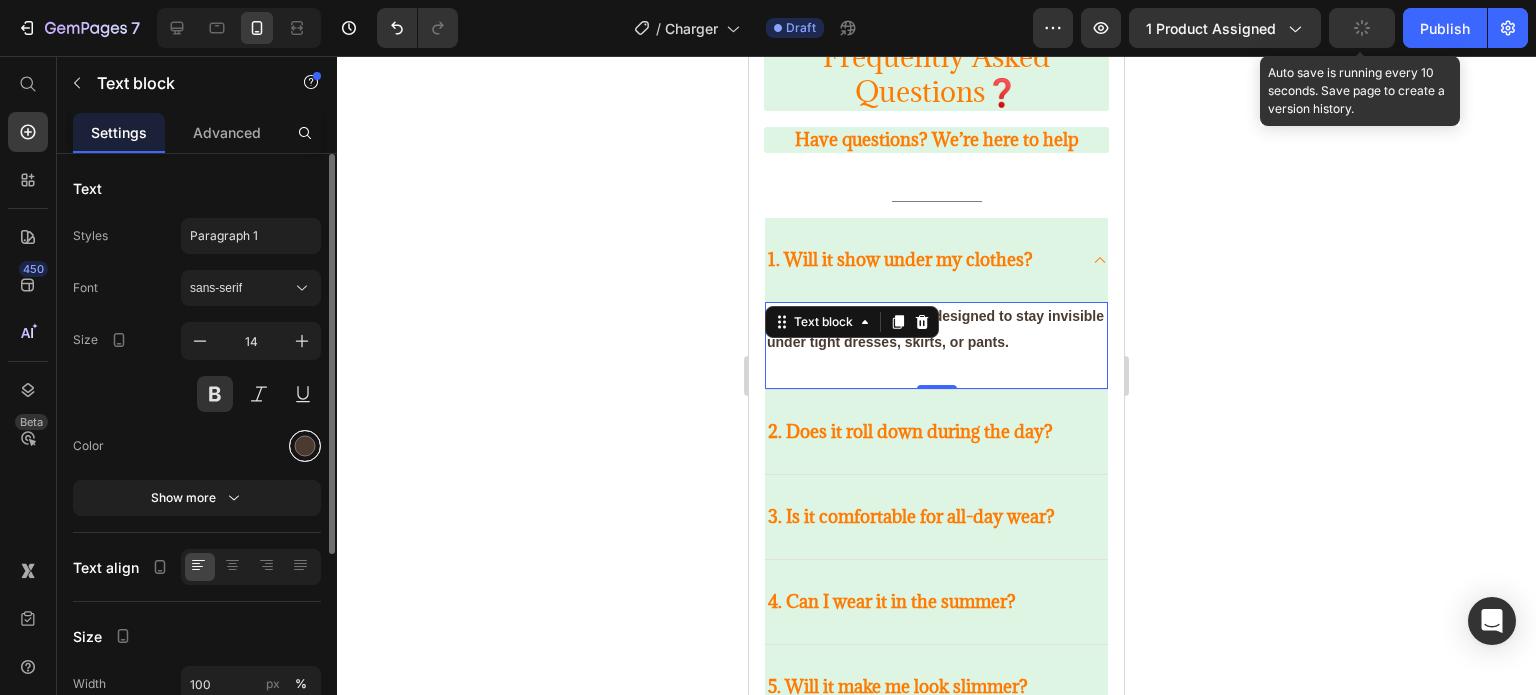 click at bounding box center (305, 446) 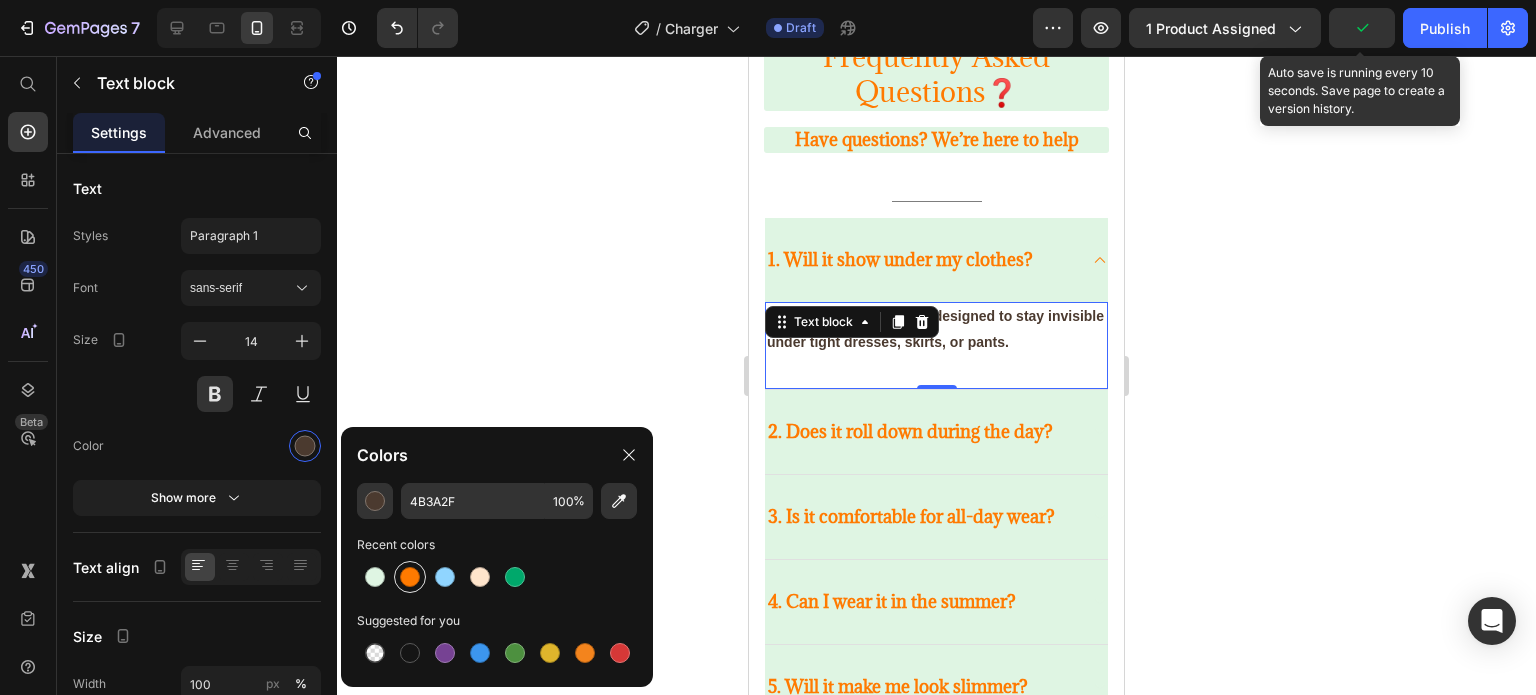 click at bounding box center (410, 577) 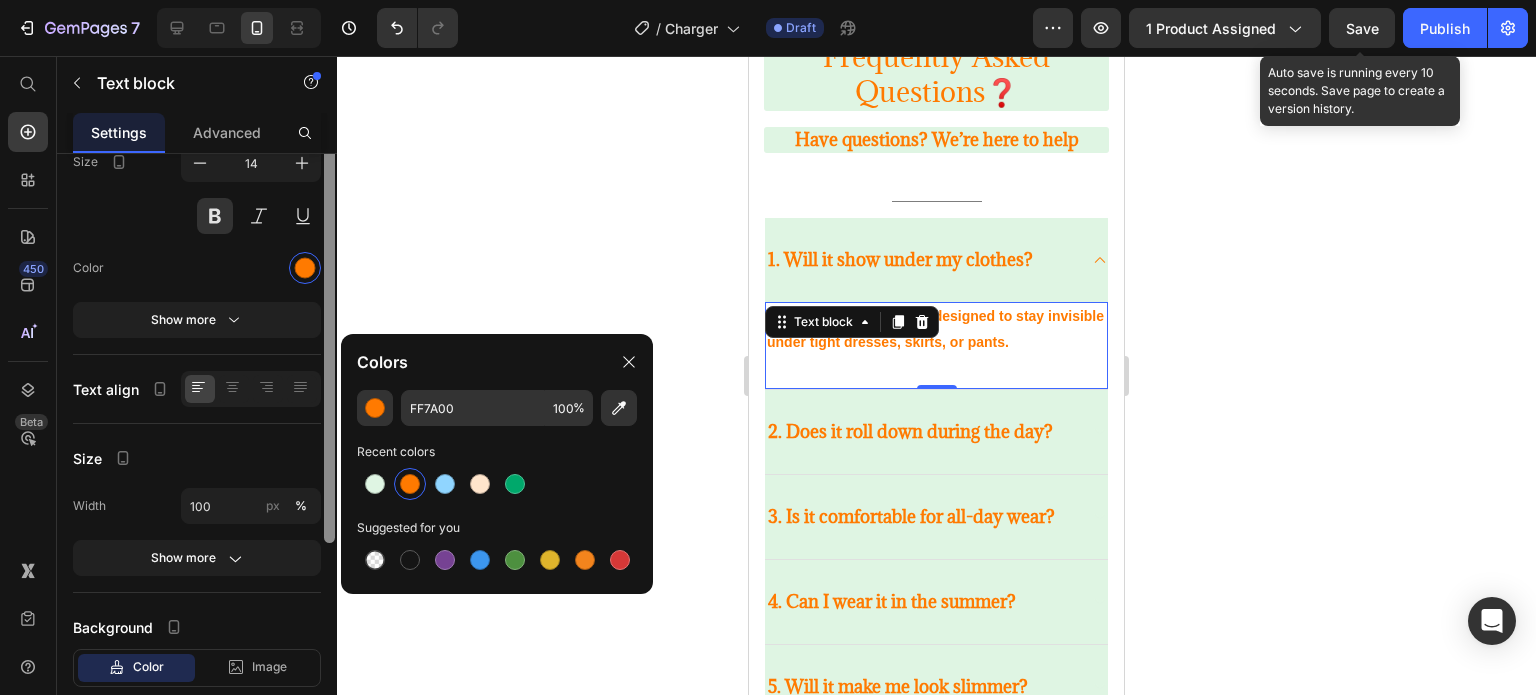 scroll, scrollTop: 294, scrollLeft: 0, axis: vertical 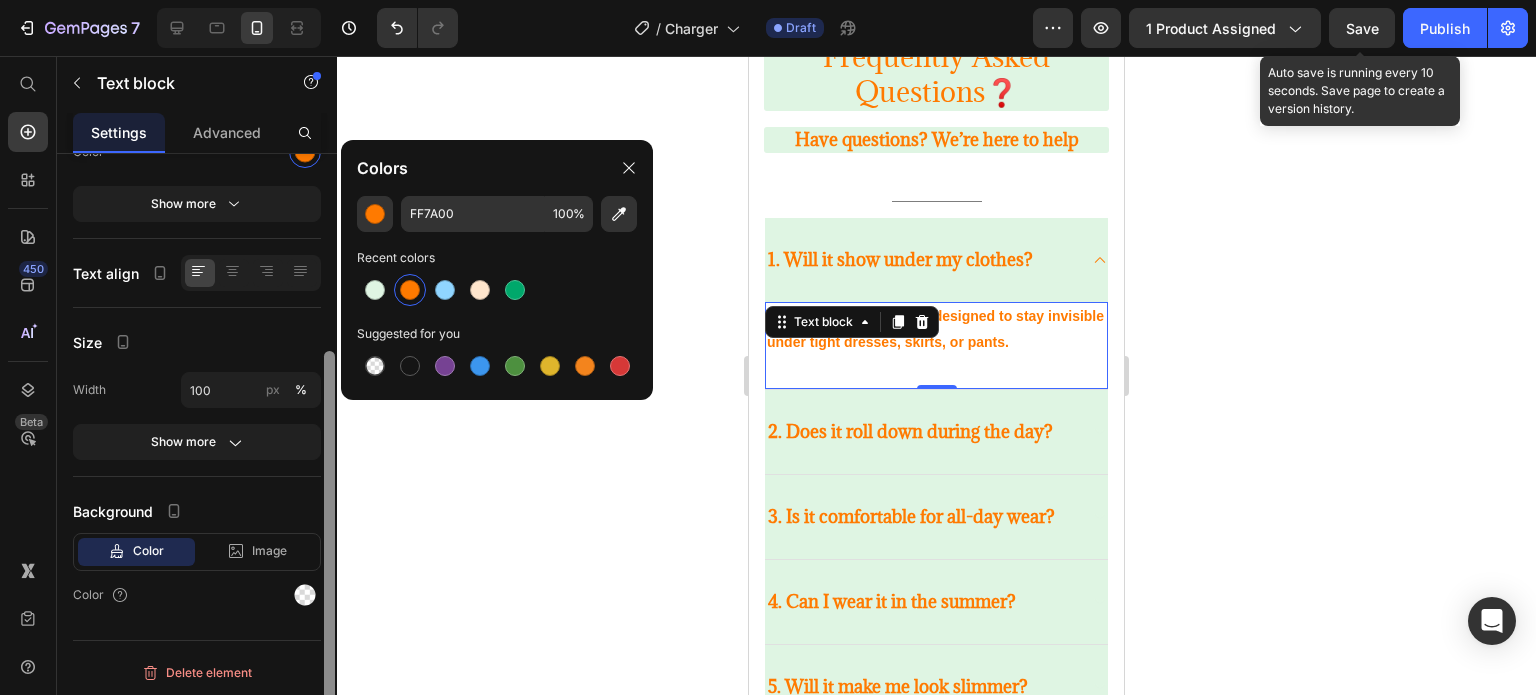 drag, startPoint x: 329, startPoint y: 416, endPoint x: 360, endPoint y: 677, distance: 262.83453 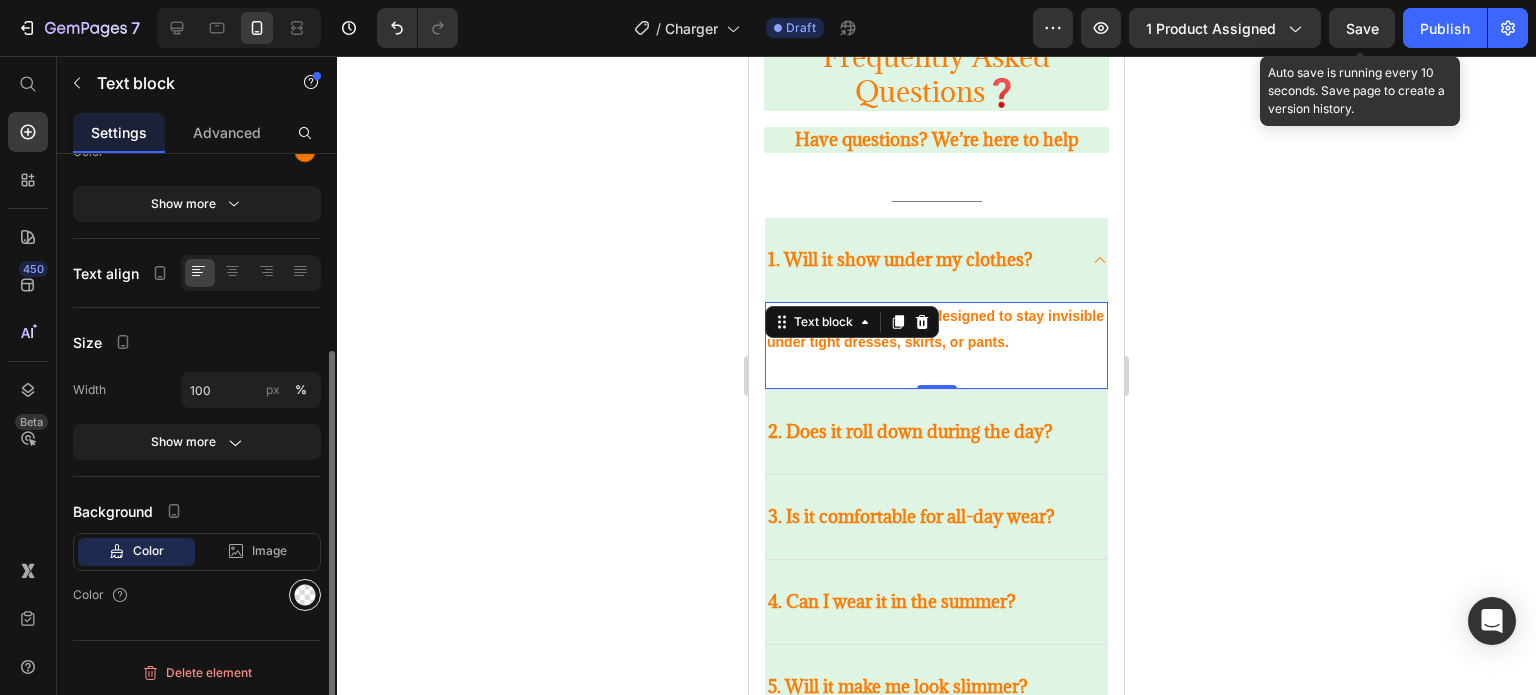 click at bounding box center [305, 595] 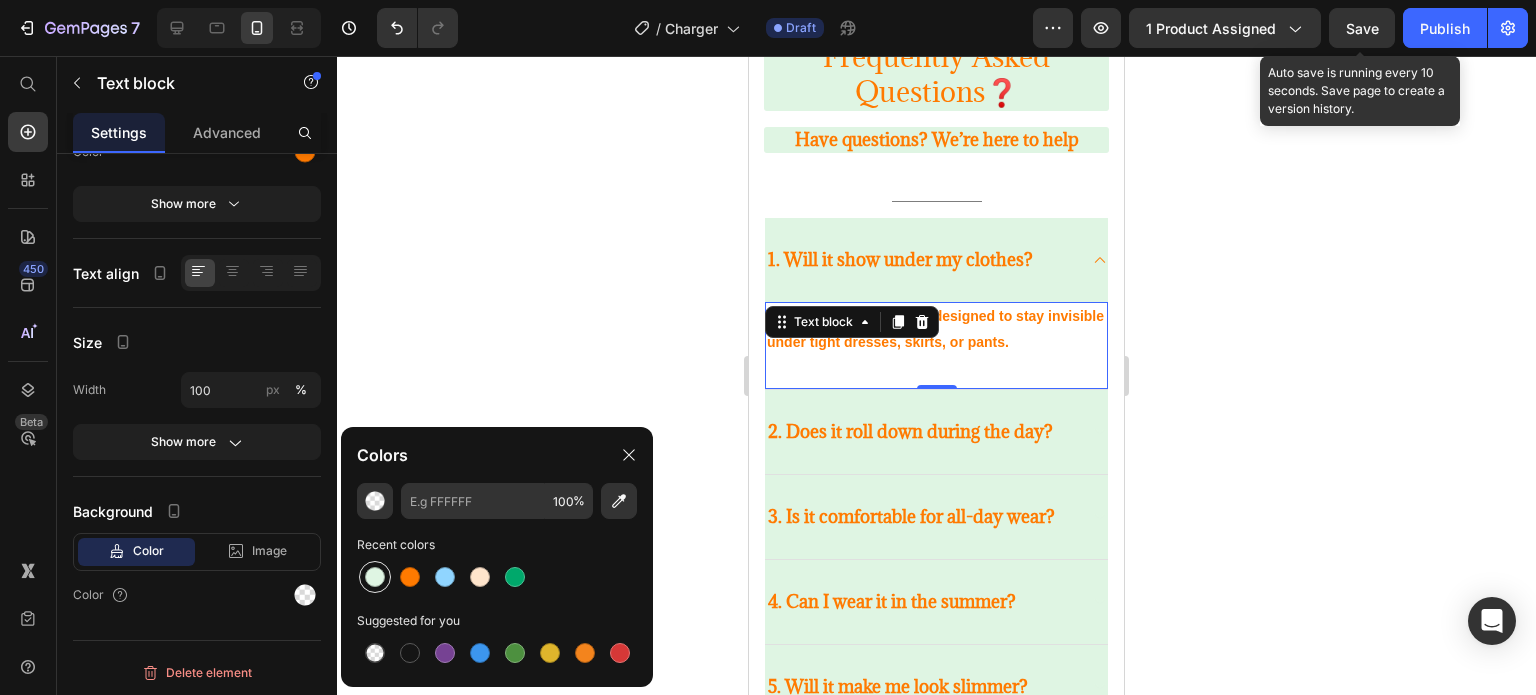 click at bounding box center (375, 577) 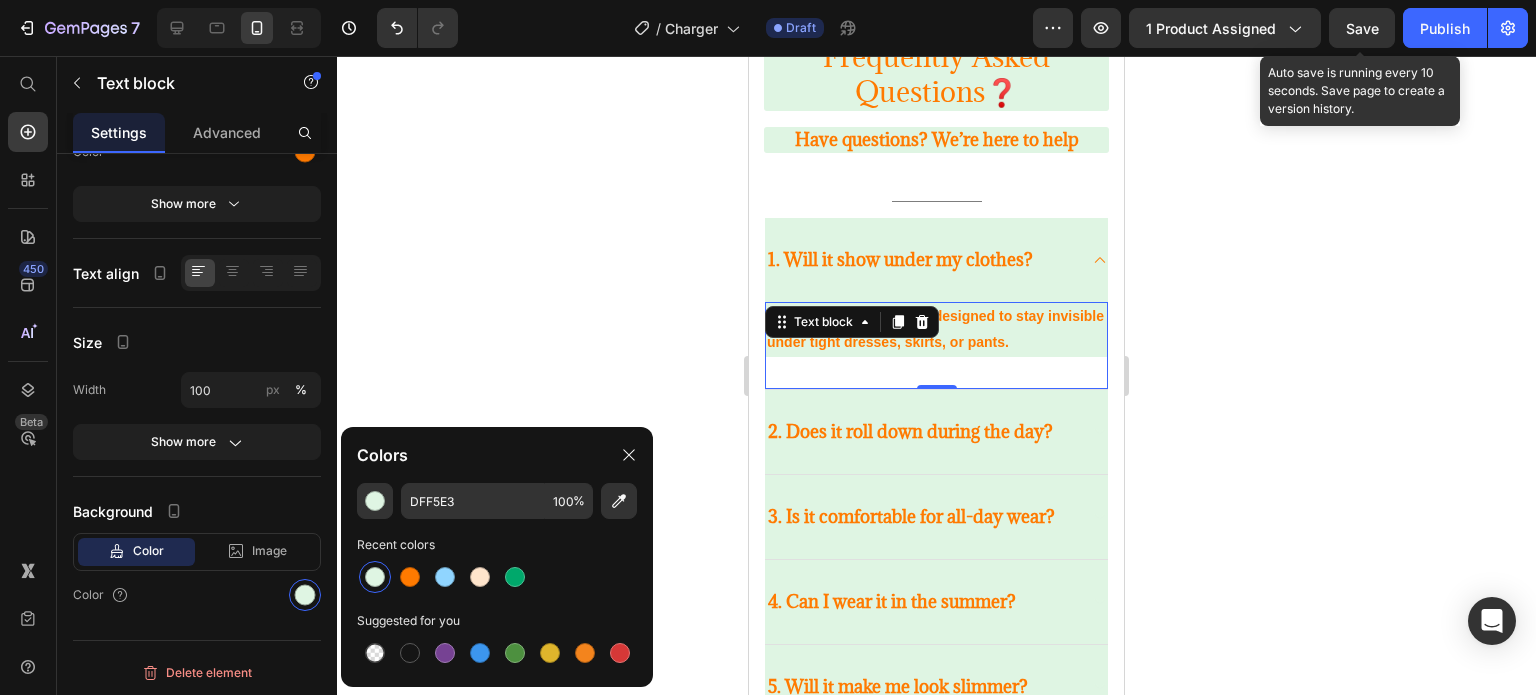 click 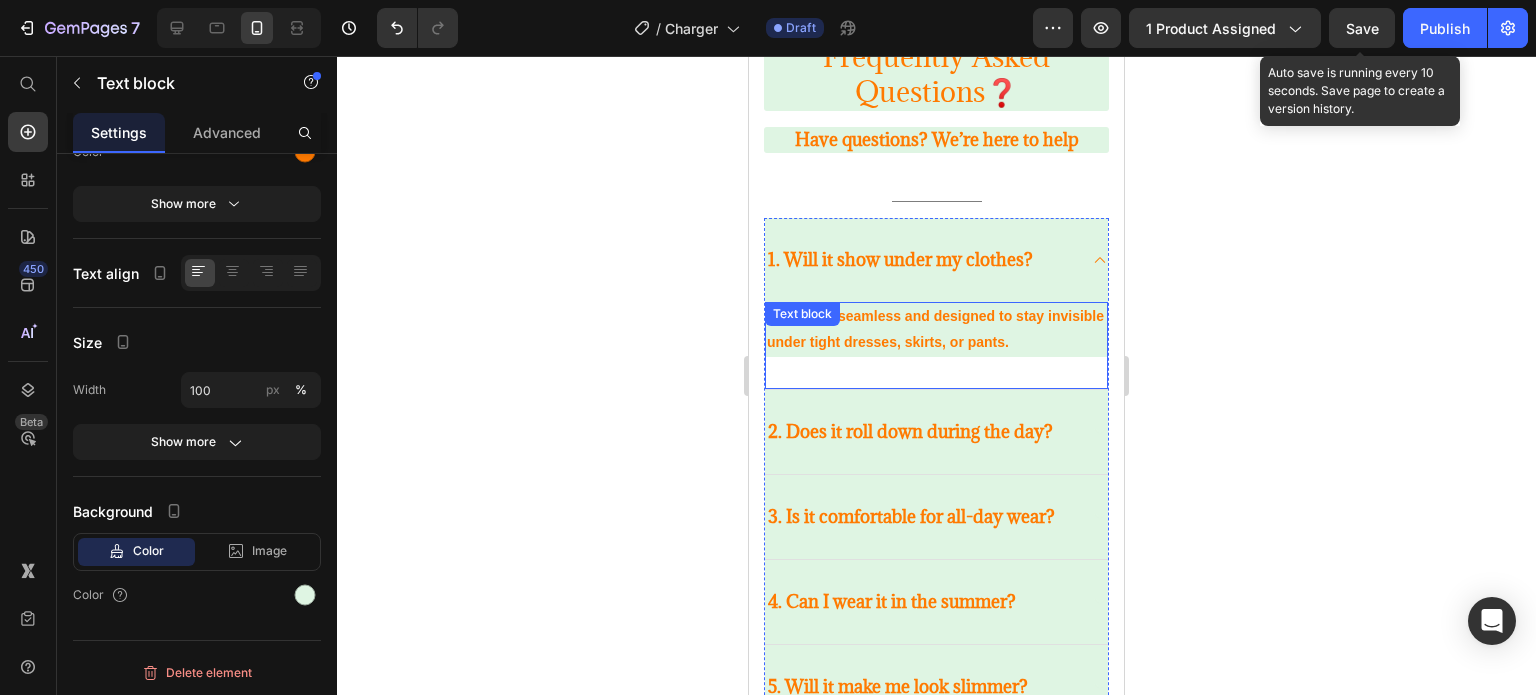 click on "✨ No, it’s seamless and designed to stay invisible under tight dresses, skirts, or pants. Text block" at bounding box center [936, 345] 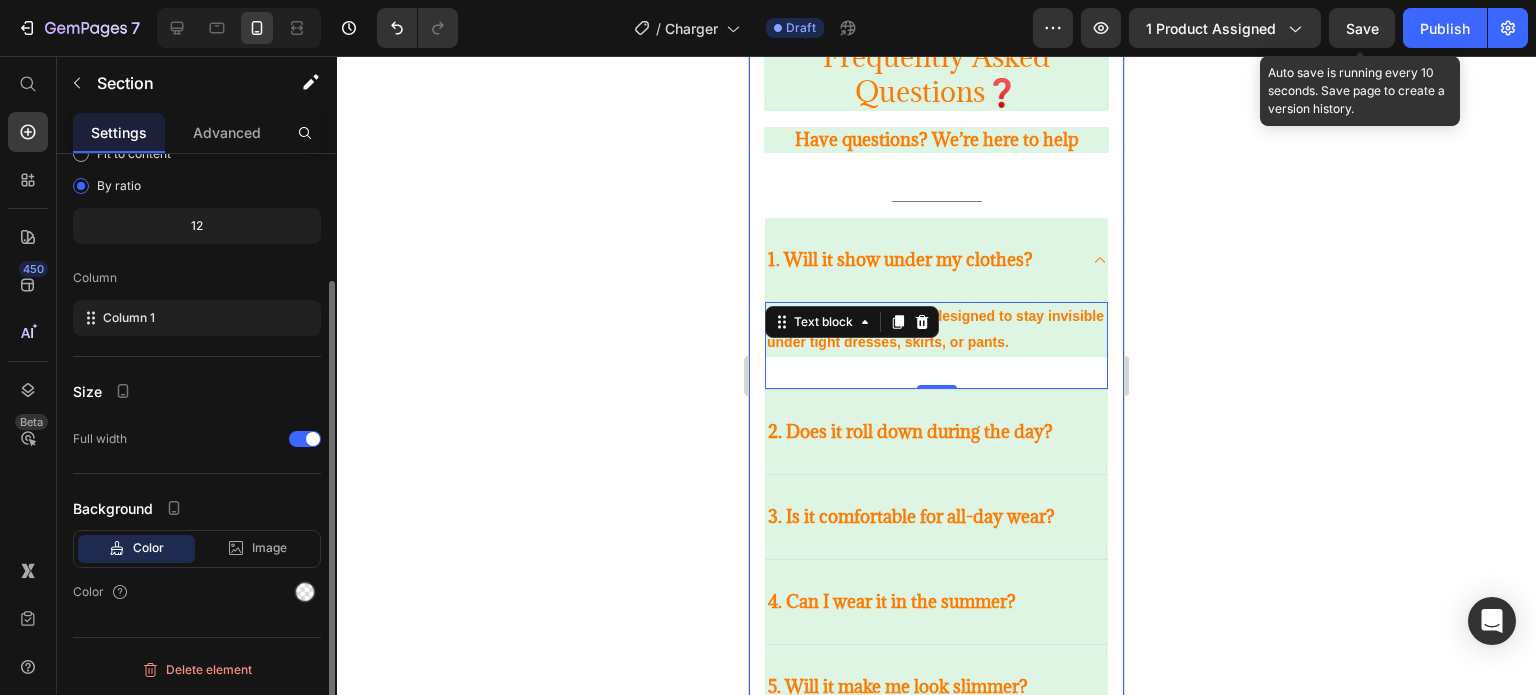 click on "Frequently Asked Questions❓ Heading Have questions? We’re here to help Text block                Title Line
1. Will it show under my clothes? ✨ No, it’s seamless and designed to stay invisible under tight dresses, skirts, or pants. Text block   0
2. Does it roll down during the day?
3. Is it comfortable for all-day wear?
4. Can I wear it in the summer?
5. Will it make me look slimmer?
6. What size should I choose? Accordion Row Loox - Reviews widget Loox Section 5" at bounding box center (936, 488) 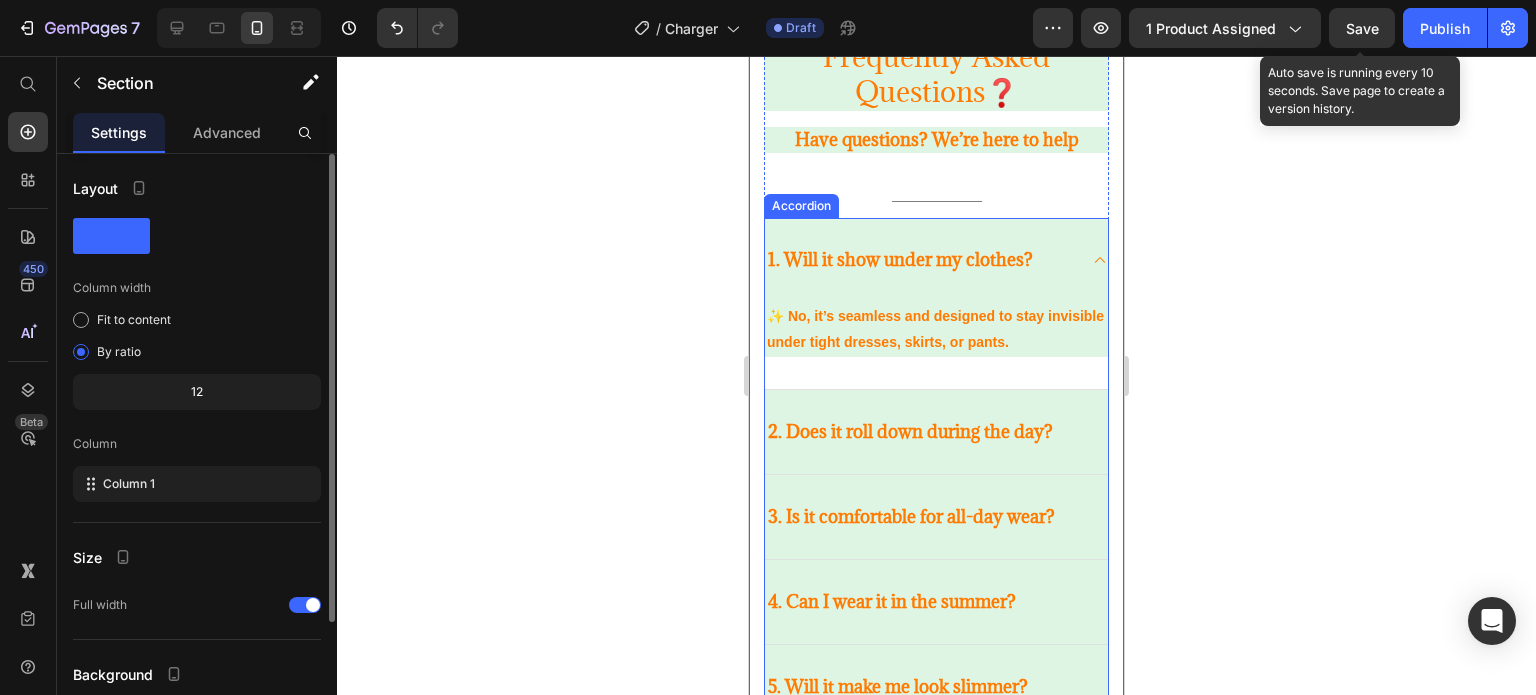click 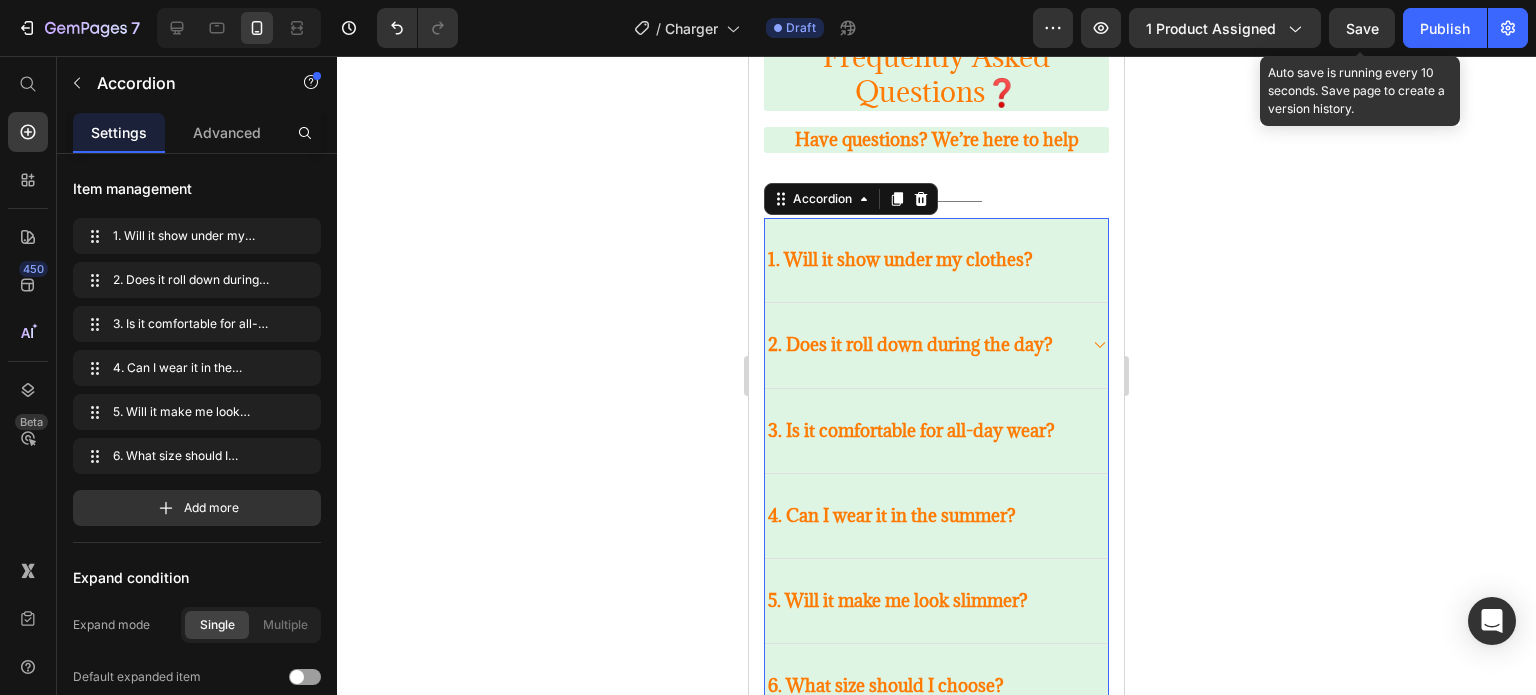 click on "2. Does it roll down during the day?" at bounding box center [936, 345] 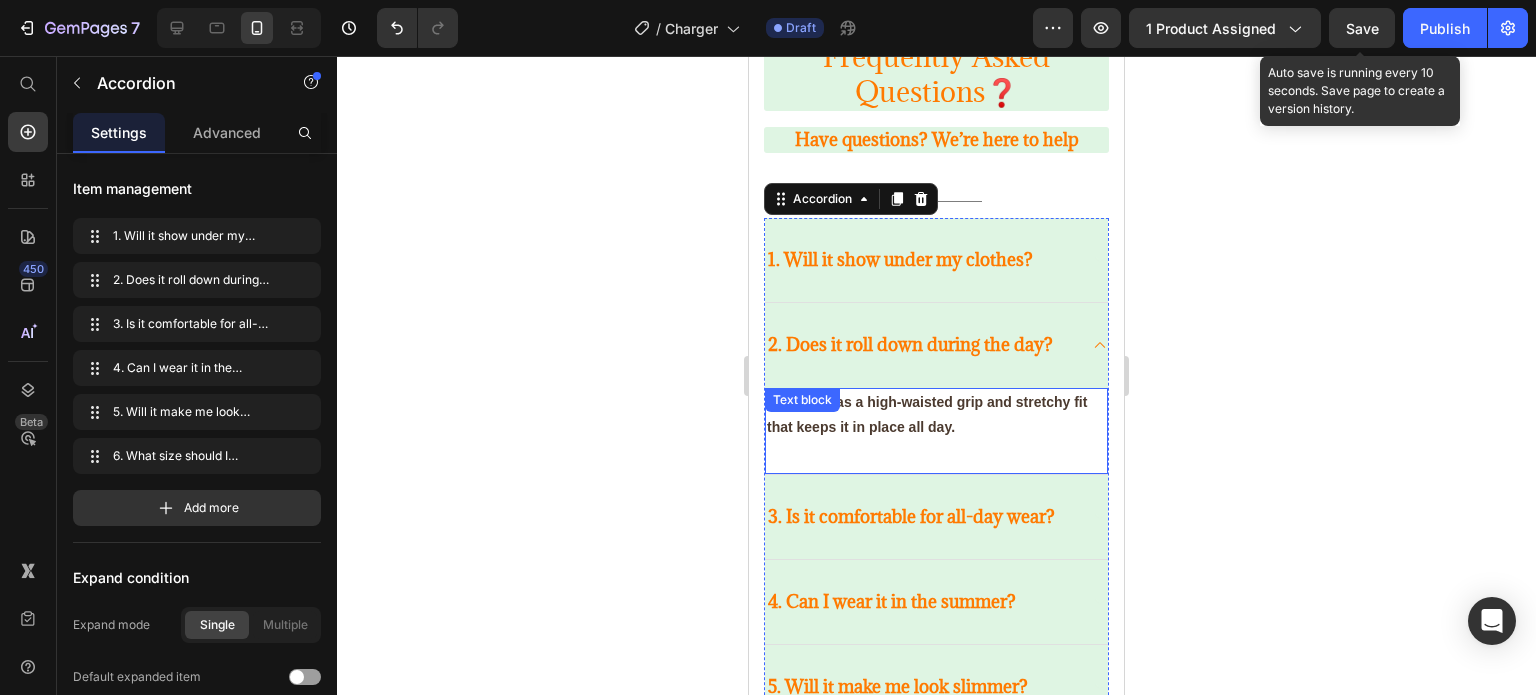 click on "🚫 No! It has a high-waisted grip and stretchy fit that keeps it in place all day." at bounding box center (936, 415) 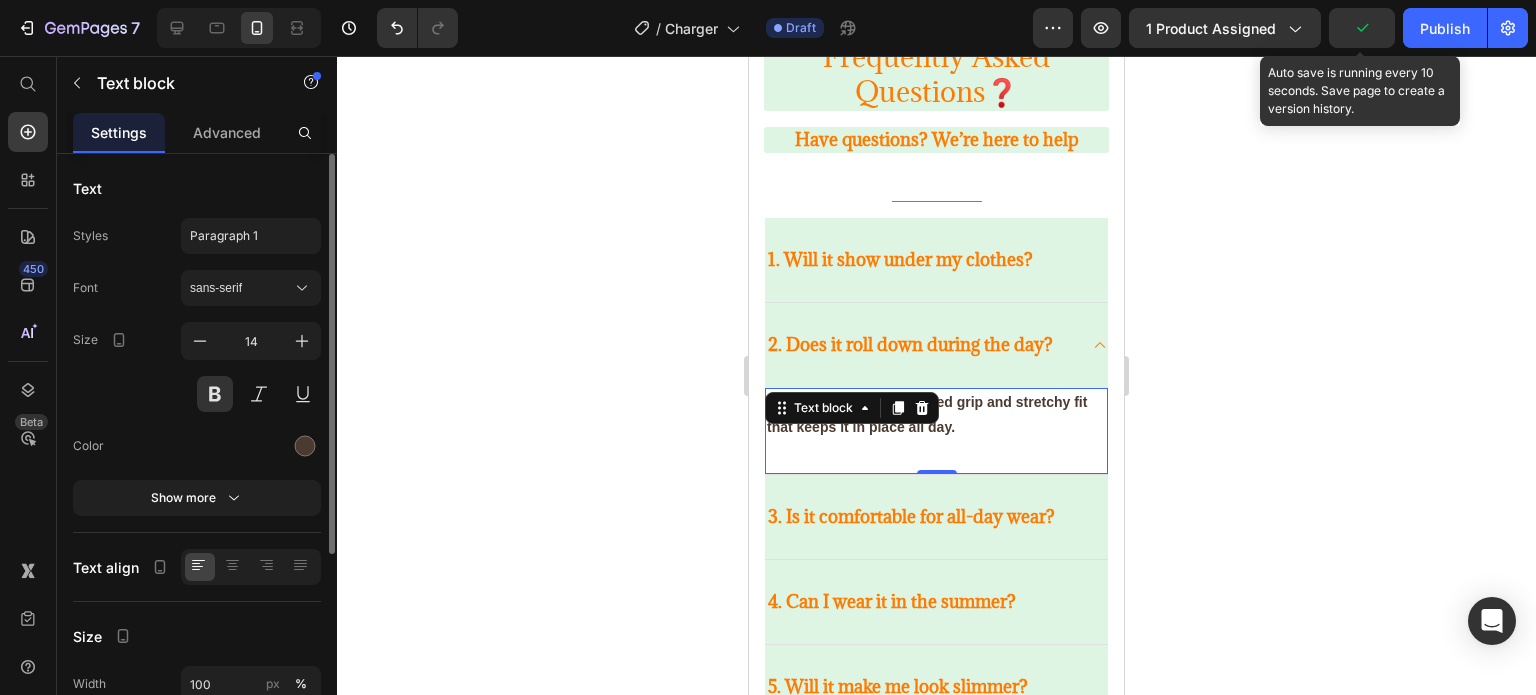 click on "Font sans-serif Size 14 Color Show more" at bounding box center (197, 393) 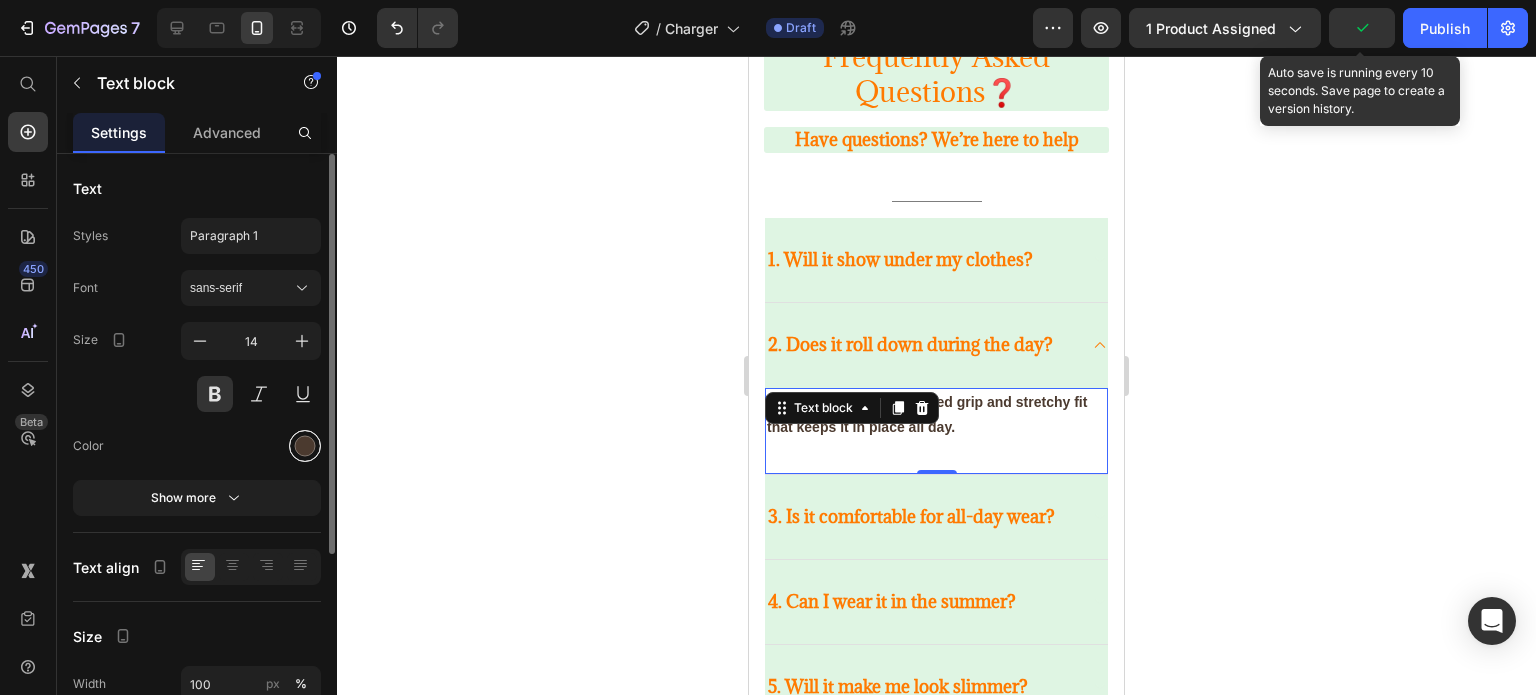 click at bounding box center (305, 446) 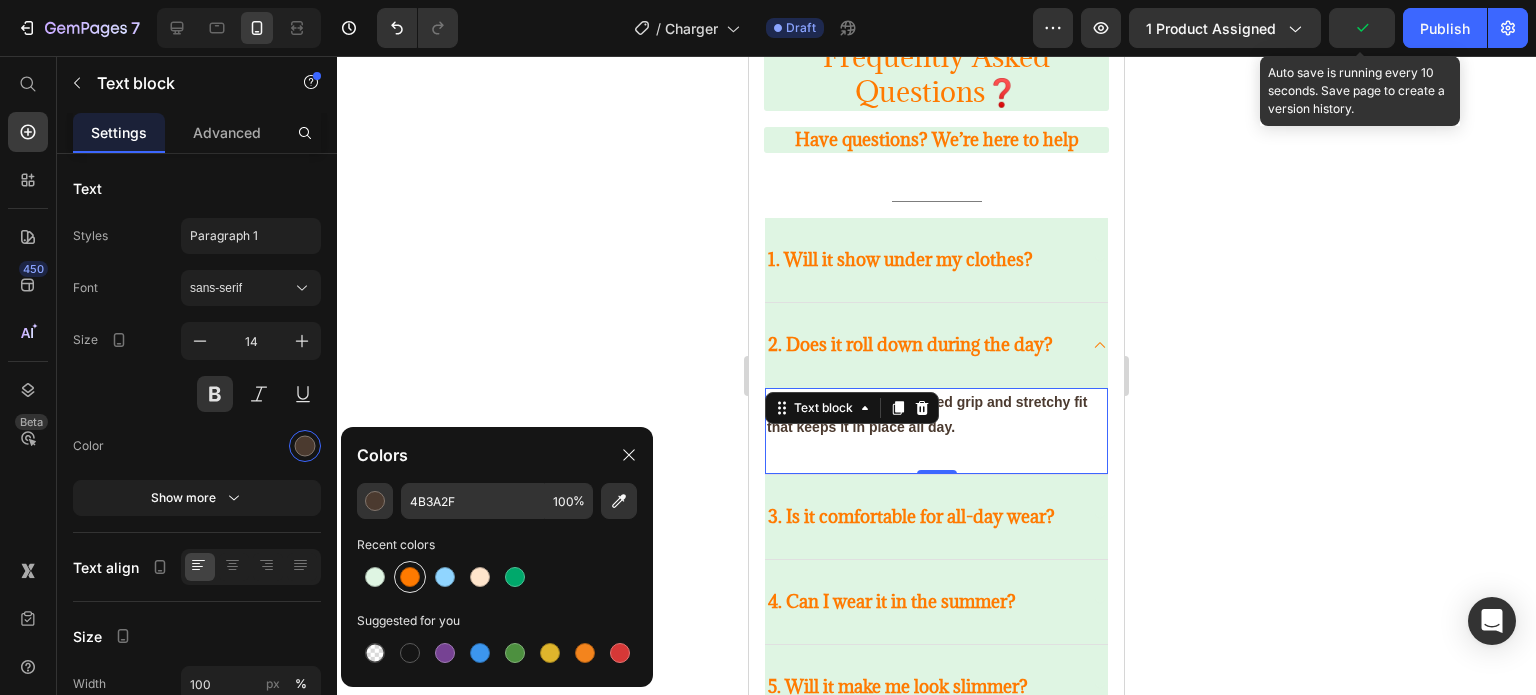 click at bounding box center (410, 577) 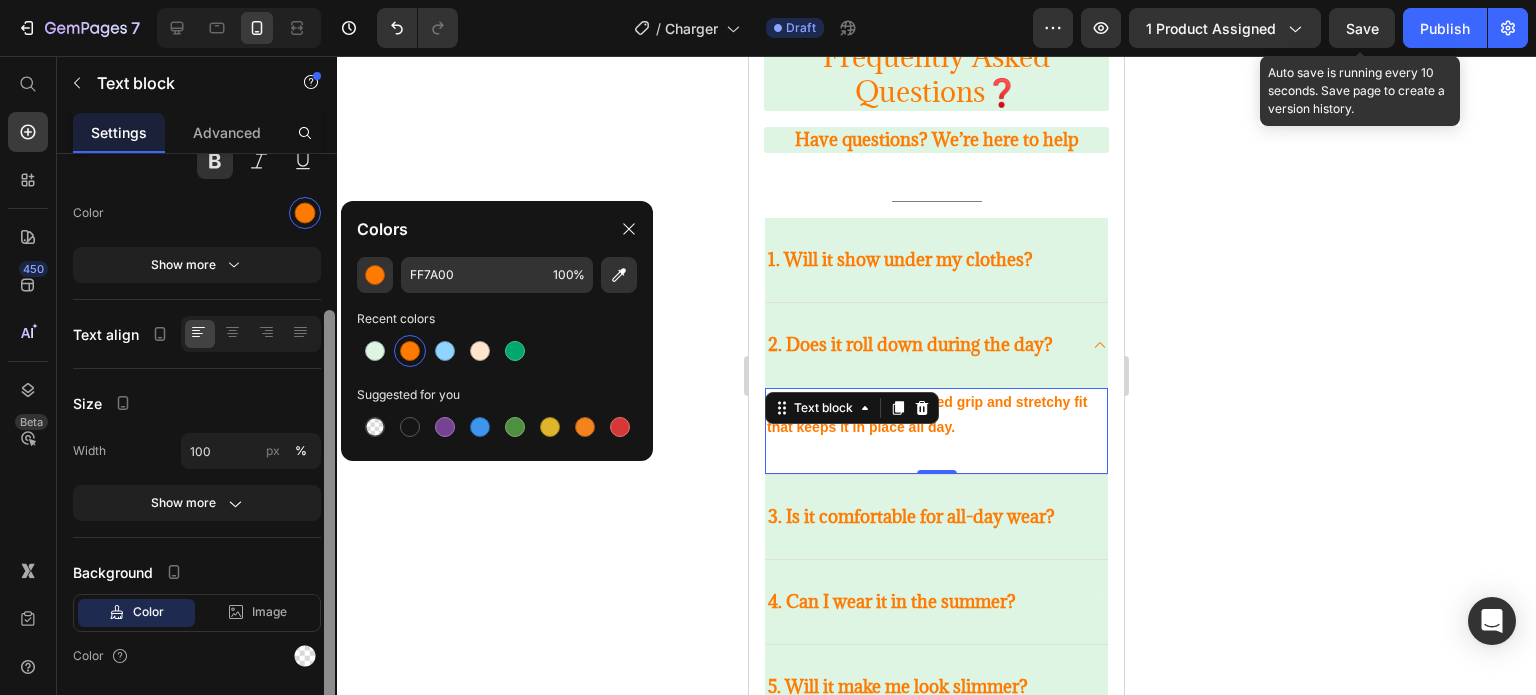 drag, startPoint x: 329, startPoint y: 530, endPoint x: 336, endPoint y: 689, distance: 159.154 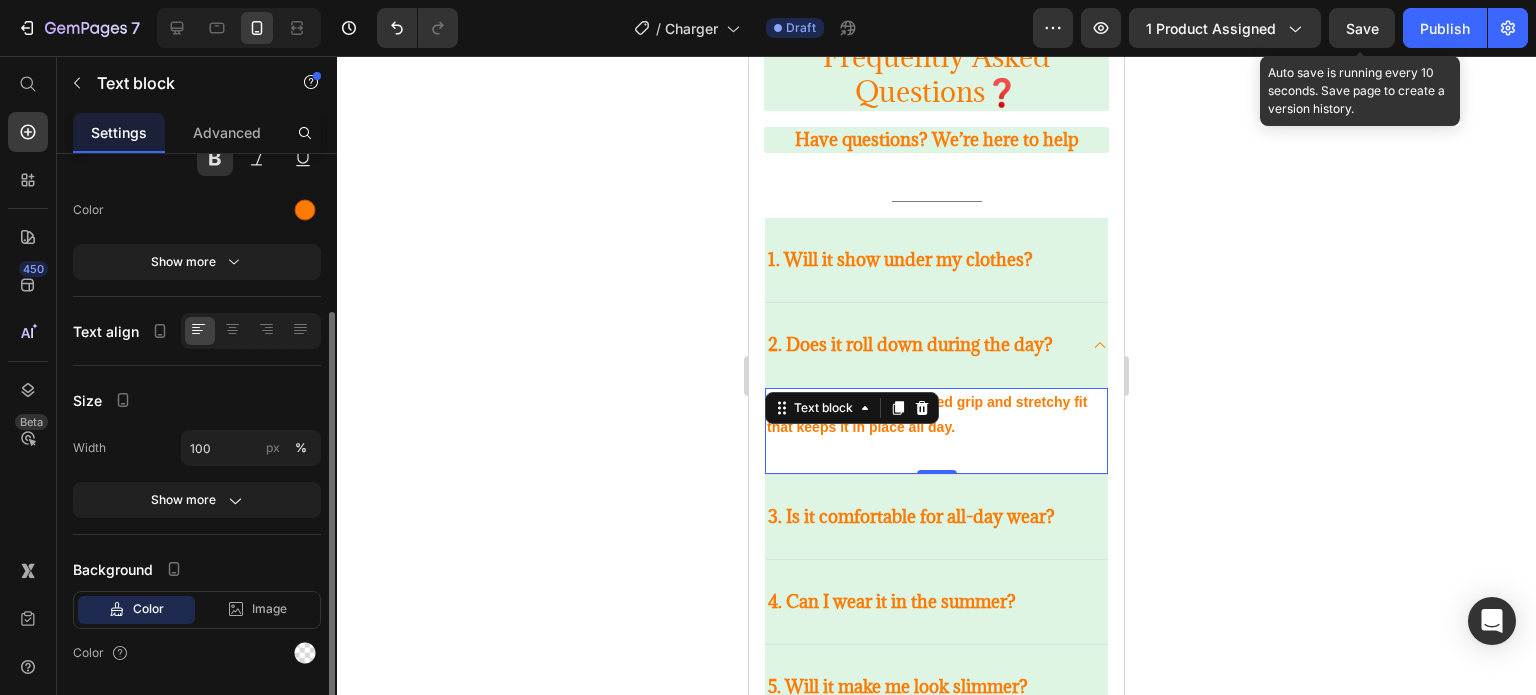click on "Color" at bounding box center [197, 653] 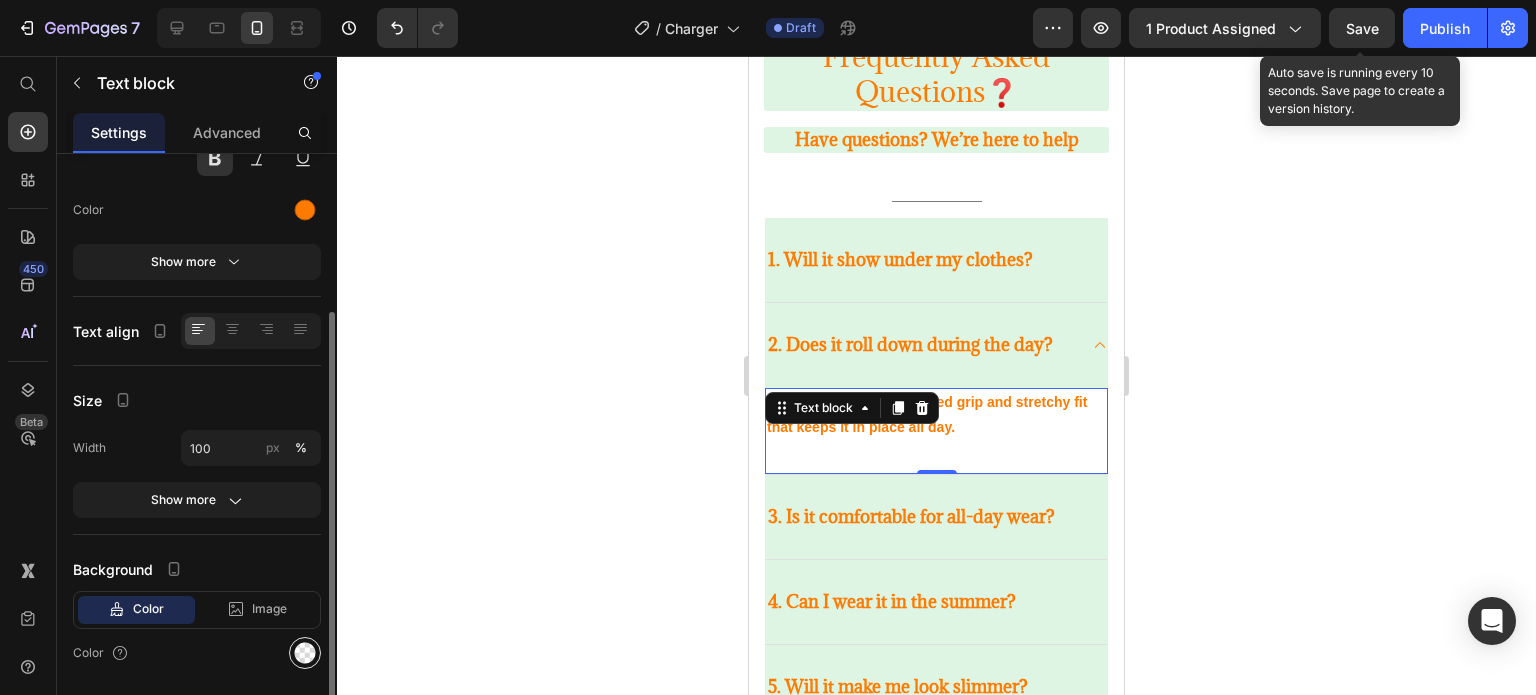 click at bounding box center [305, 653] 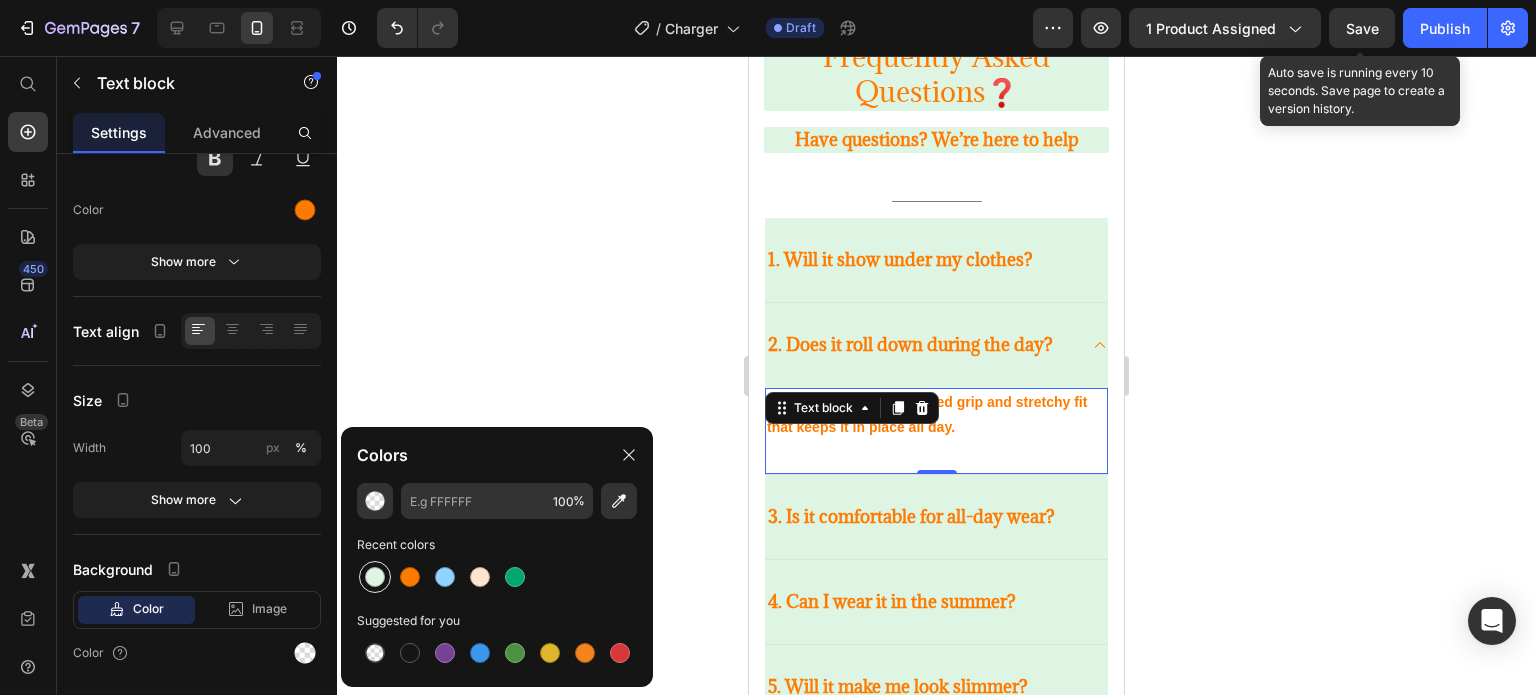 click at bounding box center (375, 577) 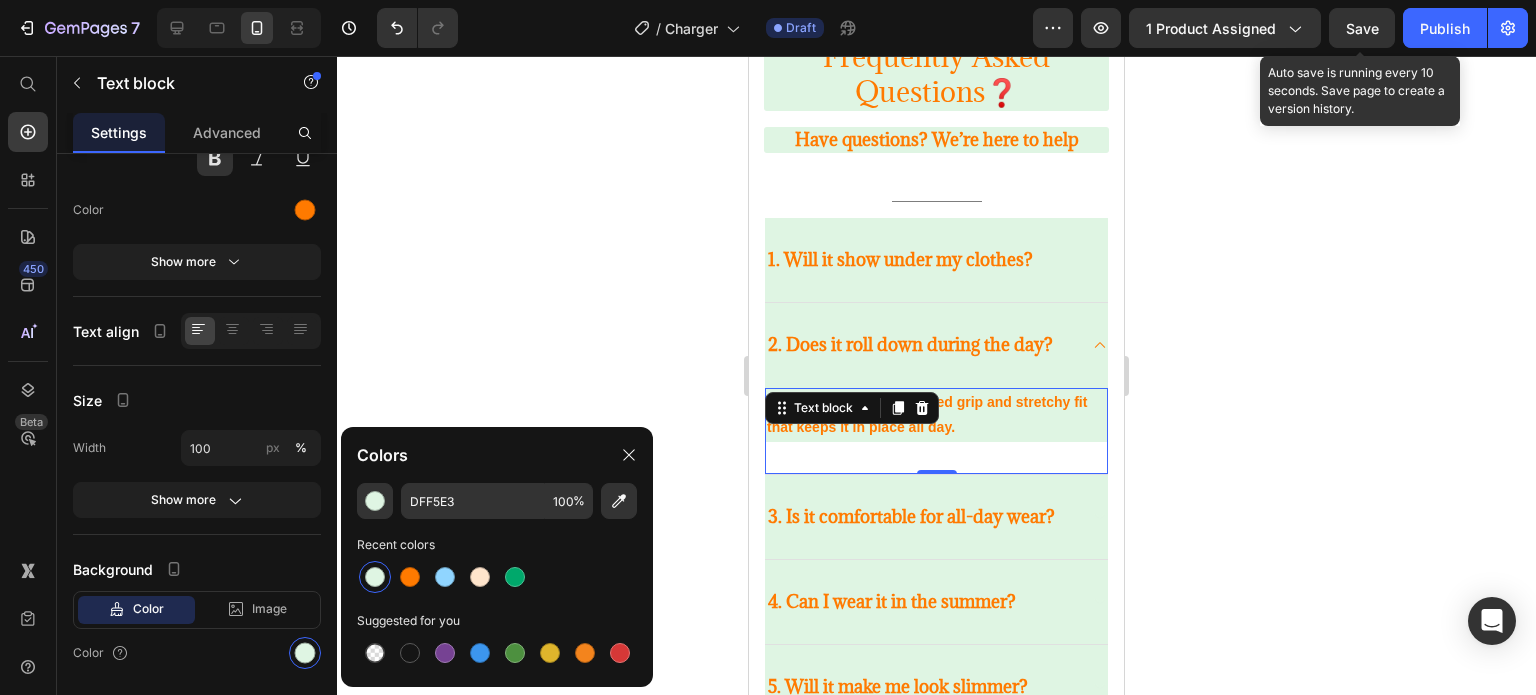 click 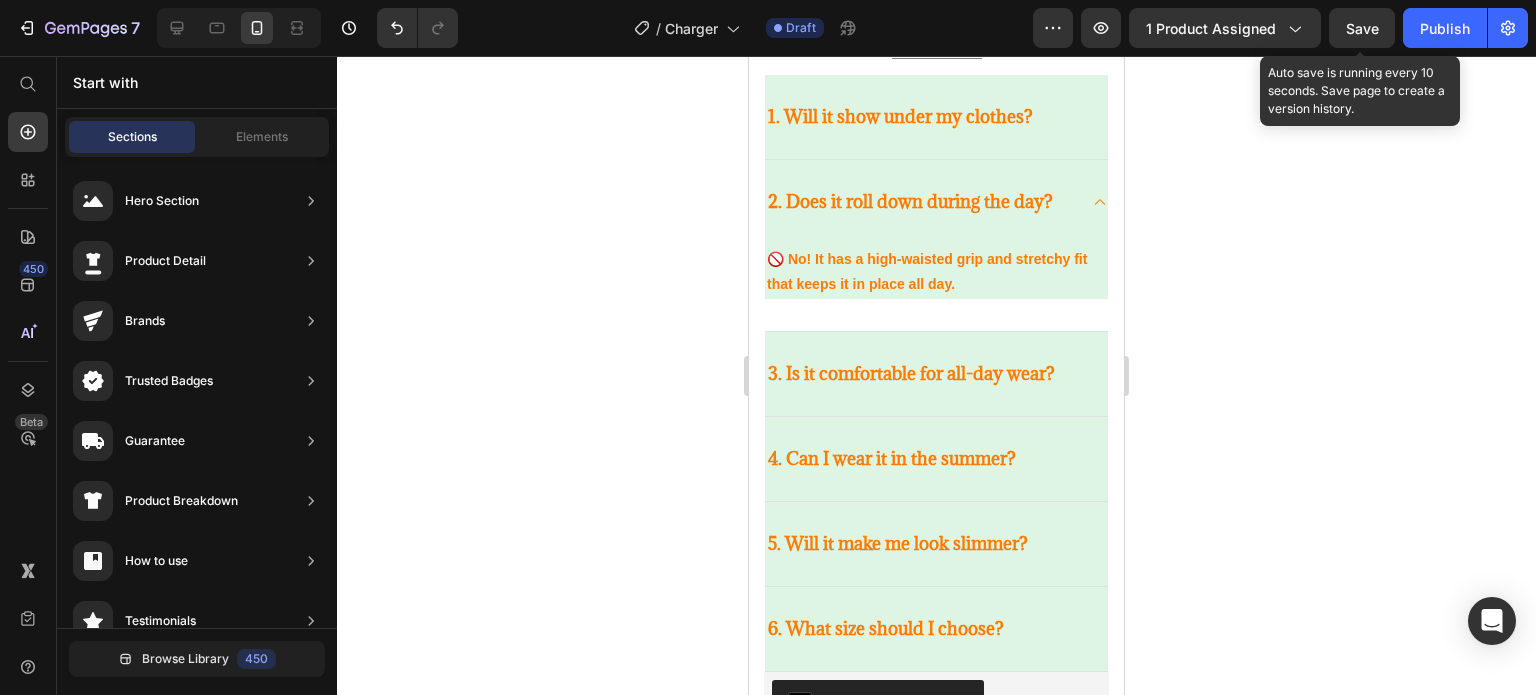 scroll, scrollTop: 3911, scrollLeft: 0, axis: vertical 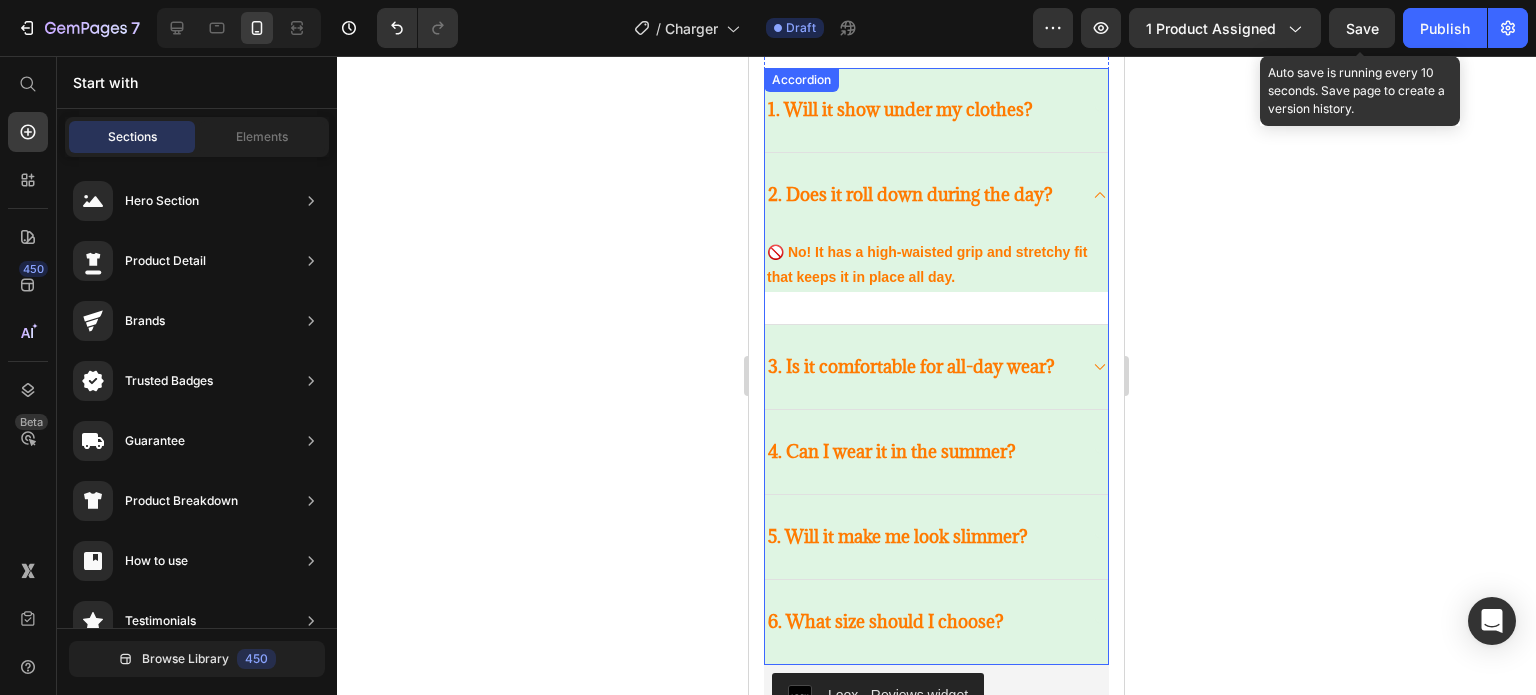 click on "3. Is it comfortable for all-day wear?" at bounding box center (936, 367) 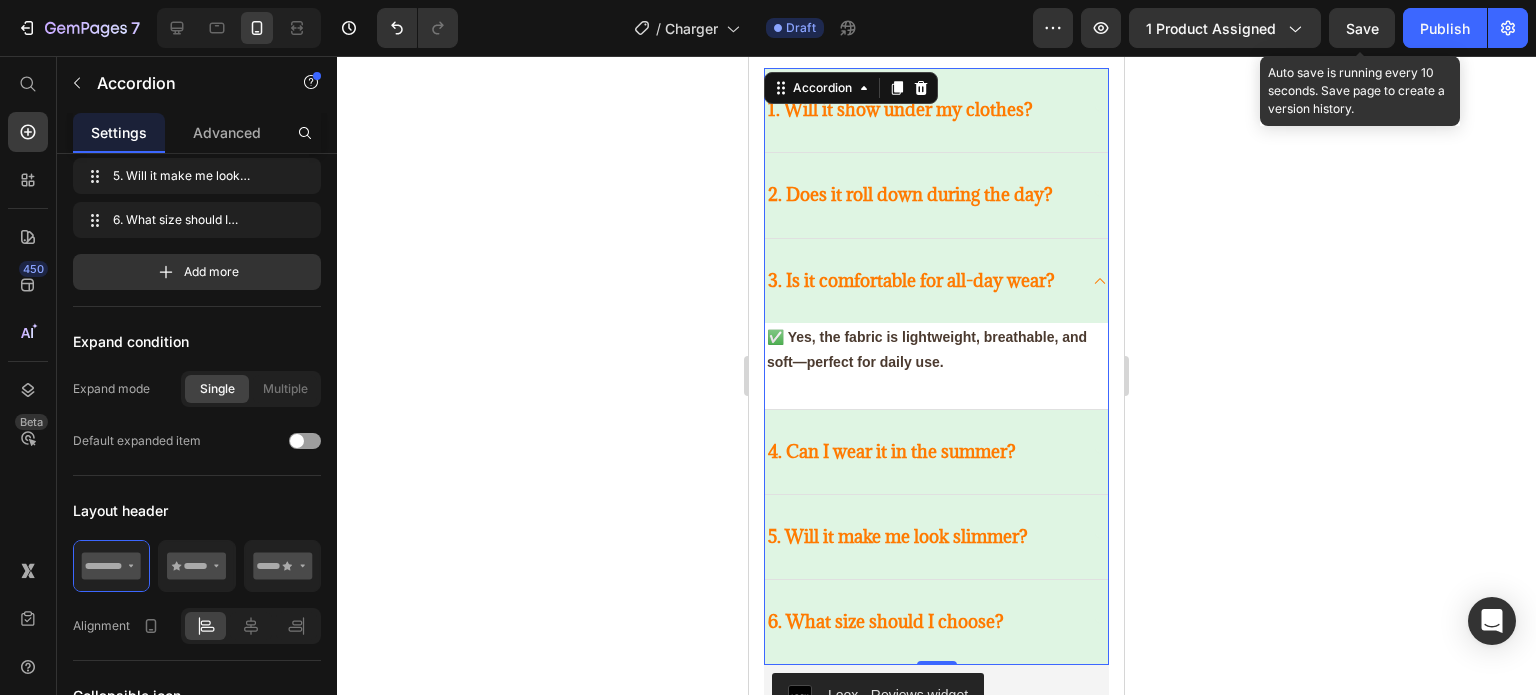 scroll, scrollTop: 0, scrollLeft: 0, axis: both 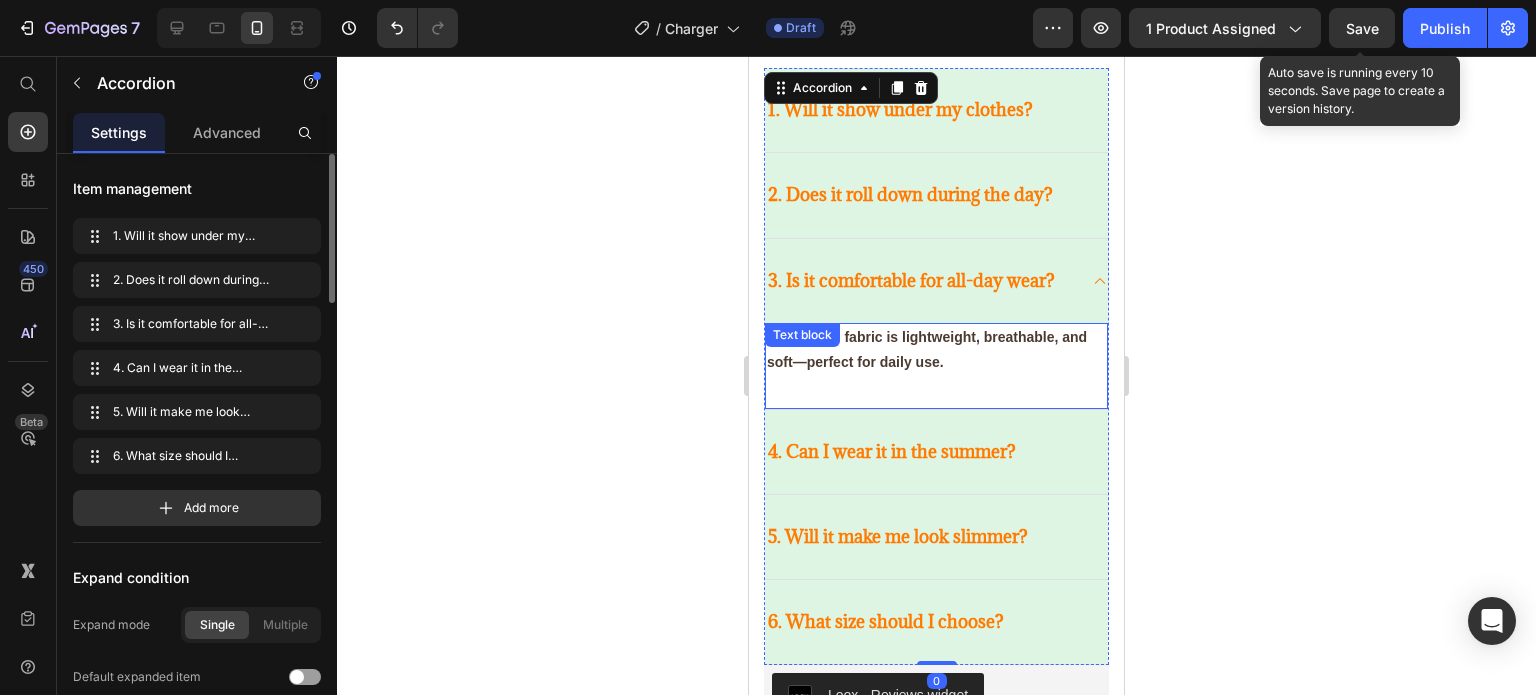 click on "✅ Yes, the fabric is lightweight, breathable, and soft—perfect for daily use." at bounding box center [936, 350] 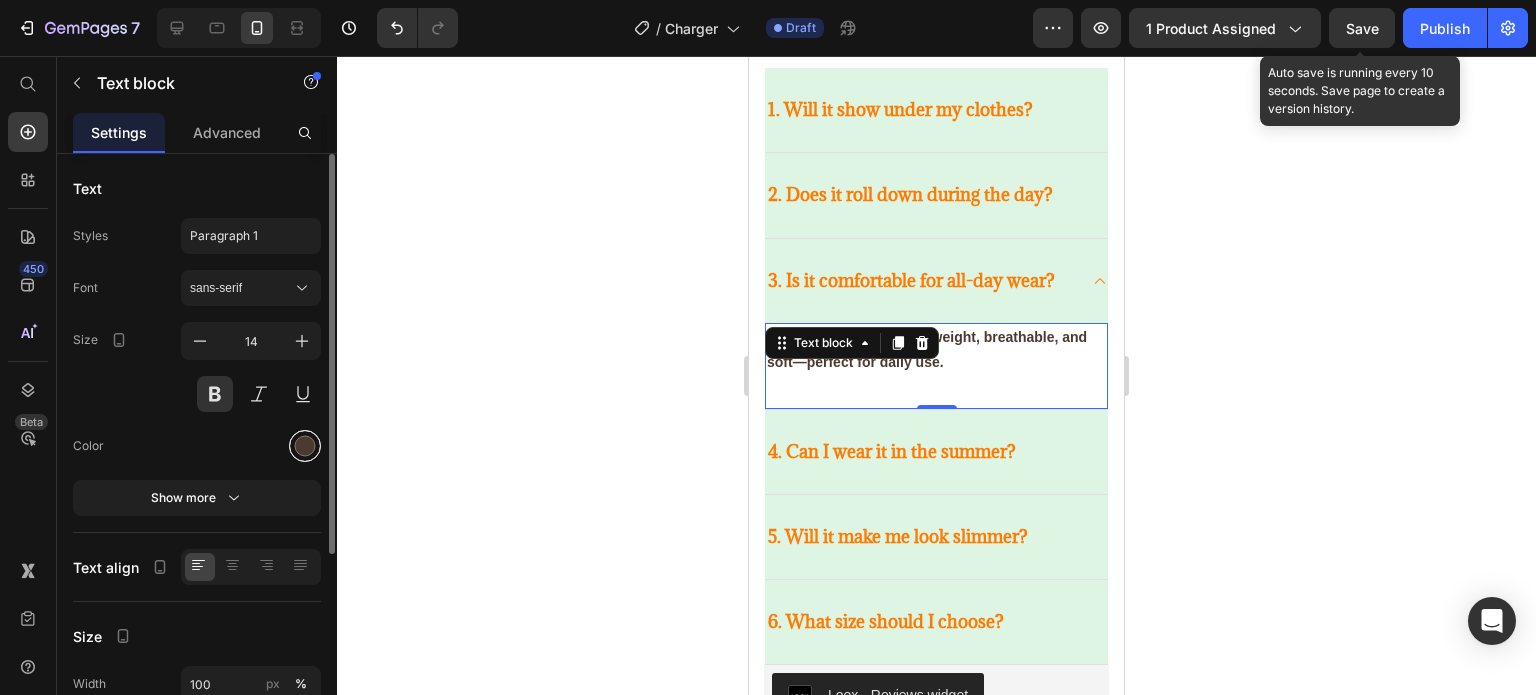 click at bounding box center (305, 446) 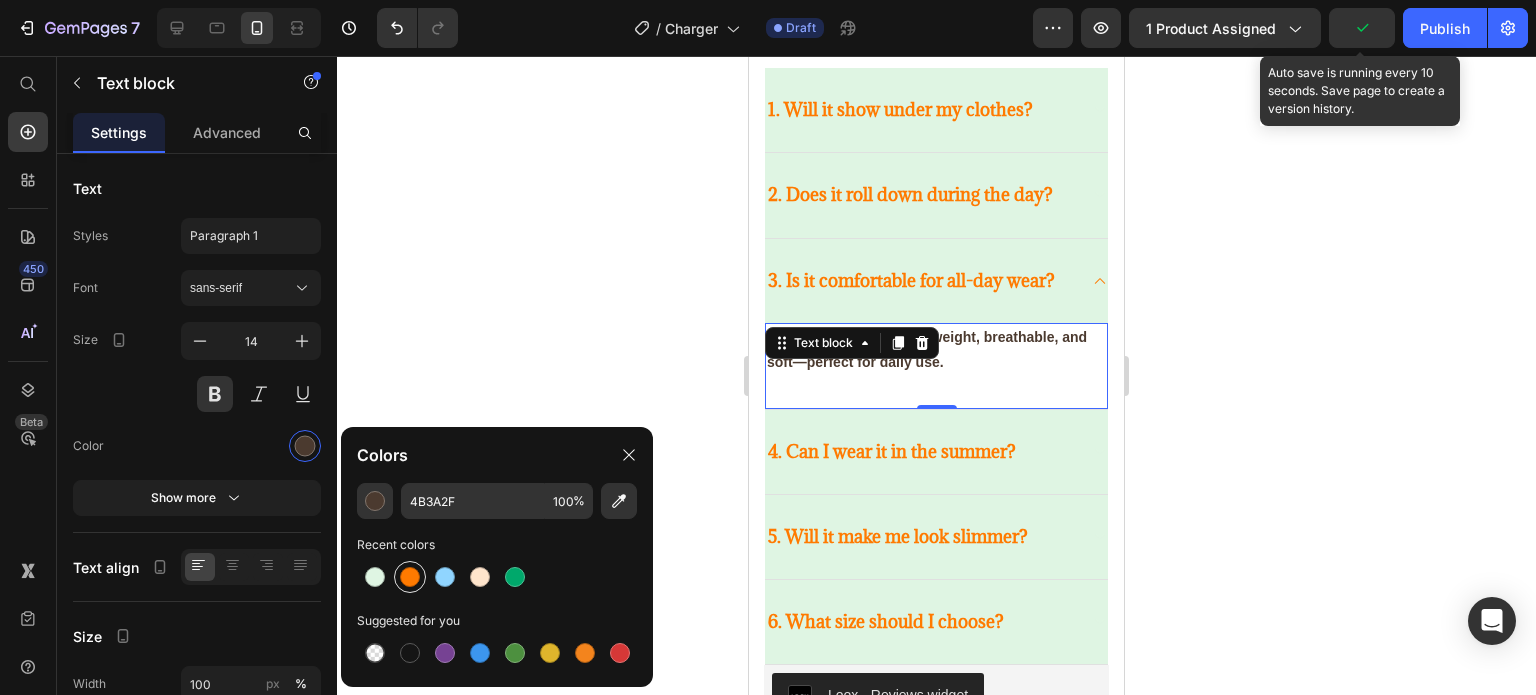click at bounding box center (410, 577) 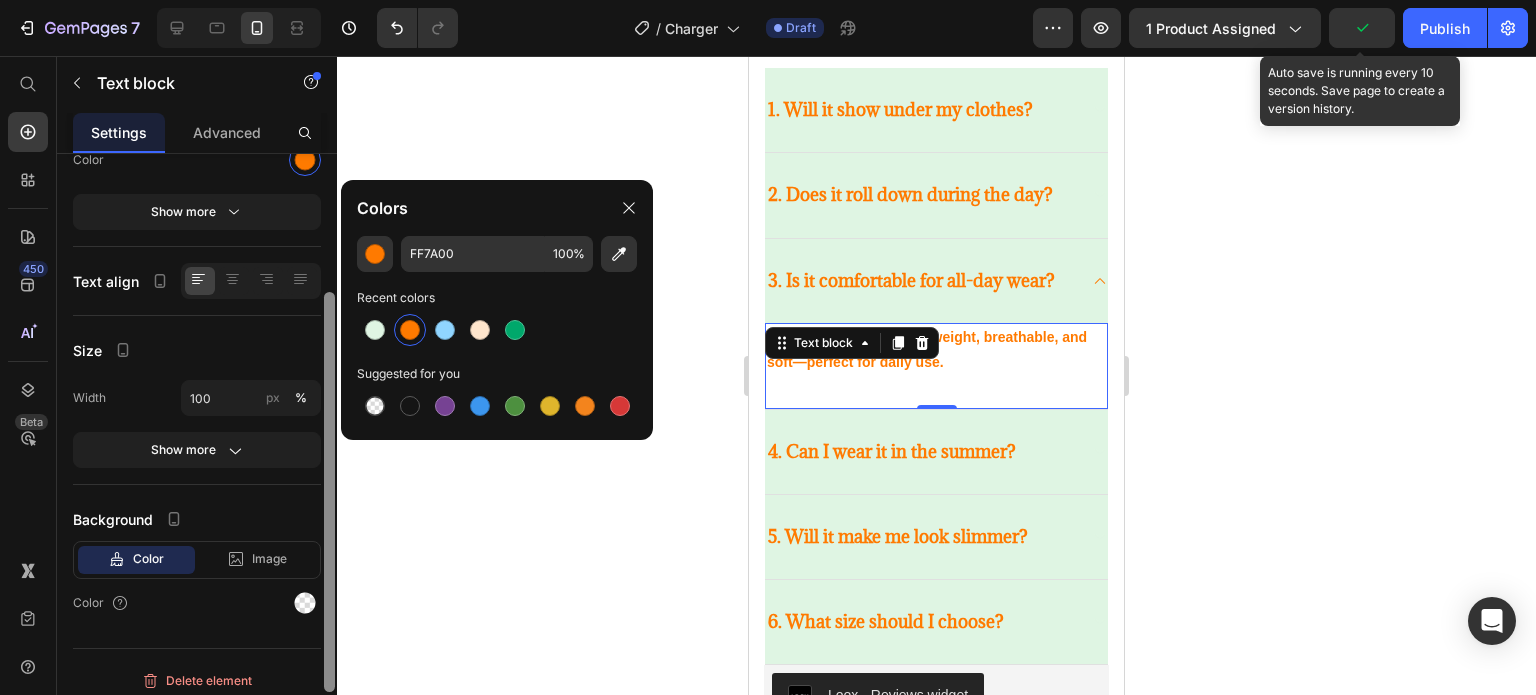 scroll, scrollTop: 294, scrollLeft: 0, axis: vertical 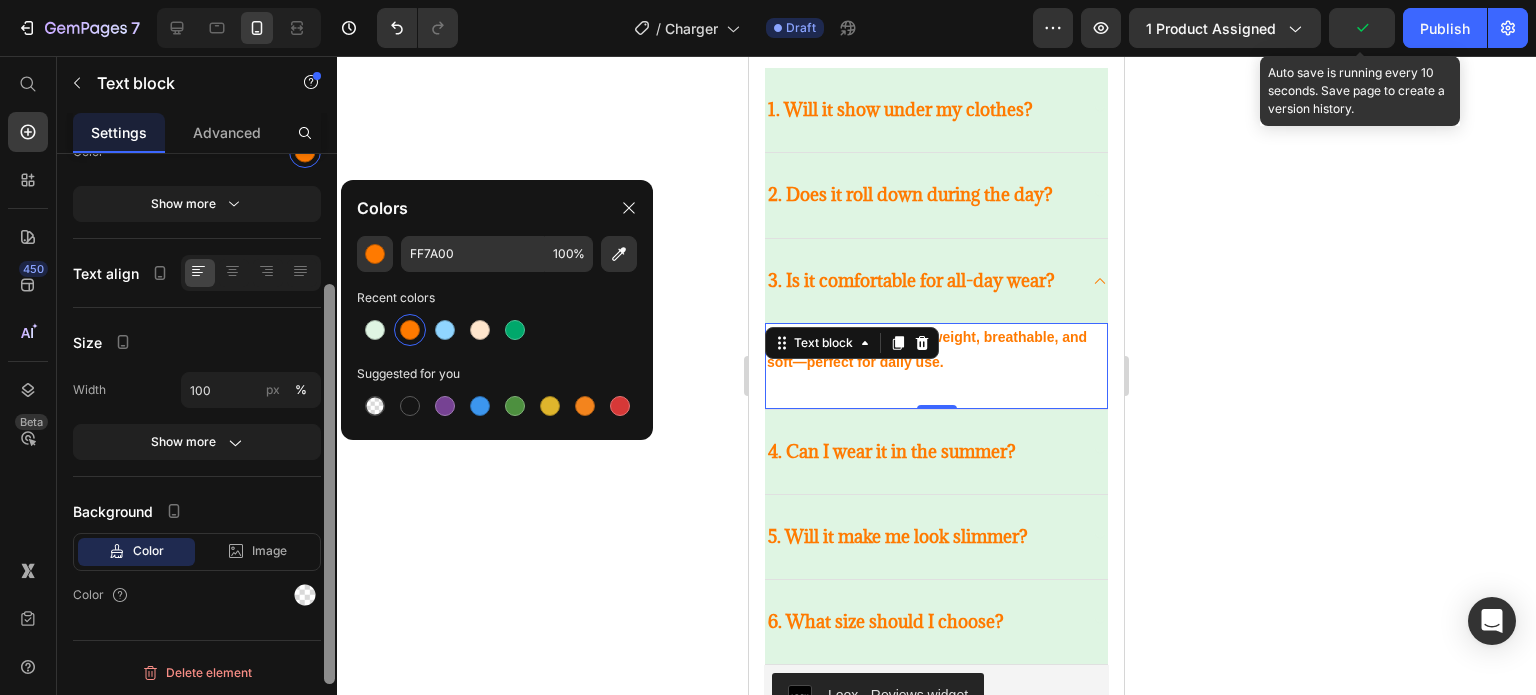 drag, startPoint x: 329, startPoint y: 435, endPoint x: 353, endPoint y: 664, distance: 230.25421 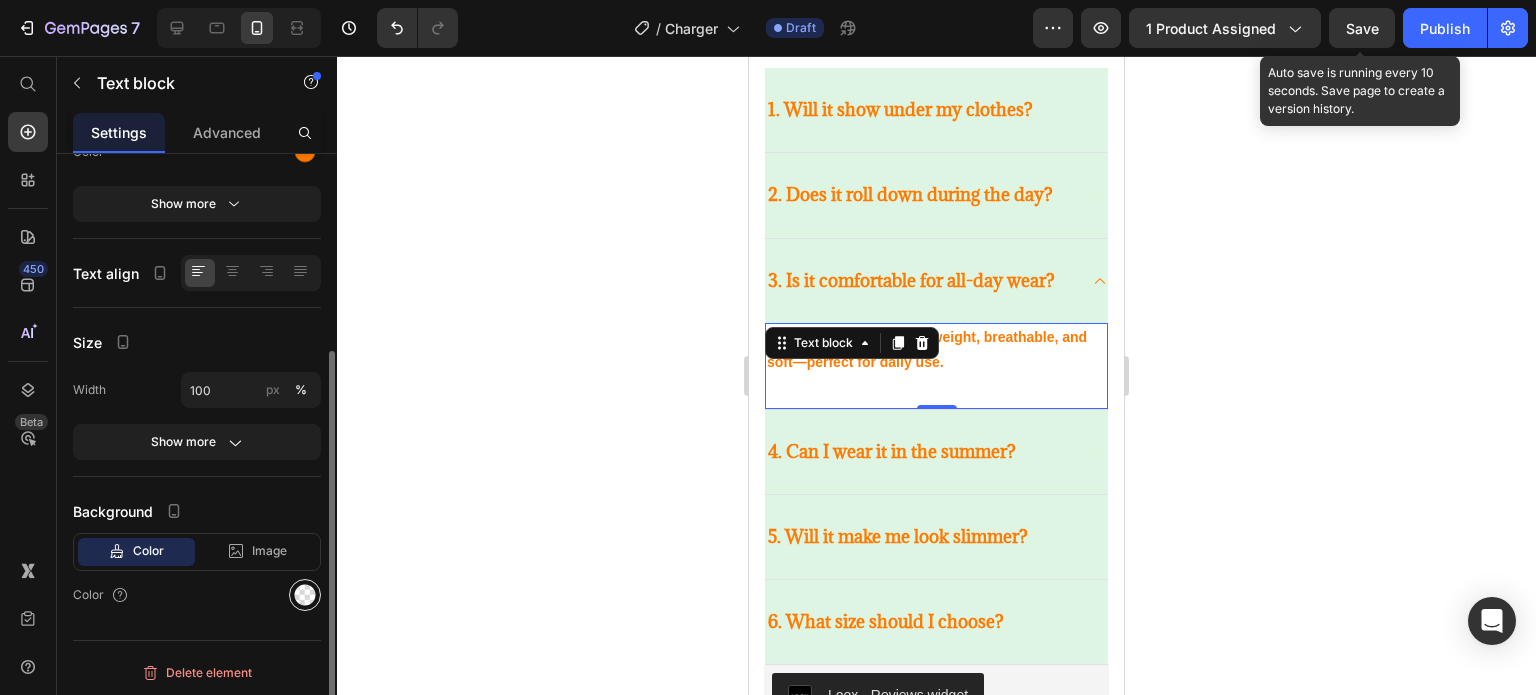 click at bounding box center [305, 595] 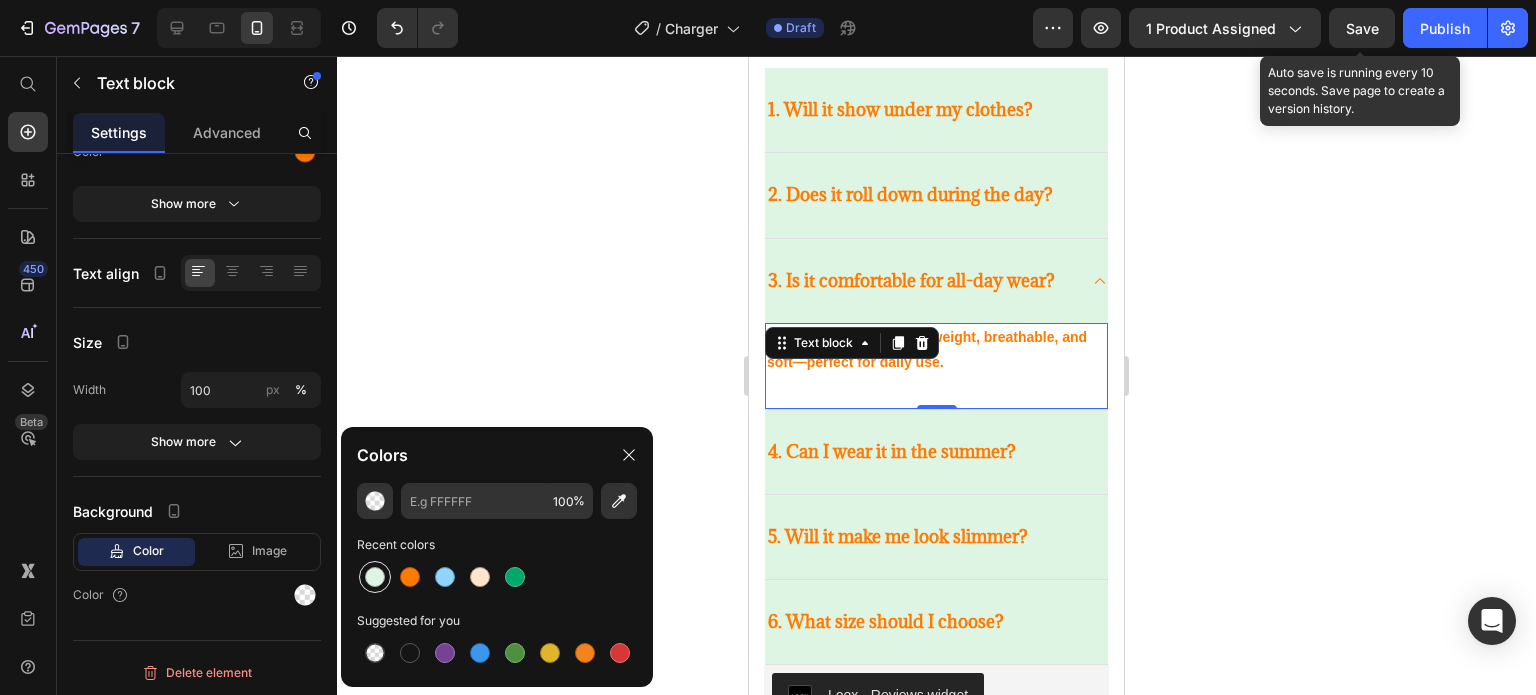 click at bounding box center [375, 577] 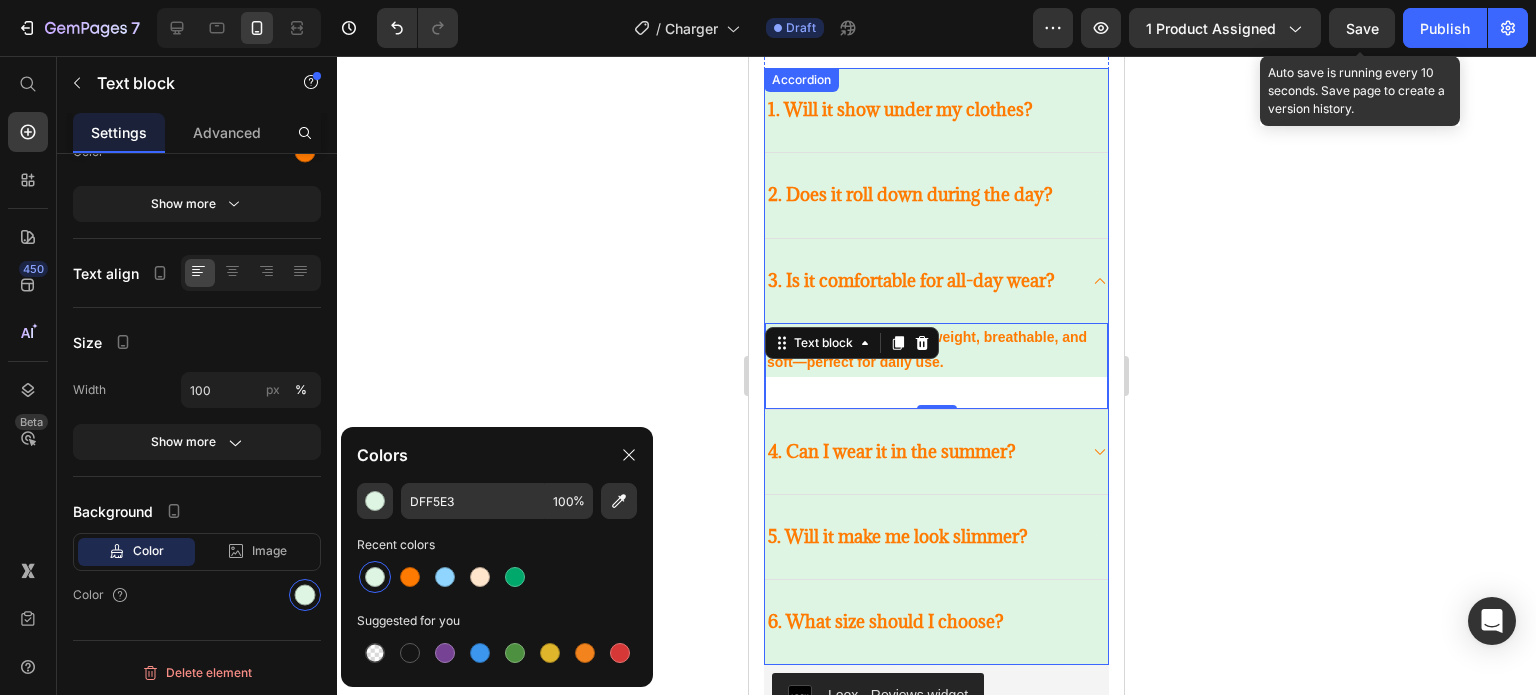 click on "4. Can I wear it in the summer?" at bounding box center [920, 452] 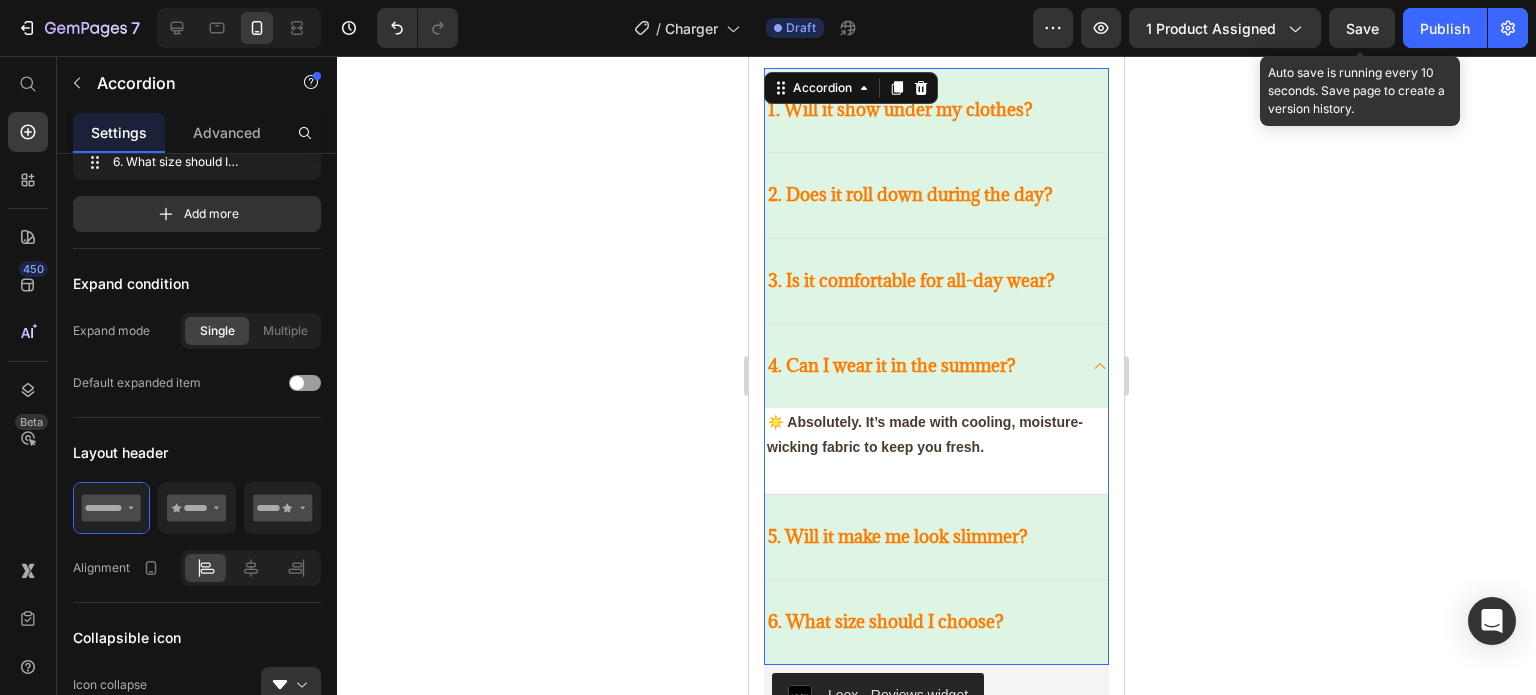 scroll, scrollTop: 0, scrollLeft: 0, axis: both 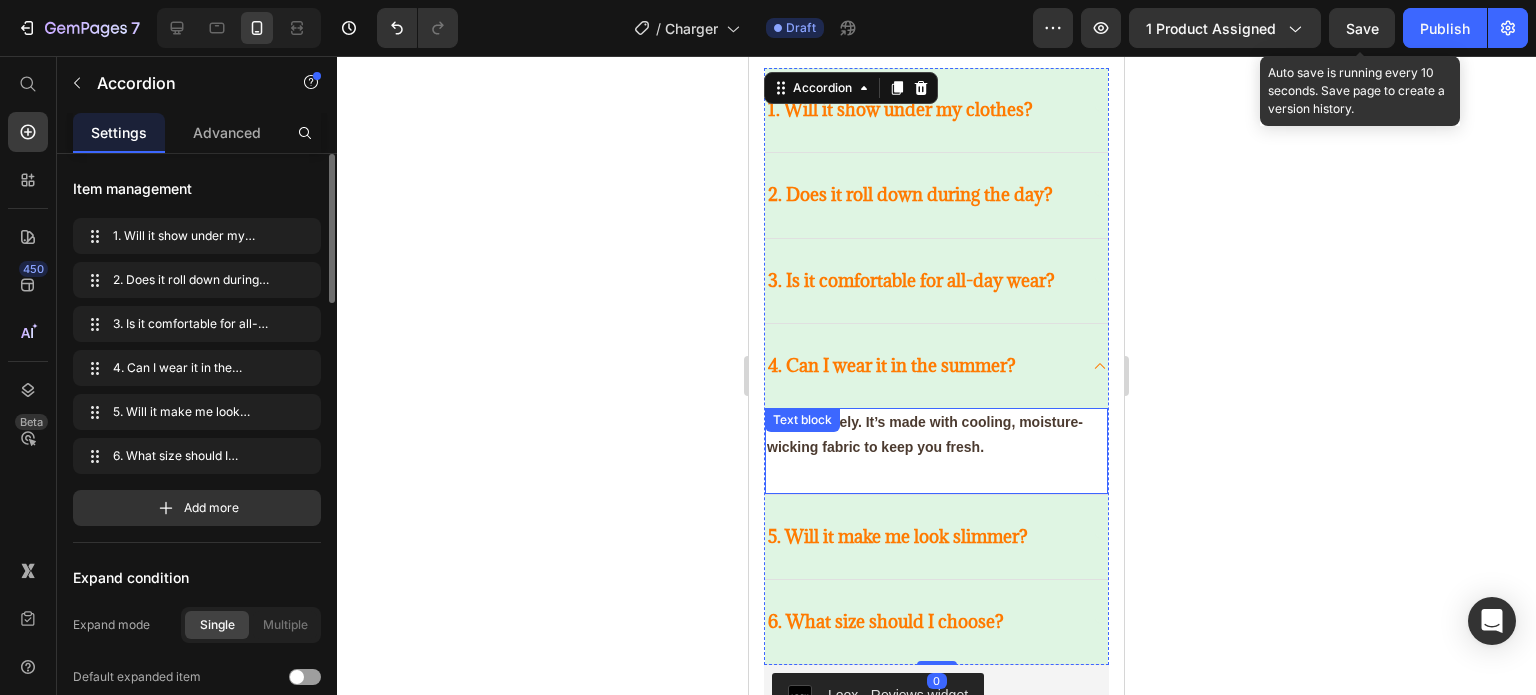 click on "☀️ Absolutely. It’s made with cooling, moisture-wicking fabric to keep you fresh." at bounding box center [936, 435] 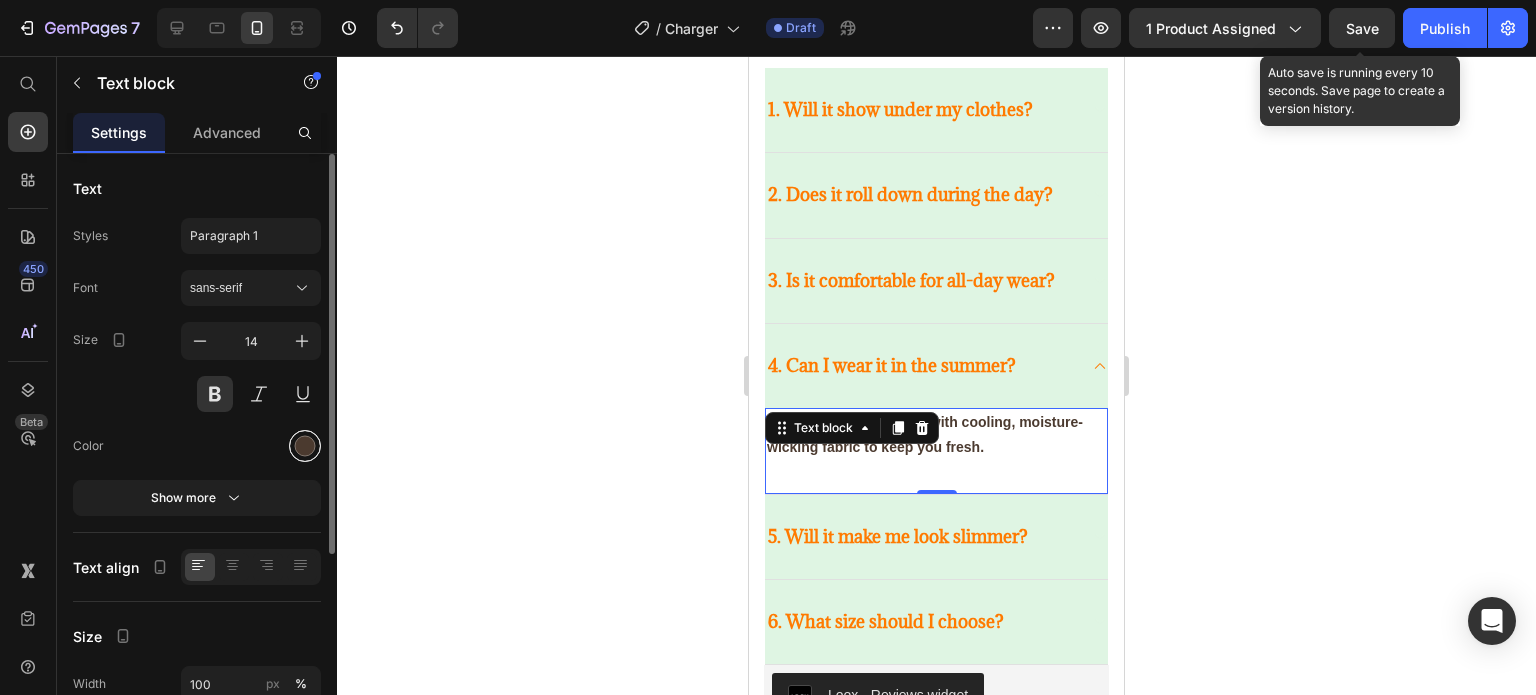click at bounding box center [305, 446] 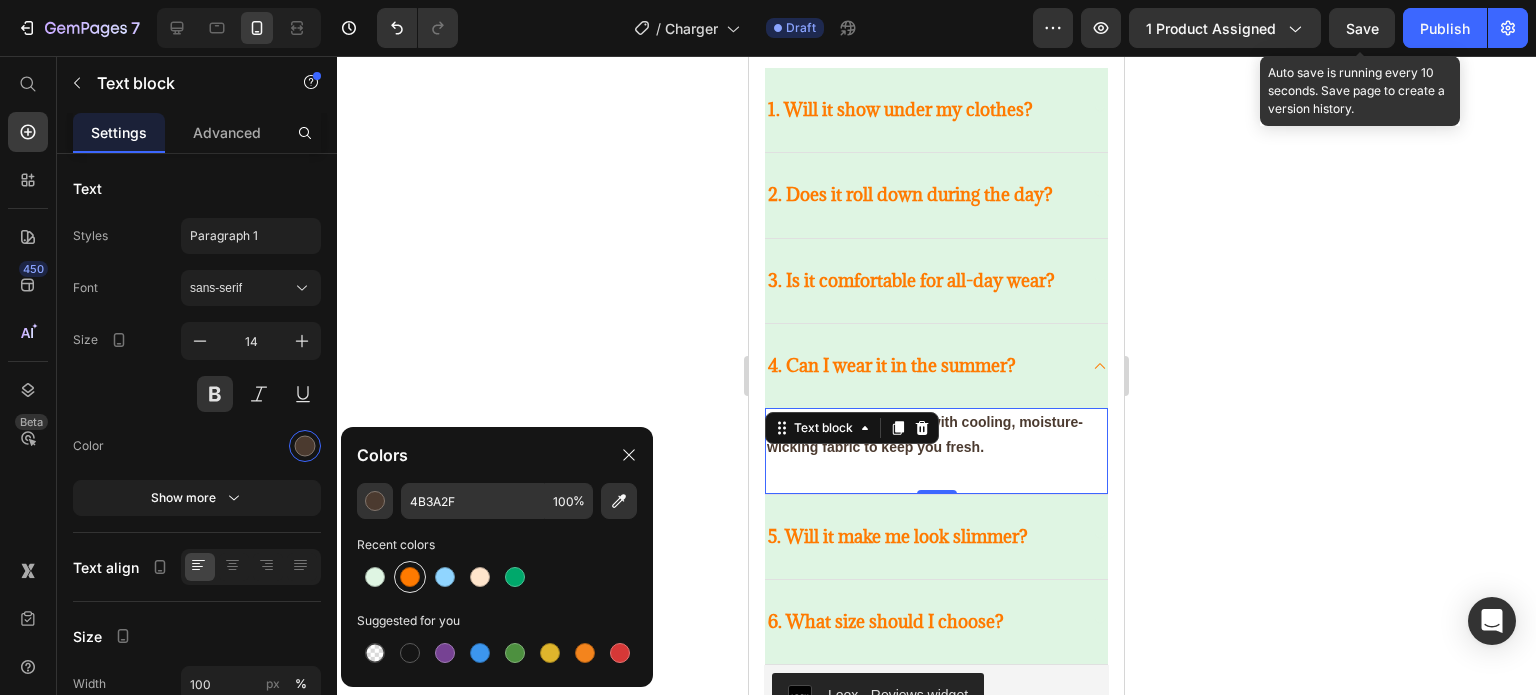 click at bounding box center [410, 577] 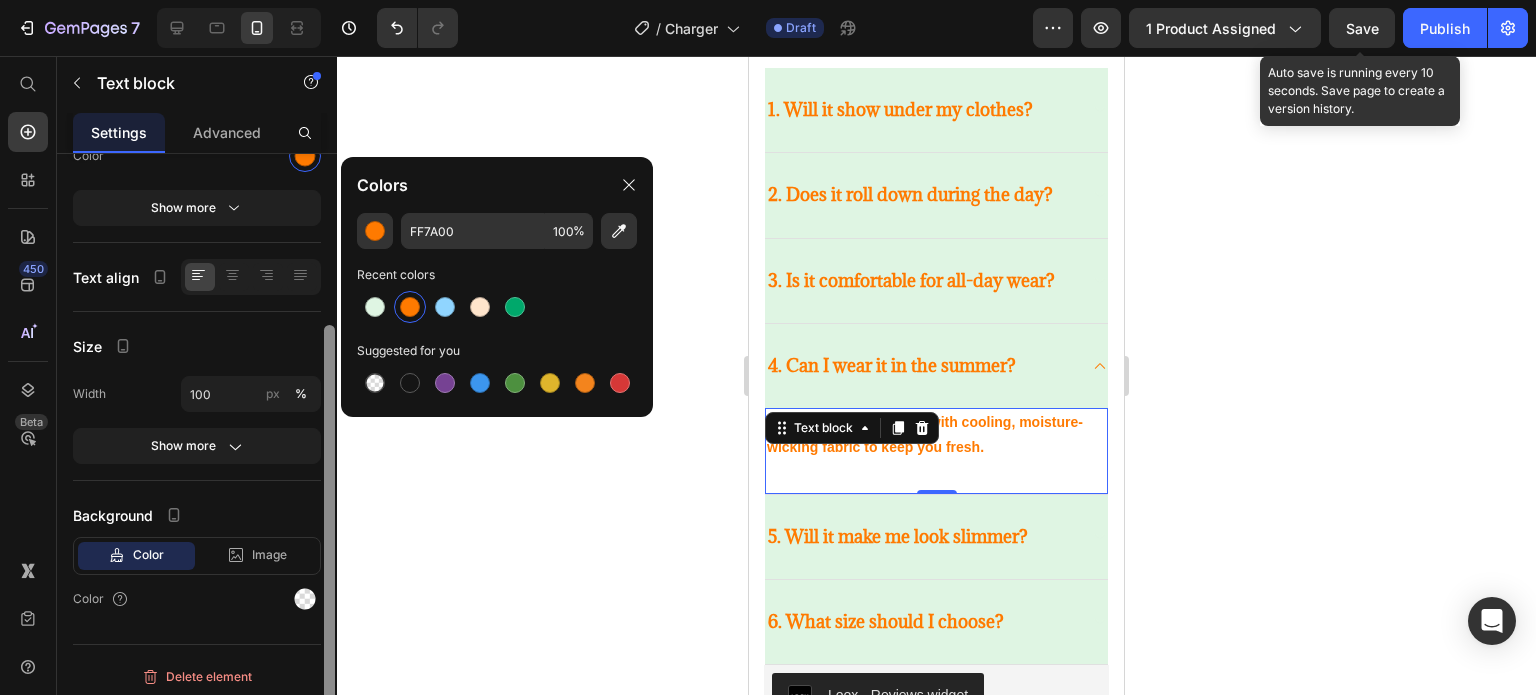 drag, startPoint x: 333, startPoint y: 462, endPoint x: 352, endPoint y: 667, distance: 205.8786 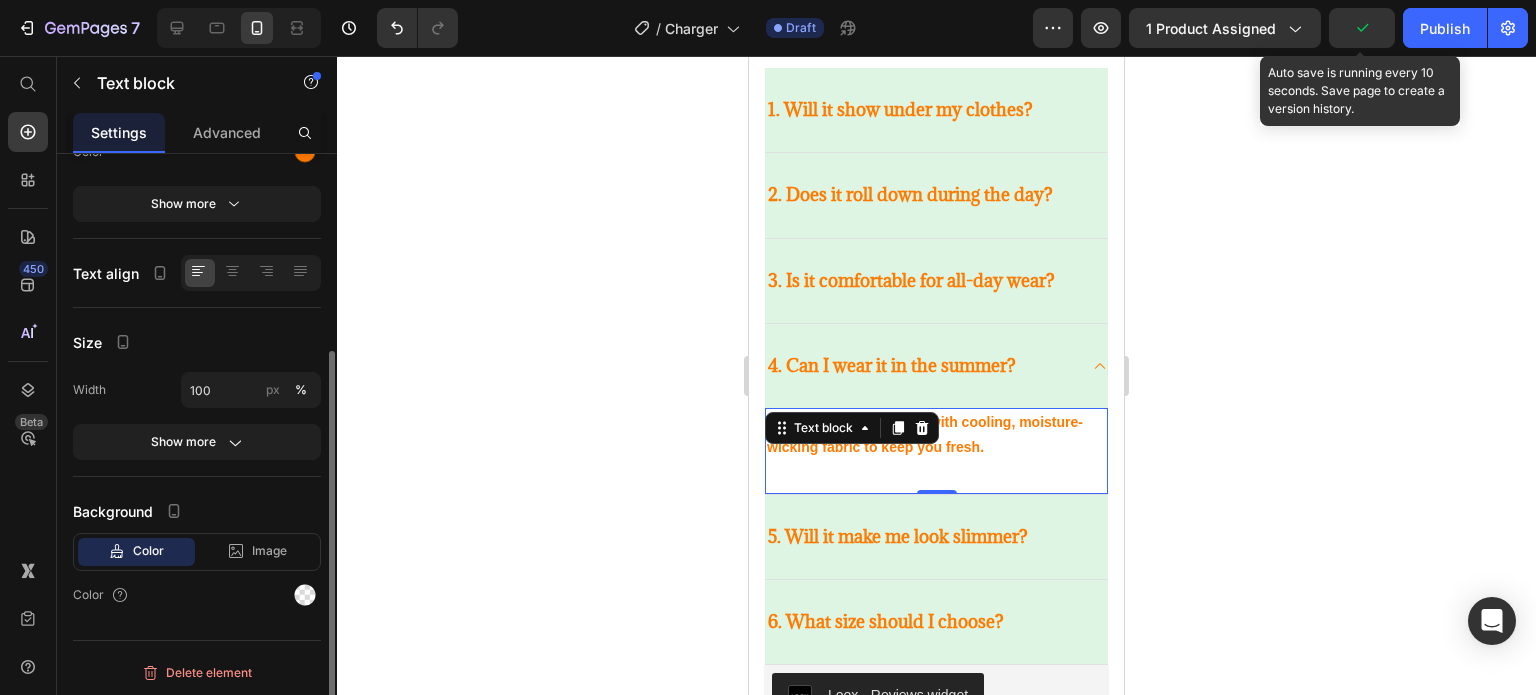 click on "Color" at bounding box center [197, 595] 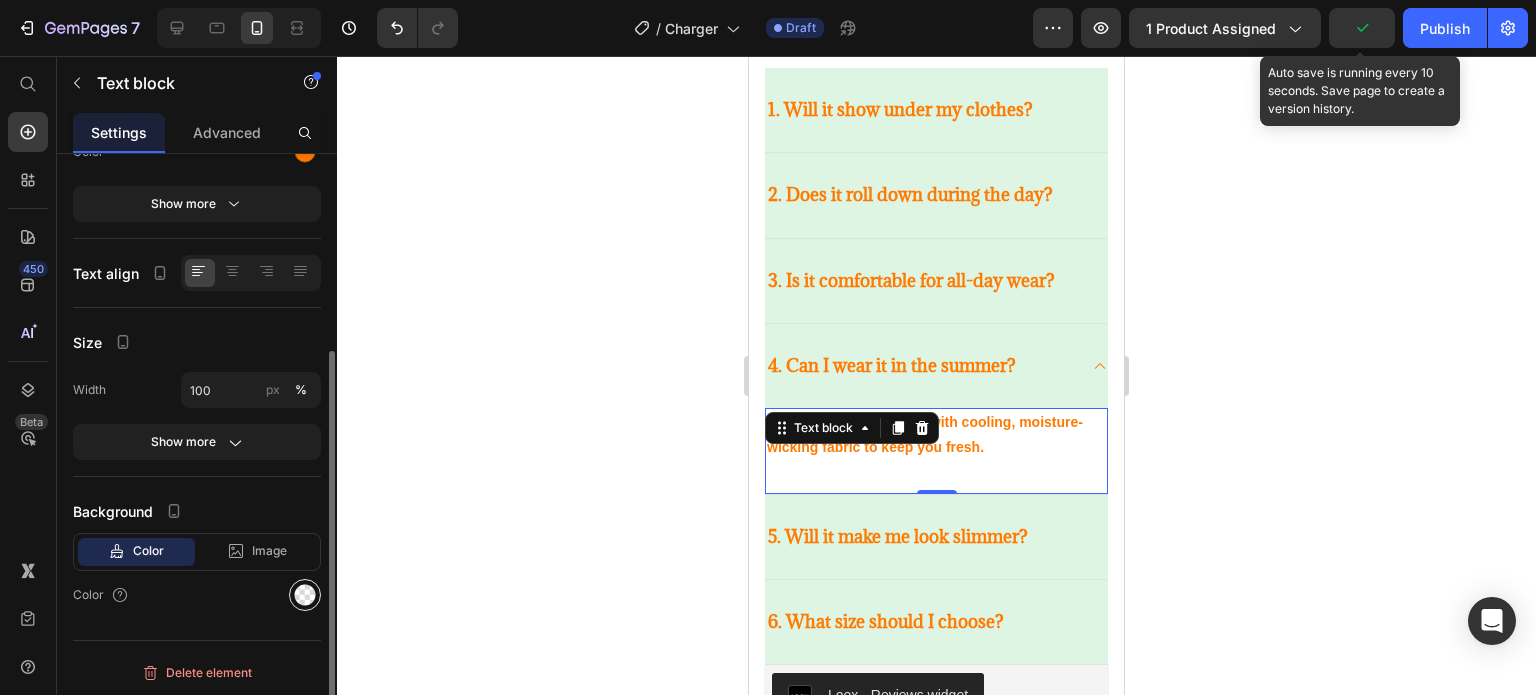 click at bounding box center [305, 595] 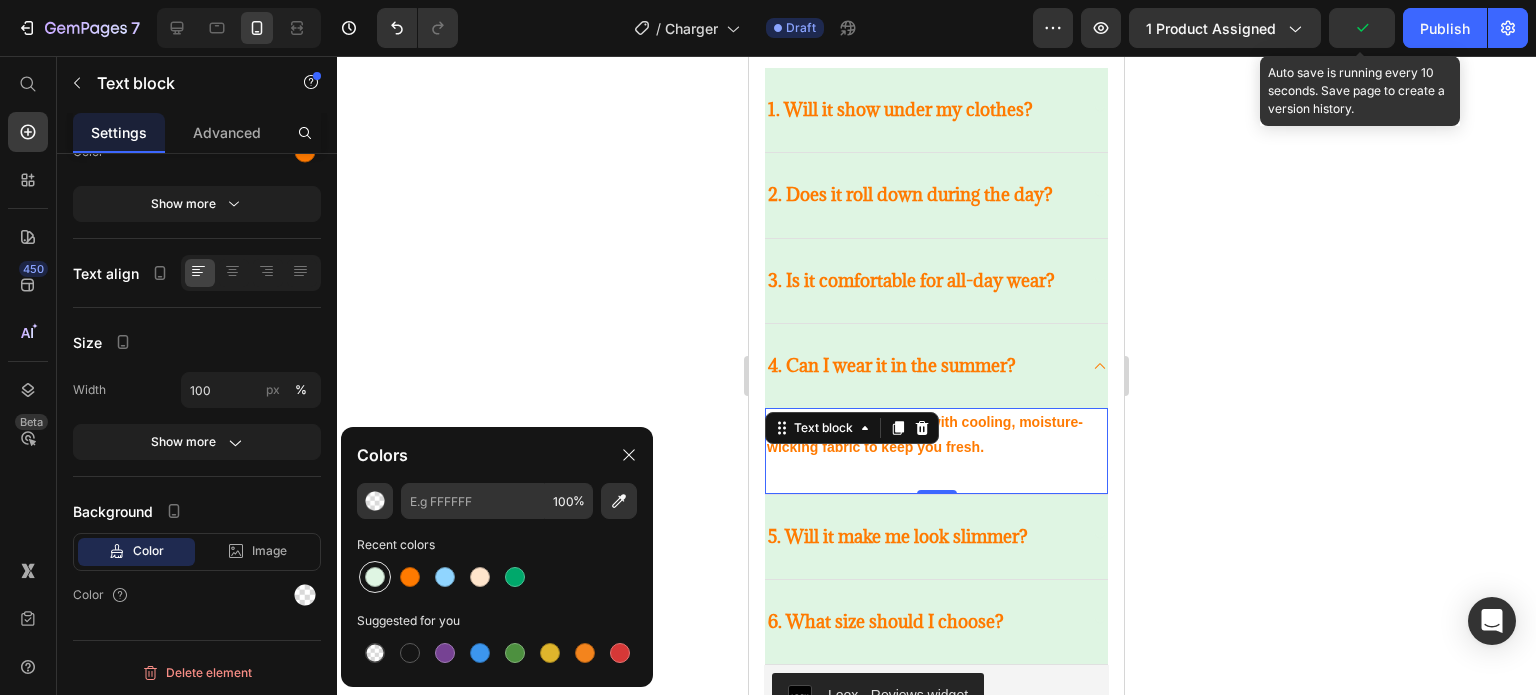click at bounding box center [375, 577] 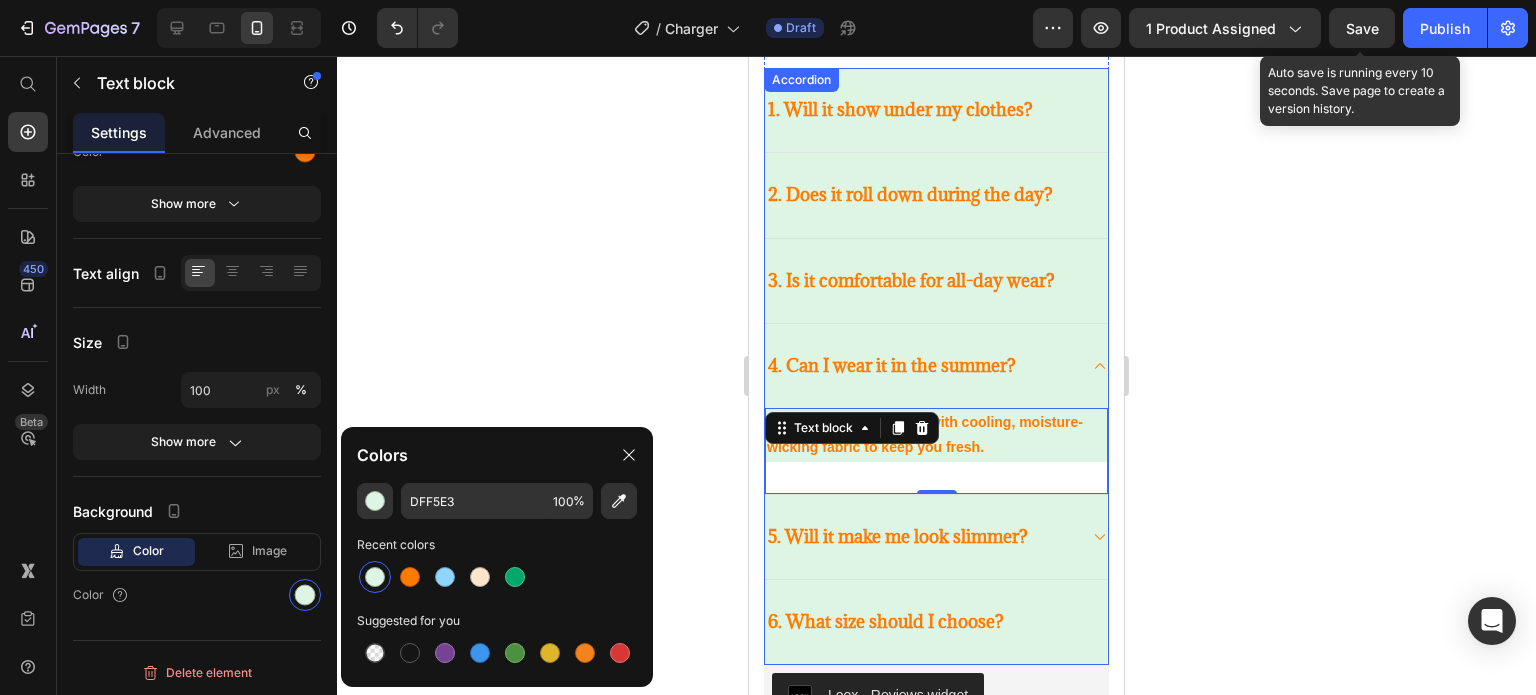 click on "5. Will it make me look slimmer?" at bounding box center (920, 537) 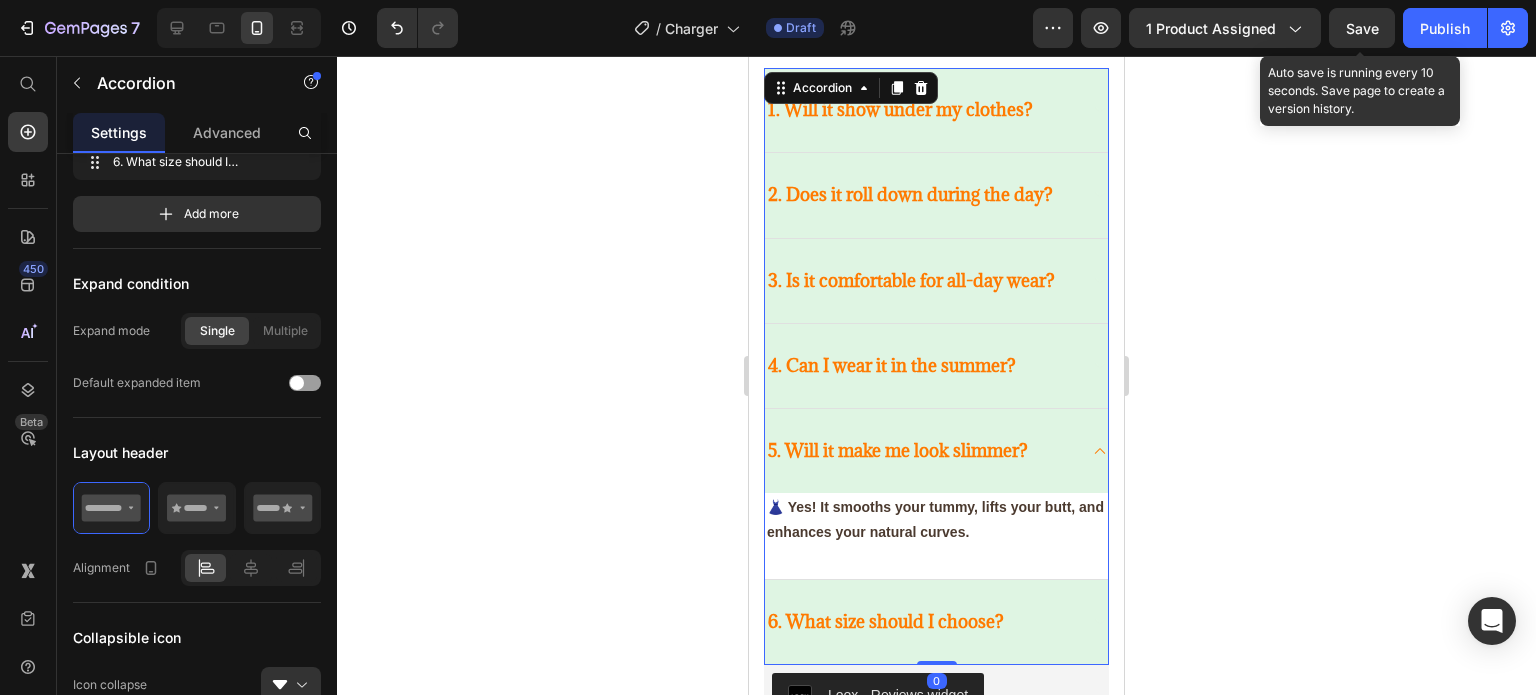 scroll, scrollTop: 0, scrollLeft: 0, axis: both 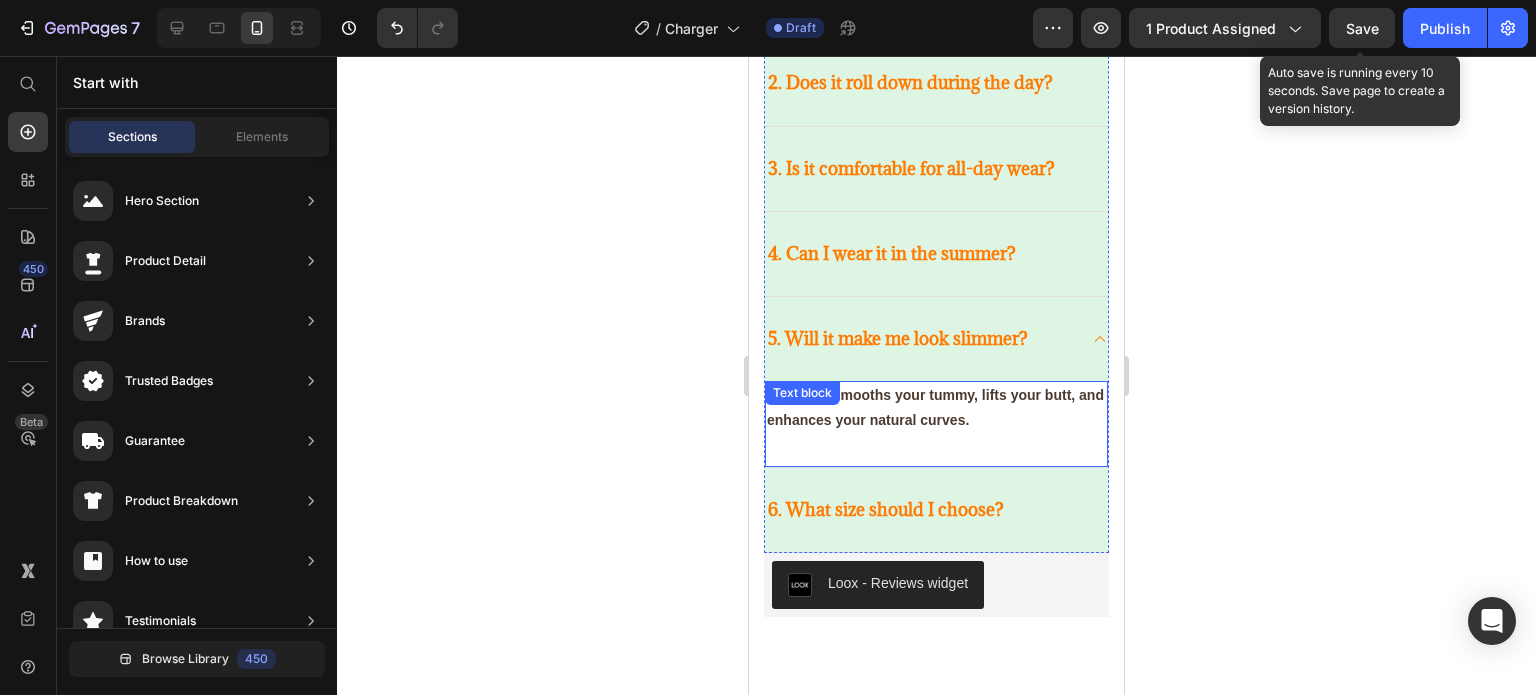 click on "👗 Yes! It smooths your tummy, lifts your butt, and enhances your natural curves." at bounding box center (936, 408) 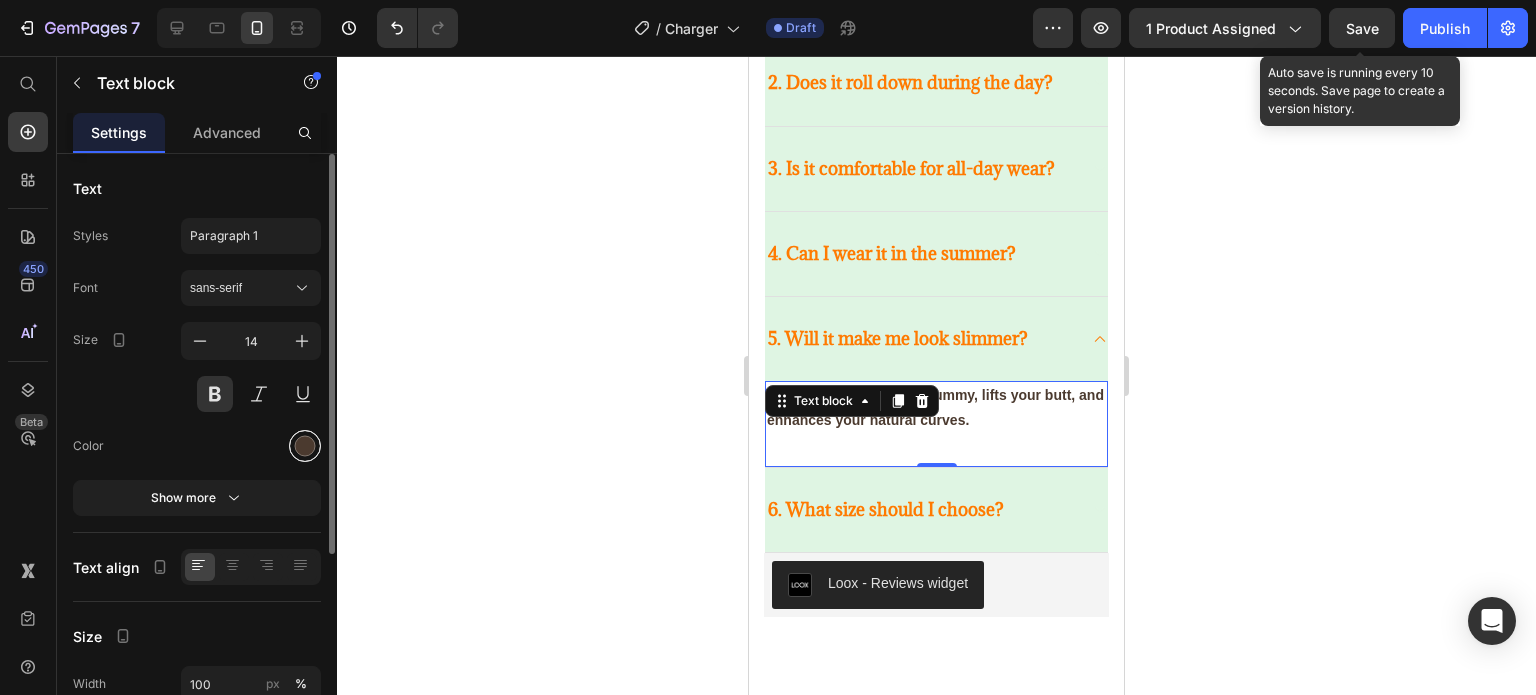 click at bounding box center (305, 446) 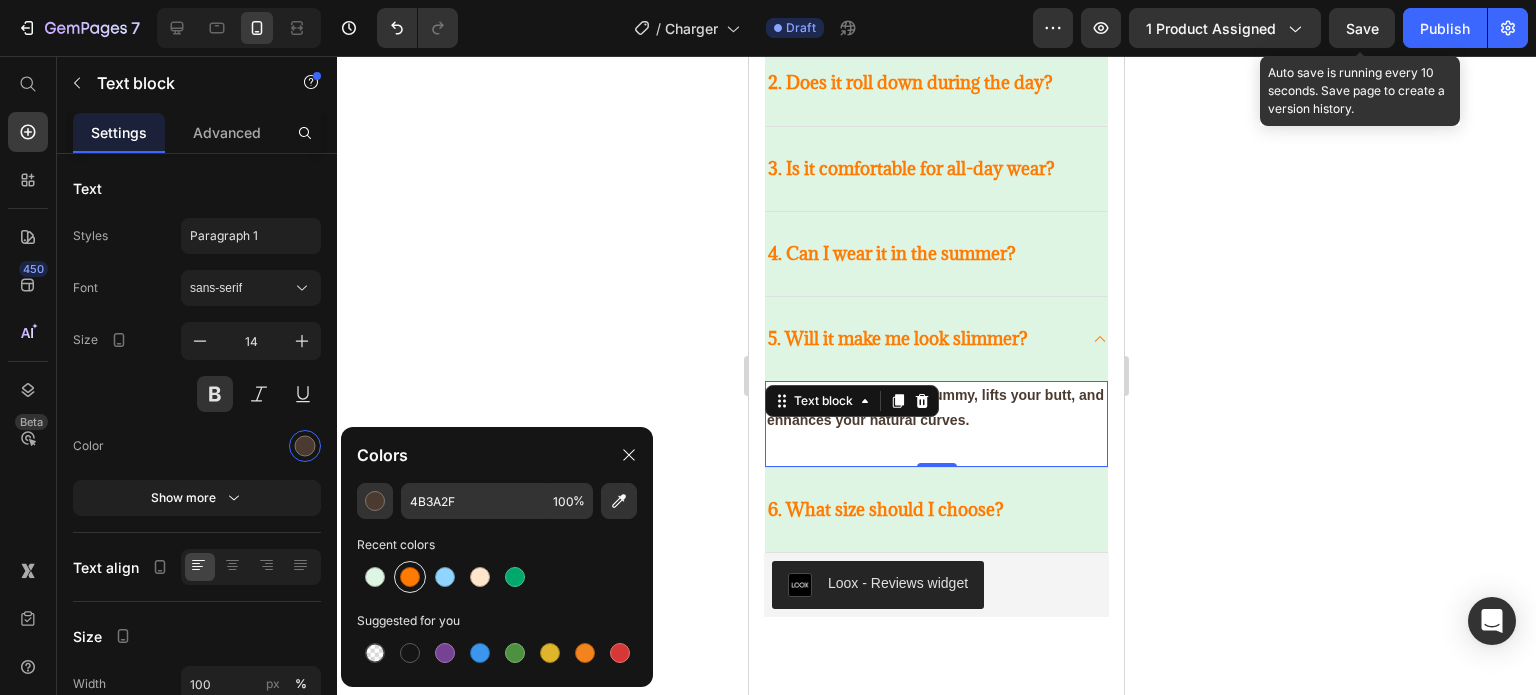 click at bounding box center (410, 577) 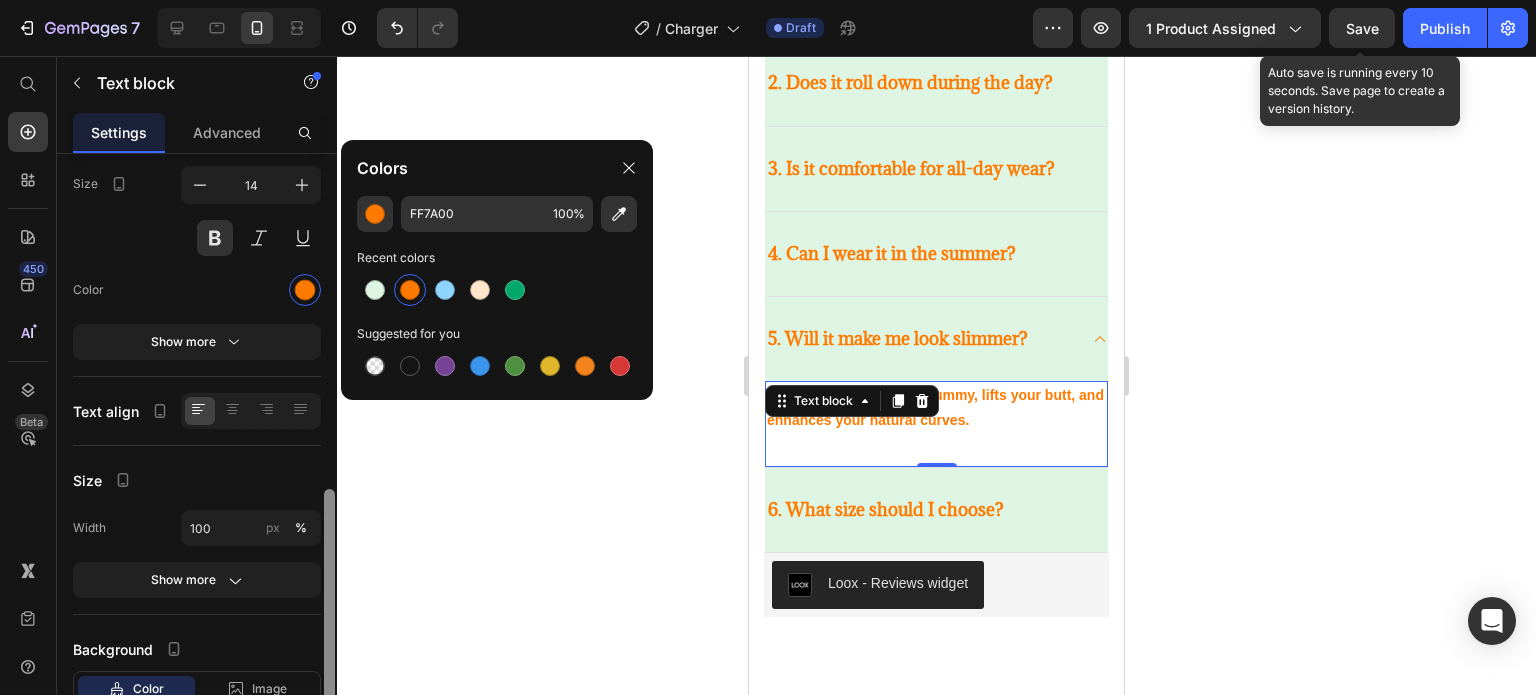 scroll, scrollTop: 294, scrollLeft: 0, axis: vertical 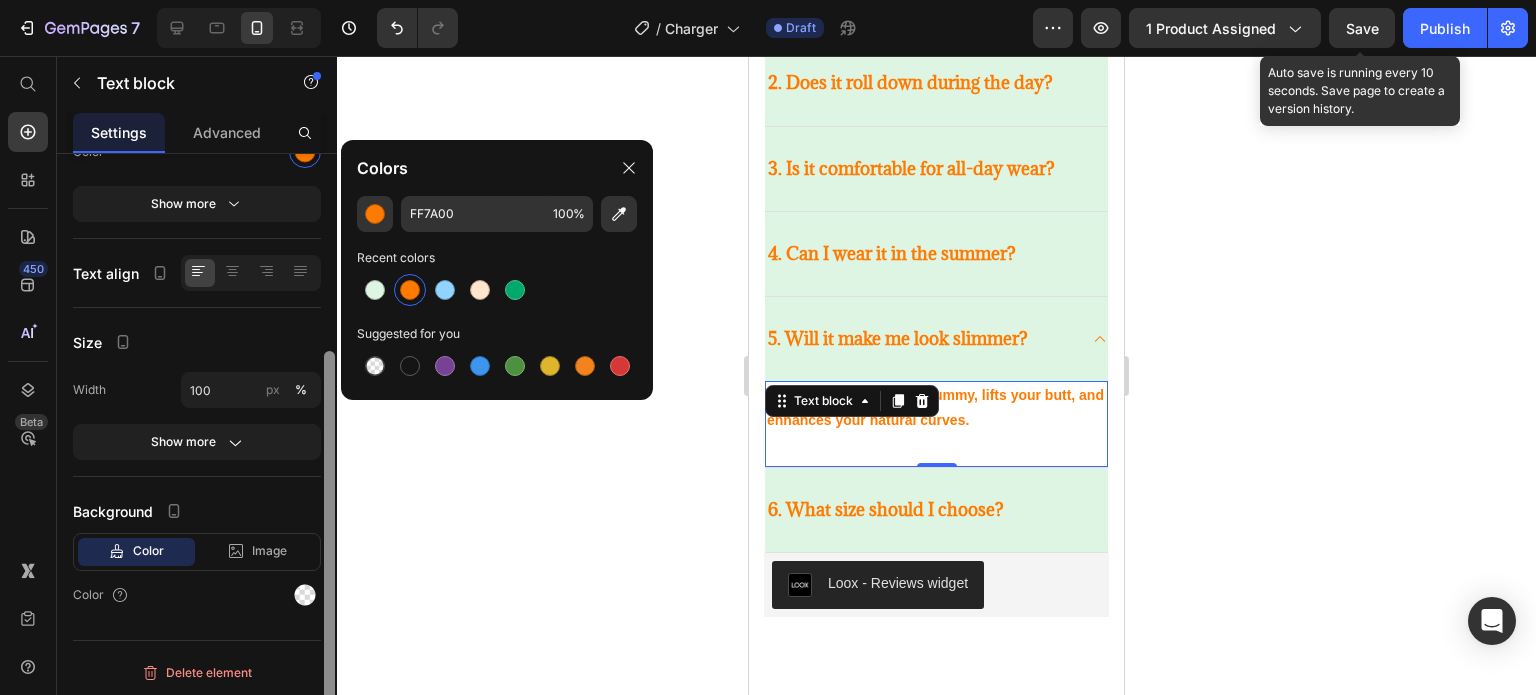 drag, startPoint x: 330, startPoint y: 491, endPoint x: 343, endPoint y: 712, distance: 221.38202 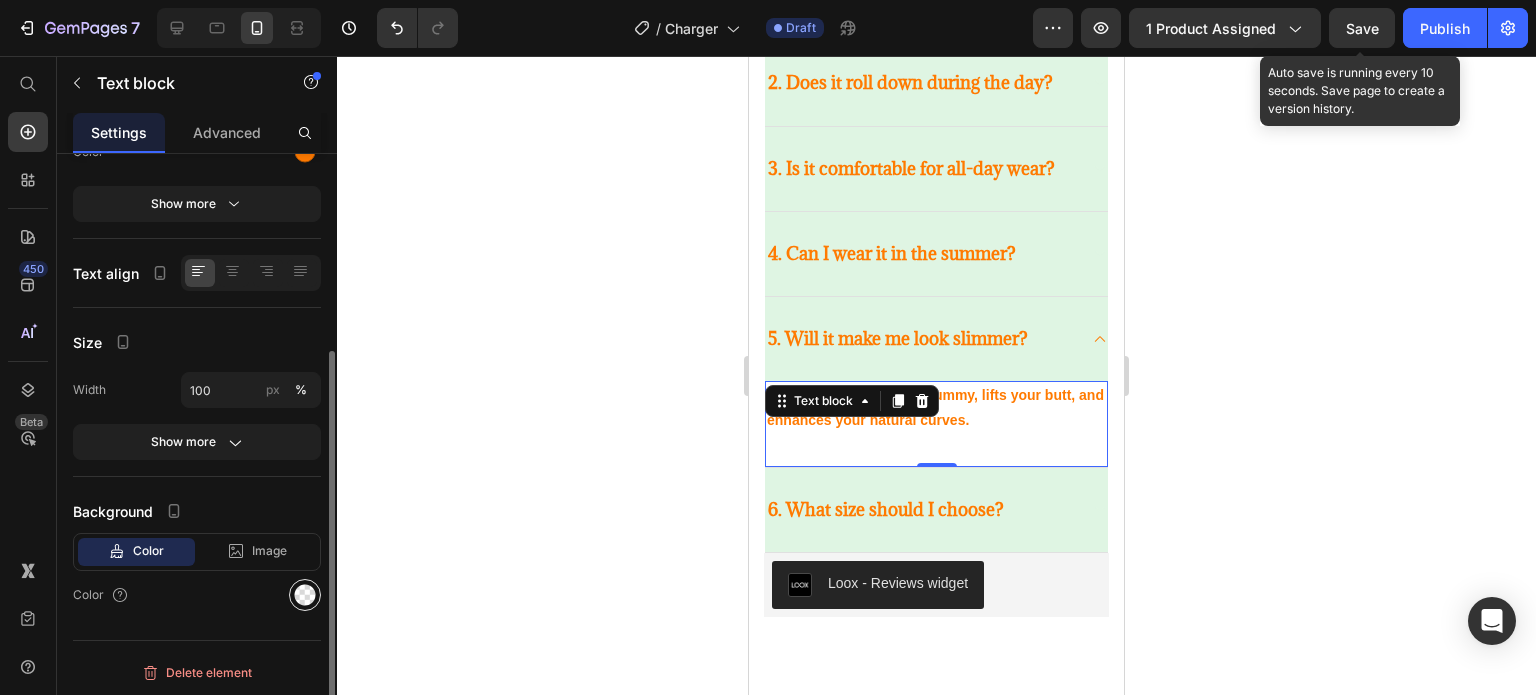 click at bounding box center [305, 595] 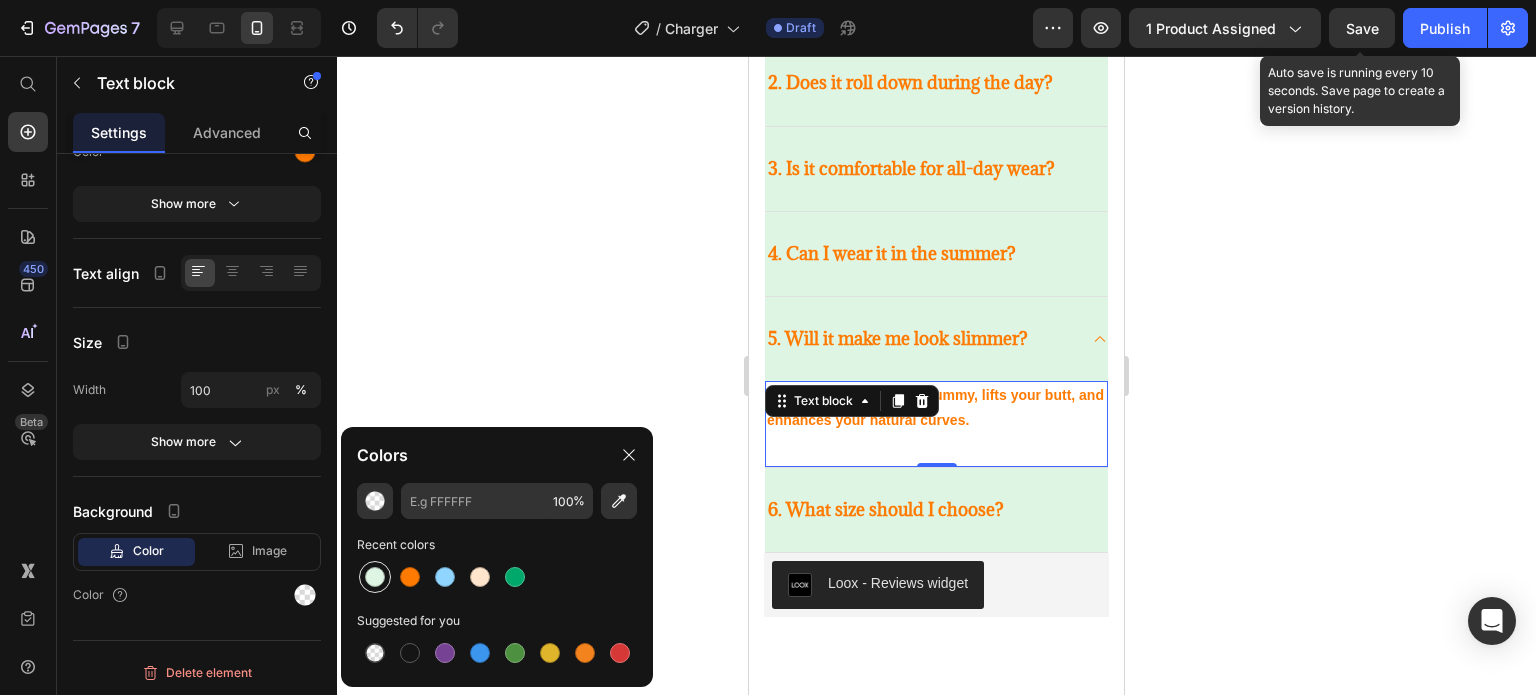 click at bounding box center (375, 577) 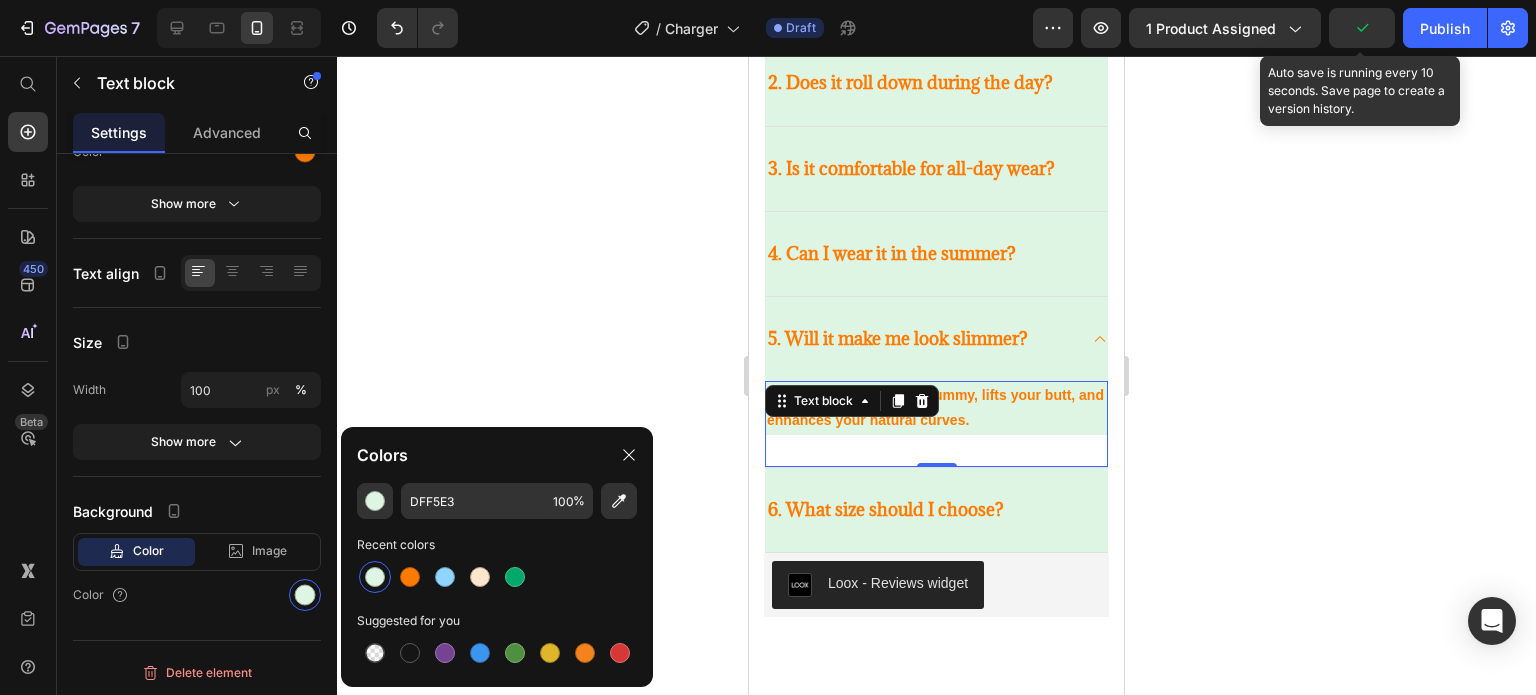 click 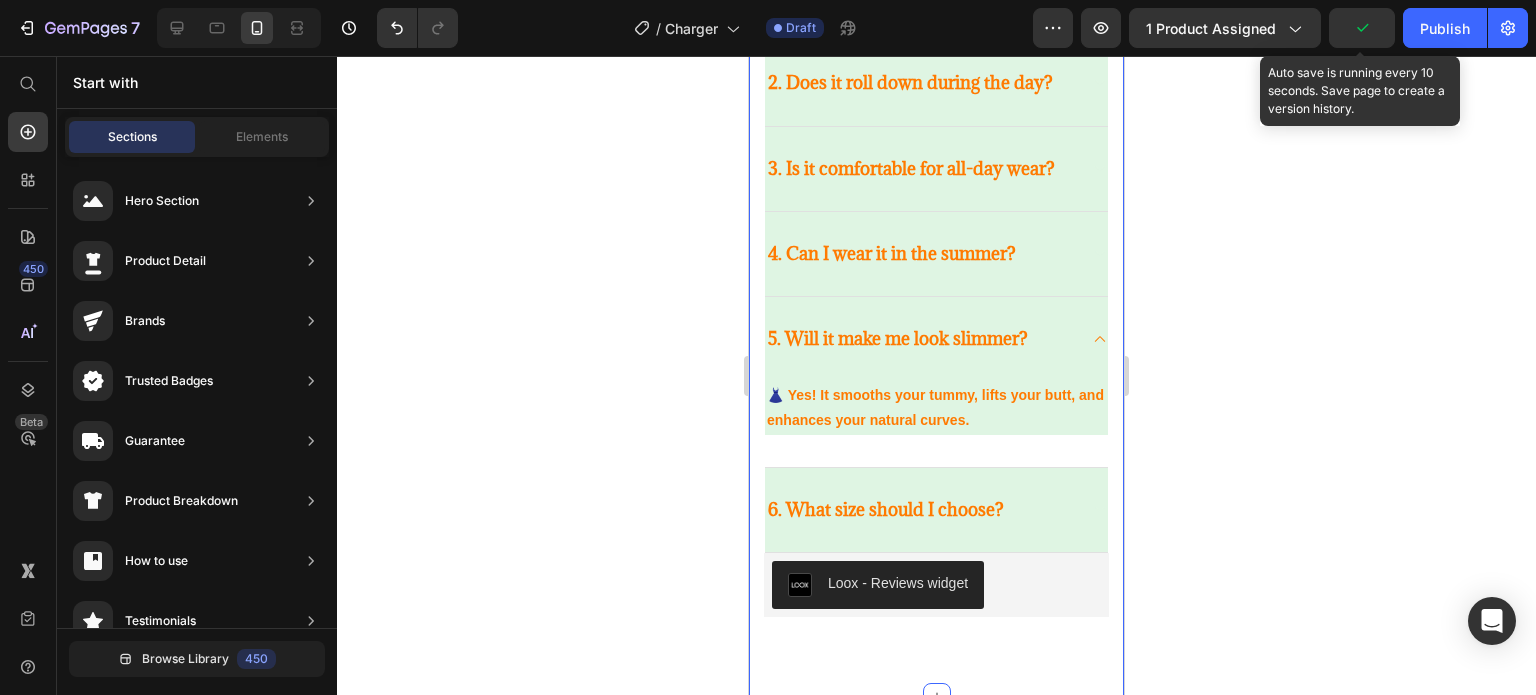 scroll, scrollTop: 0, scrollLeft: 0, axis: both 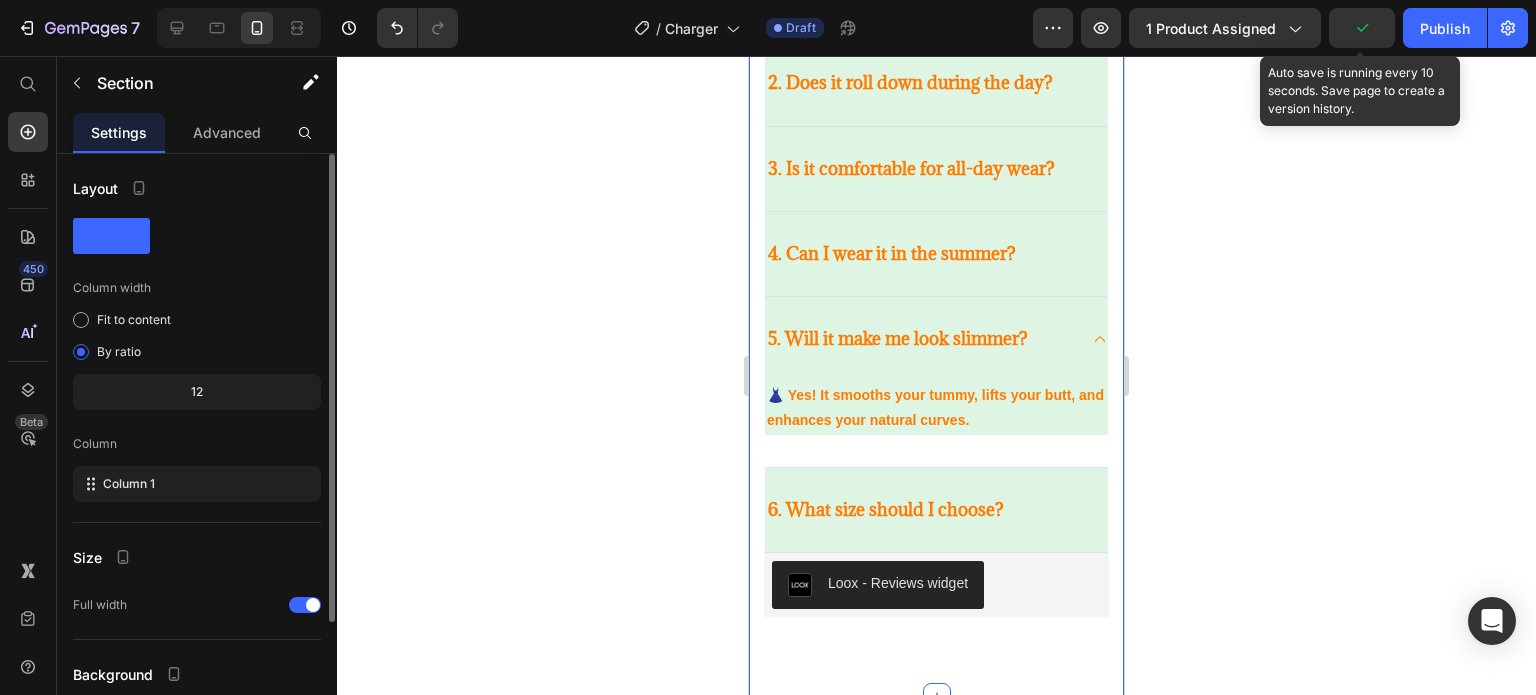 click on "iPhone 13 Mini  ( 375 px) iPhone 13 Mini iPhone 13 Pro iPhone 11 Pro Max iPhone 15 Pro Max Pixel 7 Galaxy S8+ Galaxy S20 Ultra iPad Mini iPad Air iPad Pro Header What Our Customers Are Saying Heading Image
Icon
Icon
Icon
Icon
Icon Row Rita Carroll Text block Row “This is the first shapewear that actually stays in place! No rolling down, no lines, just smooth curves.” Text block                Title Line (P) Images & Gallery Gallium Nitride Fast Charge Comes With Telescopic Data Cable Mecha Wind Integrated Charging Plug Android Ios Universal (P) Title $54.99 (P) Price $0.00 (P) Price Row Buy Now (P) Cart Button Product Row Image
Icon
Icon
Icon
Icon
Icon Row —  Sara M. Text block Row  “I wore it under my wedding guest dress and got so many compliments! It shaped me perfectly without feeling tight.” Text block                Title Line $54.99" at bounding box center (936, -1131) 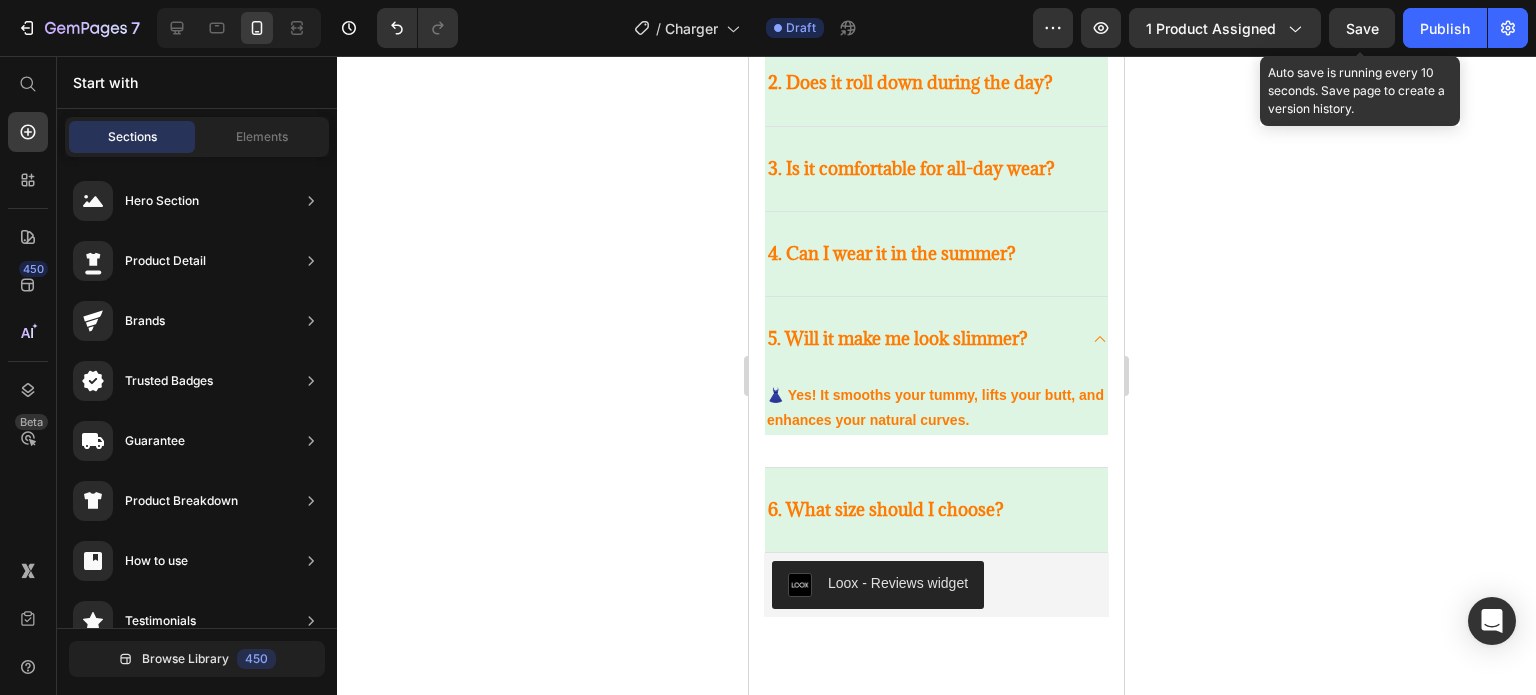 scroll, scrollTop: 4254, scrollLeft: 0, axis: vertical 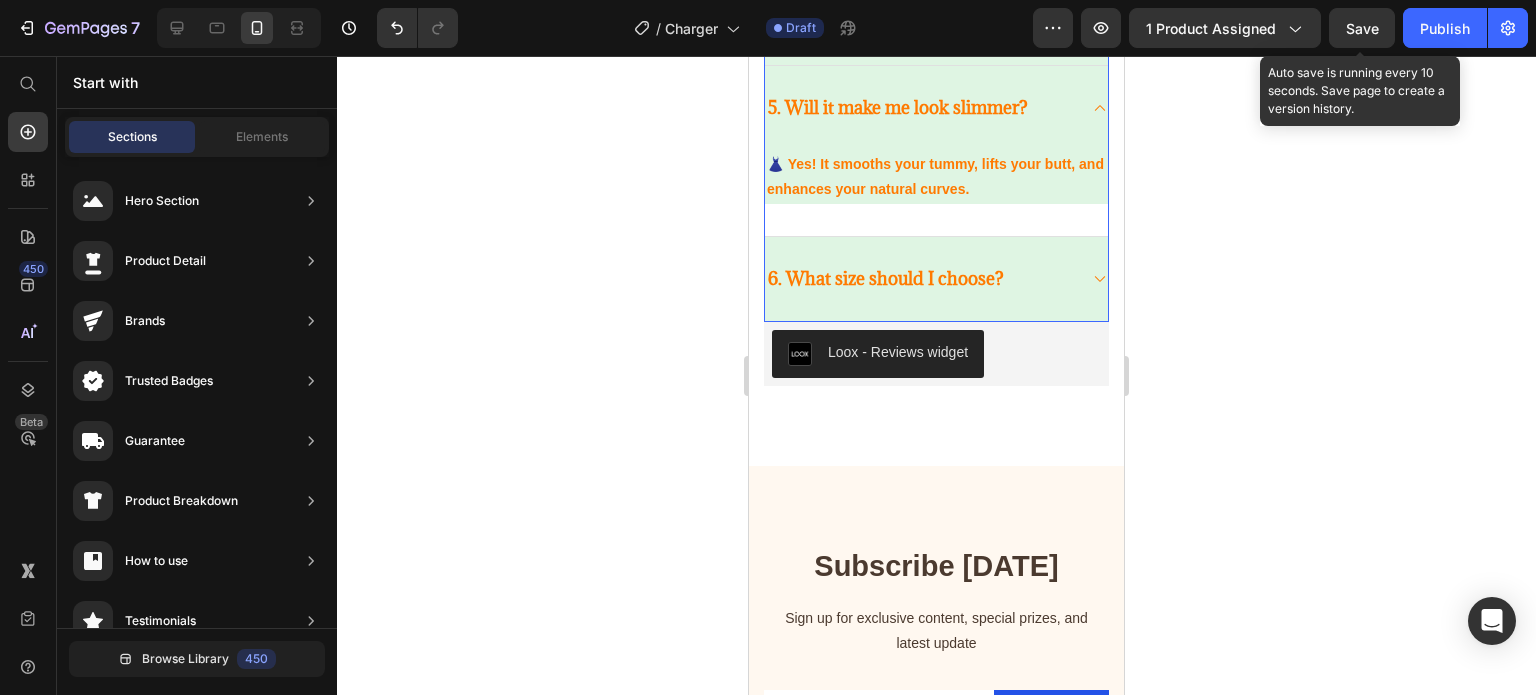 click on "6. What size should I choose?" at bounding box center [920, 279] 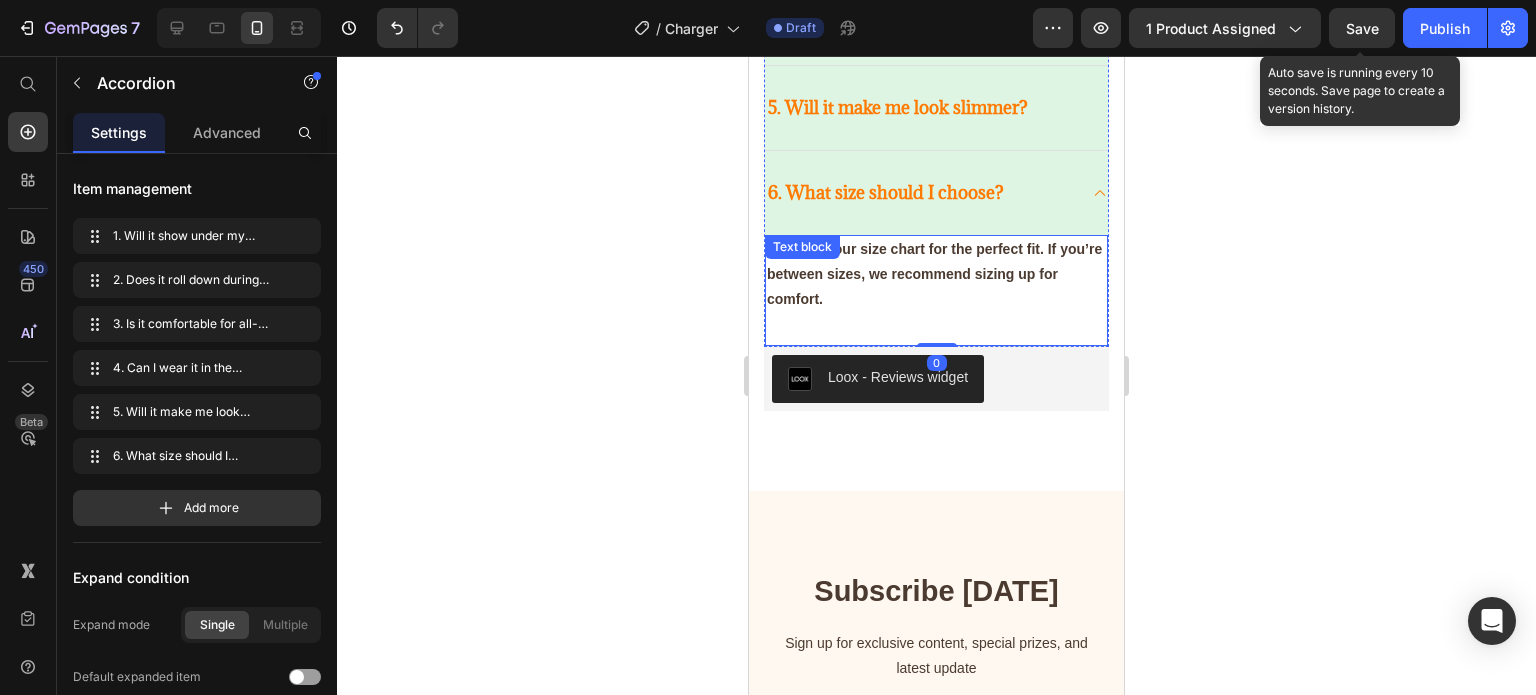 click on "📏 Check our size chart for the perfect fit. If you’re between sizes, we recommend sizing up for comfort." at bounding box center (936, 275) 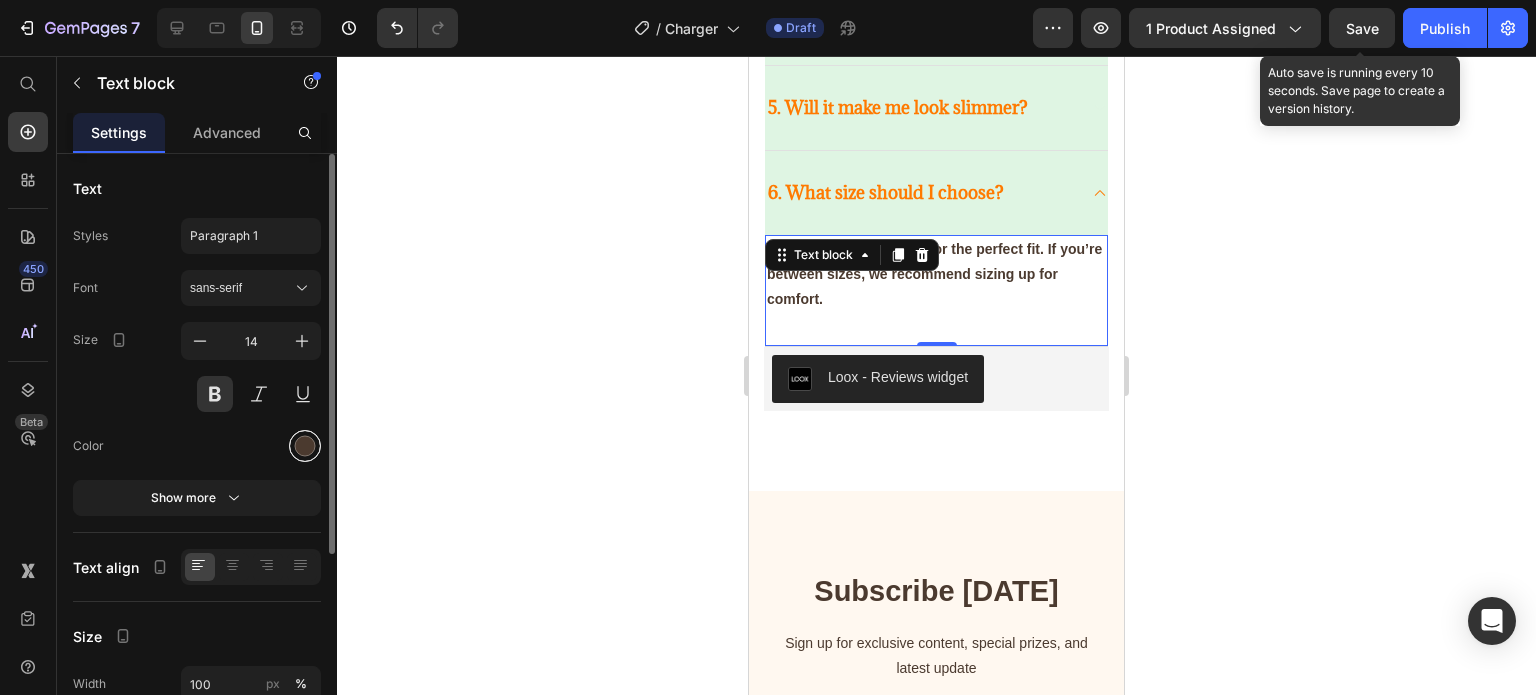 click at bounding box center [305, 446] 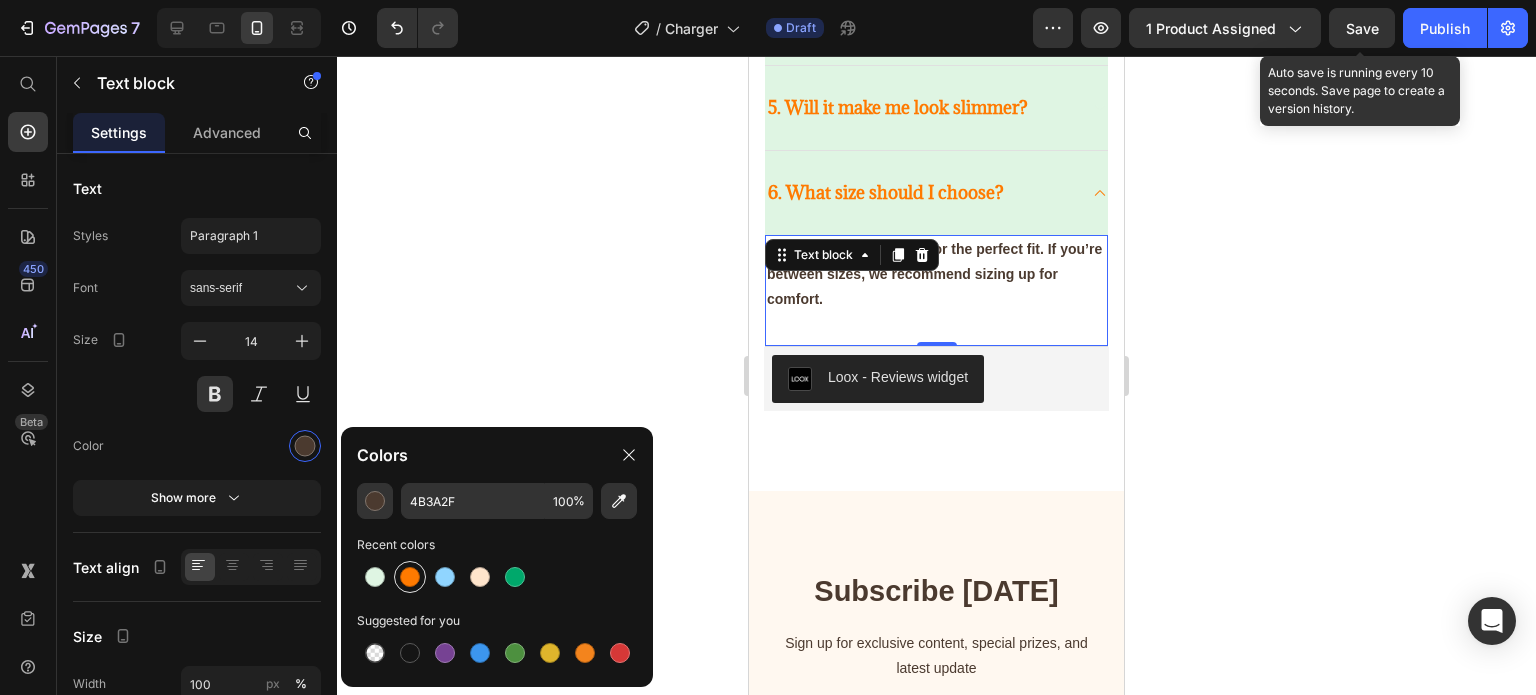 click at bounding box center [410, 577] 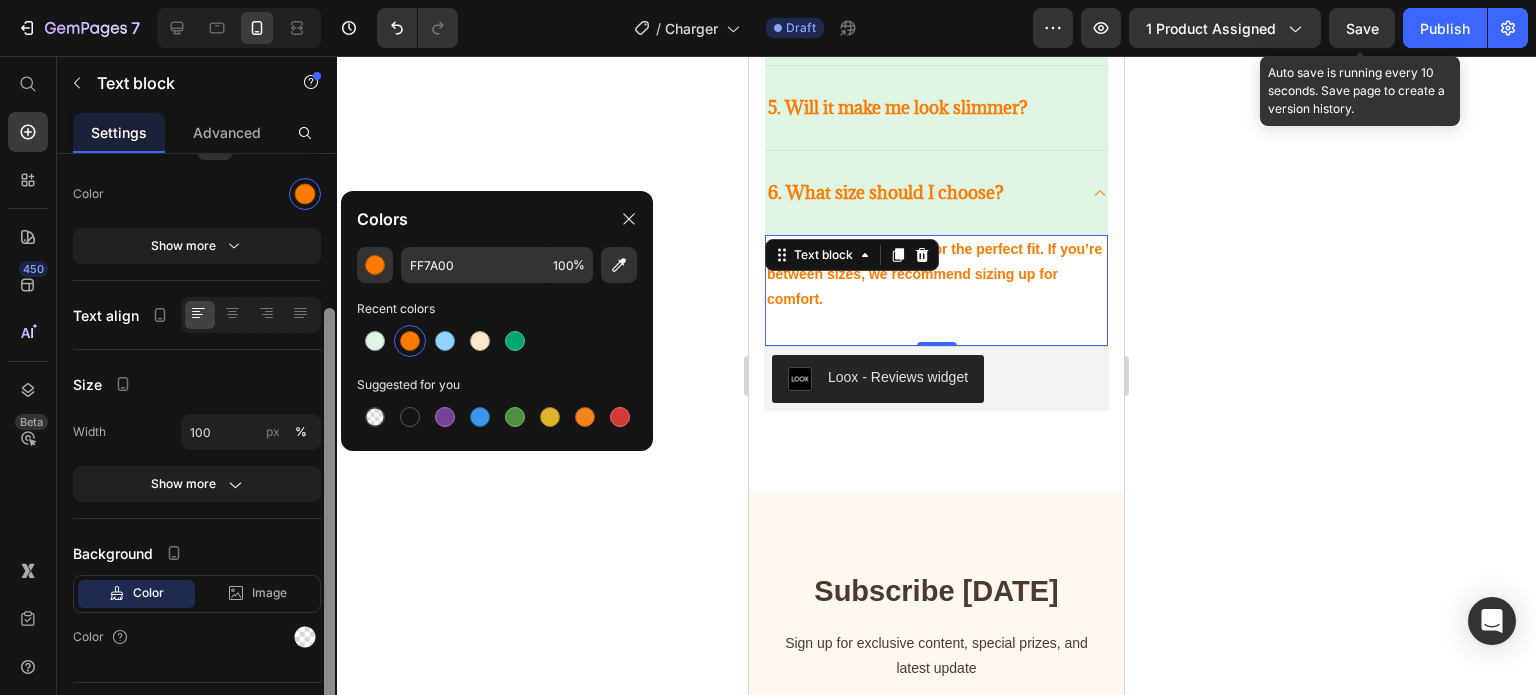 scroll, scrollTop: 294, scrollLeft: 0, axis: vertical 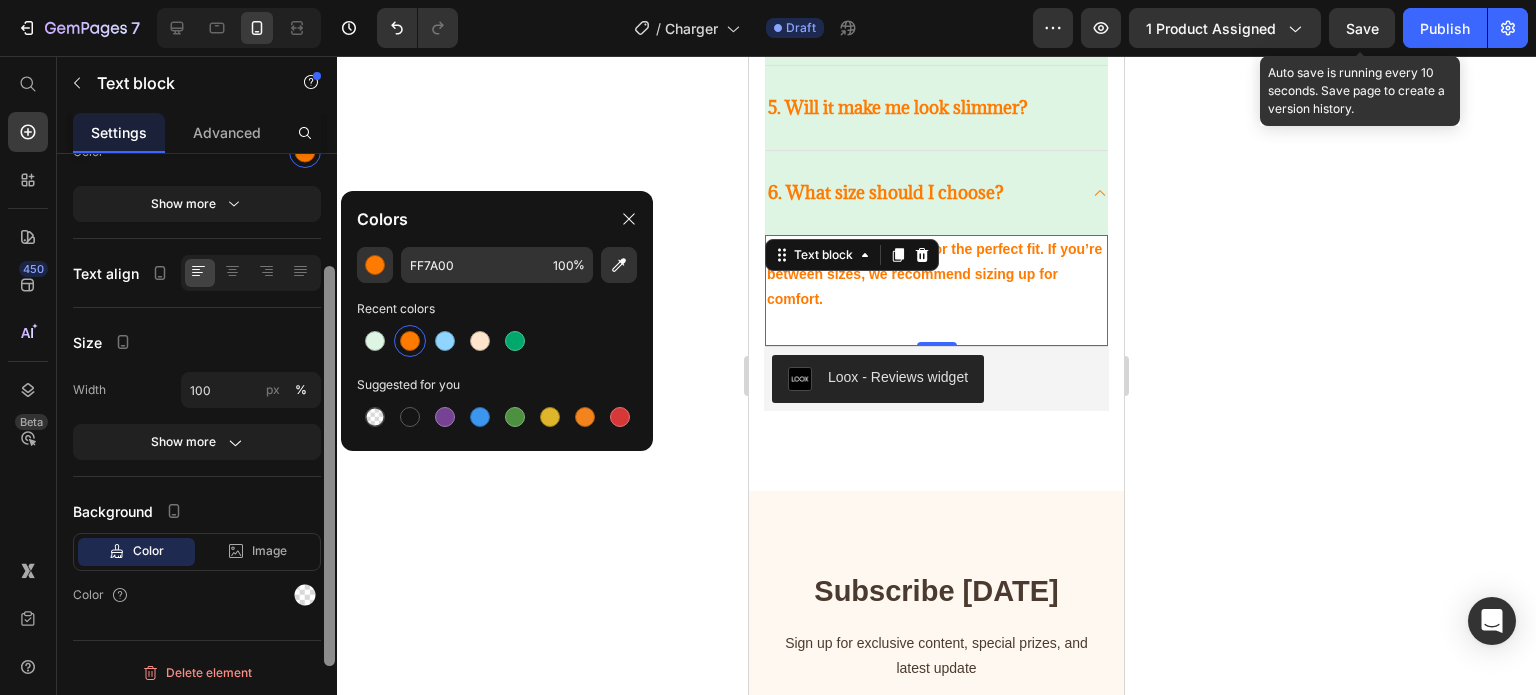 drag, startPoint x: 327, startPoint y: 457, endPoint x: 349, endPoint y: 664, distance: 208.1658 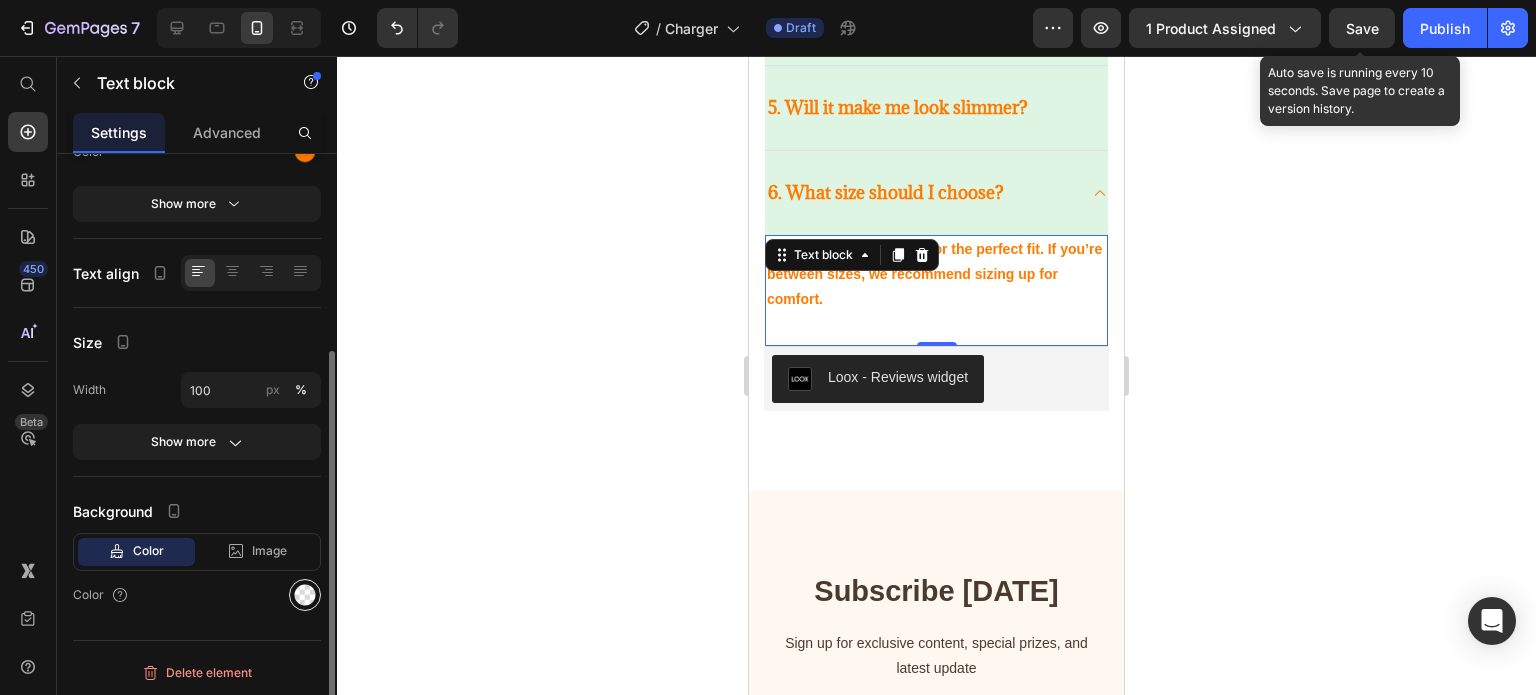 click at bounding box center (305, 595) 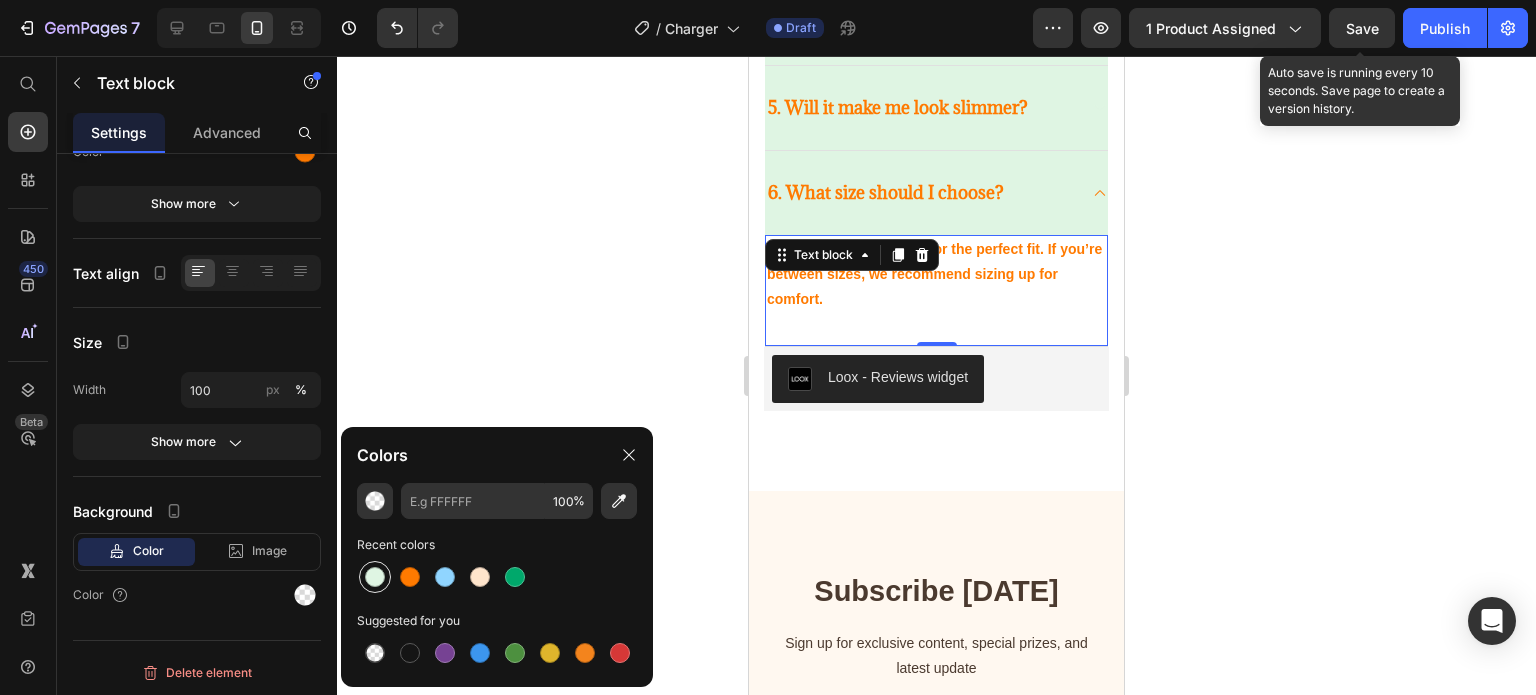 click at bounding box center (375, 577) 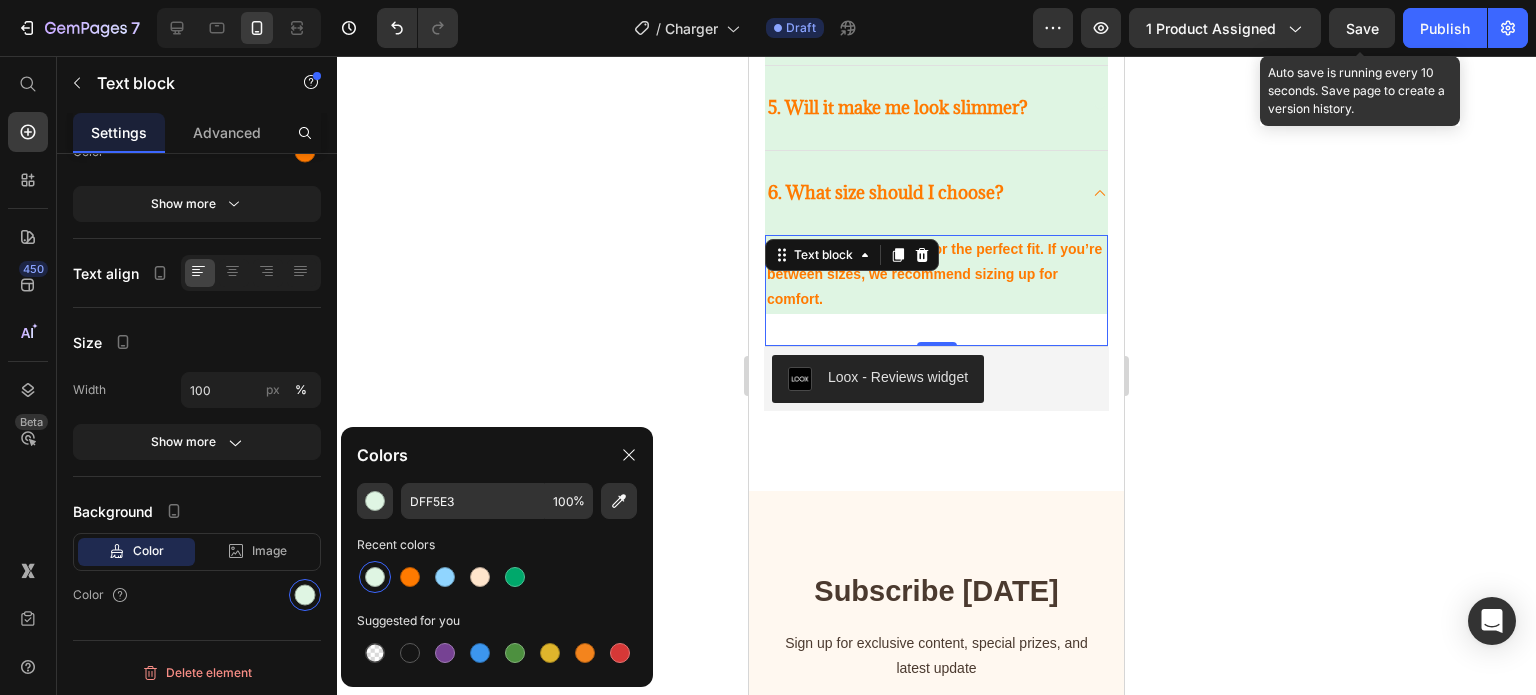 click 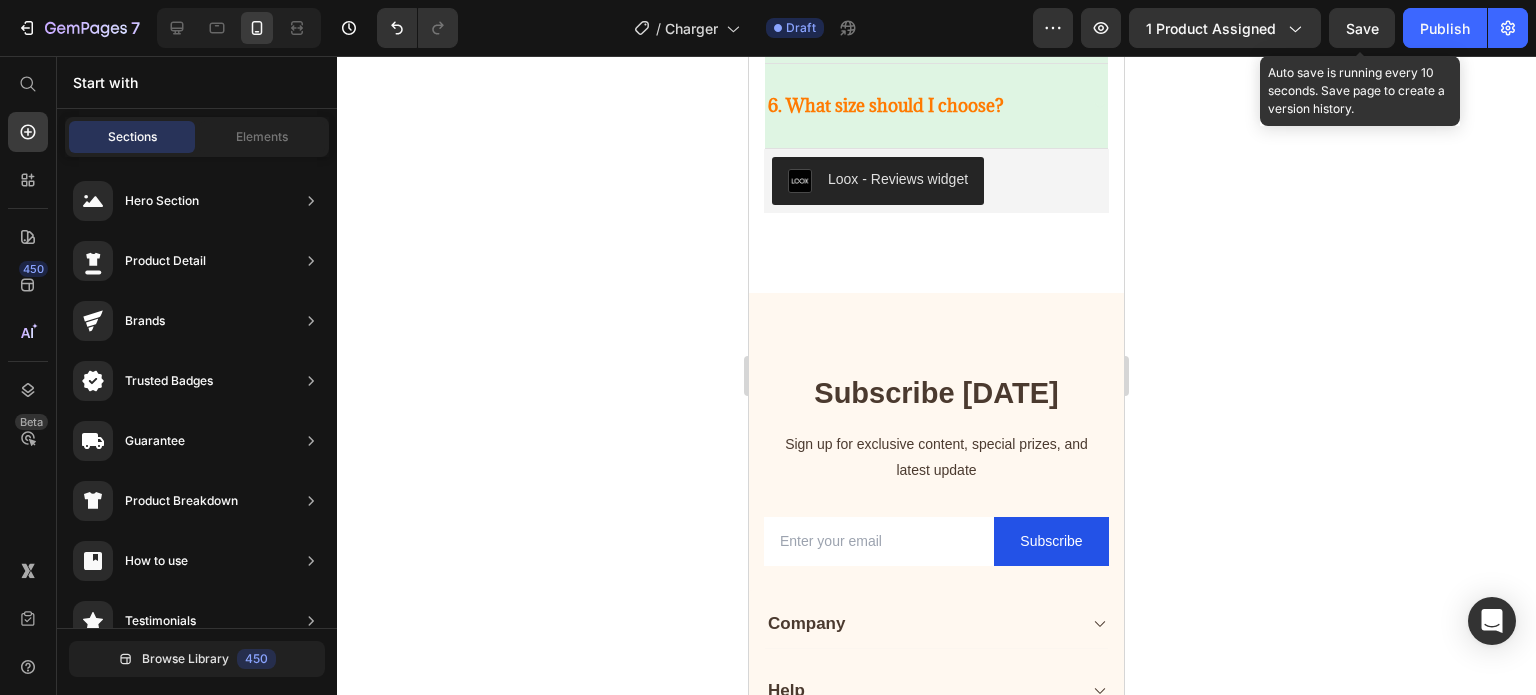 scroll, scrollTop: 4407, scrollLeft: 0, axis: vertical 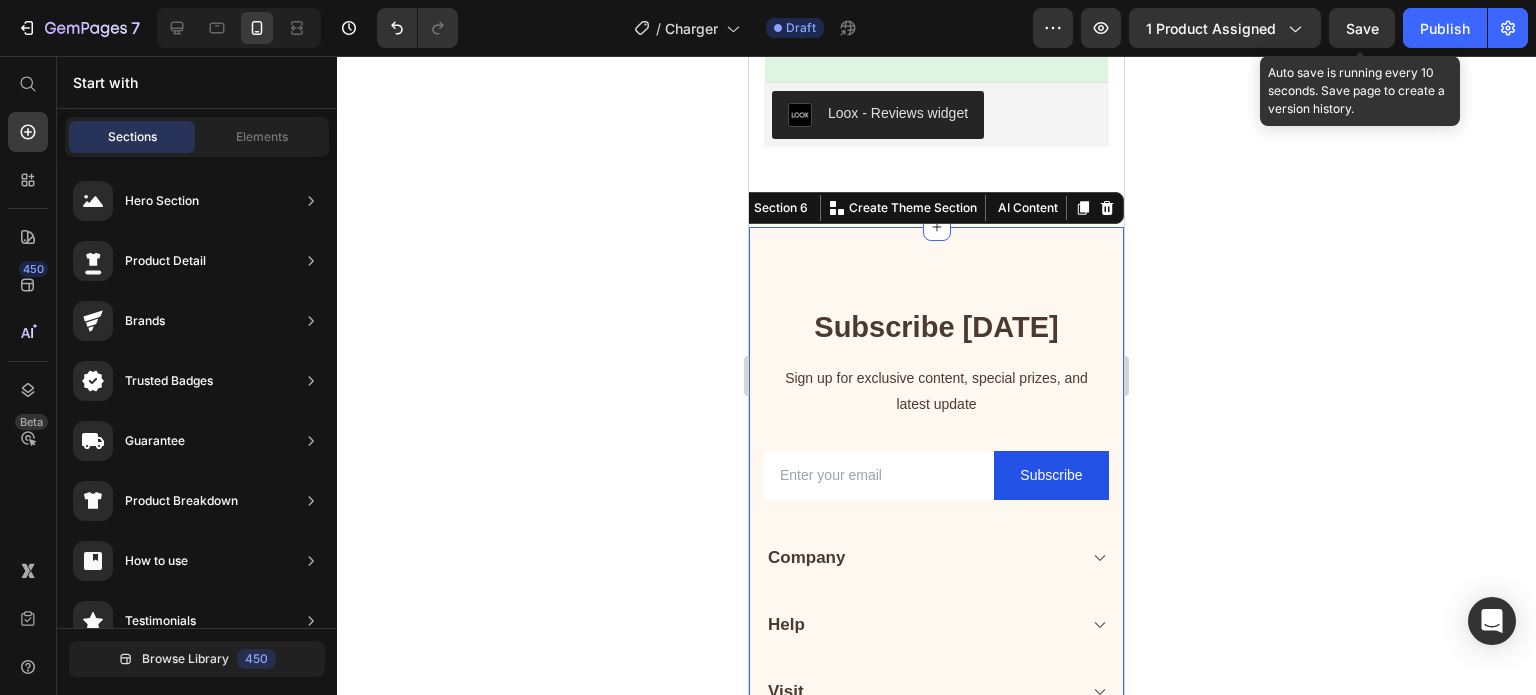 click on "Subscribe Today Heading Sign up for exclusive content, special prizes, and latest update Text block Email Field Subscribe Submit Button Row Newsletter Row Company Text block About Button Events Button Rentals Button Features Button Shop Text block Men Button Women Button Footweat Button Brands Button Help Text block Customer Service Button Returns & Exchanges Button FAQs Button Contact Us Button Visit Text block 261 NW 26th Street Miami. FL 33127 Text block 999-999-999 Text block support@gmail.com Text block Image Image Image Image Row Row
Company
Help
Visit Accordion Row                Title Line Copyright © 2025 Brevoral. All Rights Reserved. Text block Image Image Image Image Image Row Row Section 6   You can create reusable sections Create Theme Section AI Content Write with GemAI What would you like to describe here? Tone and Voice Persuasive Product Show more Generate" at bounding box center (936, 543) 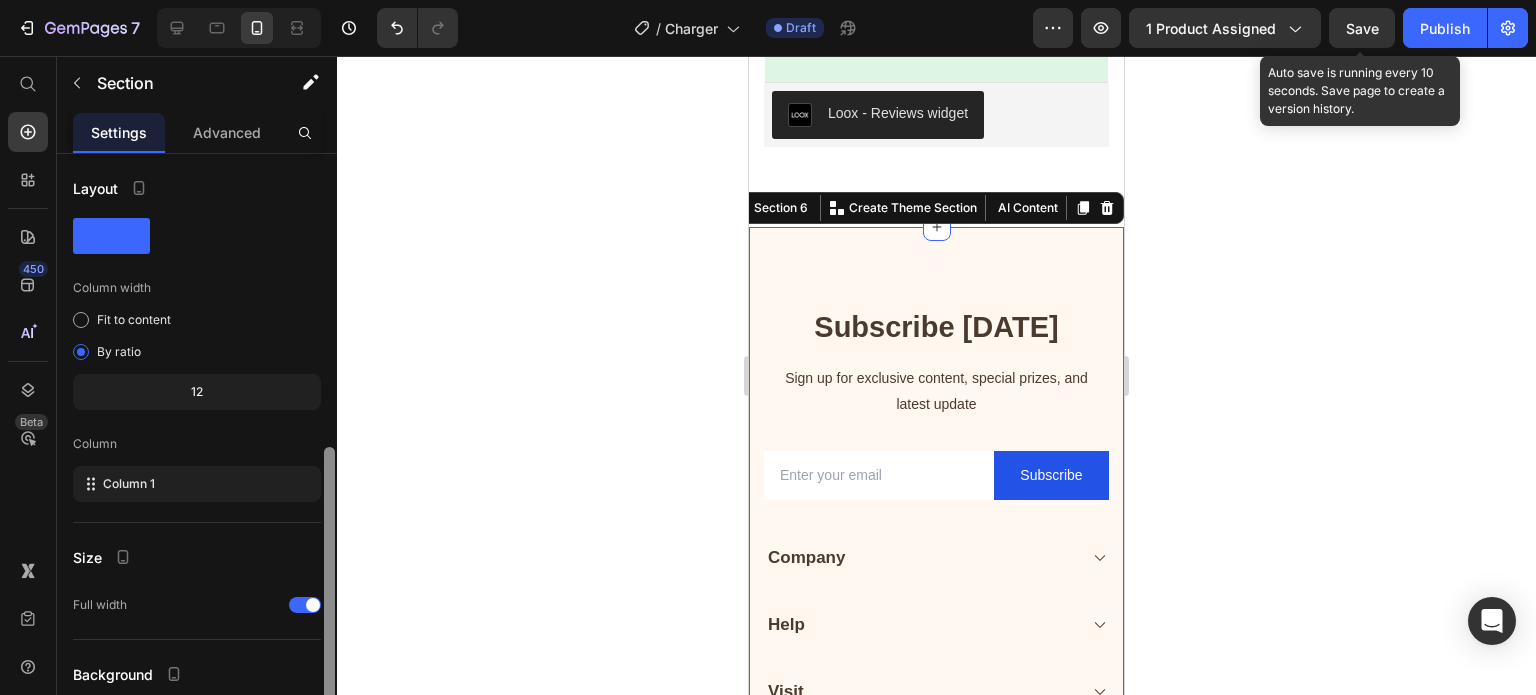 scroll, scrollTop: 164, scrollLeft: 0, axis: vertical 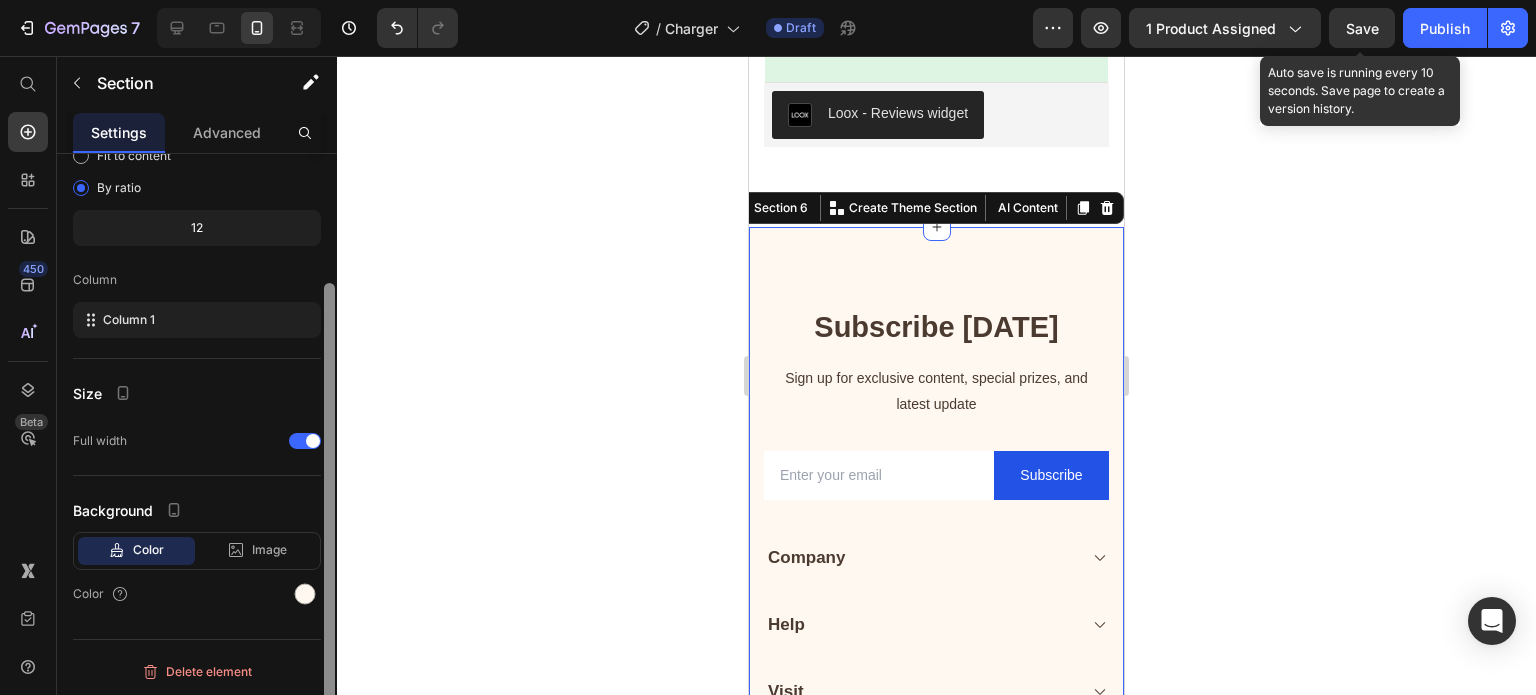 drag, startPoint x: 325, startPoint y: 324, endPoint x: 356, endPoint y: 663, distance: 340.41446 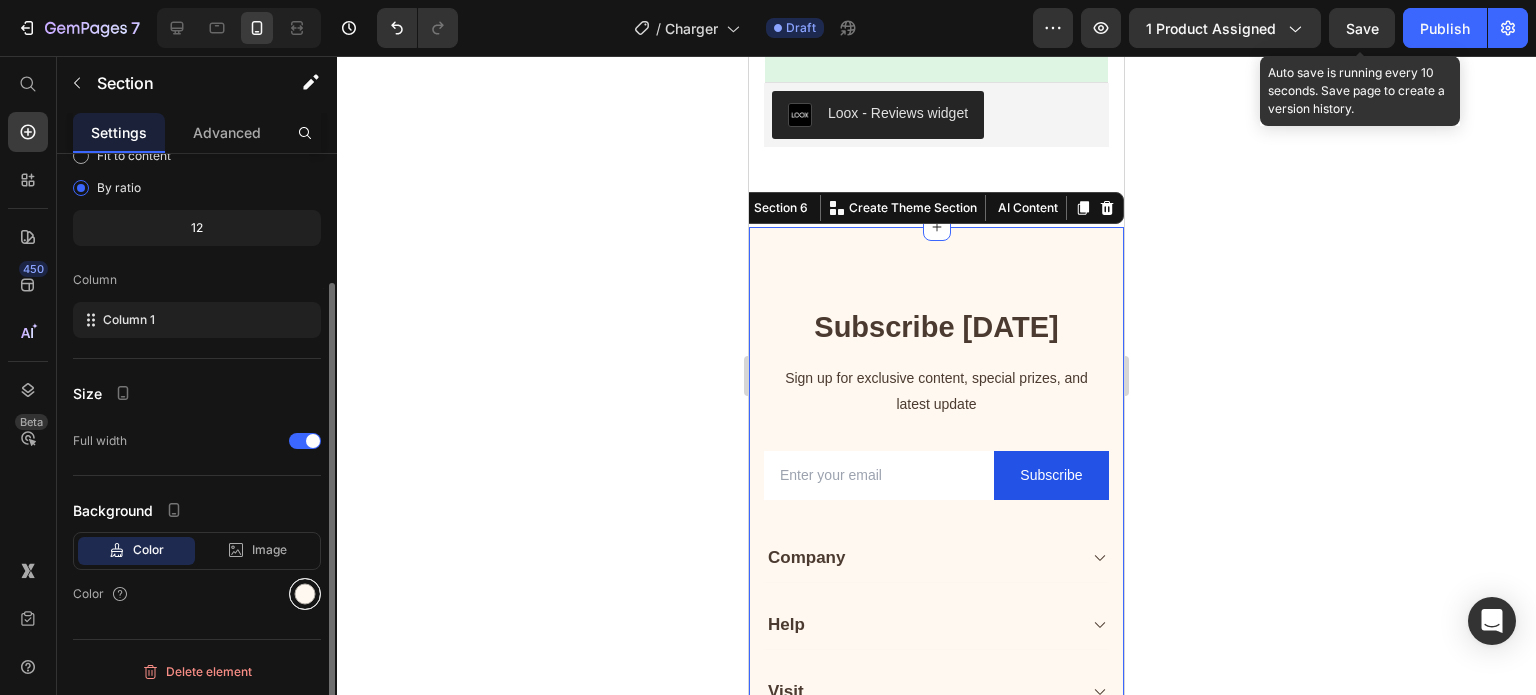 click at bounding box center [305, 594] 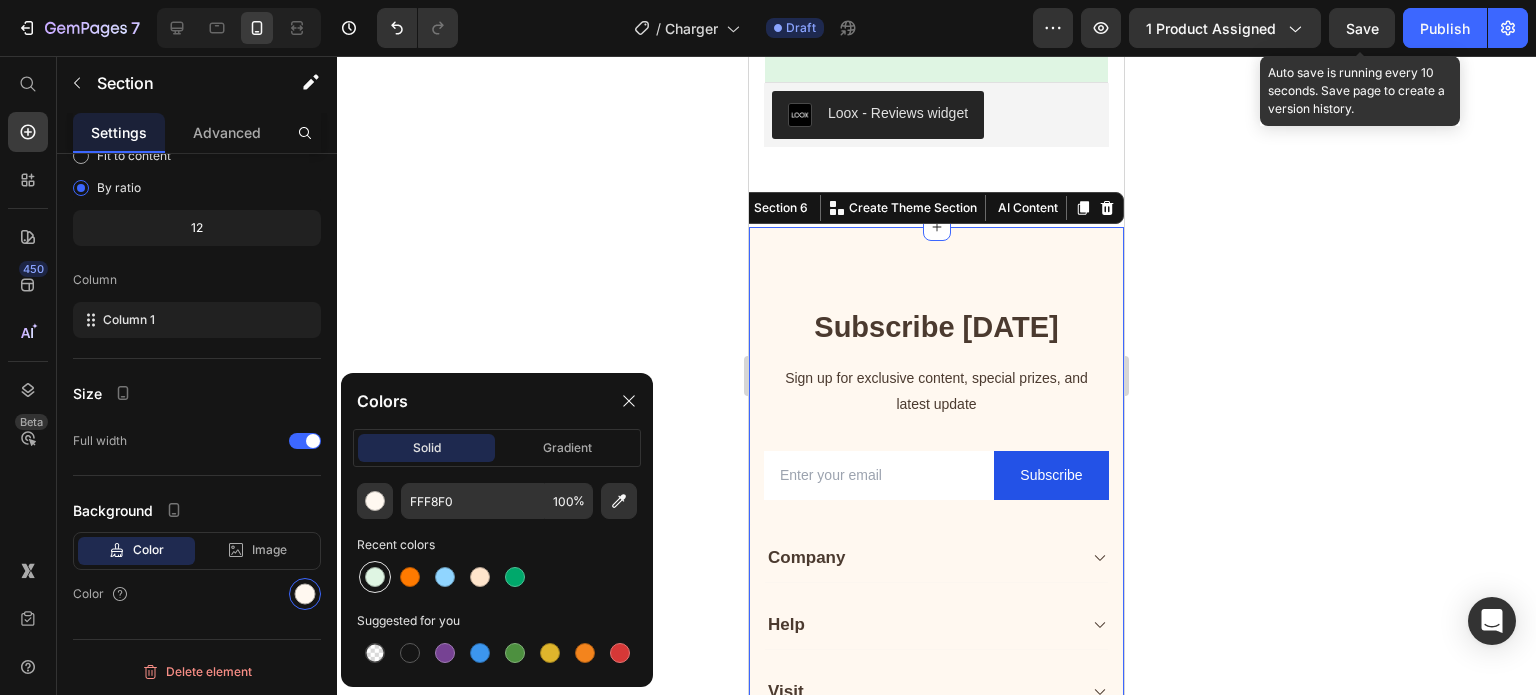 click at bounding box center (375, 577) 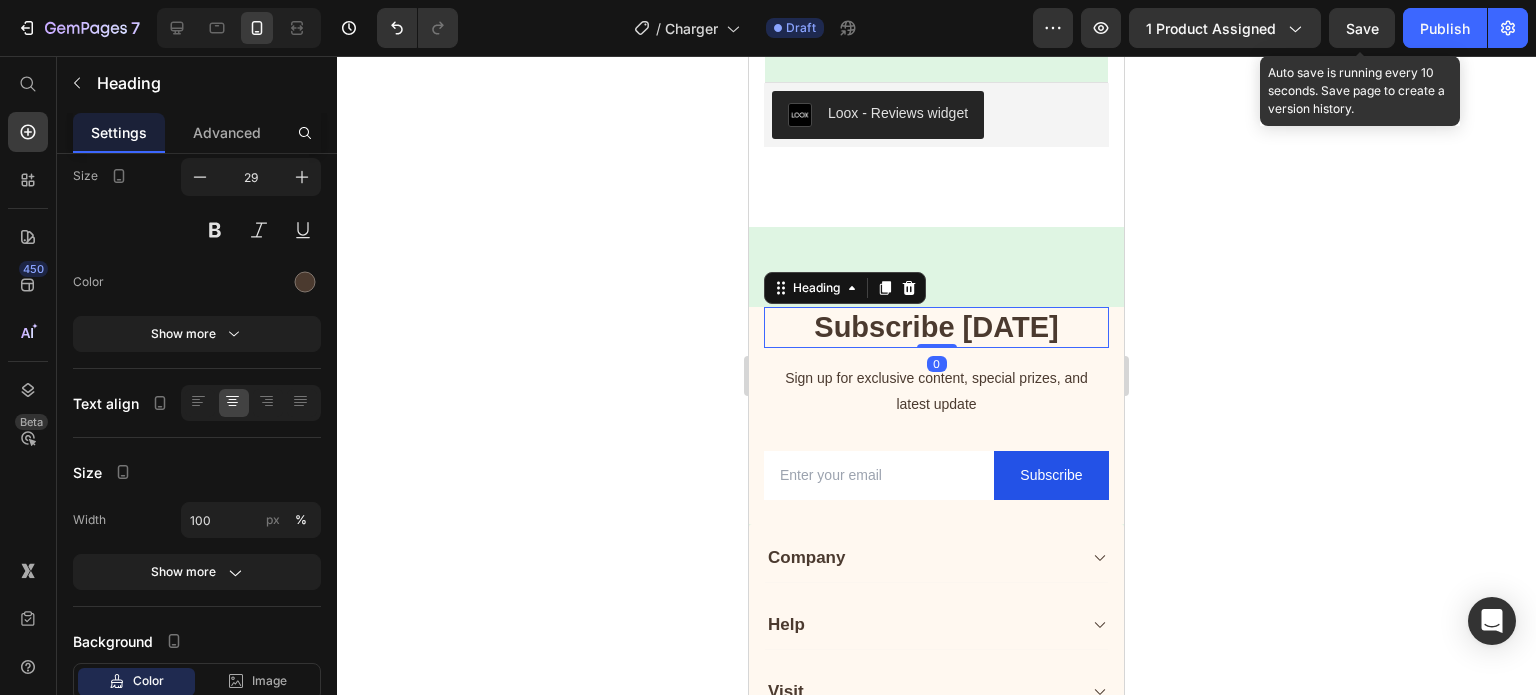 click on "Subscribe [DATE]" at bounding box center (936, 328) 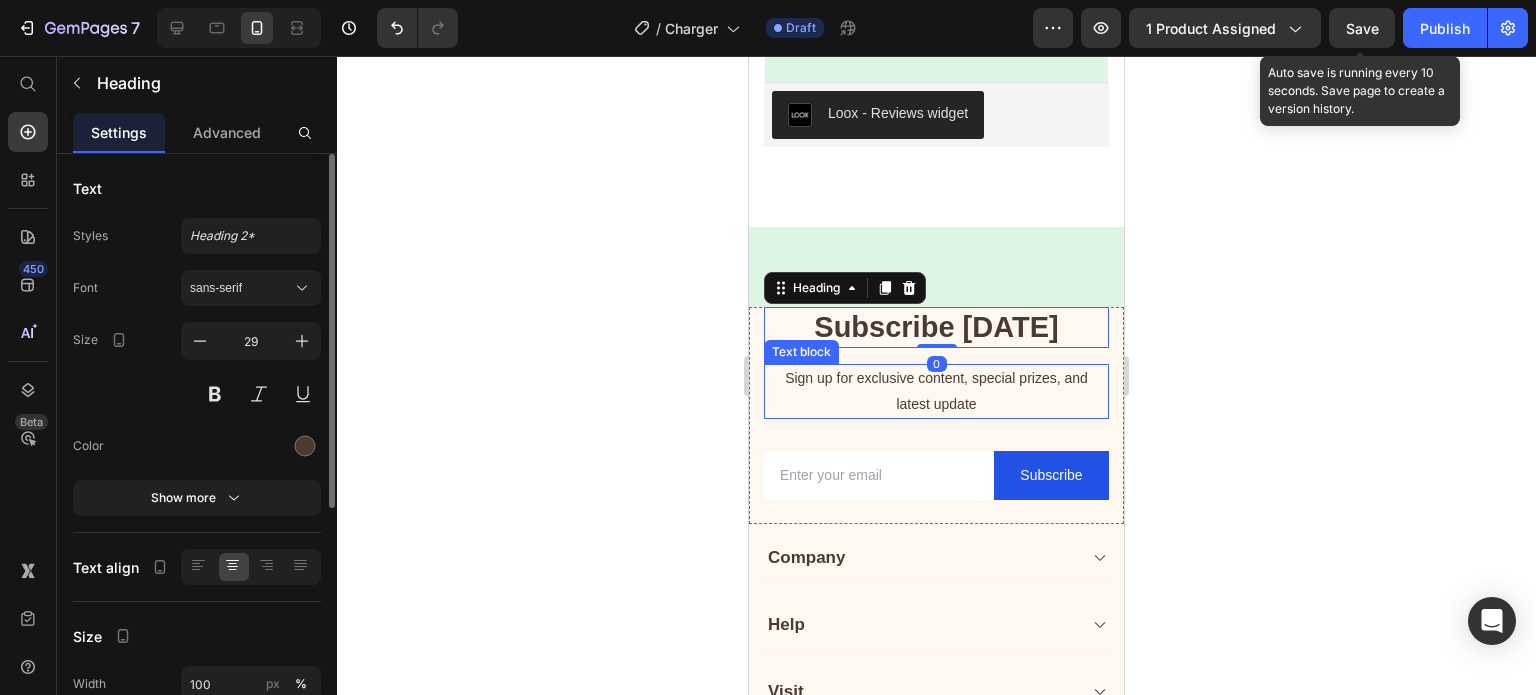 click on "Sign up for exclusive content, special prizes, and latest update Text block" at bounding box center (936, 391) 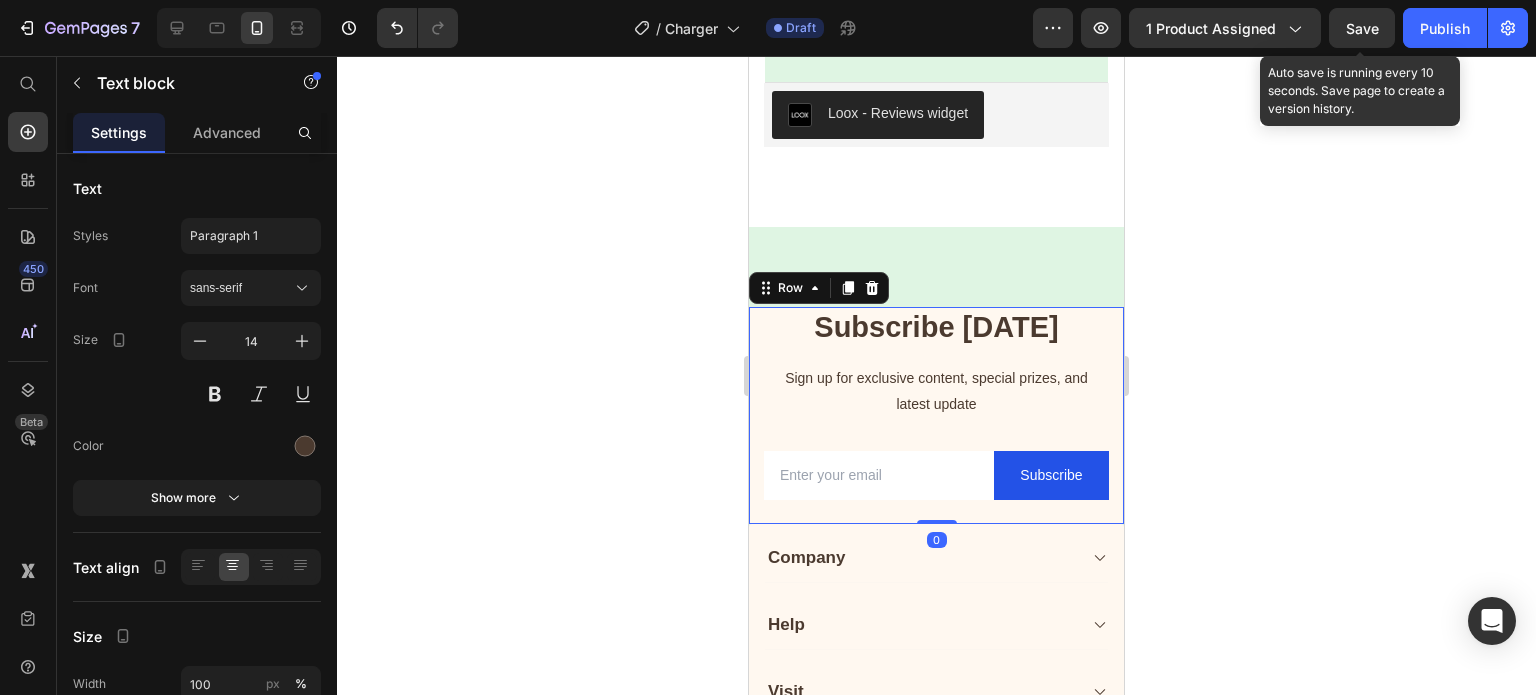 click on "Subscribe Today Heading Sign up for exclusive content, special prizes, and latest update Text block Email Field Subscribe Submit Button Row Newsletter Row   0" at bounding box center (936, 415) 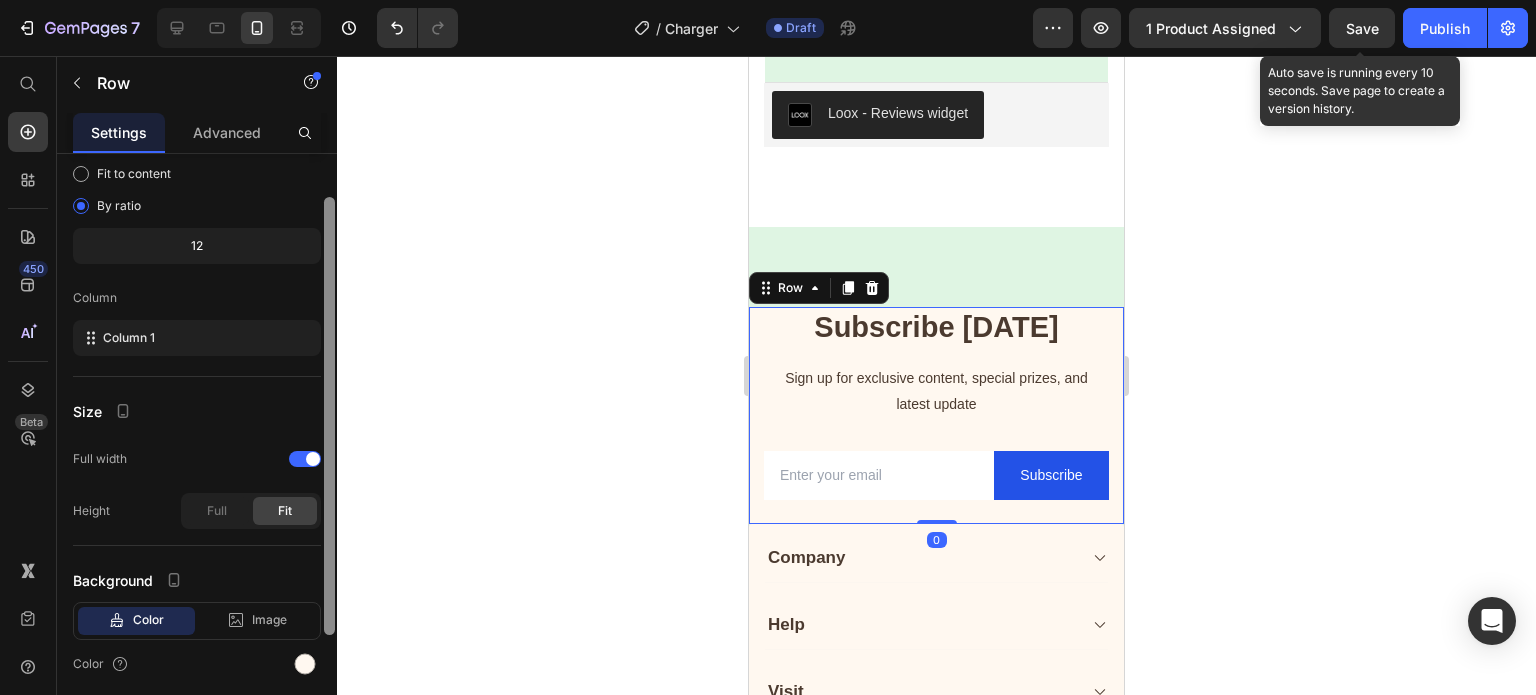 scroll, scrollTop: 216, scrollLeft: 0, axis: vertical 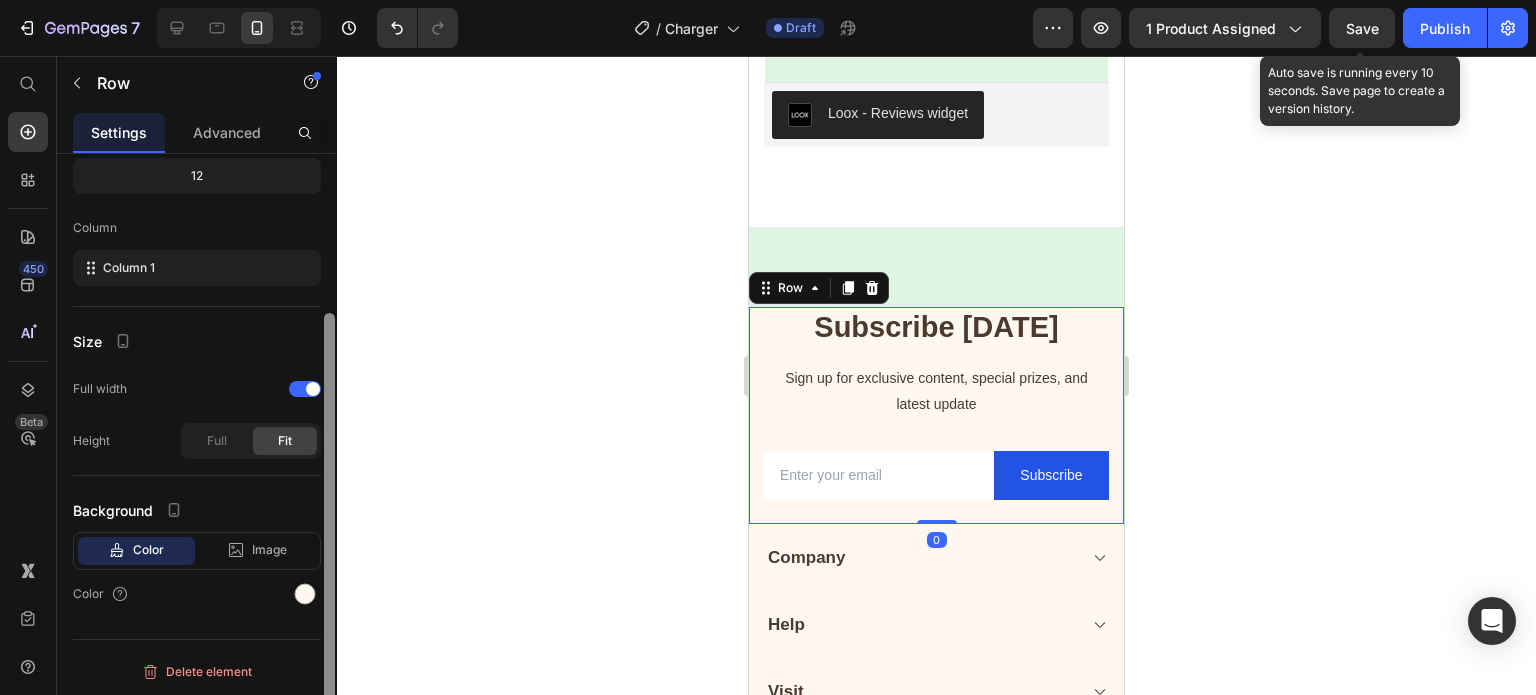 drag, startPoint x: 327, startPoint y: 443, endPoint x: 338, endPoint y: 676, distance: 233.2595 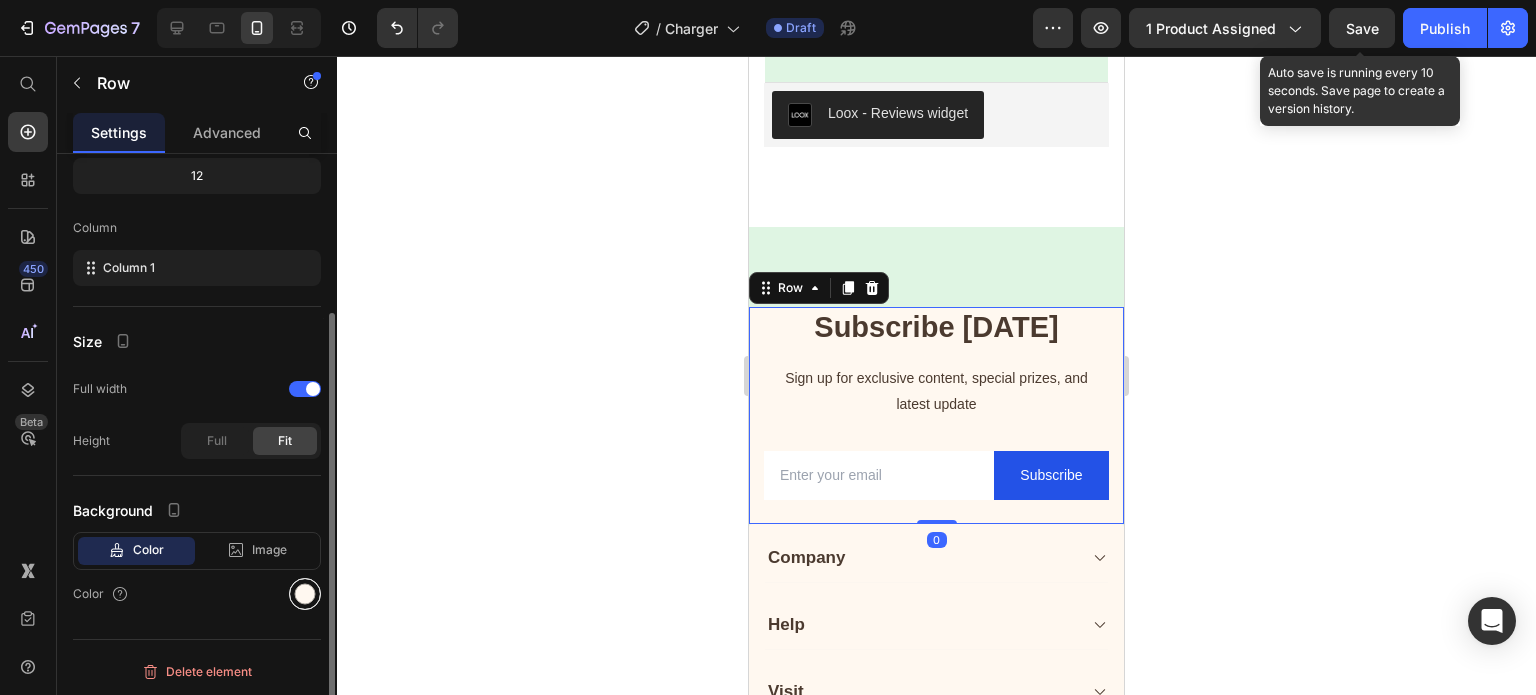 click at bounding box center (305, 594) 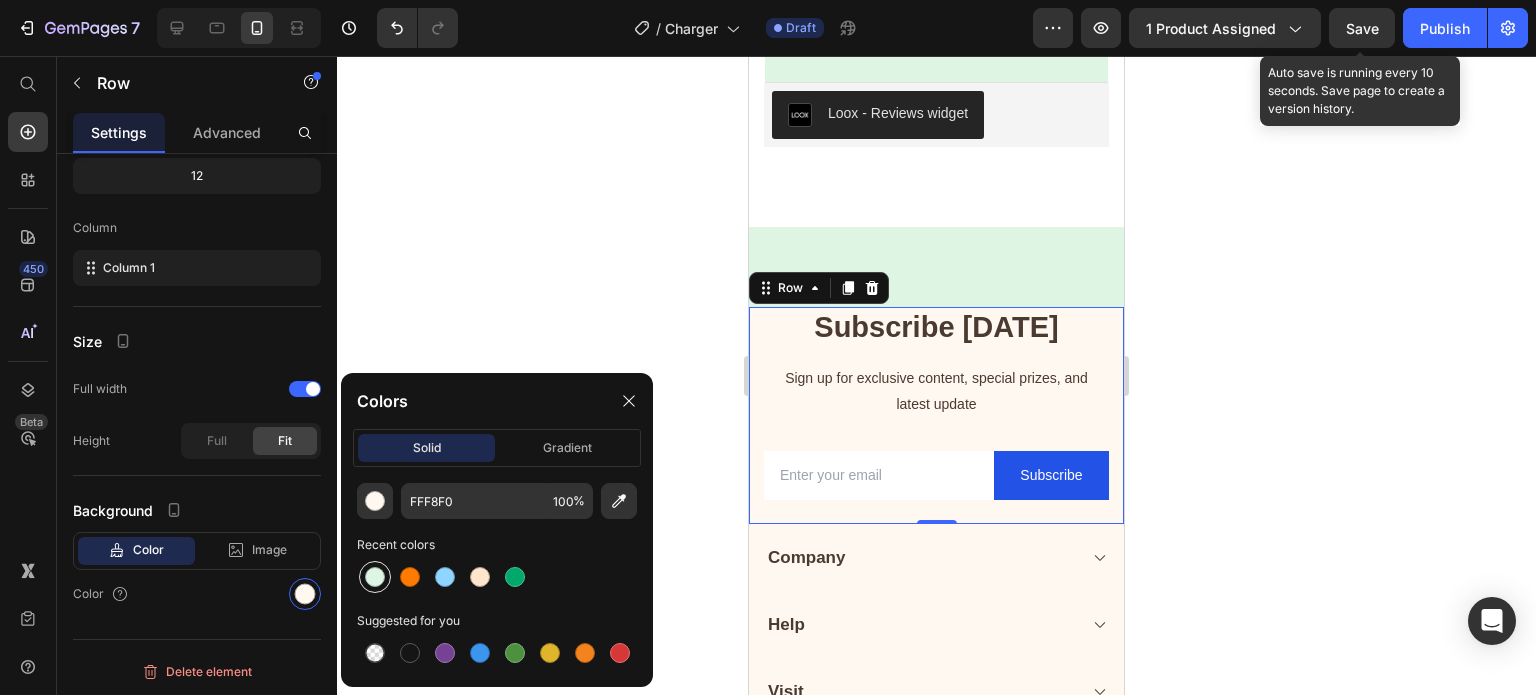 click at bounding box center (375, 577) 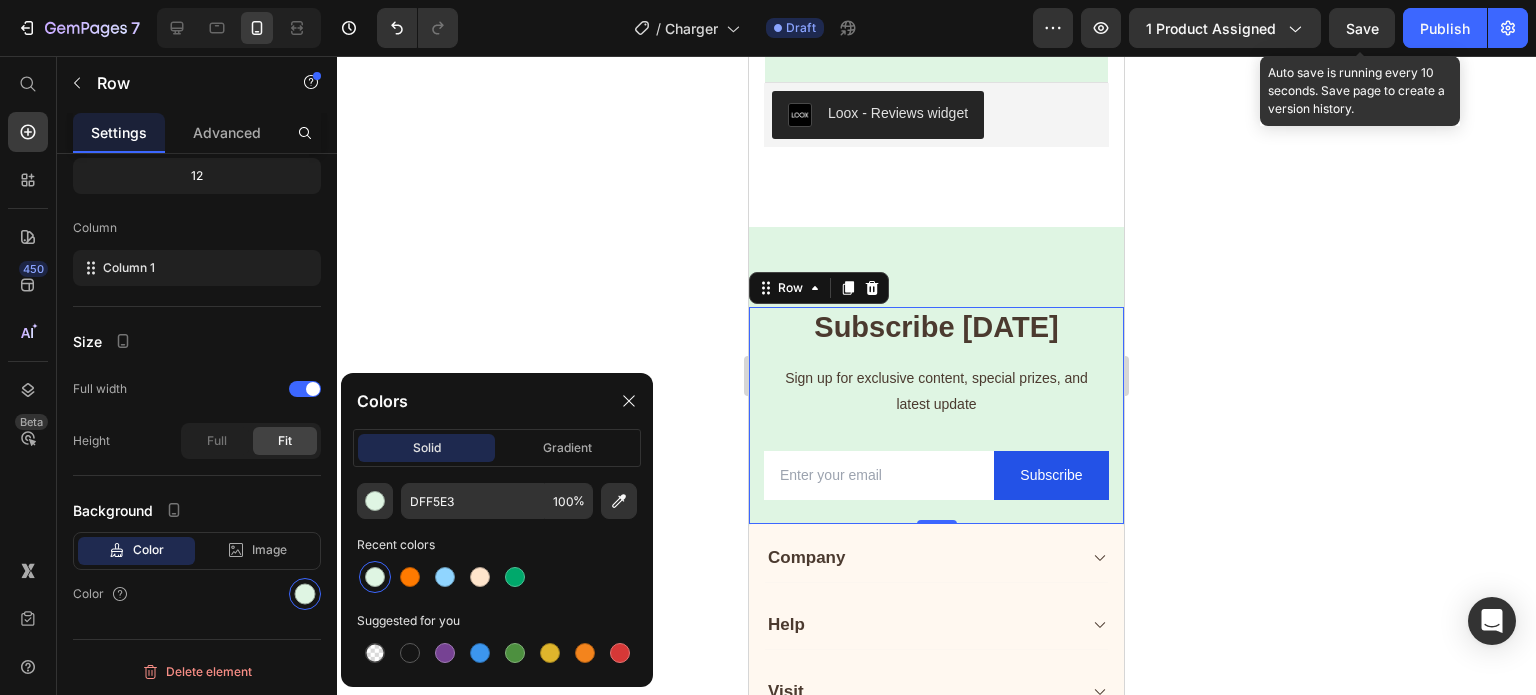 click 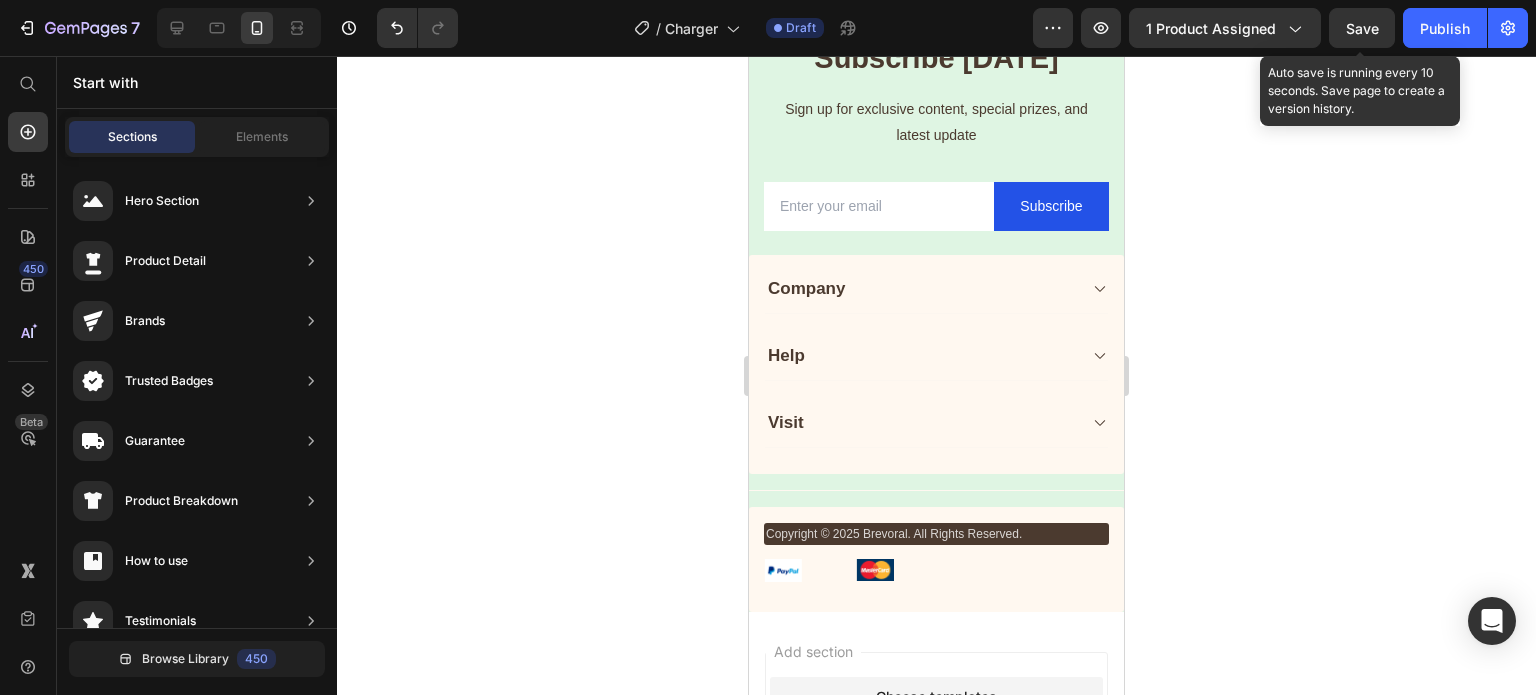 scroll, scrollTop: 4699, scrollLeft: 0, axis: vertical 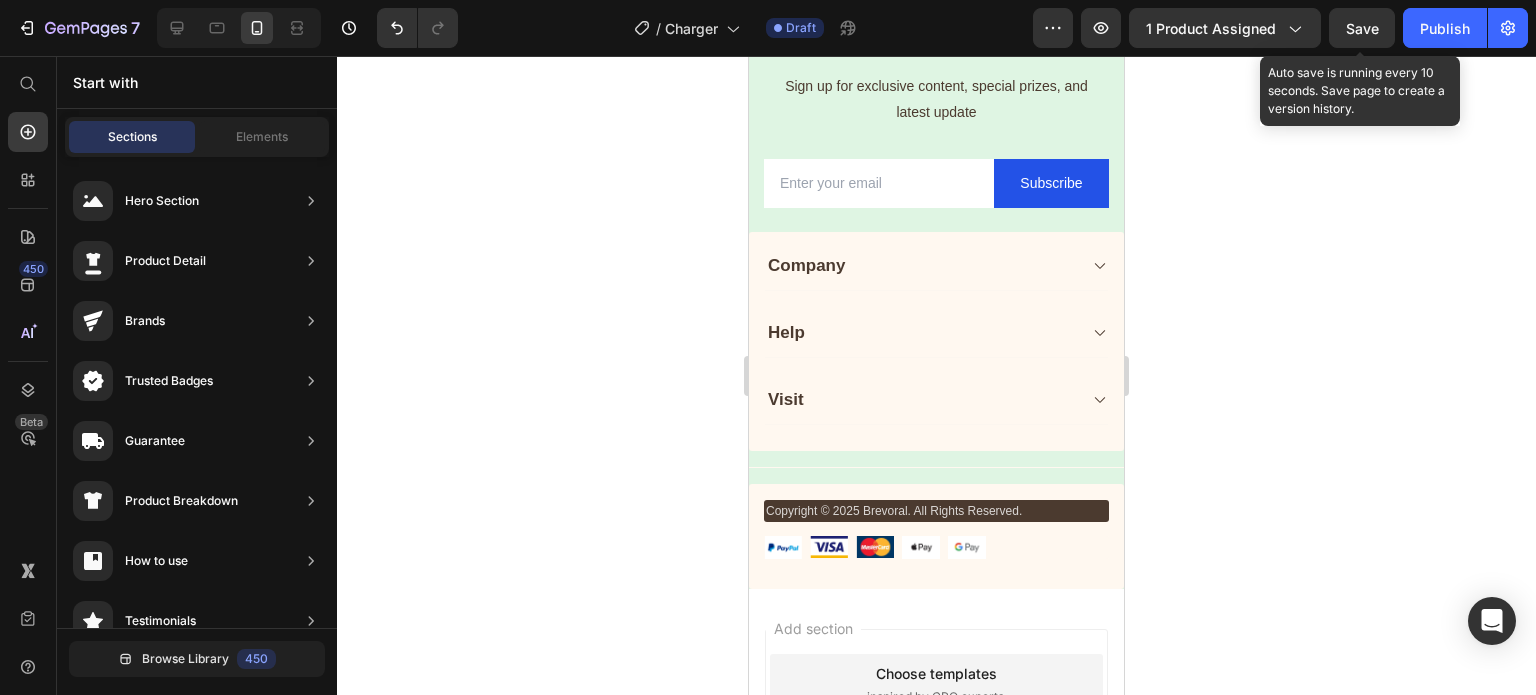 drag, startPoint x: 1120, startPoint y: 579, endPoint x: 1877, endPoint y: 667, distance: 762.0978 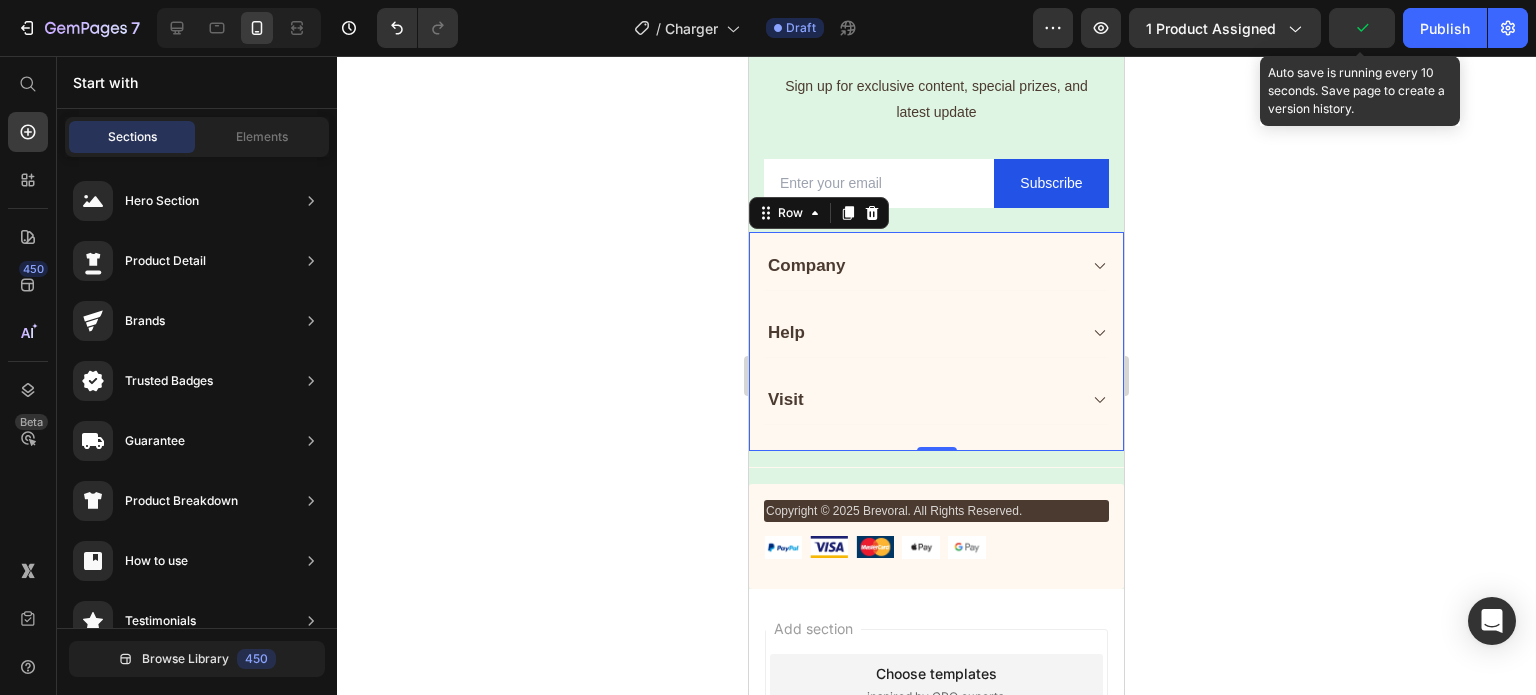 click on "Company
Help
Visit Accordion Row   0" at bounding box center [936, 341] 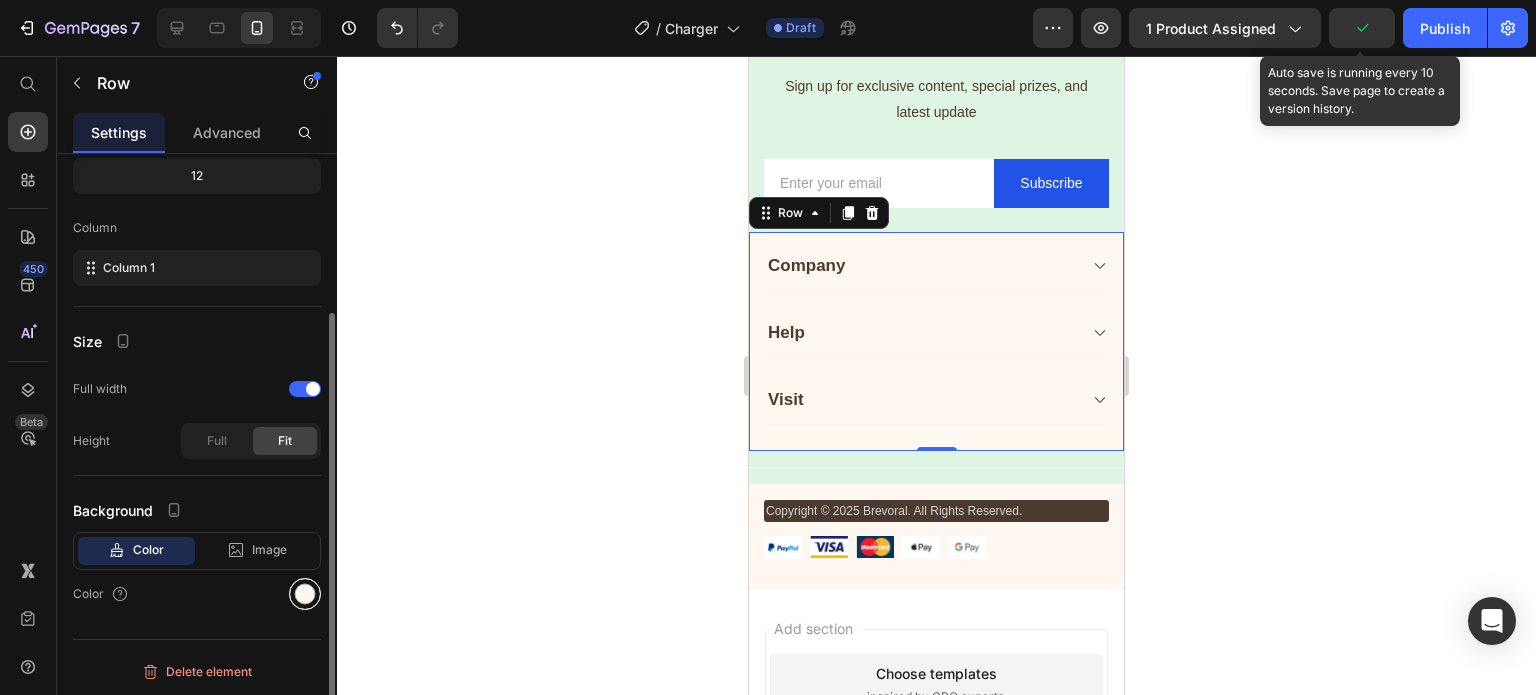 click at bounding box center [305, 594] 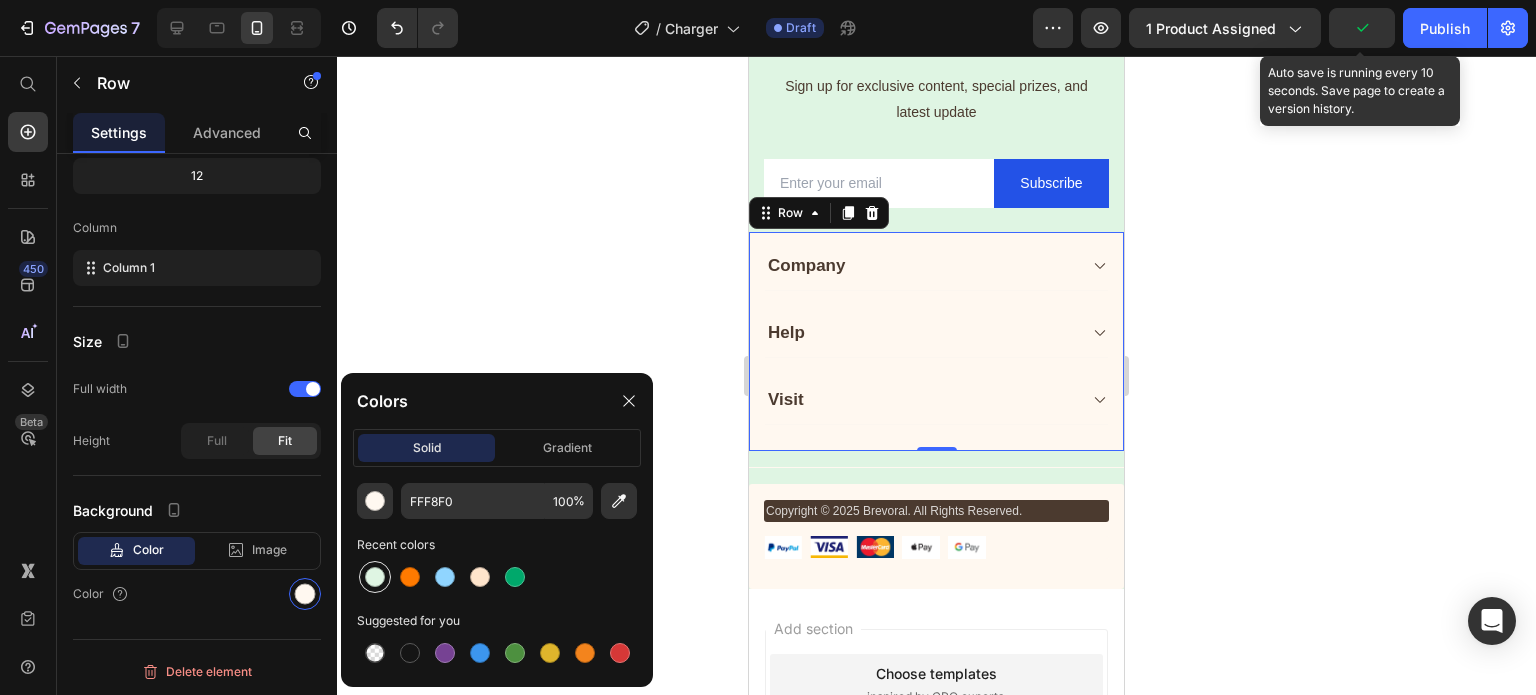 click at bounding box center (375, 577) 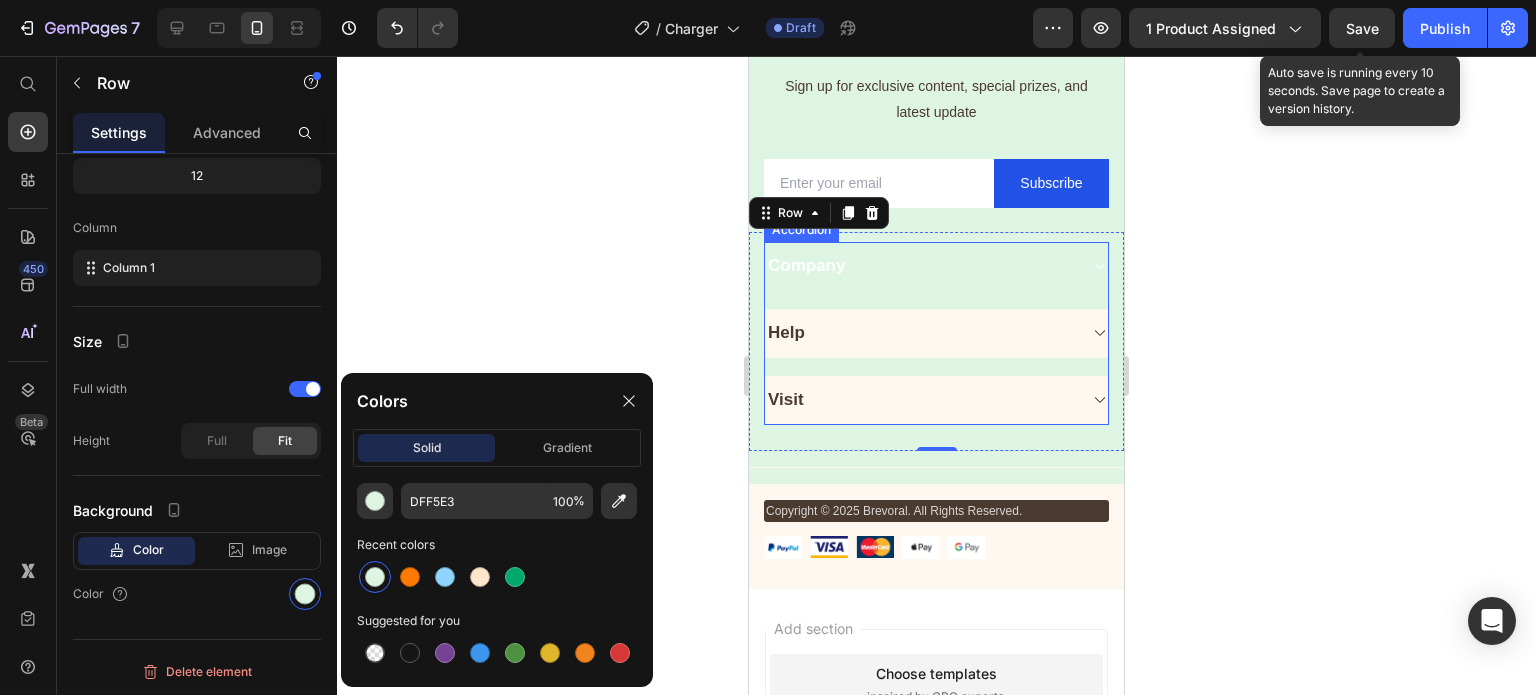 click on "Company" at bounding box center [936, 266] 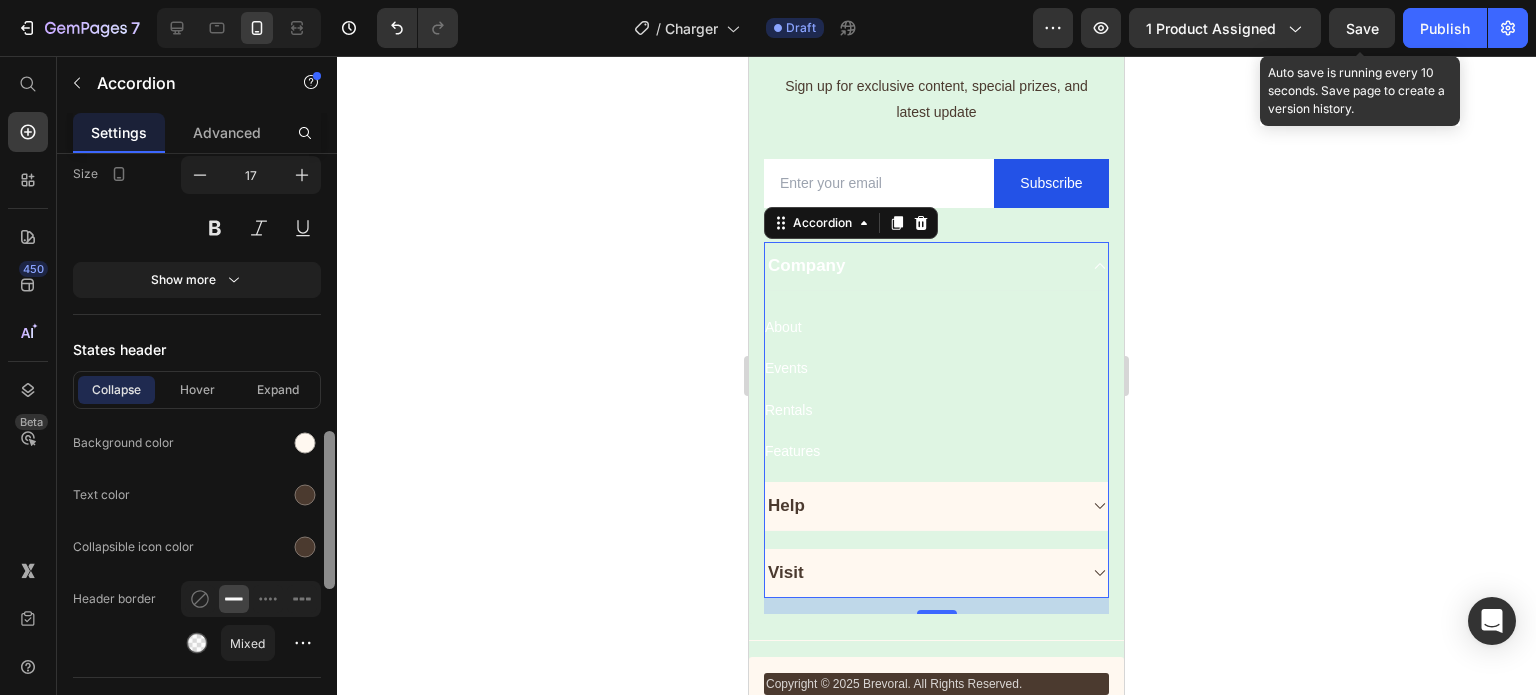 scroll, scrollTop: 1054, scrollLeft: 0, axis: vertical 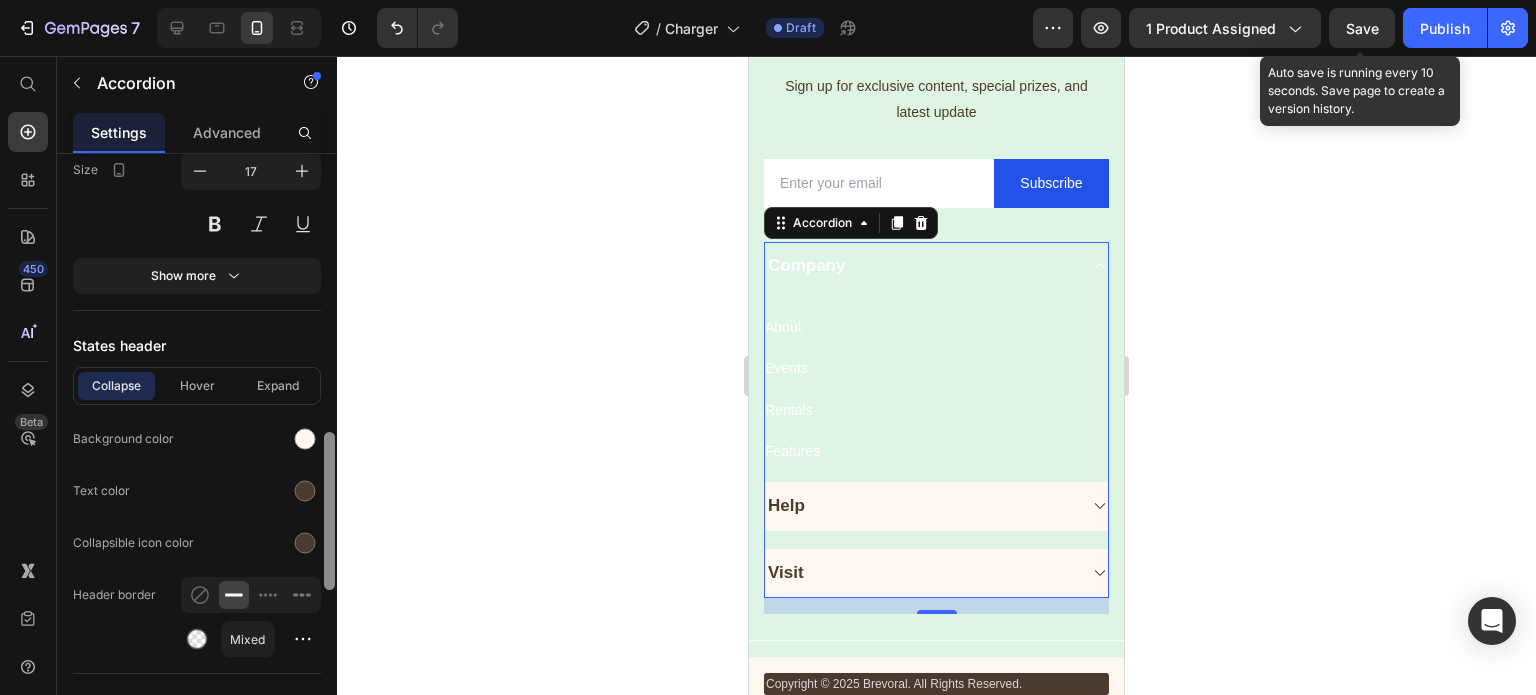 drag, startPoint x: 333, startPoint y: 239, endPoint x: 338, endPoint y: 518, distance: 279.0448 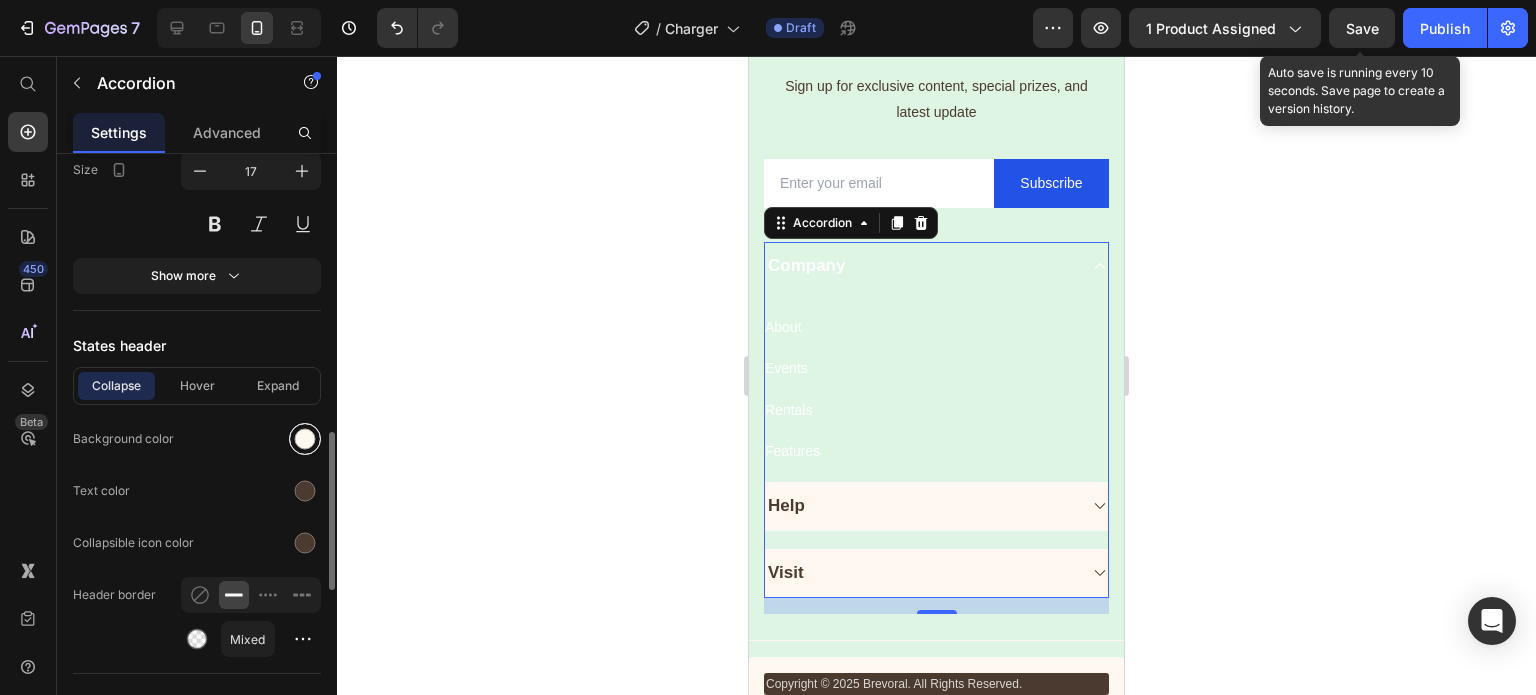 click at bounding box center [305, 439] 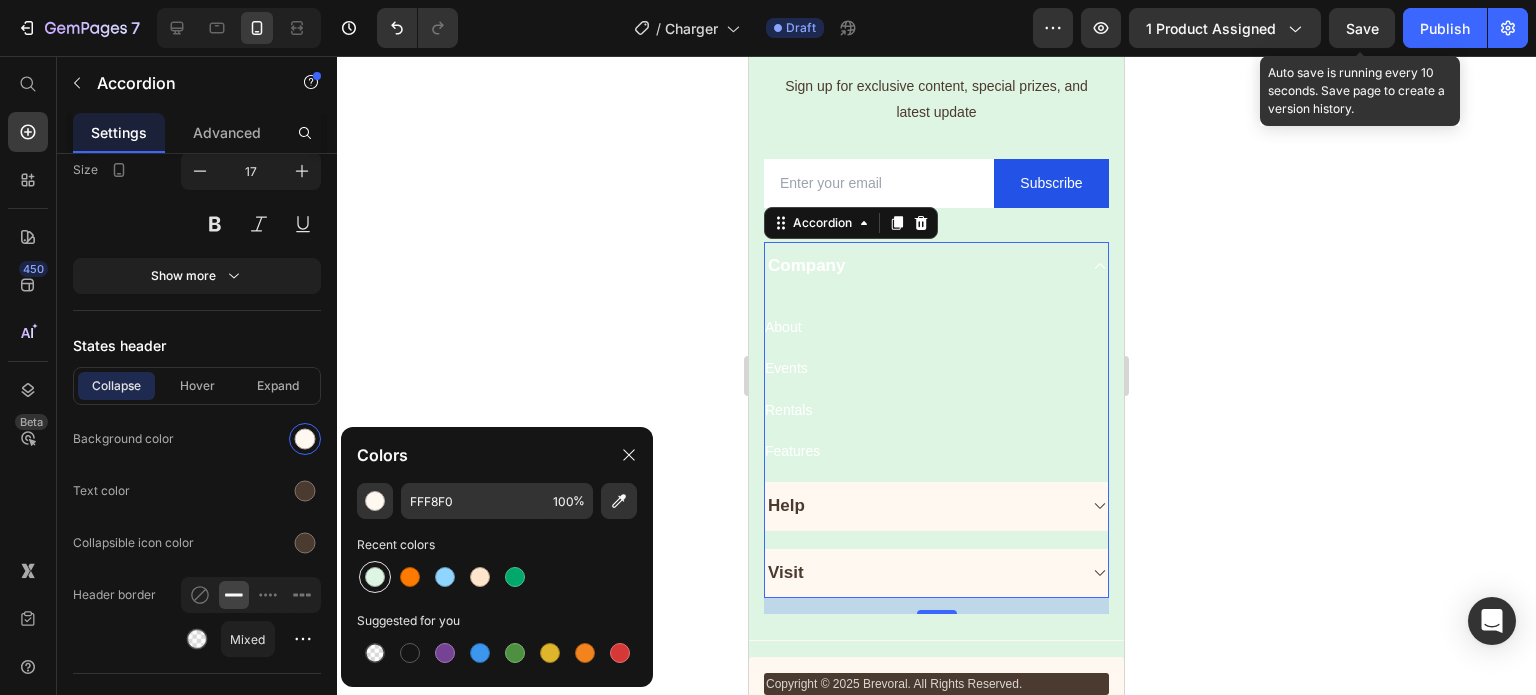 click at bounding box center (375, 577) 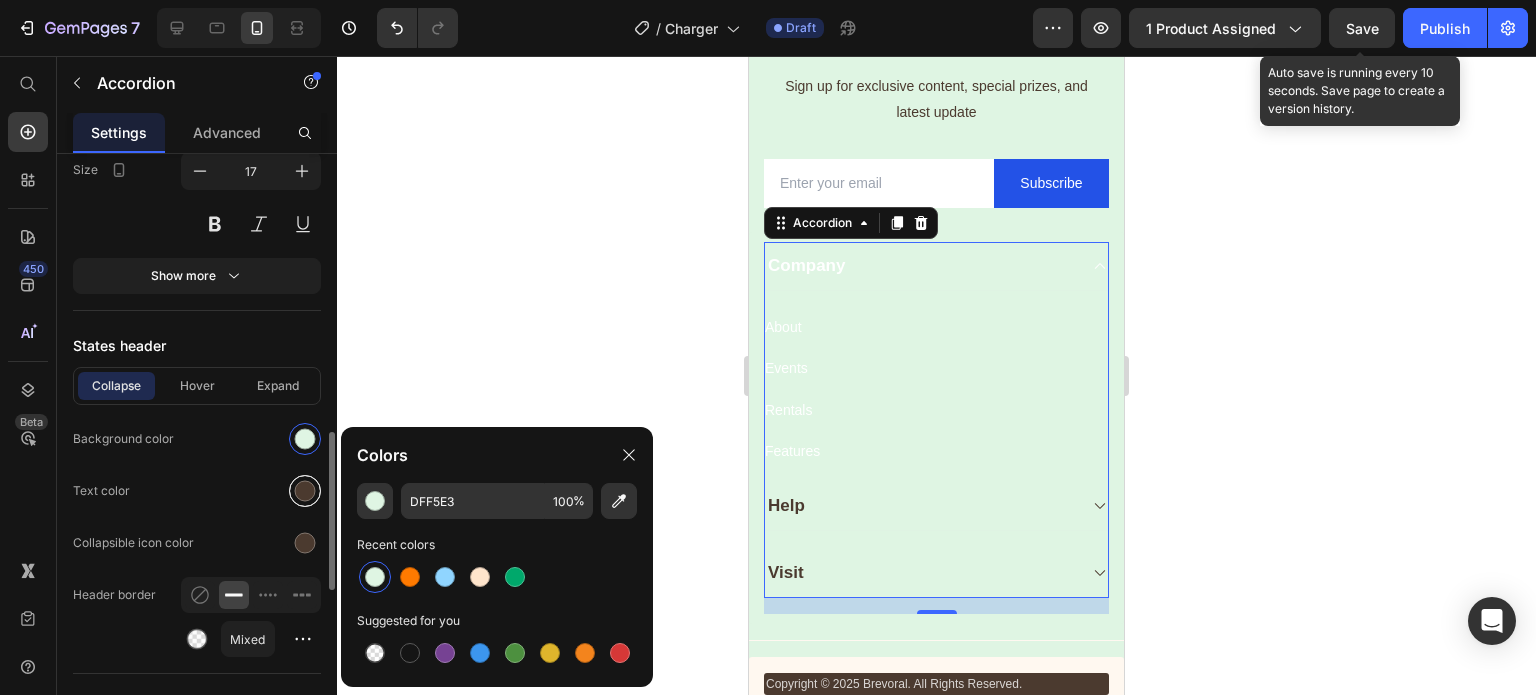 click at bounding box center [305, 491] 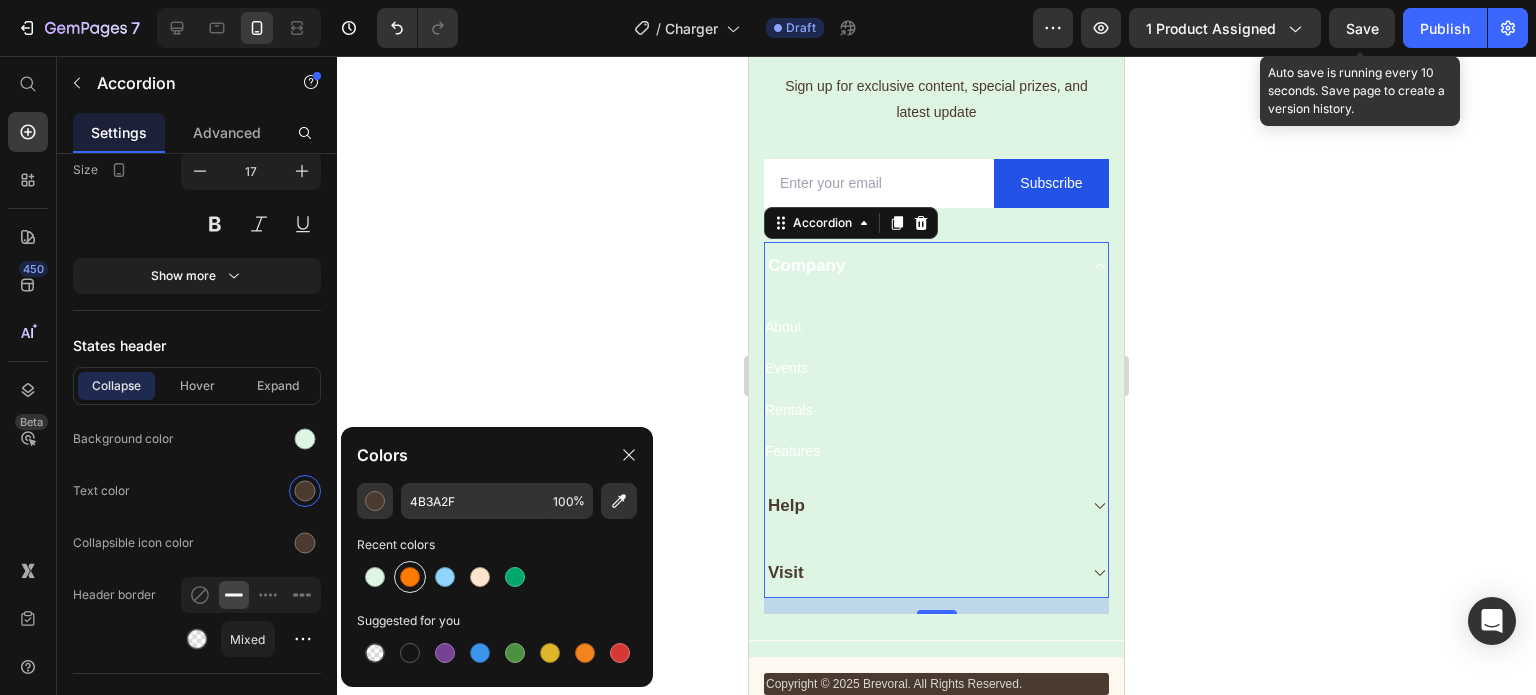 click at bounding box center [410, 577] 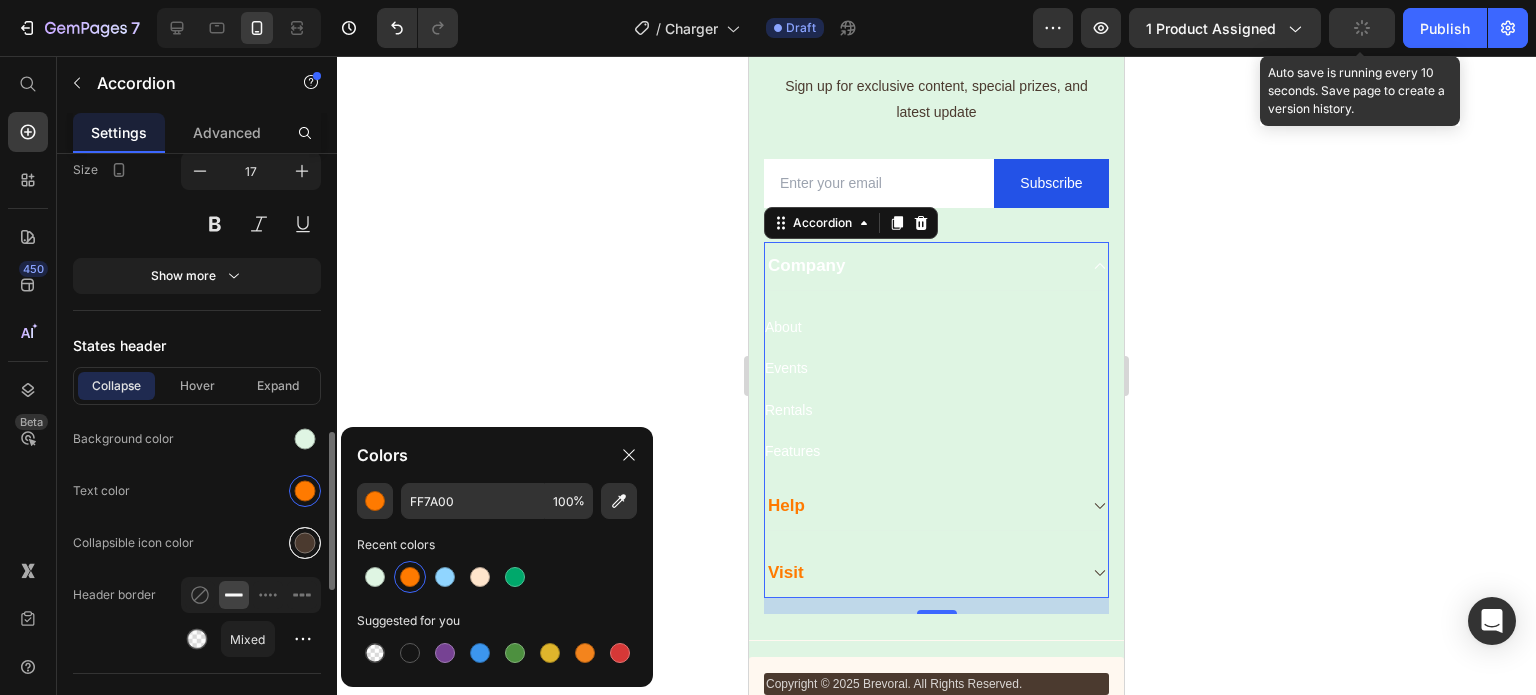 click at bounding box center (305, 543) 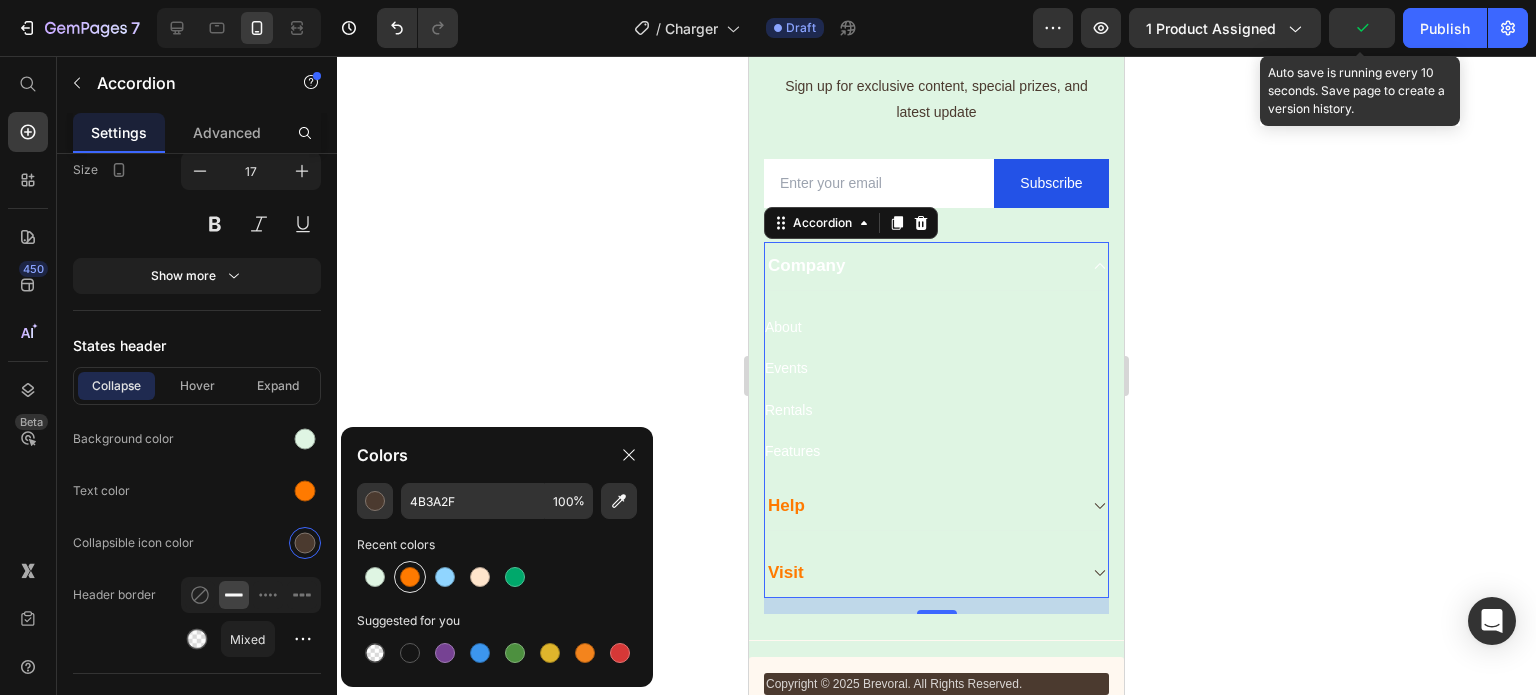 click at bounding box center (410, 577) 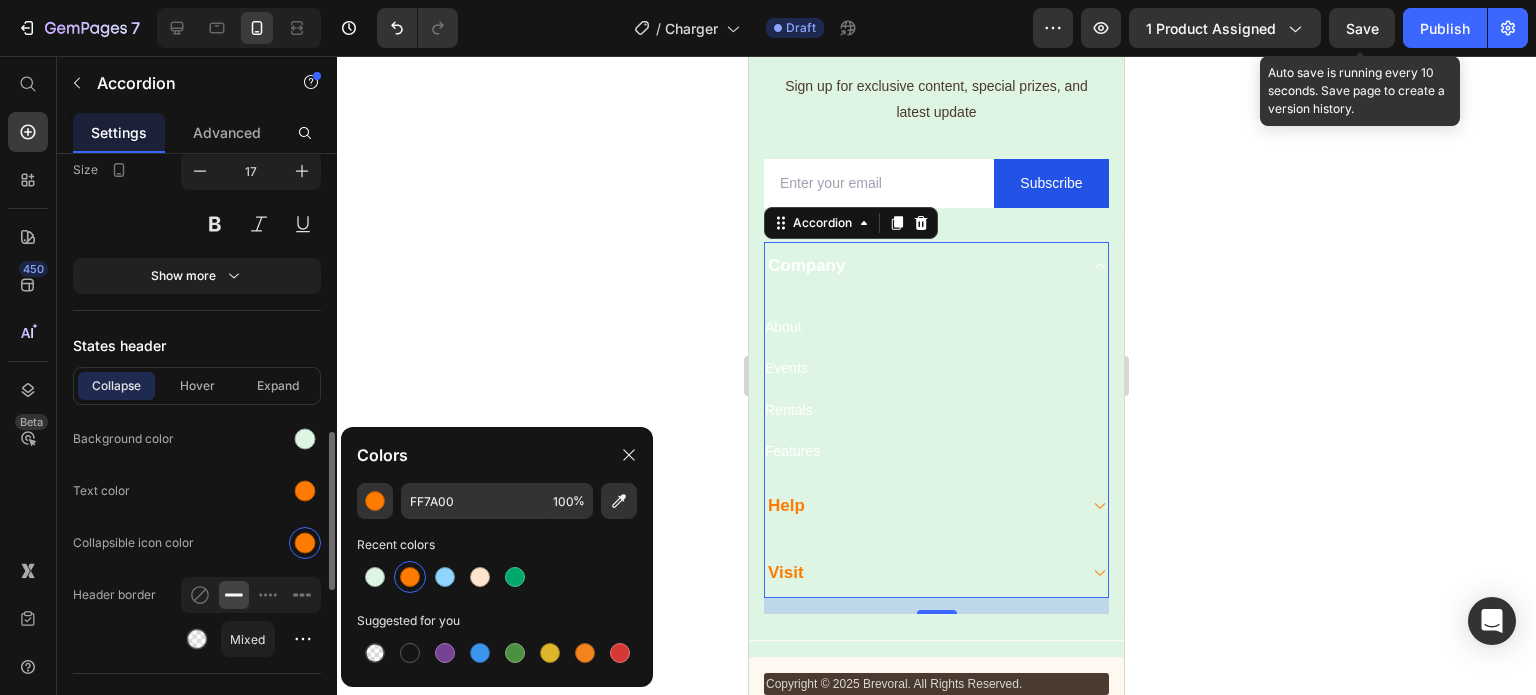 click on "Collapse Hover Expand Background color Text color Collapsible icon color Header border Mixed" 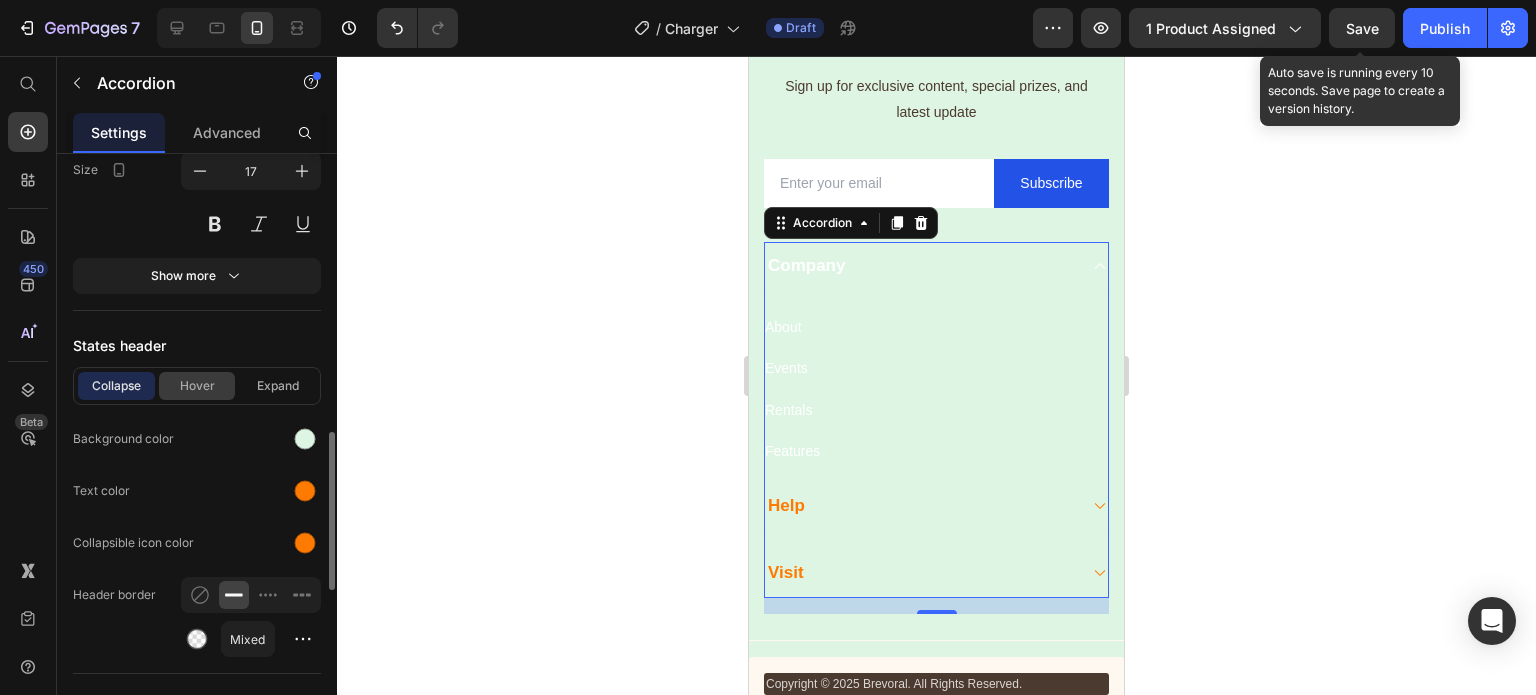 click on "Hover" at bounding box center [197, 386] 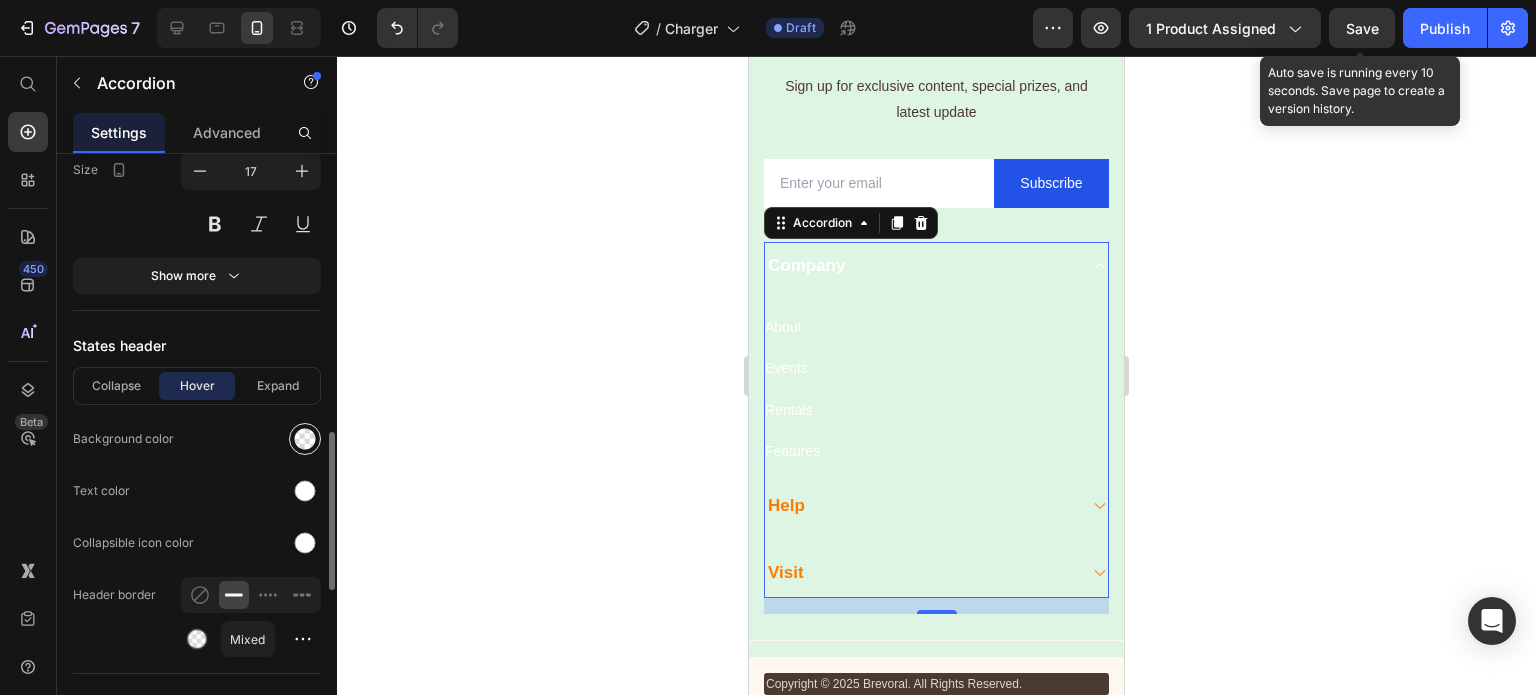 click at bounding box center (305, 439) 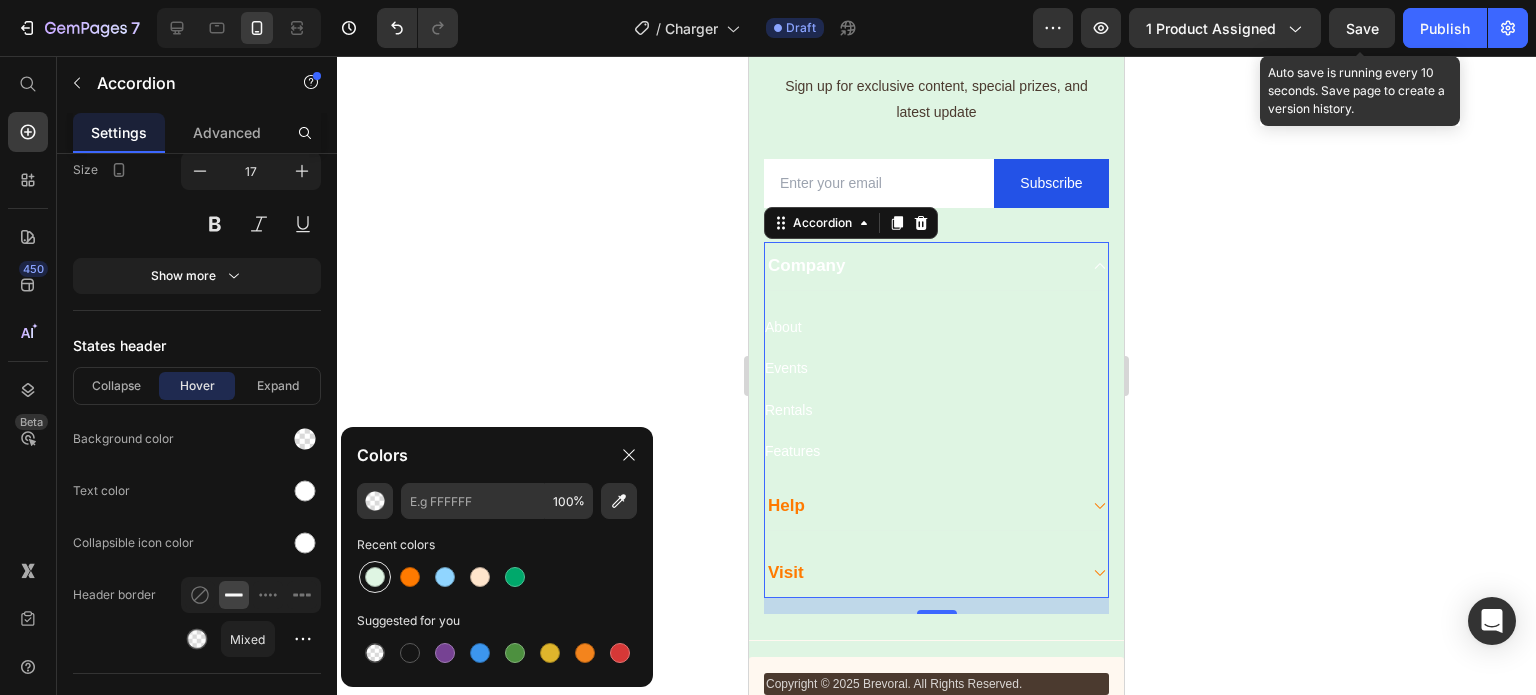 click at bounding box center (375, 577) 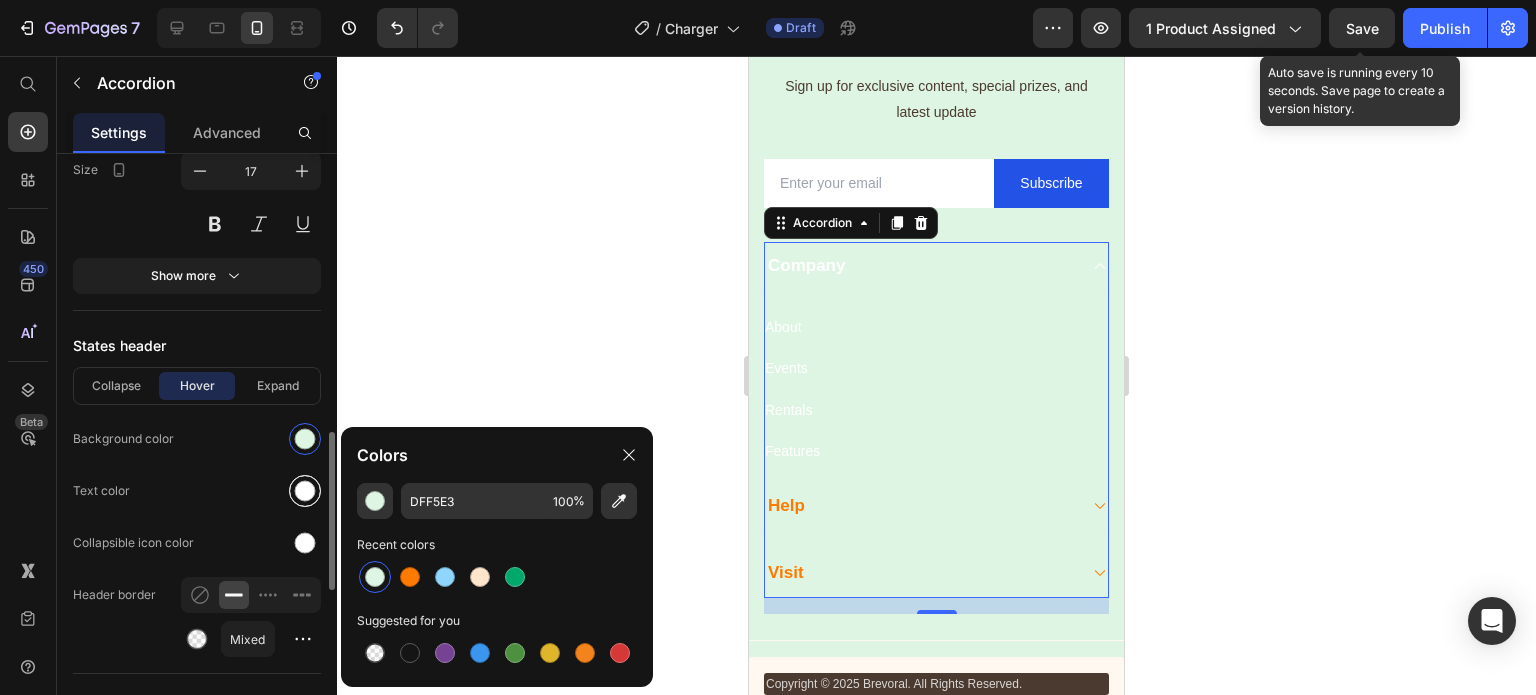 click at bounding box center (305, 491) 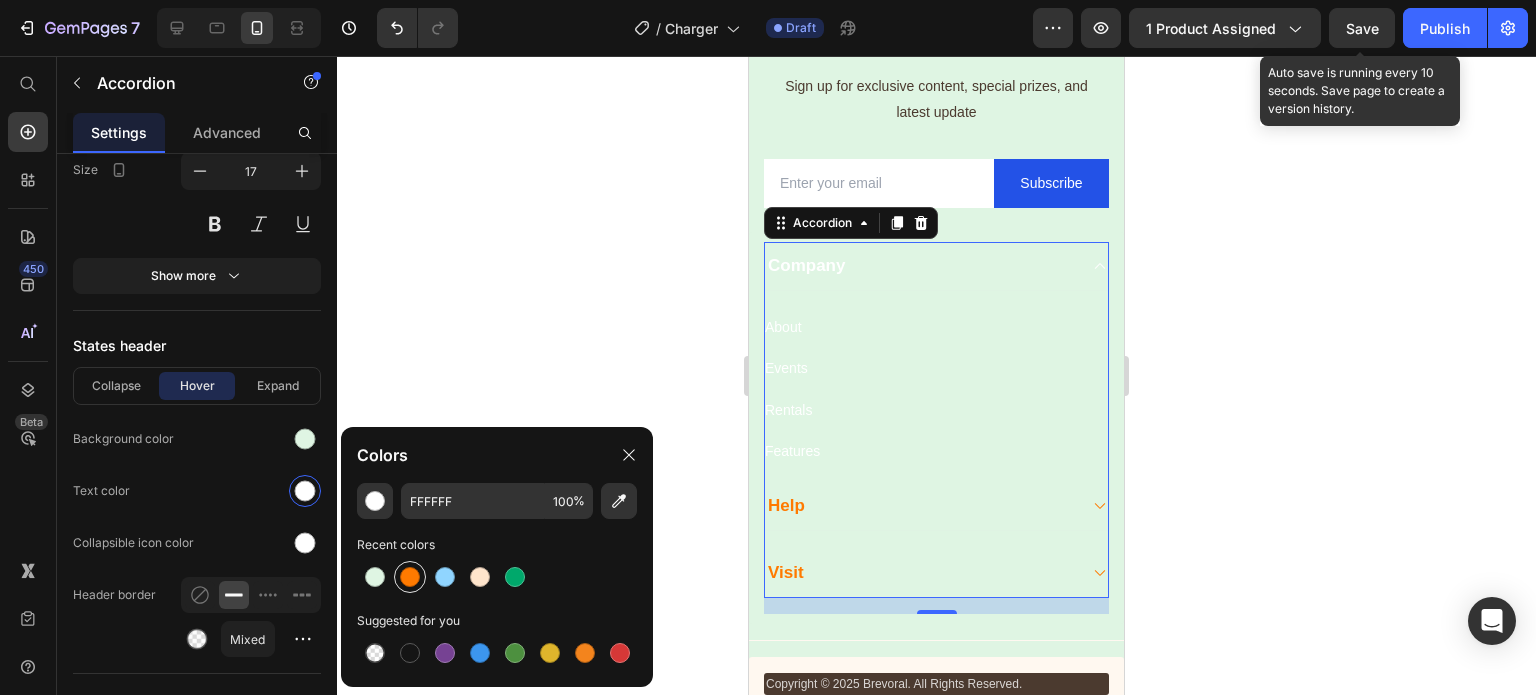 click at bounding box center [410, 577] 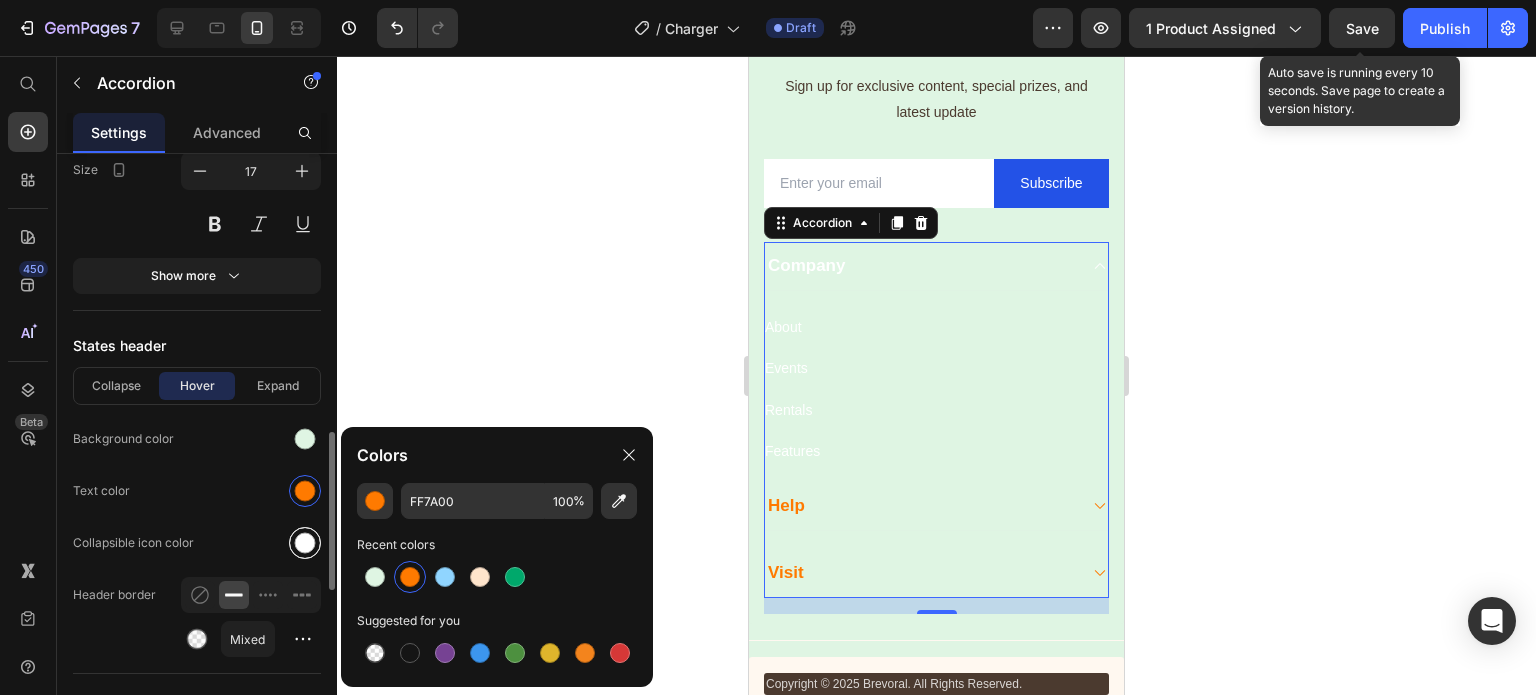 click at bounding box center (305, 543) 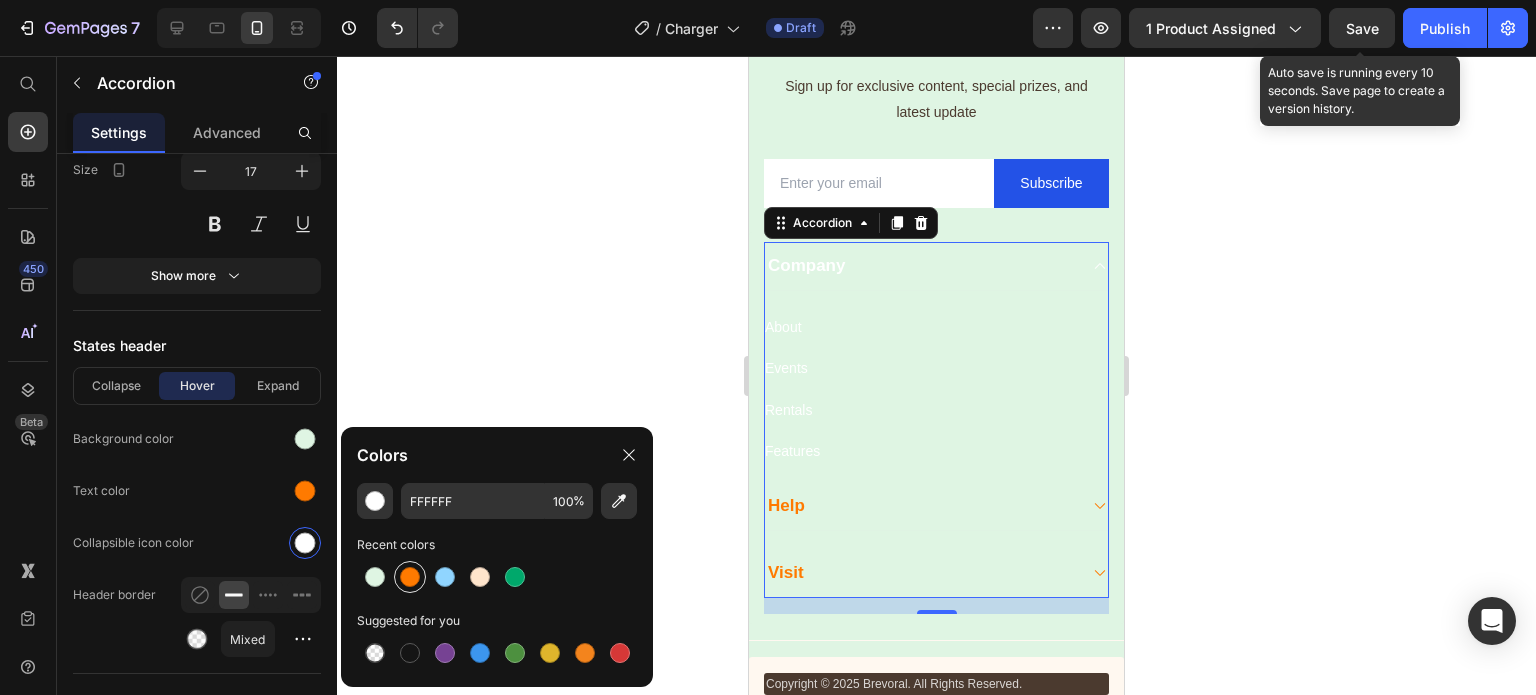 click at bounding box center (410, 577) 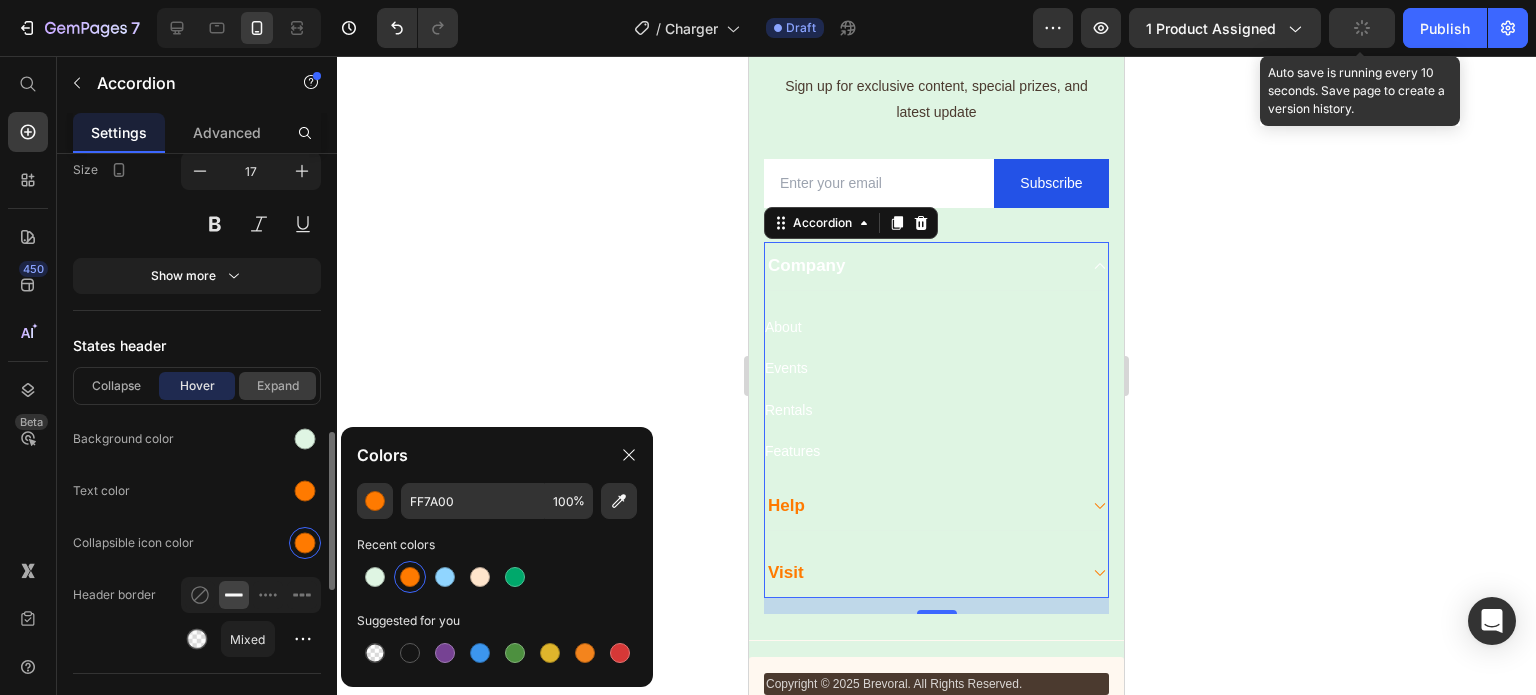 click on "Expand" at bounding box center [277, 386] 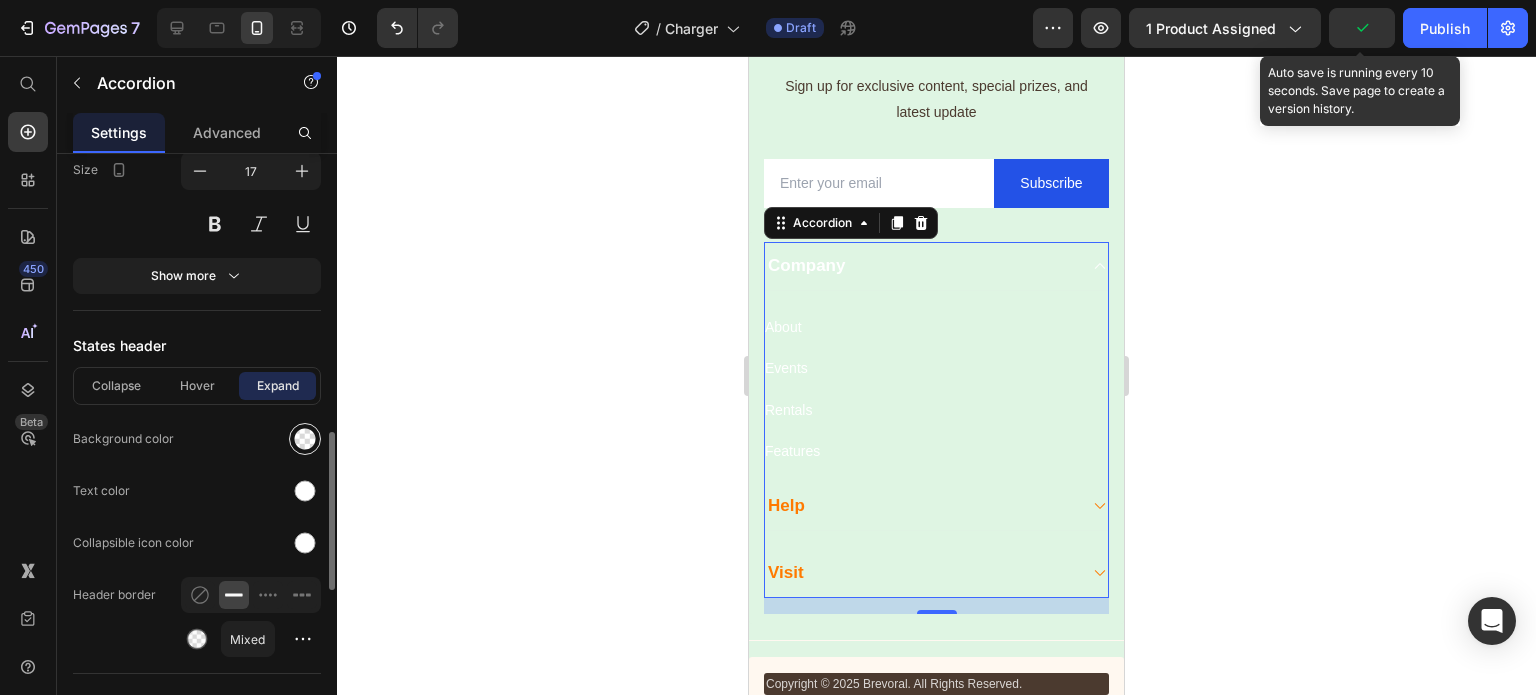 click at bounding box center (305, 439) 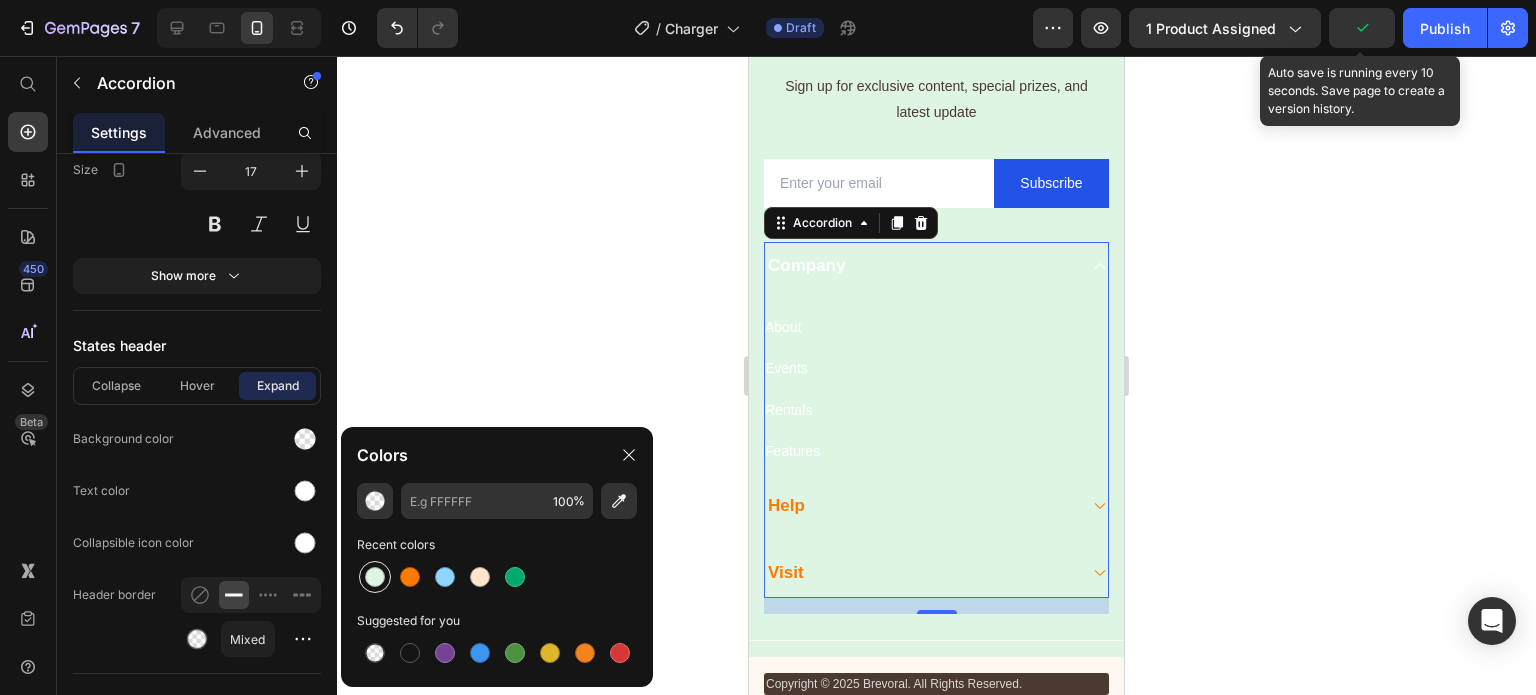 click at bounding box center (375, 577) 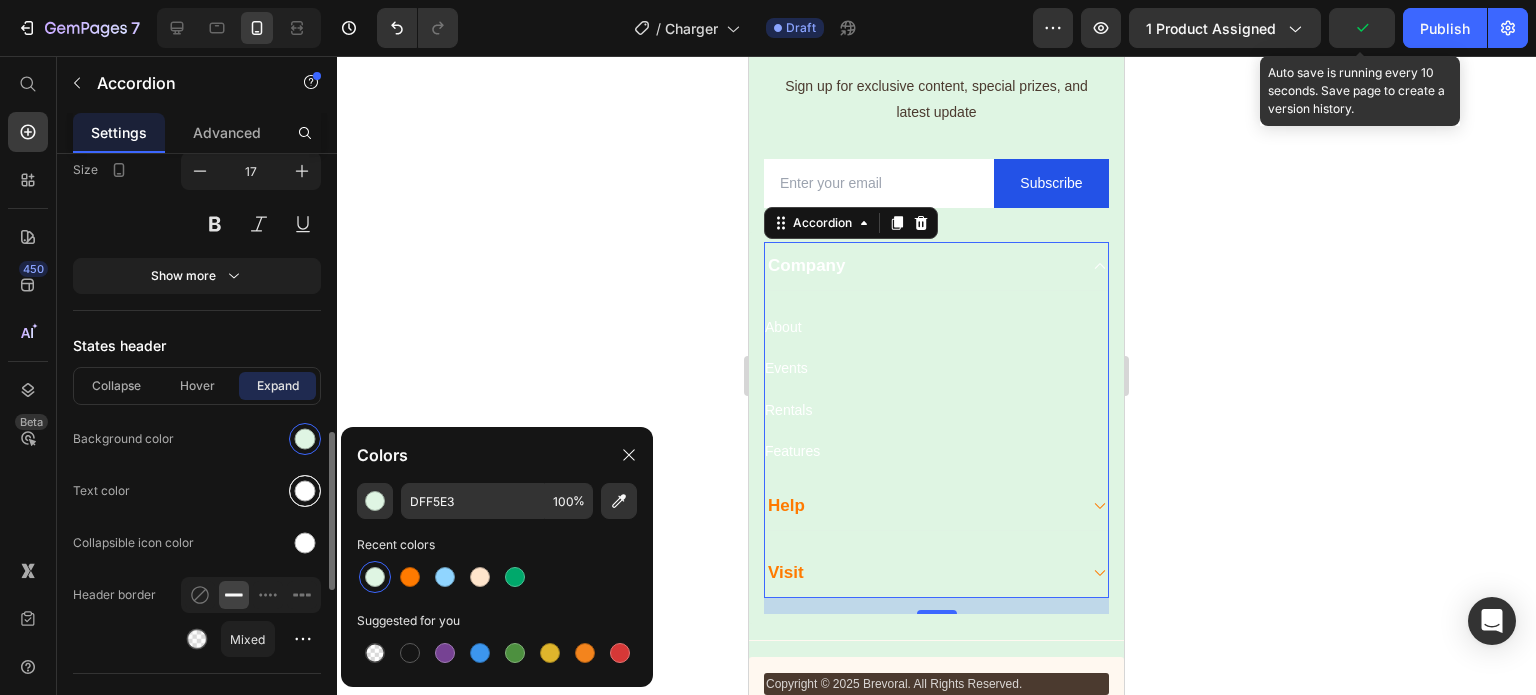 click at bounding box center (305, 491) 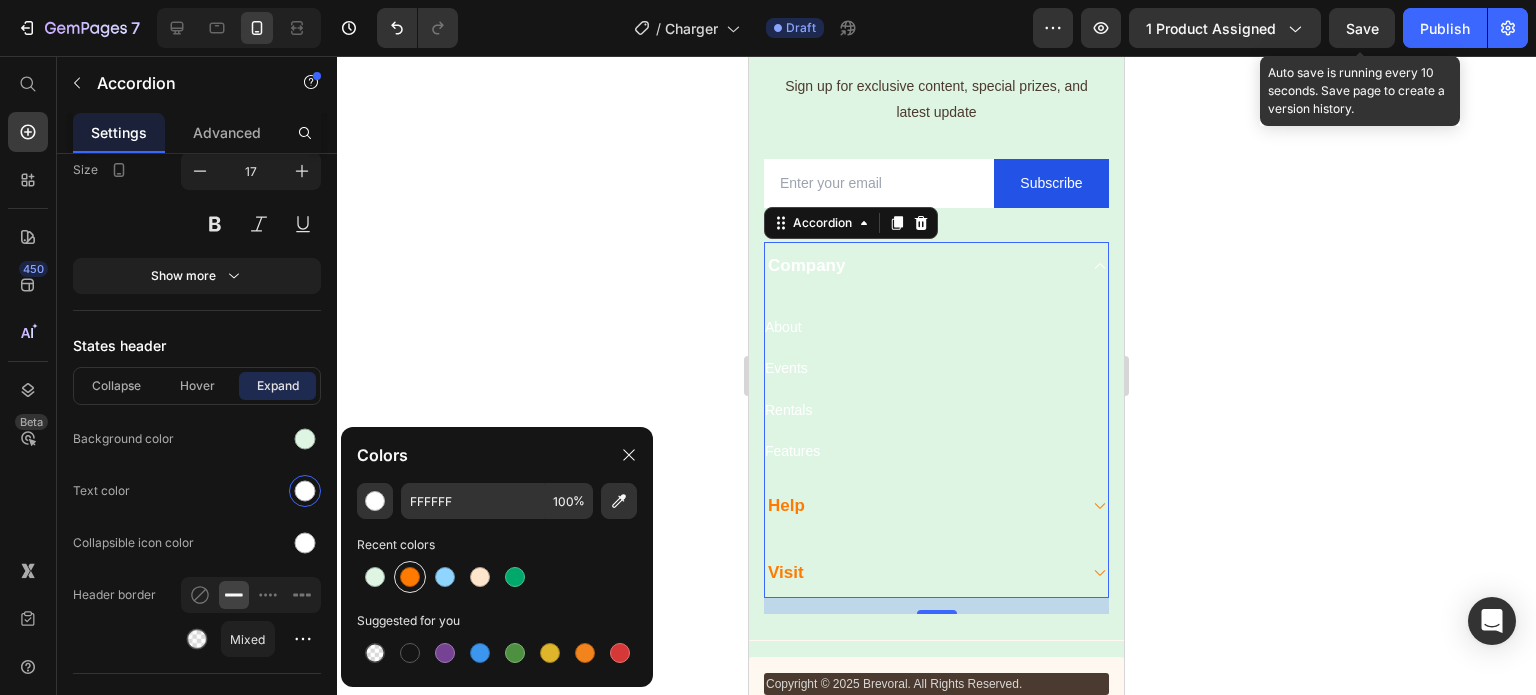 click at bounding box center [410, 577] 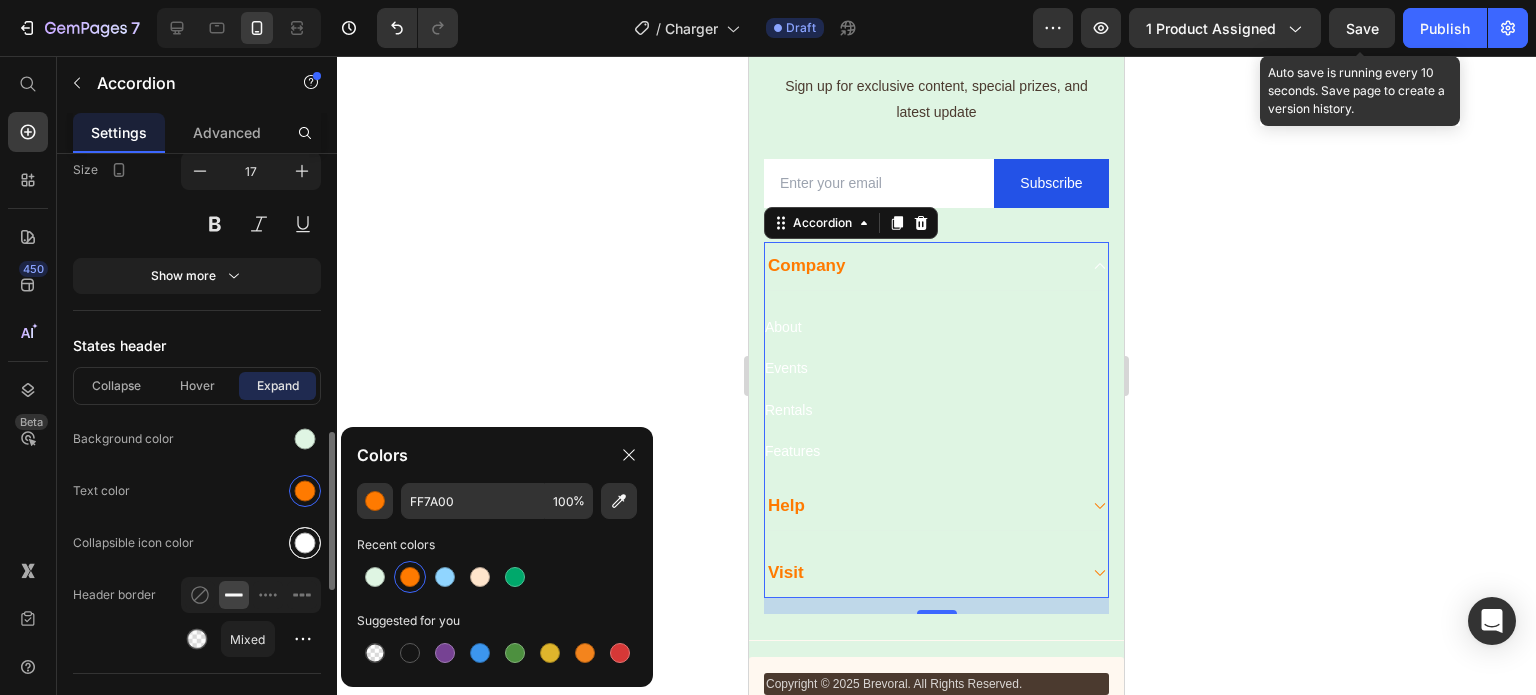 click at bounding box center [305, 543] 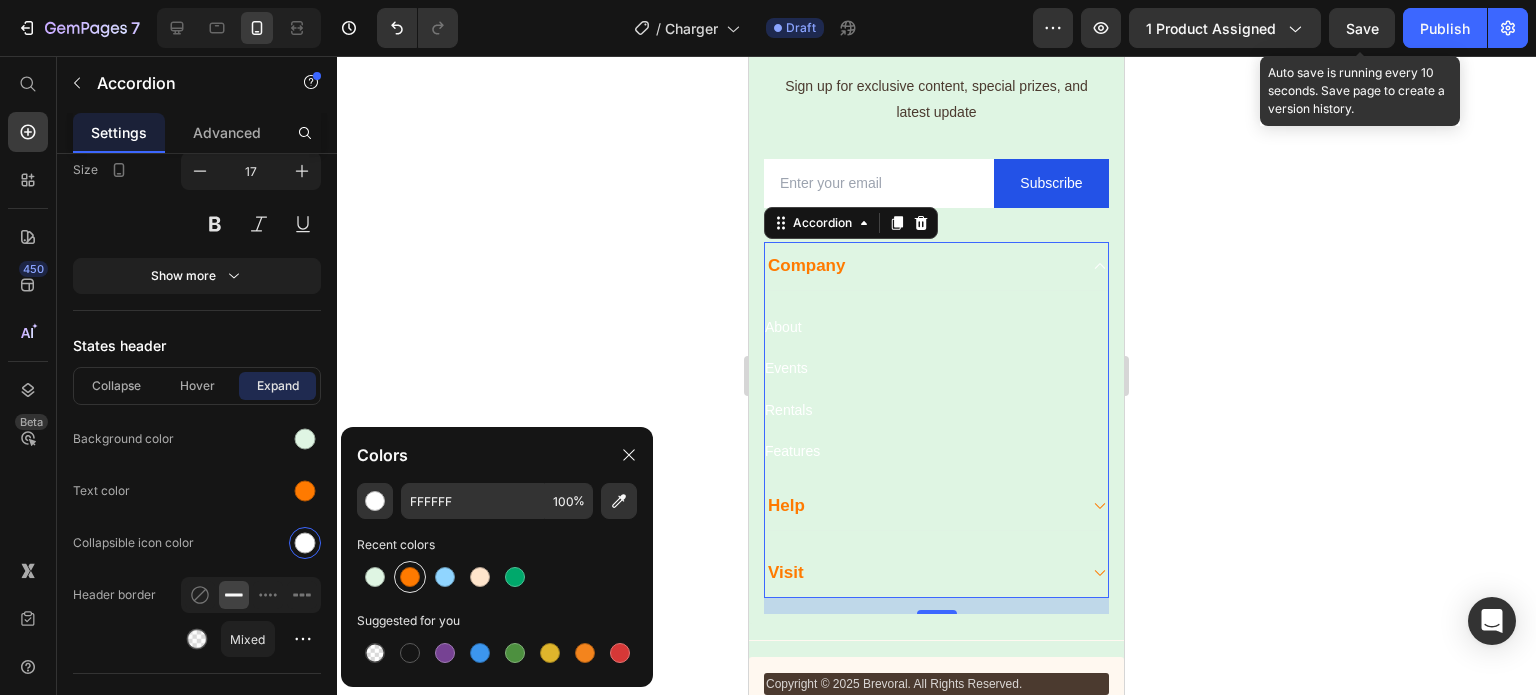 click at bounding box center (410, 577) 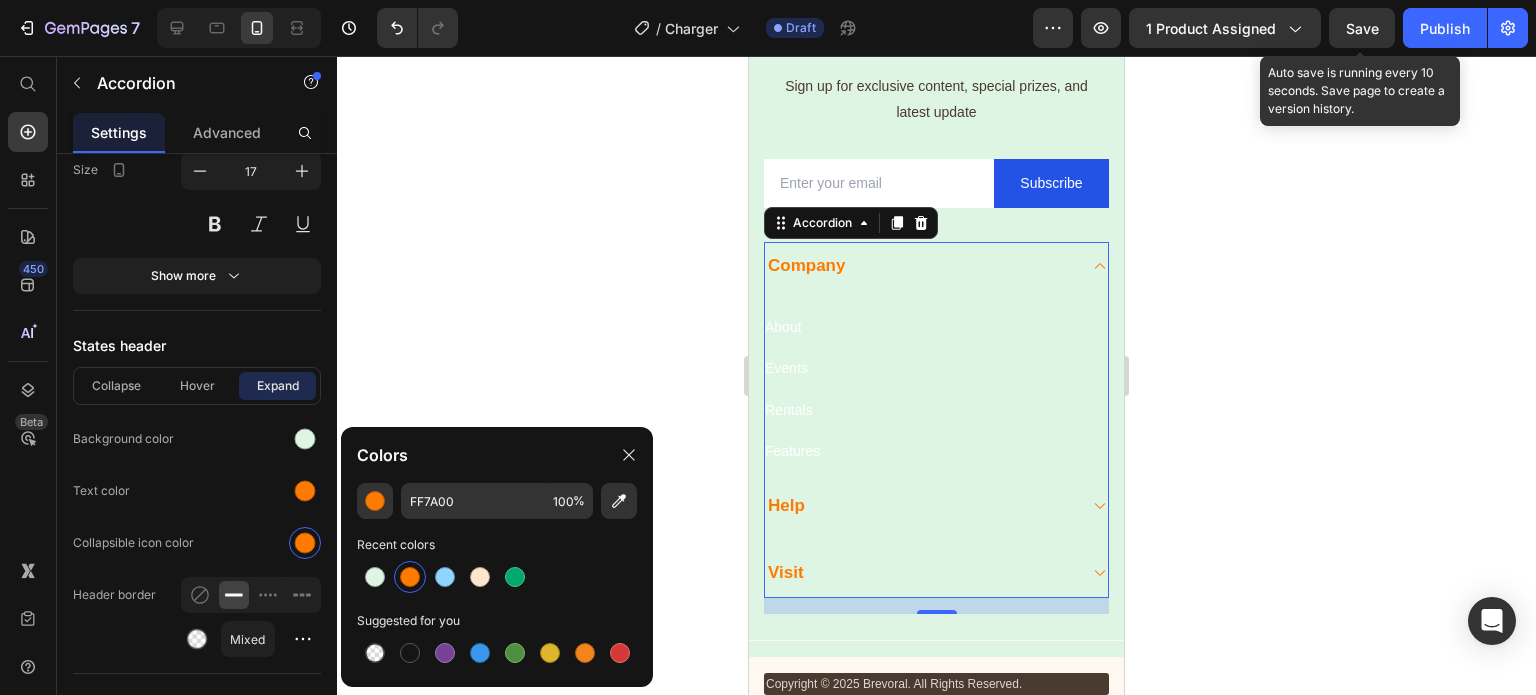 click 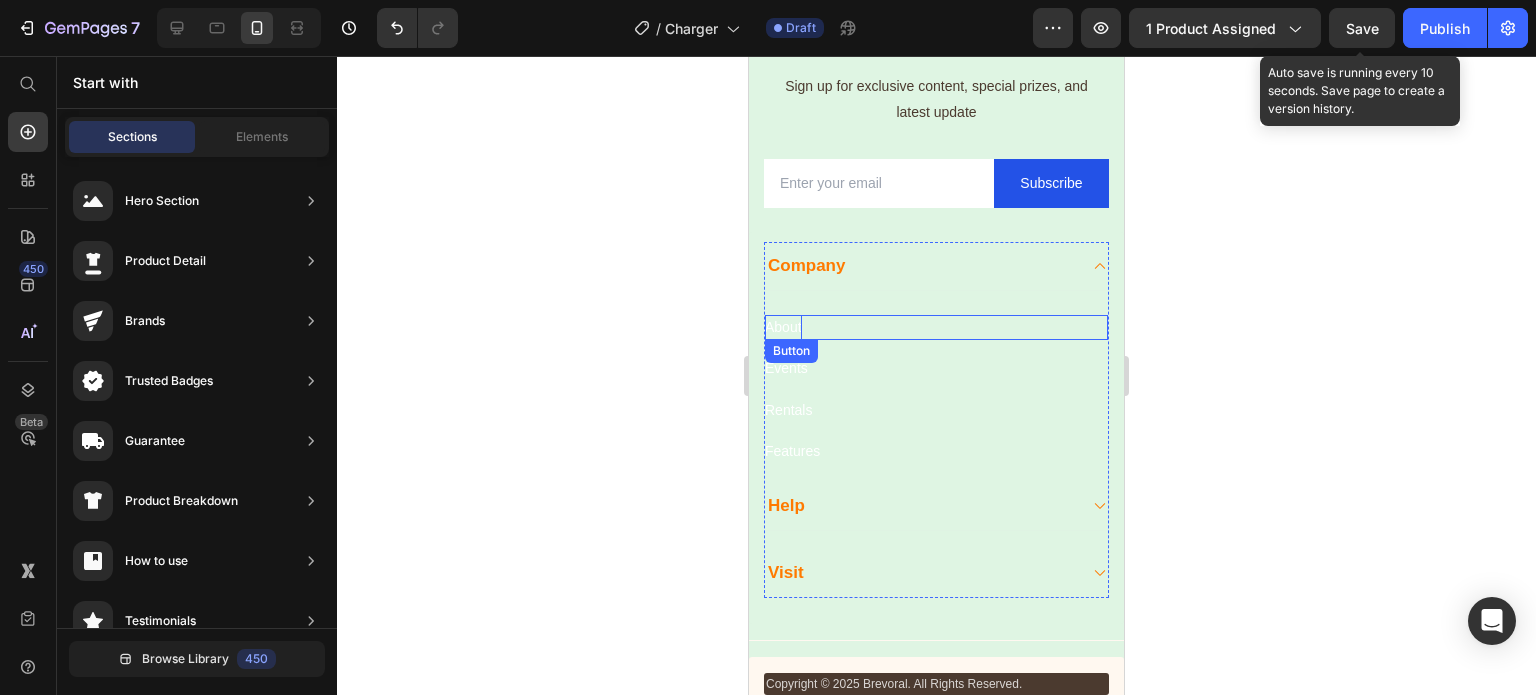 click on "About" at bounding box center (783, 327) 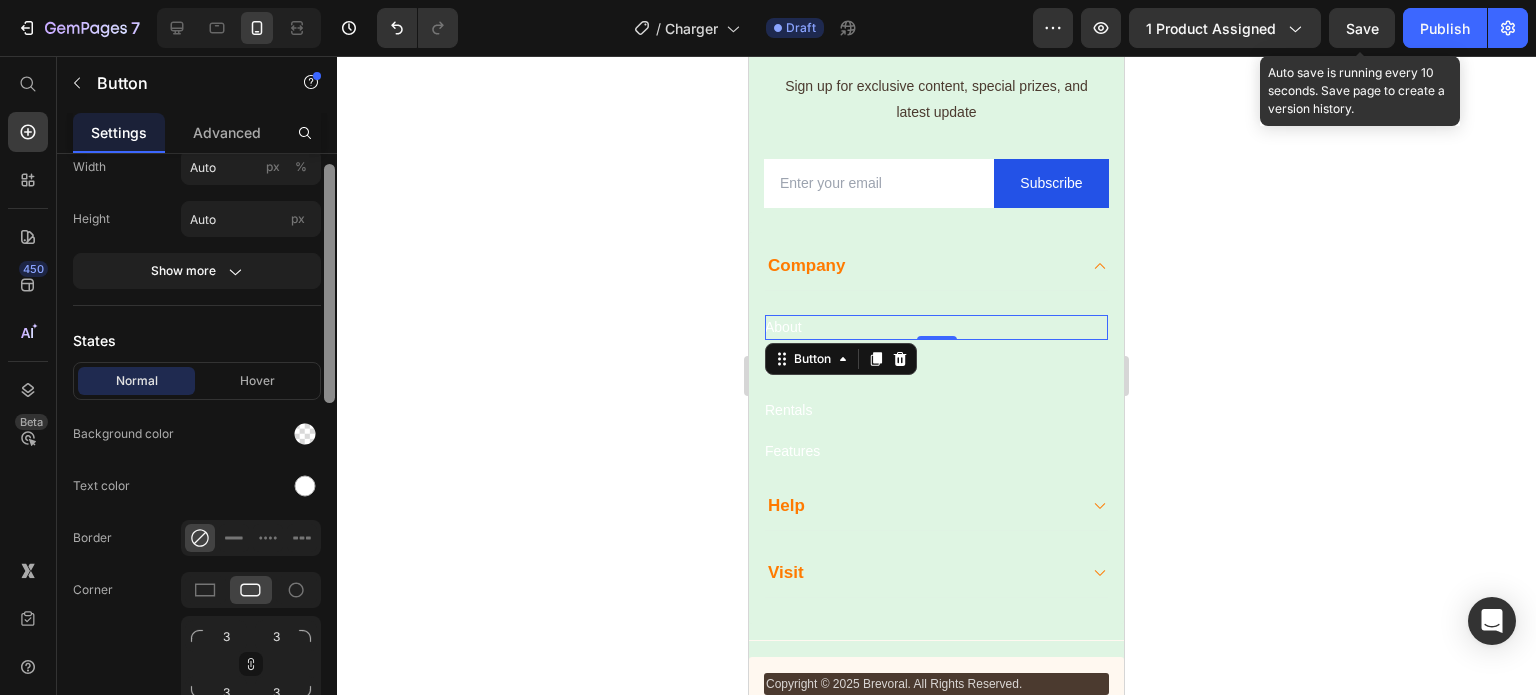 scroll, scrollTop: 404, scrollLeft: 0, axis: vertical 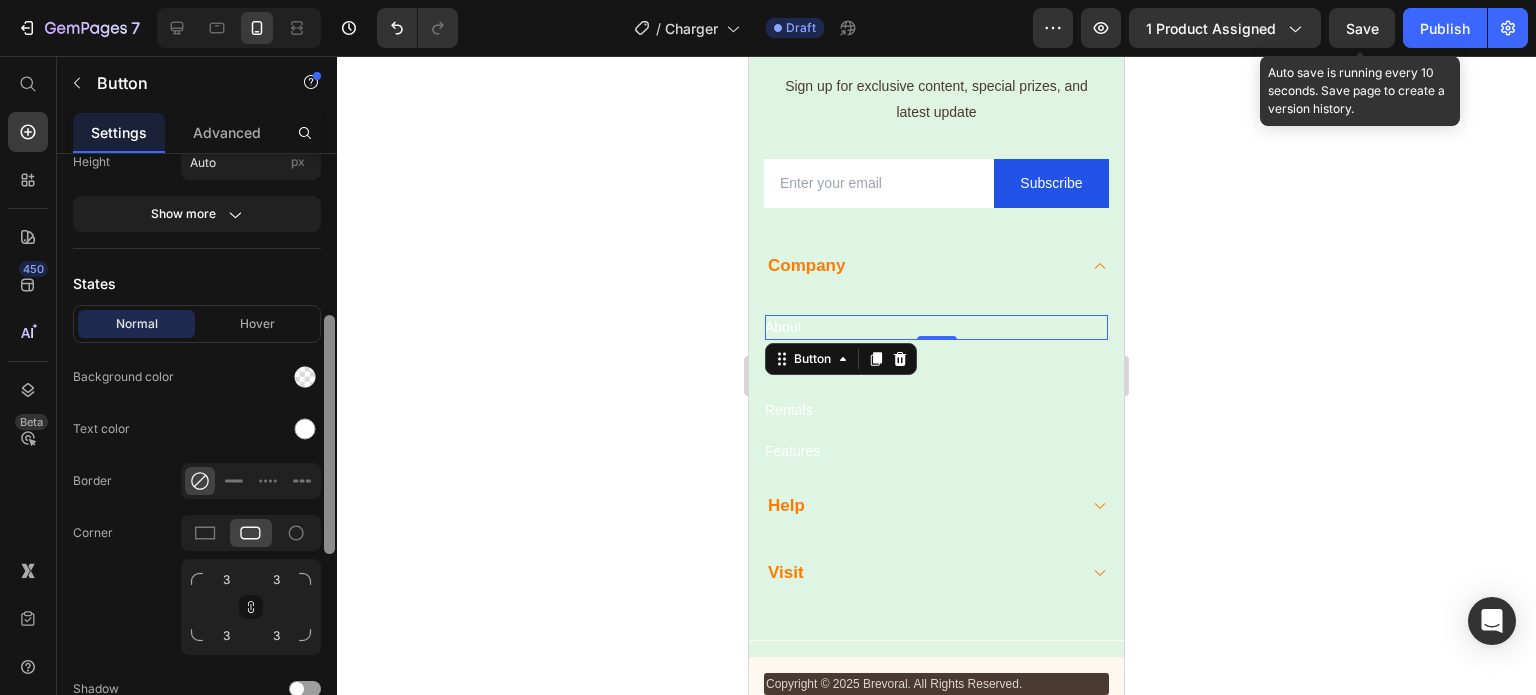 drag, startPoint x: 332, startPoint y: 368, endPoint x: 344, endPoint y: 530, distance: 162.44383 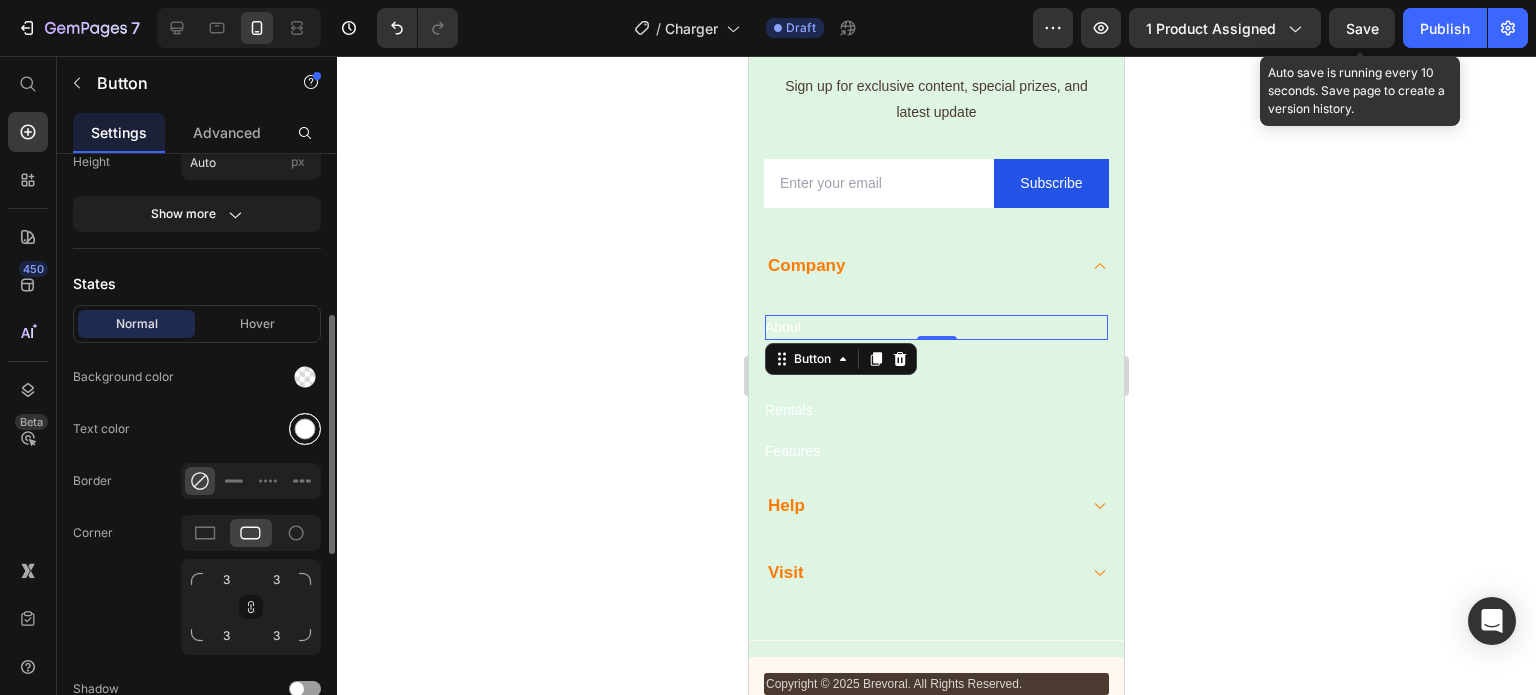 click at bounding box center (305, 429) 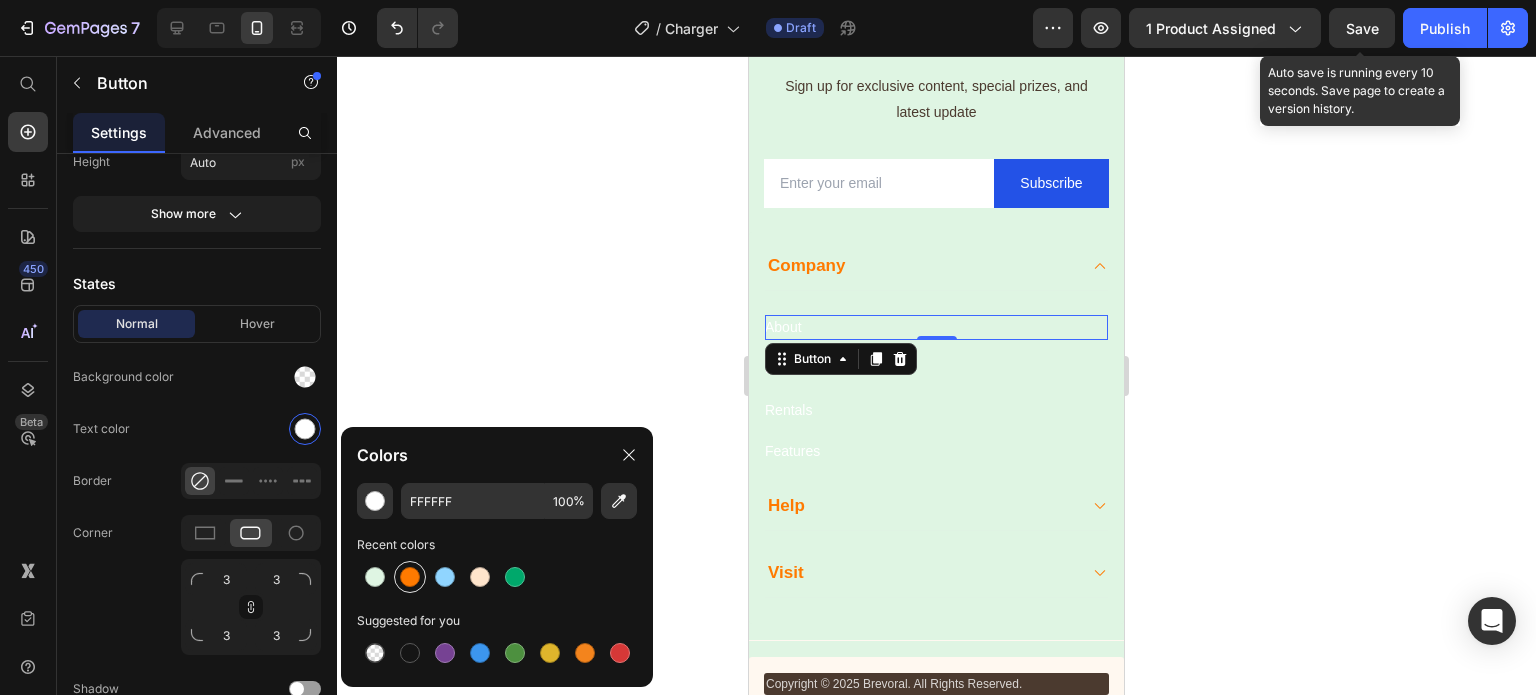 click at bounding box center [410, 577] 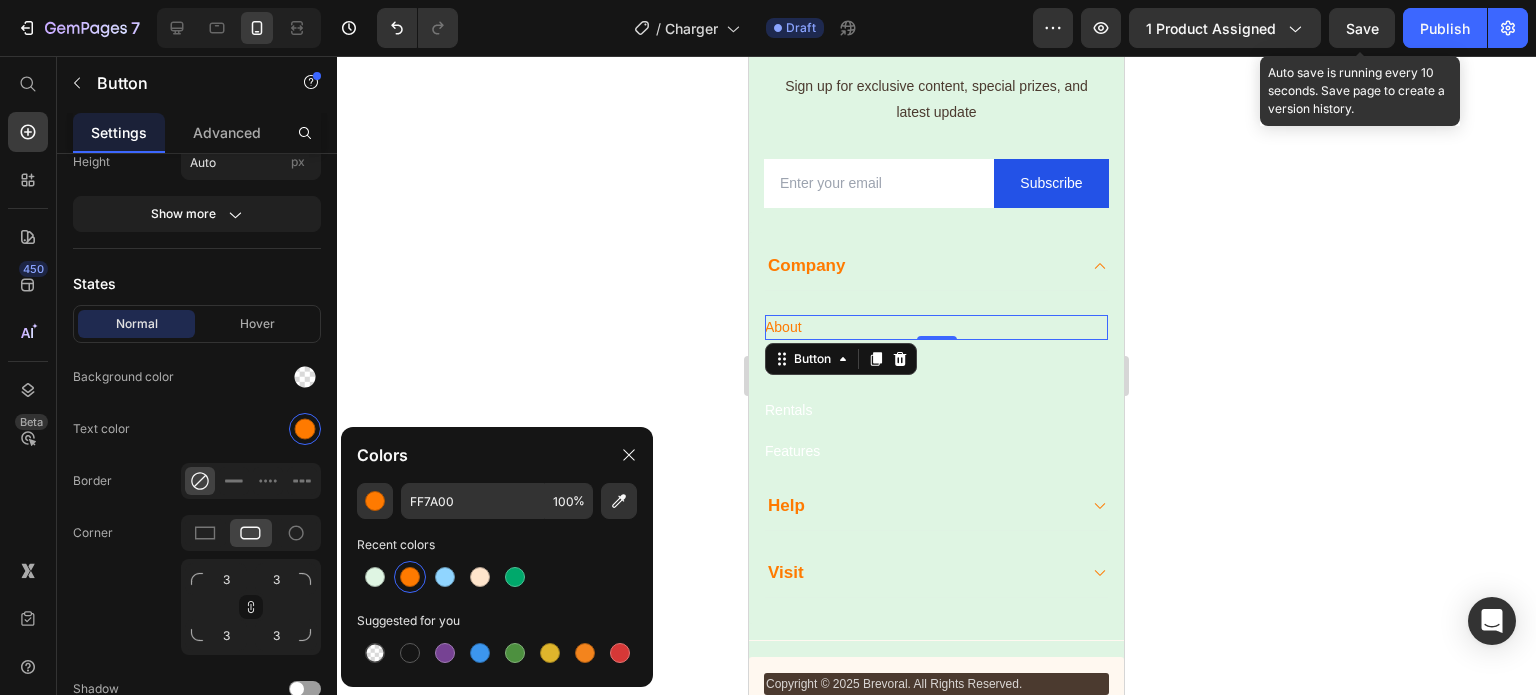 click 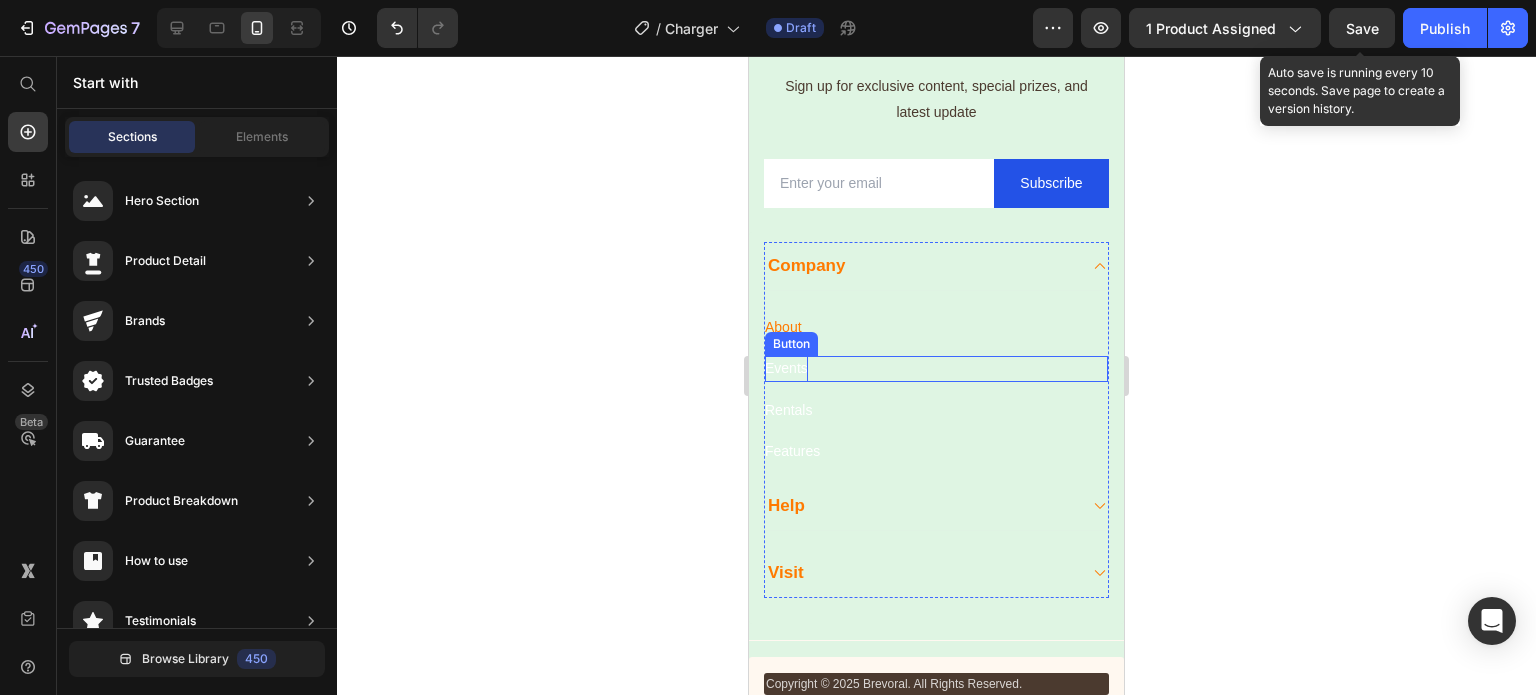 click on "Events" at bounding box center (786, 368) 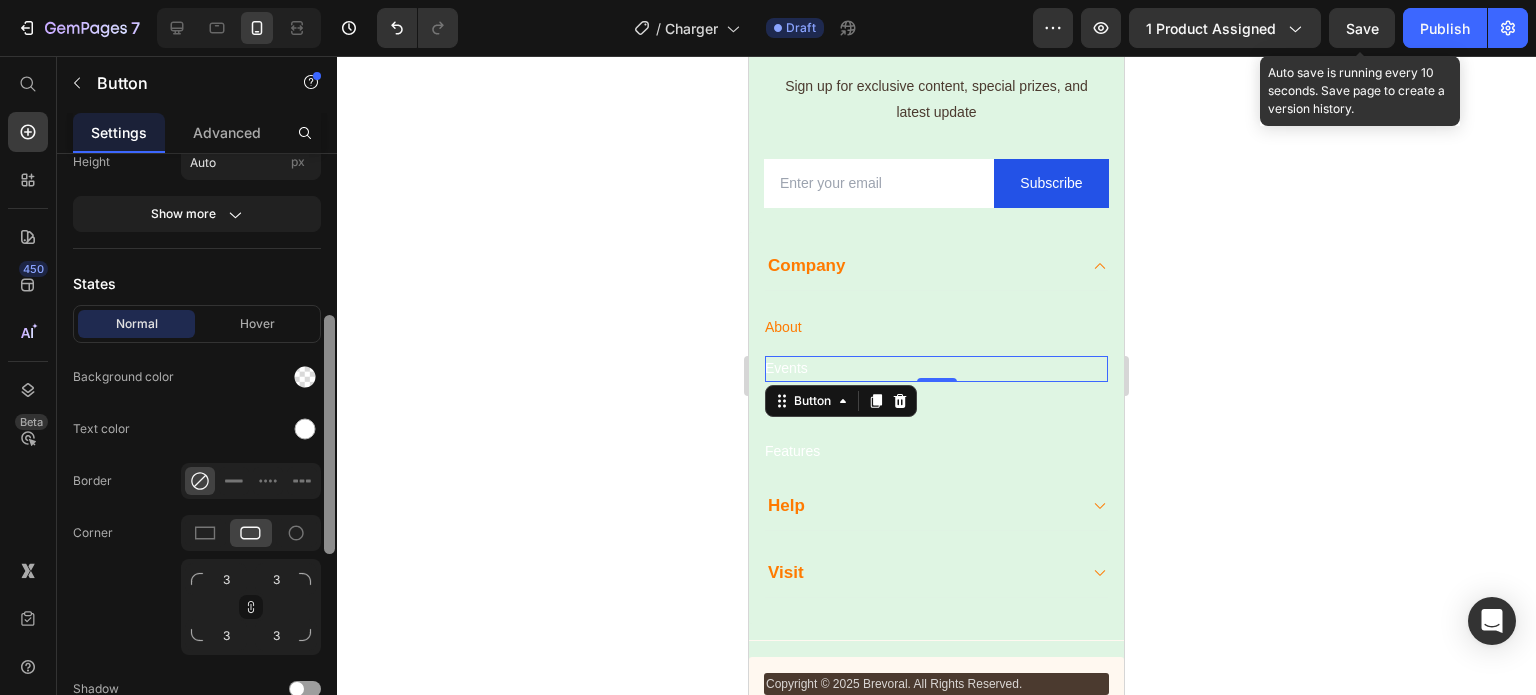click at bounding box center (329, 434) 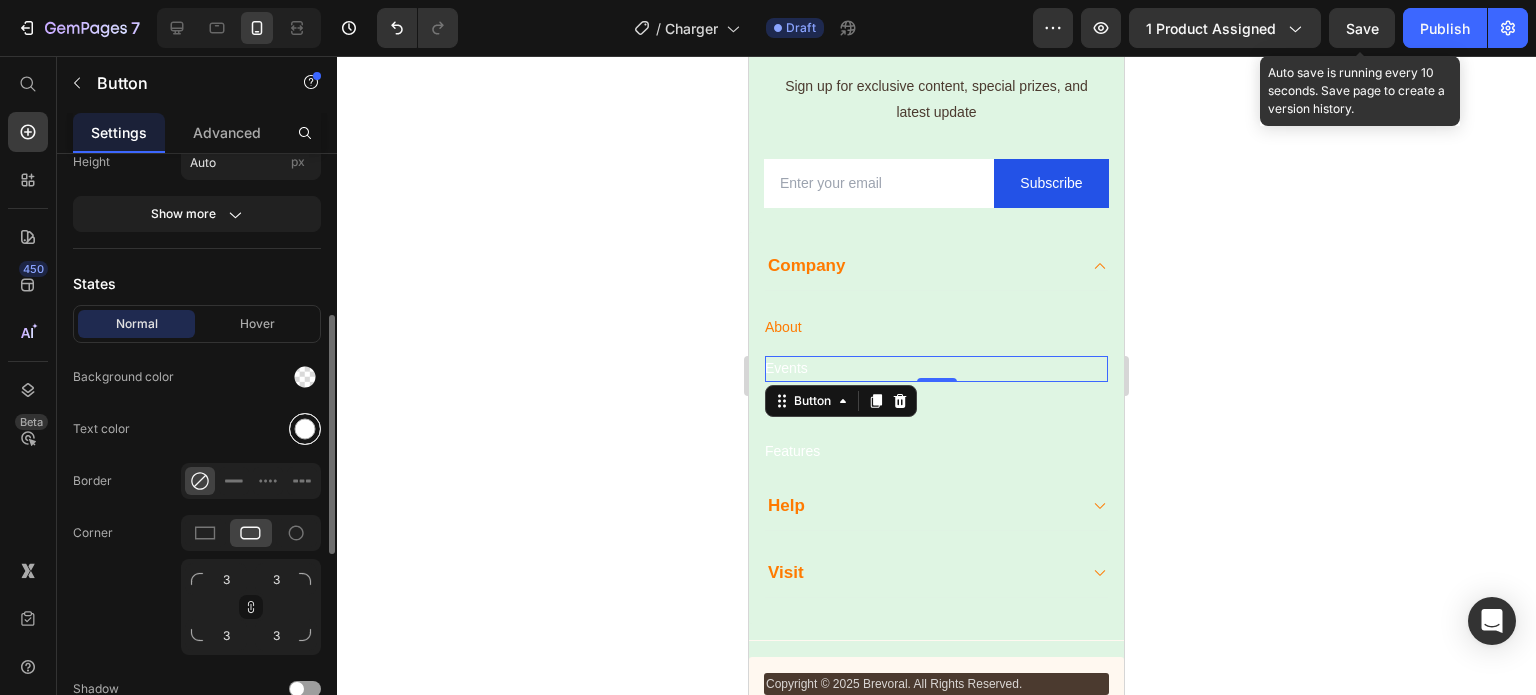 click at bounding box center (305, 429) 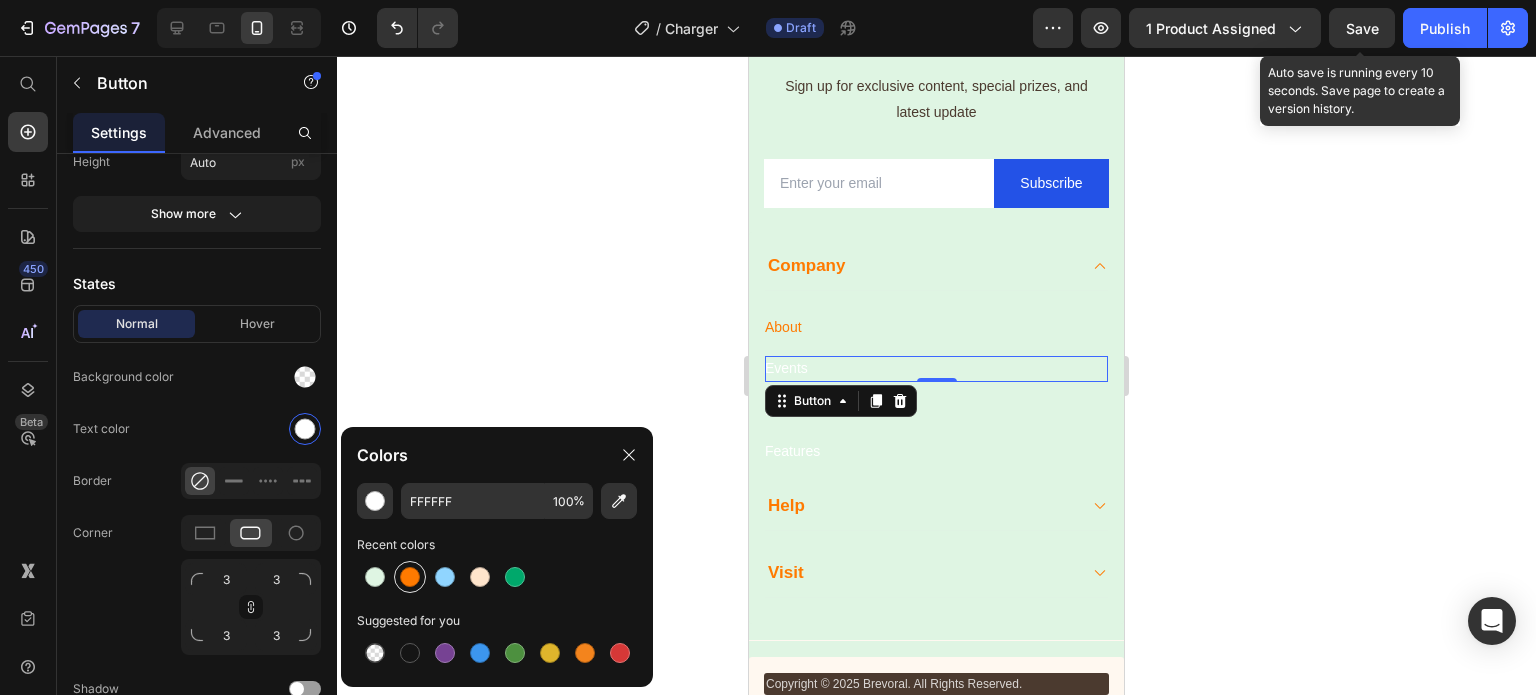 click at bounding box center (410, 577) 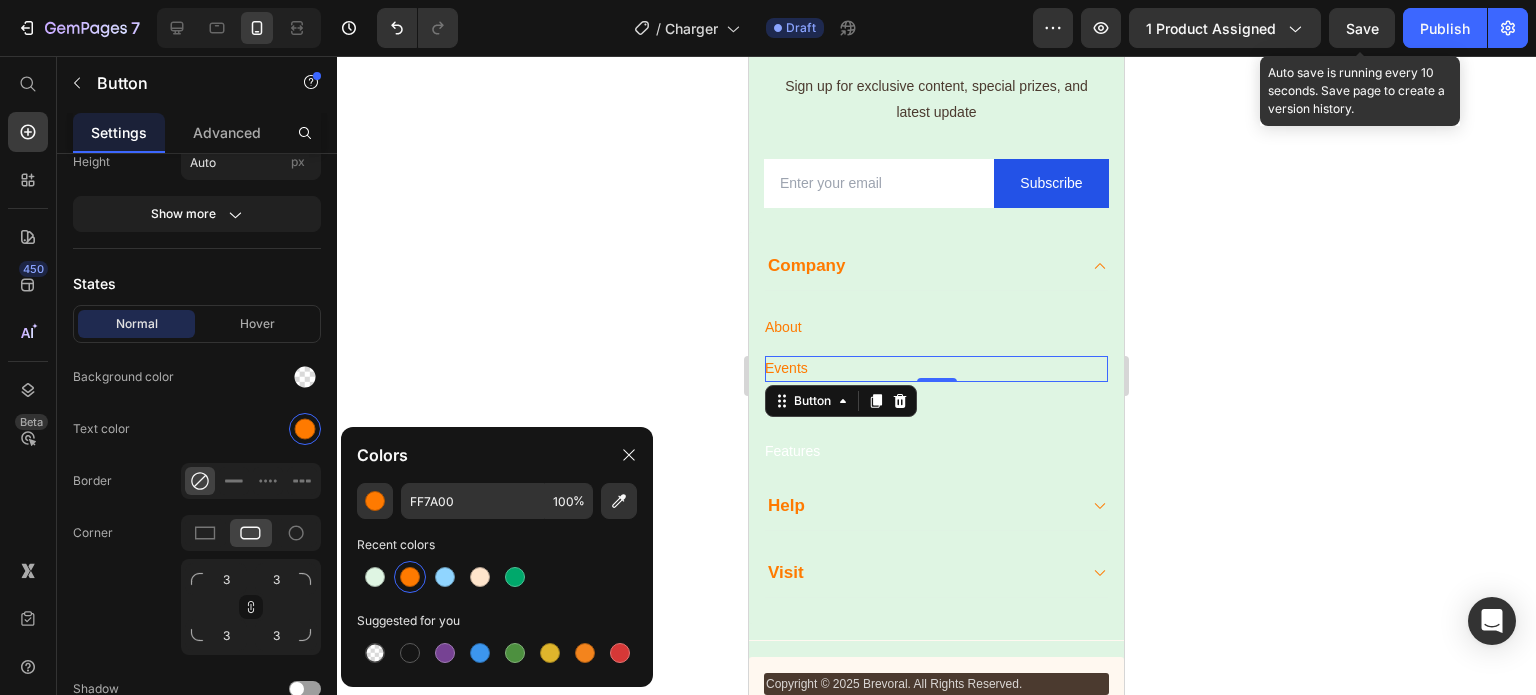 click 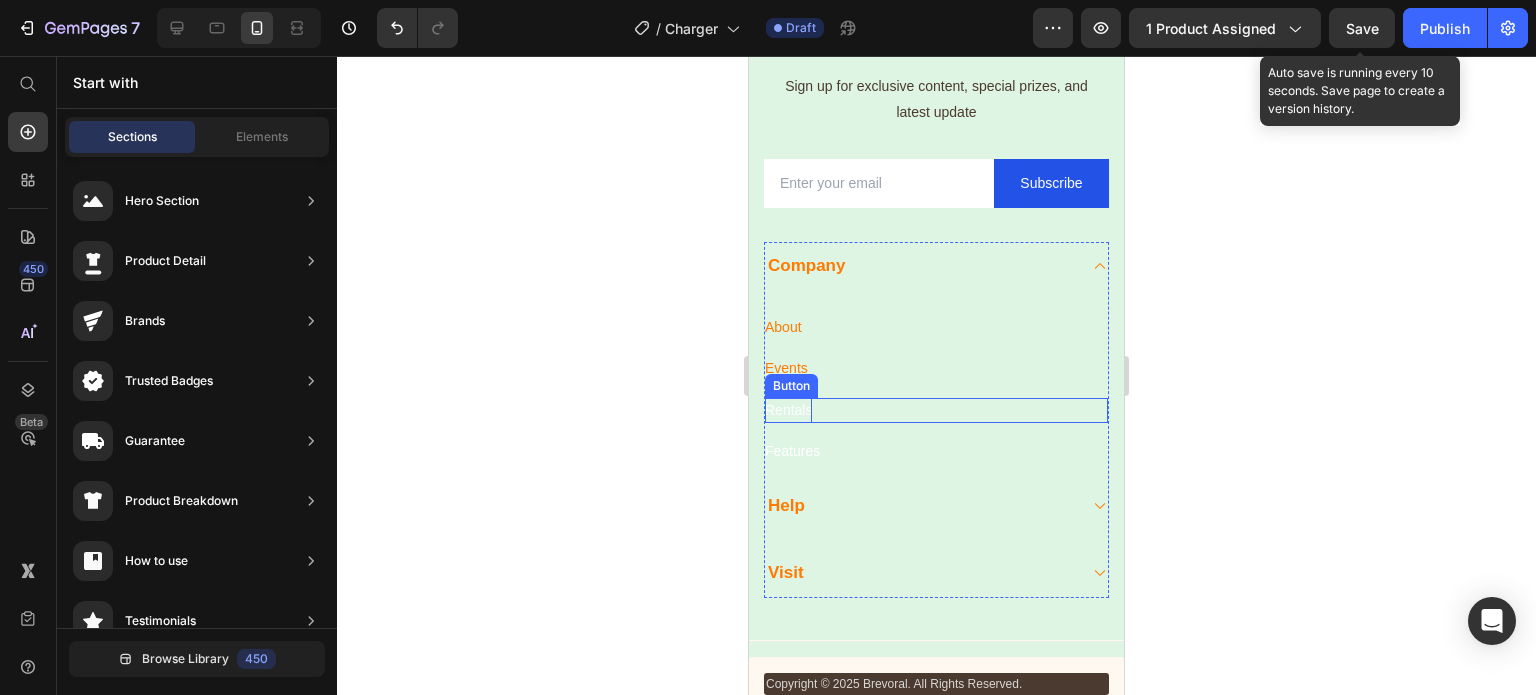 click on "Rentals" at bounding box center (788, 410) 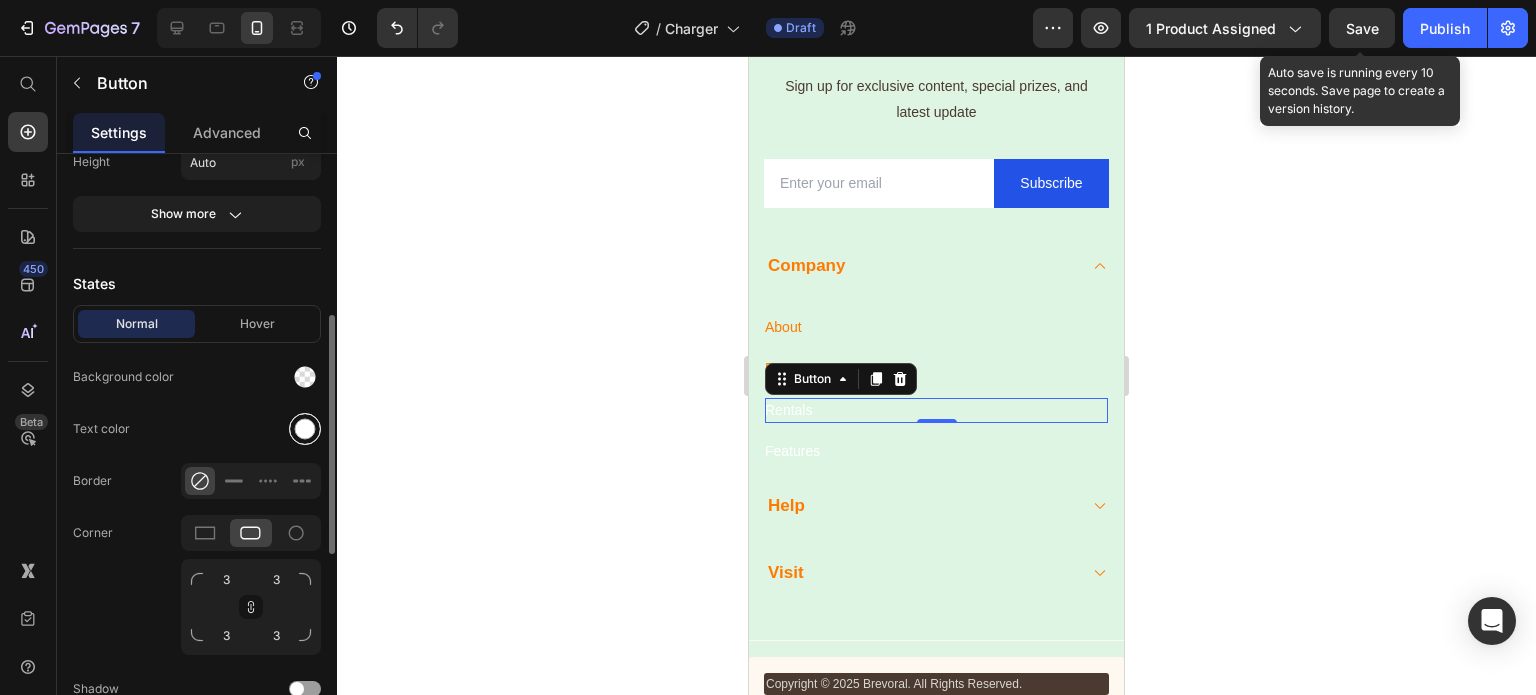 click at bounding box center (305, 429) 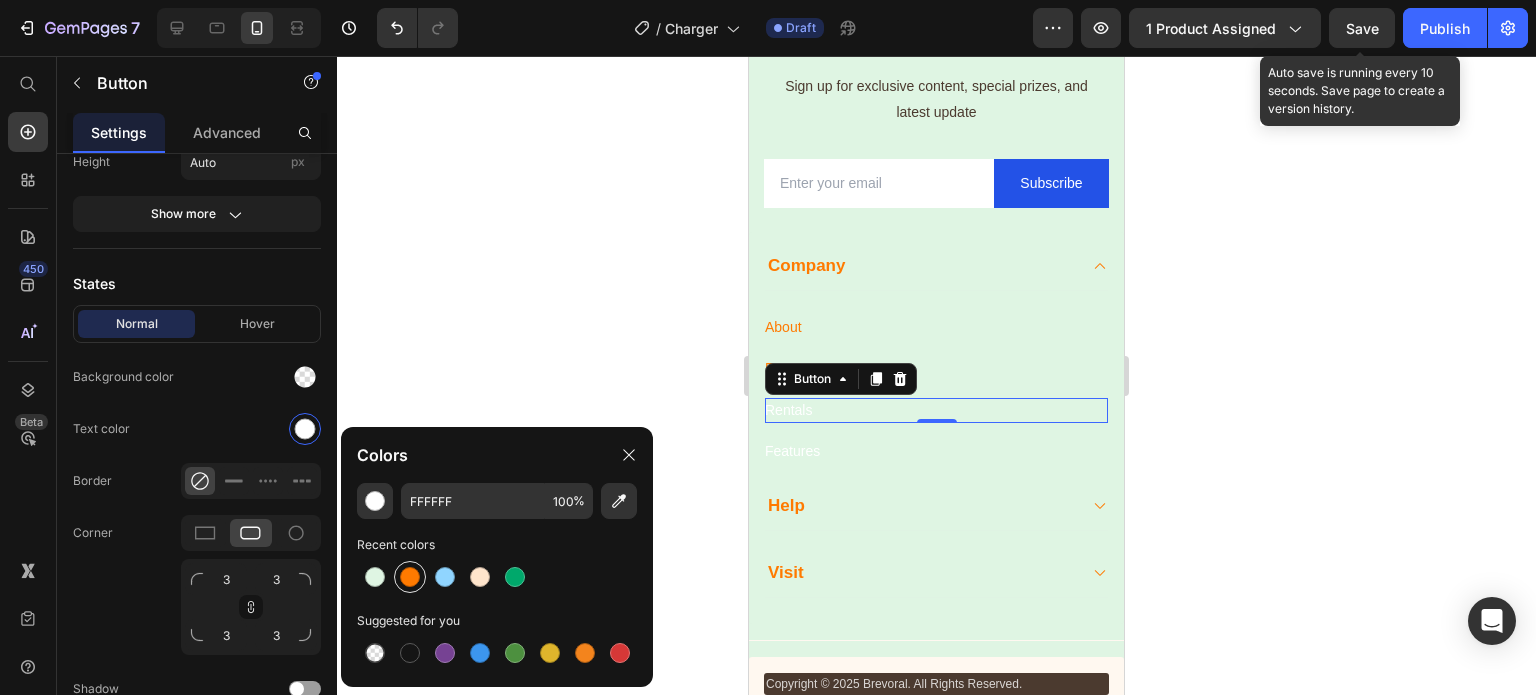 click at bounding box center [410, 577] 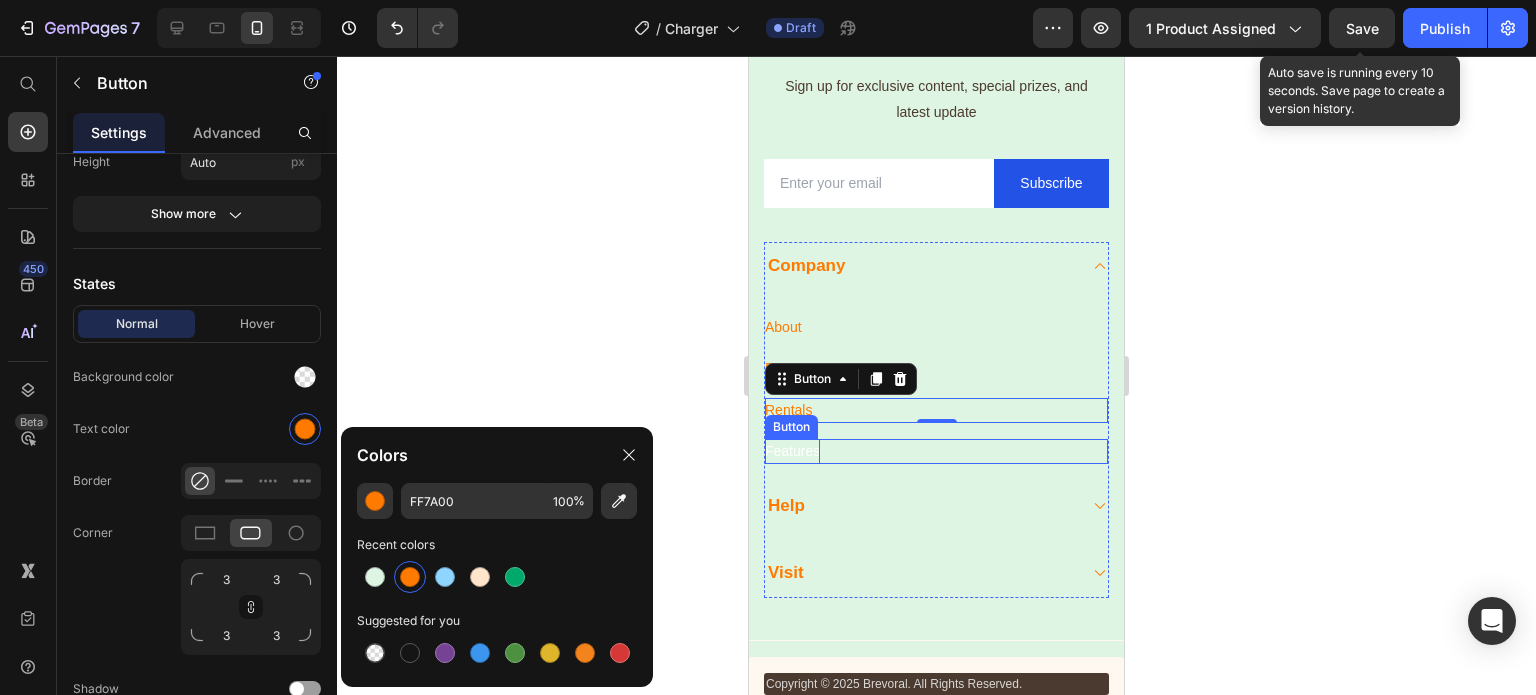 click on "Features" at bounding box center (792, 451) 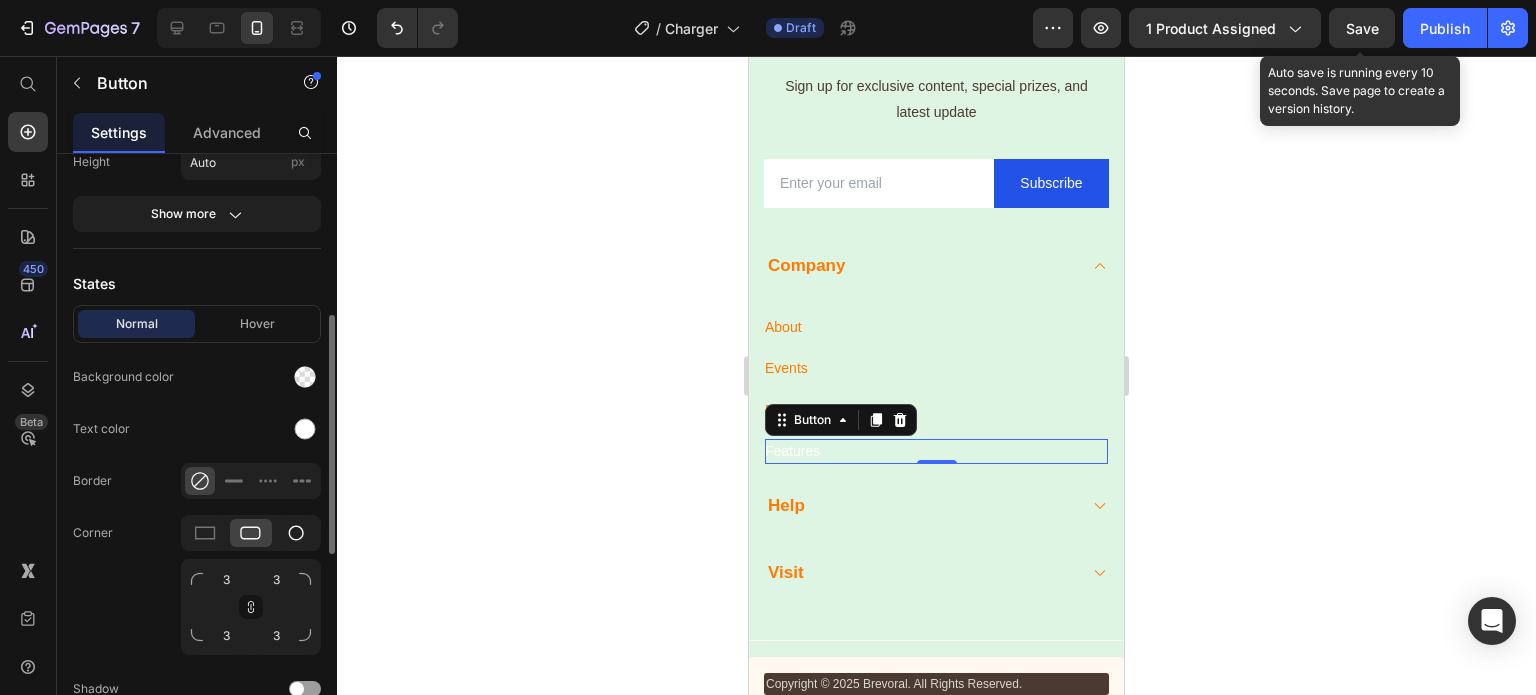 scroll, scrollTop: 404, scrollLeft: 0, axis: vertical 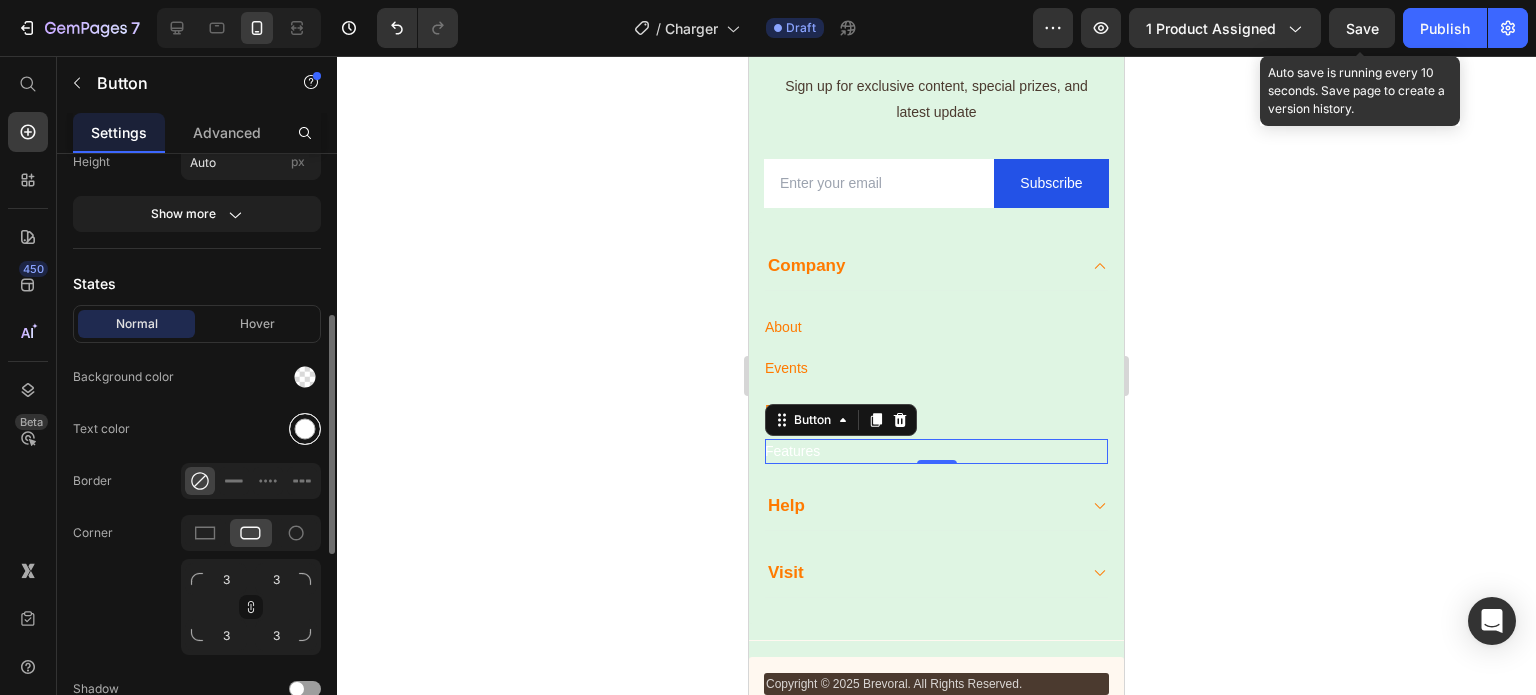 click at bounding box center [305, 429] 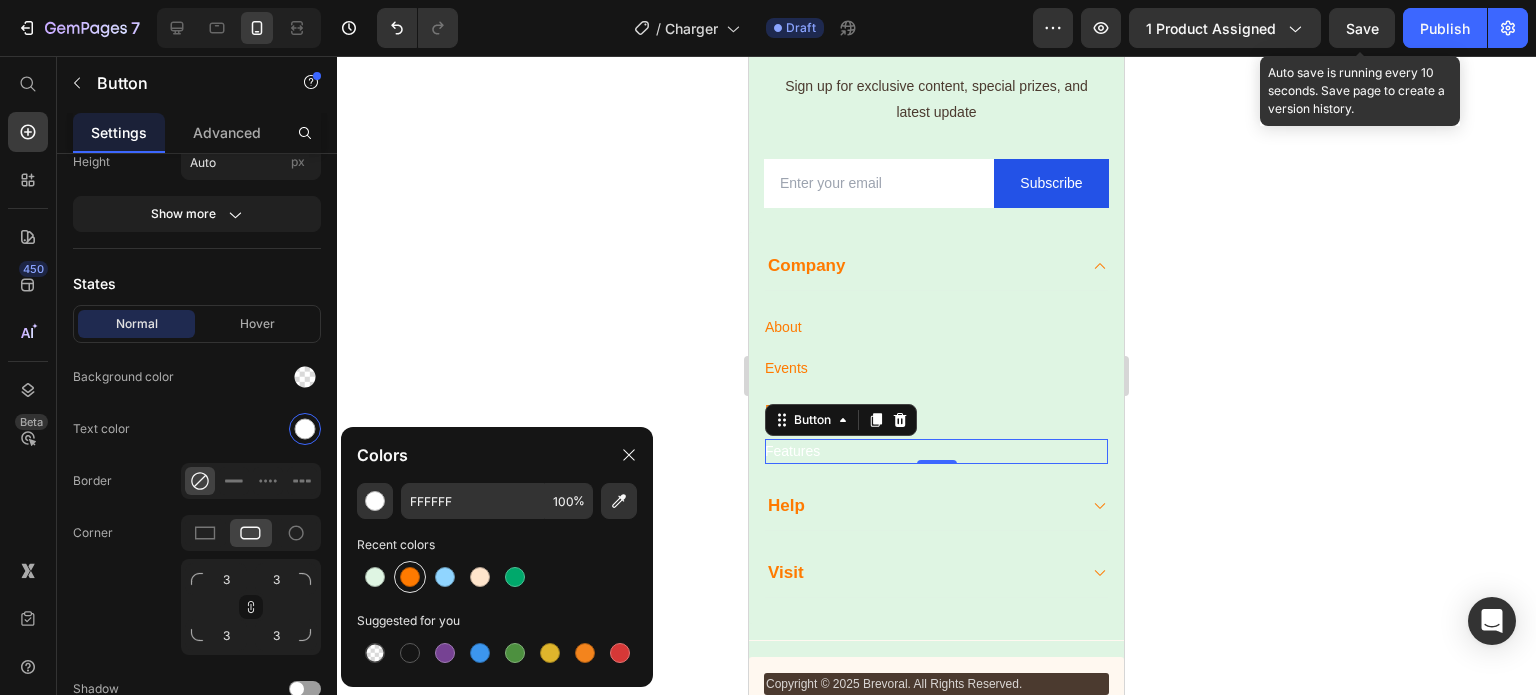 click at bounding box center [410, 577] 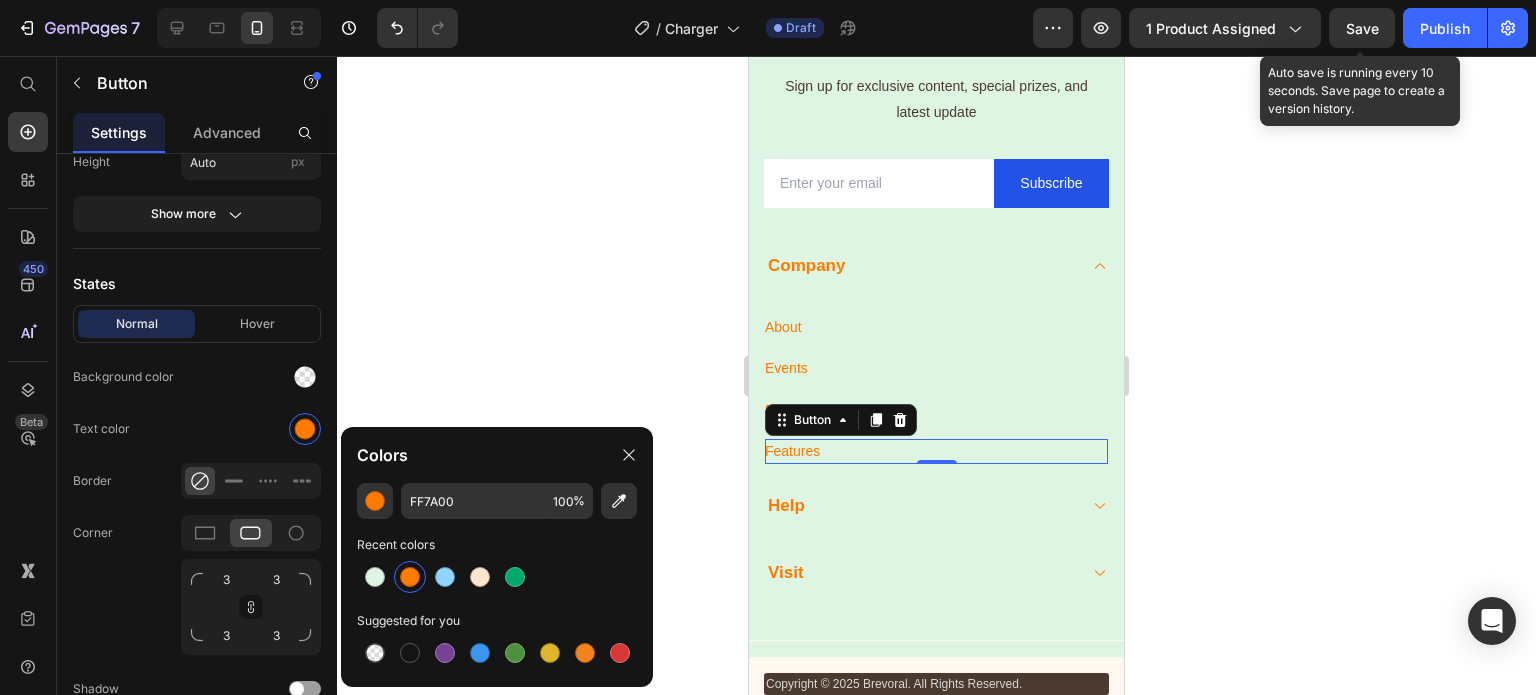 click 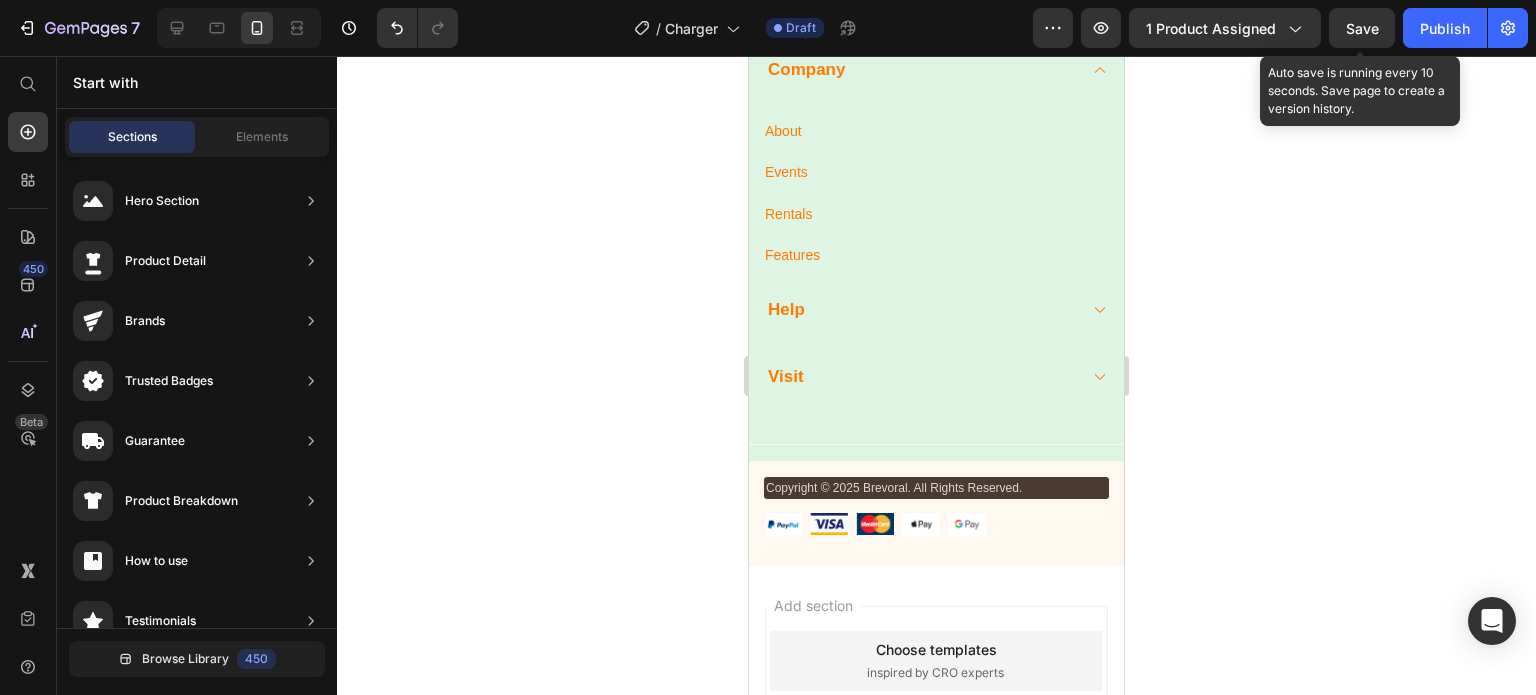 scroll, scrollTop: 4910, scrollLeft: 0, axis: vertical 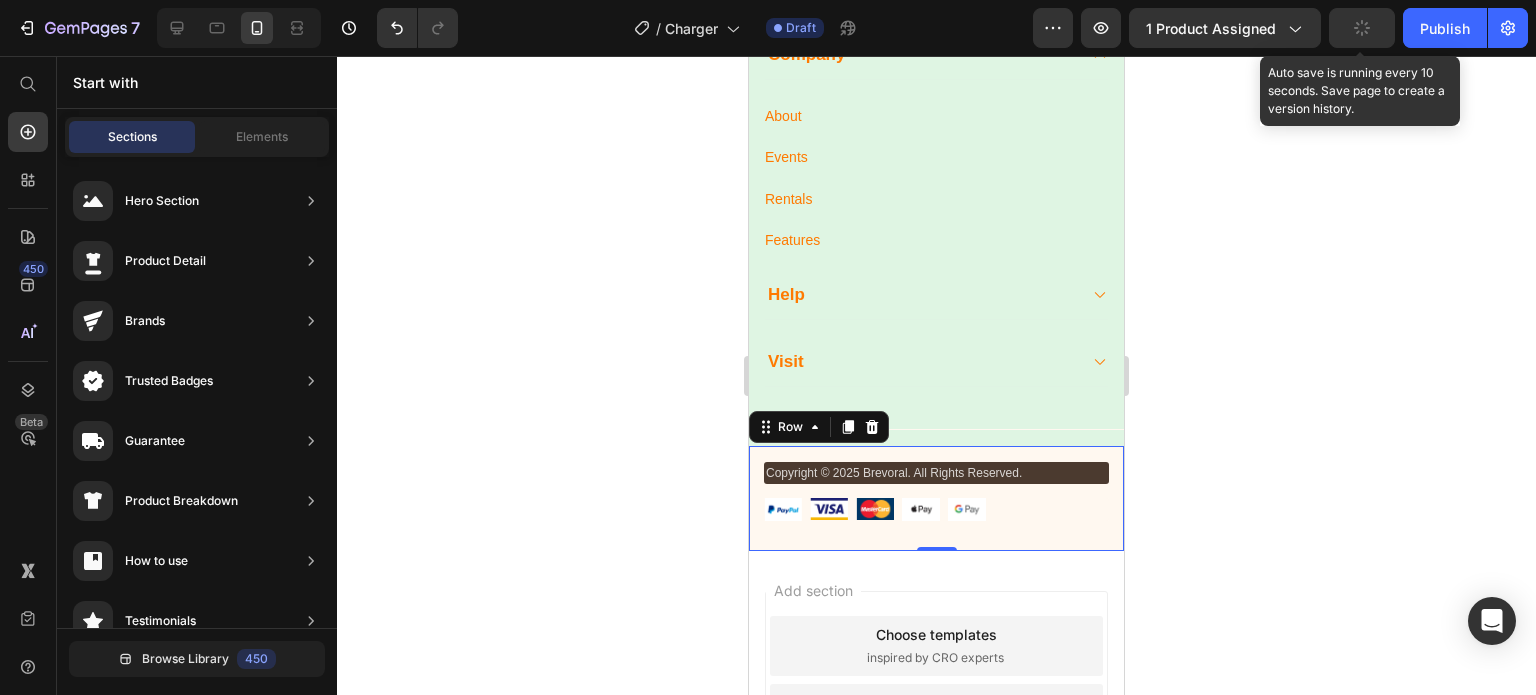 click on "Copyright © 2025 Brevoral. All Rights Reserved. Text block Image Image Image Image Image Row Row   0" at bounding box center [936, 498] 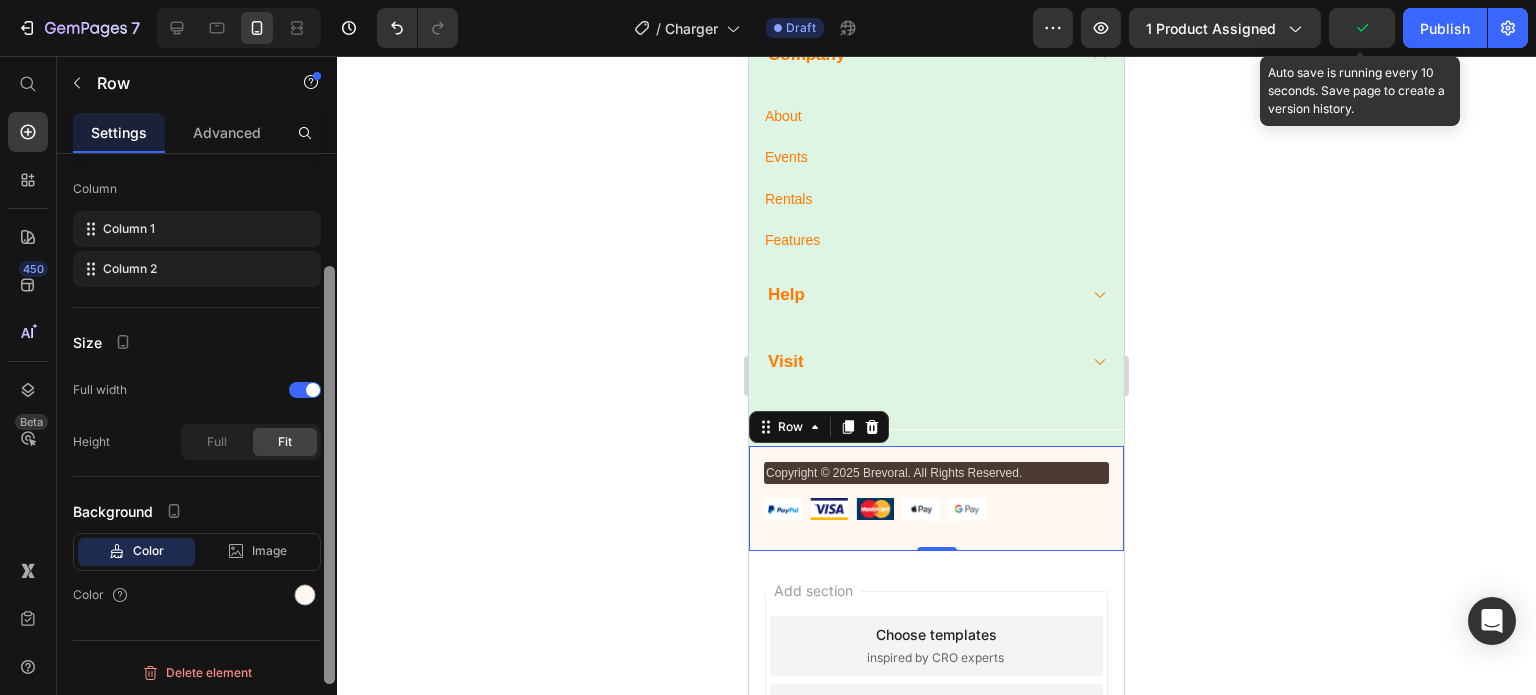 scroll, scrollTop: 256, scrollLeft: 0, axis: vertical 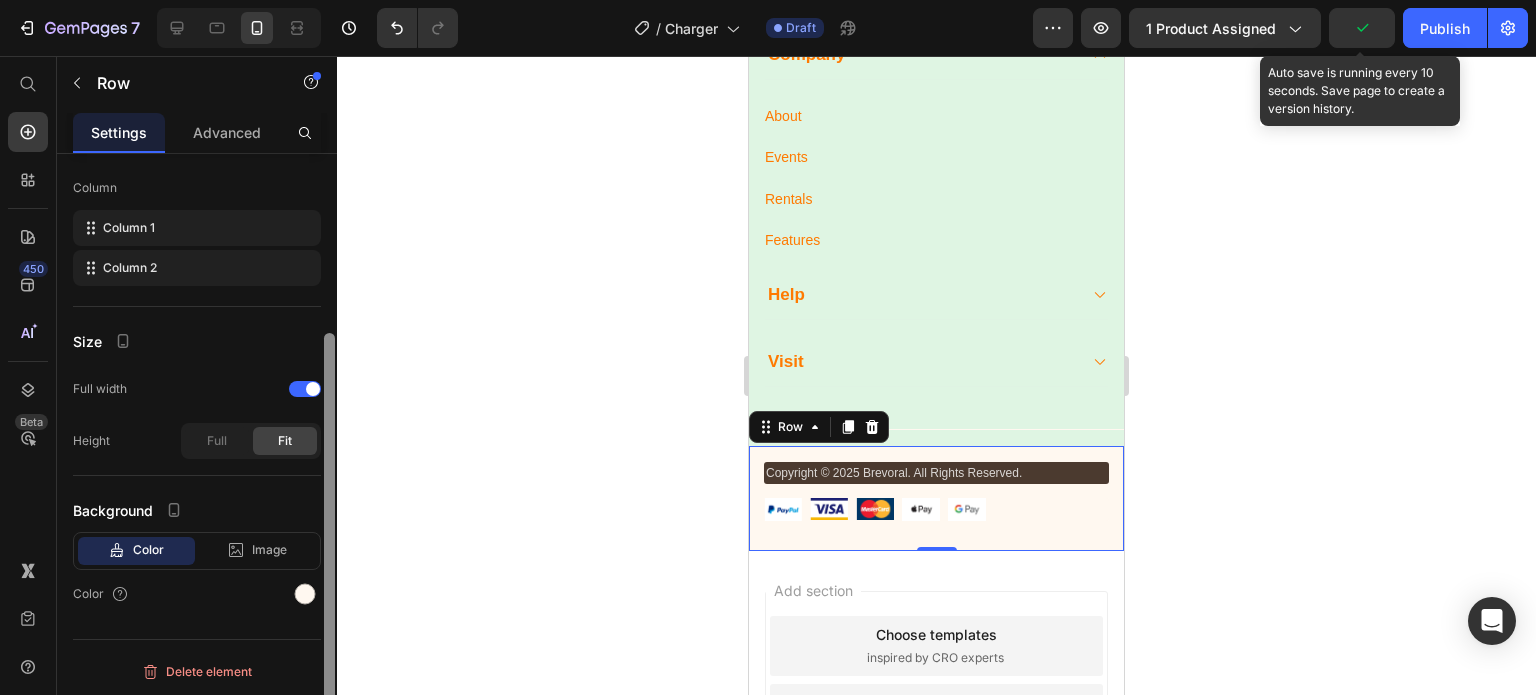 drag, startPoint x: 327, startPoint y: 464, endPoint x: 348, endPoint y: 671, distance: 208.06248 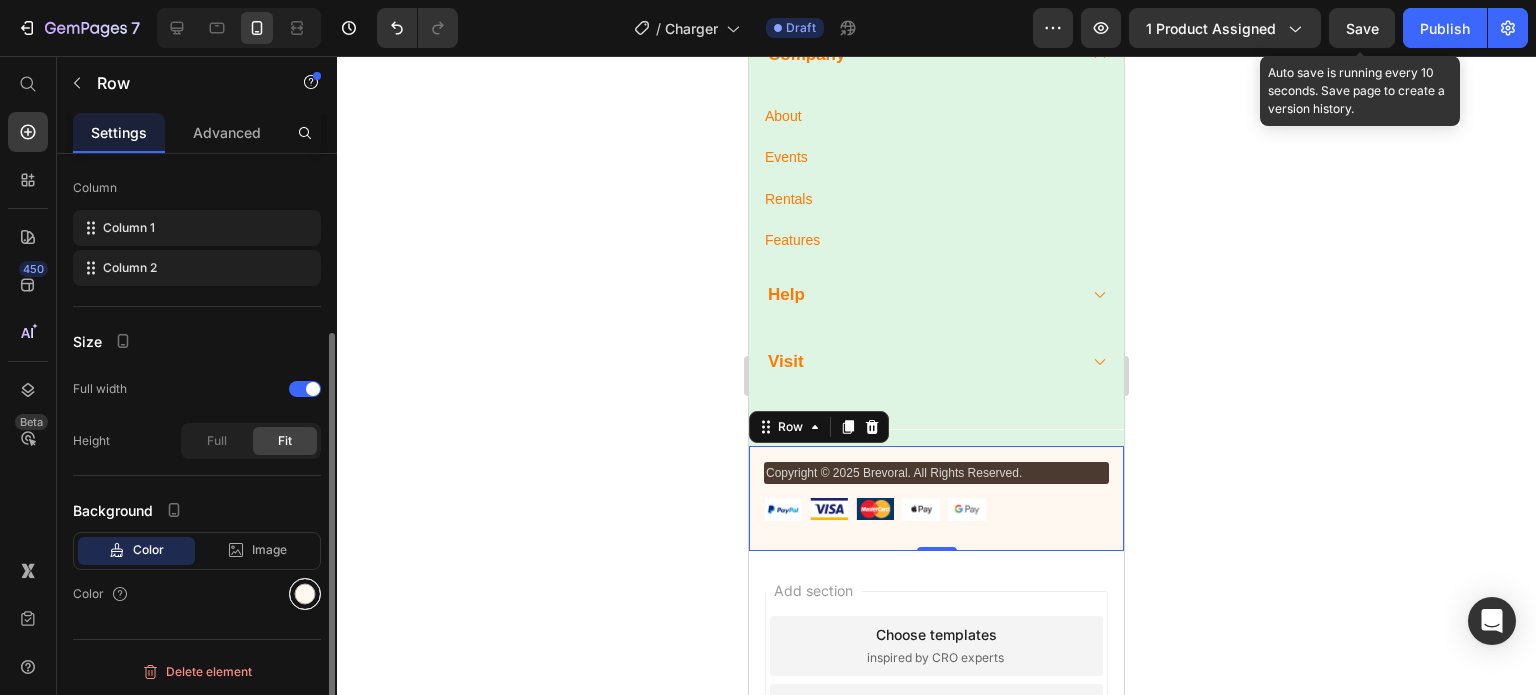click at bounding box center [305, 594] 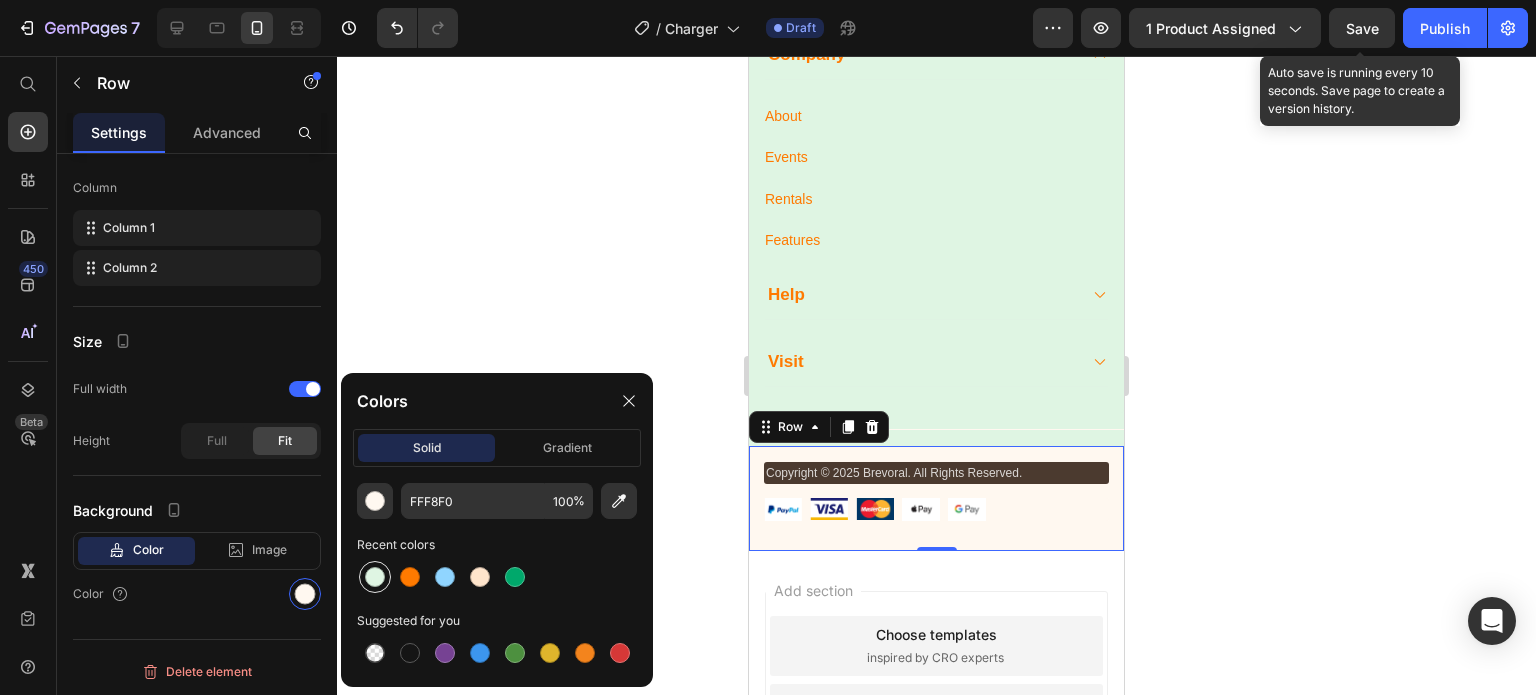 click at bounding box center (375, 577) 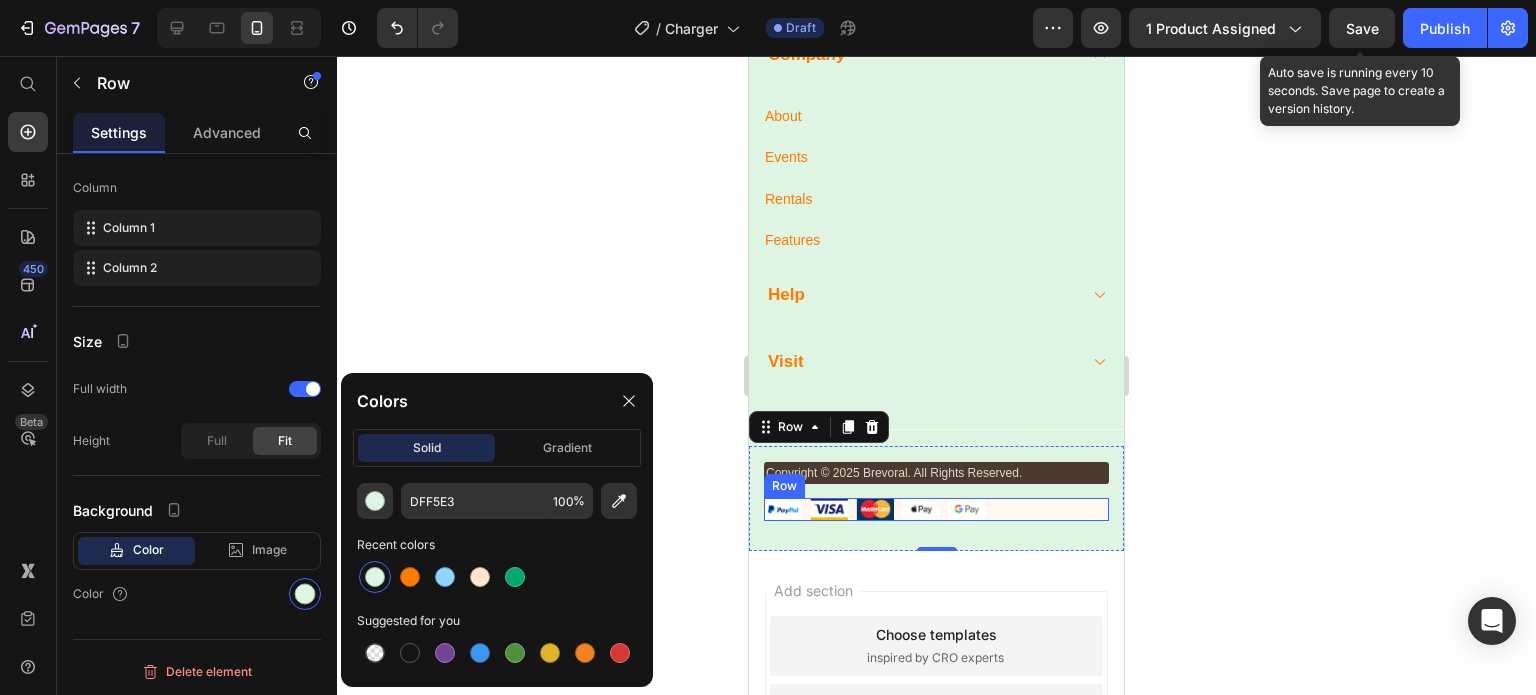 click on "Image Image Image Image Image Row" at bounding box center [936, 509] 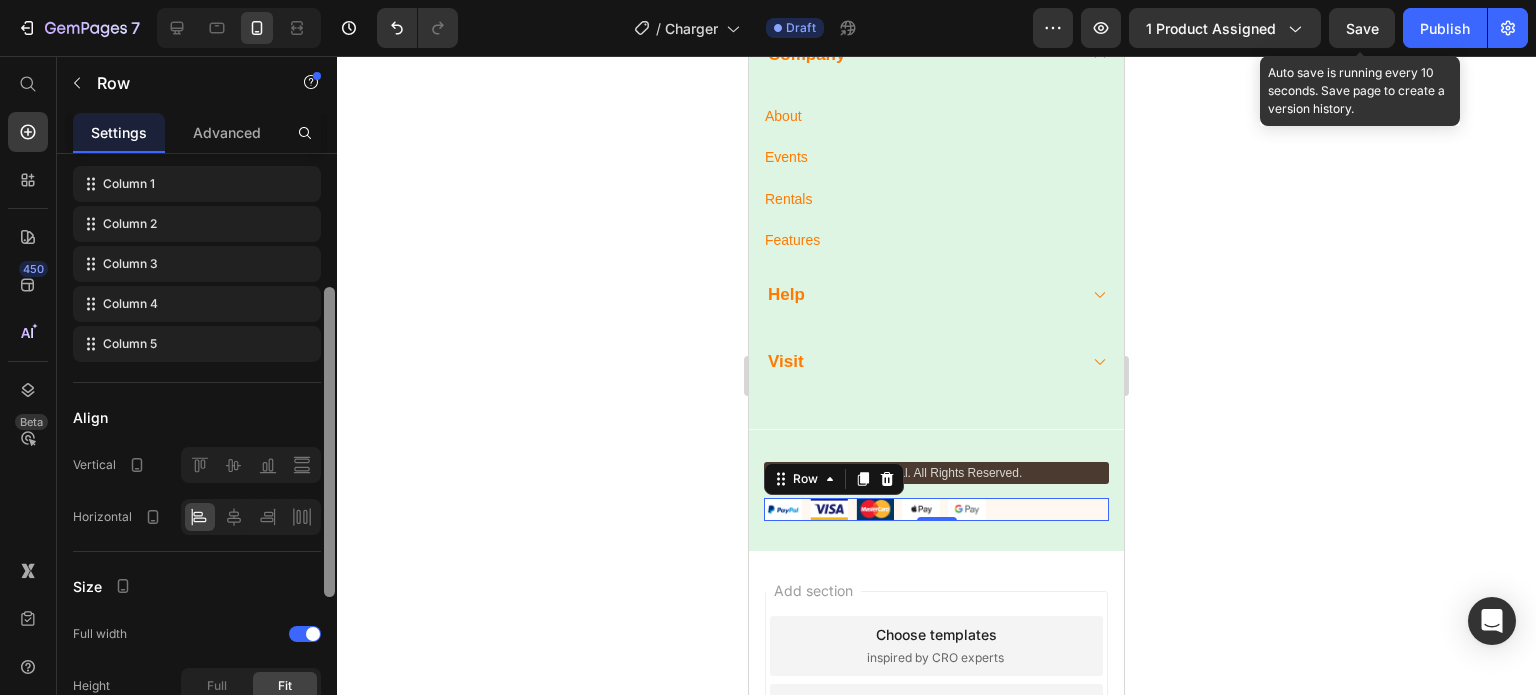 scroll, scrollTop: 552, scrollLeft: 0, axis: vertical 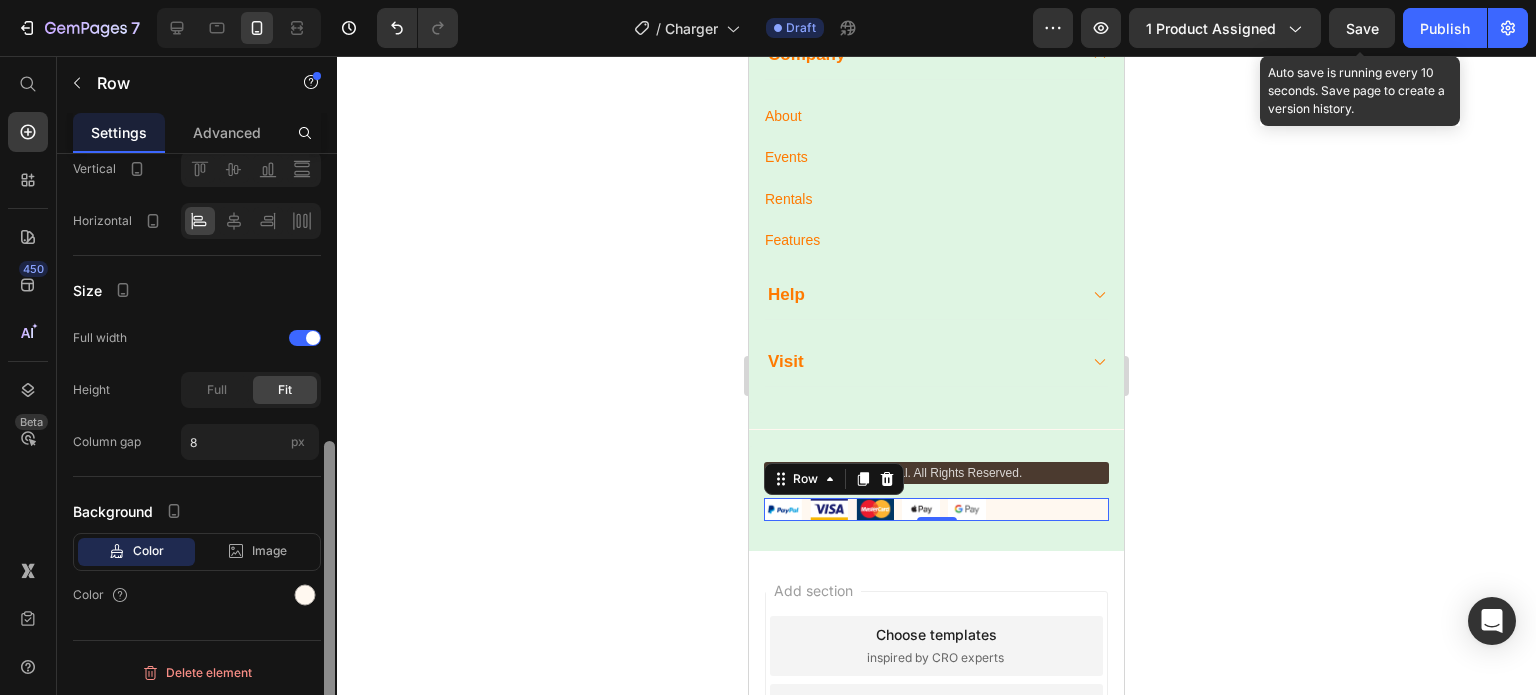 drag, startPoint x: 323, startPoint y: 521, endPoint x: 332, endPoint y: 609, distance: 88.45903 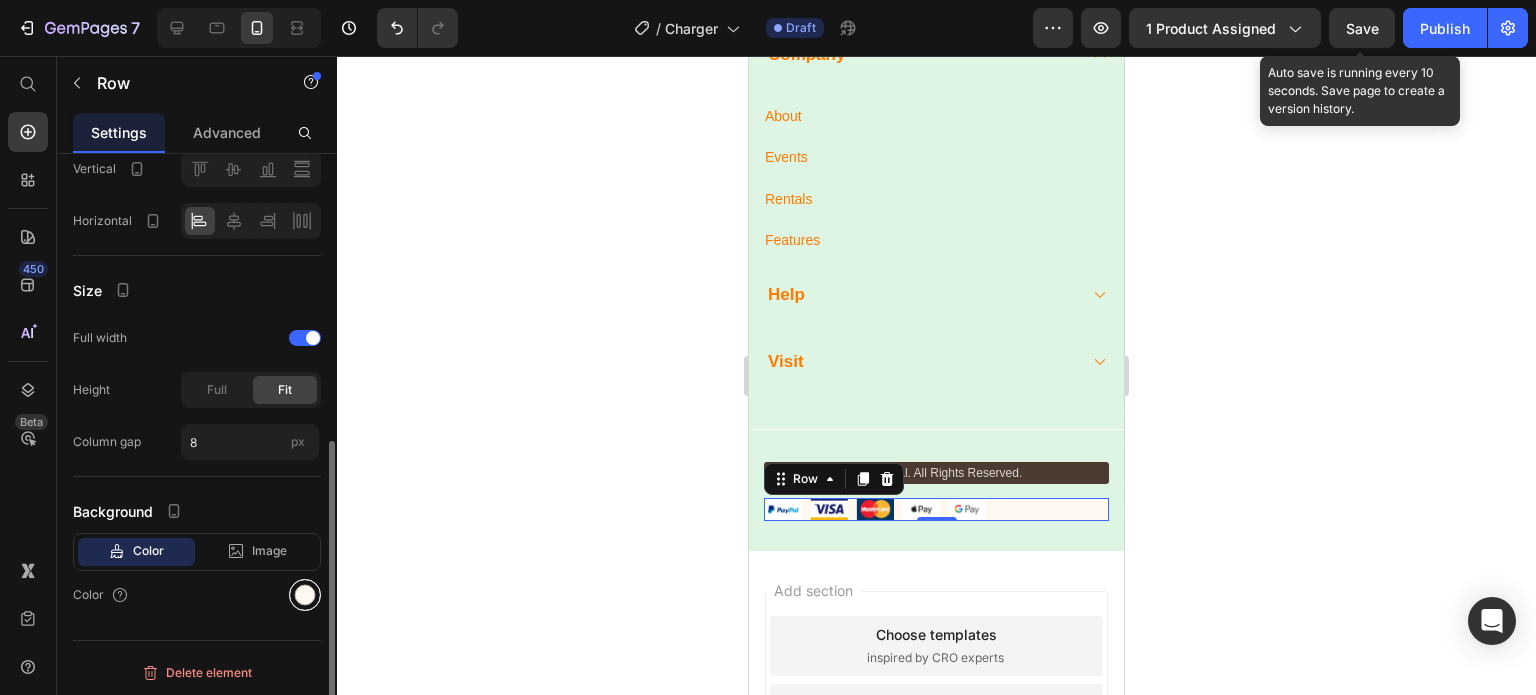 click at bounding box center (305, 595) 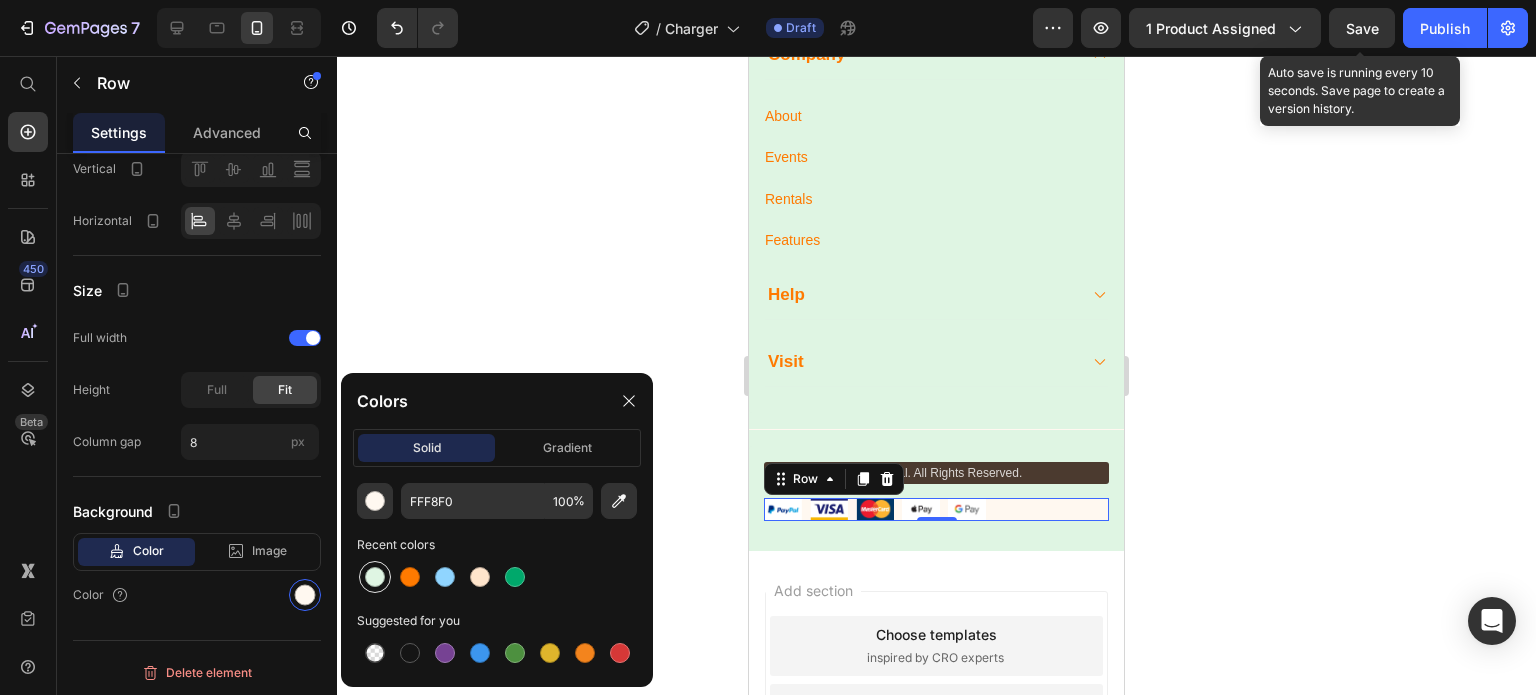 click at bounding box center (375, 577) 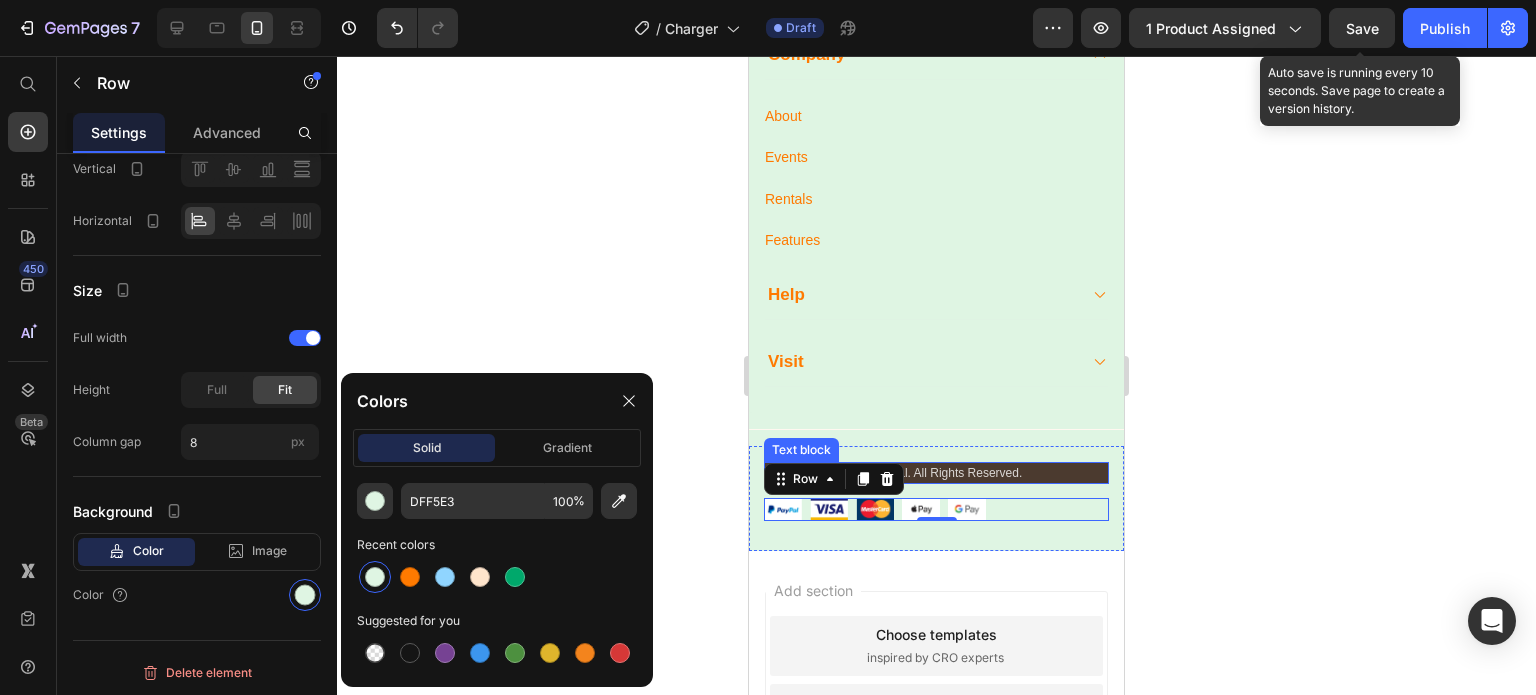 click on "Copyright © 2025 Brevoral. All Rights Reserved." at bounding box center (936, 473) 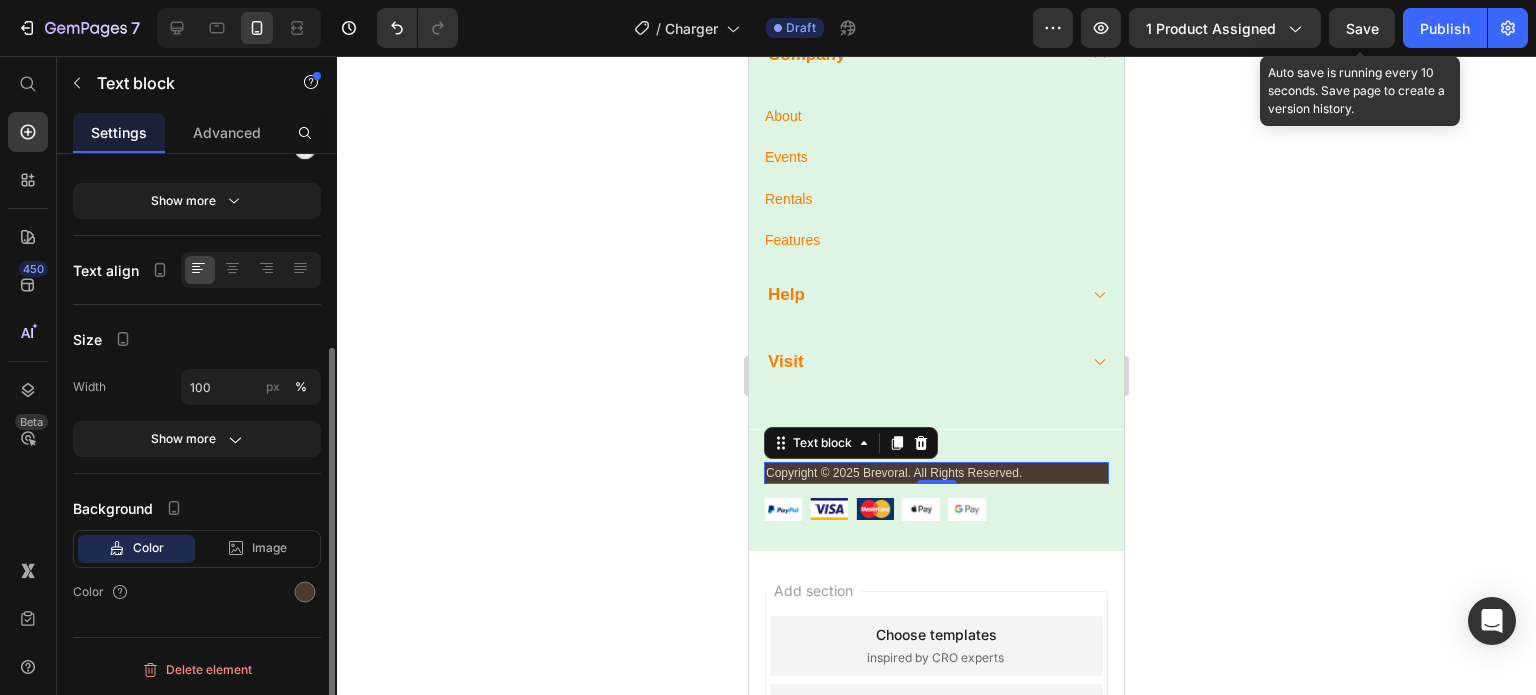 scroll, scrollTop: 0, scrollLeft: 0, axis: both 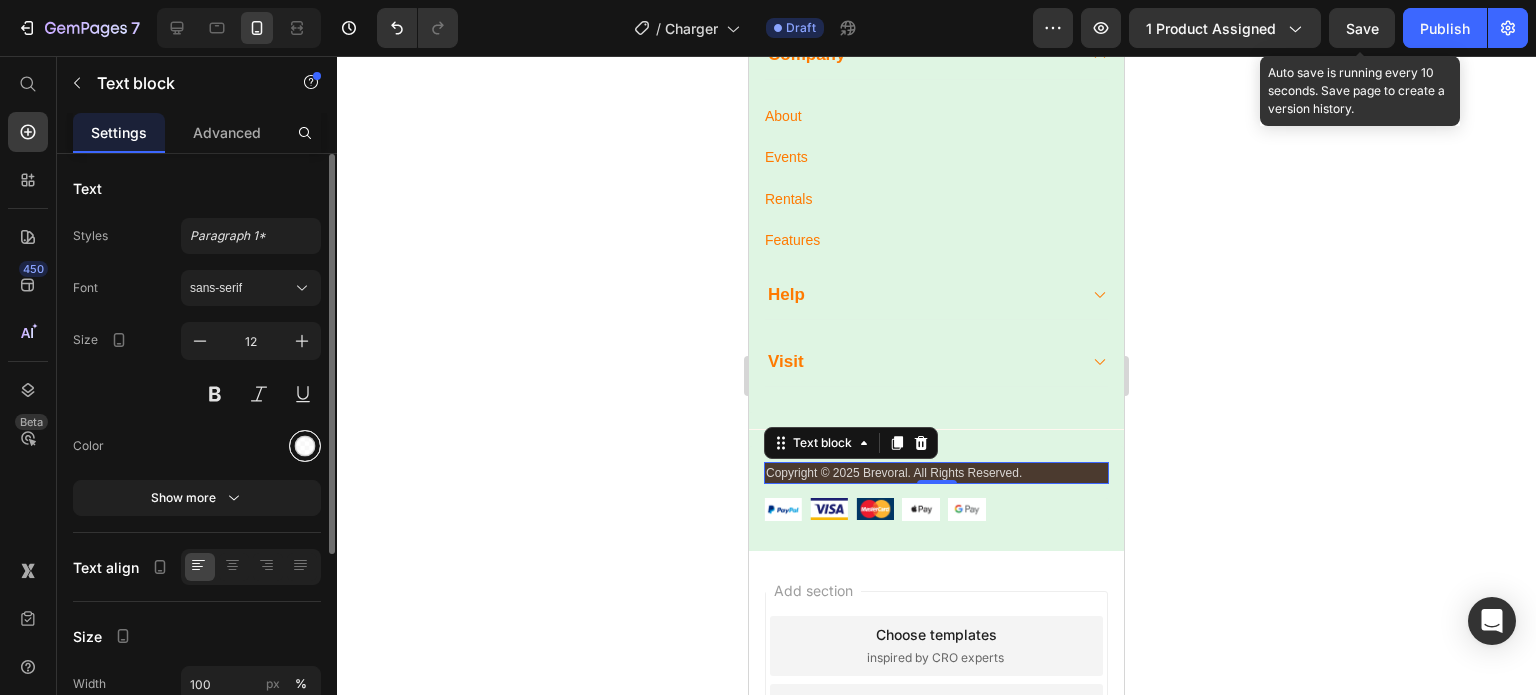 click at bounding box center (305, 446) 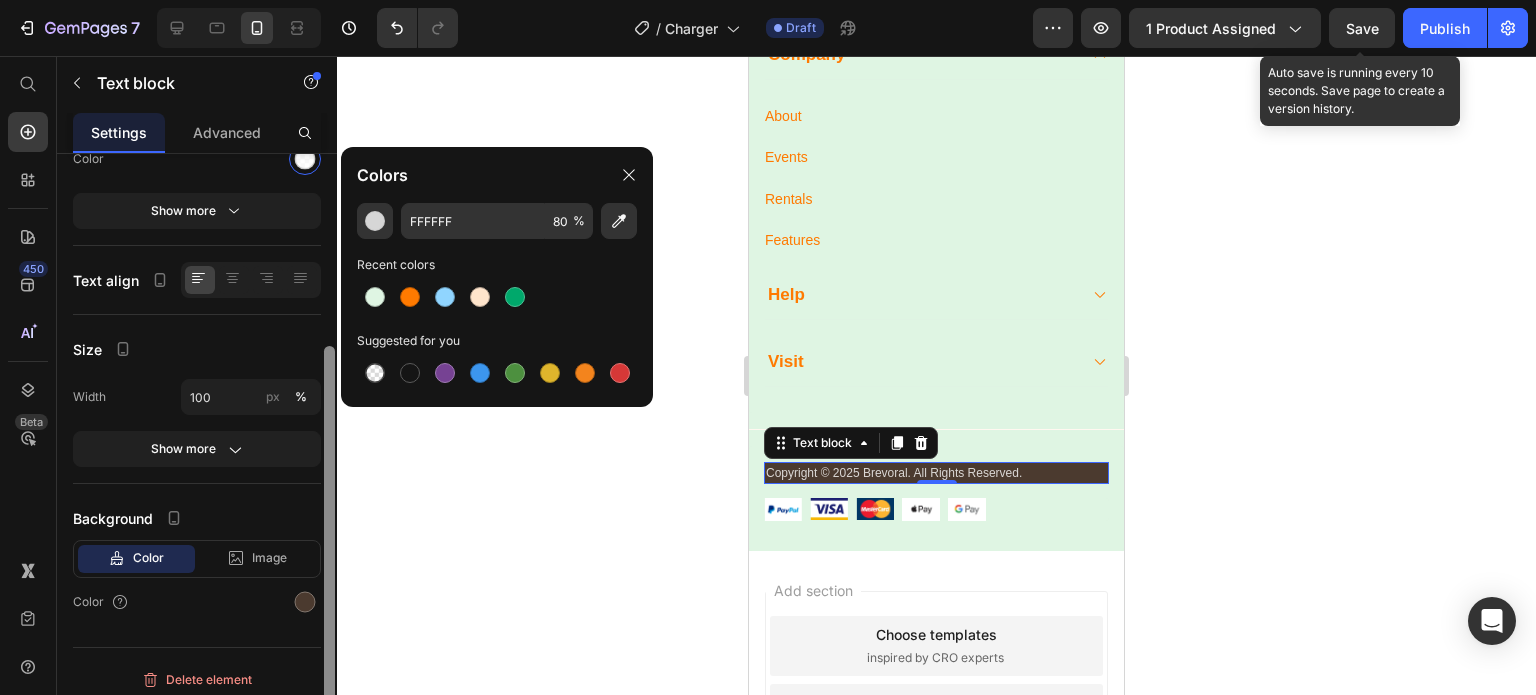 scroll, scrollTop: 294, scrollLeft: 0, axis: vertical 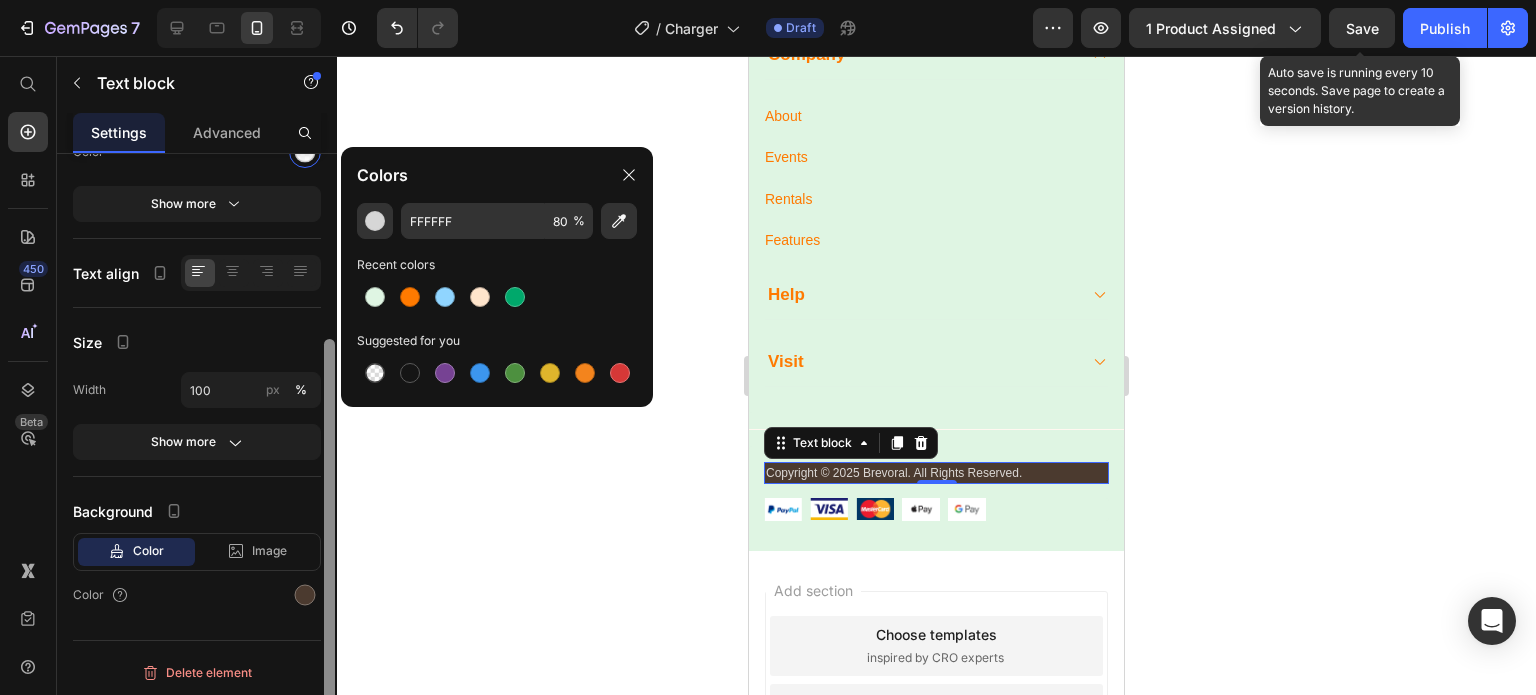 drag, startPoint x: 330, startPoint y: 479, endPoint x: 352, endPoint y: 695, distance: 217.11748 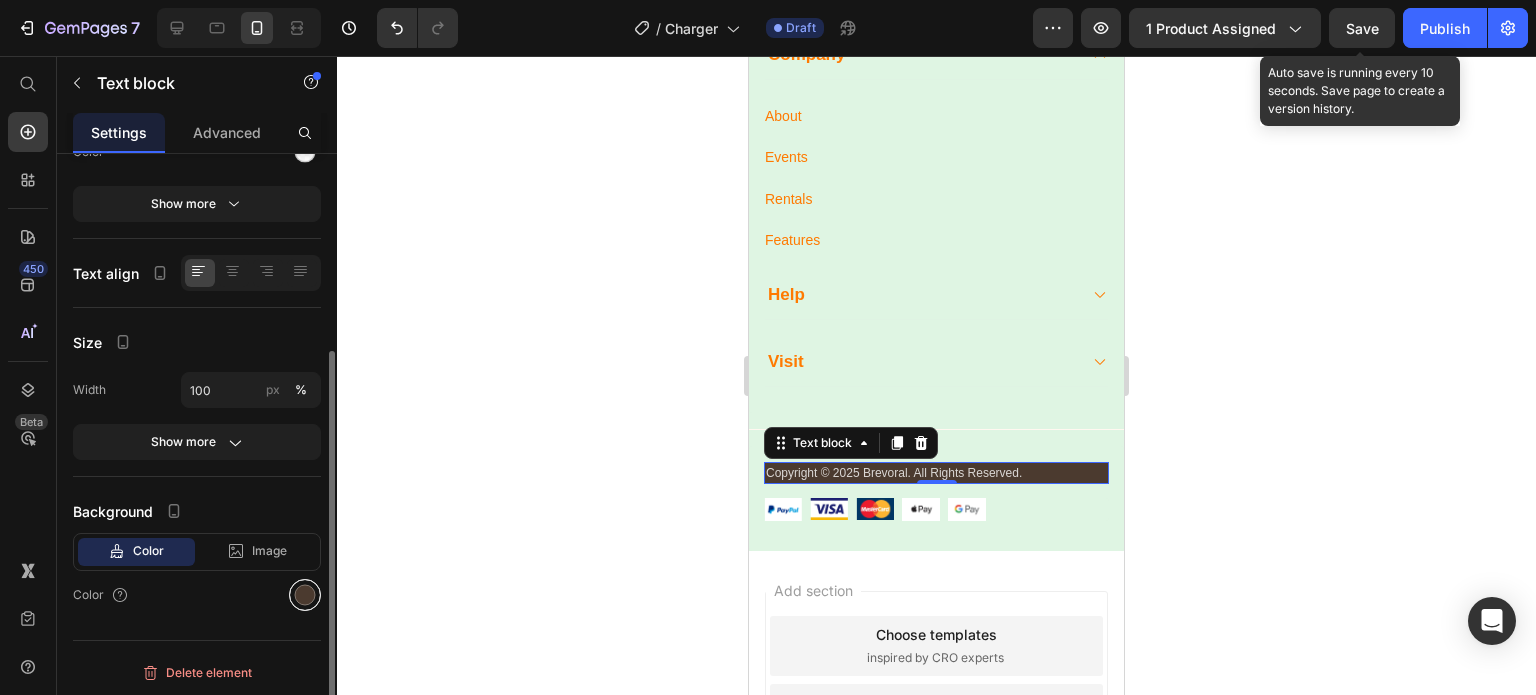 click at bounding box center (305, 595) 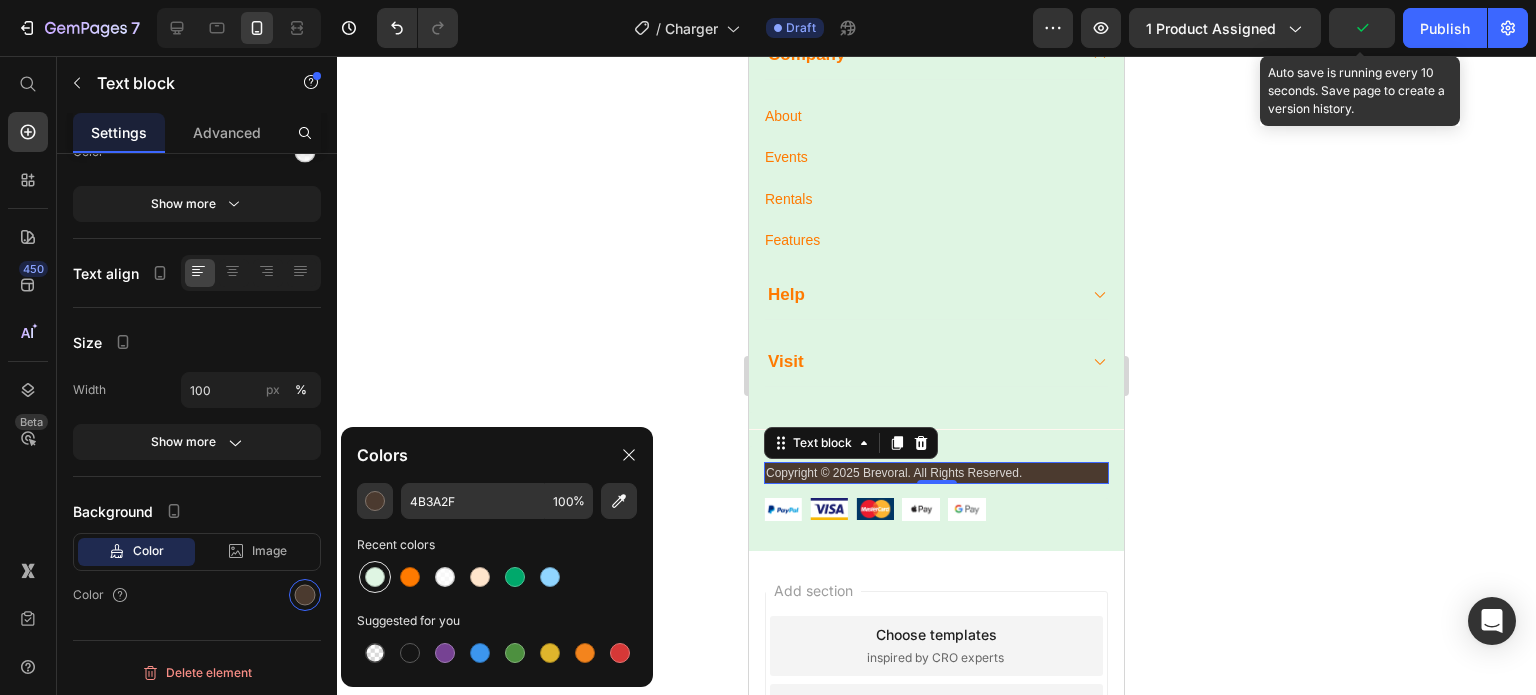 click at bounding box center [375, 577] 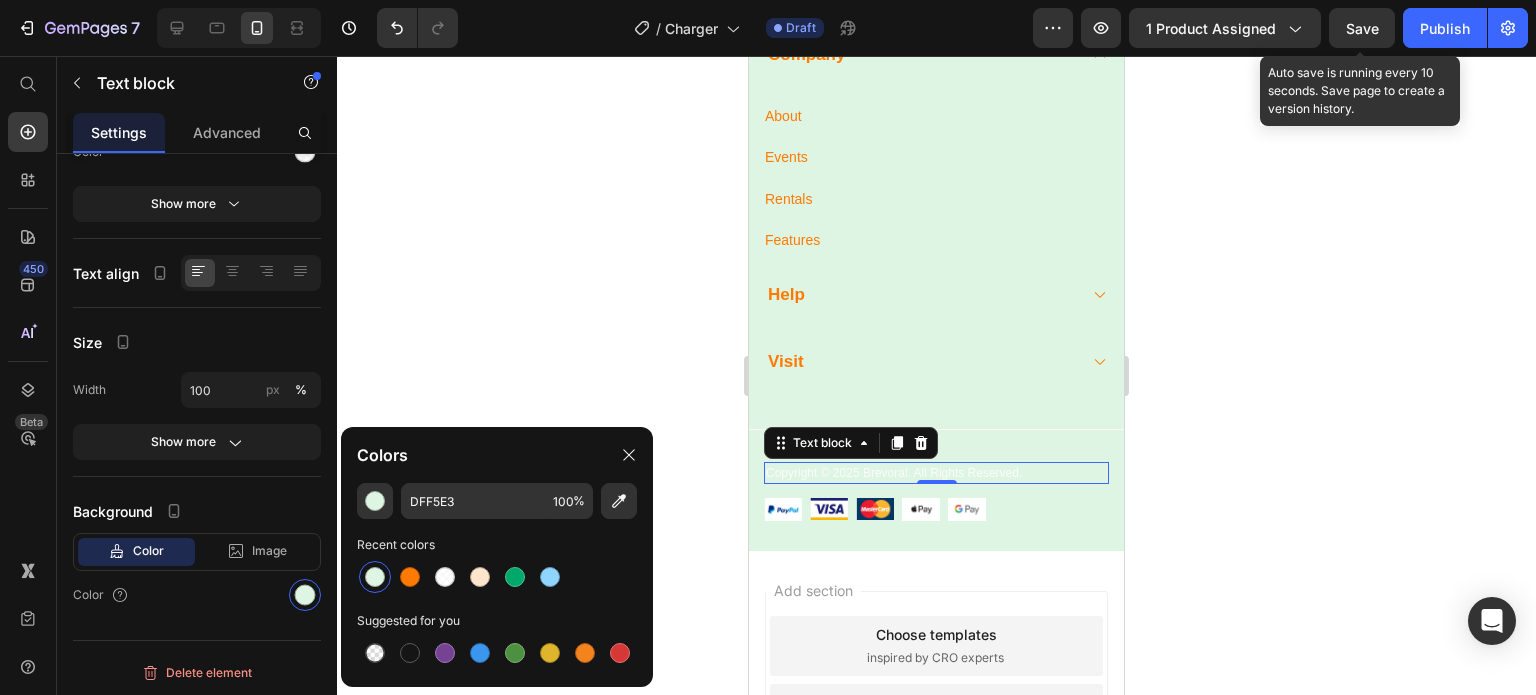 click on "Copyright © 2025 Brevoral. All Rights Reserved." at bounding box center (936, 473) 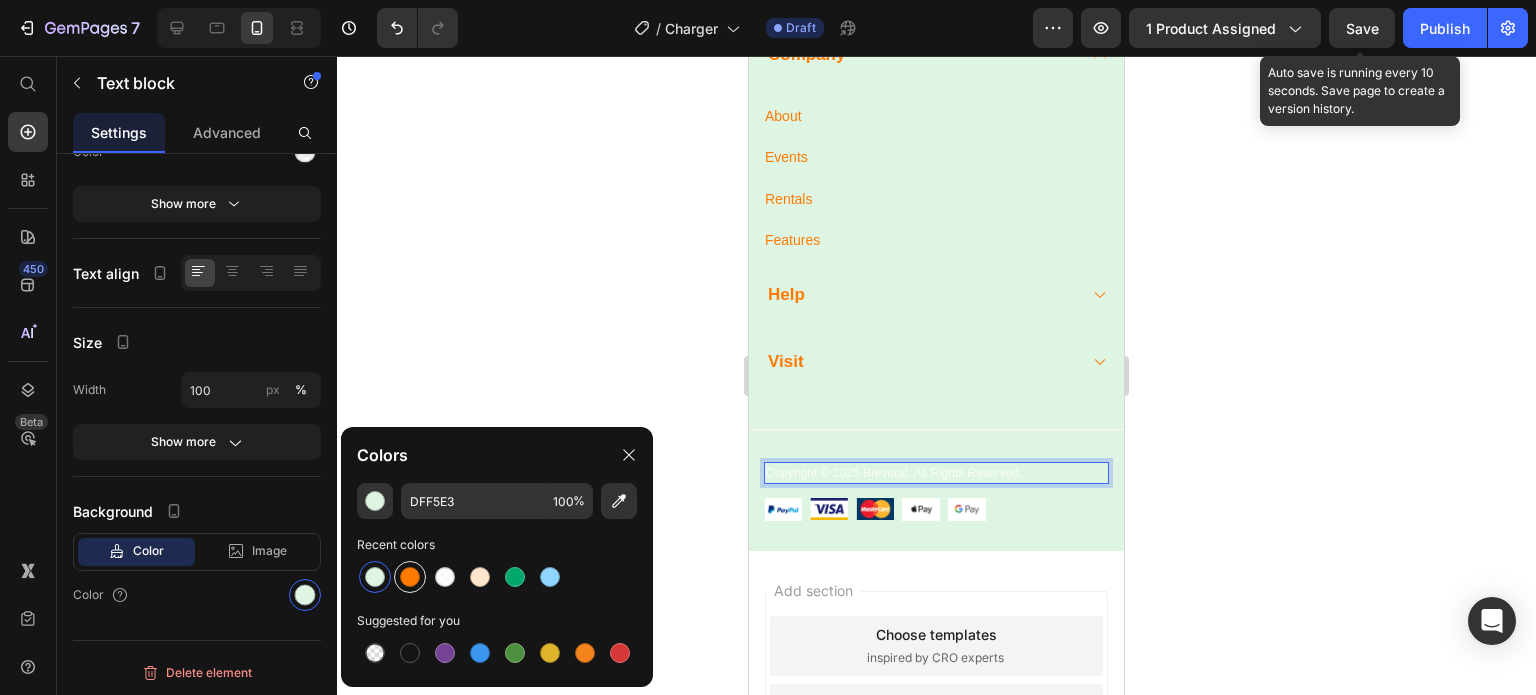 click at bounding box center [410, 577] 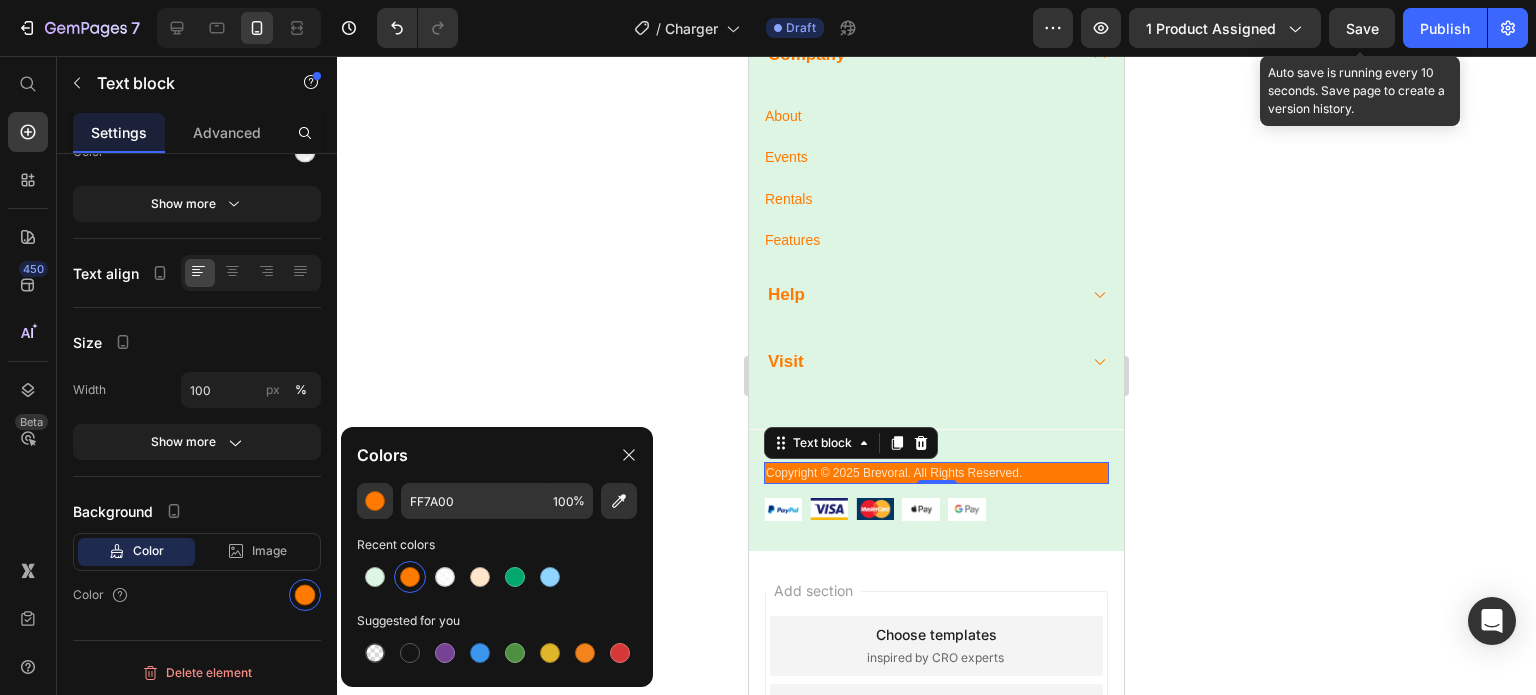 click 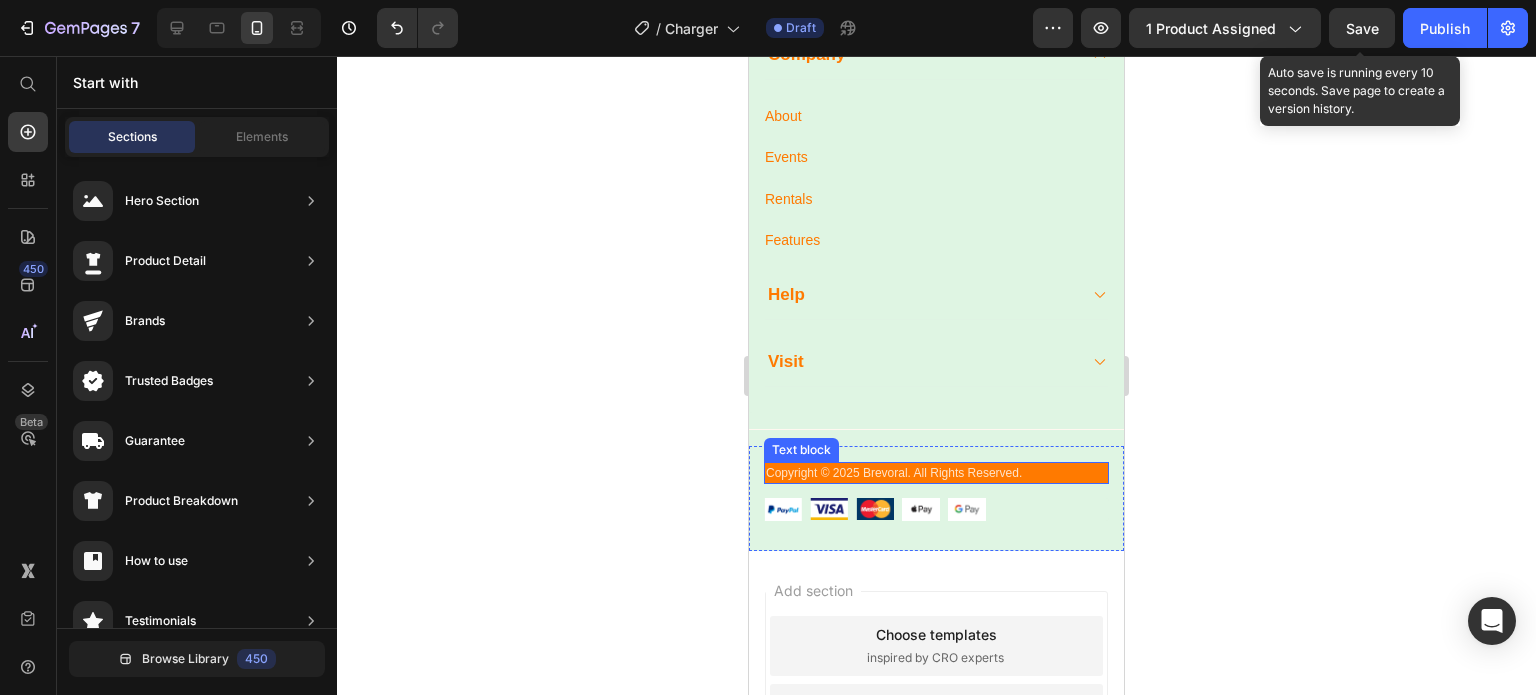 click on "Copyright © 2025 Brevoral. All Rights Reserved." at bounding box center [936, 473] 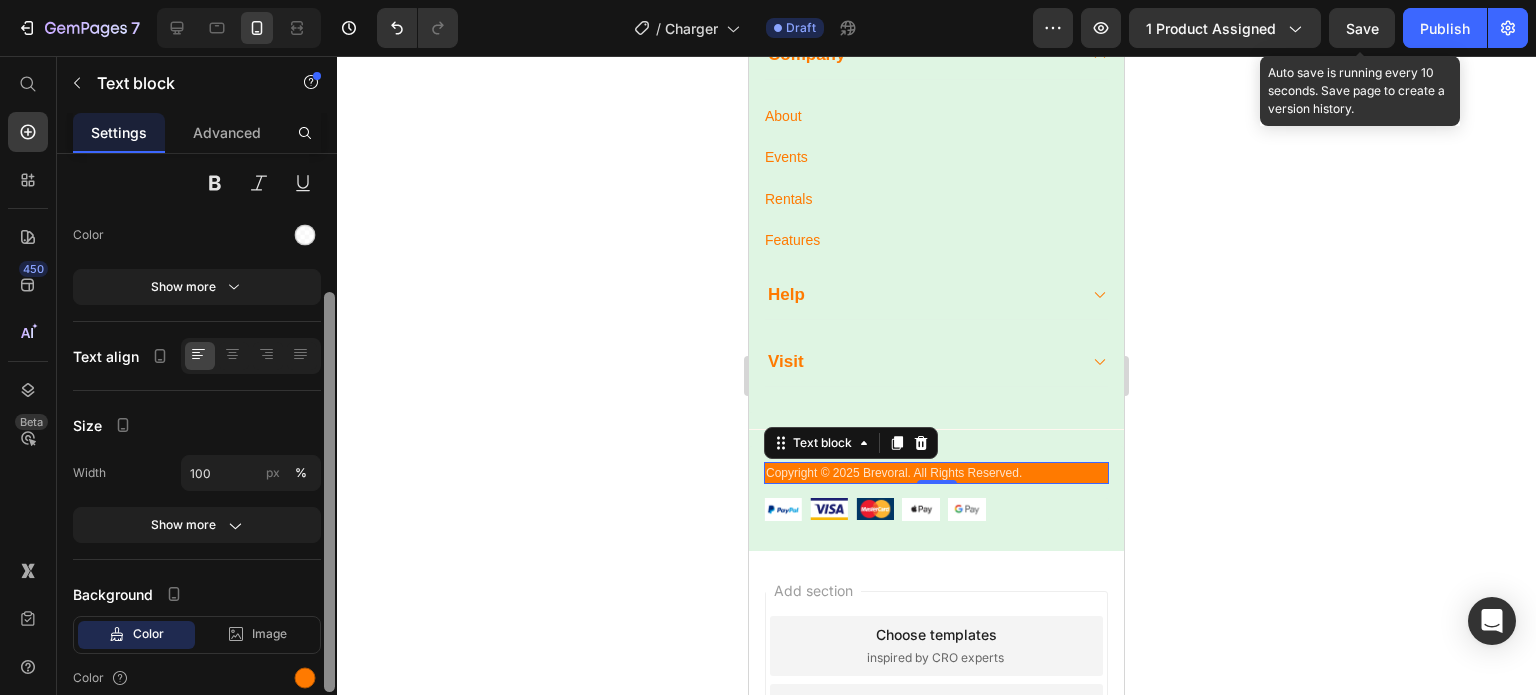 scroll, scrollTop: 111, scrollLeft: 0, axis: vertical 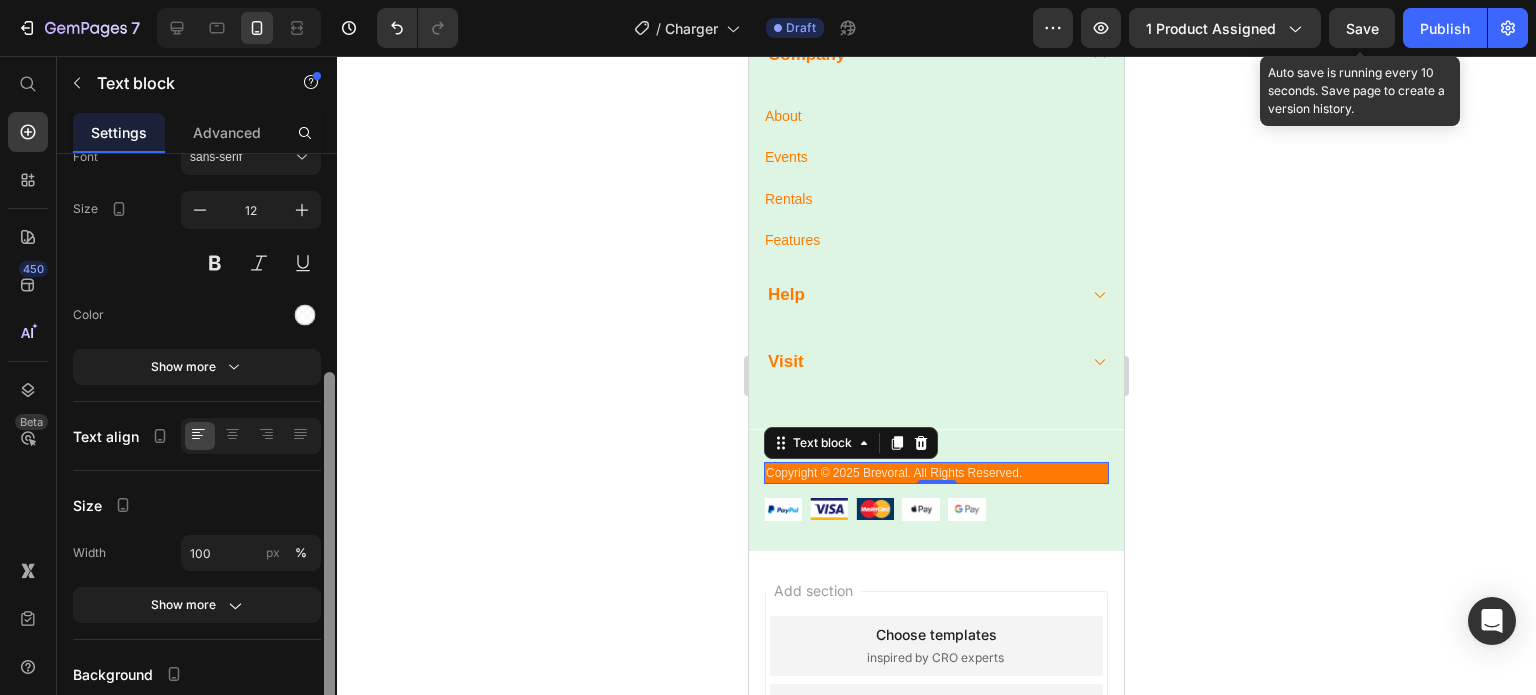 drag, startPoint x: 332, startPoint y: 459, endPoint x: 323, endPoint y: 336, distance: 123.32883 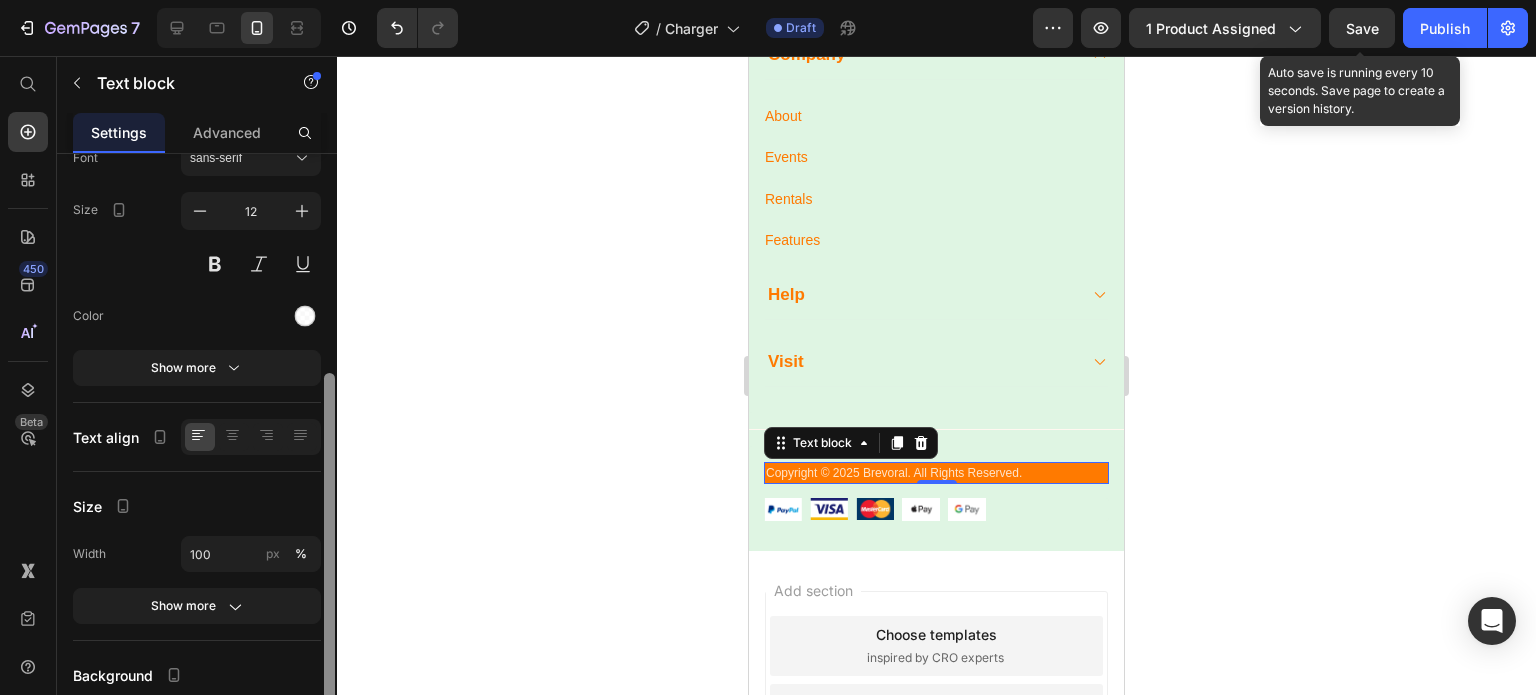 click at bounding box center [329, 532] 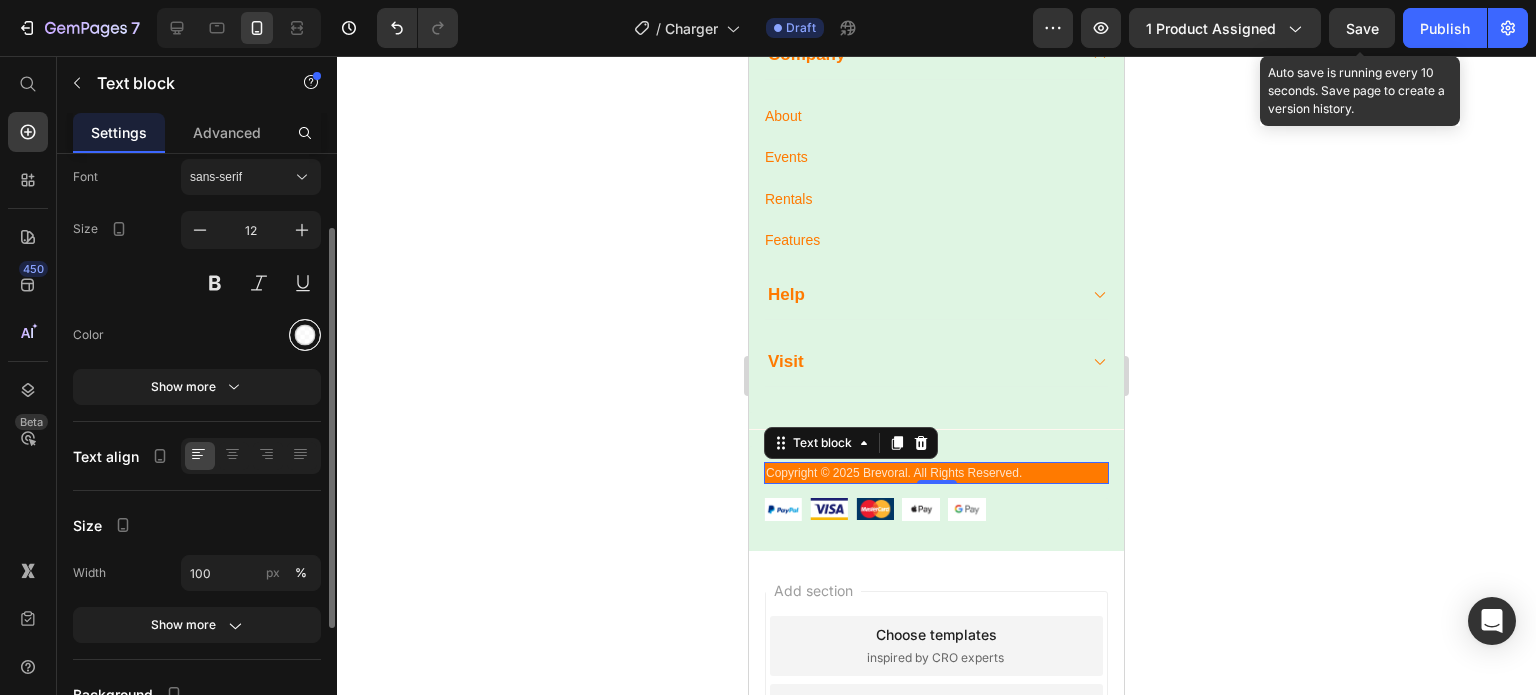 click at bounding box center [305, 335] 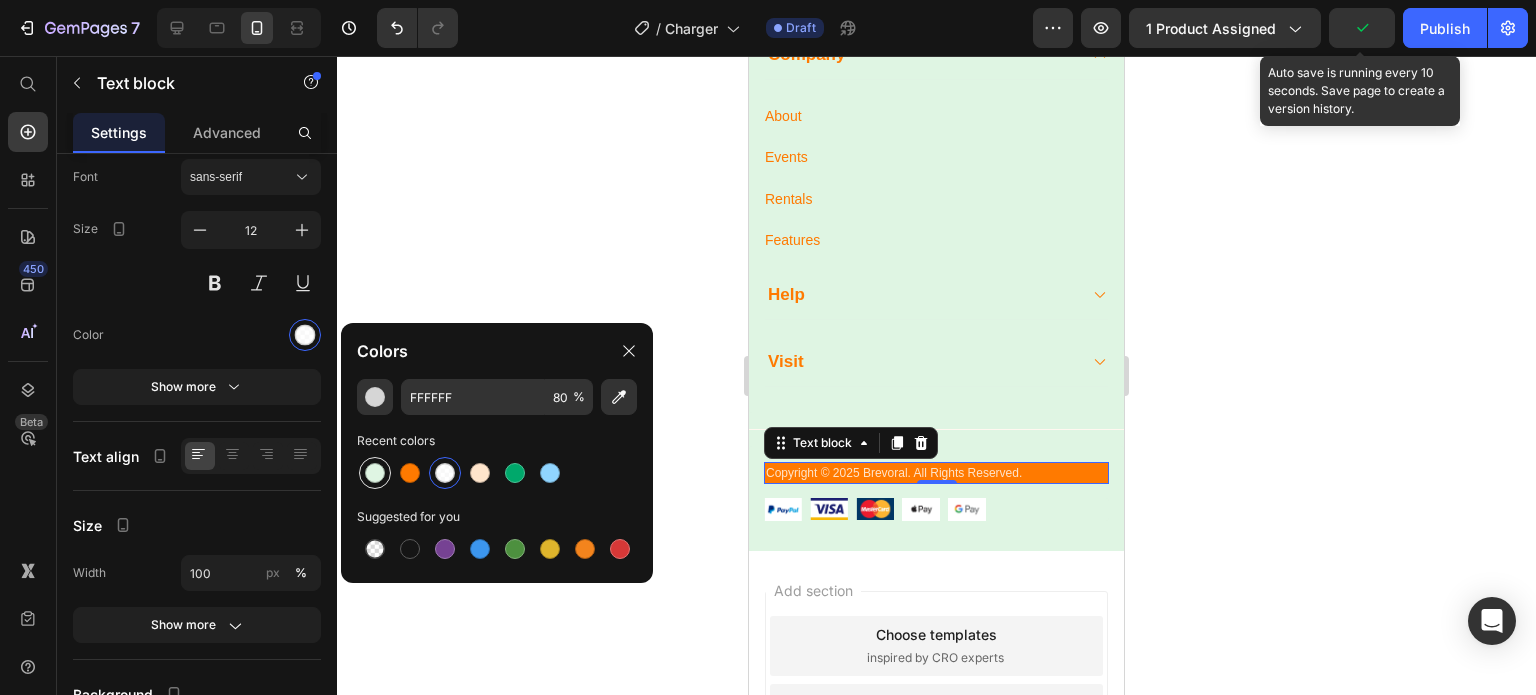 click at bounding box center [375, 473] 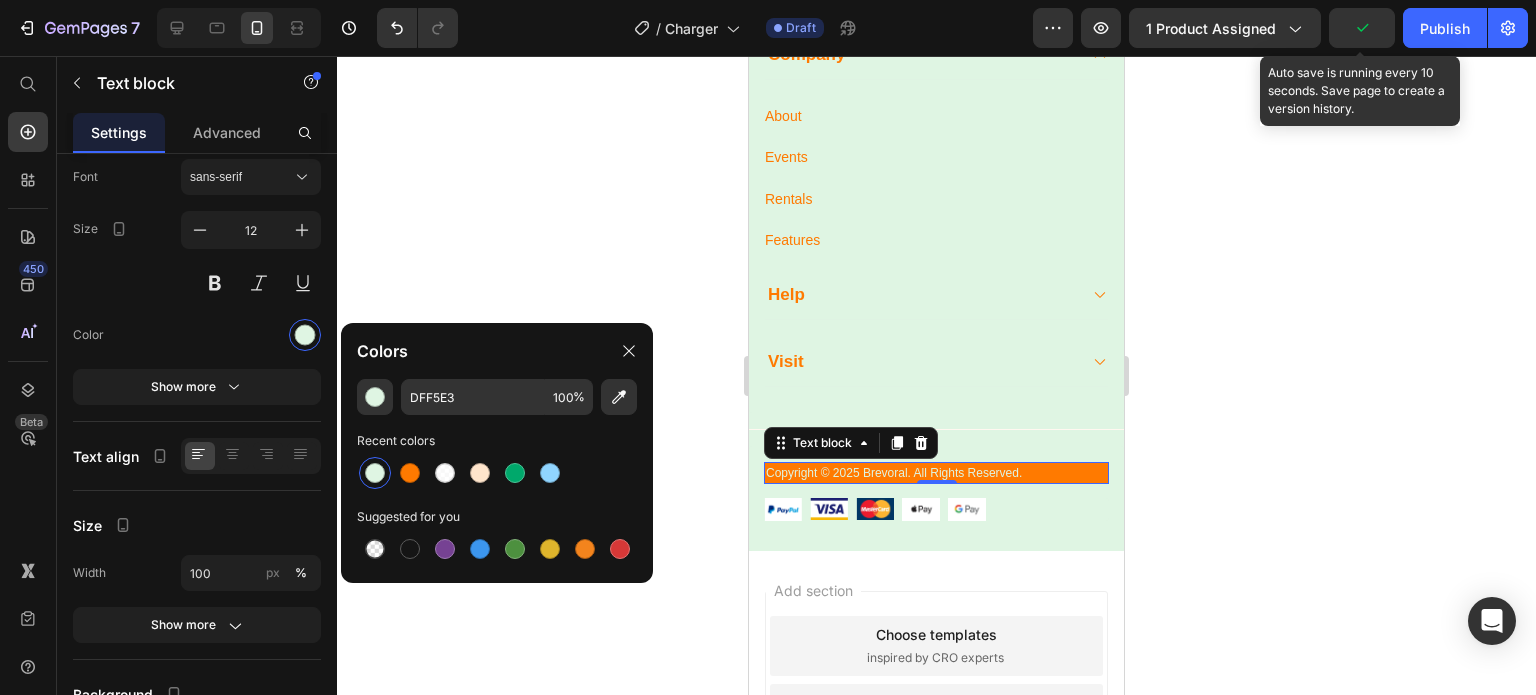 click at bounding box center (375, 473) 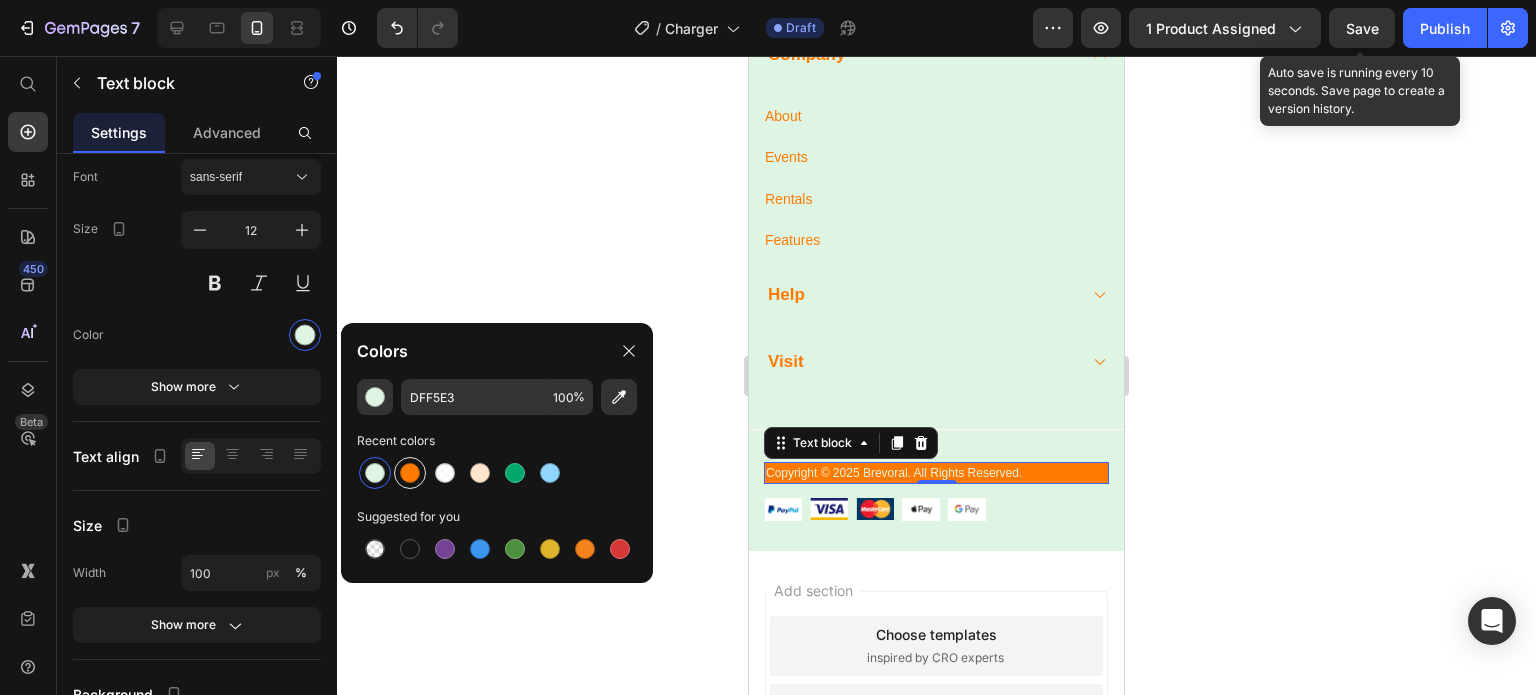 click at bounding box center [410, 473] 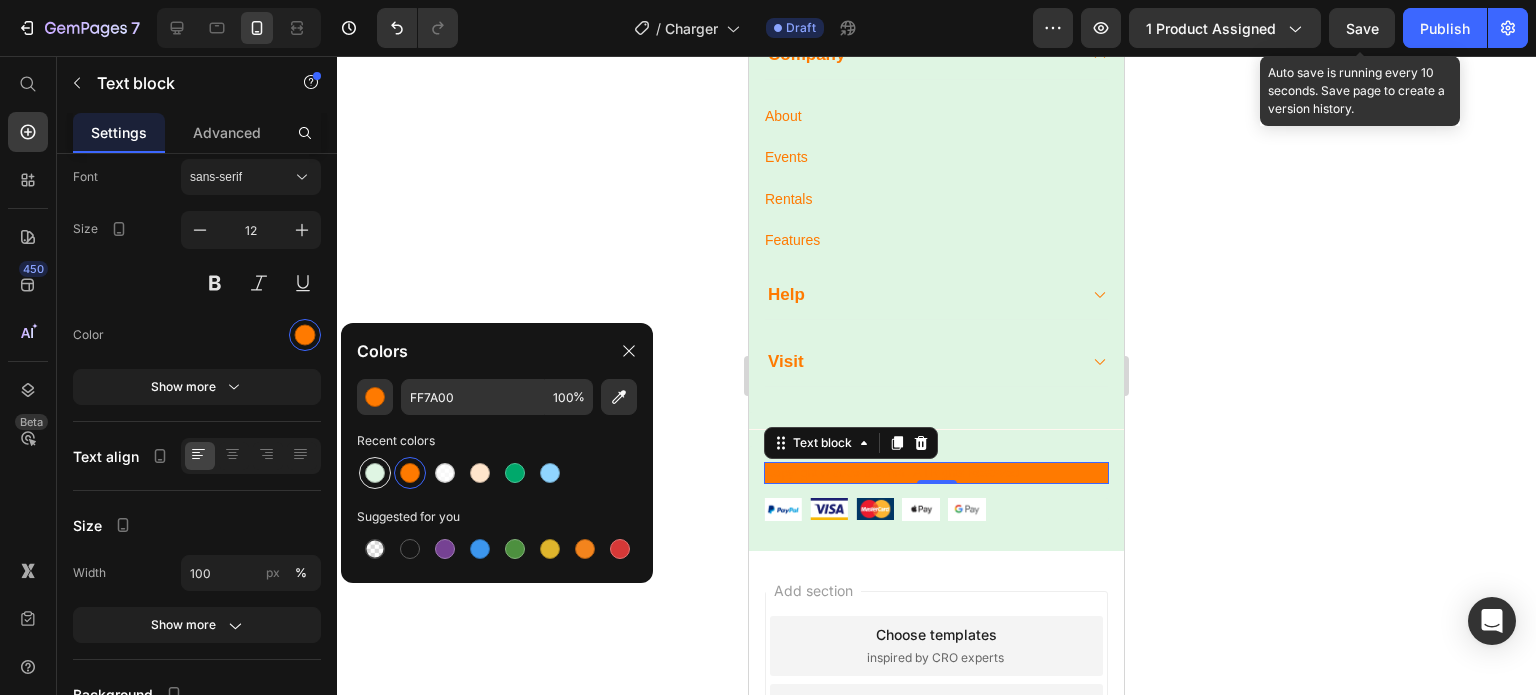 click at bounding box center (375, 473) 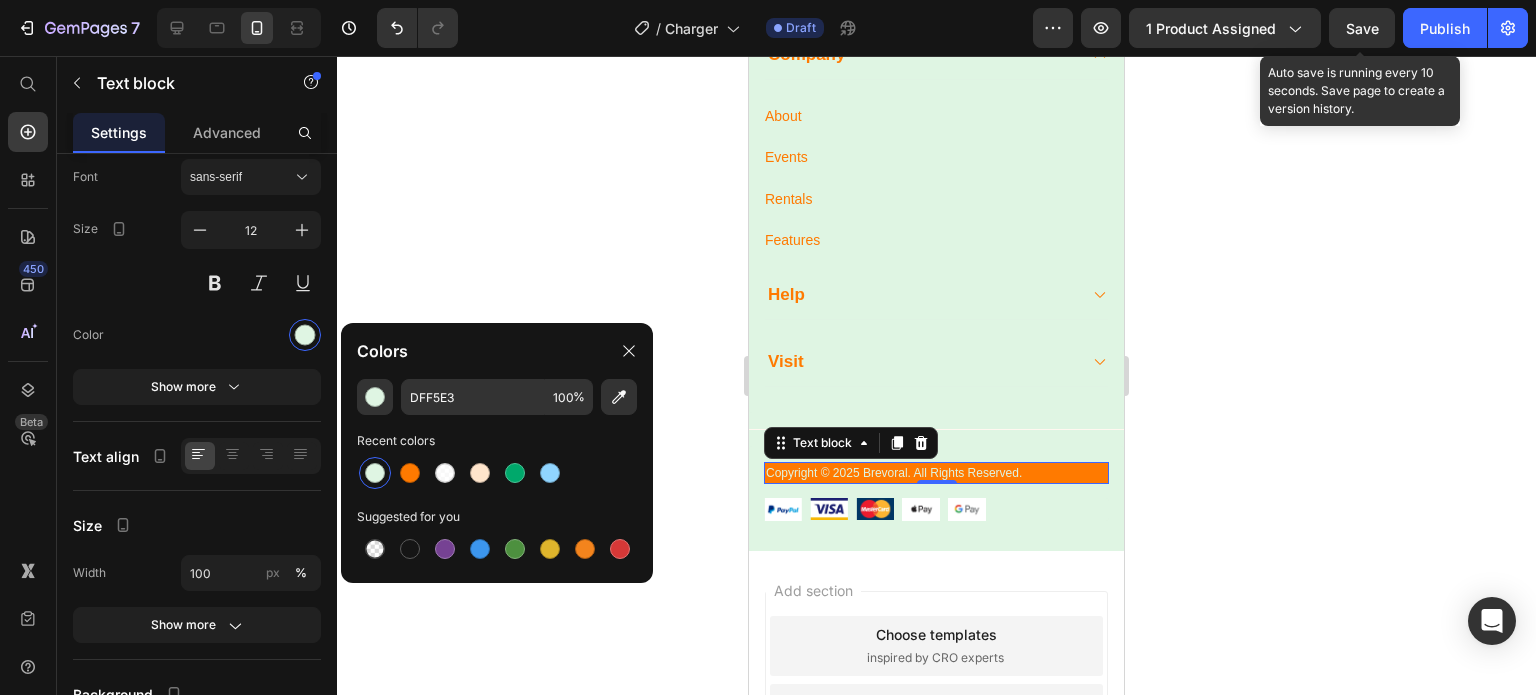 click 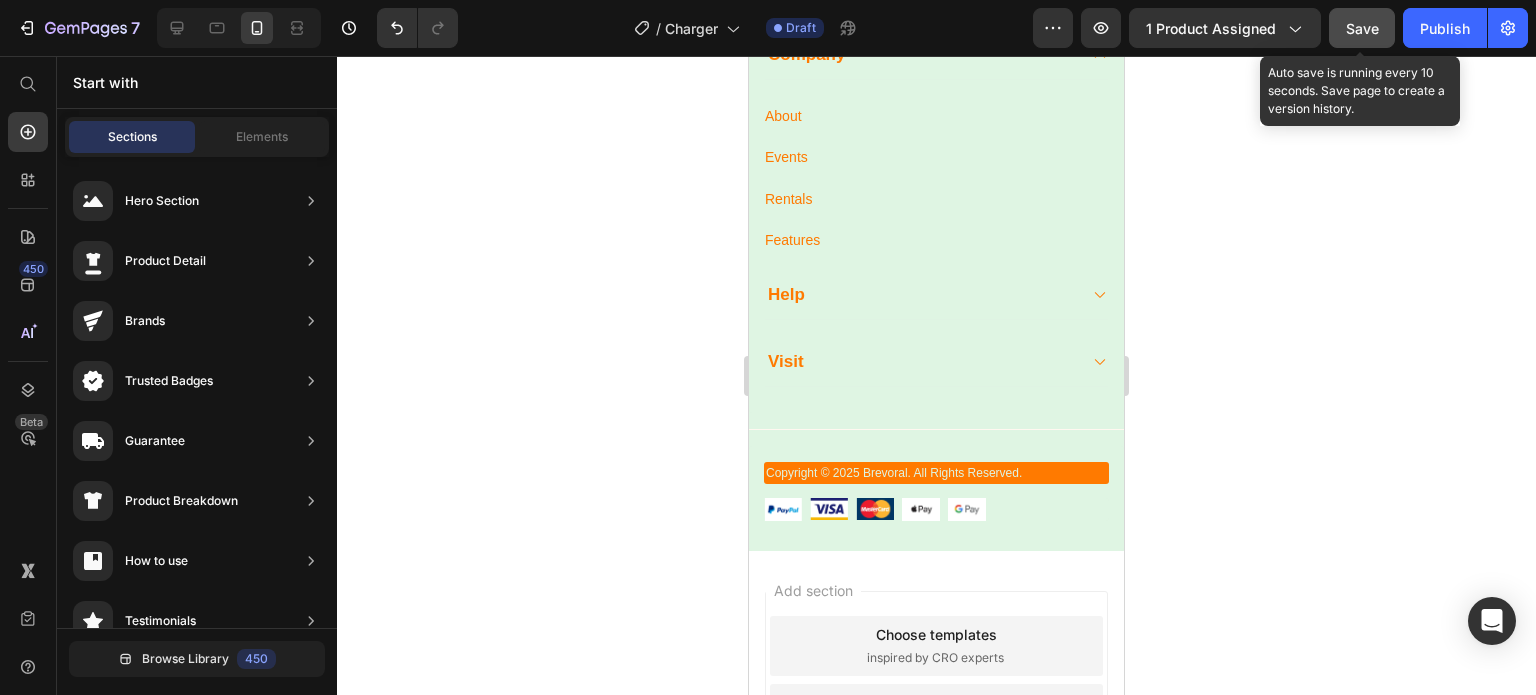 click on "Save" 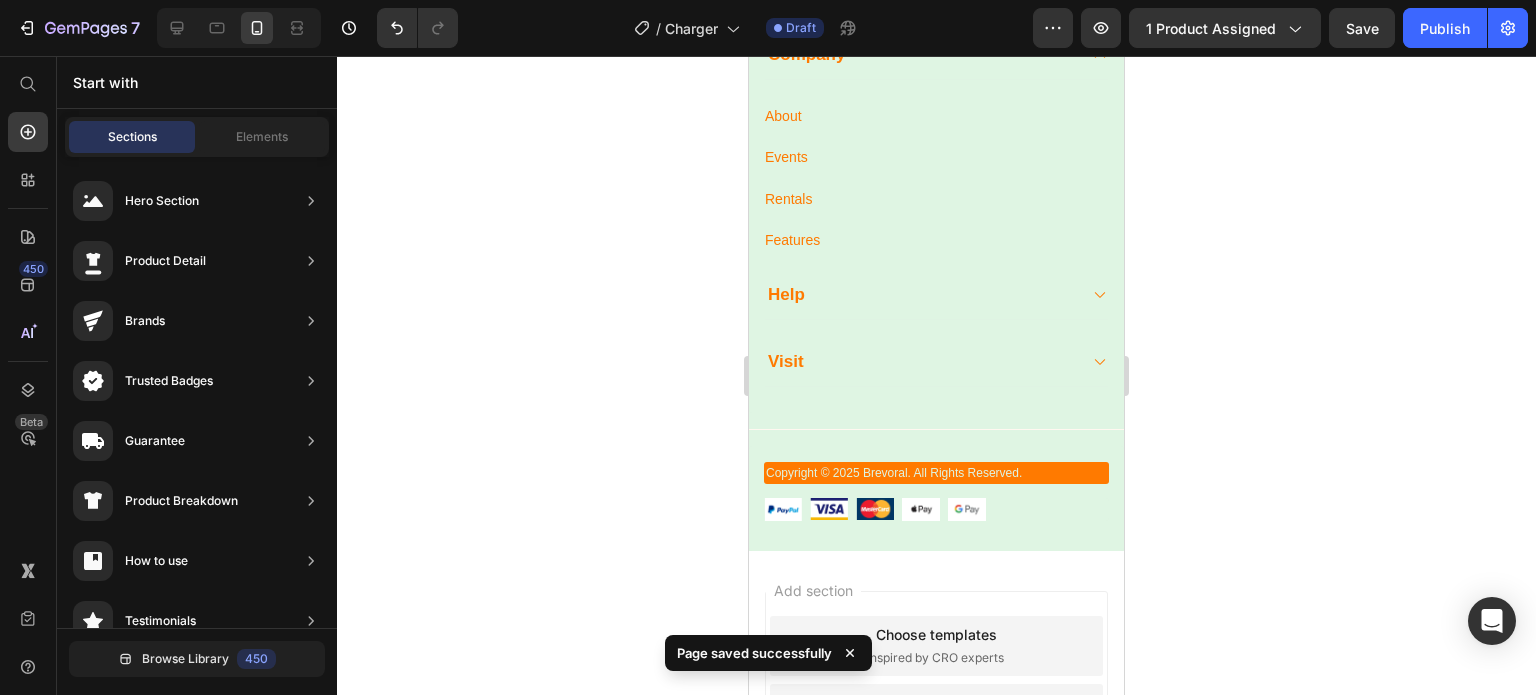 drag, startPoint x: 1120, startPoint y: 619, endPoint x: 1080, endPoint y: 292, distance: 329.4374 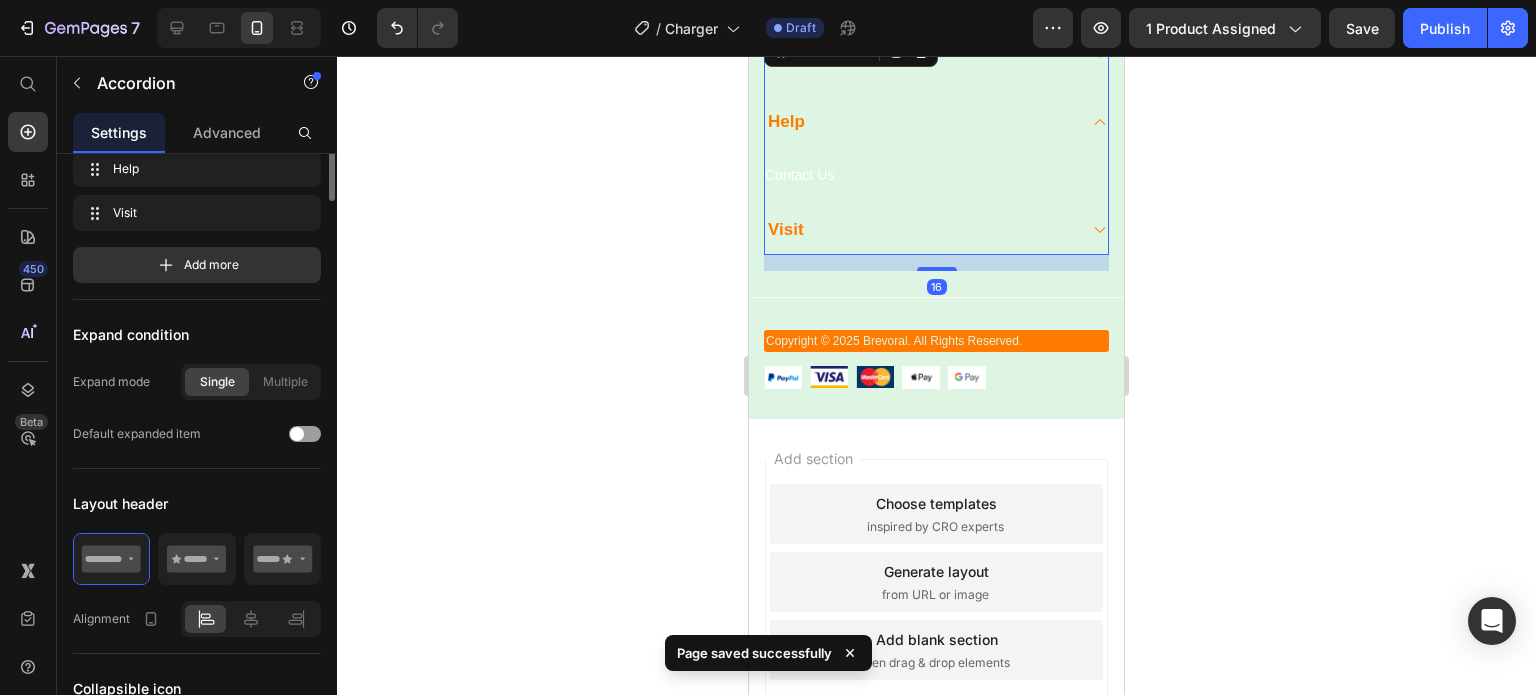 scroll, scrollTop: 0, scrollLeft: 0, axis: both 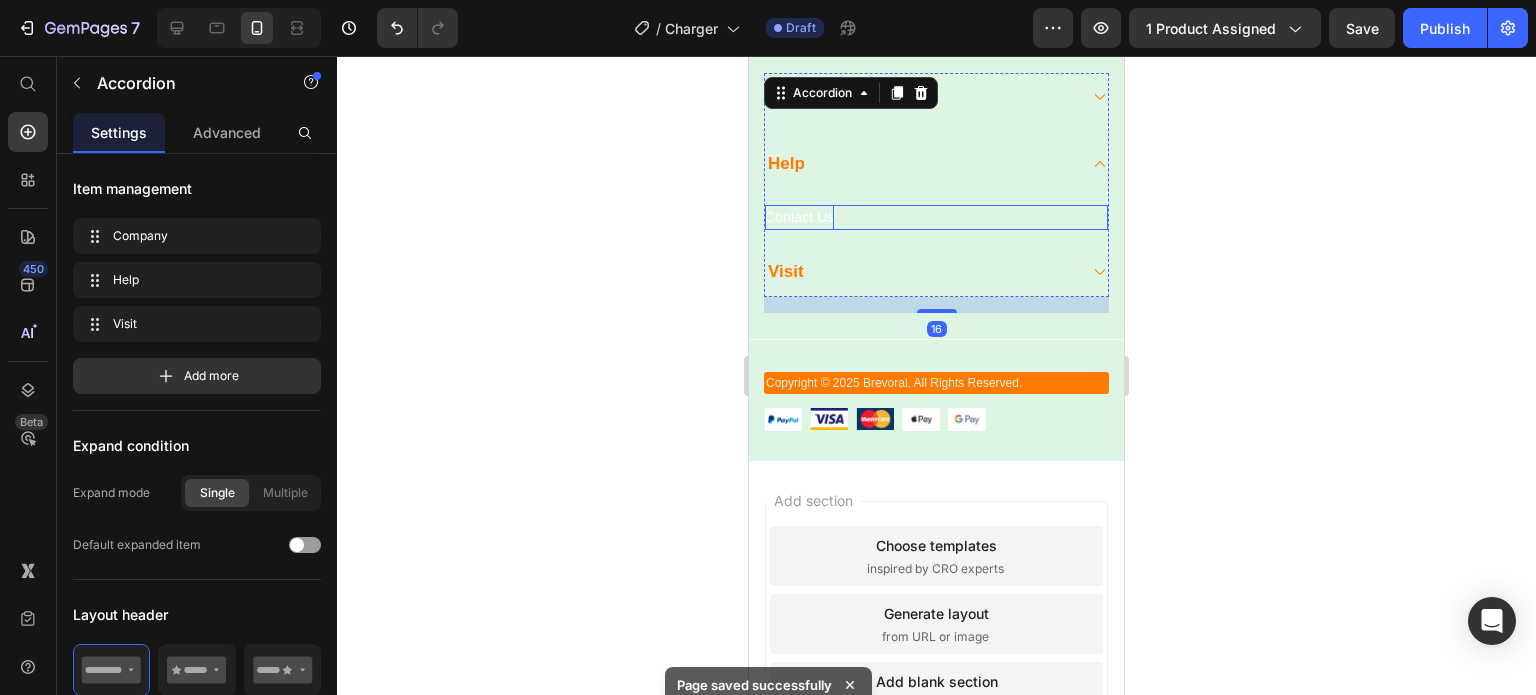 click on "Contact Us" at bounding box center (799, 217) 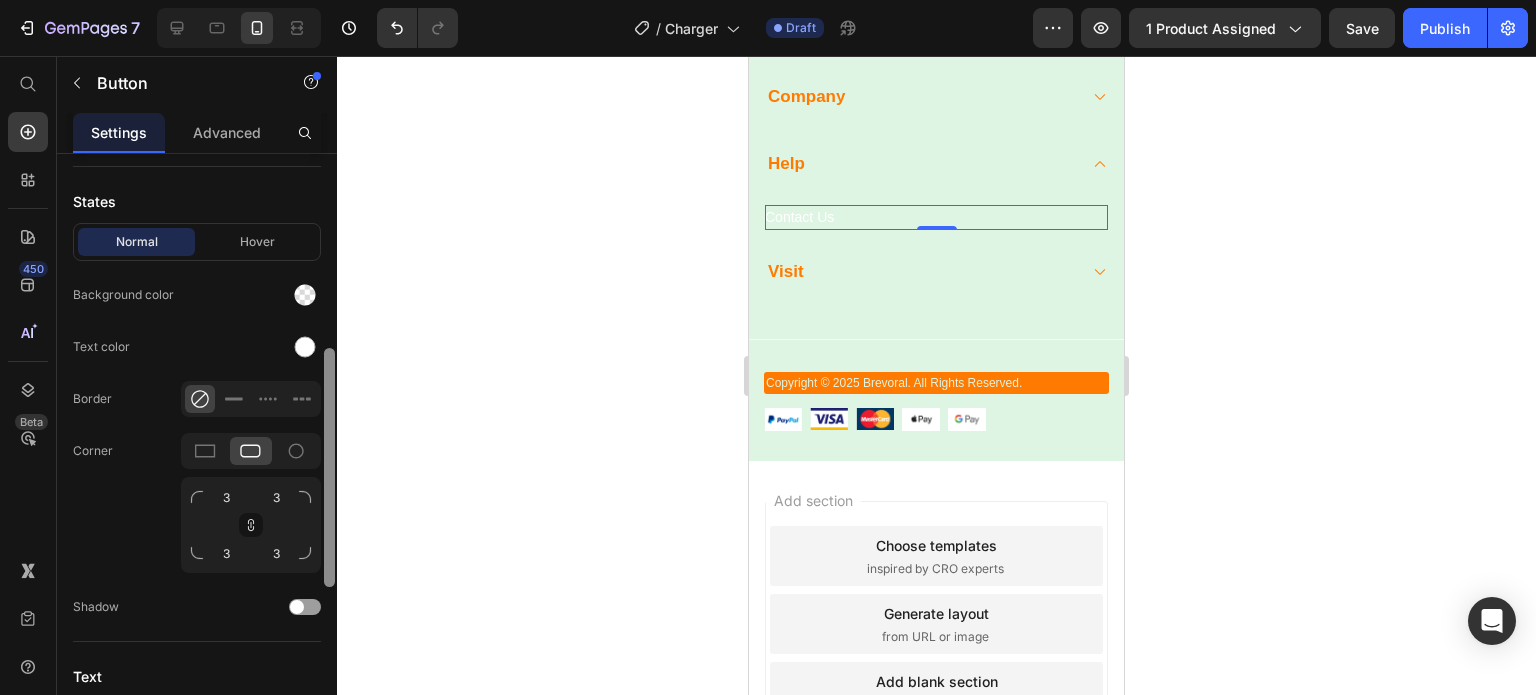 scroll, scrollTop: 468, scrollLeft: 0, axis: vertical 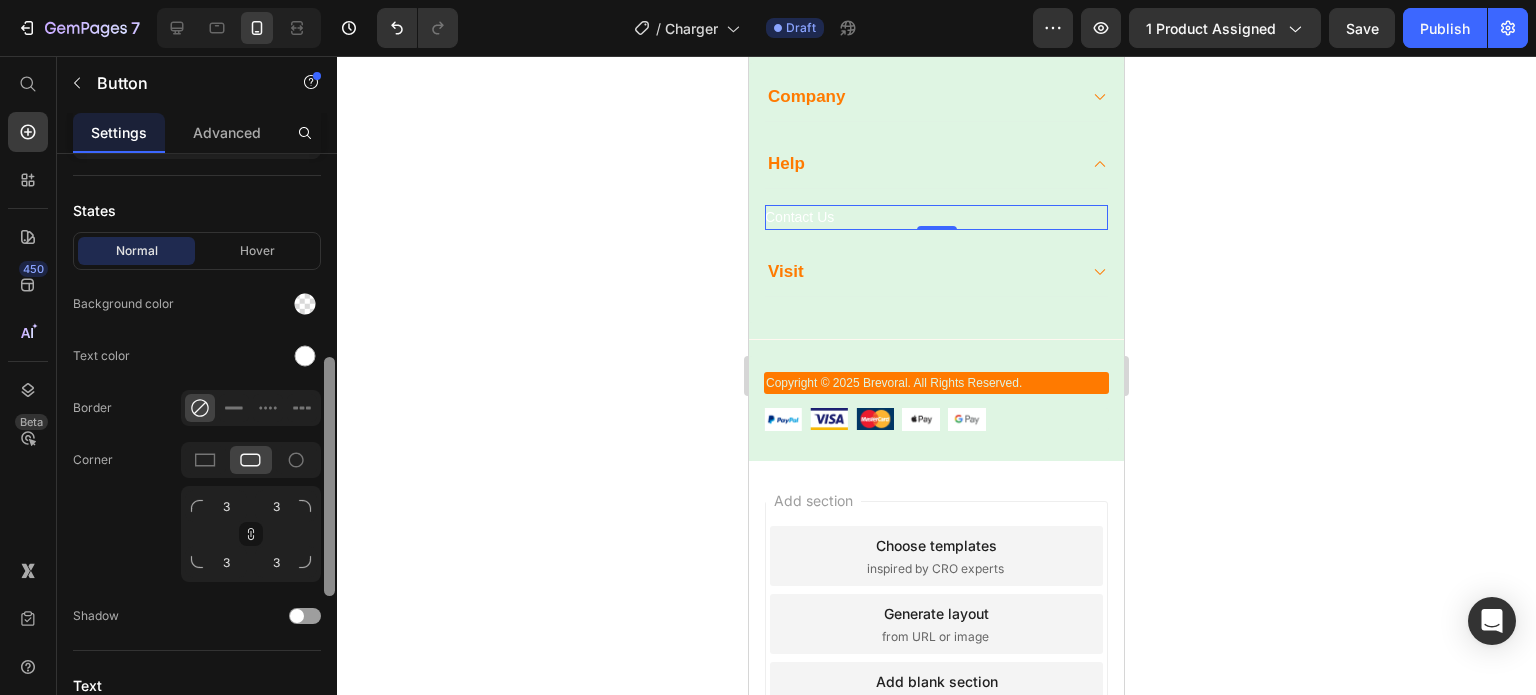 drag, startPoint x: 324, startPoint y: 311, endPoint x: 336, endPoint y: 471, distance: 160.44937 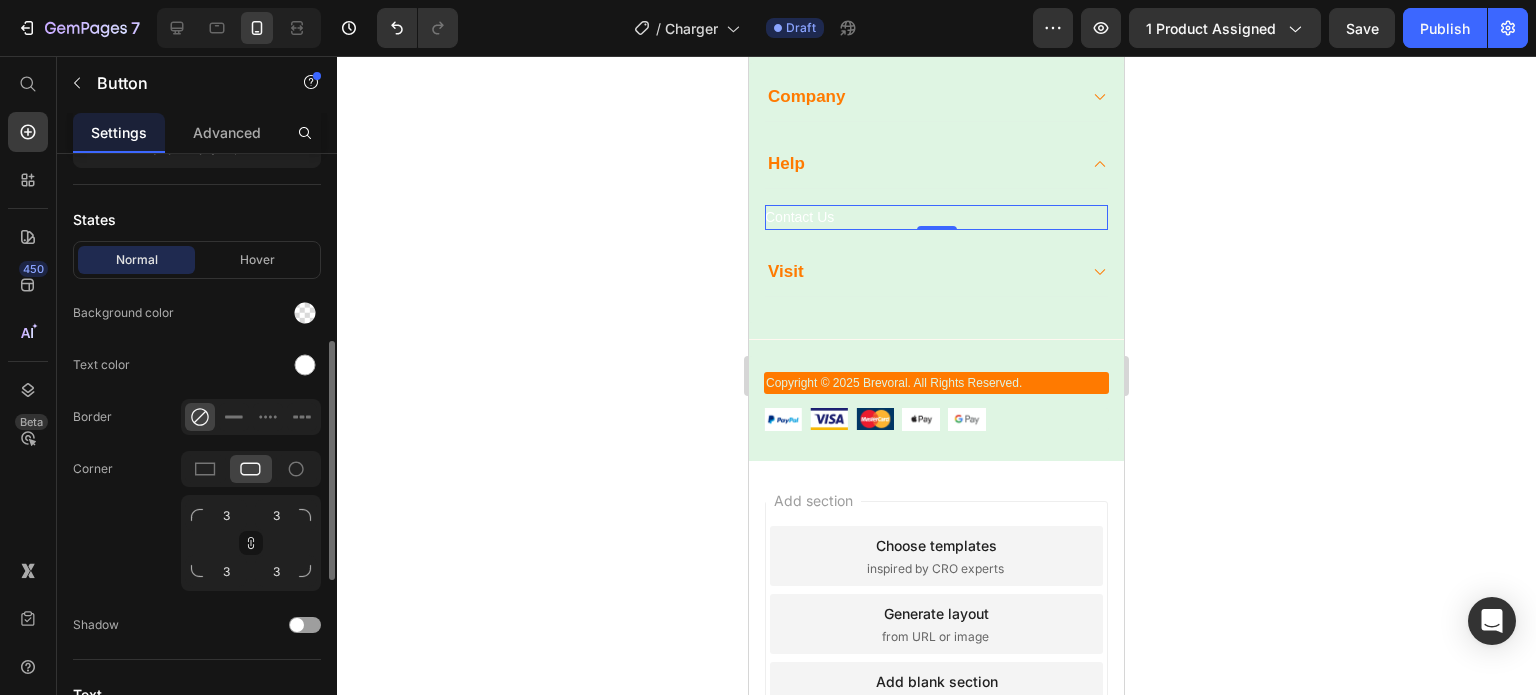 click on "Normal Hover Background color Text color Border Corner 3 3 3 3 Shadow" 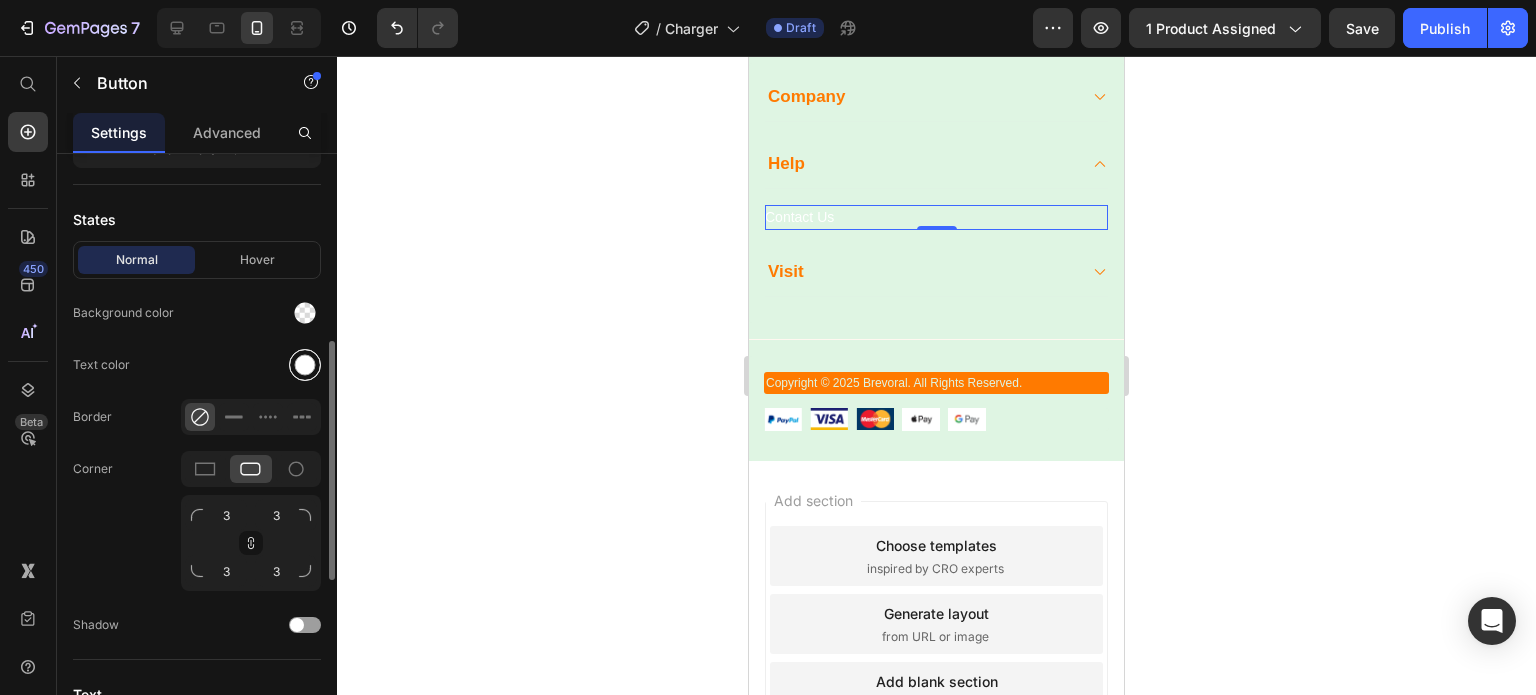 click at bounding box center [305, 365] 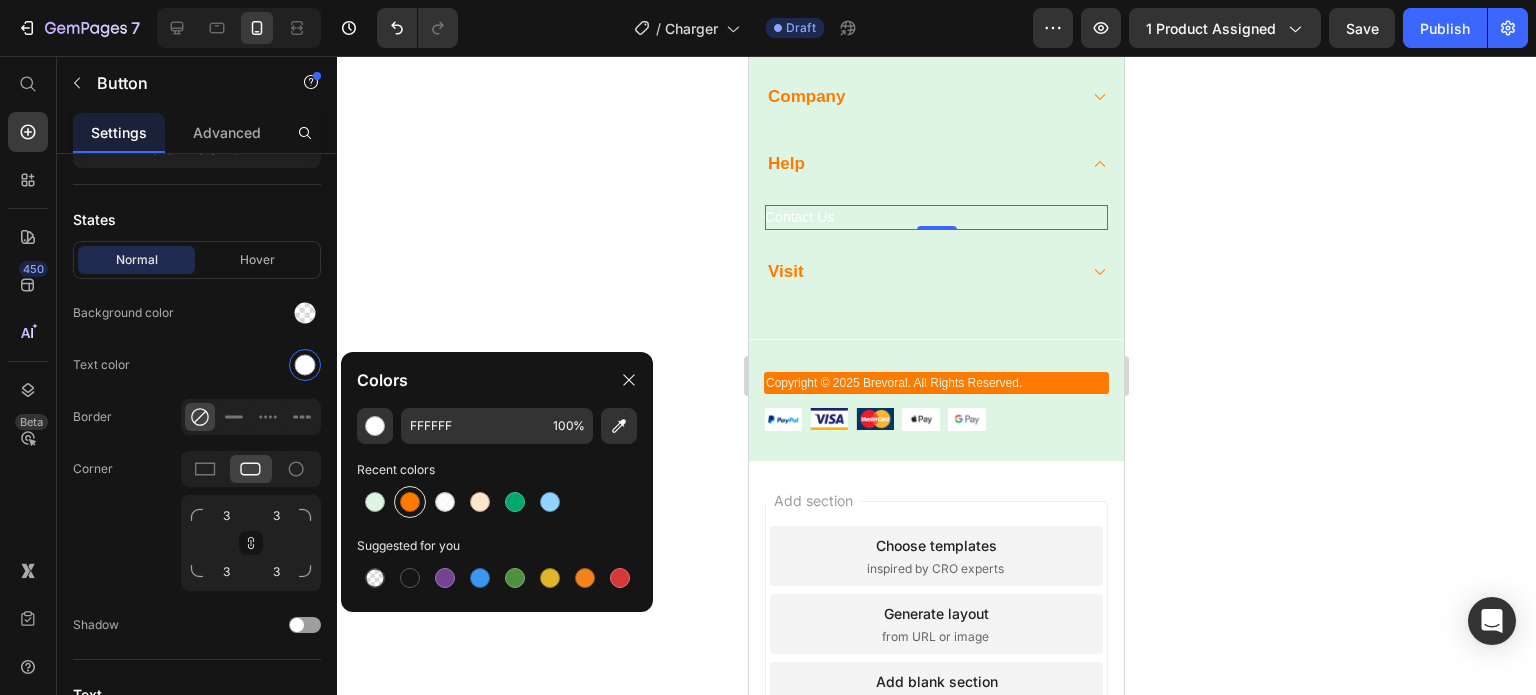 click at bounding box center [410, 502] 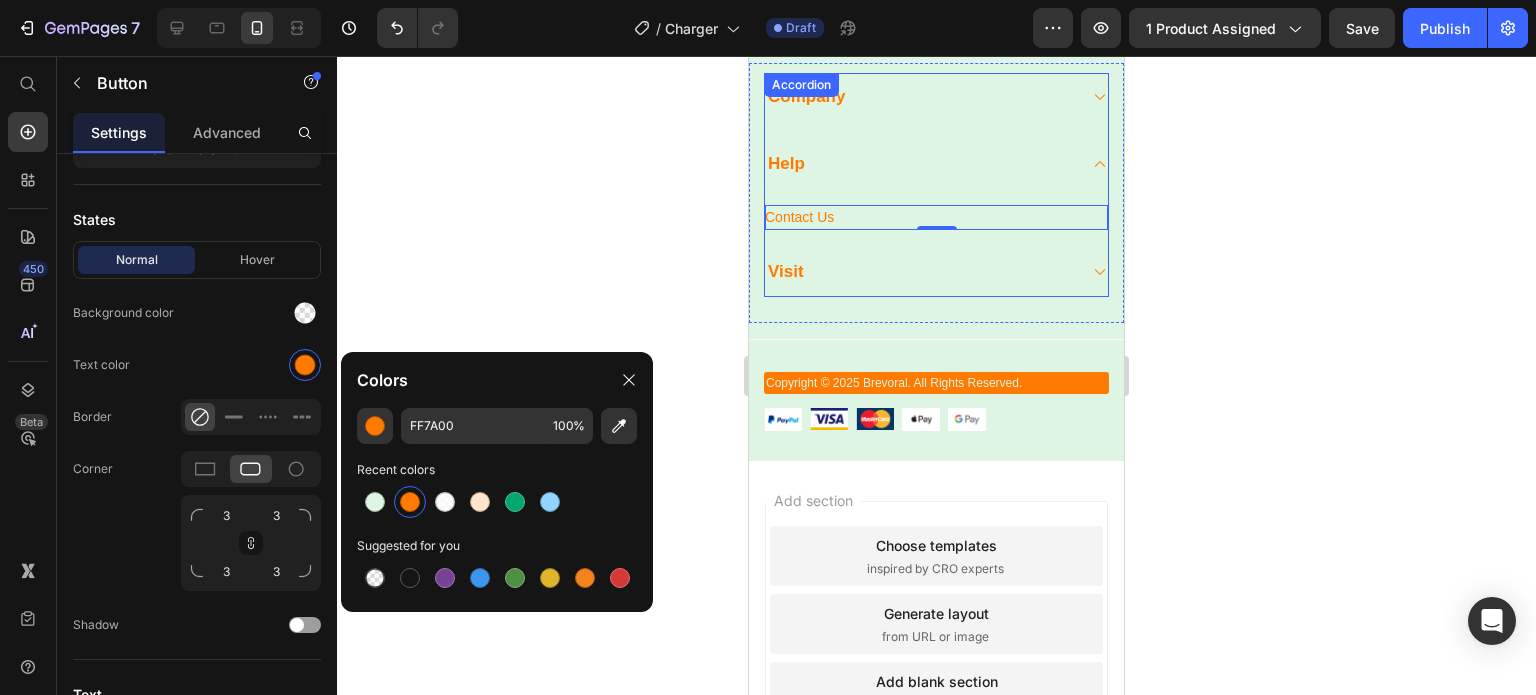 click on "Visit" at bounding box center (920, 272) 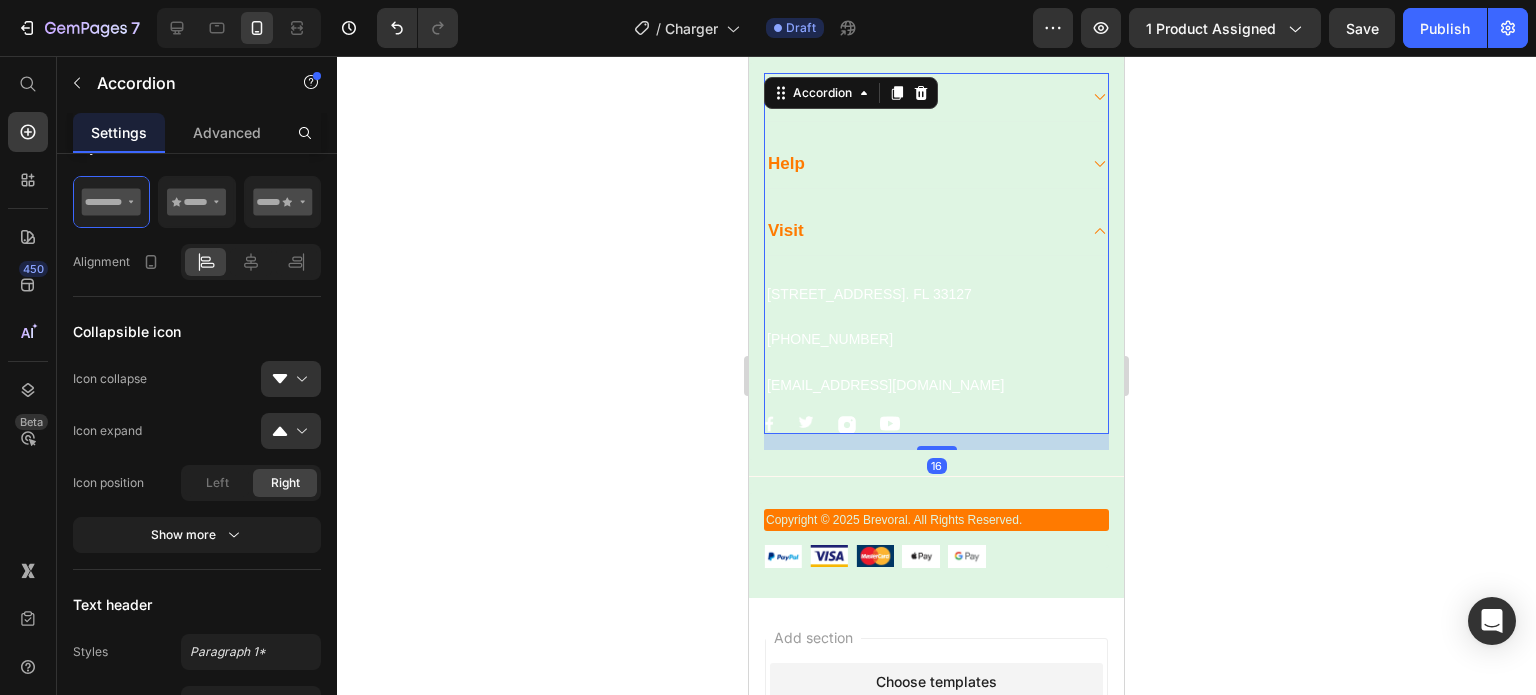 scroll, scrollTop: 0, scrollLeft: 0, axis: both 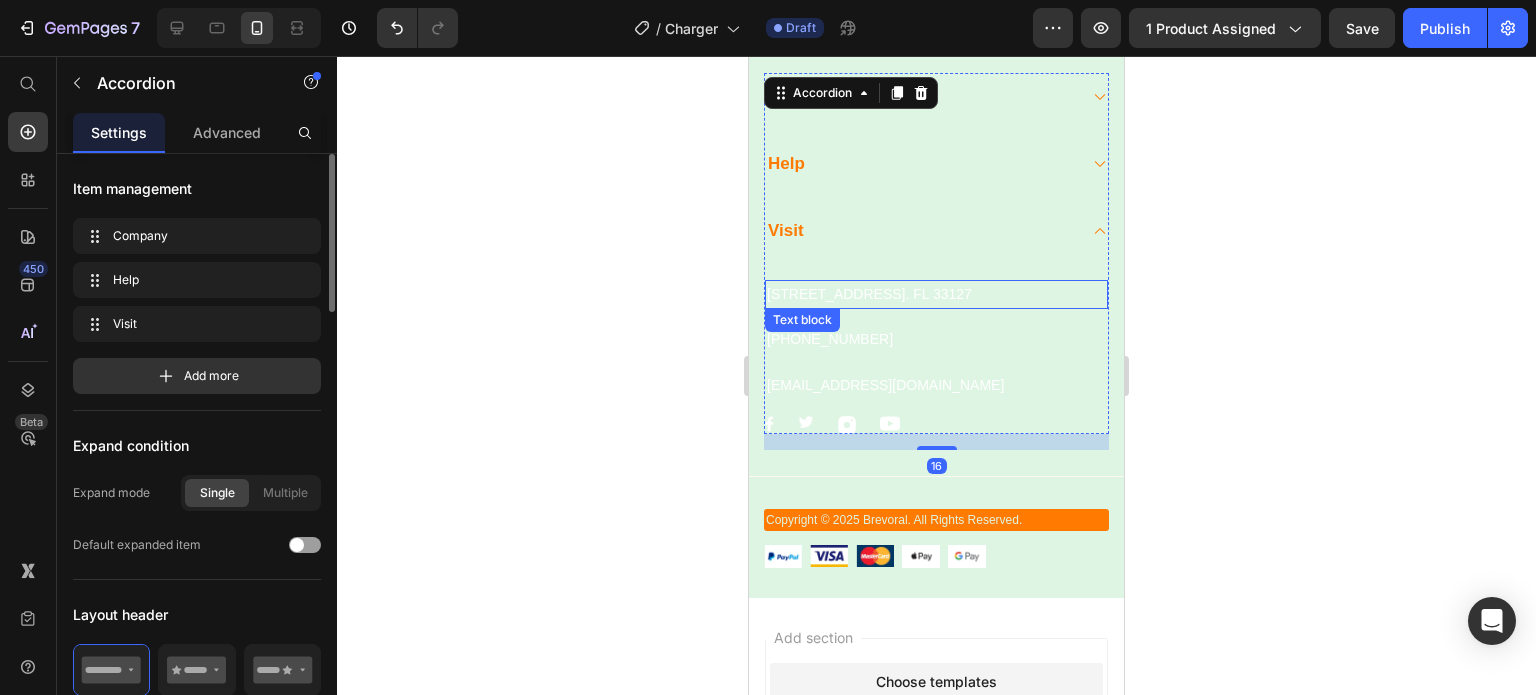 click on "[STREET_ADDRESS]. FL 33127" at bounding box center [936, 294] 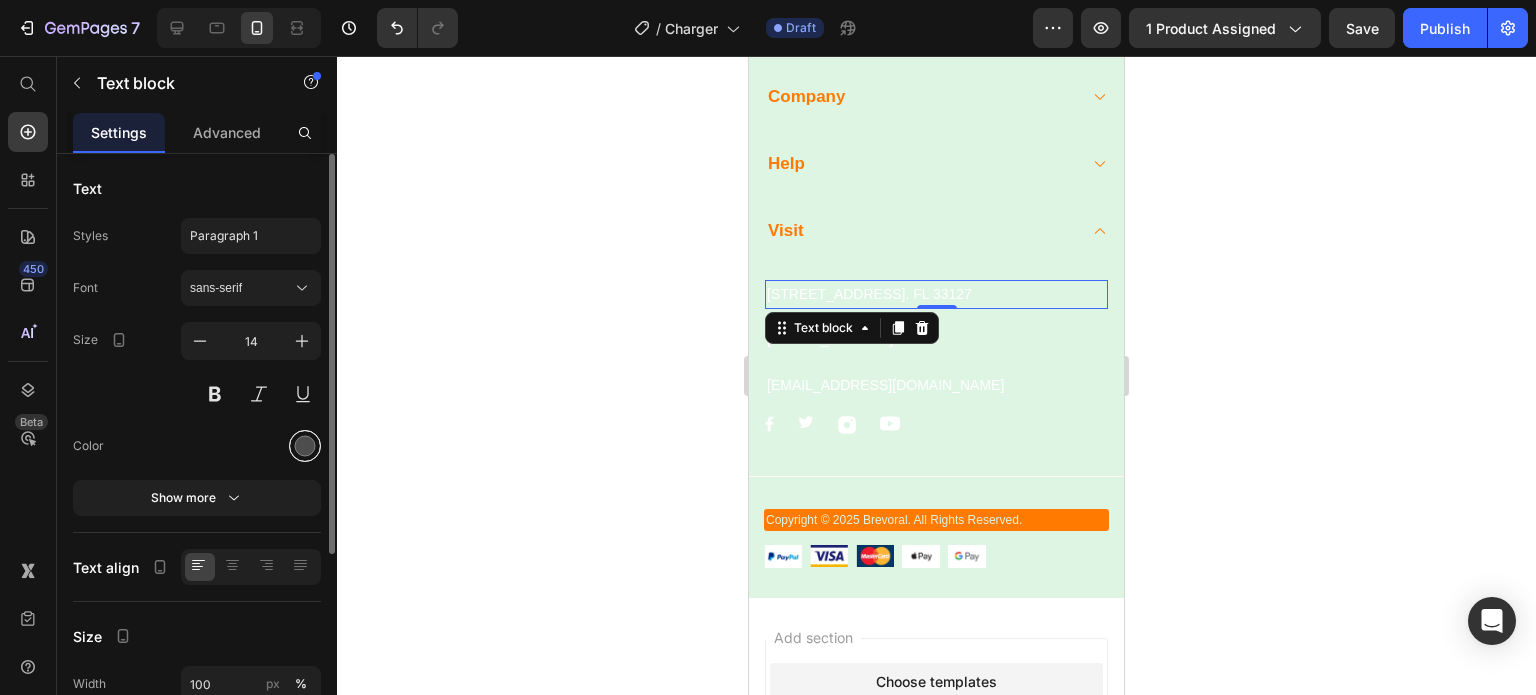click at bounding box center [305, 446] 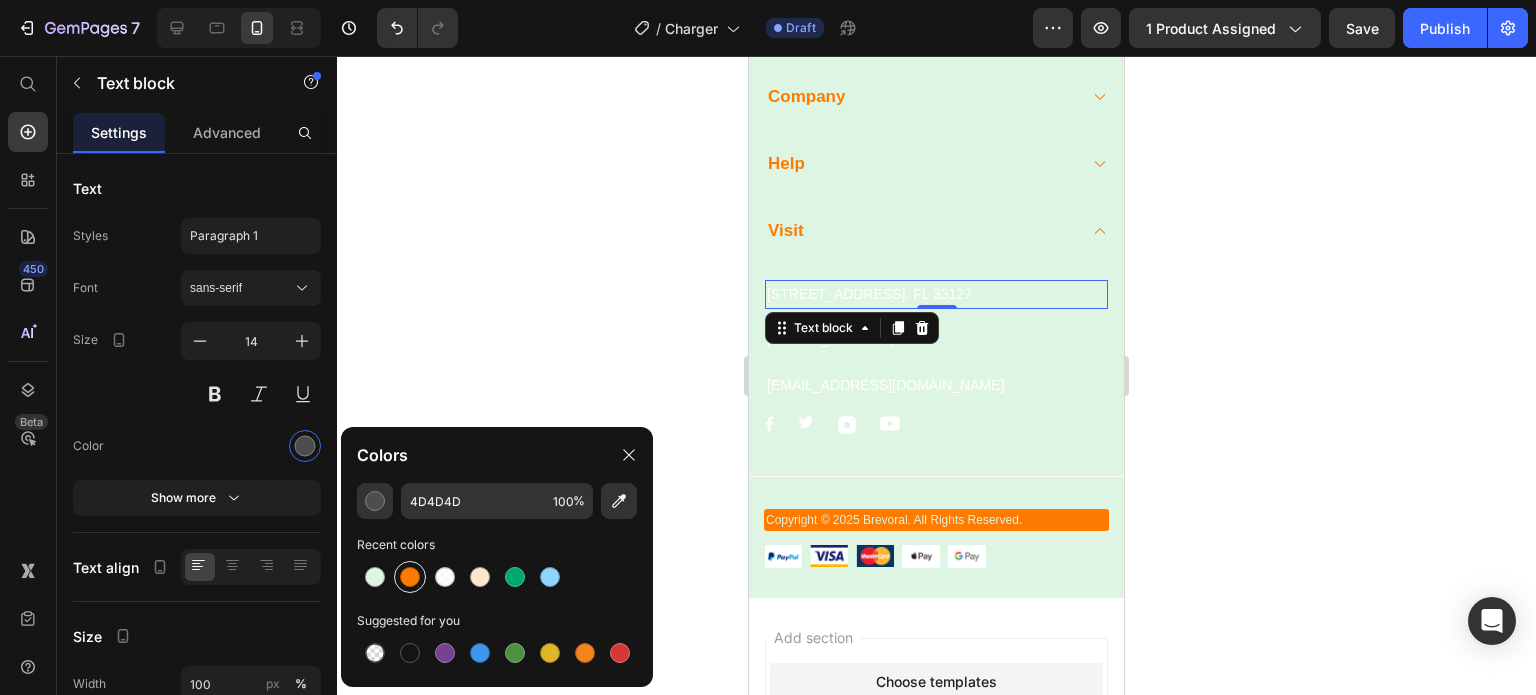 click at bounding box center [410, 577] 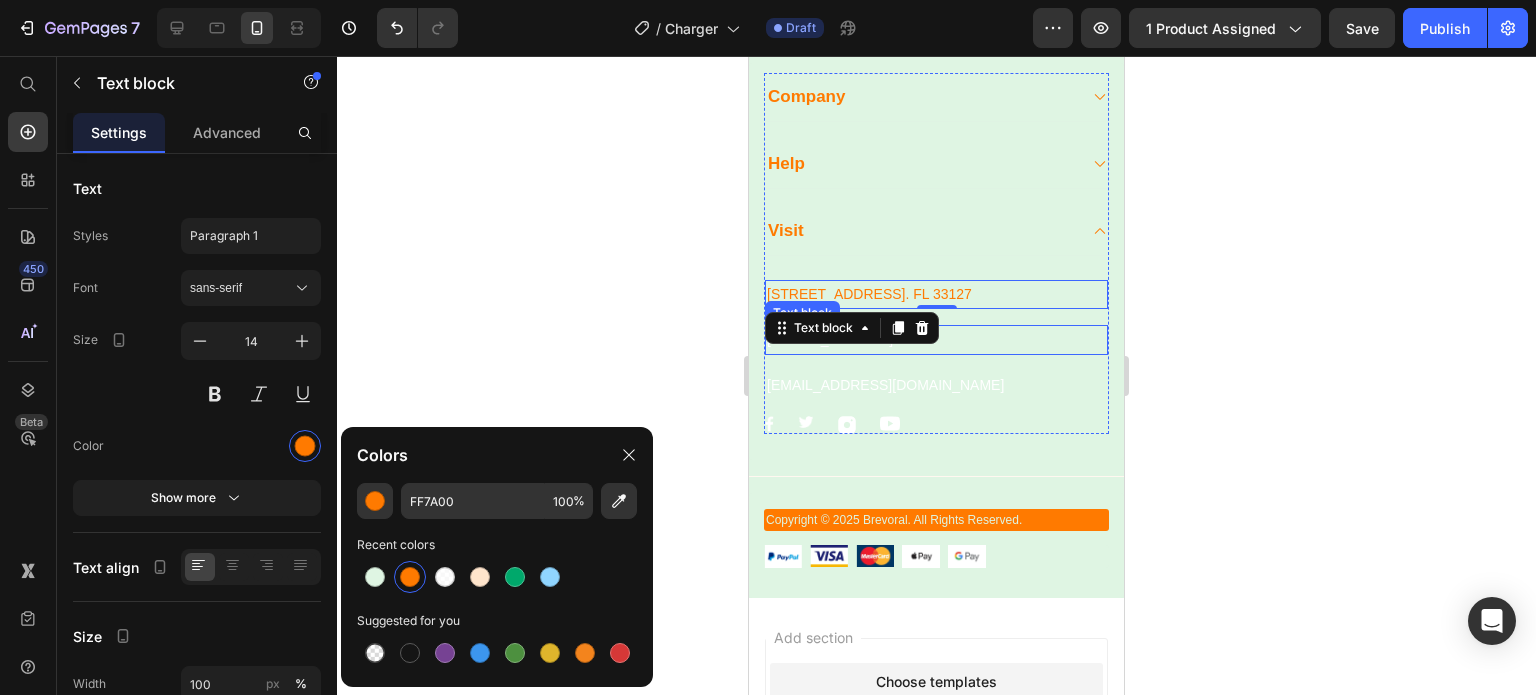 click on "319-293-9029" at bounding box center (936, 339) 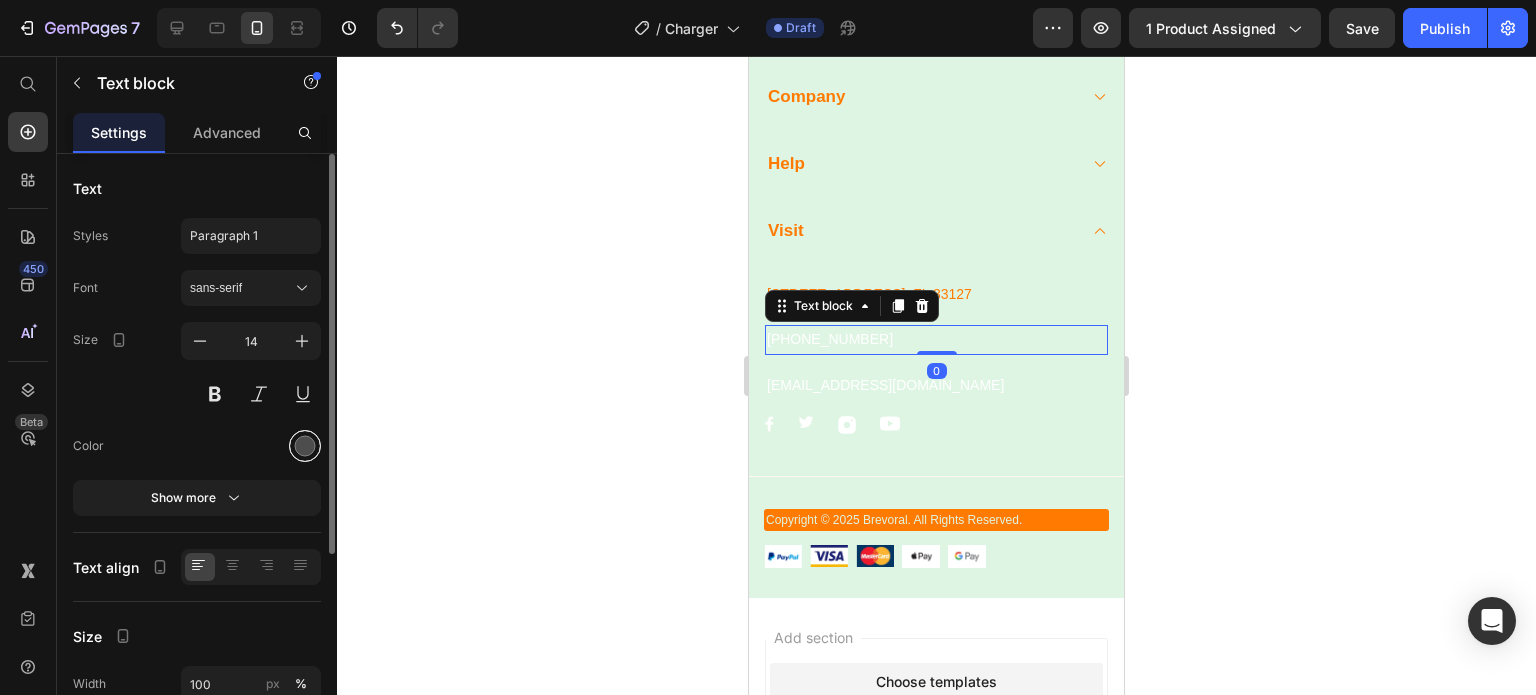 click at bounding box center (305, 446) 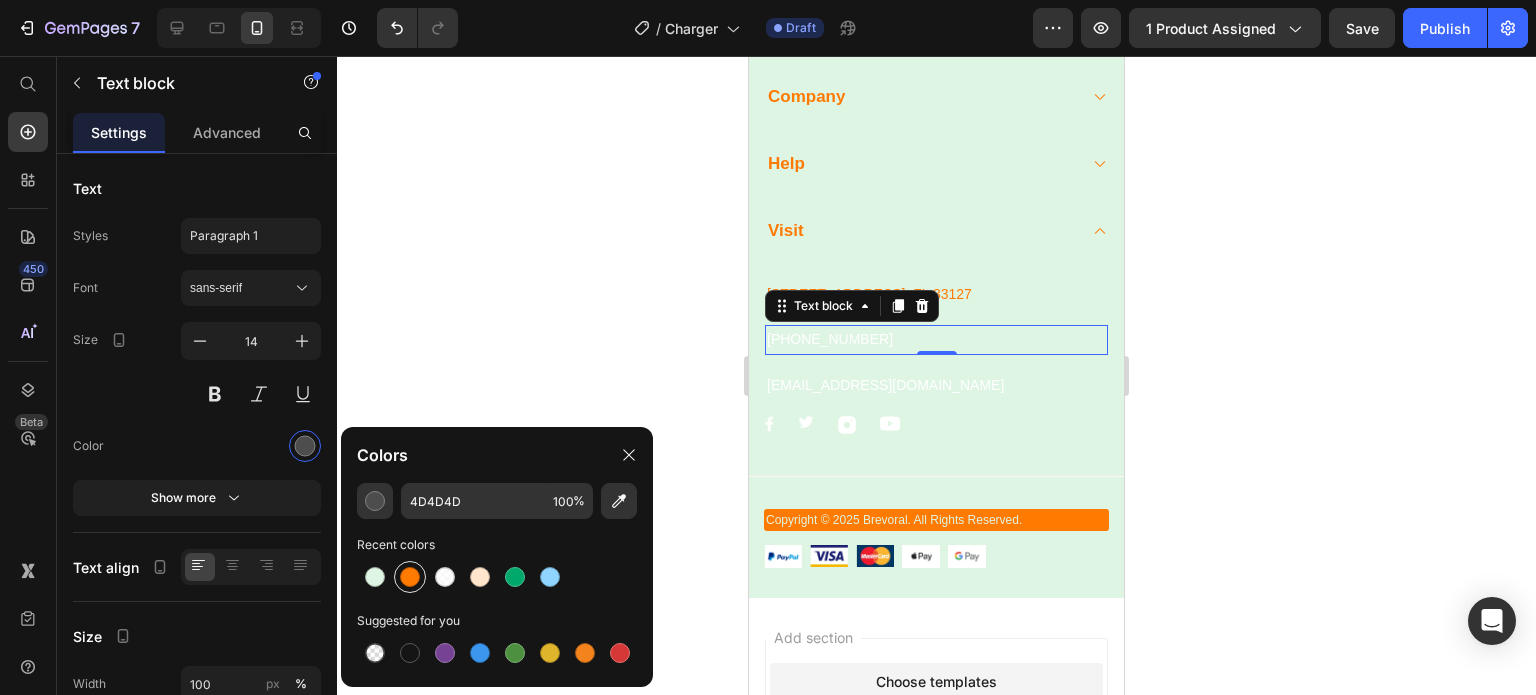 click at bounding box center (410, 577) 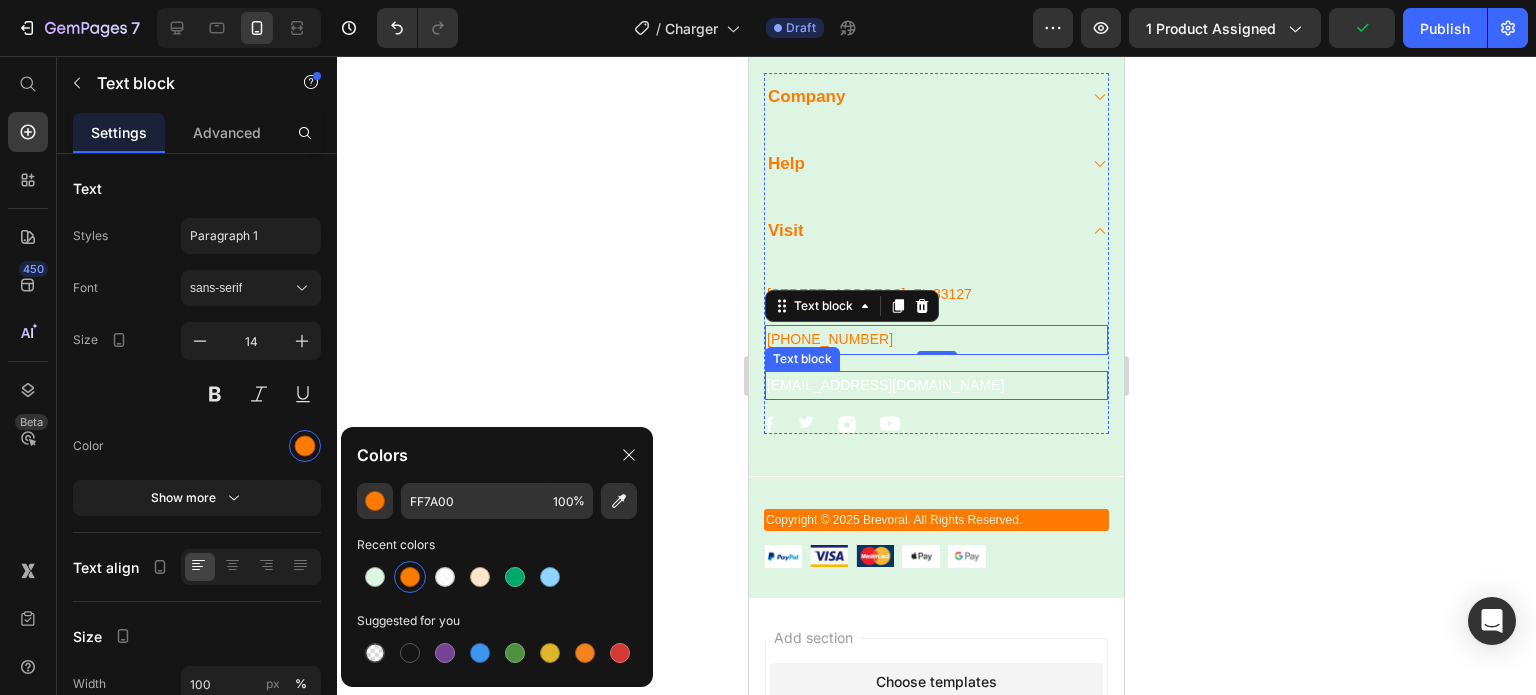 click on "help@brevoral.com" at bounding box center [936, 385] 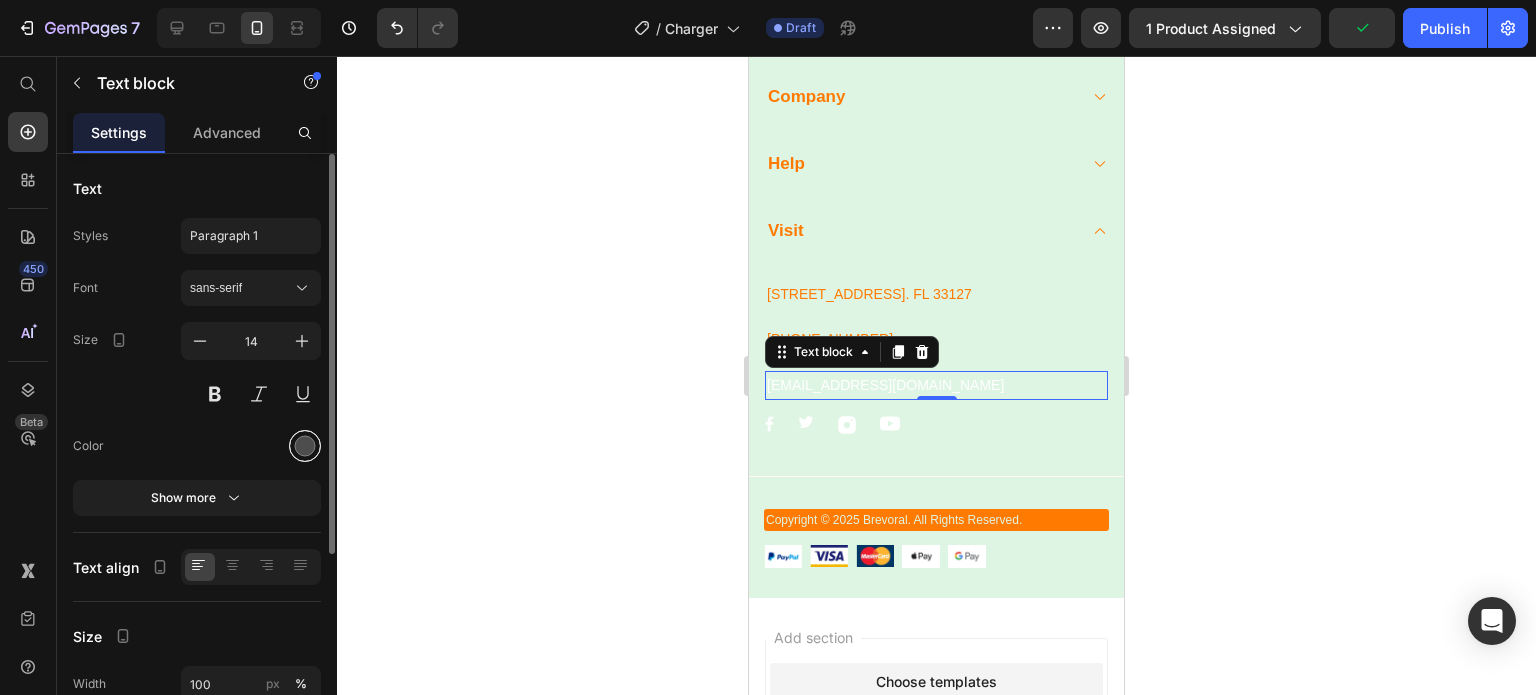 click at bounding box center (305, 446) 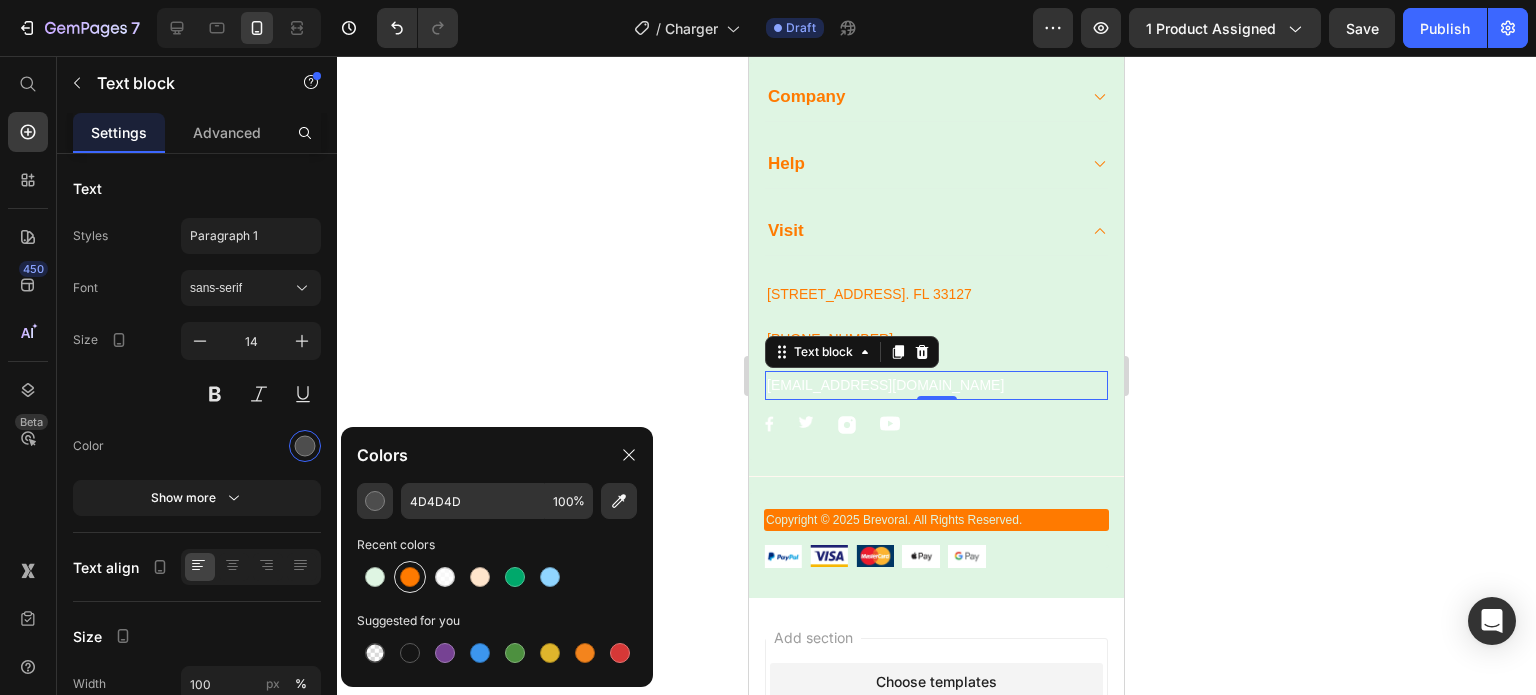 click at bounding box center [410, 577] 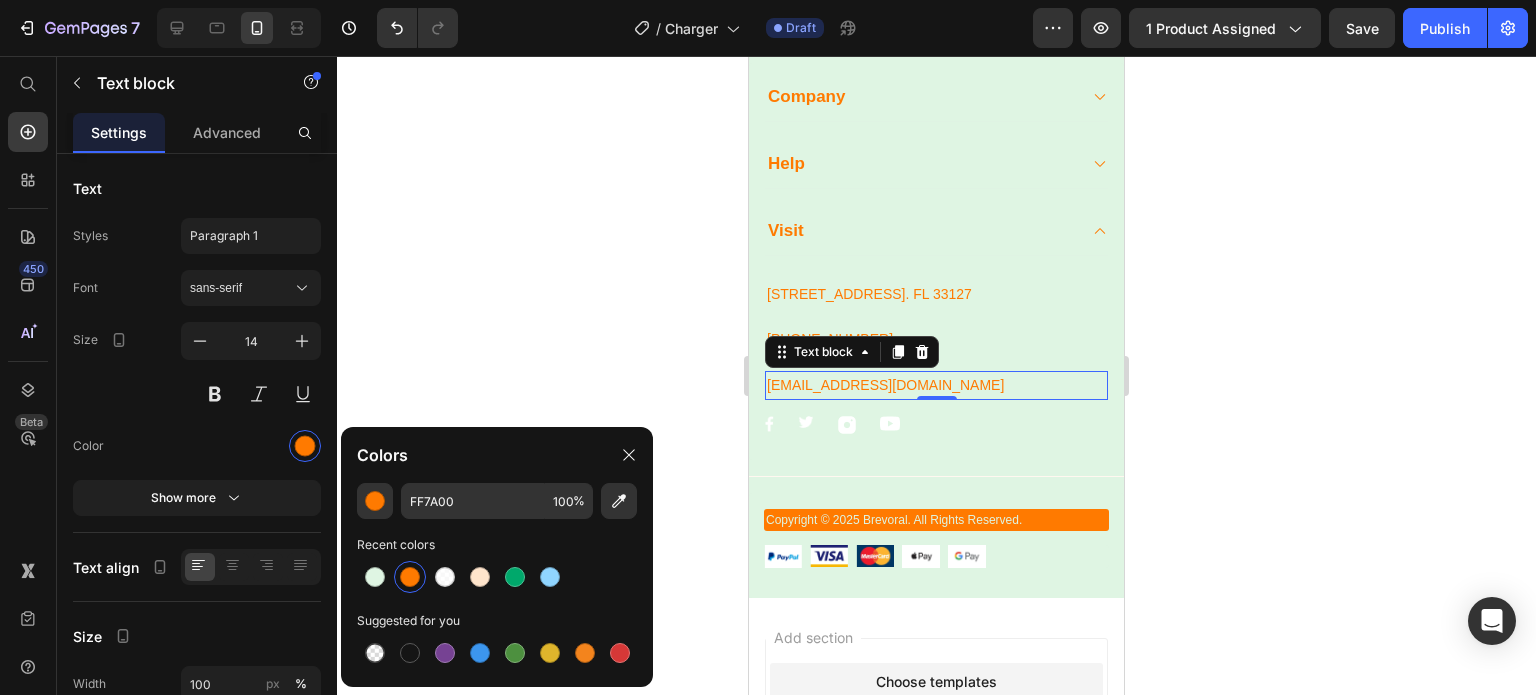 click on "help@brevoral.com" at bounding box center [936, 385] 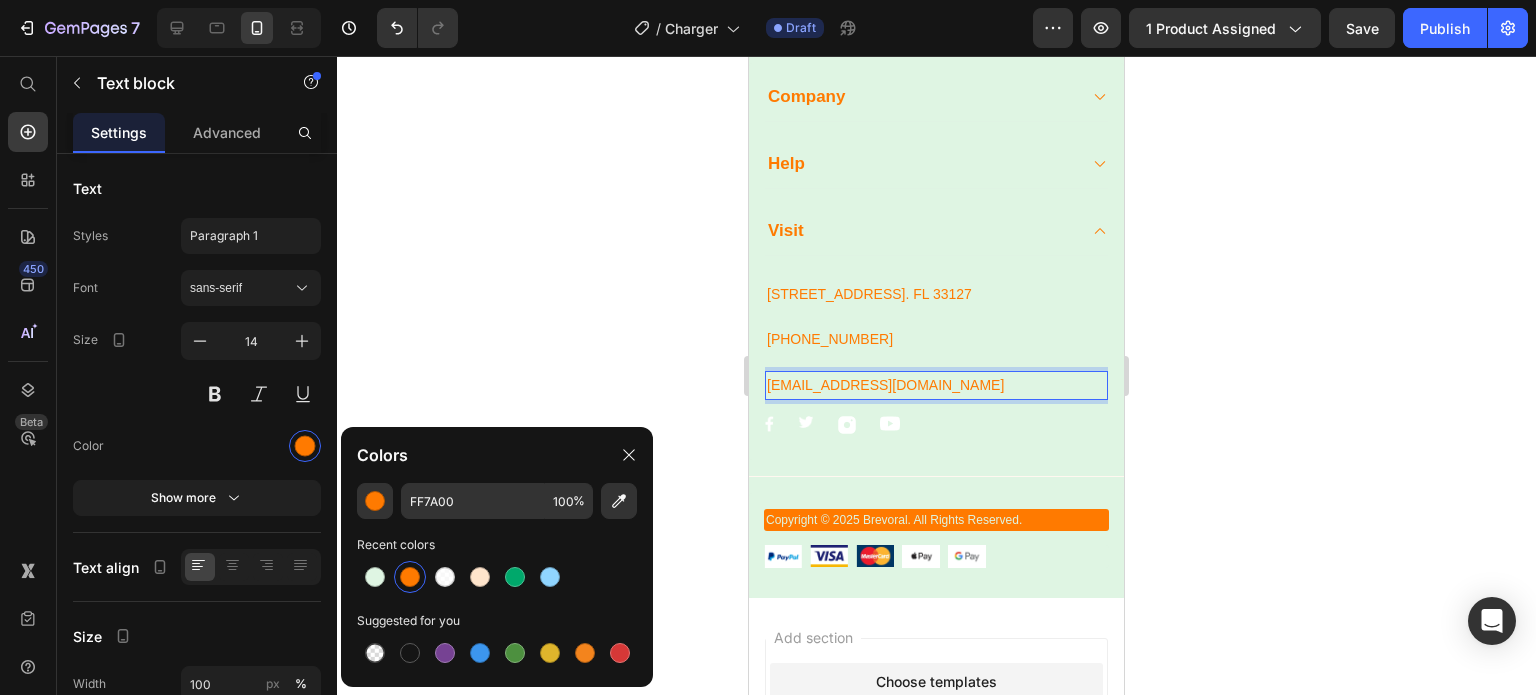 click on "help@gmail.com" at bounding box center [936, 385] 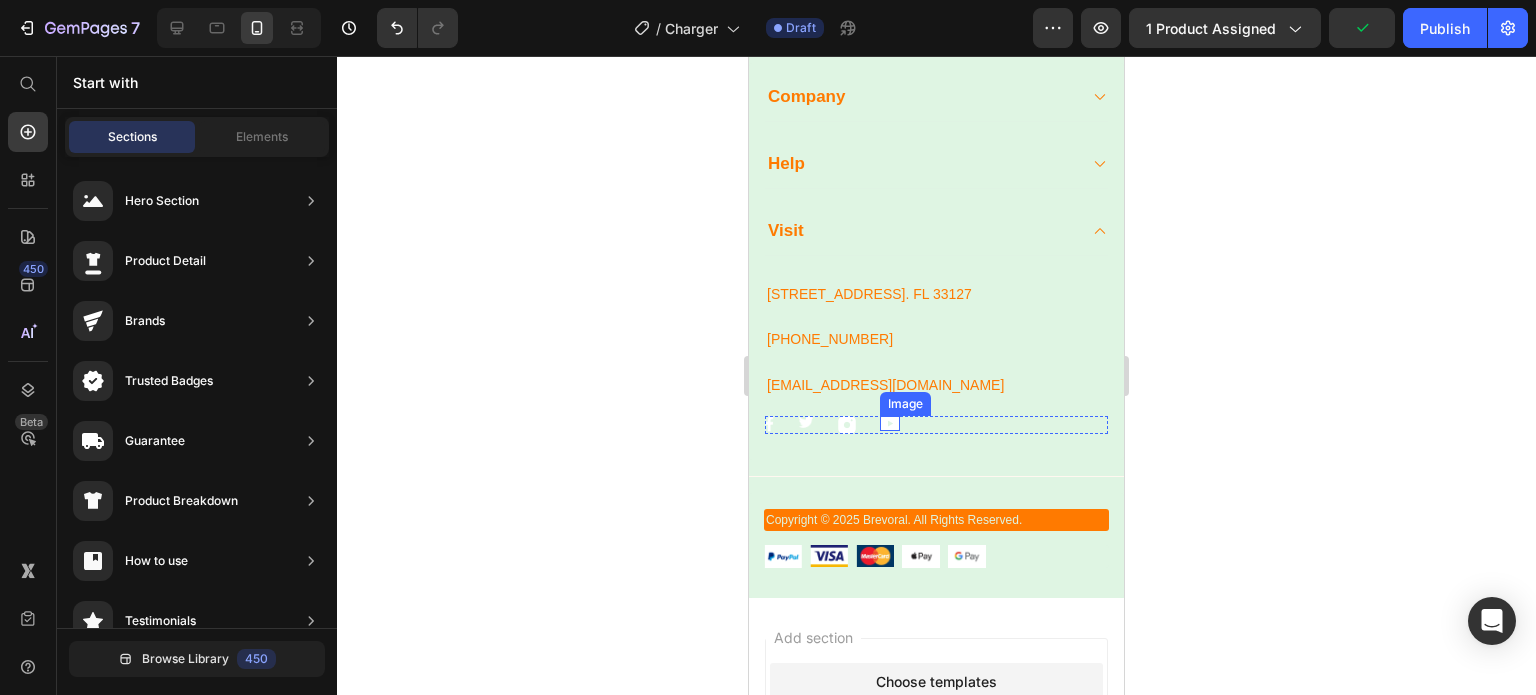 click on "Image" at bounding box center (890, 423) 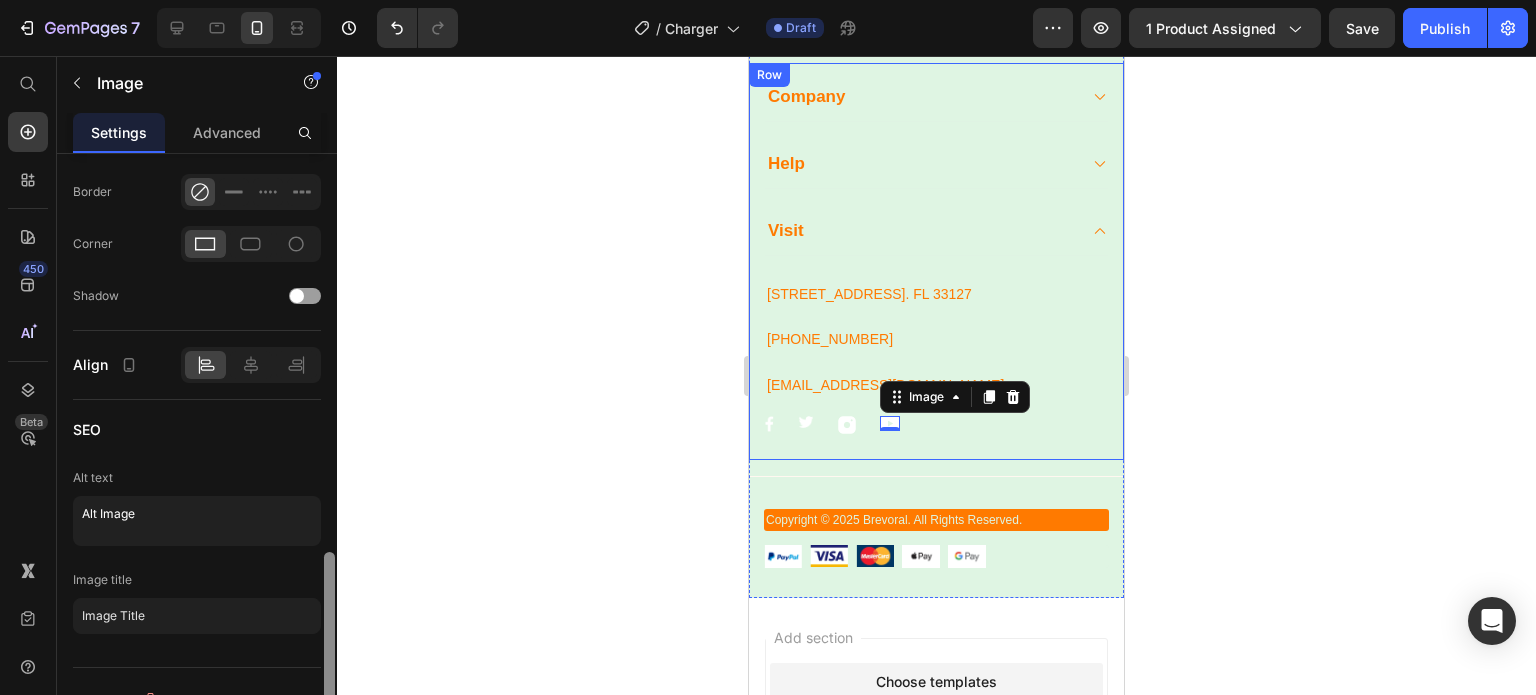scroll, scrollTop: 968, scrollLeft: 0, axis: vertical 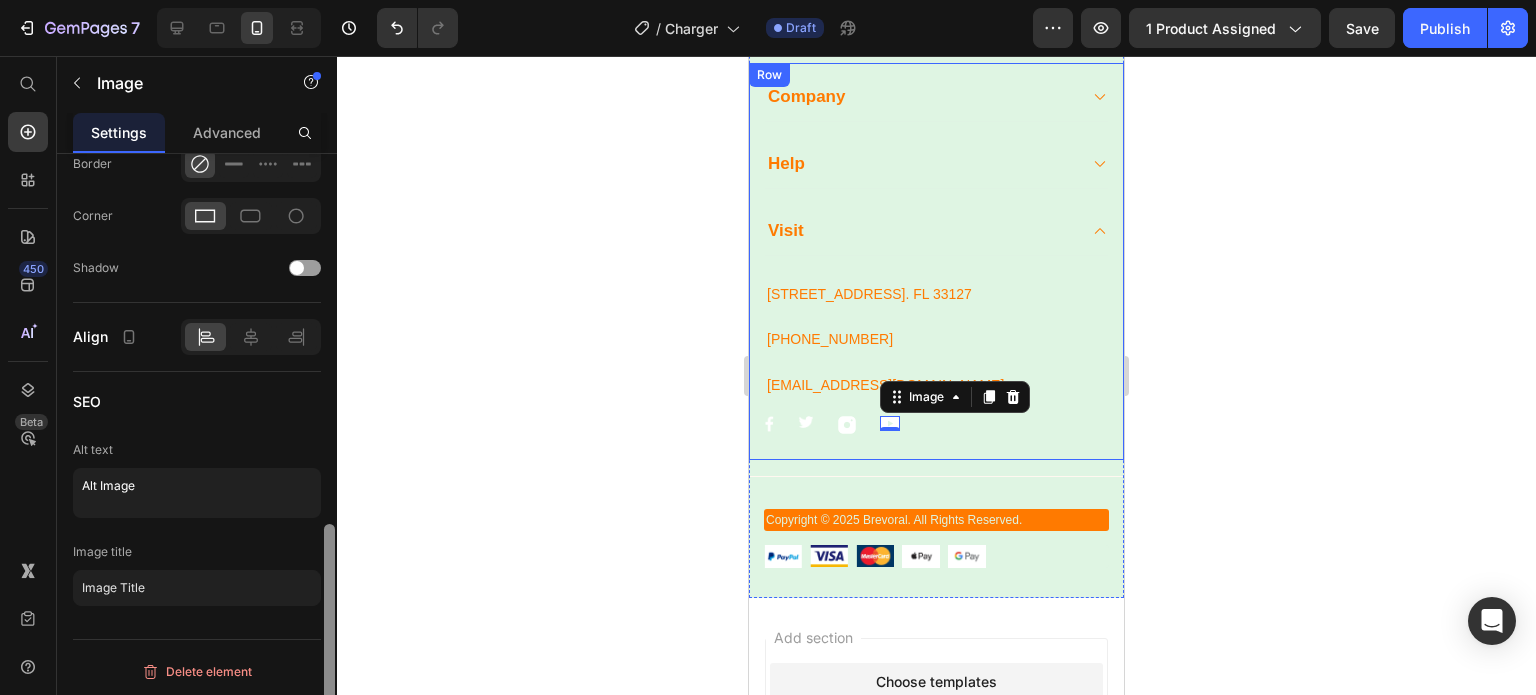 drag, startPoint x: 331, startPoint y: 369, endPoint x: 359, endPoint y: 742, distance: 374.04947 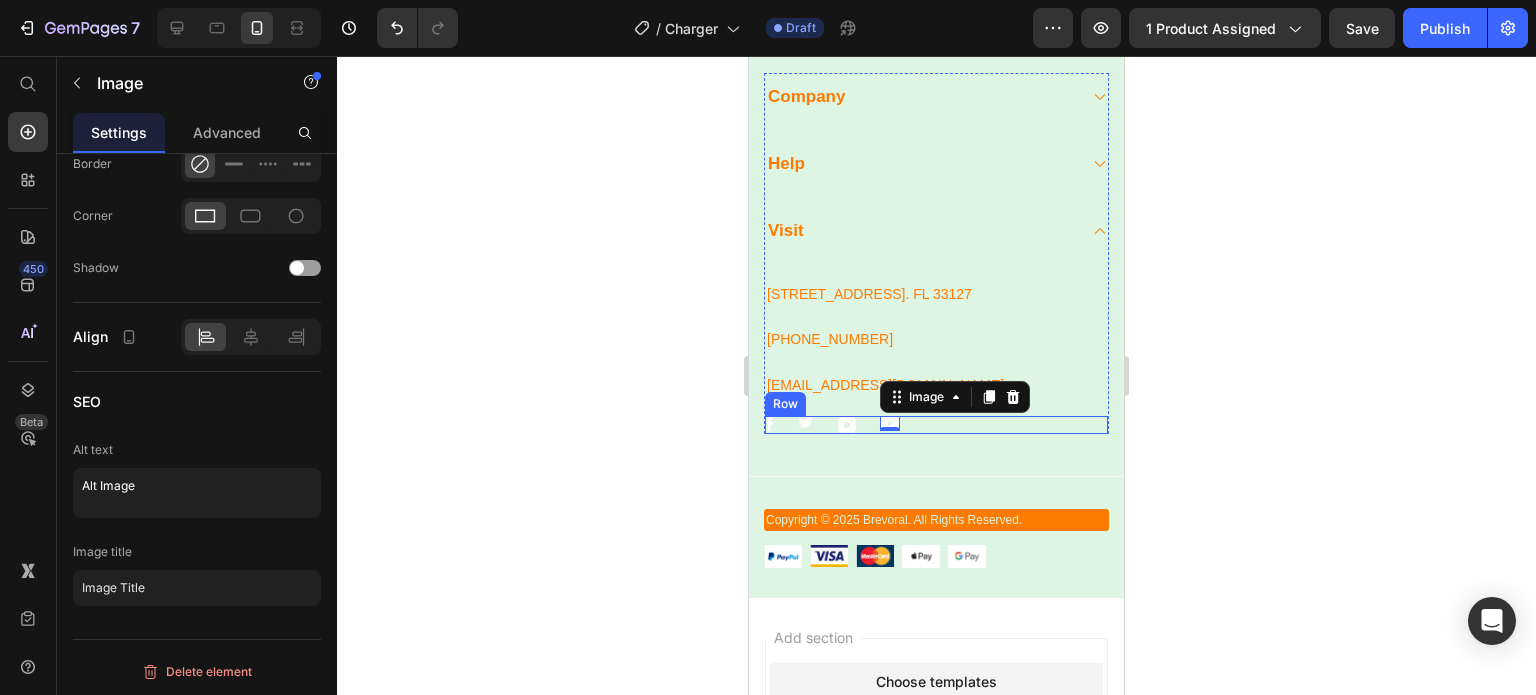 click on "Image Image Image Image   0 Row" at bounding box center [936, 425] 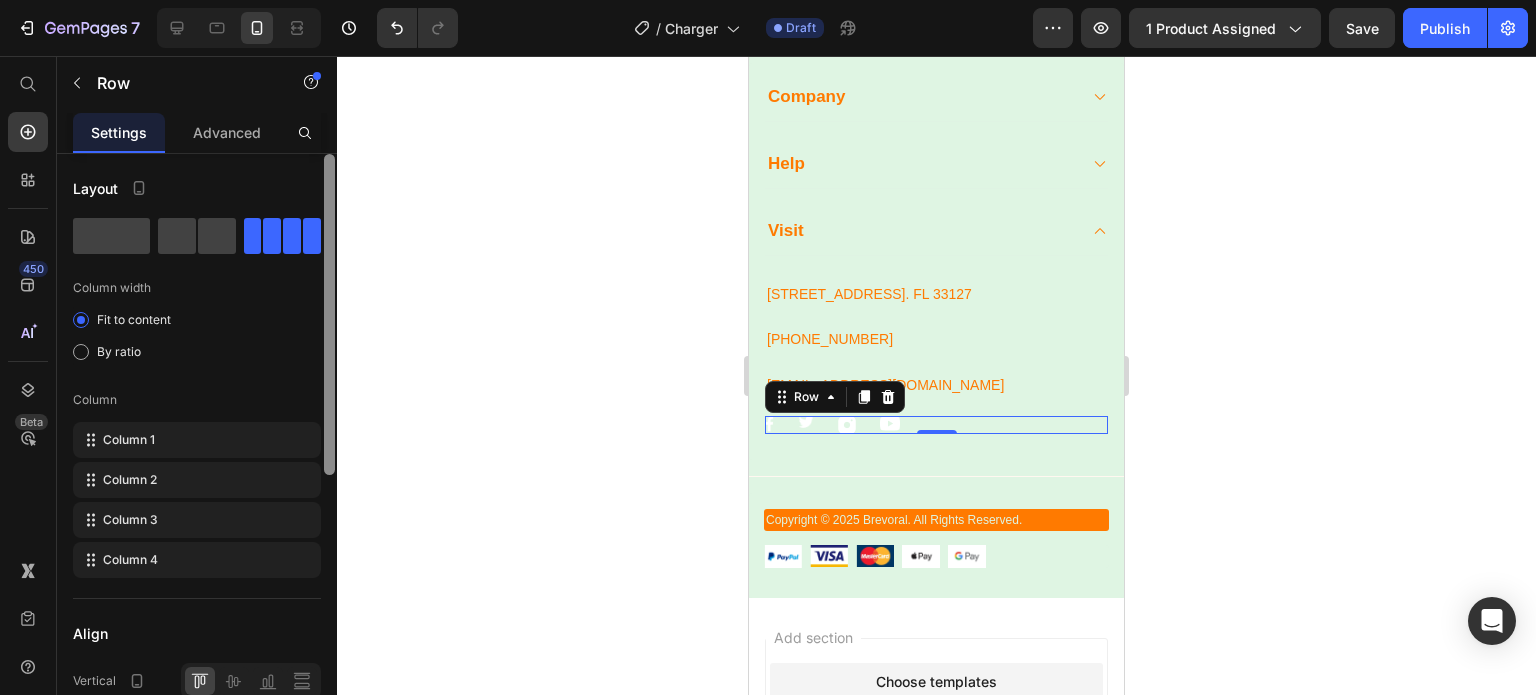 scroll, scrollTop: 512, scrollLeft: 0, axis: vertical 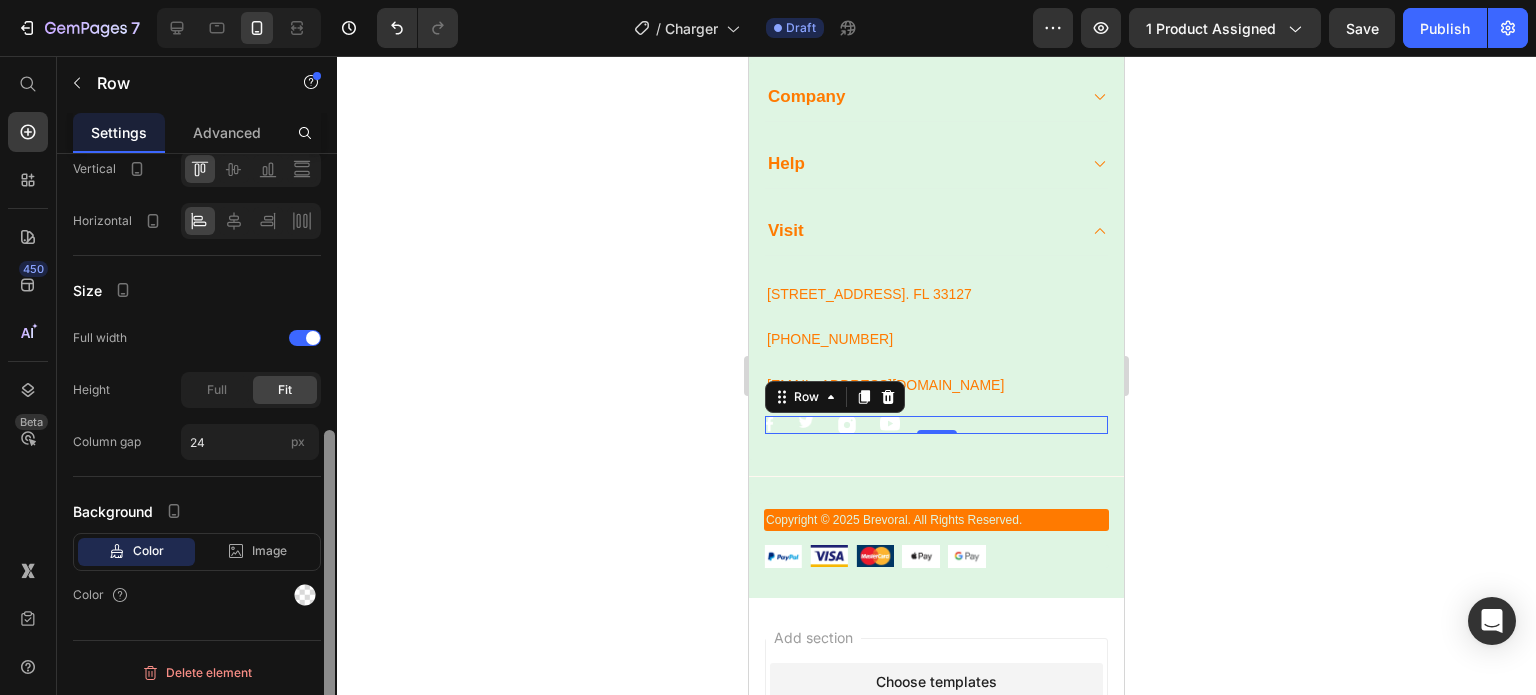 drag, startPoint x: 336, startPoint y: 423, endPoint x: 329, endPoint y: 529, distance: 106.23088 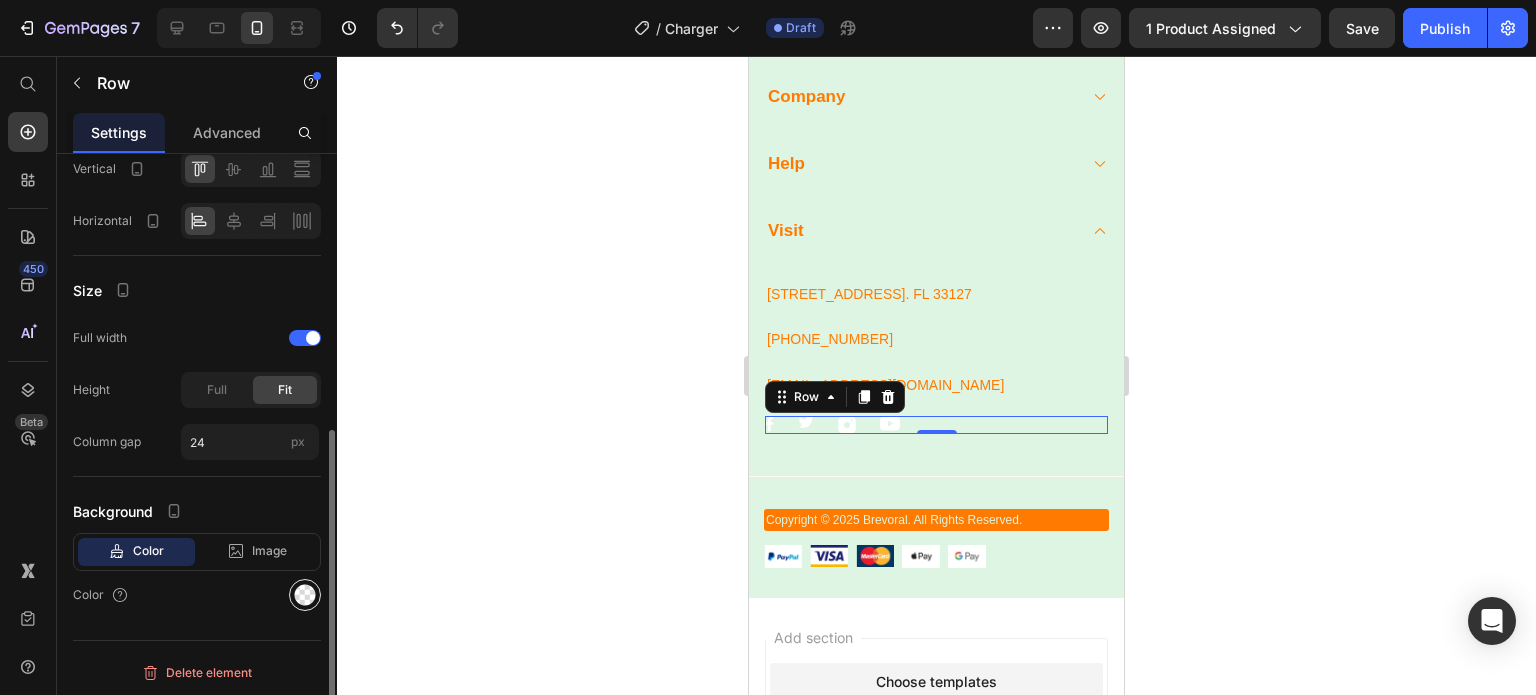 click at bounding box center [305, 595] 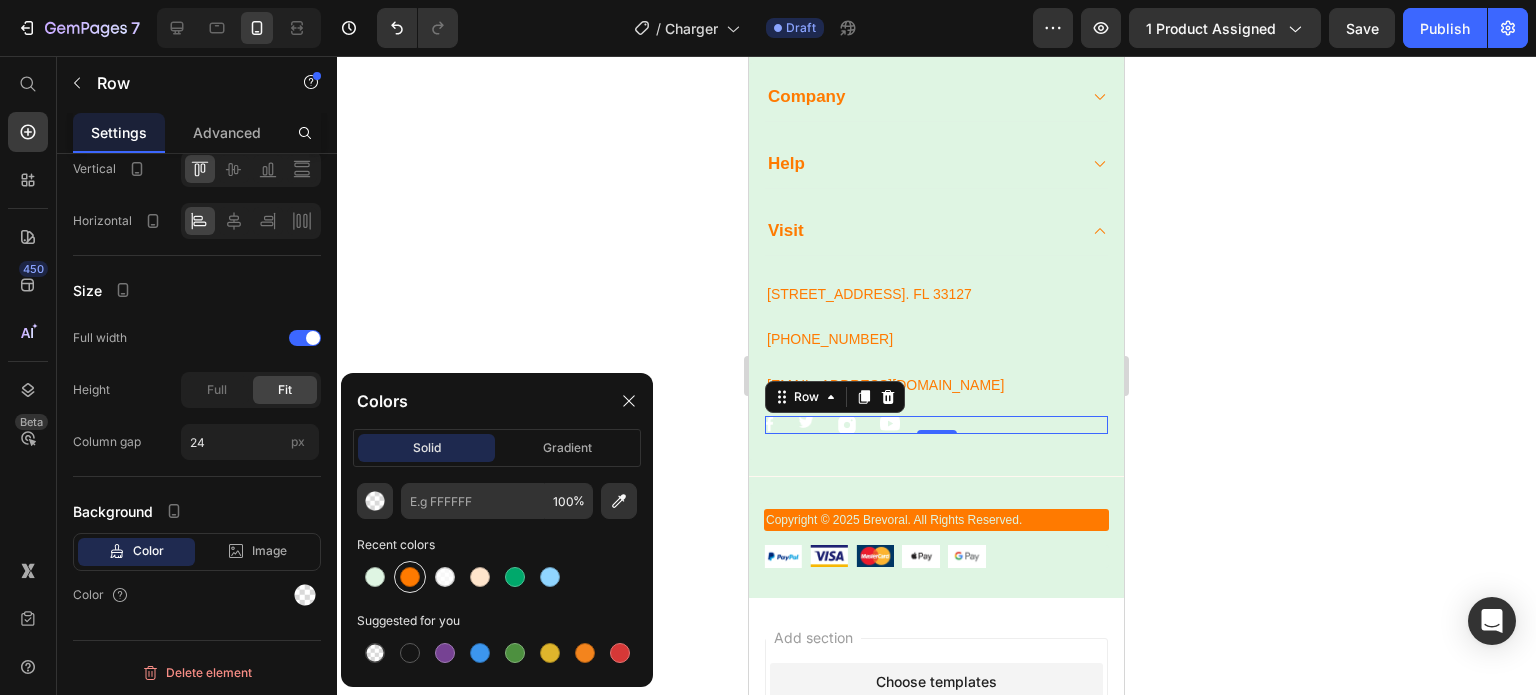 click at bounding box center (410, 577) 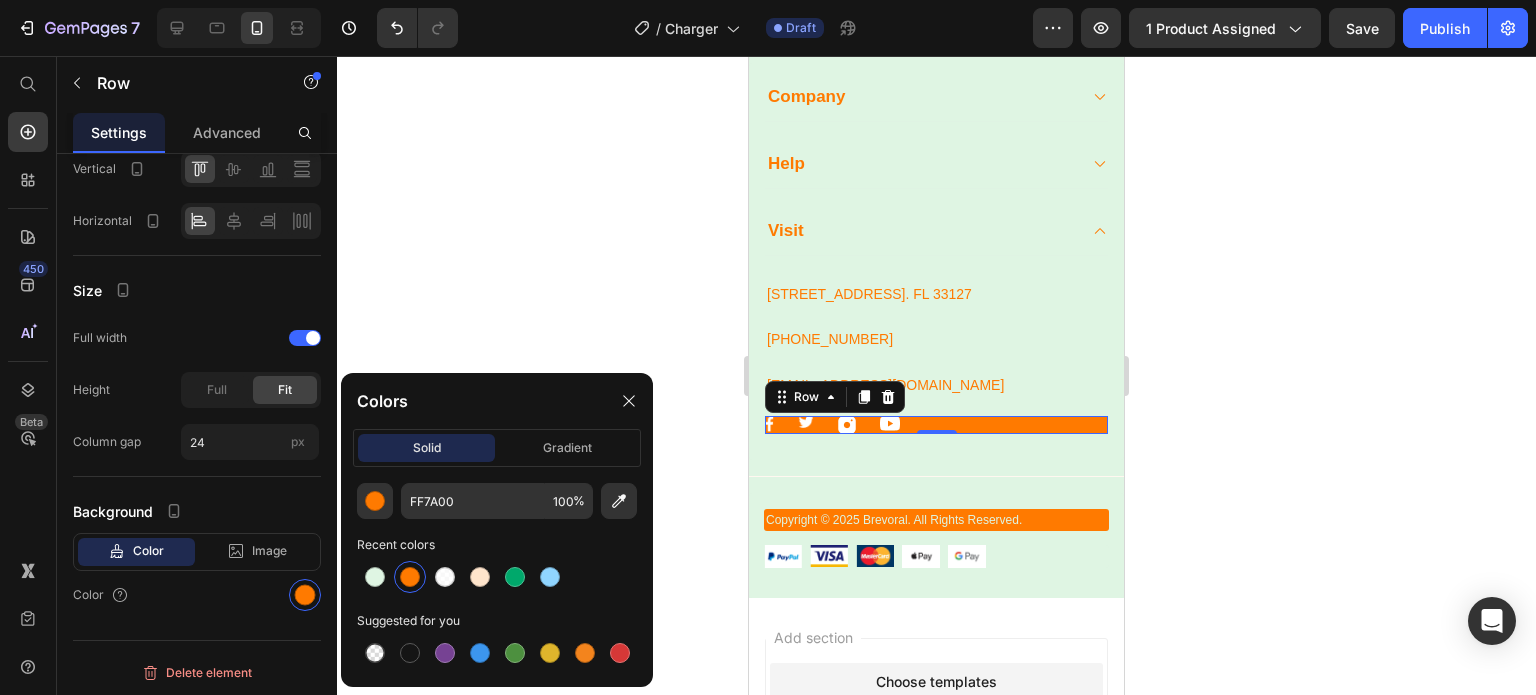 click 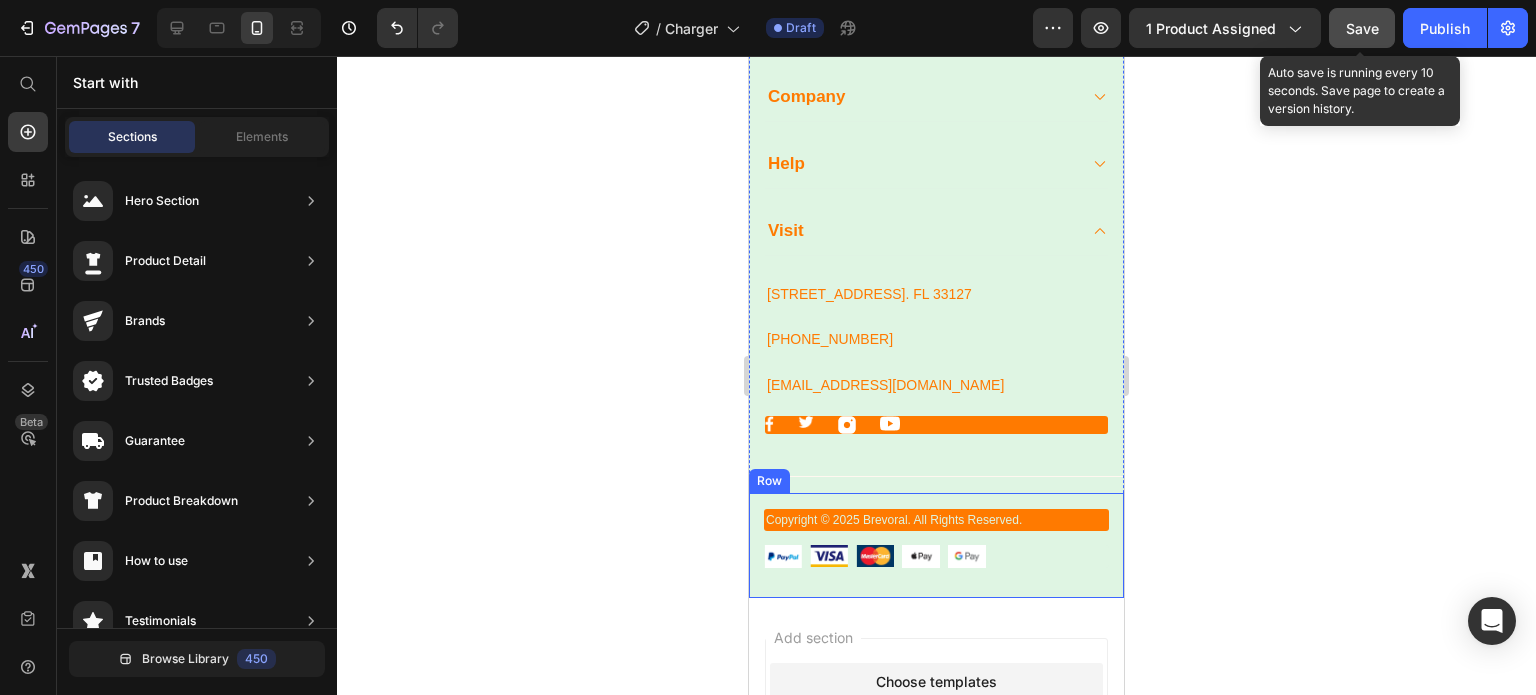 click on "Save" at bounding box center [1362, 28] 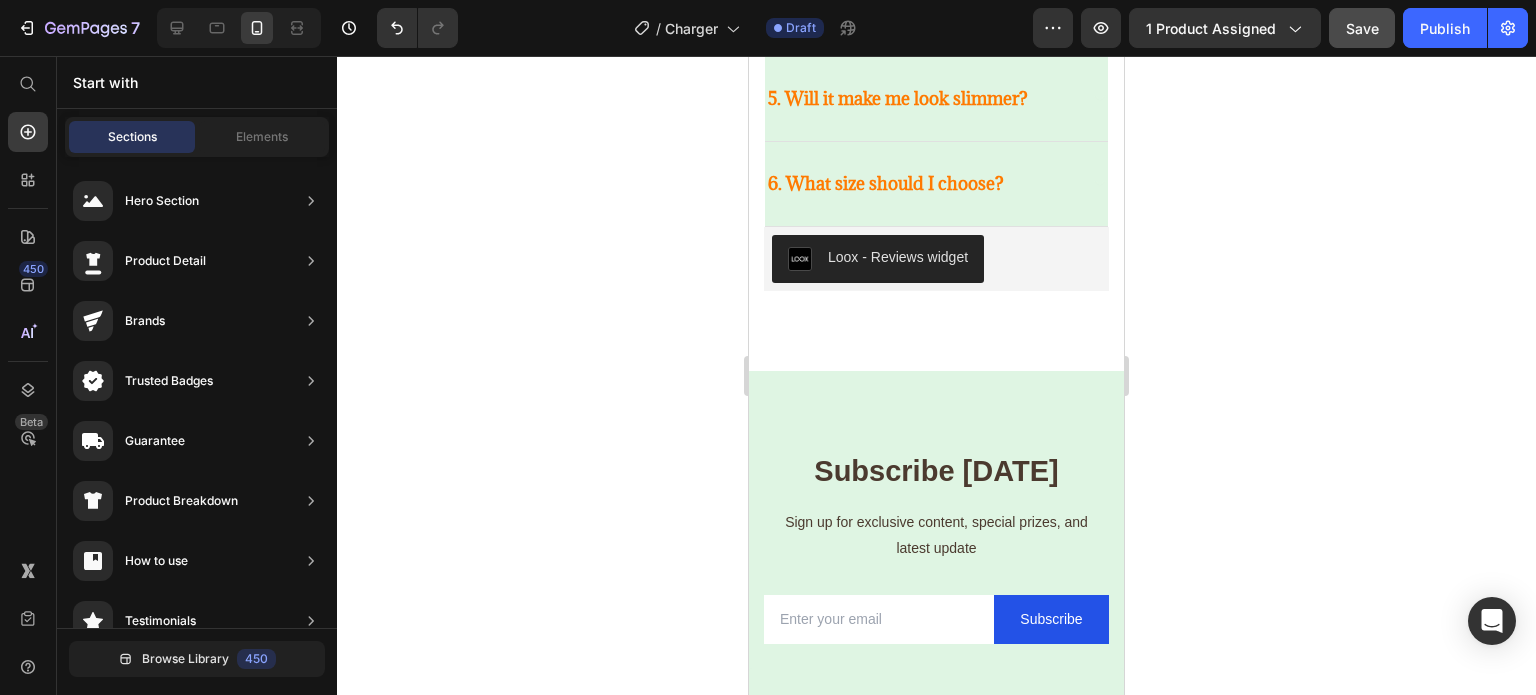 drag, startPoint x: 1113, startPoint y: 614, endPoint x: 1877, endPoint y: 499, distance: 772.6066 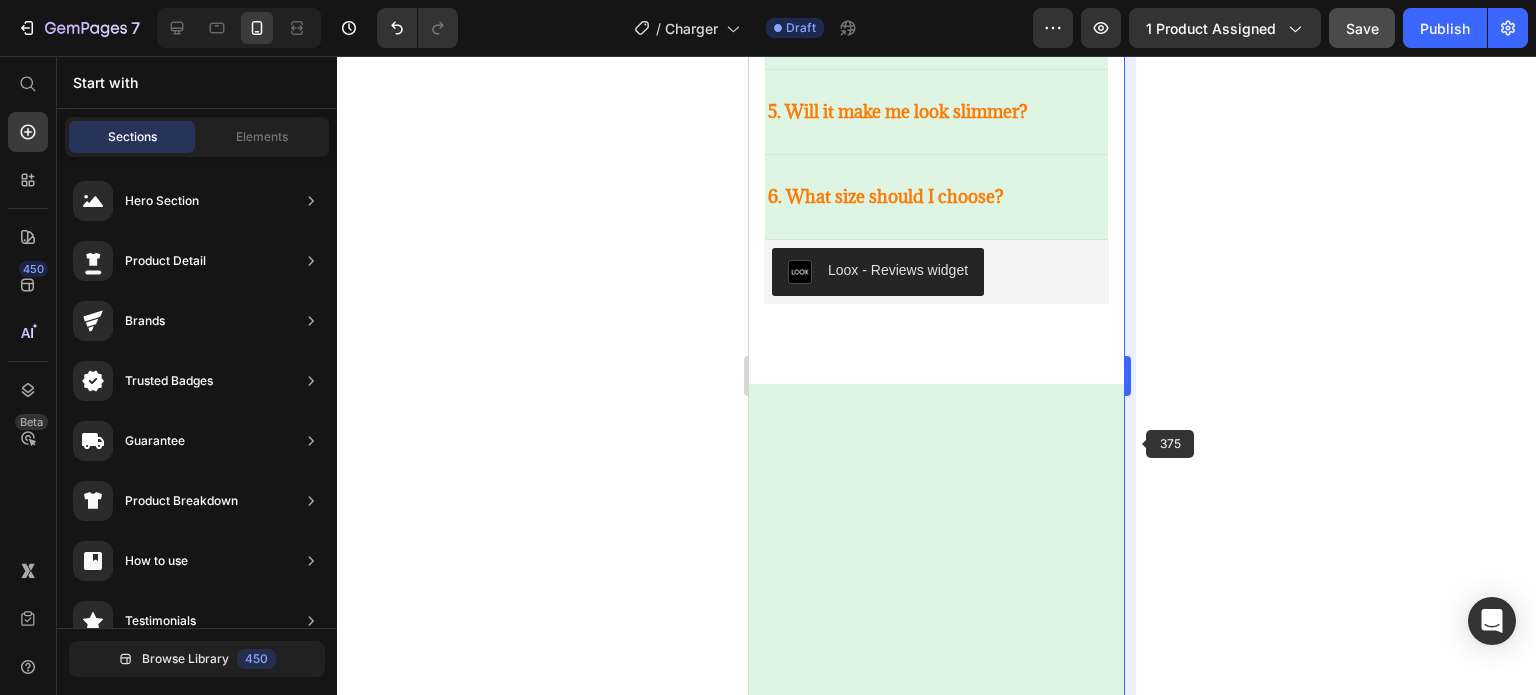 scroll, scrollTop: 3239, scrollLeft: 0, axis: vertical 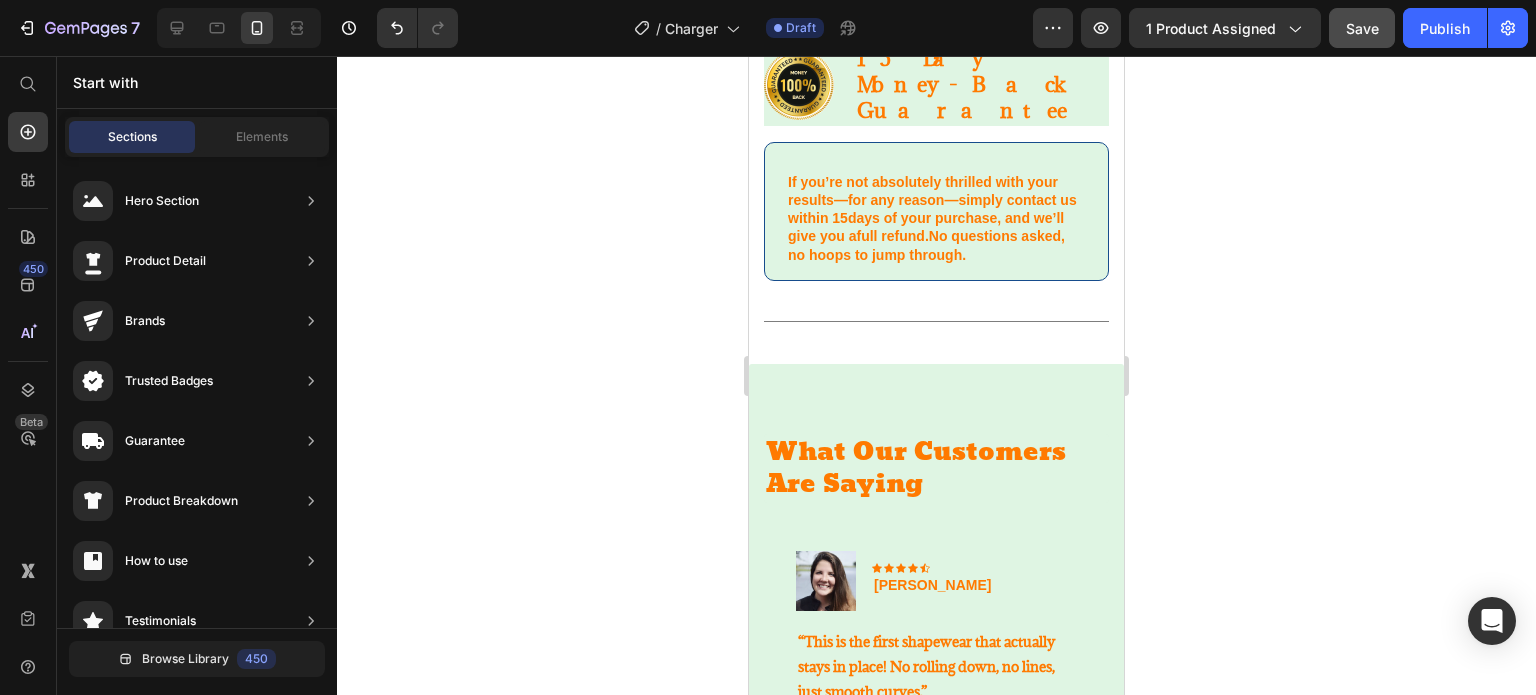 drag, startPoint x: 1119, startPoint y: 439, endPoint x: 1897, endPoint y: 334, distance: 785.0535 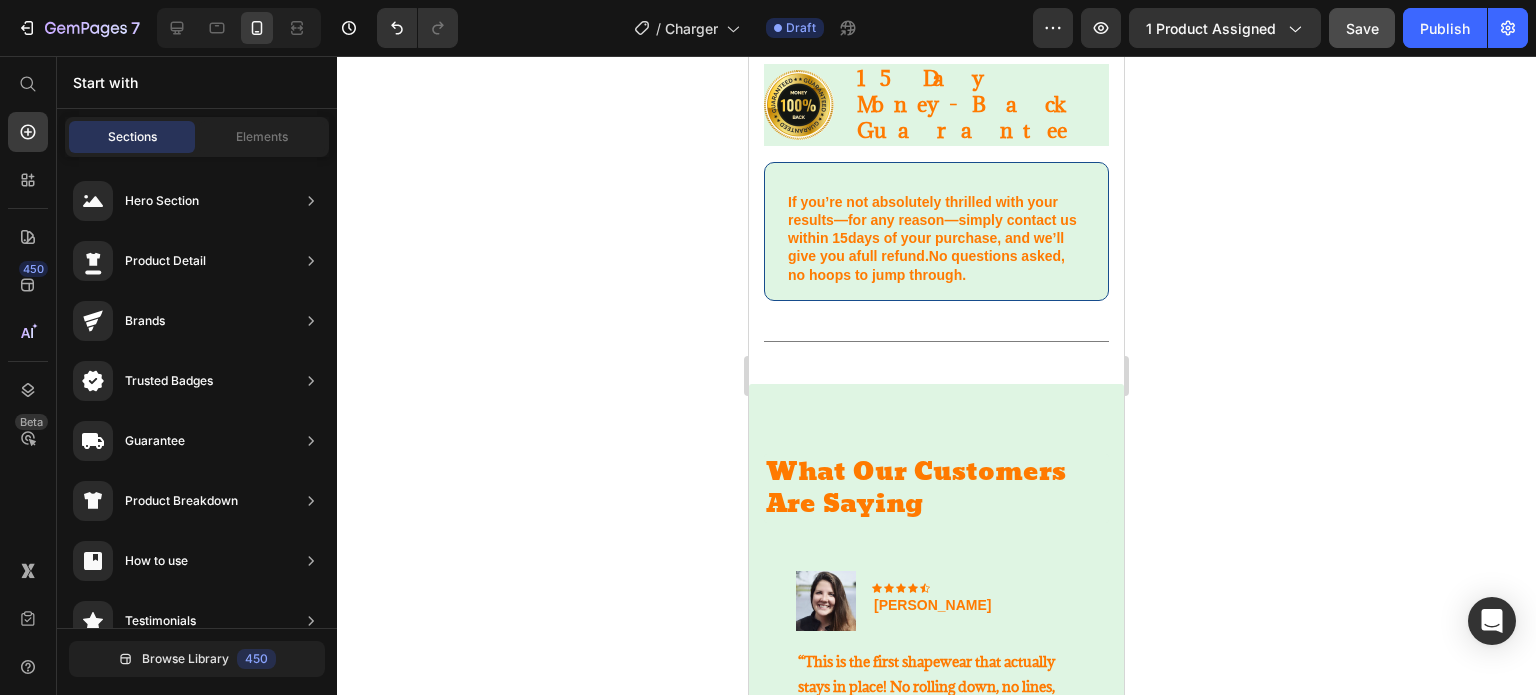 click 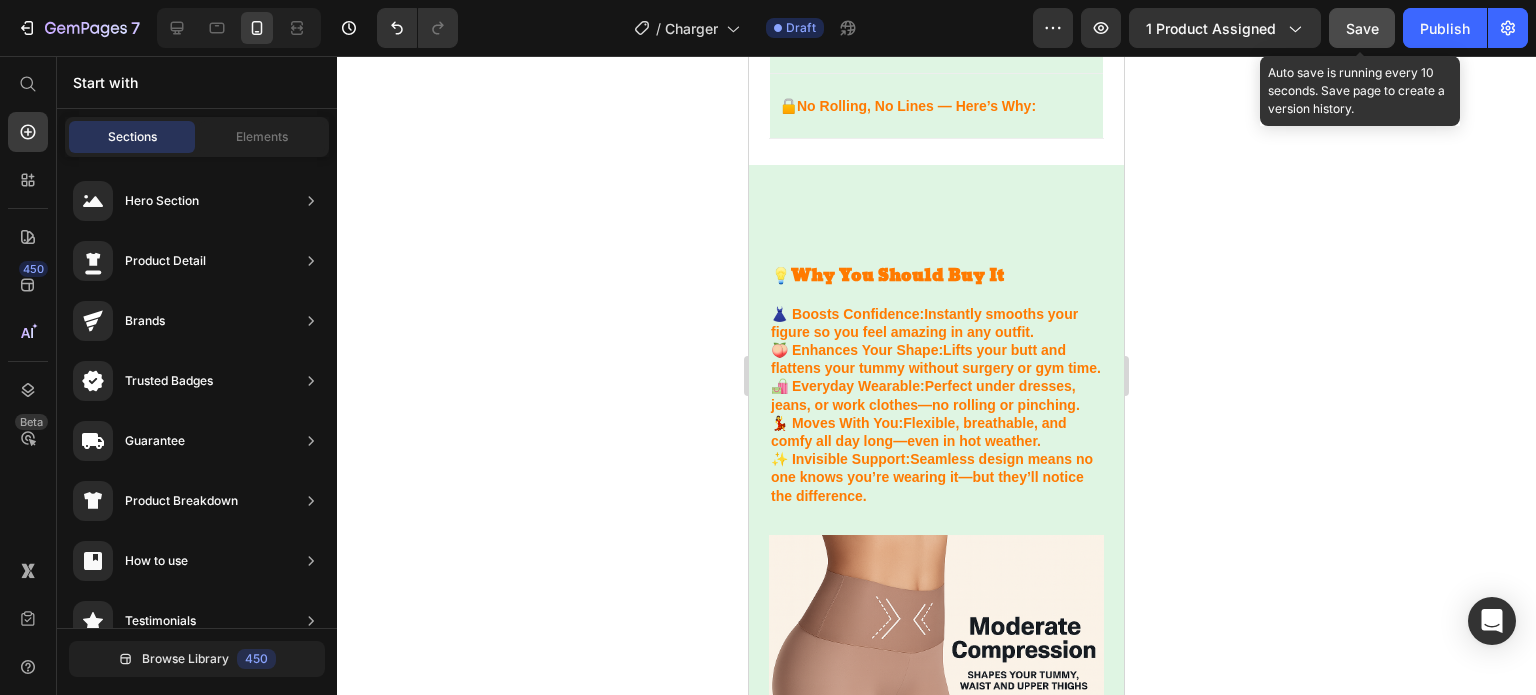 click on "Save" at bounding box center (1362, 28) 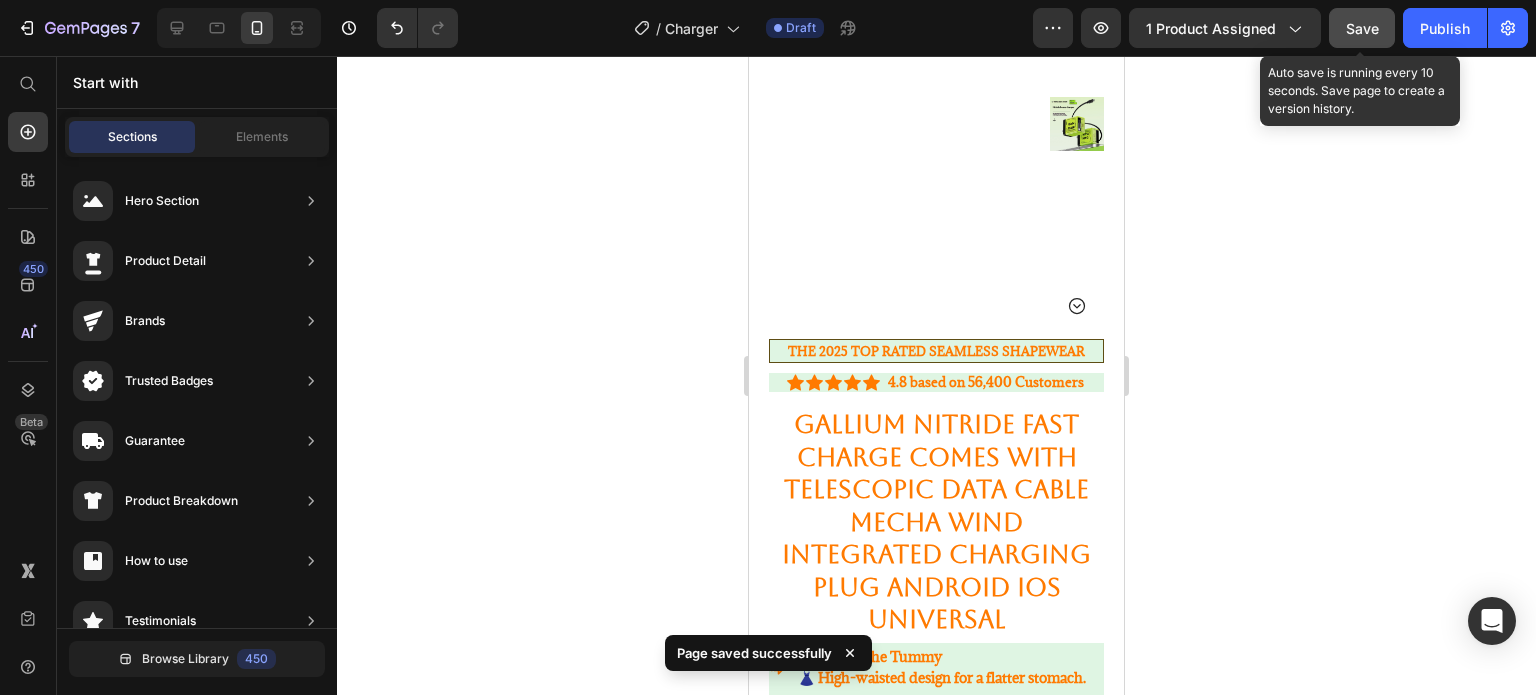 scroll, scrollTop: 0, scrollLeft: 0, axis: both 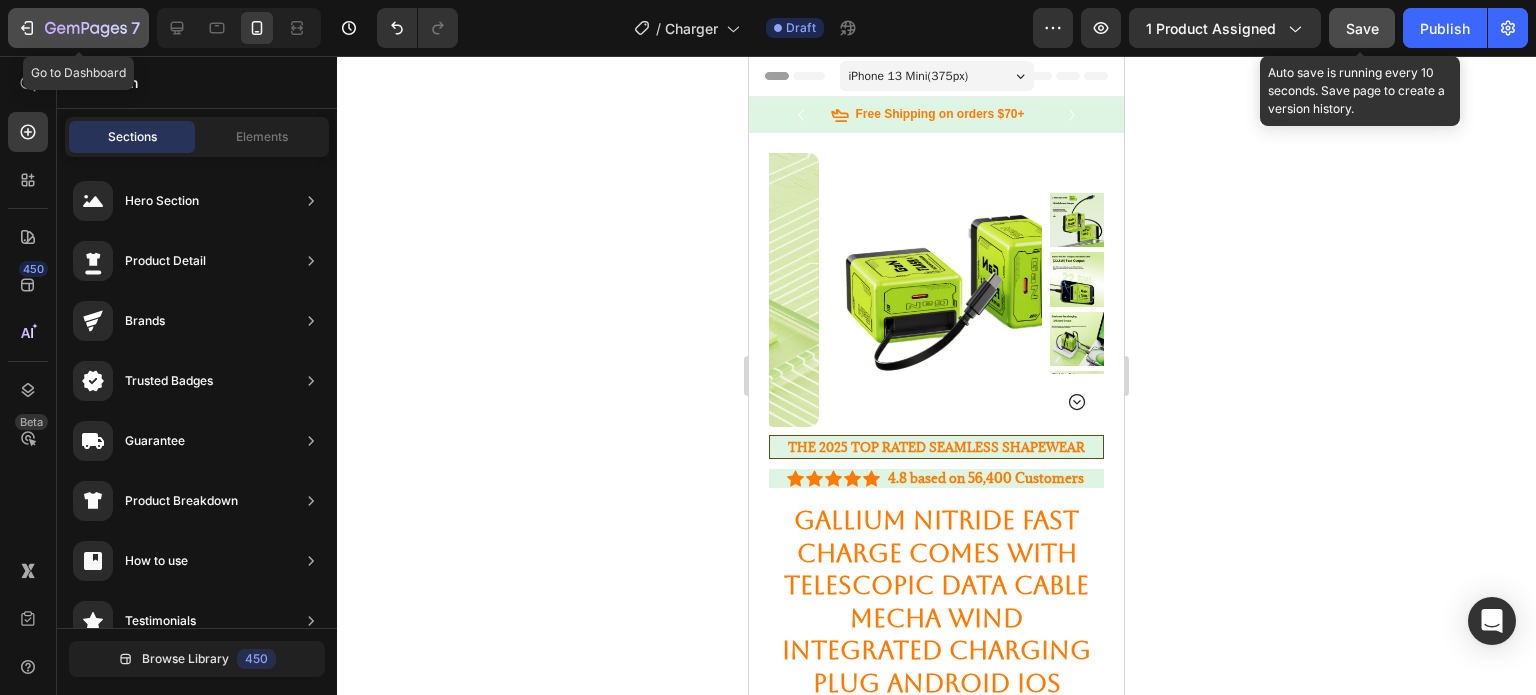 click on "7" at bounding box center (78, 28) 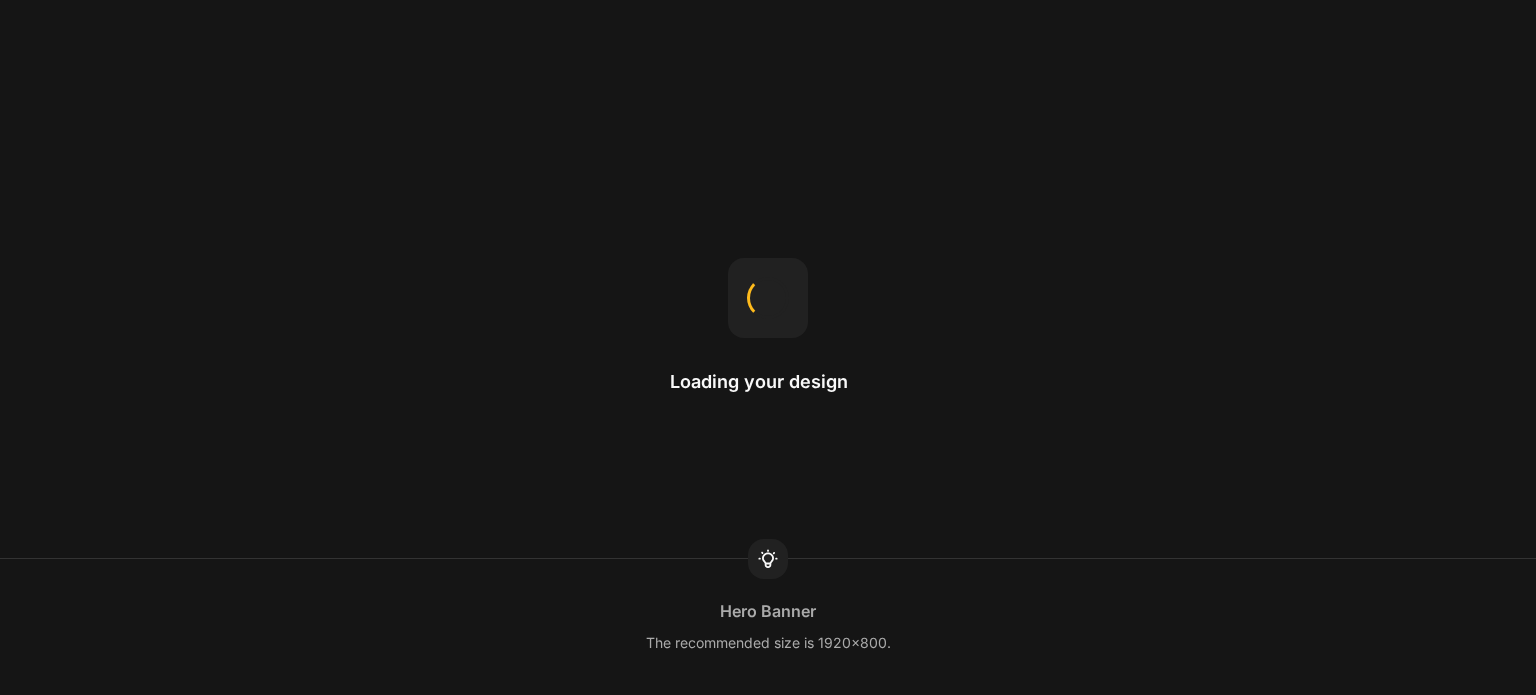 scroll, scrollTop: 0, scrollLeft: 0, axis: both 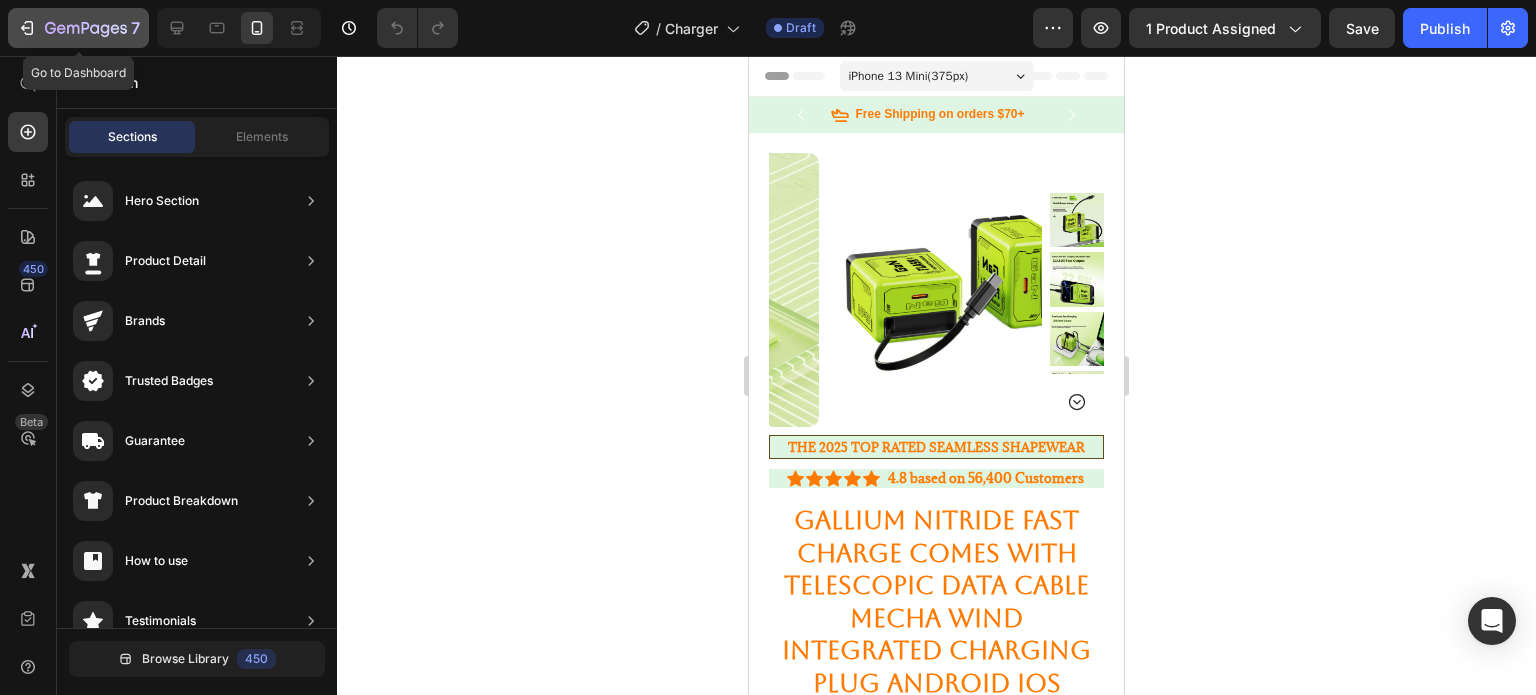 click on "7" 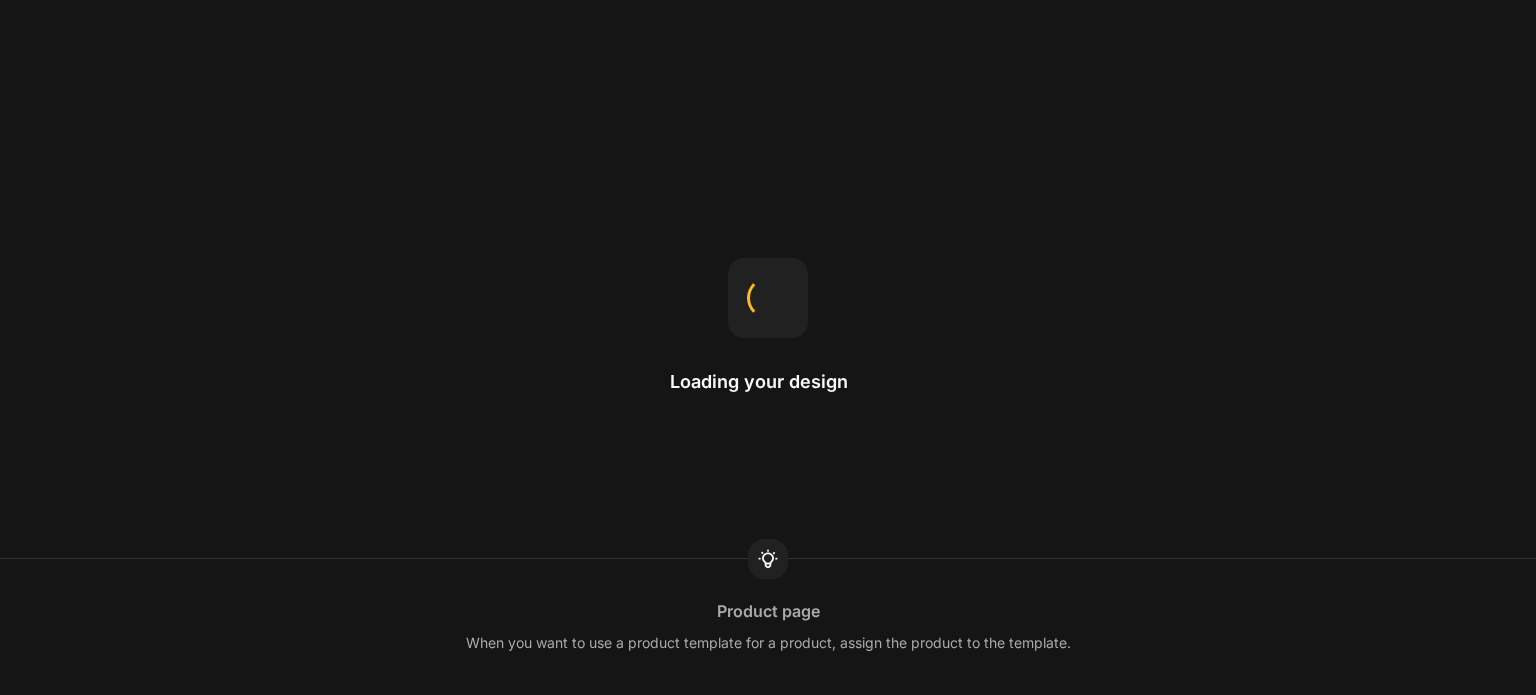 scroll, scrollTop: 0, scrollLeft: 0, axis: both 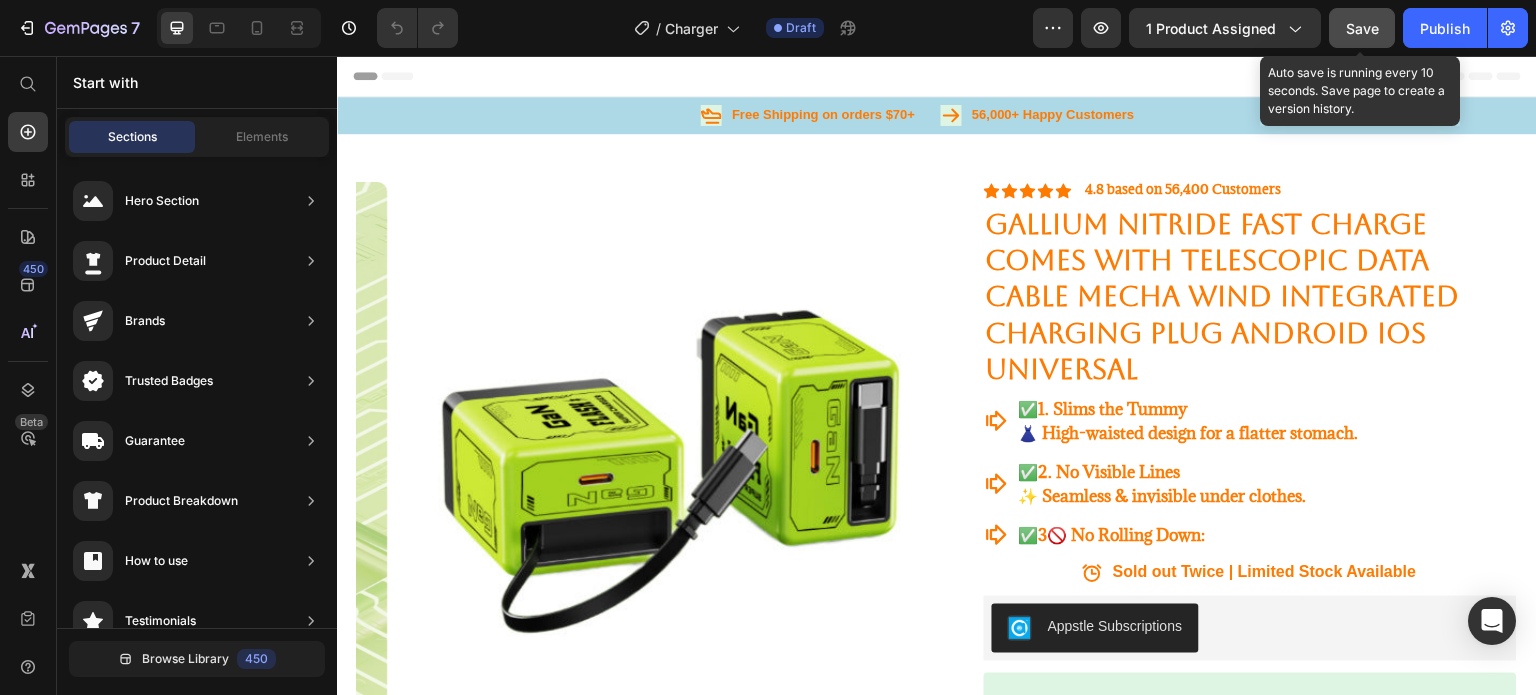 click on "Save" at bounding box center (1362, 28) 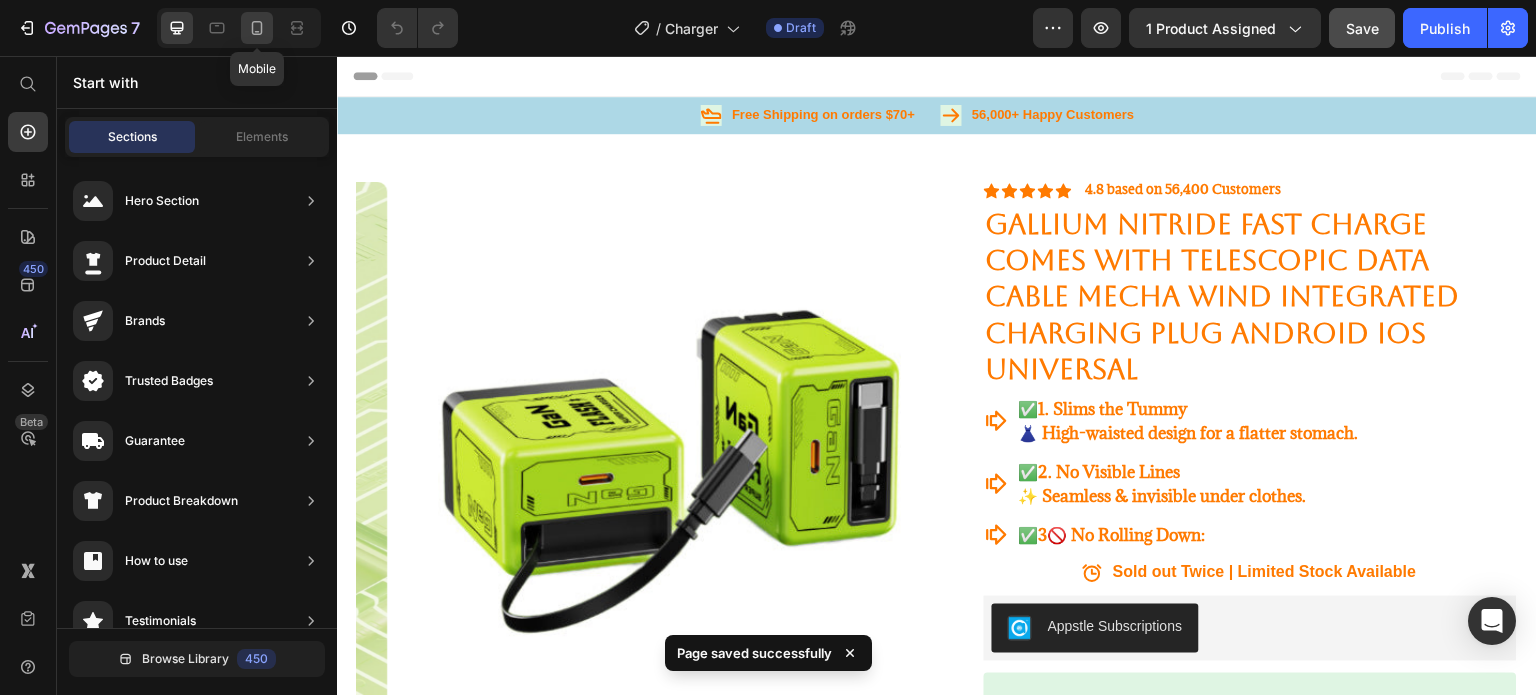 click 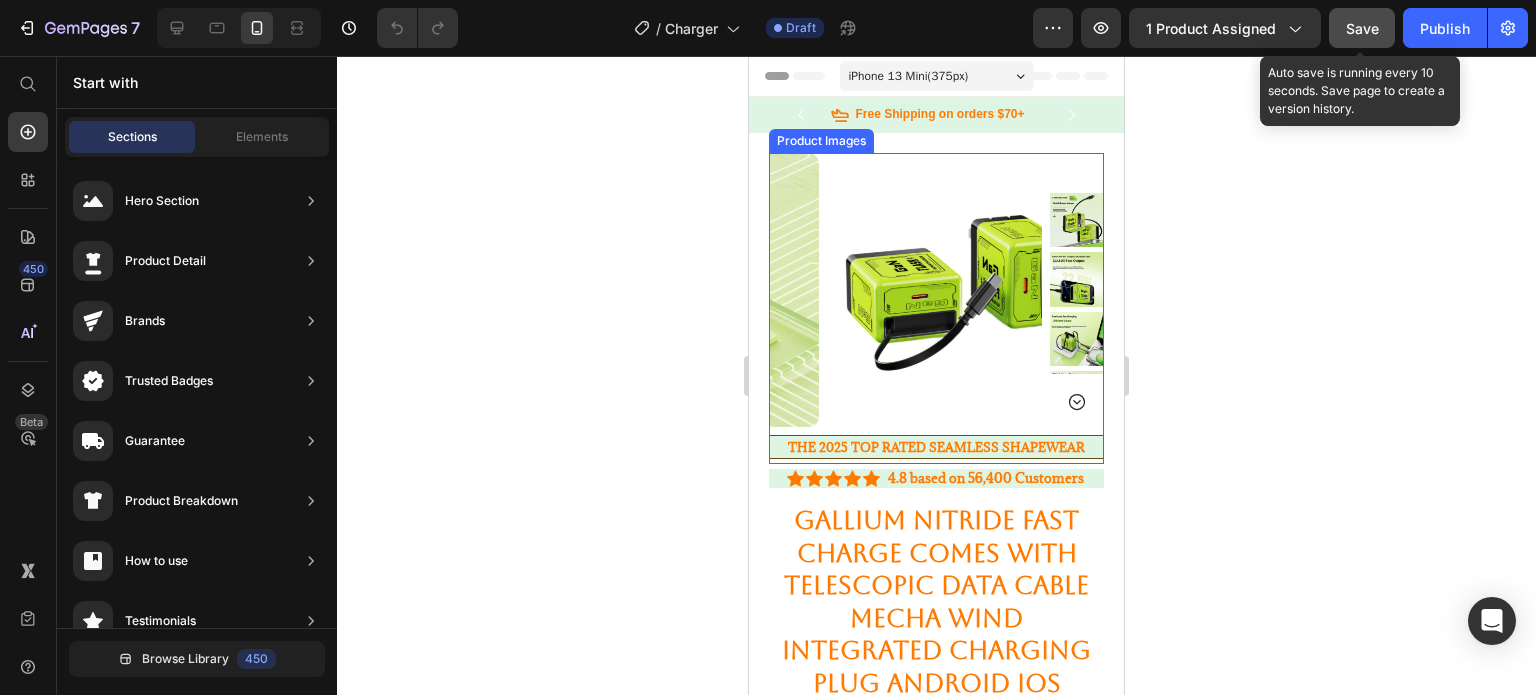 click on "Save" 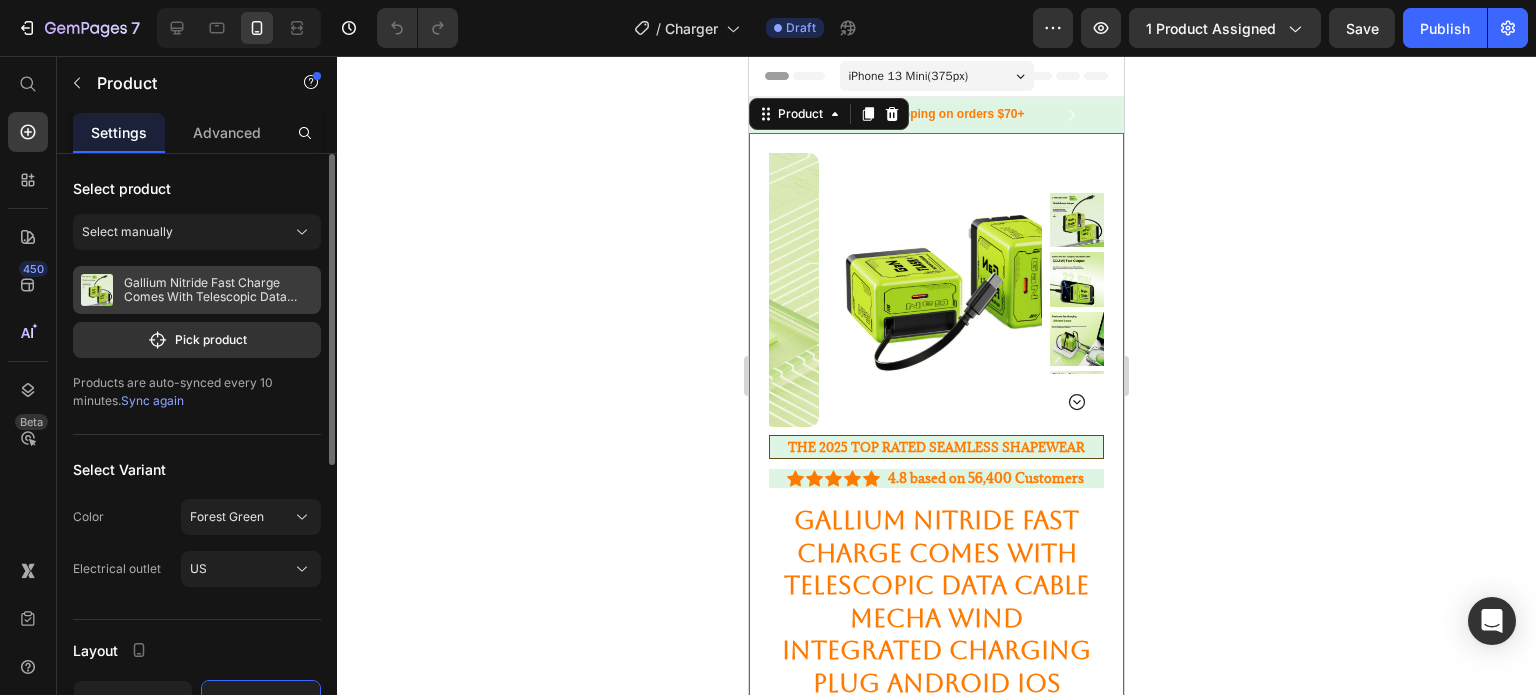 click on "Gallium Nitride Fast Charge Comes With Telescopic Data Cable Mecha Wind Integrated Charging Plug Android Ios Universal" at bounding box center (218, 290) 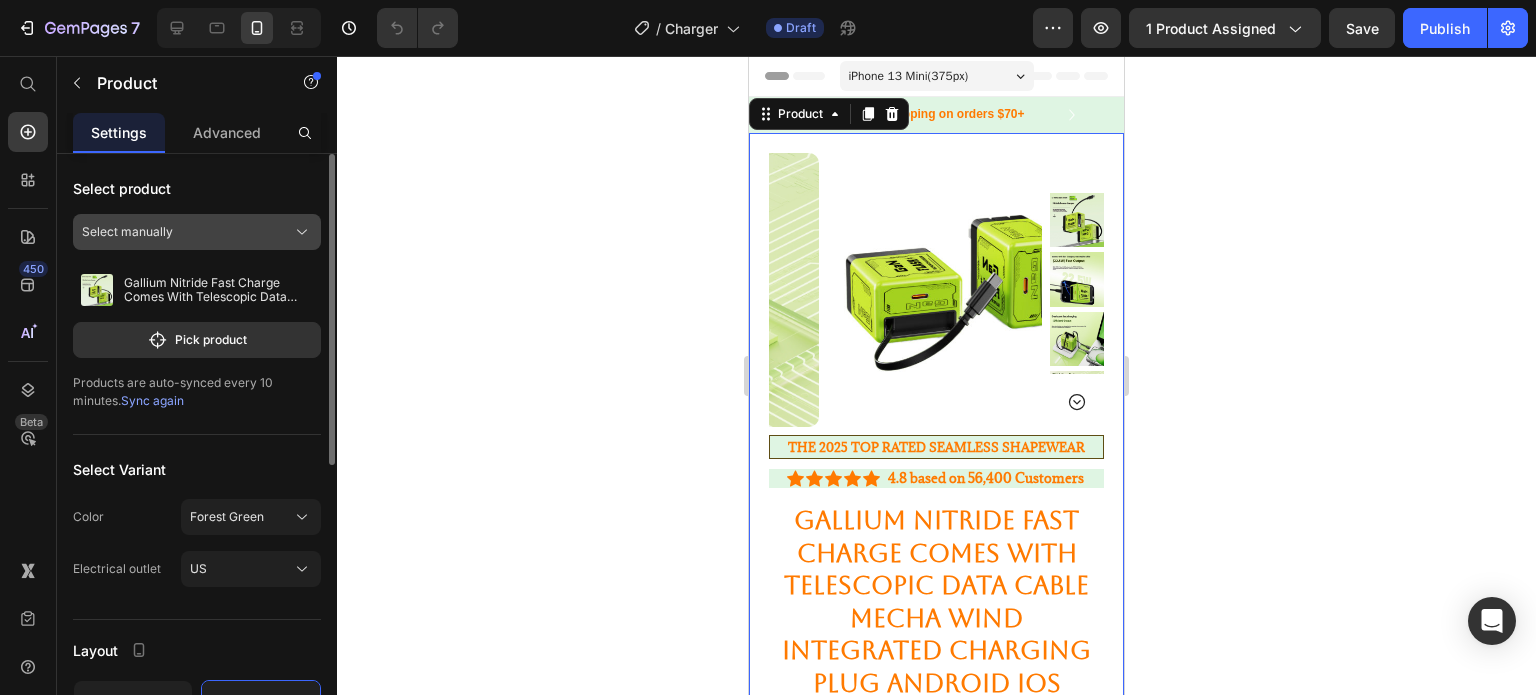 click on "Select manually" 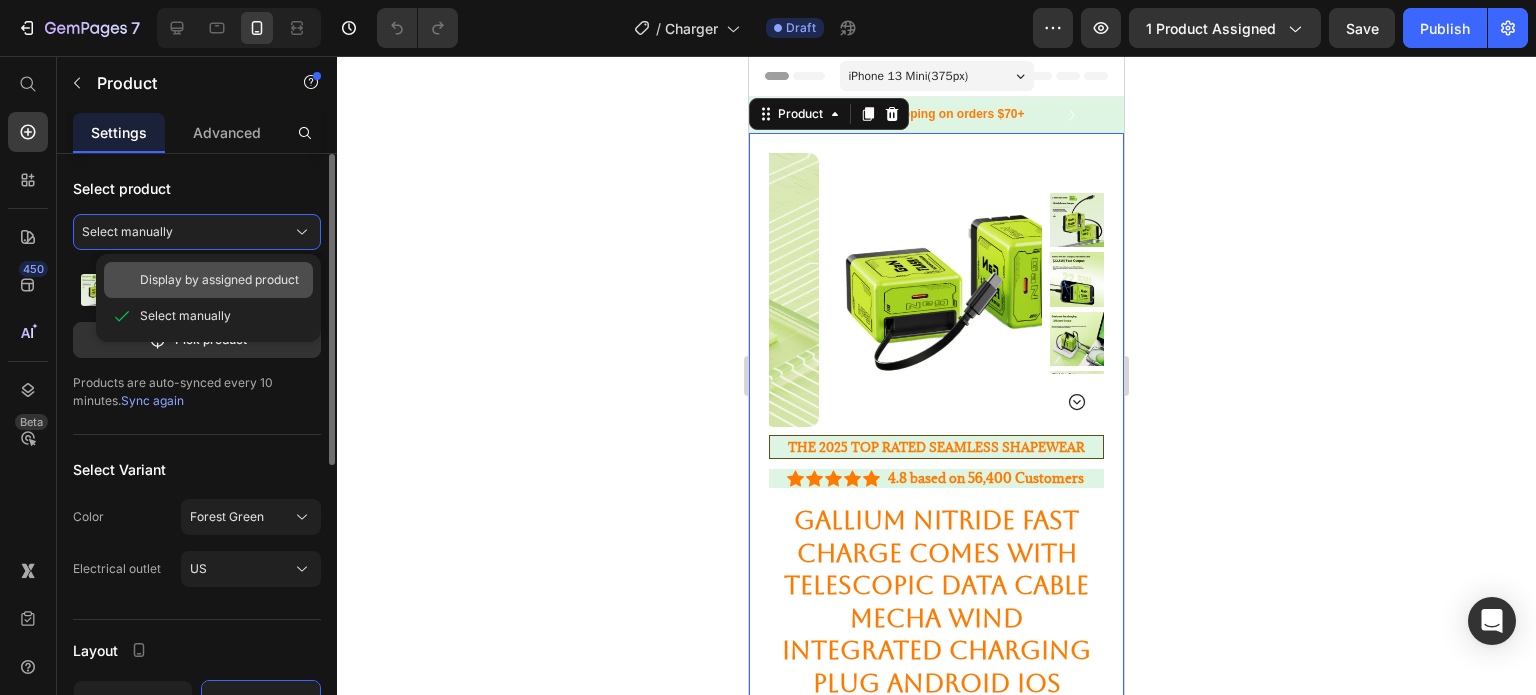 click on "Display by assigned product" at bounding box center [219, 280] 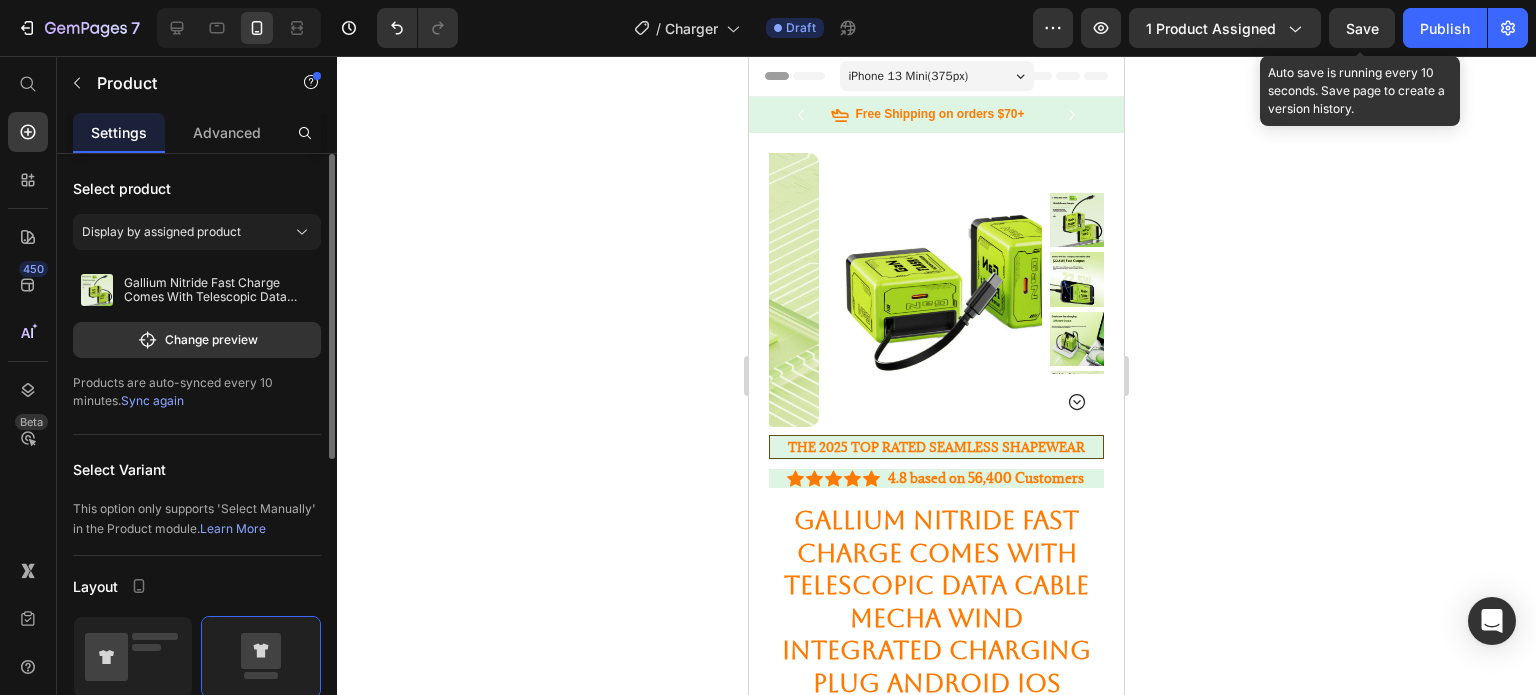 click on "Save" 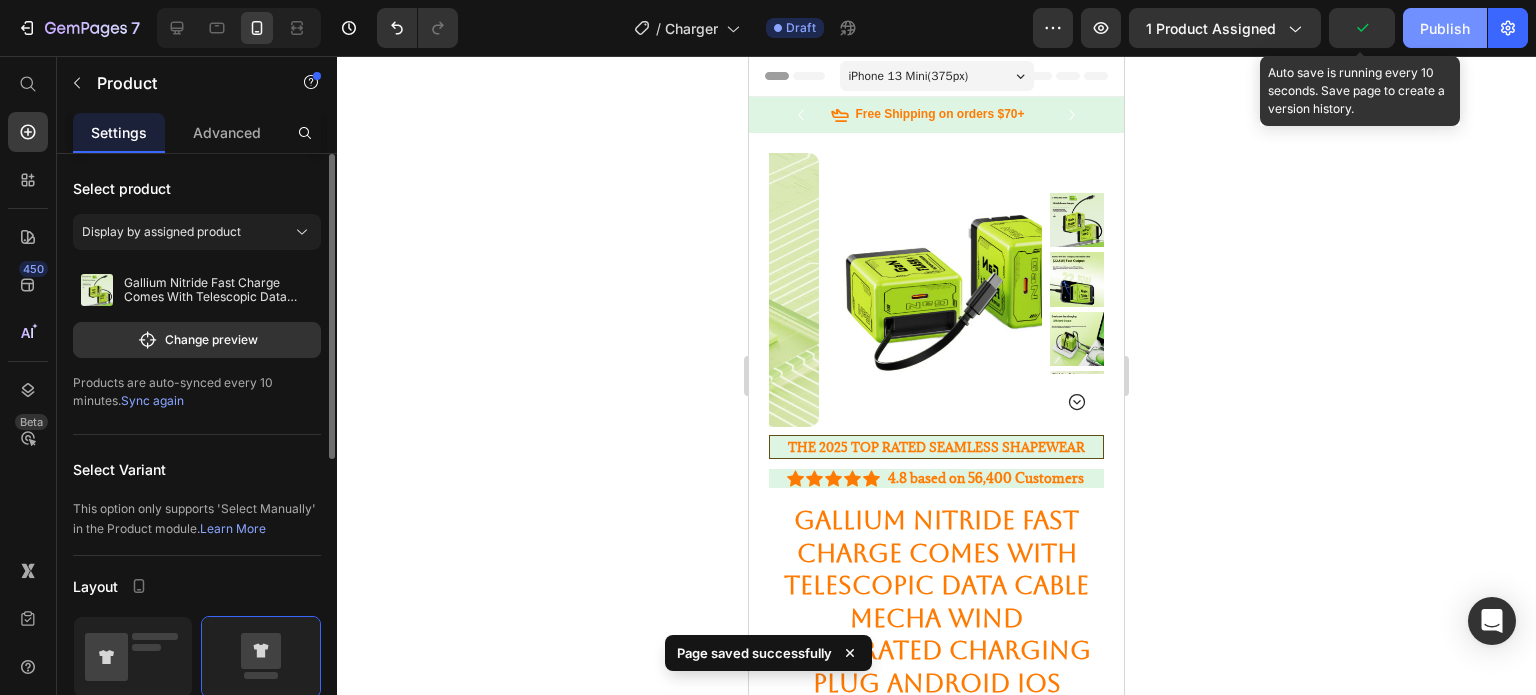 click on "Publish" at bounding box center (1445, 28) 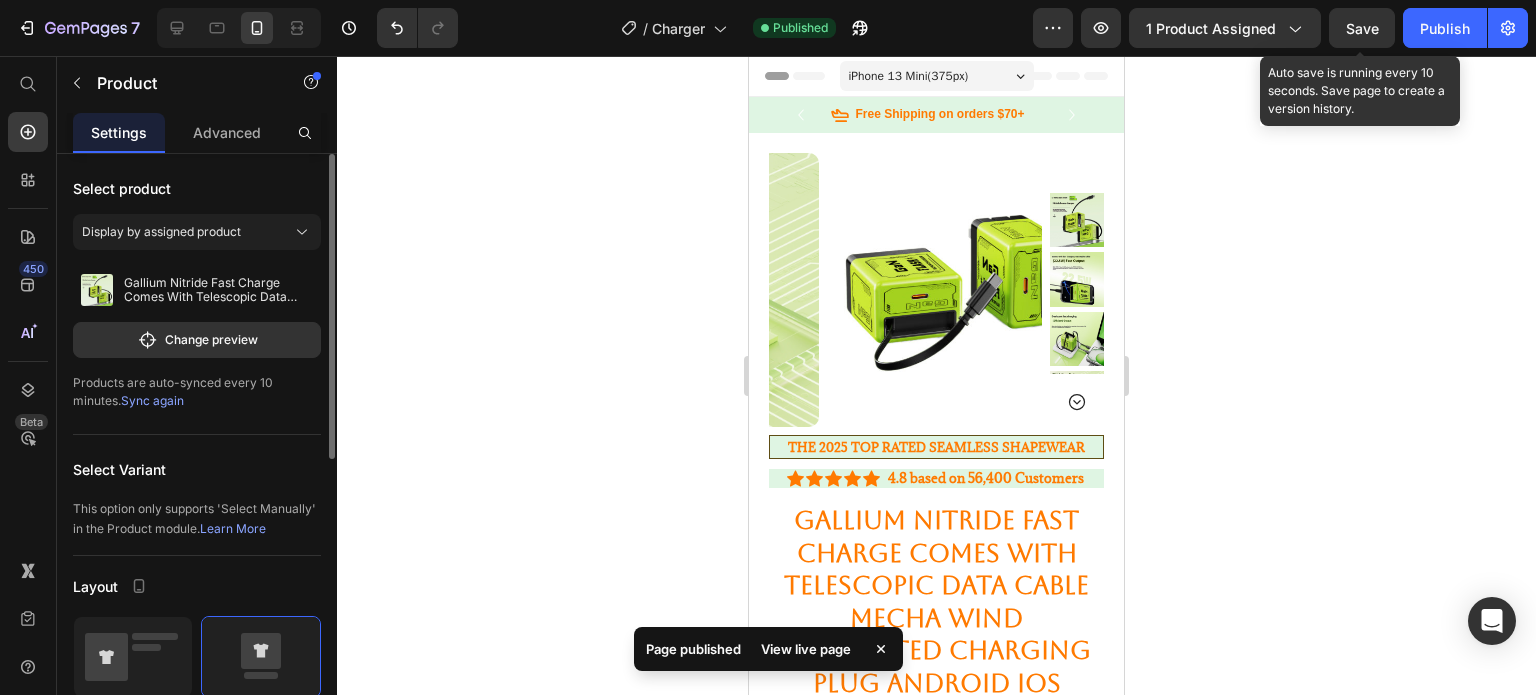click on "Save" at bounding box center [1362, 28] 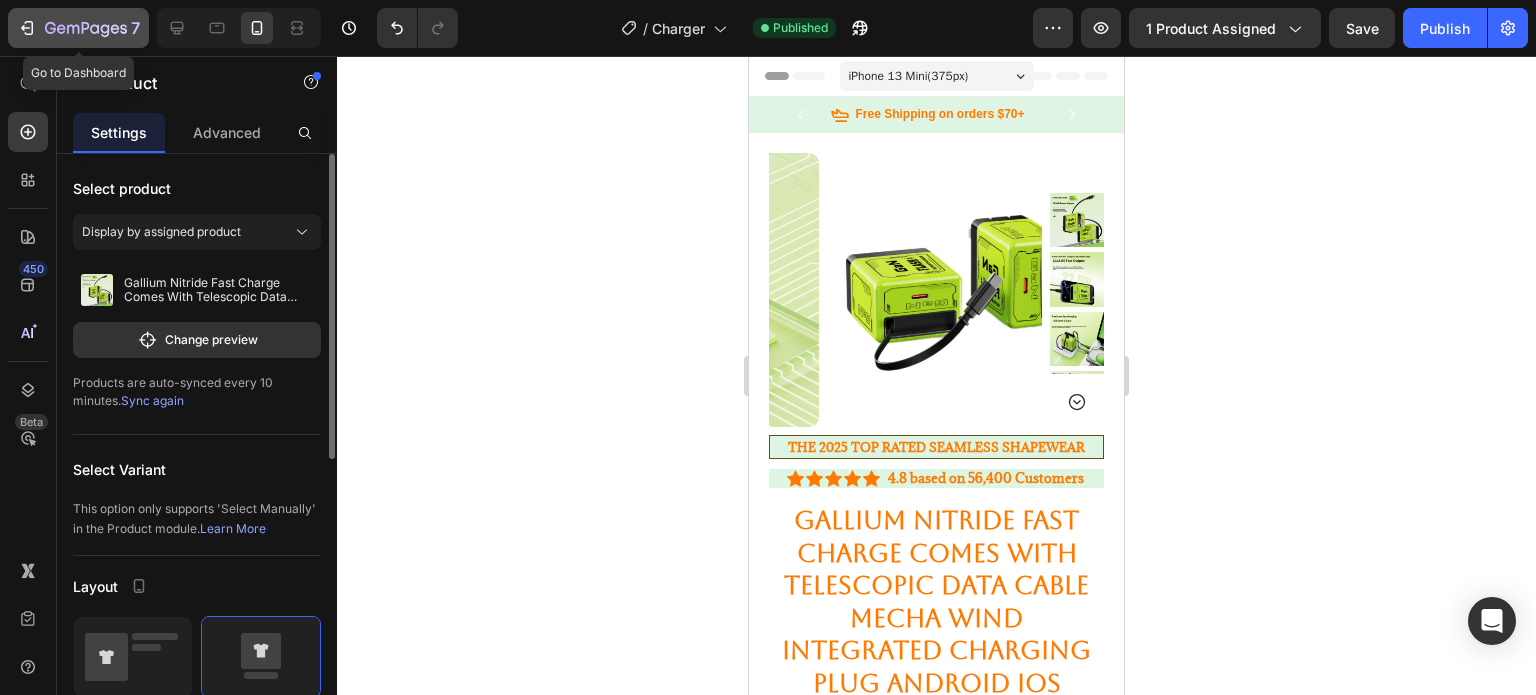 click 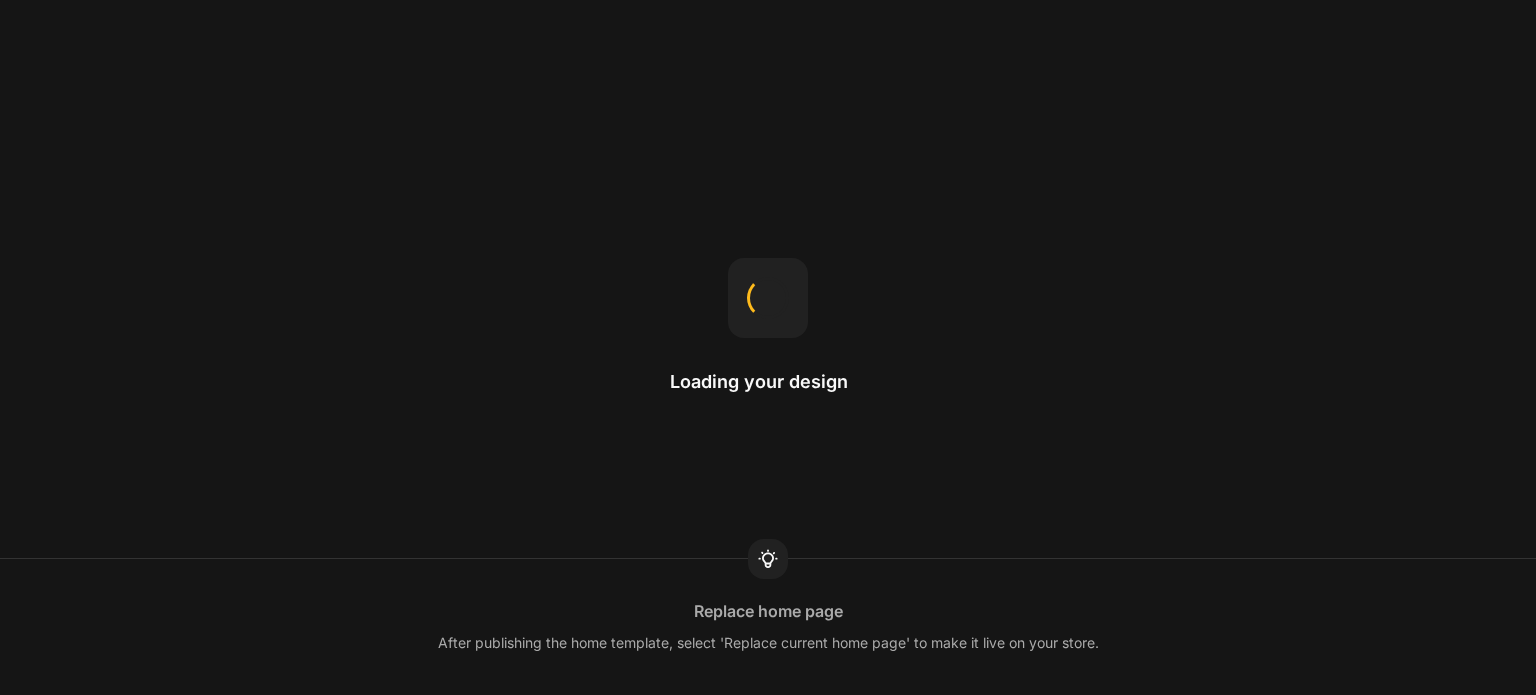 scroll, scrollTop: 0, scrollLeft: 0, axis: both 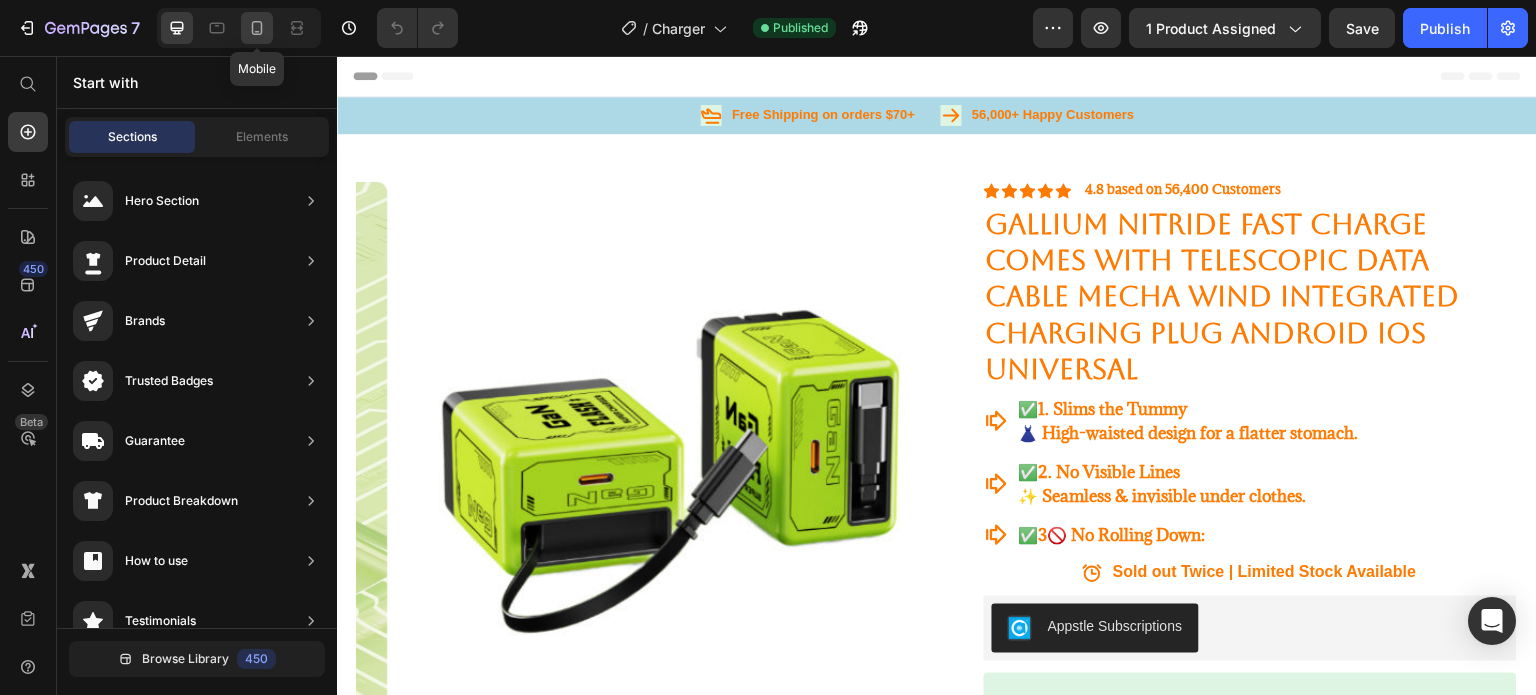 click 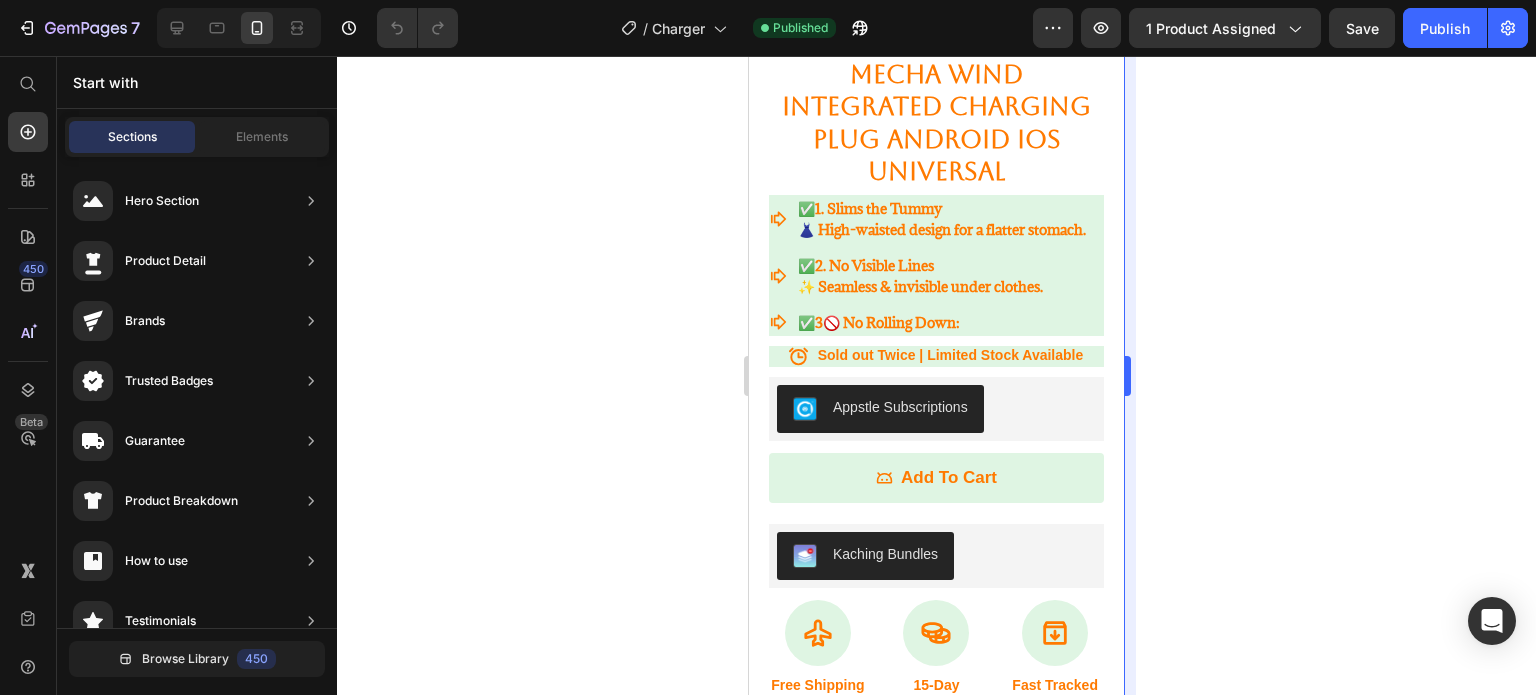 scroll, scrollTop: 611, scrollLeft: 0, axis: vertical 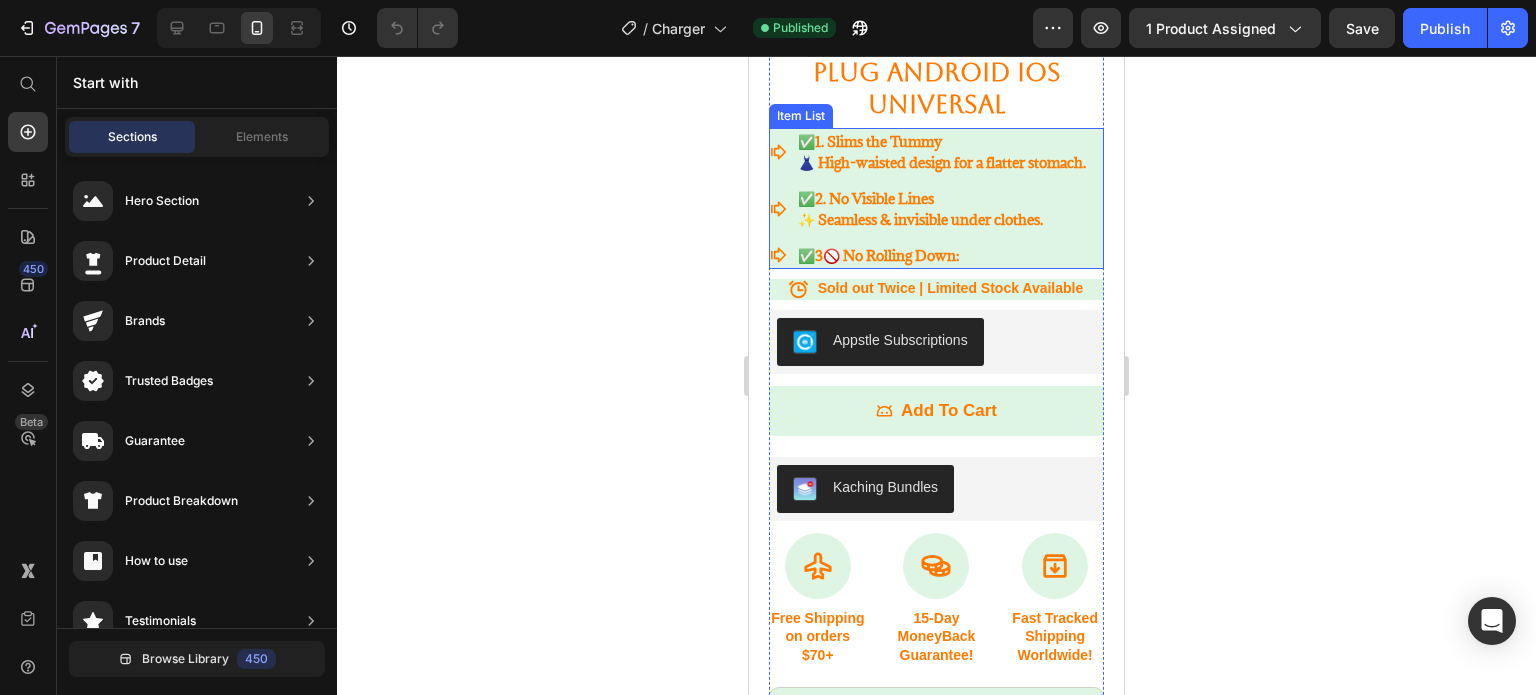 click on "✅  1. Slims the Tummy 👗 High-waisted design for a flatter stomach." at bounding box center (929, 152) 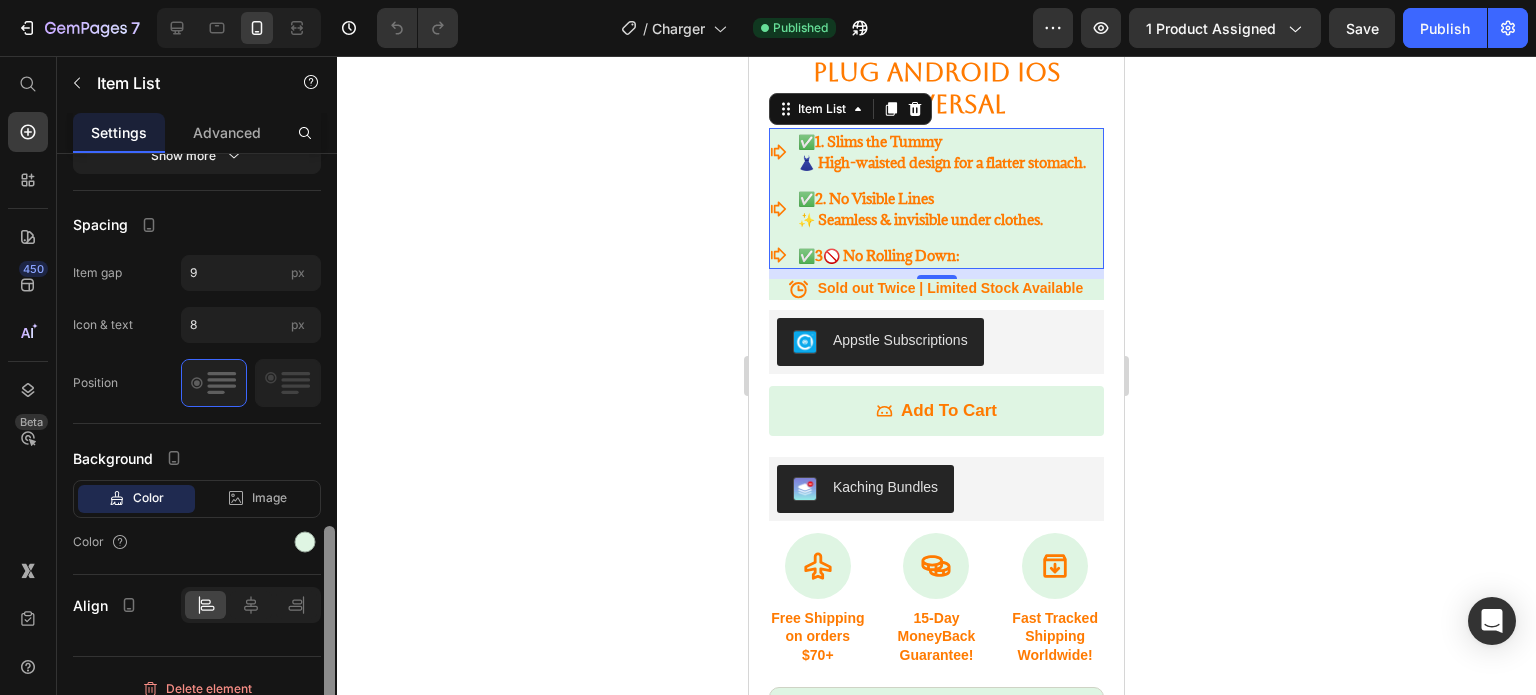 scroll, scrollTop: 954, scrollLeft: 0, axis: vertical 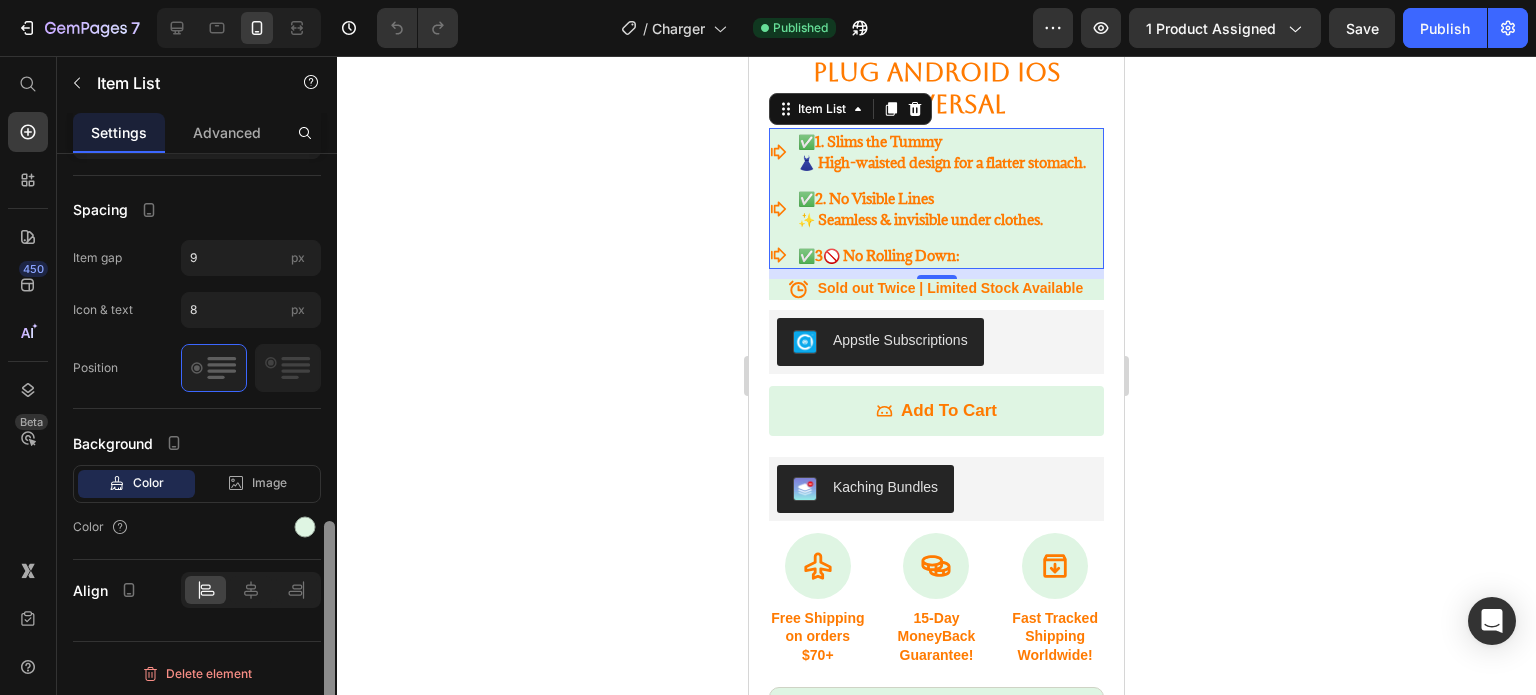 drag, startPoint x: 328, startPoint y: 254, endPoint x: 348, endPoint y: 641, distance: 387.51645 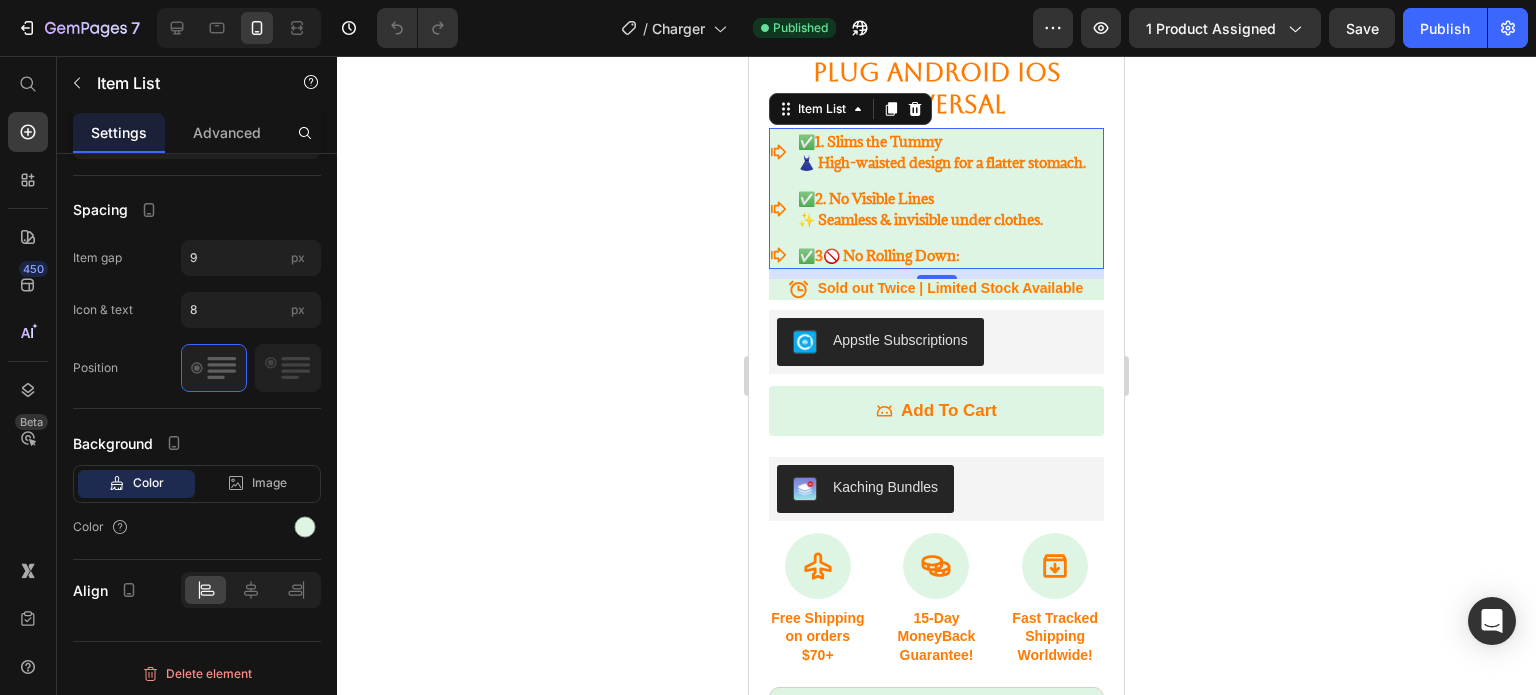 drag, startPoint x: 336, startPoint y: 523, endPoint x: 359, endPoint y: 411, distance: 114.33722 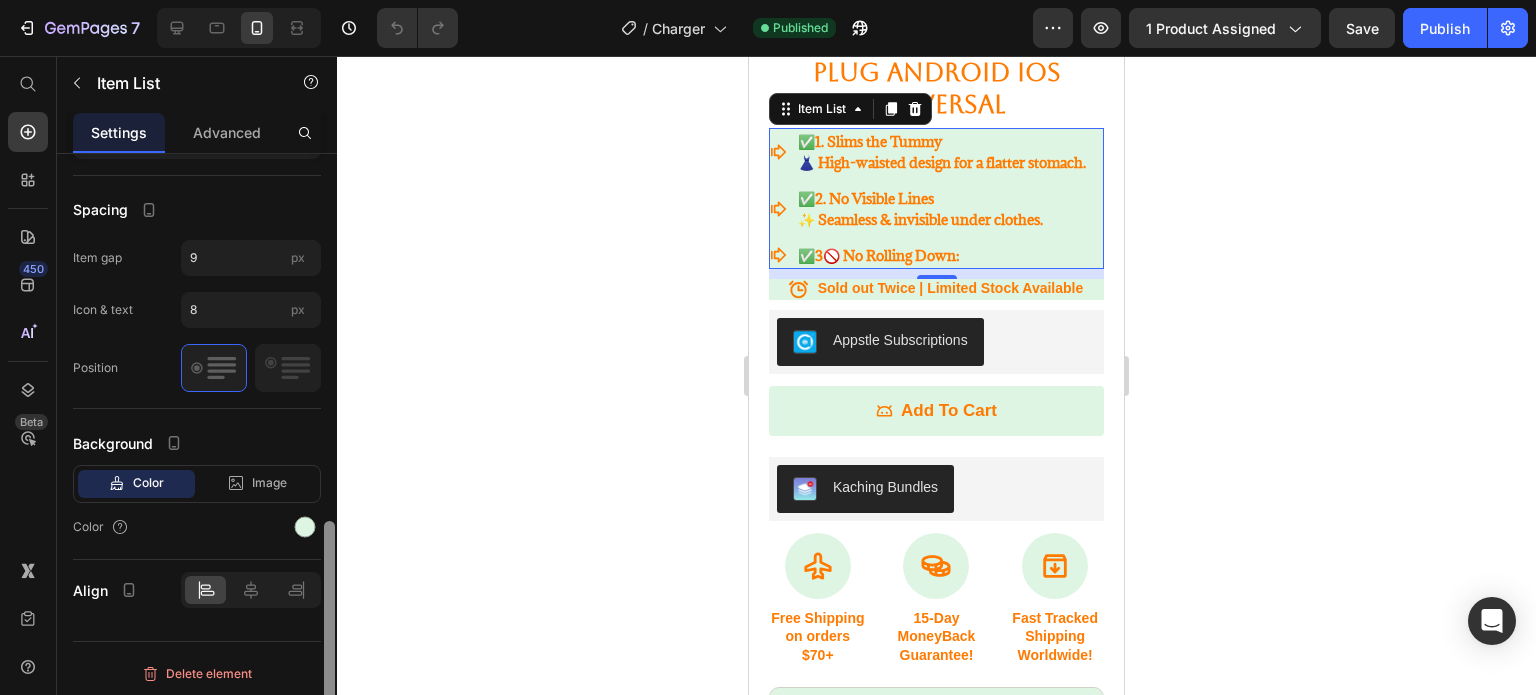 click at bounding box center (329, 636) 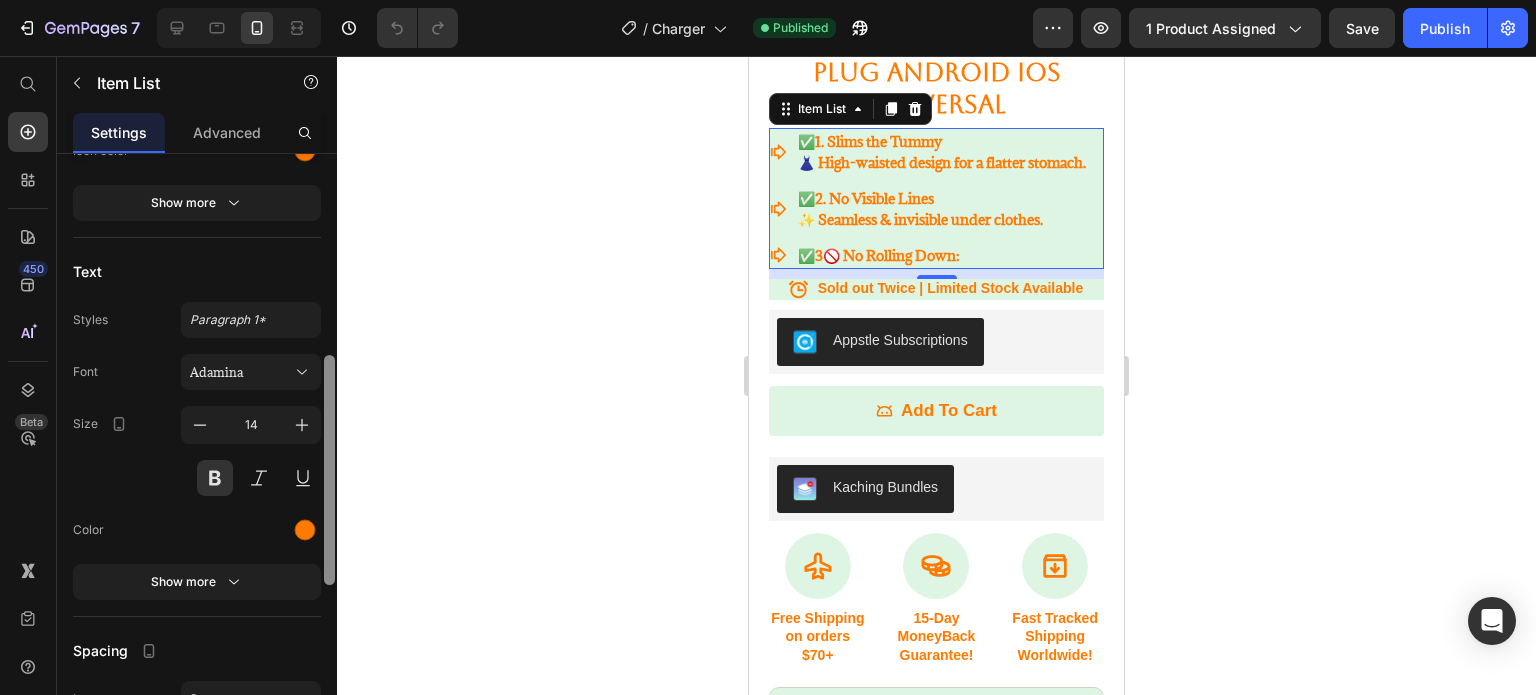 drag, startPoint x: 328, startPoint y: 568, endPoint x: 326, endPoint y: 400, distance: 168.0119 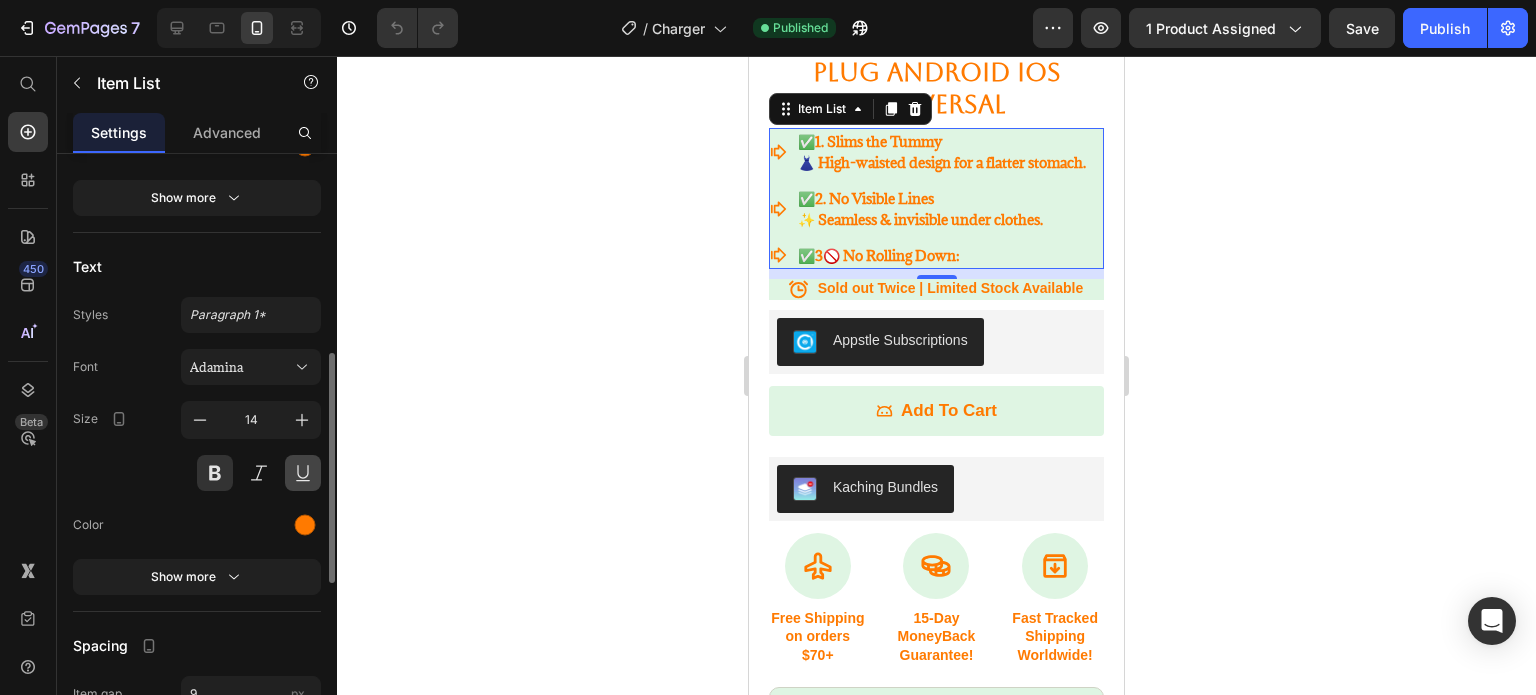 click at bounding box center (303, 473) 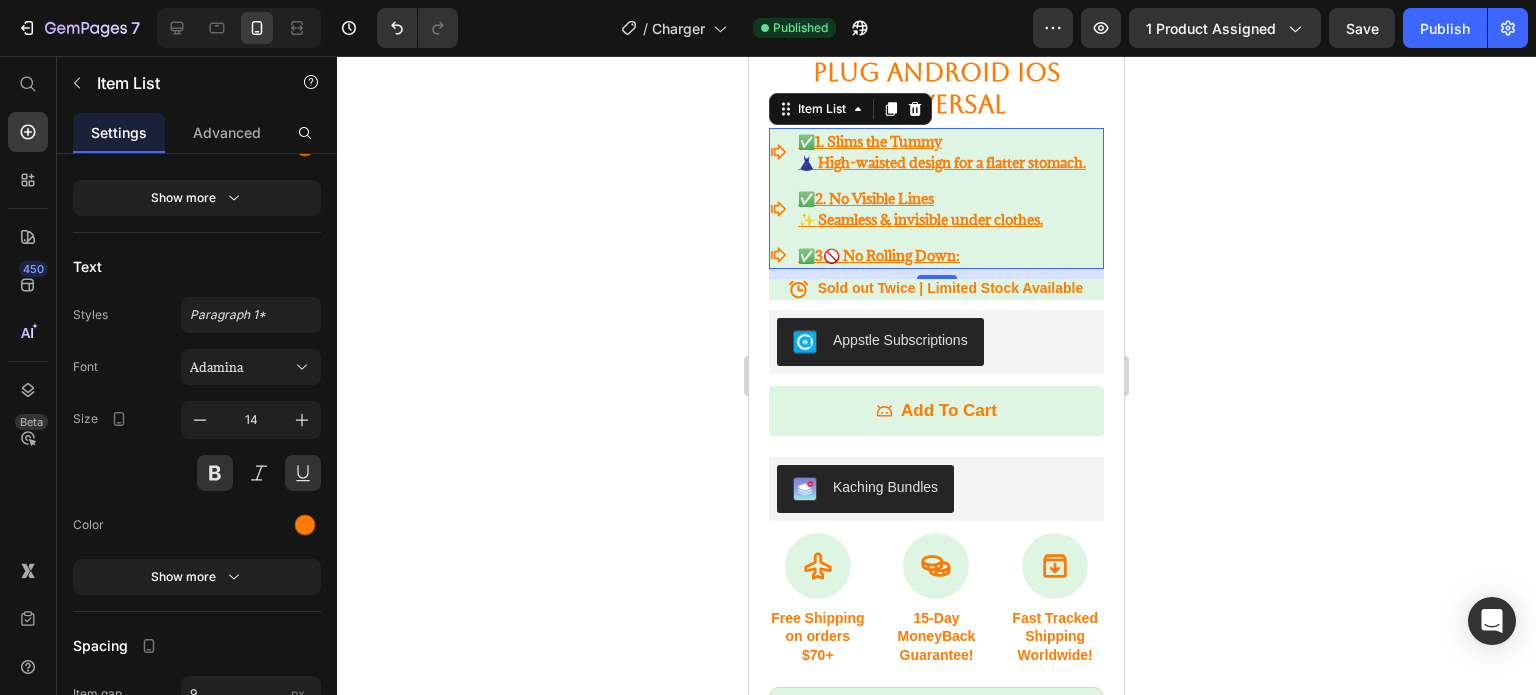 click 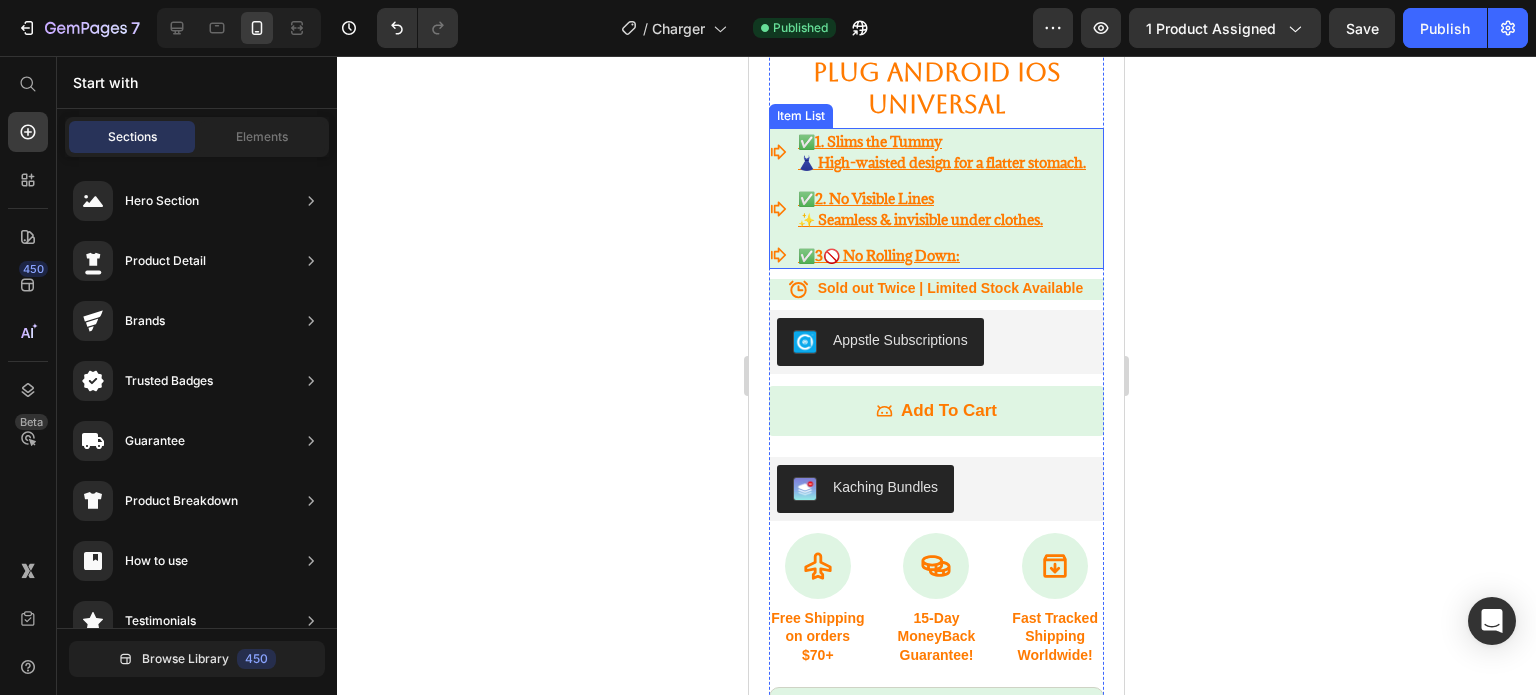 click on "✅  1. Slims the Tummy 👗 High-waisted design for a flatter stomach.
✅  2. No Visible Lines ✨ Seamless & invisible under clothes.
✅  3 🚫 No Rolling Down:" at bounding box center [929, 198] 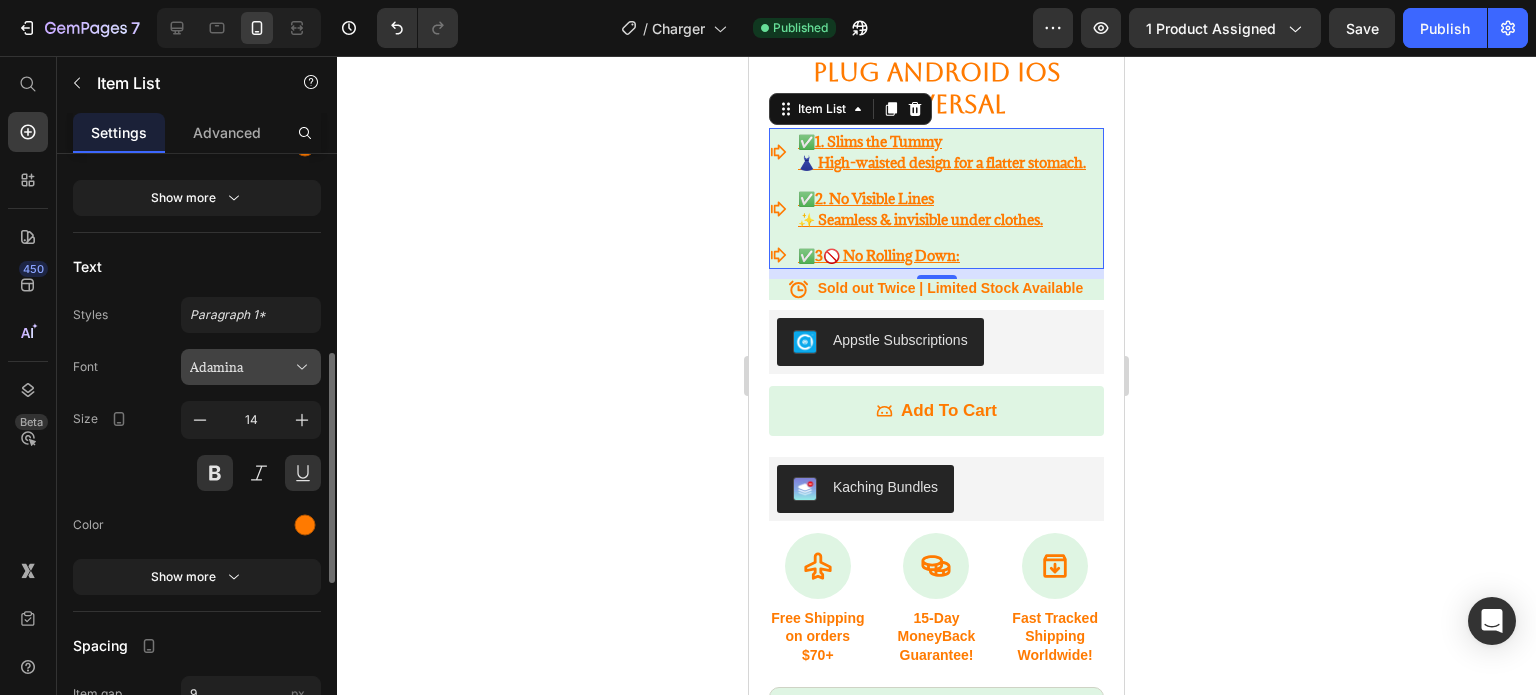 click on "Adamina" at bounding box center (241, 367) 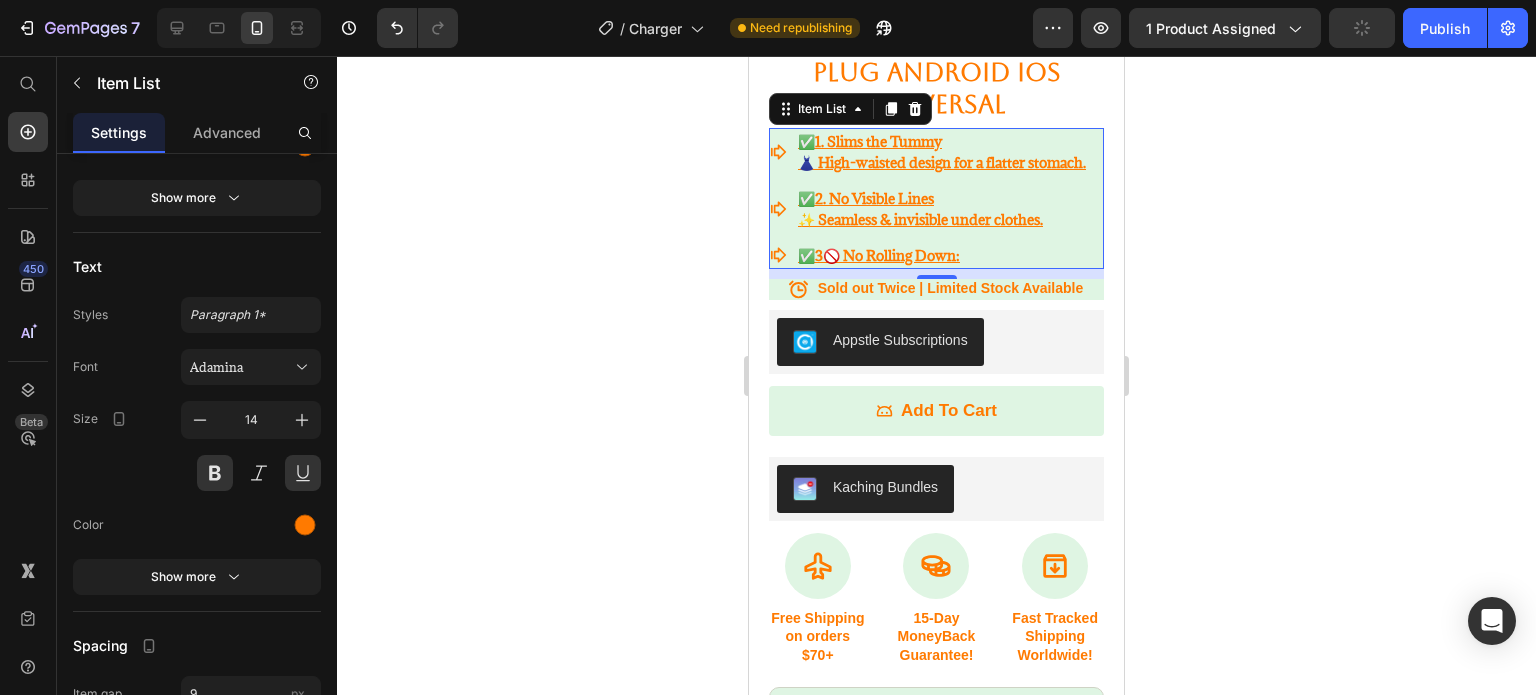 click 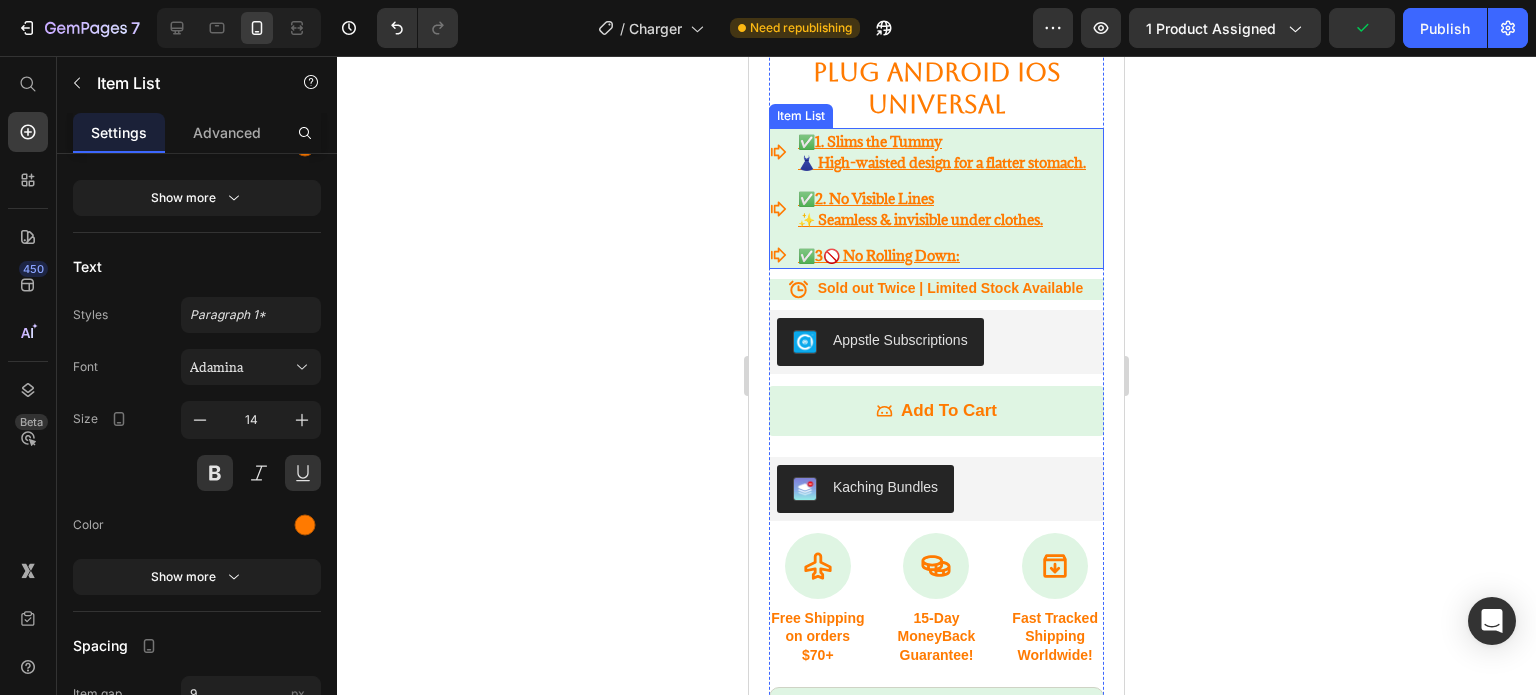 click on "✅  2. No Visible Lines ✨ Seamless & invisible under clothes." at bounding box center [929, 209] 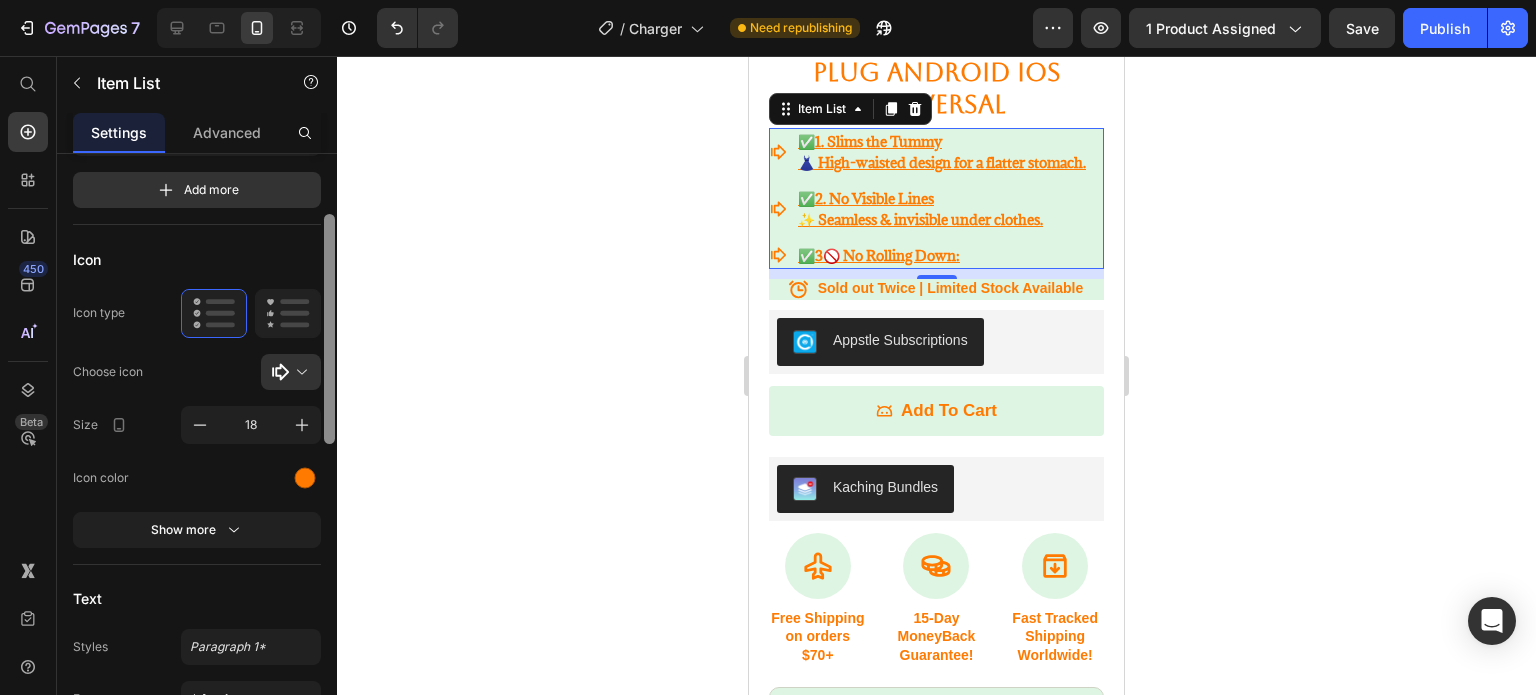 scroll, scrollTop: 178, scrollLeft: 0, axis: vertical 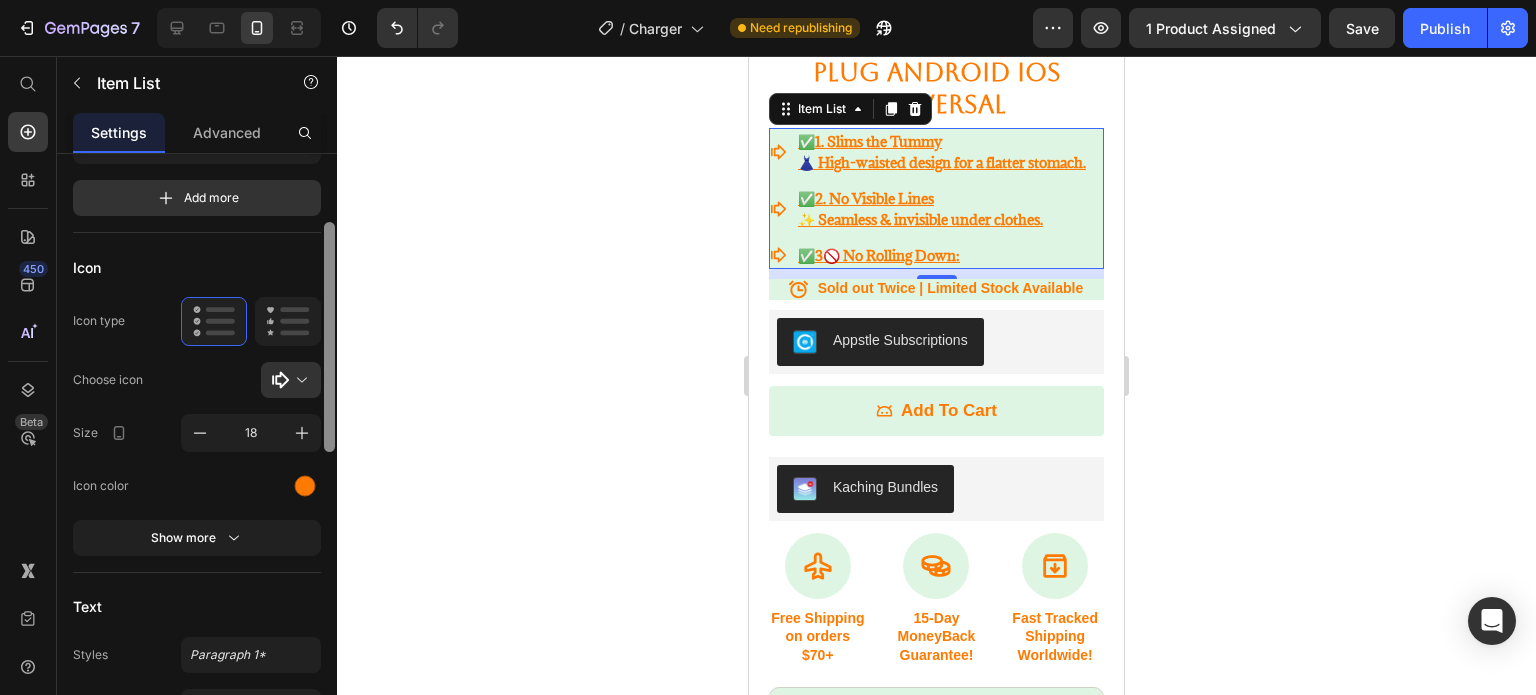 drag, startPoint x: 327, startPoint y: 371, endPoint x: 329, endPoint y: 240, distance: 131.01526 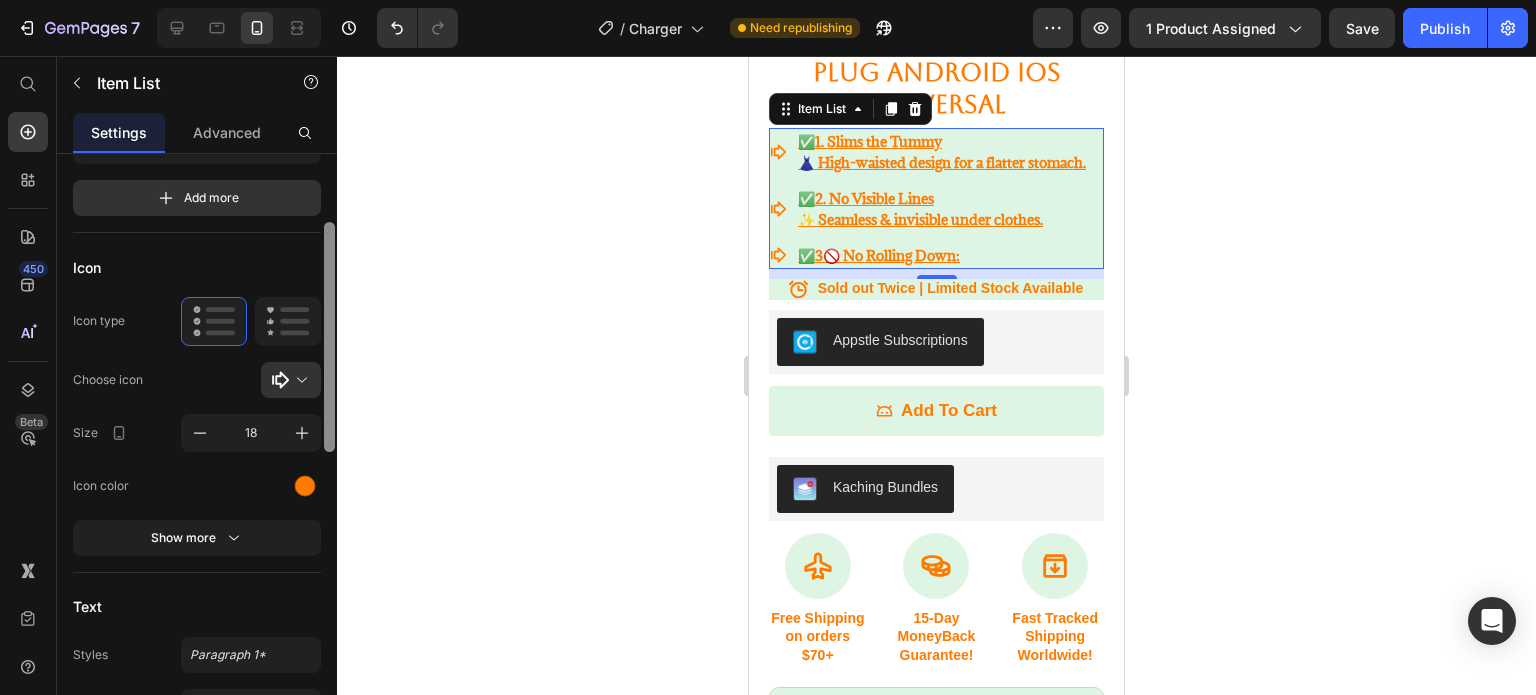 scroll, scrollTop: 776, scrollLeft: 0, axis: vertical 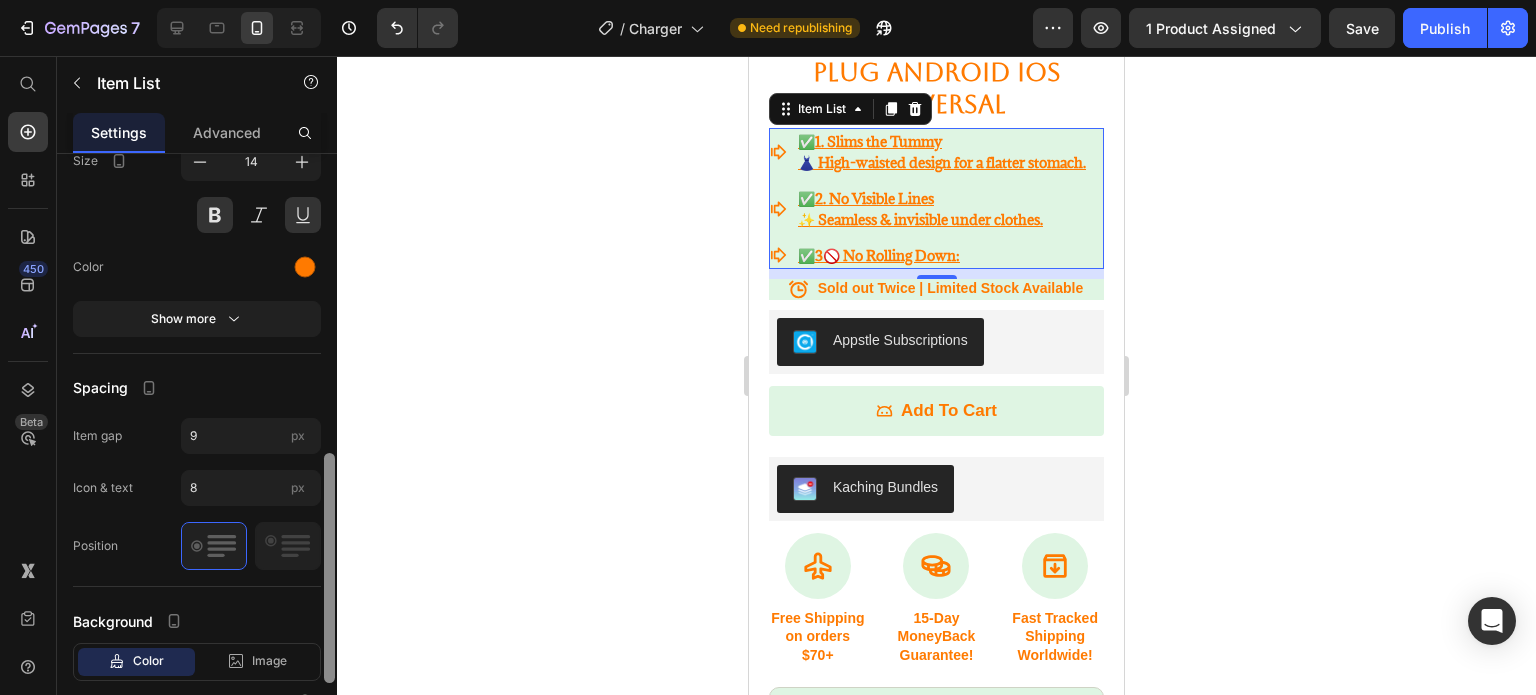 click at bounding box center (329, 453) 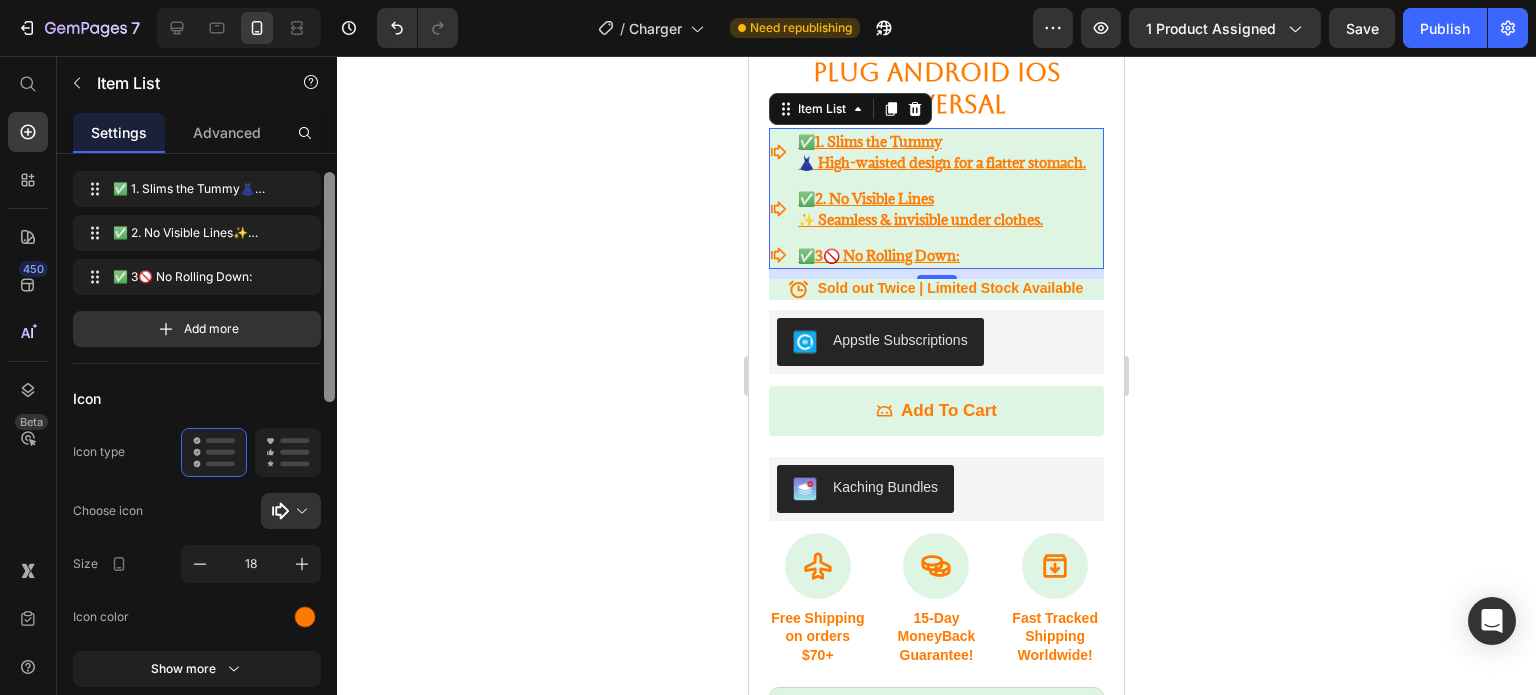 scroll, scrollTop: 0, scrollLeft: 0, axis: both 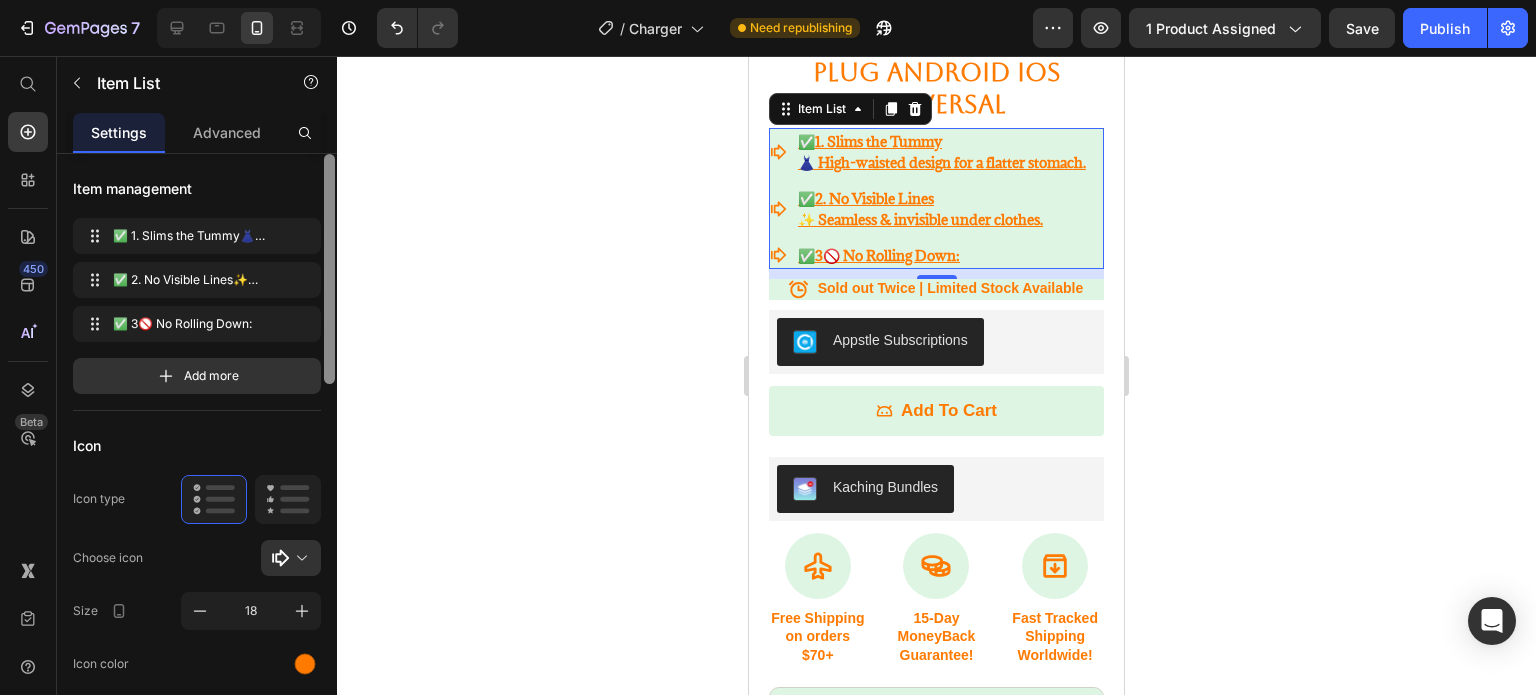 drag, startPoint x: 332, startPoint y: 482, endPoint x: 328, endPoint y: 133, distance: 349.02292 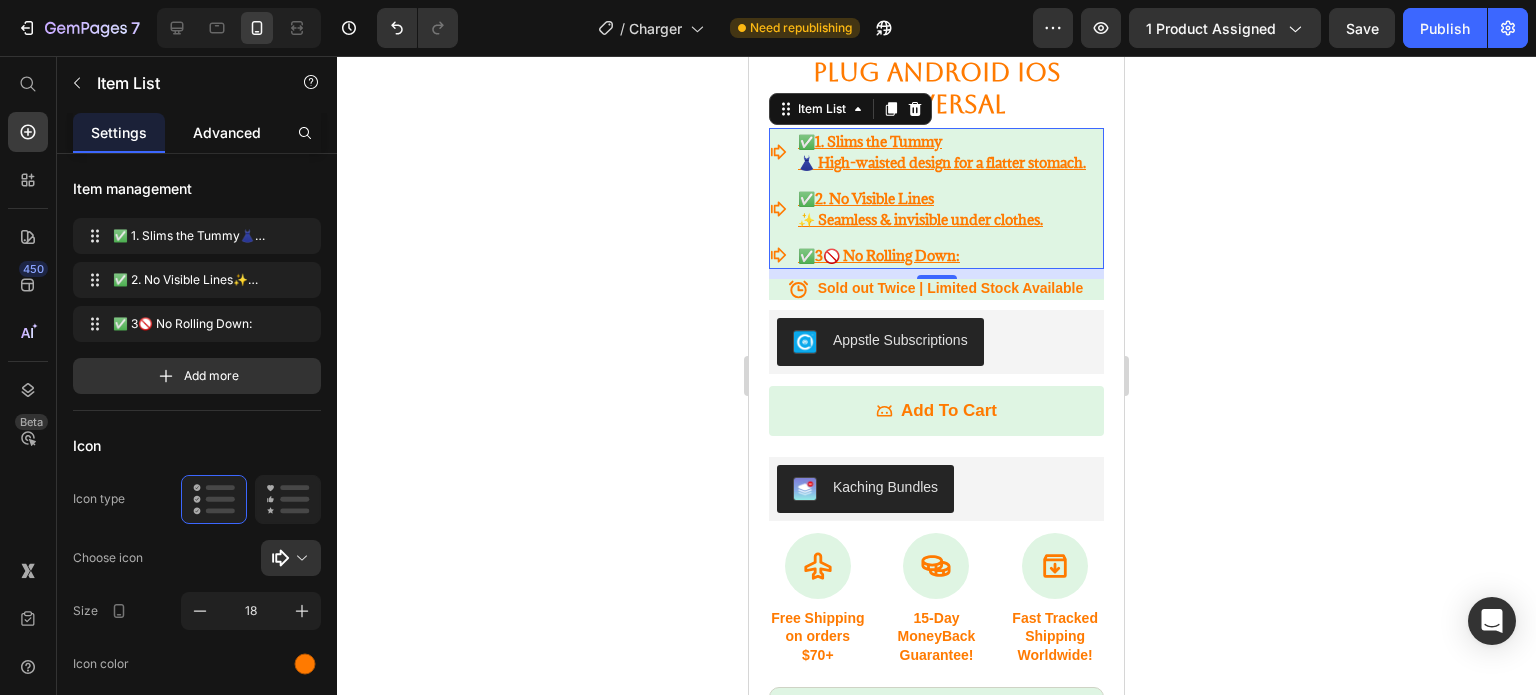 click on "Advanced" 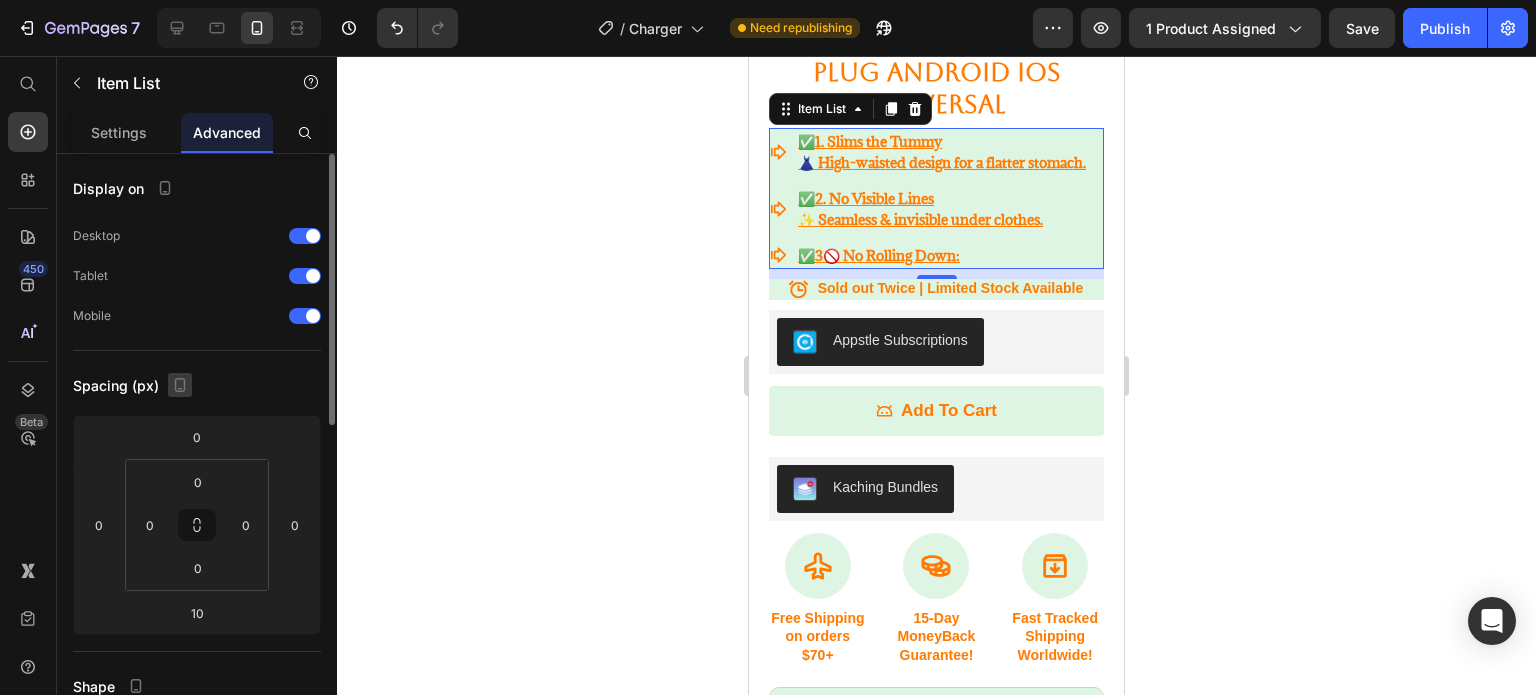 click 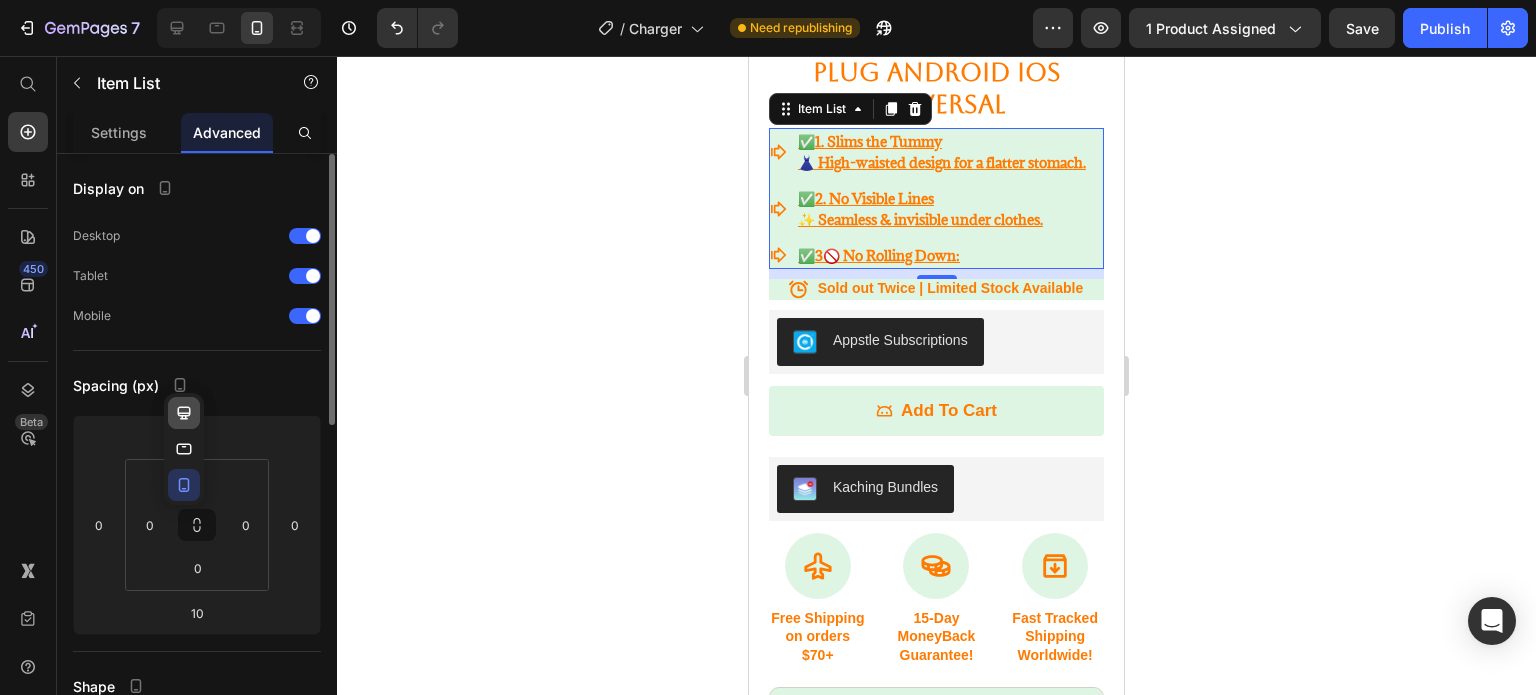 click 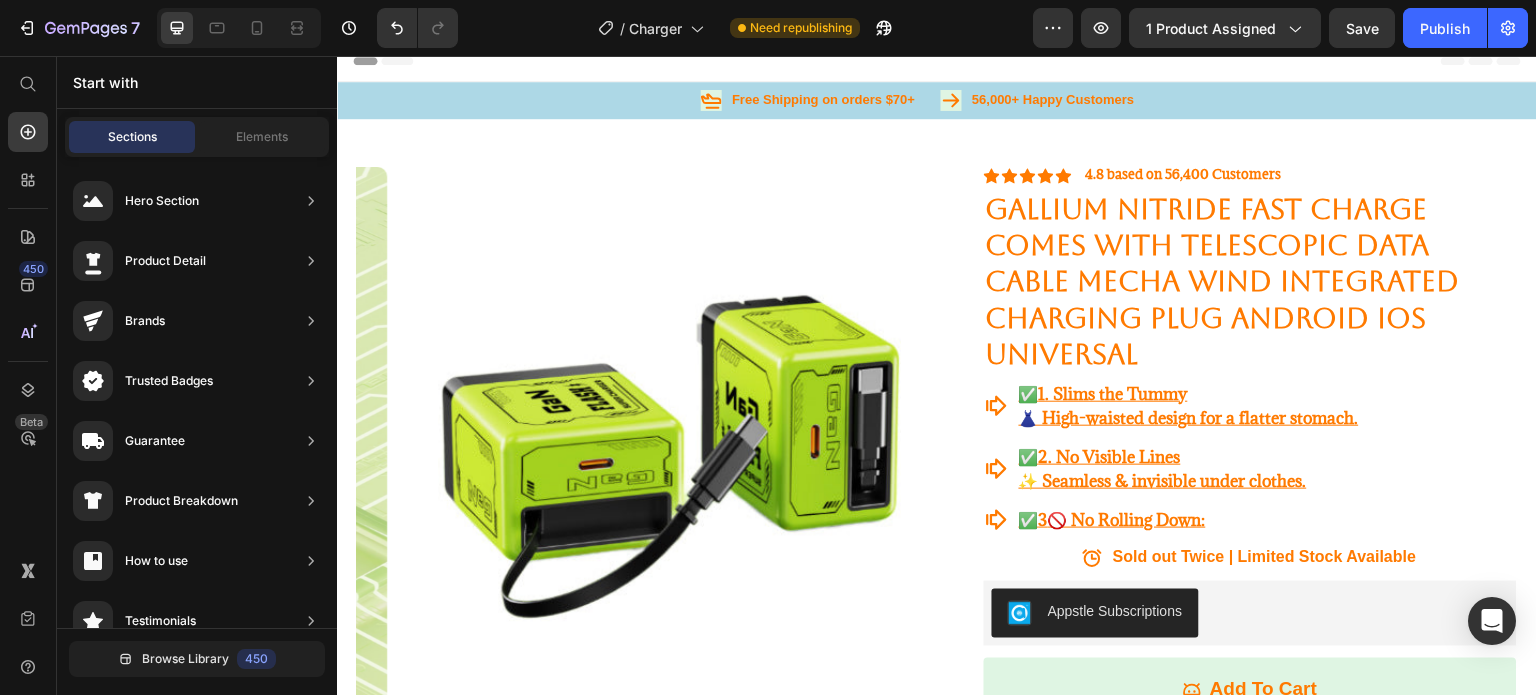 scroll, scrollTop: 0, scrollLeft: 0, axis: both 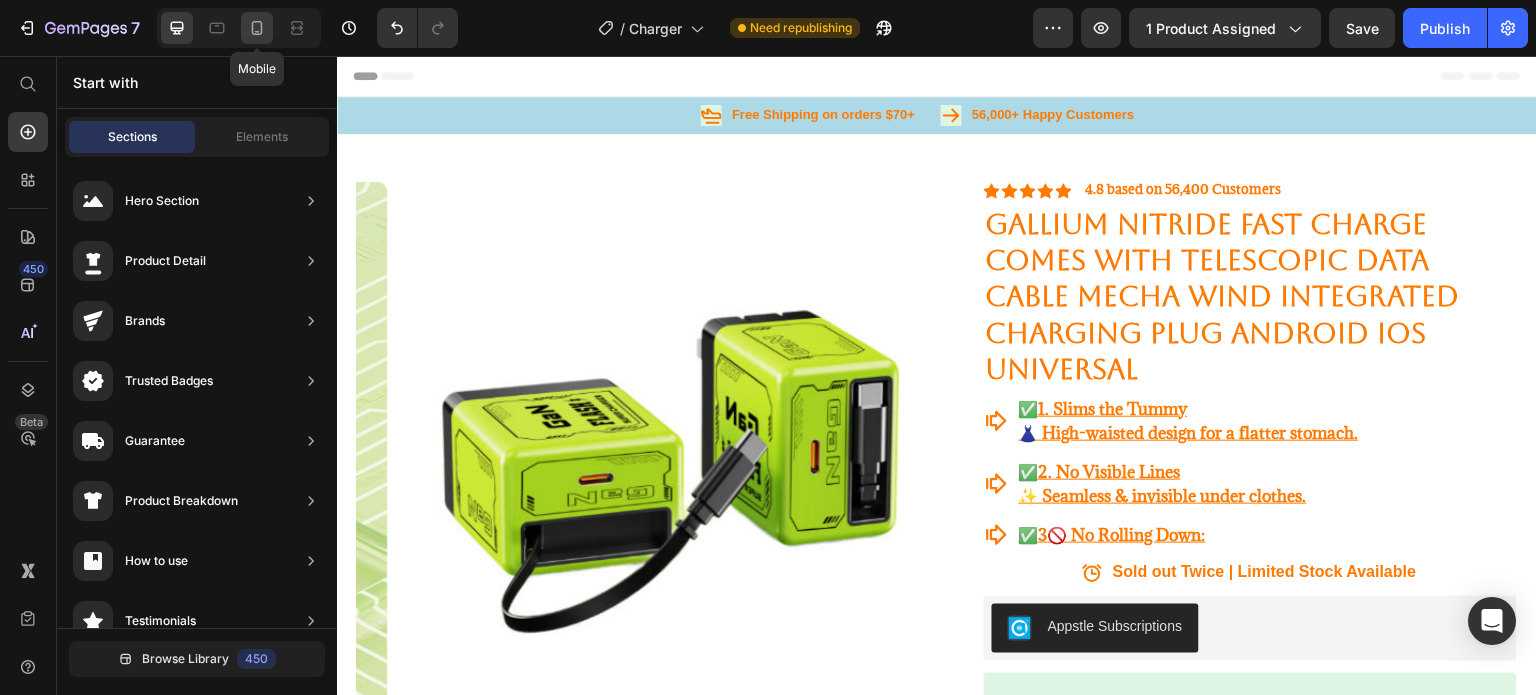 click 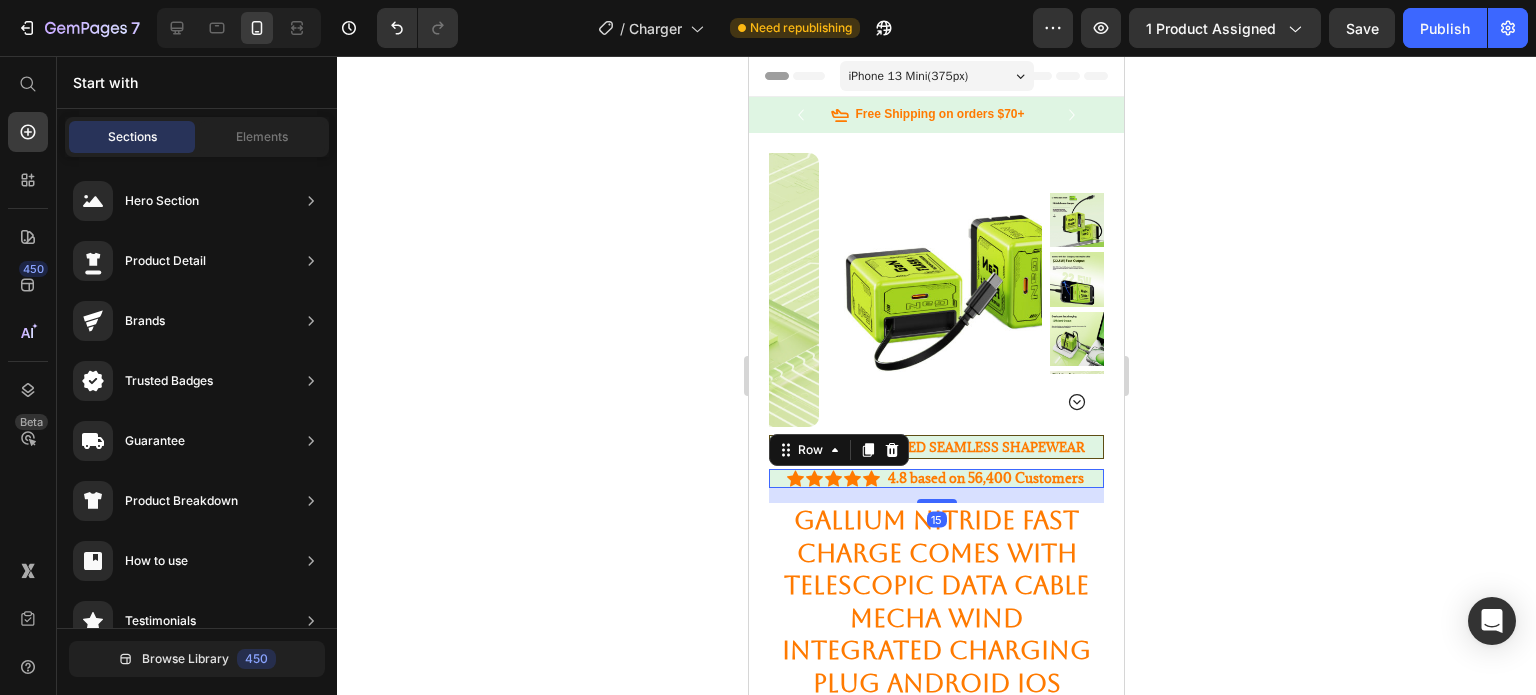 click on "Icon Icon Icon Icon Icon Icon List 4.8 based on 56,400 Customers Text Block Row   15" at bounding box center [936, 479] 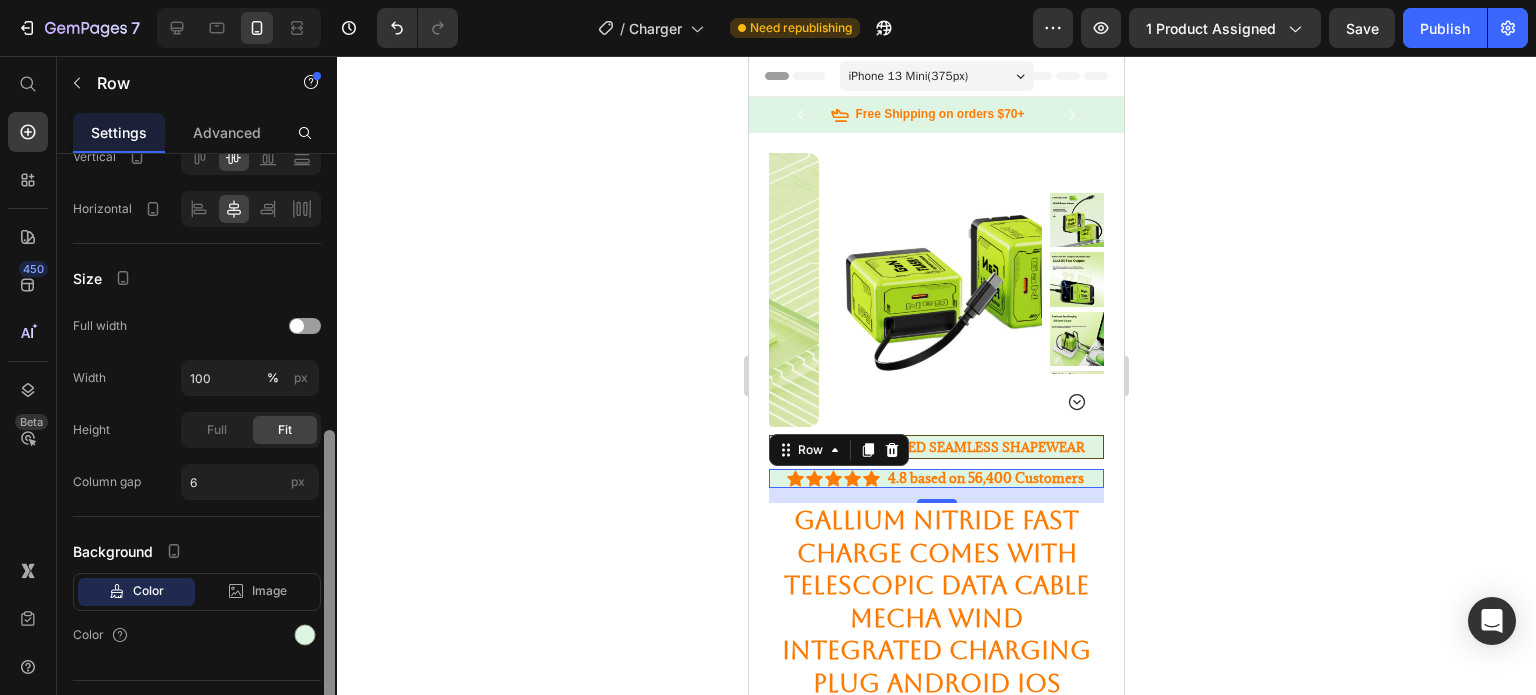 scroll, scrollTop: 484, scrollLeft: 0, axis: vertical 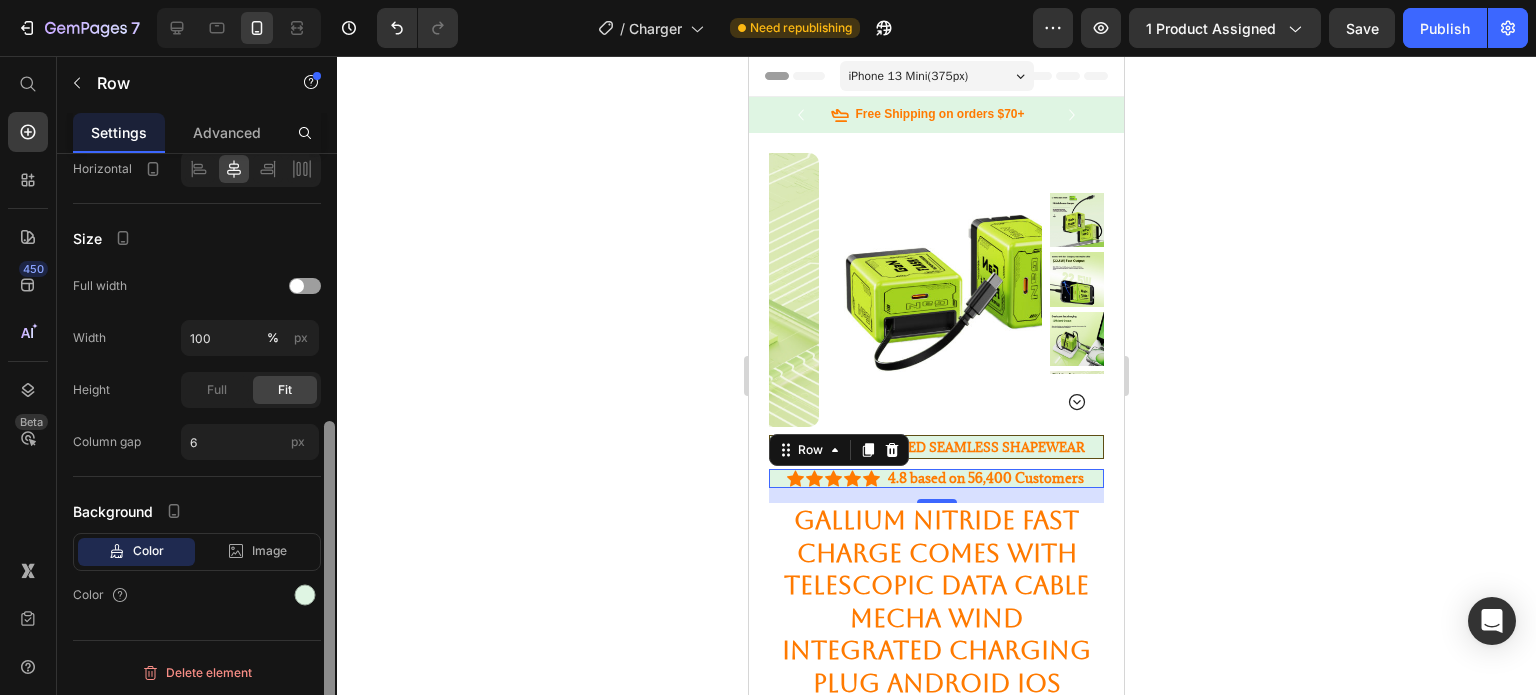 drag, startPoint x: 332, startPoint y: 246, endPoint x: 370, endPoint y: 587, distance: 343.11078 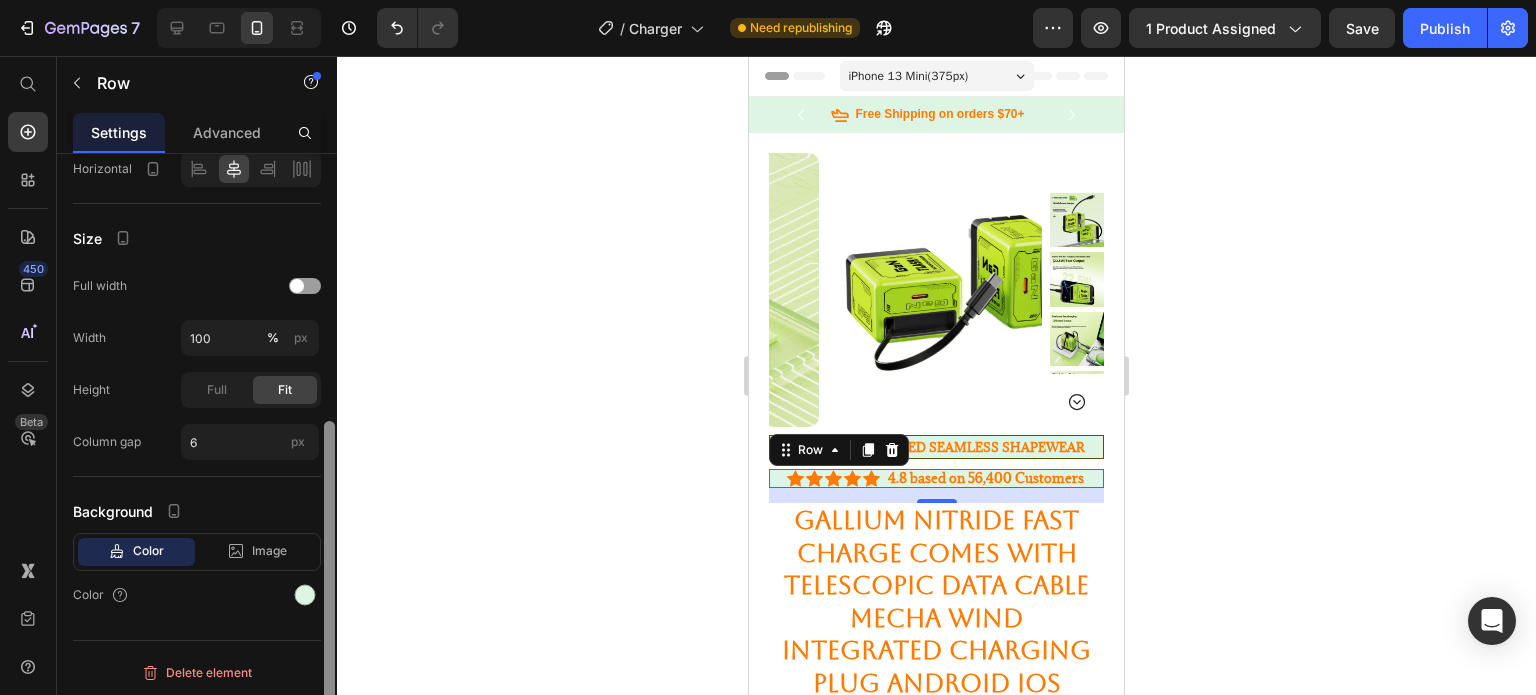 click on "7  Version history  /  Charger Need republishing Preview 1 product assigned  Save   Publish  450 Beta Start with Sections Elements Hero Section Product Detail Brands Trusted Badges Guarantee Product Breakdown How to use Testimonials Compare Bundle FAQs Social Proof Brand Story Product List Collection Blog List Contact Sticky Add to Cart Custom Footer Browse Library 450 Layout
Row
Row
Row
Row Text
Heading
Text Block Button
Button
Button
Sticky Back to top Media
Image" 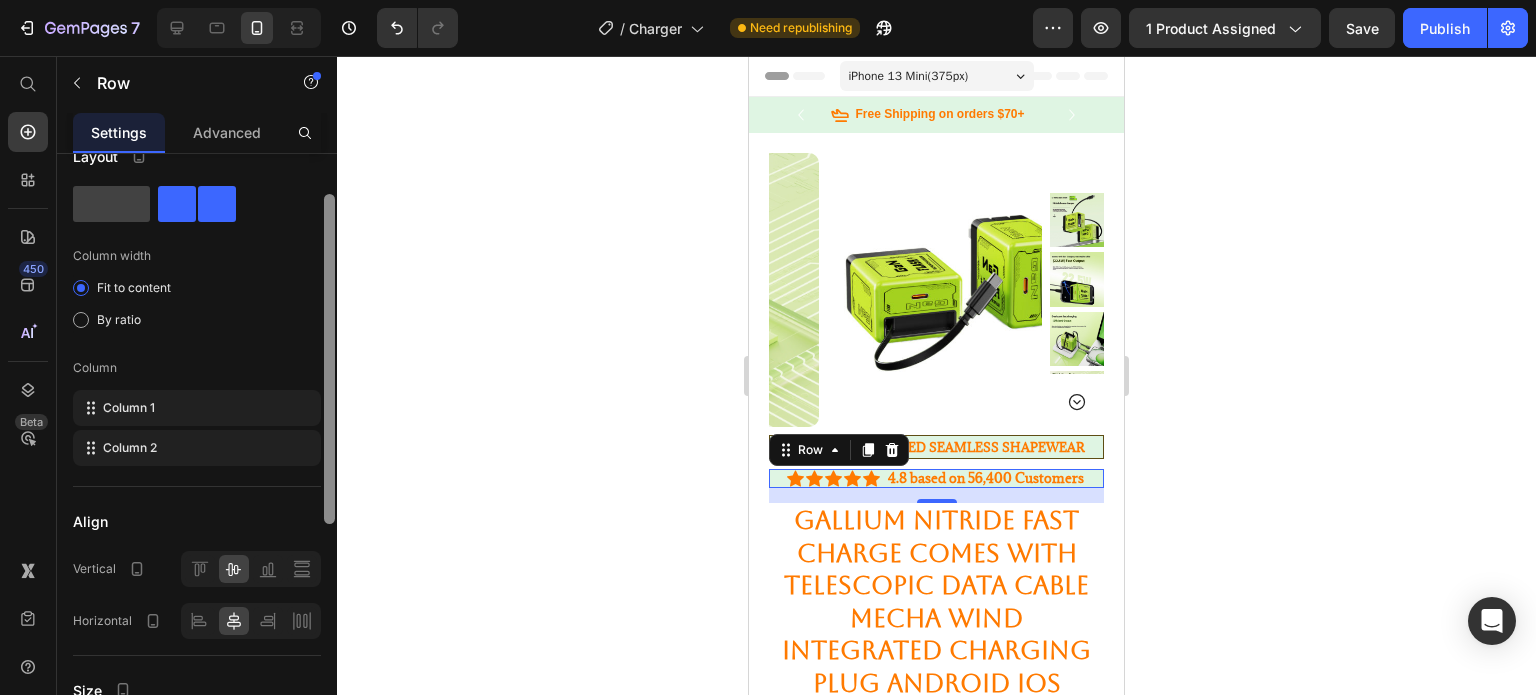 scroll, scrollTop: 0, scrollLeft: 0, axis: both 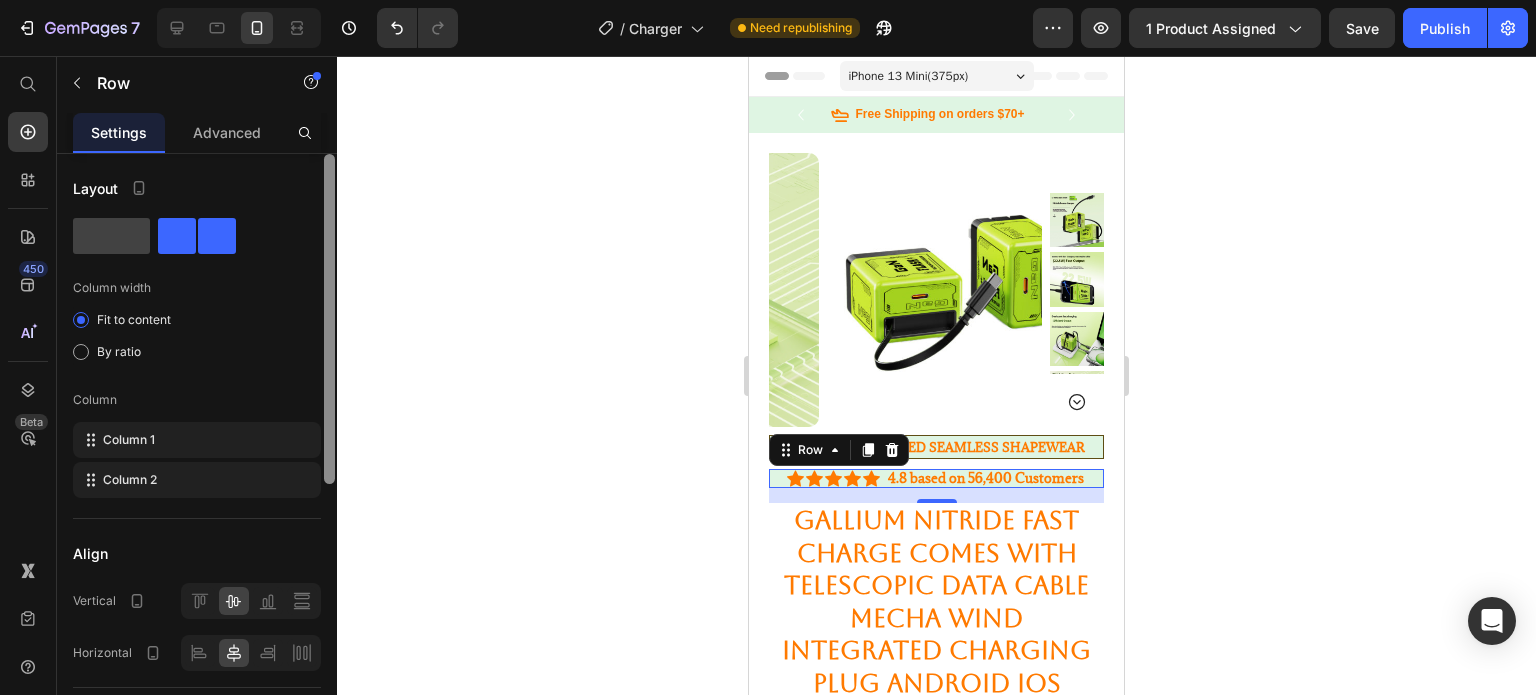 drag, startPoint x: 328, startPoint y: 546, endPoint x: 344, endPoint y: 211, distance: 335.38187 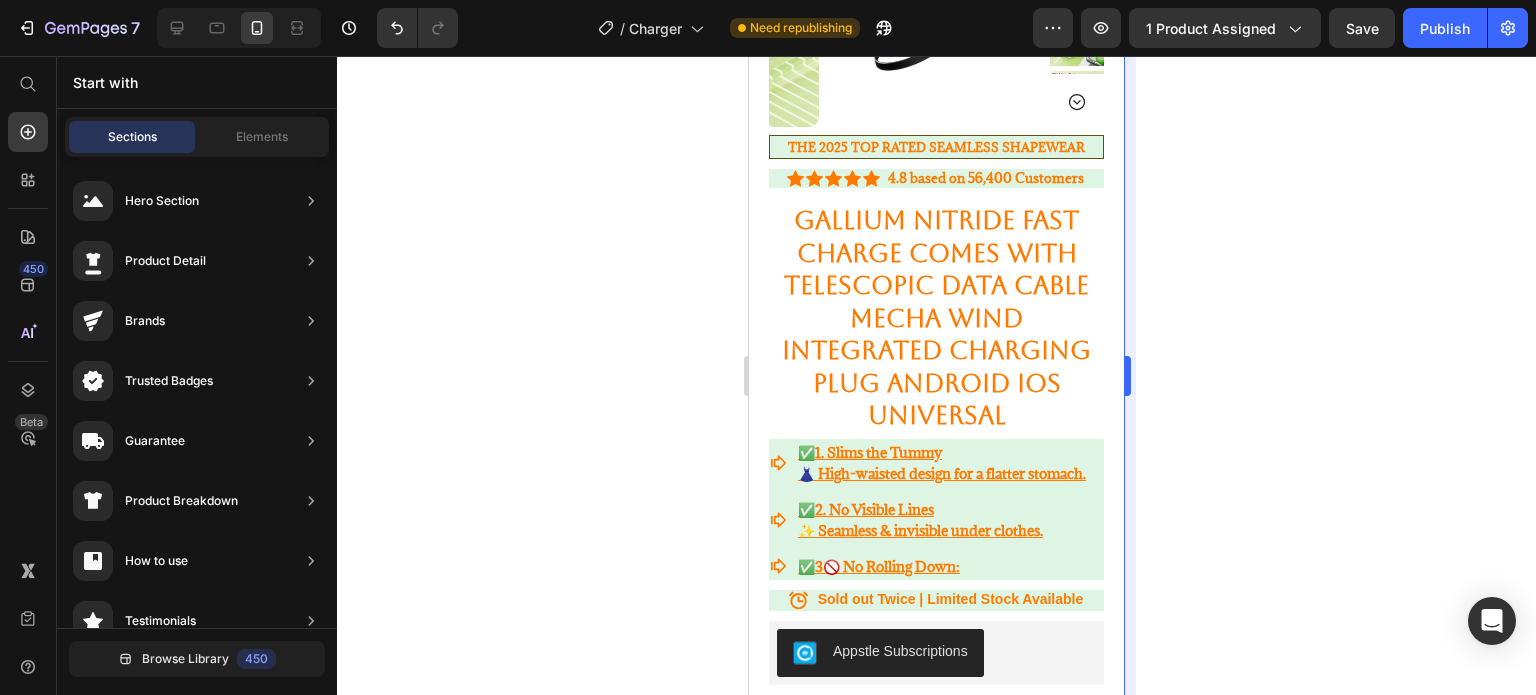 scroll, scrollTop: 314, scrollLeft: 0, axis: vertical 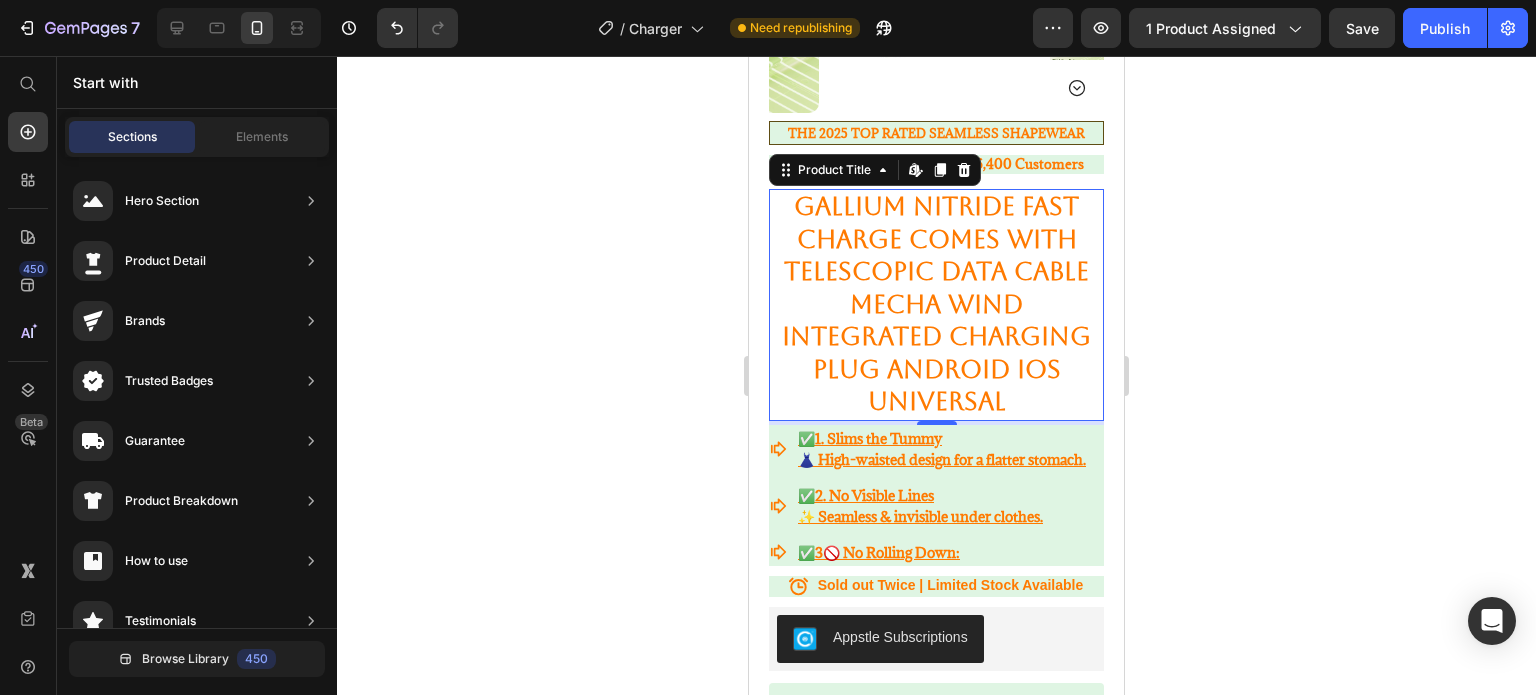 click on "Gallium Nitride Fast Charge Comes With Telescopic Data Cable Mecha Wind Integrated Charging Plug Android Ios Universal" at bounding box center [936, 305] 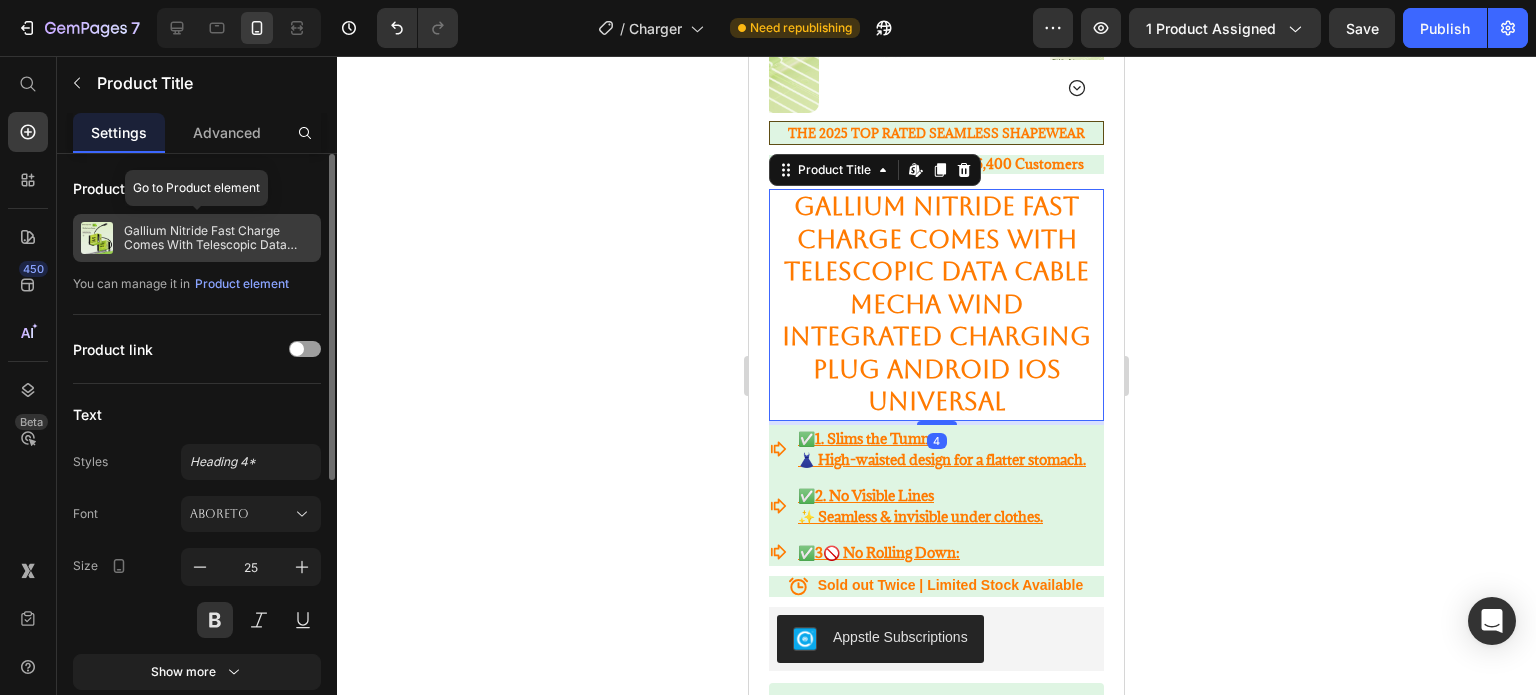 click on "Gallium Nitride Fast Charge Comes With Telescopic Data Cable Mecha Wind Integrated Charging Plug Android Ios Universal" at bounding box center [218, 238] 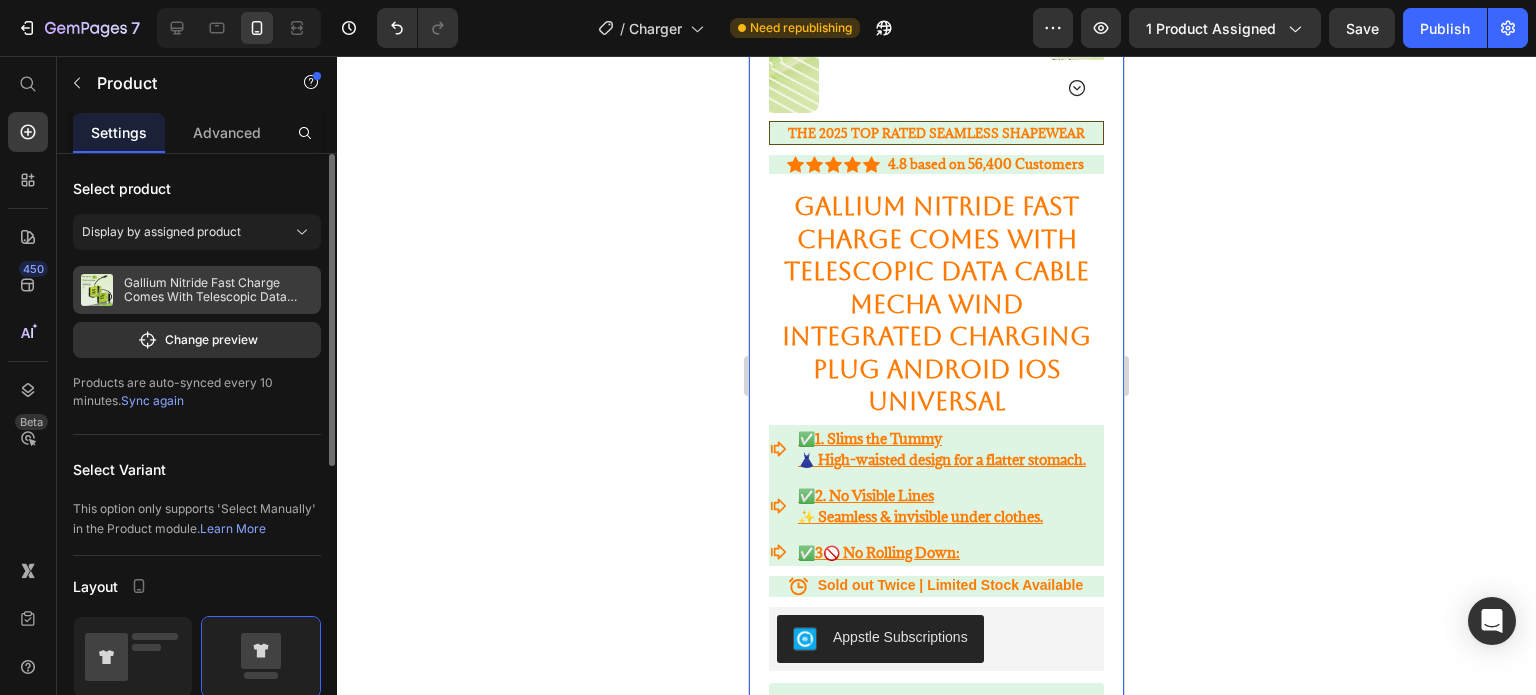 click on "Gallium Nitride Fast Charge Comes With Telescopic Data Cable Mecha Wind Integrated Charging Plug Android Ios Universal" at bounding box center (197, 290) 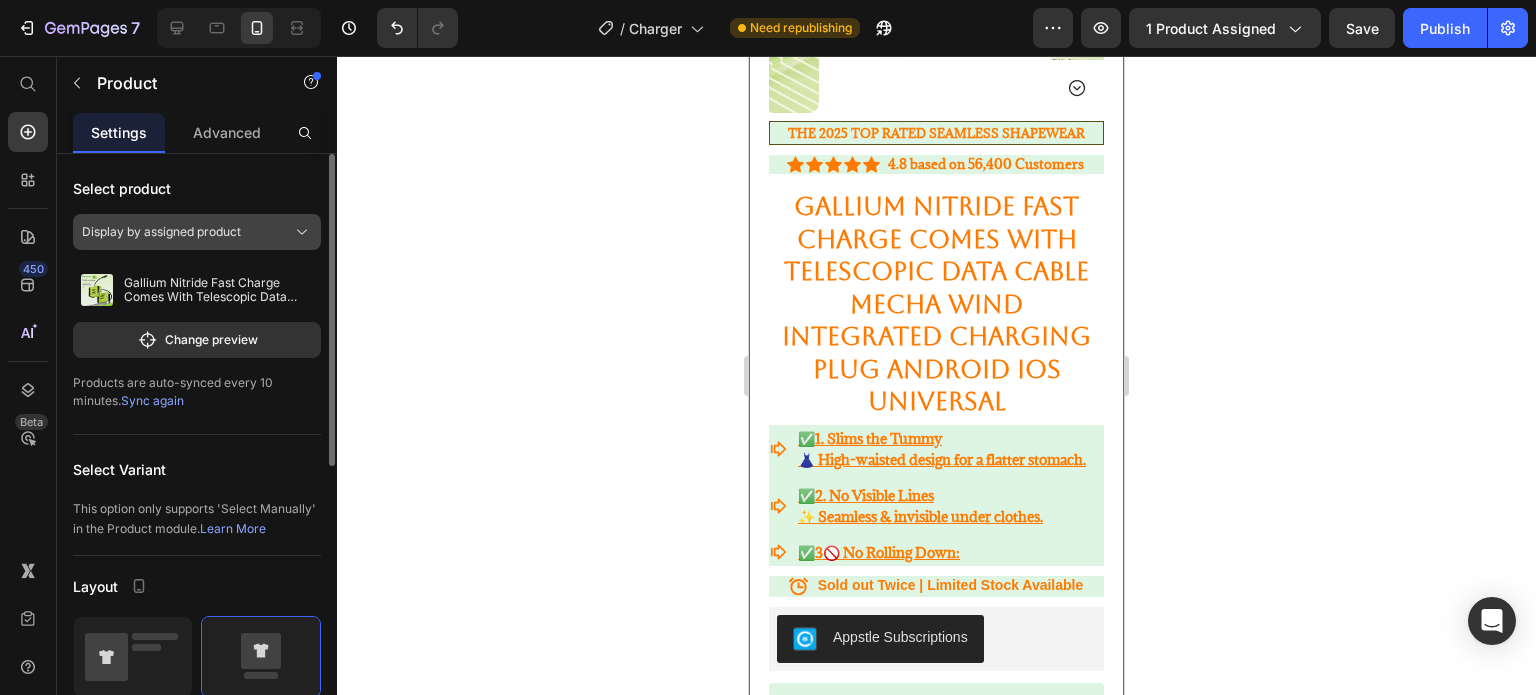 click on "Display by assigned product" at bounding box center [161, 232] 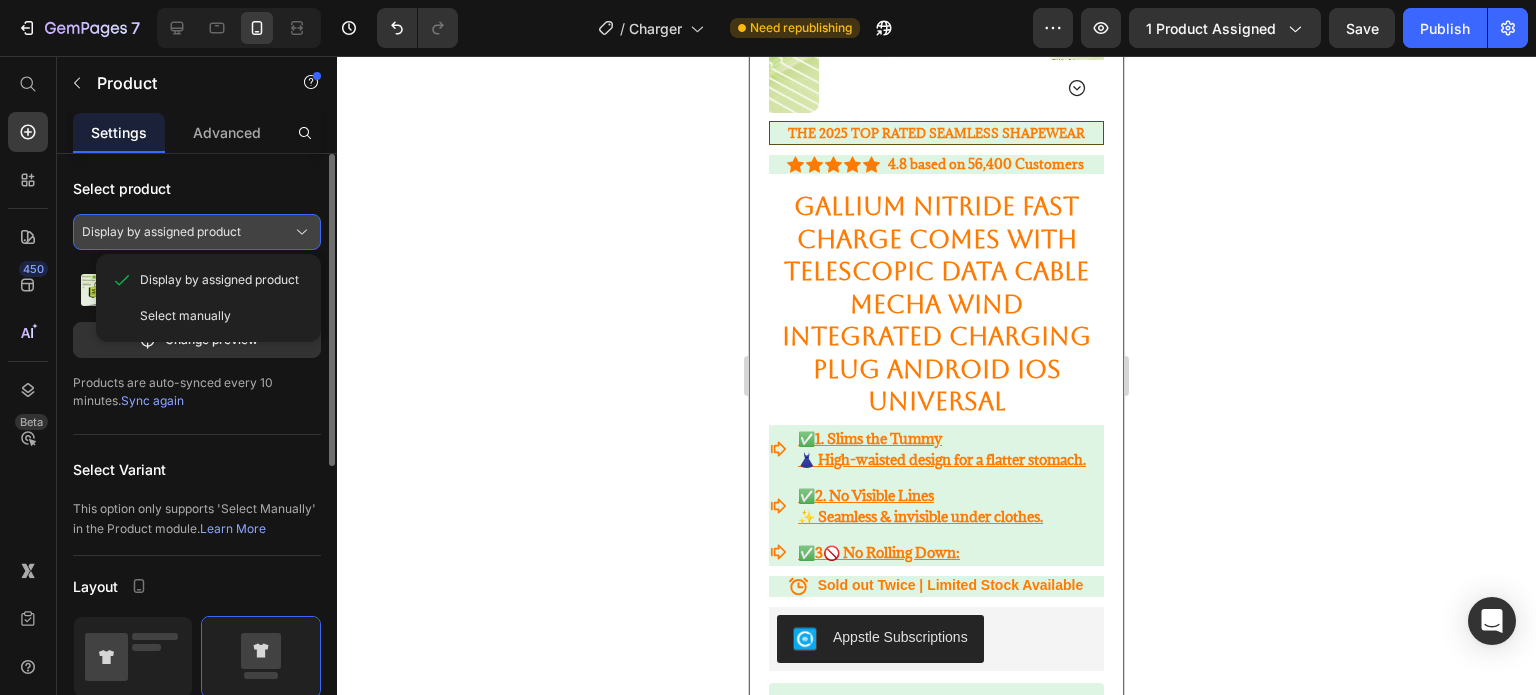 click on "Display by assigned product" at bounding box center [161, 232] 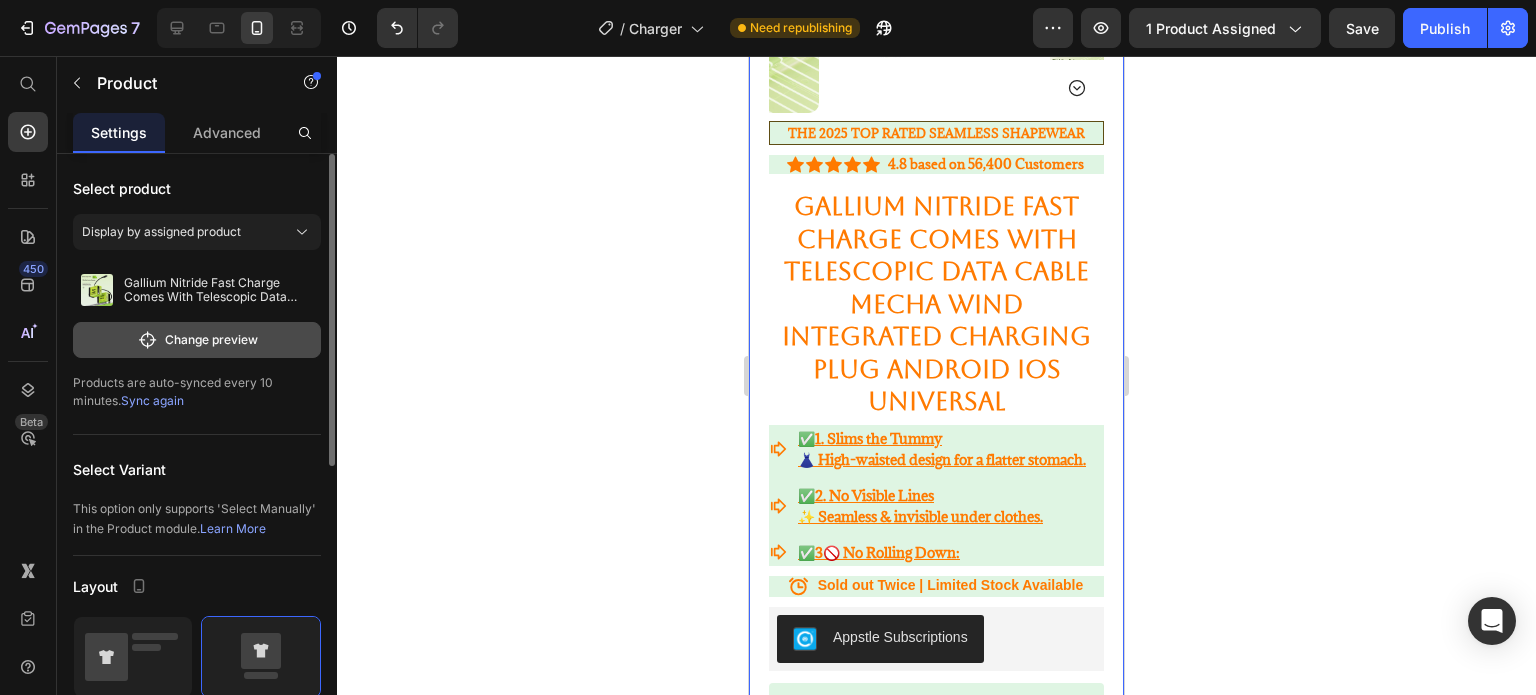 click on "Change preview" at bounding box center [197, 340] 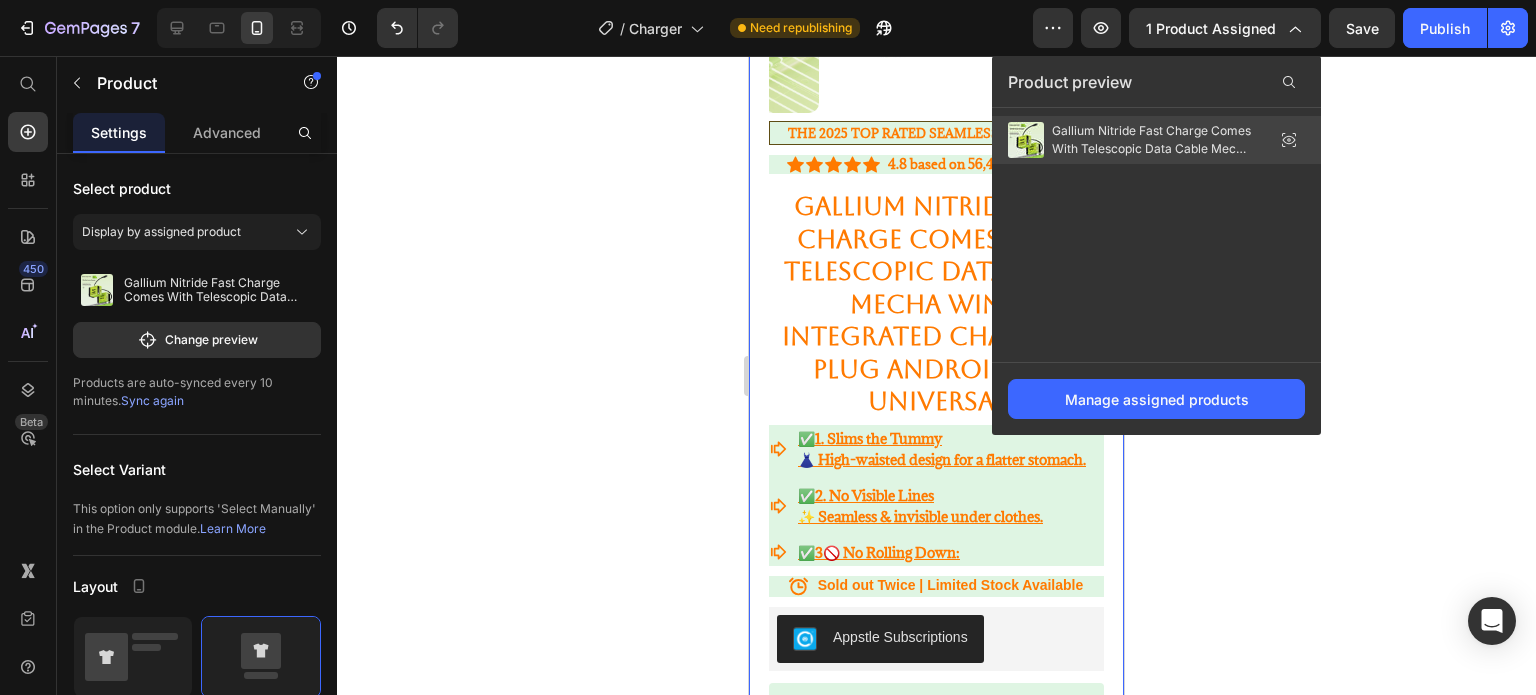 click 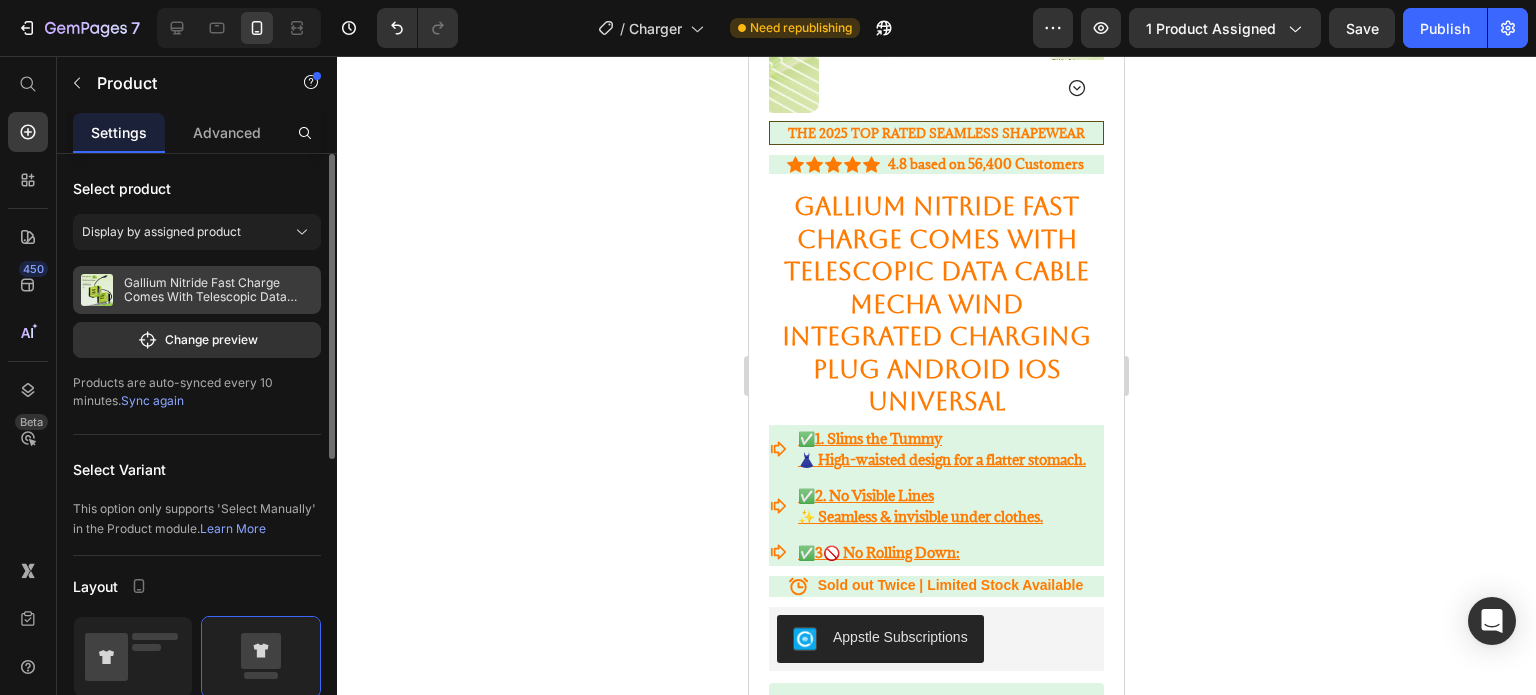 click on "Gallium Nitride Fast Charge Comes With Telescopic Data Cable Mecha Wind Integrated Charging Plug Android Ios Universal" at bounding box center [218, 290] 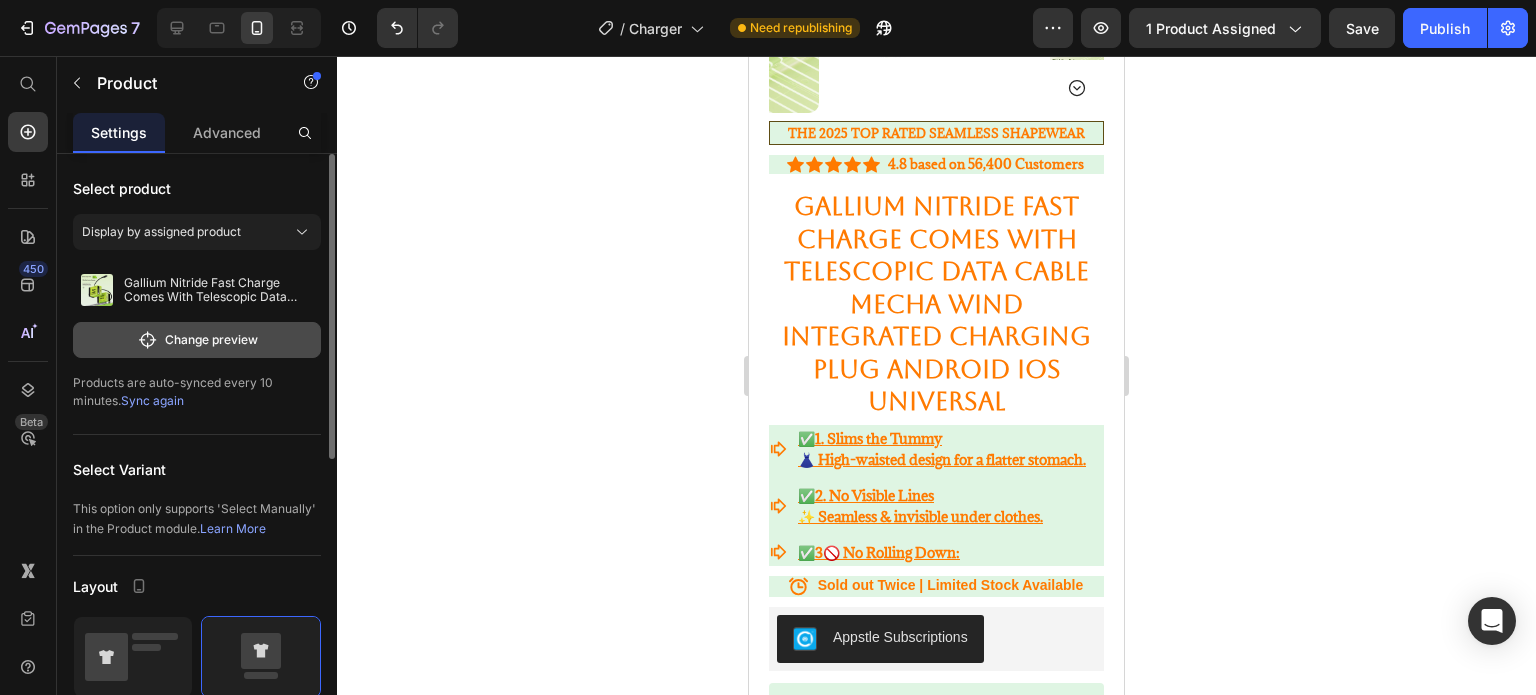 click on "Change preview" at bounding box center [197, 340] 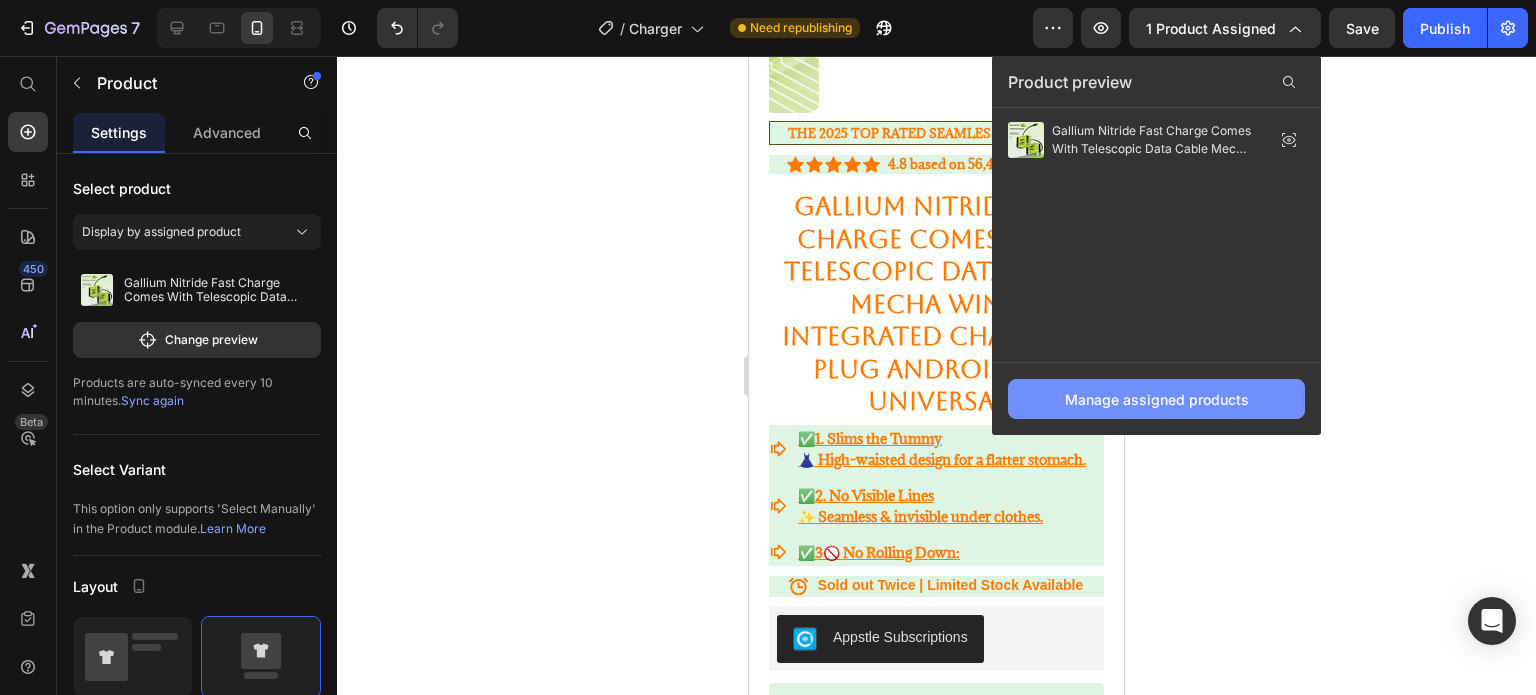 click on "Manage assigned products" at bounding box center [1157, 399] 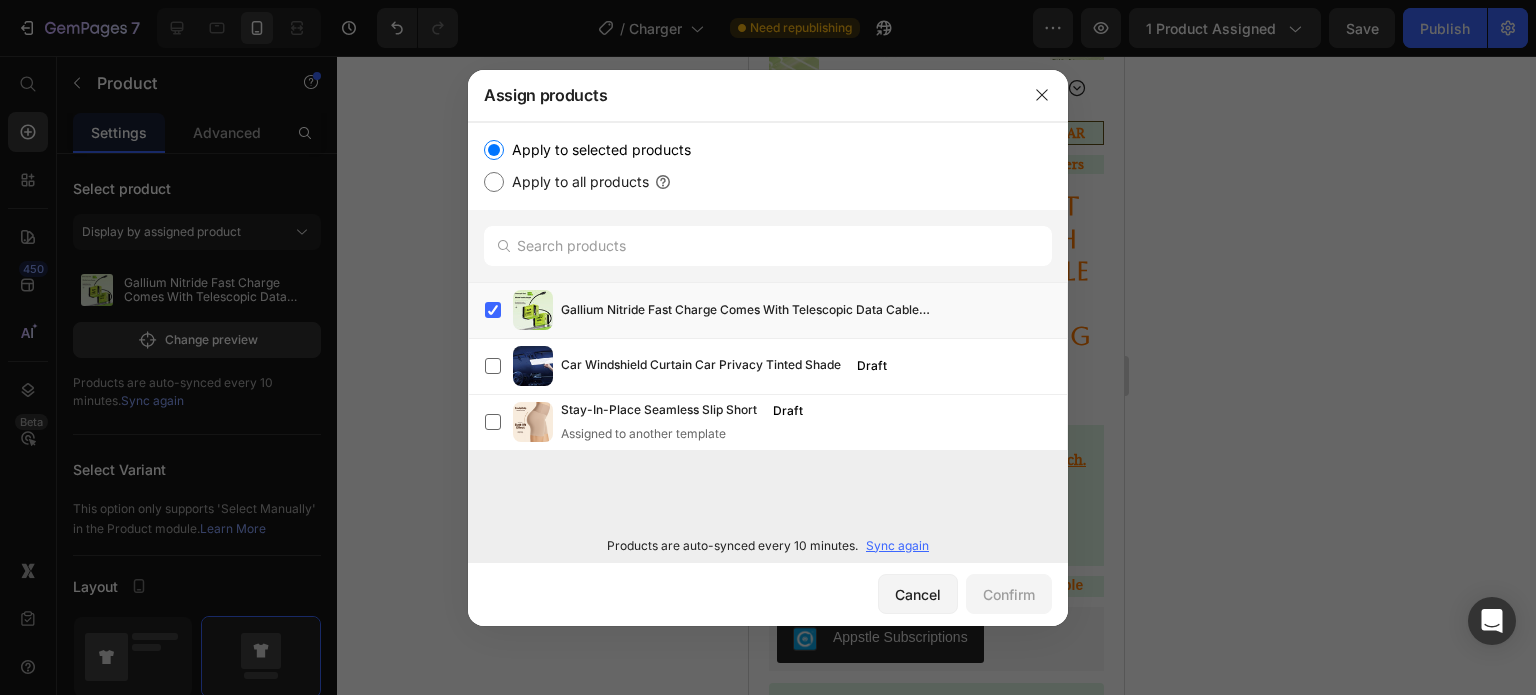 click on "Sync again" at bounding box center [897, 546] 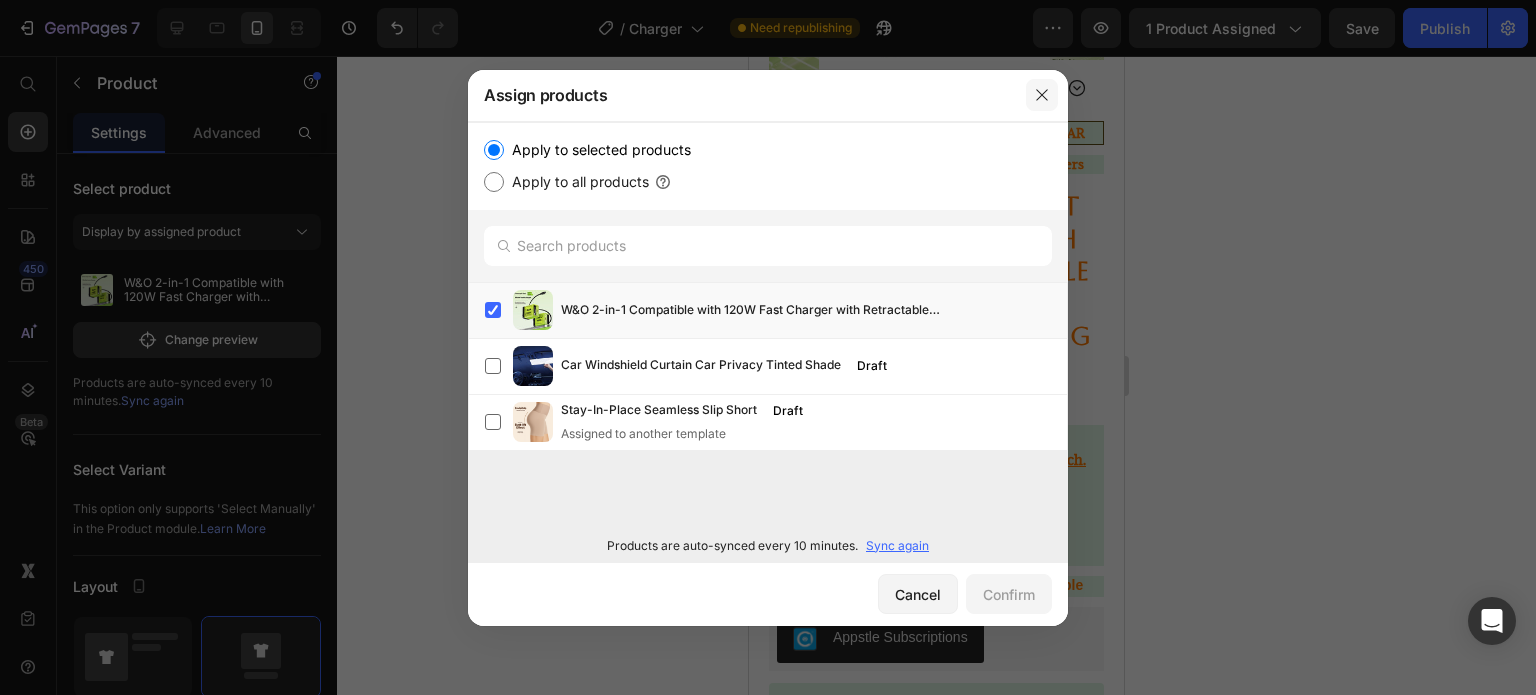 click at bounding box center [1042, 95] 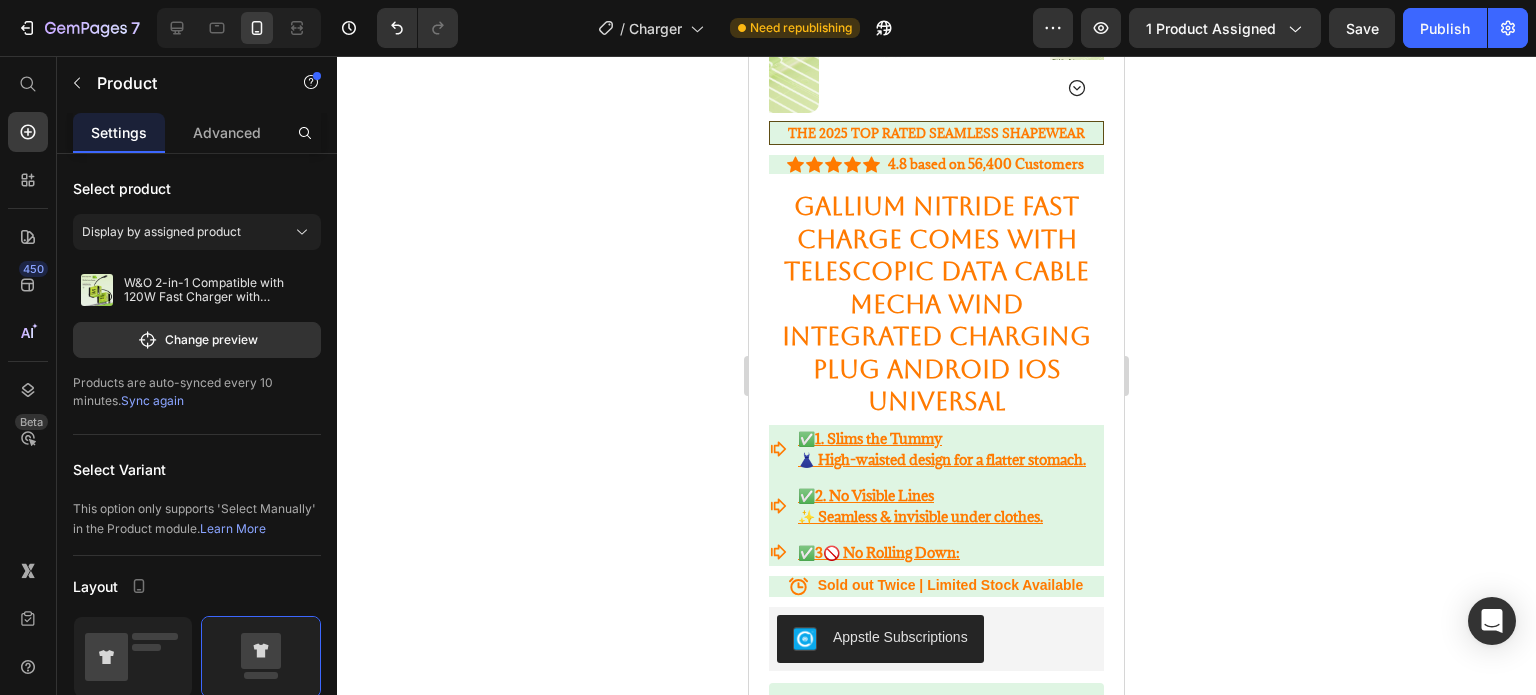 click on "7  Version history  /  Charger Need republishing Preview 1 product assigned  Save   Publish" 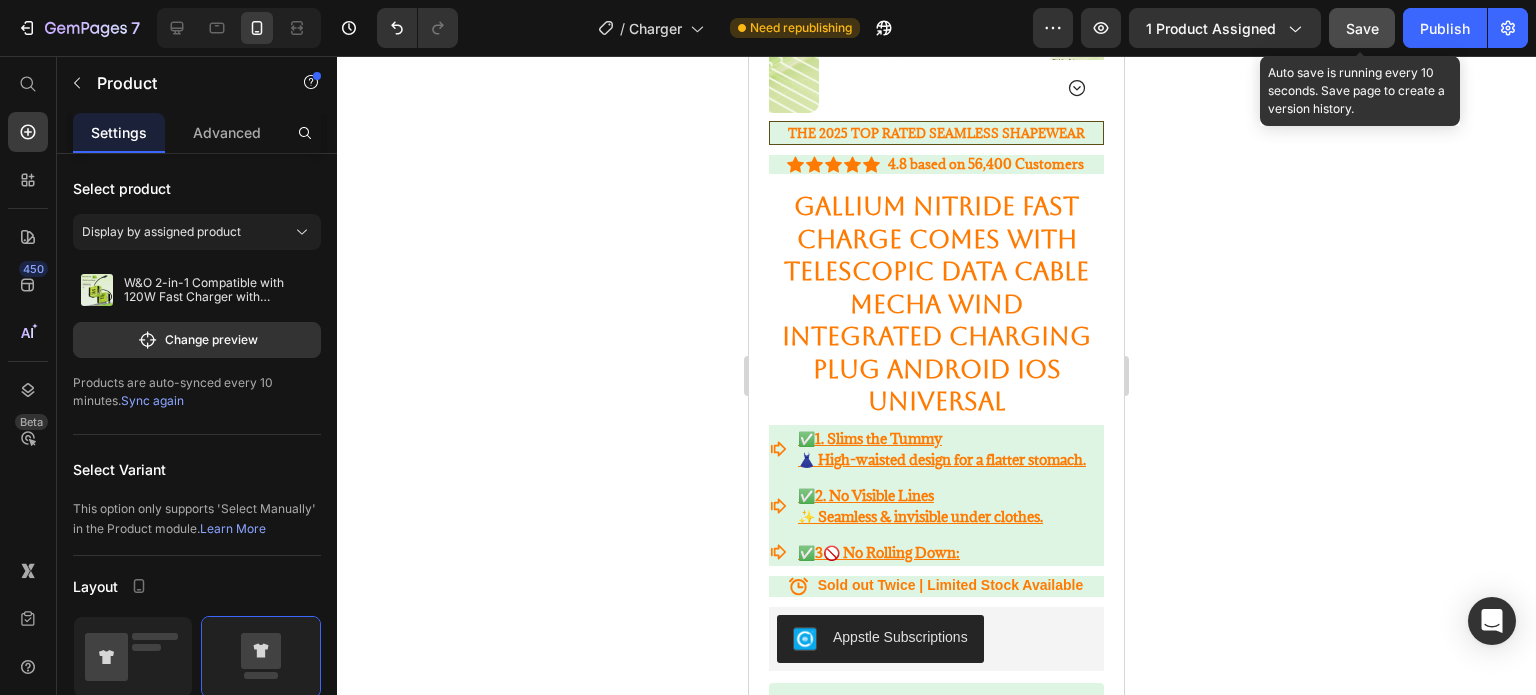 click on "Save" at bounding box center (1362, 28) 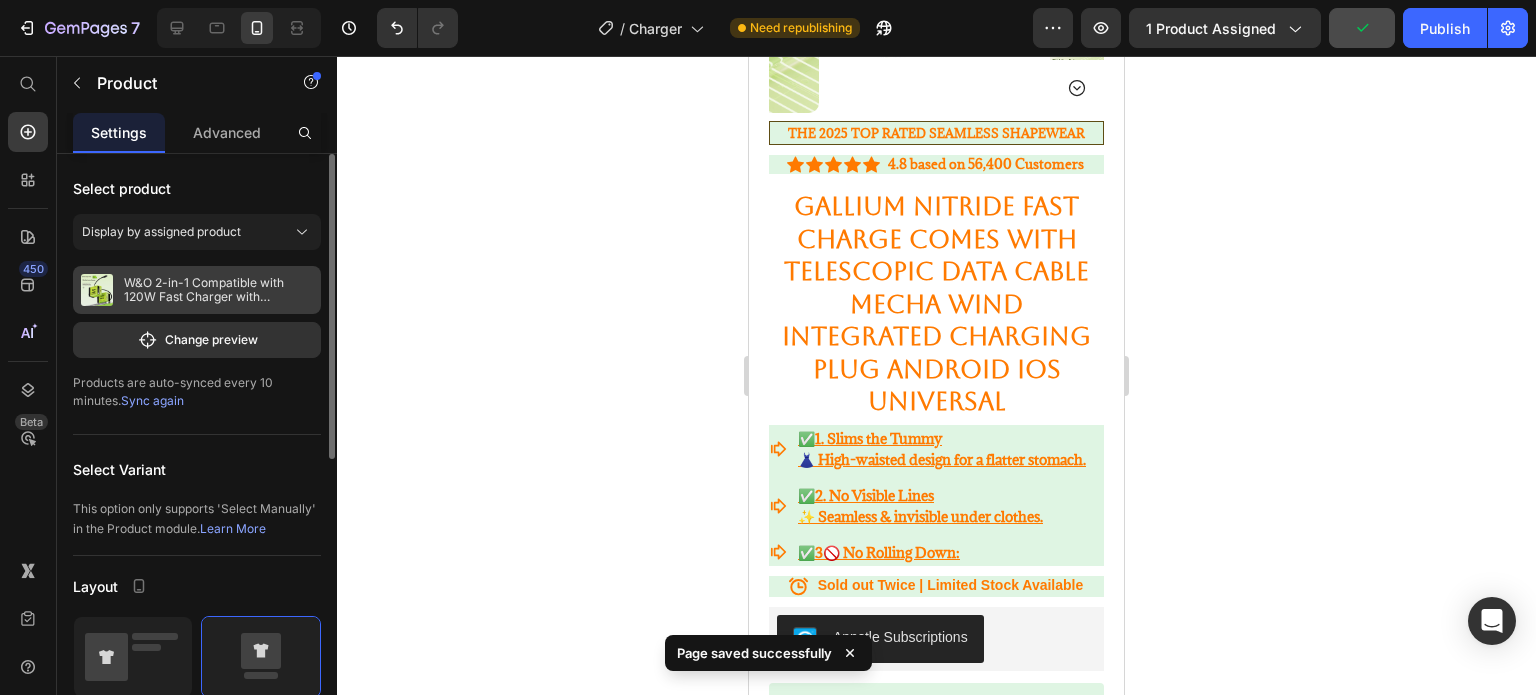 click on "W&O 2-in-1 Compatible with 120W Fast Charger with Retractable ligtning Cable" at bounding box center [218, 290] 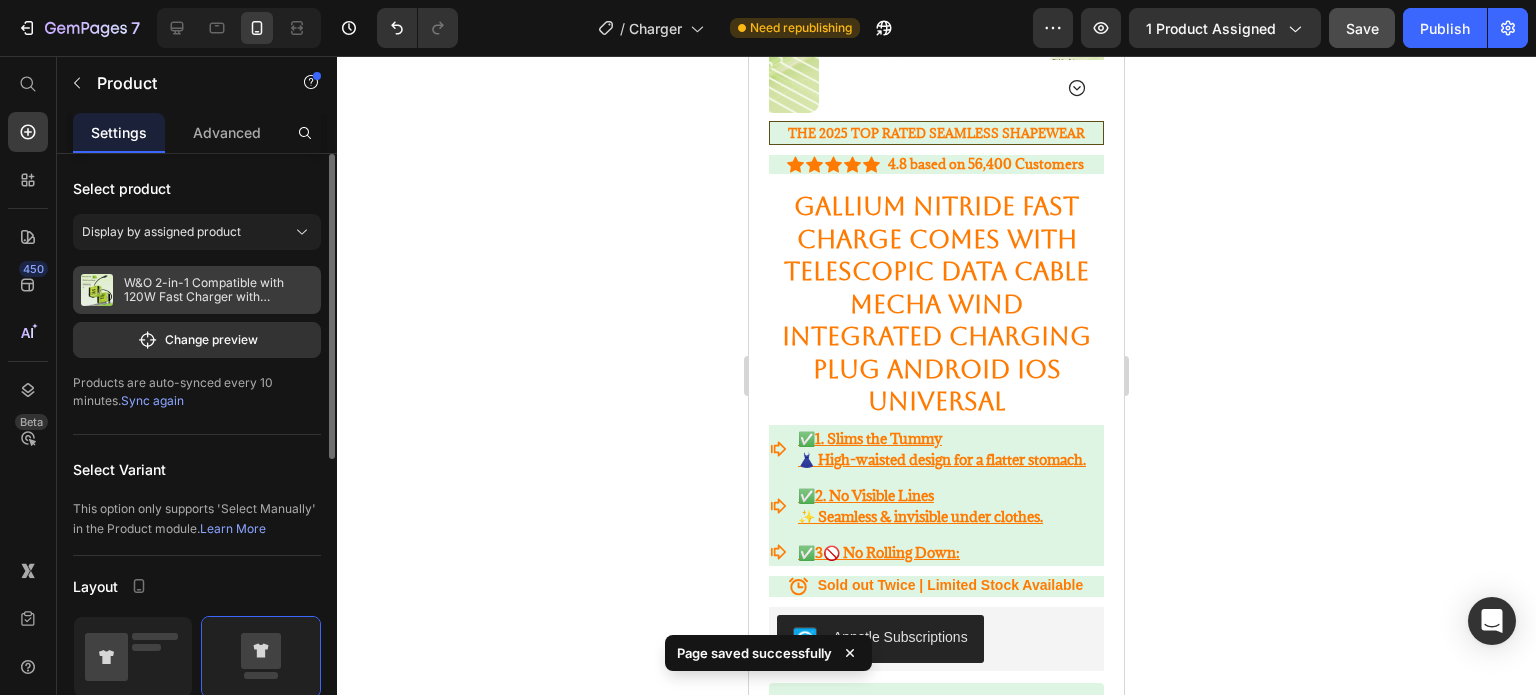 click on "W&O 2-in-1 Compatible with 120W Fast Charger with Retractable ligtning Cable" at bounding box center (218, 290) 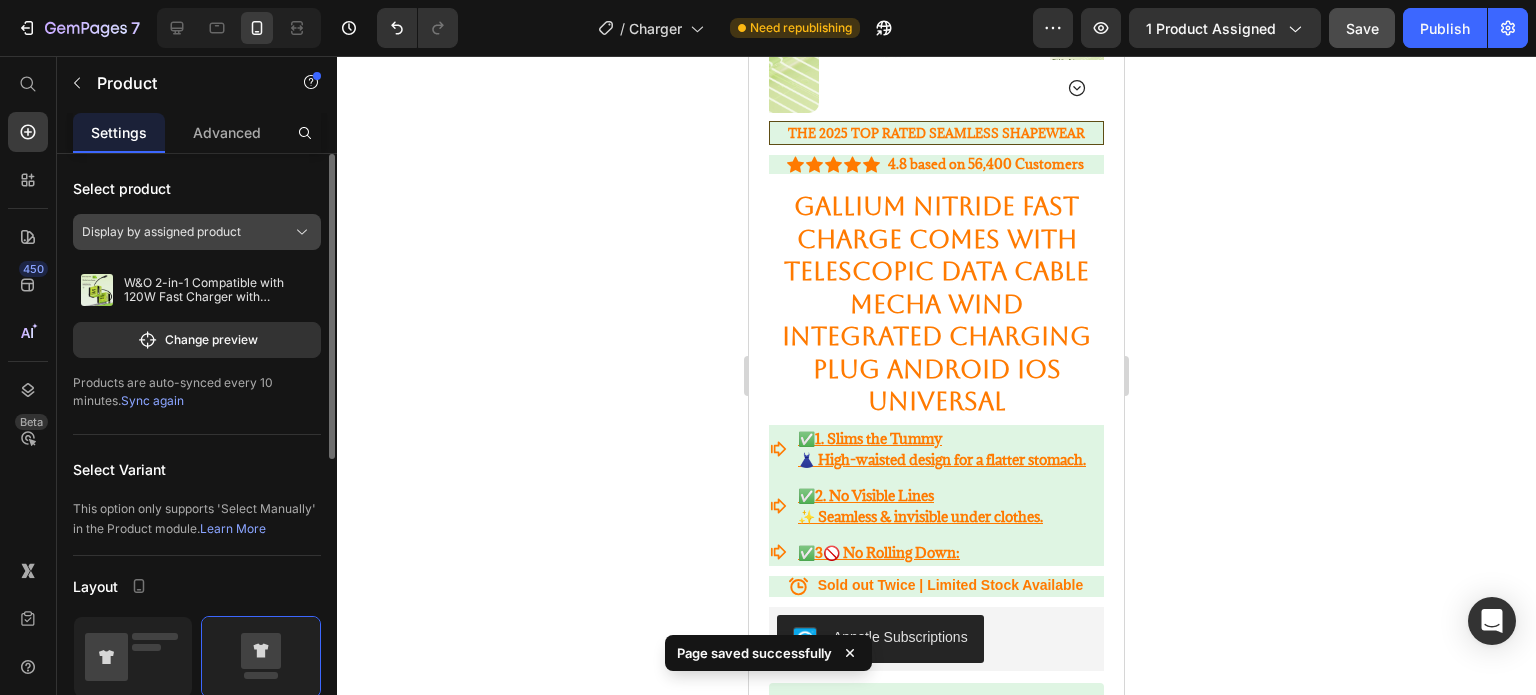 click on "Display by assigned product" at bounding box center (197, 232) 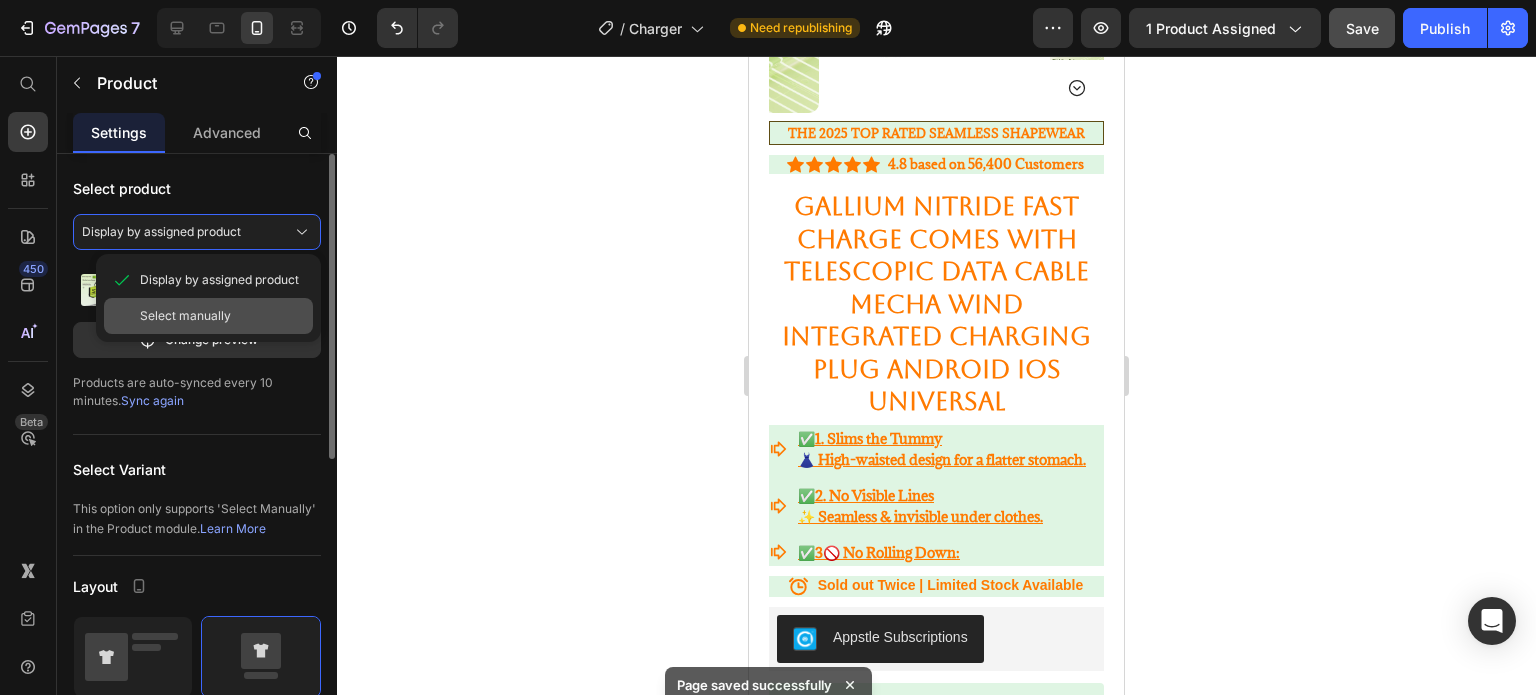 click on "Select manually" 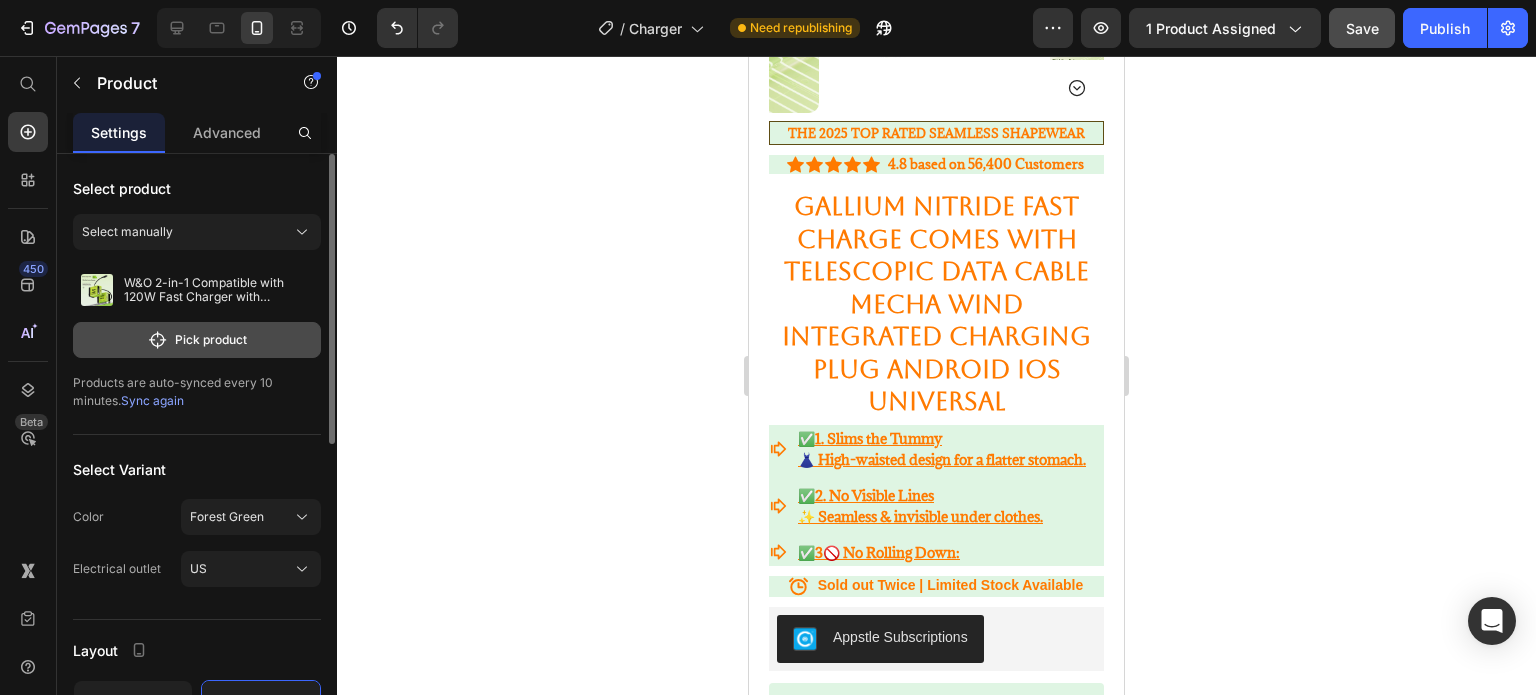 click on "Pick product" at bounding box center [197, 340] 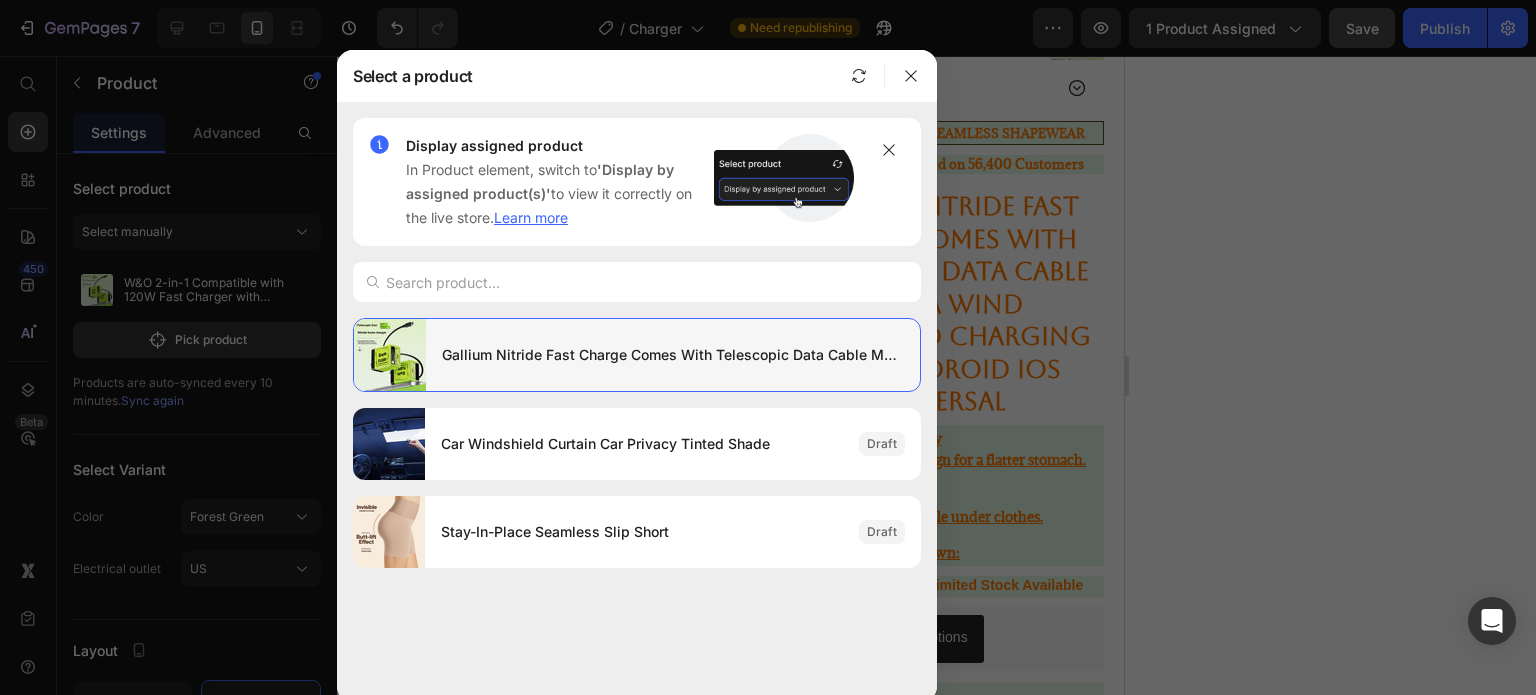 click on "Gallium Nitride Fast Charge Comes With Telescopic Data Cable Mecha Wind Integrated Charging Plug Android Ios Universal" at bounding box center (673, 355) 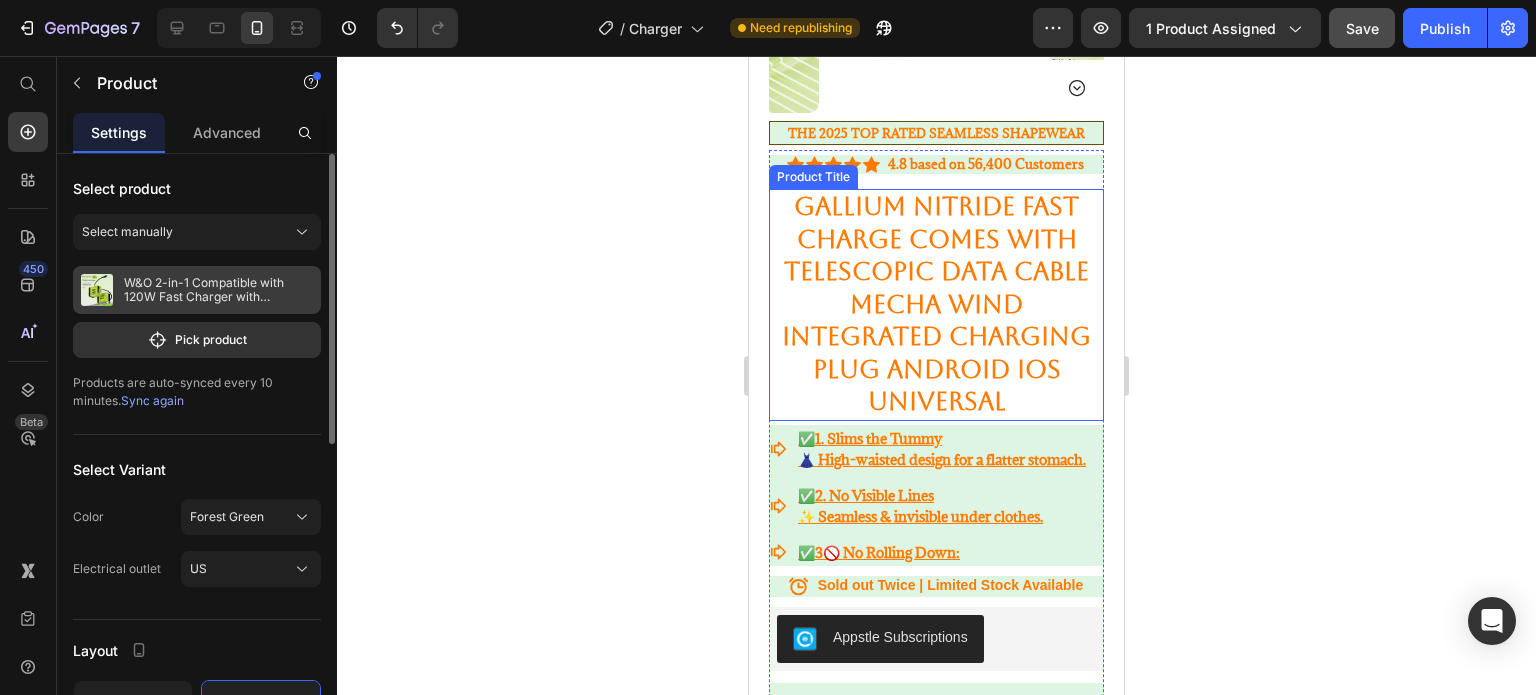 click on "W&O 2-in-1 Compatible with 120W Fast Charger with Retractable ligtning Cable" at bounding box center (218, 290) 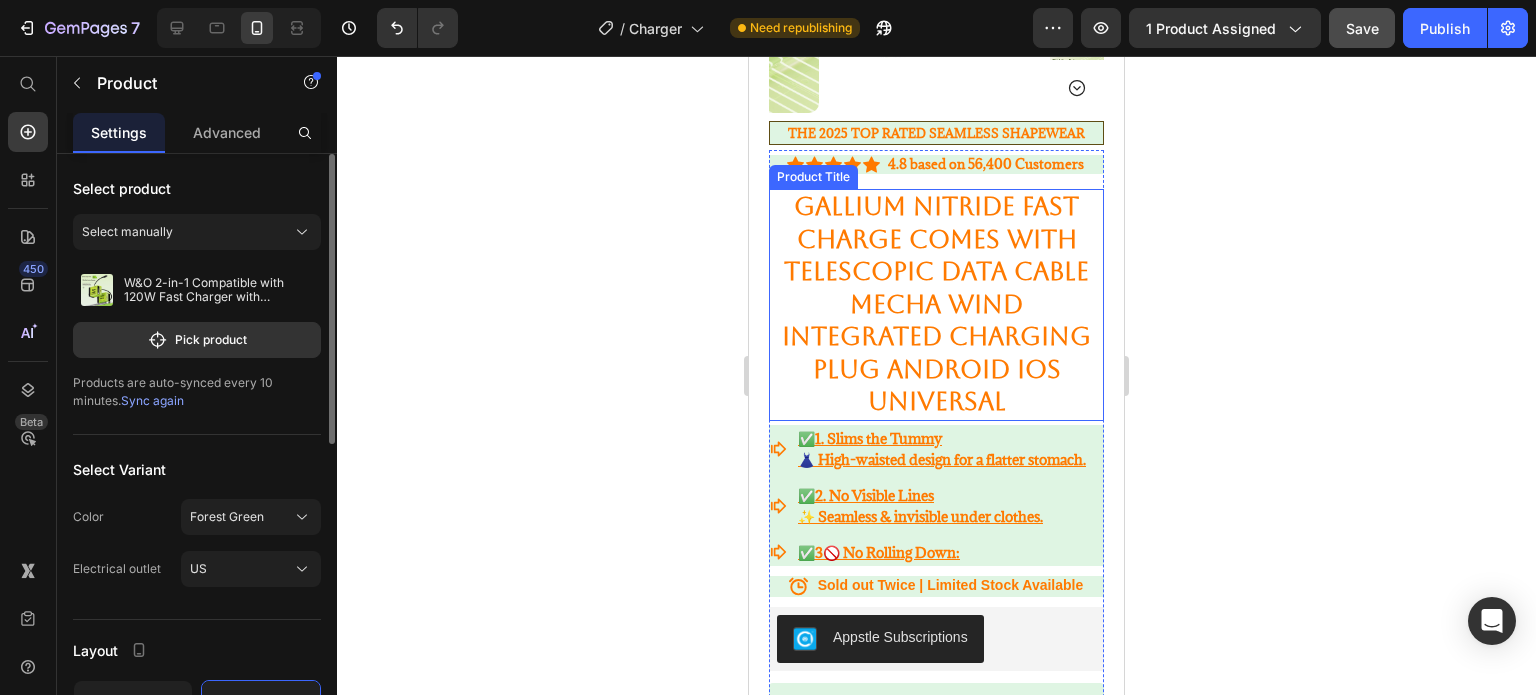 click on "Select product Select manually W&O 2-in-1 Compatible with 120W Fast Charger with Retractable ligtning Cable Pick product  Products are auto-synced every 10 minutes.  Sync again" at bounding box center [197, 294] 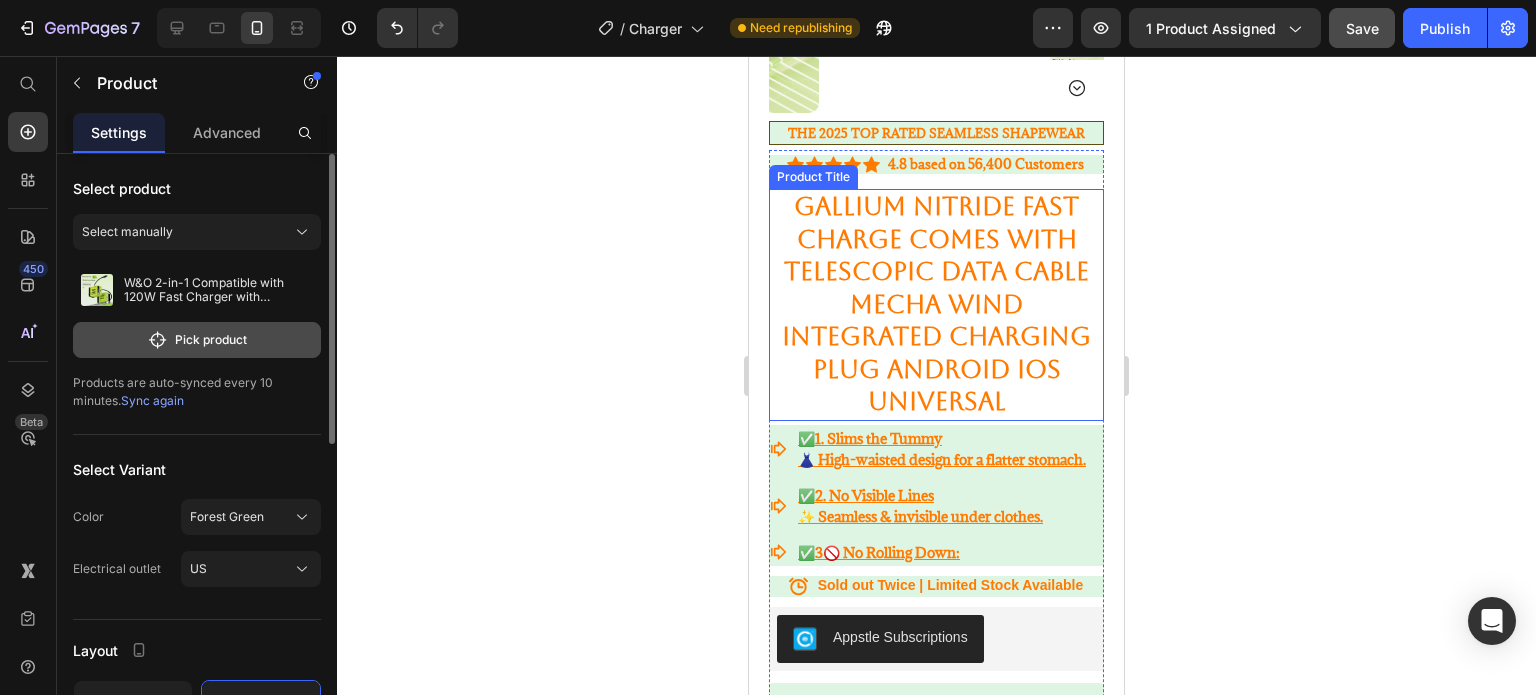 click on "Pick product" 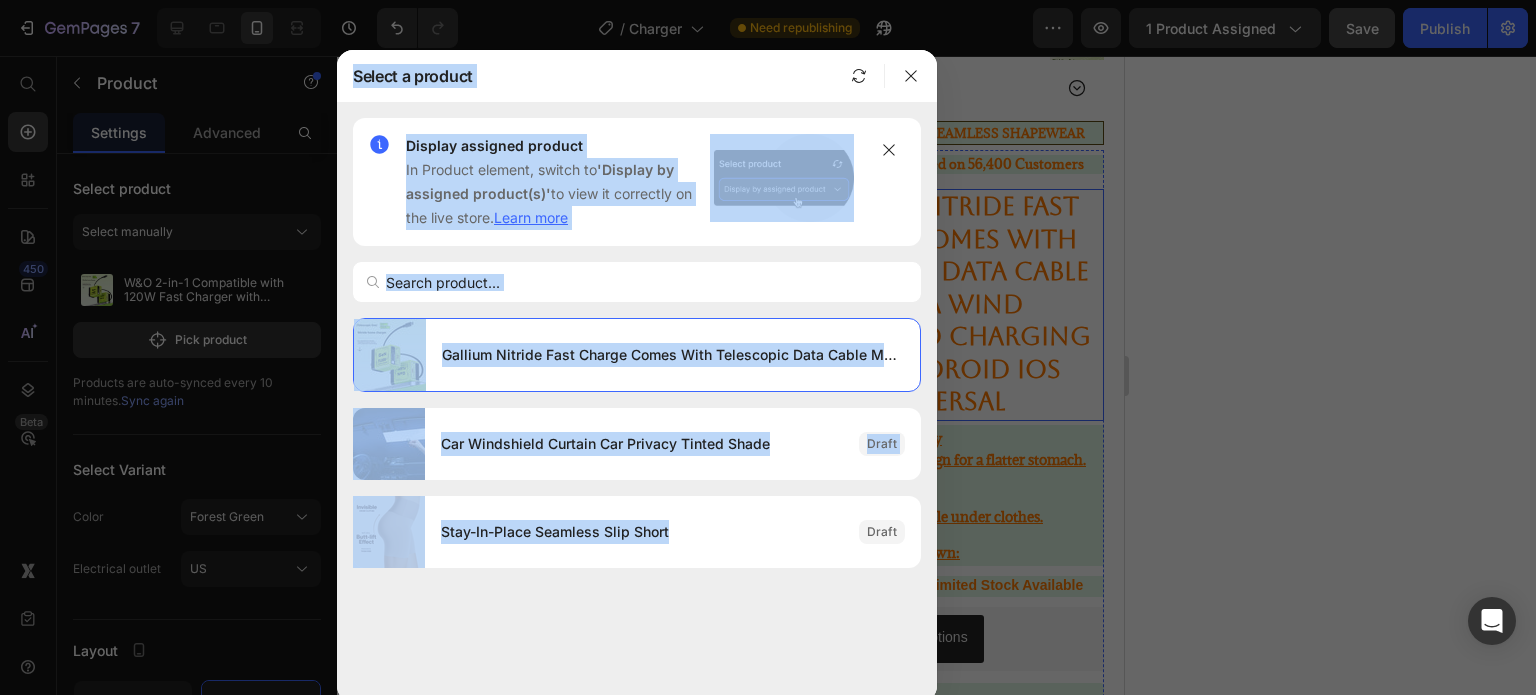 drag, startPoint x: 834, startPoint y: 644, endPoint x: 836, endPoint y: 742, distance: 98.02041 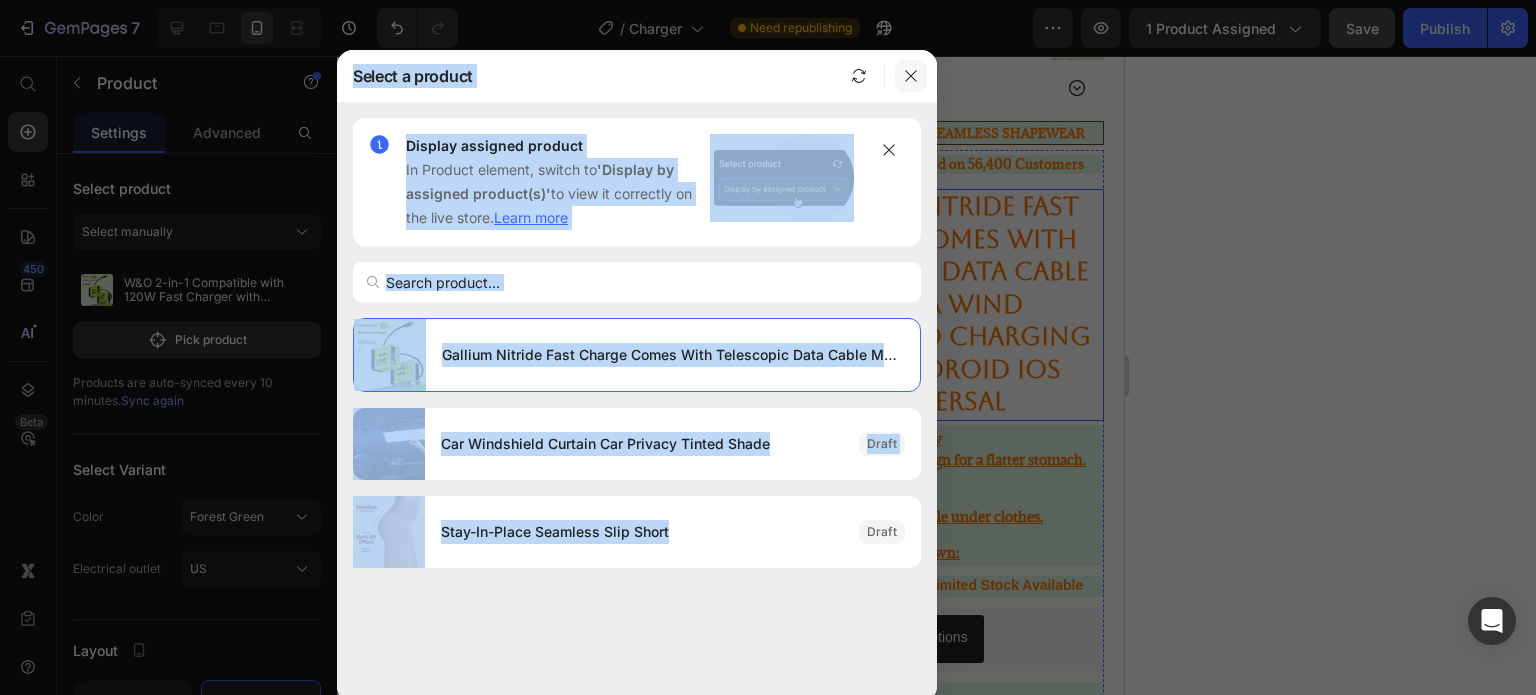 click 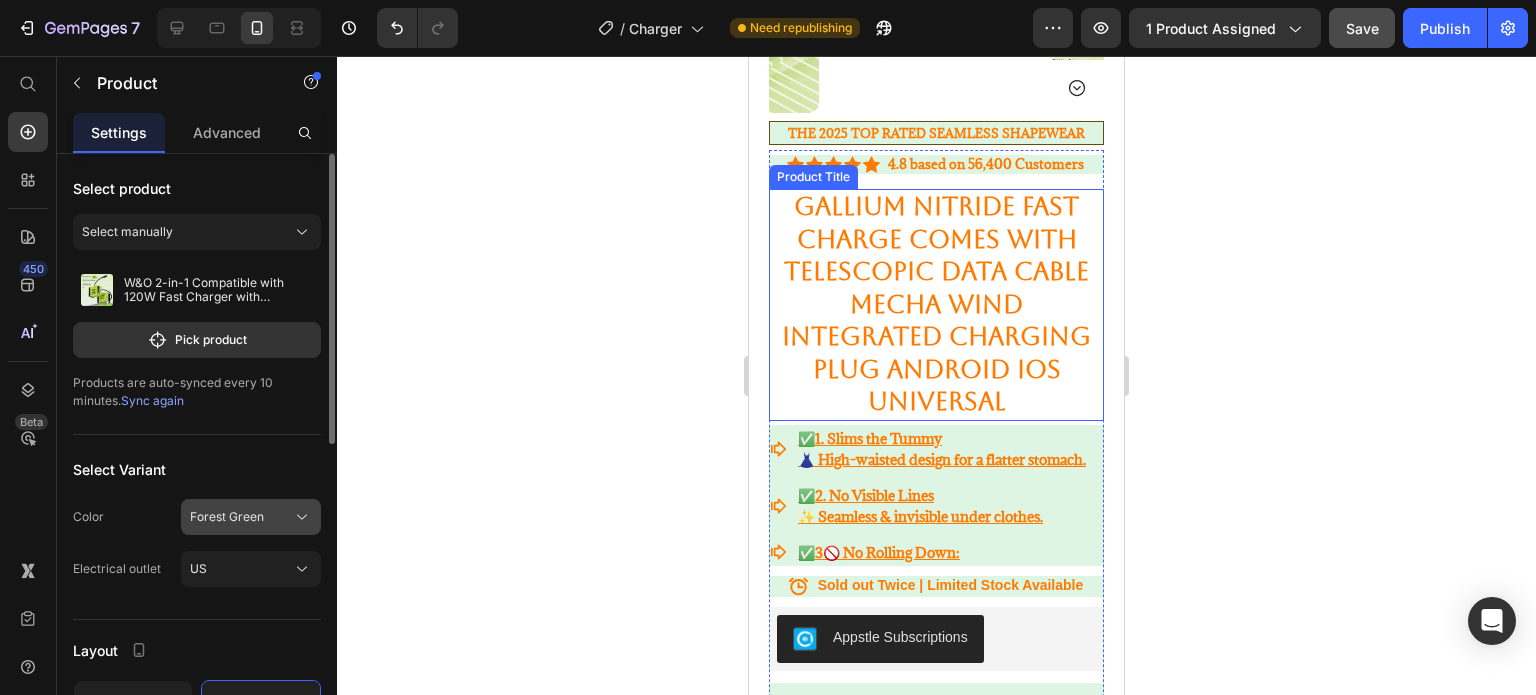 click 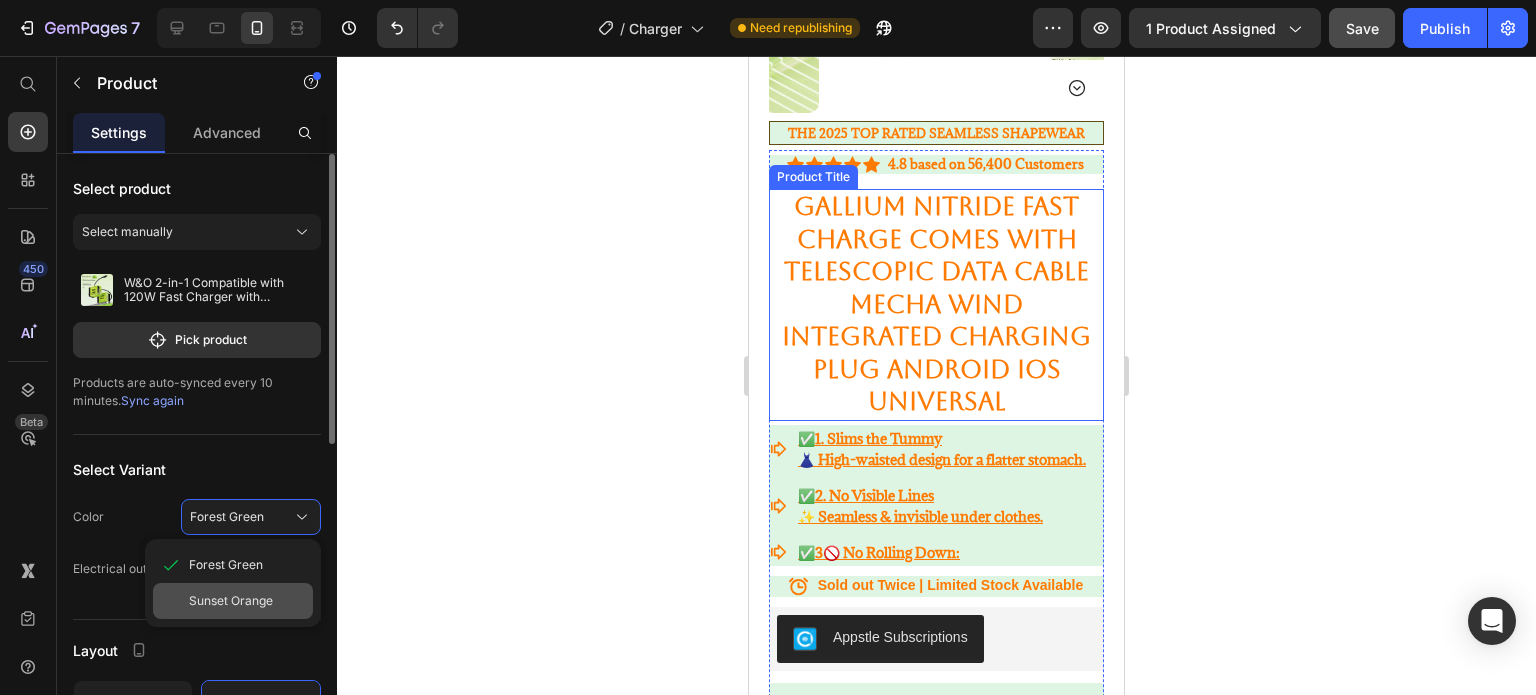 click on "Sunset Orange" at bounding box center (231, 601) 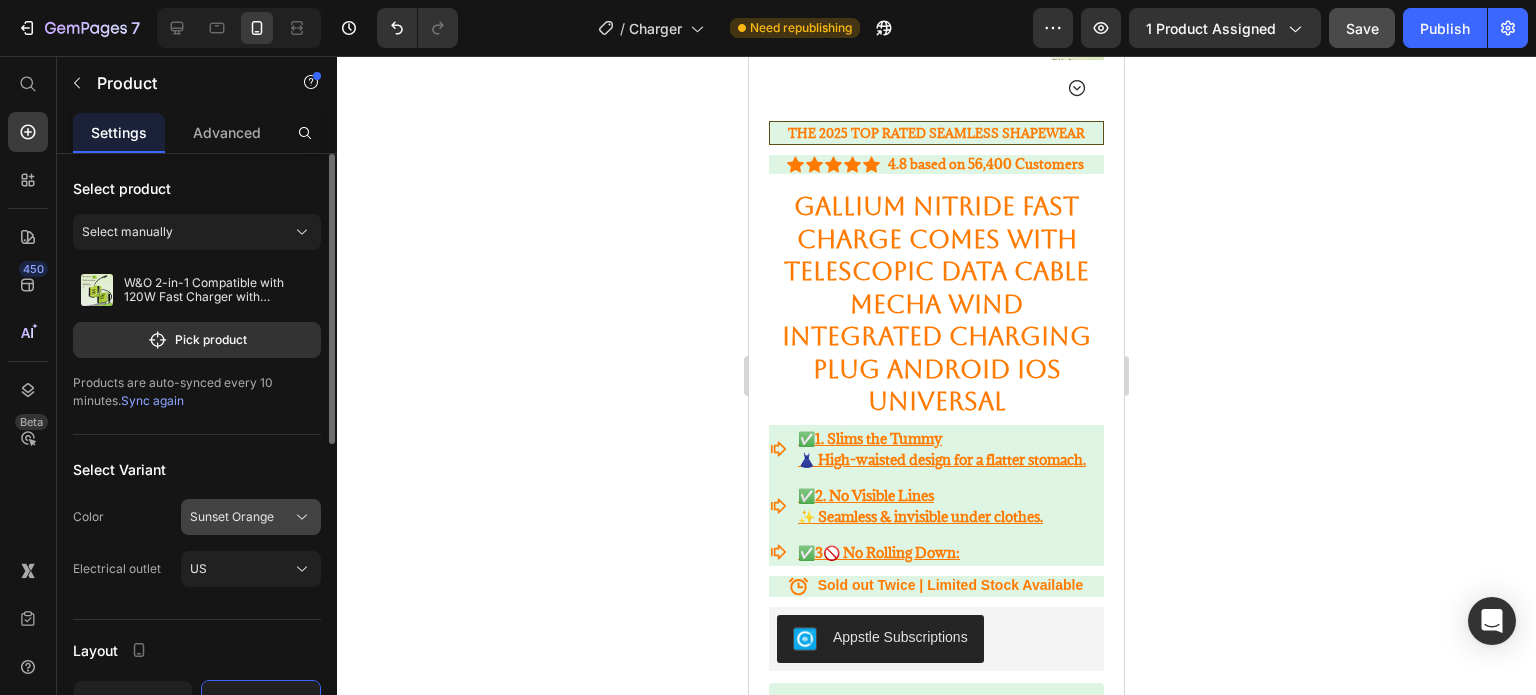 click on "Sunset Orange" 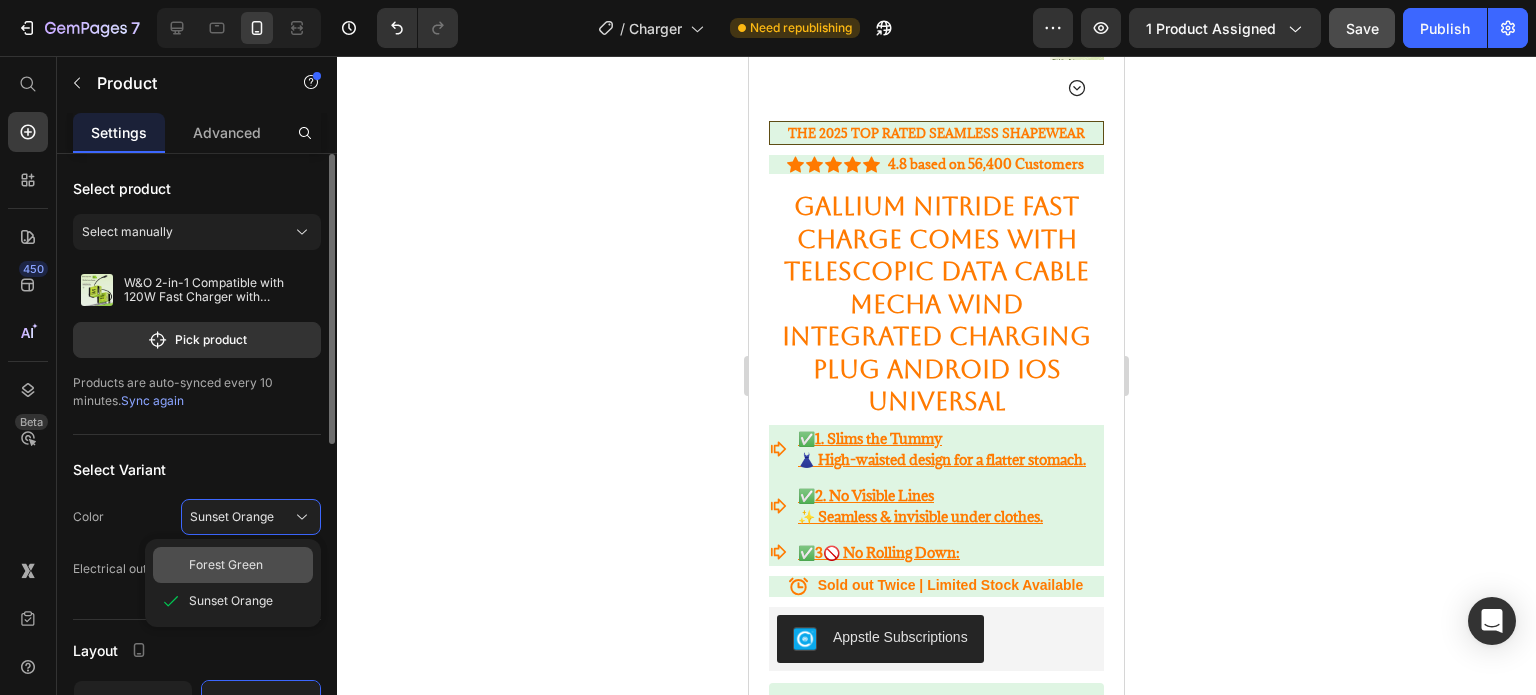click on "Forest Green" at bounding box center [247, 565] 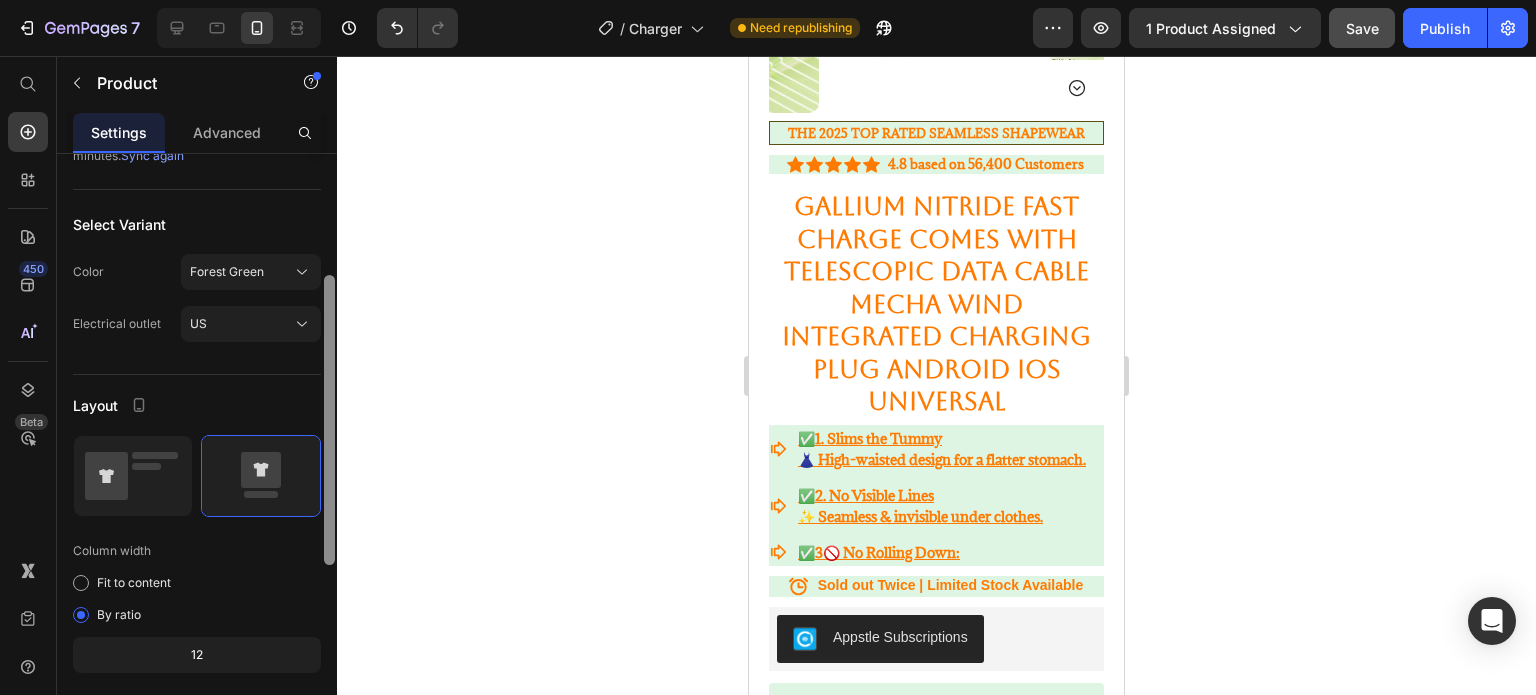 scroll, scrollTop: 247, scrollLeft: 0, axis: vertical 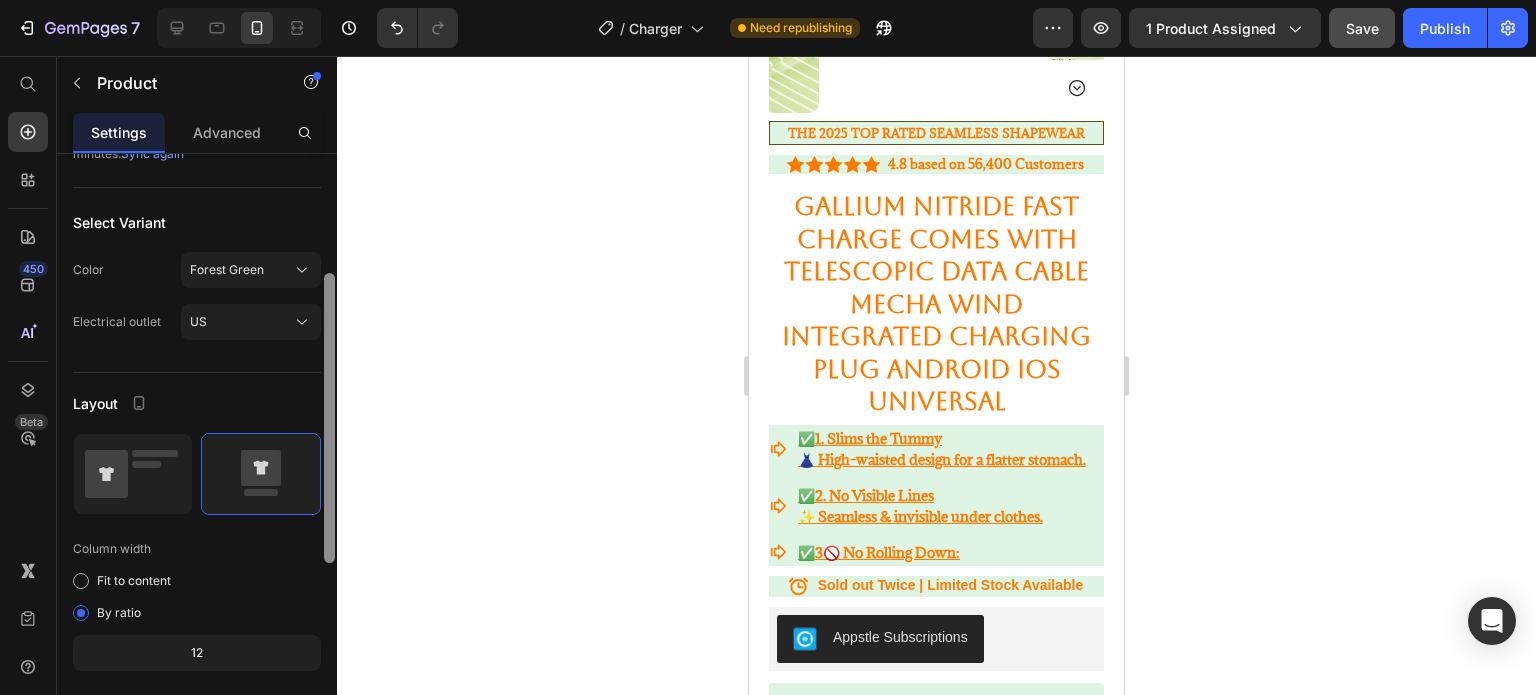 drag, startPoint x: 333, startPoint y: 400, endPoint x: 343, endPoint y: 520, distance: 120.41595 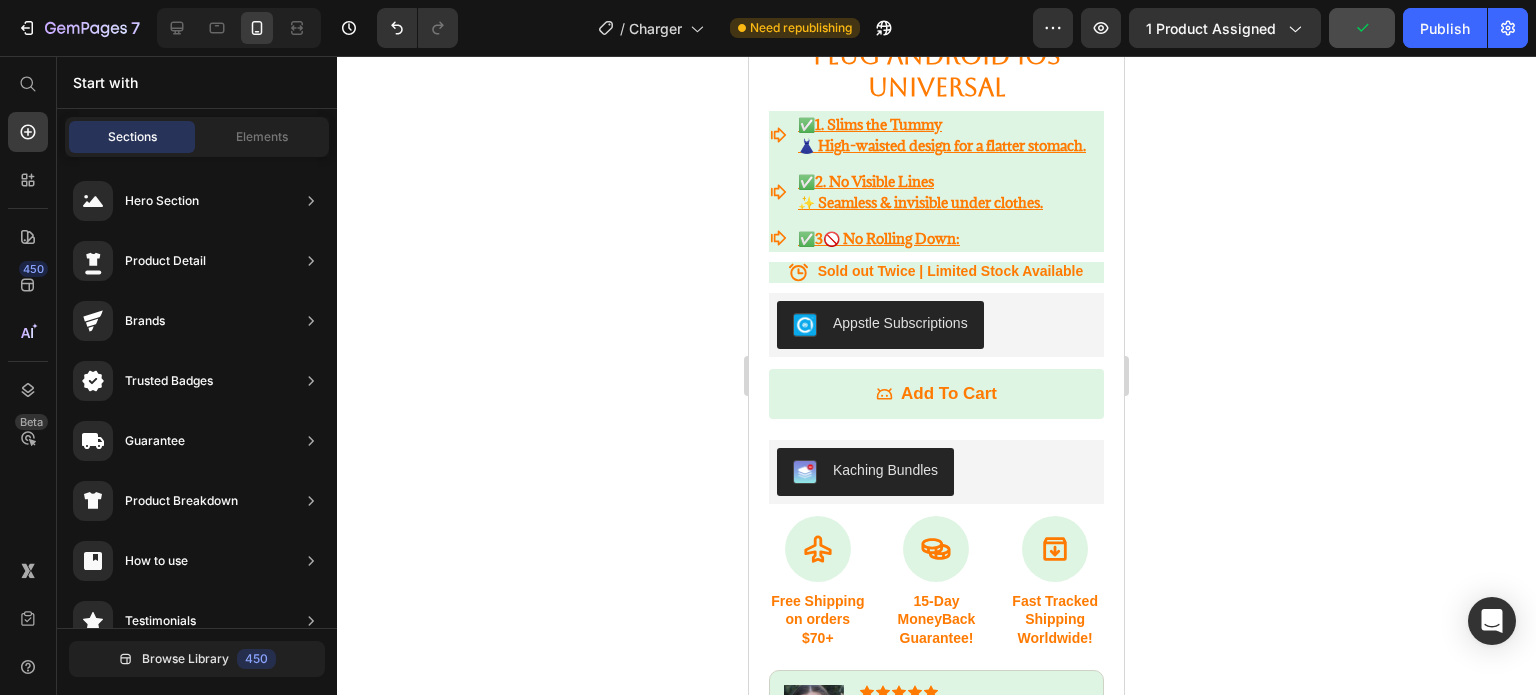 scroll, scrollTop: 0, scrollLeft: 0, axis: both 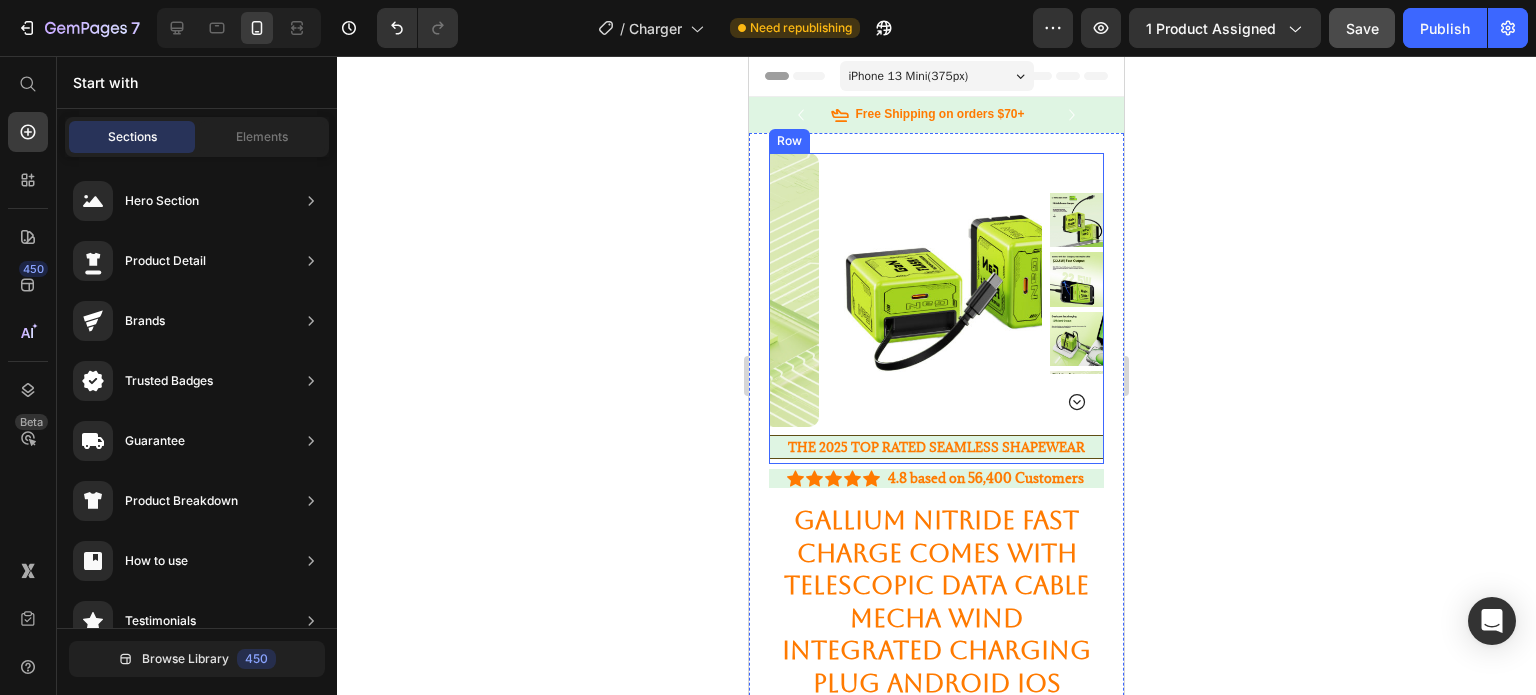 click at bounding box center [955, 290] 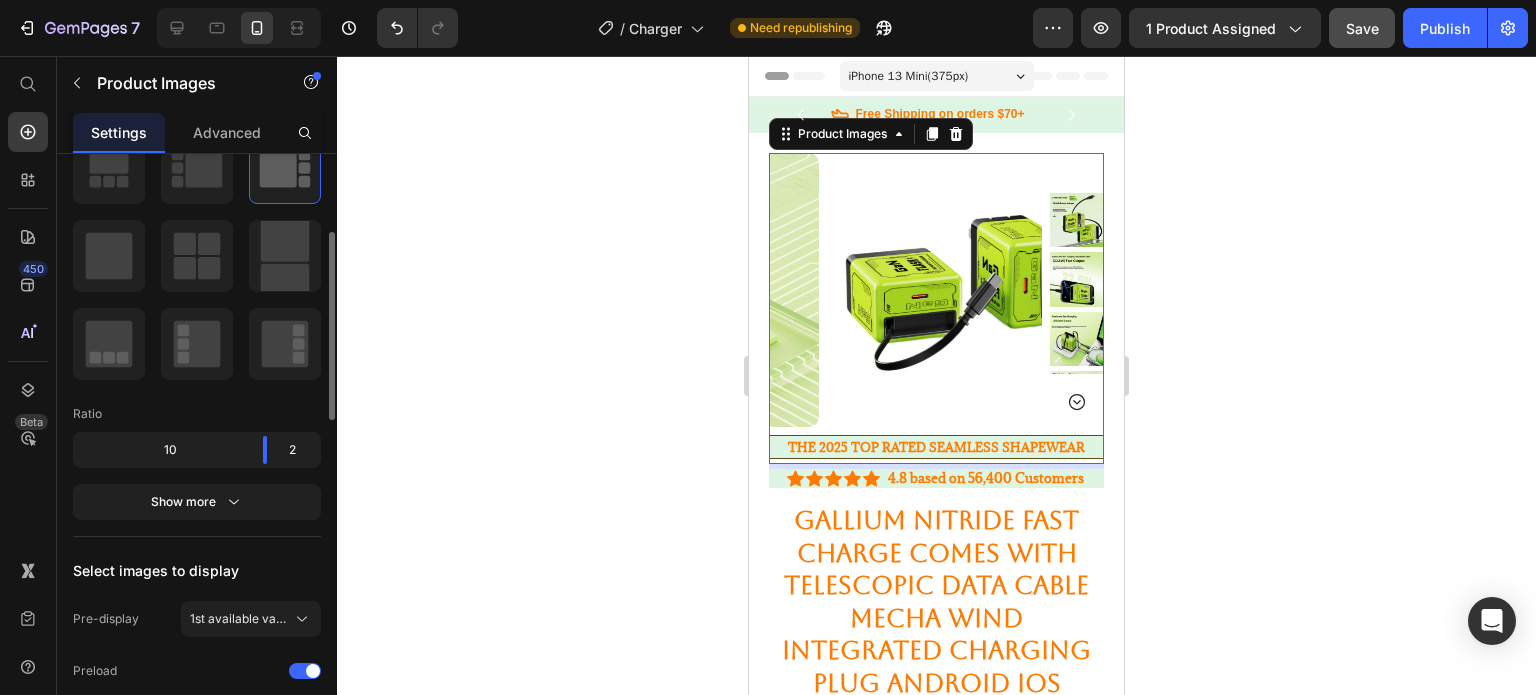 scroll, scrollTop: 0, scrollLeft: 0, axis: both 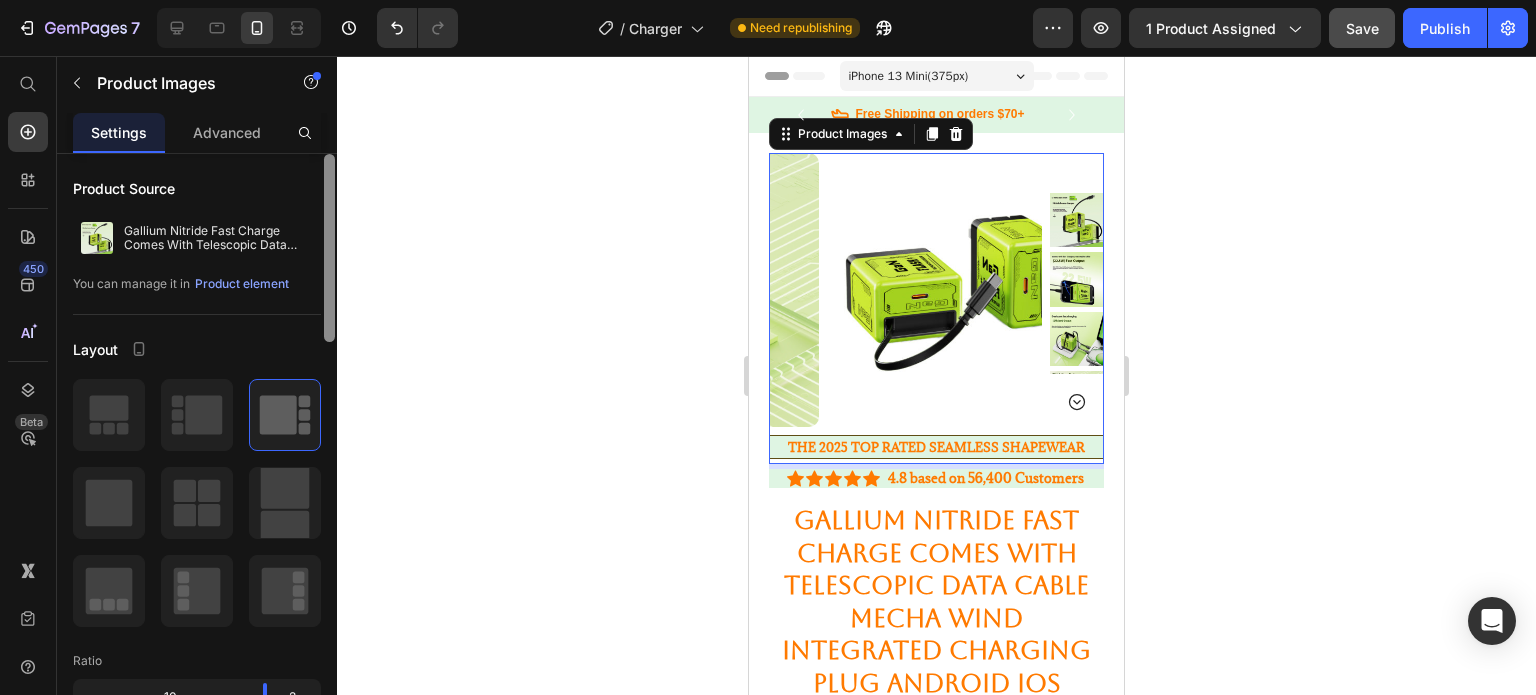 click at bounding box center (329, 248) 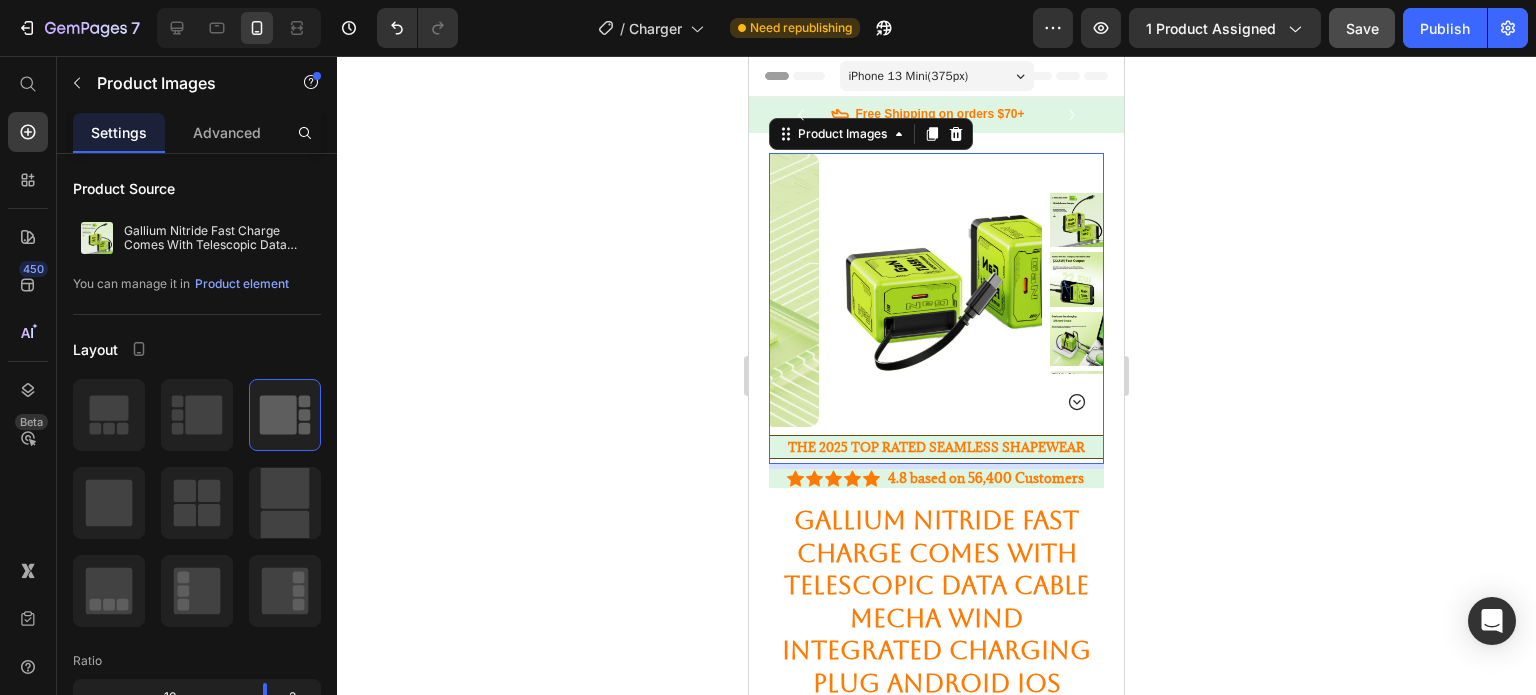 click 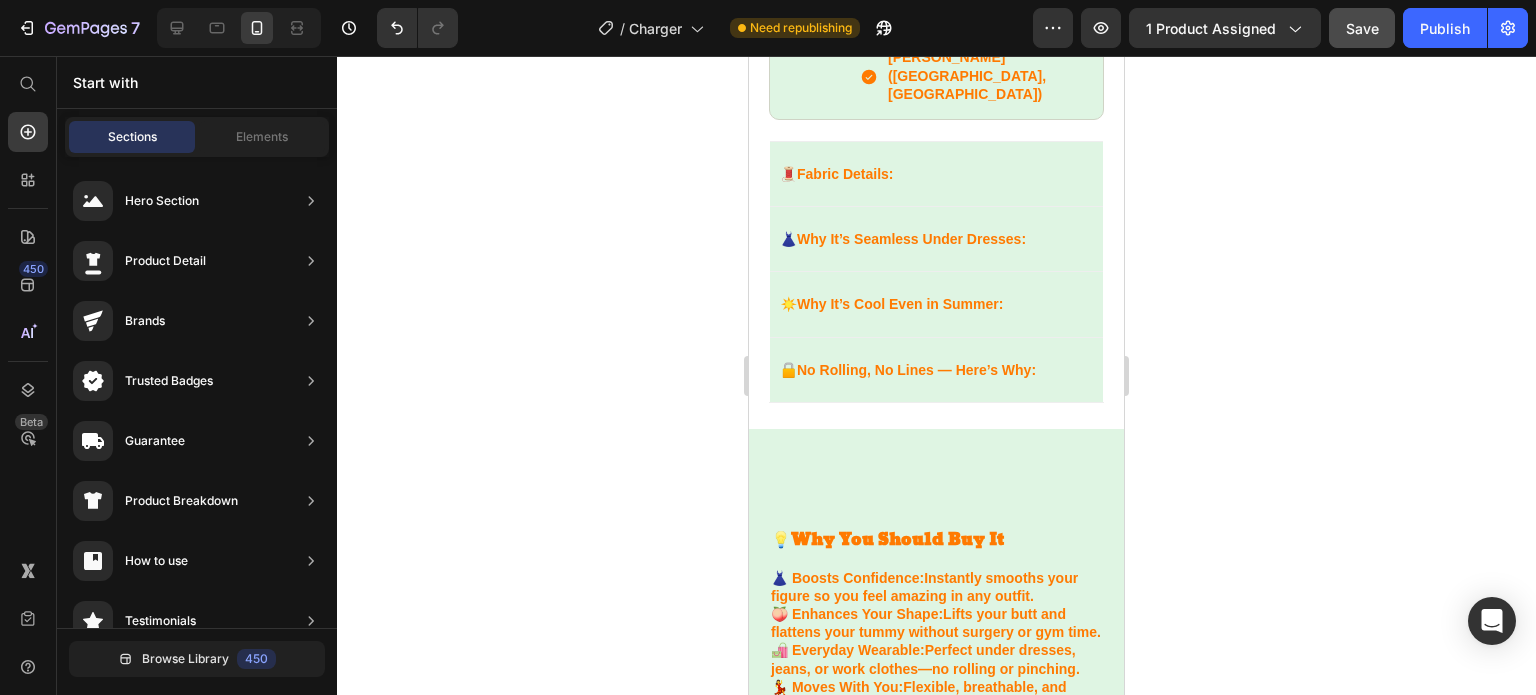 scroll, scrollTop: 1449, scrollLeft: 0, axis: vertical 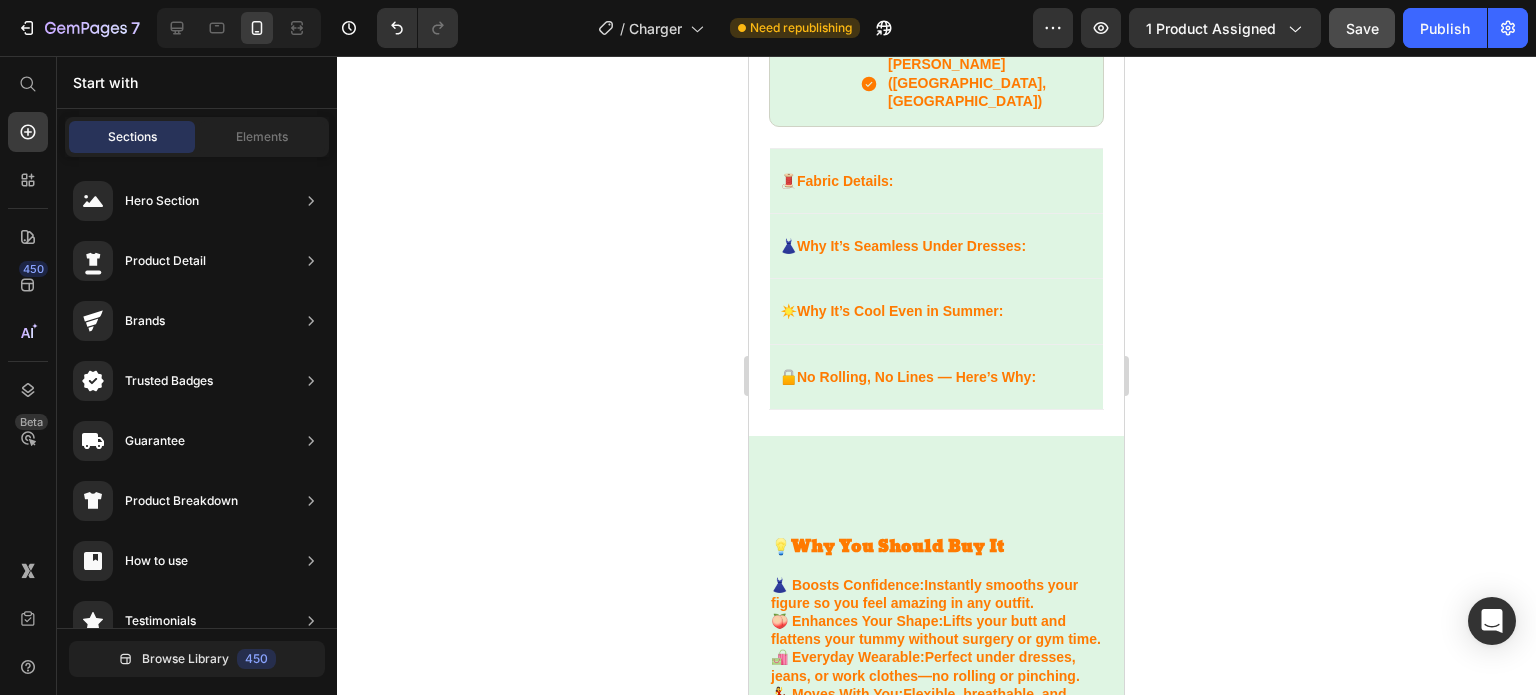 drag, startPoint x: 1119, startPoint y: 113, endPoint x: 1884, endPoint y: 341, distance: 798.2537 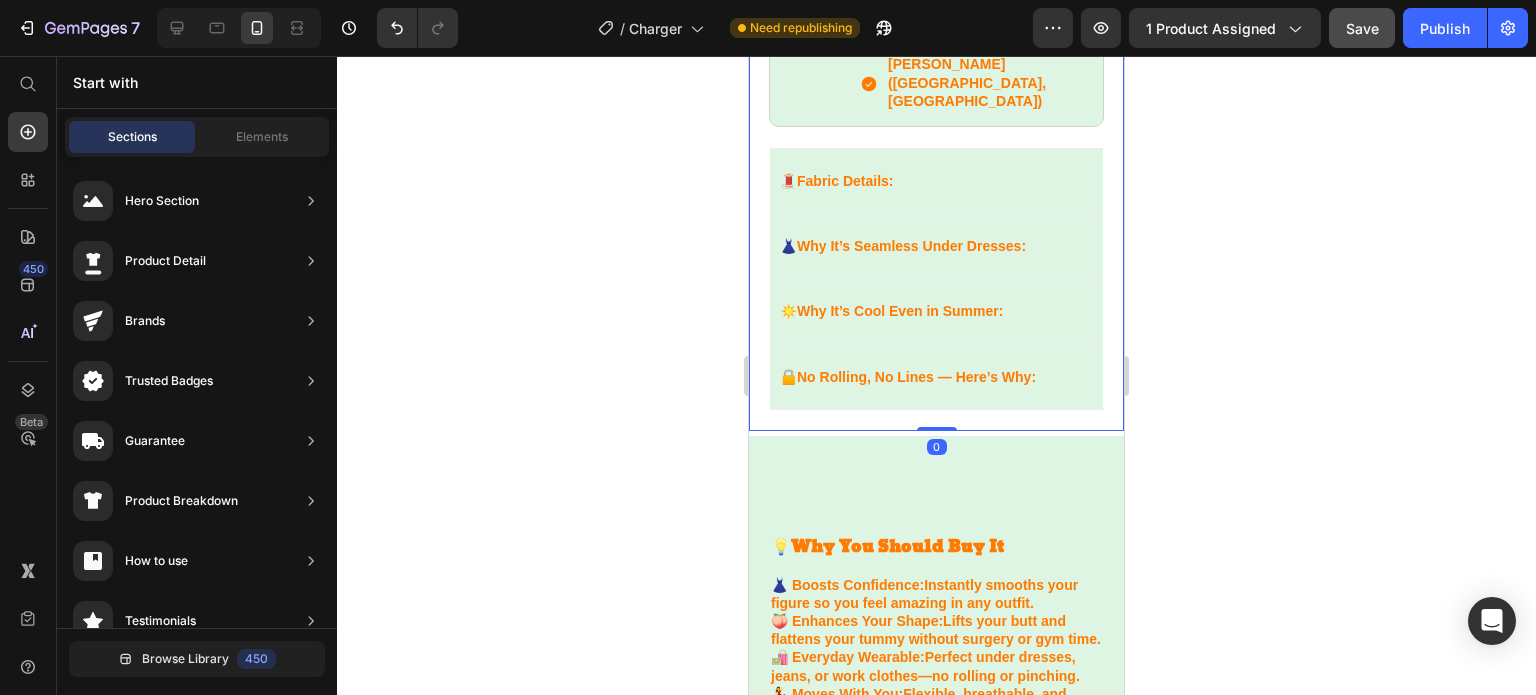 click on "Product Images The 2025 TOP RATED SEAMLESS SHAPEWEAR Text Block Image Icon Icon Icon Icon Icon Icon List “This skin cream is a game-changer! It has transformed my dry, lackluster skin into a hydrated and radiant complexion. I love how it absorbs quickly and leaves no greasy residue. Highly recommend” Text Block
Icon Hannah N. (Houston, USA) Text Block Row Row Row Icon Icon Icon Icon Icon Icon List 4.8 based on 56,400 Customers Text Block Row Gallium Nitride Fast Charge Comes With Telescopic Data Cable Mecha Wind Integrated Charging Plug Android Ios Universal Product Title
✅  1. Slims the Tummy 👗 High-waisted design for a flatter stomach.
✅  2. No Visible Lines ✨ Seamless & invisible under clothes.
✅  3 🚫 No Rolling Down: Item List
Icon Sold out Twice | Limited Stock Available Text Block Row Appstle Subscriptions Appstle Subscriptions
add to cart Add to Cart Kaching Bundles :" at bounding box center (936, -443) 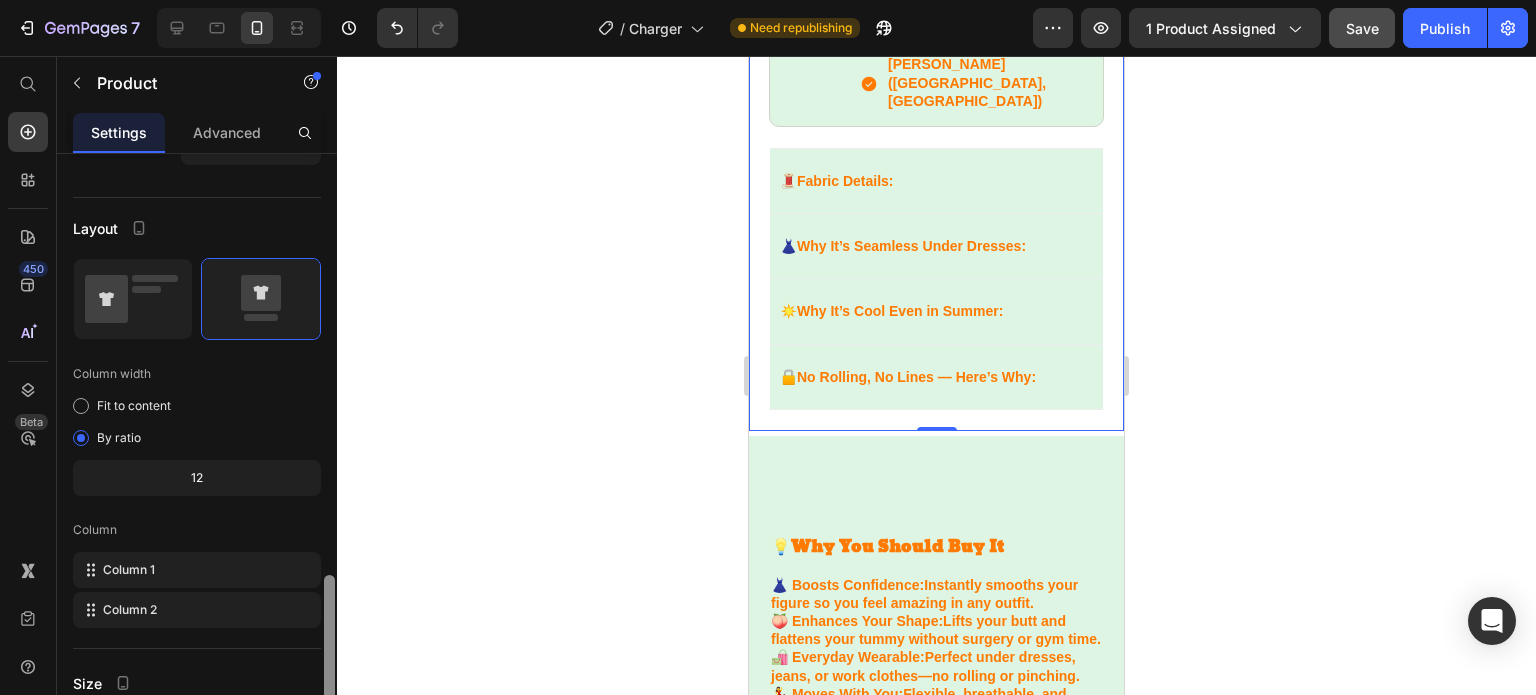 scroll, scrollTop: 375, scrollLeft: 0, axis: vertical 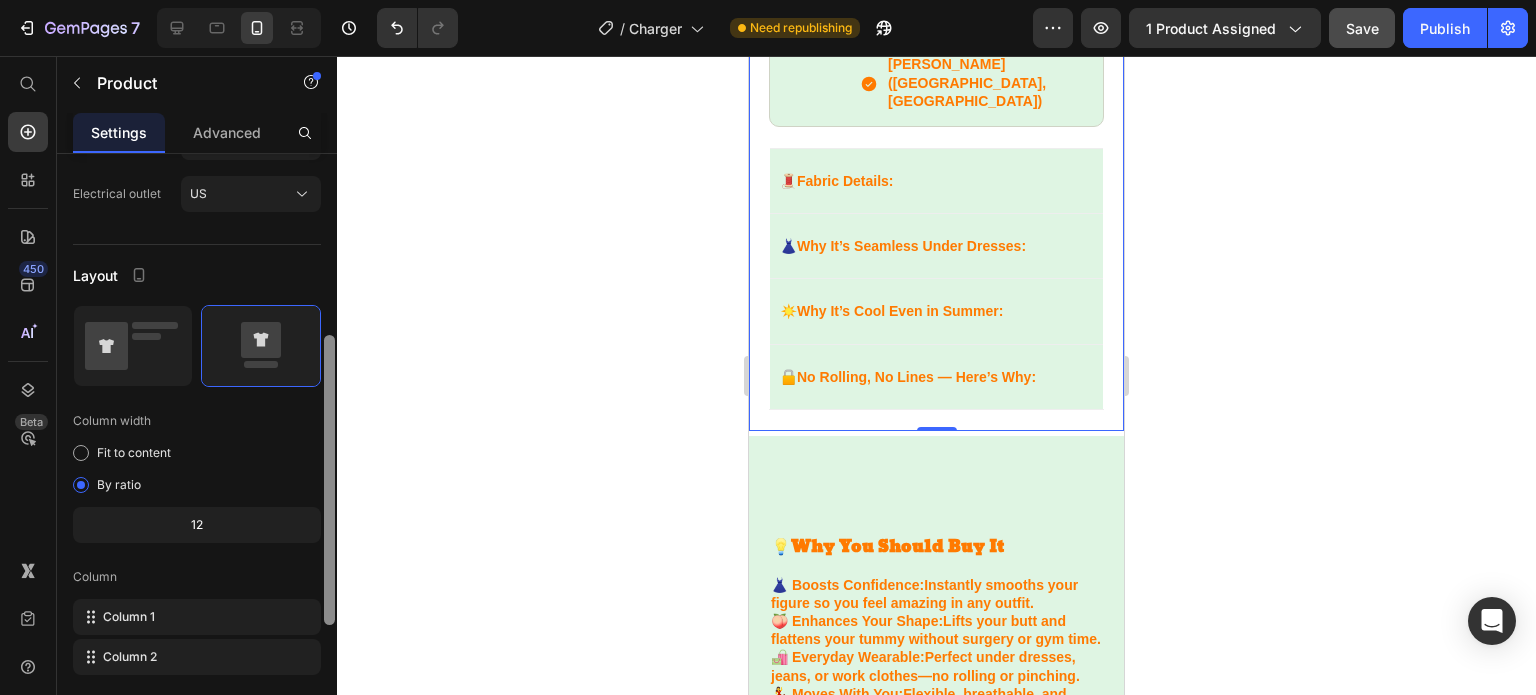 drag, startPoint x: 327, startPoint y: 345, endPoint x: 328, endPoint y: 527, distance: 182.00275 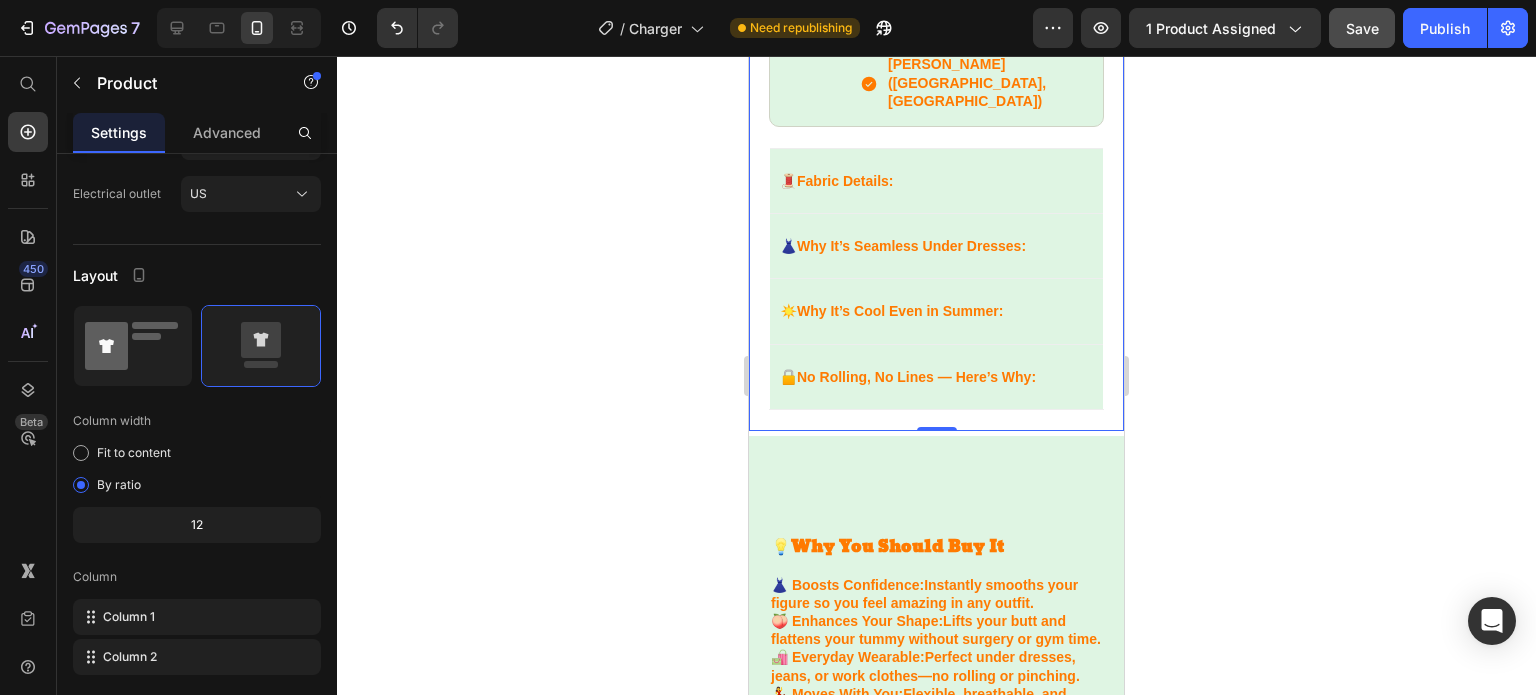 click 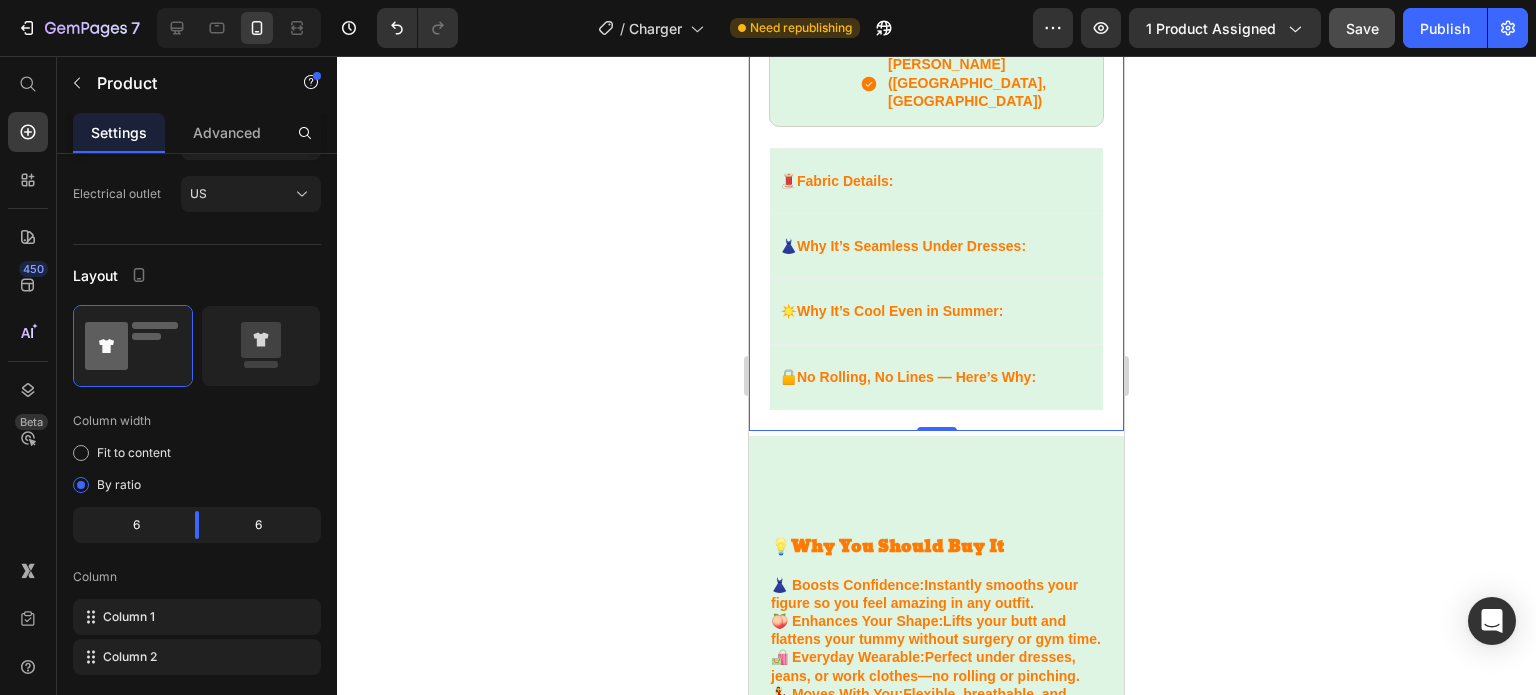 scroll, scrollTop: 1831, scrollLeft: 0, axis: vertical 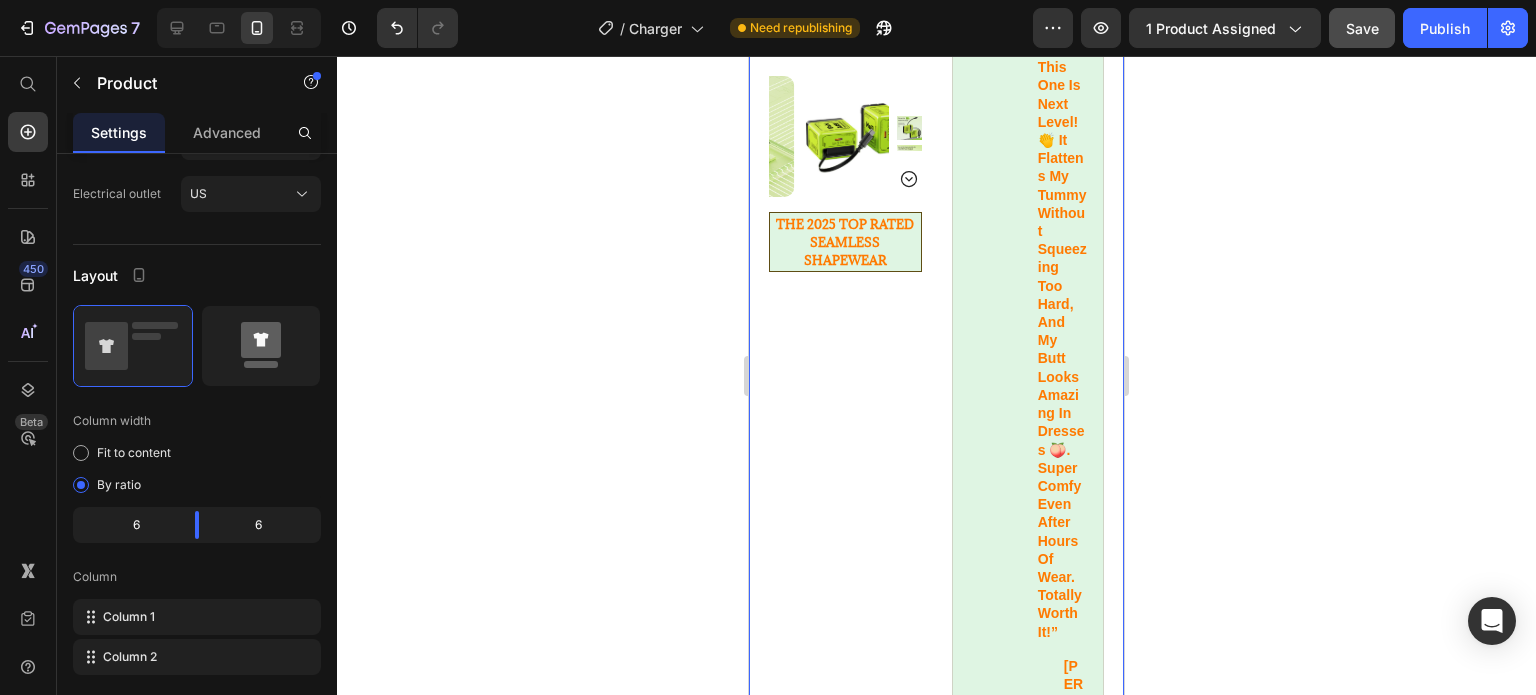click 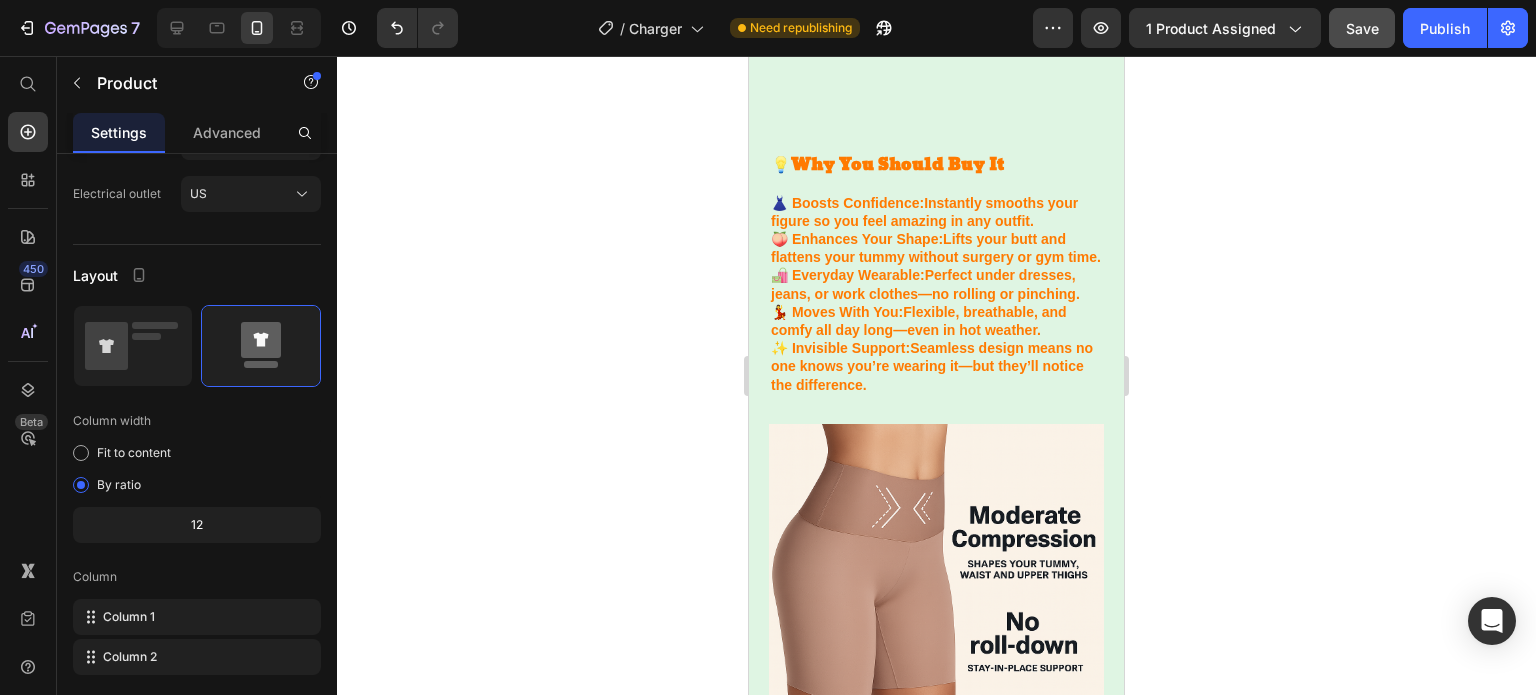 scroll, scrollTop: 1449, scrollLeft: 0, axis: vertical 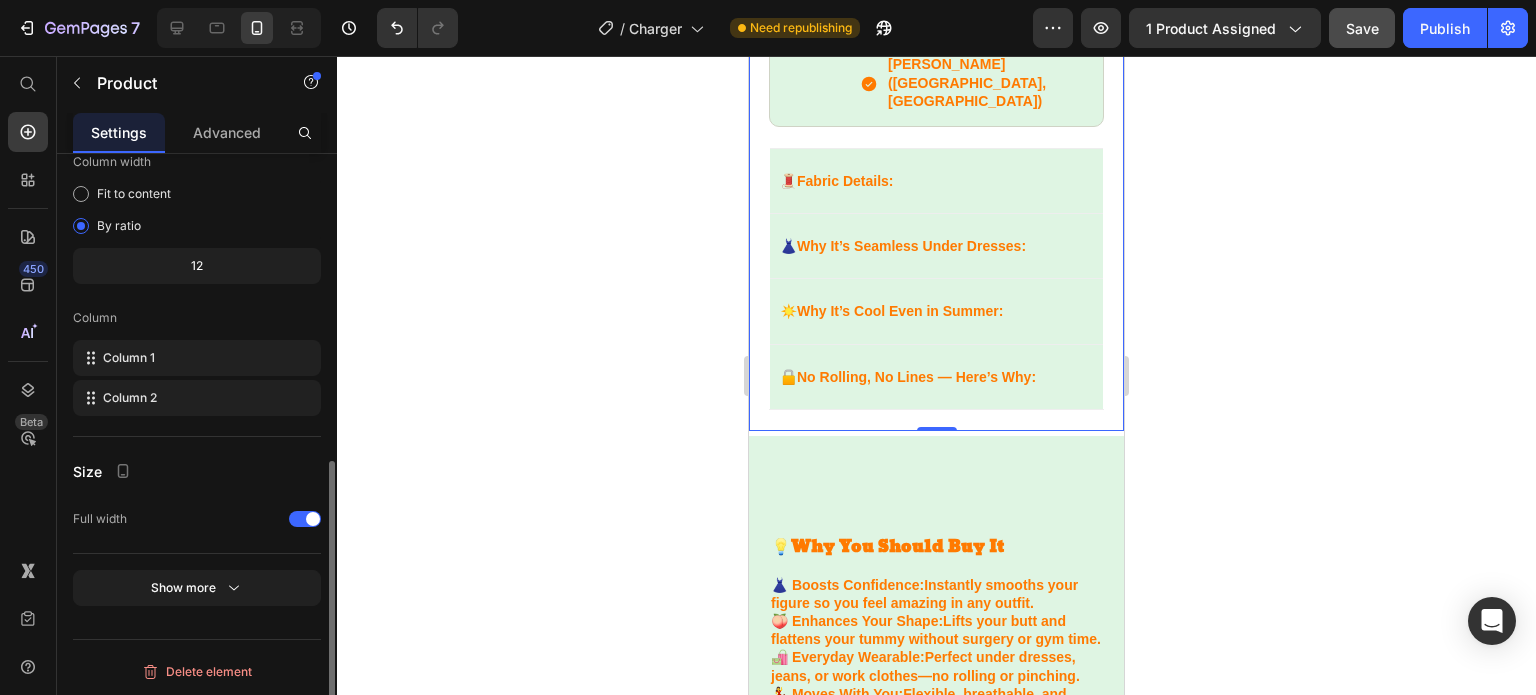 drag, startPoint x: 335, startPoint y: 351, endPoint x: 342, endPoint y: 403, distance: 52.46904 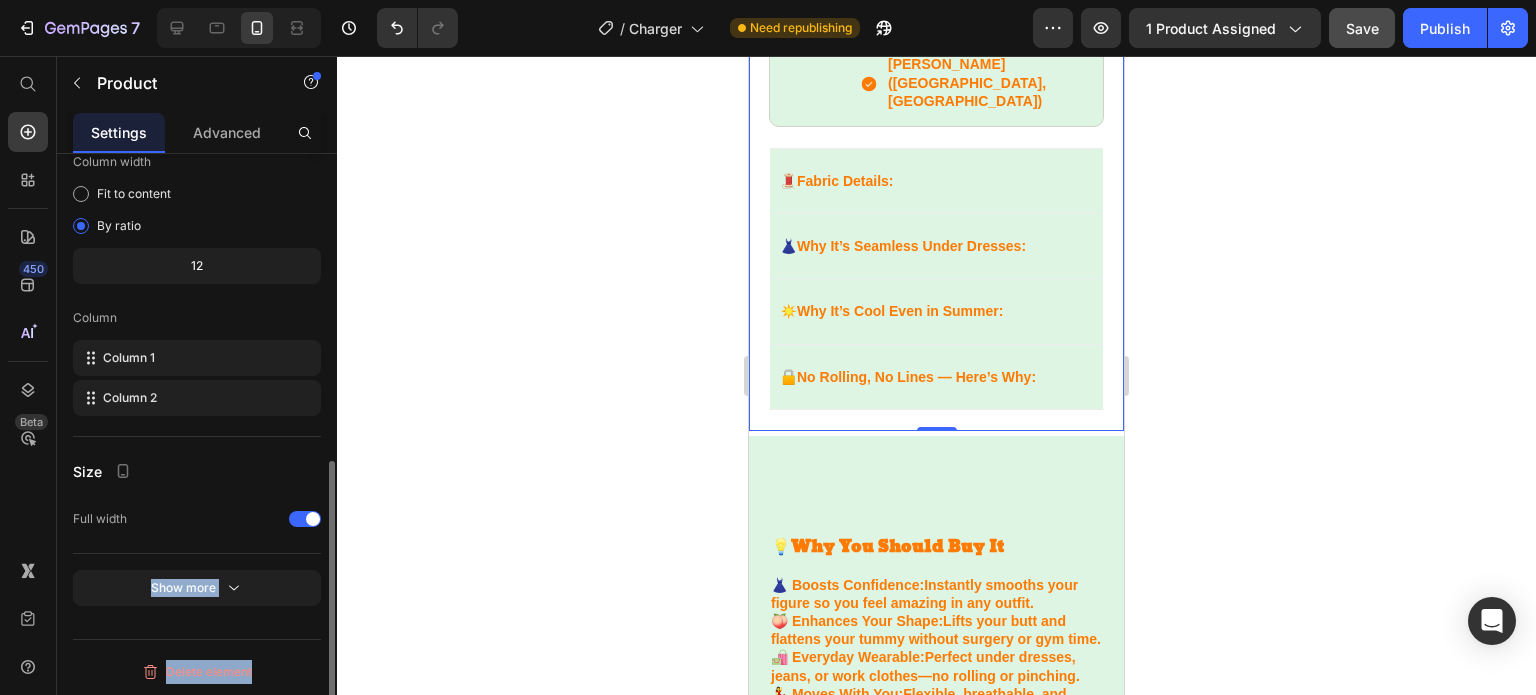 click on "Select product Select manually Gallium Nitride Fast Charge Comes With Telescopic Data Cable Mecha Wind Integrated Charging Plug Android Ios Universal Pick product  Products are auto-synced every 10 minutes.  Sync again Select Variant Color Forest Green Electrical outlet US Layout Column width Fit to content By ratio 12 Column Column 1 Column 2 Size Full width Show more  Delete element" at bounding box center (197, 453) 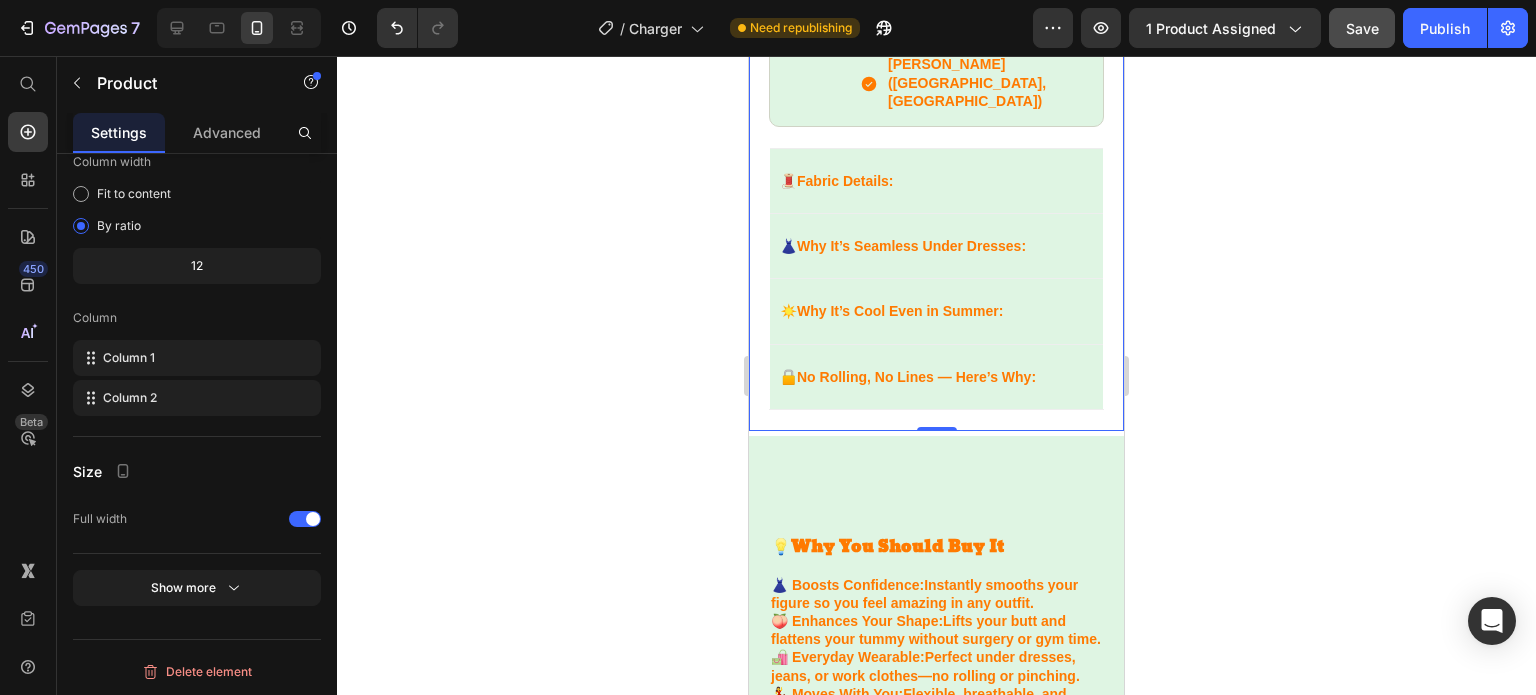 click 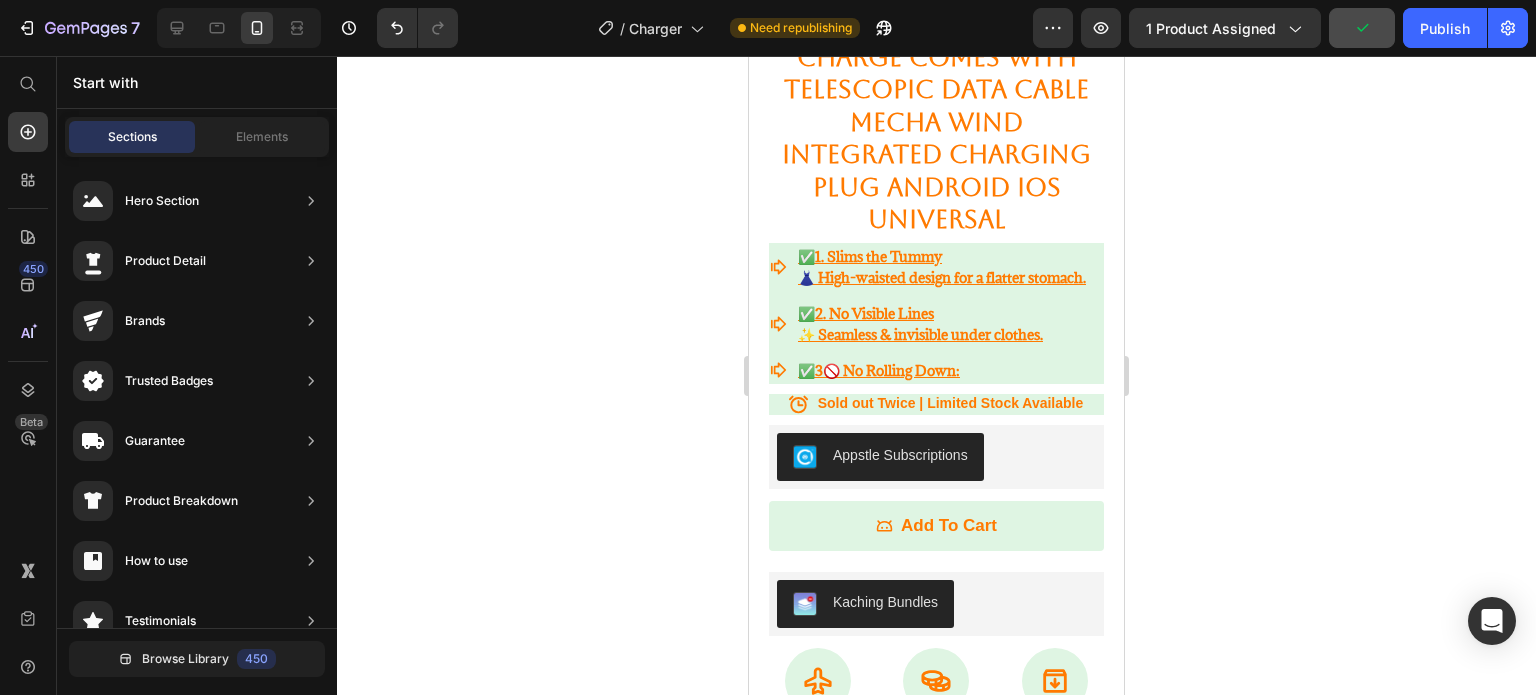 scroll, scrollTop: 504, scrollLeft: 0, axis: vertical 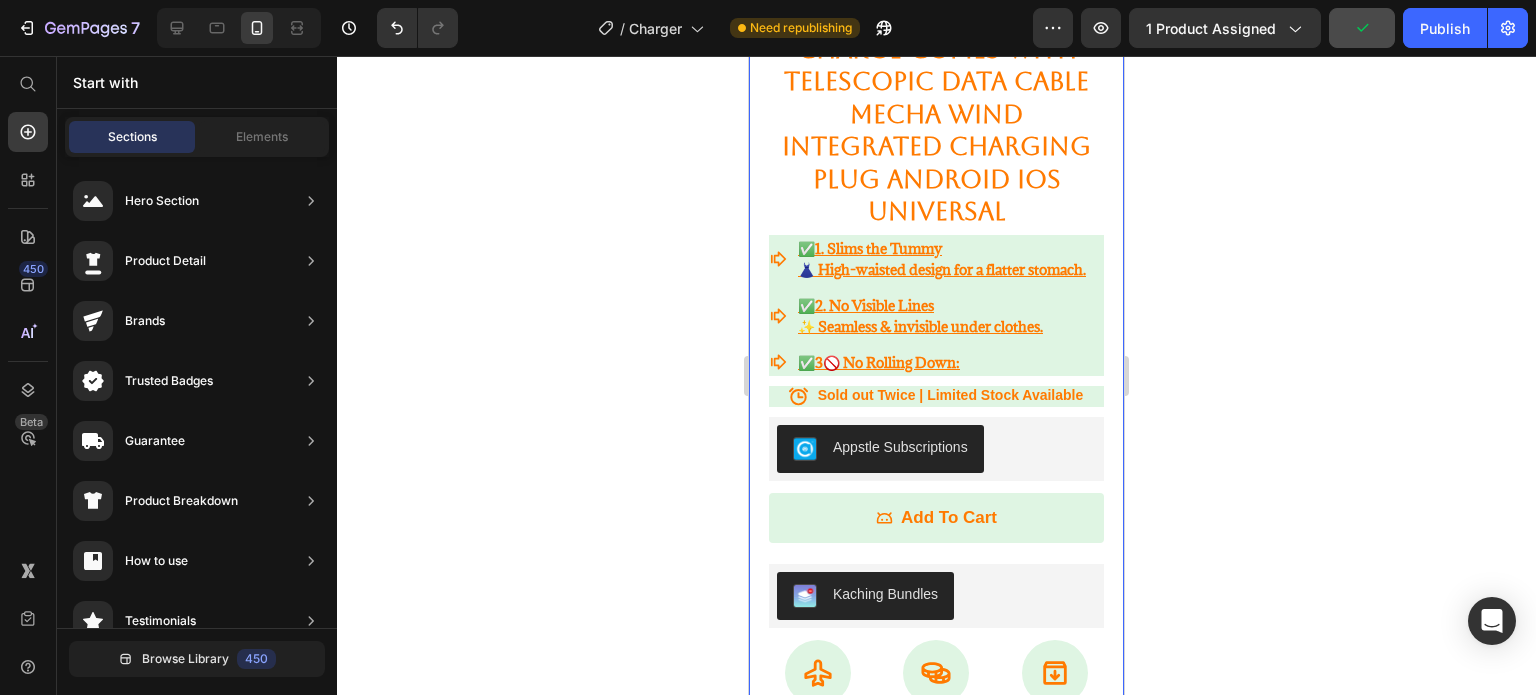 click on "Product Images The 2025 TOP RATED SEAMLESS SHAPEWEAR Text Block Image Icon Icon Icon Icon Icon Icon List “This skin cream is a game-changer! It has transformed my dry, lackluster skin into a hydrated and radiant complexion. I love how it absorbs quickly and leaves no greasy residue. Highly recommend” Text Block
Icon Hannah N. (Houston, USA) Text Block Row Row Row Icon Icon Icon Icon Icon Icon List 4.8 based on 56,400 Customers Text Block Row Gallium Nitride Fast Charge Comes With Telescopic Data Cable Mecha Wind Integrated Charging Plug Android Ios Universal Product Title
✅  1. Slims the Tummy 👗 High-waisted design for a flatter stomach.
✅  2. No Visible Lines ✨ Seamless & invisible under clothes.
✅  3 🚫 No Rolling Down: Item List
Icon Sold out Twice | Limited Stock Available Text Block Row Appstle Subscriptions Appstle Subscriptions
add to cart Add to Cart Kaching Bundles :" at bounding box center (936, 502) 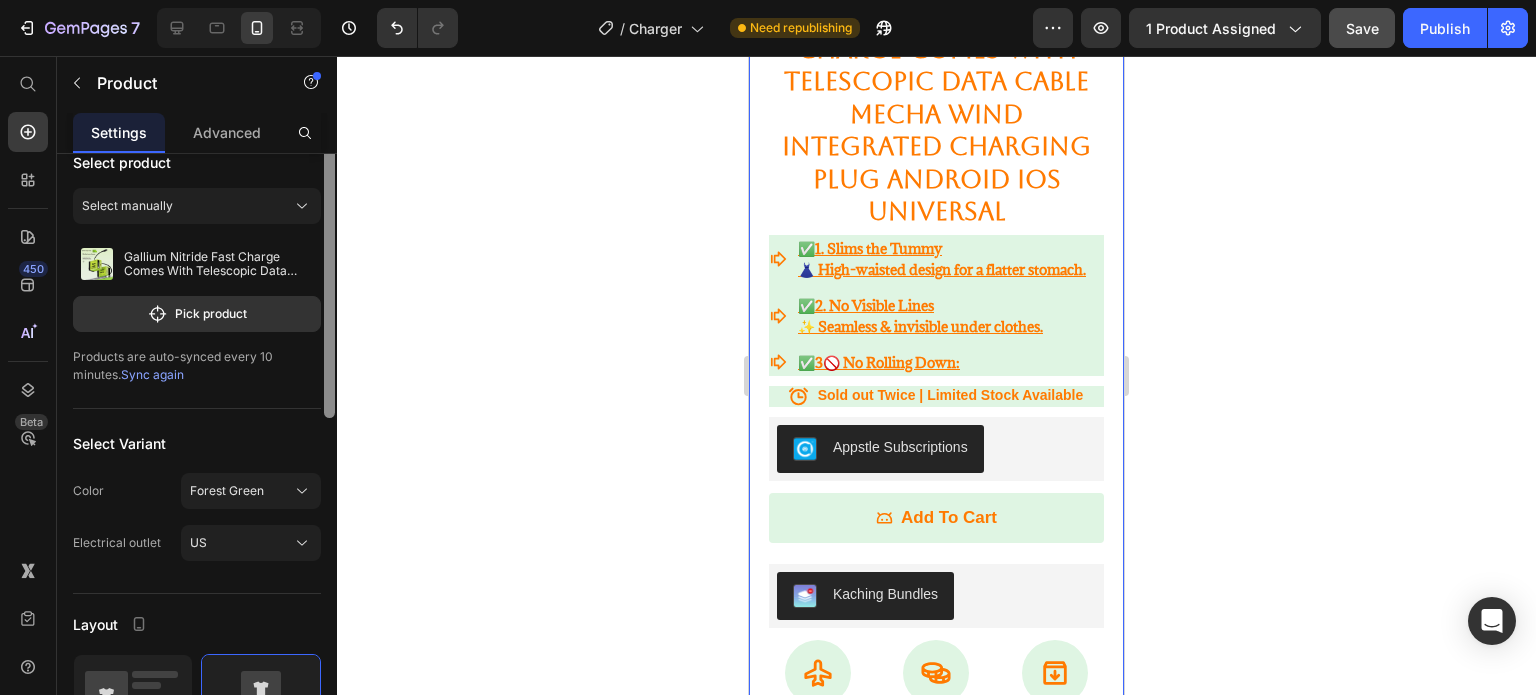 scroll, scrollTop: 0, scrollLeft: 0, axis: both 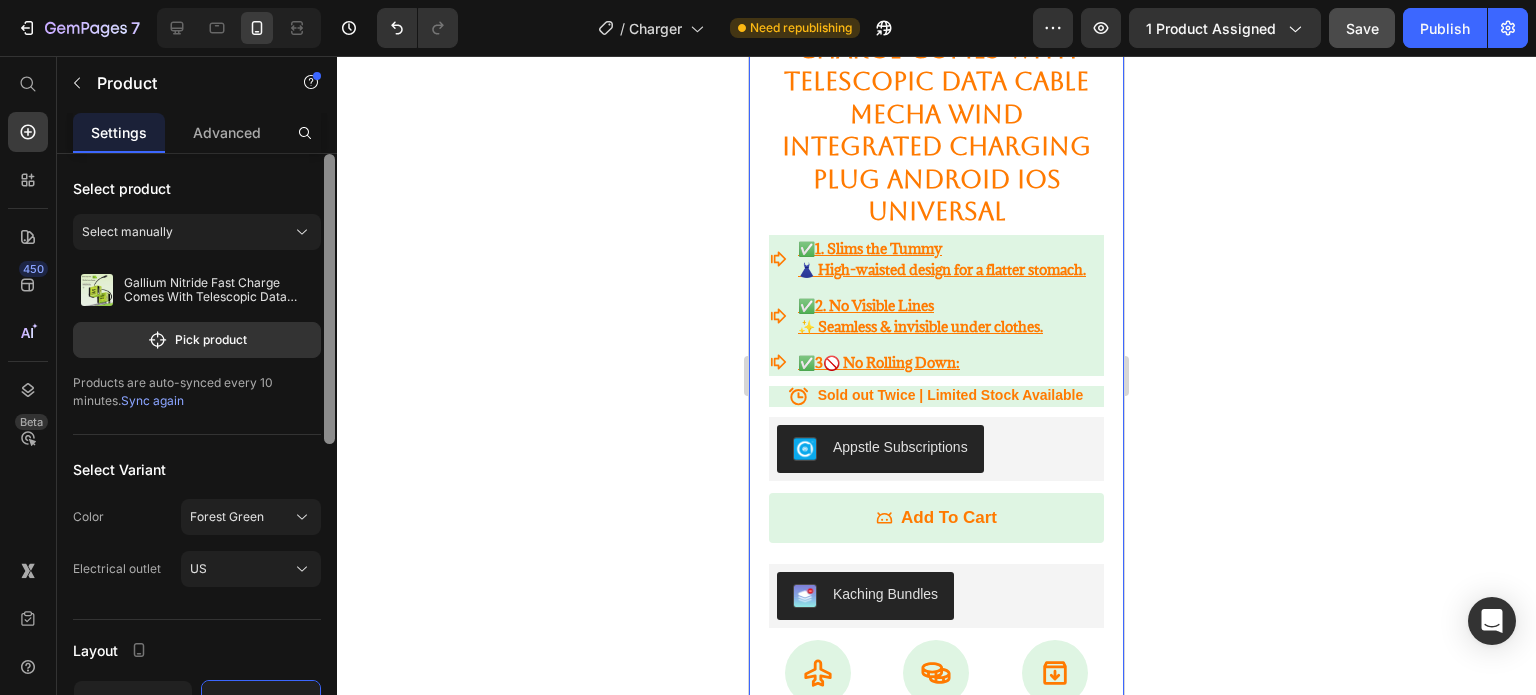 drag, startPoint x: 325, startPoint y: 484, endPoint x: 356, endPoint y: 110, distance: 375.28256 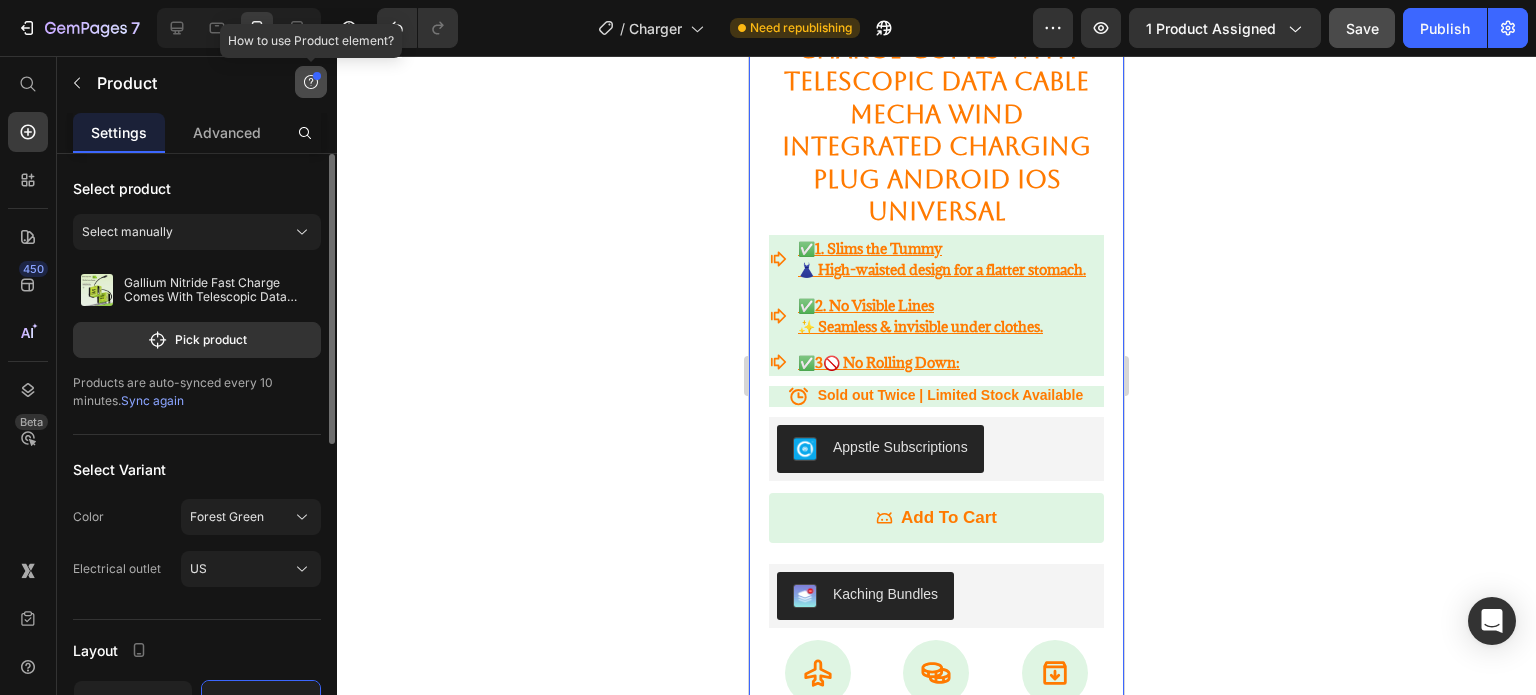 click 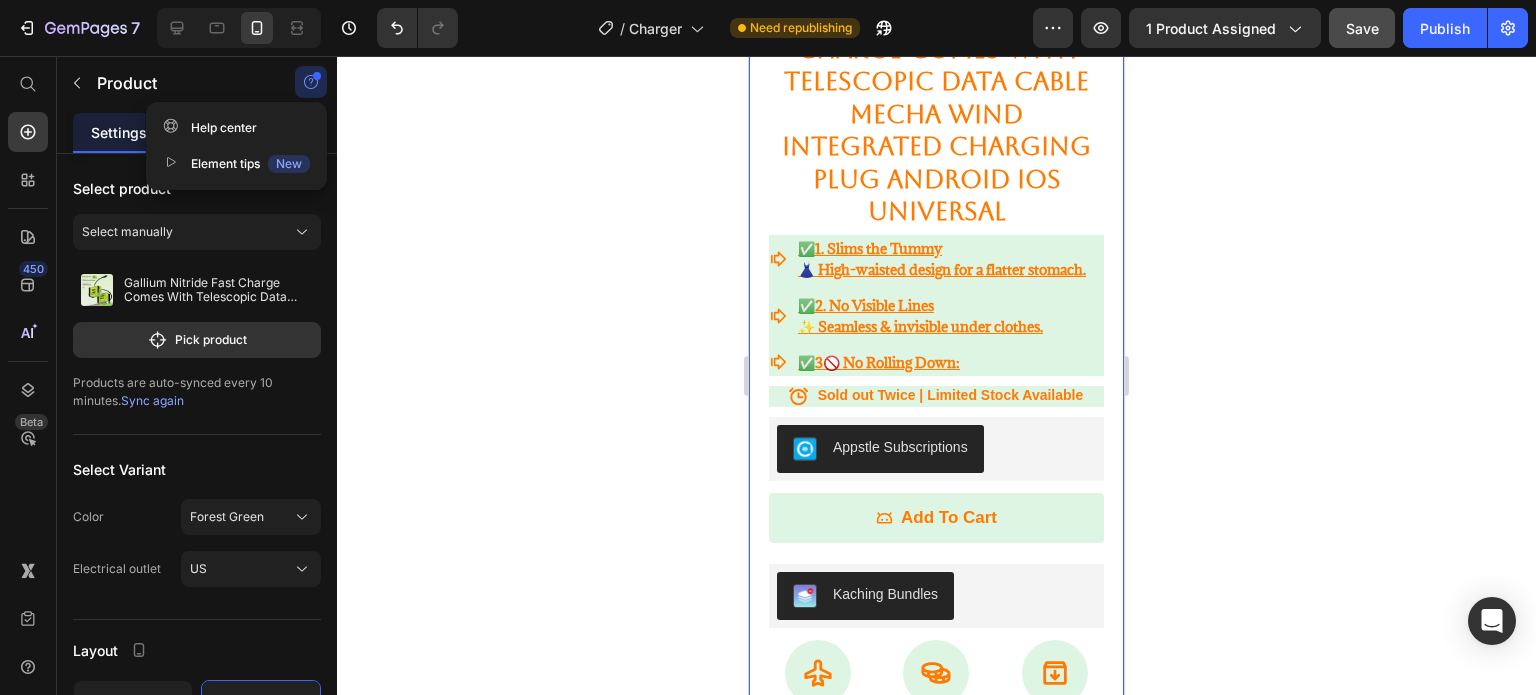 click 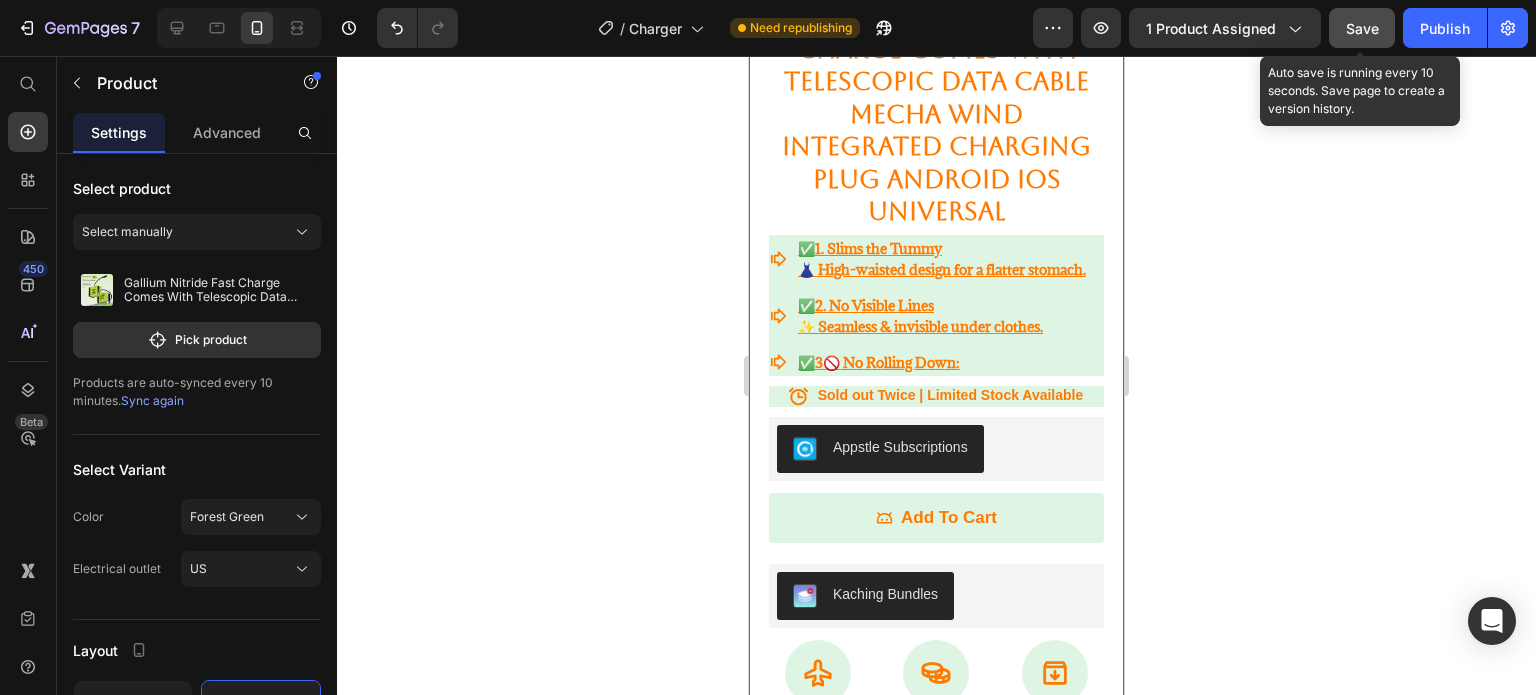 click on "Save" 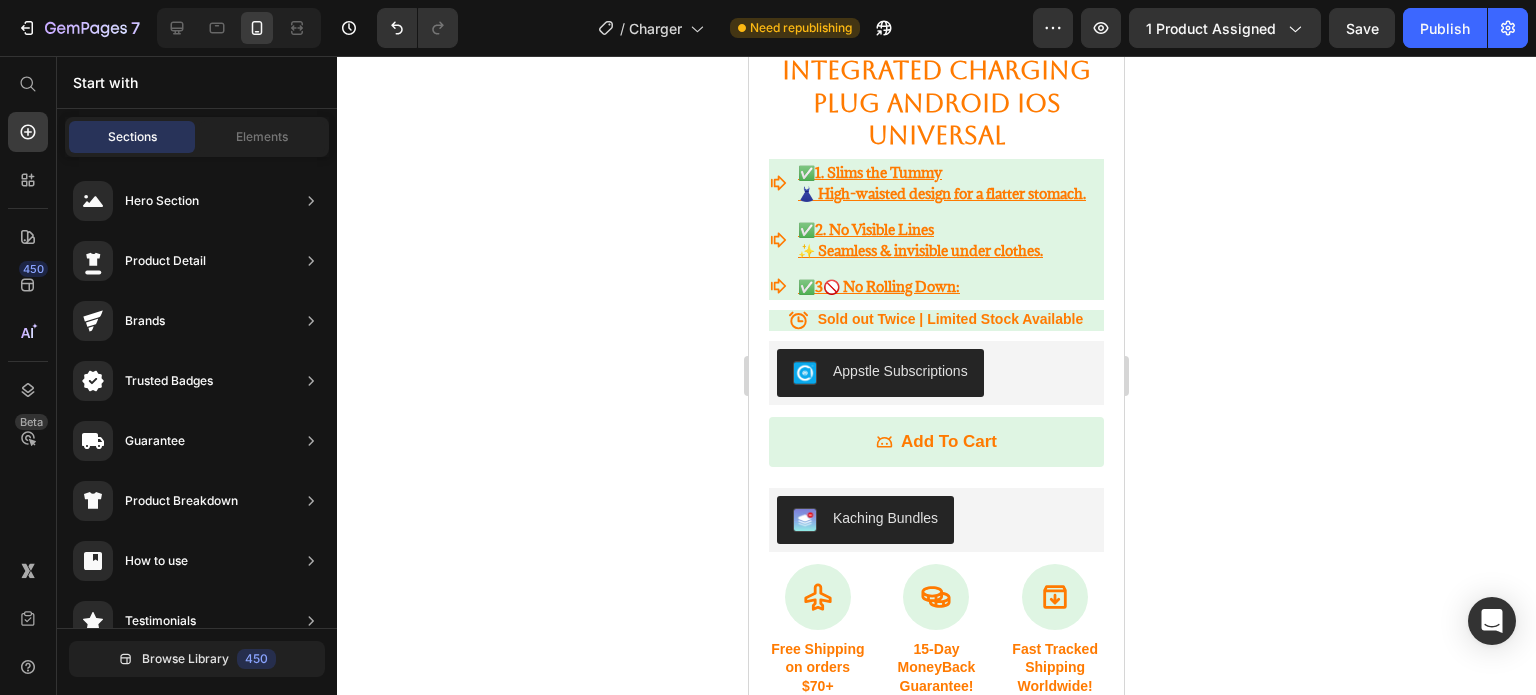 scroll, scrollTop: 587, scrollLeft: 0, axis: vertical 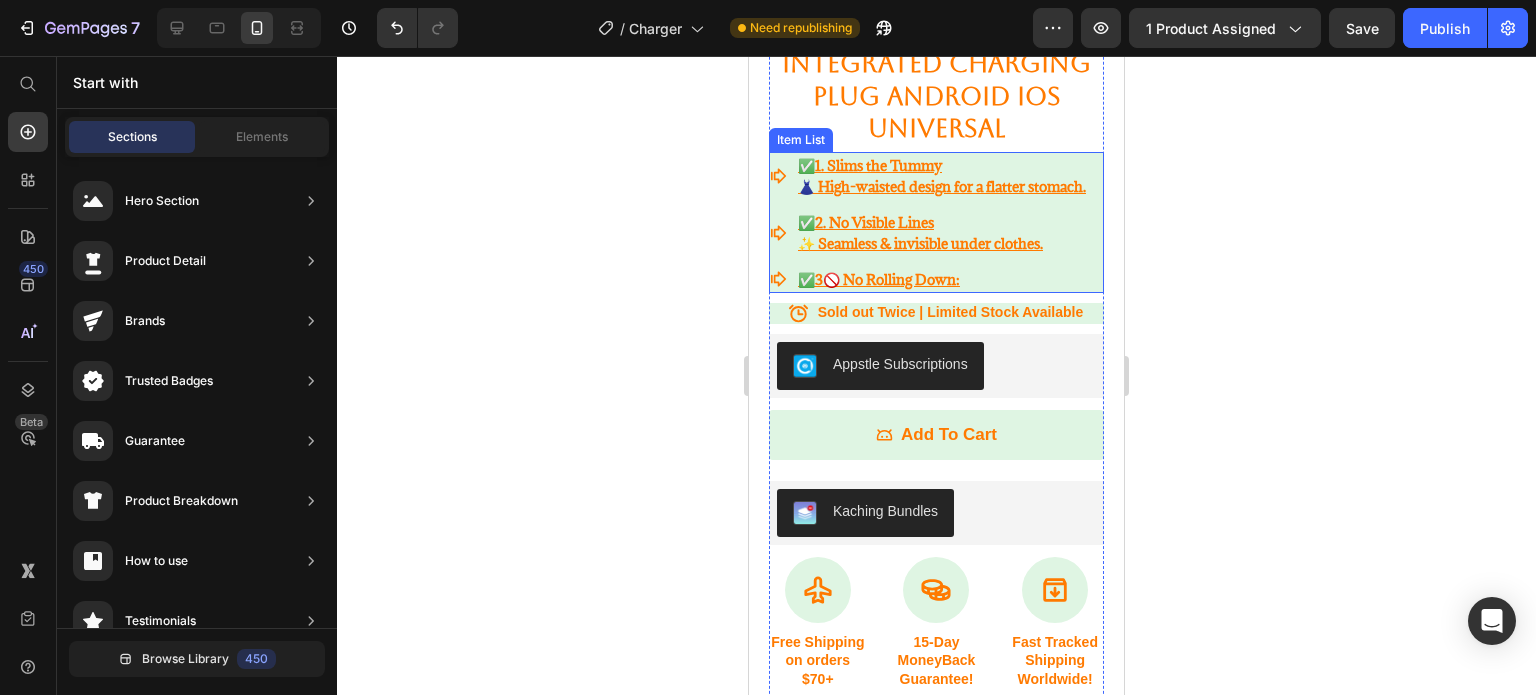 click on "✅  1. Slims the Tummy 👗 High-waisted design for a flatter stomach." at bounding box center [929, 176] 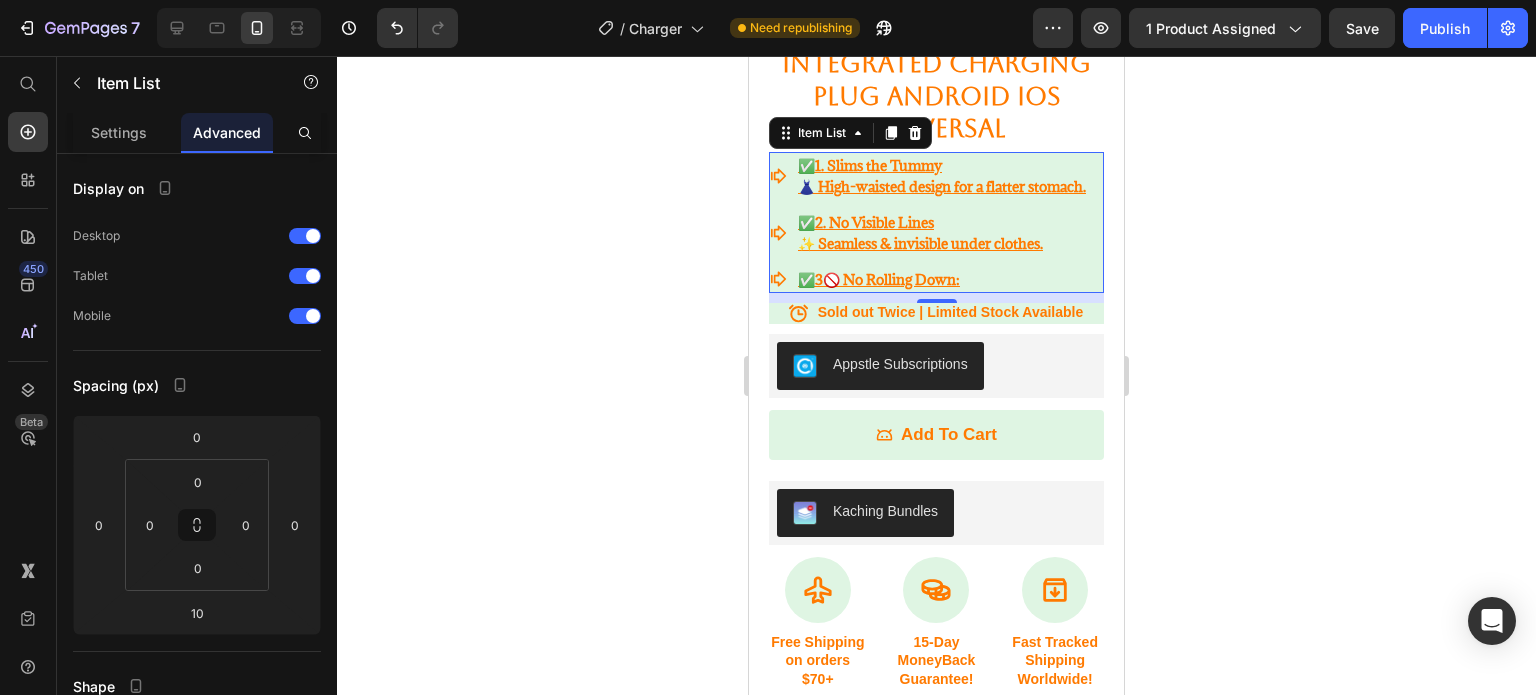 click on "👗 High-waisted design for a flatter stomach." at bounding box center [942, 186] 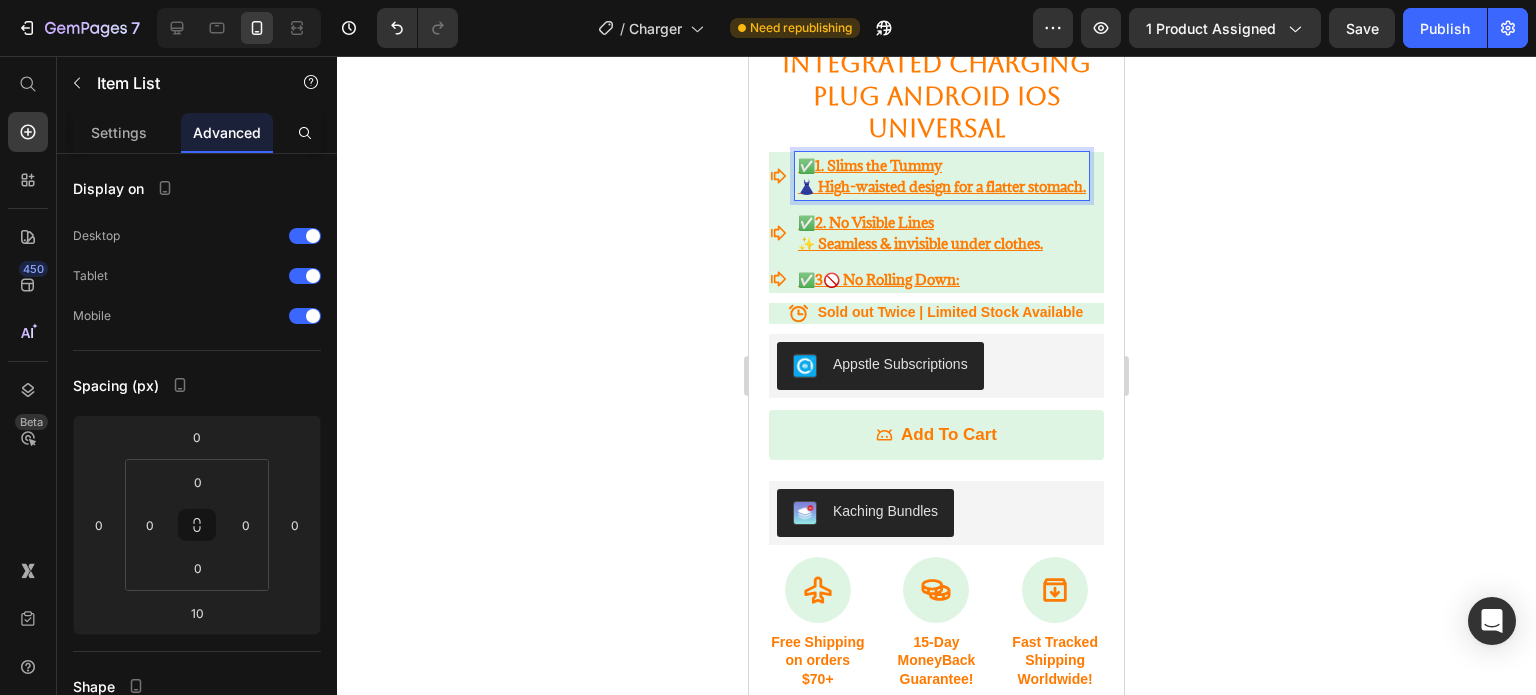 click on "👗 High-waisted design for a flatter stomach." at bounding box center [942, 186] 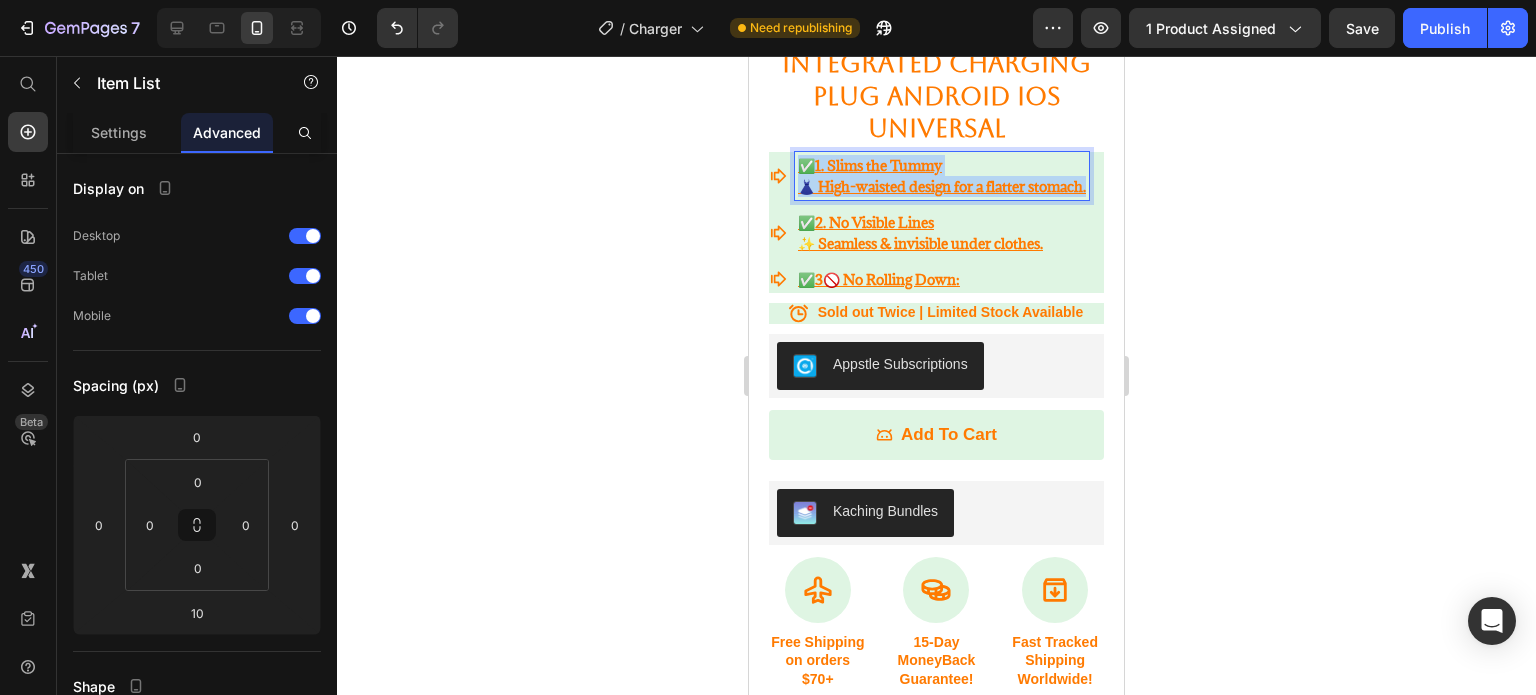 drag, startPoint x: 861, startPoint y: 202, endPoint x: 796, endPoint y: 163, distance: 75.802376 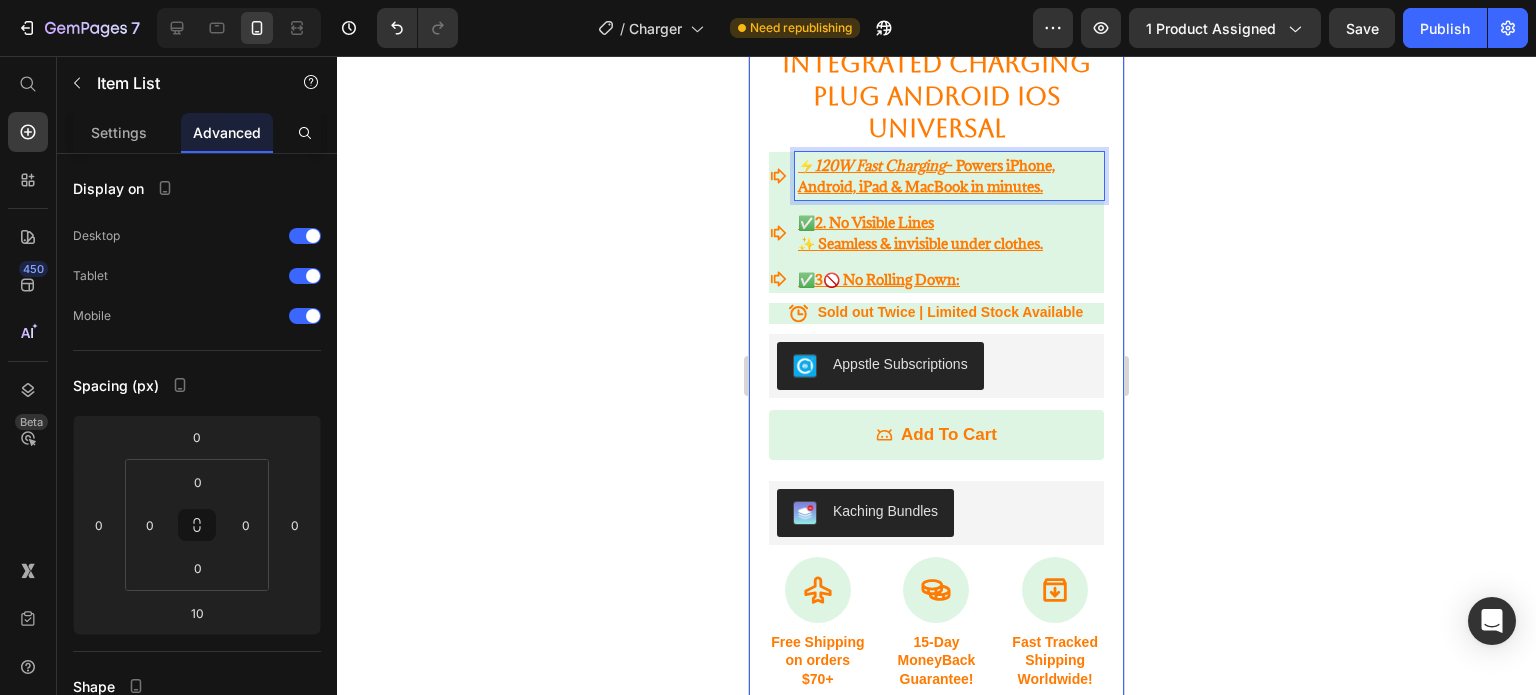 click 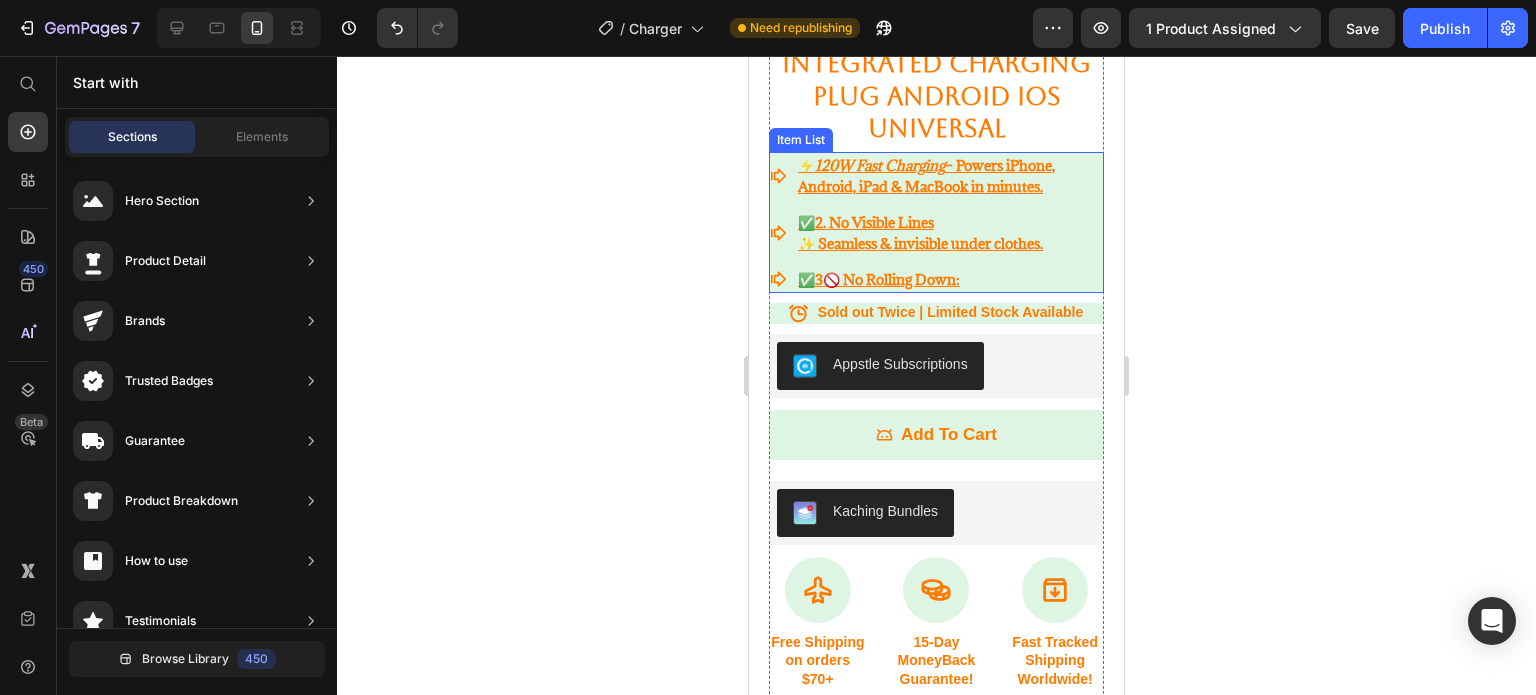 click on "2. No Visible Lines" at bounding box center [874, 222] 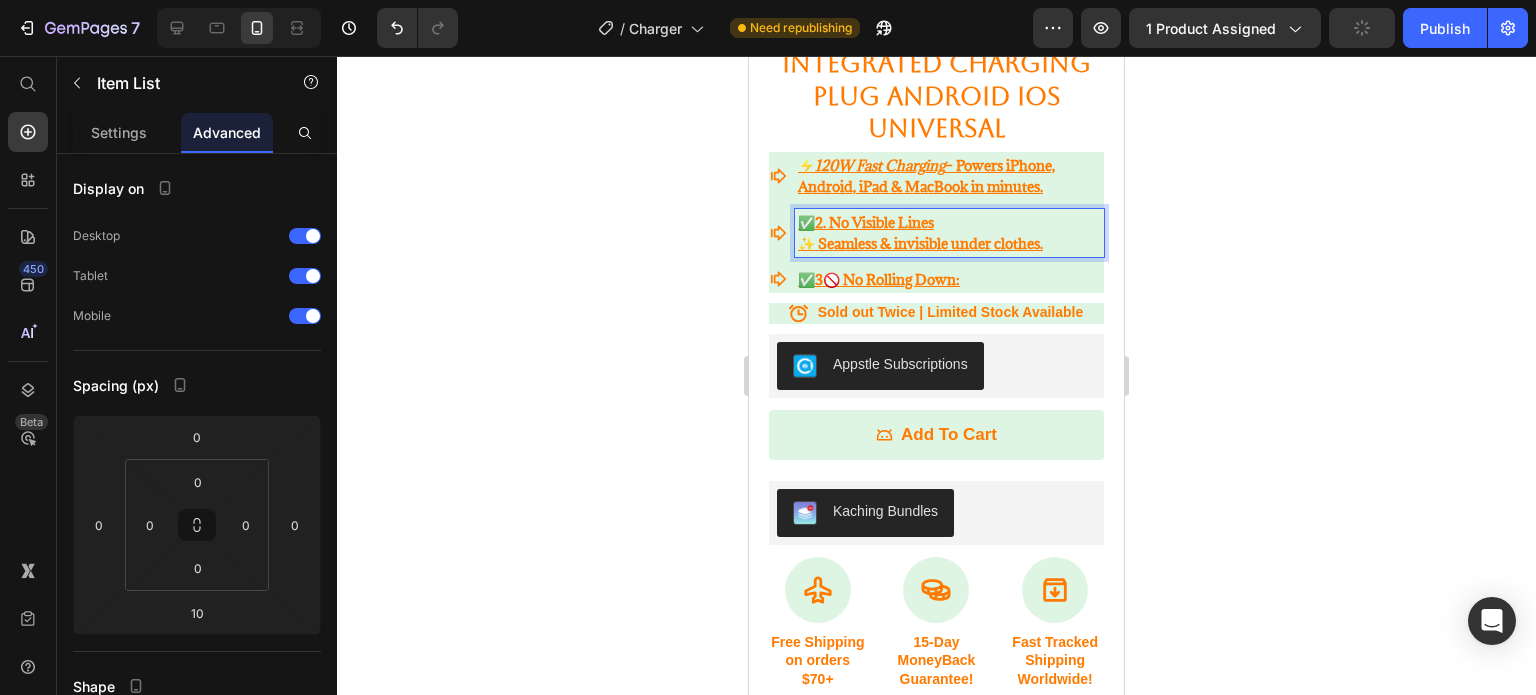 click on "✨ Seamless & invisible under clothes." at bounding box center (949, 243) 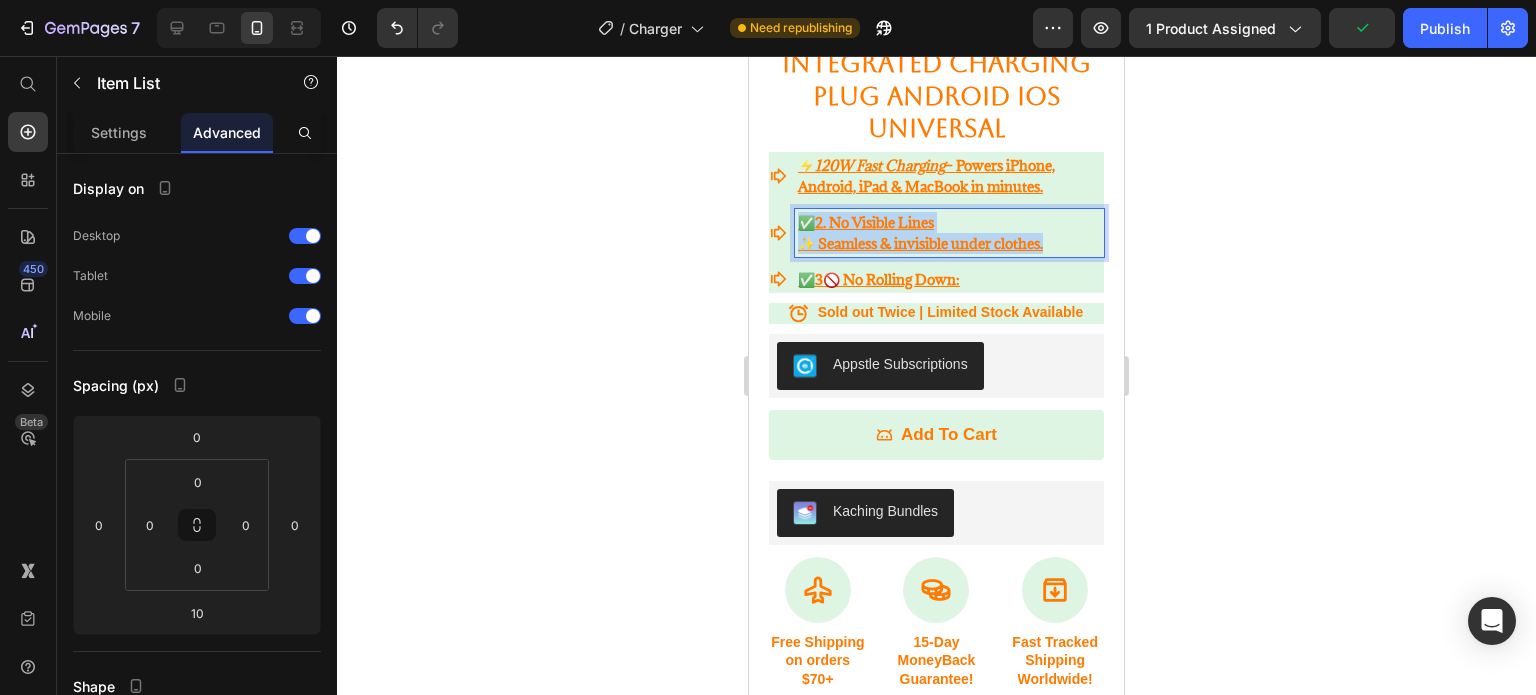 drag, startPoint x: 1059, startPoint y: 243, endPoint x: 800, endPoint y: 223, distance: 259.77106 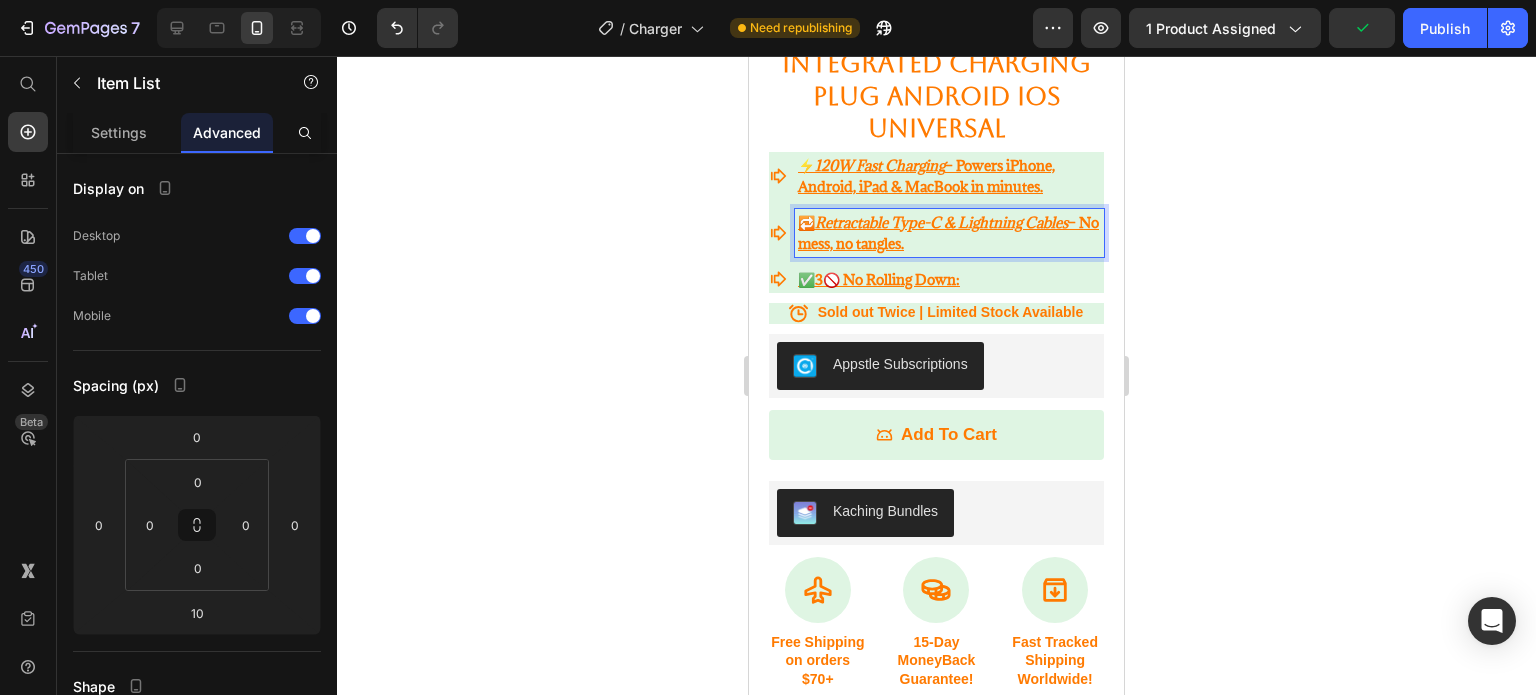 click 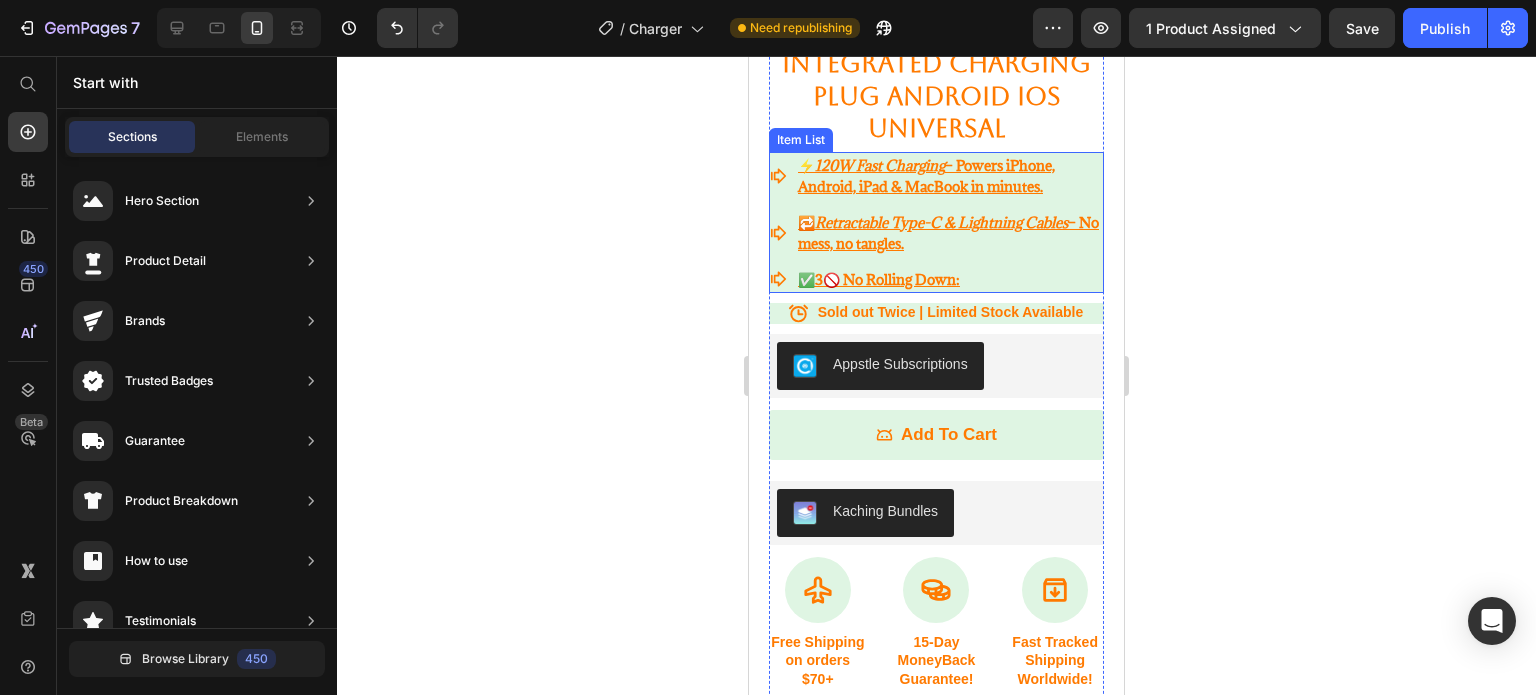 click on "✅  3 🚫 No Rolling Down:" at bounding box center (949, 279) 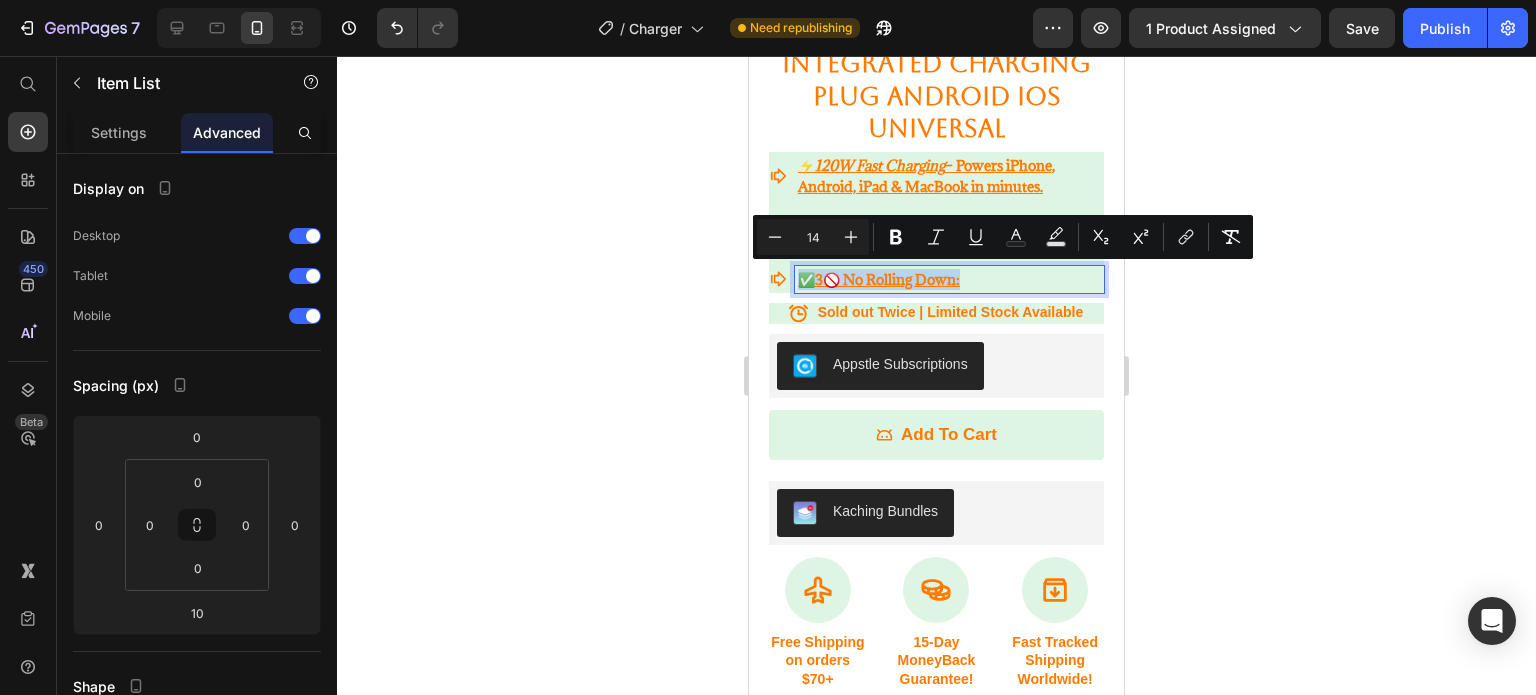 drag, startPoint x: 980, startPoint y: 273, endPoint x: 803, endPoint y: 279, distance: 177.10167 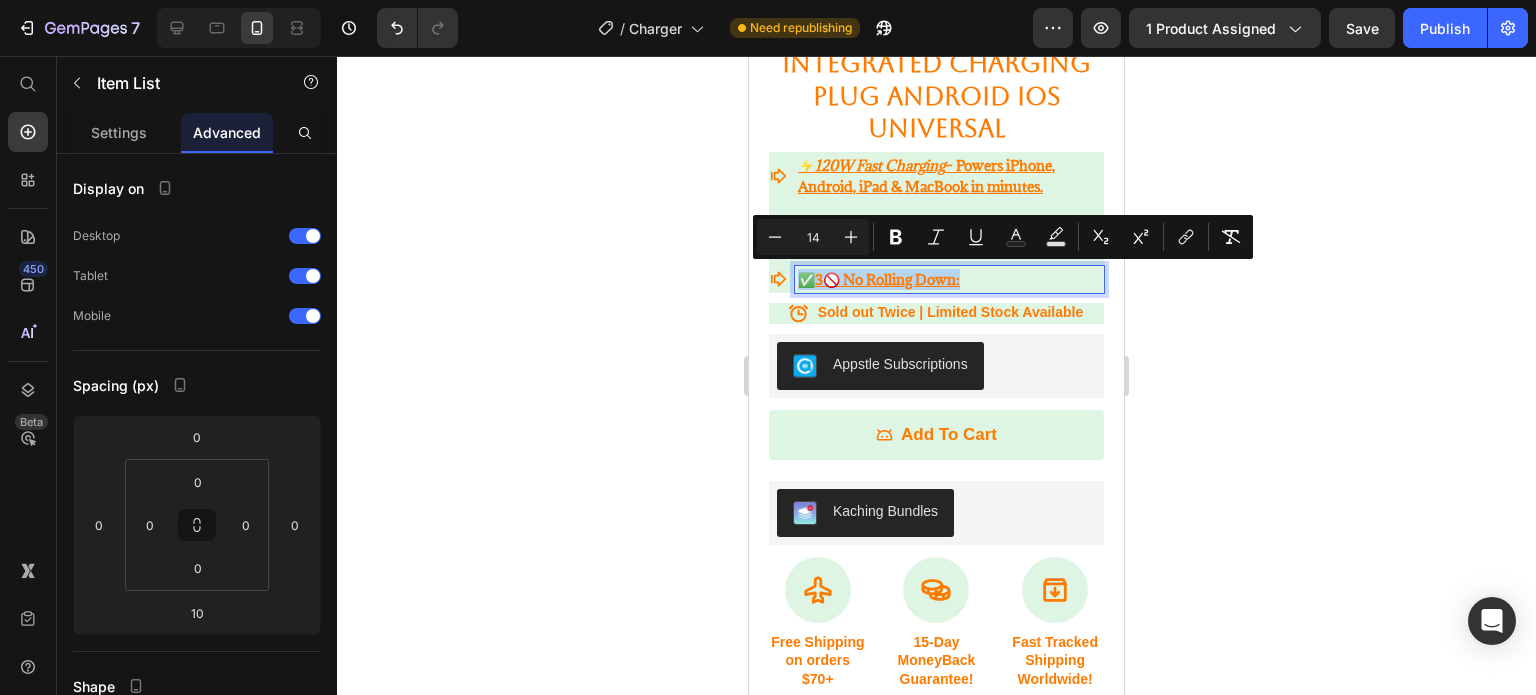 click on "✅  3 🚫 No Rolling Down:" at bounding box center [949, 279] 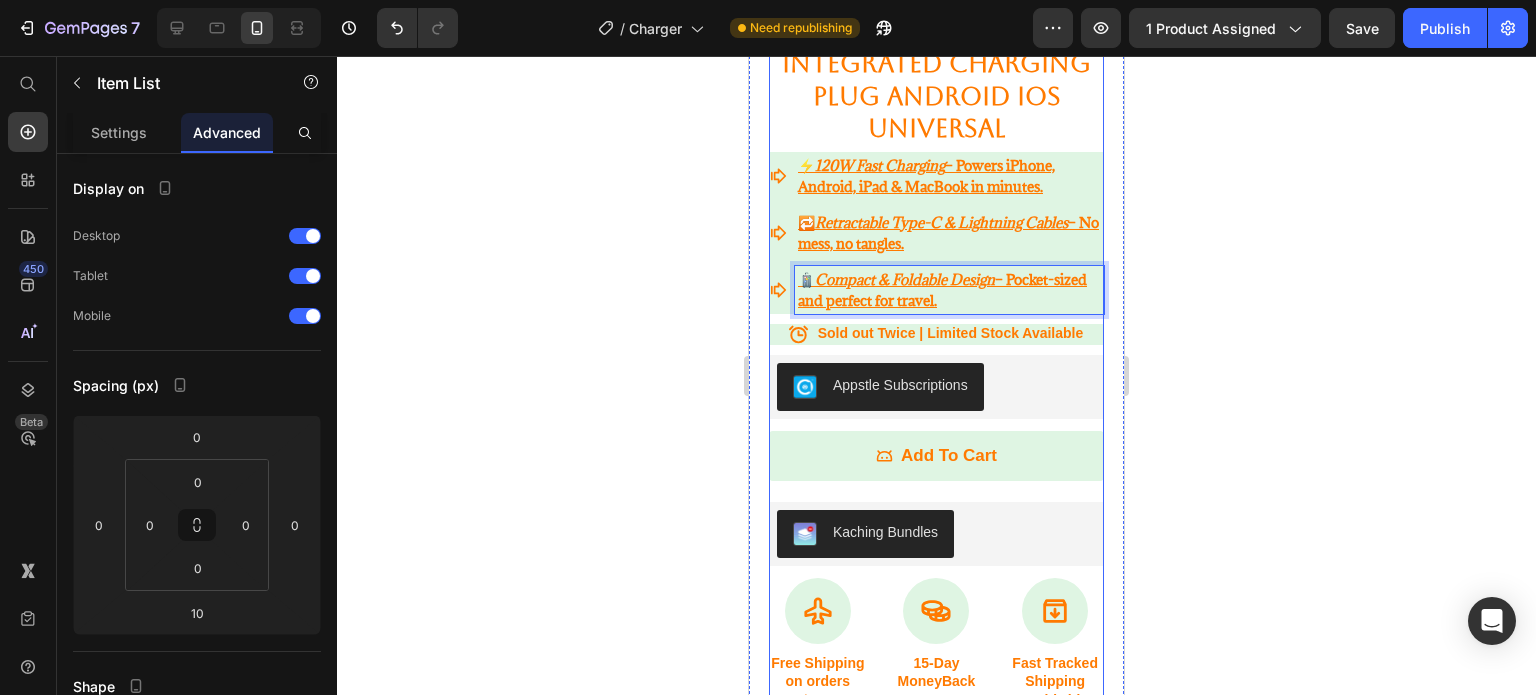 click 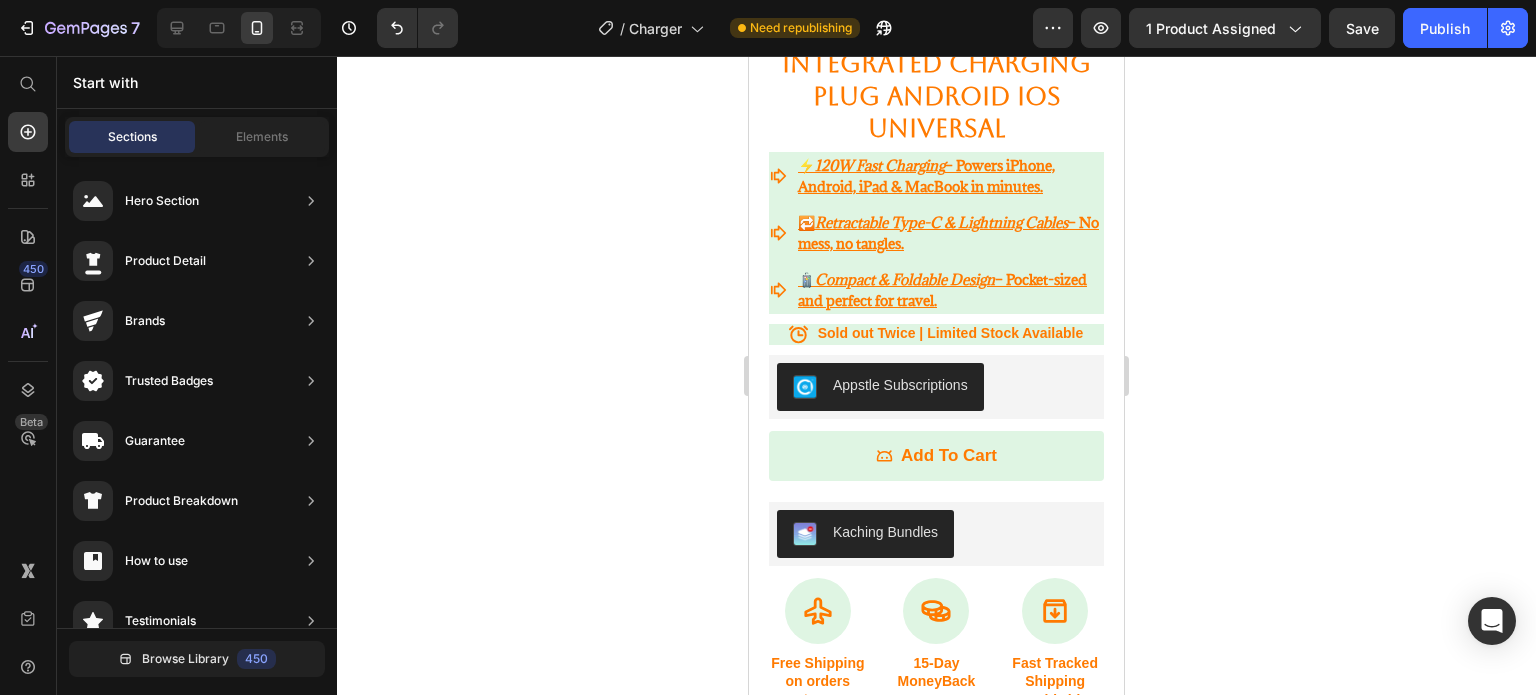 click 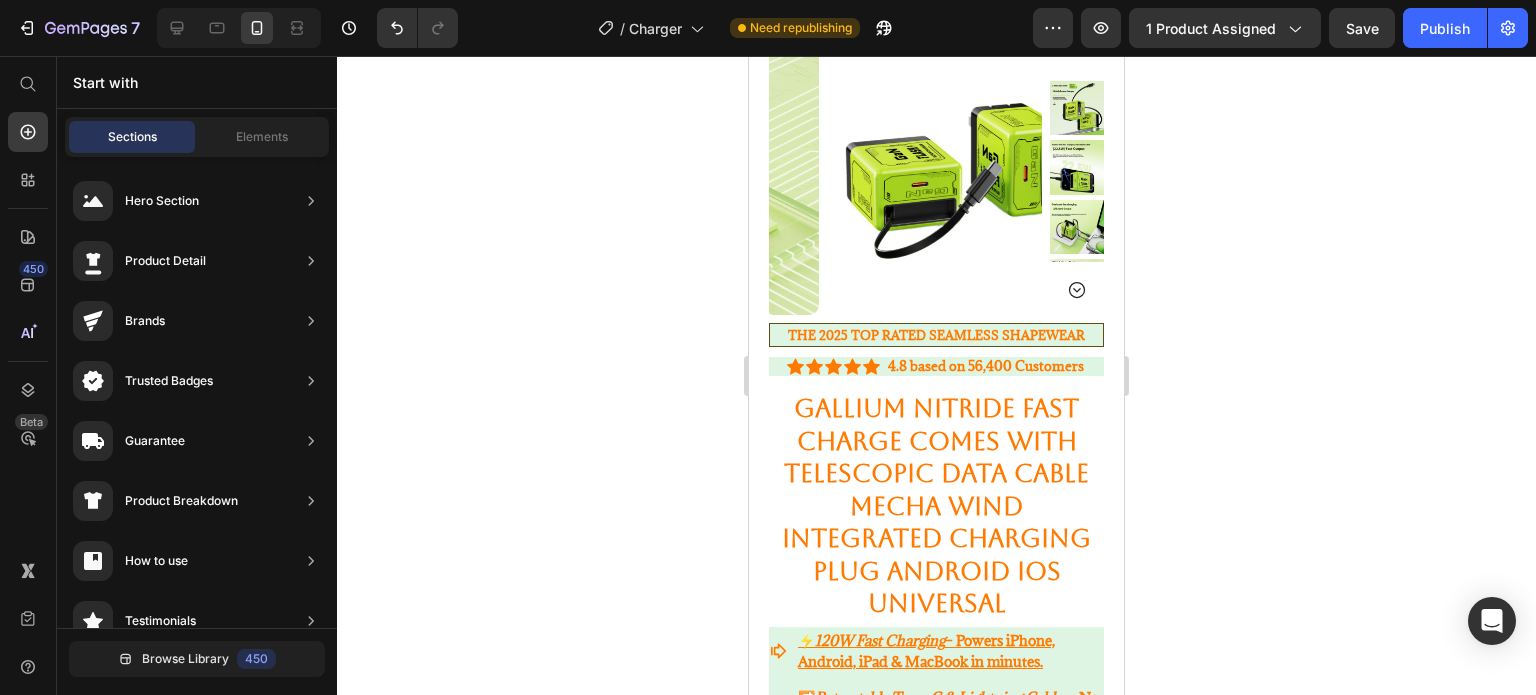 scroll, scrollTop: 104, scrollLeft: 0, axis: vertical 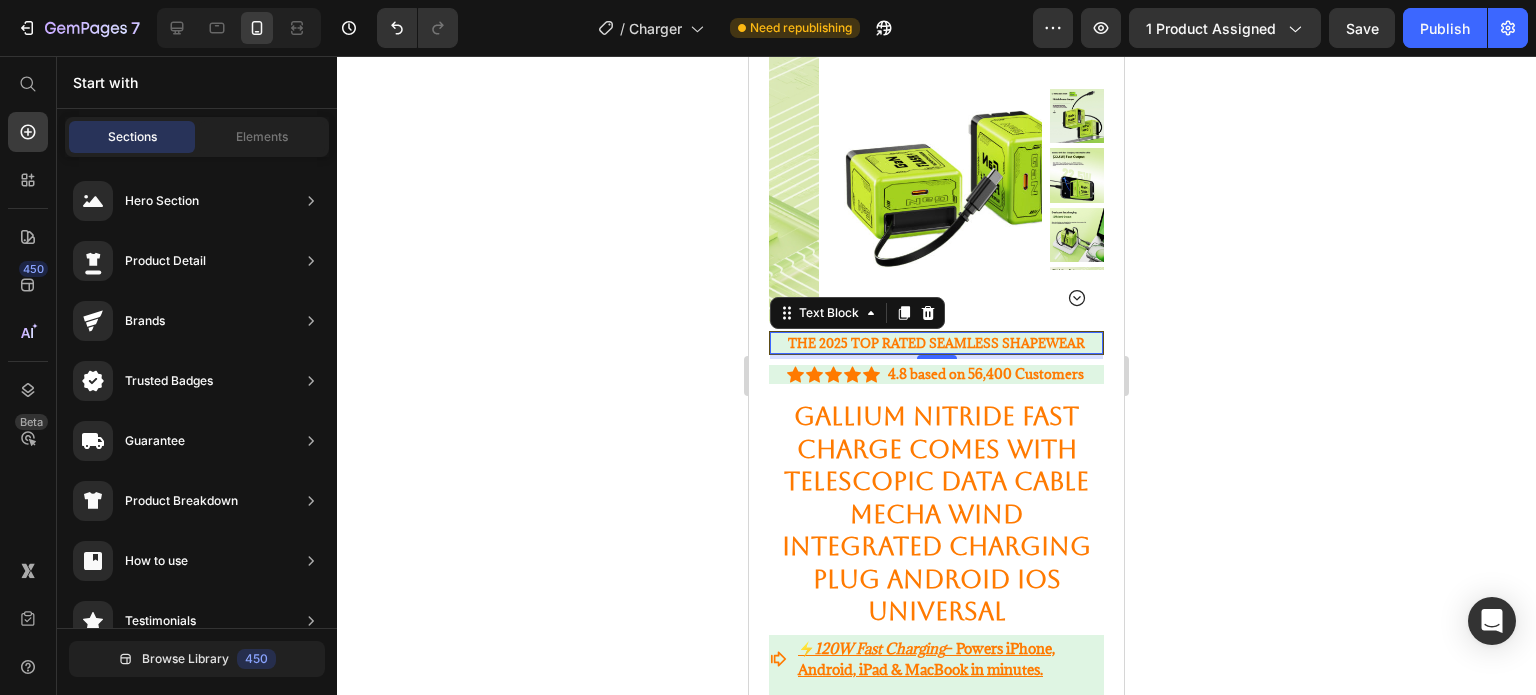click on "The 2025 TOP RATED SEAMLESS SHAPEWEAR" at bounding box center (936, 343) 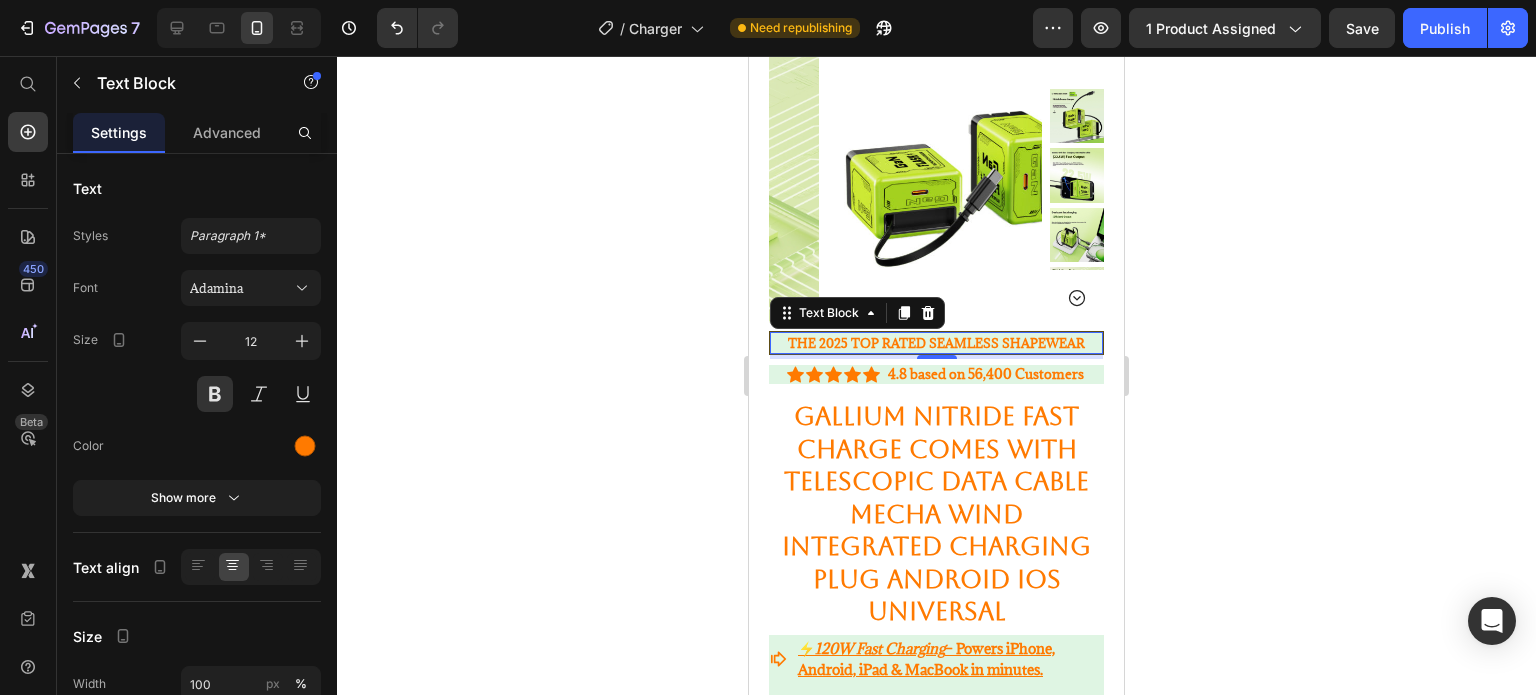click on "The 2025 TOP RATED SEAMLESS SHAPEWEAR" at bounding box center (936, 343) 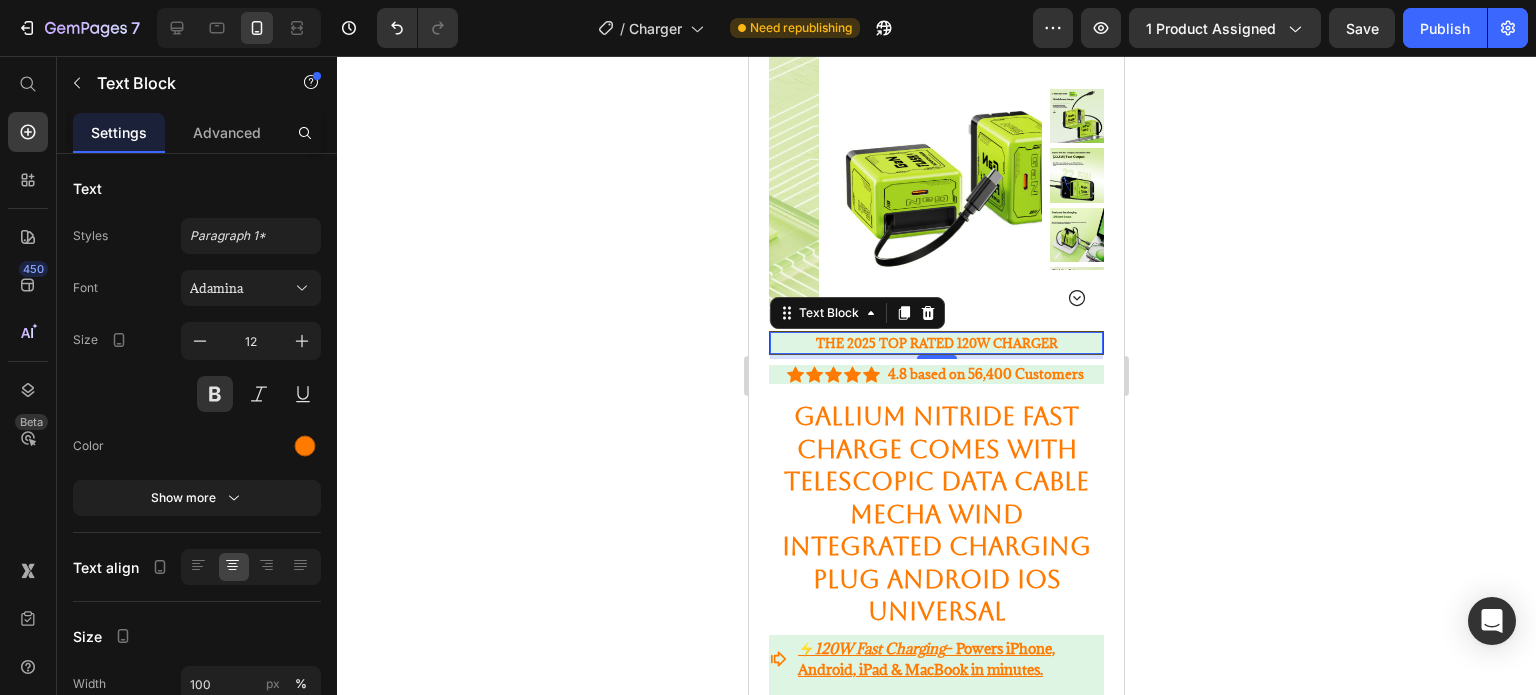 click 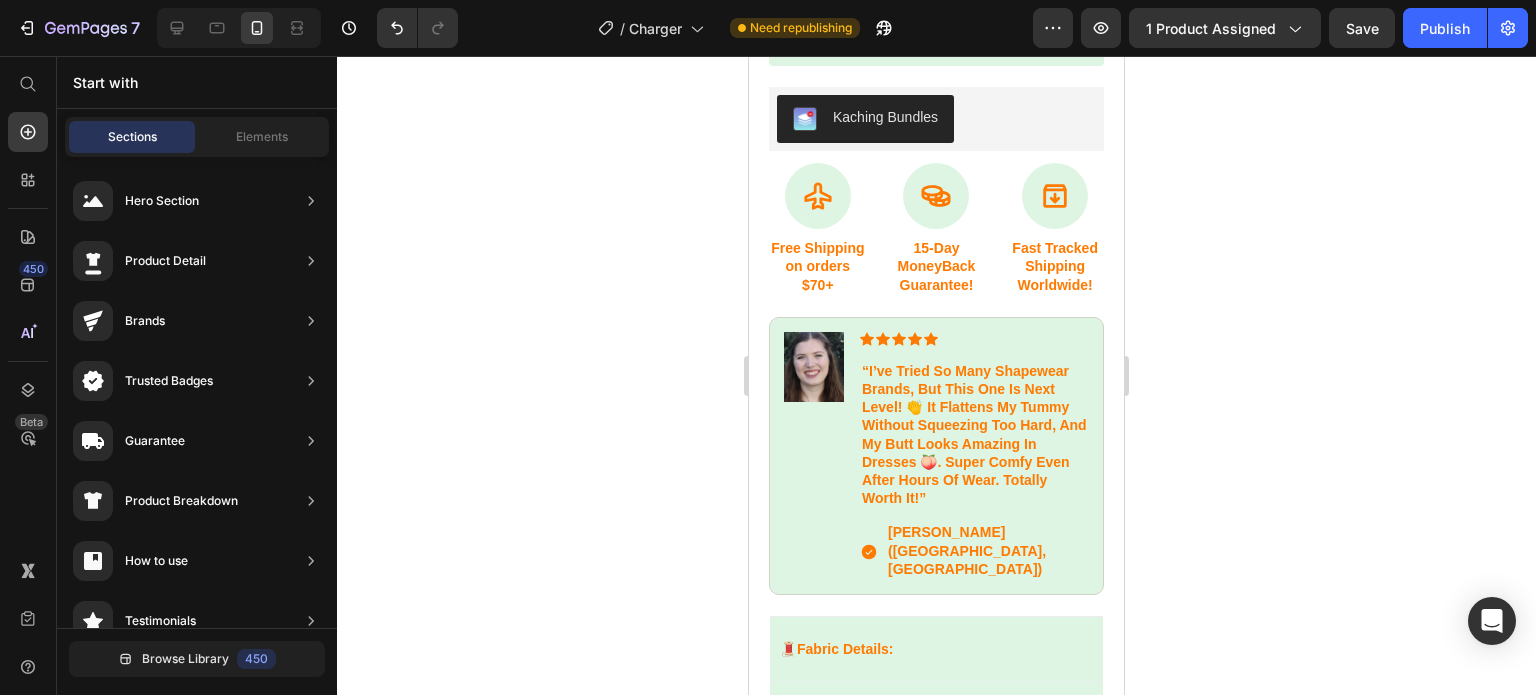 scroll, scrollTop: 1024, scrollLeft: 0, axis: vertical 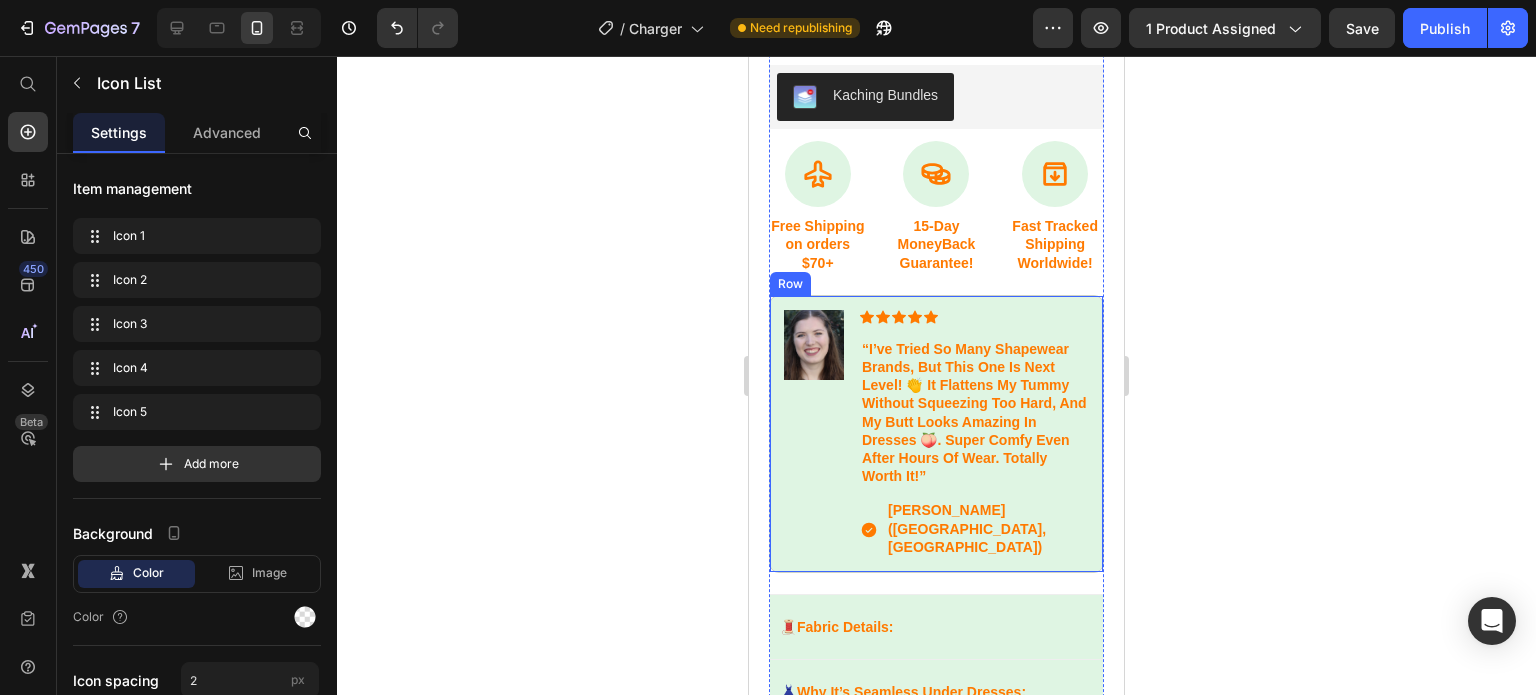 click on "Icon Icon Icon Icon Icon" at bounding box center (974, 317) 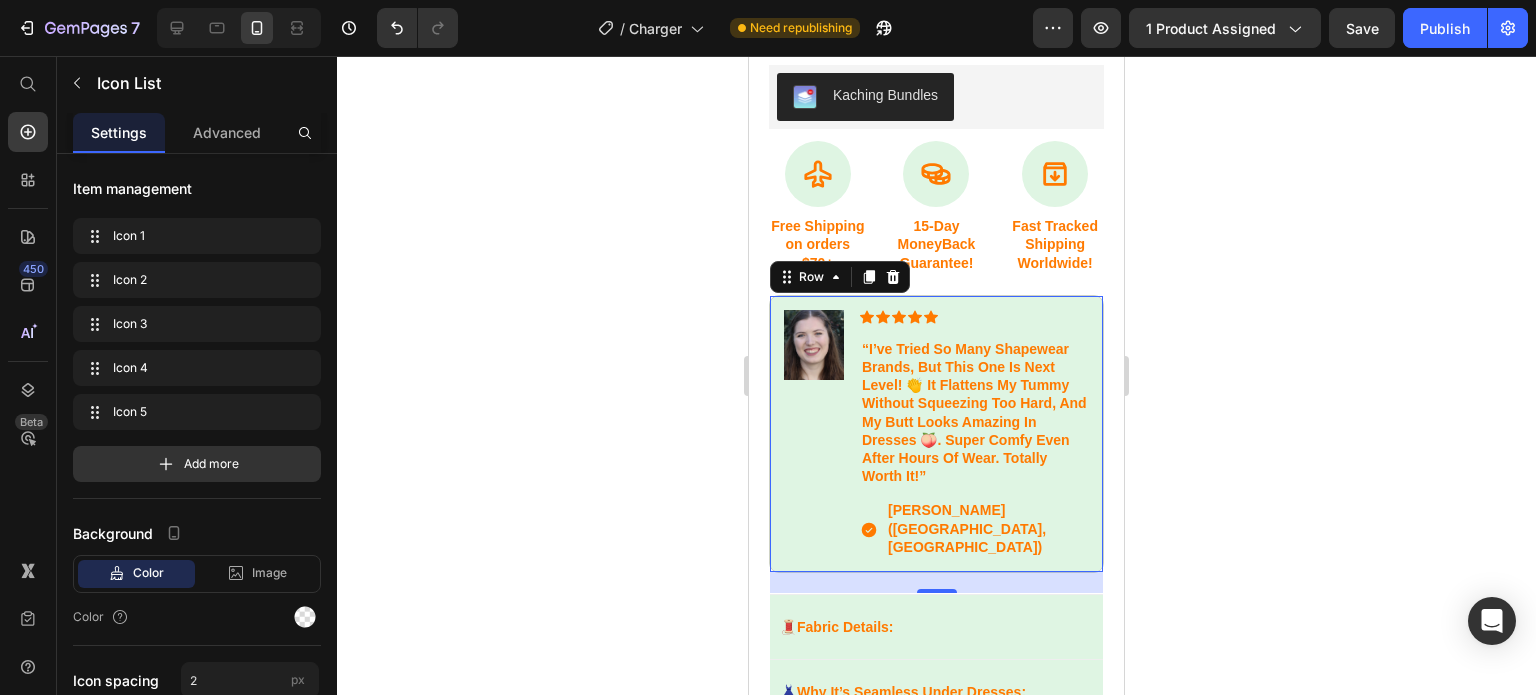 click on "Image" at bounding box center (814, 434) 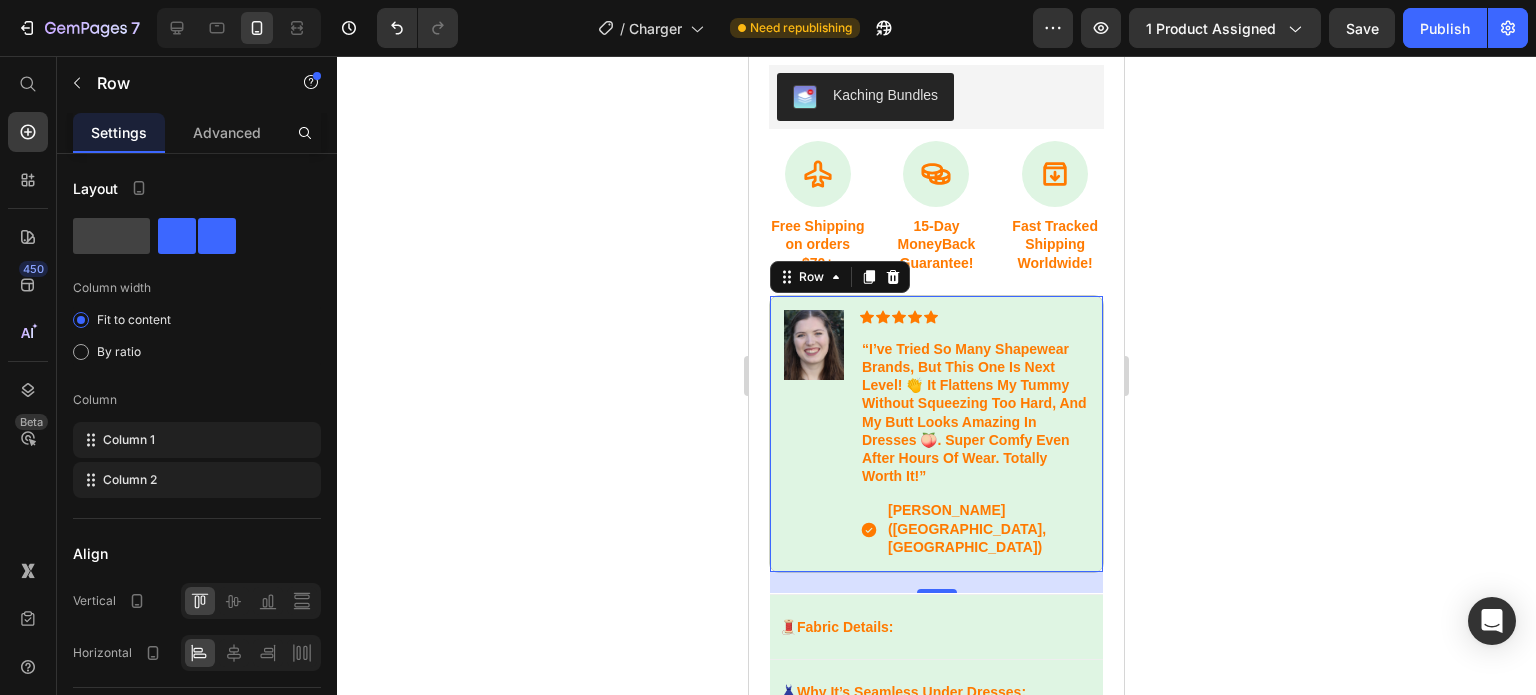 click 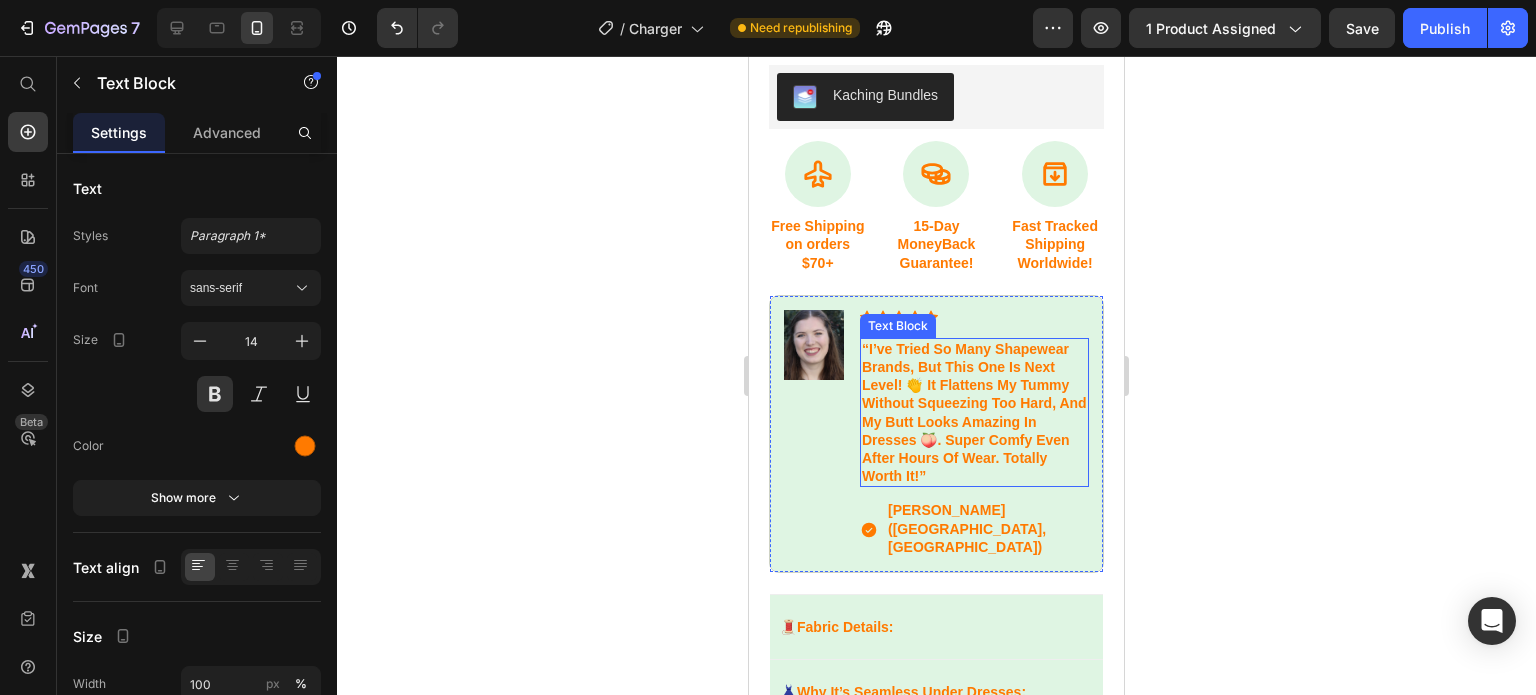 click on "“I’ve tried so many shapewear brands, but this one is next level! 👏 It flattens my tummy without squeezing too hard, and my butt looks amazing in dresses 🍑. Super comfy even after hours of wear. Totally worth it!”" at bounding box center (974, 413) 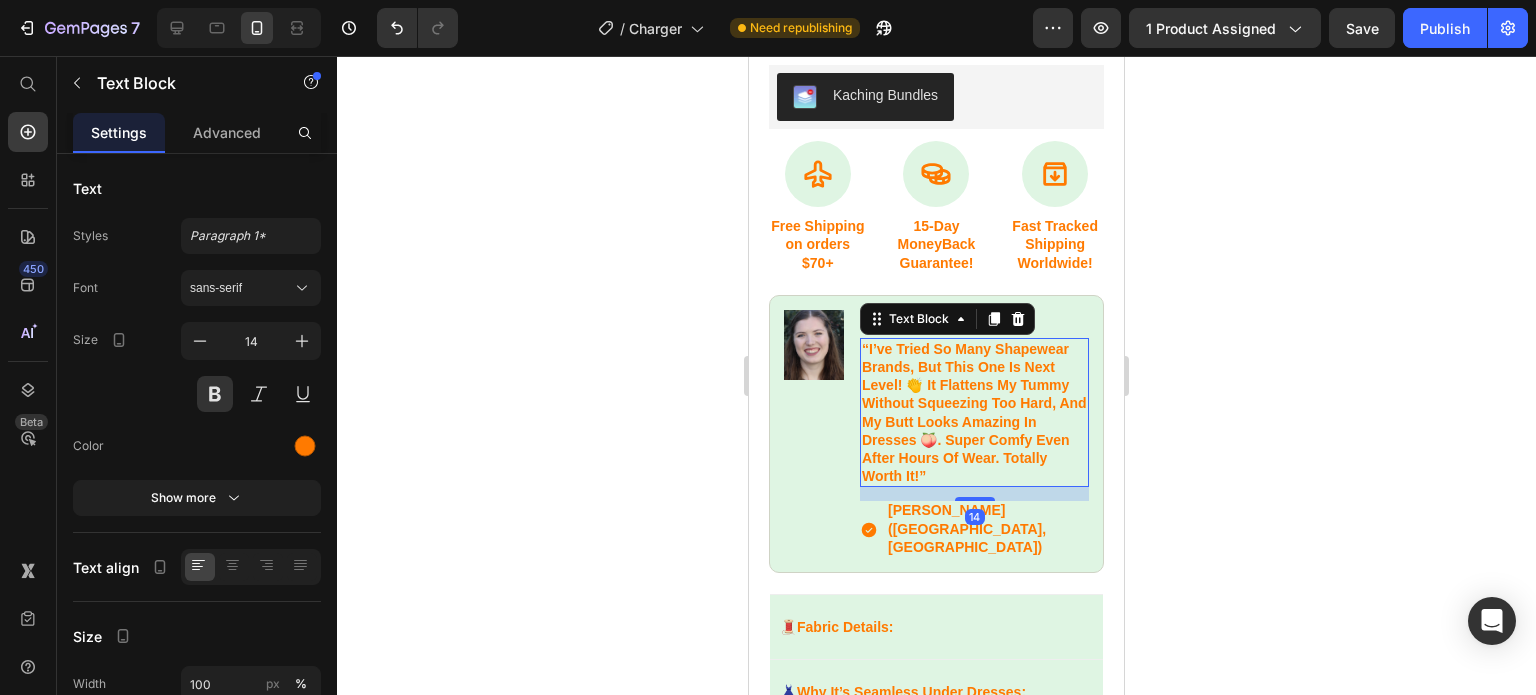 click on "“I’ve tried so many shapewear brands, but this one is next level! 👏 It flattens my tummy without squeezing too hard, and my butt looks amazing in dresses 🍑. Super comfy even after hours of wear. Totally worth it!”" at bounding box center (974, 413) 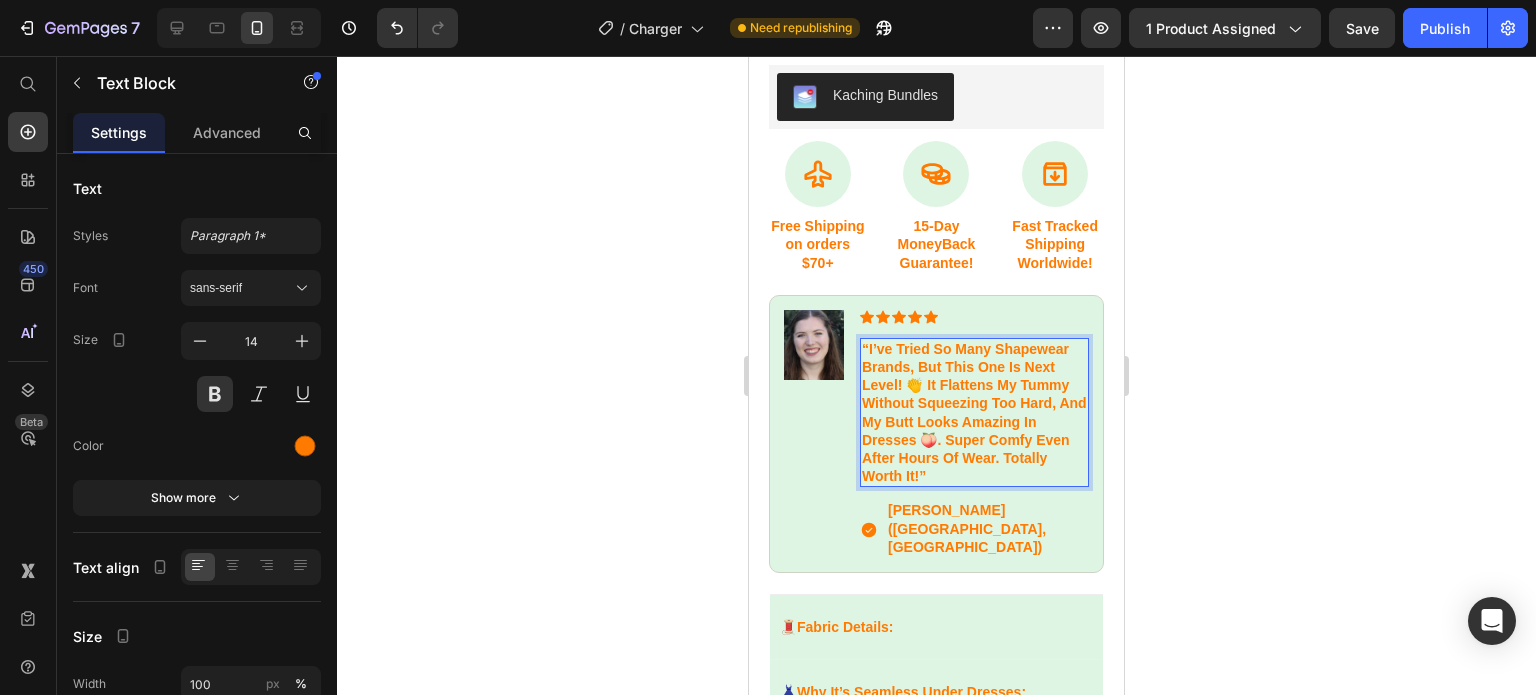 drag, startPoint x: 925, startPoint y: 473, endPoint x: 911, endPoint y: 397, distance: 77.27872 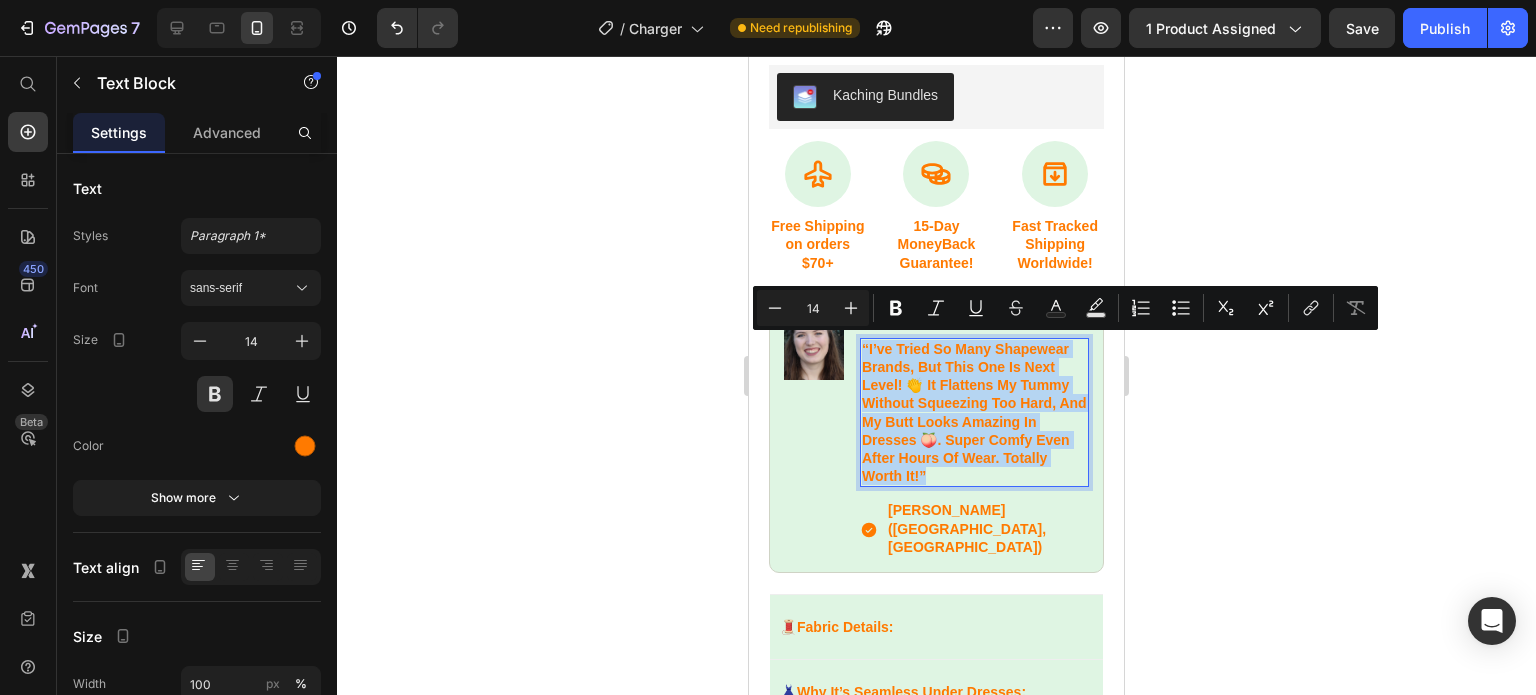 drag, startPoint x: 931, startPoint y: 471, endPoint x: 859, endPoint y: 347, distance: 143.38759 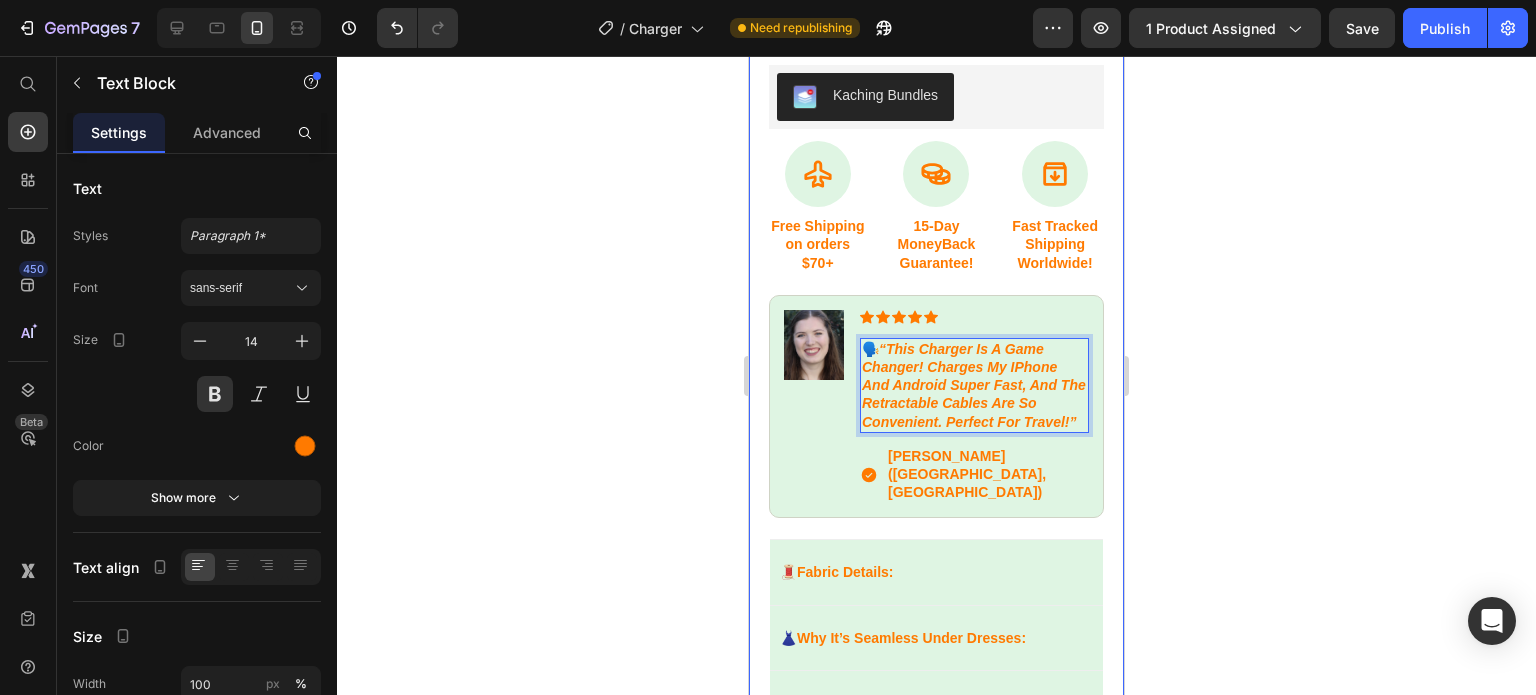 click 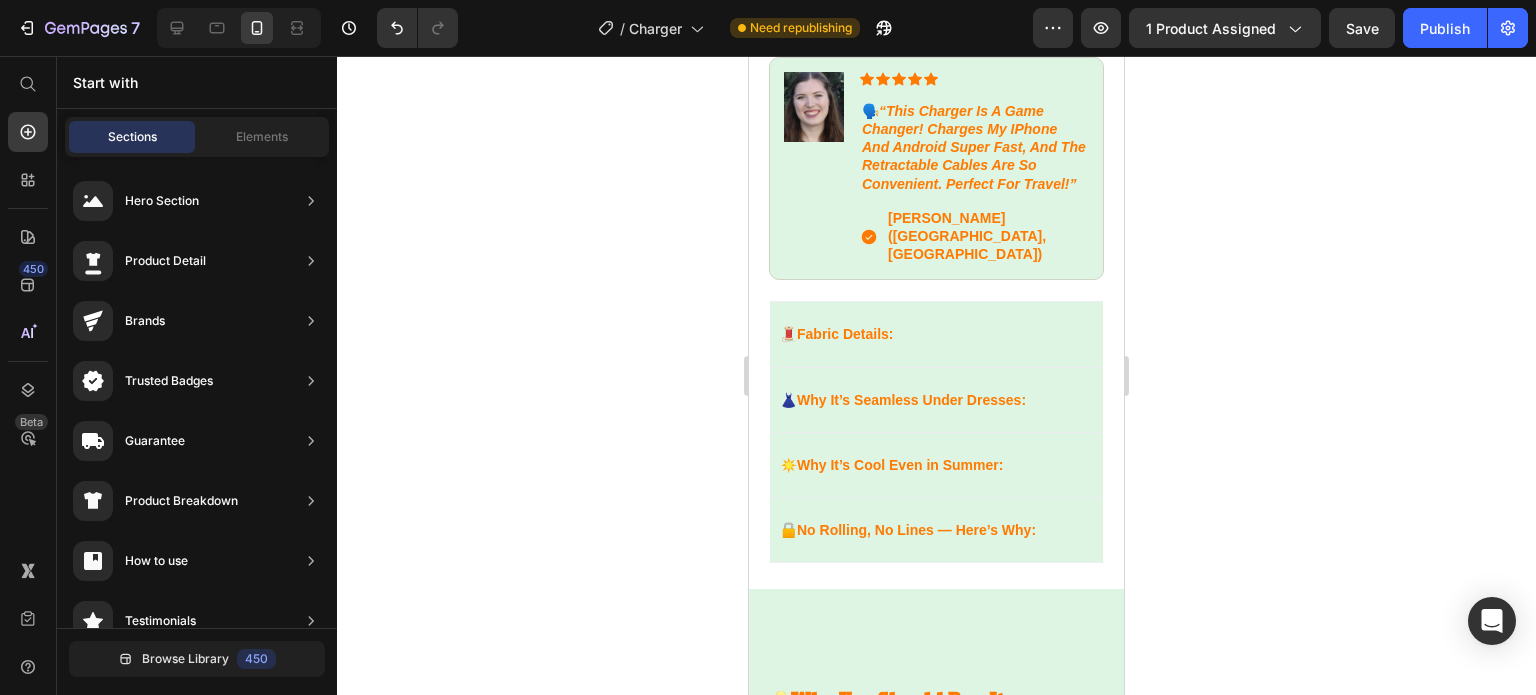 scroll, scrollTop: 1255, scrollLeft: 0, axis: vertical 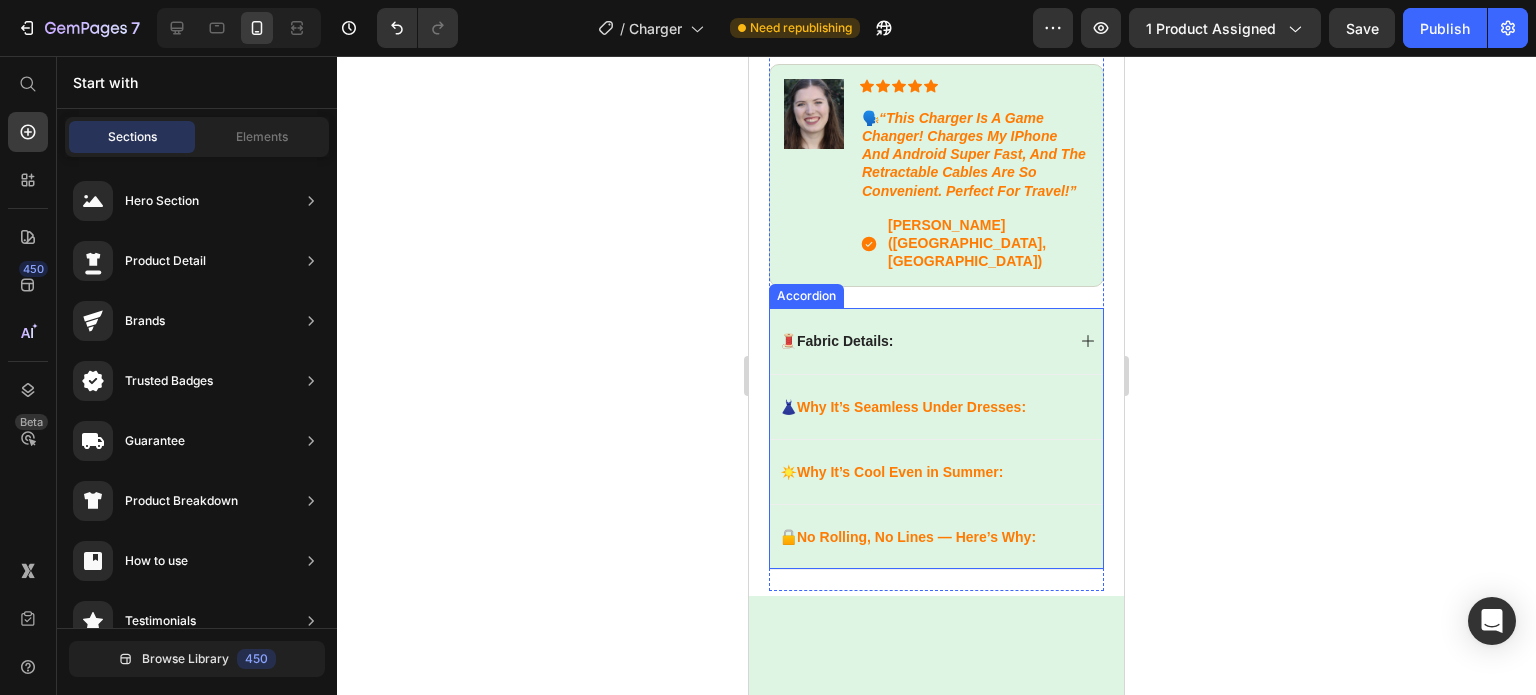 click on "🧵  Fabric Details :" at bounding box center [936, 340] 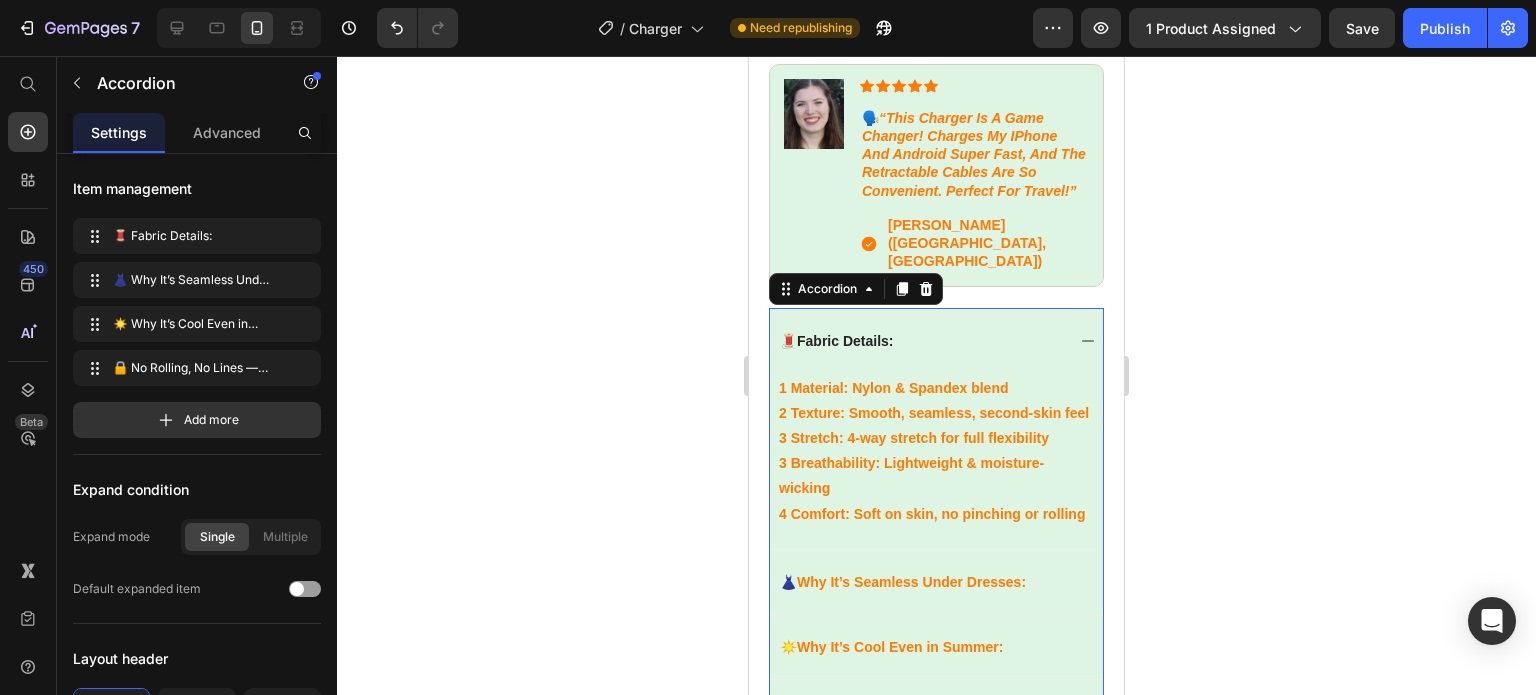 click on "🧵  Fabric Details :" at bounding box center [936, 340] 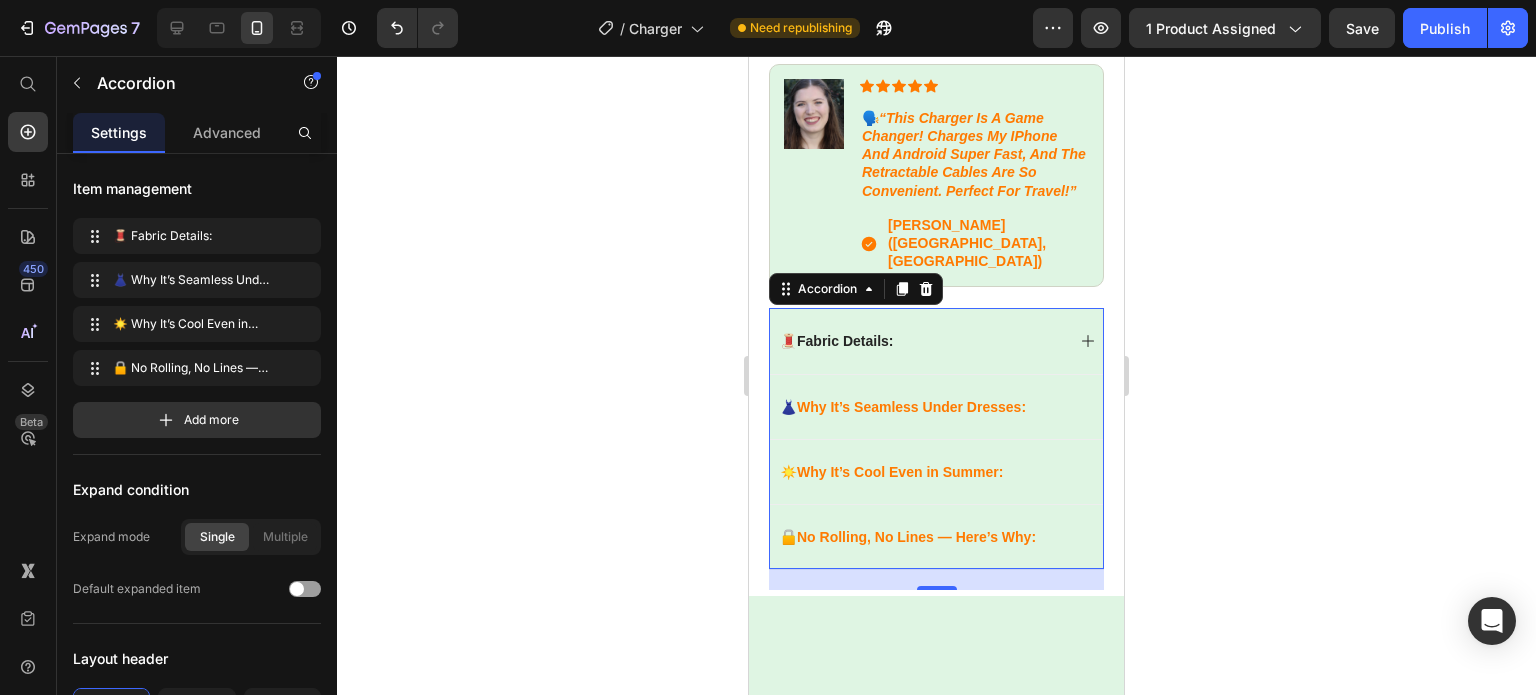 click on "🧵  Fabric Details :" at bounding box center (936, 340) 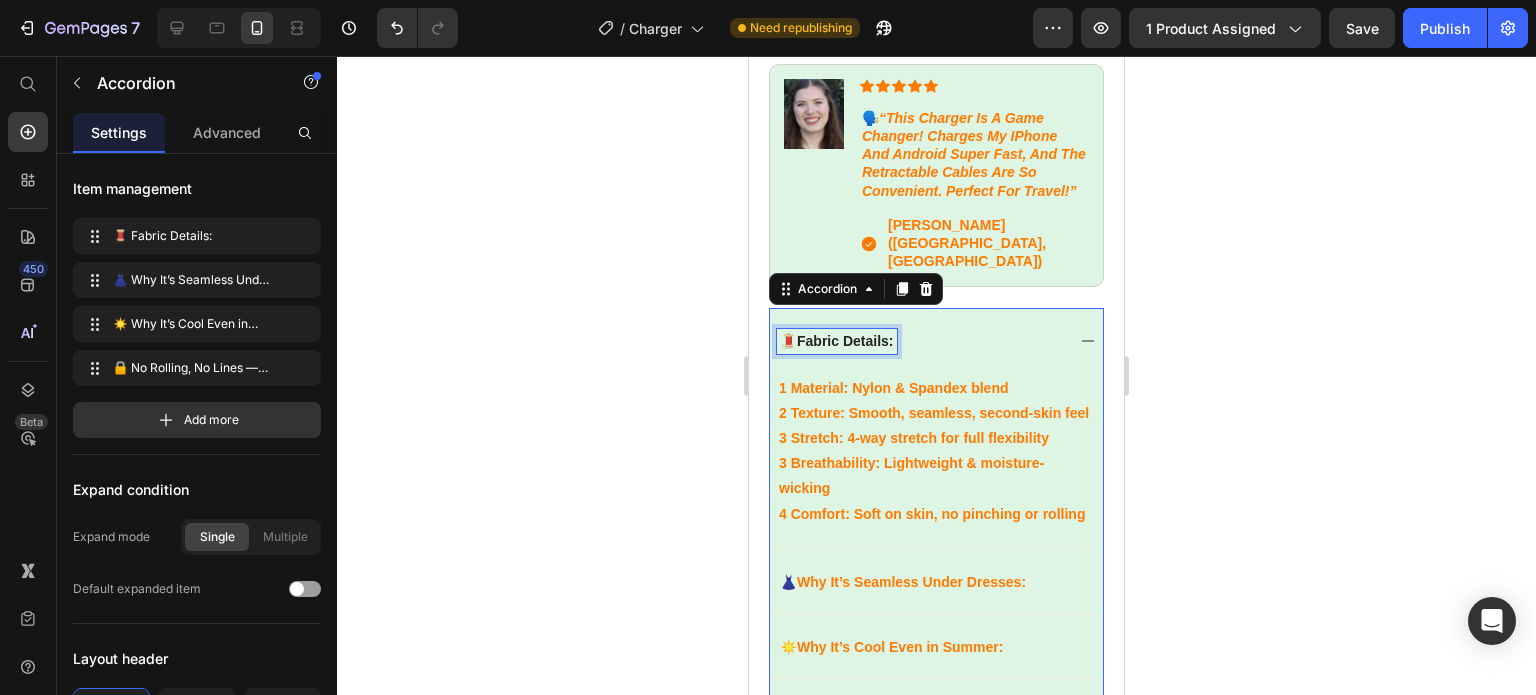 click on "Fabric Details" at bounding box center [843, 341] 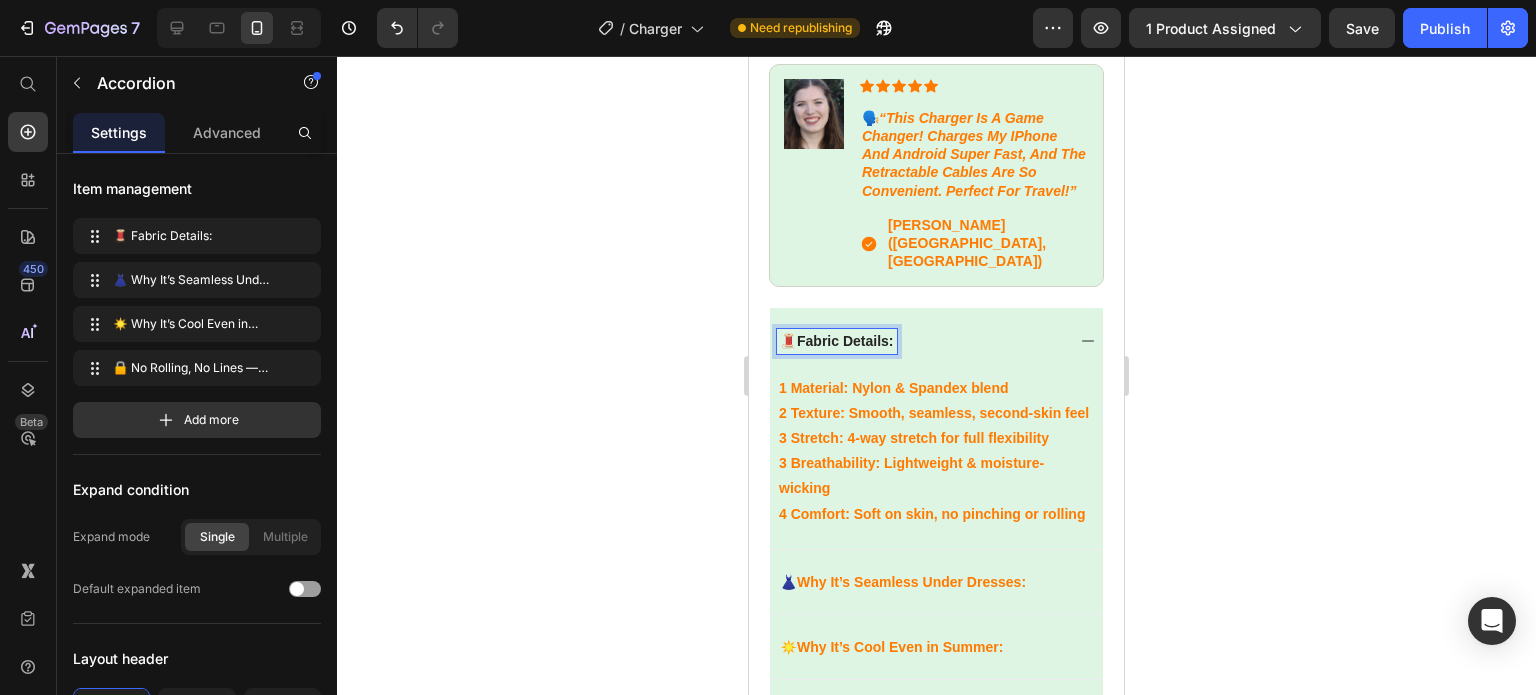 click on "🧵  Fabric Details :" at bounding box center [837, 341] 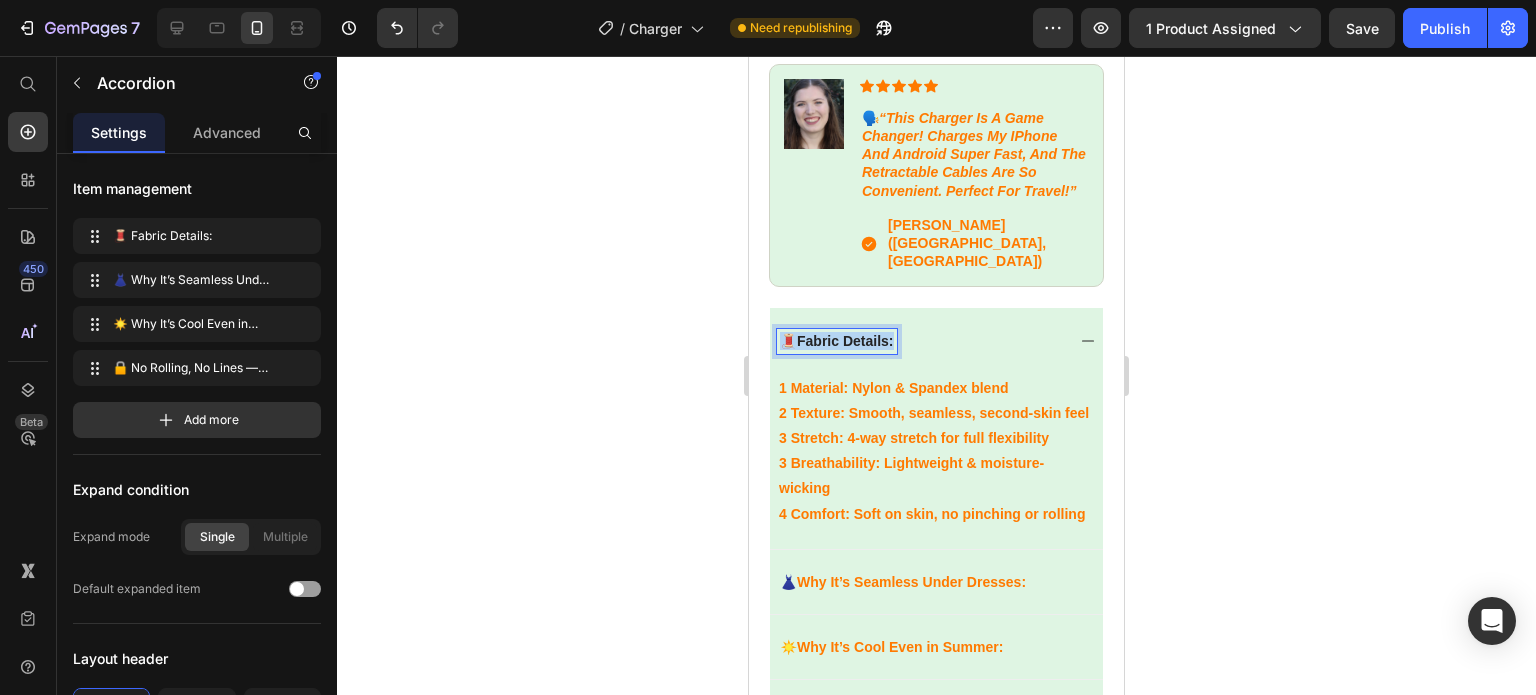 drag, startPoint x: 900, startPoint y: 319, endPoint x: 781, endPoint y: 322, distance: 119.03781 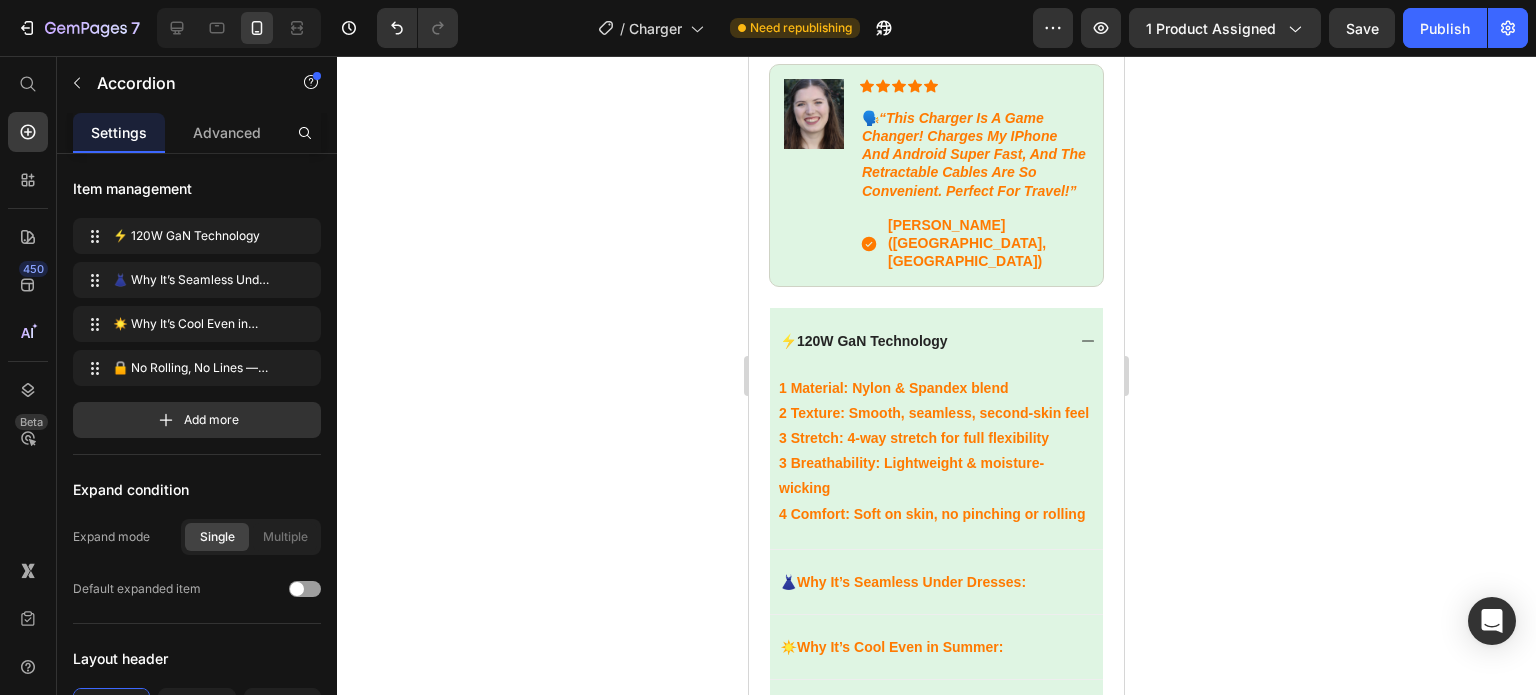 click 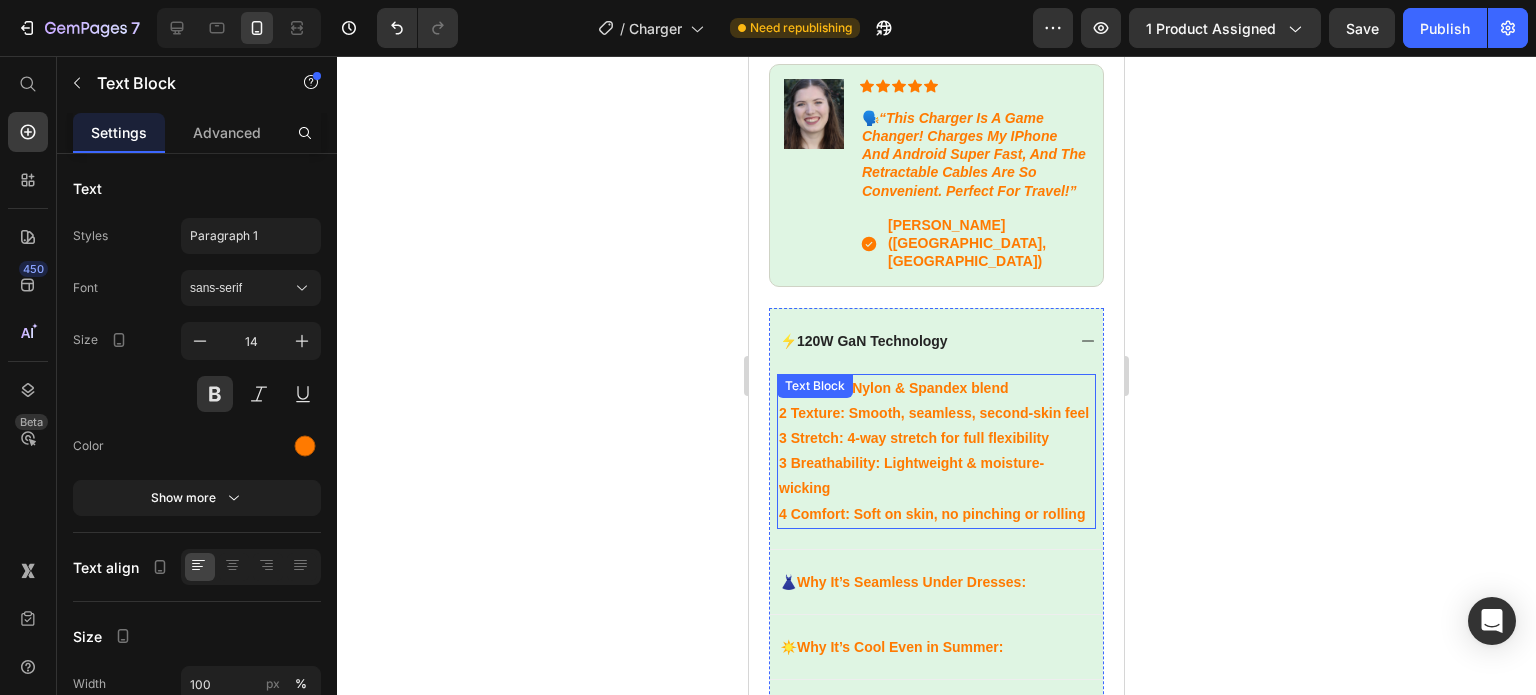 click on "1 Material : Nylon & Spandex blend" at bounding box center (936, 388) 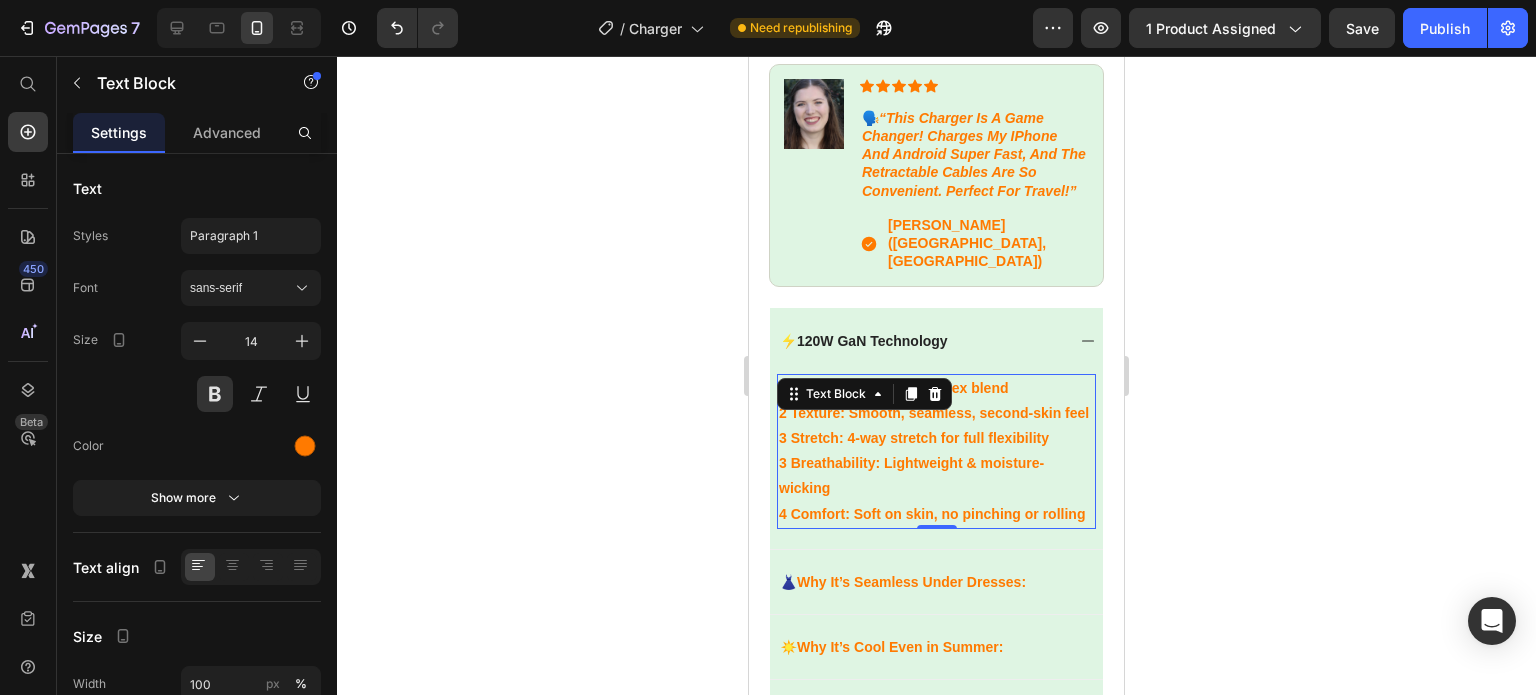 click on "2 Texture : Smooth, seamless, second-skin feel" at bounding box center (936, 413) 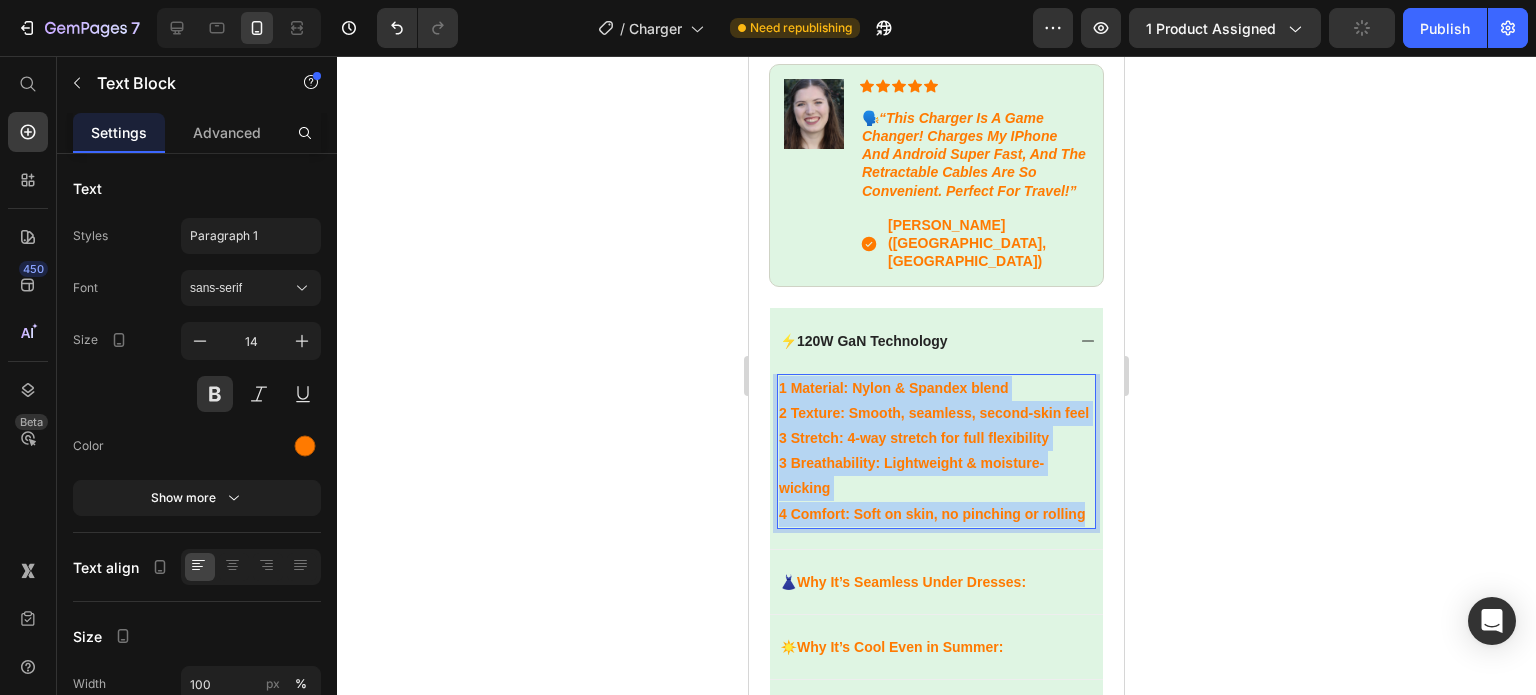 drag, startPoint x: 826, startPoint y: 541, endPoint x: 776, endPoint y: 374, distance: 174.32442 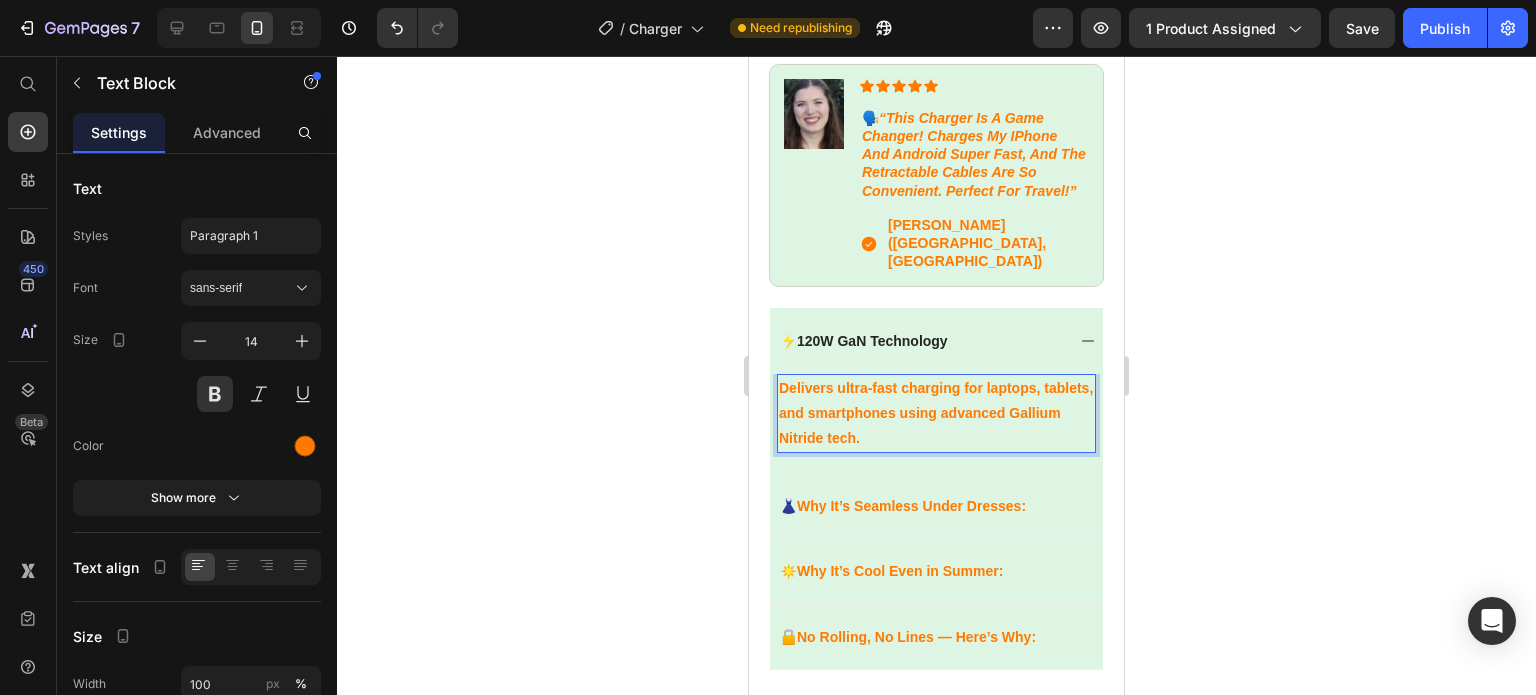 click 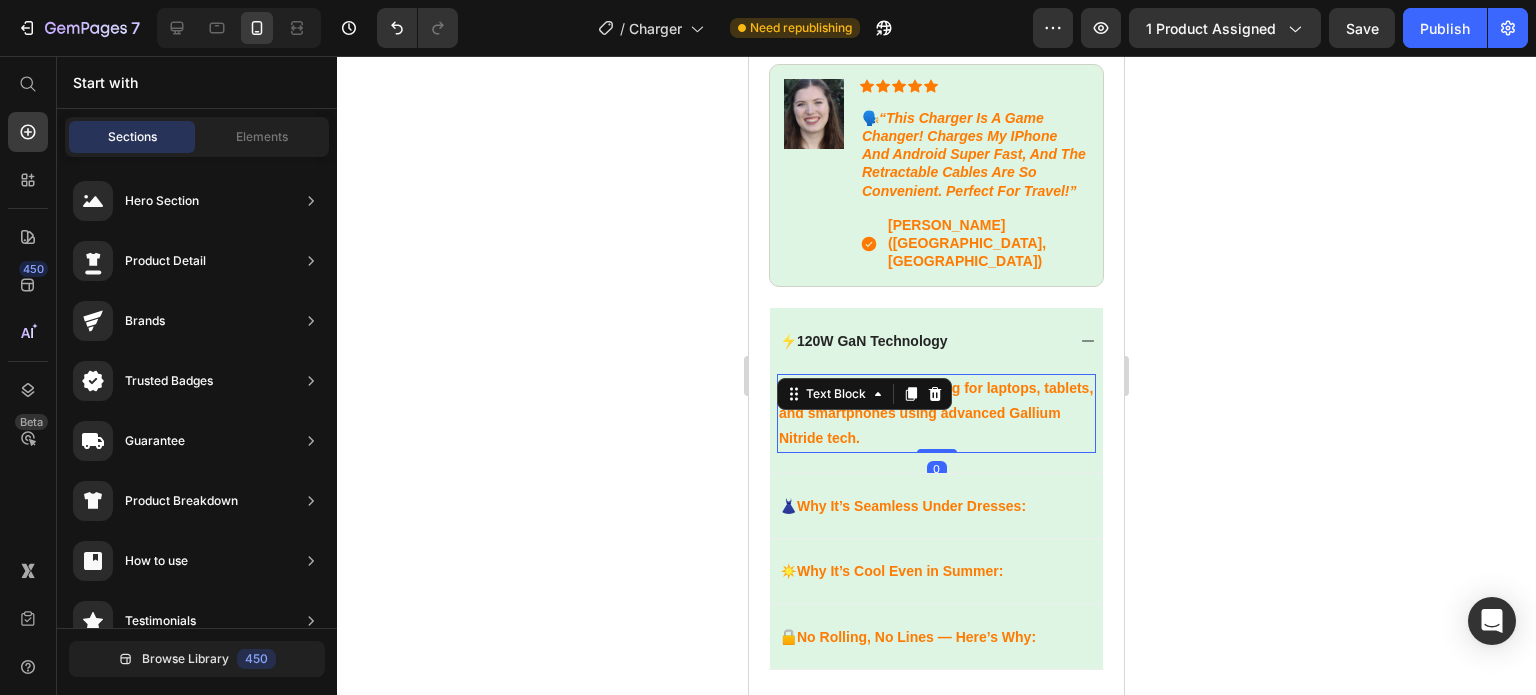 click on "Delivers ultra-fast charging for laptops, tablets, and smartphones using advanced Gallium Nitride tech." at bounding box center (936, 413) 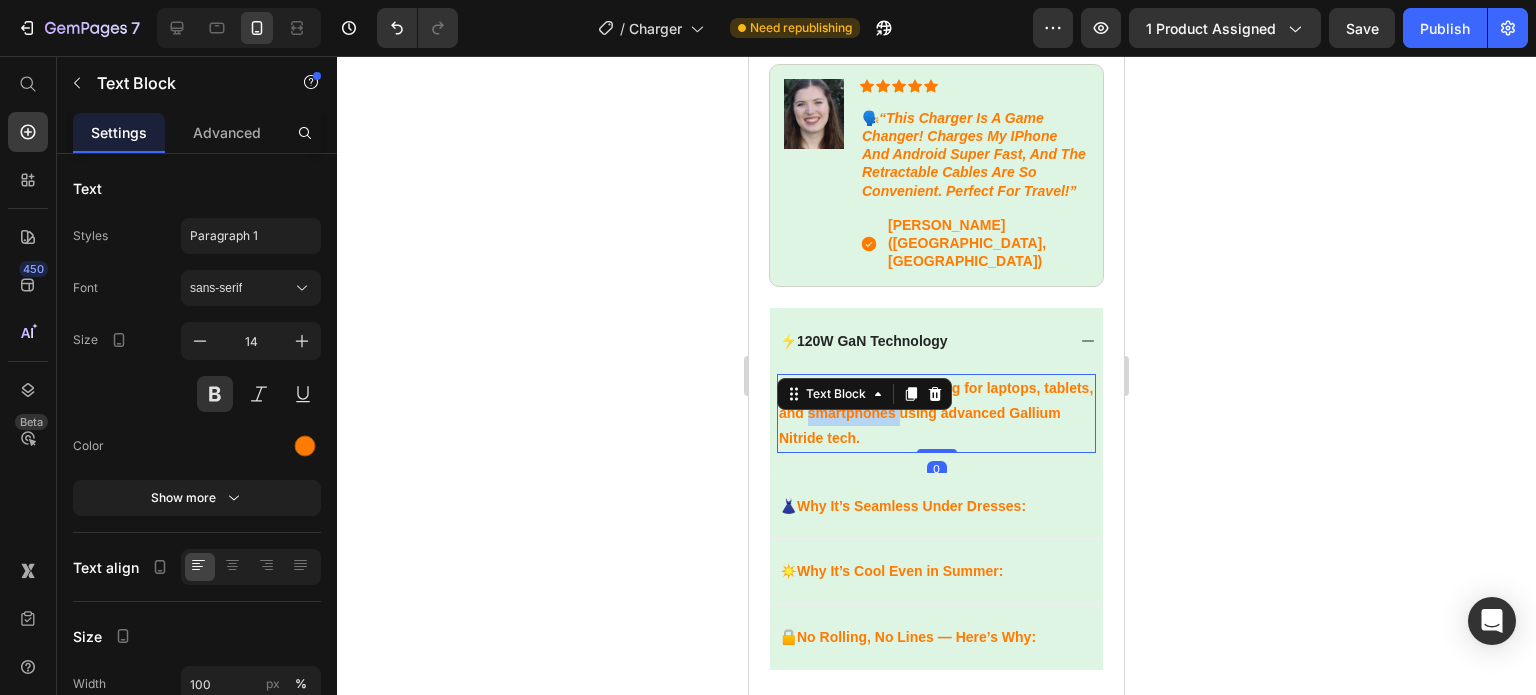 click on "Delivers ultra-fast charging for laptops, tablets, and smartphones using advanced Gallium Nitride tech." at bounding box center [936, 413] 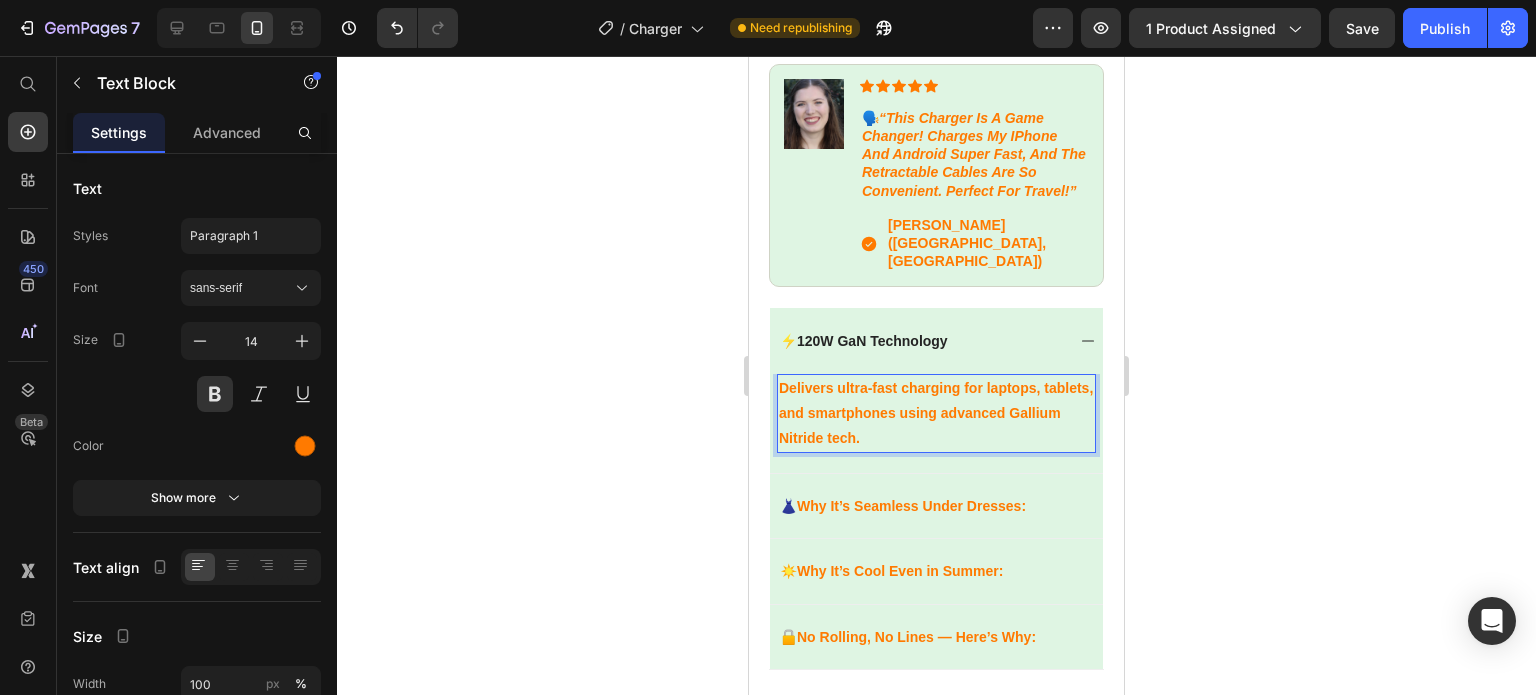 click on "Delivers ultra-fast charging for laptops, tablets, and smartphones using advanced Gallium Nitride tech." at bounding box center (936, 413) 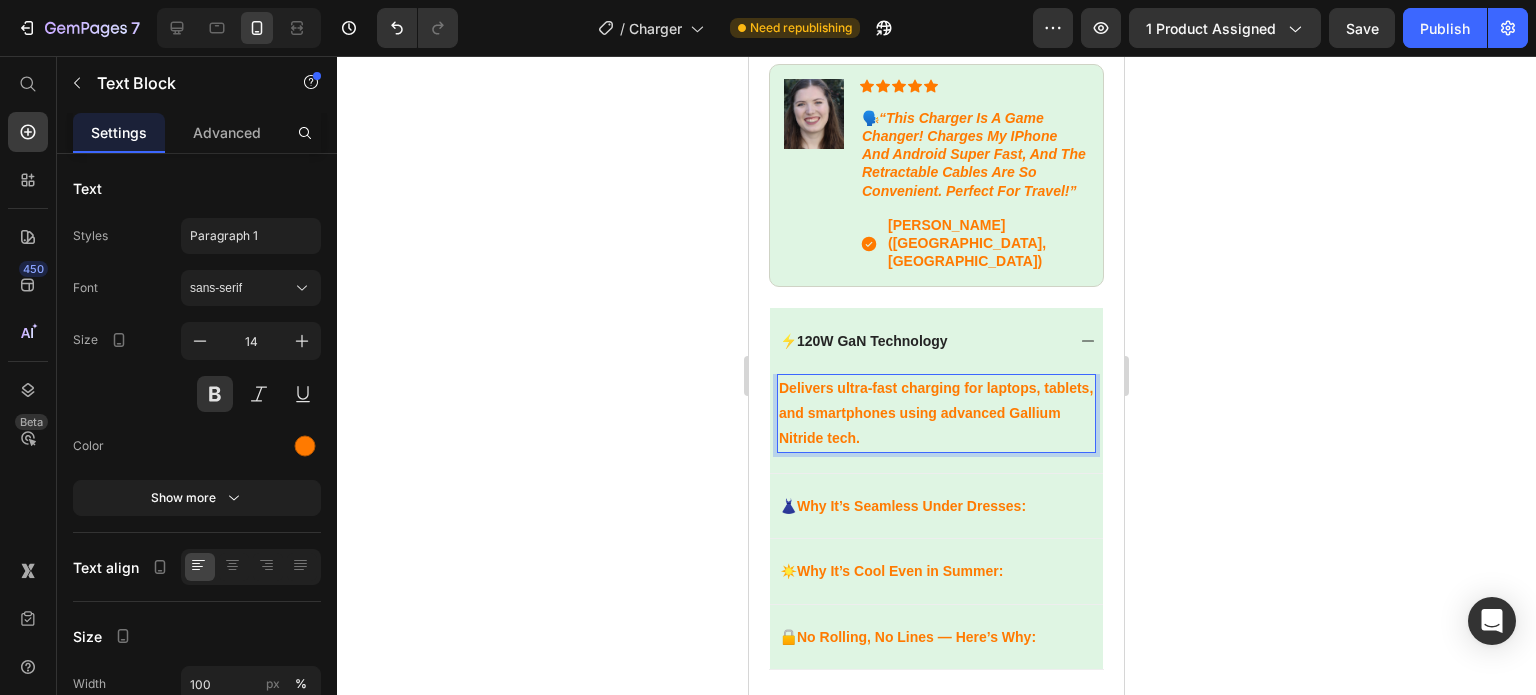 click on "Delivers ultra-fast charging for laptops, tablets, and smartphones using advanced Gallium Nitride tech." at bounding box center [936, 414] 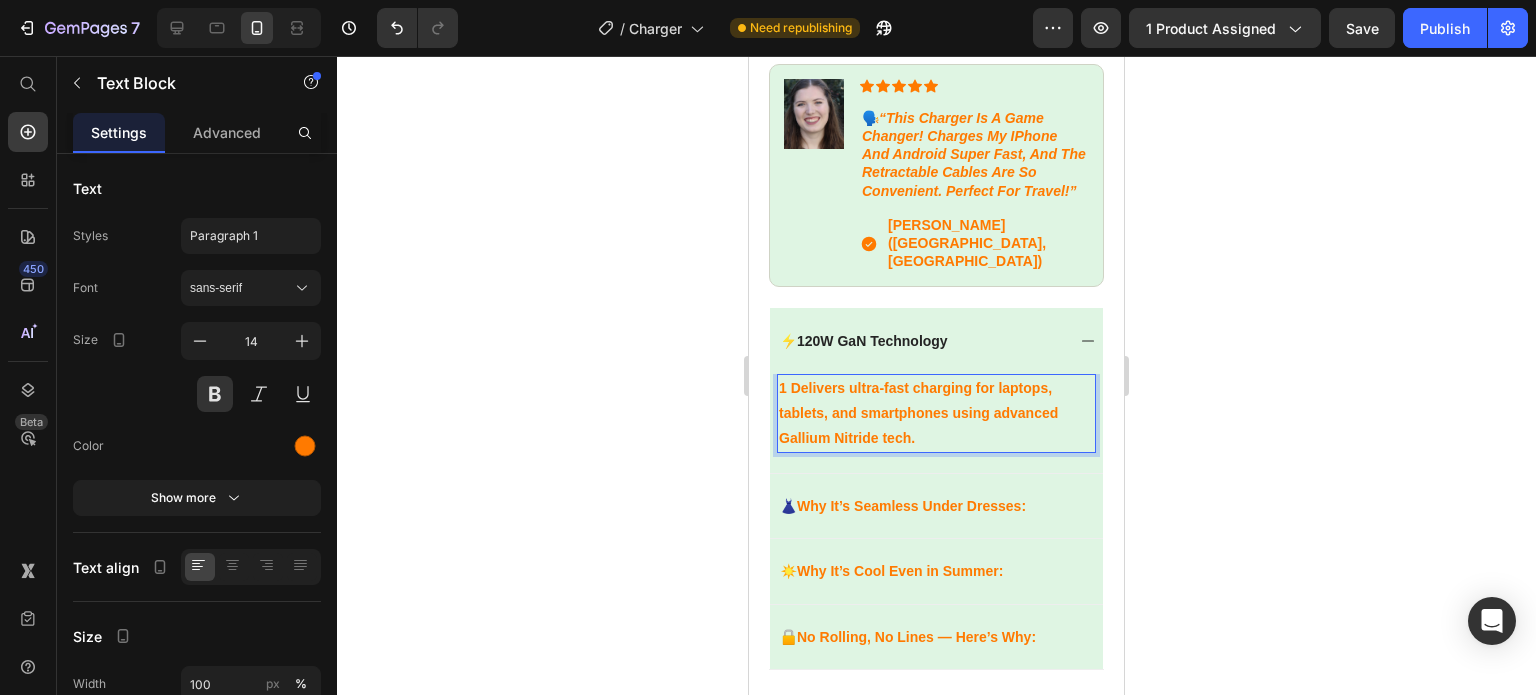click 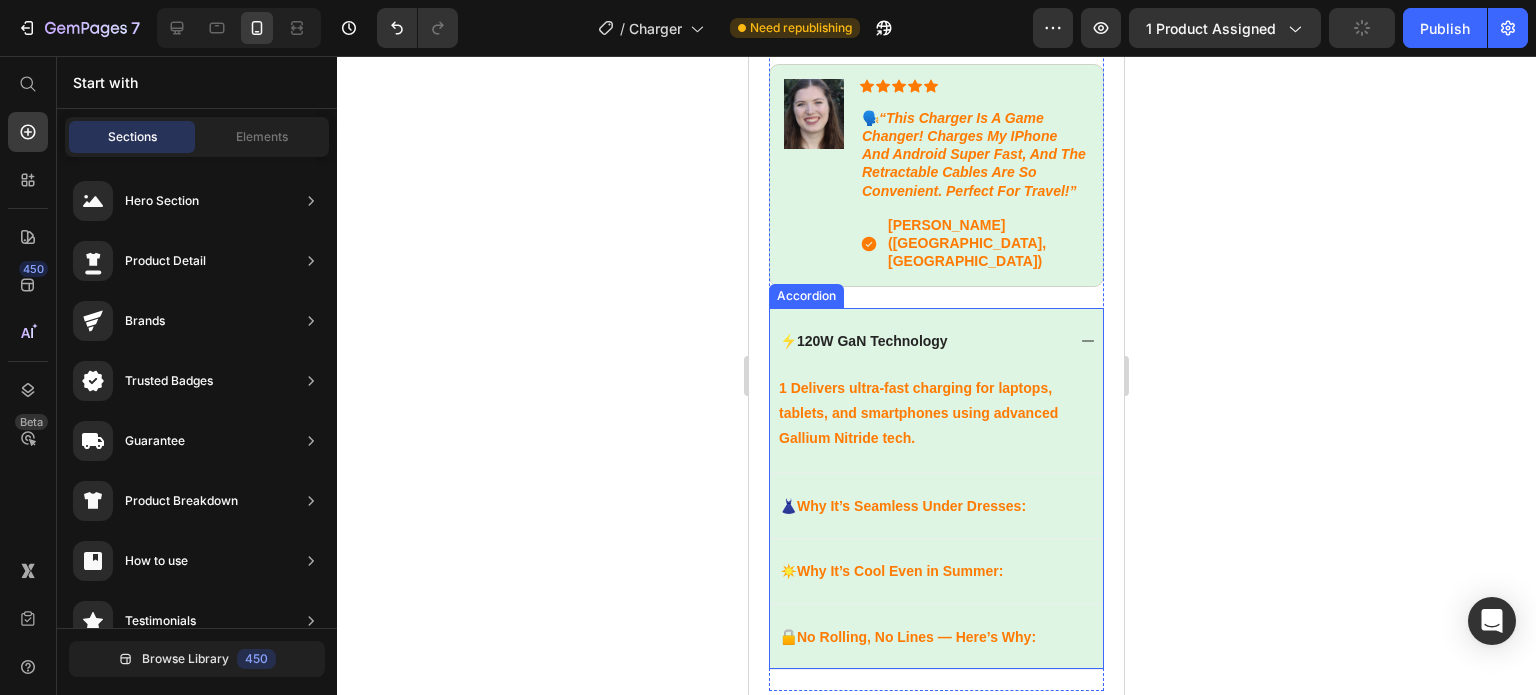 click 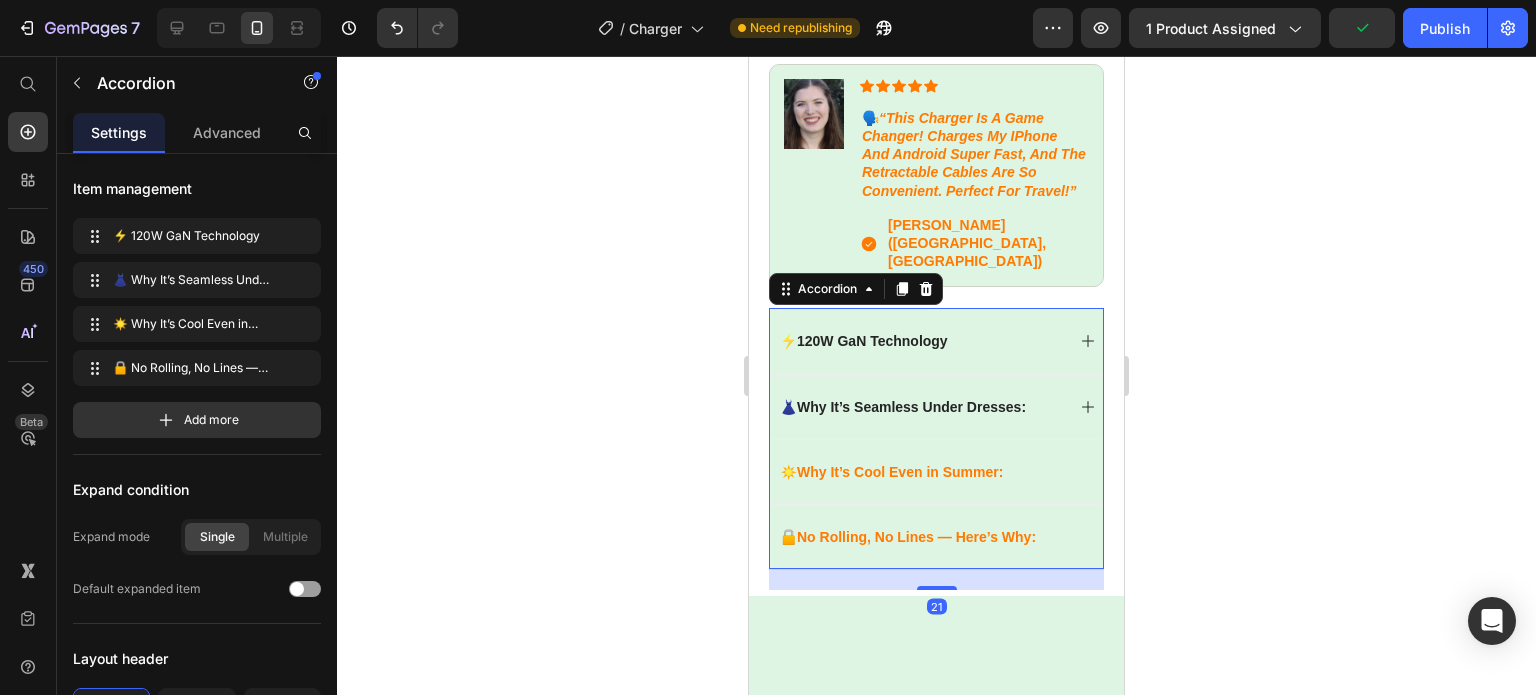 click on "👗  Why It’s Seamless Under Dresses :" at bounding box center [936, 406] 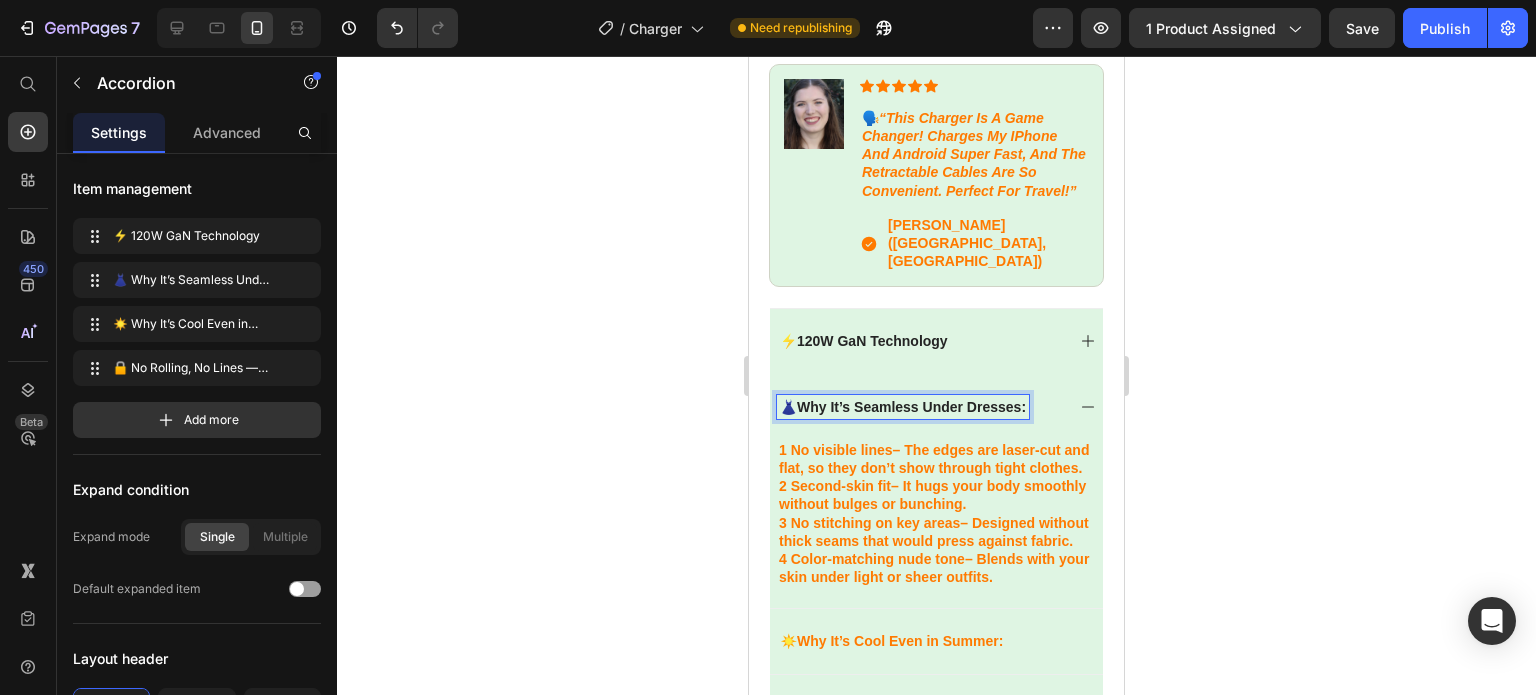click on "👗  Why It’s Seamless Under Dresses :" at bounding box center (903, 407) 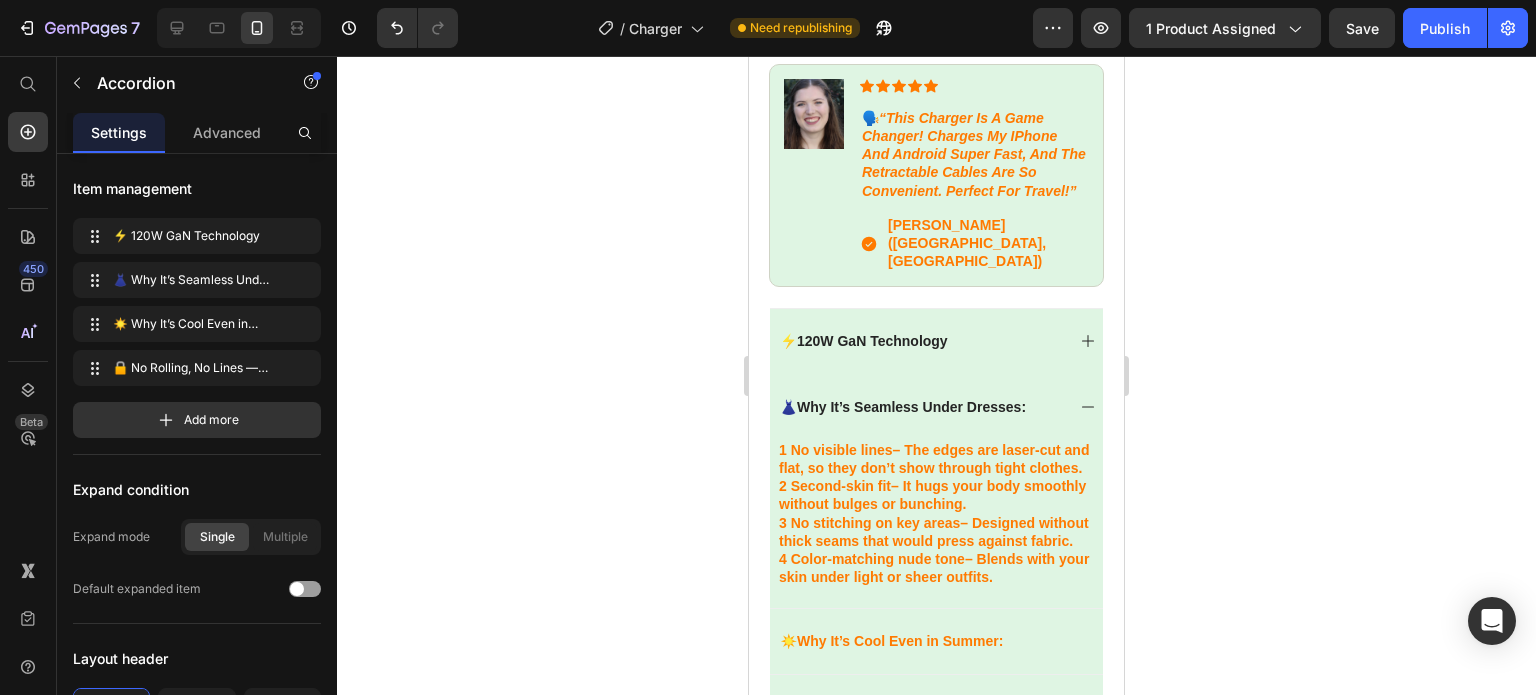 drag, startPoint x: 59, startPoint y: 334, endPoint x: 1198, endPoint y: 385, distance: 1140.1412 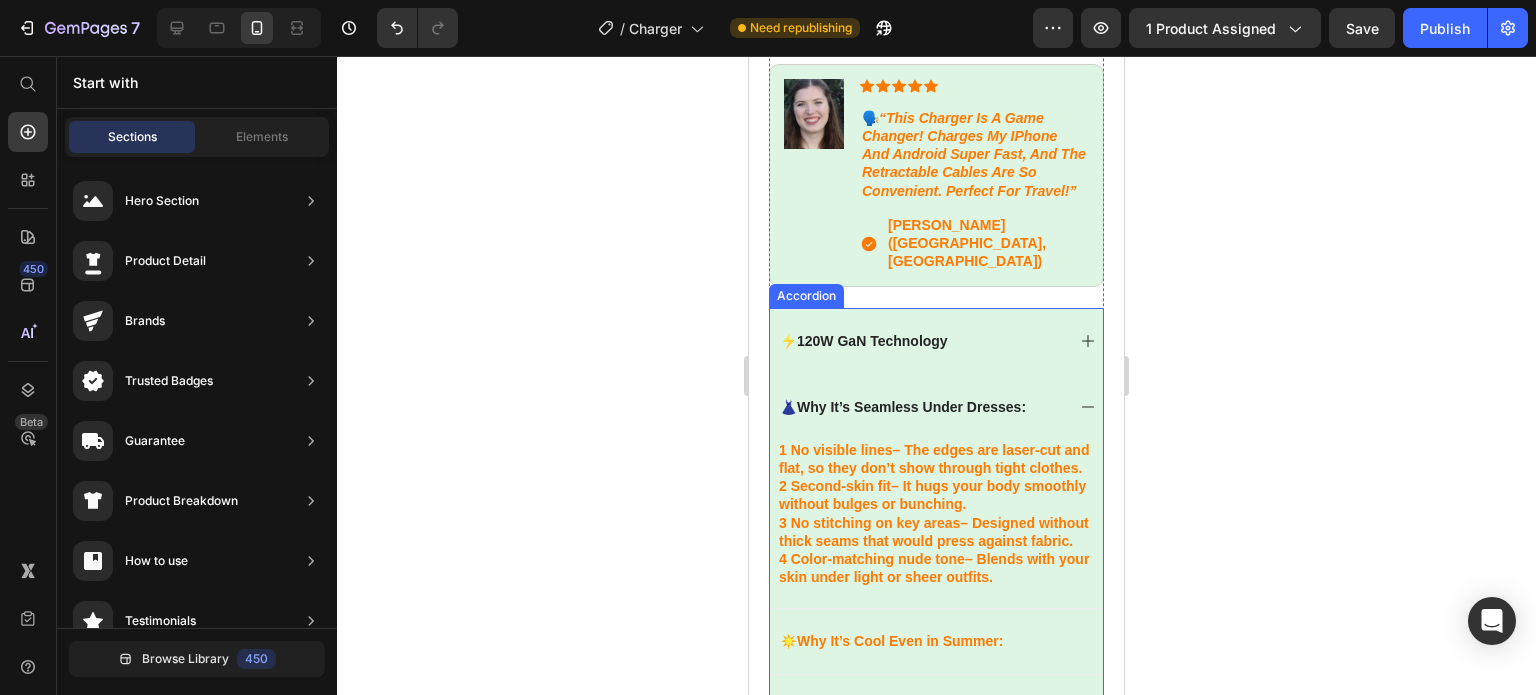 click on "Why It’s Seamless Under Dresses" at bounding box center (909, 407) 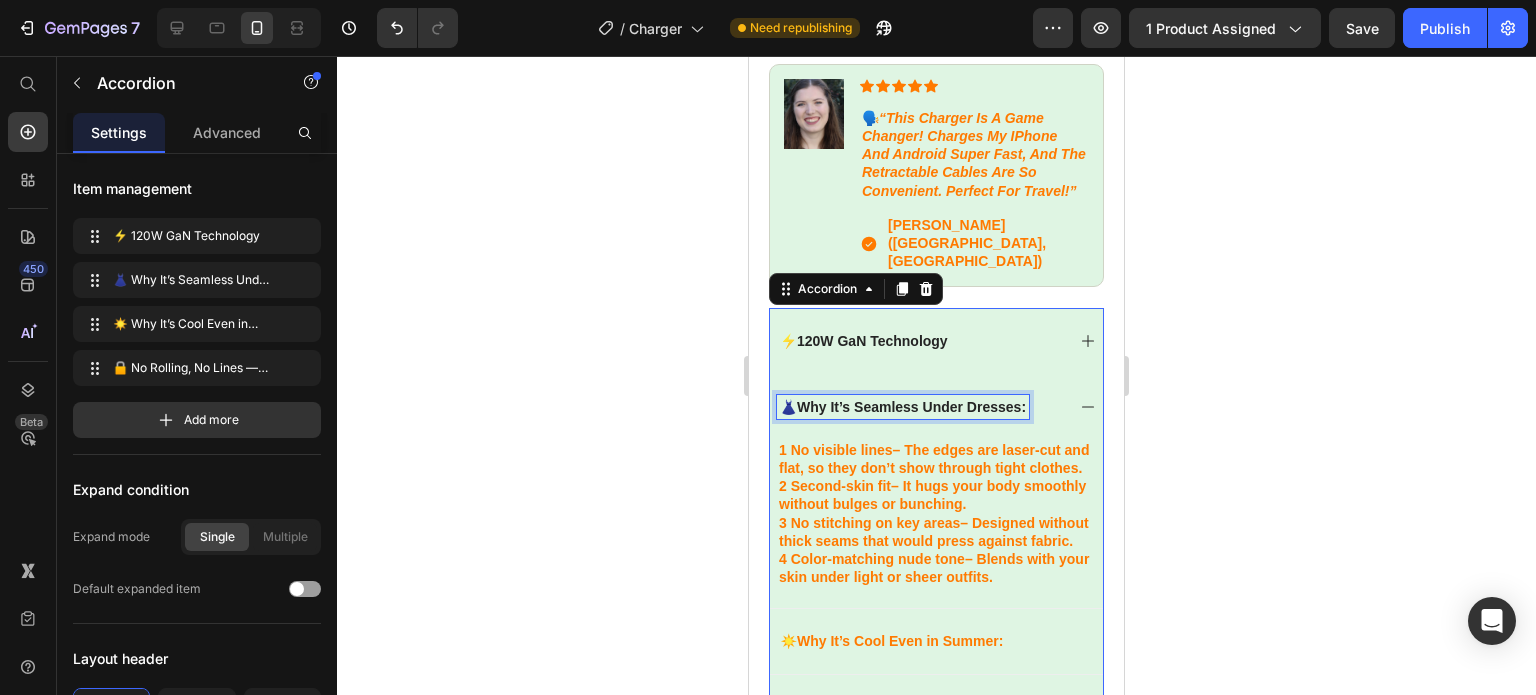 click on "👗  Why It’s Seamless Under Dresses :" at bounding box center [903, 407] 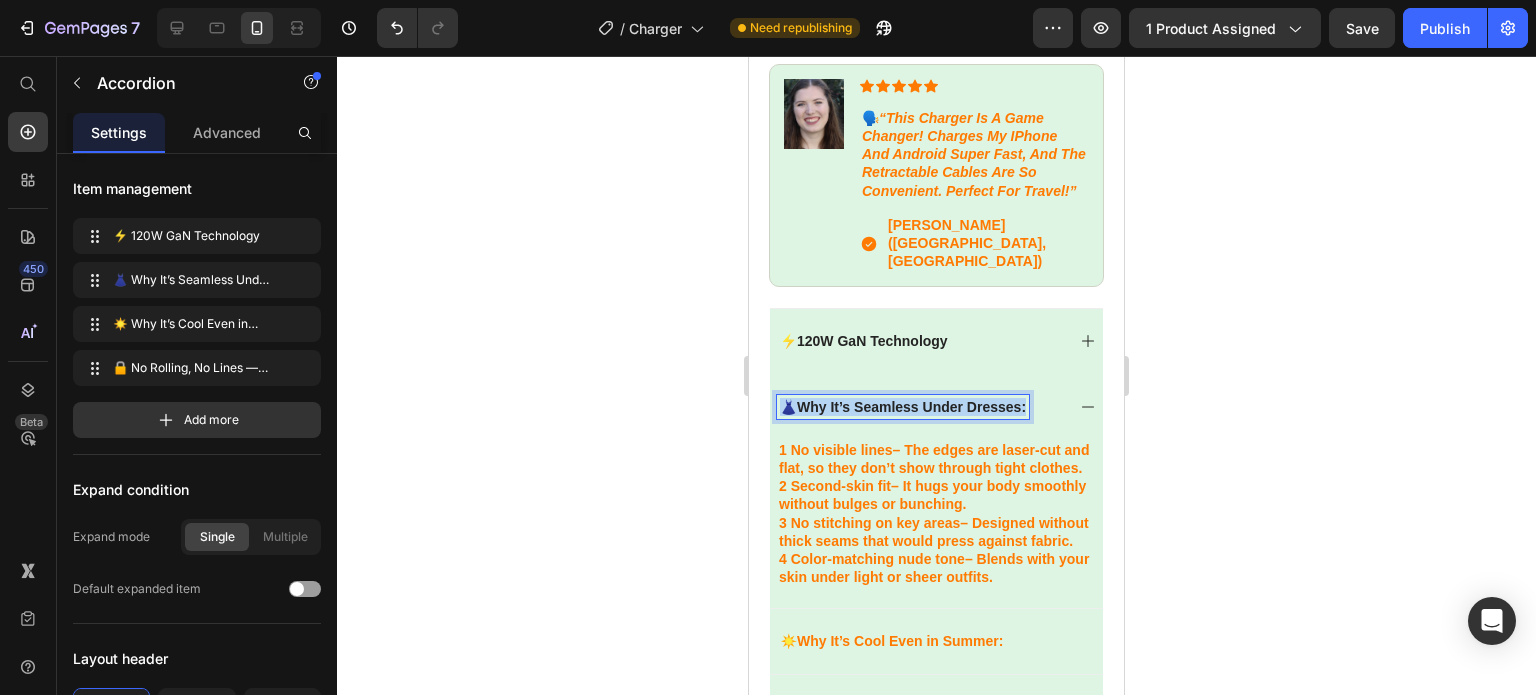 drag, startPoint x: 1034, startPoint y: 385, endPoint x: 785, endPoint y: 390, distance: 249.0502 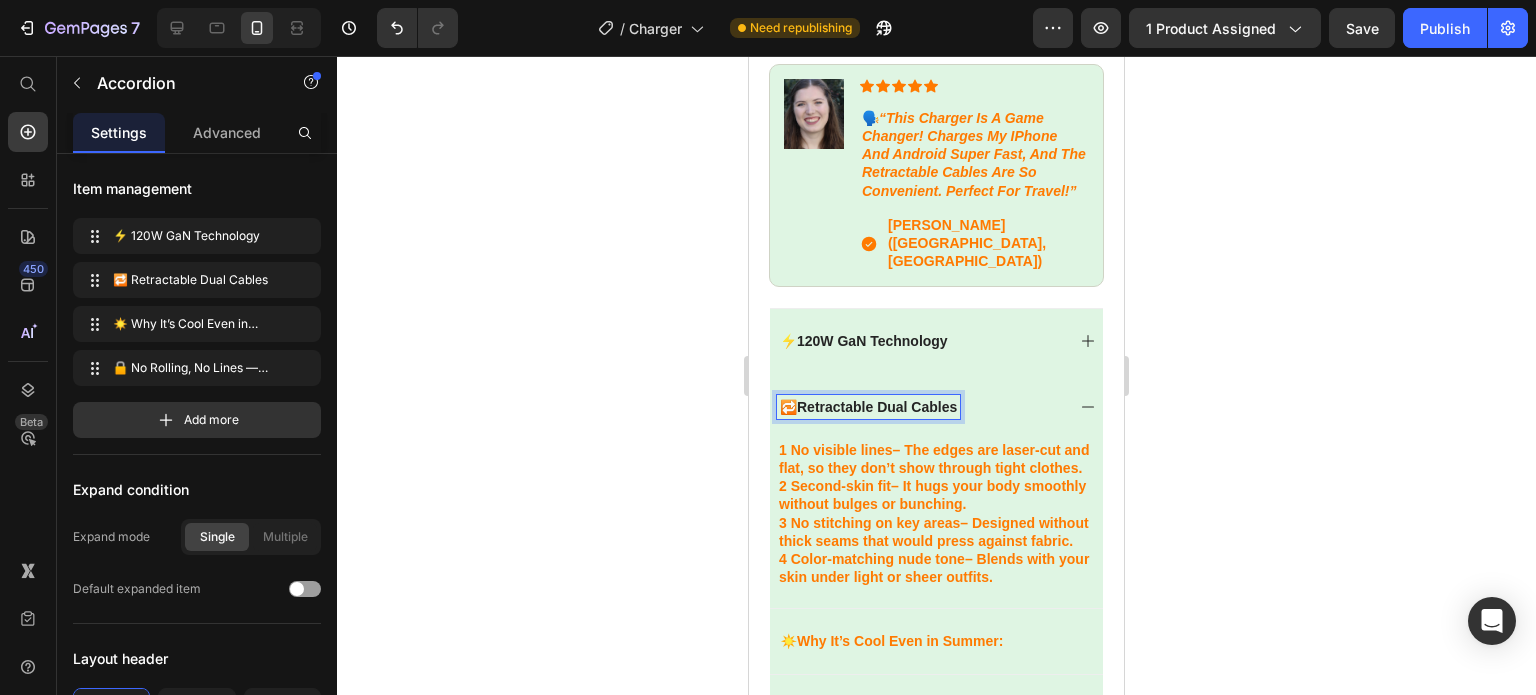 click 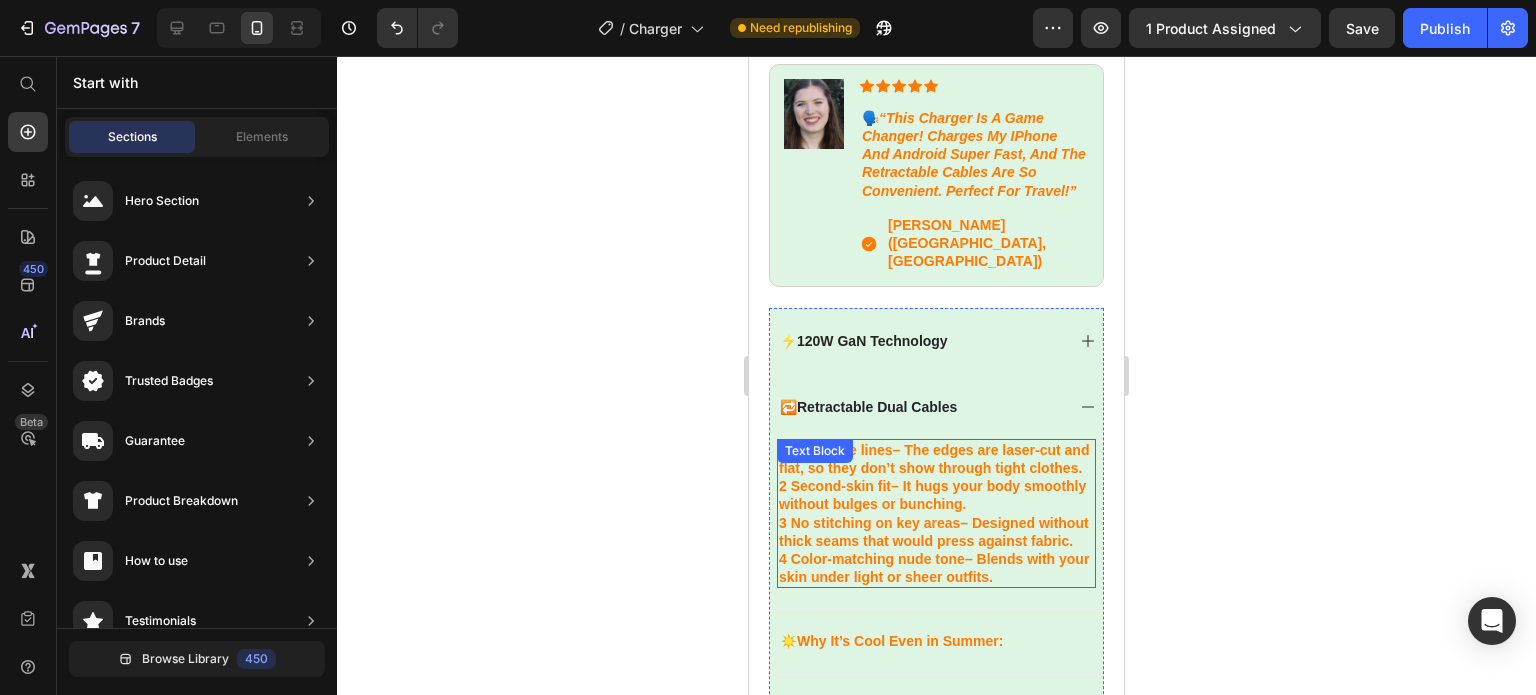 click on "4 Color-matching nude tone  – Blends with your skin under light or sheer outfits." at bounding box center (936, 568) 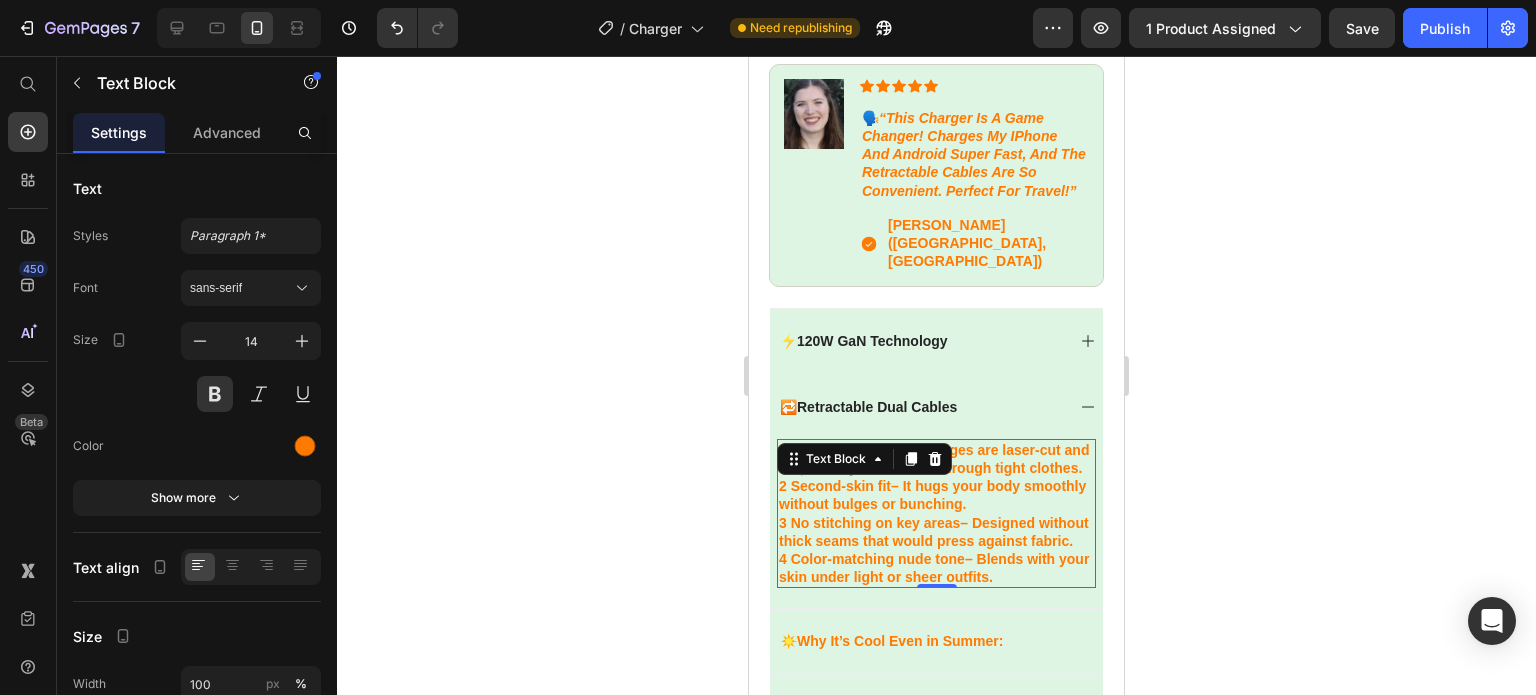 click on "4 Color-matching nude tone  – Blends with your skin under light or sheer outfits." at bounding box center [936, 568] 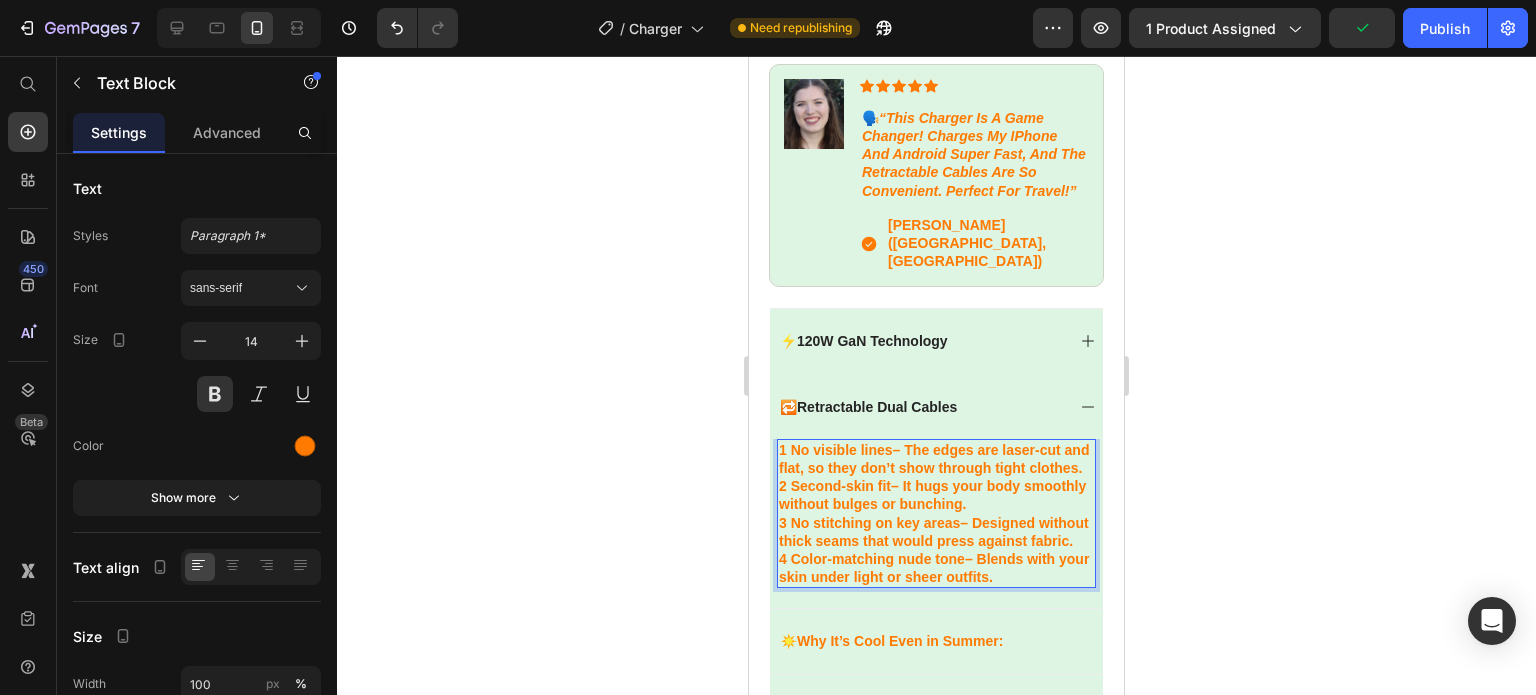 drag, startPoint x: 1032, startPoint y: 588, endPoint x: 853, endPoint y: 528, distance: 188.78824 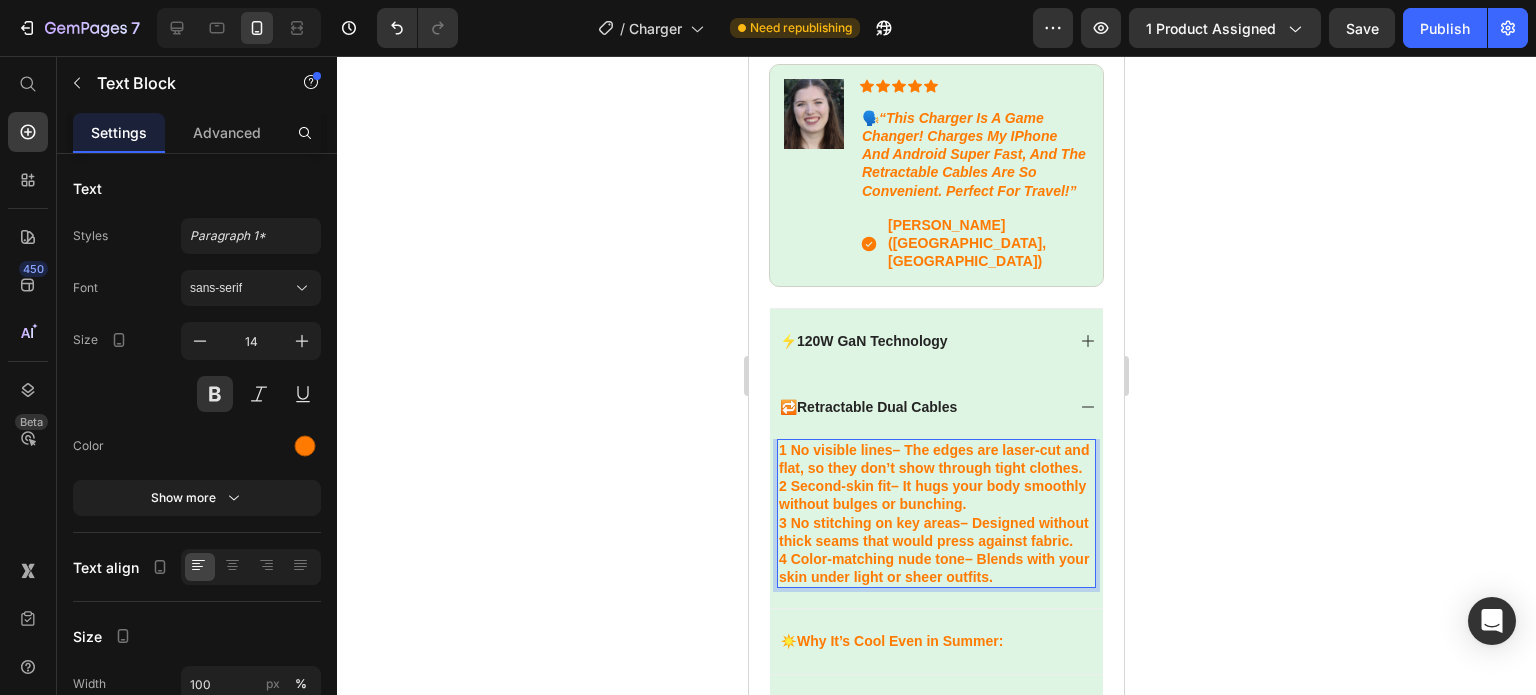 drag, startPoint x: 1028, startPoint y: 588, endPoint x: 785, endPoint y: 423, distance: 293.72437 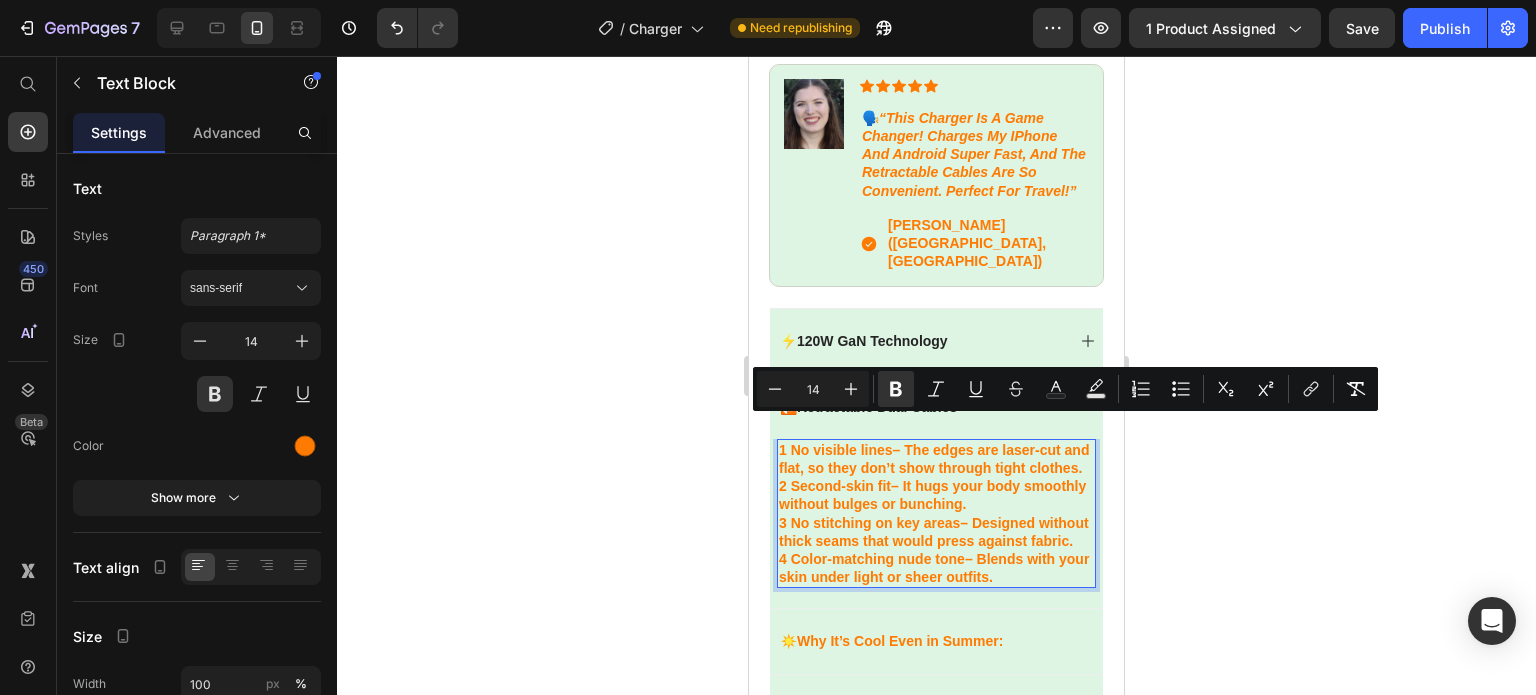 click on "1 No visible lines" at bounding box center [836, 450] 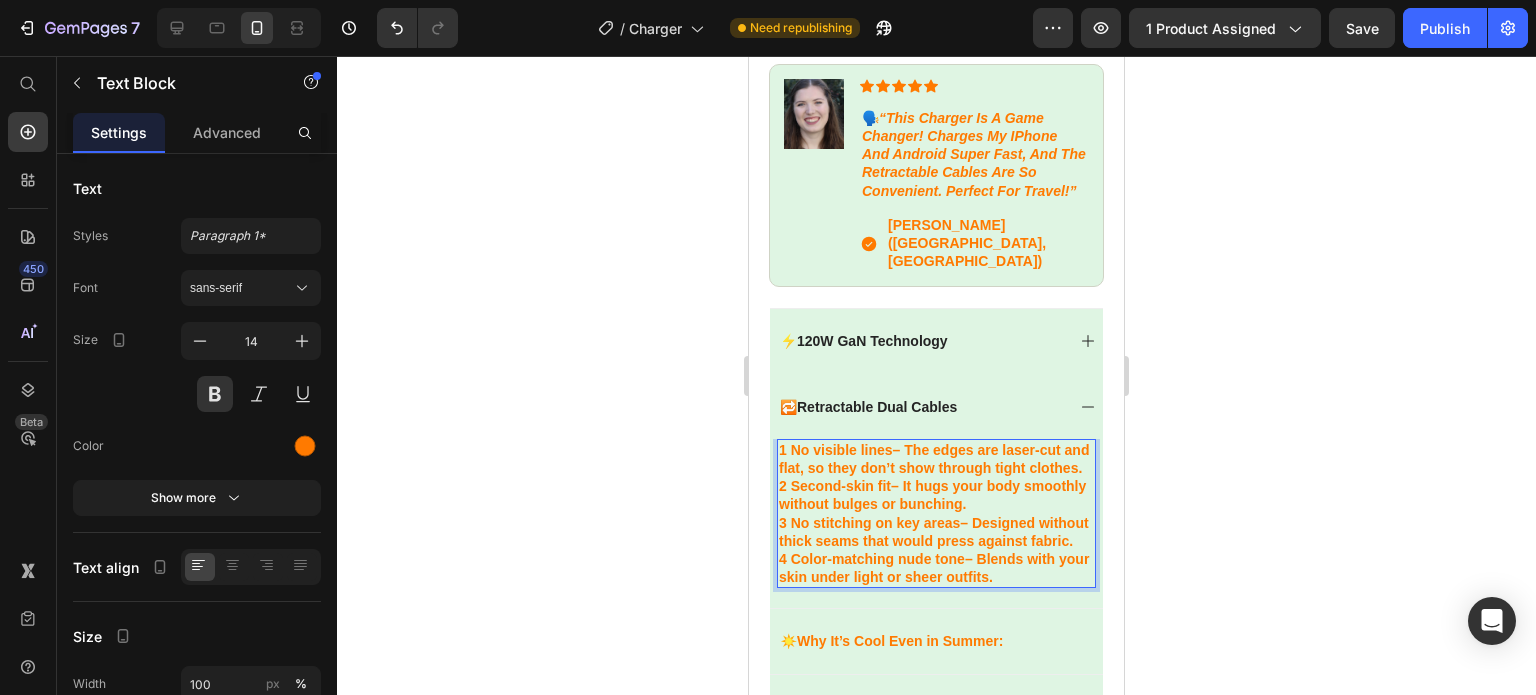 drag, startPoint x: 785, startPoint y: 423, endPoint x: 798, endPoint y: 439, distance: 20.615528 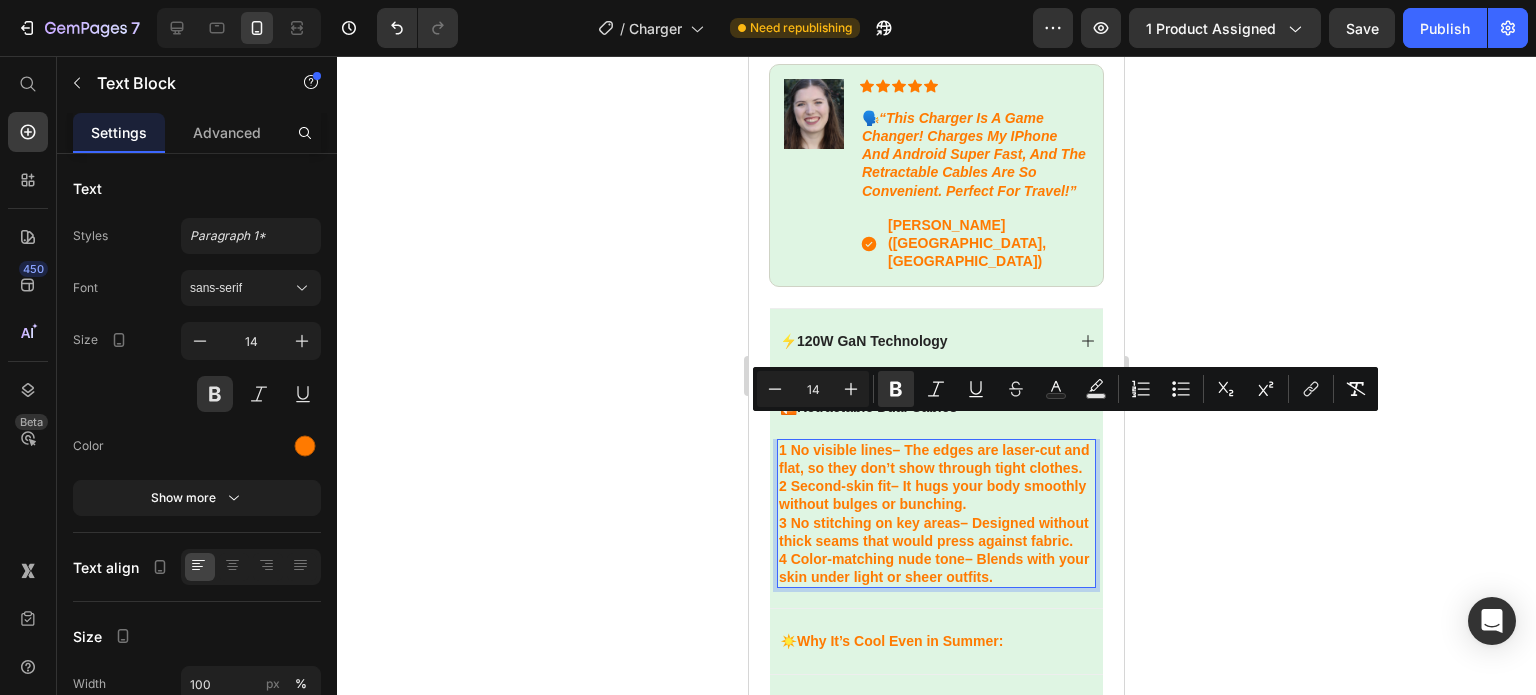 drag, startPoint x: 789, startPoint y: 424, endPoint x: 1037, endPoint y: 599, distance: 303.5276 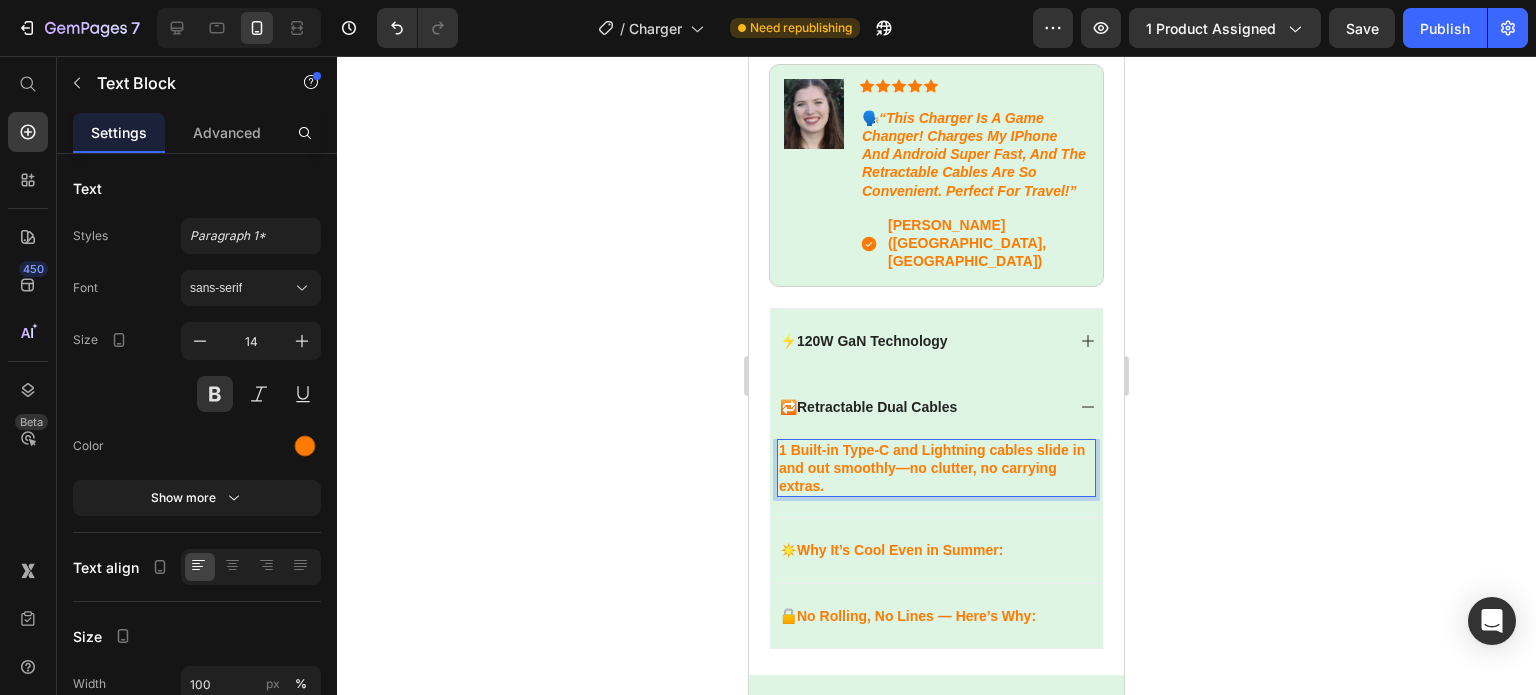 click 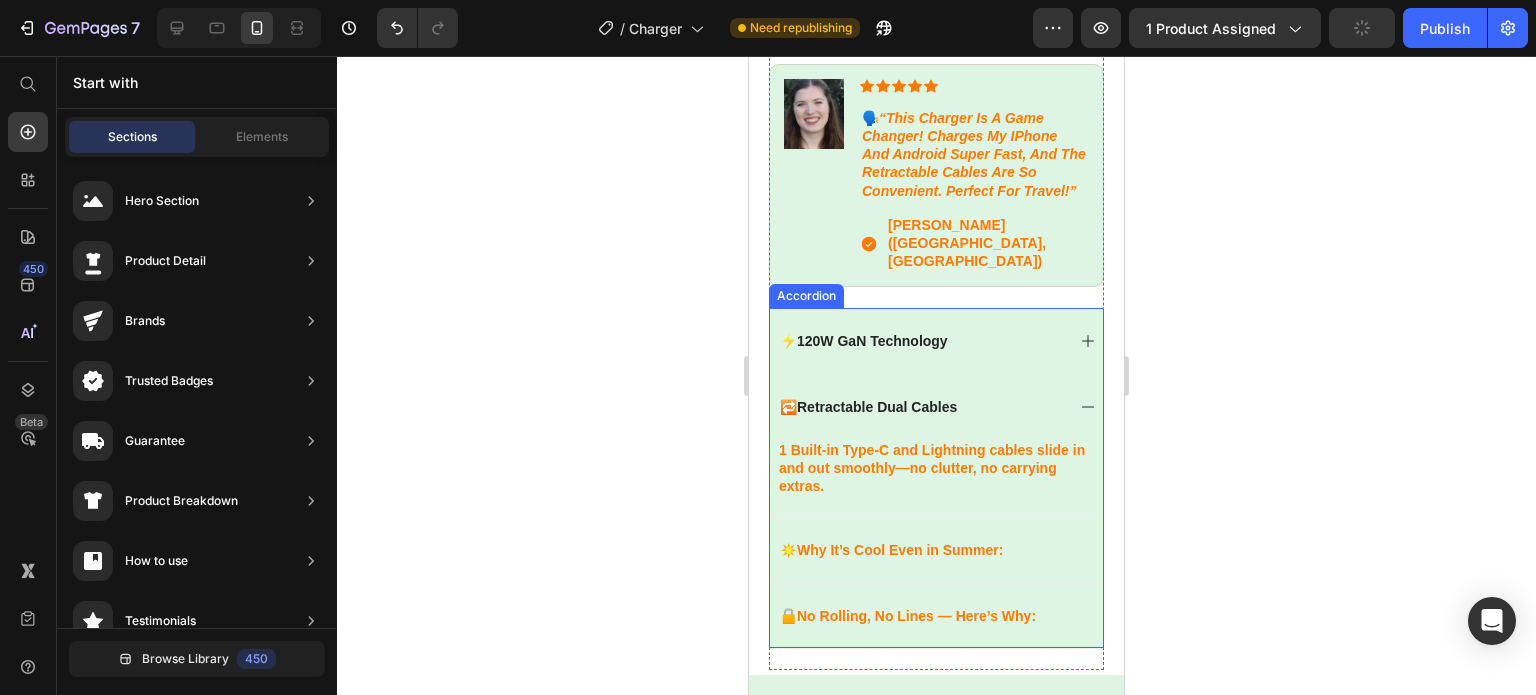 click 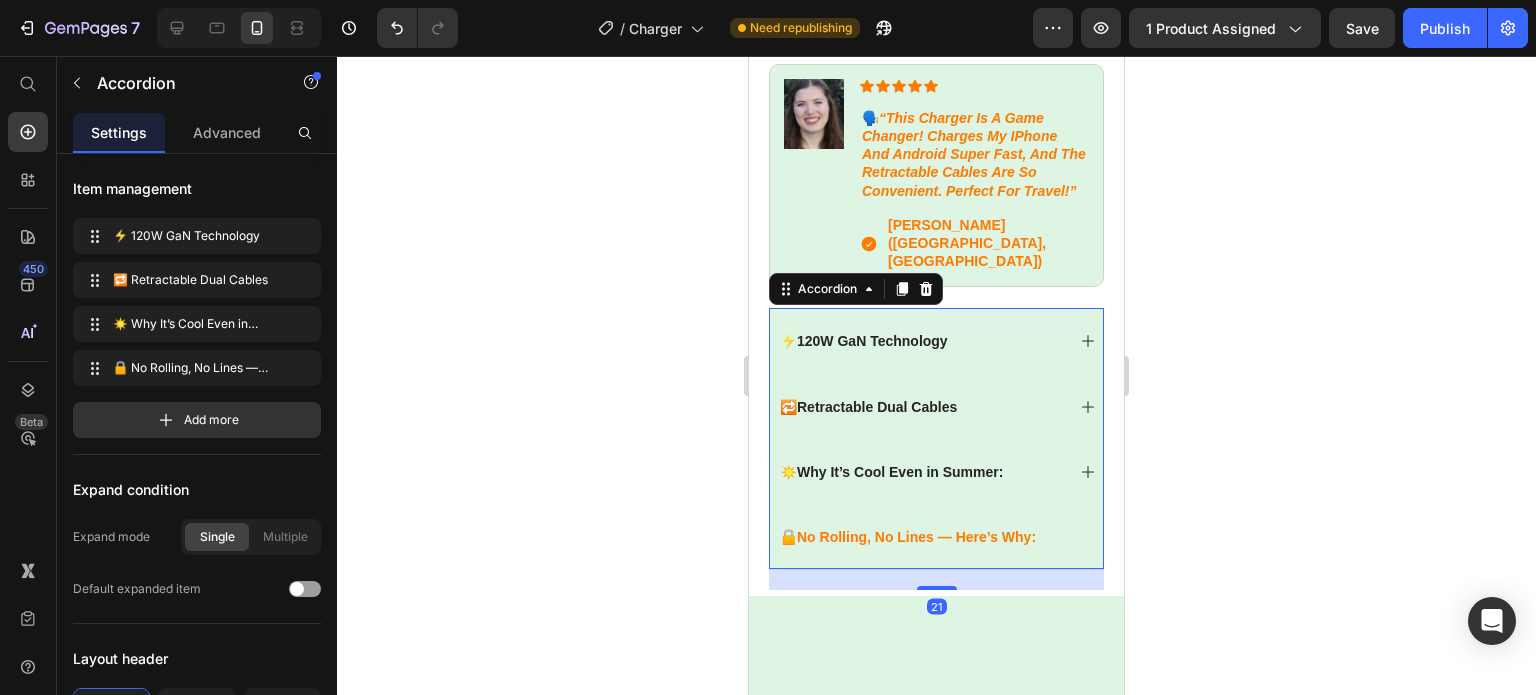 click on "☀️  Why It’s Cool Even in Summer :" at bounding box center (936, 471) 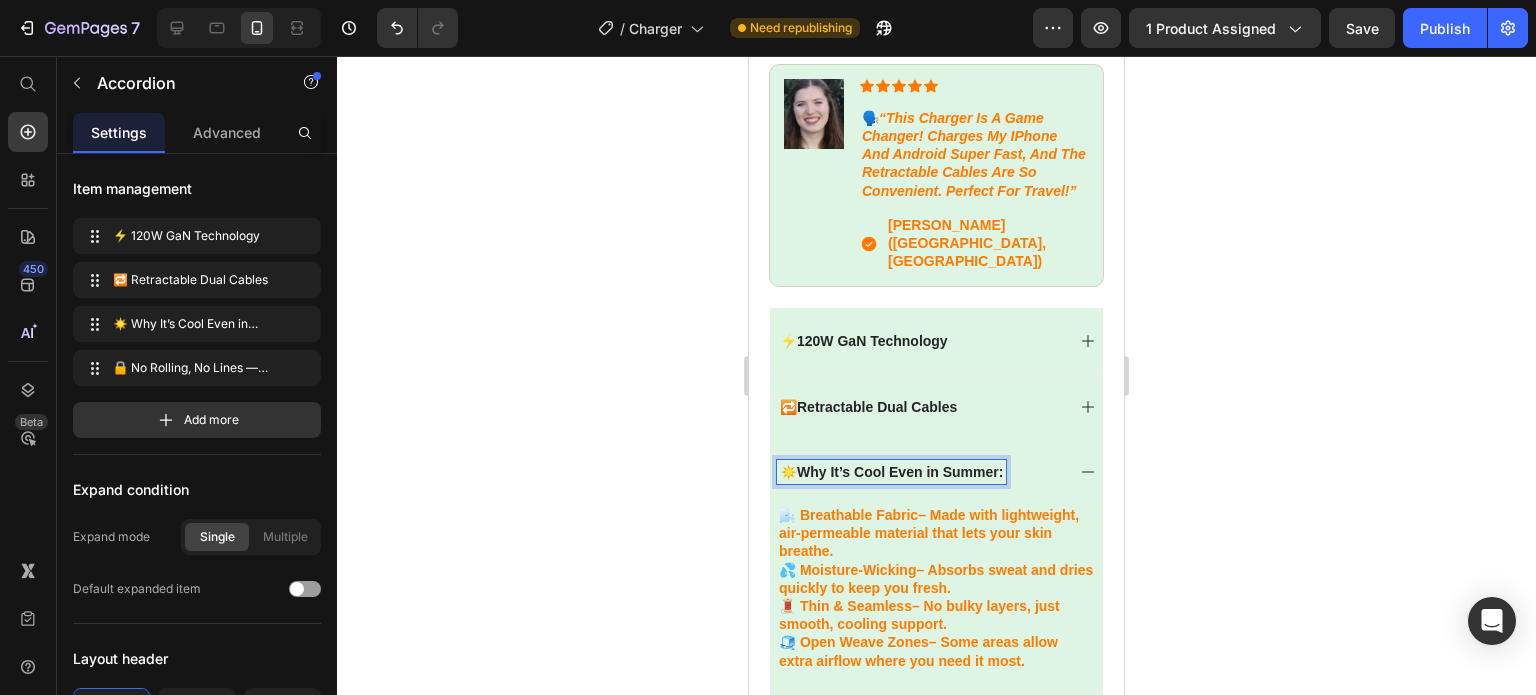 click on "☀️  Why It’s Cool Even in Summer :" at bounding box center [891, 472] 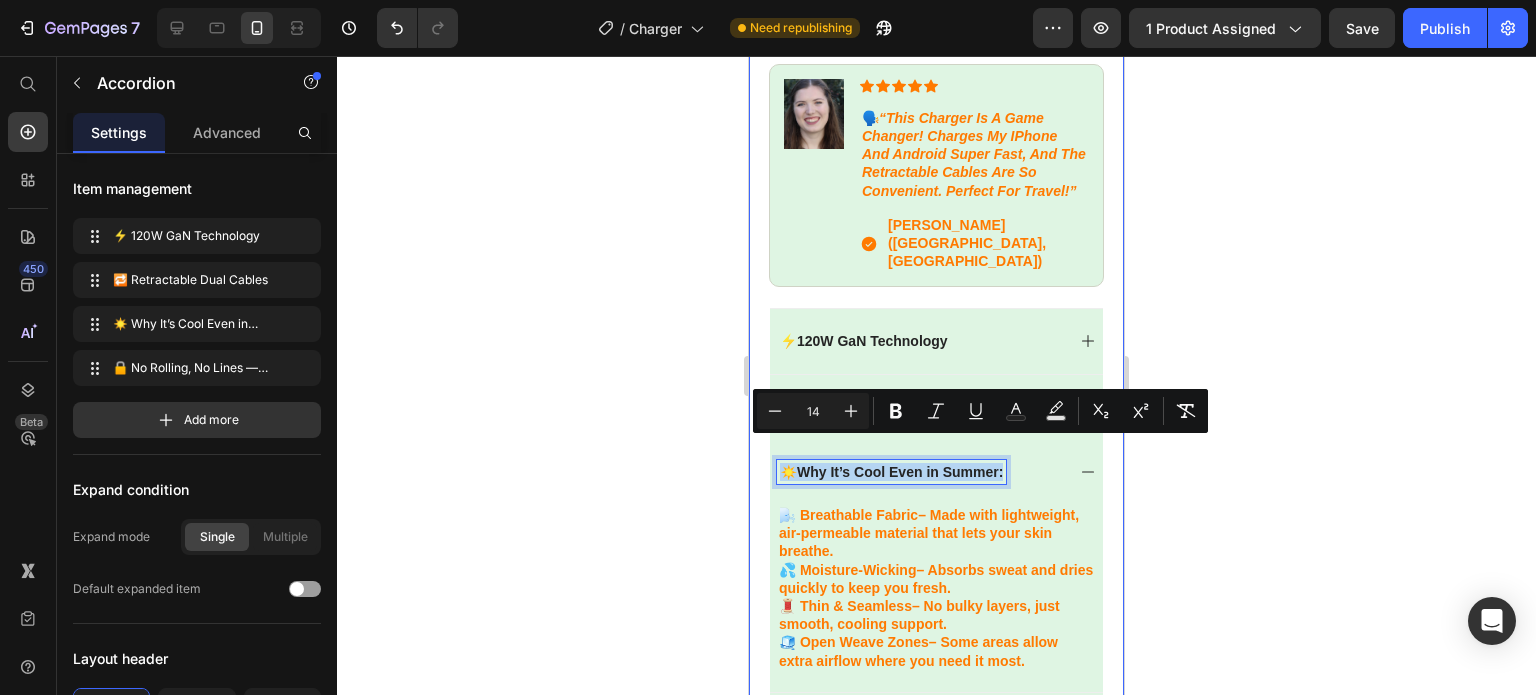 drag, startPoint x: 1008, startPoint y: 451, endPoint x: 762, endPoint y: 469, distance: 246.65765 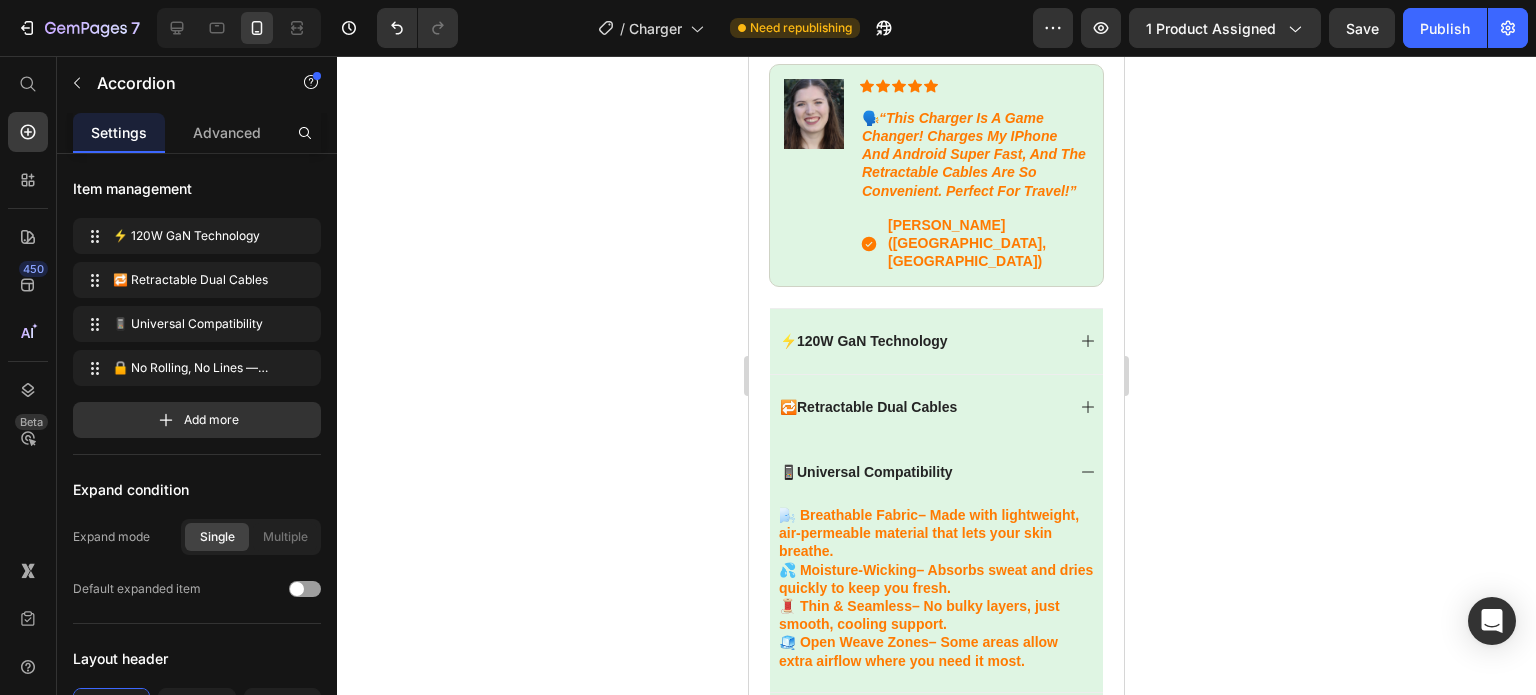 click 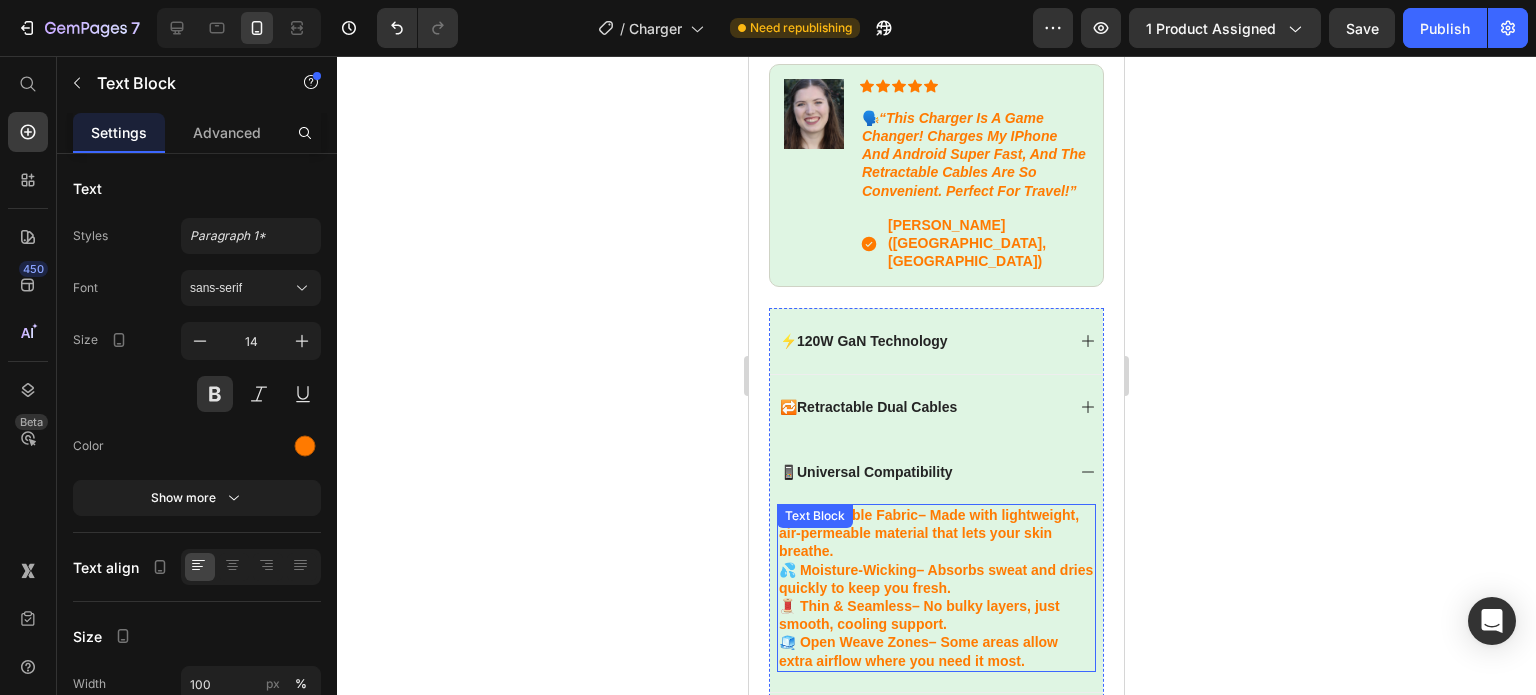 click on "💦 Moisture-Wicking  – Absorbs sweat and dries quickly to keep you fresh." at bounding box center (936, 579) 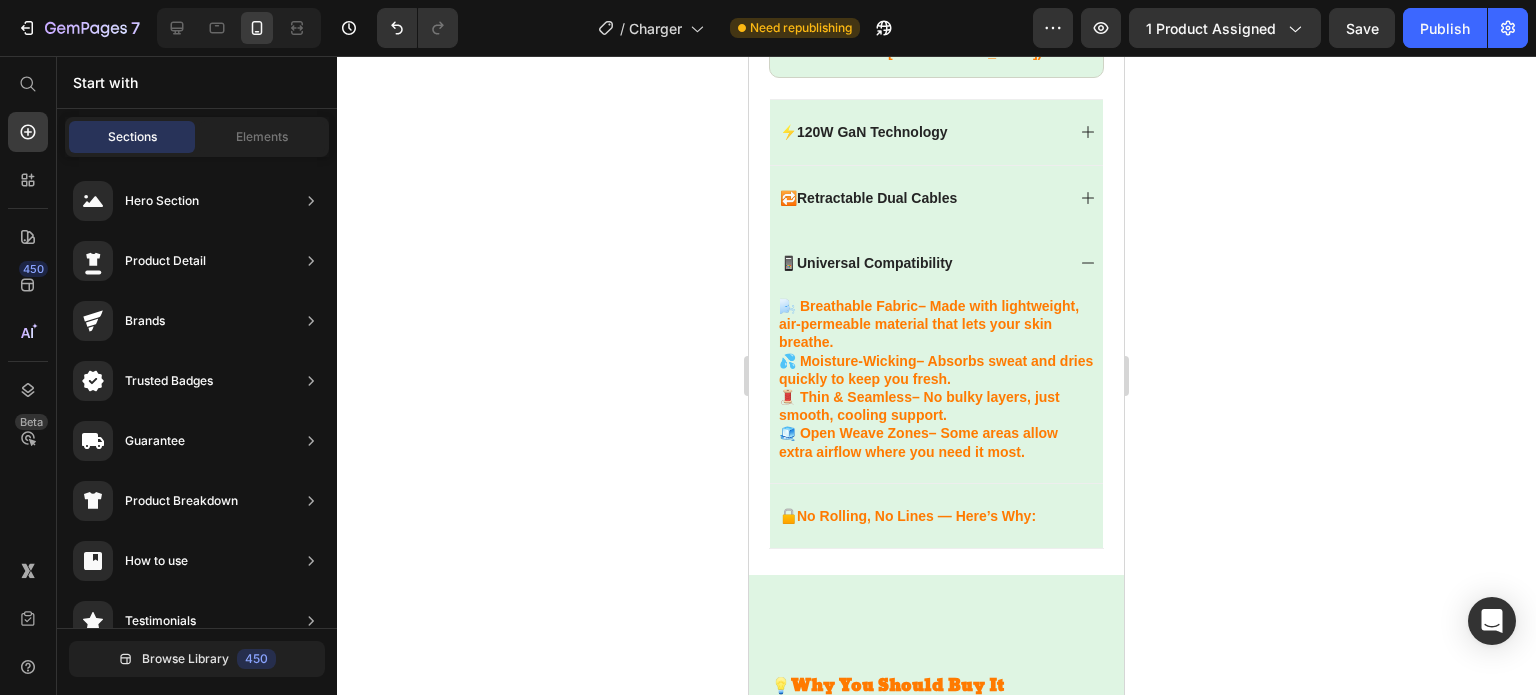 scroll, scrollTop: 1494, scrollLeft: 0, axis: vertical 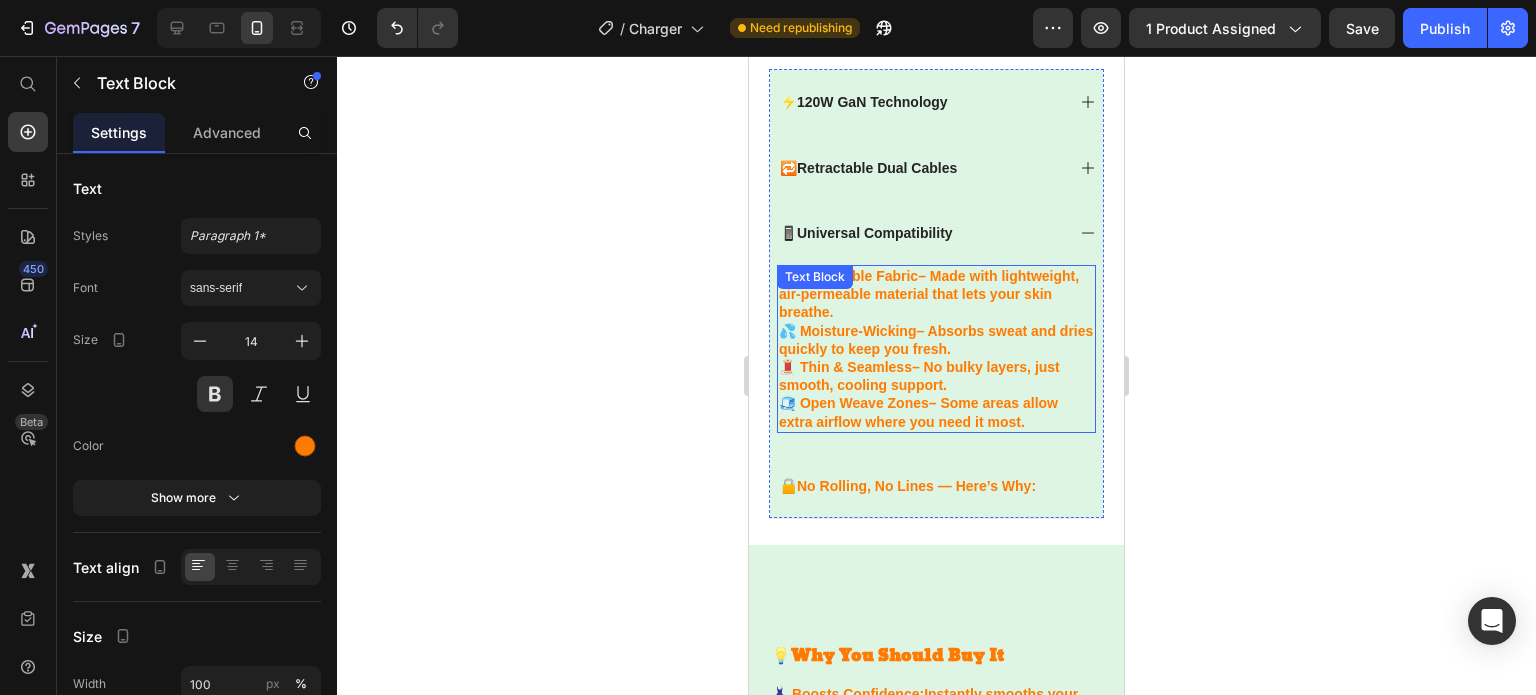 click on "🧊 Open Weave Zones  – Some areas allow extra airflow where you need it most." at bounding box center (936, 412) 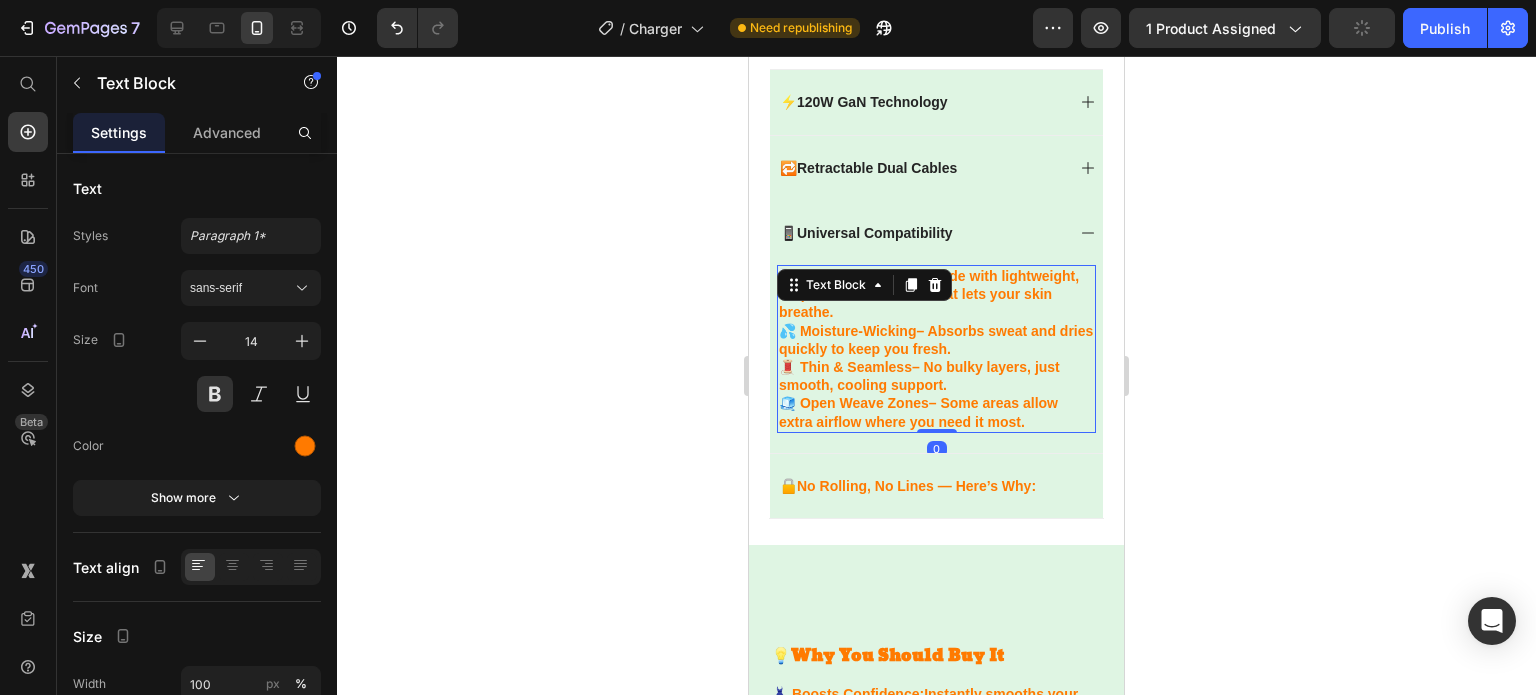 click on "🧊 Open Weave Zones  – Some areas allow extra airflow where you need it most." at bounding box center (936, 412) 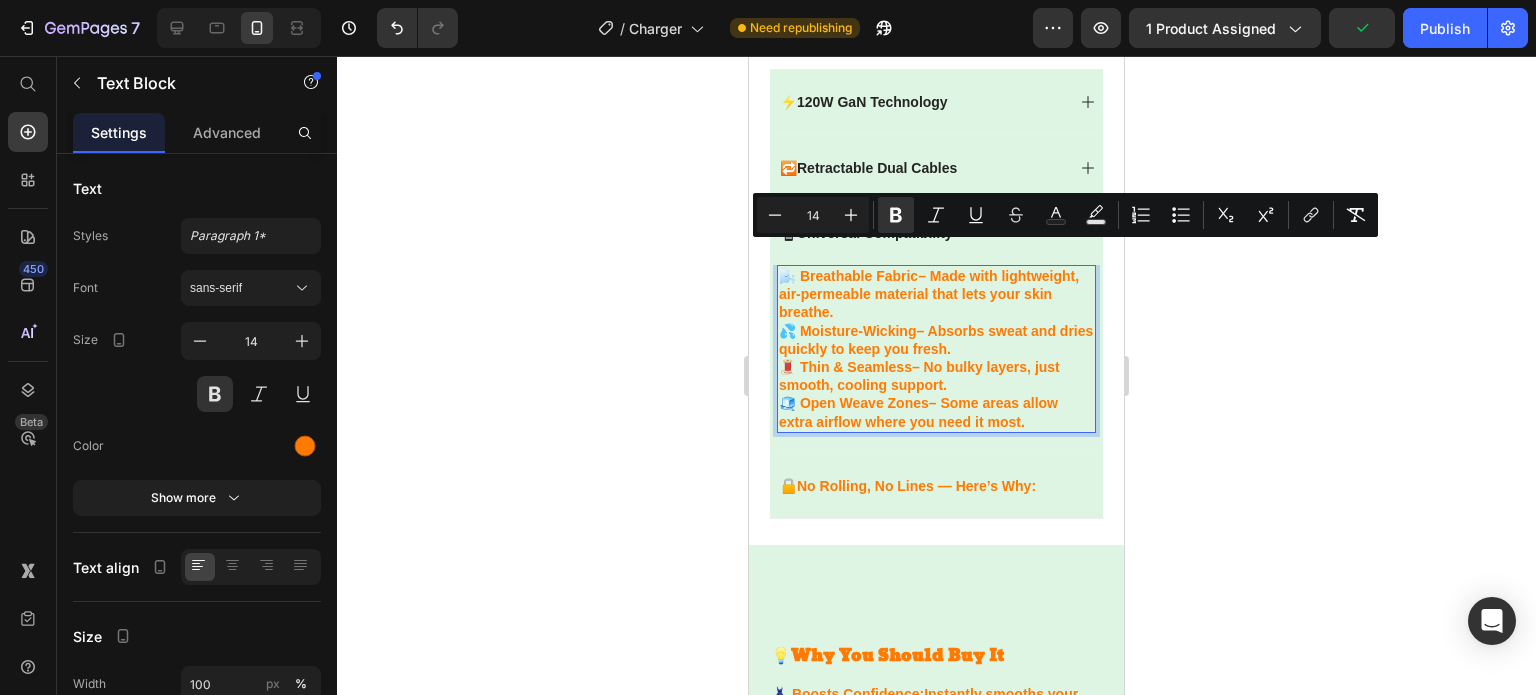 drag, startPoint x: 1023, startPoint y: 399, endPoint x: 785, endPoint y: 254, distance: 278.6916 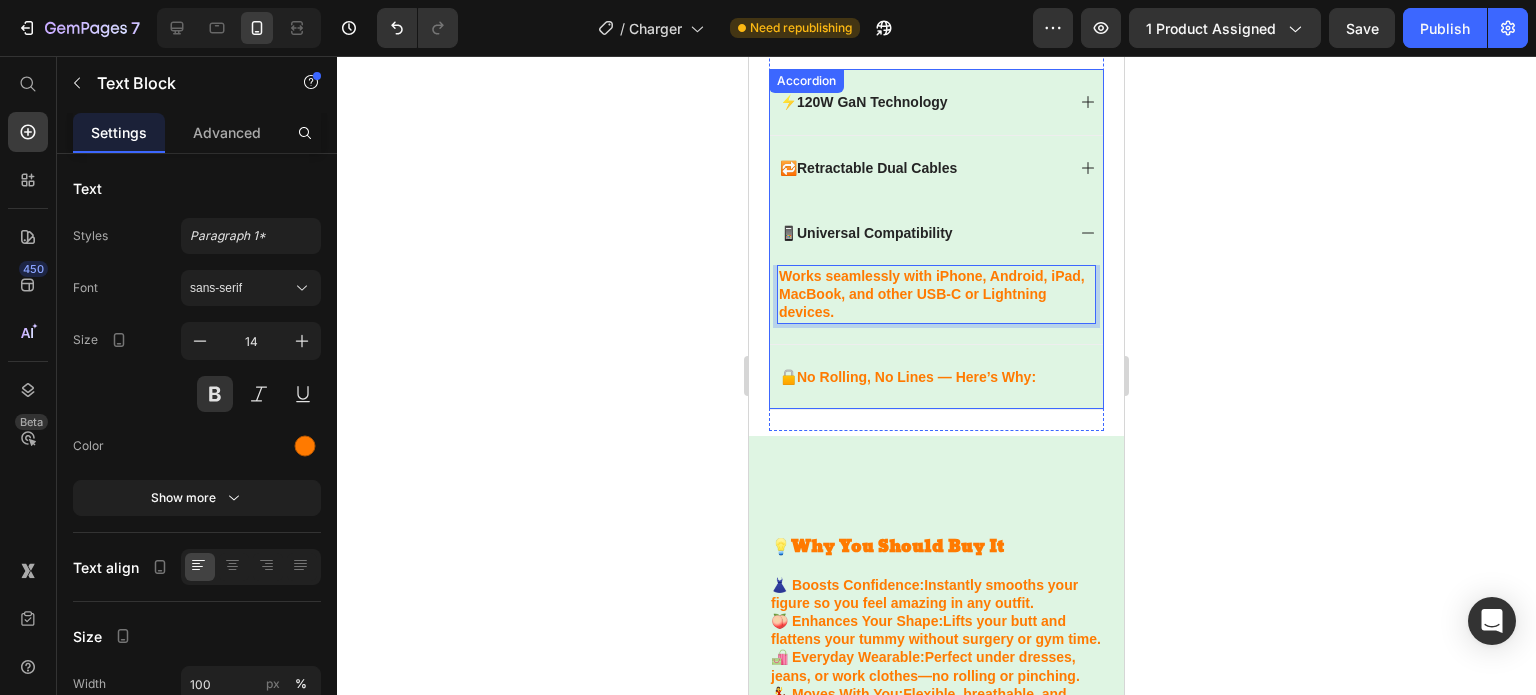 click 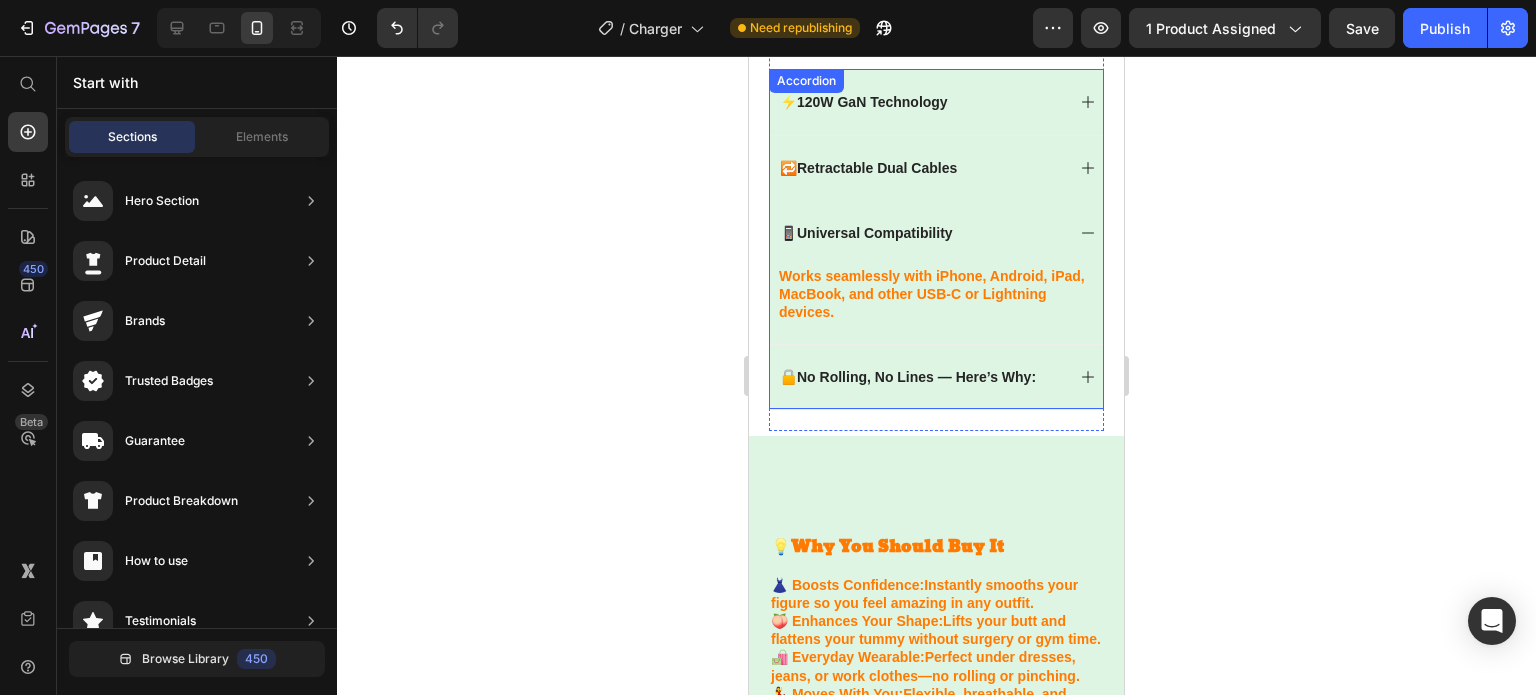 click on "No Rolling, No Lines — Here’s Why:" at bounding box center (916, 377) 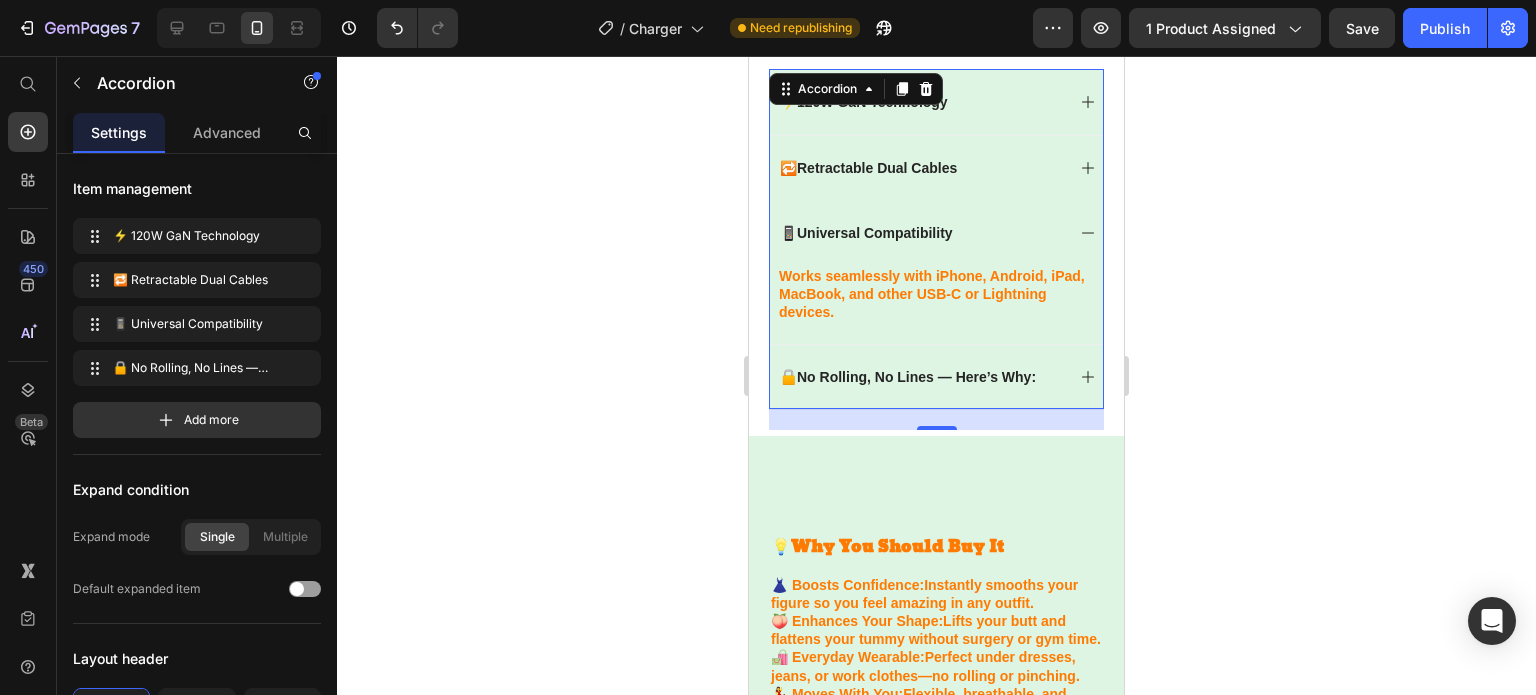 click on "🔒  No Rolling, No Lines — Here’s Why:" at bounding box center [936, 376] 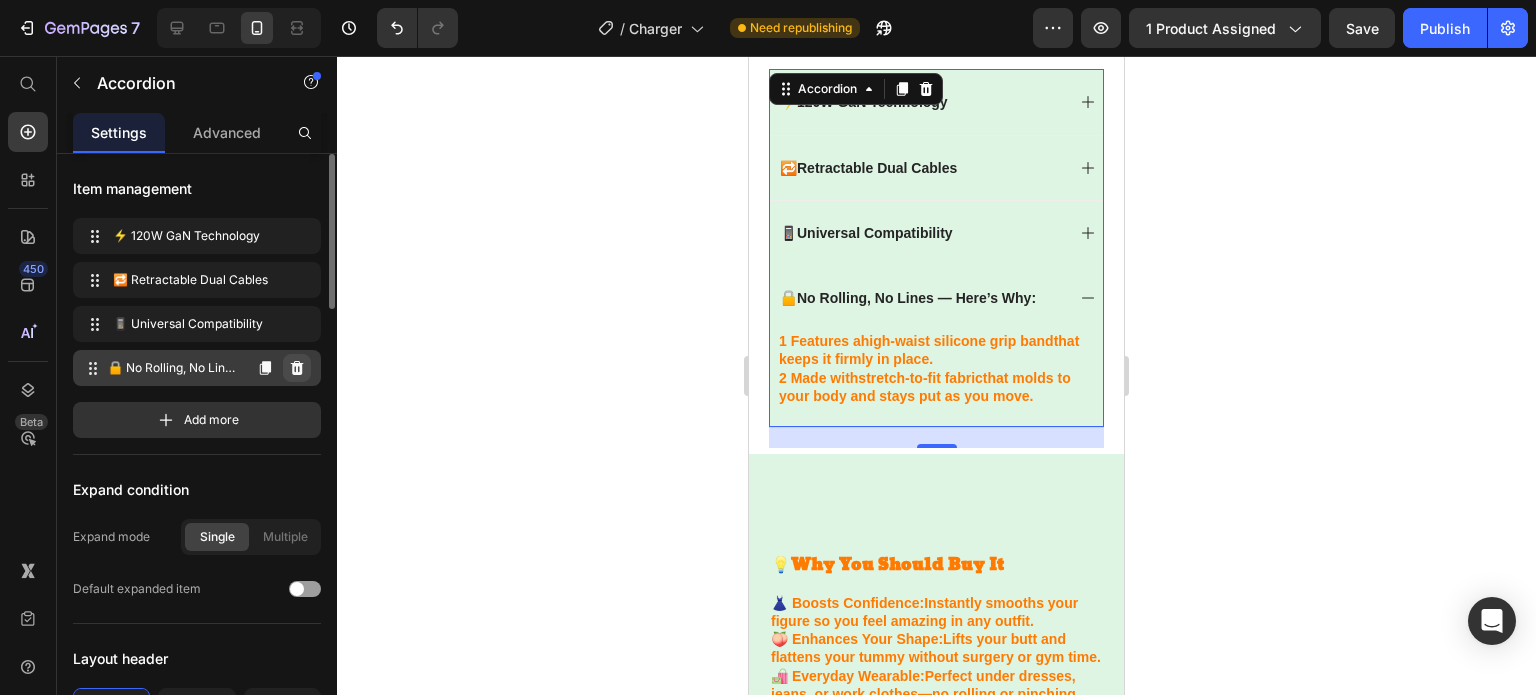 click 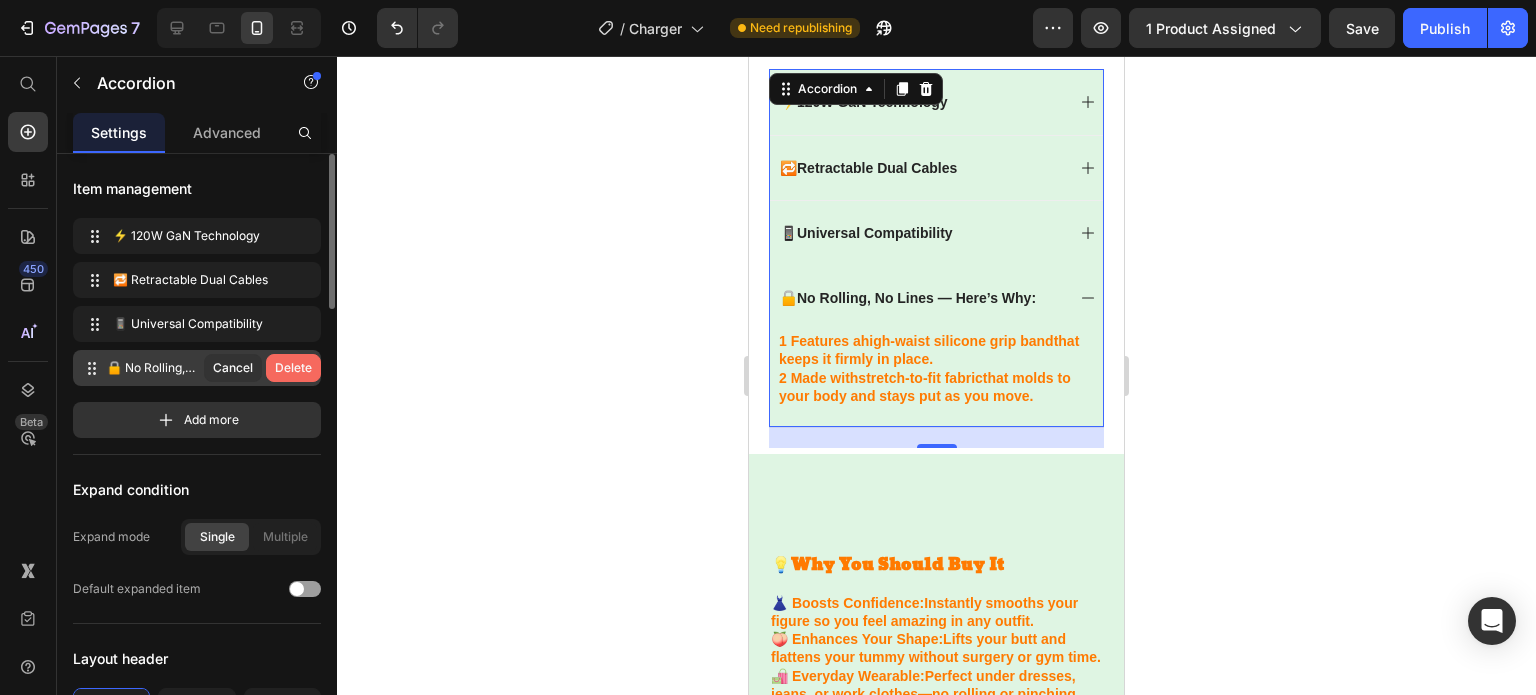 click on "Delete" at bounding box center (293, 368) 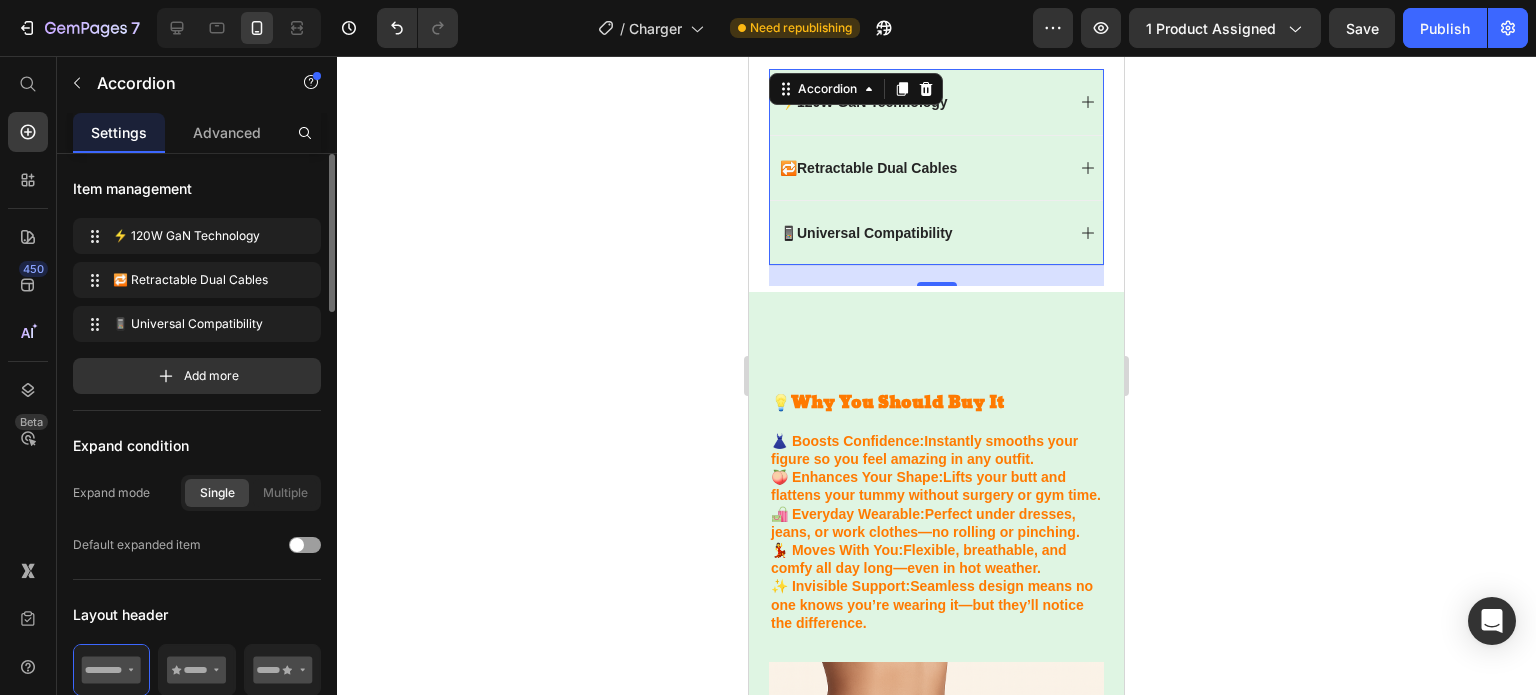 click 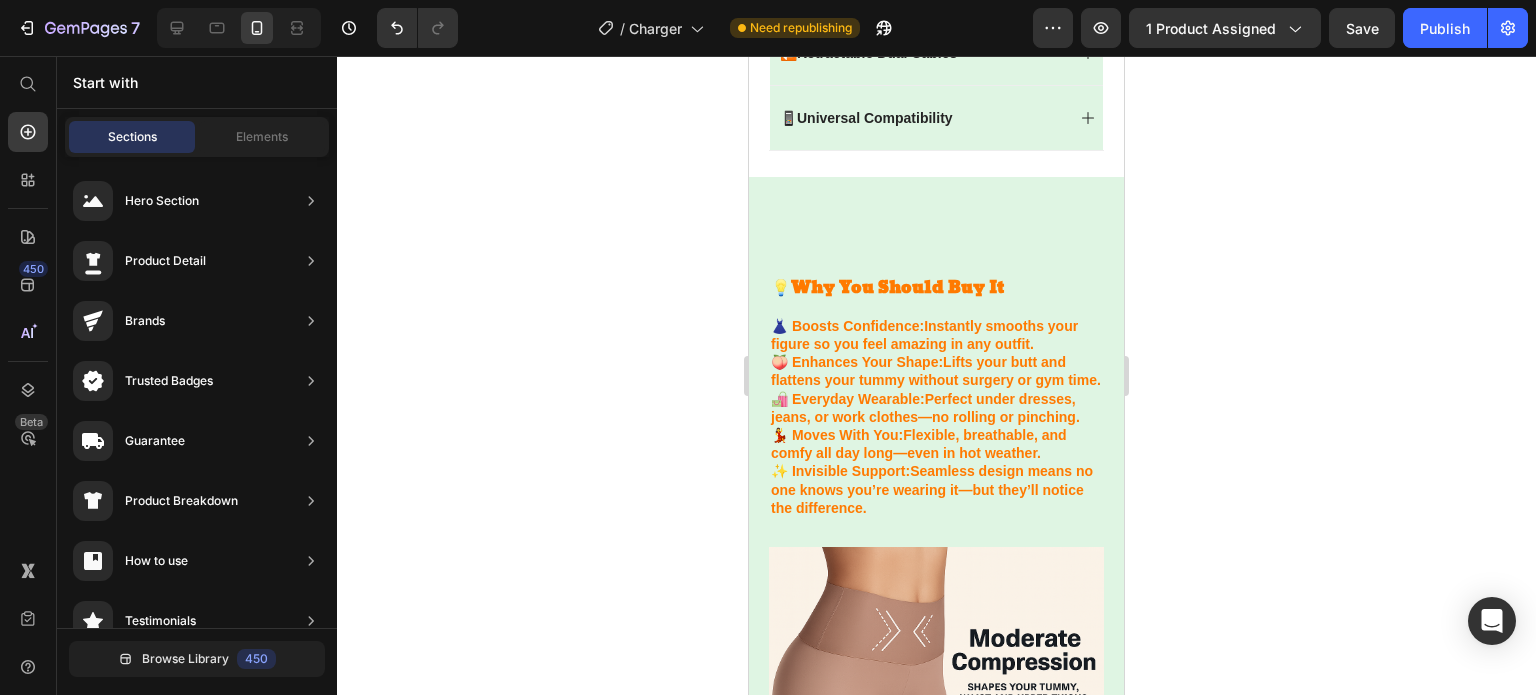 scroll, scrollTop: 1652, scrollLeft: 0, axis: vertical 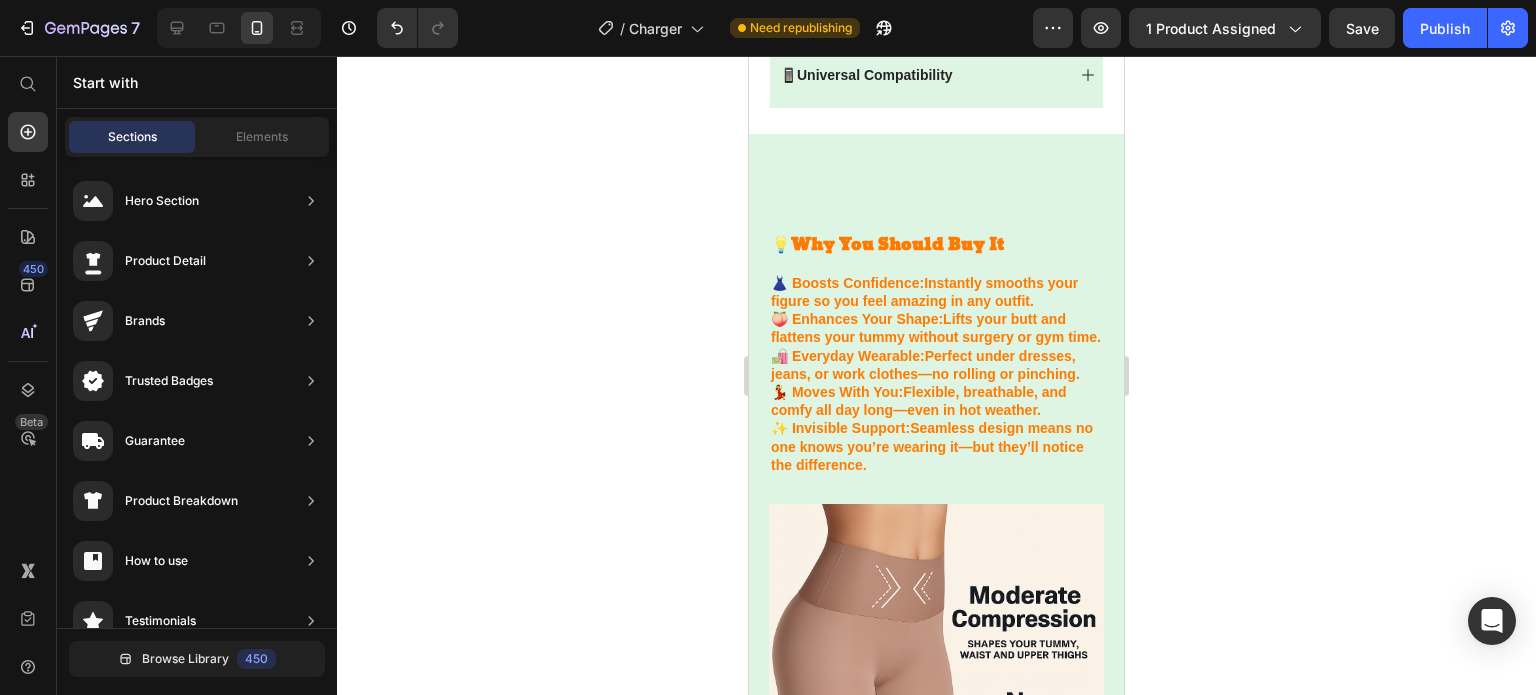 drag, startPoint x: 1119, startPoint y: 295, endPoint x: 1873, endPoint y: 358, distance: 756.6274 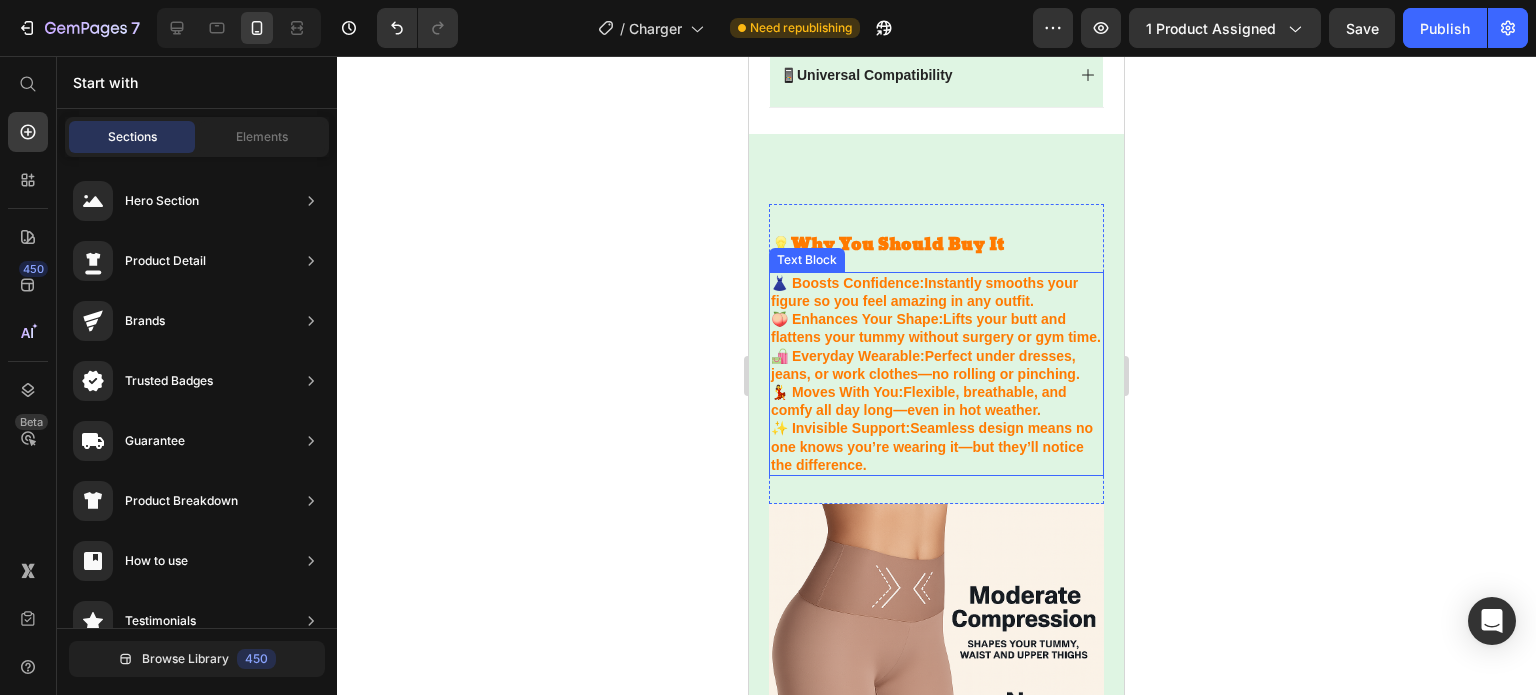 click on "💃 Moves With You:  Flexible, breathable, and comfy all day long—even in hot weather." at bounding box center (936, 401) 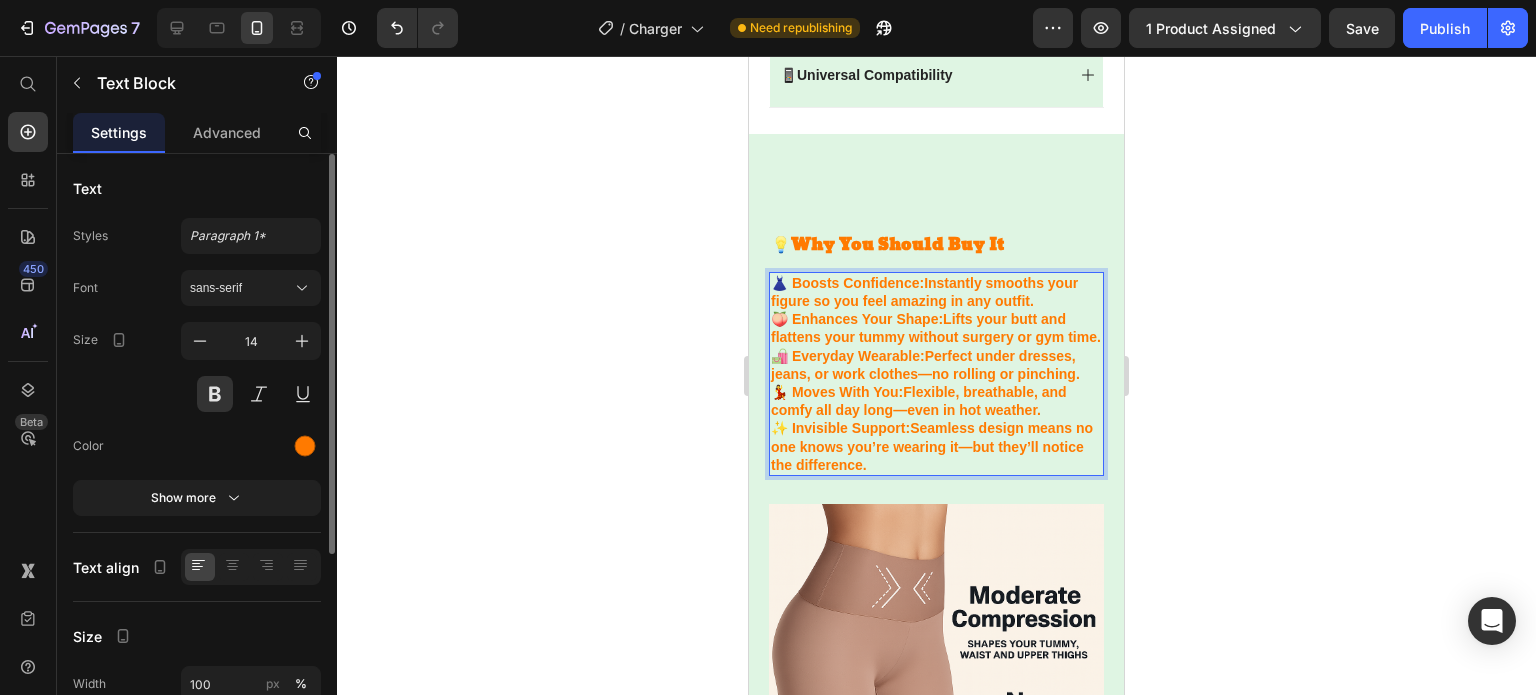 click on "✨ Invisible Support:  Seamless design means no one knows you’re wearing it—but they’ll notice the difference." at bounding box center [936, 446] 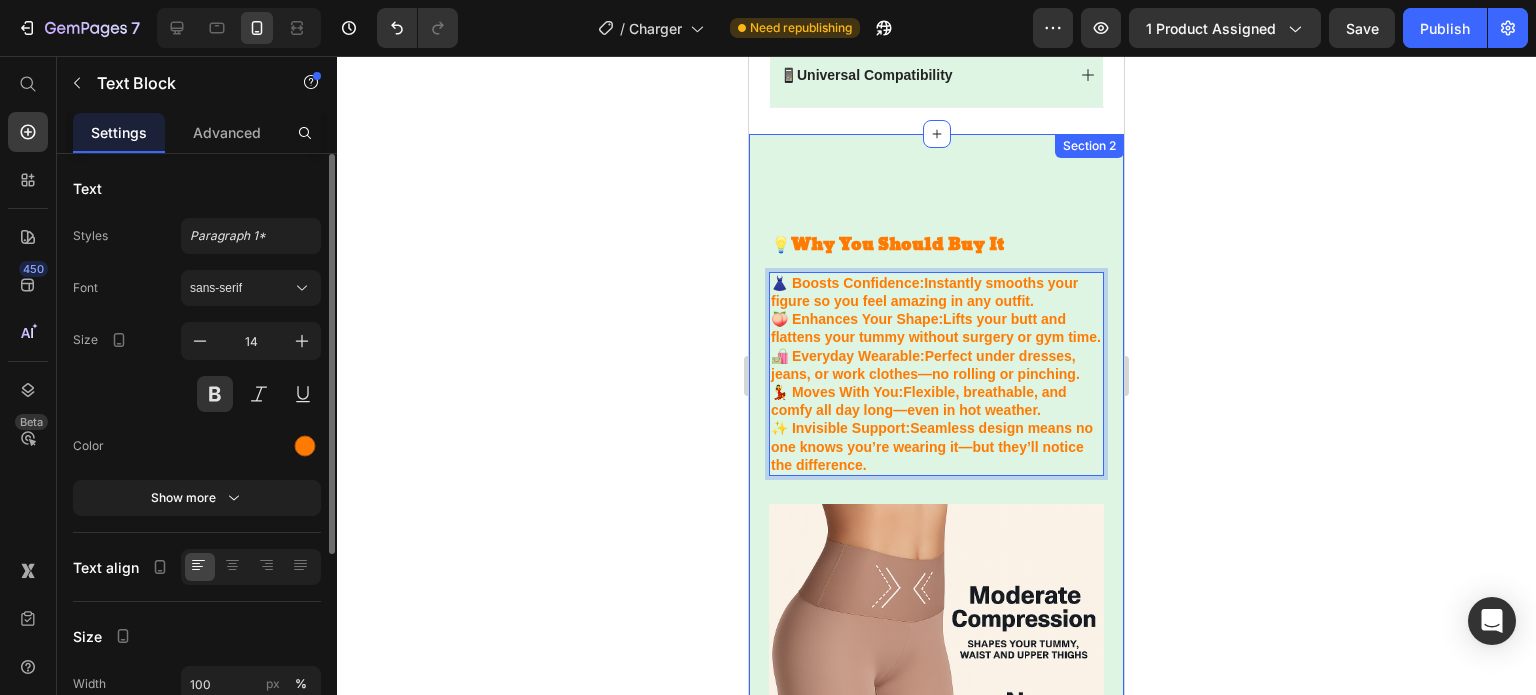 drag, startPoint x: 916, startPoint y: 461, endPoint x: 765, endPoint y: 265, distance: 247.4207 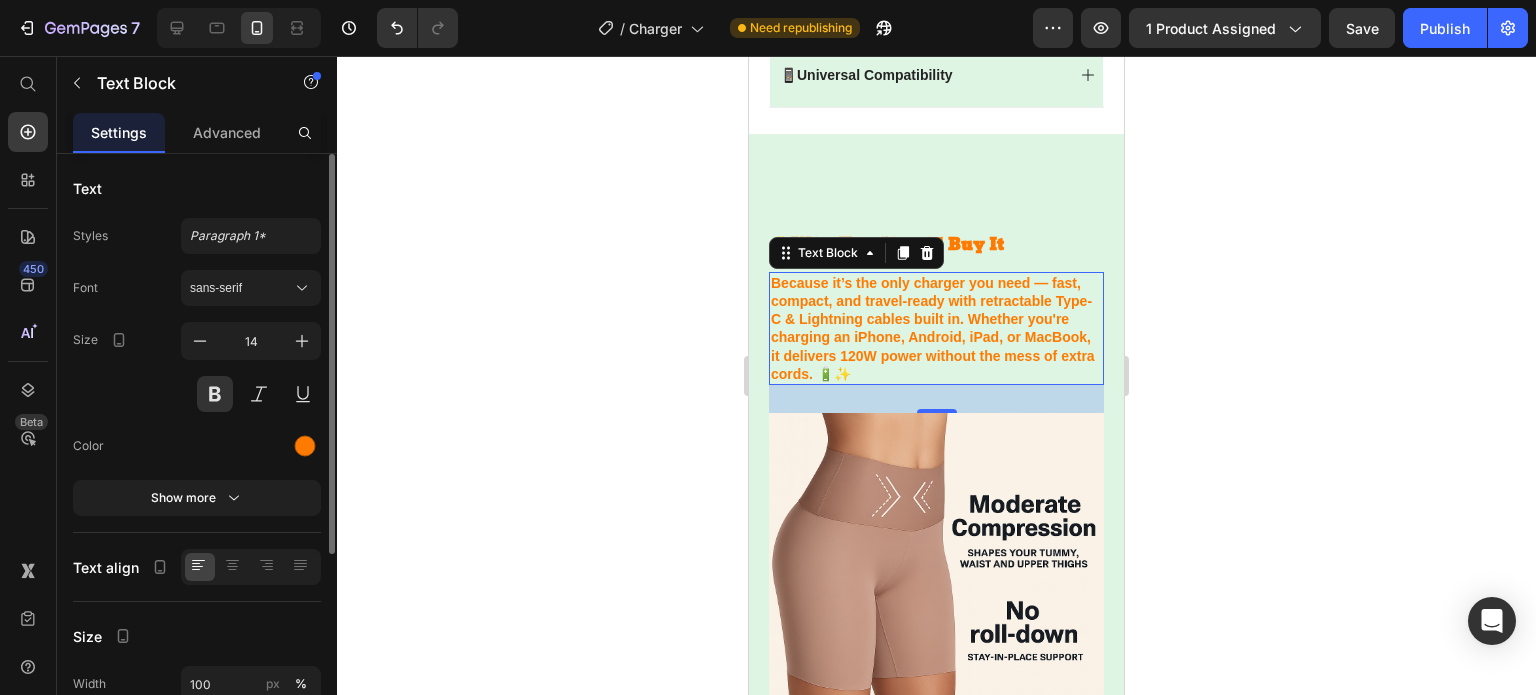 click 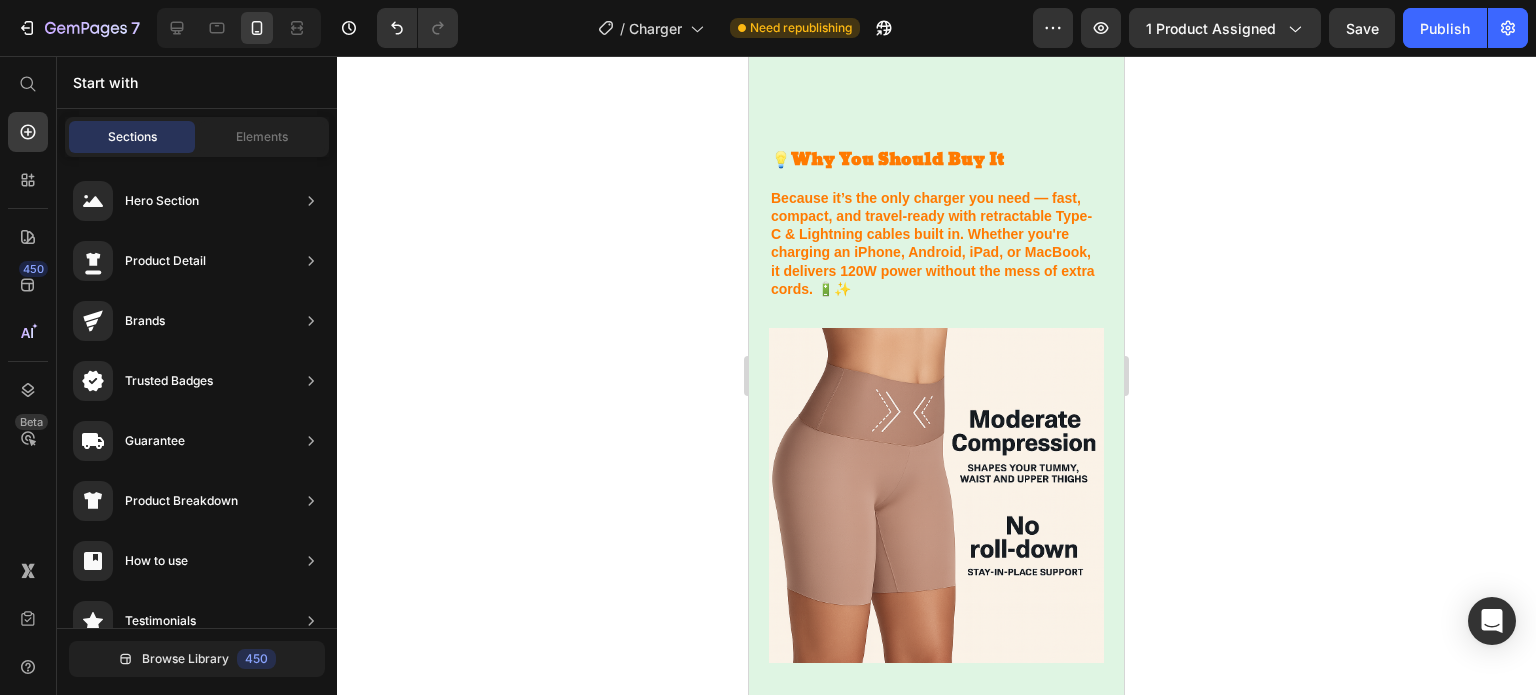 scroll, scrollTop: 1730, scrollLeft: 0, axis: vertical 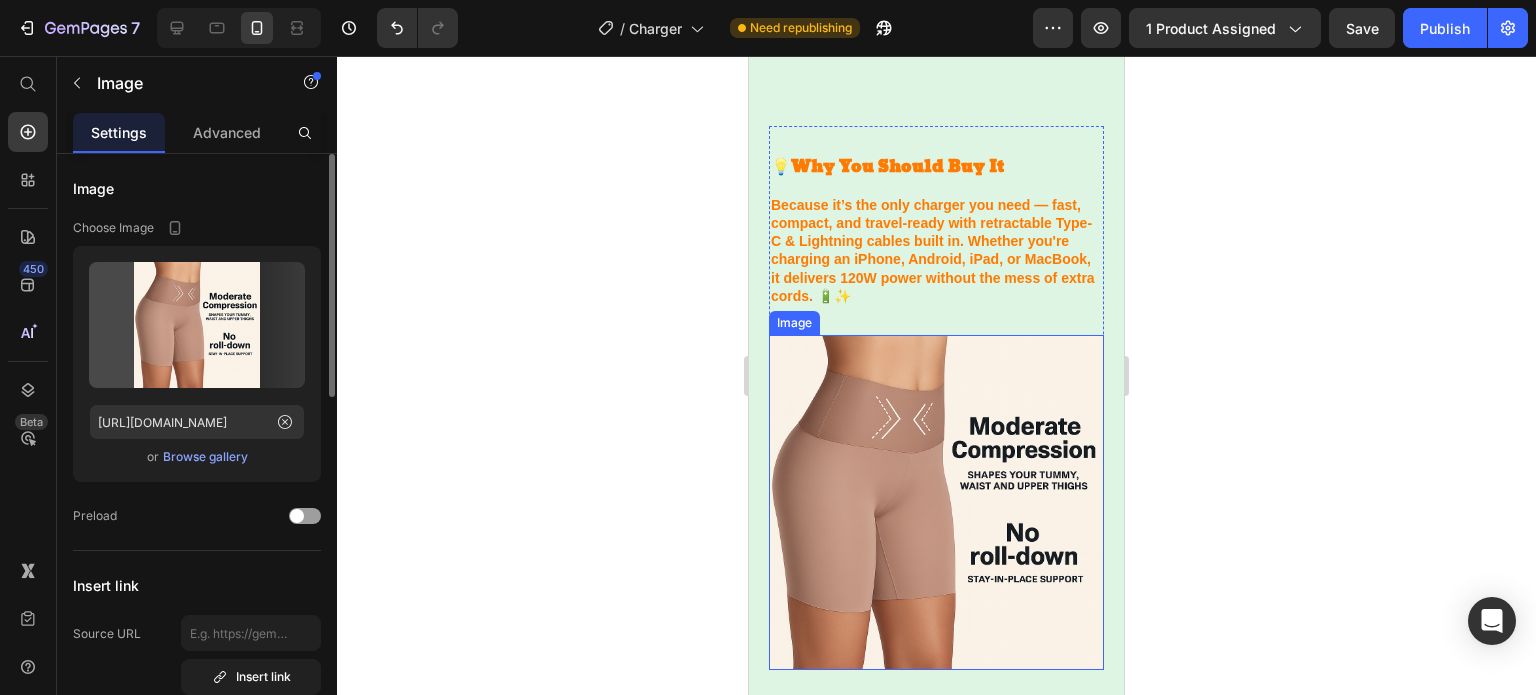 click at bounding box center (936, 502) 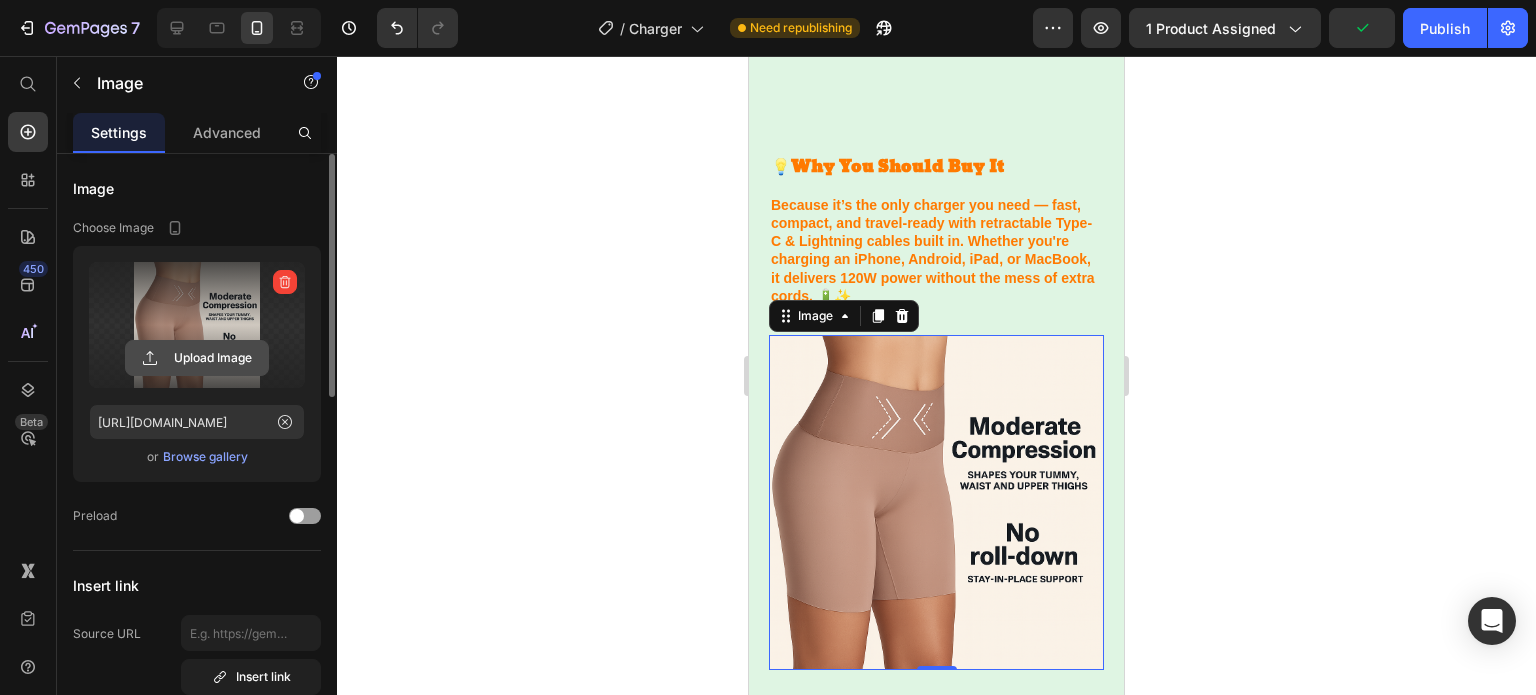 click 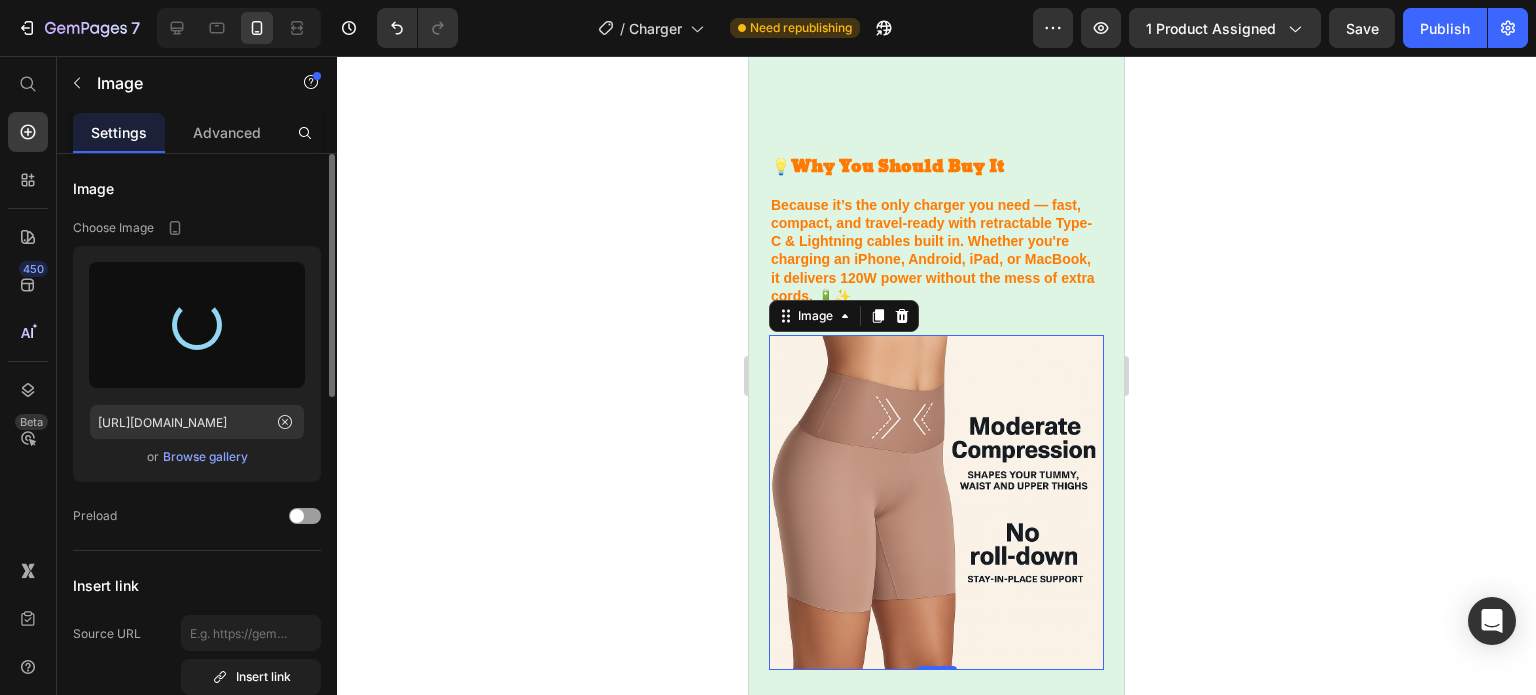 type on "https://cdn.shopify.com/s/files/1/0969/2813/7480/files/gempages_570200622100382872-acaf2808-897d-4e4e-973f-01e8653728f9.png" 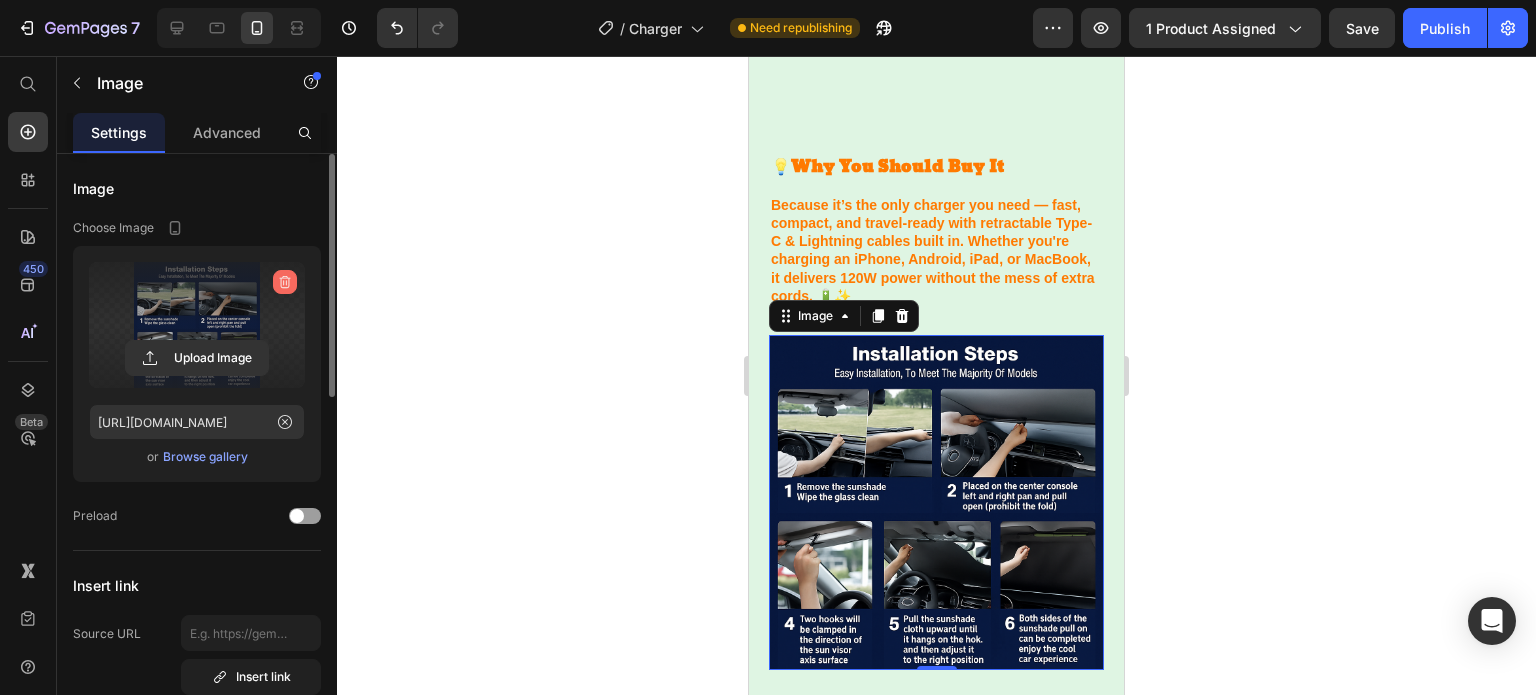 click 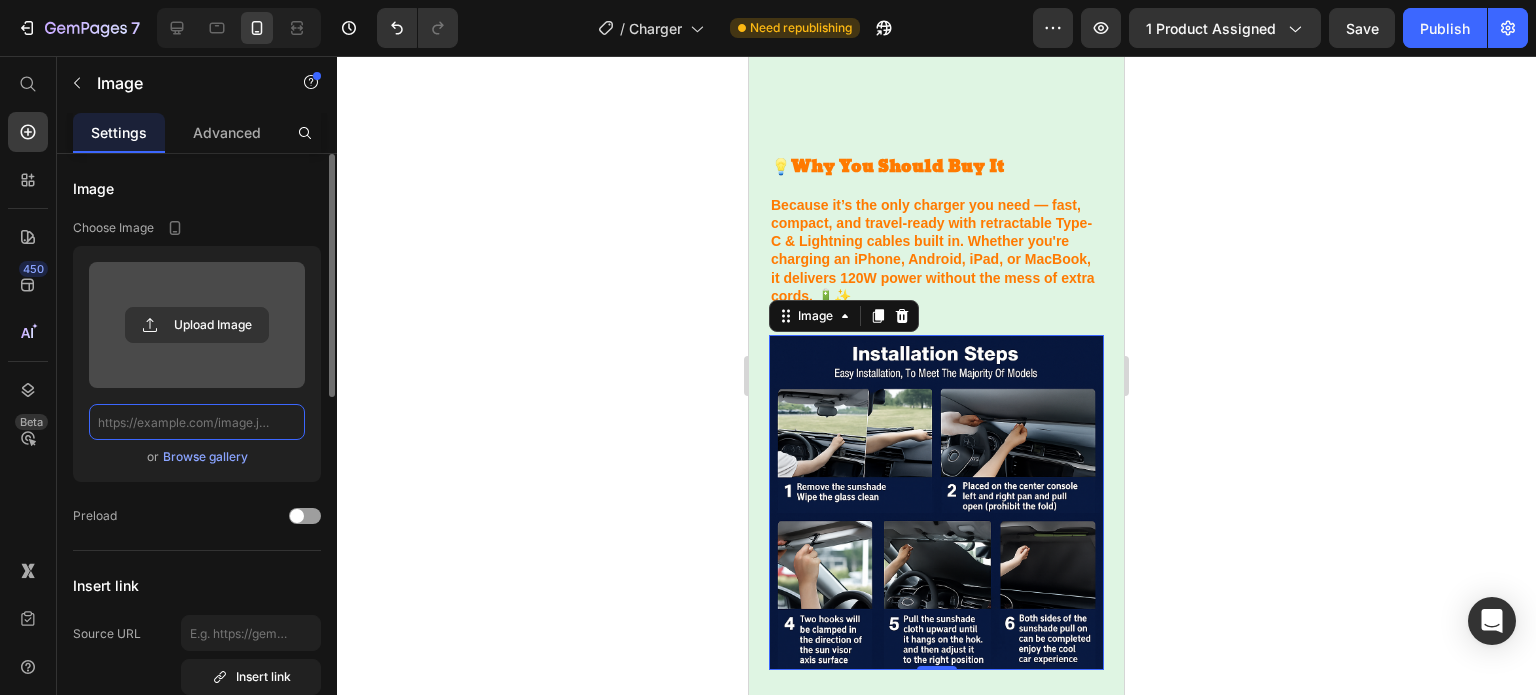 scroll, scrollTop: 0, scrollLeft: 0, axis: both 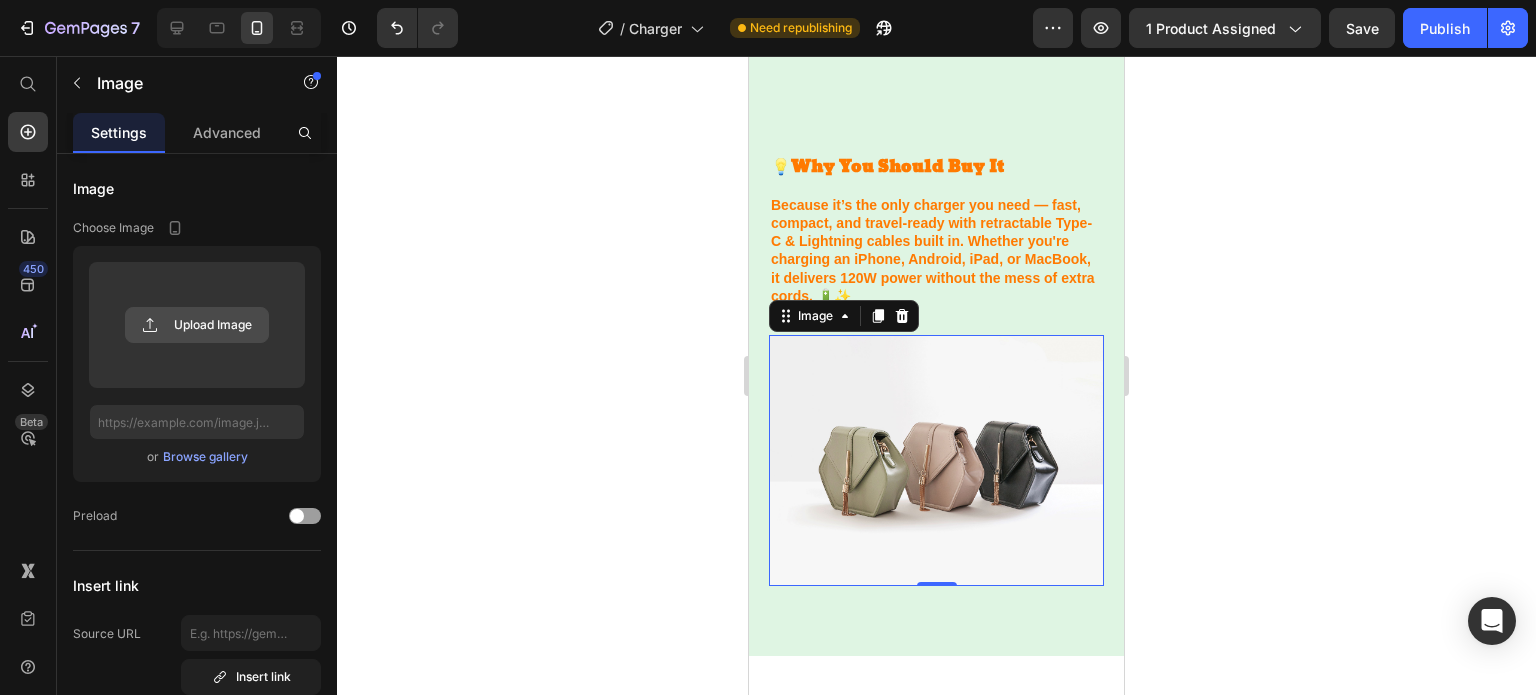 click 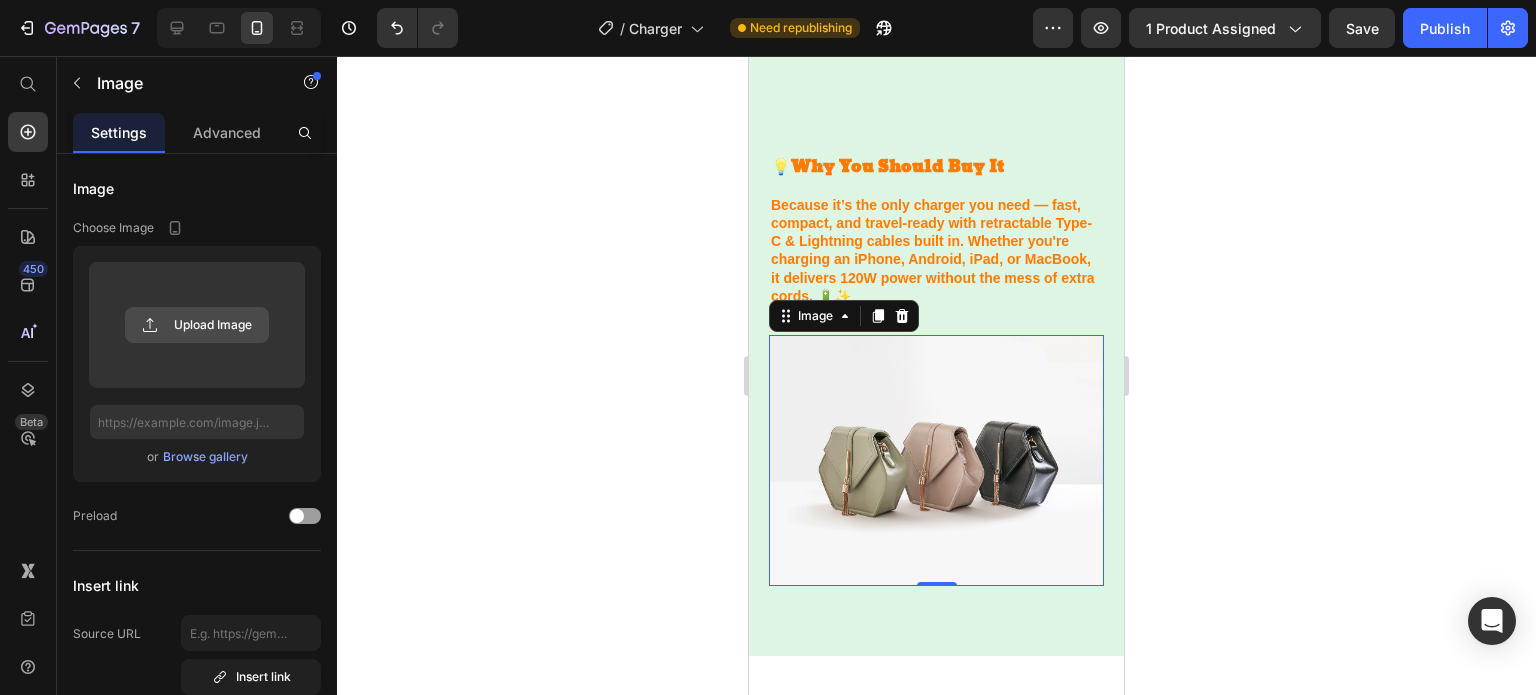 click 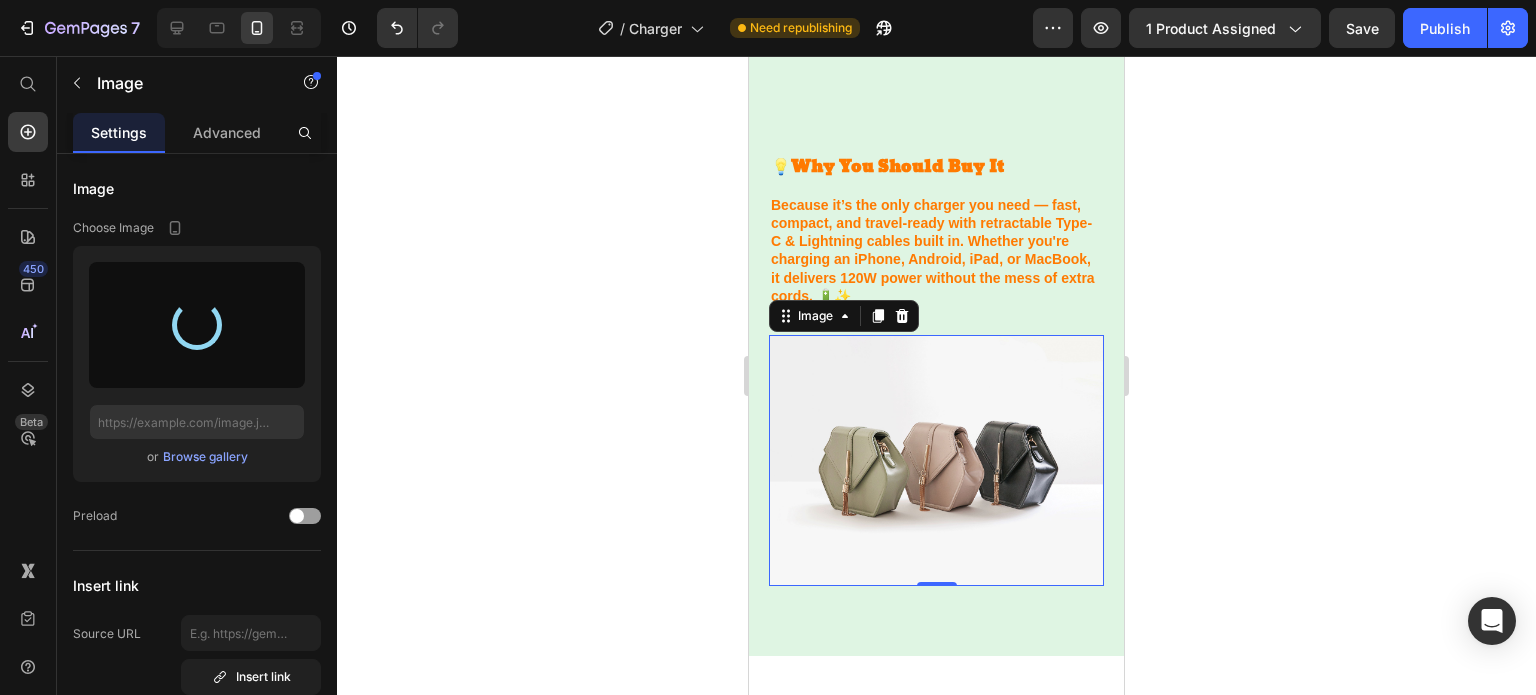 type on "https://cdn.shopify.com/s/files/1/0969/2813/7480/files/gempages_570200622100382872-67480ea4-a6ad-48f2-9fcd-cab7e51f334d.png" 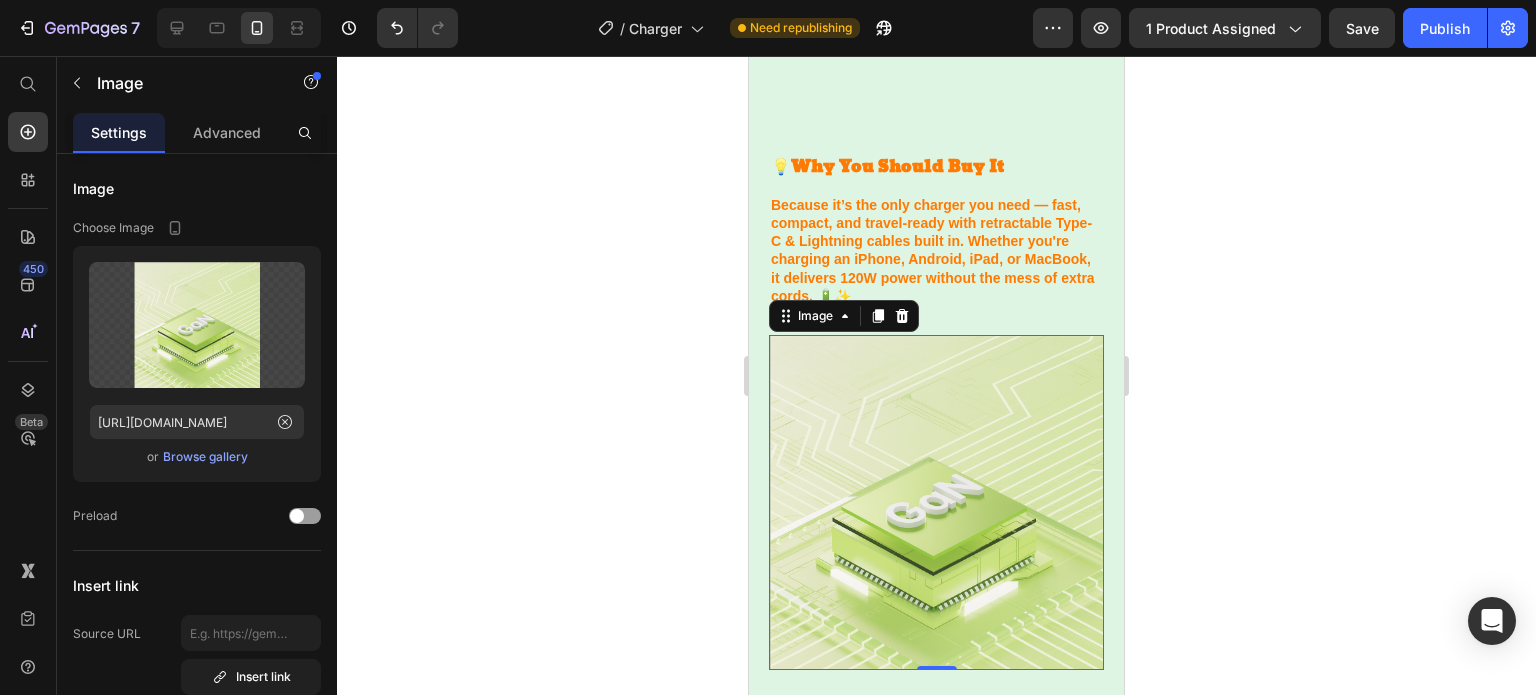 click 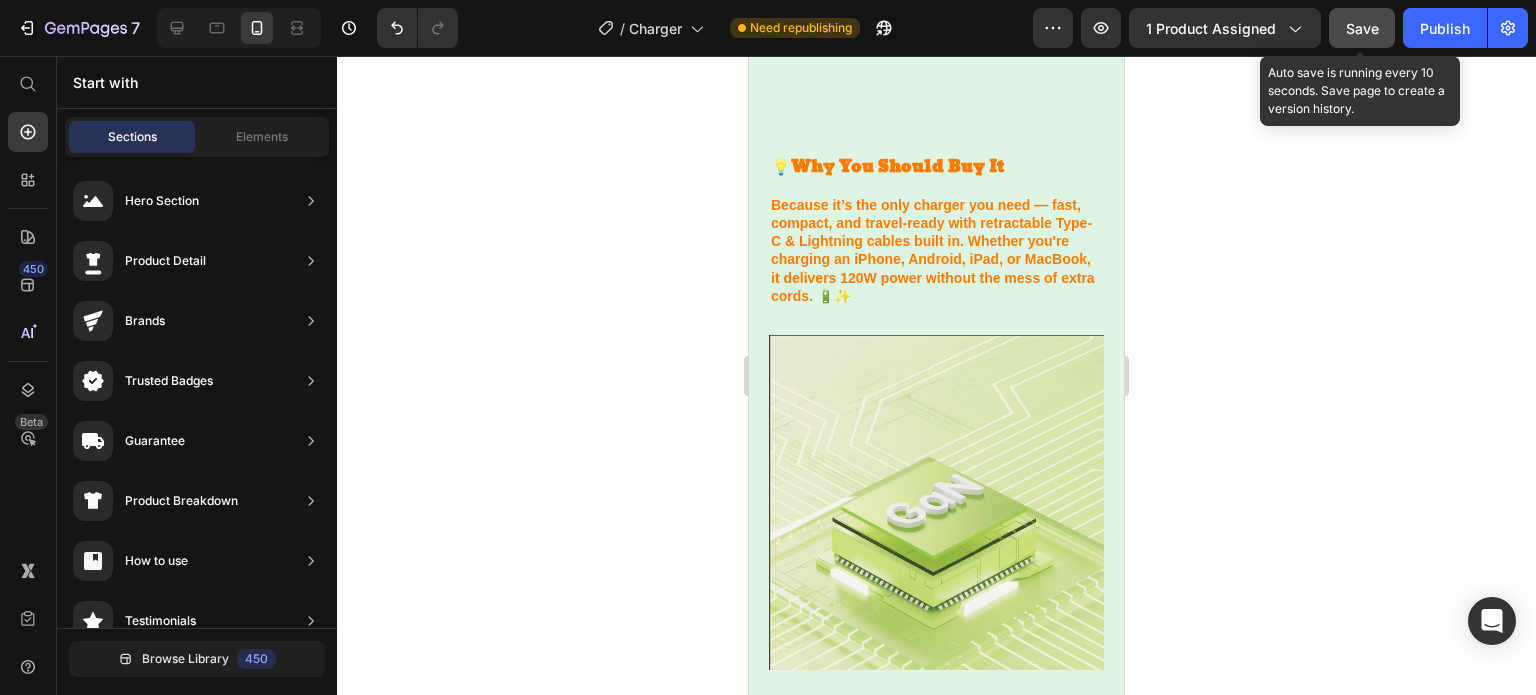 click on "Save" at bounding box center [1362, 28] 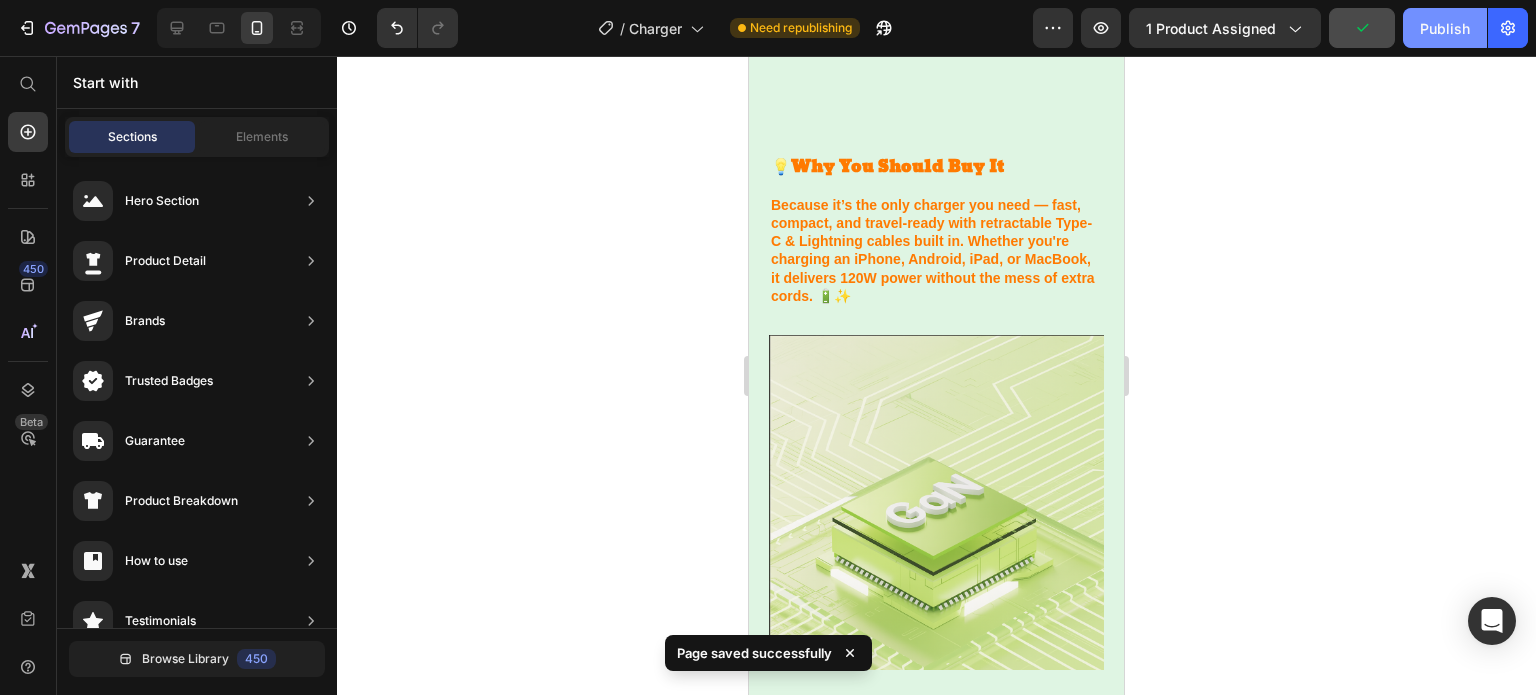 click on "Publish" at bounding box center (1445, 28) 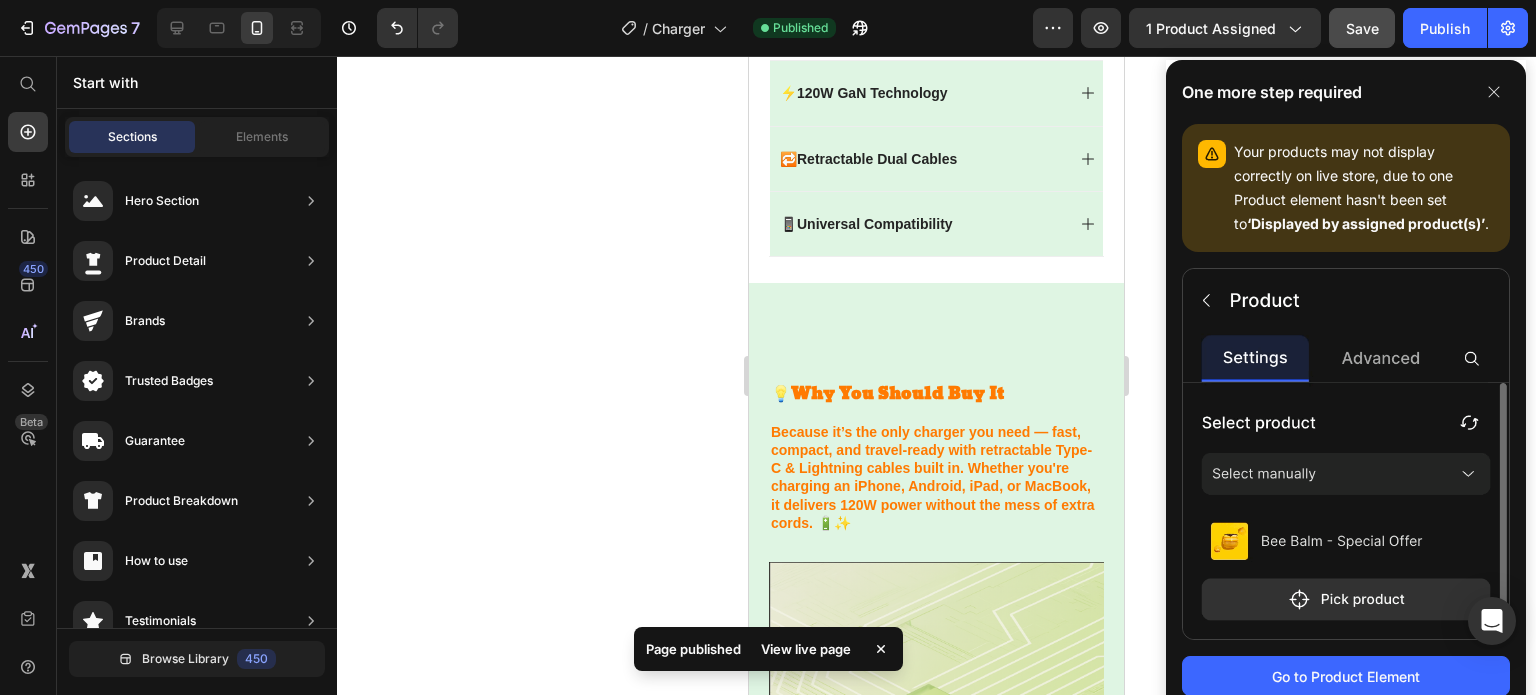 scroll, scrollTop: 1663, scrollLeft: 0, axis: vertical 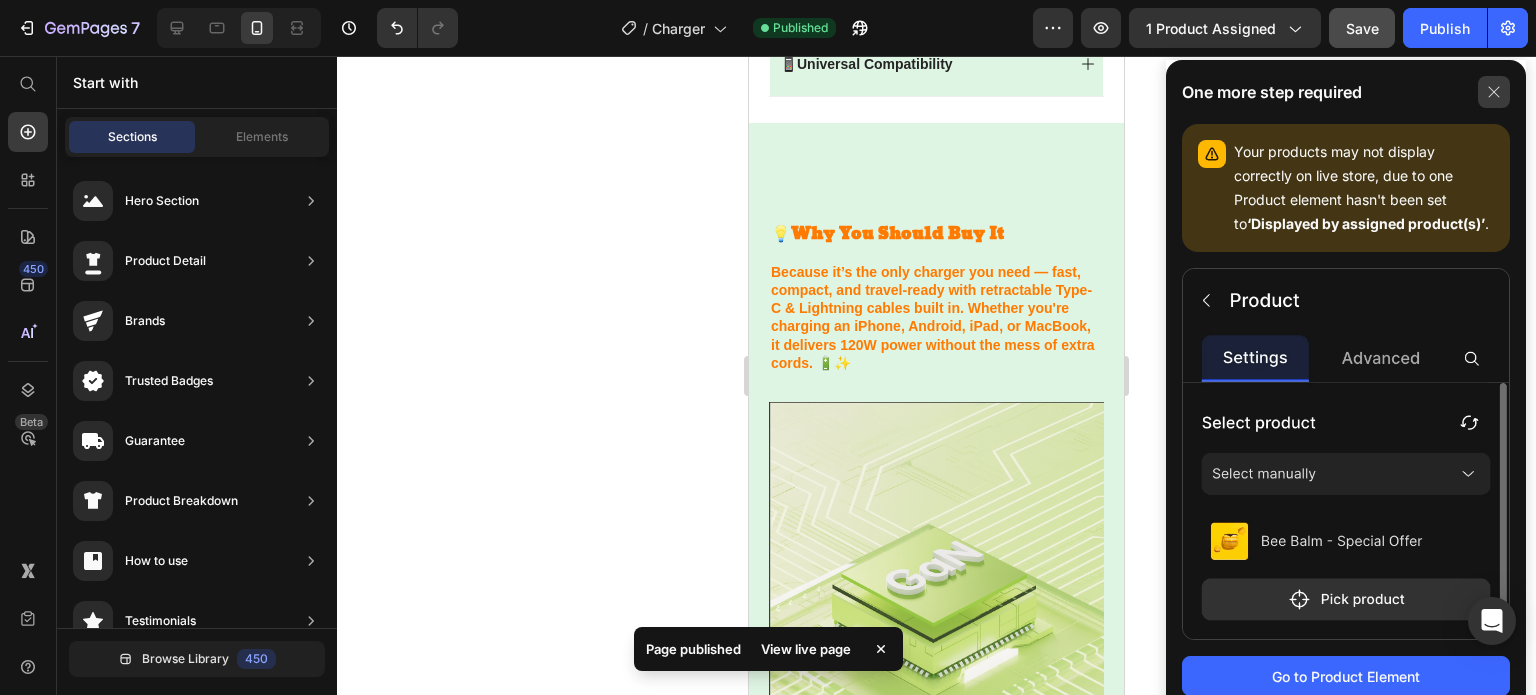 click 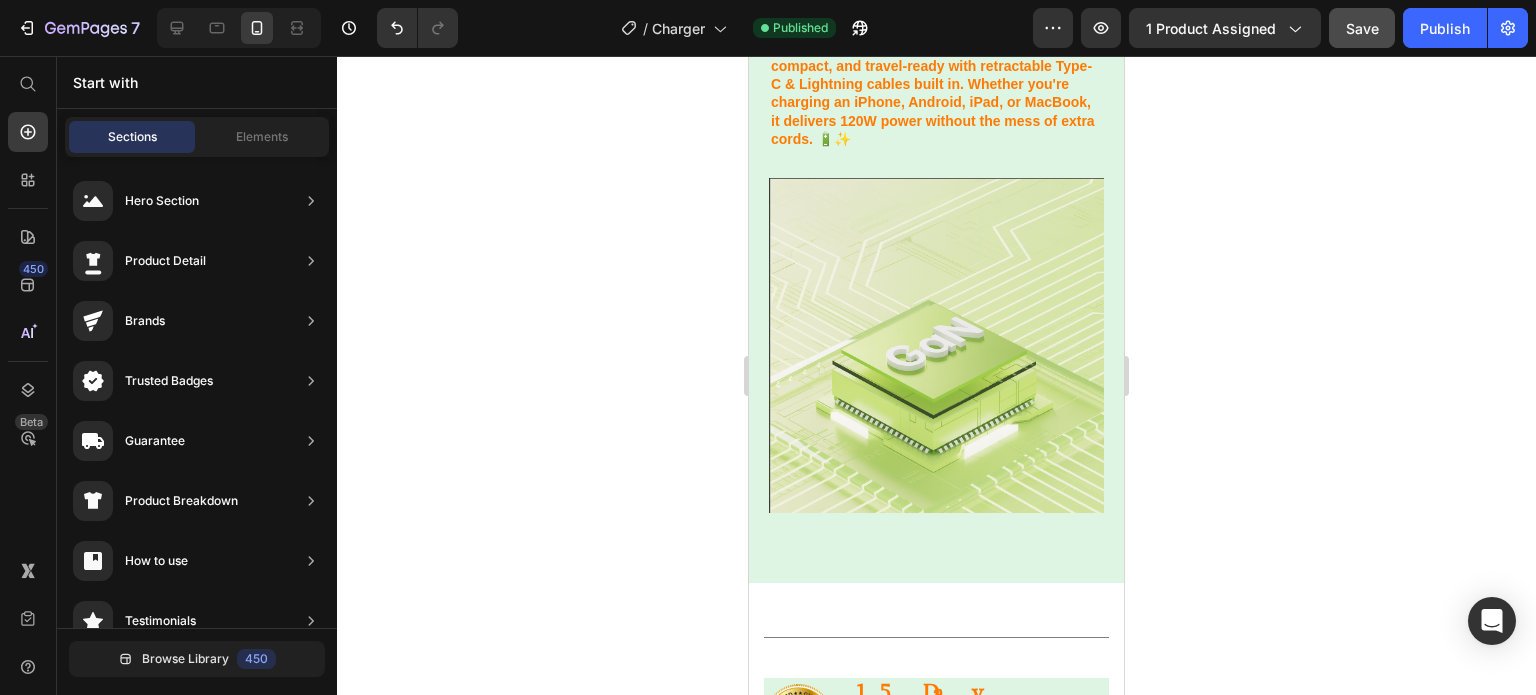 scroll, scrollTop: 1900, scrollLeft: 0, axis: vertical 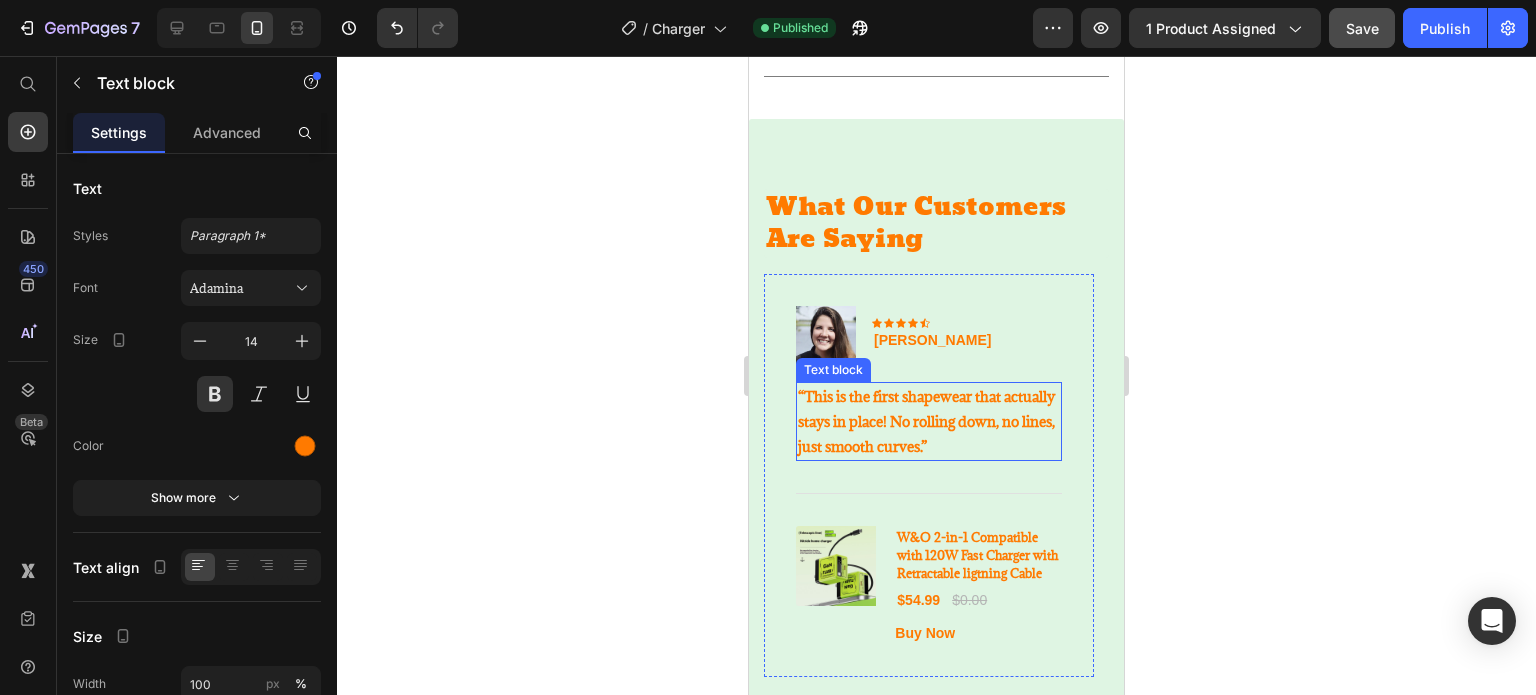 click on "“This is the first shapewear that actually stays in place! No rolling down, no lines, just smooth curves.”" at bounding box center [929, 422] 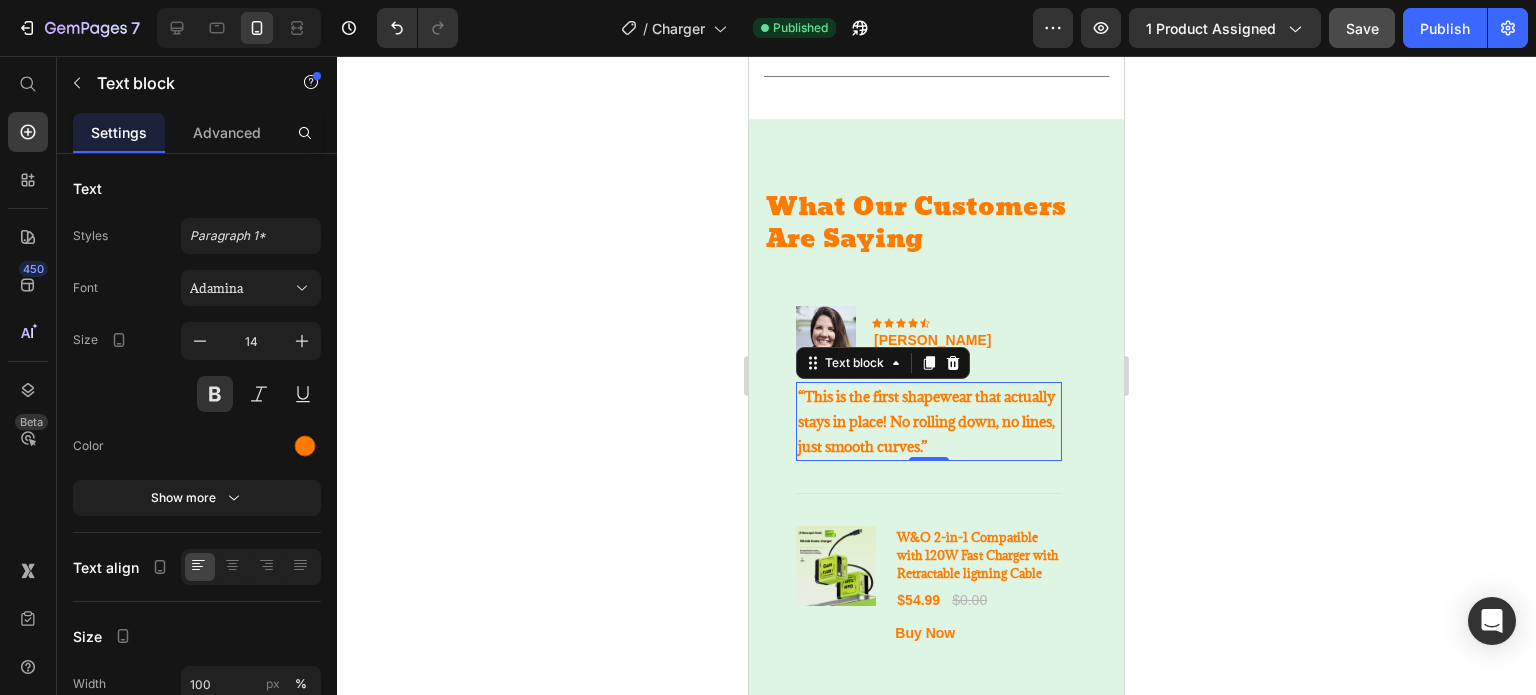 click on "“This is the first shapewear that actually stays in place! No rolling down, no lines, just smooth curves.”" at bounding box center [929, 422] 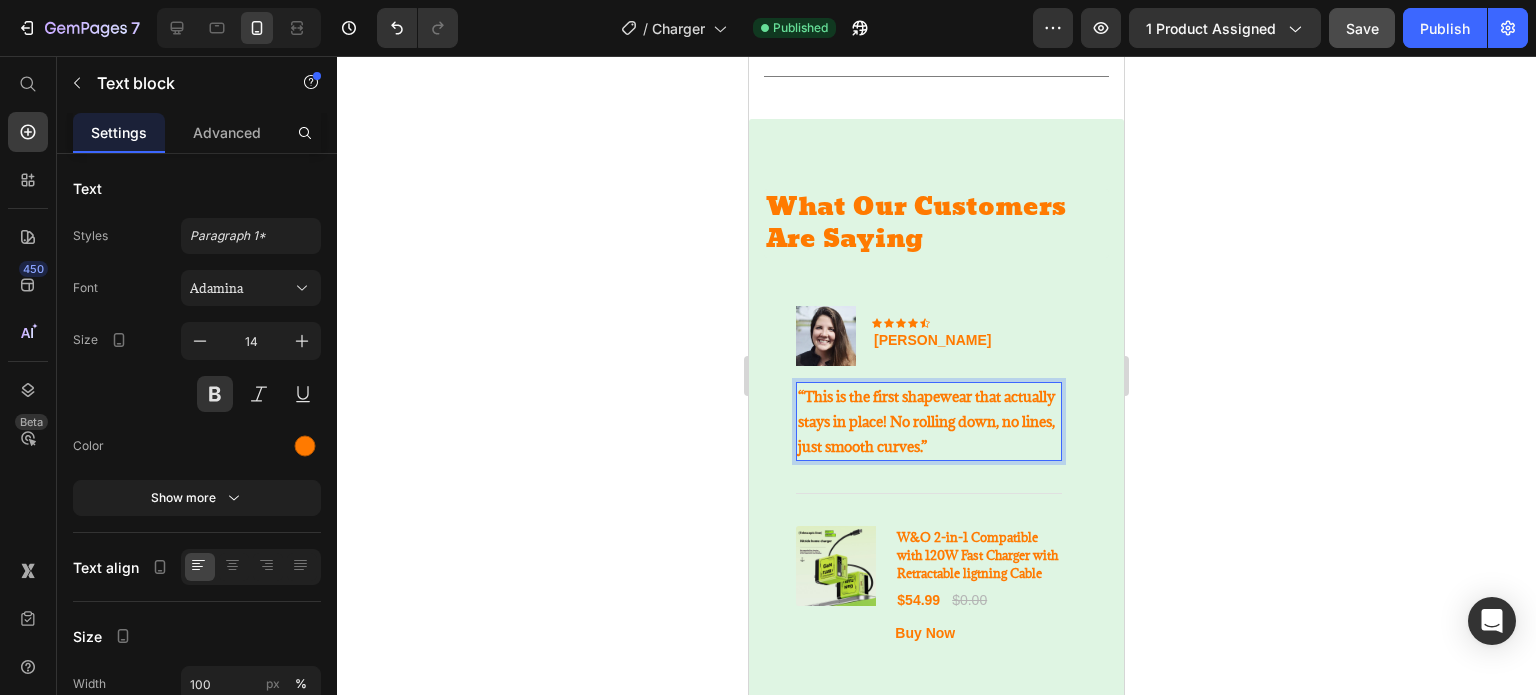 click on "“This is the first shapewear that actually stays in place! No rolling down, no lines, just smooth curves.”" at bounding box center (929, 422) 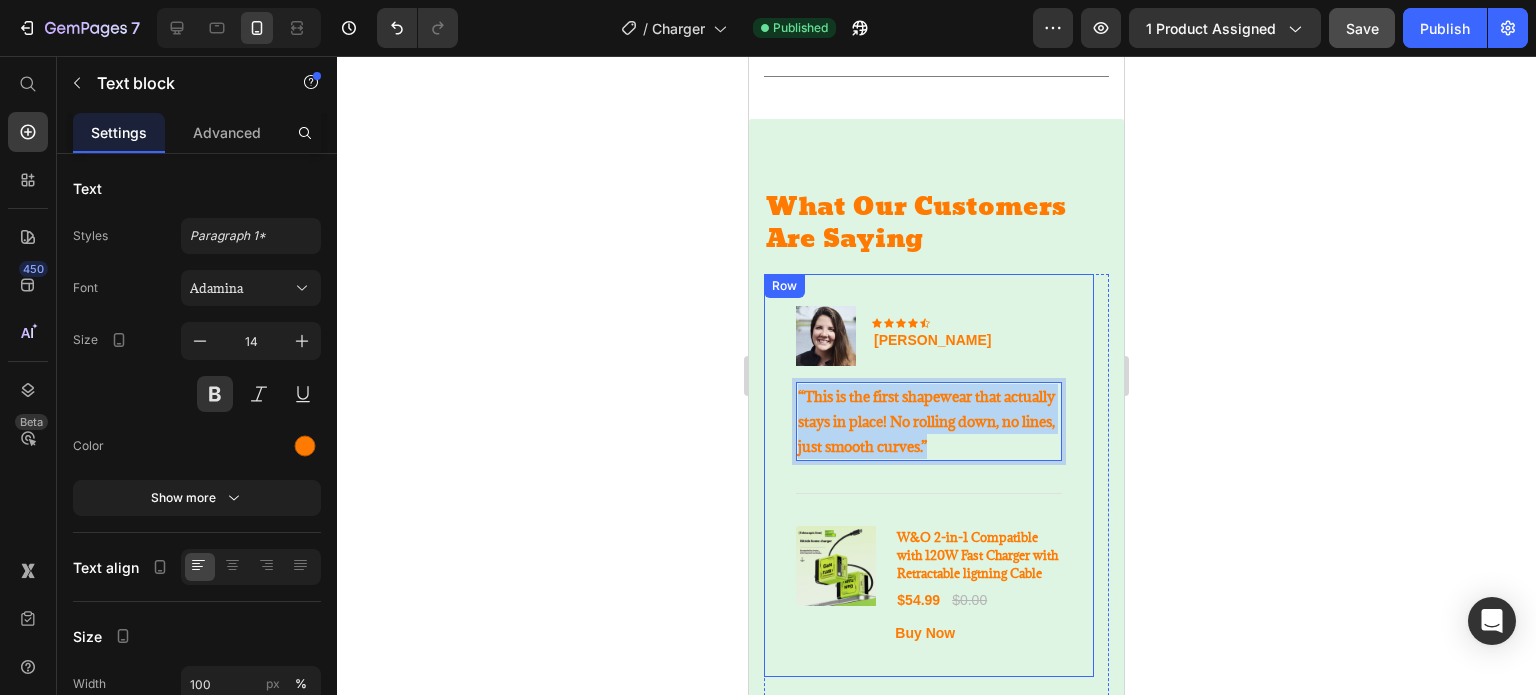 drag, startPoint x: 1036, startPoint y: 419, endPoint x: 792, endPoint y: 371, distance: 248.6765 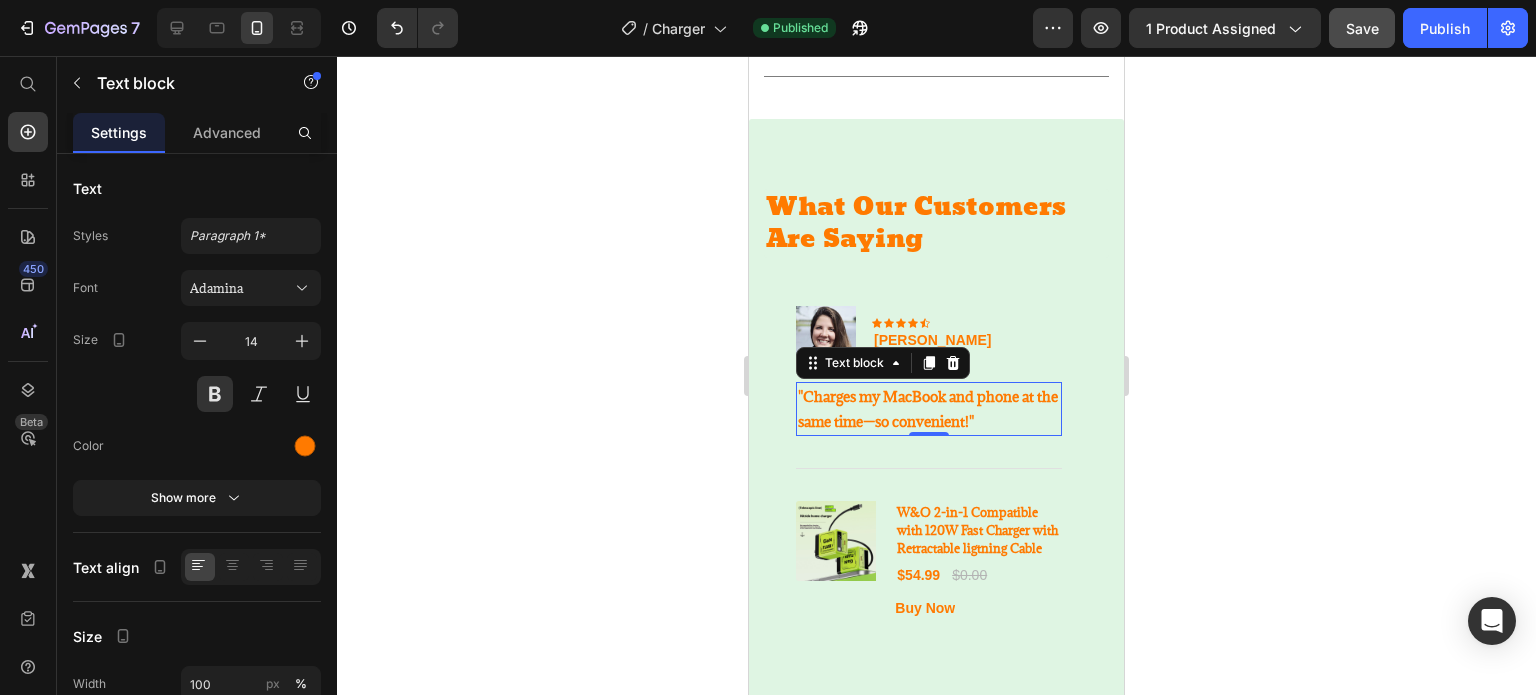 click 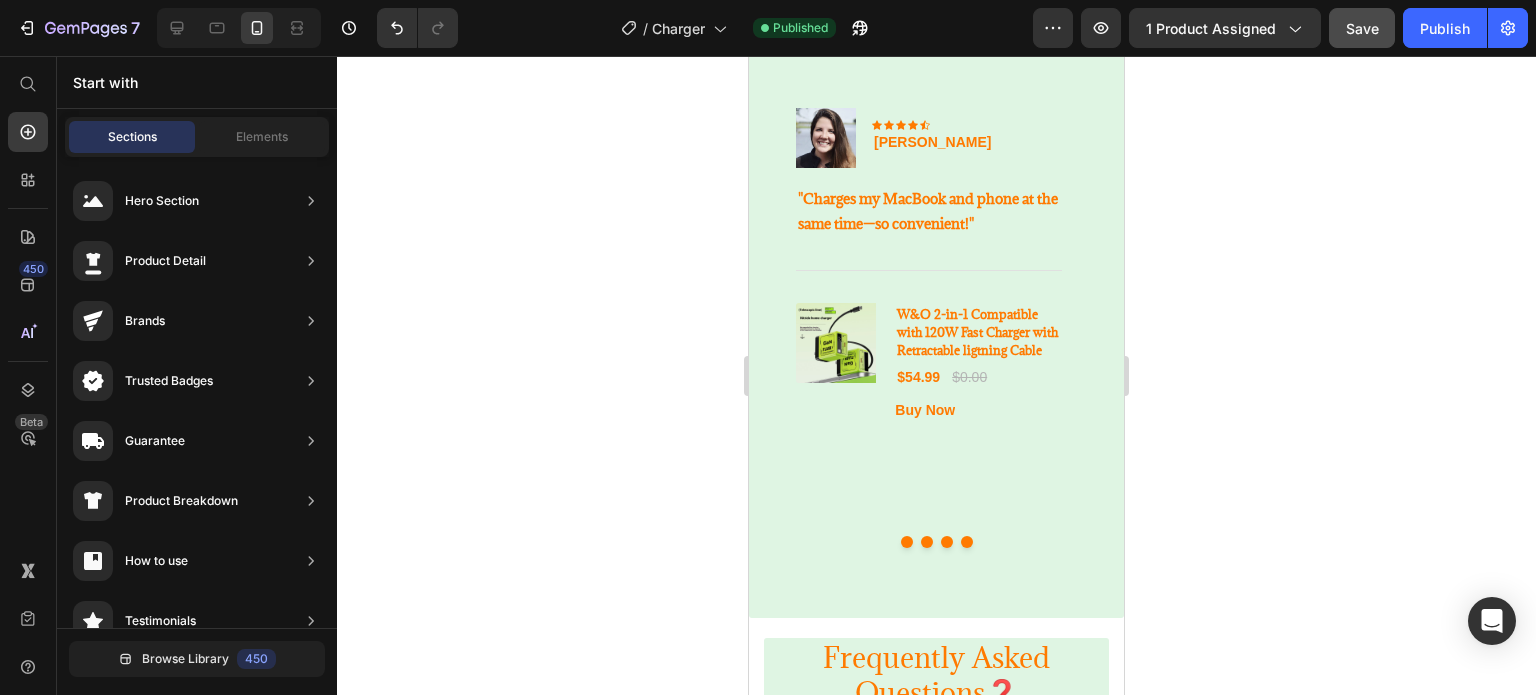 scroll, scrollTop: 2899, scrollLeft: 0, axis: vertical 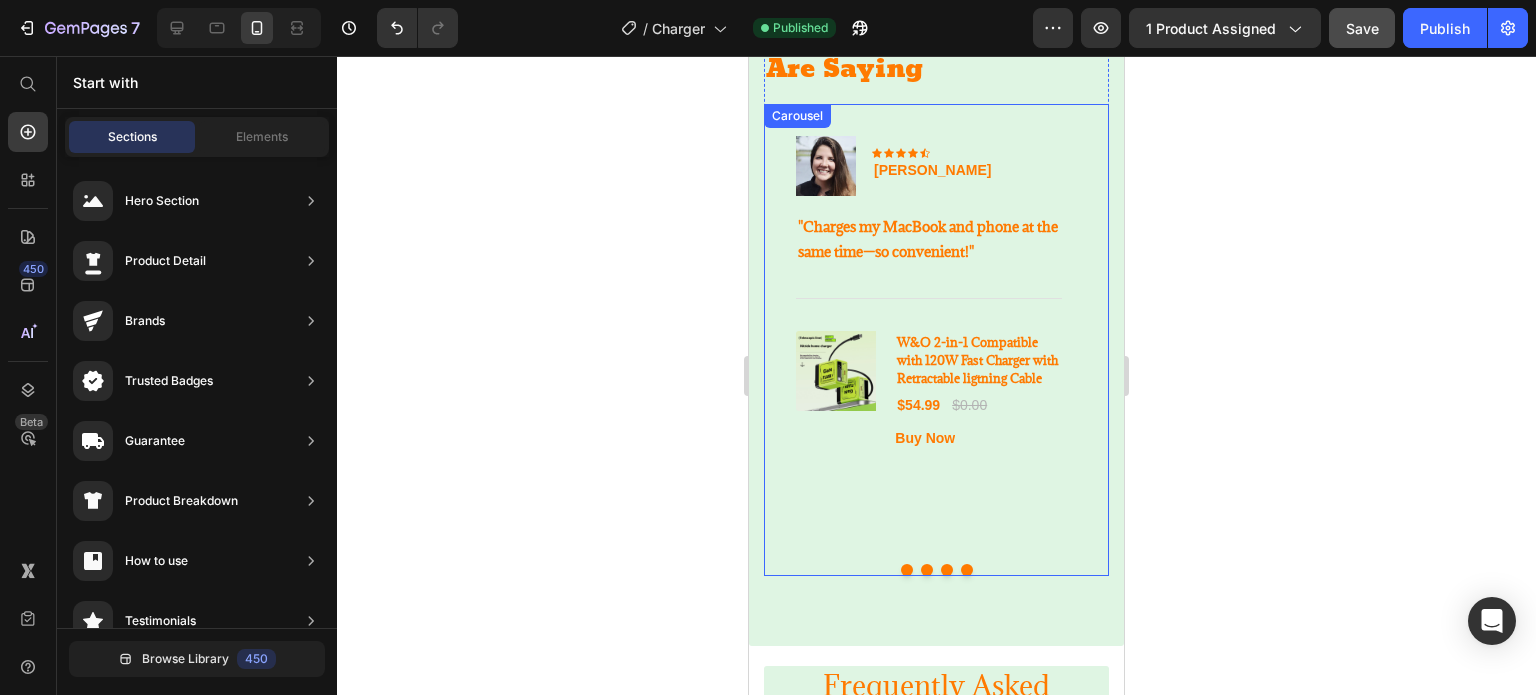 click at bounding box center [927, 570] 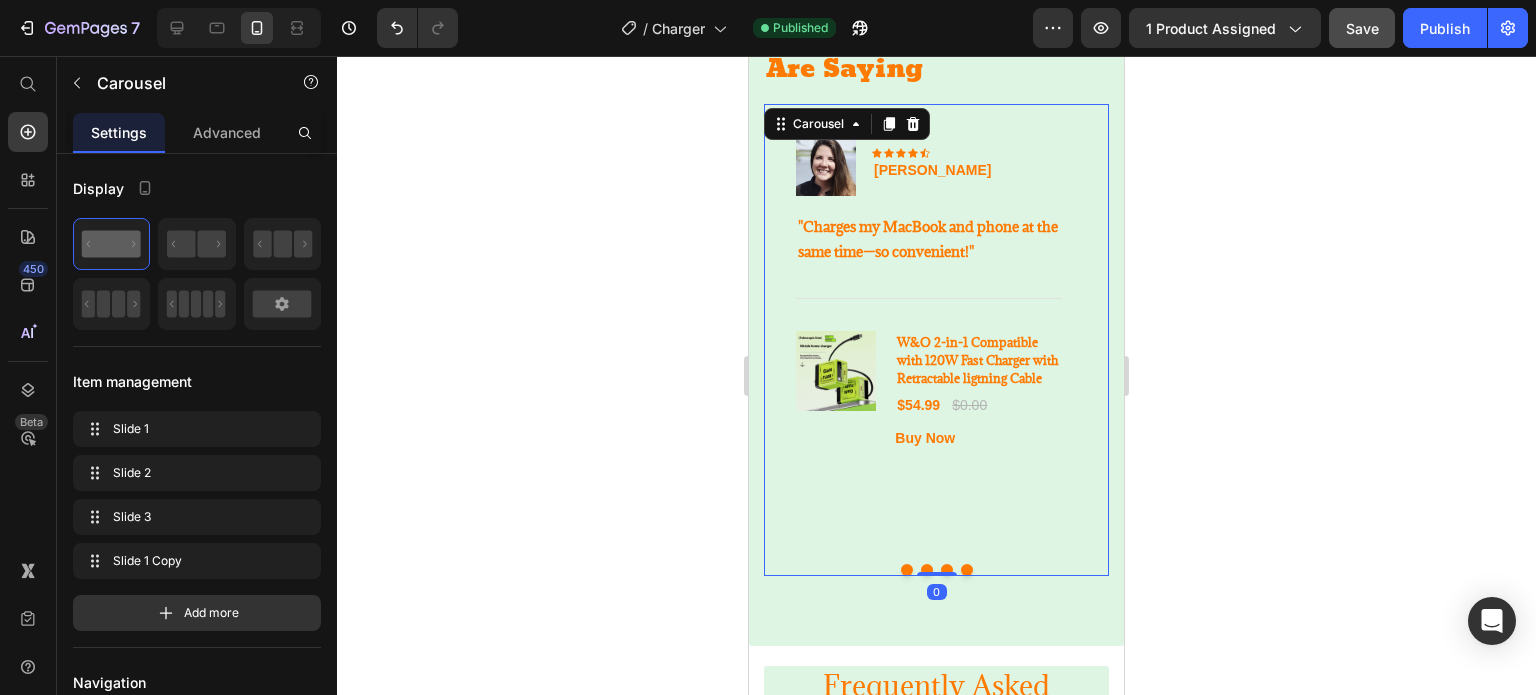 type 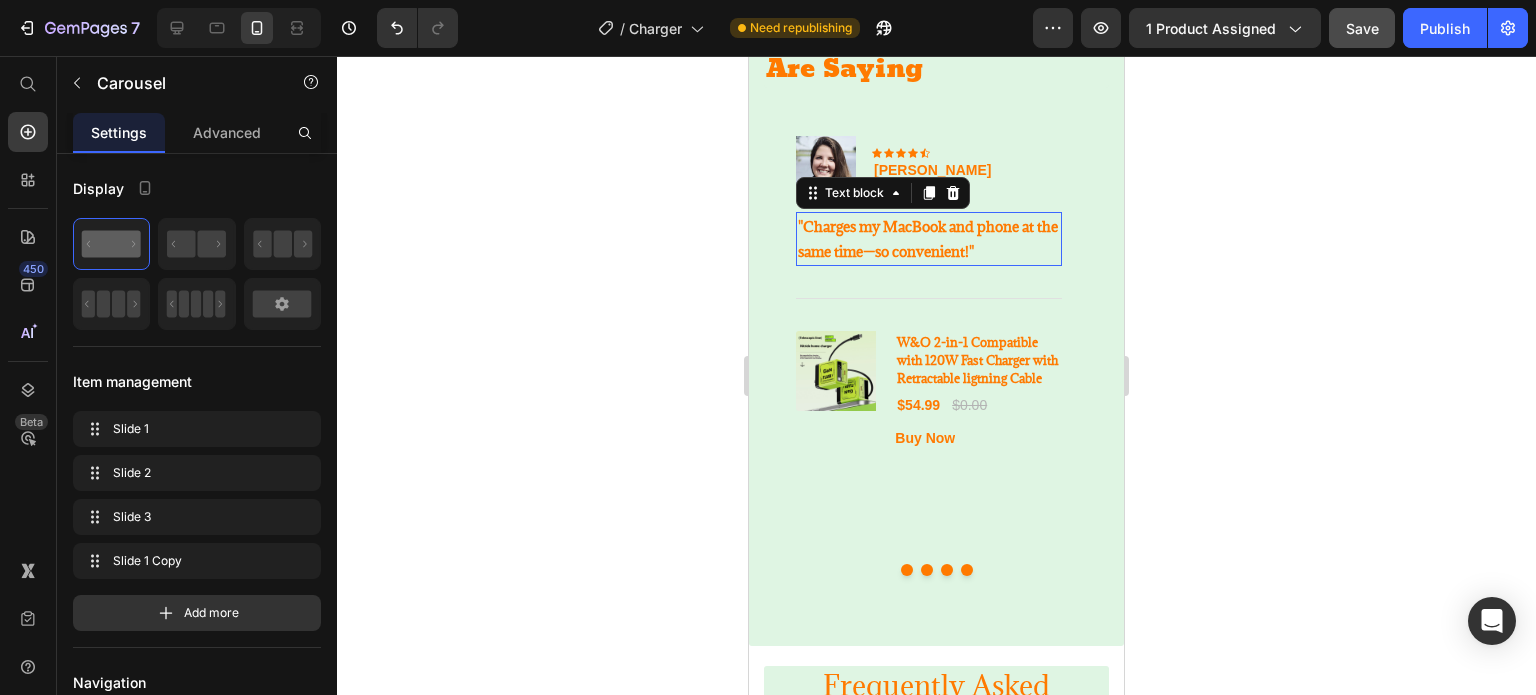 click on ""Charges my MacBook and phone at the same time—so convenient!"" at bounding box center (929, 239) 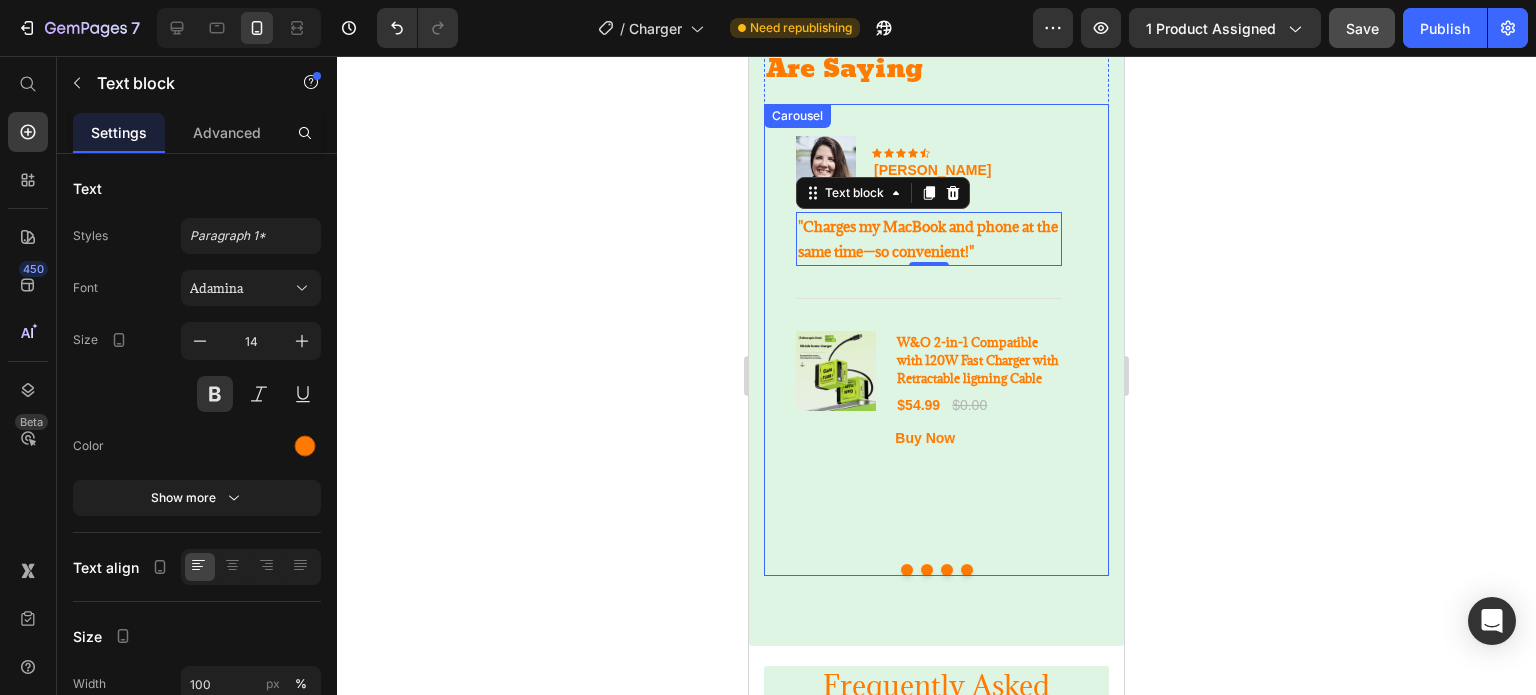 click at bounding box center (927, 570) 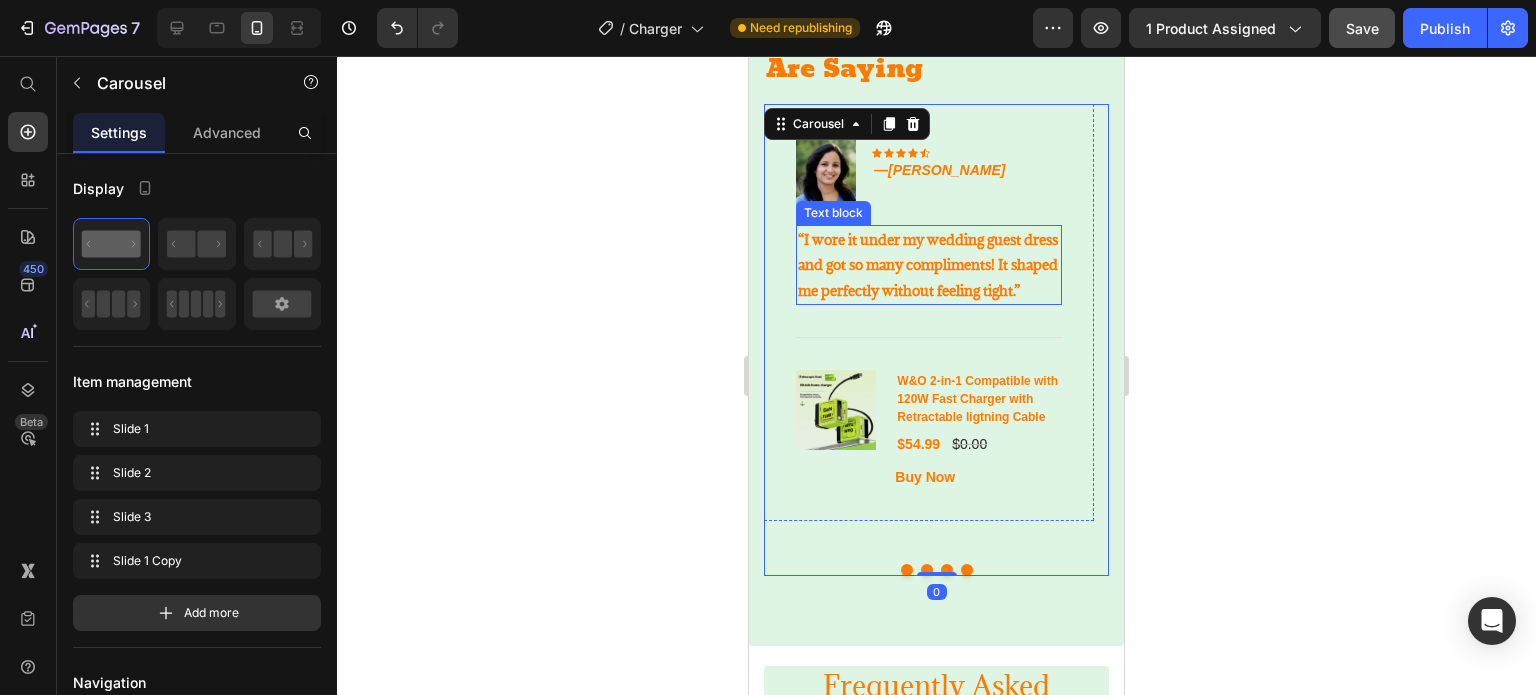 click on "“I wore it under my wedding guest dress and got so many compliments! It shaped me perfectly without feeling tight.”" at bounding box center (929, 265) 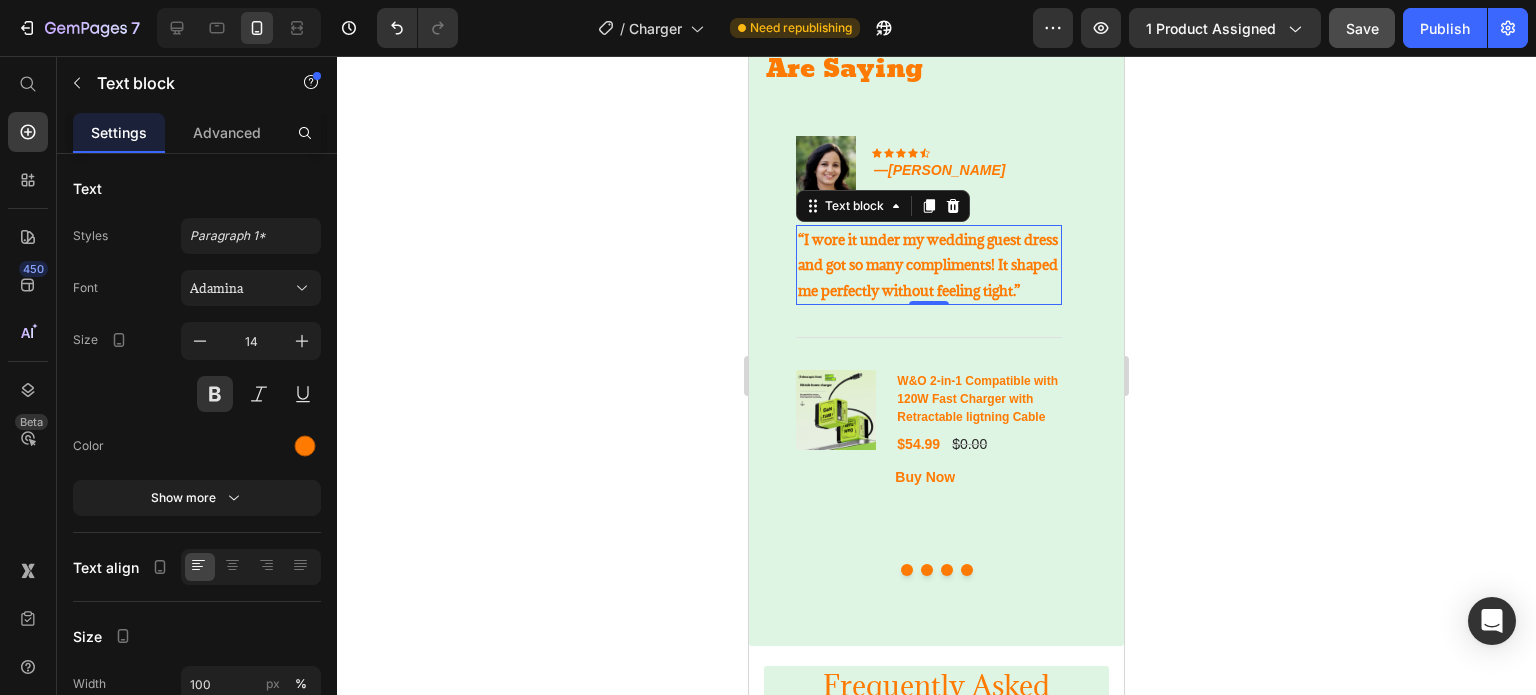 click on "“I wore it under my wedding guest dress and got so many compliments! It shaped me perfectly without feeling tight.”" at bounding box center (929, 265) 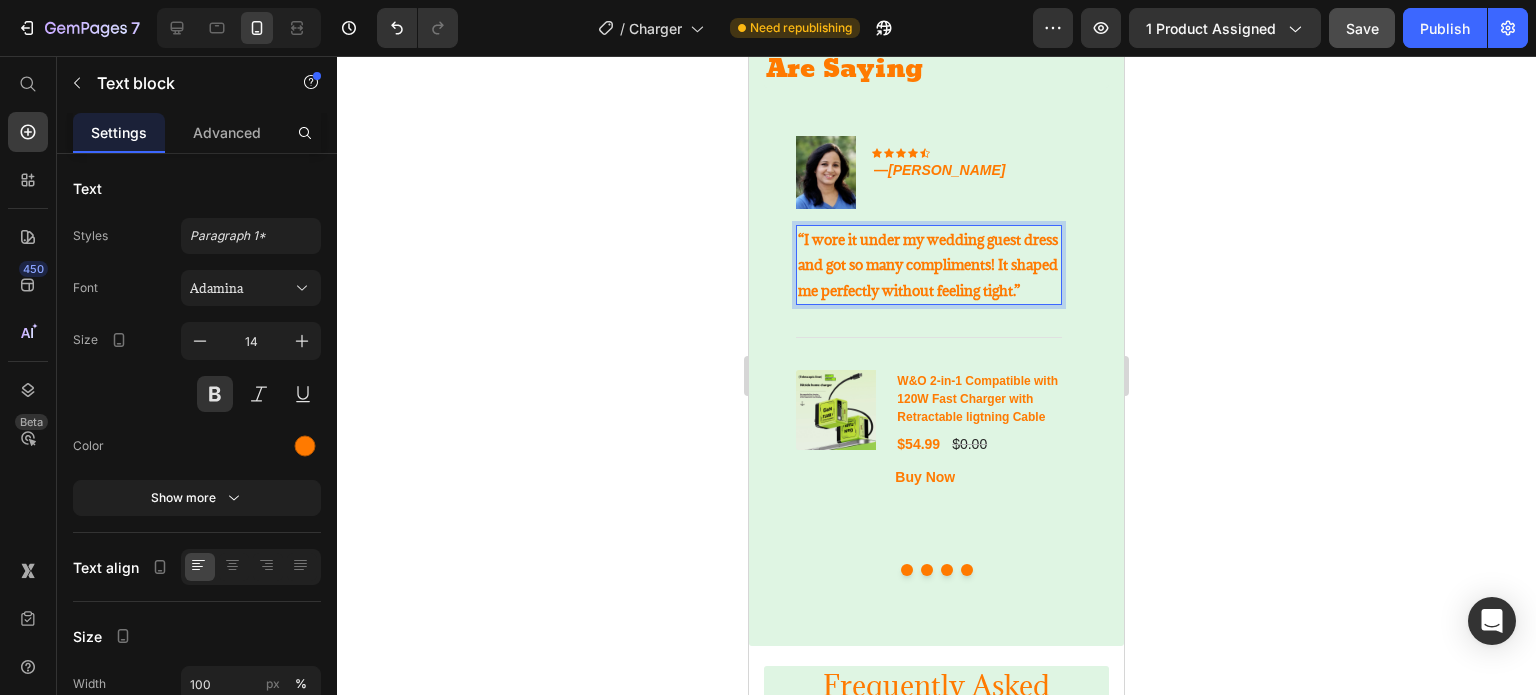 drag, startPoint x: 842, startPoint y: 299, endPoint x: 803, endPoint y: 230, distance: 79.25907 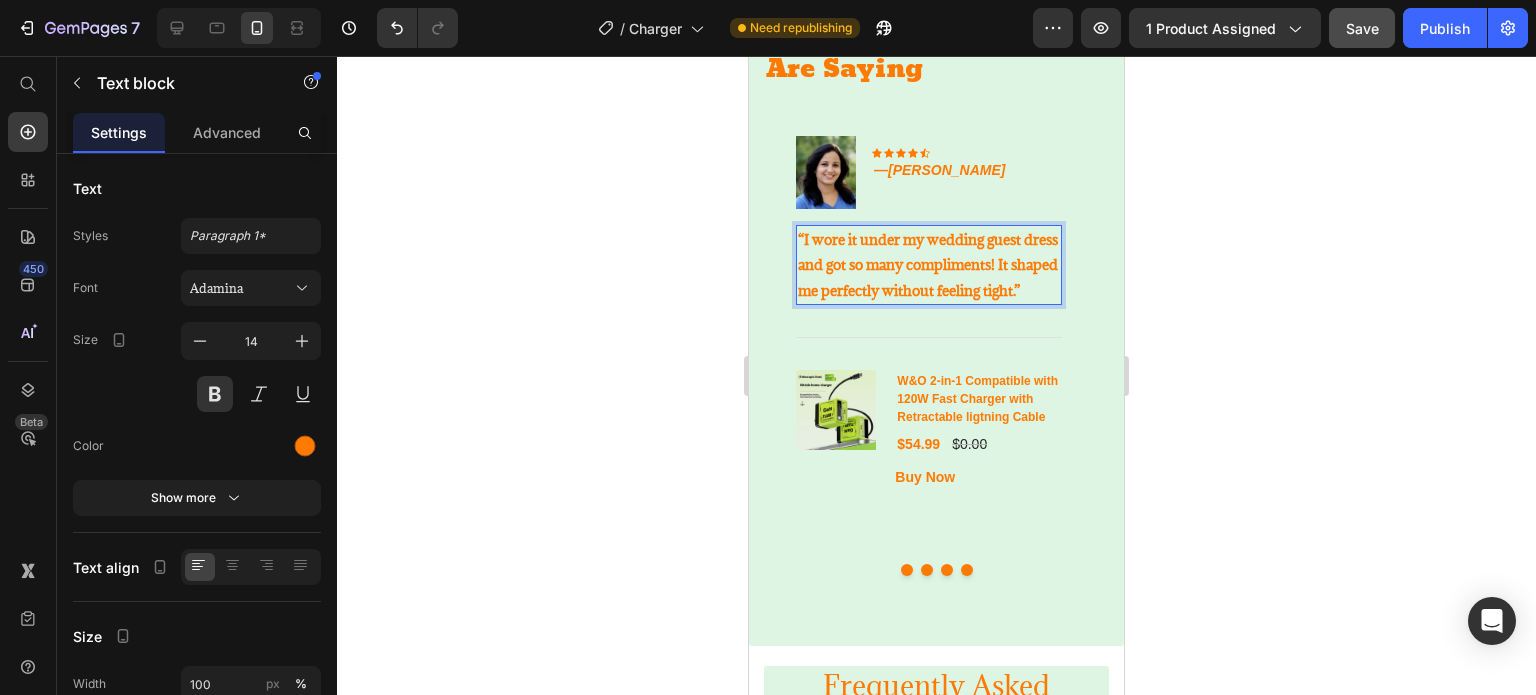 drag, startPoint x: 54, startPoint y: 174, endPoint x: 1181, endPoint y: 296, distance: 1133.5841 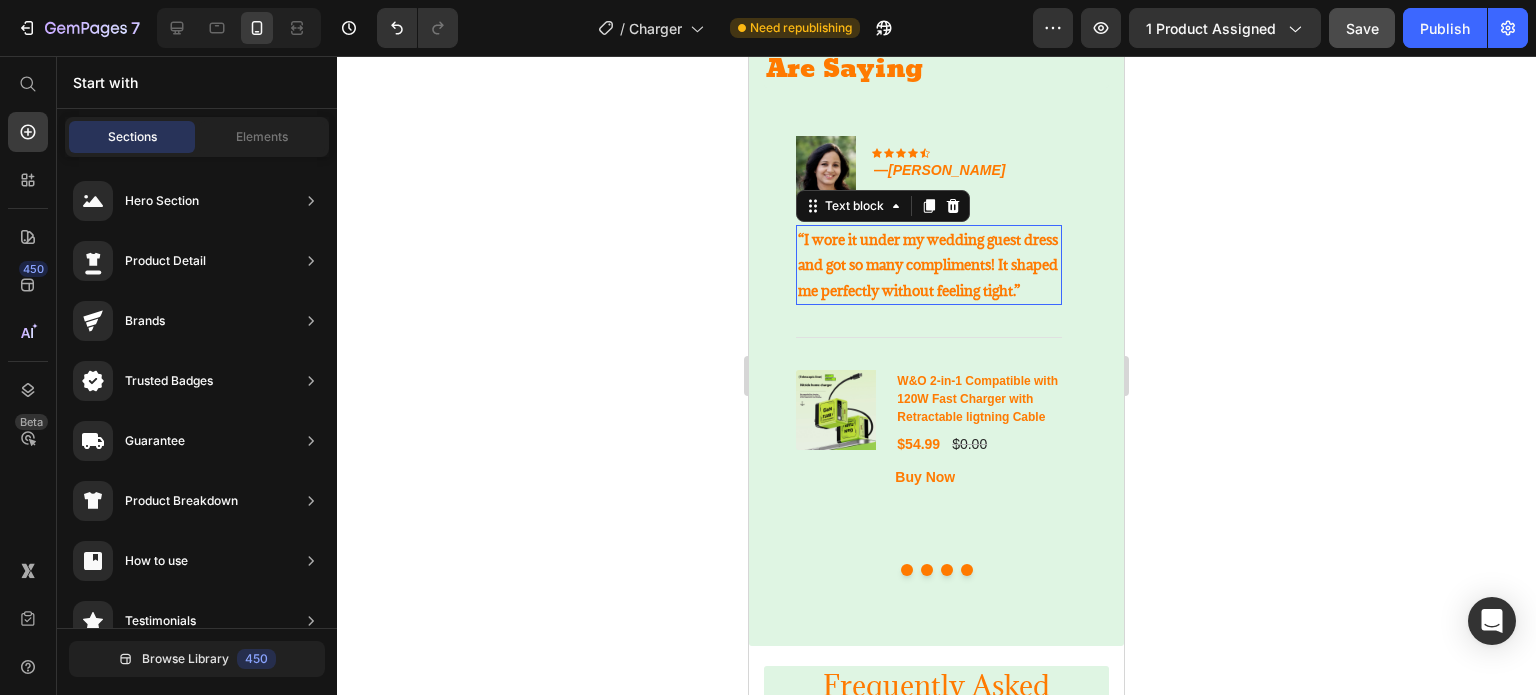 click on "“I wore it under my wedding guest dress and got so many compliments! It shaped me perfectly without feeling tight.”" at bounding box center (929, 265) 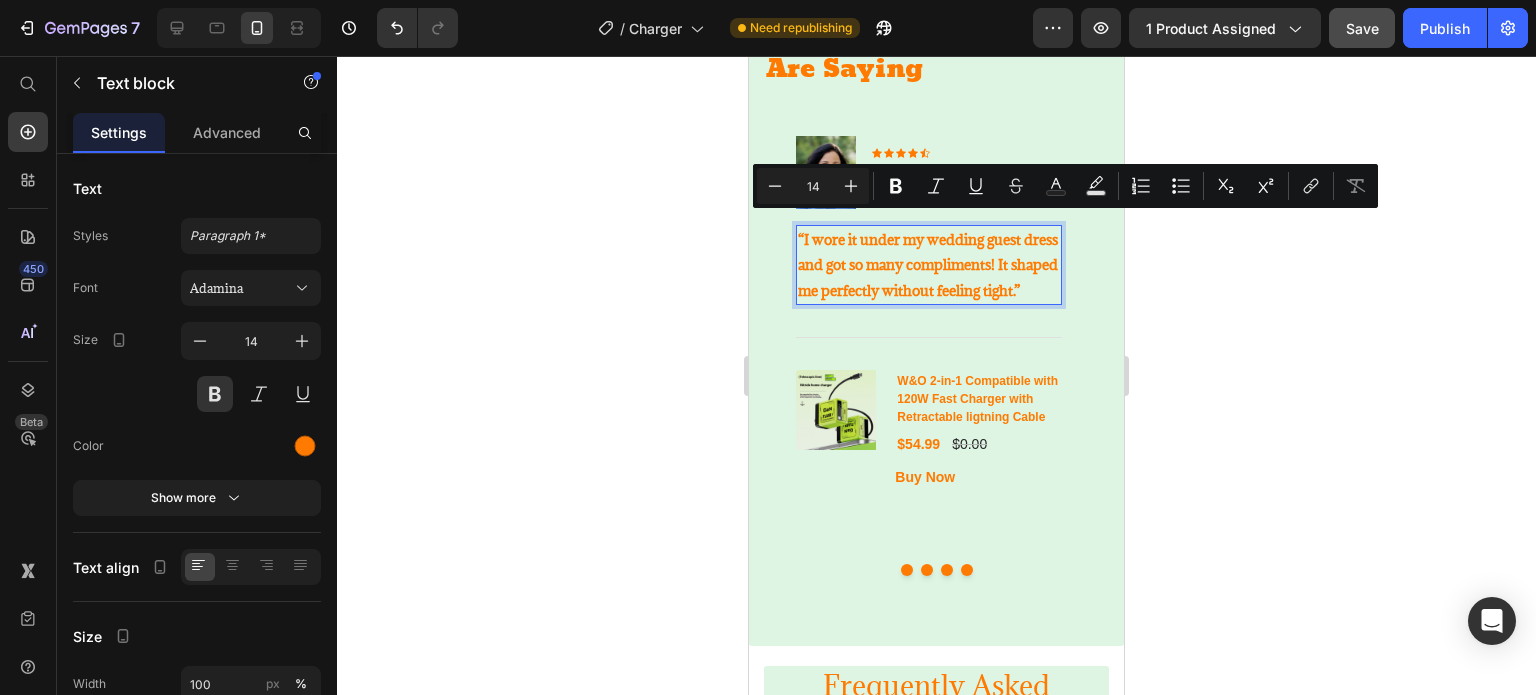 drag, startPoint x: 844, startPoint y: 295, endPoint x: 796, endPoint y: 225, distance: 84.87638 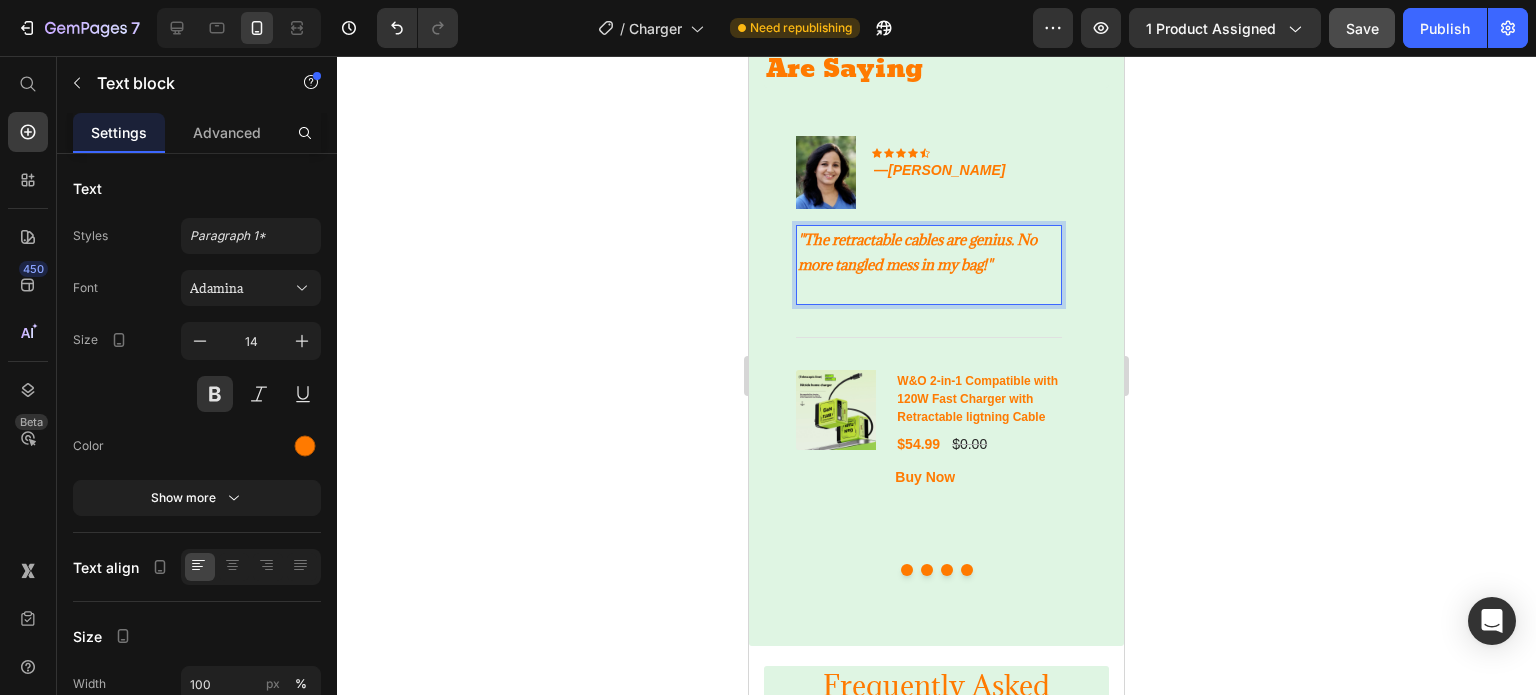 click 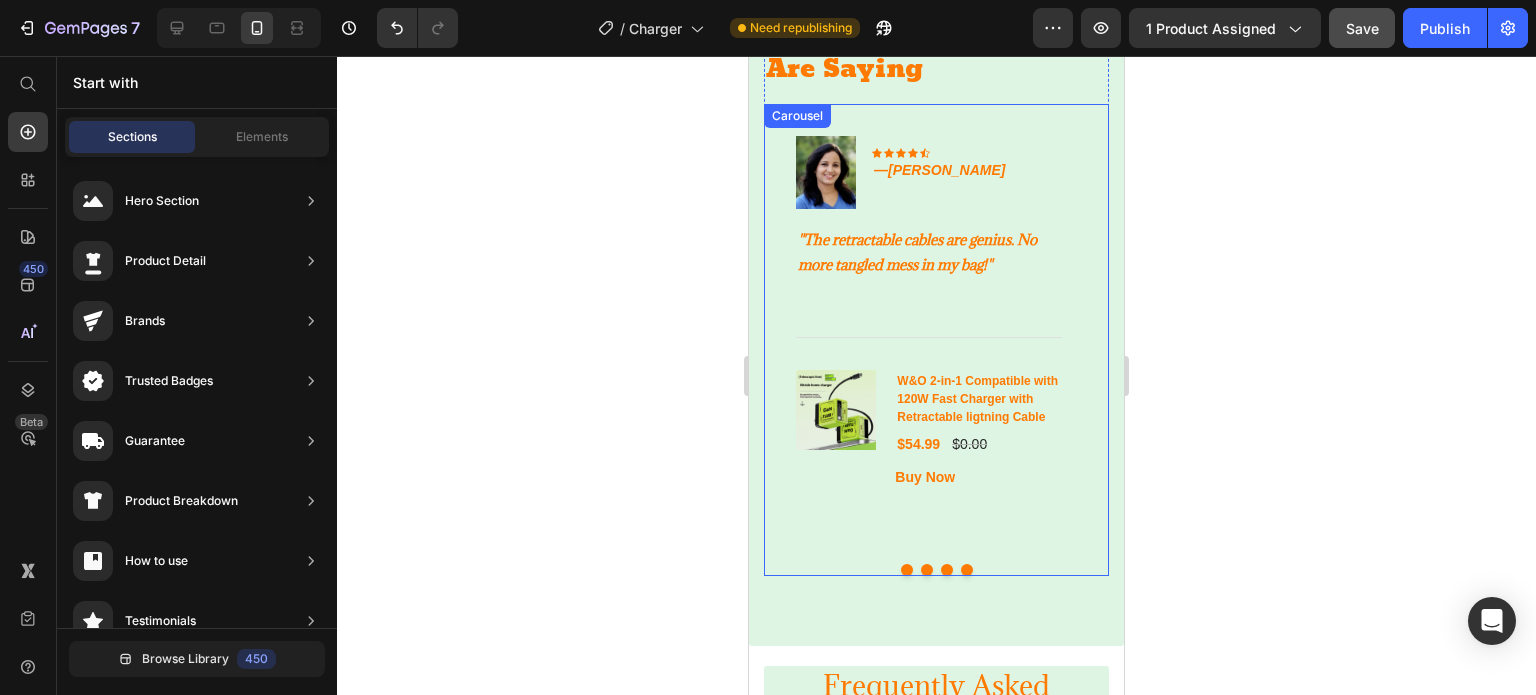 click at bounding box center [947, 570] 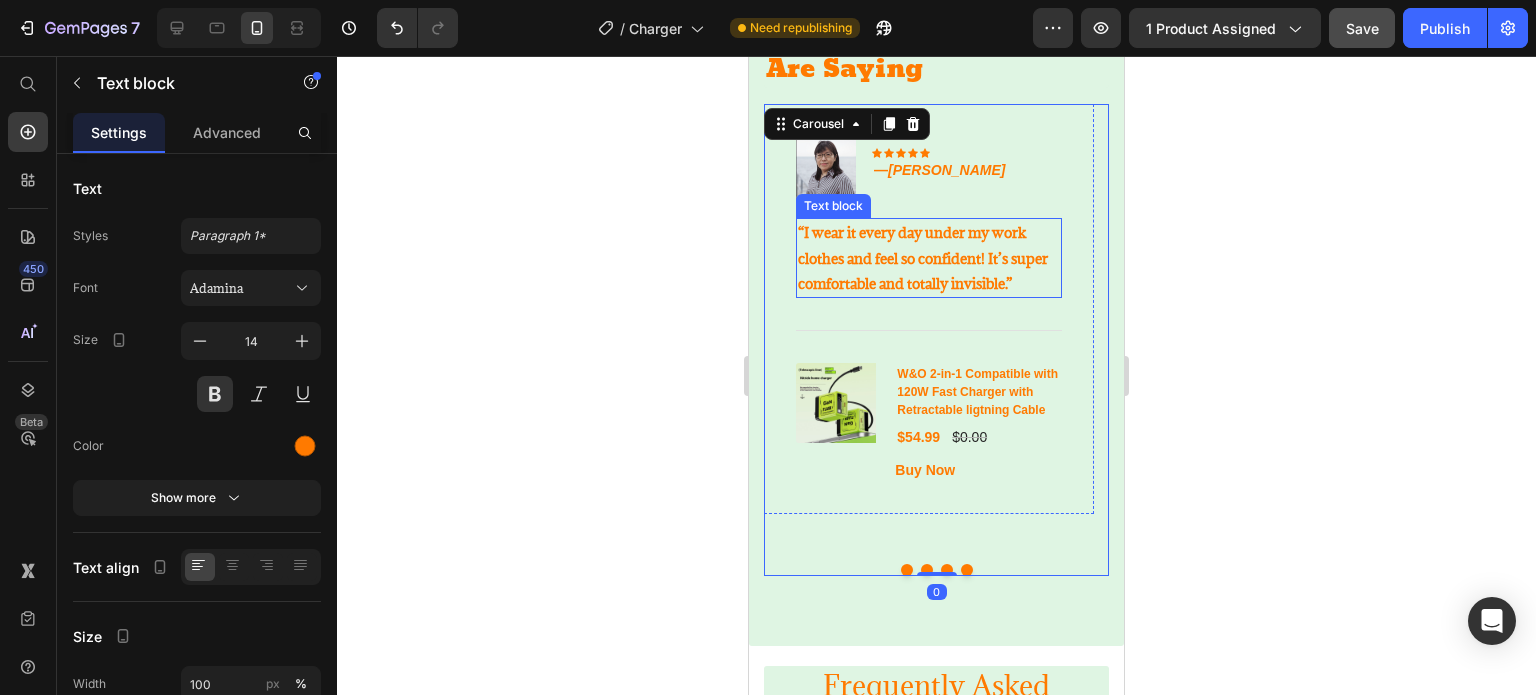 click on "“I wear it every day under my work clothes and feel so confident! It’s super comfortable and totally invisible.”" at bounding box center (929, 258) 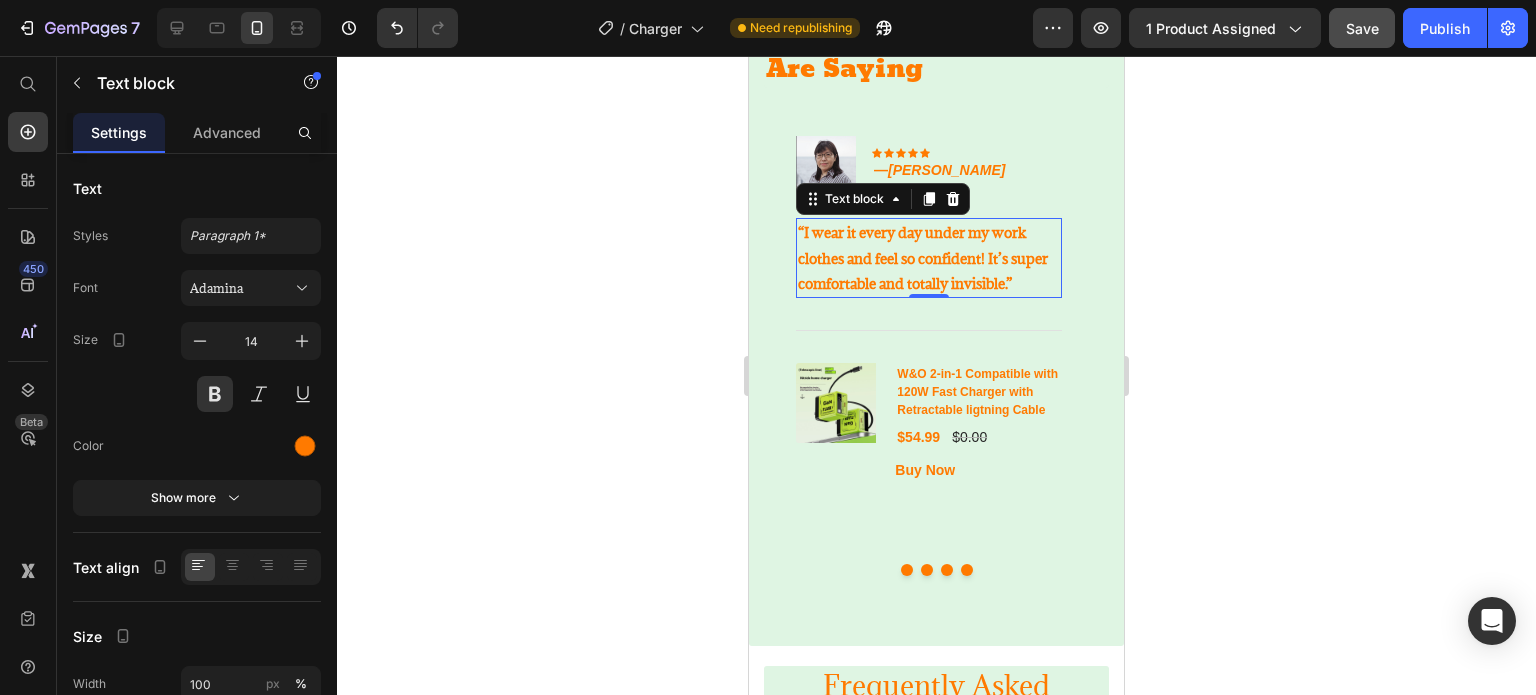 click on "“I wear it every day under my work clothes and feel so confident! It’s super comfortable and totally invisible.”" at bounding box center (929, 258) 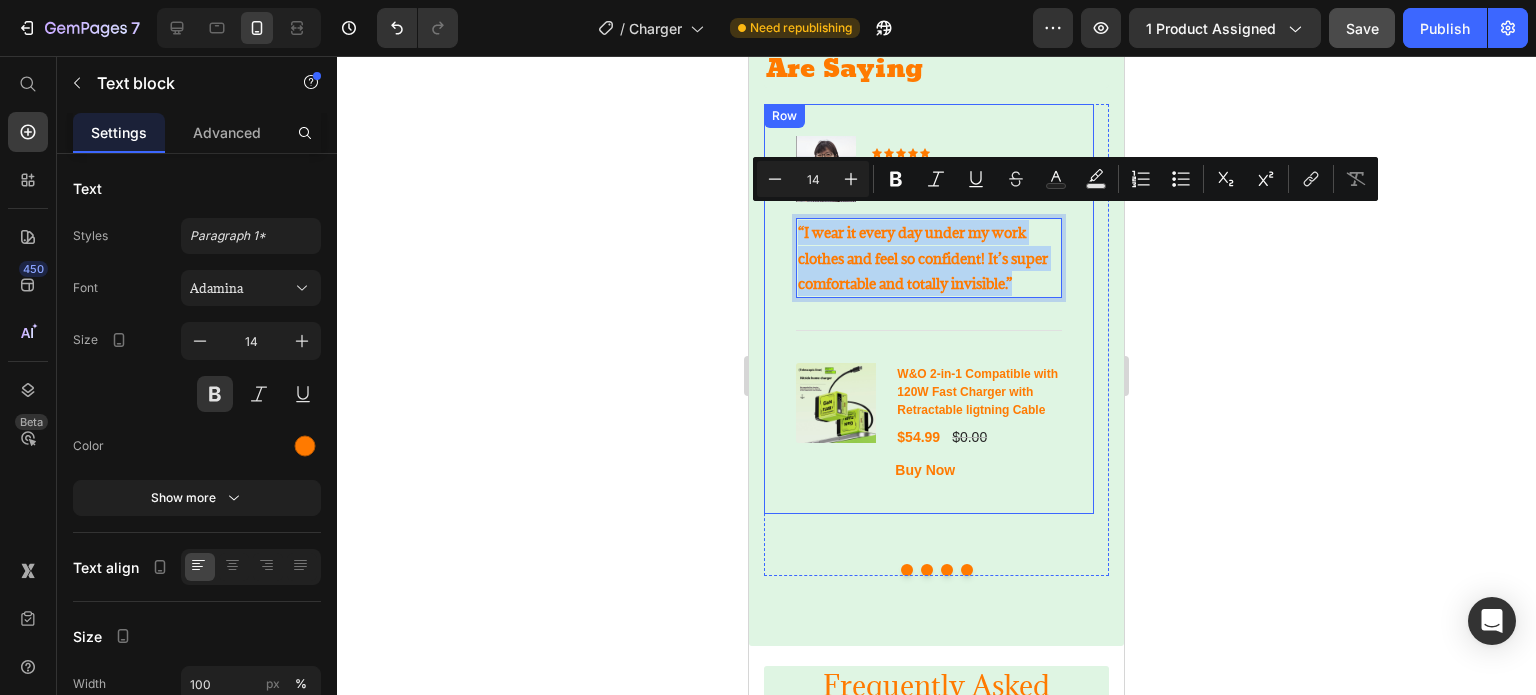 drag, startPoint x: 1023, startPoint y: 266, endPoint x: 788, endPoint y: 212, distance: 241.12445 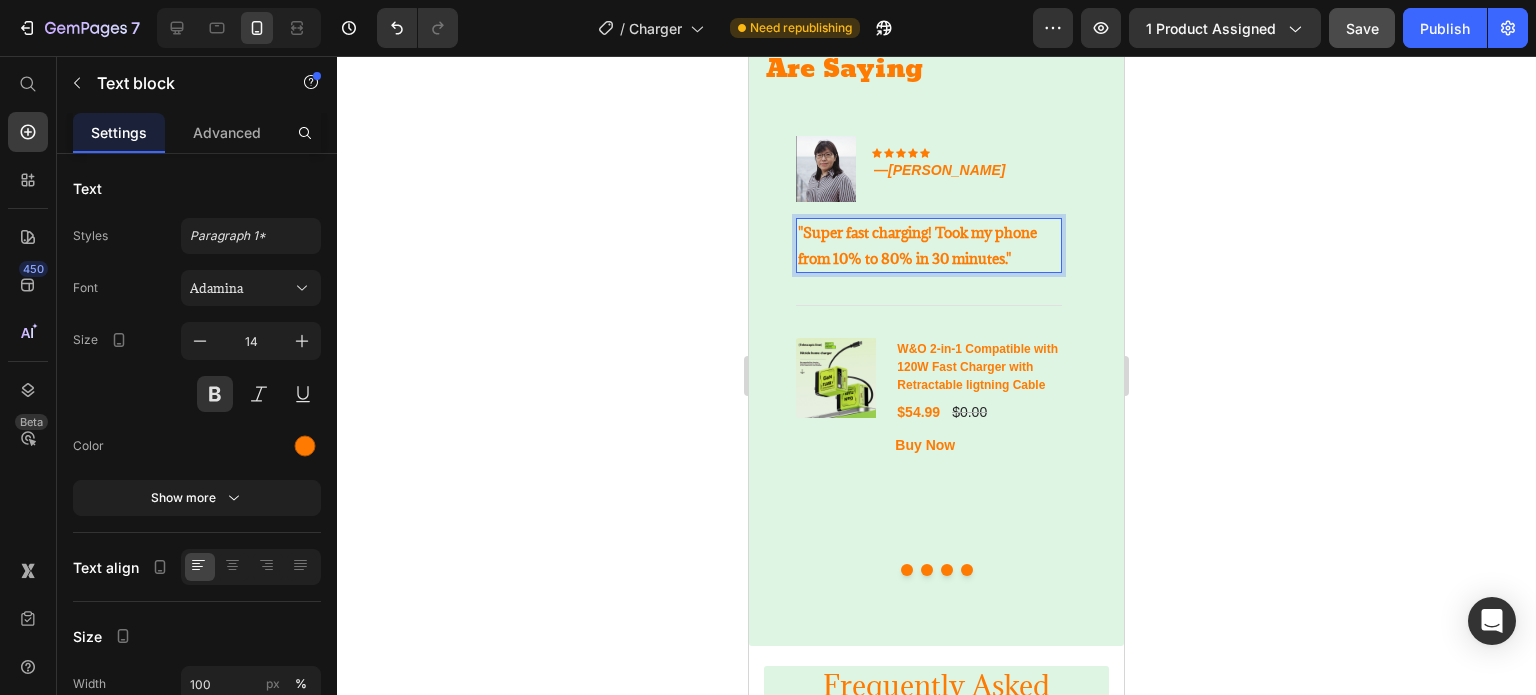 click on ""Super fast charging! Took my phone from 10% to 80% in 30 minutes."" at bounding box center (929, 245) 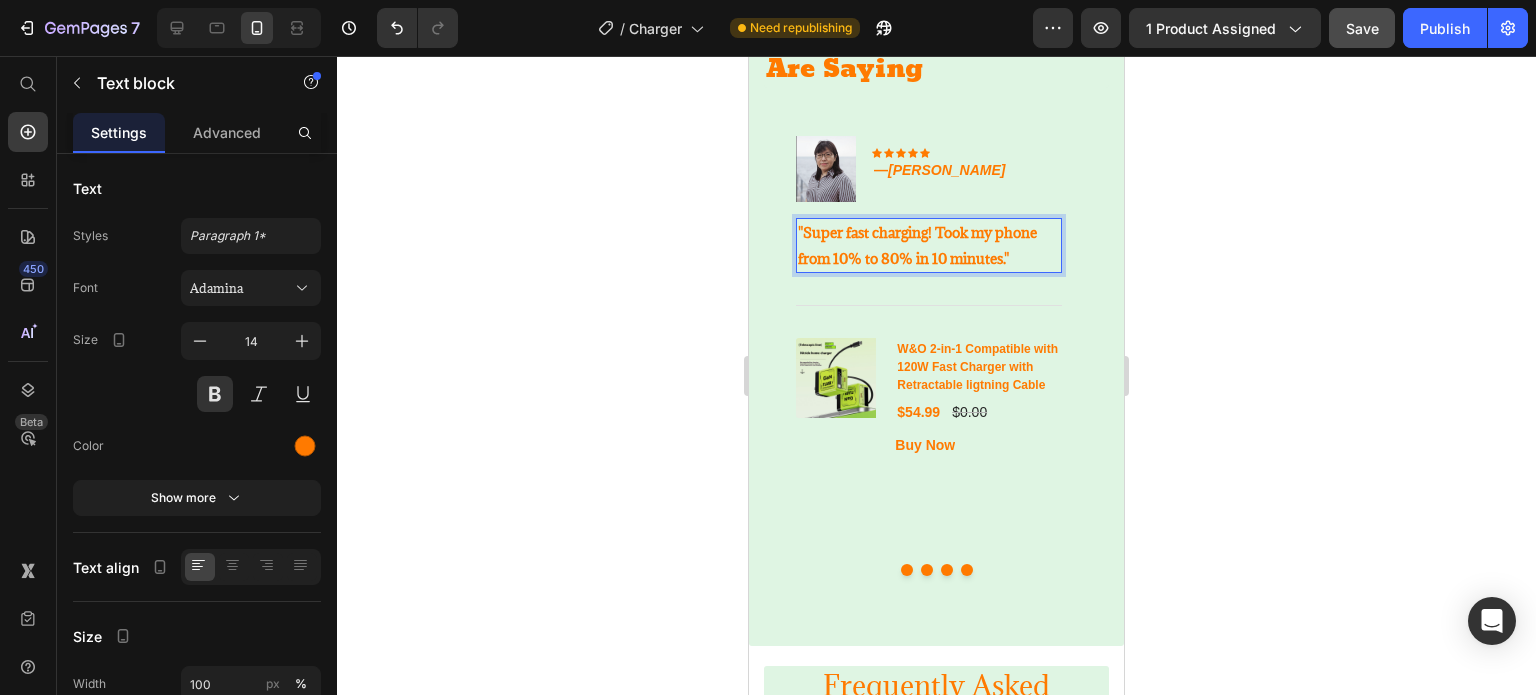 click 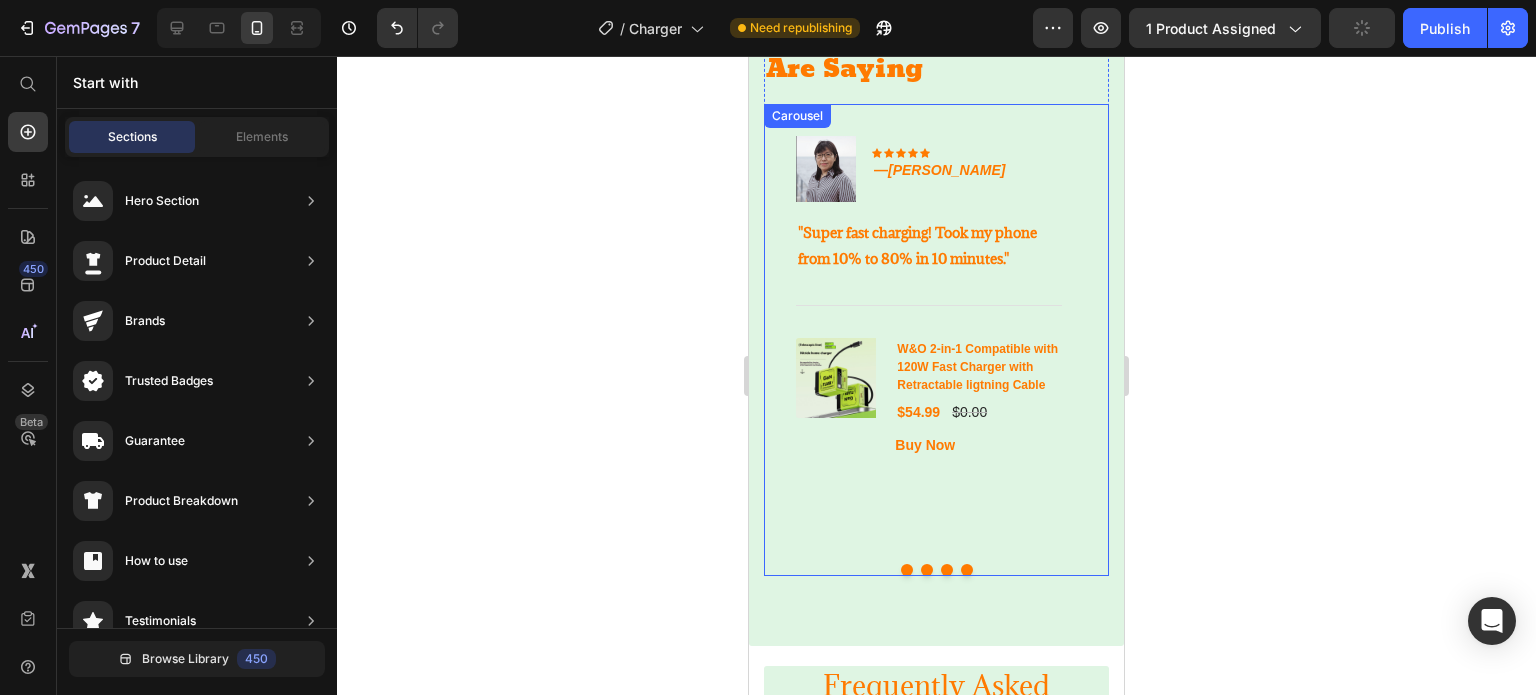 click at bounding box center (967, 570) 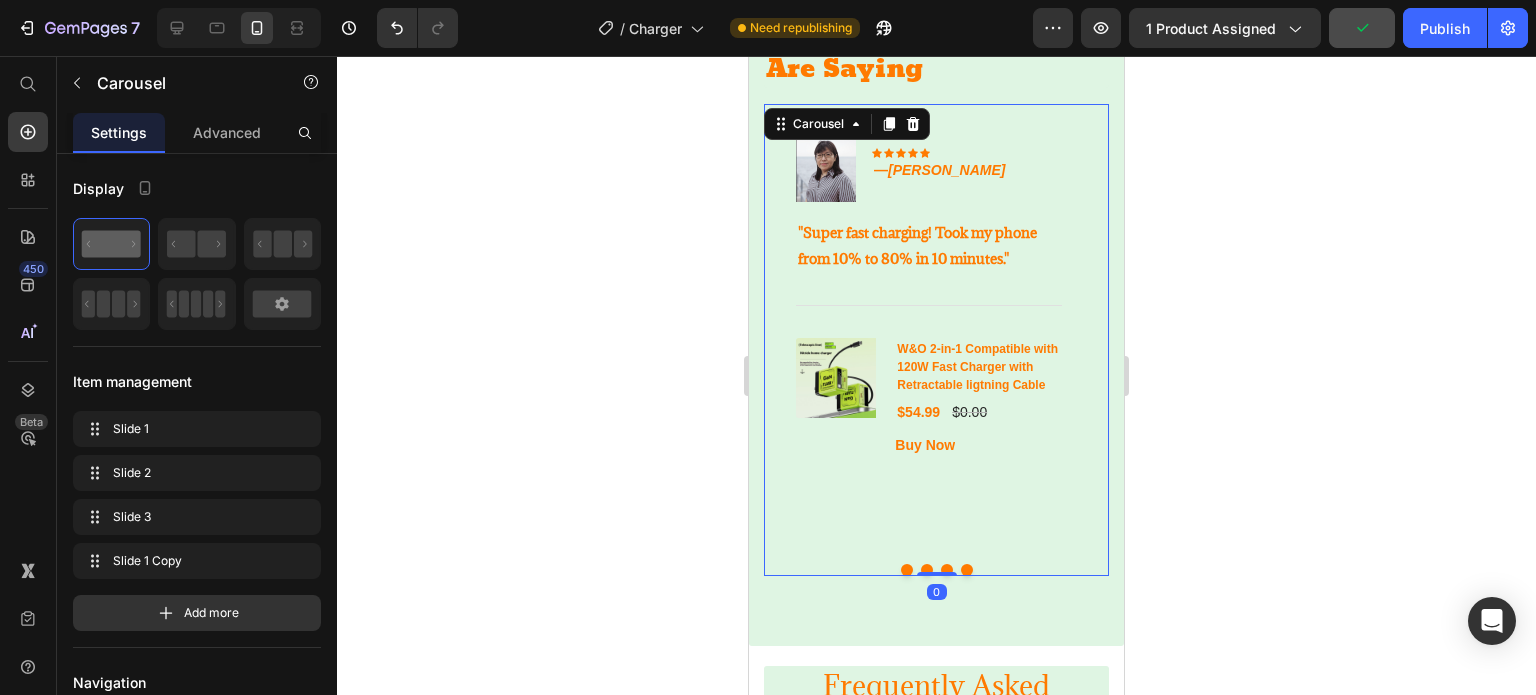 click at bounding box center [967, 570] 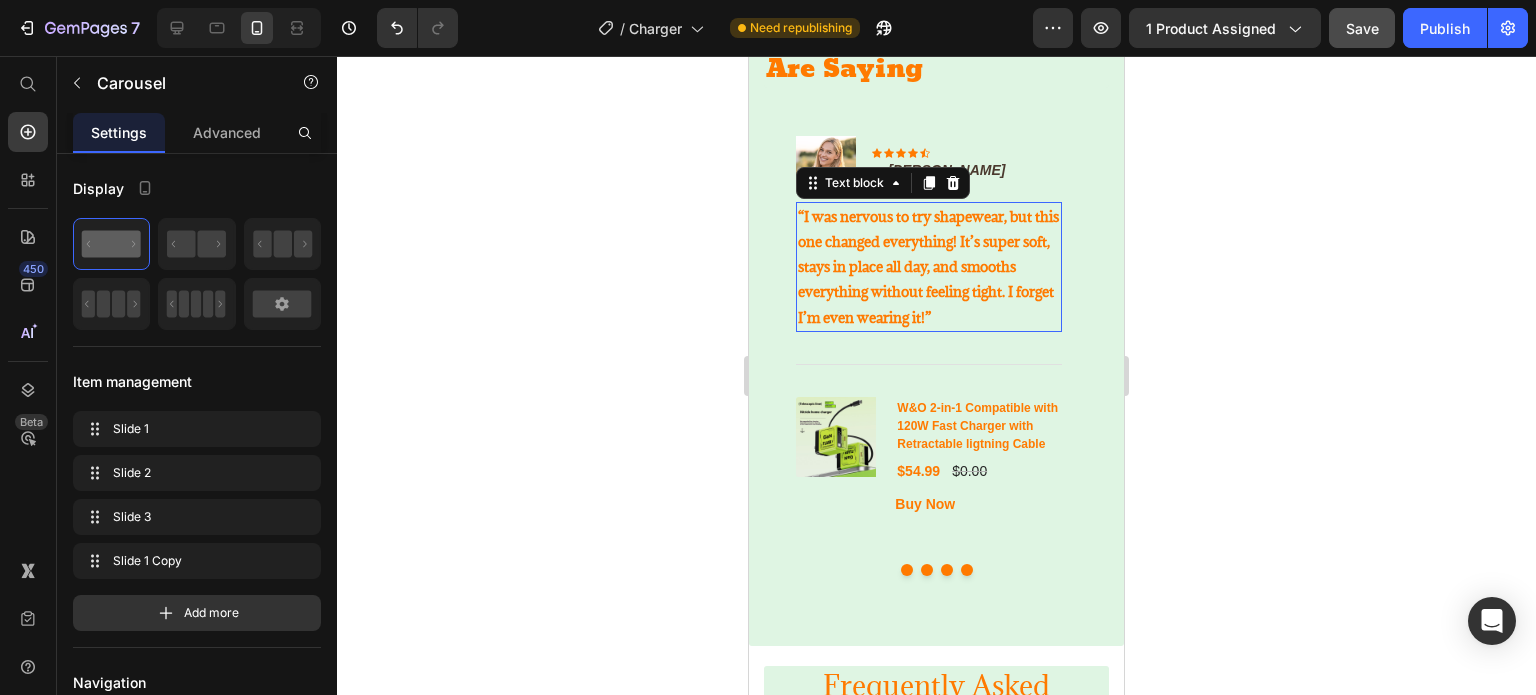click on "“I was nervous to try shapewear, but this one changed everything! It’s super soft, stays in place all day, and smooths everything without feeling tight. I forget I’m even wearing it!”" at bounding box center [929, 267] 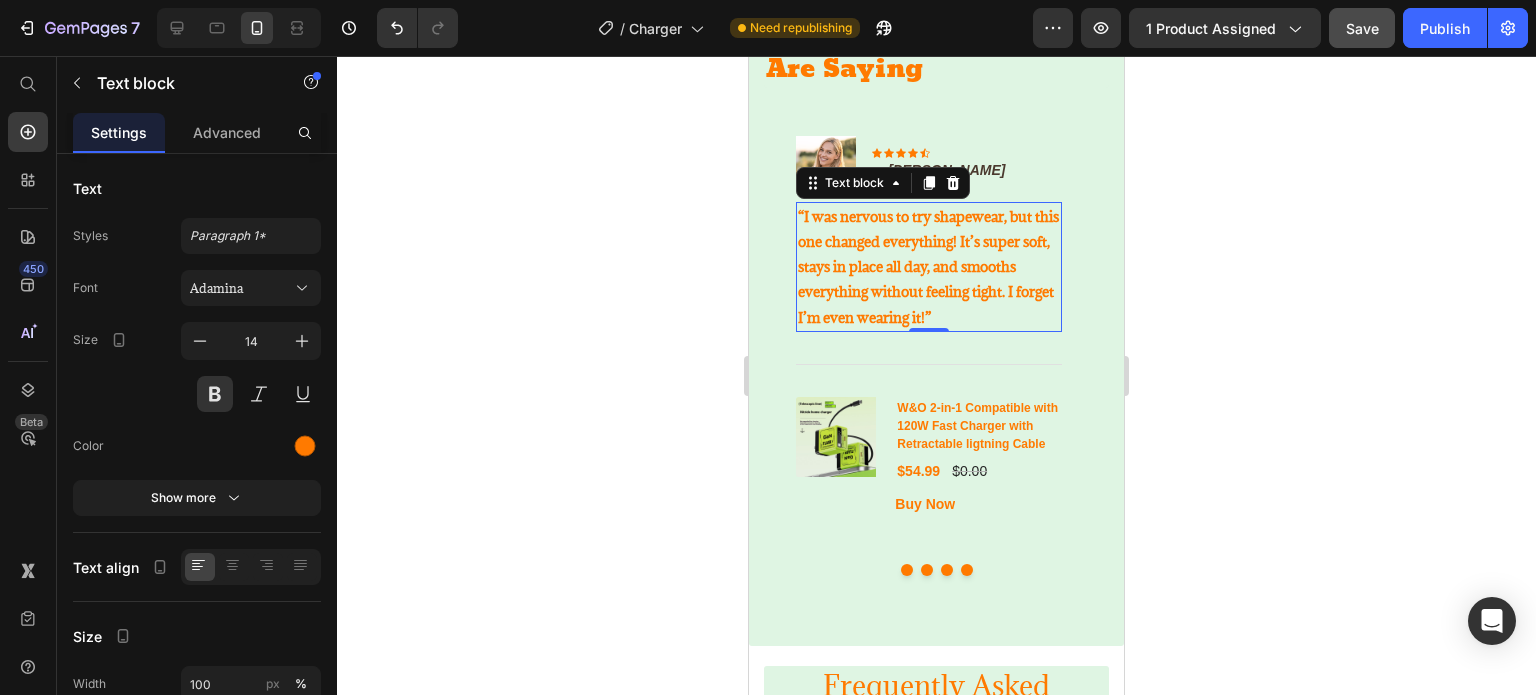 click on "“I was nervous to try shapewear, but this one changed everything! It’s super soft, stays in place all day, and smooths everything without feeling tight. I forget I’m even wearing it!”" at bounding box center [929, 267] 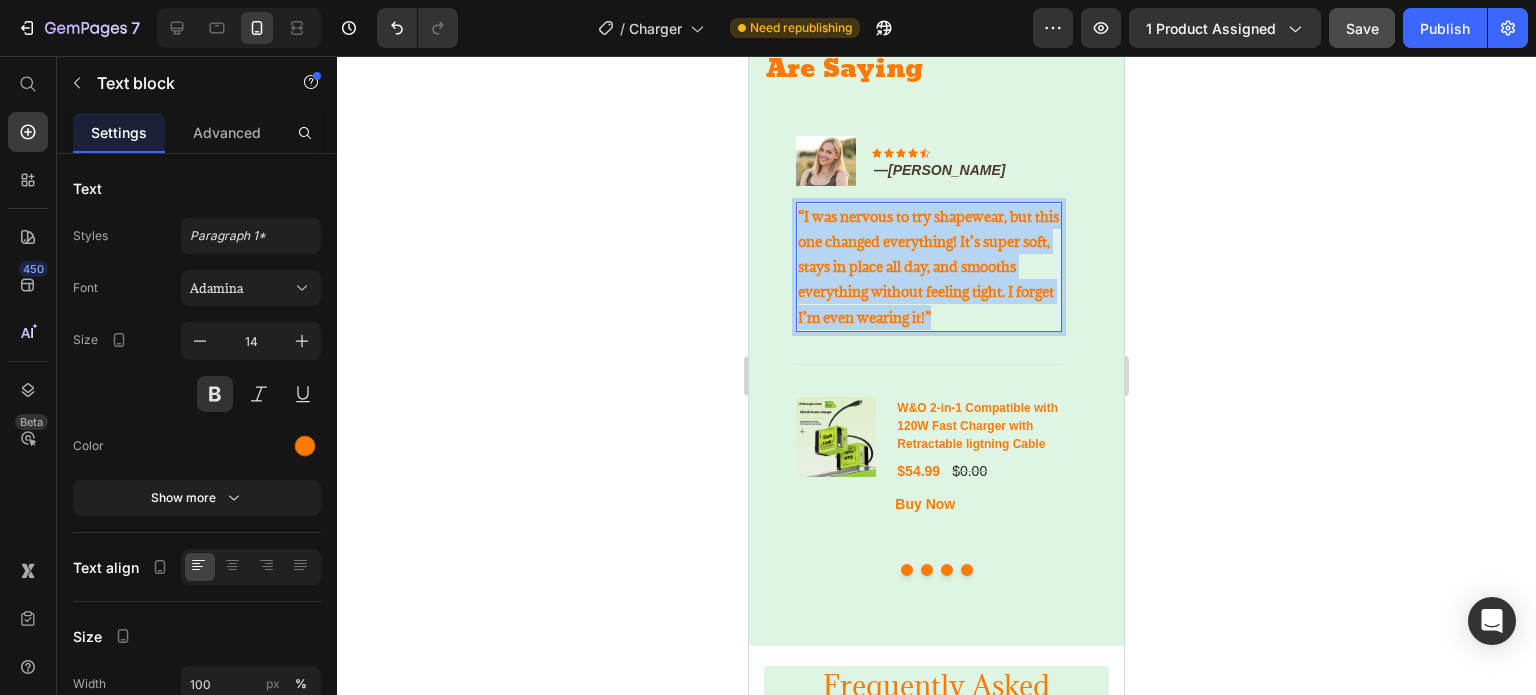 drag, startPoint x: 988, startPoint y: 300, endPoint x: 800, endPoint y: 207, distance: 209.74509 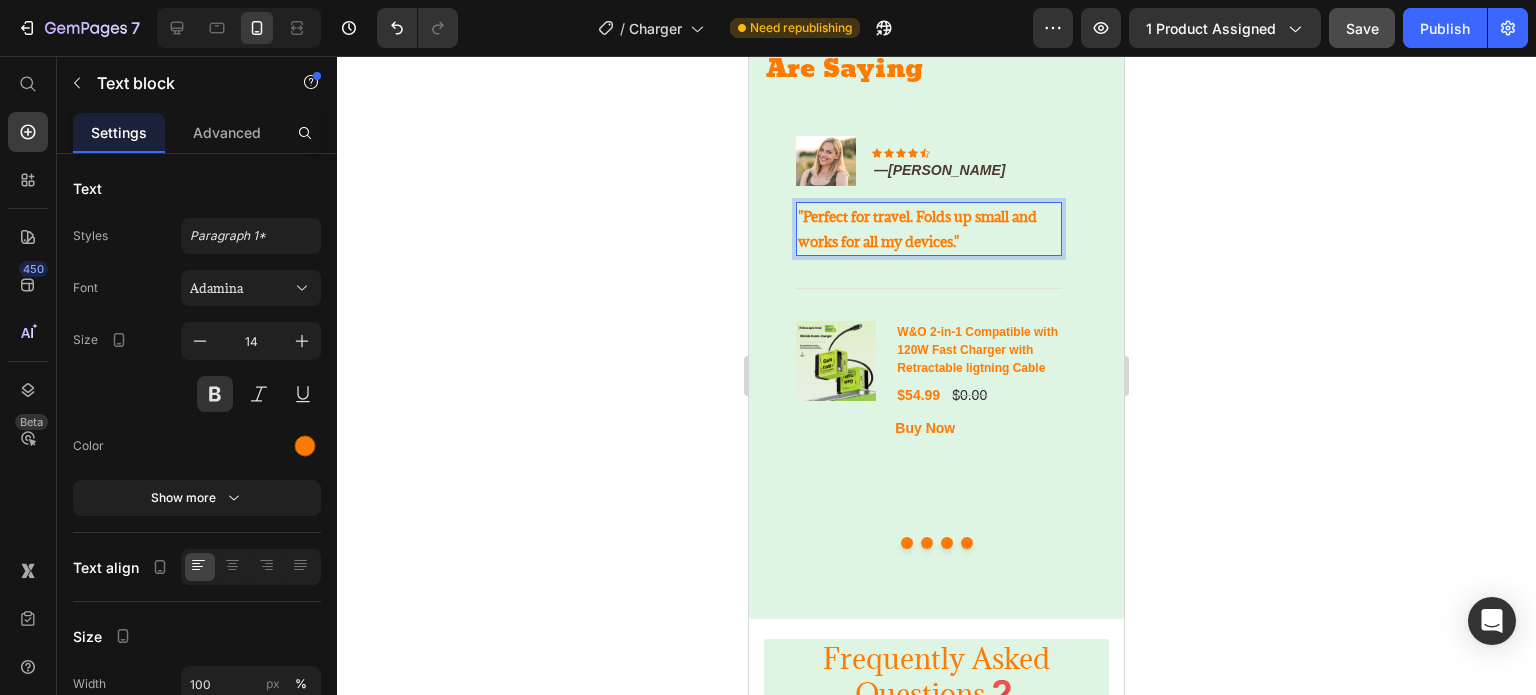 click 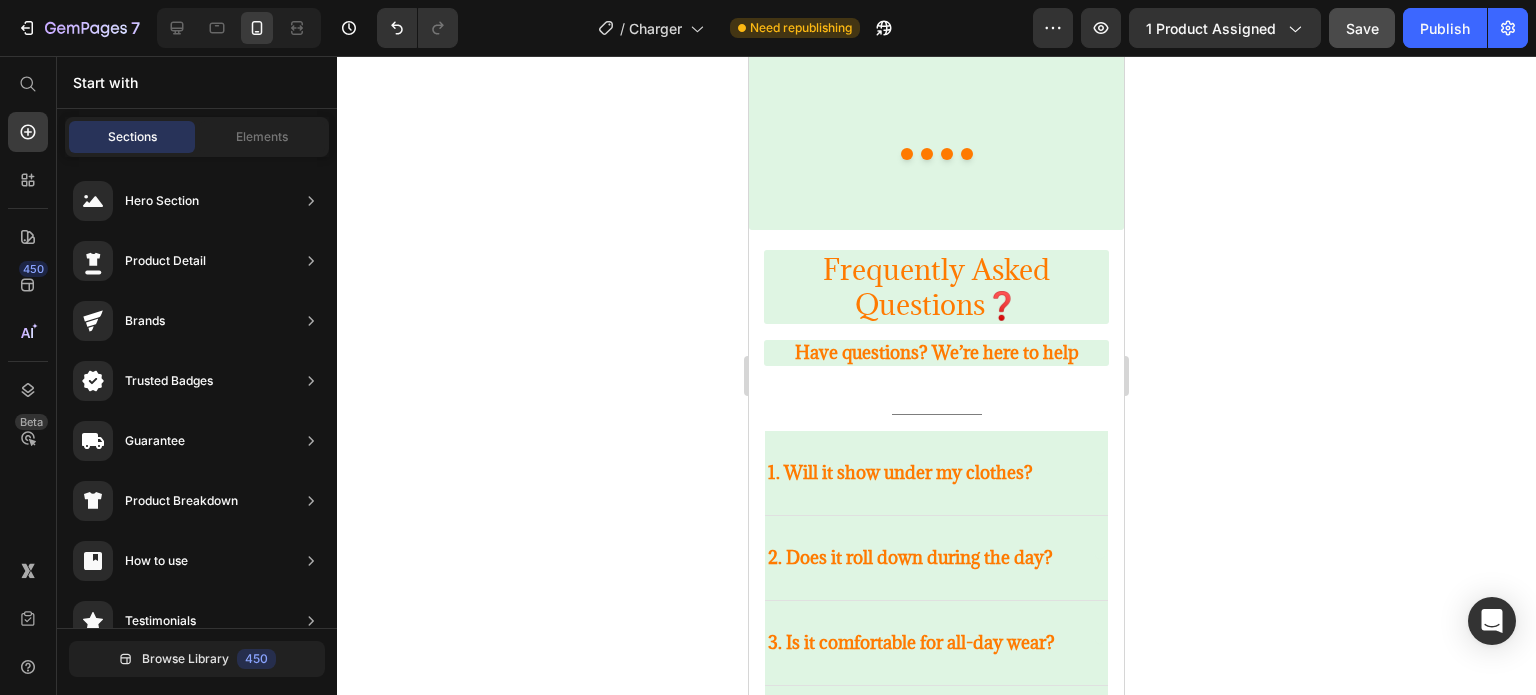 scroll, scrollTop: 3316, scrollLeft: 0, axis: vertical 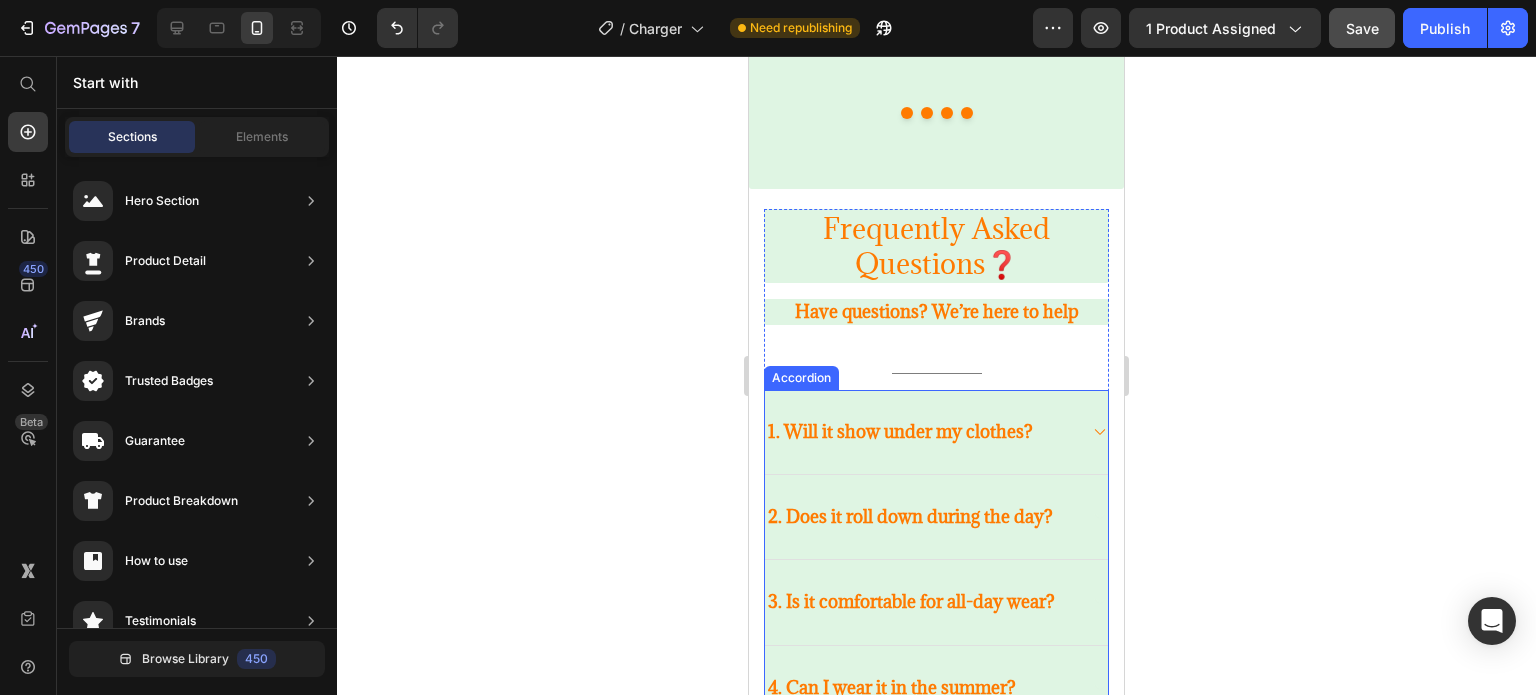 click on "1. Will it show under my clothes?" at bounding box center [920, 432] 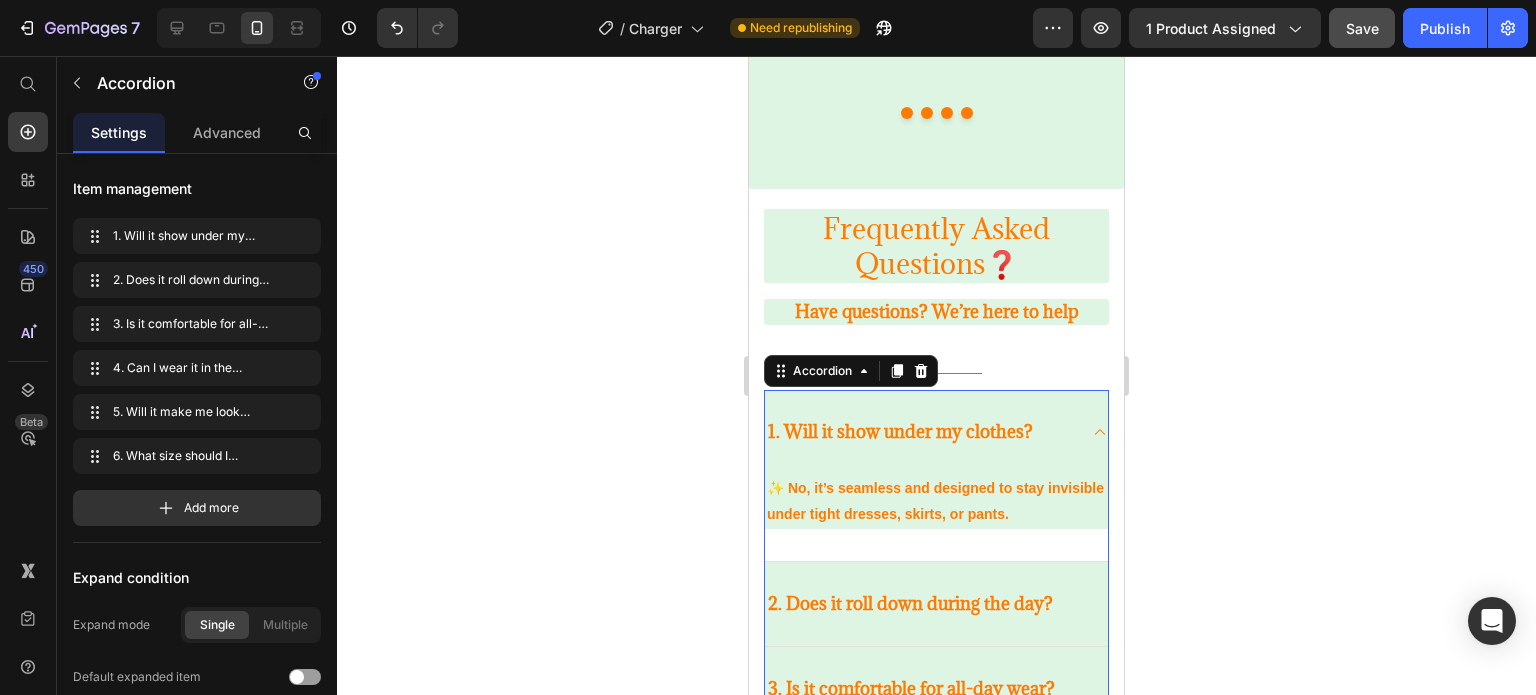 click on "1. Will it show under my clothes?" at bounding box center [900, 432] 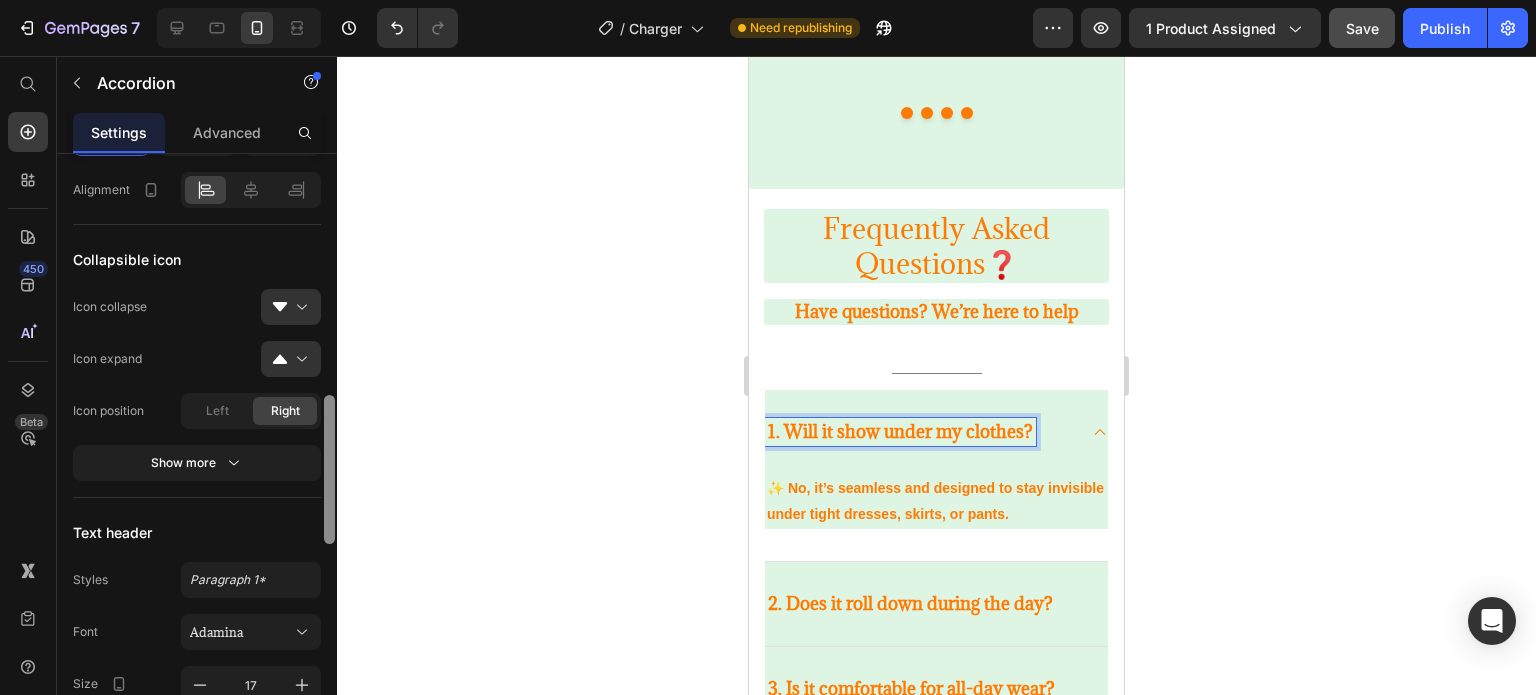 scroll, scrollTop: 743, scrollLeft: 0, axis: vertical 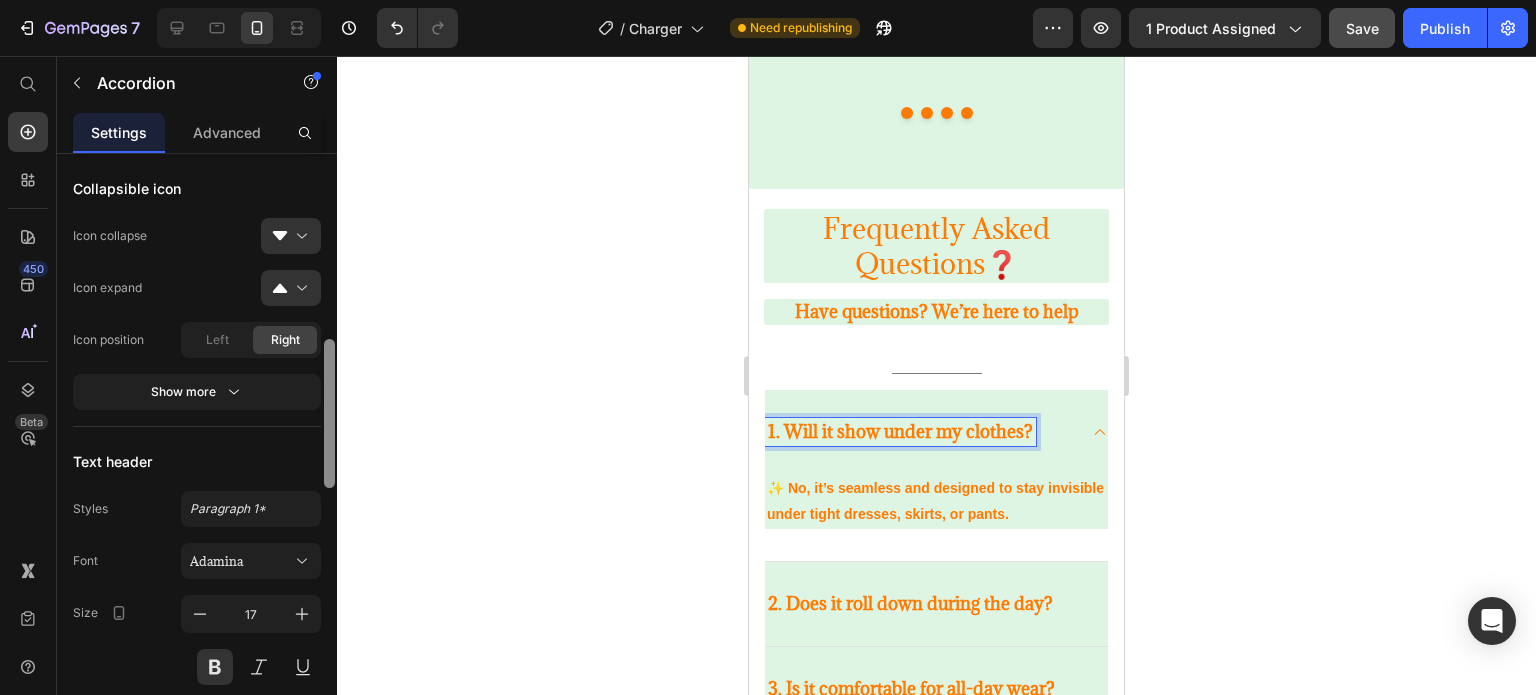 drag, startPoint x: 325, startPoint y: 280, endPoint x: 363, endPoint y: 466, distance: 189.84204 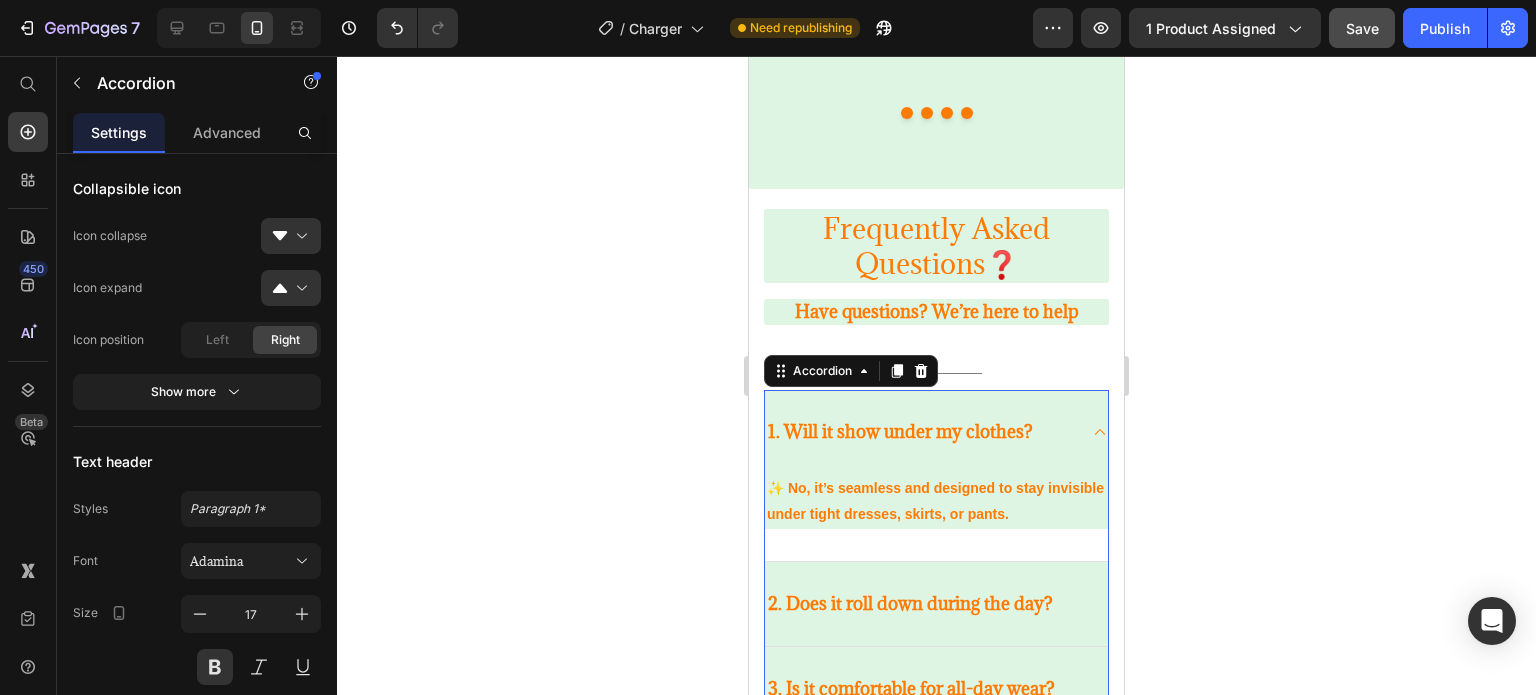 click 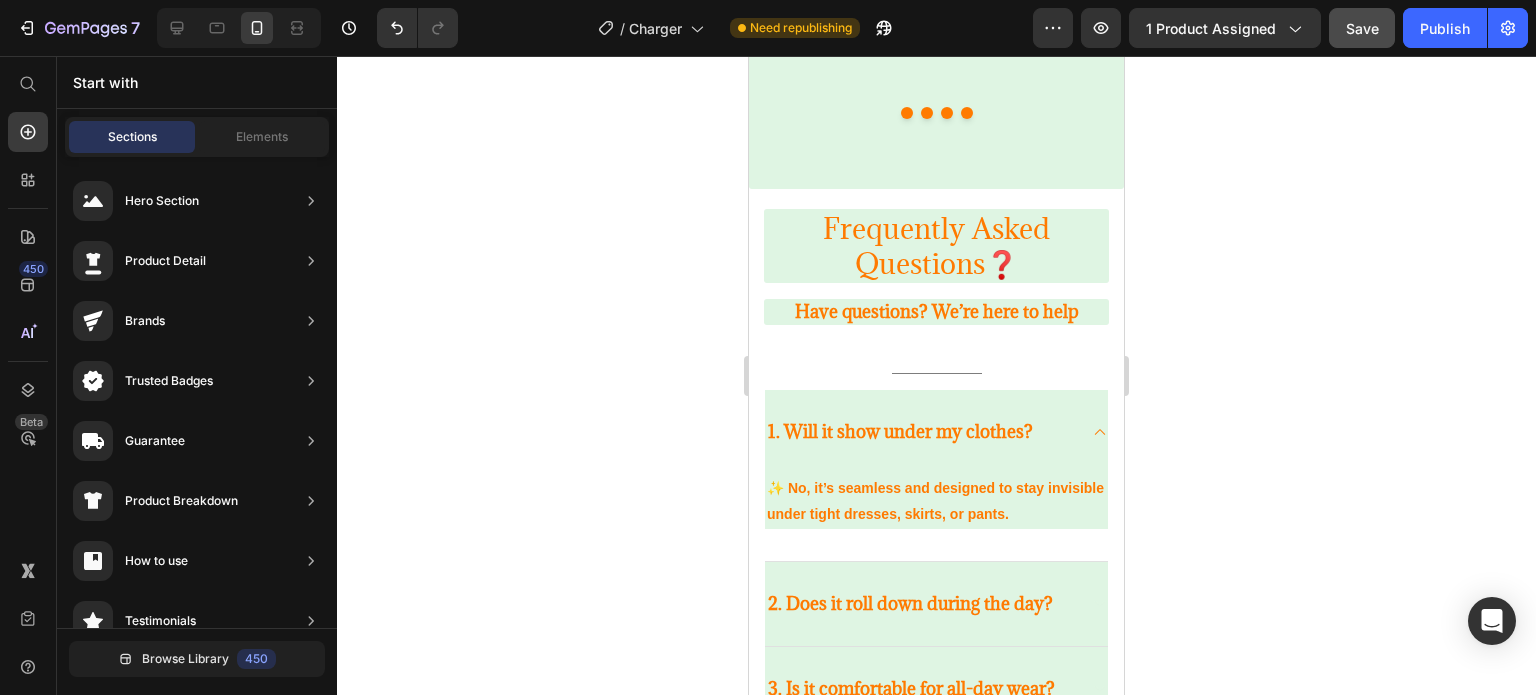 click 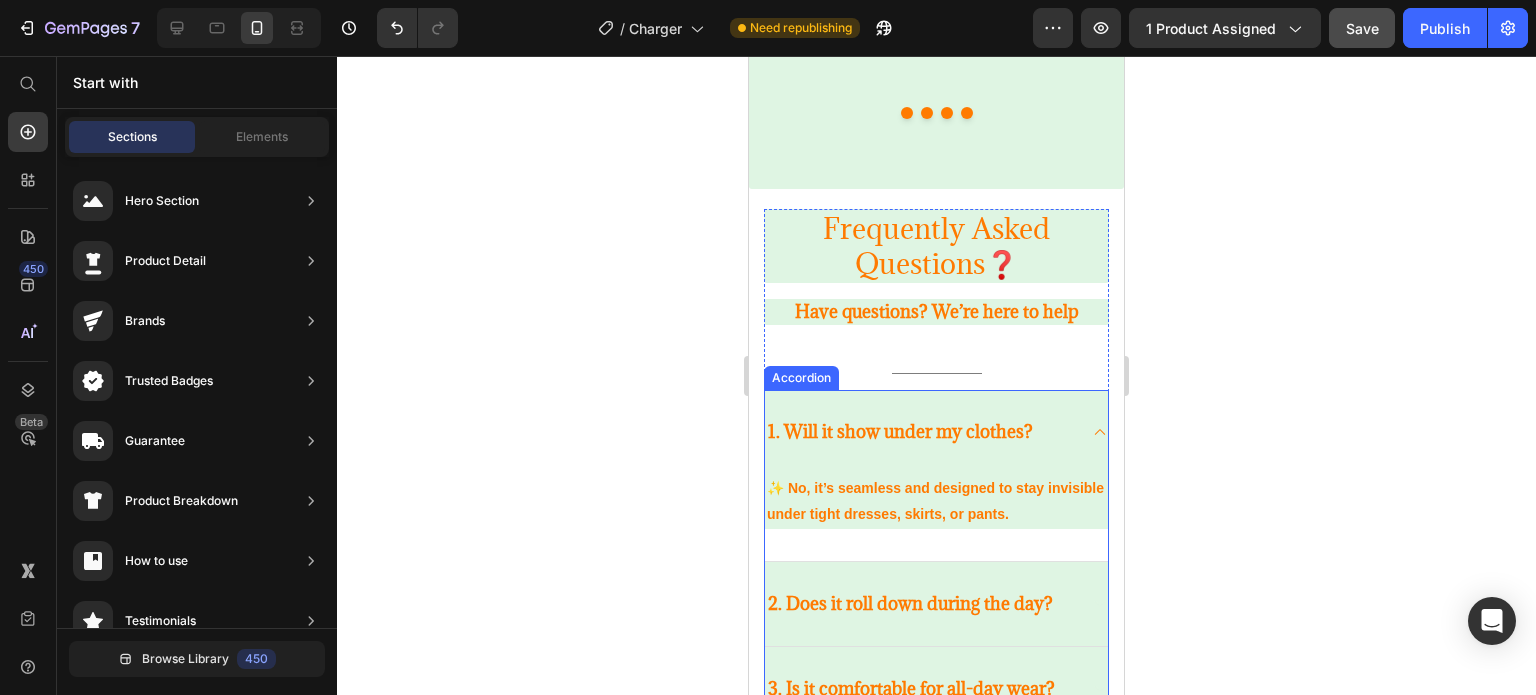 click on "1. Will it show under my clothes?" at bounding box center (900, 432) 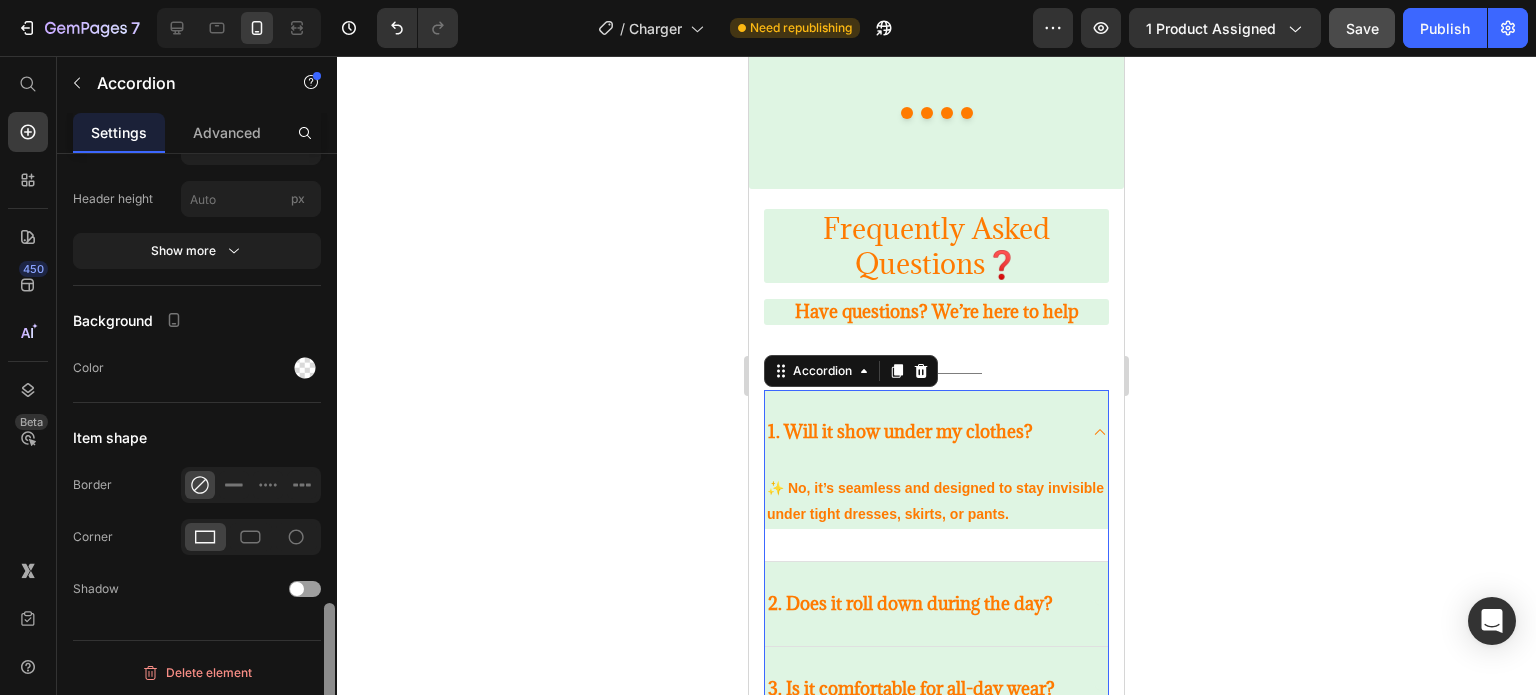 scroll, scrollTop: 0, scrollLeft: 0, axis: both 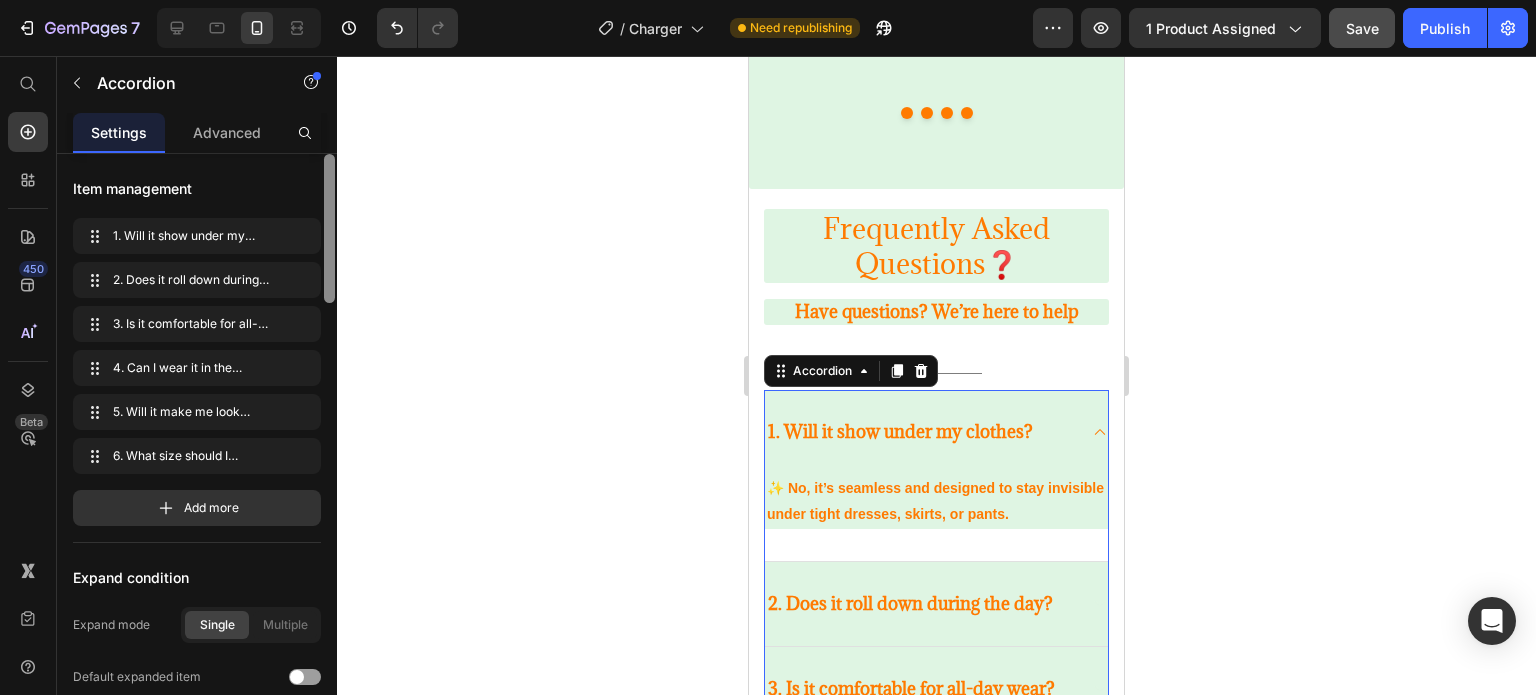 drag, startPoint x: 326, startPoint y: 341, endPoint x: 360, endPoint y: 123, distance: 220.63545 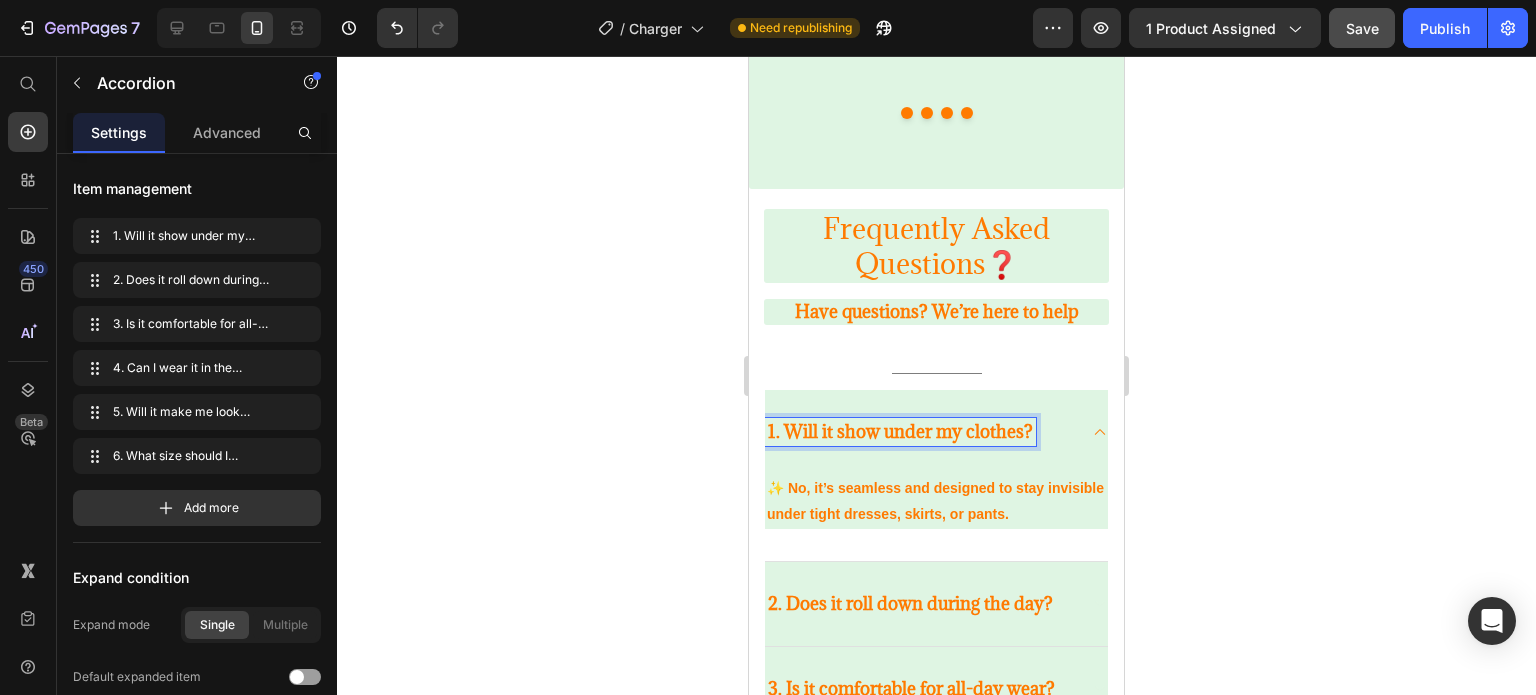 click on "1. Will it show under my clothes?" at bounding box center [900, 432] 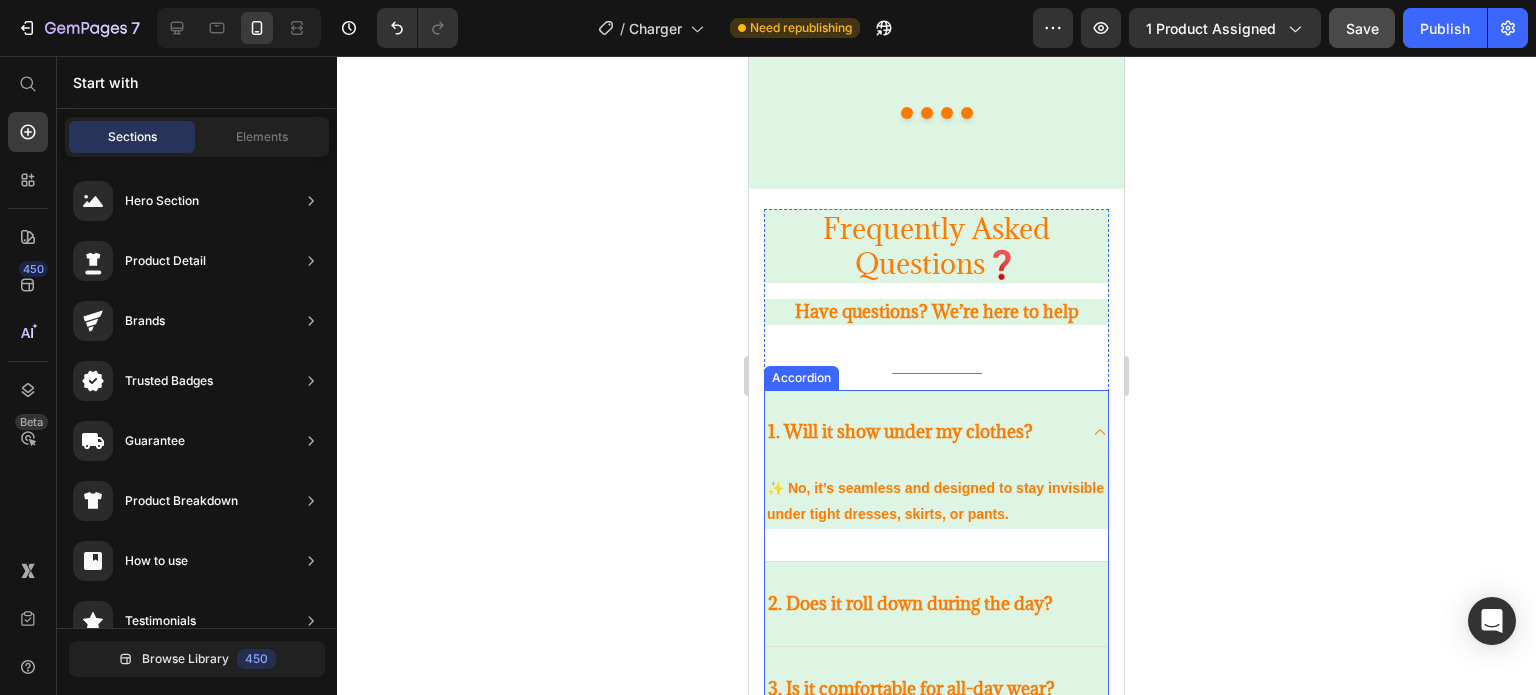 click on "1. Will it show under my clothes?" at bounding box center [920, 432] 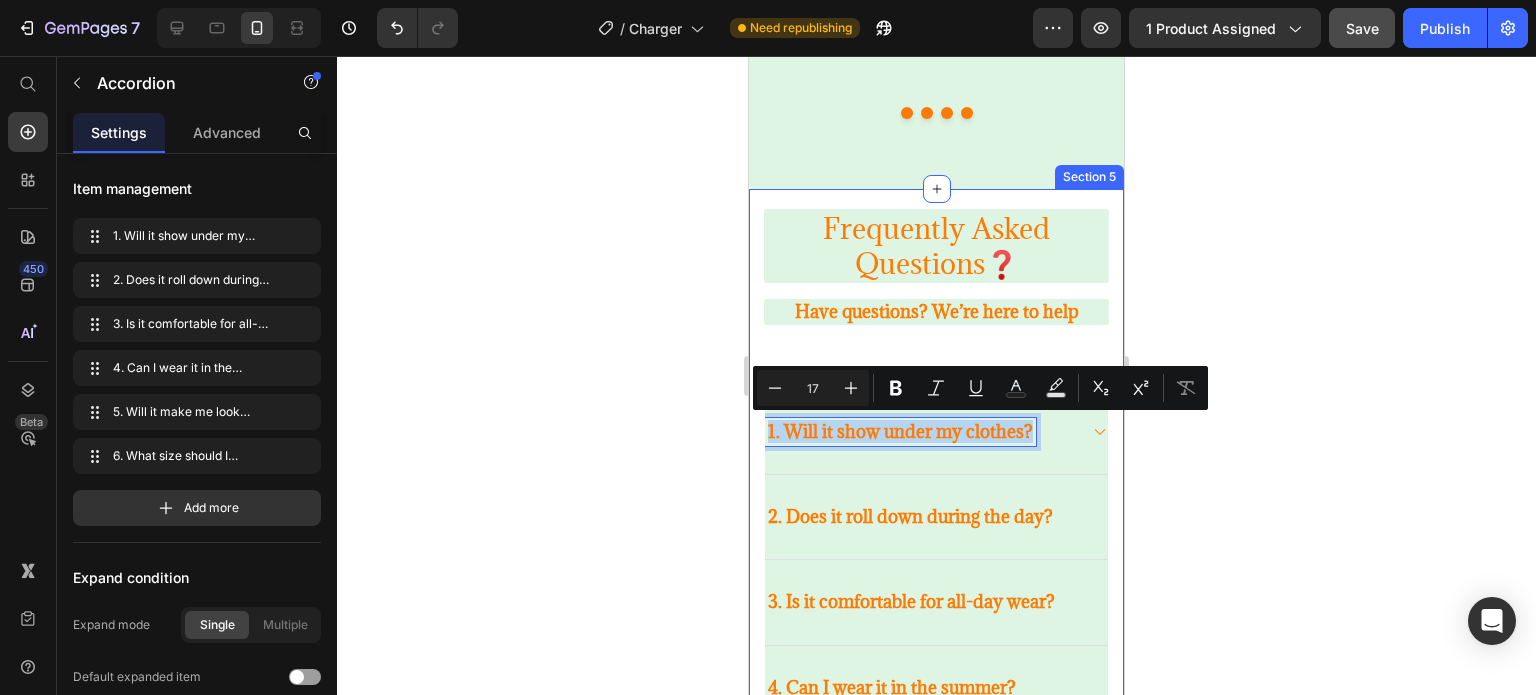 drag, startPoint x: 1032, startPoint y: 429, endPoint x: 767, endPoint y: 440, distance: 265.2282 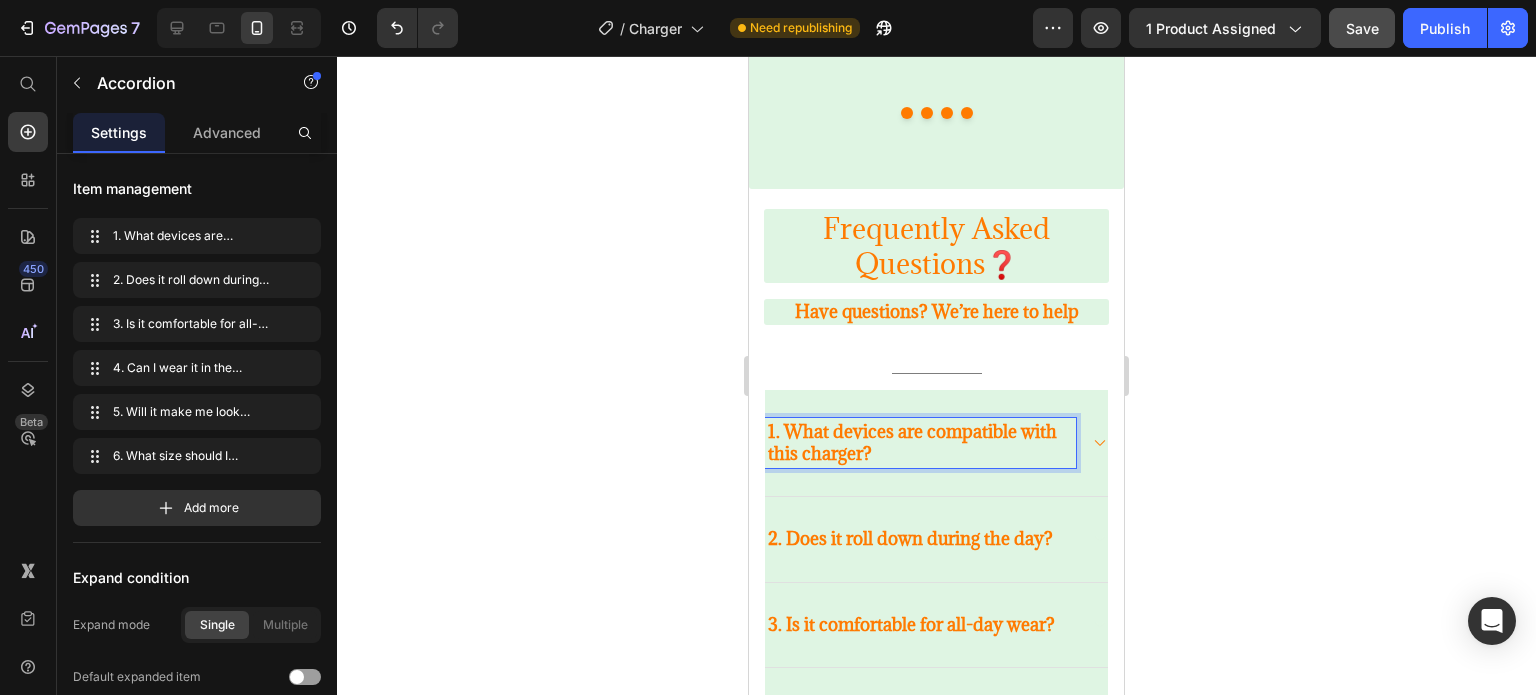 click 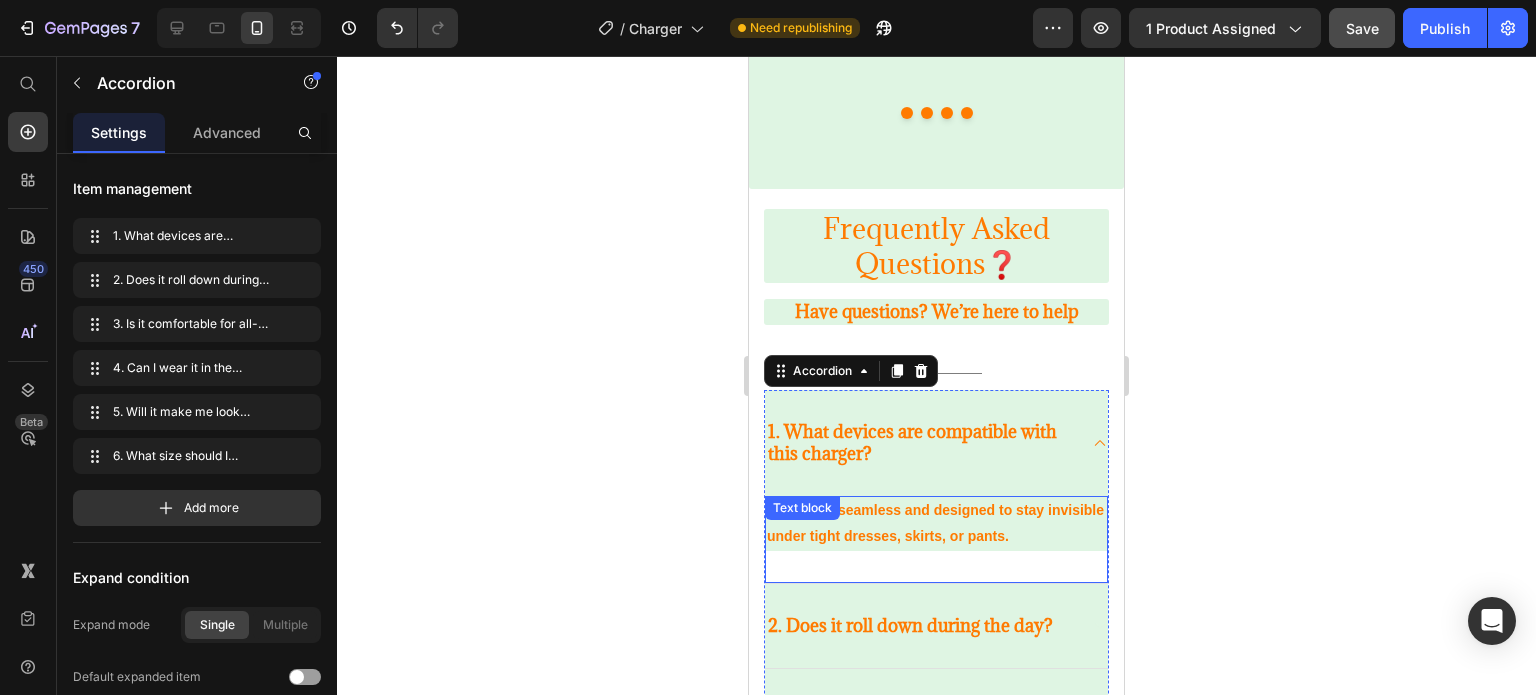 click on "✨ No, it’s seamless and designed to stay invisible under tight dresses, skirts, or pants." at bounding box center (936, 523) 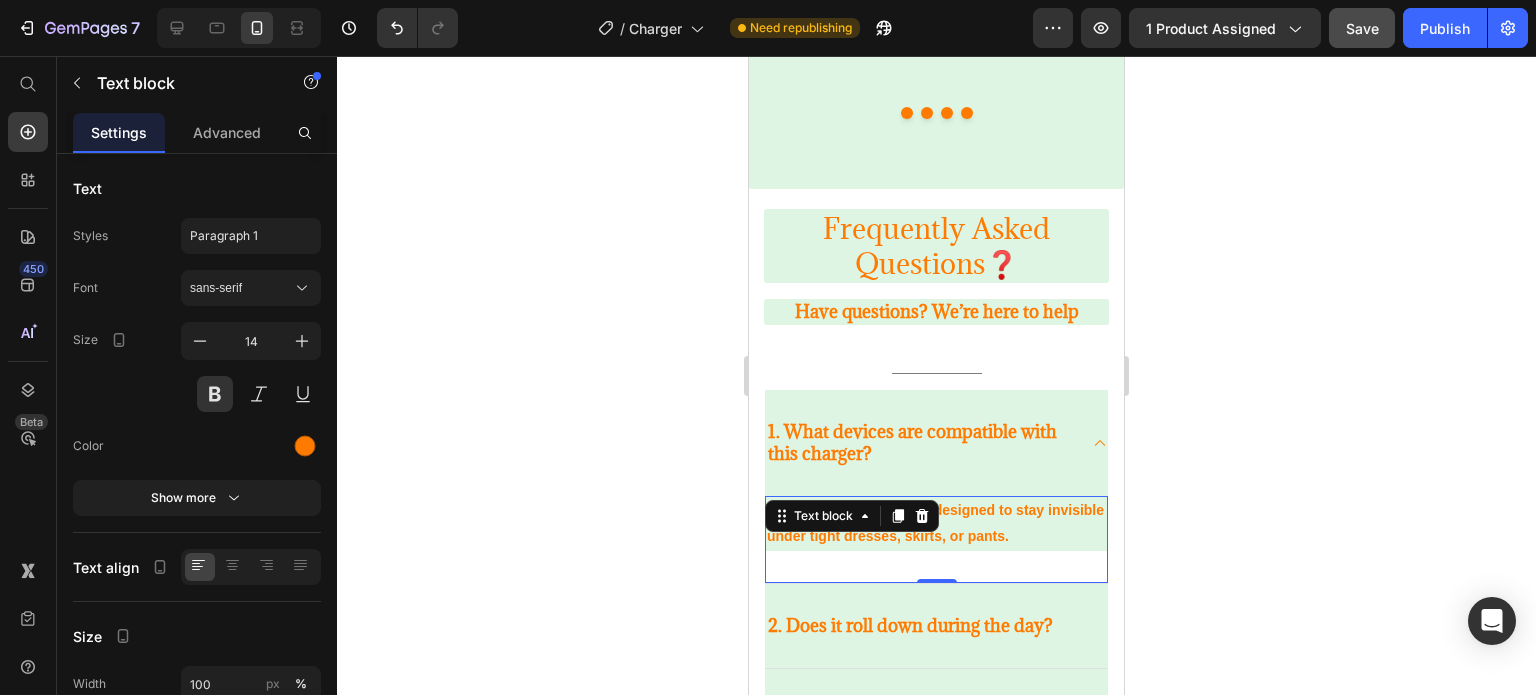 click on "✨ No, it’s seamless and designed to stay invisible under tight dresses, skirts, or pants." at bounding box center (936, 523) 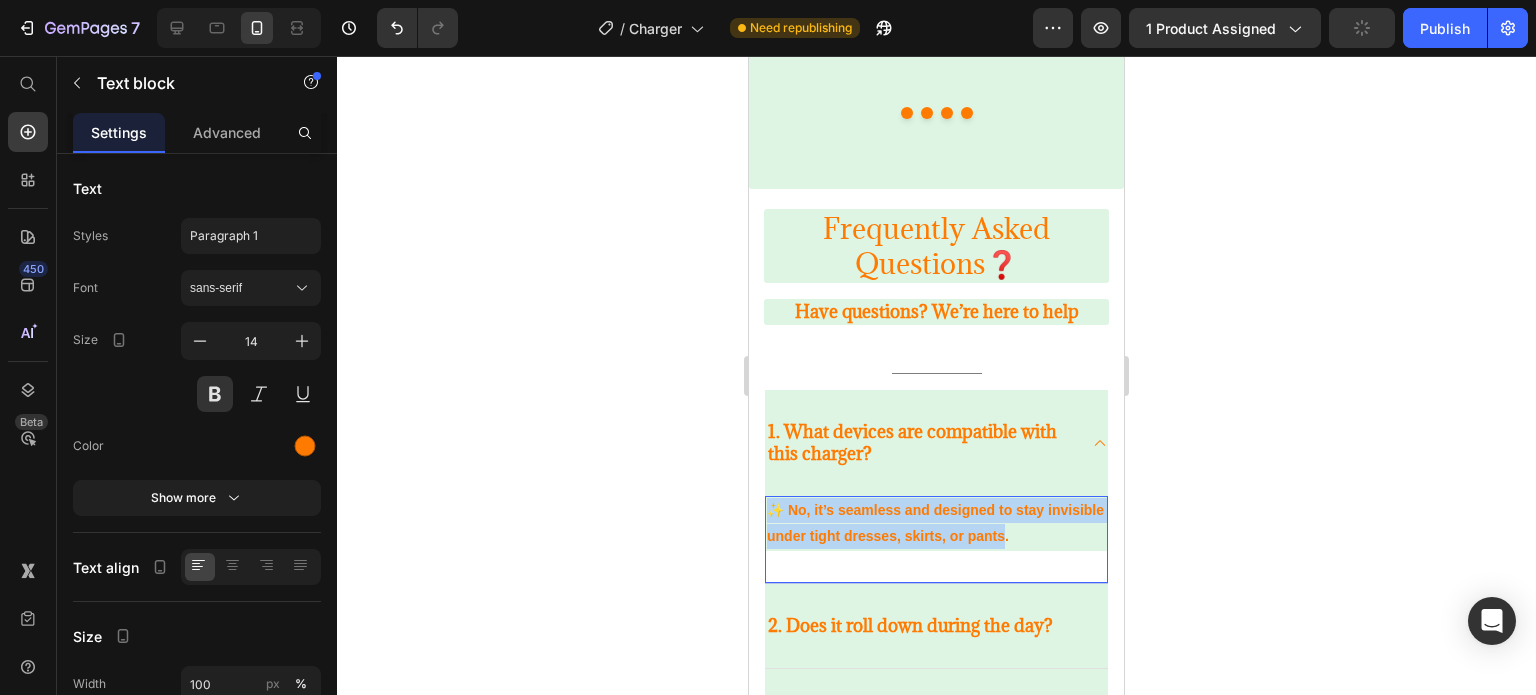drag, startPoint x: 1064, startPoint y: 529, endPoint x: 772, endPoint y: 502, distance: 293.24564 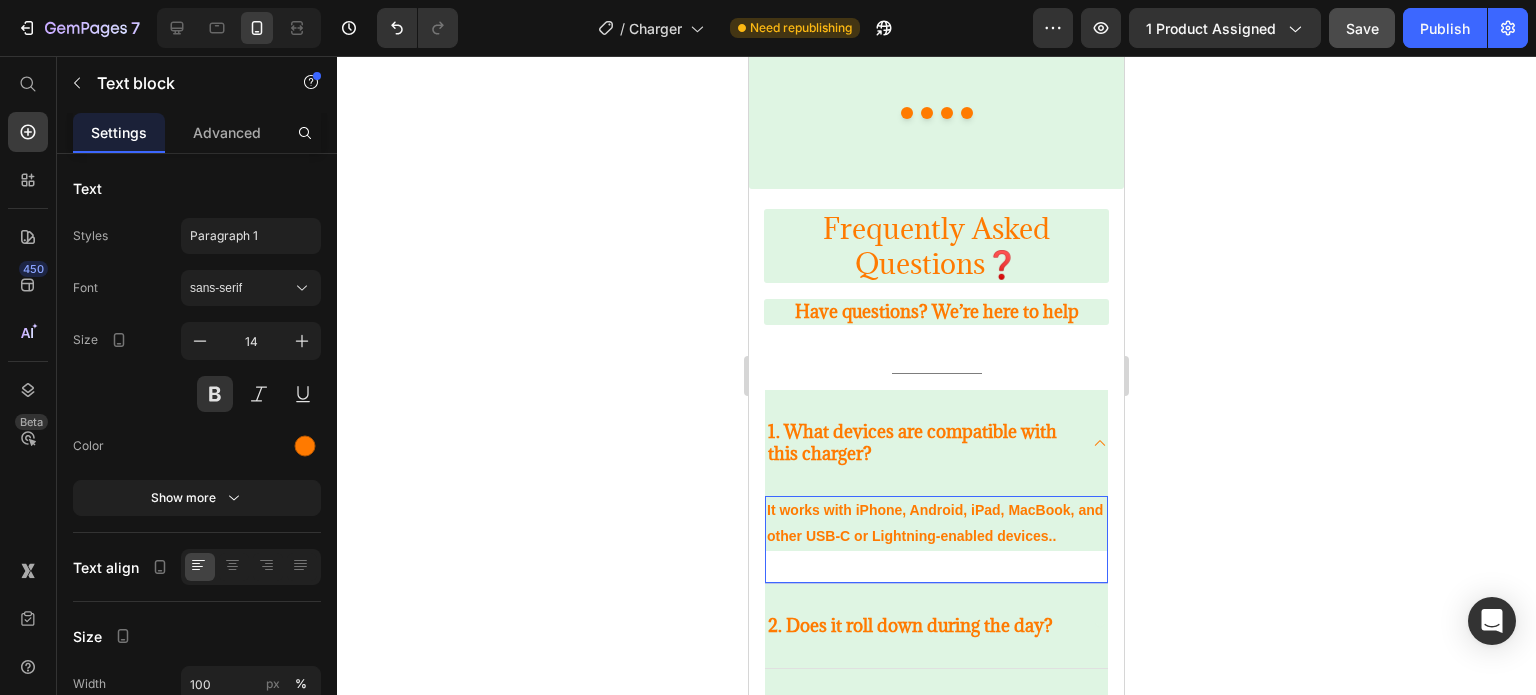 click 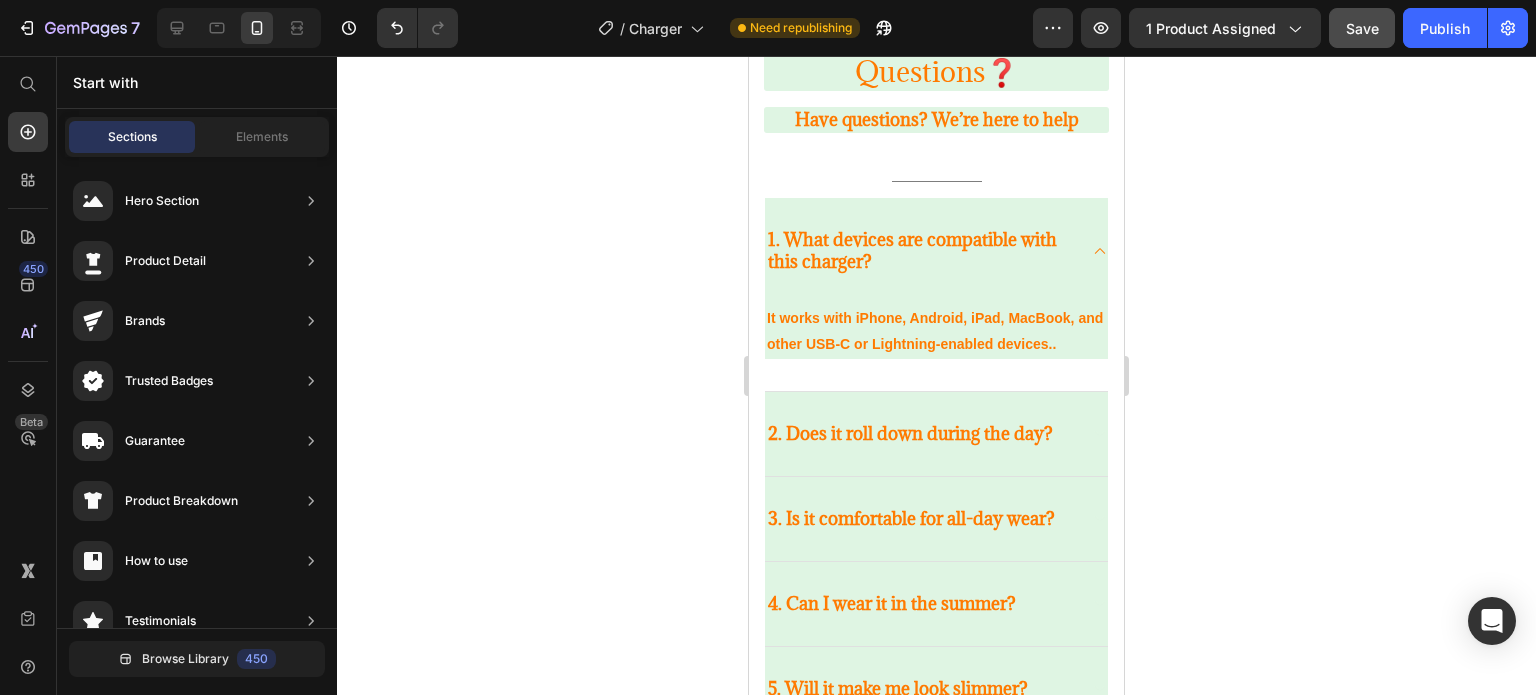 scroll, scrollTop: 3557, scrollLeft: 0, axis: vertical 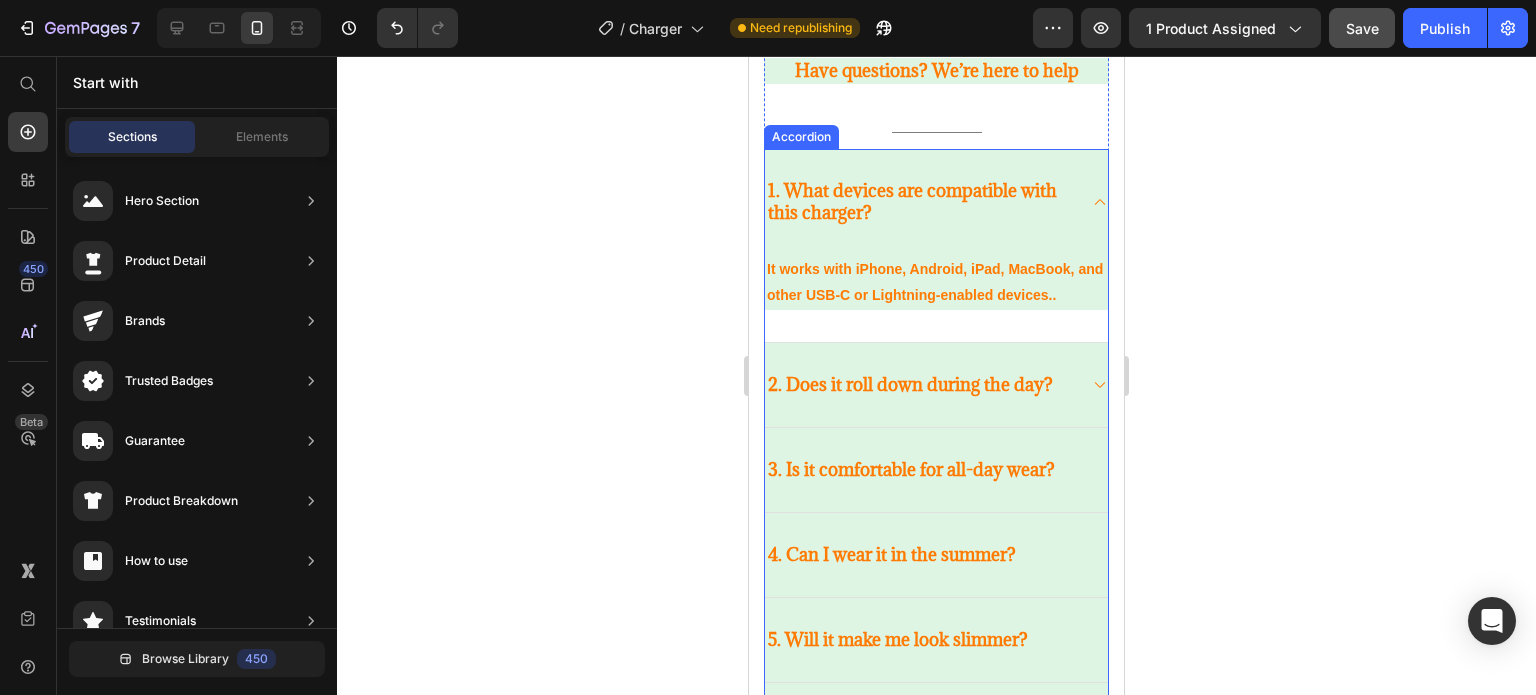click on "2. Does it roll down during the day?" at bounding box center (936, 385) 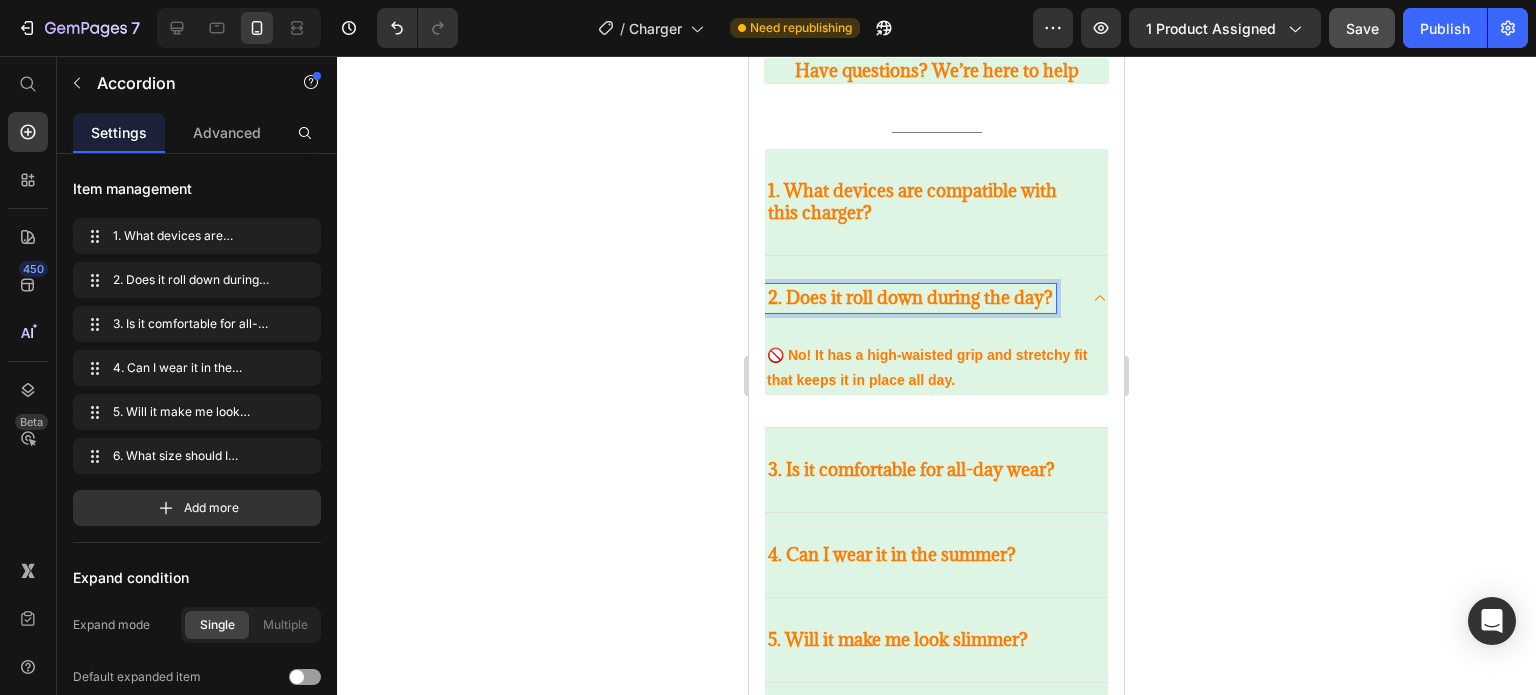 click on "2. Does it roll down during the day?" at bounding box center (910, 298) 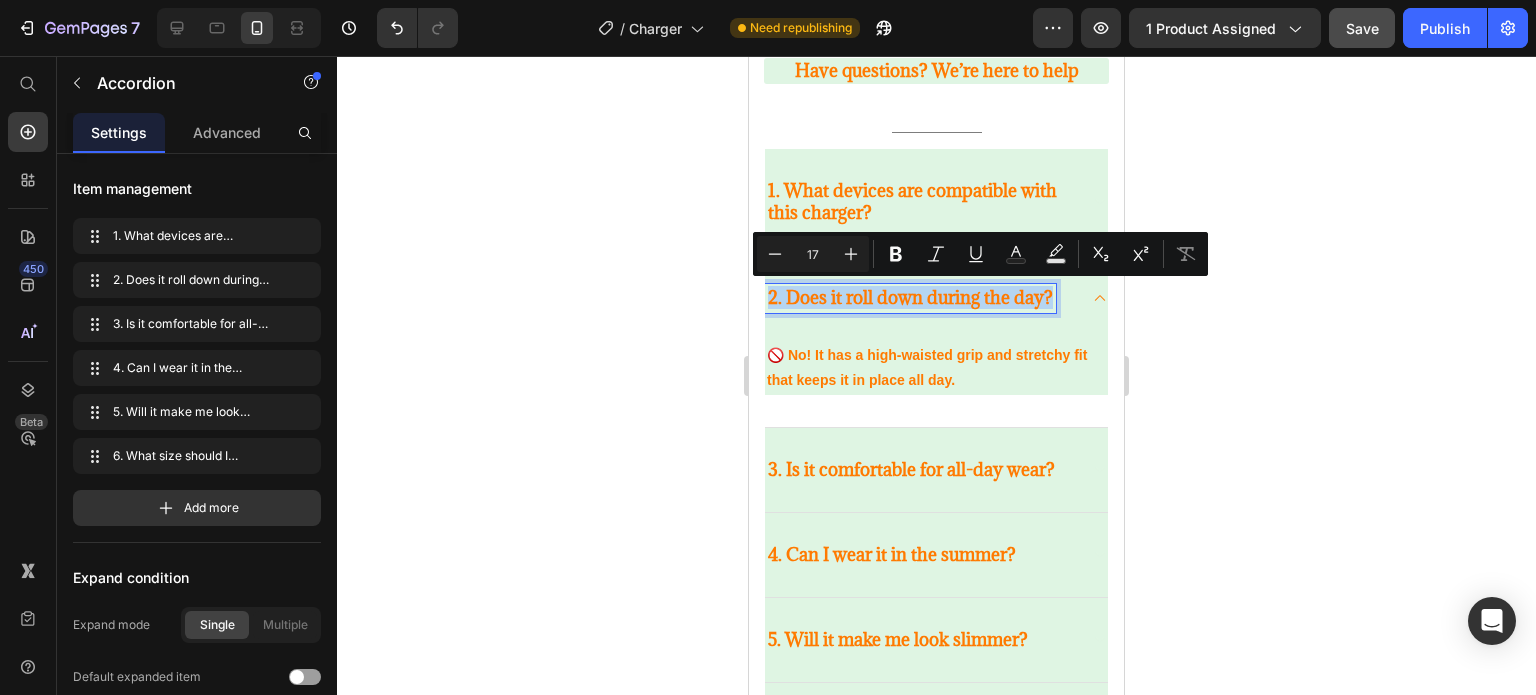 drag, startPoint x: 1051, startPoint y: 295, endPoint x: 747, endPoint y: 308, distance: 304.27783 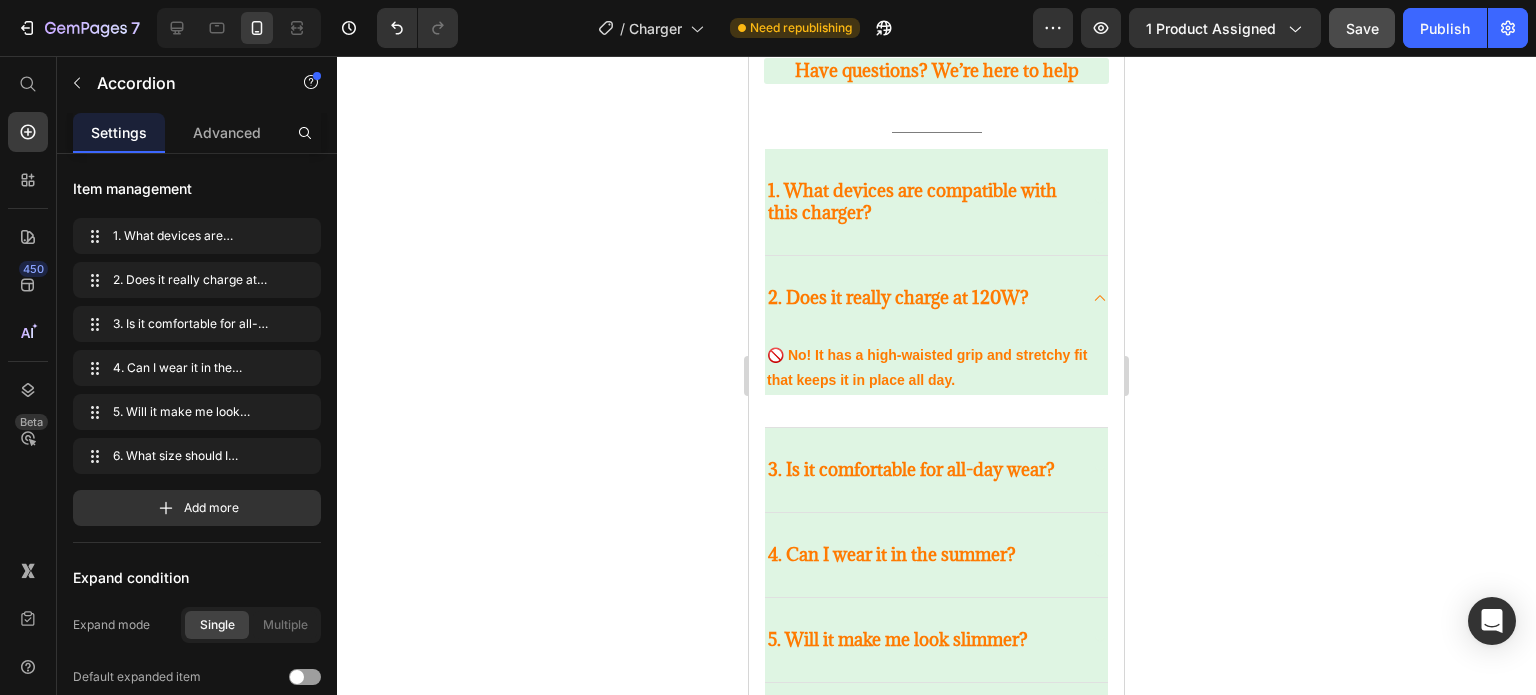 click 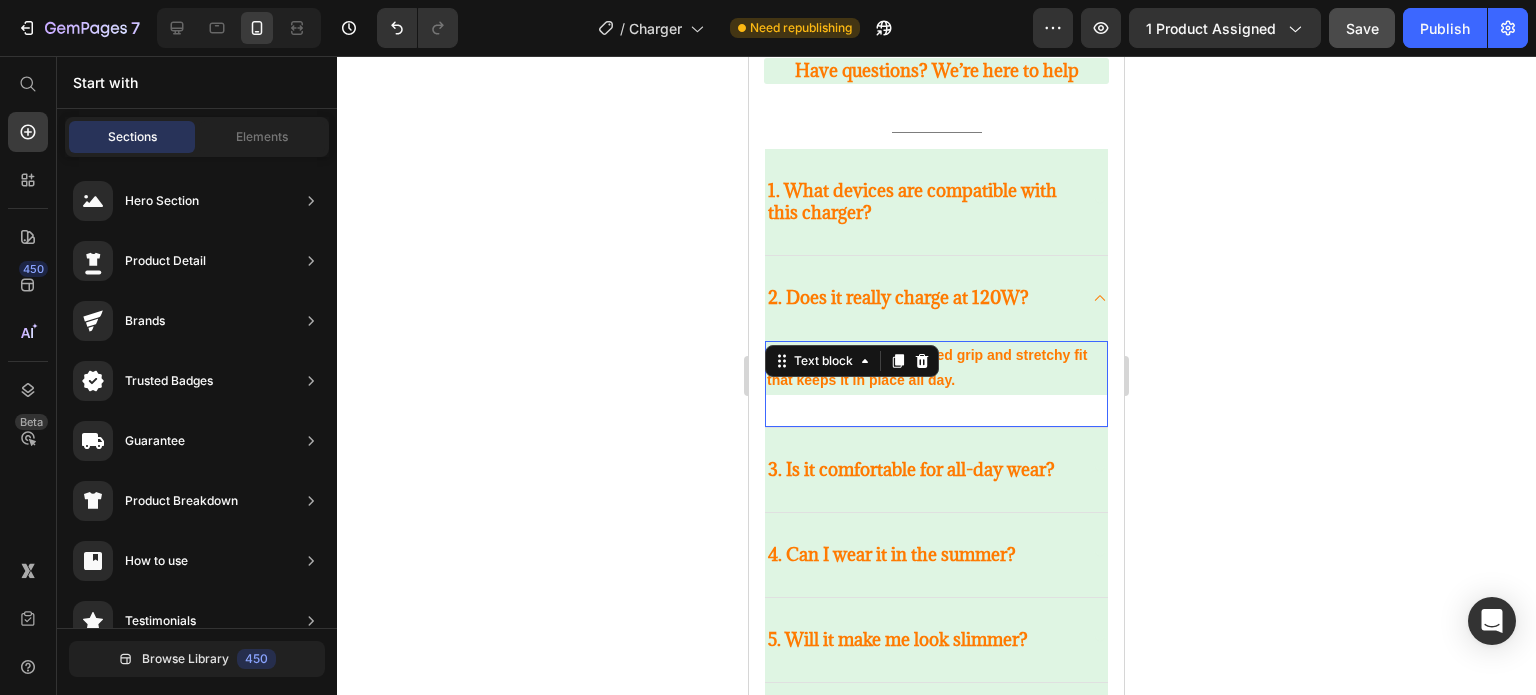 click on "🚫 No! It has a high-waisted grip and stretchy fit that keeps it in place all day." at bounding box center (936, 368) 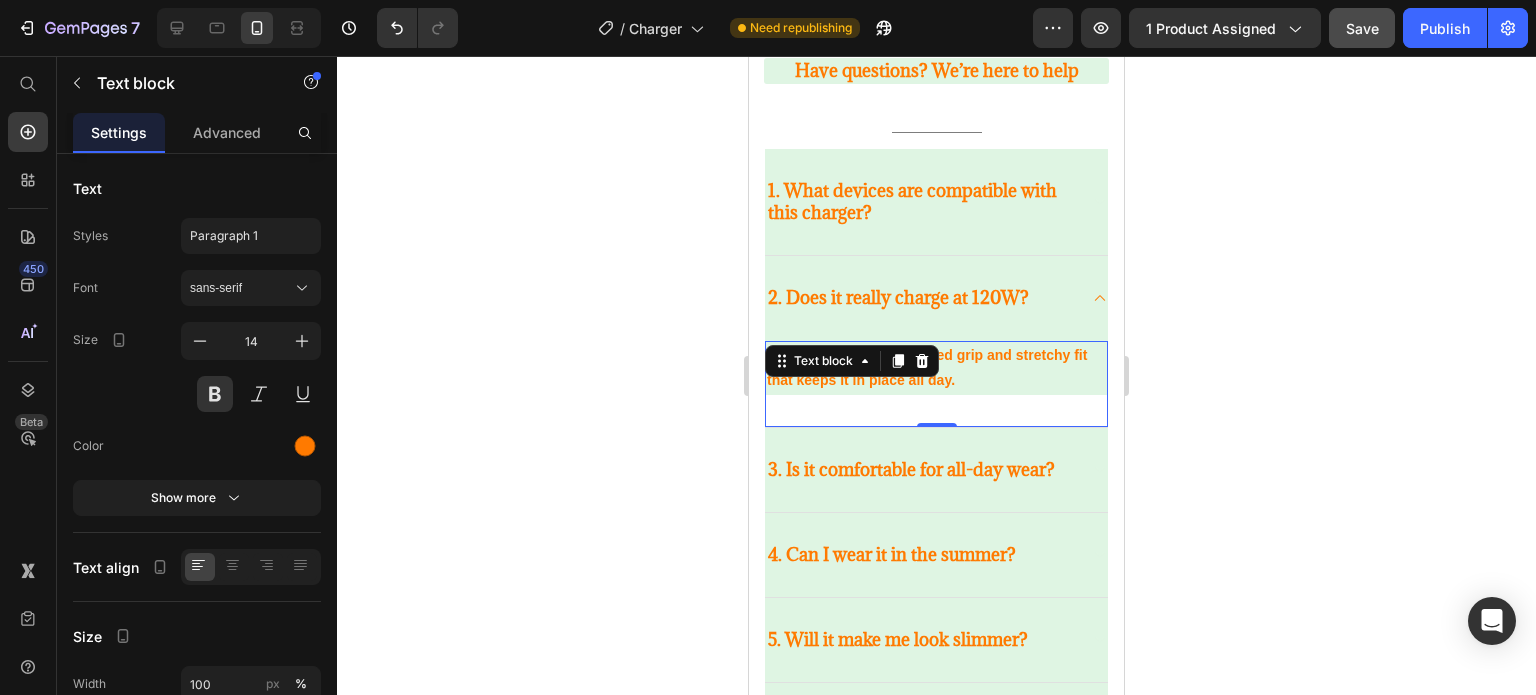 click on "🚫 No! It has a high-waisted grip and stretchy fit that keeps it in place all day." at bounding box center (936, 368) 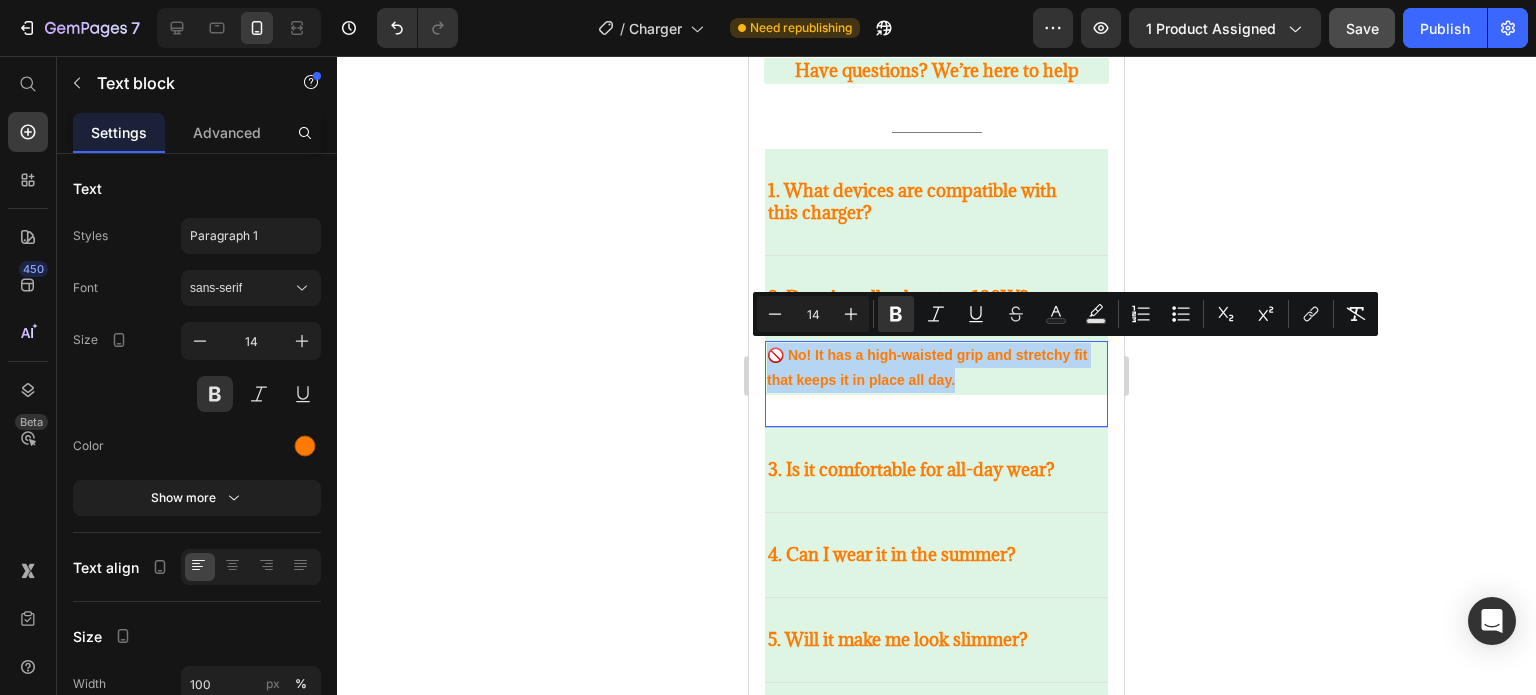 drag, startPoint x: 956, startPoint y: 373, endPoint x: 773, endPoint y: 349, distance: 184.56706 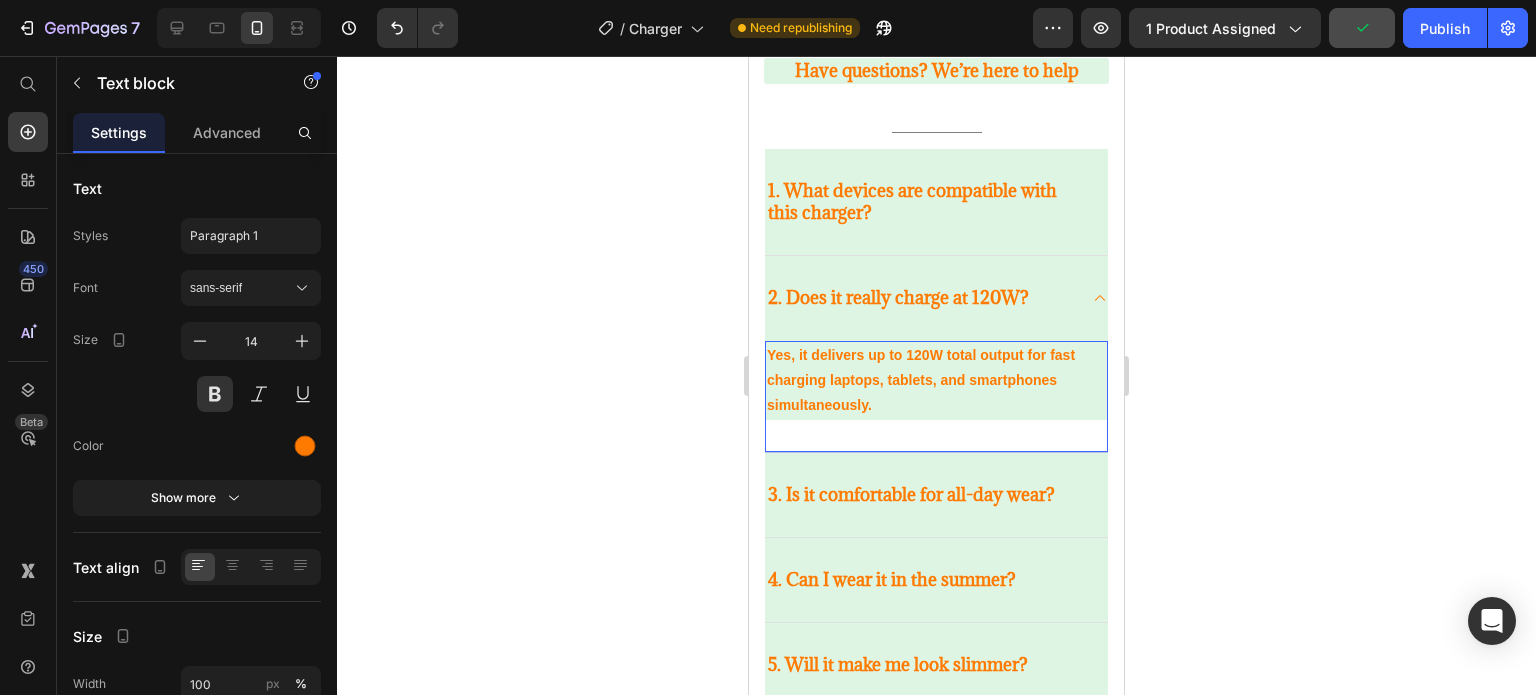 click 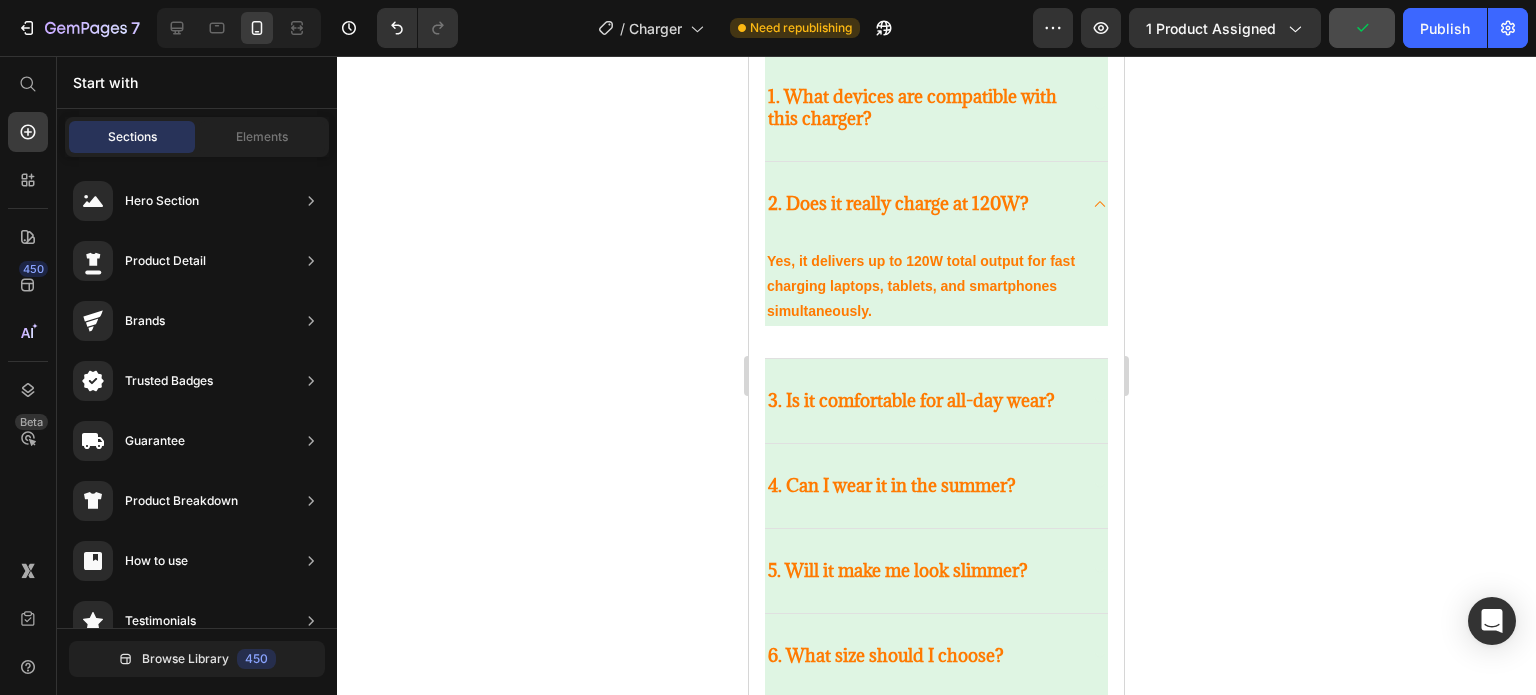 scroll, scrollTop: 3715, scrollLeft: 0, axis: vertical 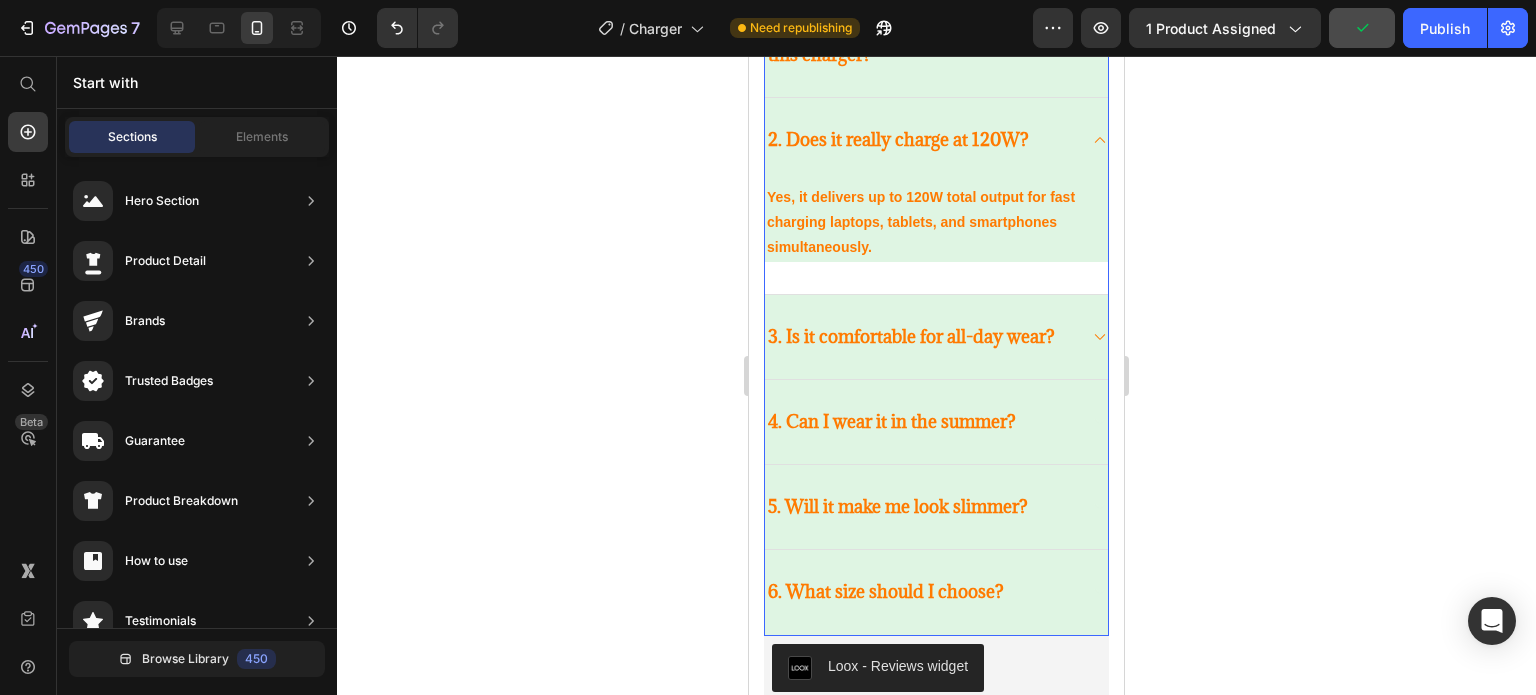 click on "3. Is it comfortable for all-day wear?" at bounding box center [911, 337] 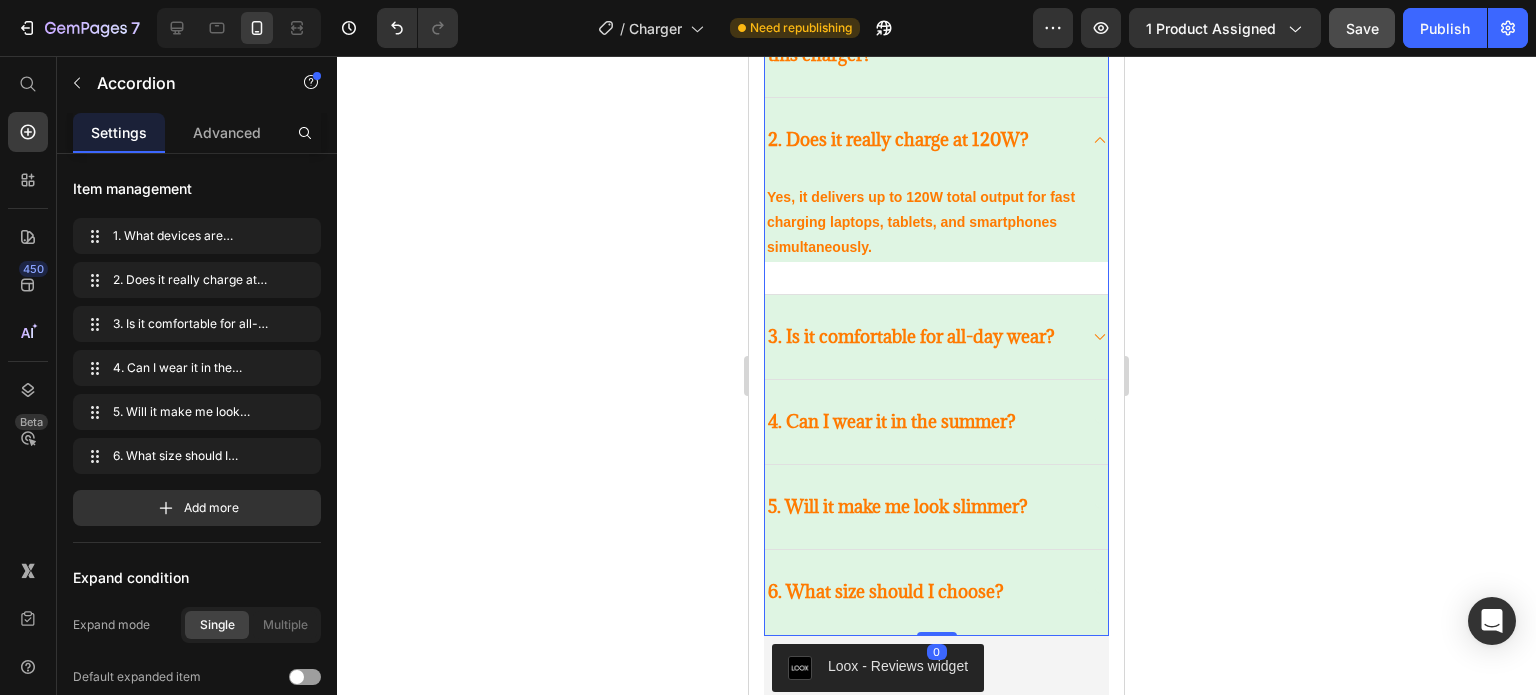 click 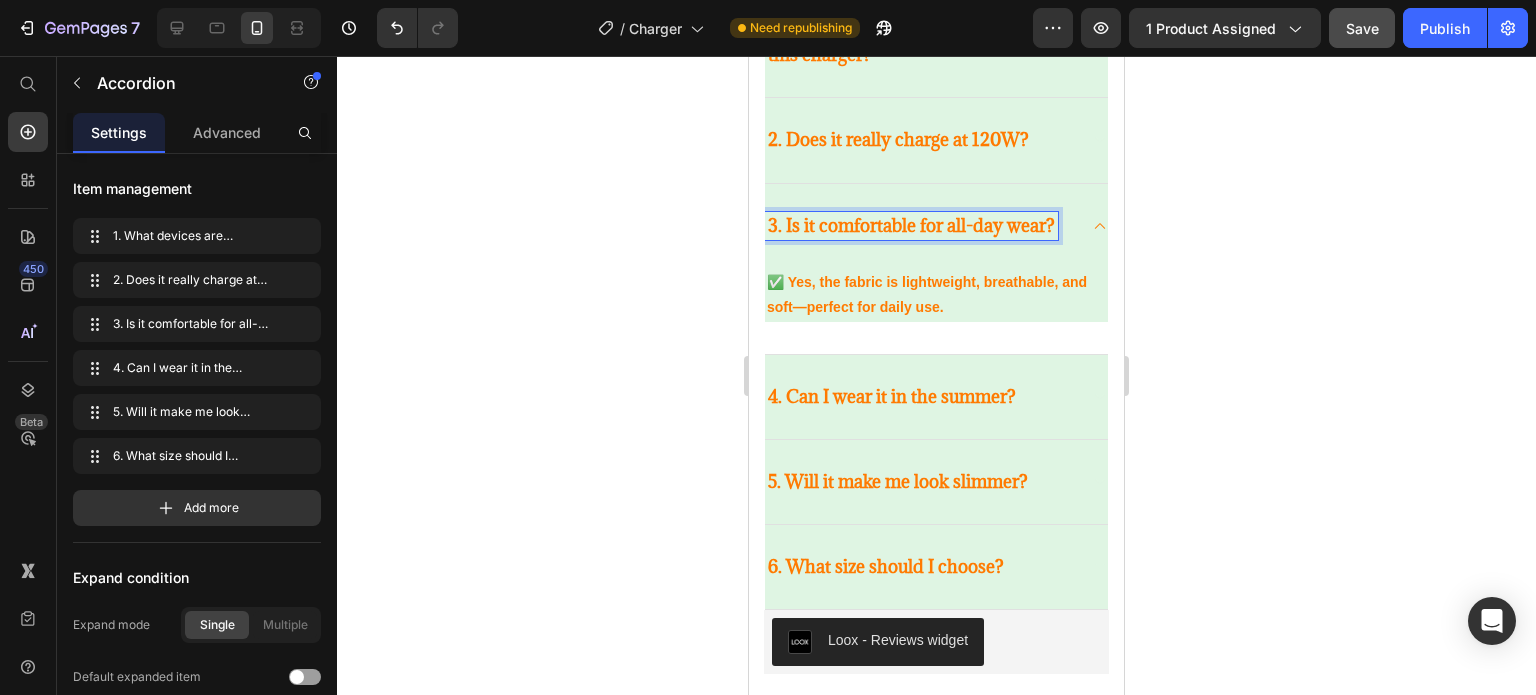 click on "3. Is it comfortable for all-day wear?" at bounding box center (911, 226) 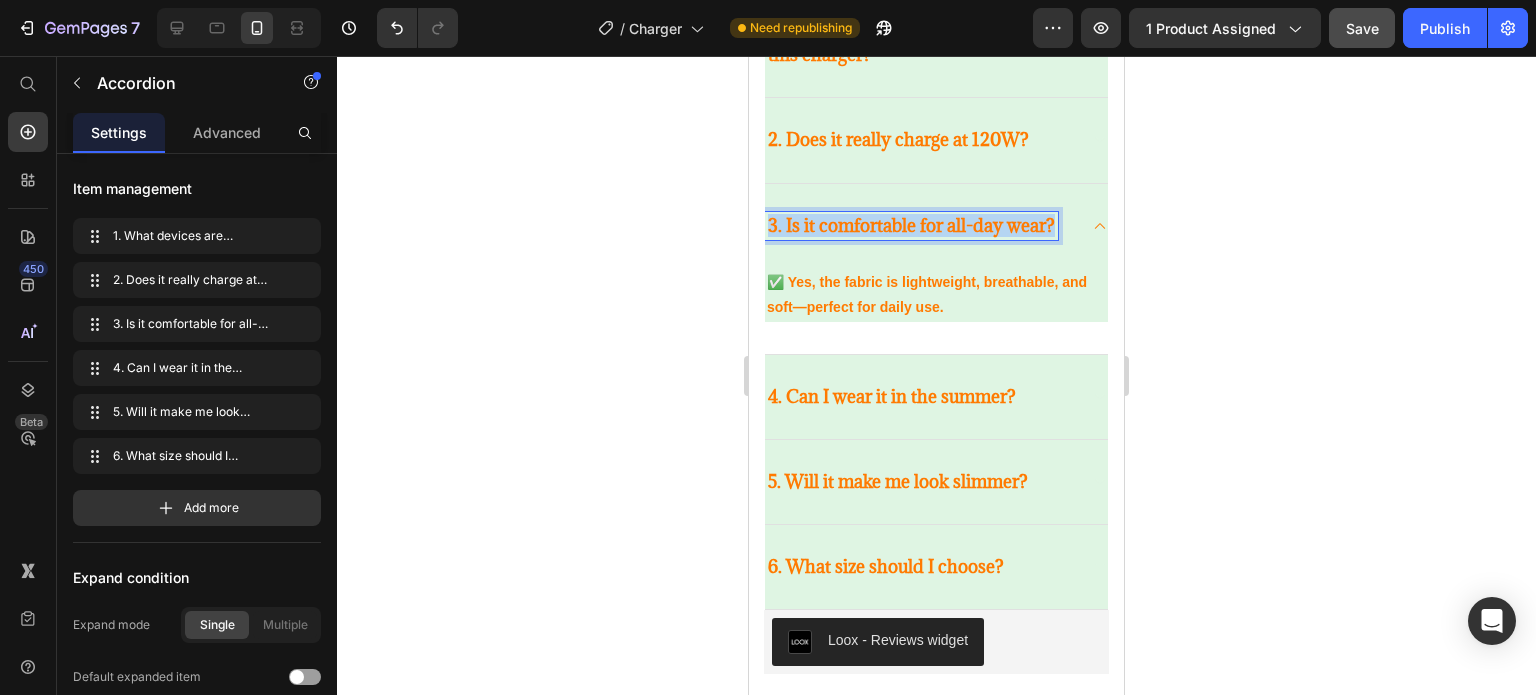 drag, startPoint x: 1056, startPoint y: 223, endPoint x: 766, endPoint y: 233, distance: 290.17236 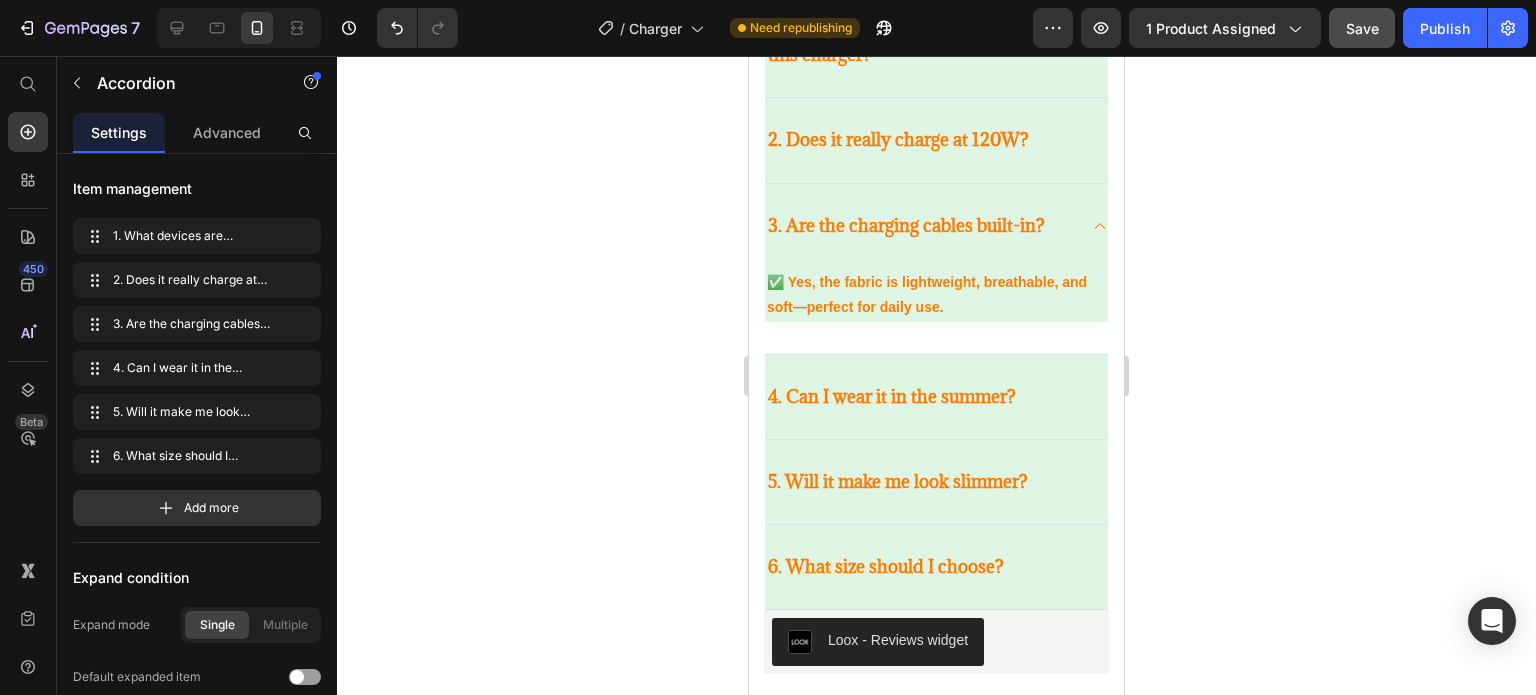 click 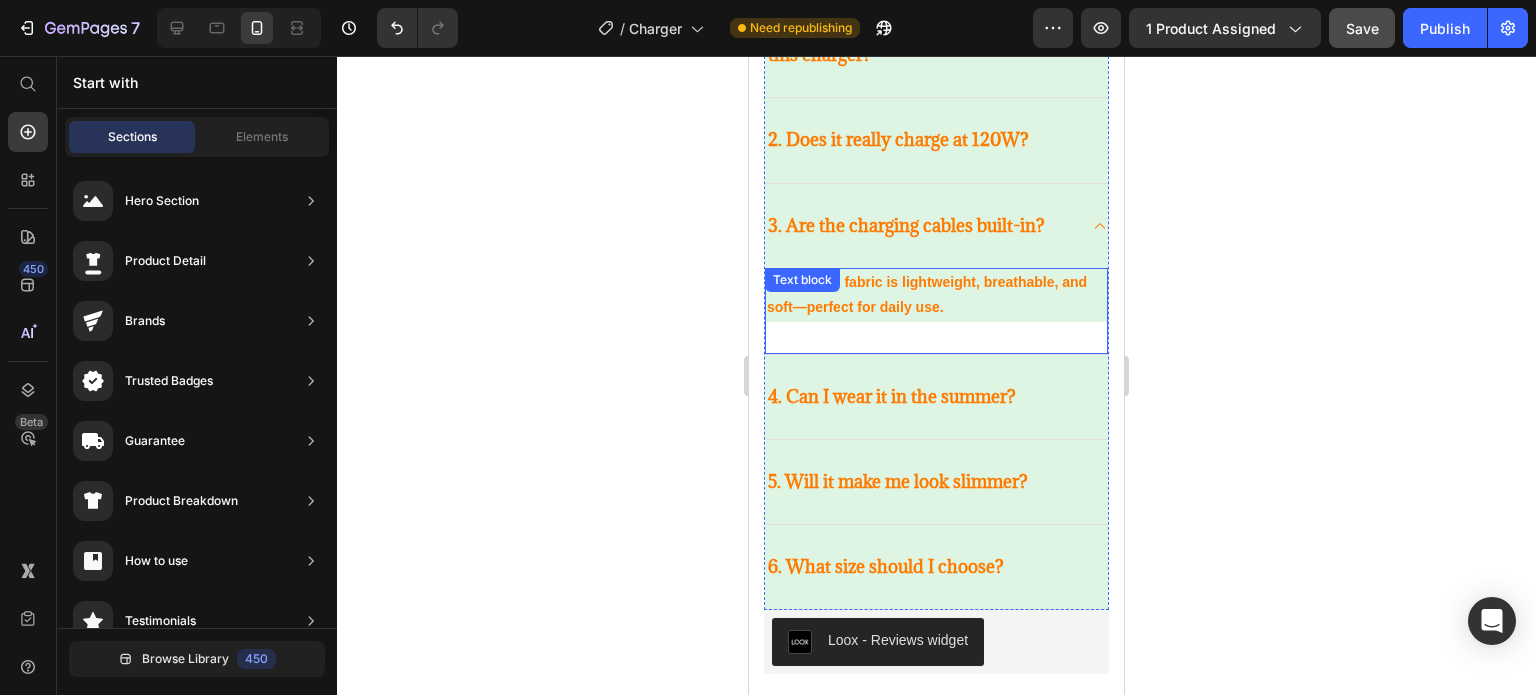 click on "✅ Yes, the fabric is lightweight, breathable, and soft—perfect for daily use." at bounding box center (936, 295) 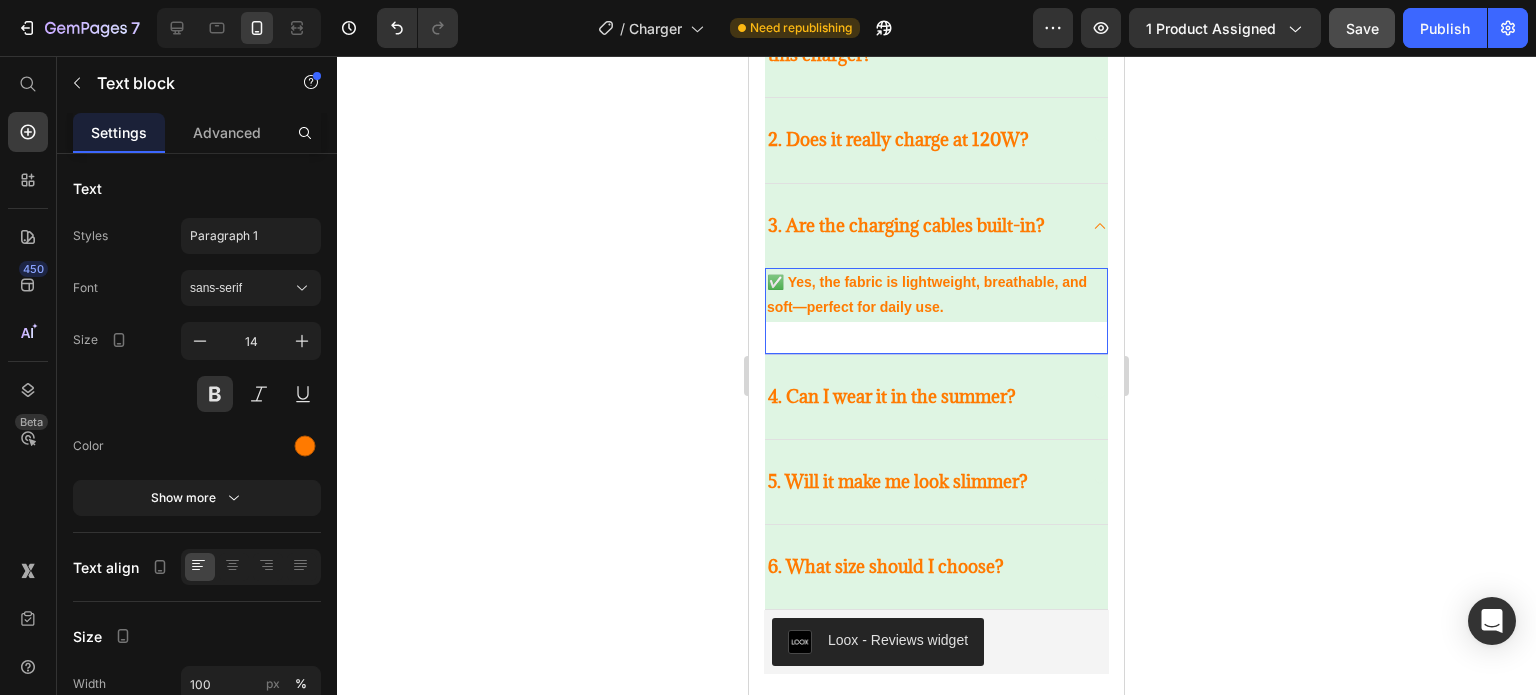 click on "✅ Yes, the fabric is lightweight, breathable, and soft—perfect for daily use." at bounding box center (936, 295) 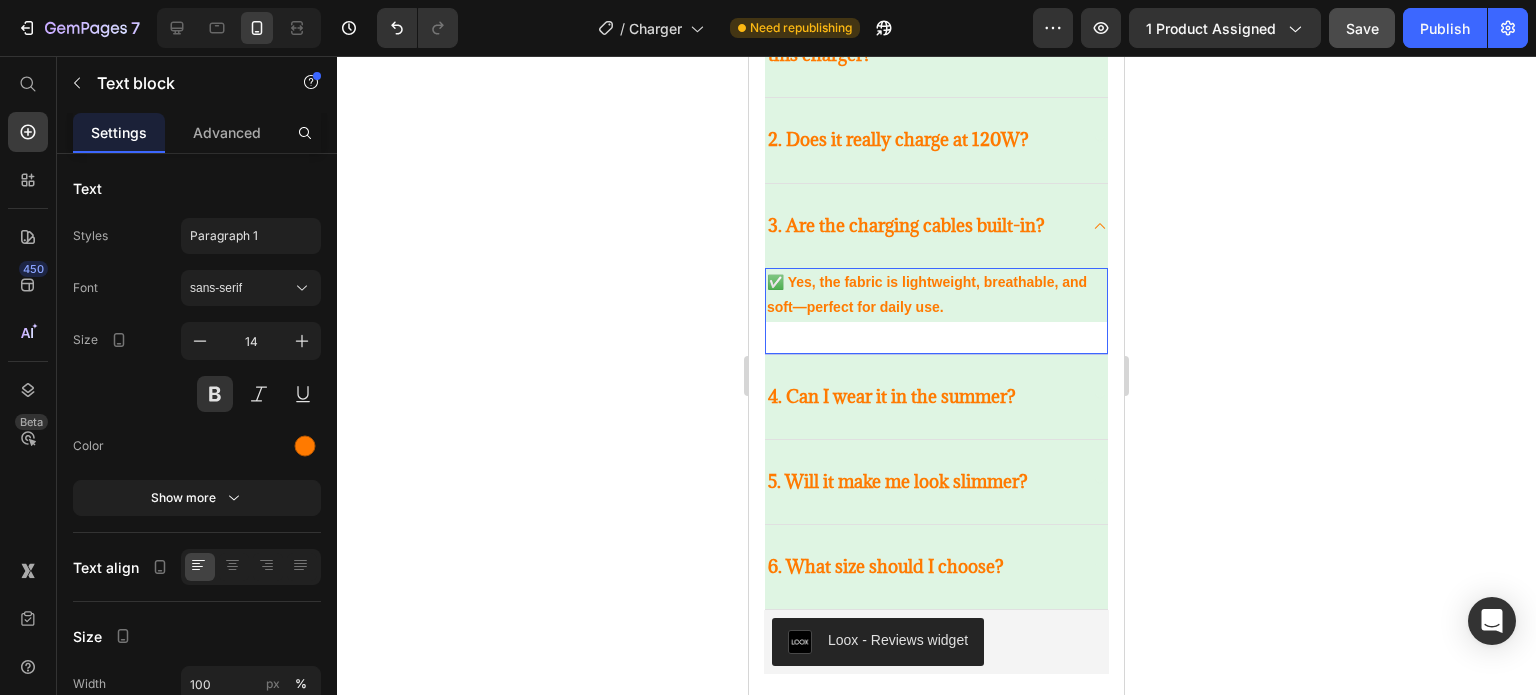 click on "✅ Yes, the fabric is lightweight, breathable, and soft—perfect for daily use." at bounding box center (936, 295) 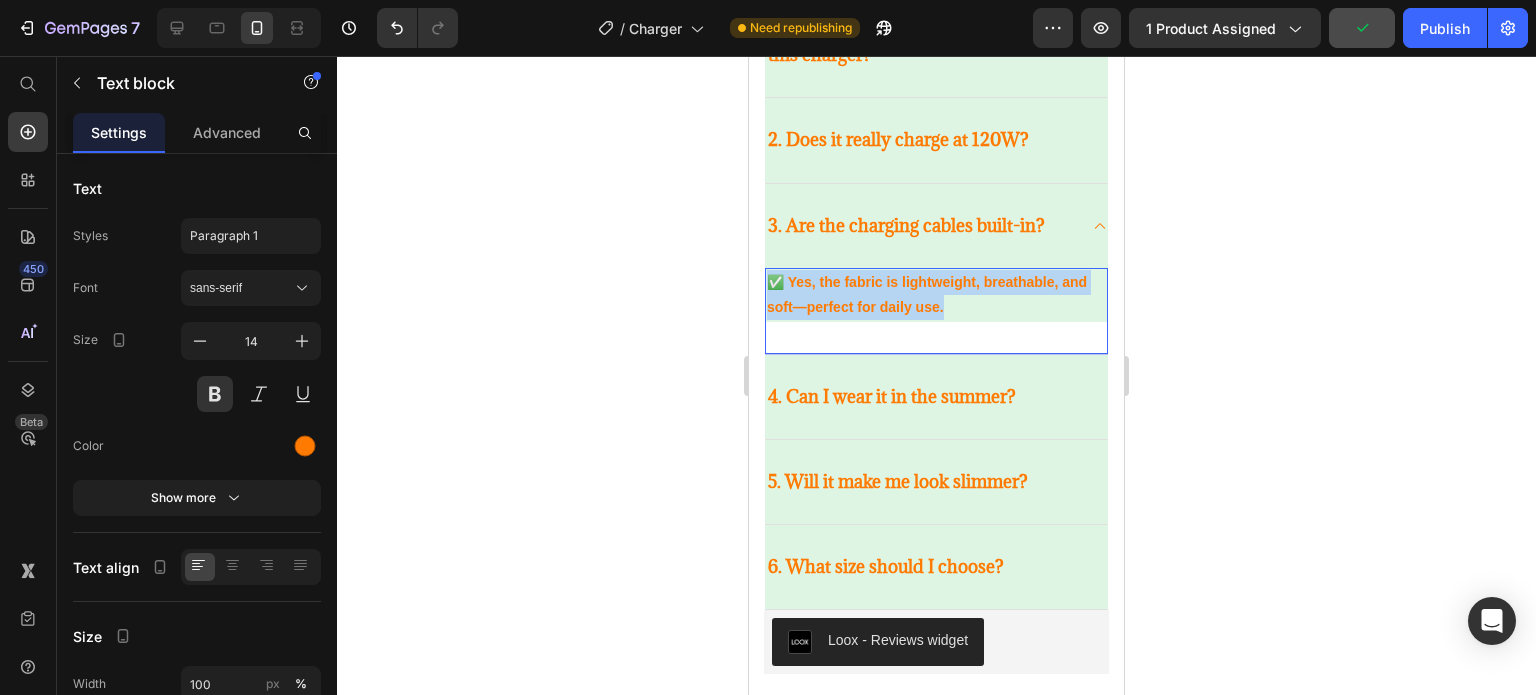 drag, startPoint x: 946, startPoint y: 306, endPoint x: 770, endPoint y: 275, distance: 178.70926 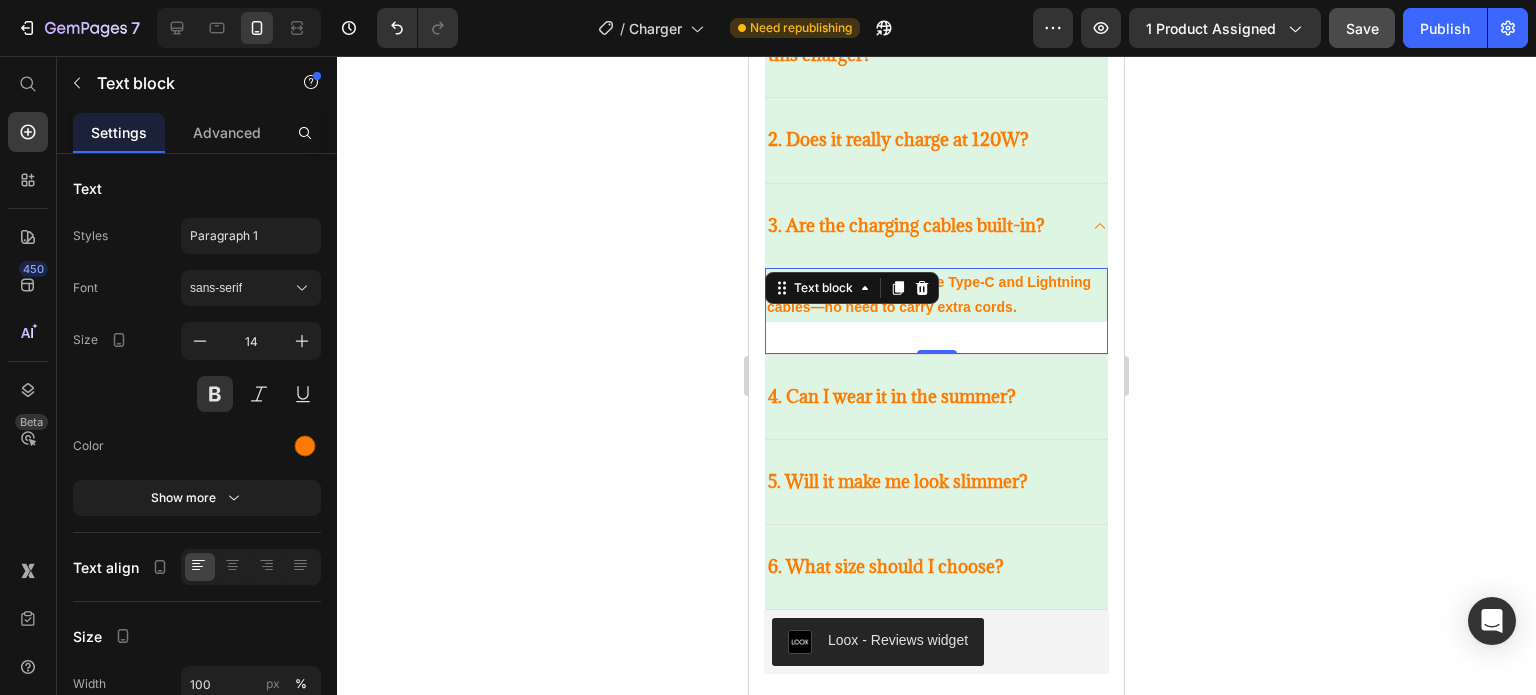 click 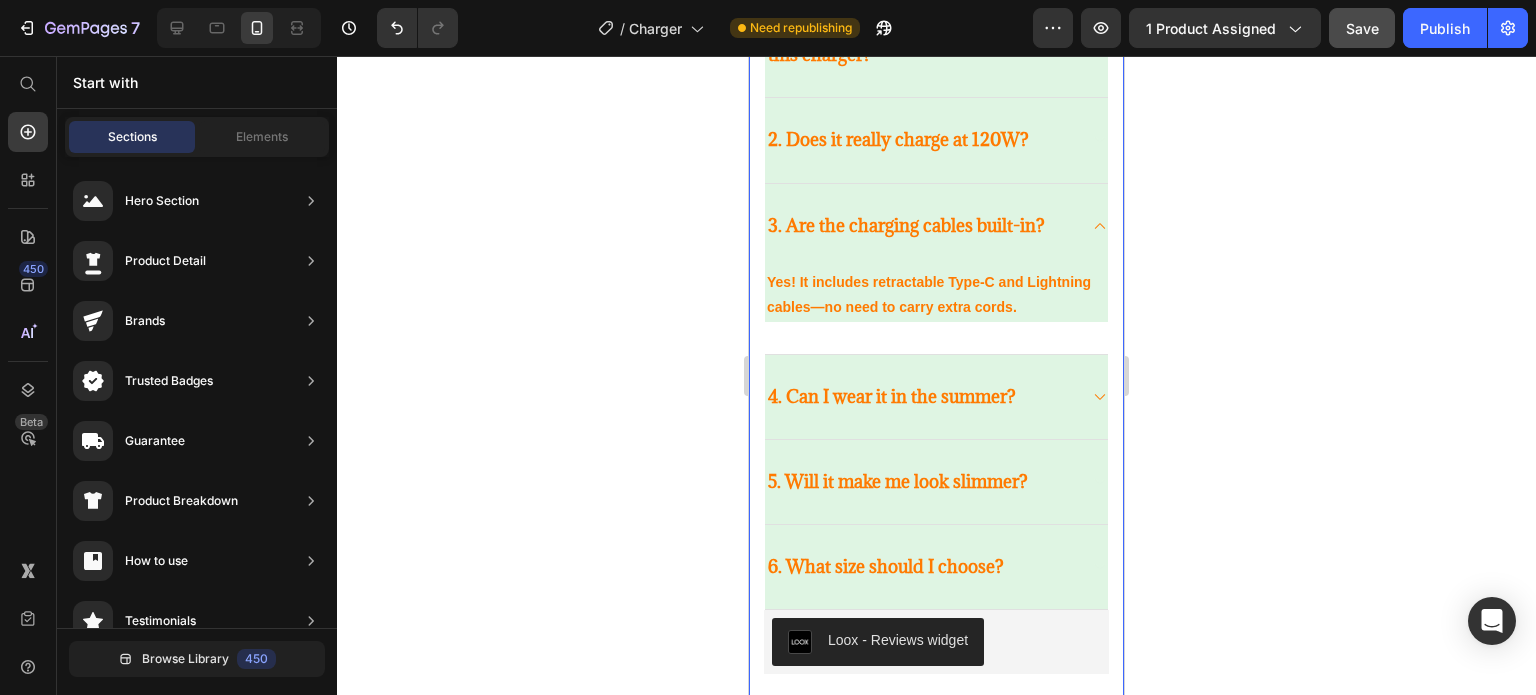click on "4. Can I wear it in the summer?" at bounding box center [936, 397] 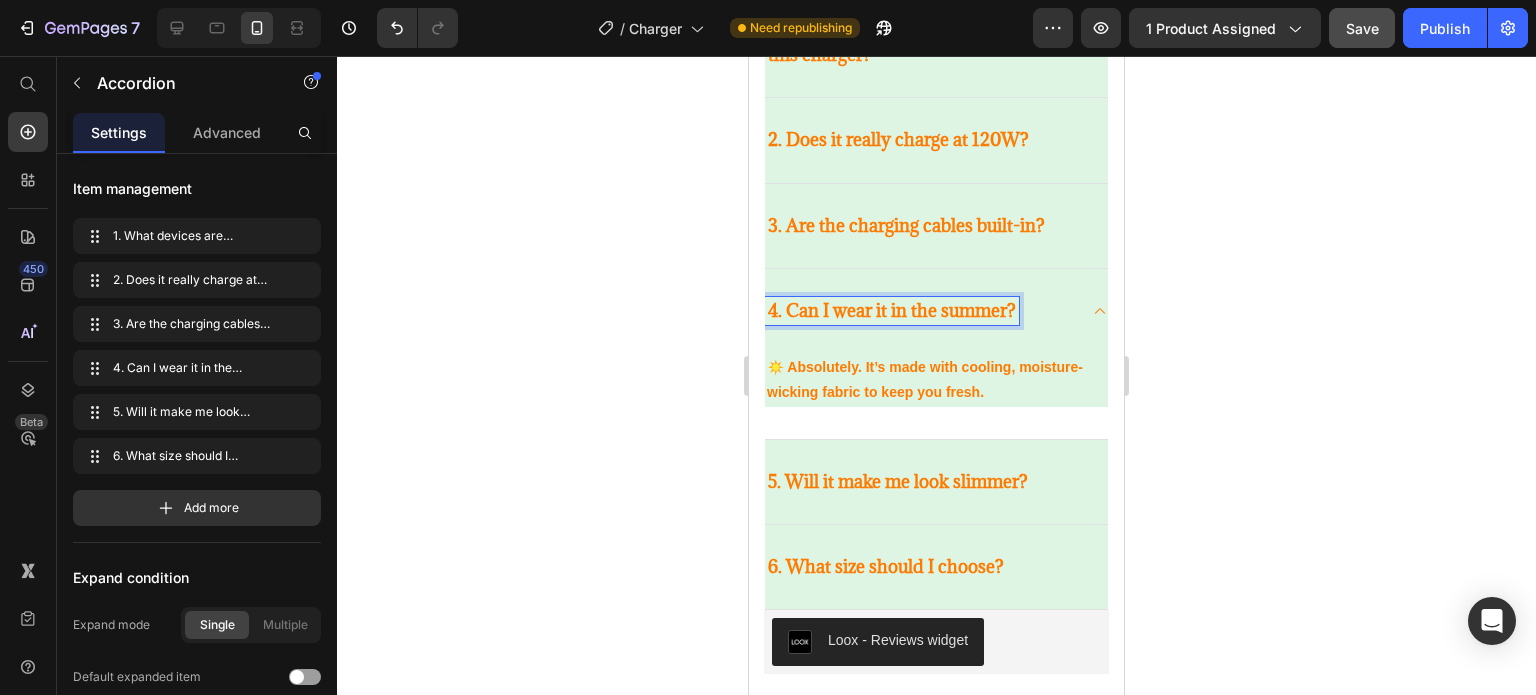 click on "4. Can I wear it in the summer?" at bounding box center (892, 311) 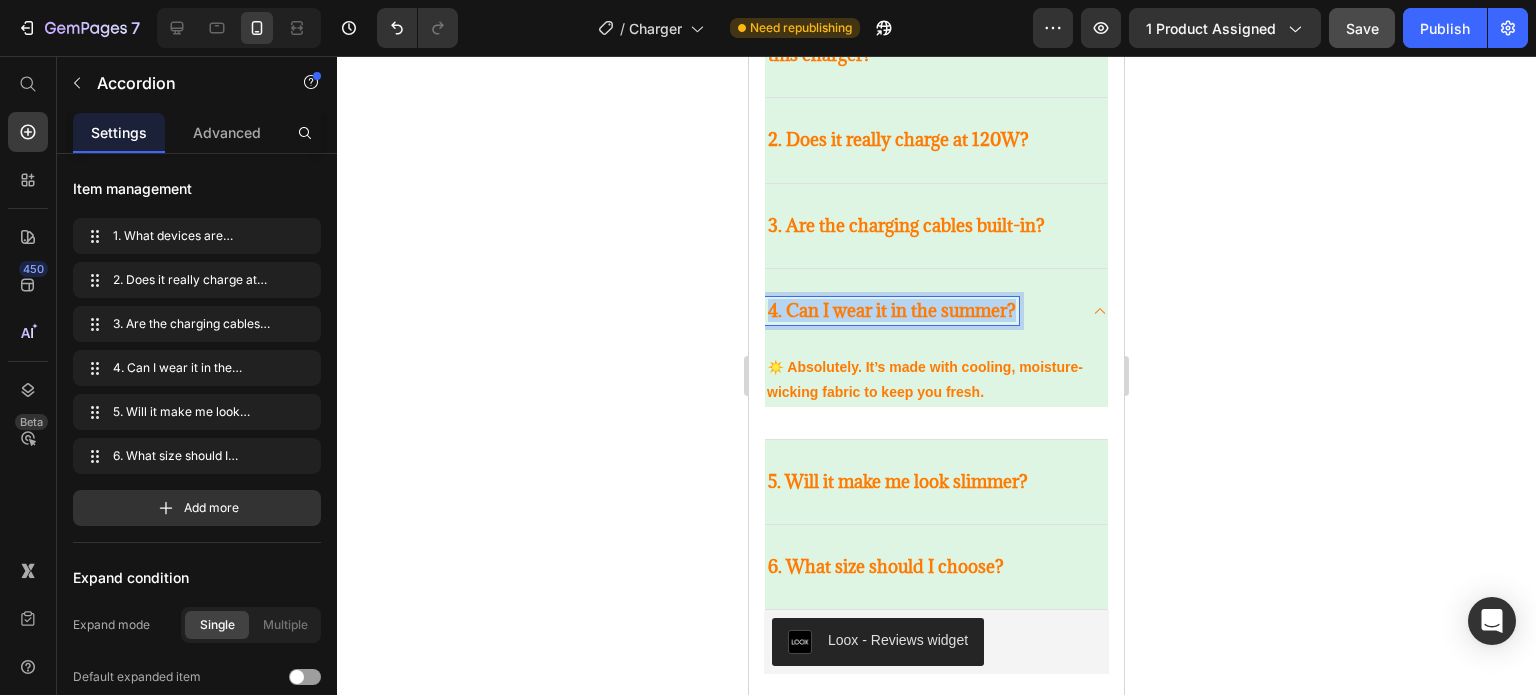 drag, startPoint x: 1016, startPoint y: 302, endPoint x: 772, endPoint y: 307, distance: 244.05122 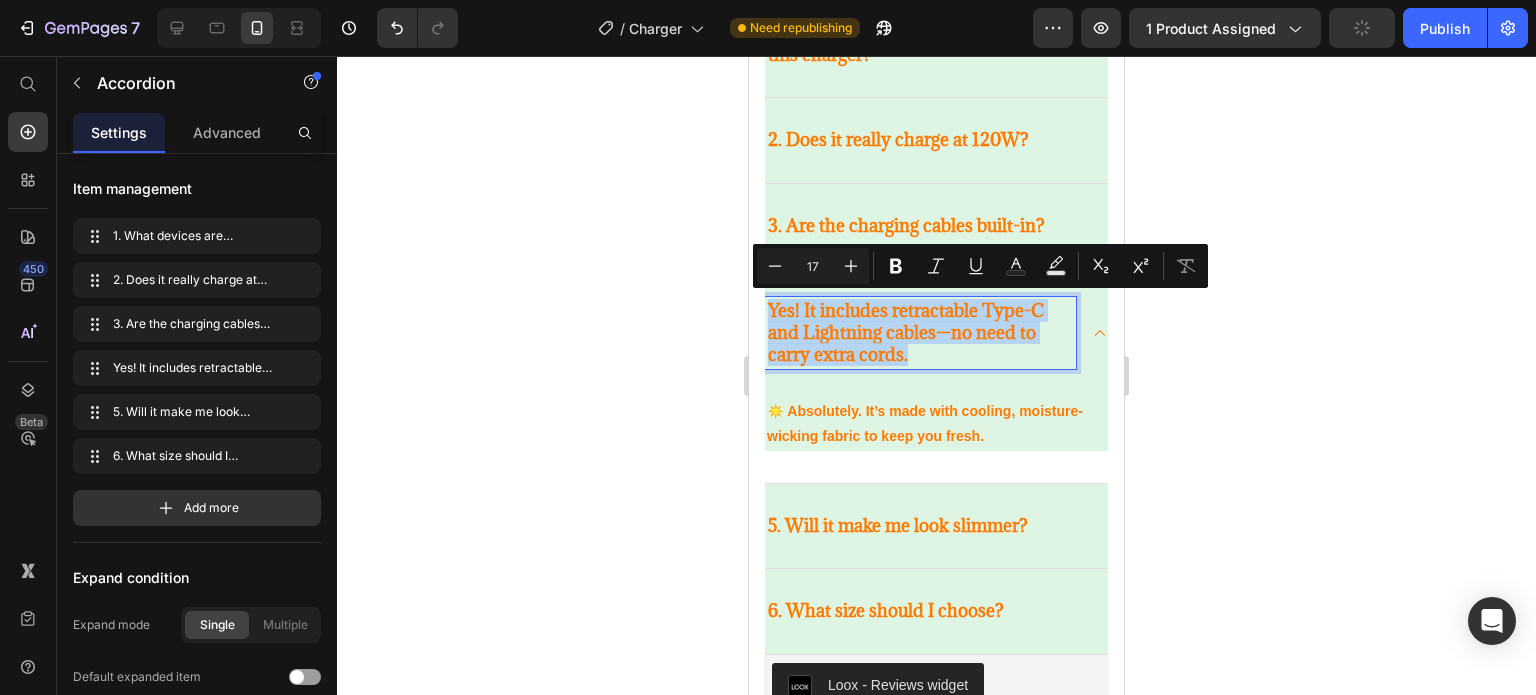 drag, startPoint x: 918, startPoint y: 344, endPoint x: 766, endPoint y: 303, distance: 157.43253 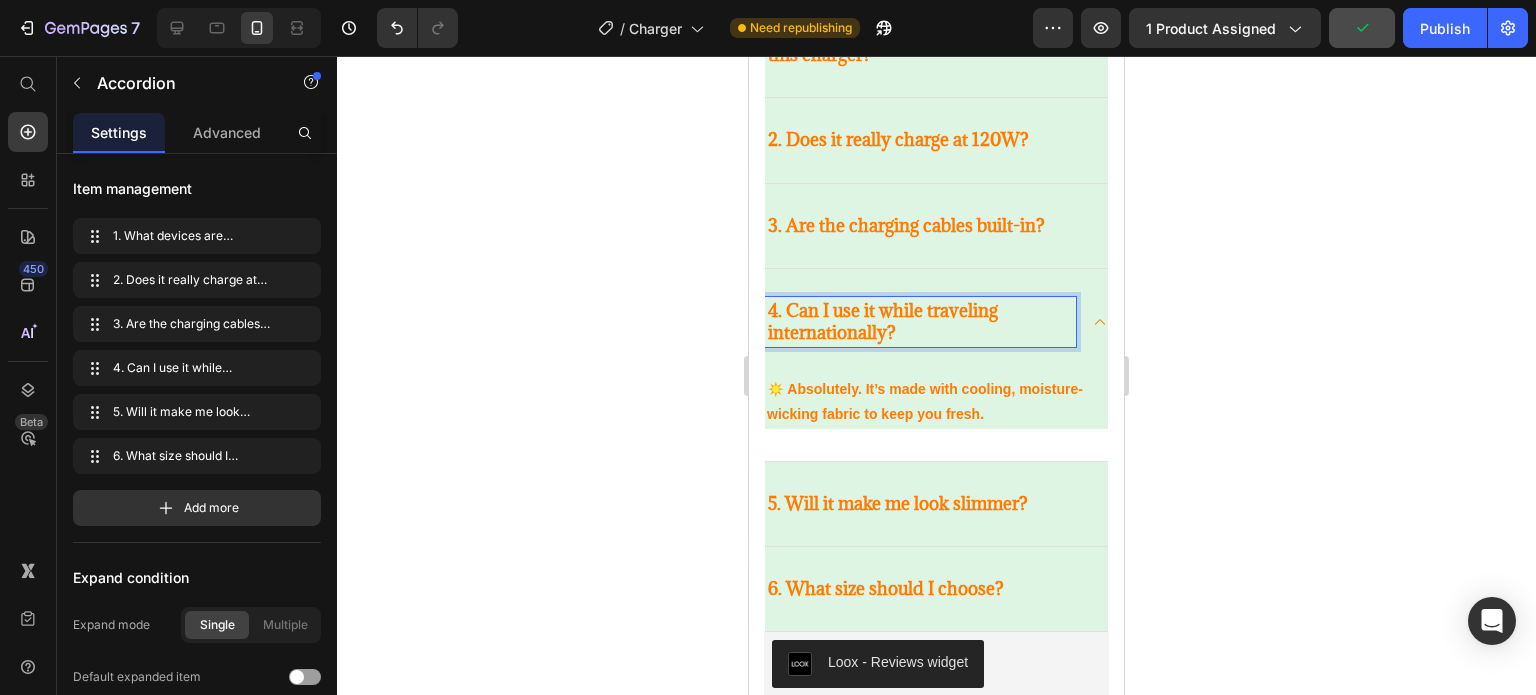 click 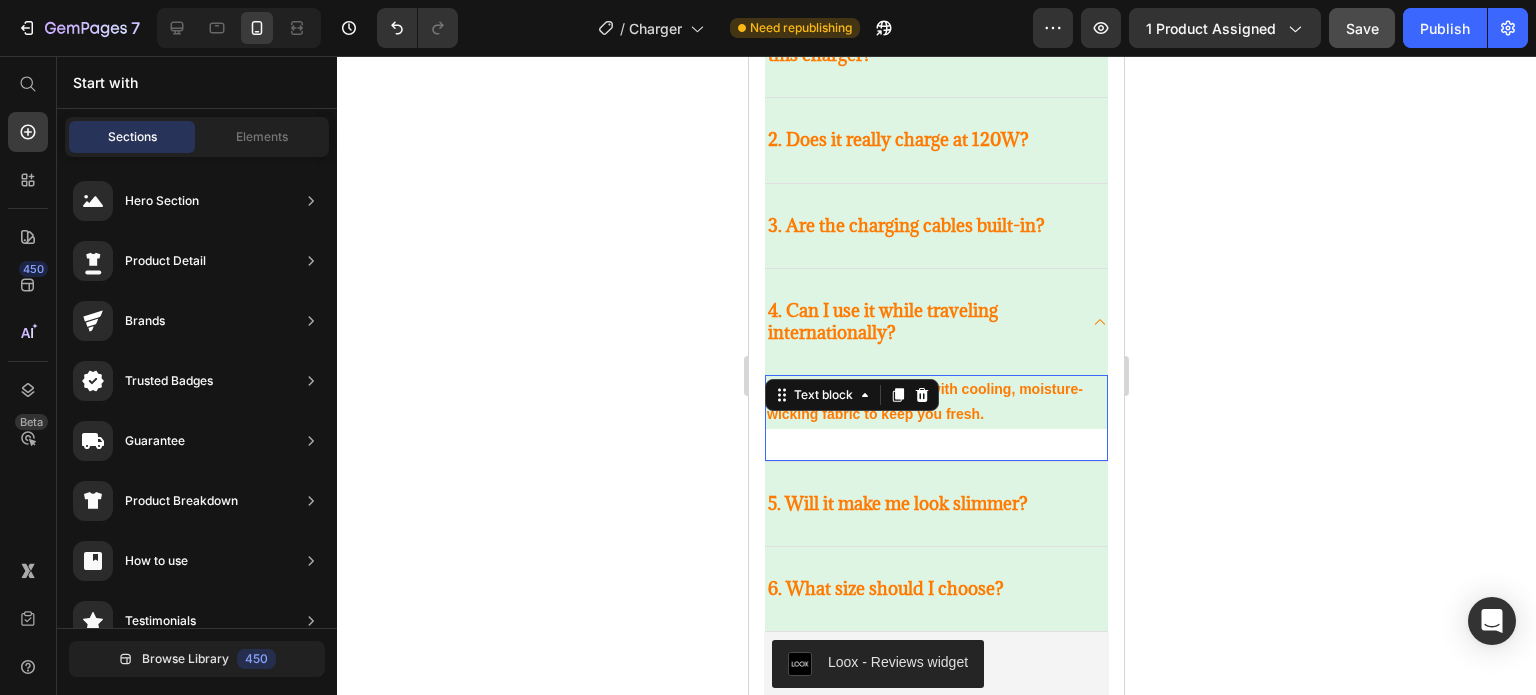 click on "☀️ Absolutely. It’s made with cooling, moisture-wicking fabric to keep you fresh." at bounding box center [936, 402] 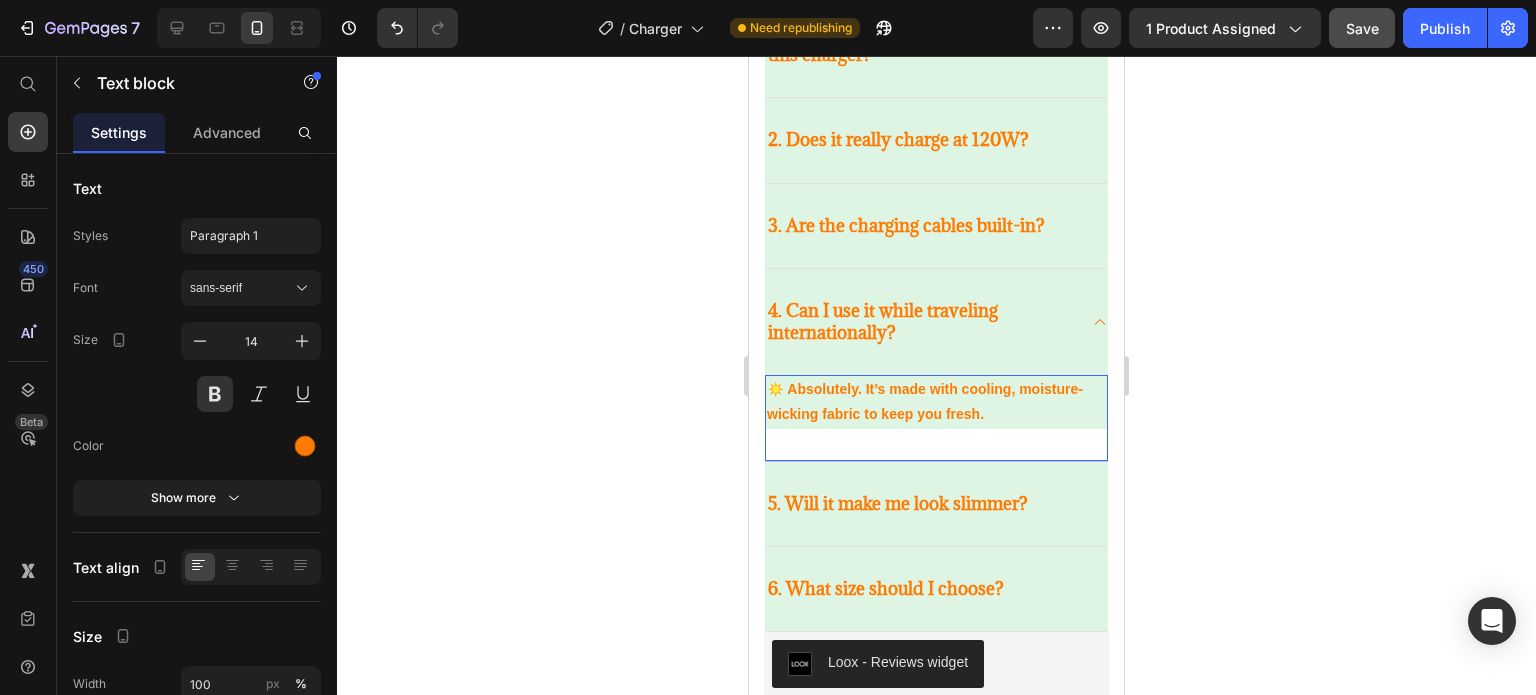 click on "☀️ Absolutely. It’s made with cooling, moisture-wicking fabric to keep you fresh." at bounding box center (936, 402) 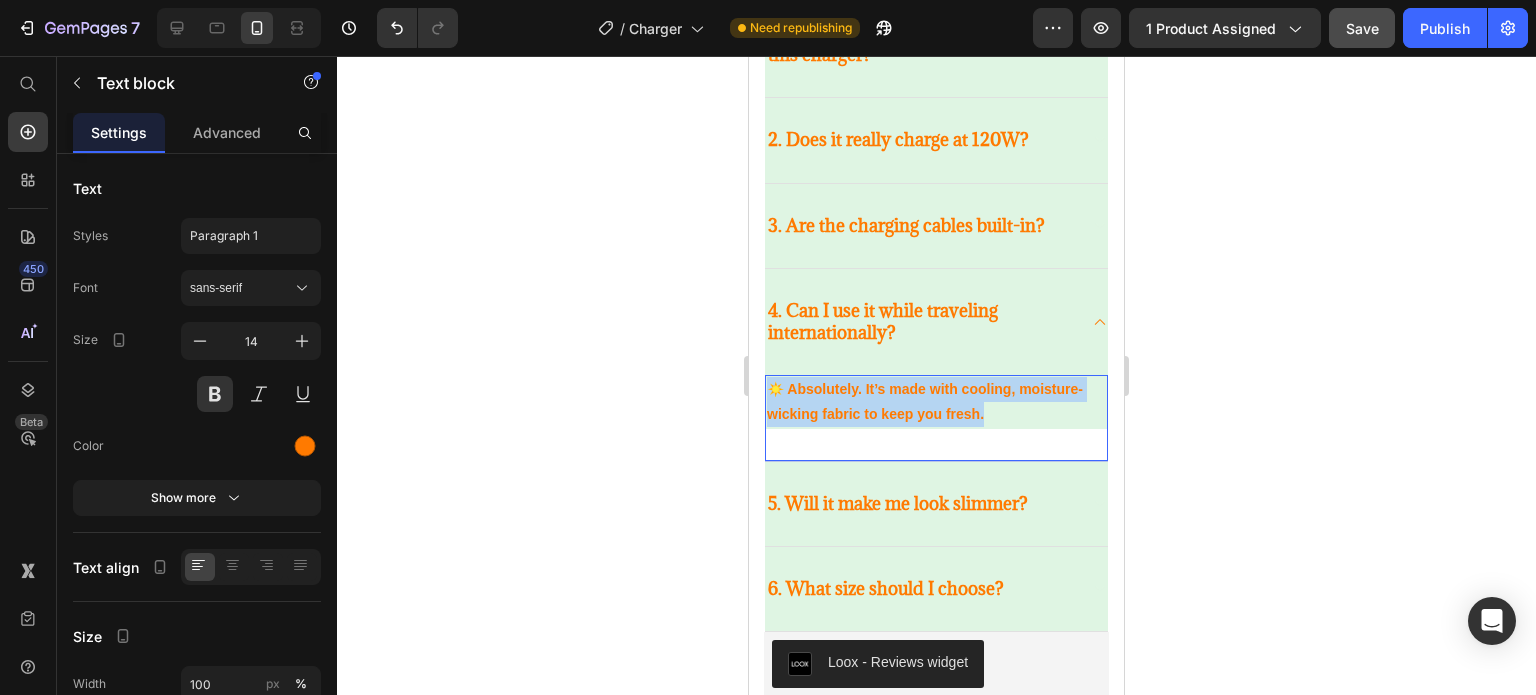 drag, startPoint x: 994, startPoint y: 409, endPoint x: 775, endPoint y: 391, distance: 219.73848 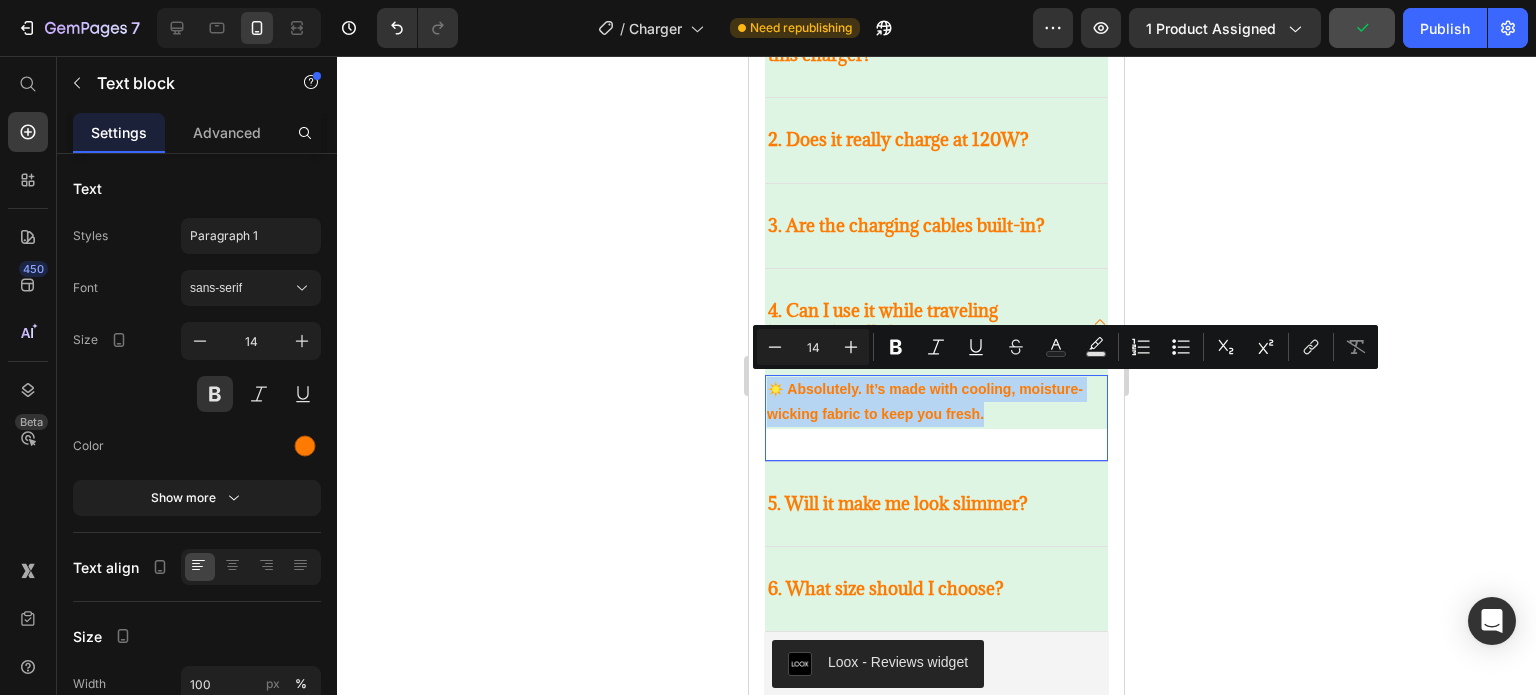 drag, startPoint x: 775, startPoint y: 391, endPoint x: 768, endPoint y: 383, distance: 10.630146 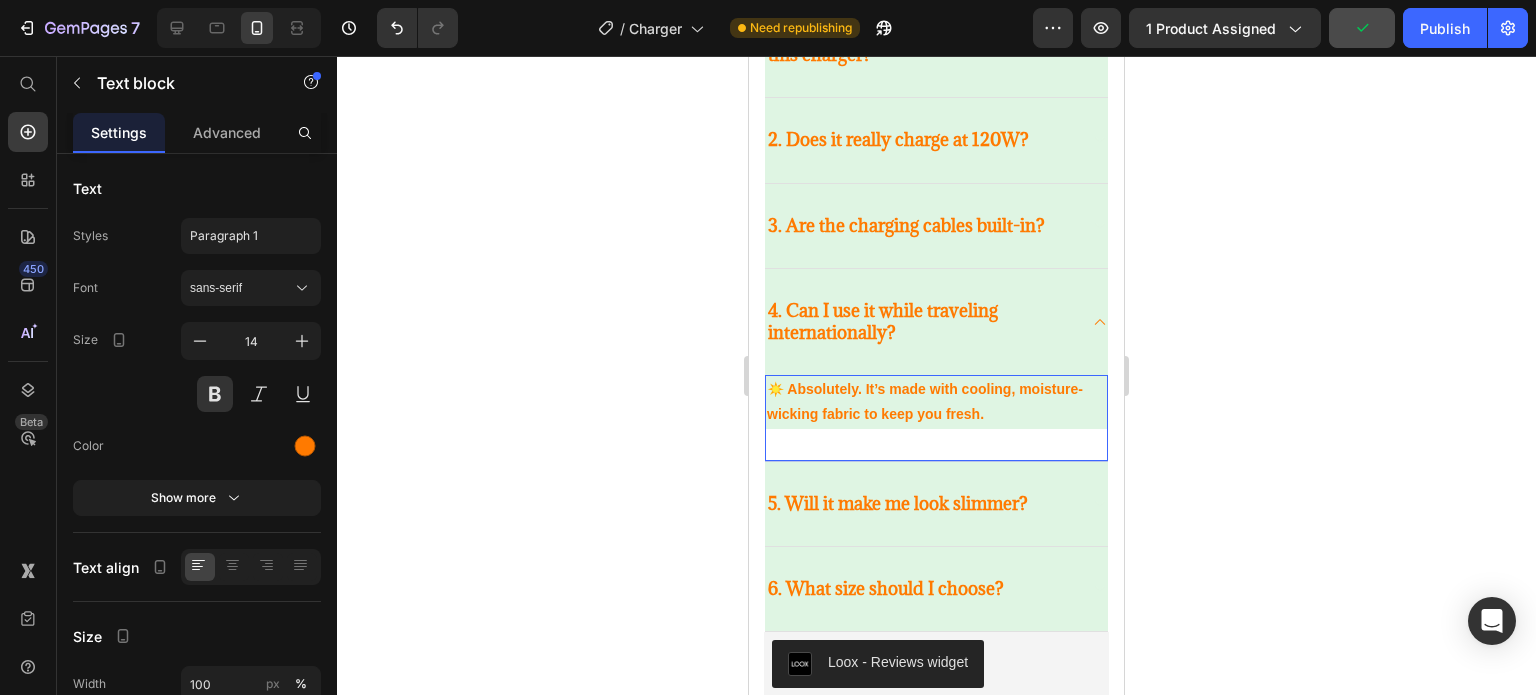click on "☀️ Absolutely. It’s made with cooling, moisture-wicking fabric to keep you fresh." at bounding box center [936, 402] 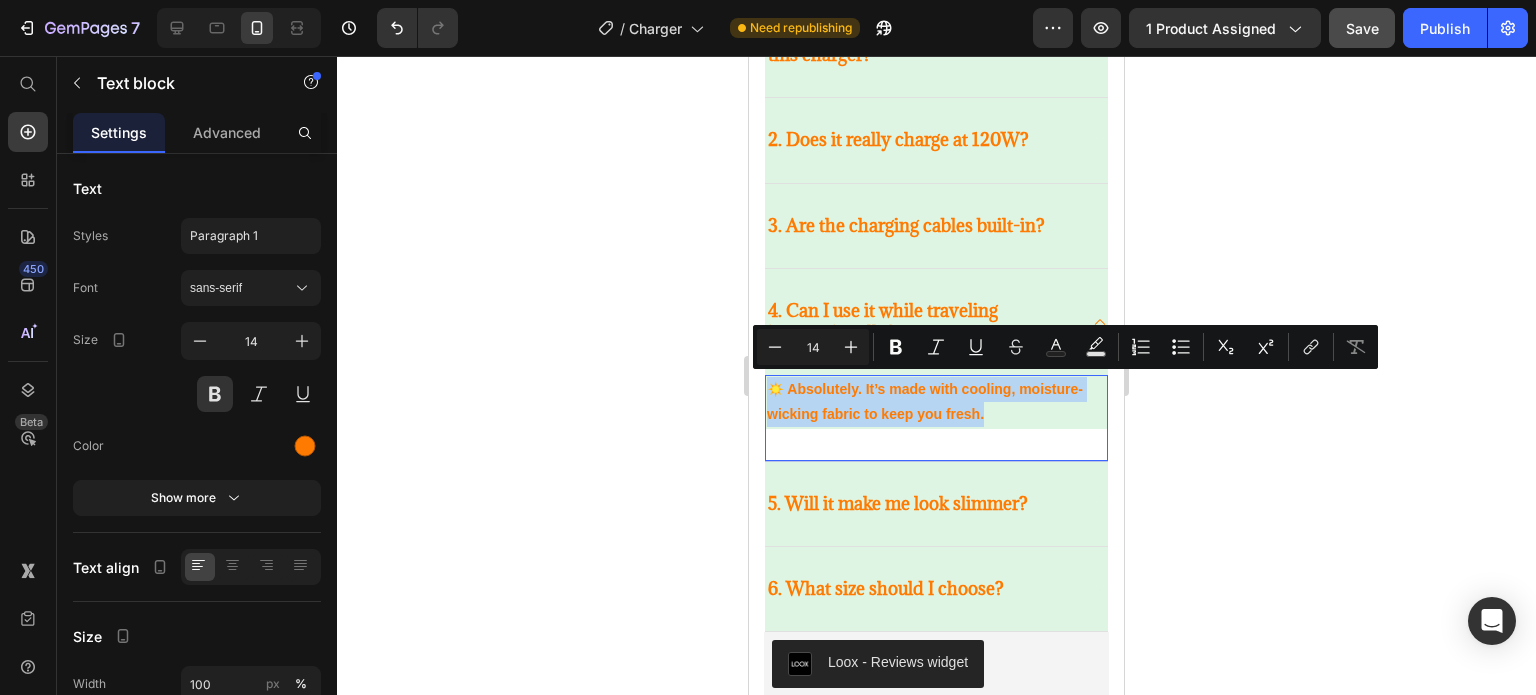 drag, startPoint x: 770, startPoint y: 383, endPoint x: 1008, endPoint y: 421, distance: 241.01453 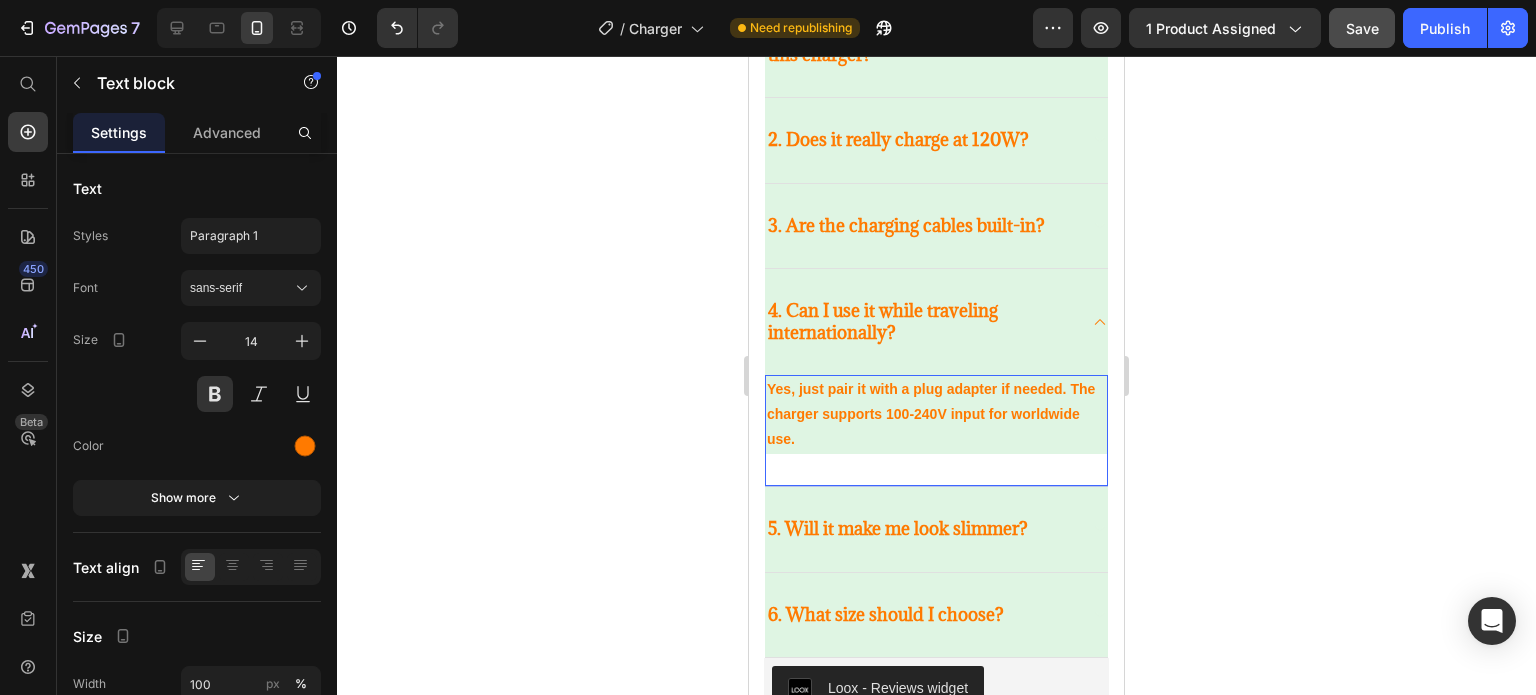 click 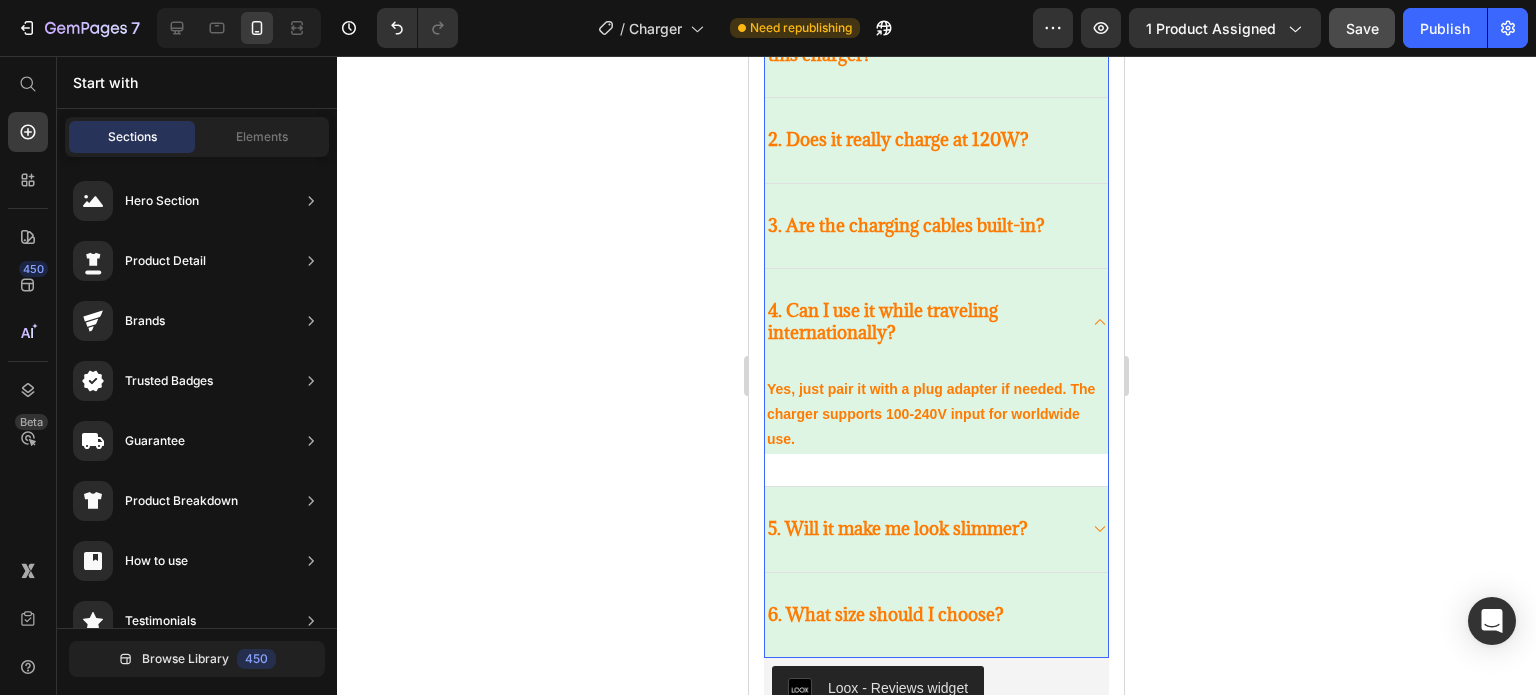 click on "5. Will it make me look slimmer?" at bounding box center [936, 529] 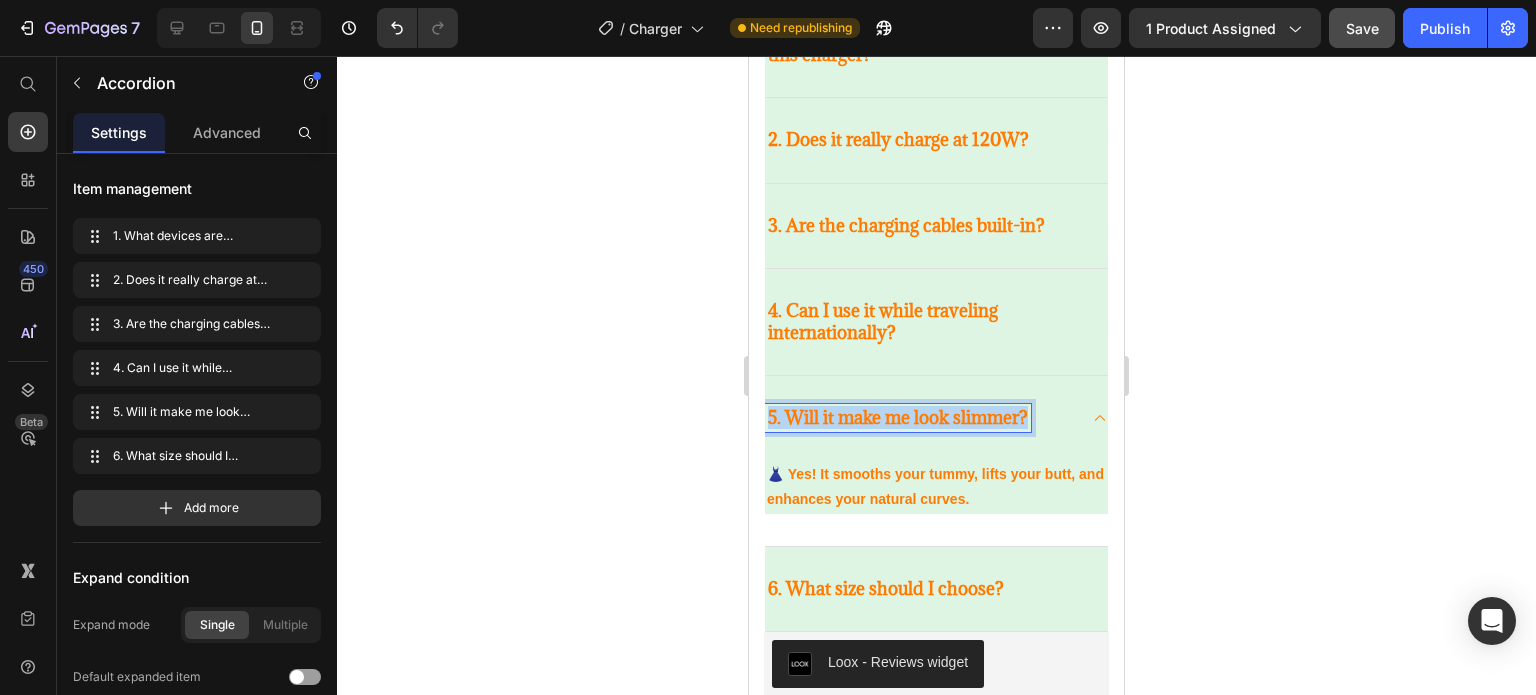 drag, startPoint x: 1028, startPoint y: 412, endPoint x: 769, endPoint y: 415, distance: 259.01736 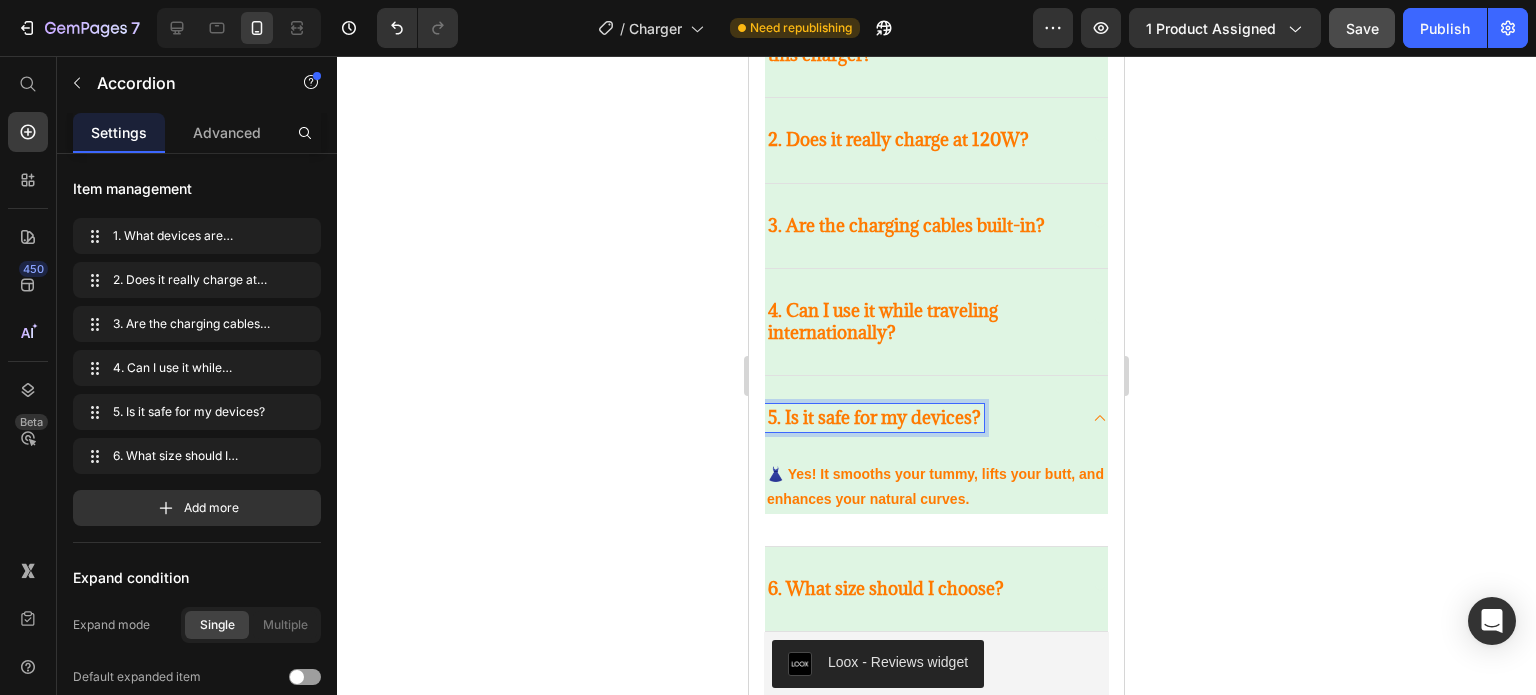 click 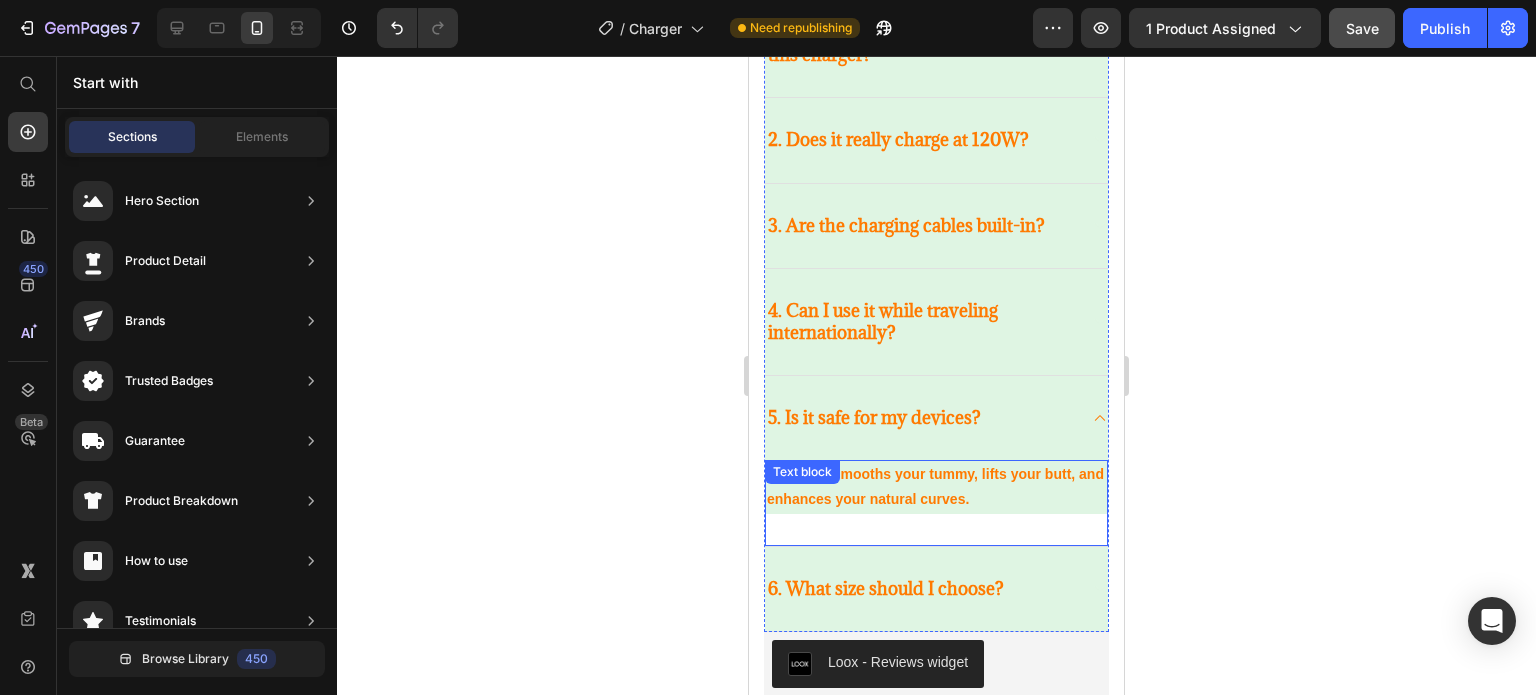 click on "👗 Yes! It smooths your tummy, lifts your butt, and enhances your natural curves." at bounding box center [936, 487] 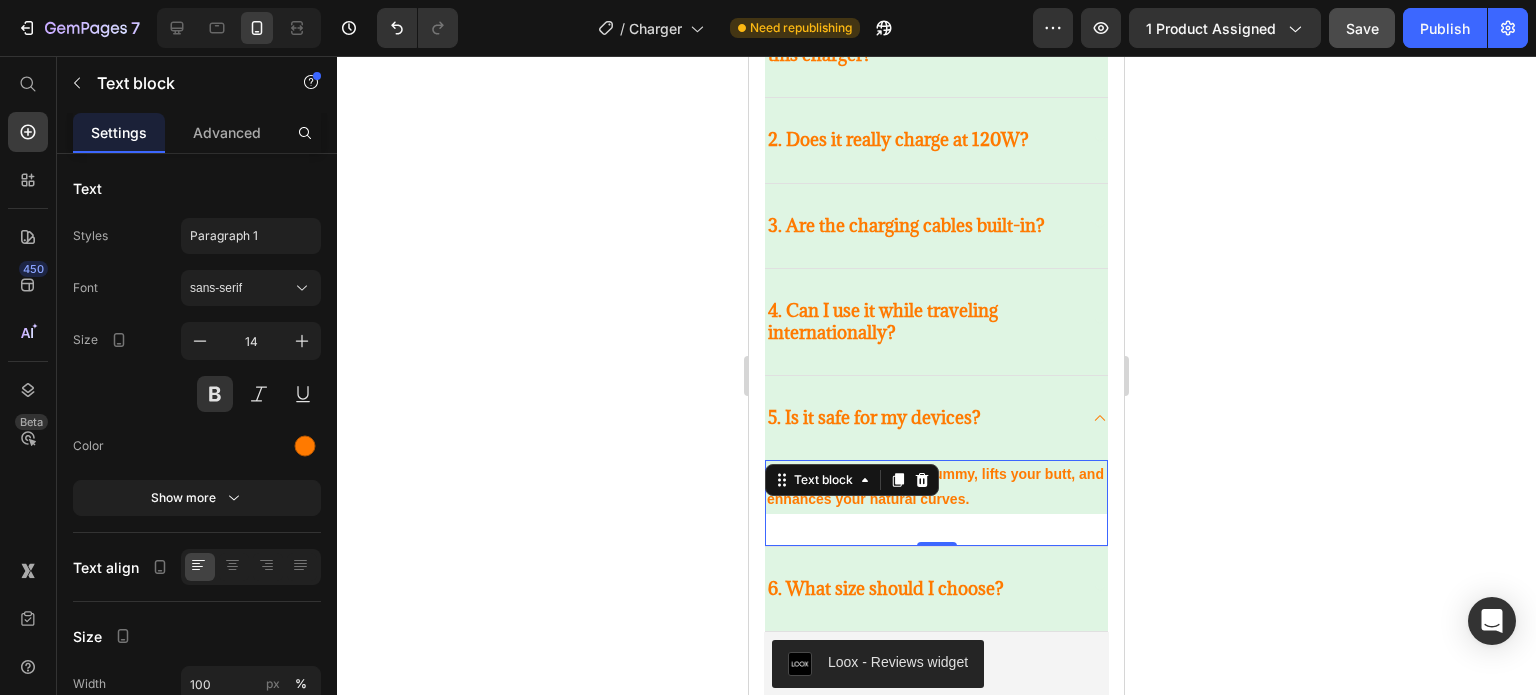click on "👗 Yes! It smooths your tummy, lifts your butt, and enhances your natural curves." at bounding box center (936, 487) 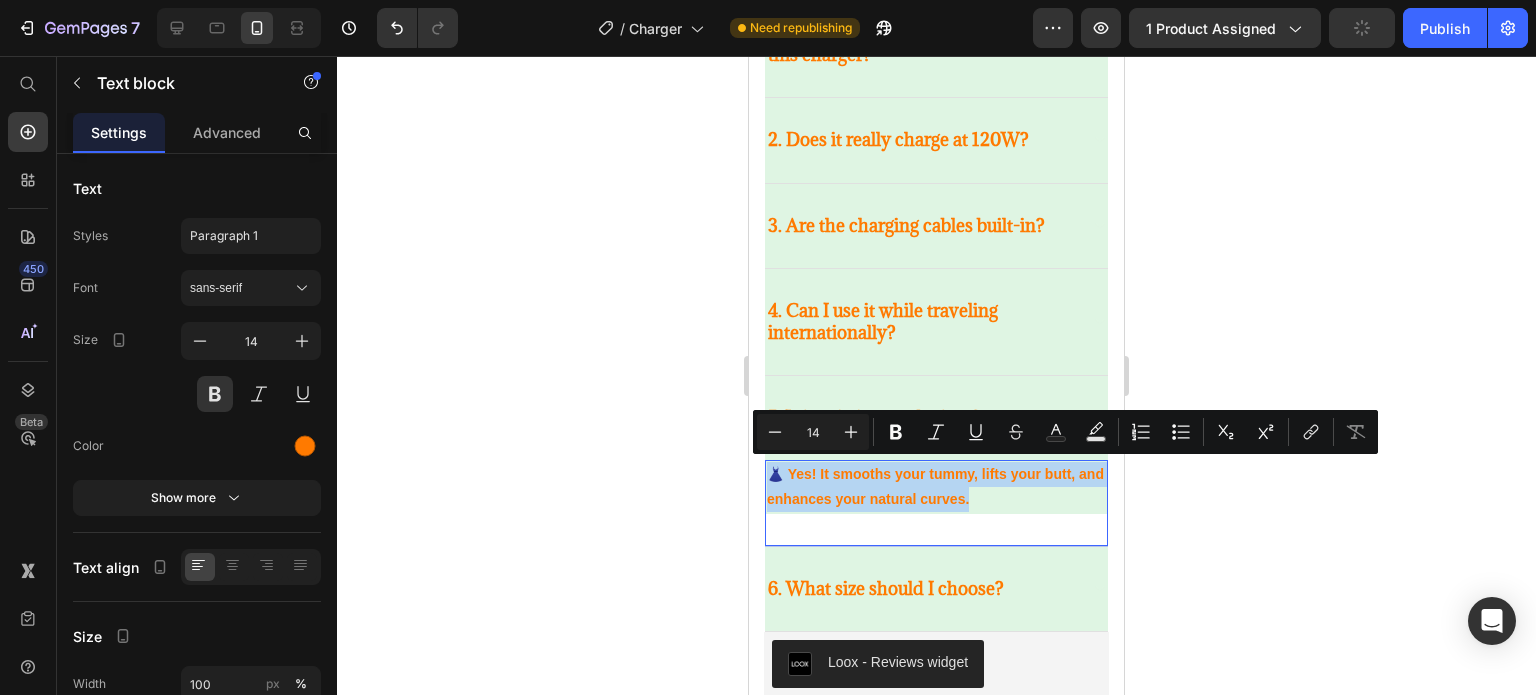 drag, startPoint x: 1008, startPoint y: 499, endPoint x: 748, endPoint y: 469, distance: 261.72504 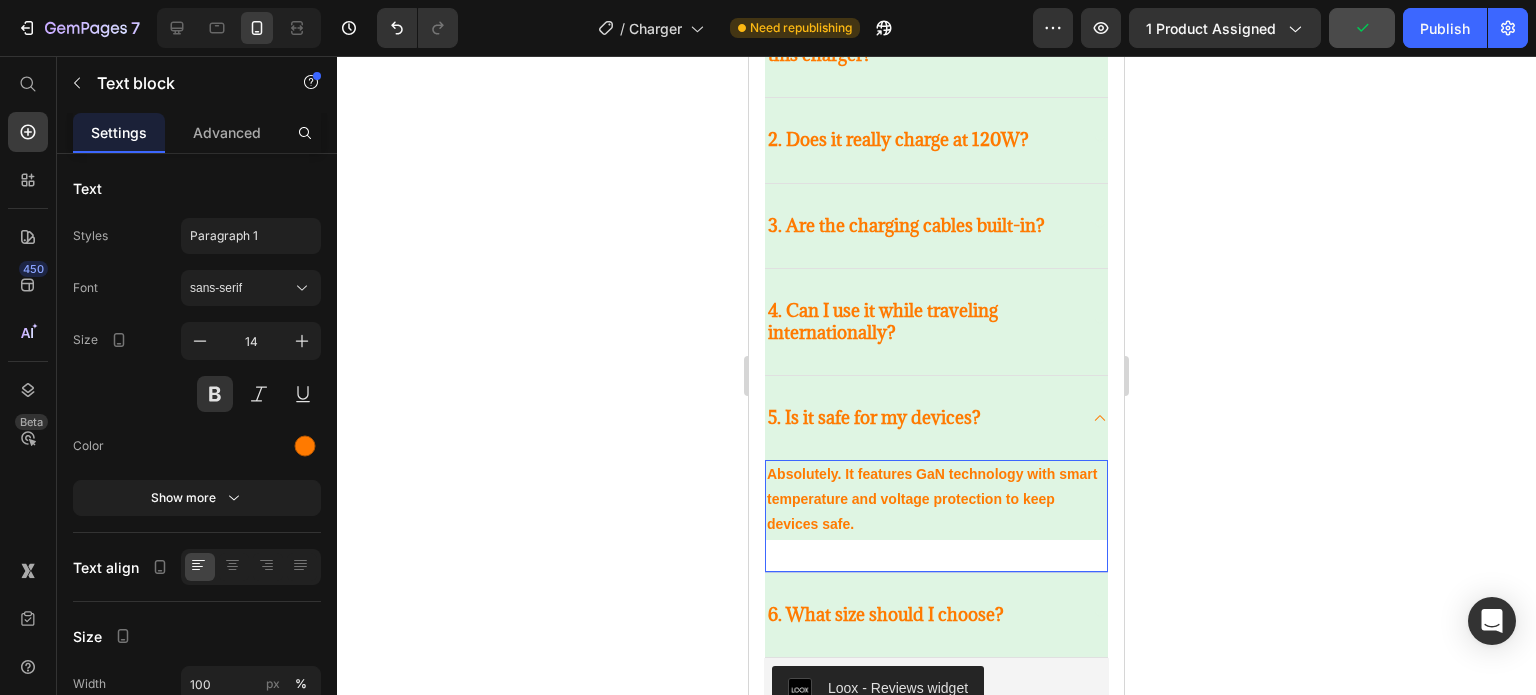 click 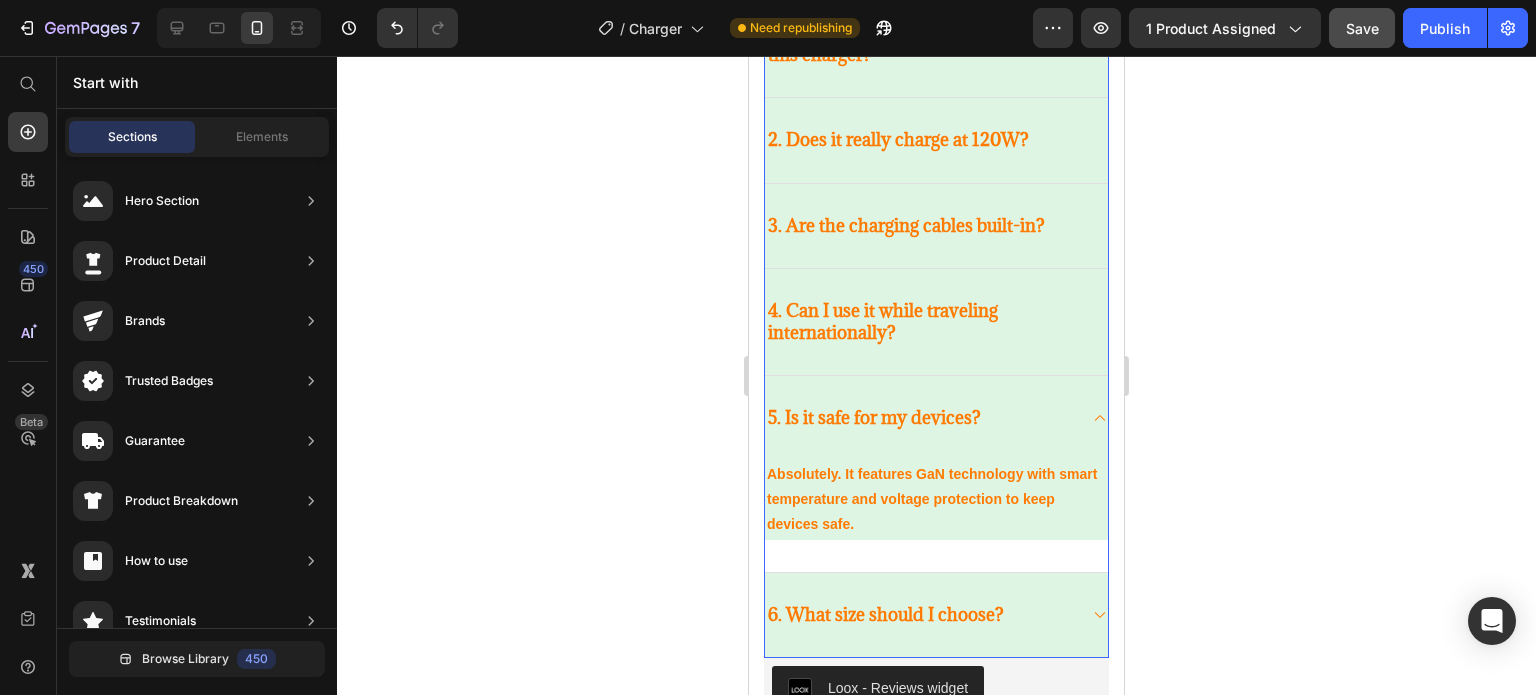 click on "6. What size should I choose?" at bounding box center [920, 615] 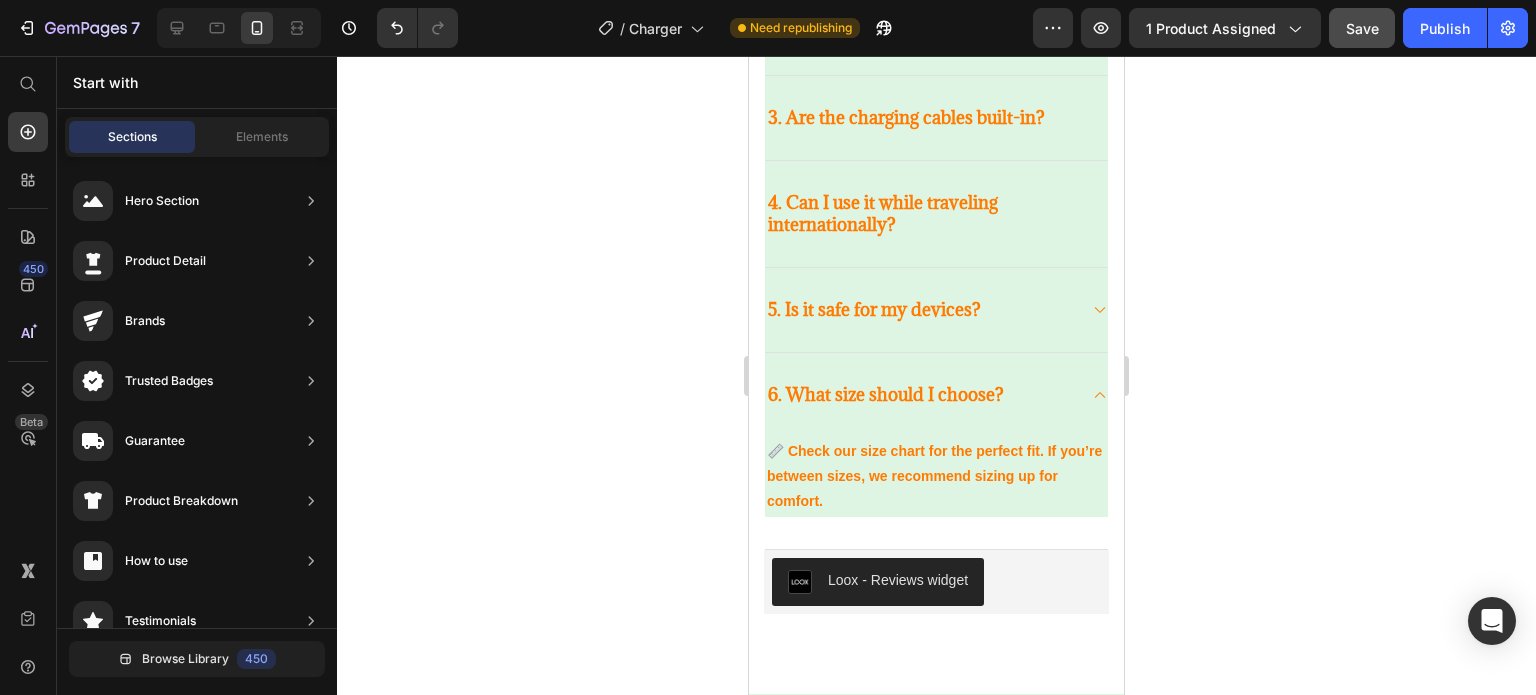scroll, scrollTop: 3844, scrollLeft: 0, axis: vertical 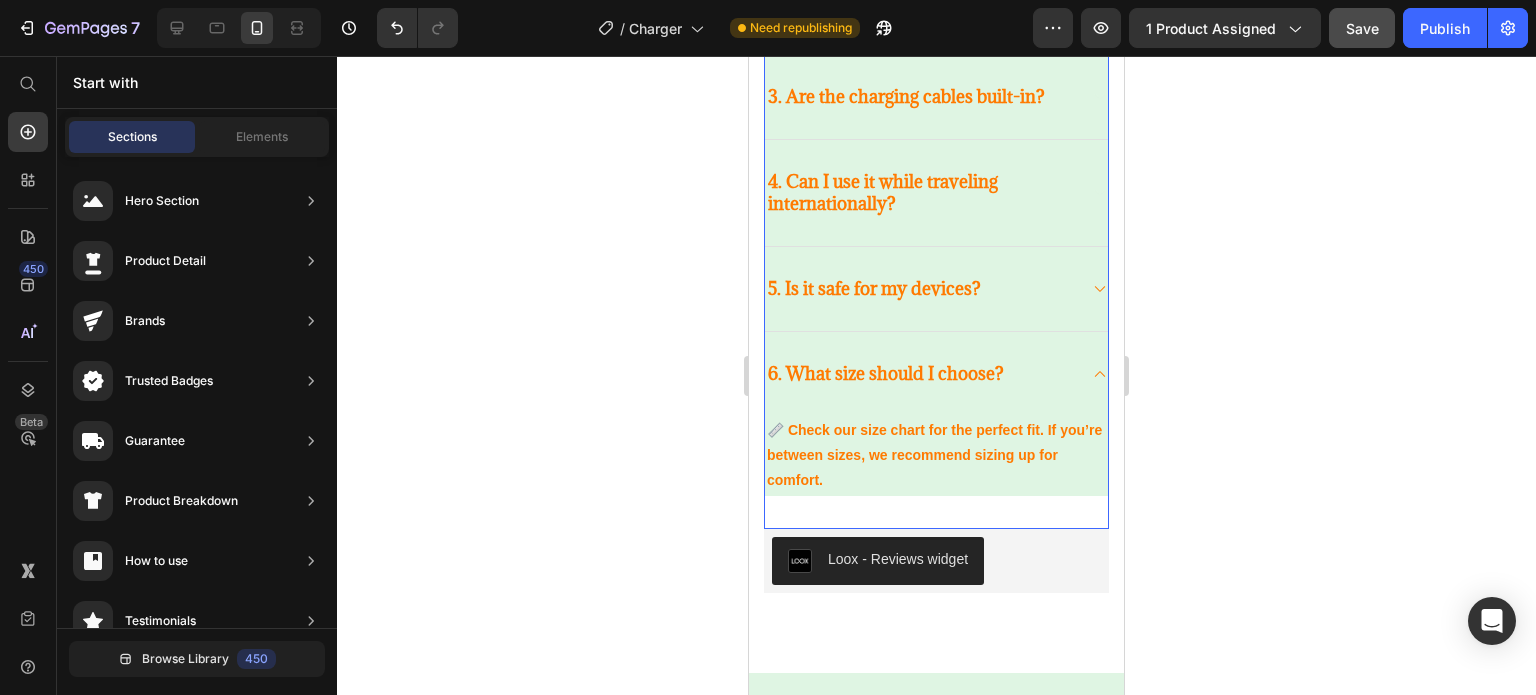 click on "6. What size should I choose?" at bounding box center (886, 374) 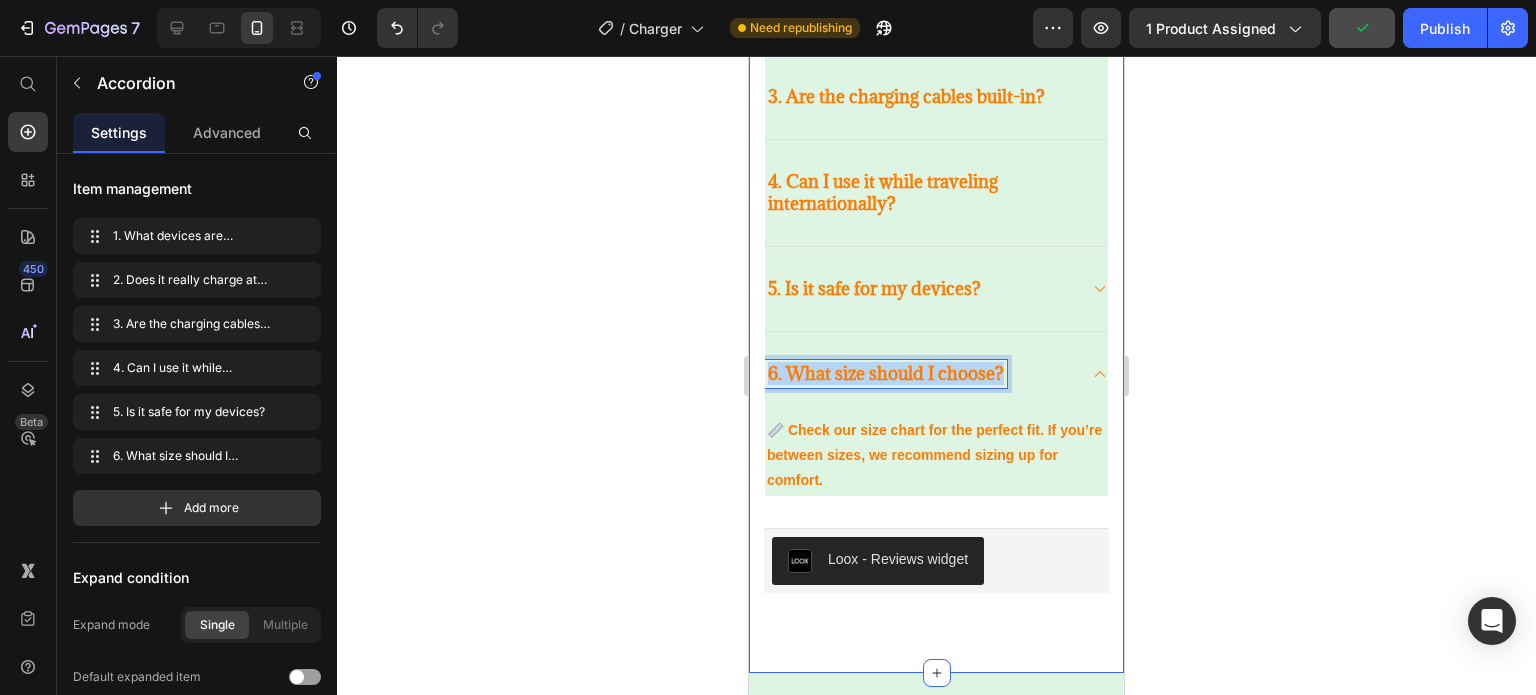 drag, startPoint x: 1000, startPoint y: 371, endPoint x: 762, endPoint y: 380, distance: 238.1701 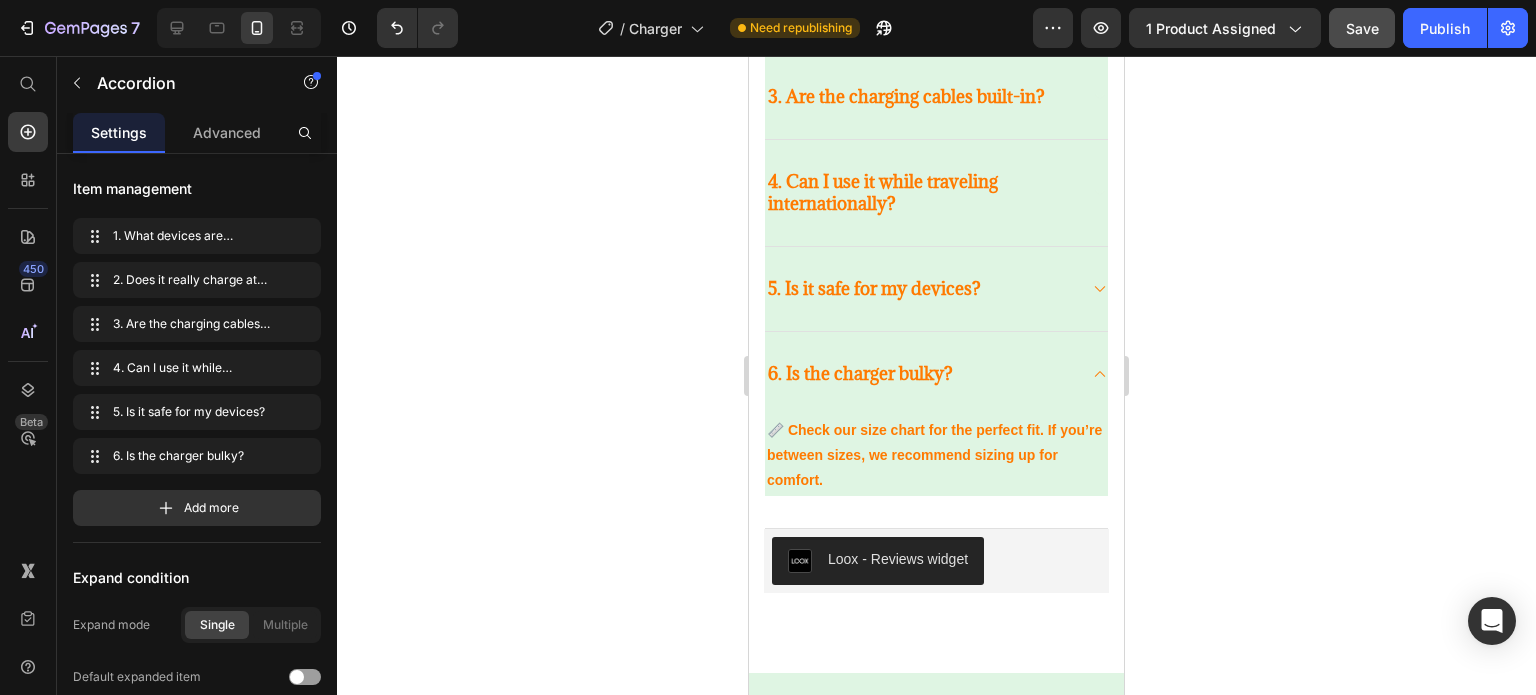 click 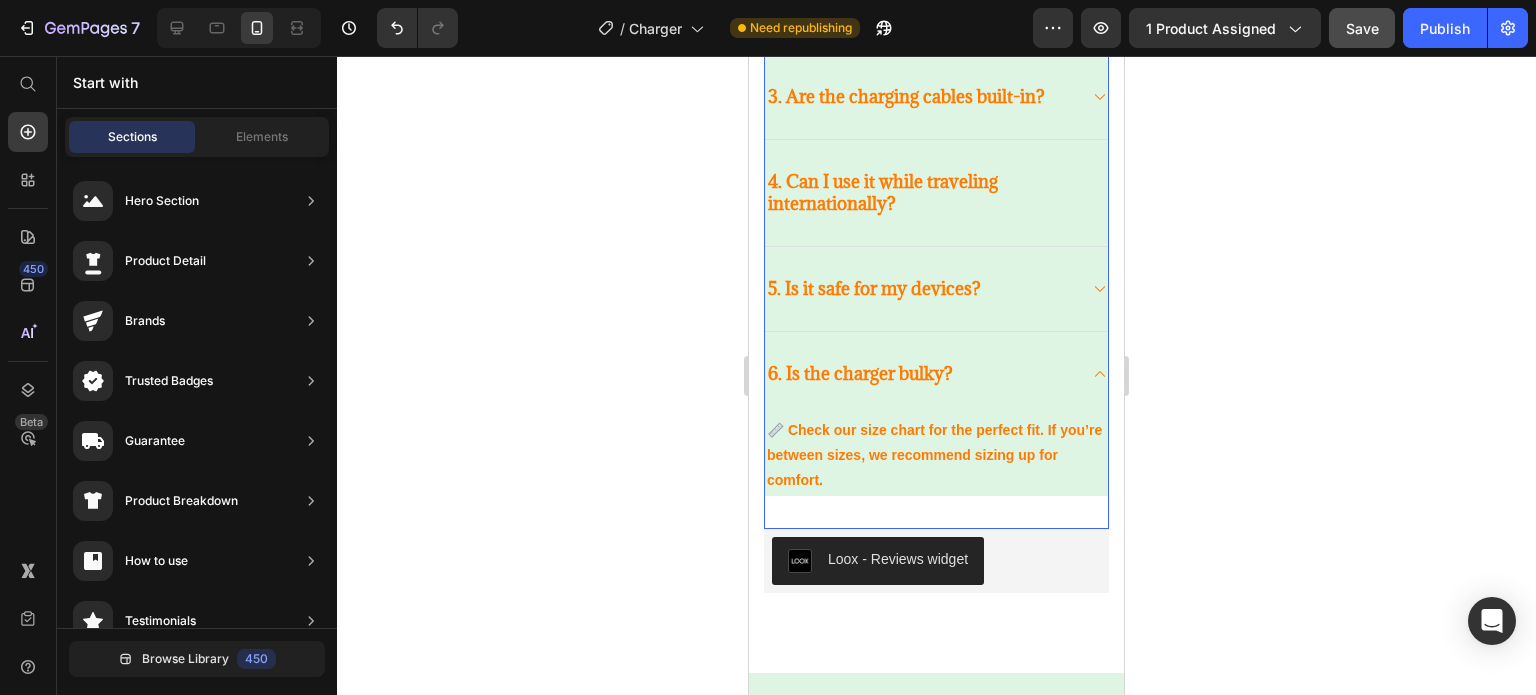 click on "3. Are the charging cables built-in?" at bounding box center (936, 97) 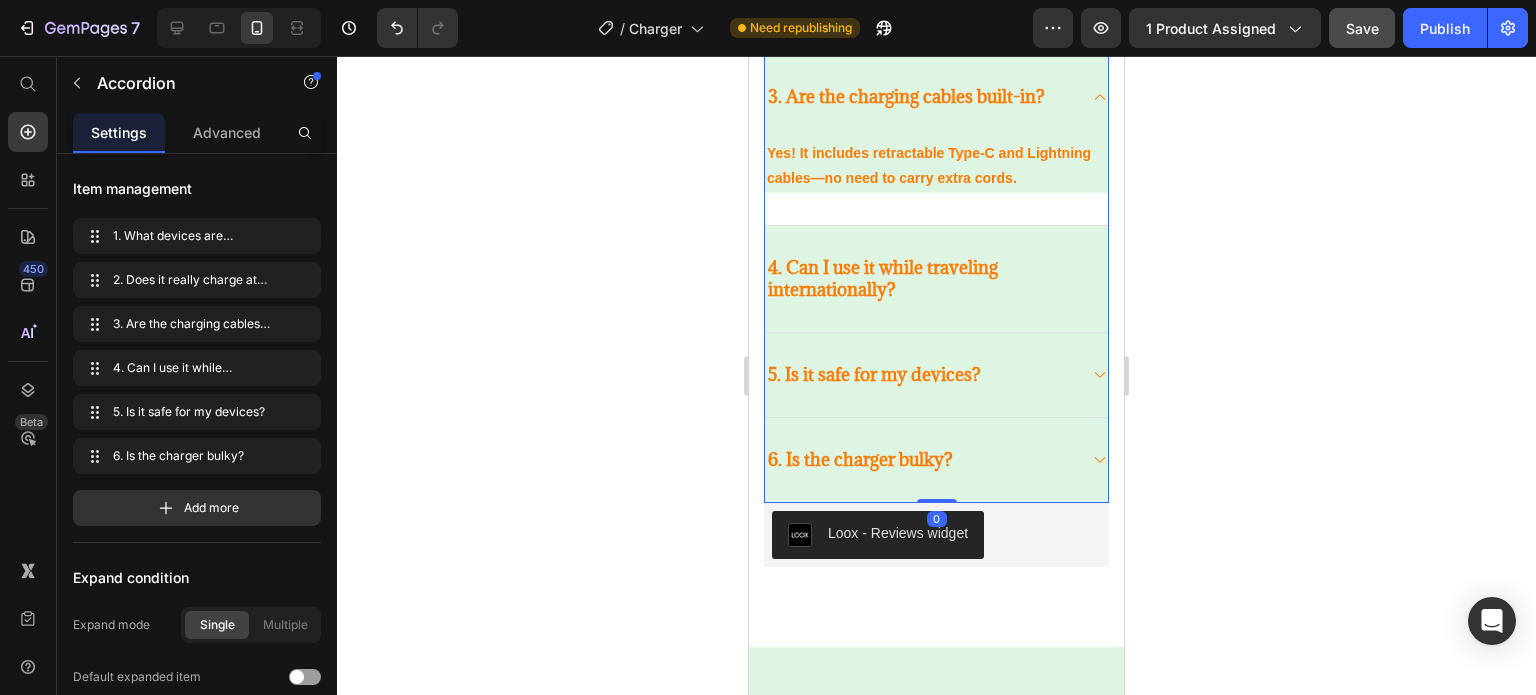 click on "6. Is the charger bulky?" at bounding box center [920, 460] 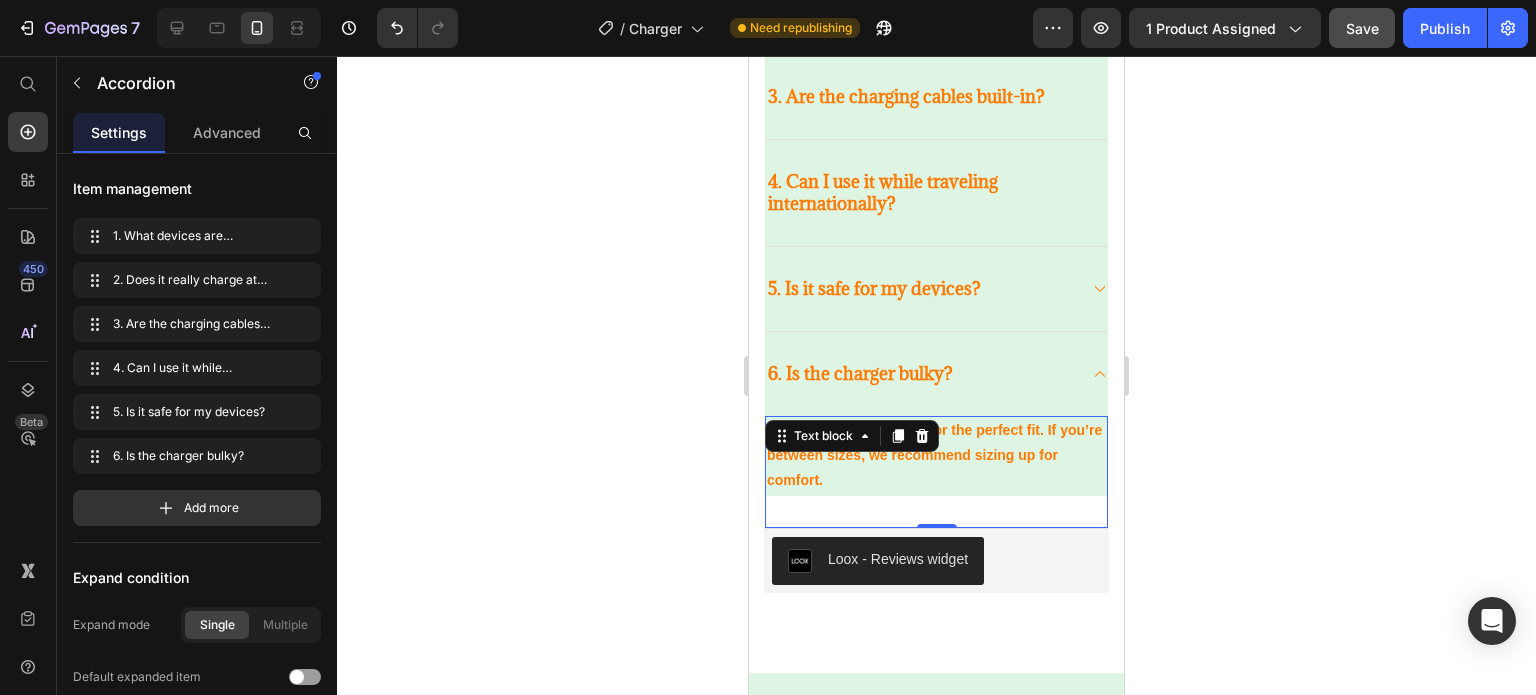 click on "📏 Check our size chart for the perfect fit. If you’re between sizes, we recommend sizing up for comfort." at bounding box center (936, 456) 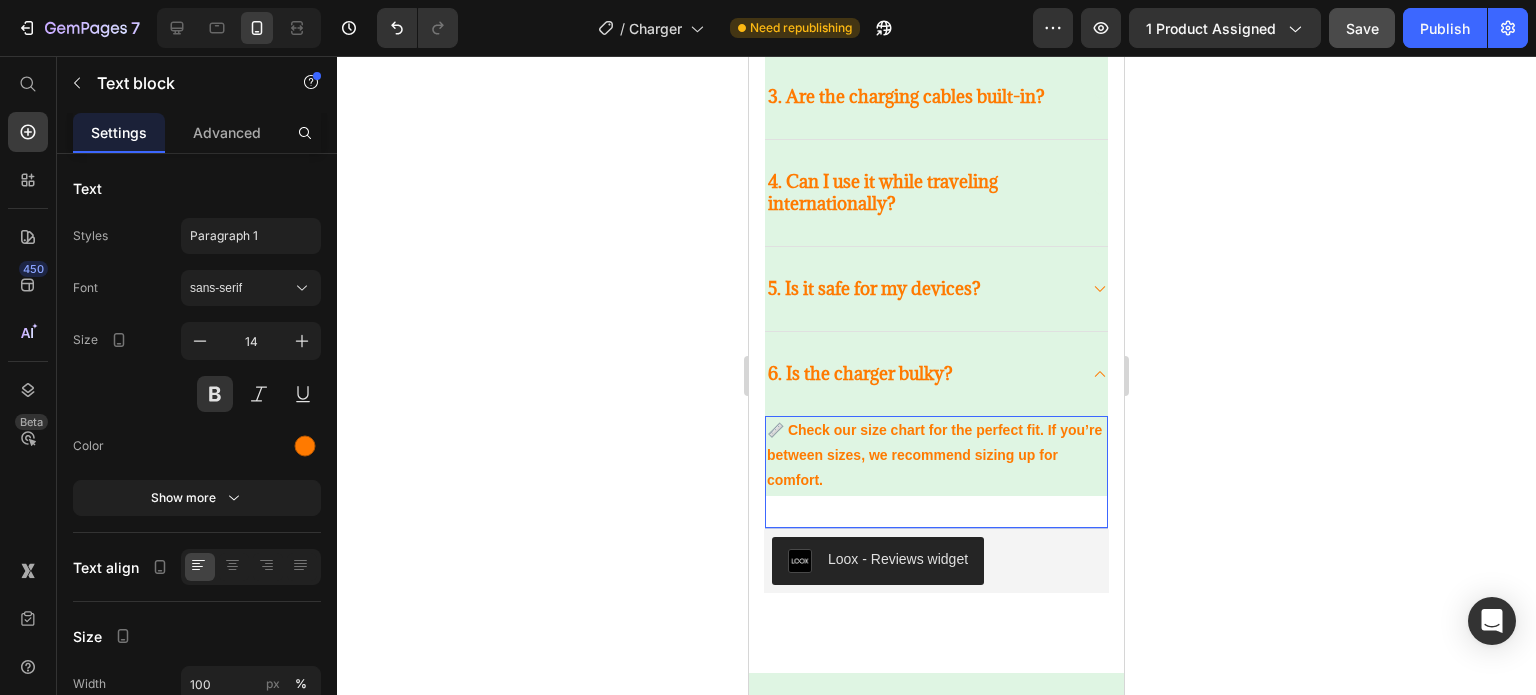 click on "📏 Check our size chart for the perfect fit. If you’re between sizes, we recommend sizing up for comfort." at bounding box center (936, 456) 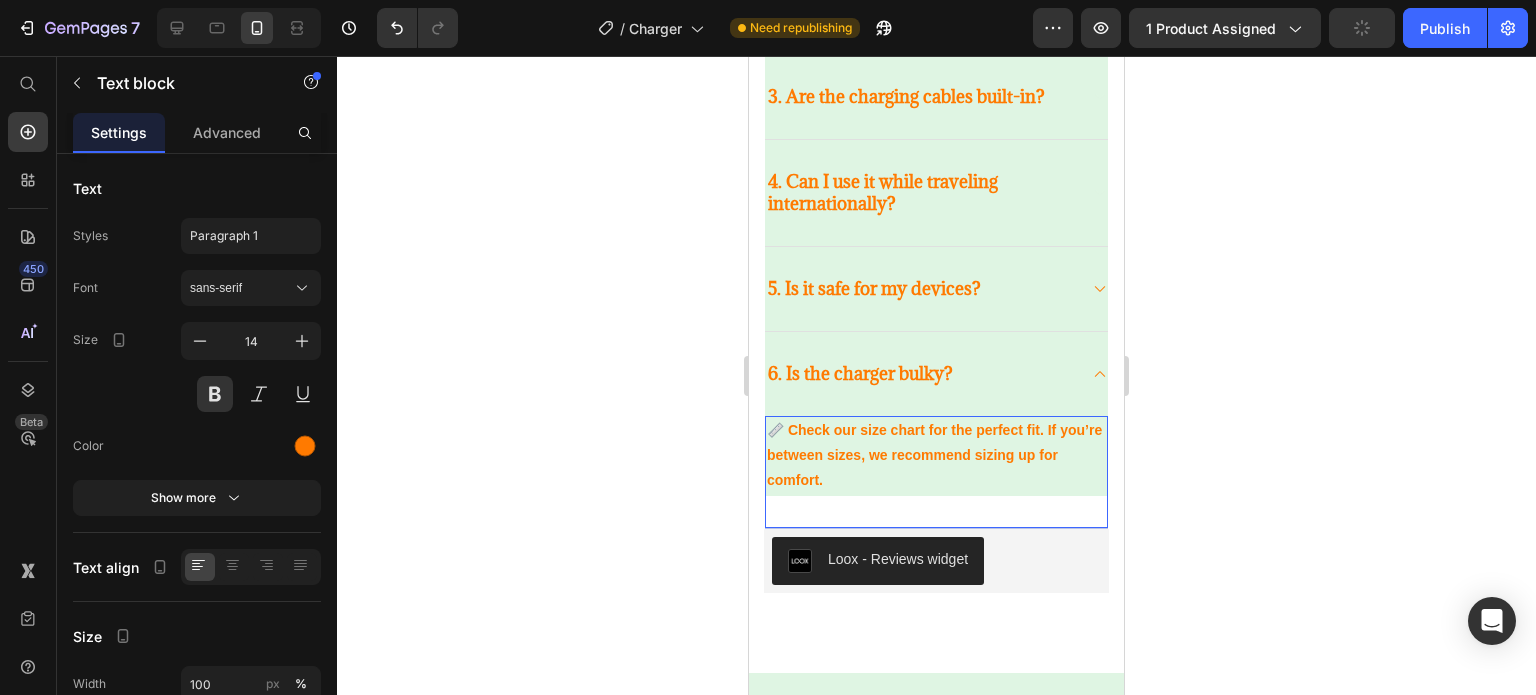 drag, startPoint x: 773, startPoint y: 429, endPoint x: 870, endPoint y: 477, distance: 108.226616 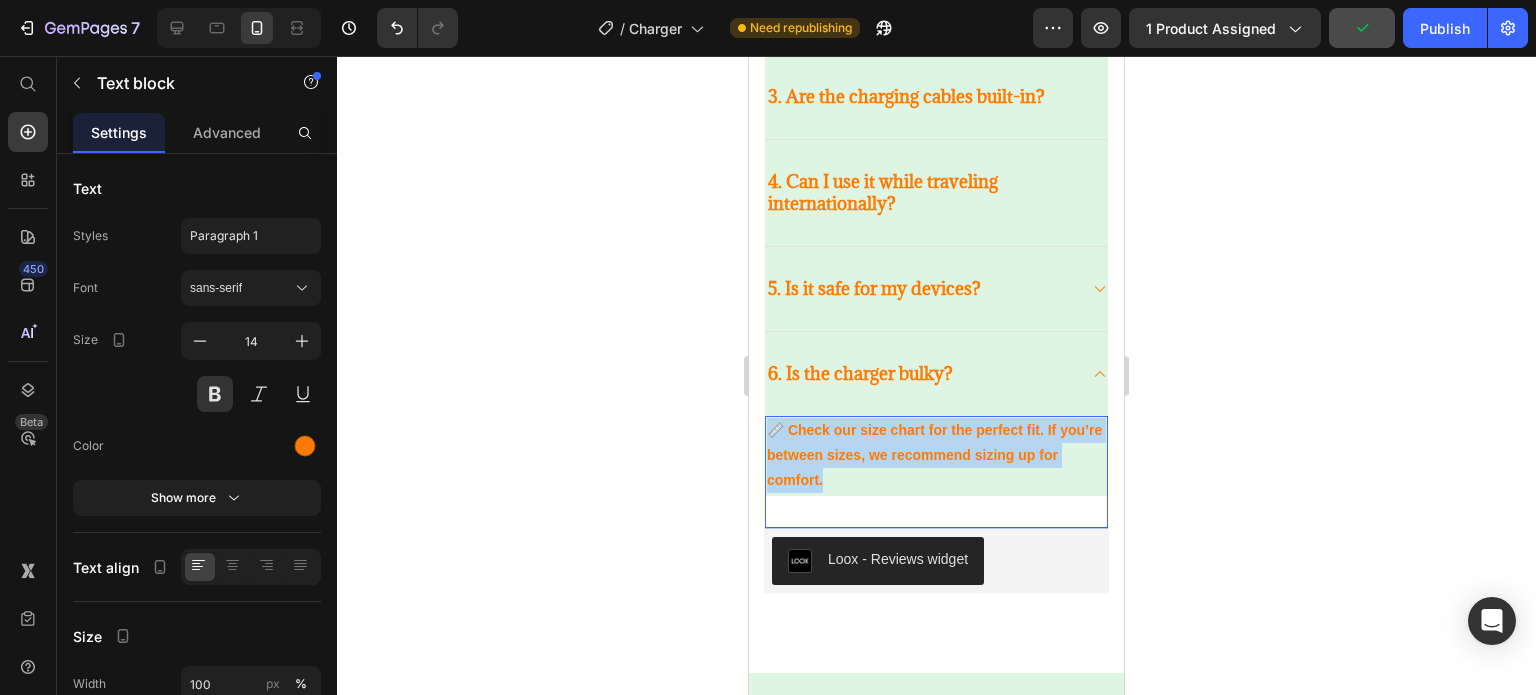 drag, startPoint x: 860, startPoint y: 475, endPoint x: 771, endPoint y: 421, distance: 104.100914 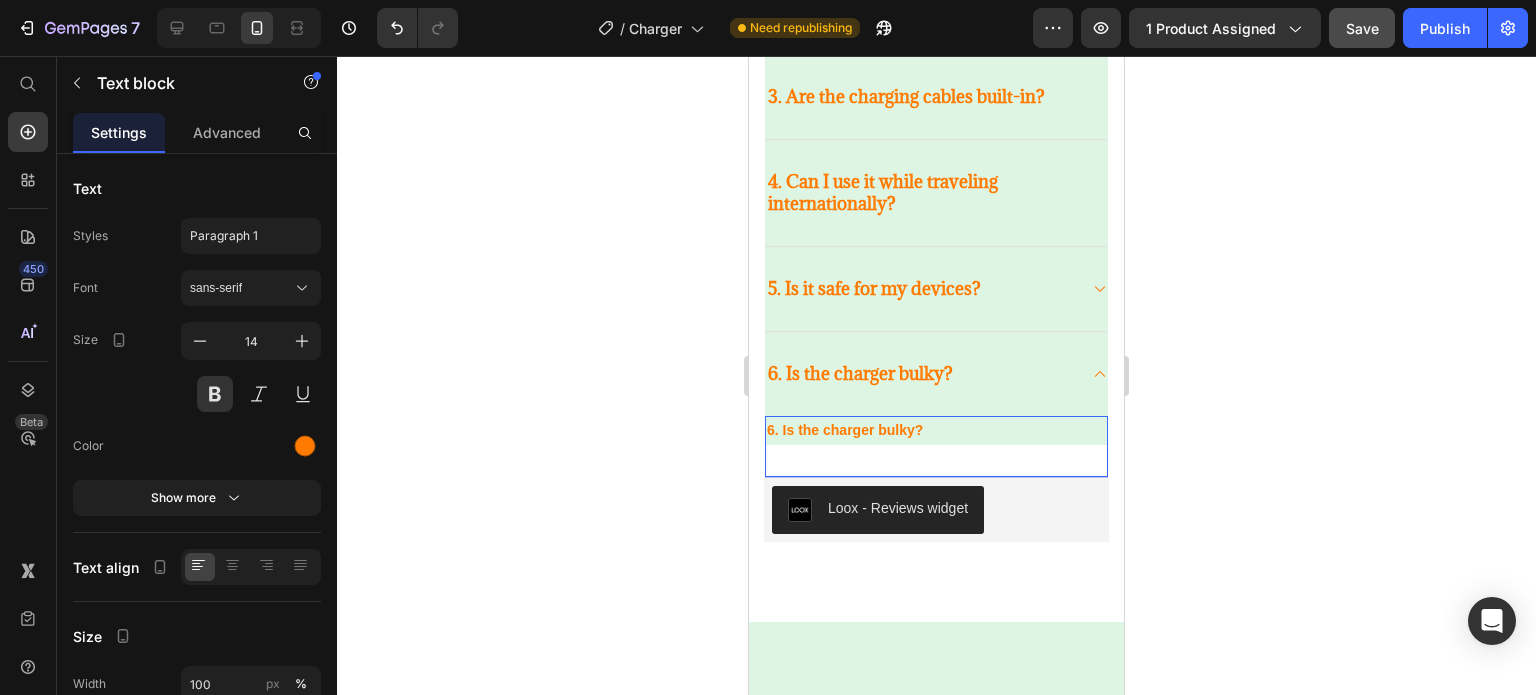 click 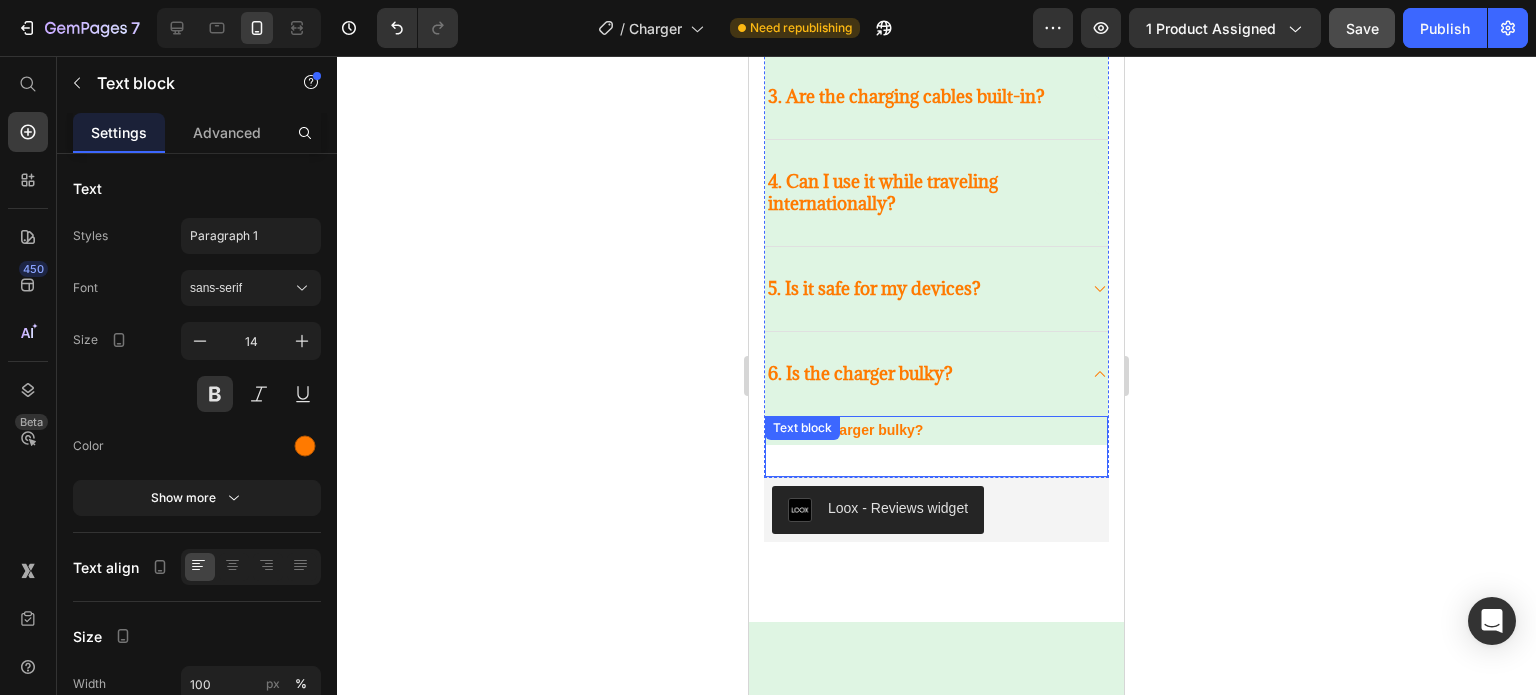 click on "6. Is the charger bulky?" at bounding box center [936, 430] 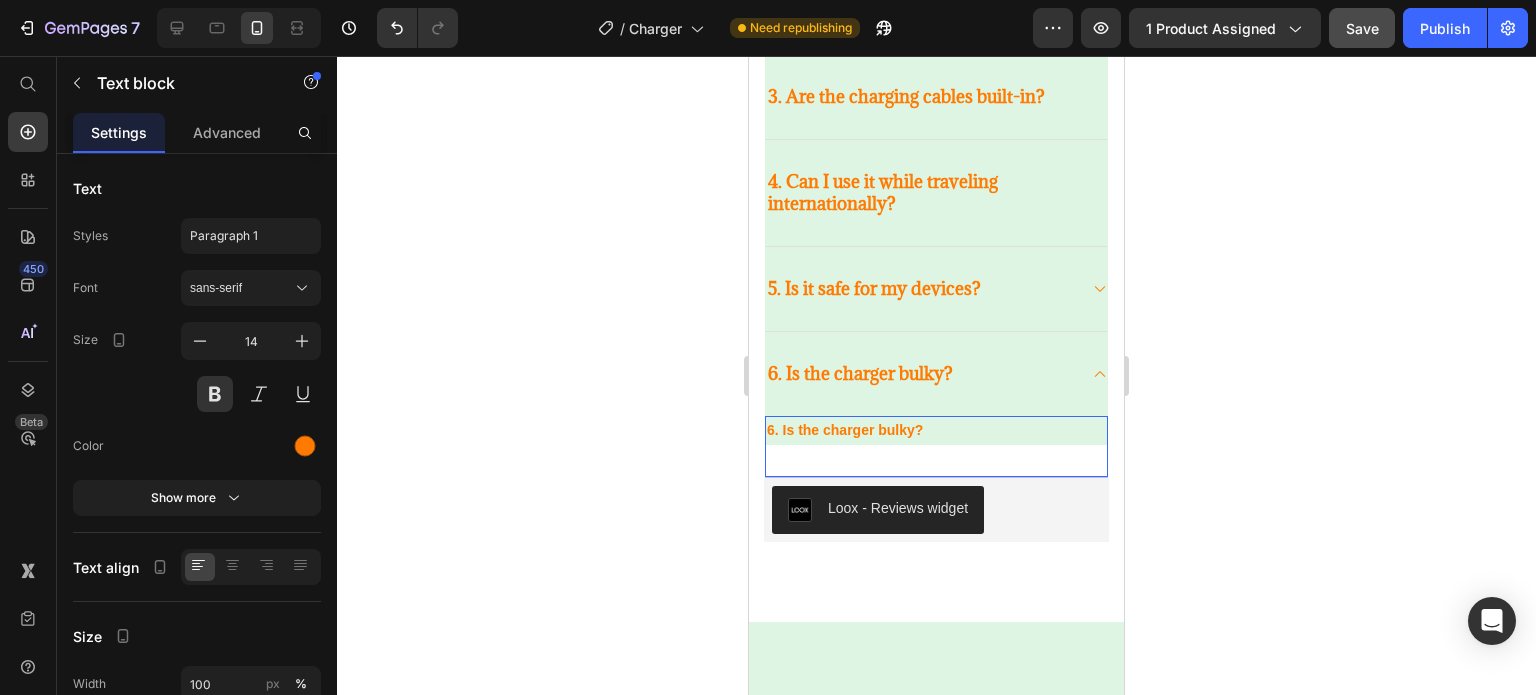 click on "6. Is the charger bulky?" at bounding box center (936, 430) 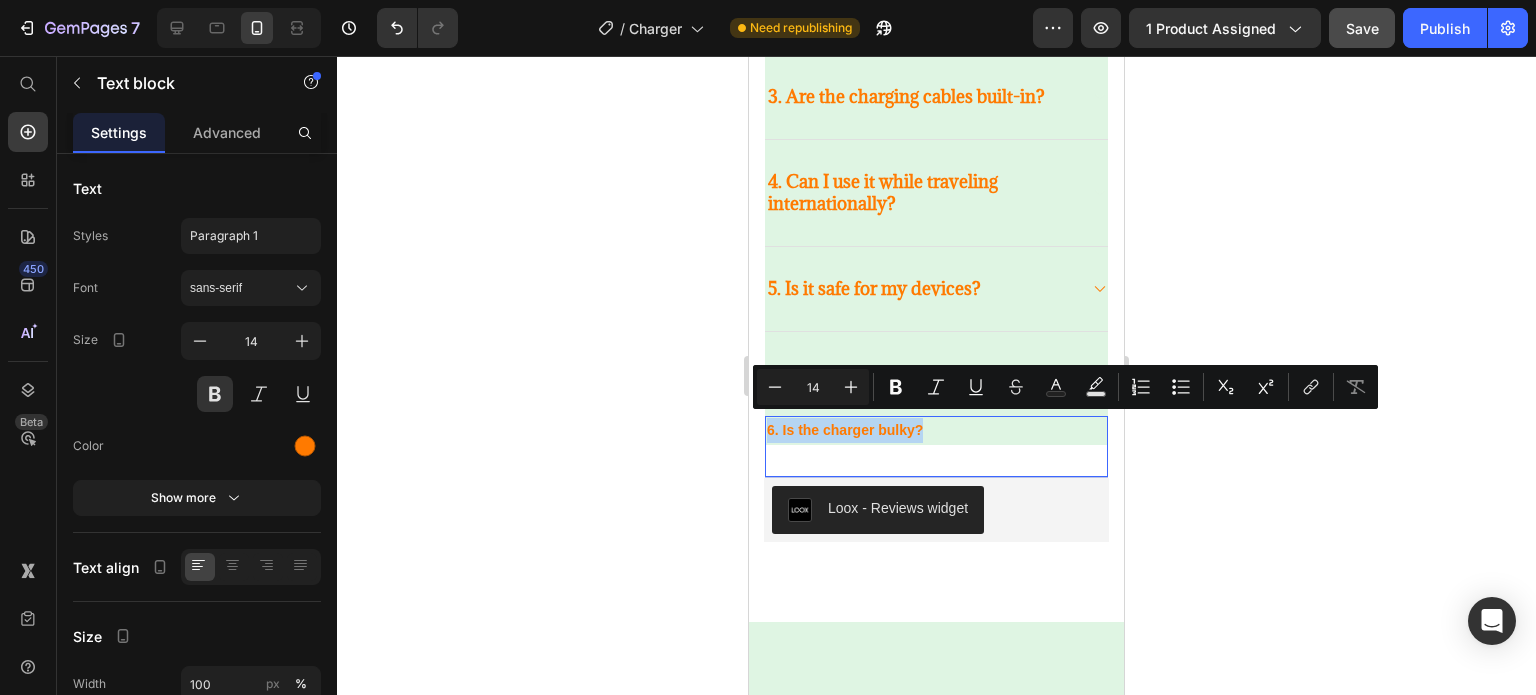 drag, startPoint x: 932, startPoint y: 424, endPoint x: 770, endPoint y: 434, distance: 162.30835 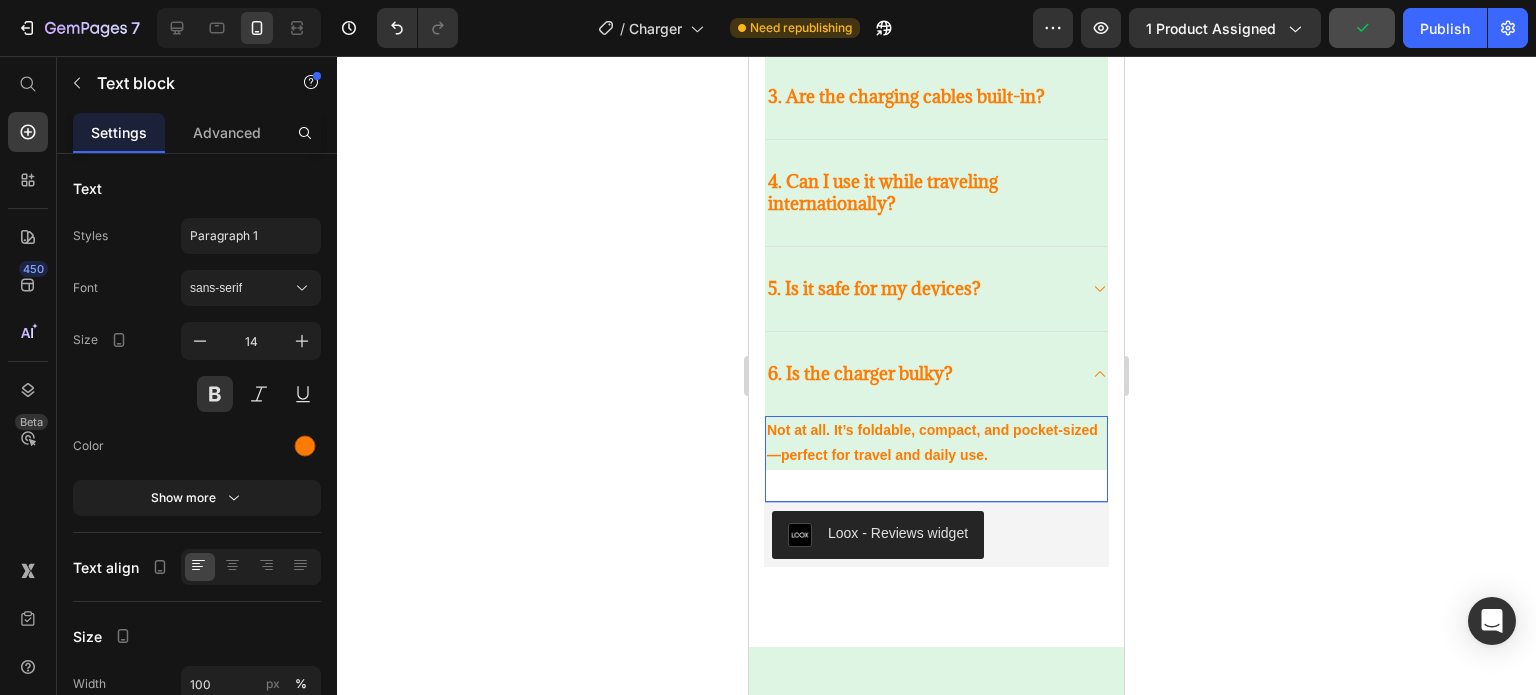 click 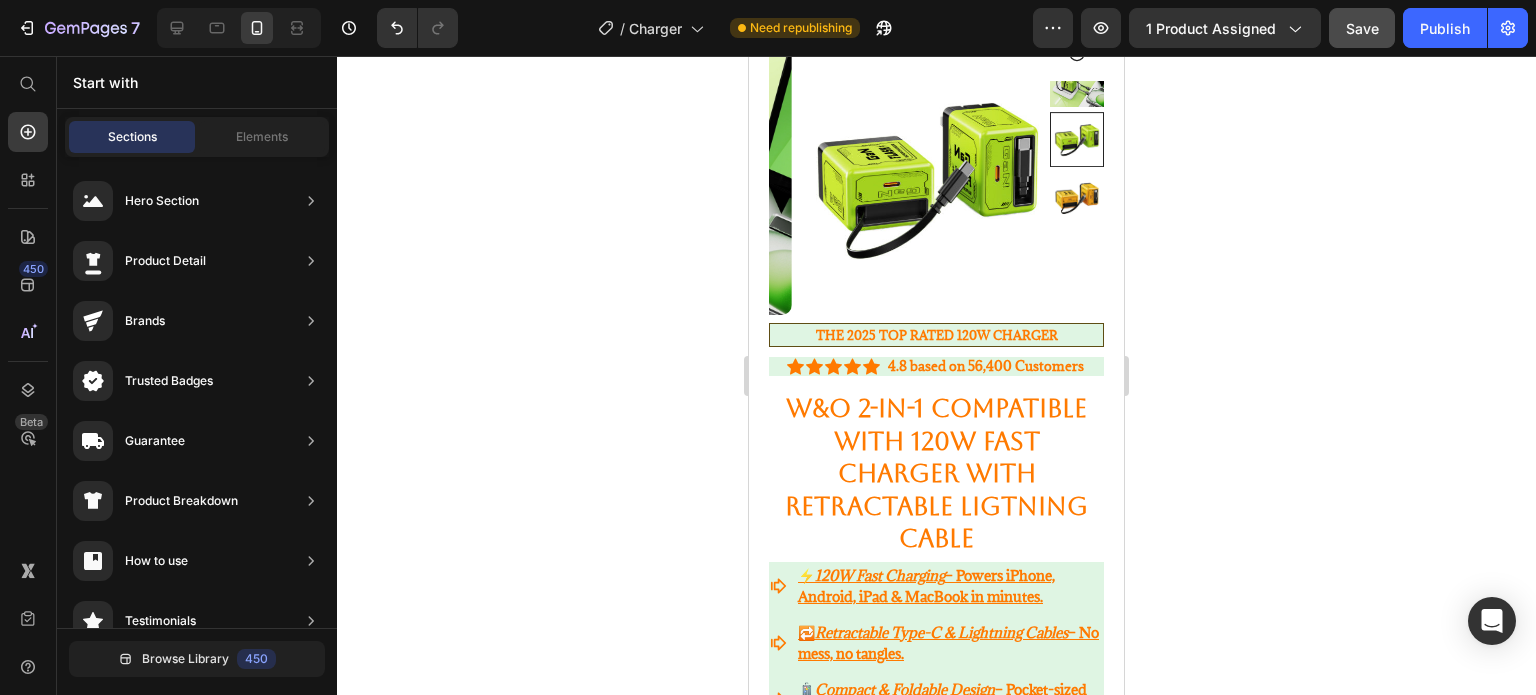 scroll, scrollTop: 0, scrollLeft: 0, axis: both 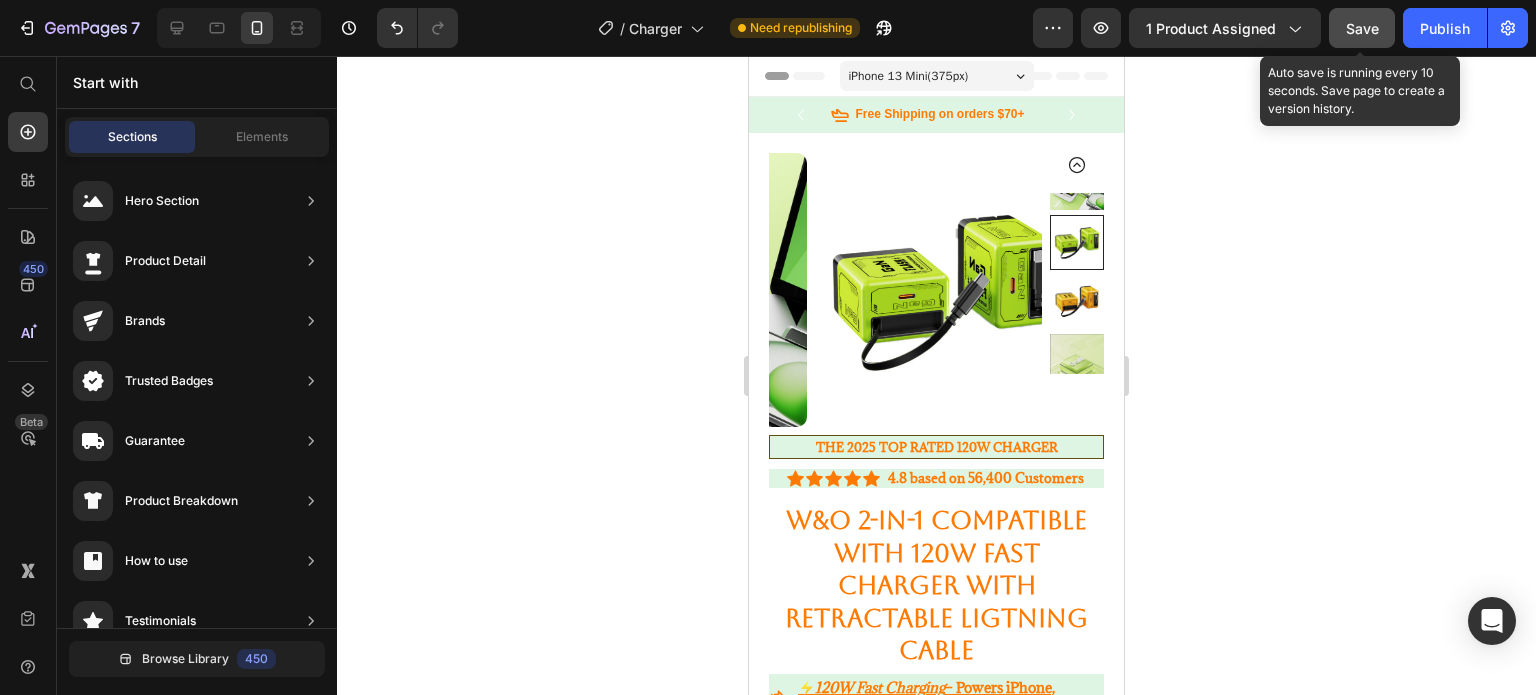 click on "Save" at bounding box center [1362, 28] 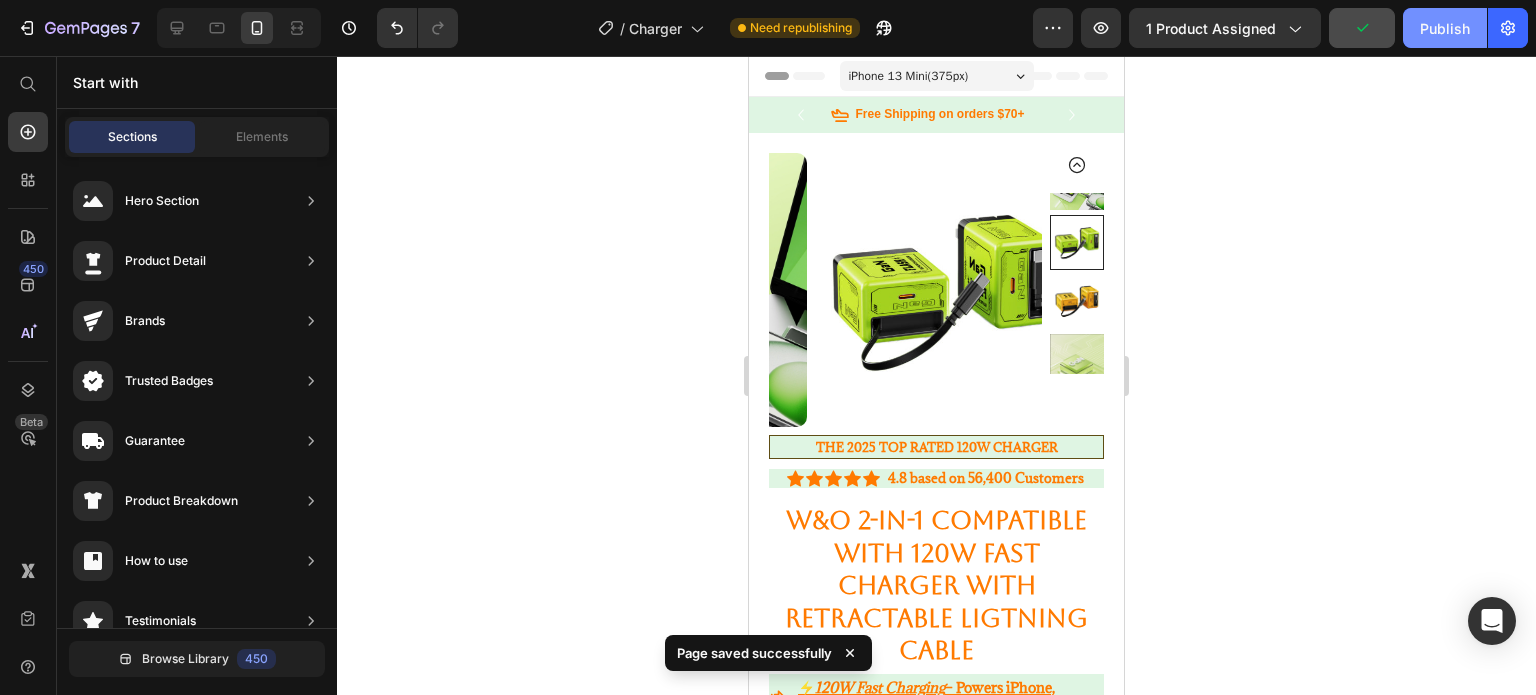 click on "Publish" at bounding box center [1445, 28] 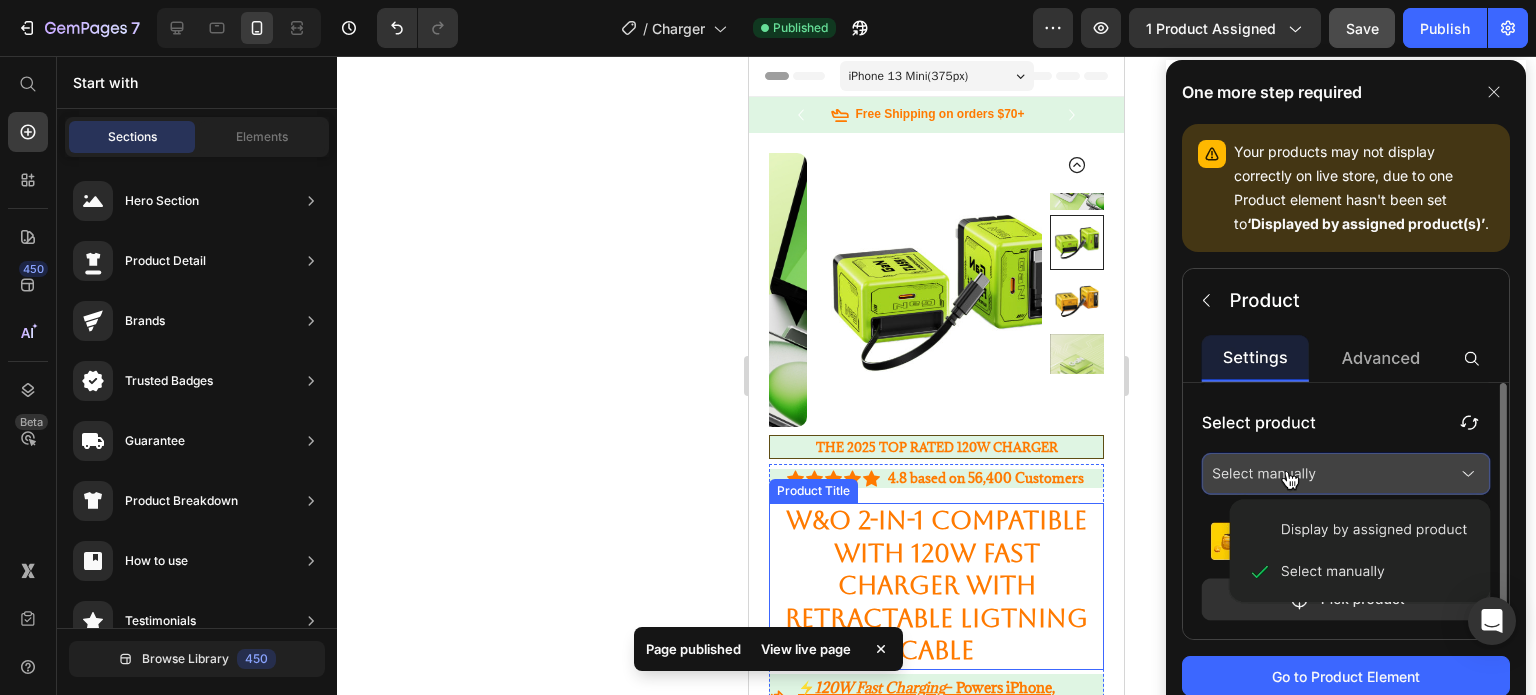 click on "W&O 2-in-1 Compatible with 120W Fast Charger with Retractable ligtning Cable" at bounding box center [936, 586] 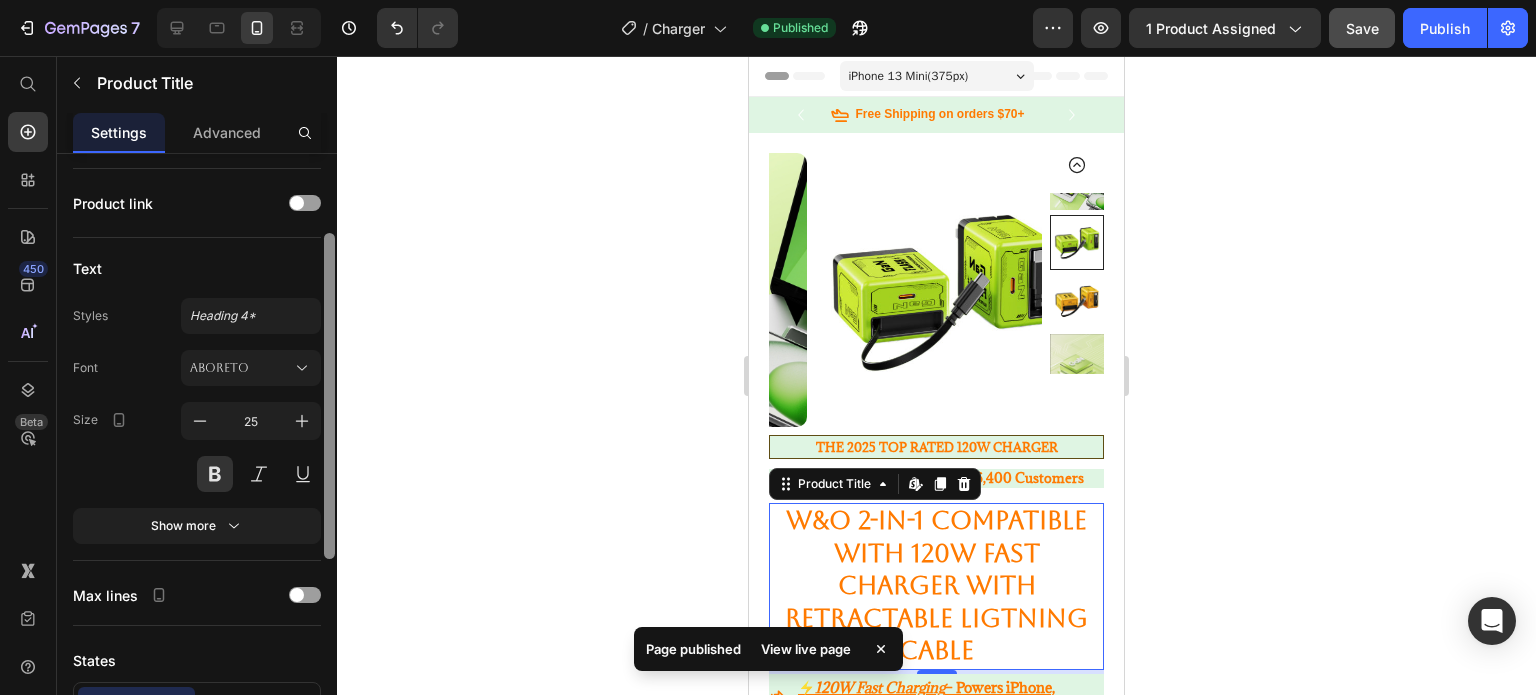 drag, startPoint x: 332, startPoint y: 360, endPoint x: 335, endPoint y: 441, distance: 81.055534 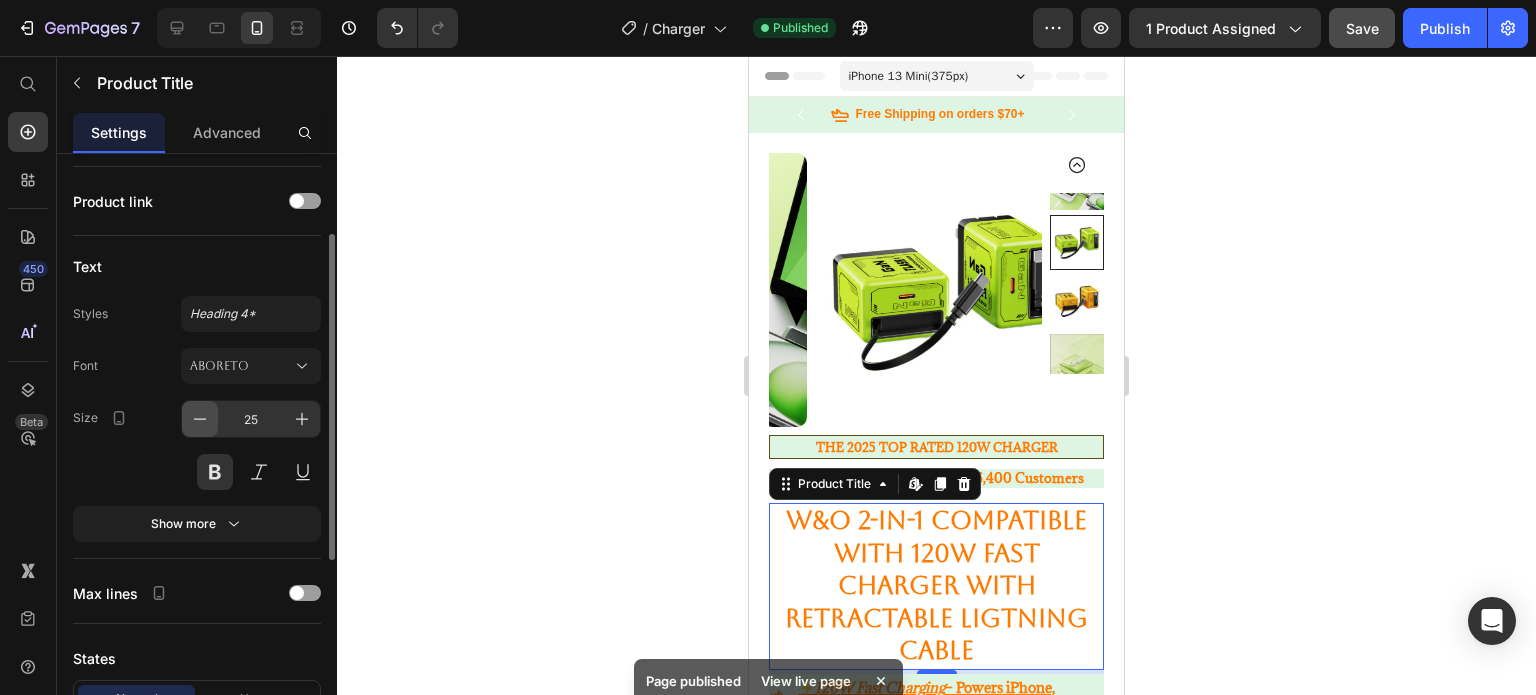 click 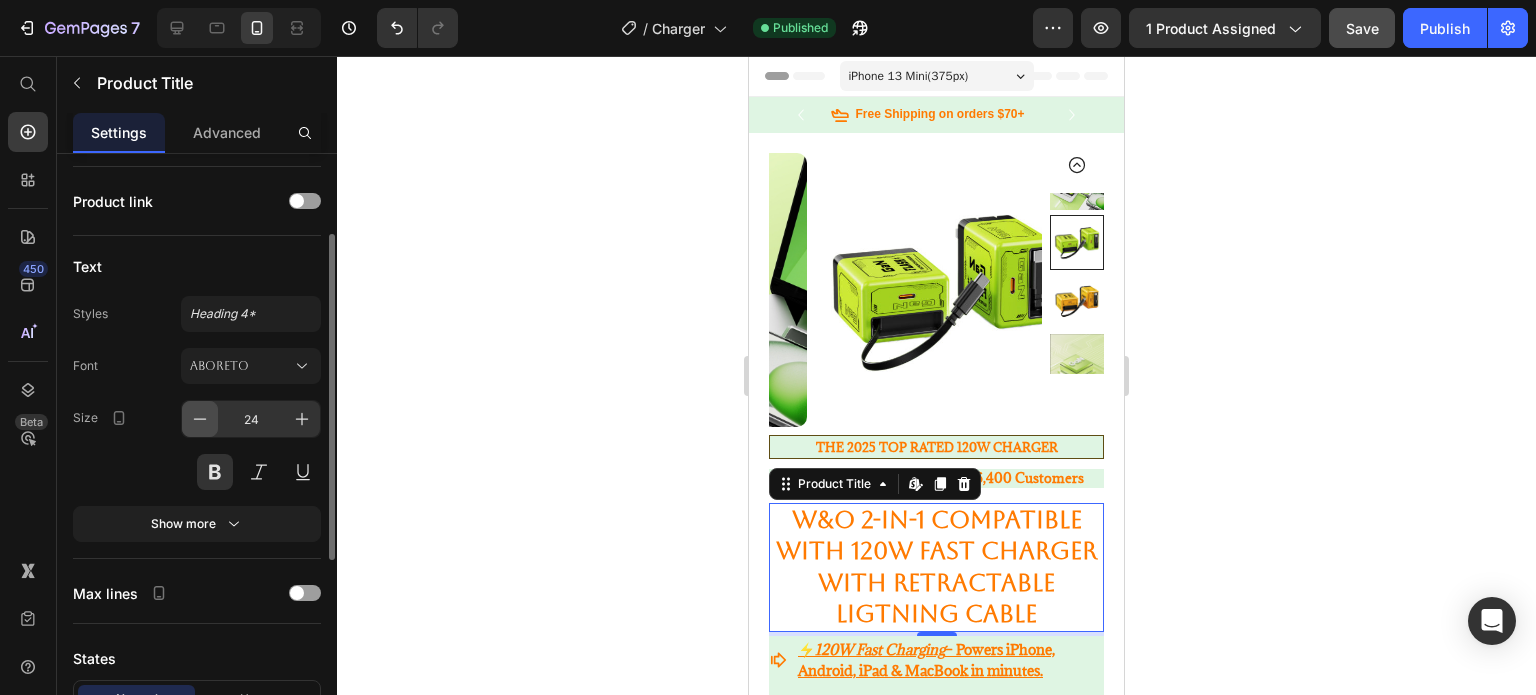 click 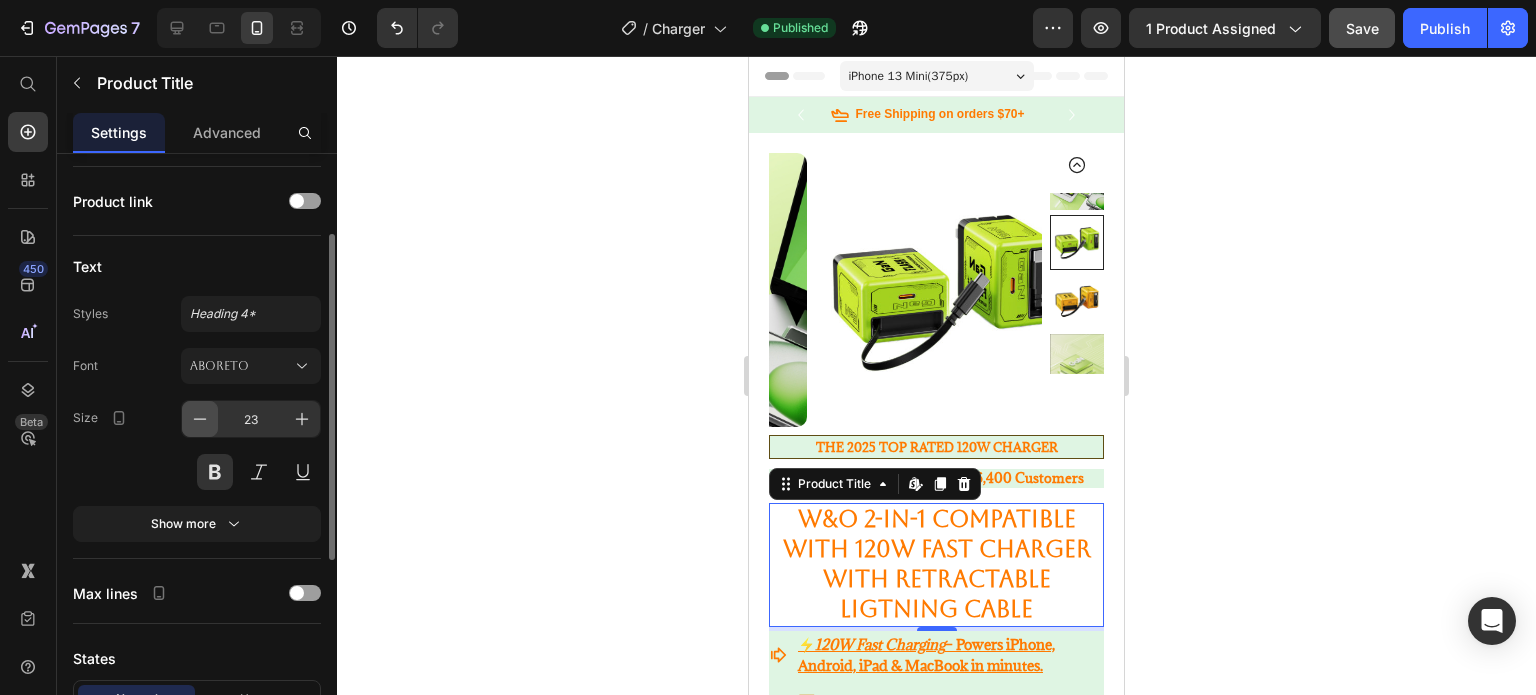click 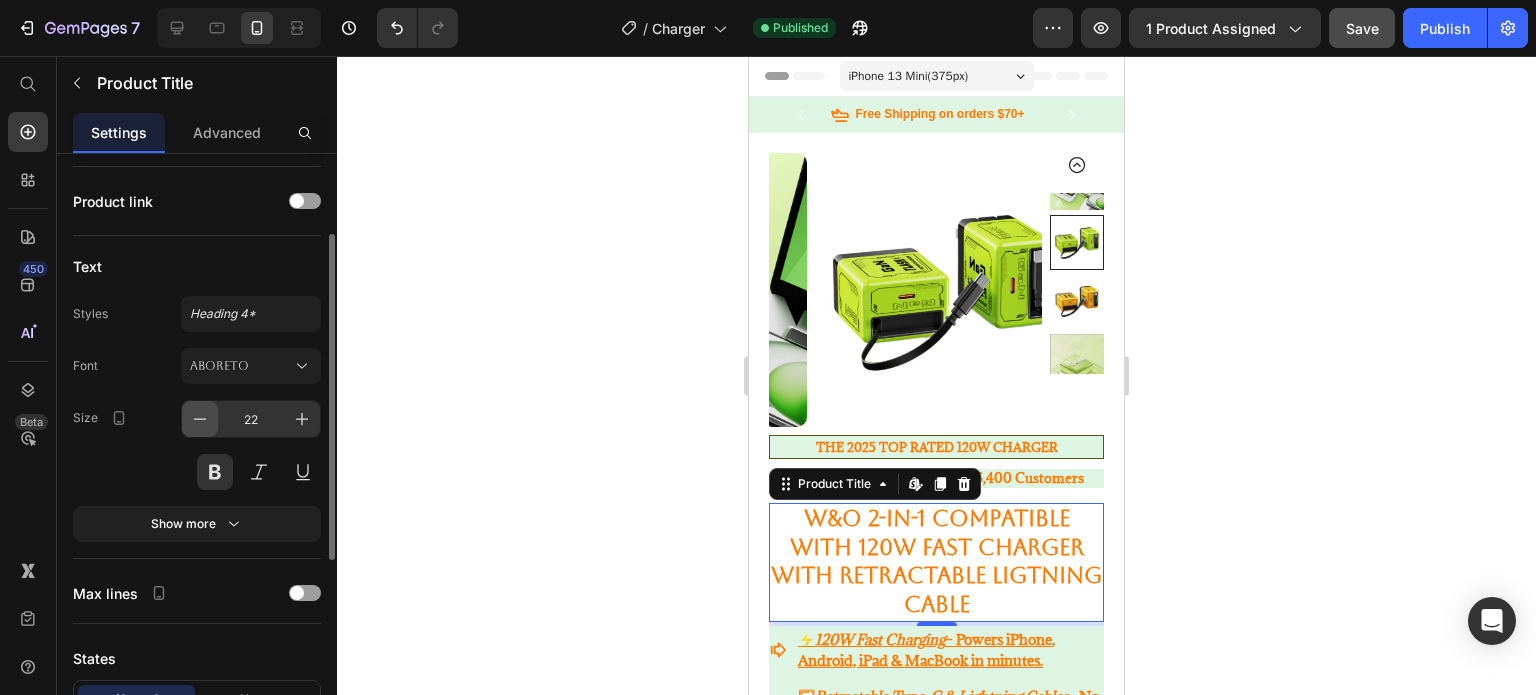 click 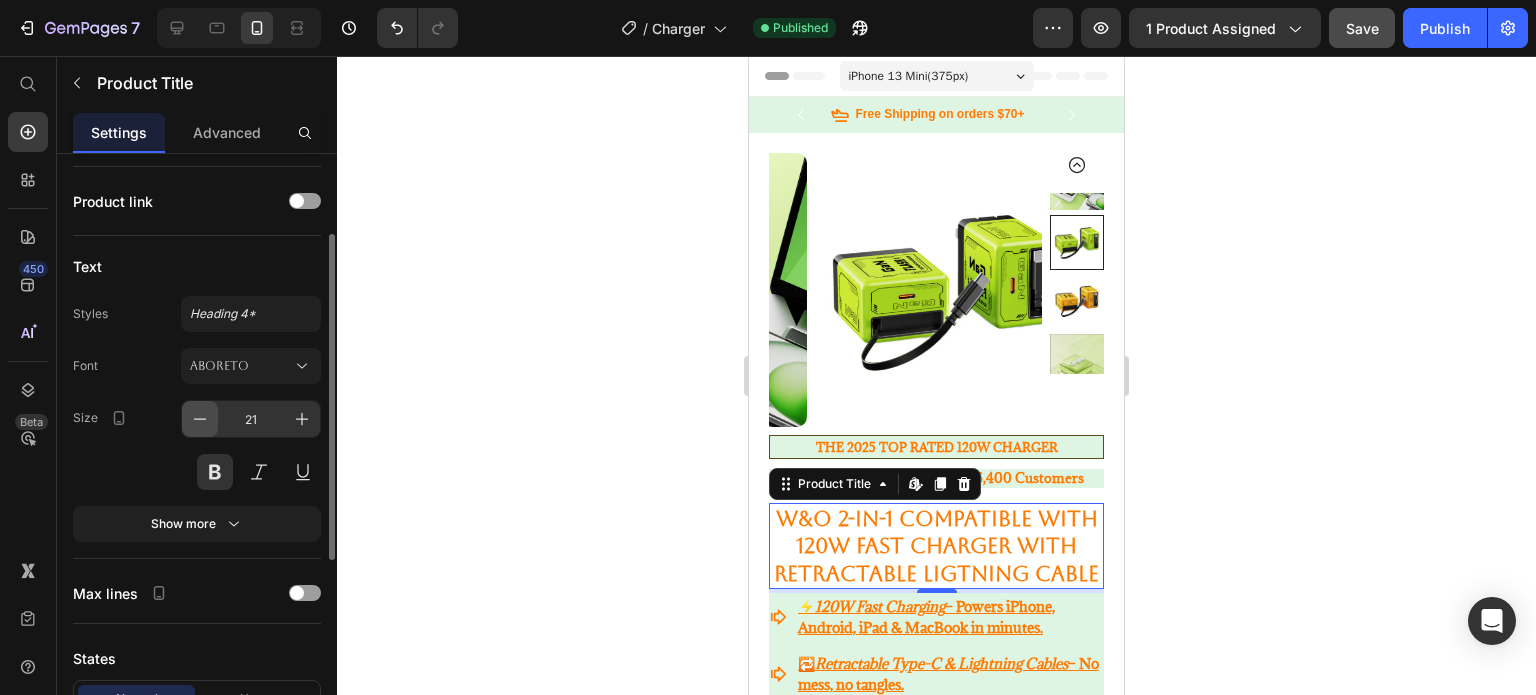 click 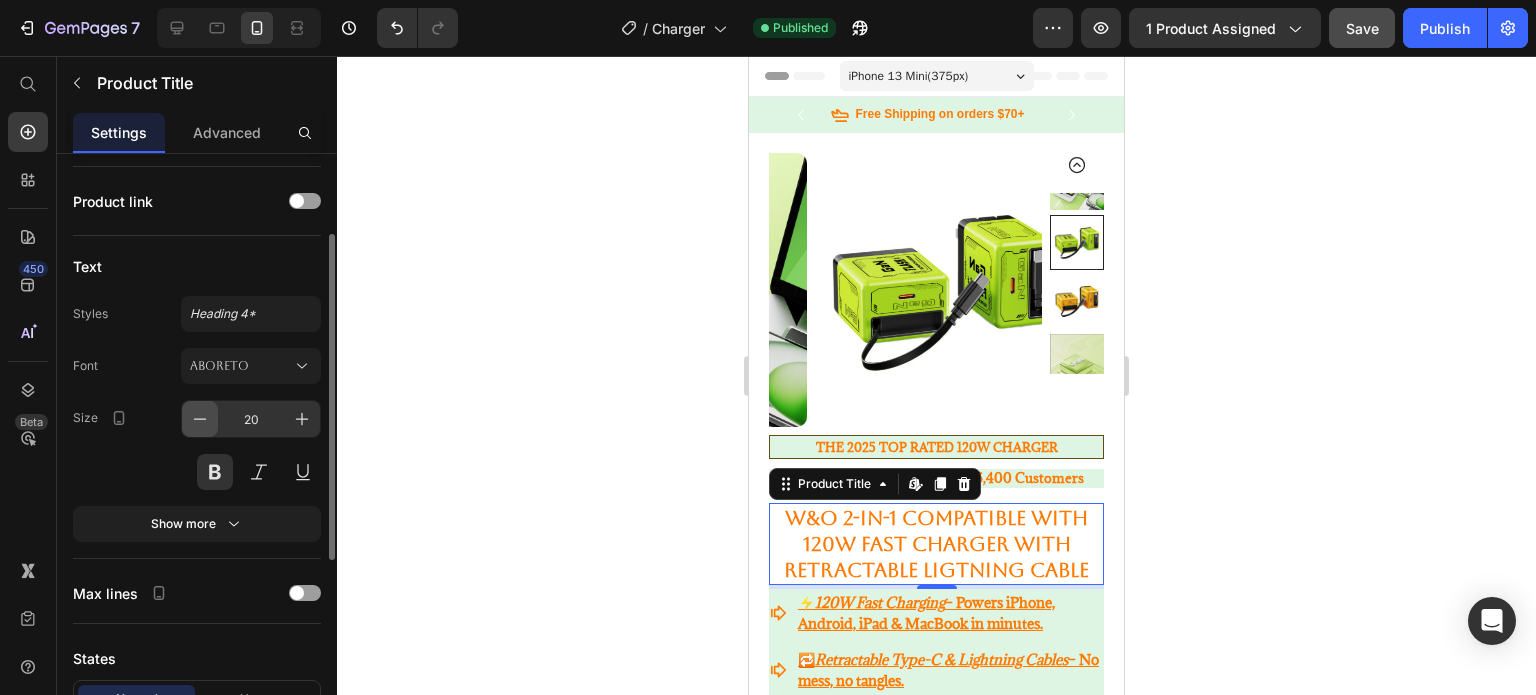 click at bounding box center (200, 419) 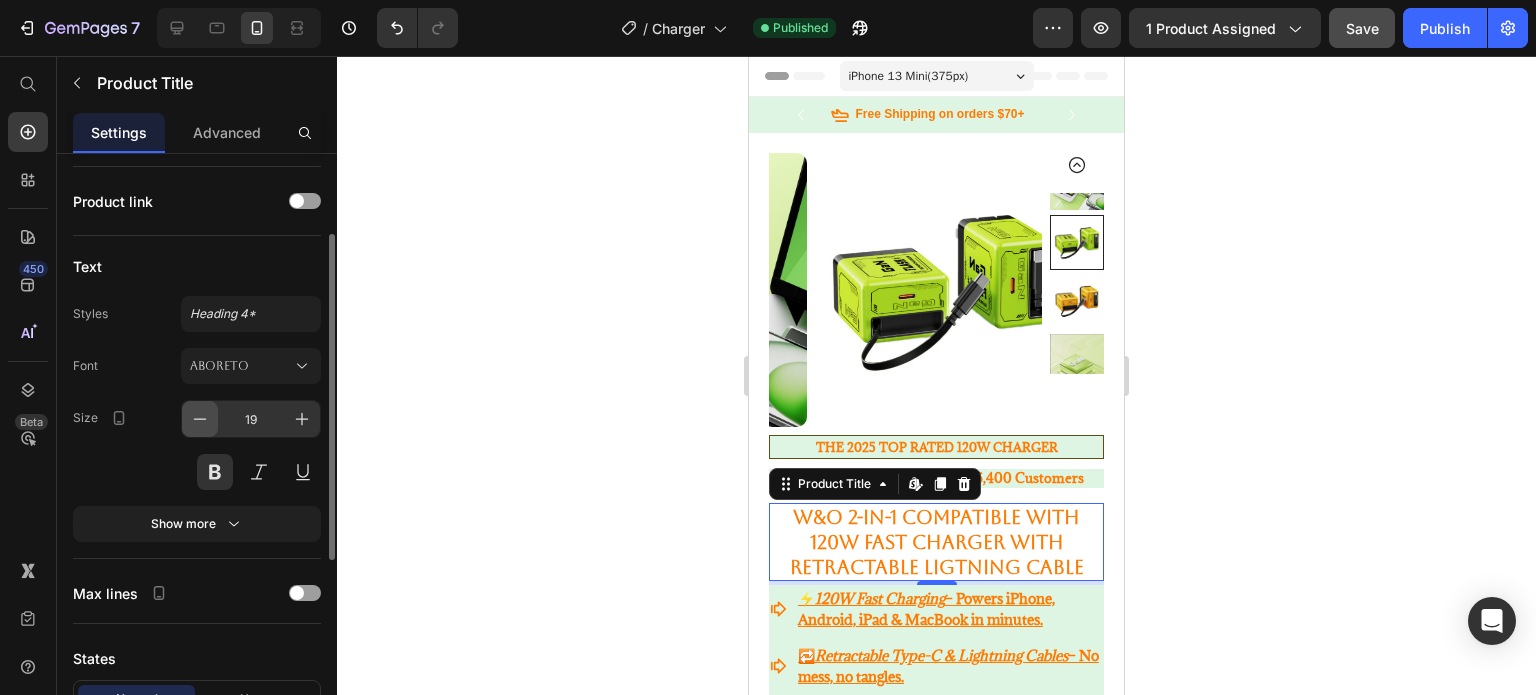 click at bounding box center [200, 419] 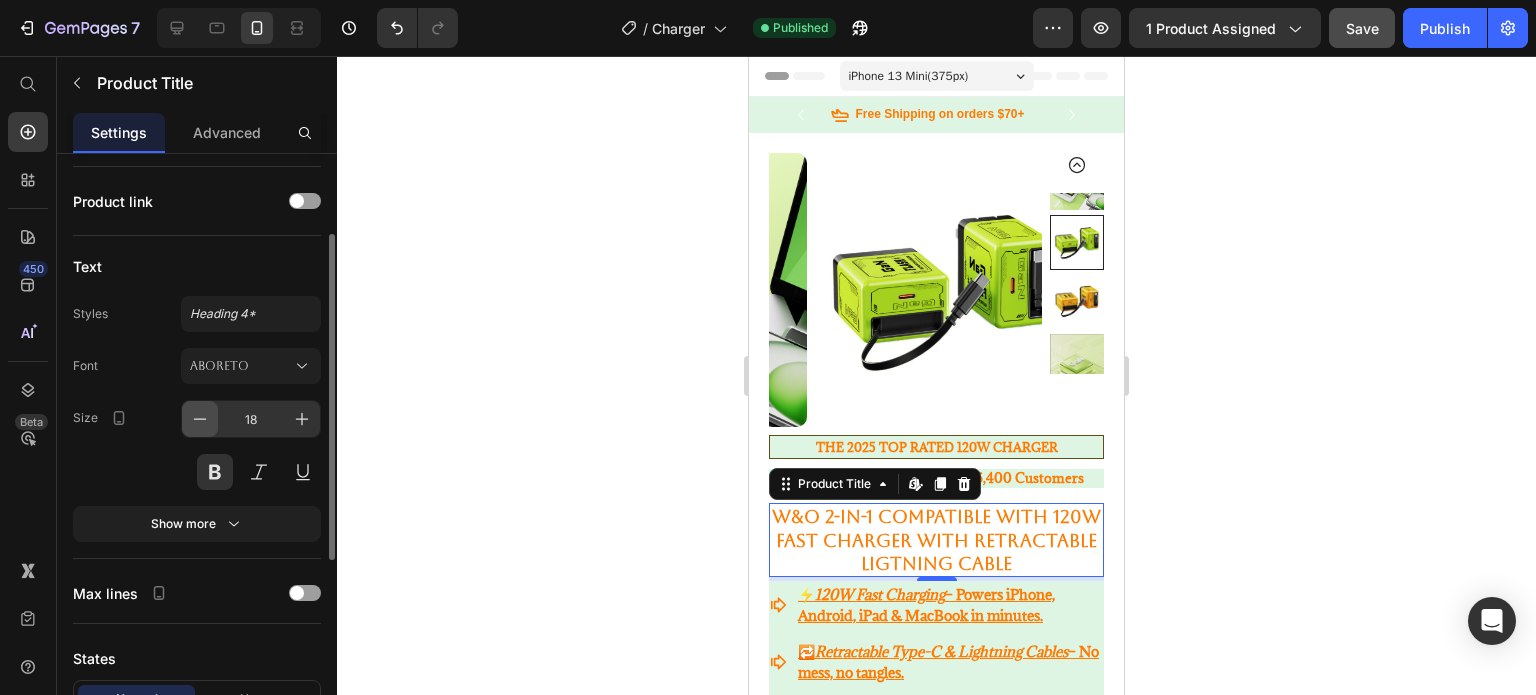 click at bounding box center [200, 419] 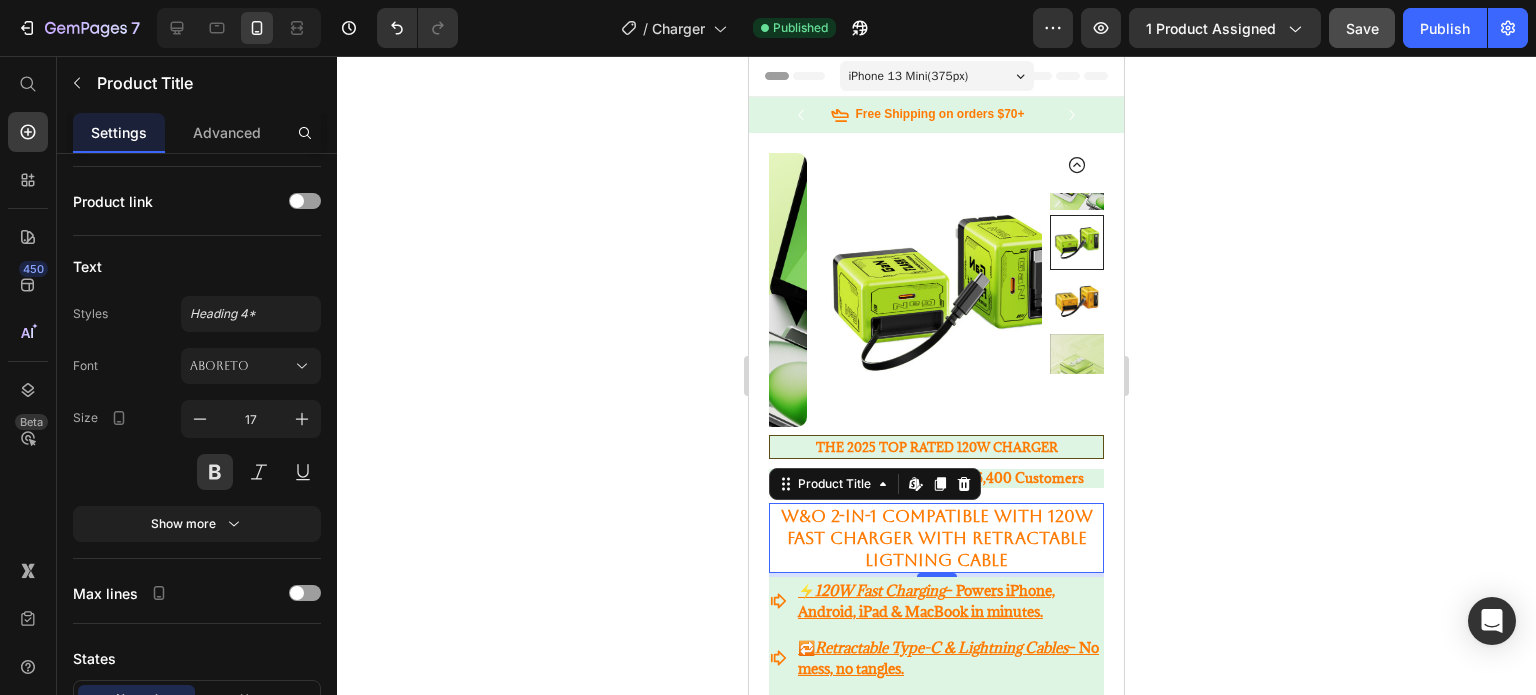 click 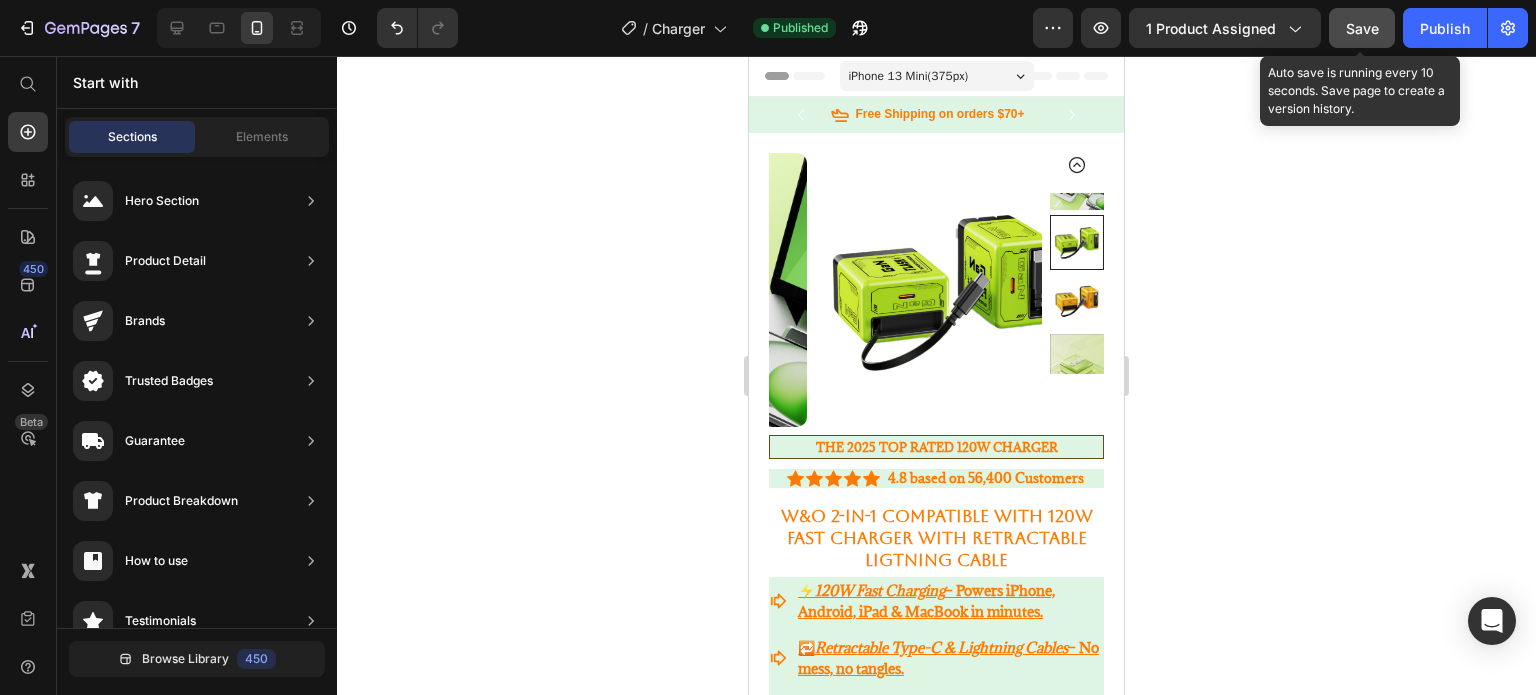 click on "Save" 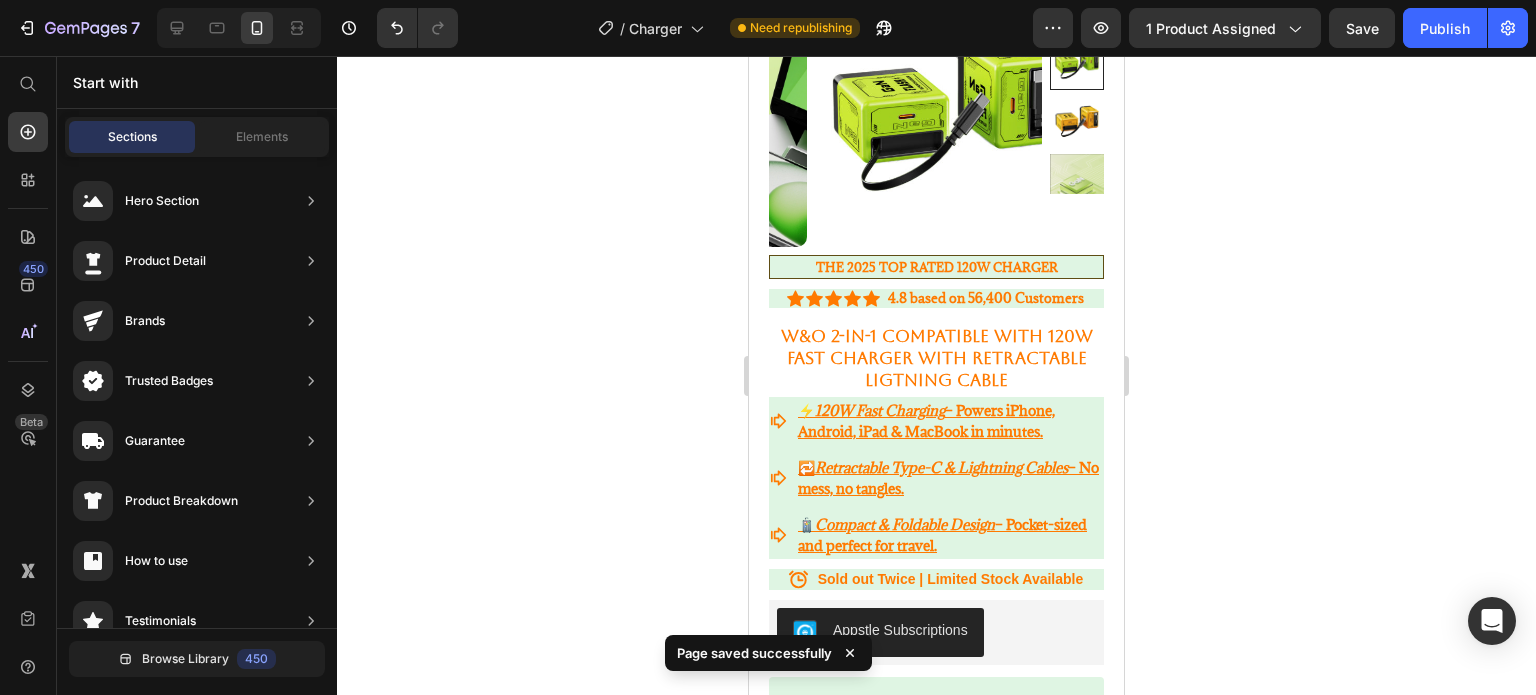 scroll, scrollTop: 0, scrollLeft: 0, axis: both 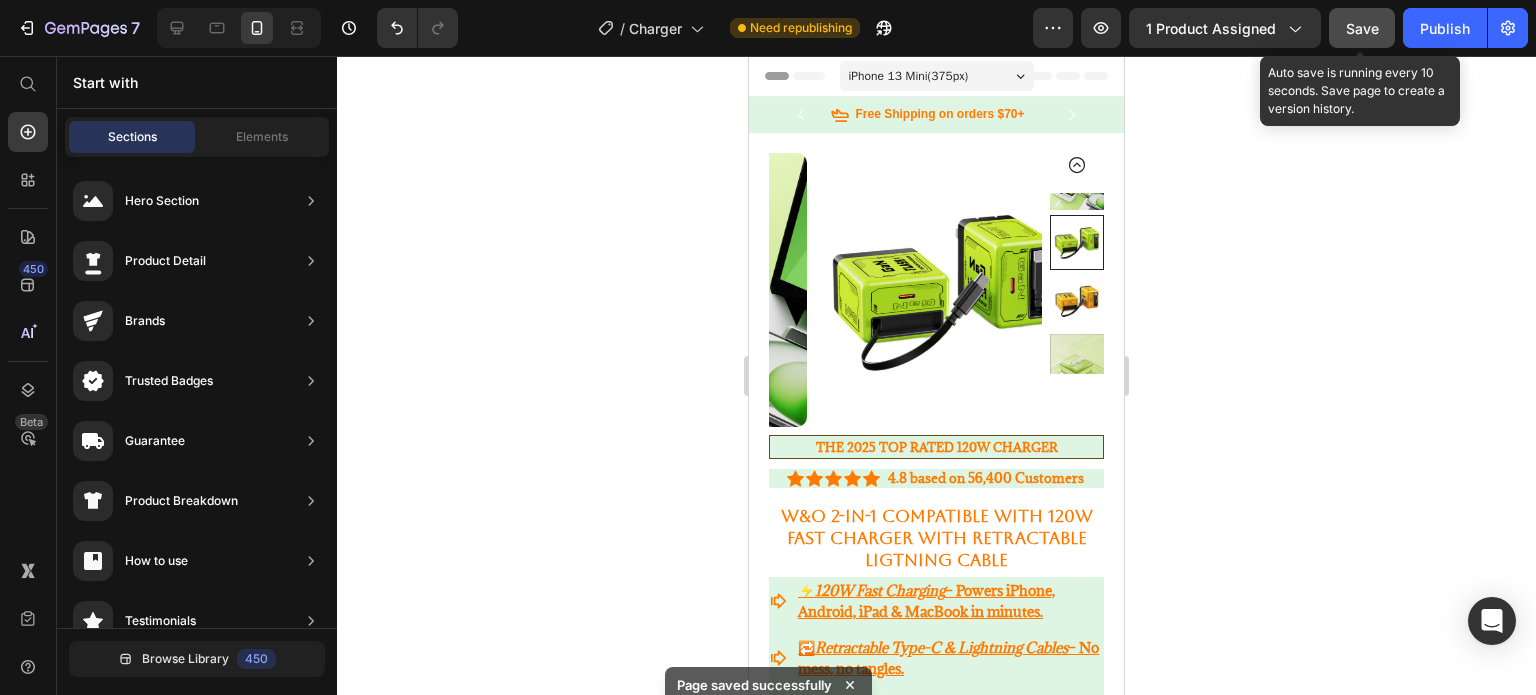 click on "Save" 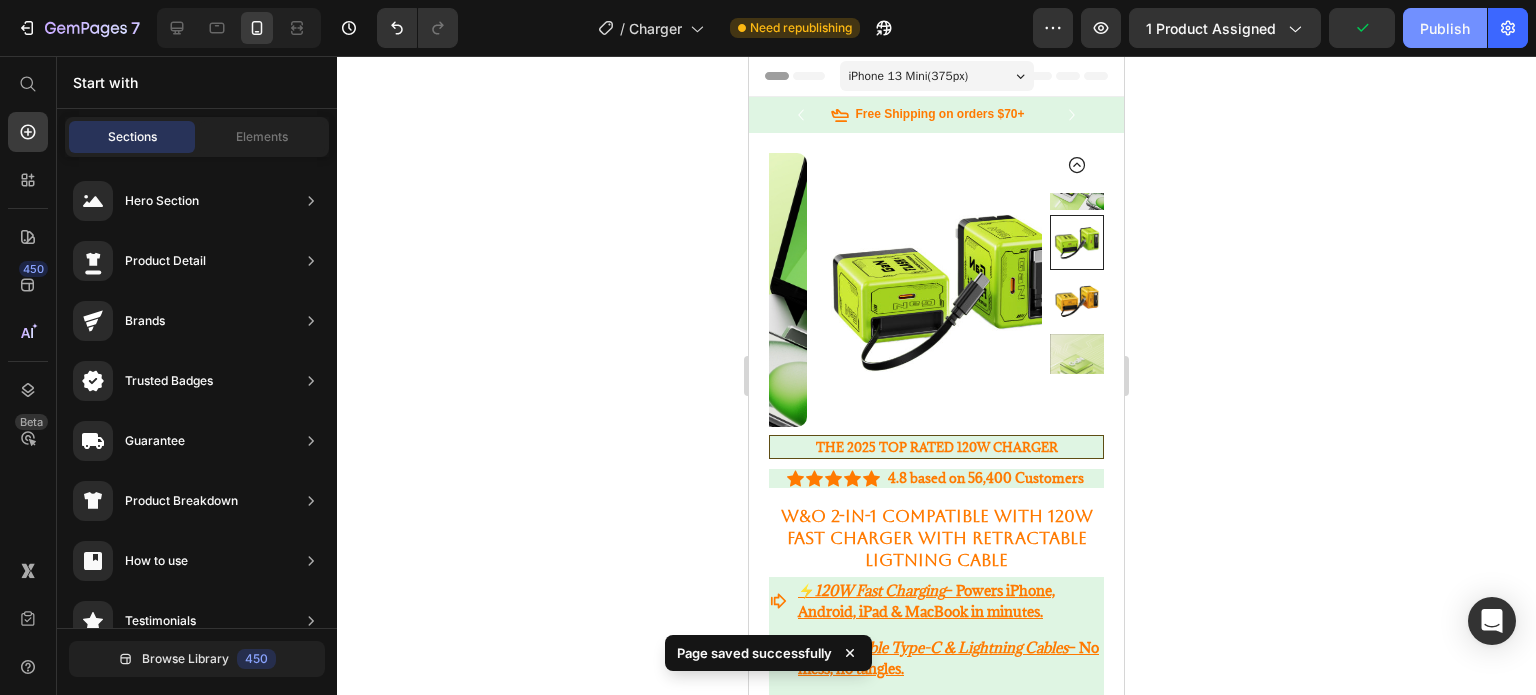 click on "Publish" 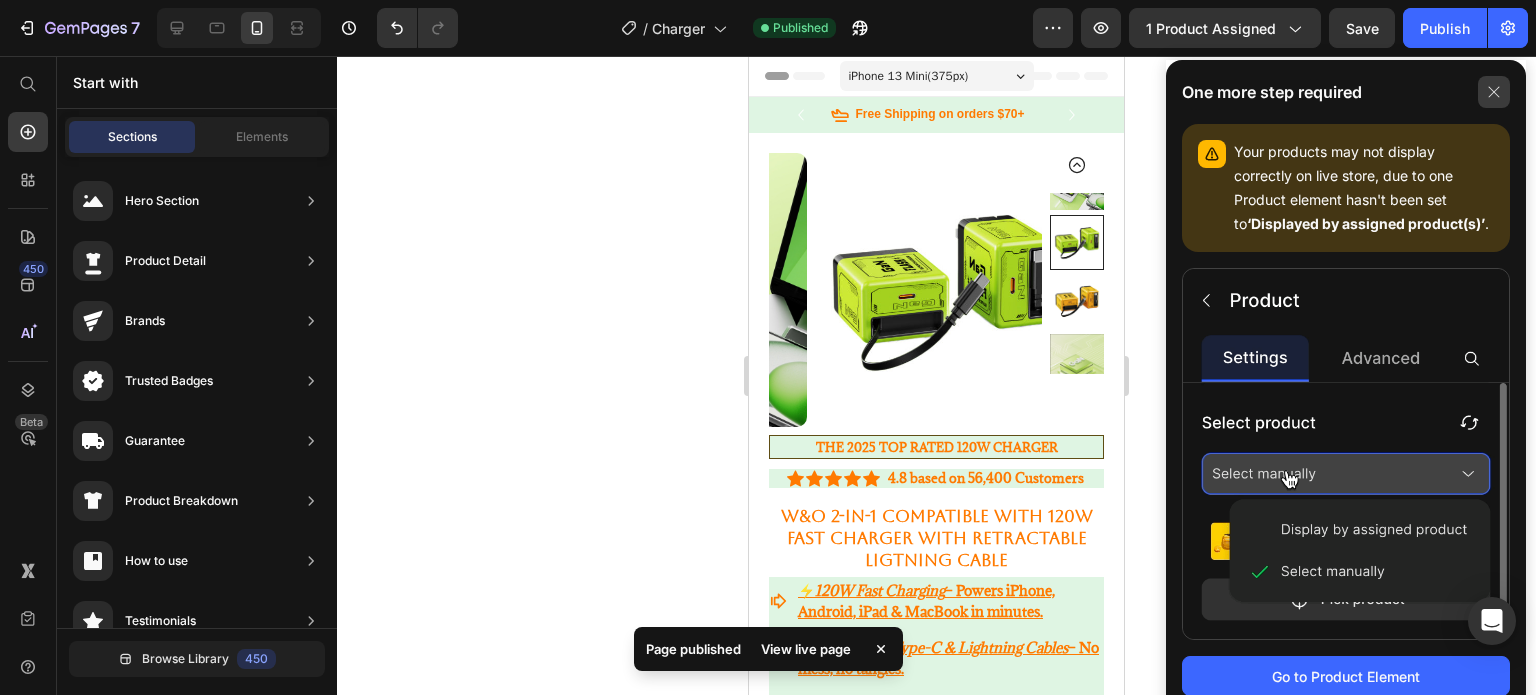 click 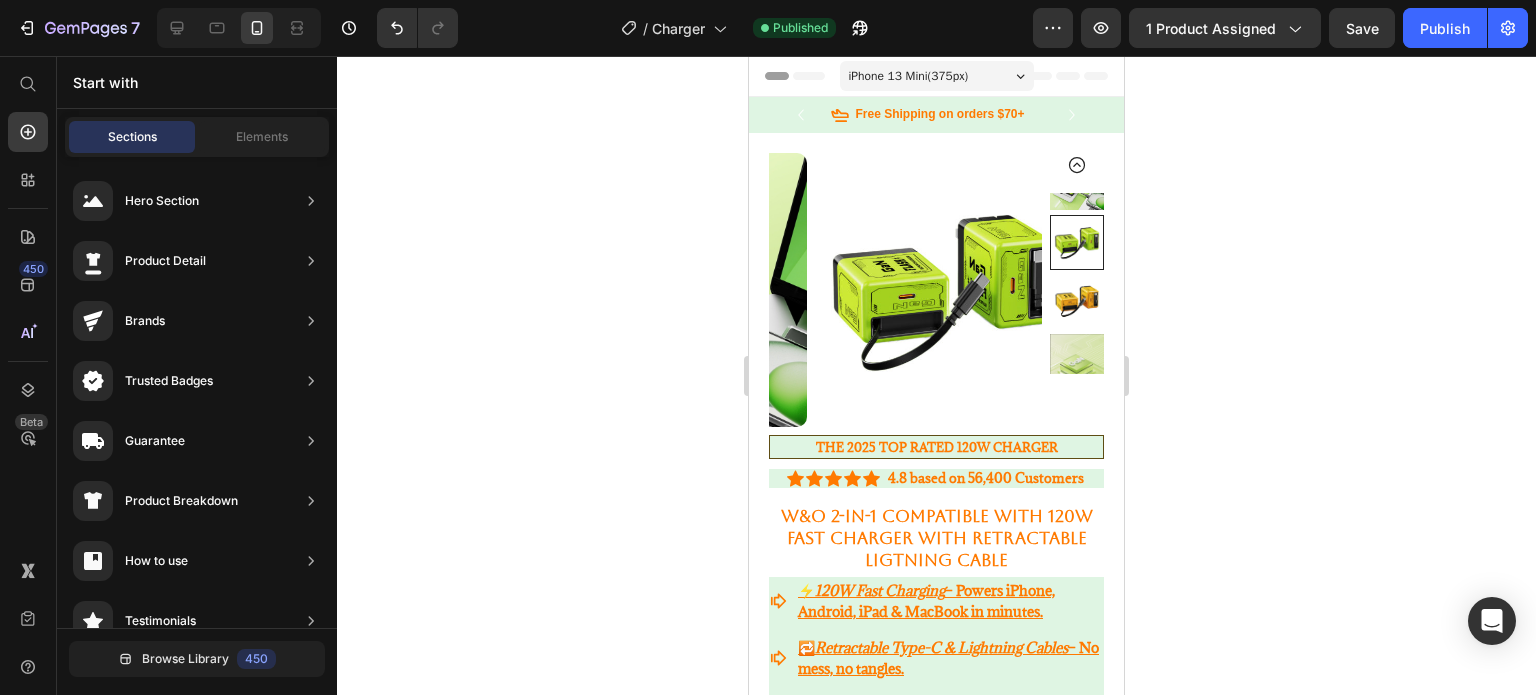 click on "7  Version history  /  Charger Published Preview 1 product assigned  Save   Publish" 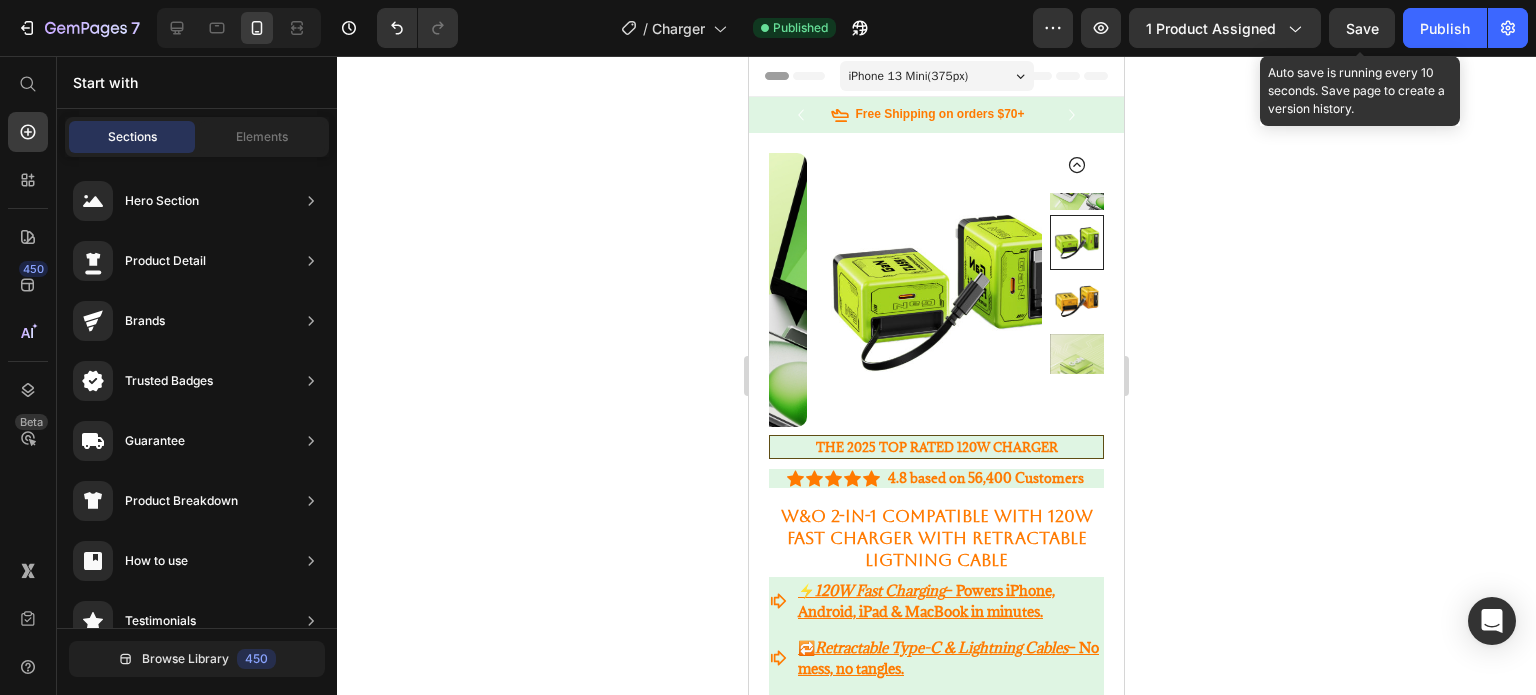 click on "Save" at bounding box center [1362, 28] 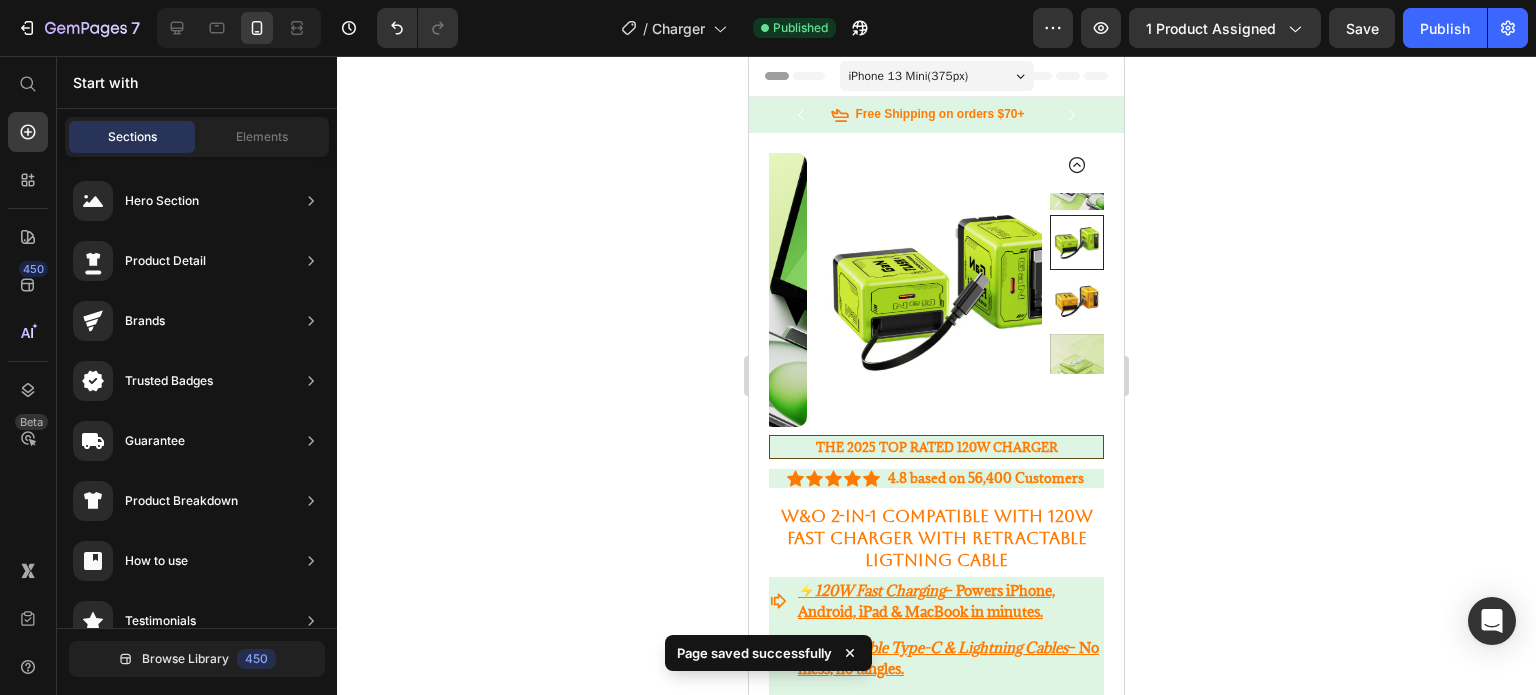 drag, startPoint x: 28, startPoint y: 30, endPoint x: 472, endPoint y: 267, distance: 503.29416 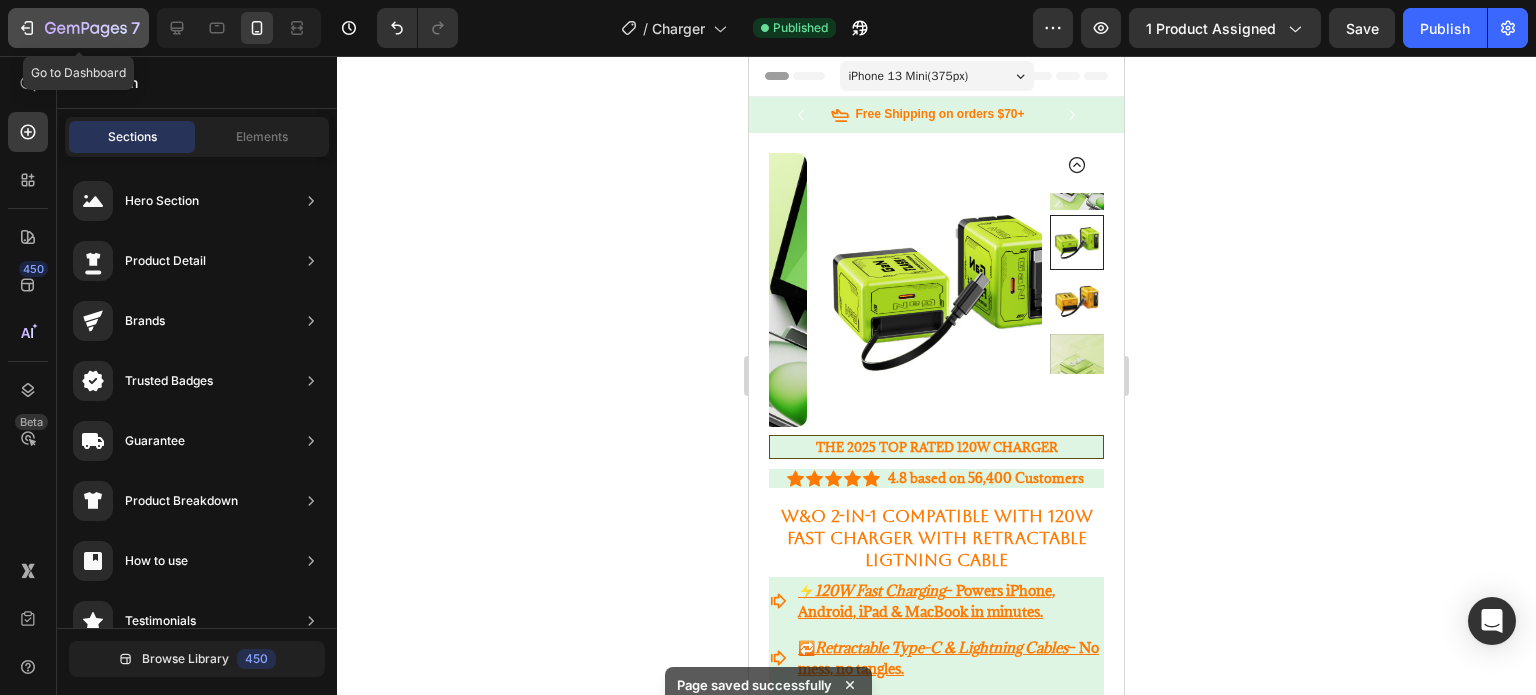 click 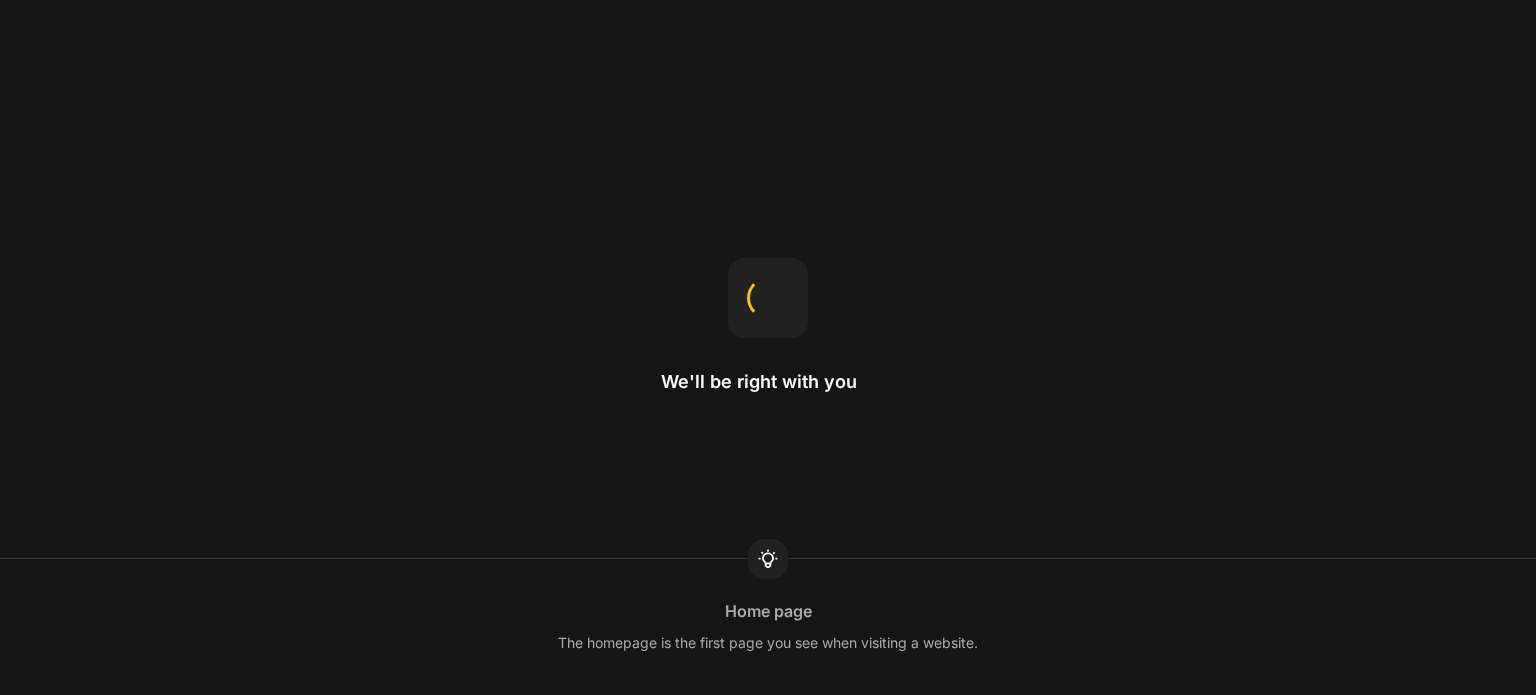 scroll, scrollTop: 0, scrollLeft: 0, axis: both 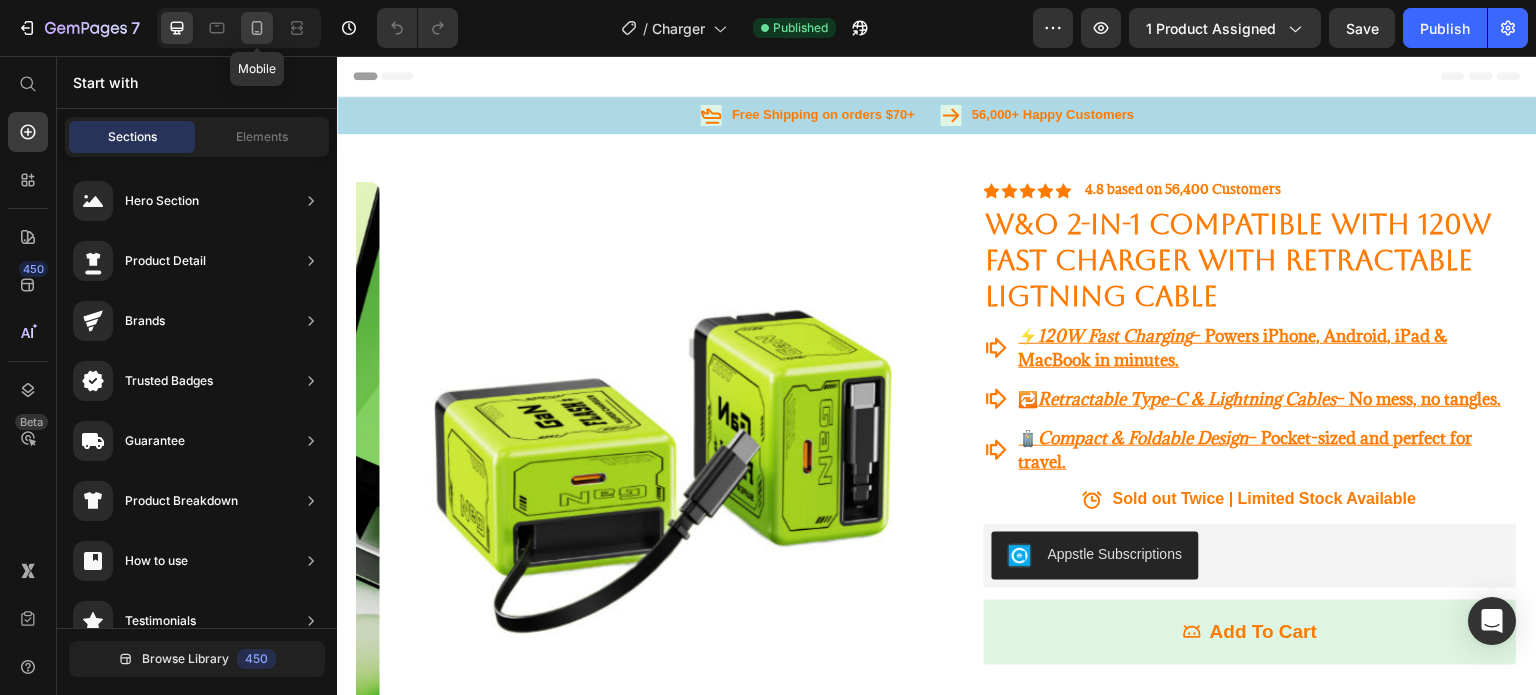 click 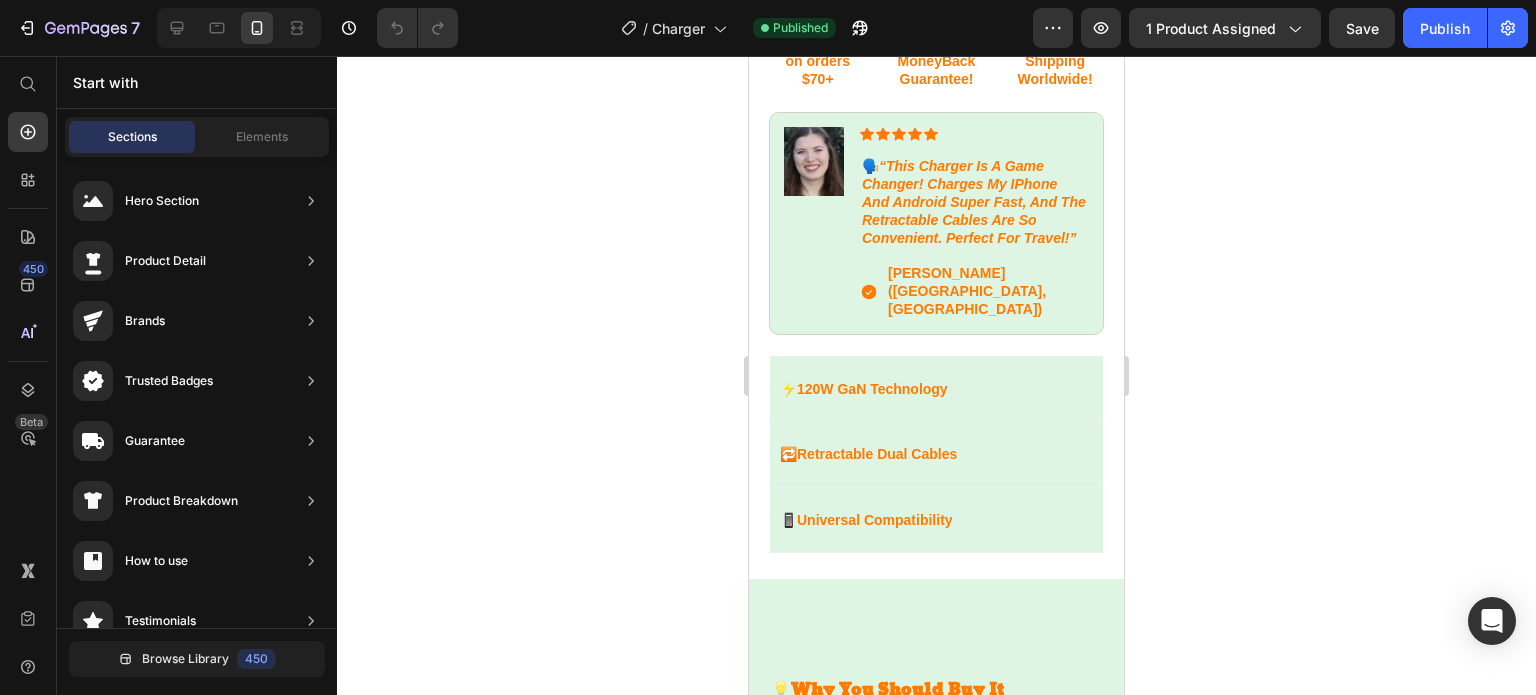 scroll, scrollTop: 1052, scrollLeft: 0, axis: vertical 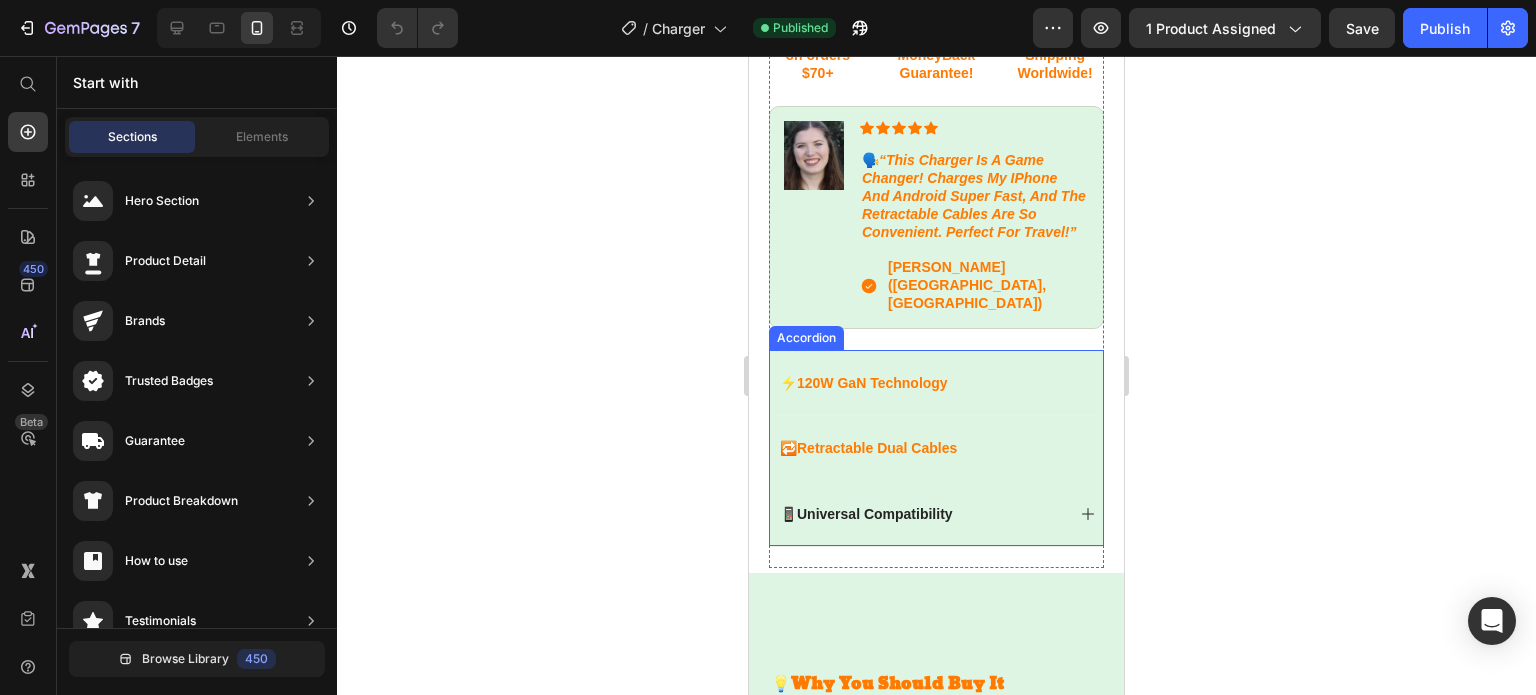 click on "📱  Universal Compatibility" at bounding box center (936, 513) 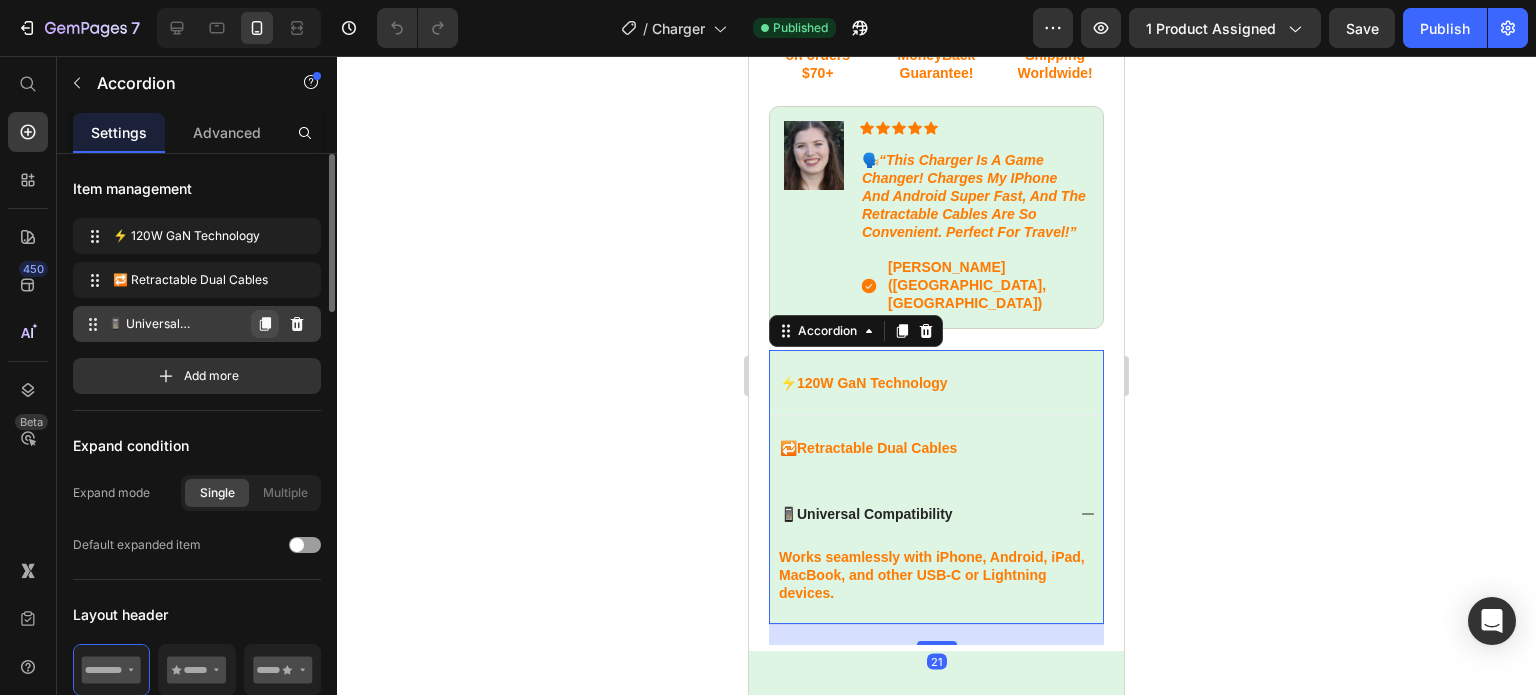 click 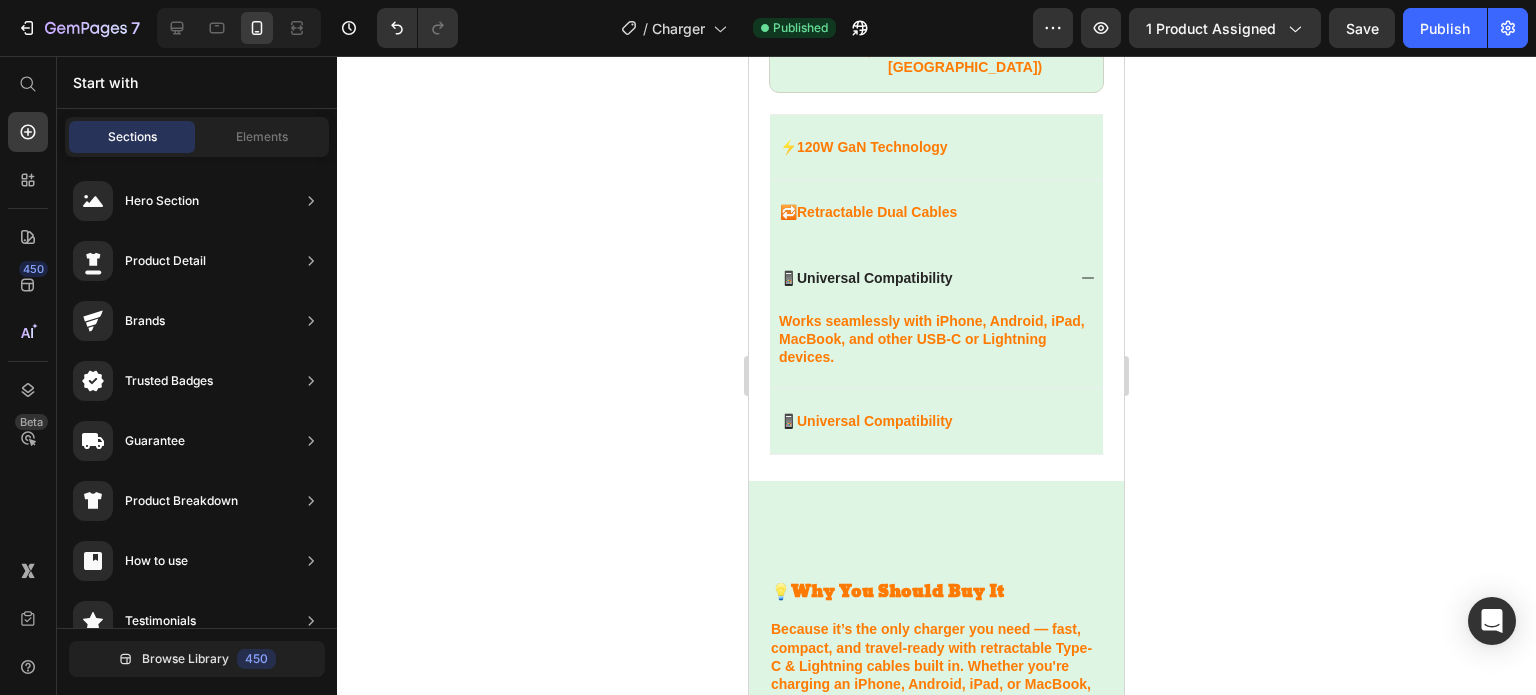 scroll, scrollTop: 1336, scrollLeft: 0, axis: vertical 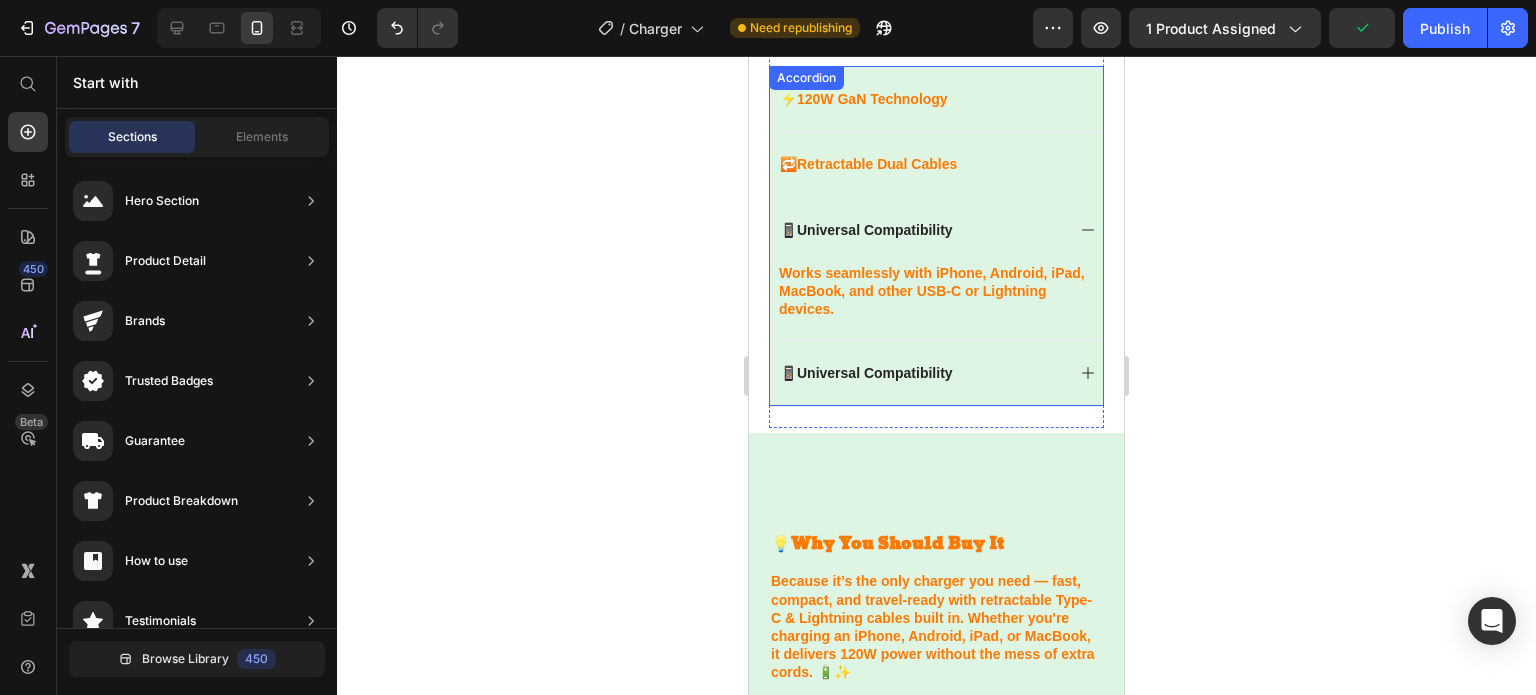 click on "Universal Compatibility" at bounding box center [875, 373] 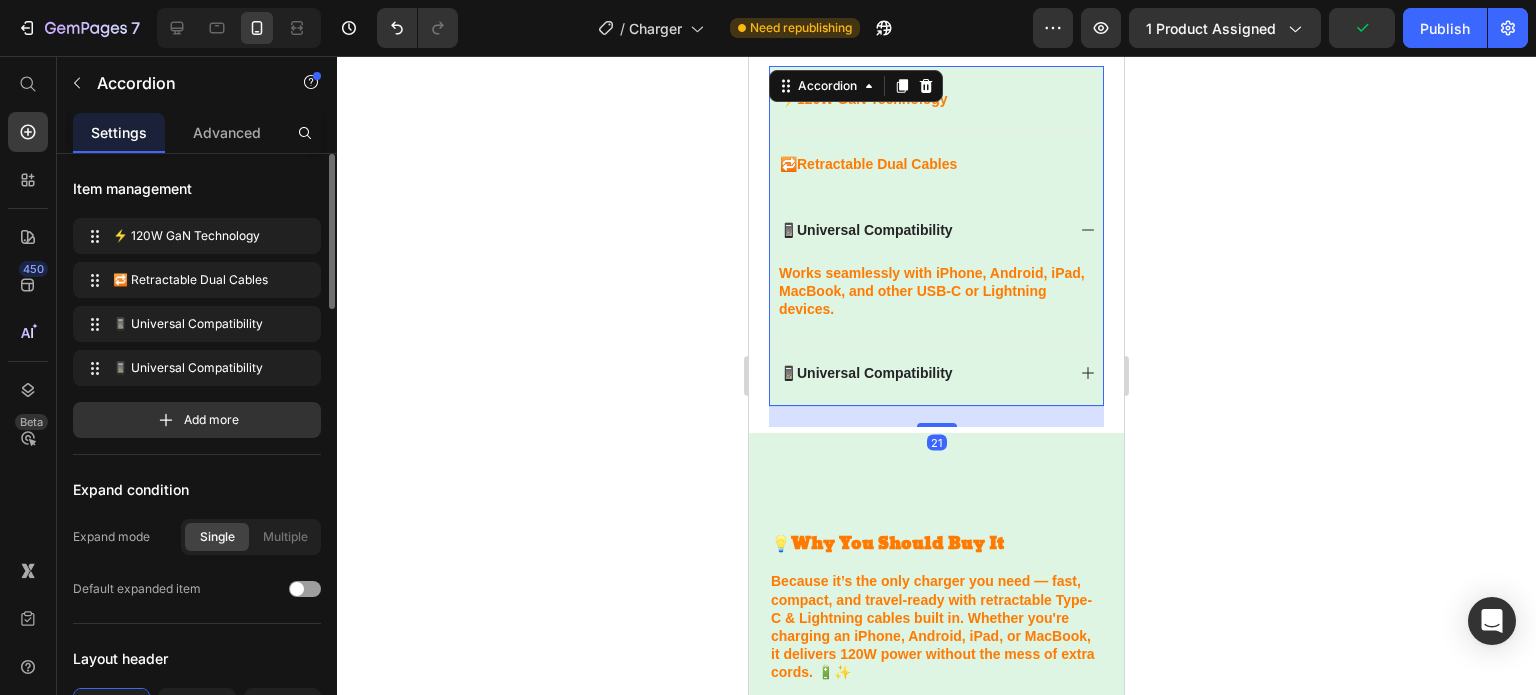 click on "📱  Universal Compatibility" at bounding box center [920, 373] 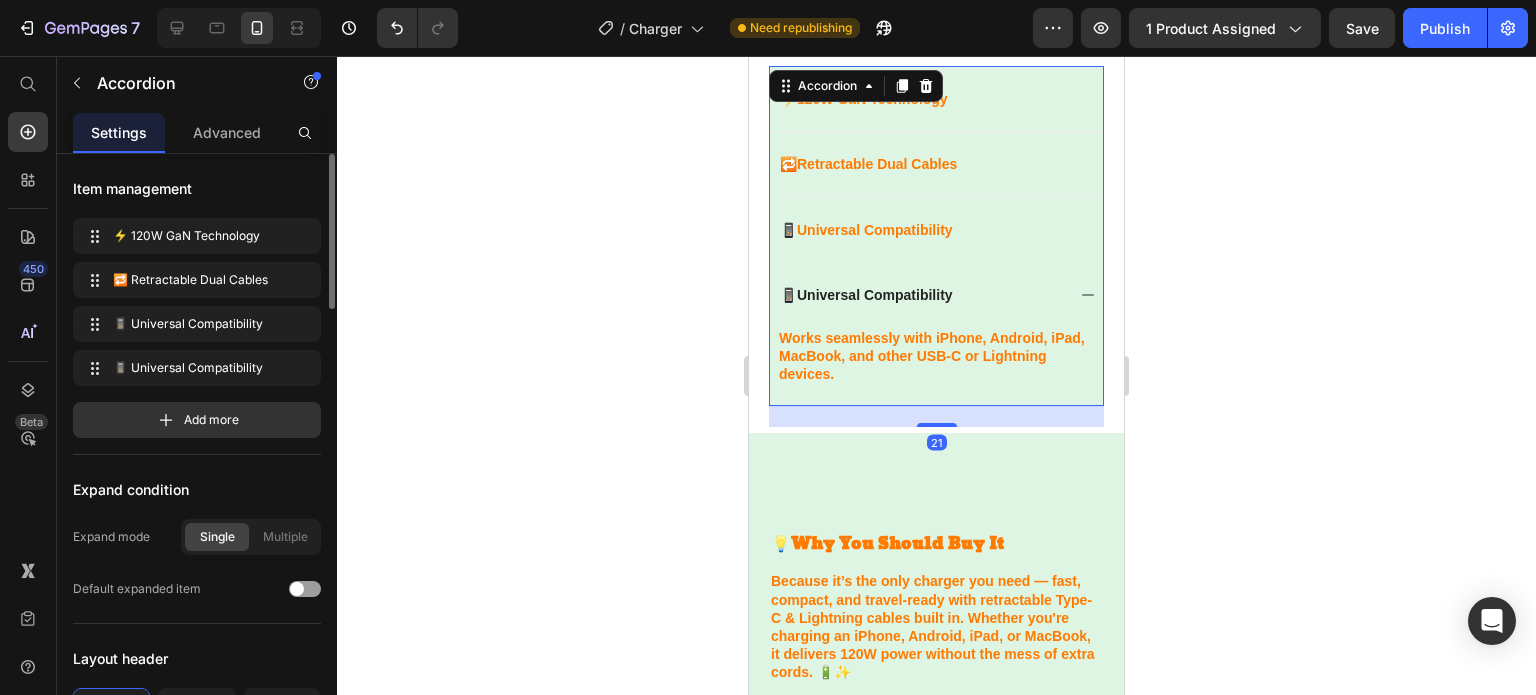 click on "Universal Compatibility" at bounding box center (875, 295) 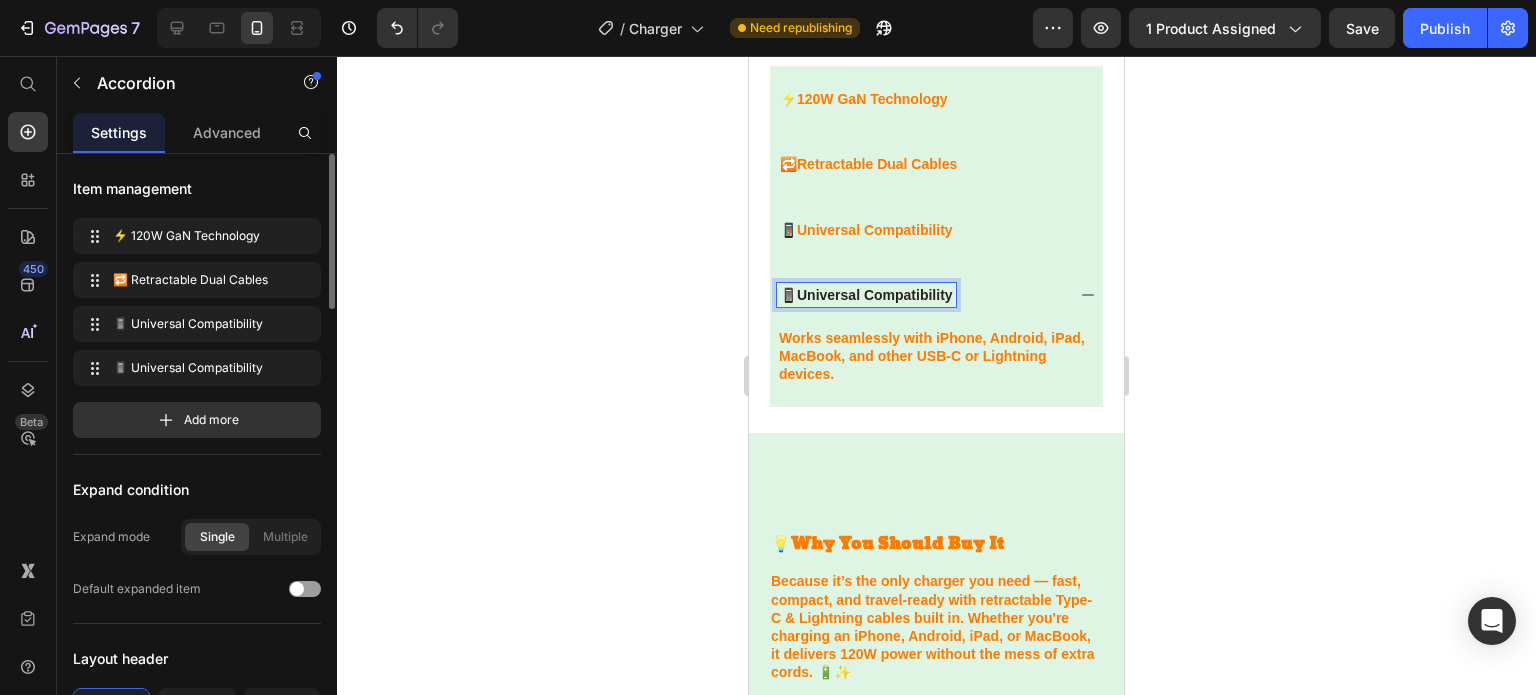 click on "📱  Universal Compatibility" at bounding box center [866, 295] 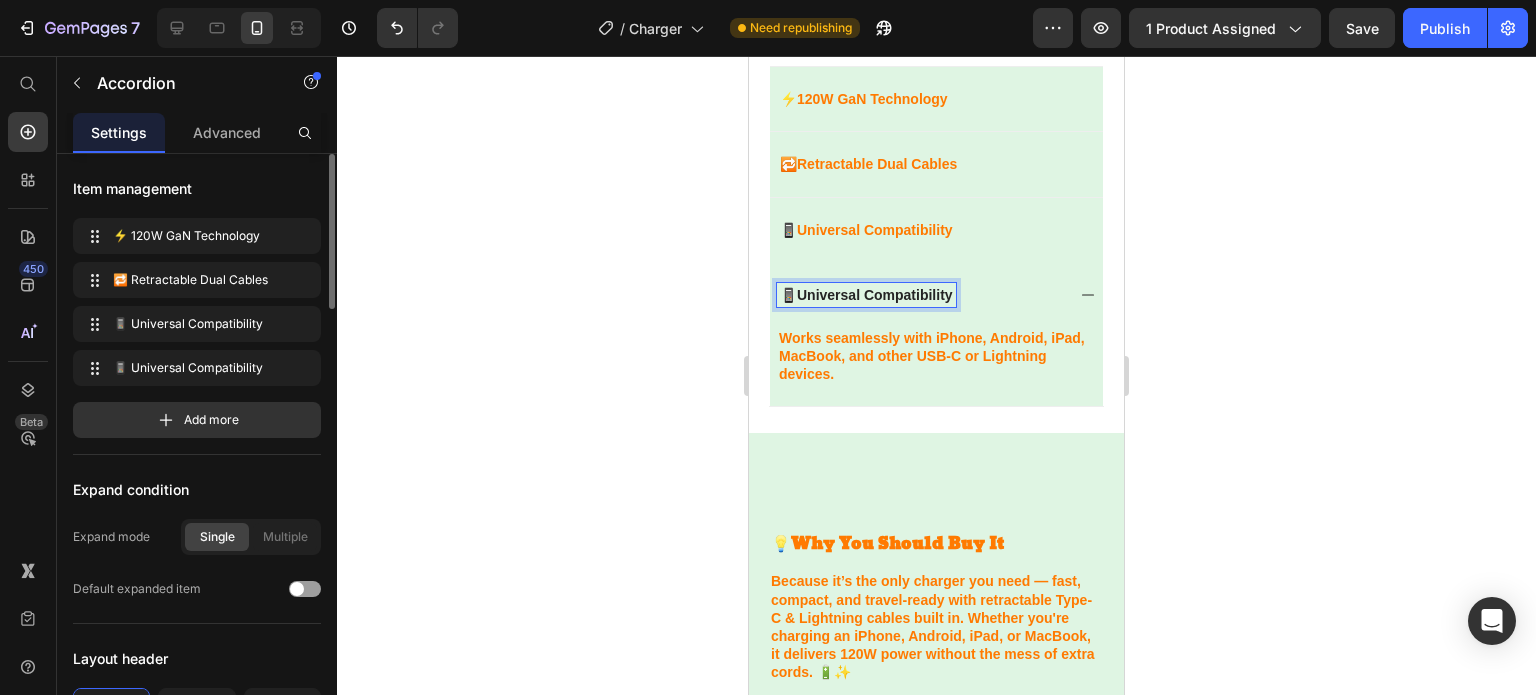 click on "Universal Compatibility" at bounding box center [875, 295] 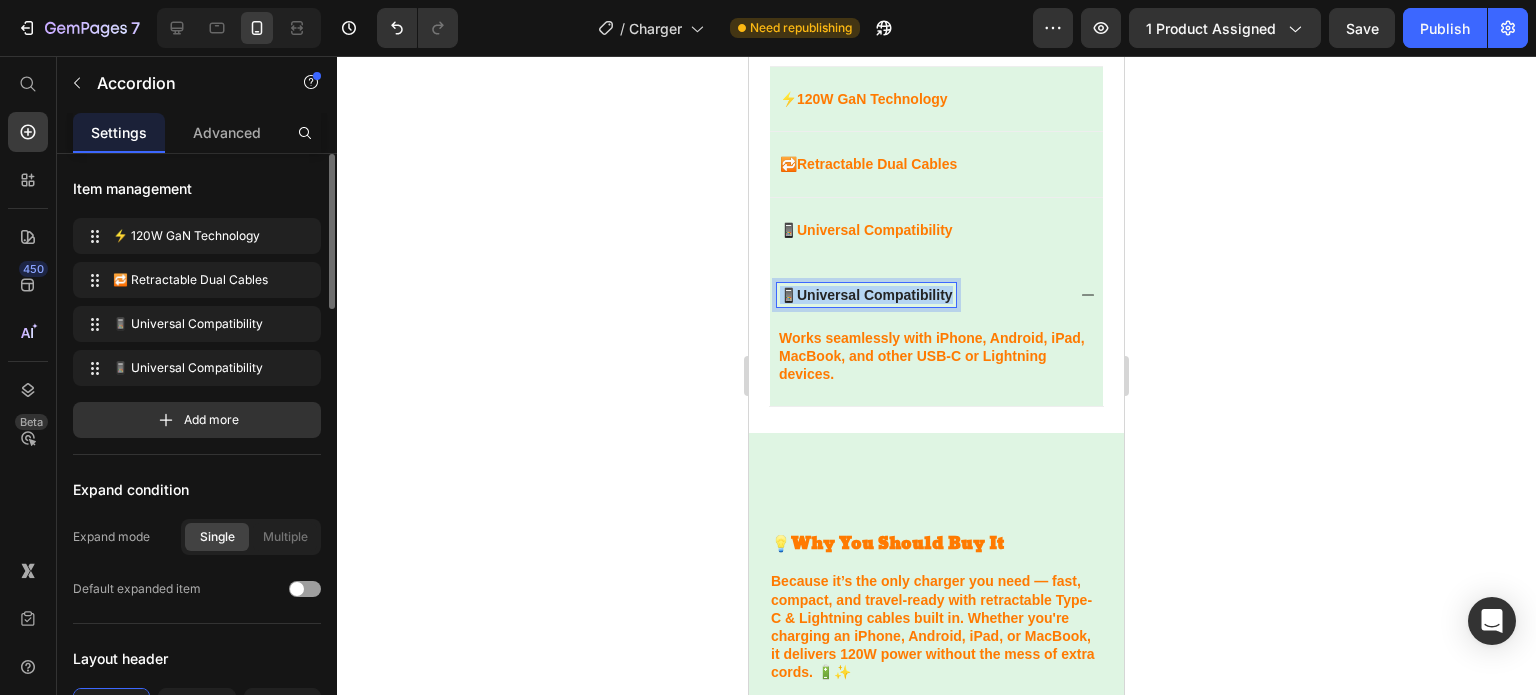 drag, startPoint x: 956, startPoint y: 272, endPoint x: 782, endPoint y: 277, distance: 174.07182 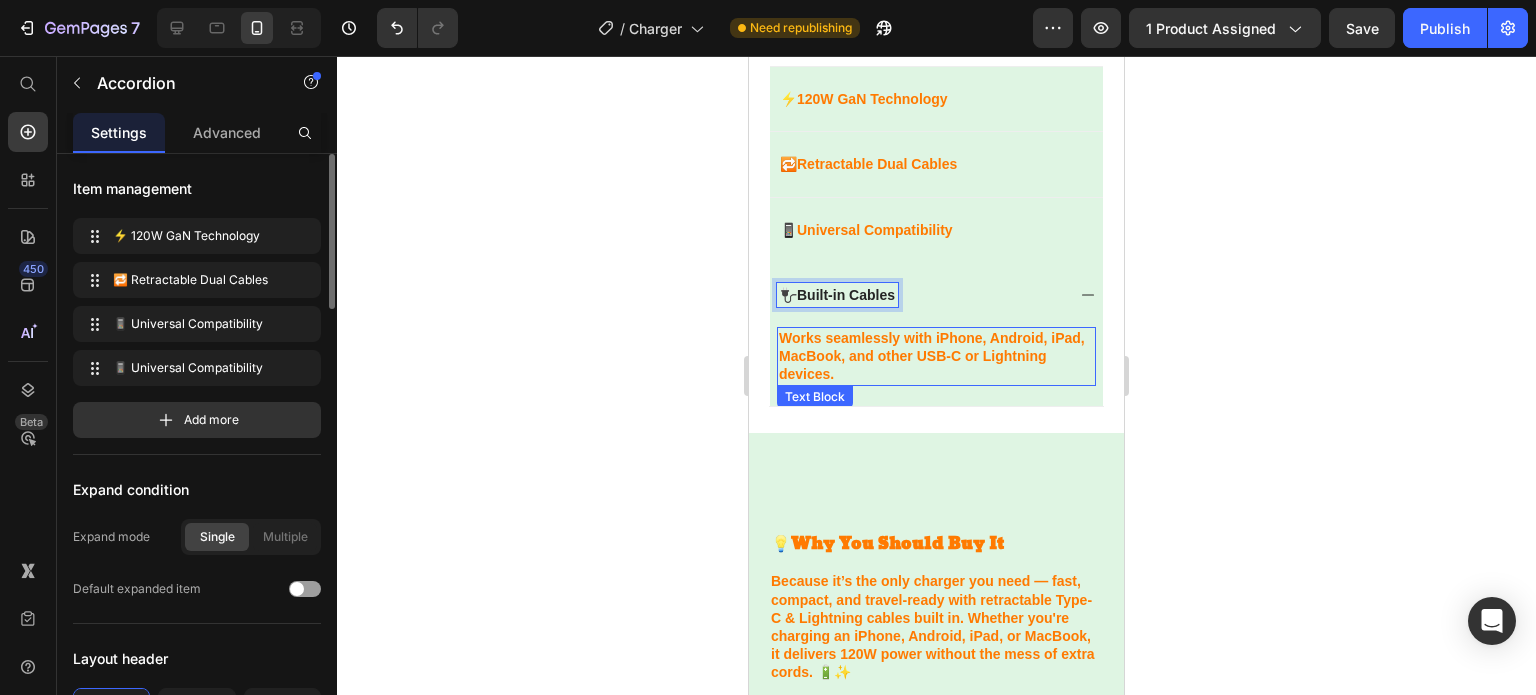 click 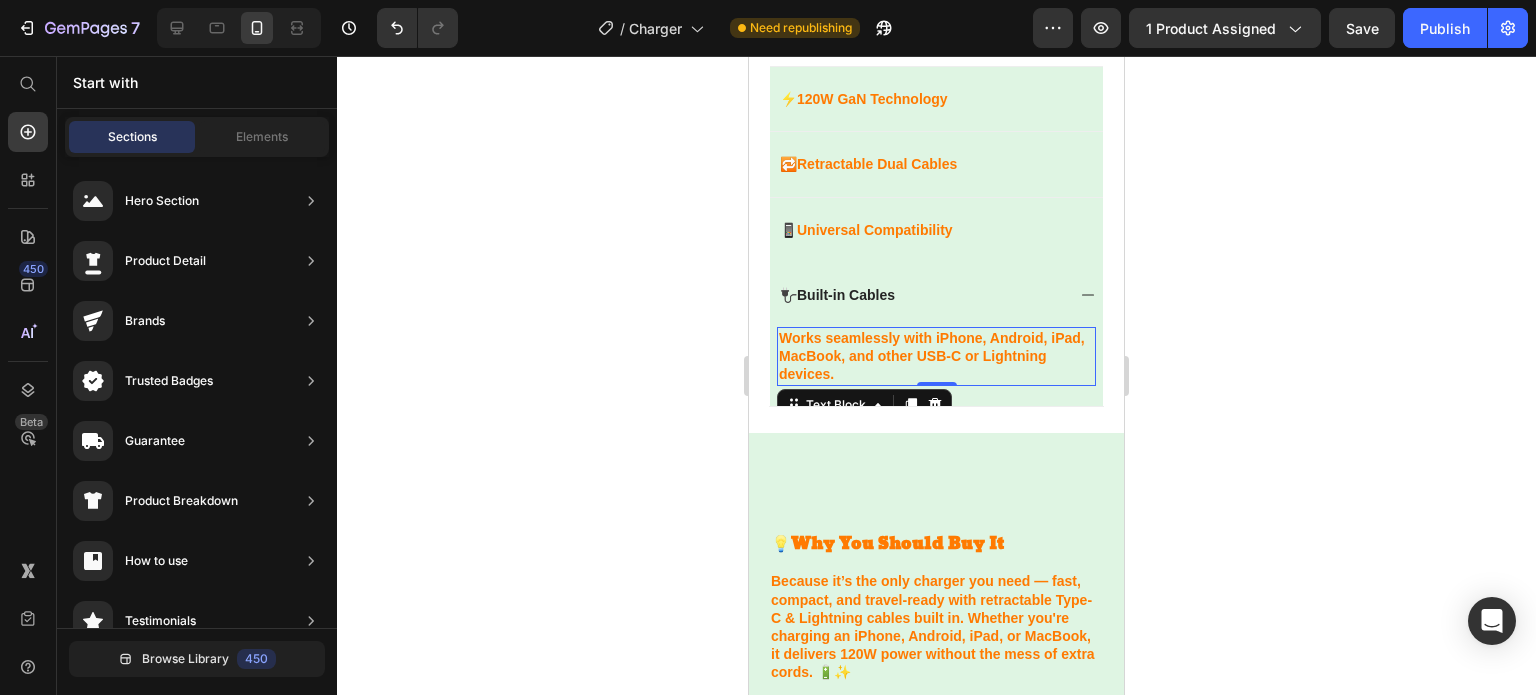 click on "Works seamlessly with iPhone, Android, iPad, MacBook, and other USB-C or Lightning devices." at bounding box center (936, 356) 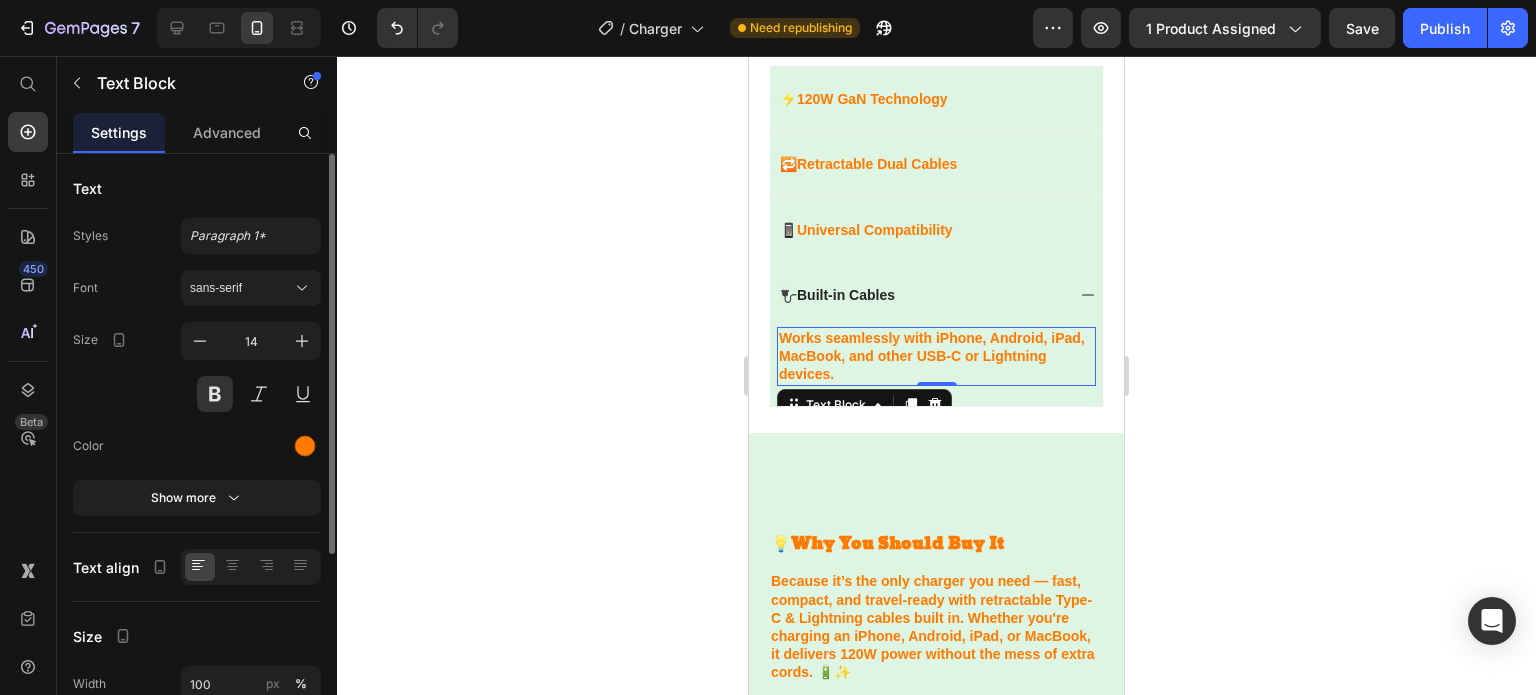 click on "Works seamlessly with iPhone, Android, iPad, MacBook, and other USB-C or Lightning devices." at bounding box center [936, 356] 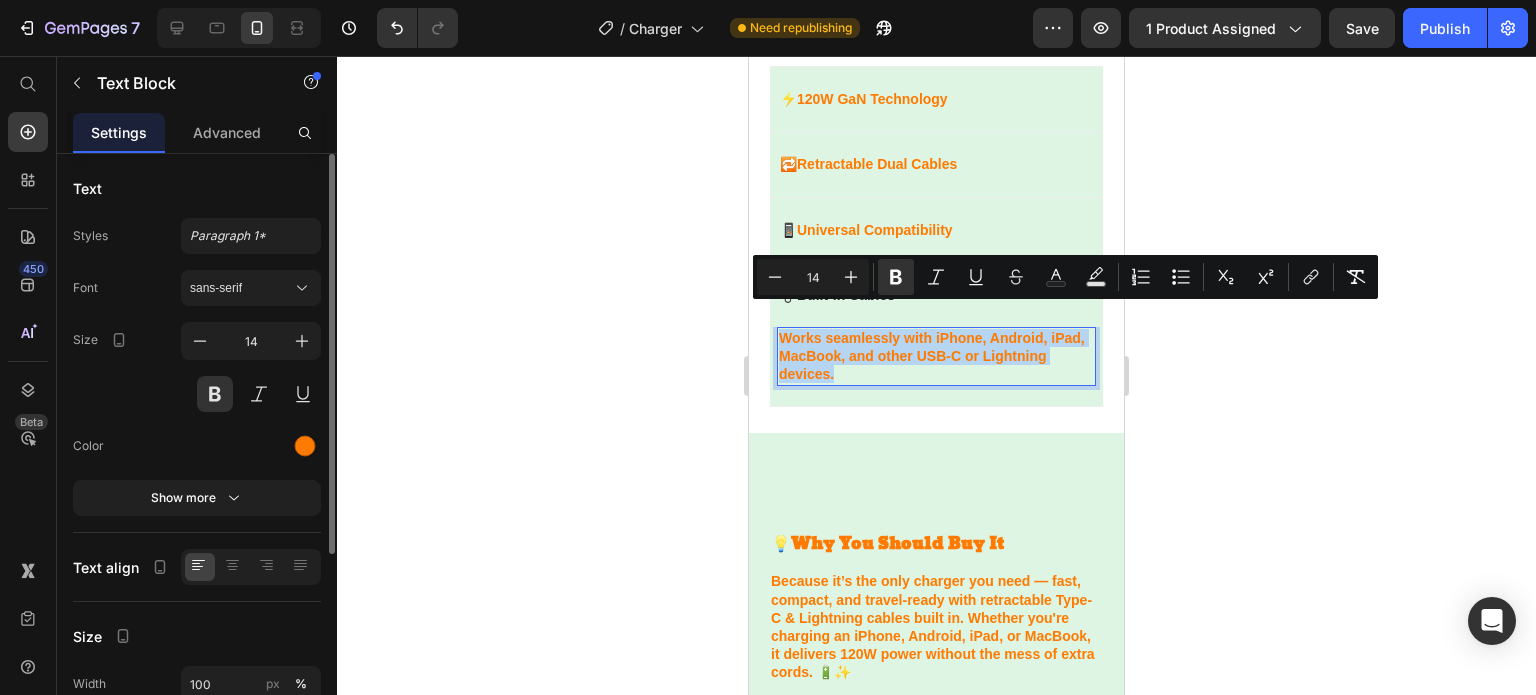 drag, startPoint x: 914, startPoint y: 346, endPoint x: 781, endPoint y: 319, distance: 135.71294 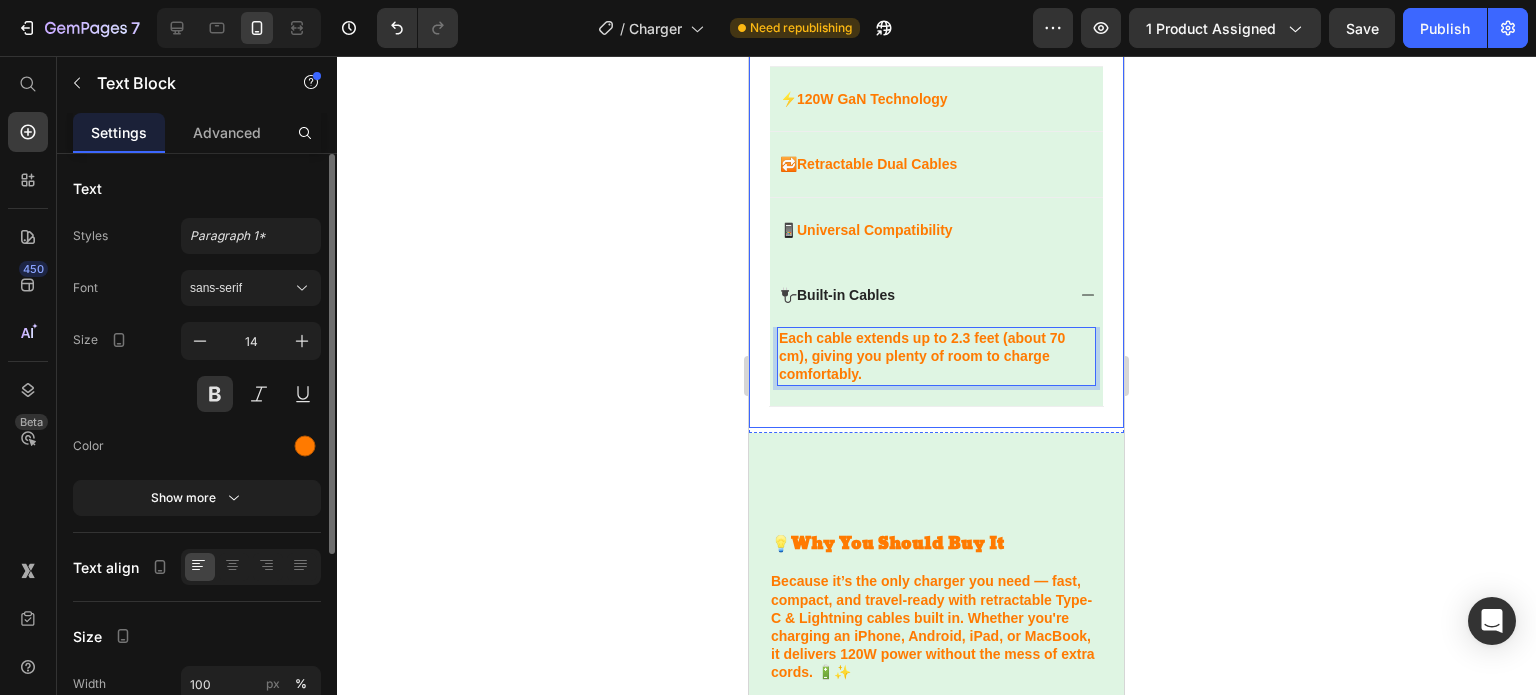 click 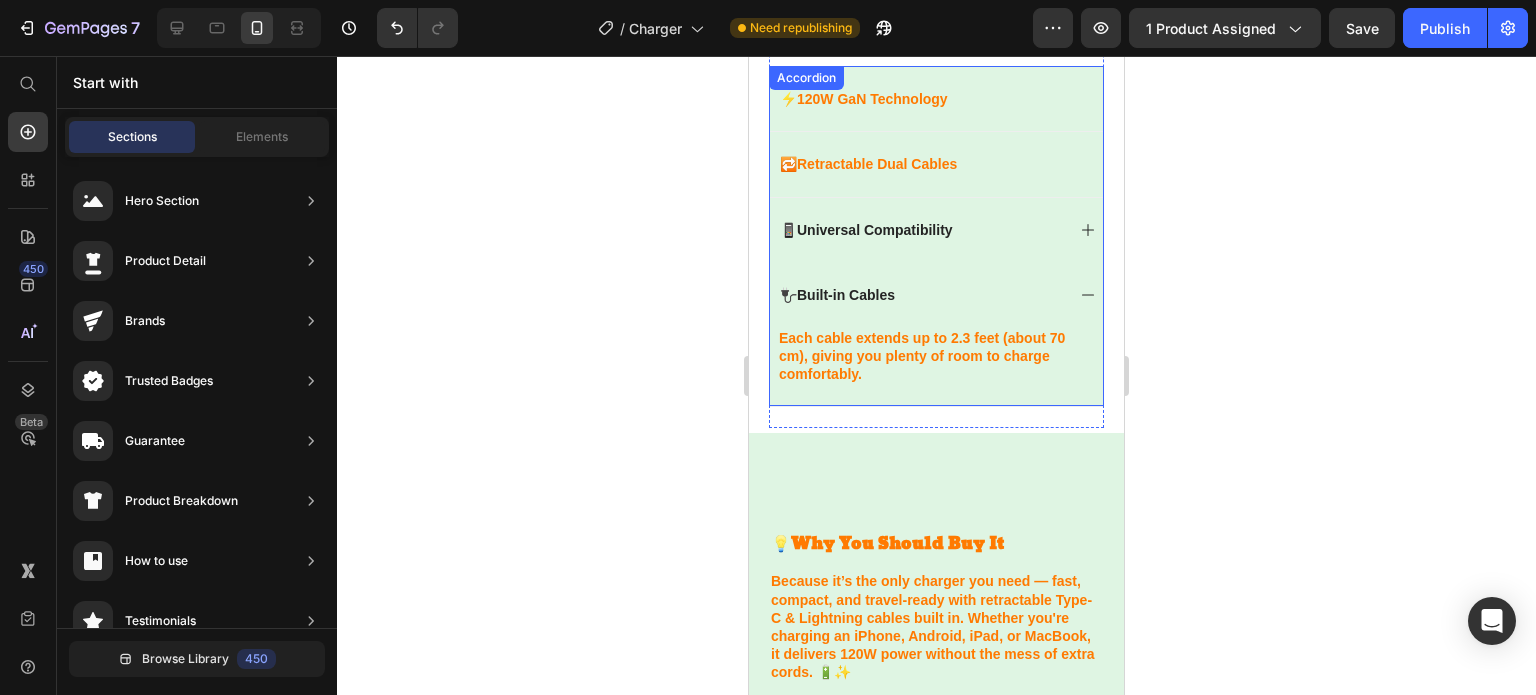 click on "📱  Universal Compatibility" at bounding box center (866, 230) 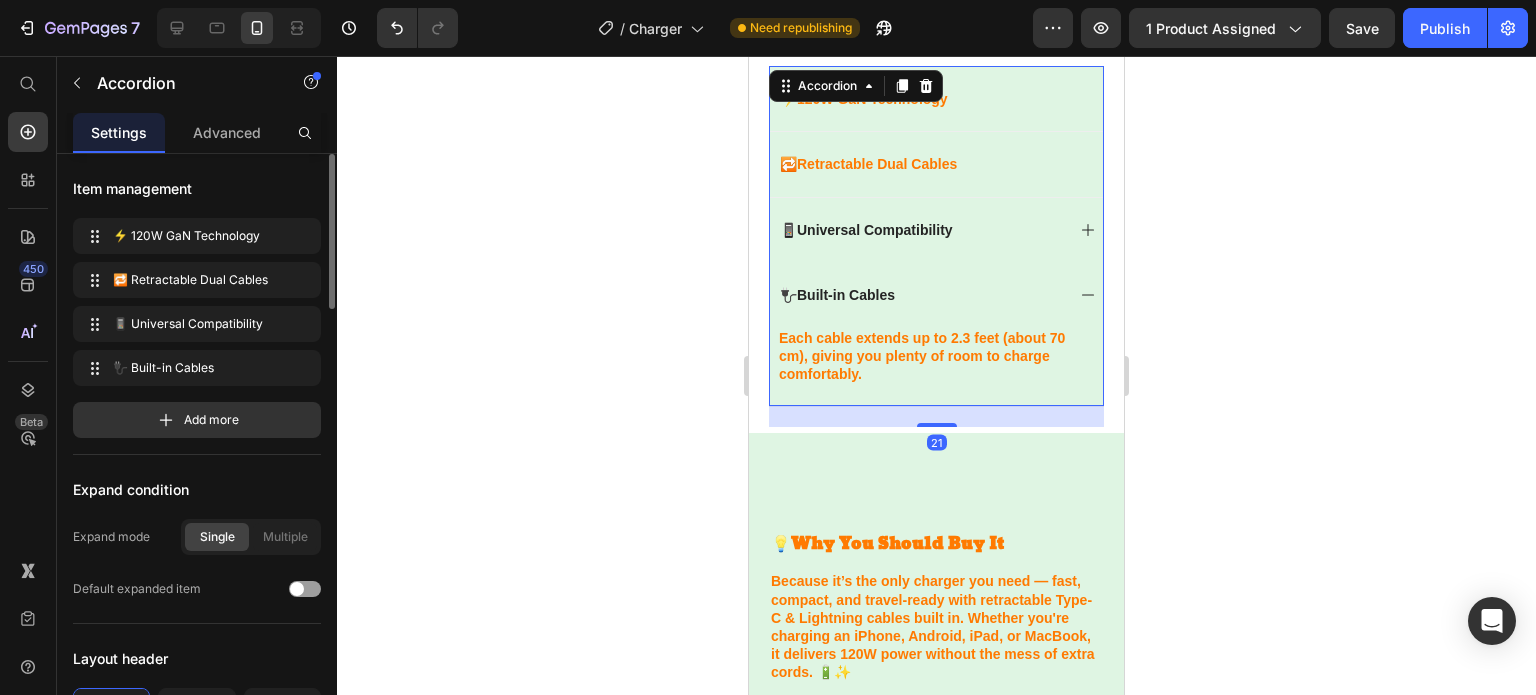 click on "📱  Universal Compatibility" at bounding box center [920, 230] 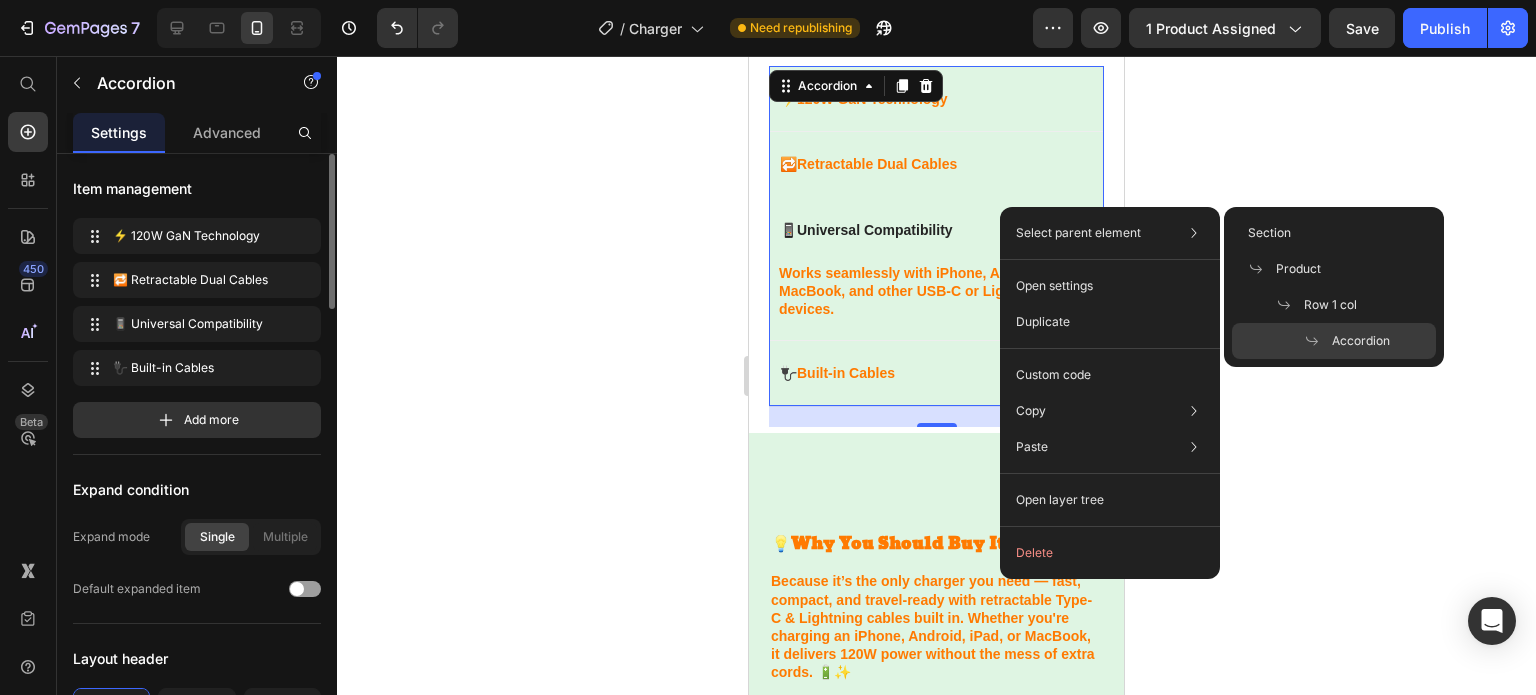 click 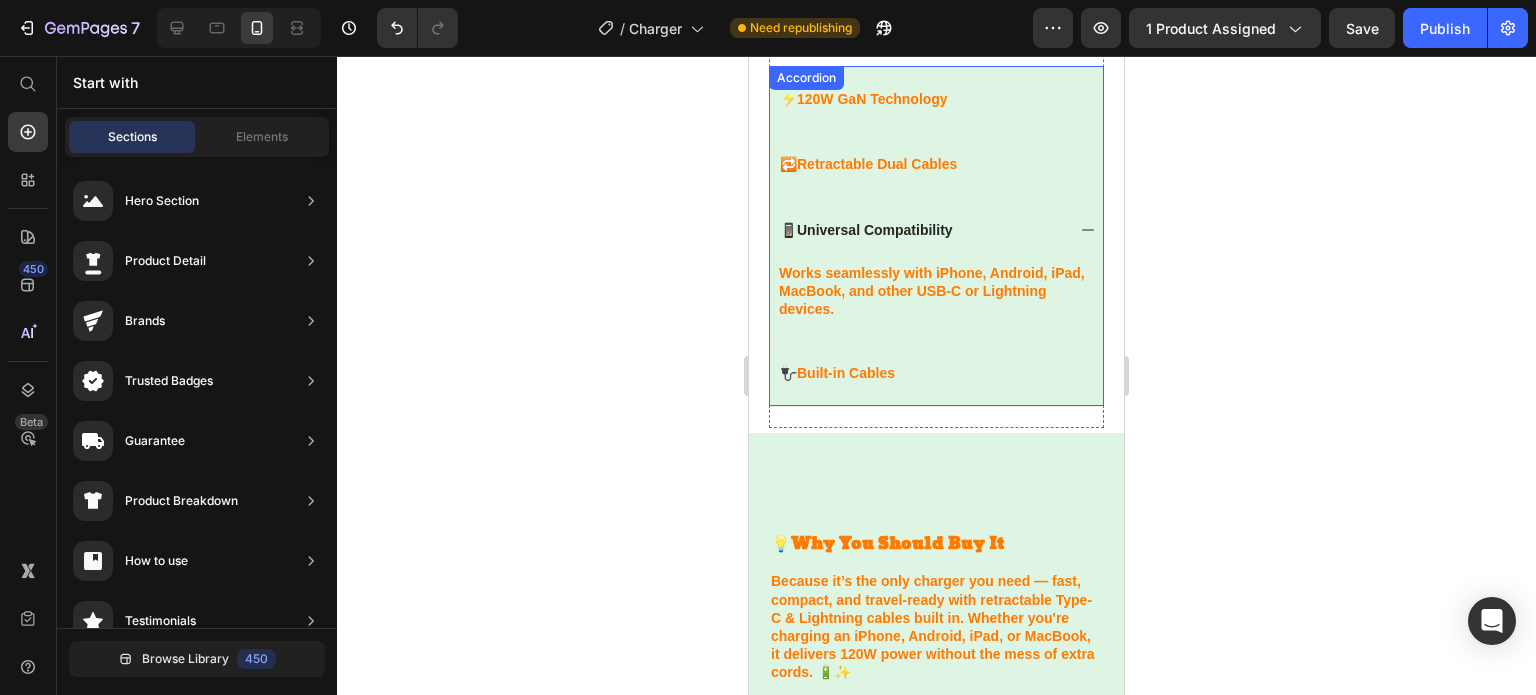 click 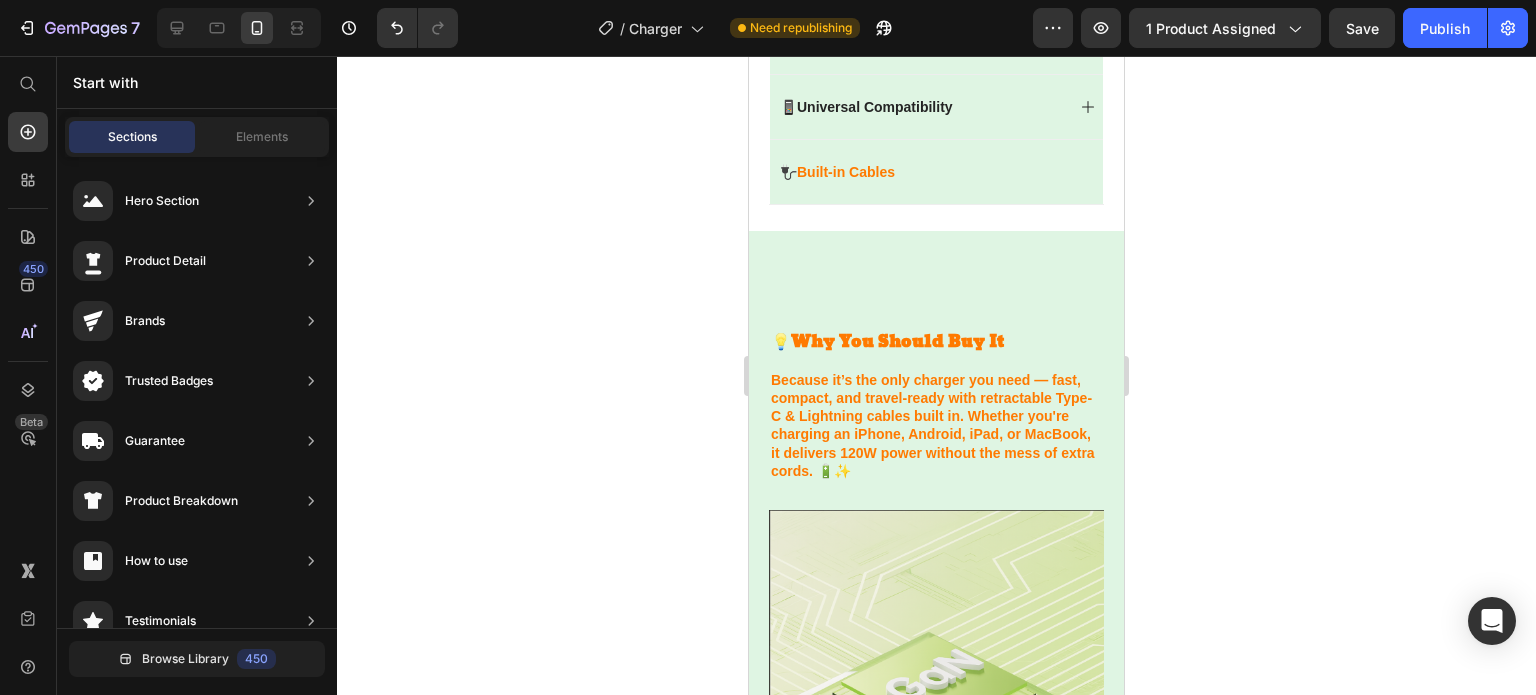 scroll, scrollTop: 1533, scrollLeft: 0, axis: vertical 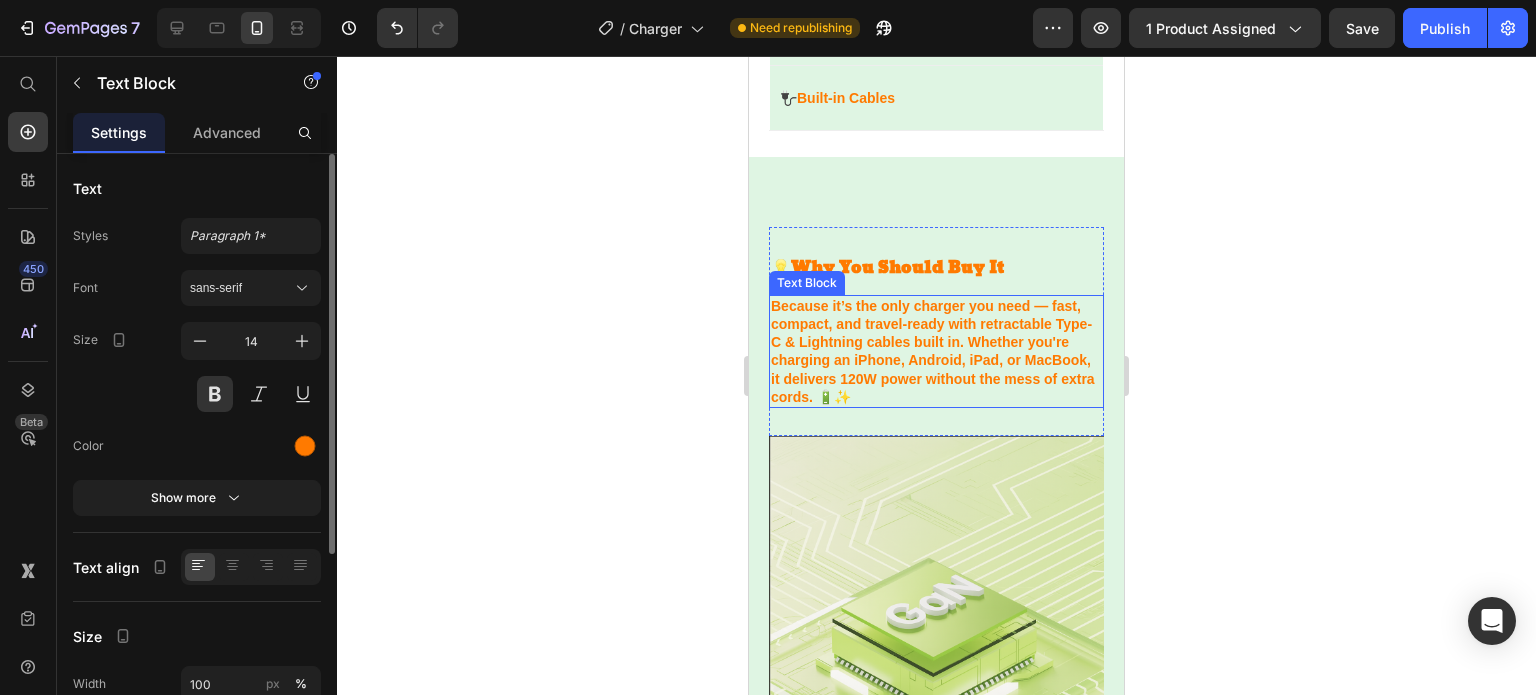 click on "Because it’s the only charger you need — fast, compact, and travel-ready with retractable Type-C & Lightning cables built in. Whether you're charging an iPhone, Android, iPad, or MacBook, it delivers 120W power without the mess of extra cords. 🔋✨" at bounding box center (933, 351) 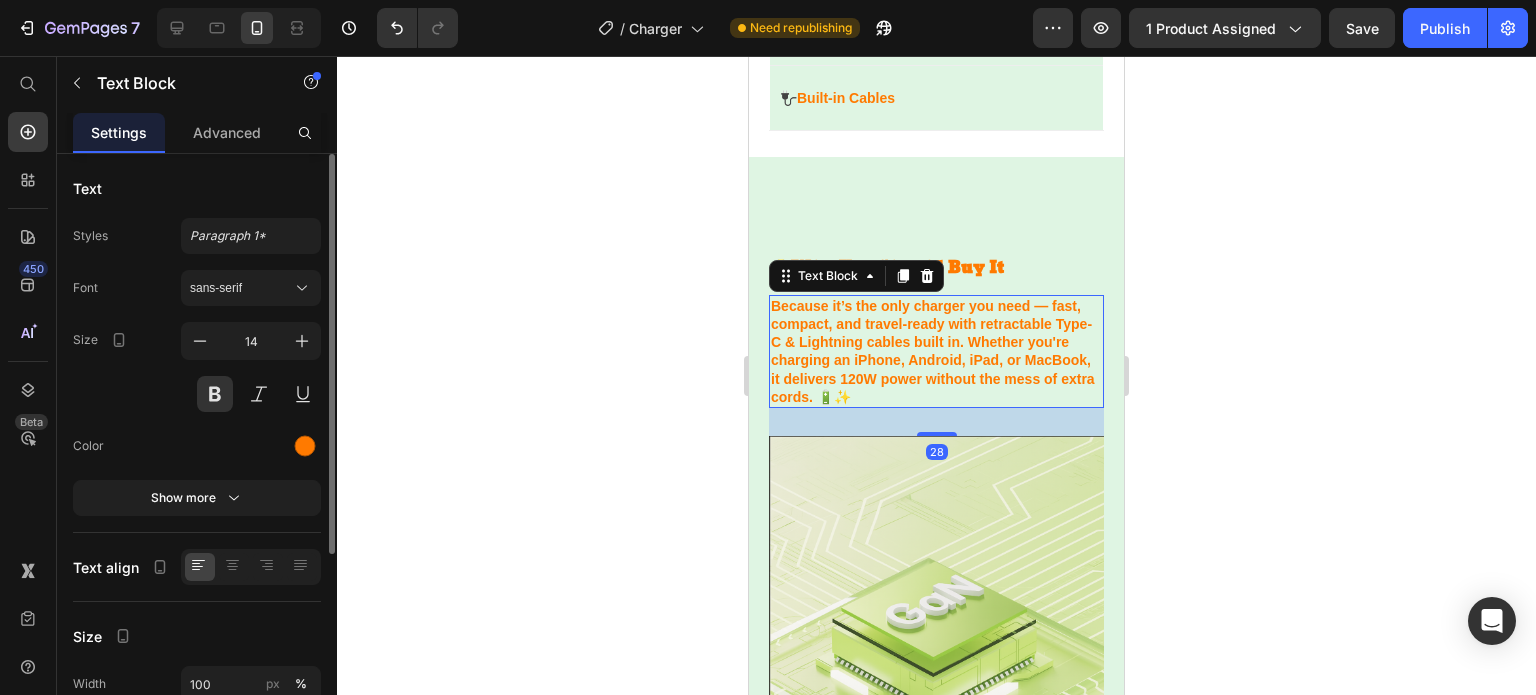 click on "Because it’s the only charger you need — fast, compact, and travel-ready with retractable Type-C & Lightning cables built in. Whether you're charging an iPhone, Android, iPad, or MacBook, it delivers 120W power without the mess of extra cords. 🔋✨" at bounding box center (933, 351) 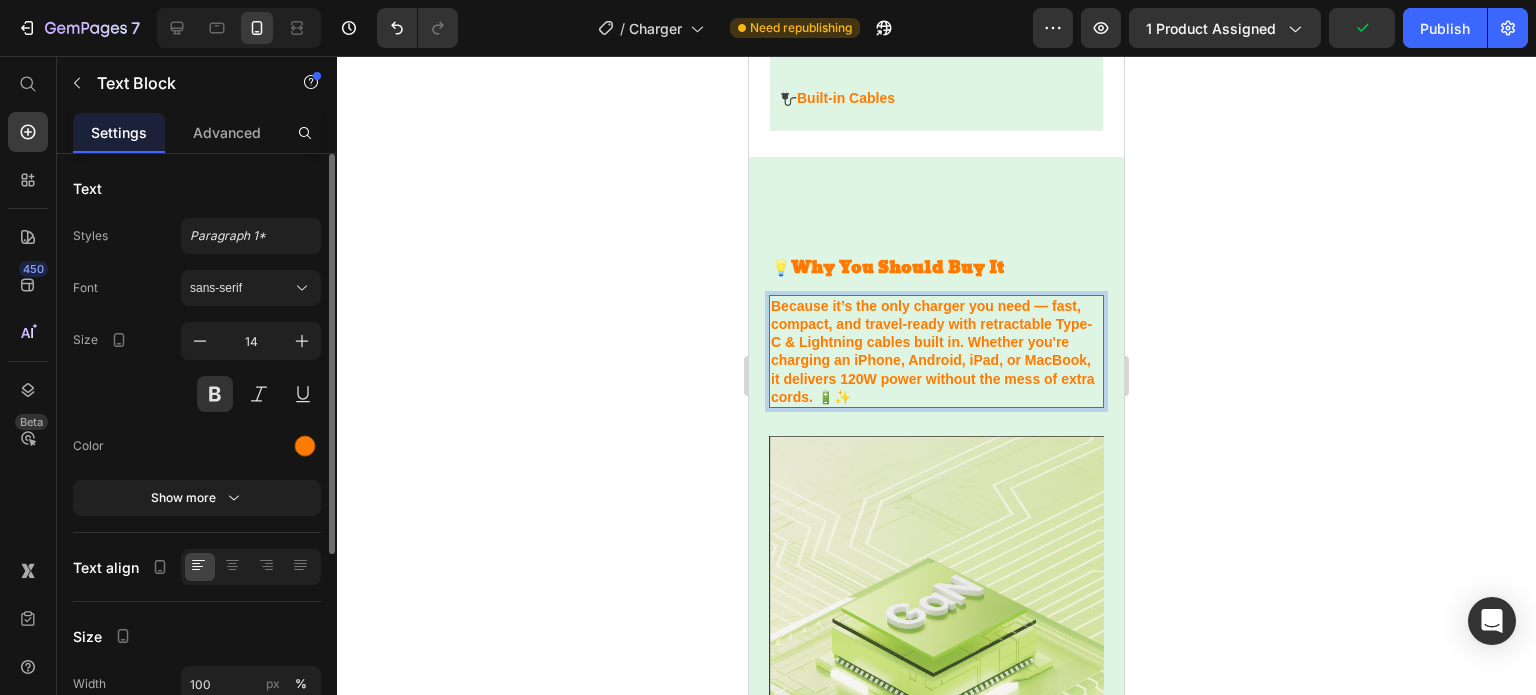click on "Because it’s the only charger you need — fast, compact, and travel-ready with retractable Type-C & Lightning cables built in. Whether you're charging an iPhone, Android, iPad, or MacBook, it delivers 120W power without the mess of extra cords. 🔋✨" at bounding box center (933, 351) 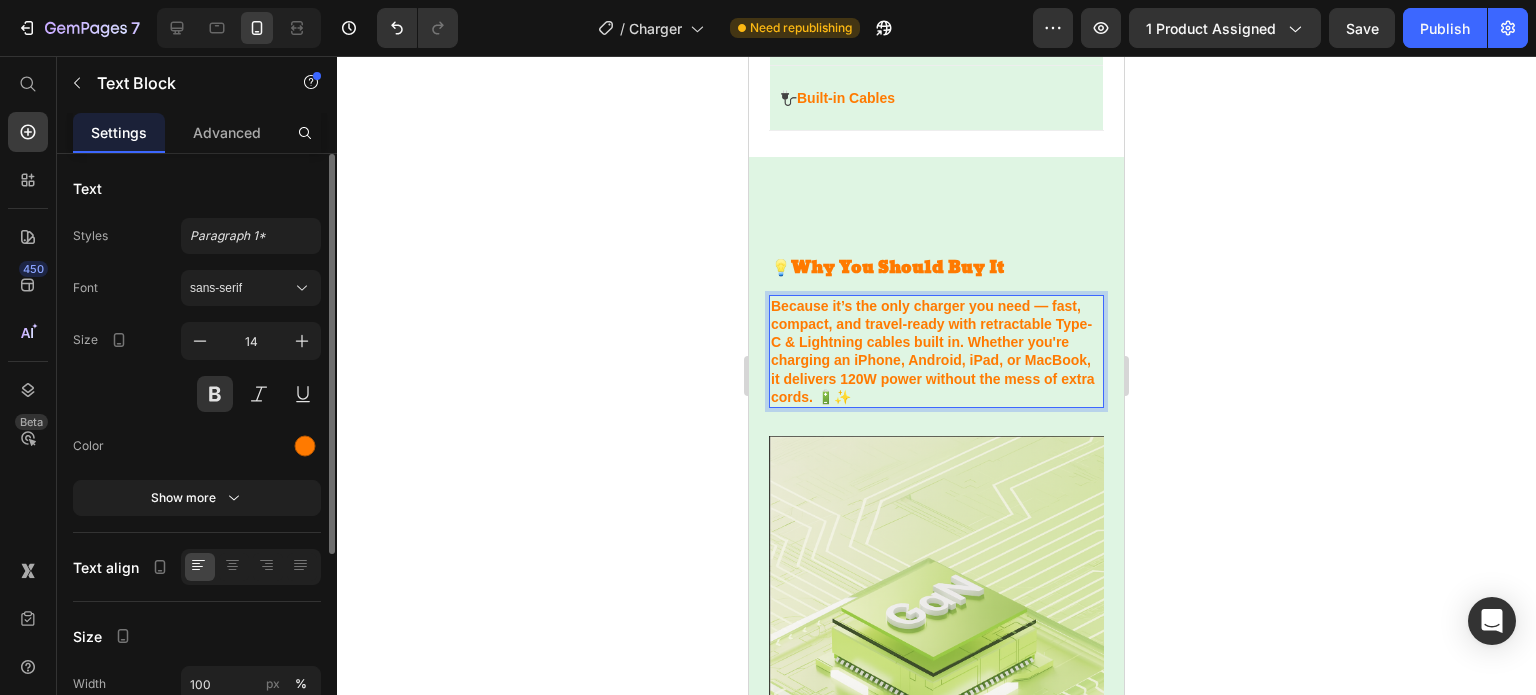 click on "Because it’s the only charger you need — fast, compact, and travel-ready with retractable Type-C & Lightning cables built in. Whether you're charging an iPhone, Android, iPad, or MacBook, it delivers 120W power without the mess of extra cords. 🔋✨" at bounding box center [933, 351] 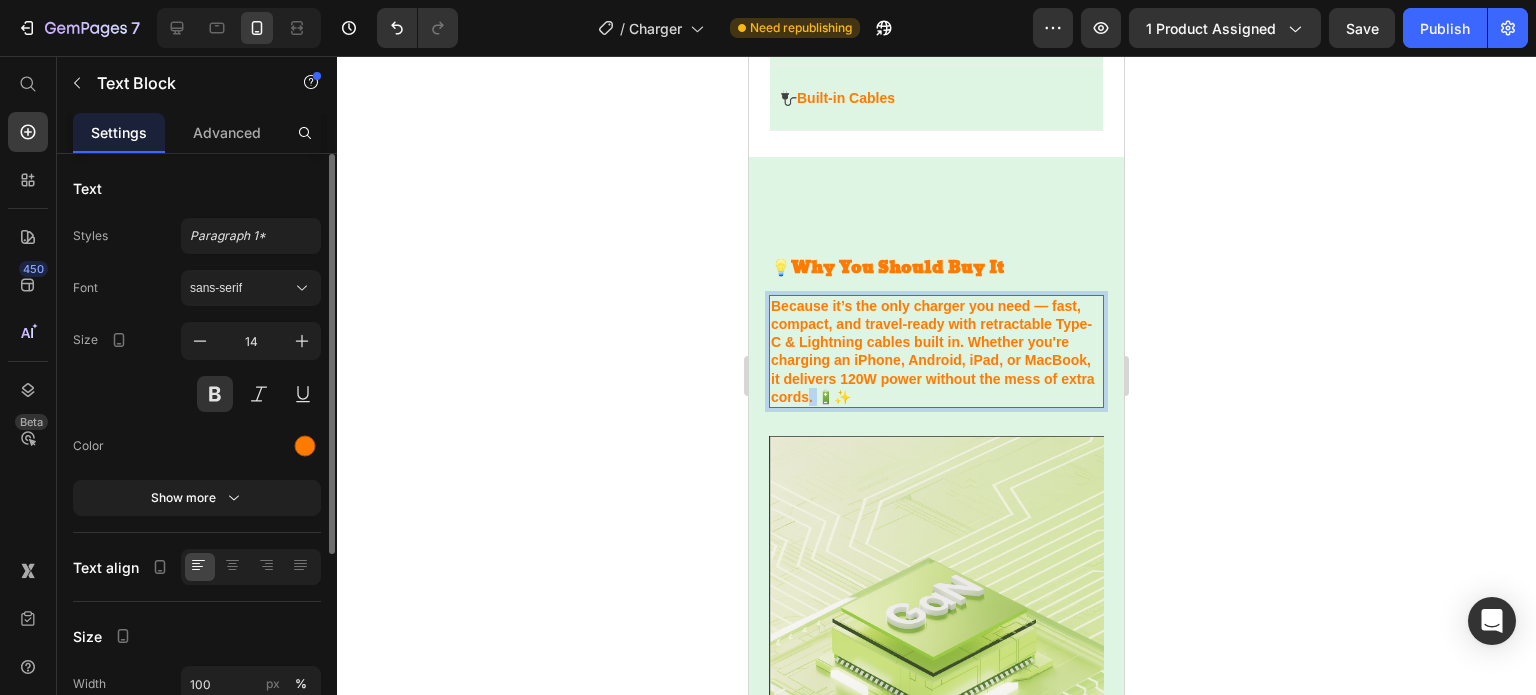 click on "Because it’s the only charger you need — fast, compact, and travel-ready with retractable Type-C & Lightning cables built in. Whether you're charging an iPhone, Android, iPad, or MacBook, it delivers 120W power without the mess of extra cords. 🔋✨" at bounding box center [933, 351] 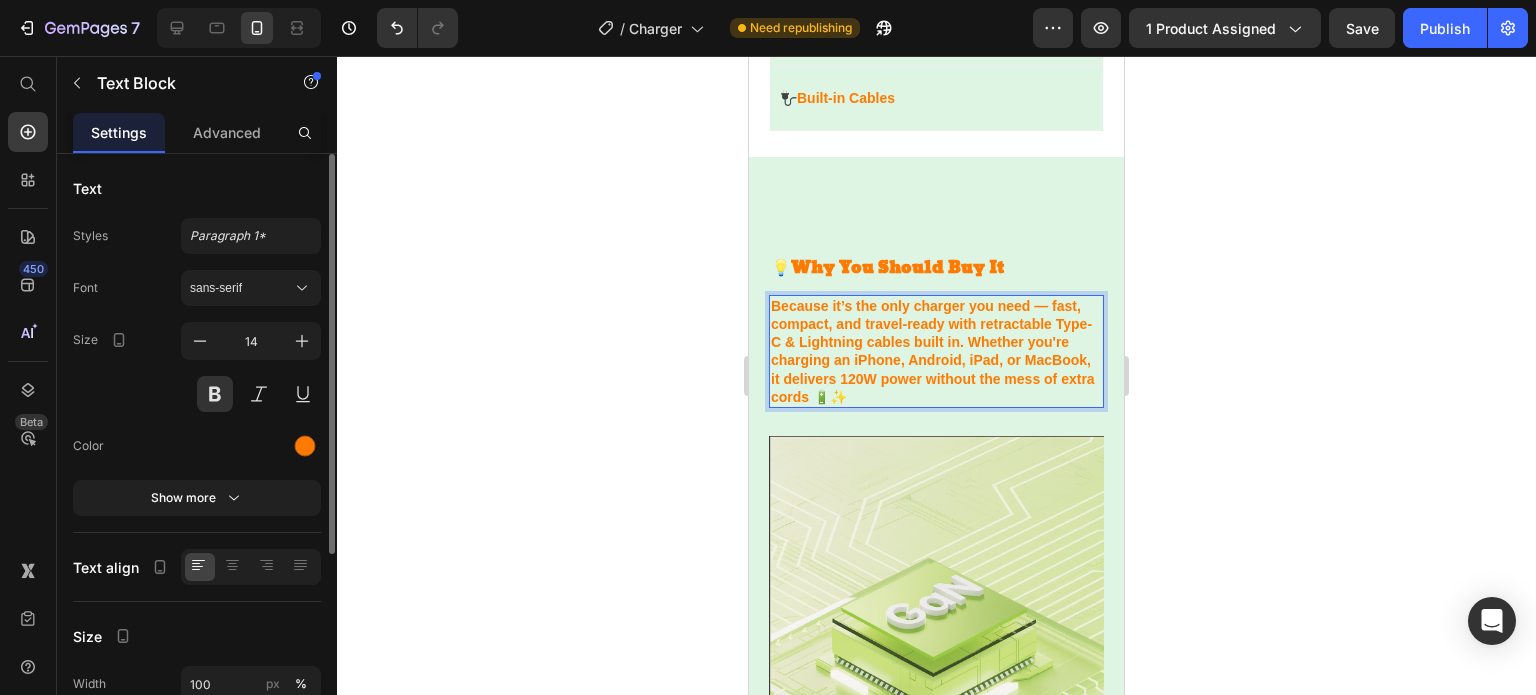 click on "Because it’s the only charger you need — fast, compact, and travel-ready with retractable Type-C & Lightning cables built in. Whether you're charging an iPhone, Android, iPad, or MacBook, it delivers 120W power without the mess of extra cords 🔋✨" at bounding box center (933, 351) 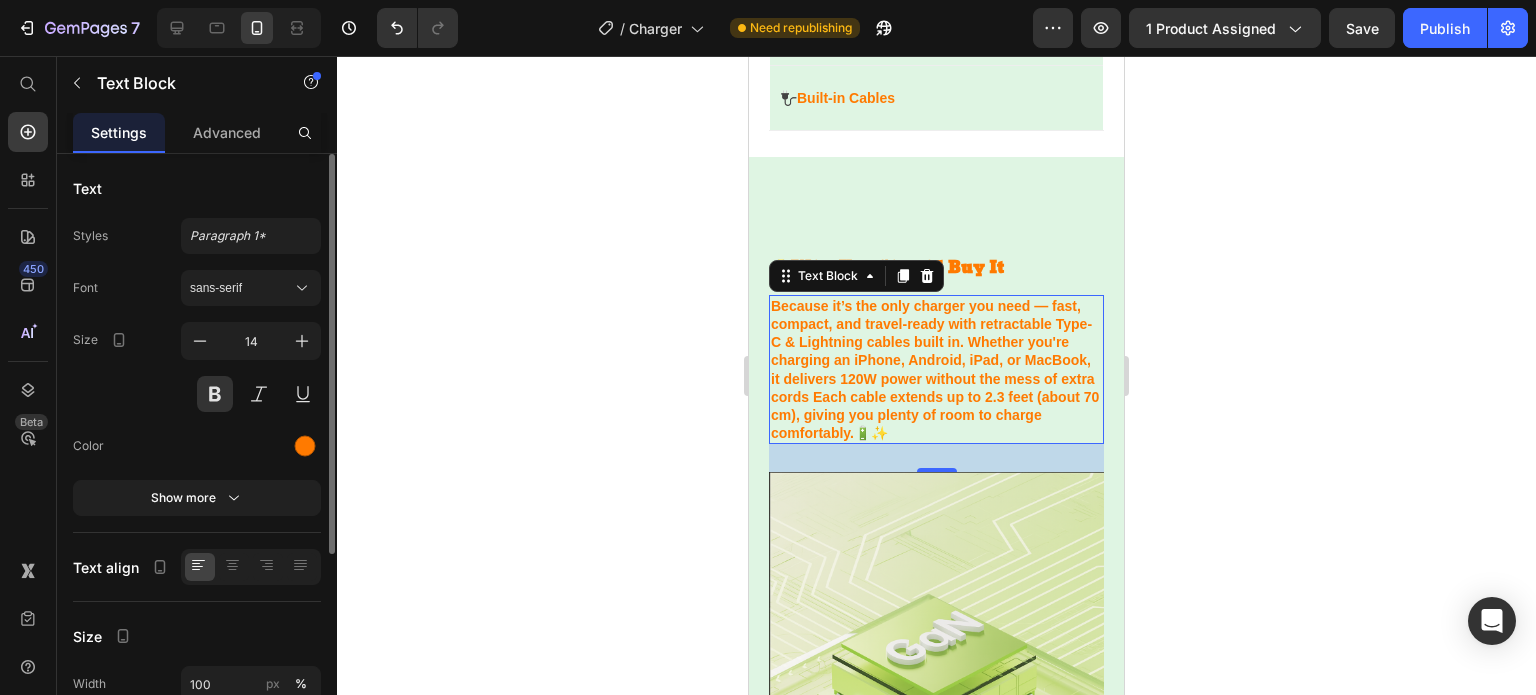 click 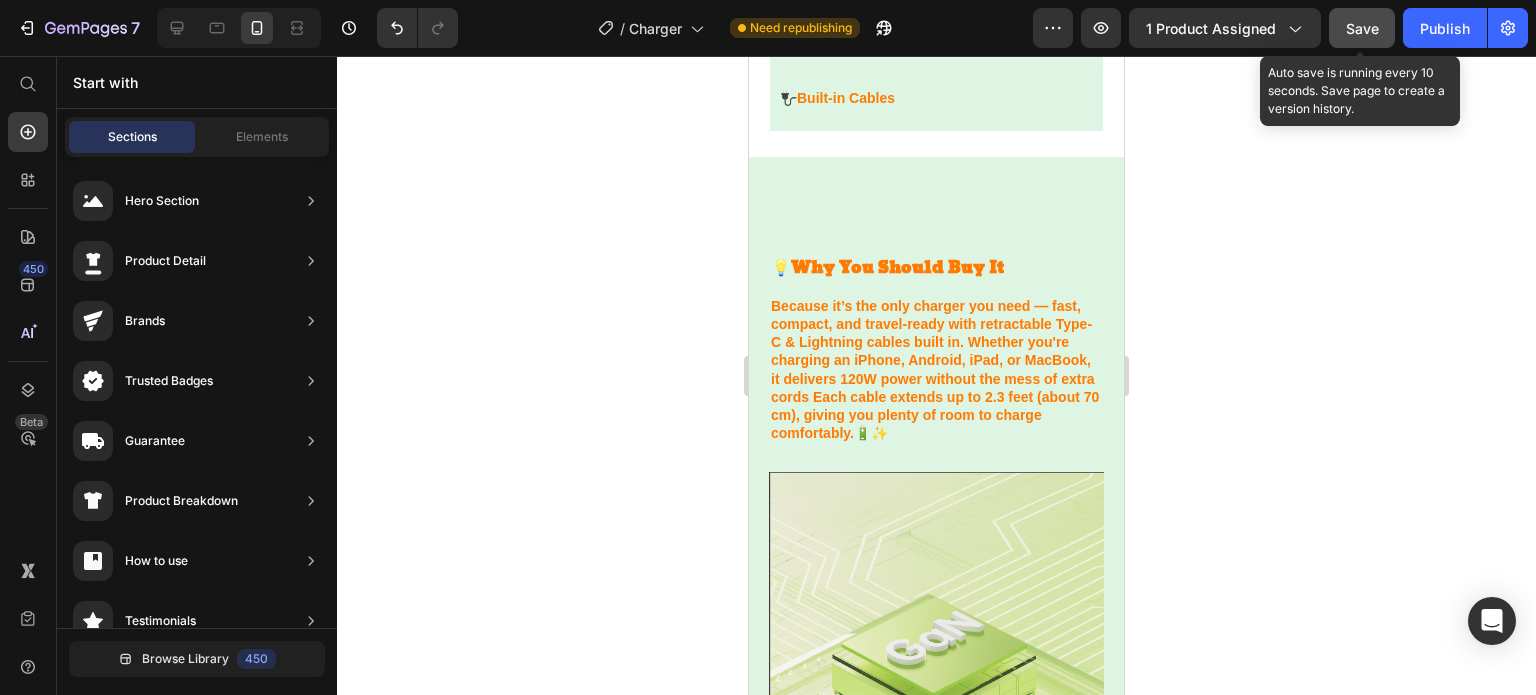 click on "Save" at bounding box center [1362, 28] 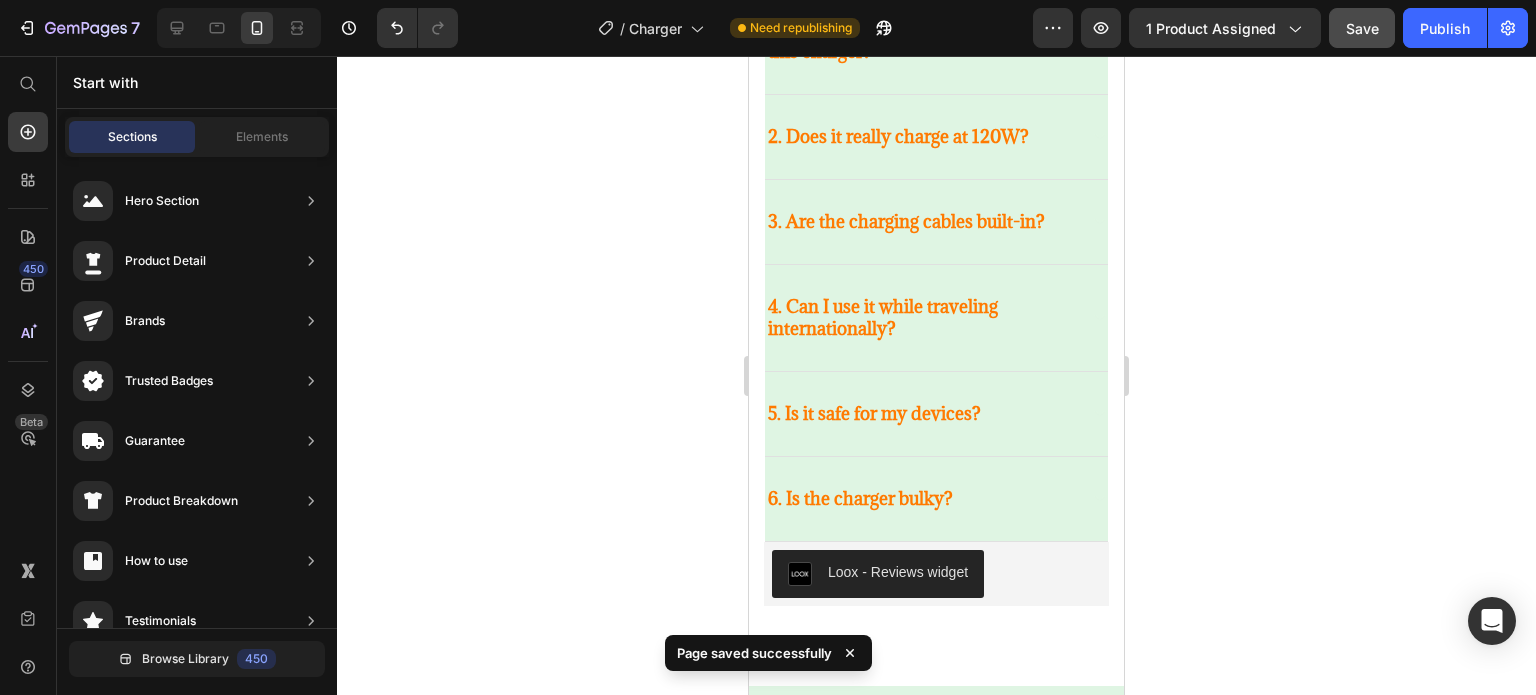 scroll, scrollTop: 3646, scrollLeft: 0, axis: vertical 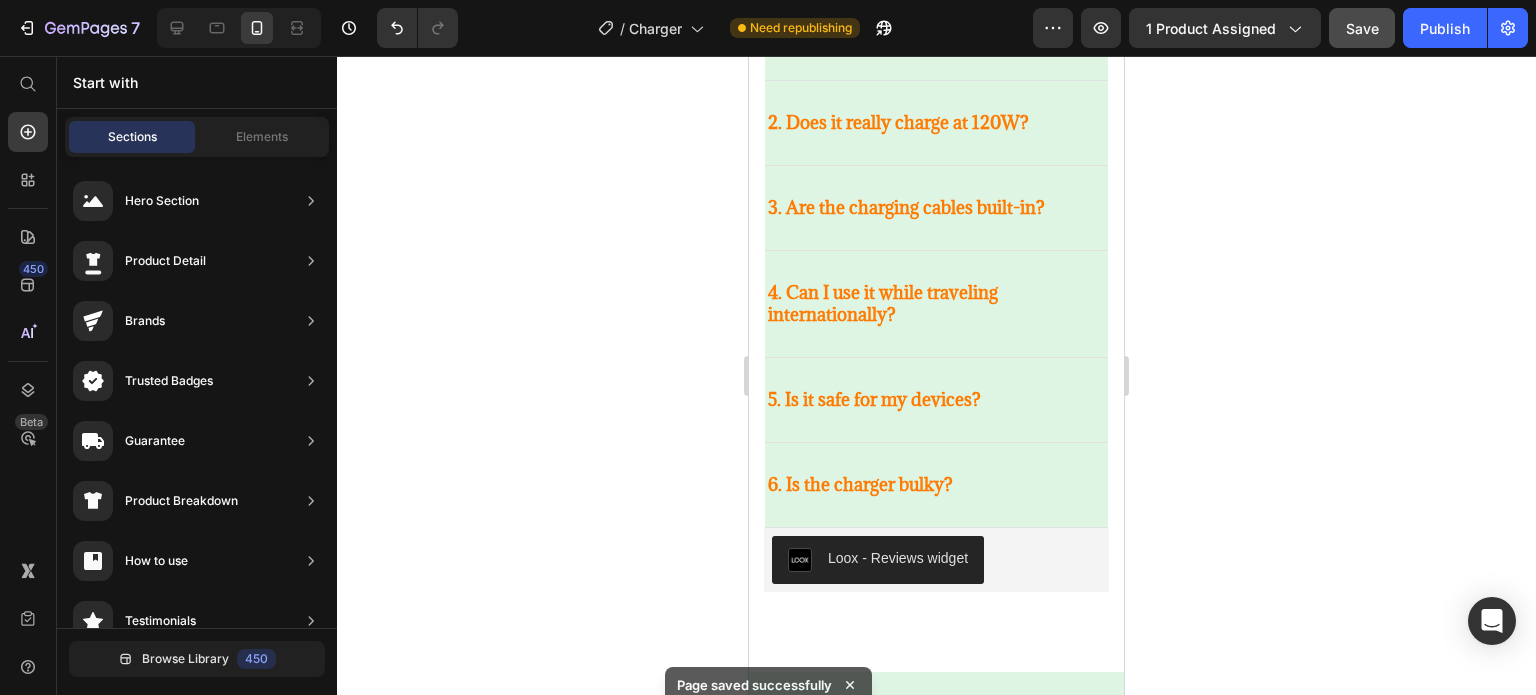 drag, startPoint x: 1116, startPoint y: 297, endPoint x: 1887, endPoint y: 630, distance: 839.8393 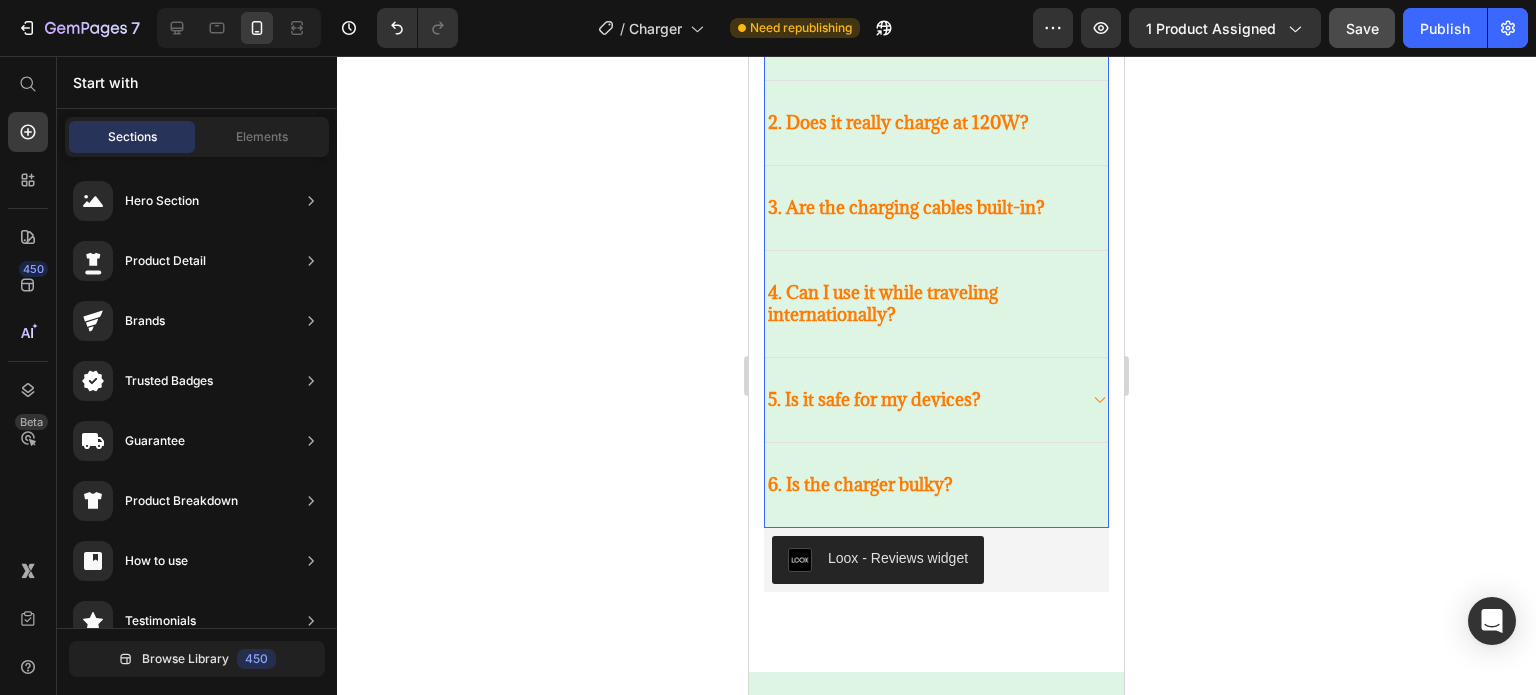click on "5. Is it safe for my devices?" at bounding box center [874, 400] 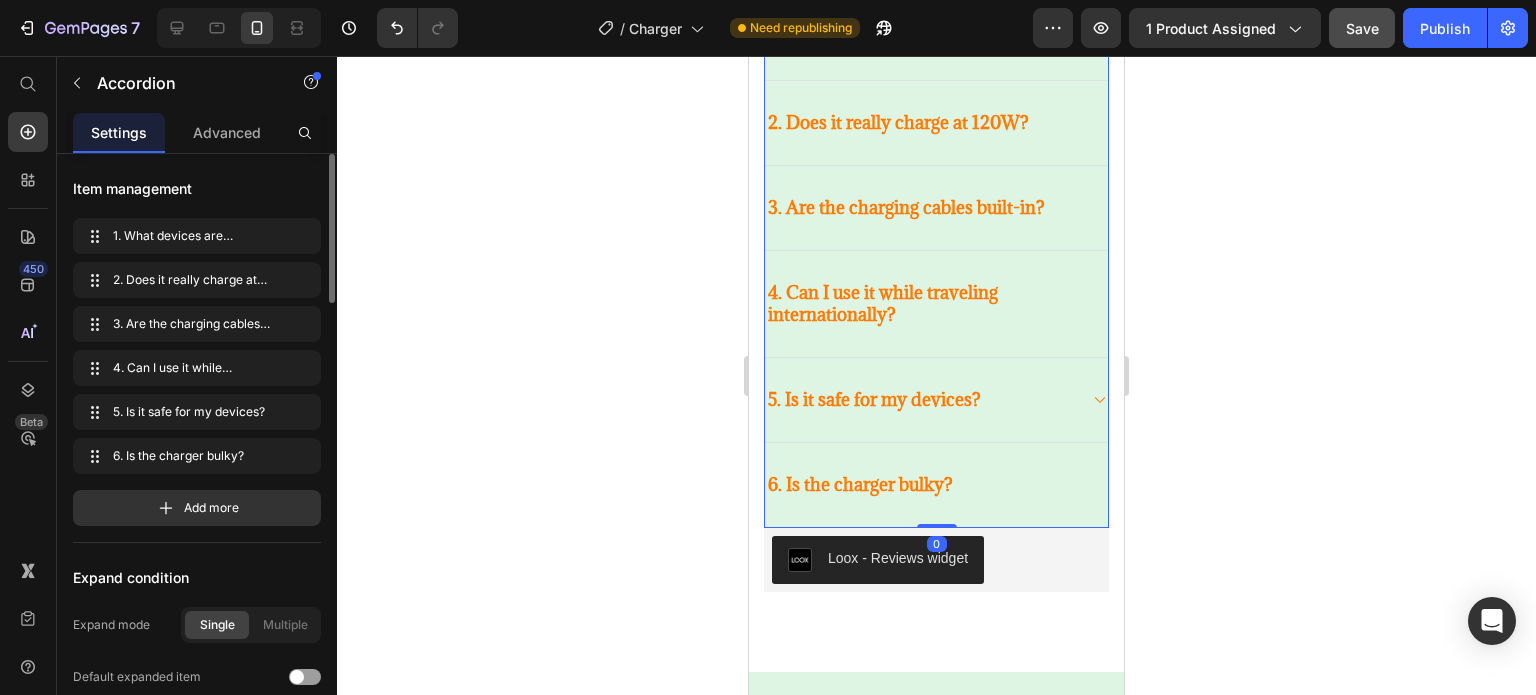 click on "5. Is it safe for my devices?" at bounding box center [874, 400] 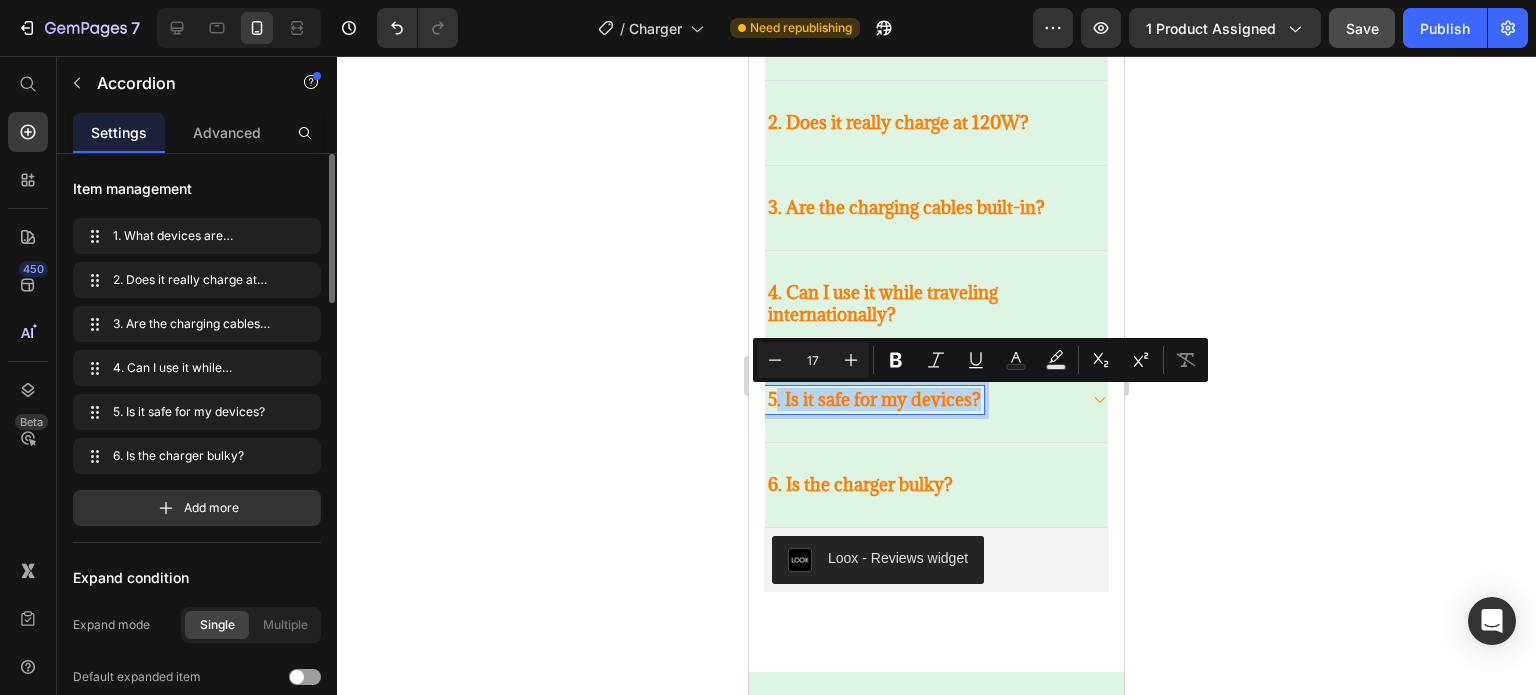 drag, startPoint x: 980, startPoint y: 397, endPoint x: 775, endPoint y: 407, distance: 205.24376 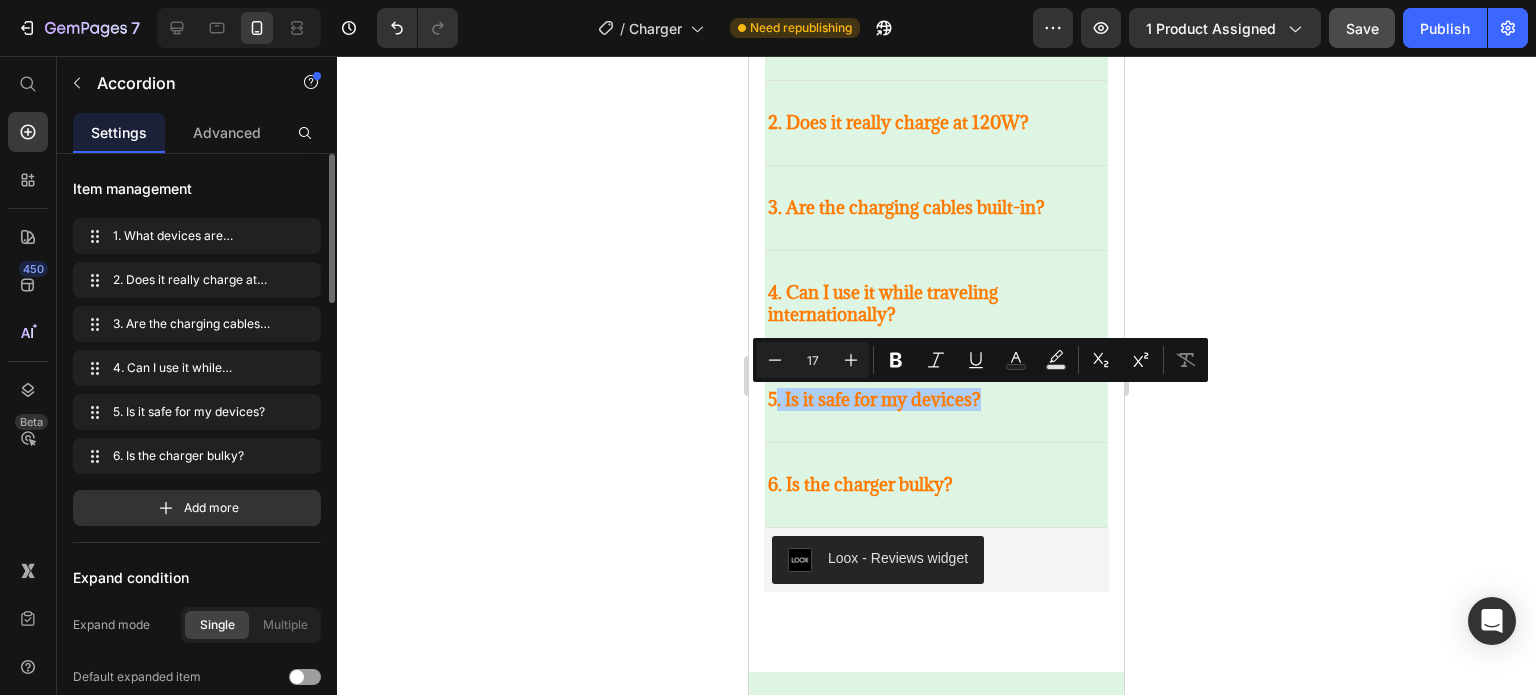 drag, startPoint x: 26, startPoint y: 351, endPoint x: 685, endPoint y: 425, distance: 663.1418 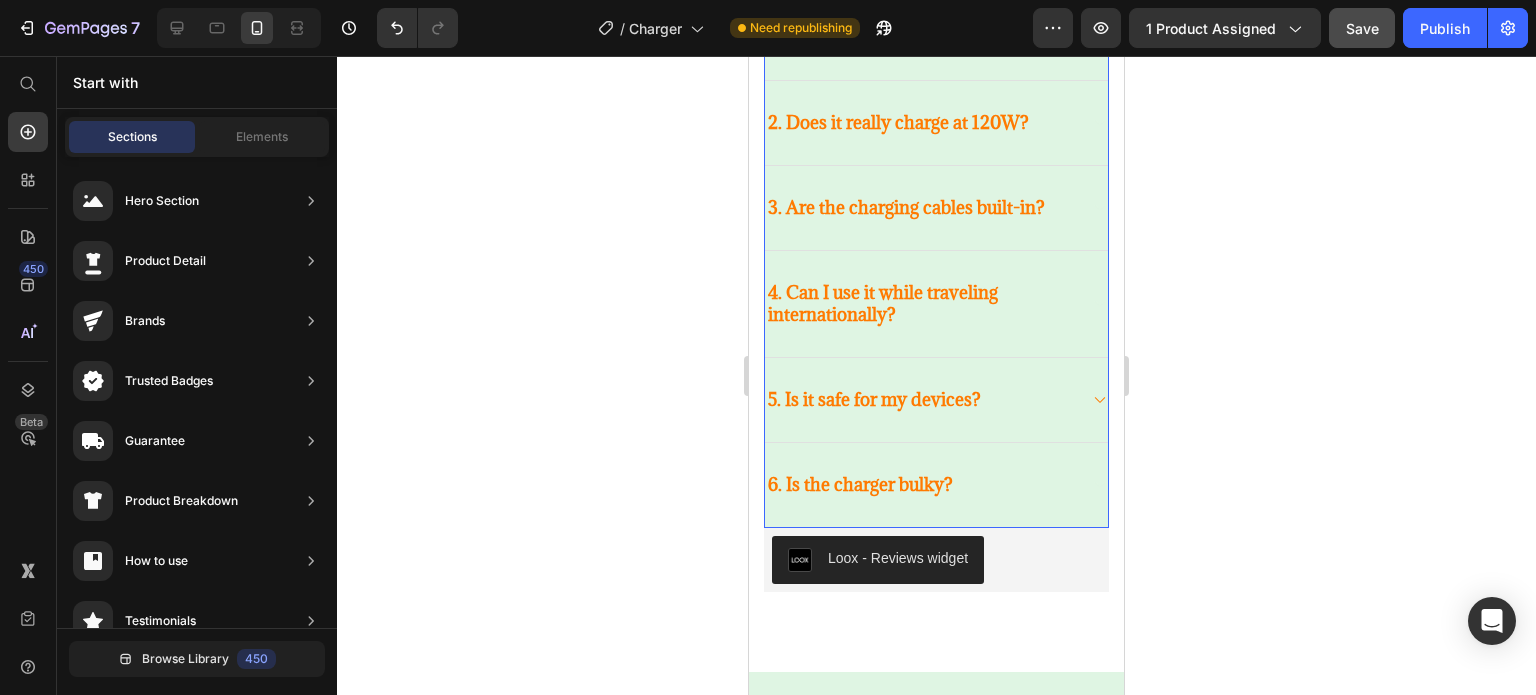click on "5. Is it safe for my devices?" at bounding box center (874, 400) 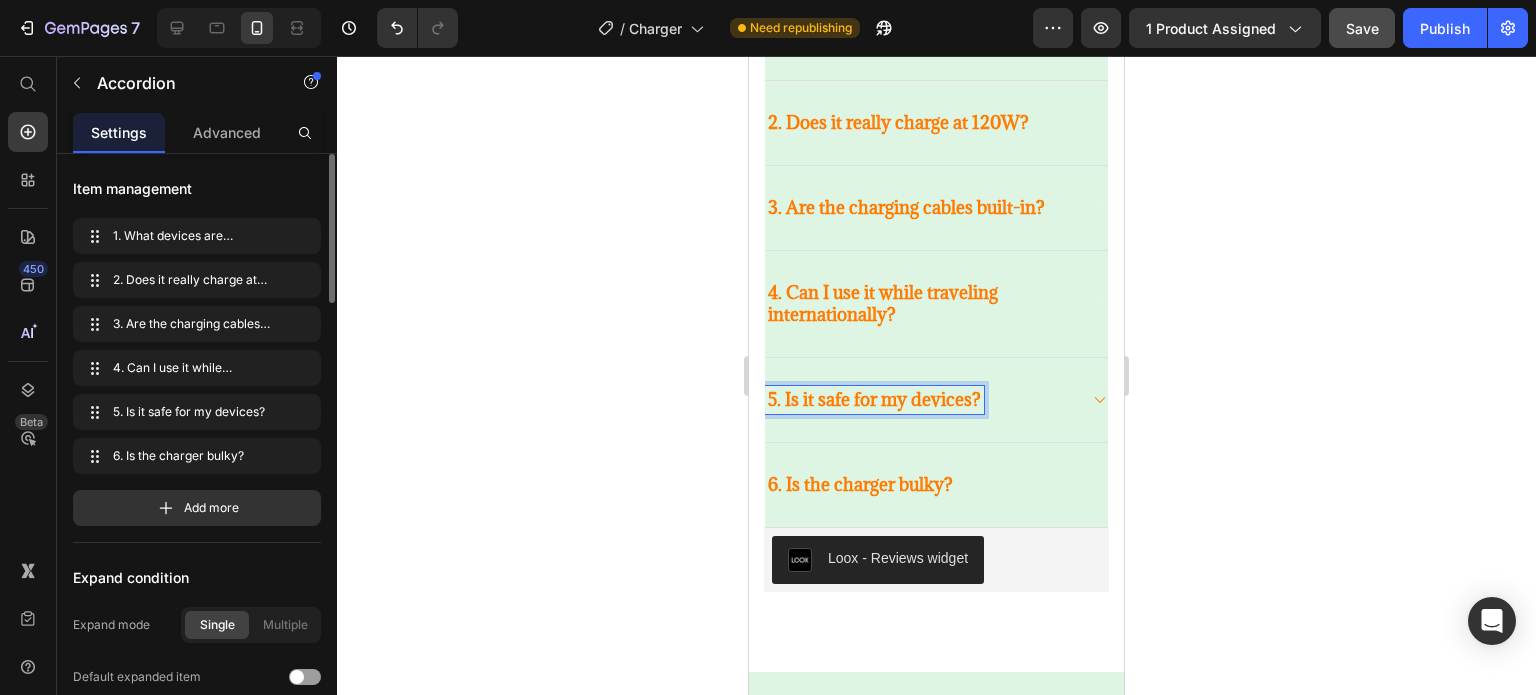 drag, startPoint x: 977, startPoint y: 403, endPoint x: 884, endPoint y: 404, distance: 93.00538 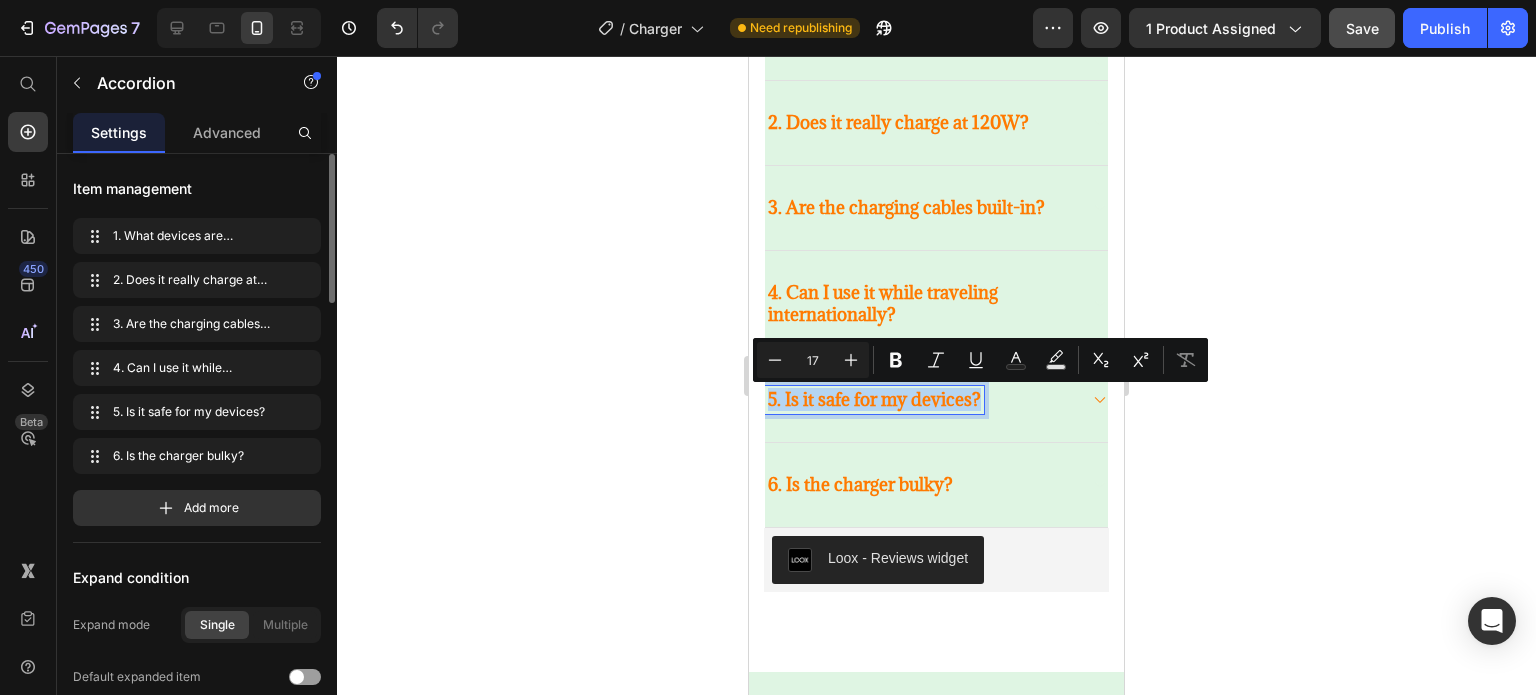 drag, startPoint x: 982, startPoint y: 394, endPoint x: 767, endPoint y: 406, distance: 215.33463 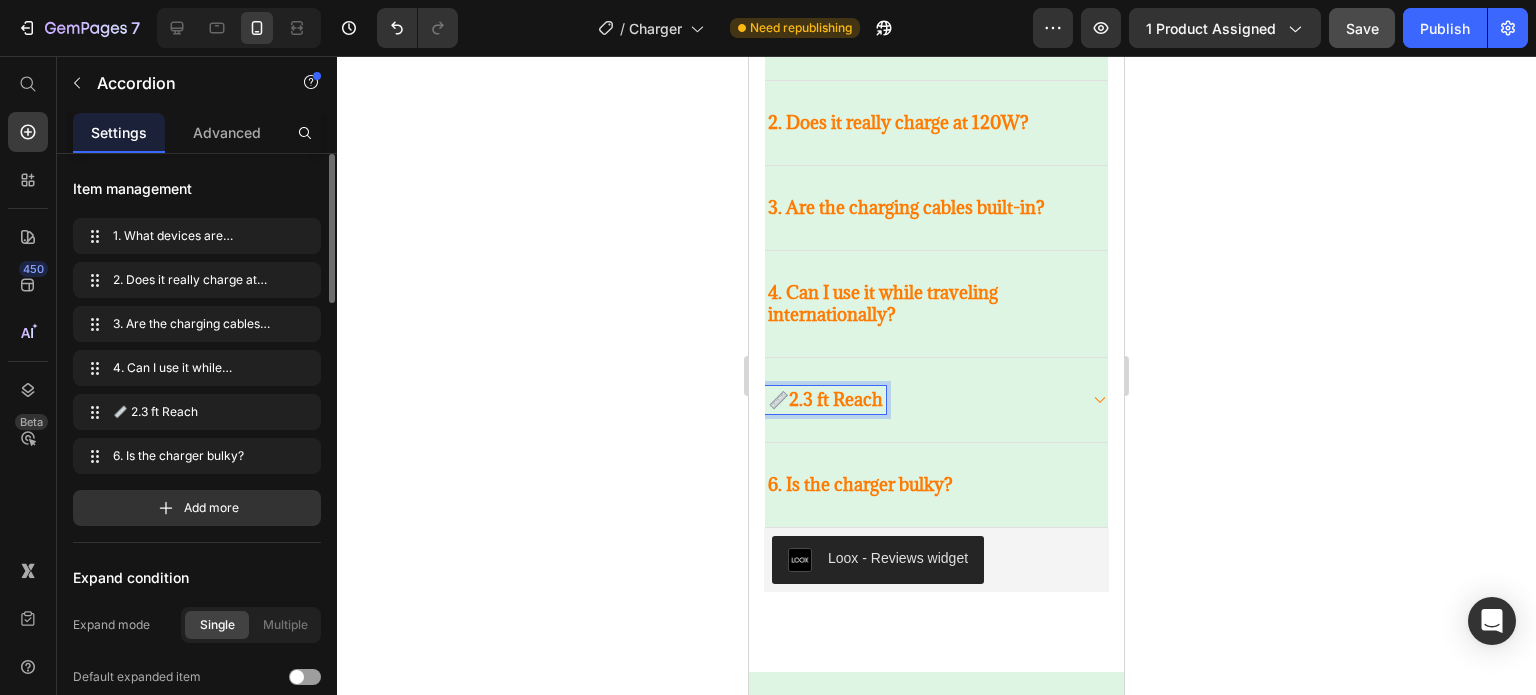 click on "📏  2.3 ft Reach" at bounding box center [825, 400] 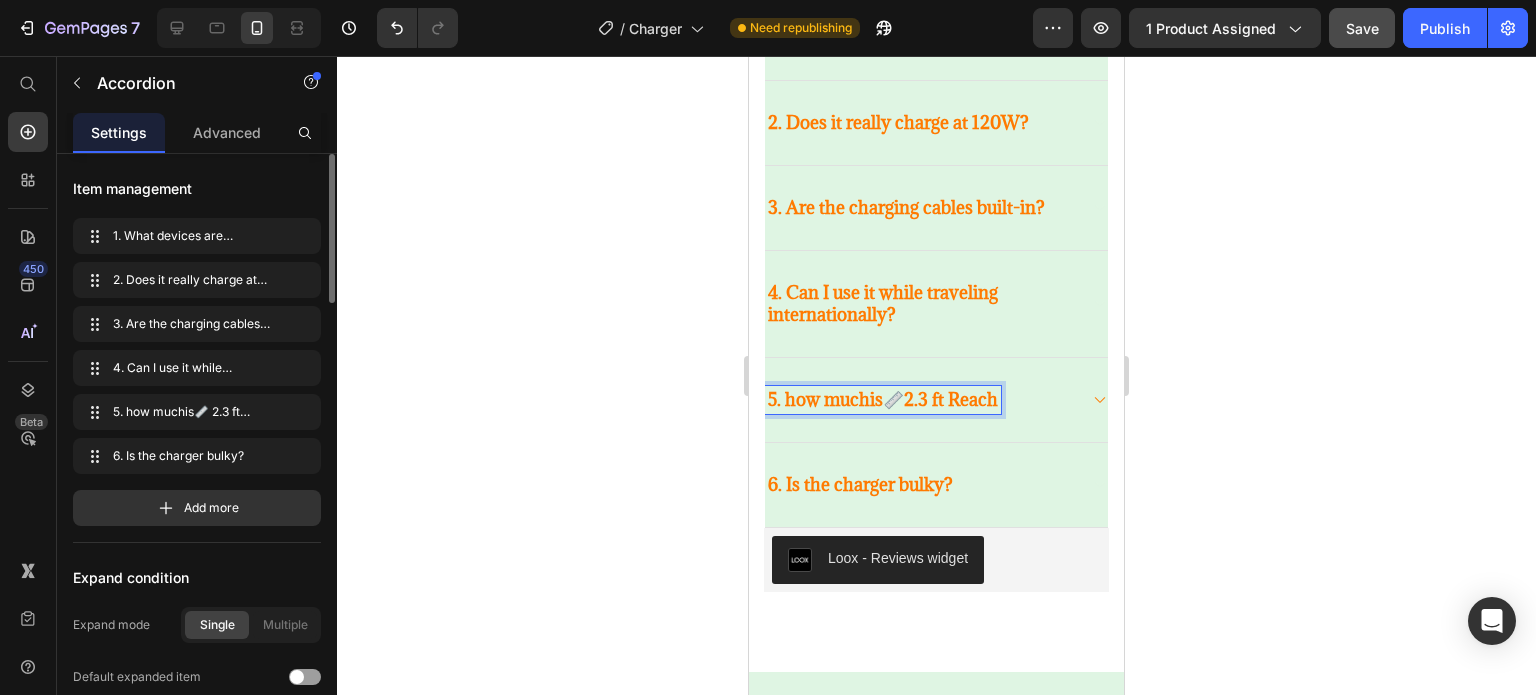 click 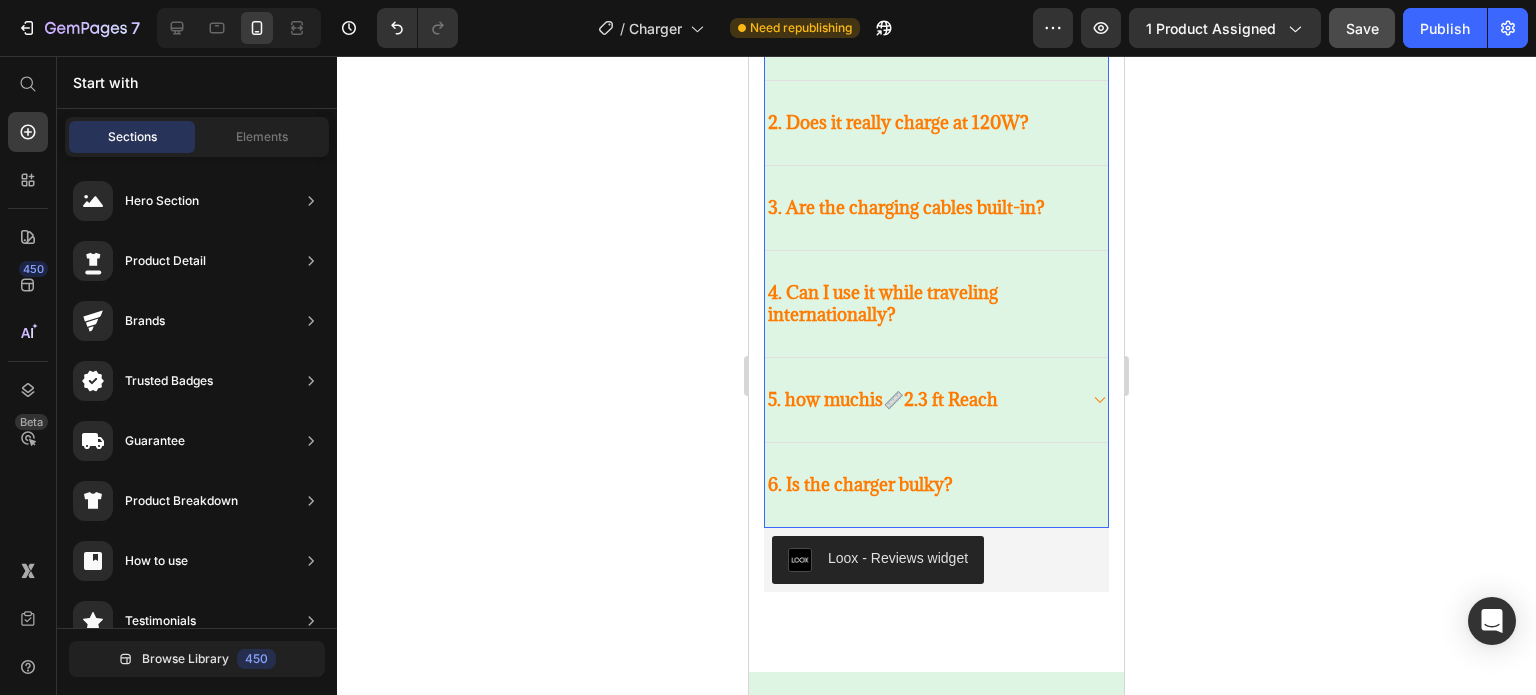 click on "5. how muchis📏  2.3 ft Reach" at bounding box center [920, 400] 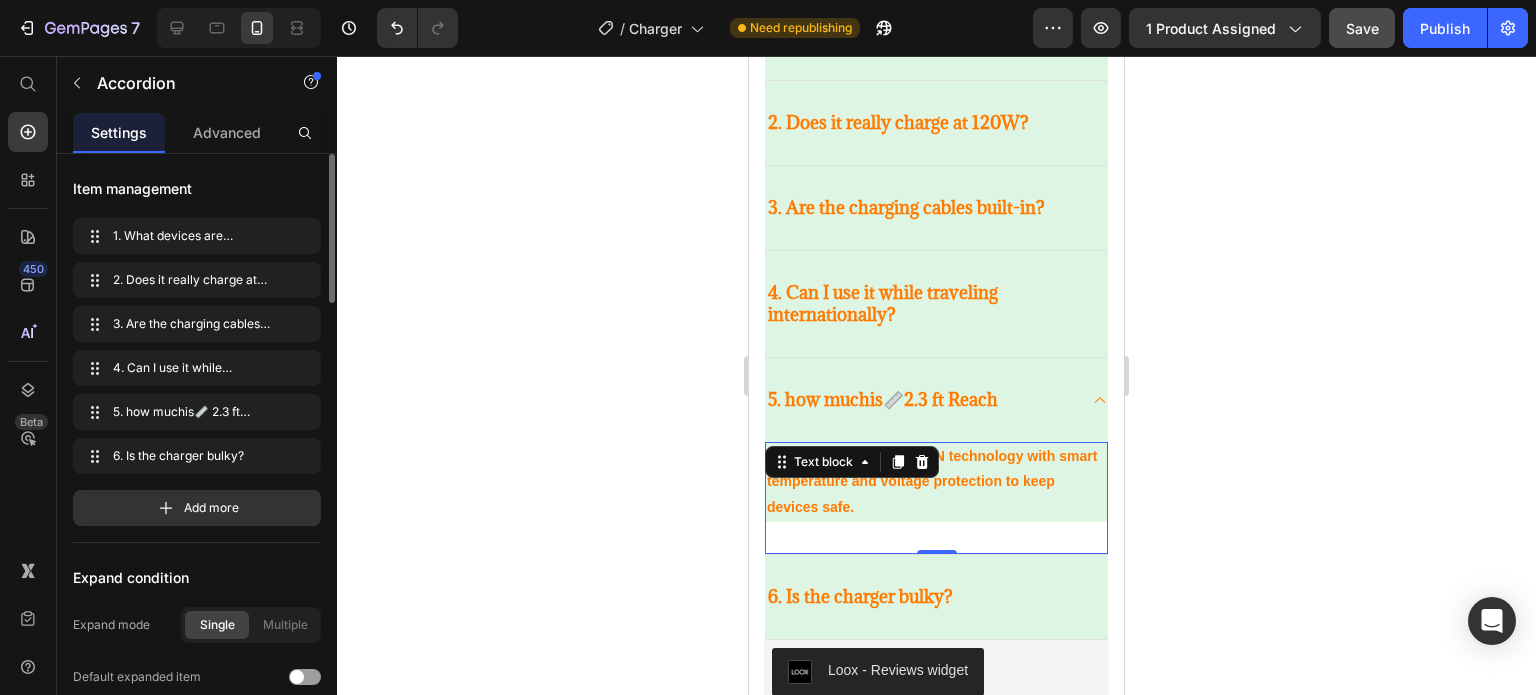click on "Absolutely. It features GaN technology with smart temperature and voltage protection to keep devices safe." at bounding box center (936, 482) 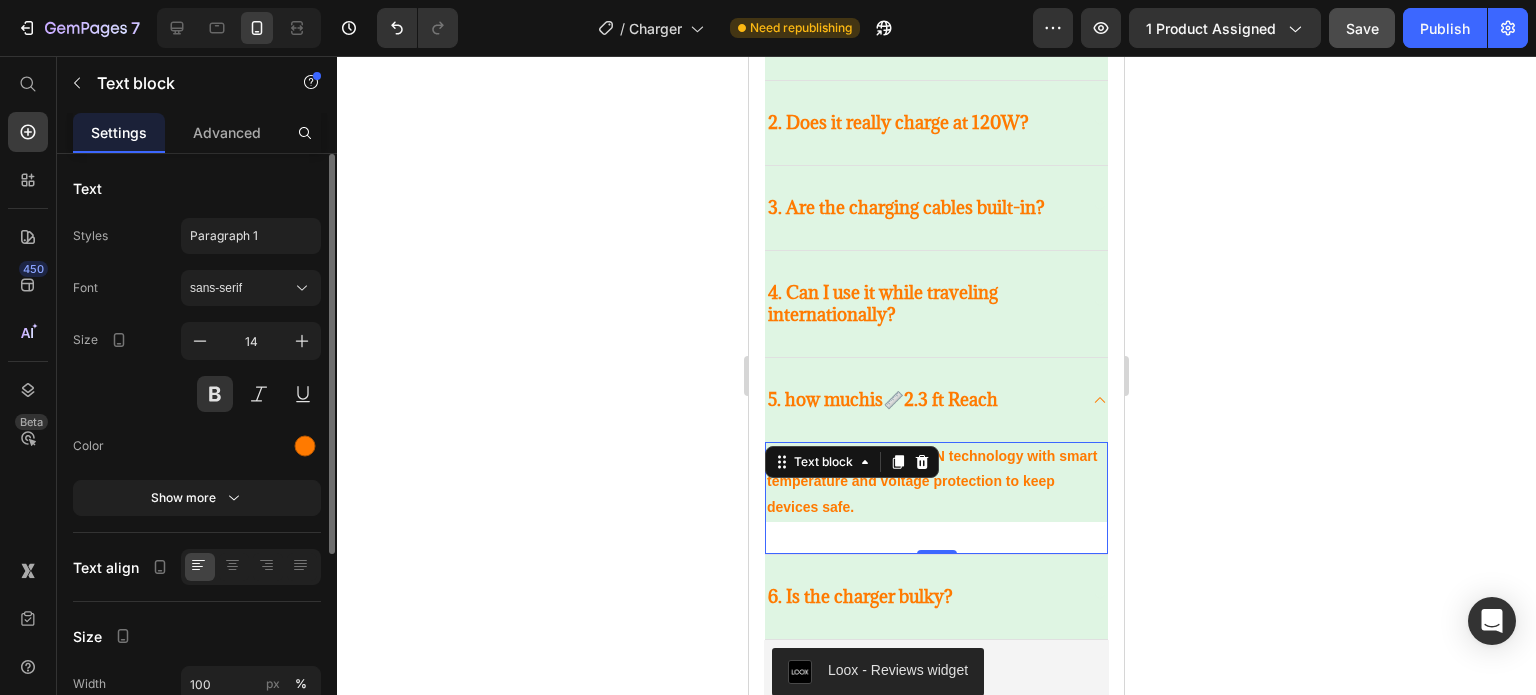 click on "Absolutely. It features GaN technology with smart temperature and voltage protection to keep devices safe." at bounding box center (936, 482) 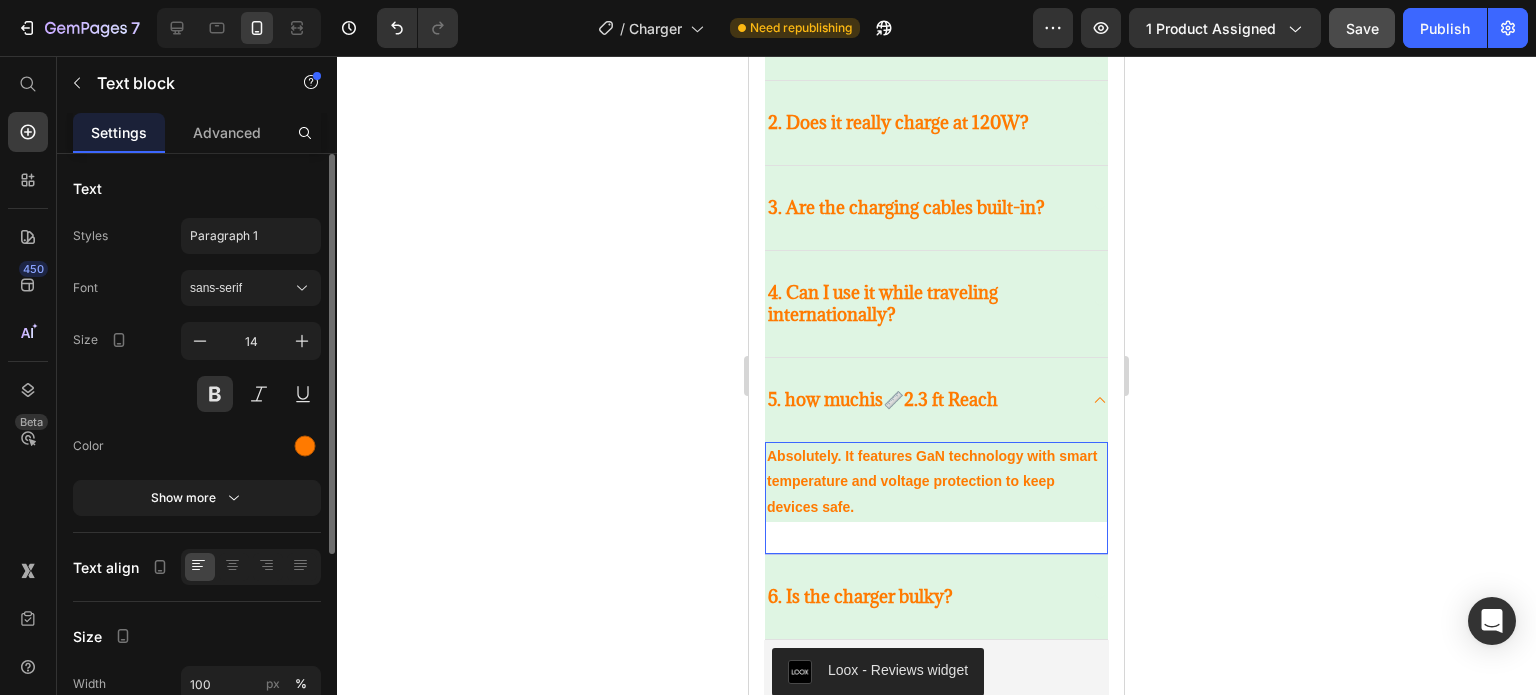 click on "Absolutely. It features GaN technology with smart temperature and voltage protection to keep devices safe." at bounding box center [936, 482] 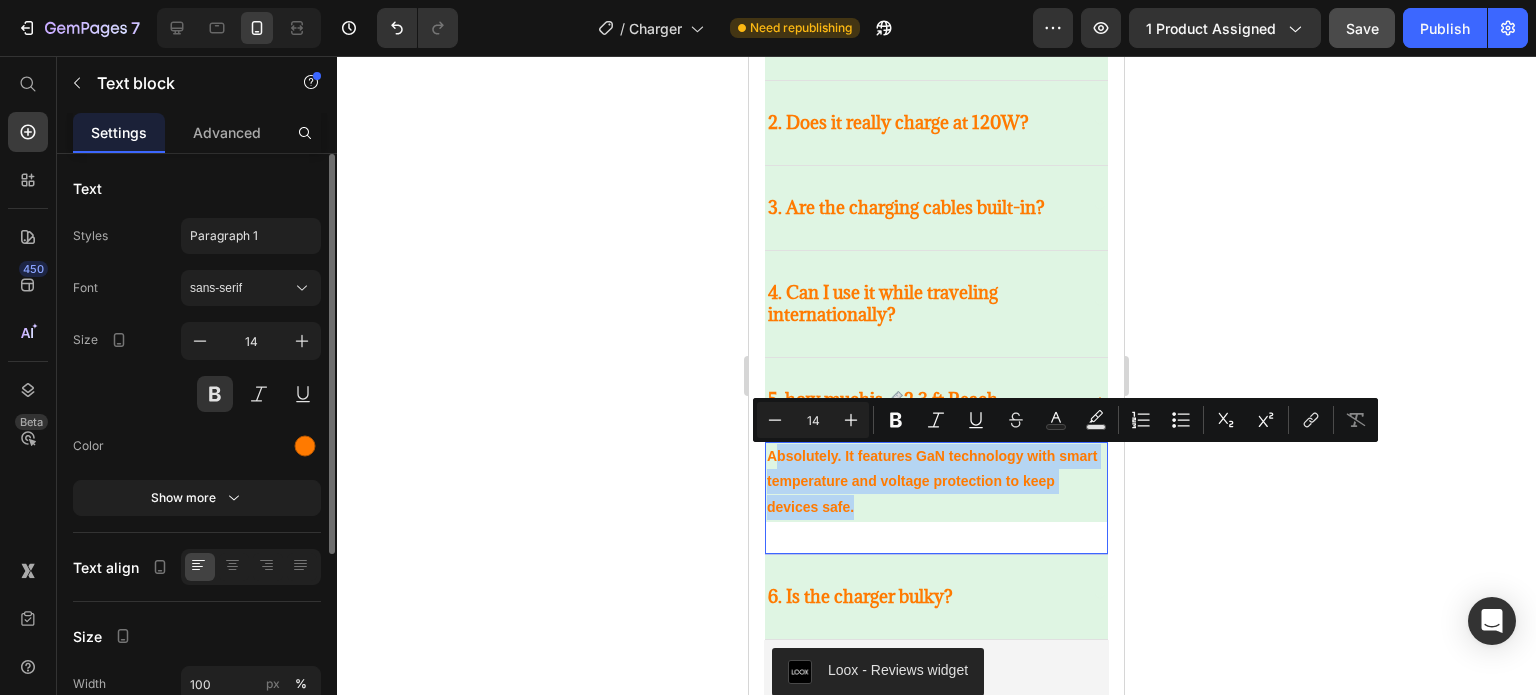 drag, startPoint x: 897, startPoint y: 507, endPoint x: 774, endPoint y: 455, distance: 133.54025 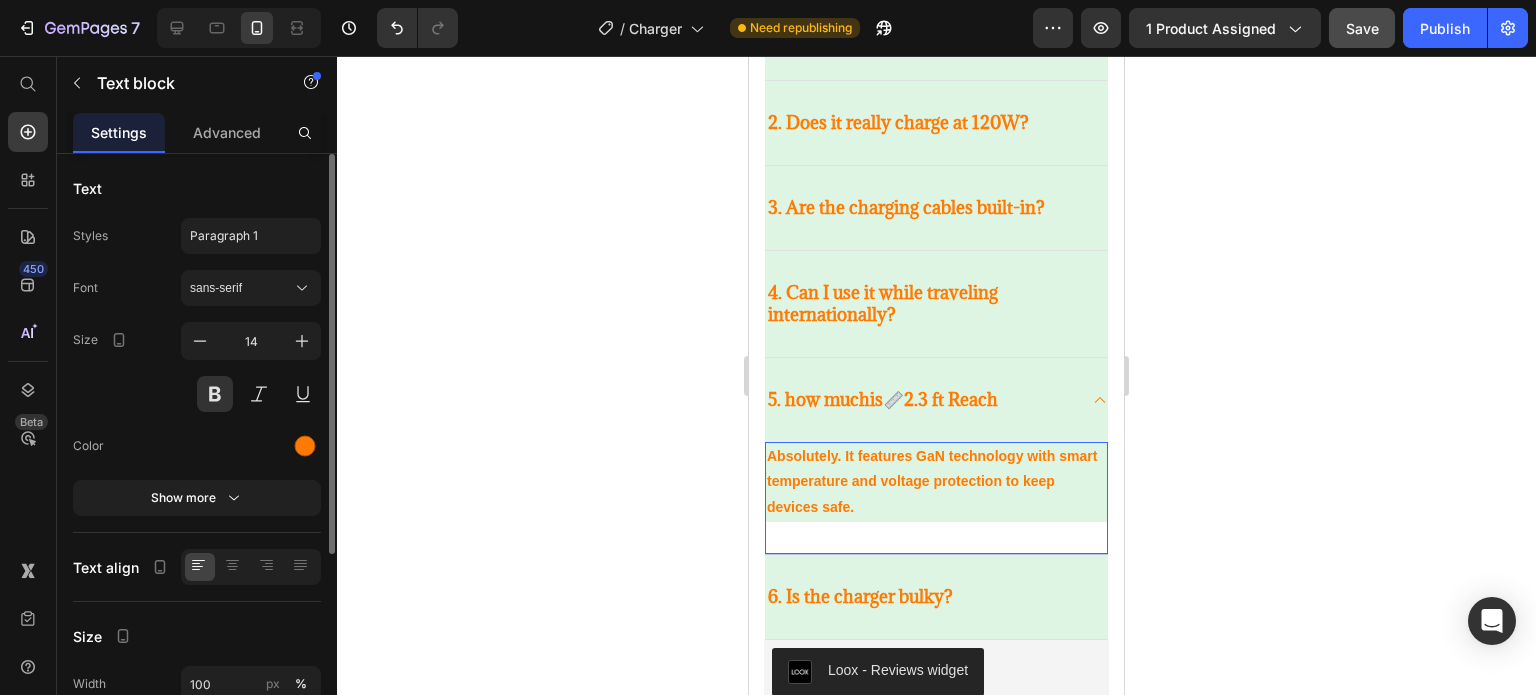 click on "Absolutely. It features GaN technology with smart temperature and voltage protection to keep devices safe." at bounding box center [936, 482] 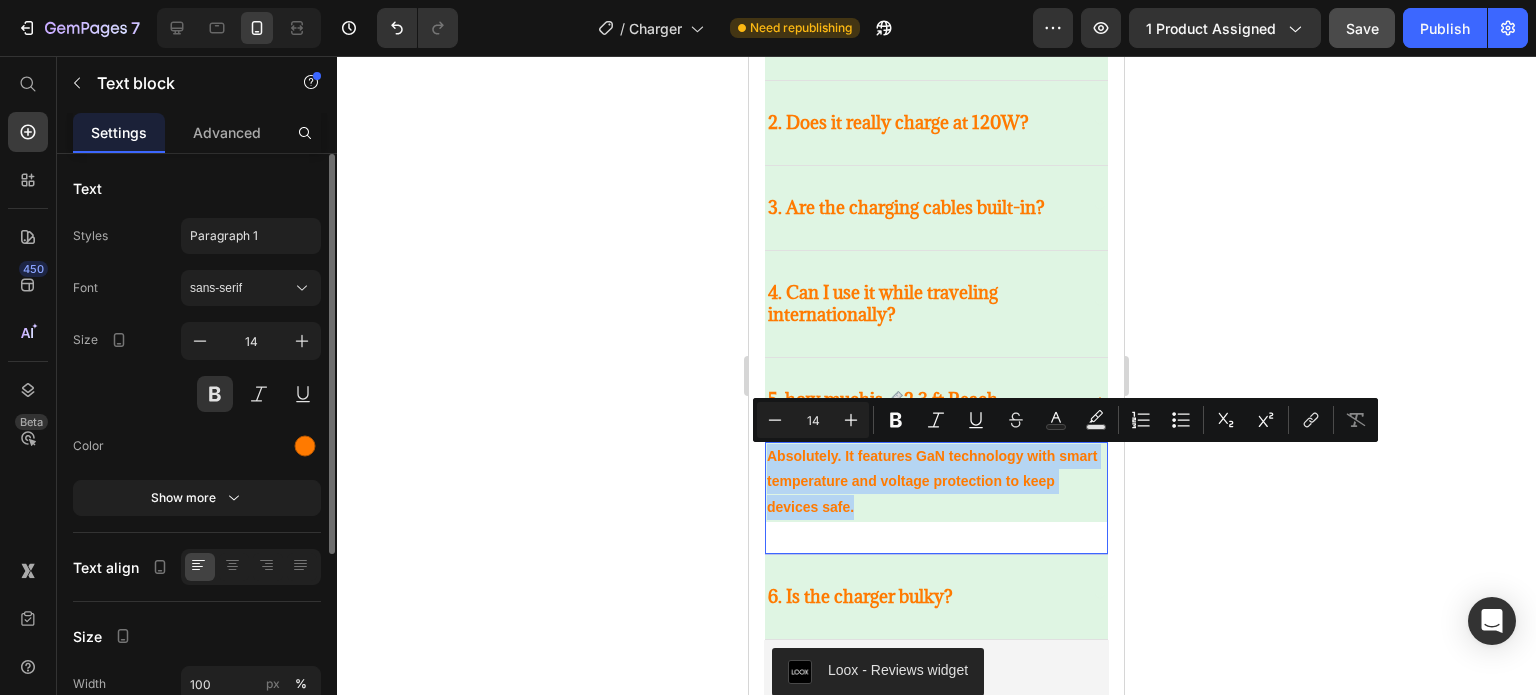 drag, startPoint x: 768, startPoint y: 454, endPoint x: 906, endPoint y: 520, distance: 152.97058 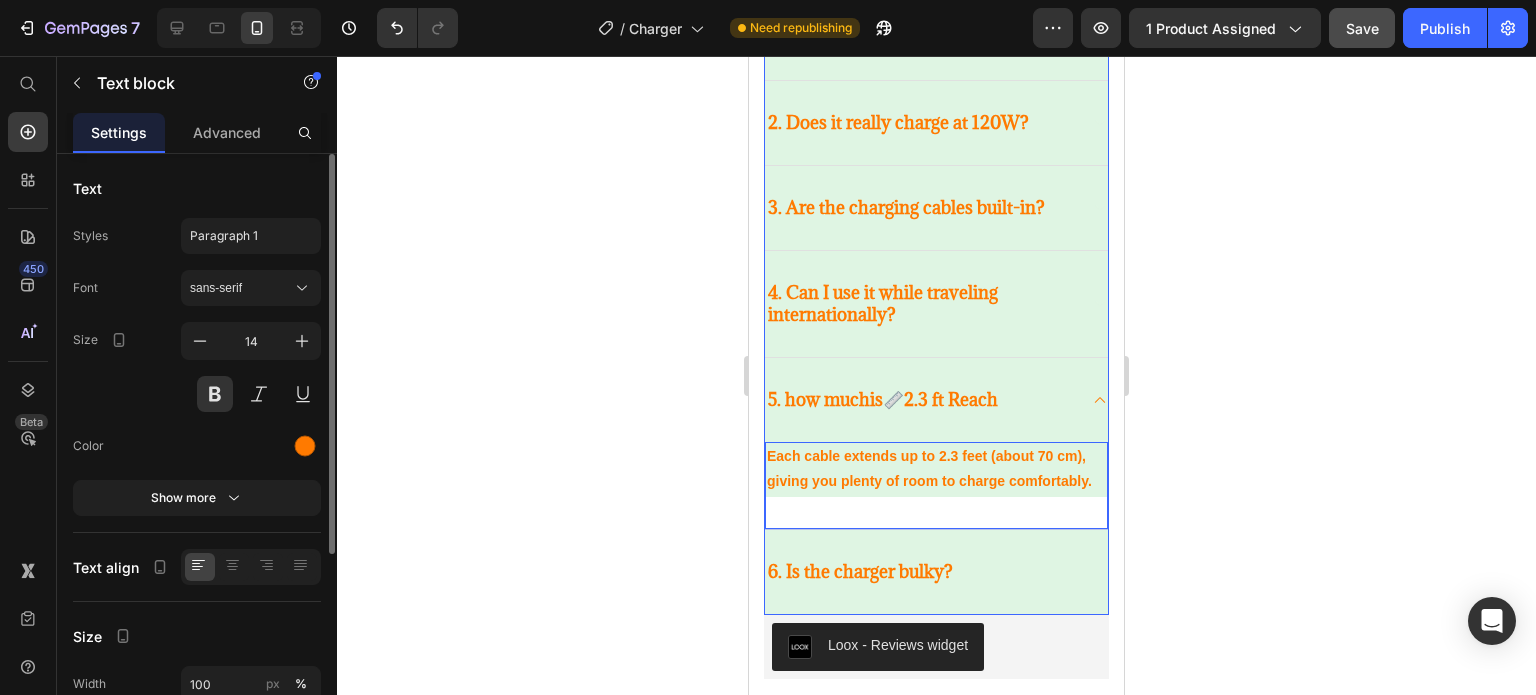 click 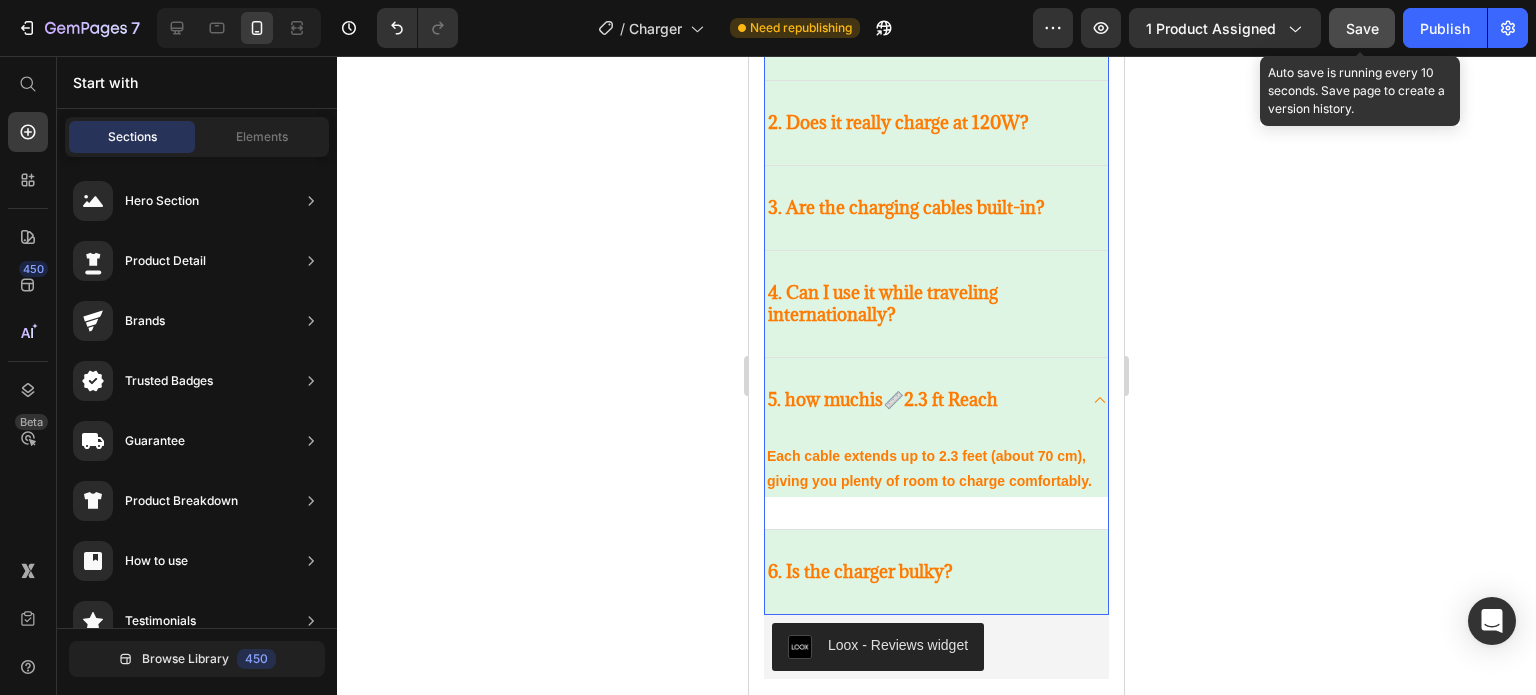 click on "Save" 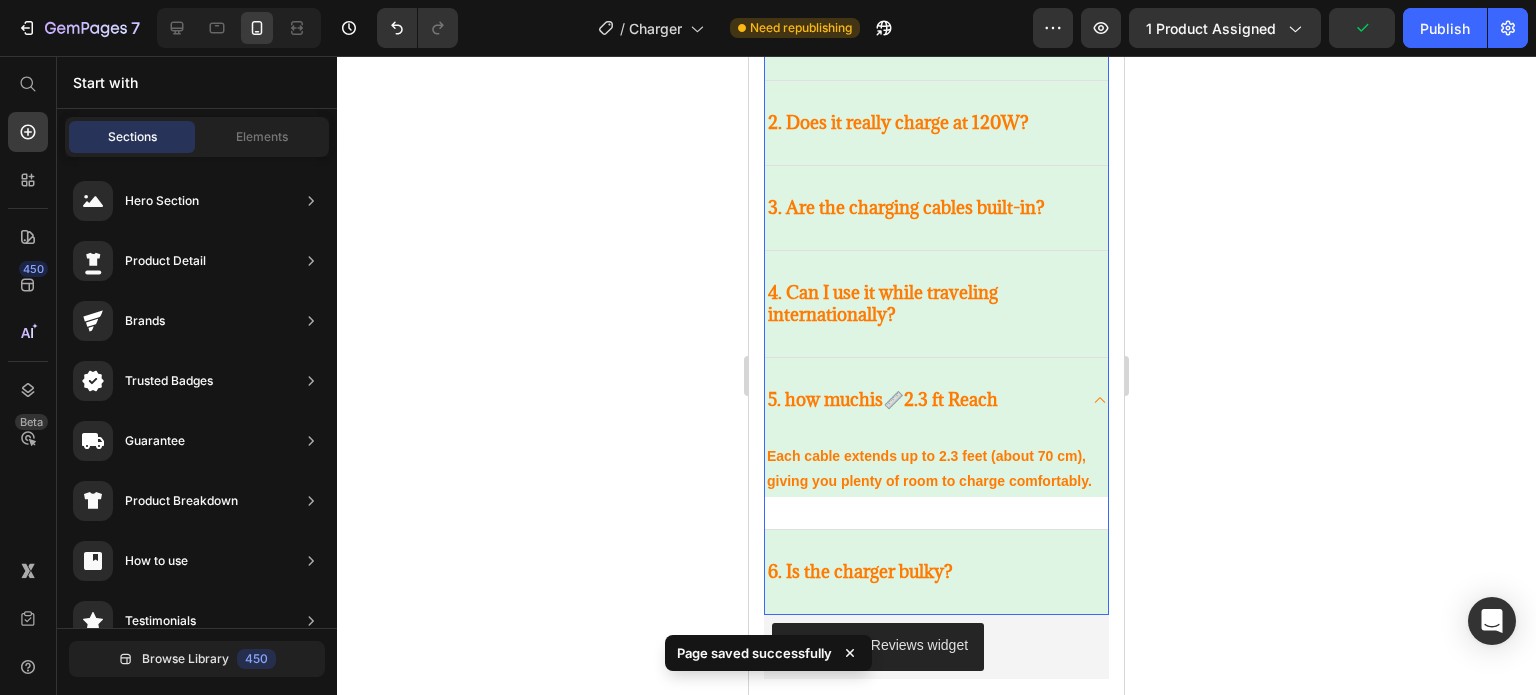 click on "7  Version history  /  Charger Need republishing Preview 1 product assigned  Publish" 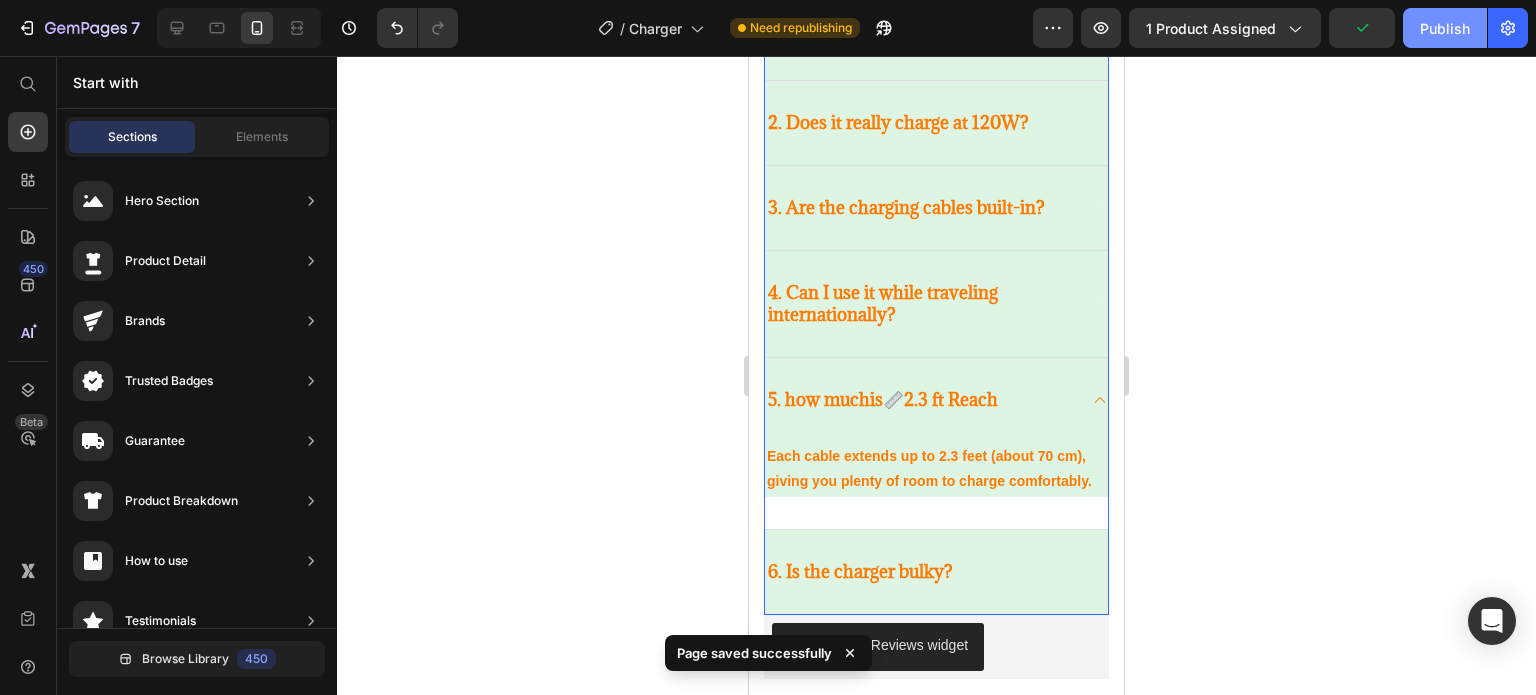 click on "Publish" at bounding box center (1445, 28) 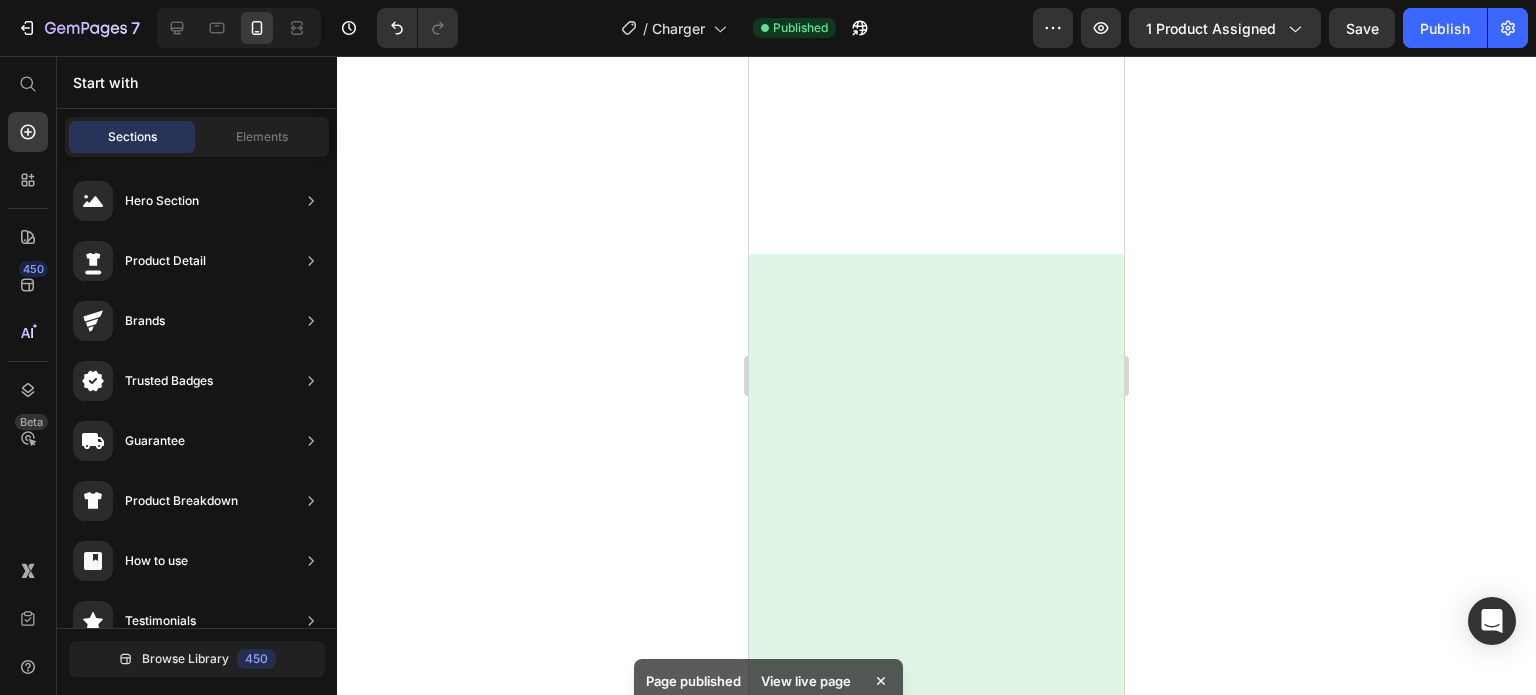 scroll, scrollTop: 0, scrollLeft: 0, axis: both 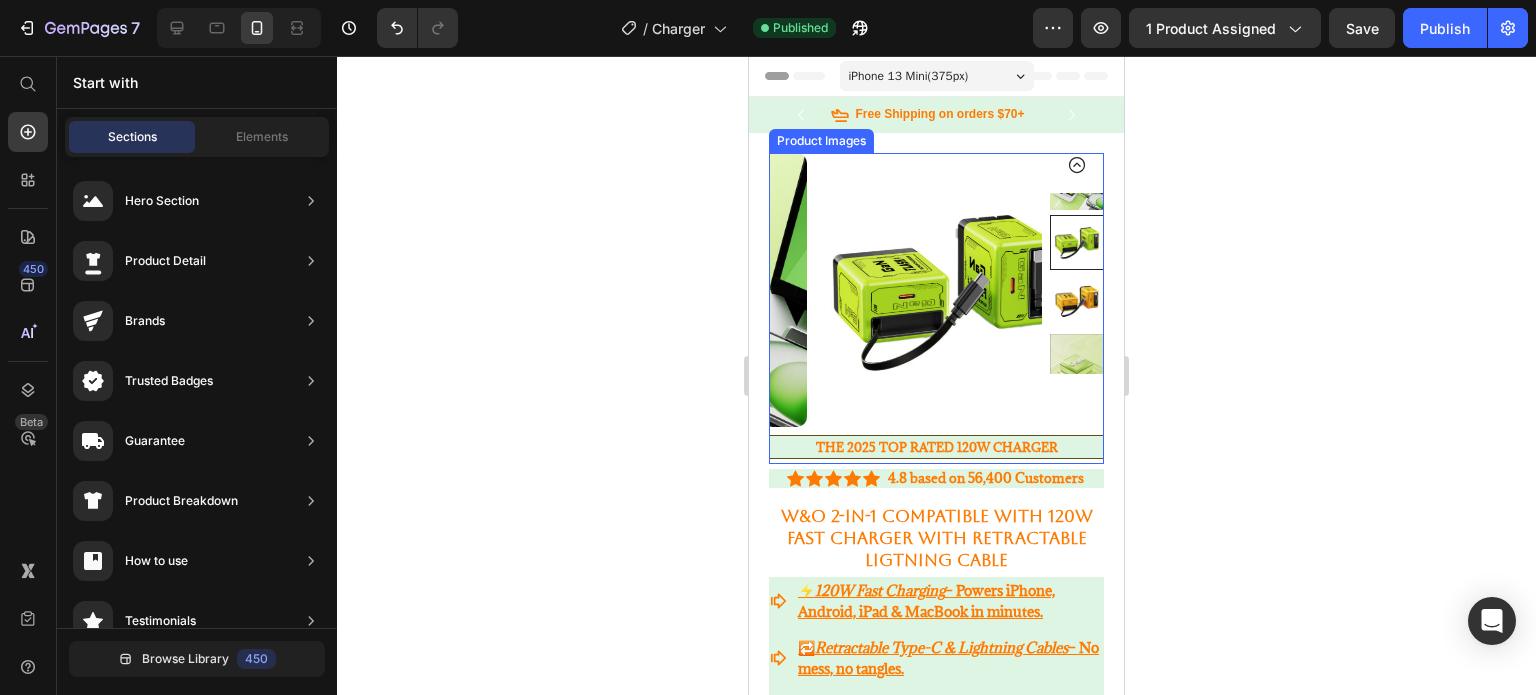 click at bounding box center [943, 290] 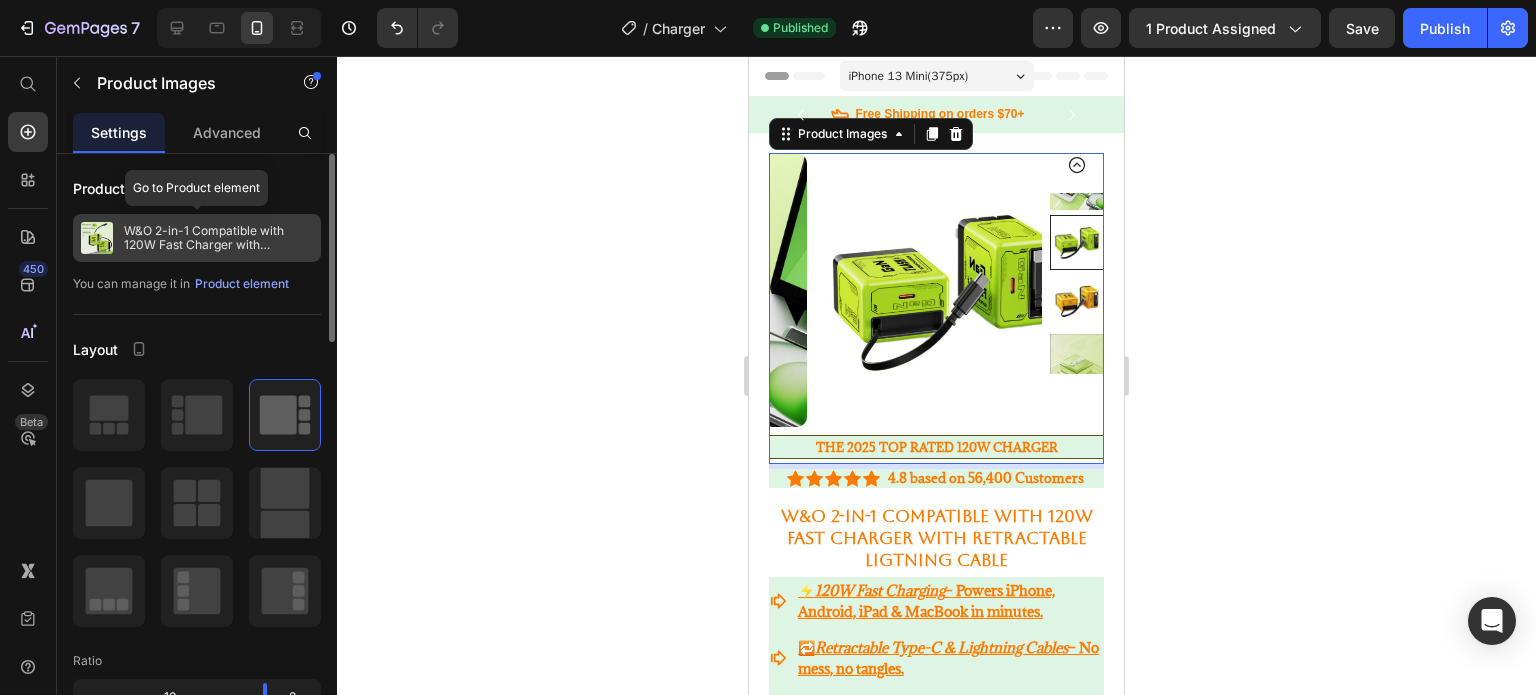 drag, startPoint x: 206, startPoint y: 249, endPoint x: 99, endPoint y: 234, distance: 108.04629 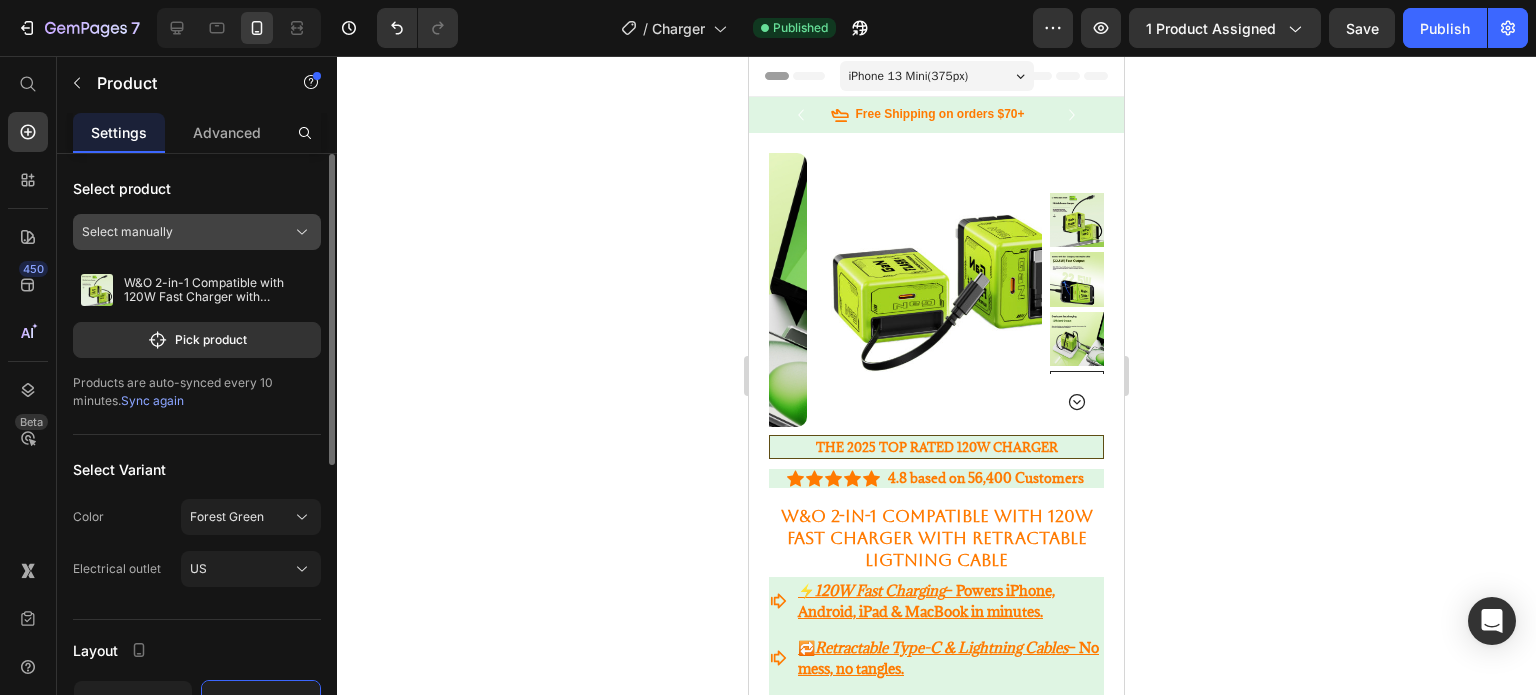 click on "Select manually" 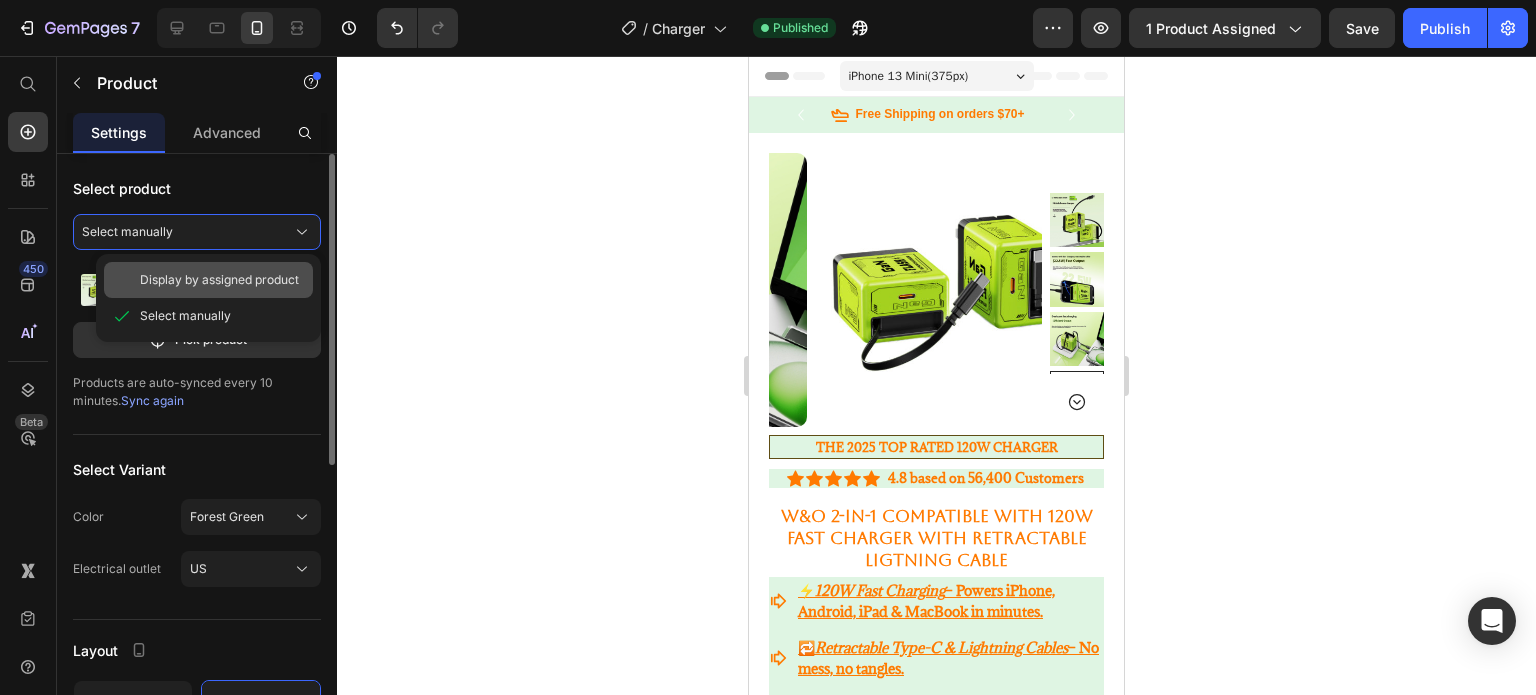 click on "Display by assigned product" 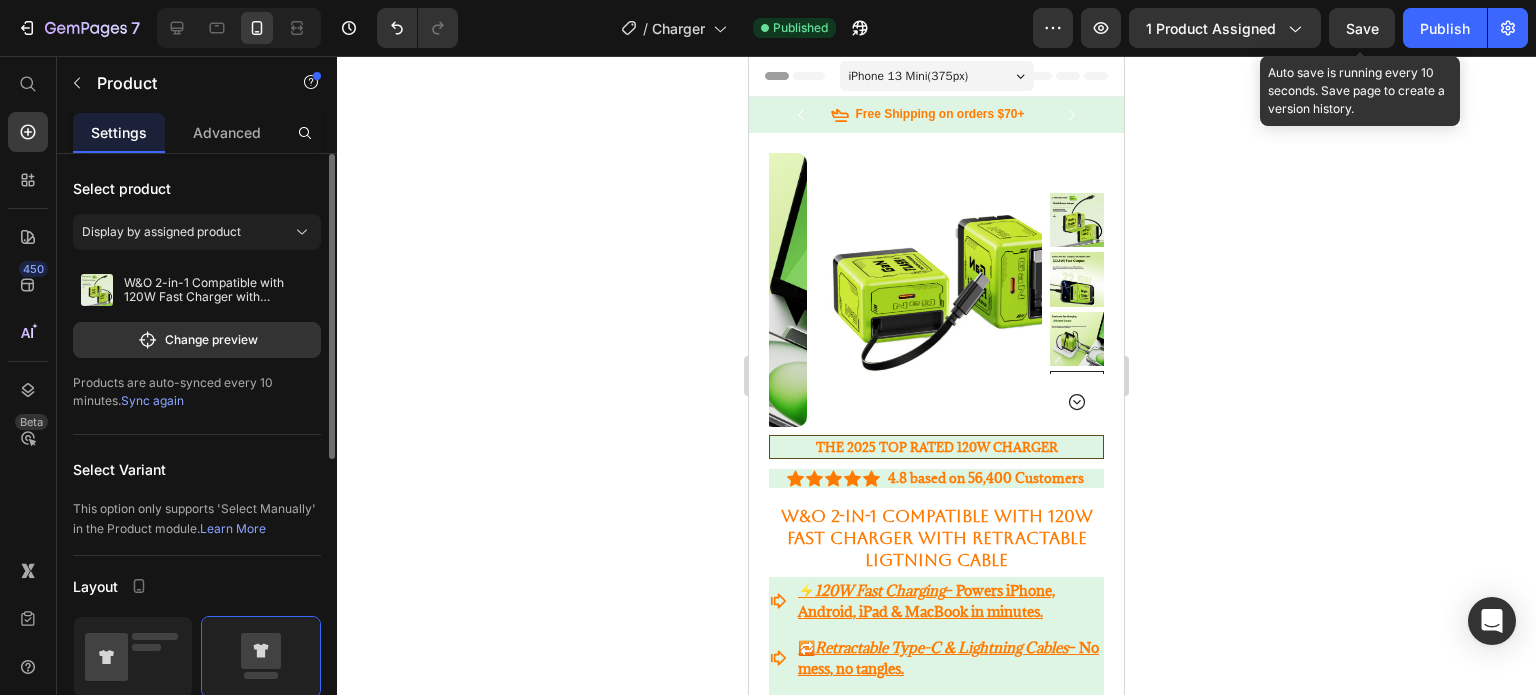 click on "Save" at bounding box center [1362, 28] 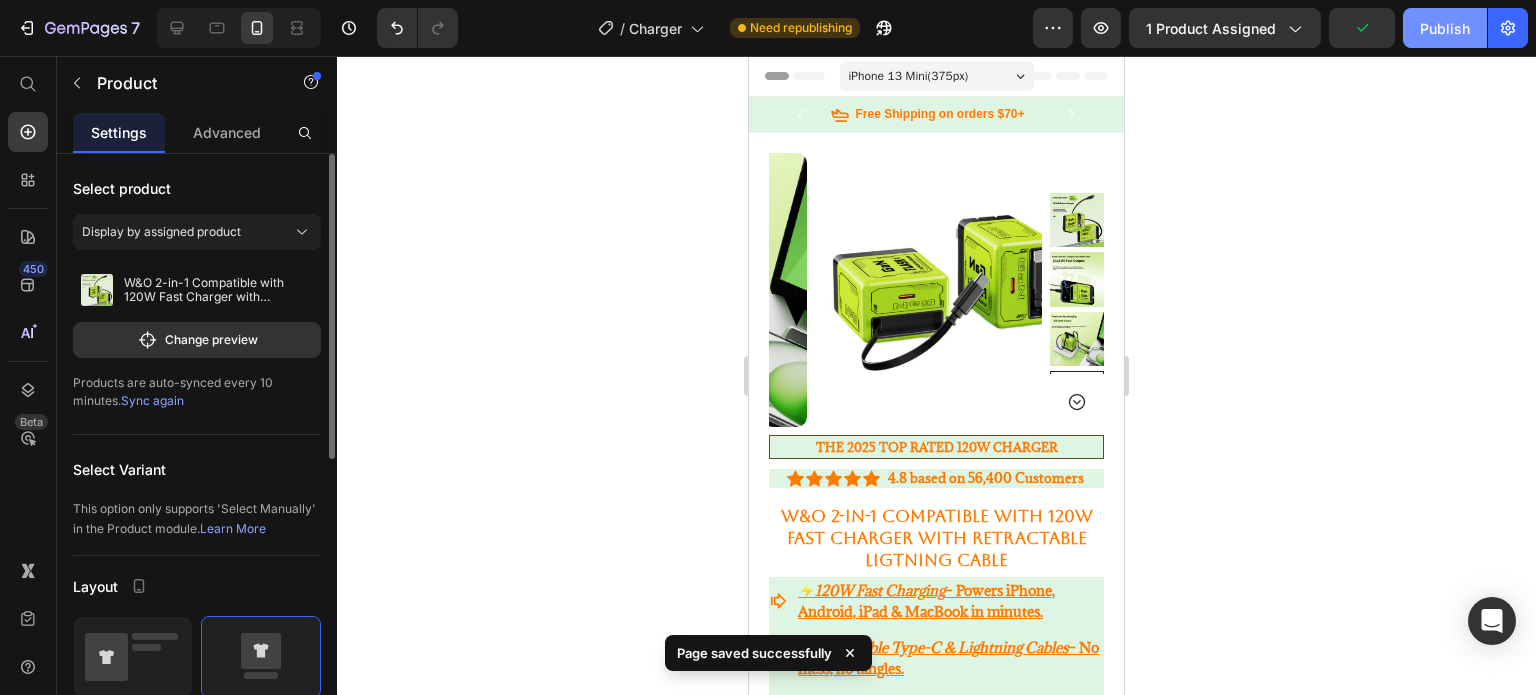 click on "Publish" 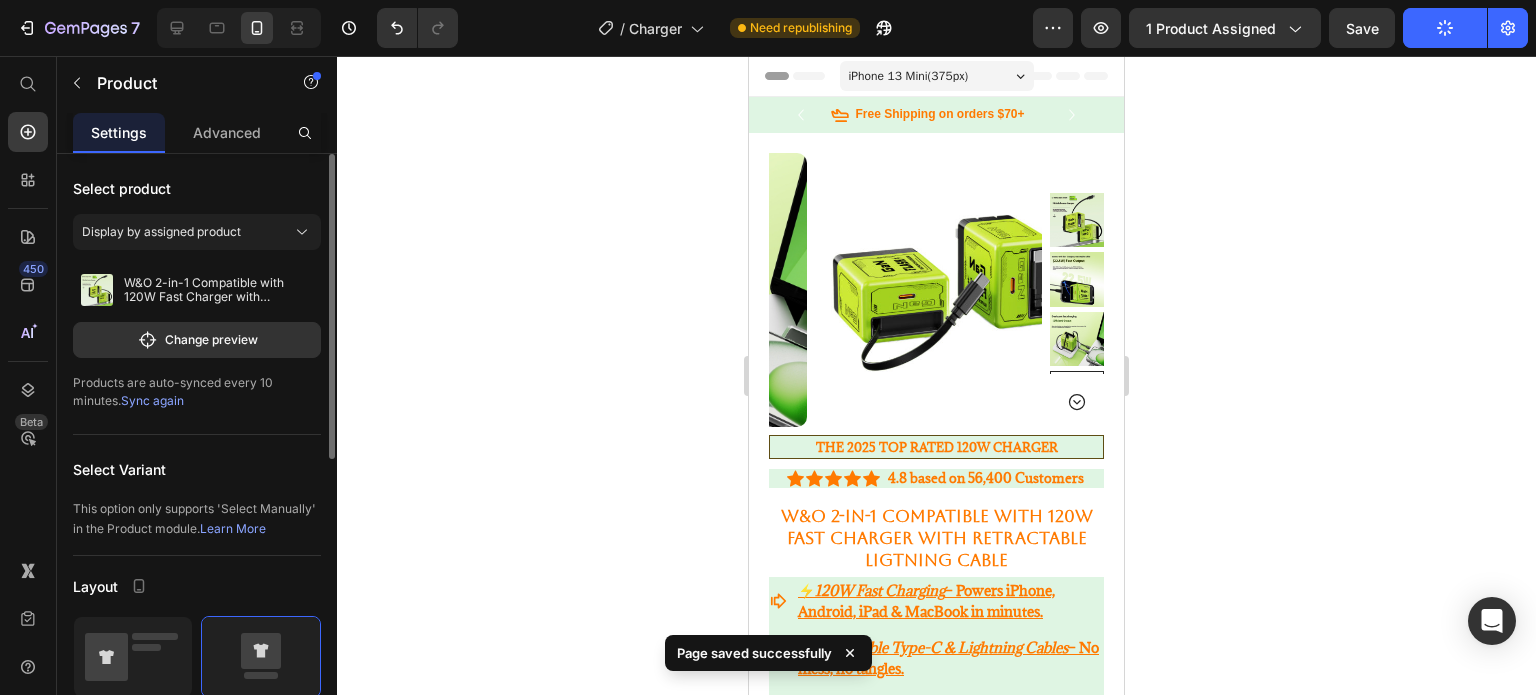 drag, startPoint x: 1430, startPoint y: 41, endPoint x: 1432, endPoint y: 412, distance: 371.0054 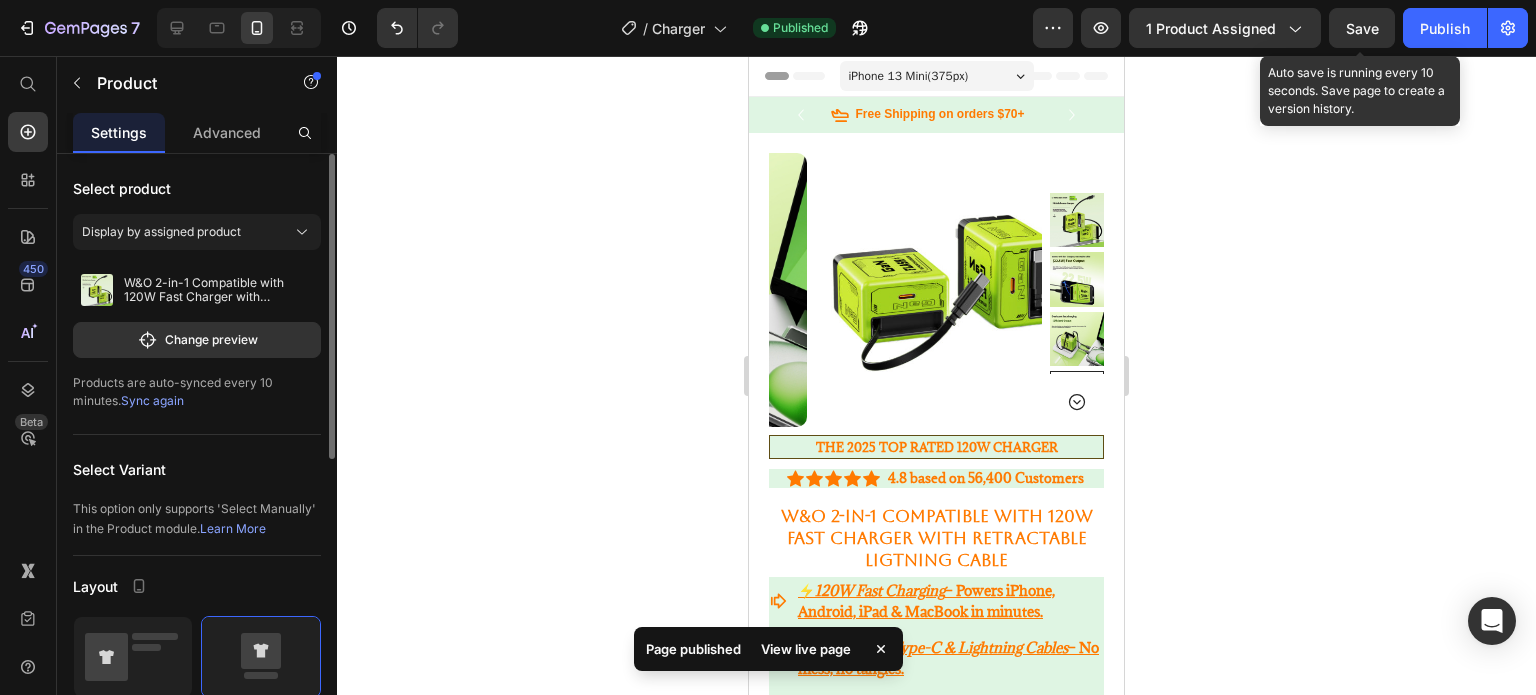 click on "Save" at bounding box center [1362, 28] 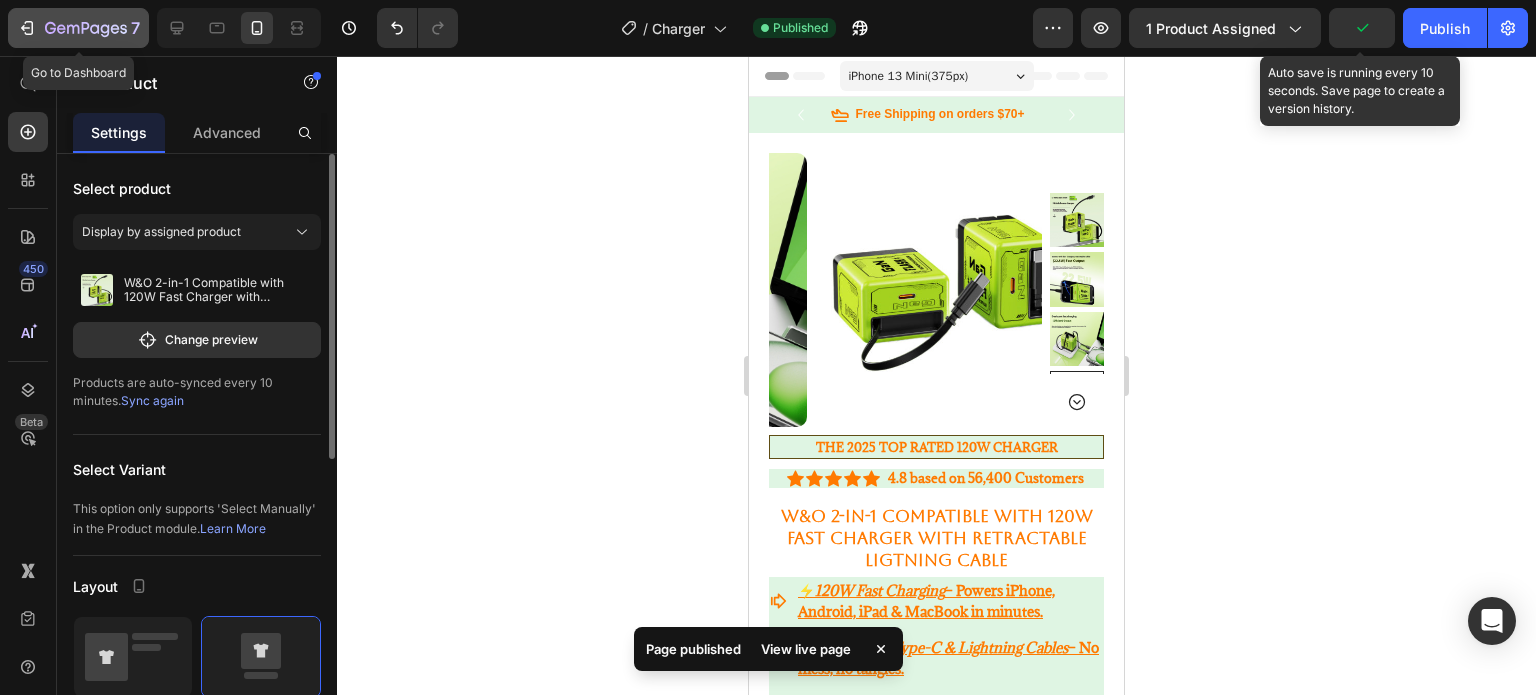 click 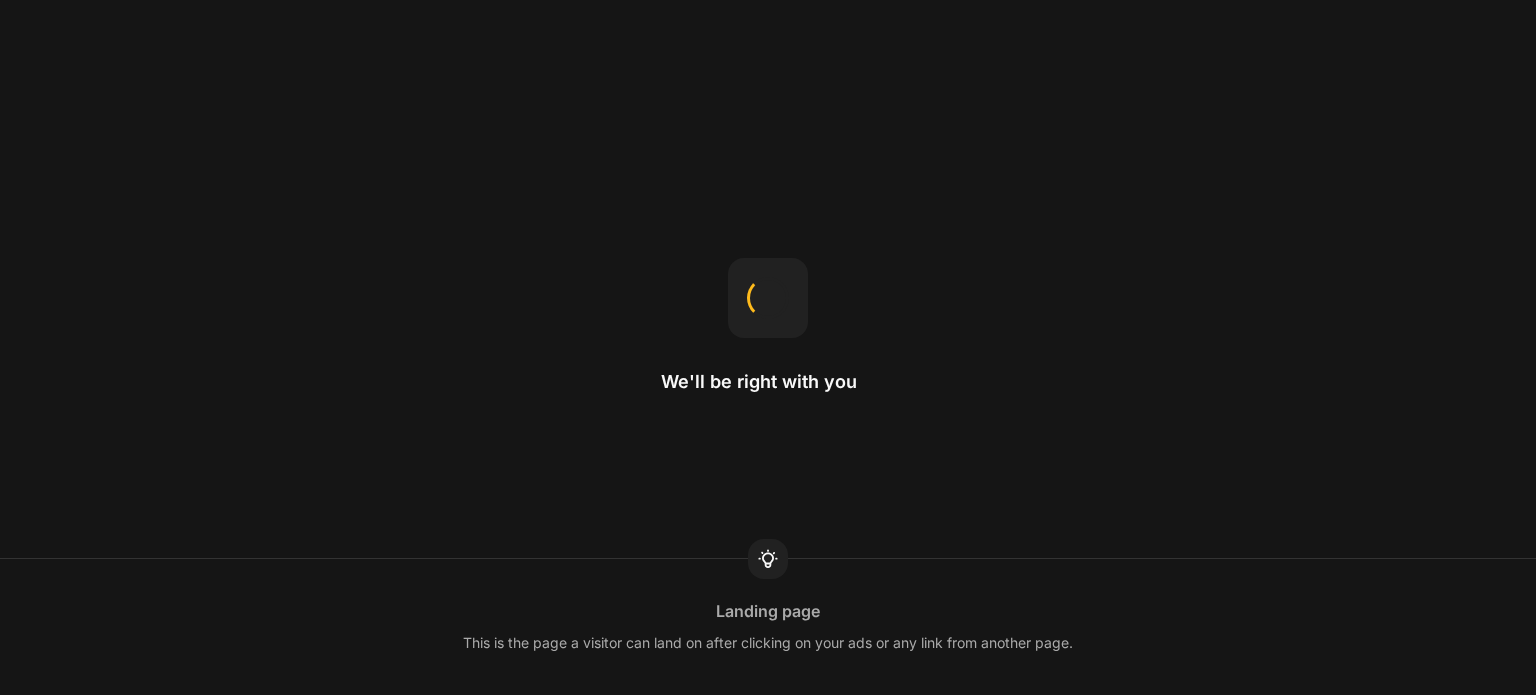 scroll, scrollTop: 0, scrollLeft: 0, axis: both 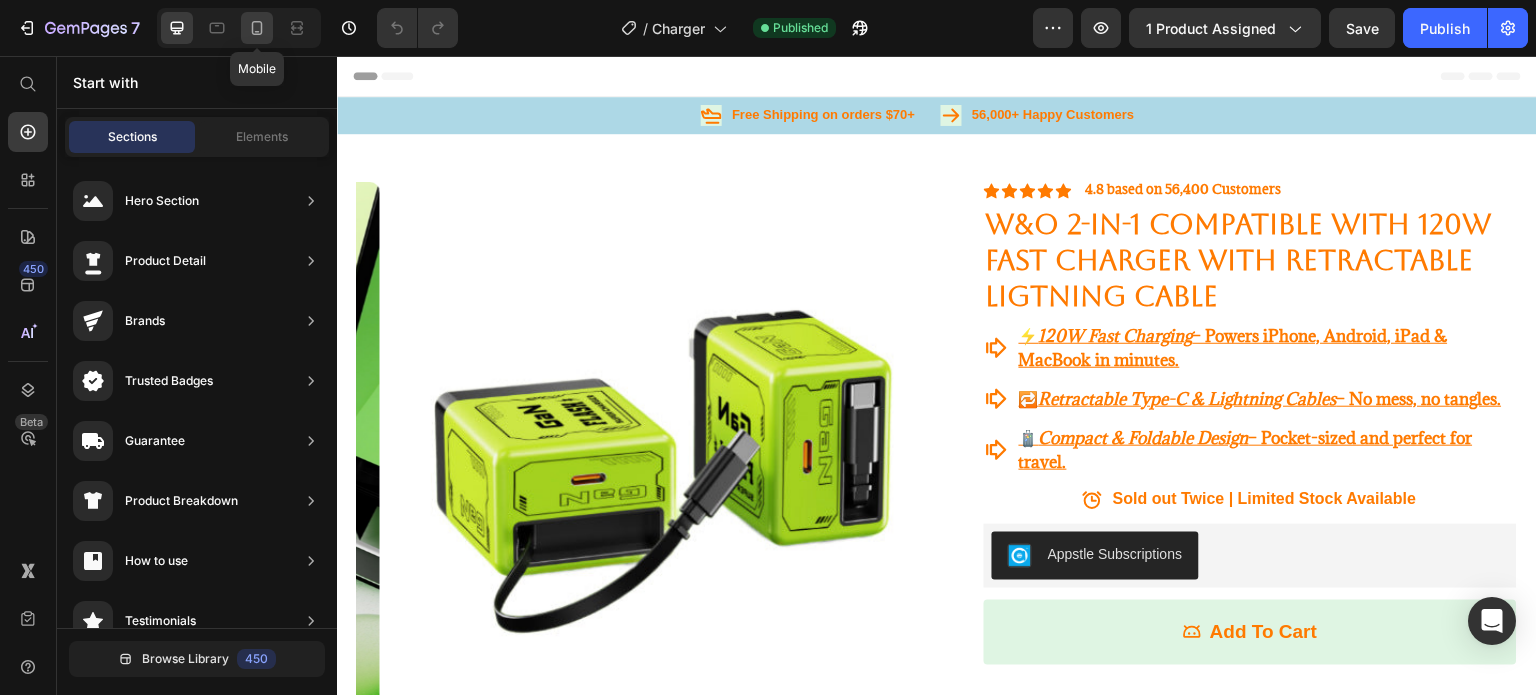 click 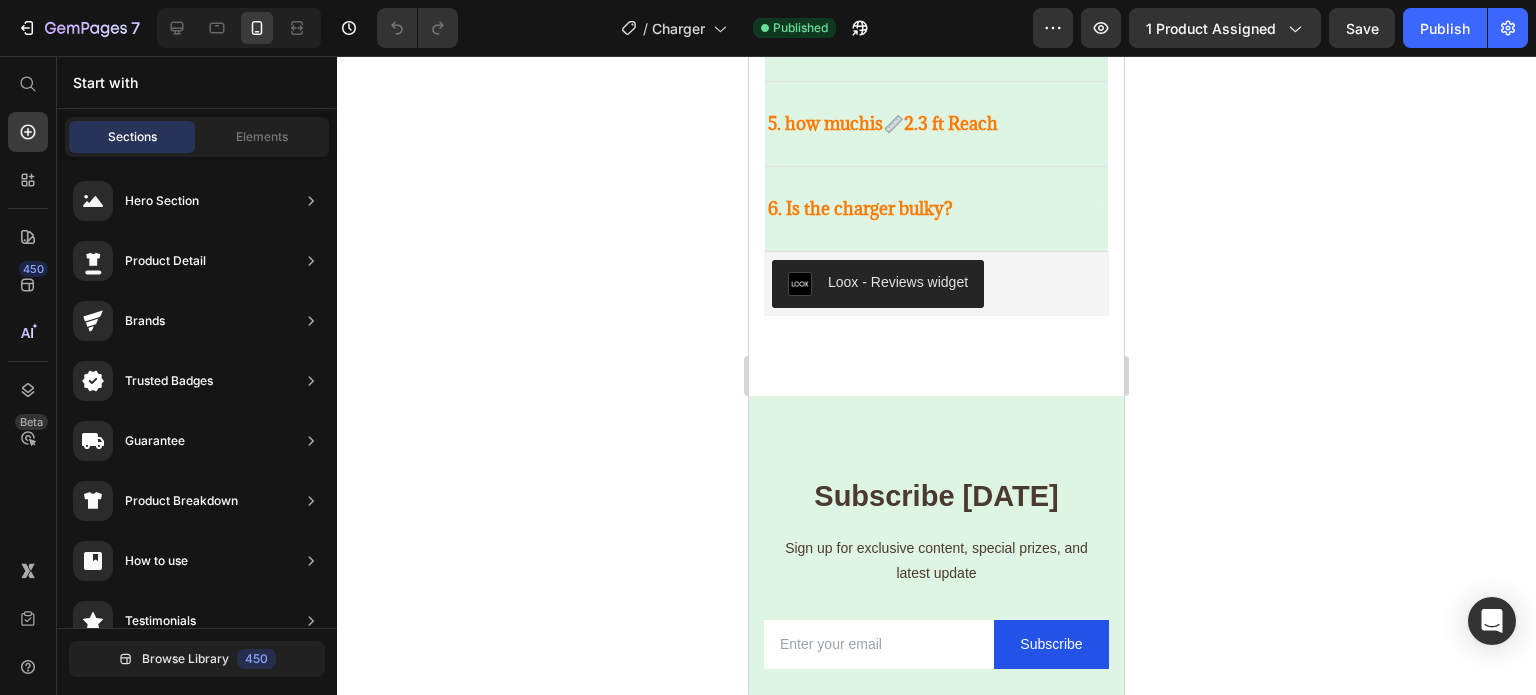 scroll, scrollTop: 3915, scrollLeft: 0, axis: vertical 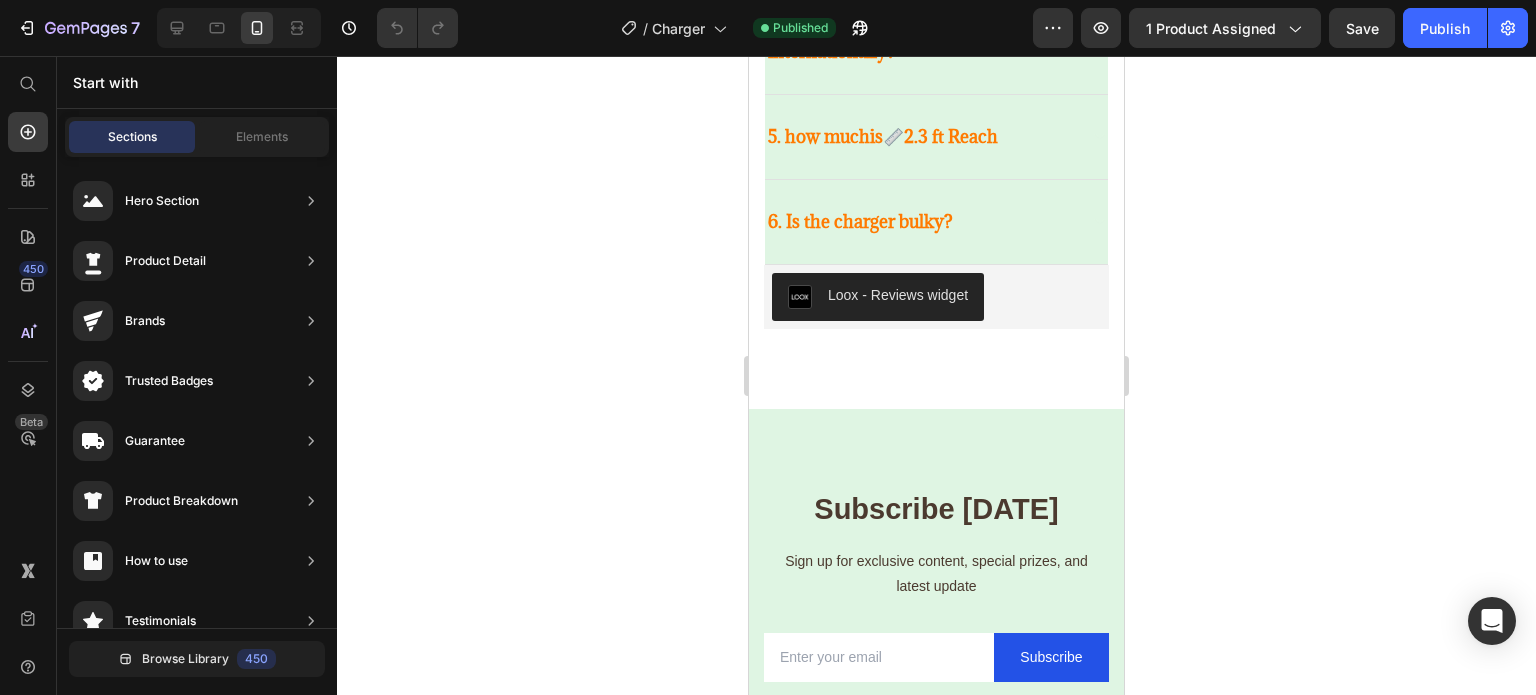 drag, startPoint x: 1115, startPoint y: 140, endPoint x: 1885, endPoint y: 693, distance: 948.0026 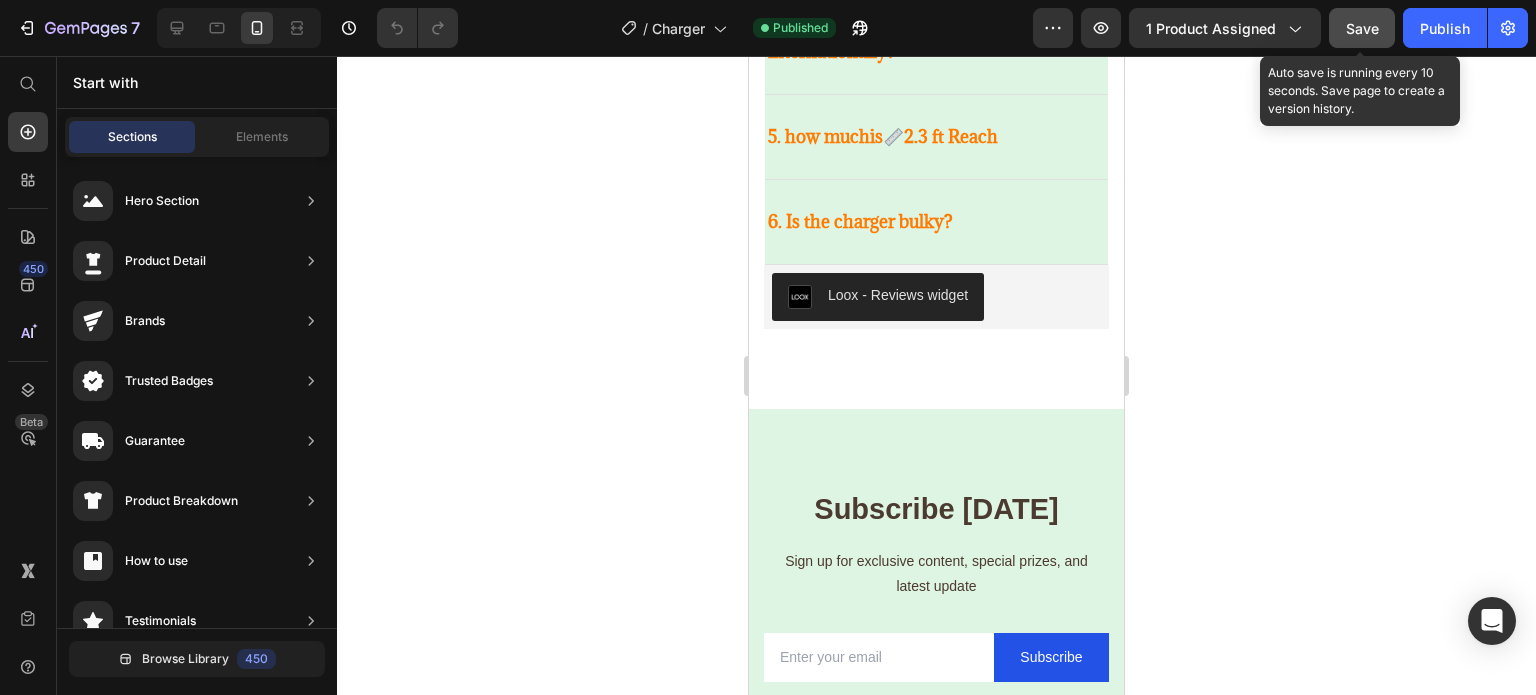 click on "Save" 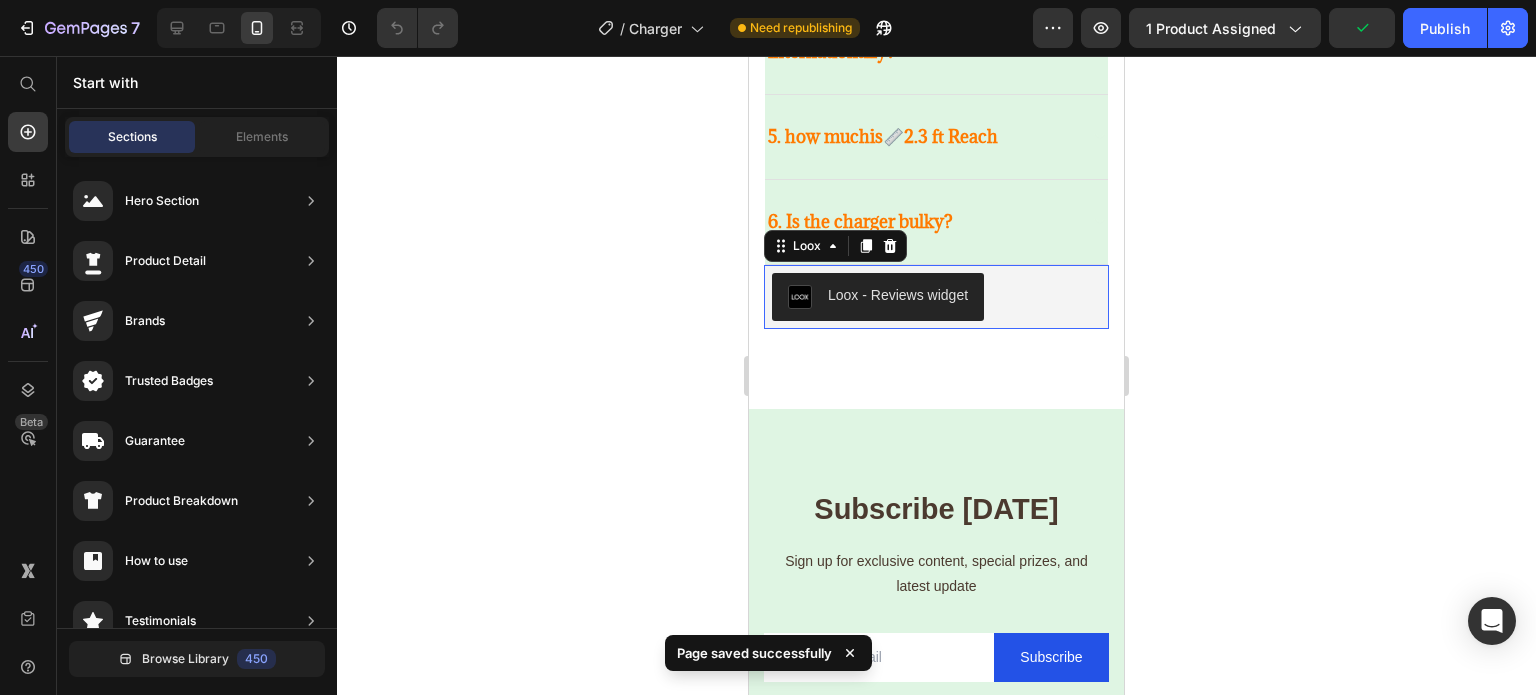 click on "Loox - Reviews widget" at bounding box center [898, 295] 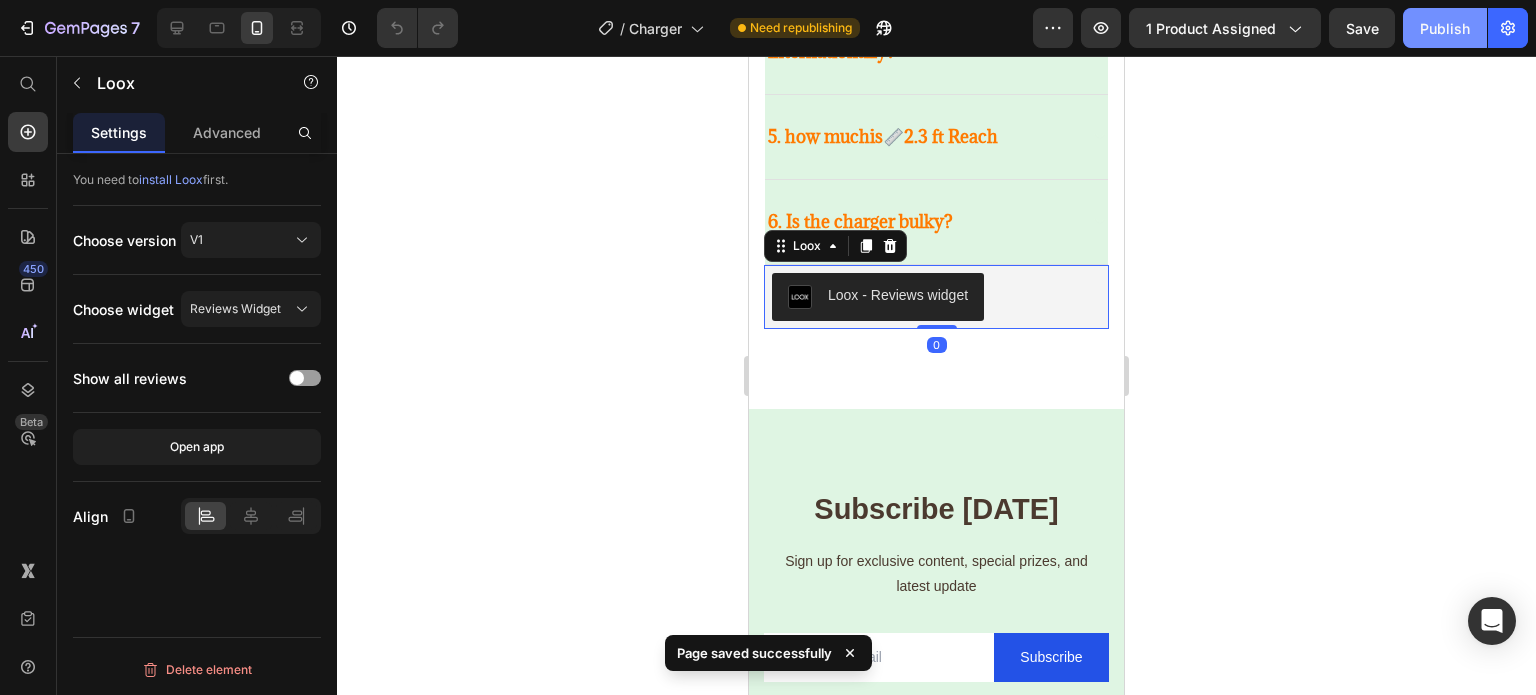 click on "Publish" 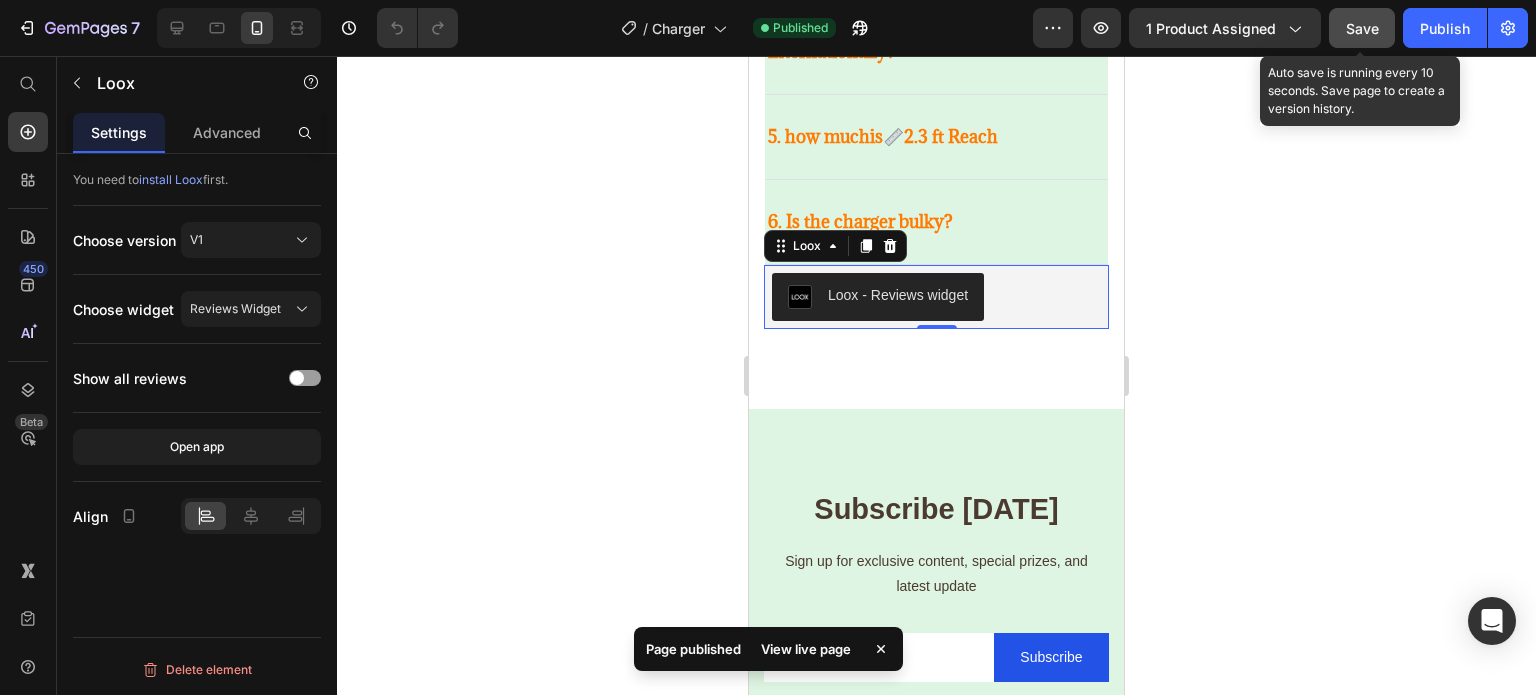 click on "Save" at bounding box center [1362, 28] 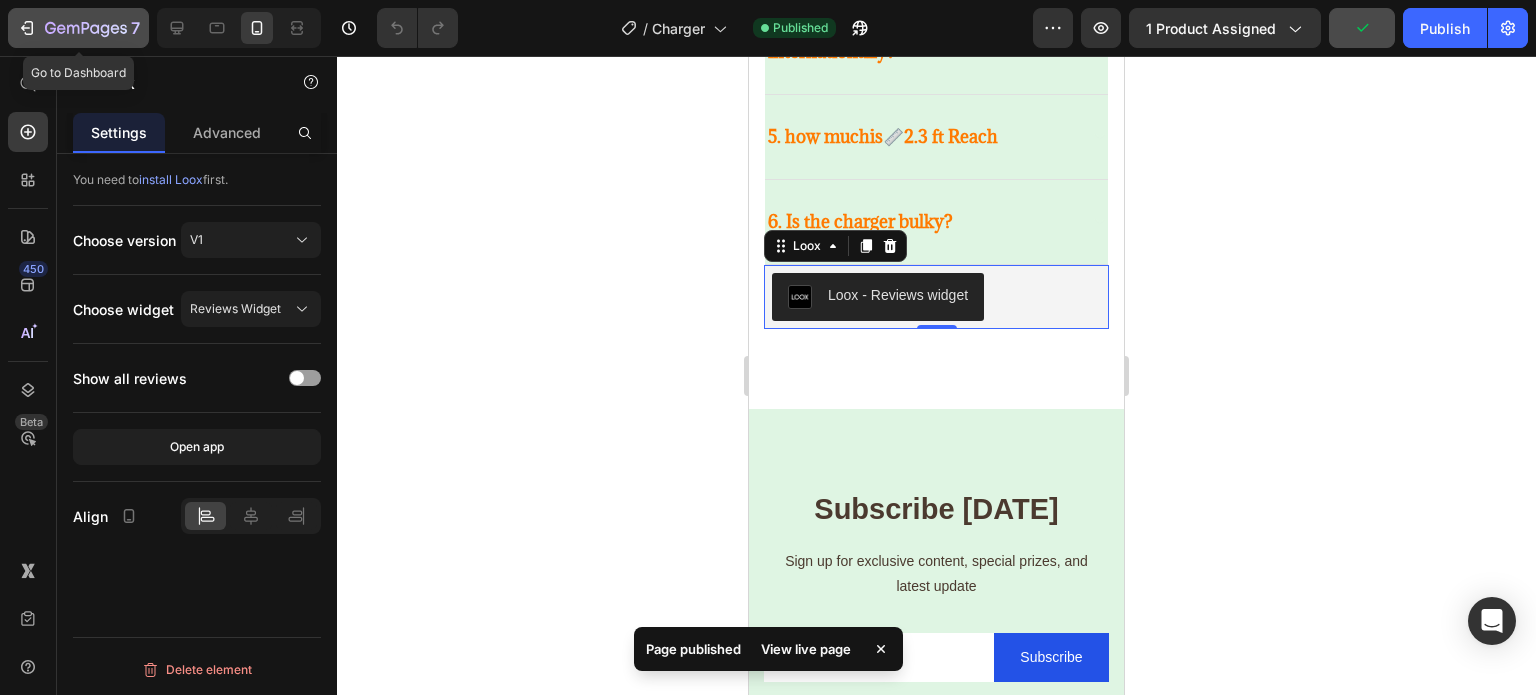 click 